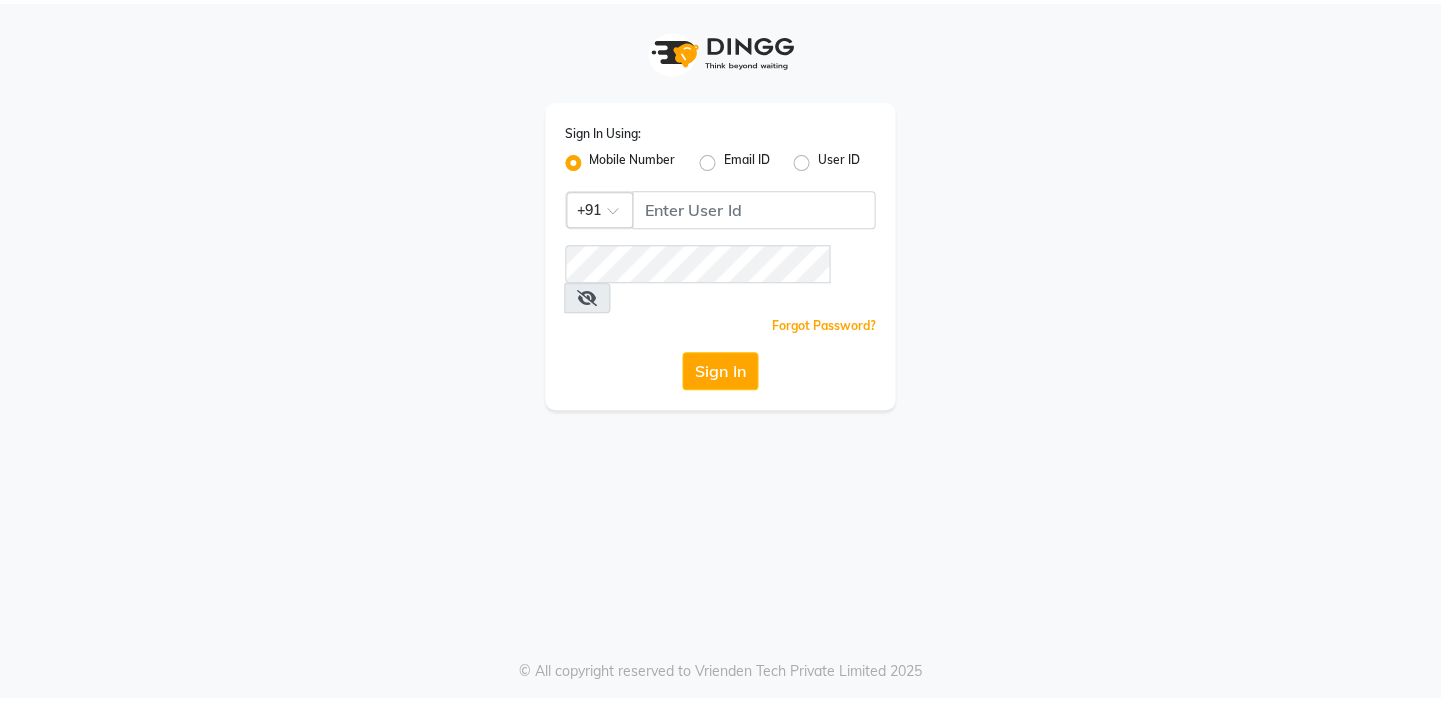 scroll, scrollTop: 0, scrollLeft: 0, axis: both 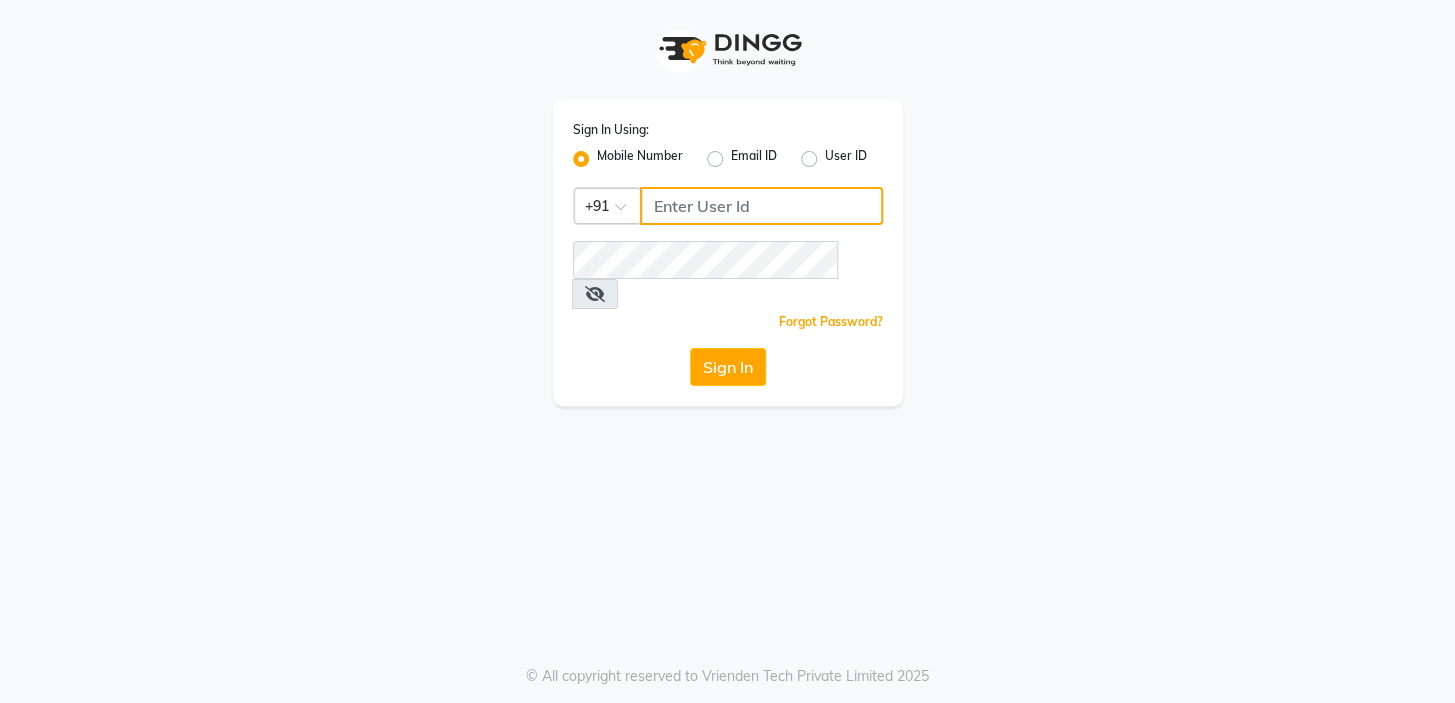 click 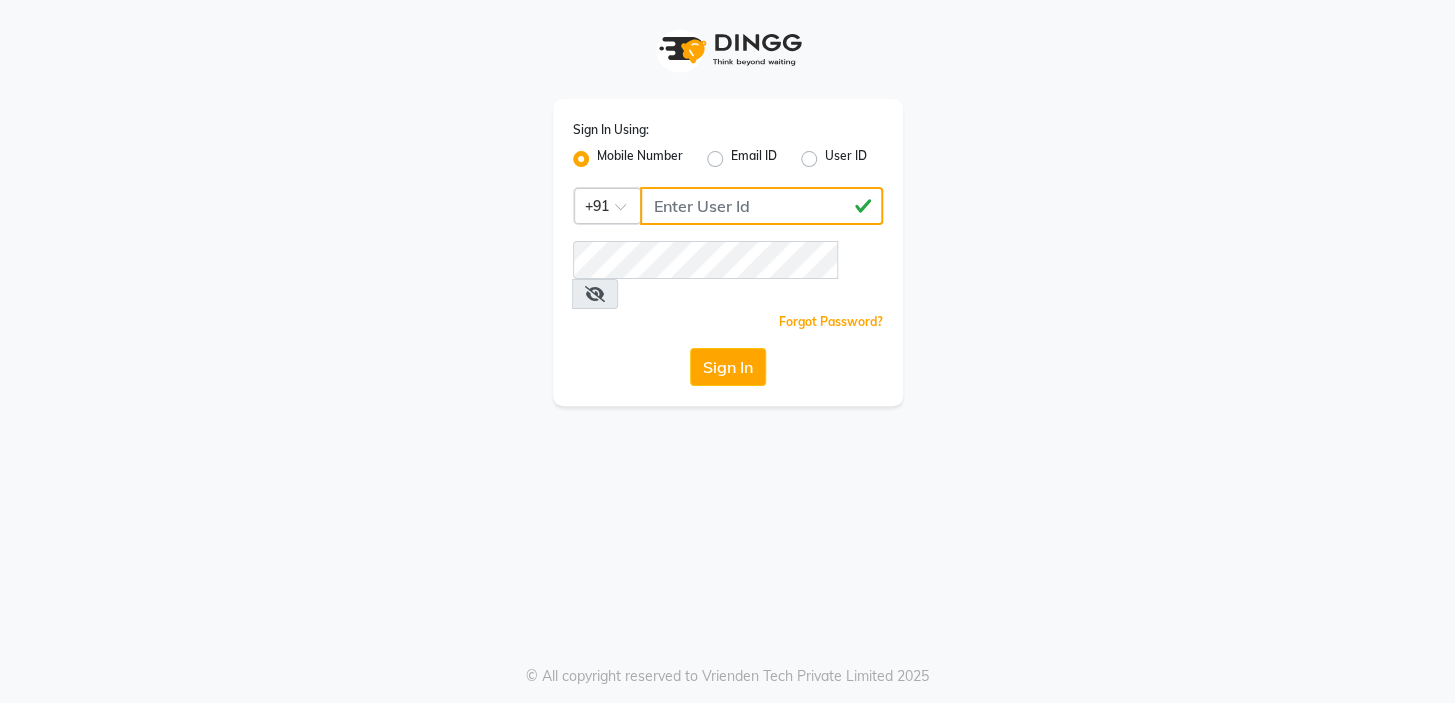 type on "[PHONE]" 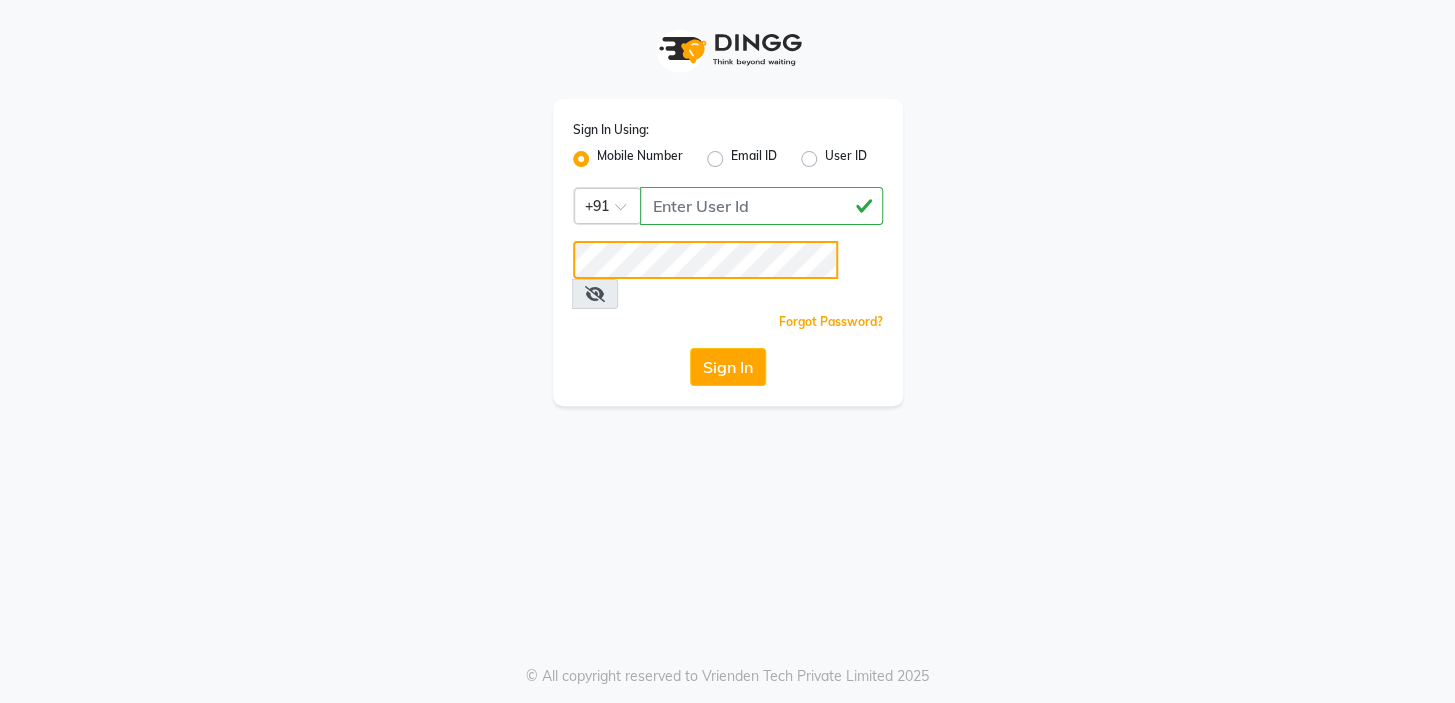 click on "Sign In" 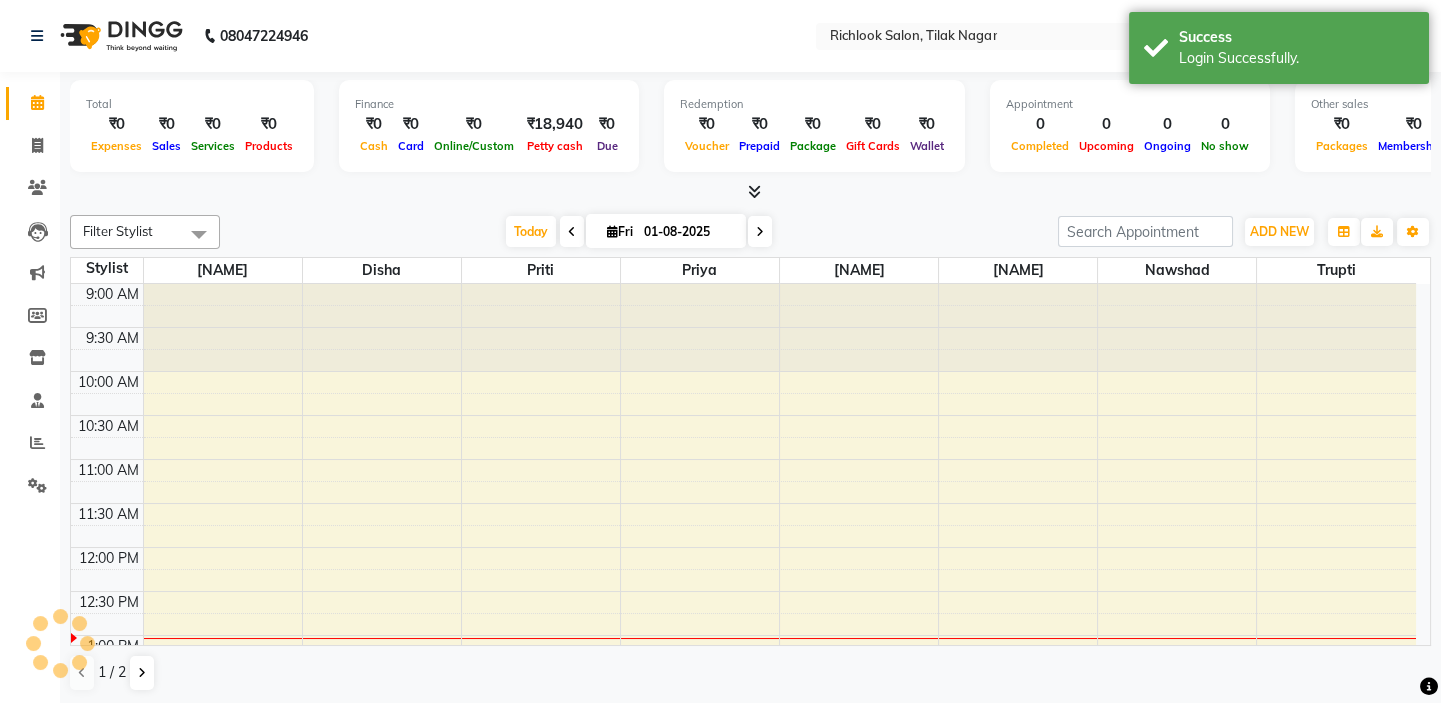 scroll, scrollTop: 0, scrollLeft: 0, axis: both 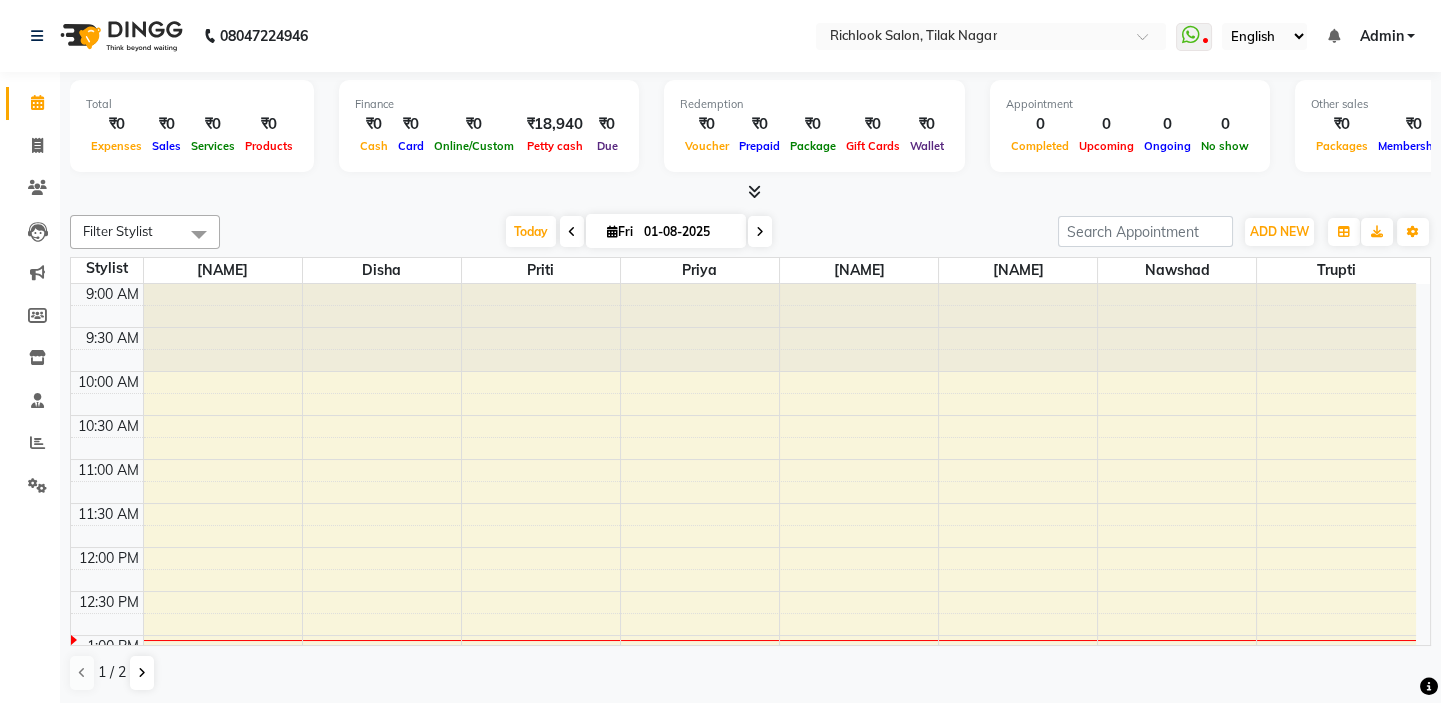 click at bounding box center (572, 232) 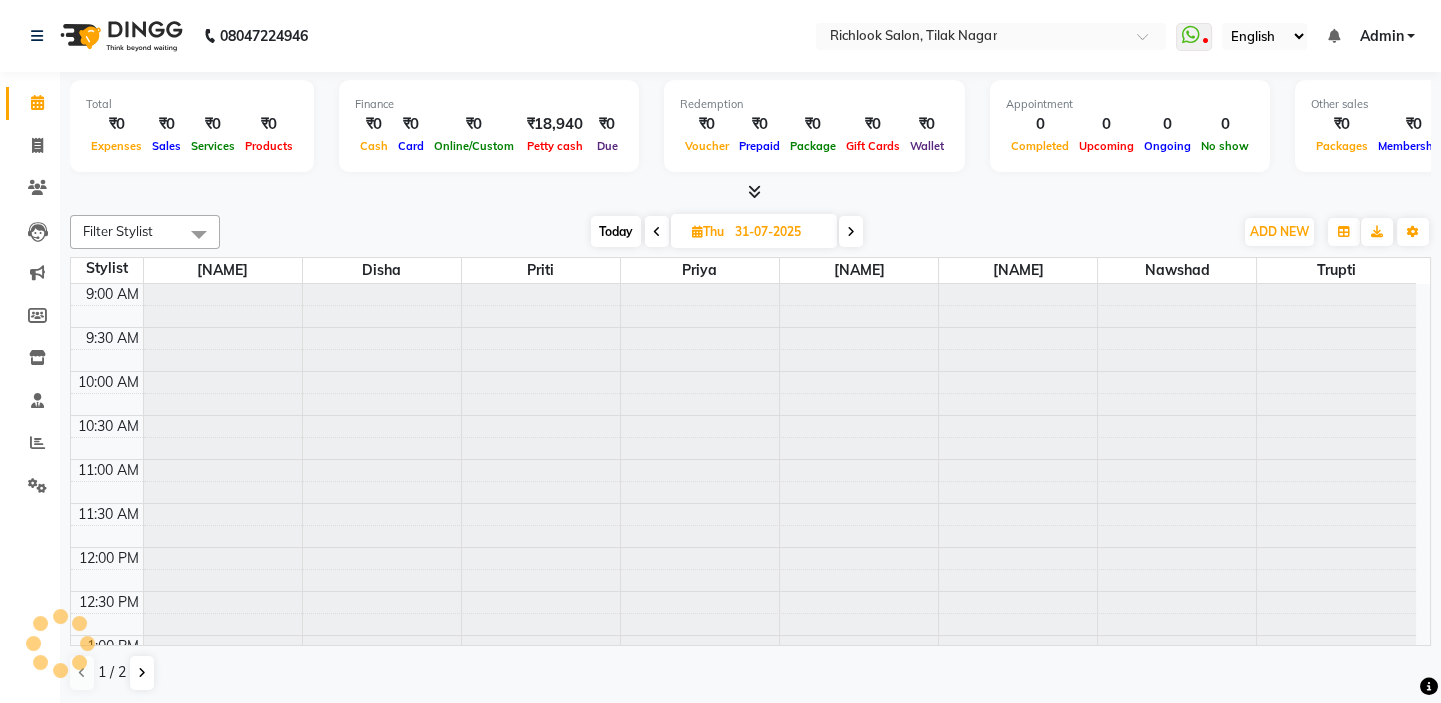 scroll, scrollTop: 351, scrollLeft: 0, axis: vertical 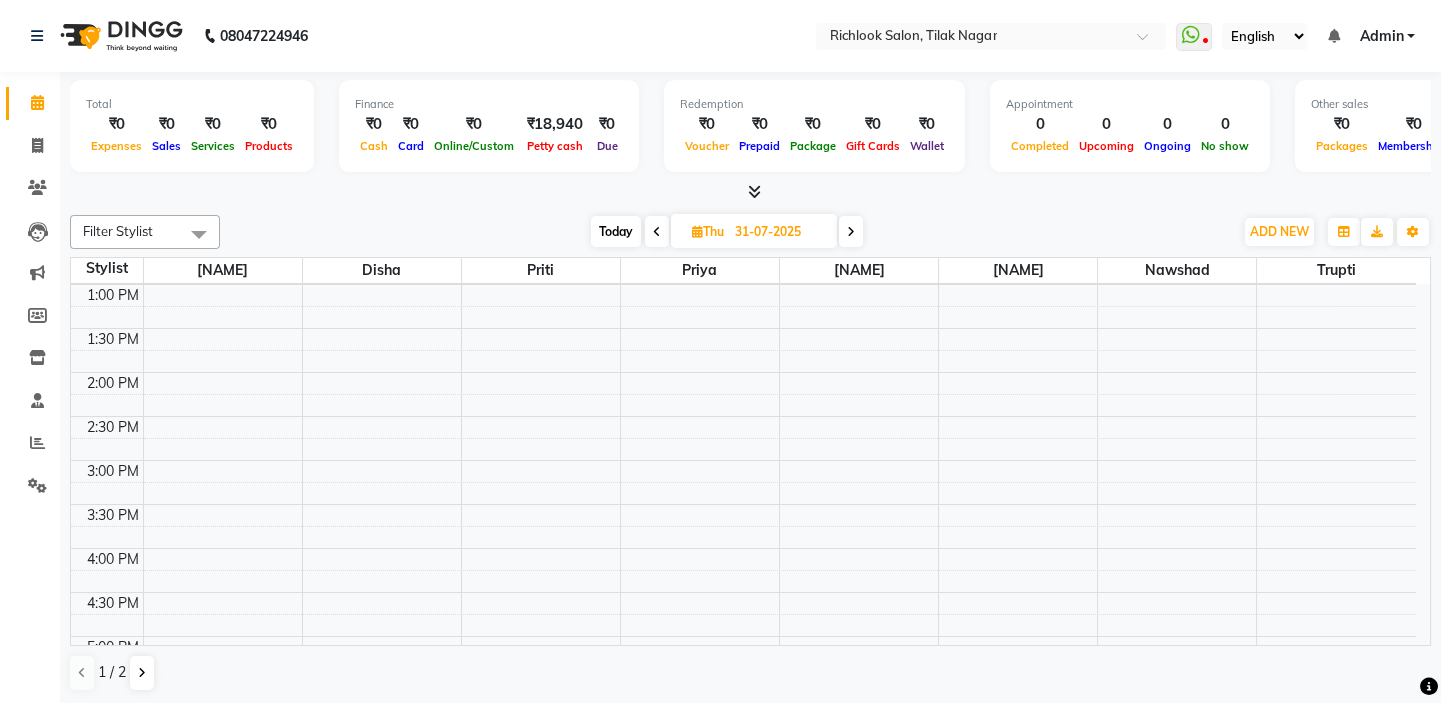 click at bounding box center [657, 231] 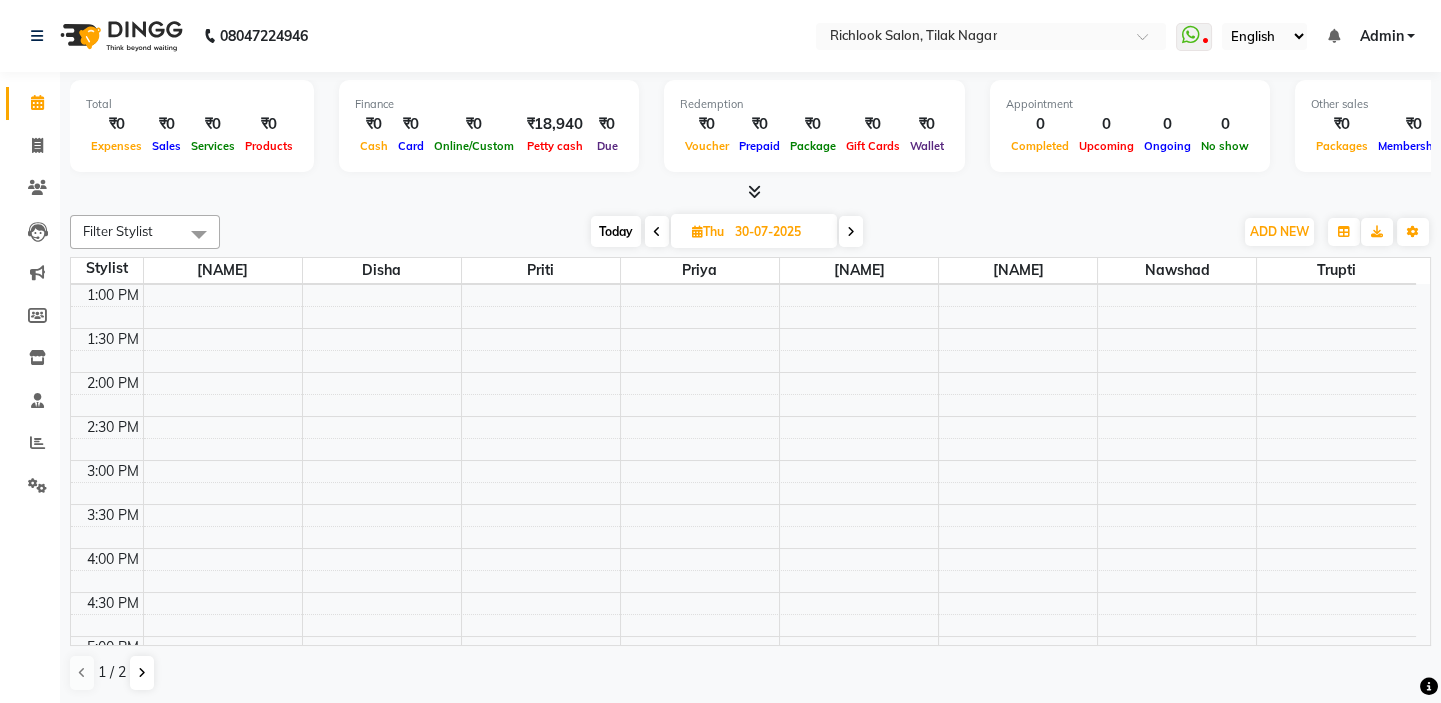 scroll, scrollTop: 351, scrollLeft: 0, axis: vertical 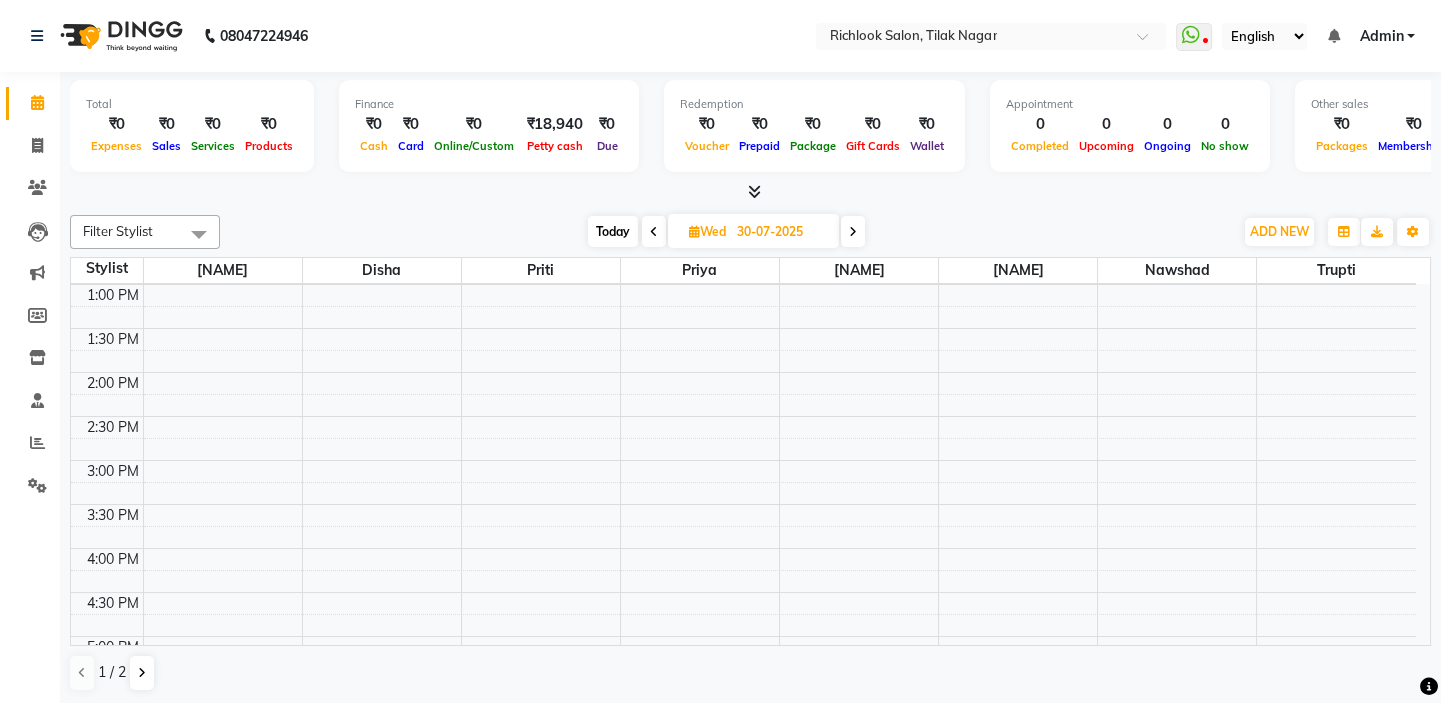 click at bounding box center [654, 232] 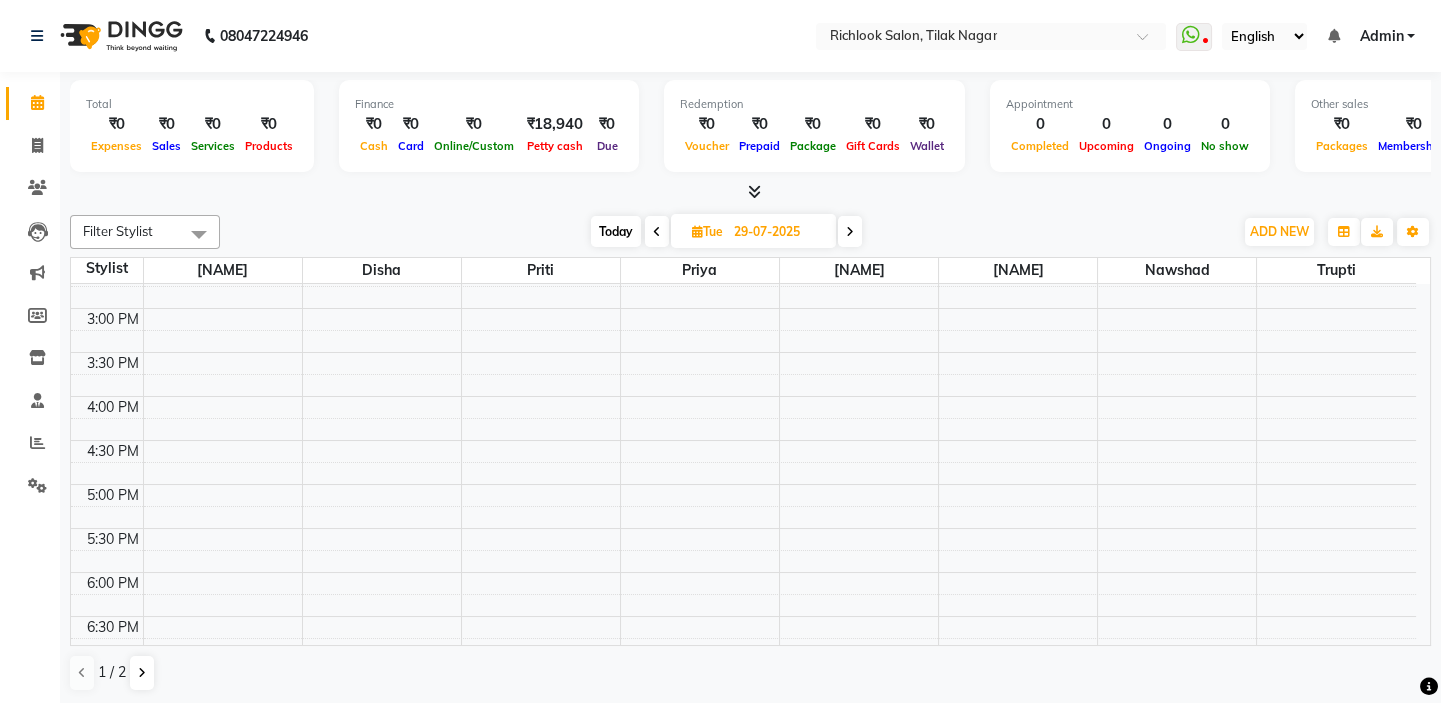 scroll, scrollTop: 231, scrollLeft: 0, axis: vertical 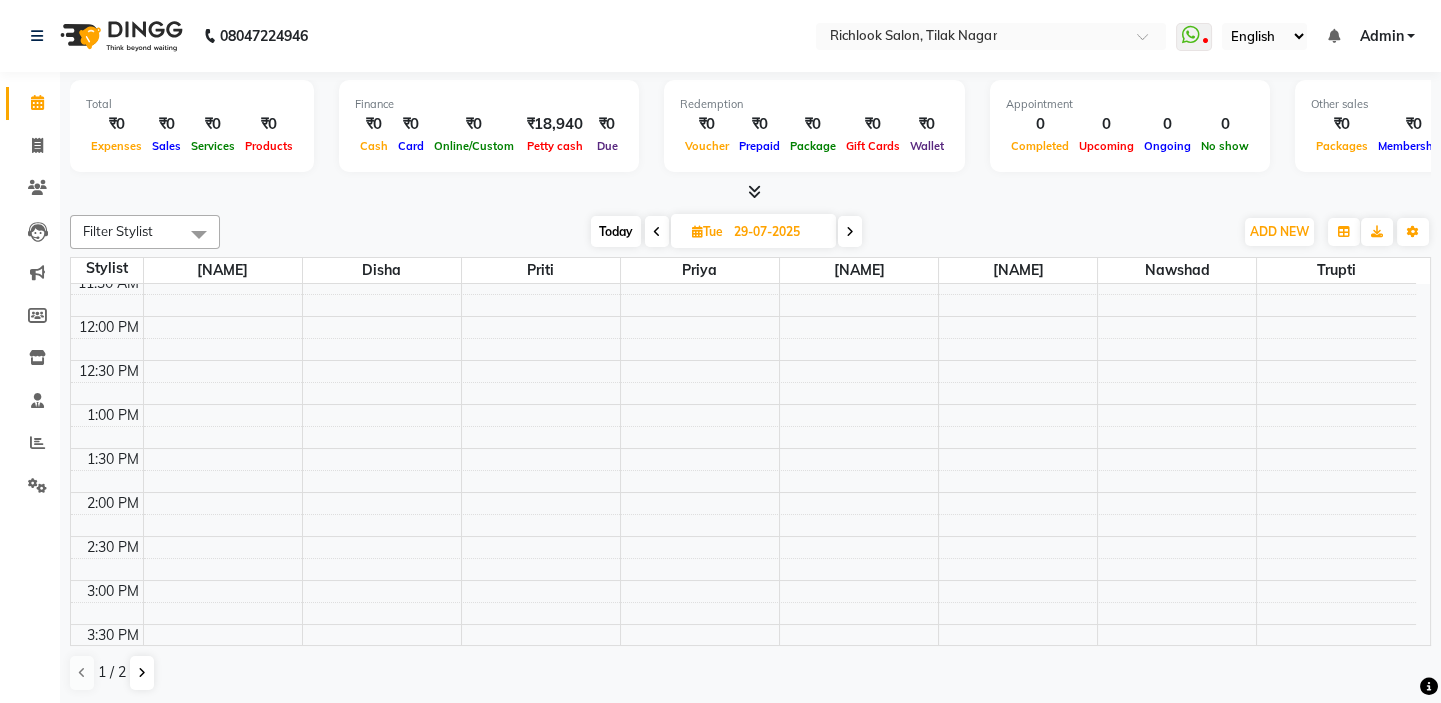click at bounding box center [657, 231] 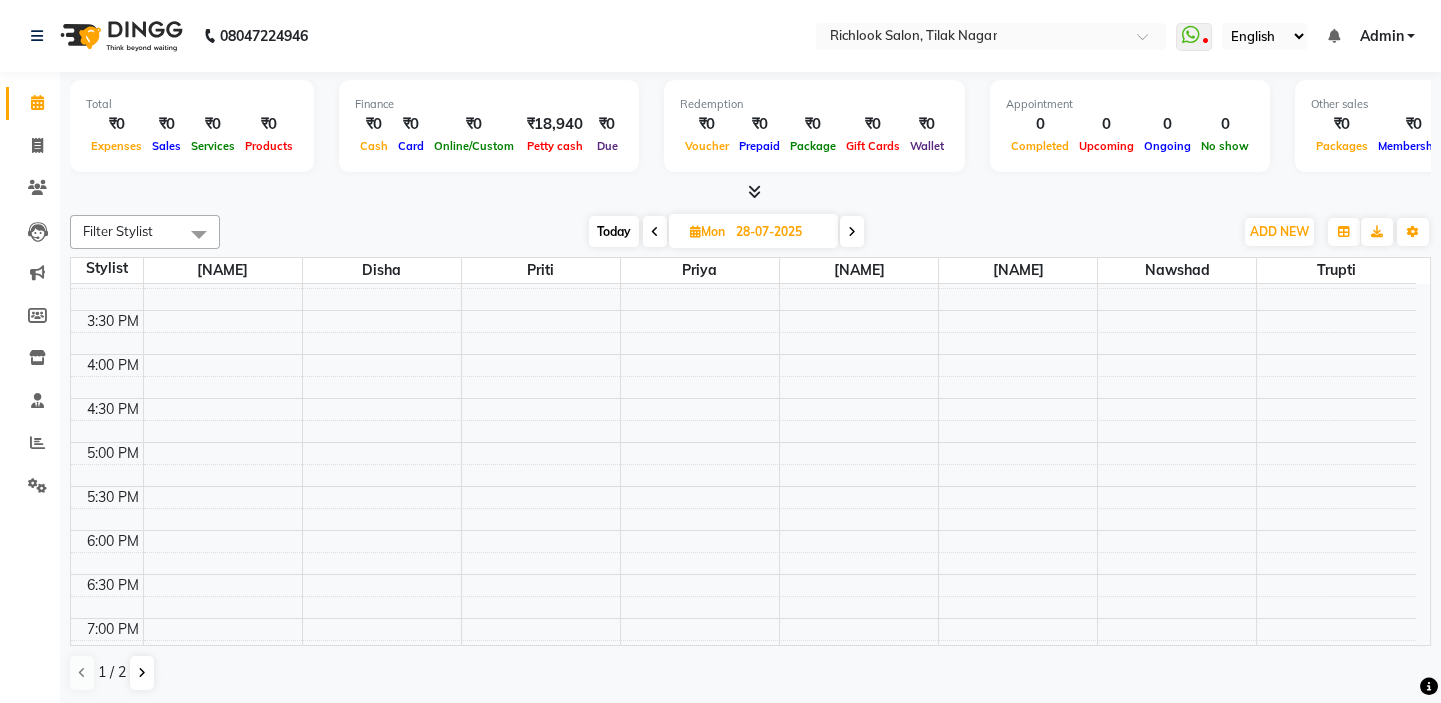 scroll, scrollTop: 777, scrollLeft: 0, axis: vertical 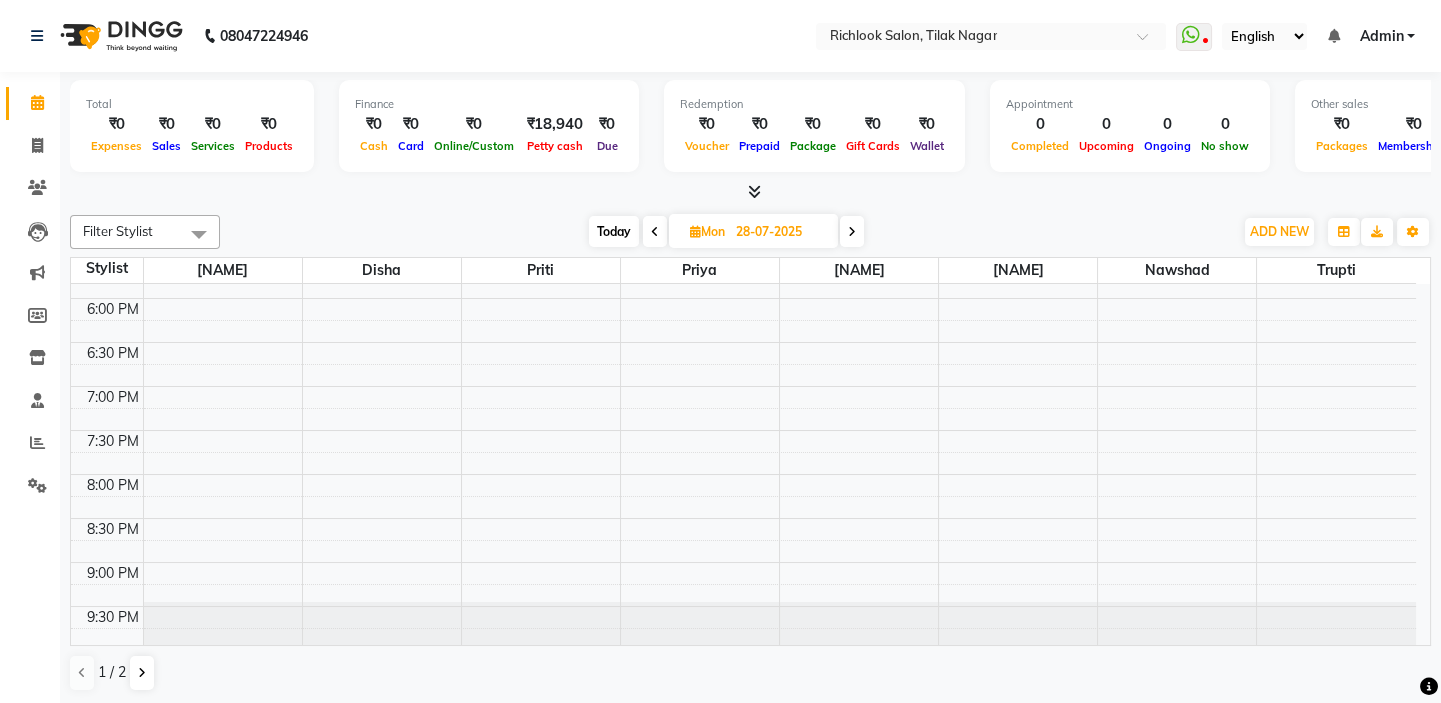 click at bounding box center (655, 232) 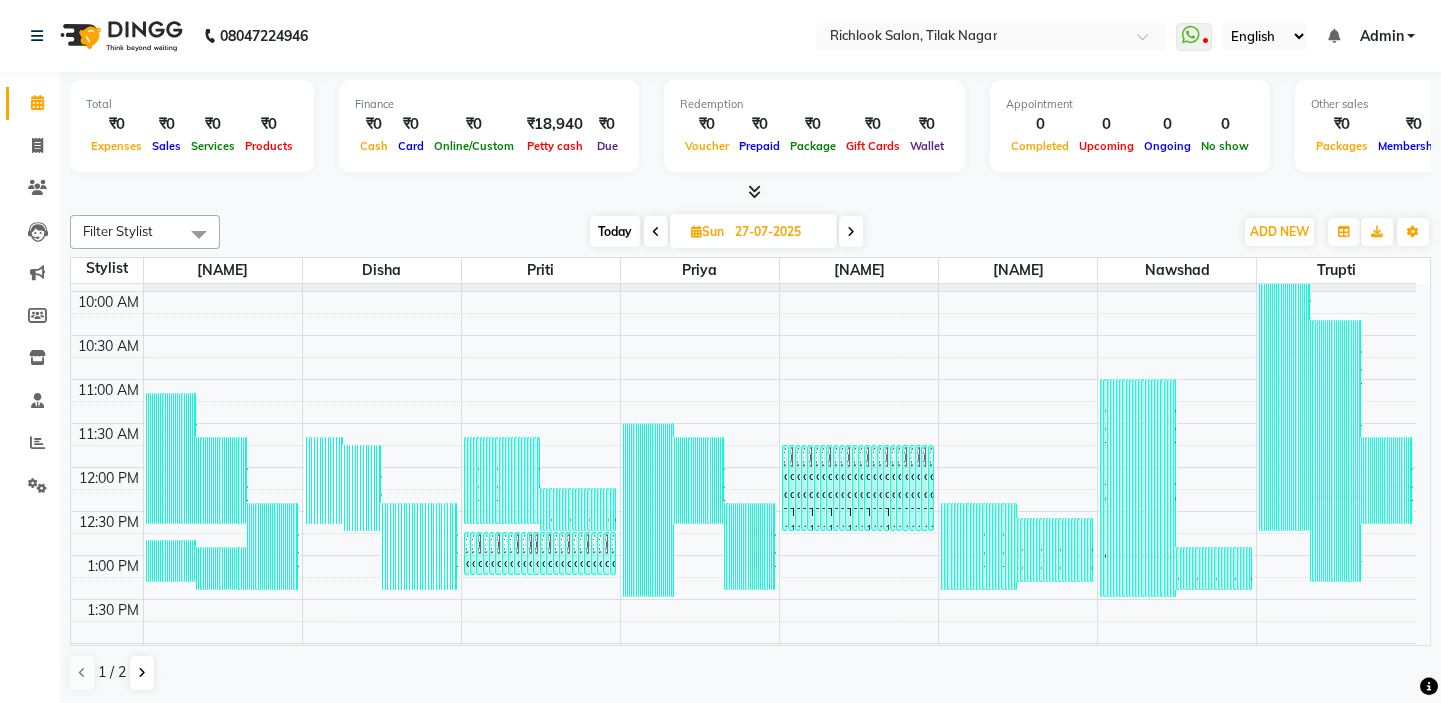 scroll, scrollTop: 0, scrollLeft: 0, axis: both 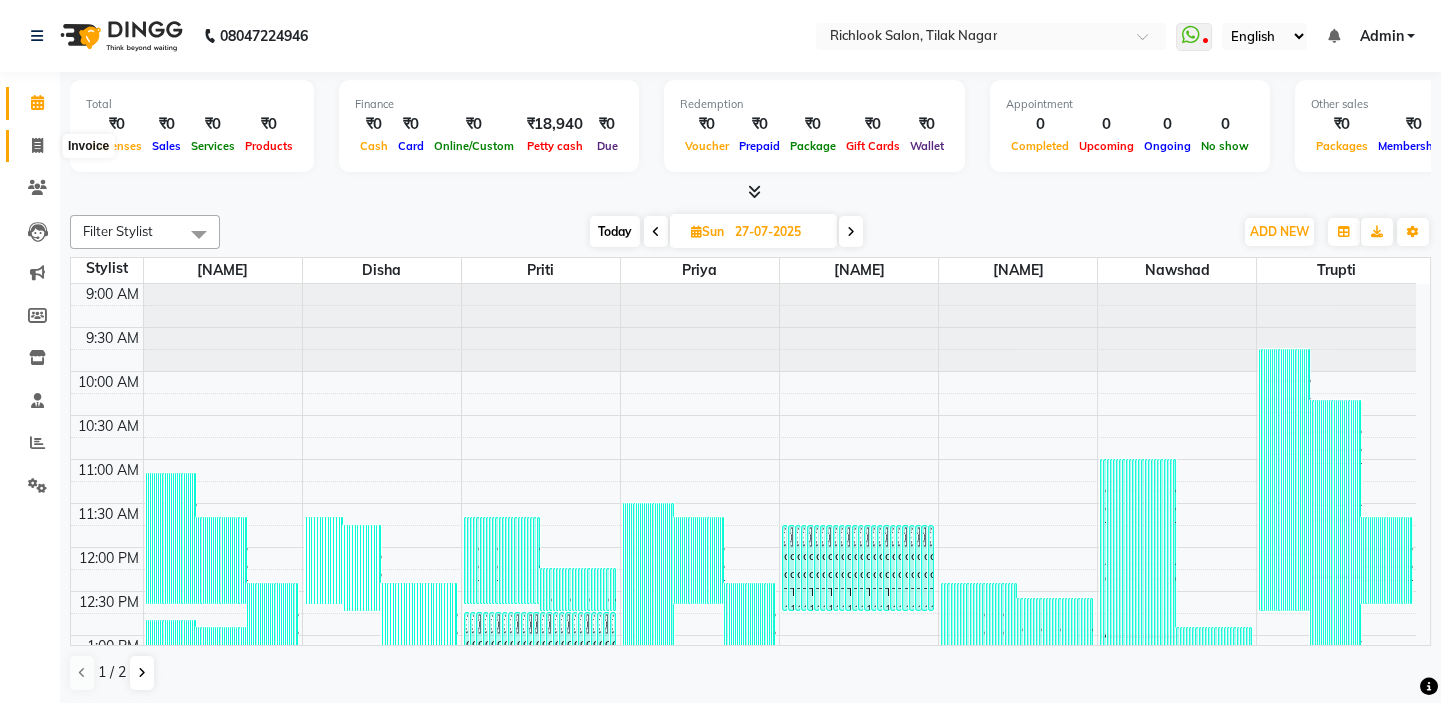 click 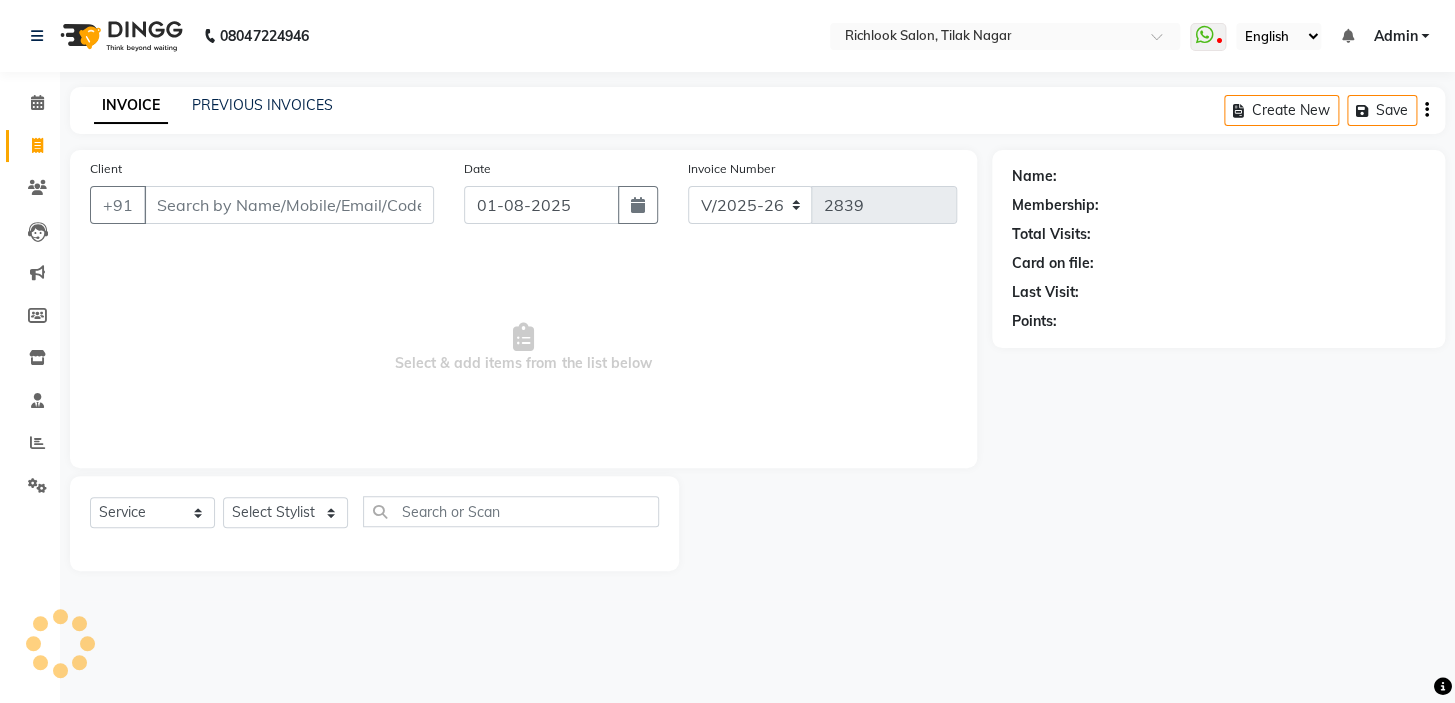 click on "Client" at bounding box center (289, 205) 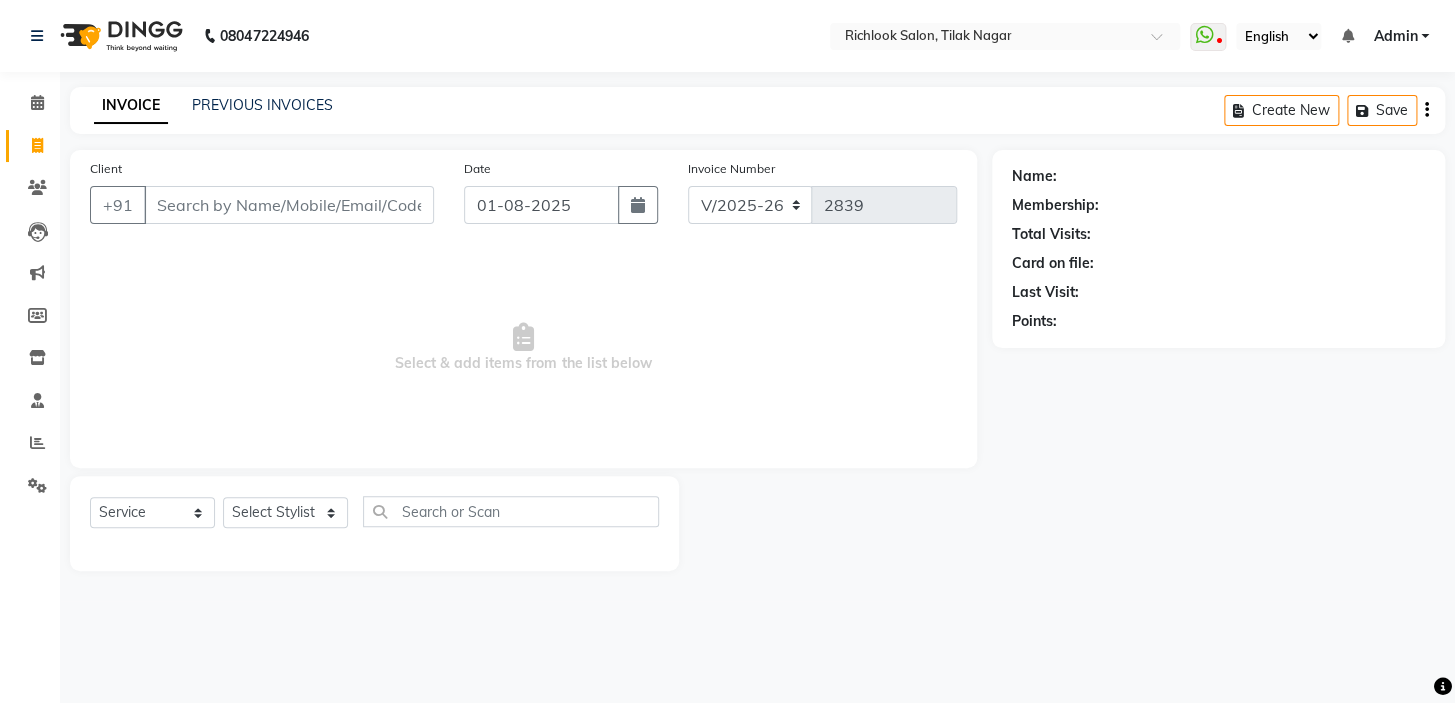 click on "Client" at bounding box center [289, 205] 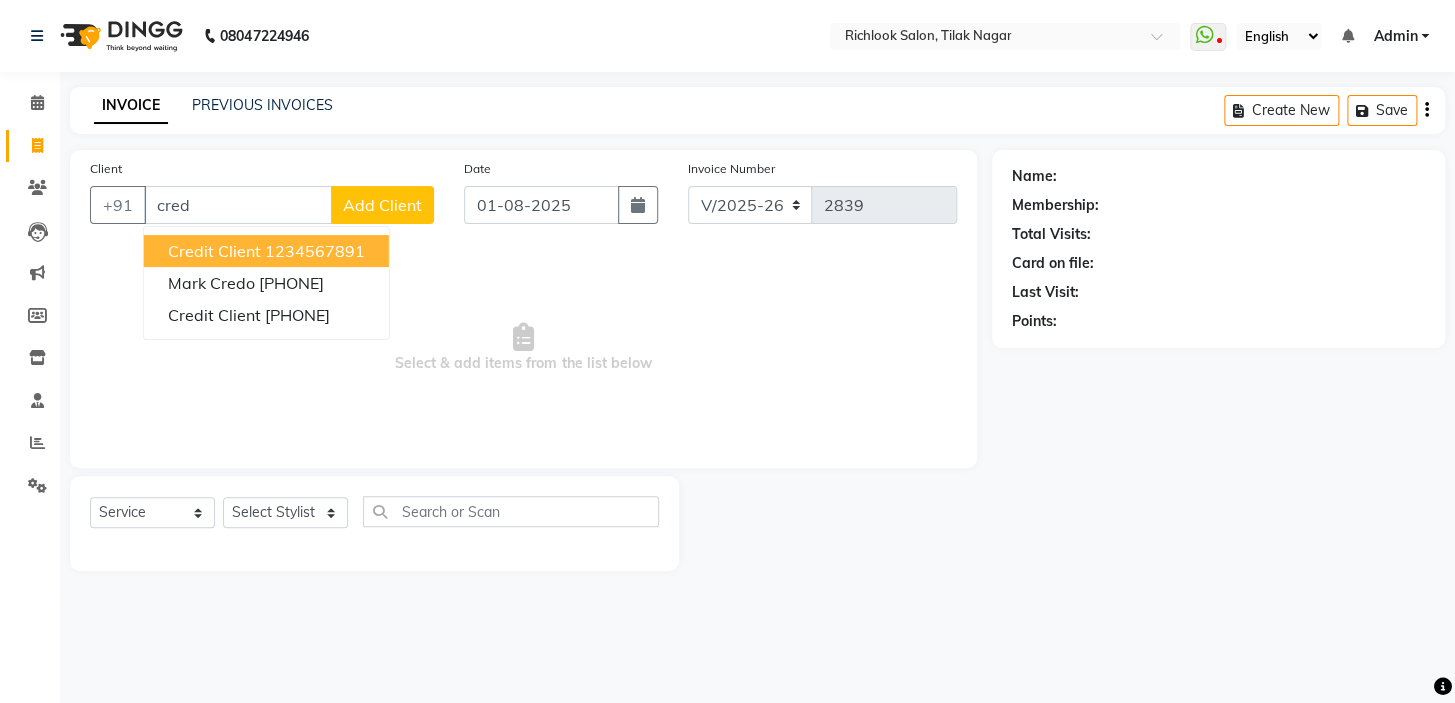 click on "credit client" at bounding box center [214, 251] 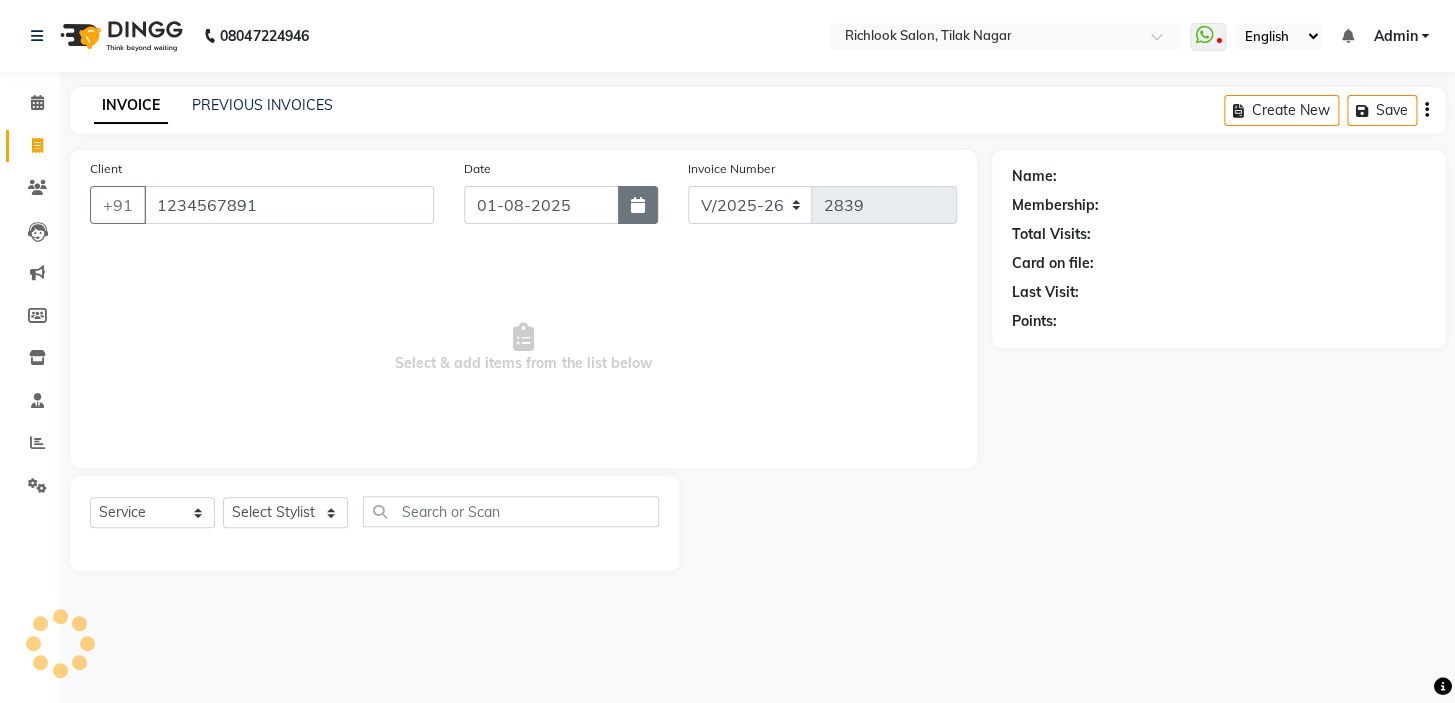 type on "1234567891" 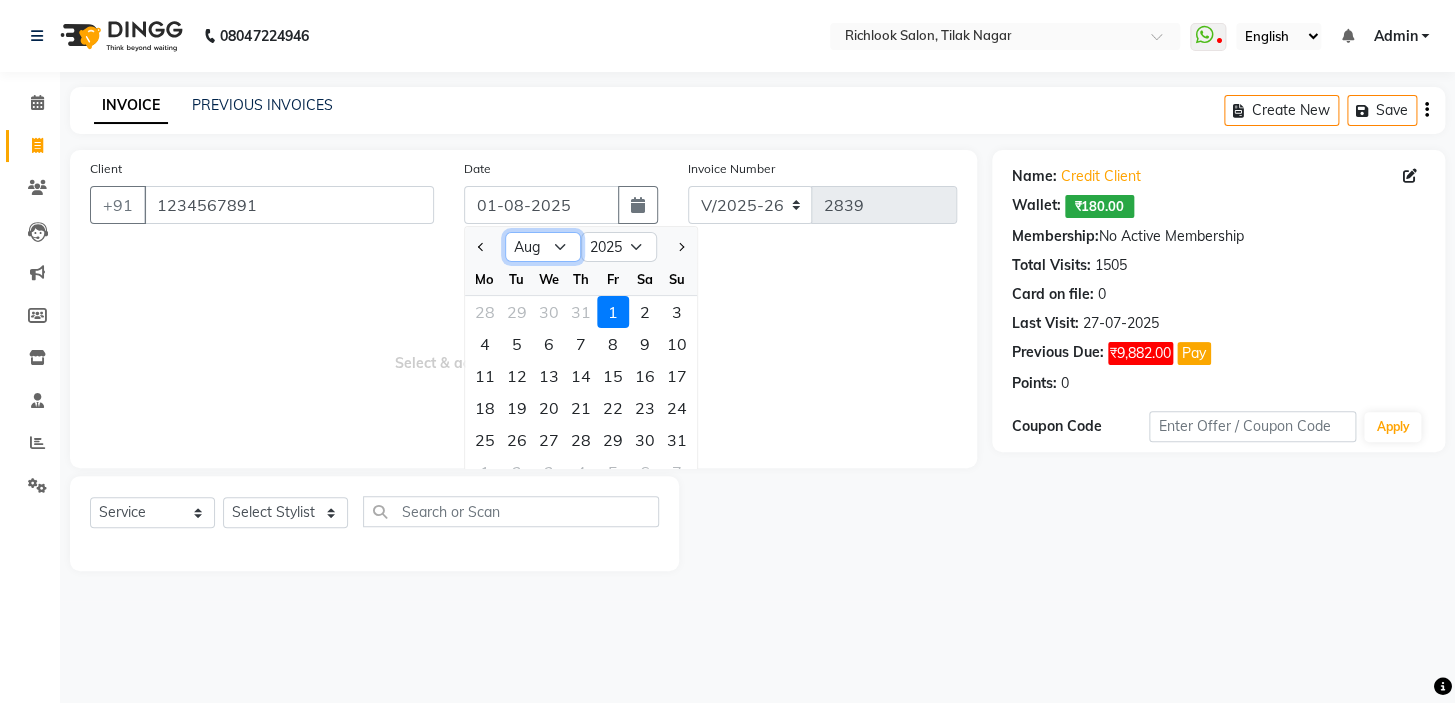 click on "Jan Feb Mar Apr May Jun Jul Aug Sep Oct Nov Dec" 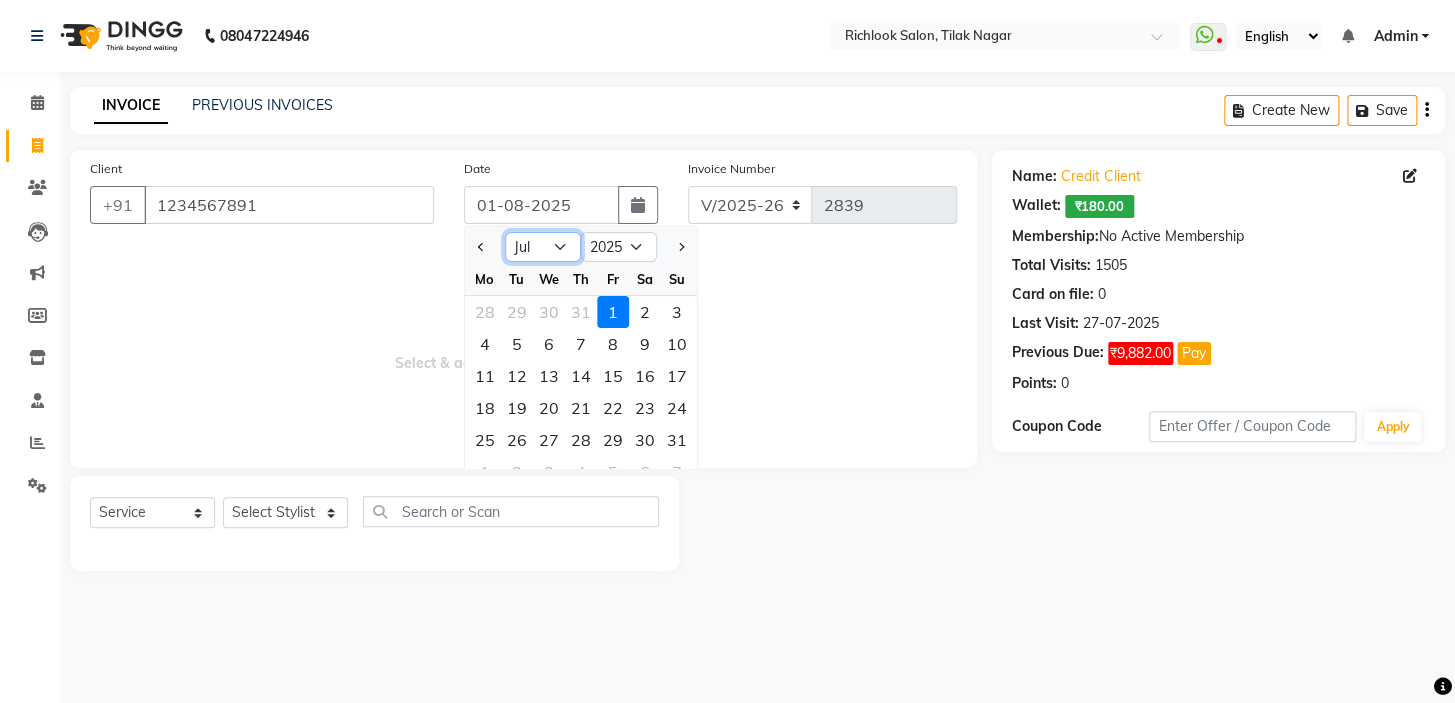 click on "Jan Feb Mar Apr May Jun Jul Aug Sep Oct Nov Dec" 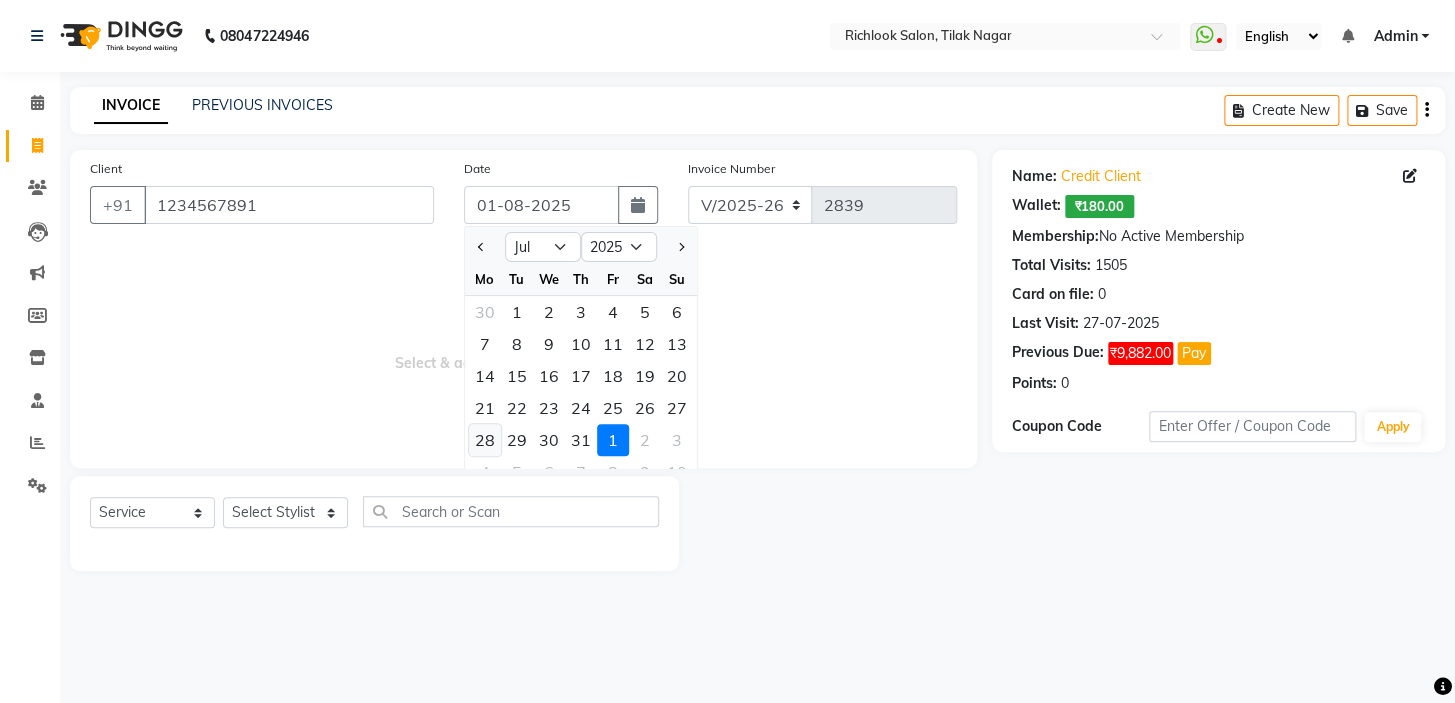 click on "28" 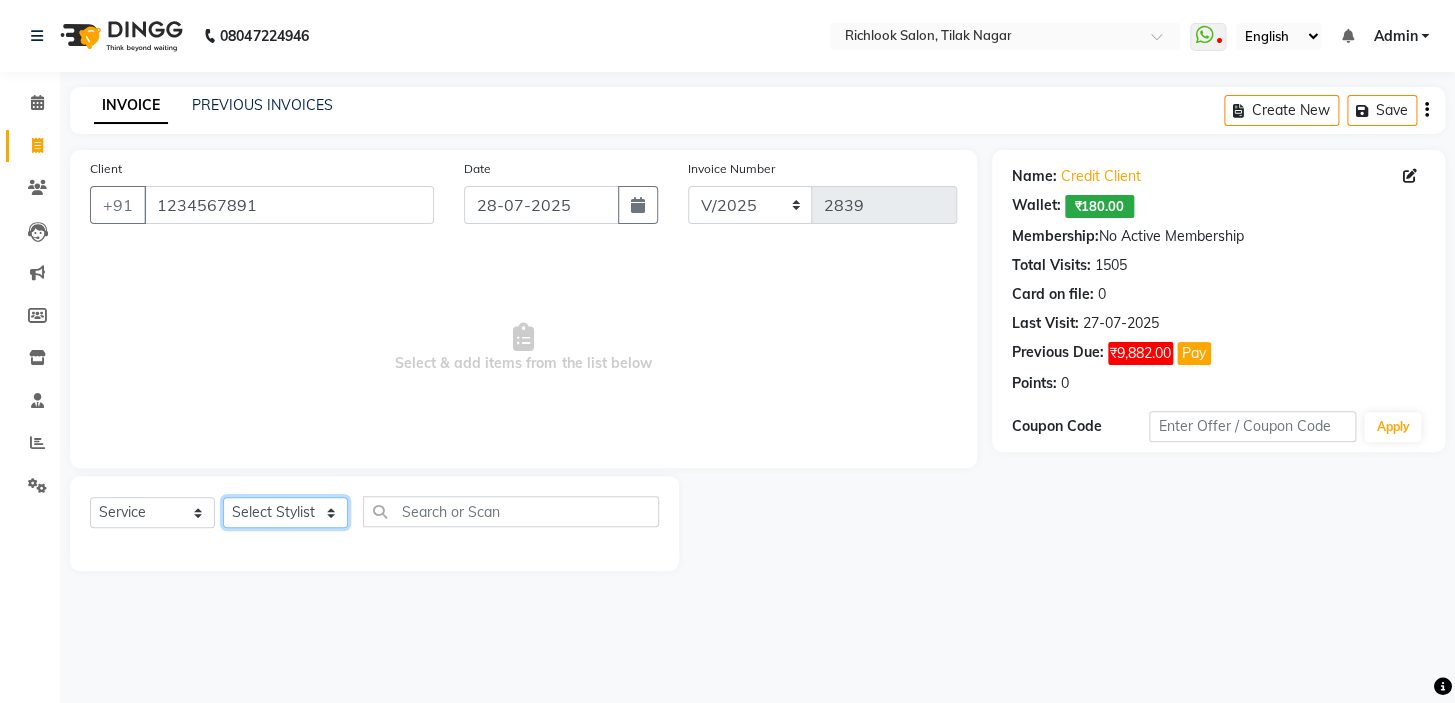 click on "Select Stylist [NAME] [NAME] [NAME] [NAME] [NAME]  [NAME] [NAME]   [NAME] [NAME]   [NAME]" 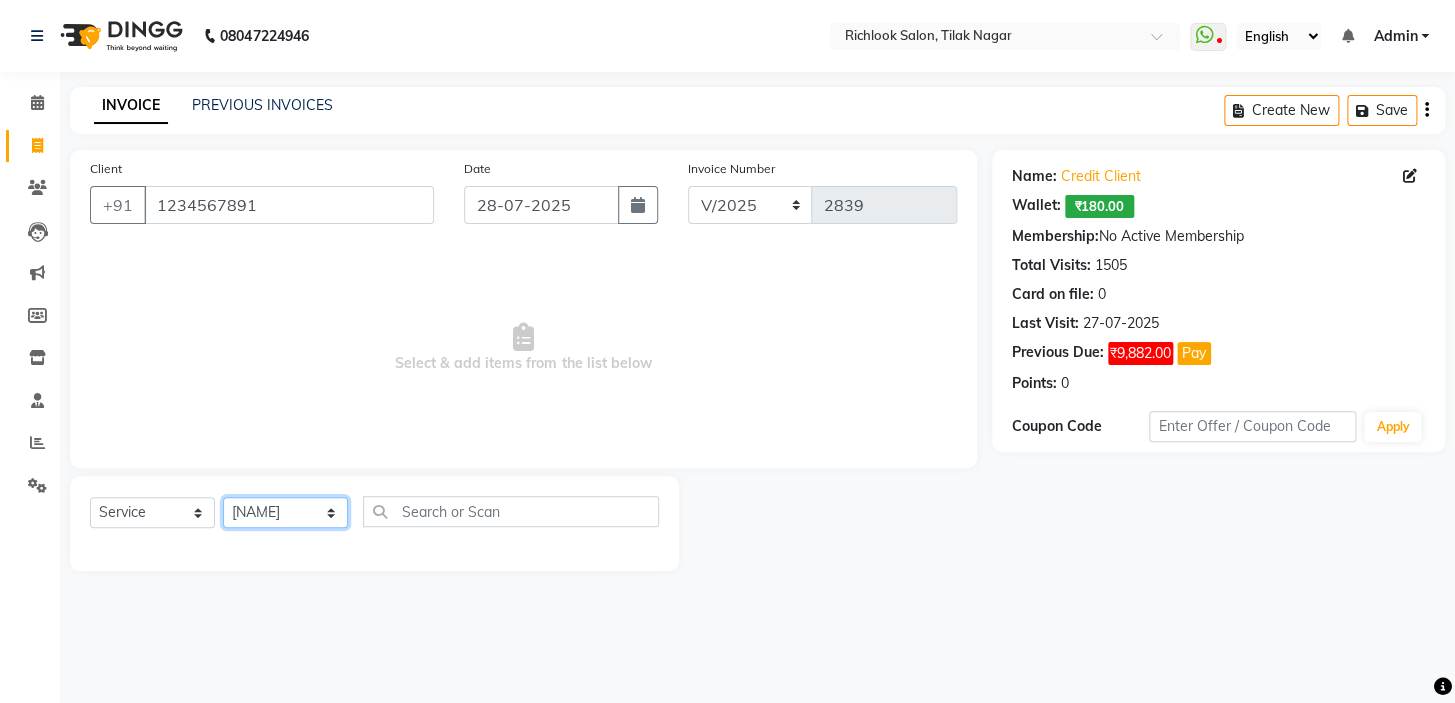click on "Select Stylist [NAME] [NAME] [NAME] [NAME] [NAME]  [NAME] [NAME]   [NAME] [NAME]   [NAME]" 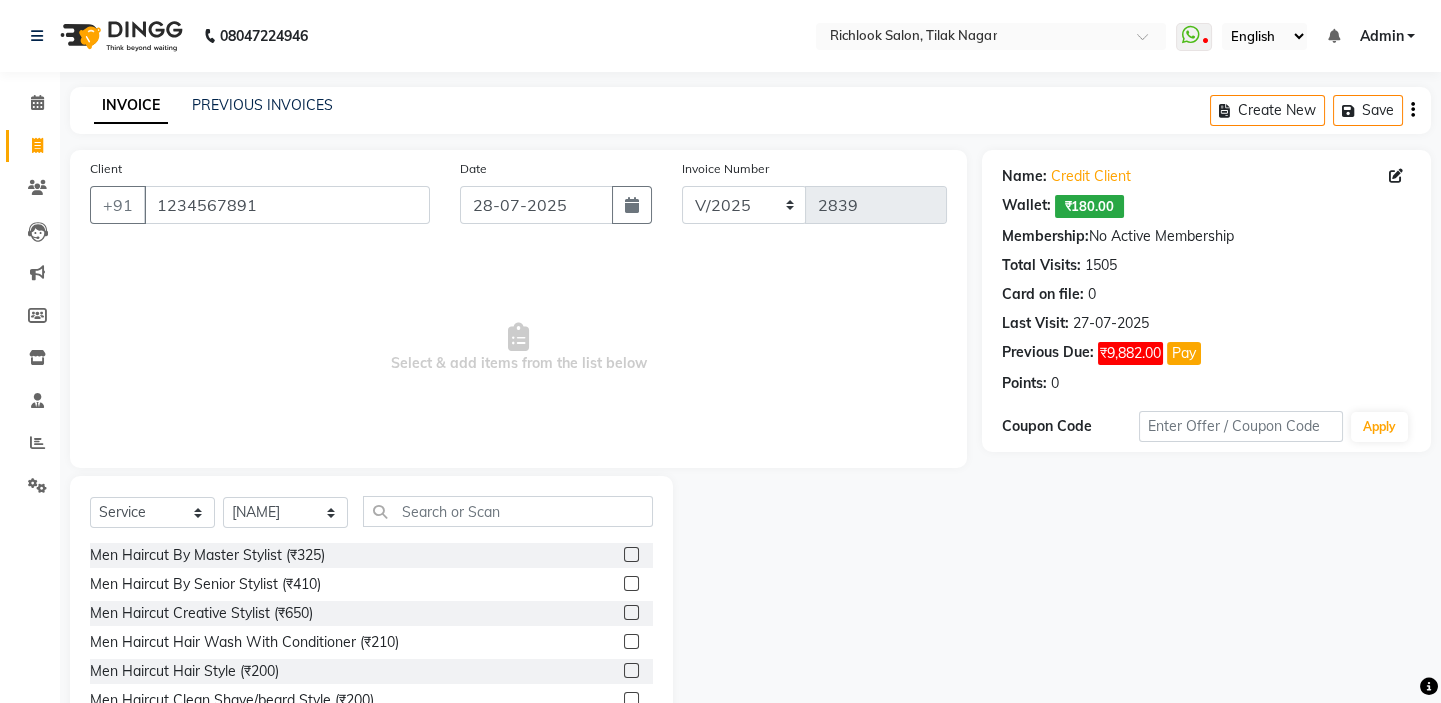 drag, startPoint x: 283, startPoint y: 554, endPoint x: 340, endPoint y: 548, distance: 57.31492 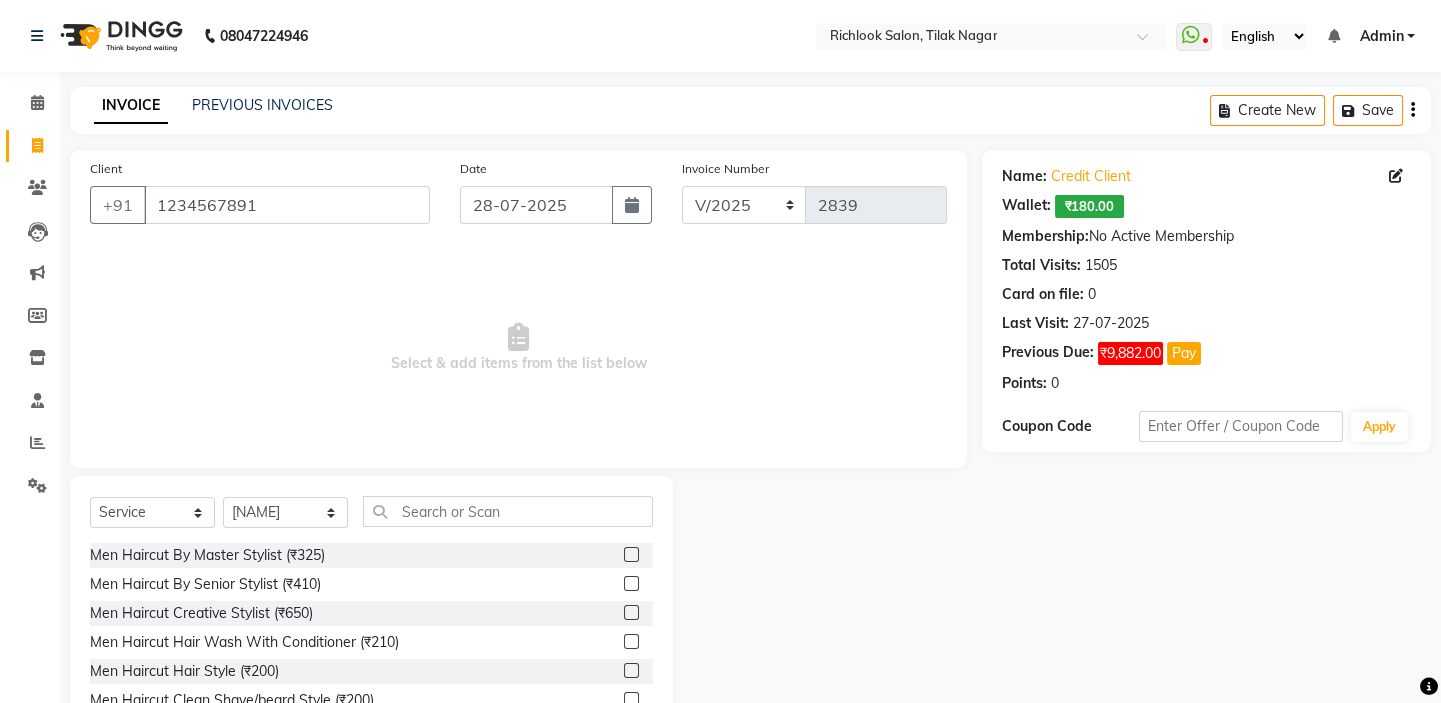 click on "Men Haircut By Master Stylist (₹325)" 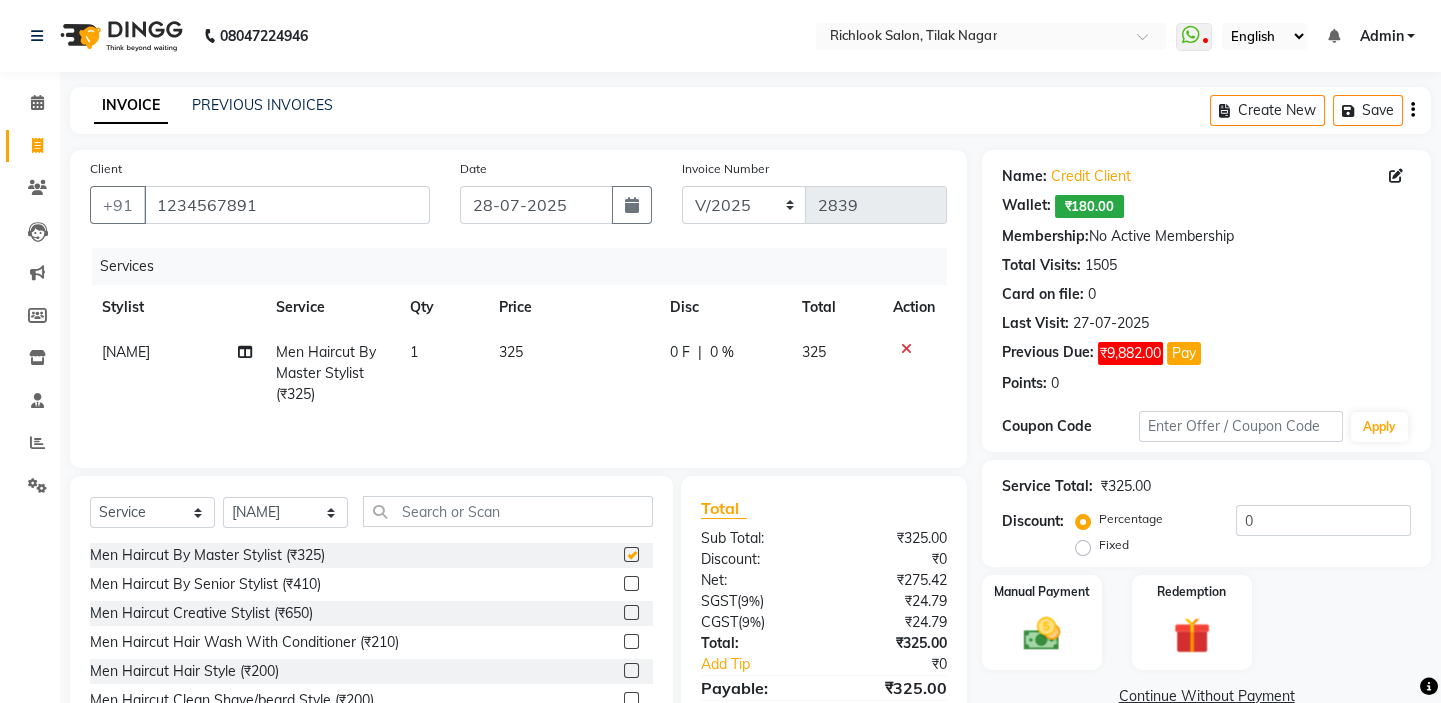 checkbox on "false" 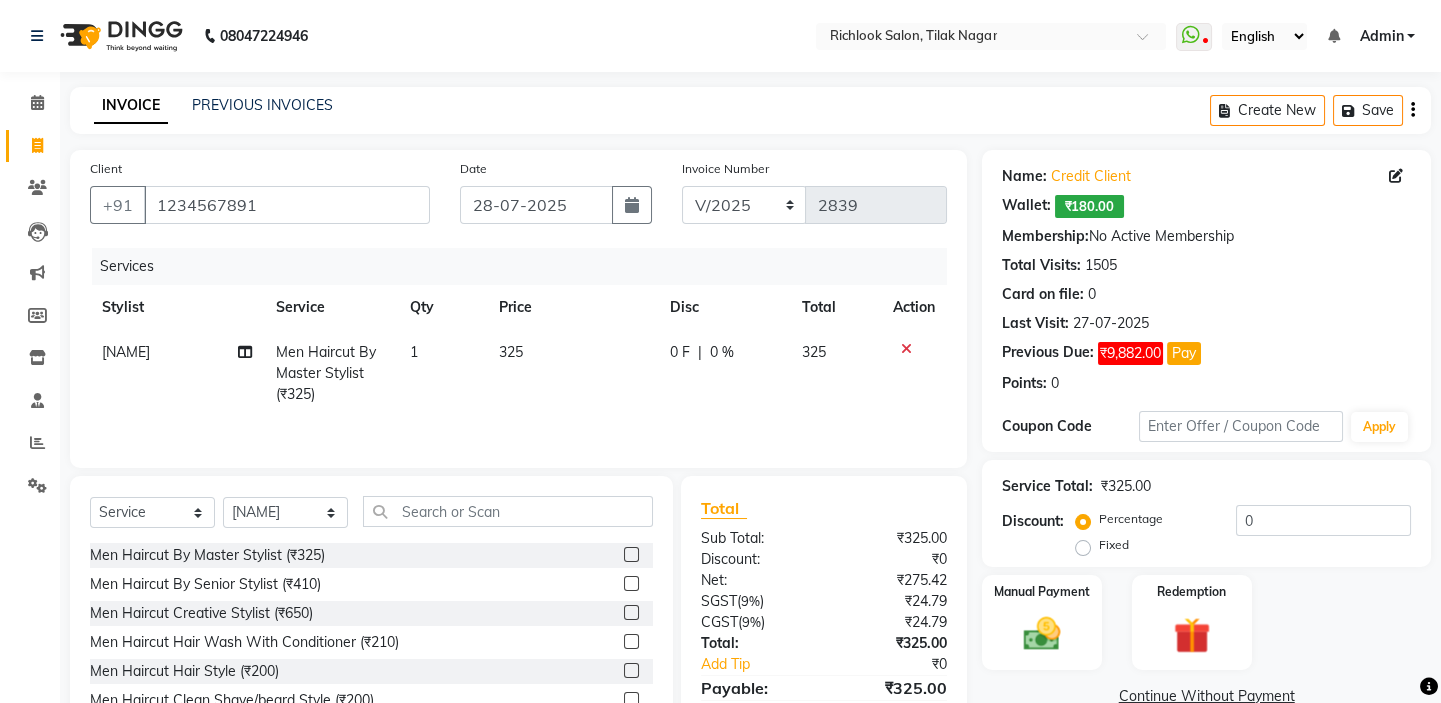 click on "325" 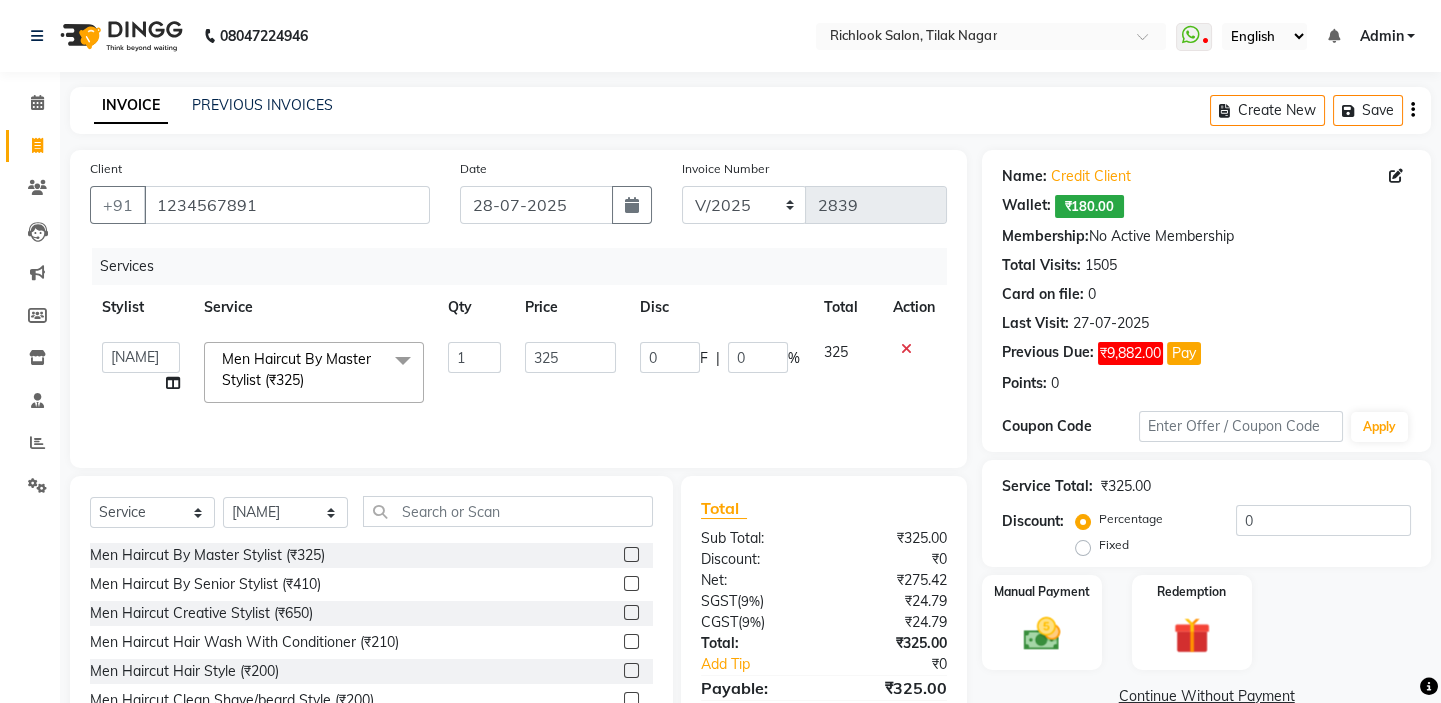 click on "[NAME]   [NAME]   [NAME]   [NAME]   [NAME]    [NAME] [NAME]   [NAME]   [NAME]   [NAME]  Men Haircut By Master Stylist (₹[PRICE])  x Men Haircut By Master Stylist (₹[PRICE]) Men Haircut By Senior Stylist (₹[PRICE]) Men Haircut Creative Stylist (₹[PRICE]) Men Haircut Hair Wash With Conditioner (₹[PRICE]) Men Haircut Hair Style (₹[PRICE]) Men Haircut Clean Shave/beard Style (₹[PRICE]) Men Haircut Clean Shave/beard Style (By Creative/senior) (₹[PRICE]) Men Haircut Hair Cut With Beard (By Senior) (₹[PRICE]) Women Haircut By Master Stylist (₹[PRICE]) Women Haircut Senior Hair Stylist (₹[PRICE]) Women Haircut Creative Stylist (₹[PRICE]) Women Haircut Haircut For Girls (Below 12 Year) (₹[PRICE]) Women Haircut Fringe Cut (₹[PRICE]) Hair Wash With Conditioner Hair Upto Shoulder (₹[PRICE]) Hair Wash With Conditioner Hair Below Shoulder (₹[PRICE]) Hair Wash With Conditioner Hair Upto Waist (₹[PRICE]) Naturica Hair Wash Hair Upto Shoulder (₹[PRICE]) Naturica Hair Wash Hair Below Shoulder (₹[PRICE]) Naturica Hair Wash Hair Upto Waist (₹[PRICE]) 1 [PRICE] 0 F | 0 %" 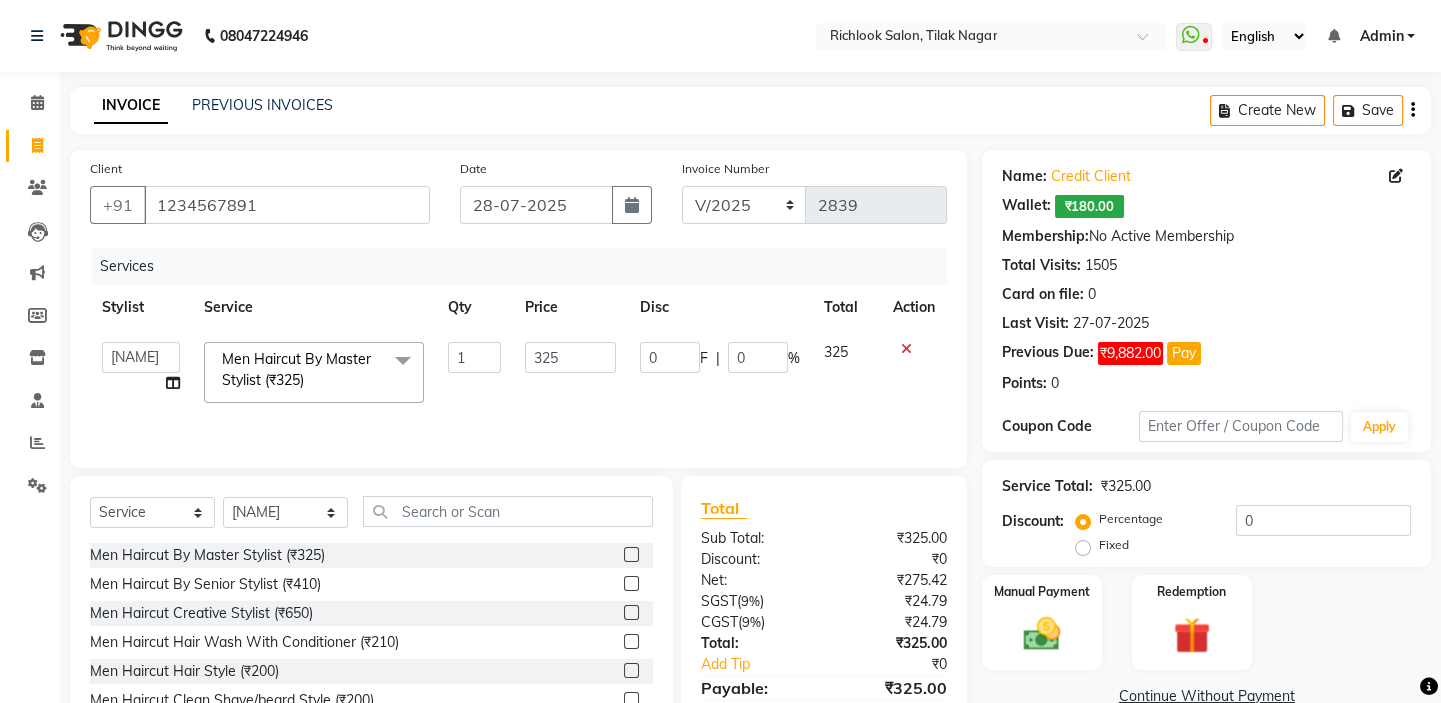 type on "5" 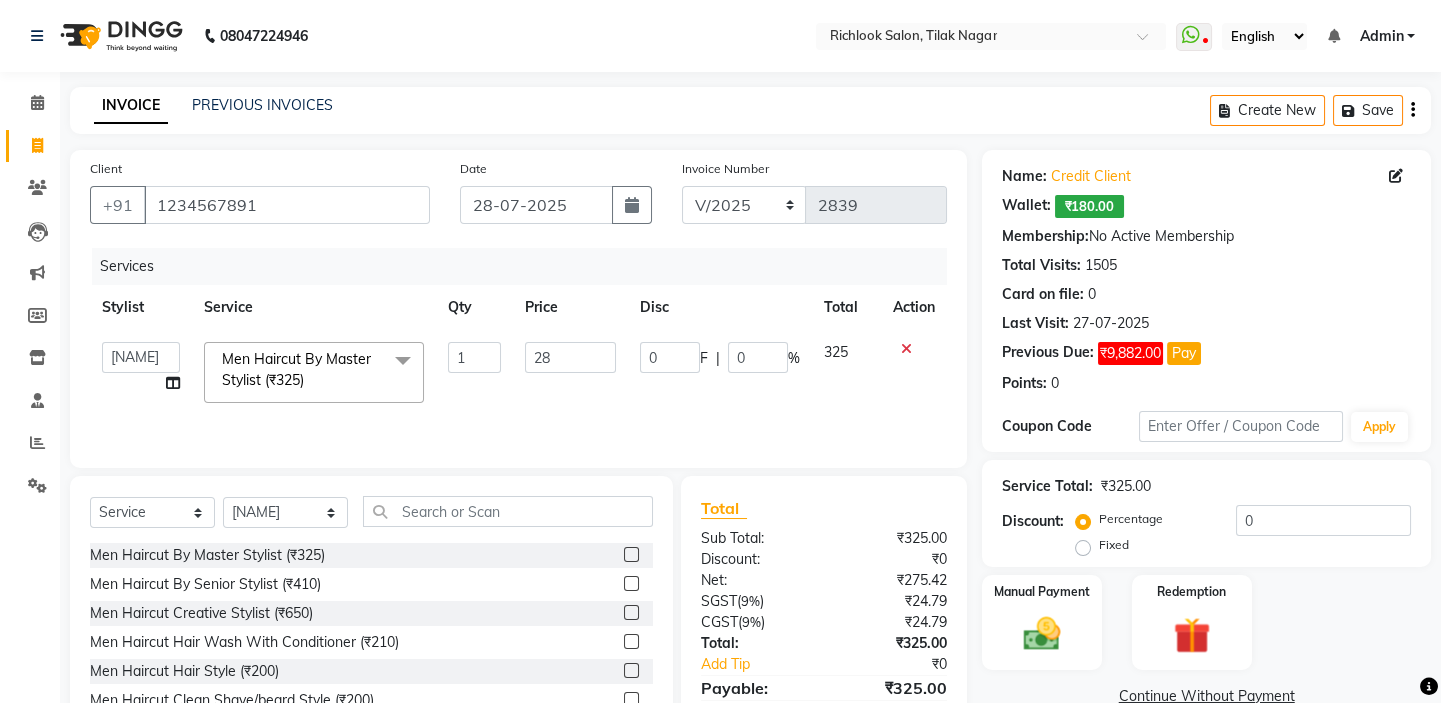 type on "280" 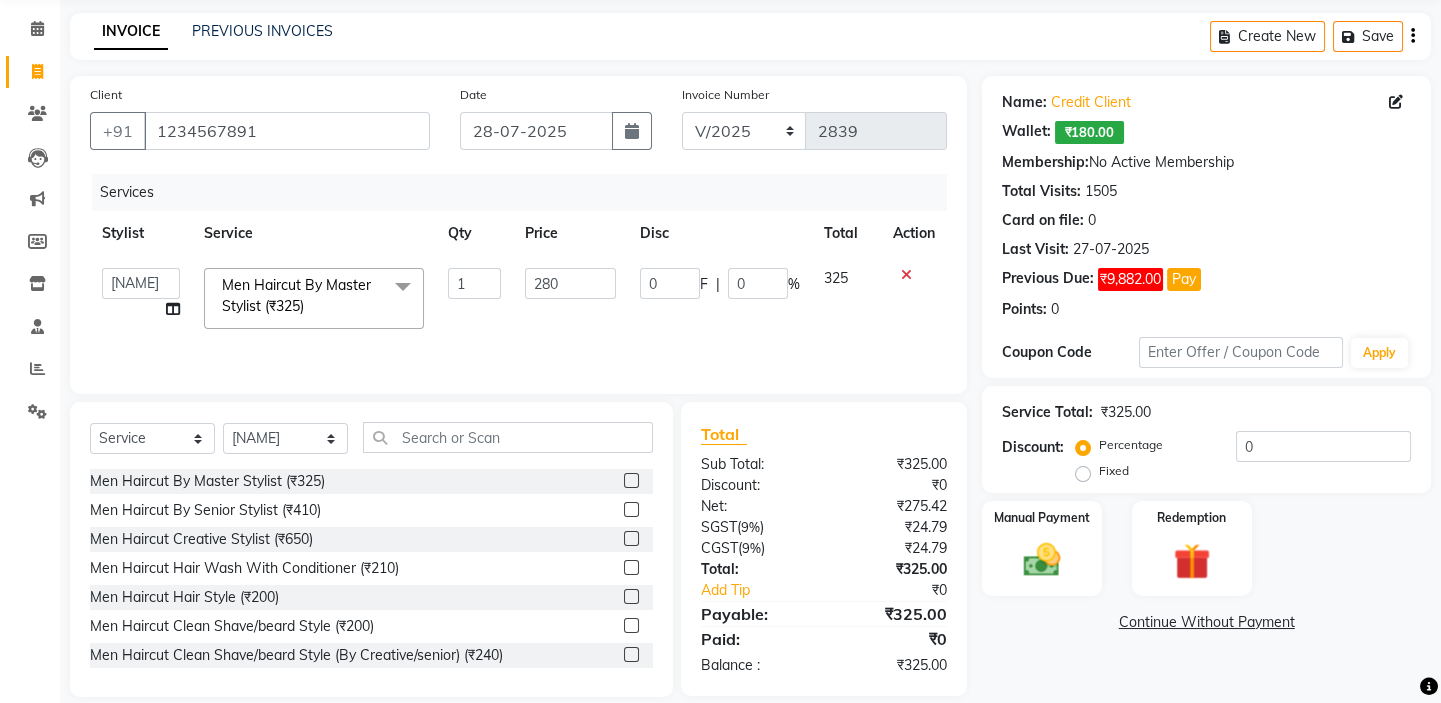 scroll, scrollTop: 99, scrollLeft: 0, axis: vertical 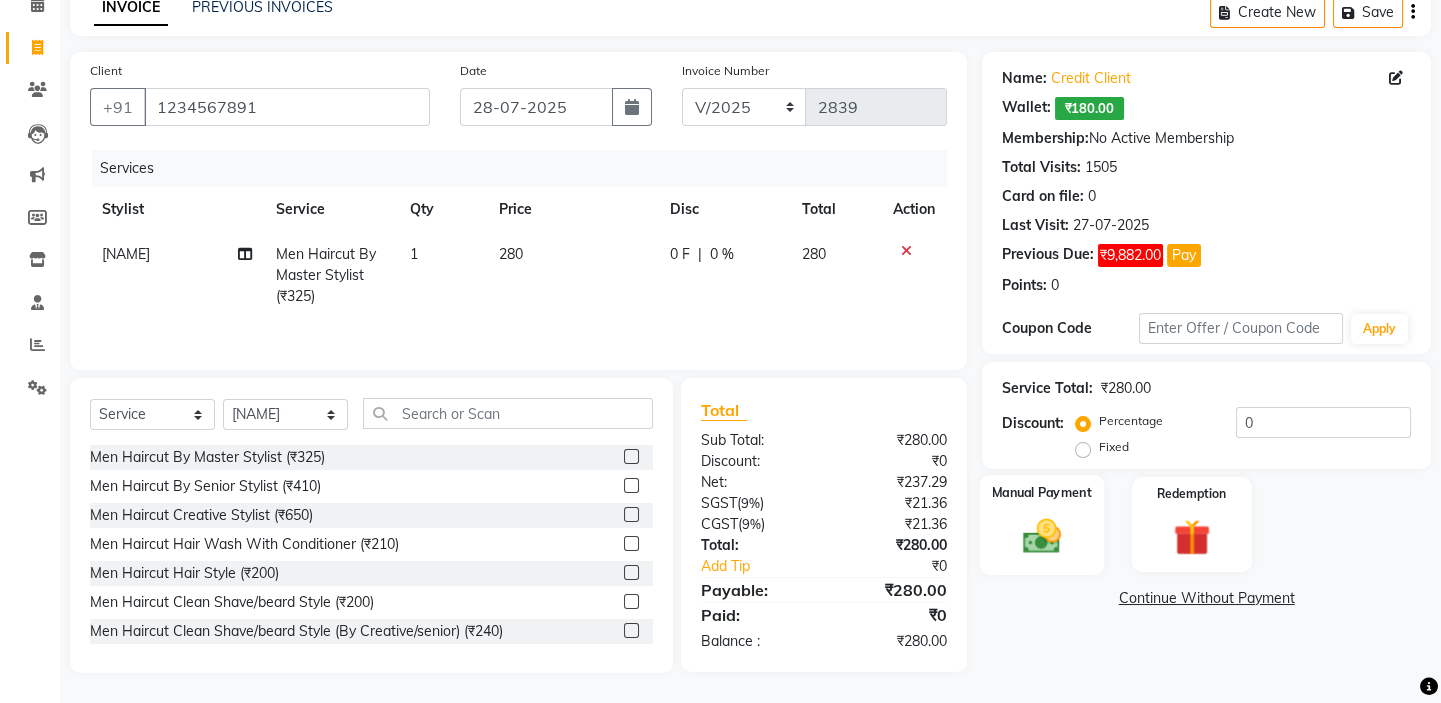 drag, startPoint x: 1053, startPoint y: 533, endPoint x: 1090, endPoint y: 577, distance: 57.48913 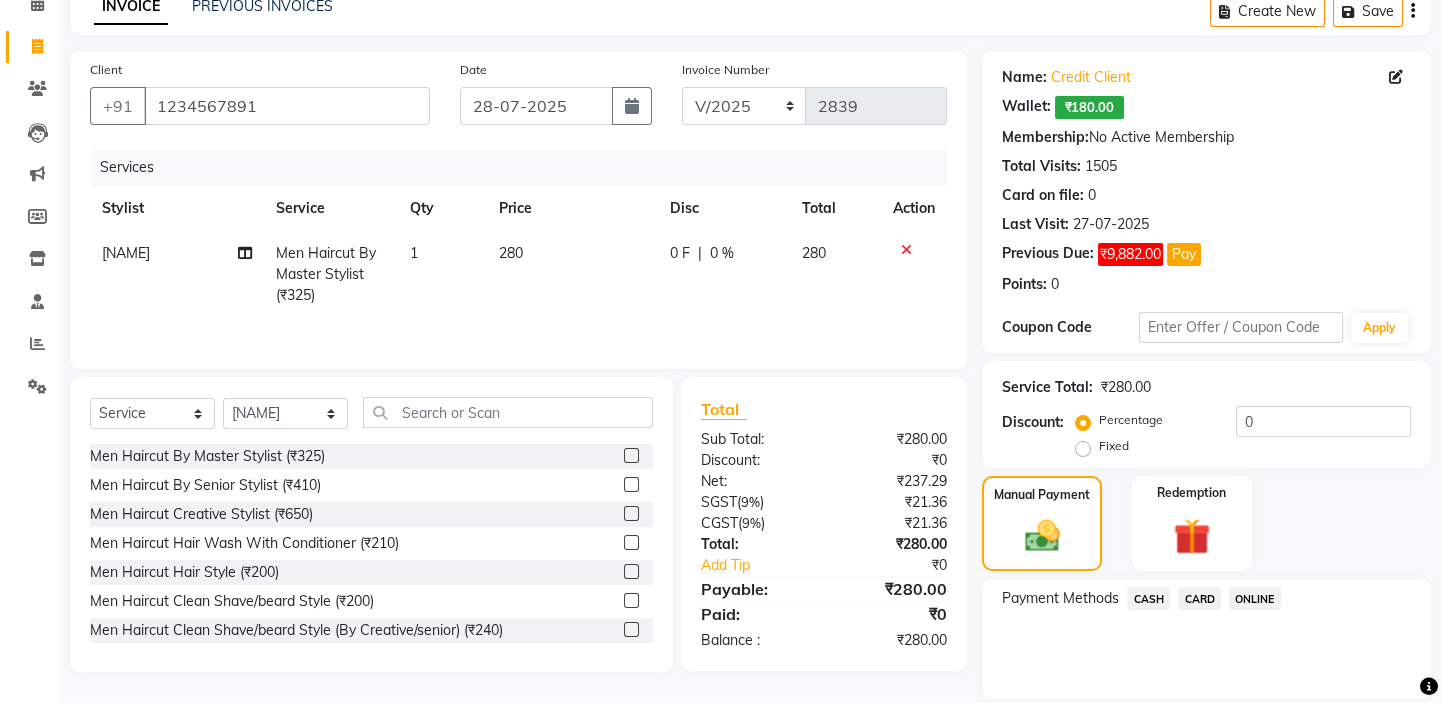 click on "CARD" 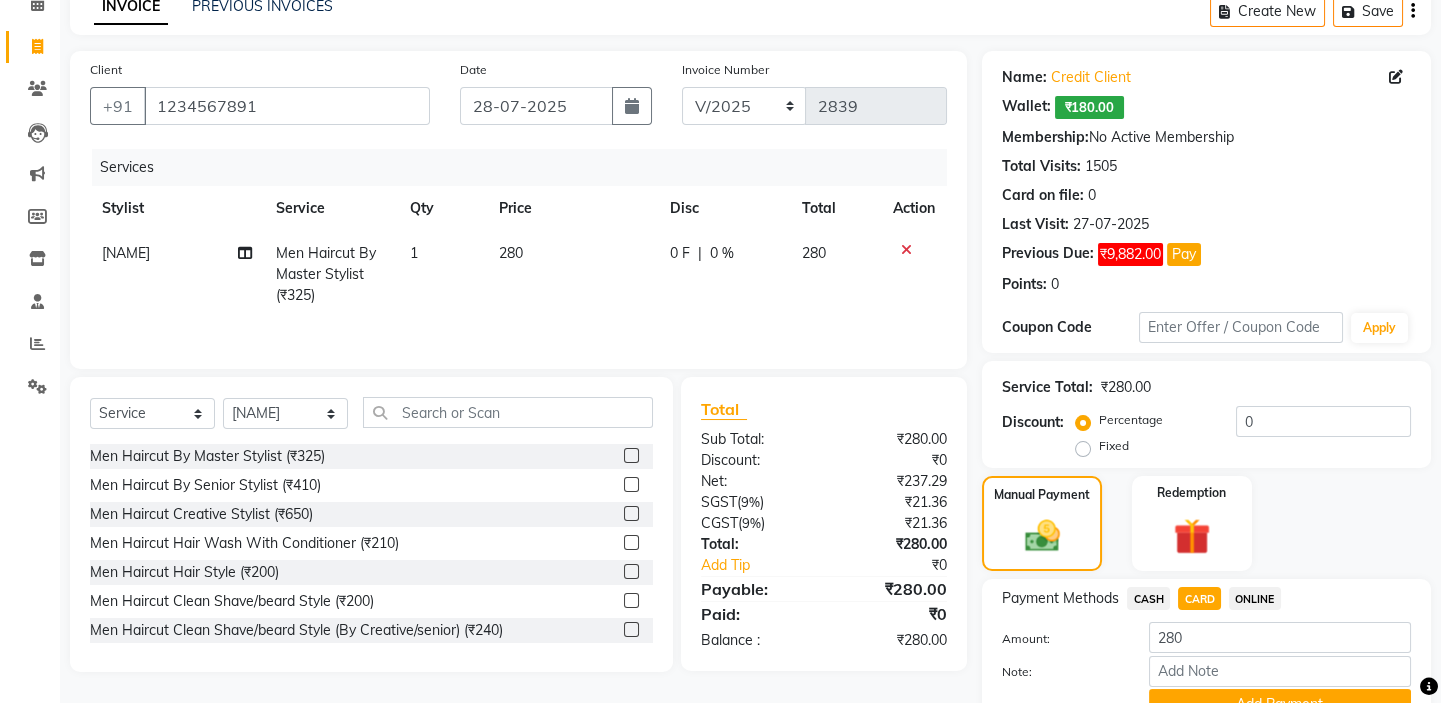 scroll, scrollTop: 195, scrollLeft: 0, axis: vertical 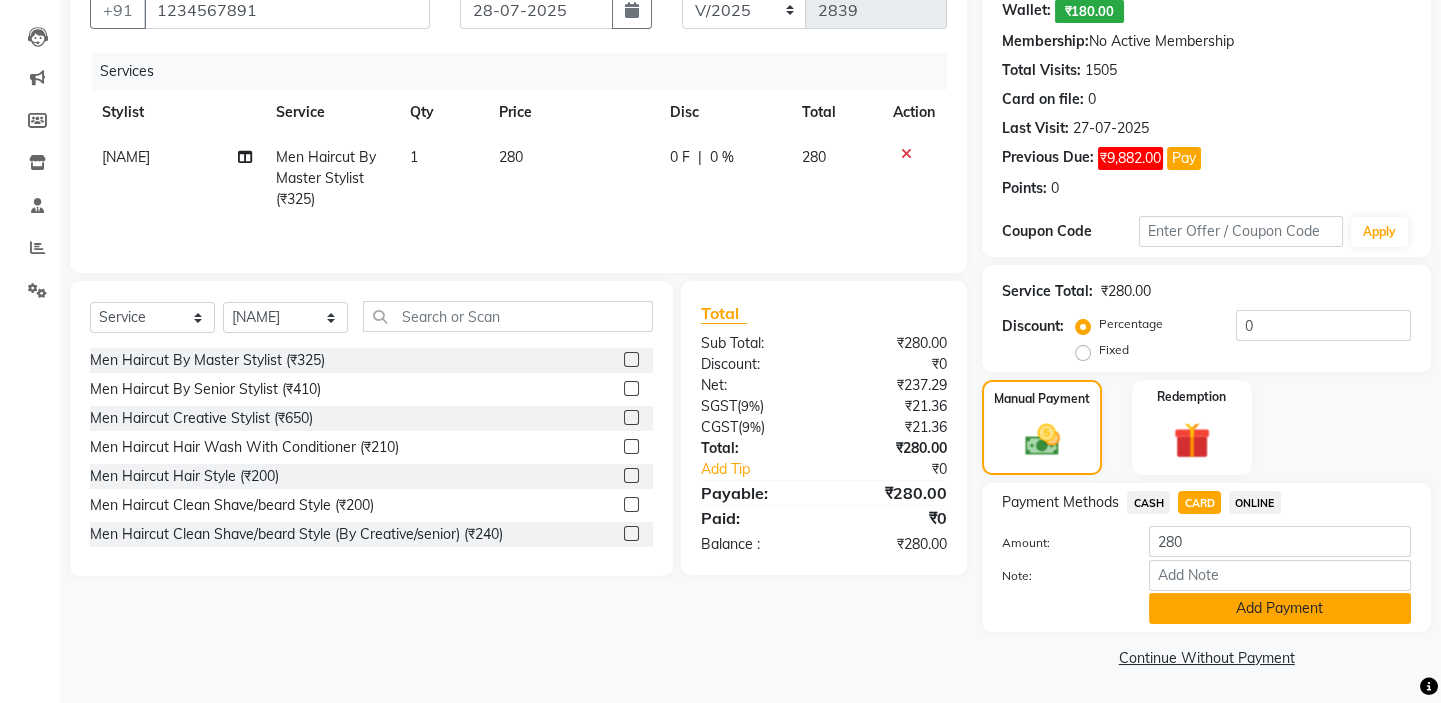 click on "Add Payment" 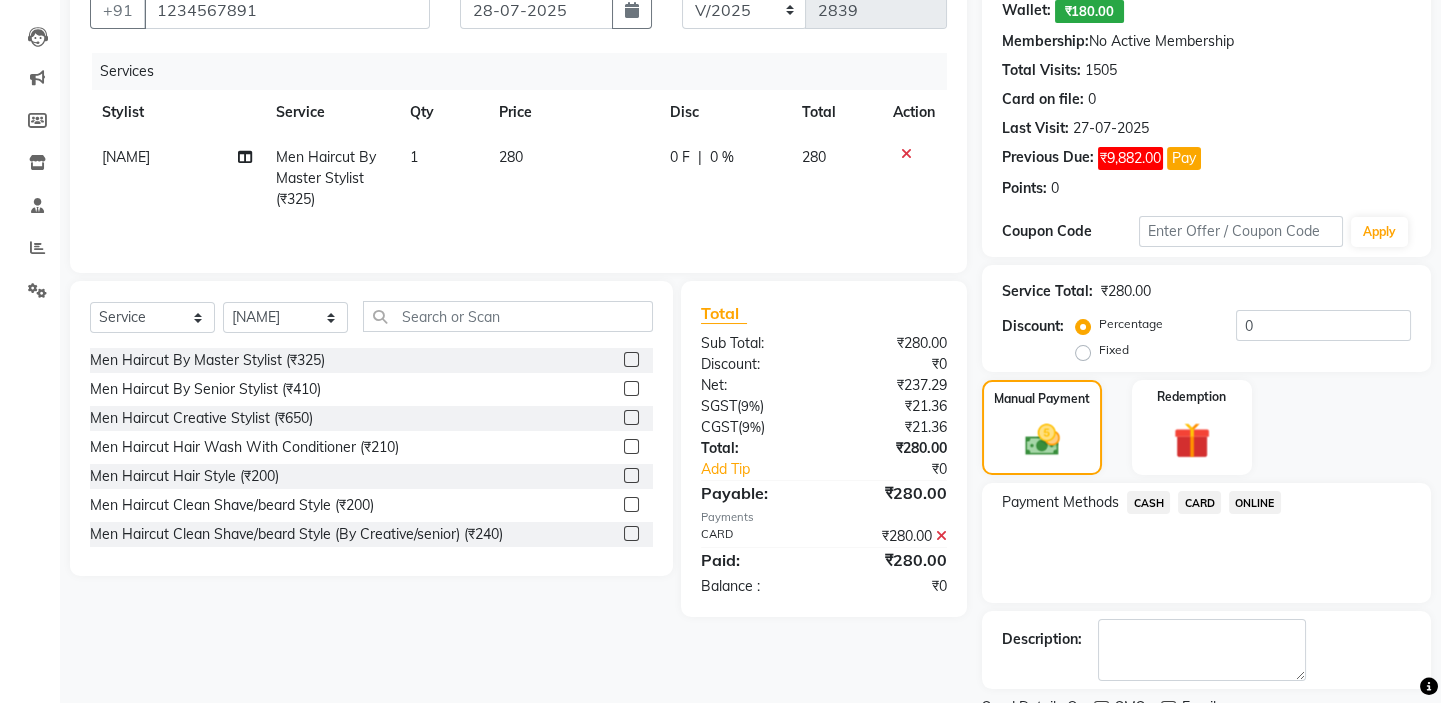 scroll, scrollTop: 279, scrollLeft: 0, axis: vertical 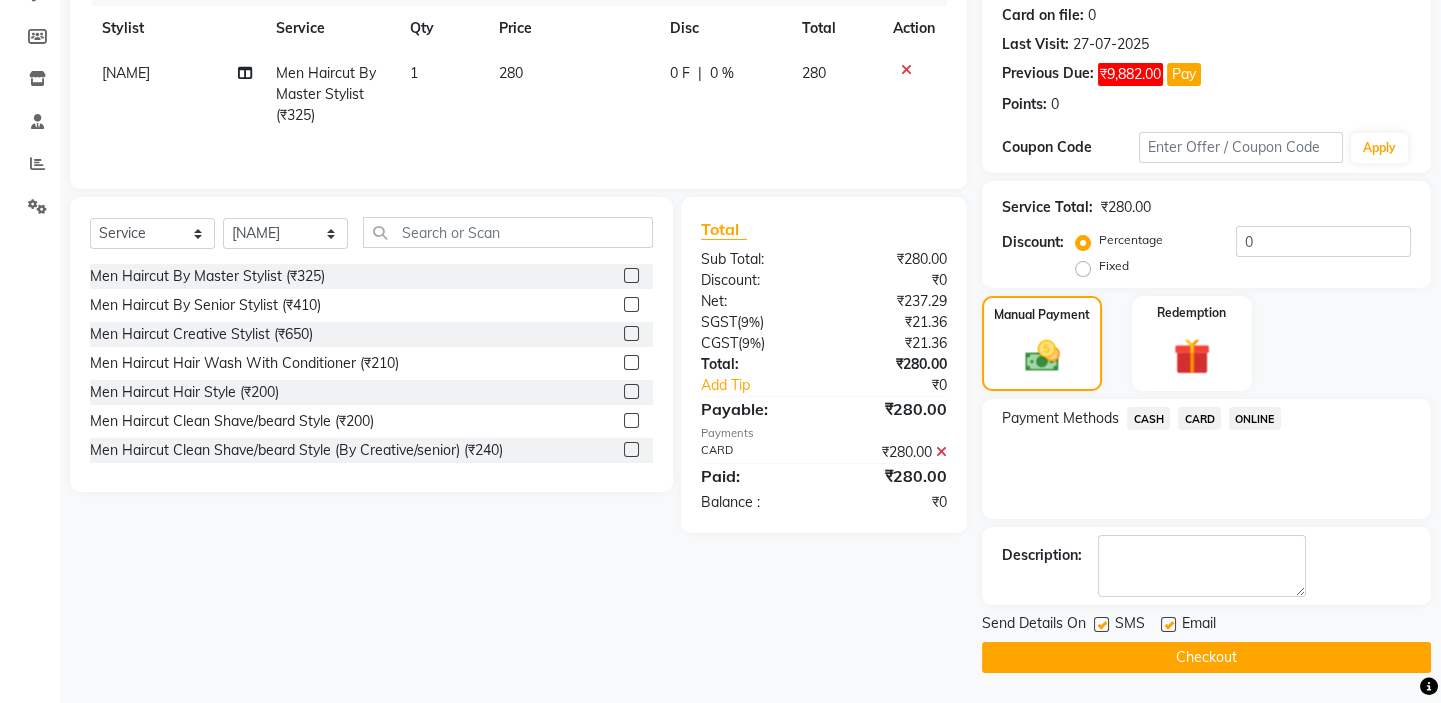 click on "Checkout" 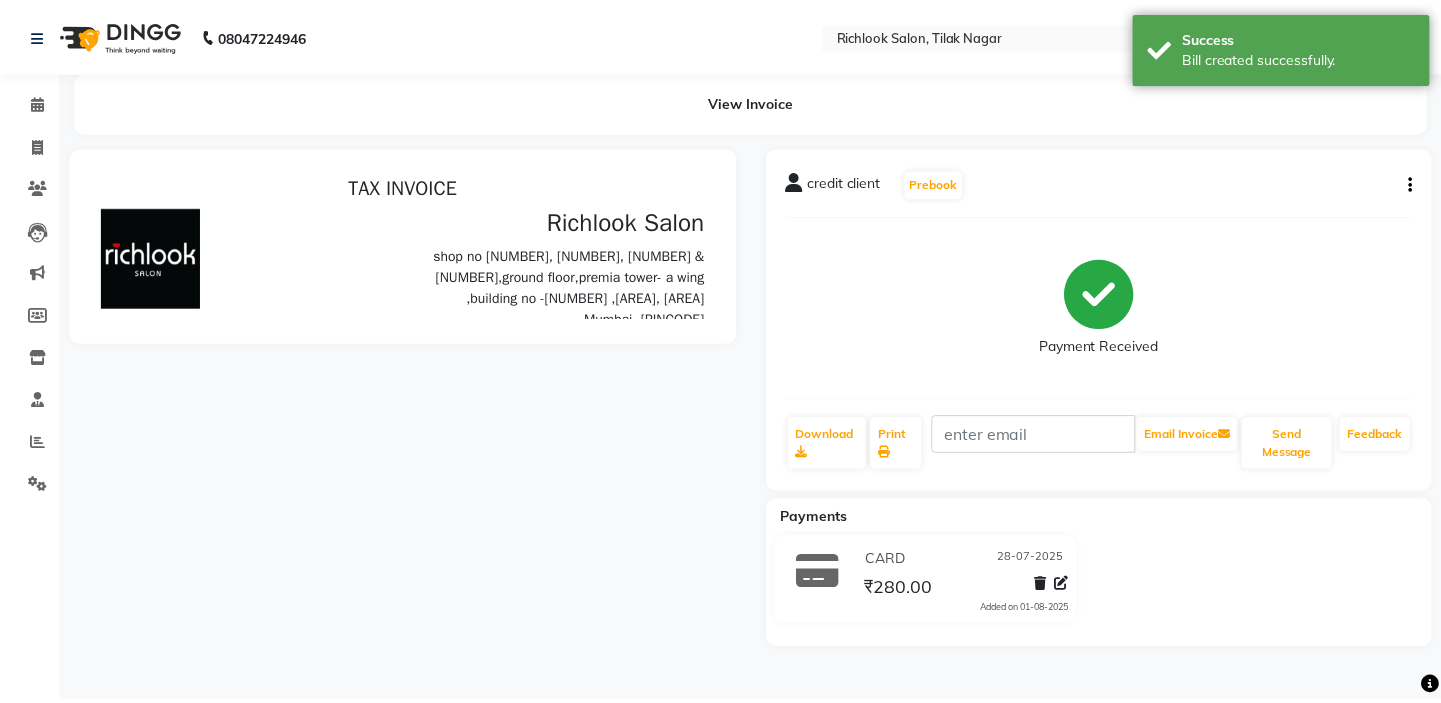 scroll, scrollTop: 0, scrollLeft: 0, axis: both 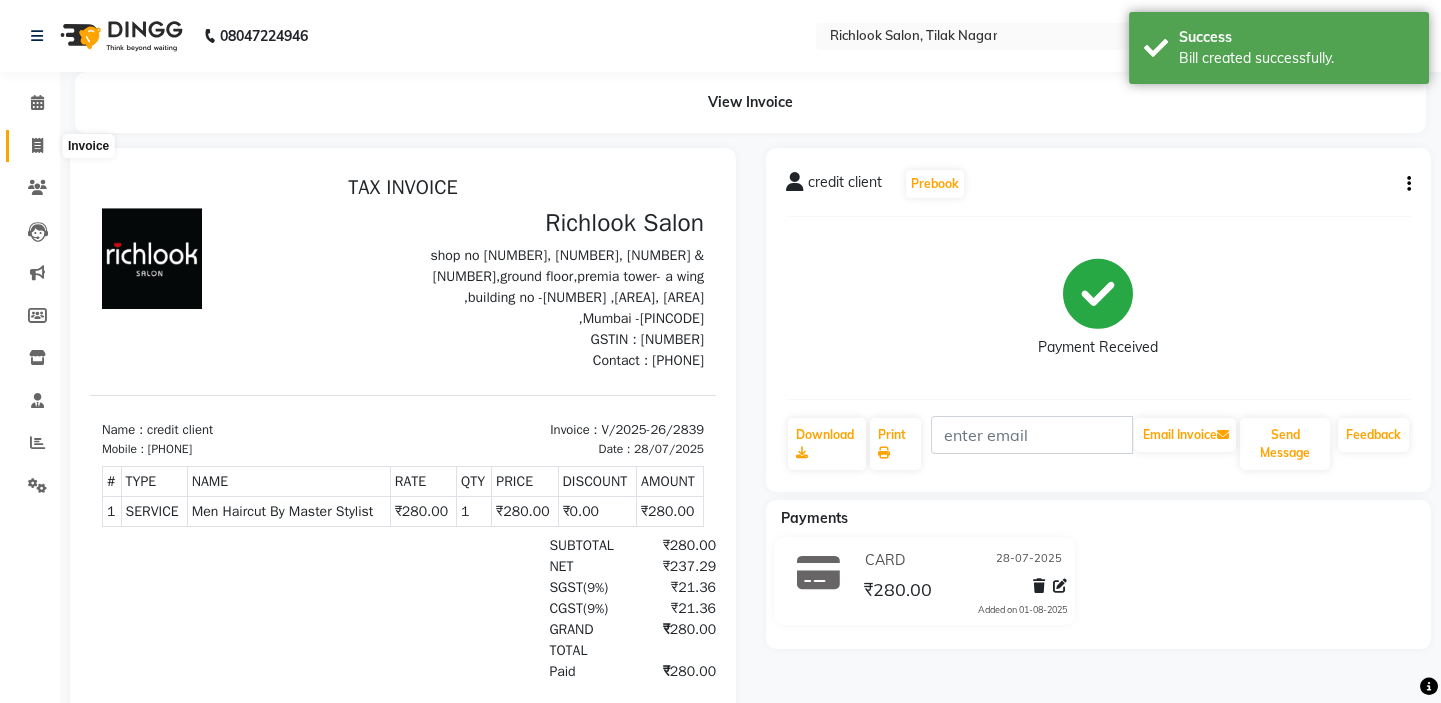 click 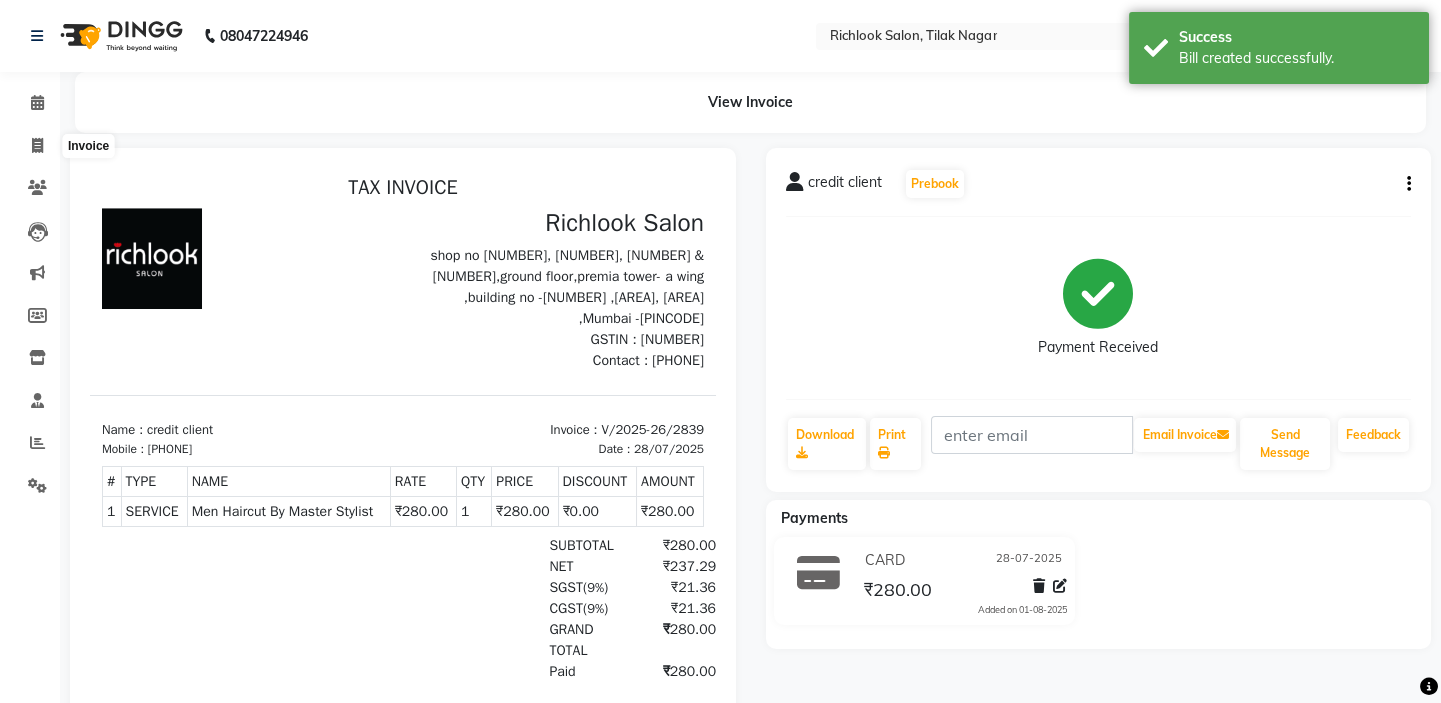 select on "6917" 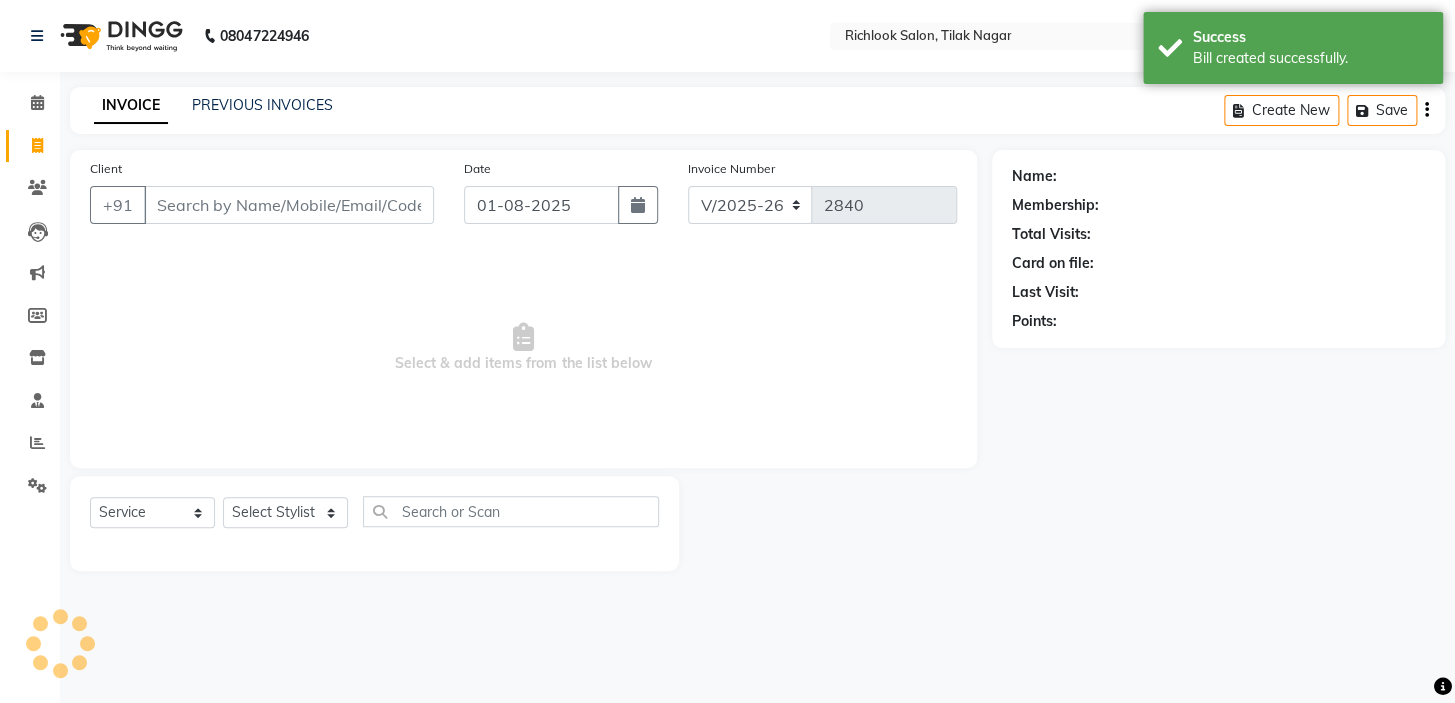 drag, startPoint x: 204, startPoint y: 187, endPoint x: 208, endPoint y: 214, distance: 27.294687 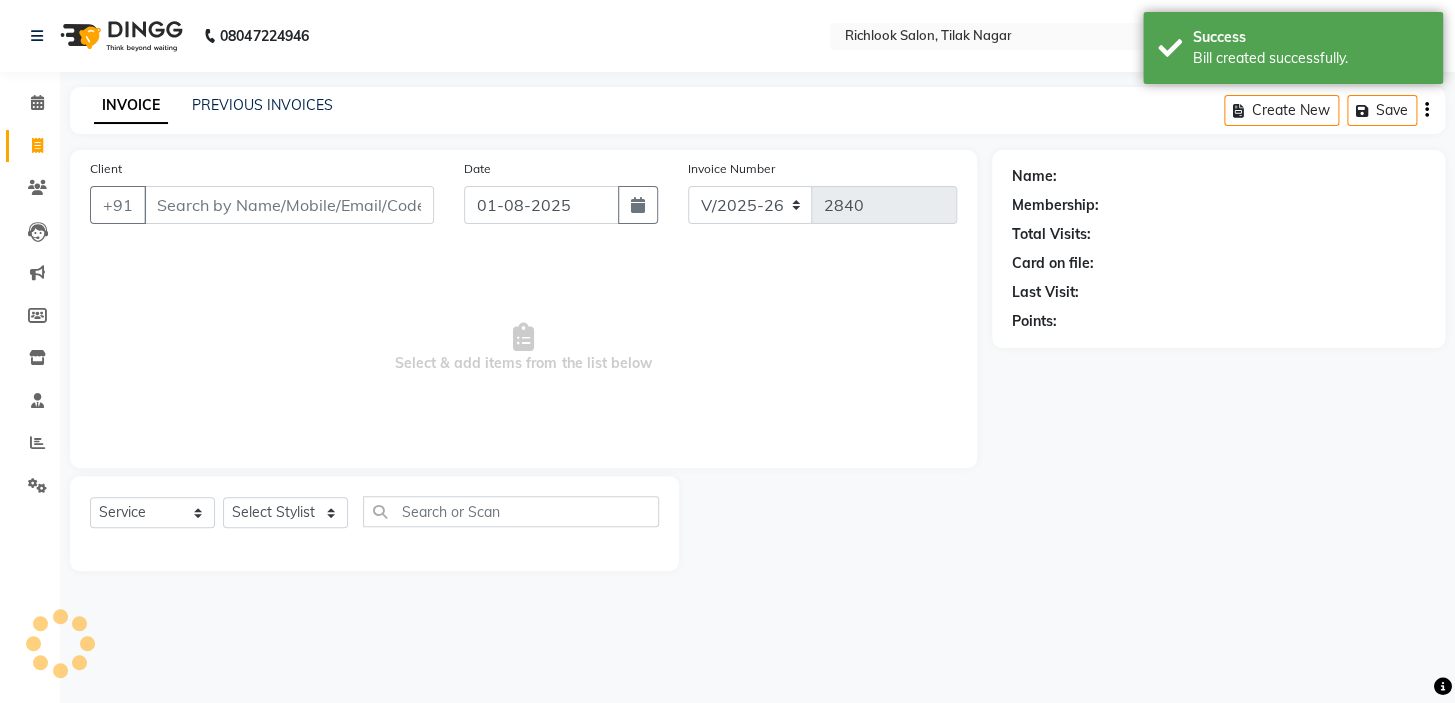 click on "Client" at bounding box center [289, 205] 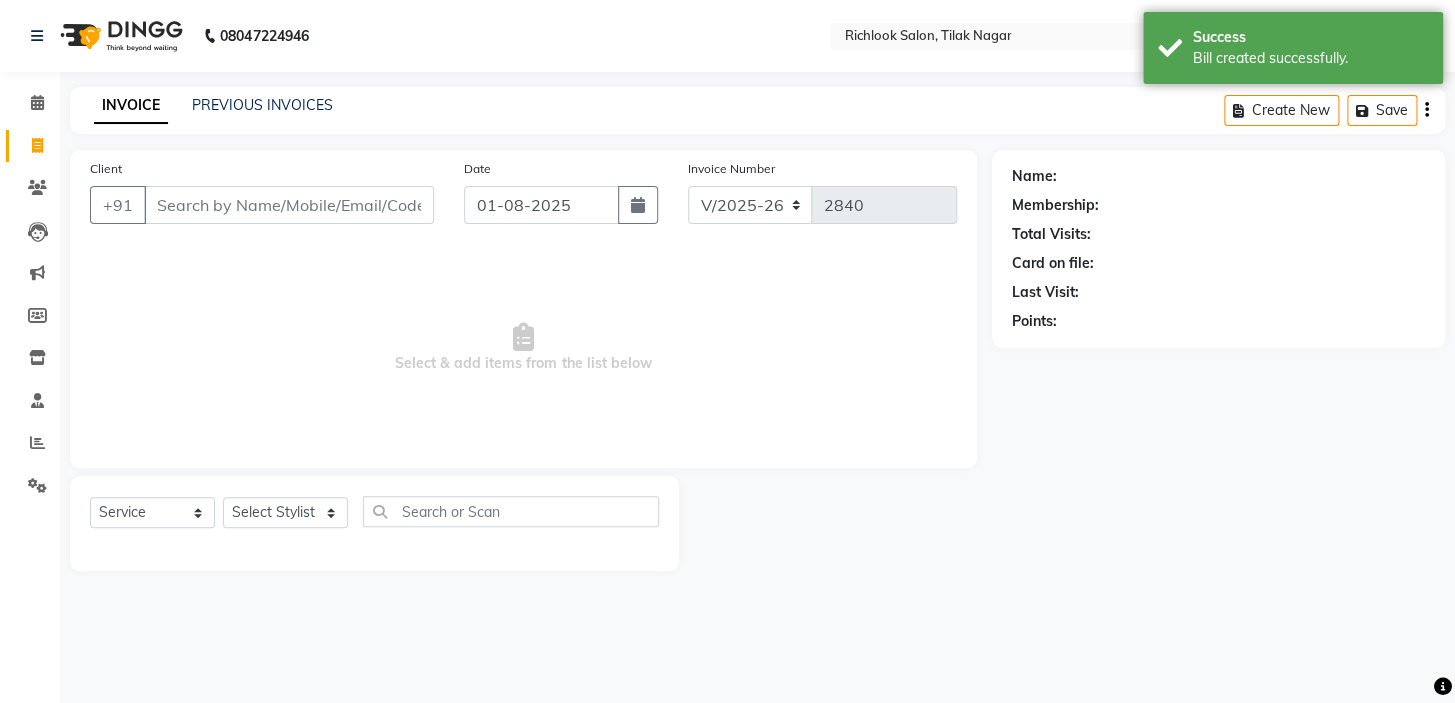 click on "Client" at bounding box center (289, 205) 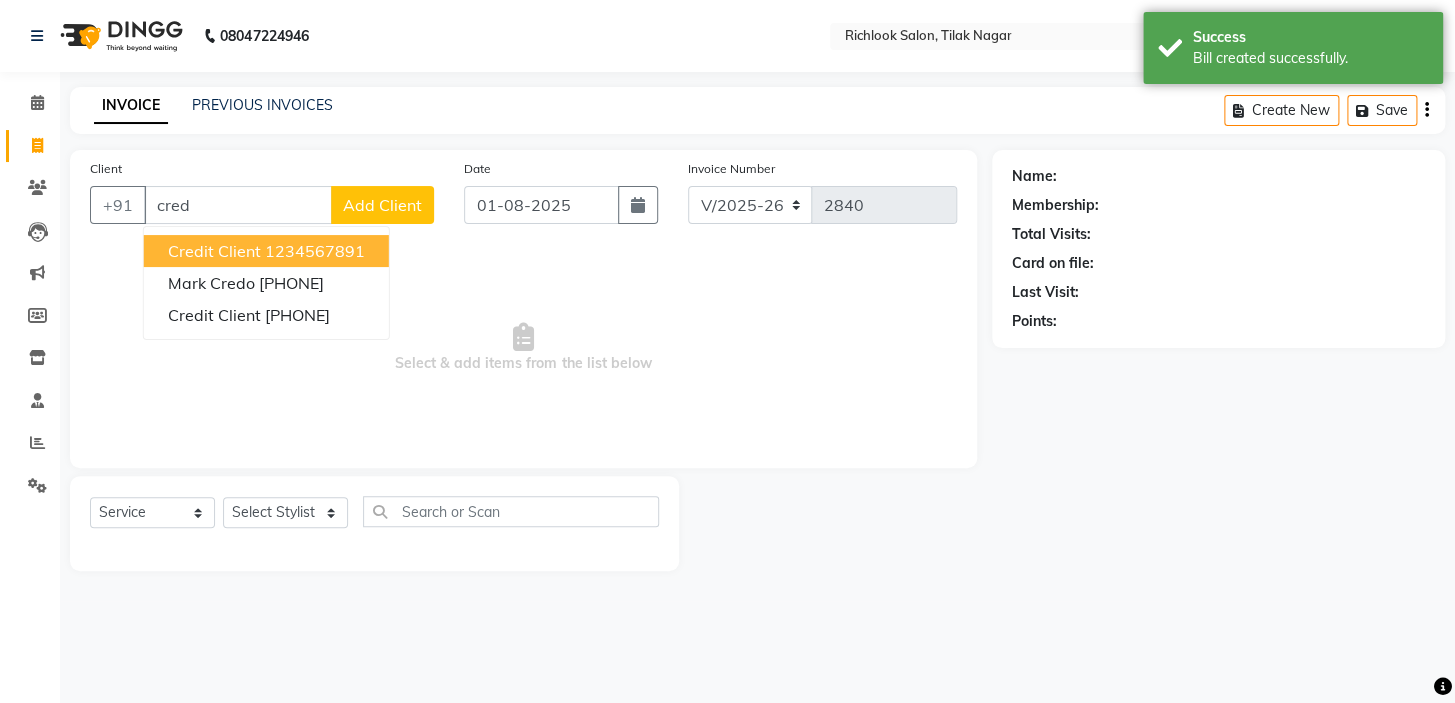 click on "credit client" at bounding box center [214, 251] 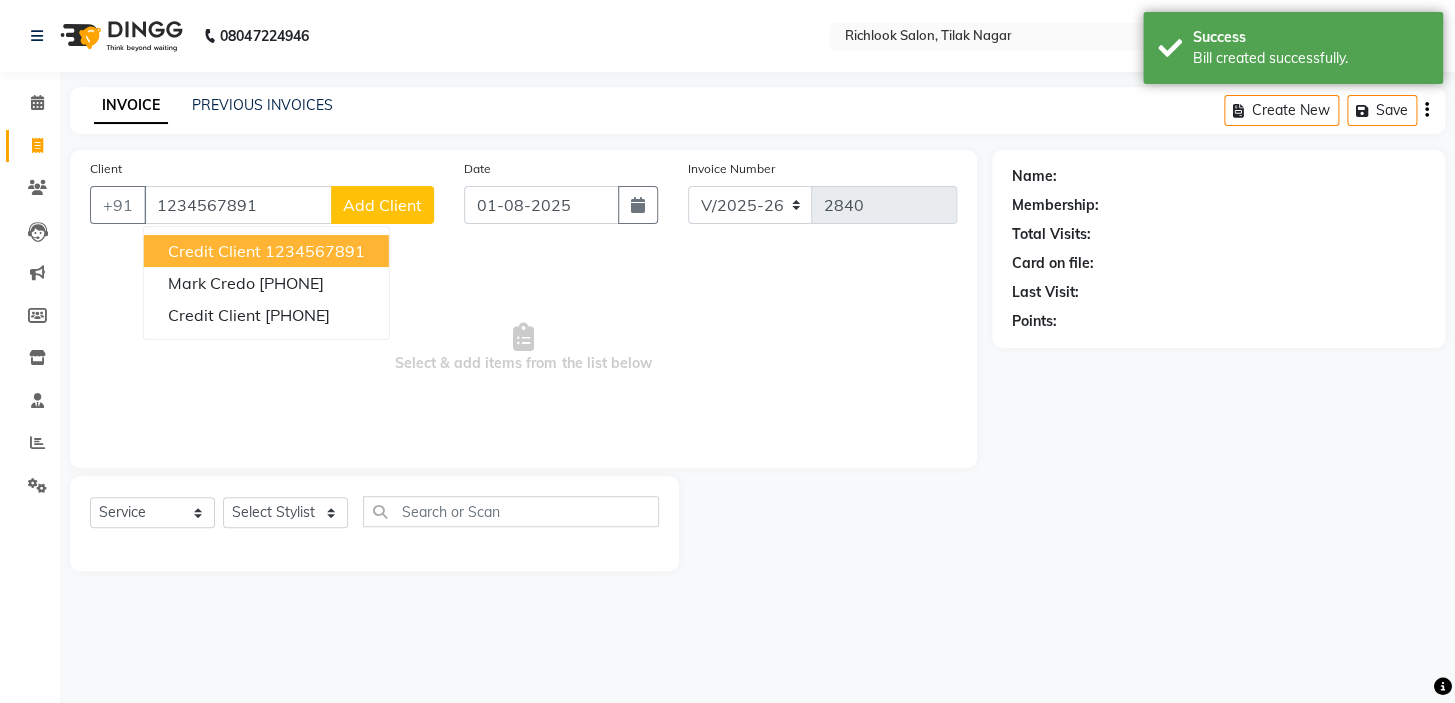 type on "1234567891" 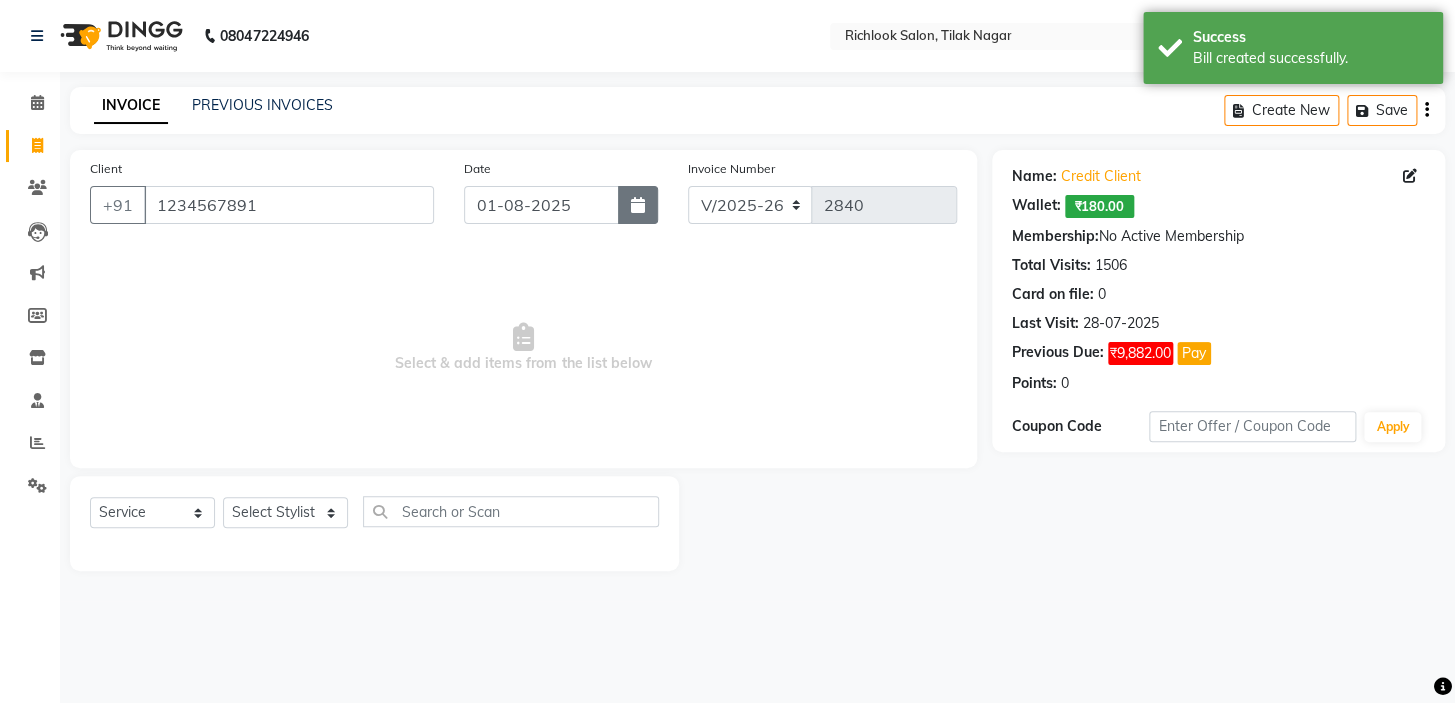 click 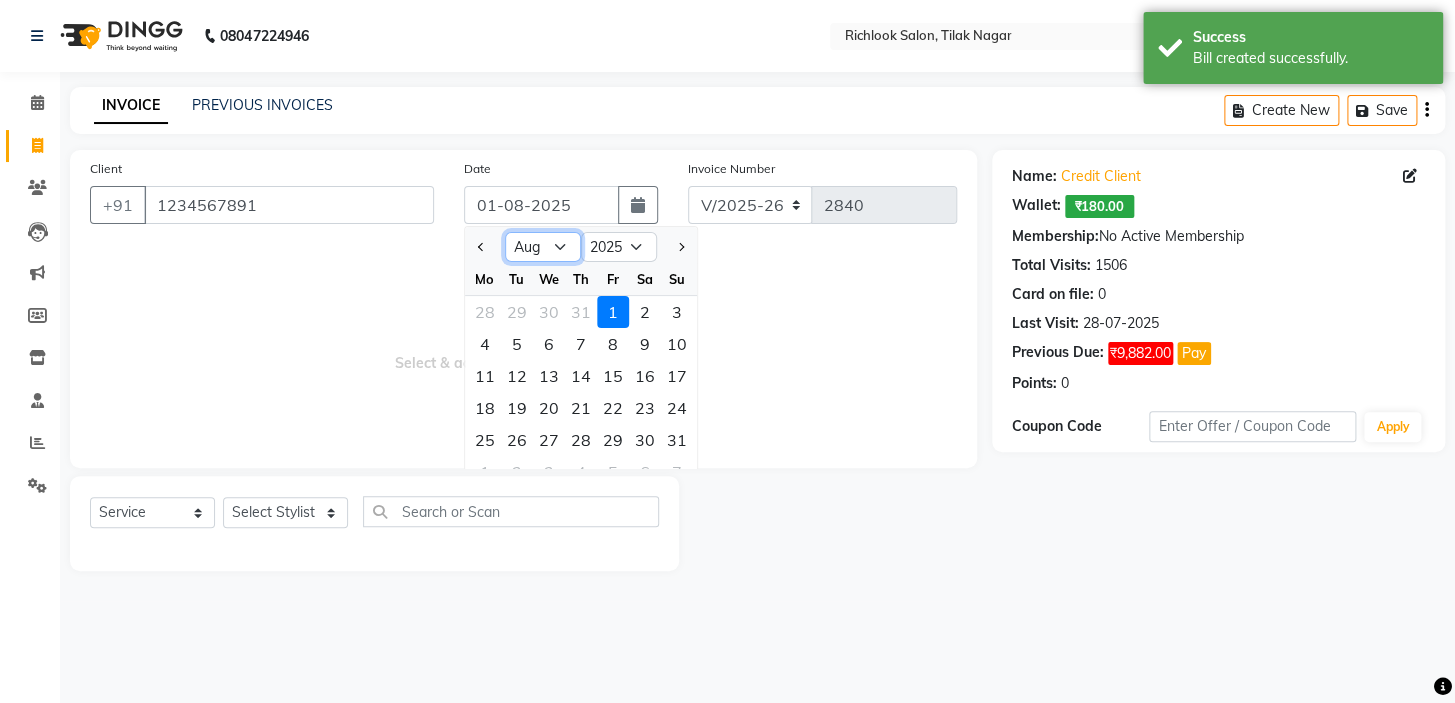 click on "Jan Feb Mar Apr May Jun Jul Aug Sep Oct Nov Dec" 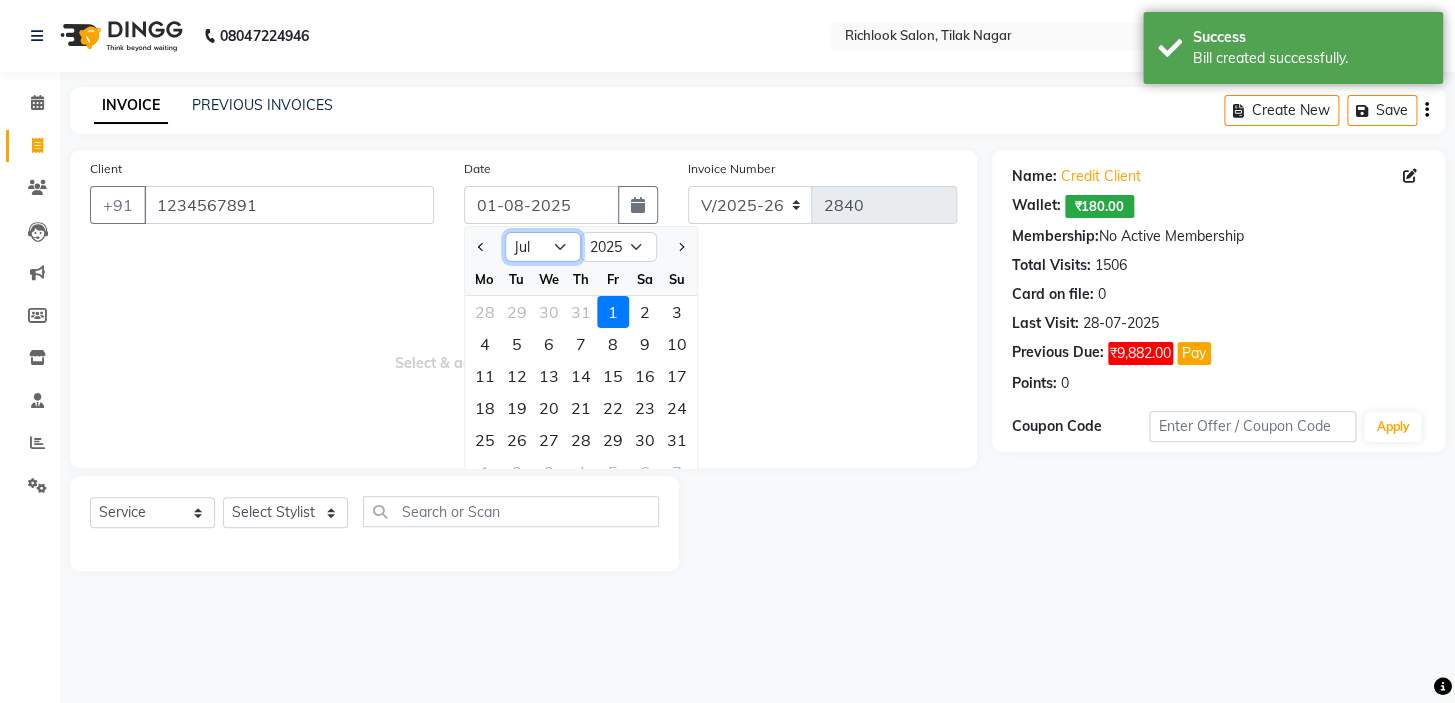 click on "Jan Feb Mar Apr May Jun Jul Aug Sep Oct Nov Dec" 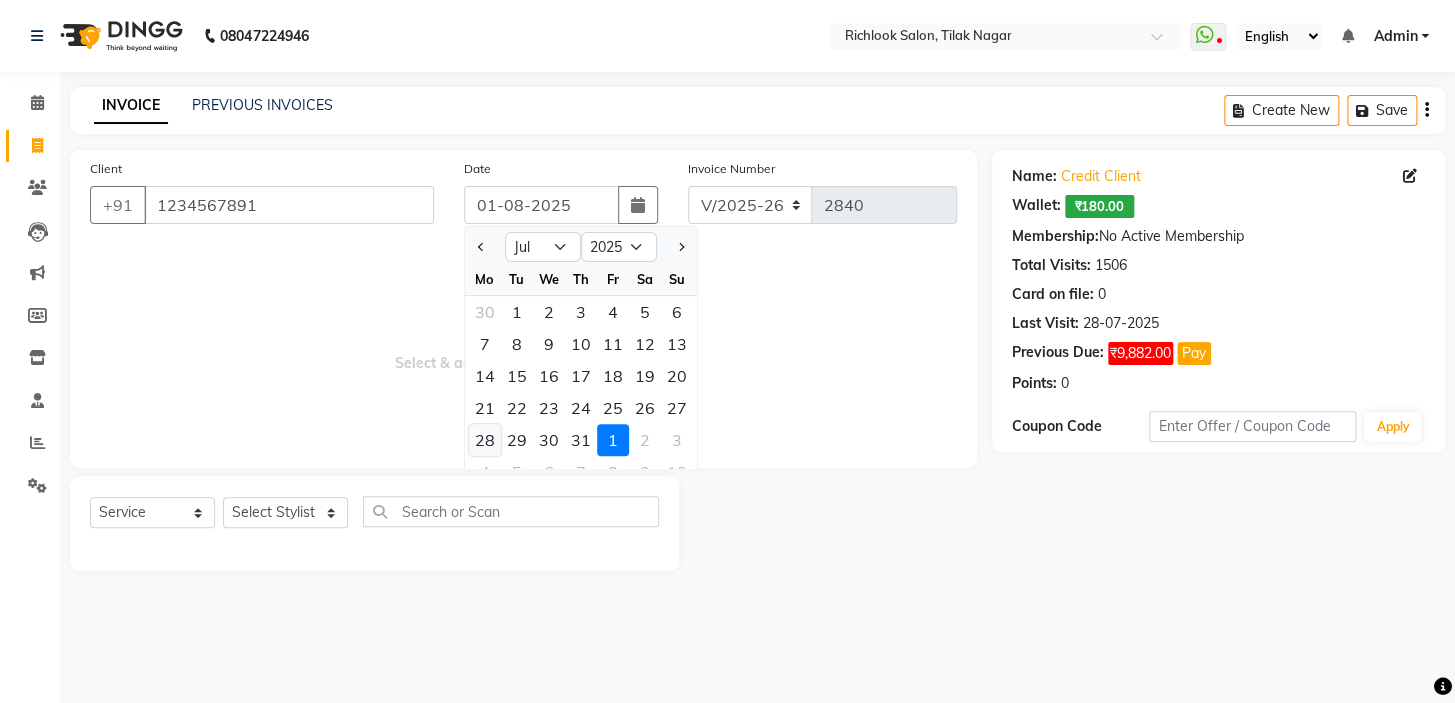 click on "28" 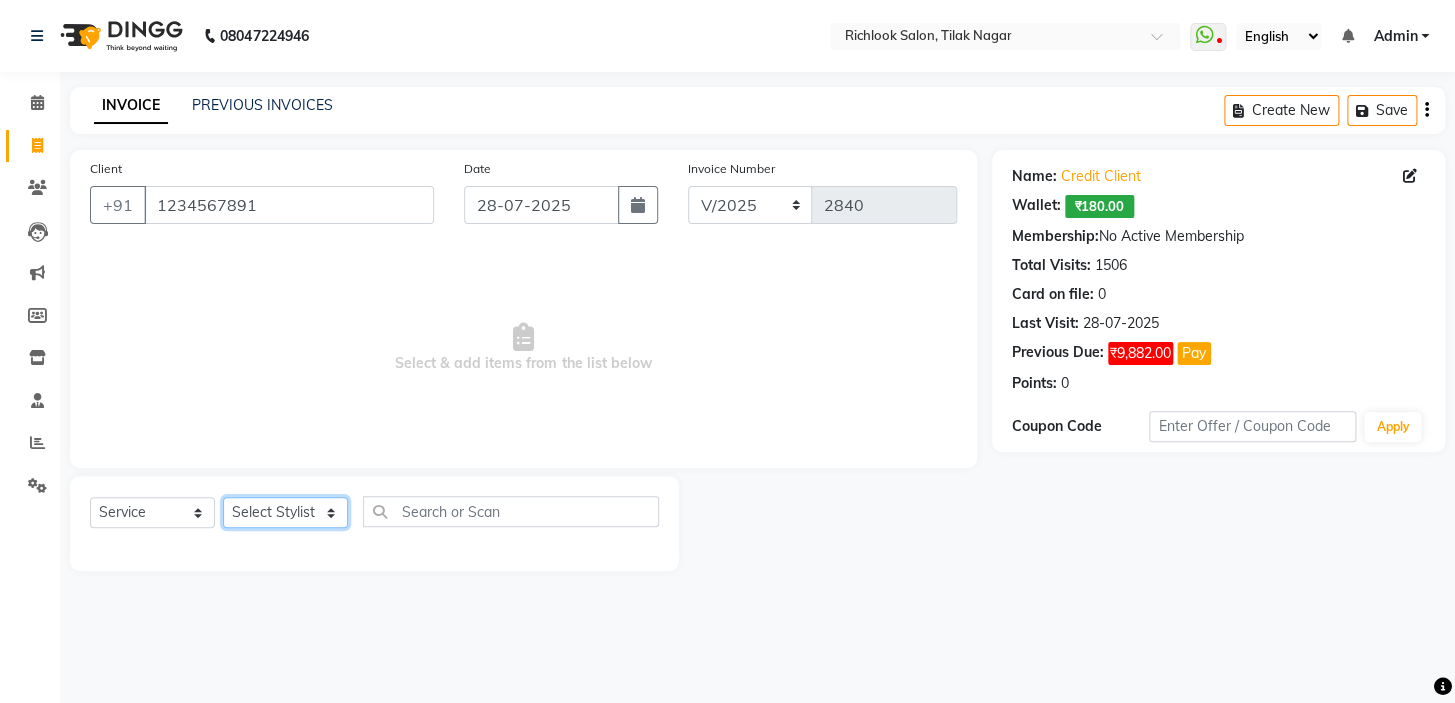 click on "Select Stylist [NAME] [NAME] [NAME] [NAME] [NAME]  [NAME] [NAME]   [NAME] [NAME]   [NAME]" 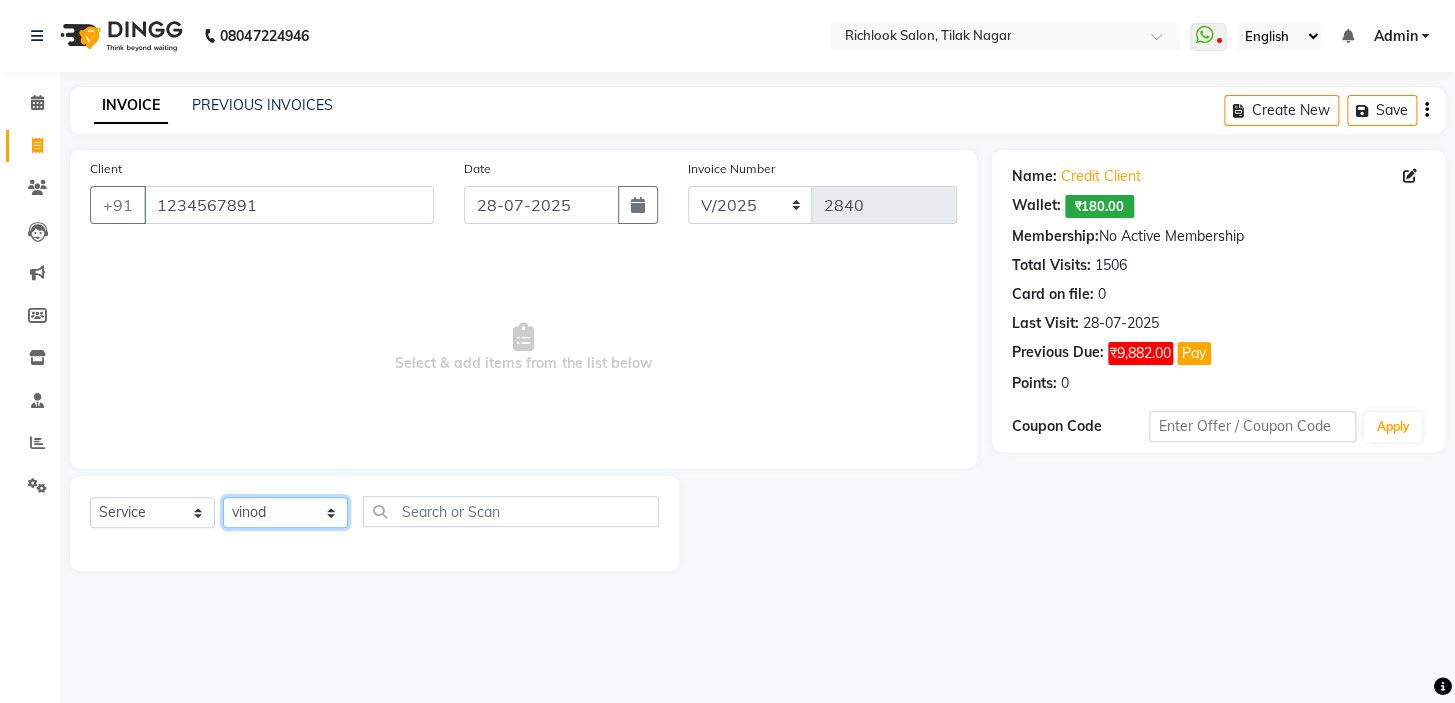 click on "Select Stylist [NAME] [NAME] [NAME] [NAME] [NAME]  [NAME] [NAME]   [NAME] [NAME]   [NAME]" 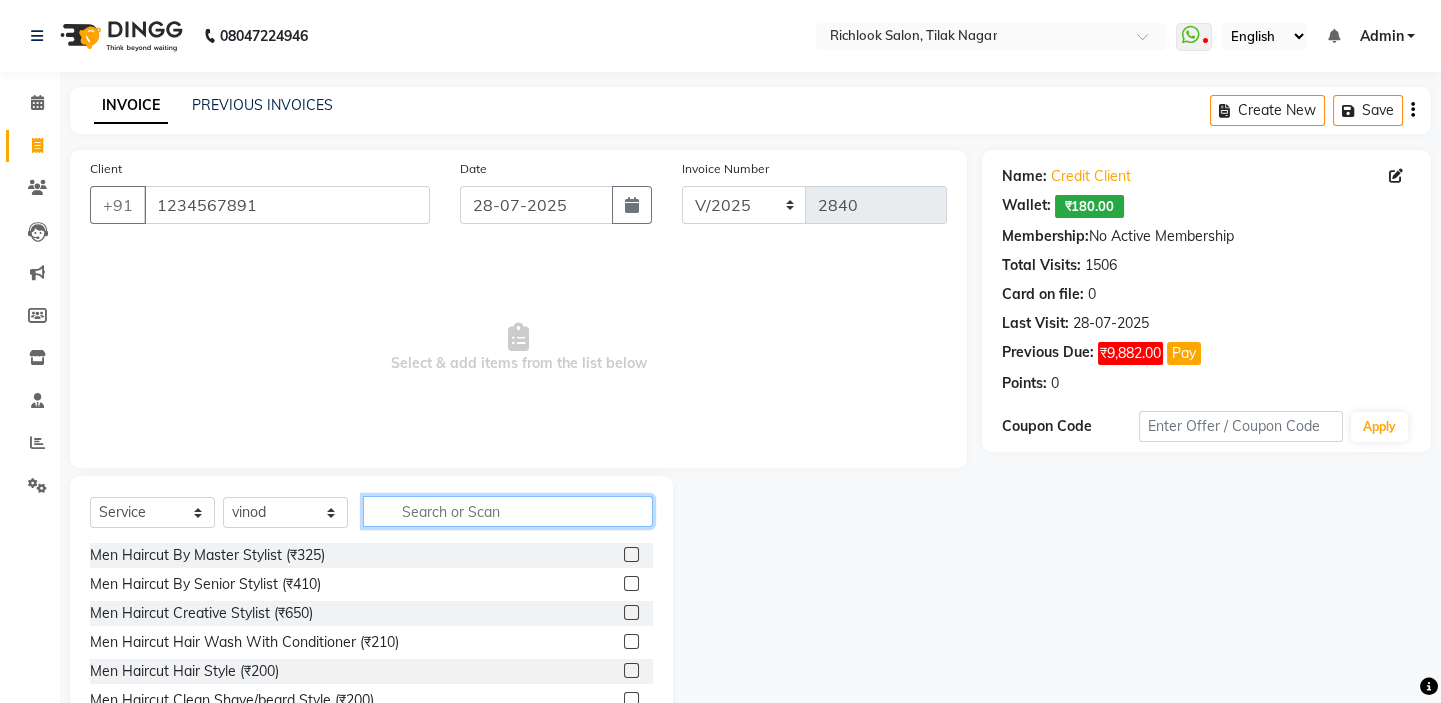 click 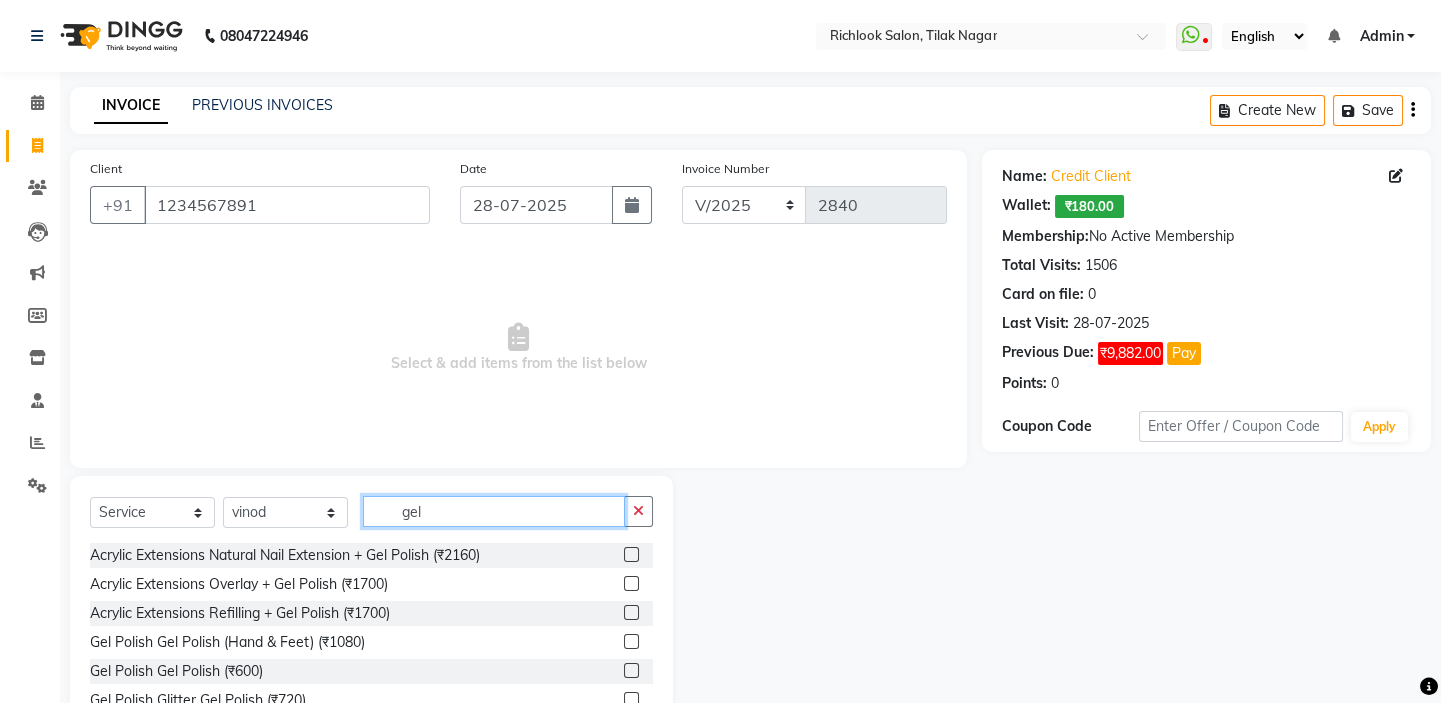 scroll, scrollTop: 90, scrollLeft: 0, axis: vertical 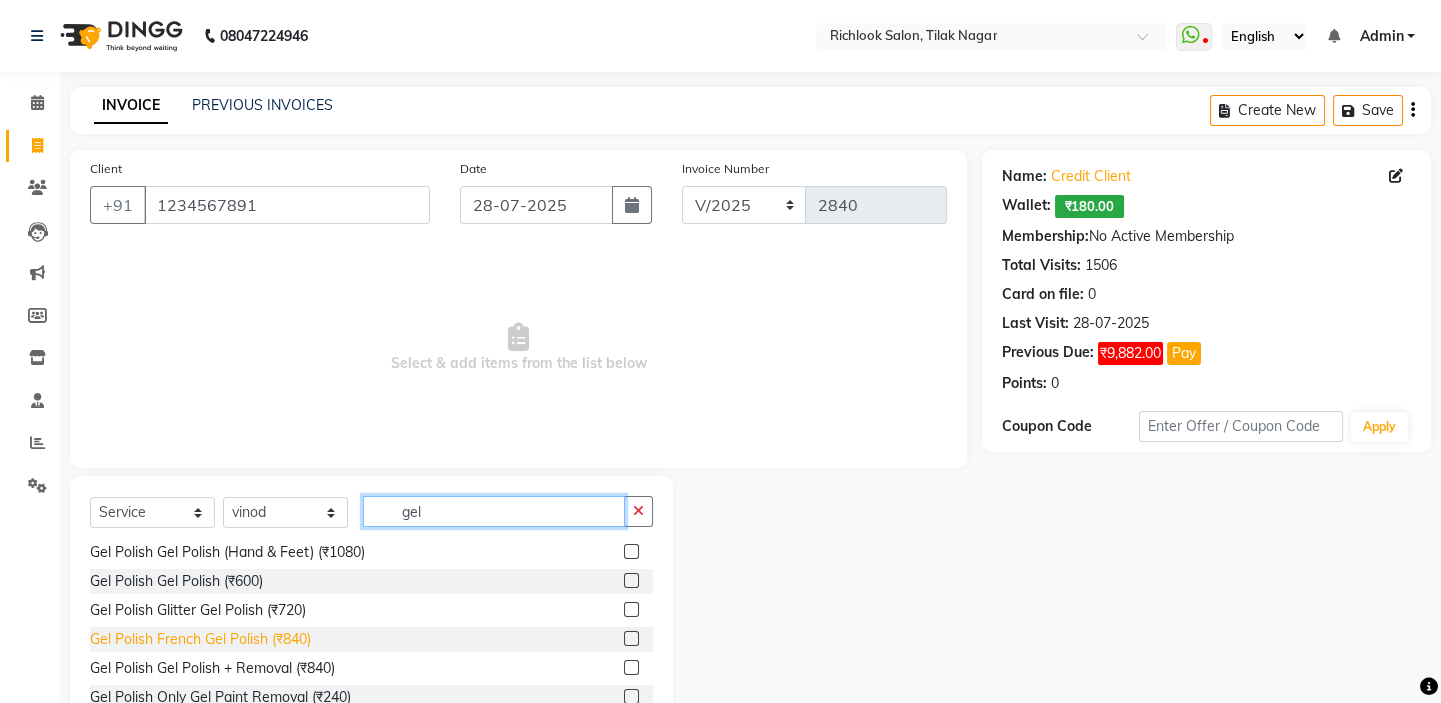 type on "gel" 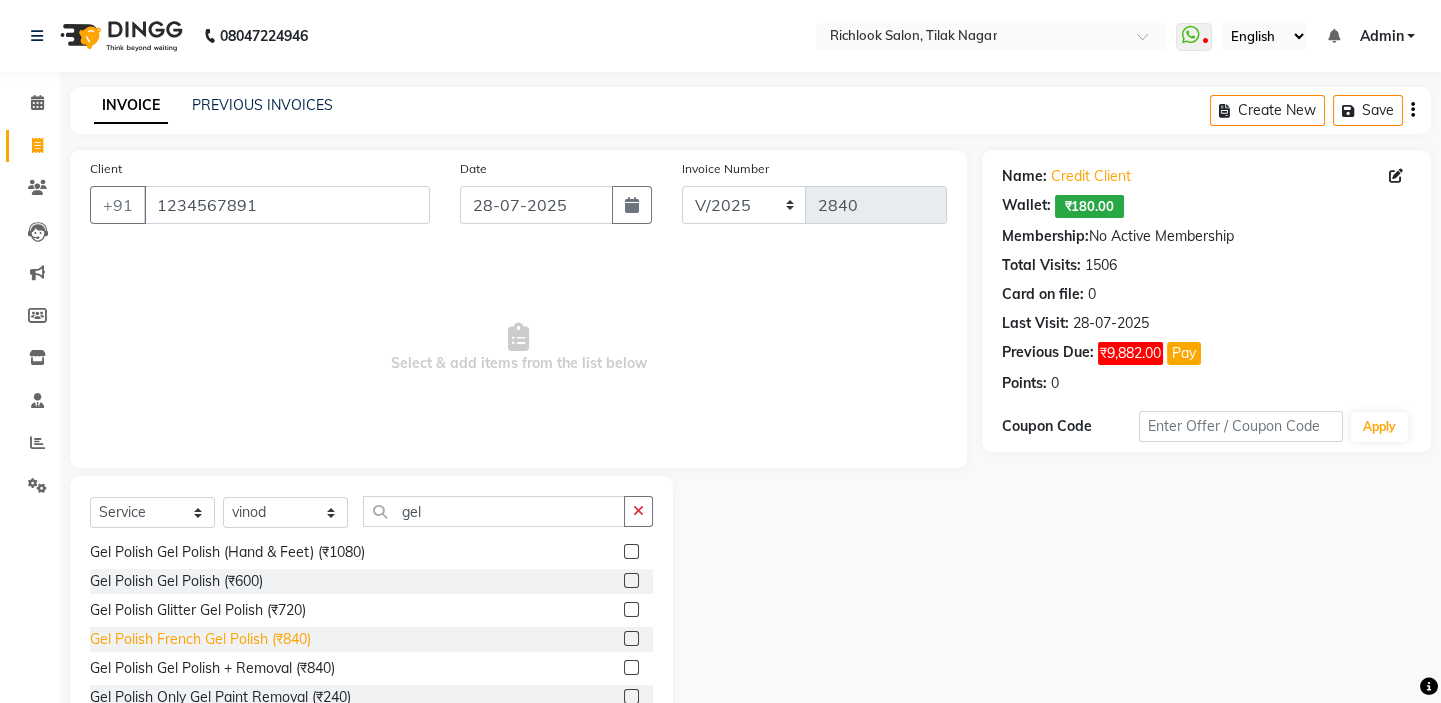 click on "Gel Polish French Gel Polish (₹840)" 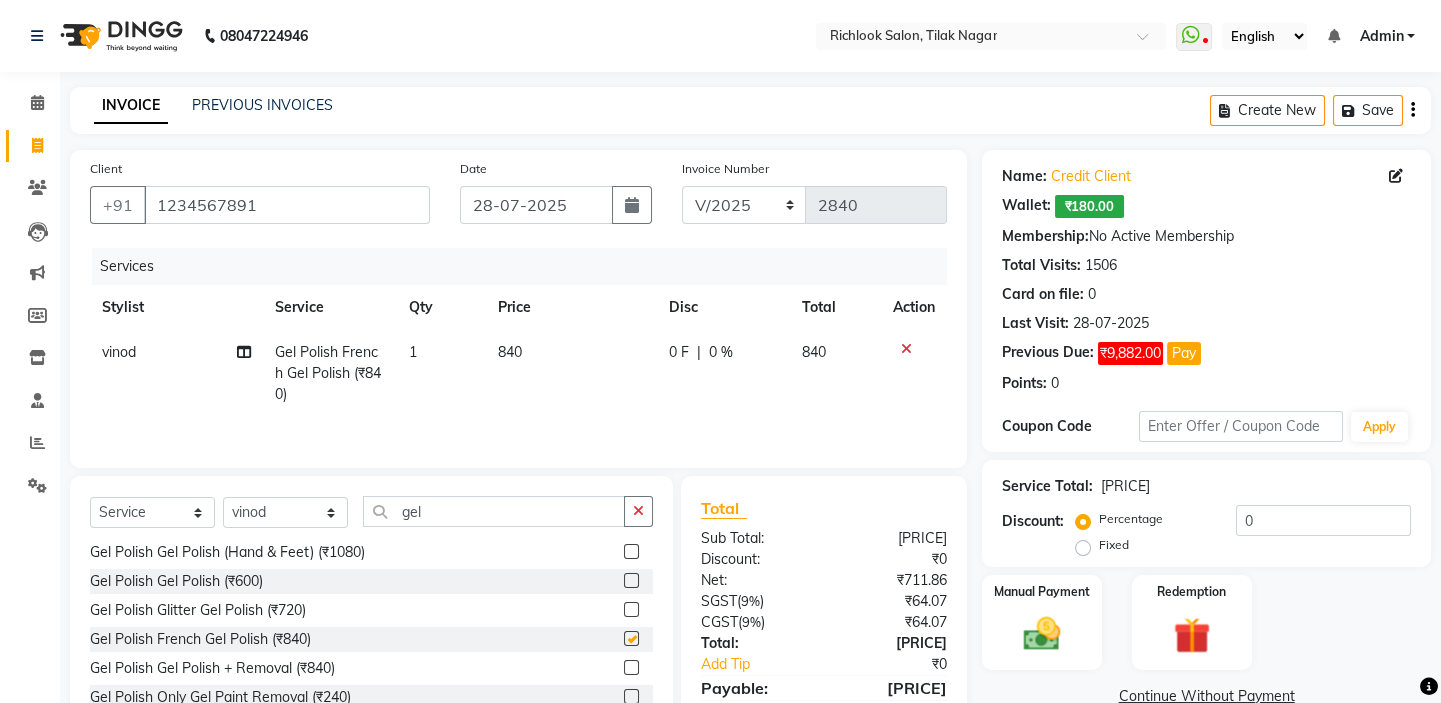 checkbox on "false" 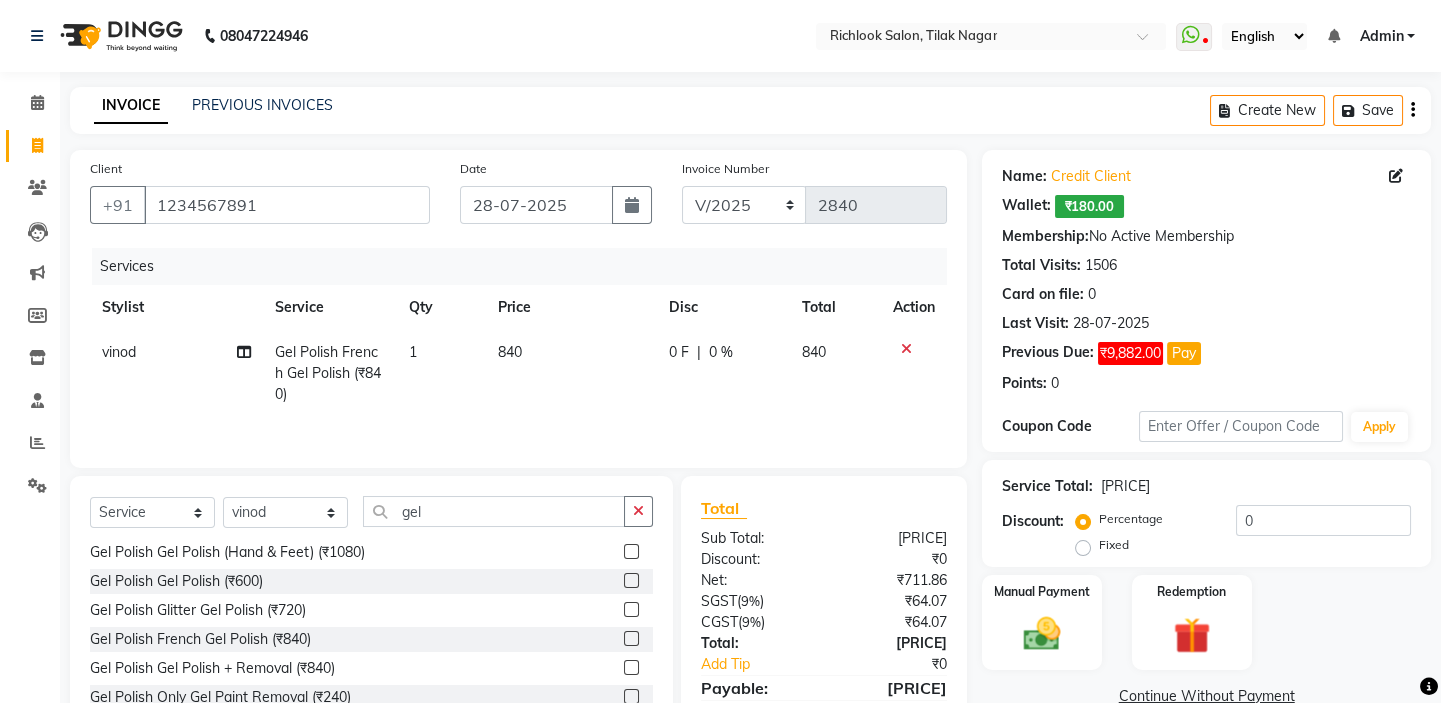 click on "840" 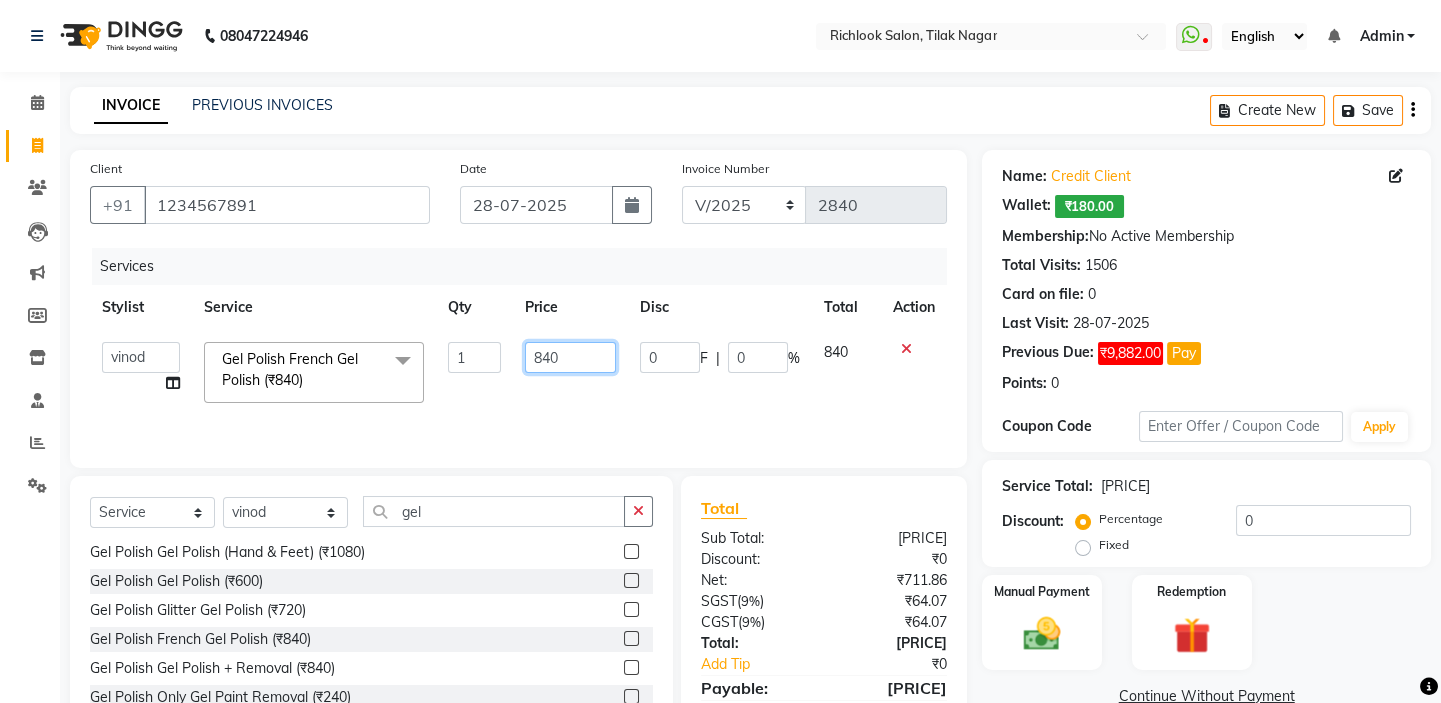 drag, startPoint x: 559, startPoint y: 363, endPoint x: 421, endPoint y: 353, distance: 138.36185 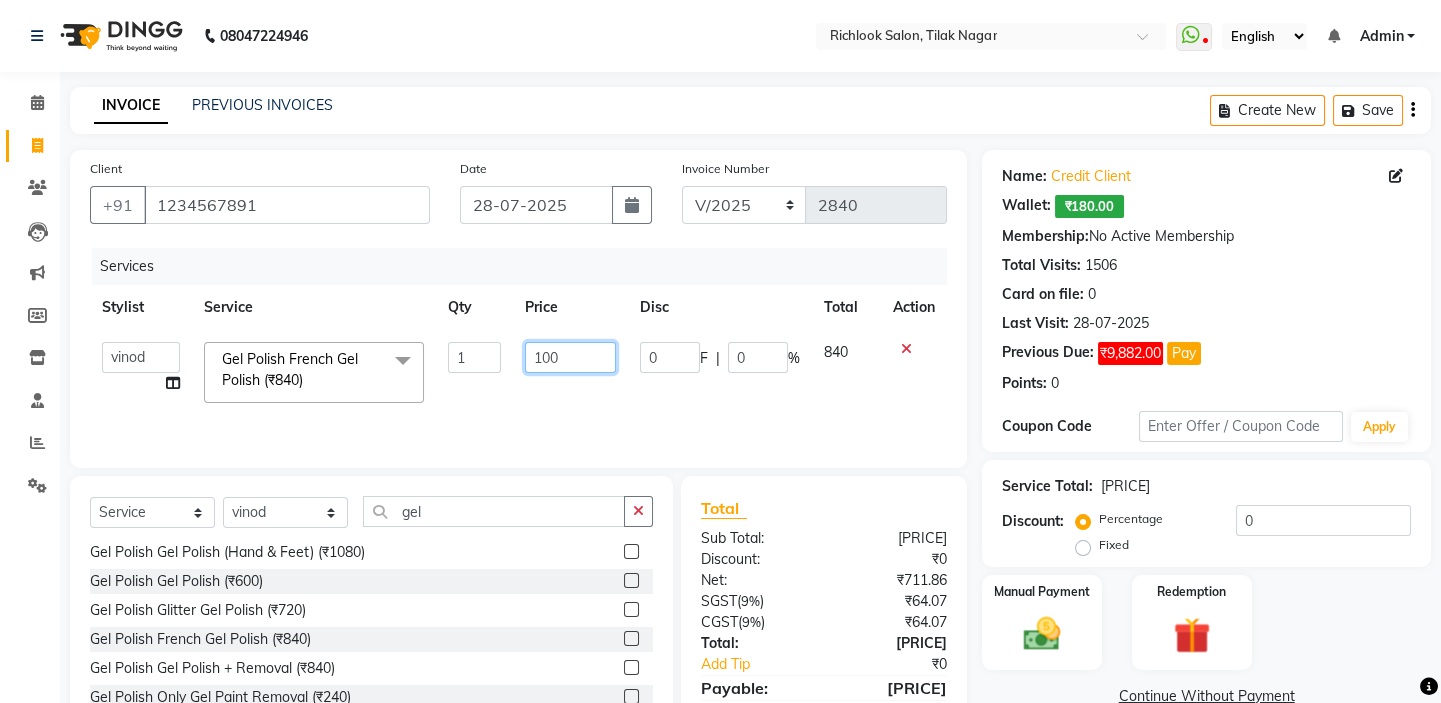 type on "1000" 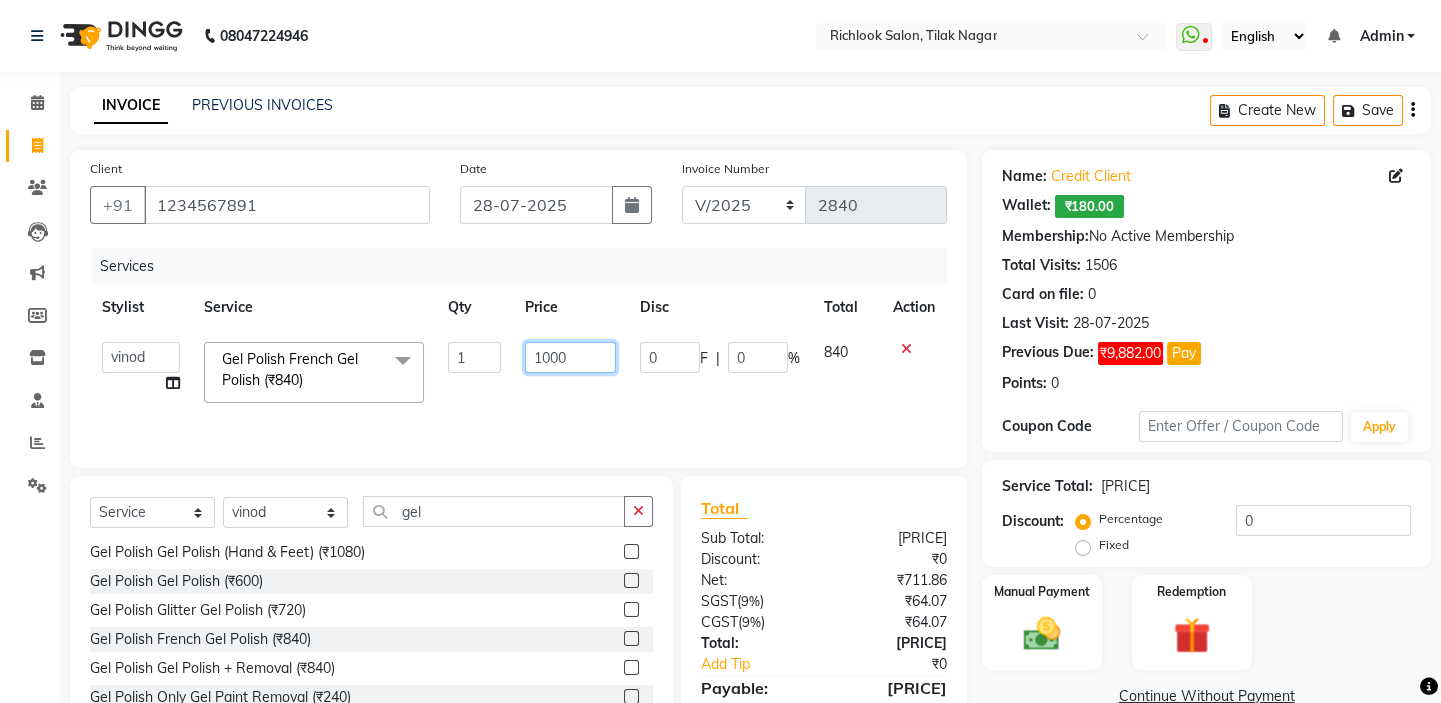 scroll, scrollTop: 99, scrollLeft: 0, axis: vertical 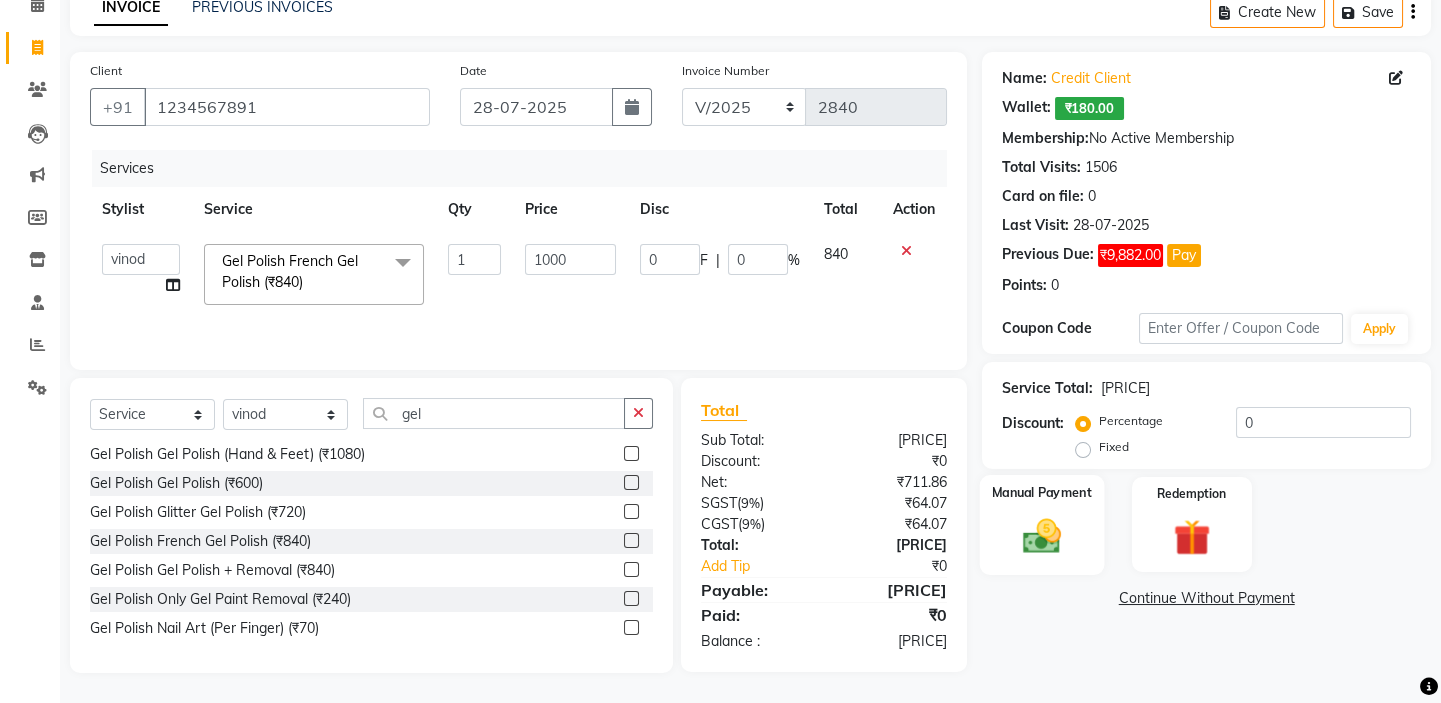 click 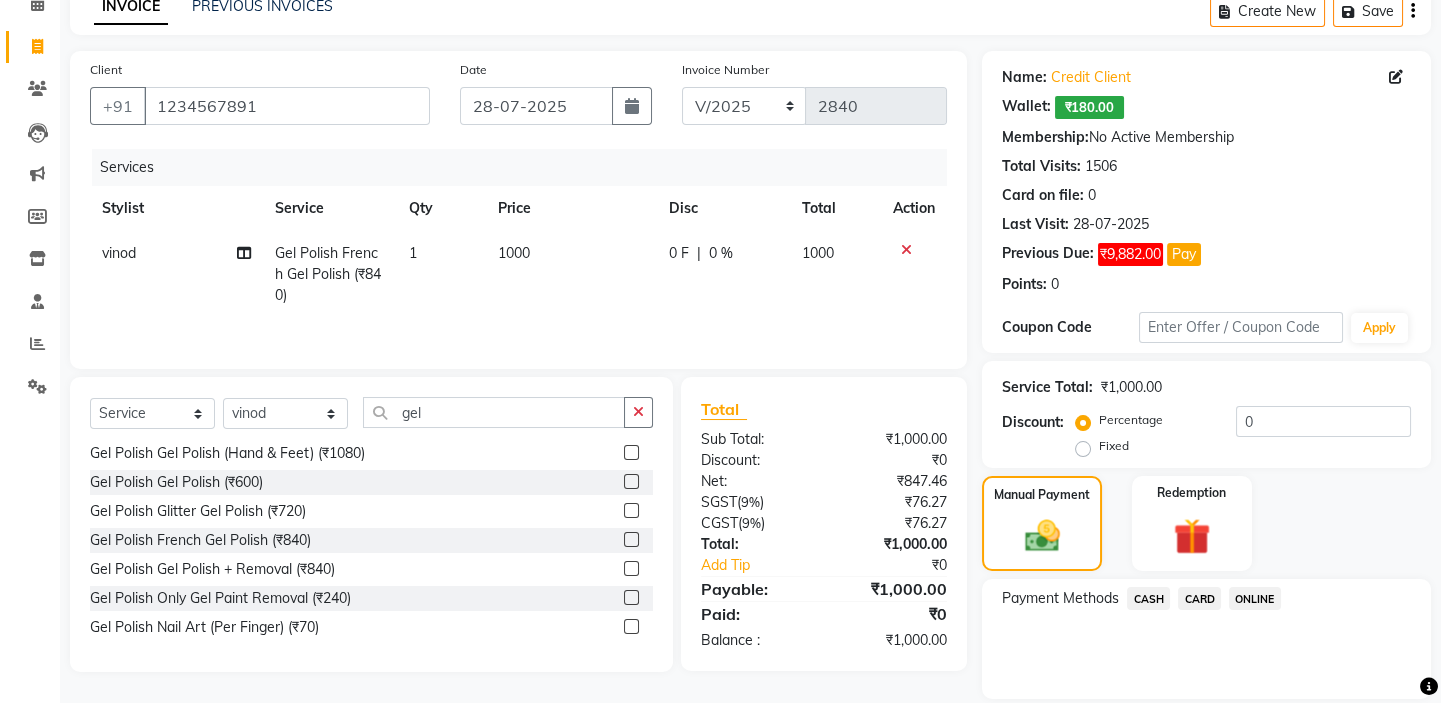 click on "ONLINE" 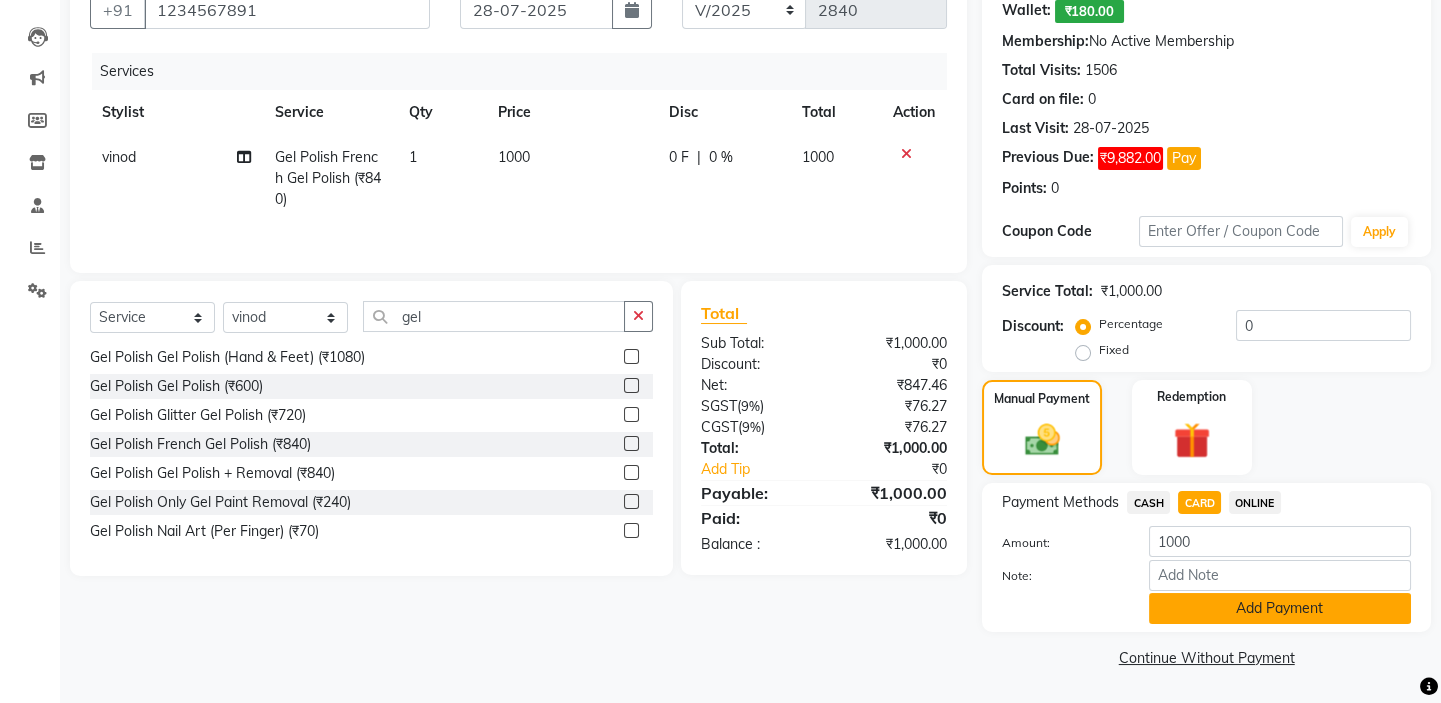 click on "Add Payment" 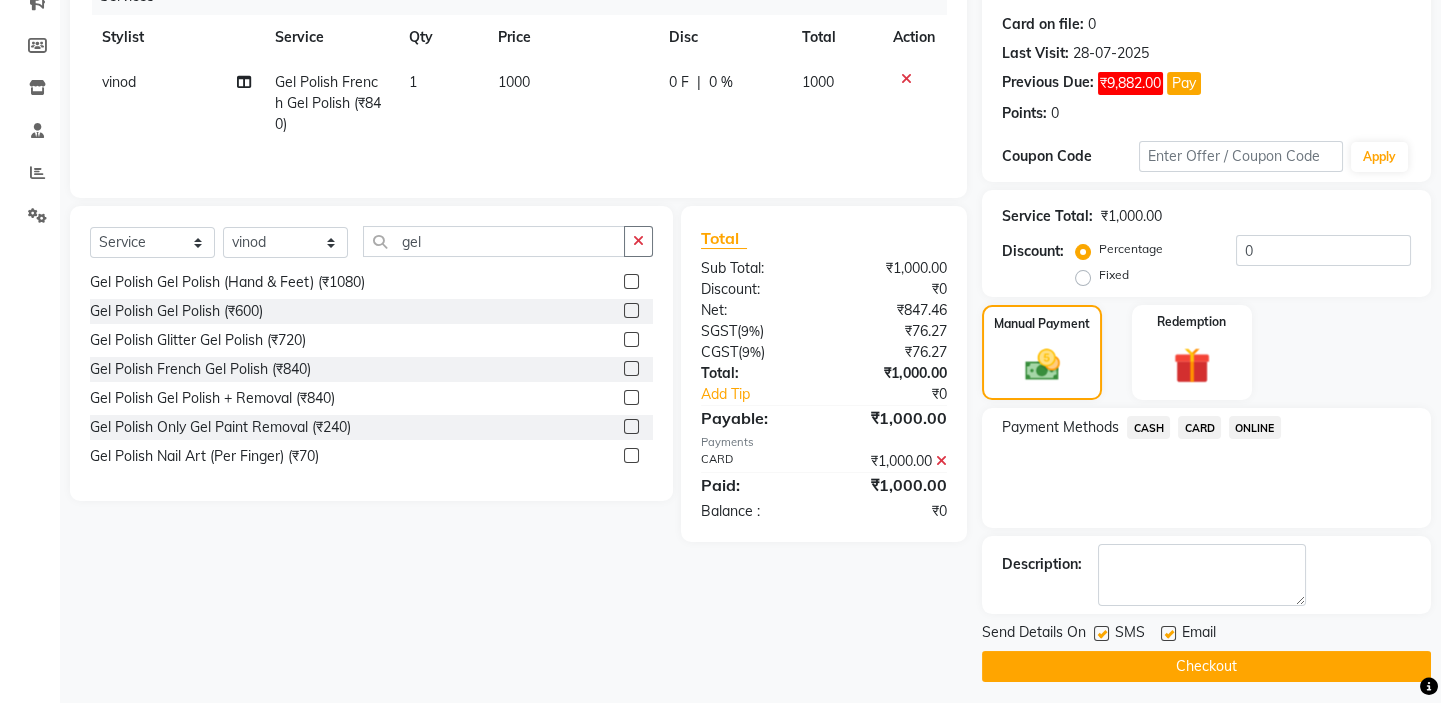 scroll, scrollTop: 279, scrollLeft: 0, axis: vertical 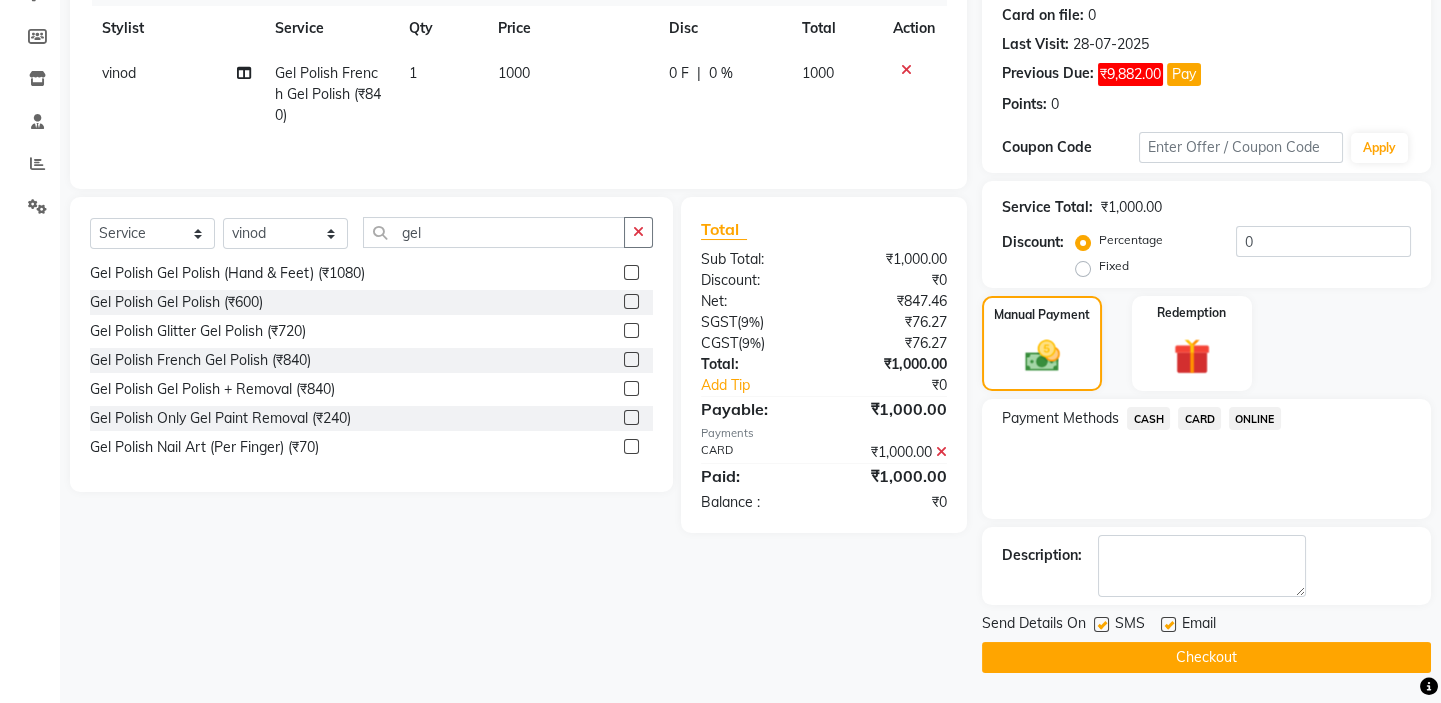 click on "Send Details On SMS Email  Checkout" 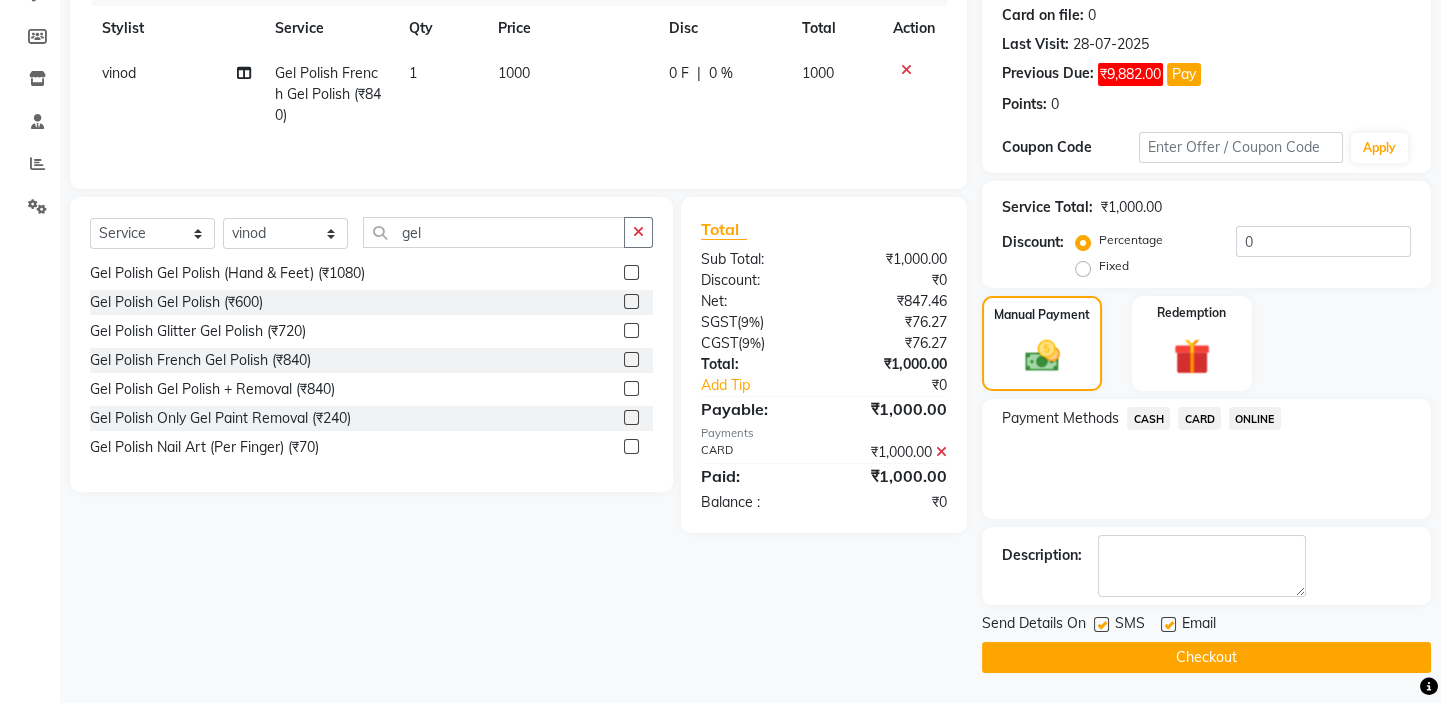 click on "Checkout" 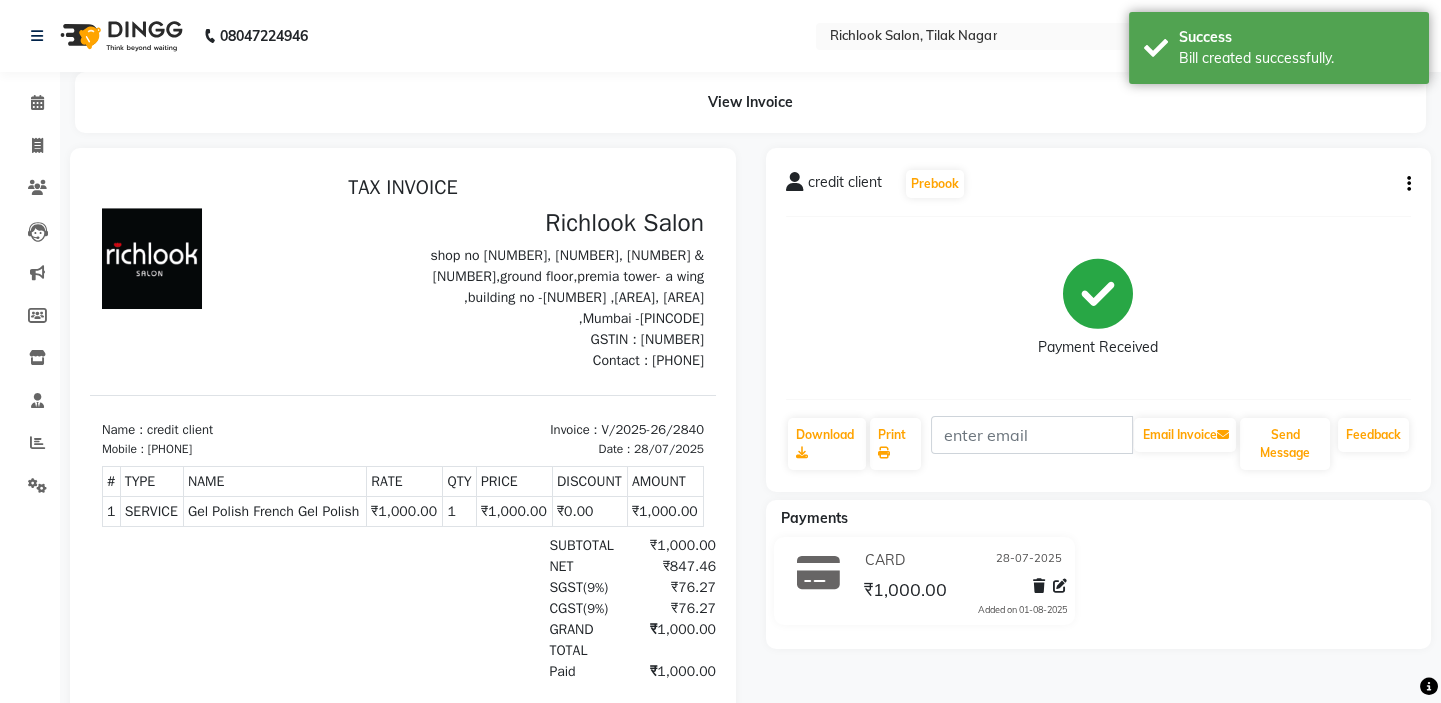 scroll, scrollTop: 0, scrollLeft: 0, axis: both 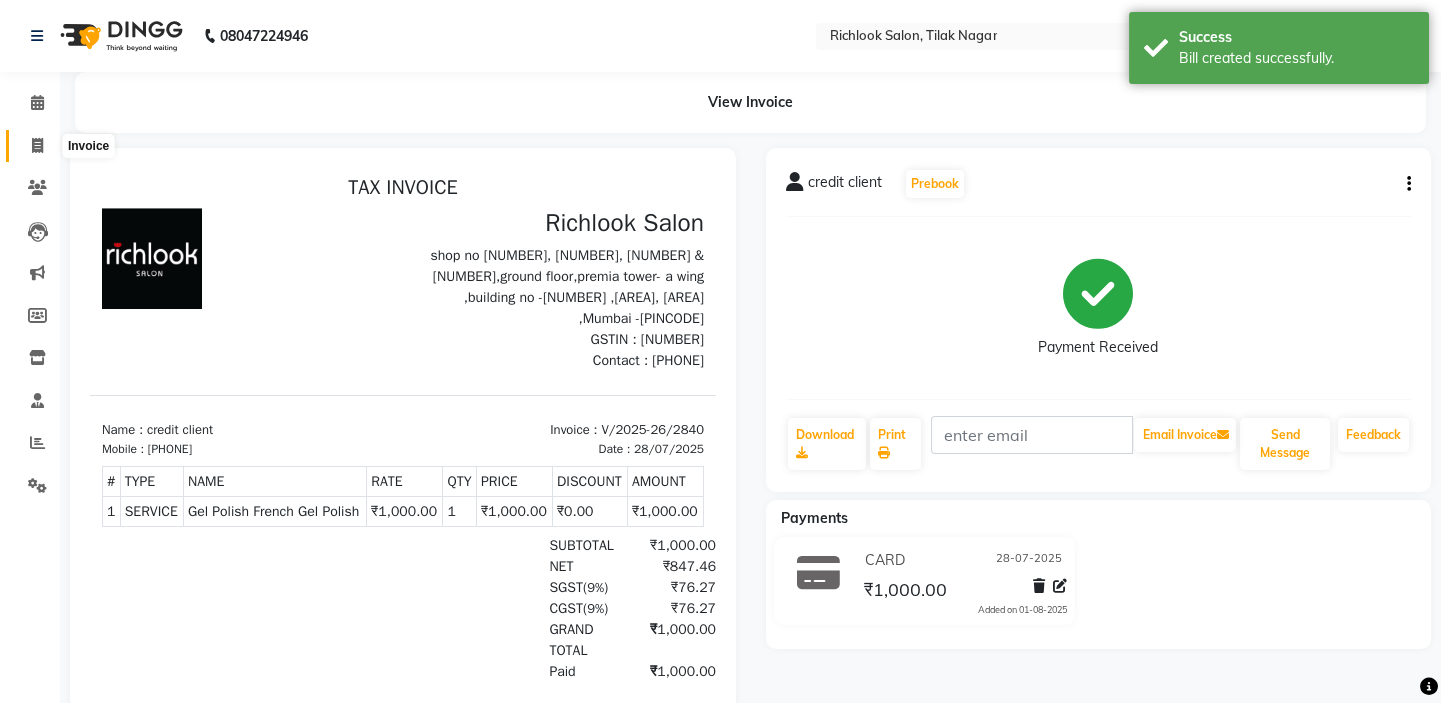 click 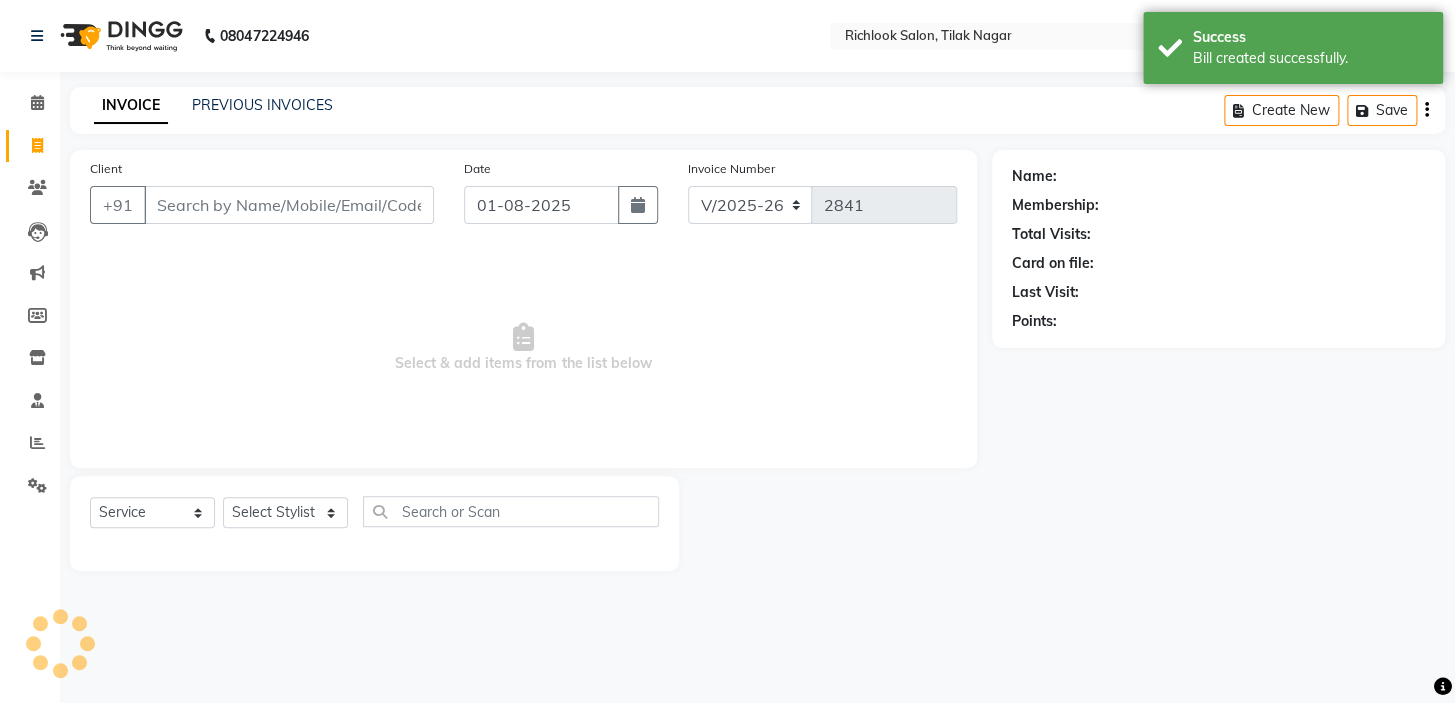 click on "Client" at bounding box center [289, 205] 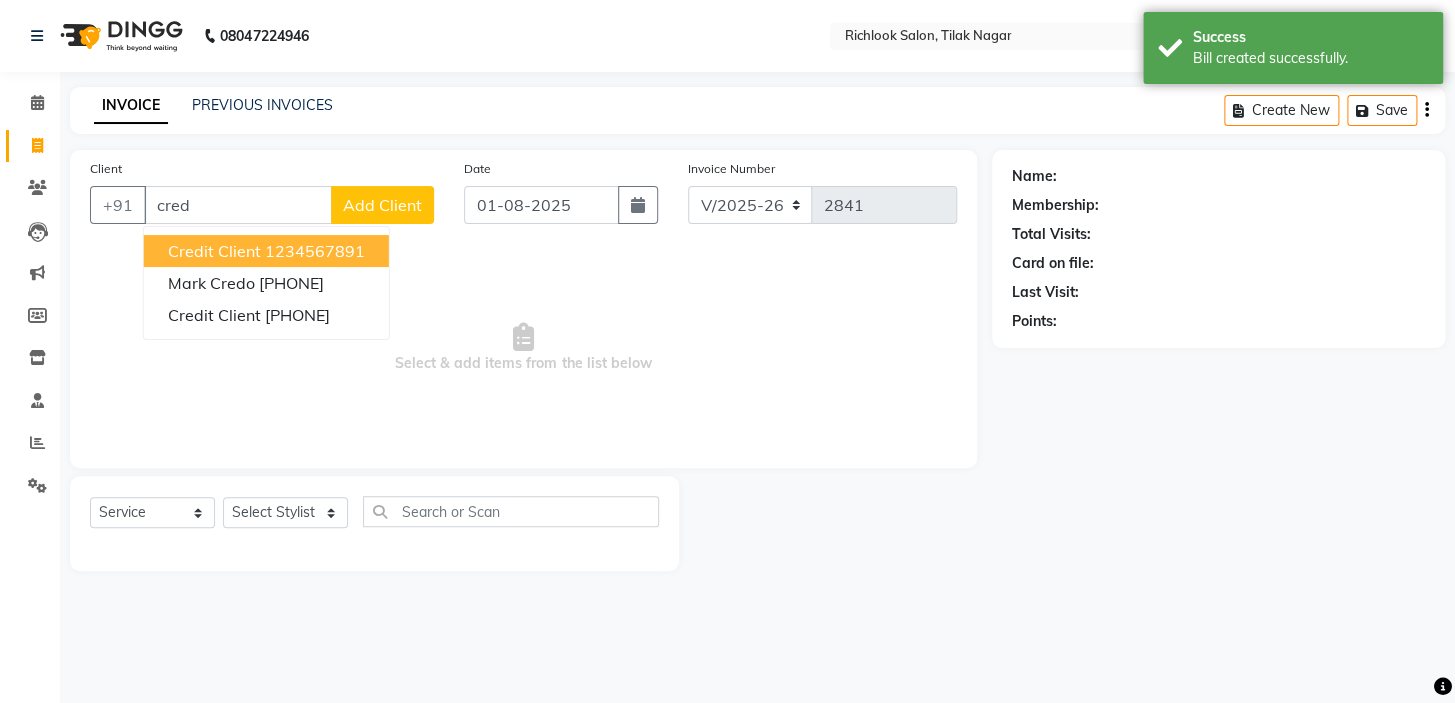 click on "1234567891" at bounding box center [315, 251] 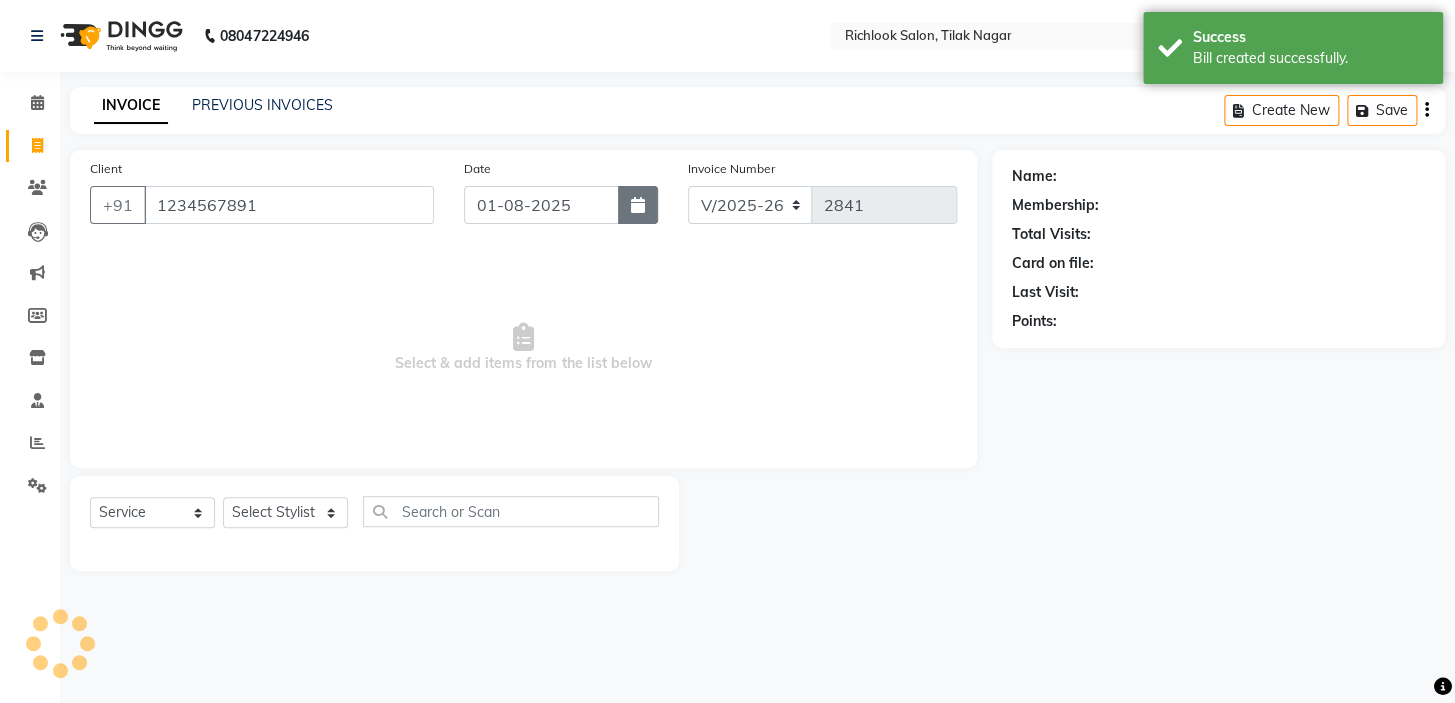 type on "1234567891" 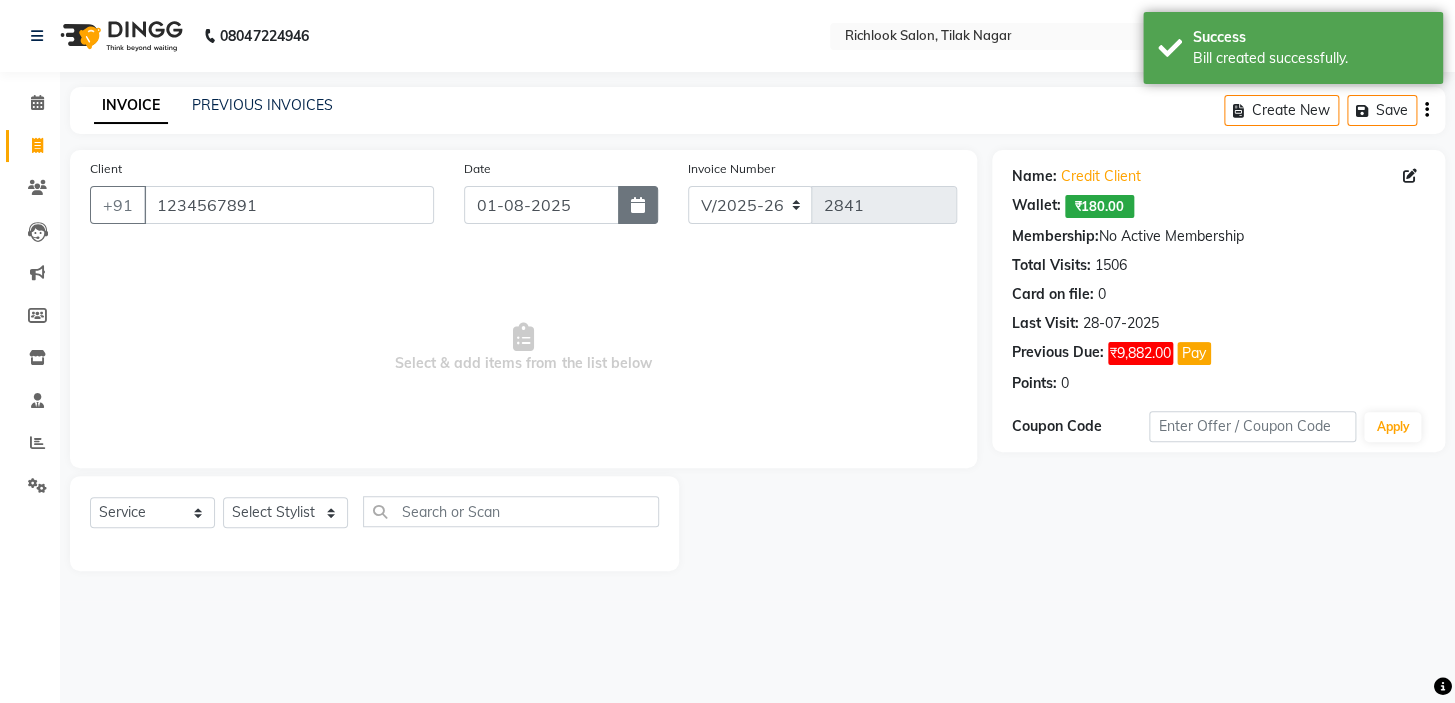 click 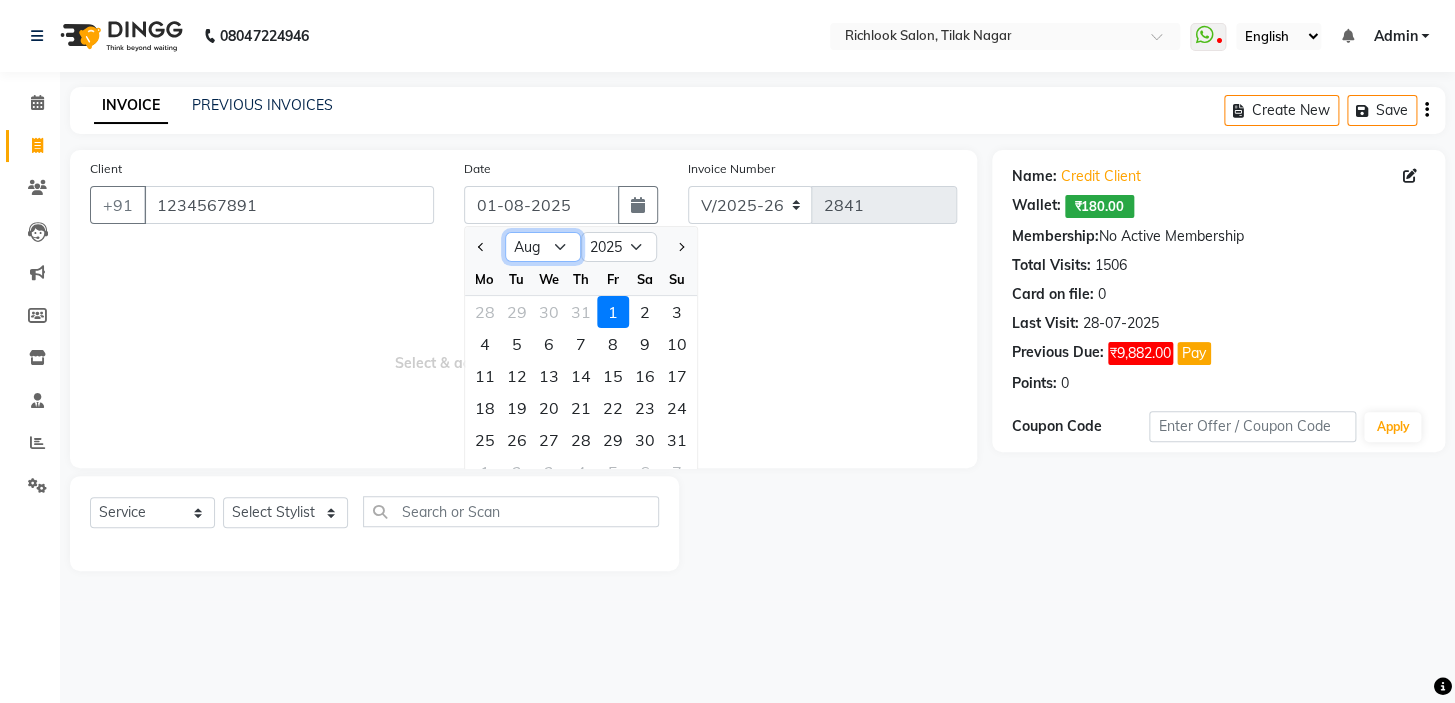 click on "Jan Feb Mar Apr May Jun Jul Aug Sep Oct Nov Dec" 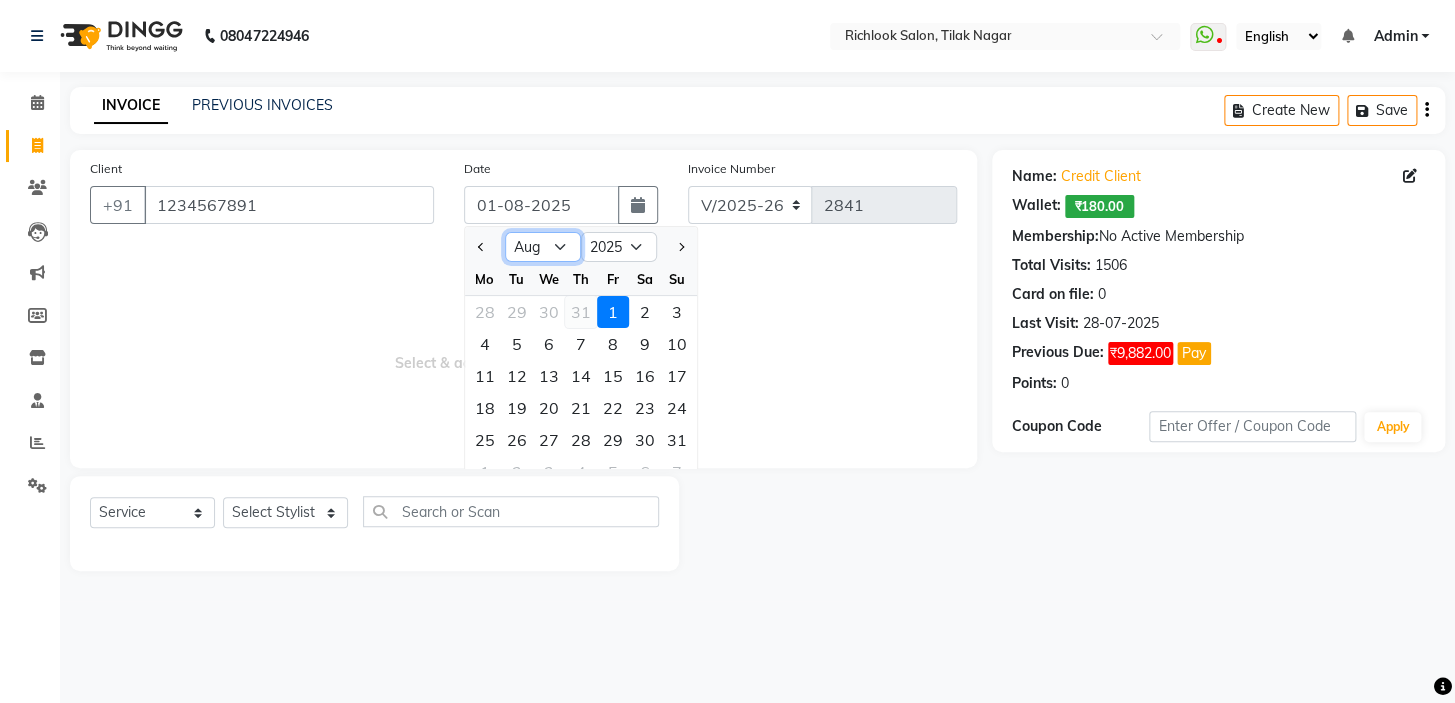 select on "7" 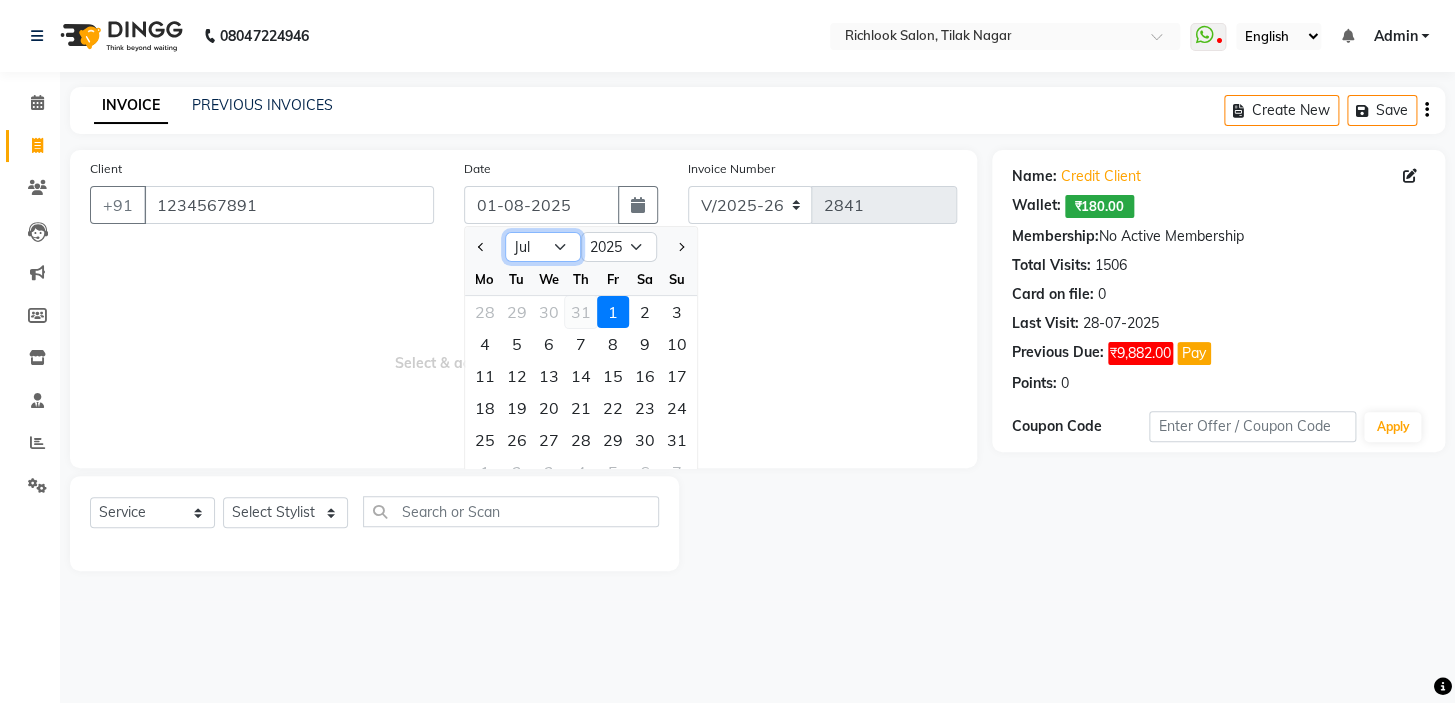 click on "Jan Feb Mar Apr May Jun Jul Aug Sep Oct Nov Dec" 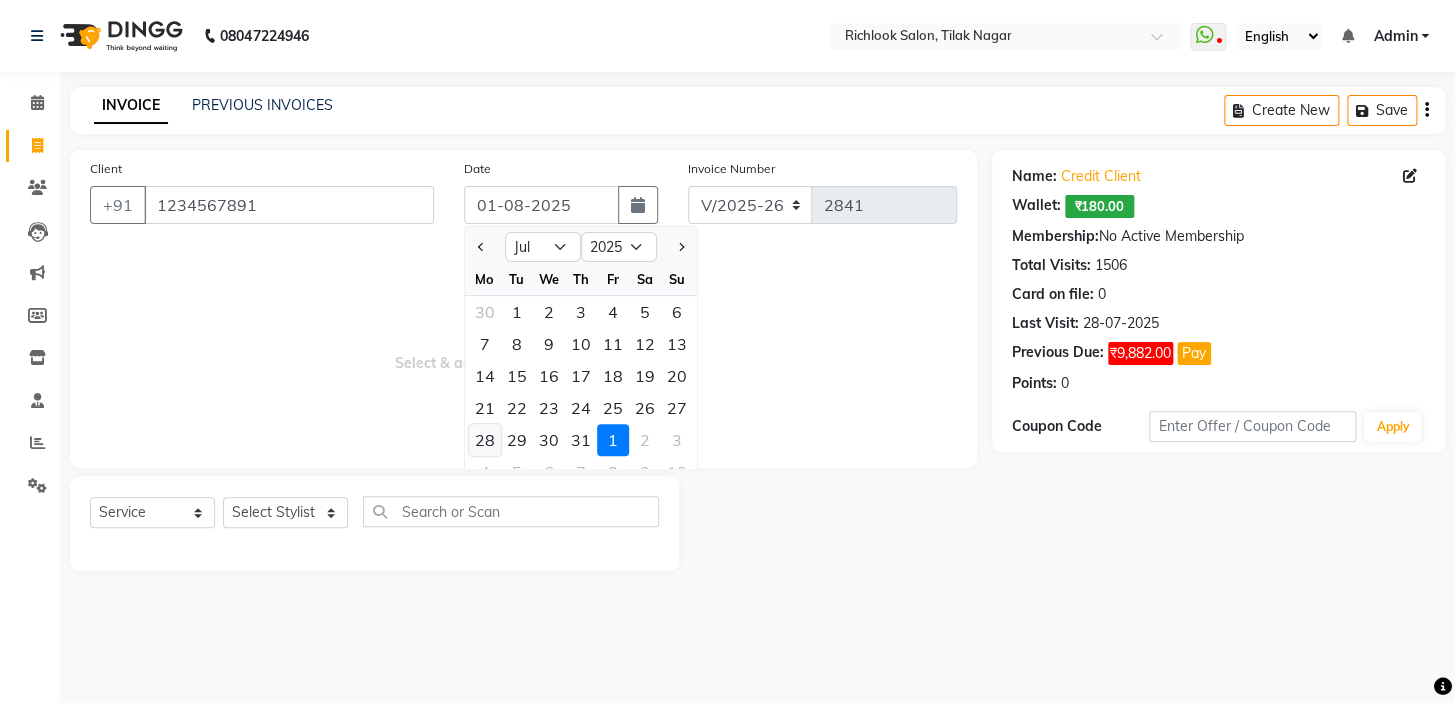 click on "28" 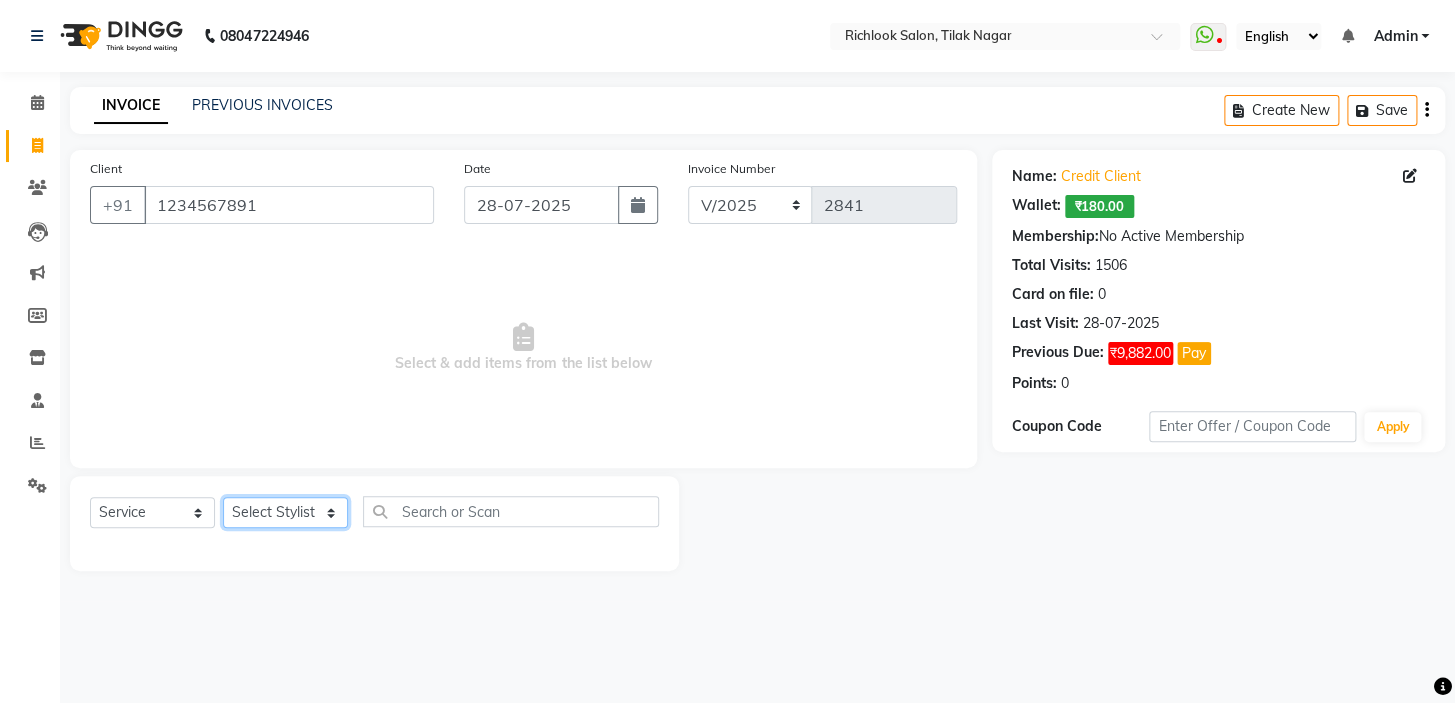 click on "Select Stylist [NAME] [NAME] [NAME] [NAME] [NAME]  [NAME] [NAME]   [NAME] [NAME]   [NAME]" 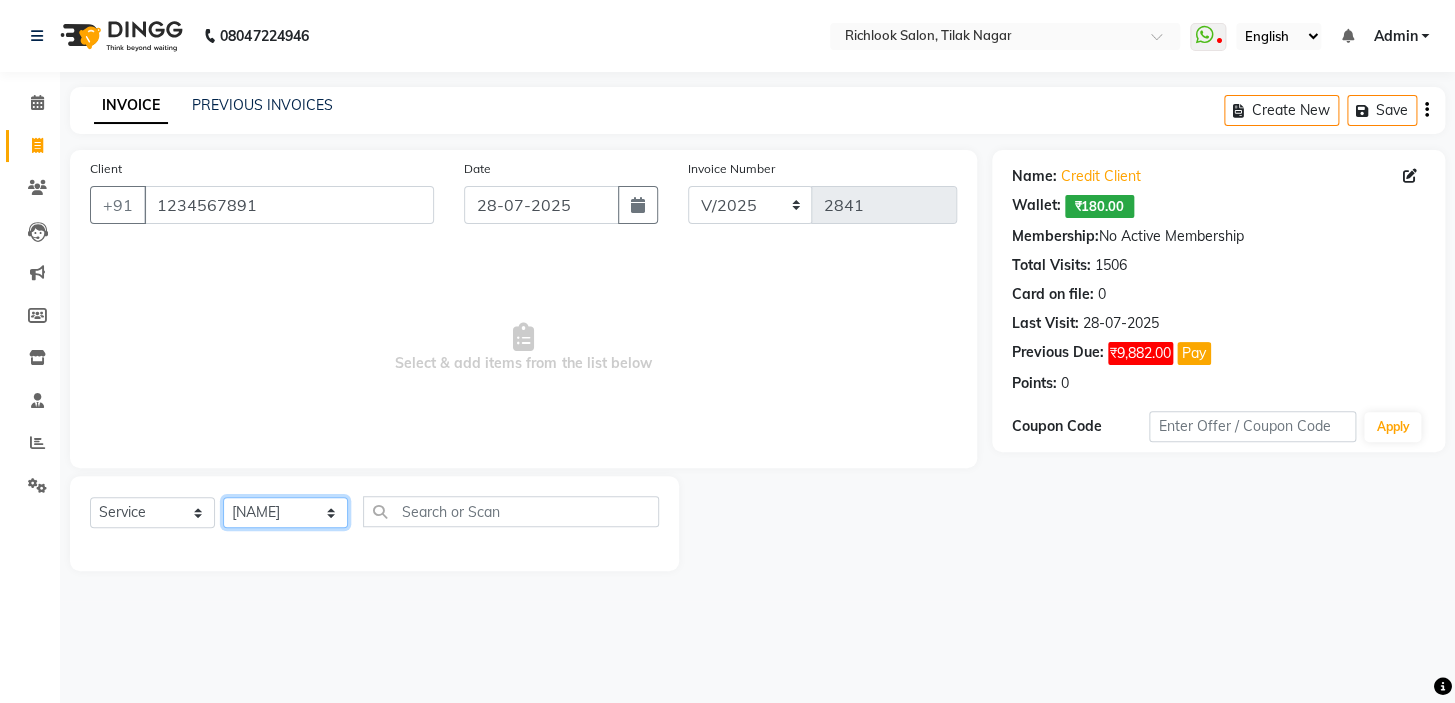 click on "Select Stylist [NAME] [NAME] [NAME] [NAME] [NAME]  [NAME] [NAME]   [NAME] [NAME]   [NAME]" 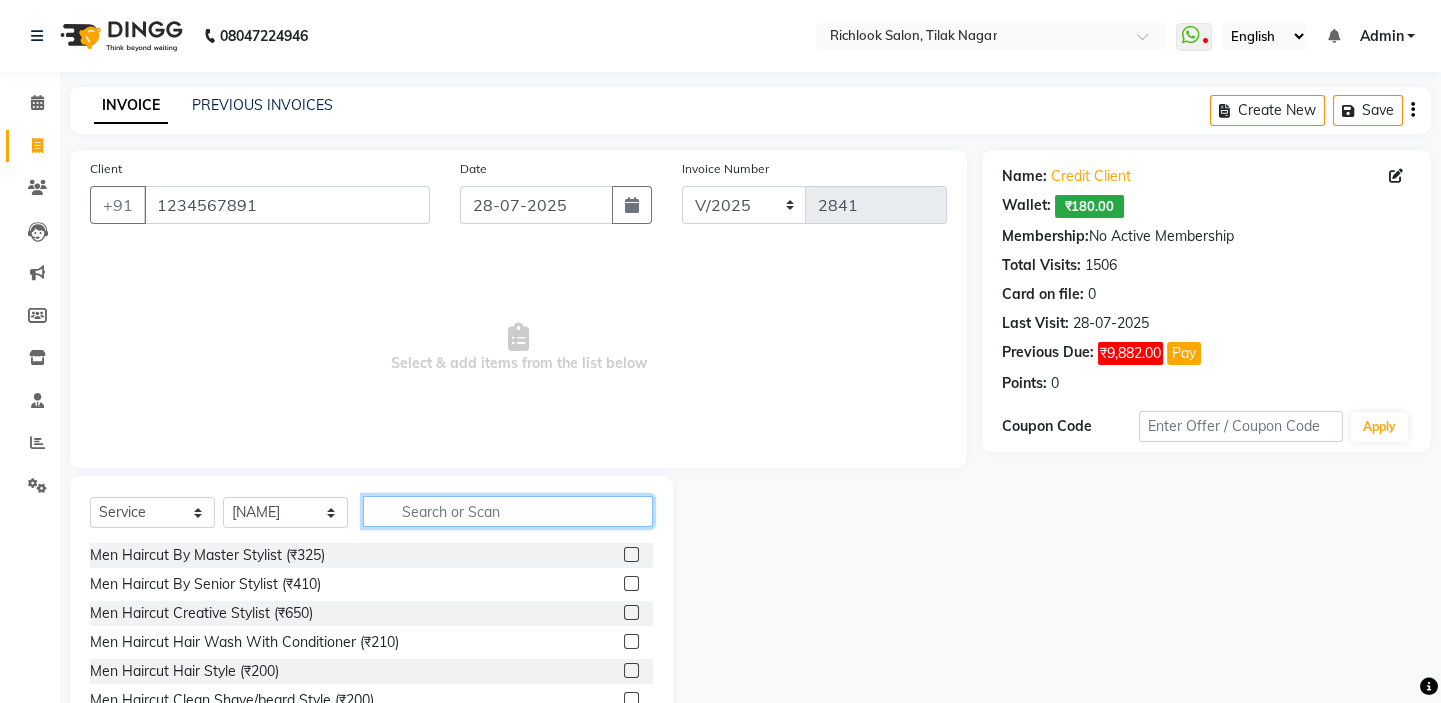 click 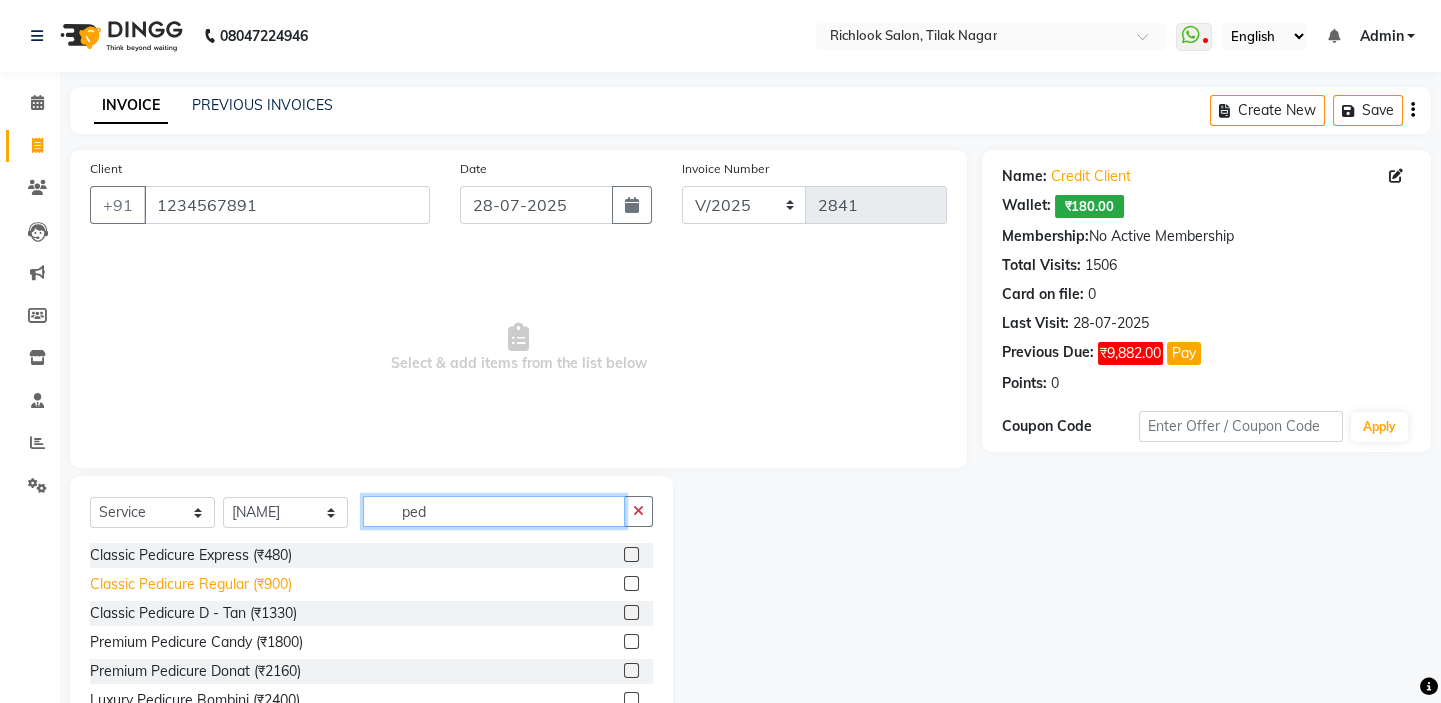 type on "ped" 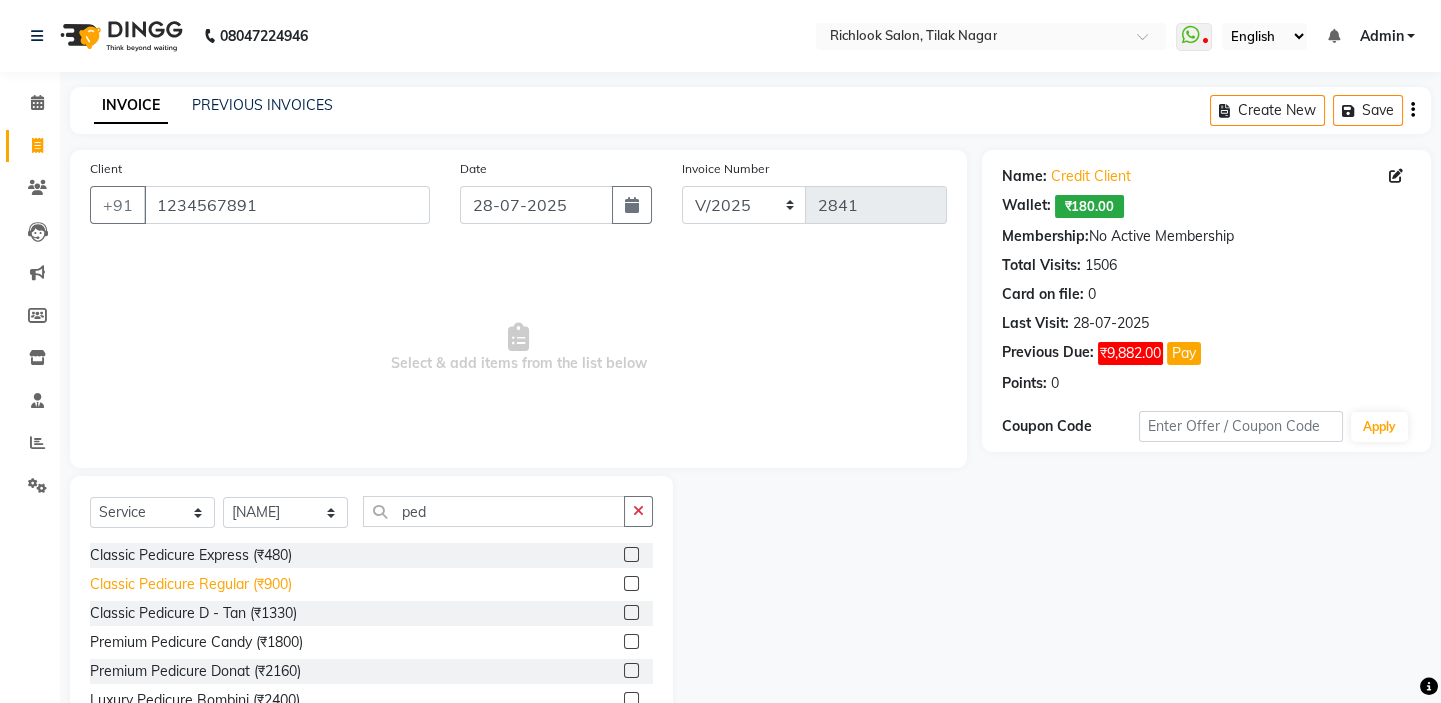 click on "Classic Pedicure Regular (₹900)" 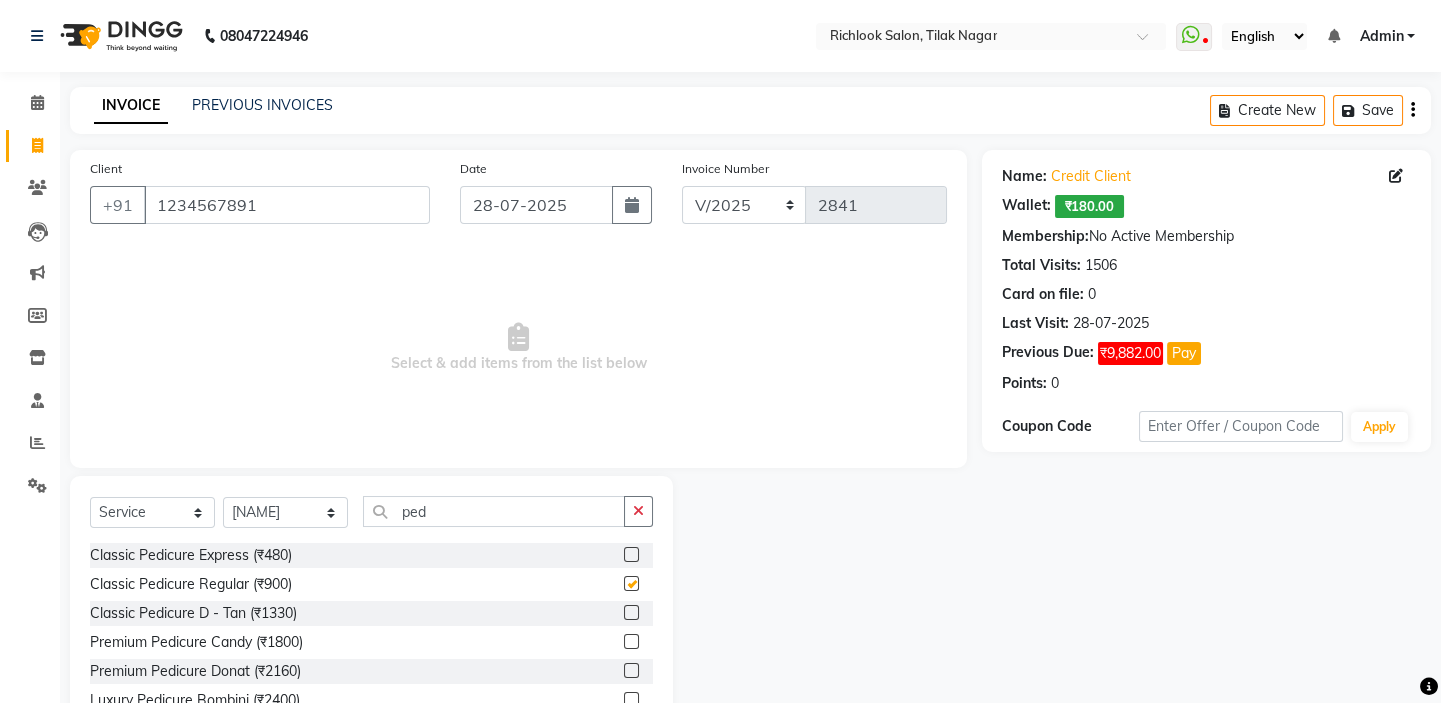 checkbox on "false" 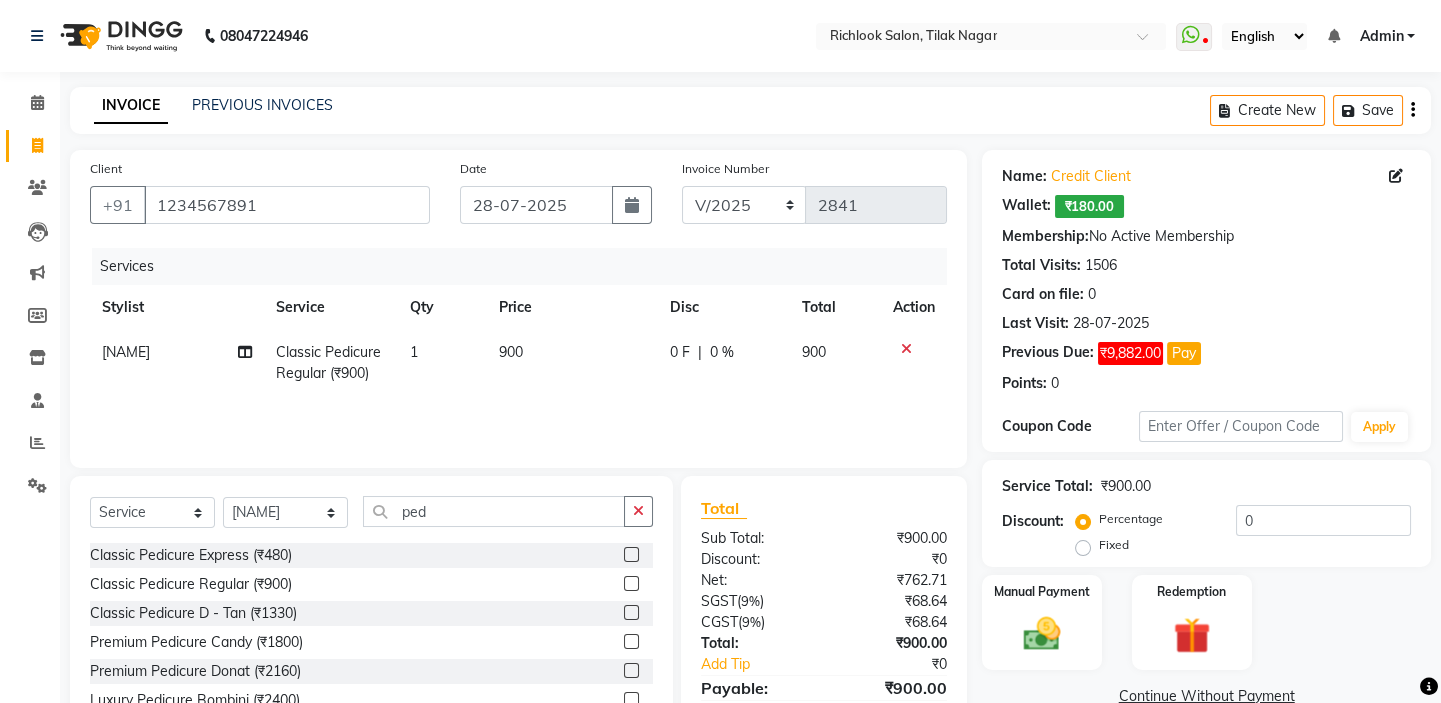 click on "900" 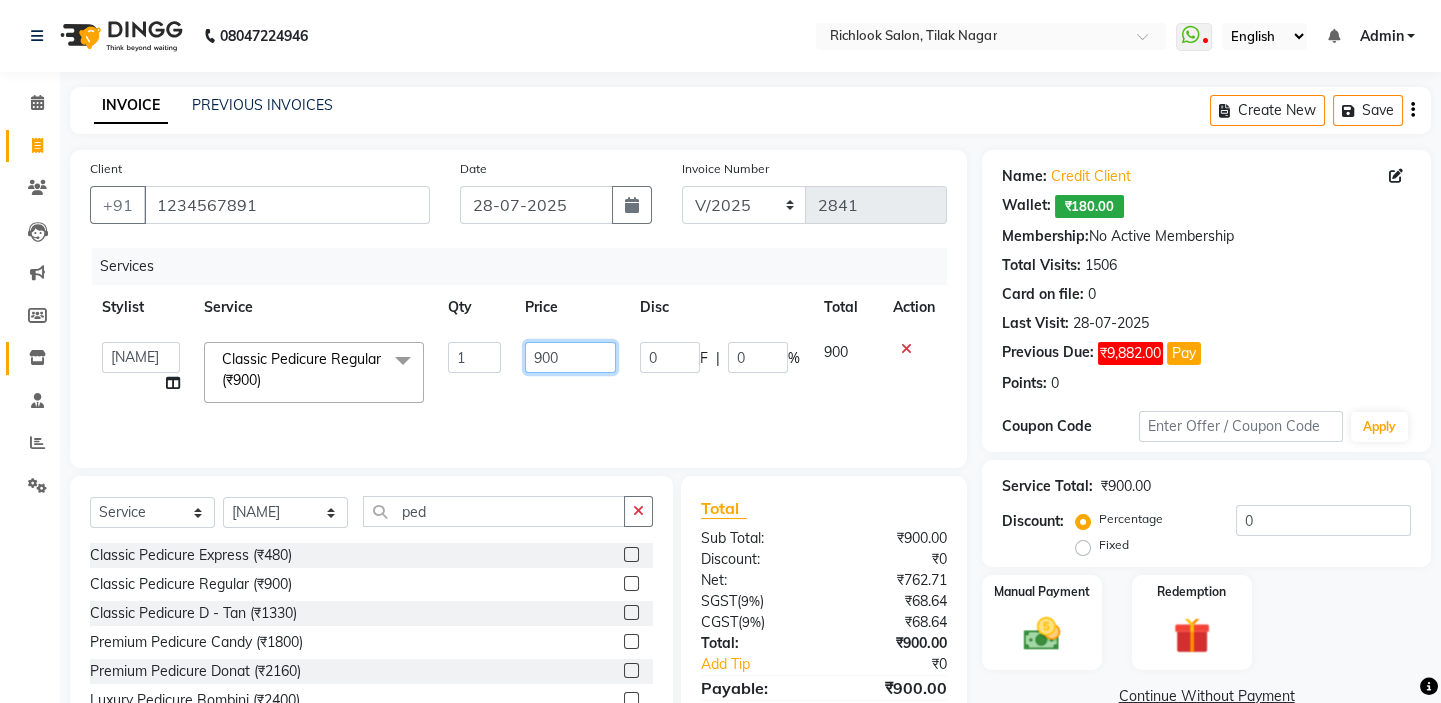 drag, startPoint x: 580, startPoint y: 349, endPoint x: 31, endPoint y: 346, distance: 549.0082 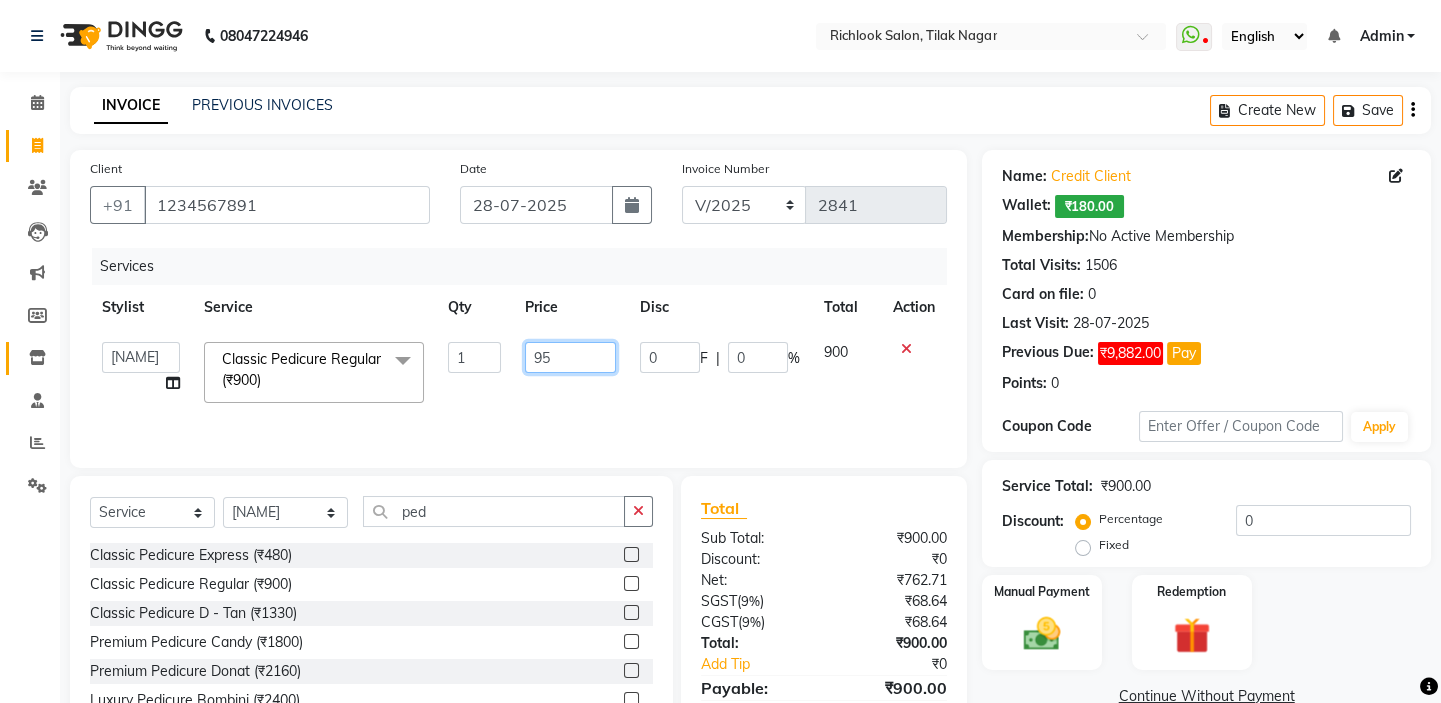type on "950" 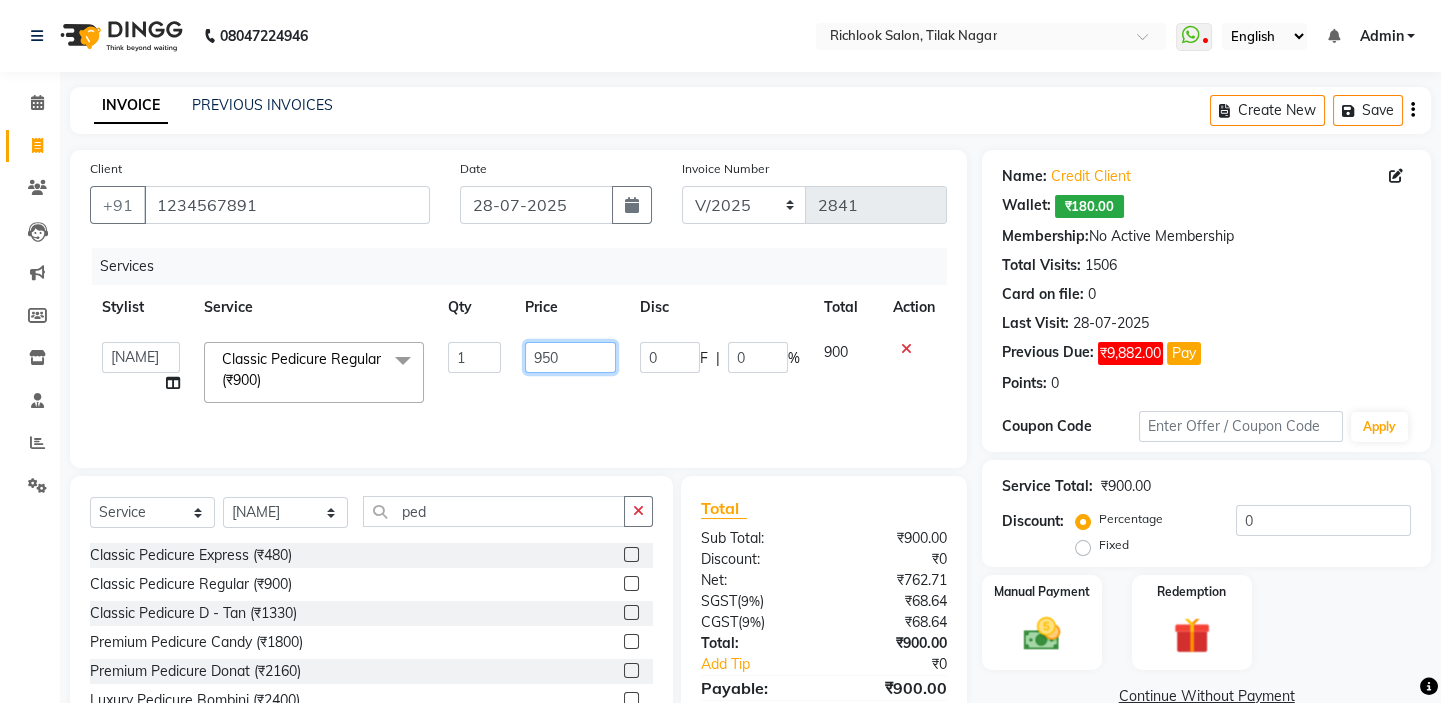 scroll, scrollTop: 99, scrollLeft: 0, axis: vertical 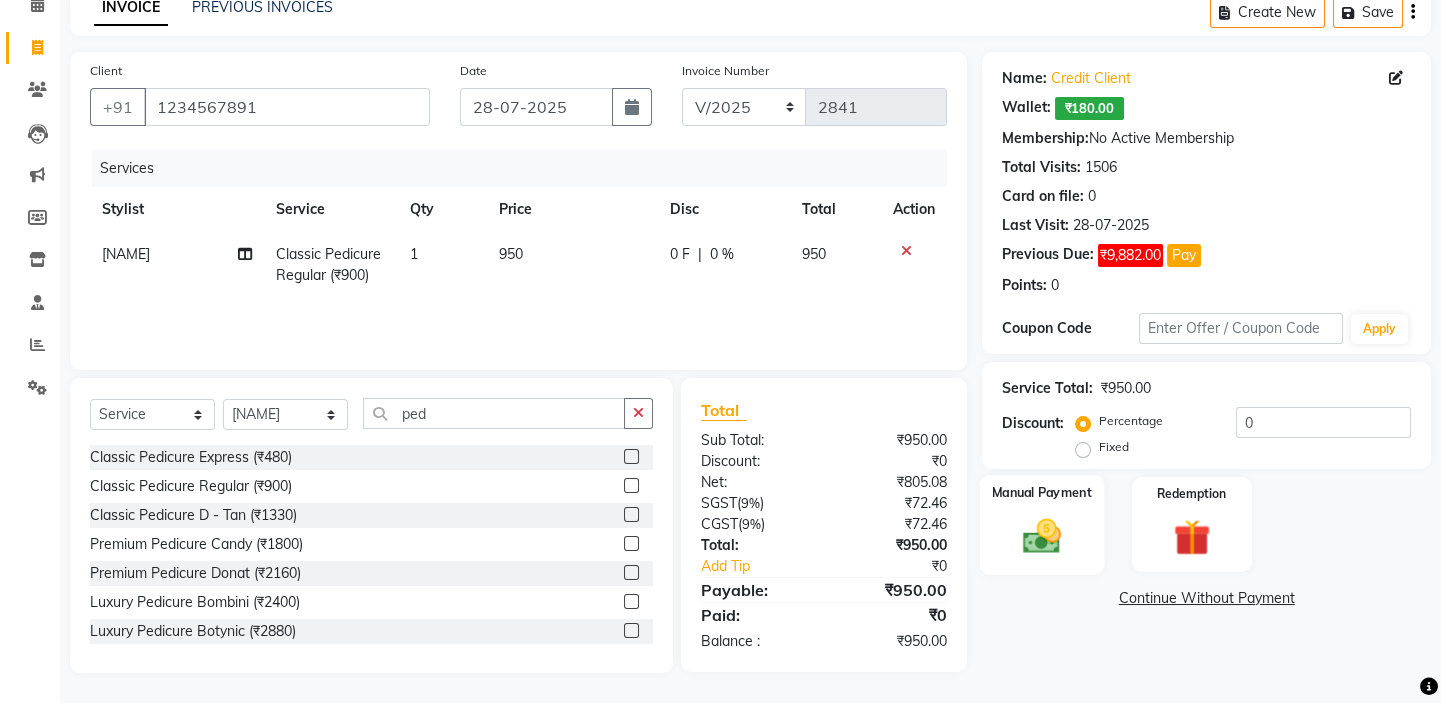 click 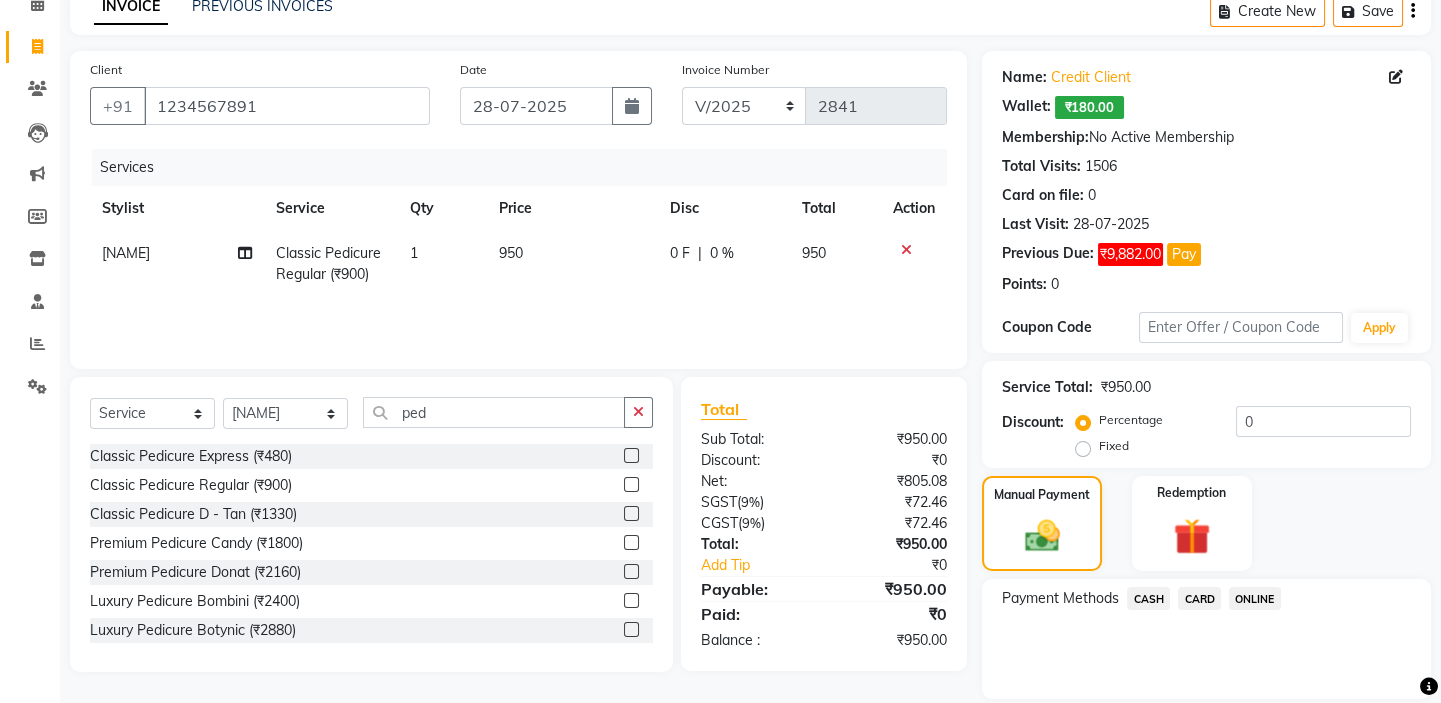 click on "CARD" 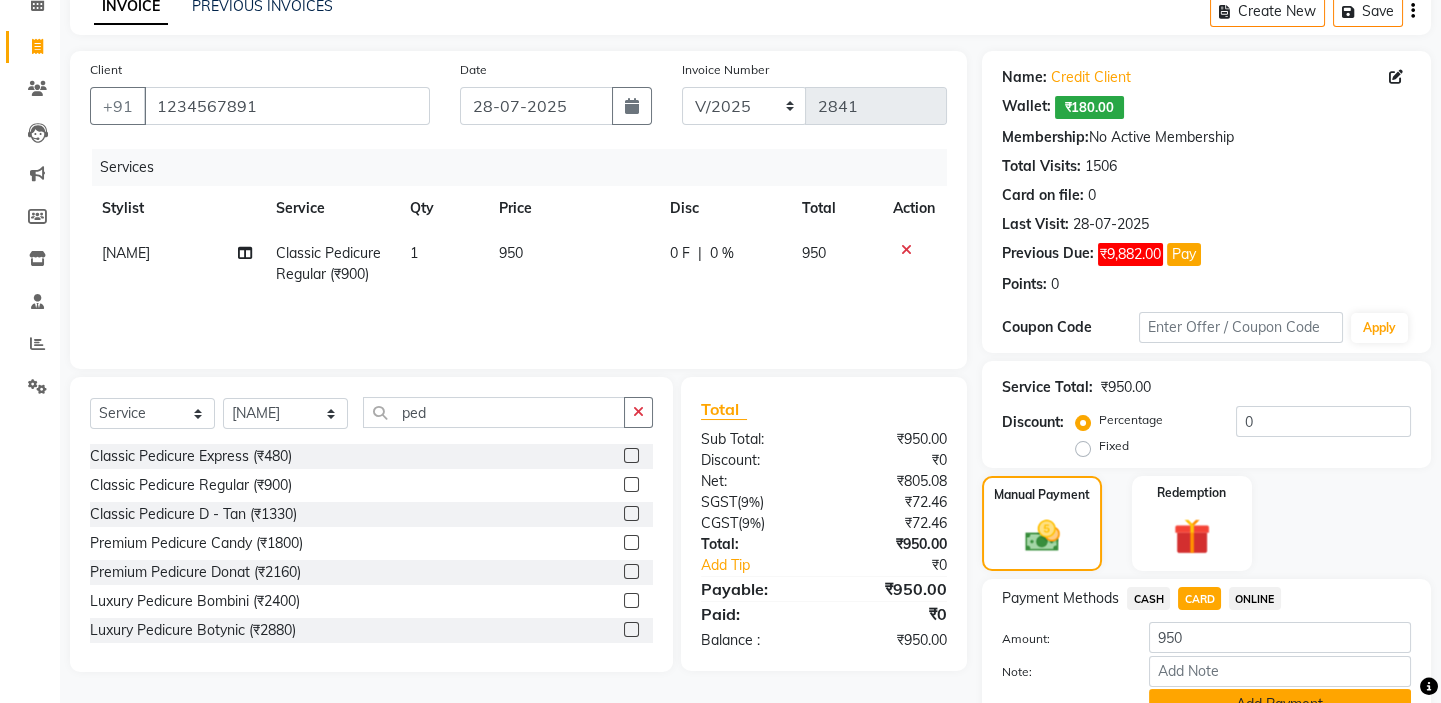 scroll, scrollTop: 195, scrollLeft: 0, axis: vertical 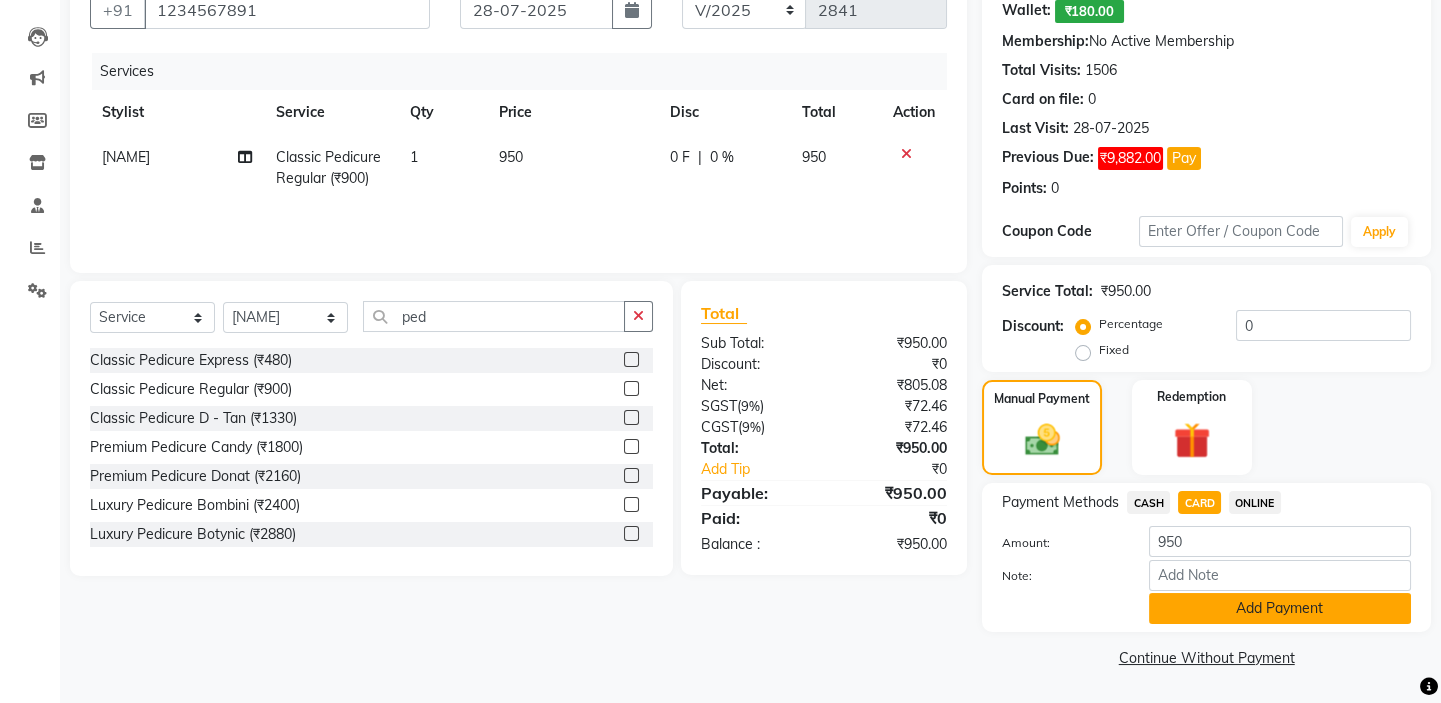 click on "Add Payment" 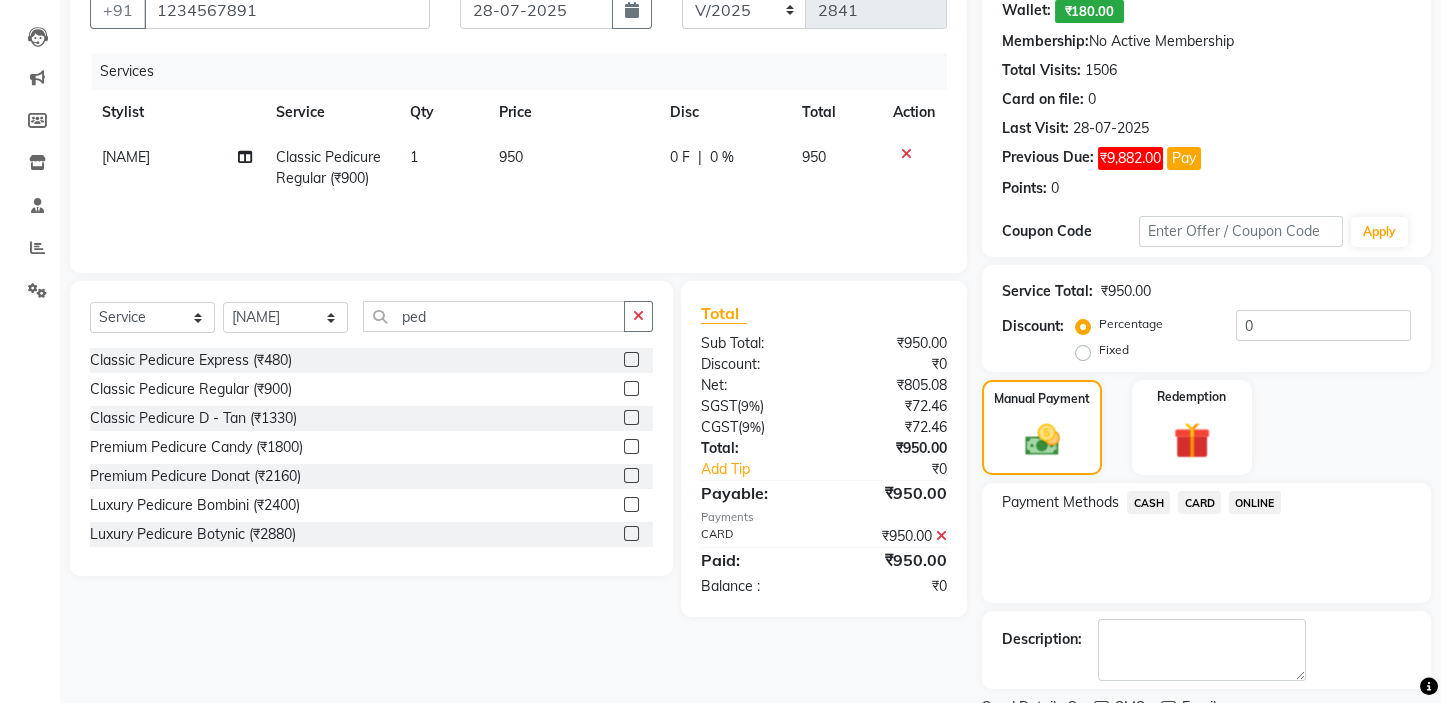 click on "CARD" 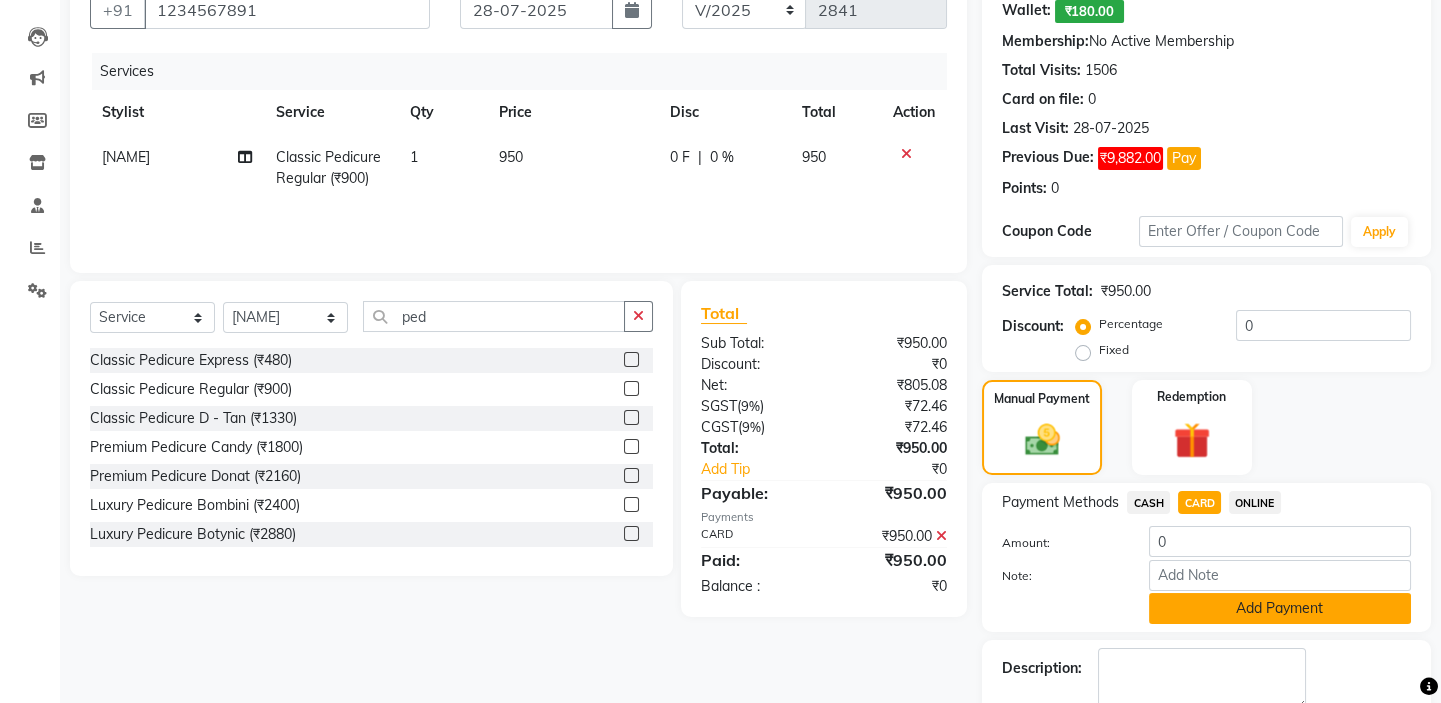 click on "Add Payment" 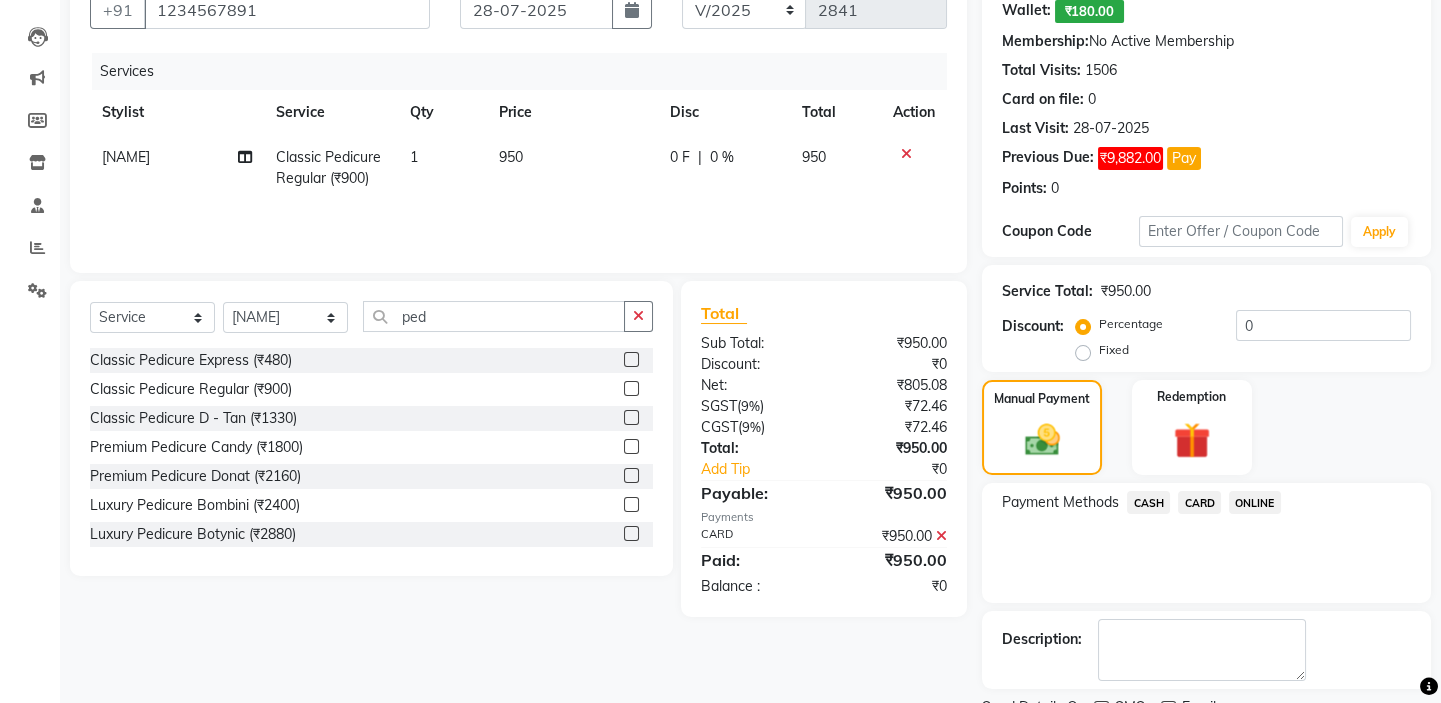 scroll, scrollTop: 279, scrollLeft: 0, axis: vertical 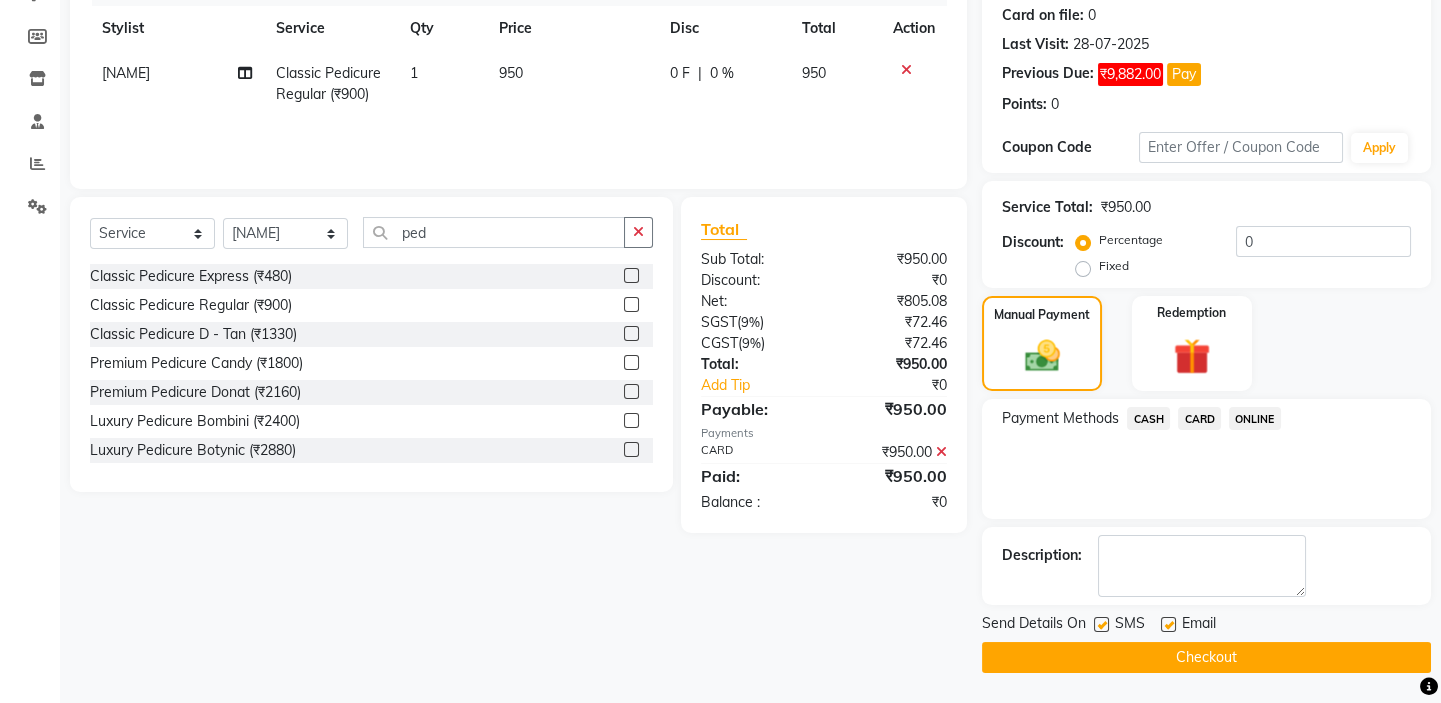 click on "Checkout" 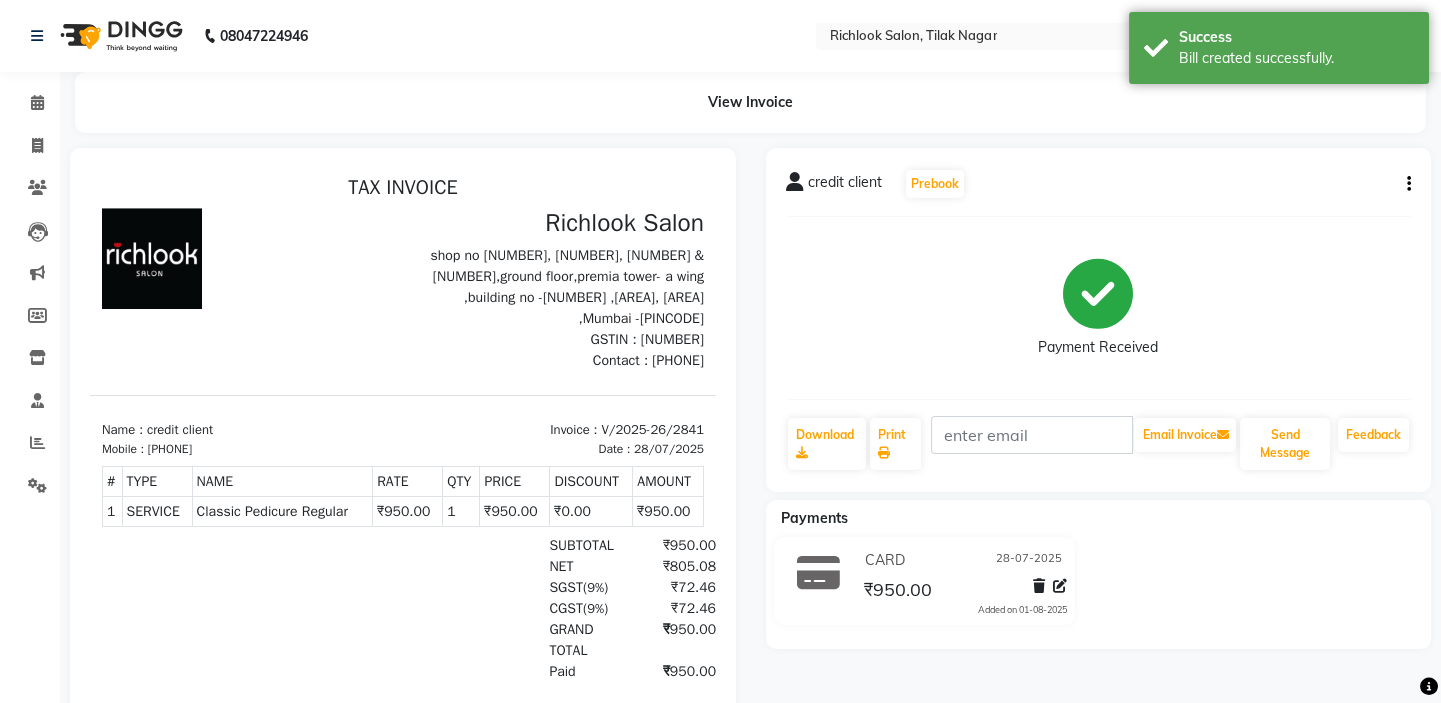 scroll, scrollTop: 0, scrollLeft: 0, axis: both 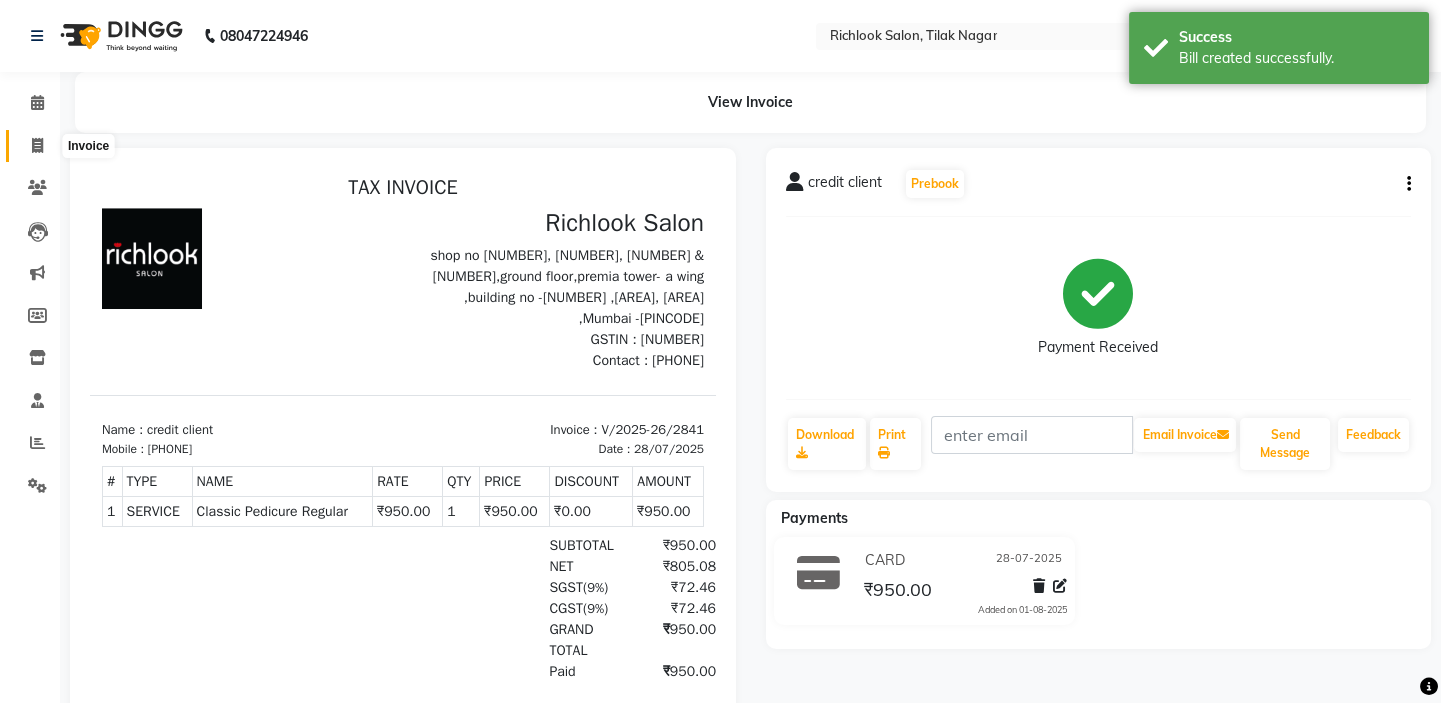 click 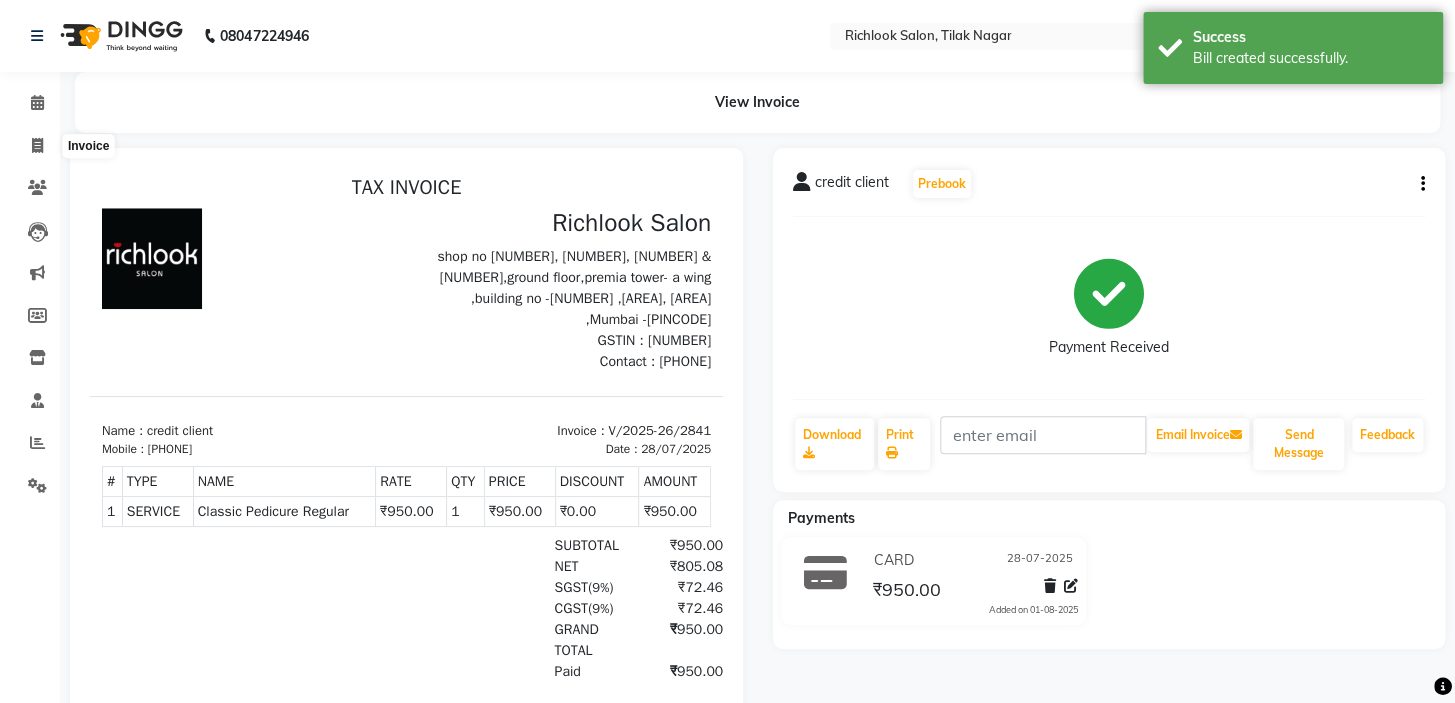 select on "6917" 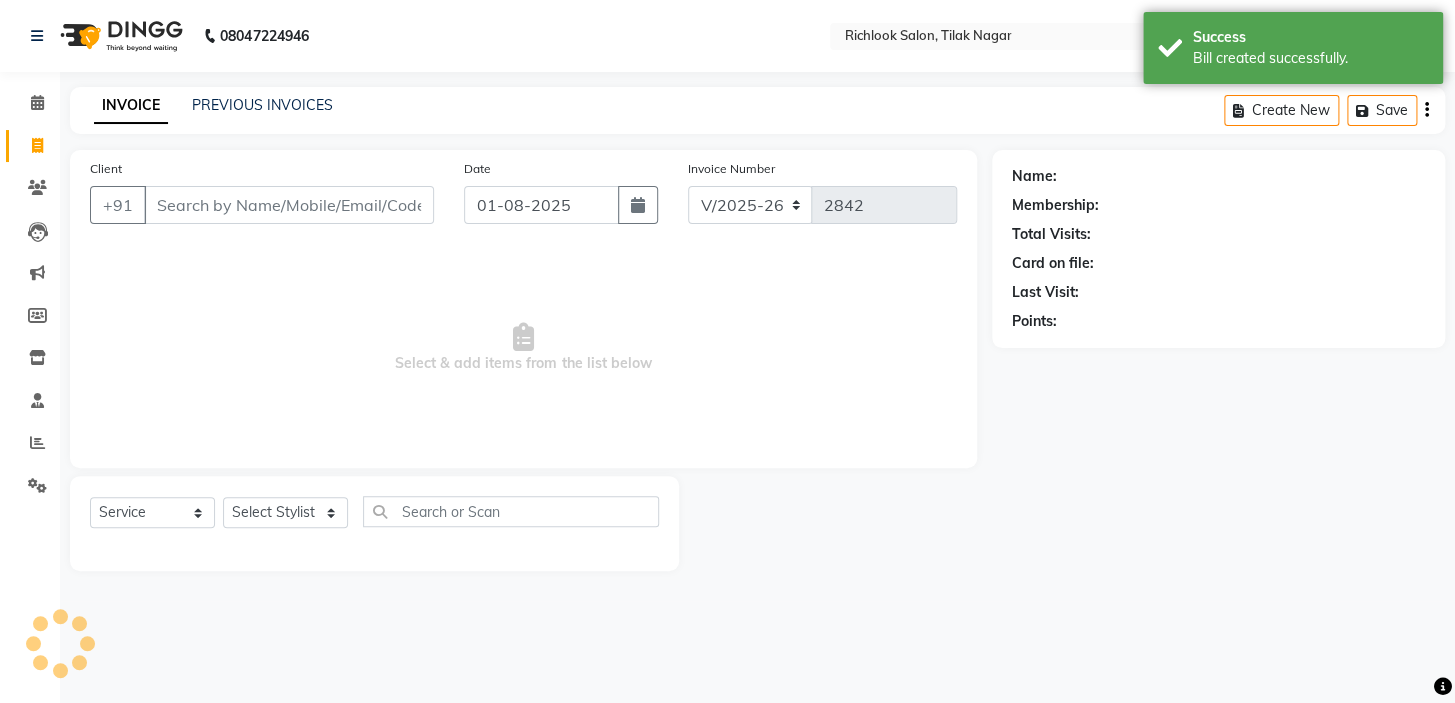 drag, startPoint x: 211, startPoint y: 195, endPoint x: 363, endPoint y: 247, distance: 160.64868 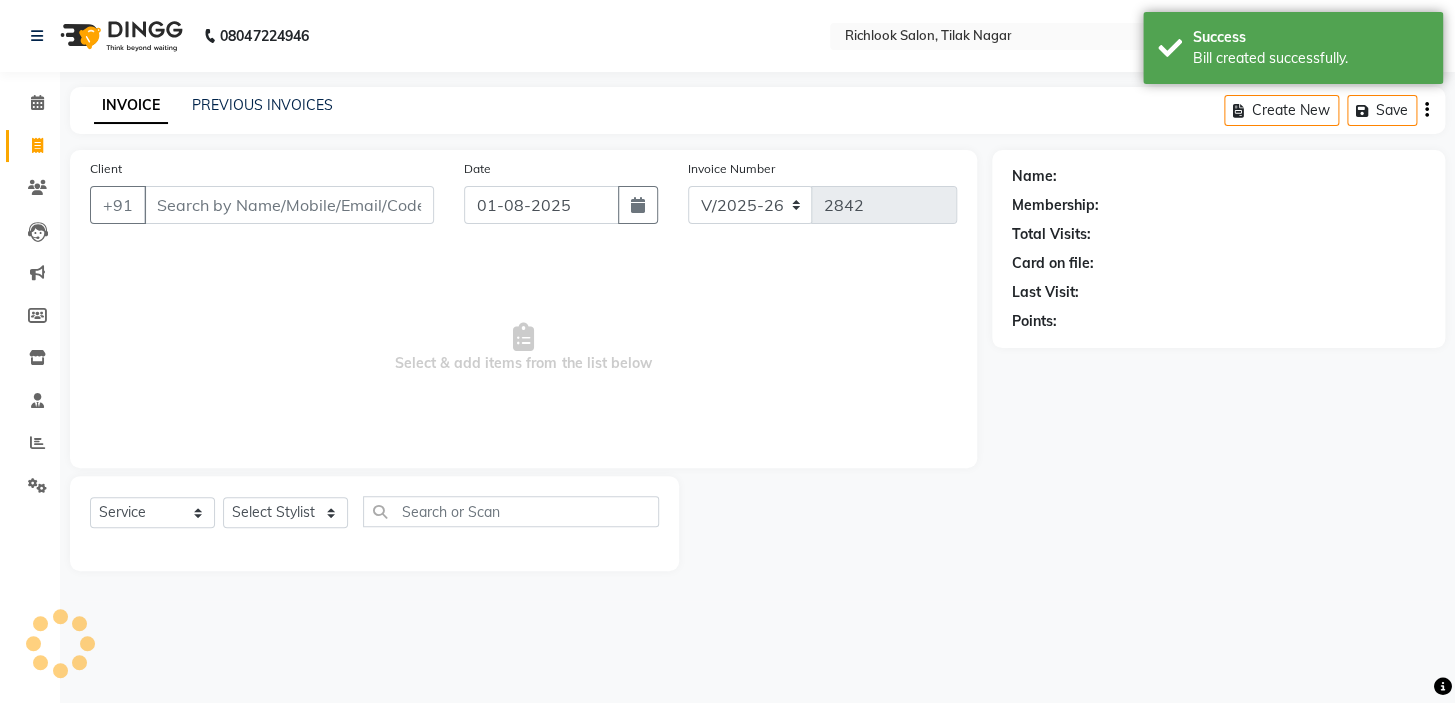 click on "Client" at bounding box center [289, 205] 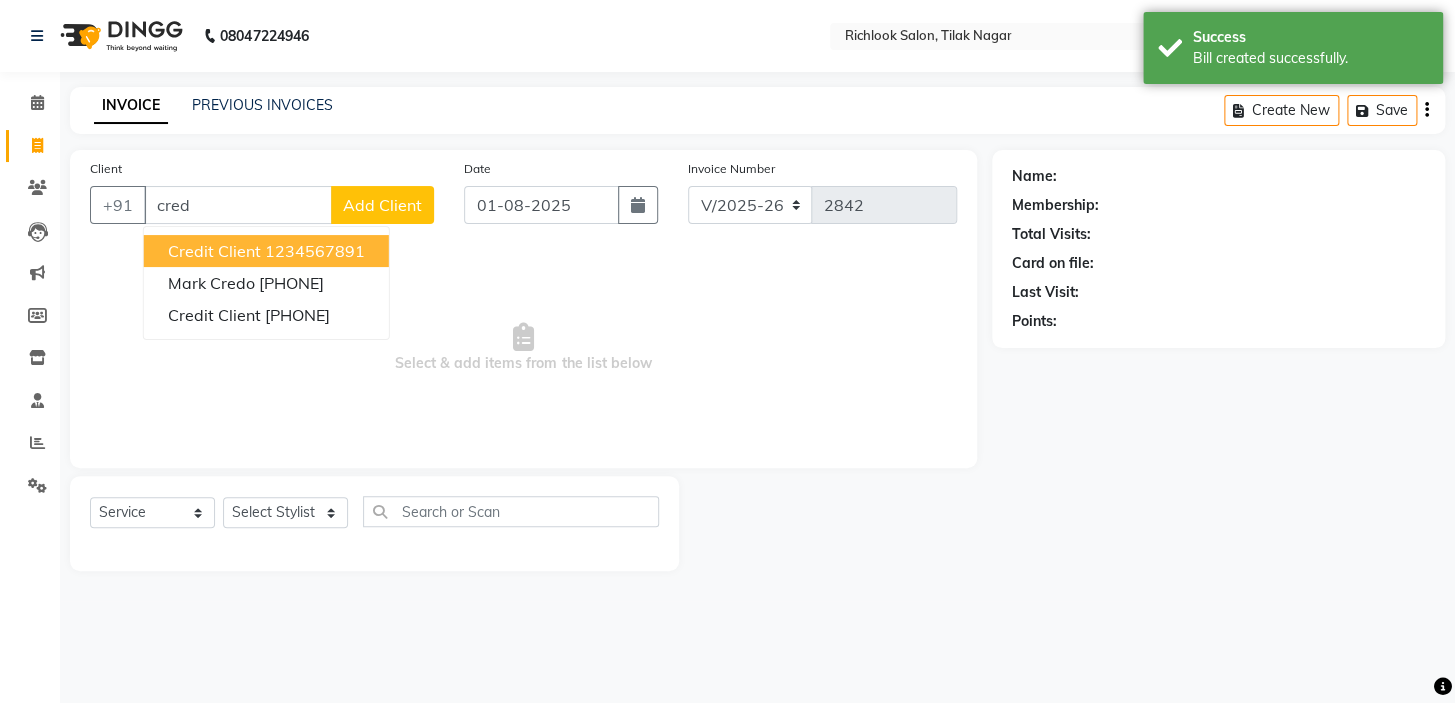 click on "1234567891" at bounding box center [315, 251] 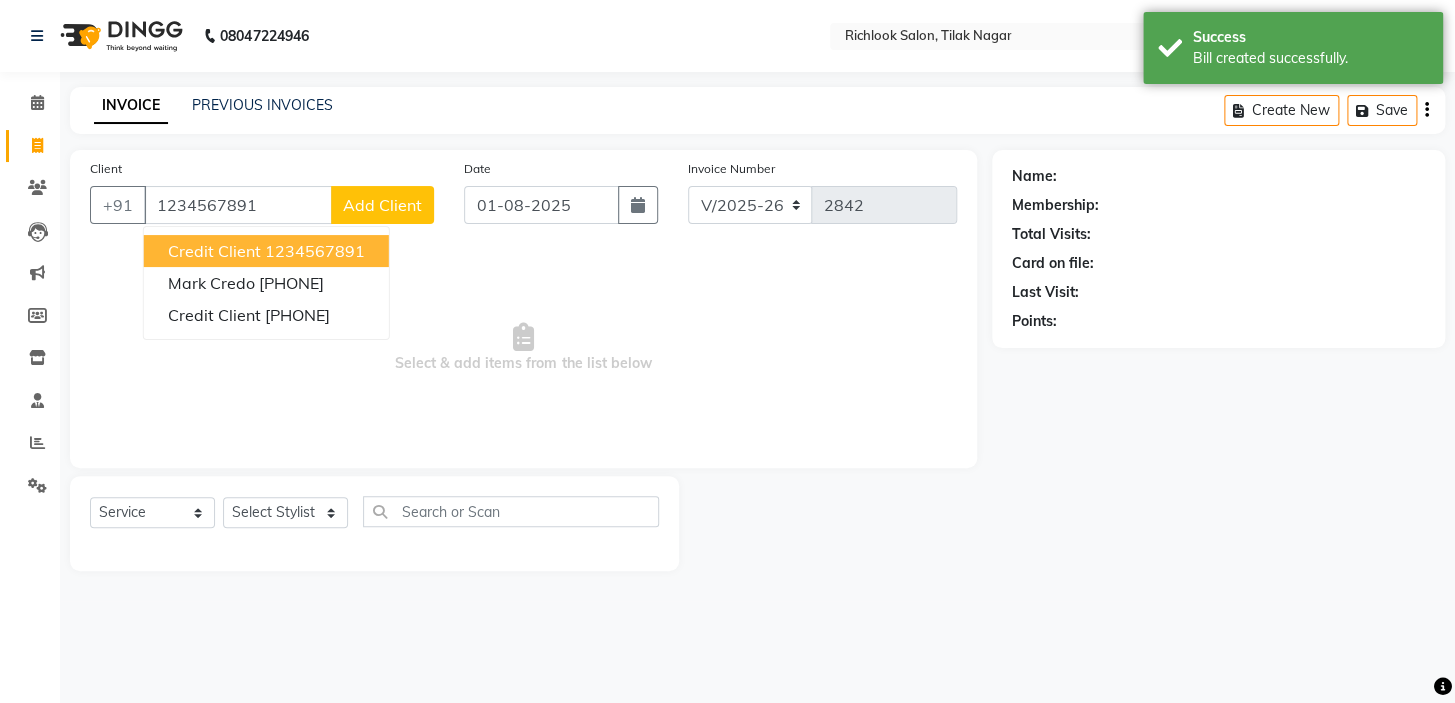 type on "1234567891" 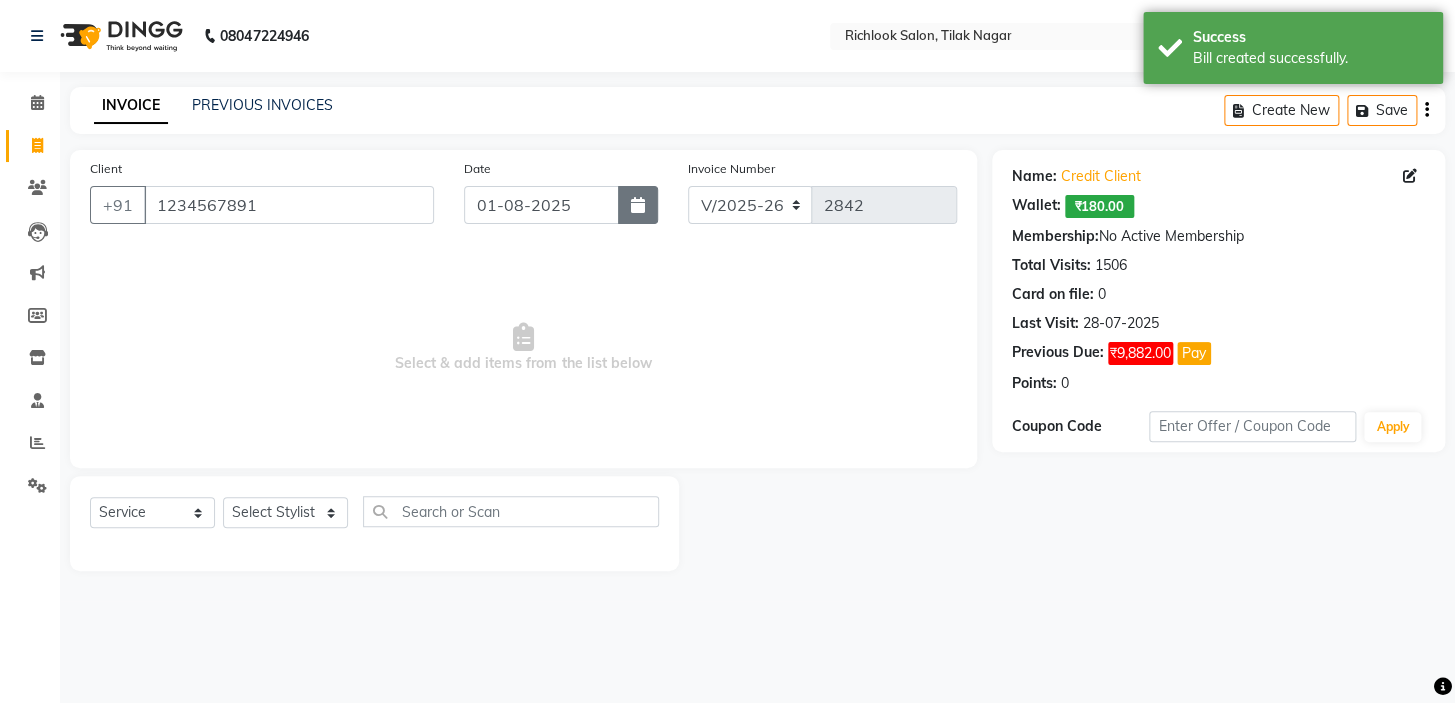 click 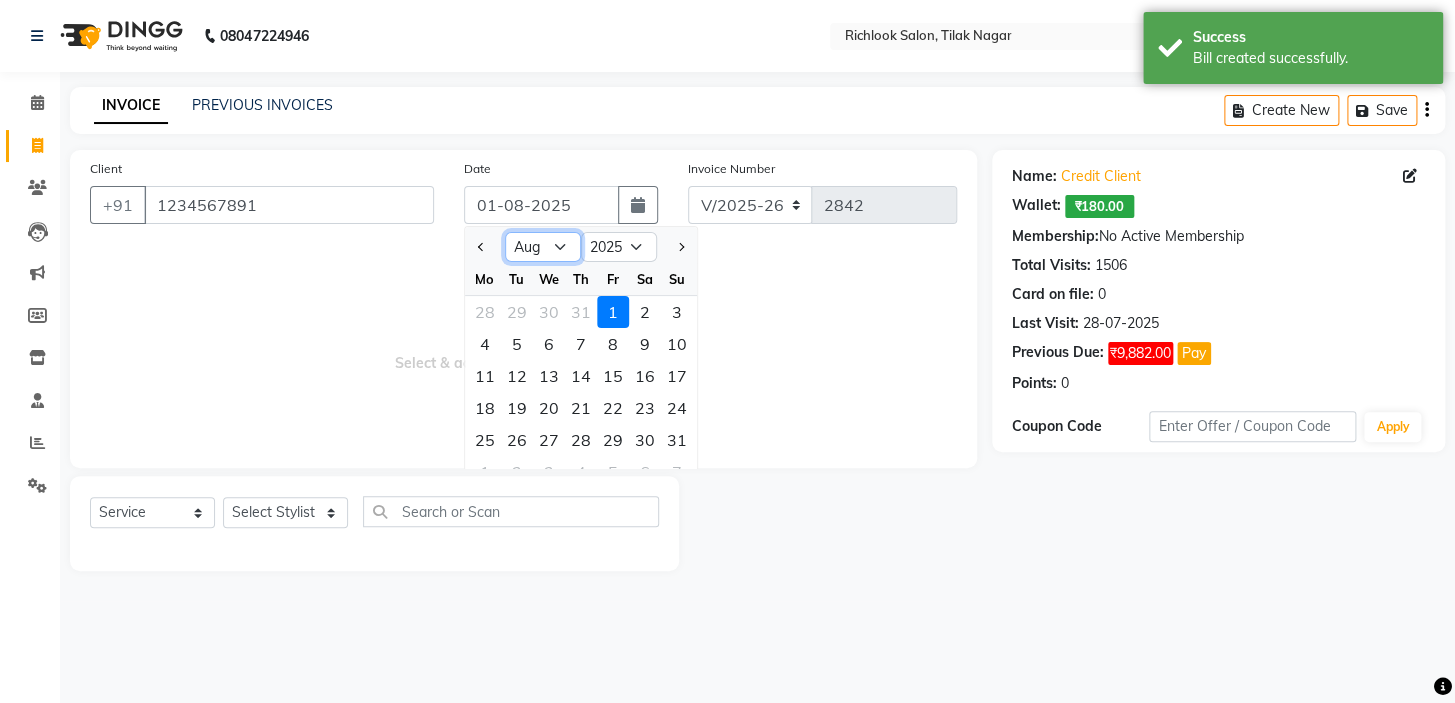 click on "Jan Feb Mar Apr May Jun Jul Aug Sep Oct Nov Dec" 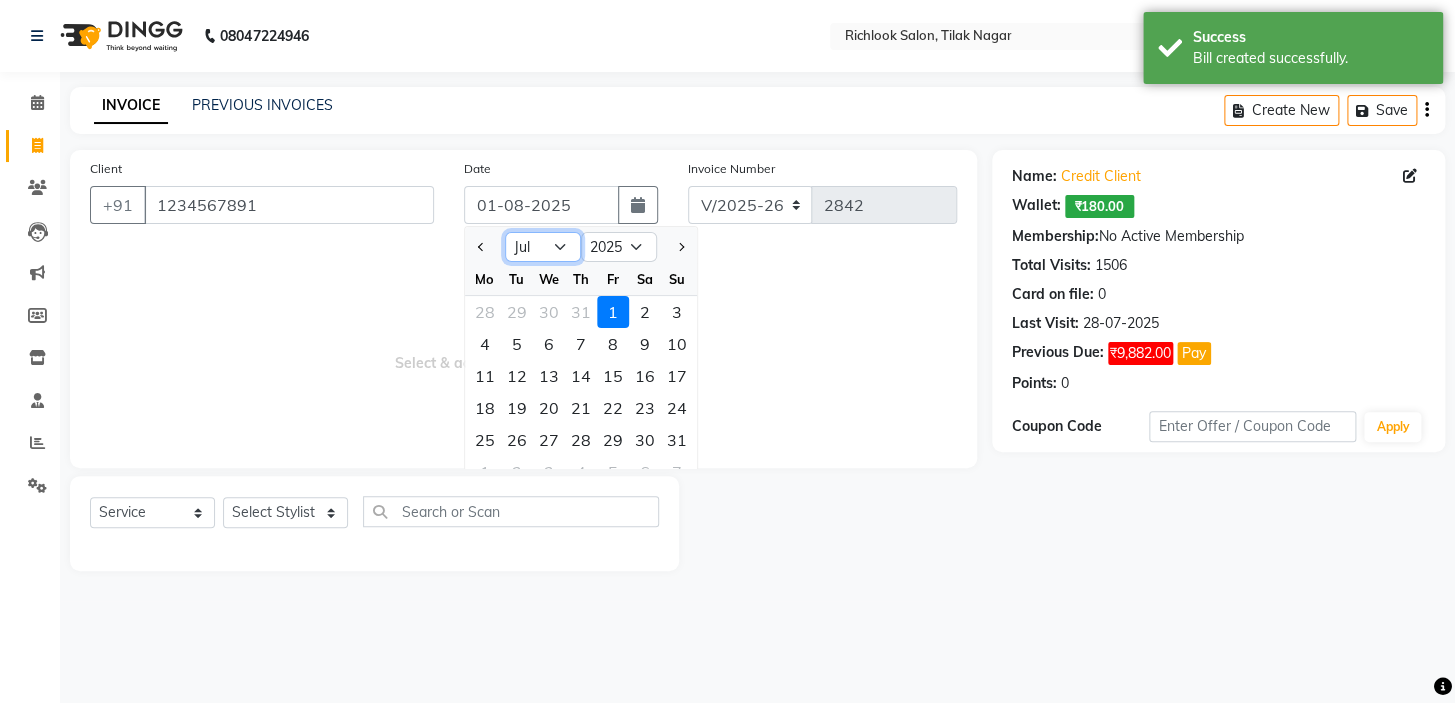 click on "Jan Feb Mar Apr May Jun Jul Aug Sep Oct Nov Dec" 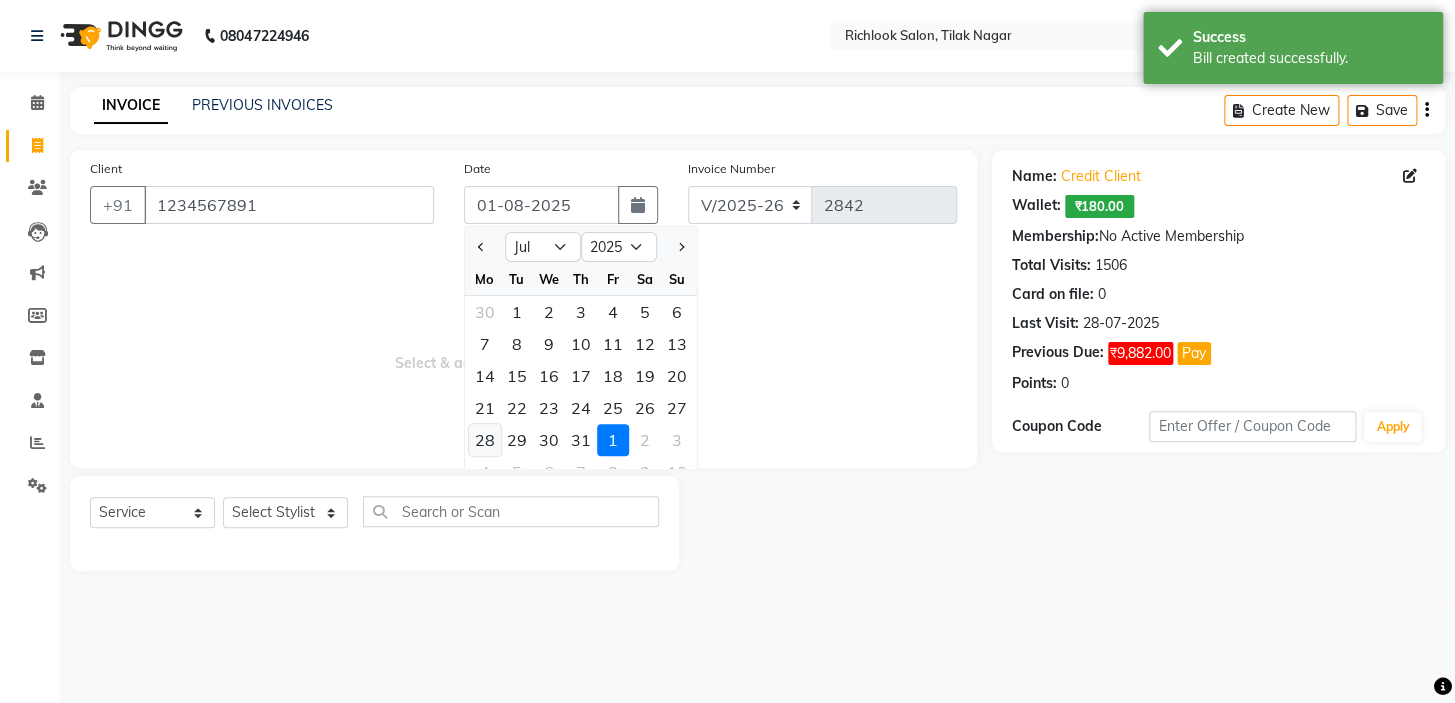 click on "28" 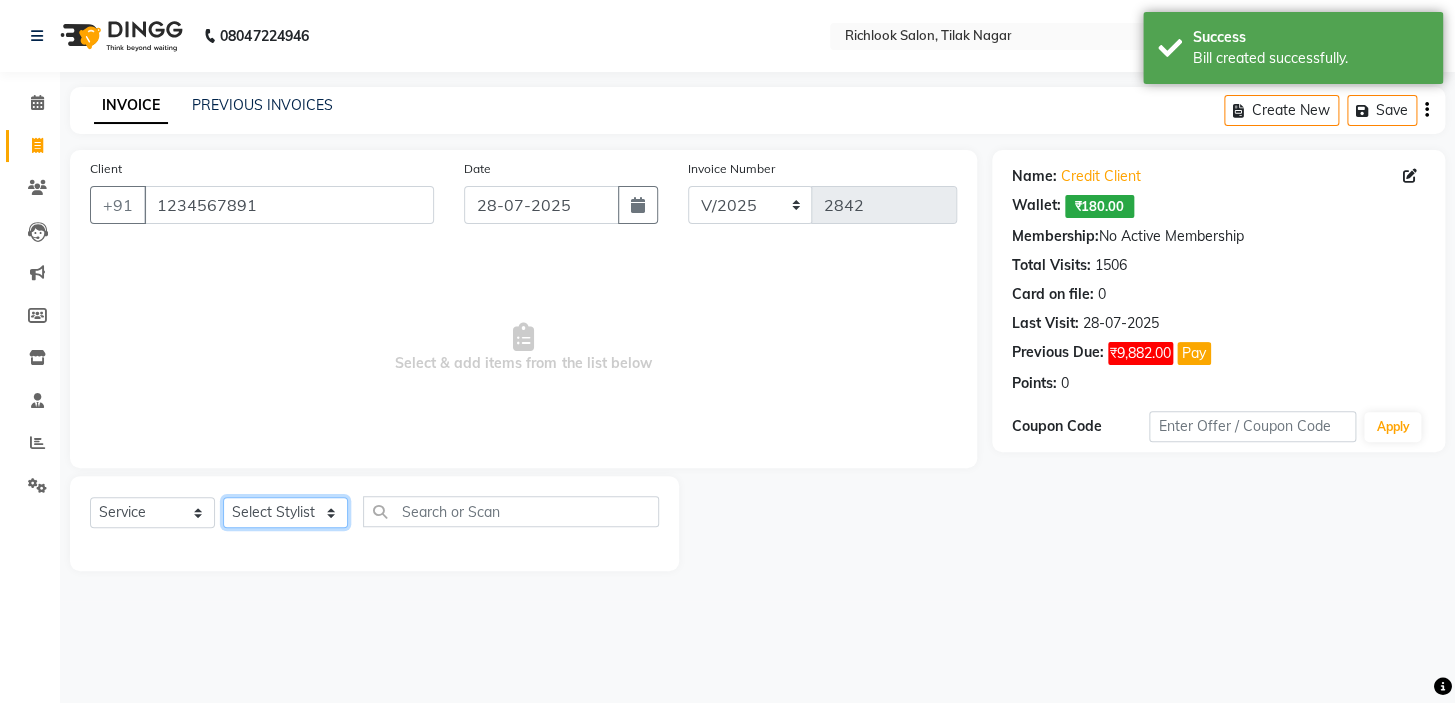 drag, startPoint x: 285, startPoint y: 519, endPoint x: 306, endPoint y: 516, distance: 21.213203 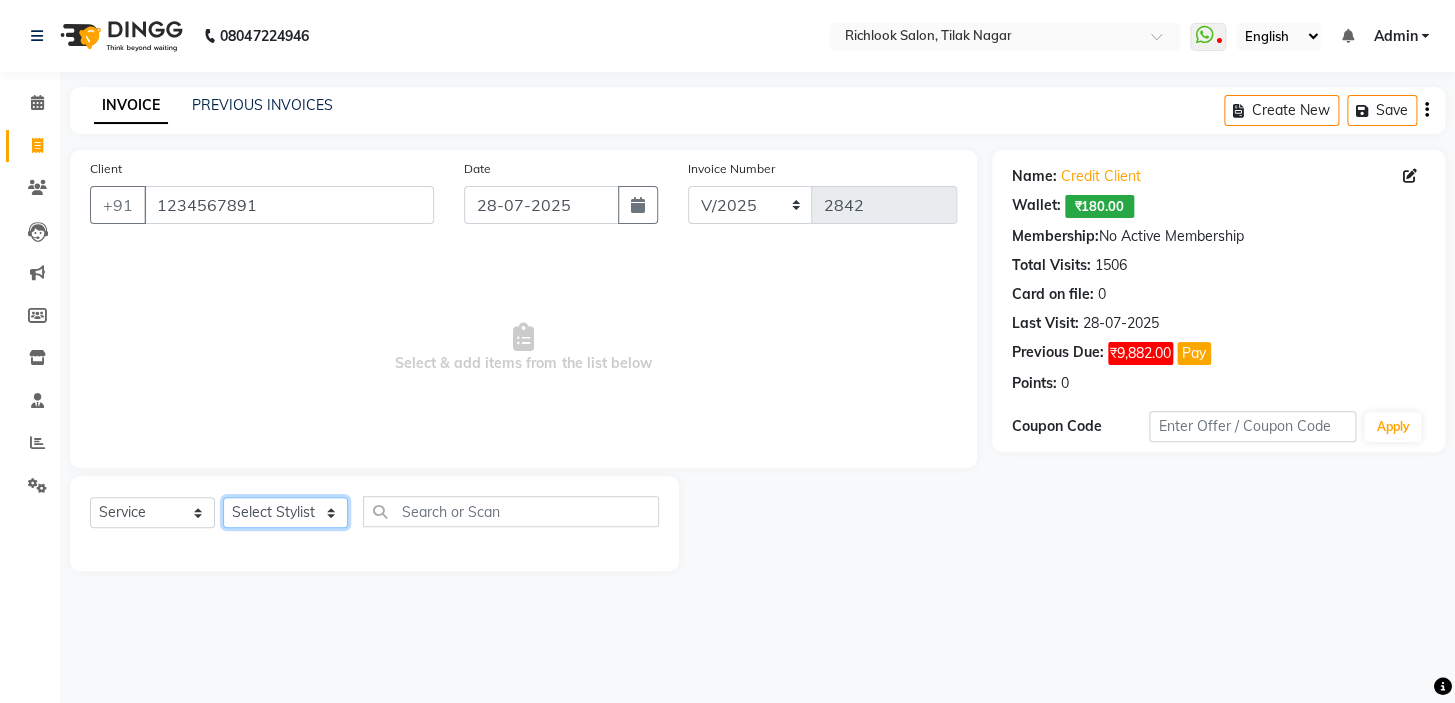 select on "65653" 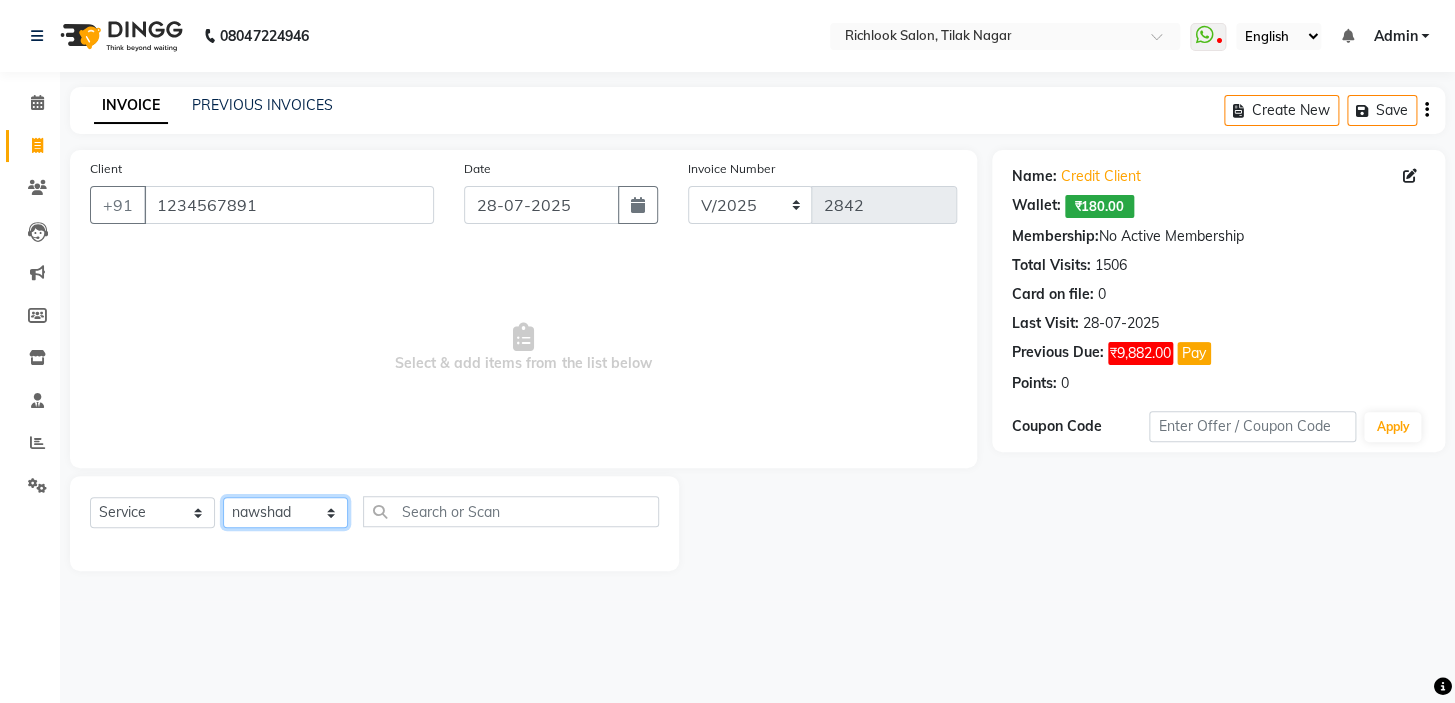 click on "Select Stylist [NAME] [NAME] [NAME] [NAME] [NAME]  [NAME] [NAME]   [NAME] [NAME]   [NAME]" 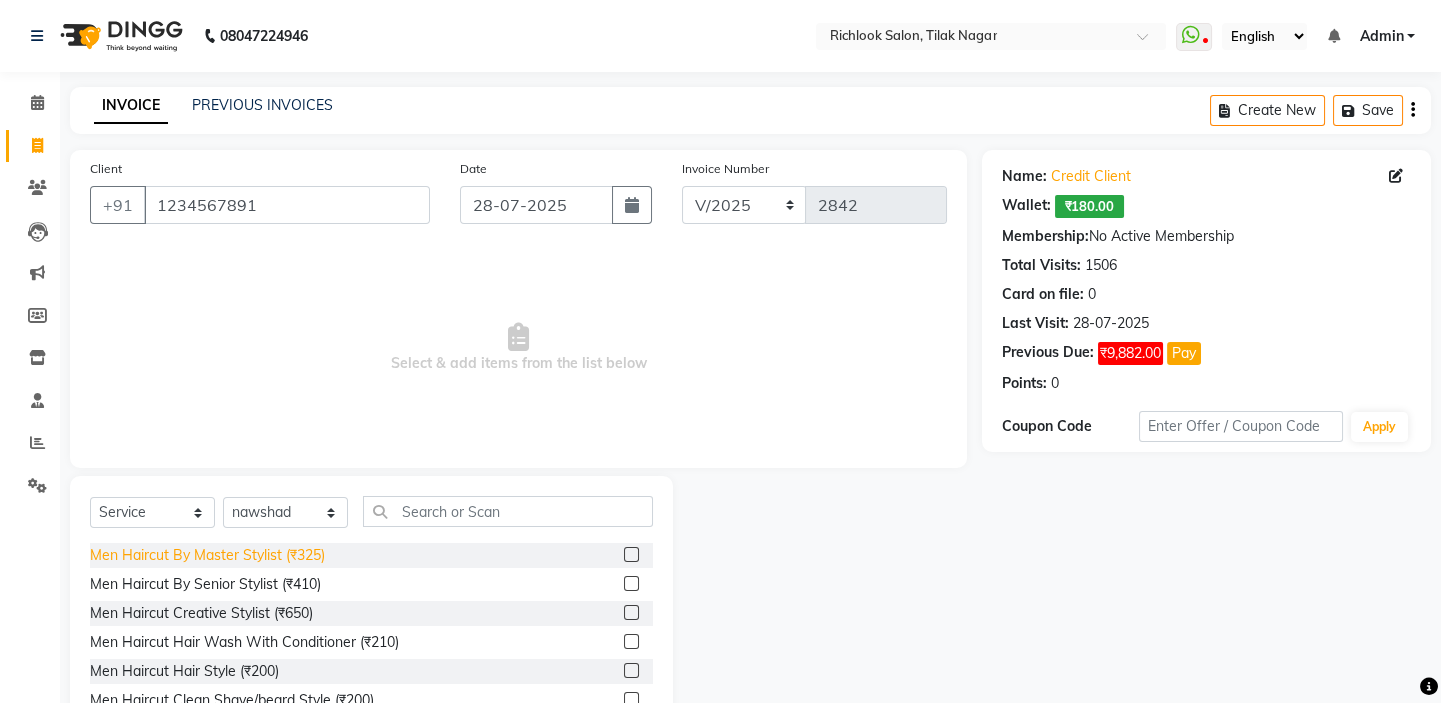 click on "Men Haircut By Master Stylist (₹325)" 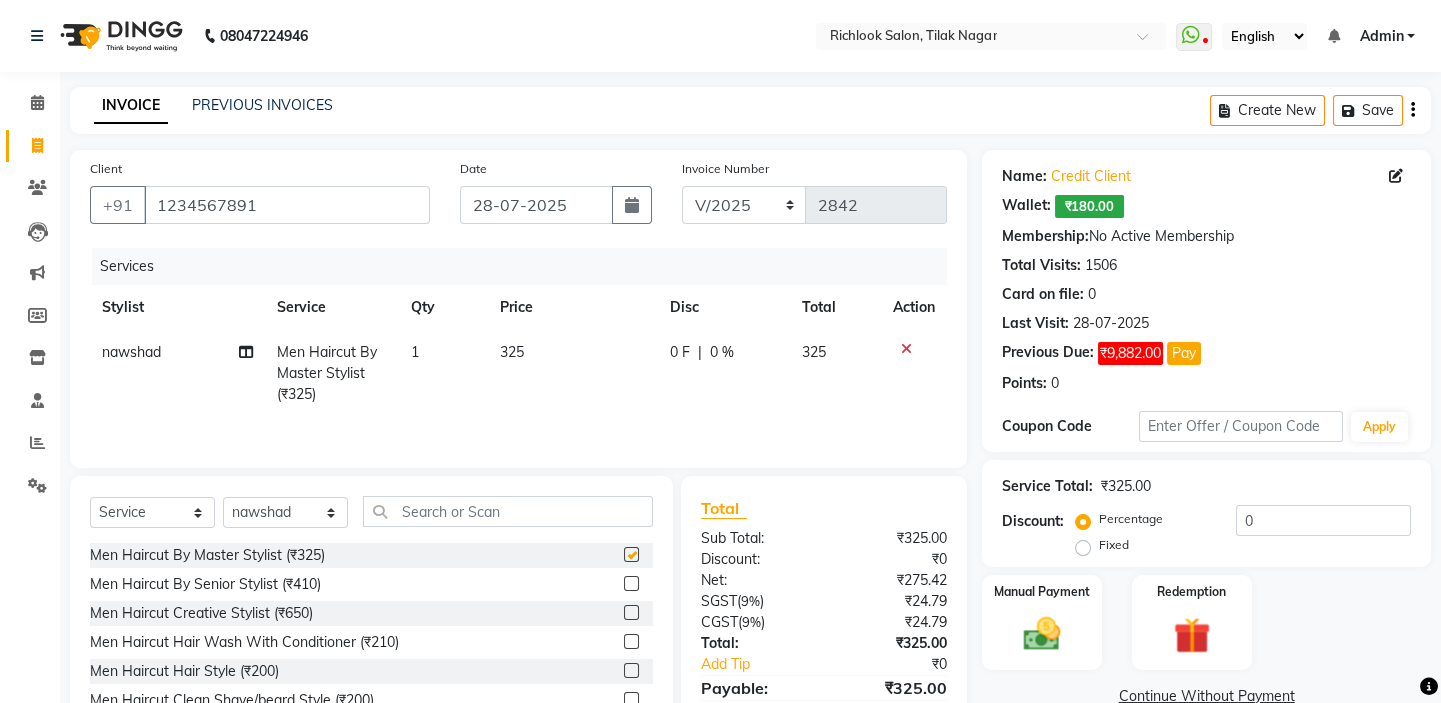 checkbox on "false" 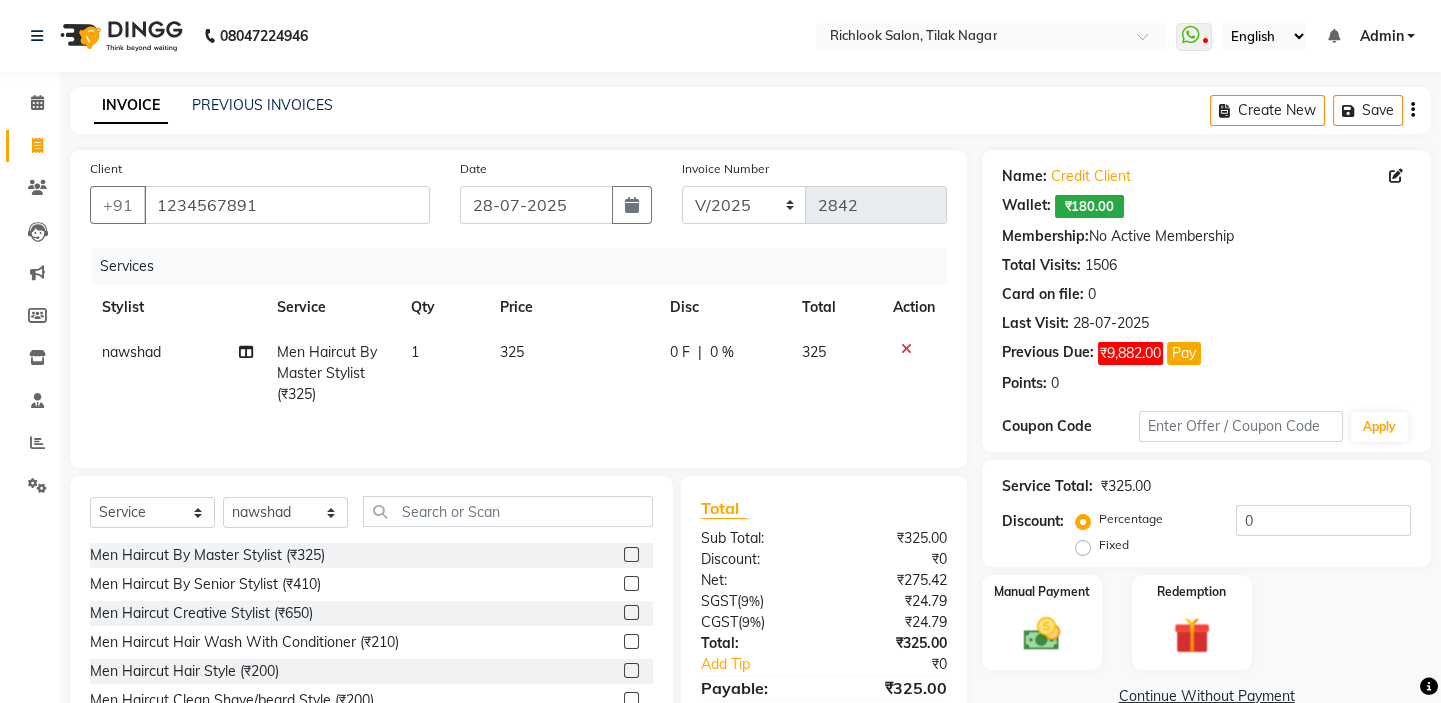 click on "325" 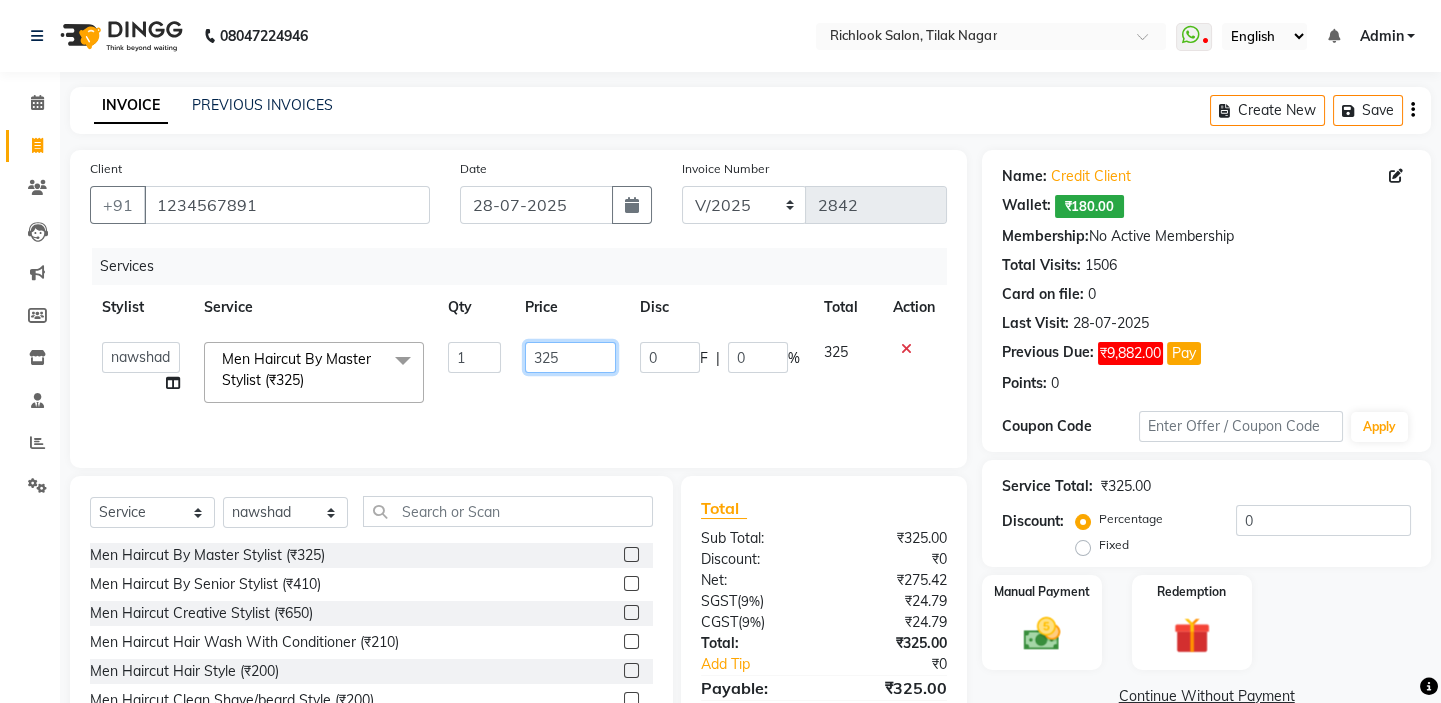 drag, startPoint x: 595, startPoint y: 354, endPoint x: 393, endPoint y: 346, distance: 202.15836 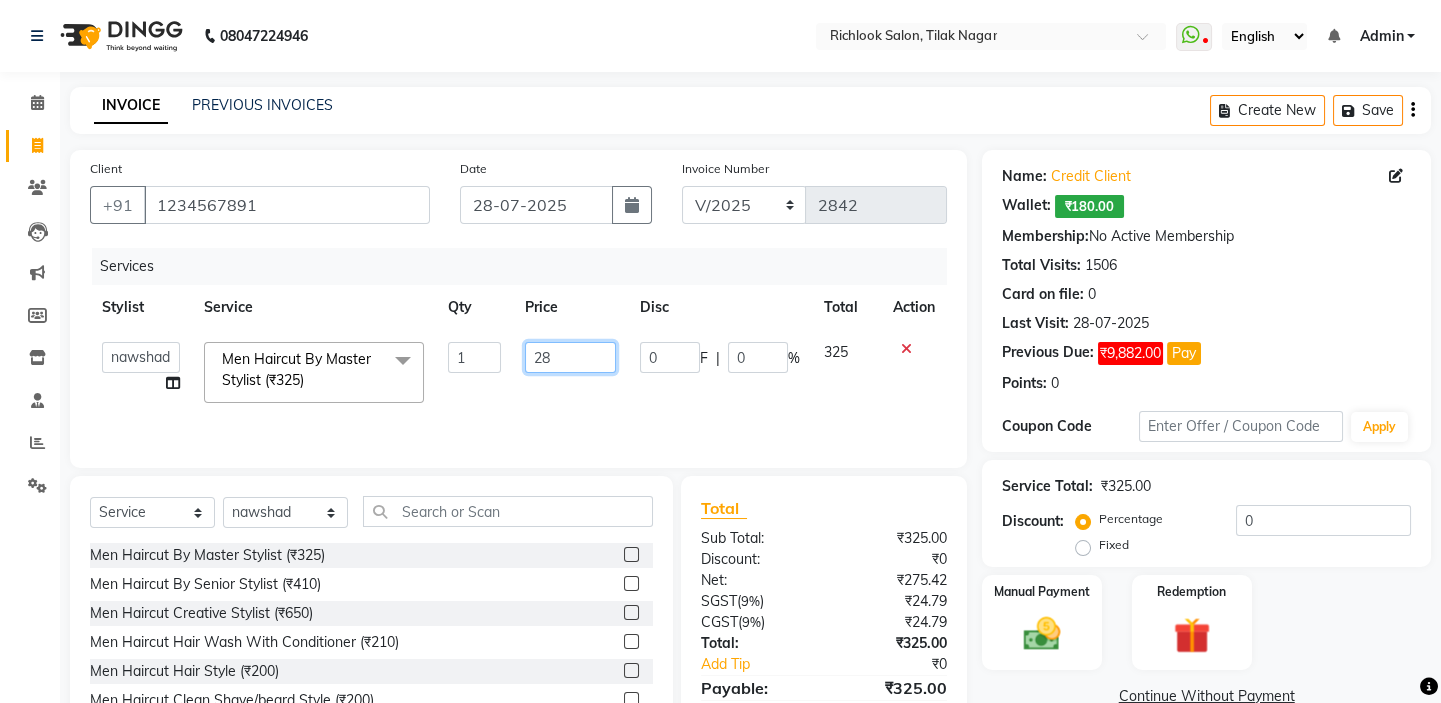 type on "280" 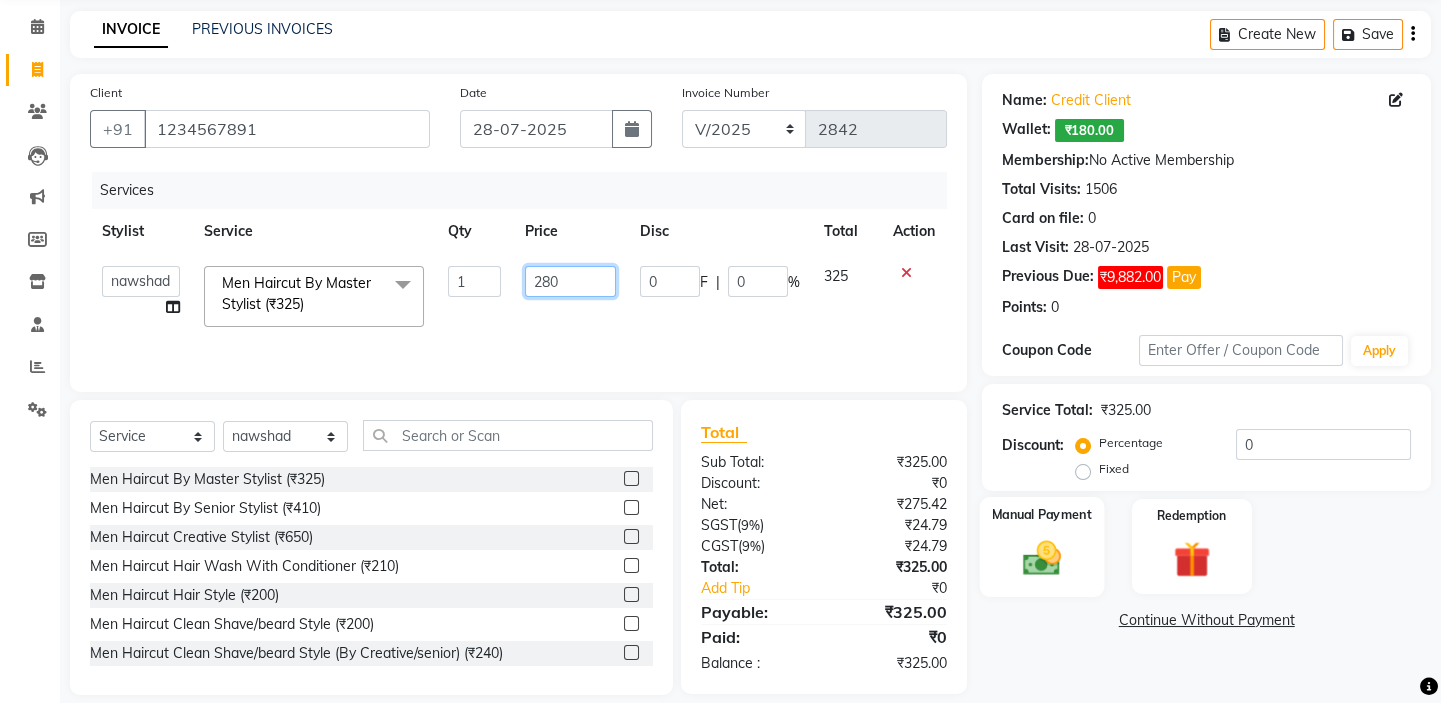 scroll, scrollTop: 99, scrollLeft: 0, axis: vertical 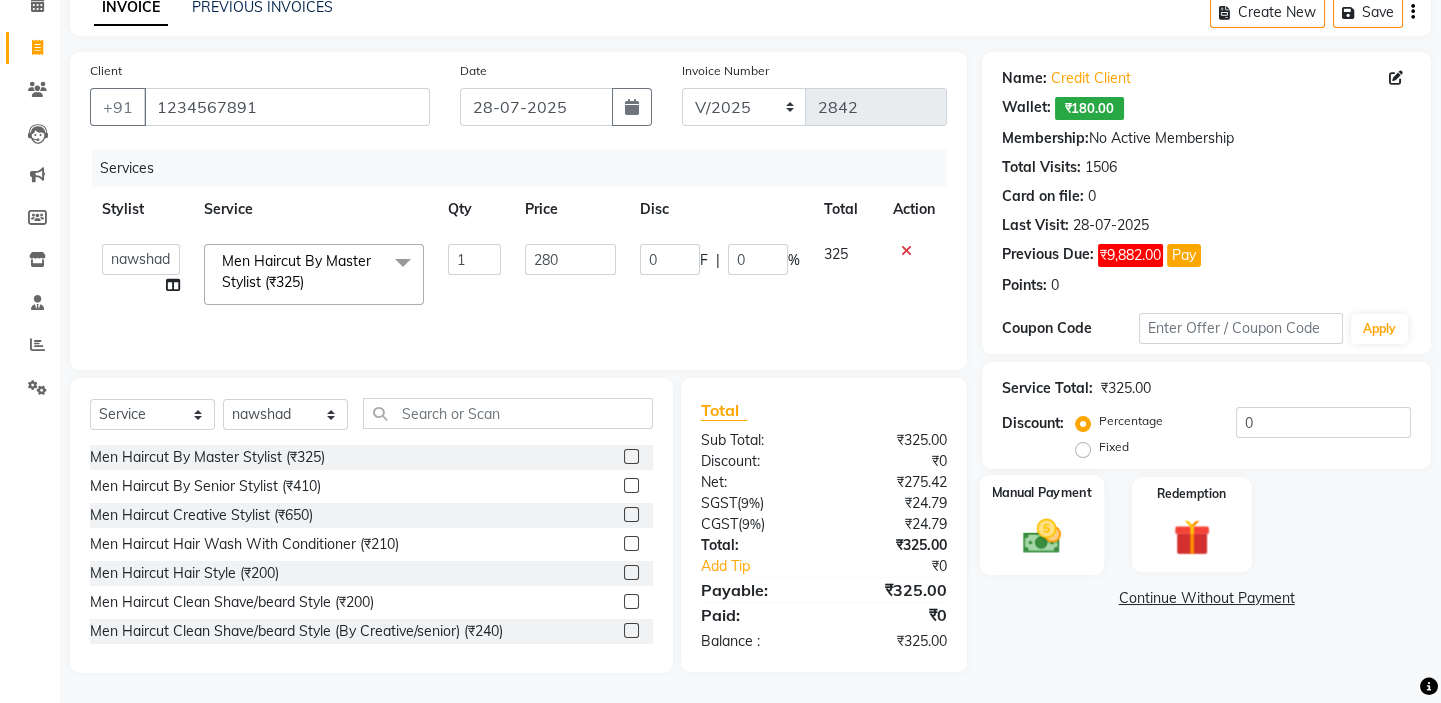 click 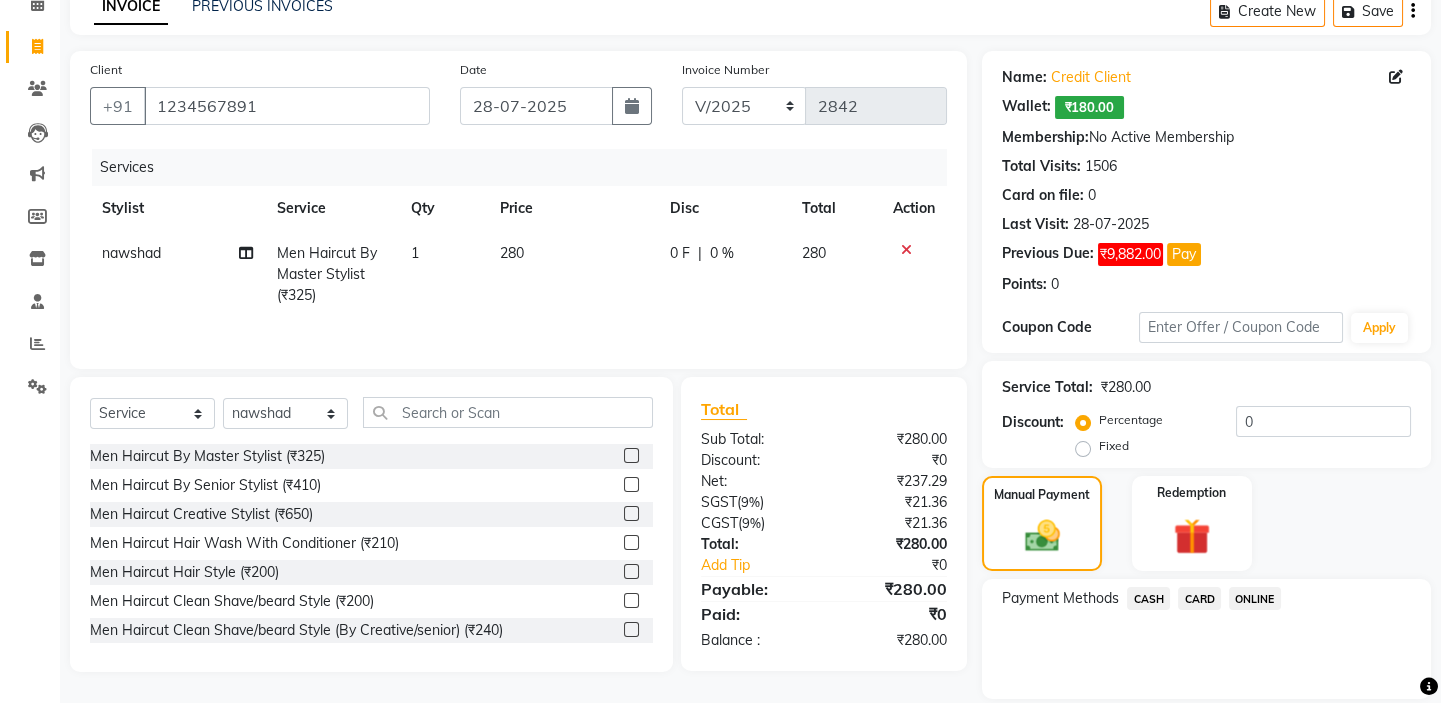 click on "CARD" 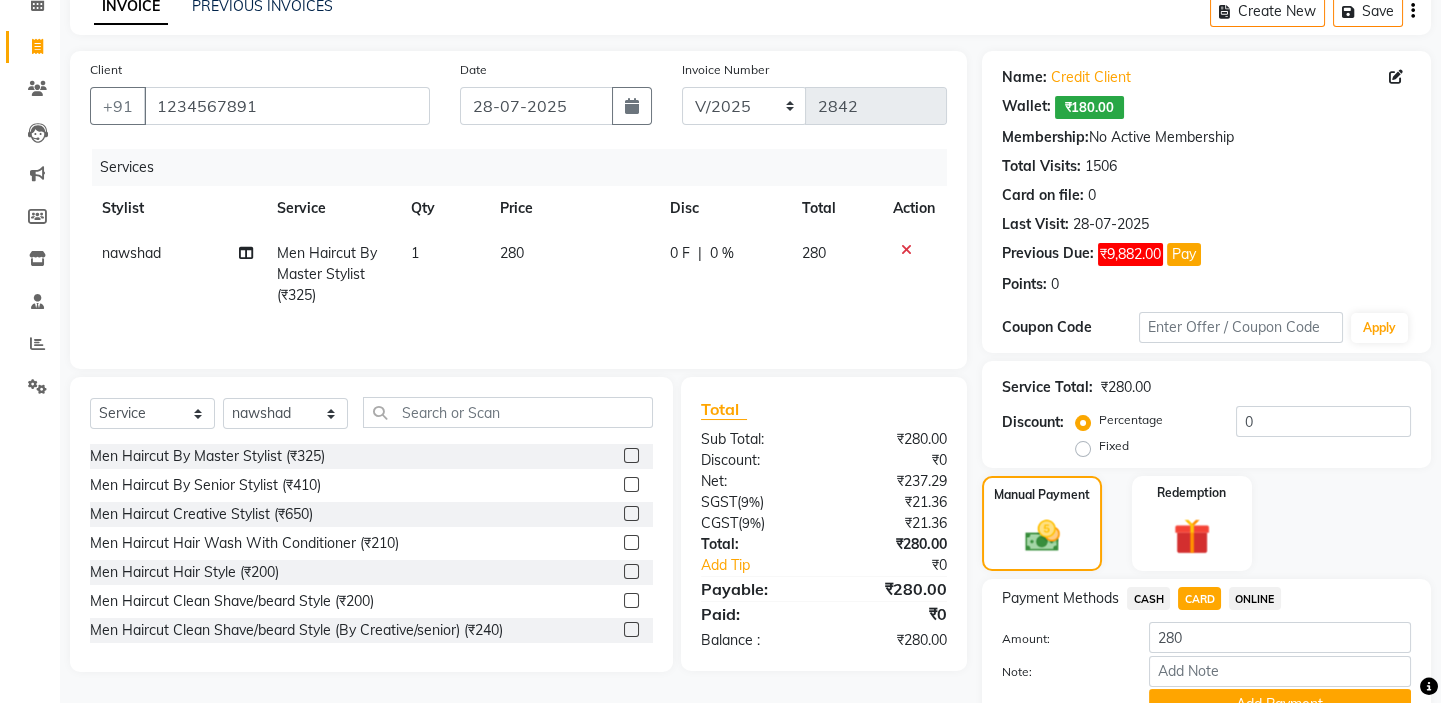 scroll, scrollTop: 195, scrollLeft: 0, axis: vertical 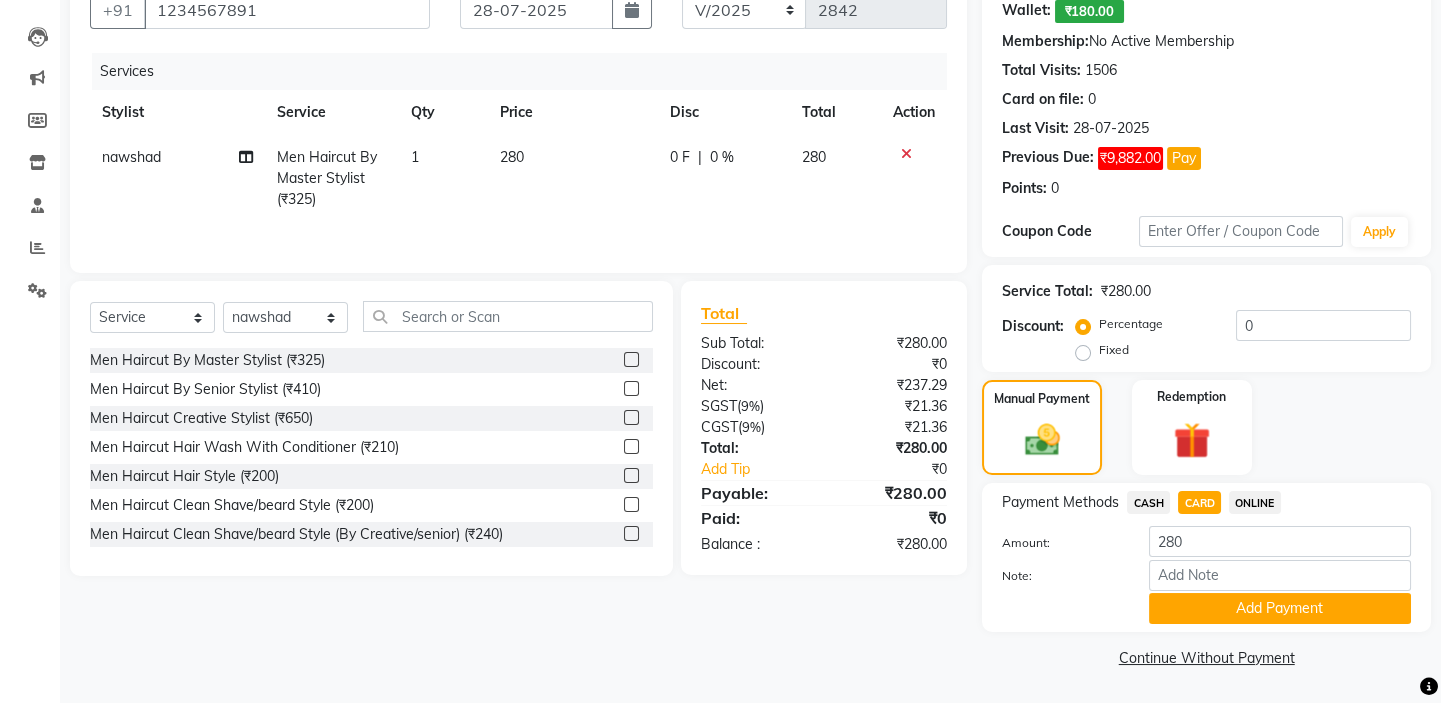 click on "Payment Methods  CASH   CARD   ONLINE  Amount: 280 Note: Add Payment" 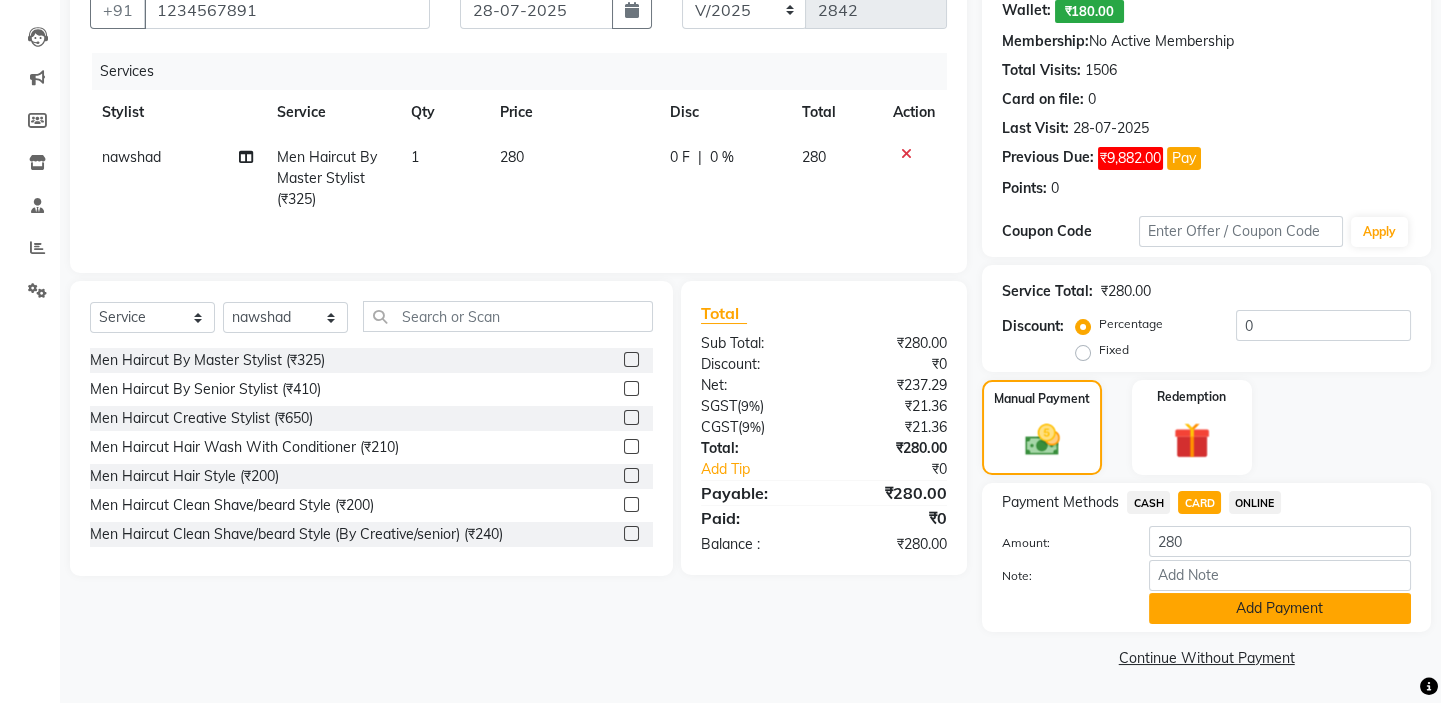 click on "Add Payment" 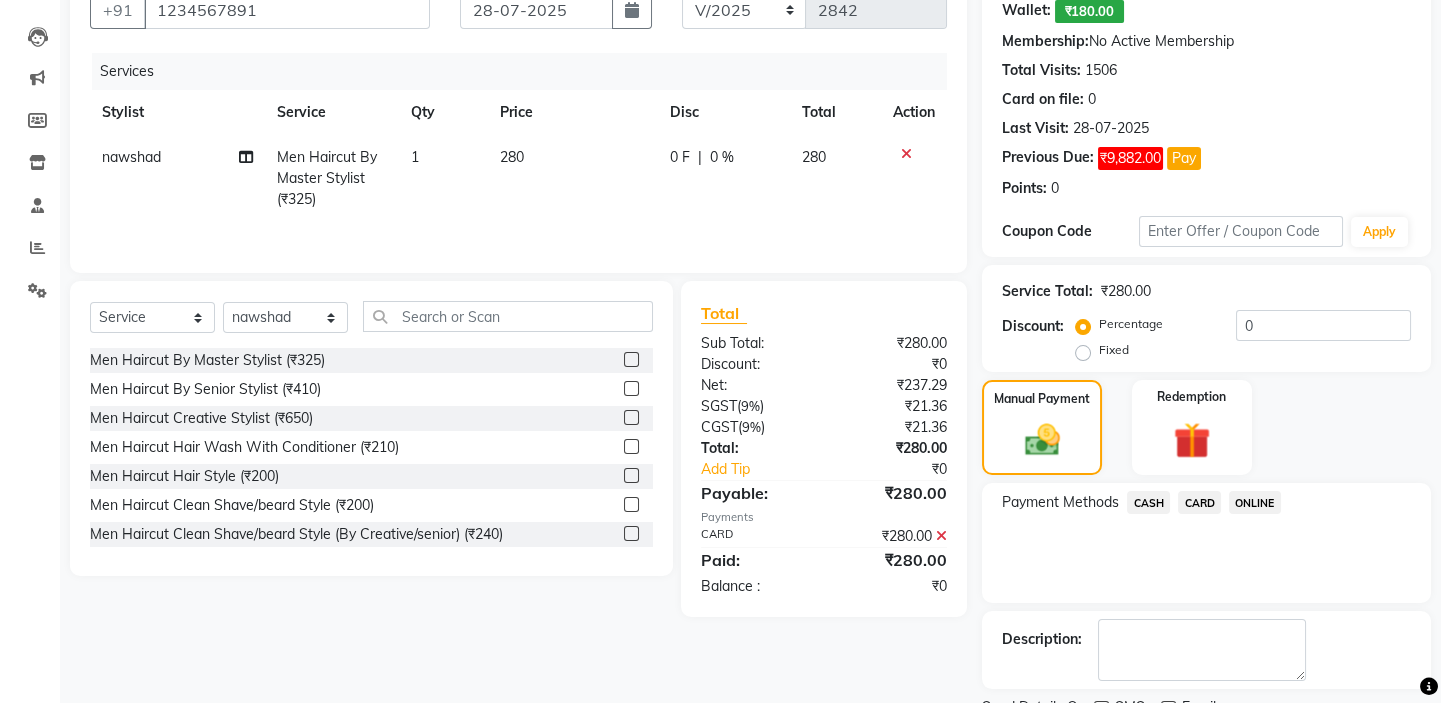 scroll, scrollTop: 279, scrollLeft: 0, axis: vertical 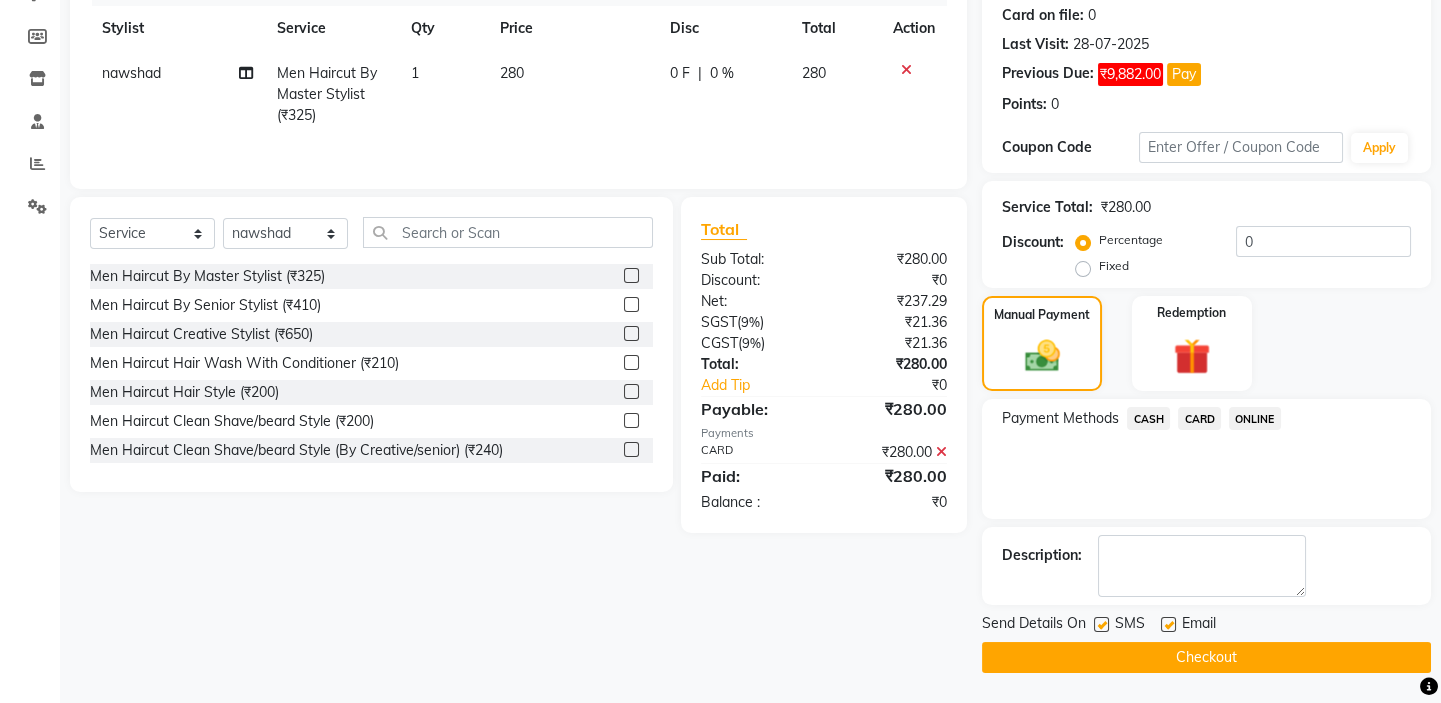 click on "Checkout" 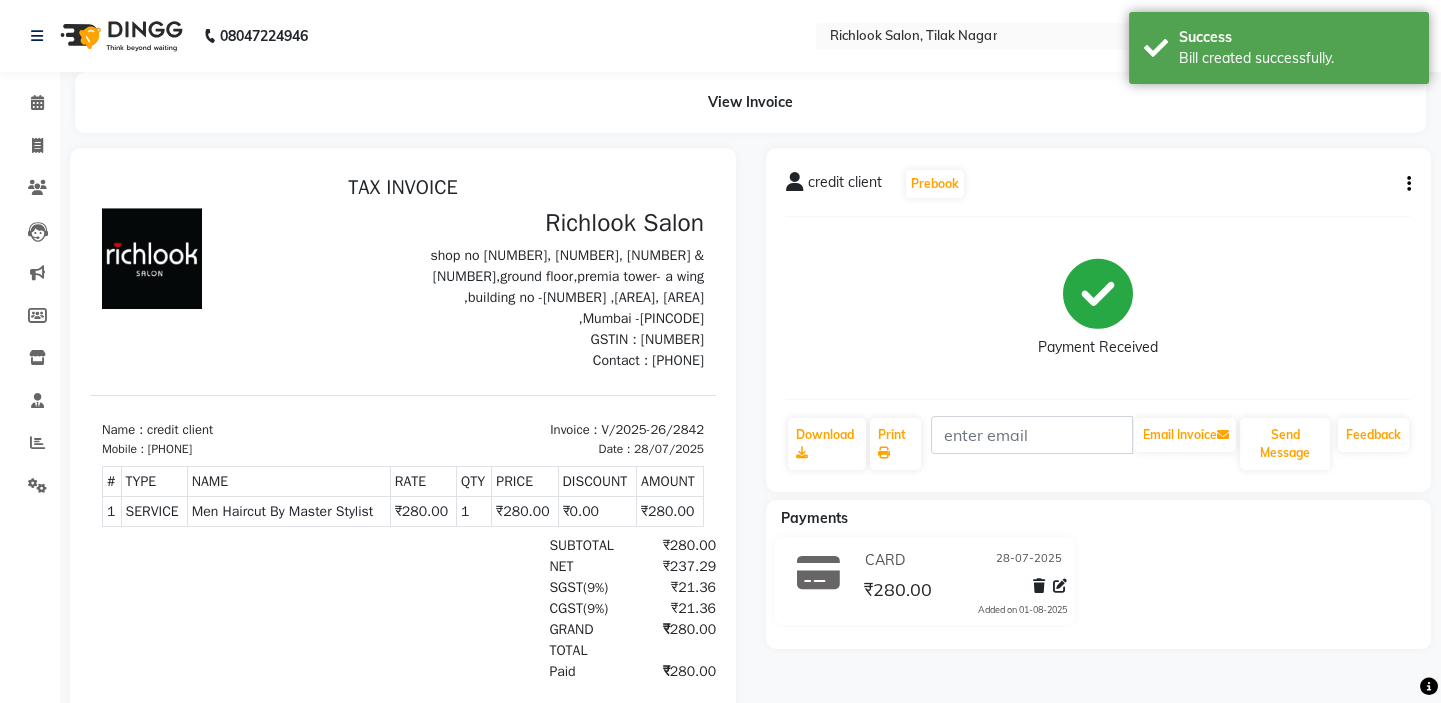 scroll, scrollTop: 0, scrollLeft: 0, axis: both 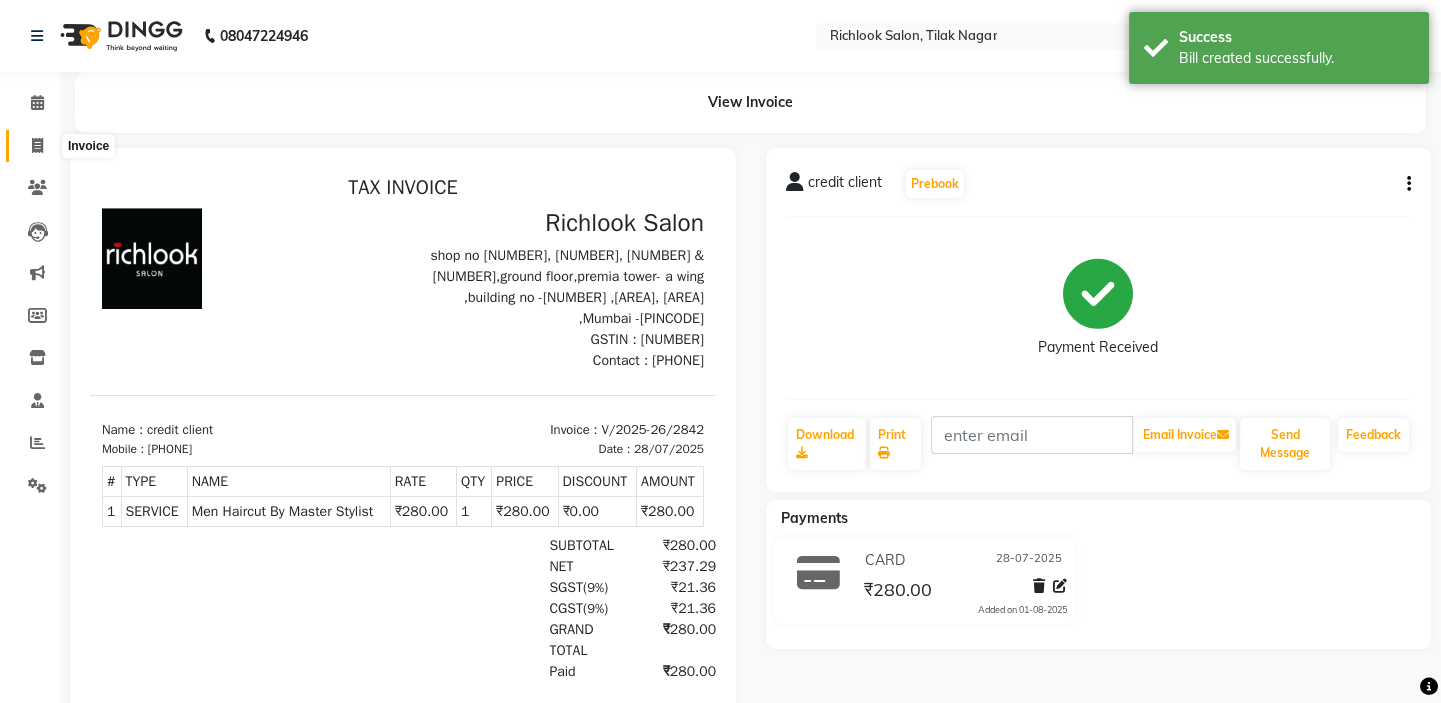 click 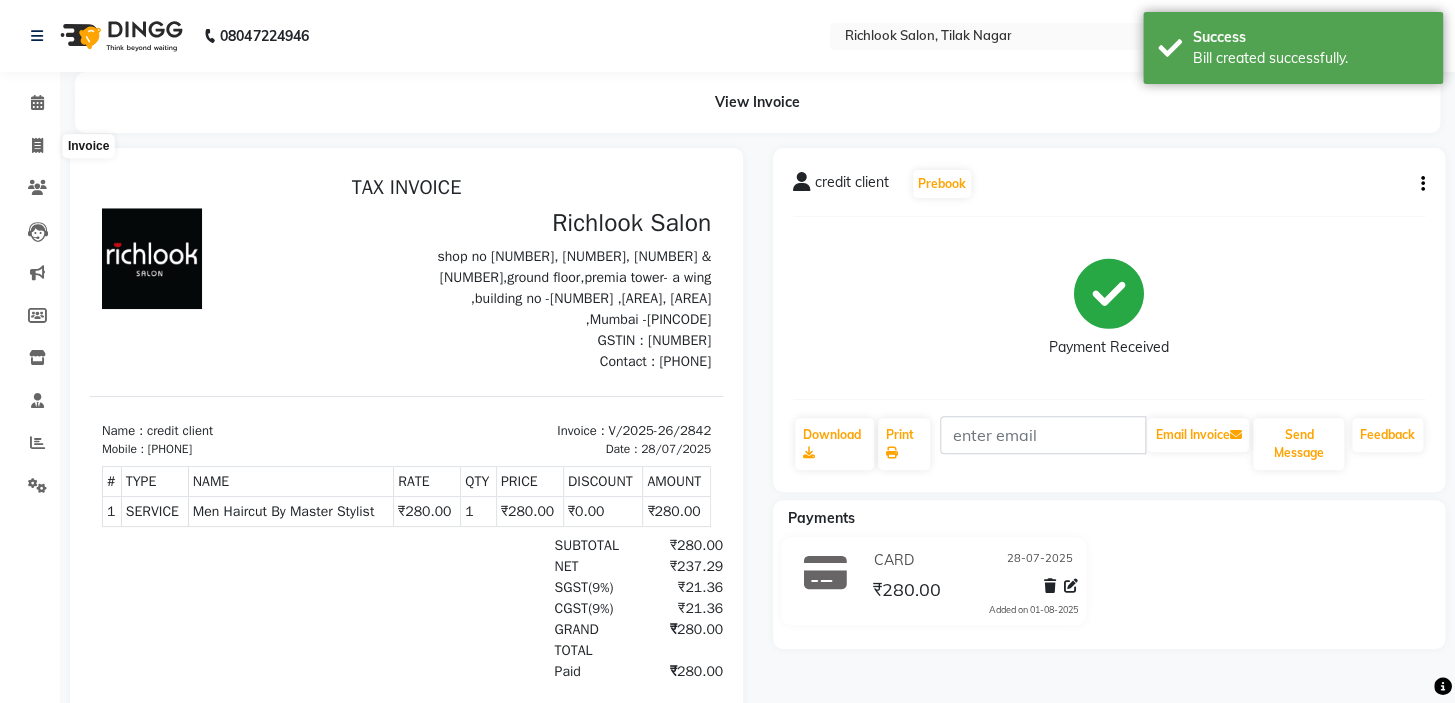 select on "6917" 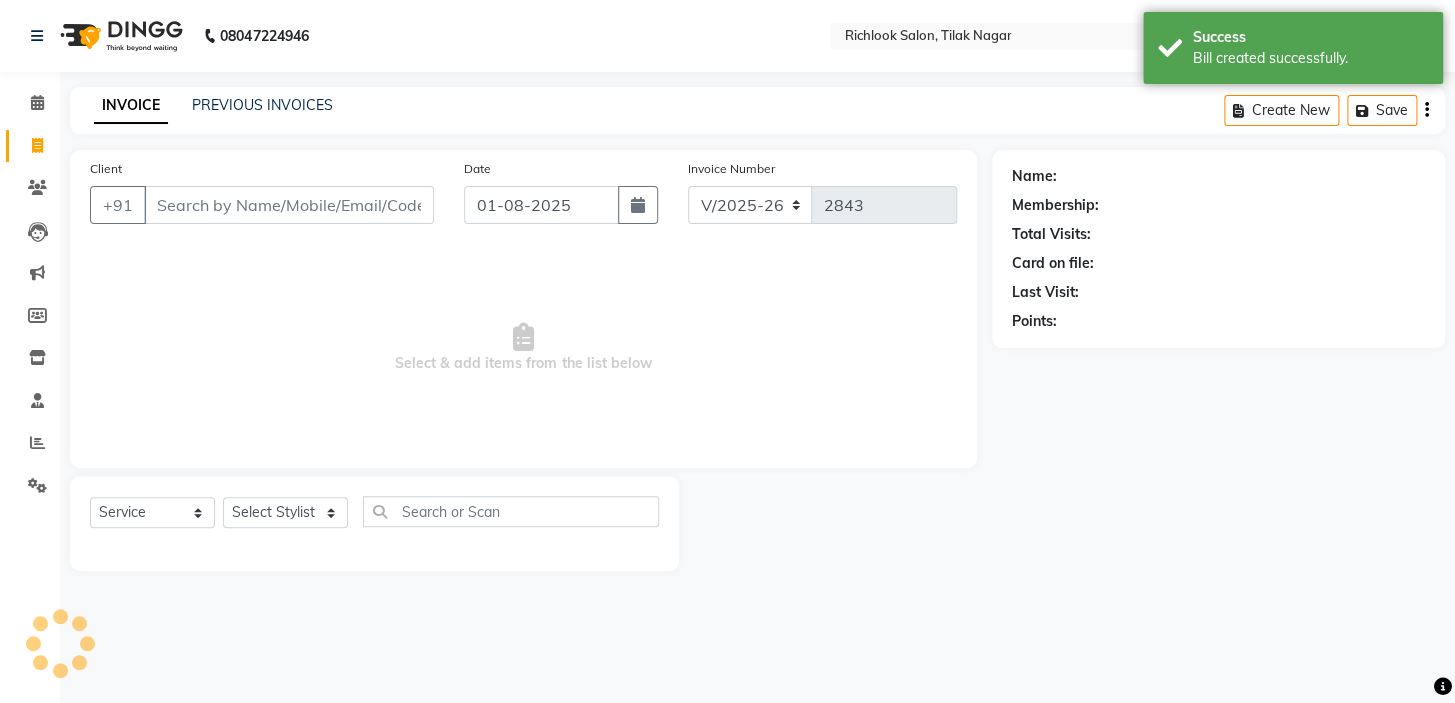 click on "Client" at bounding box center [289, 205] 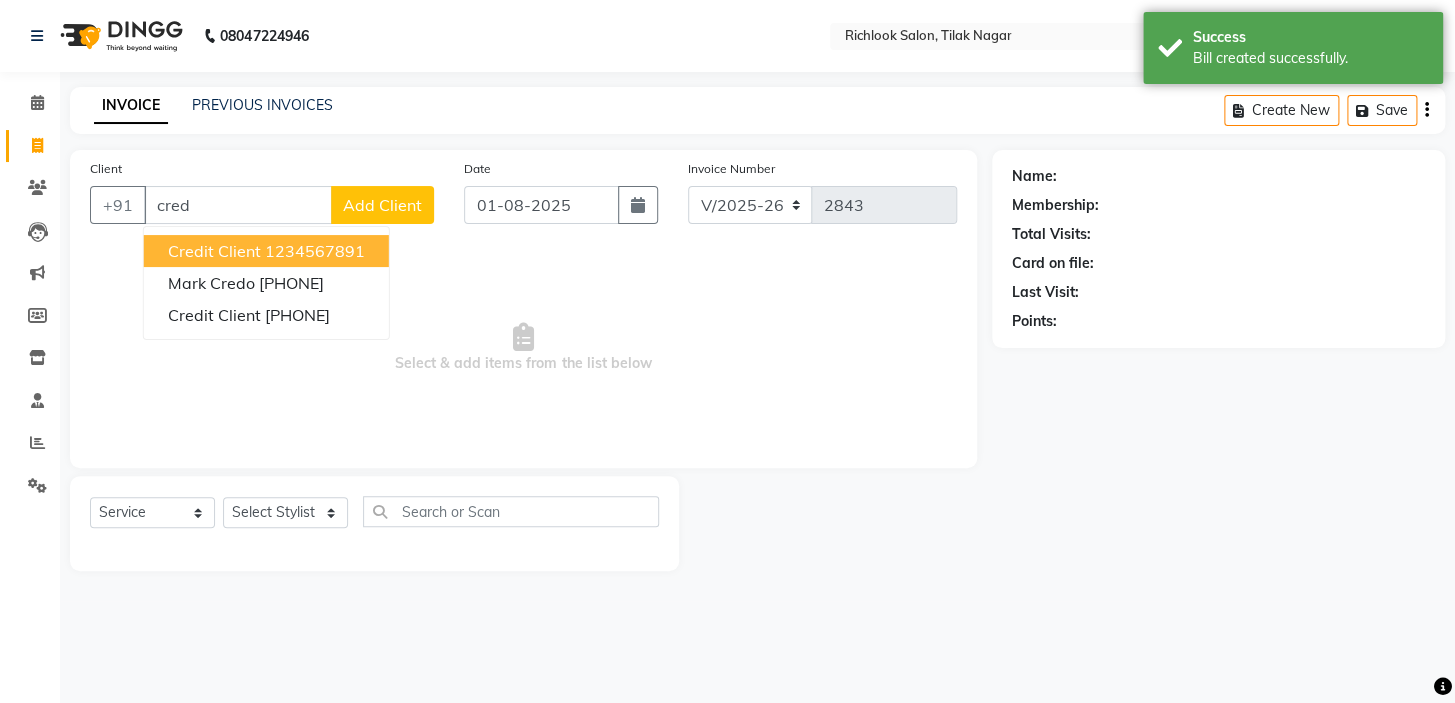 click on "1234567891" at bounding box center [315, 251] 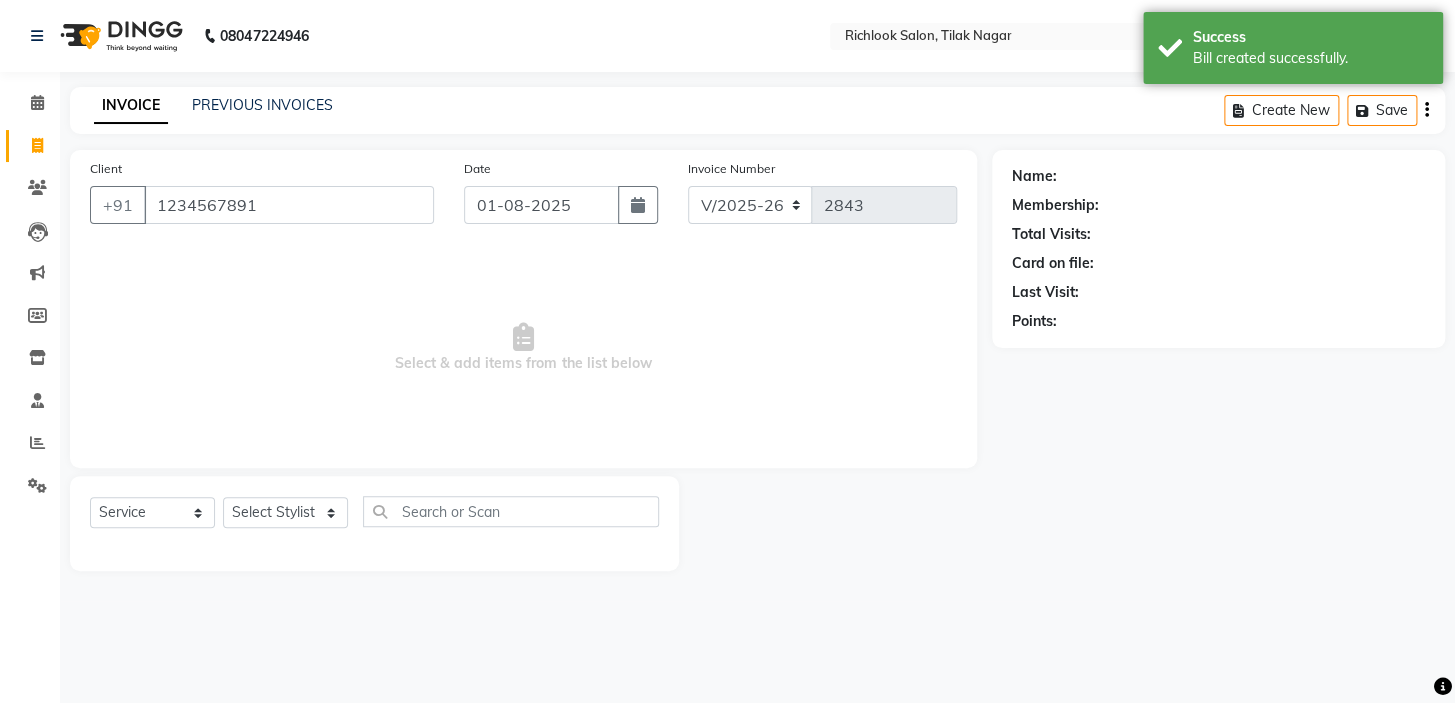 type on "1234567891" 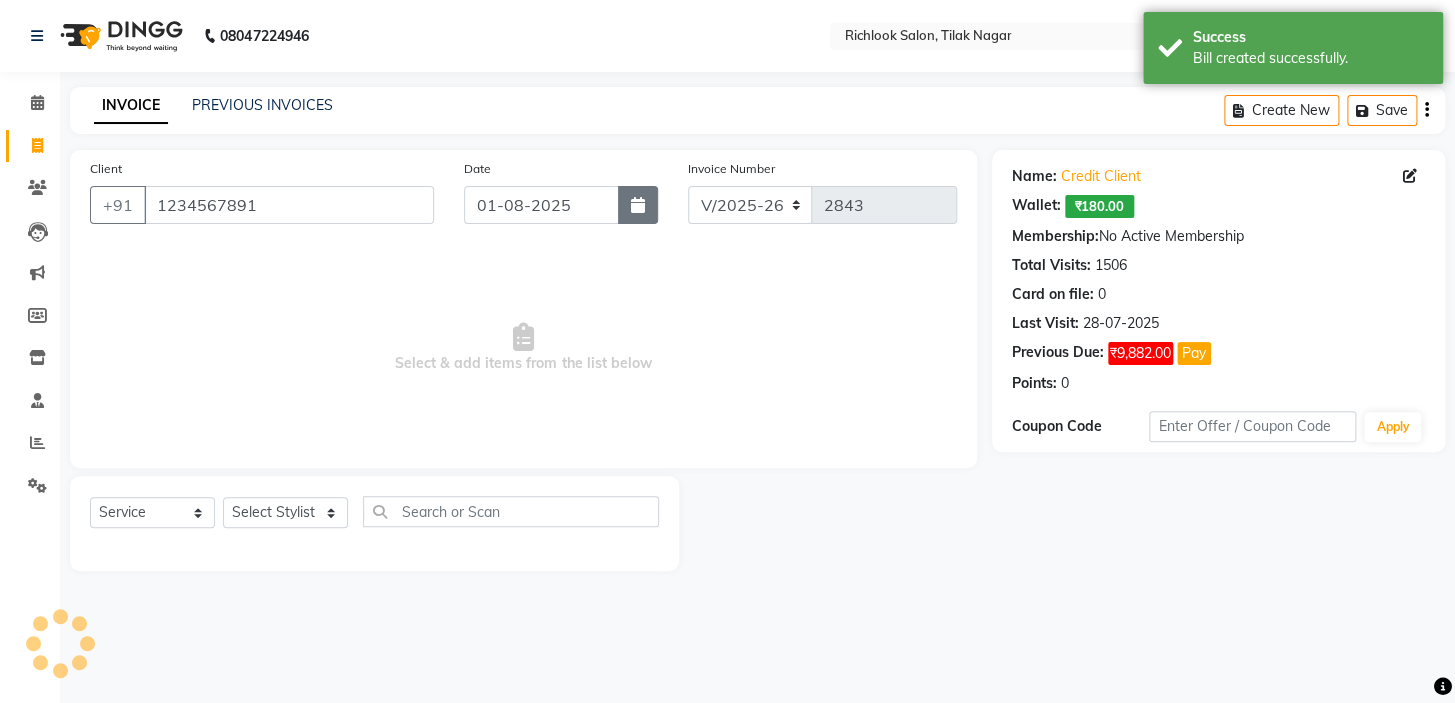 click 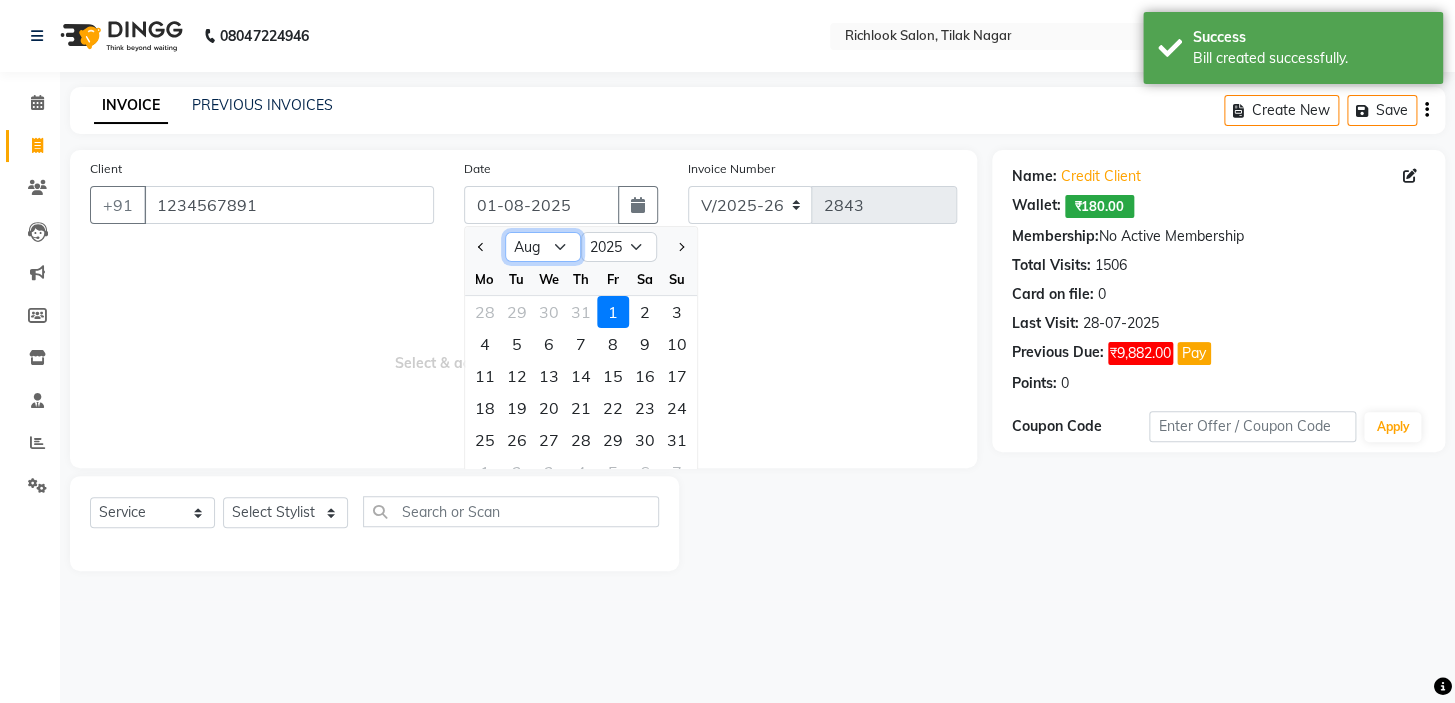 drag, startPoint x: 545, startPoint y: 246, endPoint x: 540, endPoint y: 258, distance: 13 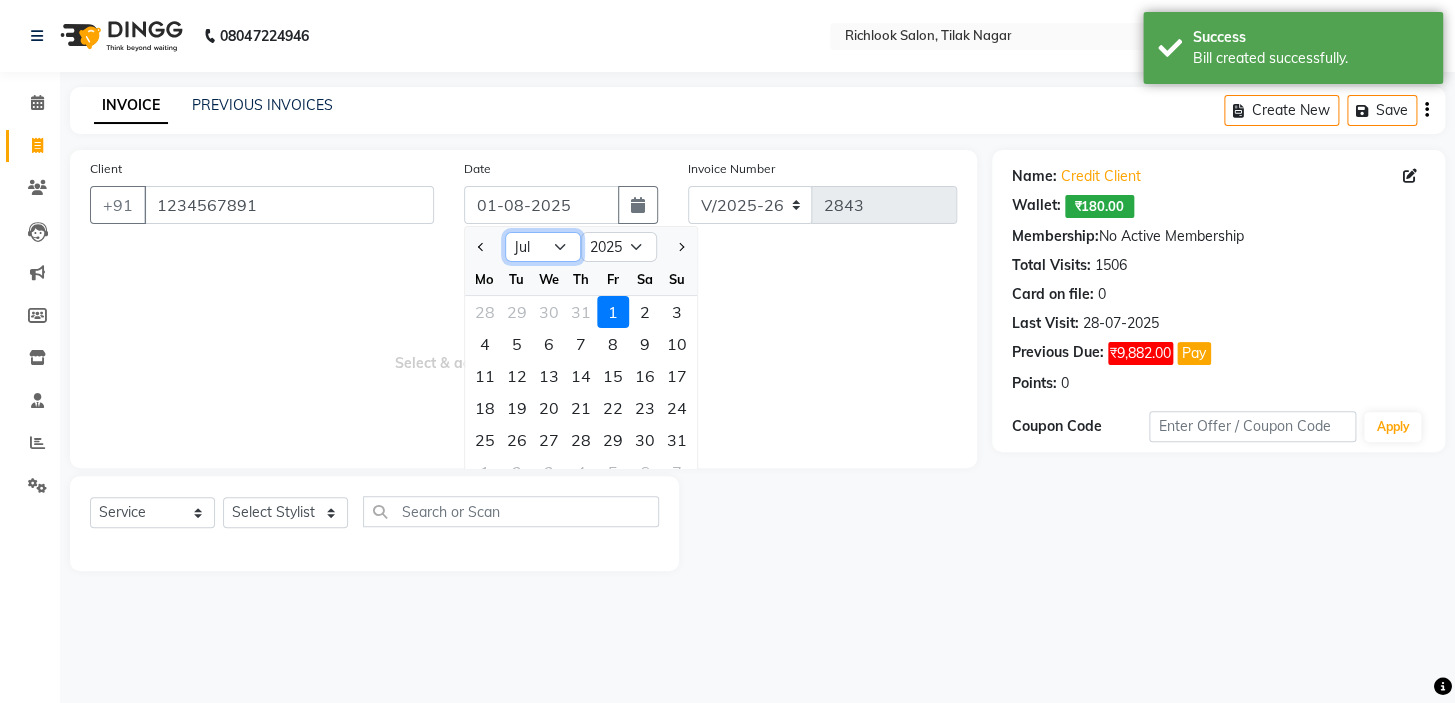 click on "Jan Feb Mar Apr May Jun Jul Aug Sep Oct Nov Dec" 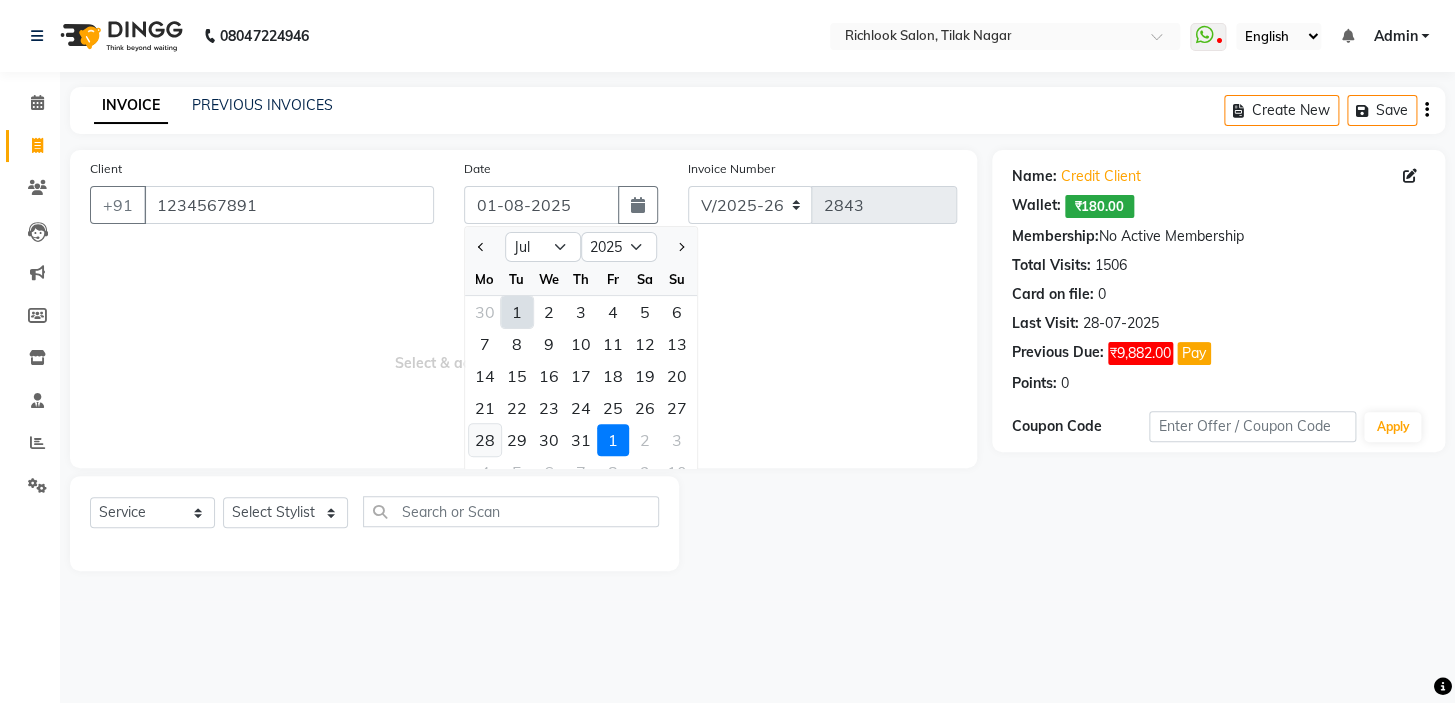 click on "28" 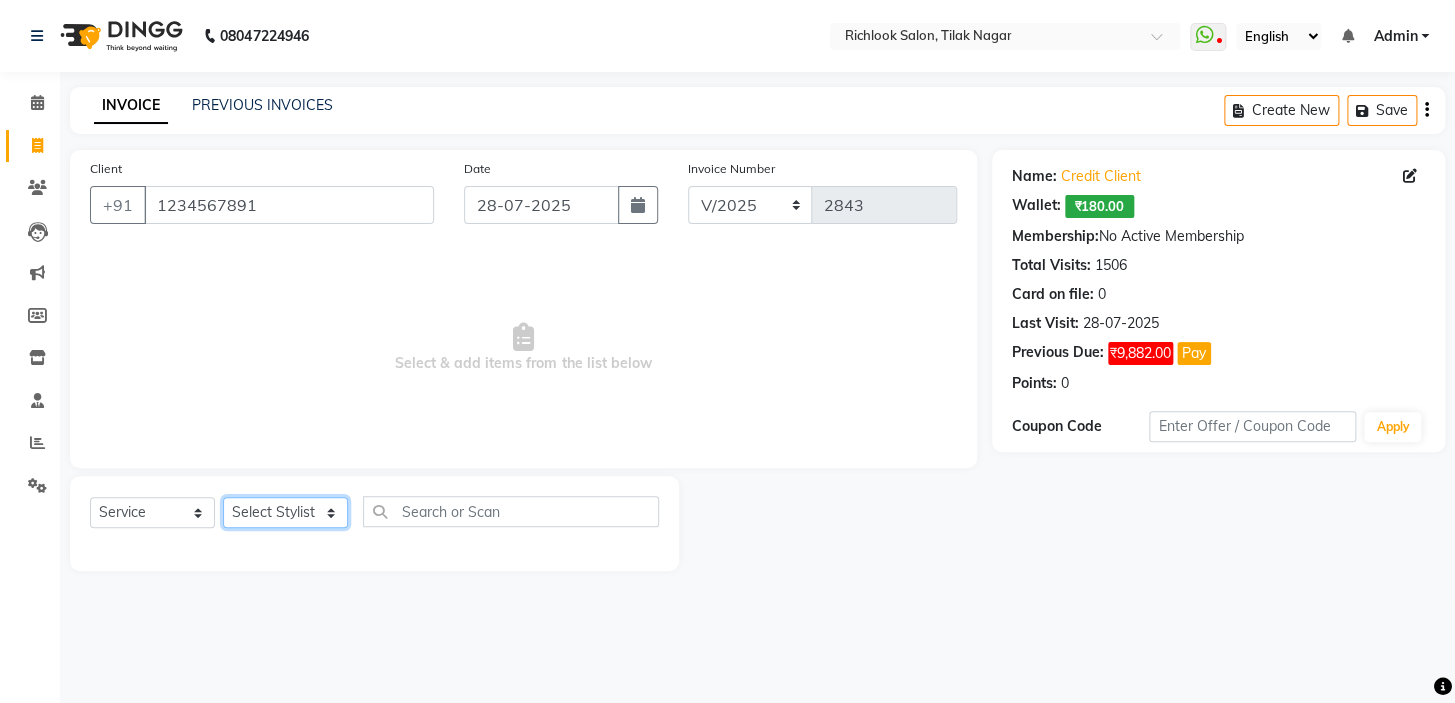 click on "Select Stylist [NAME] [NAME] [NAME] [NAME] [NAME]  [NAME] [NAME]   [NAME] [NAME]   [NAME]" 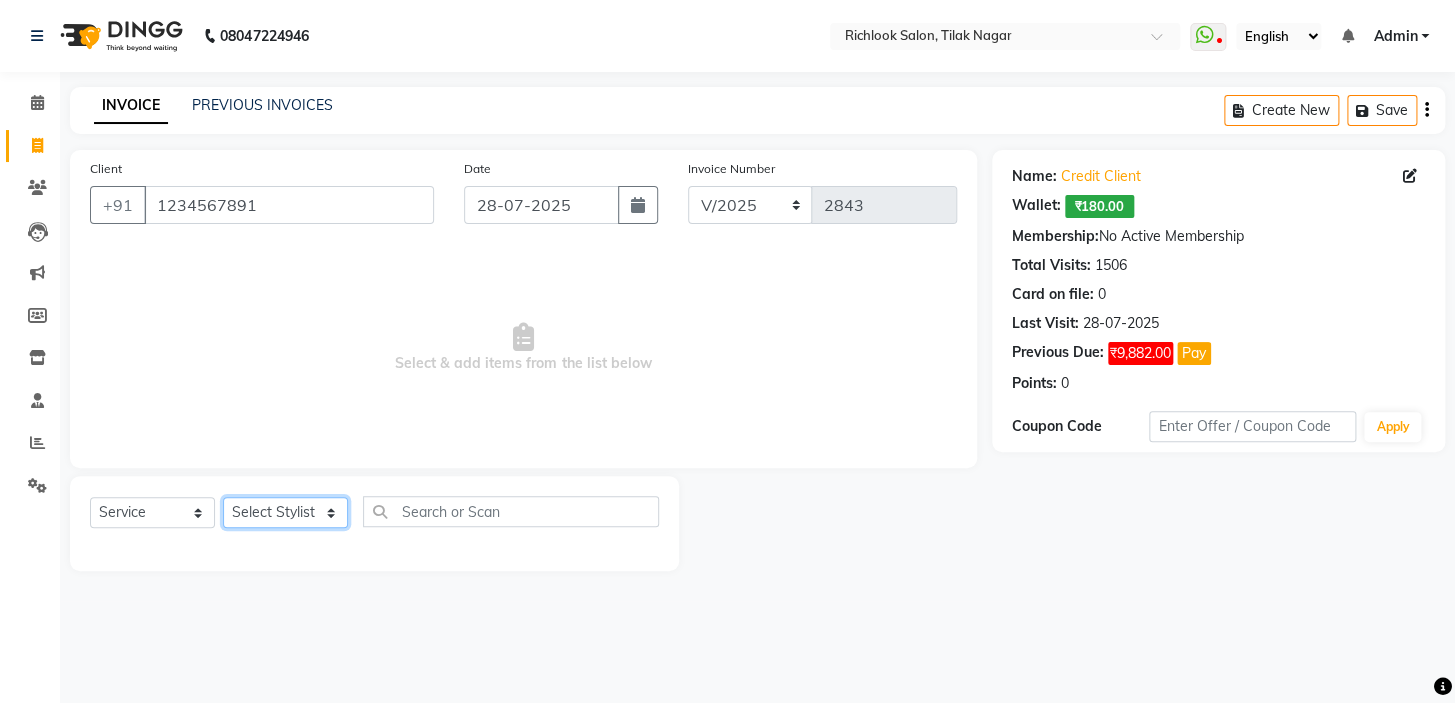 select on "65653" 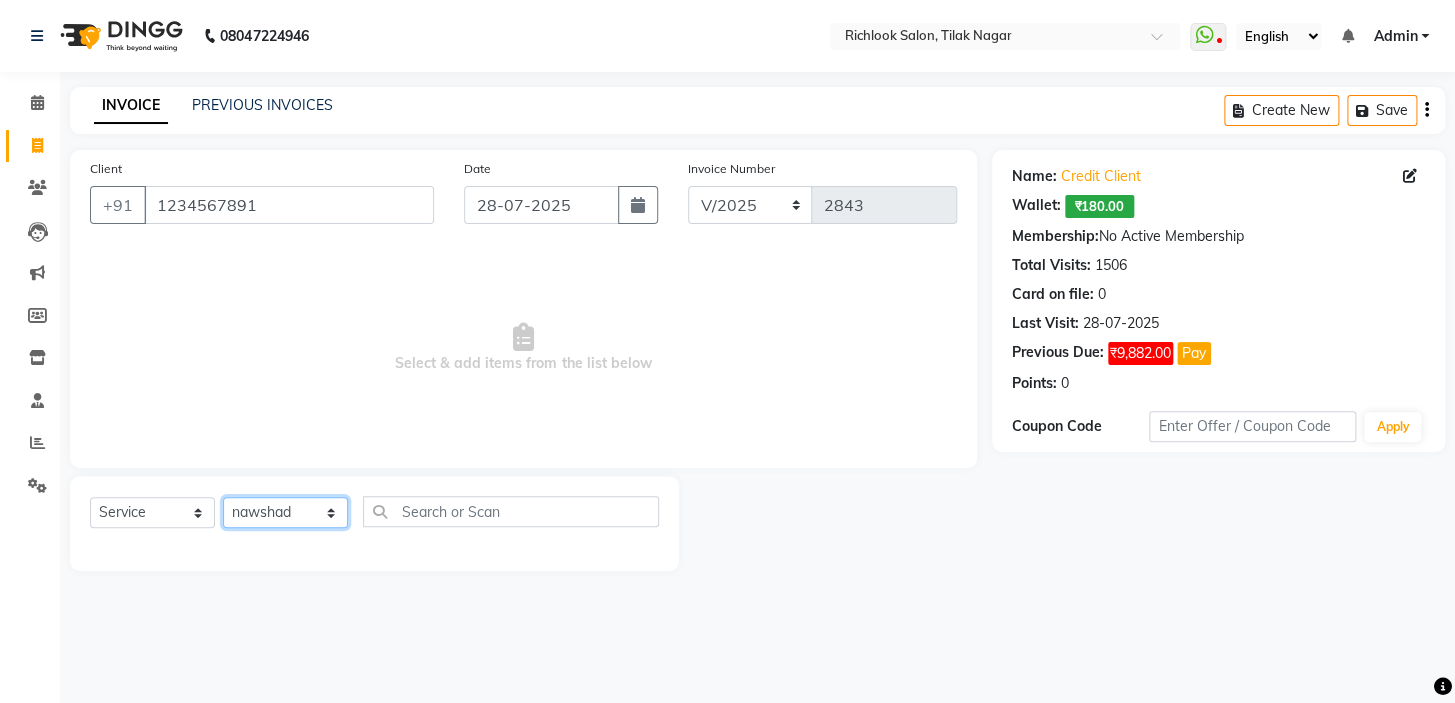 click on "Select Stylist [NAME] [NAME] [NAME] [NAME] [NAME]  [NAME] [NAME]   [NAME] [NAME]   [NAME]" 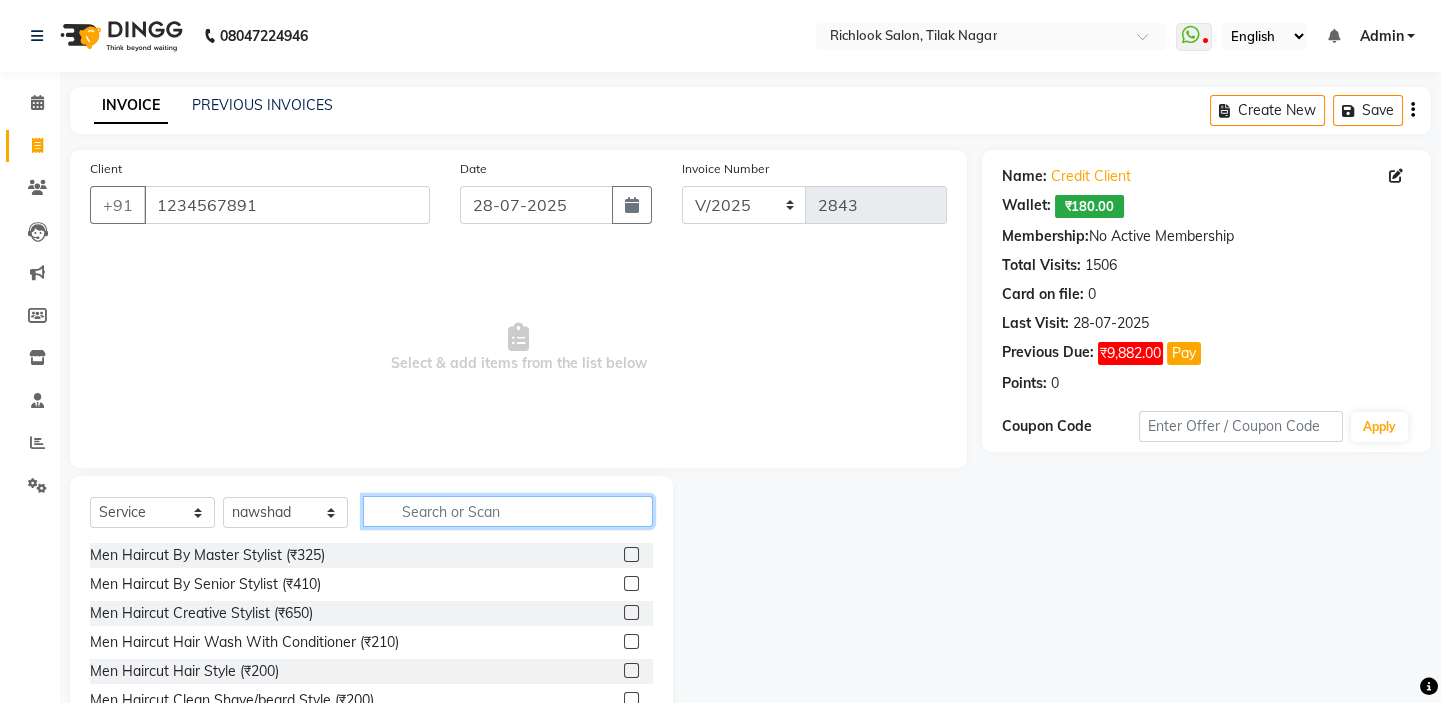 click 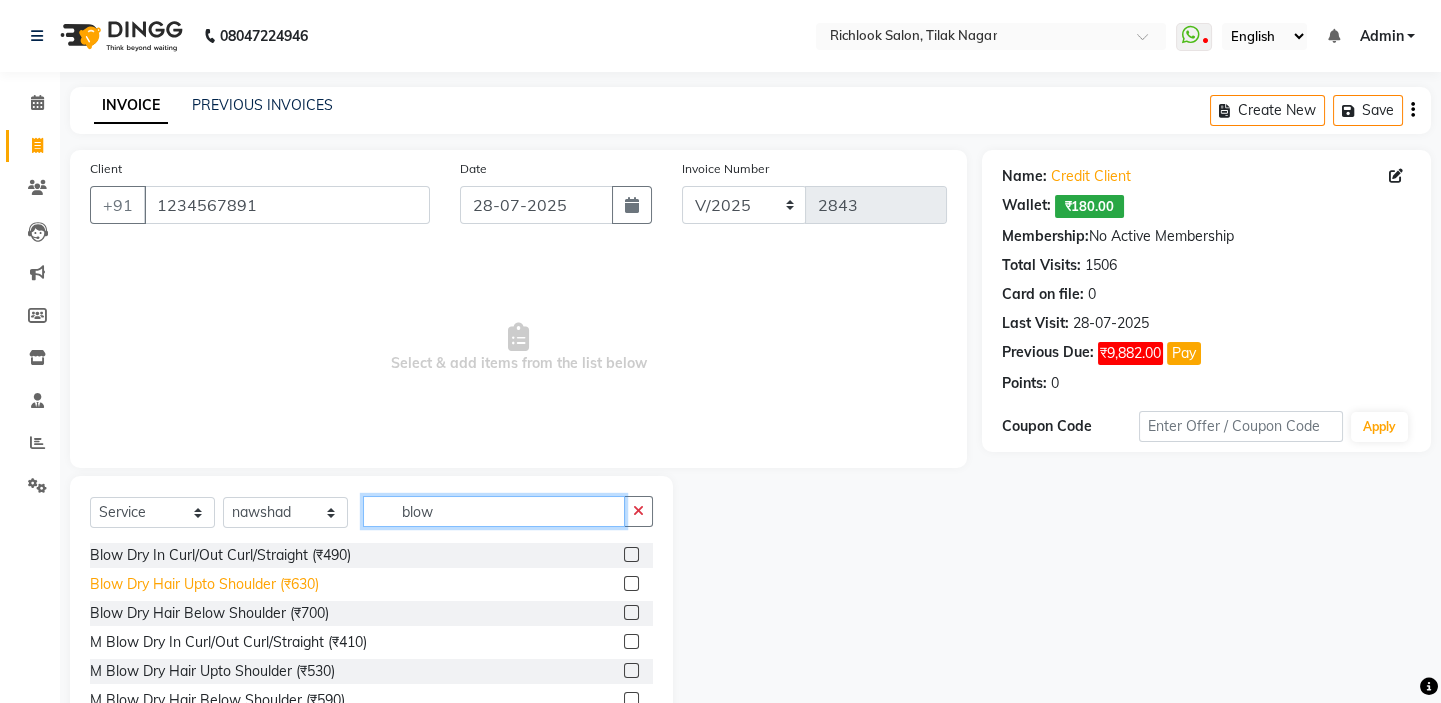 type on "blow" 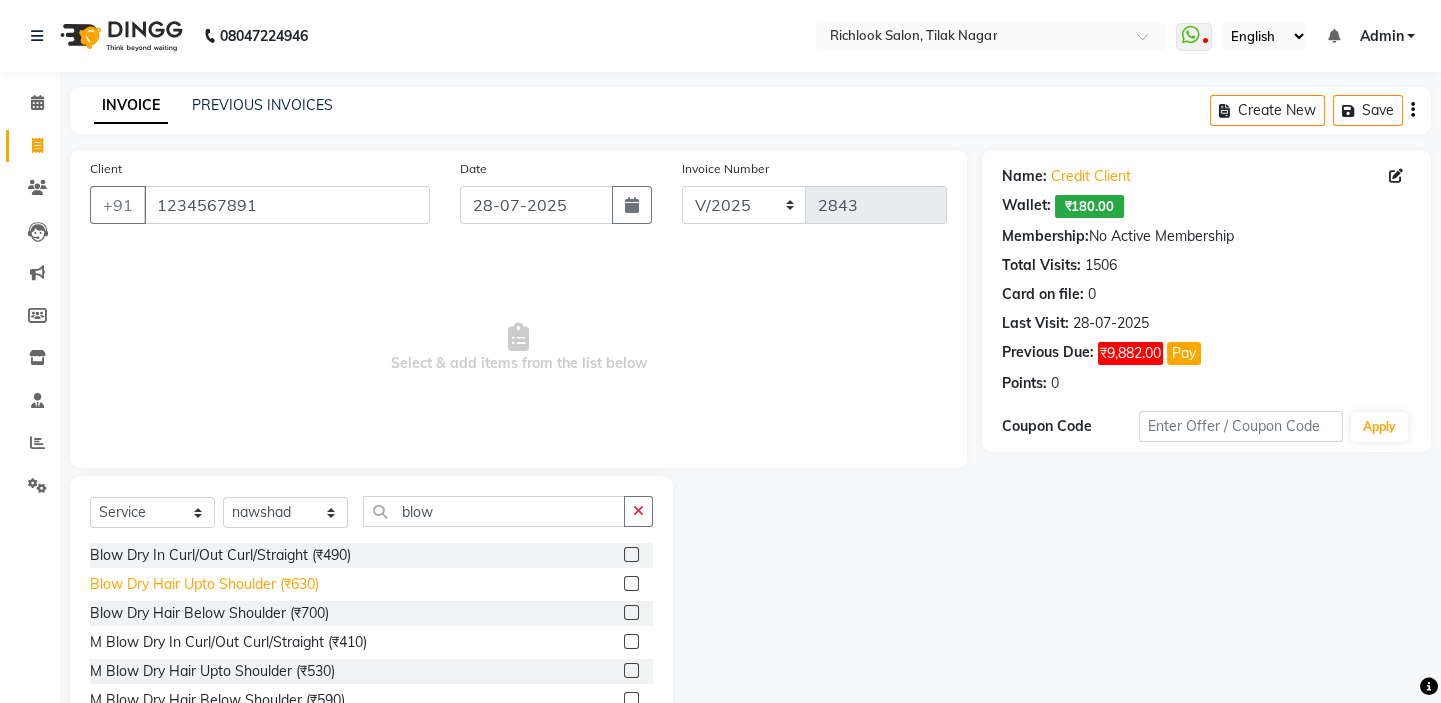 click on "Blow Dry Hair Upto Shoulder (₹630)" 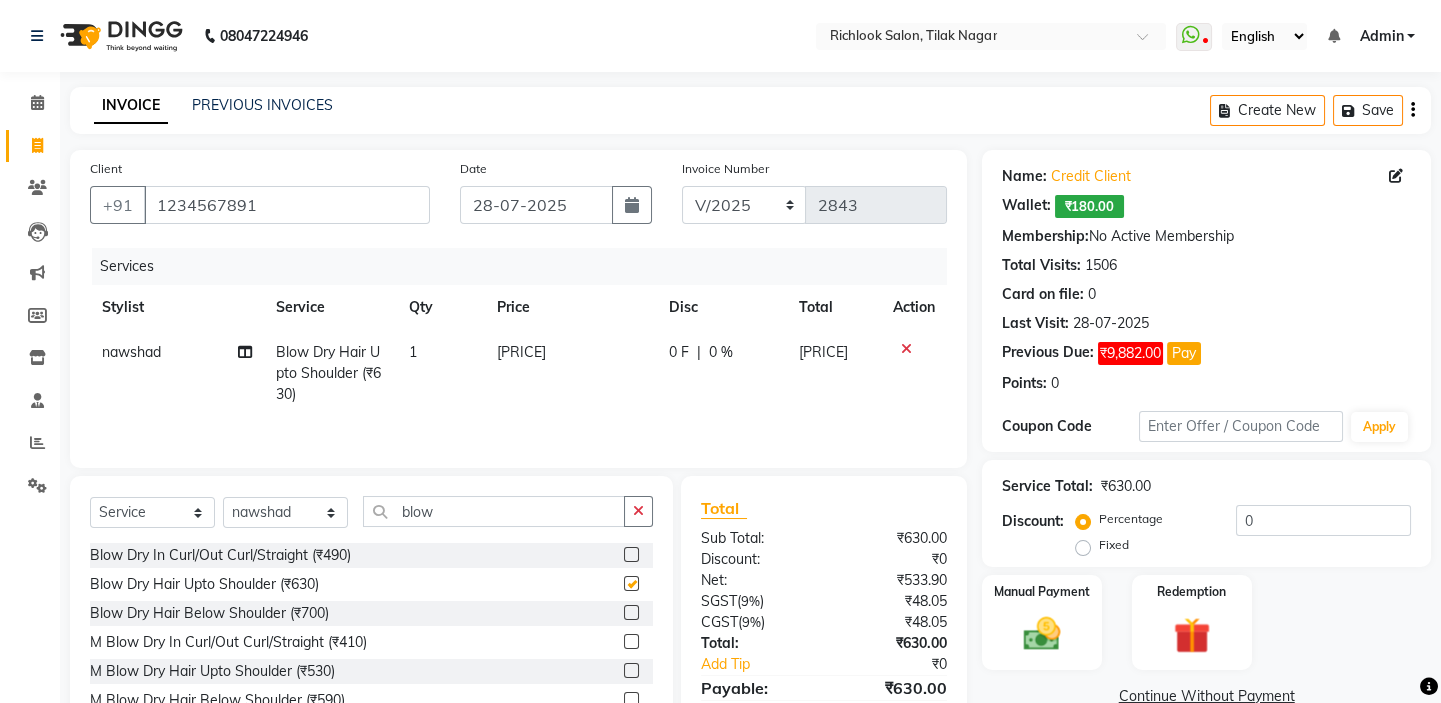 checkbox on "false" 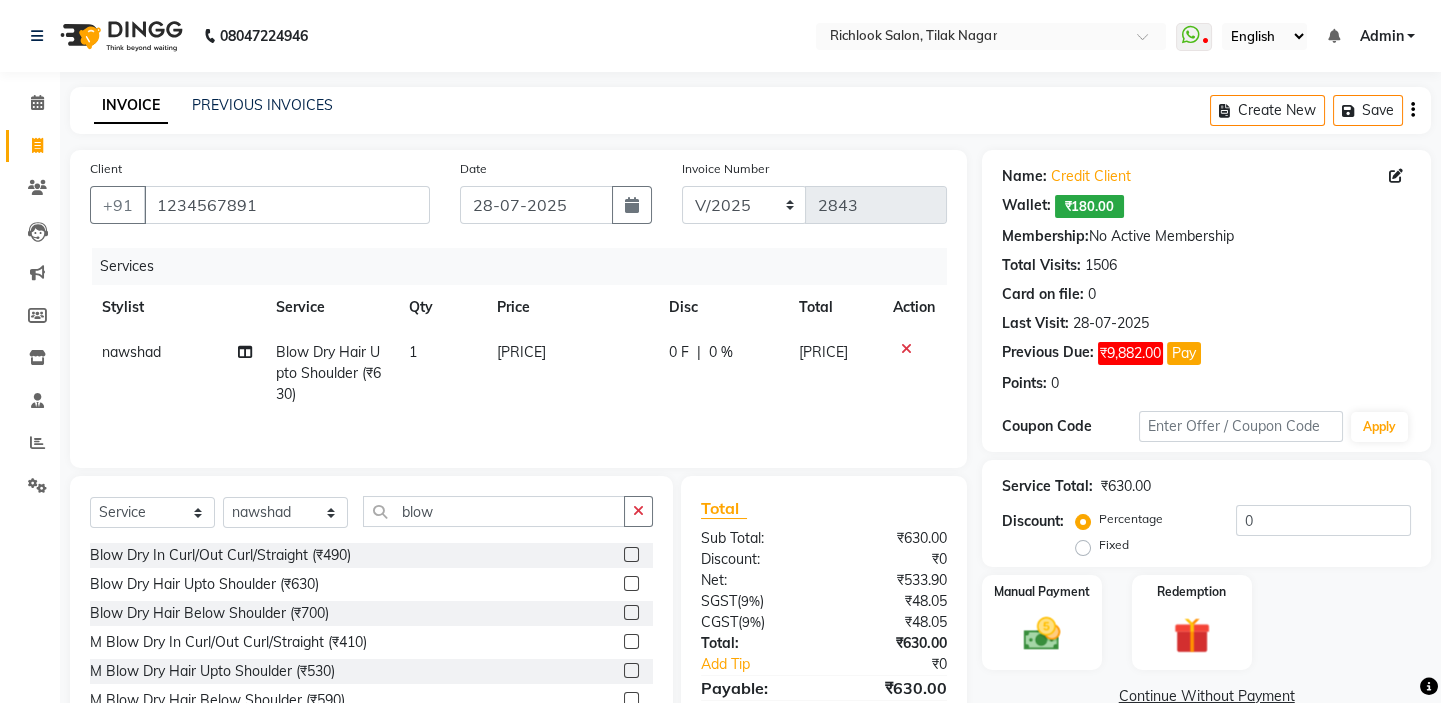 click on "[PRICE]" 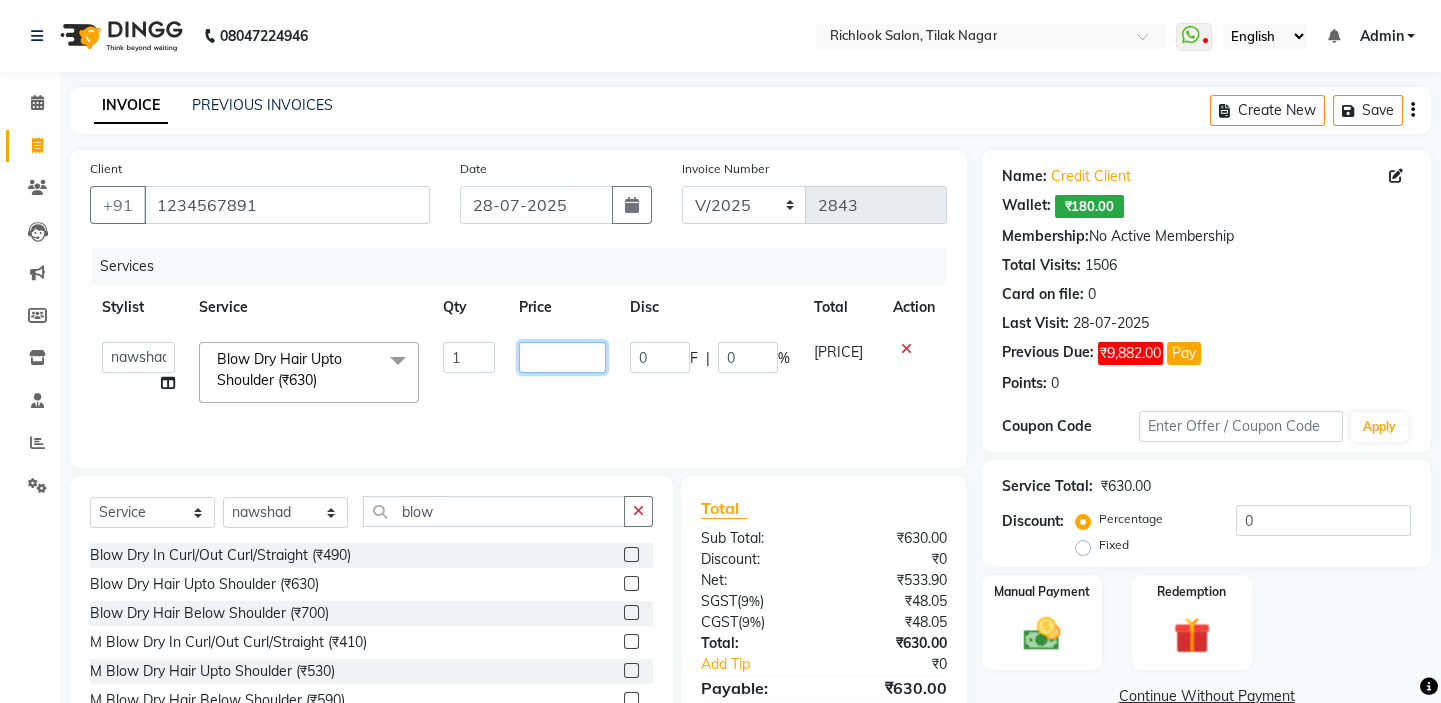 drag, startPoint x: 552, startPoint y: 365, endPoint x: 96, endPoint y: 312, distance: 459.0697 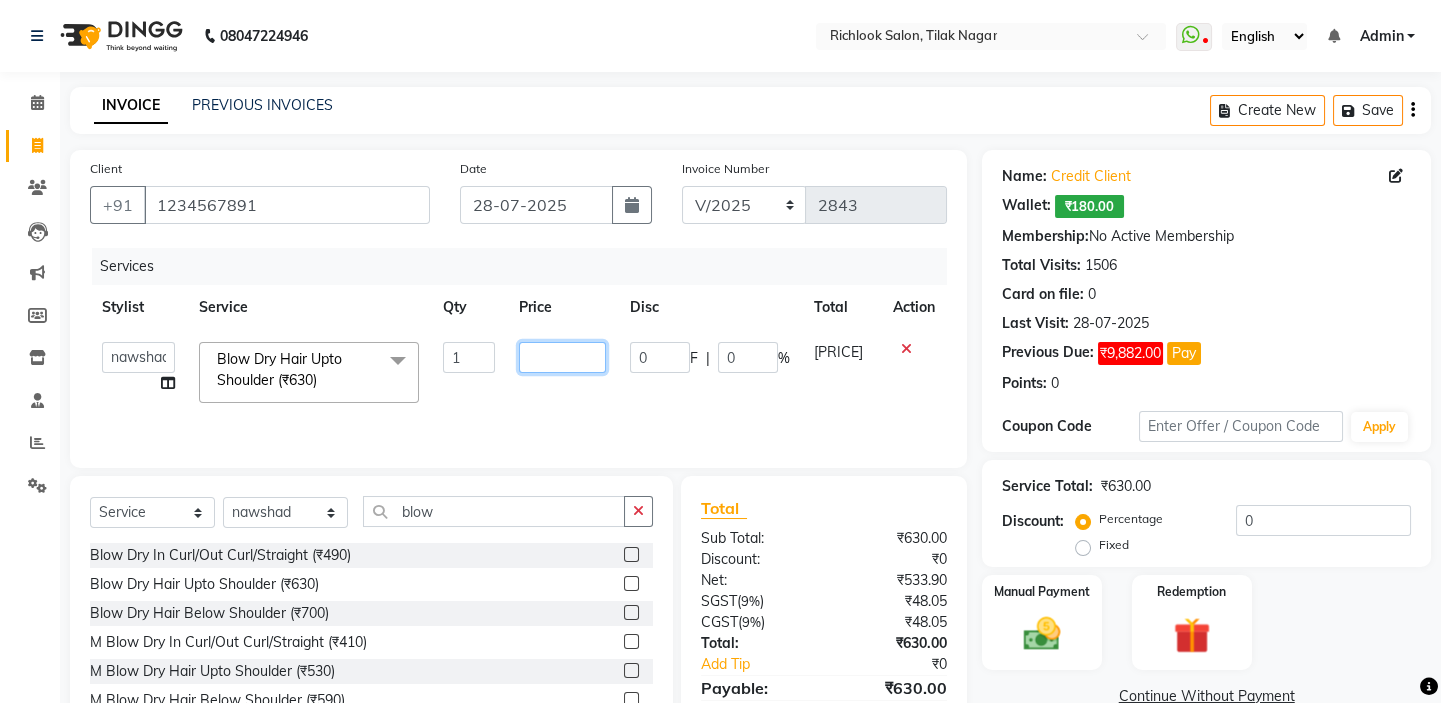 click on "Stylist Service Qty Price Disc Total Action  disha   nawshad   priti   priya   santosh    shaukat ansari   soheb   trupti   vinod  Blow Dry Hair Upto Shoulder (₹630)  x Men Haircut By Master Stylist (₹325) Men Haircut By Senior Stylist (₹410) Men Haircut Creative Stylist (₹650) Men Haircut Hair Wash With Conditioner (₹210) Men Haircut Hair Style (₹200) Men Haircut Clean Shave/beard Style (₹200) Men Haircut Clean Shave/beard Style (By Creative/senior) (₹240) Men Haircut Hair Cut With Beard (By Senior) (₹600) Women Haircut By Master Stylist (₹760) Women Haircut Senior Hair Stylist (₹870) Women Haircut Creative Stylist (₹1200) Women Haircut Haircut For Girls (Below 12 Year) (₹600) Women Haircut Fringe Cut (₹285) Hair Wash With Conditioner Hair Upto Shoulder (₹440) Hair Wash With Conditioner Hair Below Shoulder (₹500) Hair Wash With Conditioner Hair Upto Waist (₹550) Naturica Hair Wash Hair Upto Shoulder (₹590) Naturica Hair Wash Hair Below Shoulder (₹700) Threading (₹90)" 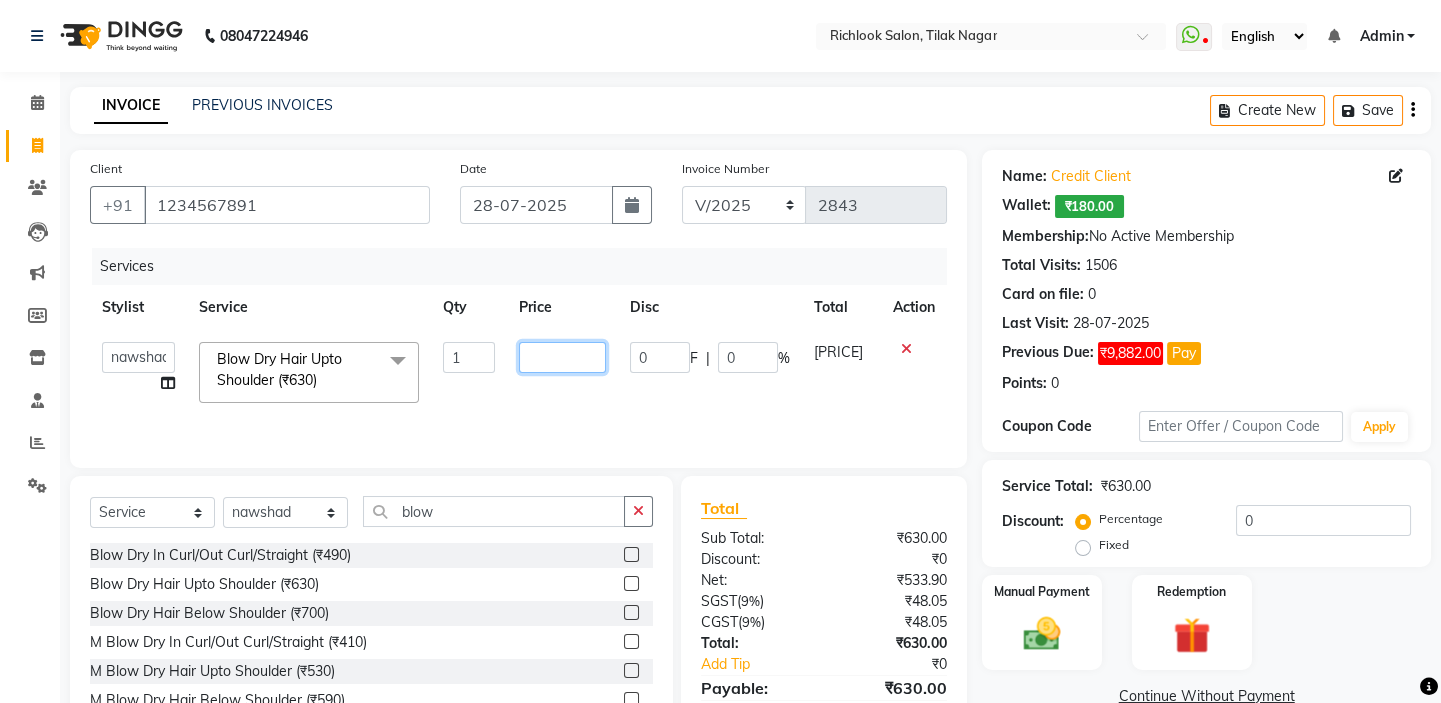 click on "[PRICE]" 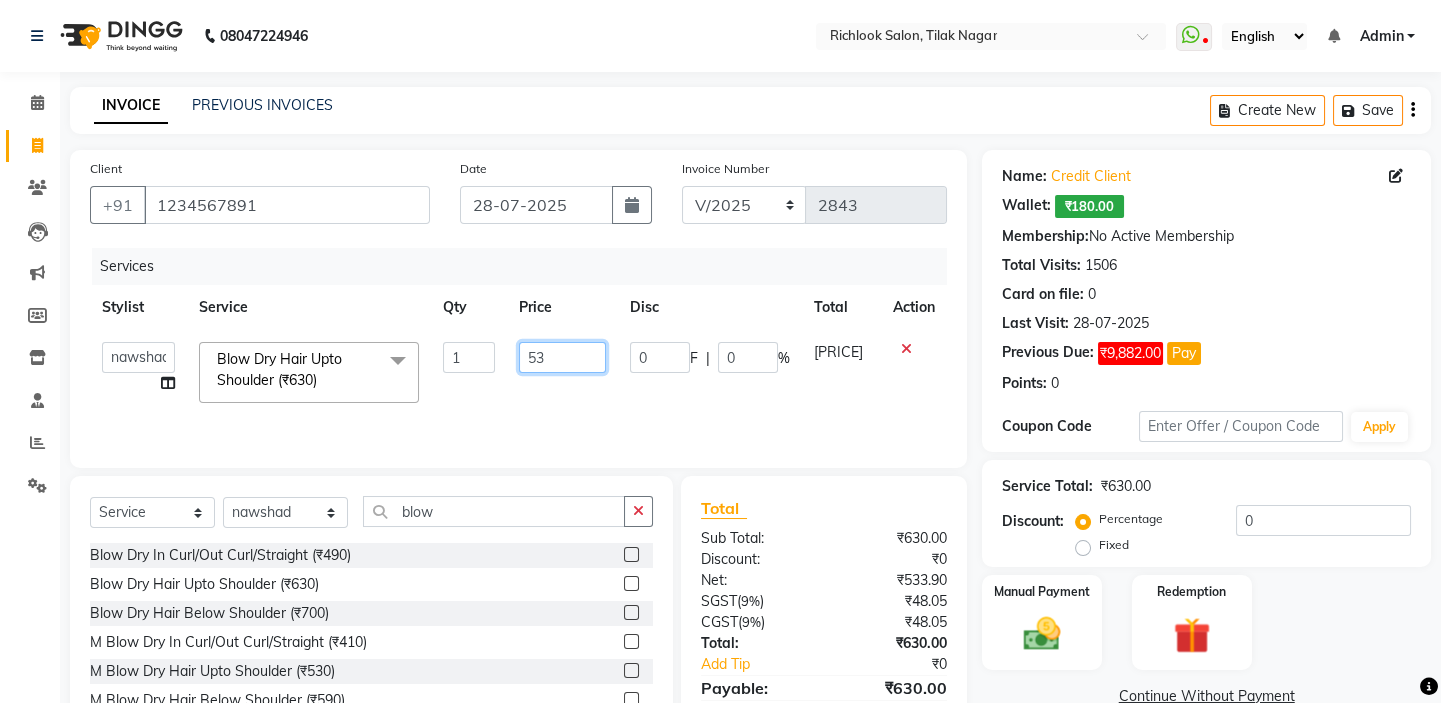 type on "530" 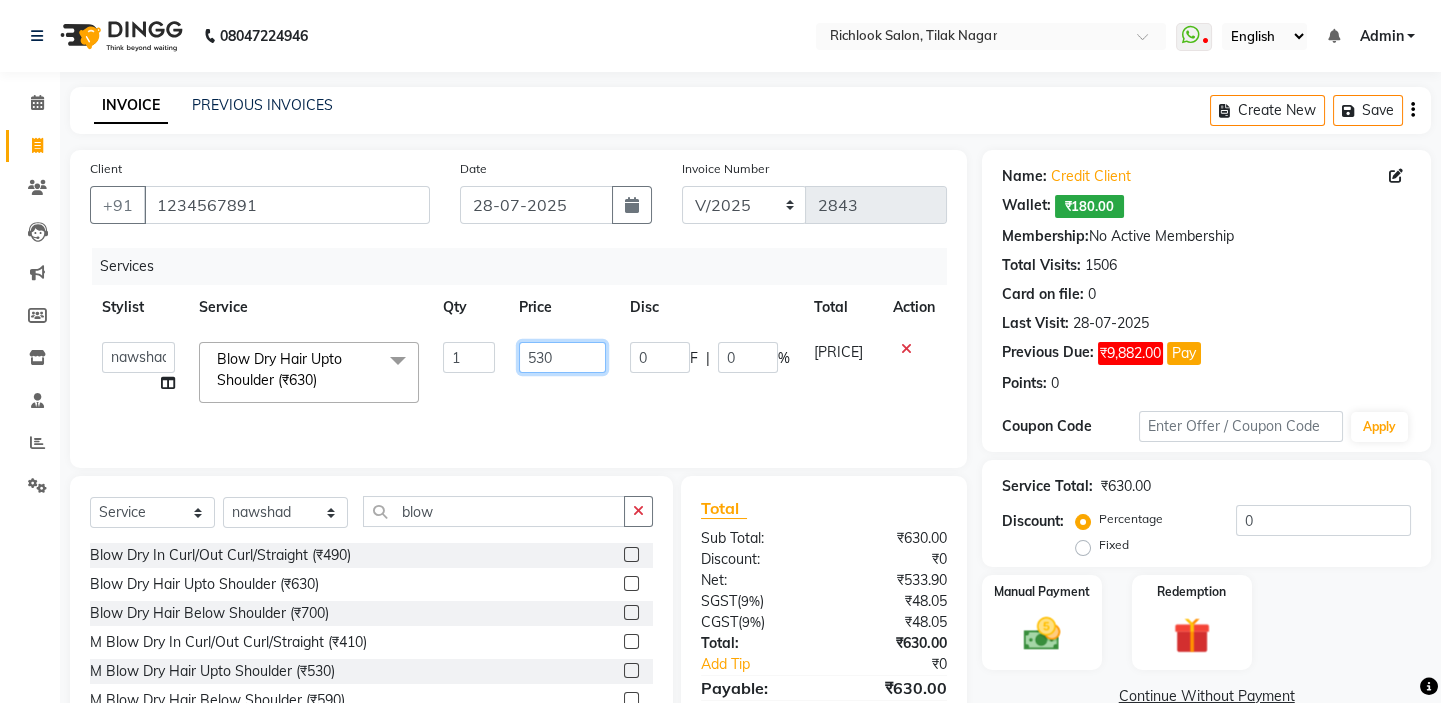 scroll, scrollTop: 99, scrollLeft: 0, axis: vertical 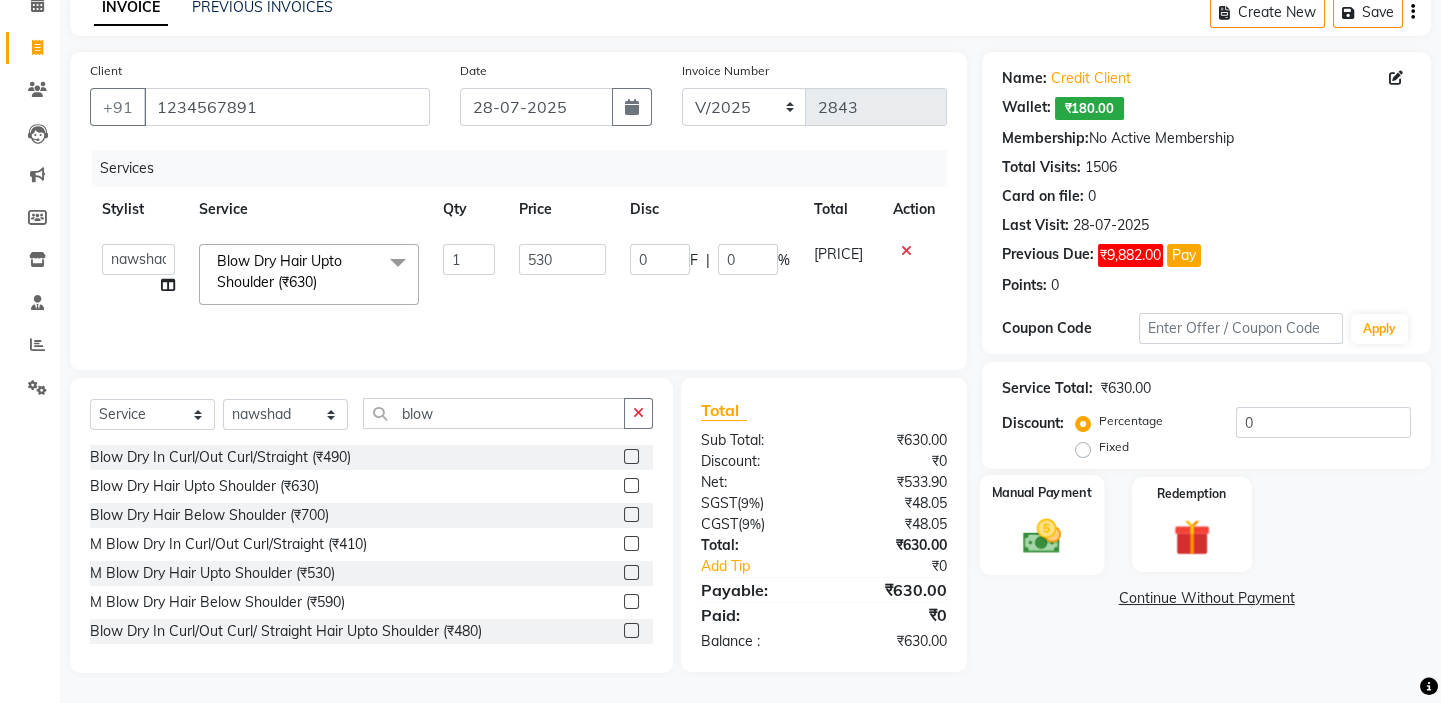 click 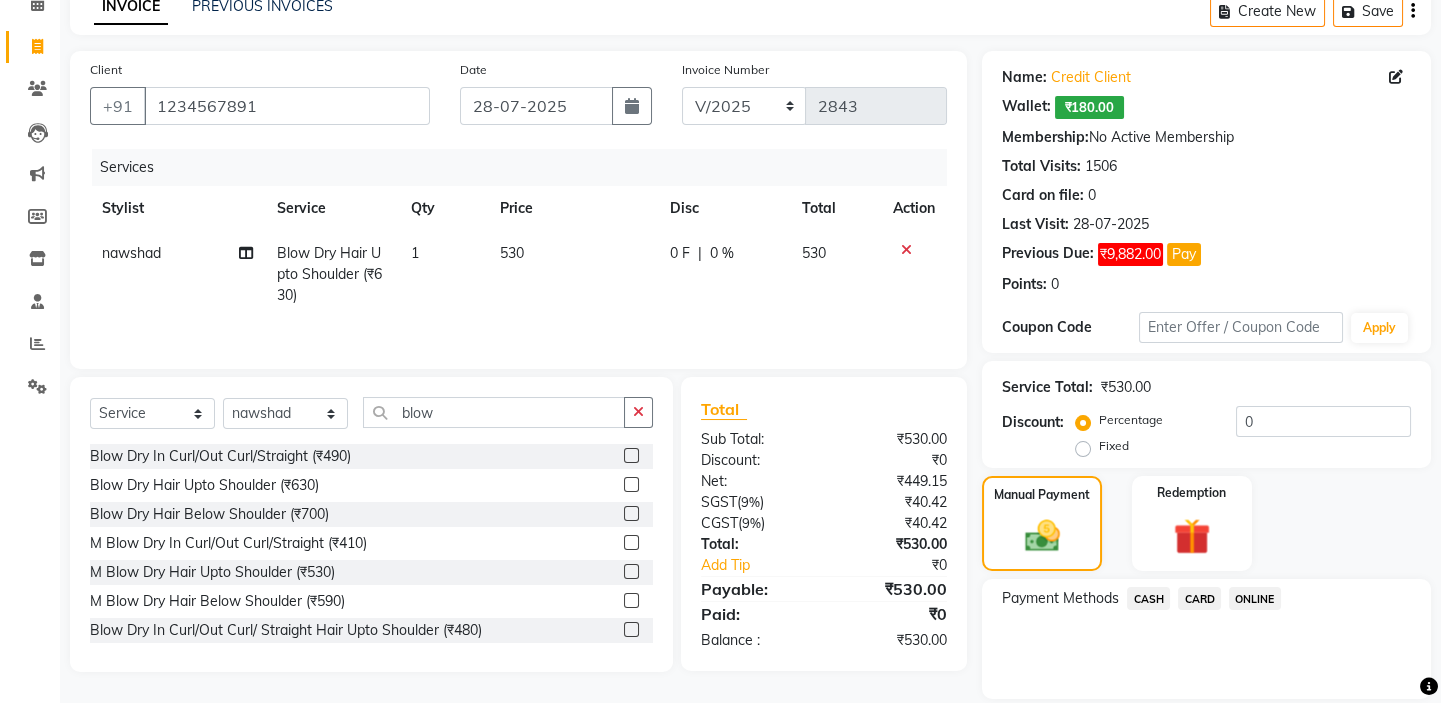 click on "CARD" 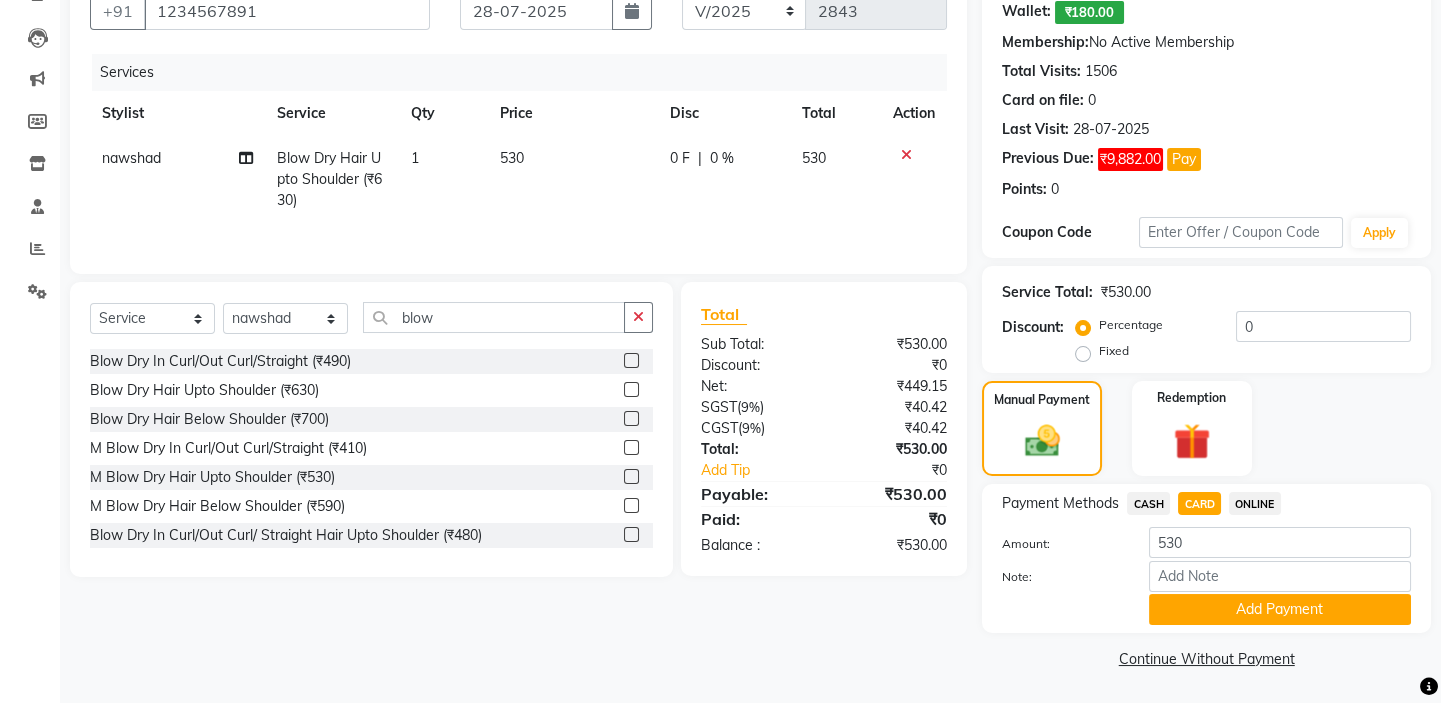 scroll, scrollTop: 195, scrollLeft: 0, axis: vertical 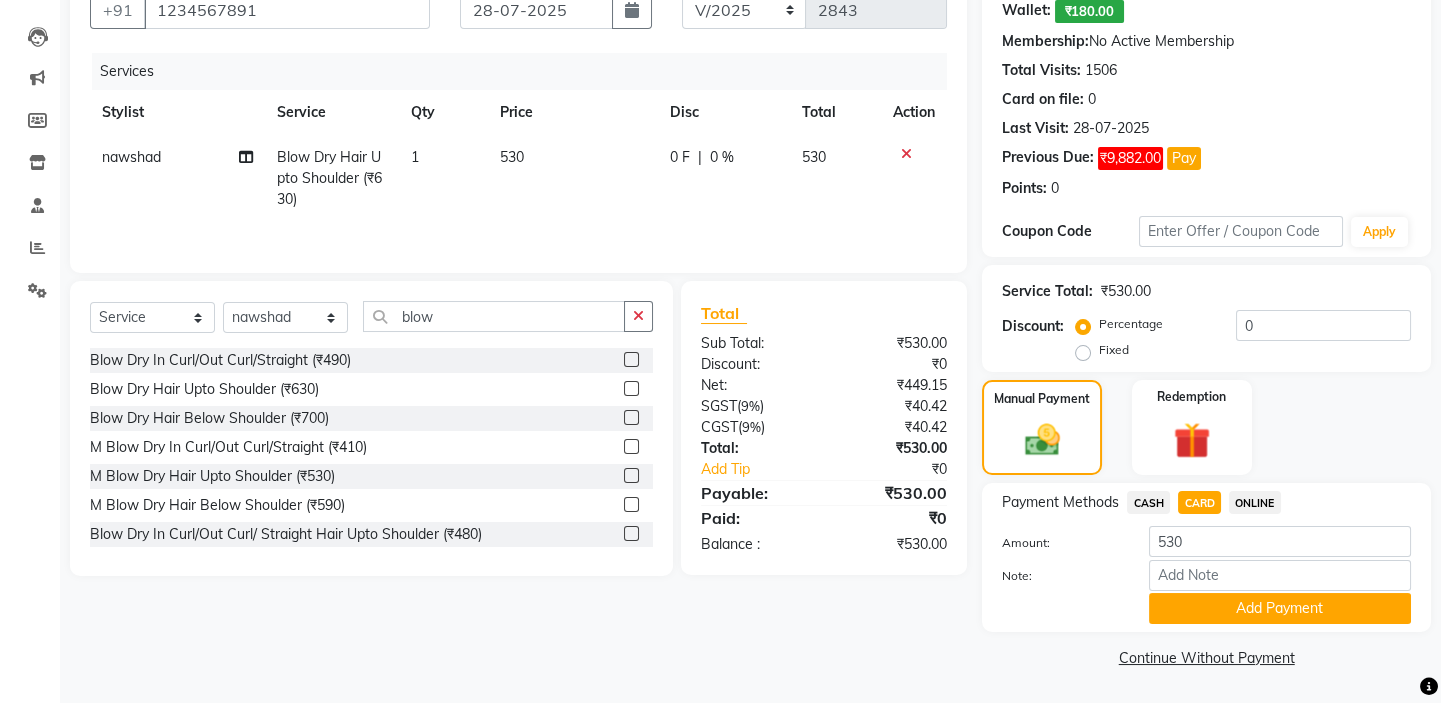 click on "Payment Methods  CASH   CARD   ONLINE  Amount: [PRICE] Note: Add Payment" 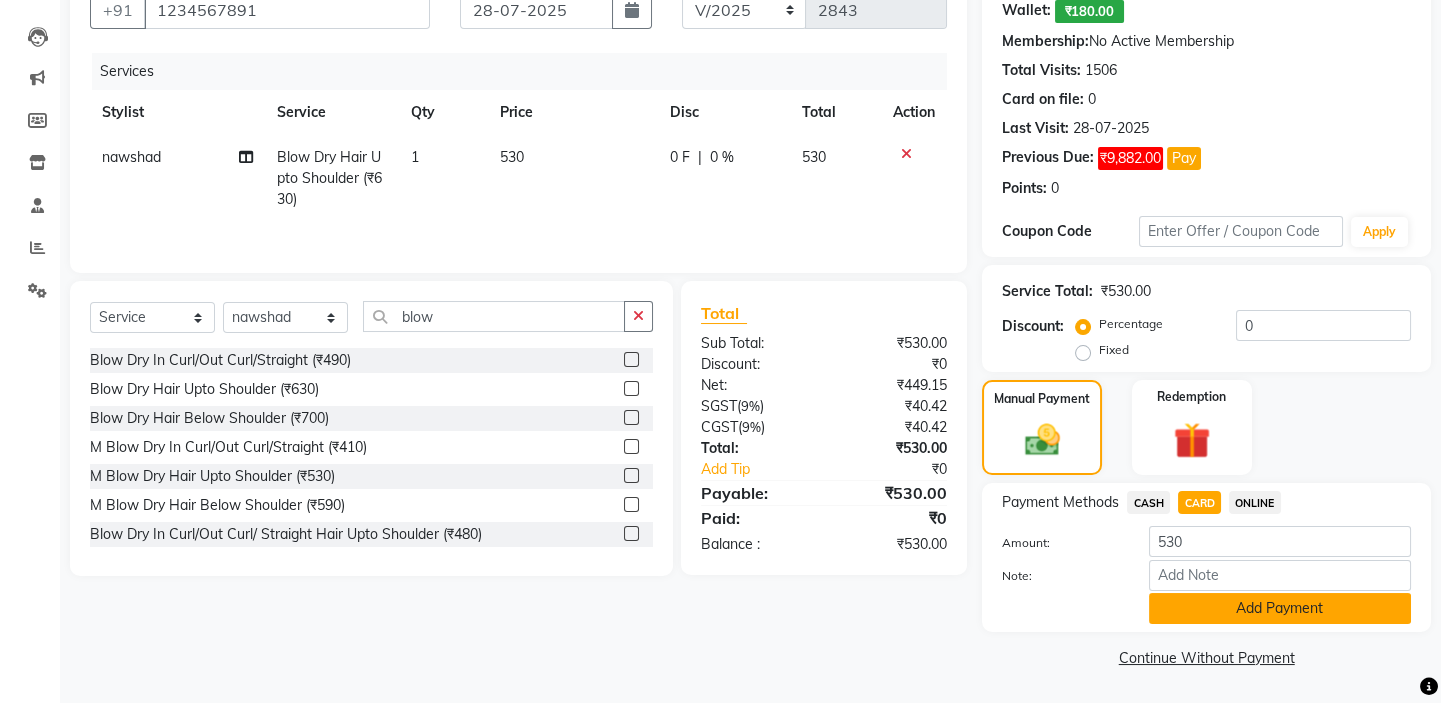 click on "Add Payment" 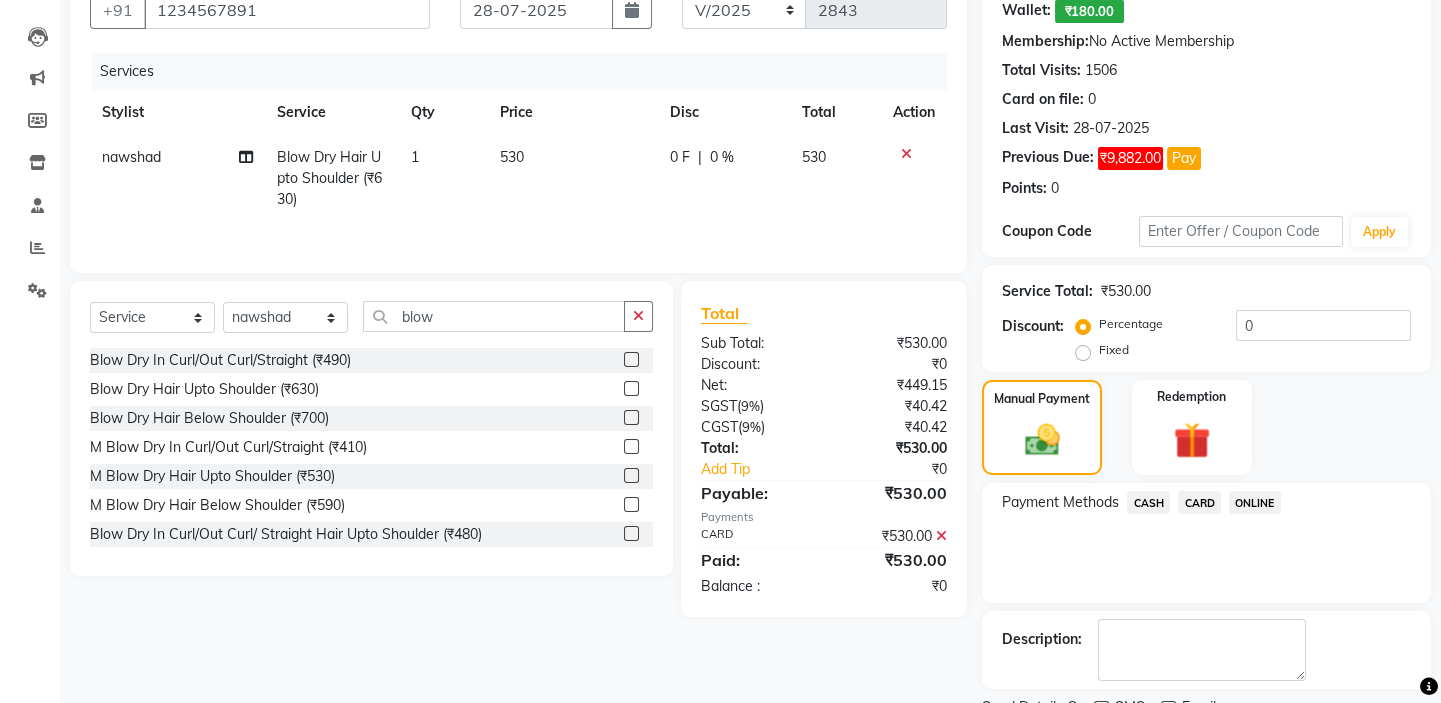 scroll, scrollTop: 279, scrollLeft: 0, axis: vertical 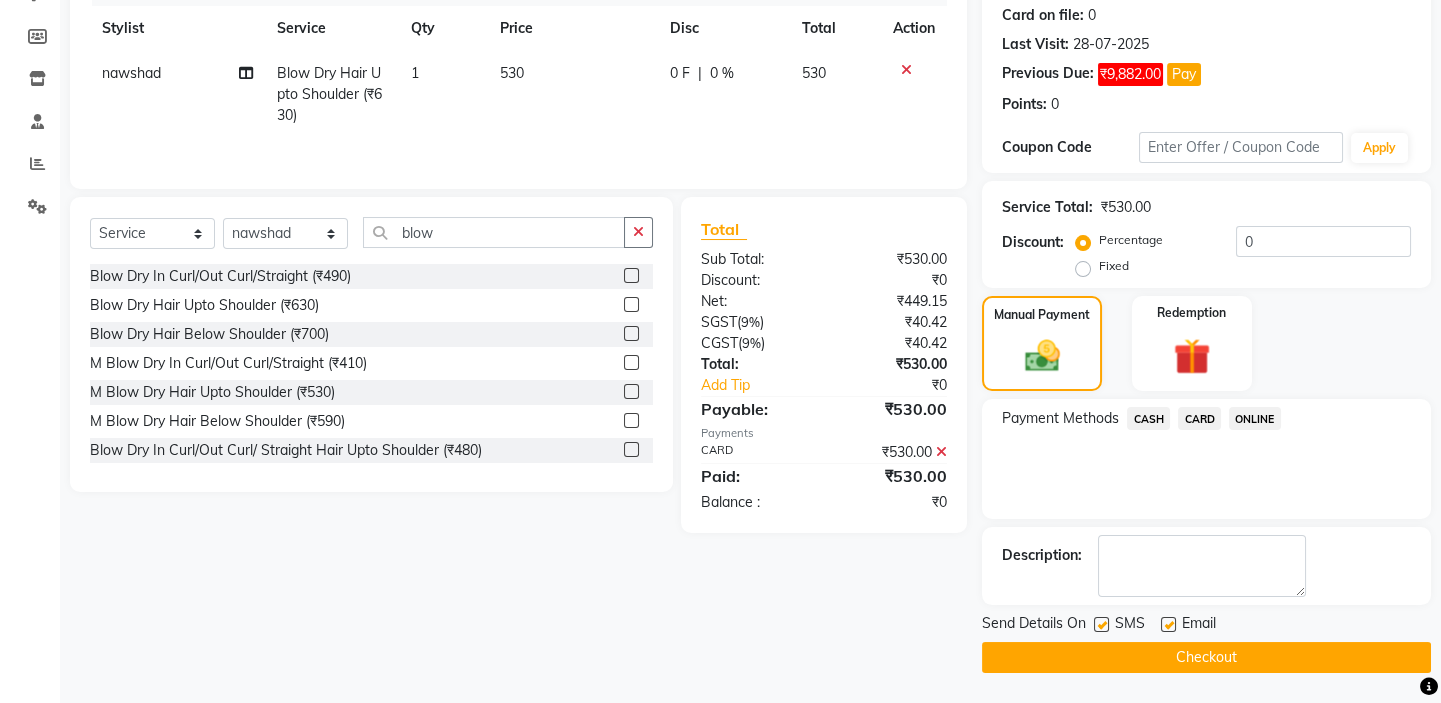 click on "INVOICE PREVIOUS INVOICES Create New   Save  Client +[COUNTRY CODE] [PHONE] Date [DATE] Invoice Number V/[YEAR] V/[YEAR]-[YEAR] [NUMBER] Services Stylist Service Qty Price Disc Total Action [NAME] Blow Dry Hair Upto Shoulder (₹[PRICE]) 1 [PRICE] 0 F | 0 % [PRICE] Select  Service  Product  Membership  Package Voucher Prepaid Gift Card  Select Stylist [NAME] [NAME] [NAME] [NAME] [NAME]  [NAME] [NAME]   [NAME] [NAME]  blow Blow Dry In Curl/Out Curl/Straight (₹[PRICE])  Blow Dry Hair Upto Shoulder (₹[PRICE])  Blow Dry Hair Below Shoulder (₹[PRICE])  M Blow Dry In Curl/Out Curl/Straight (₹[PRICE])  M Blow Dry Hair Upto Shoulder (₹[PRICE])  M Blow Dry Hair Below Shoulder (₹[PRICE])  Blow Dry In Curl/Out Curl/ Straight Hair Upto Shoulder (₹[PRICE])  Blow Dry In Curl/Out Curl/ Straight Hair Below Shoulder (₹[PRICE])  Blow Dry In Curl/Out Curl/ Straight Hair Upto Waist (₹[PRICE])  Total Sub Total: ₹[PRICE].00 Discount: ₹0 Net: ₹[PRICE].15 SGST  ( 9% ) ₹[PRICE]42 CGST  ( 9% ) ₹[PRICE]42 Total: ₹[PRICE].00 Add Tip ₹0 Payable: ₹[PRICE].00 Payments CARD ₹[PRICE].00  Paid:" 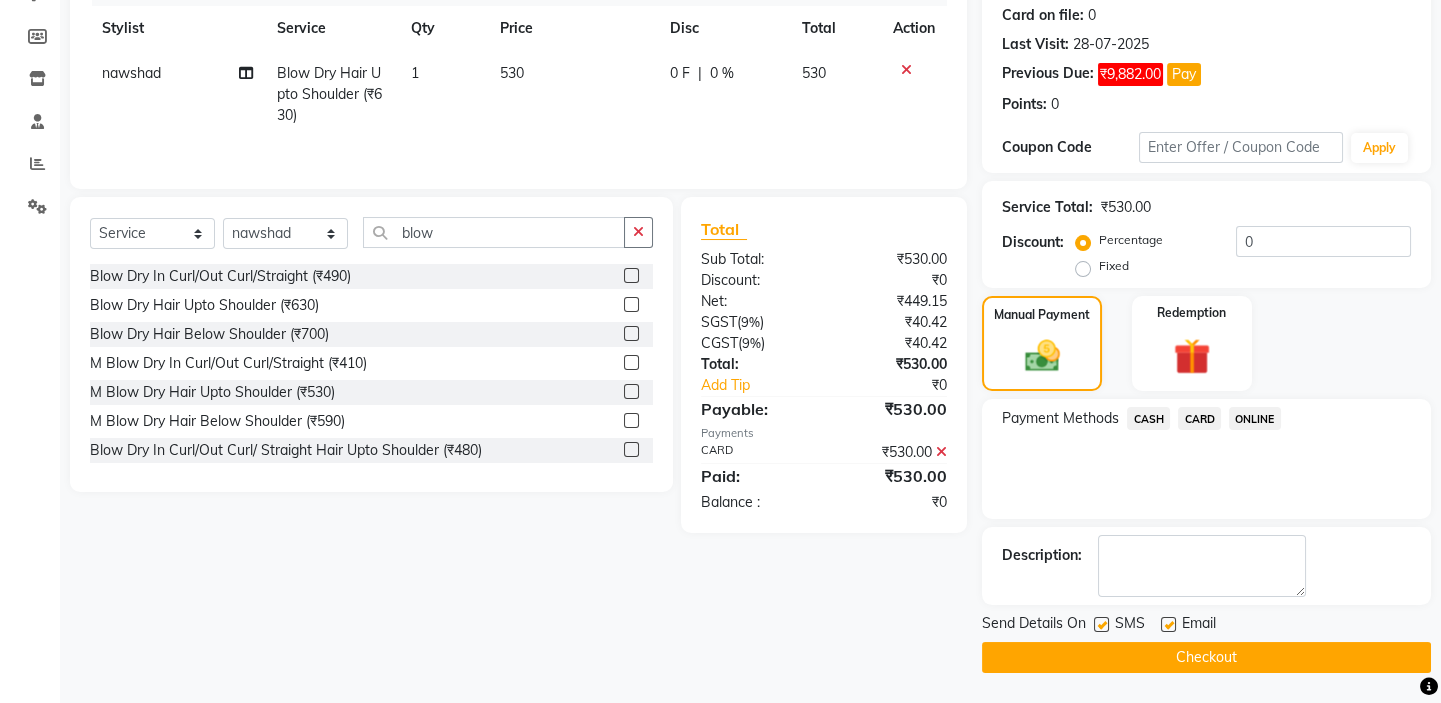 click on "Checkout" 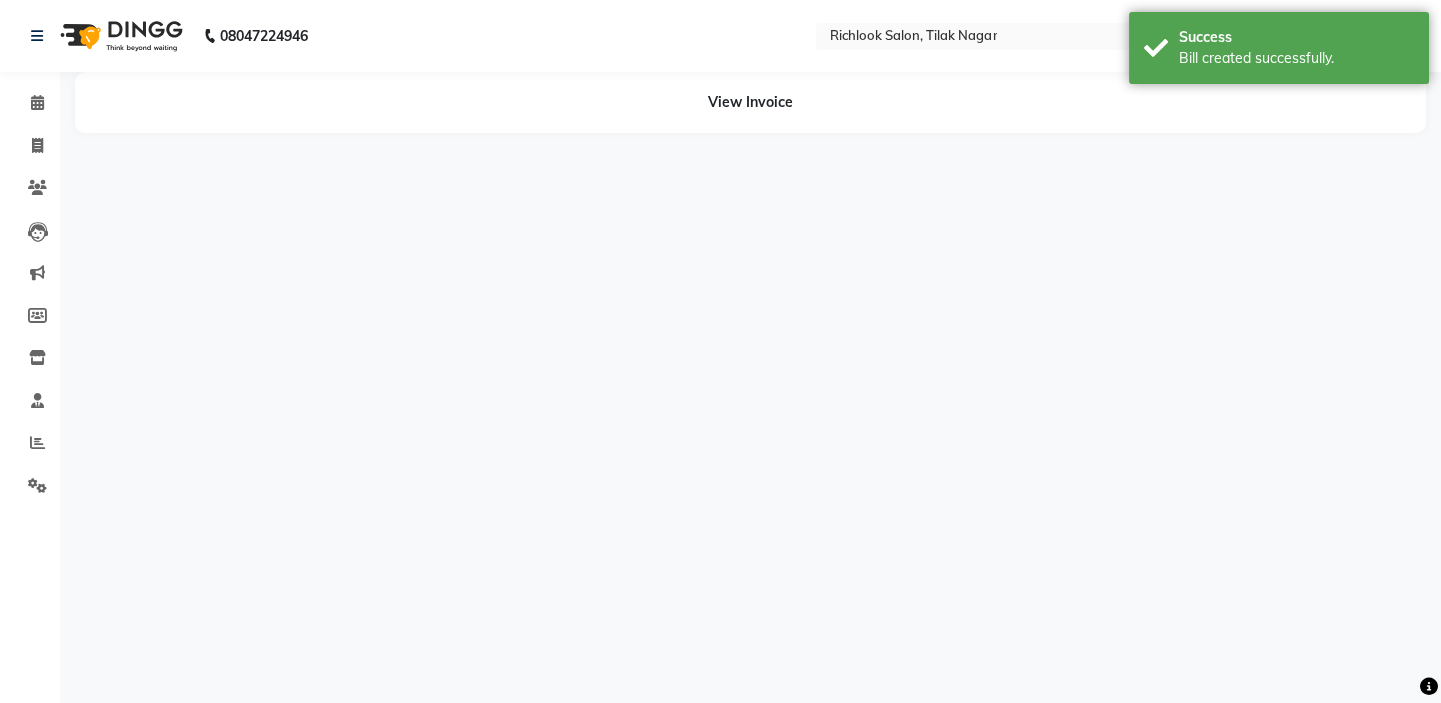 scroll, scrollTop: 0, scrollLeft: 0, axis: both 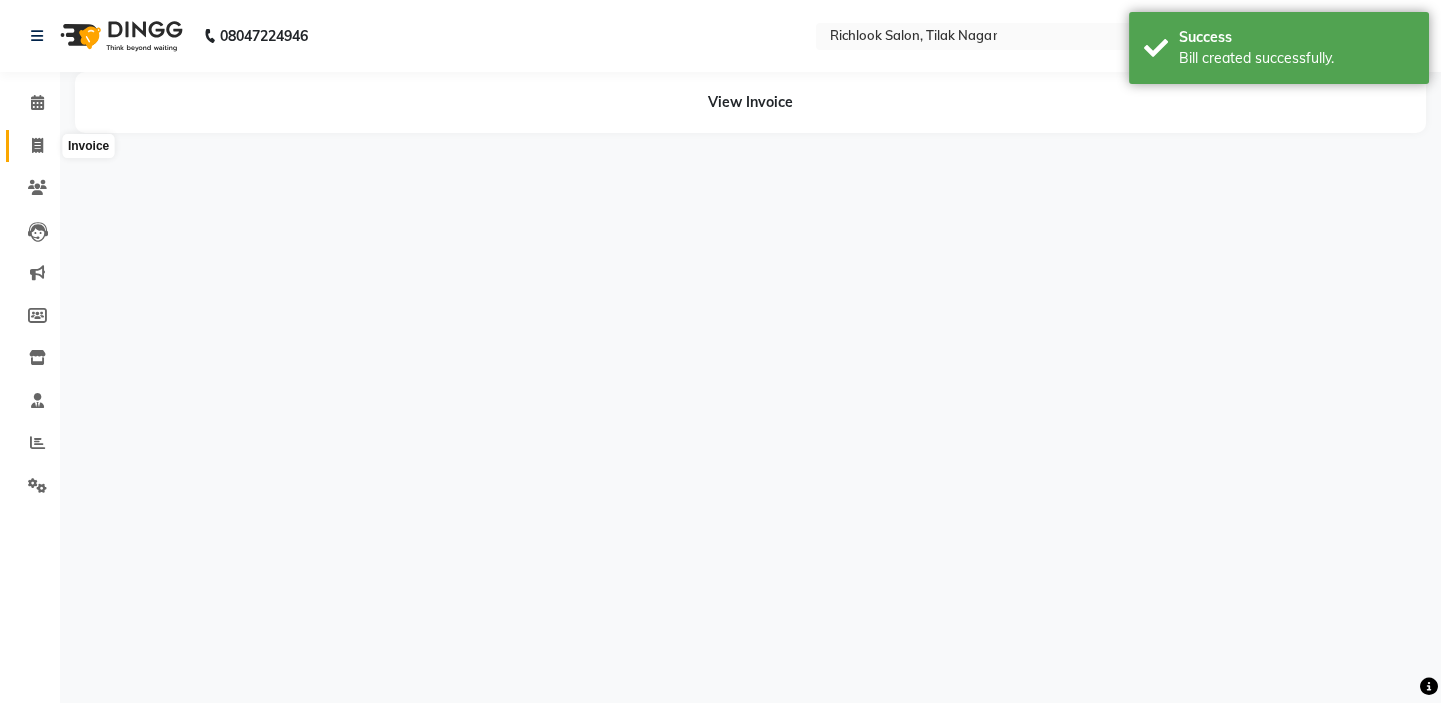 click 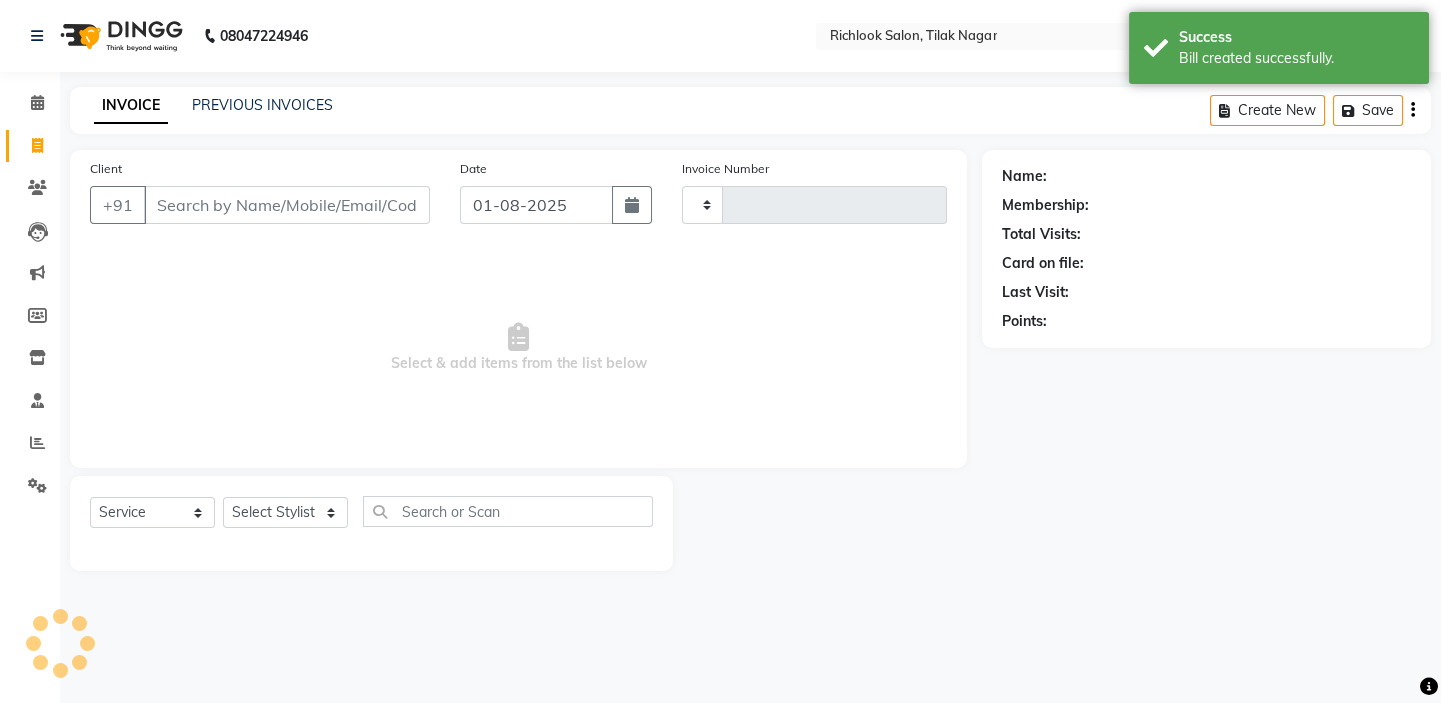 type on "2844" 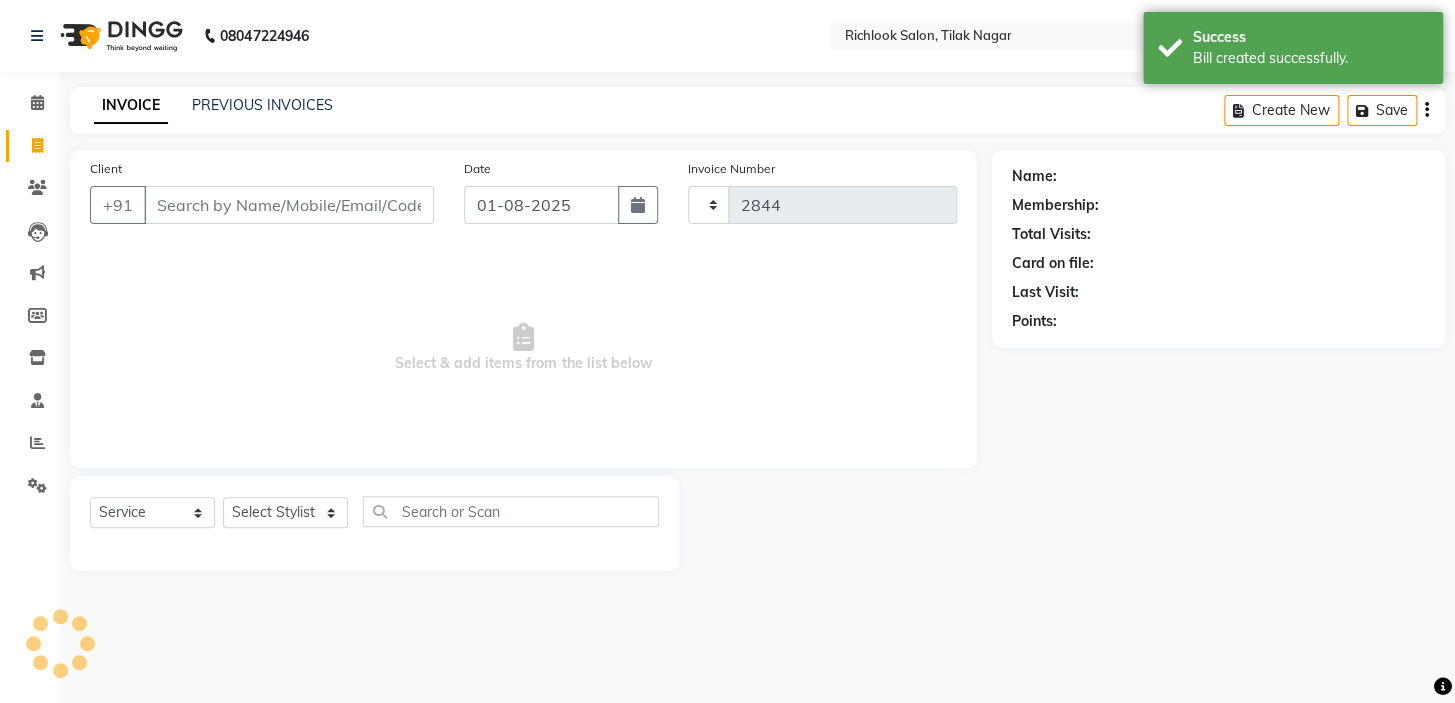 select on "6917" 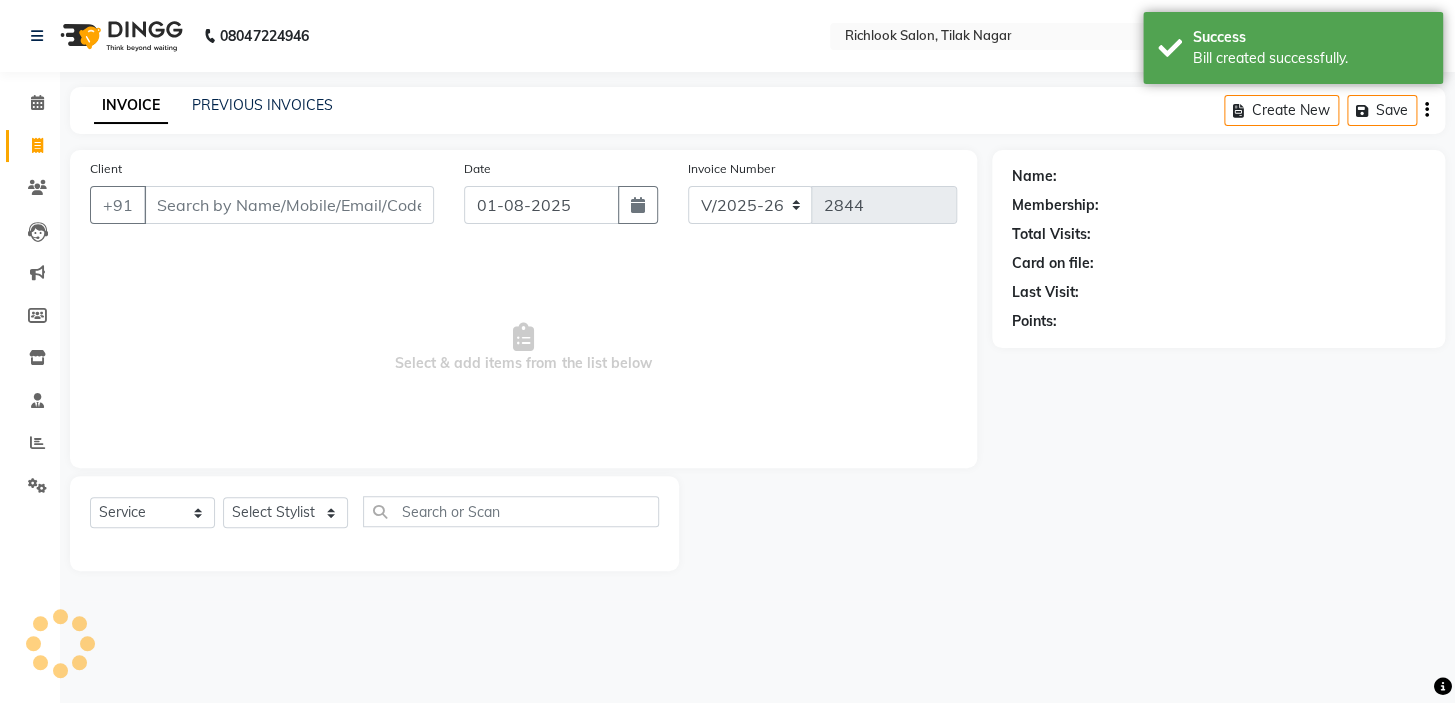 click on "Client" at bounding box center (289, 205) 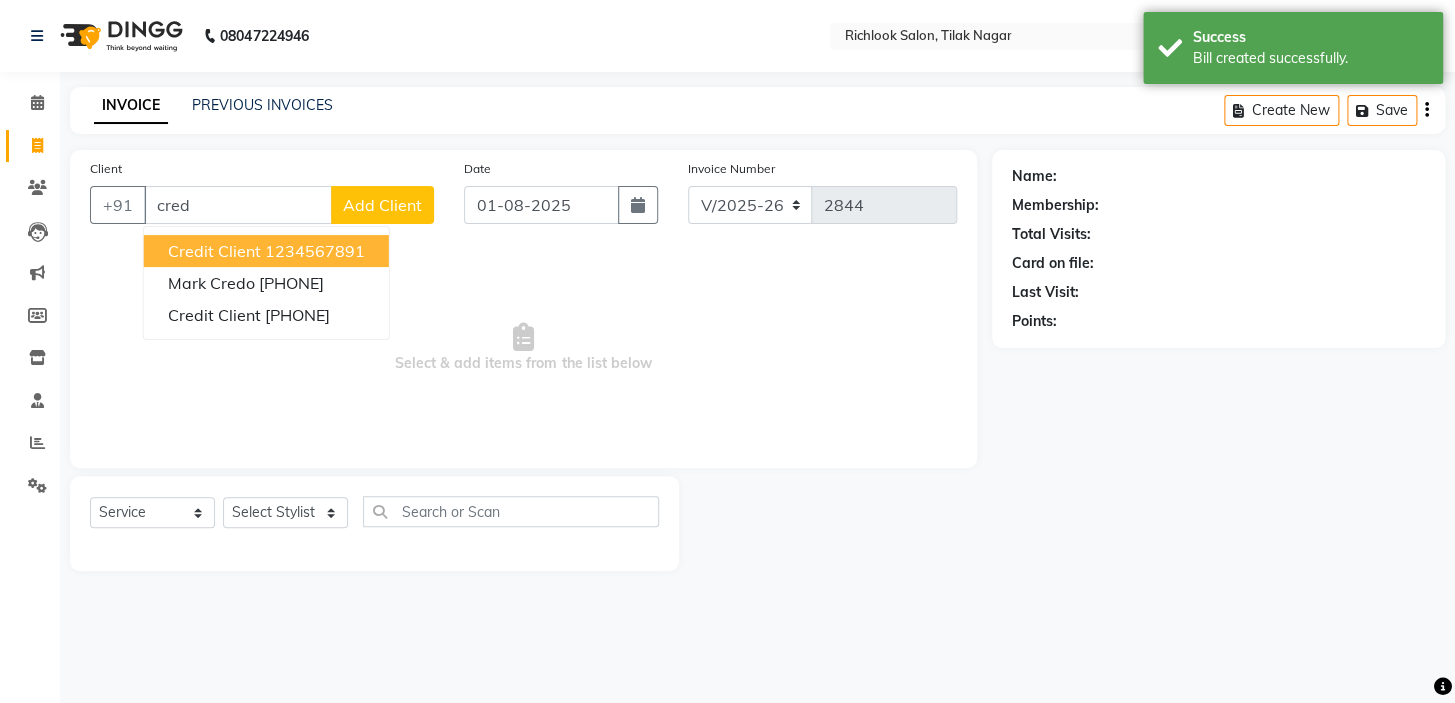 drag, startPoint x: 313, startPoint y: 248, endPoint x: 398, endPoint y: 225, distance: 88.0568 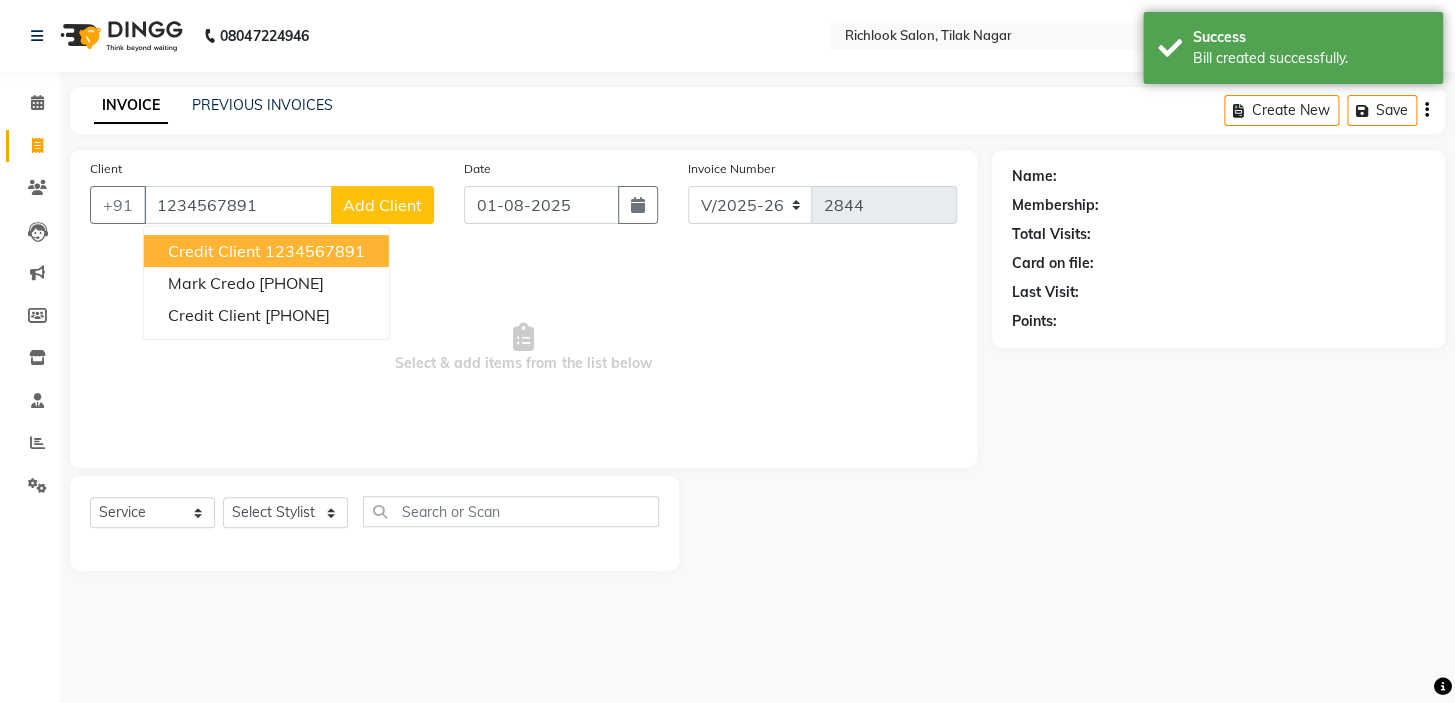 type on "1234567891" 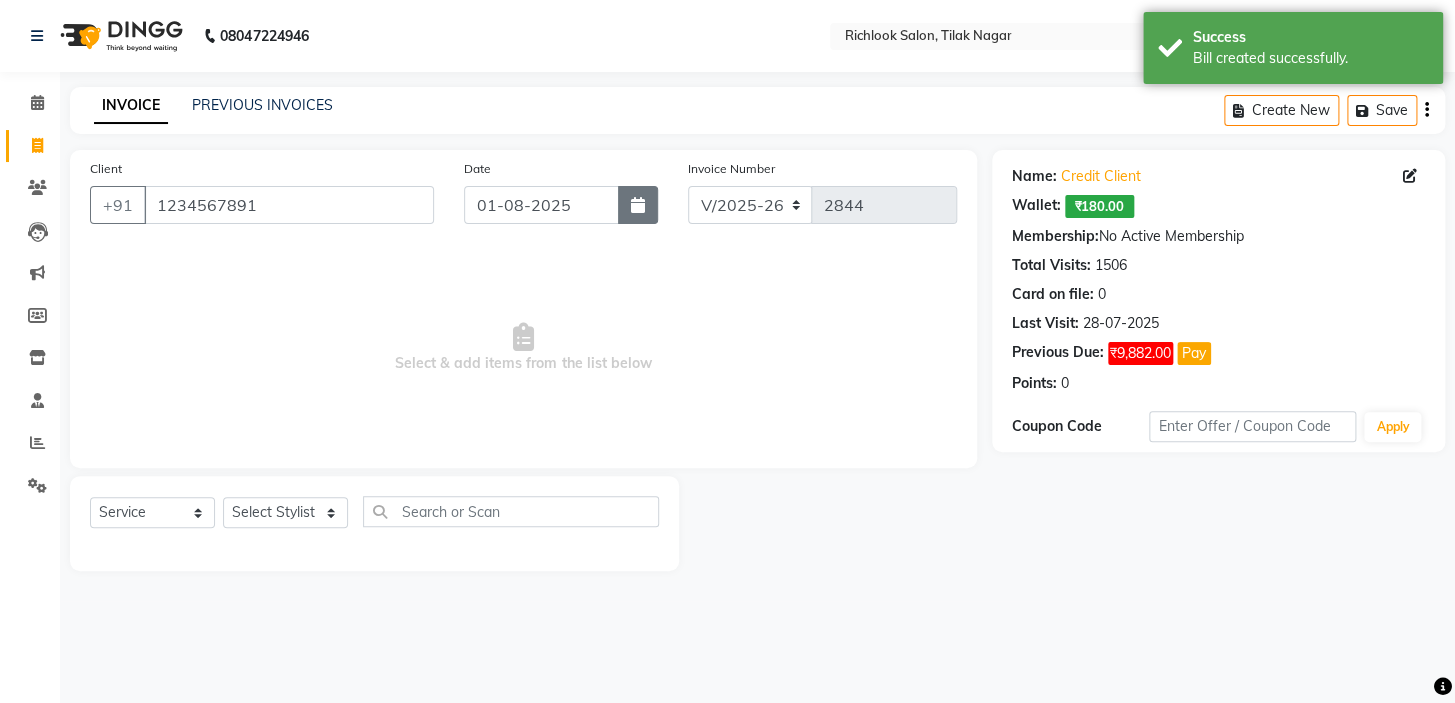 click 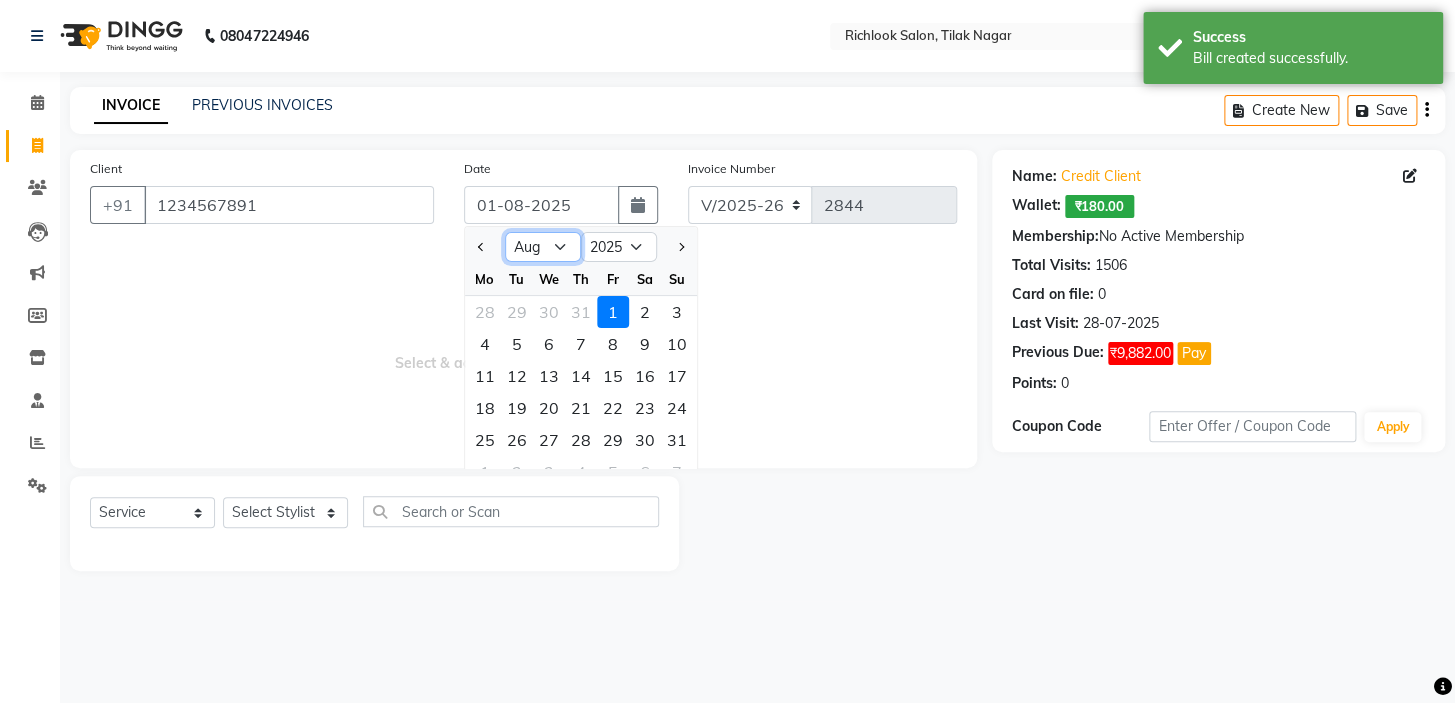 click on "Jan Feb Mar Apr May Jun Jul Aug Sep Oct Nov Dec" 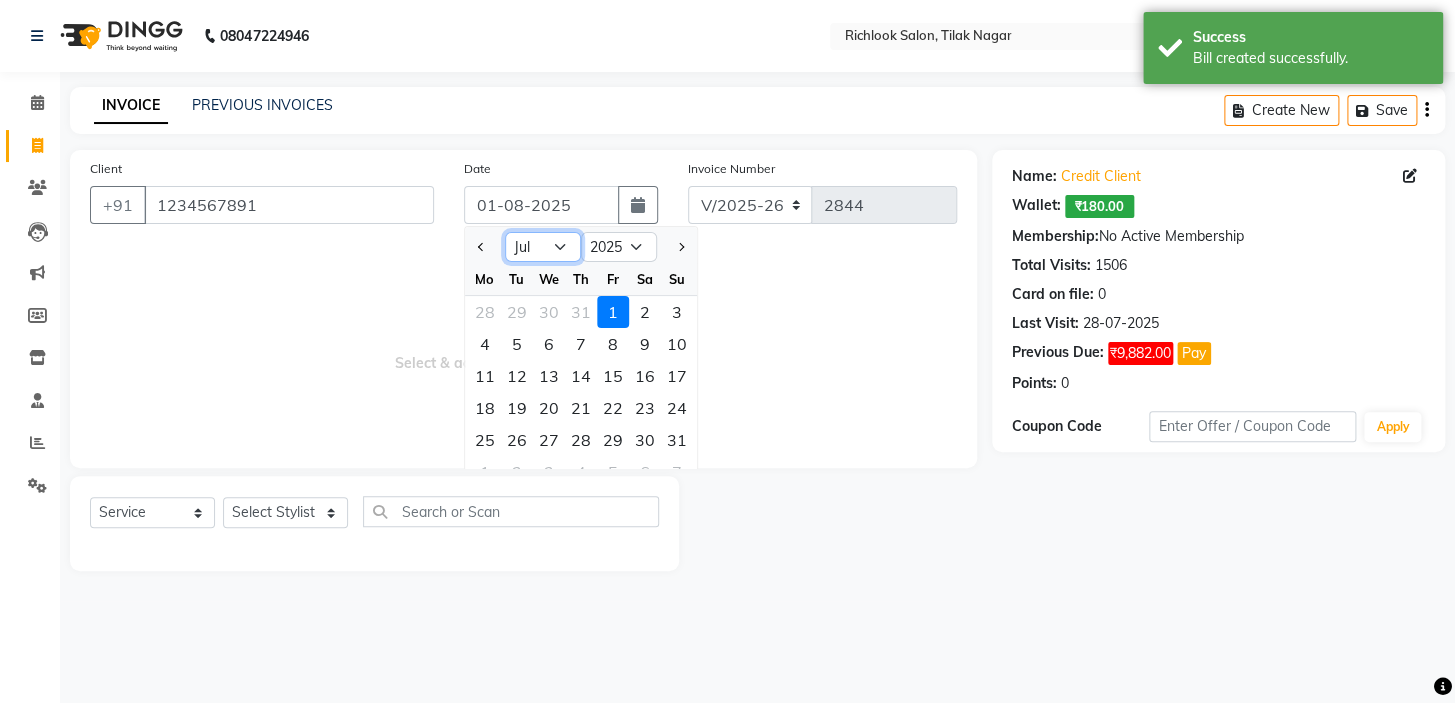 click on "Jan Feb Mar Apr May Jun Jul Aug Sep Oct Nov Dec" 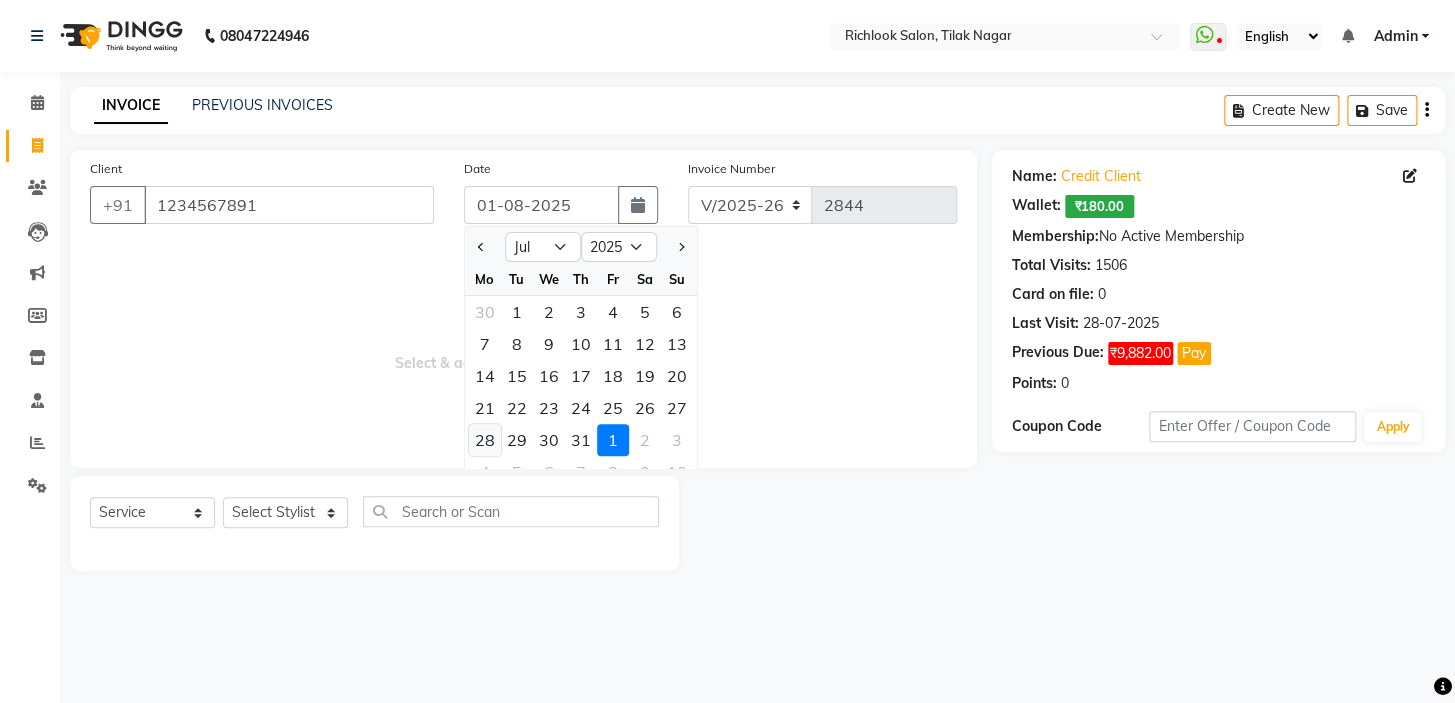 click on "28" 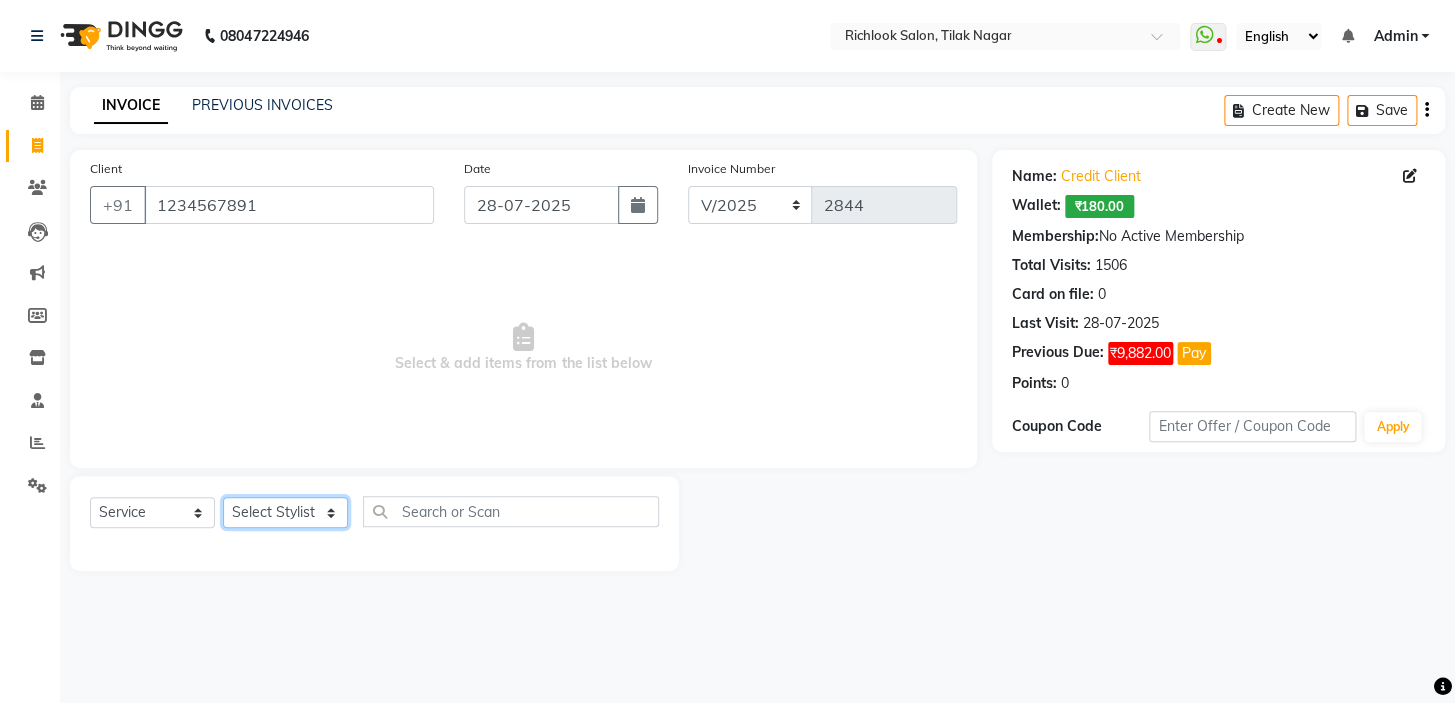 click on "Select Stylist [NAME] [NAME] [NAME] [NAME] [NAME]  [NAME] [NAME]   [NAME] [NAME]   [NAME]" 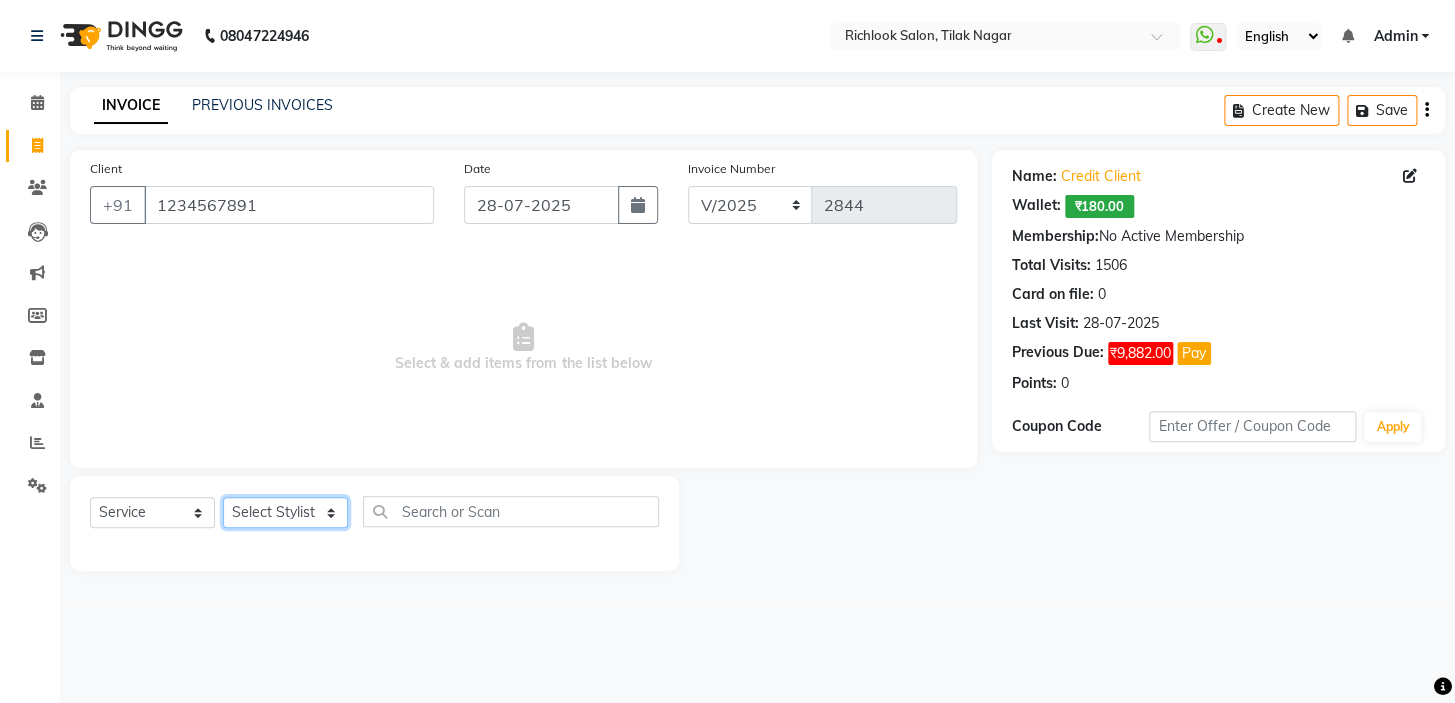 select on "54433" 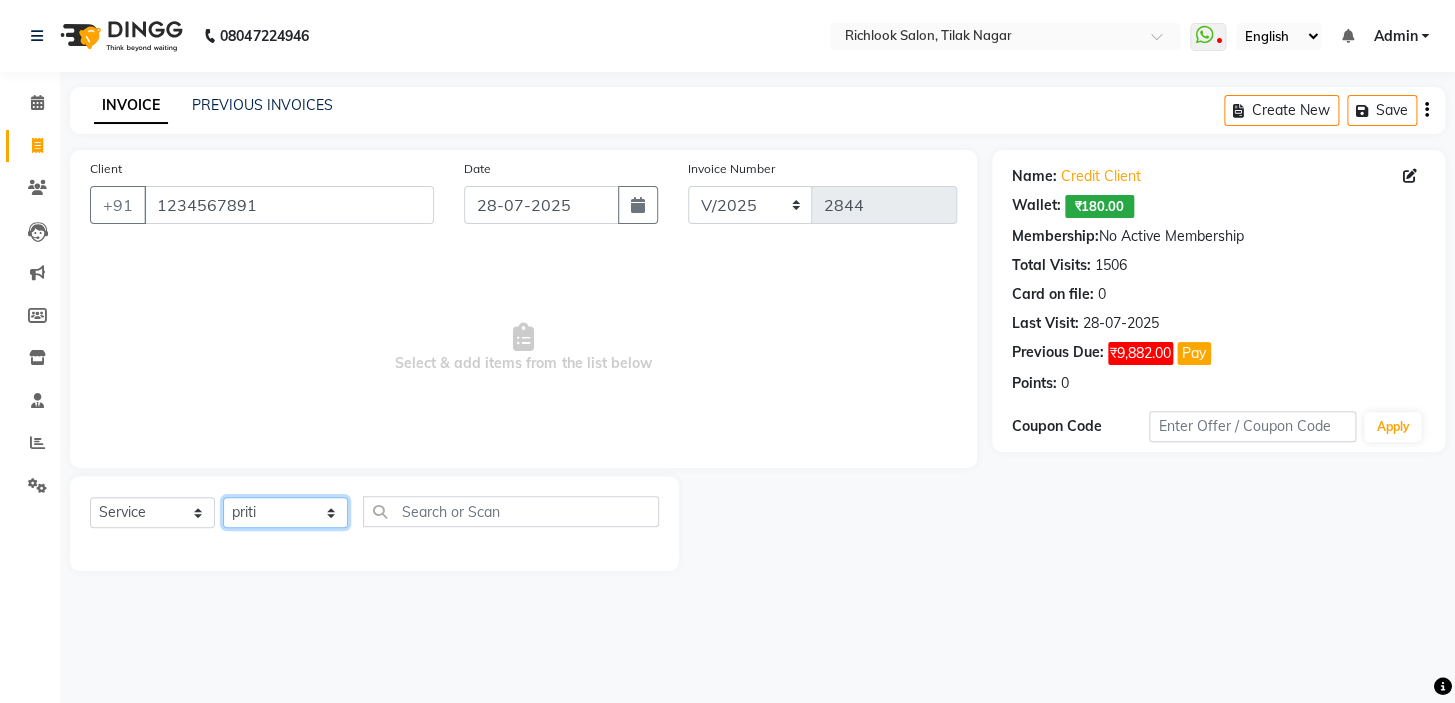 click on "Select Stylist [NAME] [NAME] [NAME] [NAME] [NAME]  [NAME] [NAME]   [NAME] [NAME]   [NAME]" 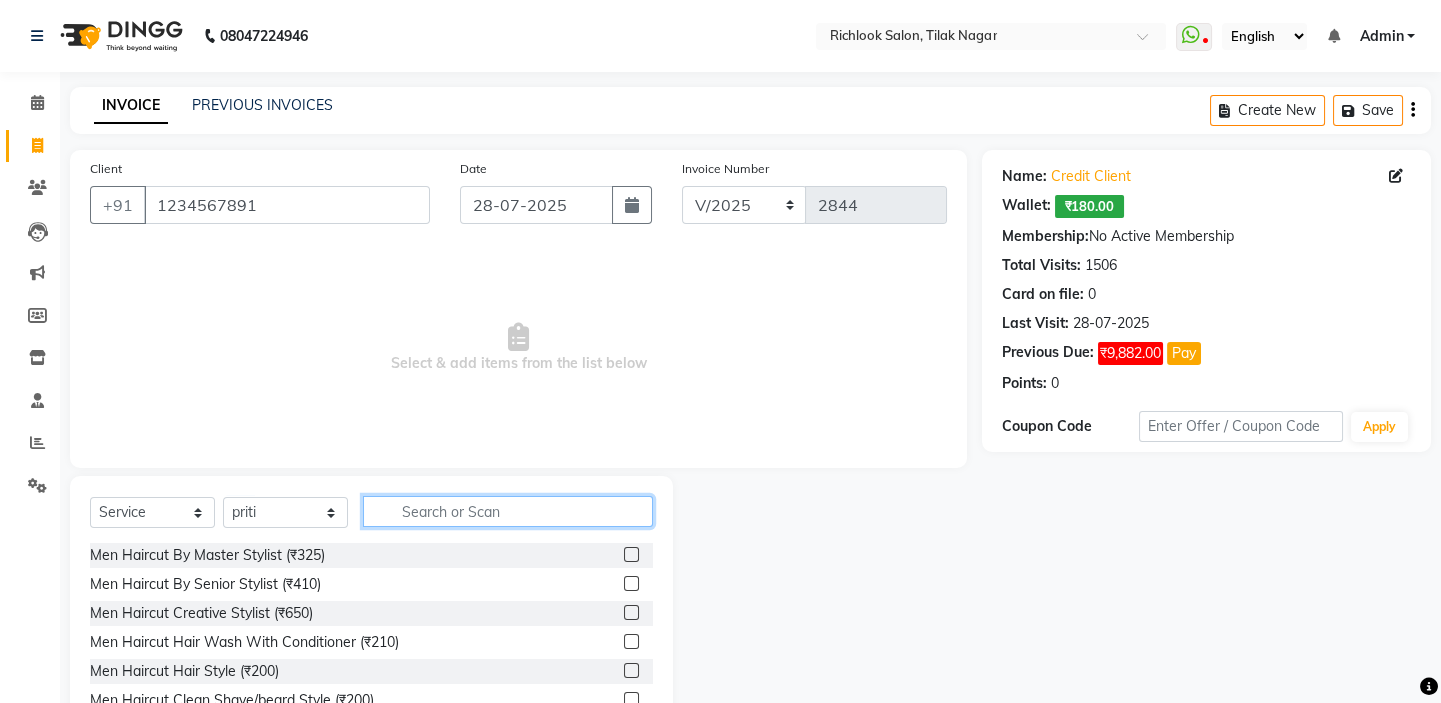 click 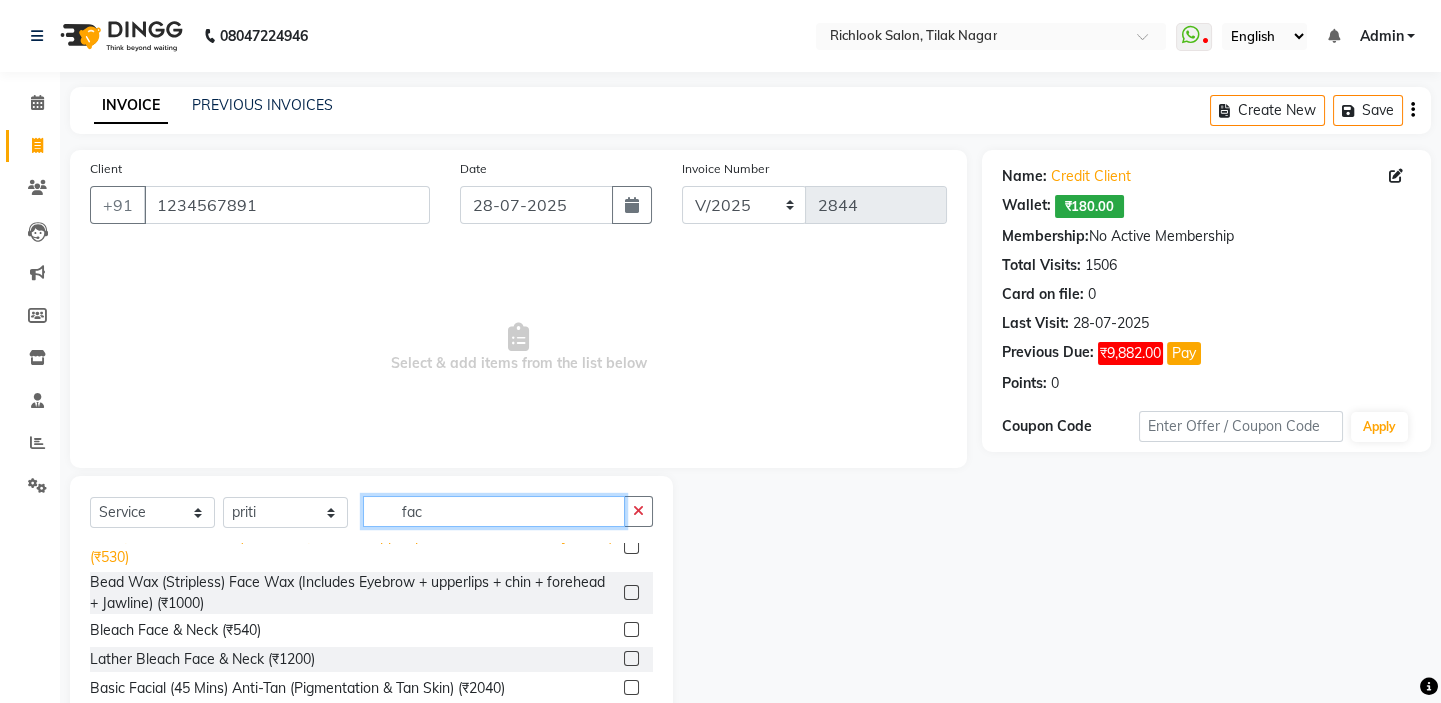 scroll, scrollTop: 181, scrollLeft: 0, axis: vertical 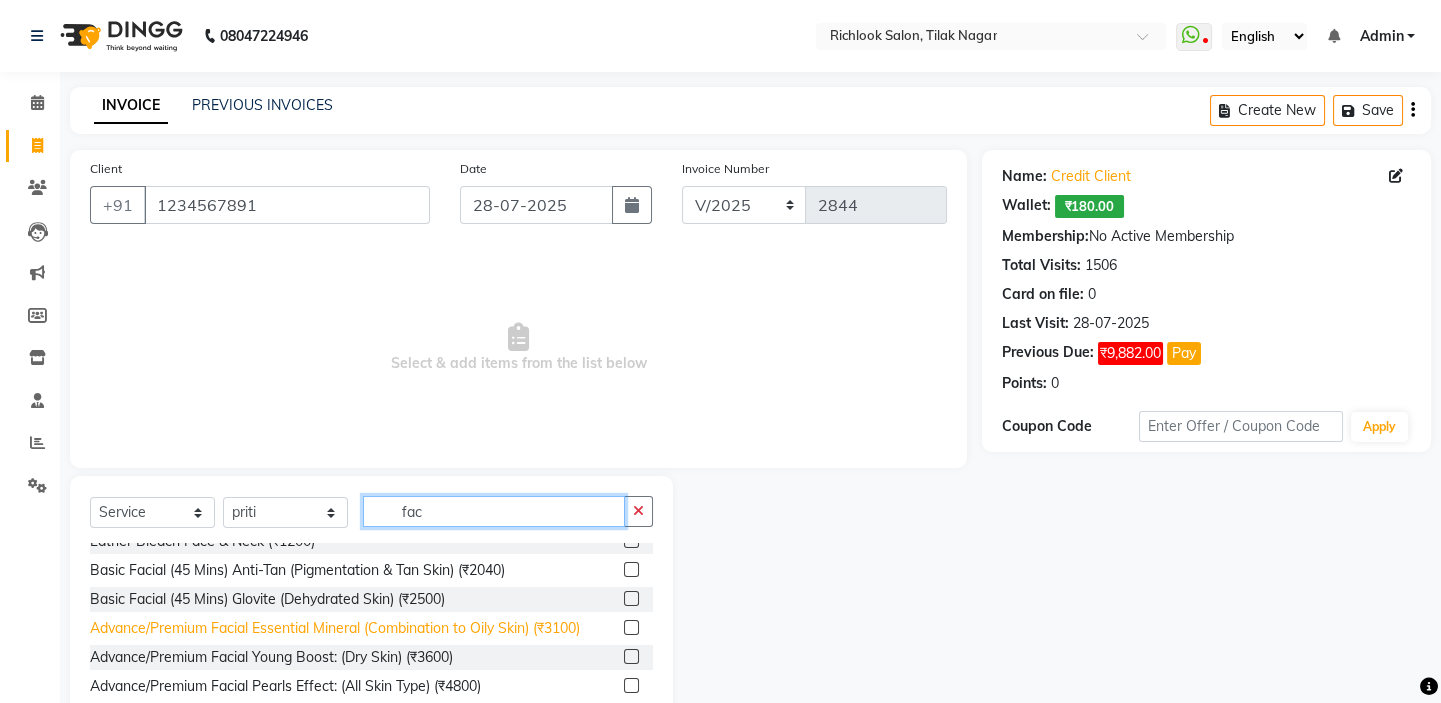 type on "fac" 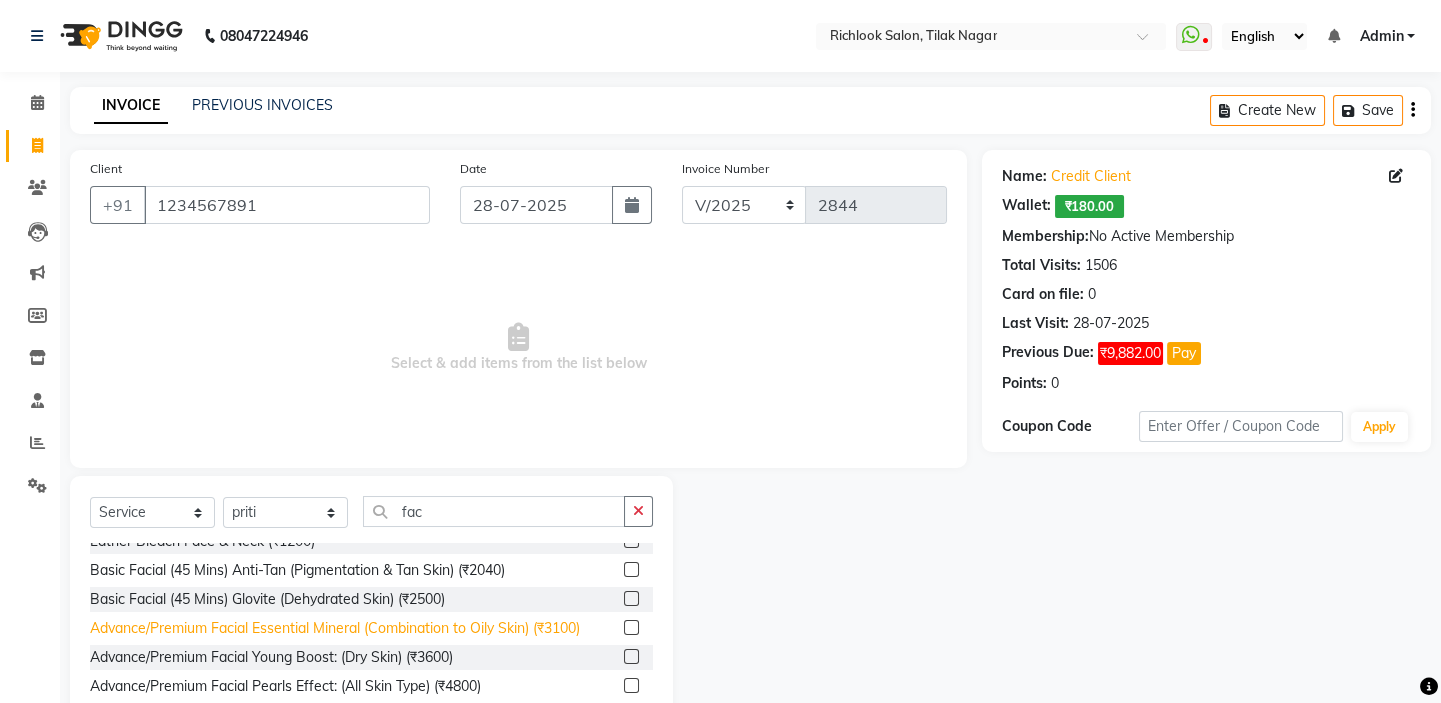 click on "Advance/Premium Facial Essential Mineral (Combination to Oily Skin) (₹3100)" 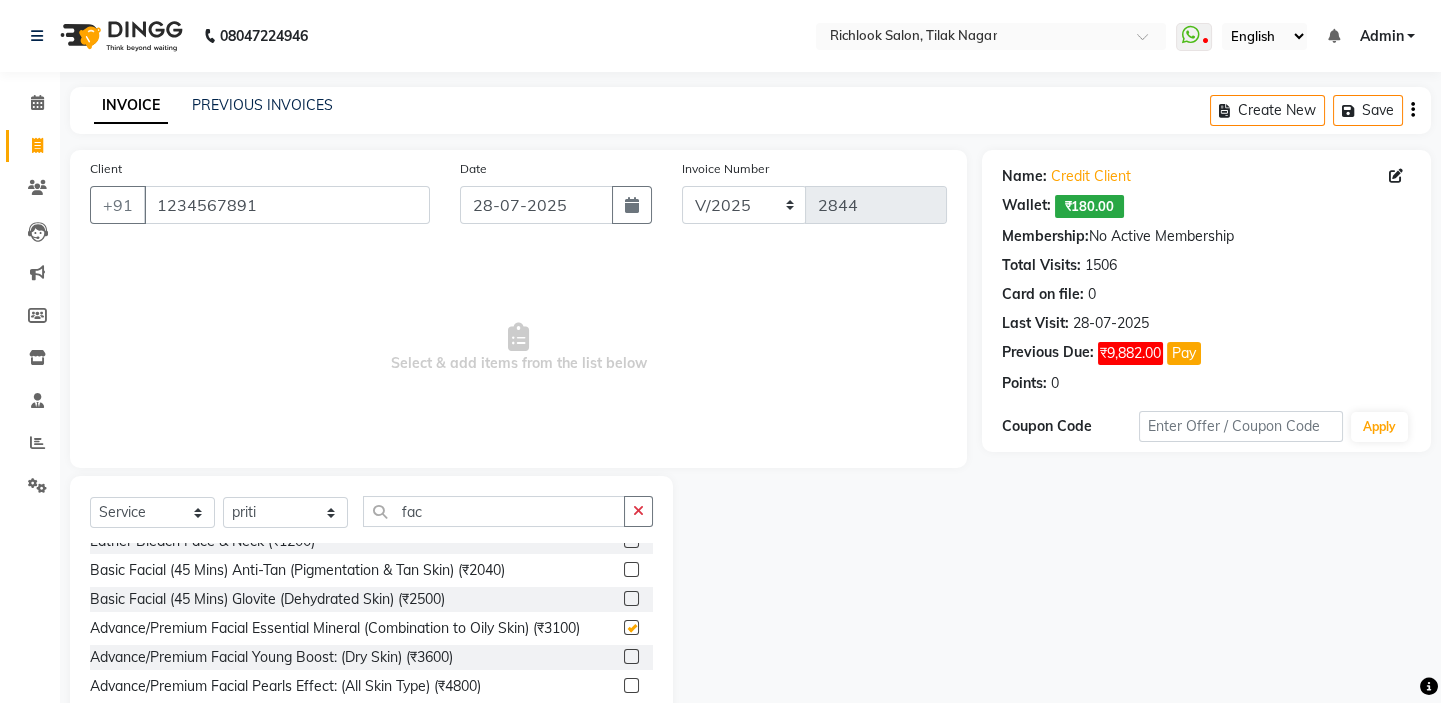 checkbox on "false" 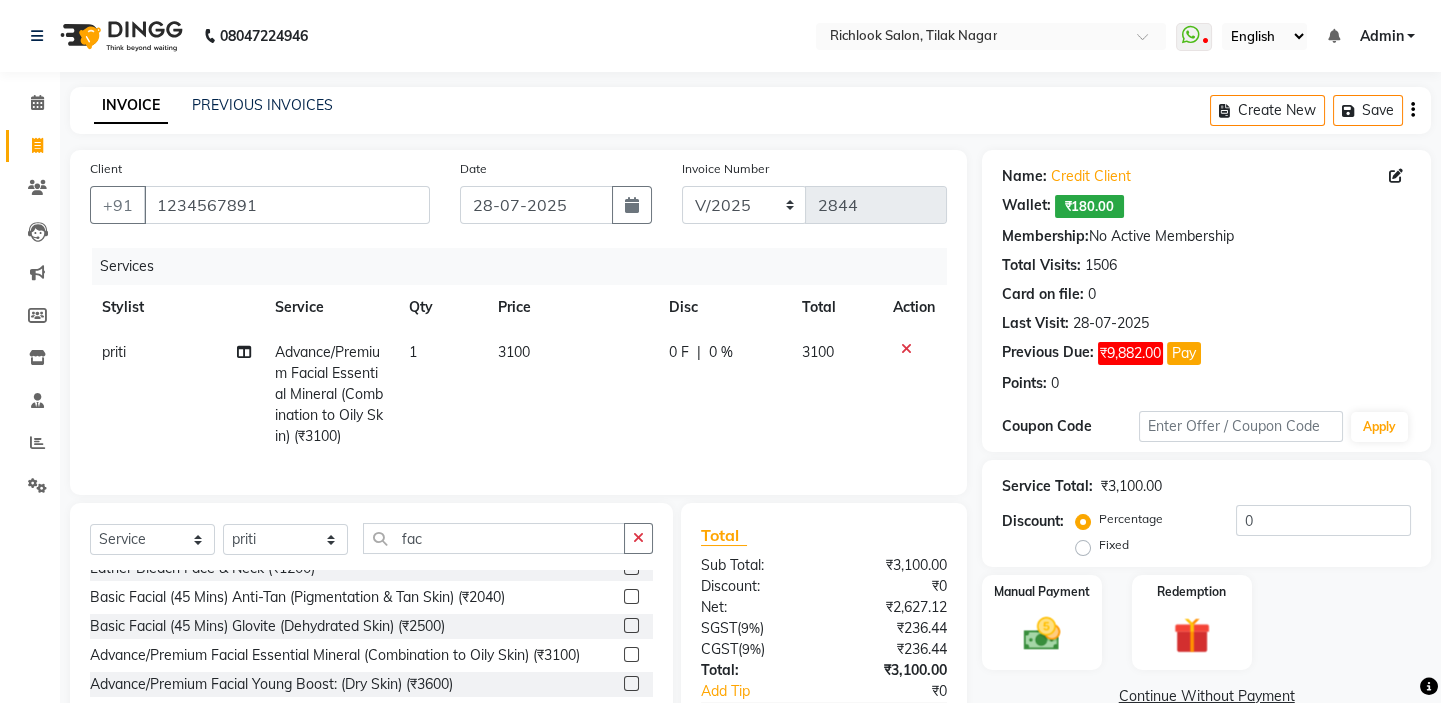 click on "3100" 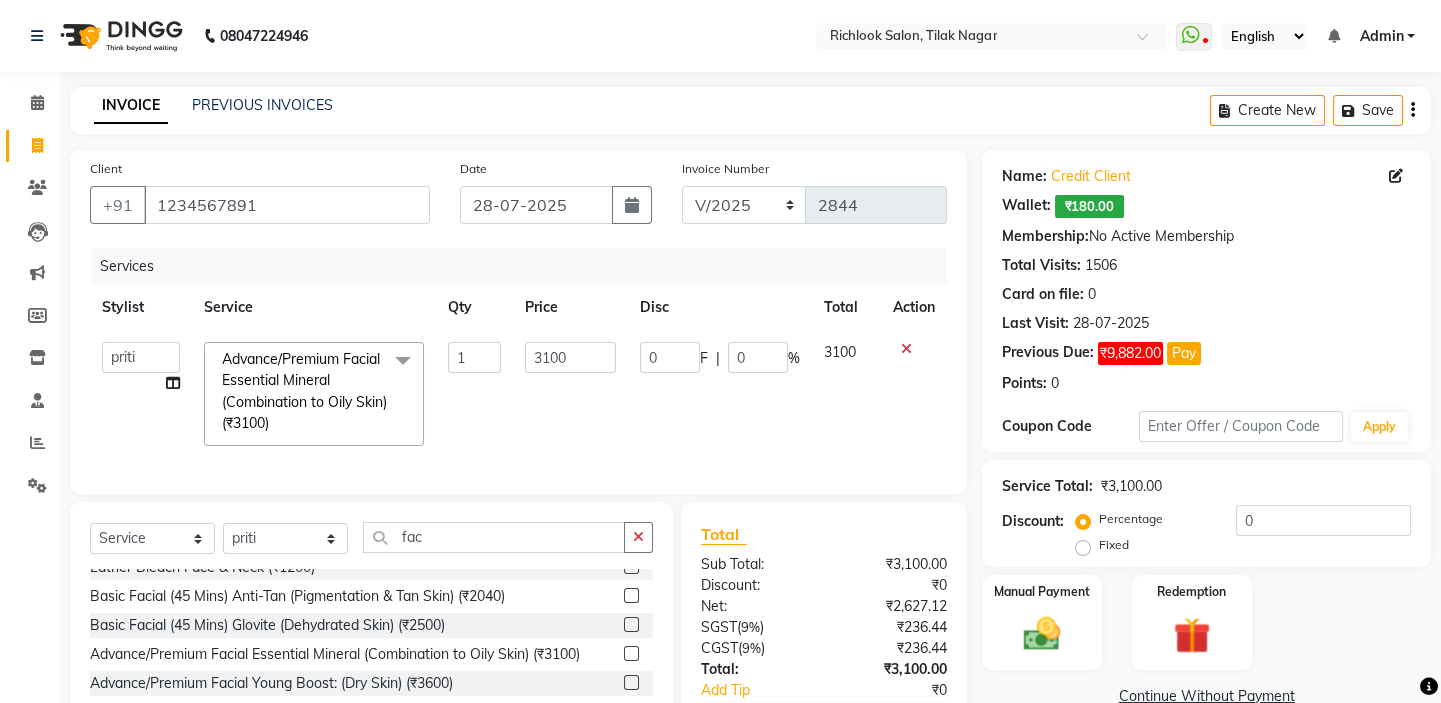 click on "Stylist Service Qty Price Disc Total Action  [NAME]   [NAME]   [NAME]   [NAME]   [NAME]    [NAME] [NAME]   [NAME]   [NAME]   [NAME]  Advance/Premium Facial Essential Mineral (Combination to Oily Skin) (₹[PRICE])  x Men Haircut By Master Stylist (₹[PRICE]) Men Haircut By Senior Stylist (₹[PRICE]) Men Haircut Creative Stylist (₹[PRICE]) Men Haircut Hair Wash With Conditioner (₹[PRICE]) Men Haircut Hair Style (₹[PRICE]) Men Haircut Clean Shave/beard Style (₹[PRICE]) Men Haircut Clean Shave/beard Style (By Creative/senior) (₹[PRICE]) Men Haircut Hair Cut With Beard (By Senior) (₹[PRICE]) Women Haircut By Master Stylist (₹[PRICE]) Women Haircut Senior Hair Stylist (₹[PRICE]) Women Haircut Creative Stylist (₹[PRICE]) Women Haircut Haircut For Girls (Below 12 Year) (₹[PRICE]) Women Haircut Fringe Cut (₹[PRICE]) Hair Wash With Conditioner Hair Upto Shoulder (₹[PRICE]) Hair Wash With Conditioner Hair Below Shoulder (₹[PRICE]) Hair Wash With Conditioner Hair Upto Waist (₹[PRICE]) Naturica Hair Wash Hair Upto Shoulder (₹[PRICE]) Acid Sealer Men (₹[PRICE])" 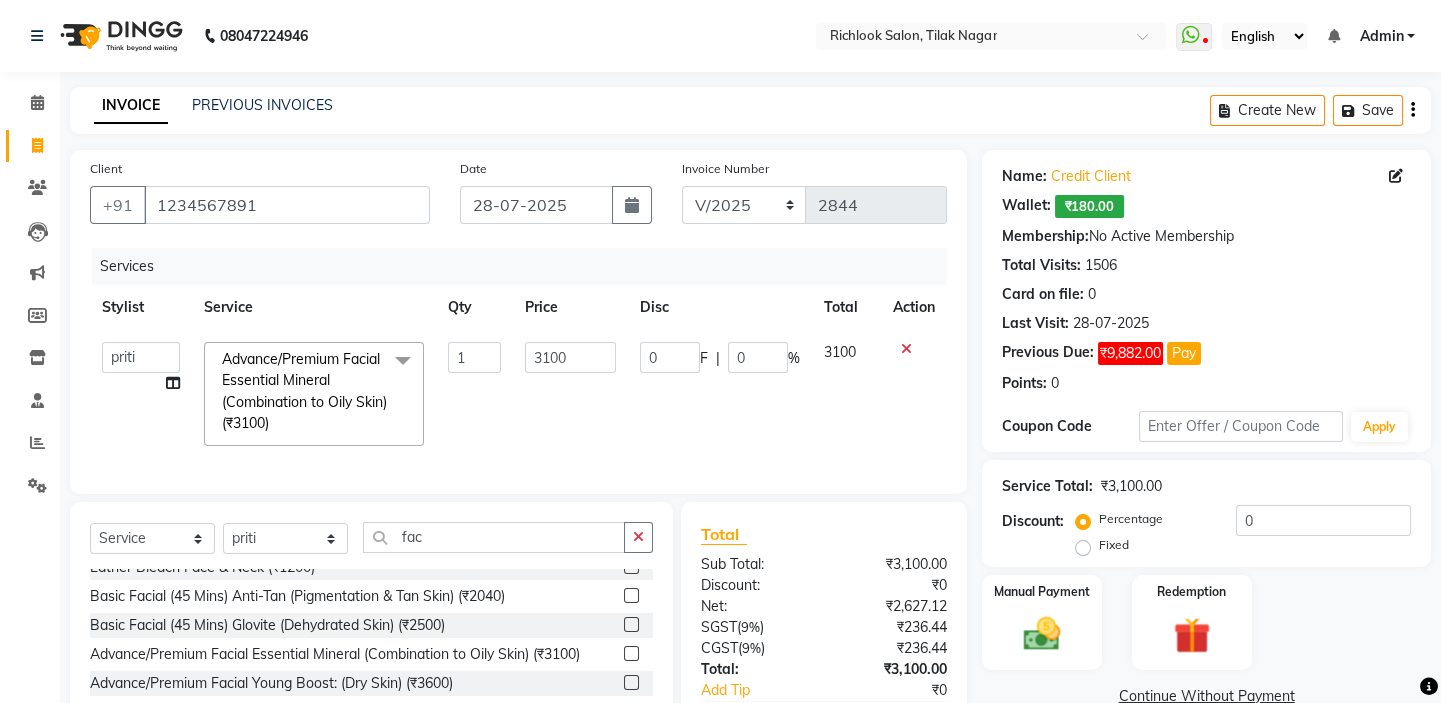 type on "3220" 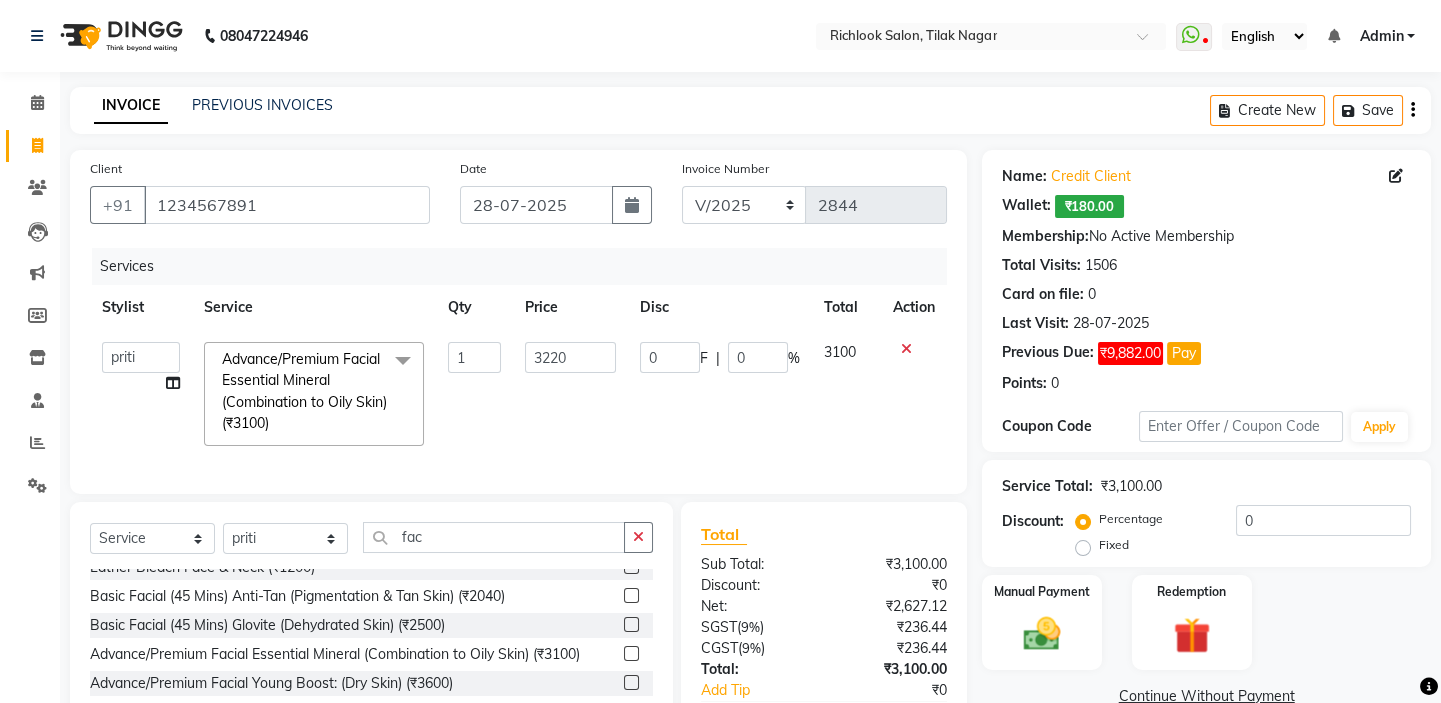 scroll, scrollTop: 138, scrollLeft: 0, axis: vertical 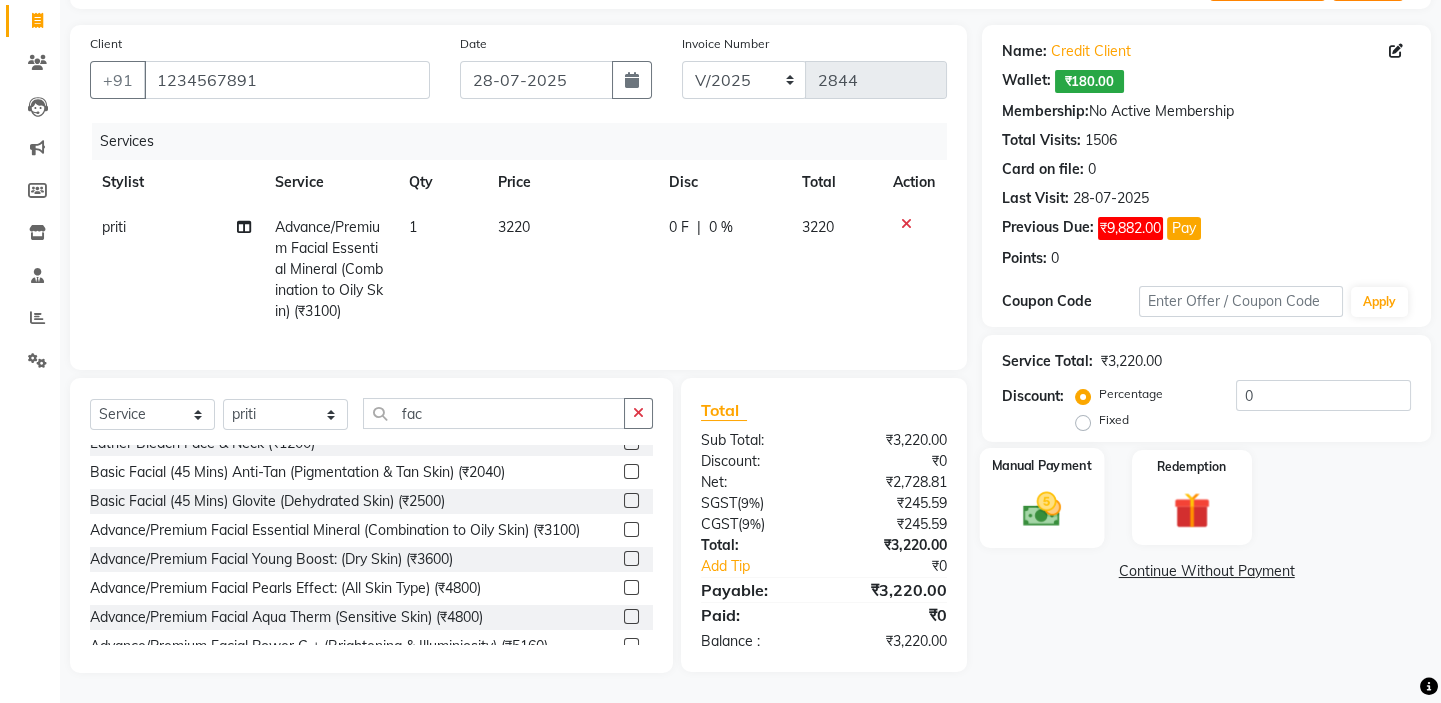 click 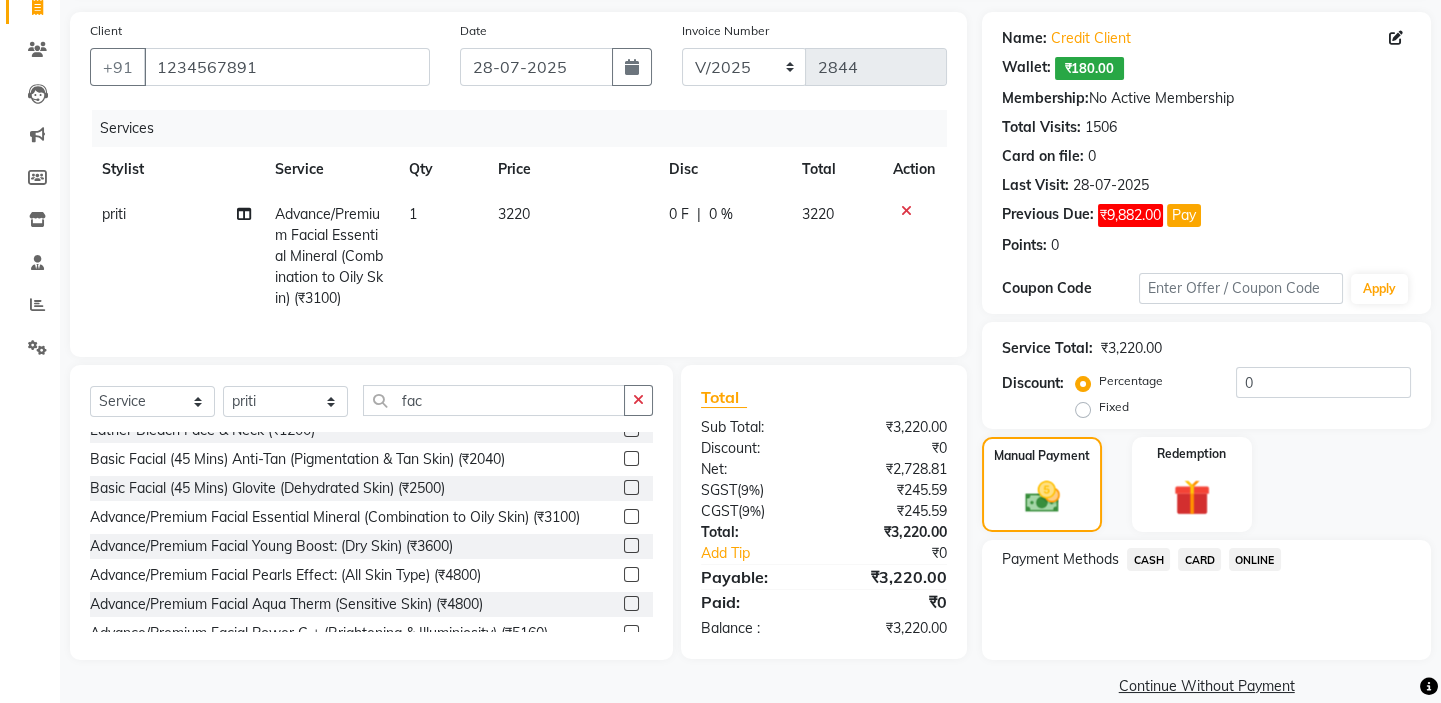 click on "CARD" 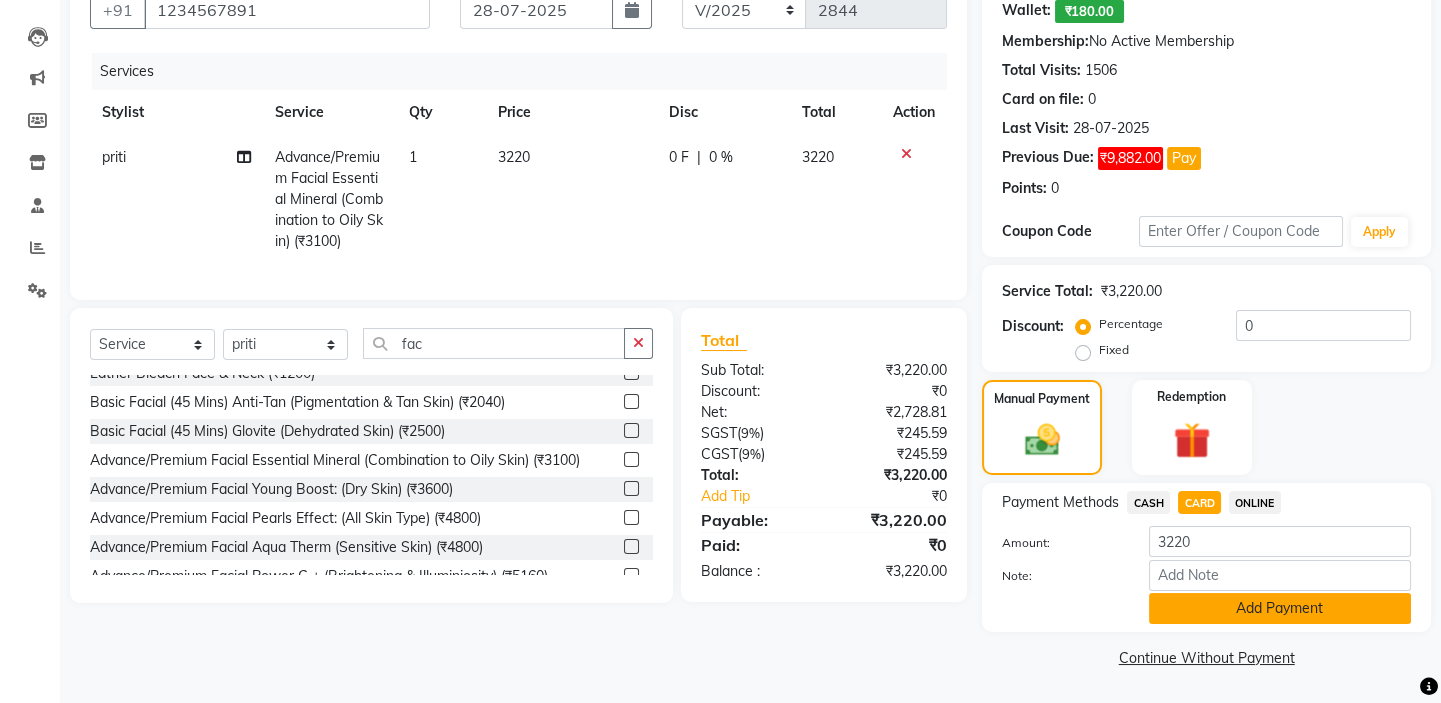click on "Add Payment" 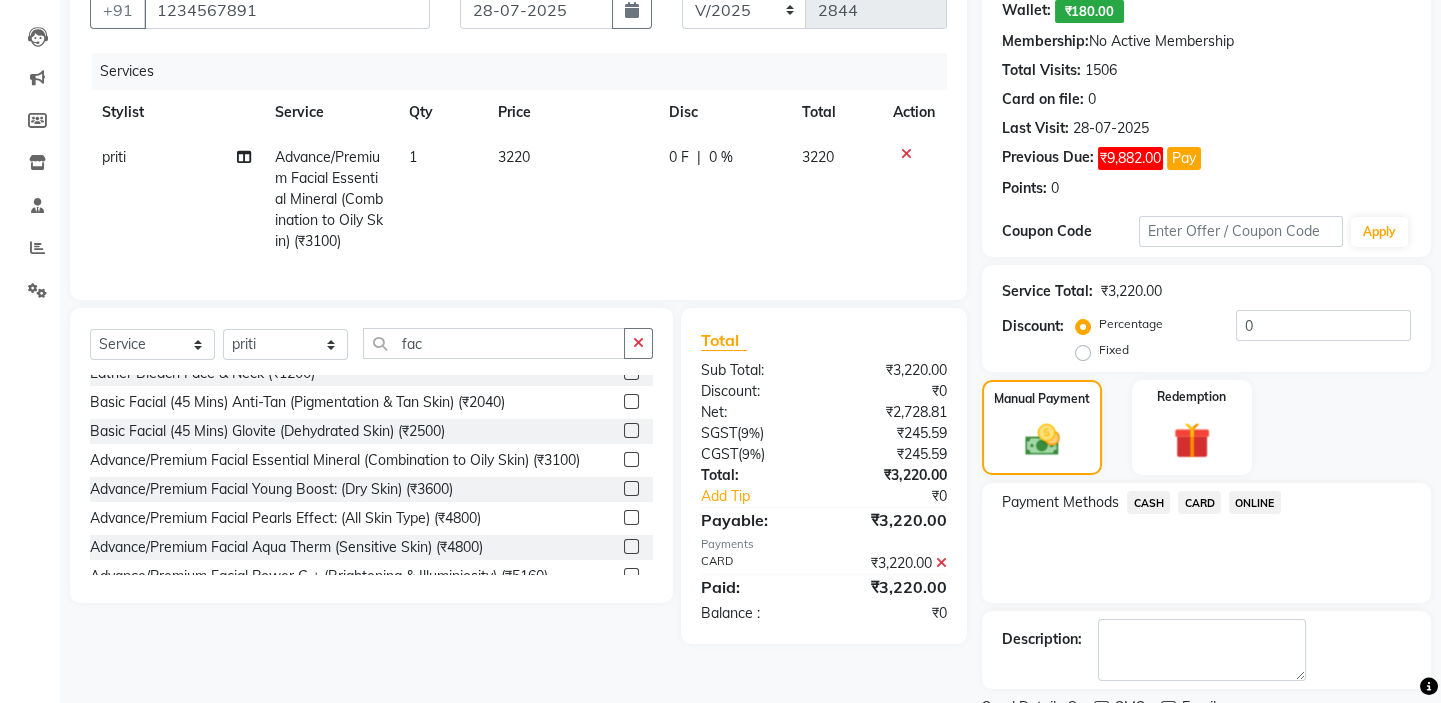 scroll, scrollTop: 279, scrollLeft: 0, axis: vertical 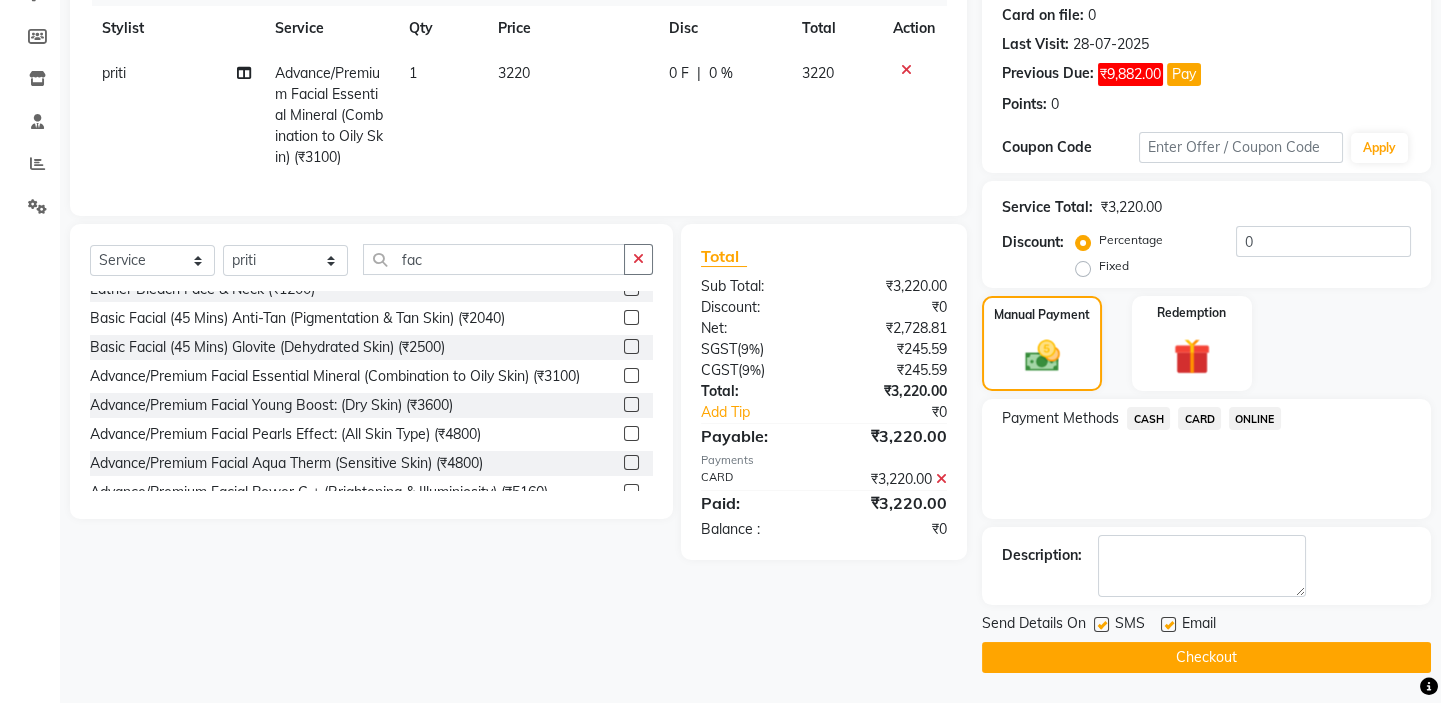 drag, startPoint x: 1216, startPoint y: 648, endPoint x: 1453, endPoint y: 662, distance: 237.41315 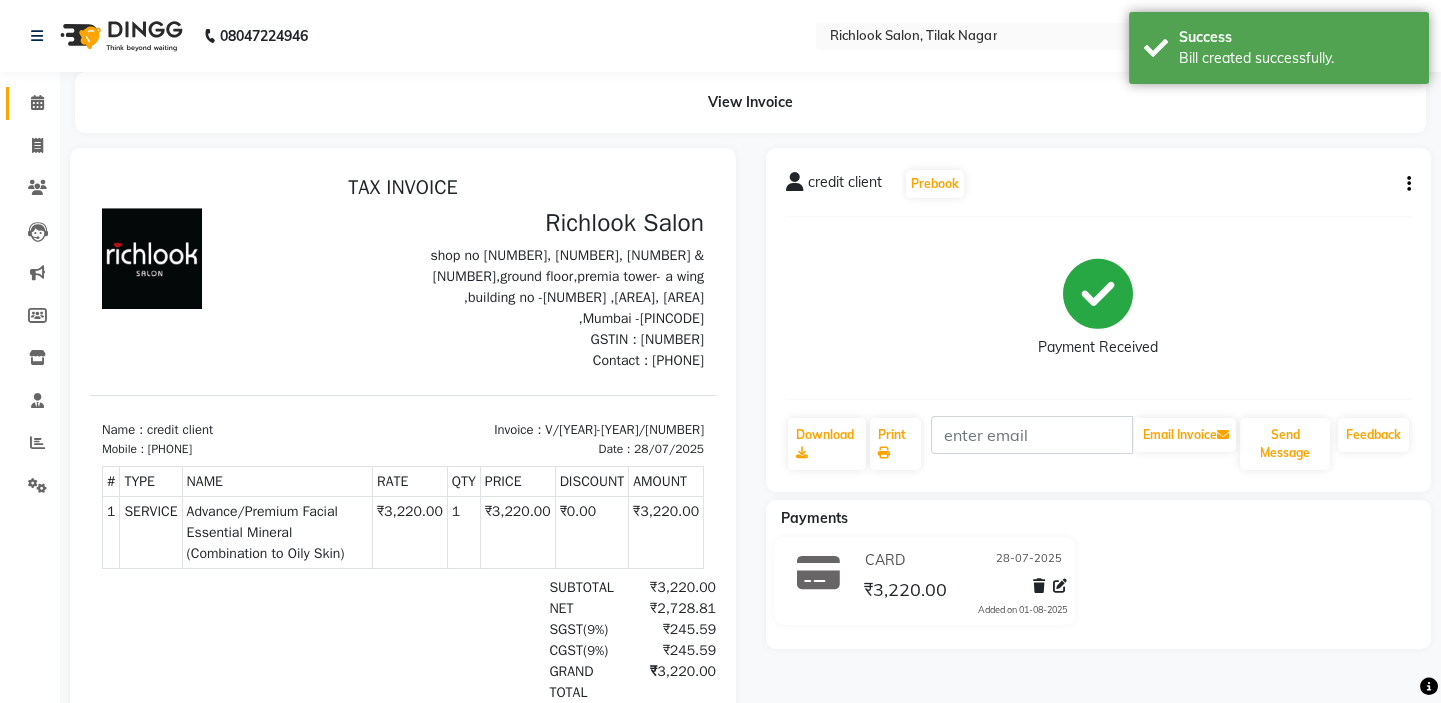 scroll, scrollTop: 0, scrollLeft: 0, axis: both 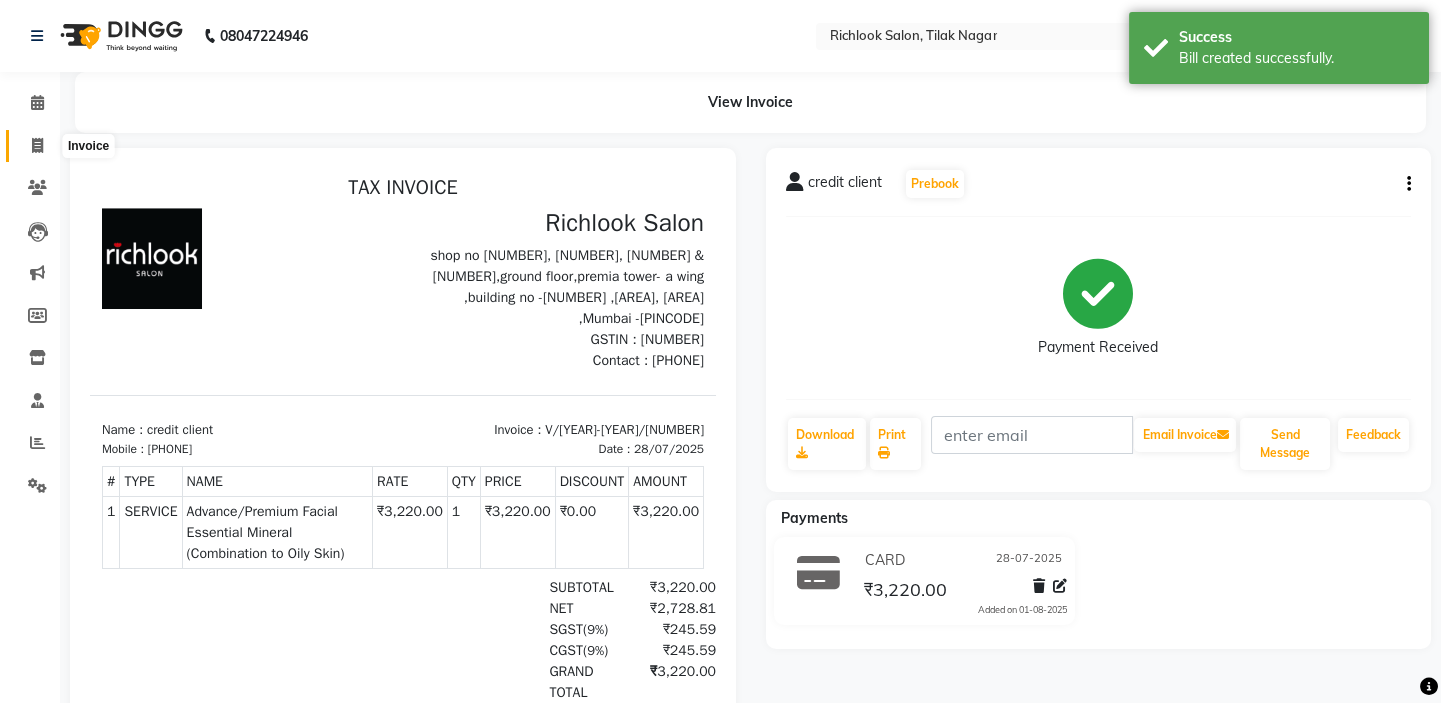drag, startPoint x: 34, startPoint y: 141, endPoint x: 50, endPoint y: 150, distance: 18.35756 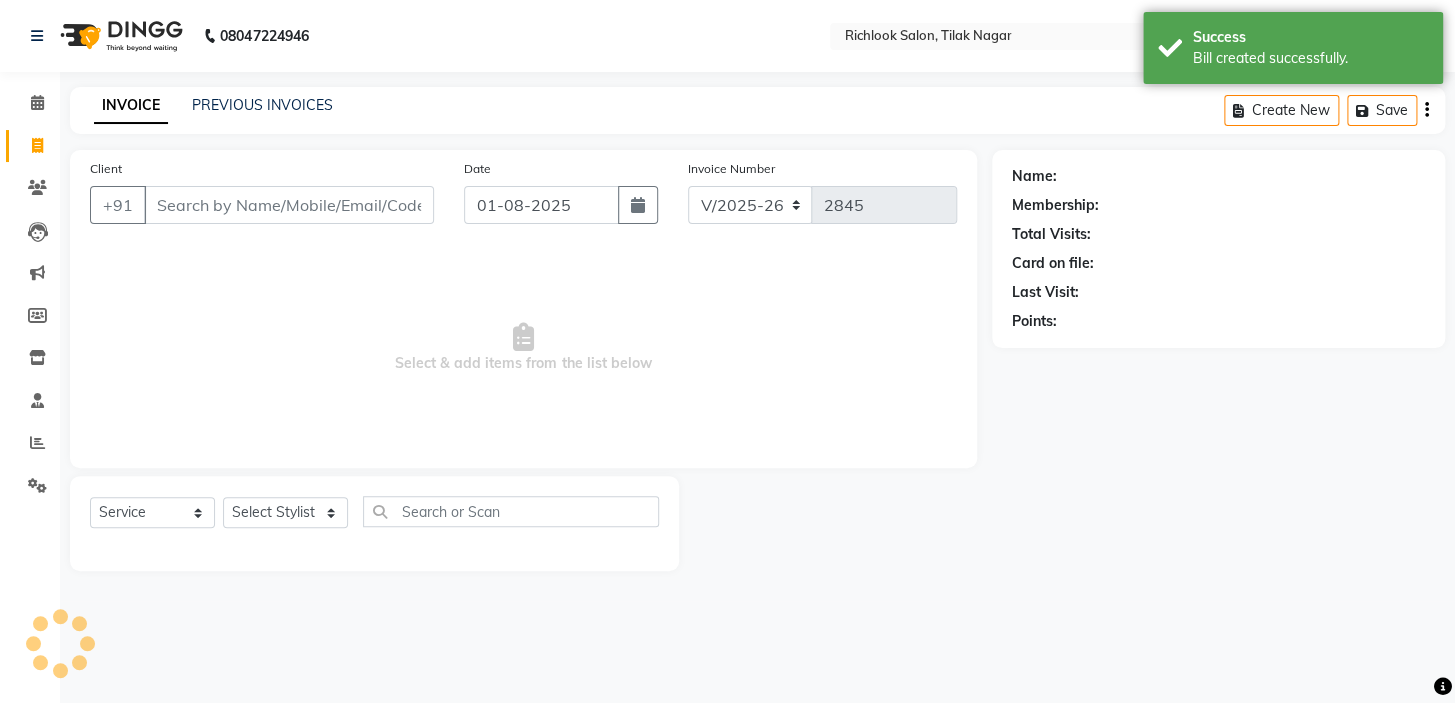 click on "Client" at bounding box center (289, 205) 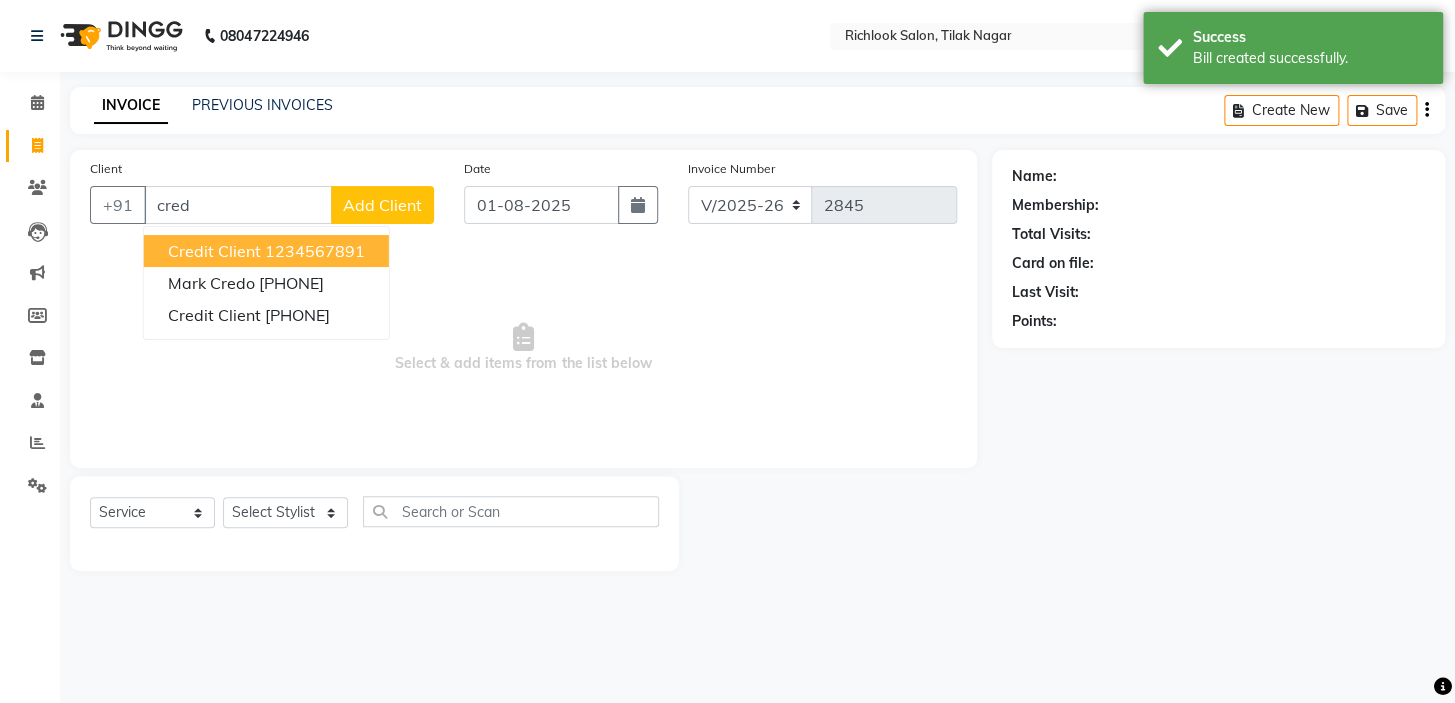 click on "1234567891" at bounding box center (315, 251) 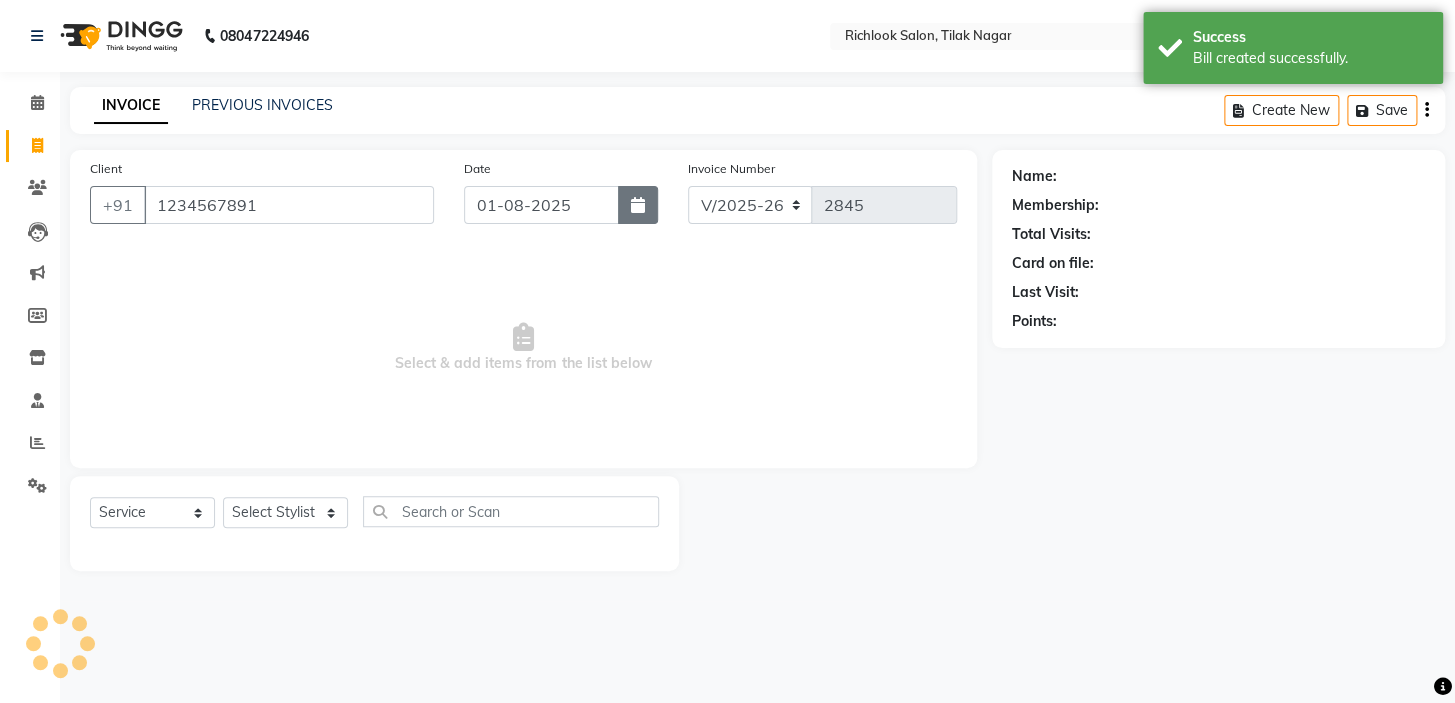 type on "1234567891" 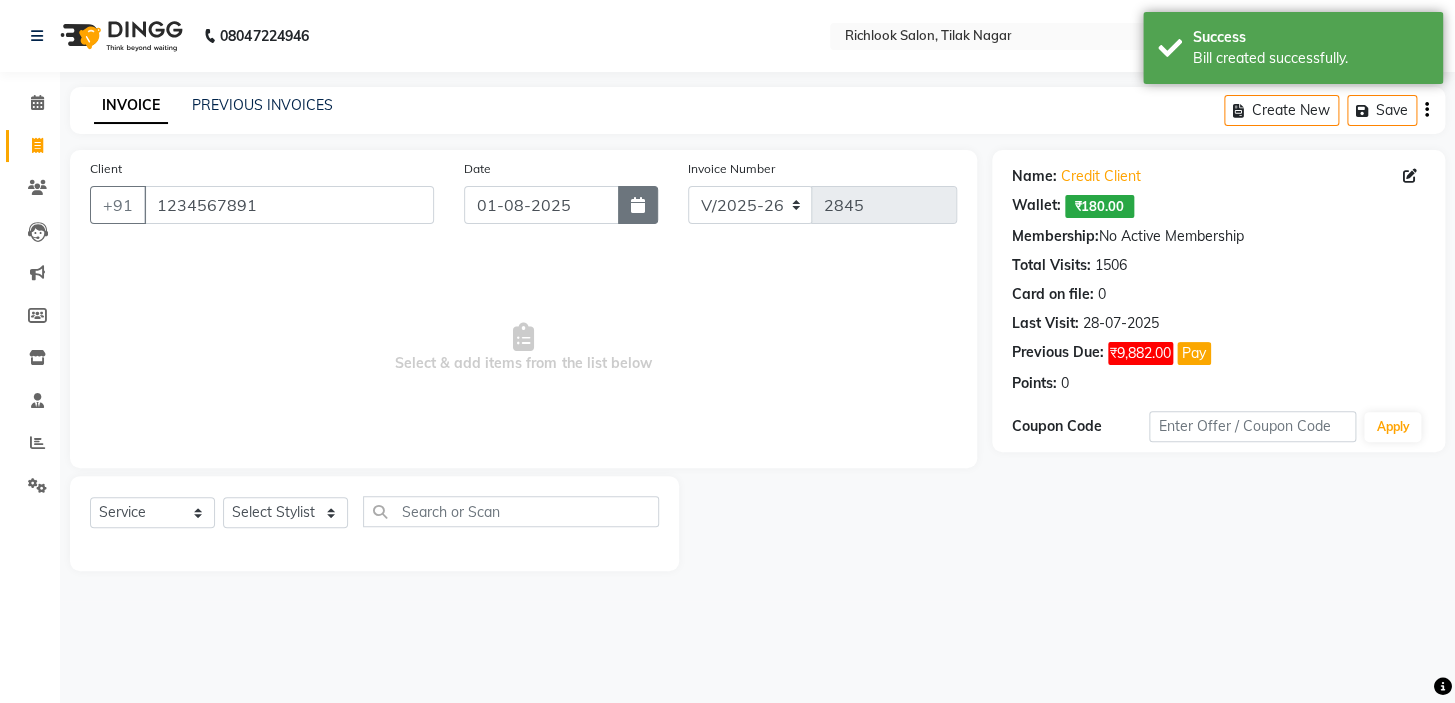 click 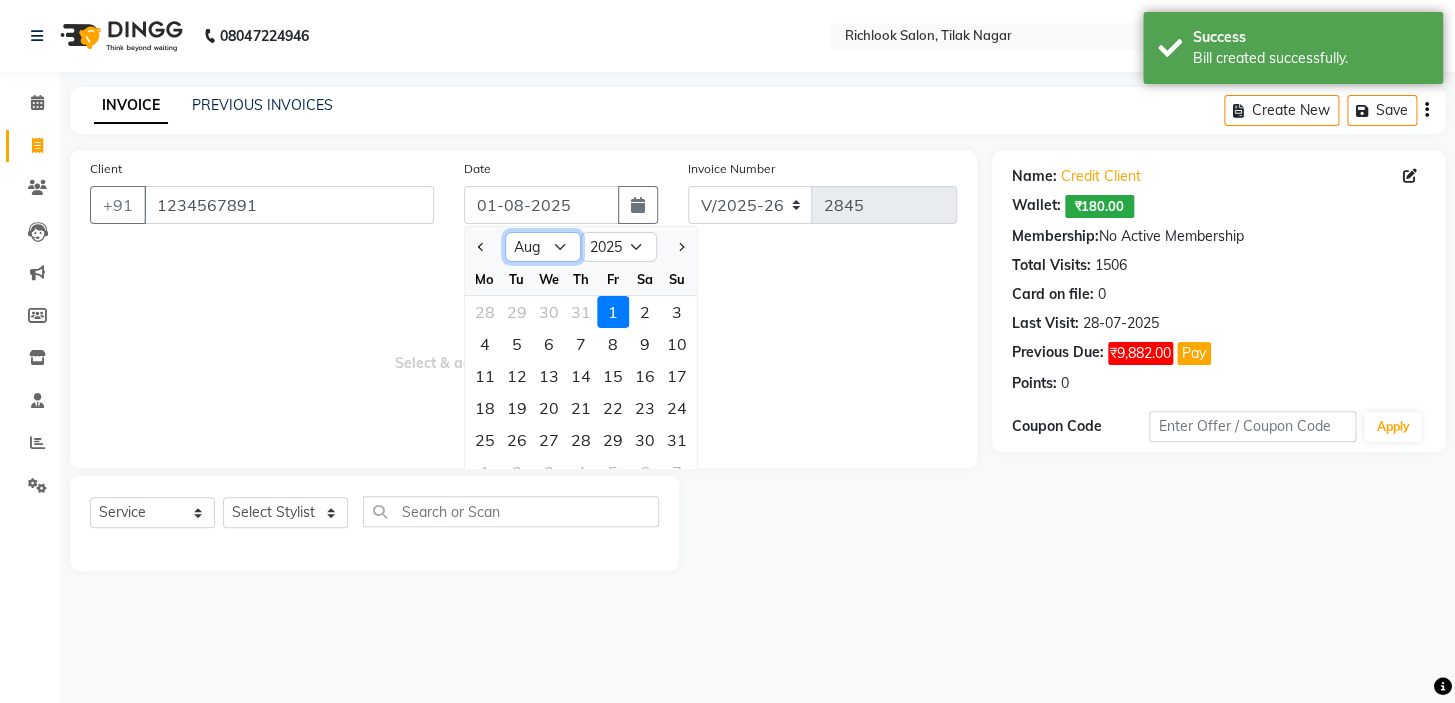 click on "Jan Feb Mar Apr May Jun Jul Aug Sep Oct Nov Dec" 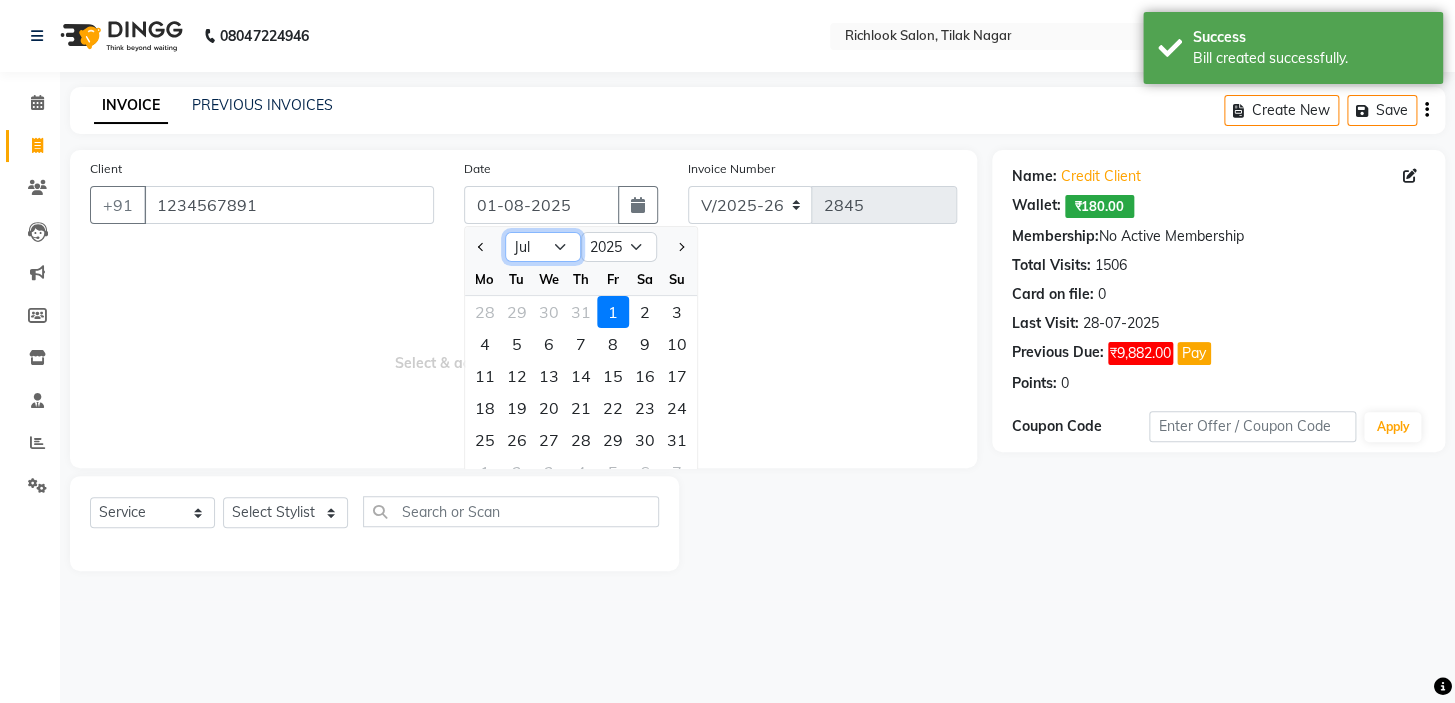 click on "Jan Feb Mar Apr May Jun Jul Aug Sep Oct Nov Dec" 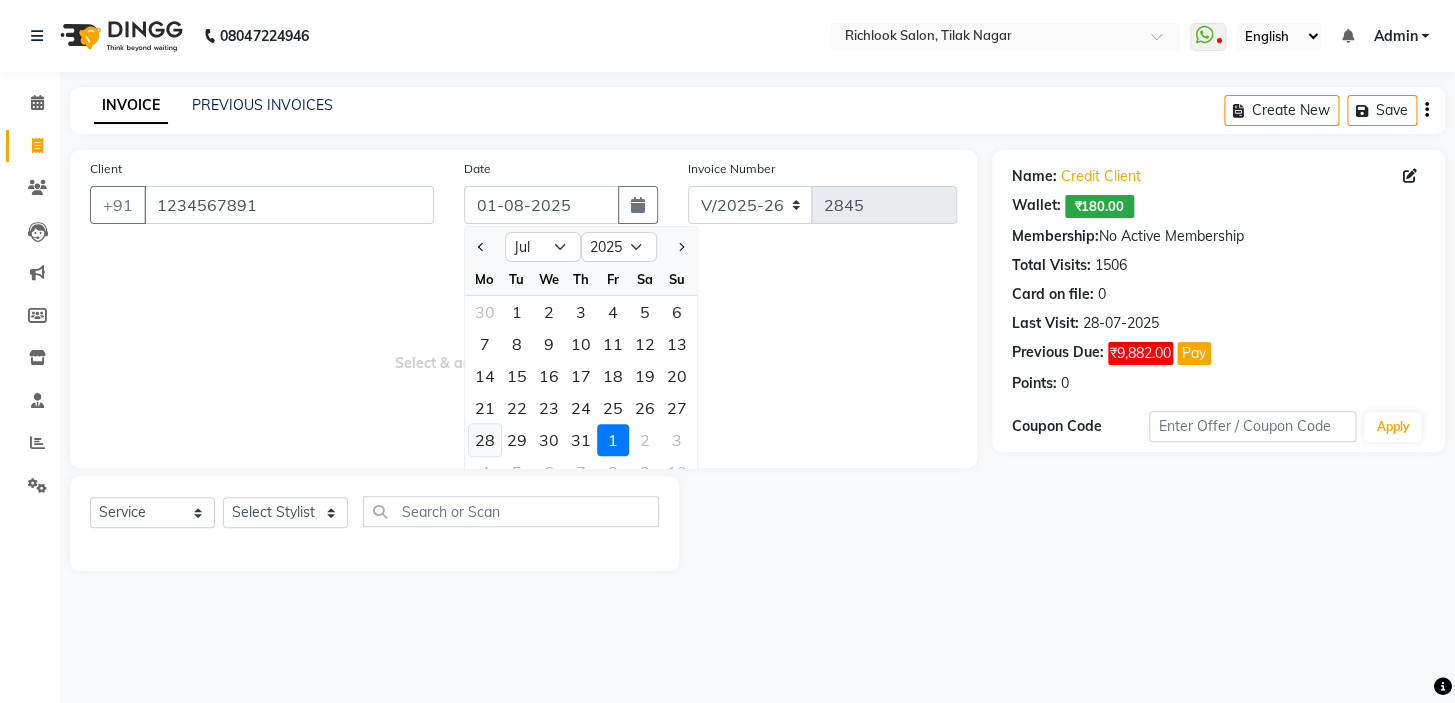 click on "28" 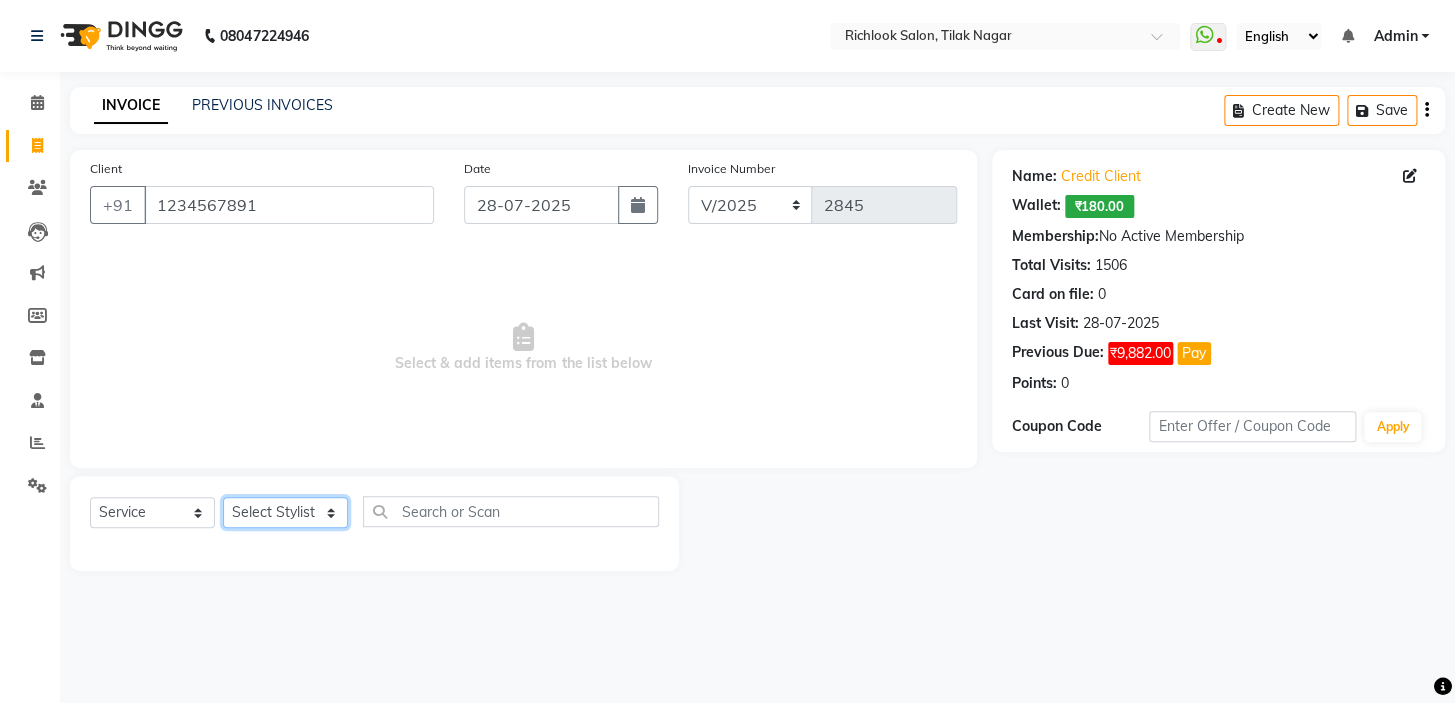 drag, startPoint x: 297, startPoint y: 519, endPoint x: 306, endPoint y: 503, distance: 18.35756 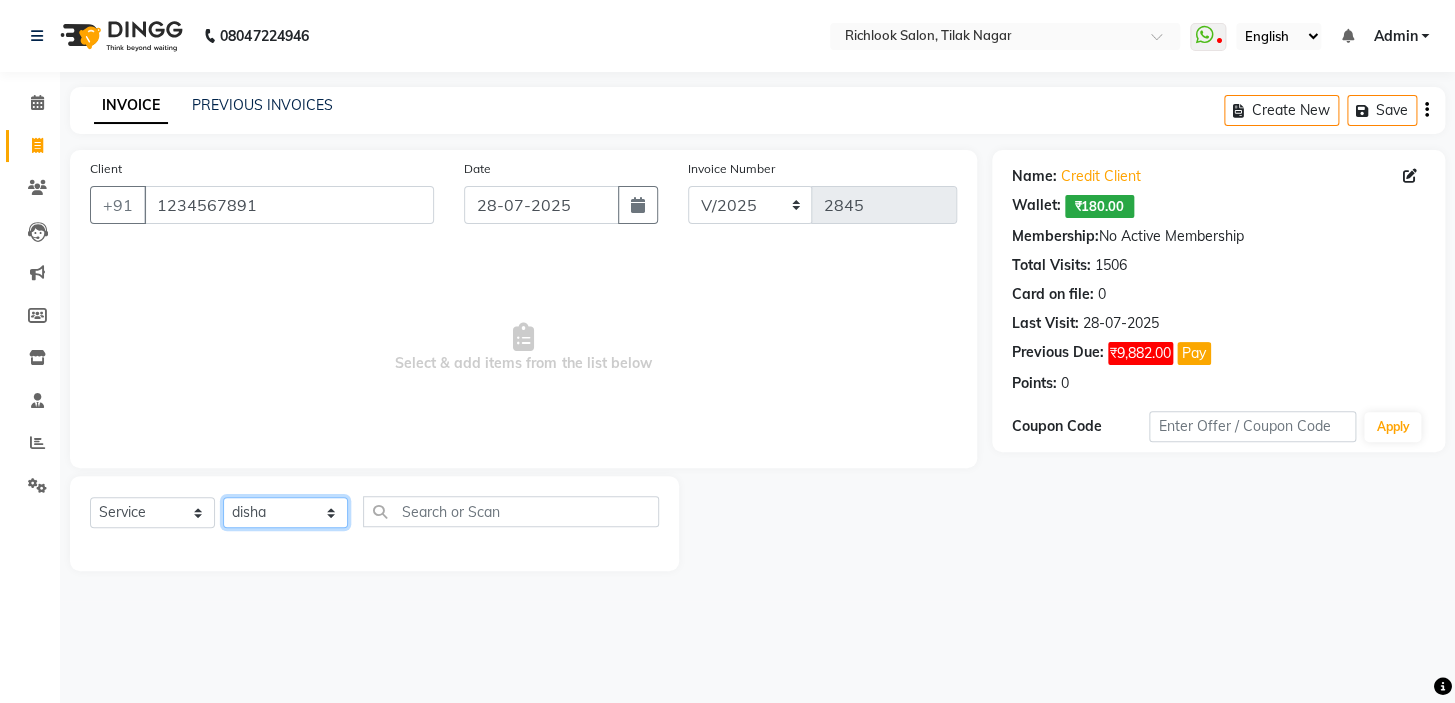 click on "Select Stylist [NAME] [NAME] [NAME] [NAME] [NAME]  [NAME] [NAME]   [NAME] [NAME]   [NAME]" 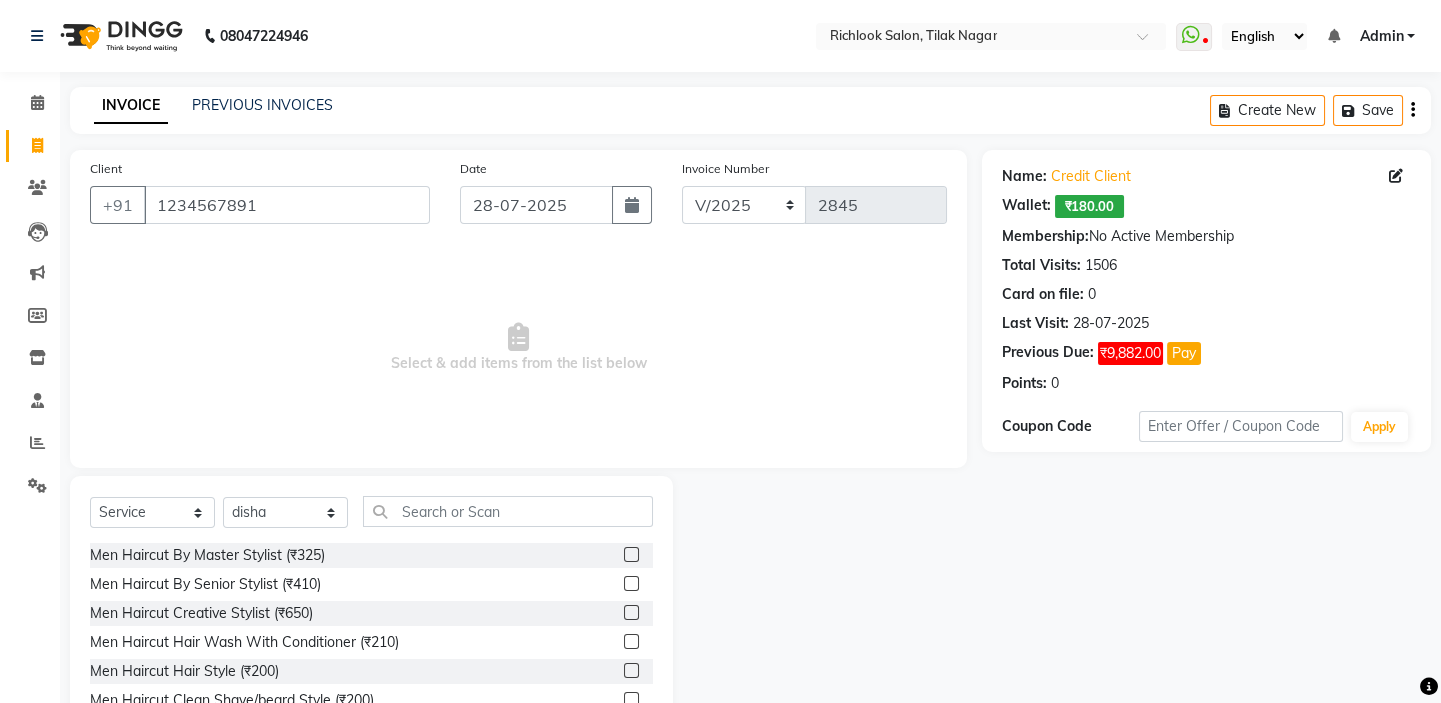 click on "Select  Service  Product  Membership  Package Voucher Prepaid Gift Card  Select Stylist [NAME] [NAME] [NAME] [NAME] [NAME]  [NAME]   [NAME]   [NAME]   [NAME]  Men Haircut By Master Stylist (₹325)  Men Haircut By Senior Stylist (₹410)  Men Haircut Creative Stylist (₹650)  Men Haircut Hair Wash With Conditioner (₹210)  Men Haircut Hair Style (₹200)  Men Haircut Clean Shave/beard Style (₹200)  Men Haircut Clean Shave/beard Style (By Creative/senior) (₹240)  Men Haircut Hair Cut With Beard (By Senior) (₹600)  Women Haircut By Master Stylist (₹760)  Women Haircut Senior Hair Stylist (₹870)  Women Haircut Creative Stylist (₹1200)  Women Haircut Haircut For Girls (Below 12 Year) (₹600)  Women Haircut Fringe Cut (₹285)  Hair Wash With Conditioner Hair Upto Shoulder (₹440)  Hair Wash With Conditioner Hair Below Shoulder (₹500)  Hair Wash With Conditioner Hair Upto Waist (₹550)  Naturica Hair Wash Hair Upto Shoulder (₹590)  Naturica Hair Wash Hair Below Shoulder (₹700)" 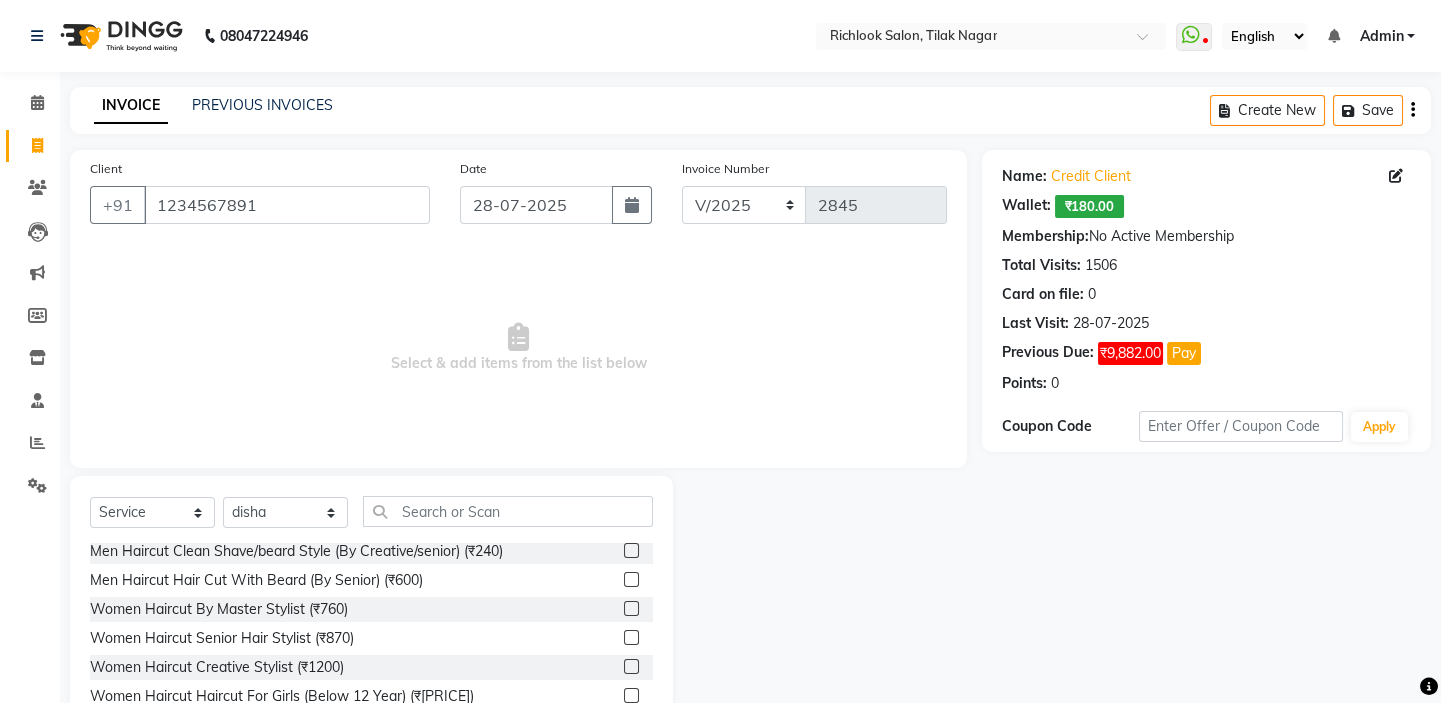 scroll, scrollTop: 181, scrollLeft: 0, axis: vertical 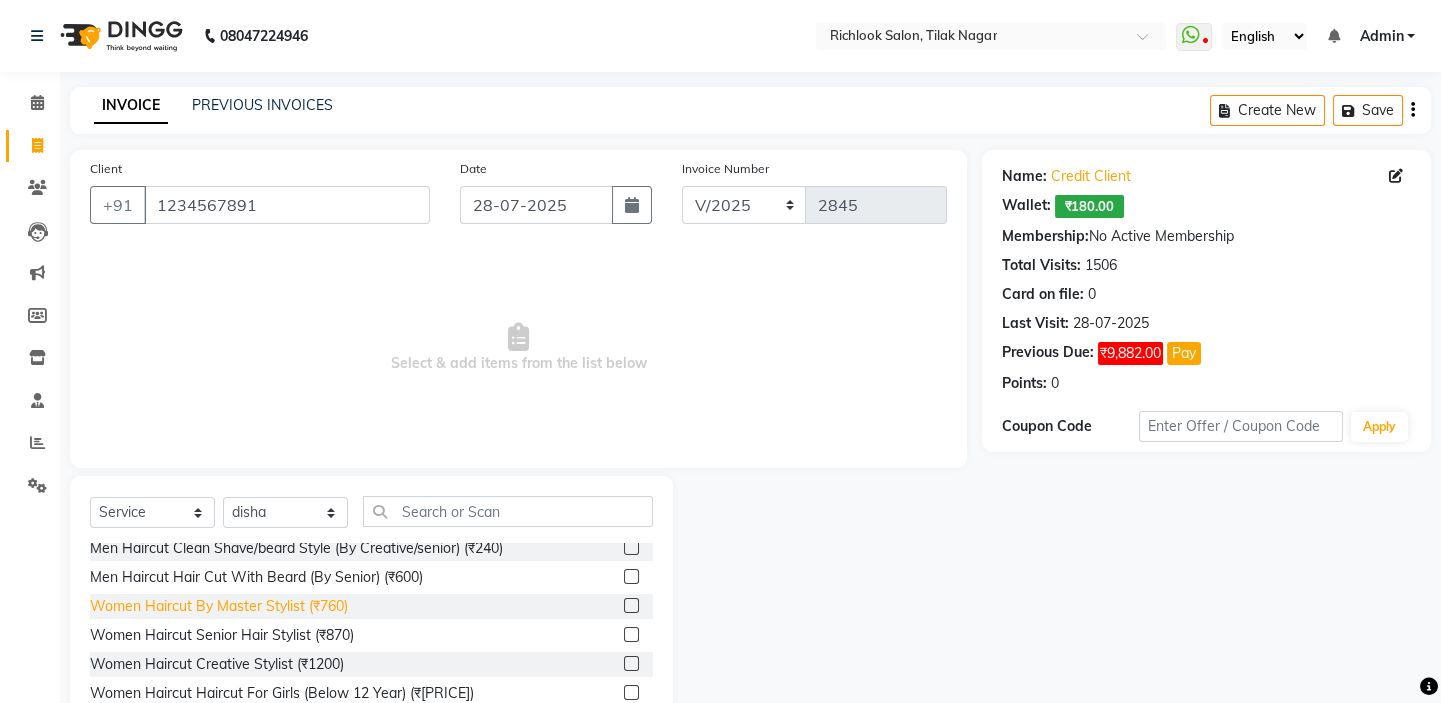 click on "Women Haircut By Master Stylist (₹760)" 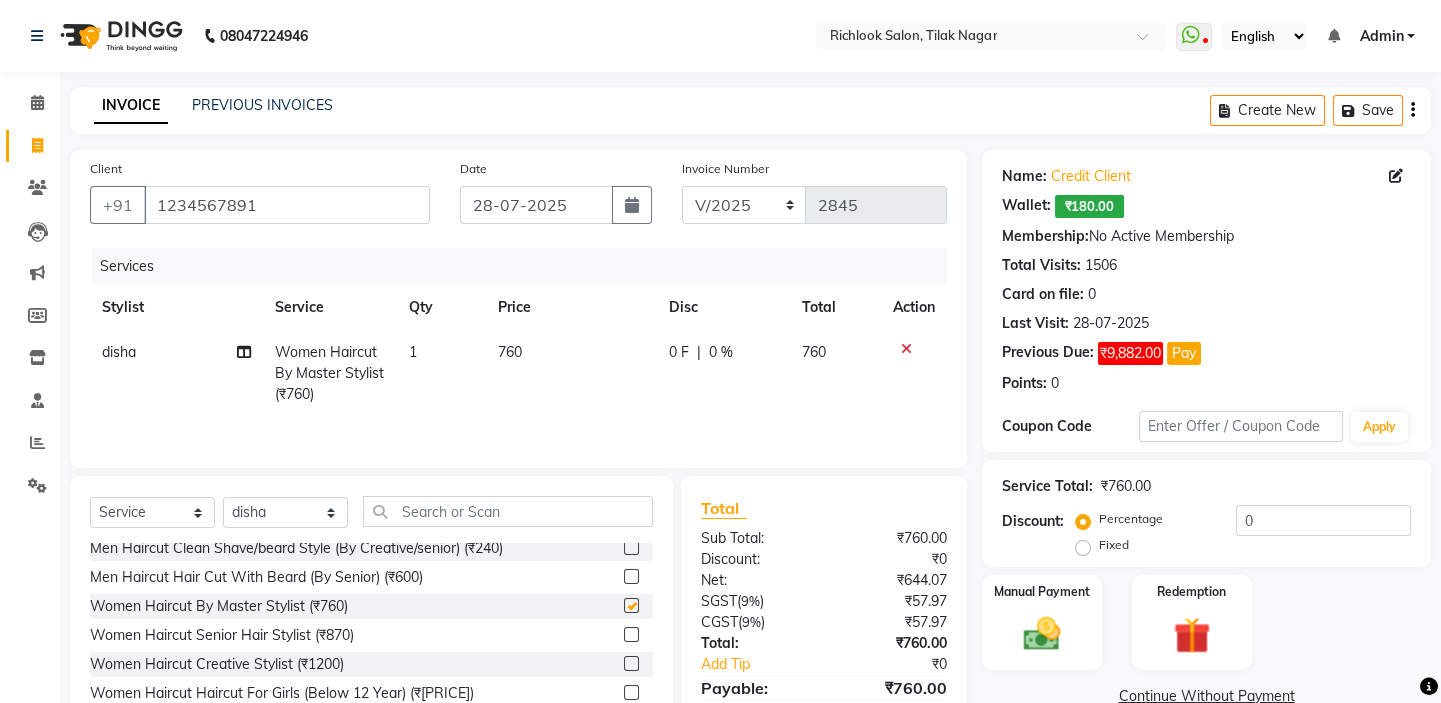 checkbox on "false" 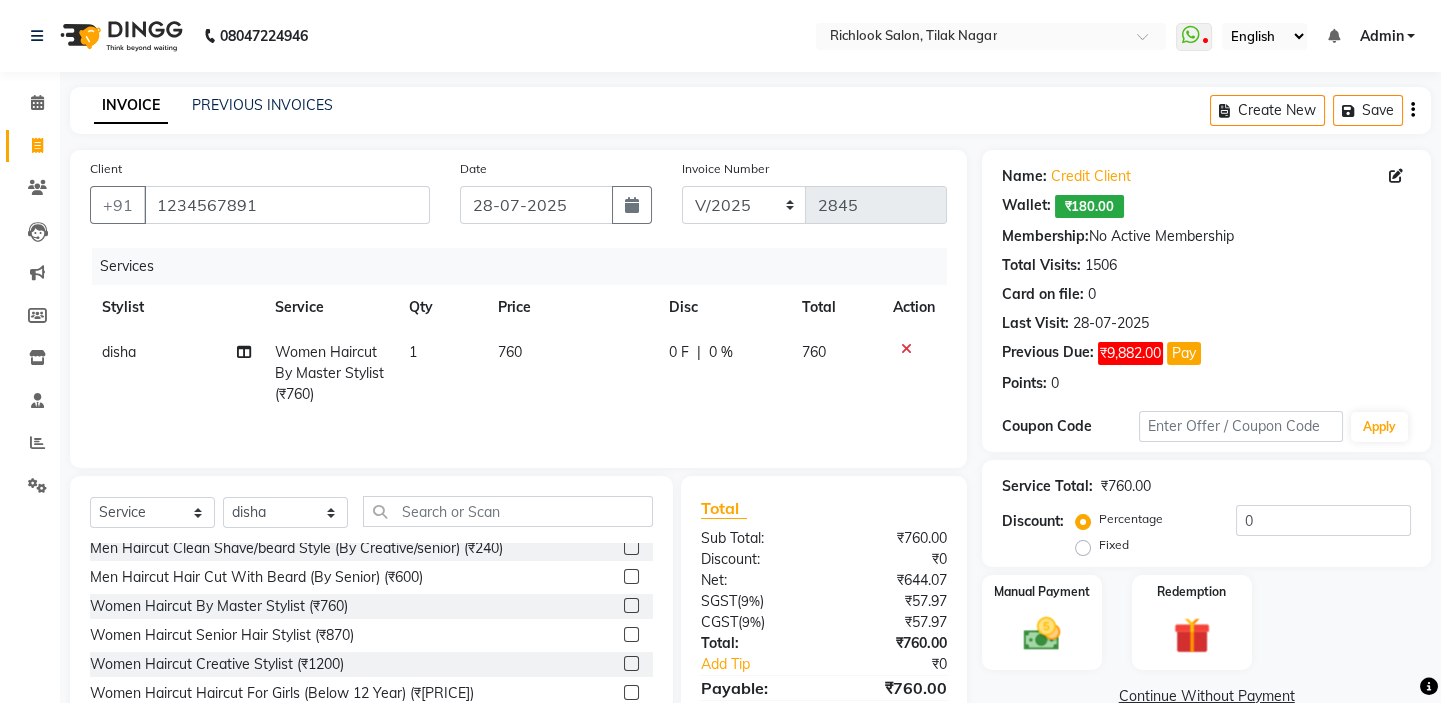 click on "760" 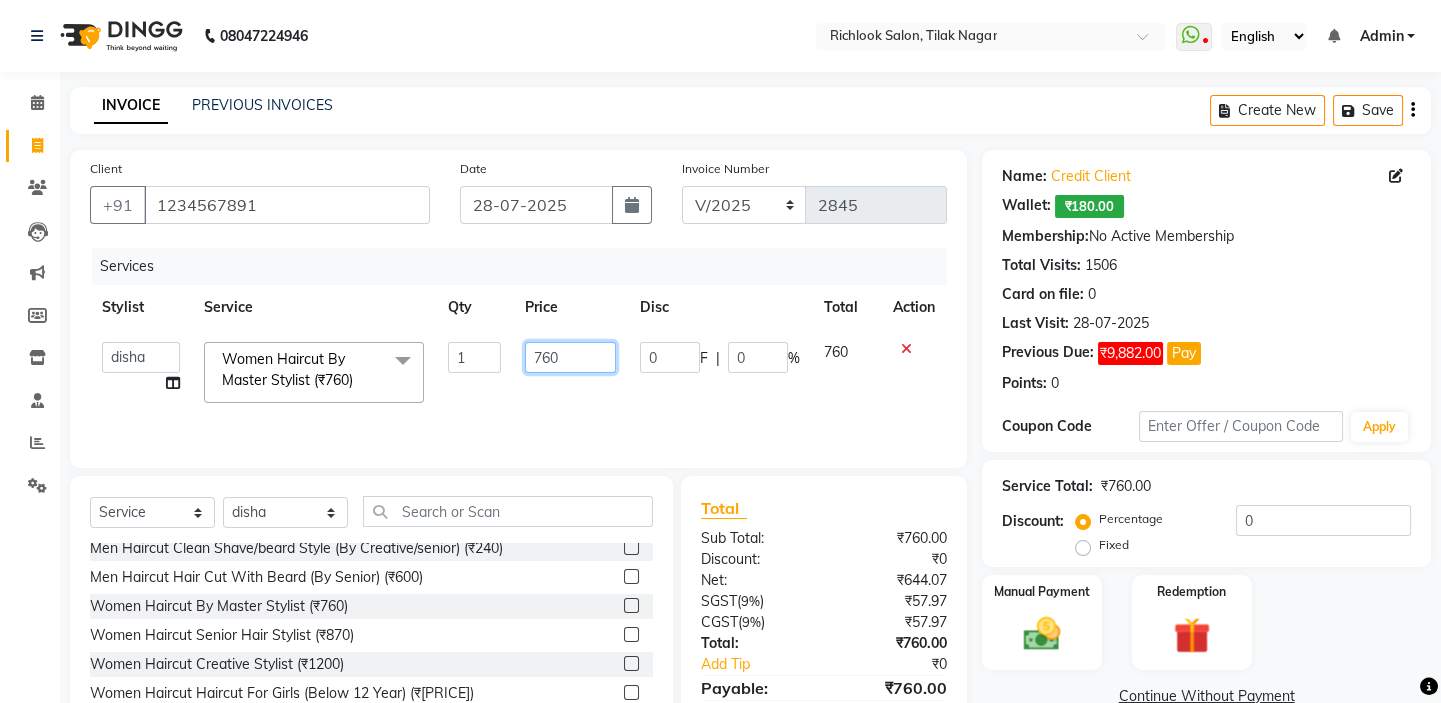 drag, startPoint x: 541, startPoint y: 354, endPoint x: 170, endPoint y: 302, distance: 374.6265 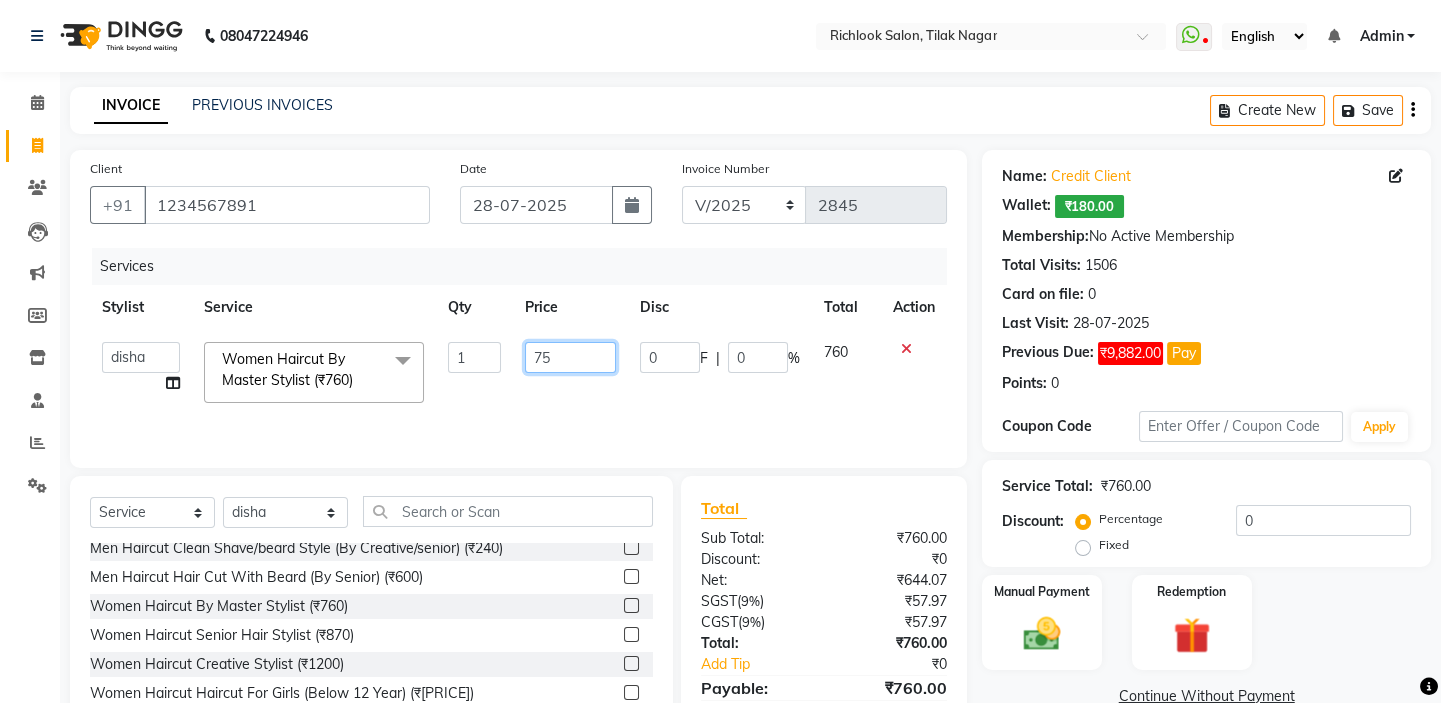 type on "750" 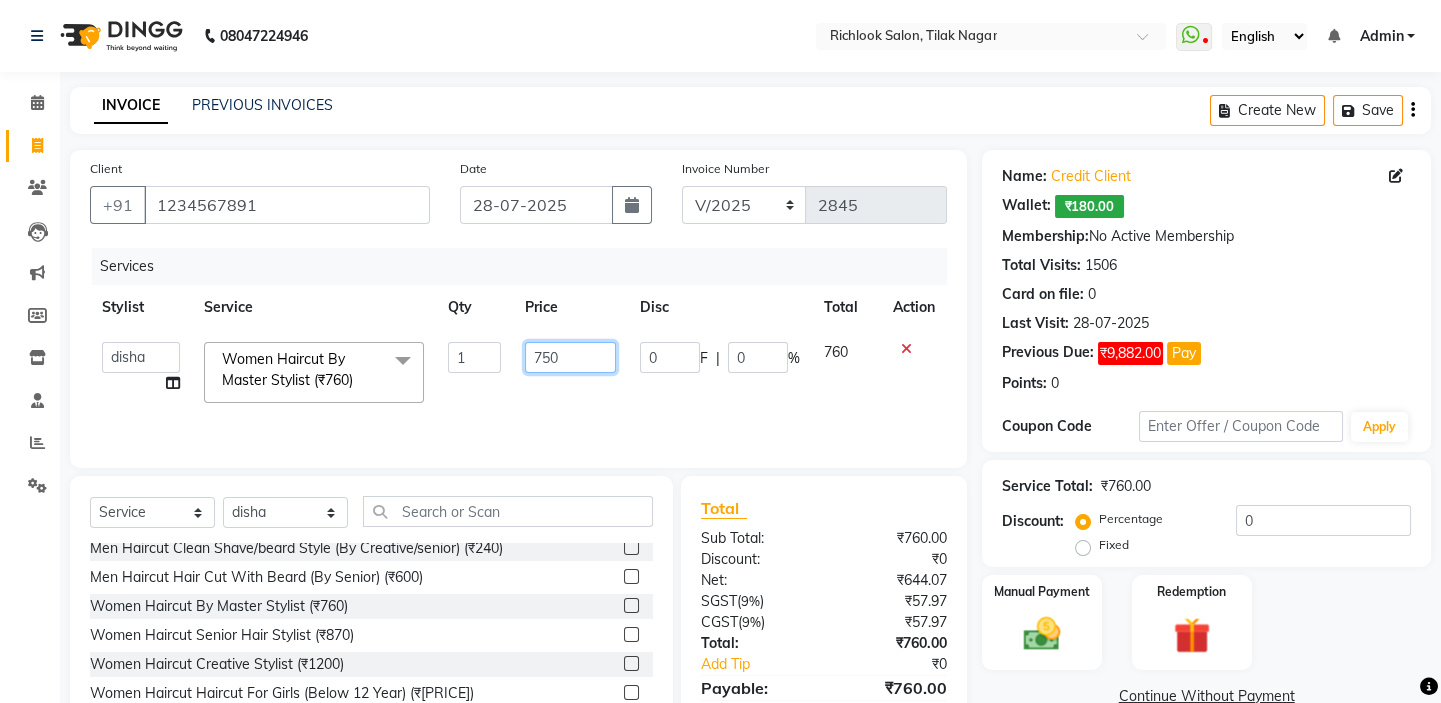 scroll, scrollTop: 99, scrollLeft: 0, axis: vertical 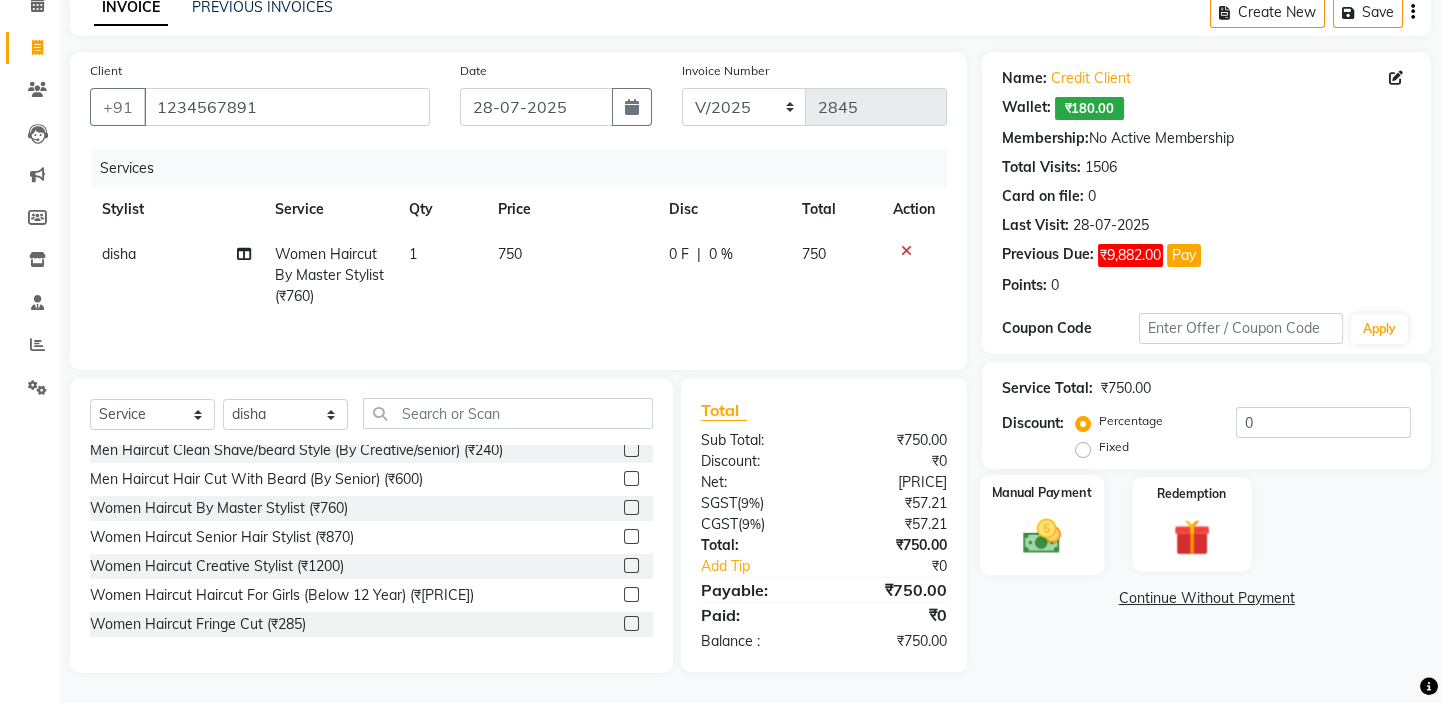 click 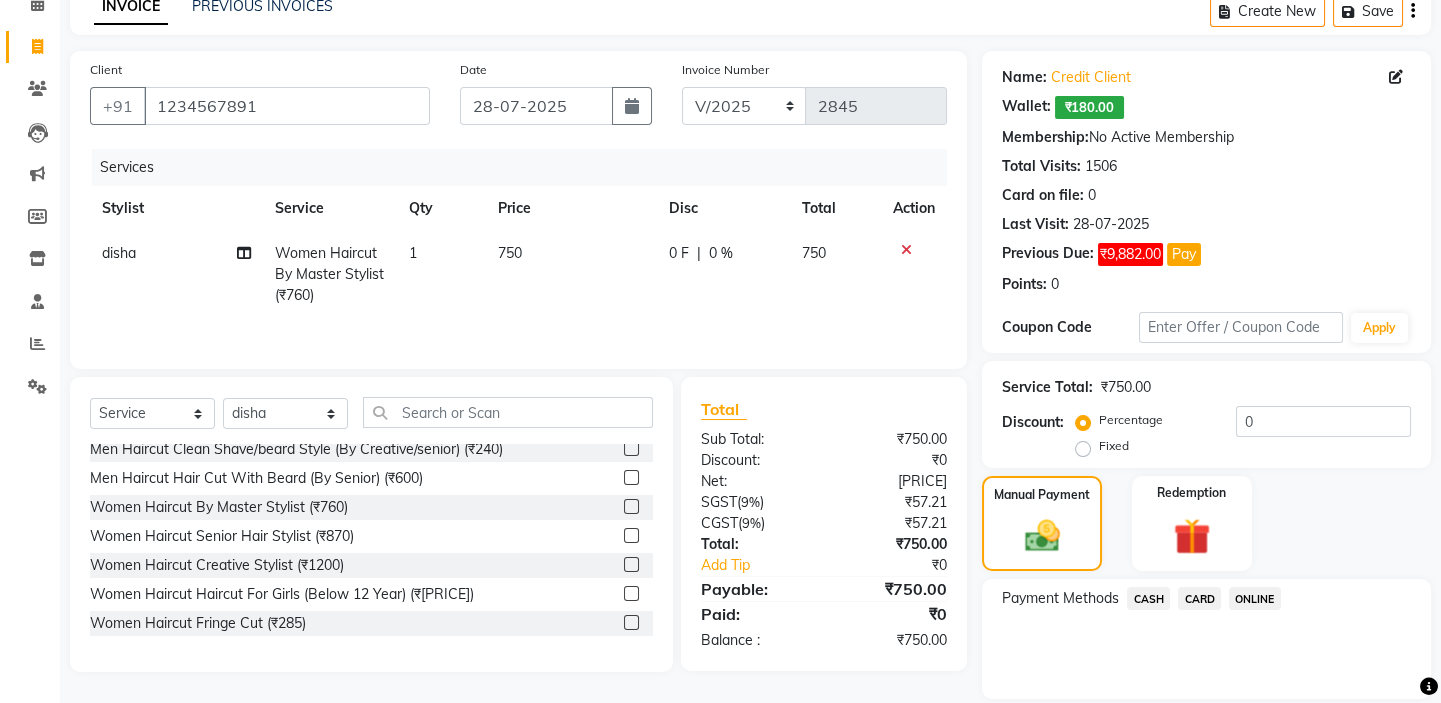 click on "CARD" 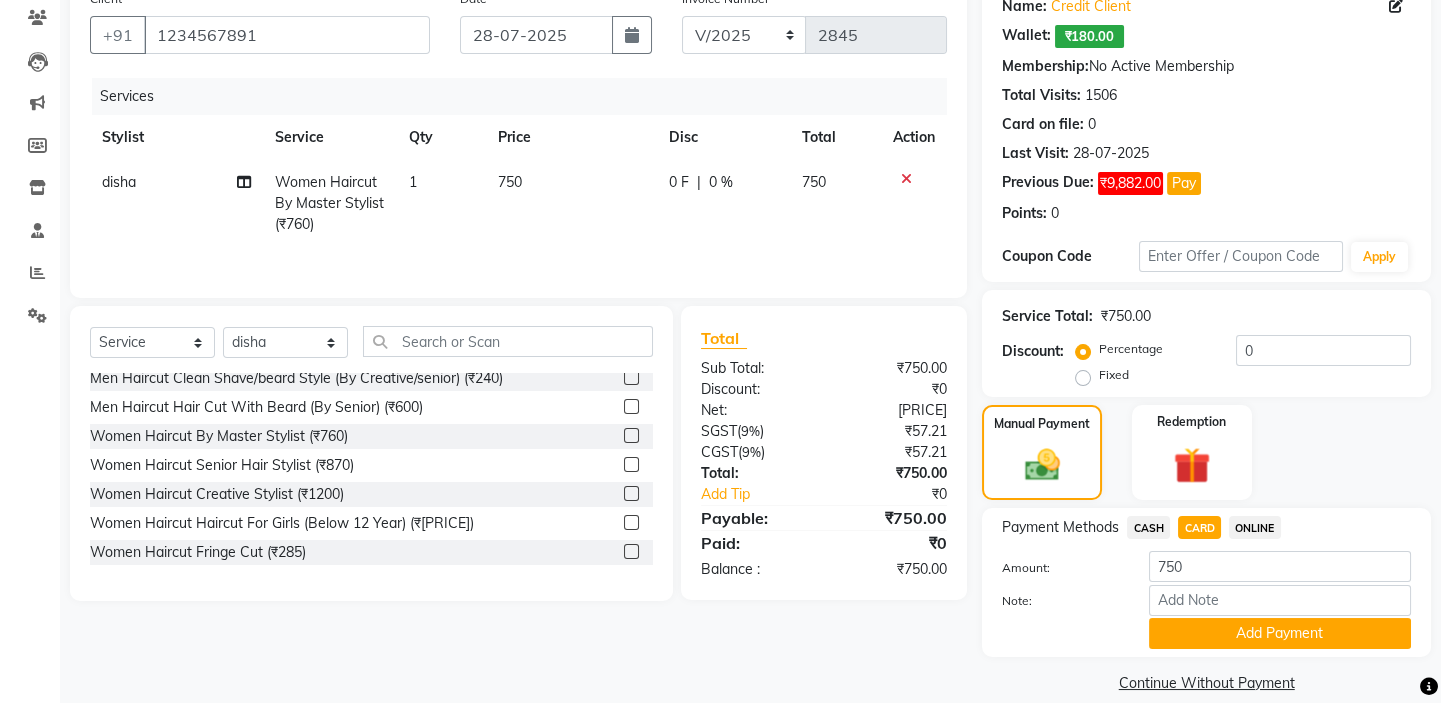 scroll, scrollTop: 195, scrollLeft: 0, axis: vertical 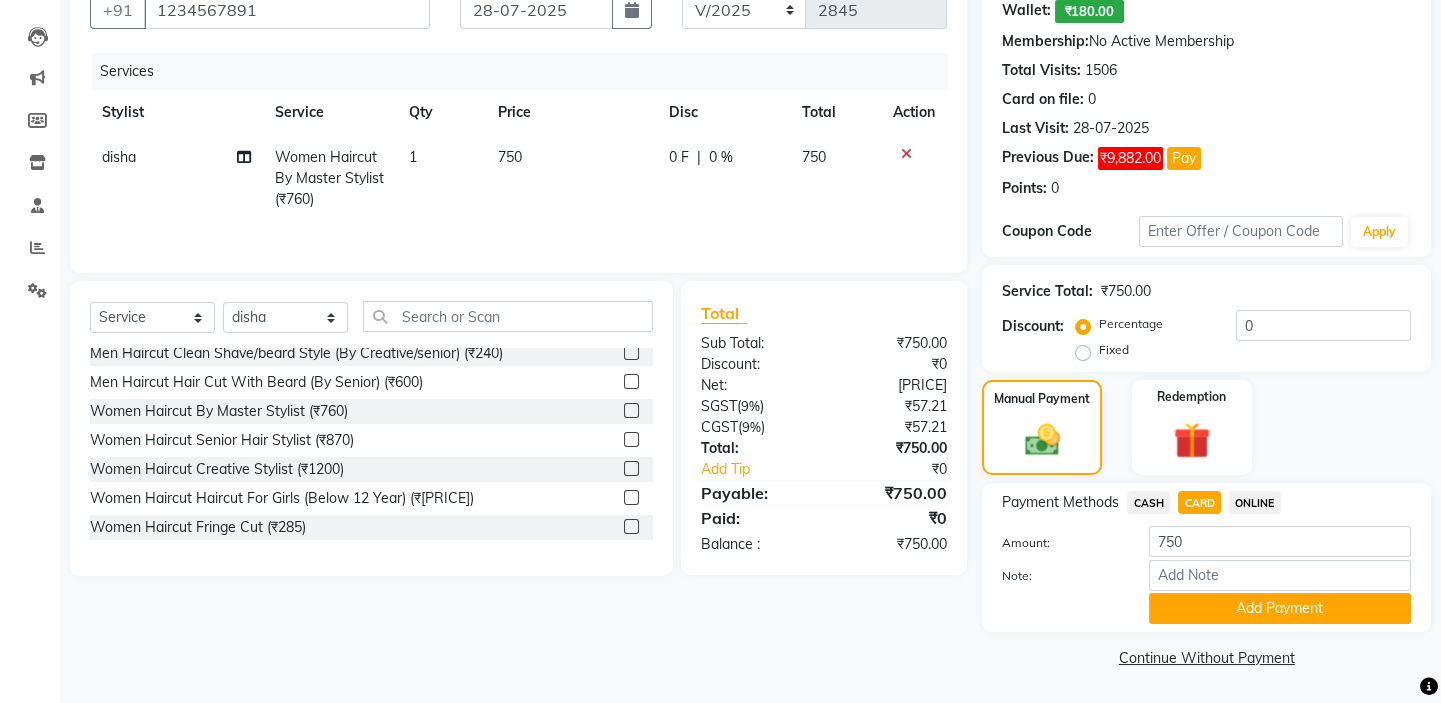 click on "Payment Methods  CASH   CARD   ONLINE  Amount: [PRICE] Note: Add Payment" 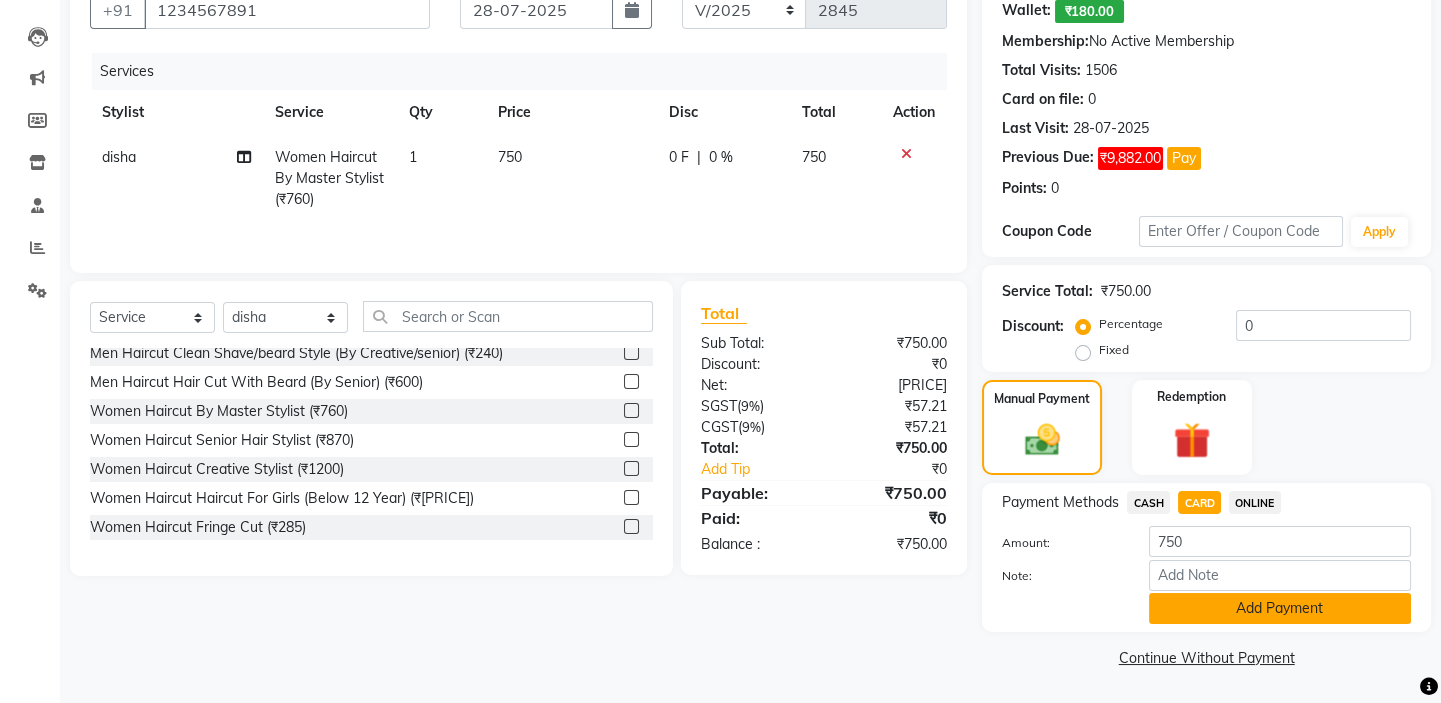click on "Add Payment" 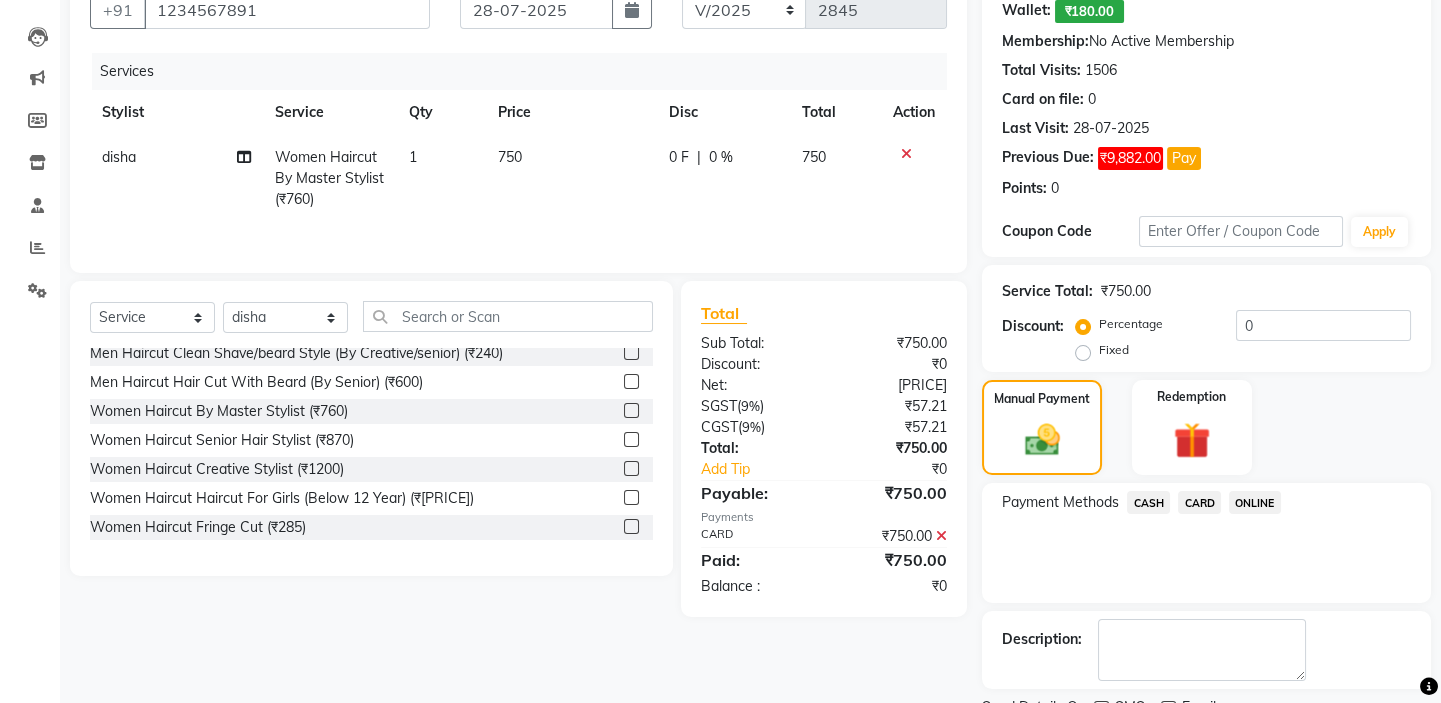 scroll, scrollTop: 279, scrollLeft: 0, axis: vertical 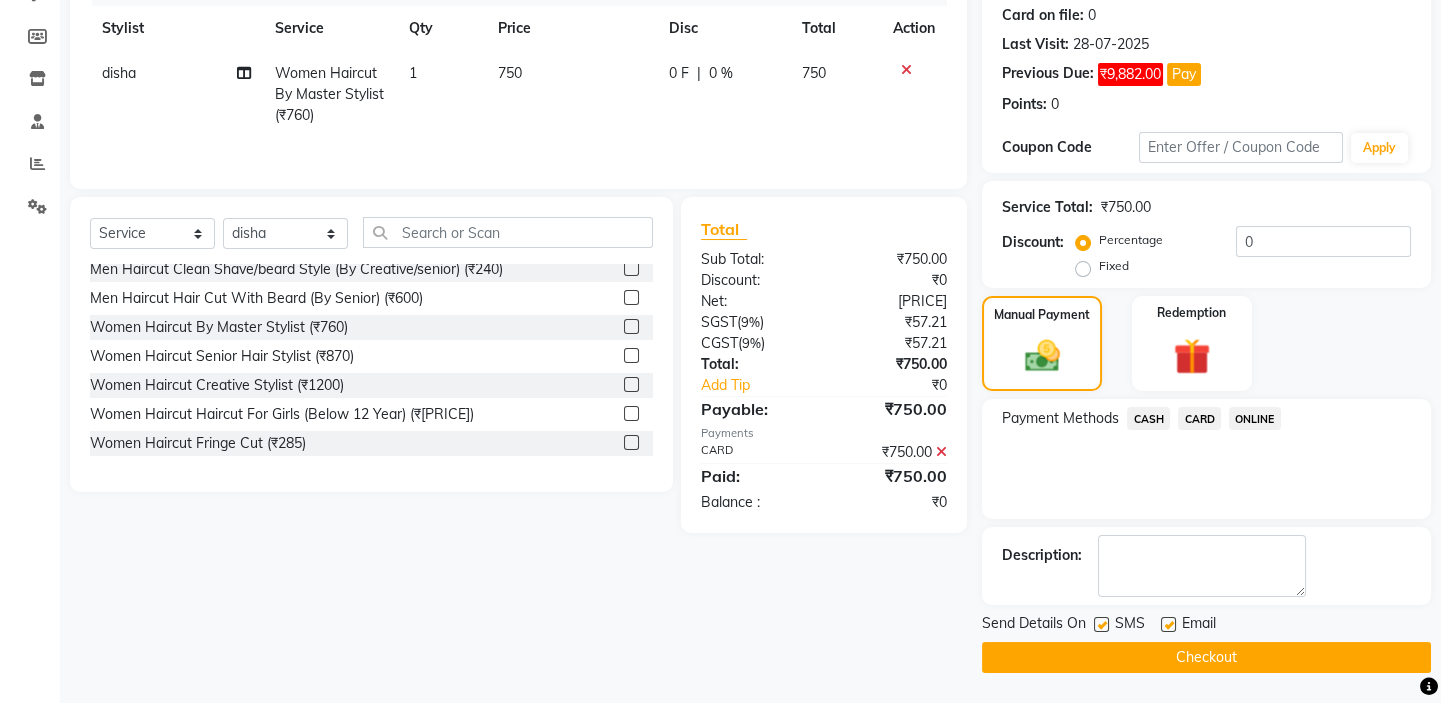 click on "Checkout" 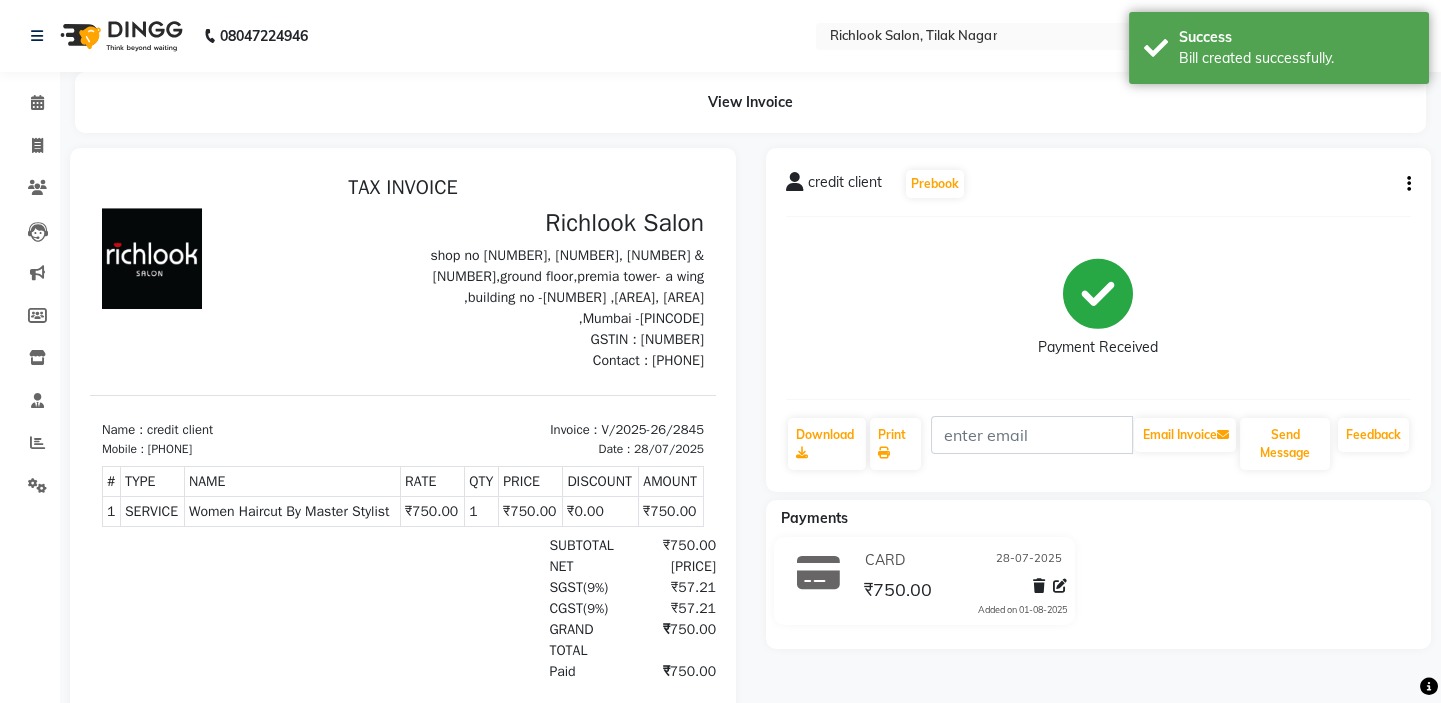 scroll, scrollTop: 0, scrollLeft: 0, axis: both 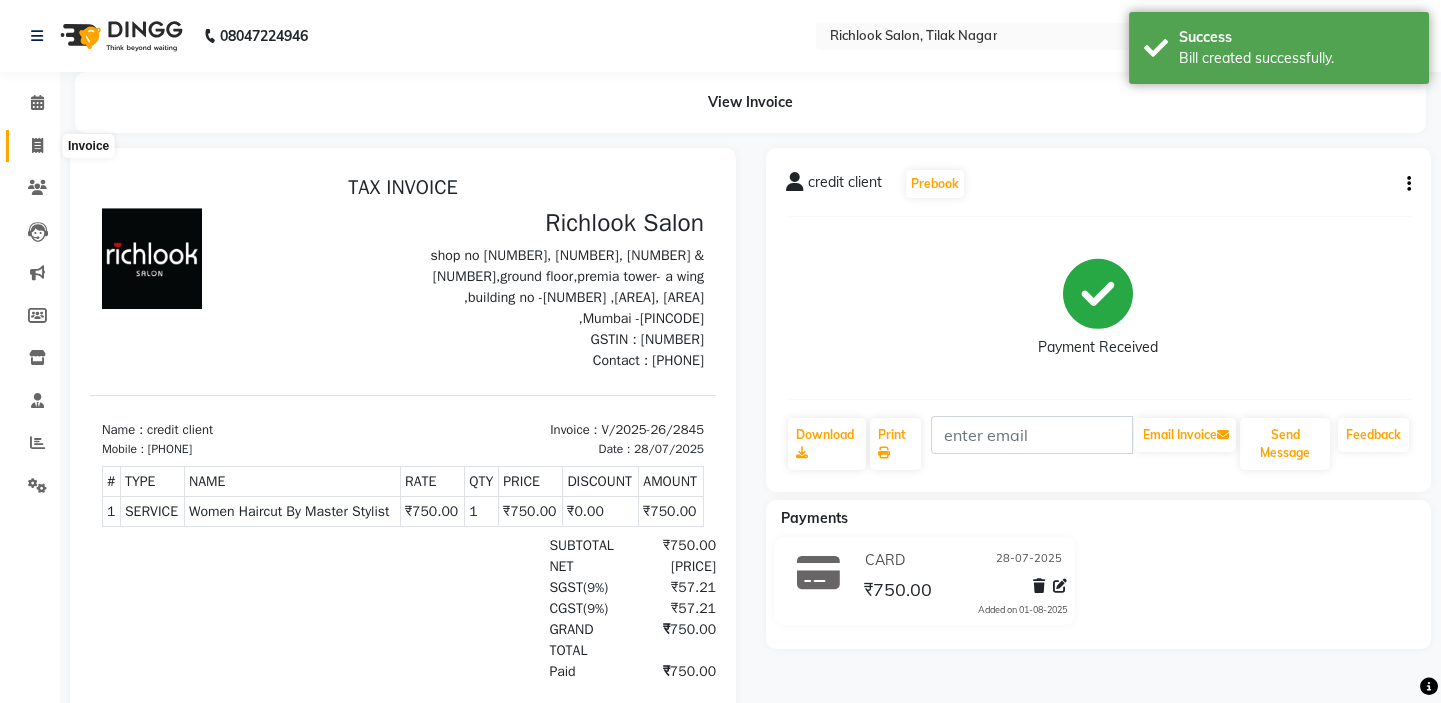 click 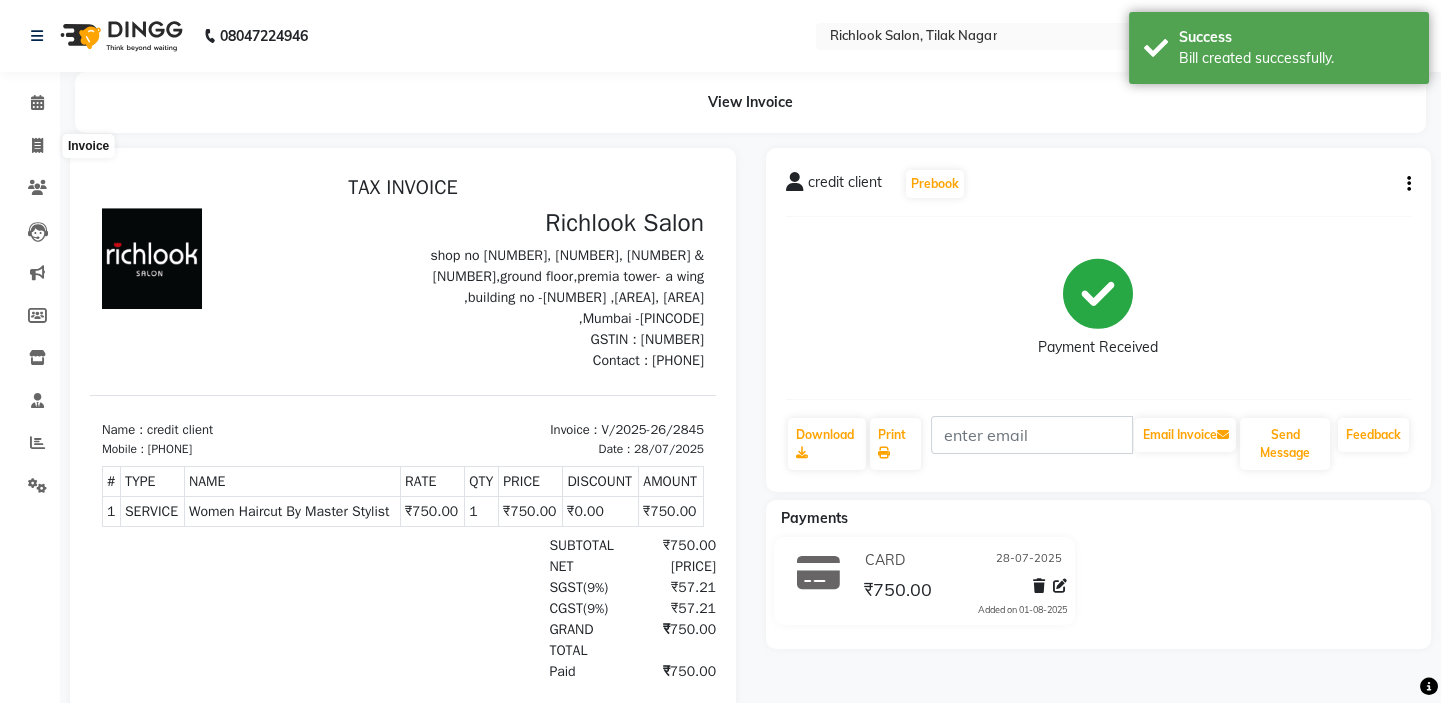 select on "service" 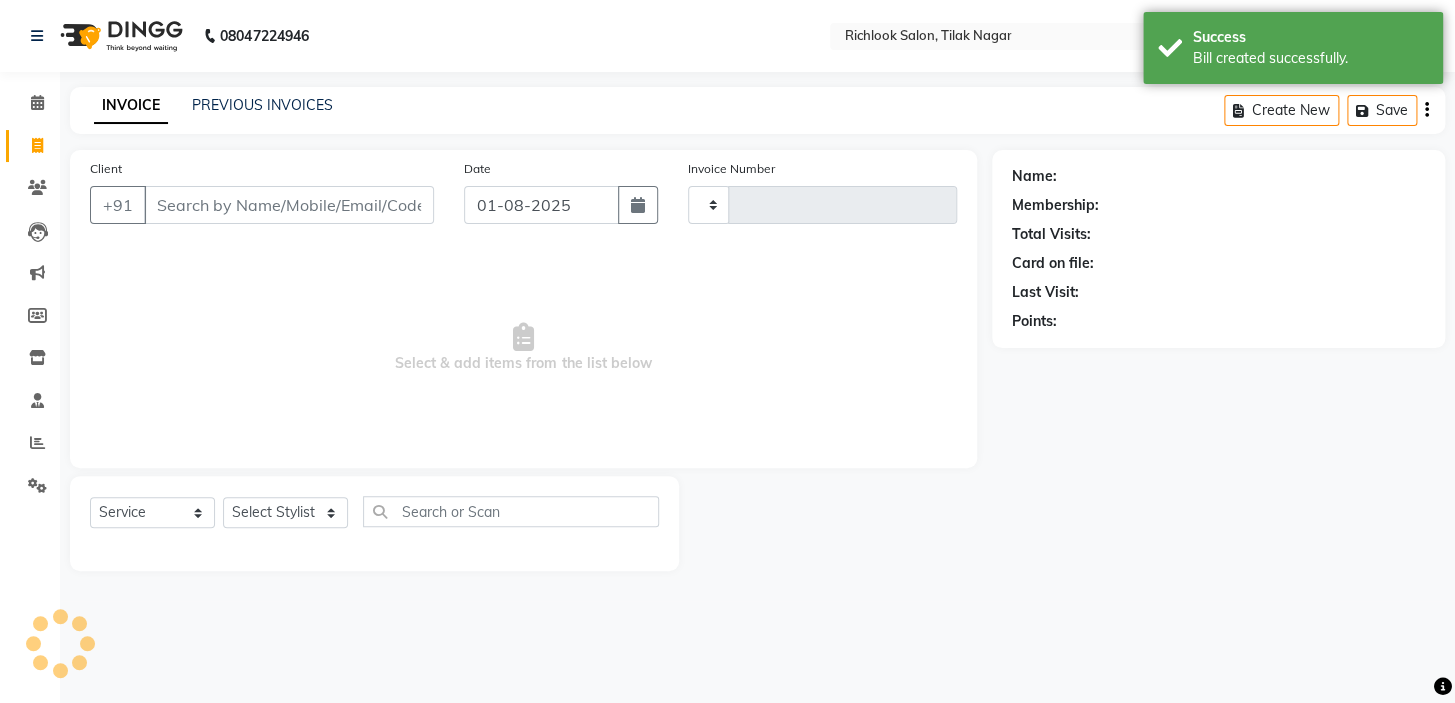 type on "2846" 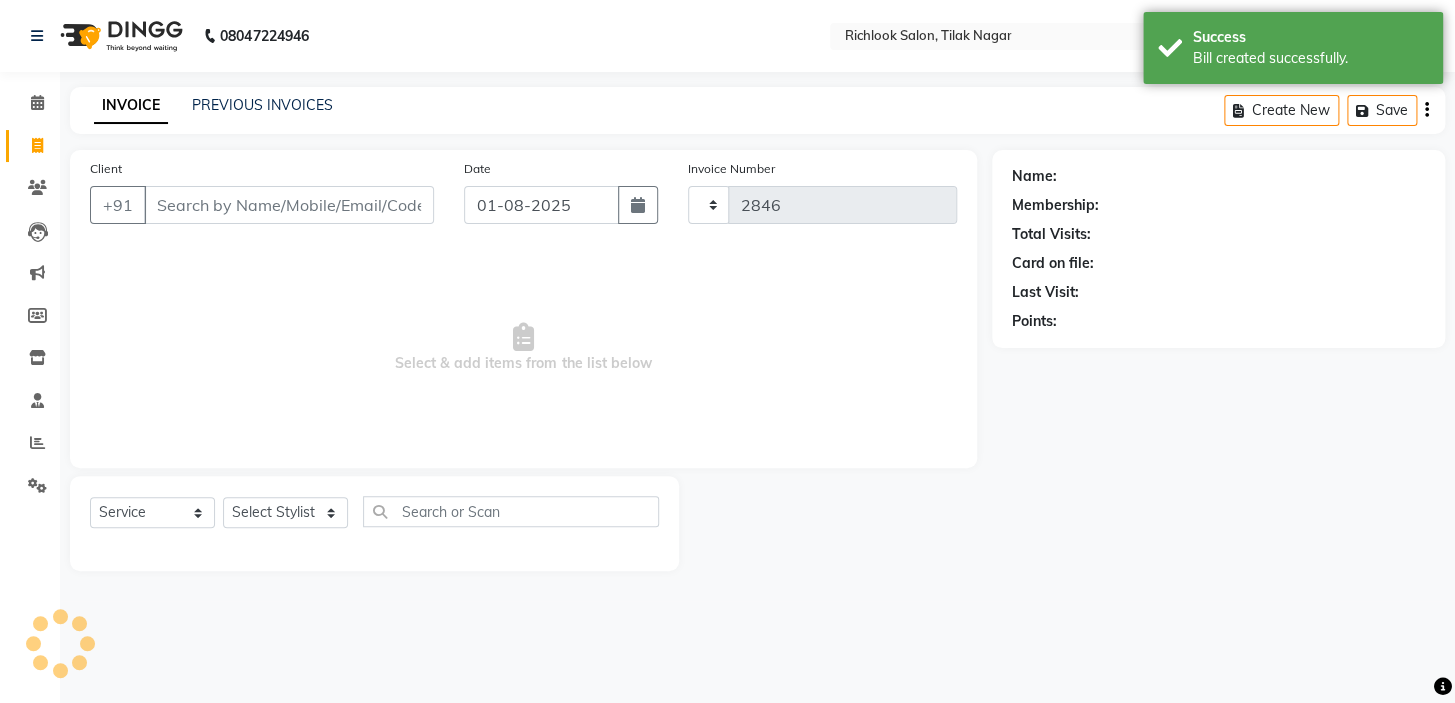 select on "6917" 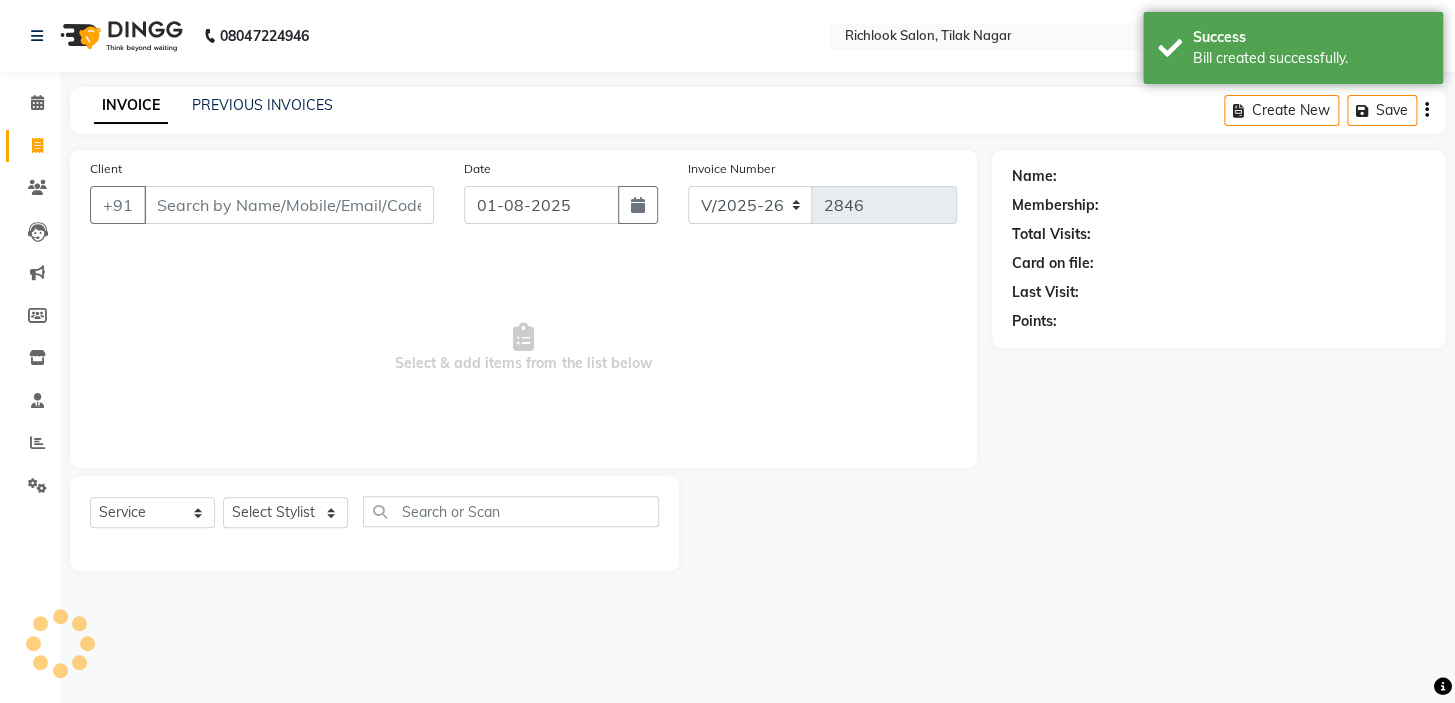 drag, startPoint x: 190, startPoint y: 202, endPoint x: 996, endPoint y: 222, distance: 806.2481 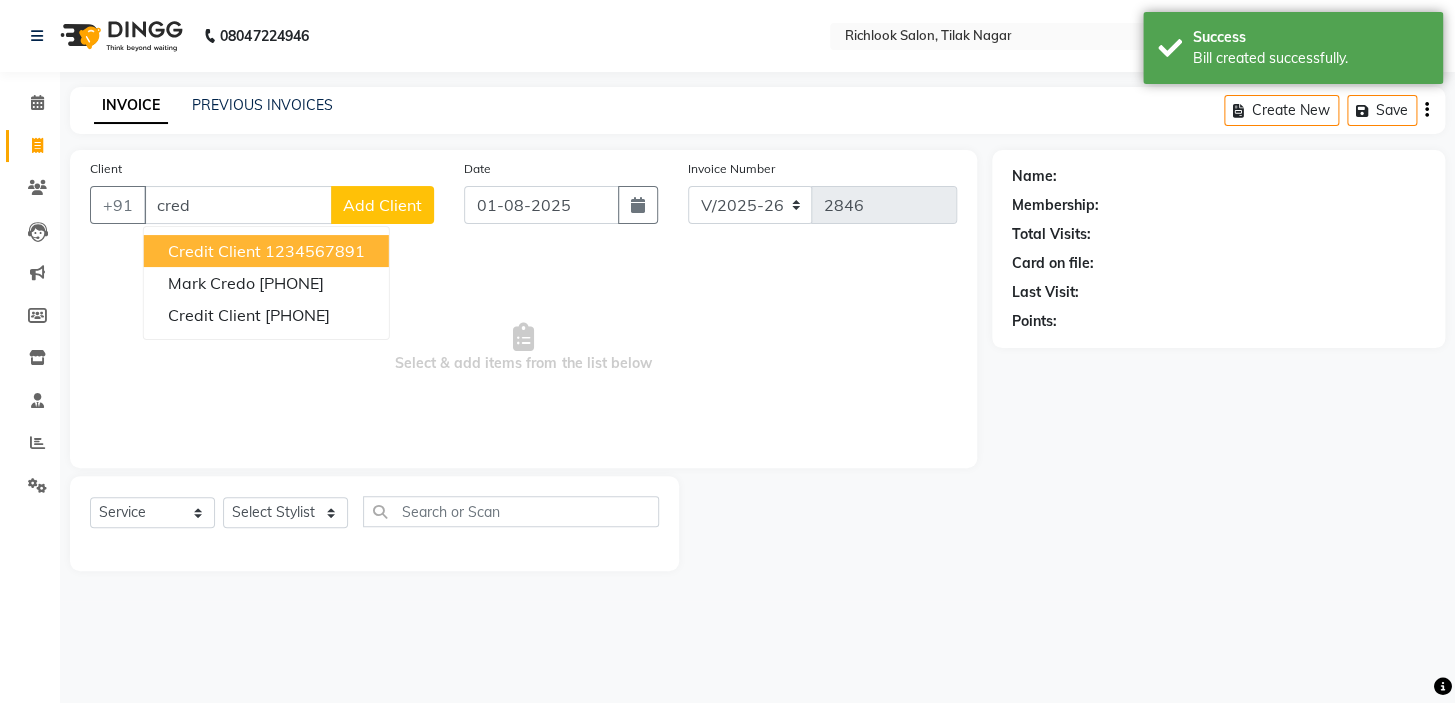 click on "1234567891" at bounding box center (315, 251) 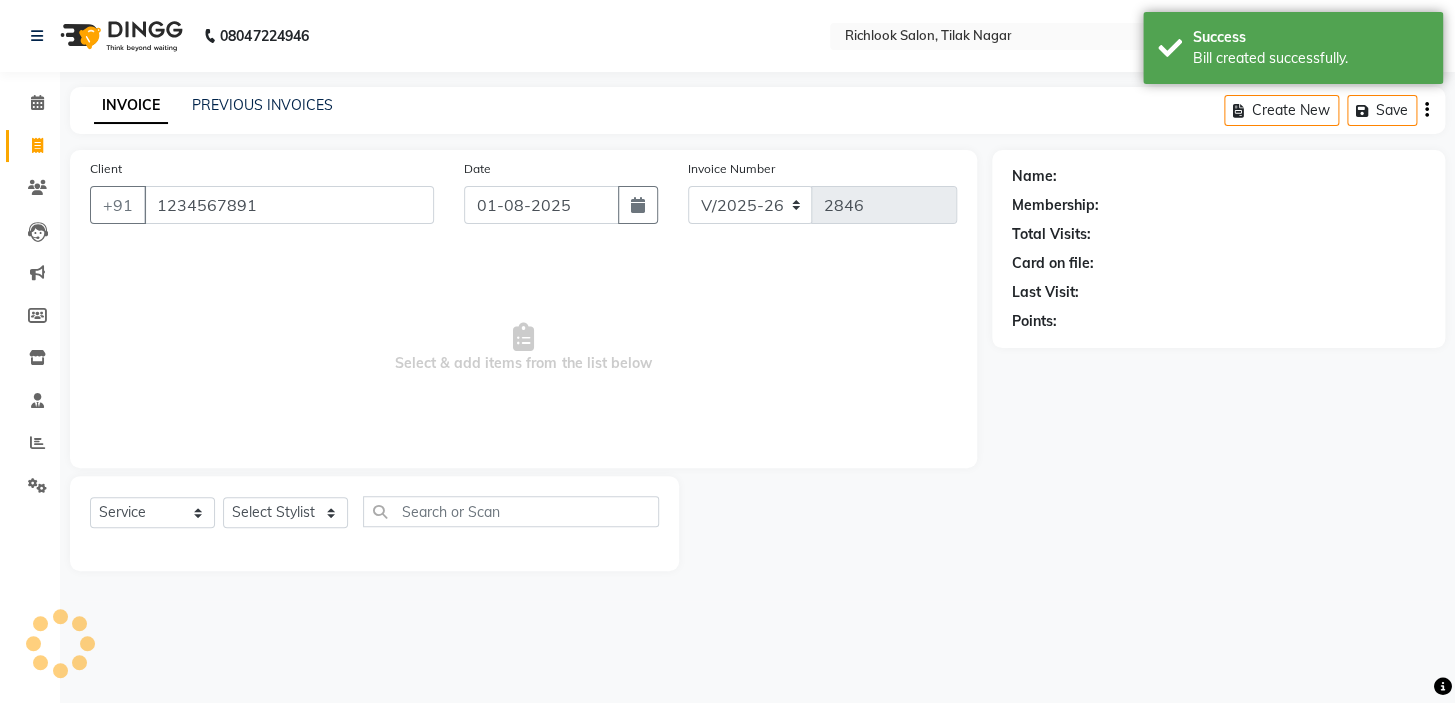 type on "1234567891" 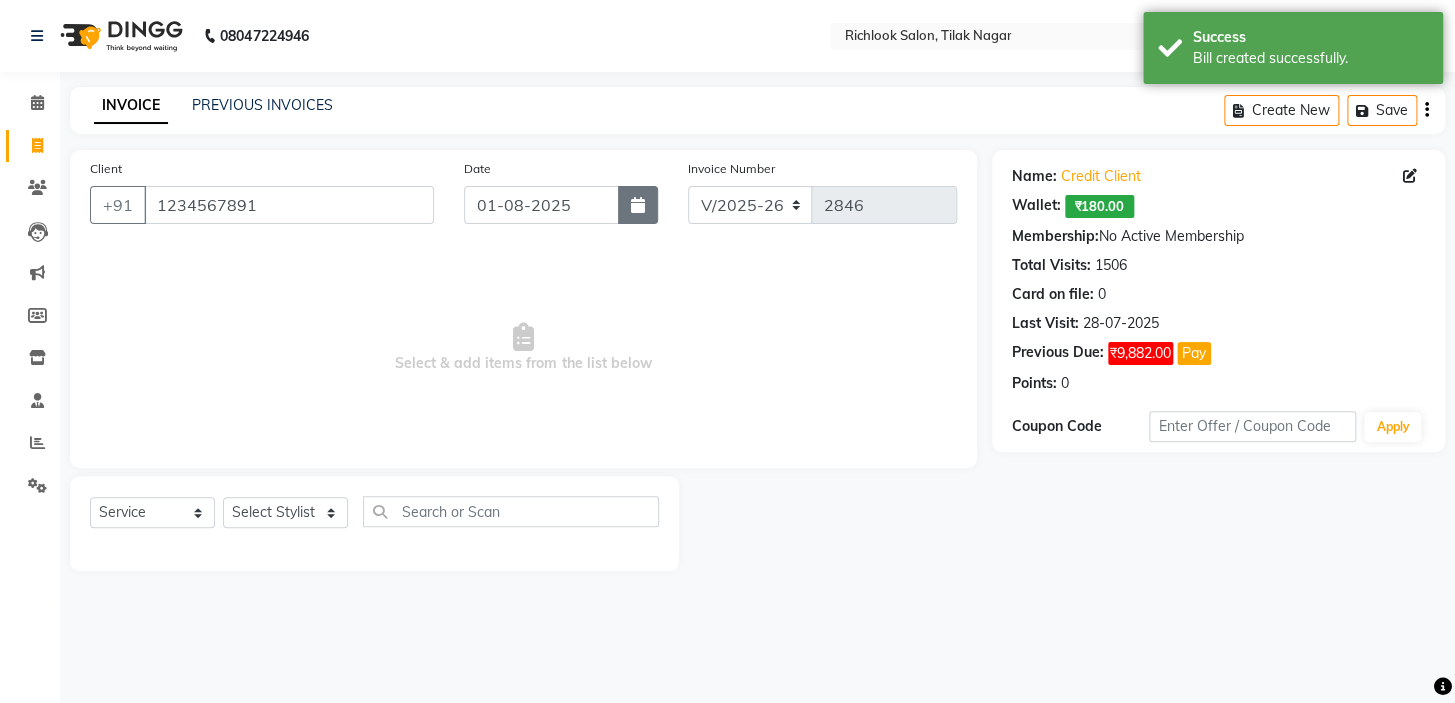 click 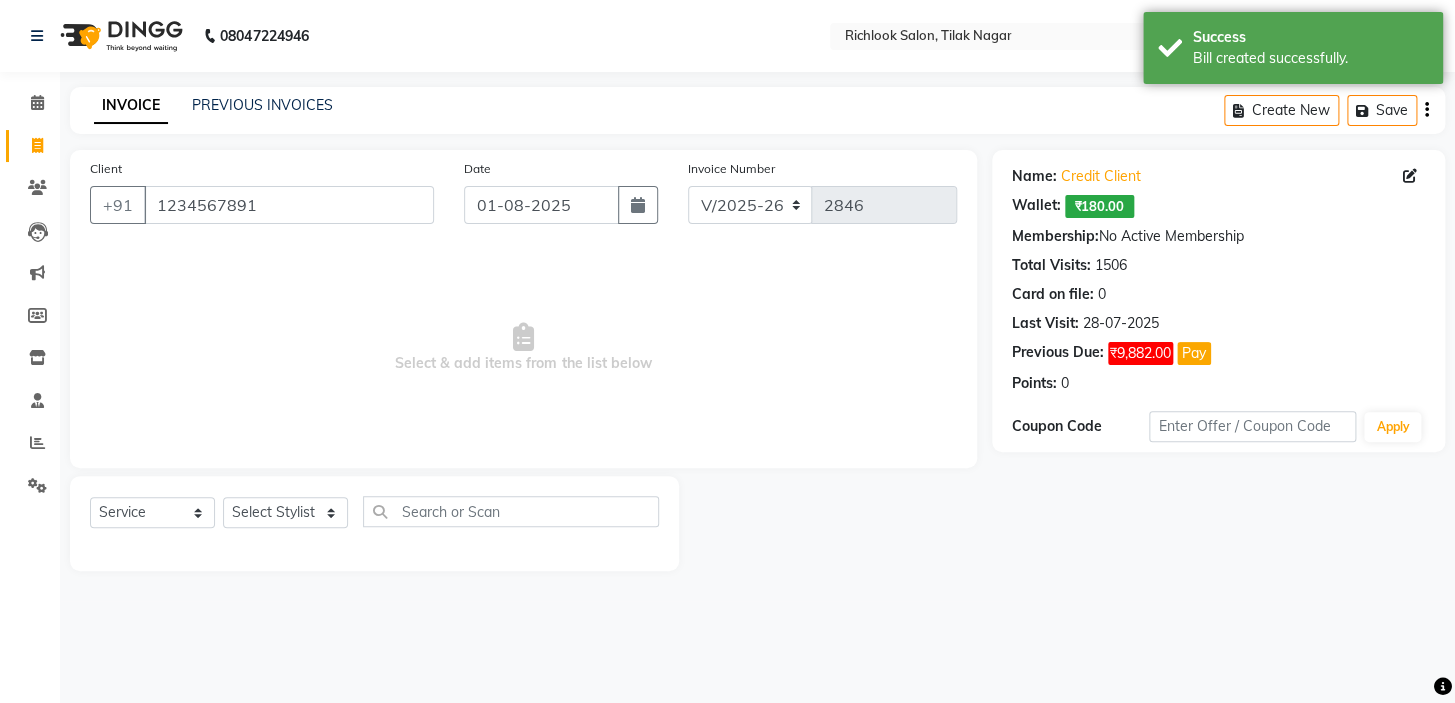 select on "8" 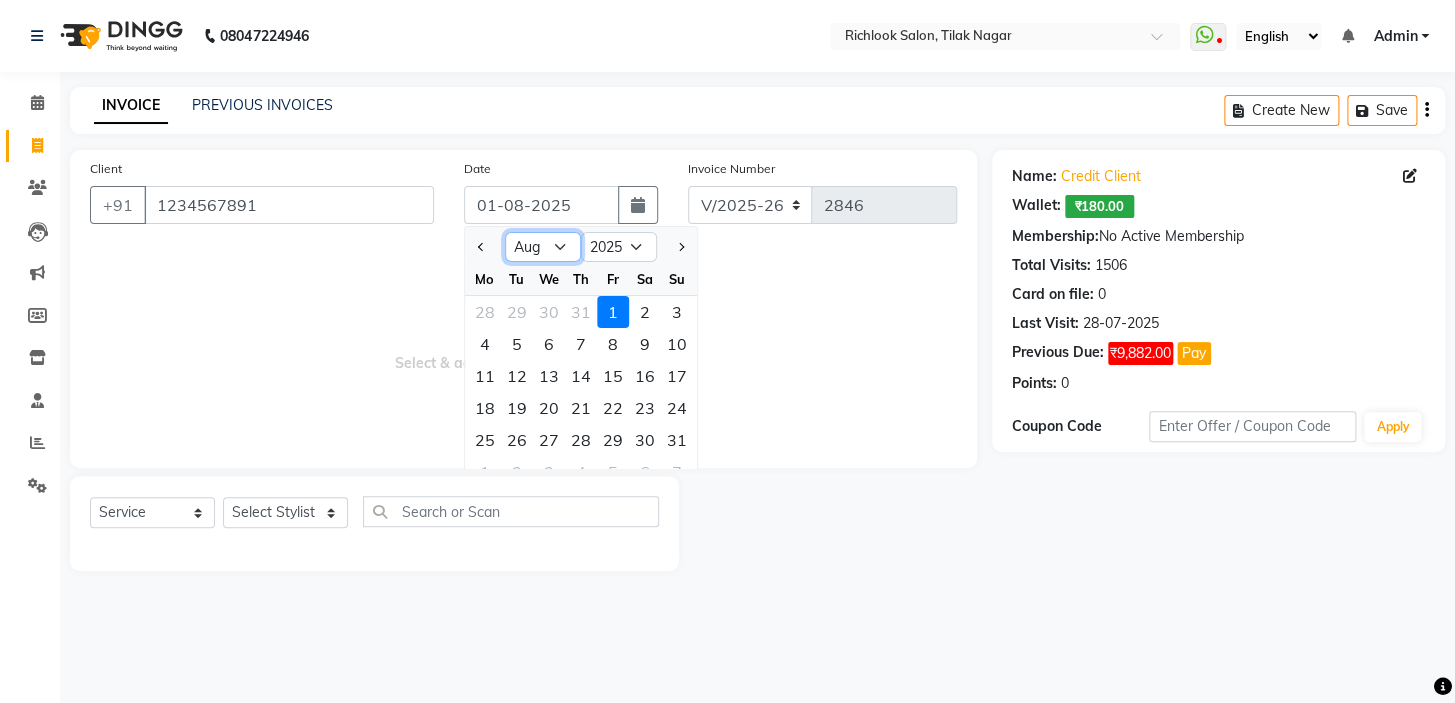 click on "Jan Feb Mar Apr May Jun Jul Aug Sep Oct Nov Dec" 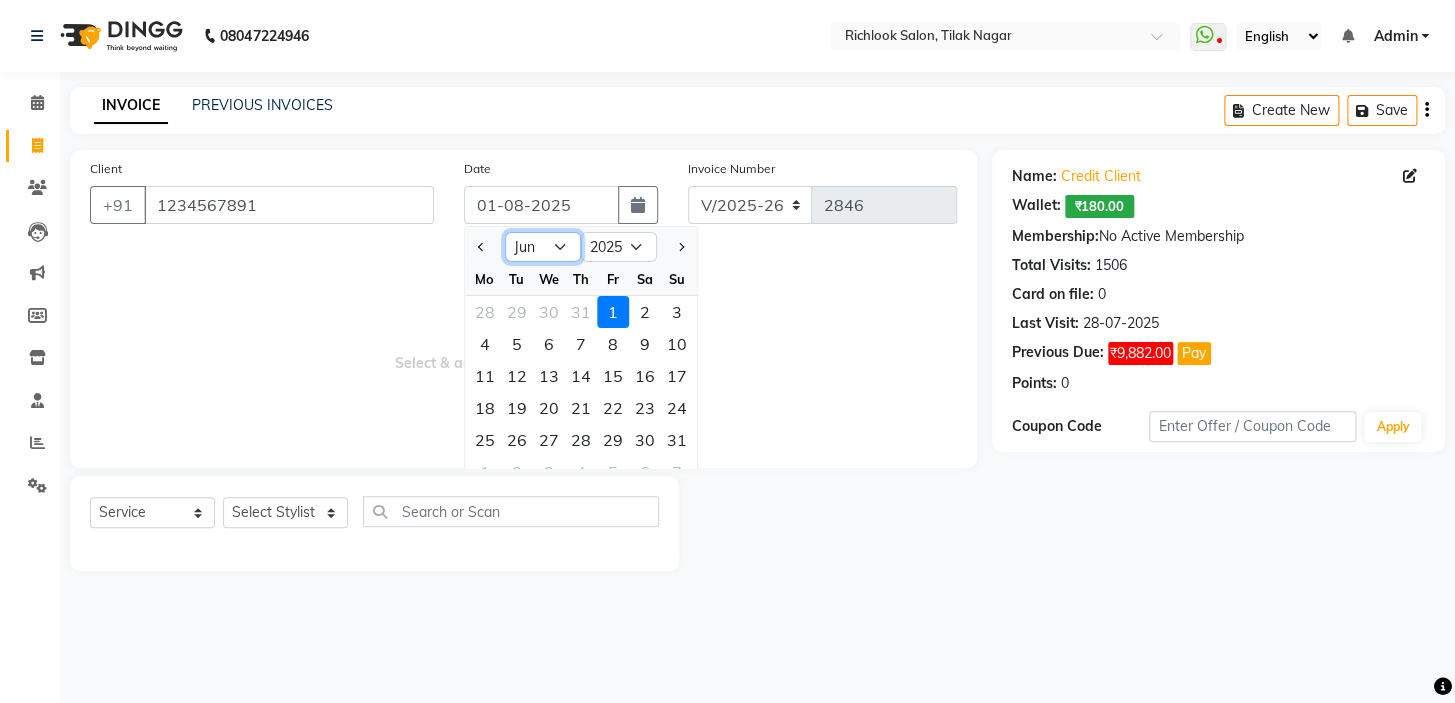 click on "Jan Feb Mar Apr May Jun Jul Aug Sep Oct Nov Dec" 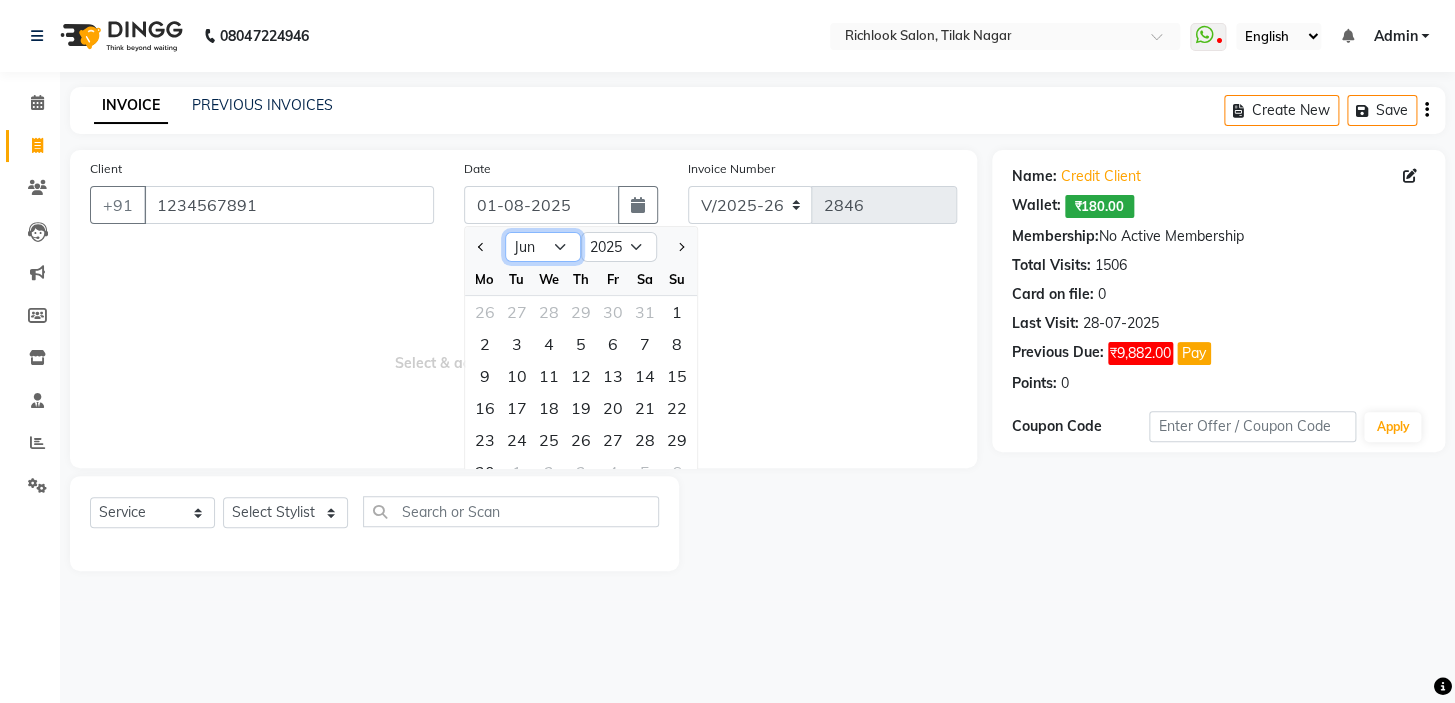 click on "Jan Feb Mar Apr May Jun Jul Aug Sep Oct Nov Dec" 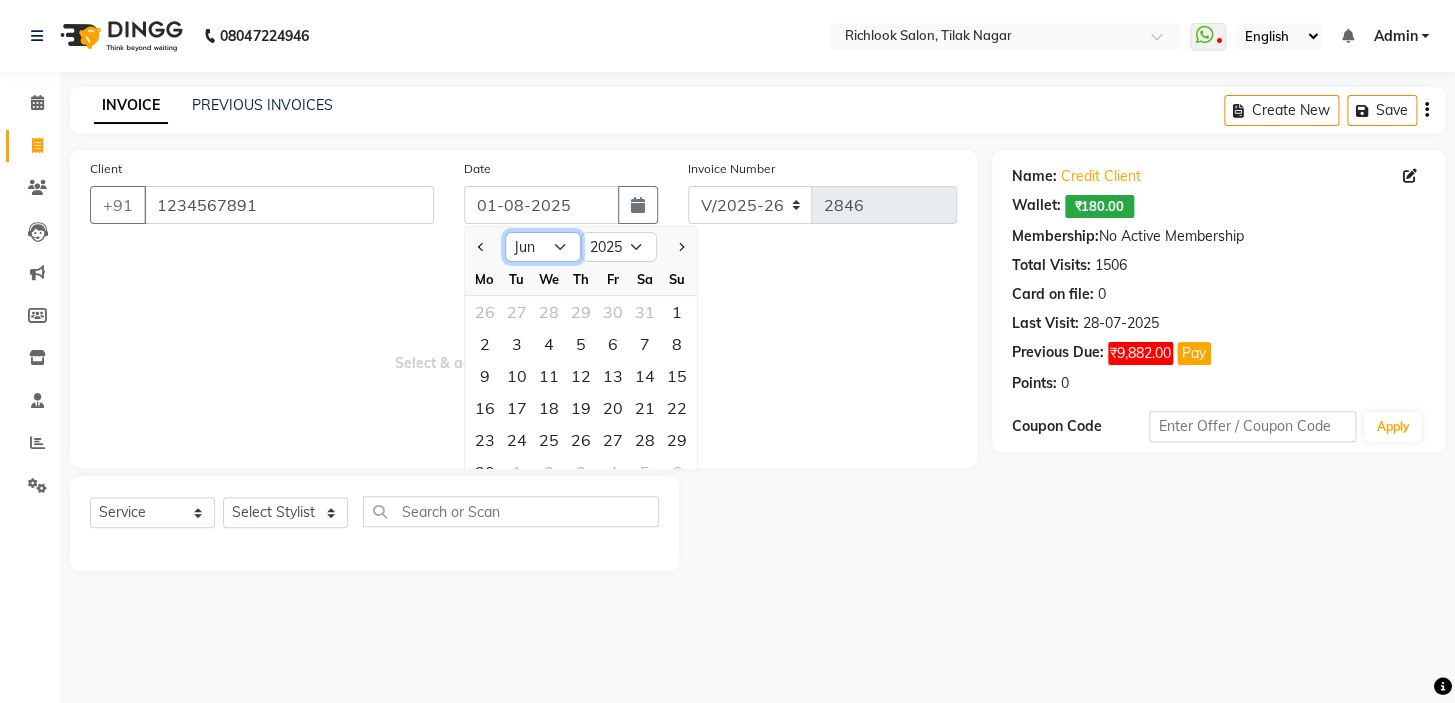 select on "7" 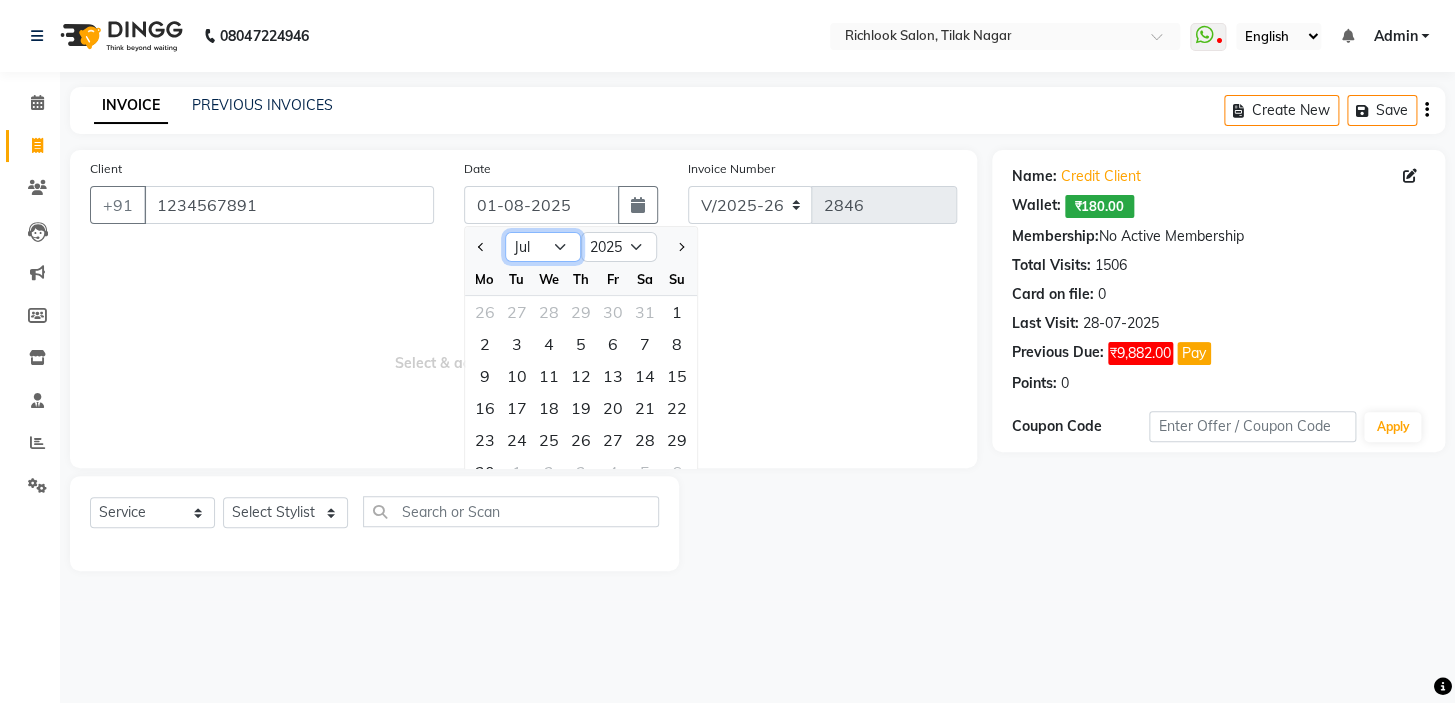 click on "Jan Feb Mar Apr May Jun Jul Aug Sep Oct Nov Dec" 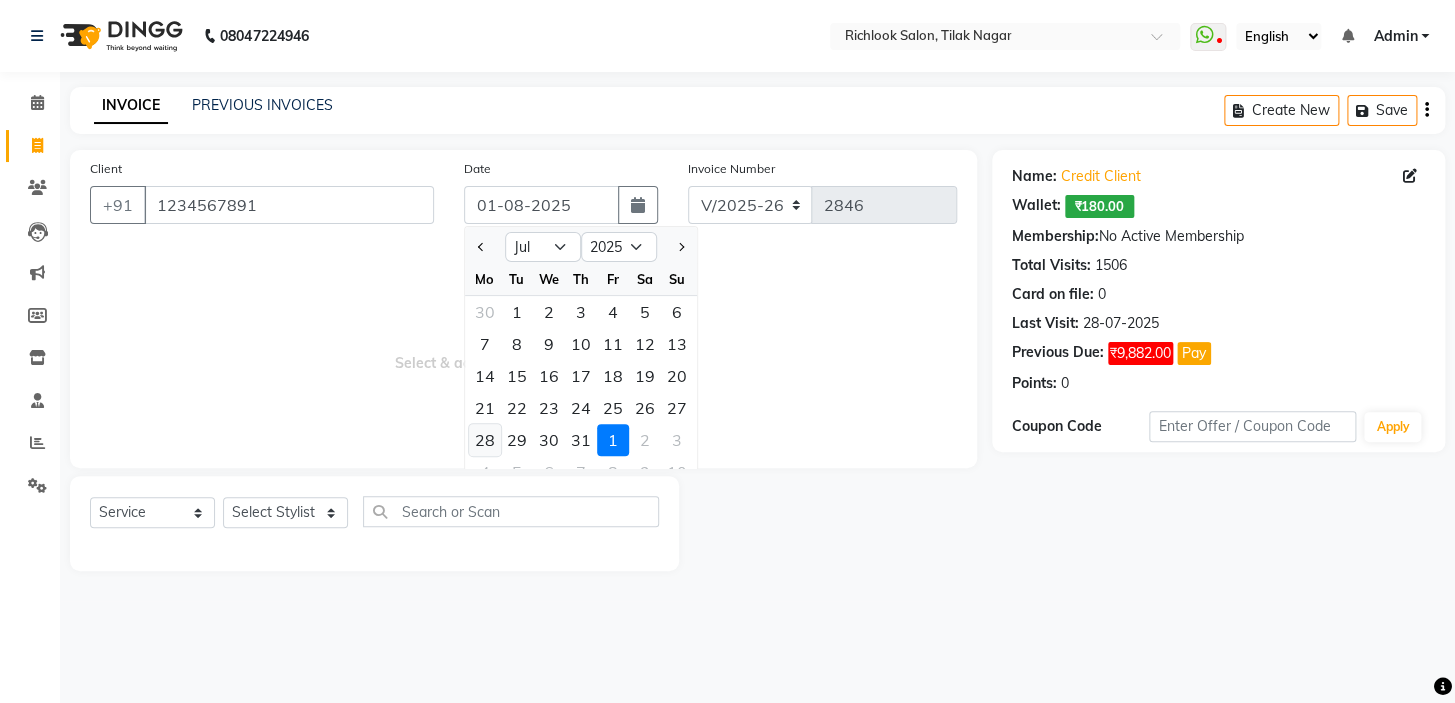 click on "28" 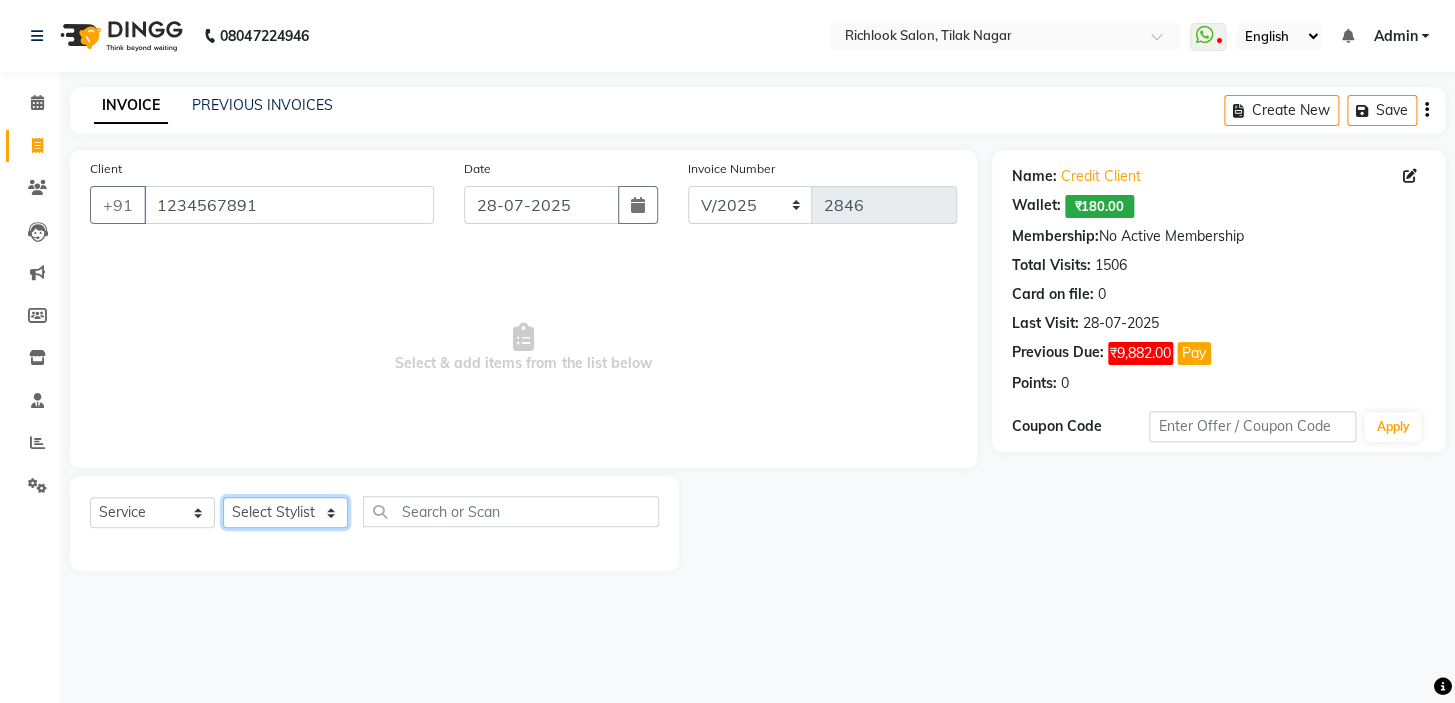 drag, startPoint x: 282, startPoint y: 515, endPoint x: 294, endPoint y: 499, distance: 20 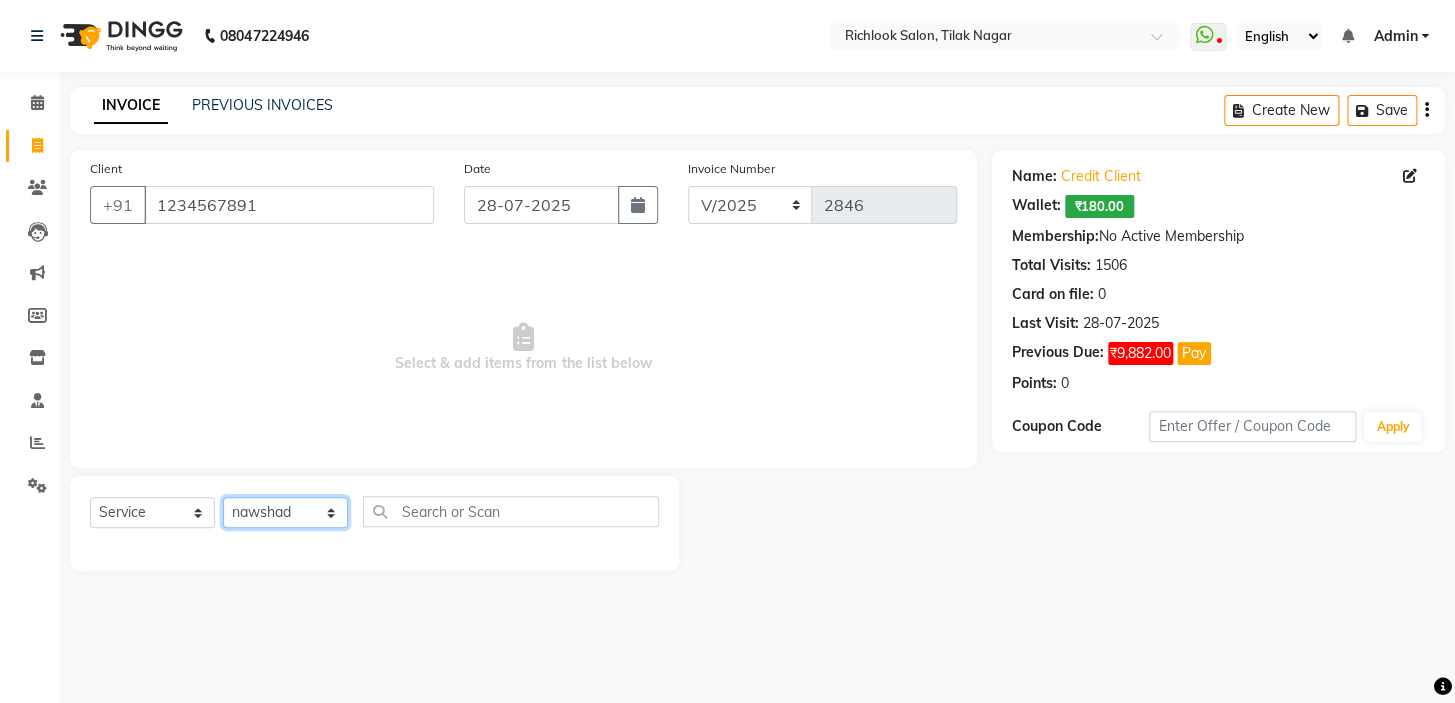 click on "Select Stylist [NAME] [NAME] [NAME] [NAME] [NAME]  [NAME] [NAME]   [NAME] [NAME]   [NAME]" 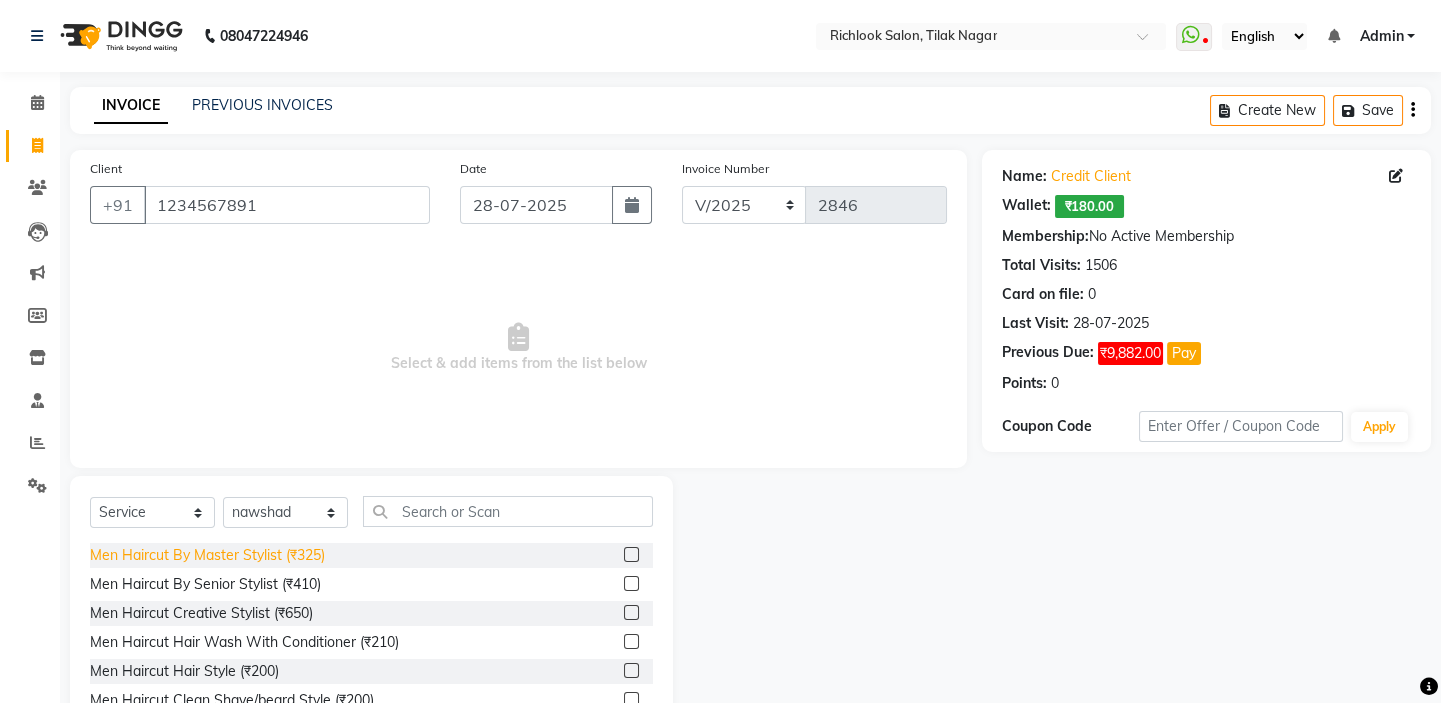 click on "Men Haircut By Master Stylist (₹325)" 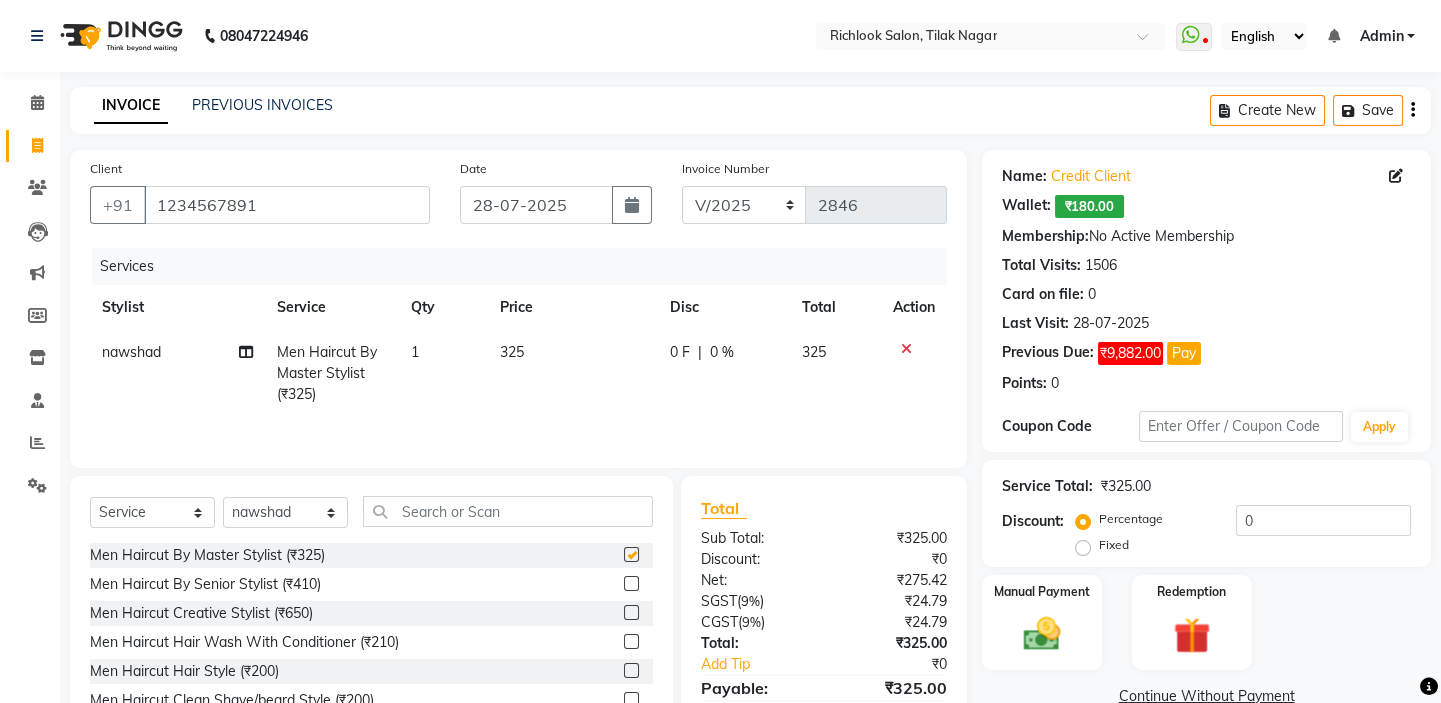 checkbox on "false" 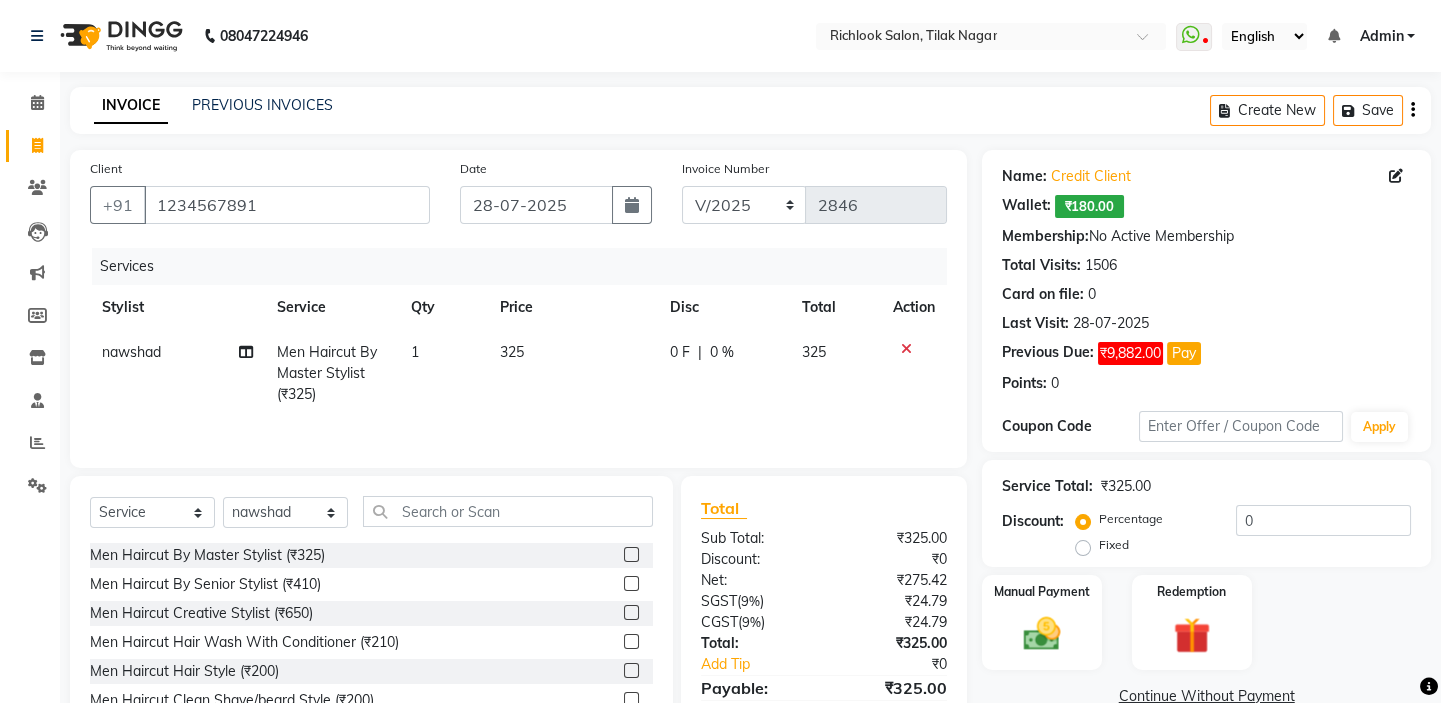 click on "325" 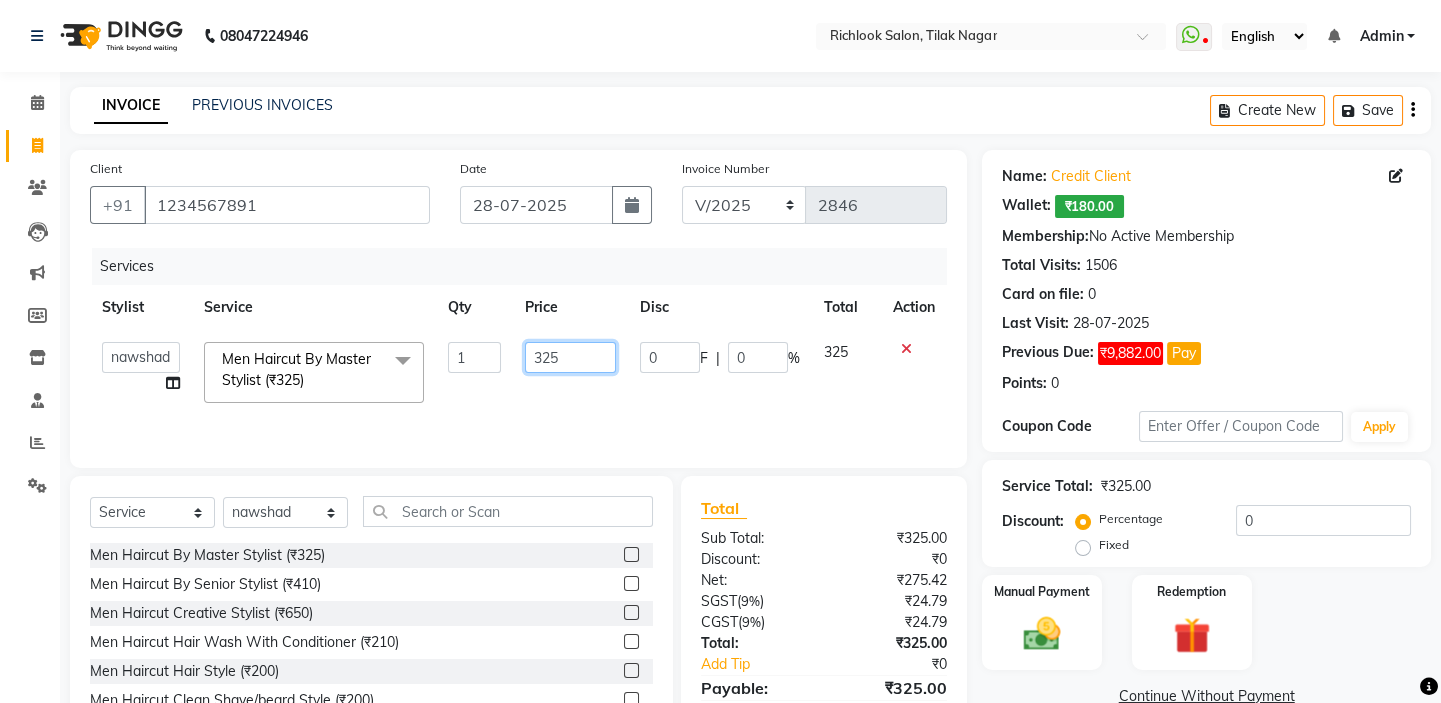 drag, startPoint x: 583, startPoint y: 351, endPoint x: 24, endPoint y: 339, distance: 559.1288 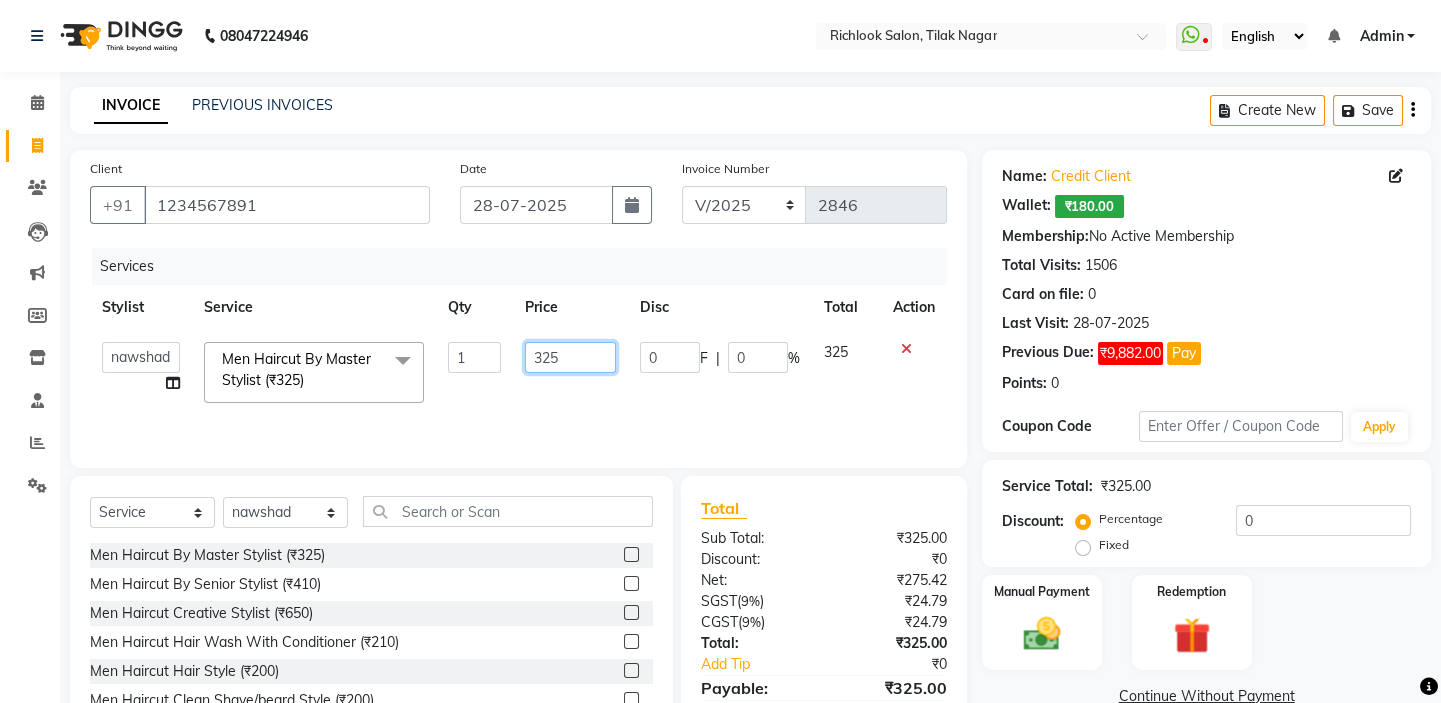 click on "[PHONE] Select Location × Richlook Salon, Tilak Nagar  WhatsApp Status  ✕ Status:  Disconnected Most Recent Message: 26-12-2024     01:23 PM Recent Service Activity: 01-01-2025     09:35 PM  [PHONE] Whatsapp Settings English ENGLISH Español العربية मराठी हिंदी ગુજરાતી தமிழ் 中文 Notifications nothing to show Admin Manage Profile Change Password Sign out  Version:3.15.9  ☀ Richlook Salon, Tilak Nagar  Calendar  Invoice  Clients  Leads   Marketing  Members  Inventory  Staff  Reports  Settings Completed InProgress Upcoming Dropped Tentative Check-In Confirm Bookings Generate Report Segments Page Builder INVOICE PREVIOUS INVOICES Create New   Save  Client +[COUNTRY CODE] [PHONE] Date [DATE] Invoice Number V/[YEAR] V/[YEAR]-[YEAR] [NUMBER] Services Stylist Service Qty Price Disc Total Action  [NAME]   [NAME]   [NAME]   [NAME]   [NAME]    [NAME] [NAME]   [NAME]   [NAME]   [NAME]  Men Haircut By Master Stylist (₹[PRICE])  x Men Haircut By Master Stylist (₹[PRICE]) 1 [PRICE]" 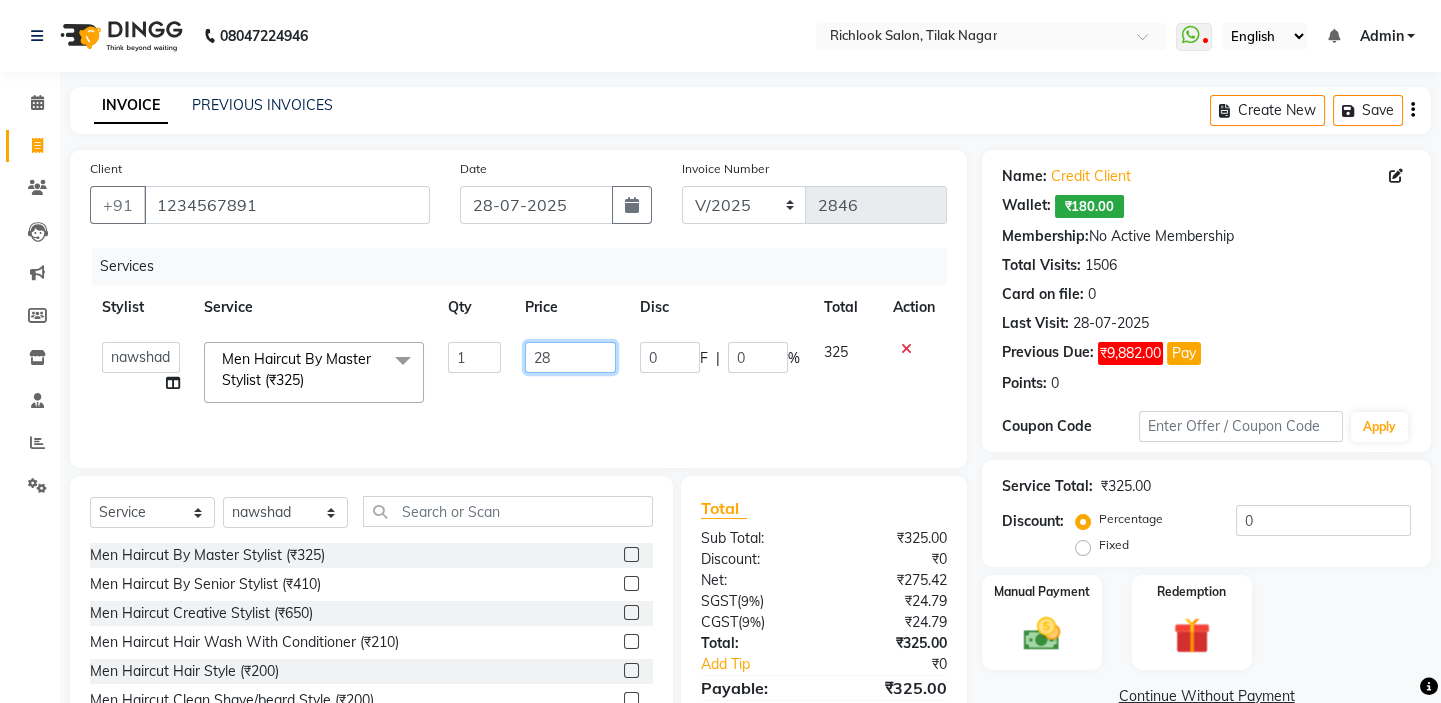 type on "280" 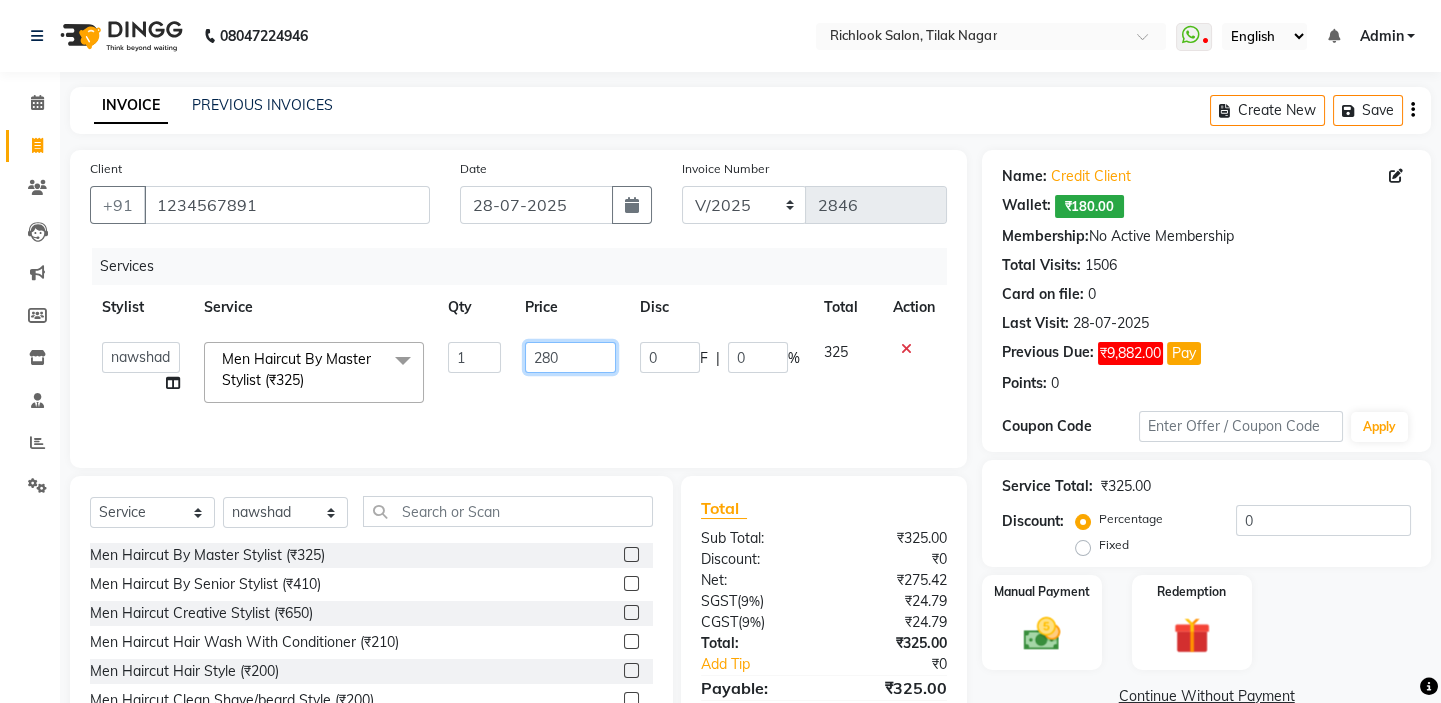 scroll, scrollTop: 99, scrollLeft: 0, axis: vertical 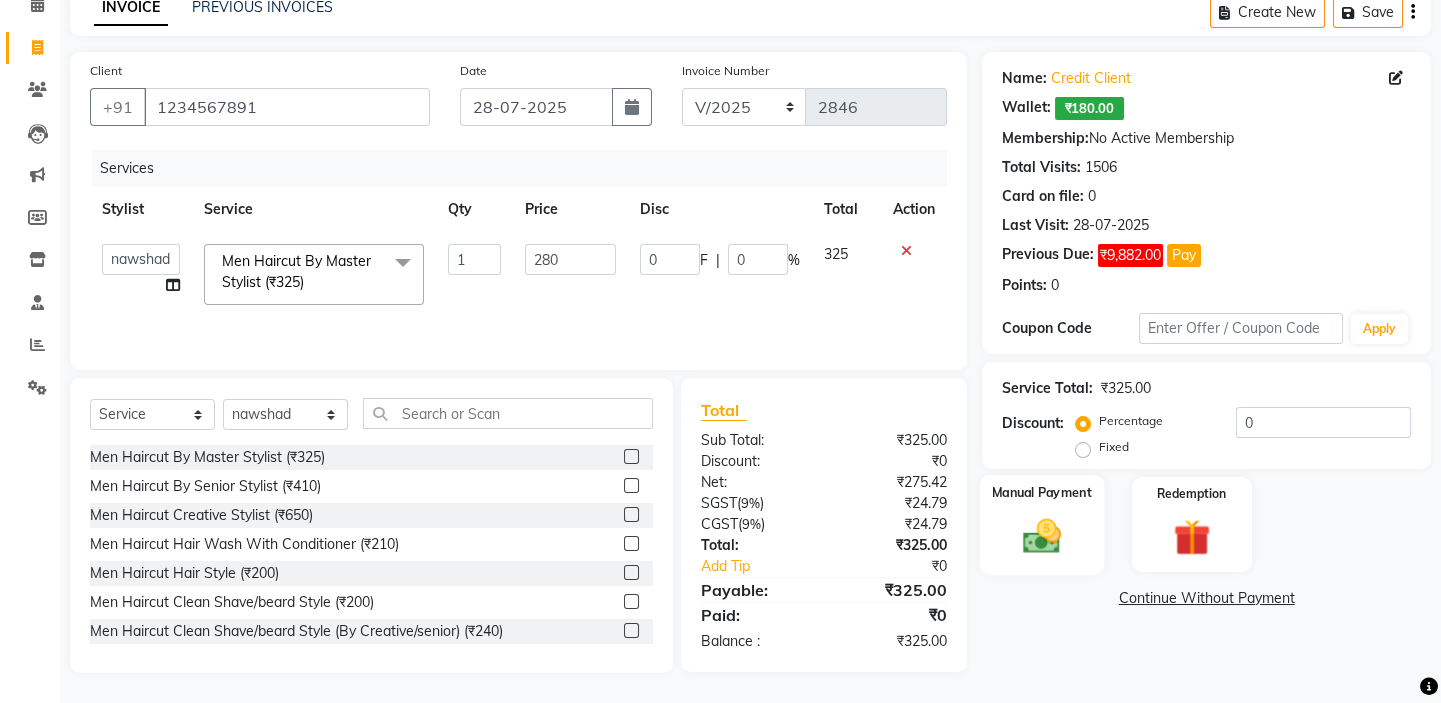 click 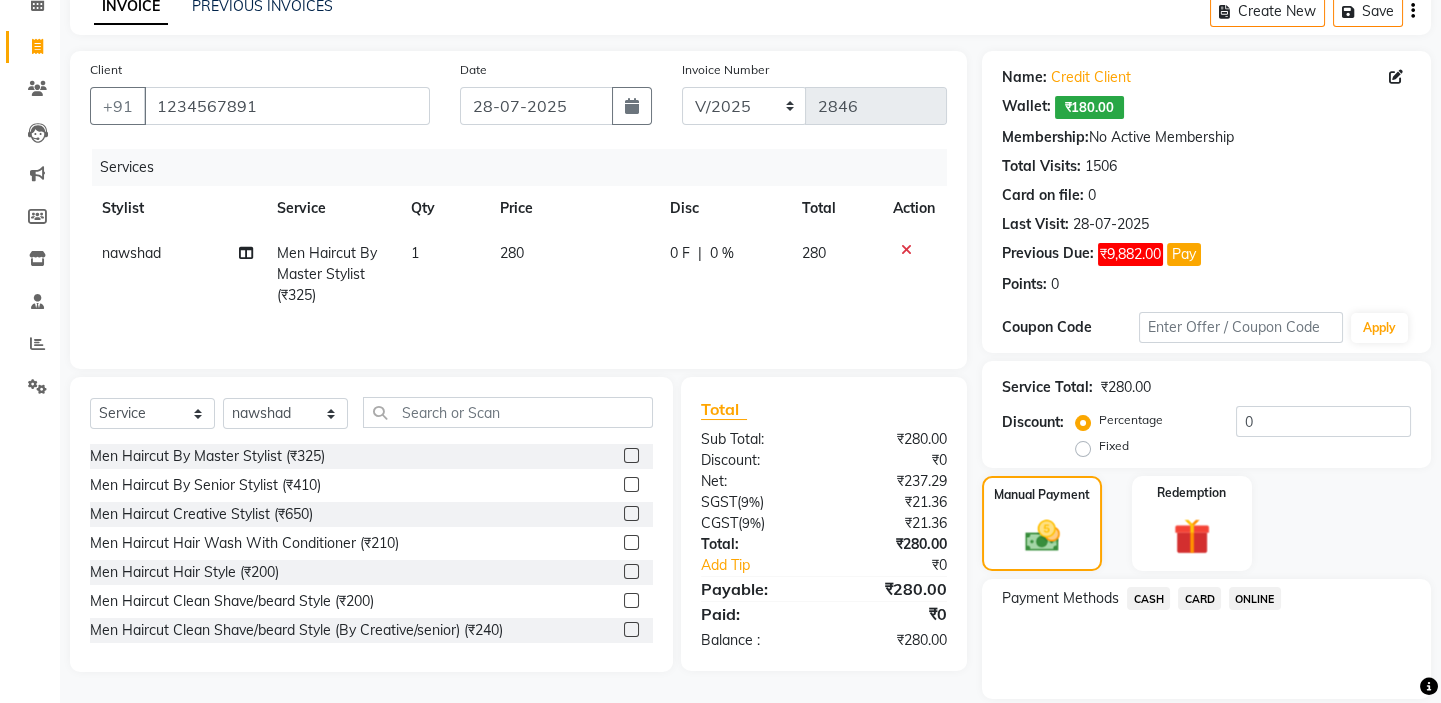 click on "CARD" 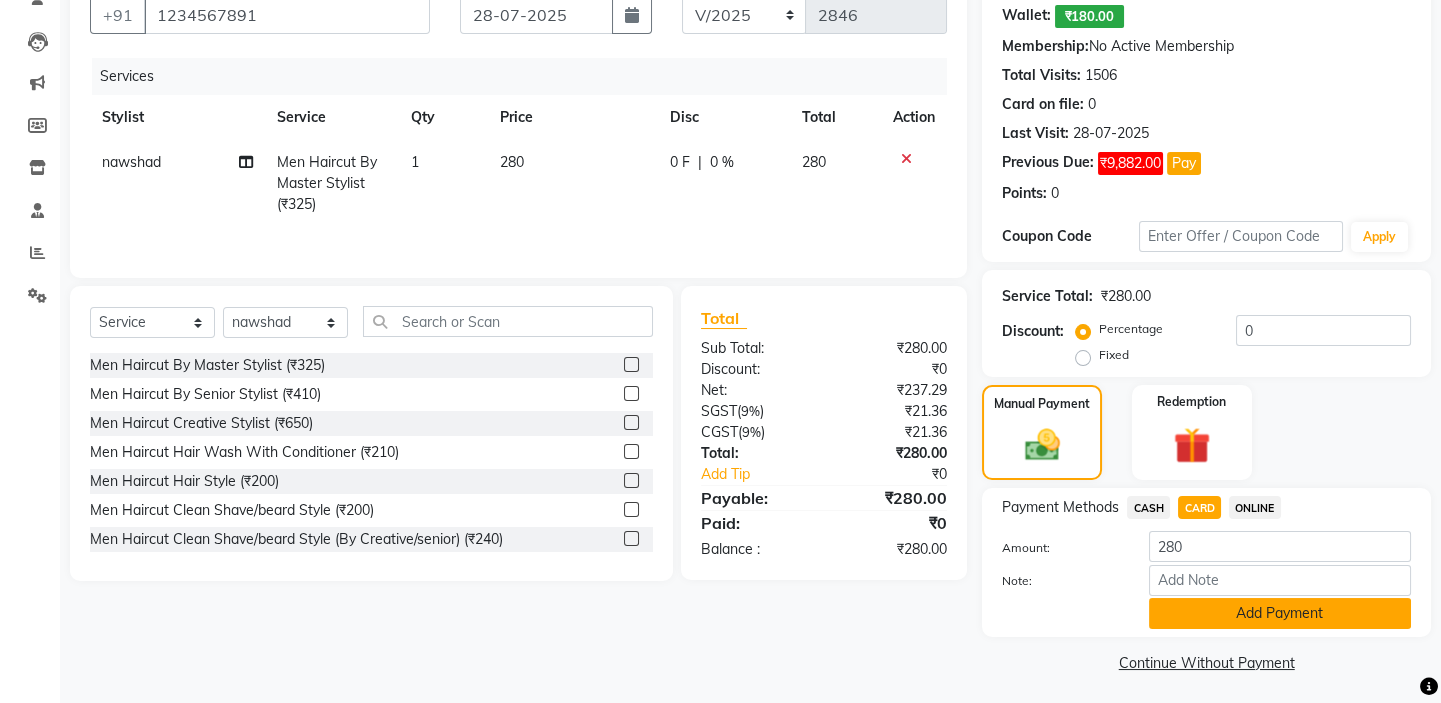 click on "Add Payment" 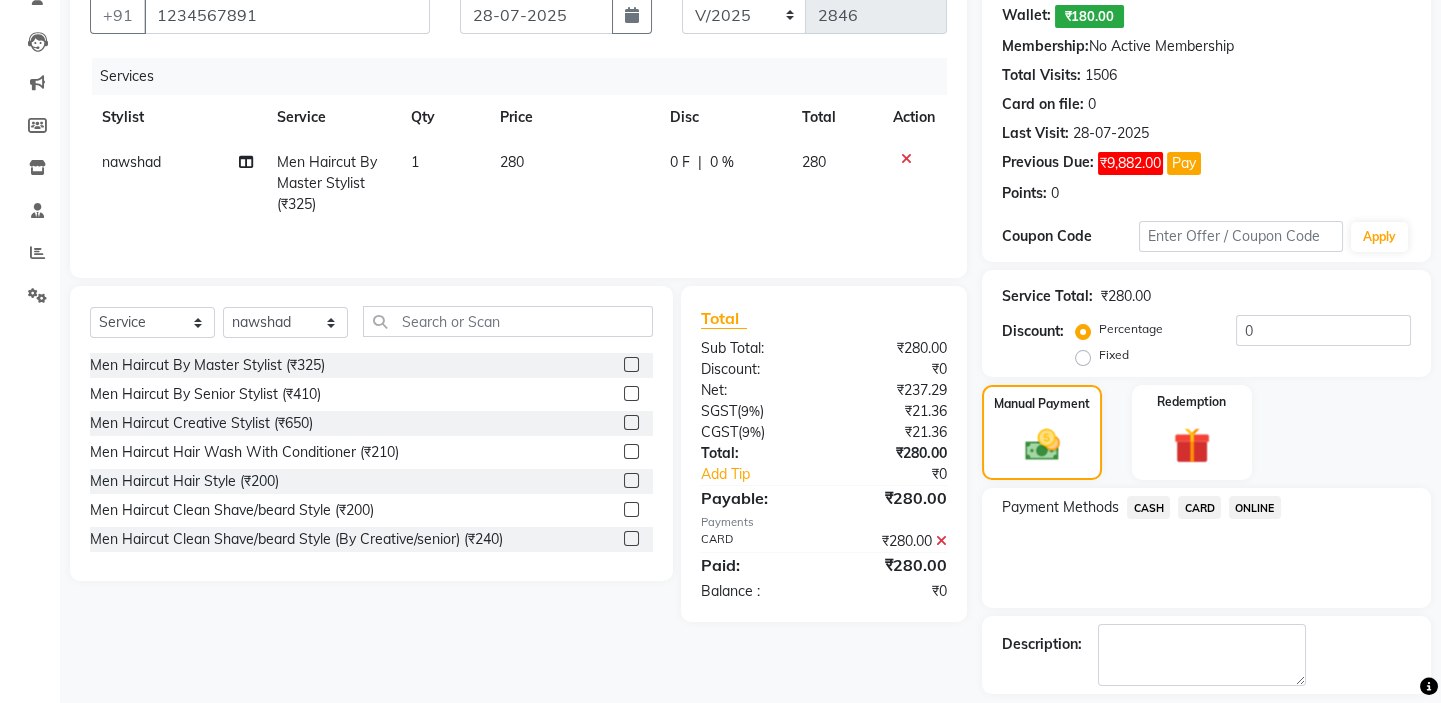 scroll, scrollTop: 279, scrollLeft: 0, axis: vertical 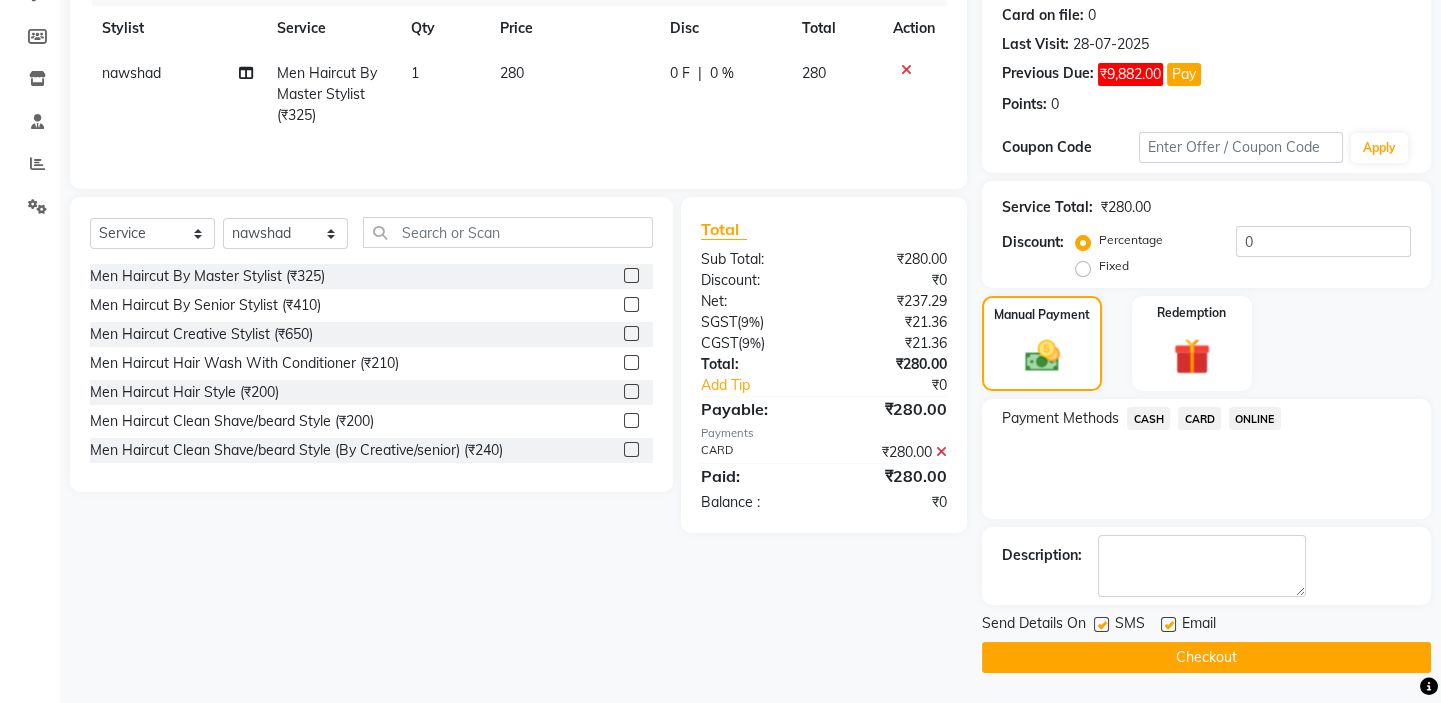 click on "Checkout" 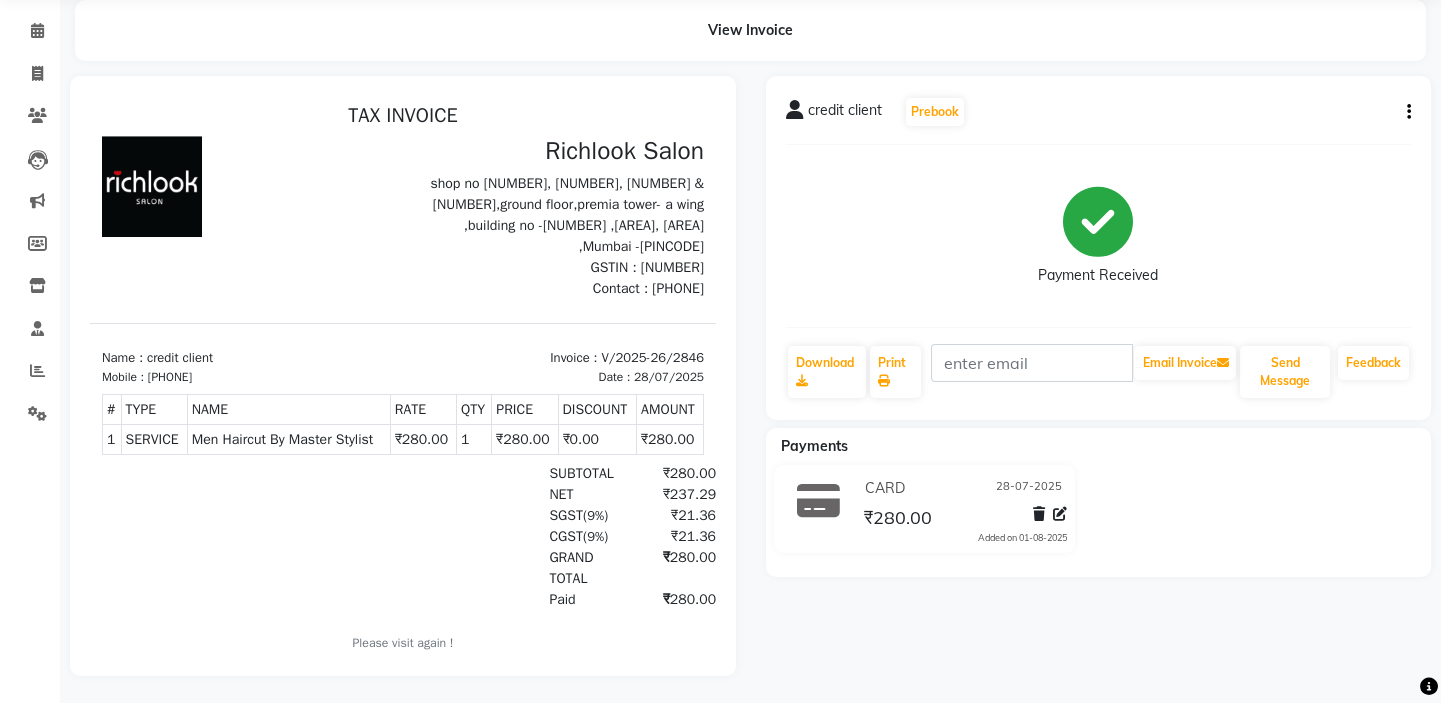 scroll, scrollTop: 88, scrollLeft: 0, axis: vertical 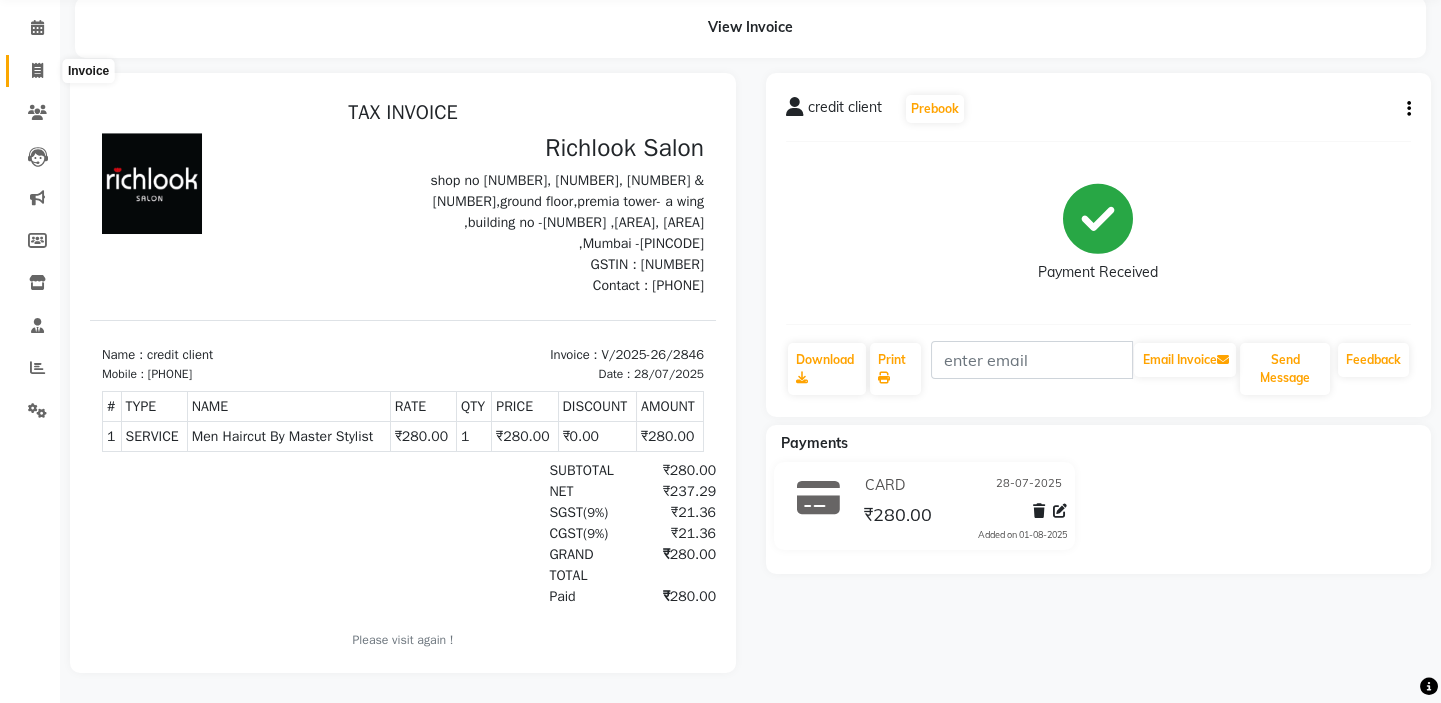 click 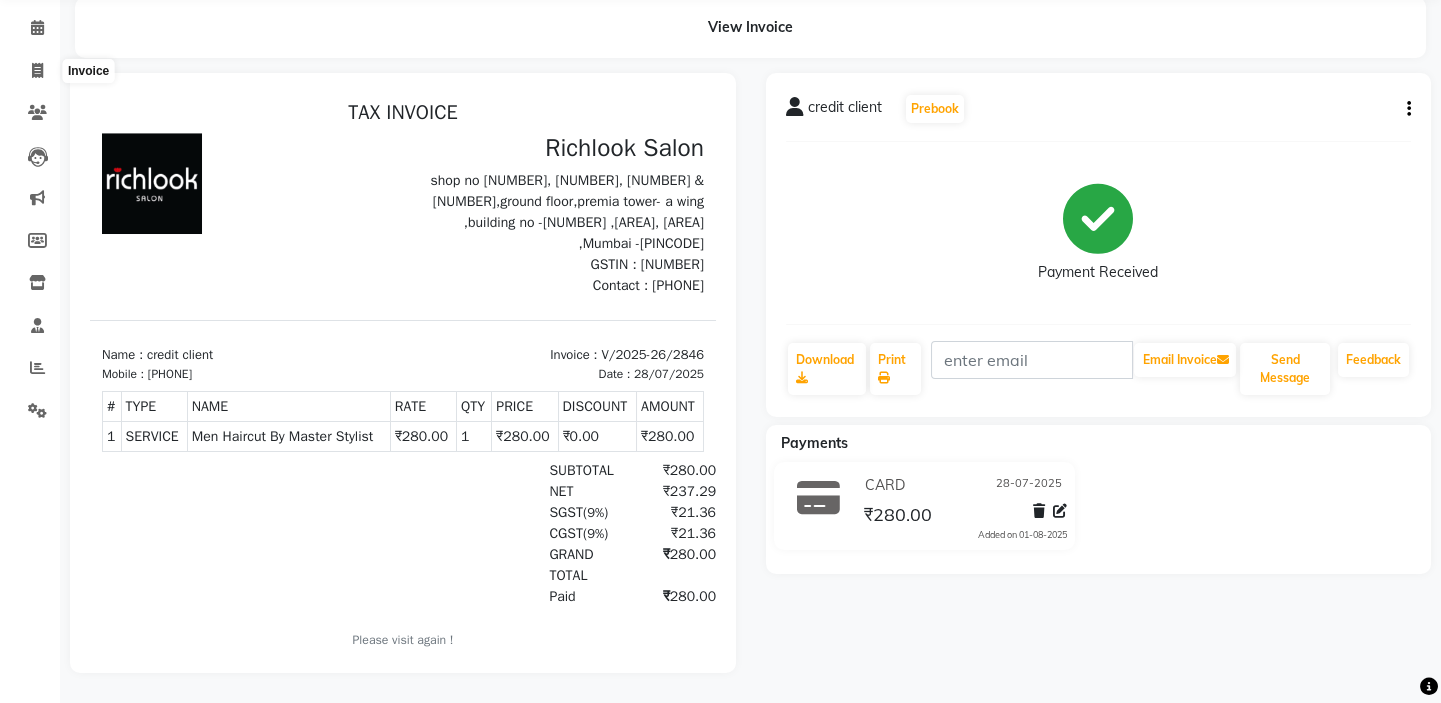 select on "6917" 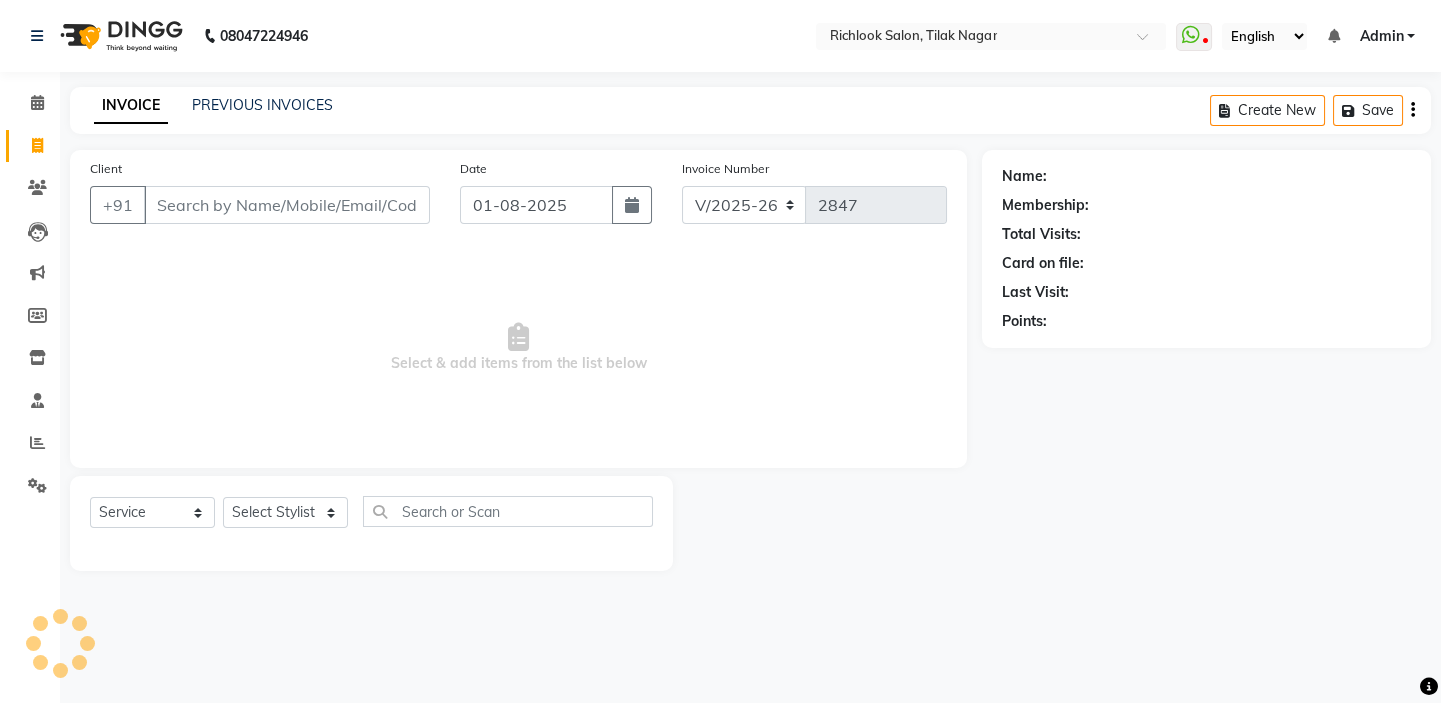 scroll, scrollTop: 0, scrollLeft: 0, axis: both 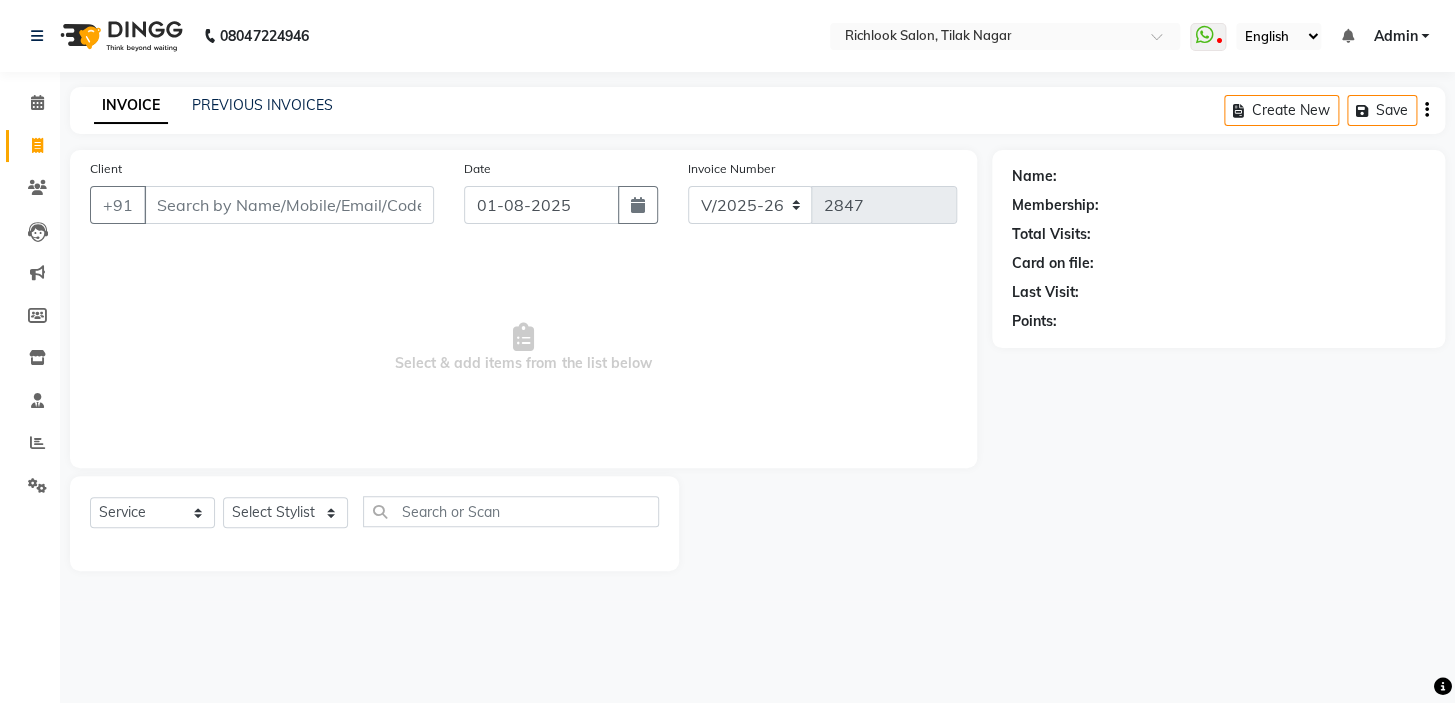 click on "Client" at bounding box center (289, 205) 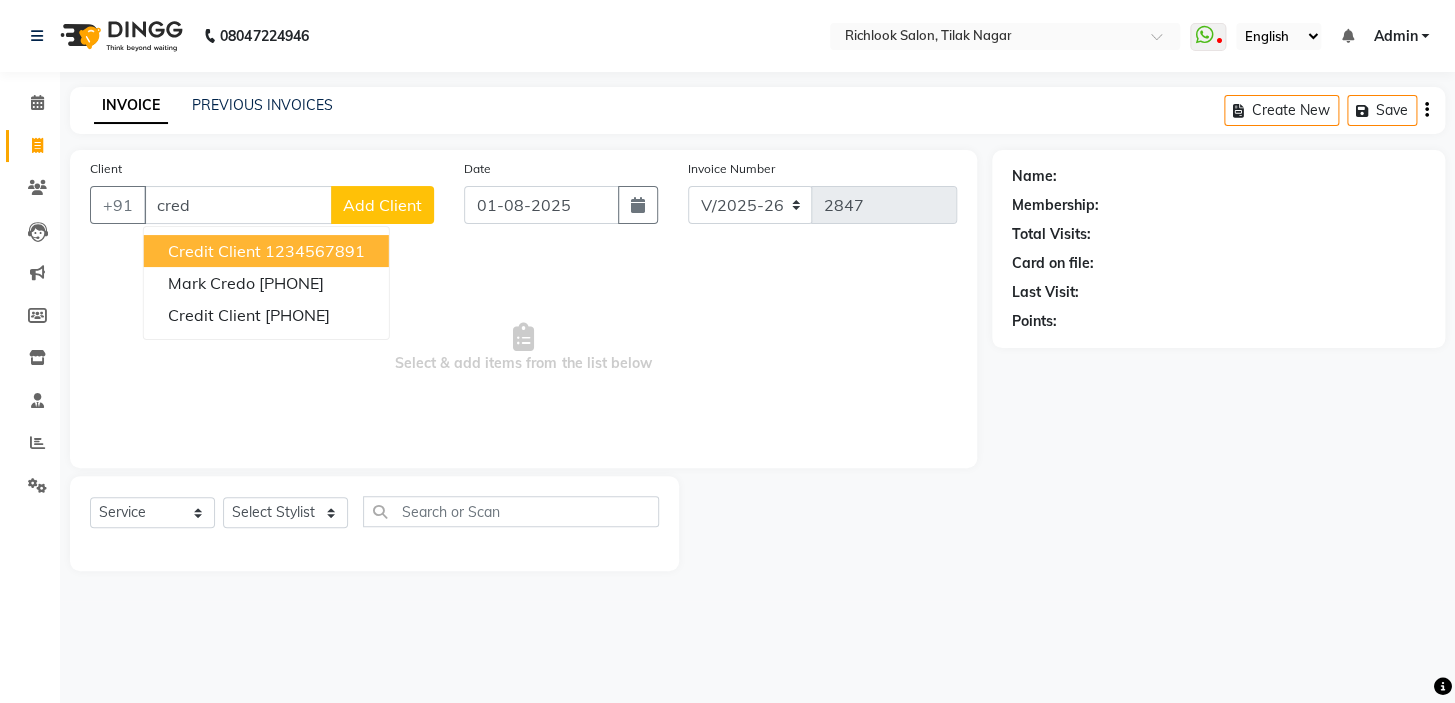 click on "1234567891" at bounding box center [315, 251] 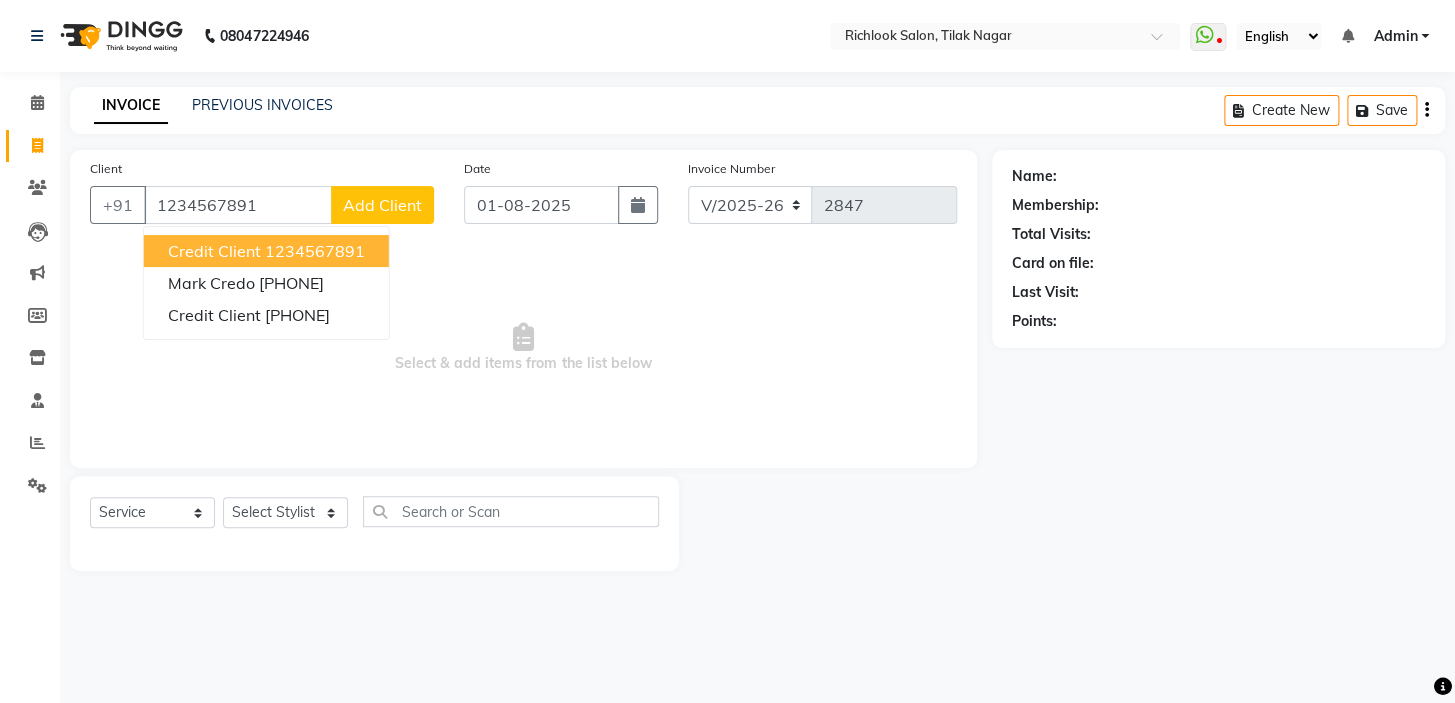 type on "1234567891" 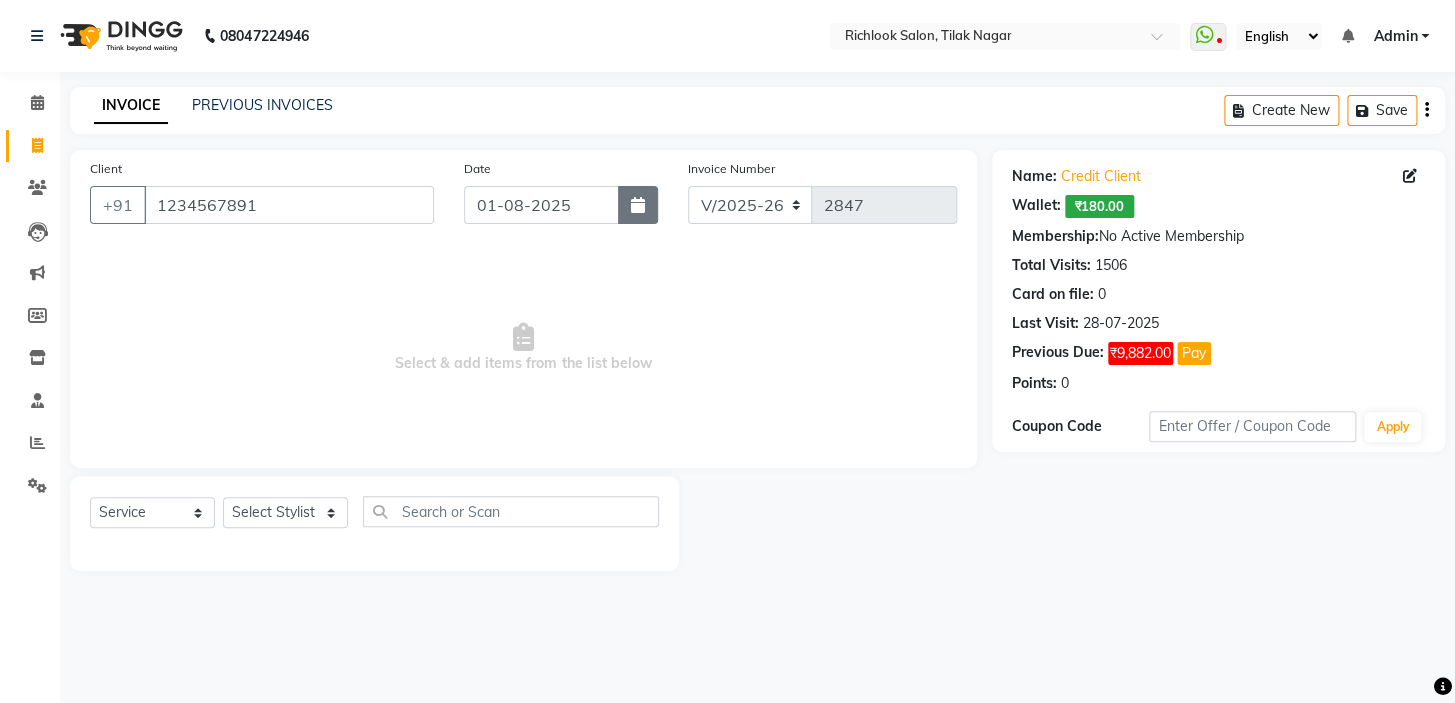 click 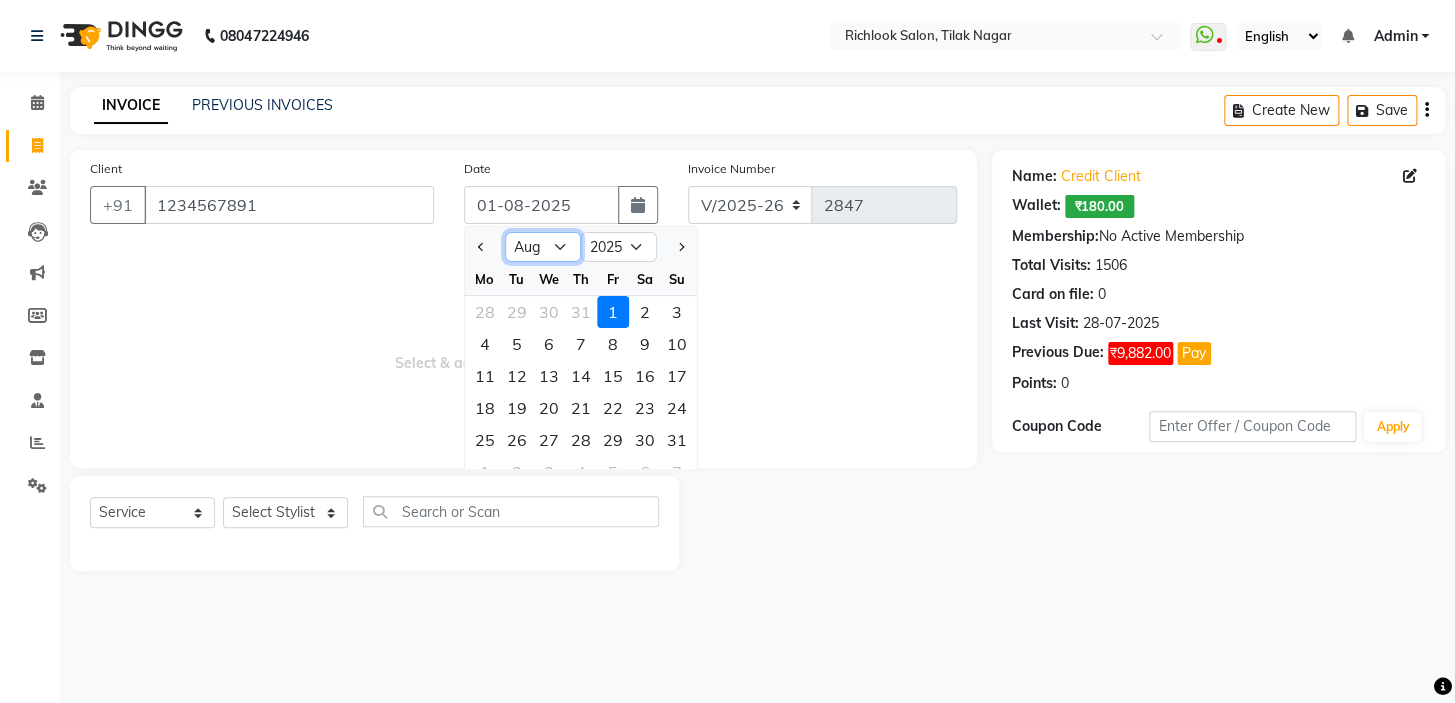 drag, startPoint x: 529, startPoint y: 241, endPoint x: 523, endPoint y: 259, distance: 18.973665 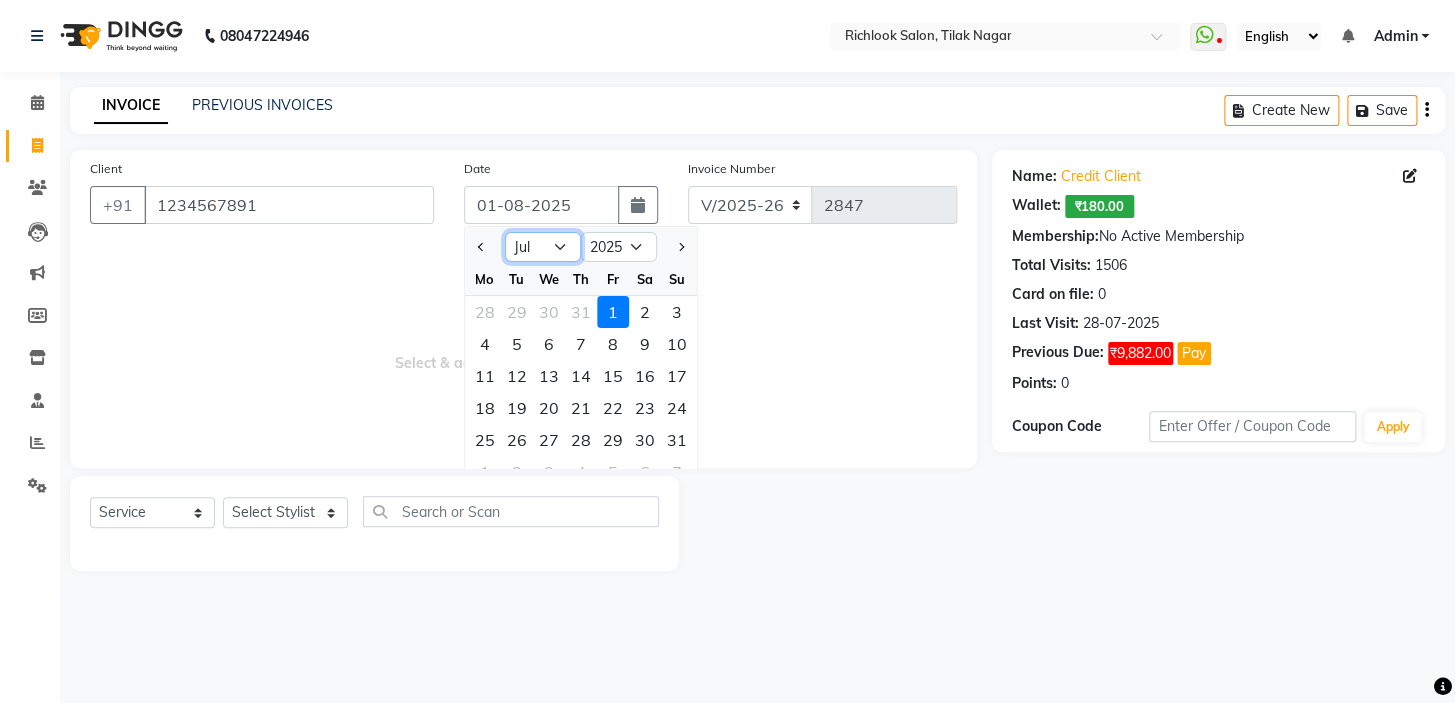 click on "Jan Feb Mar Apr May Jun Jul Aug Sep Oct Nov Dec" 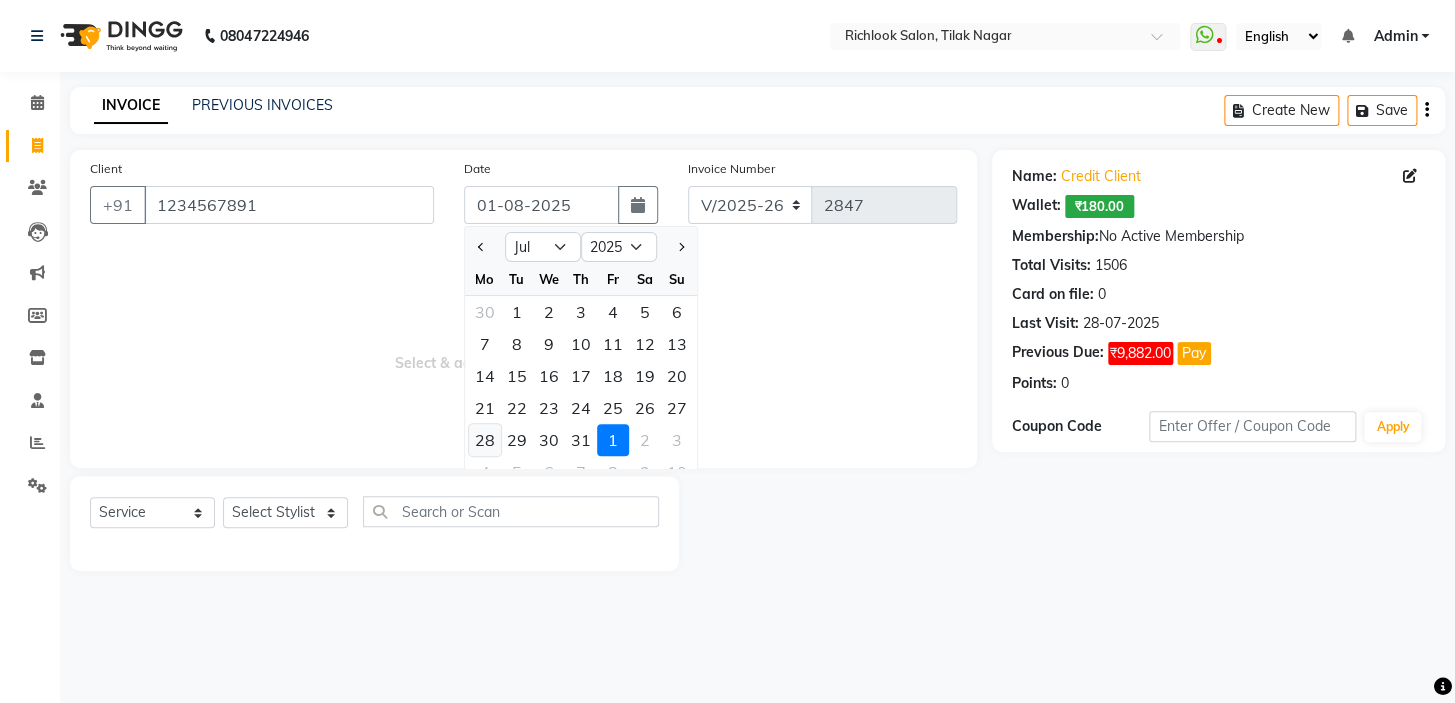 click on "28" 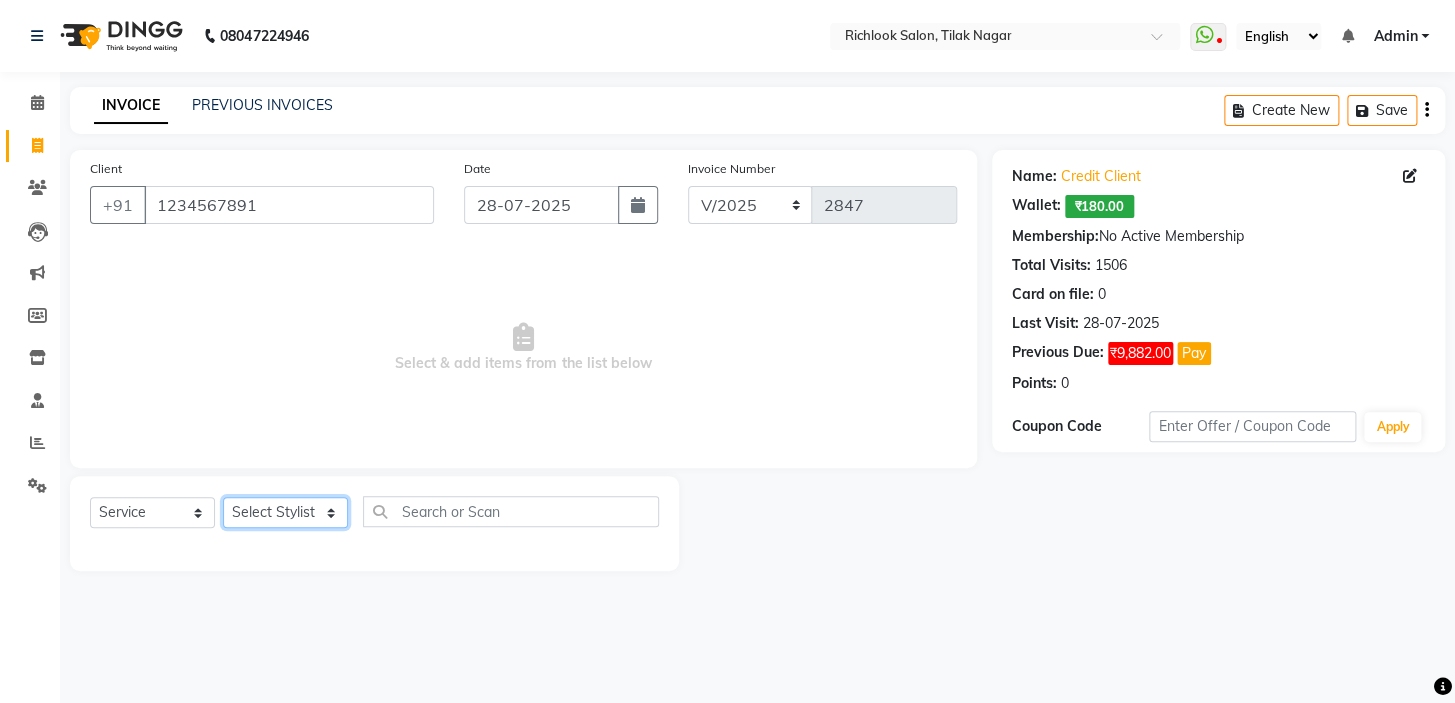 drag, startPoint x: 298, startPoint y: 510, endPoint x: 350, endPoint y: 519, distance: 52.773098 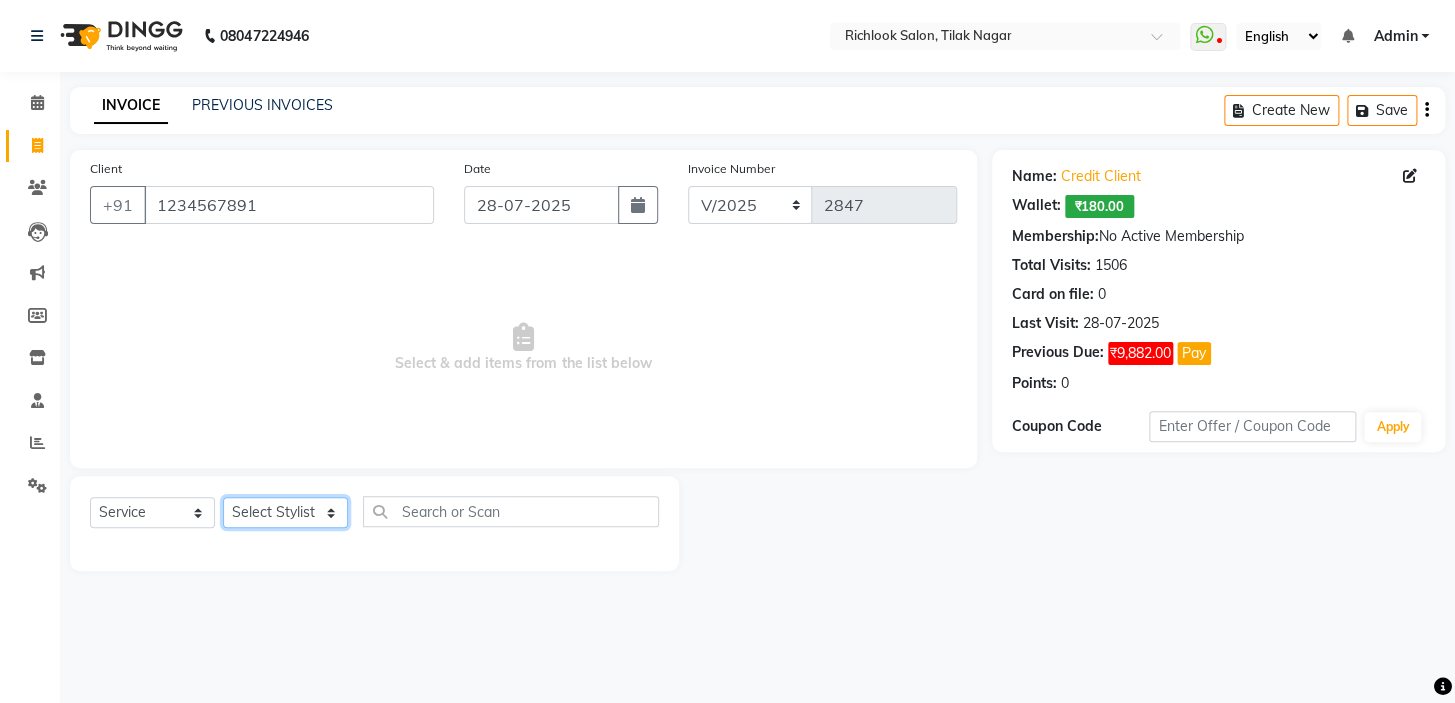 select on "65653" 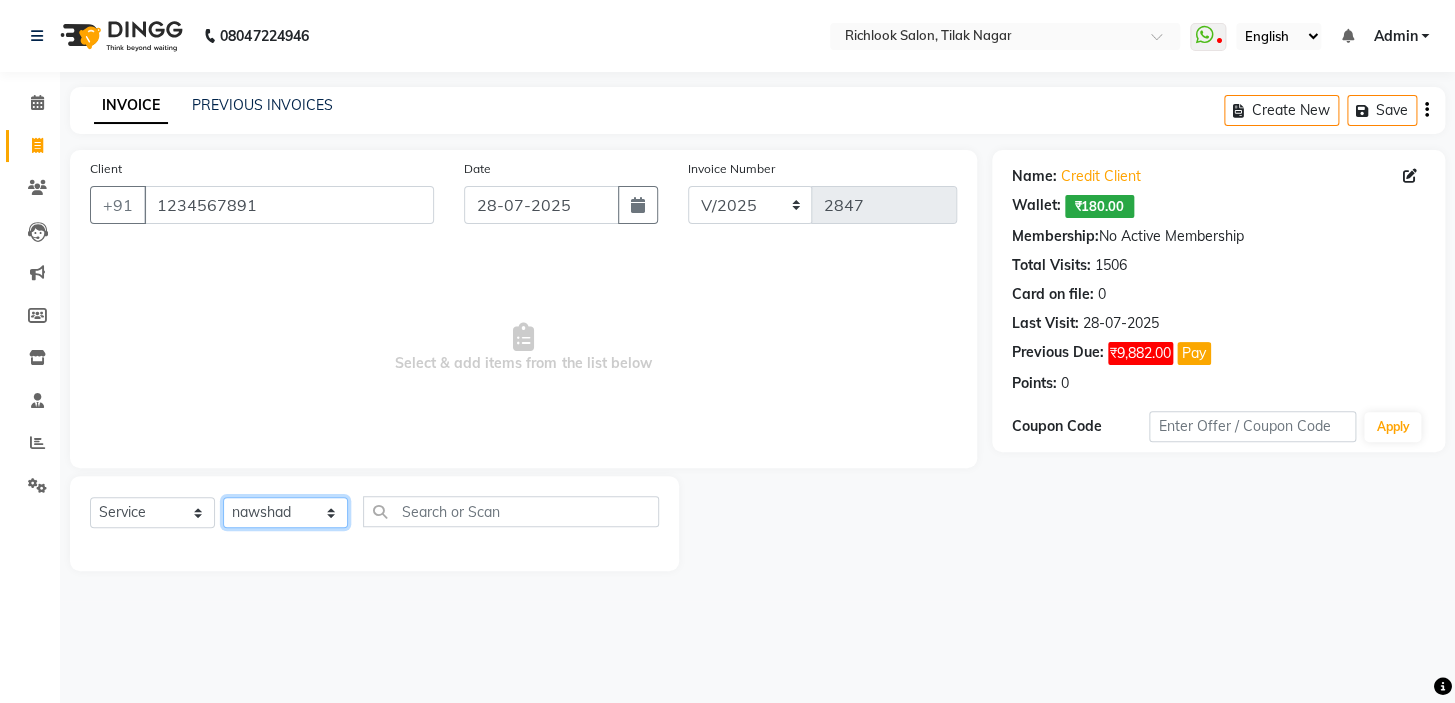 click on "Select Stylist [NAME] [NAME] [NAME] [NAME] [NAME]  [NAME] [NAME]   [NAME] [NAME]   [NAME]" 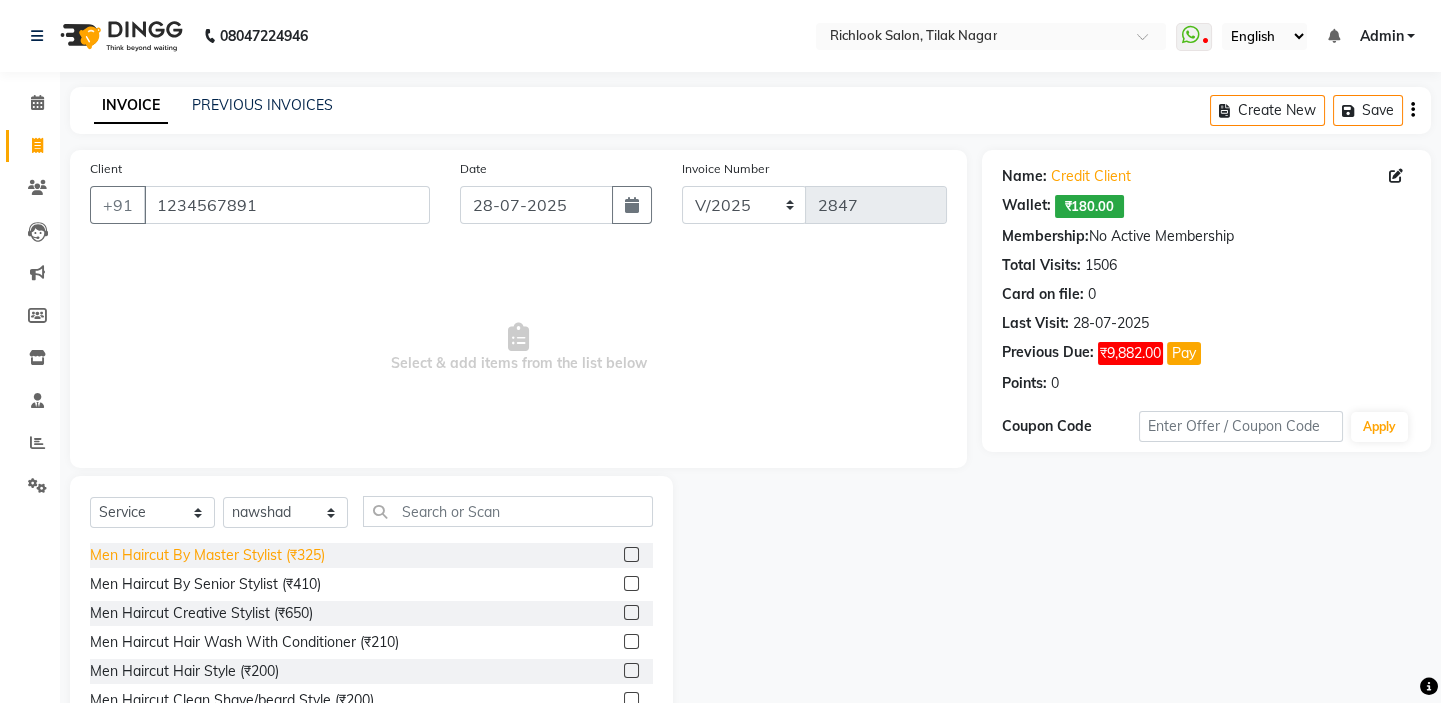 click on "Men Haircut By Master Stylist (₹325)" 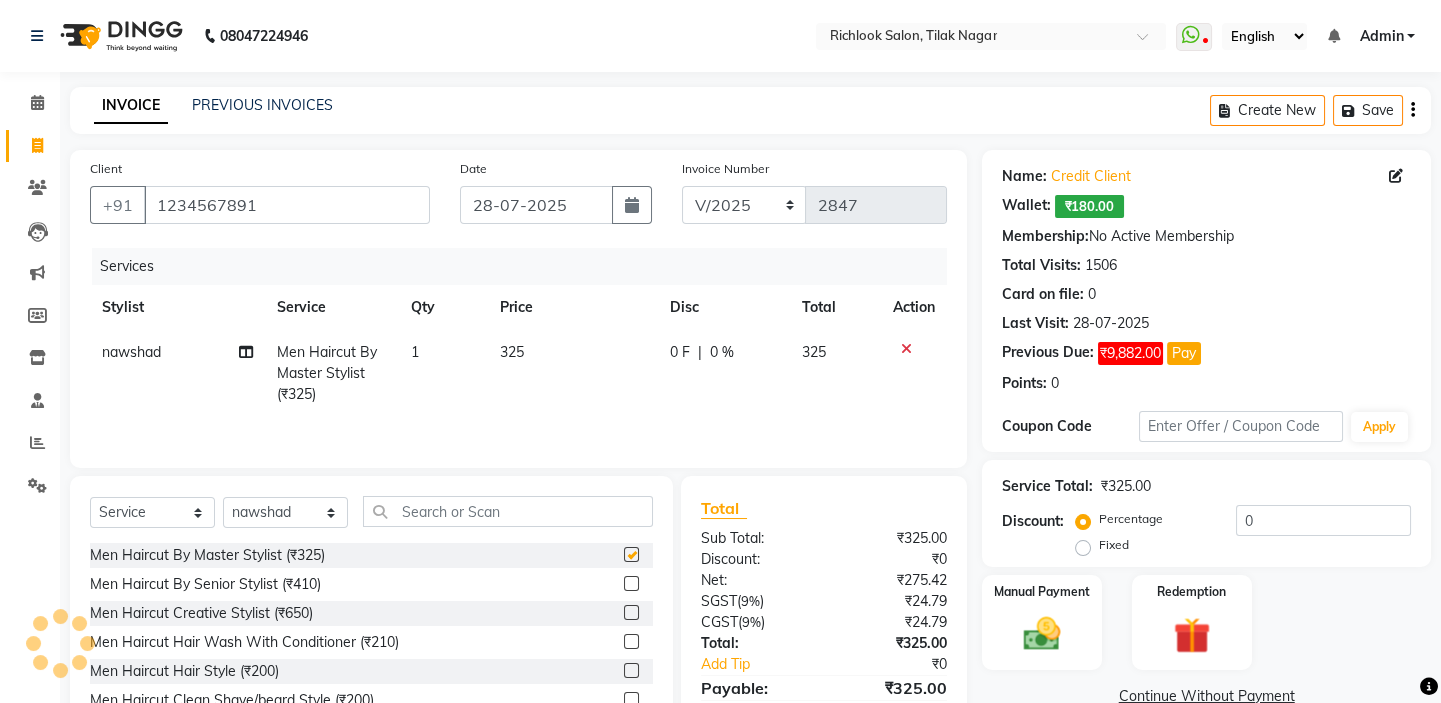 checkbox on "false" 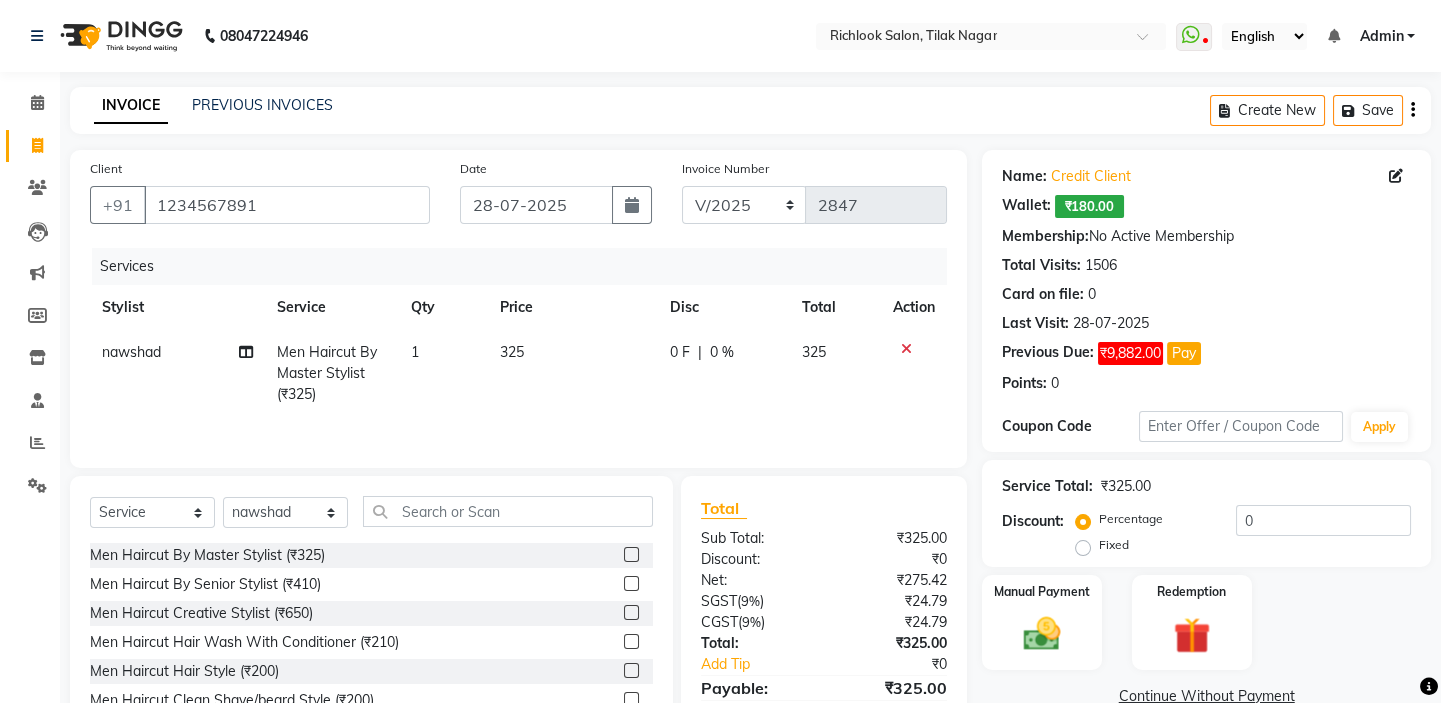 click on "325" 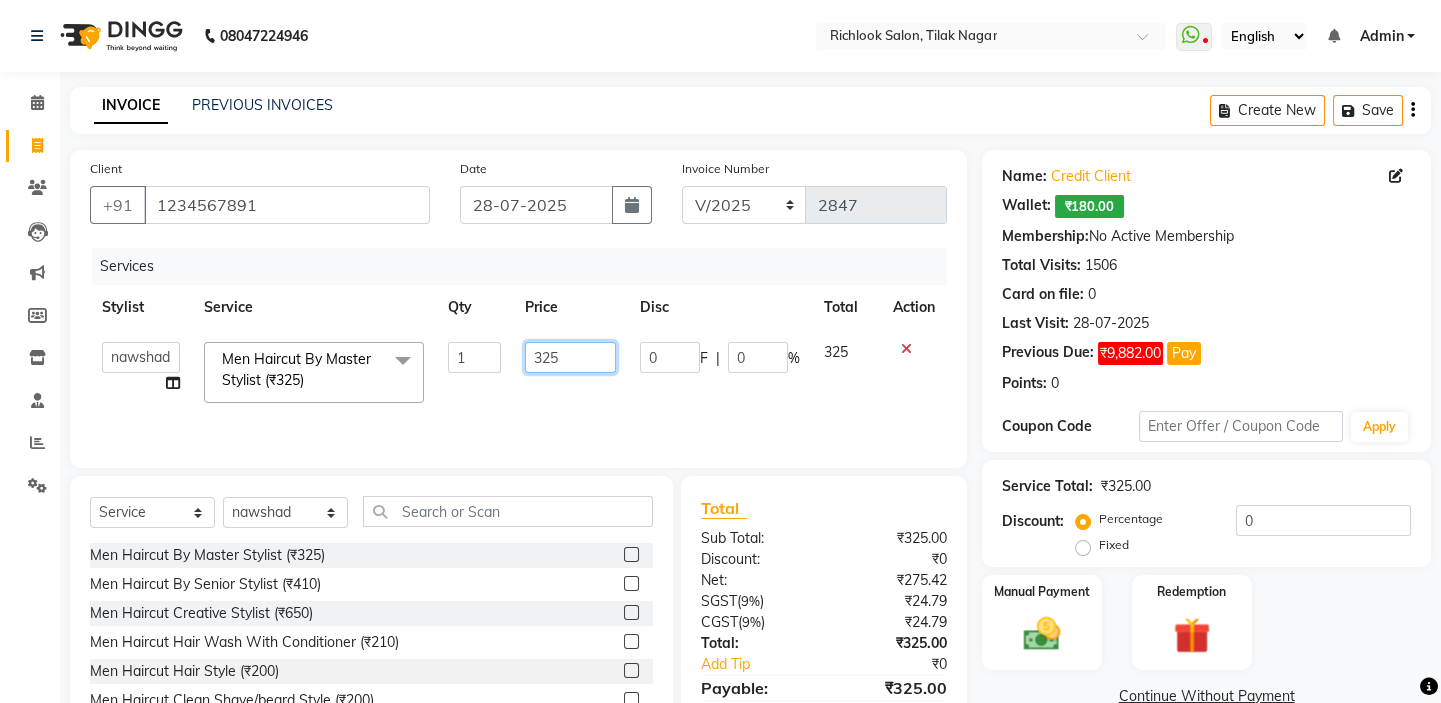 drag, startPoint x: 550, startPoint y: 340, endPoint x: 95, endPoint y: 276, distance: 459.47906 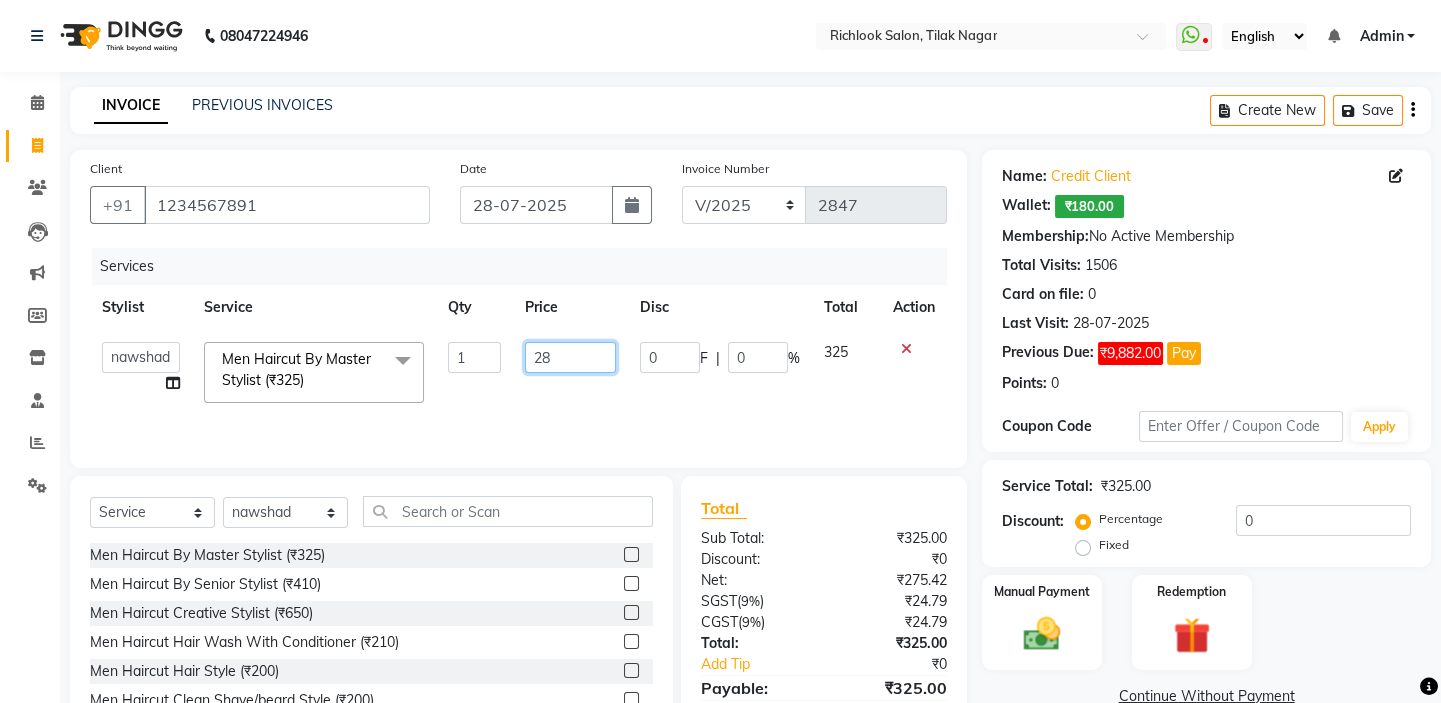 type on "280" 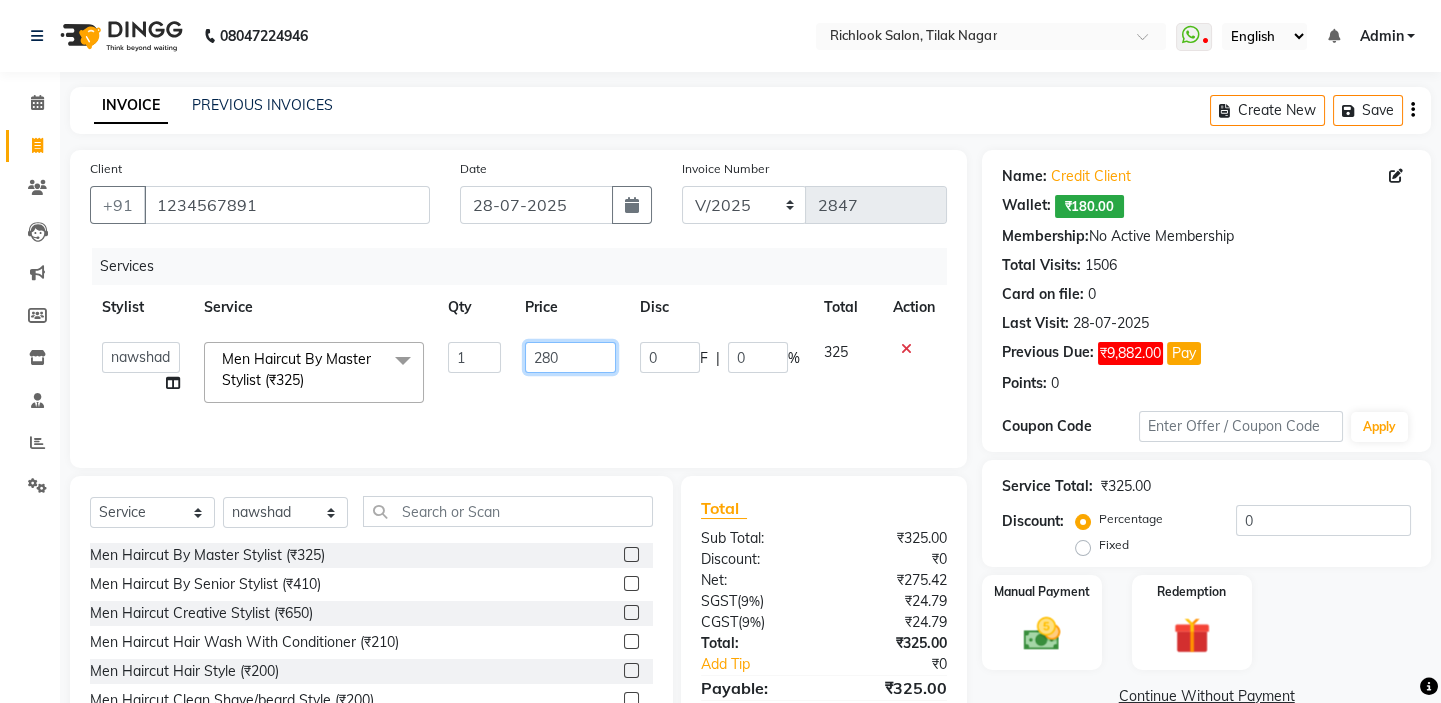 scroll, scrollTop: 99, scrollLeft: 0, axis: vertical 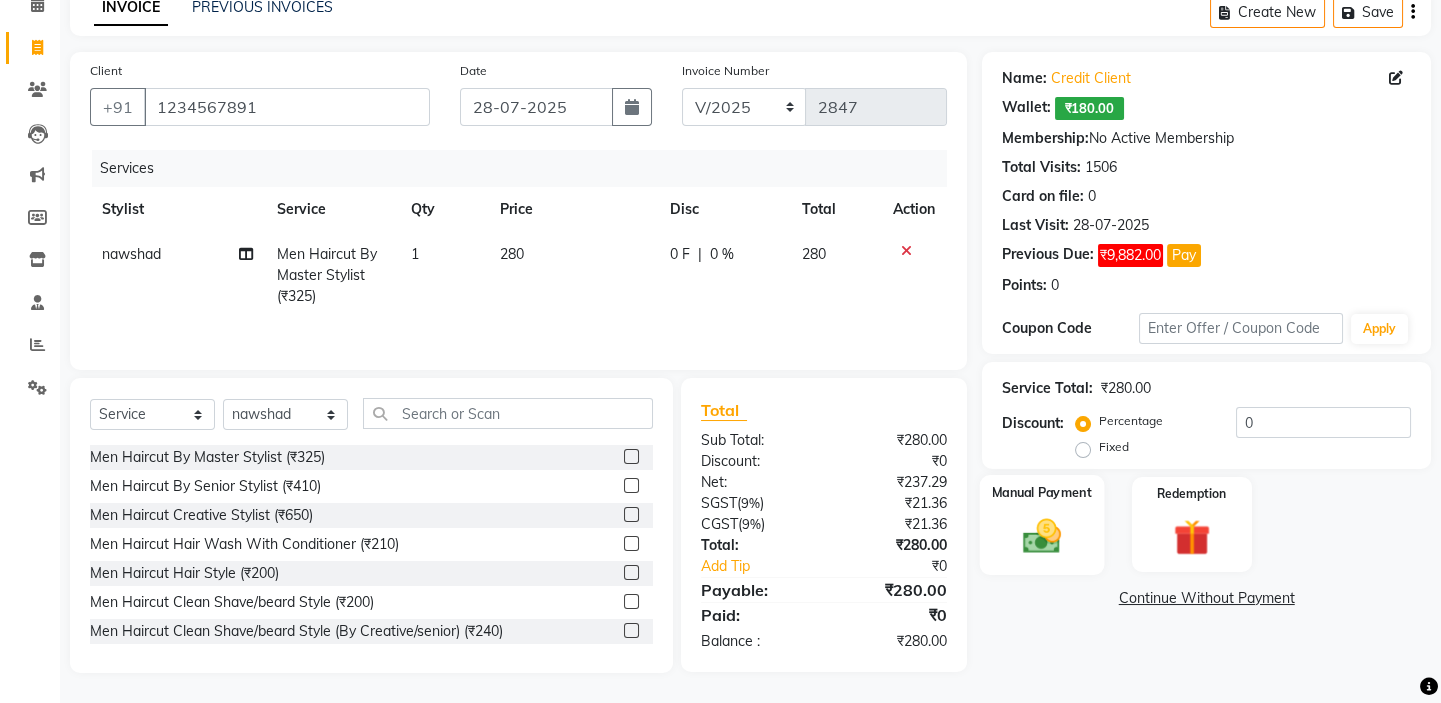 click 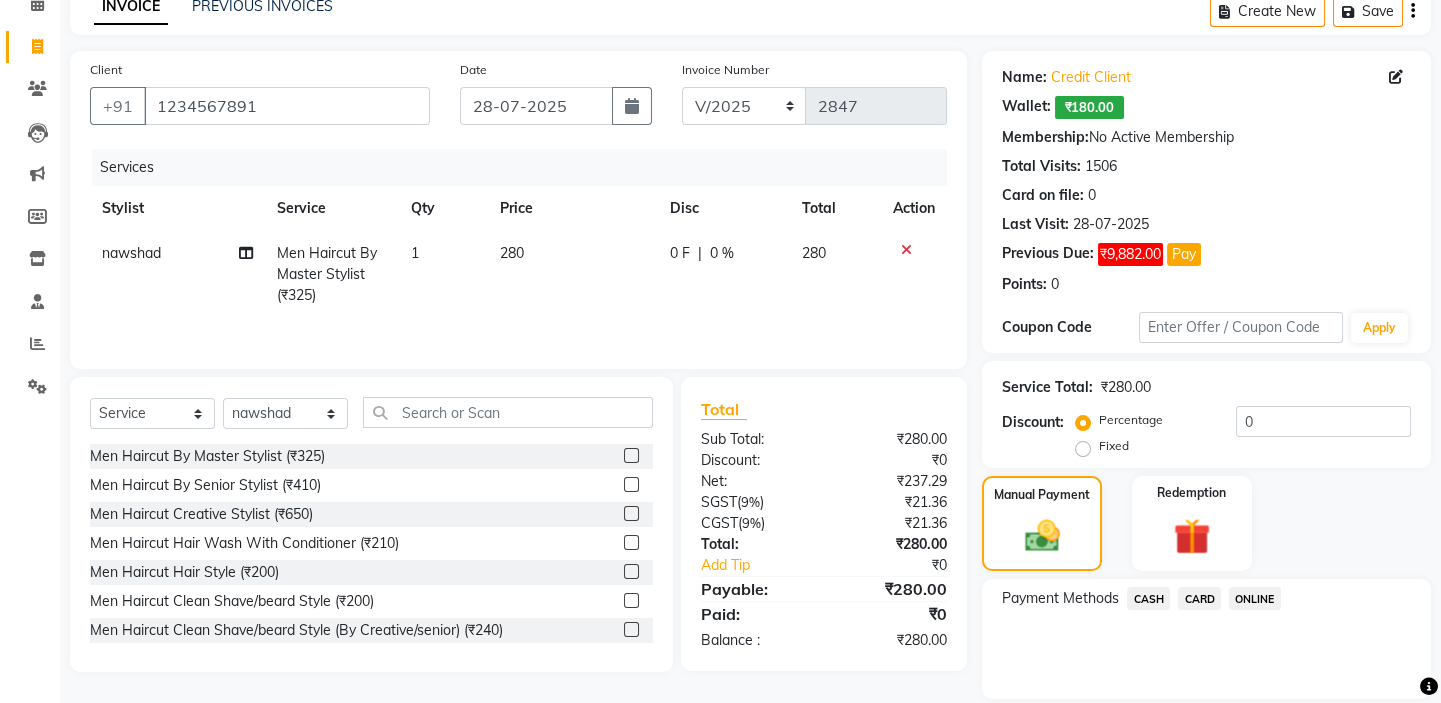 click on "CARD" 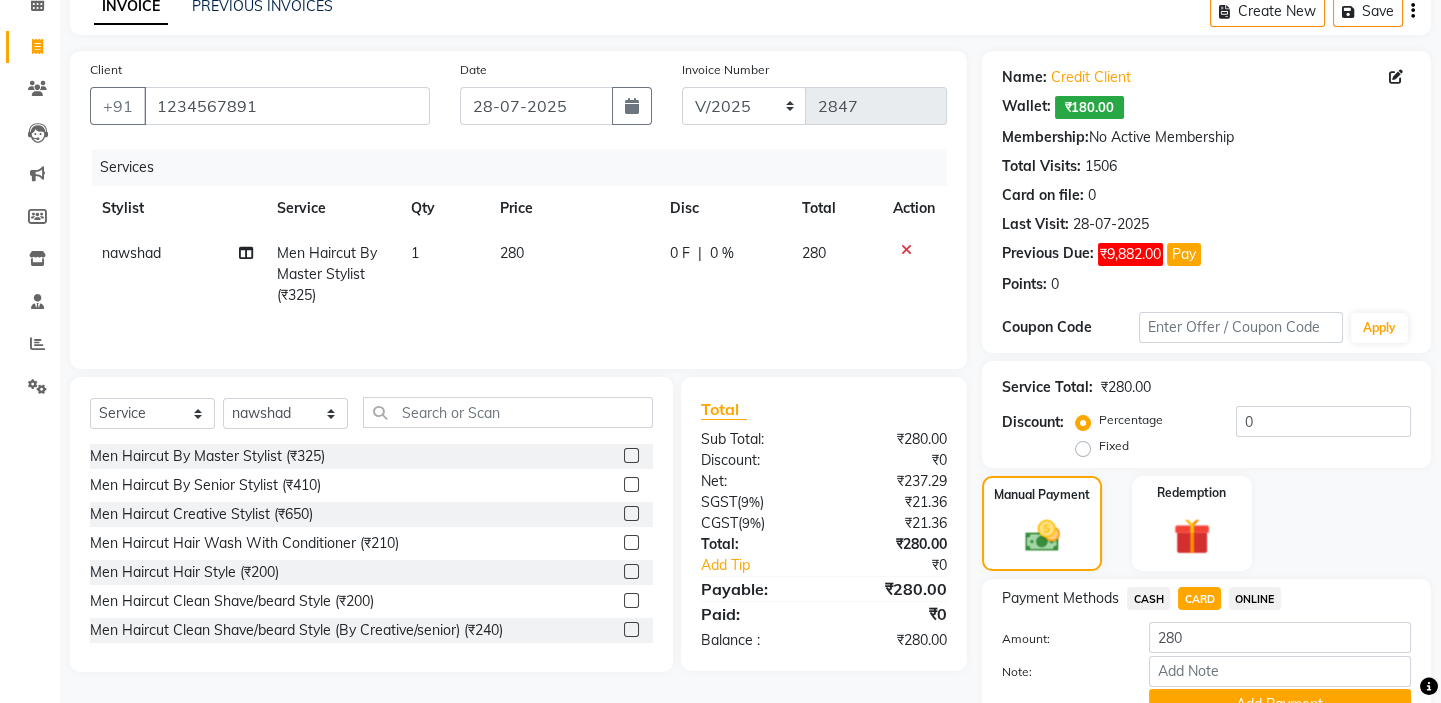 scroll, scrollTop: 195, scrollLeft: 0, axis: vertical 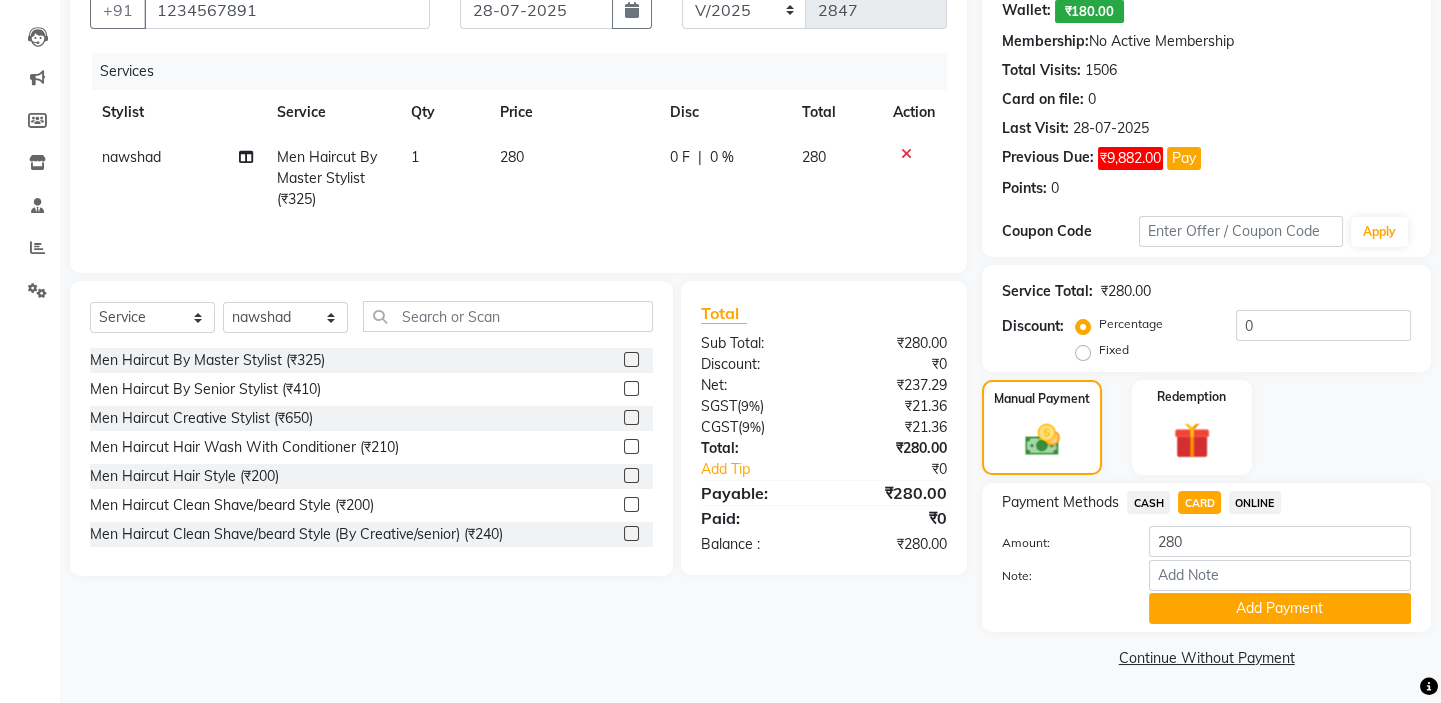 click on "Name: Credit Client   Wallet:   ₹180.00  Membership:  No Active Membership  Total Visits:  1506 Card on file:  0 Last Visit:   [DATE]  Previous Due:  ₹9,882.00 Pay Points:   0  Coupon Code Apply Service Total:  ₹280.00  Discount:  Percentage   Fixed  0 Manual Payment Redemption Payment Methods  CASH   CARD   ONLINE  Amount: 280 Note: Add Payment  Continue Without Payment" 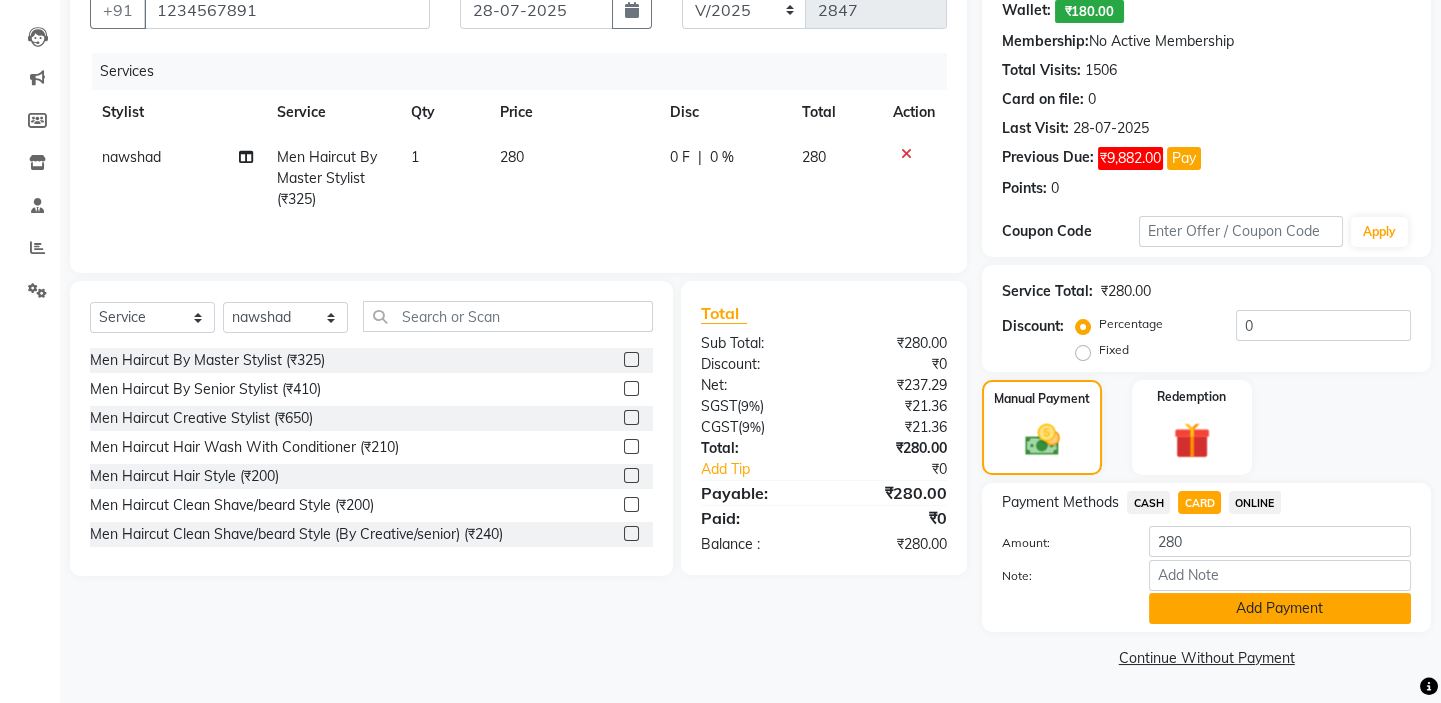 click on "Add Payment" 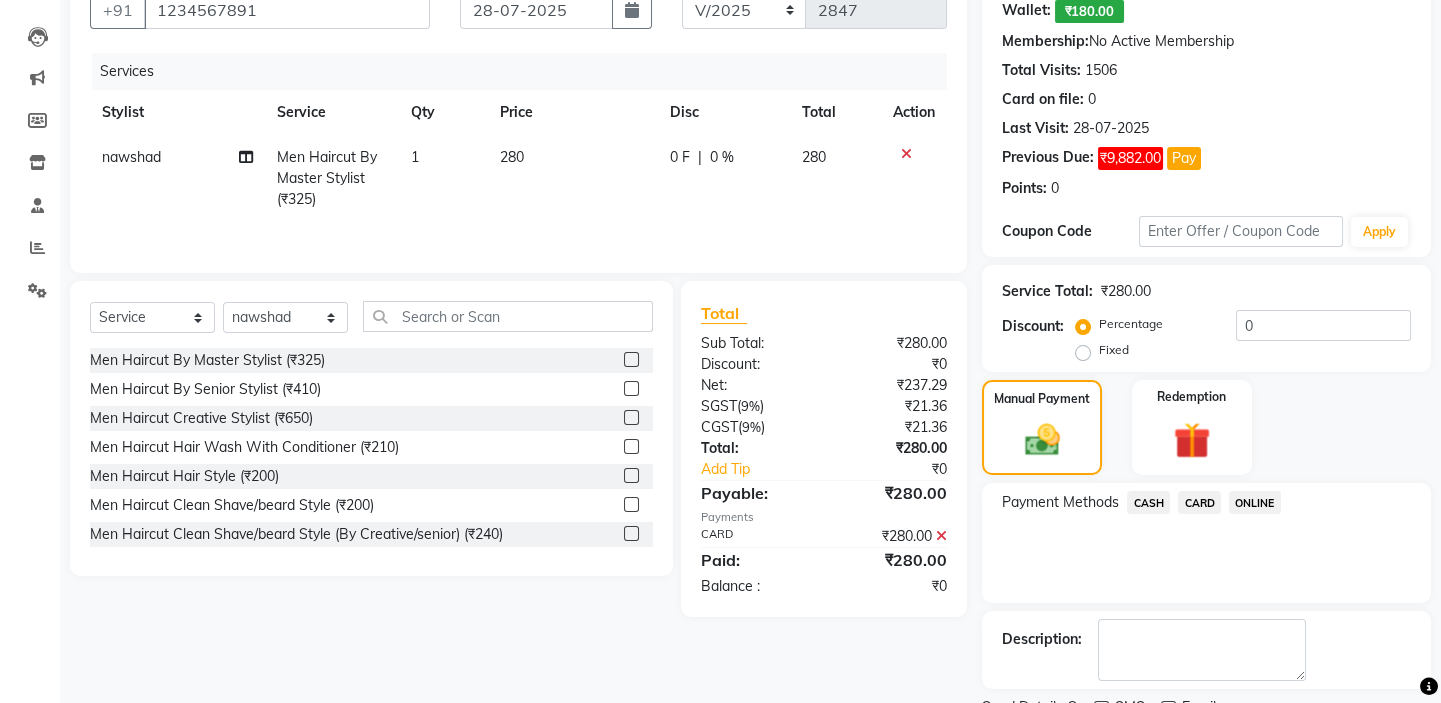 scroll, scrollTop: 279, scrollLeft: 0, axis: vertical 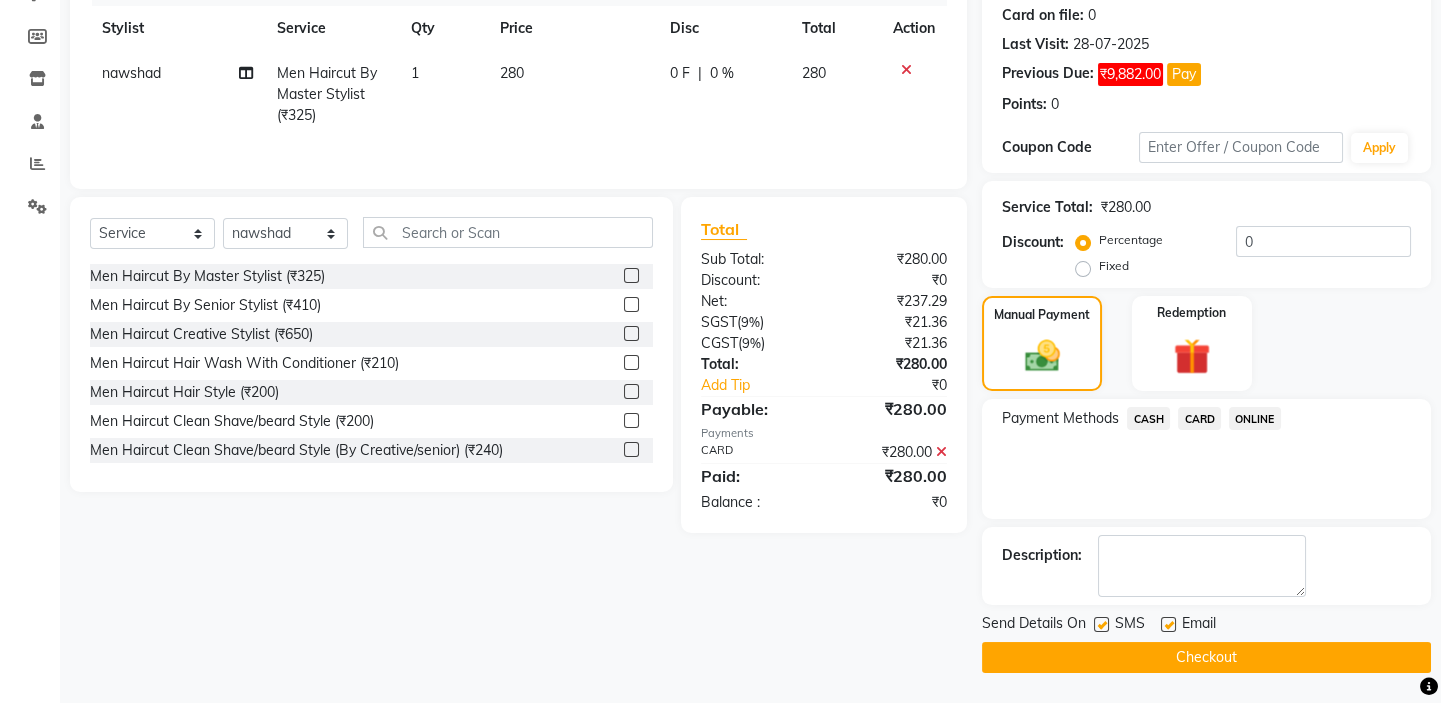click on "Checkout" 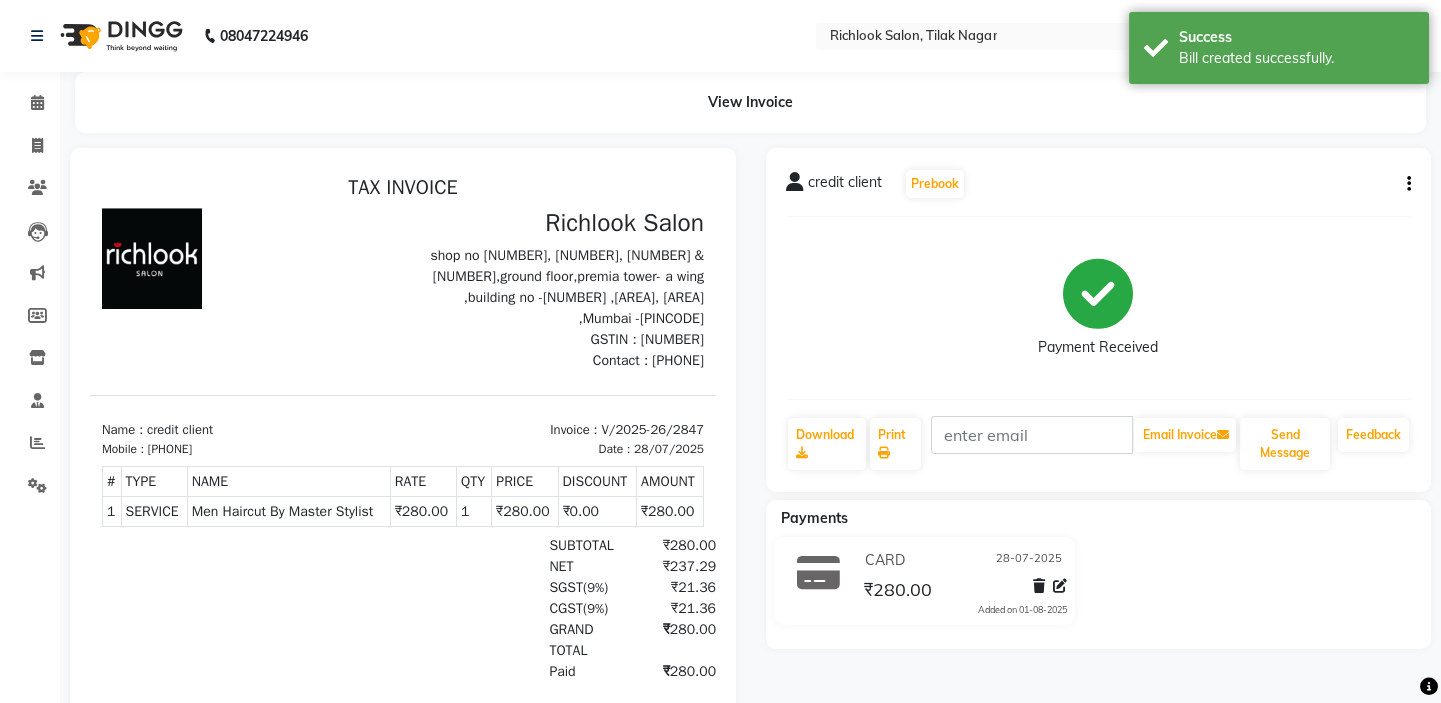 scroll, scrollTop: 0, scrollLeft: 0, axis: both 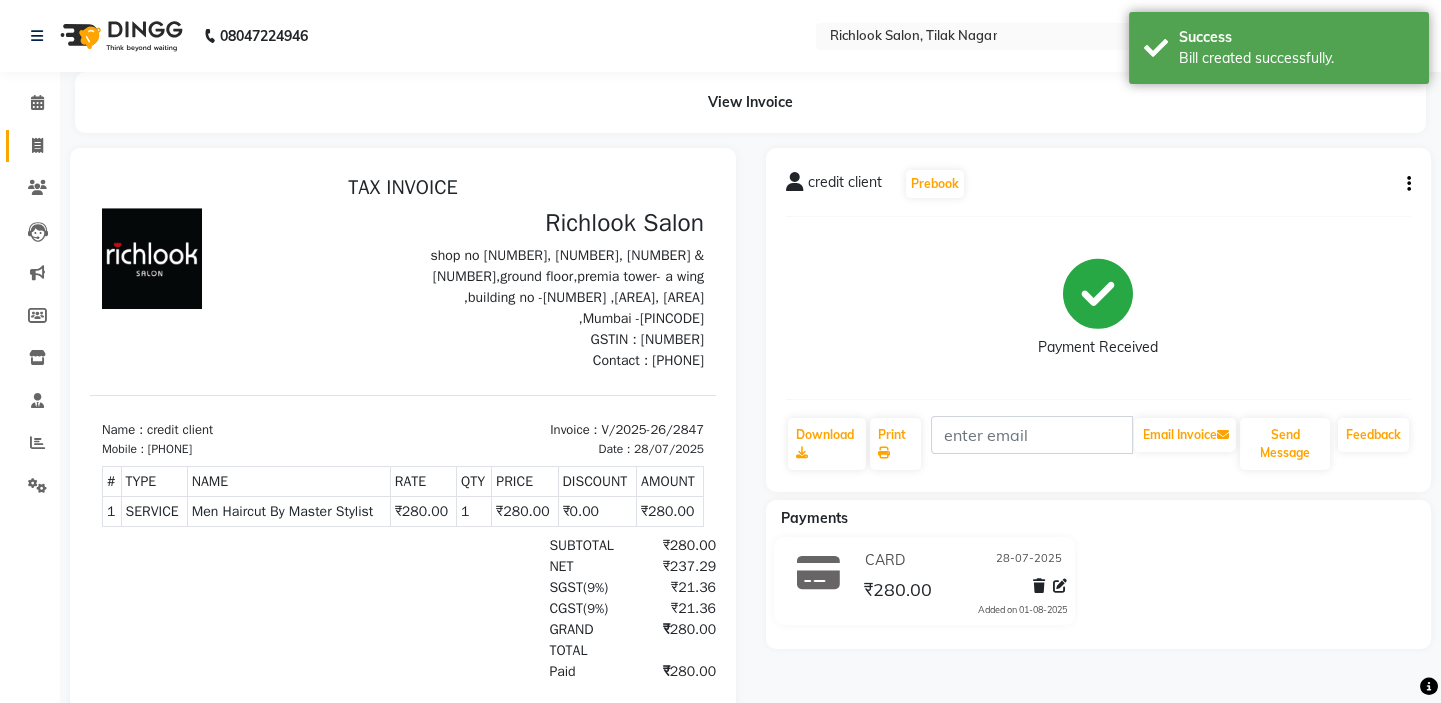 click on "Invoice" 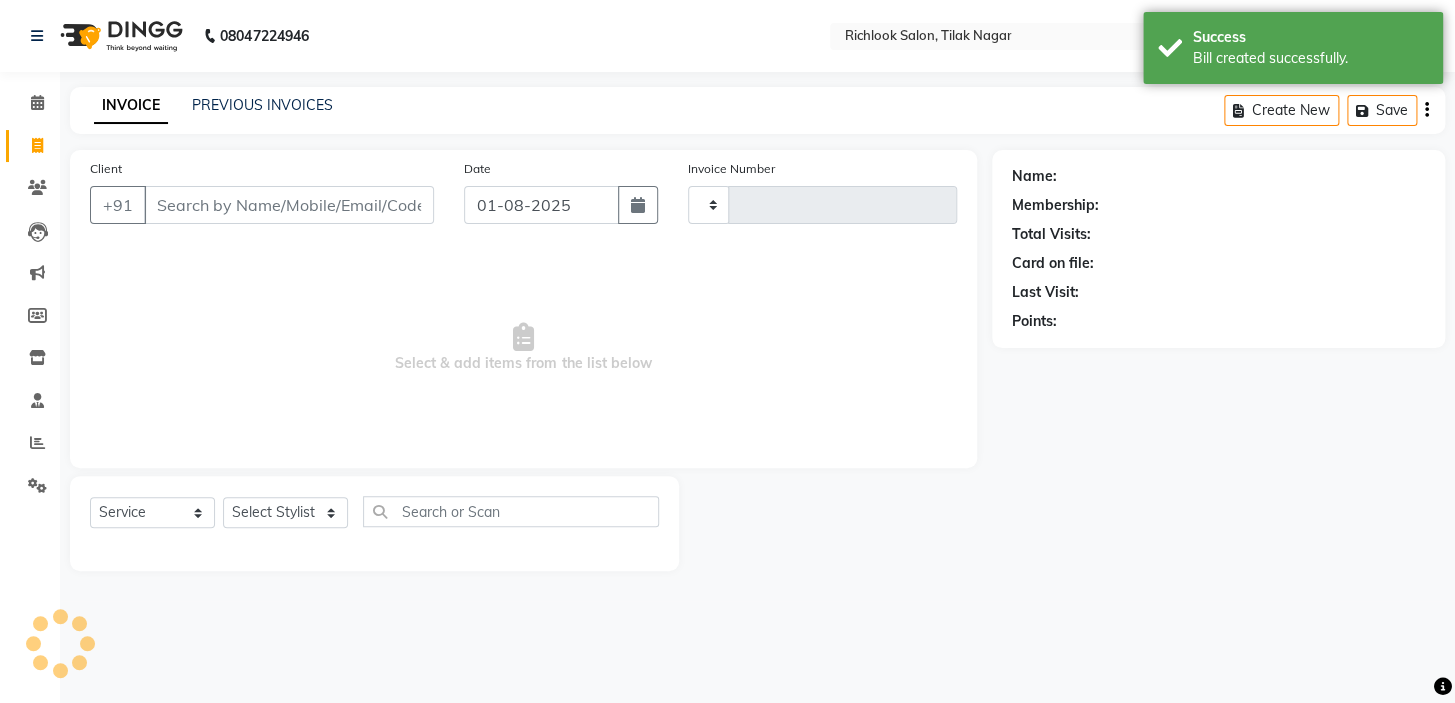type on "2848" 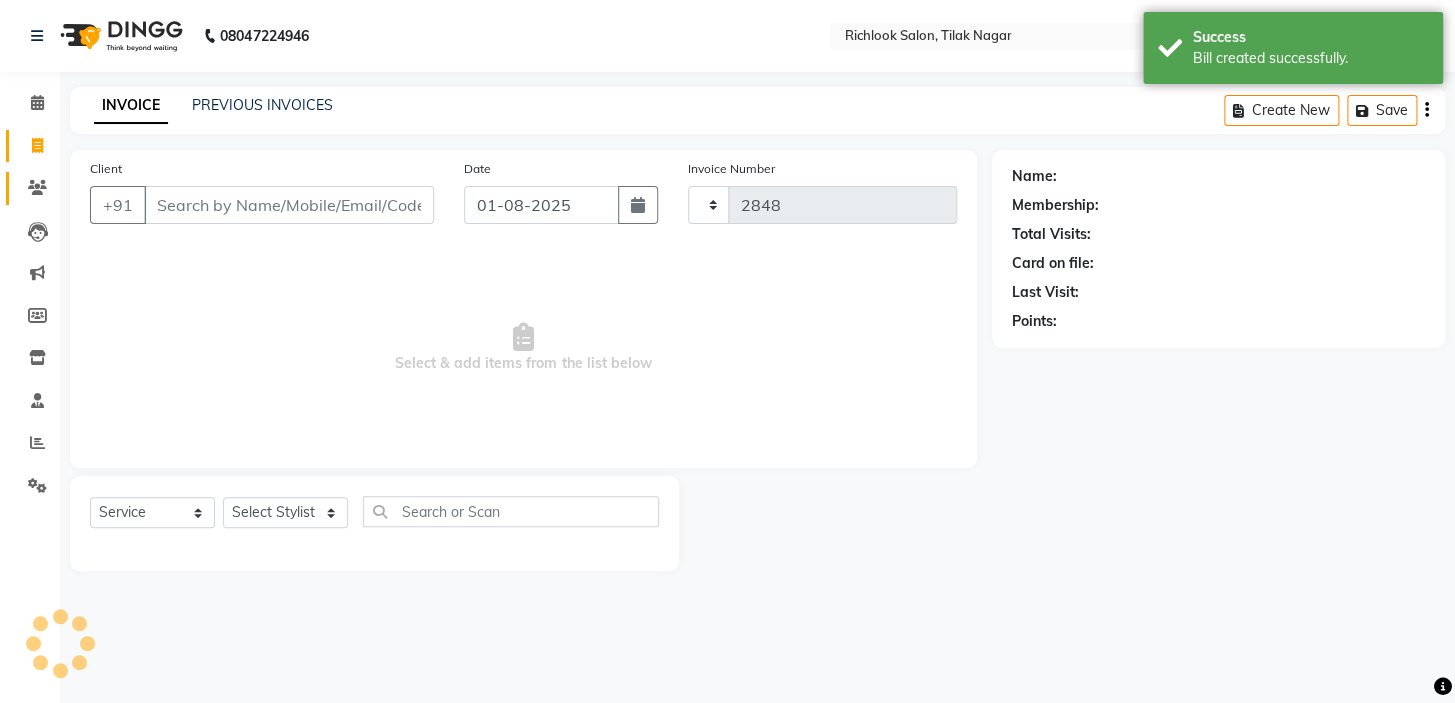 select on "6917" 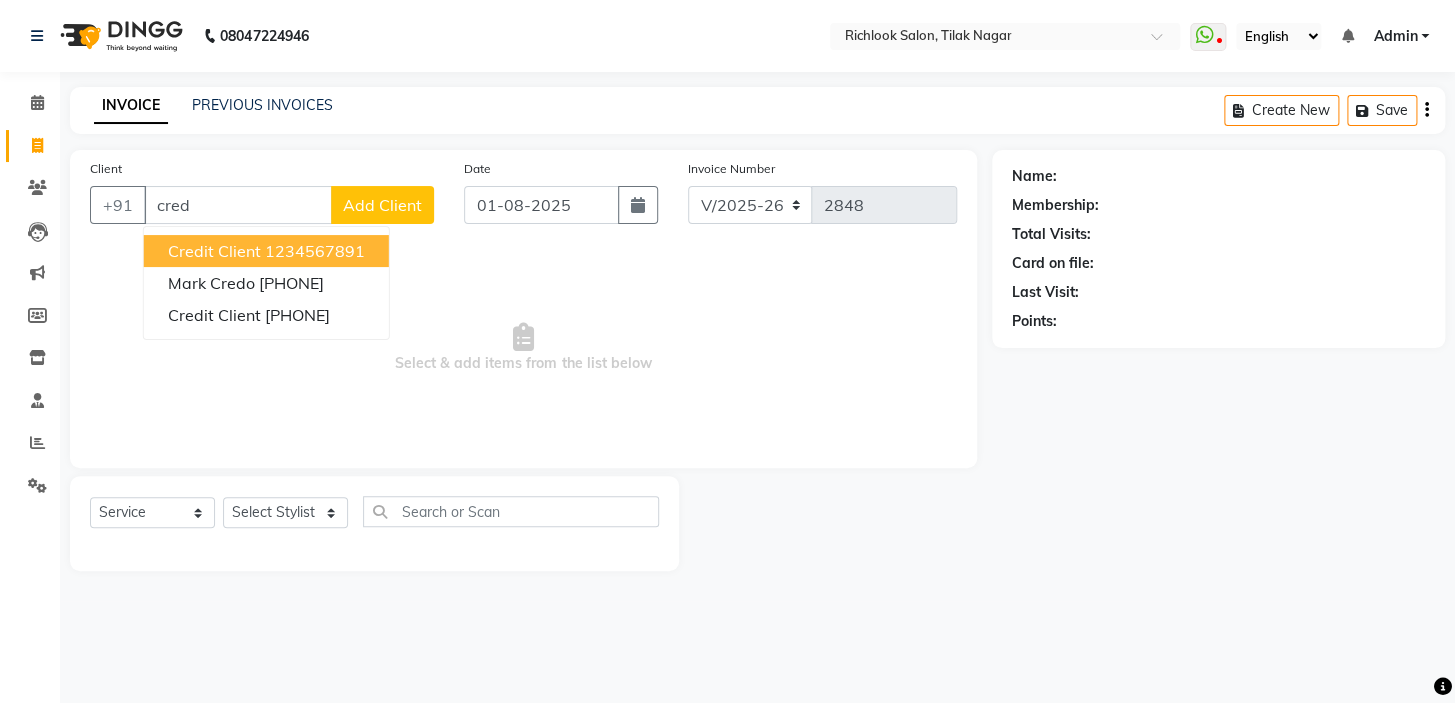 click on "1234567891" at bounding box center [315, 251] 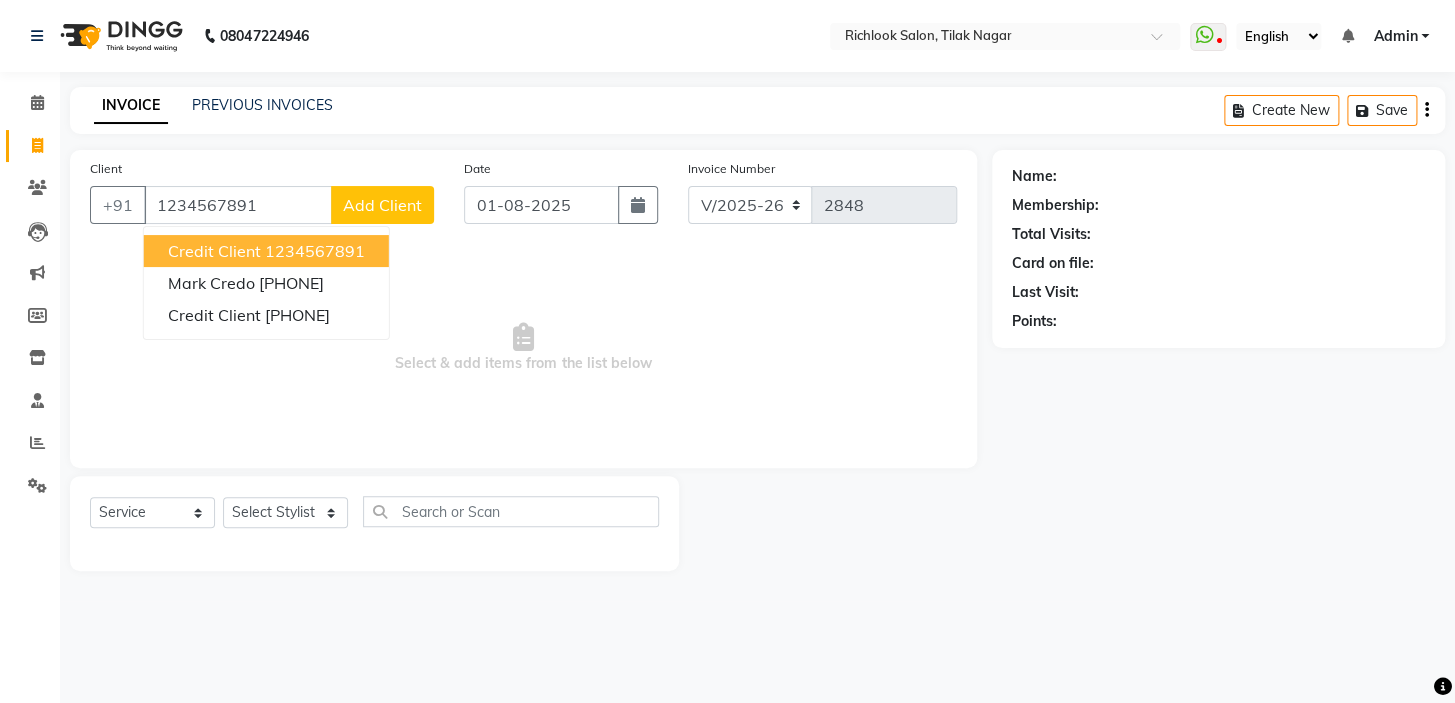 type on "1234567891" 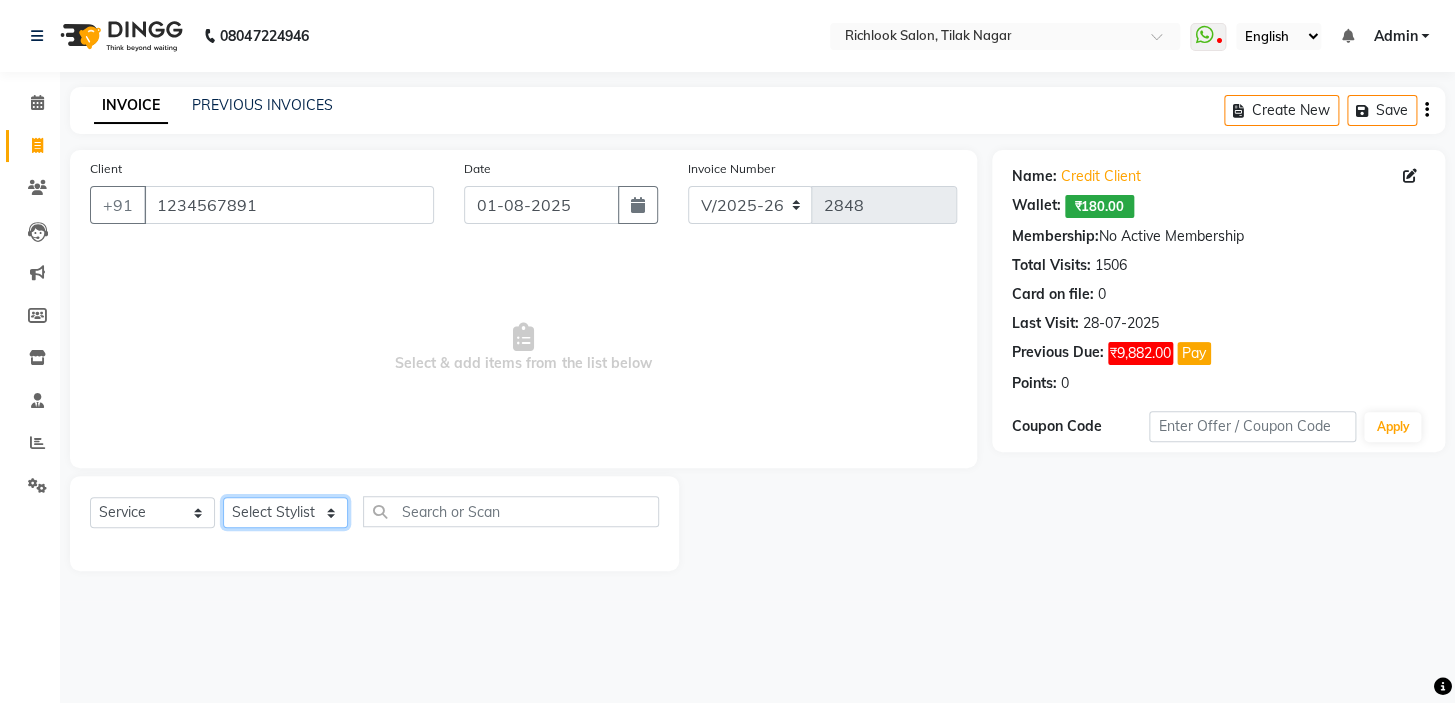 drag, startPoint x: 261, startPoint y: 513, endPoint x: 545, endPoint y: 550, distance: 286.40005 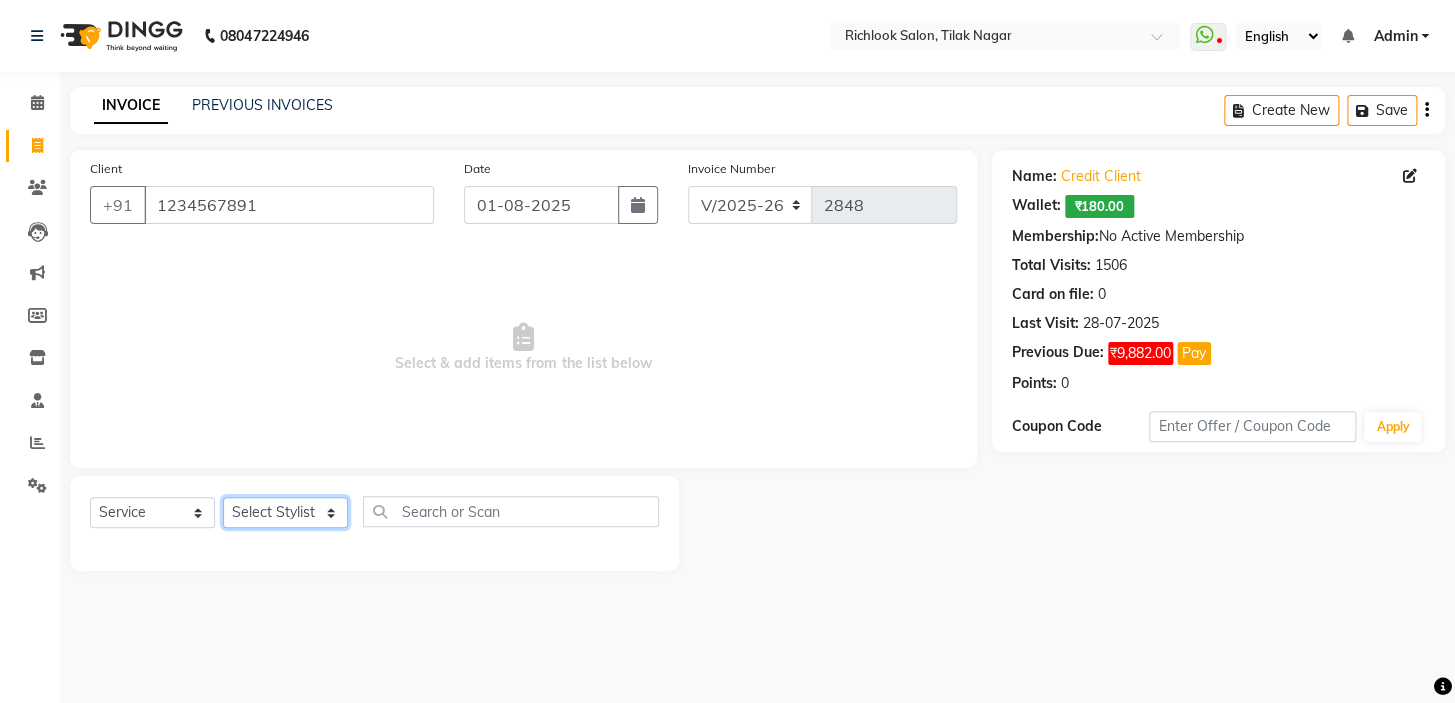select on "54434" 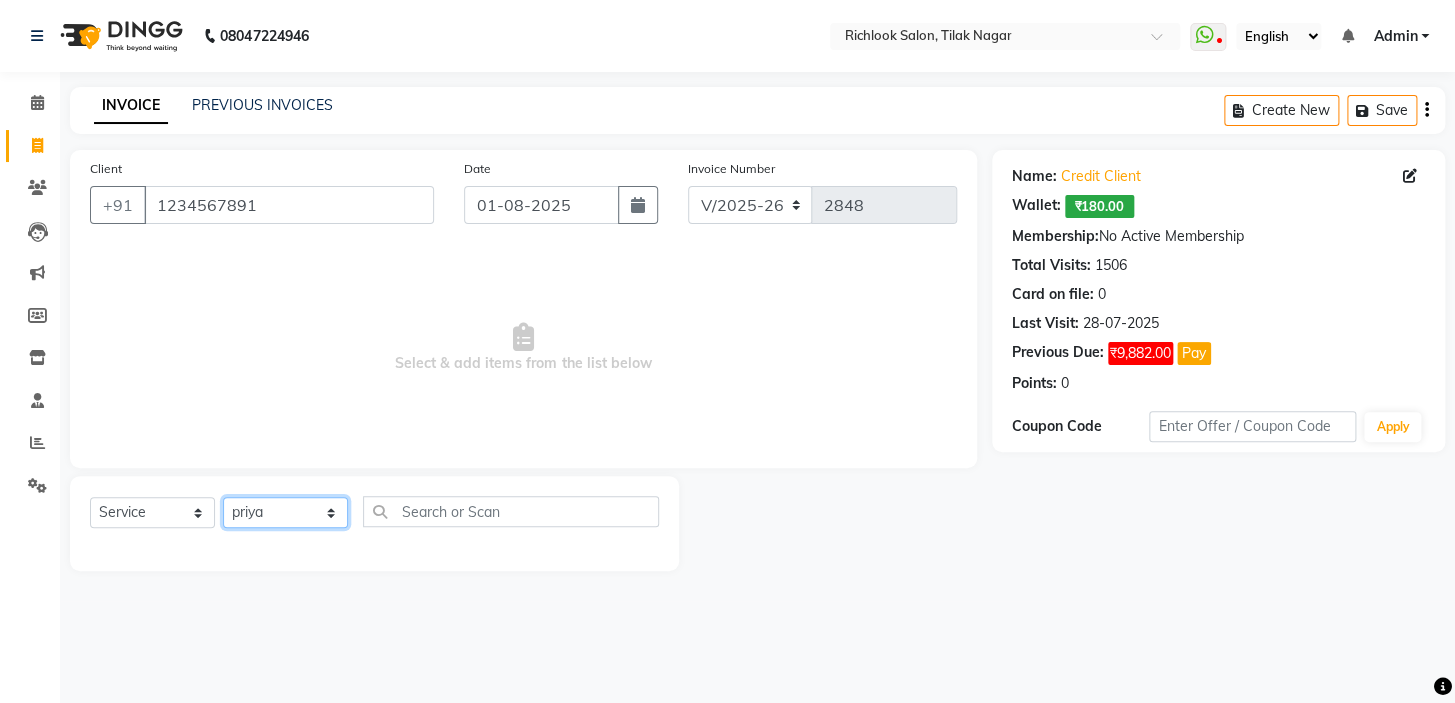 click on "Select Stylist [NAME] [NAME] [NAME] [NAME] [NAME]  [NAME] [NAME]   [NAME] [NAME]   [NAME]" 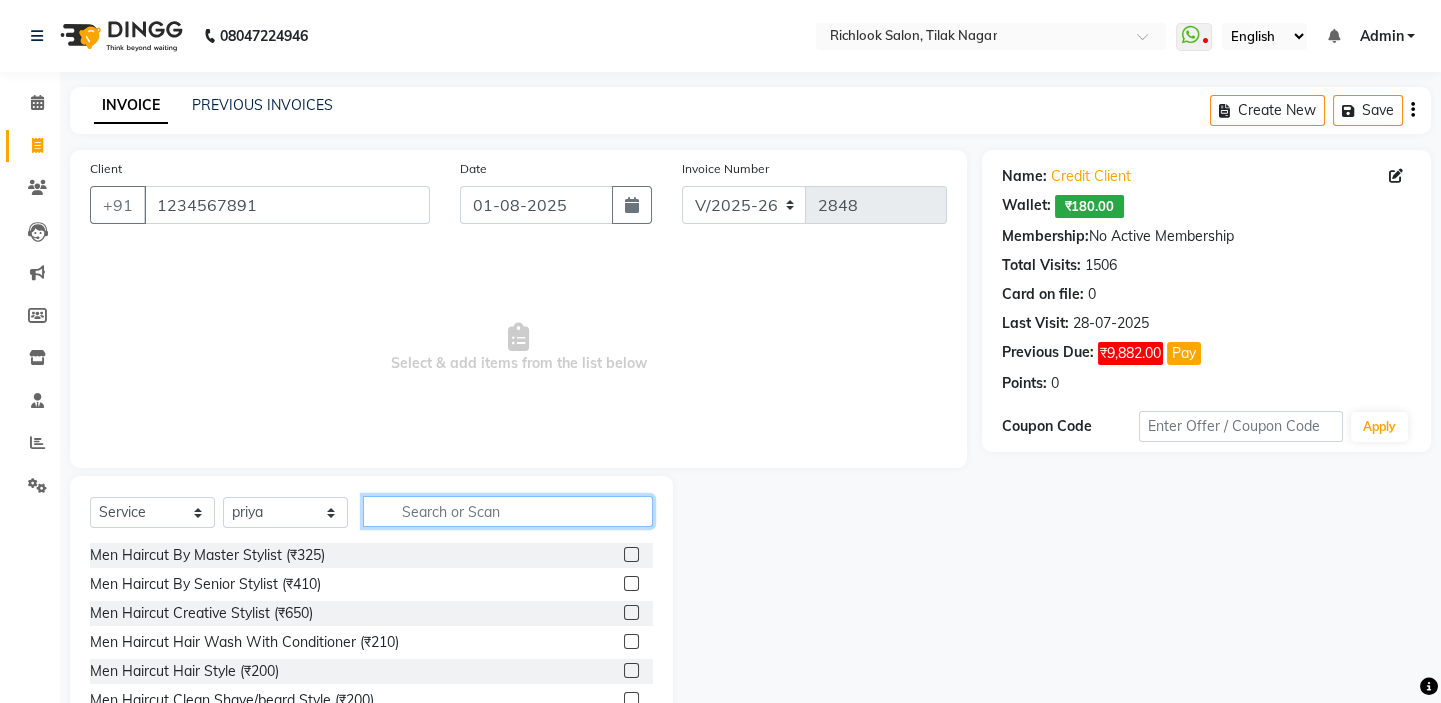 click 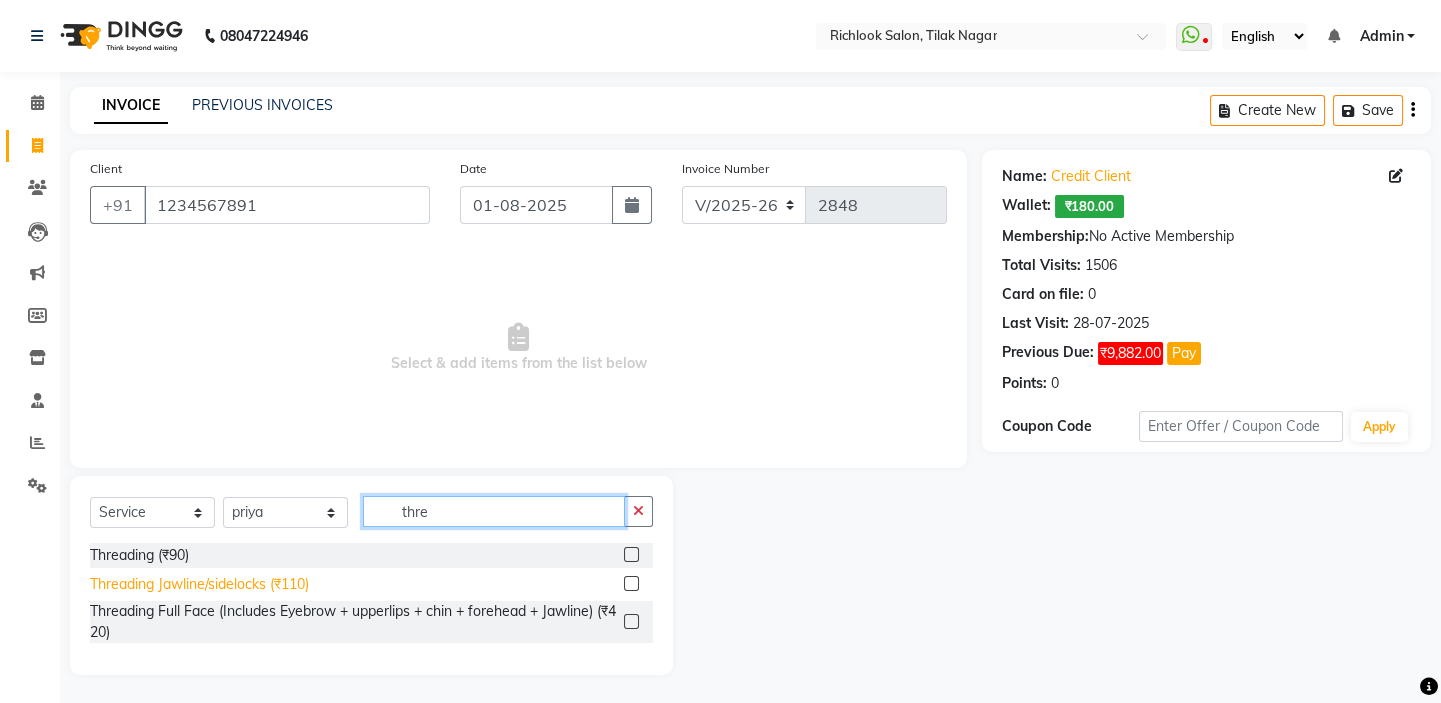 type on "thre" 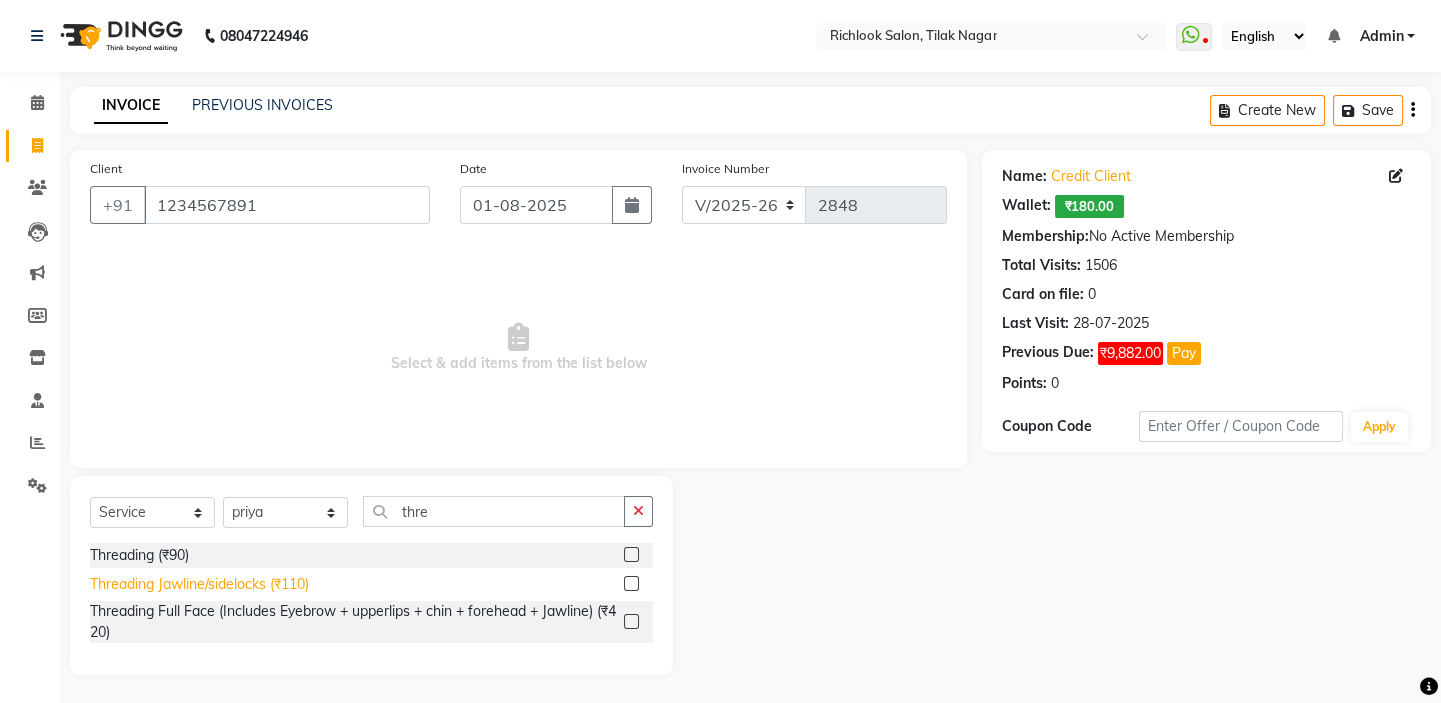 drag, startPoint x: 205, startPoint y: 586, endPoint x: 270, endPoint y: 581, distance: 65.192024 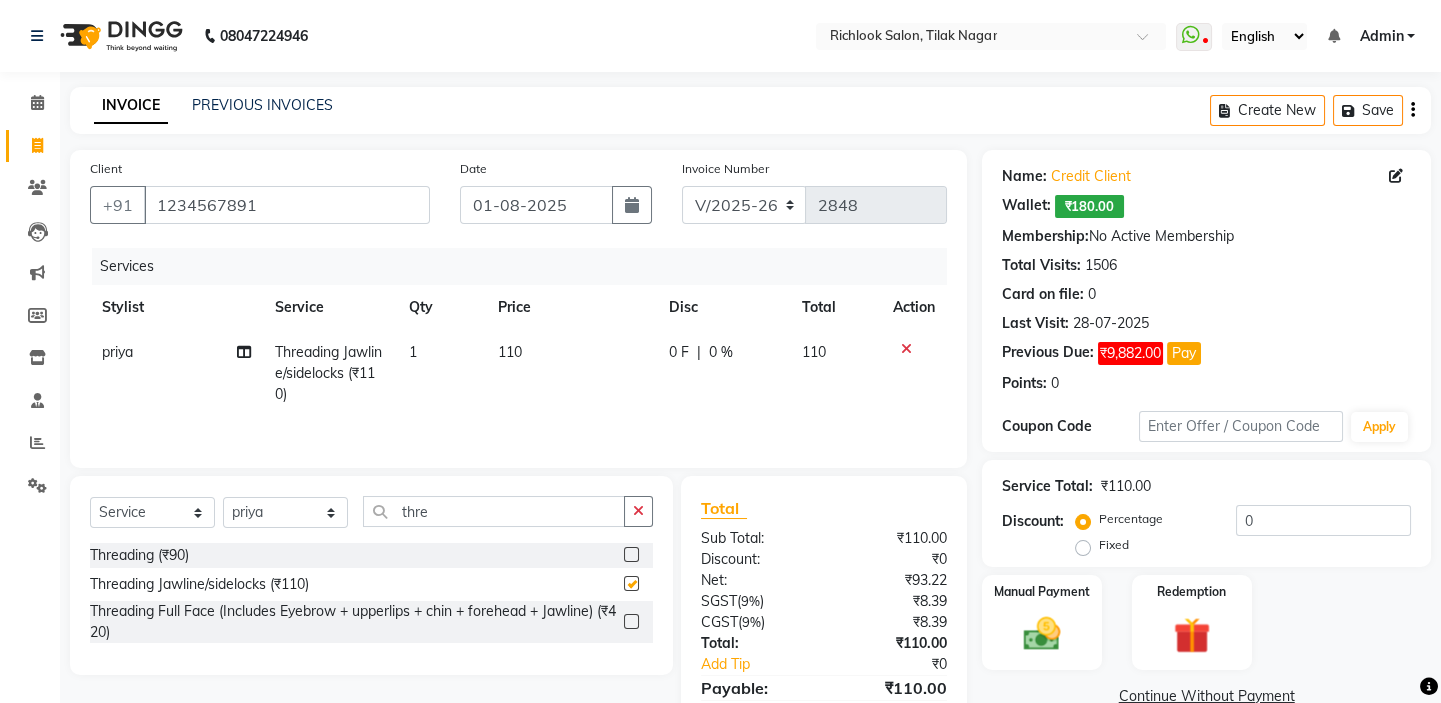 checkbox on "false" 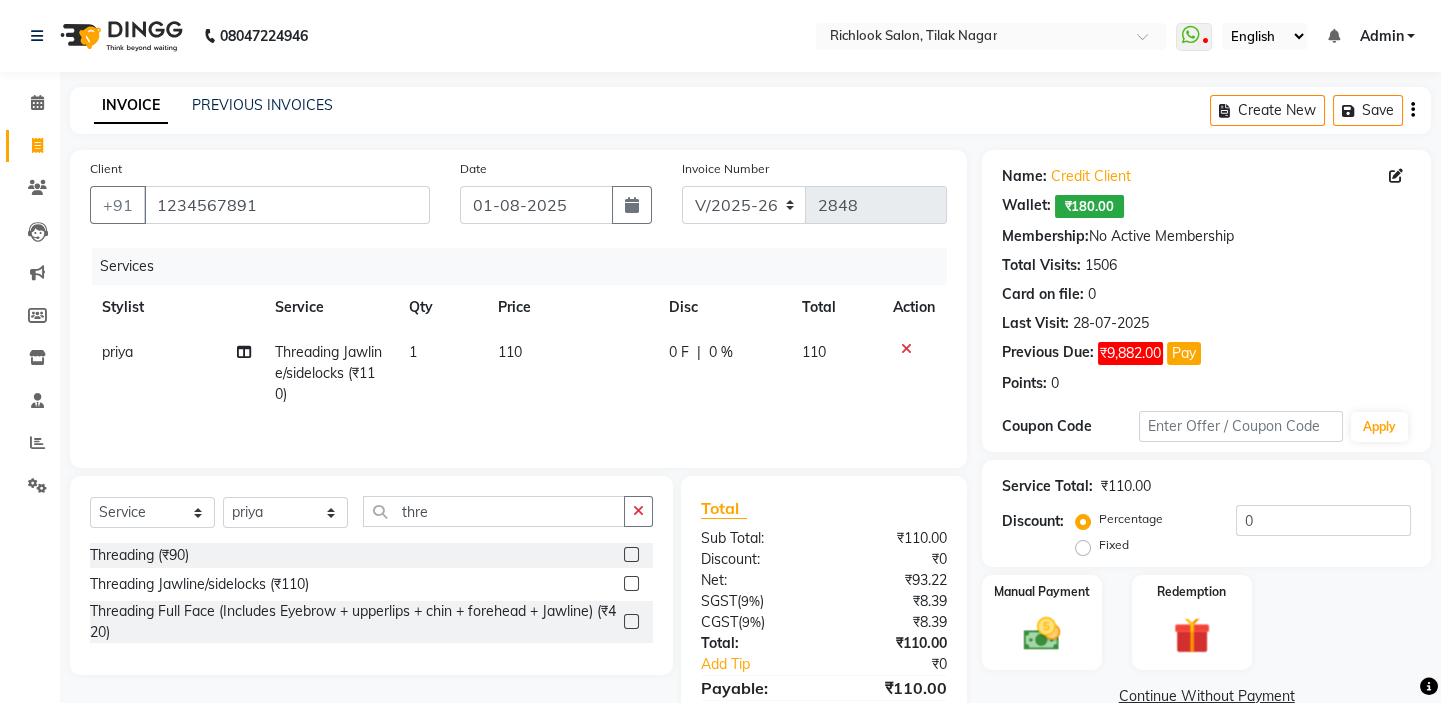 click on "110" 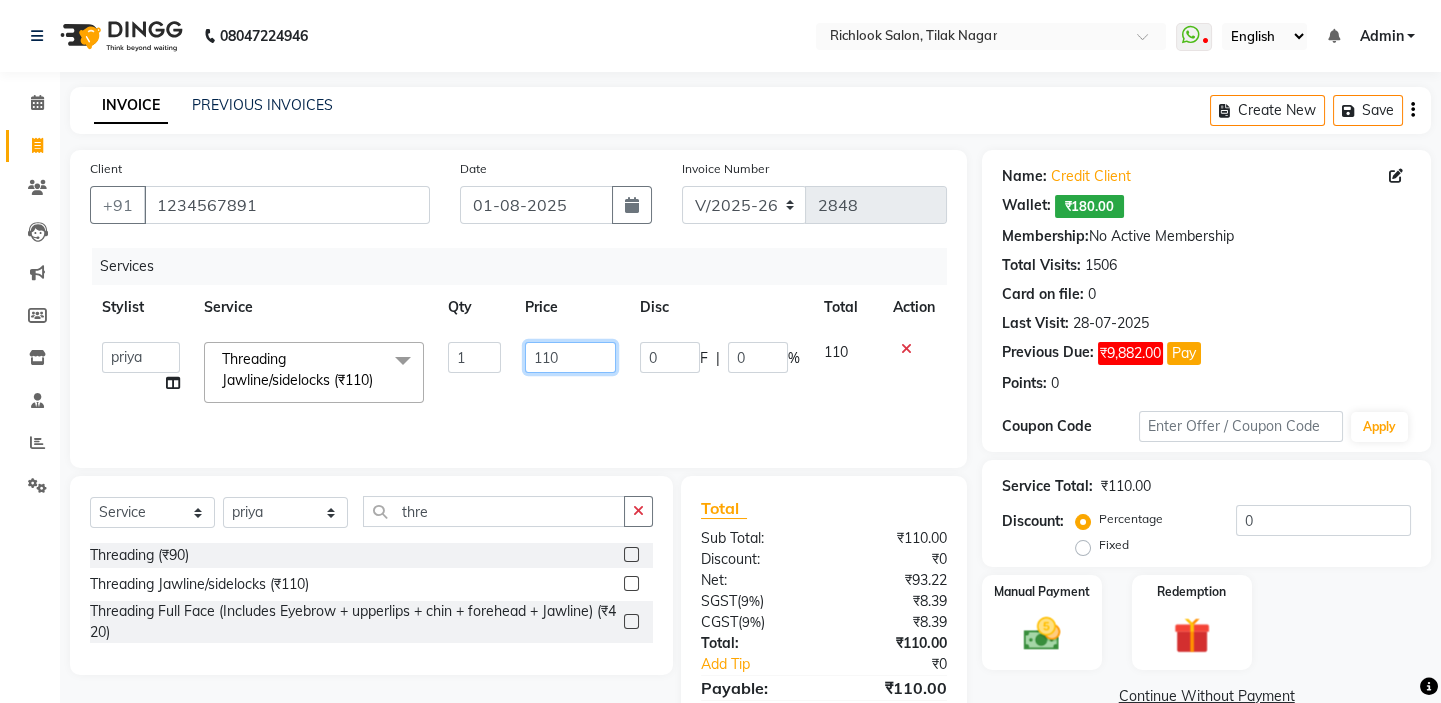 drag, startPoint x: 551, startPoint y: 350, endPoint x: 224, endPoint y: 350, distance: 327 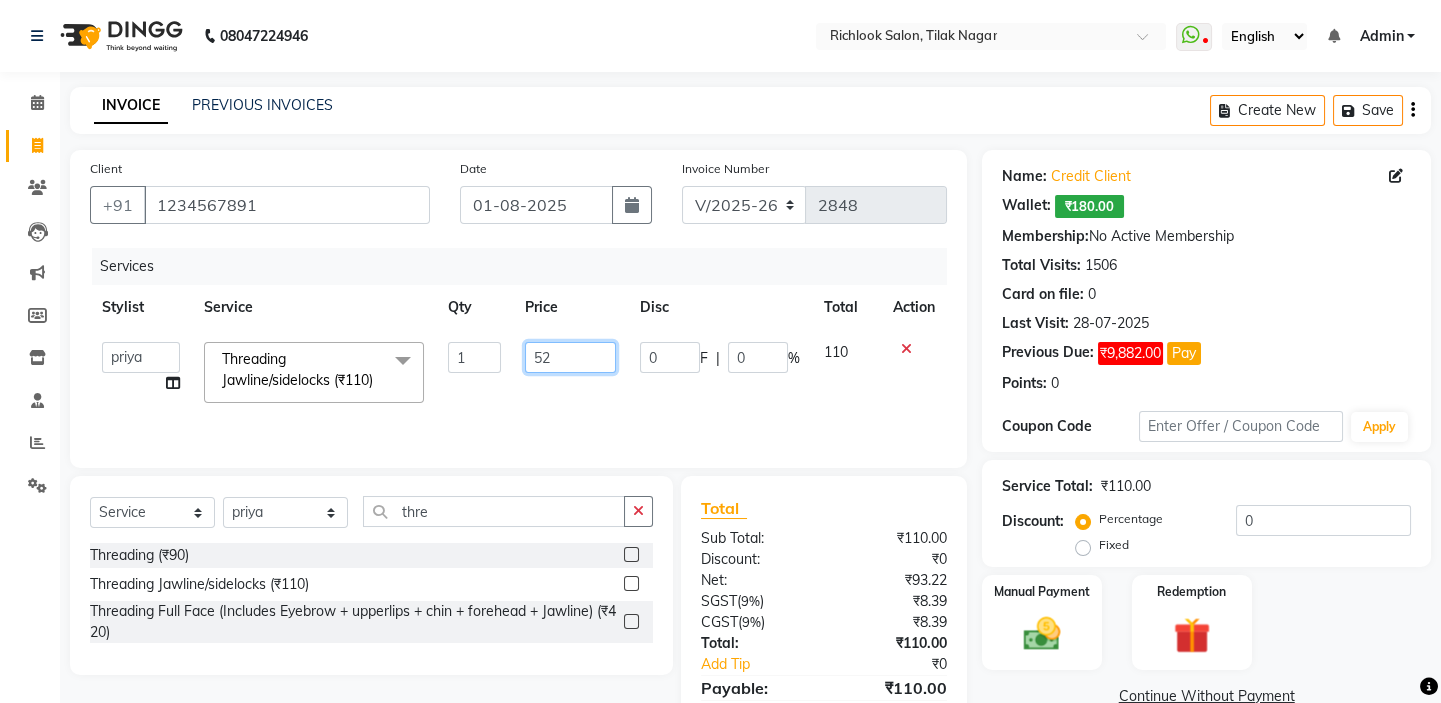 type on "5" 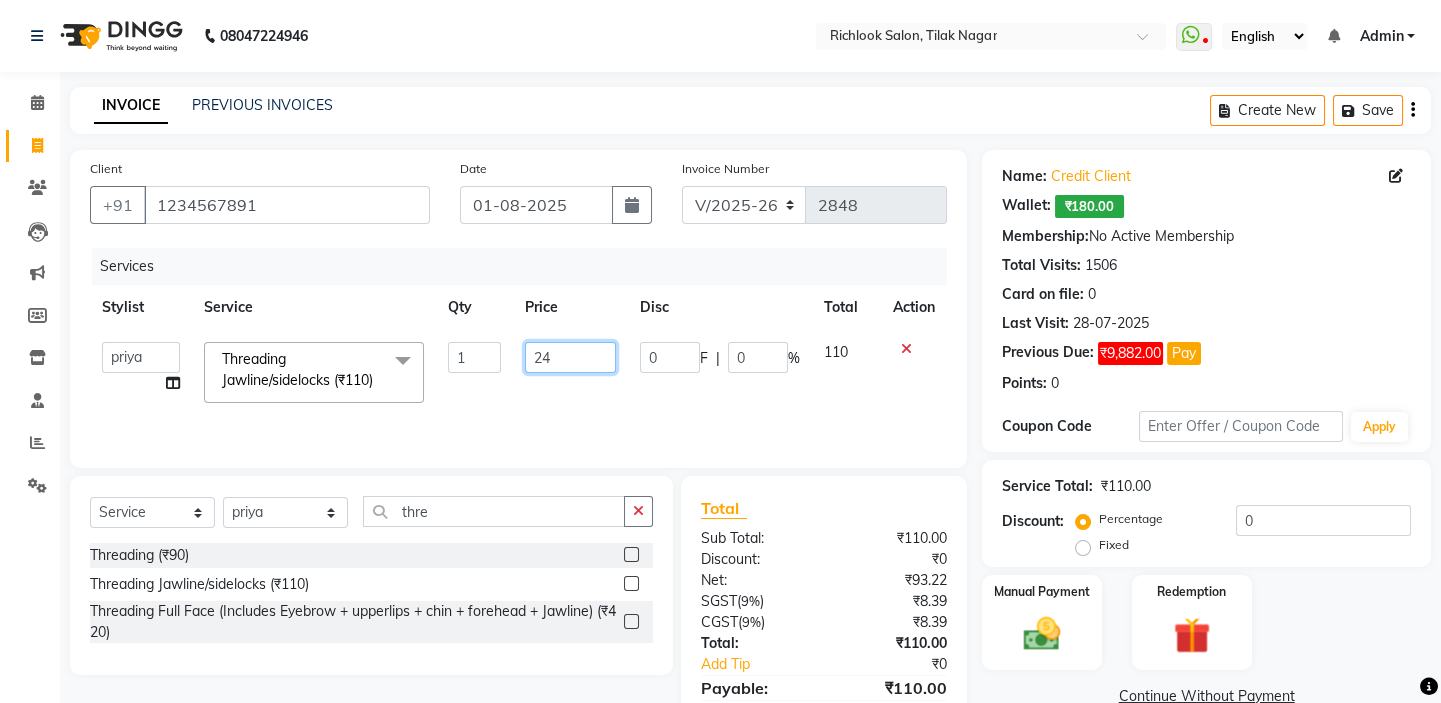 type on "240" 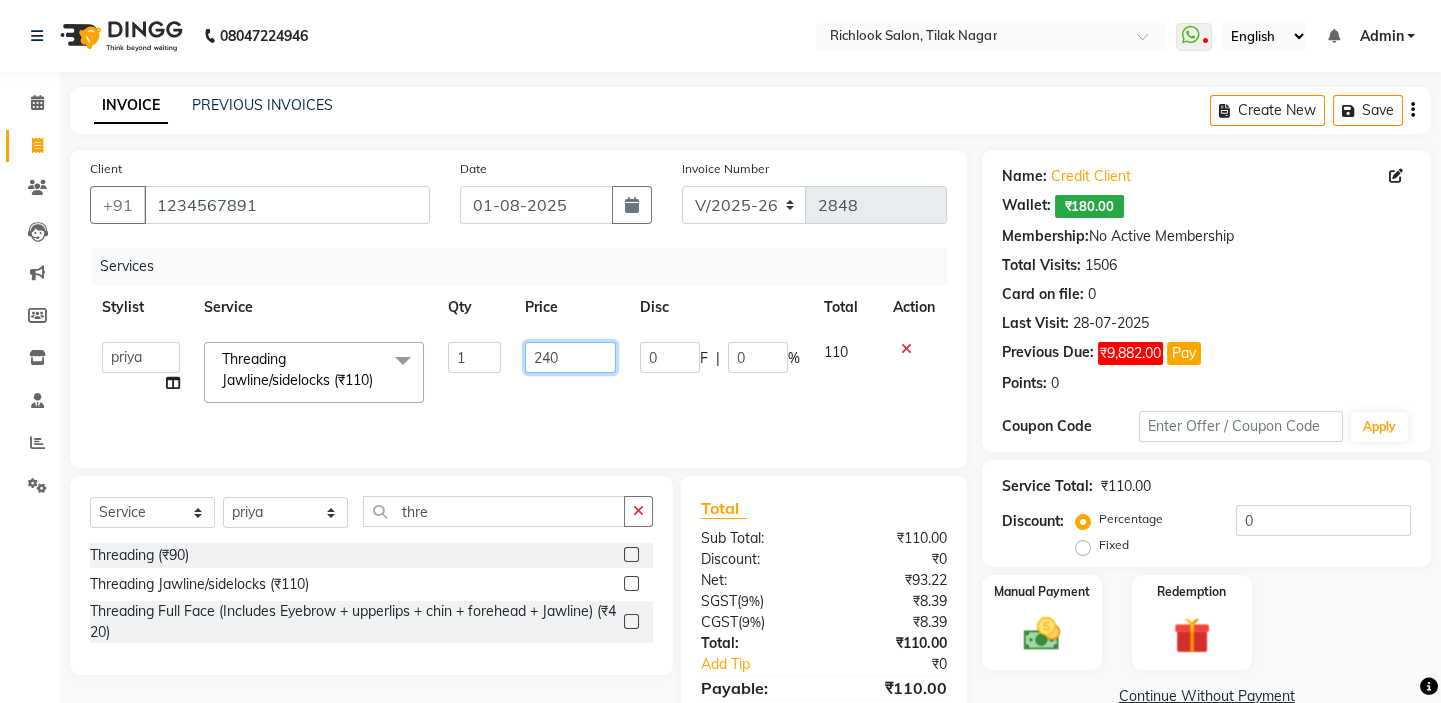 scroll, scrollTop: 115, scrollLeft: 0, axis: vertical 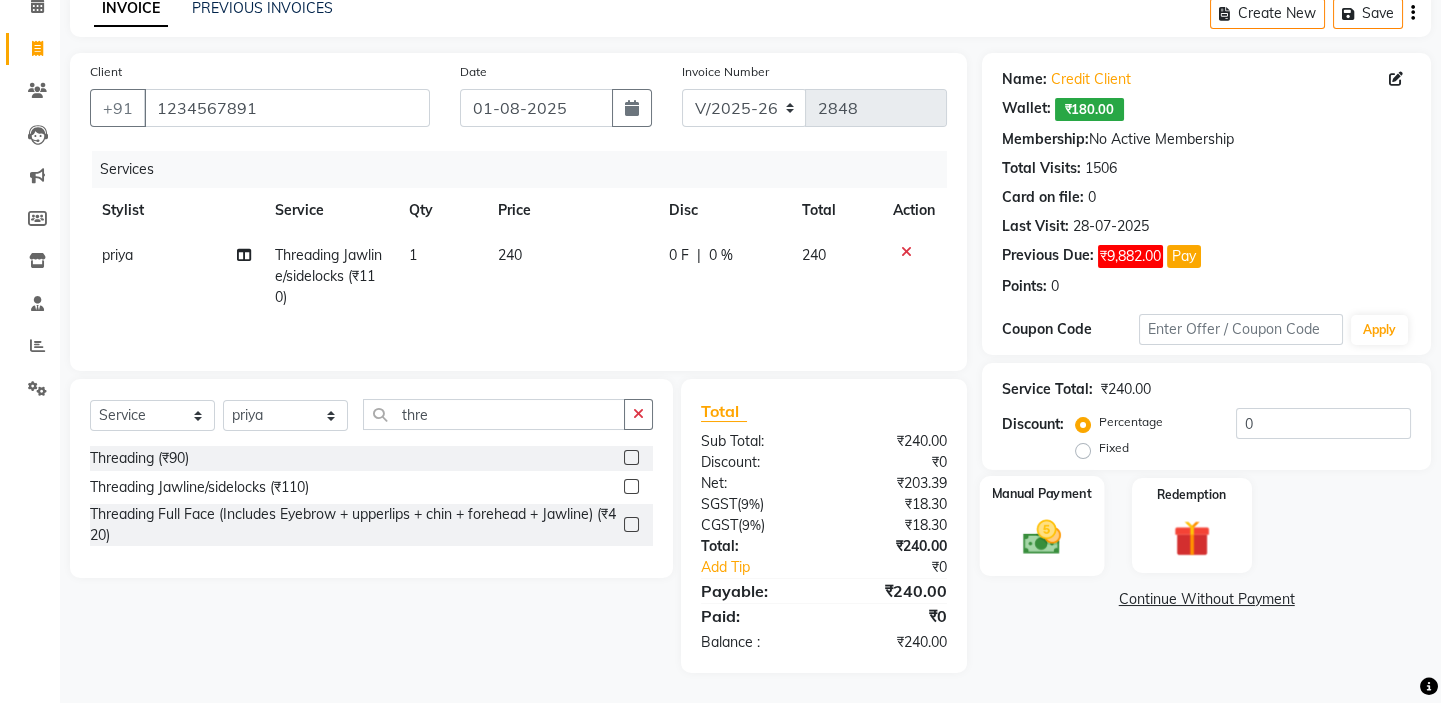 click 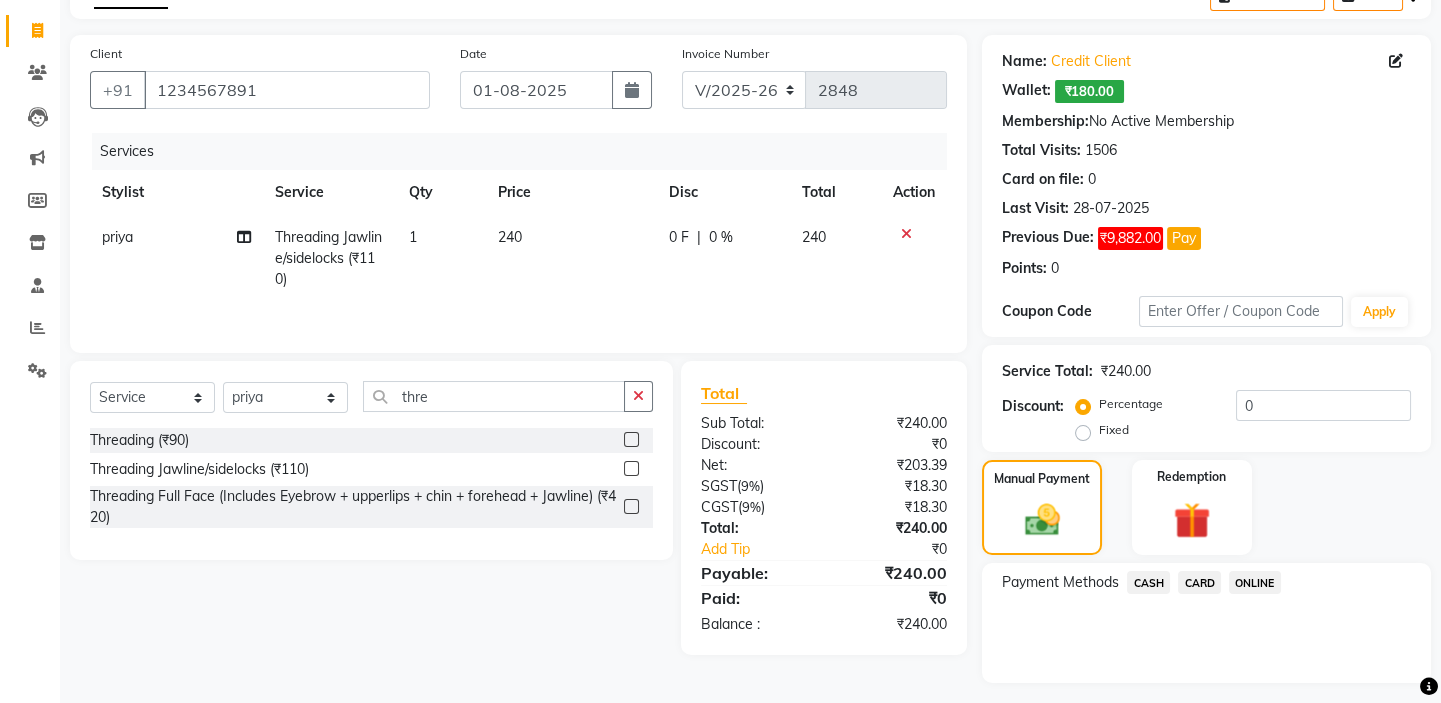 click on "CARD" 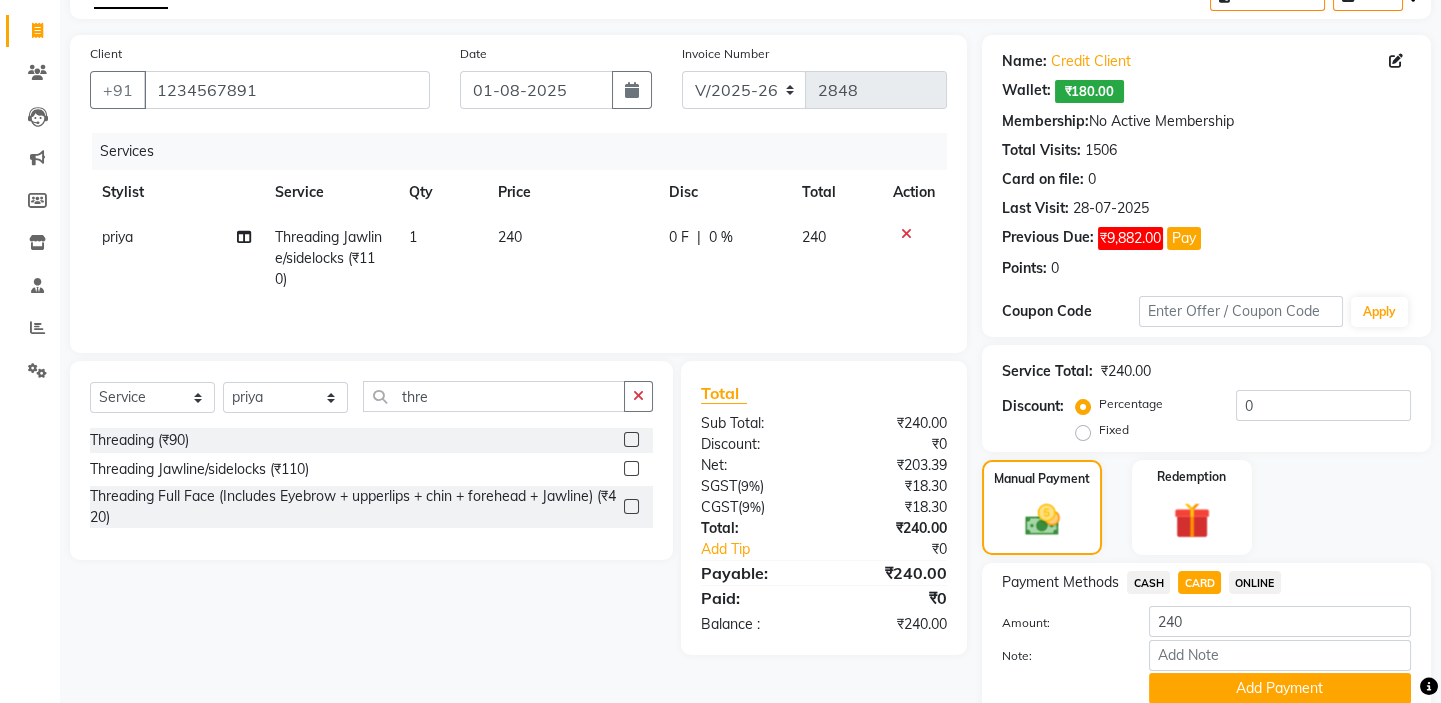 click on "Add Payment" 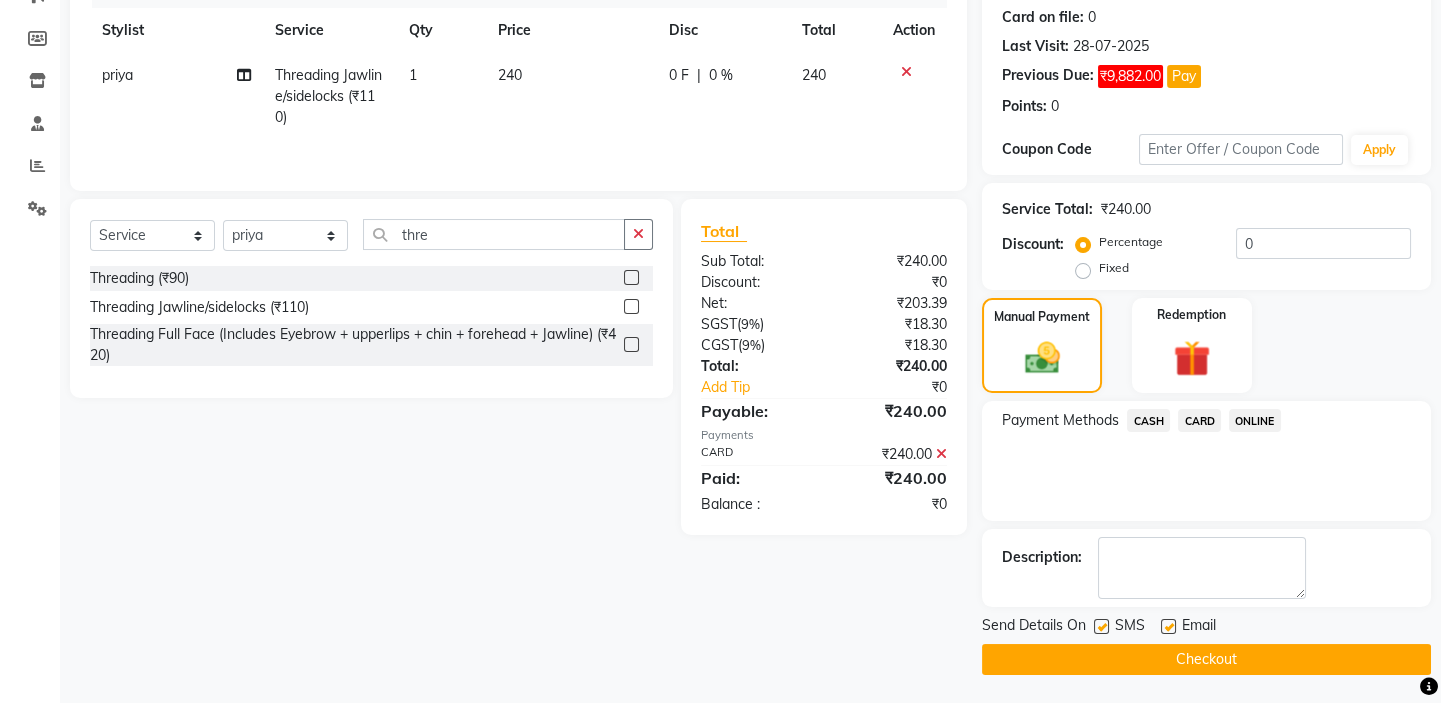 scroll, scrollTop: 279, scrollLeft: 0, axis: vertical 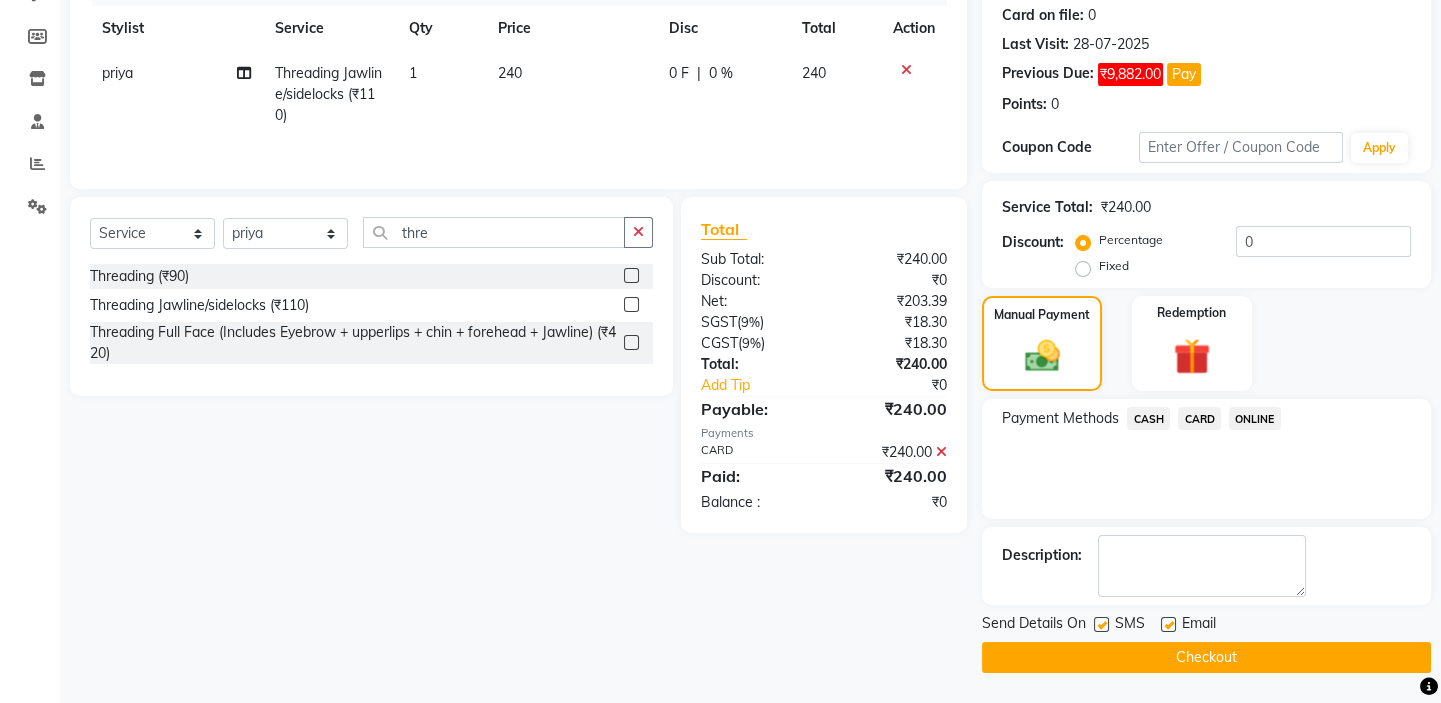 click on "Checkout" 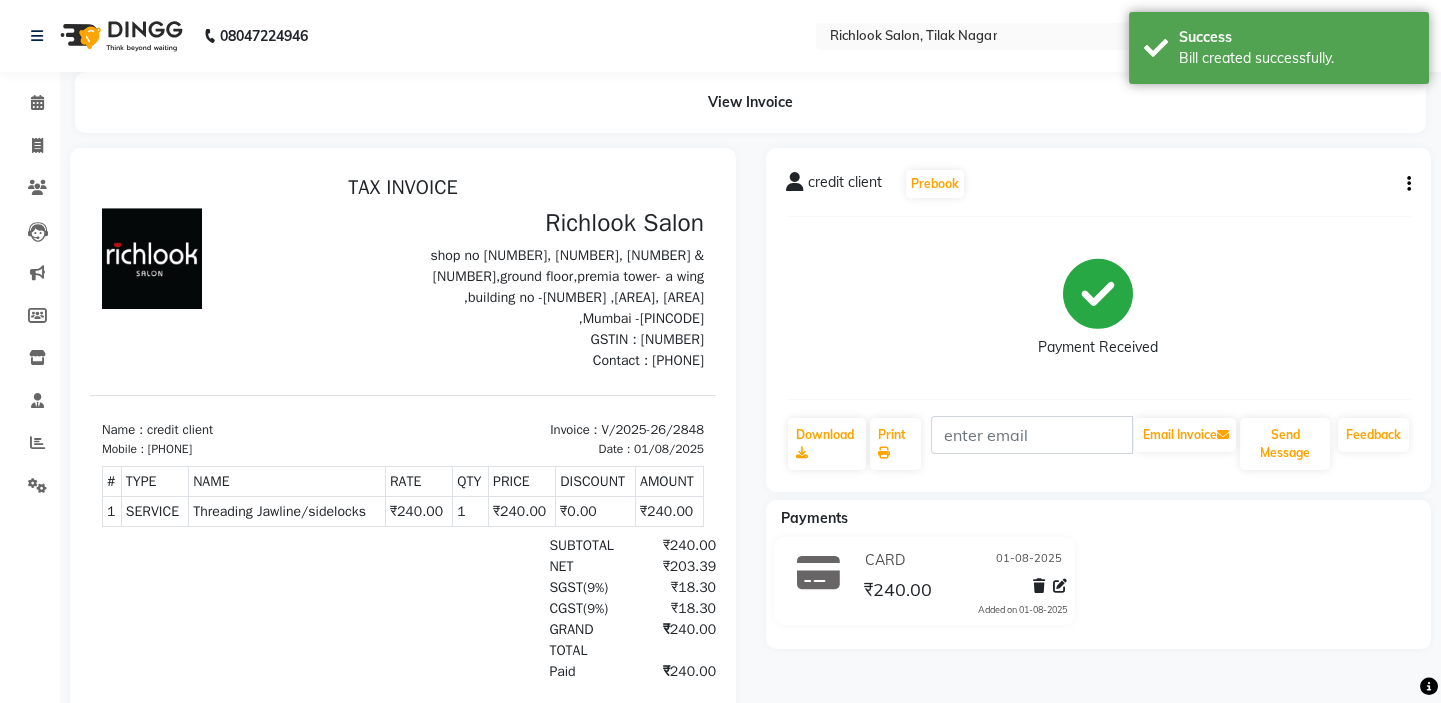 scroll, scrollTop: 0, scrollLeft: 0, axis: both 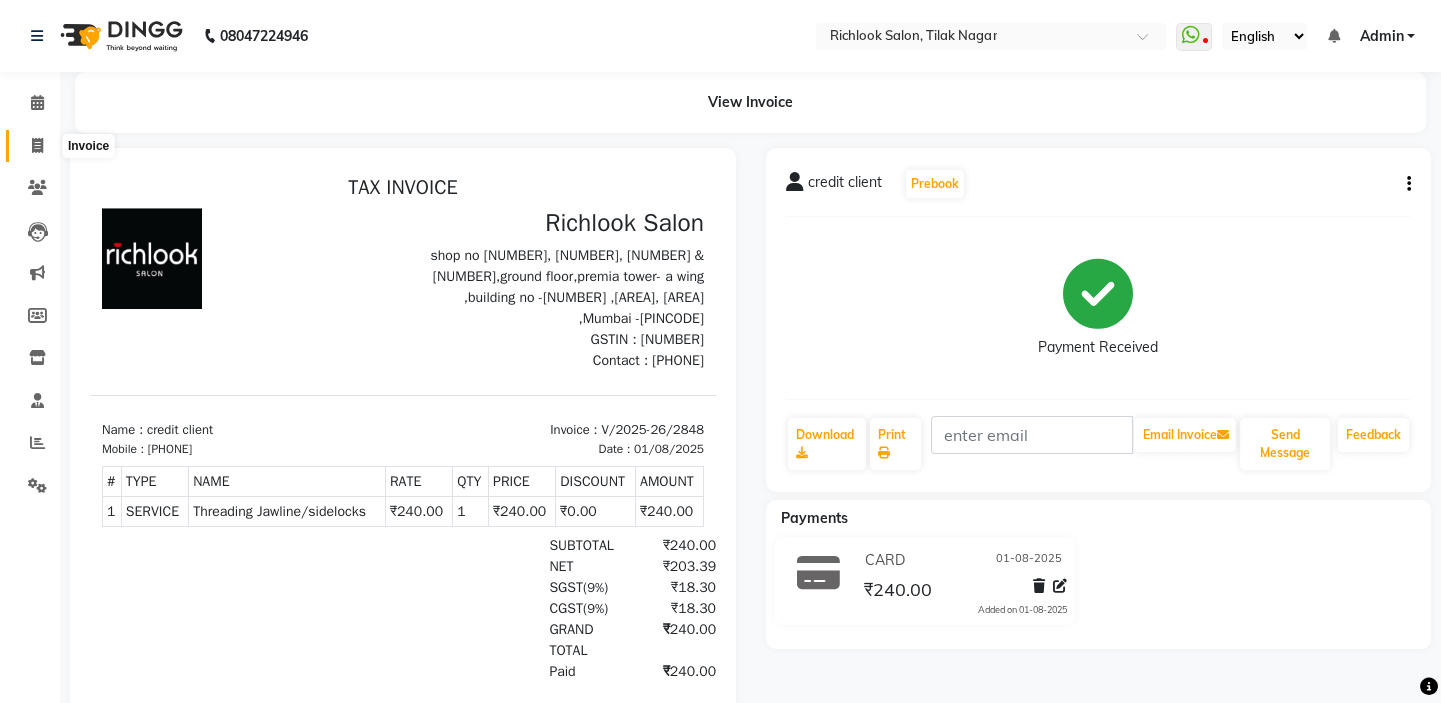 click 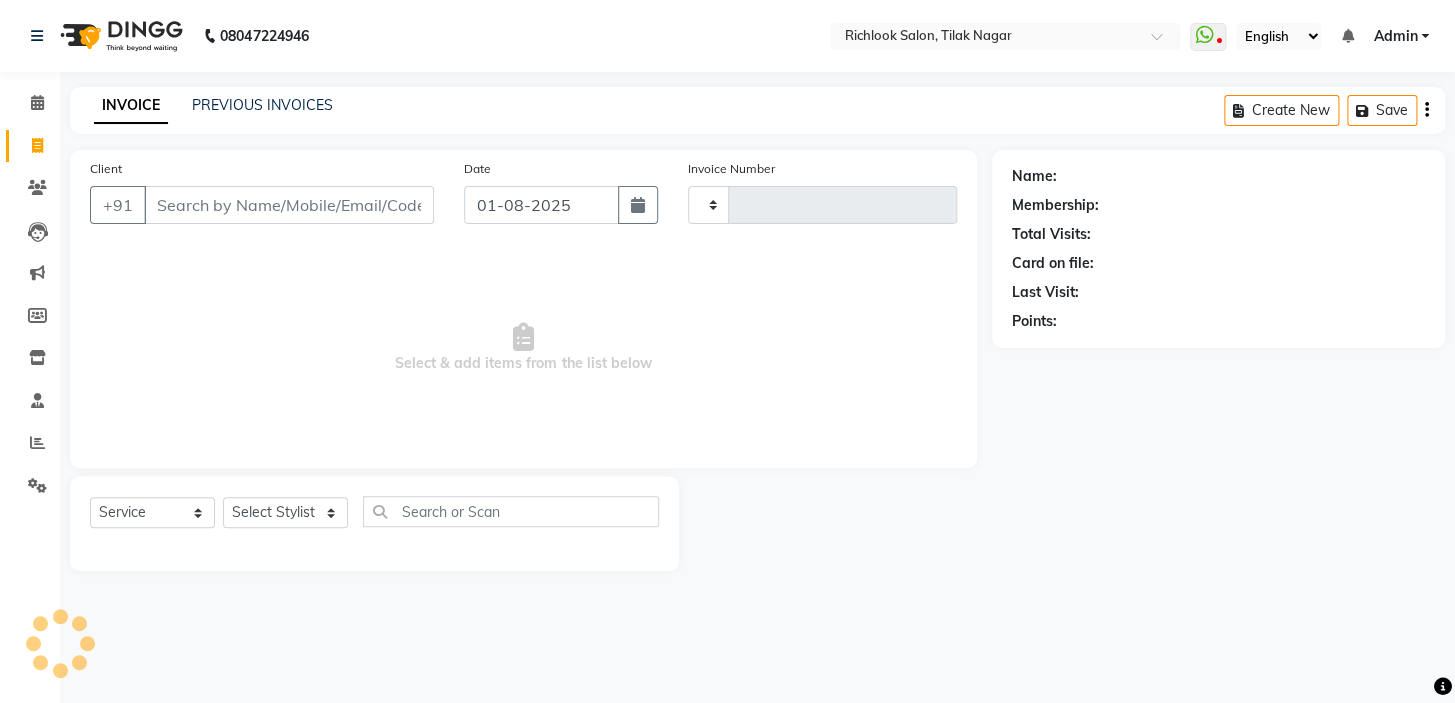 type on "2849" 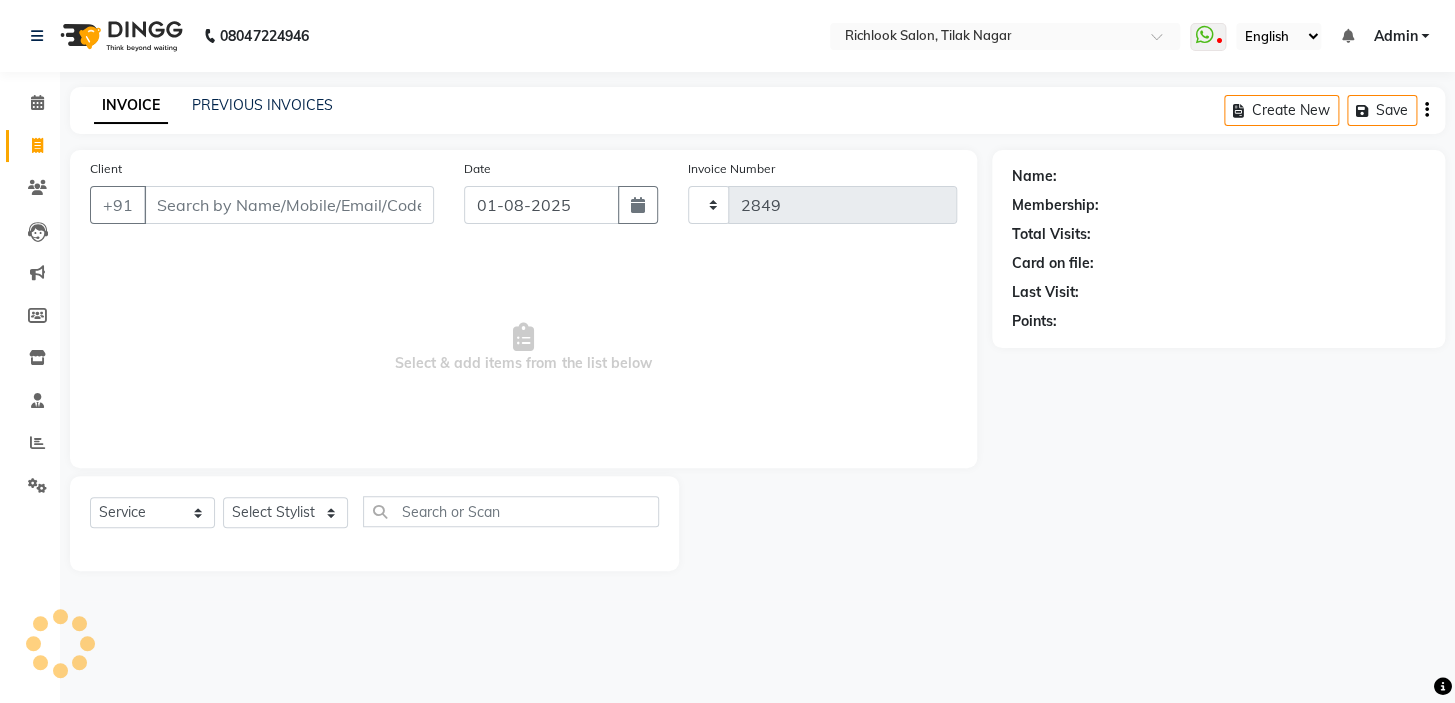 select on "6917" 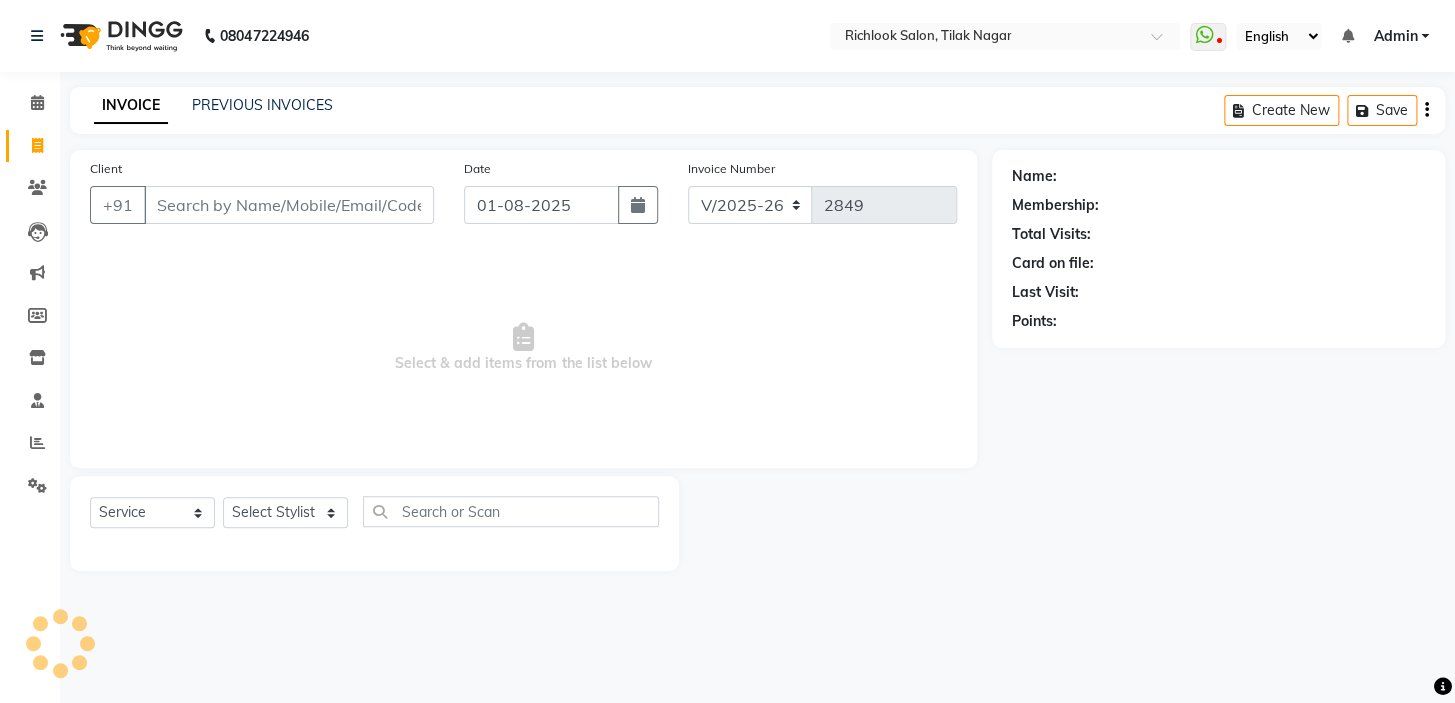 click on "Client" at bounding box center (289, 205) 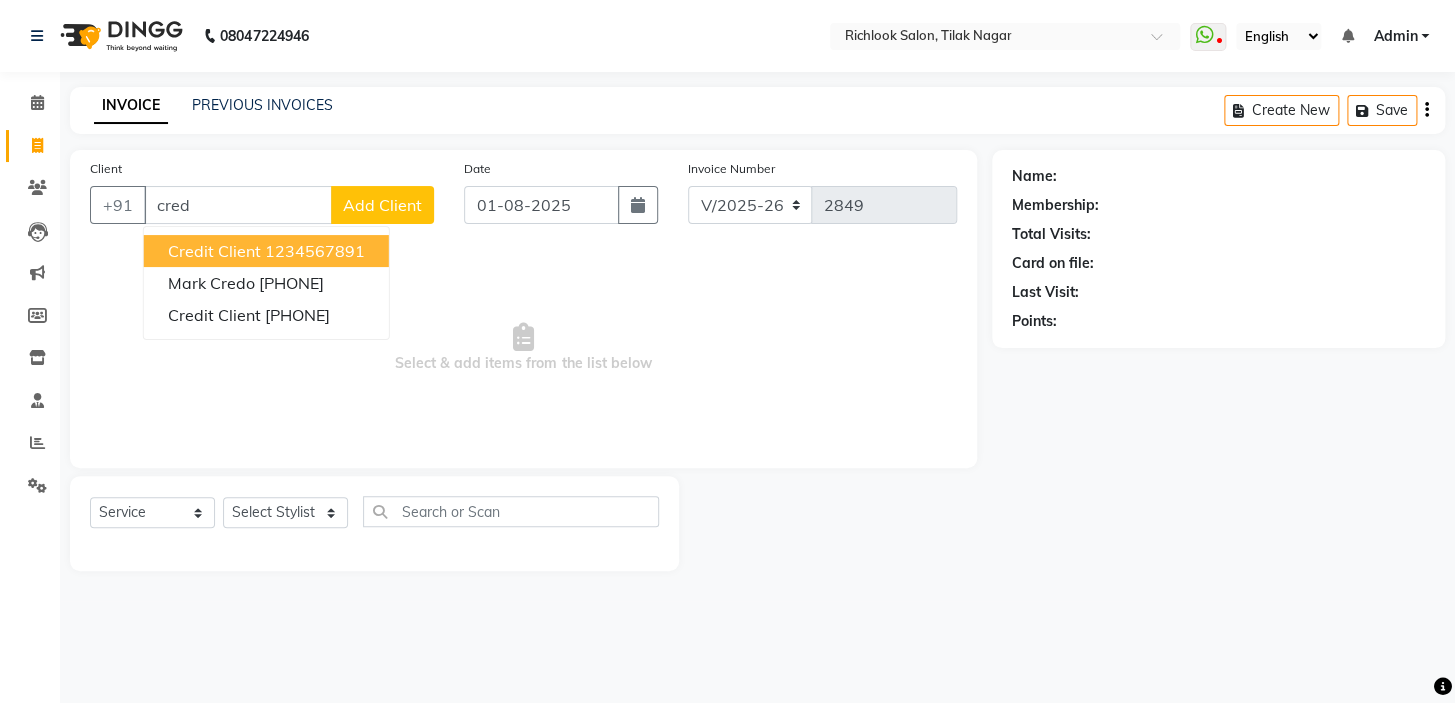 click on "1234567891" at bounding box center [315, 251] 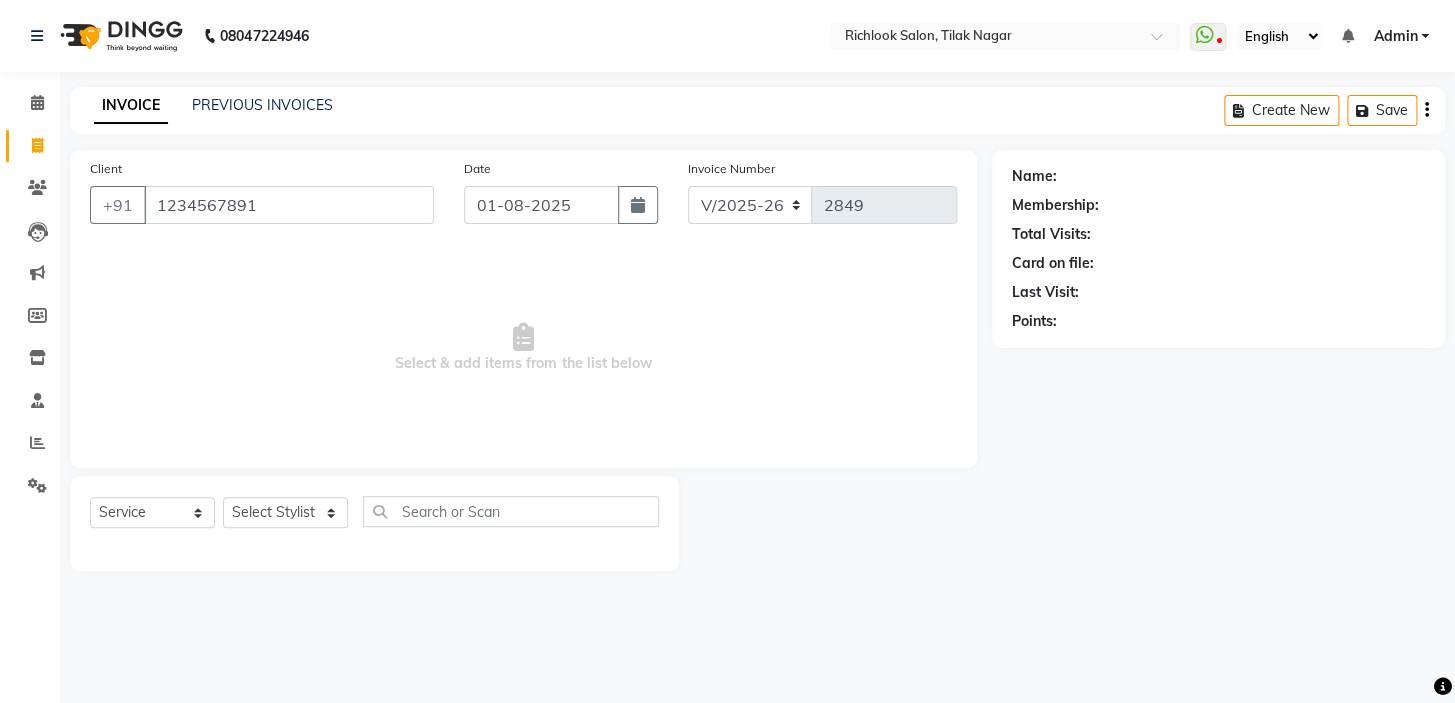type on "1234567891" 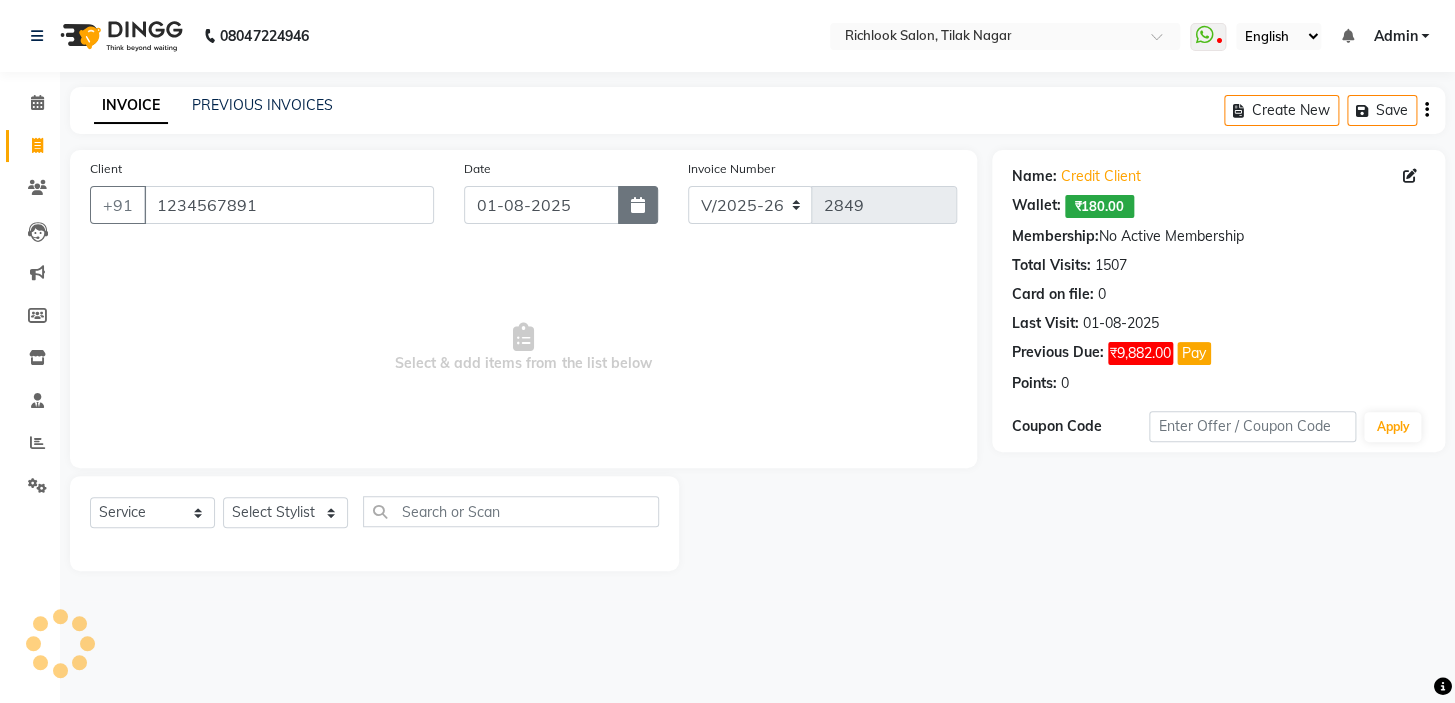 click 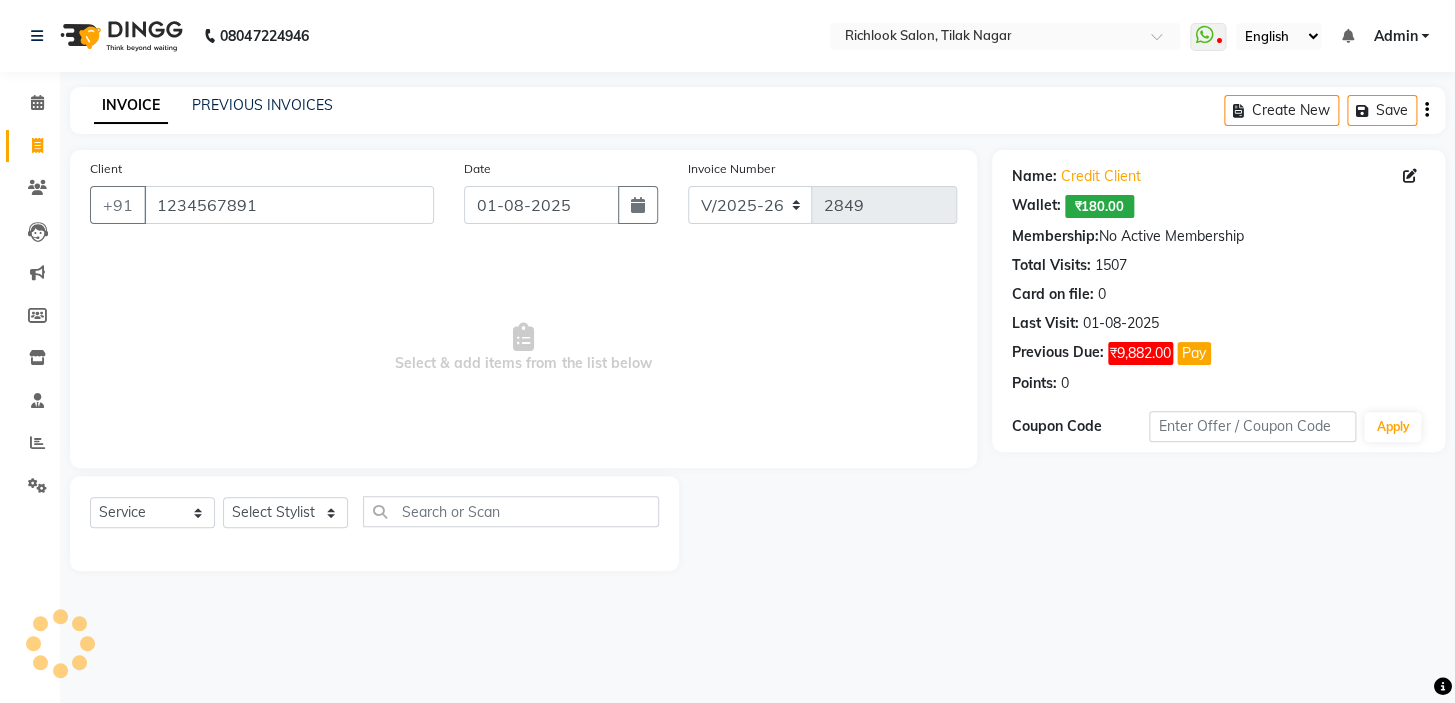 select on "8" 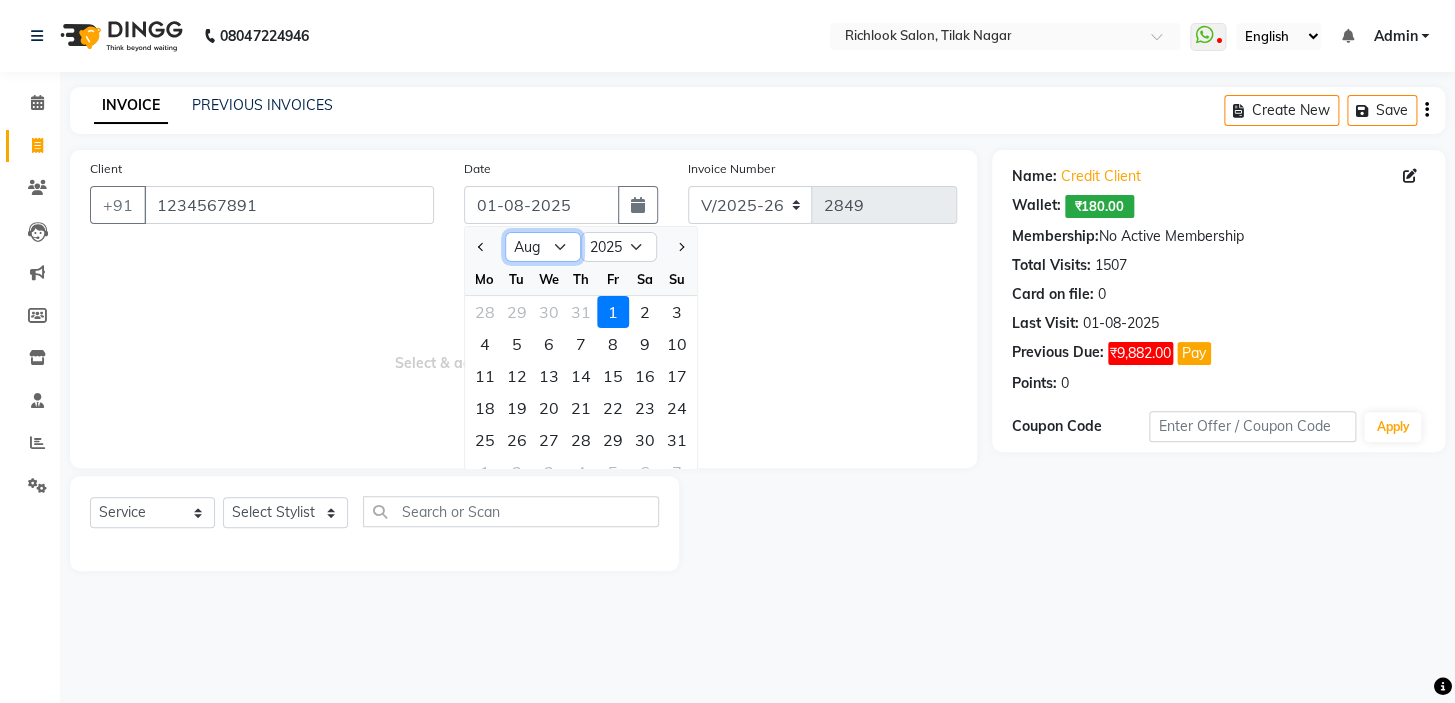 drag, startPoint x: 553, startPoint y: 242, endPoint x: 536, endPoint y: 258, distance: 23.345236 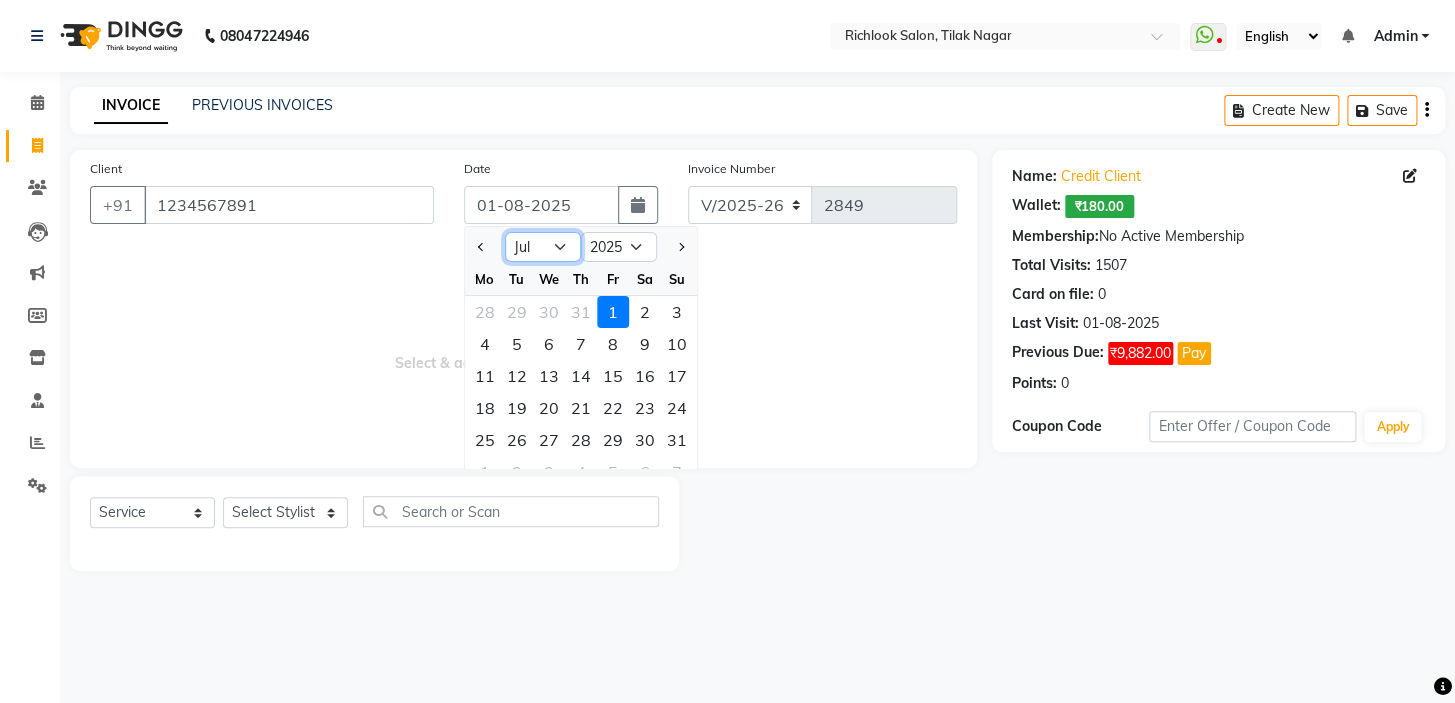 click on "Jan Feb Mar Apr May Jun Jul Aug Sep Oct Nov Dec" 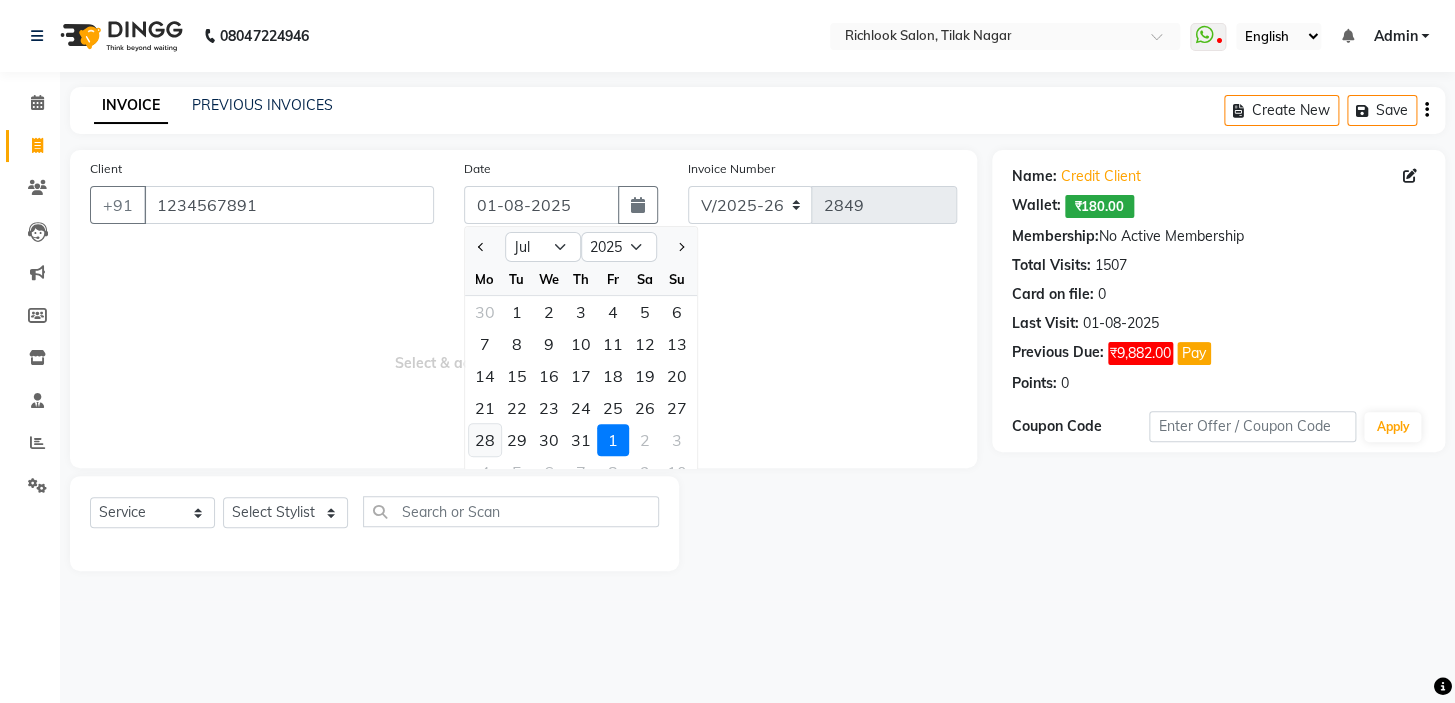 click on "28" 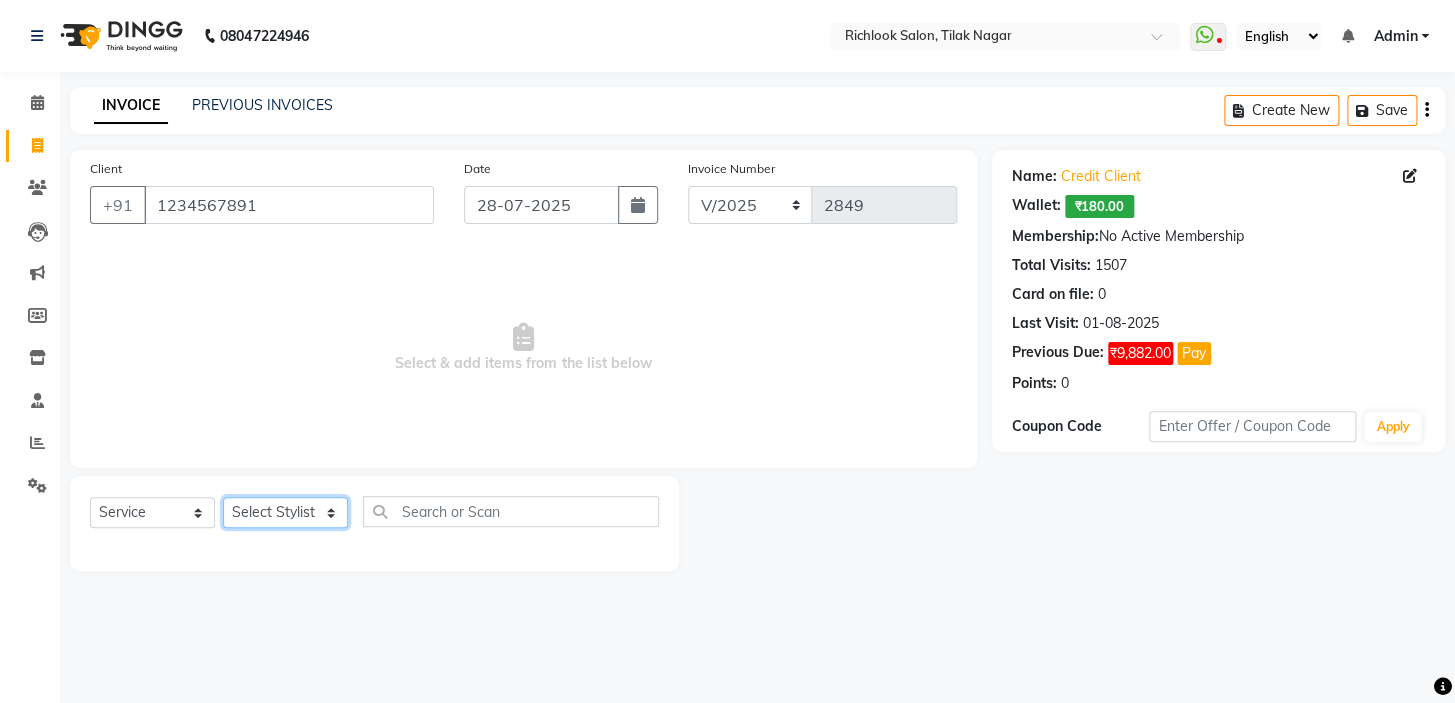 click on "Select Stylist [NAME] [NAME] [NAME] [NAME] [NAME]  [NAME] [NAME]   [NAME] [NAME]   [NAME]" 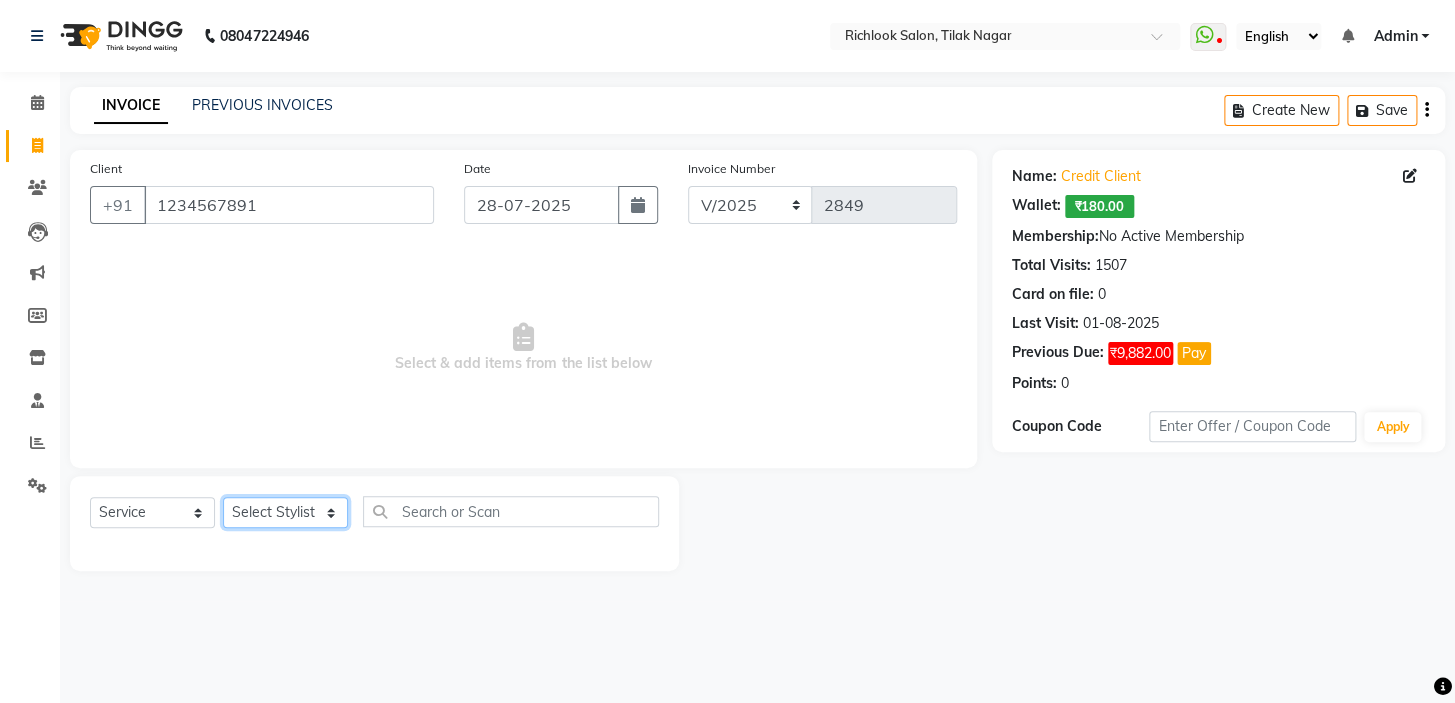 select on "65653" 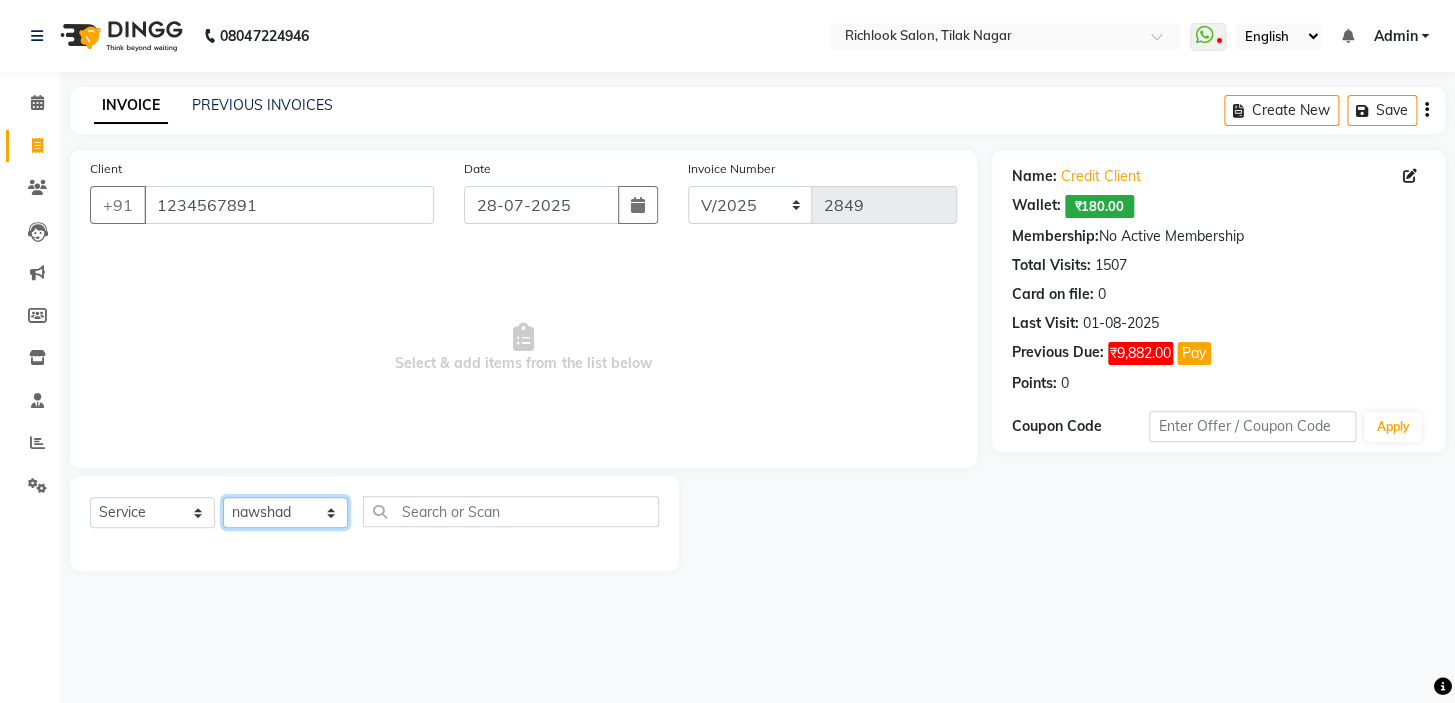 click on "Select Stylist [NAME] [NAME] [NAME] [NAME] [NAME]  [NAME] [NAME]   [NAME] [NAME]   [NAME]" 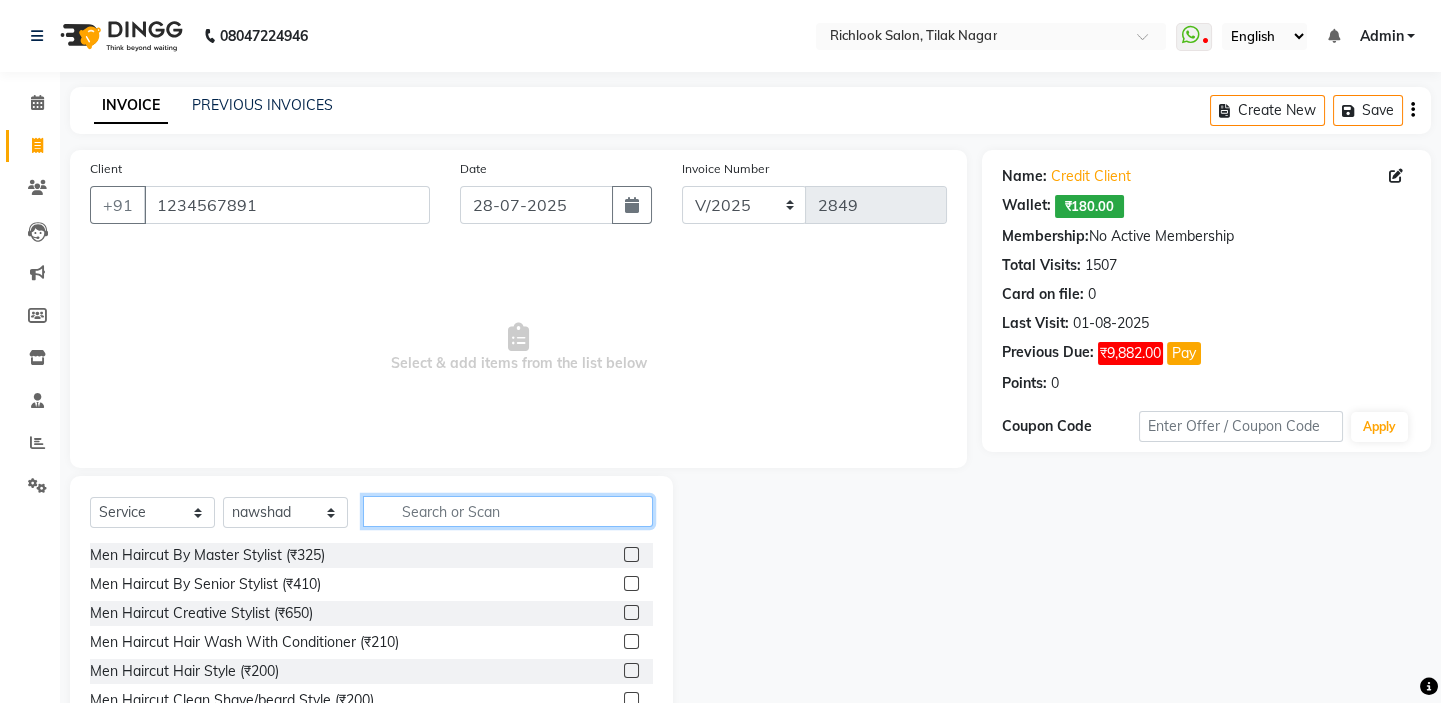 click 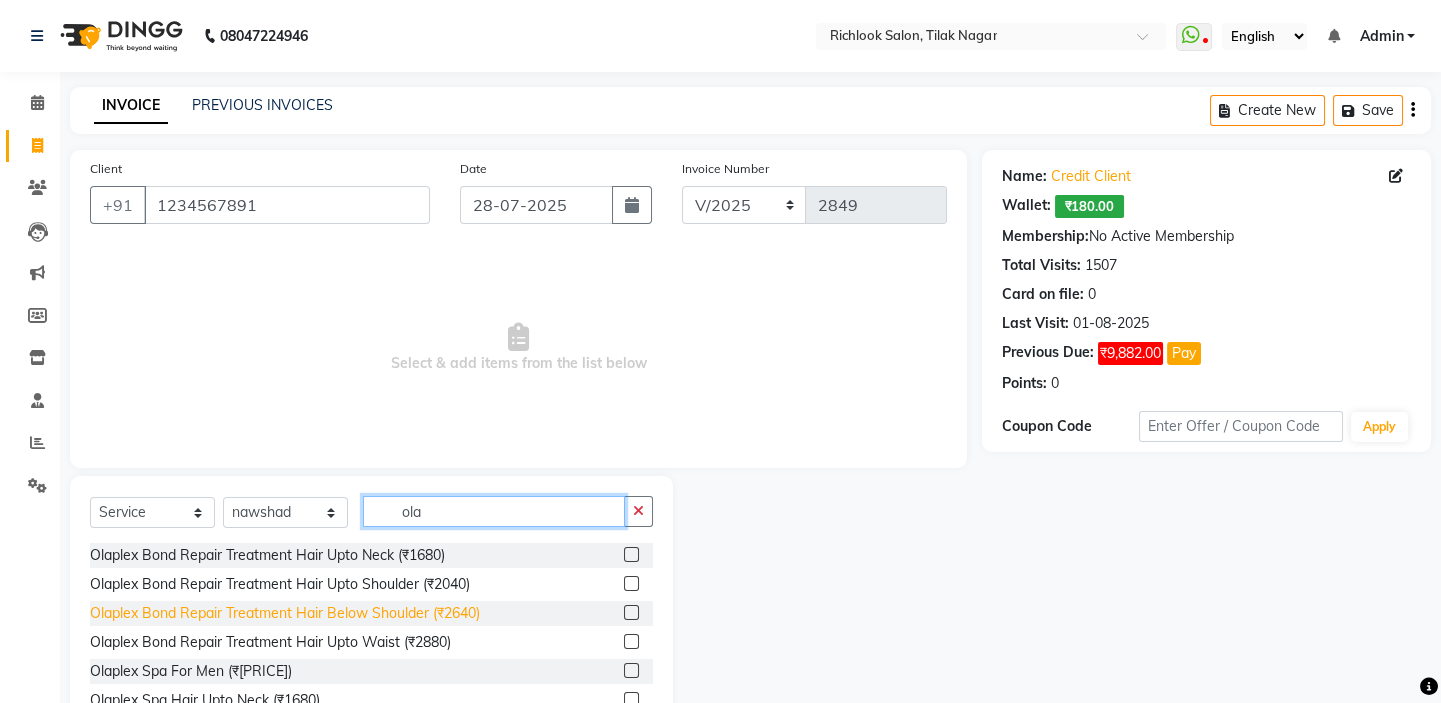 type on "ola" 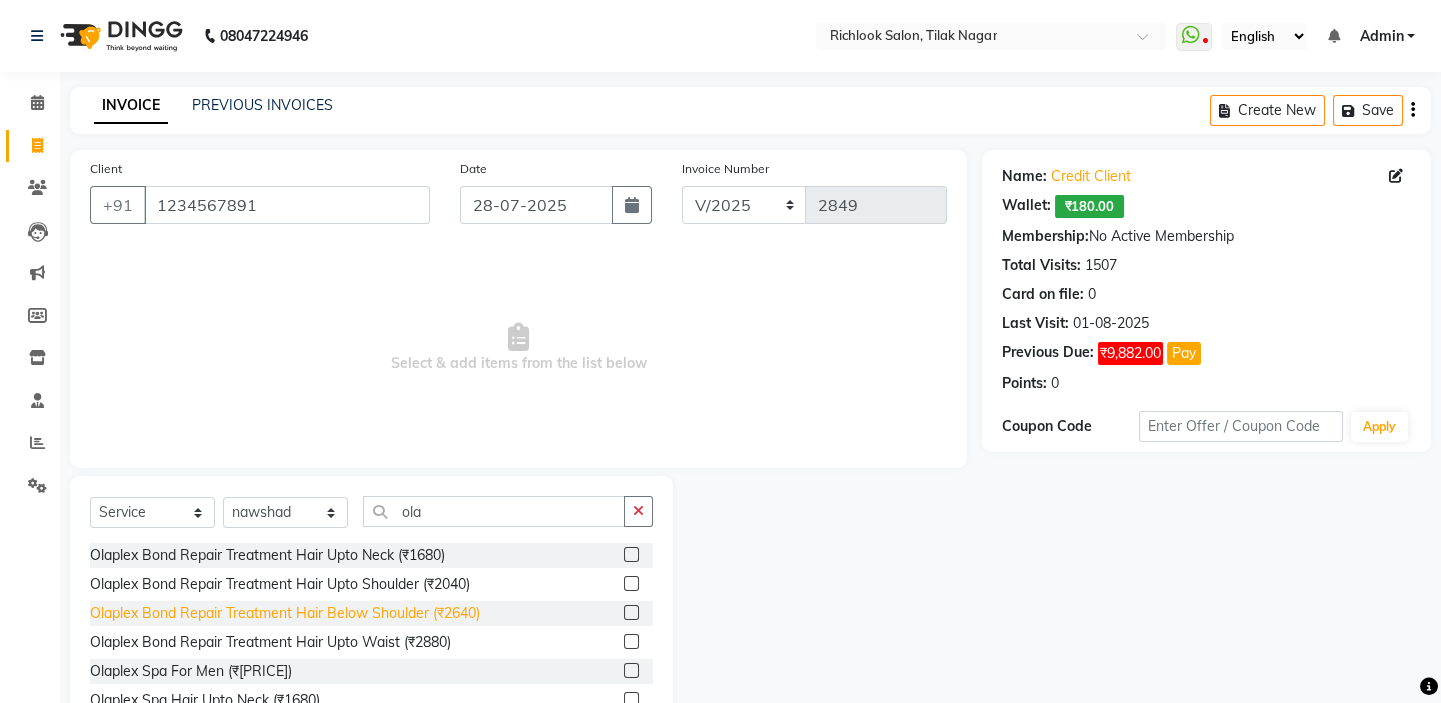 click on "Olaplex Bond Repair Treatment Hair Below Shoulder (₹2640)" 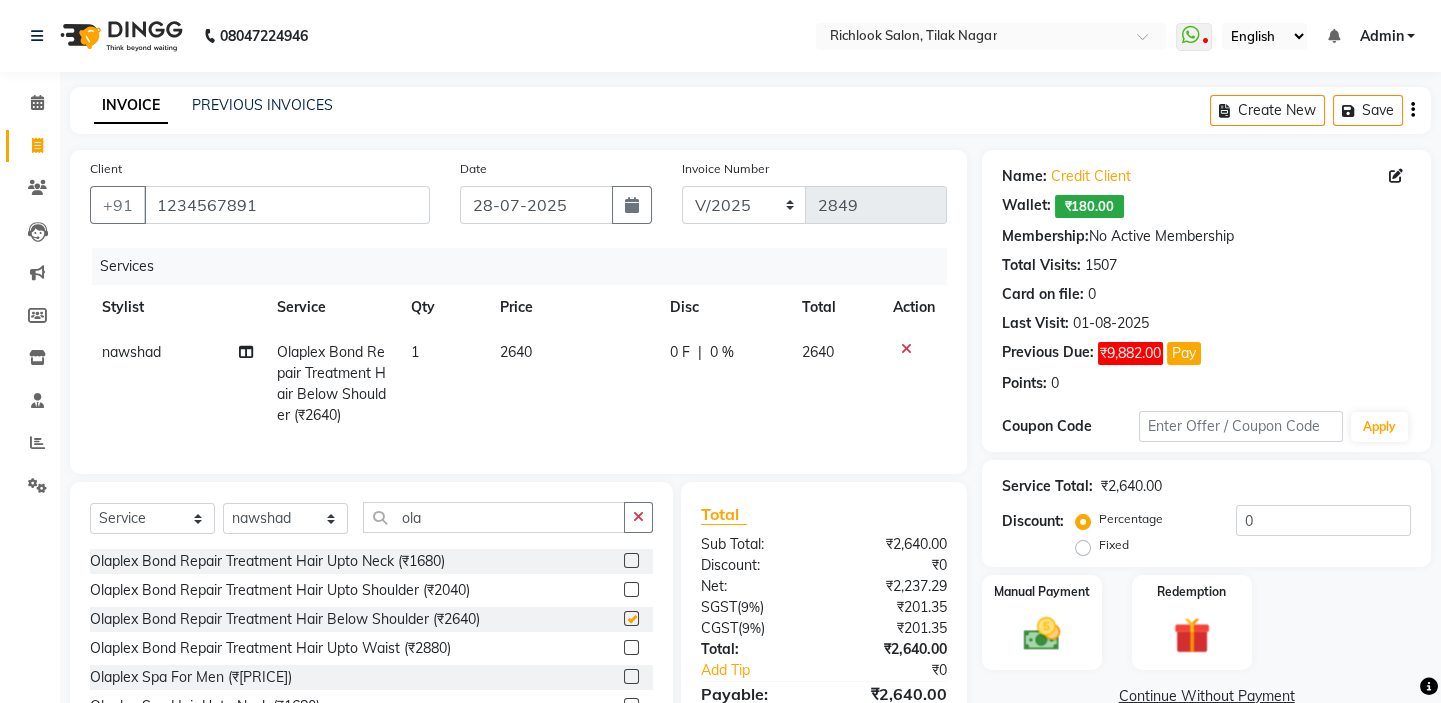 checkbox on "false" 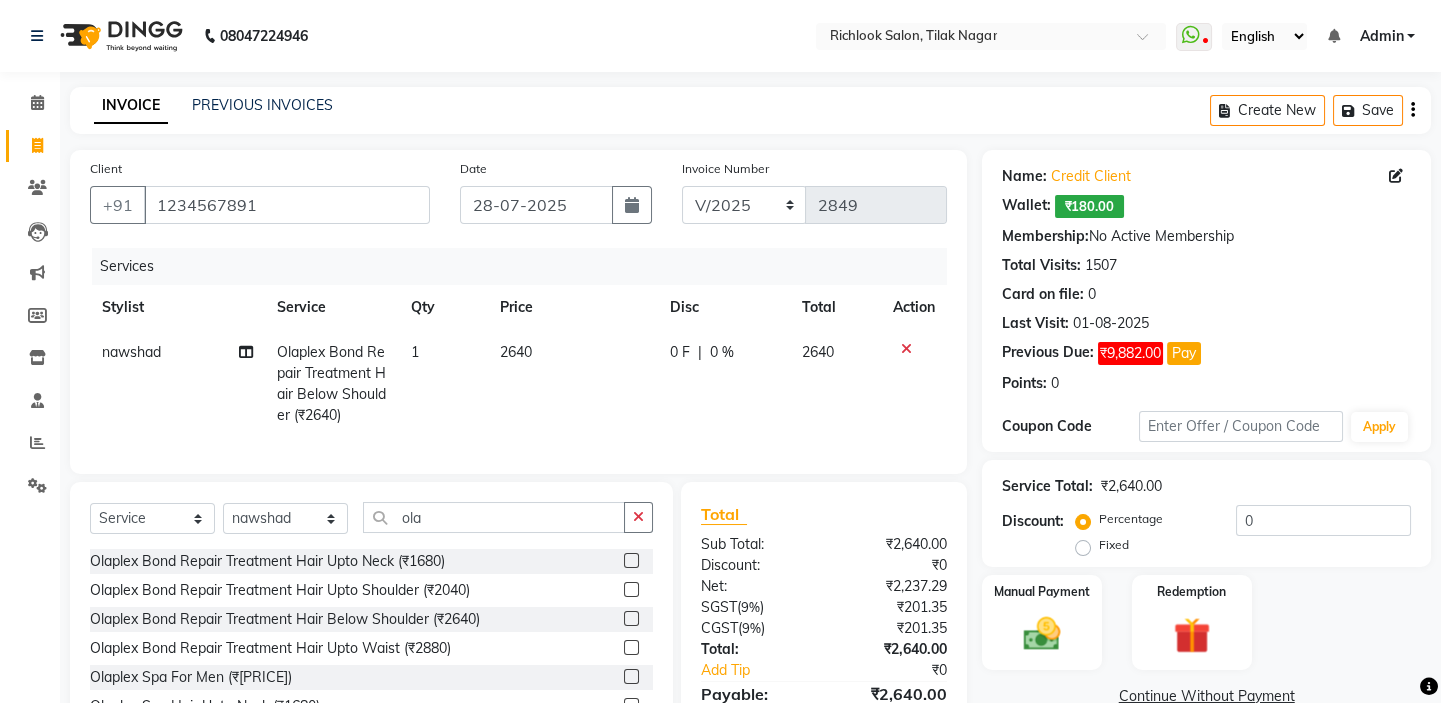 click on "2640" 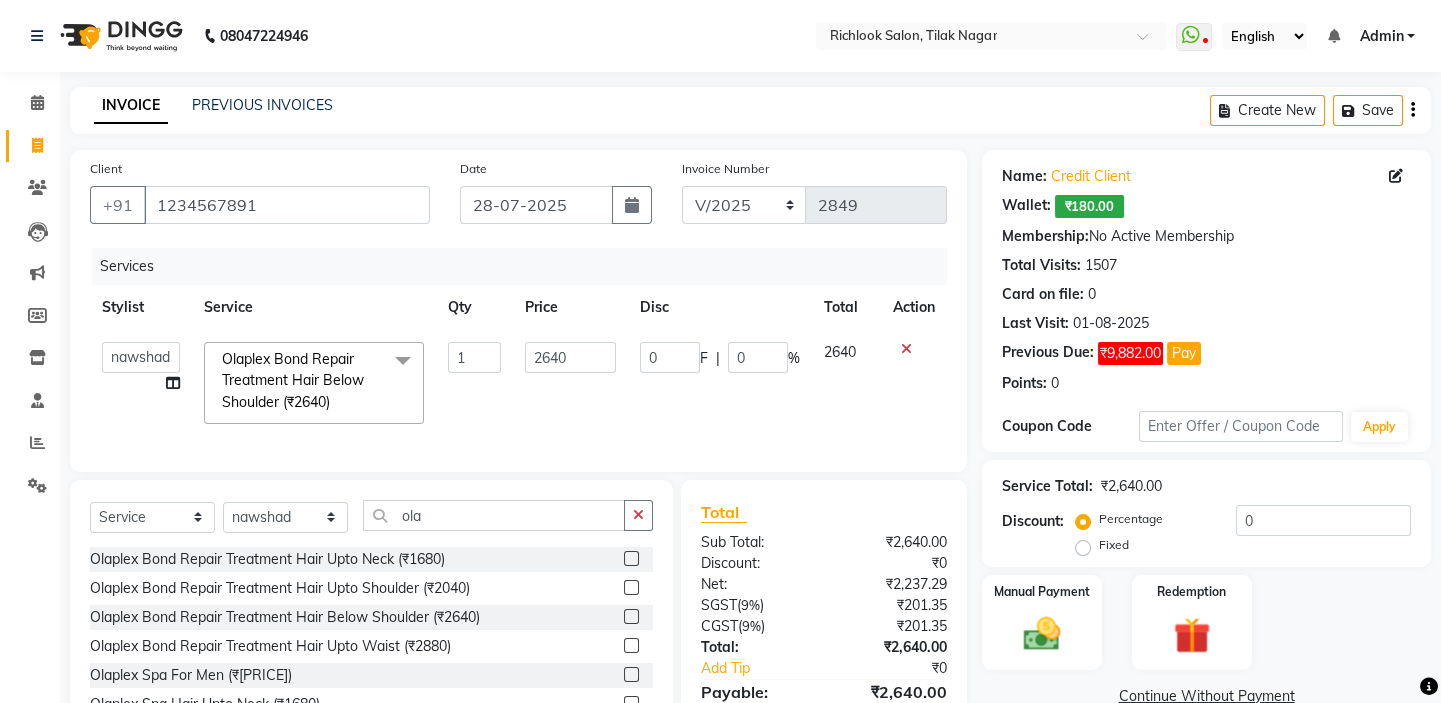 click on "[FIRST]   [LAST]   [FIRST]   [FIRST]    [FIRST] [LAST]   [FIRST]   [FIRST]   [FIRST]  Olaplex Bond Repair Treatment Hair Below Shoulder (₹2640)  x Men Haircut By Master Stylist (₹325) Men Haircut By Senior Stylist (₹410) Men Haircut Creative Stylist (₹650) Men Haircut Hair Wash With Conditioner (₹210) Men Haircut Hair Style (₹200) Men Haircut Clean Shave/beard Style (₹200) Men Haircut Clean Shave/beard Style (By Creative/senior) (₹240) Men Haircut Hair Cut With Beard (By Senior) (₹600) Women Haircut By Master Stylist (₹760) Women Haircut Senior Hair Stylist (₹870) Women Haircut Creative Stylist (₹1200) Women Haircut Haircut For Girls (Below 12 Year) (₹600) Women Haircut Fringe Cut (₹285) Hair Wash With Conditioner Hair Upto Shoulder (₹440) Hair Wash With Conditioner Hair Below Shoulder (₹500) Hair Wash With Conditioner Hair Upto Waist (₹550) Naturica Hair Wash Hair Upto Shoulder (₹590) Naturica Hair Wash Hair Below Shoulder (₹700) Blow Dry Hair Upto Shoulder (₹630) 1" 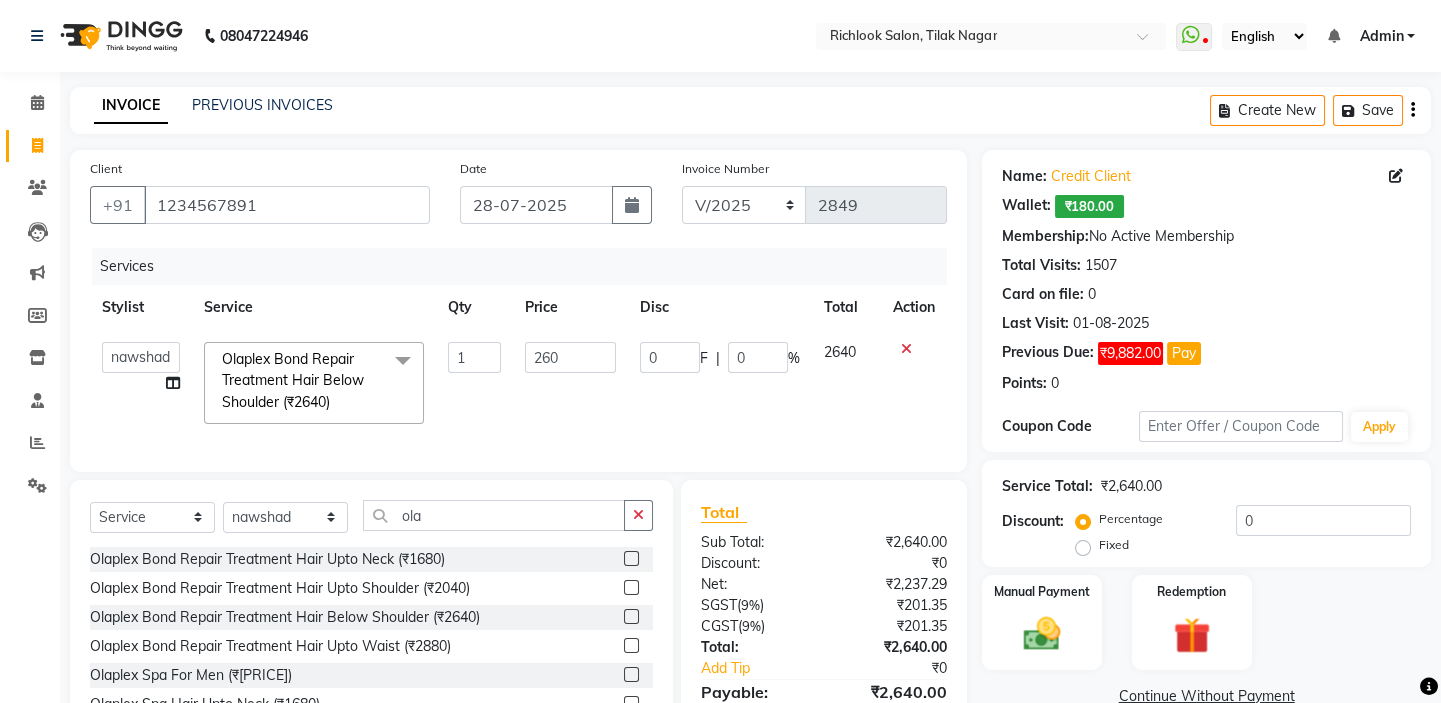 type on "2600" 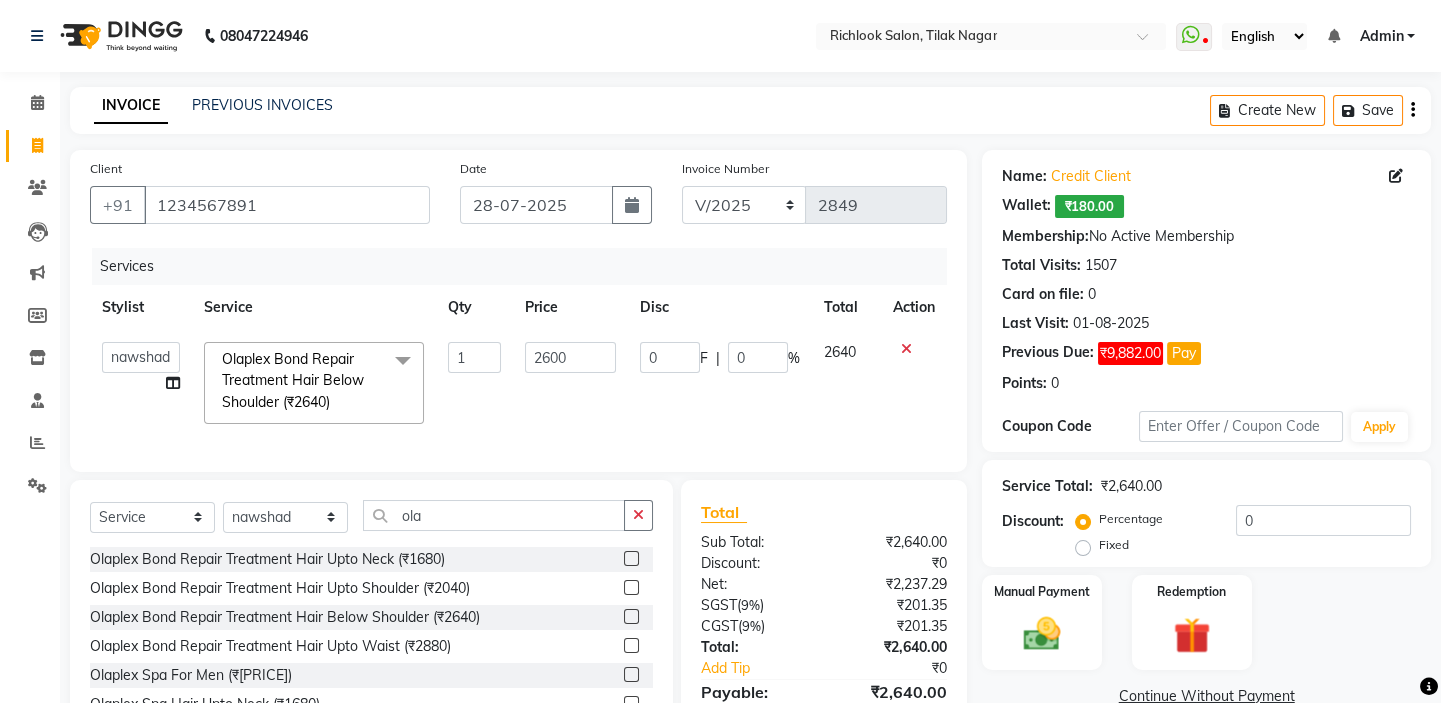 scroll, scrollTop: 116, scrollLeft: 0, axis: vertical 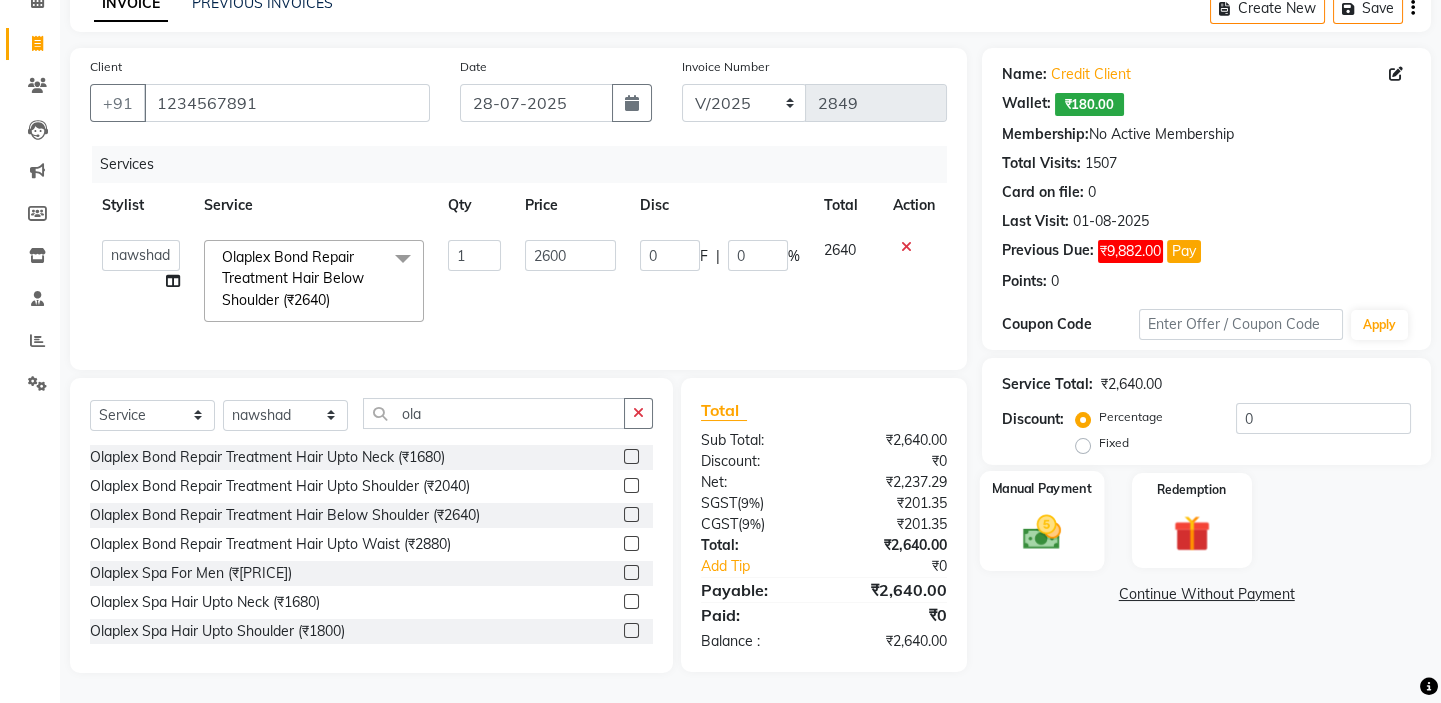 click 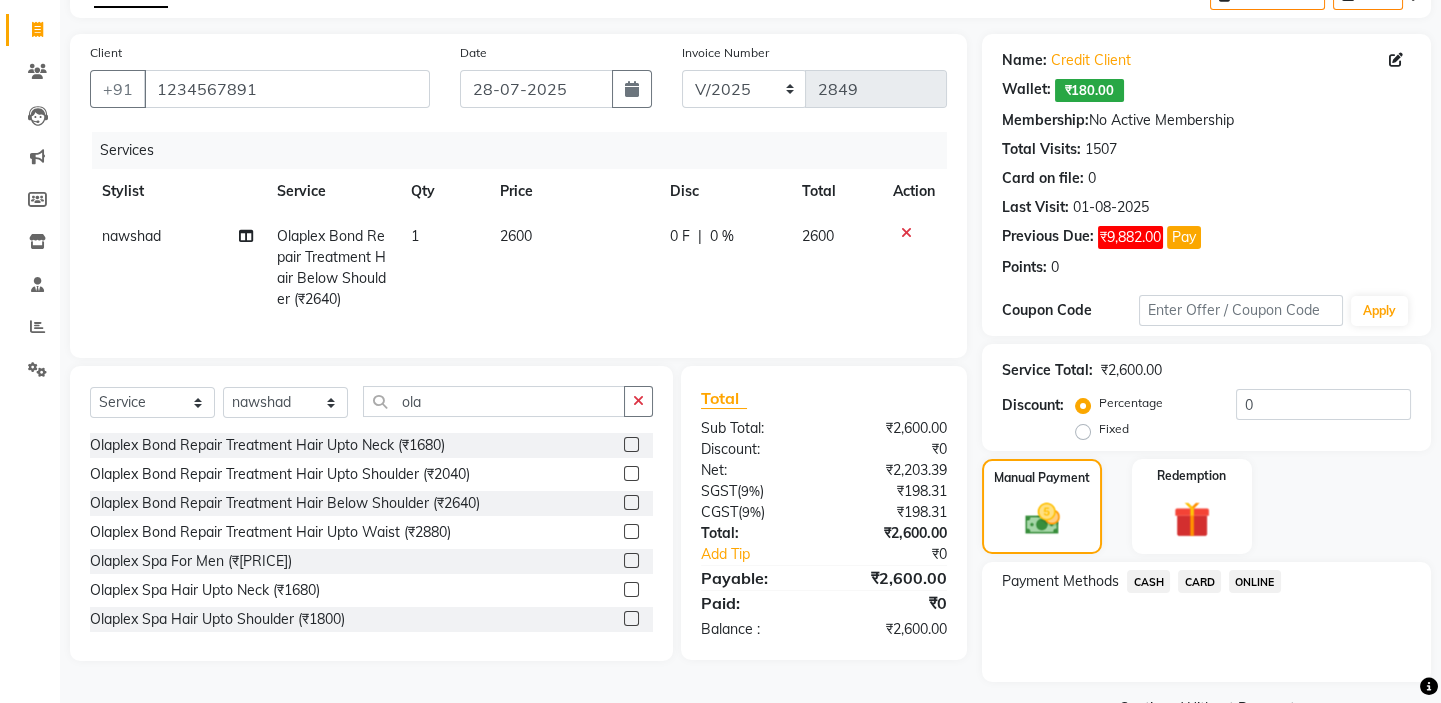 click on "CARD" 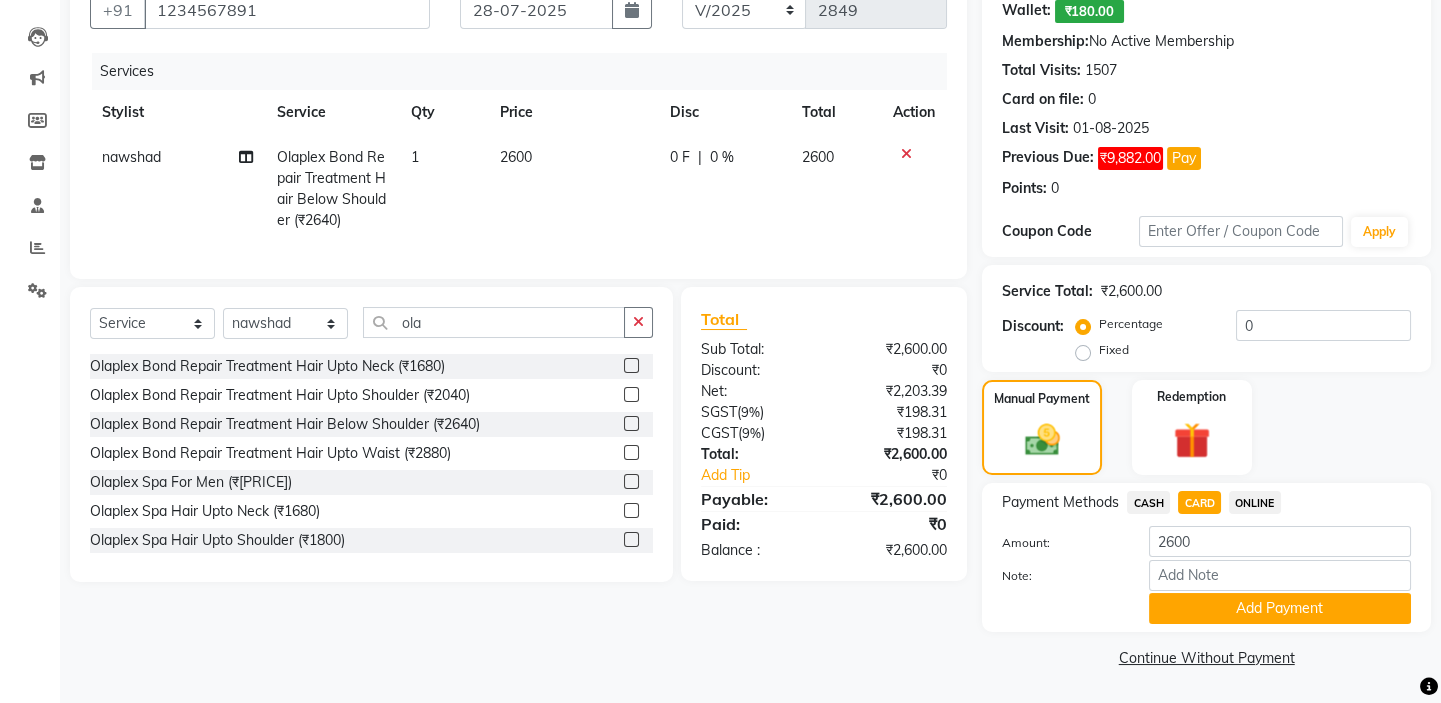 click on "Add Payment" 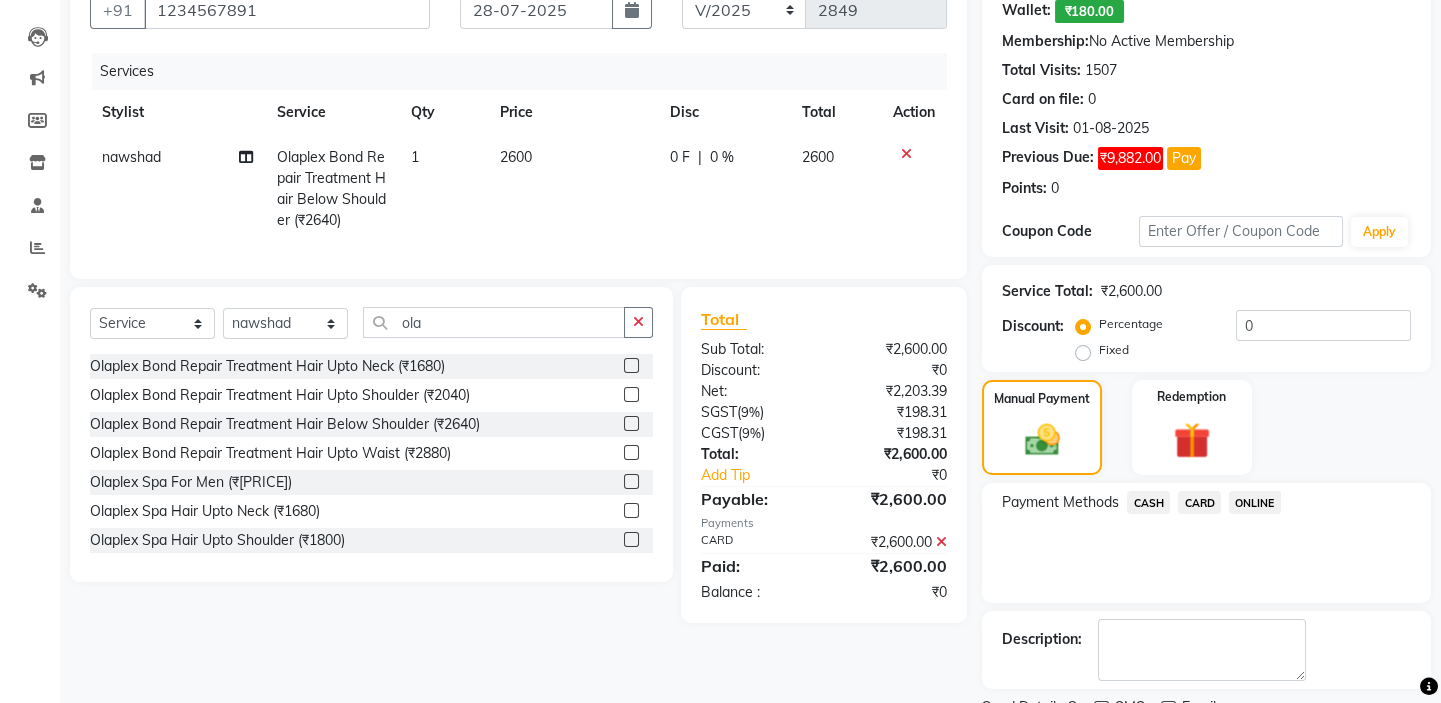 scroll, scrollTop: 279, scrollLeft: 0, axis: vertical 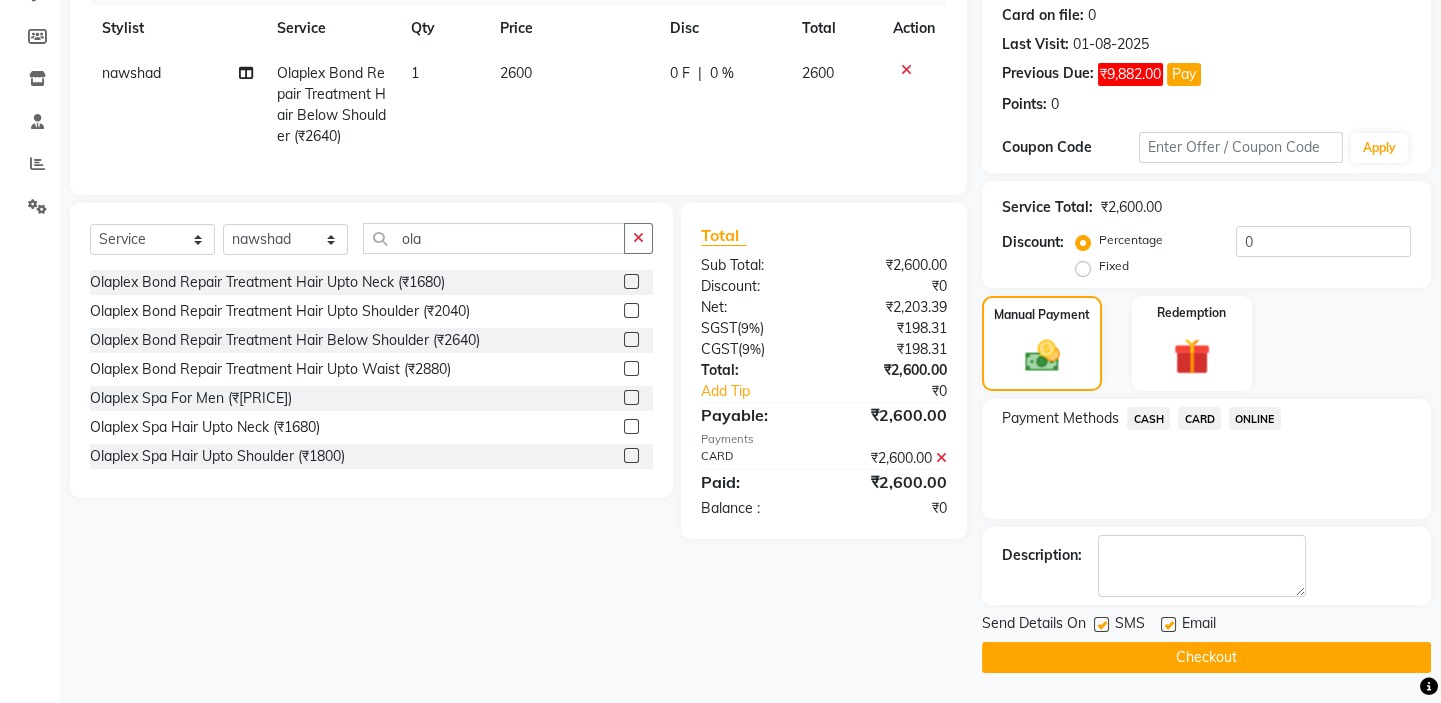 click on "Checkout" 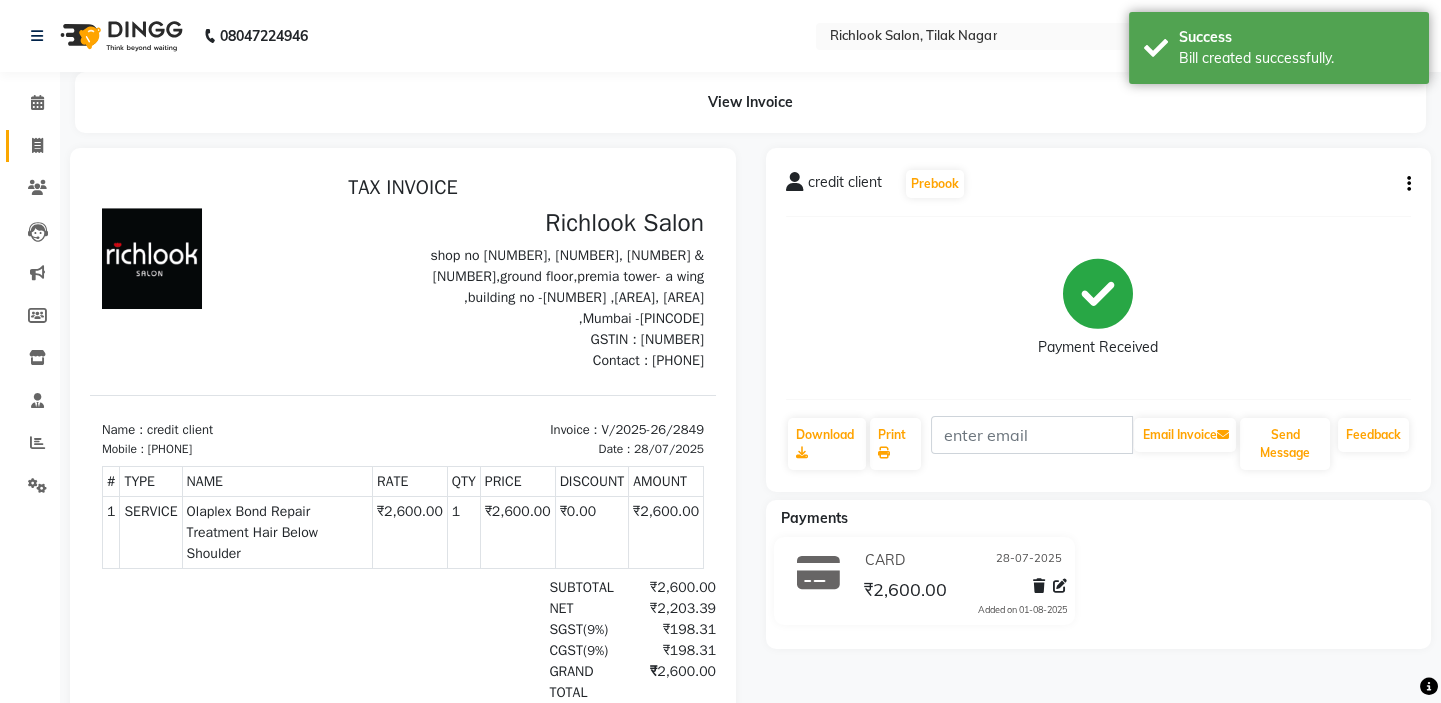 scroll, scrollTop: 0, scrollLeft: 0, axis: both 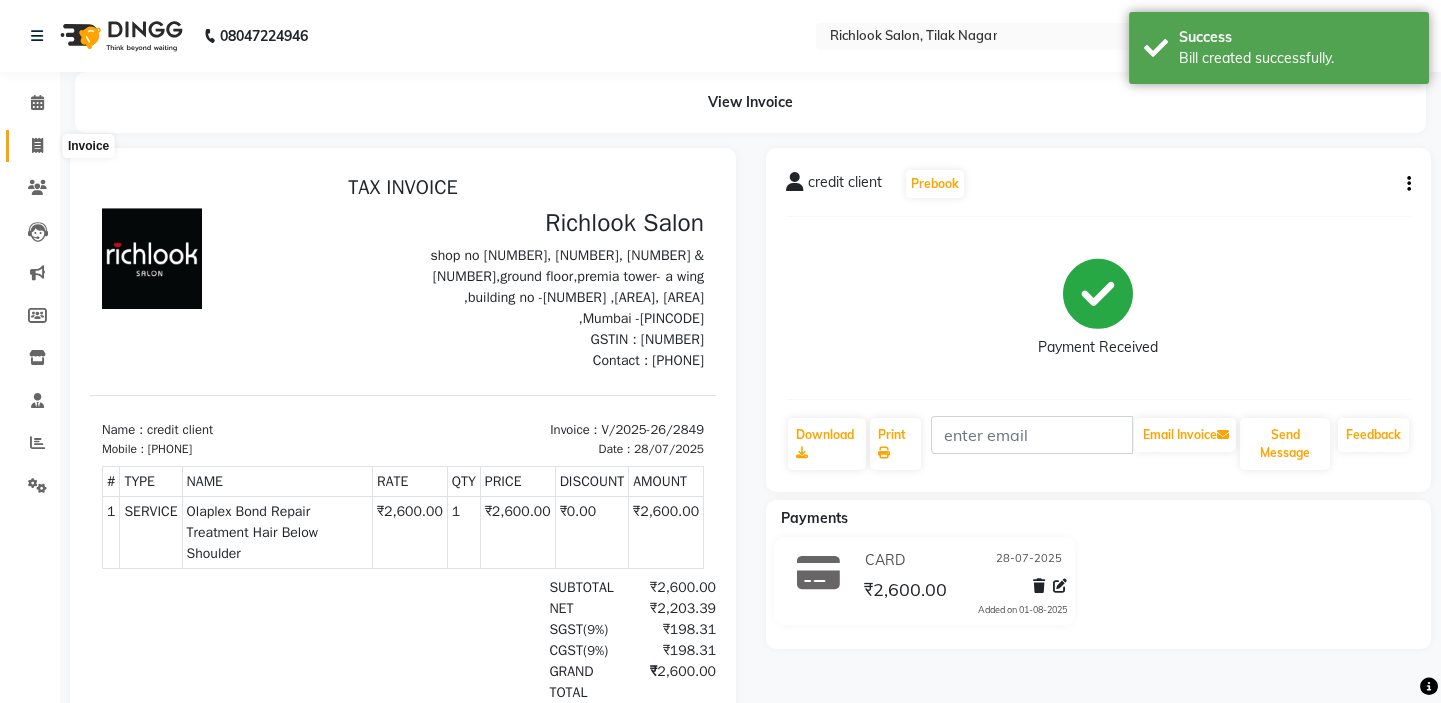 drag, startPoint x: 32, startPoint y: 148, endPoint x: 35, endPoint y: 165, distance: 17.262676 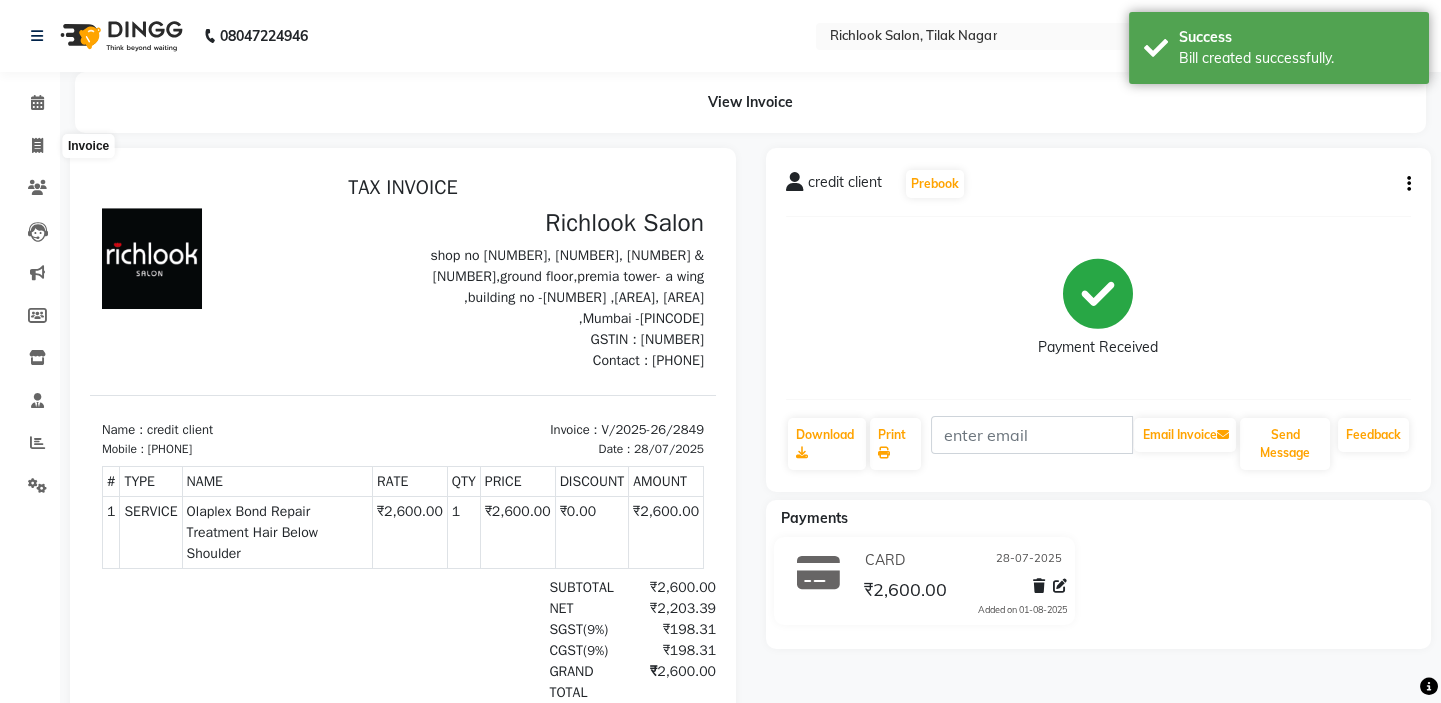 select on "6917" 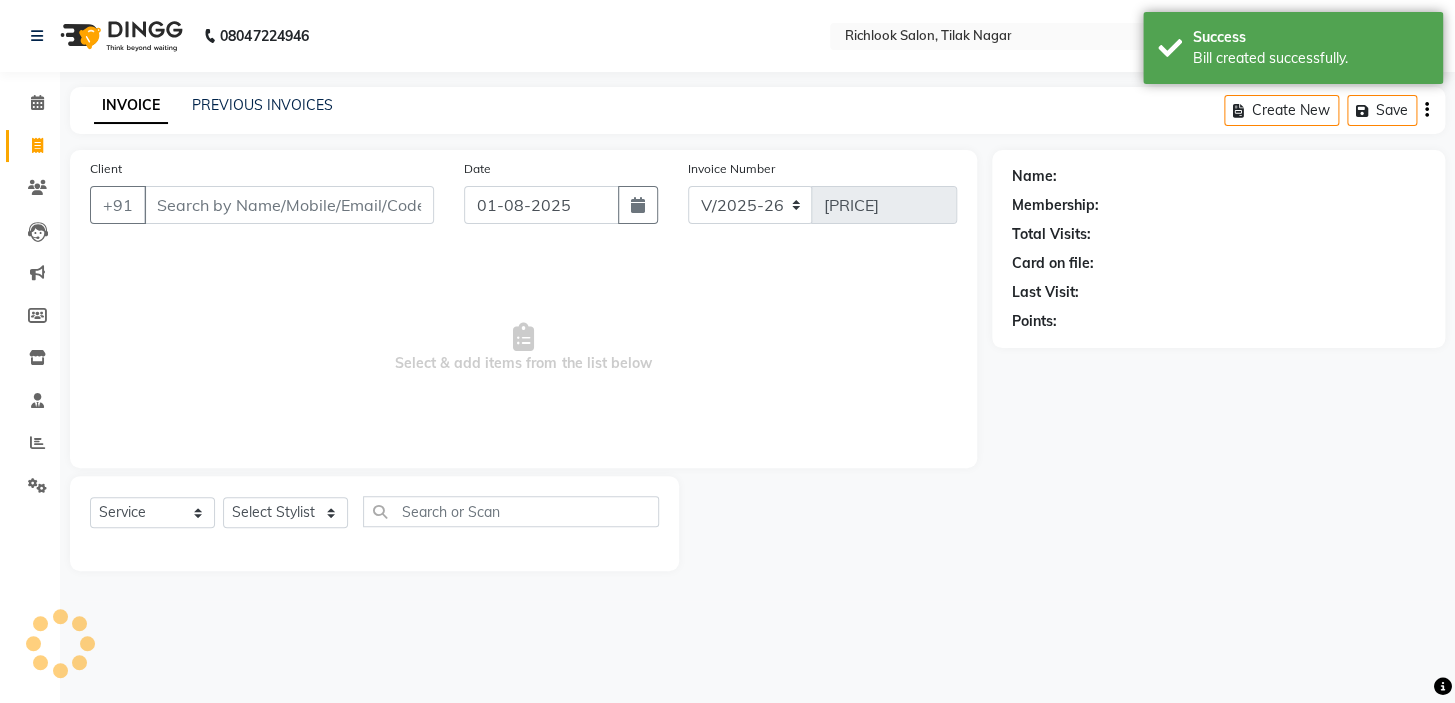 click on "Client" at bounding box center [289, 205] 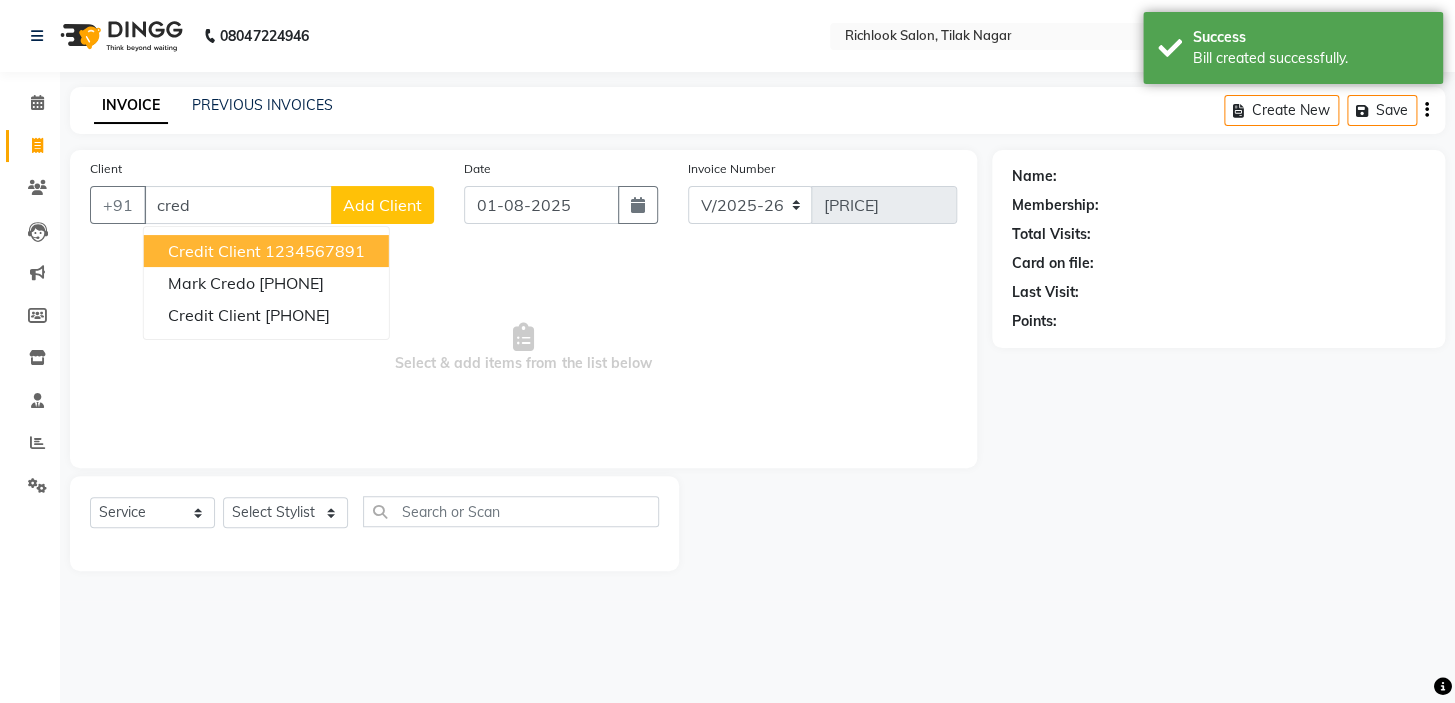 click on "credit client" at bounding box center [214, 251] 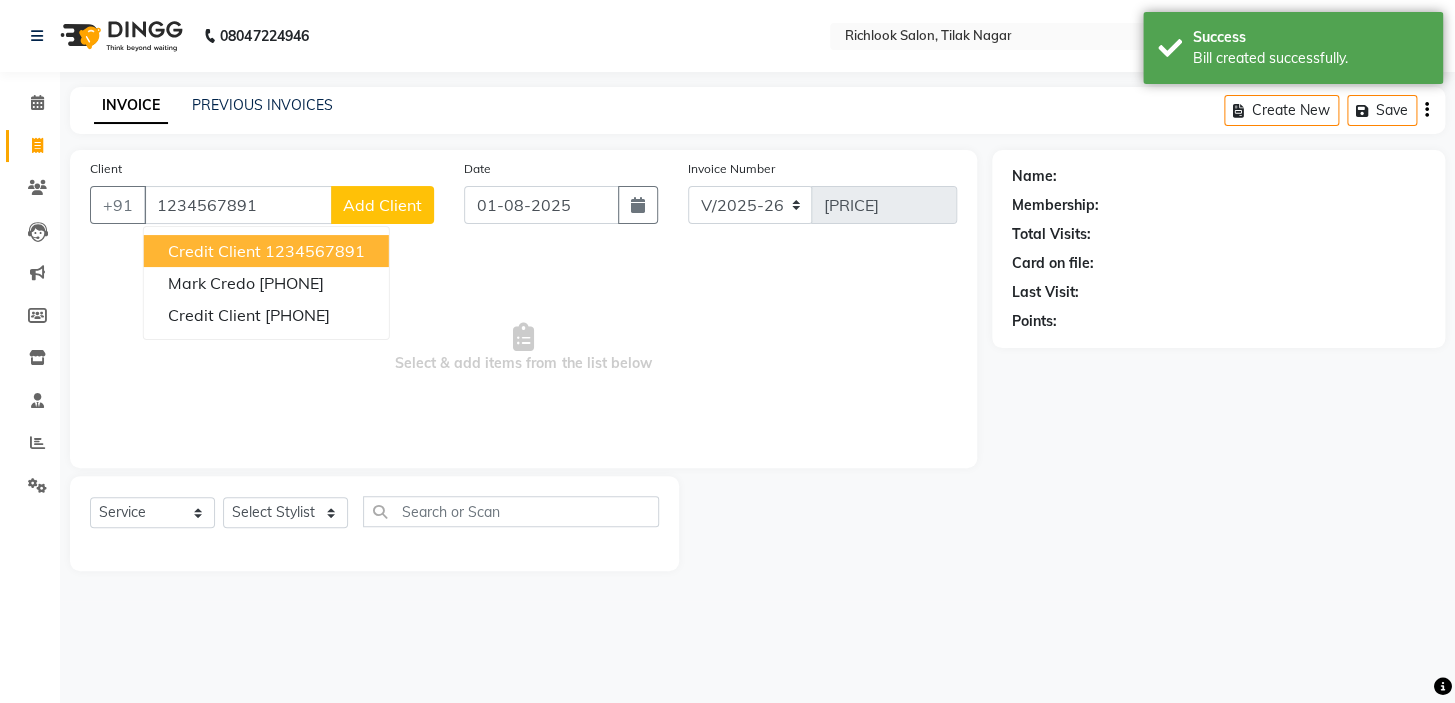 type on "1234567891" 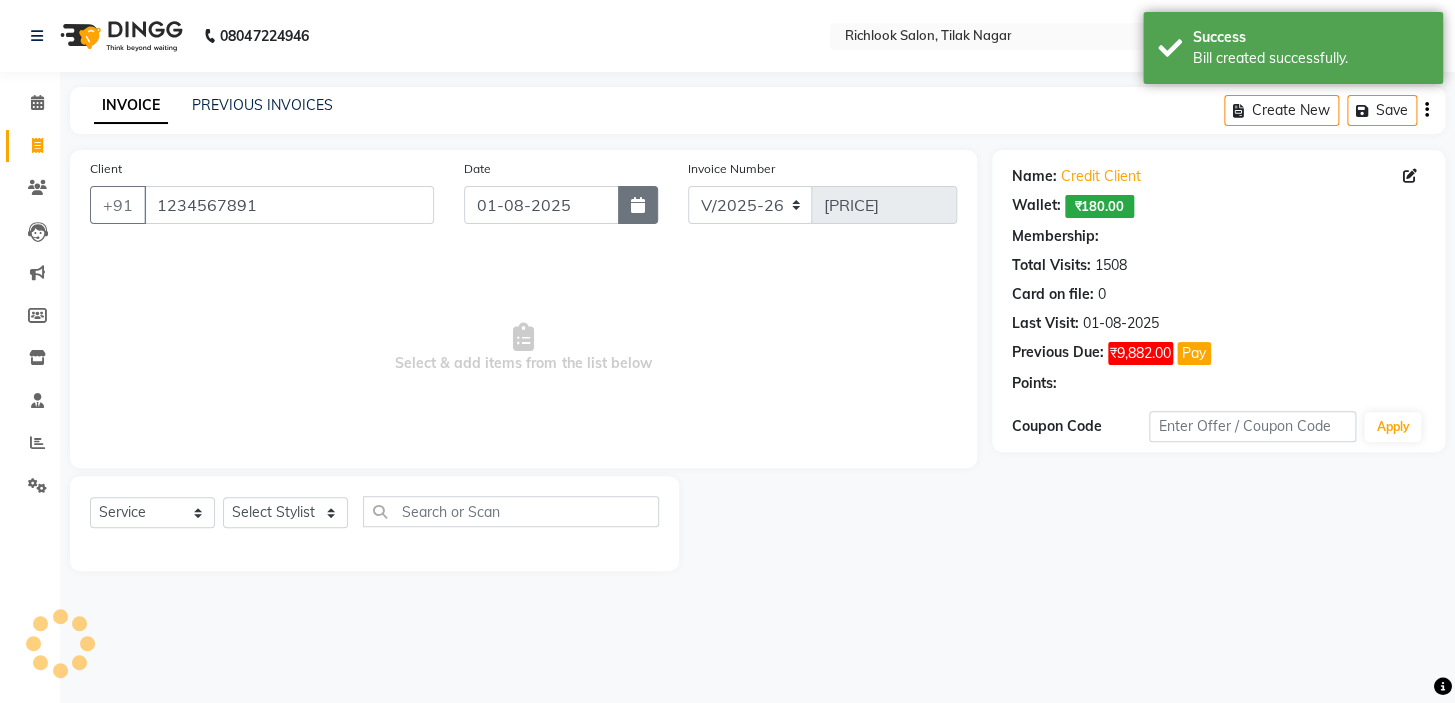click 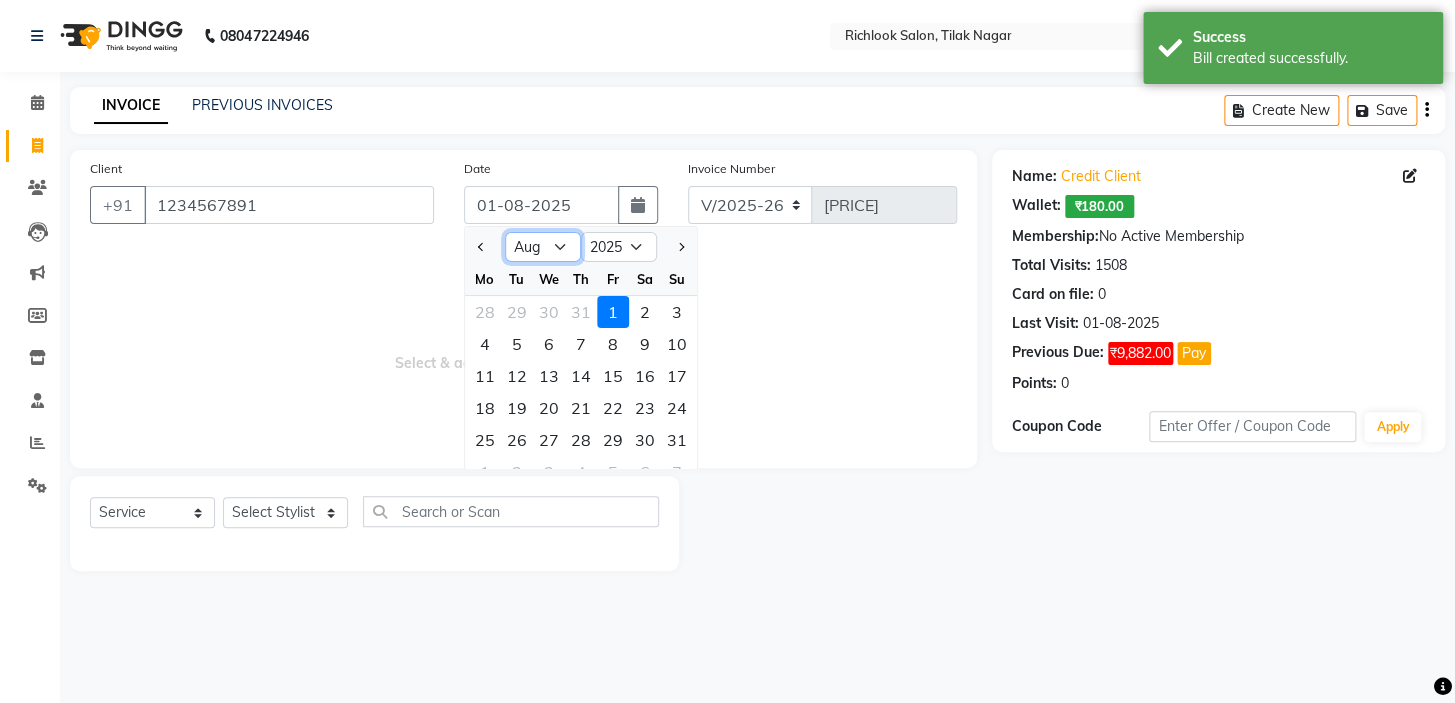 click on "Jan Feb Mar Apr May Jun Jul Aug Sep Oct Nov Dec" 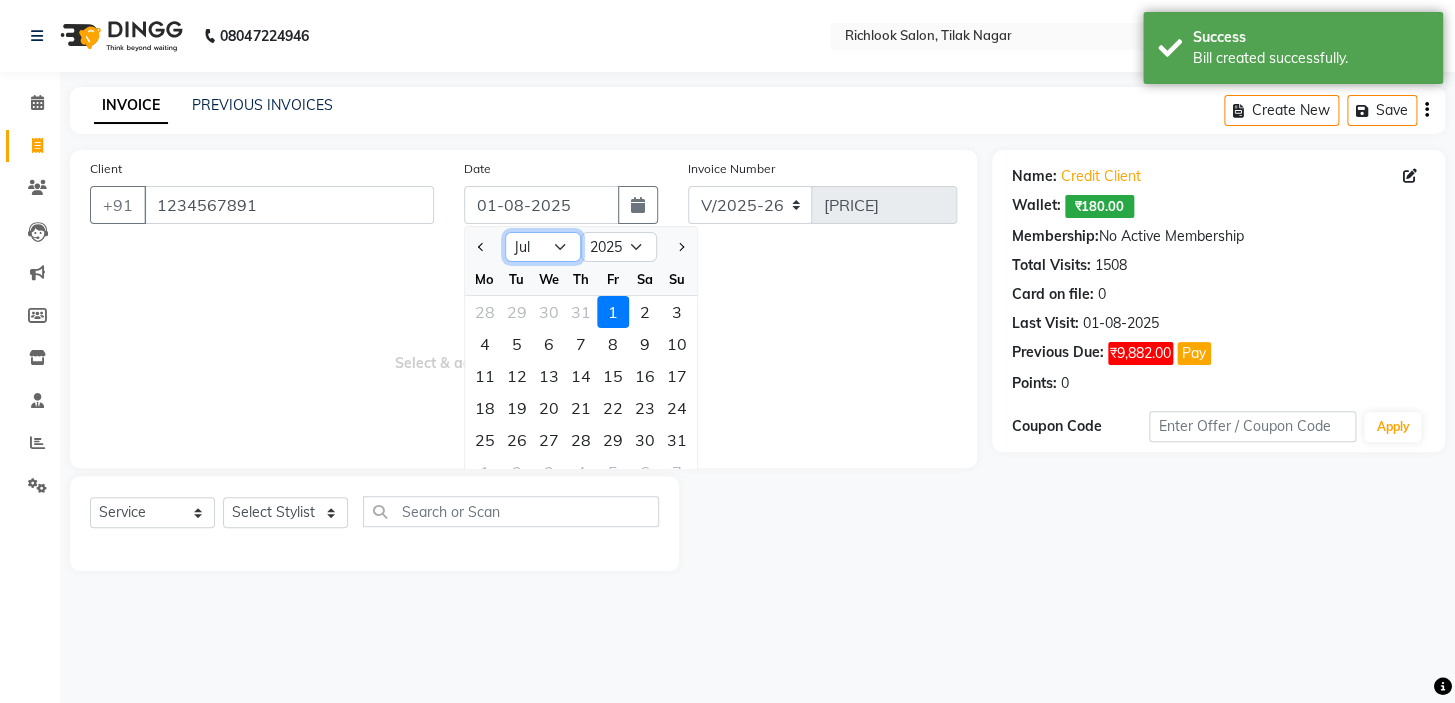 click on "Jan Feb Mar Apr May Jun Jul Aug Sep Oct Nov Dec" 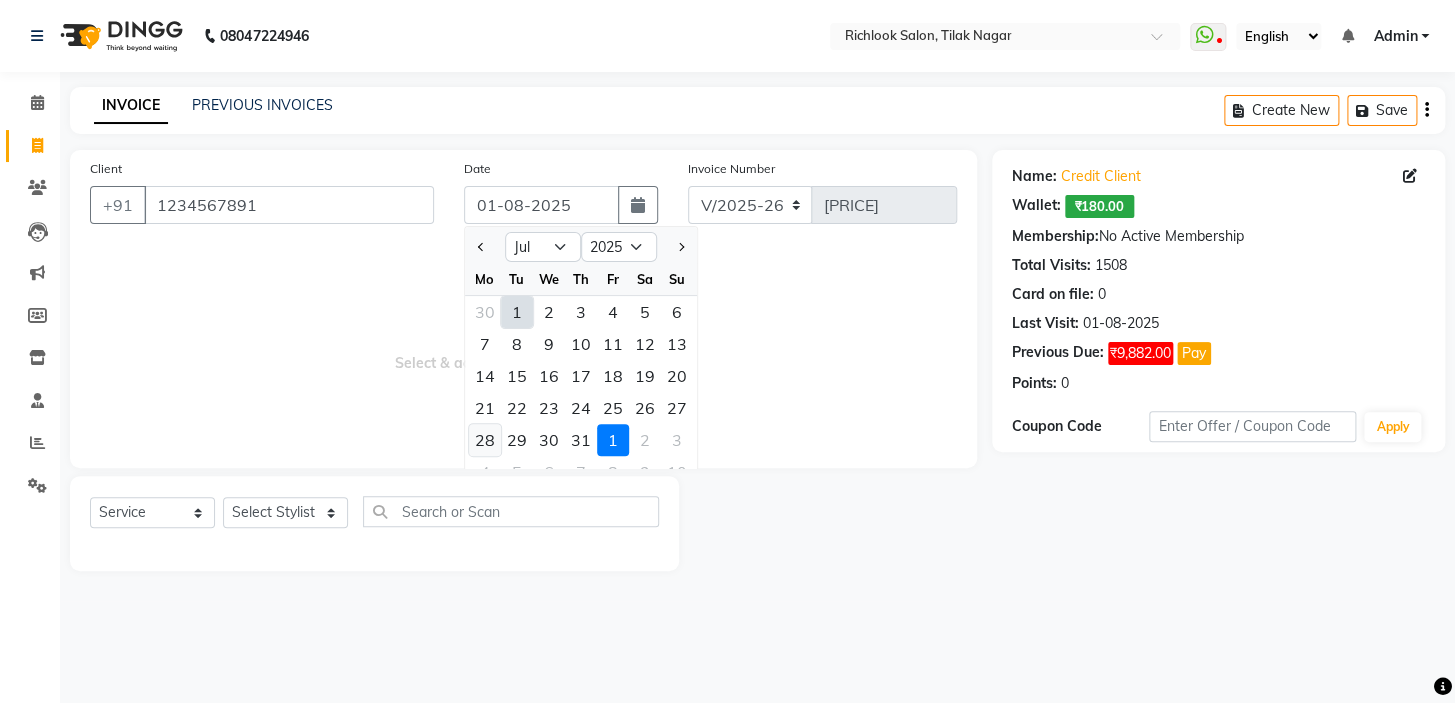 click on "28" 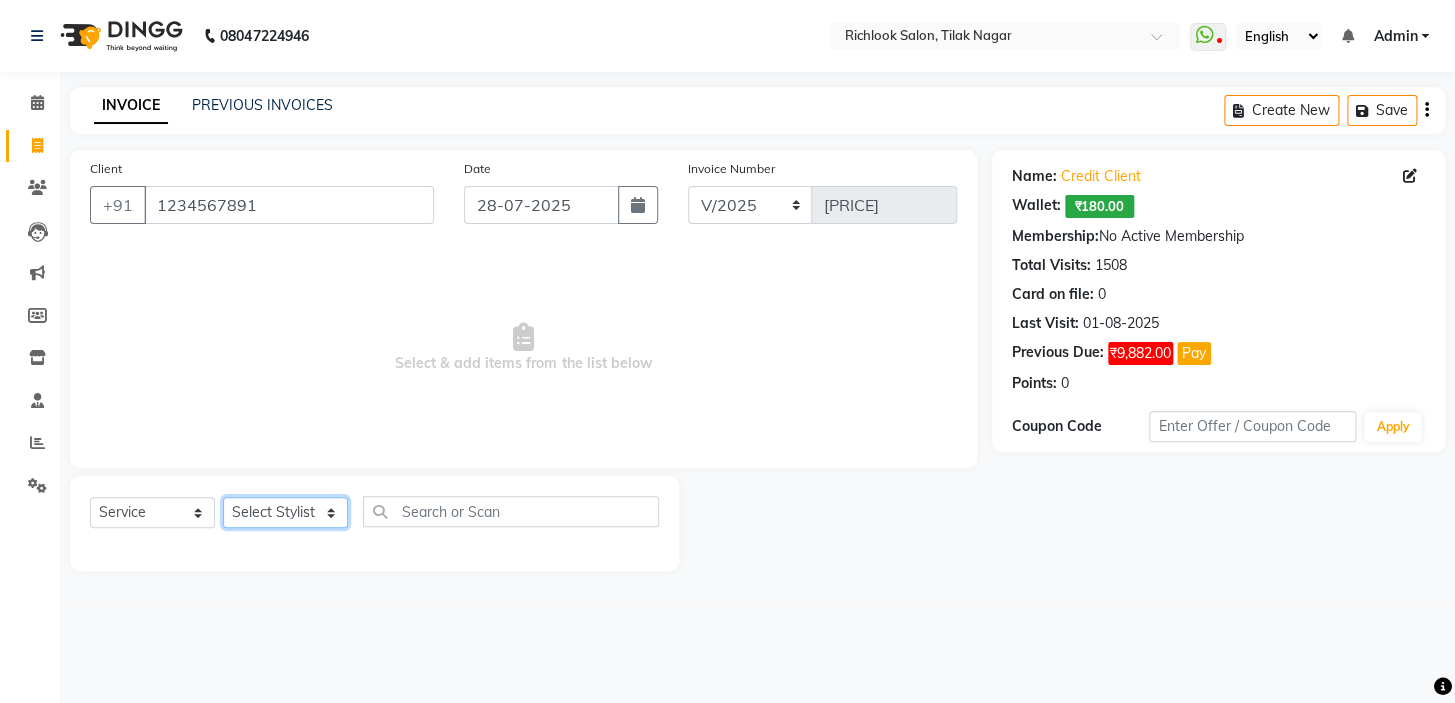 click on "Select Stylist [NAME] [NAME] [NAME] [NAME] [NAME]  [NAME] [NAME]   [NAME] [NAME]   [NAME]" 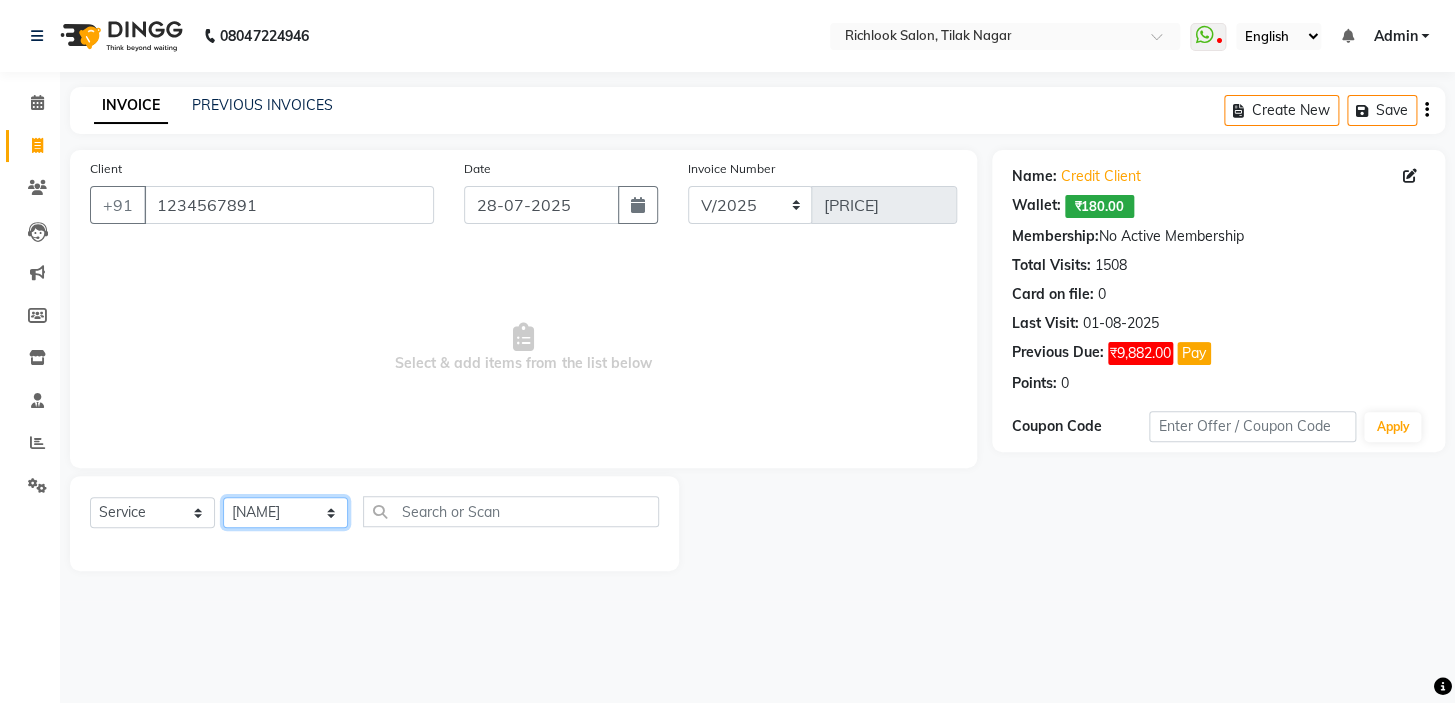 click on "Select Stylist [NAME] [NAME] [NAME] [NAME] [NAME]  [NAME] [NAME]   [NAME] [NAME]   [NAME]" 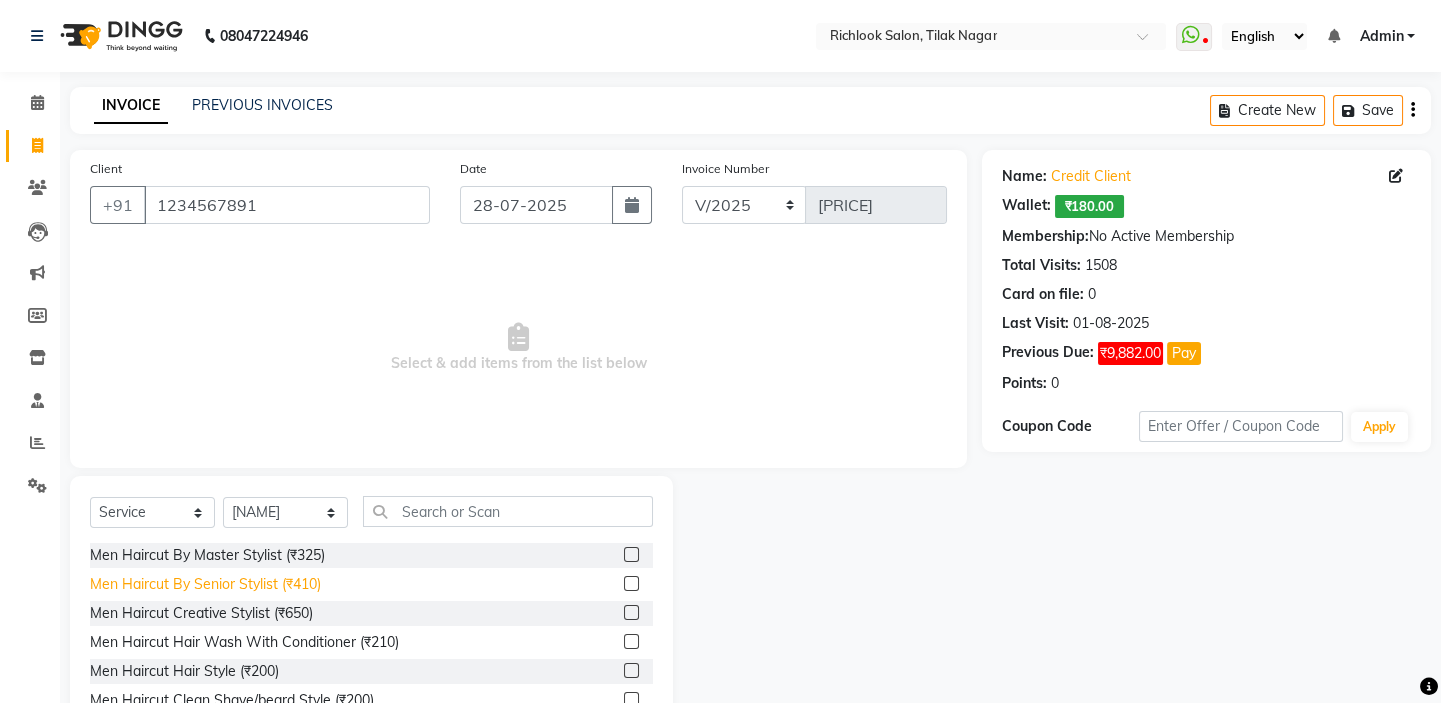 click on "Men Haircut By Senior Stylist (₹410)" 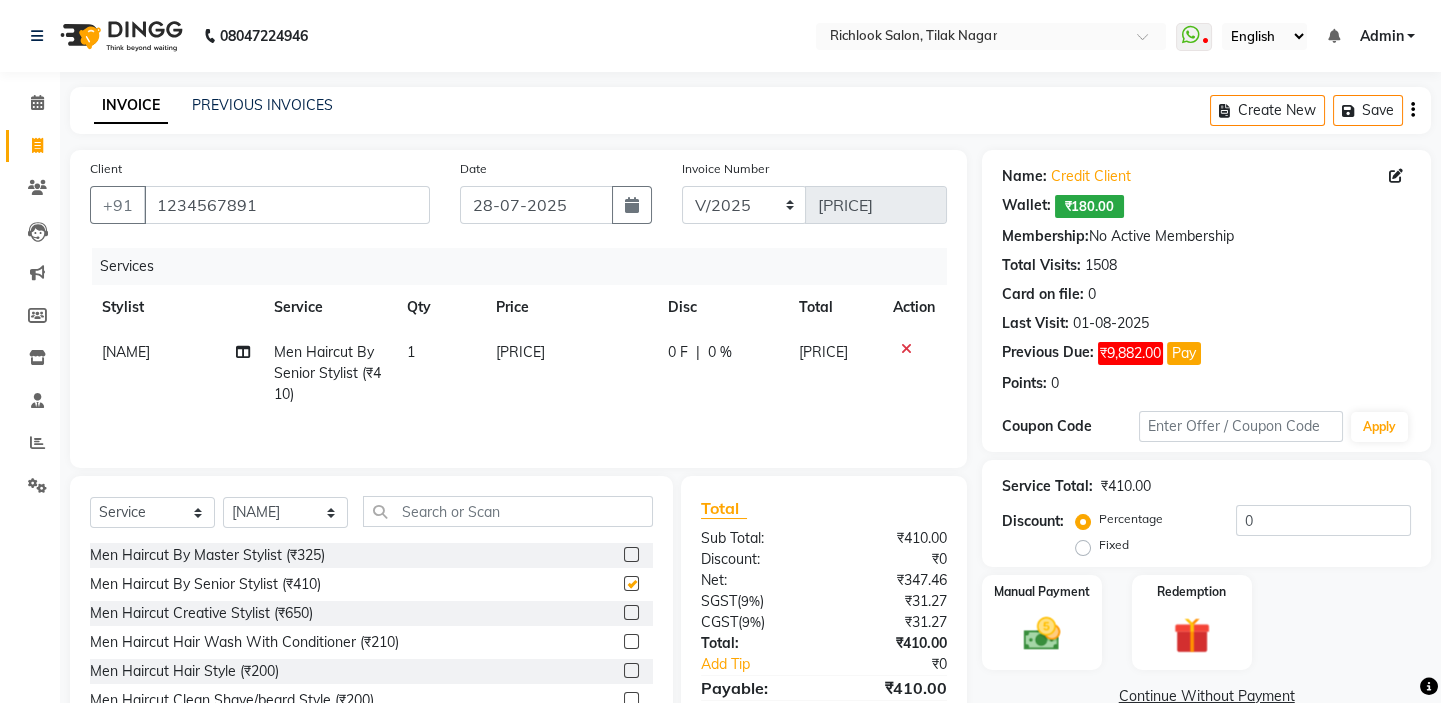 checkbox on "false" 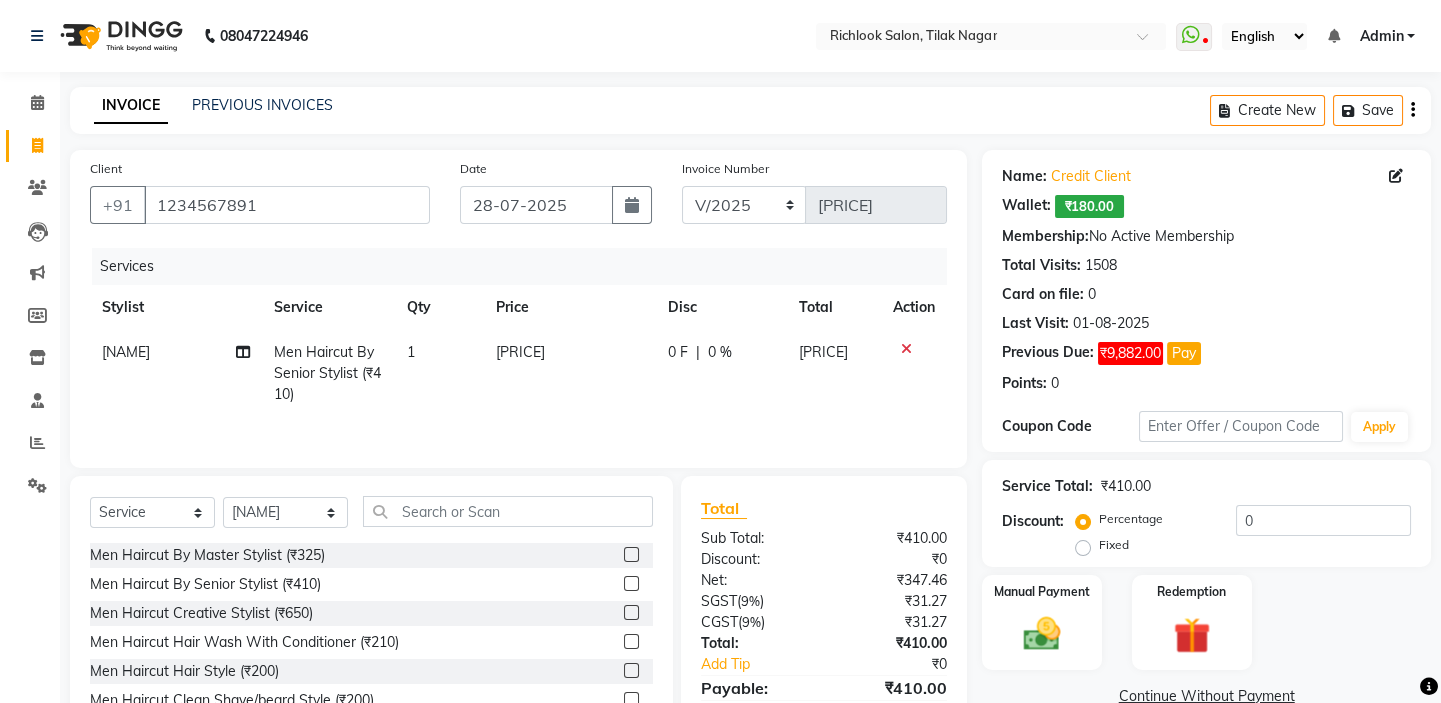 click on "[PRICE]" 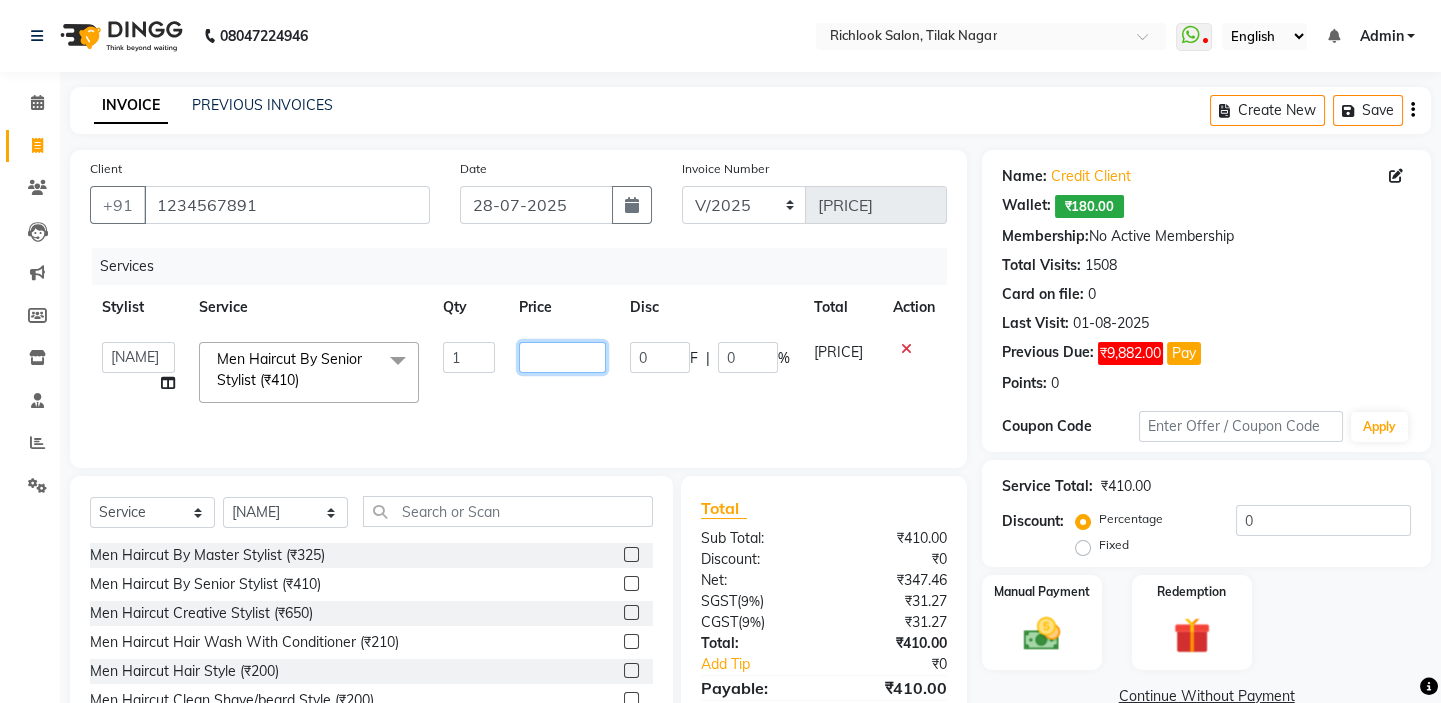 drag, startPoint x: 579, startPoint y: 360, endPoint x: 285, endPoint y: 337, distance: 294.8983 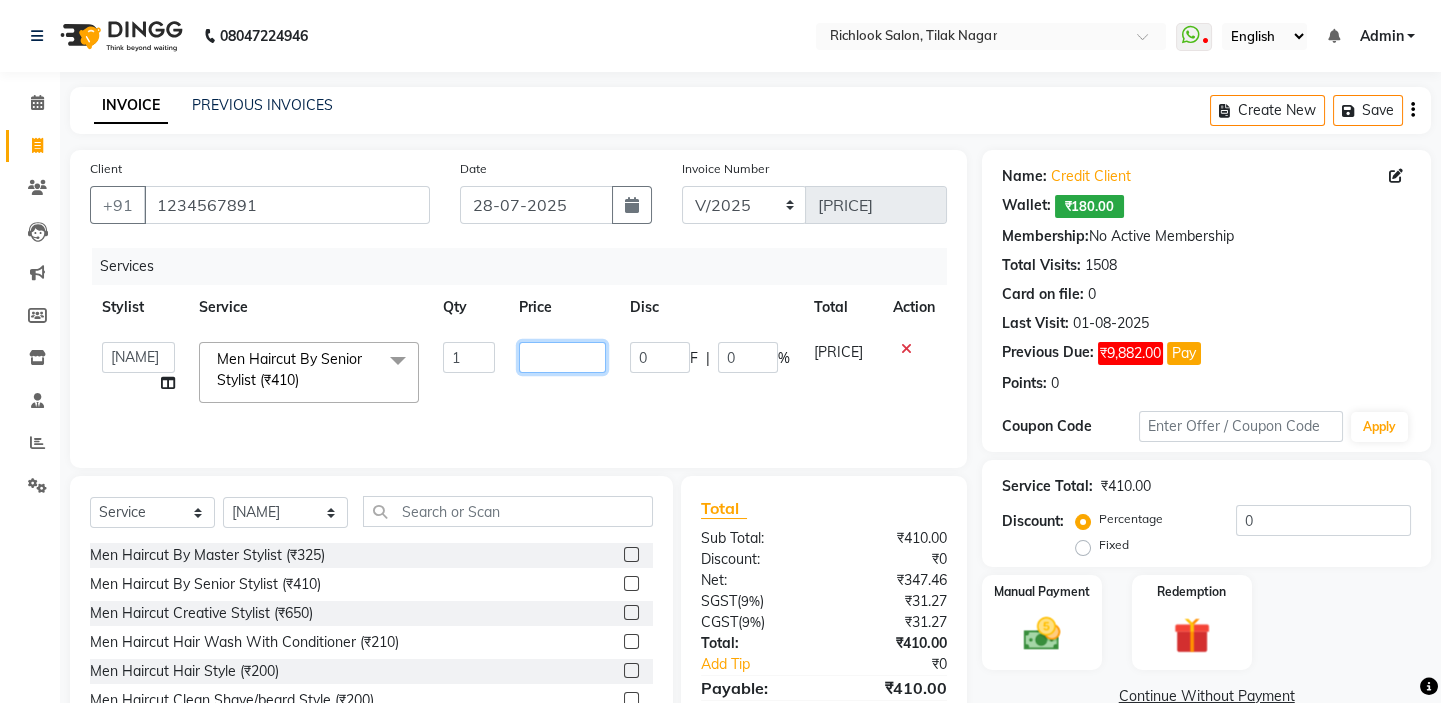 click on "[NAME]   [NAME]   [NAME]   [NAME]   [NAME]    [NAME]   [NAME]   [NAME]   [NAME]  Men Haircut By Senior Stylist (₹410)  x Men Haircut By Master Stylist (₹325) Men Haircut By Senior Stylist (₹410) Men Haircut Creative Stylist (₹650) Men Haircut Hair Wash With Conditioner (₹210) Men Haircut Hair Style (₹200) Men Haircut Clean Shave/beard Style (₹200) Men Haircut Clean Shave/beard Style (By Creative/senior) (₹240) Men Haircut Hair Cut With Beard (By Senior) (₹600) Women Haircut By Master Stylist (₹760) Women Haircut Senior Hair Stylist (₹870) Women Haircut Creative Stylist (₹1200) Women Haircut Haircut For Girls (Below 12 Year) (₹600) Women Haircut Fringe Cut (₹285) Hair Wash With Conditioner Hair Upto Shoulder (₹440) Hair Wash With Conditioner Hair Below Shoulder (₹500) Hair Wash With Conditioner Hair Upto Waist (₹550) Naturica Hair Wash Hair Upto Shoulder (₹590) Naturica Hair Wash Hair Below Shoulder (₹700) Naturica Hair Wash Hair Upto Waist (₹800) 1 410 0 F | 0 %" 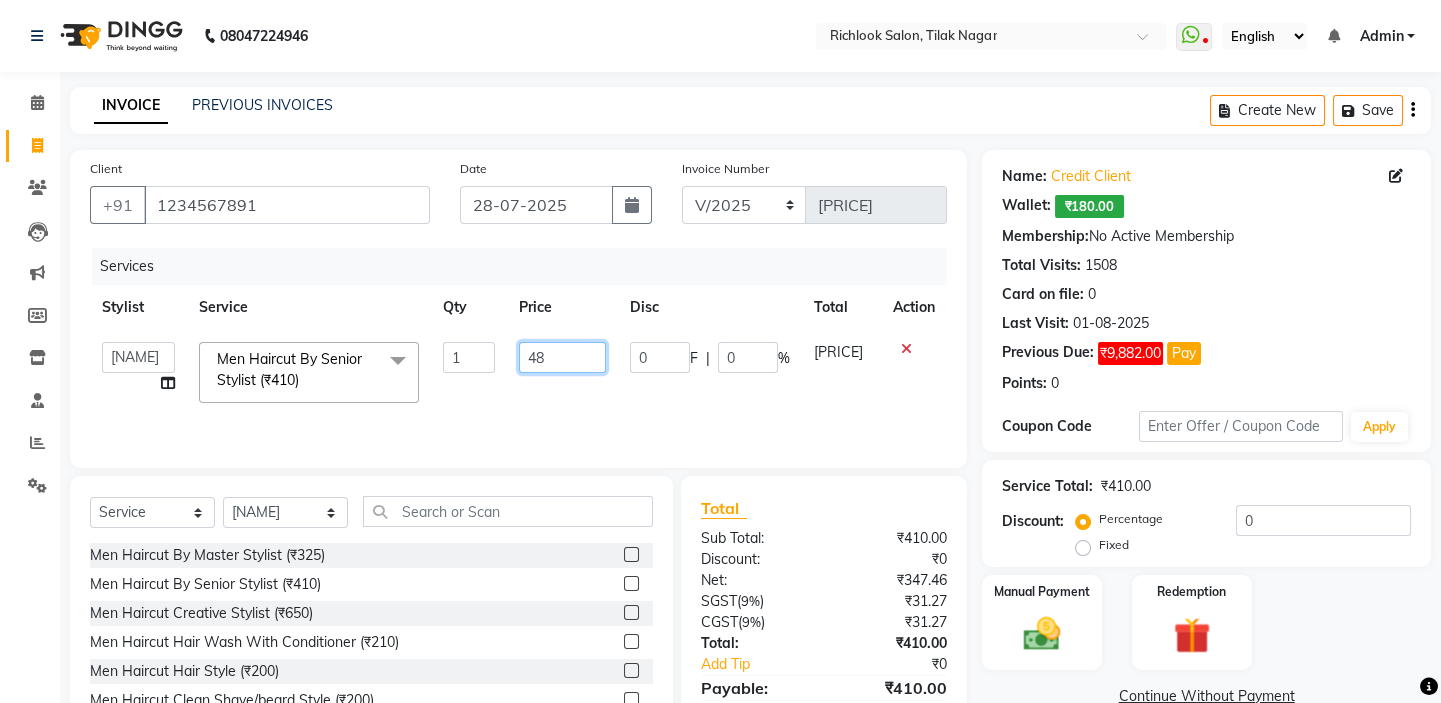 type on "480" 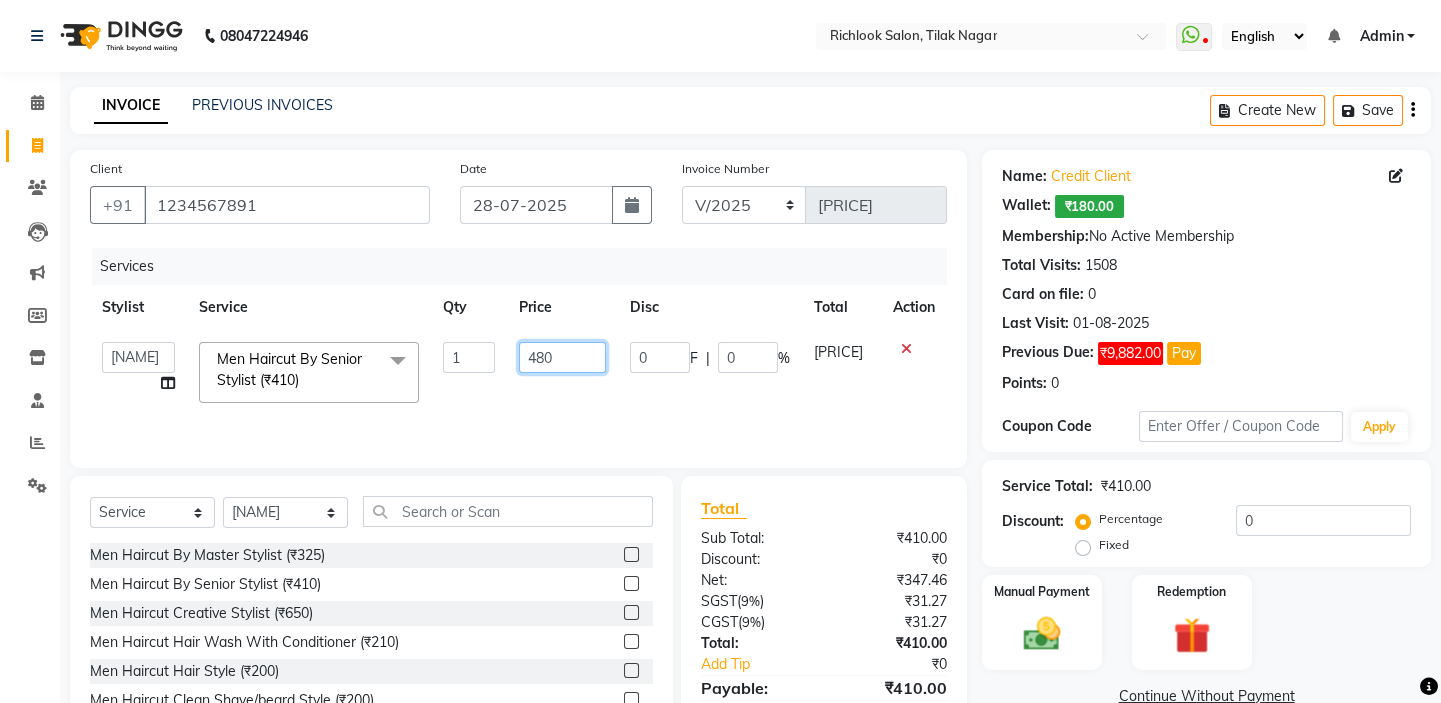 scroll, scrollTop: 99, scrollLeft: 0, axis: vertical 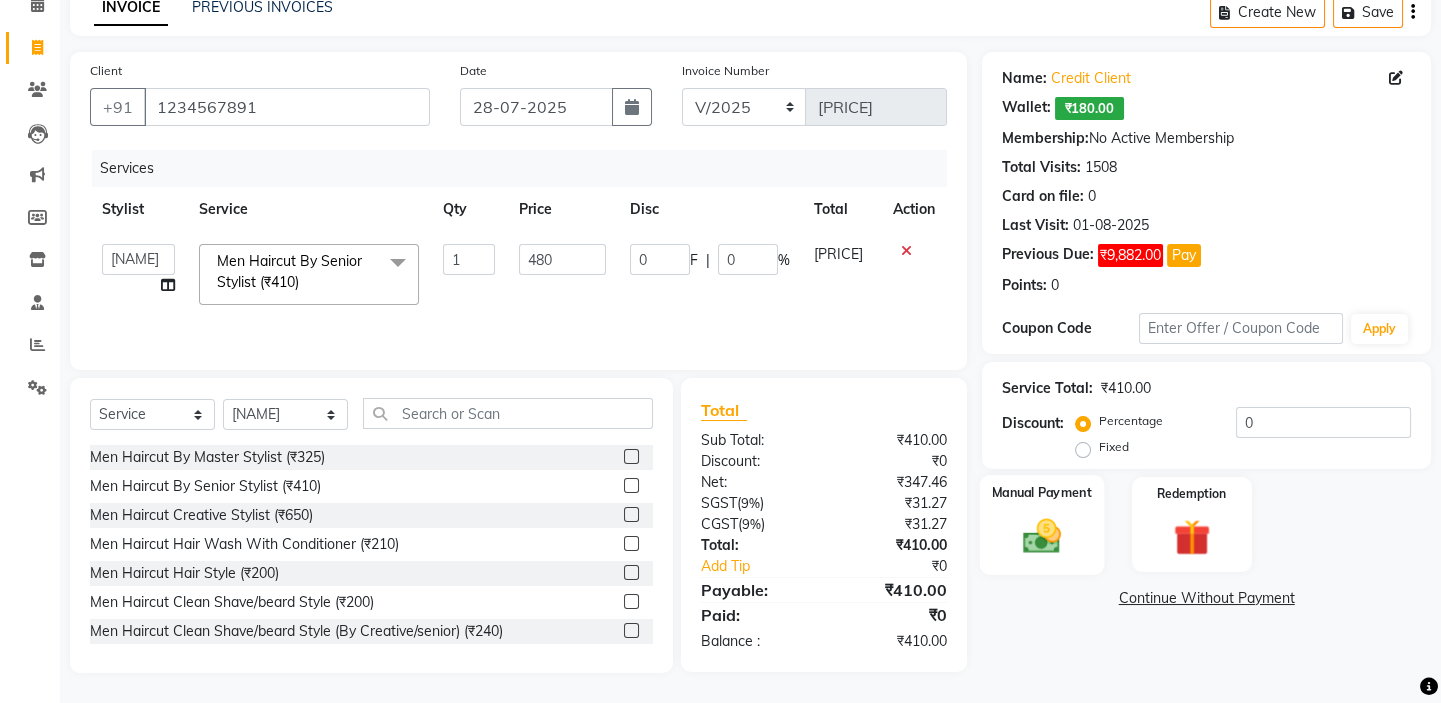 click 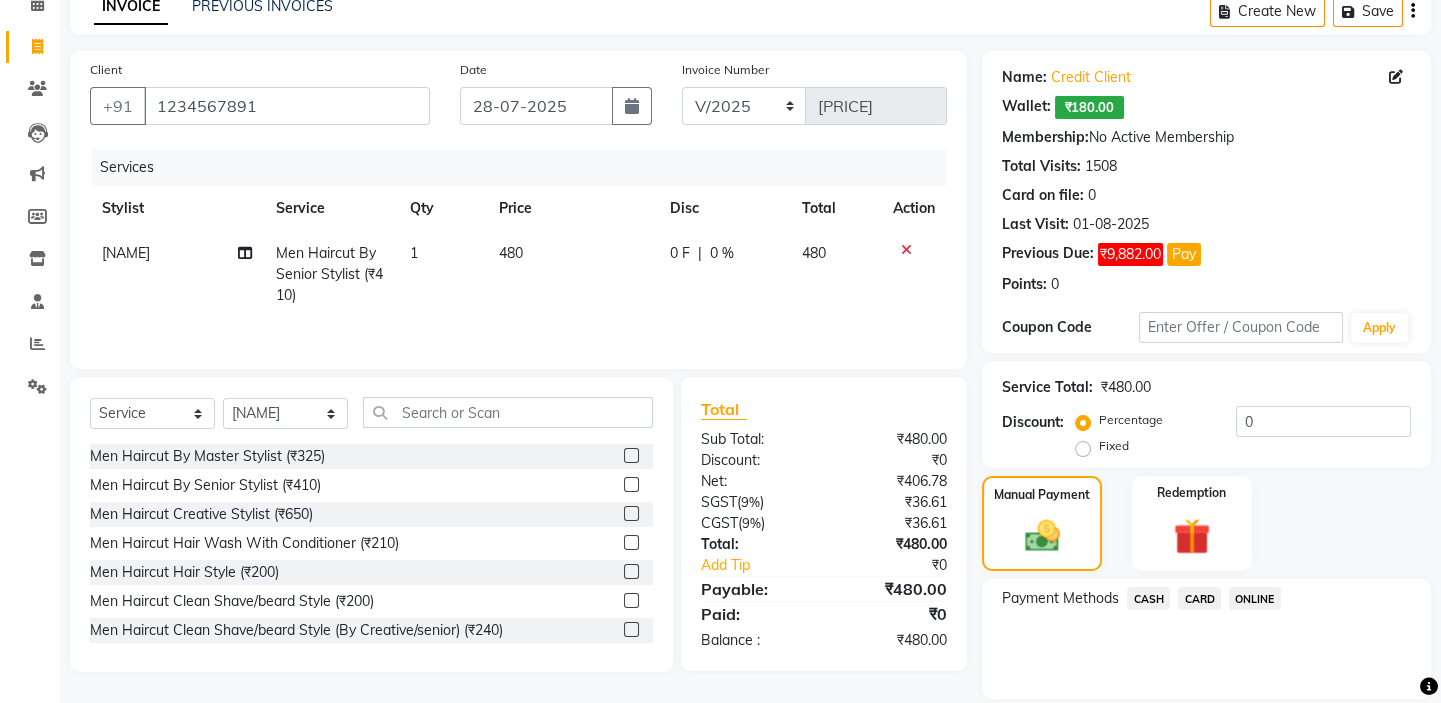 click on "CARD" 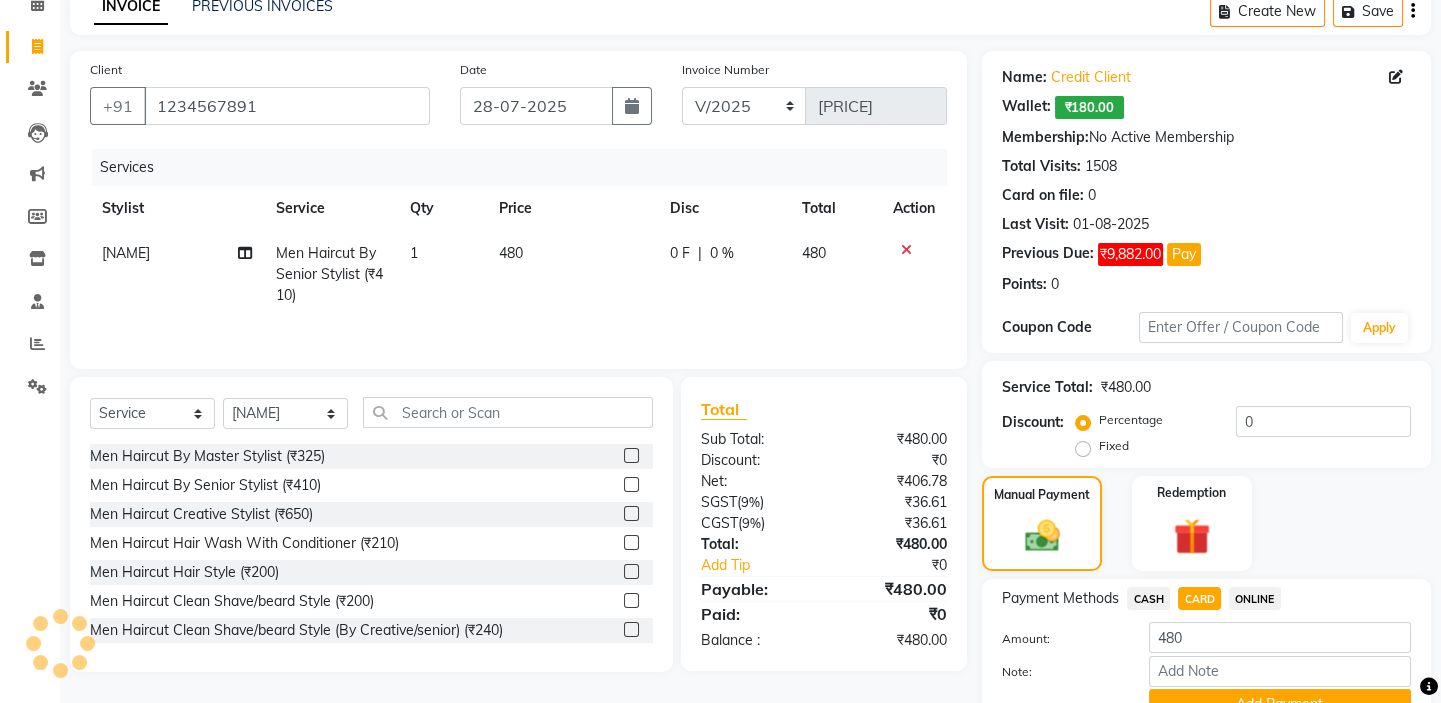 scroll, scrollTop: 195, scrollLeft: 0, axis: vertical 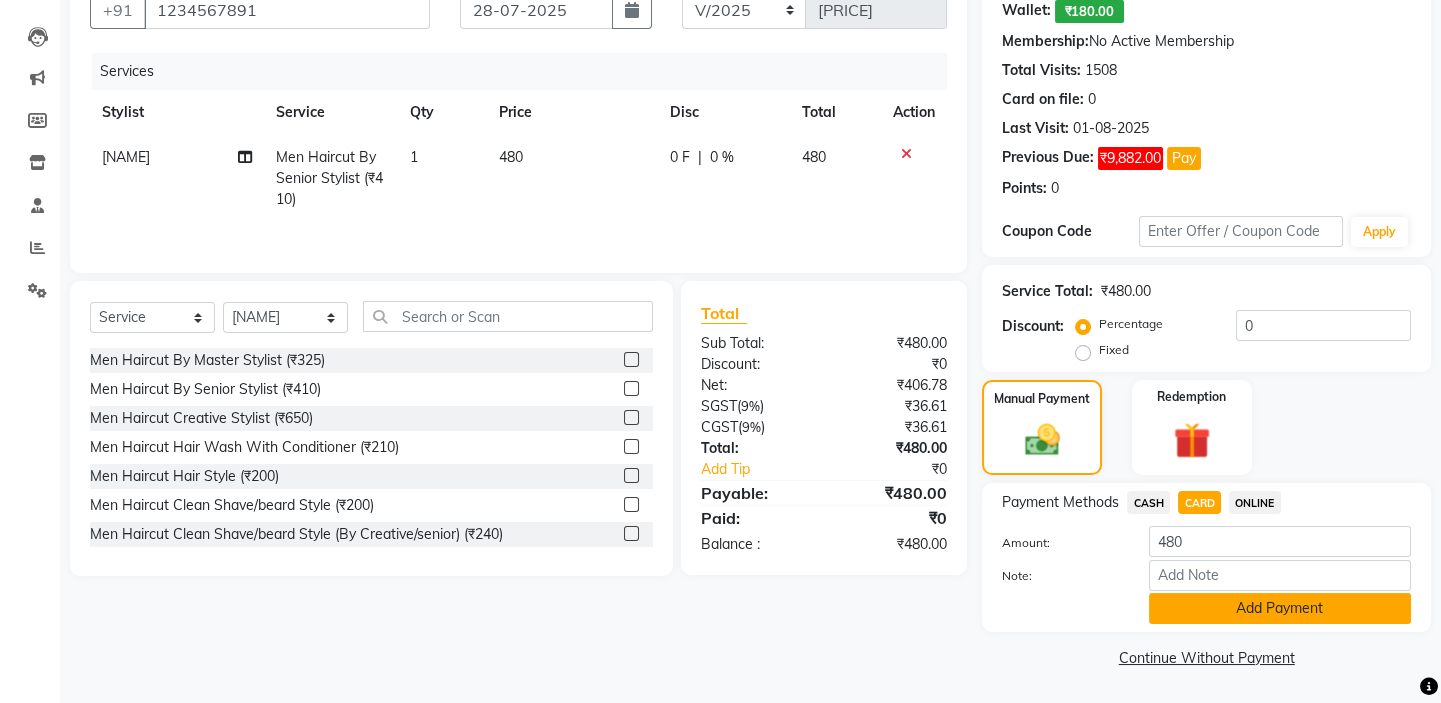 click on "Add Payment" 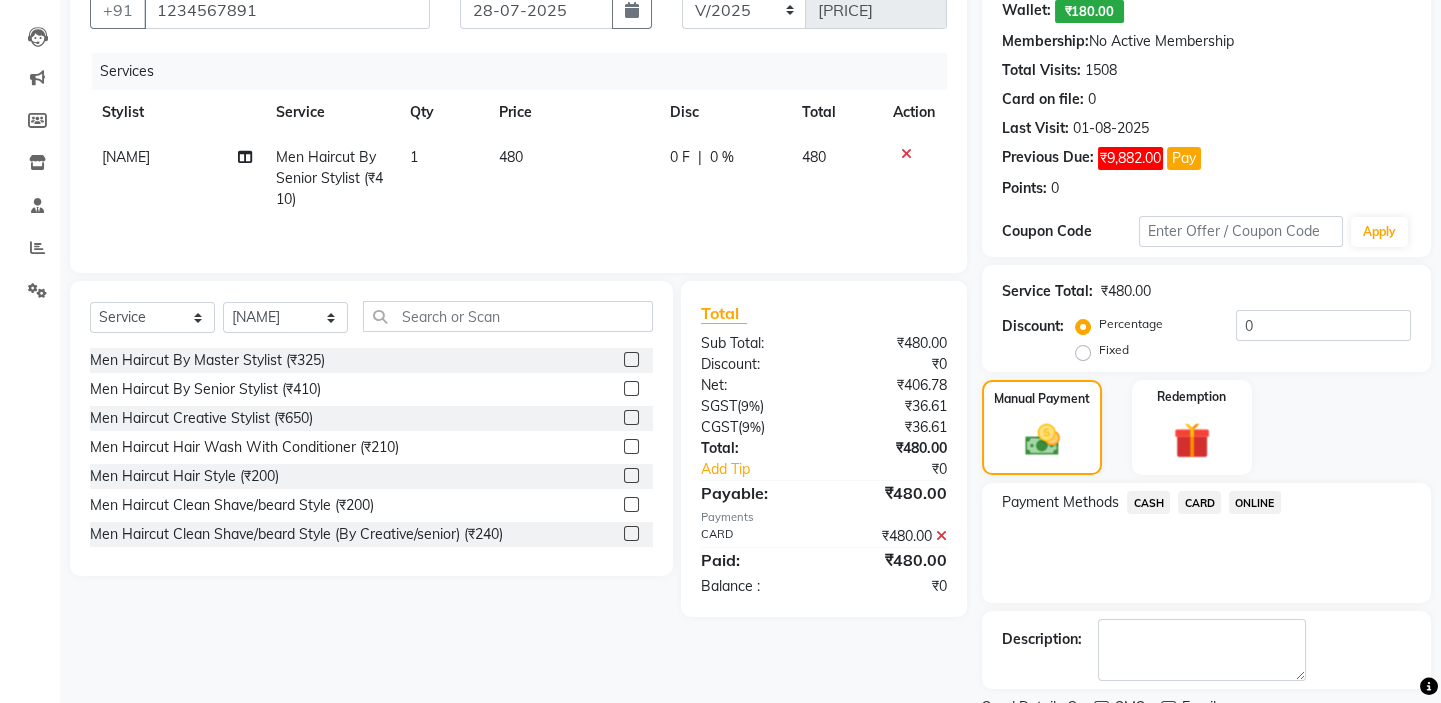 scroll, scrollTop: 279, scrollLeft: 0, axis: vertical 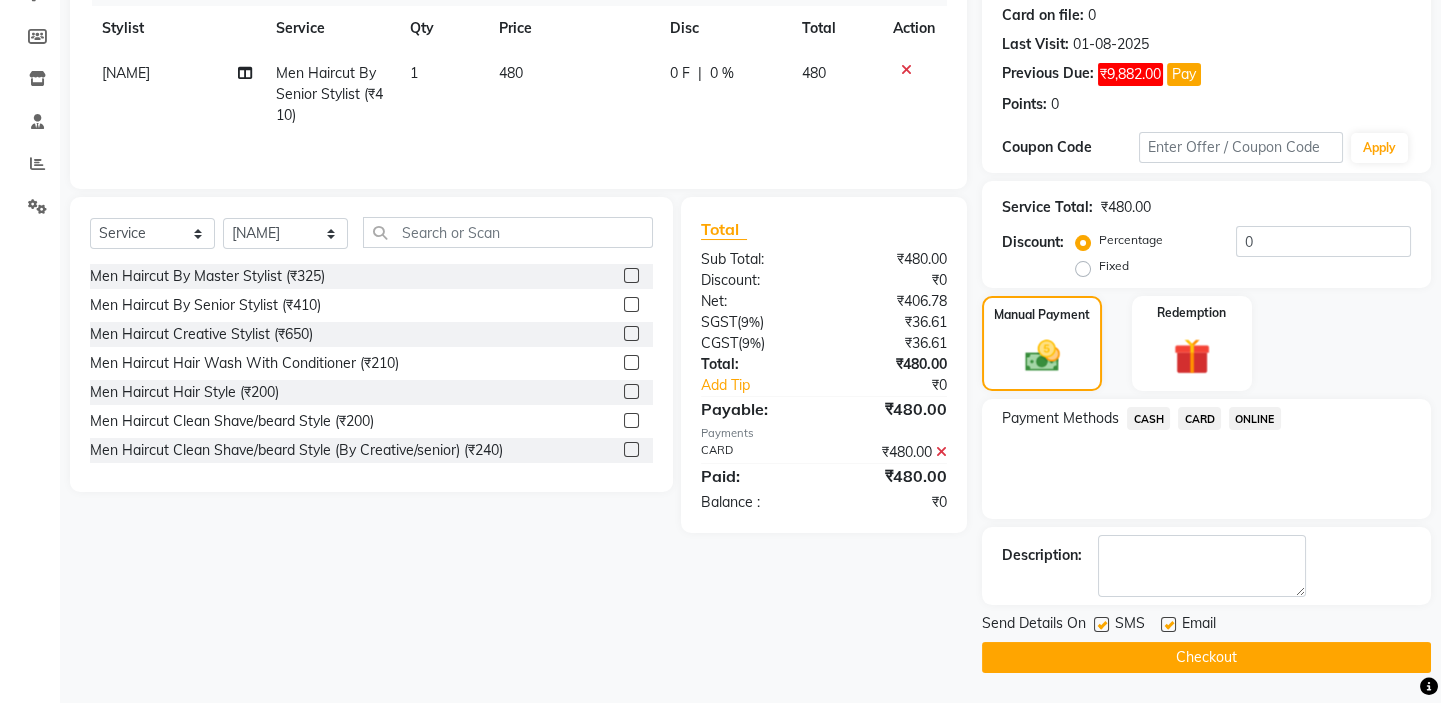 drag, startPoint x: 1220, startPoint y: 668, endPoint x: 1236, endPoint y: 700, distance: 35.77709 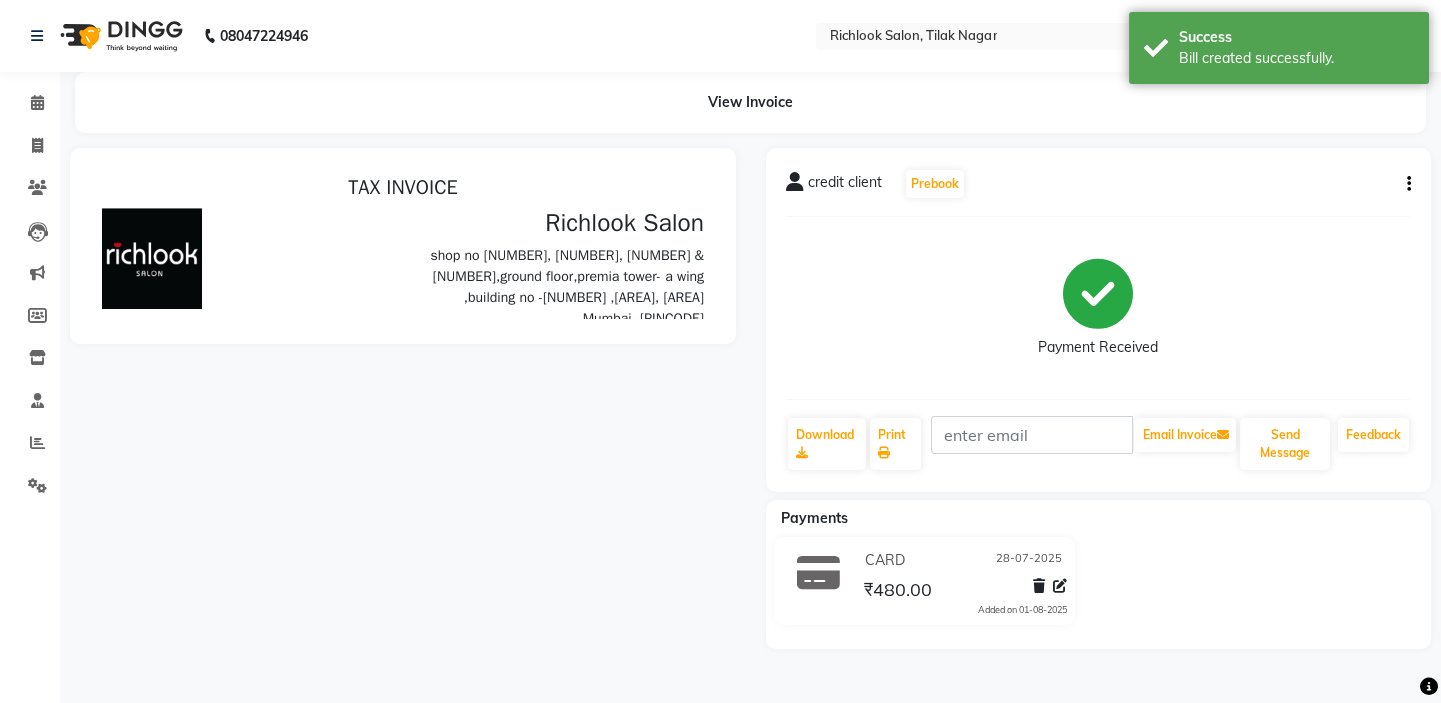 scroll, scrollTop: 0, scrollLeft: 0, axis: both 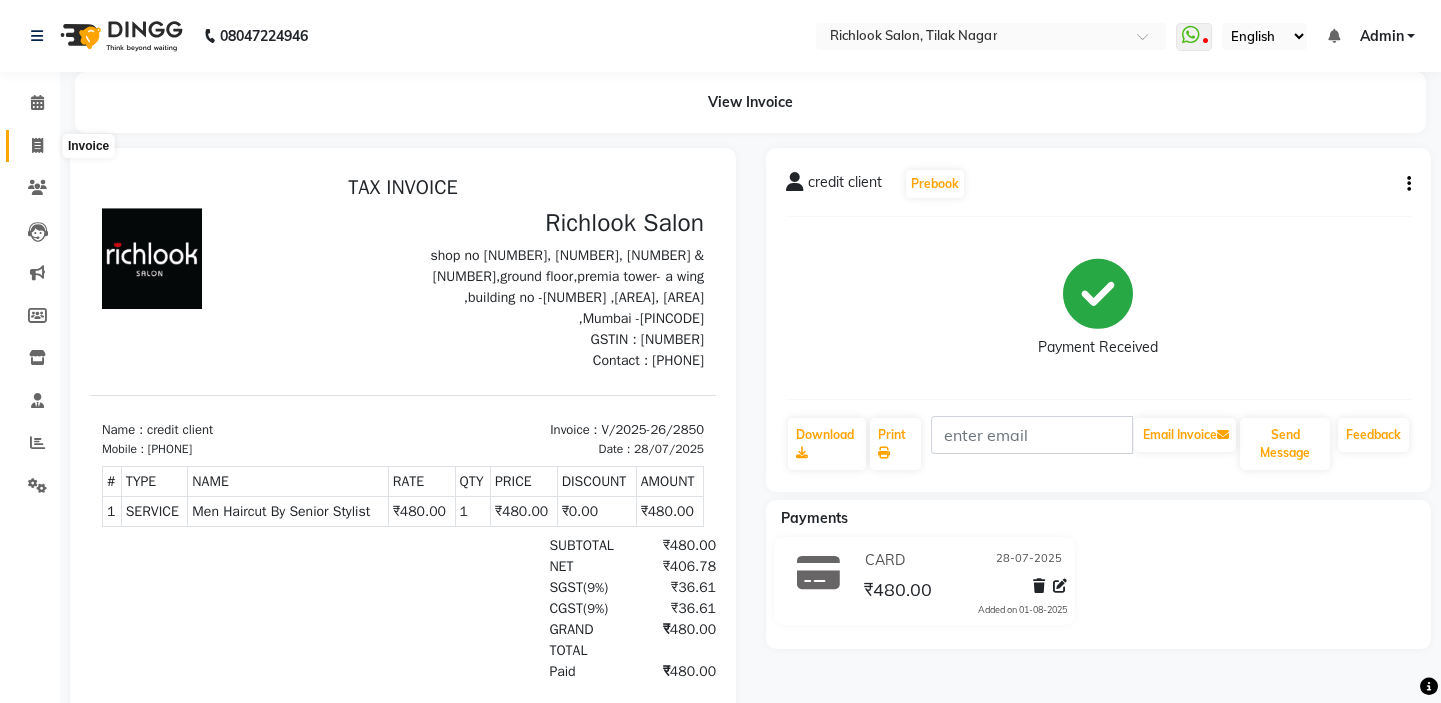 click 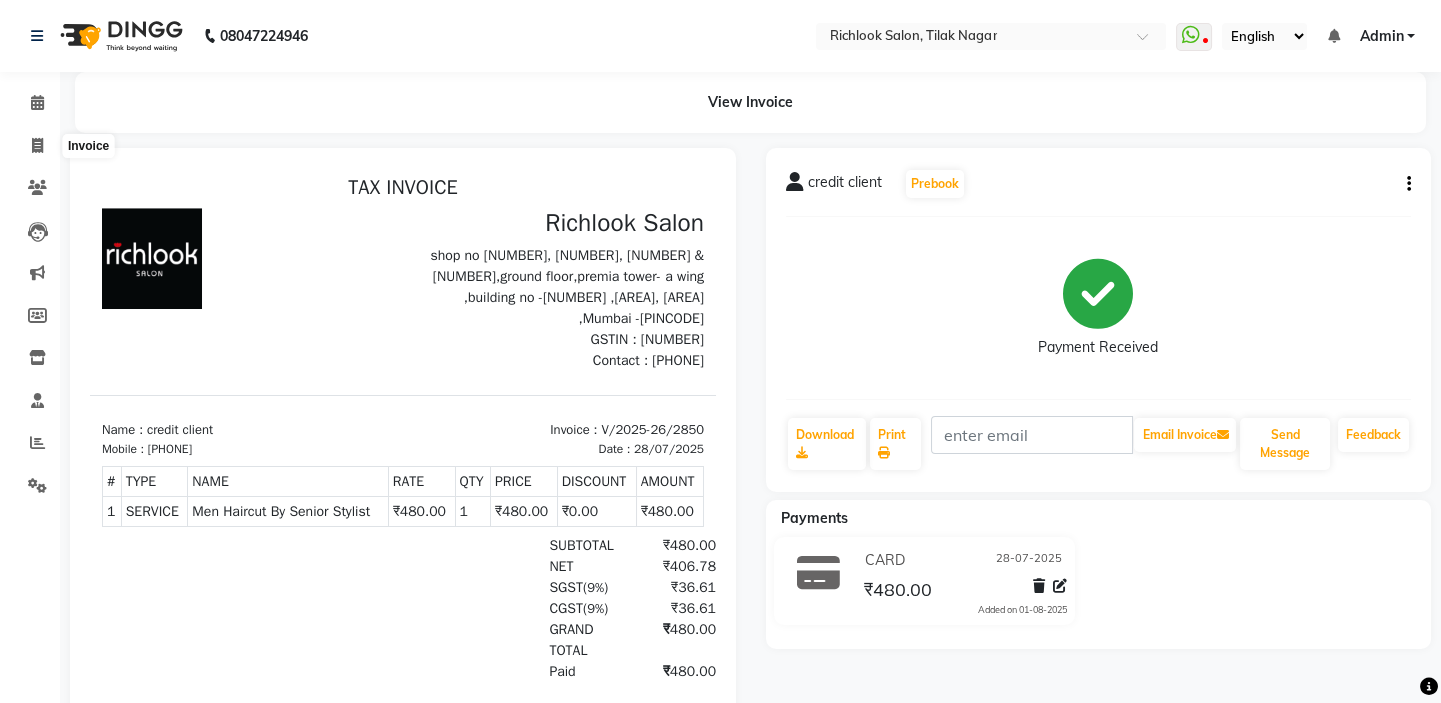 select on "service" 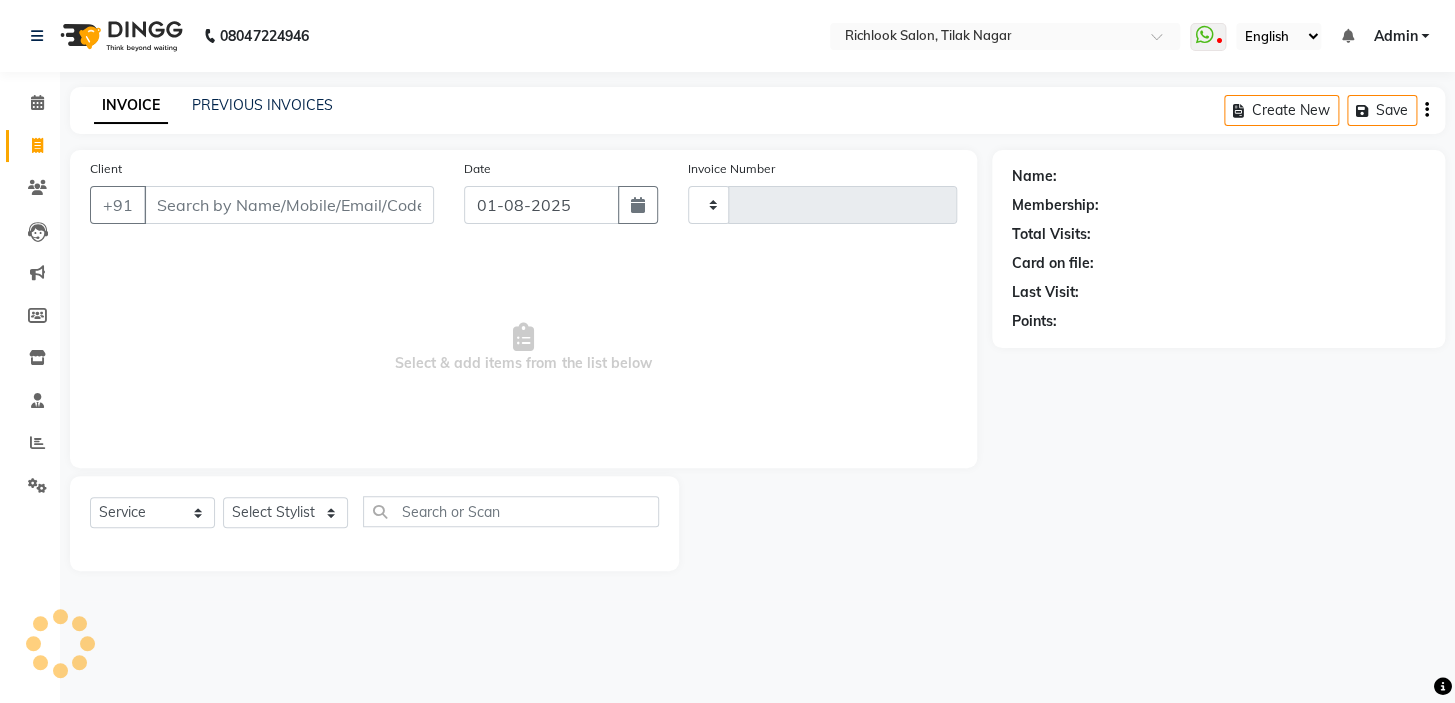 type on "2851" 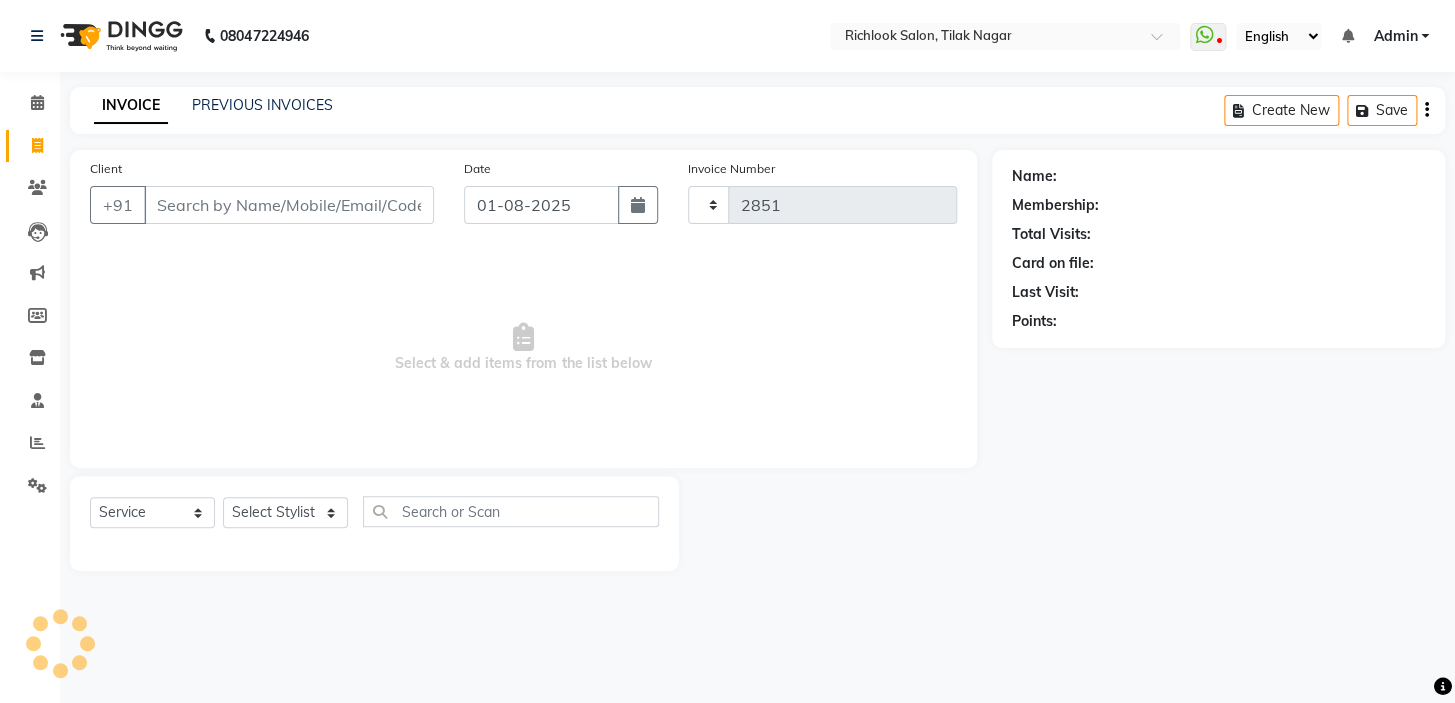 select on "6917" 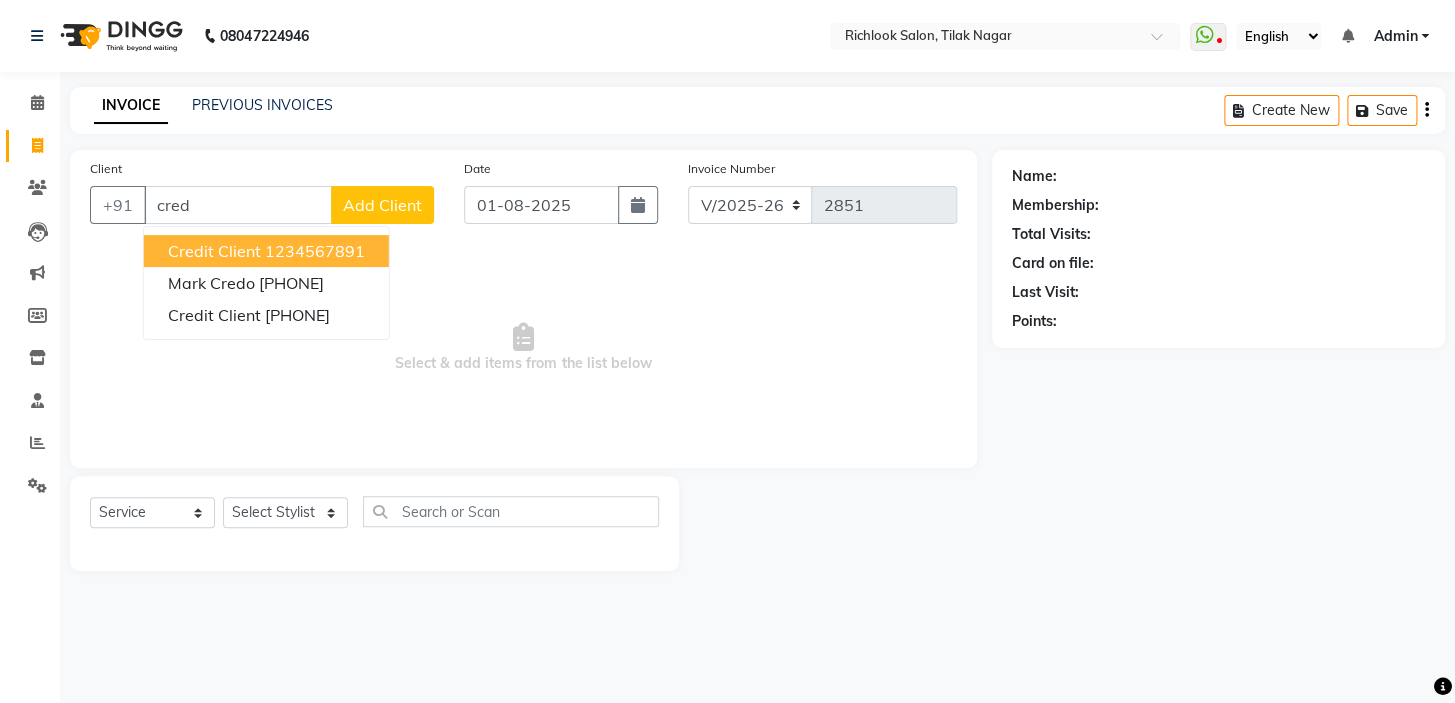 click on "credit client" at bounding box center [214, 251] 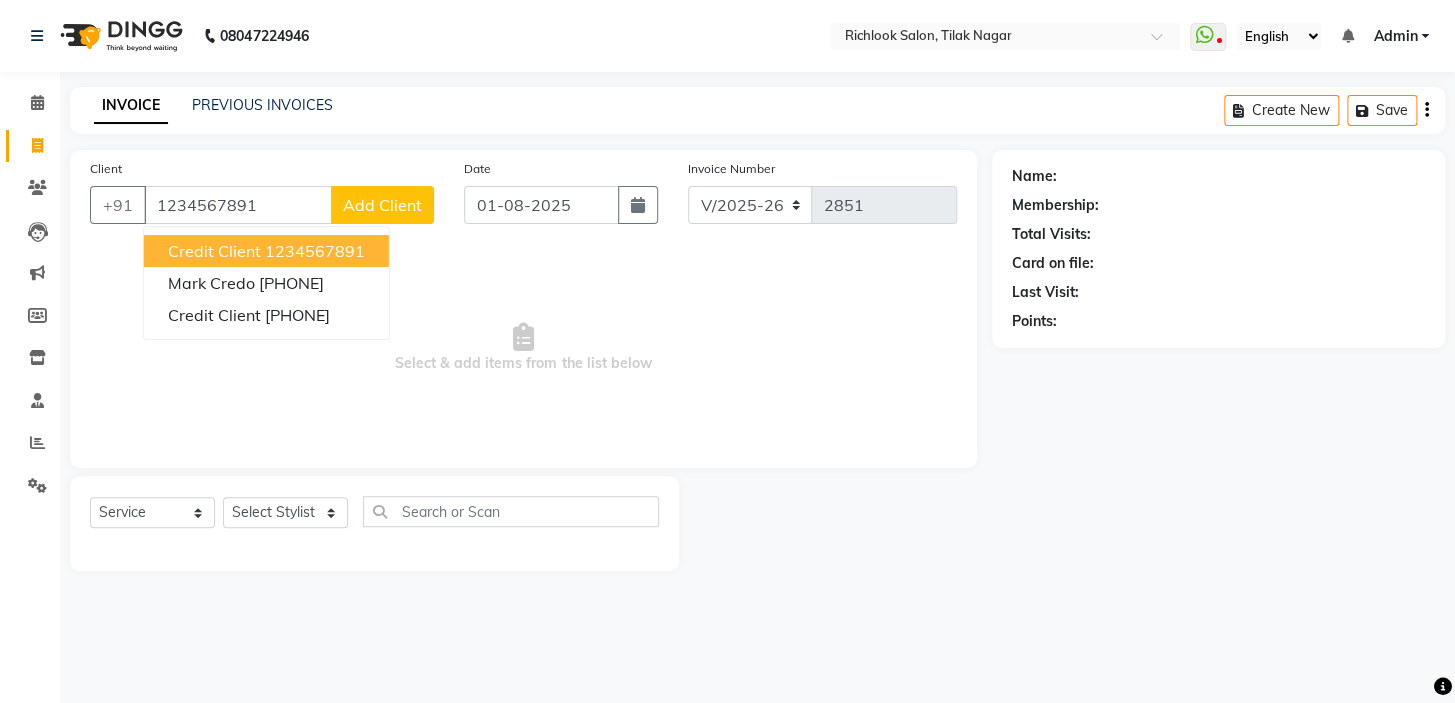 type on "1234567891" 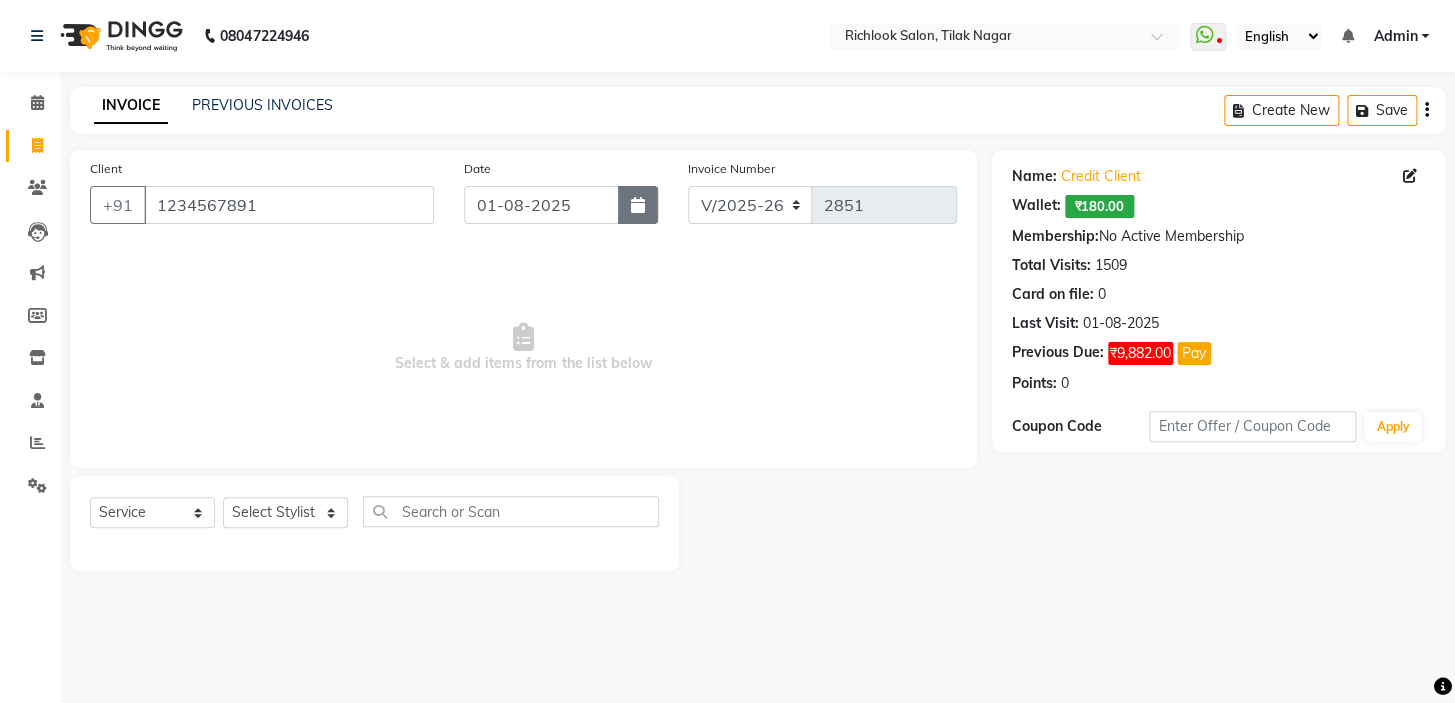click 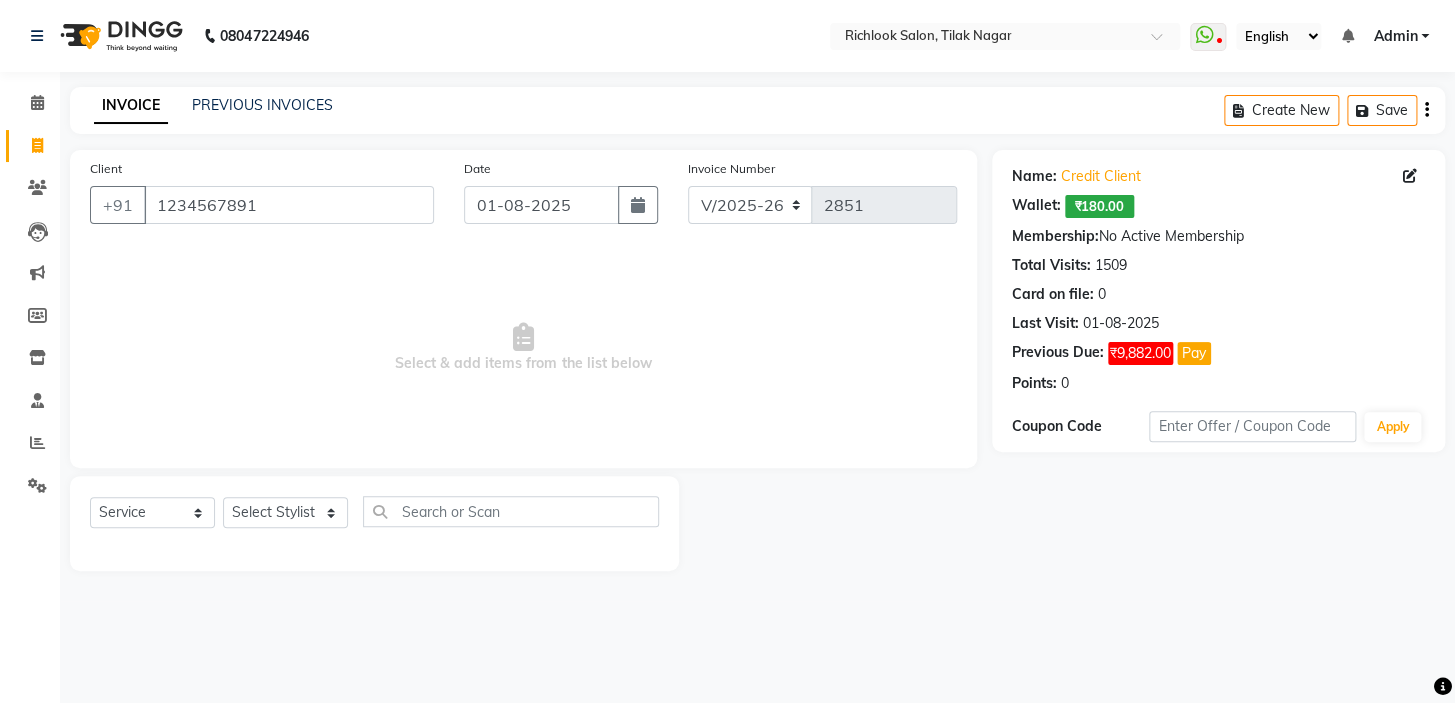 select on "8" 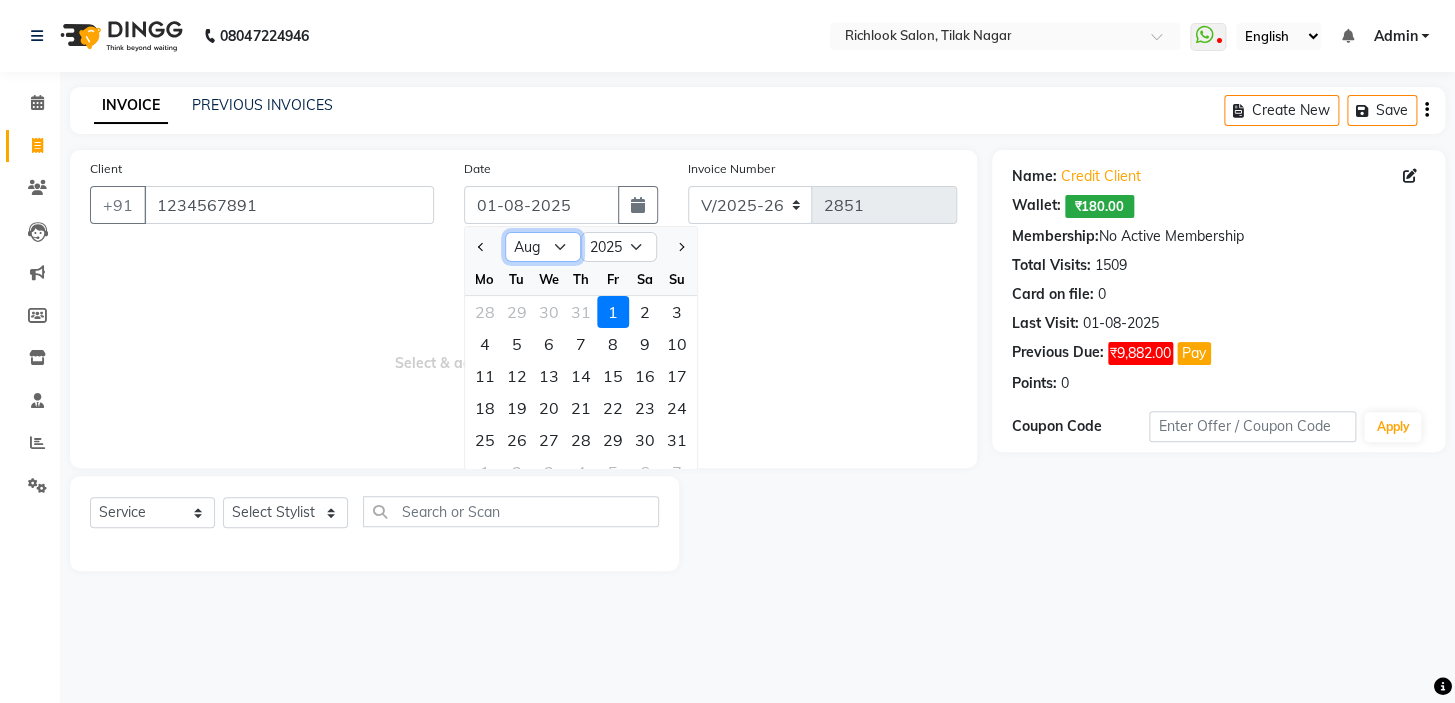 click on "Jan Feb Mar Apr May Jun Jul Aug Sep Oct Nov Dec" 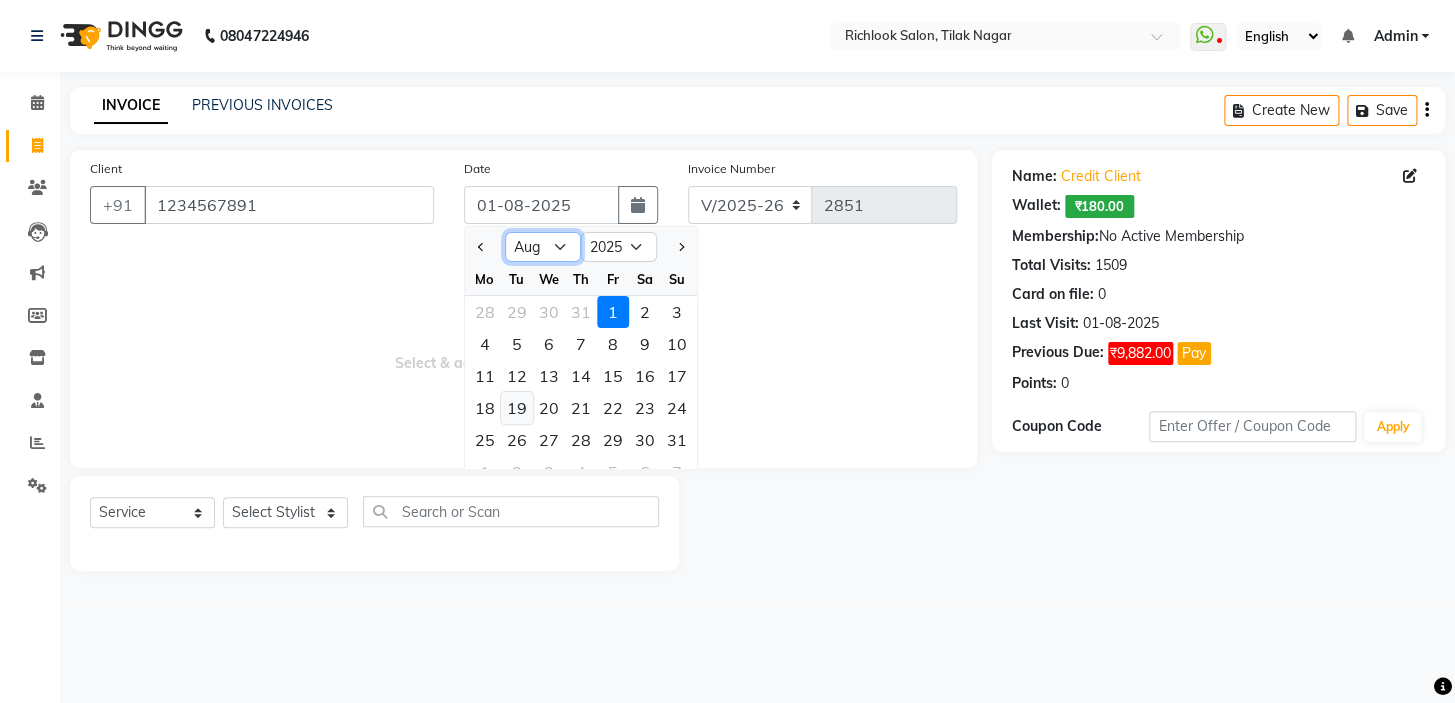 select on "7" 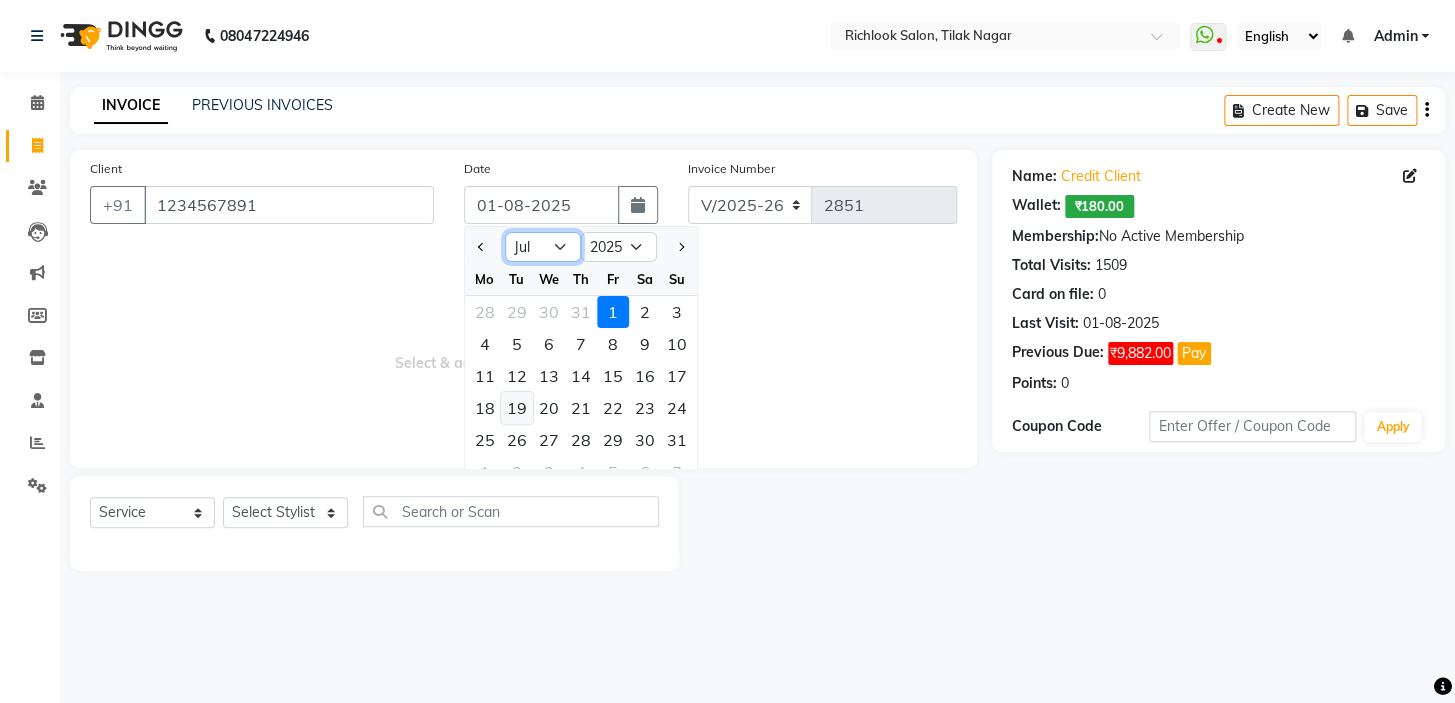 click on "Jan Feb Mar Apr May Jun Jul Aug Sep Oct Nov Dec" 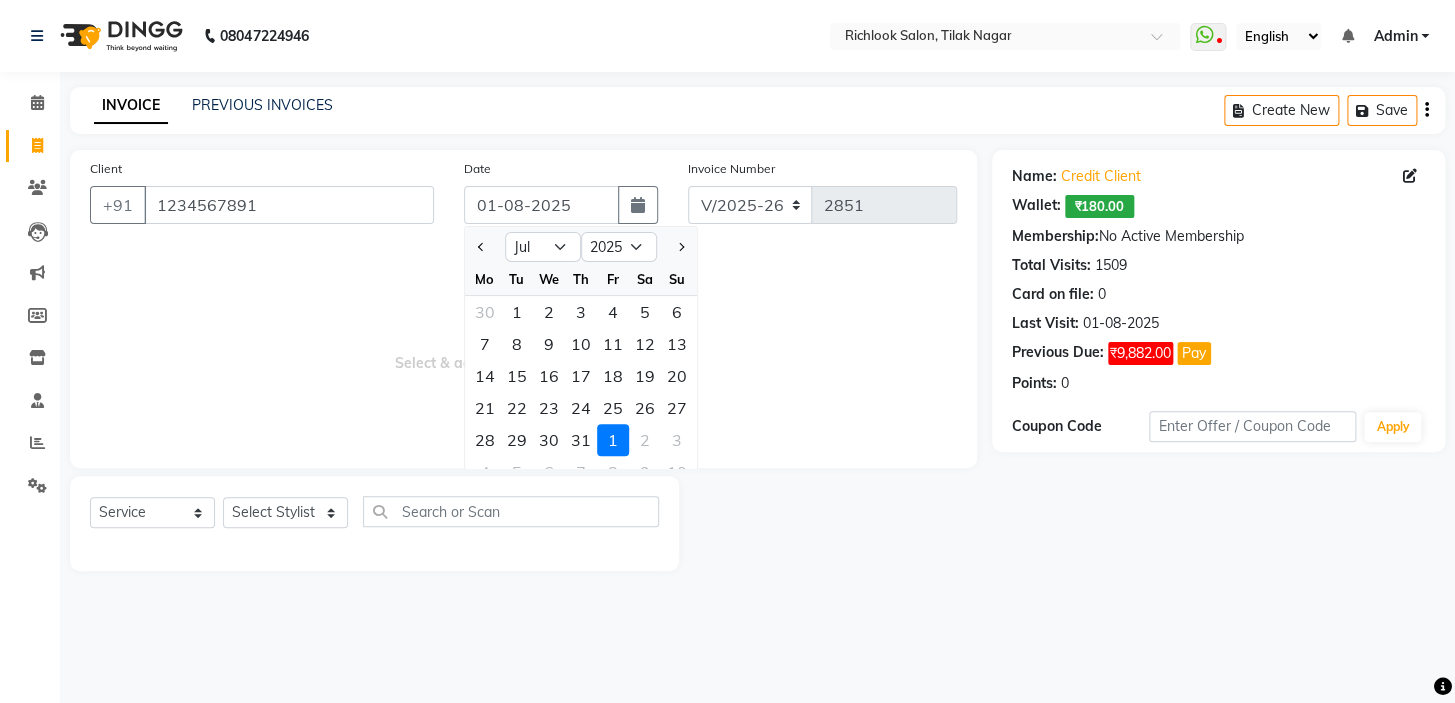 click on "Select & add items from the list below" at bounding box center (523, 348) 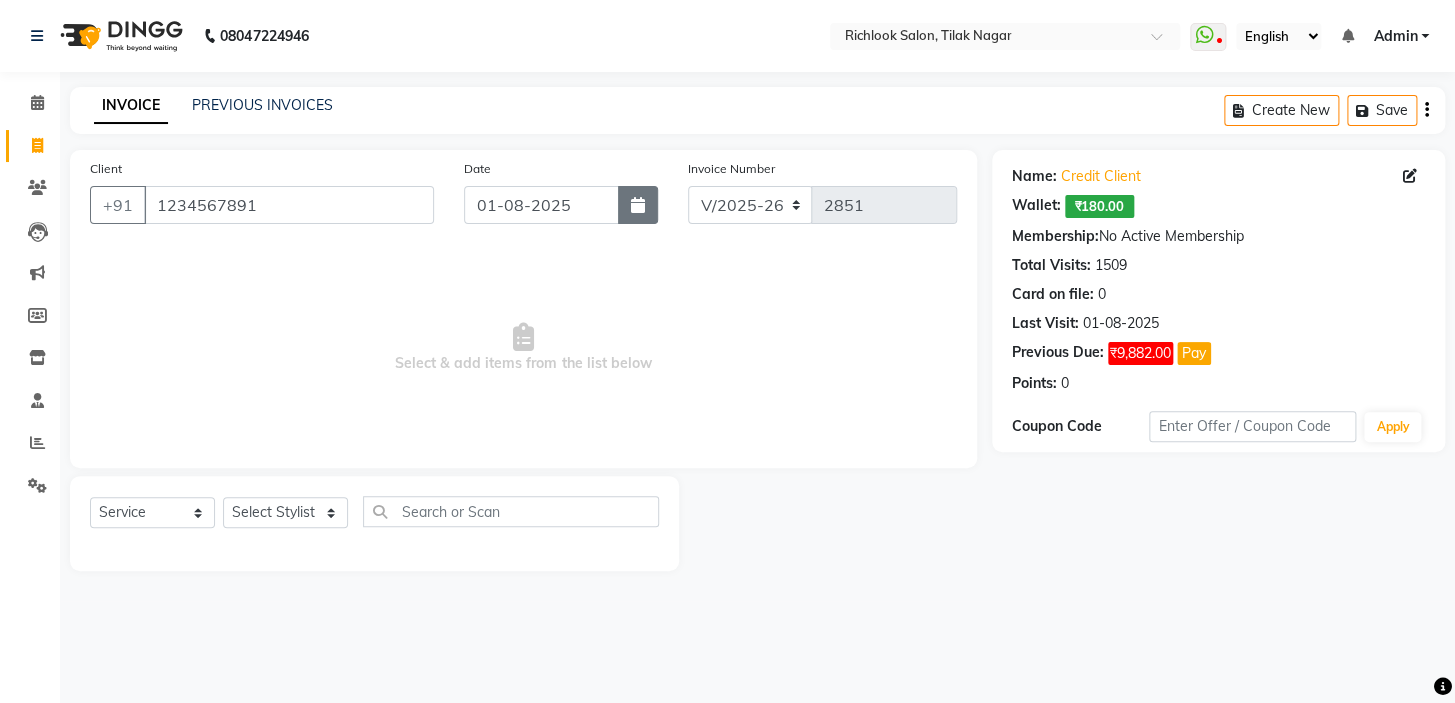click 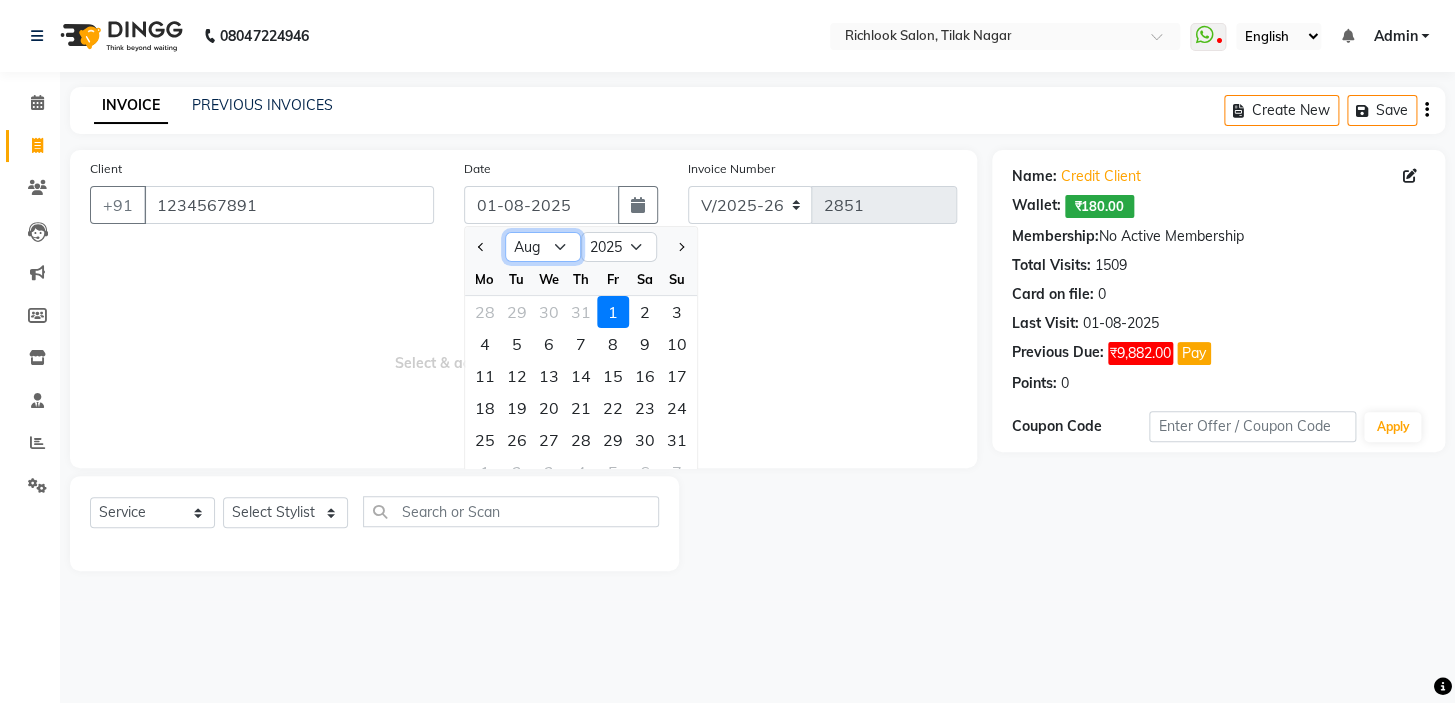 drag, startPoint x: 545, startPoint y: 249, endPoint x: 537, endPoint y: 258, distance: 12.0415945 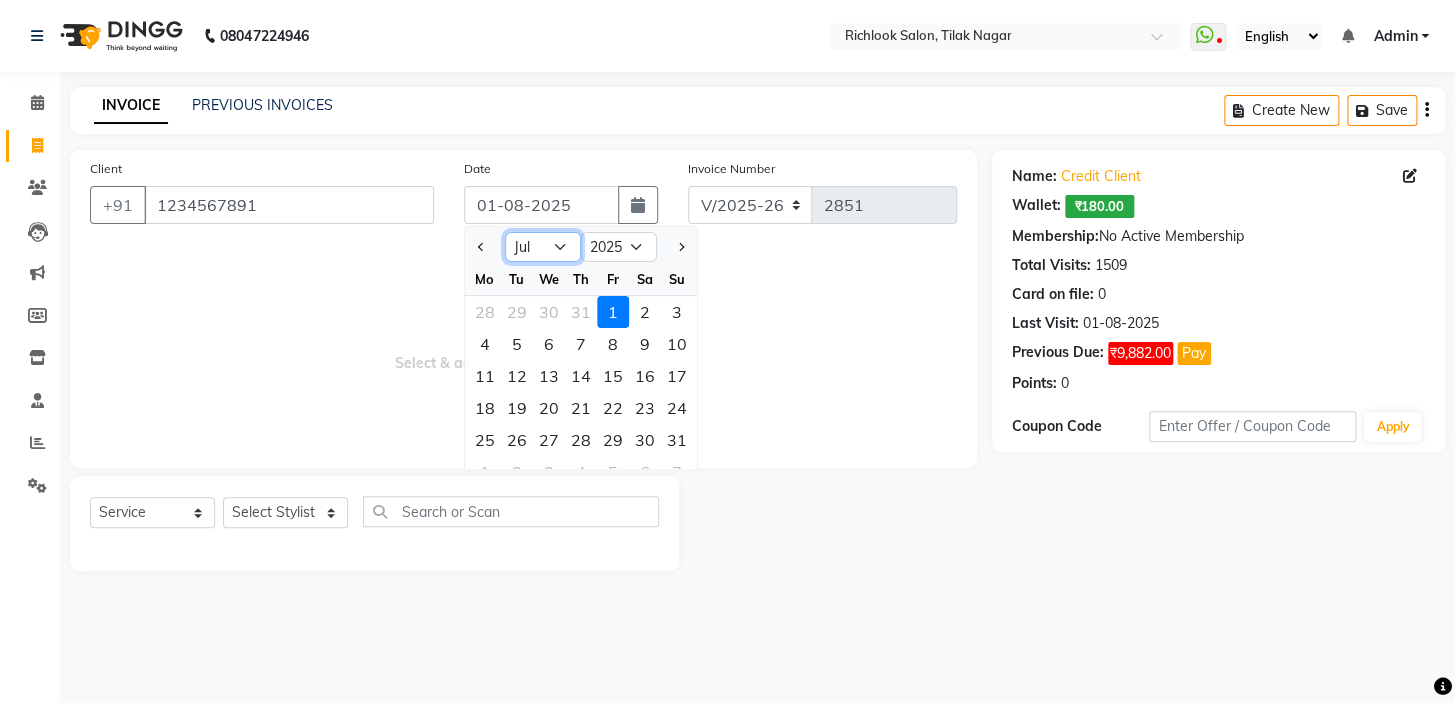 click on "Jan Feb Mar Apr May Jun Jul Aug Sep Oct Nov Dec" 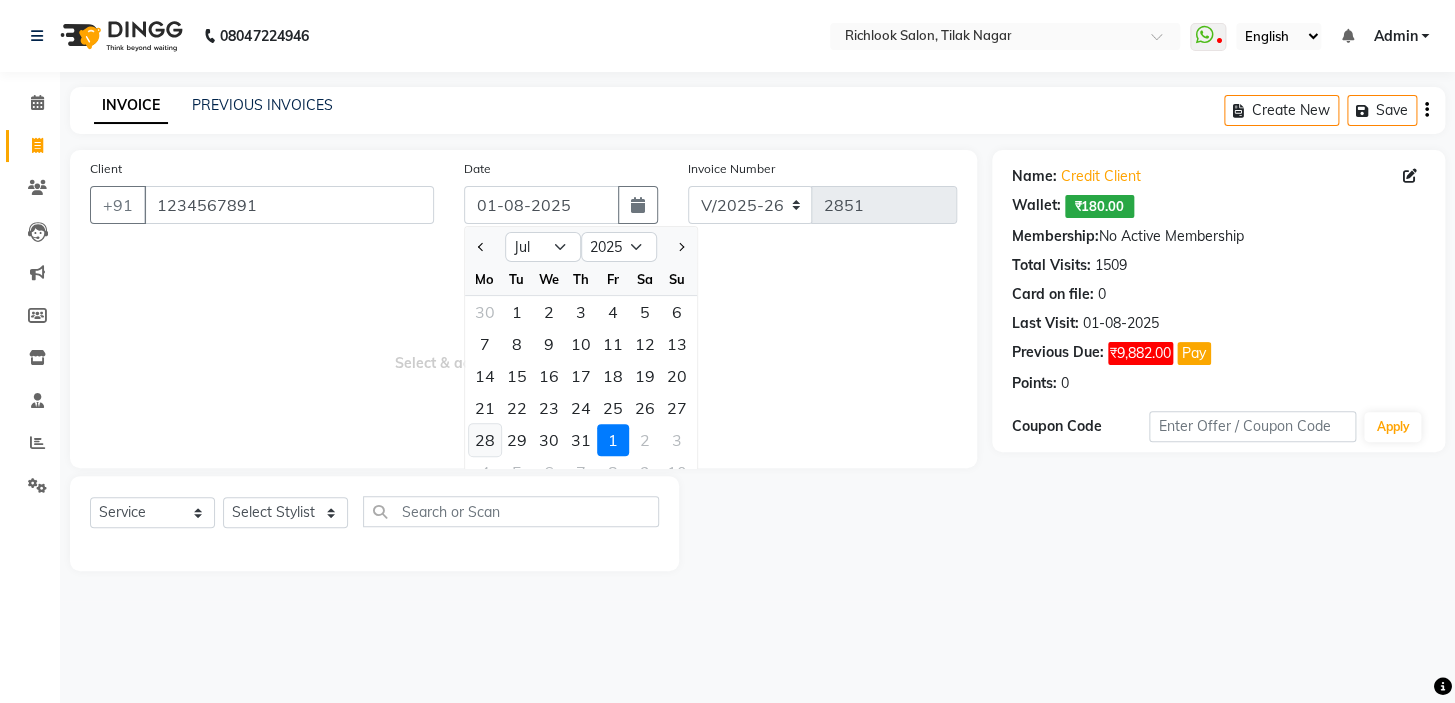 click on "28" 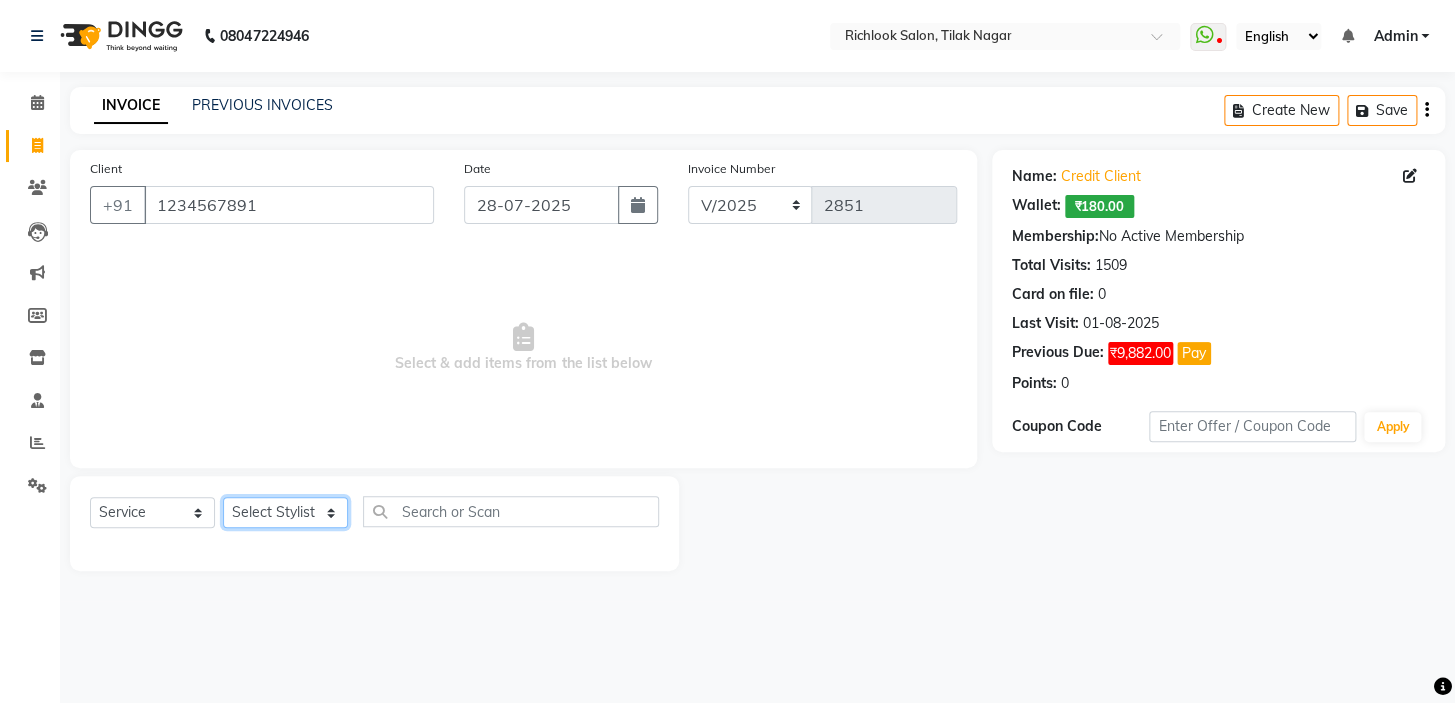 drag, startPoint x: 269, startPoint y: 512, endPoint x: 297, endPoint y: 538, distance: 38.209946 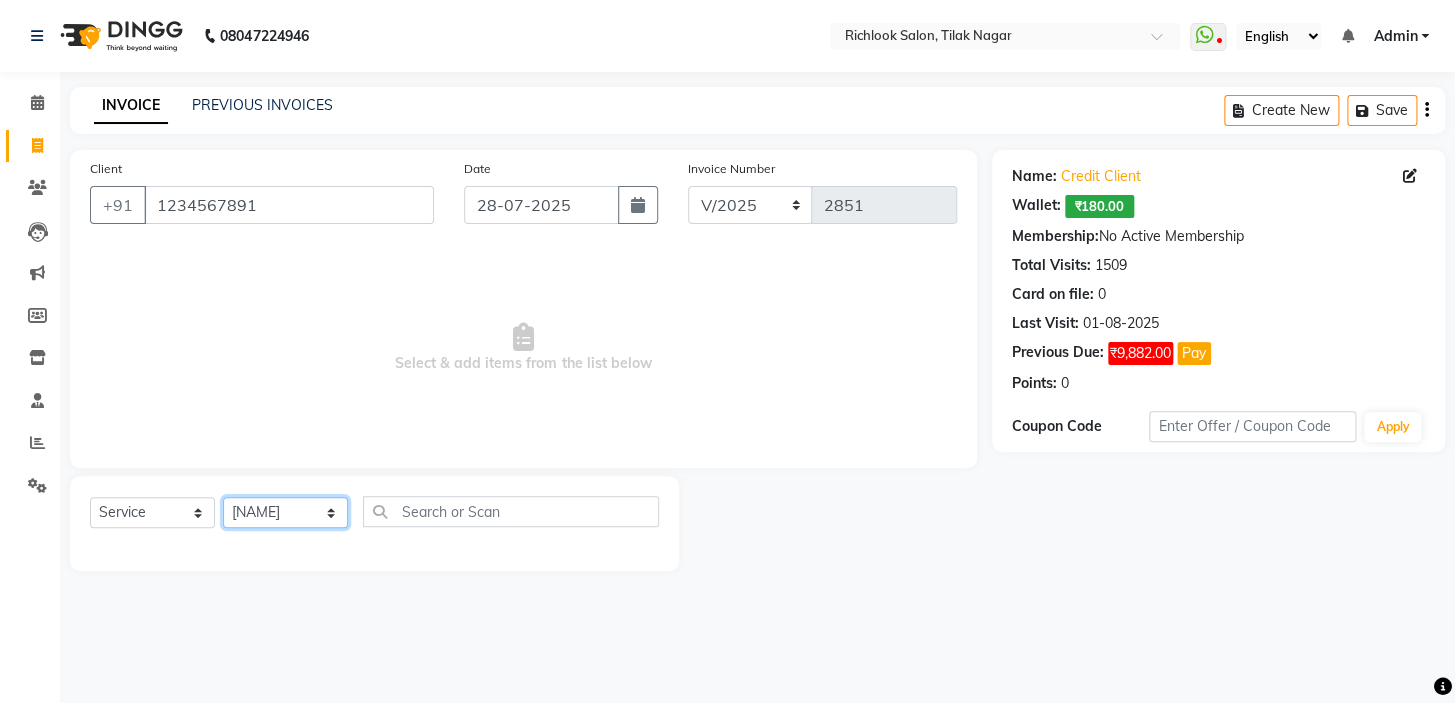 click on "Select Stylist [NAME] [NAME] [NAME] [NAME] [NAME]  [NAME] [NAME]   [NAME] [NAME]   [NAME]" 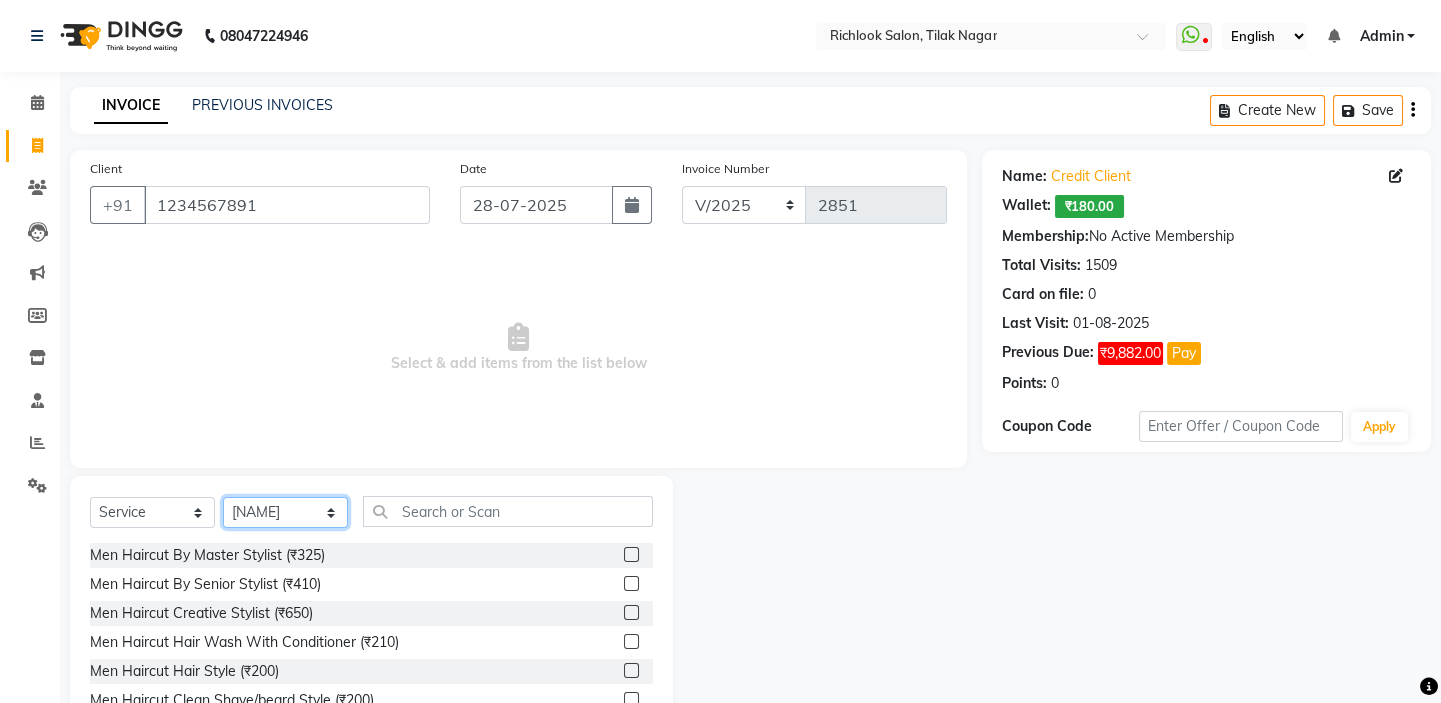 click on "Select Stylist [NAME] [NAME] [NAME] [NAME] [NAME]  [NAME] [NAME]   [NAME] [NAME]   [NAME]" 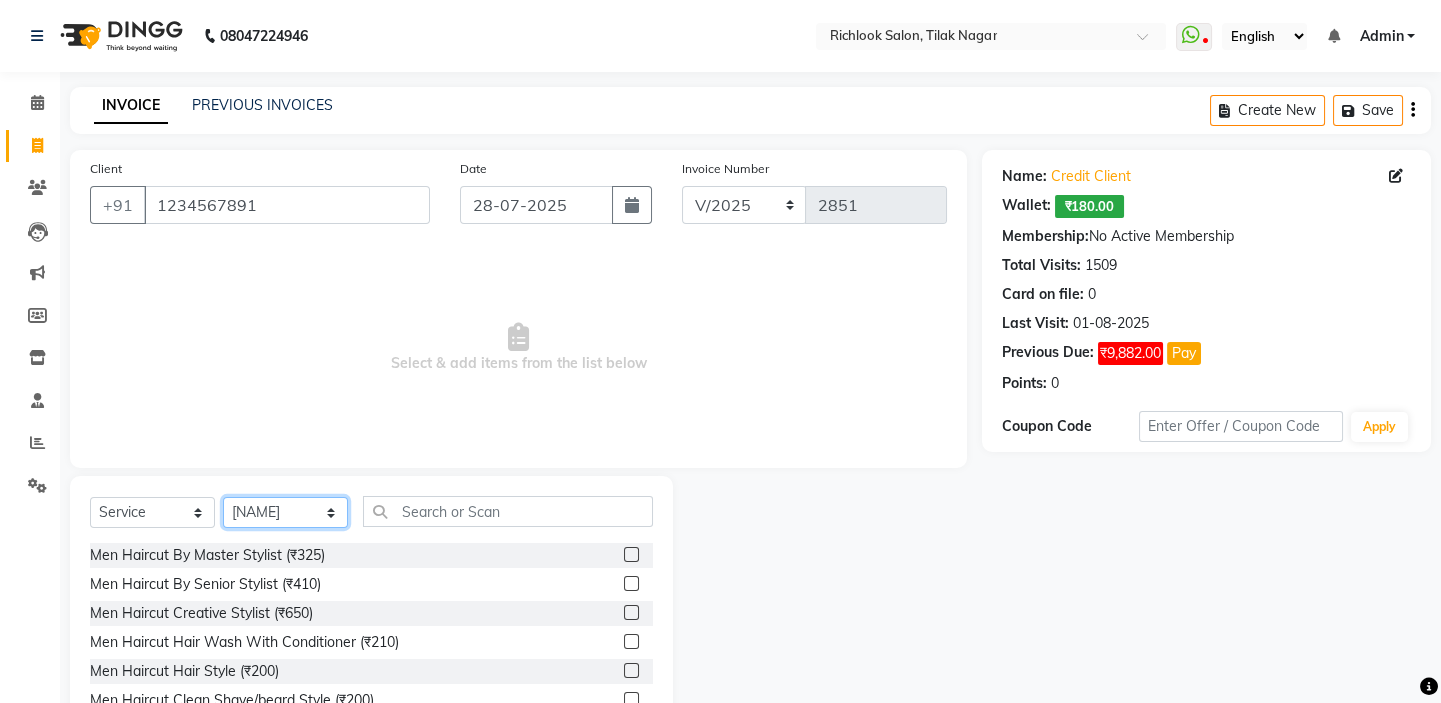 select on "65653" 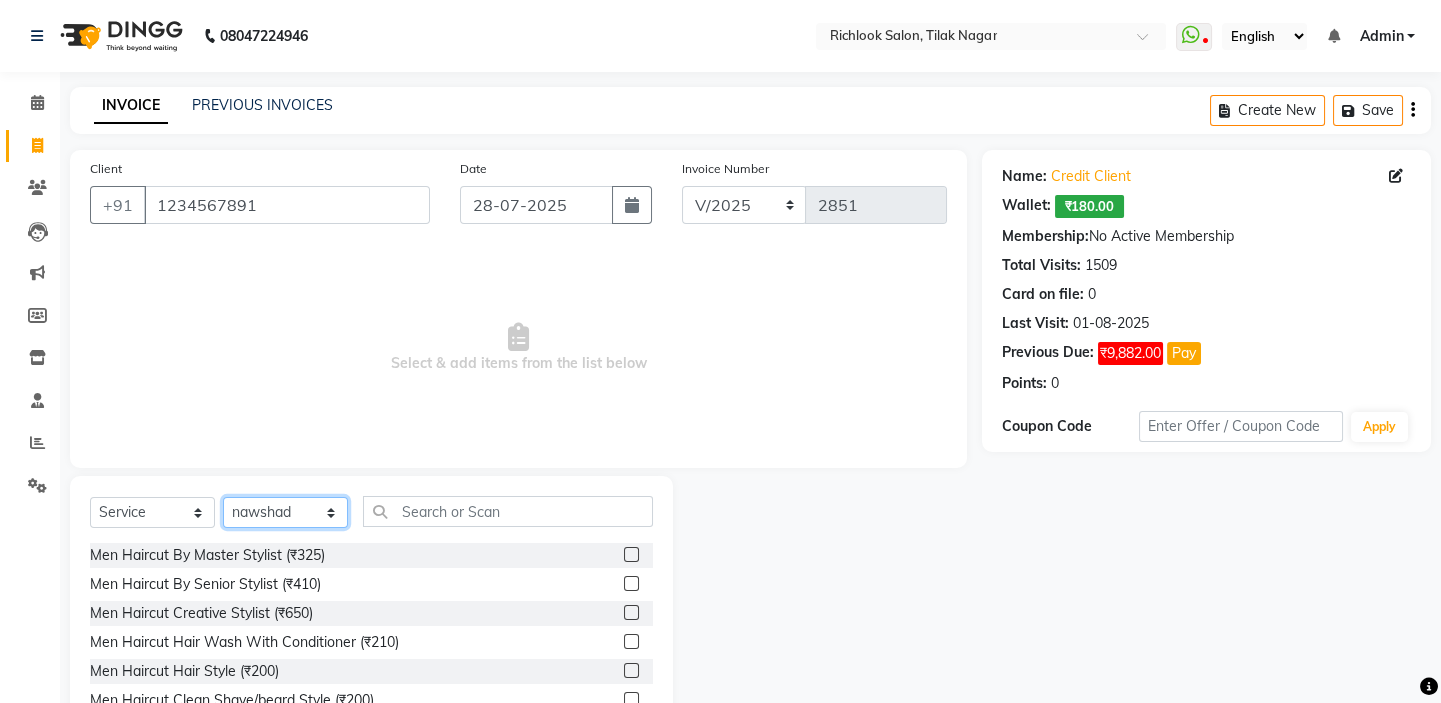 click on "Select Stylist [NAME] [NAME] [NAME] [NAME] [NAME]  [NAME] [NAME]   [NAME] [NAME]   [NAME]" 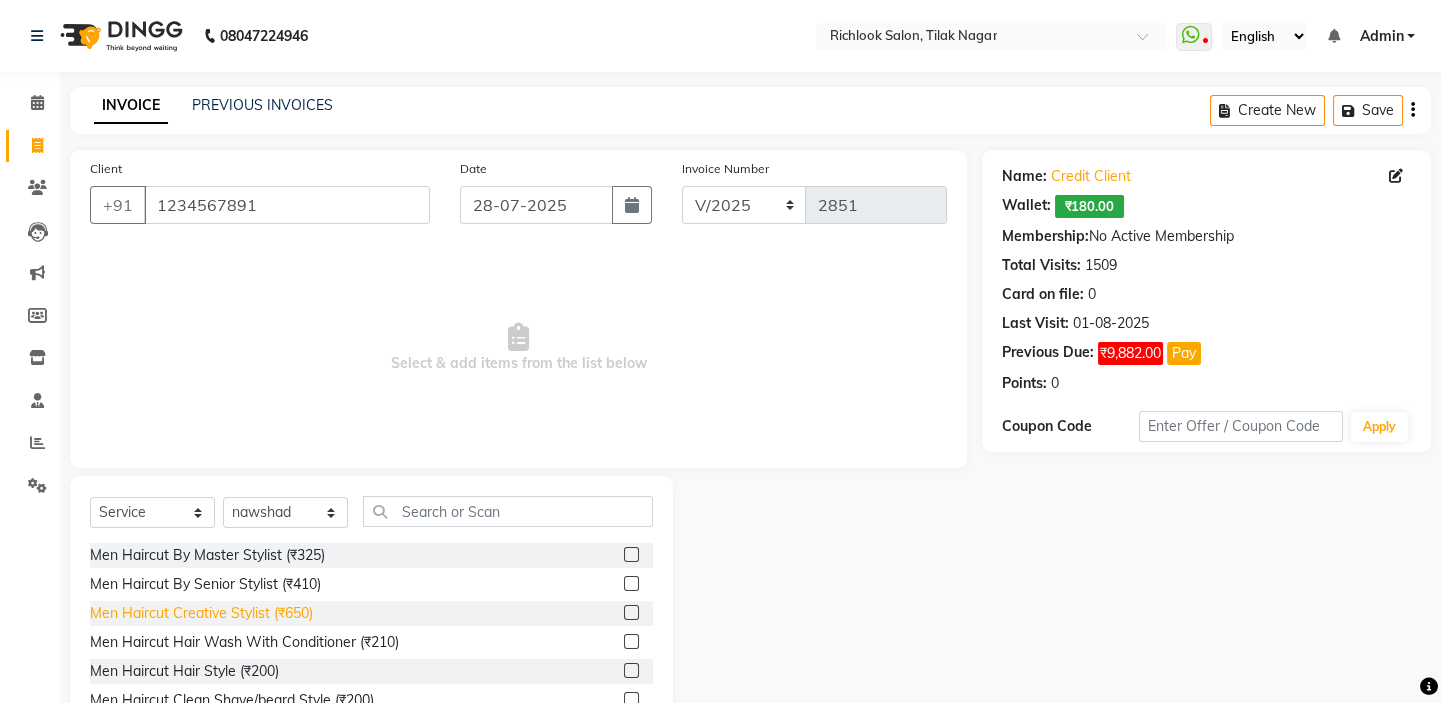 click on "Men Haircut Creative Stylist (₹650)" 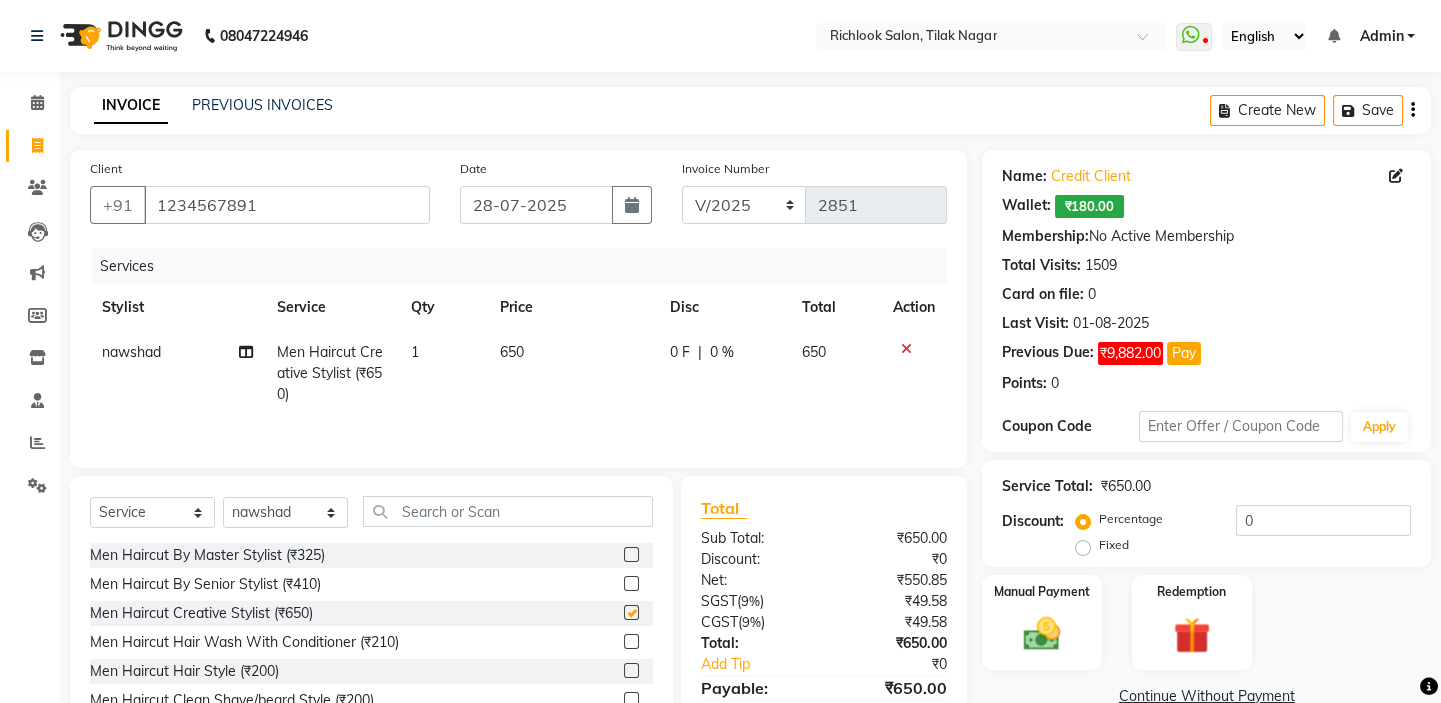 checkbox on "false" 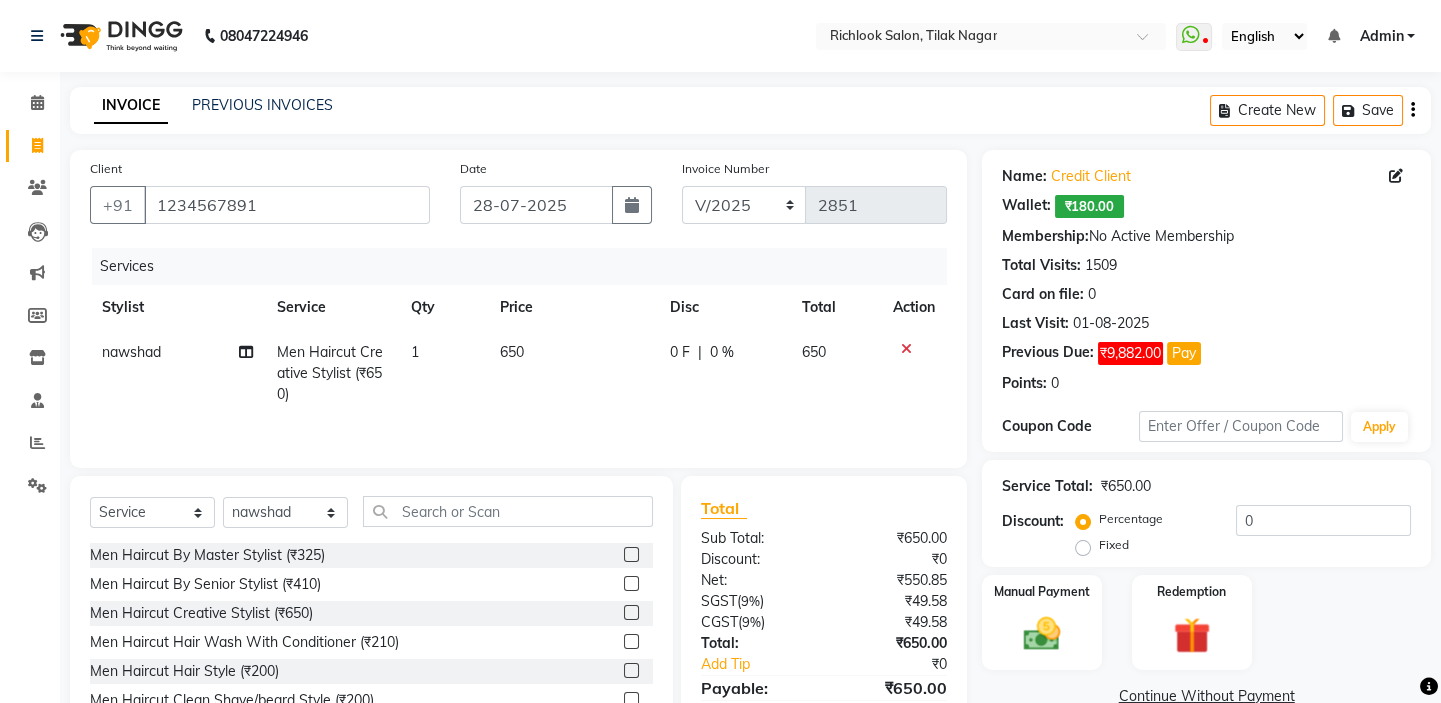 click on "650" 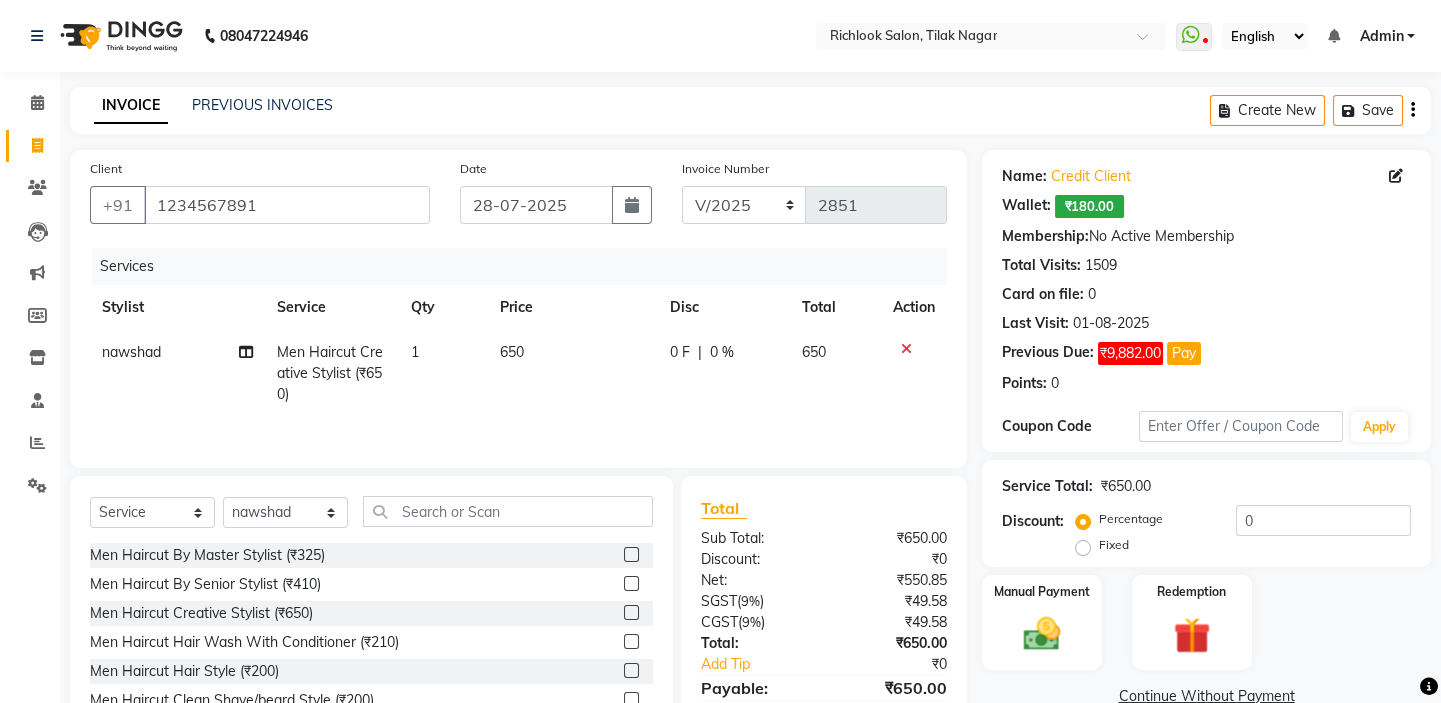 select on "65653" 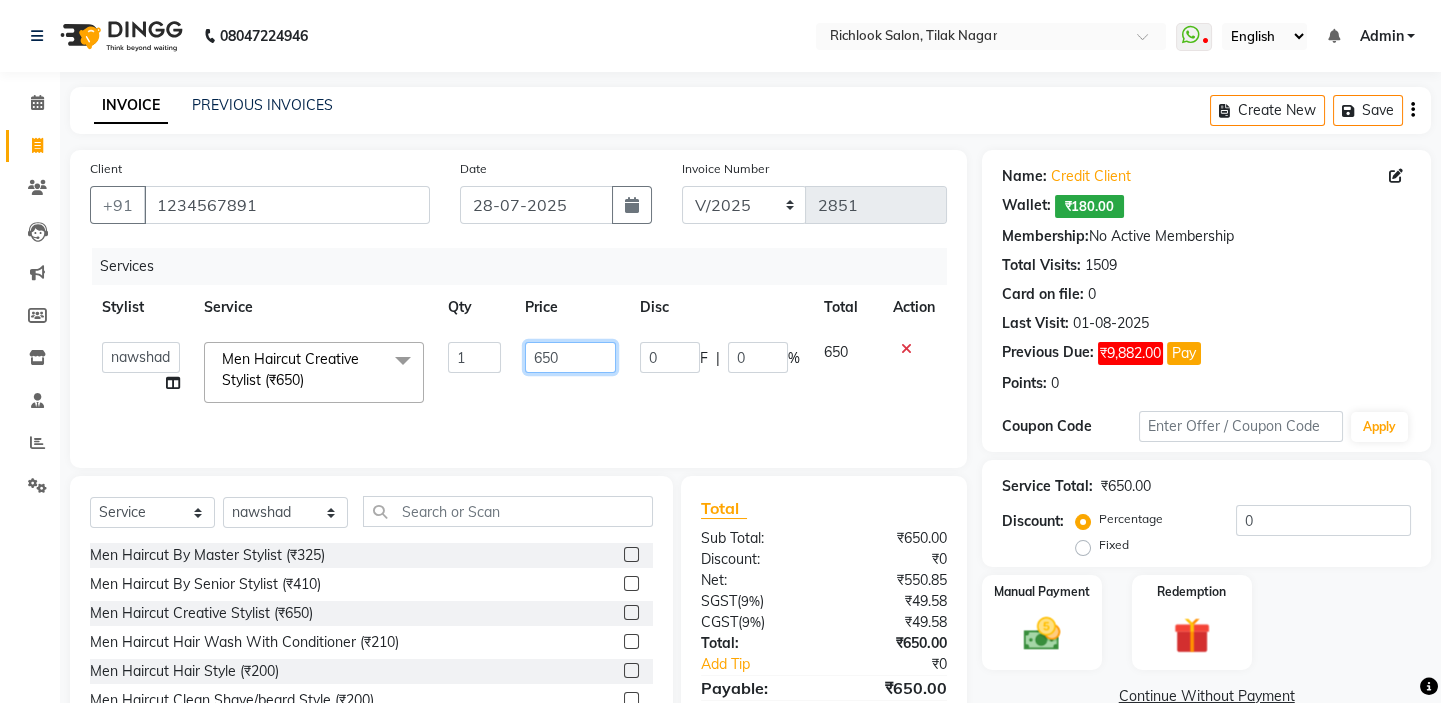 drag, startPoint x: 570, startPoint y: 359, endPoint x: 289, endPoint y: 359, distance: 281 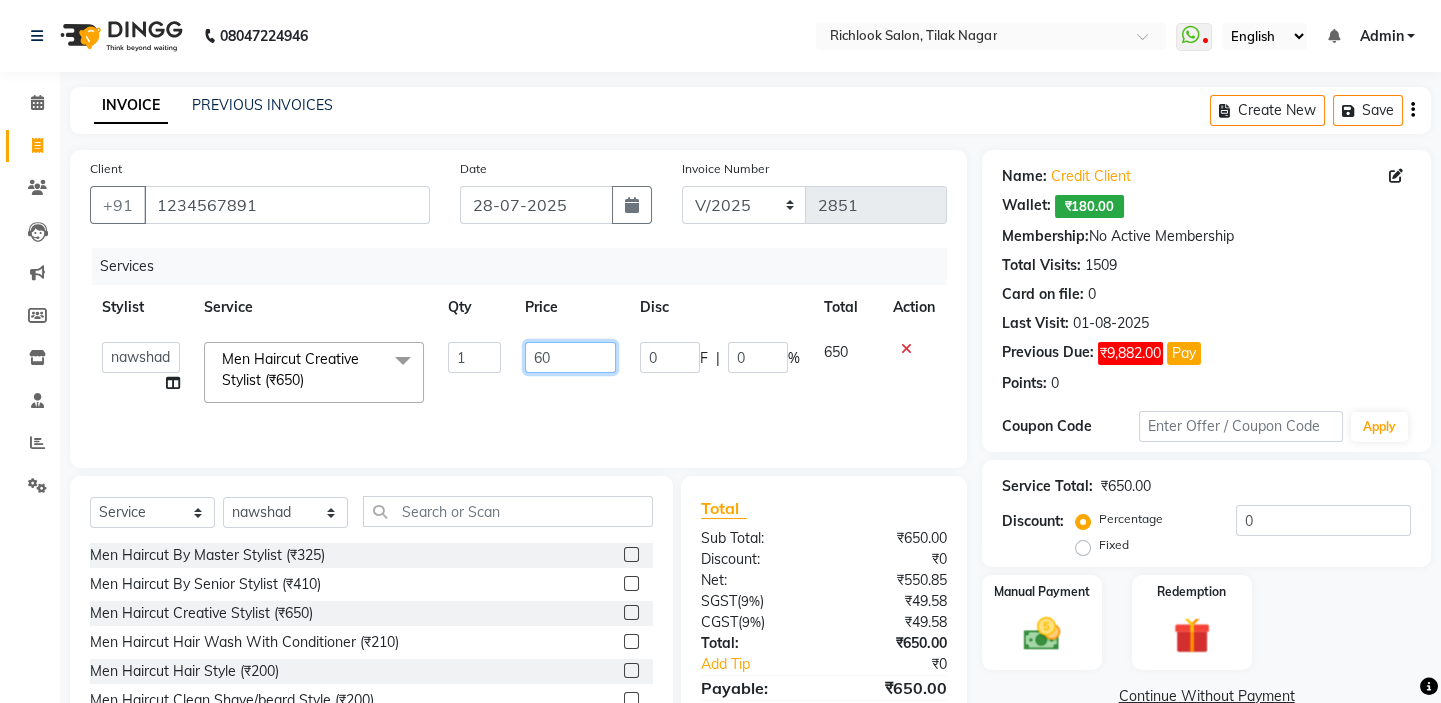 type on "600" 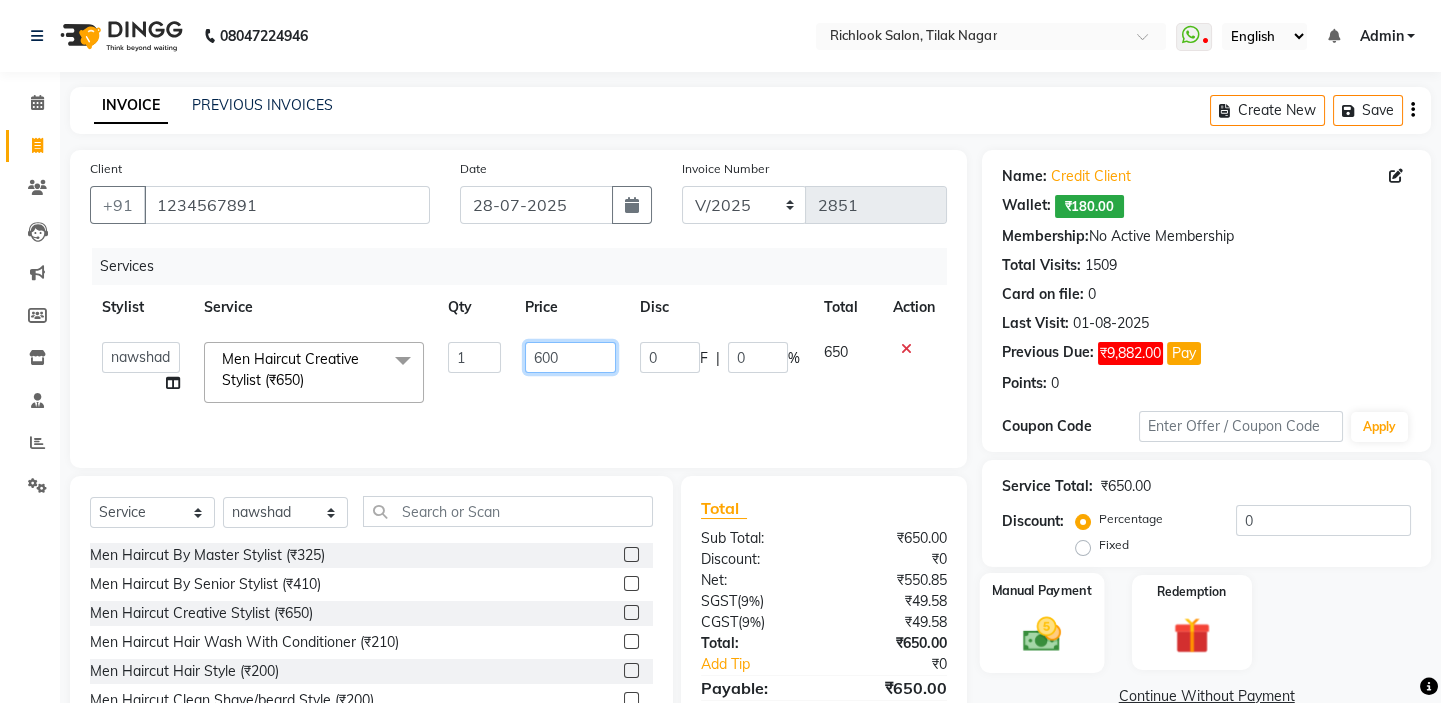 scroll, scrollTop: 99, scrollLeft: 0, axis: vertical 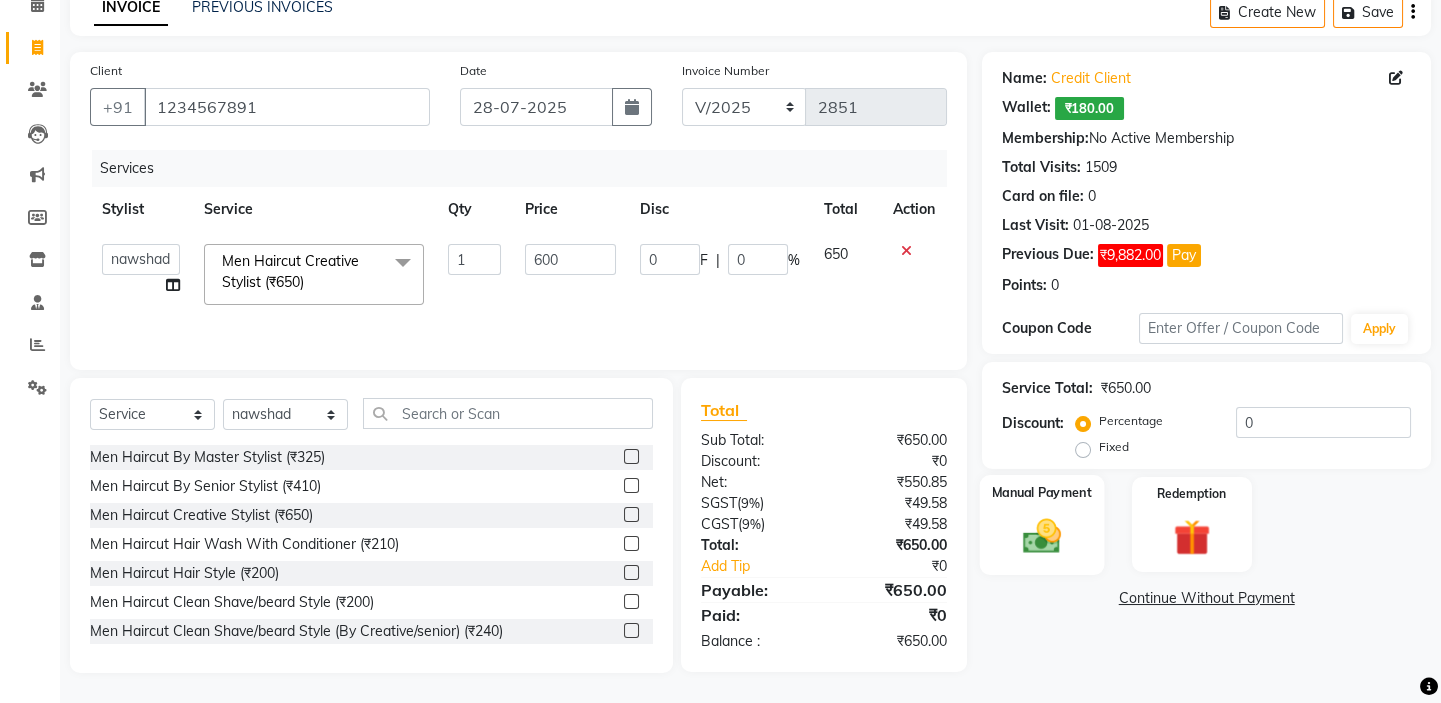 click 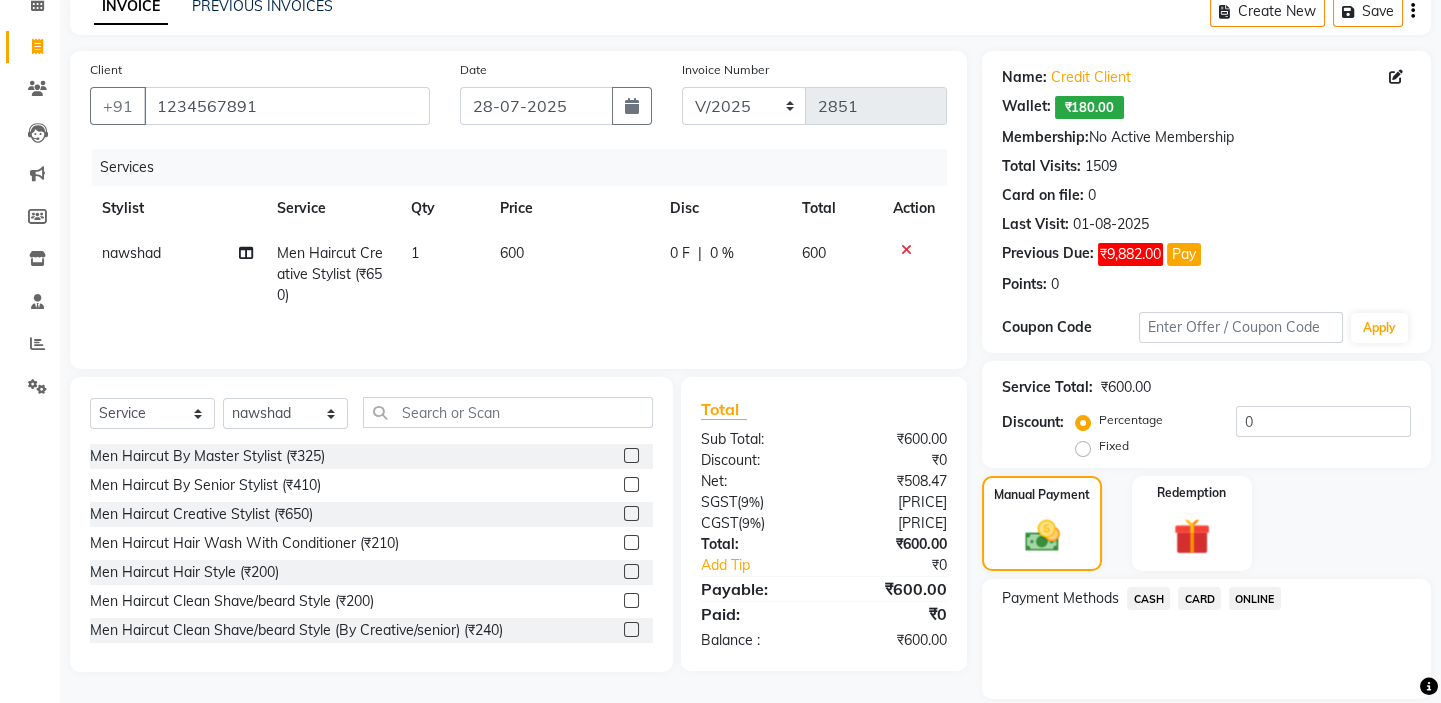 click on "CARD" 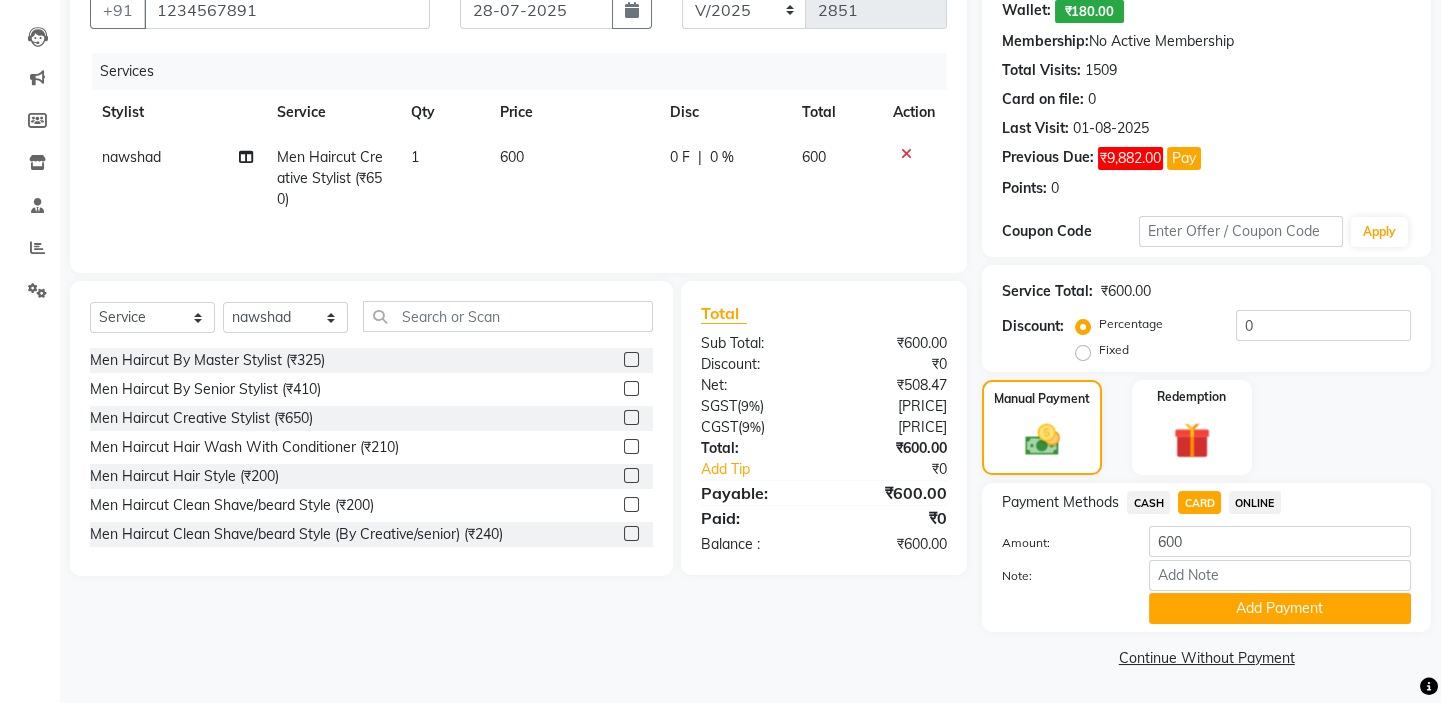 click on "Add Payment" 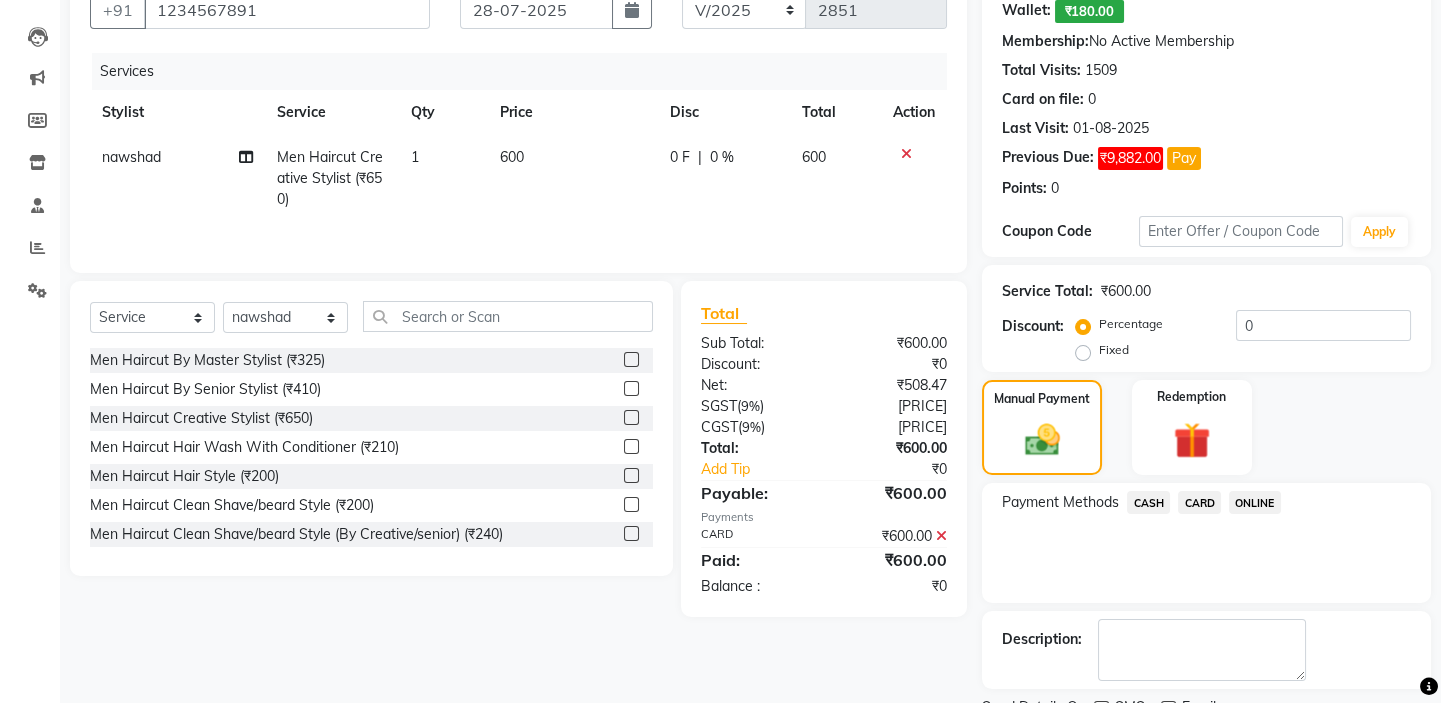 scroll, scrollTop: 279, scrollLeft: 0, axis: vertical 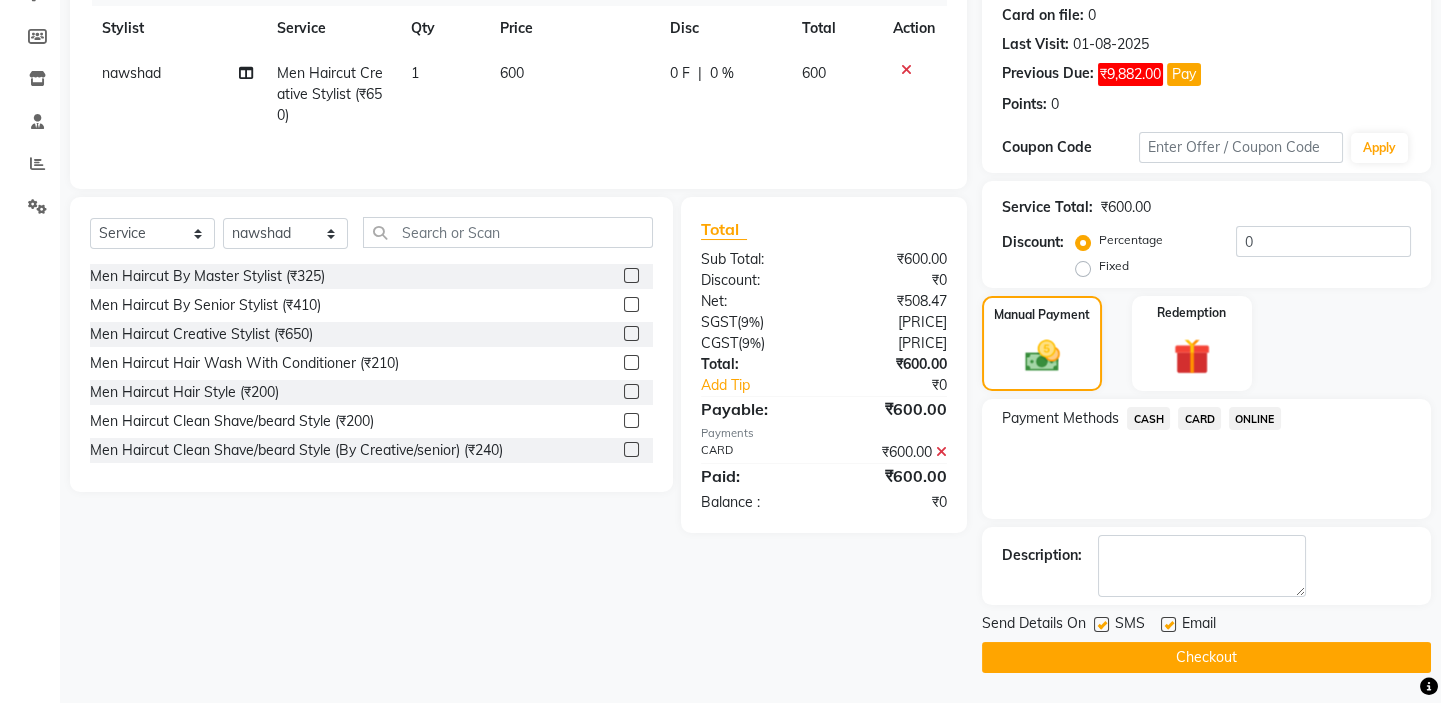click on "INVOICE PREVIOUS INVOICES Create New   Save  Client +[COUNTRY CODE] [PHONE] Date [DATE] Invoice Number V/[YEAR] V/[YEAR]-[YEAR] [NUMBER] Services Stylist Service Qty Price Disc Total Action [NAME] Men Haircut Creative Stylist (₹[PRICE]) 1 [PRICE] 0 F | 0 % [PRICE] Select  Service  Product  Membership  Package Voucher Prepaid Gift Card  Select Stylist [NAME] [NAME] [NAME] [NAME] [NAME]  [NAME] [NAME]   [NAME] [NAME]  Men Haircut By Master Stylist (₹[PRICE])  Men Haircut By Senior Stylist (₹[PRICE])  Men Haircut Creative Stylist (₹[PRICE])  Men Haircut Hair Wash With Conditioner (₹[PRICE])  Men Haircut Hair Style (₹[PRICE])  Men Haircut Clean Shave/beard Style (₹[PRICE])  Men Haircut Clean Shave/beard Style (By Creative/senior) (₹[PRICE])  Men Haircut Hair Cut With Beard (By Senior) (₹[PRICE])  Women Haircut By Master Stylist (₹[PRICE])  Women Haircut Senior Hair Stylist (₹[PRICE])  Women Haircut Creative Stylist (₹[PRICE])  Women Haircut Haircut For Girls (Below 12 Year) (₹[PRICE])  Women Haircut Fringe Cut (₹[PRICE])  Blow Dry Hair Upto Shoulder (₹[PRICE])   (" 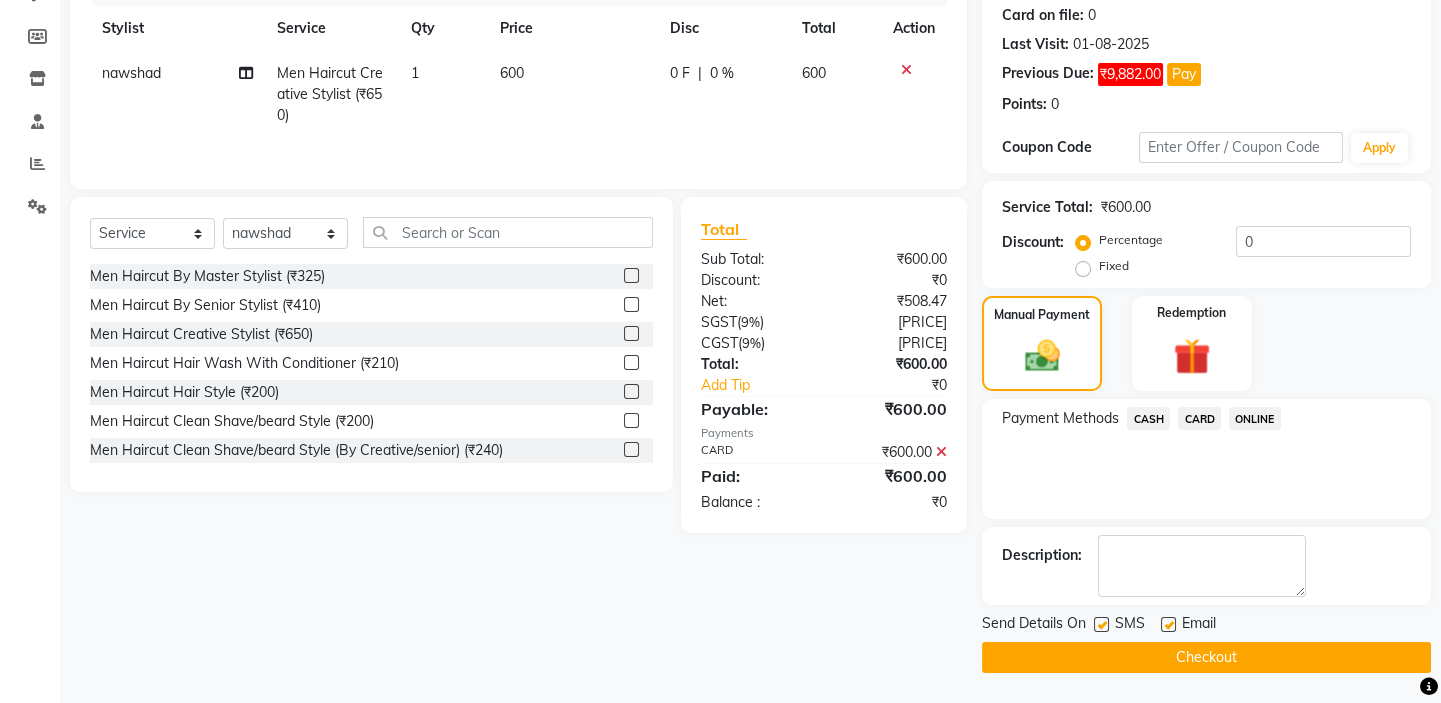click on "Checkout" 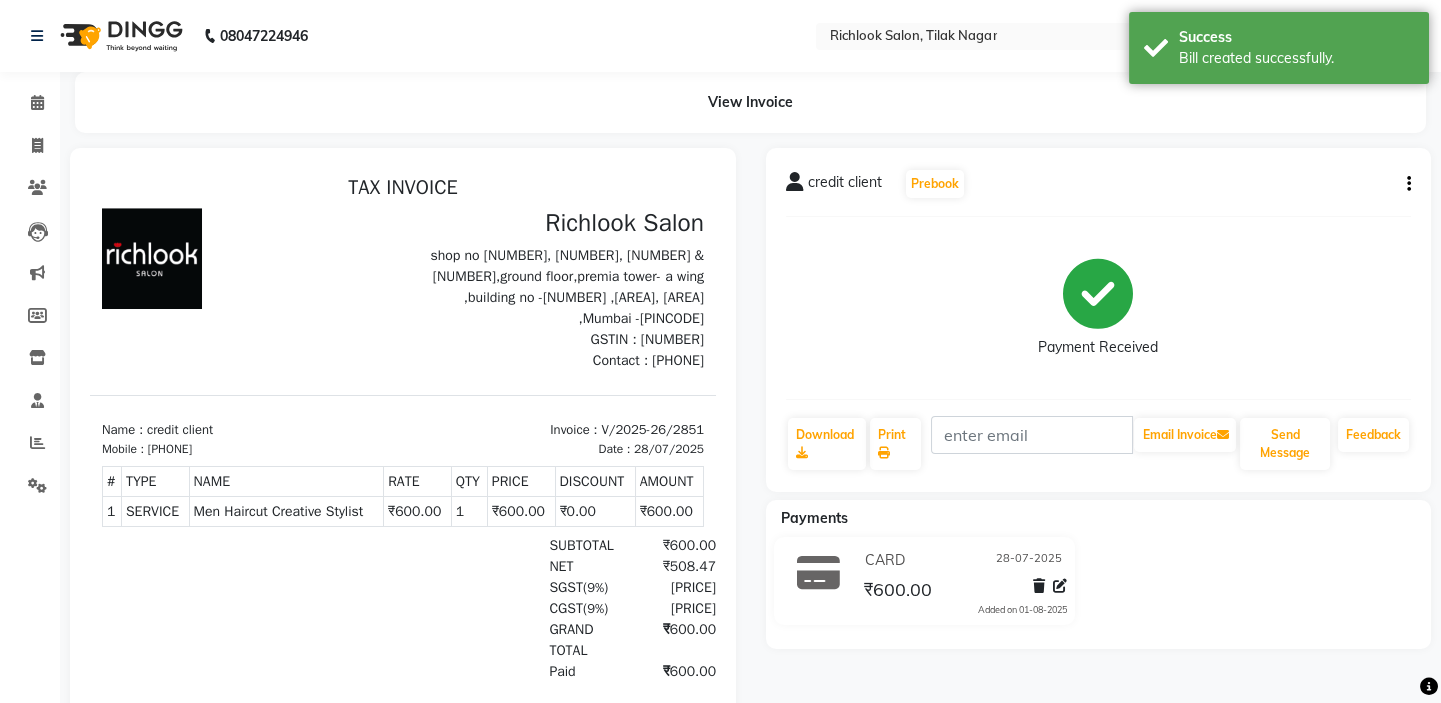 scroll, scrollTop: 88, scrollLeft: 0, axis: vertical 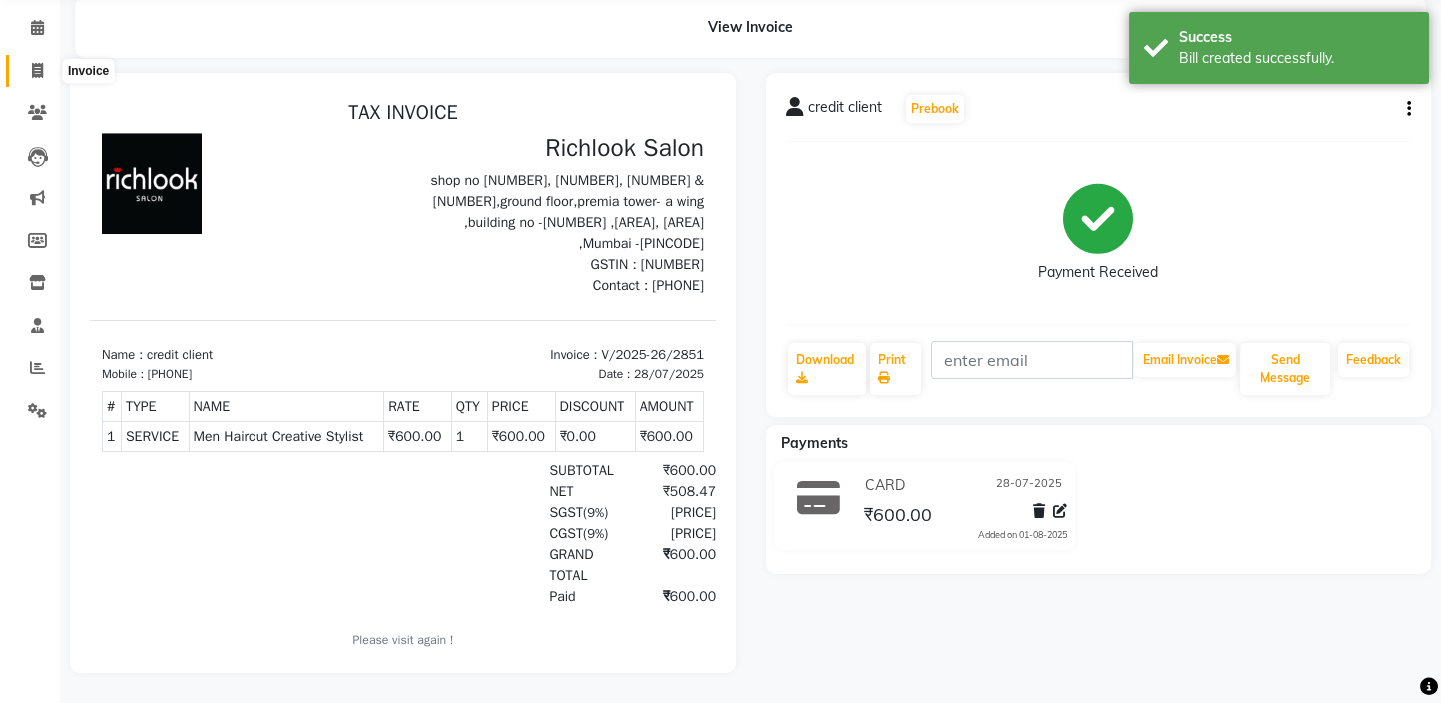 click 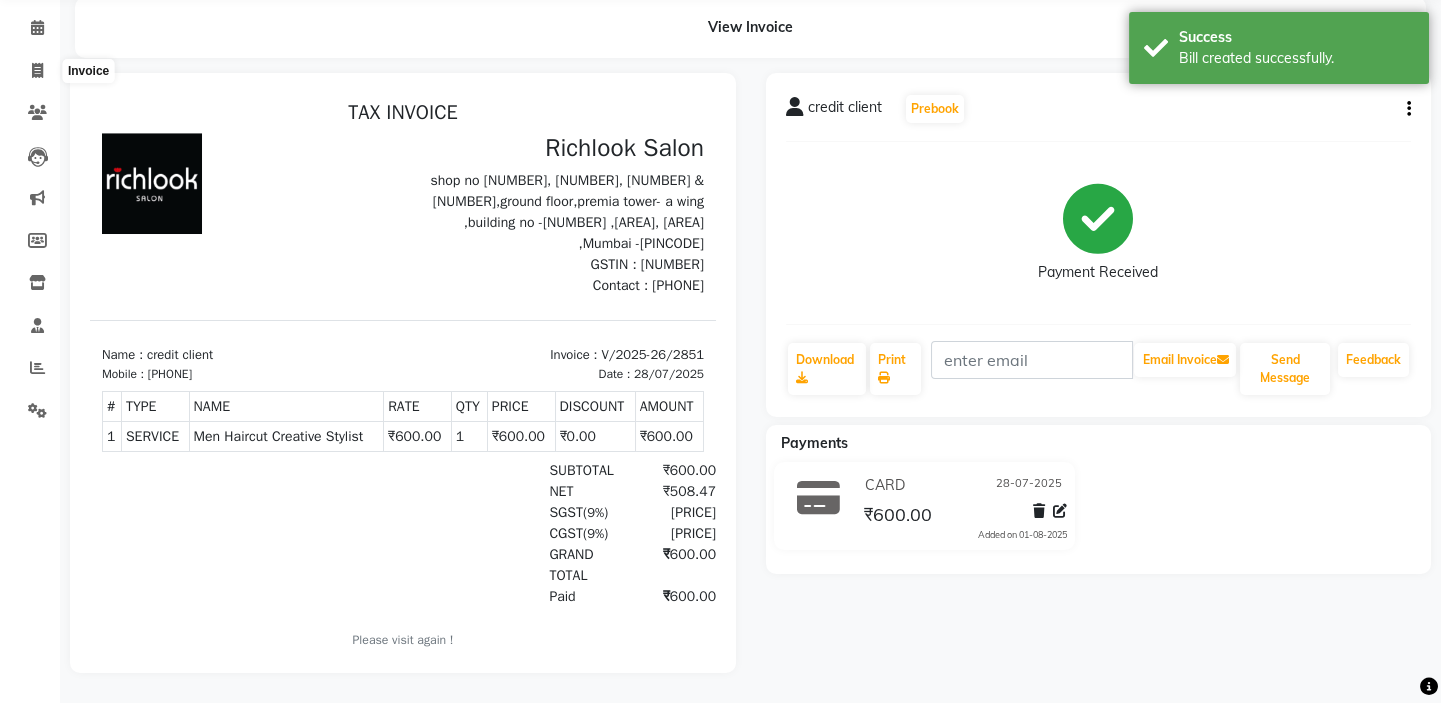 select on "6917" 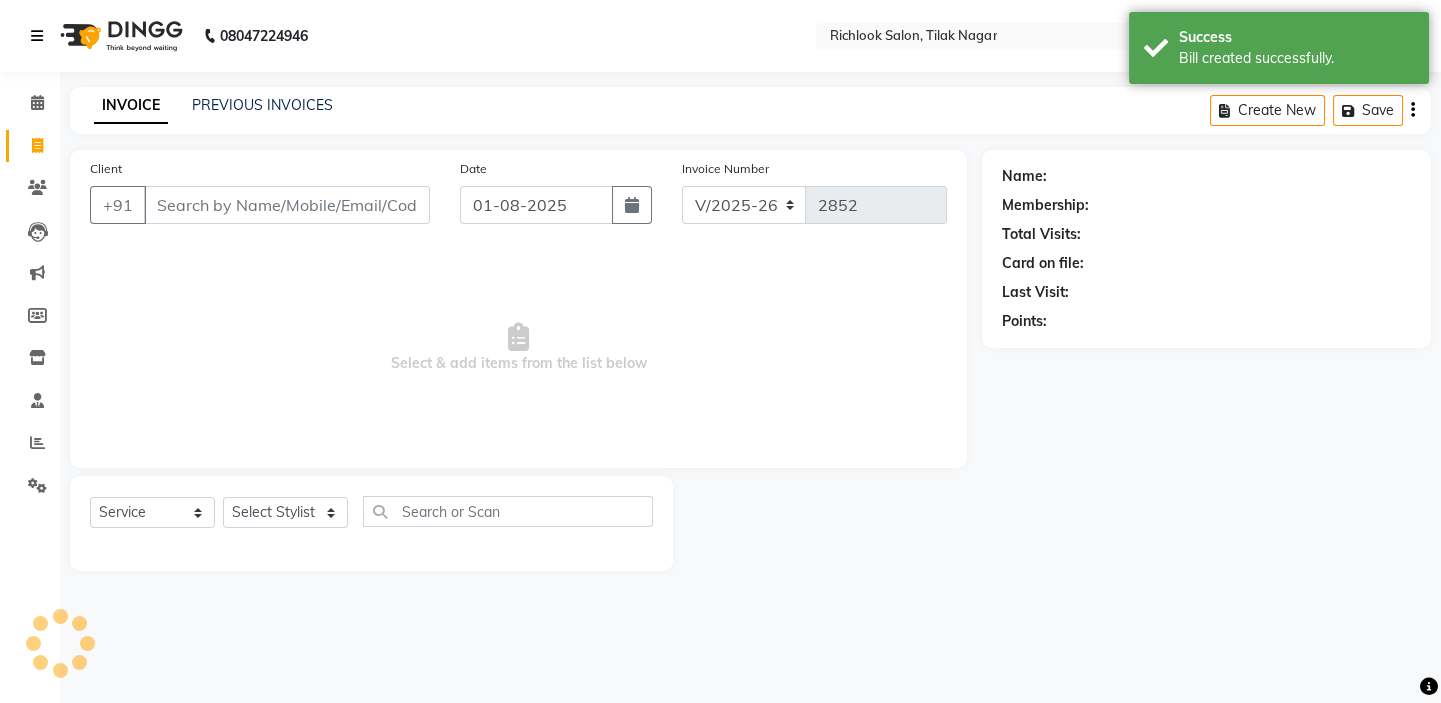 scroll, scrollTop: 0, scrollLeft: 0, axis: both 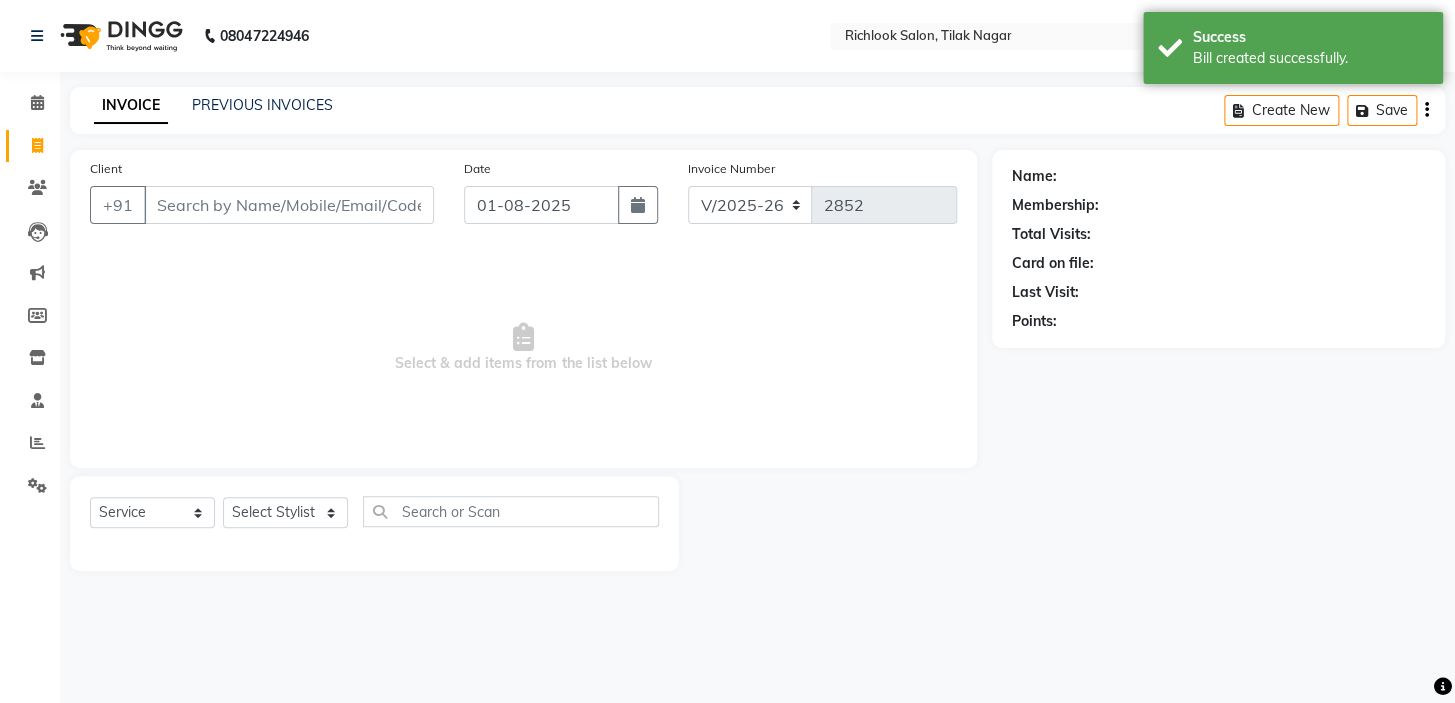 click on "Client" at bounding box center [289, 205] 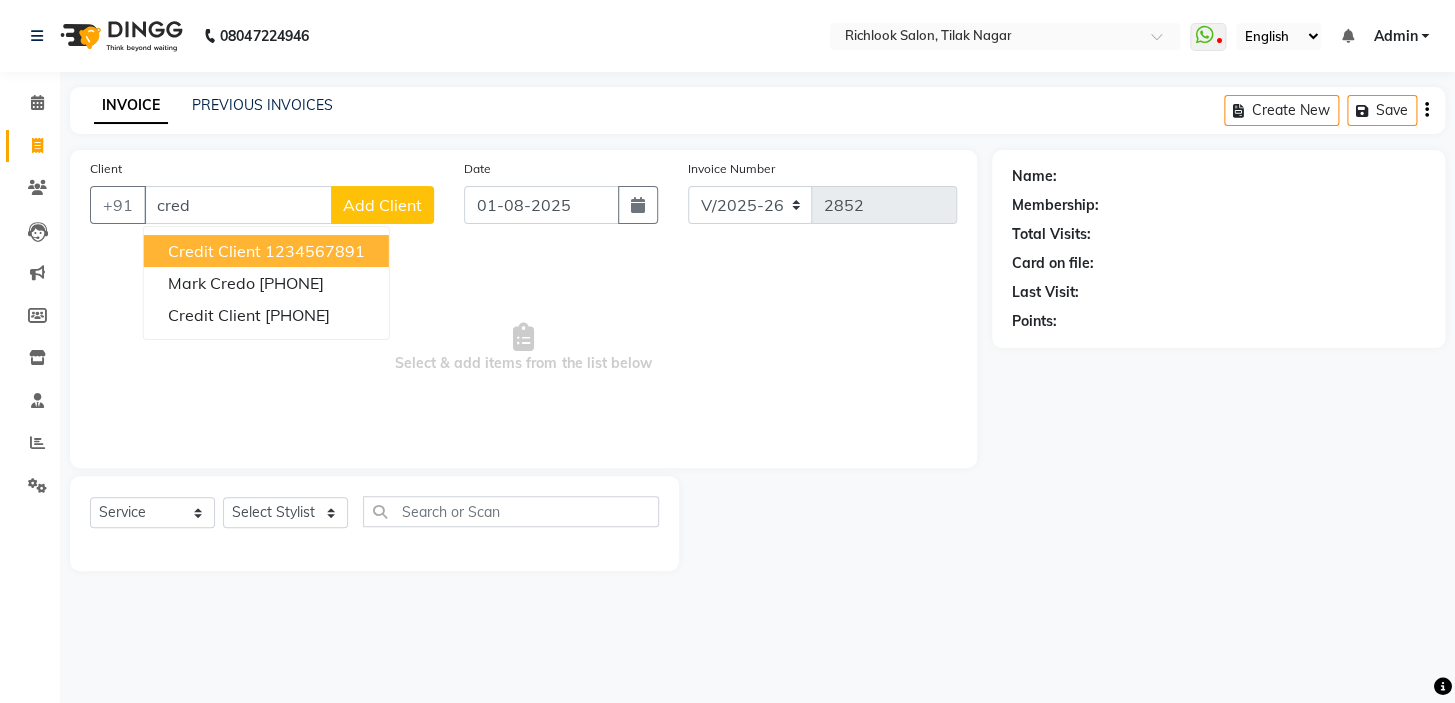 click on "1234567891" at bounding box center [315, 251] 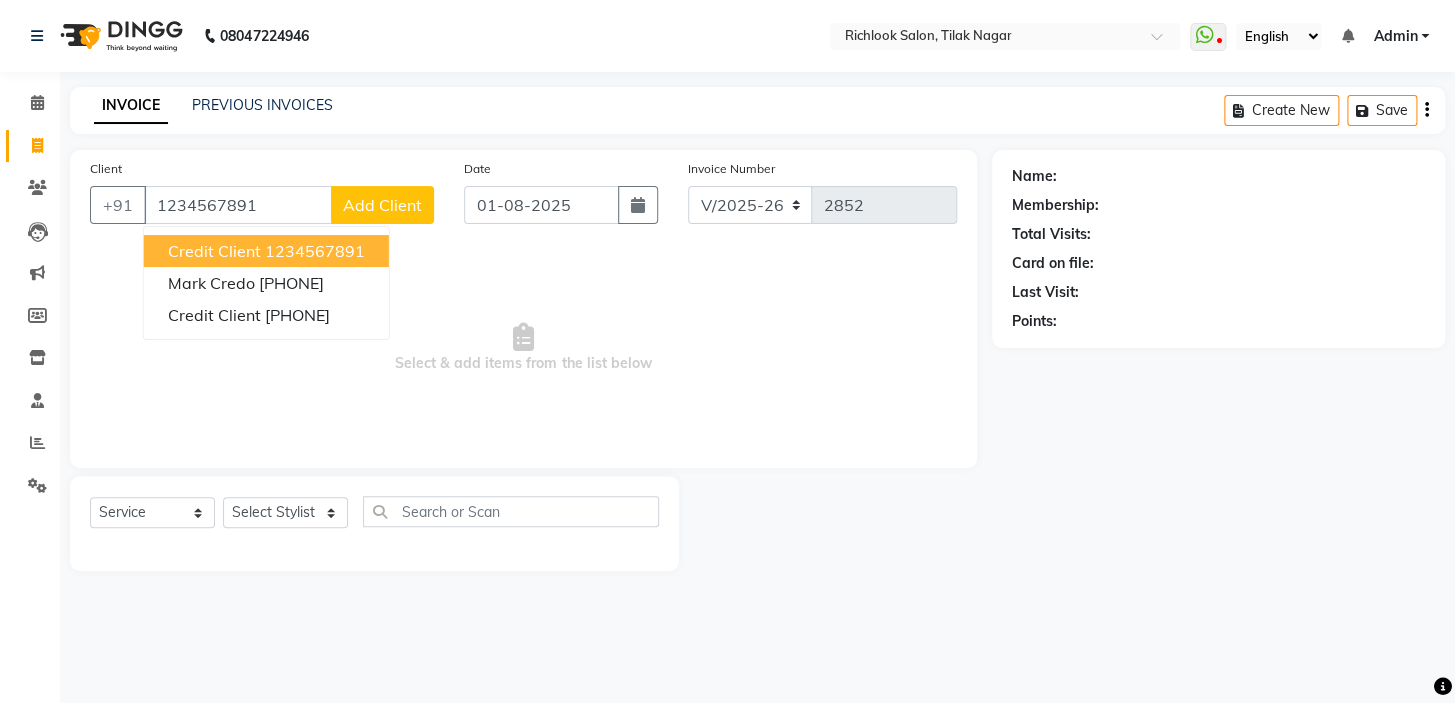 type on "1234567891" 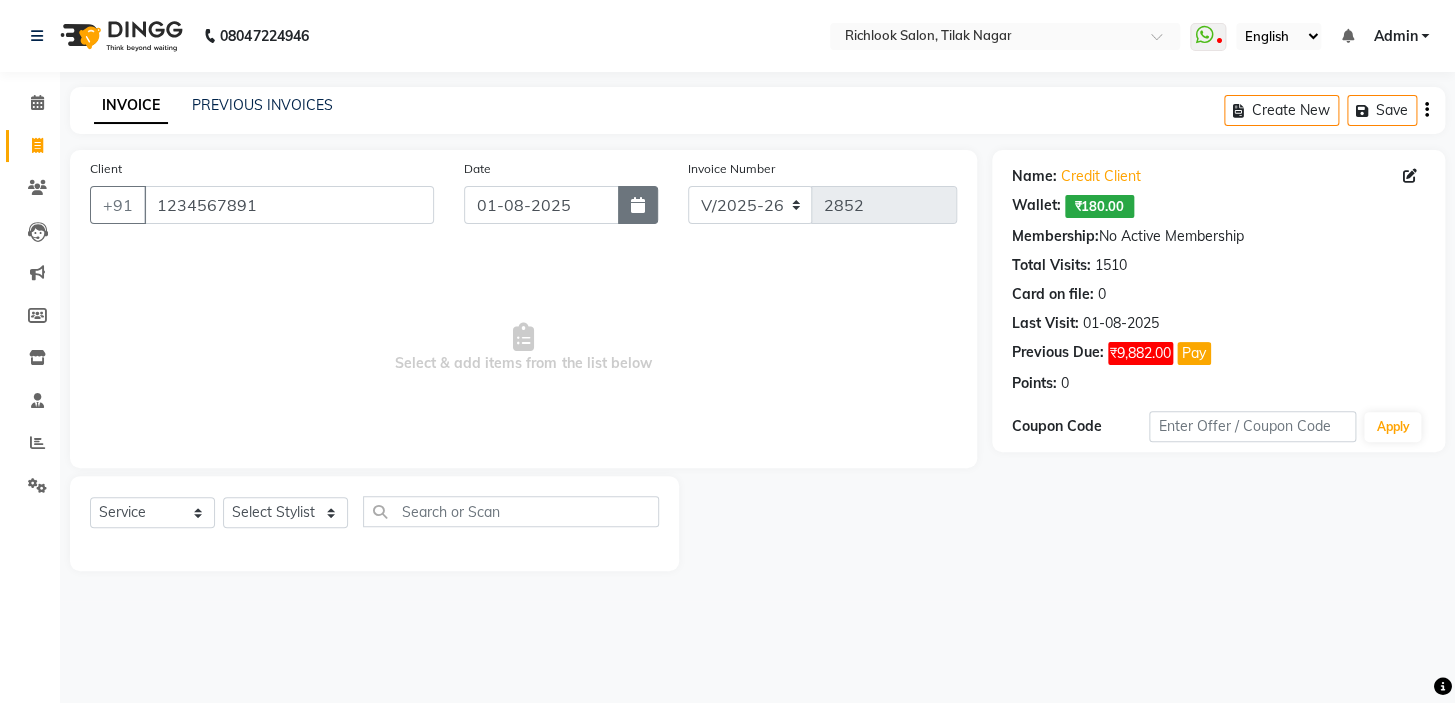 click 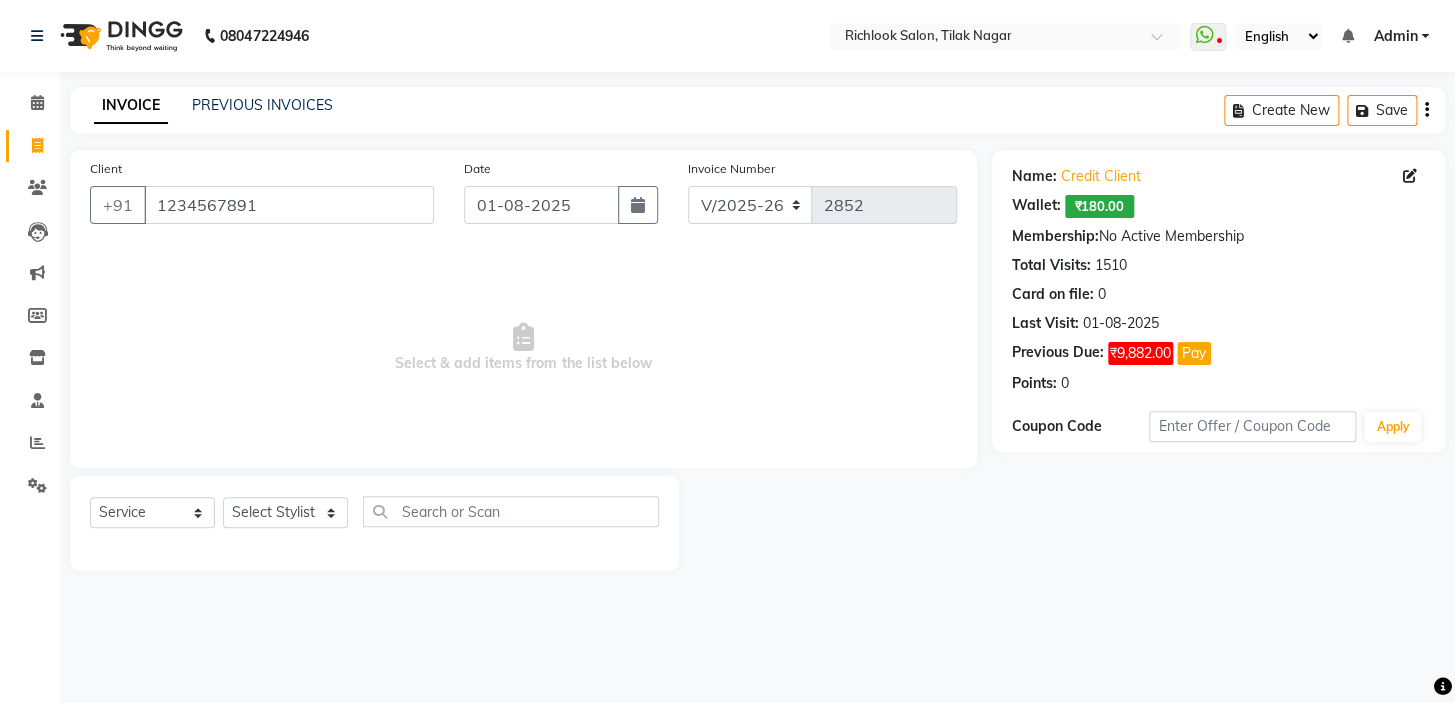 select on "8" 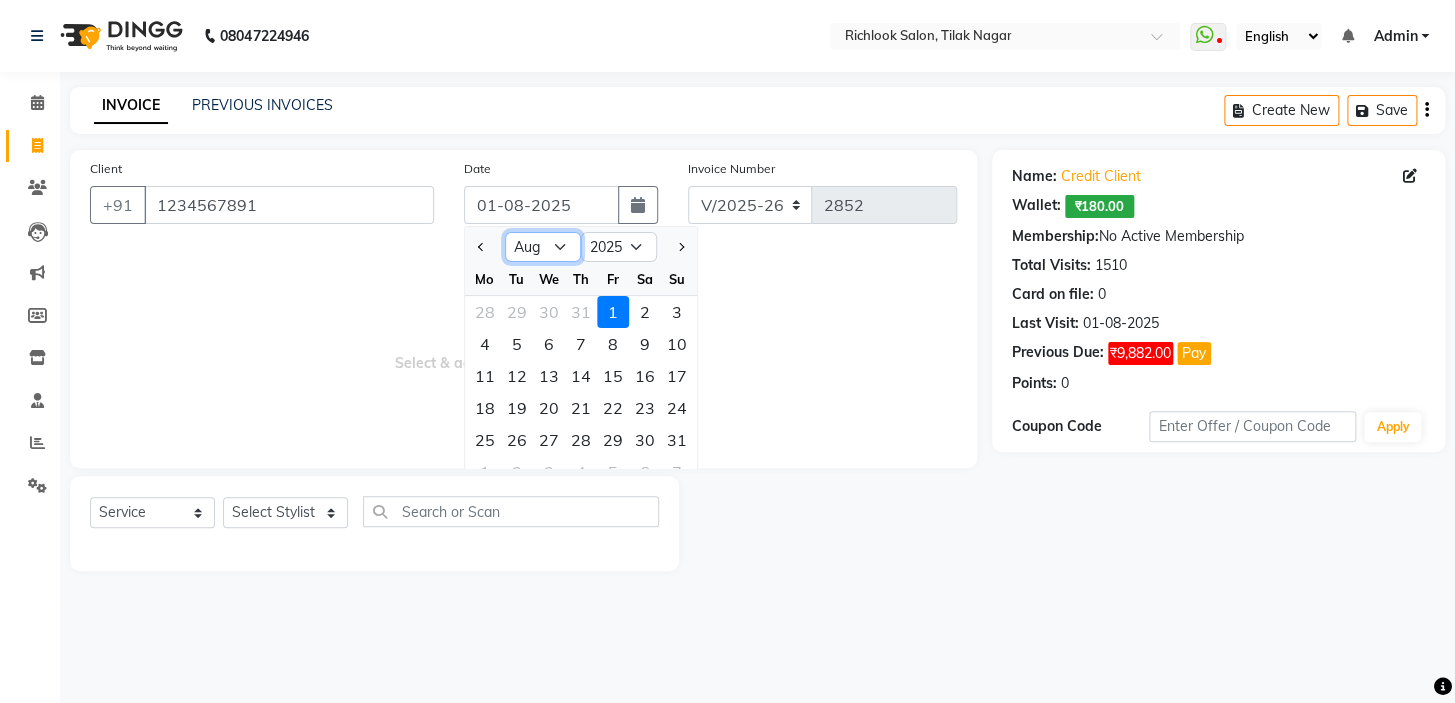 drag, startPoint x: 544, startPoint y: 249, endPoint x: 563, endPoint y: 241, distance: 20.615528 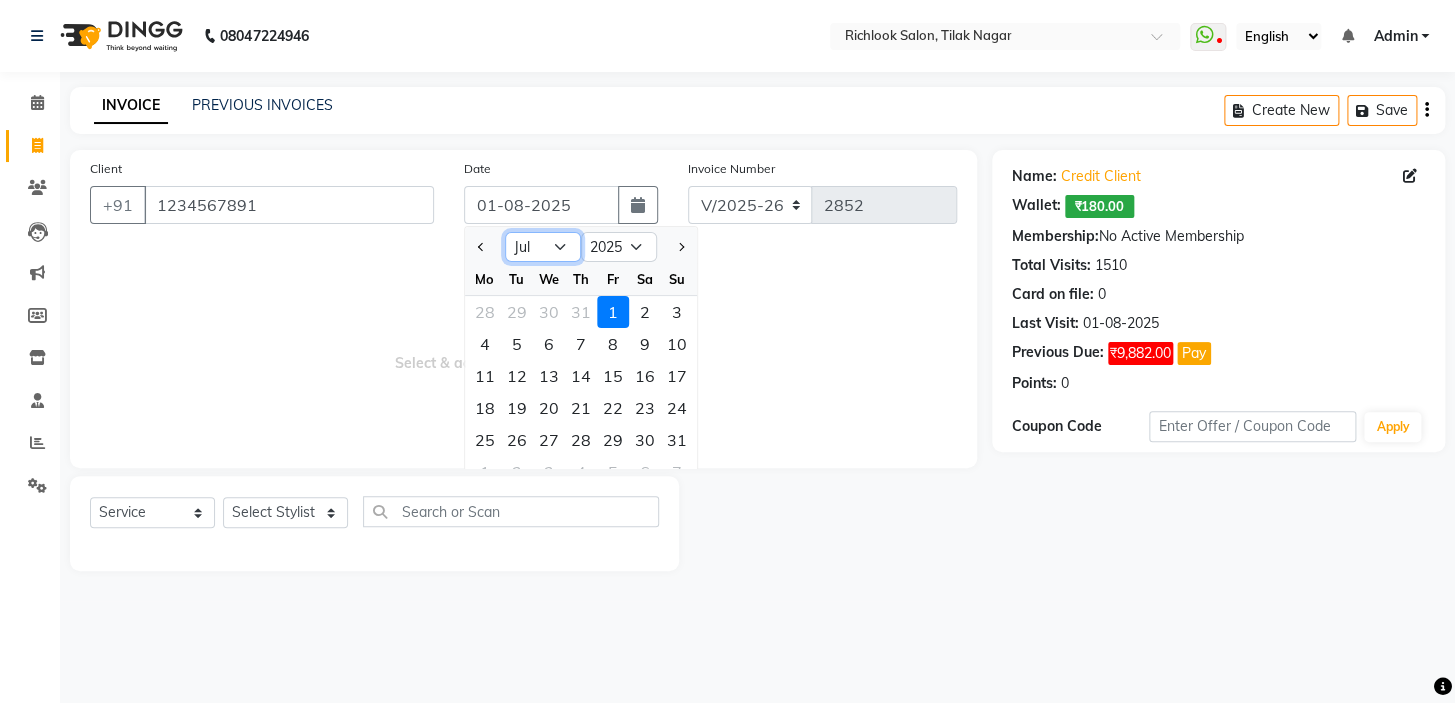 click on "Jan Feb Mar Apr May Jun Jul Aug Sep Oct Nov Dec" 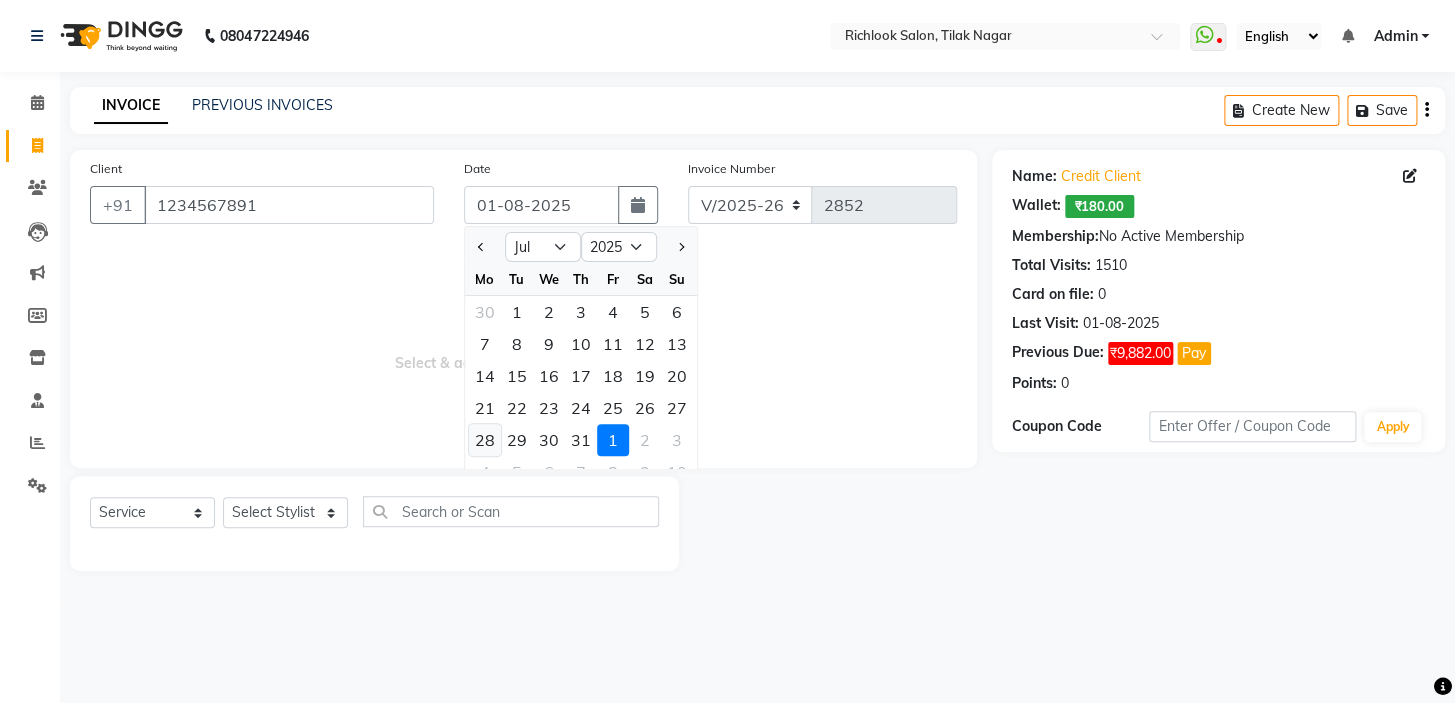 click on "28" 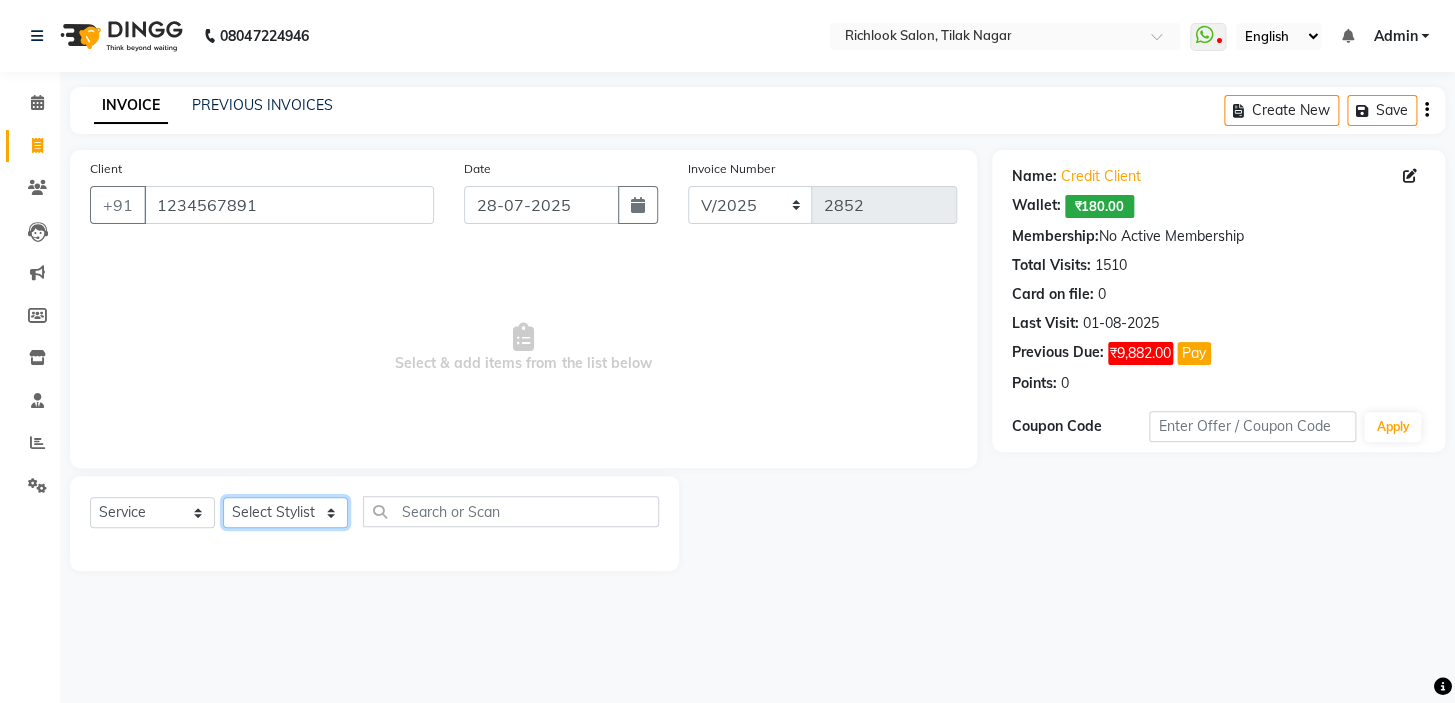 click on "Select Stylist [NAME] [NAME] [NAME] [NAME] [NAME]  [NAME] [NAME]   [NAME] [NAME]   [NAME]" 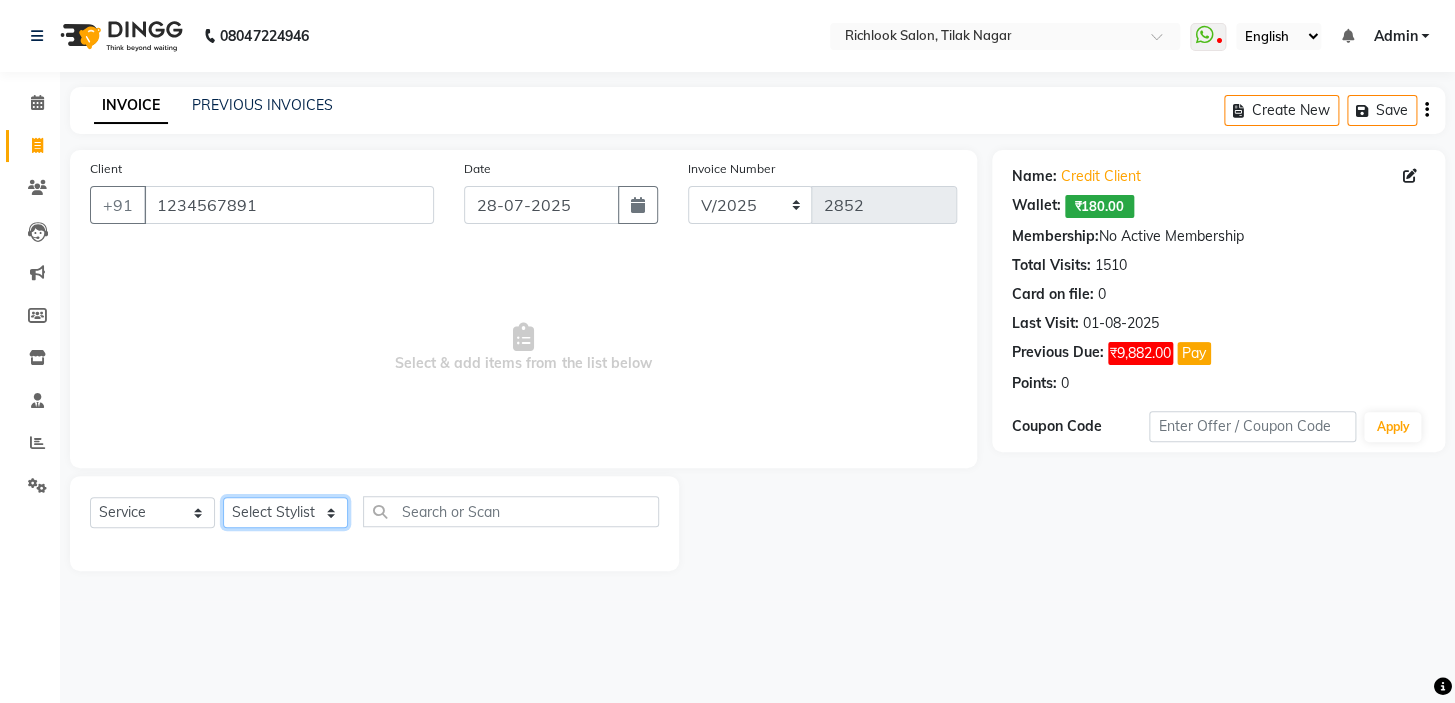 select on "54434" 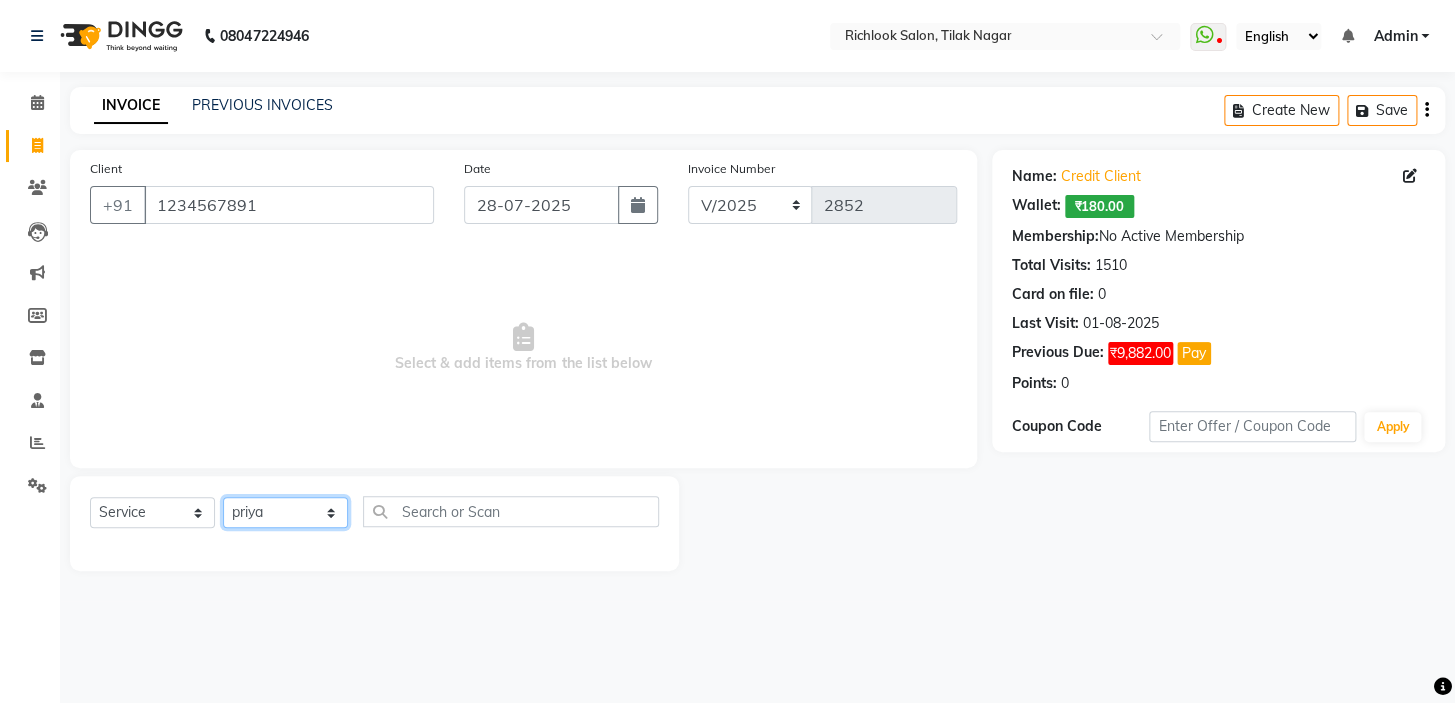 click on "Select Stylist [NAME] [NAME] [NAME] [NAME] [NAME]  [NAME] [NAME]   [NAME] [NAME]   [NAME]" 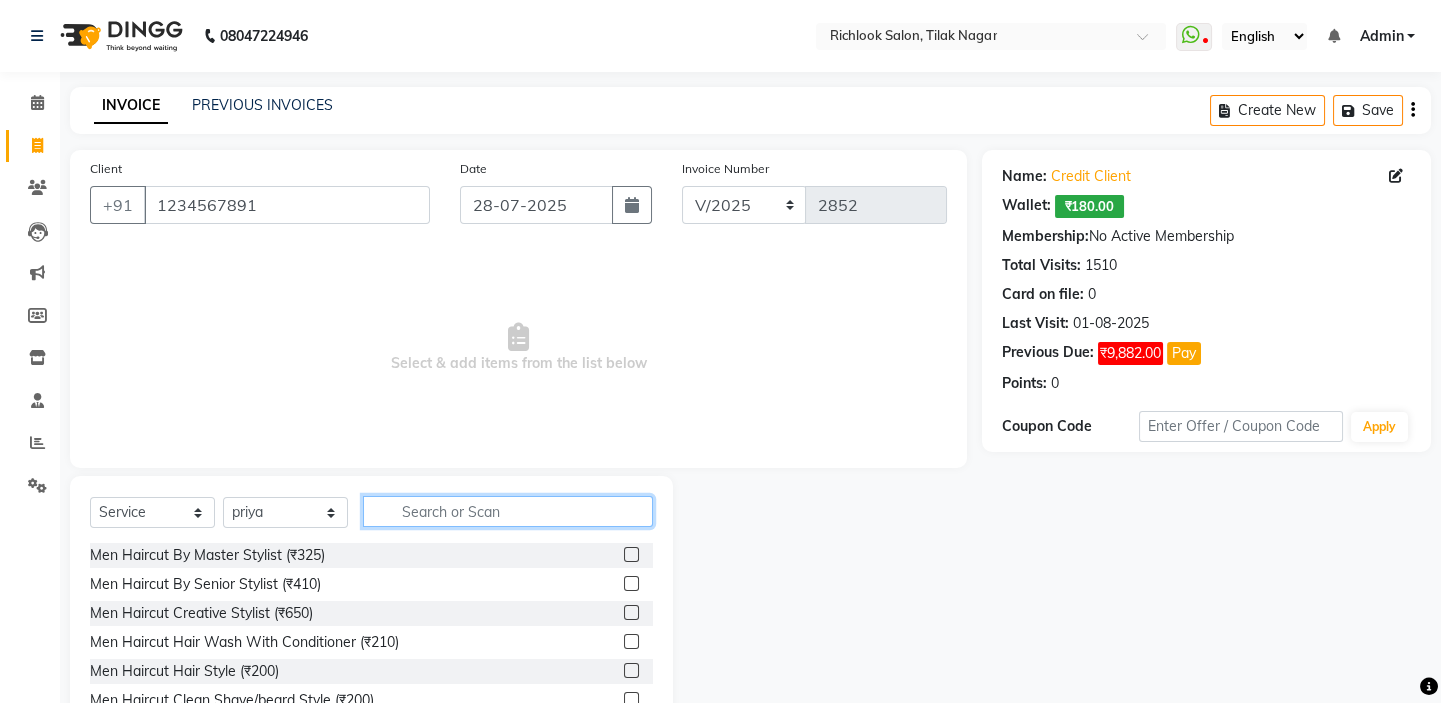 click 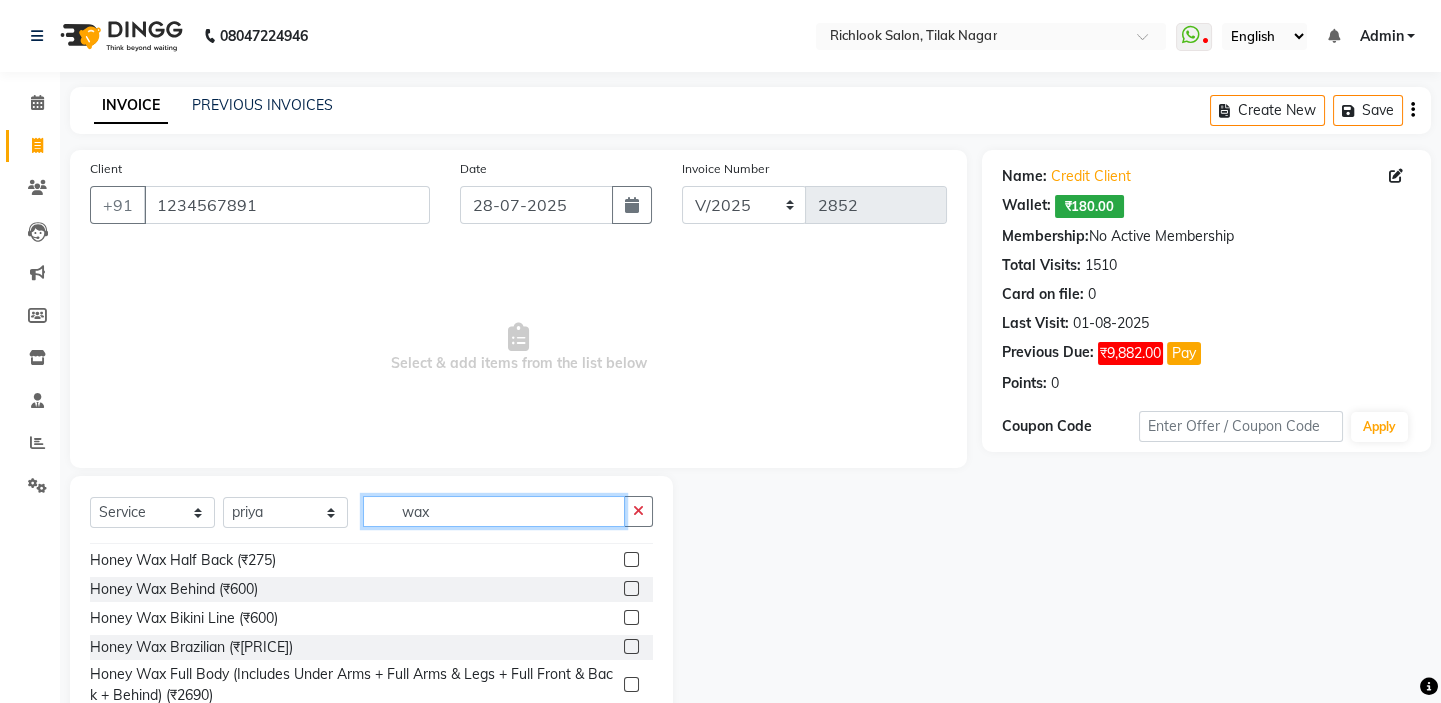 scroll, scrollTop: 363, scrollLeft: 0, axis: vertical 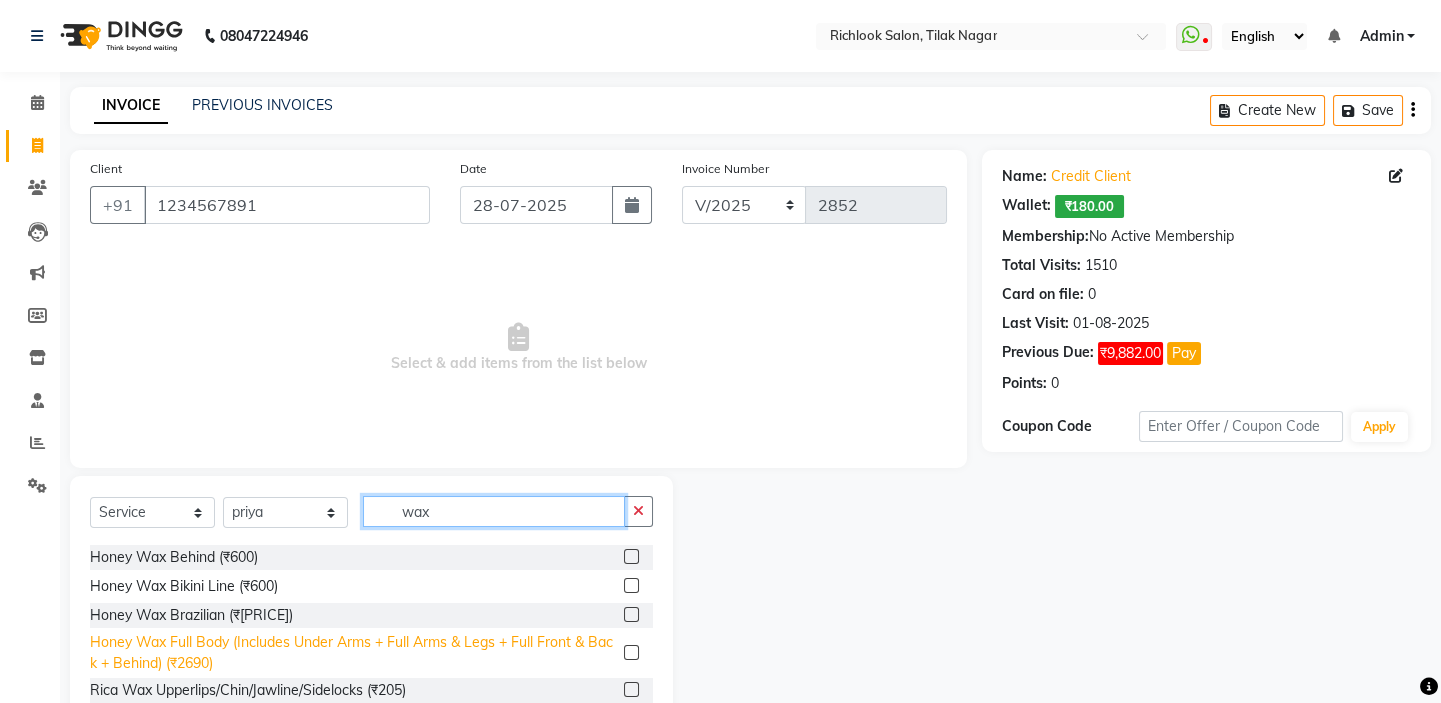 type on "wax" 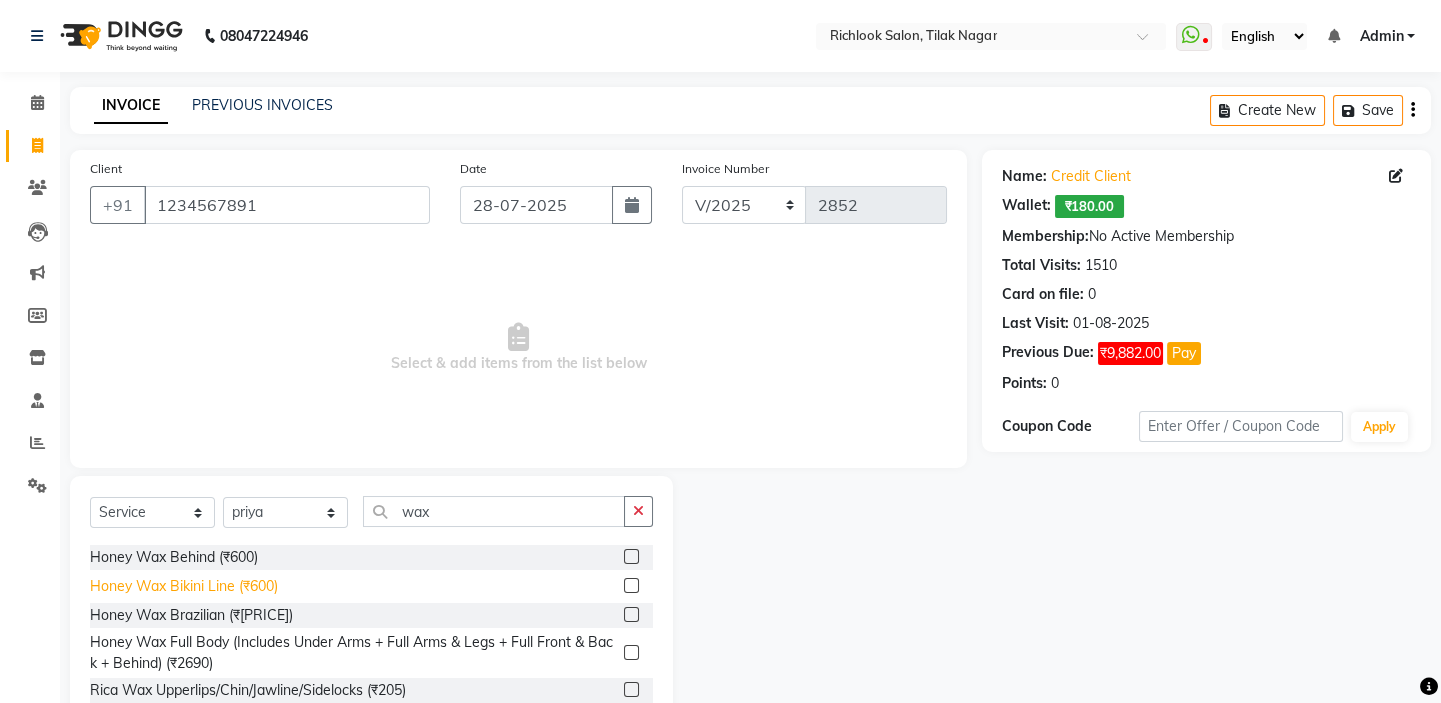 click on "Honey Wax Full Body (Includes Under Arms + Full Arms & Legs + Full Front & Back + Behind) (₹2690)" 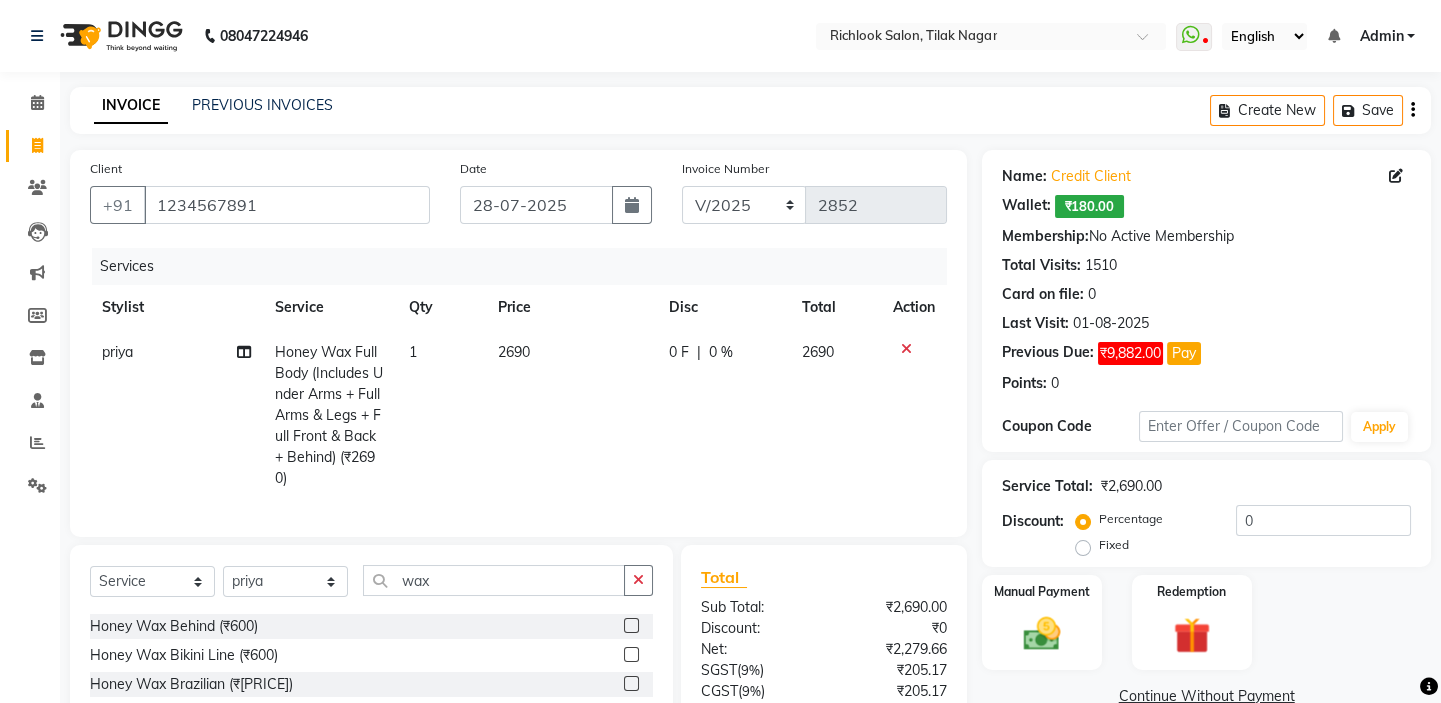 checkbox on "false" 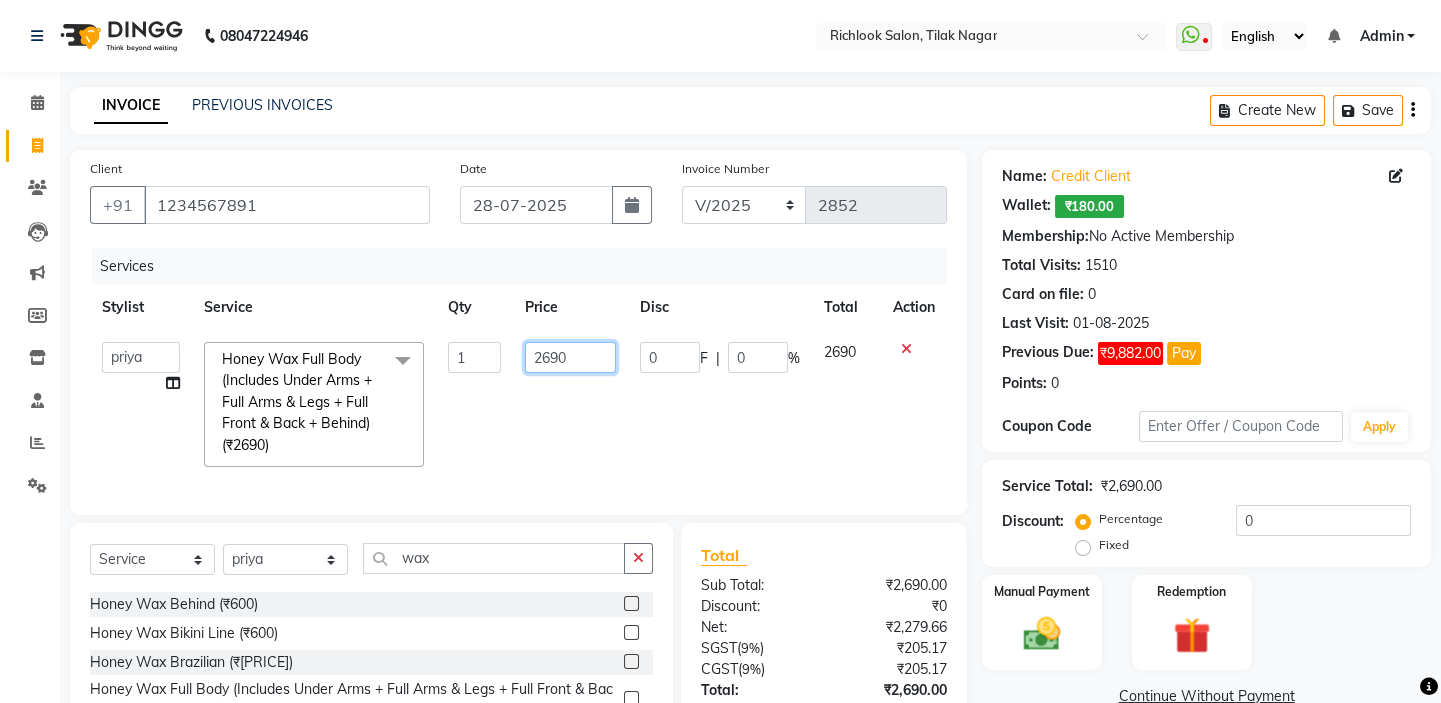 drag, startPoint x: 573, startPoint y: 357, endPoint x: 0, endPoint y: 309, distance: 575.00696 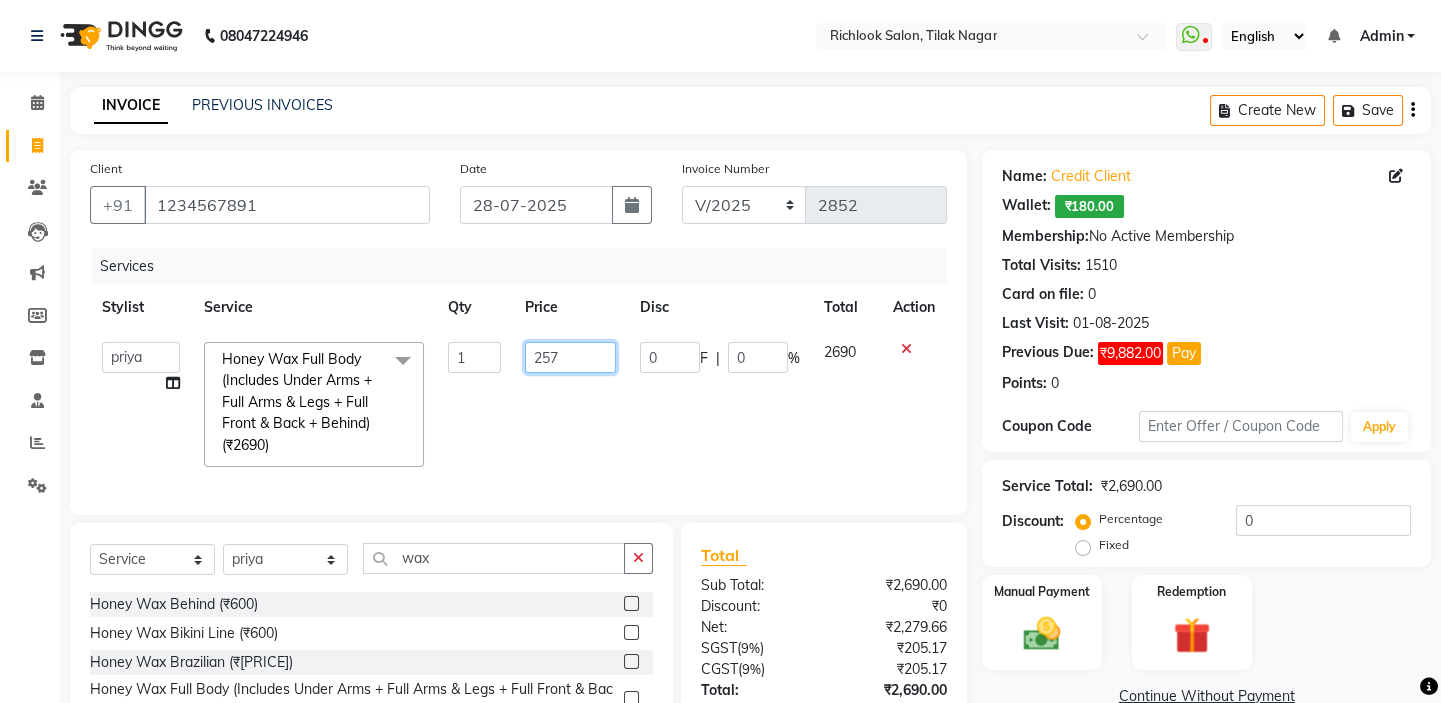 type on "2570" 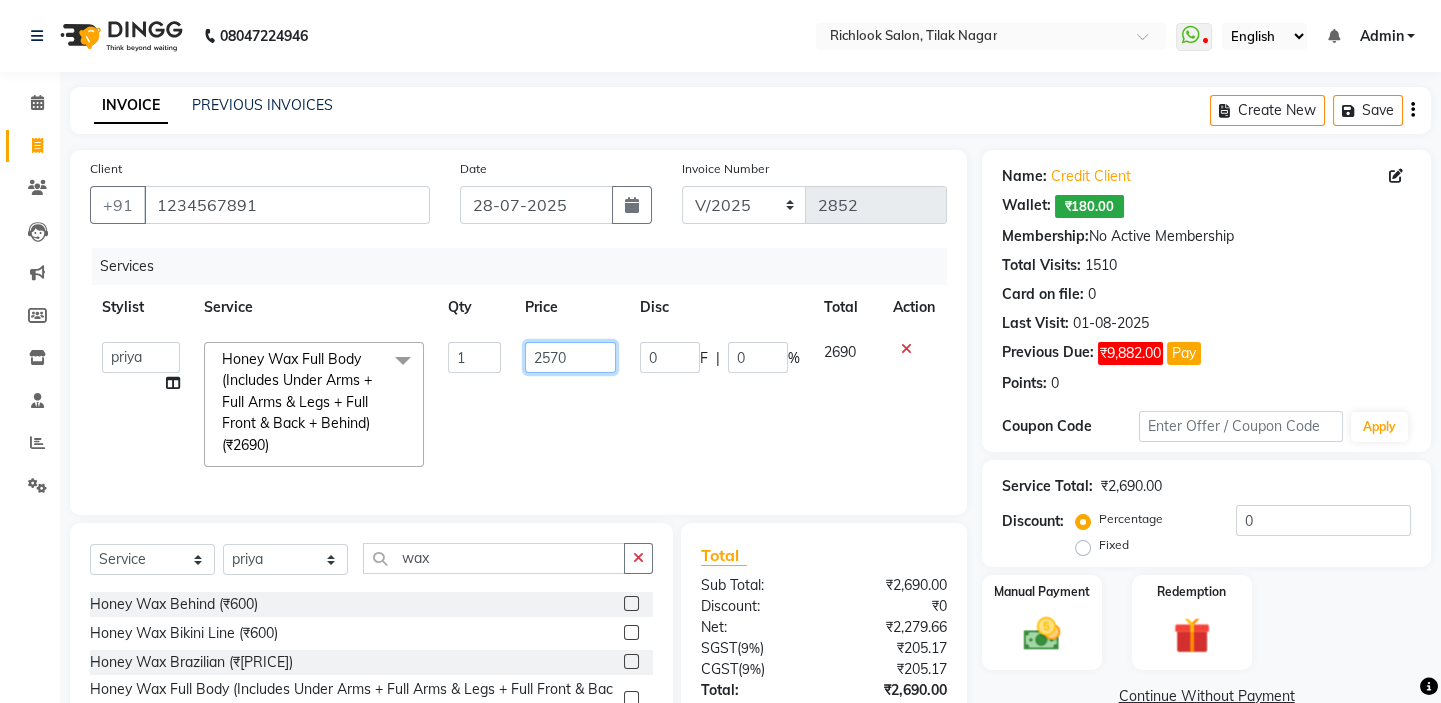 scroll, scrollTop: 159, scrollLeft: 0, axis: vertical 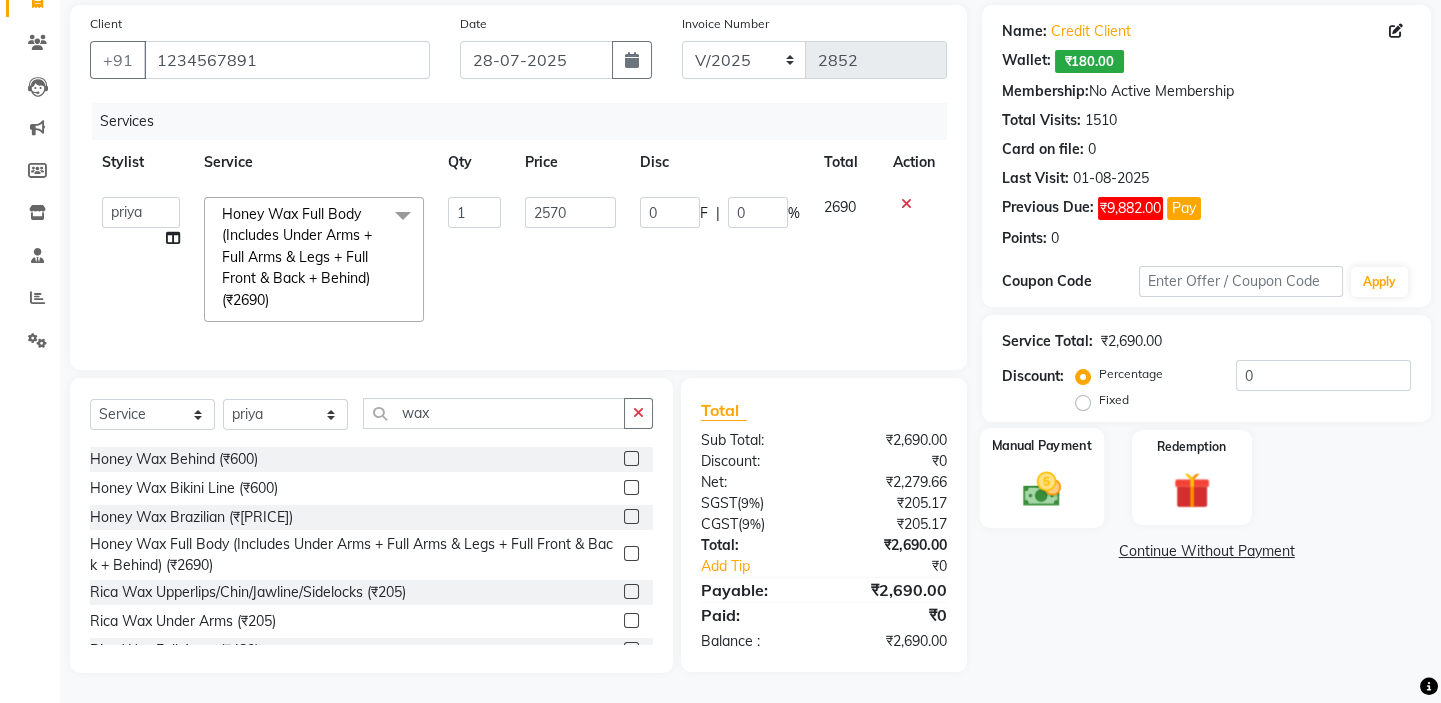 drag, startPoint x: 1056, startPoint y: 475, endPoint x: 1100, endPoint y: 509, distance: 55.605755 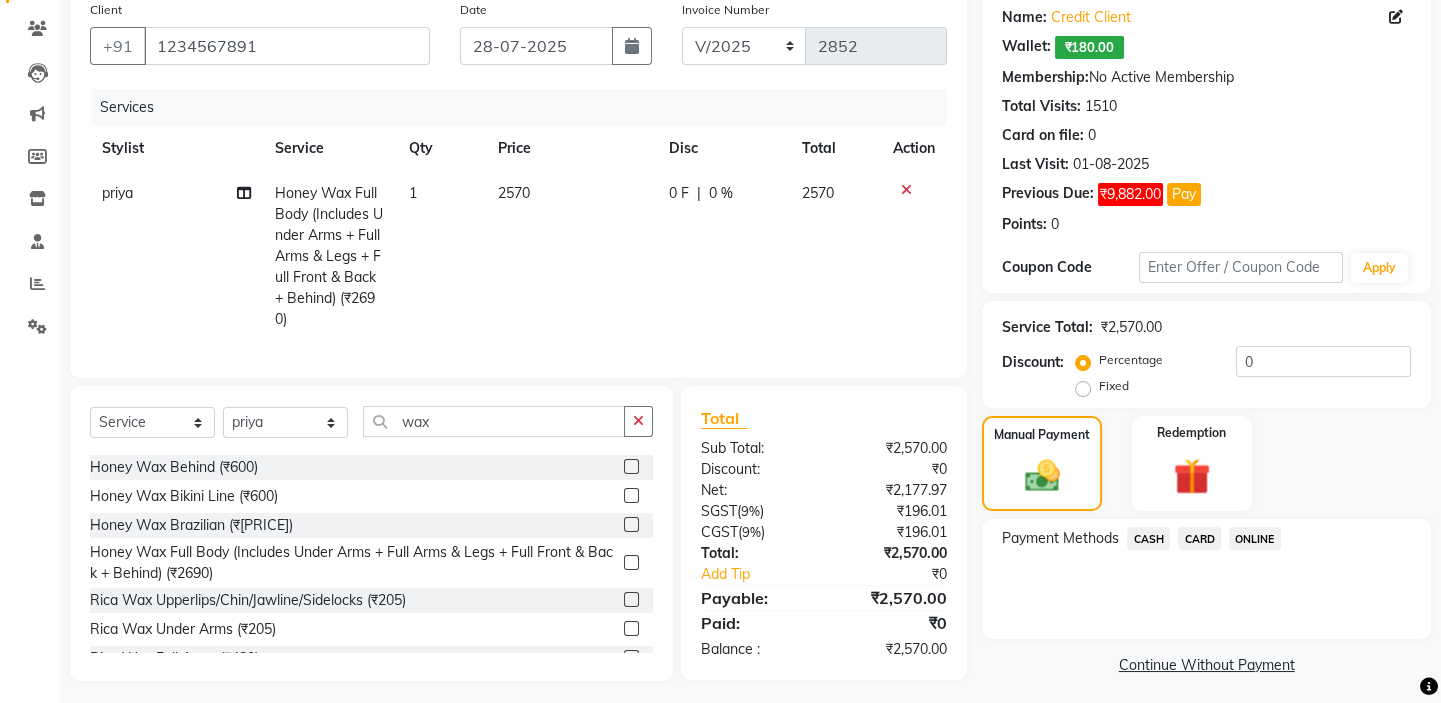 click on "ONLINE" 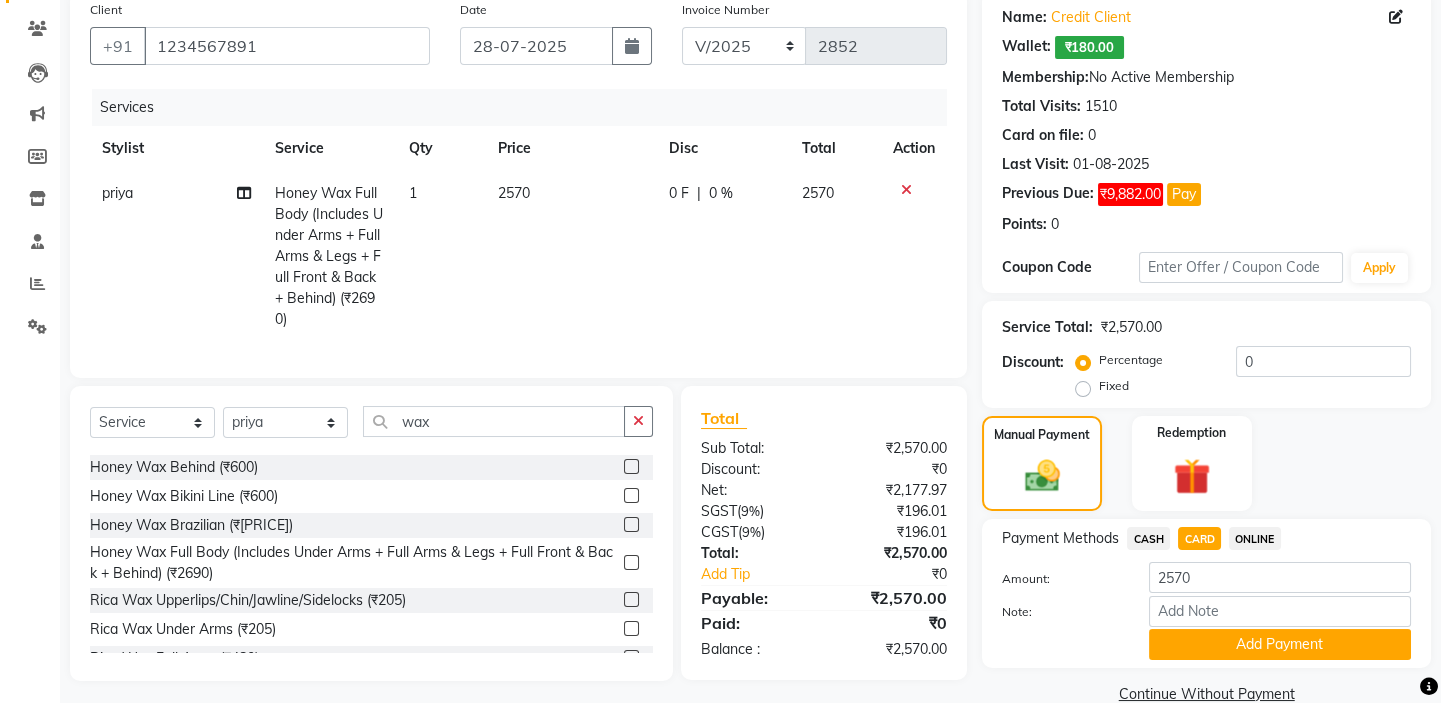 scroll, scrollTop: 195, scrollLeft: 0, axis: vertical 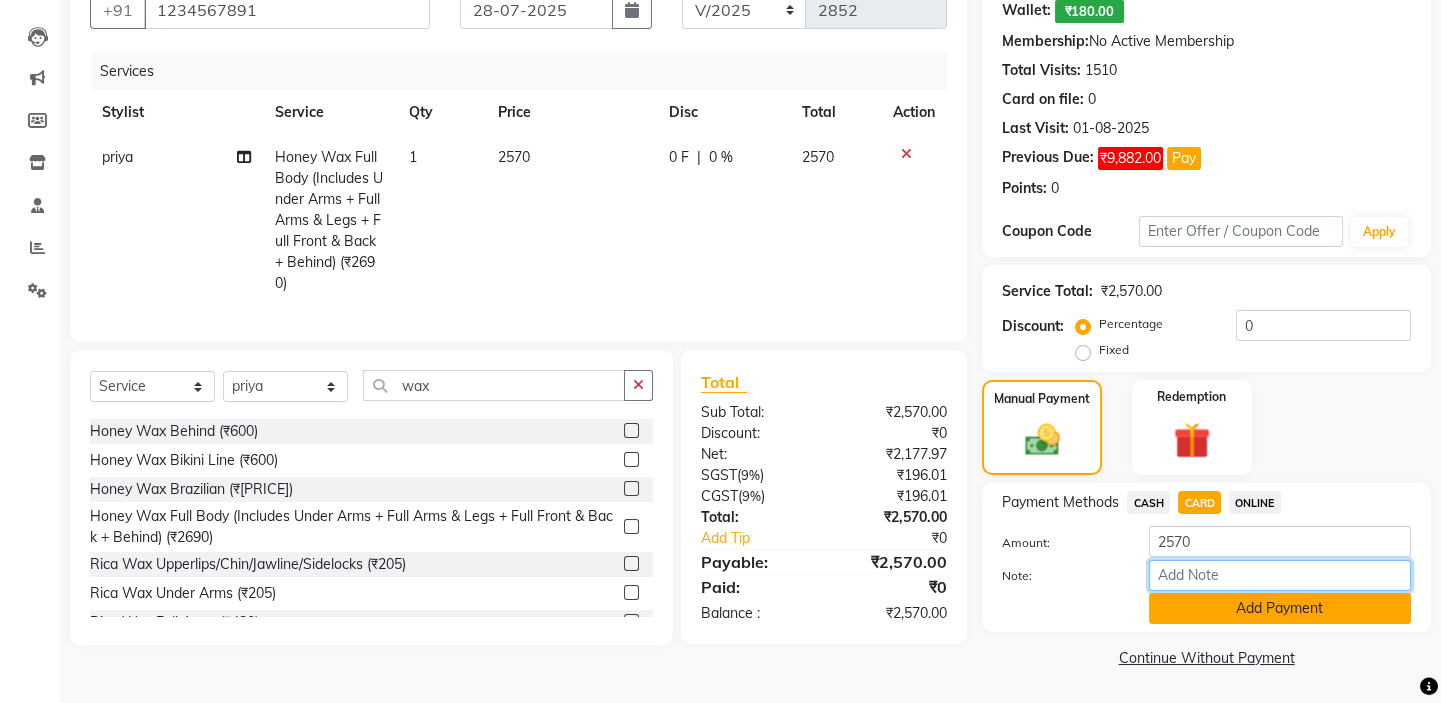drag, startPoint x: 1241, startPoint y: 585, endPoint x: 1247, endPoint y: 604, distance: 19.924858 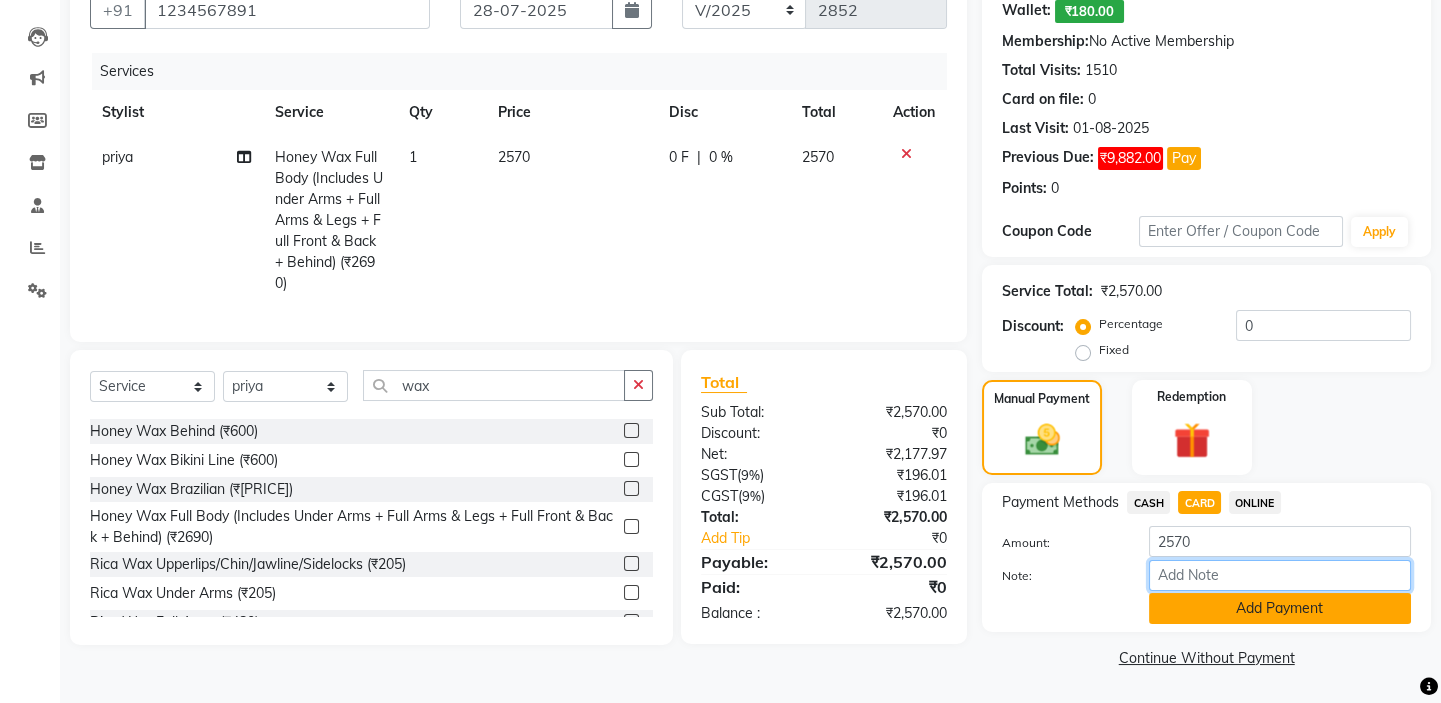 click on "Note:" at bounding box center (1280, 575) 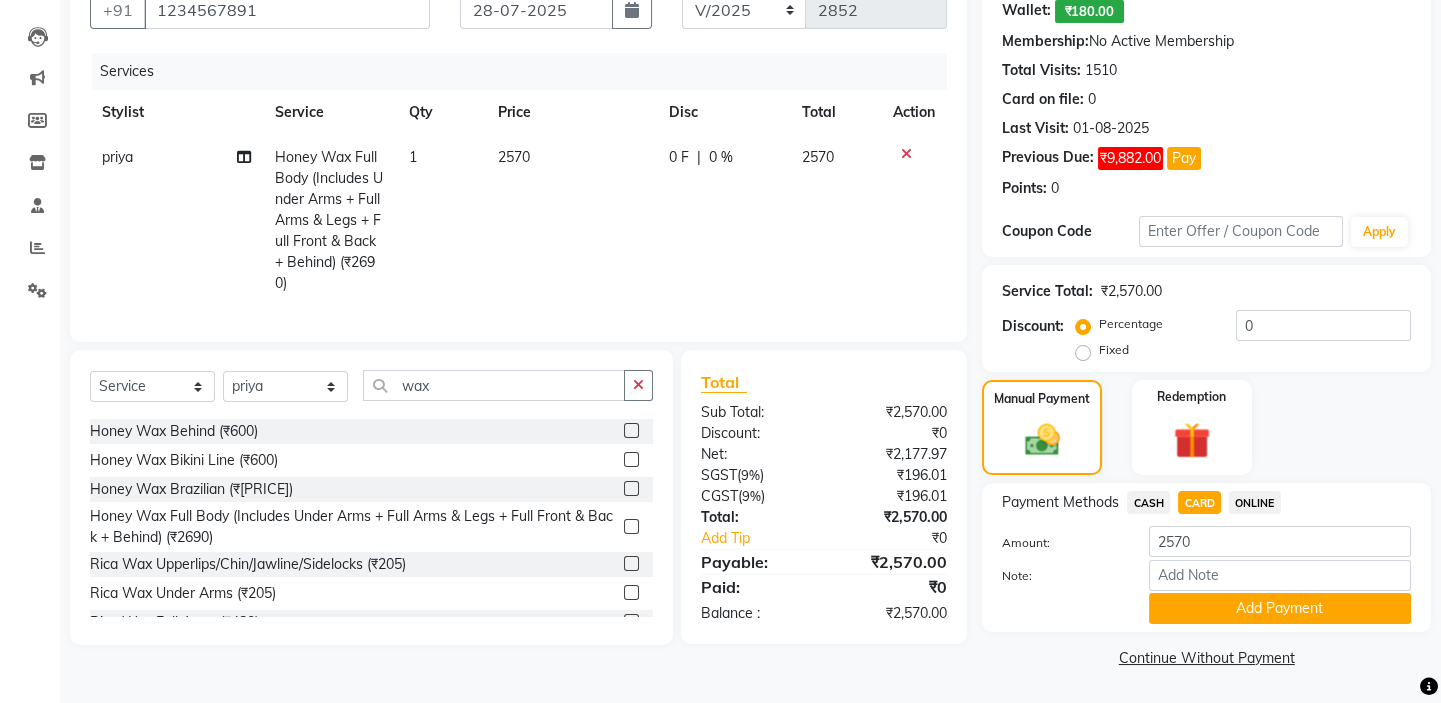 click on "Payment Methods  CASH   CARD   ONLINE  Amount: 2570 Note: Add Payment" 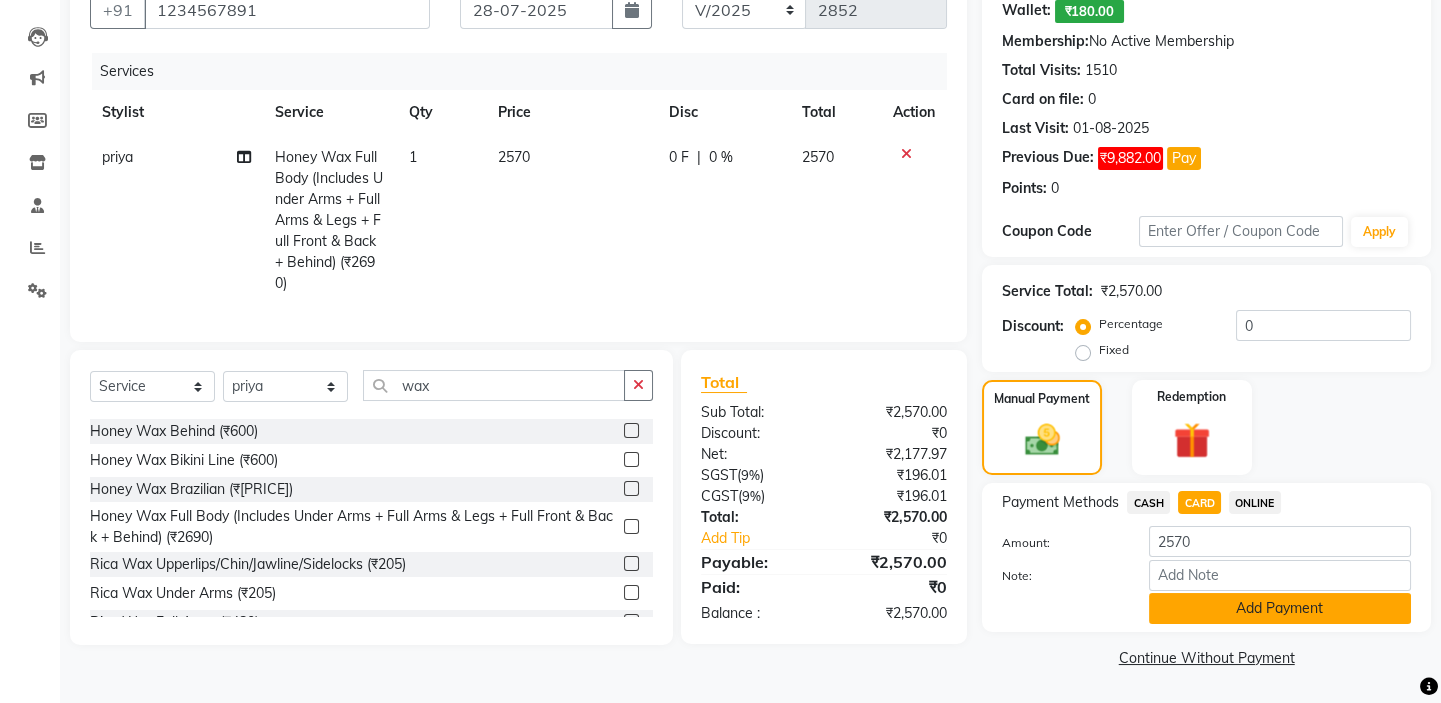 click on "Add Payment" 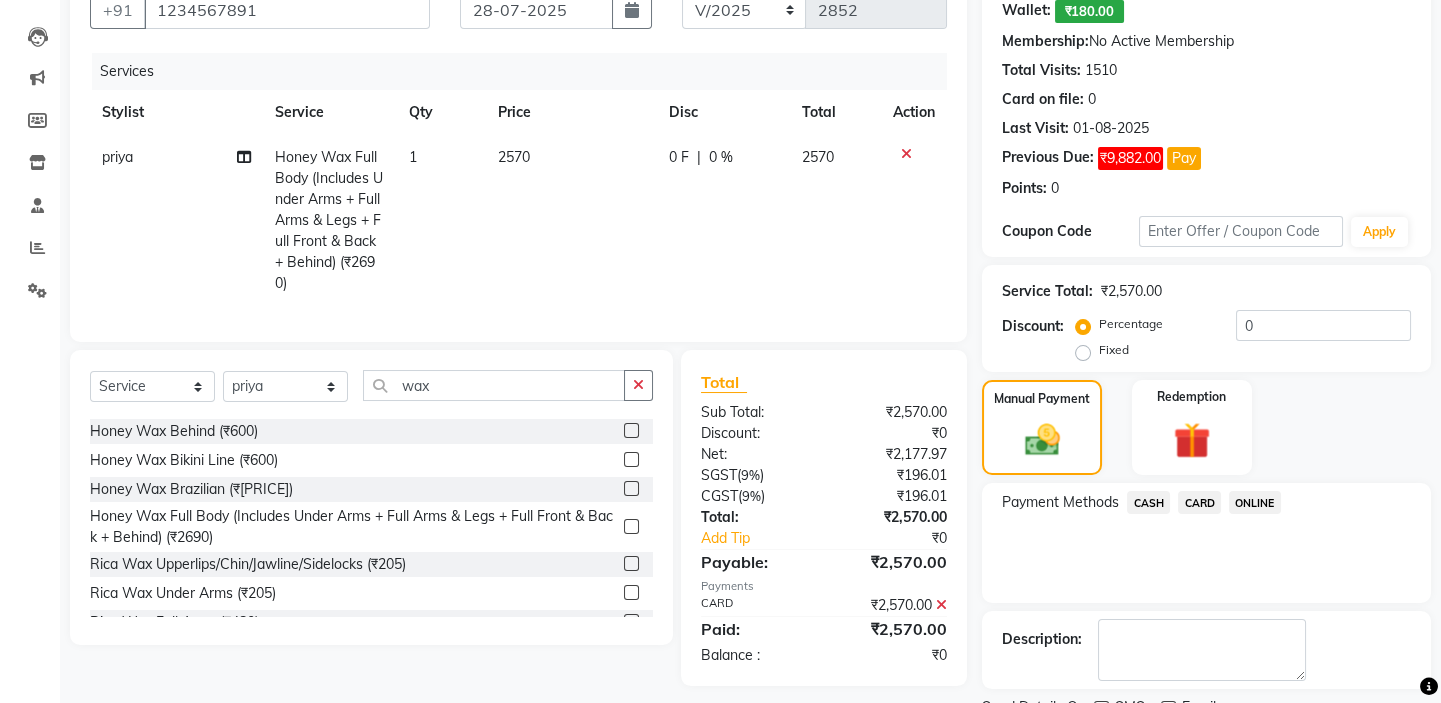 scroll, scrollTop: 279, scrollLeft: 0, axis: vertical 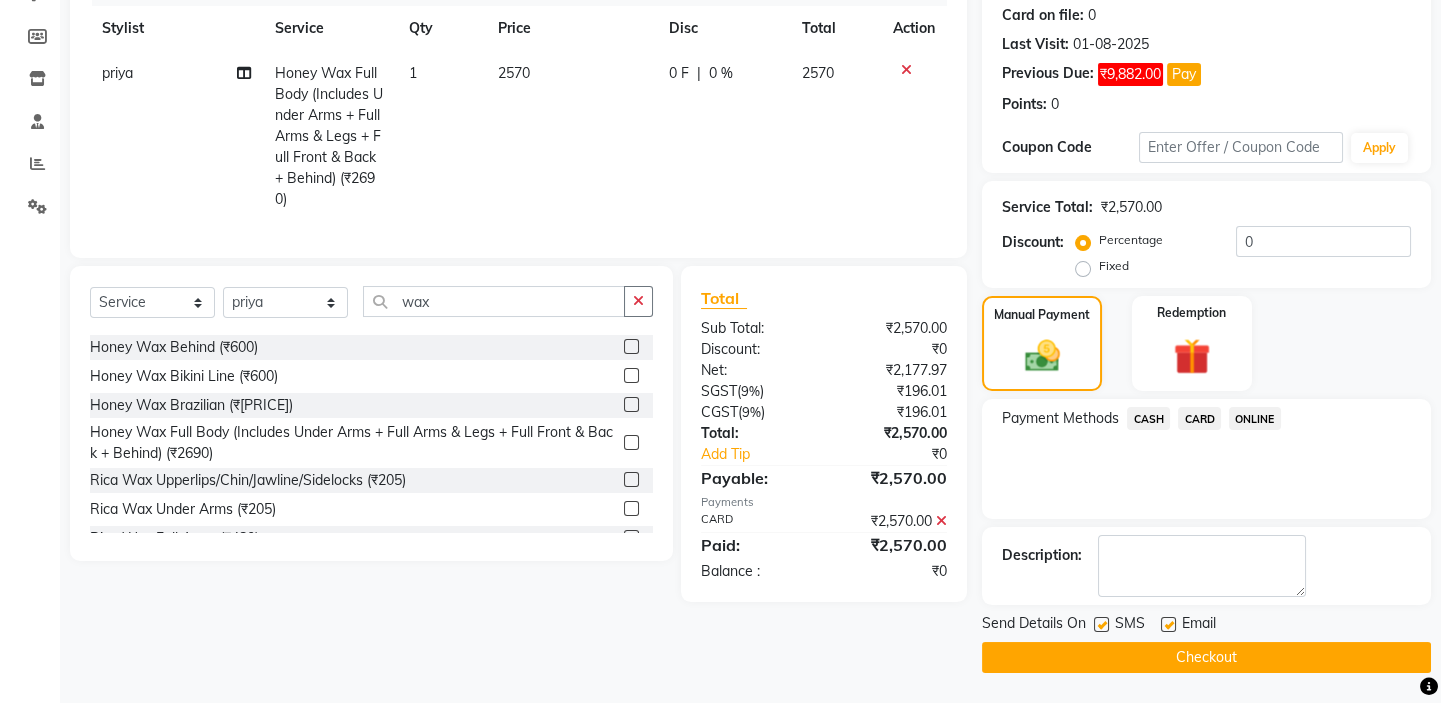 click on "INVOICE PREVIOUS INVOICES Create New   Save  Client +[COUNTRY CODE] [PHONE] Date [DATE] Invoice Number V/[YEAR] V/[YEAR]-[YEAR] [NUMBER] Services Stylist Service Qty Price Disc Total Action [NAME] Honey Wax Full Body (Includes Under Arms + Full Arms & Legs + Full Front & Back + Behind) (₹[PRICE]) 1 [PRICE] 0 F | 0 % [PRICE] Select  Service  Product  Membership  Package Voucher Prepaid Gift Card  Select Stylist [NAME] [NAME] [NAME] [NAME] [NAME]  [NAME] [NAME]   [NAME] [NAME]  wax Honey Wax Upper Lips / Chin (₹[PRICE])  Honey Wax Face Wax (Includes Eyebrow + upperlips + chin + forehead + Jawline) (₹[PRICE])  Honey Wax Jawline / Sidelocks (₹[PRICE])  Honey Wax Under Arms (₹[PRICE])  Honey Wax Full Arms (₹[PRICE])  Honey Wax Half Arms (₹[PRICE])  Honey Wax Full Legs (₹[PRICE])  Honey Wax Half Legs (₹[PRICE])  Honey Wax Full Front (₹[PRICE])  Honey Wax Half Front (₹[PRICE])  Honey Wax Full Back (₹[PRICE])  Honey Wax Half Back (₹[PRICE])  Honey Wax Behind (₹[PRICE])  Honey Wax Bikini Line (₹[PRICE])  Honey Wax Brazilian (₹[PRICE])  Rica Wax Under Arms (₹[PRICE])   (" 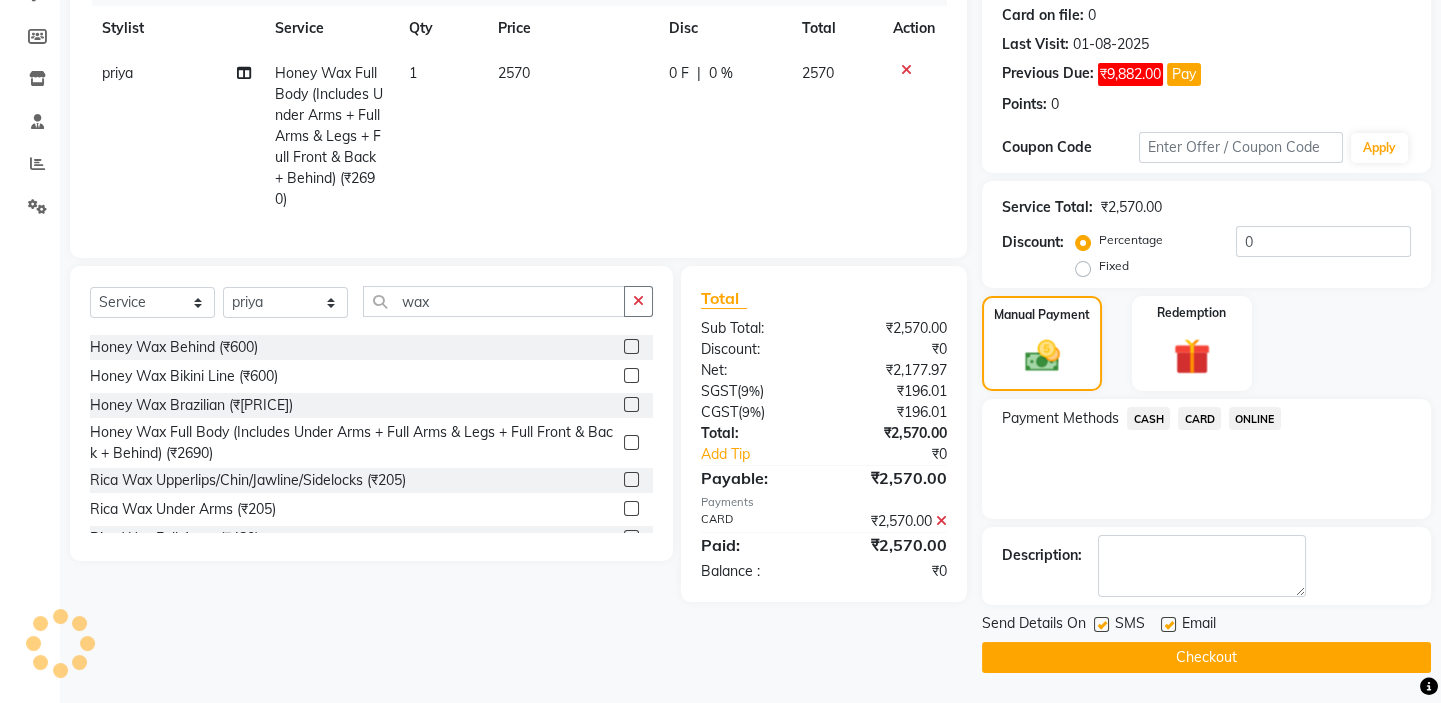 click on "Checkout" 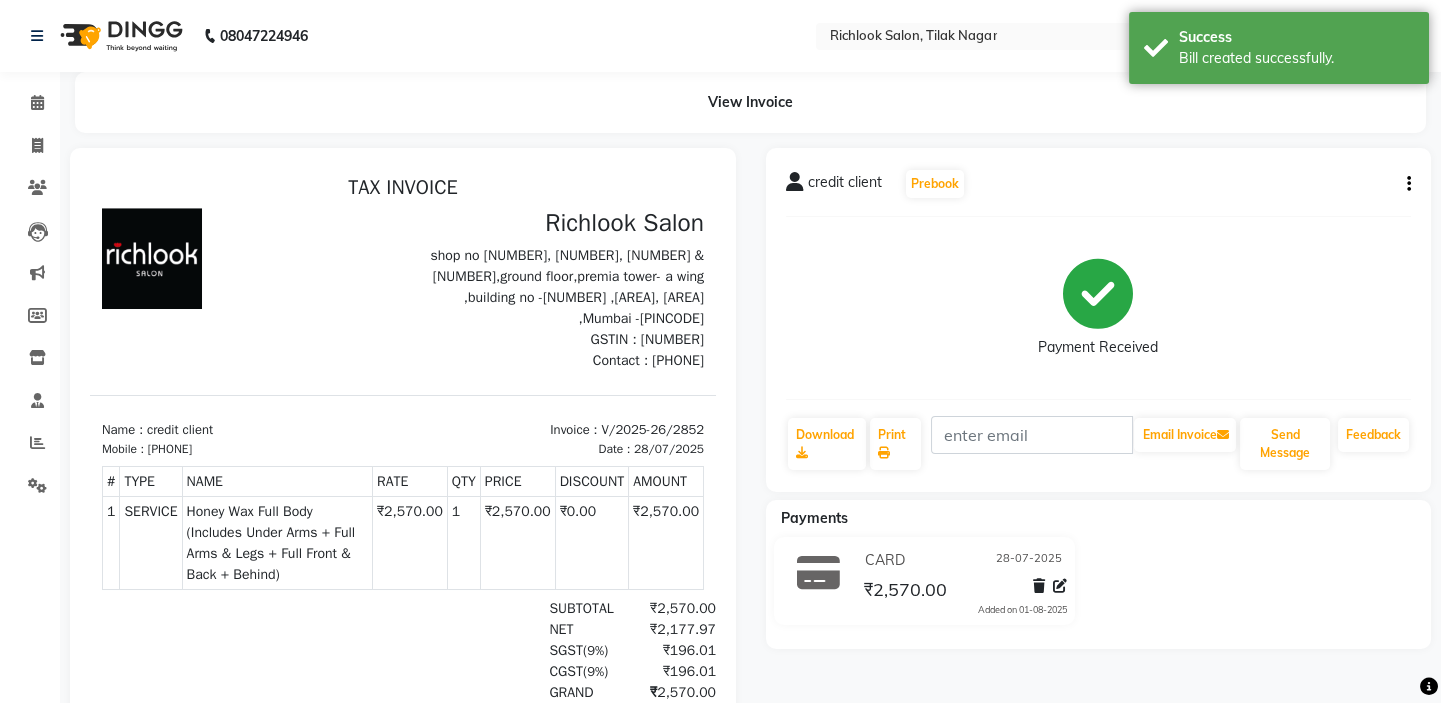 scroll, scrollTop: 0, scrollLeft: 0, axis: both 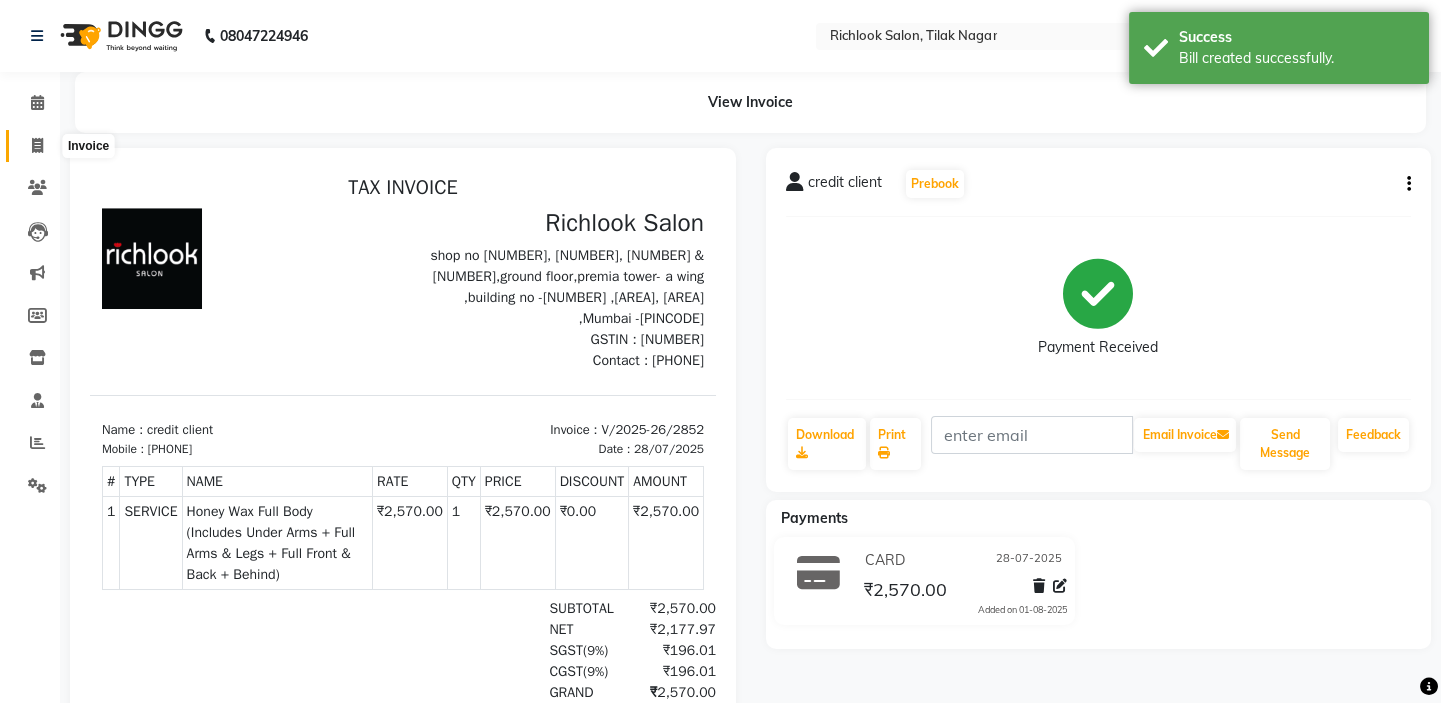 drag, startPoint x: 36, startPoint y: 143, endPoint x: 47, endPoint y: 199, distance: 57.070133 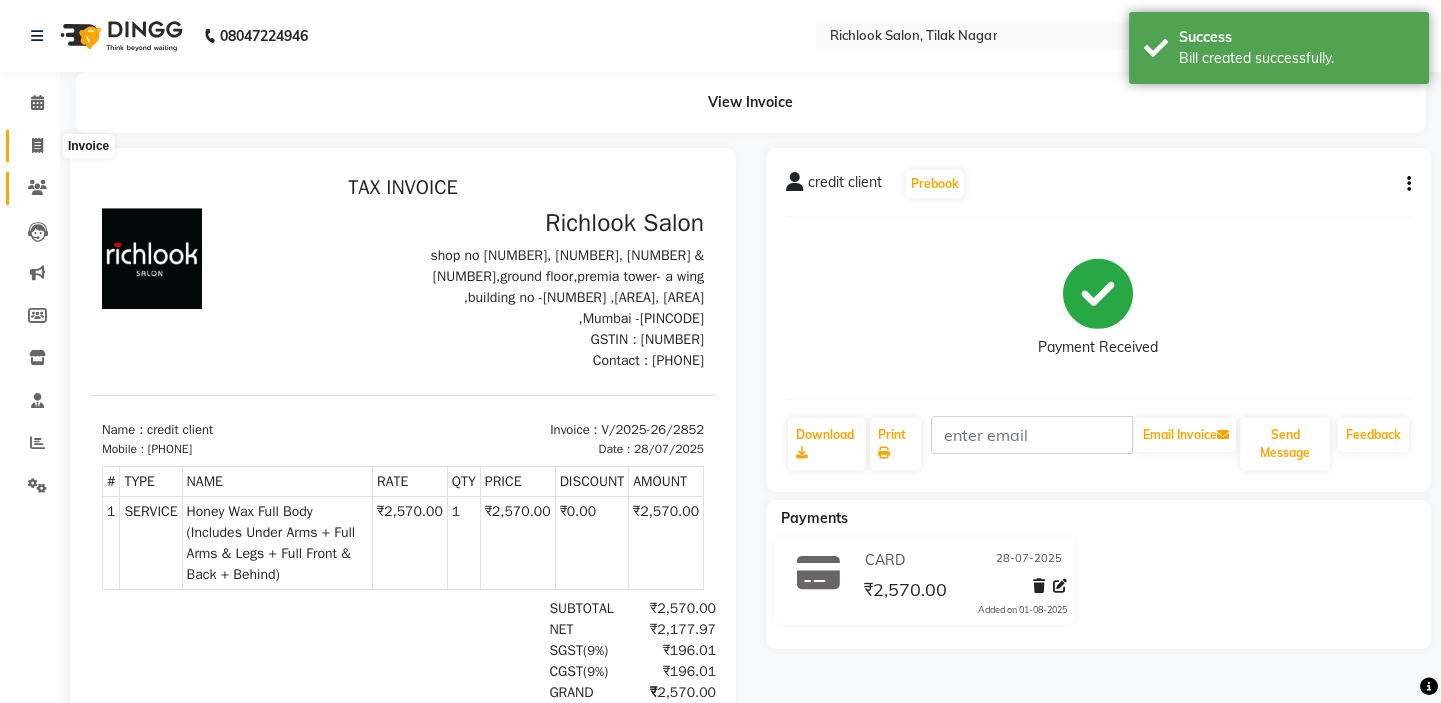 click 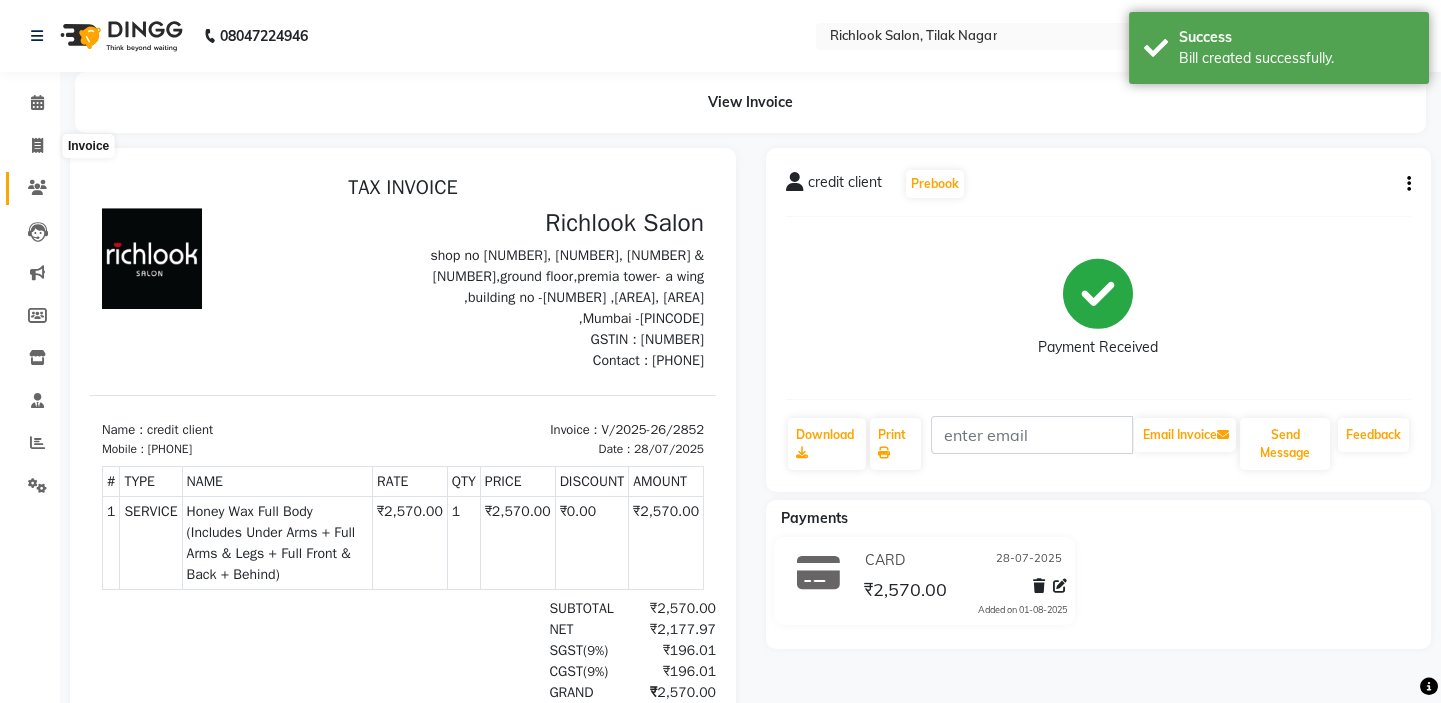 select on "6917" 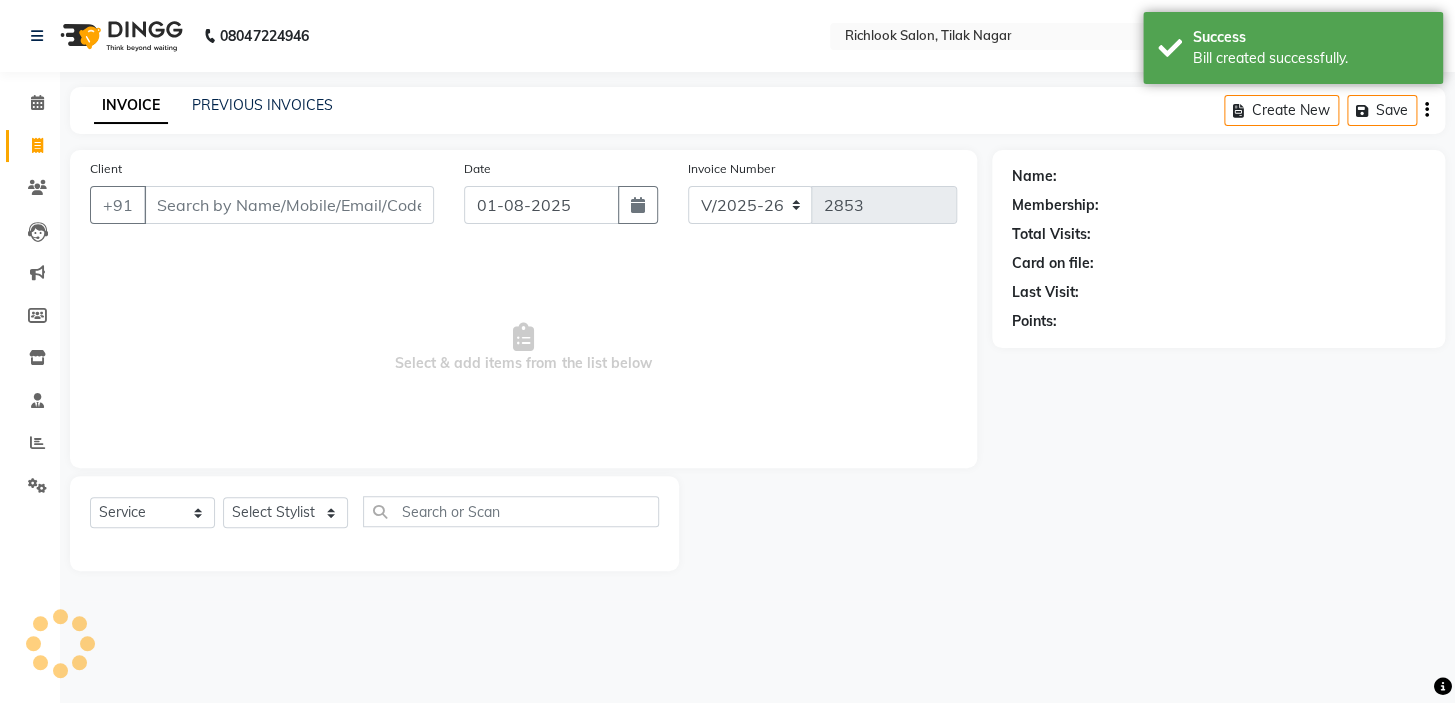 drag, startPoint x: 277, startPoint y: 215, endPoint x: 539, endPoint y: 238, distance: 263.0076 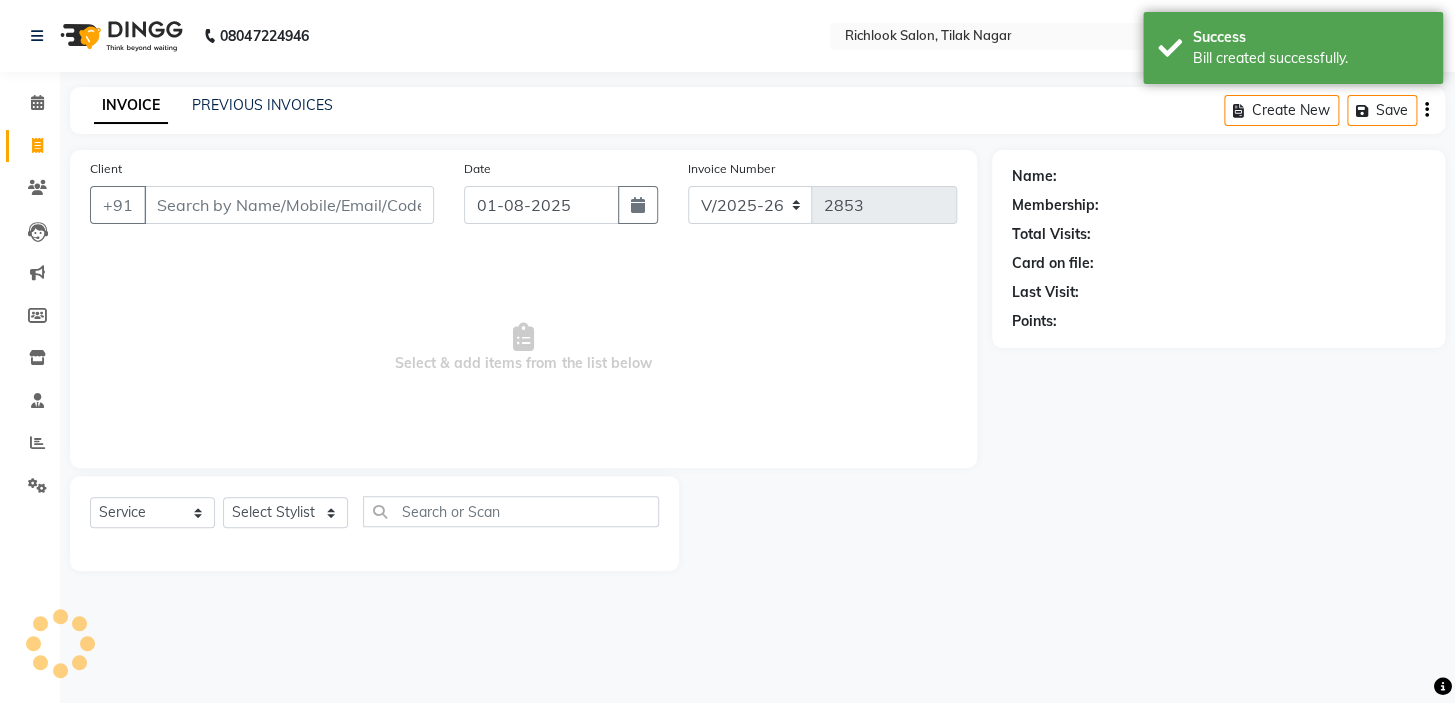 click on "Client" at bounding box center [289, 205] 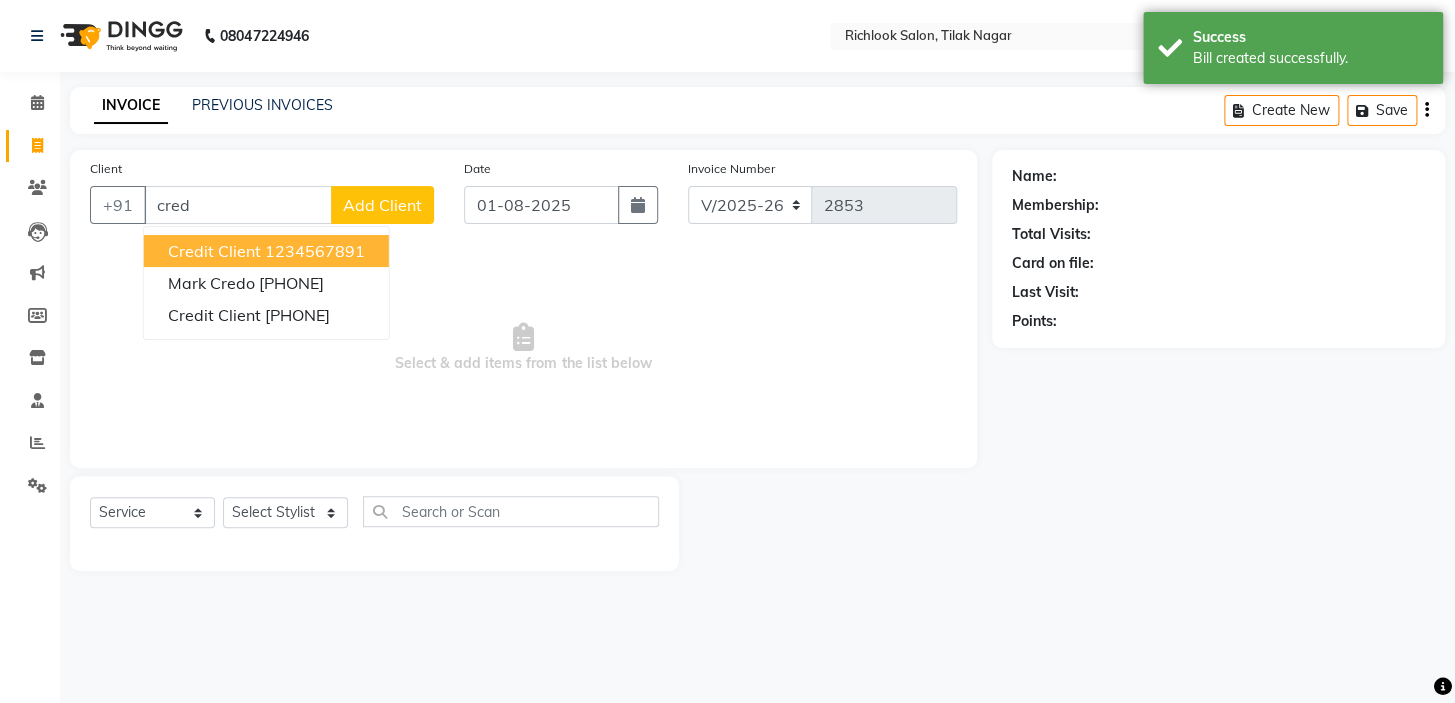 click on "1234567891" at bounding box center [315, 251] 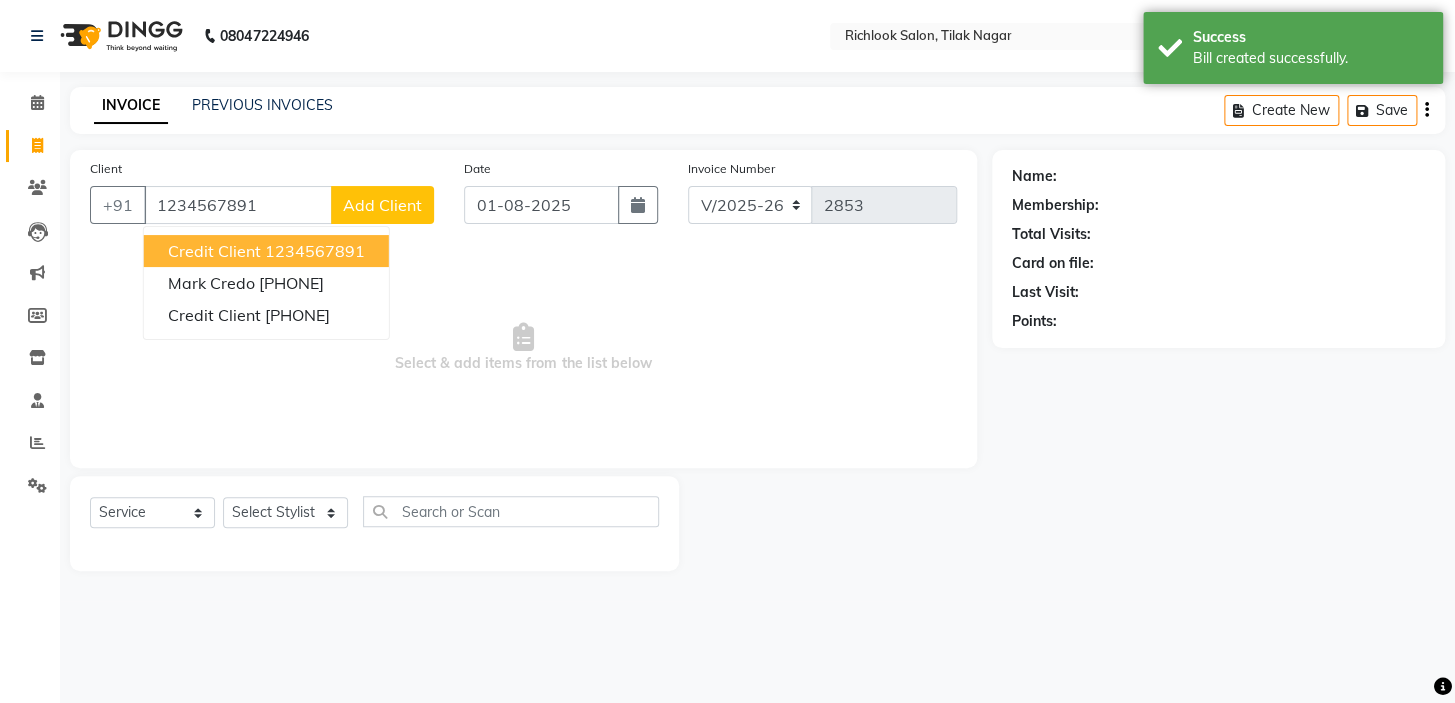 type on "1234567891" 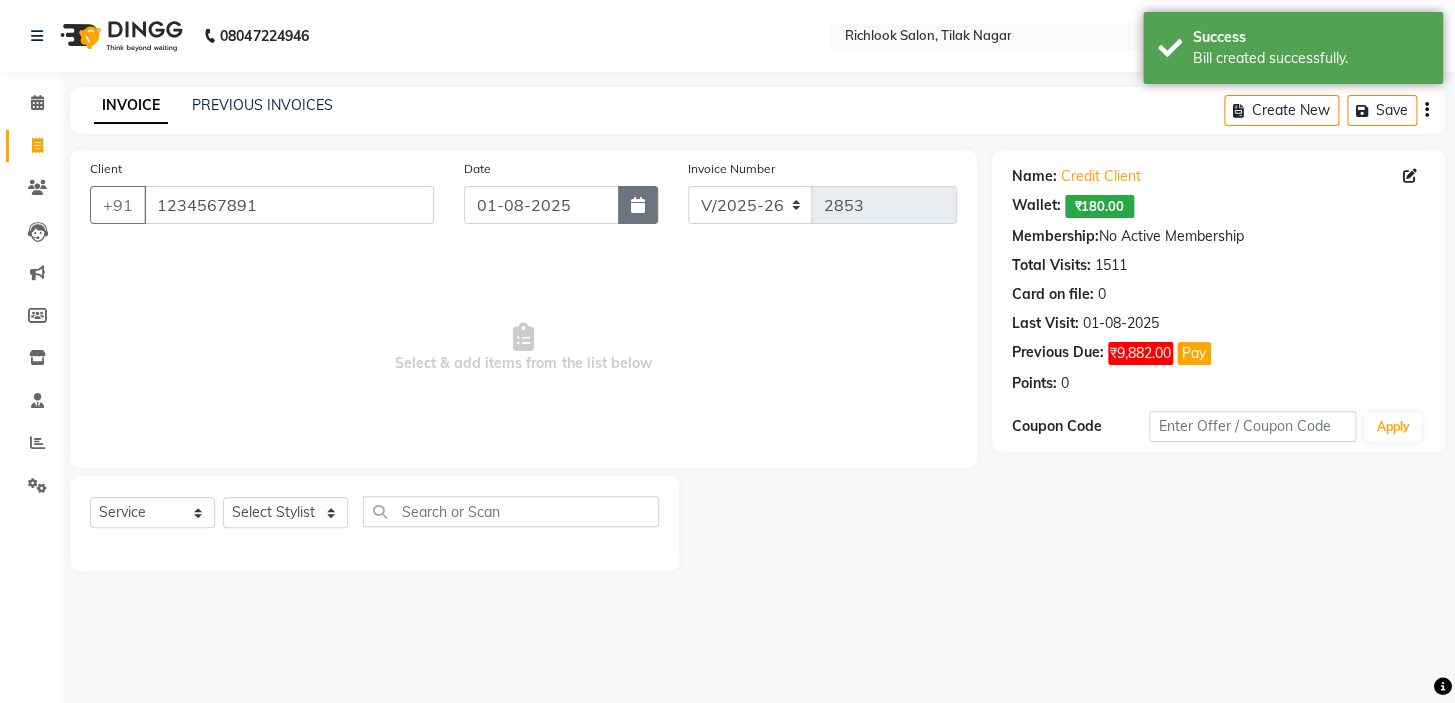 click 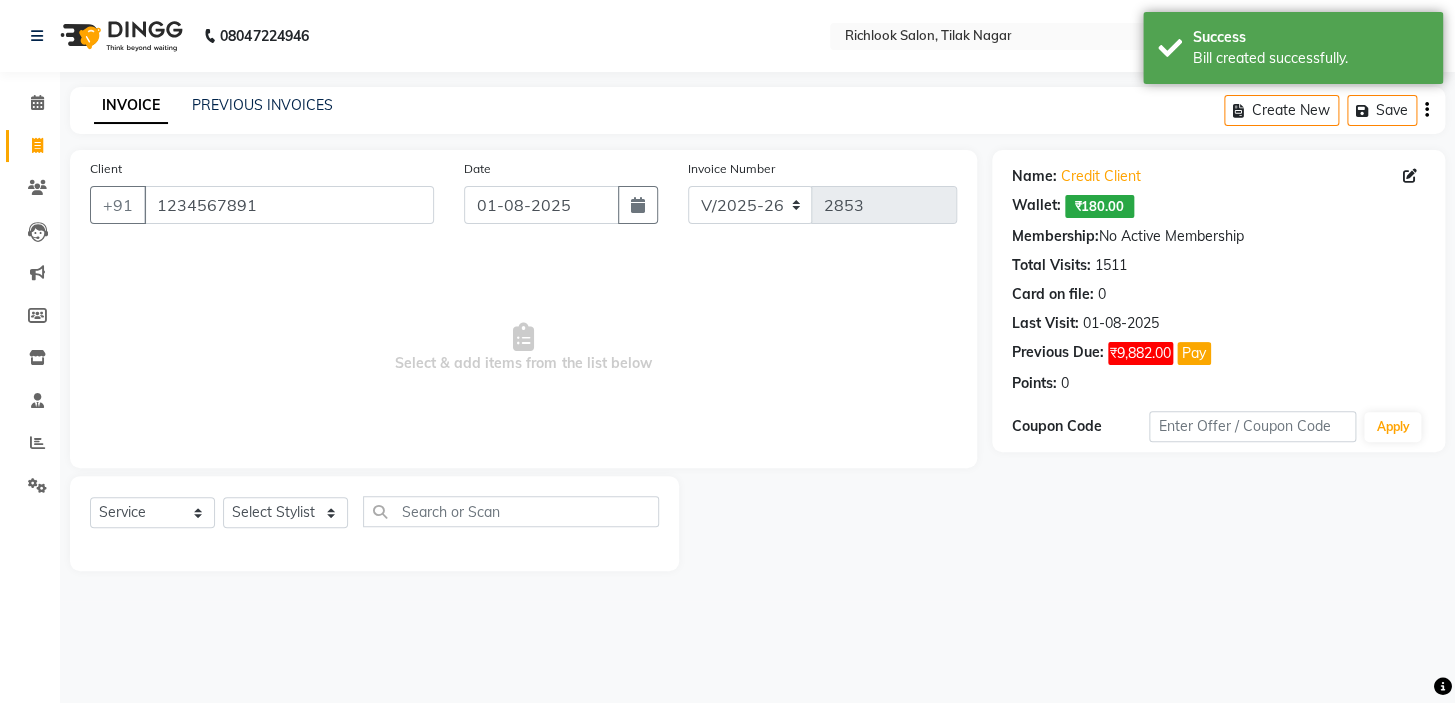 select on "8" 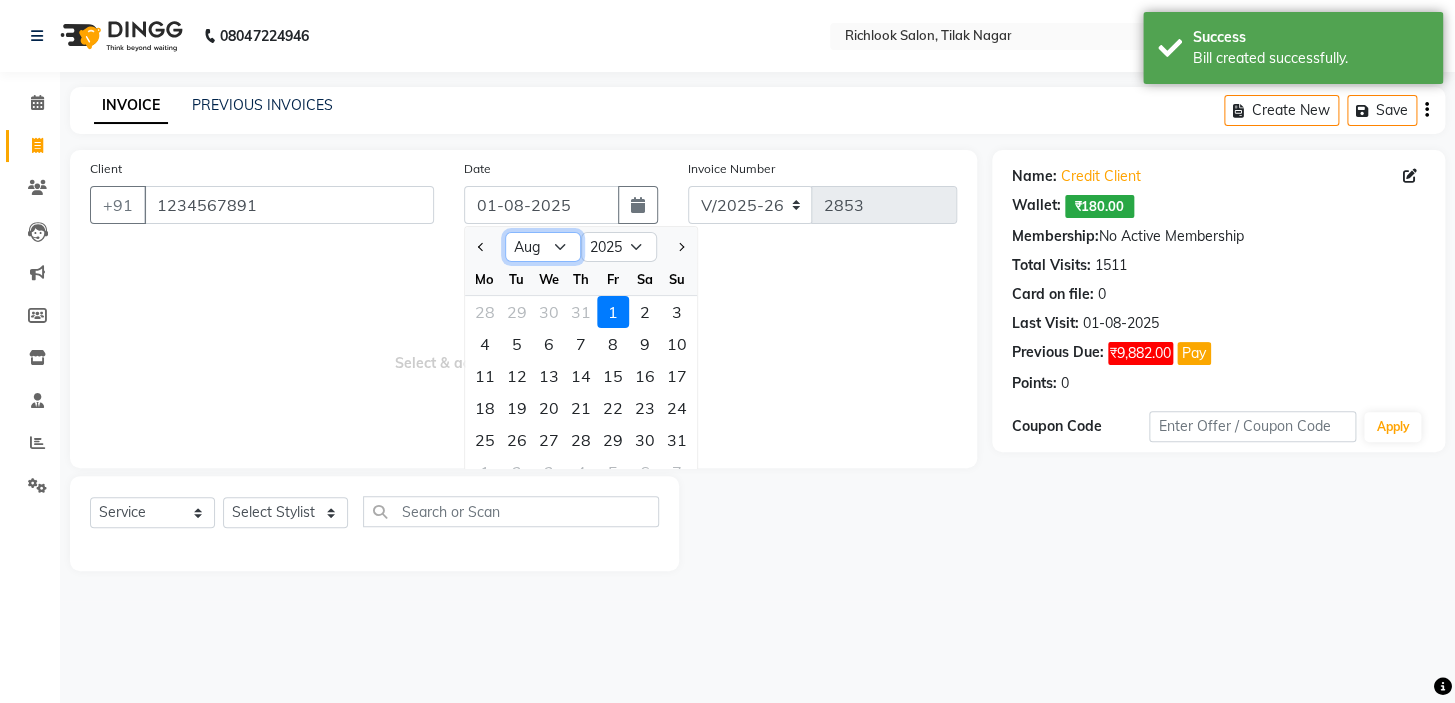 drag, startPoint x: 526, startPoint y: 247, endPoint x: 512, endPoint y: 258, distance: 17.804493 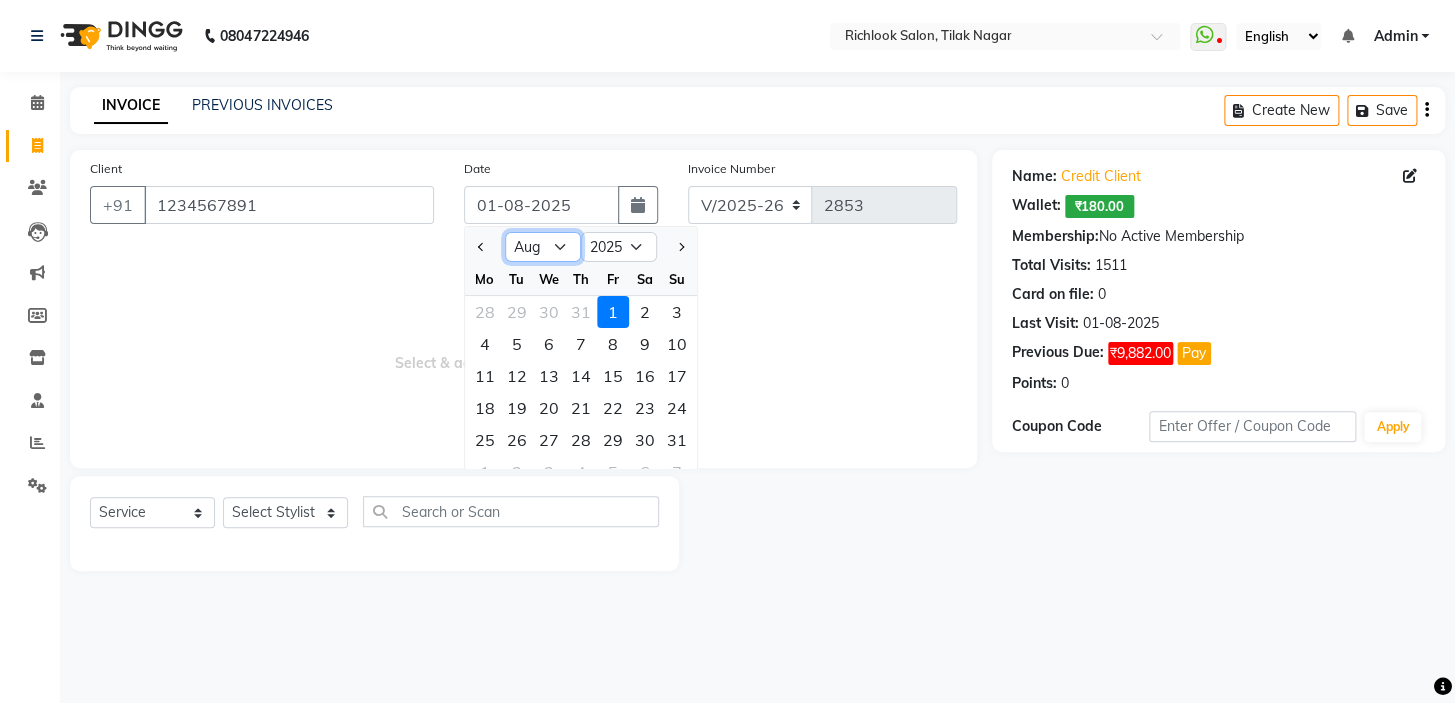 select on "7" 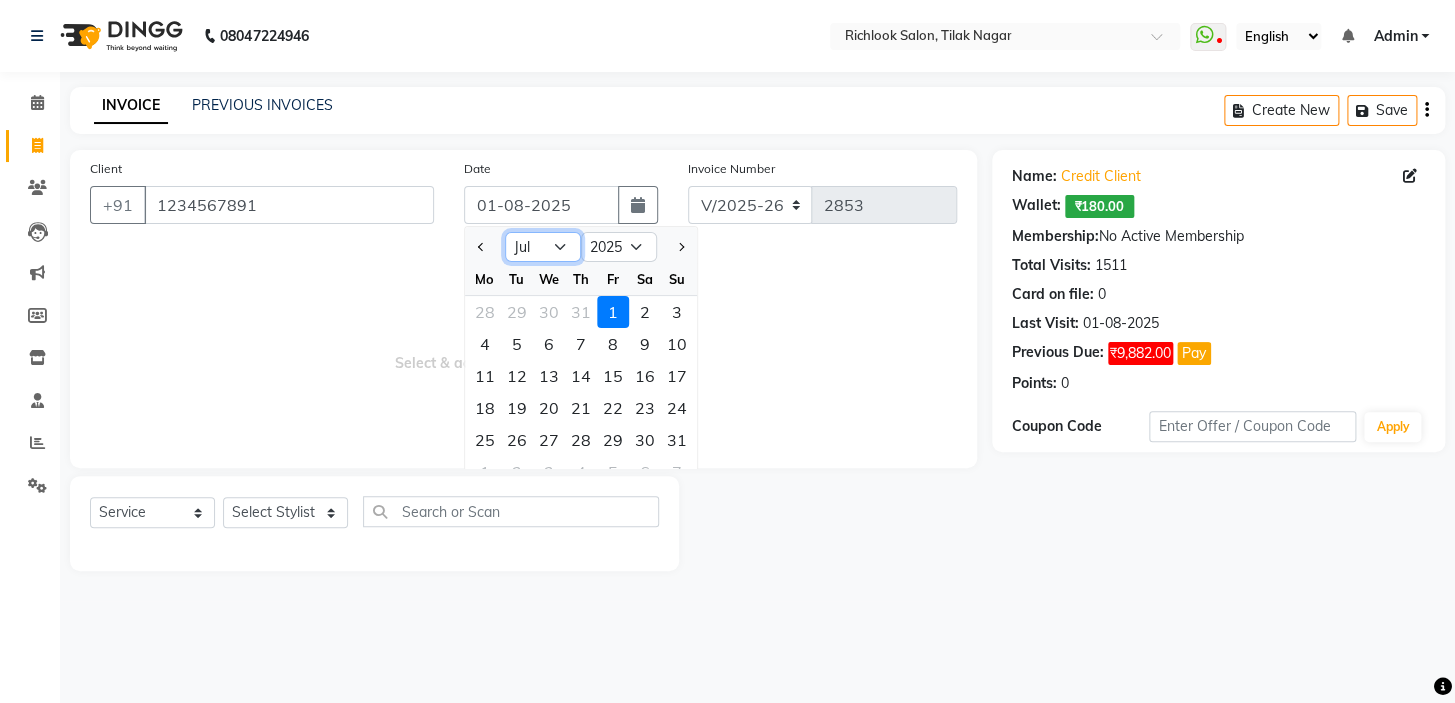 click on "Jan Feb Mar Apr May Jun Jul Aug Sep Oct Nov Dec" 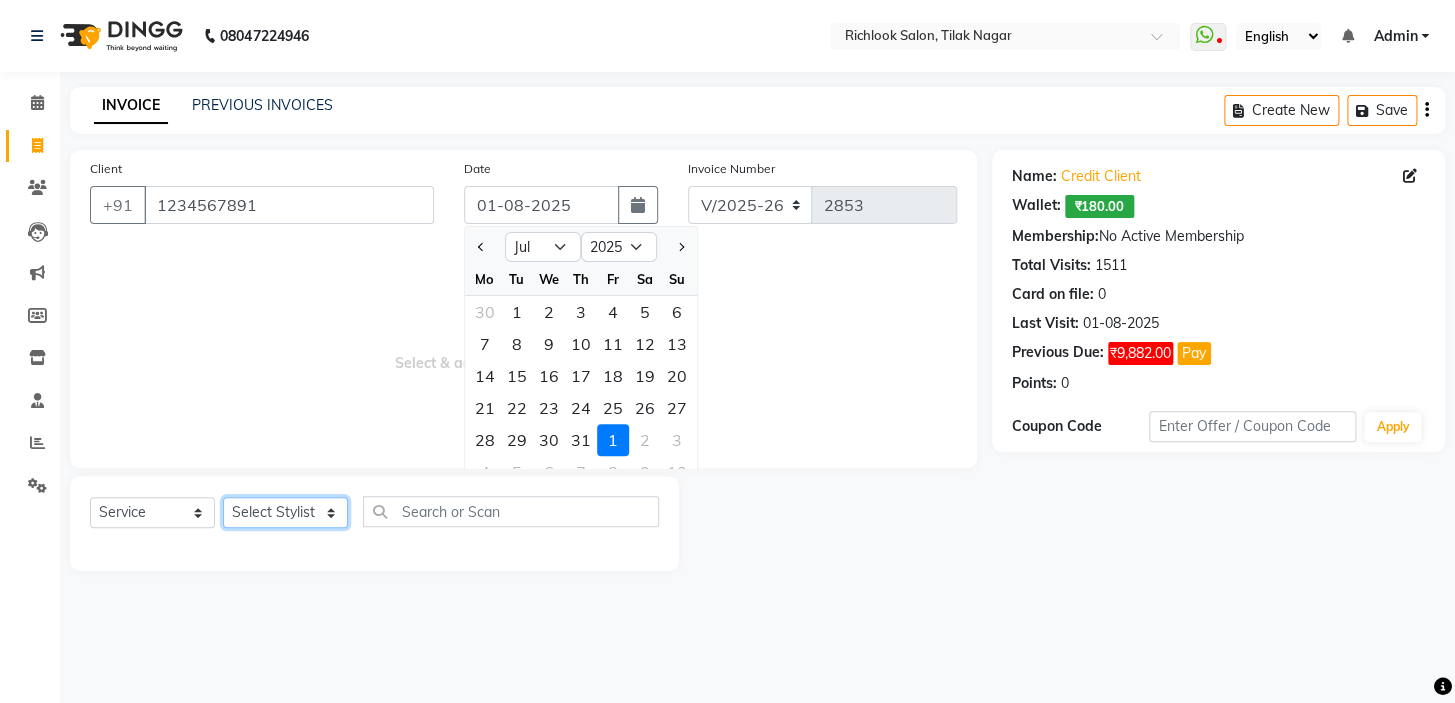 click on "Select Stylist [NAME] [NAME] [NAME] [NAME] [NAME]  [NAME] [NAME]   [NAME] [NAME]   [NAME]" 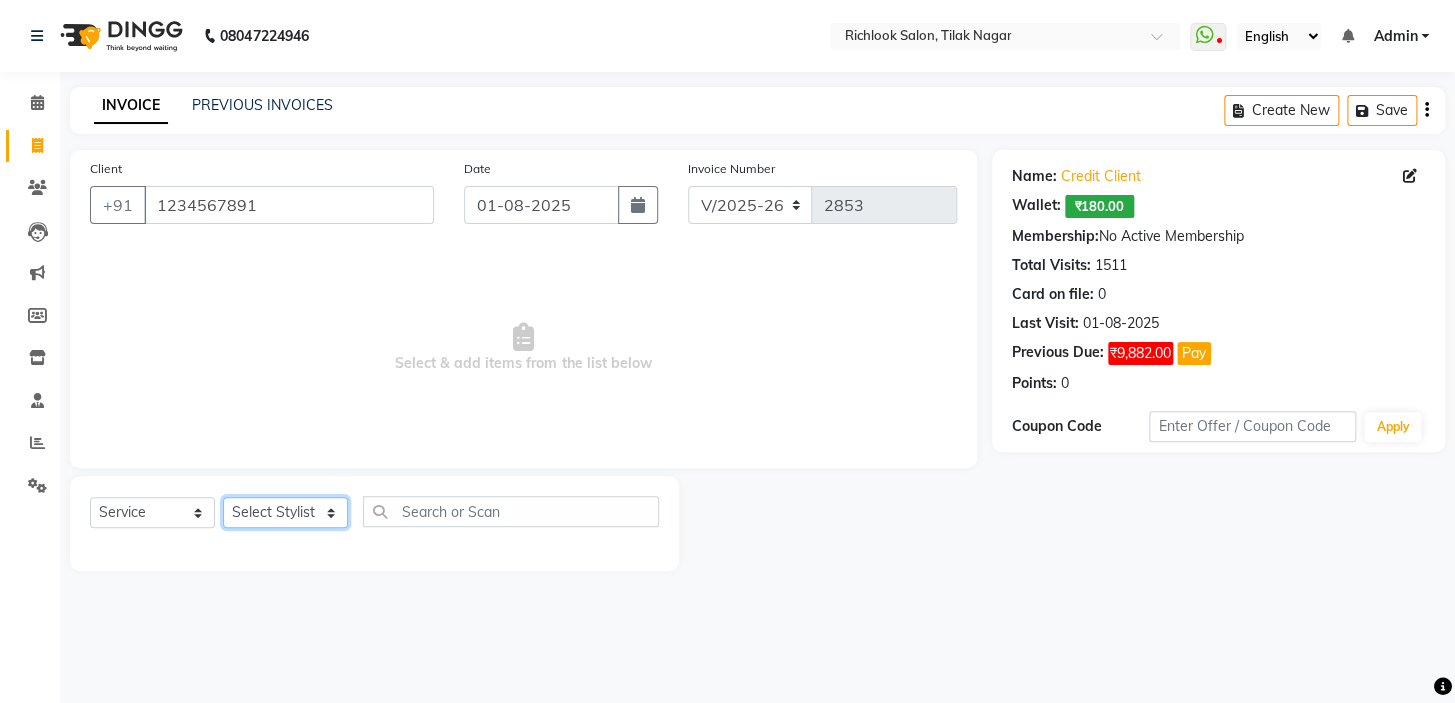 drag, startPoint x: 271, startPoint y: 504, endPoint x: 289, endPoint y: 509, distance: 18.681541 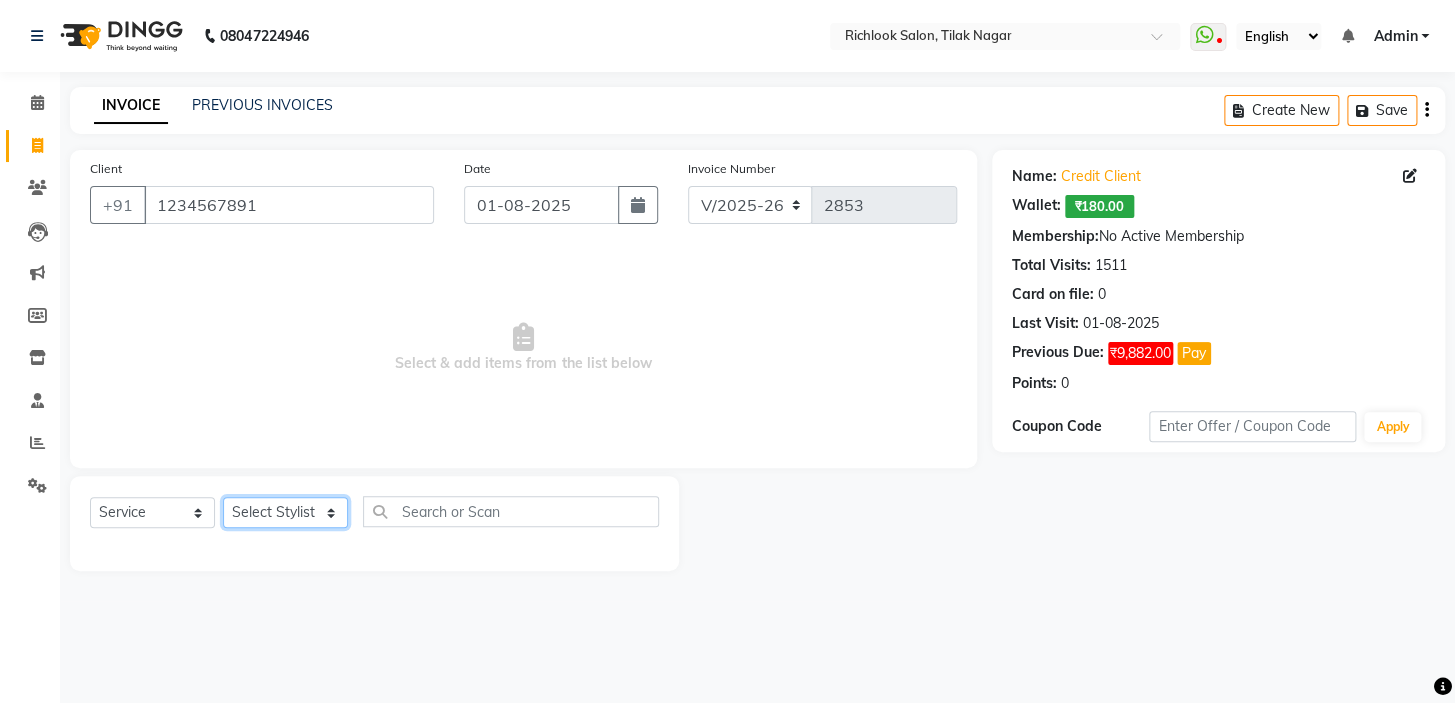 select on "54434" 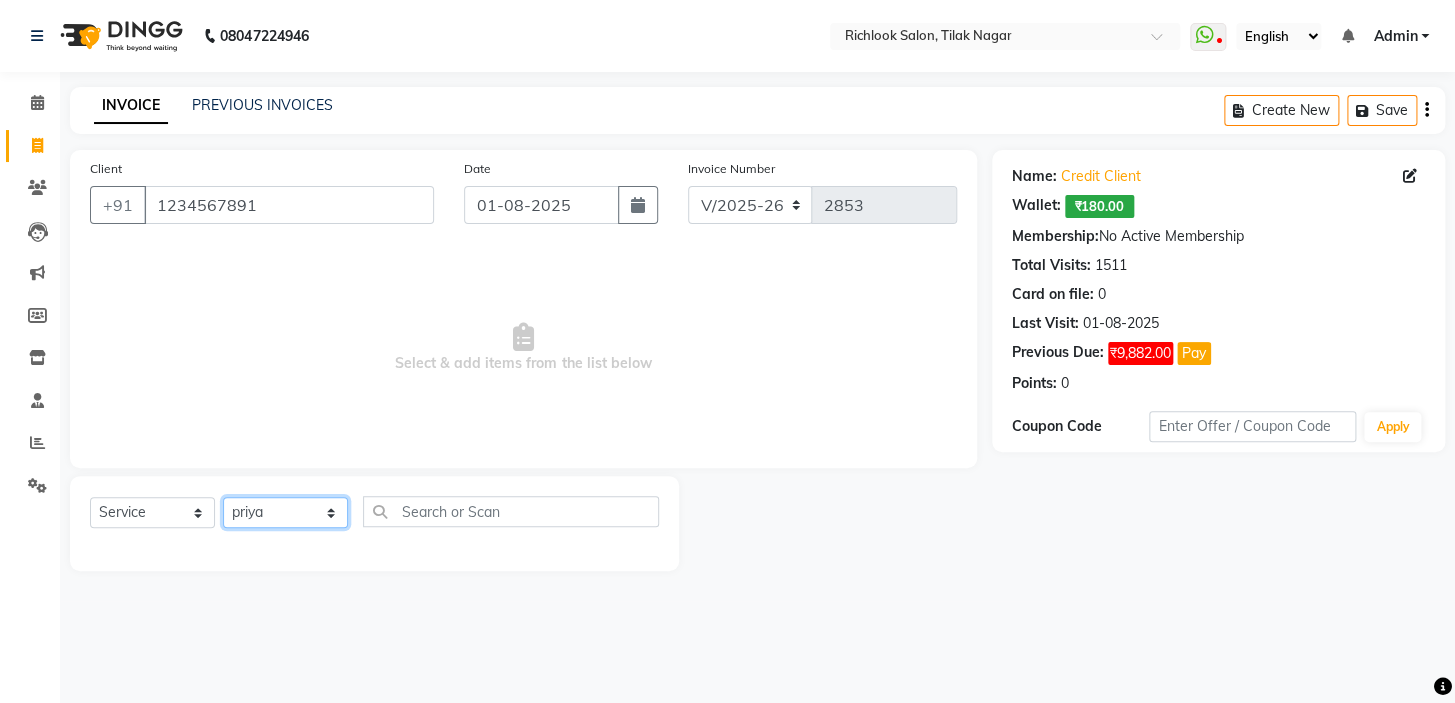 click on "Select Stylist [NAME] [NAME] [NAME] [NAME] [NAME]  [NAME] [NAME]   [NAME] [NAME]   [NAME]" 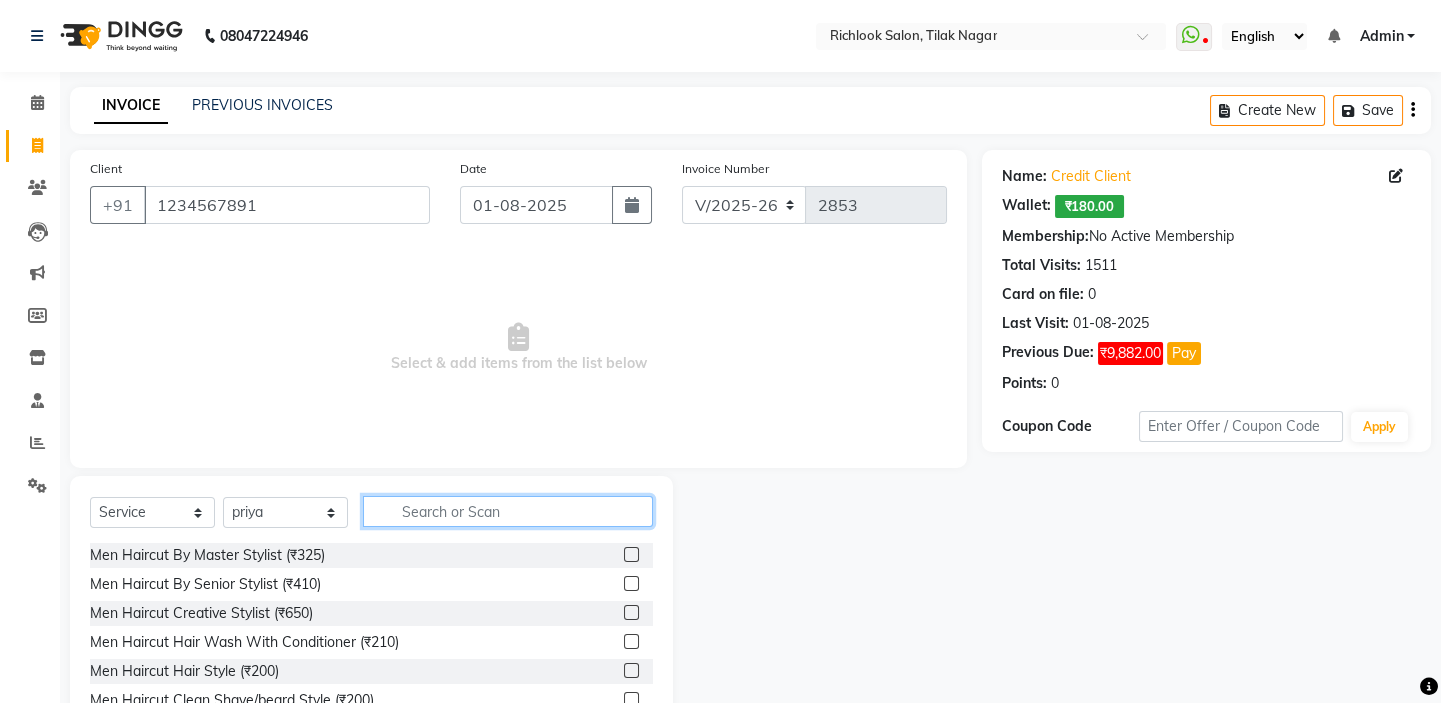 click 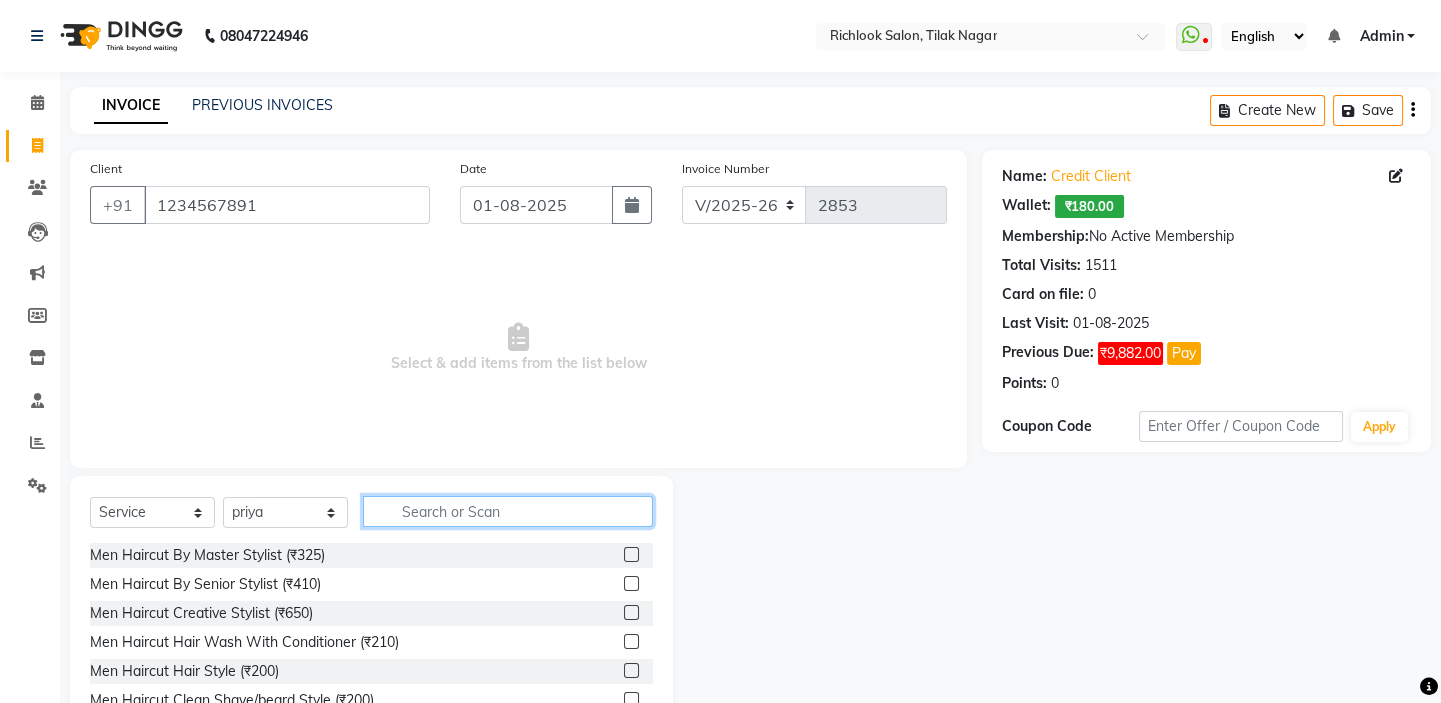 click 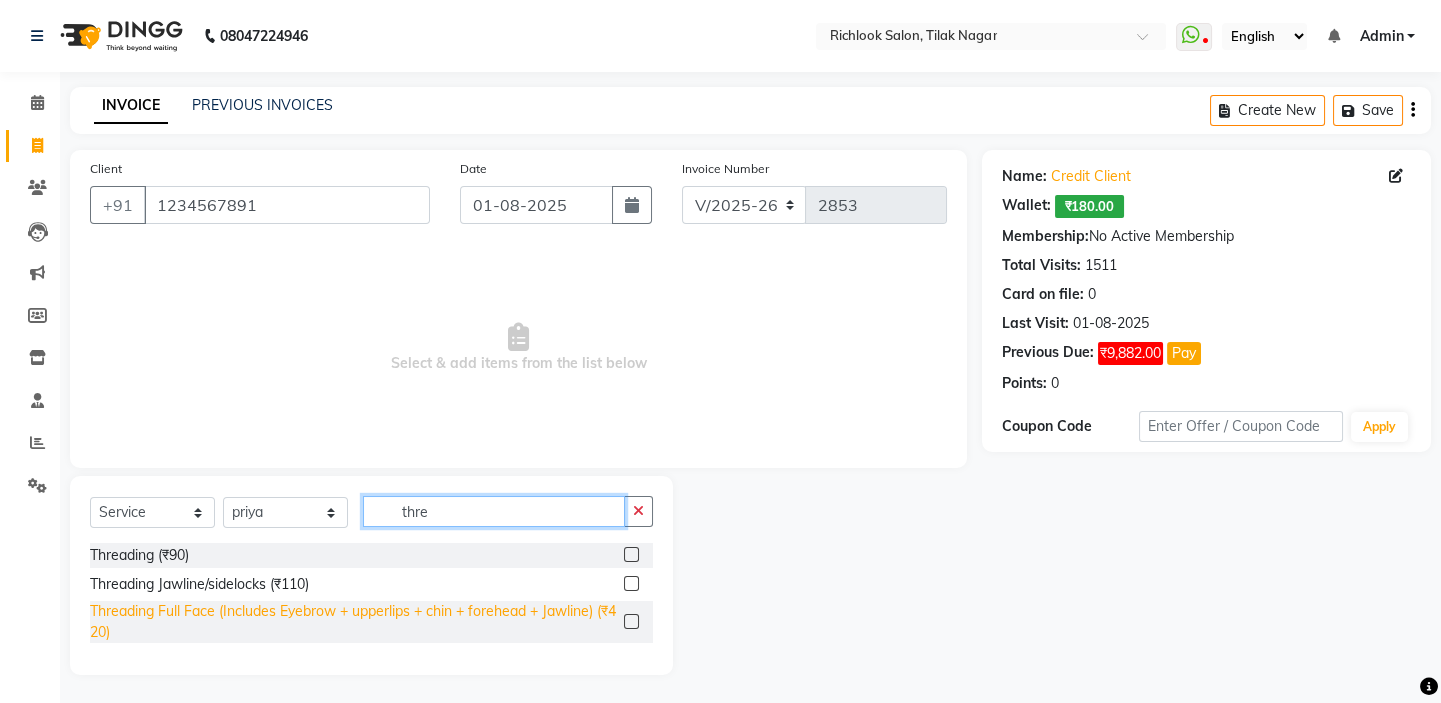 type on "thre" 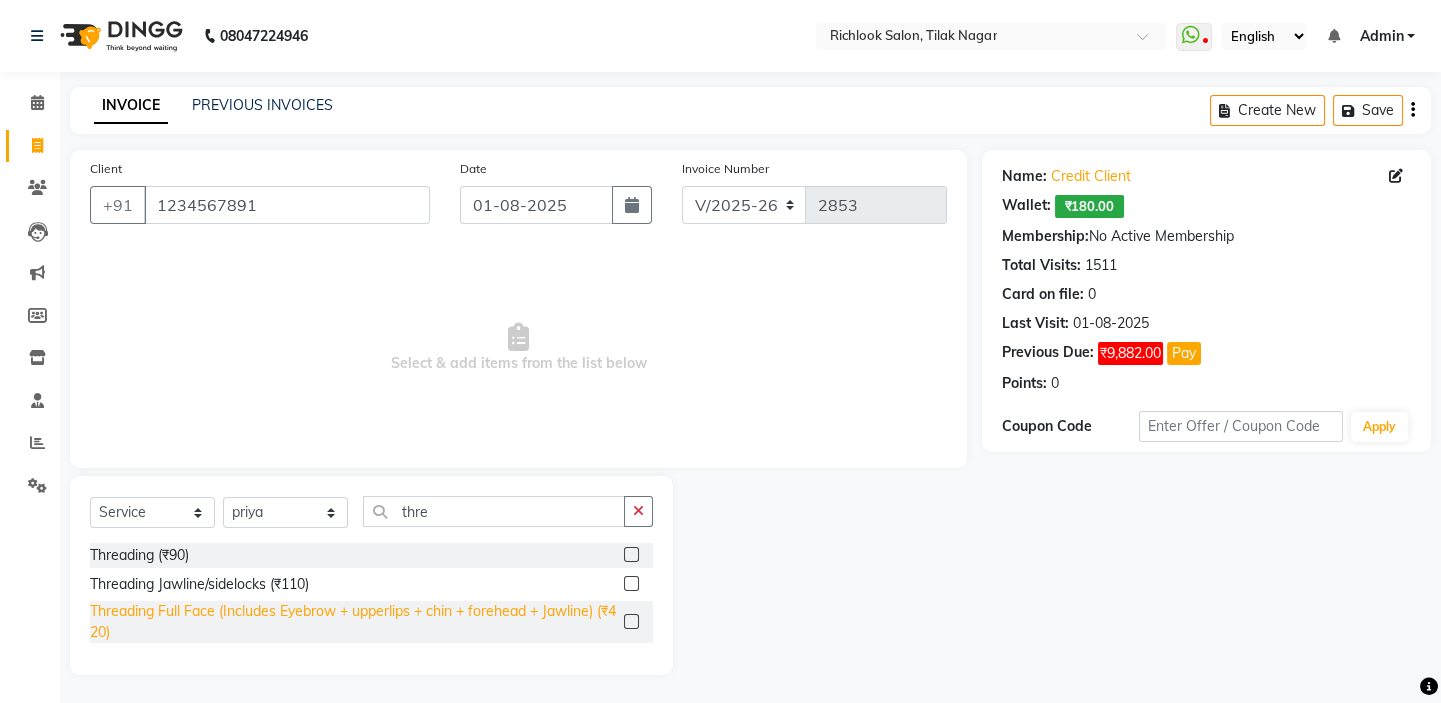 click on "Threading Full Face (Includes Eyebrow + upperlips + chin + forehead + Jawline) (₹420)" 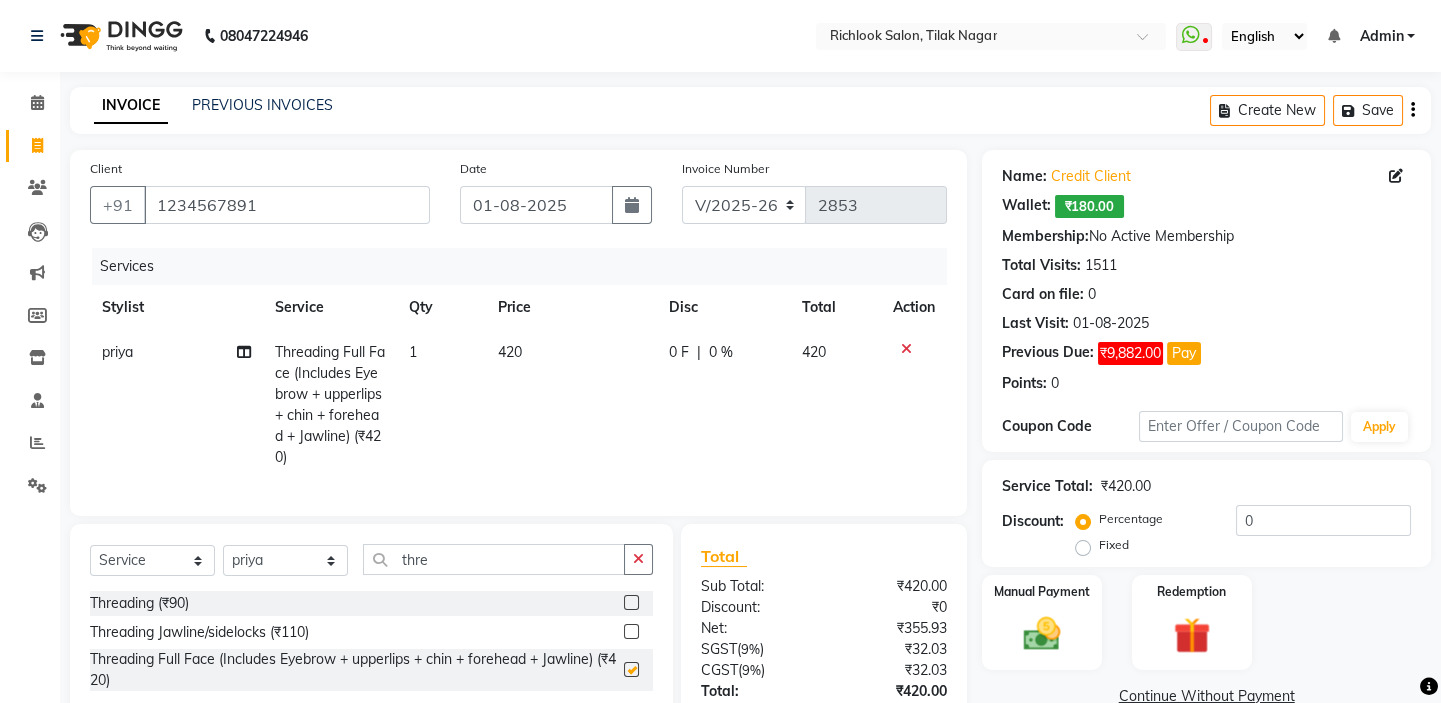 checkbox on "false" 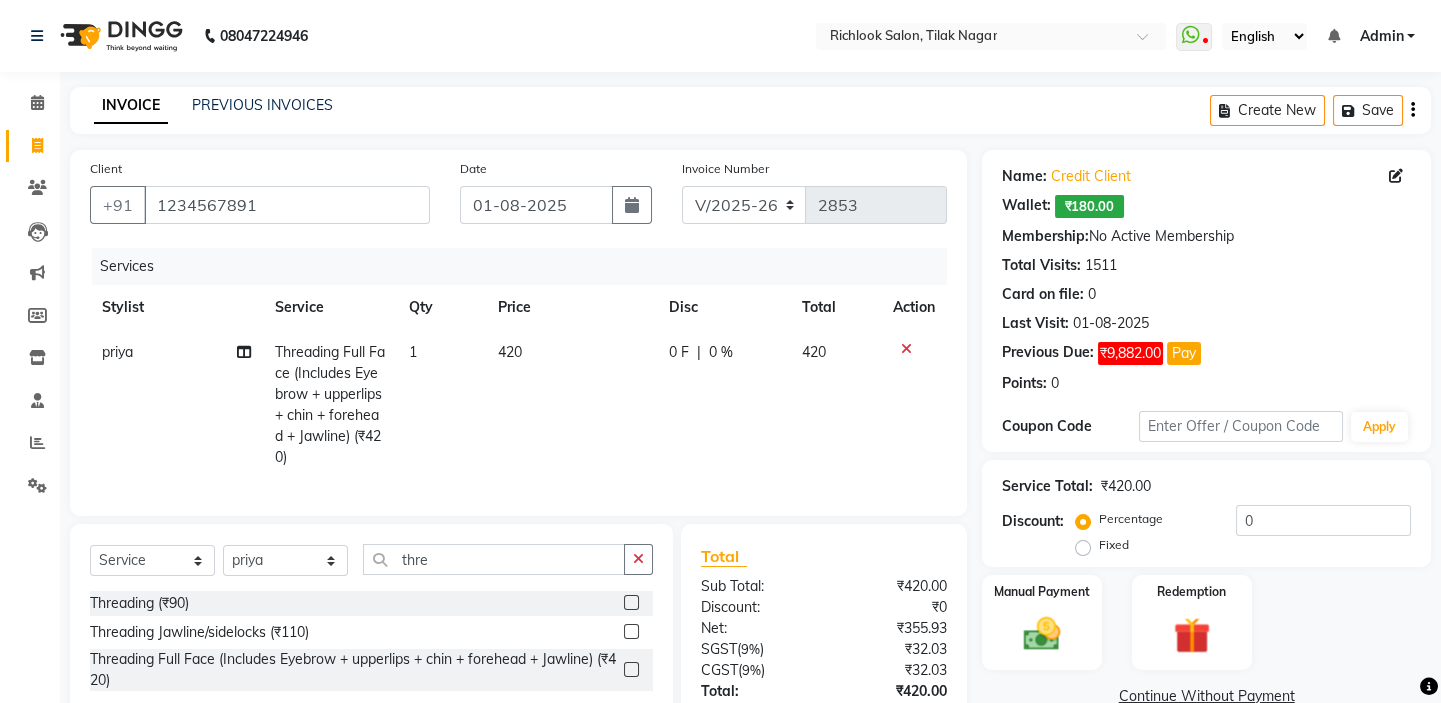 click on "420" 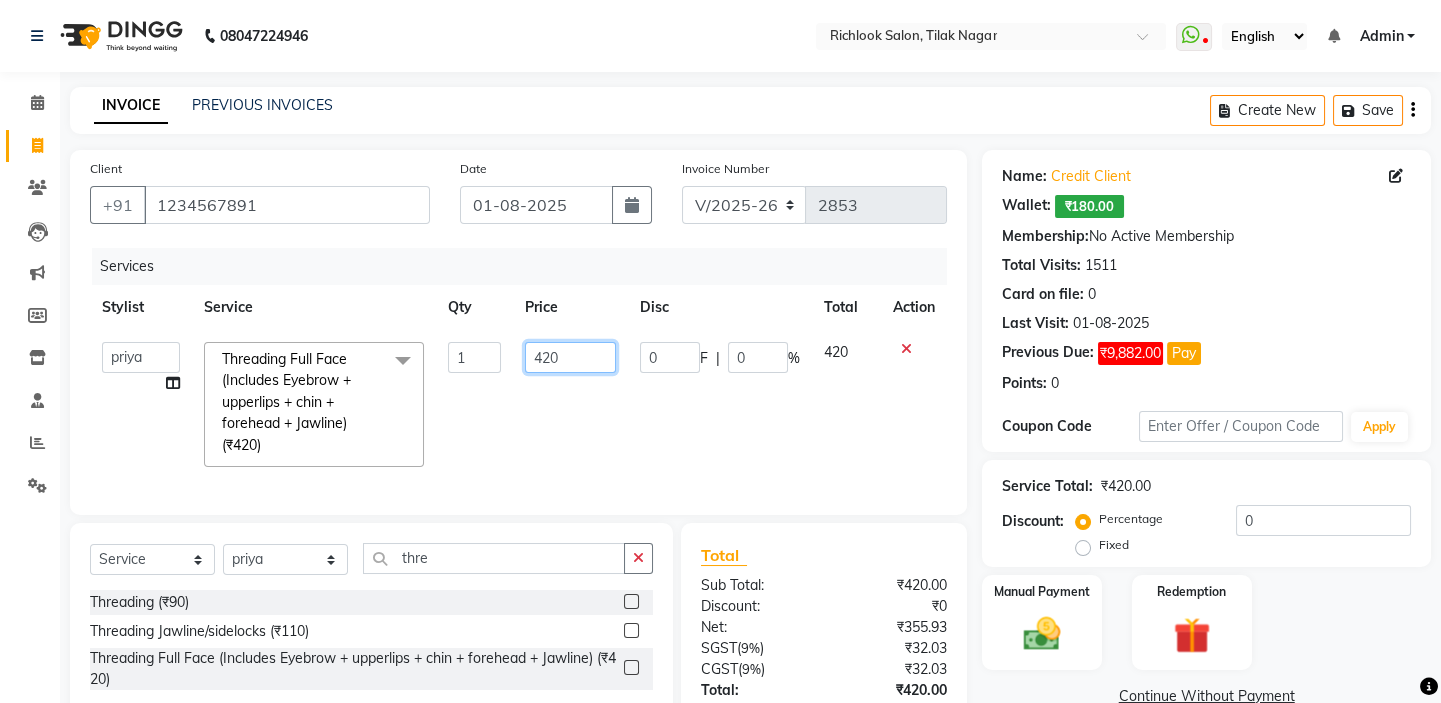 drag, startPoint x: 559, startPoint y: 350, endPoint x: 310, endPoint y: 312, distance: 251.8829 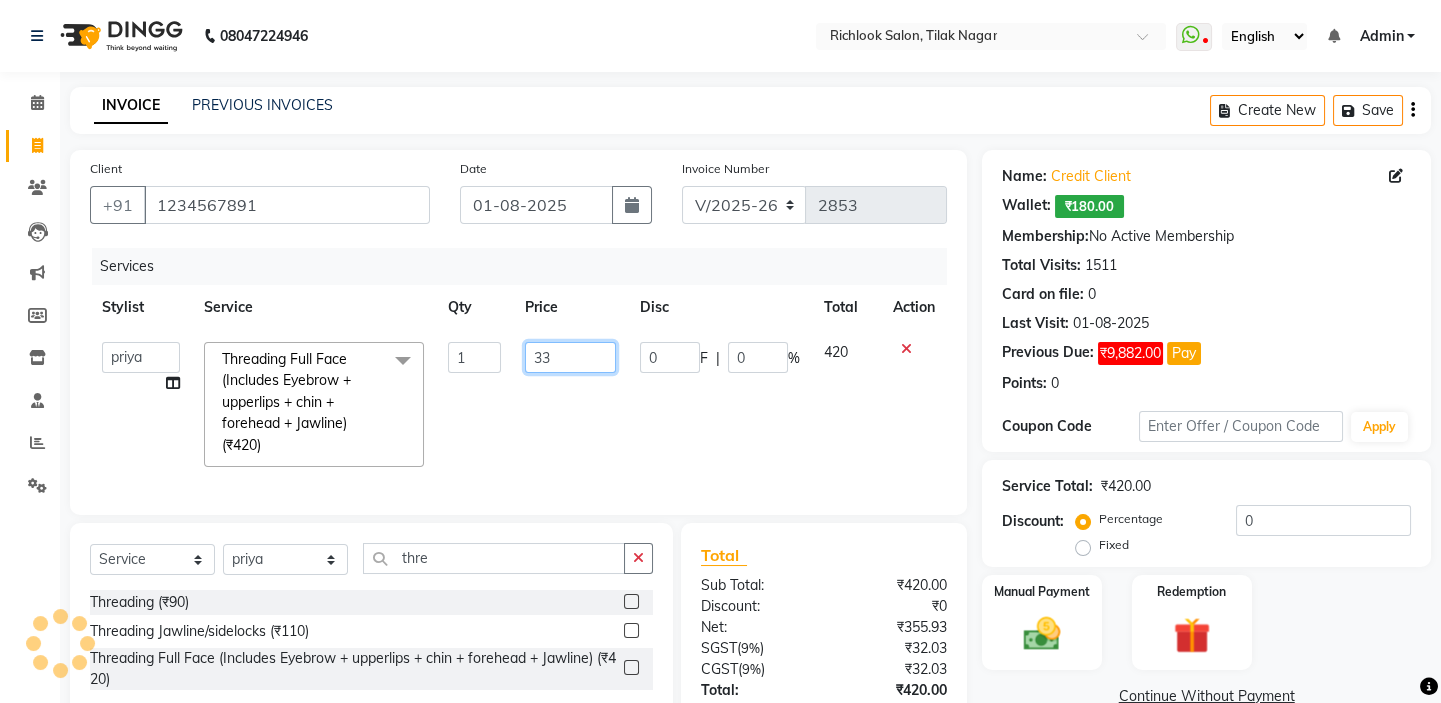 type on "330" 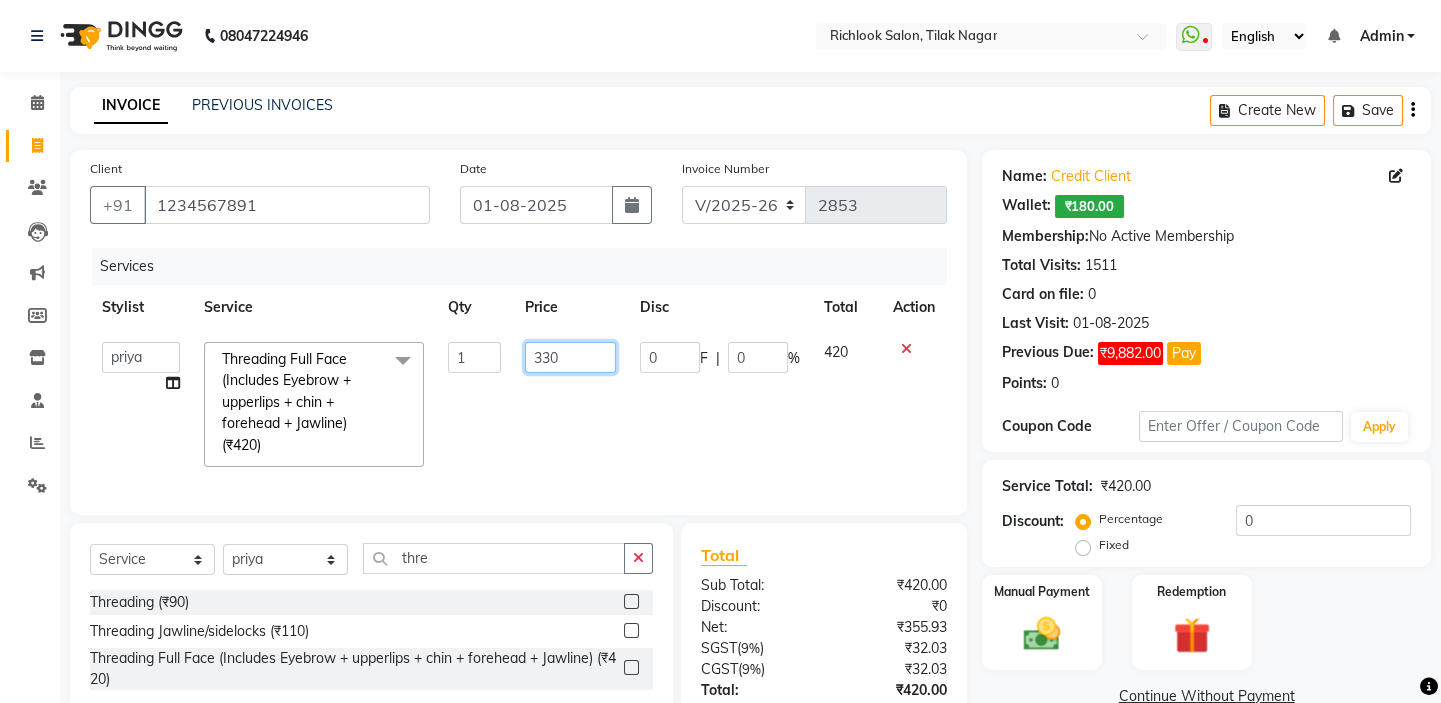 scroll, scrollTop: 159, scrollLeft: 0, axis: vertical 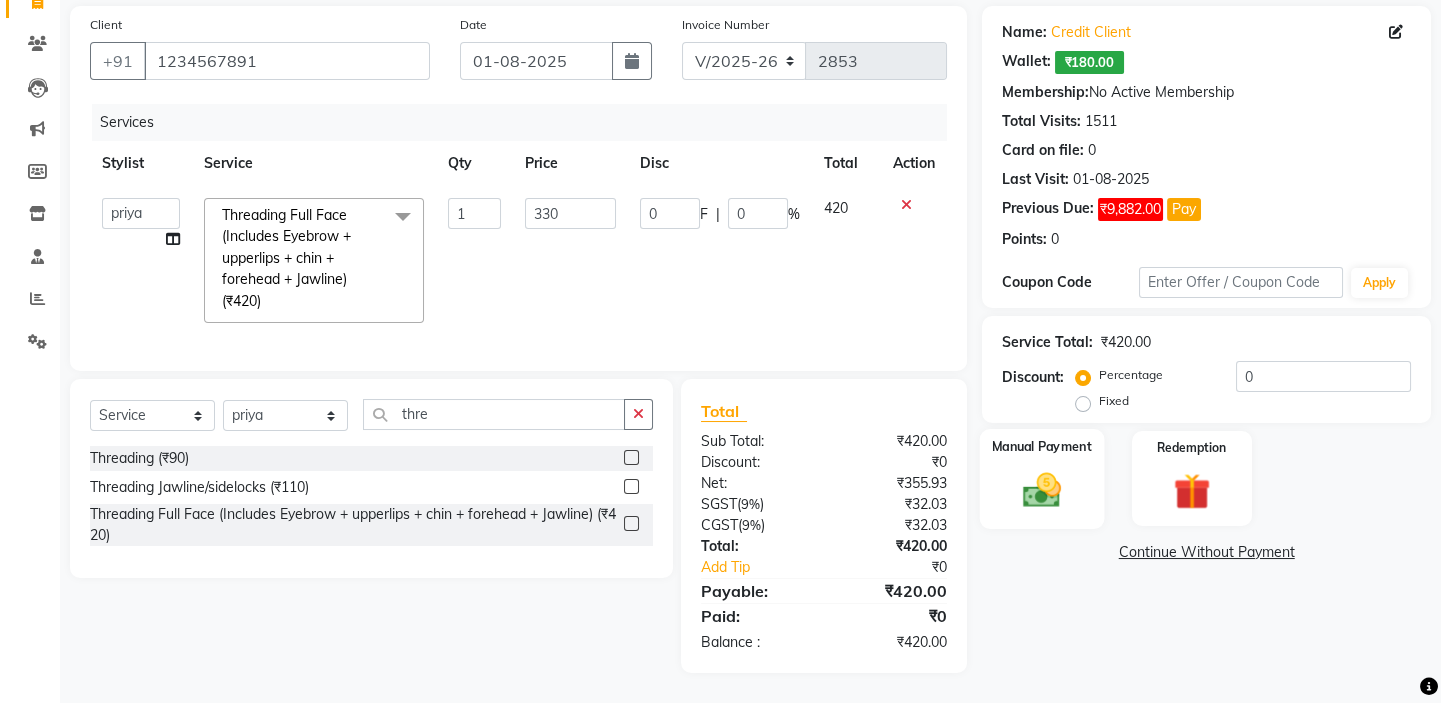 drag, startPoint x: 1030, startPoint y: 480, endPoint x: 1036, endPoint y: 496, distance: 17.088007 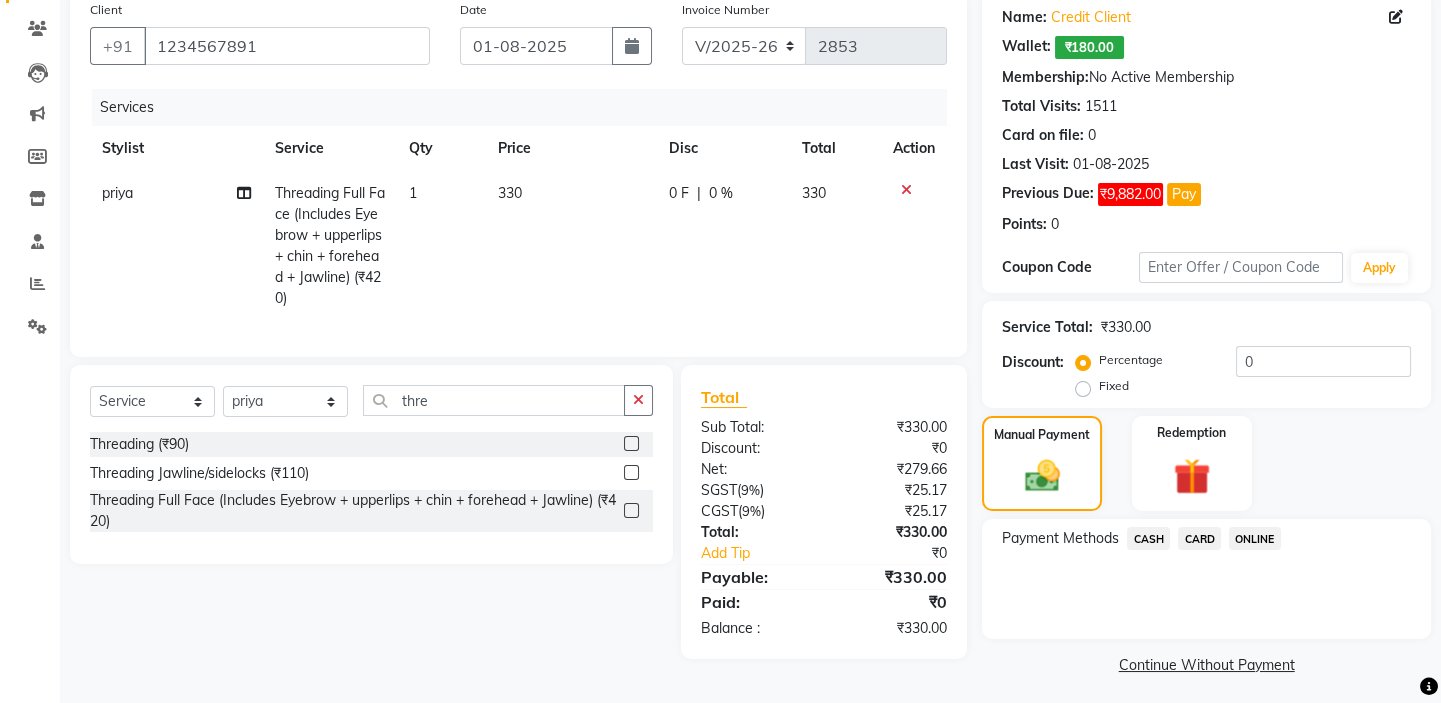drag, startPoint x: 1199, startPoint y: 549, endPoint x: 1204, endPoint y: 559, distance: 11.18034 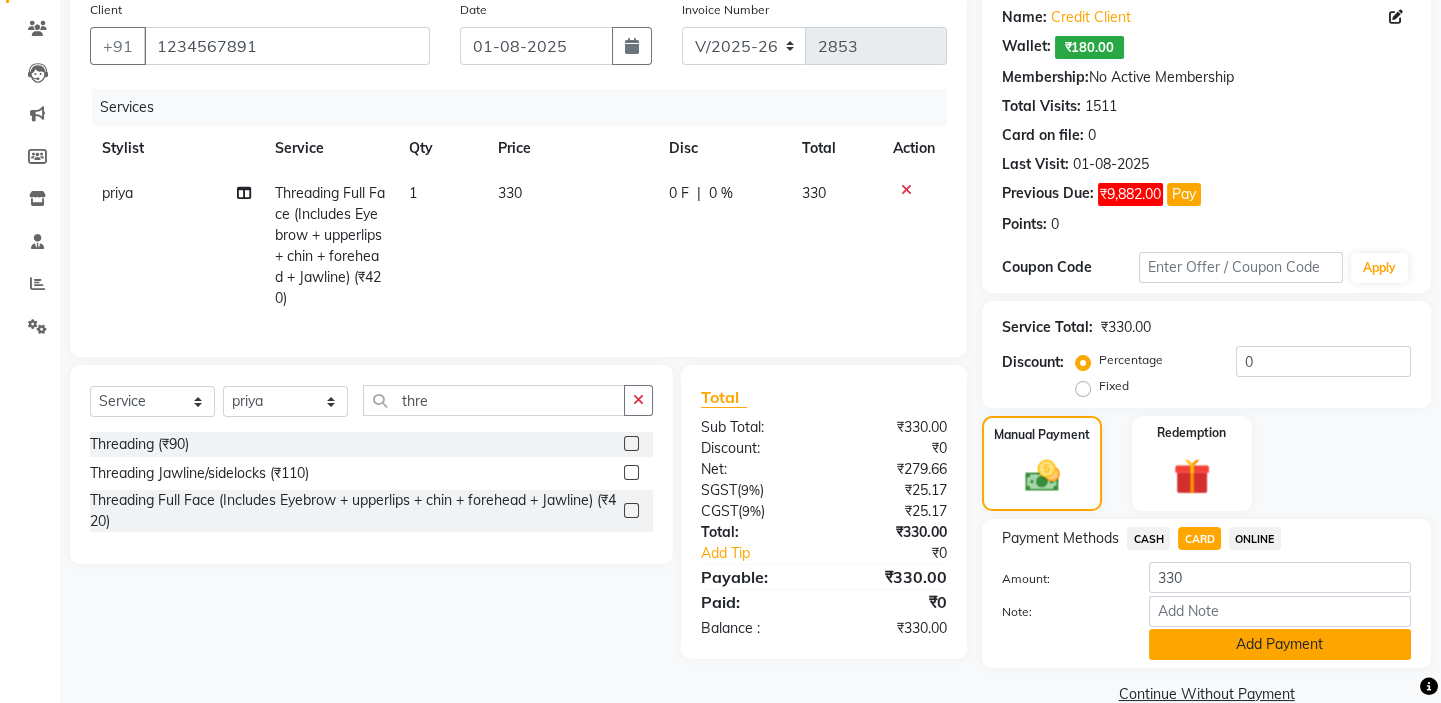 click on "Add Payment" 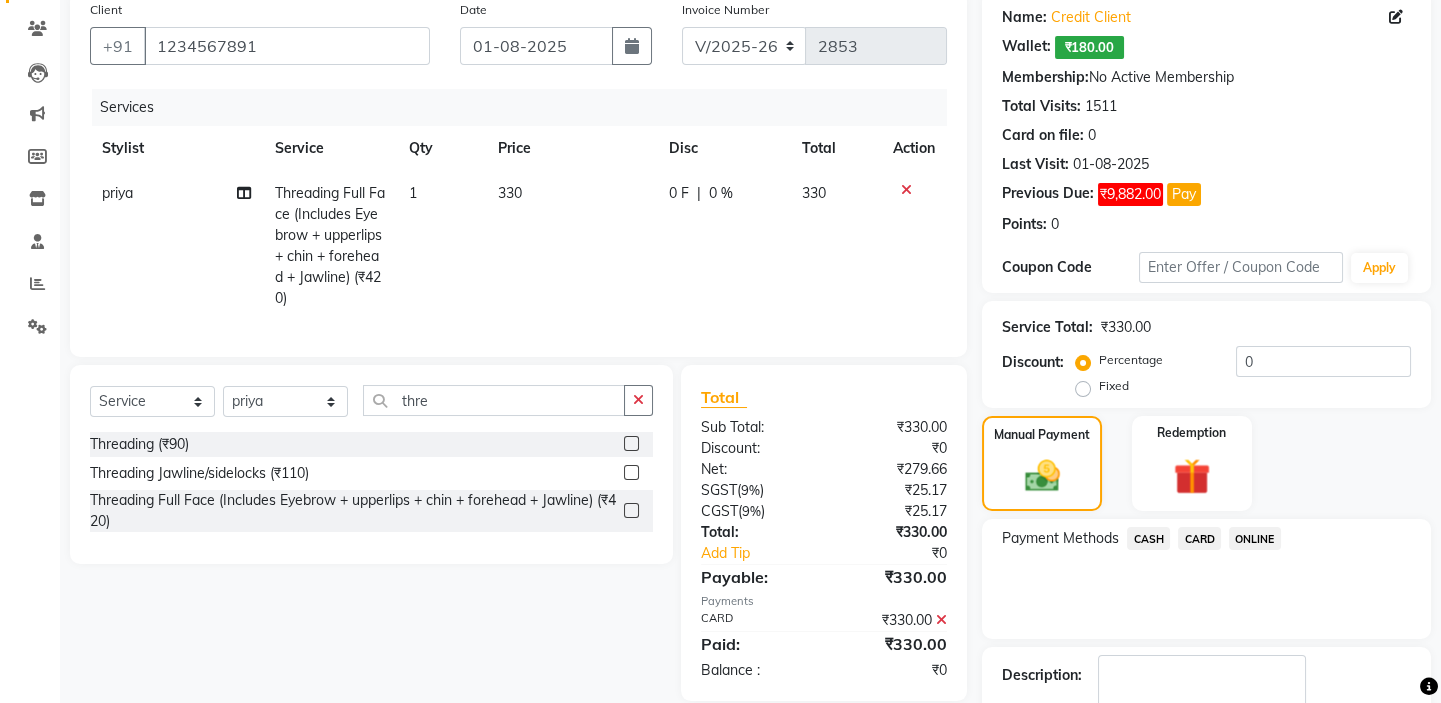 scroll, scrollTop: 279, scrollLeft: 0, axis: vertical 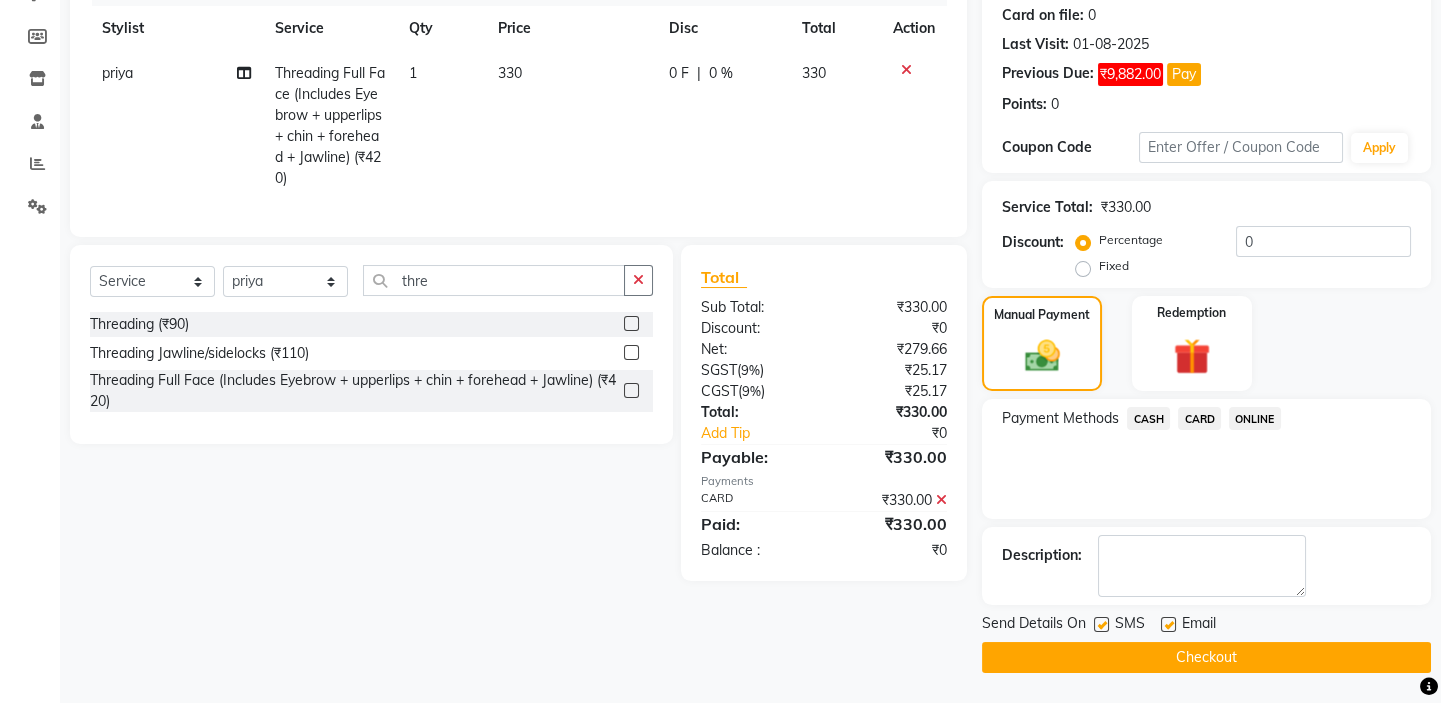 click on "Checkout" 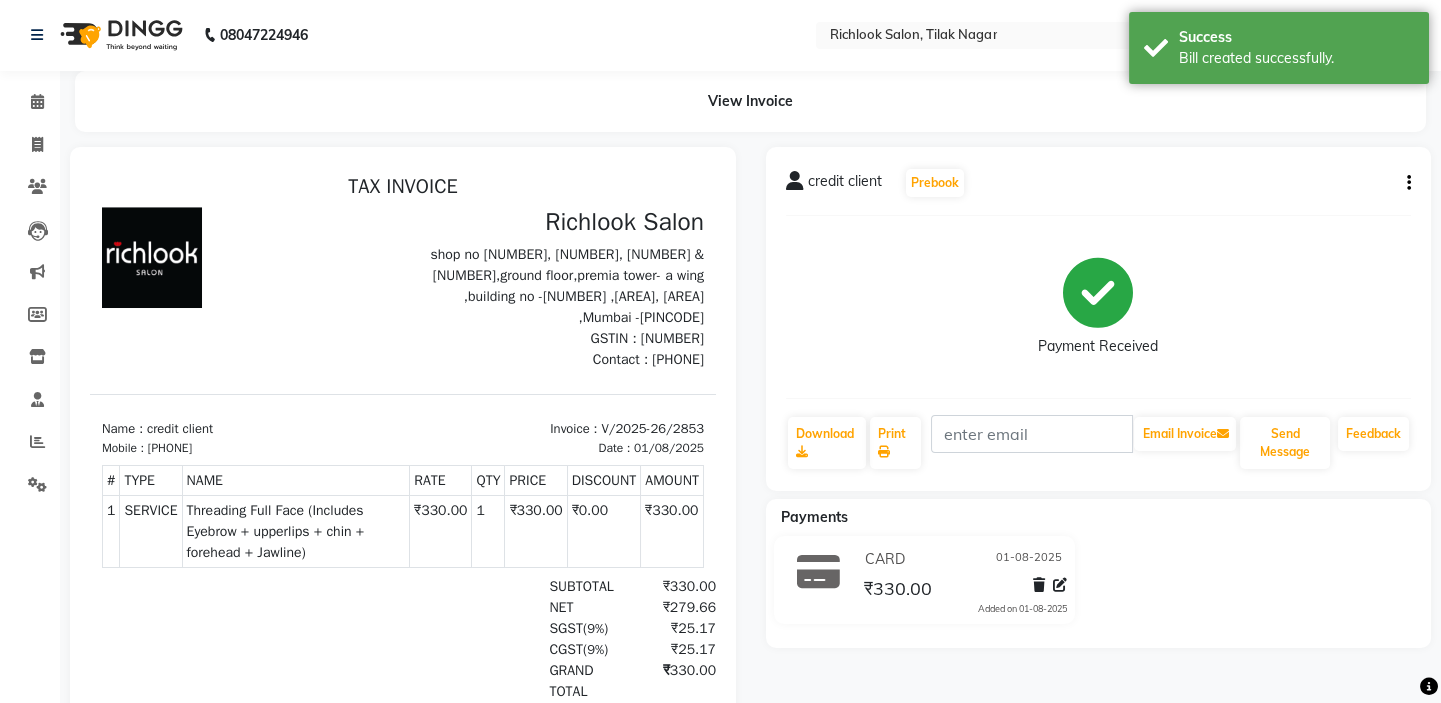 scroll, scrollTop: 0, scrollLeft: 0, axis: both 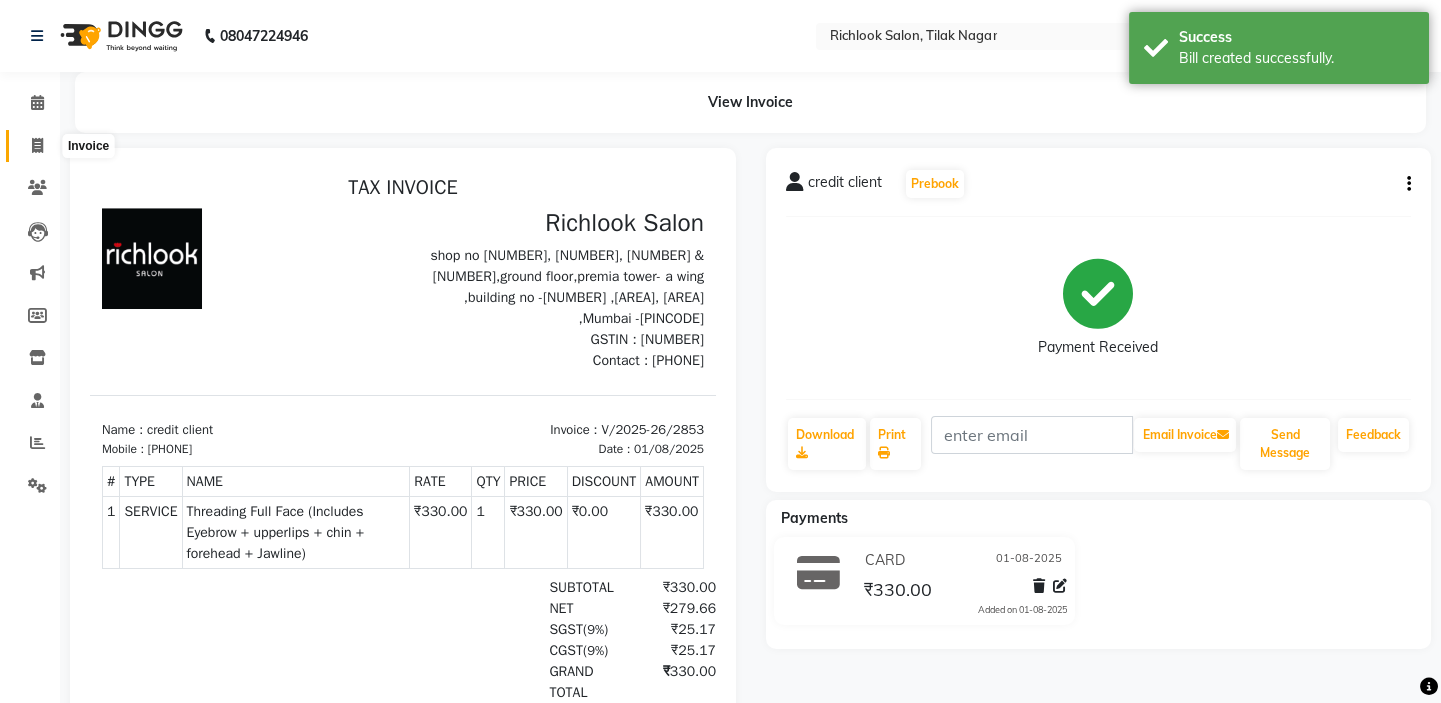 click 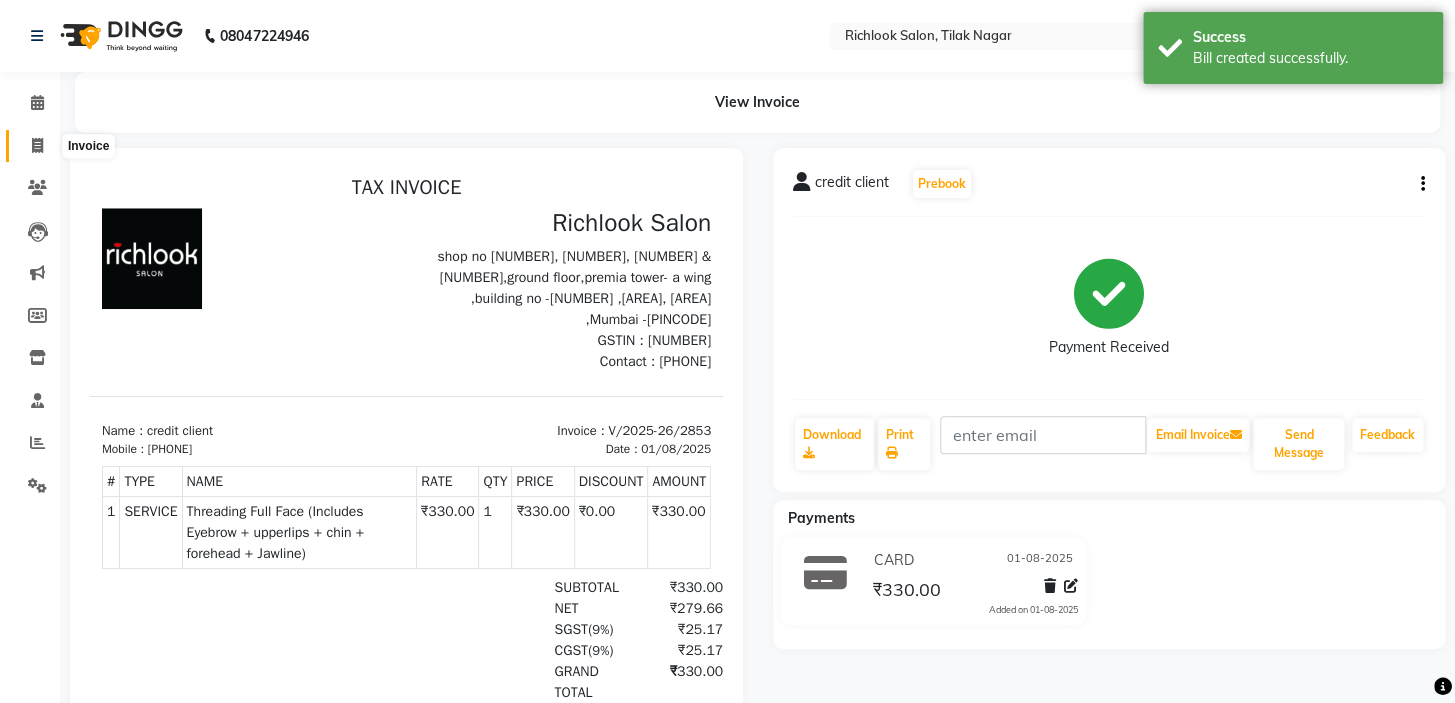 select on "6917" 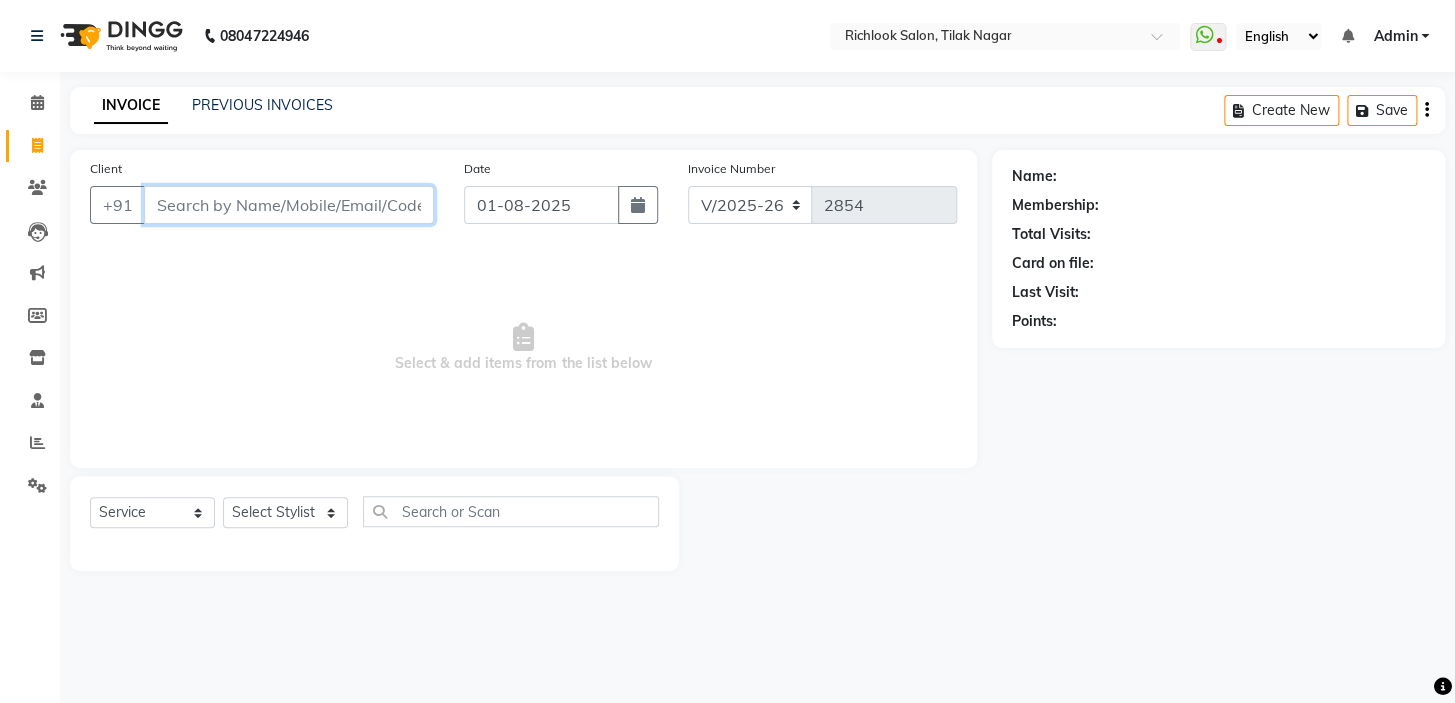 click on "Client" at bounding box center (289, 205) 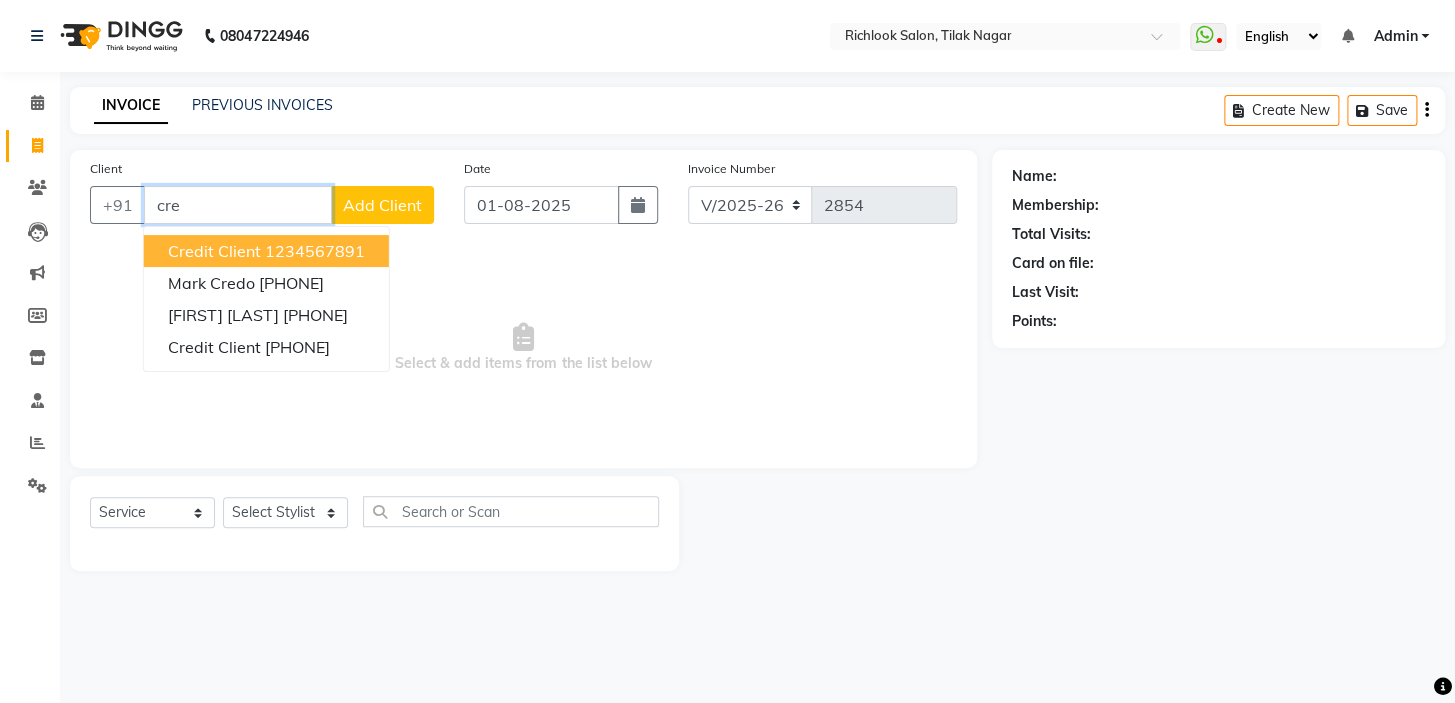 click on "credit client" at bounding box center [214, 251] 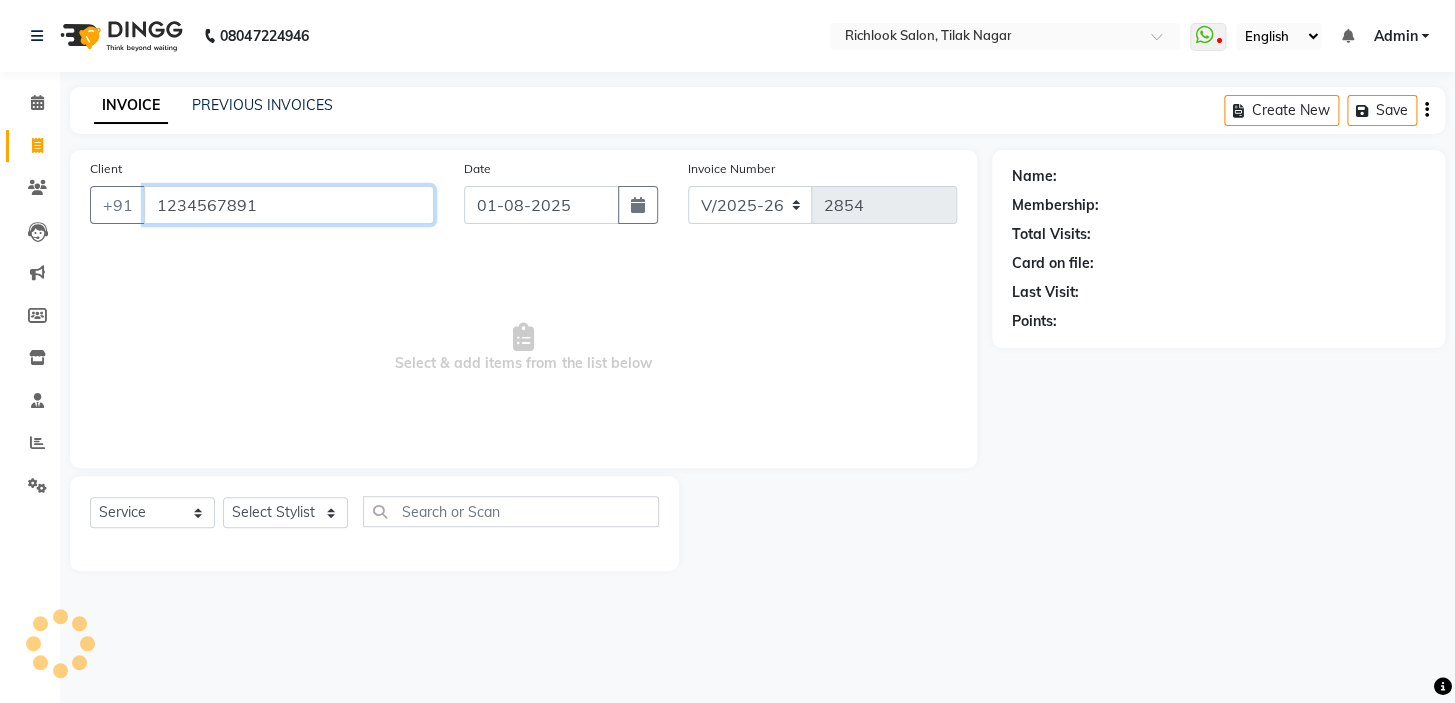 type on "1234567891" 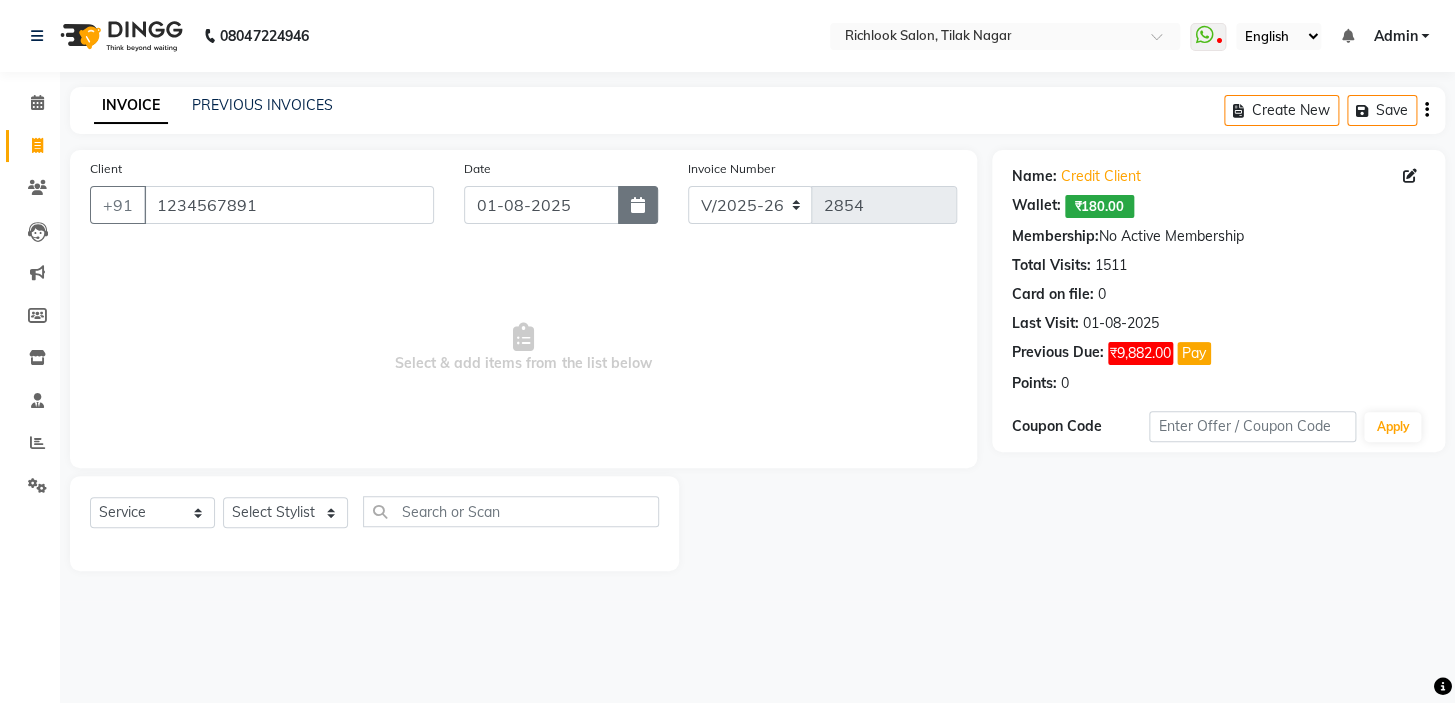 click 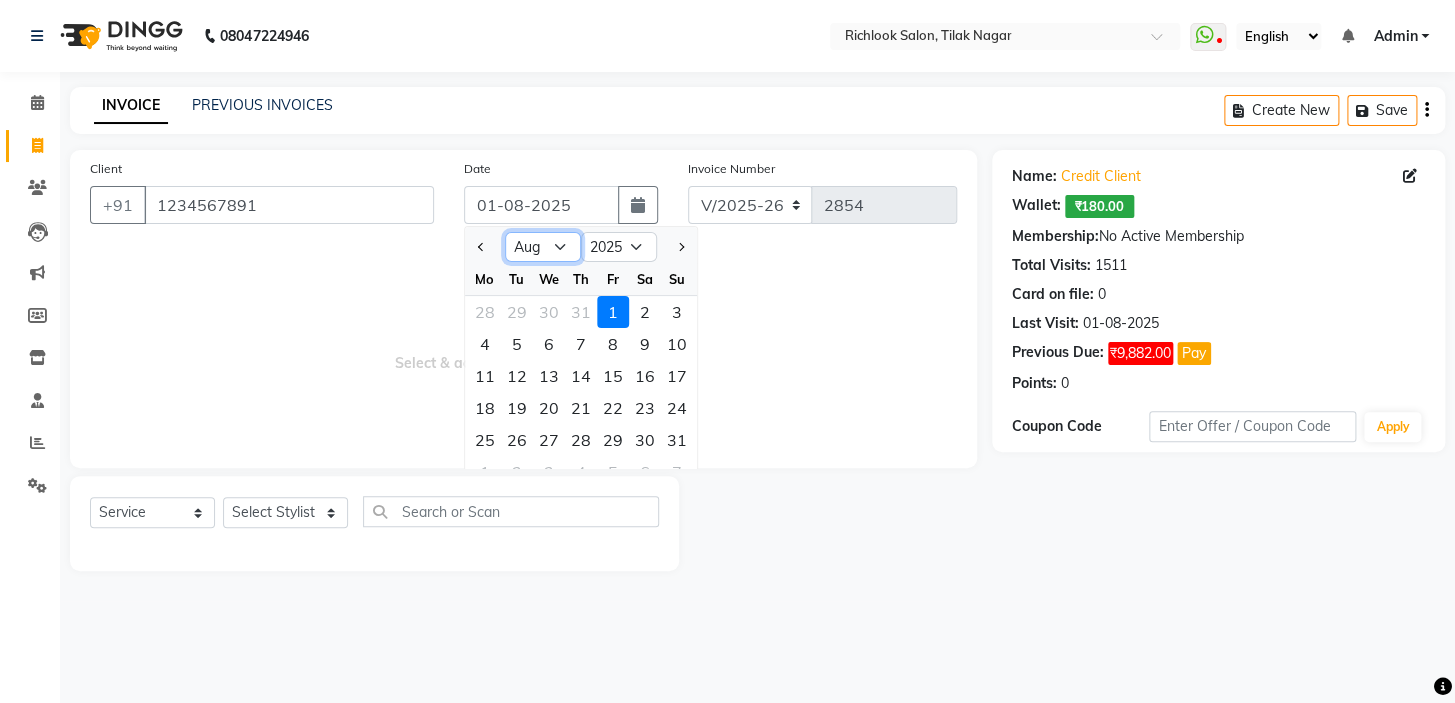 click on "Jan Feb Mar Apr May Jun Jul Aug Sep Oct Nov Dec" 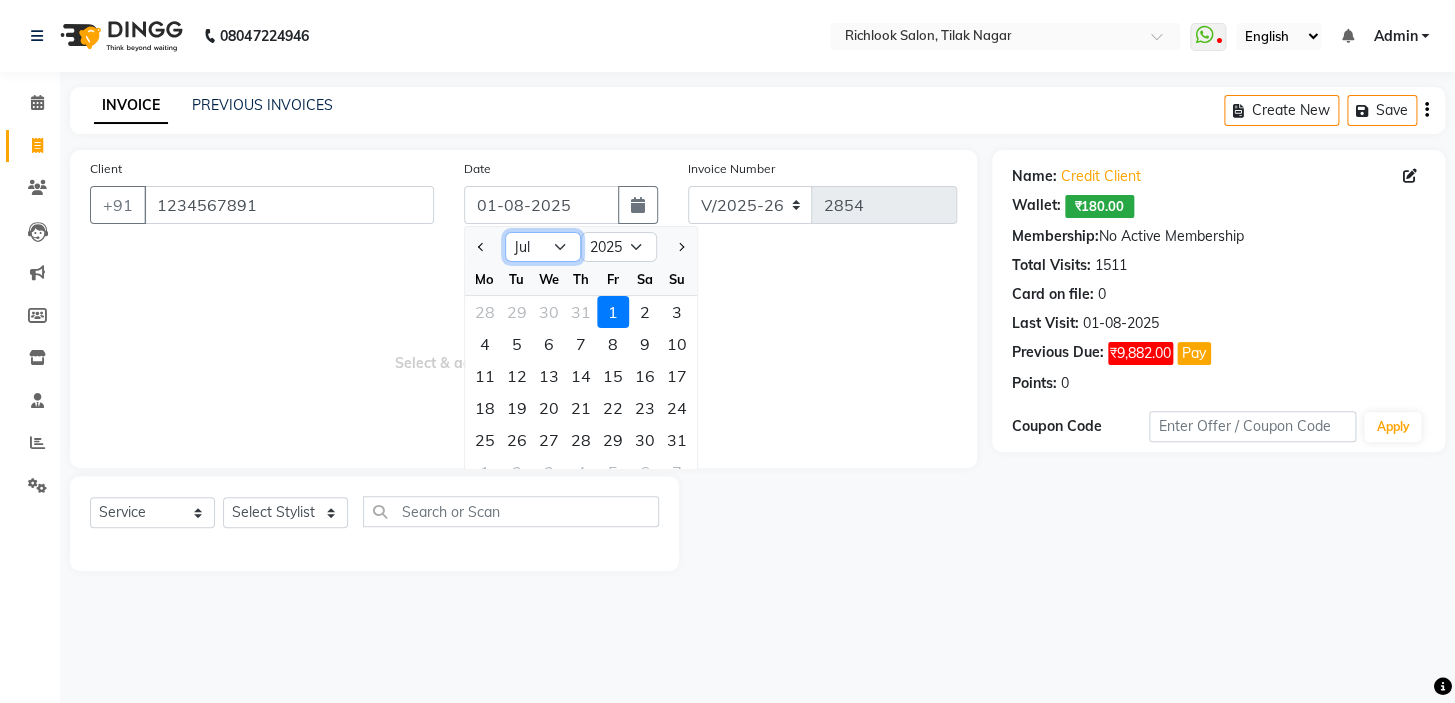 click on "Jan Feb Mar Apr May Jun Jul Aug Sep Oct Nov Dec" 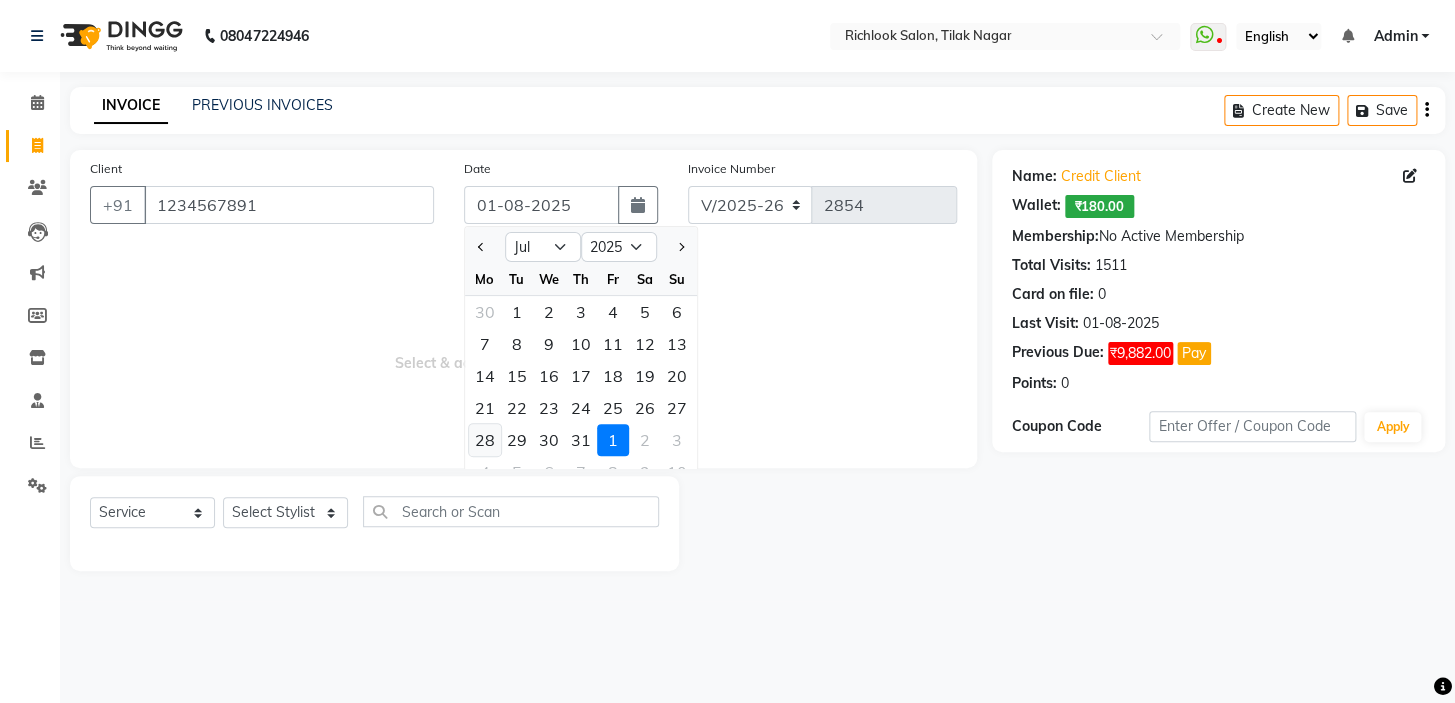 click on "28" 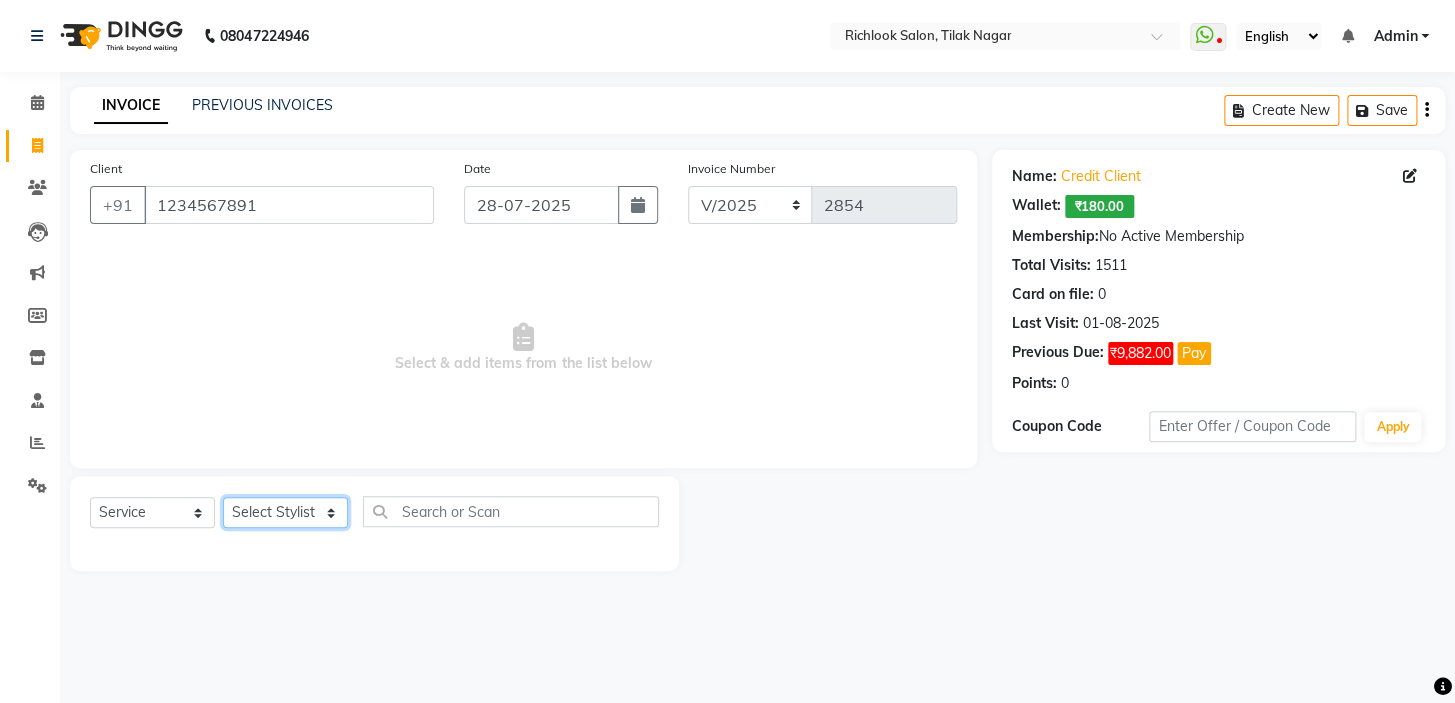 click on "Select Stylist [NAME] [NAME] [NAME] [NAME] [NAME]  [NAME] [NAME]   [NAME] [NAME]   [NAME]" 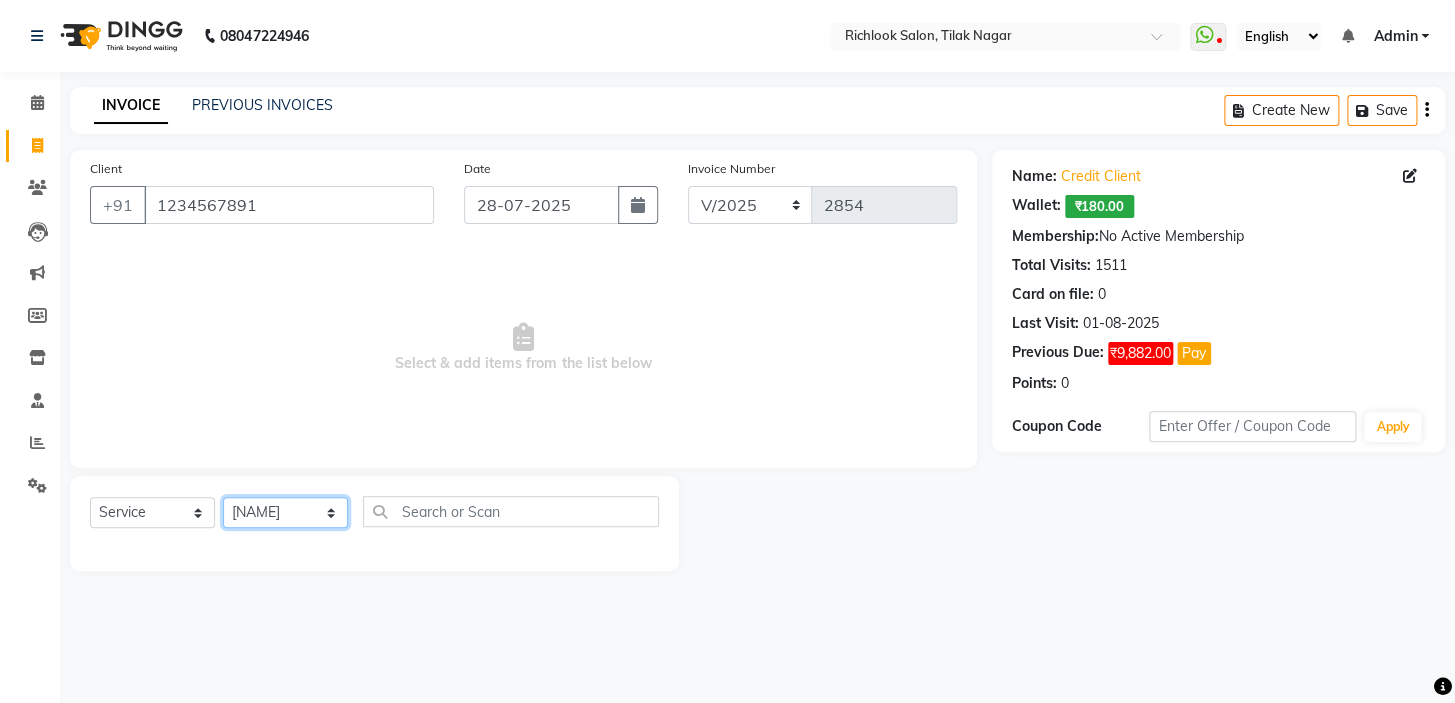 click on "Select Stylist [NAME] [NAME] [NAME] [NAME] [NAME]  [NAME] [NAME]   [NAME] [NAME]   [NAME]" 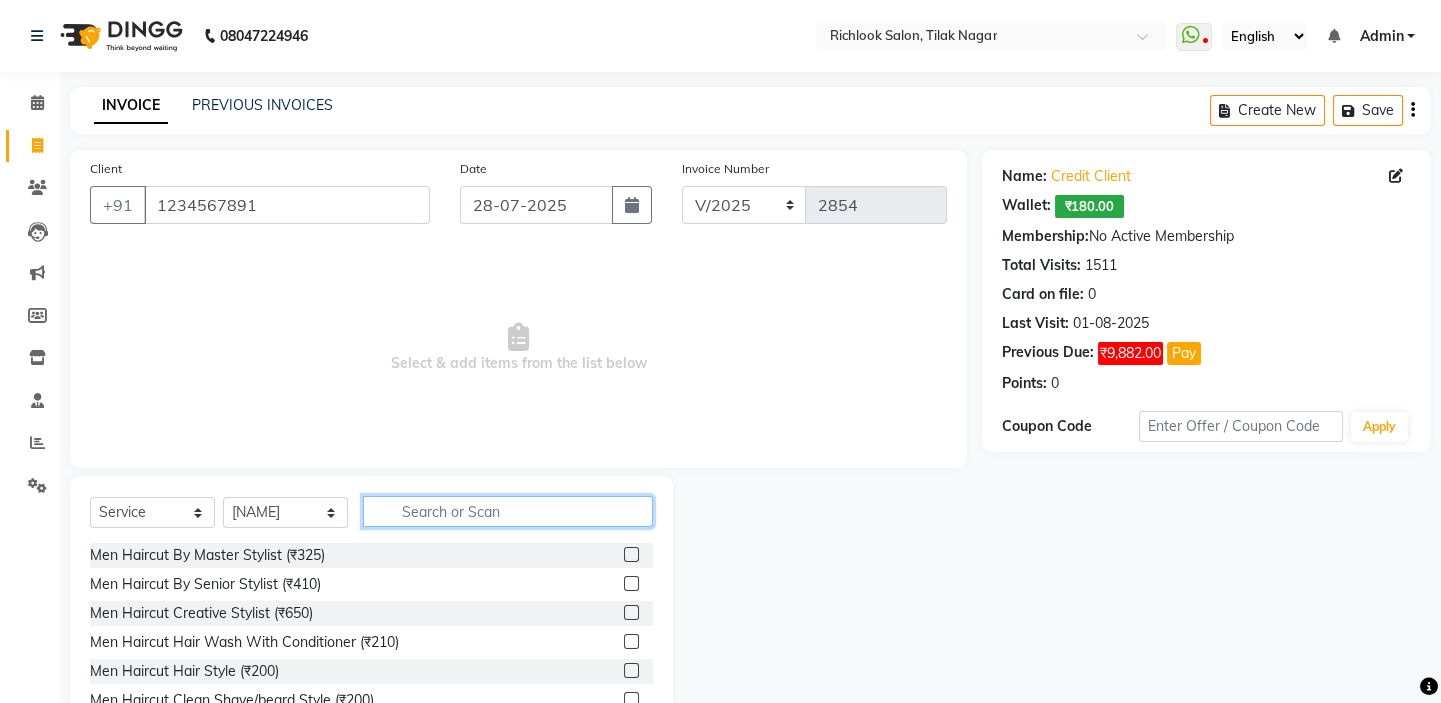 click 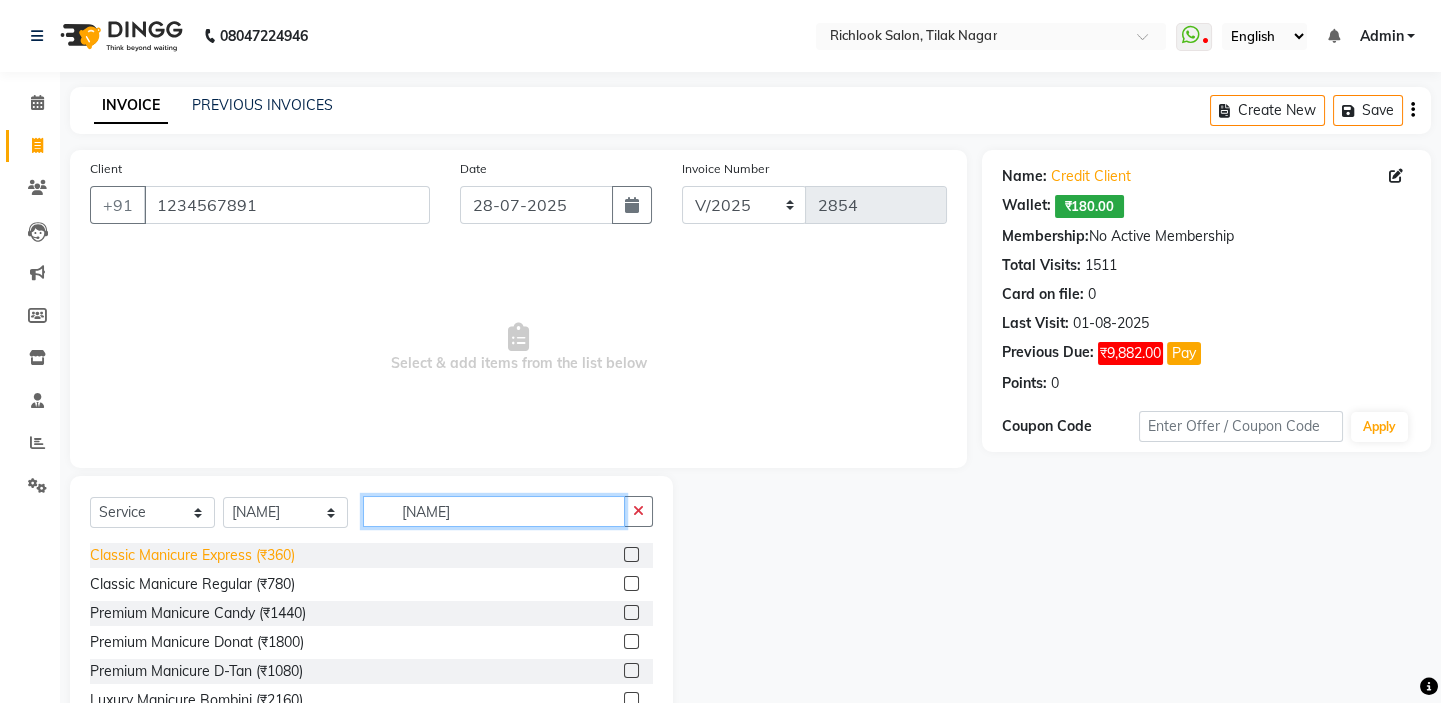type on "[NAME]" 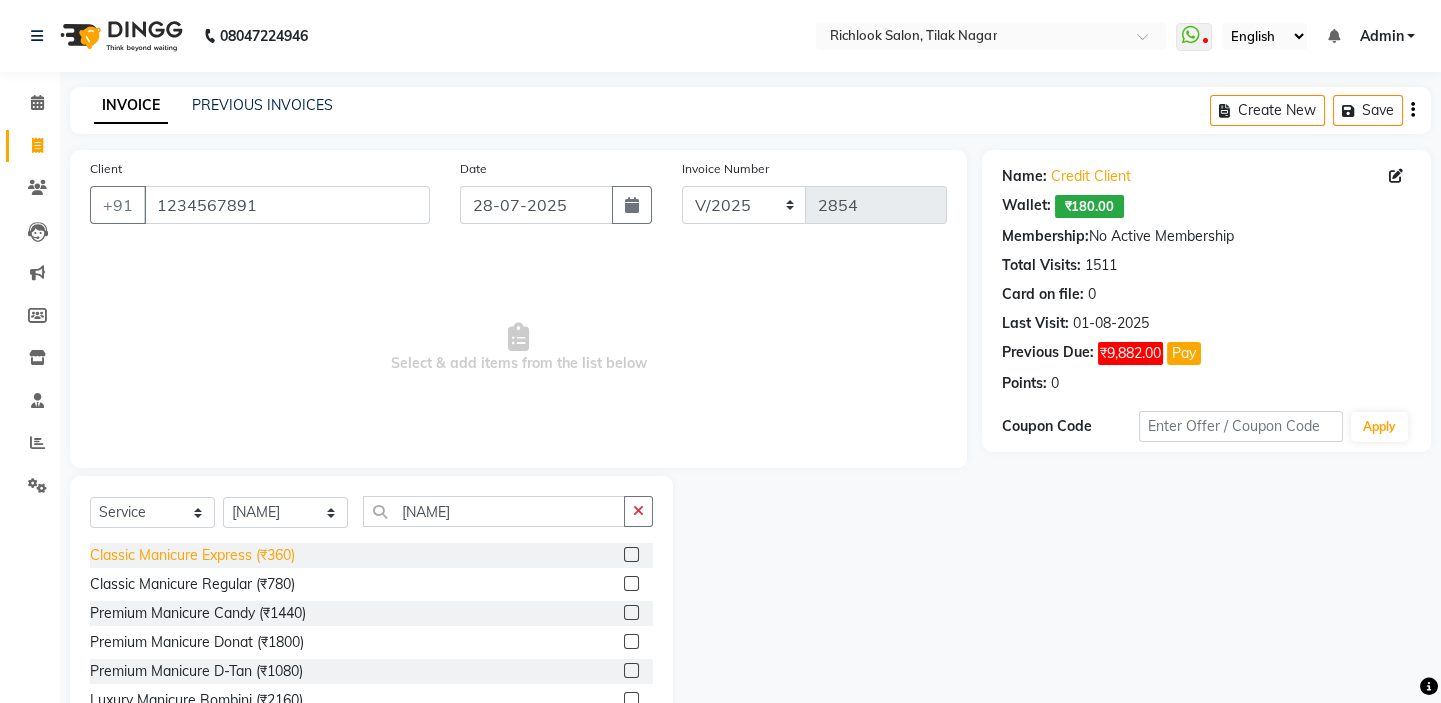 click on "Classic Manicure Express (₹360)" 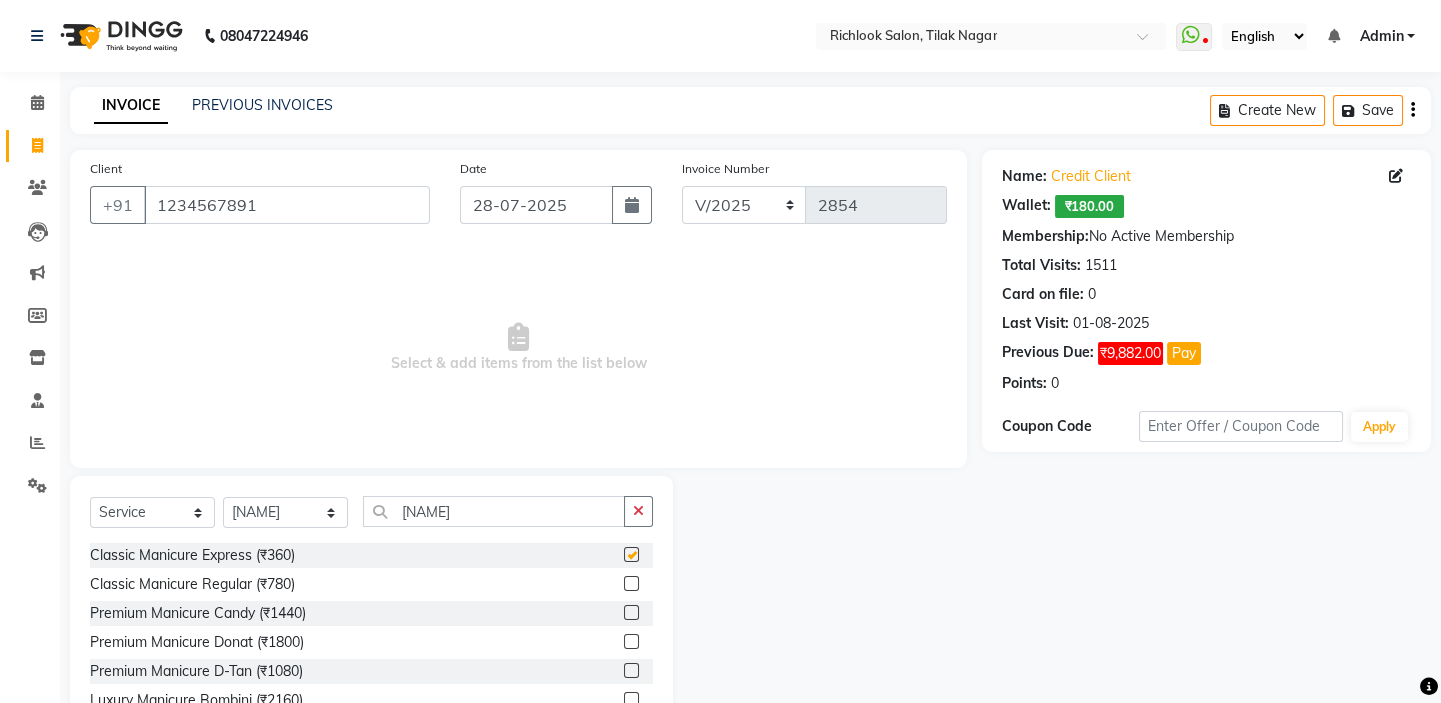 checkbox on "false" 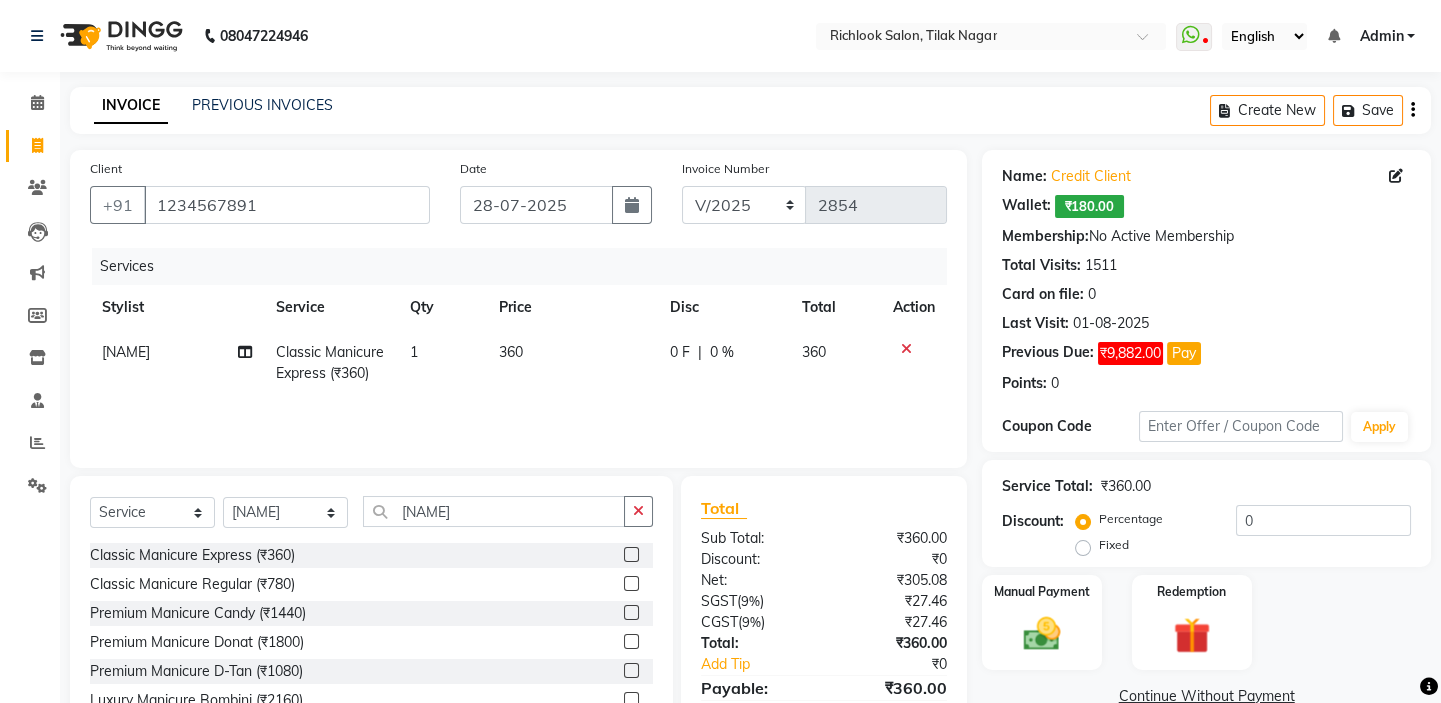 click on "360" 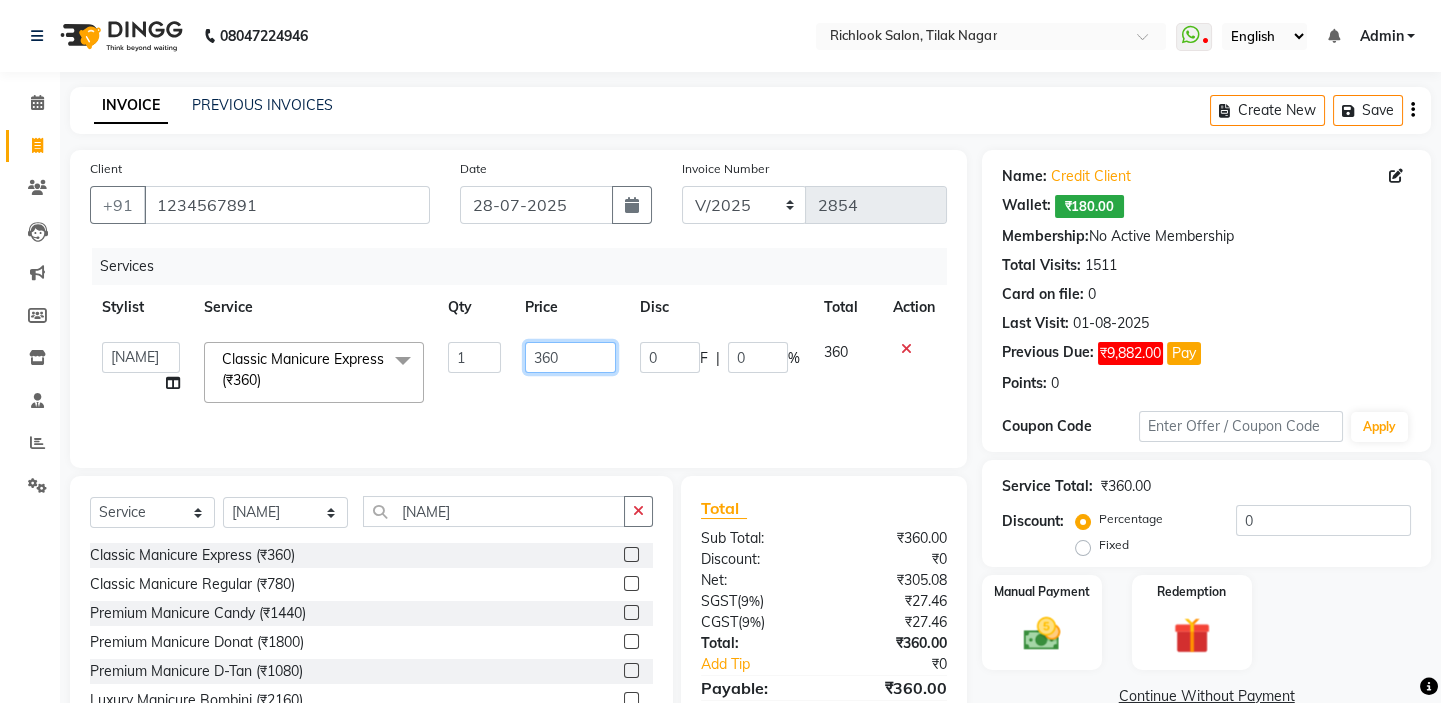 drag, startPoint x: 568, startPoint y: 360, endPoint x: 384, endPoint y: 357, distance: 184.02446 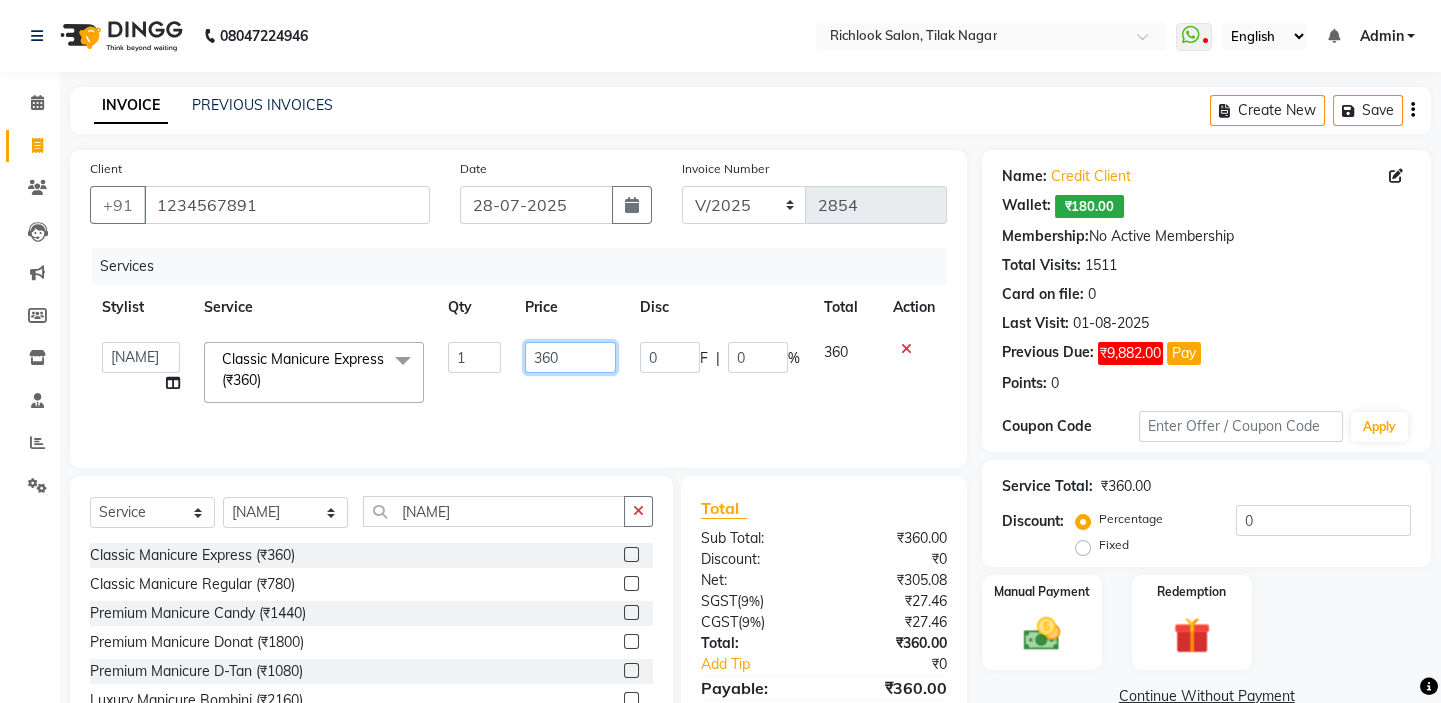 paste on "5" 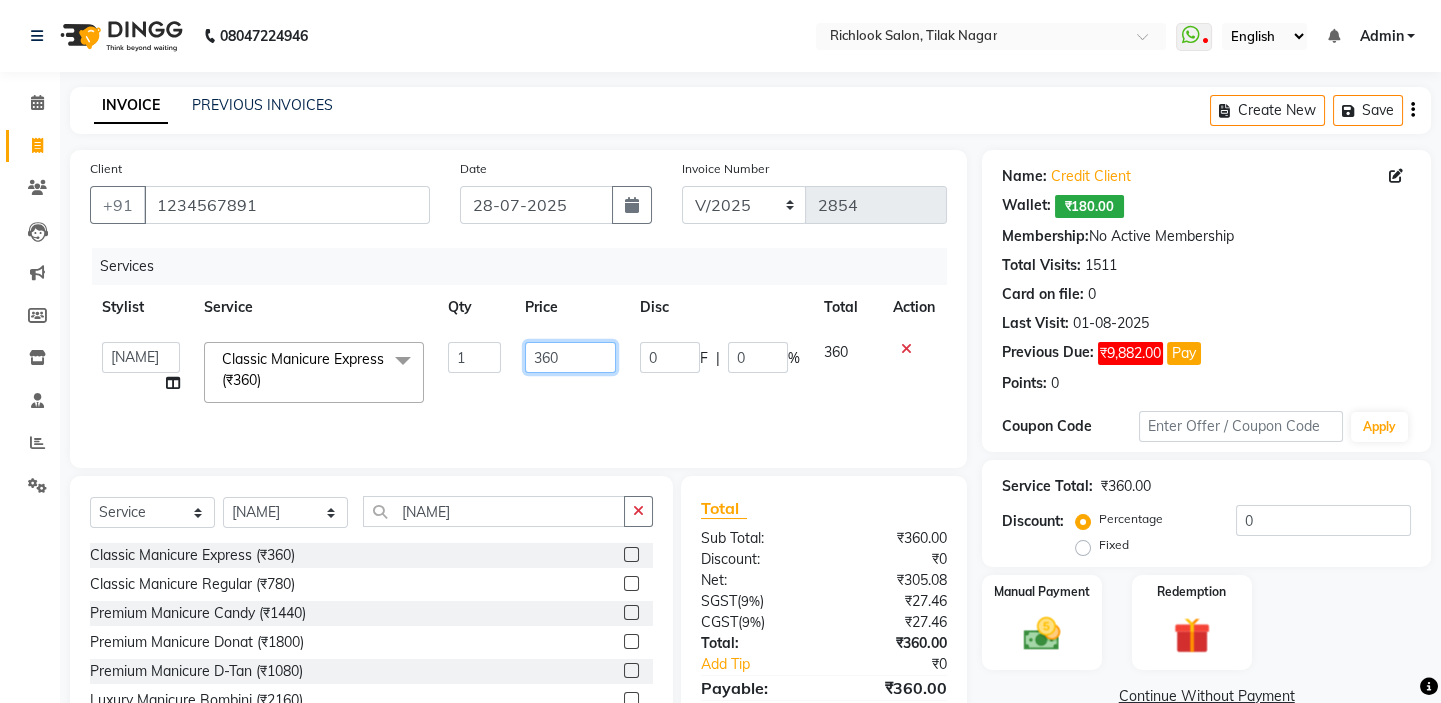 type on "350" 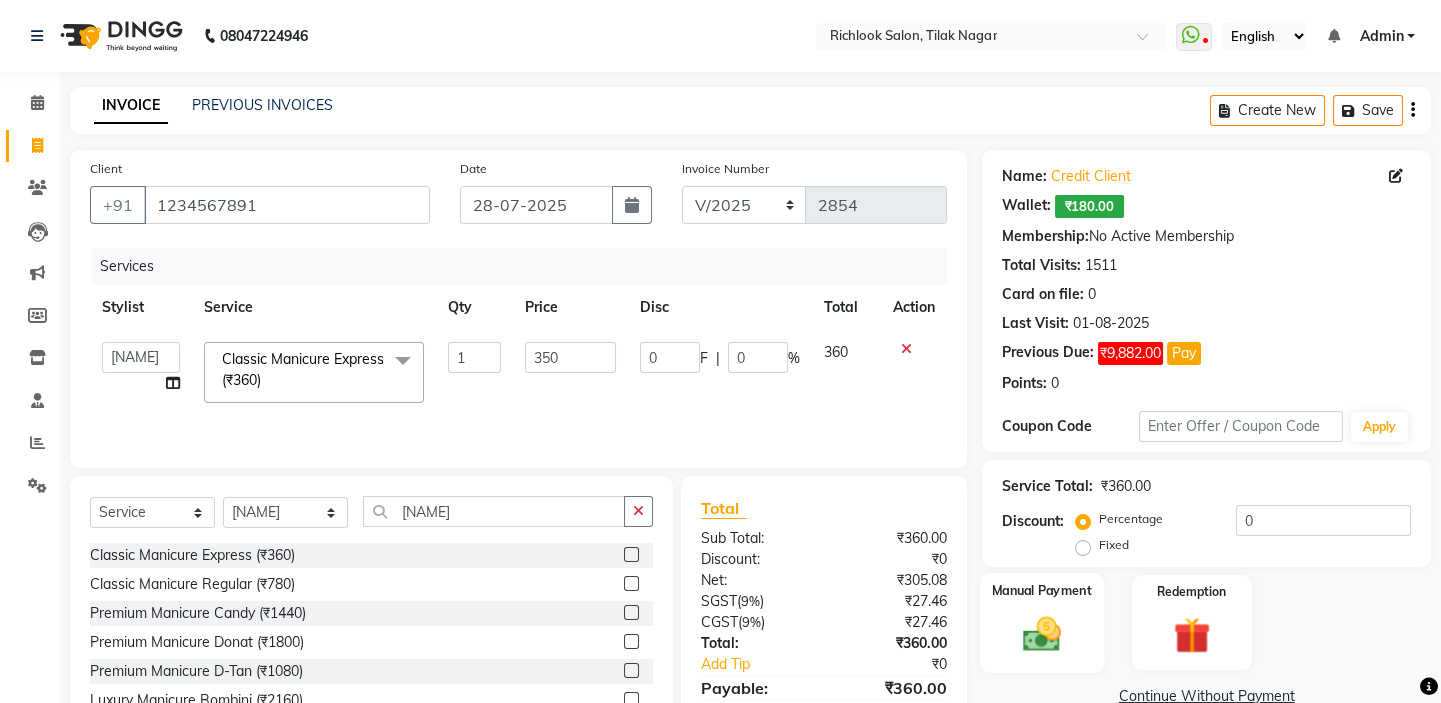 click 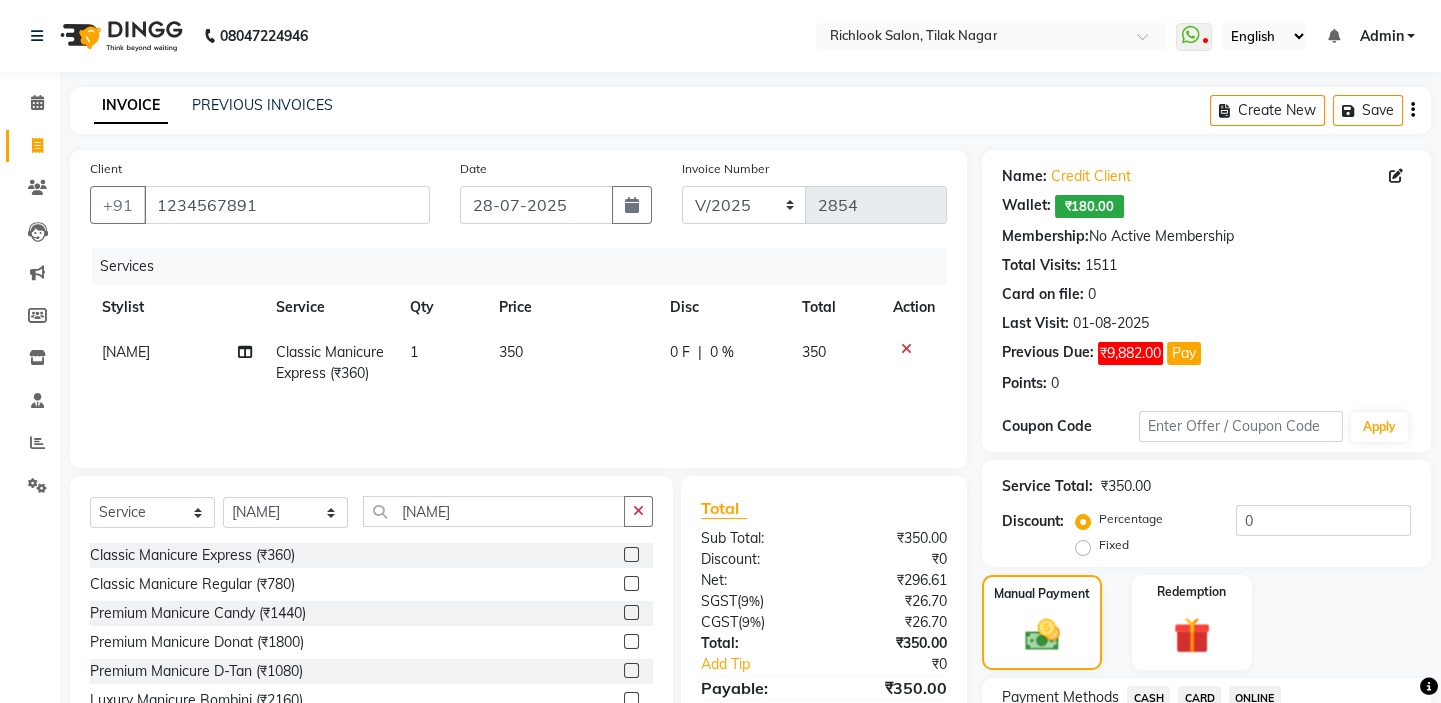 scroll, scrollTop: 166, scrollLeft: 0, axis: vertical 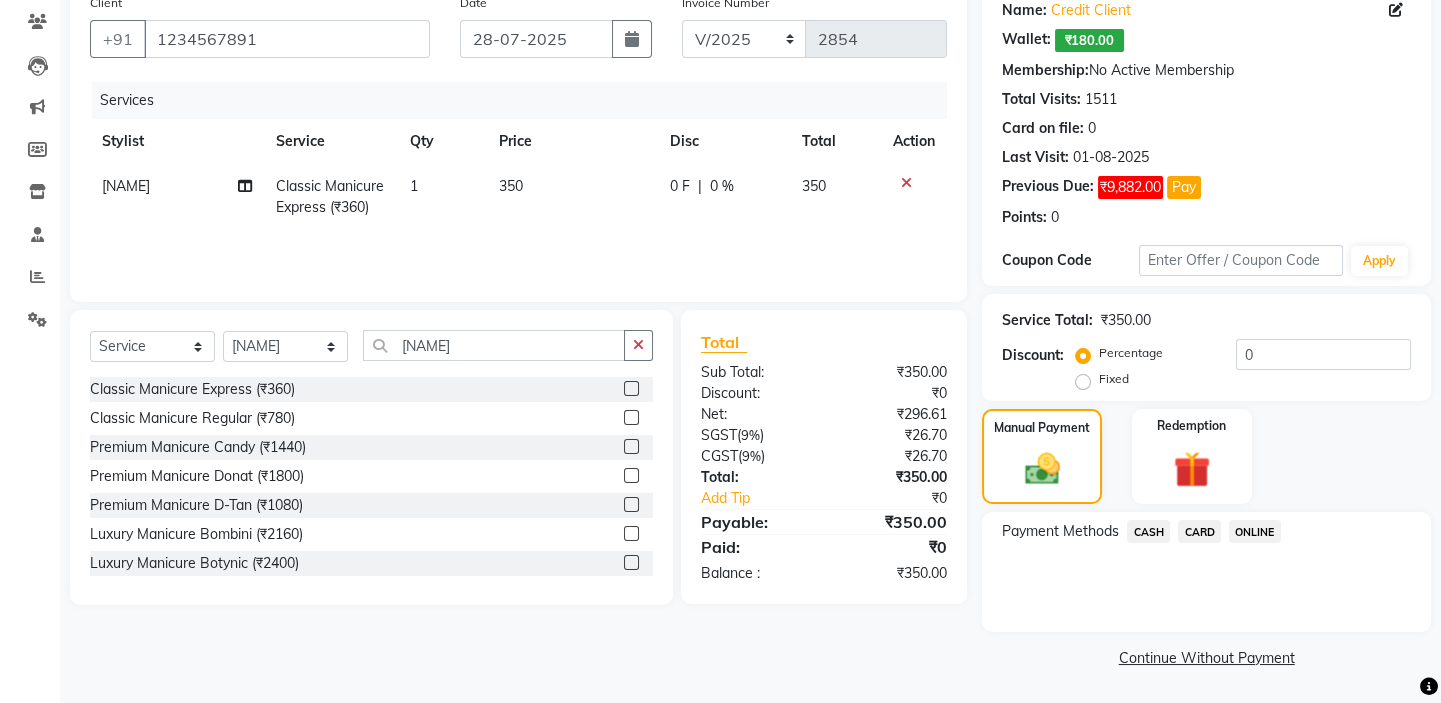 click on "CARD" 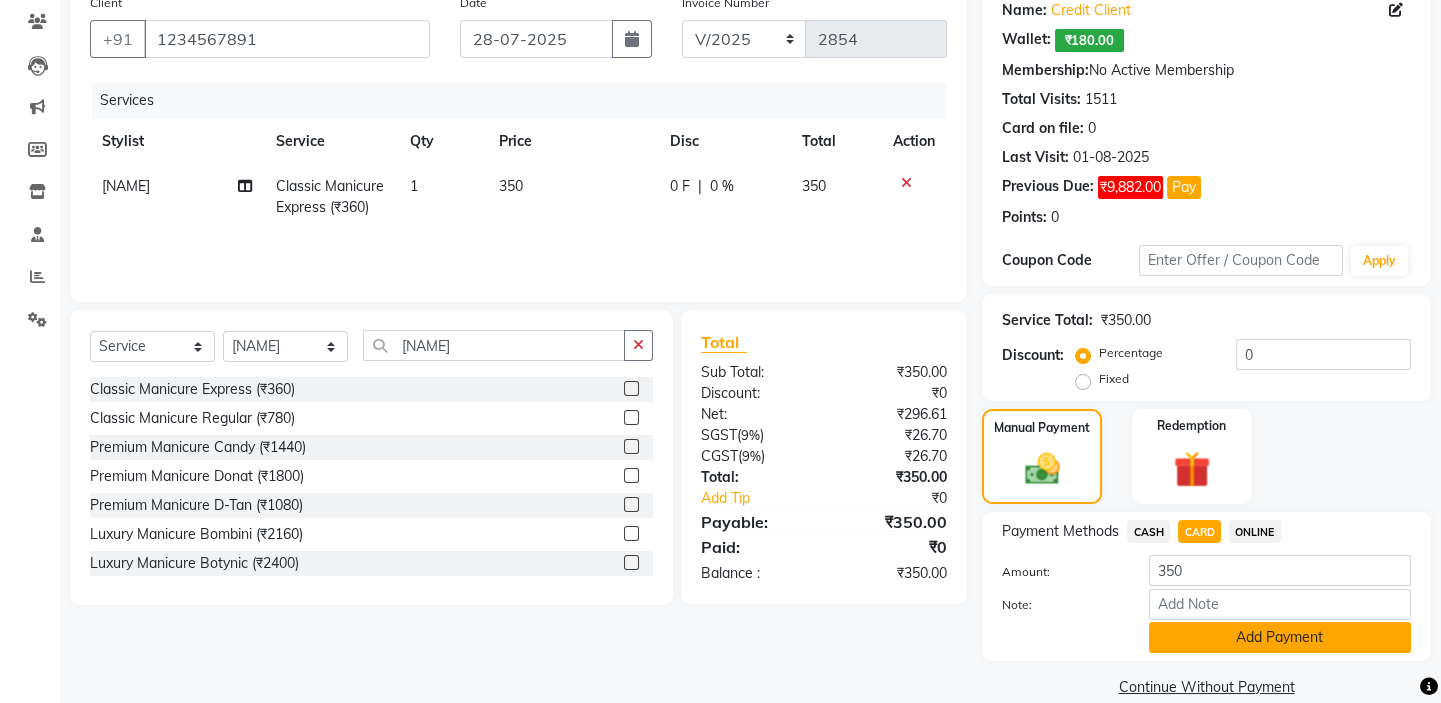 click on "Add Payment" 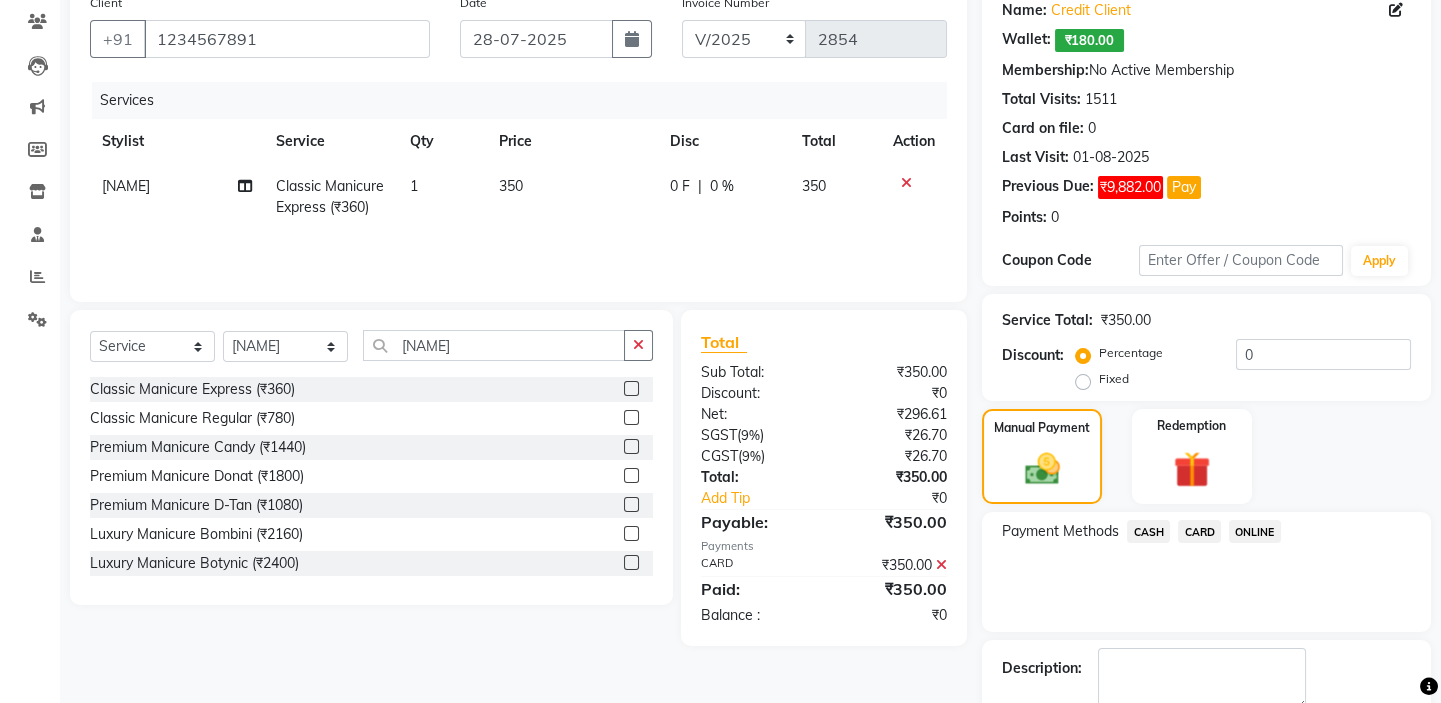 scroll, scrollTop: 279, scrollLeft: 0, axis: vertical 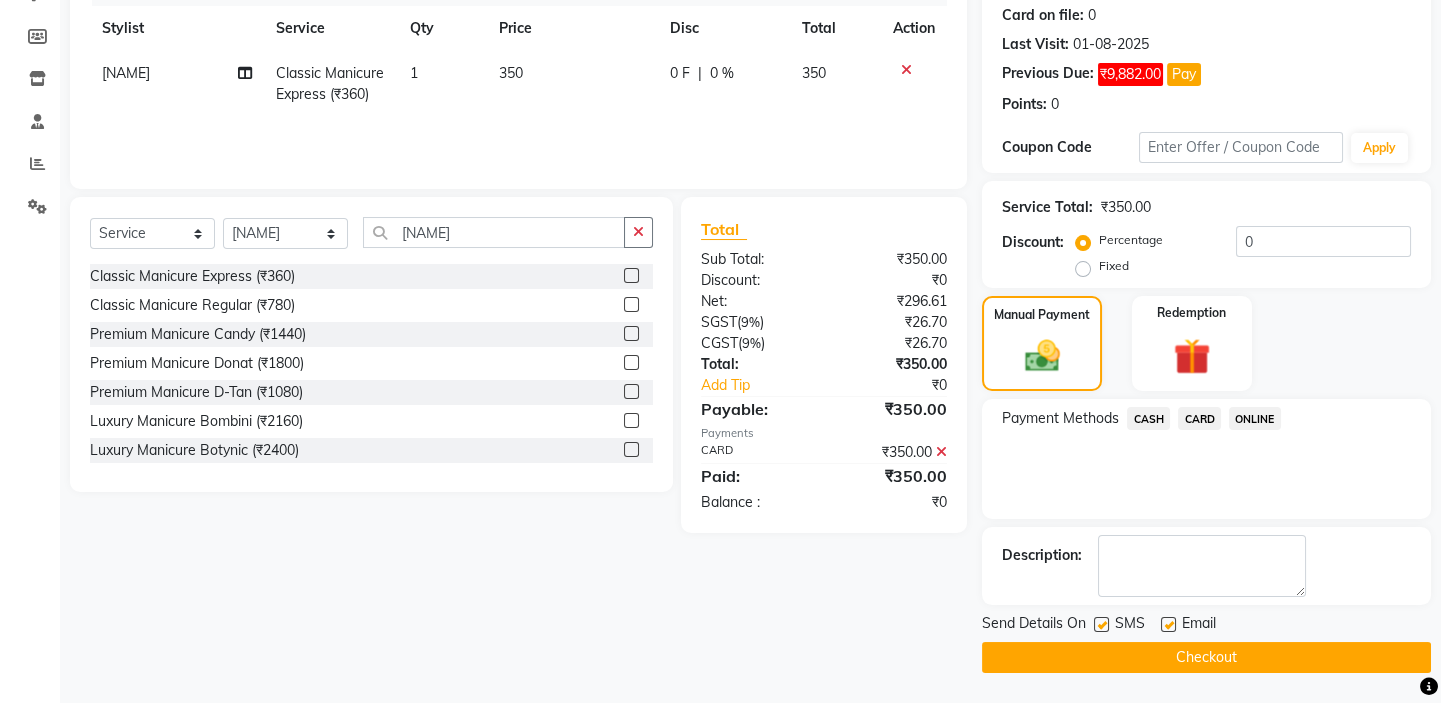 click on "Checkout" 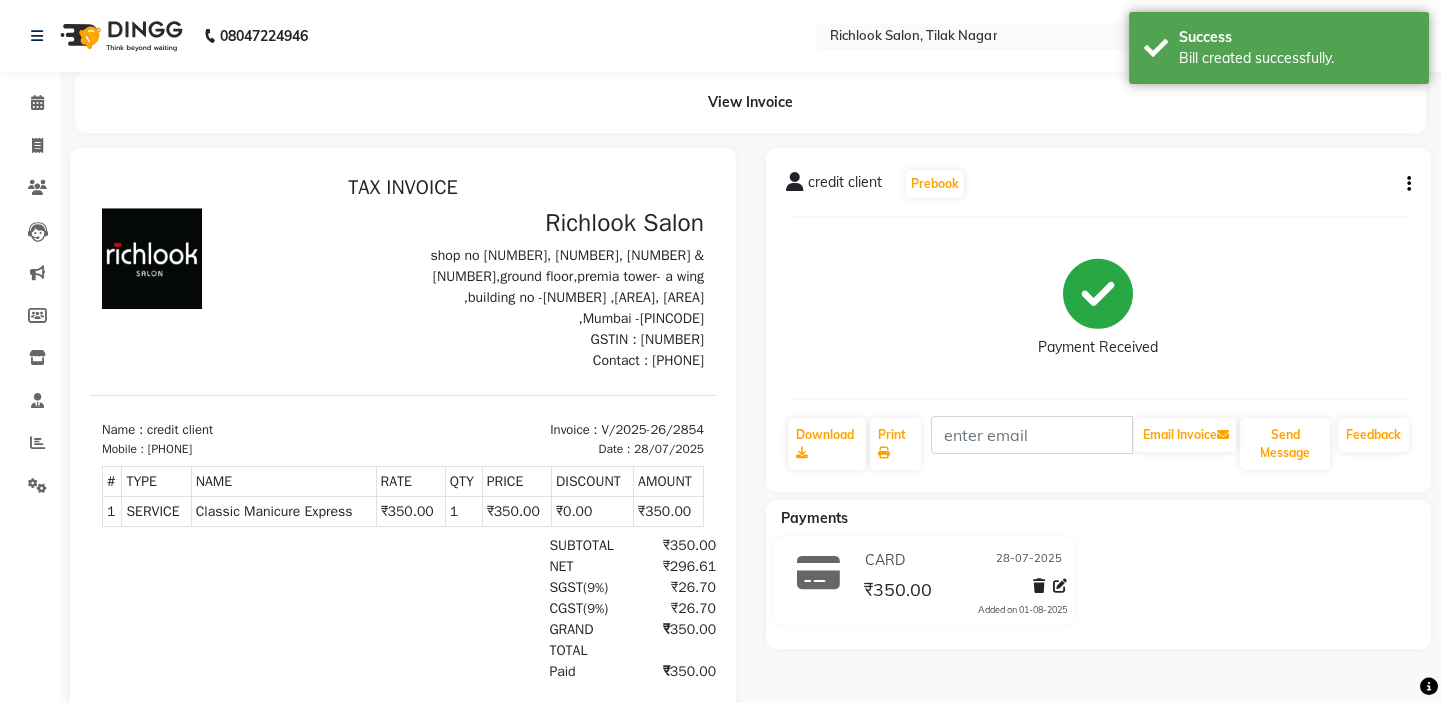 scroll, scrollTop: 0, scrollLeft: 0, axis: both 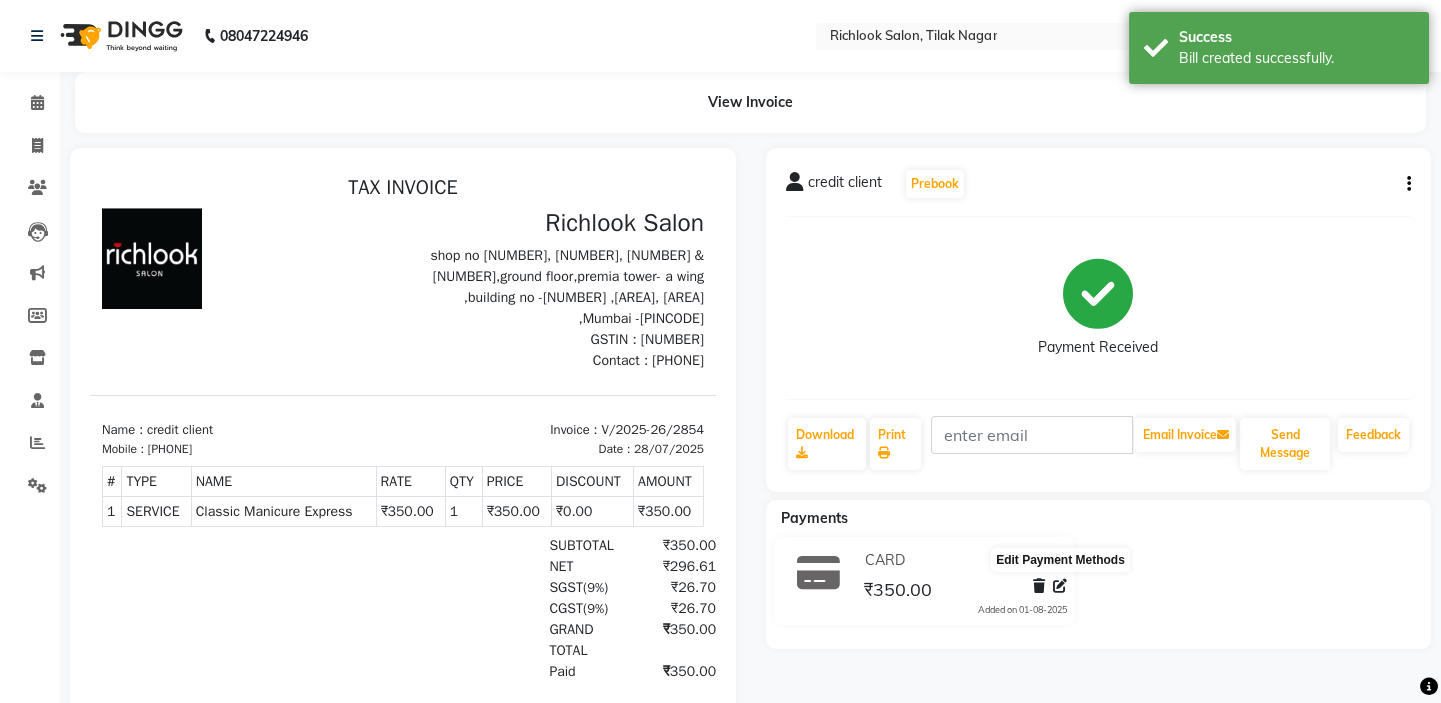 click 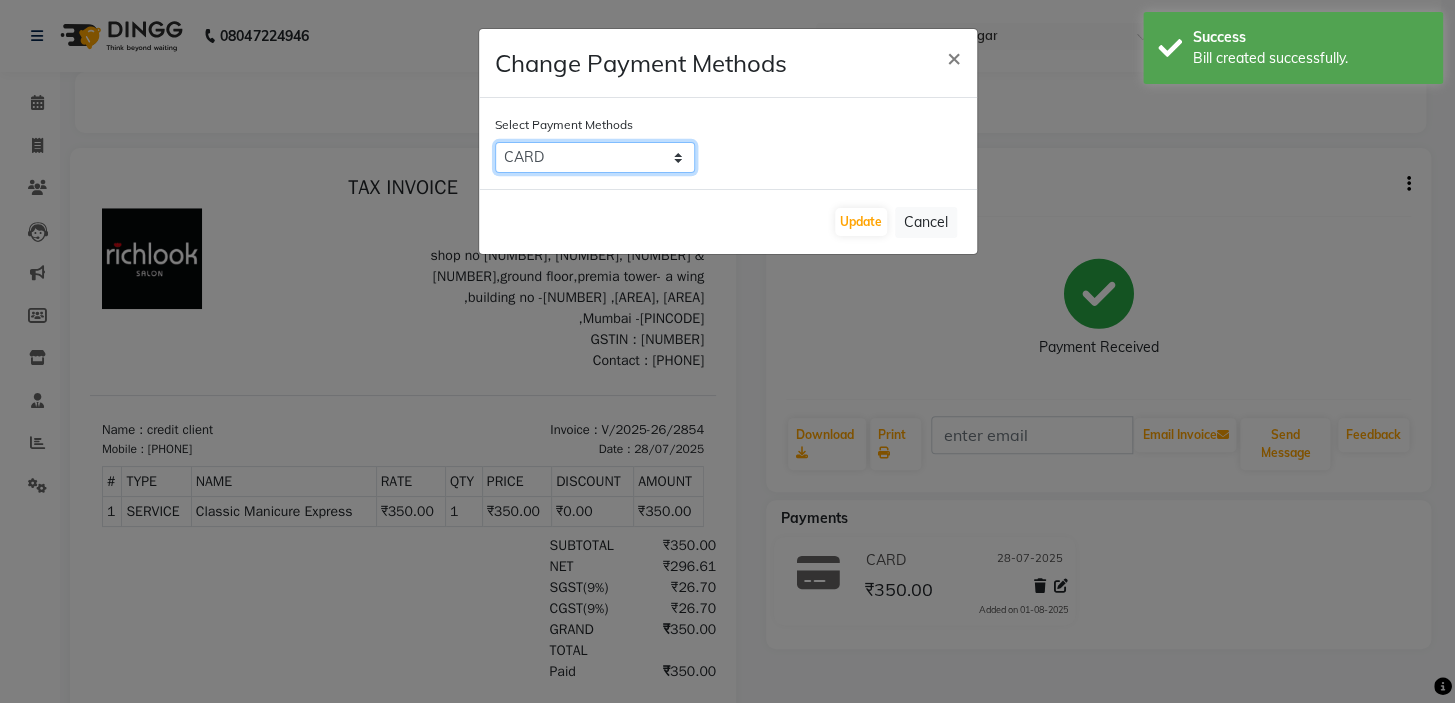 click on "CASH   CARD   ONLINE" 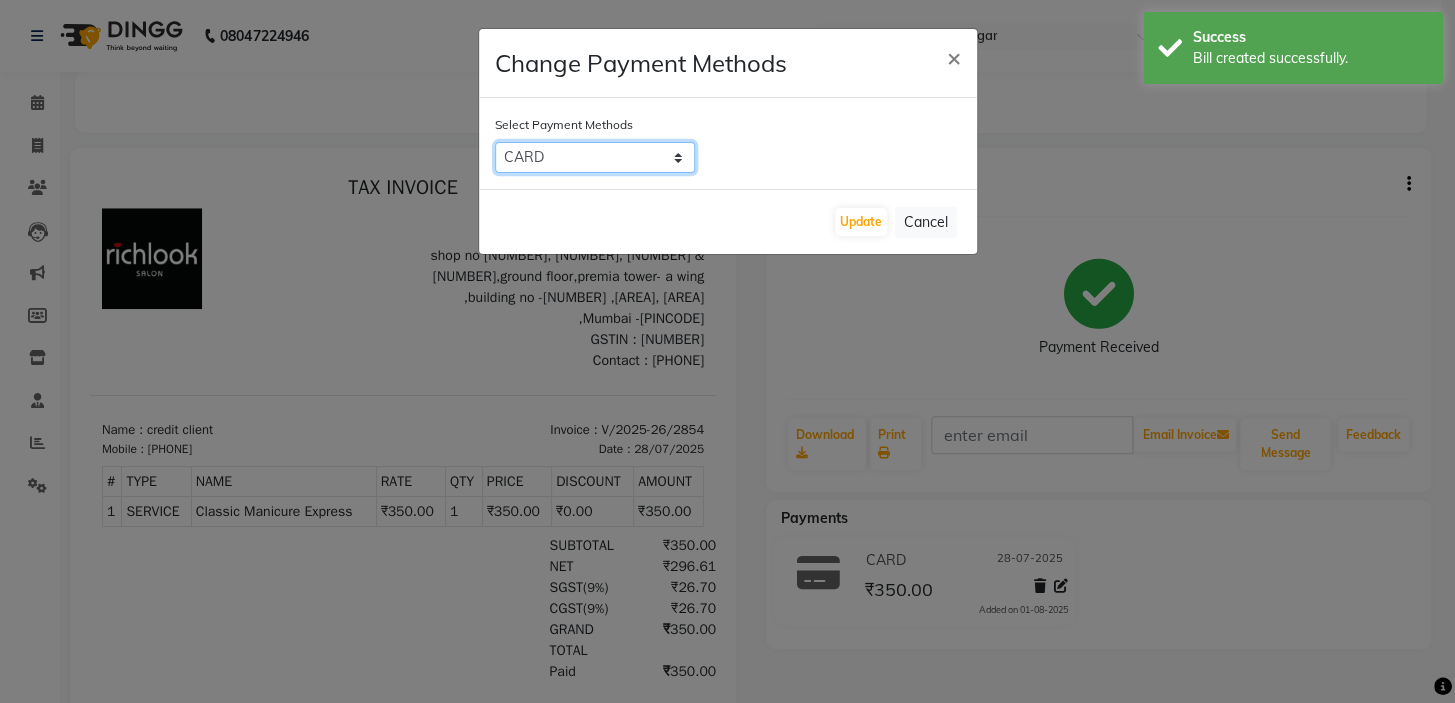 select on "3" 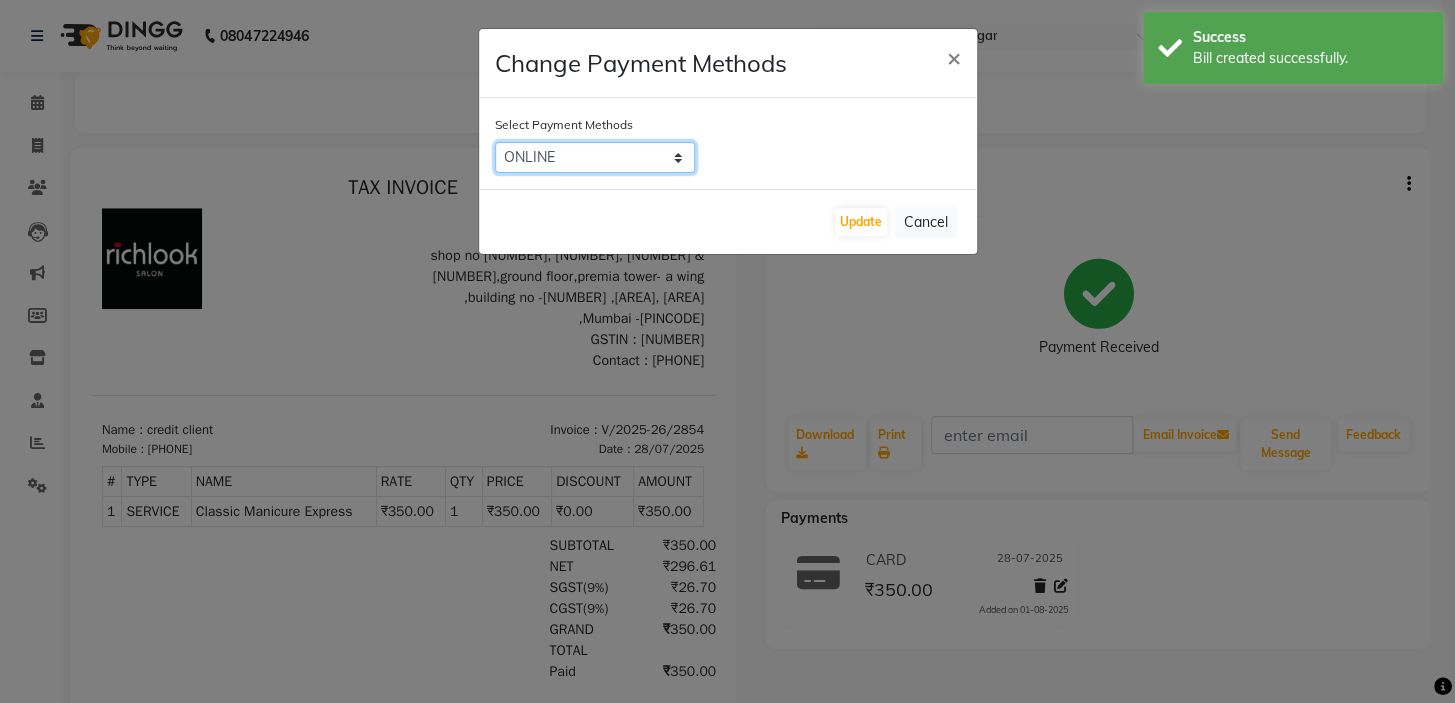 click on "CASH   CARD   ONLINE" 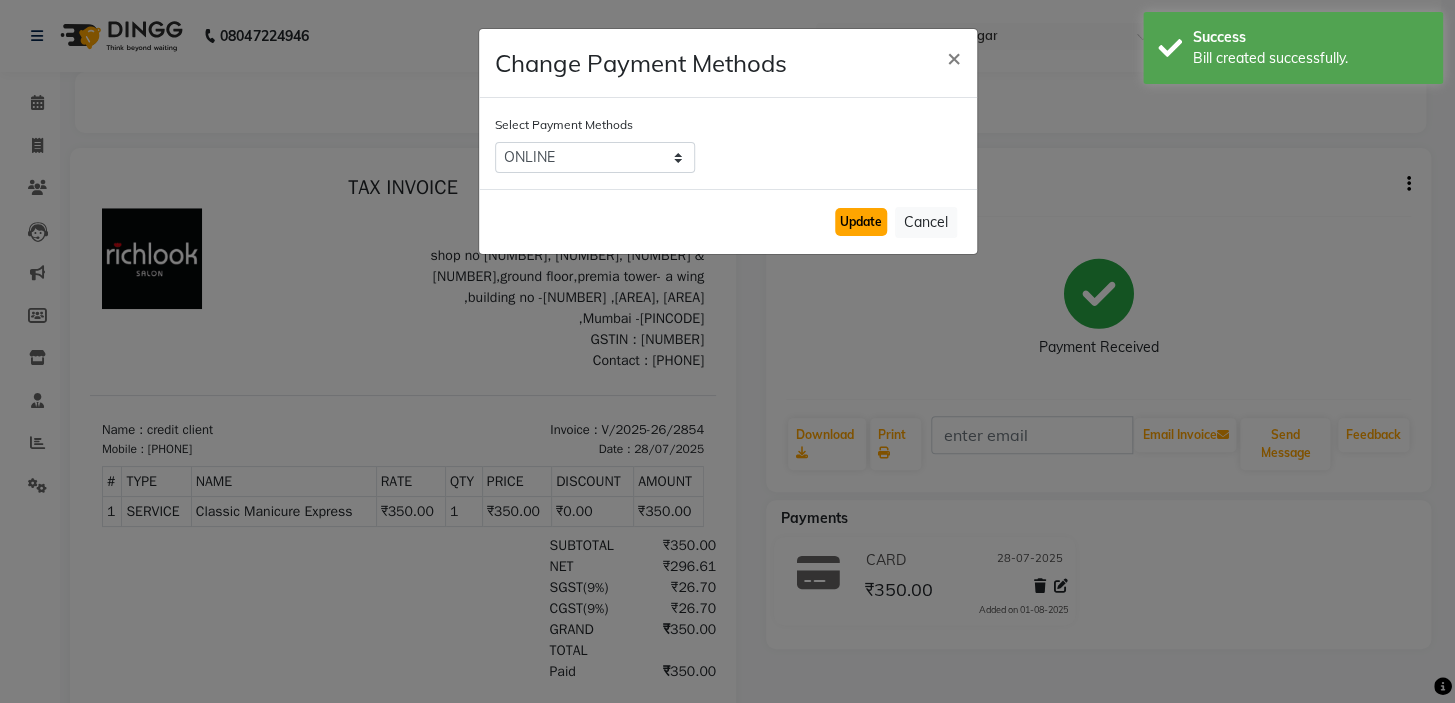 click on "Update" 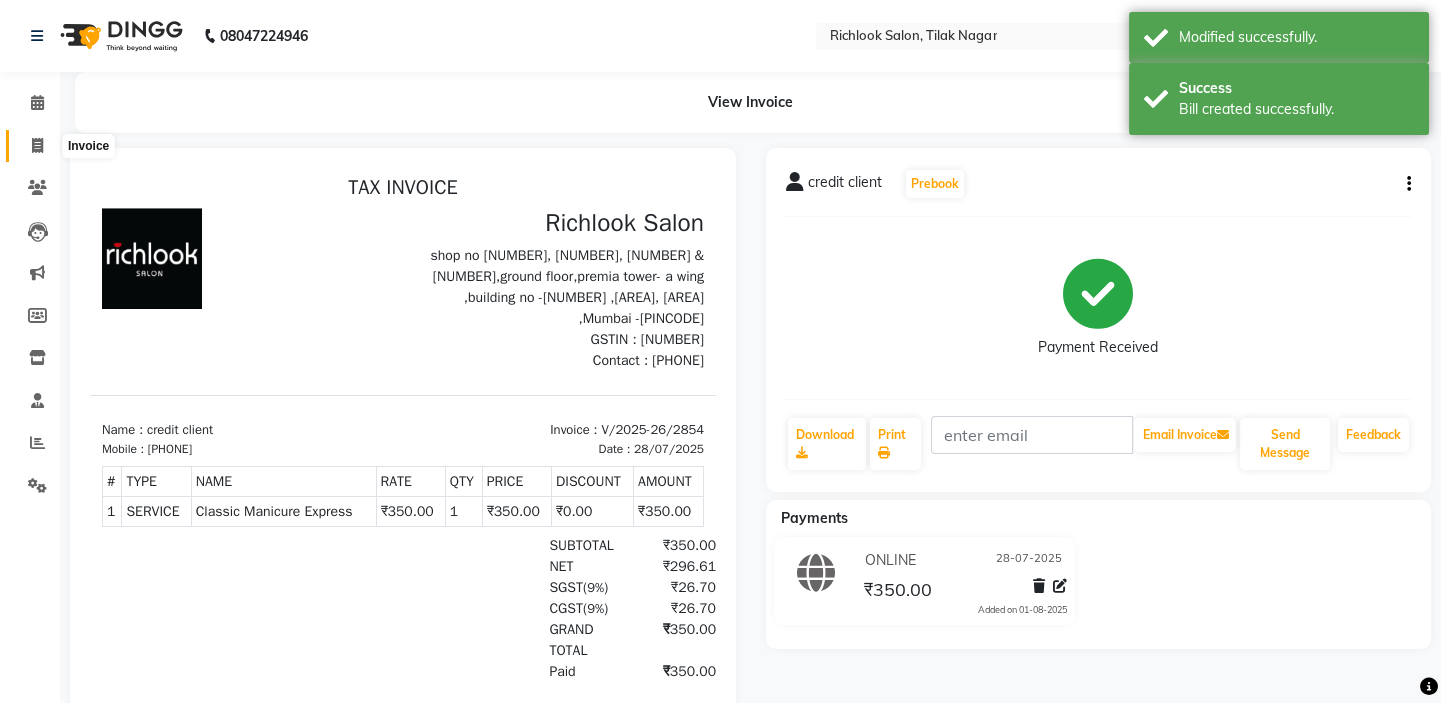click 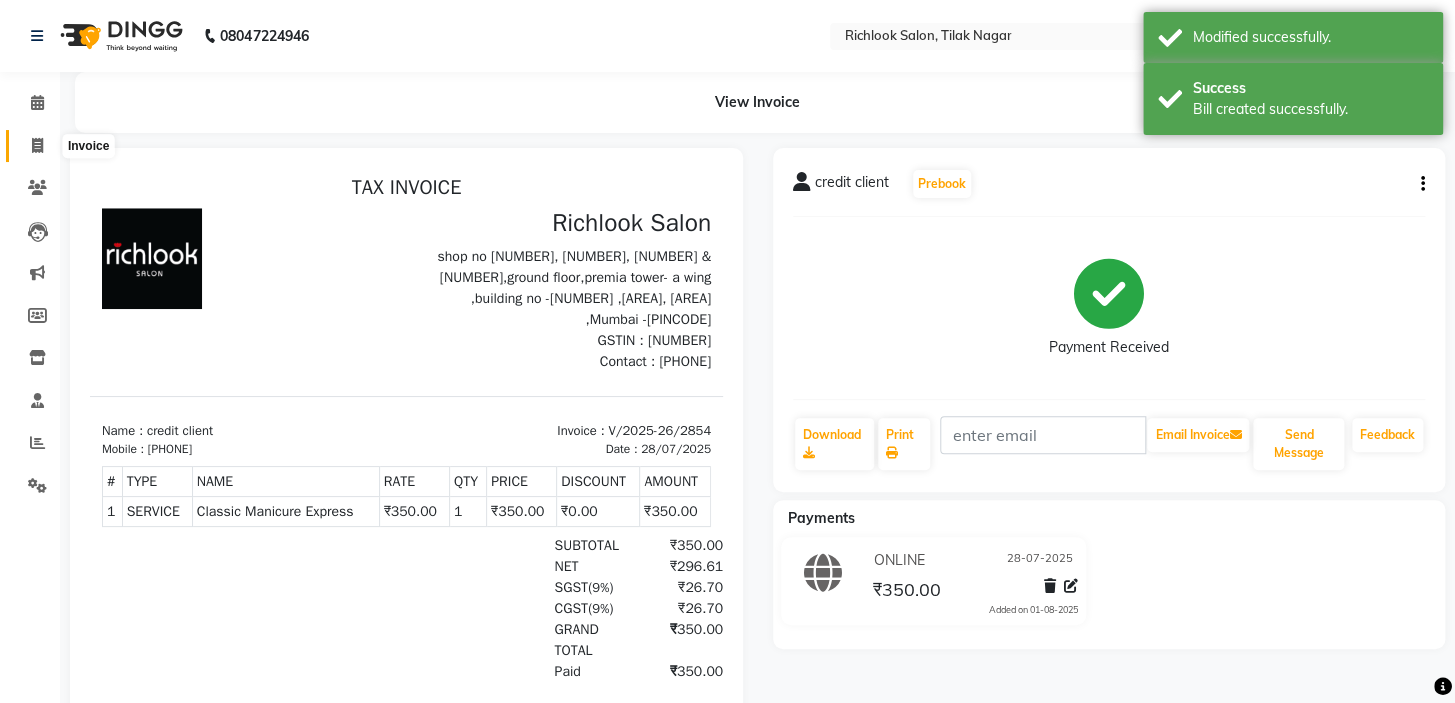 select on "6917" 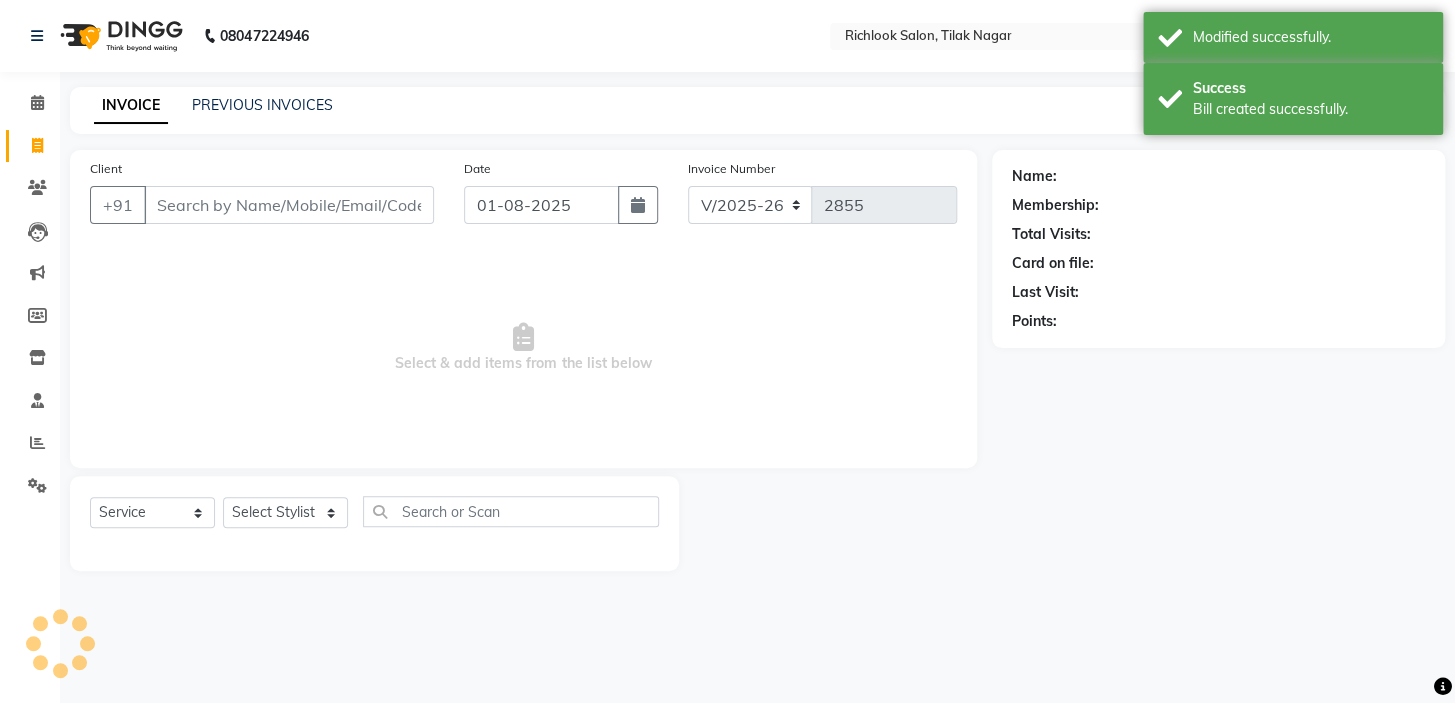 click on "Client" at bounding box center [289, 205] 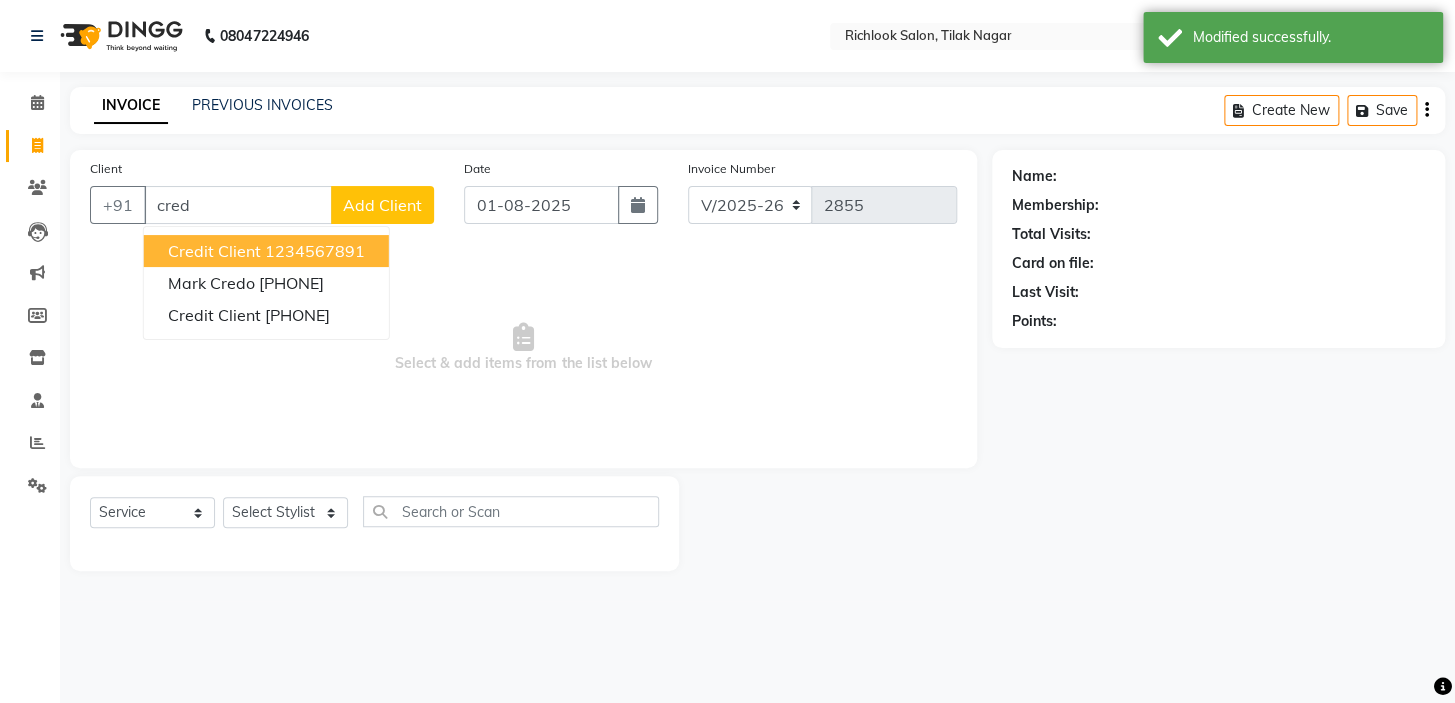drag, startPoint x: 198, startPoint y: 248, endPoint x: 201, endPoint y: 267, distance: 19.235384 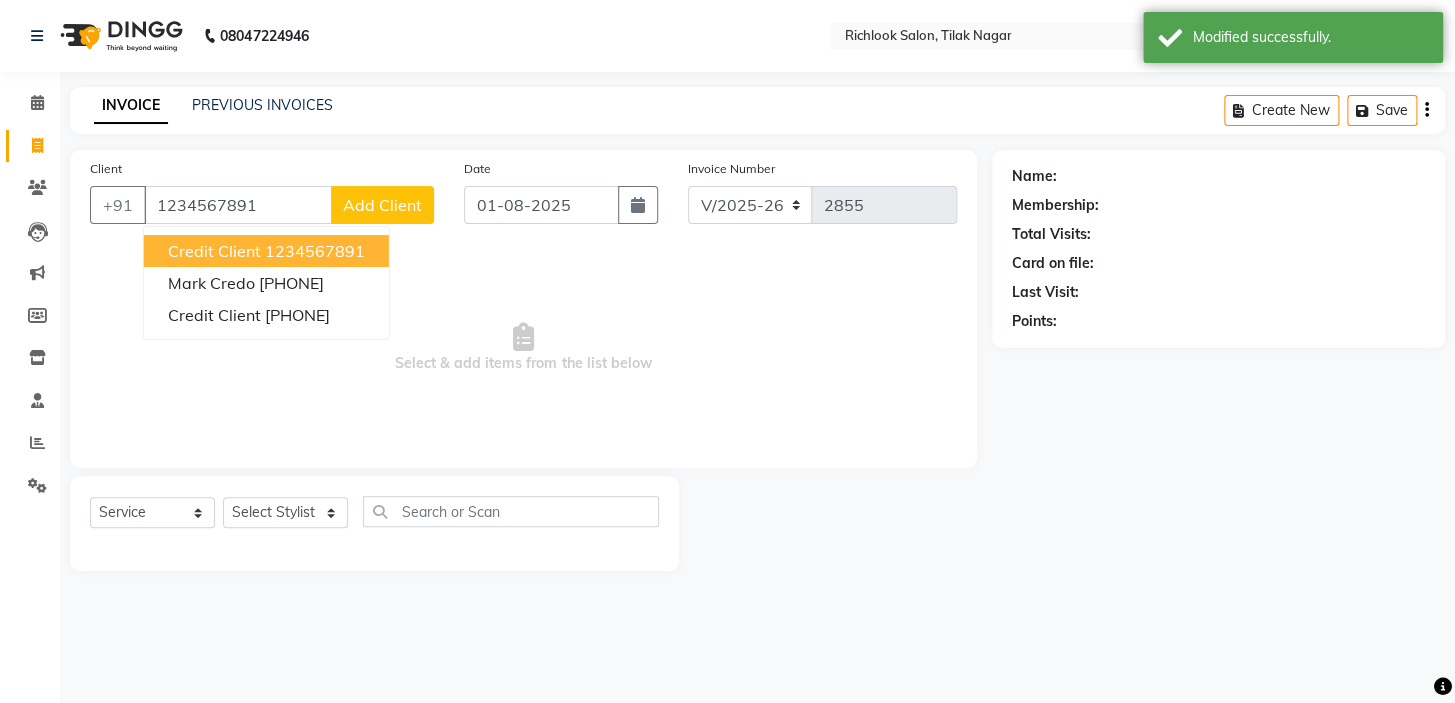 type on "1234567891" 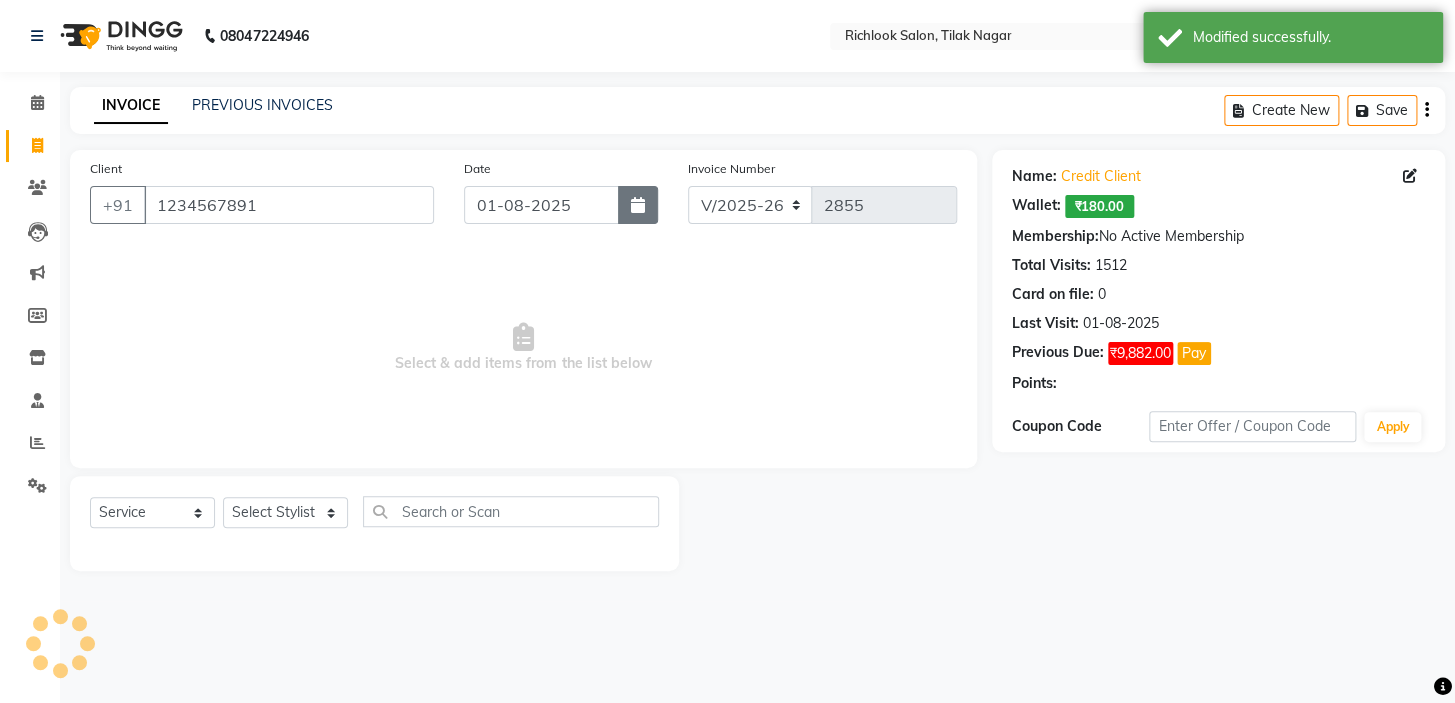 click 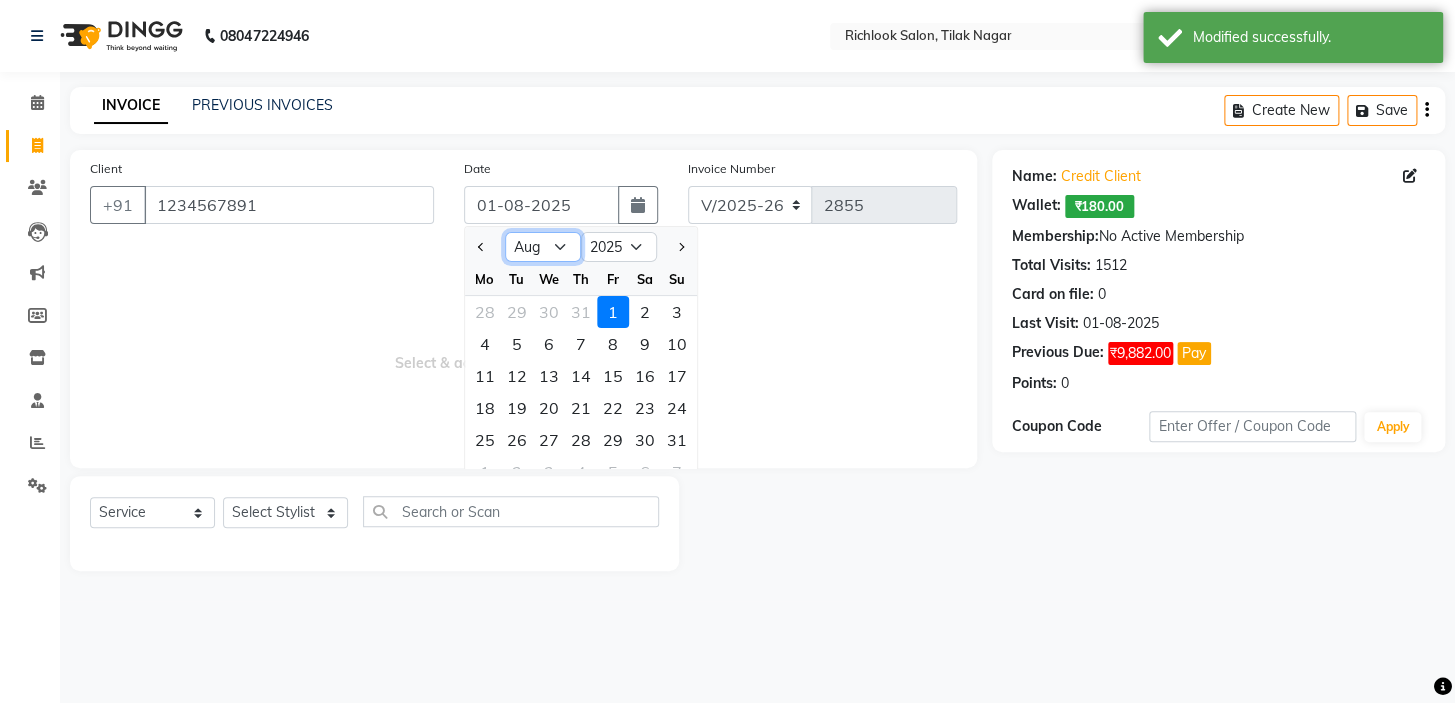click on "Jan Feb Mar Apr May Jun Jul Aug Sep Oct Nov Dec" 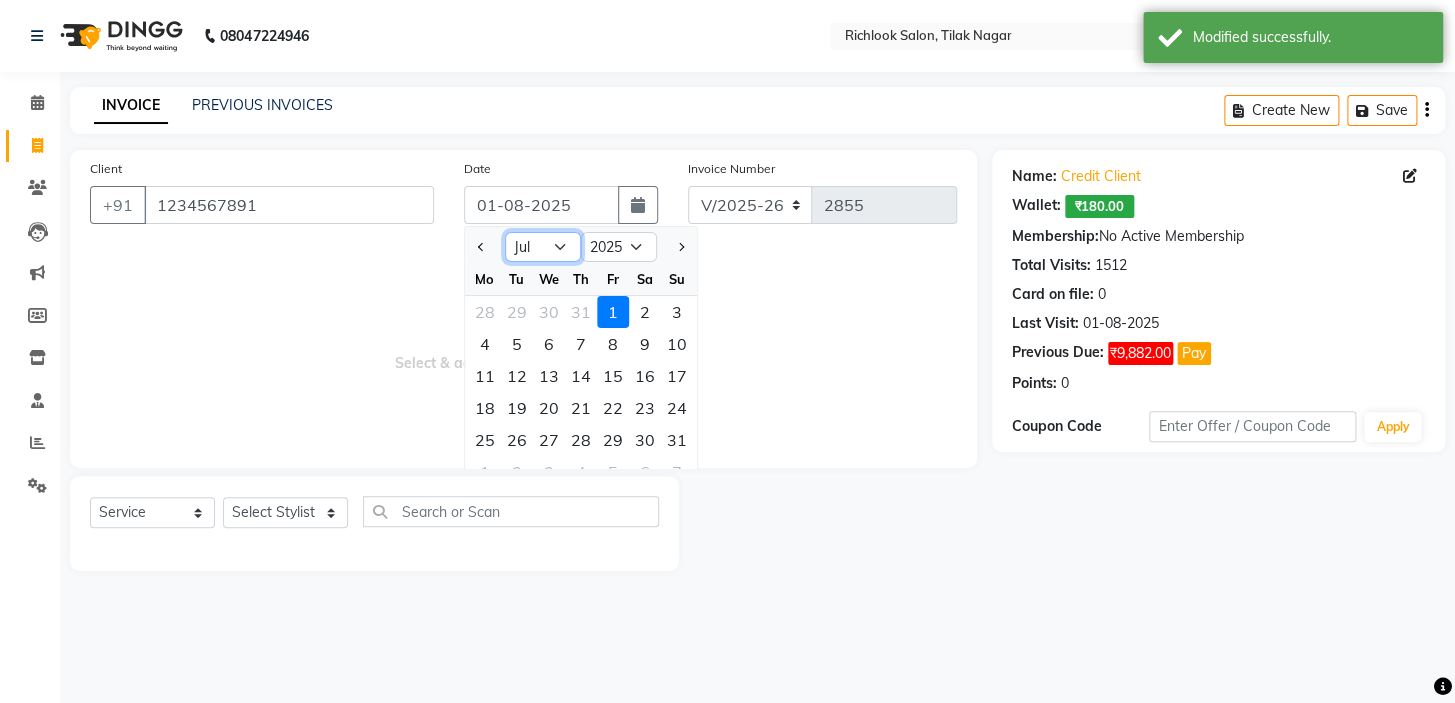 click on "Jan Feb Mar Apr May Jun Jul Aug Sep Oct Nov Dec" 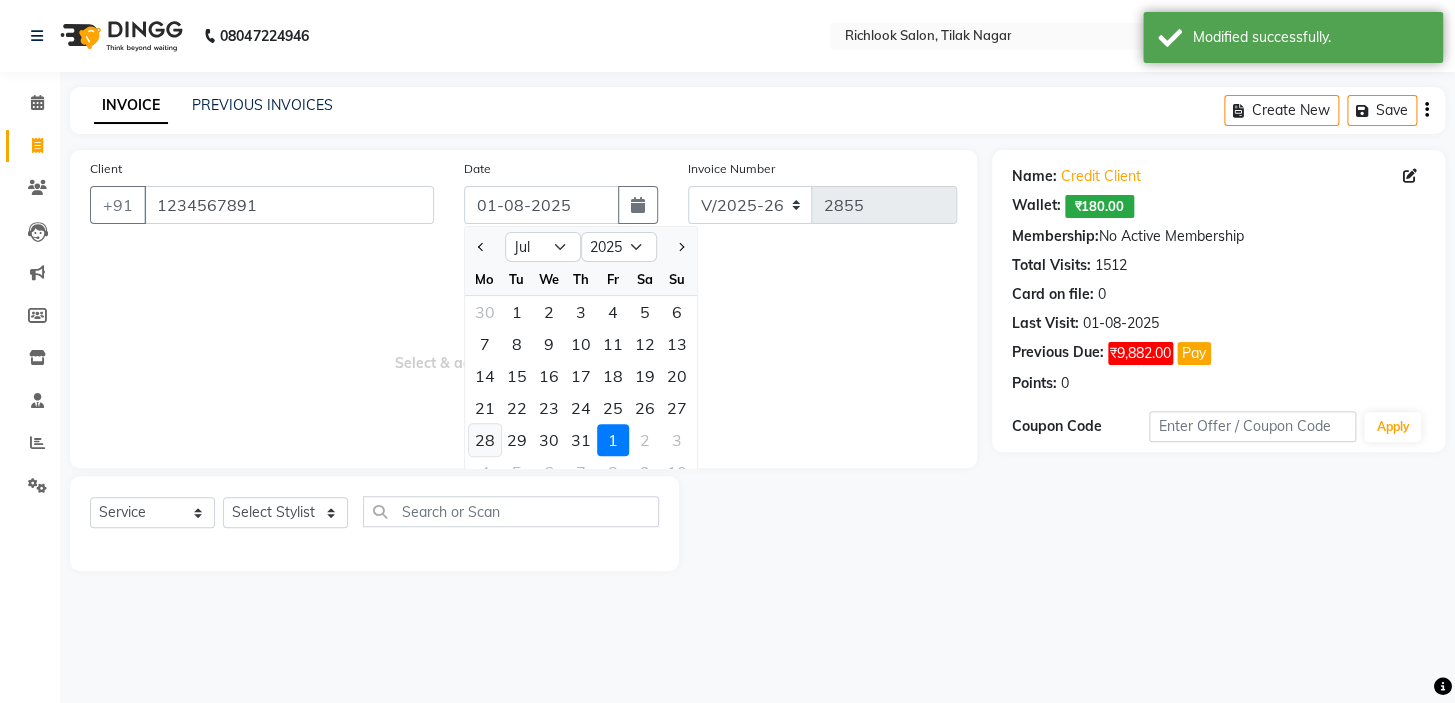 click on "28" 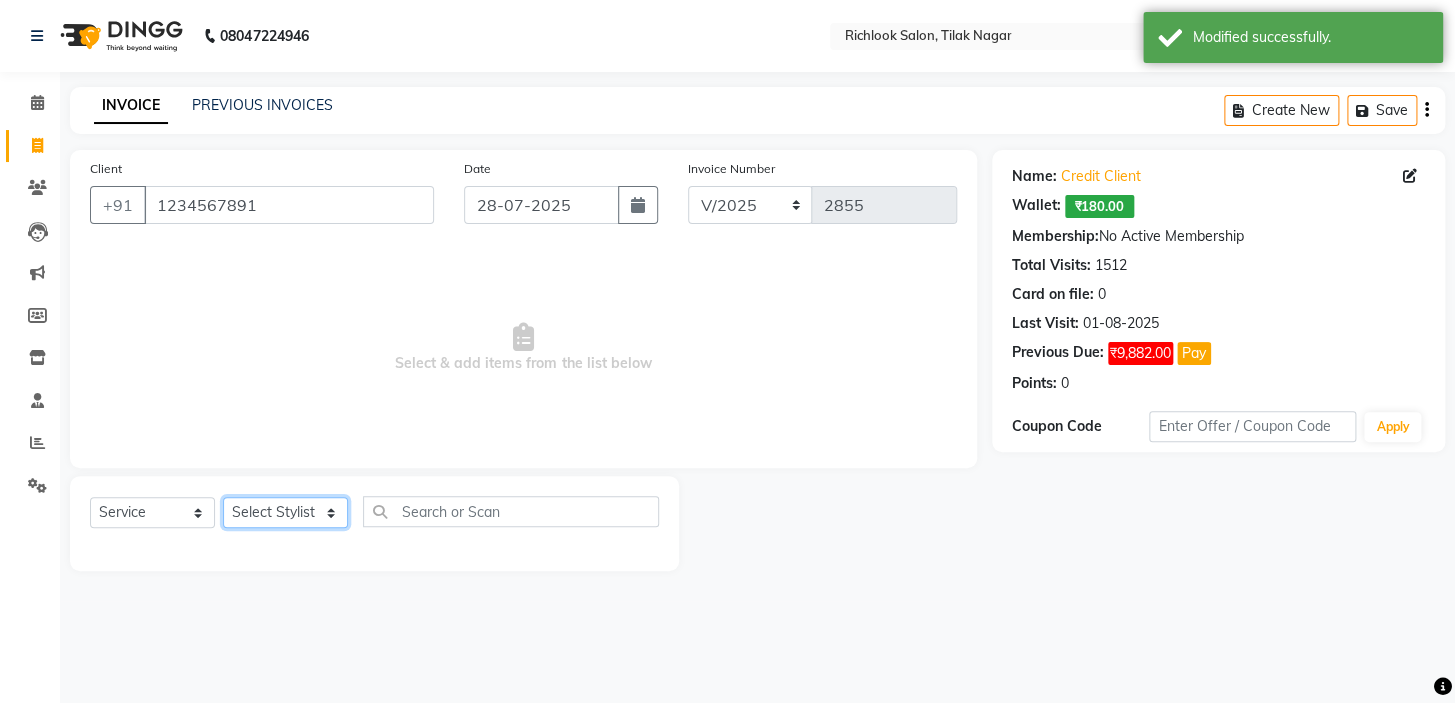 drag, startPoint x: 257, startPoint y: 506, endPoint x: 429, endPoint y: 543, distance: 175.93465 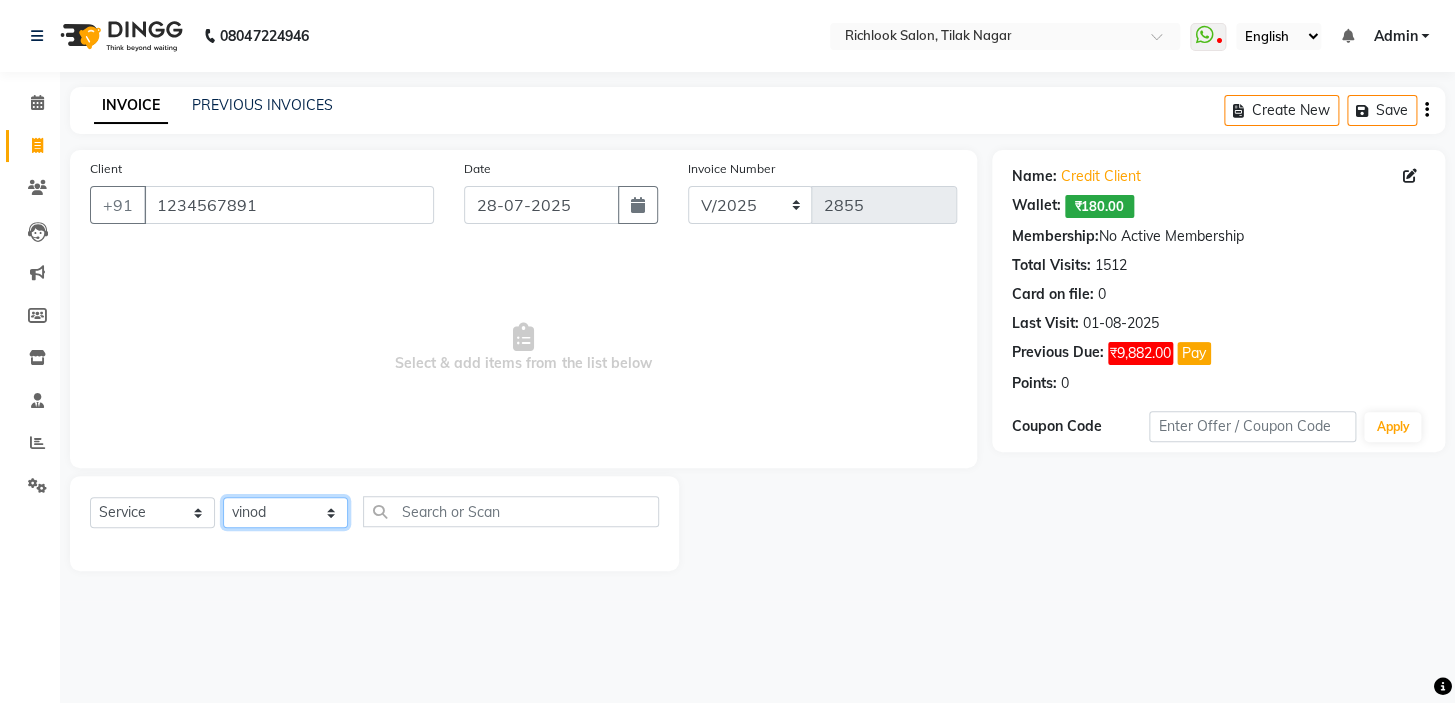 click on "Select Stylist [NAME] [NAME] [NAME] [NAME] [NAME]  [NAME] [NAME]   [NAME] [NAME]   [NAME]" 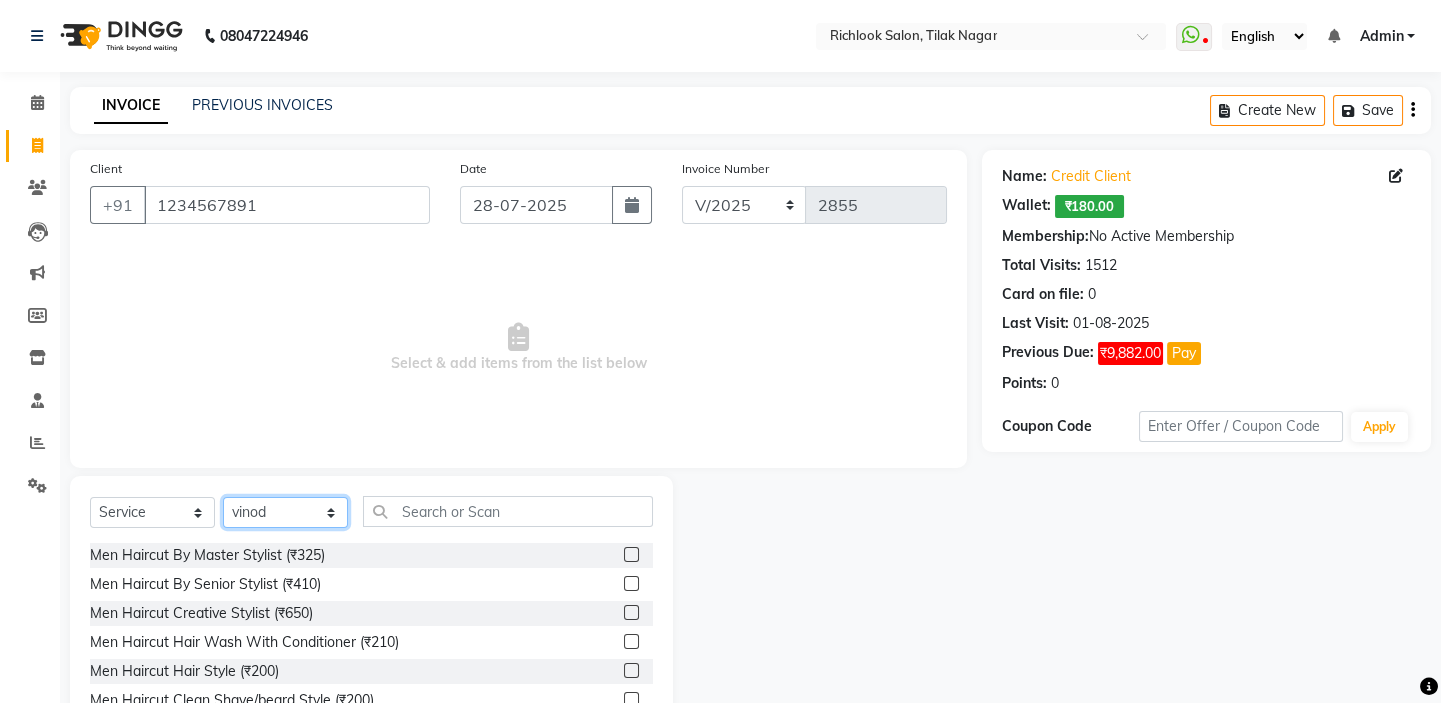 click on "Select Stylist [NAME] [NAME] [NAME] [NAME] [NAME]  [NAME] [NAME]   [NAME] [NAME]   [NAME]" 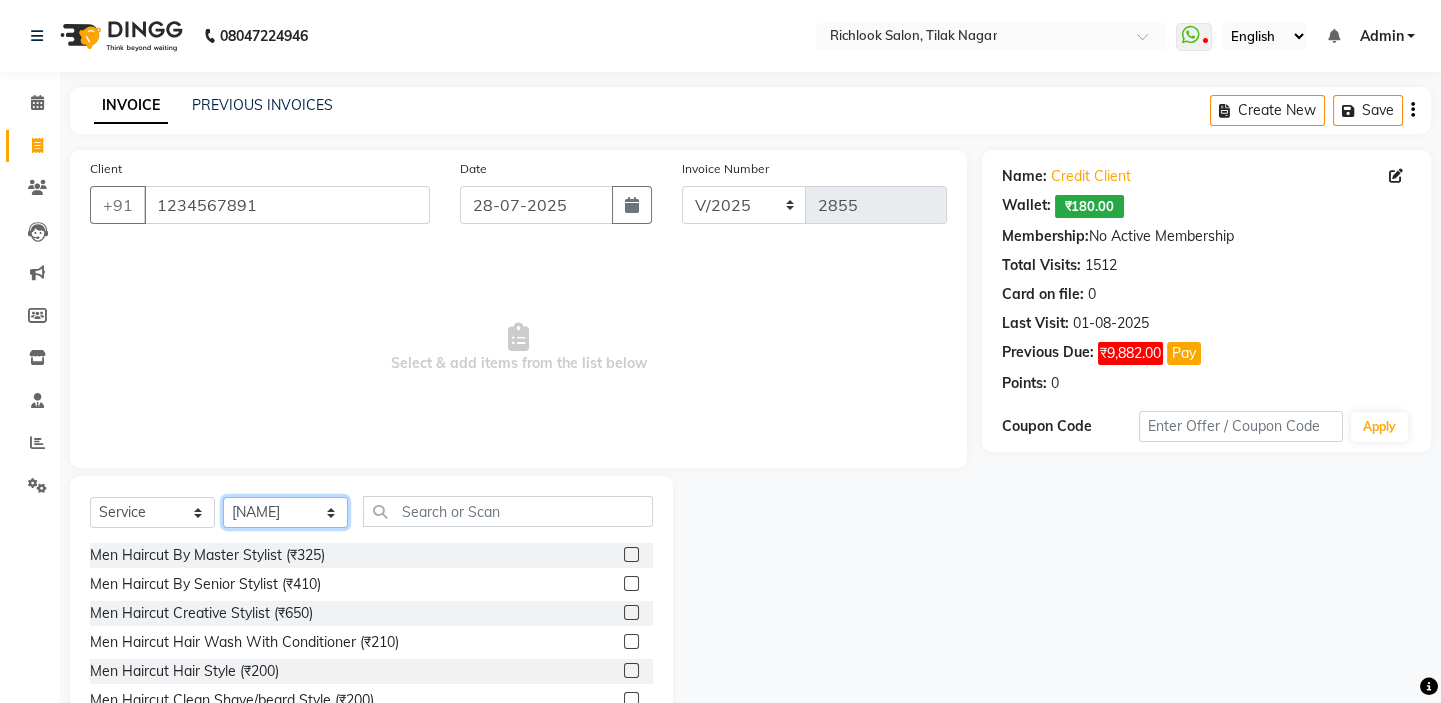click on "Select Stylist [NAME] [NAME] [NAME] [NAME] [NAME]  [NAME] [NAME]   [NAME] [NAME]   [NAME]" 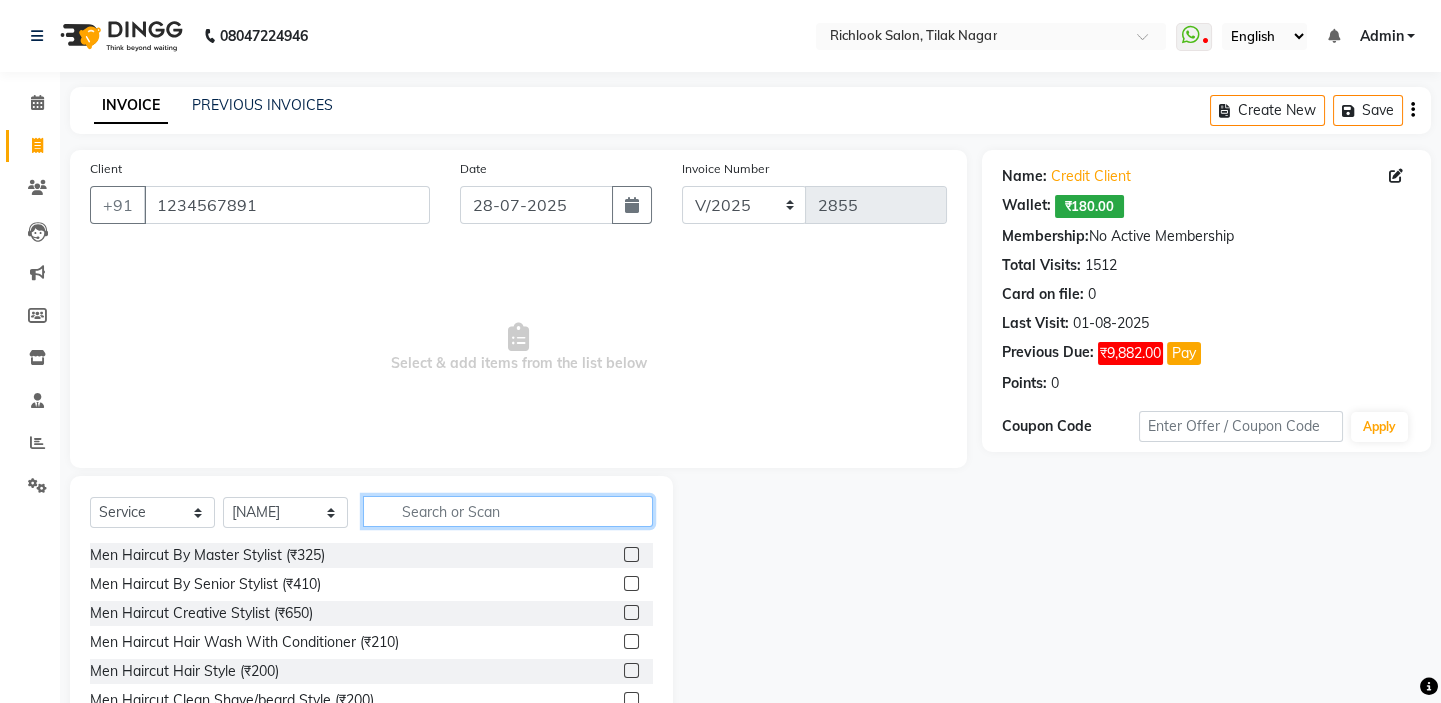 click 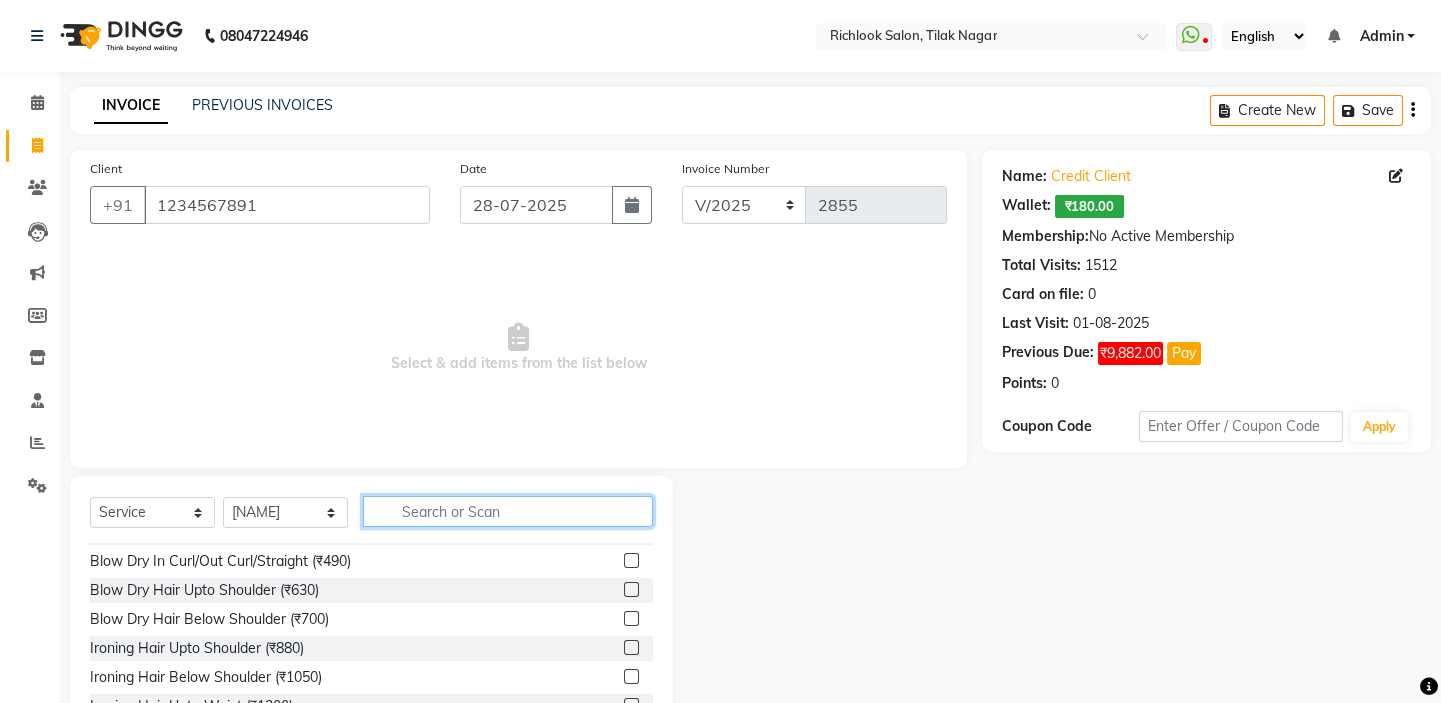 scroll, scrollTop: 636, scrollLeft: 0, axis: vertical 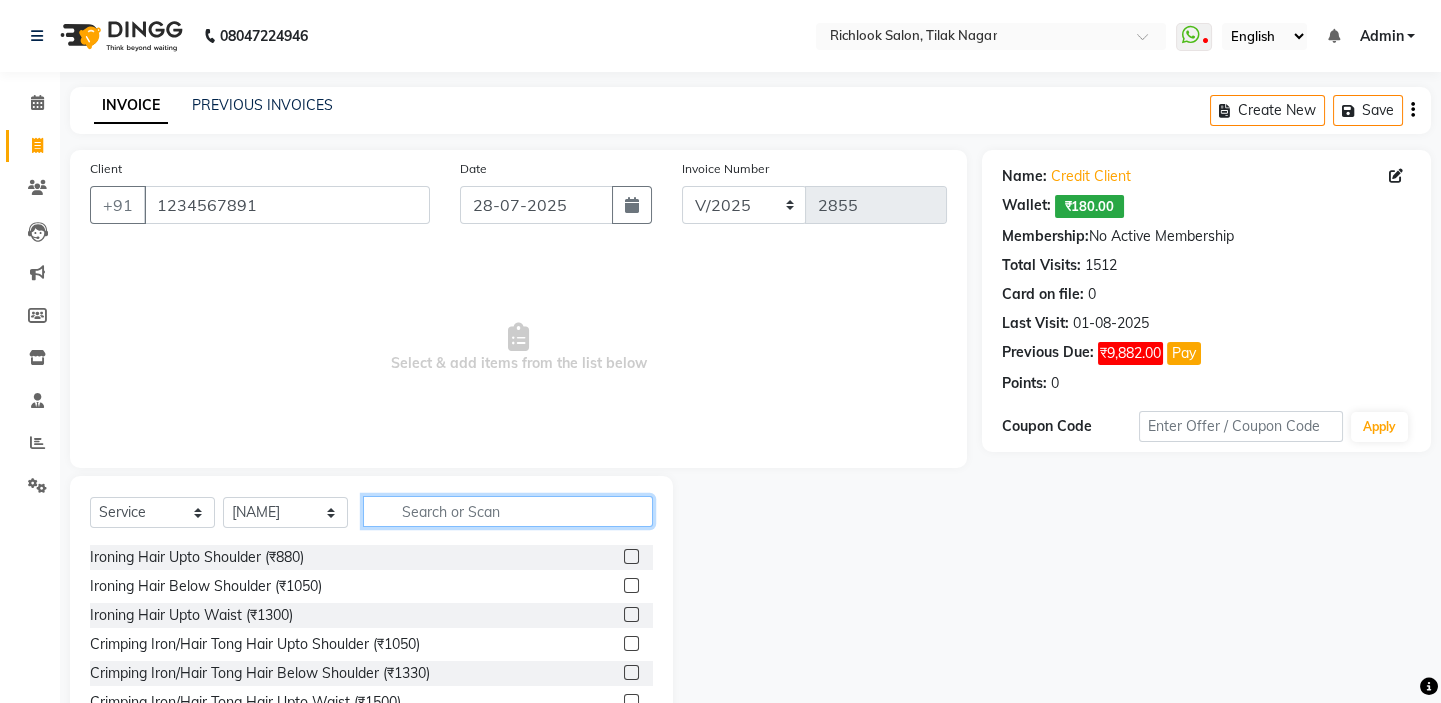 click 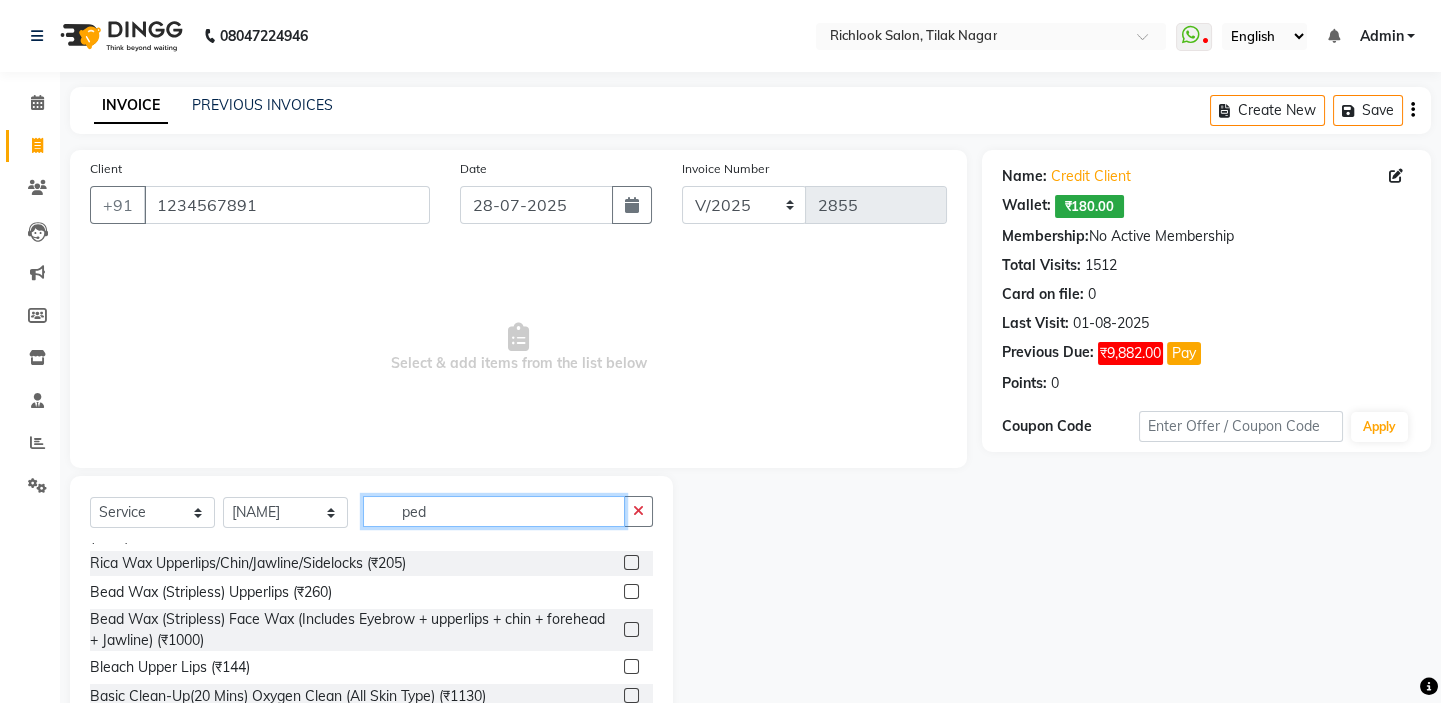 scroll, scrollTop: 2, scrollLeft: 0, axis: vertical 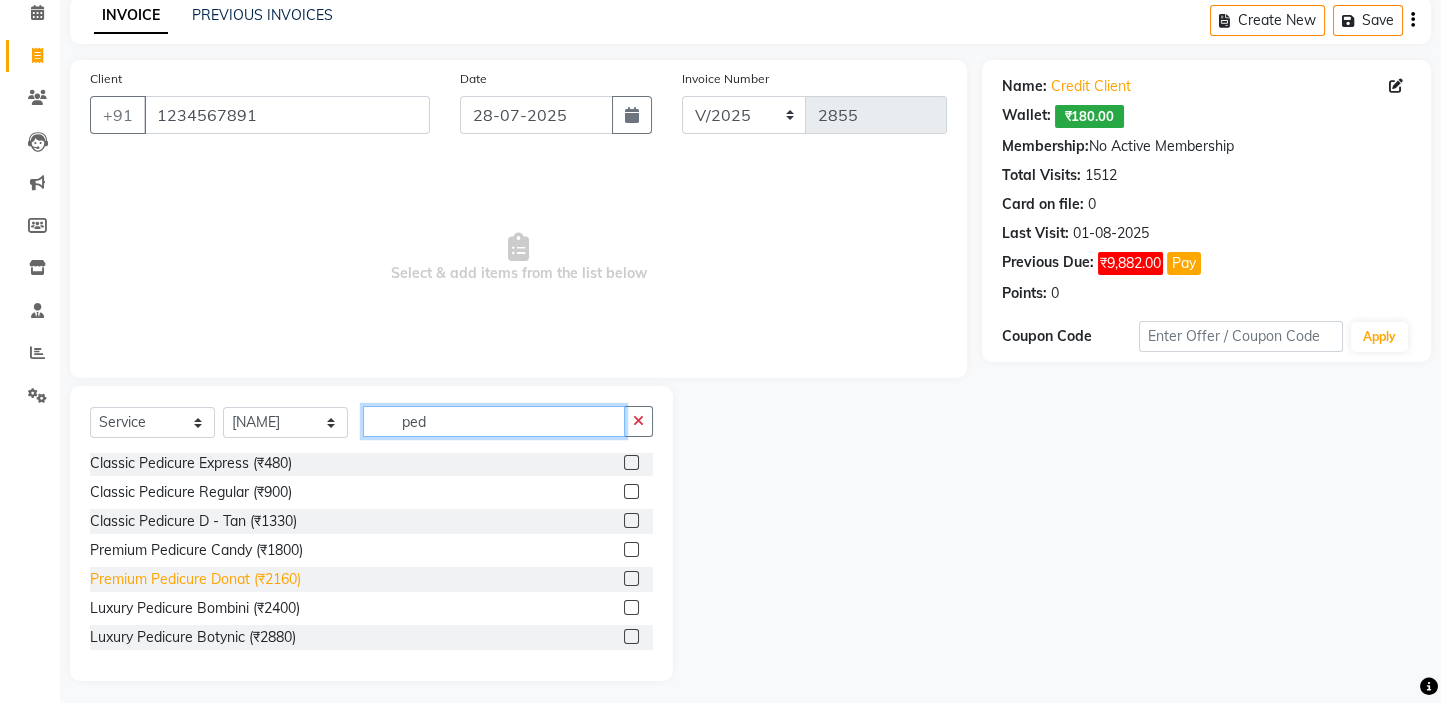 type 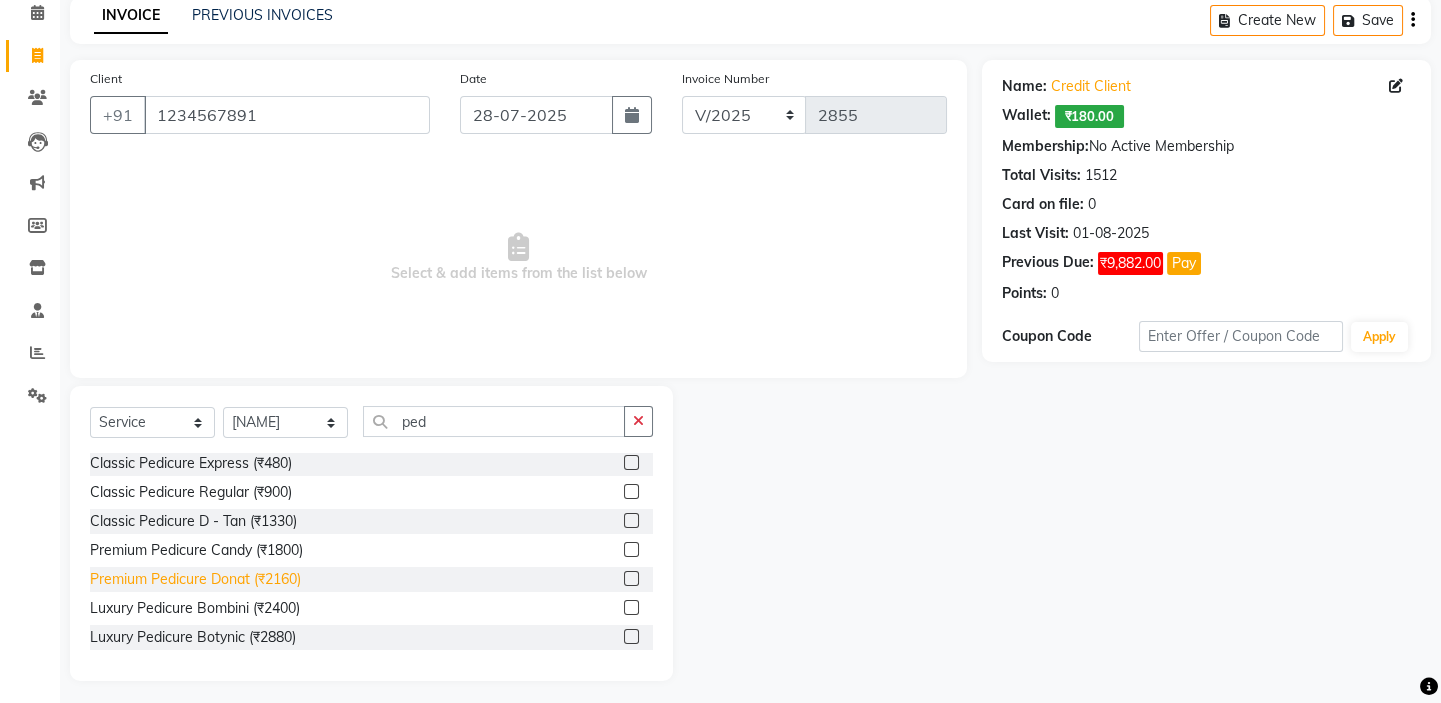 click on "Premium Pedicure Donat (₹2160)" 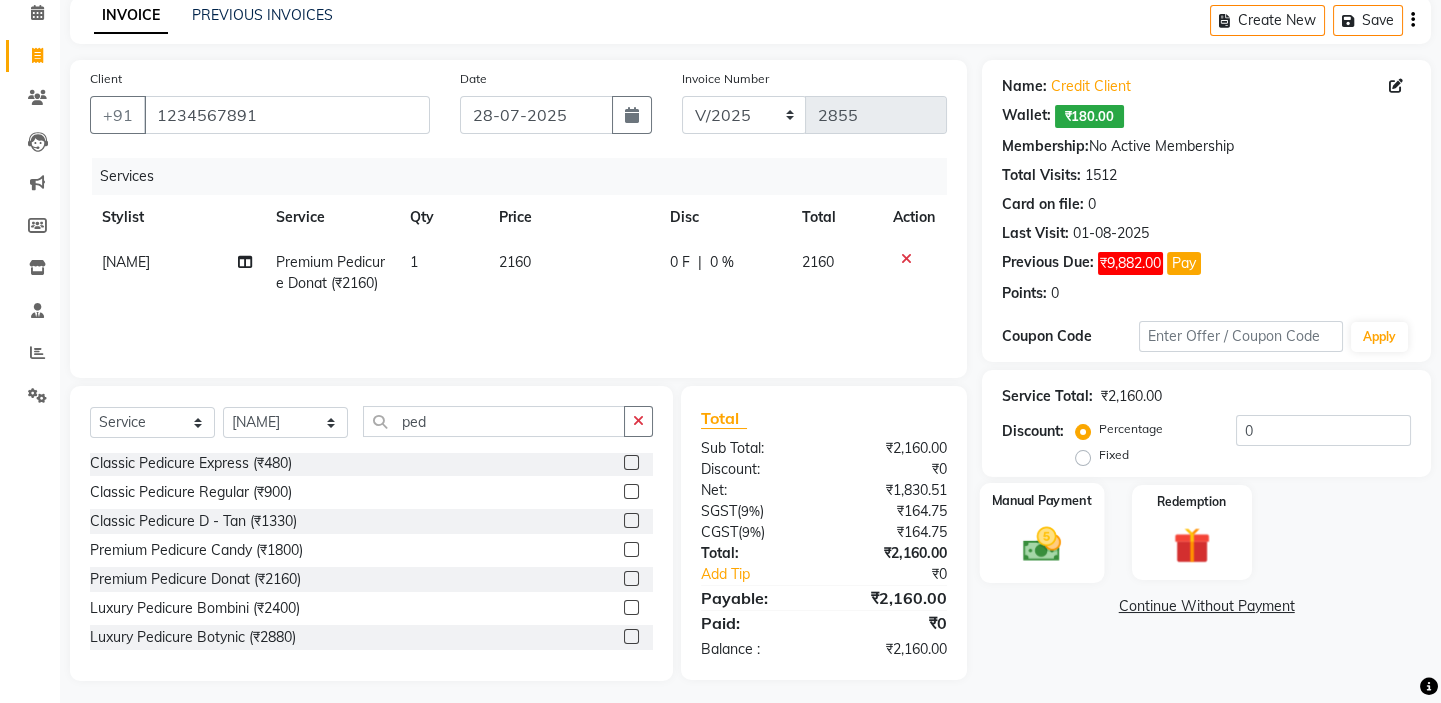 scroll, scrollTop: 99, scrollLeft: 0, axis: vertical 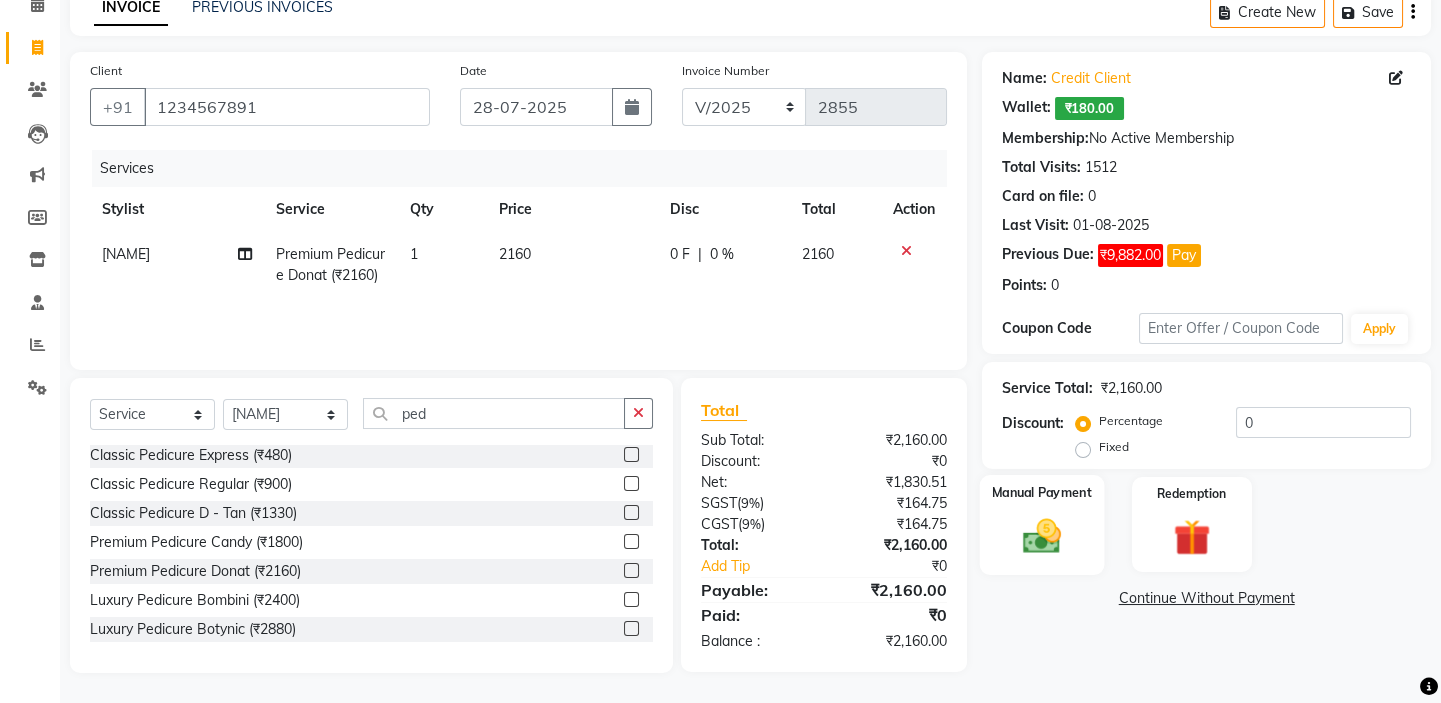 click 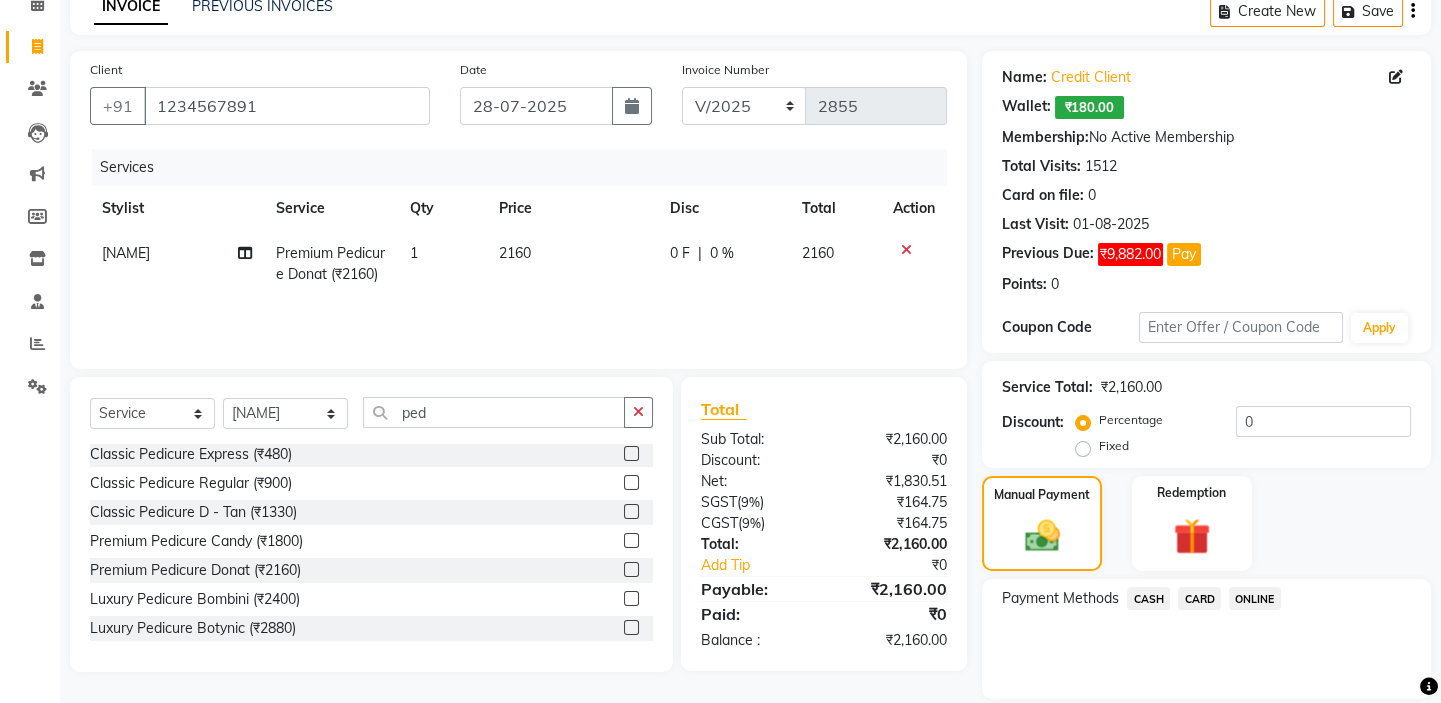 click on "CARD" 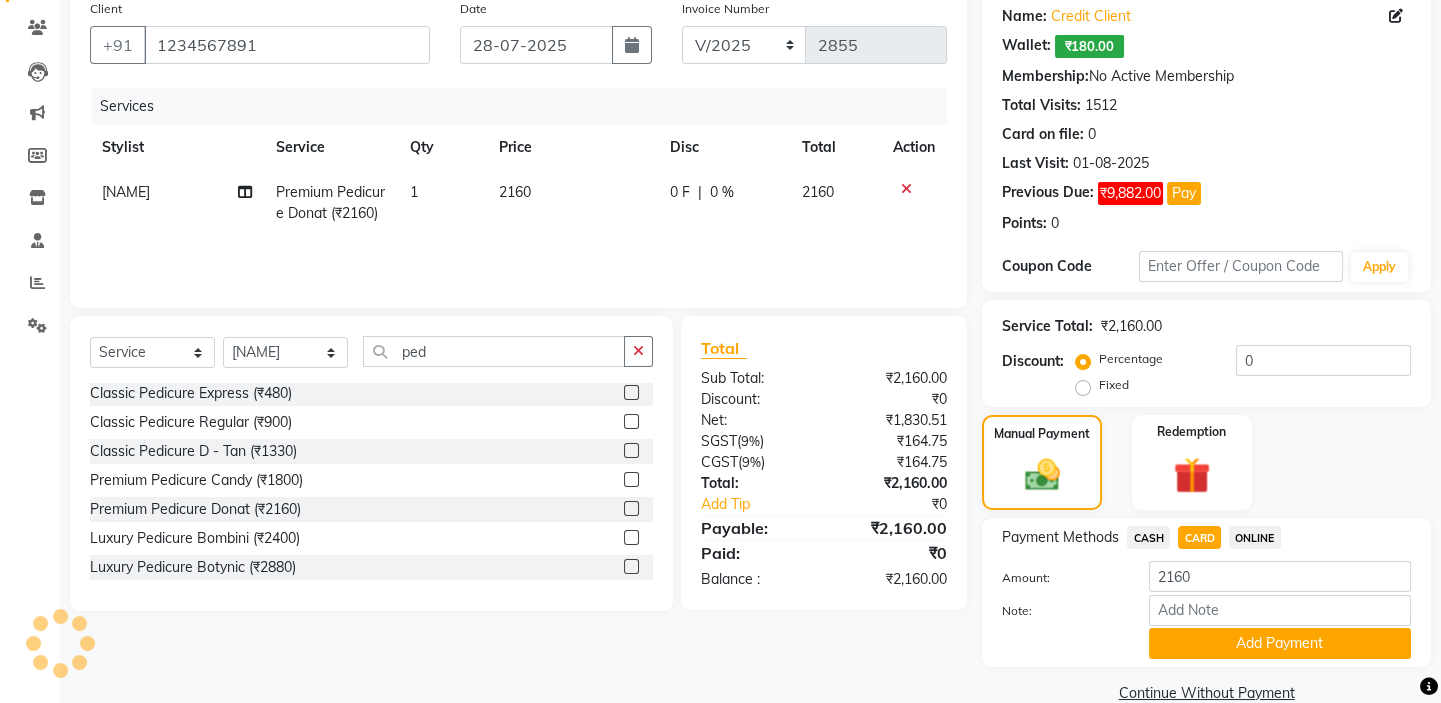 scroll, scrollTop: 195, scrollLeft: 0, axis: vertical 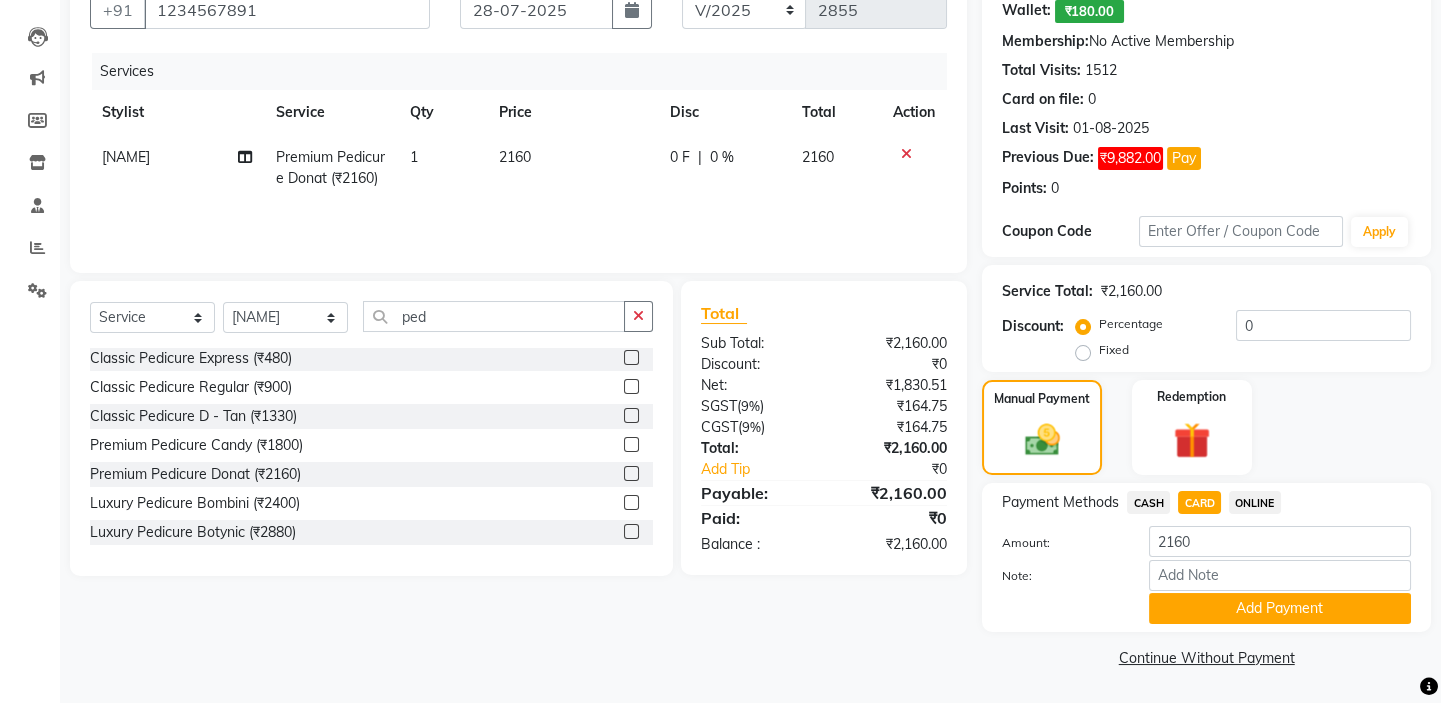 click on "CASH" 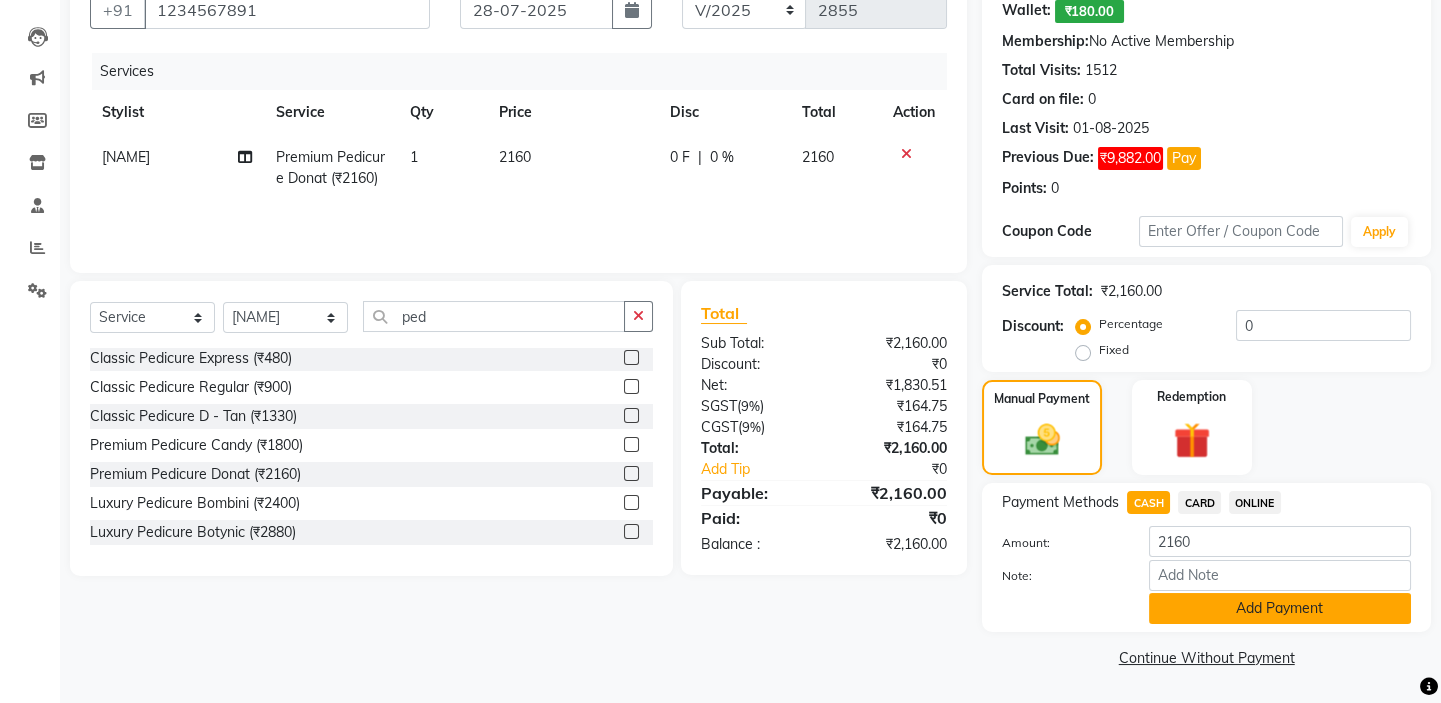 click on "Add Payment" 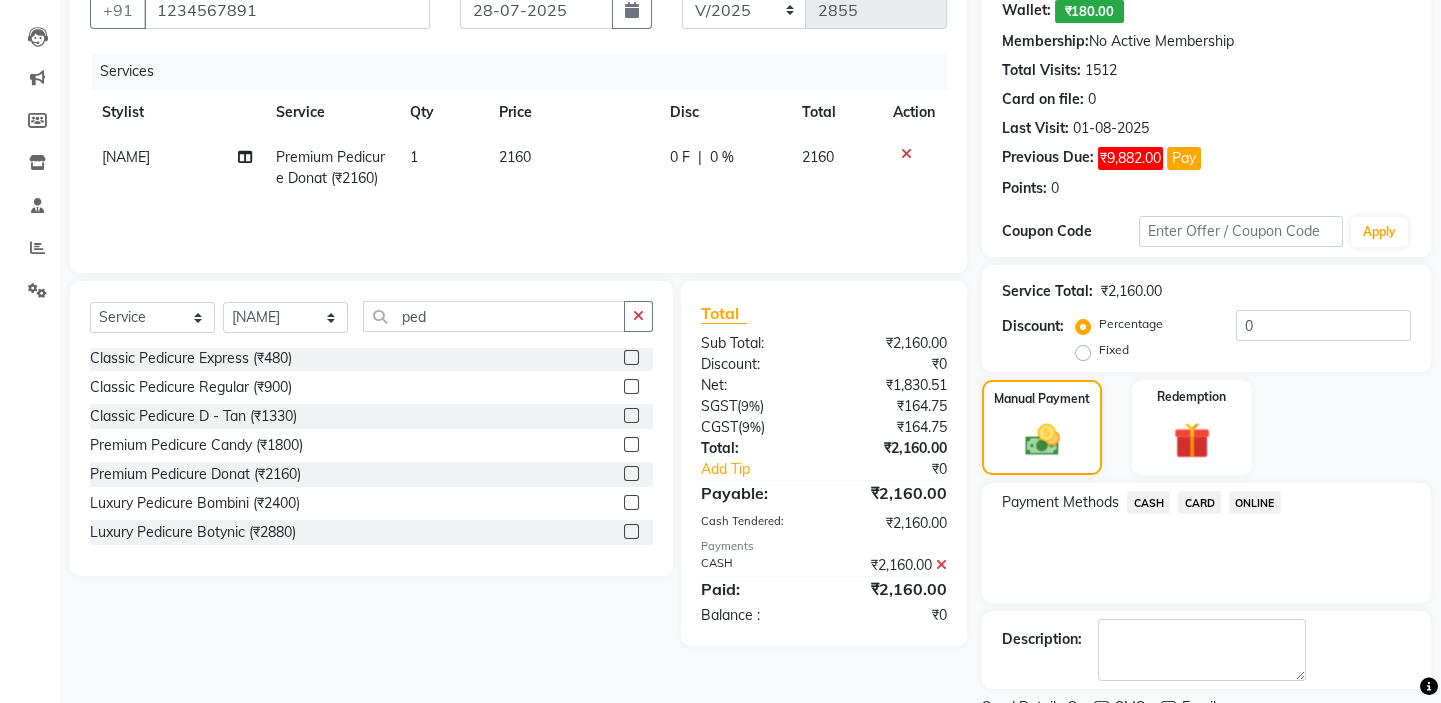 scroll, scrollTop: 279, scrollLeft: 0, axis: vertical 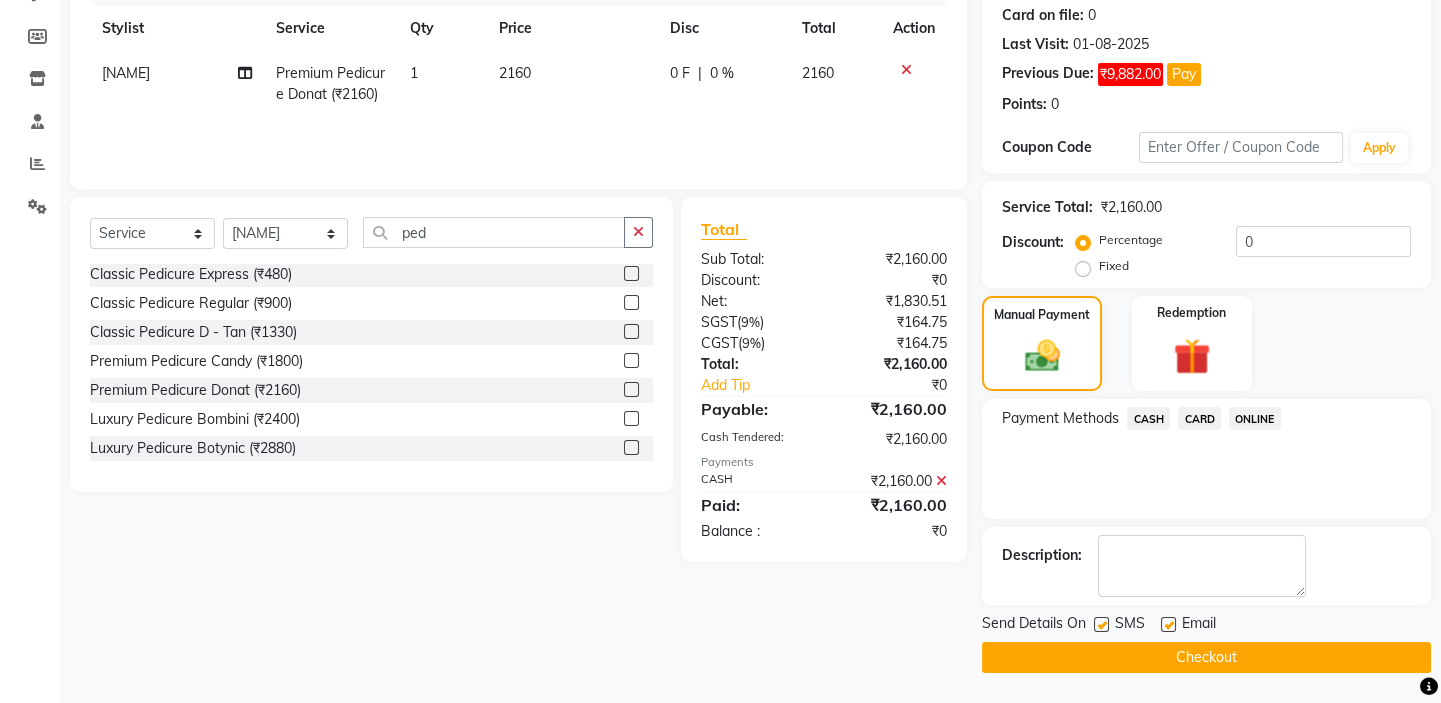 click on "Checkout" 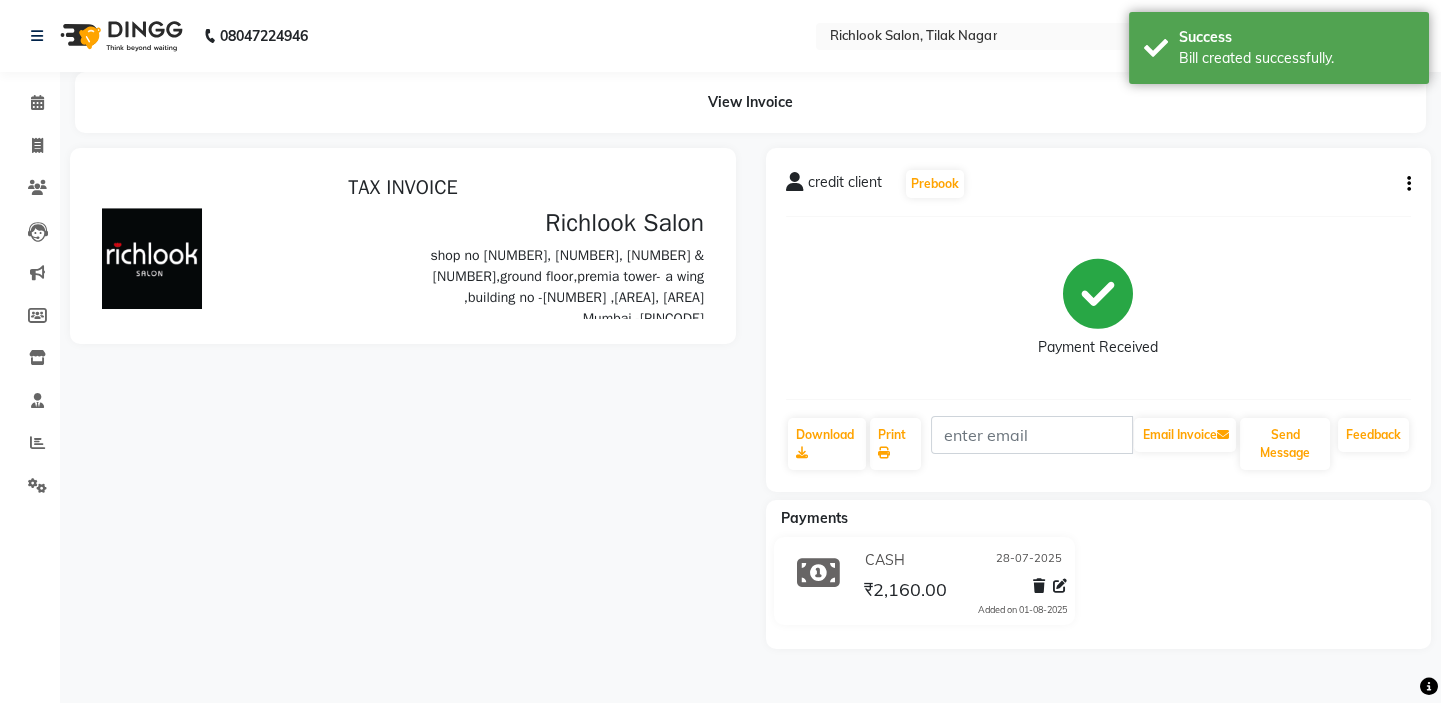 scroll, scrollTop: 0, scrollLeft: 0, axis: both 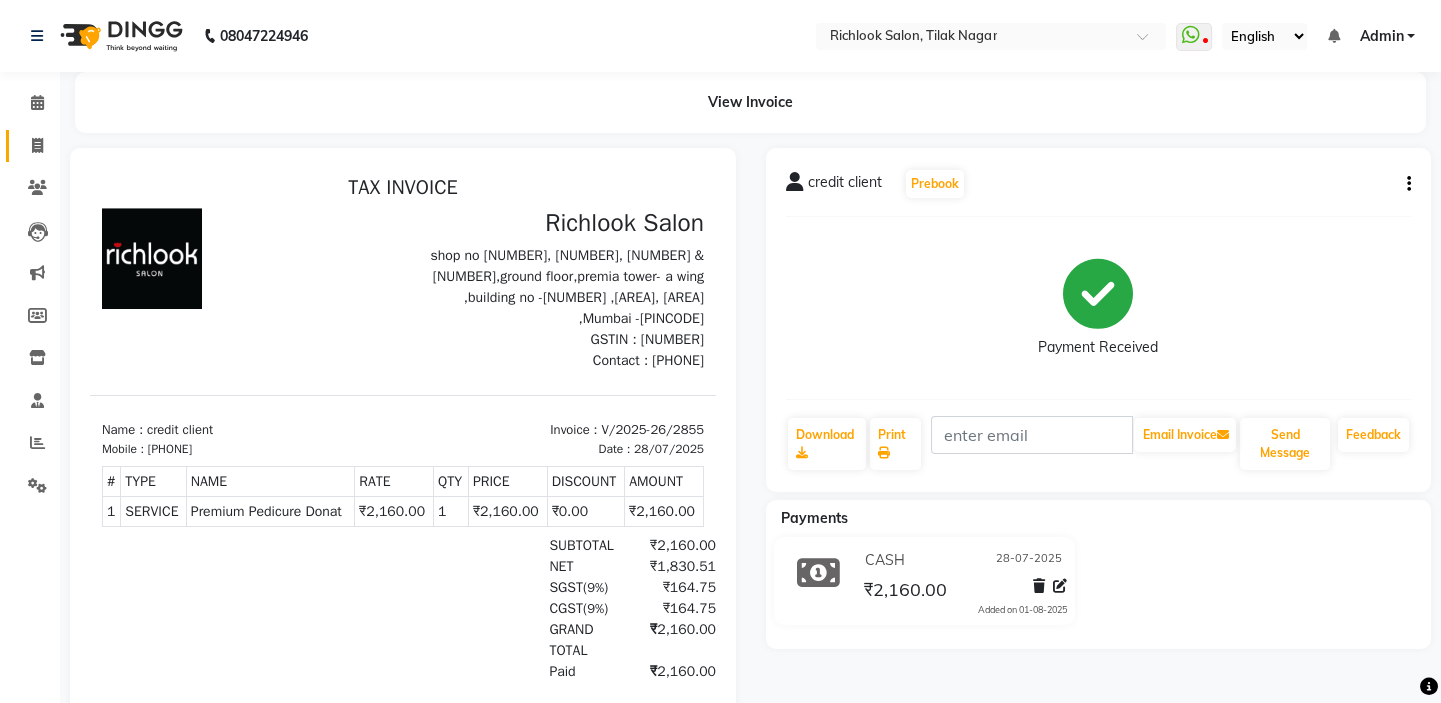 click 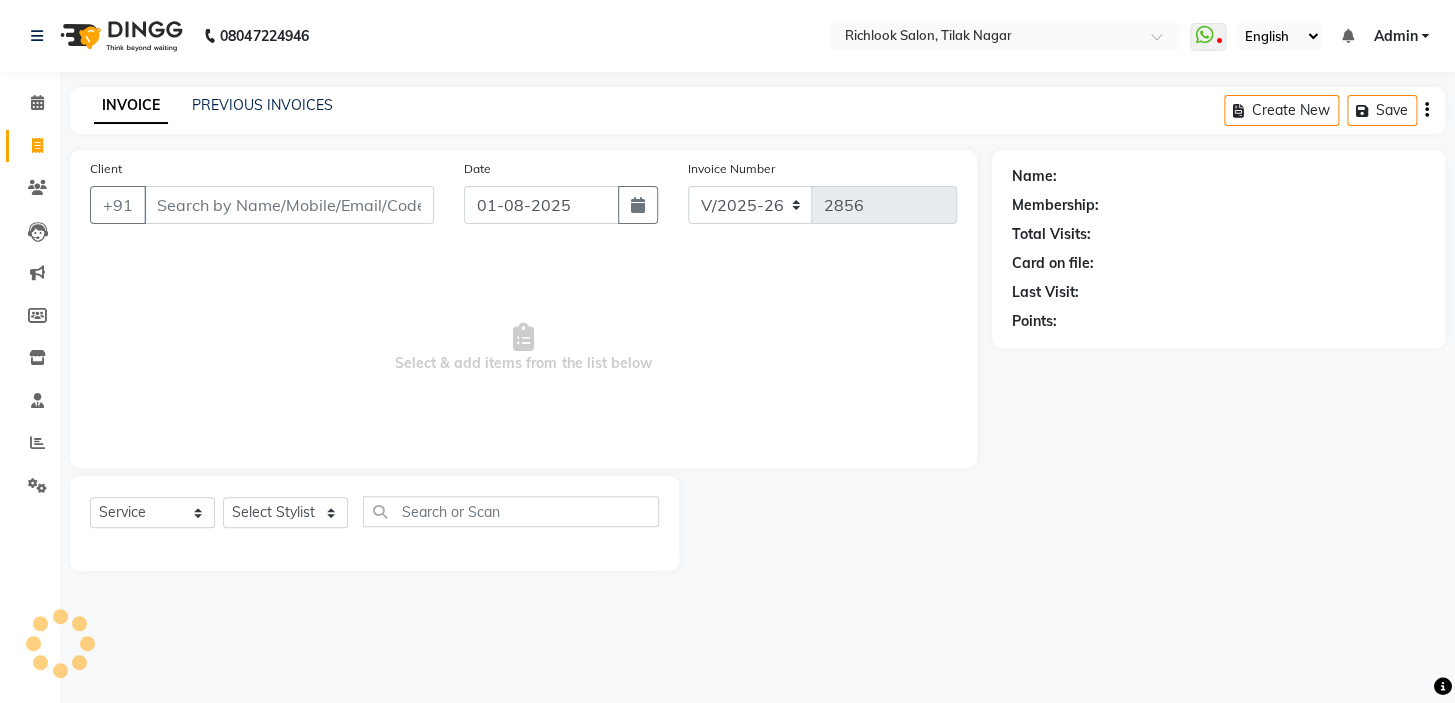 click on "Client" at bounding box center (289, 205) 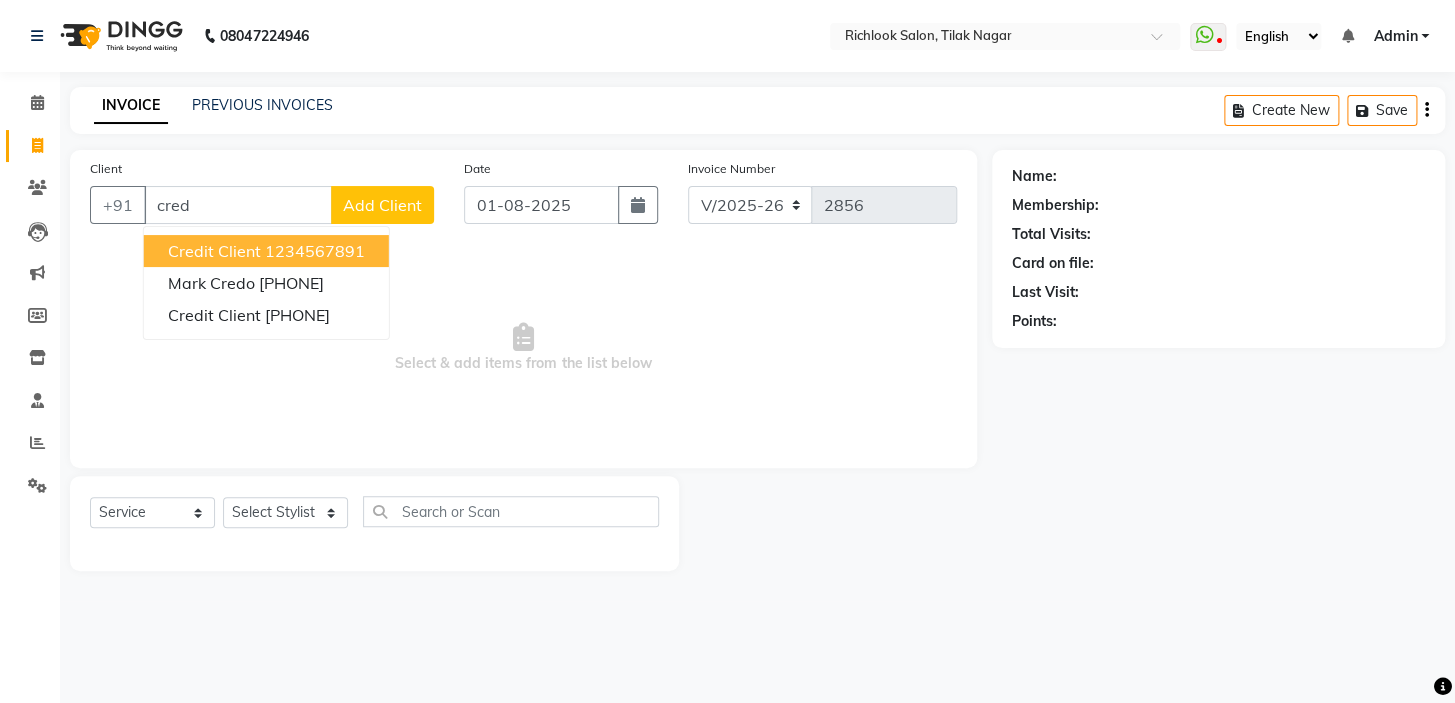 click on "credit client" at bounding box center (214, 251) 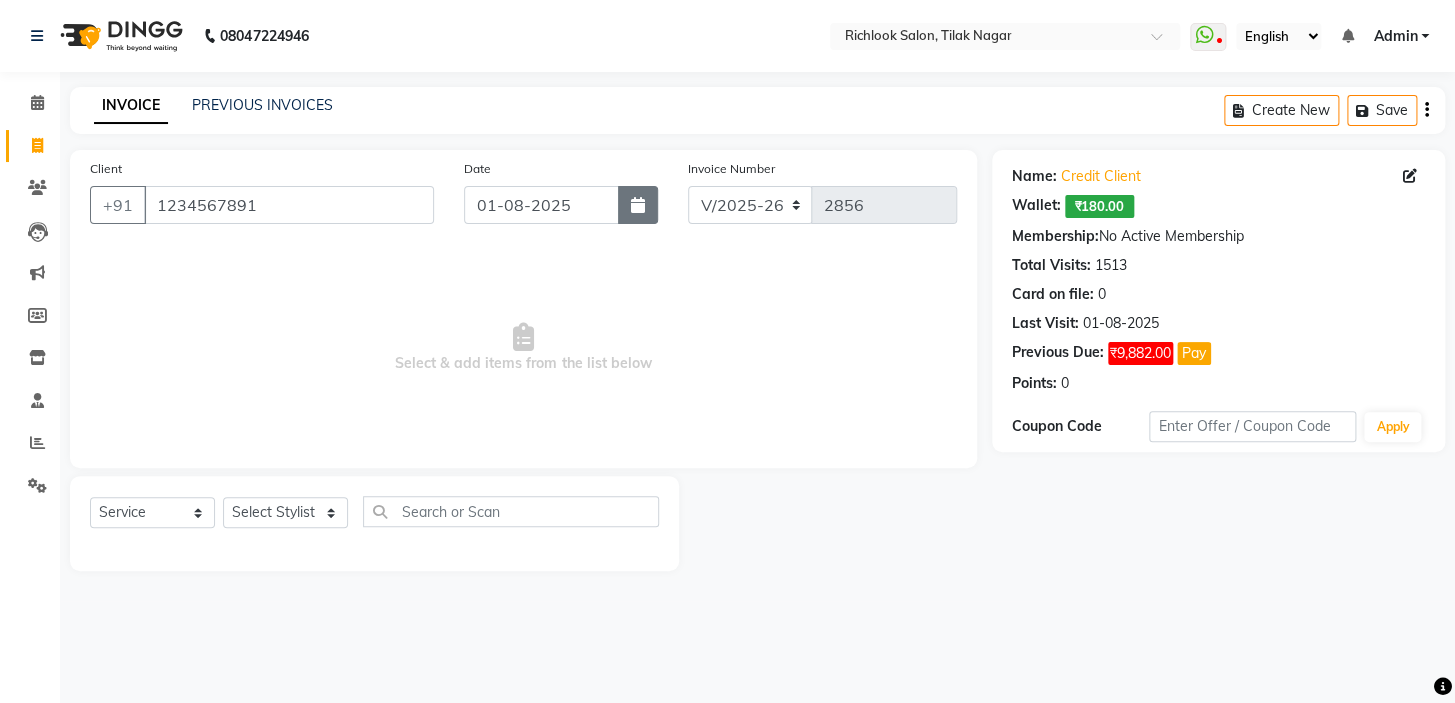click 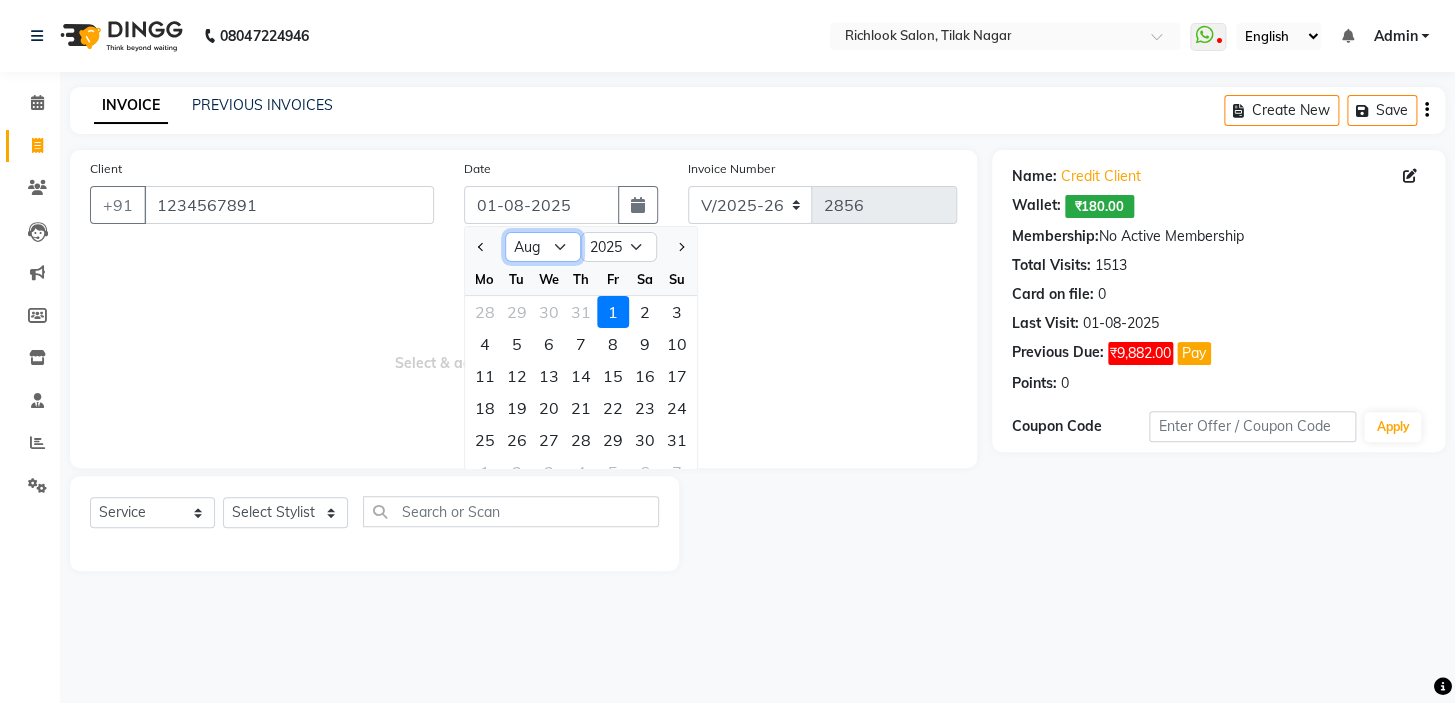 click on "Jan Feb Mar Apr May Jun Jul Aug Sep Oct Nov Dec" 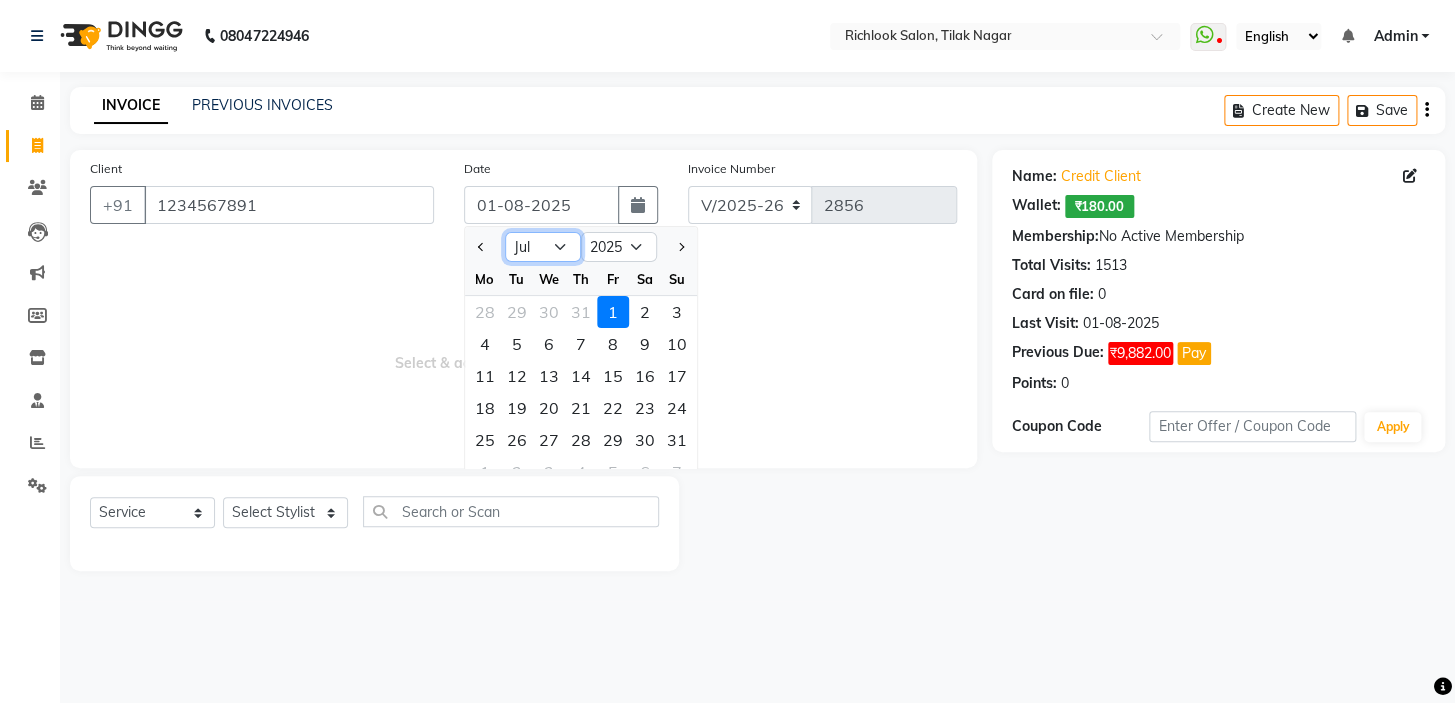 click on "Jan Feb Mar Apr May Jun Jul Aug Sep Oct Nov Dec" 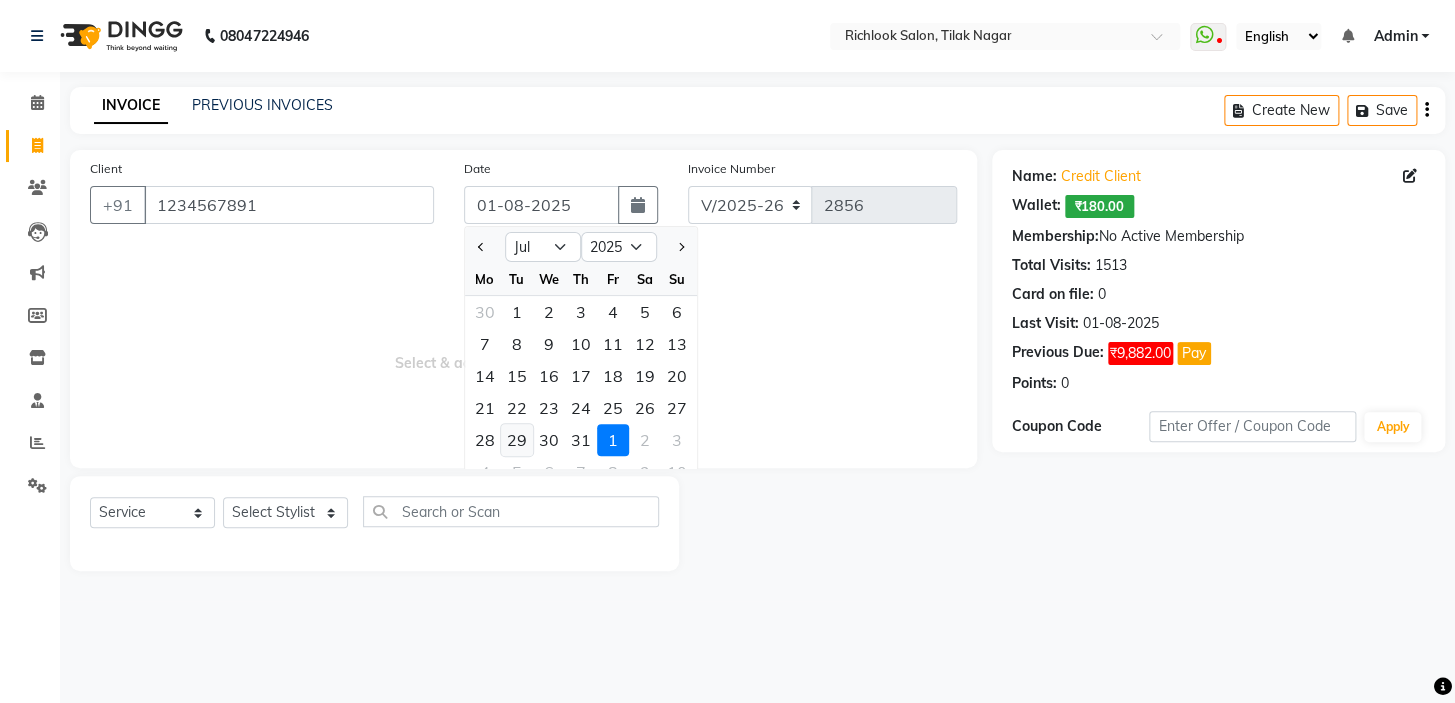 click on "29" 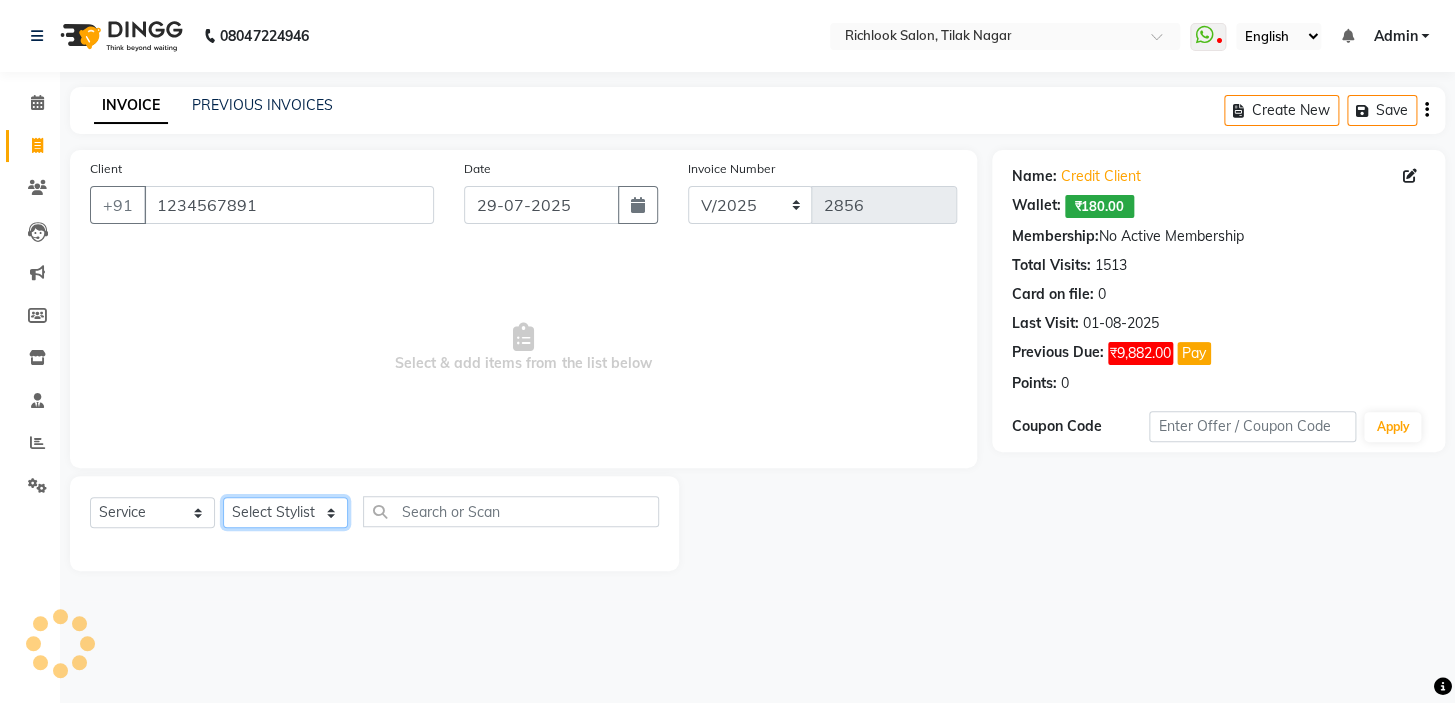 click on "Select Stylist [NAME] [NAME] [NAME] [NAME] [NAME]  [NAME] [NAME]   [NAME] [NAME]   [NAME]" 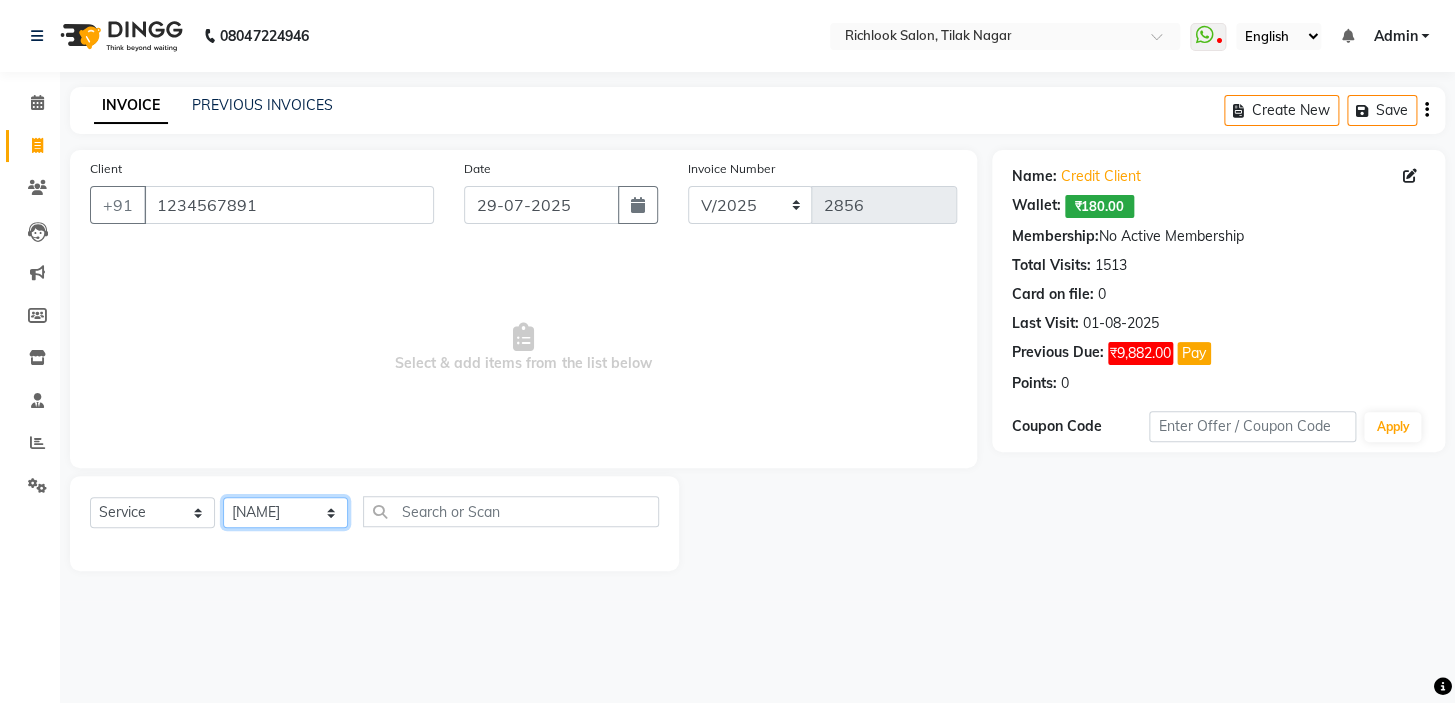 click on "Select Stylist [NAME] [NAME] [NAME] [NAME] [NAME]  [NAME] [NAME]   [NAME] [NAME]   [NAME]" 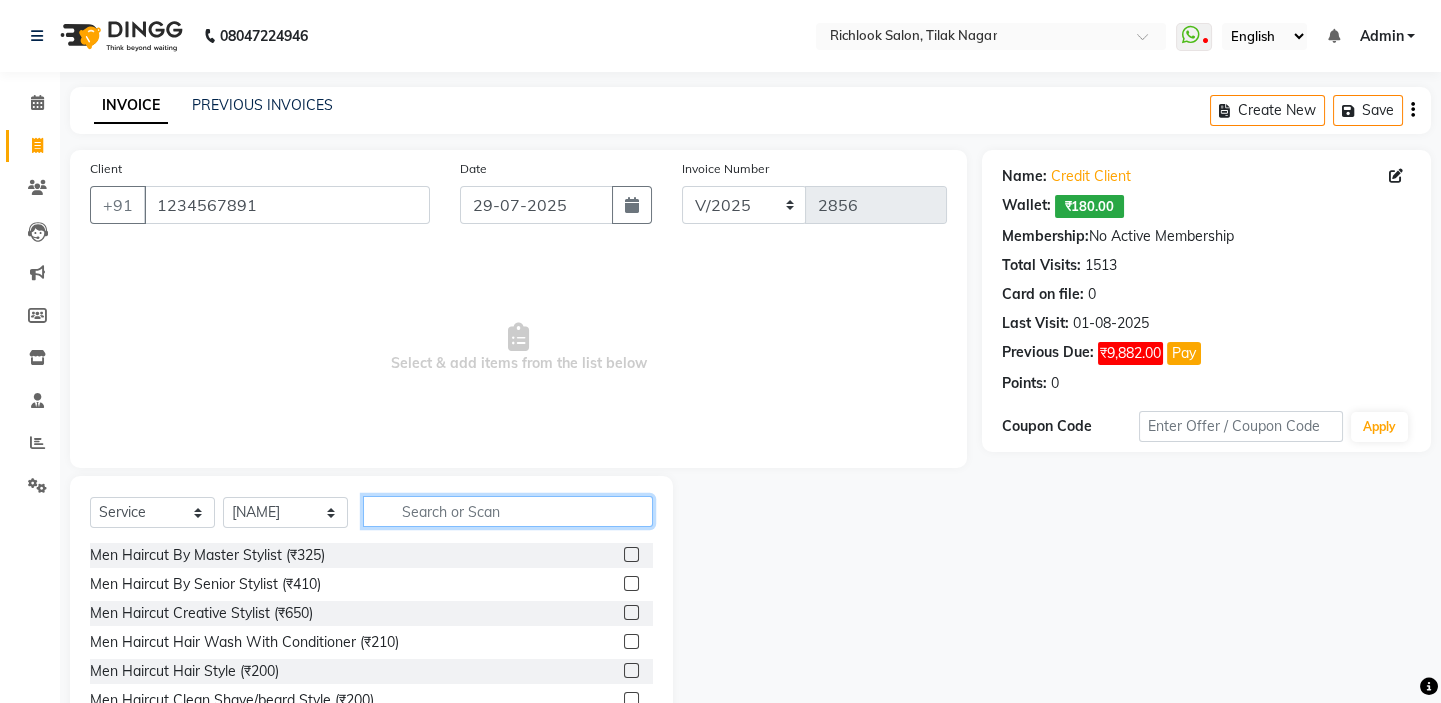 click 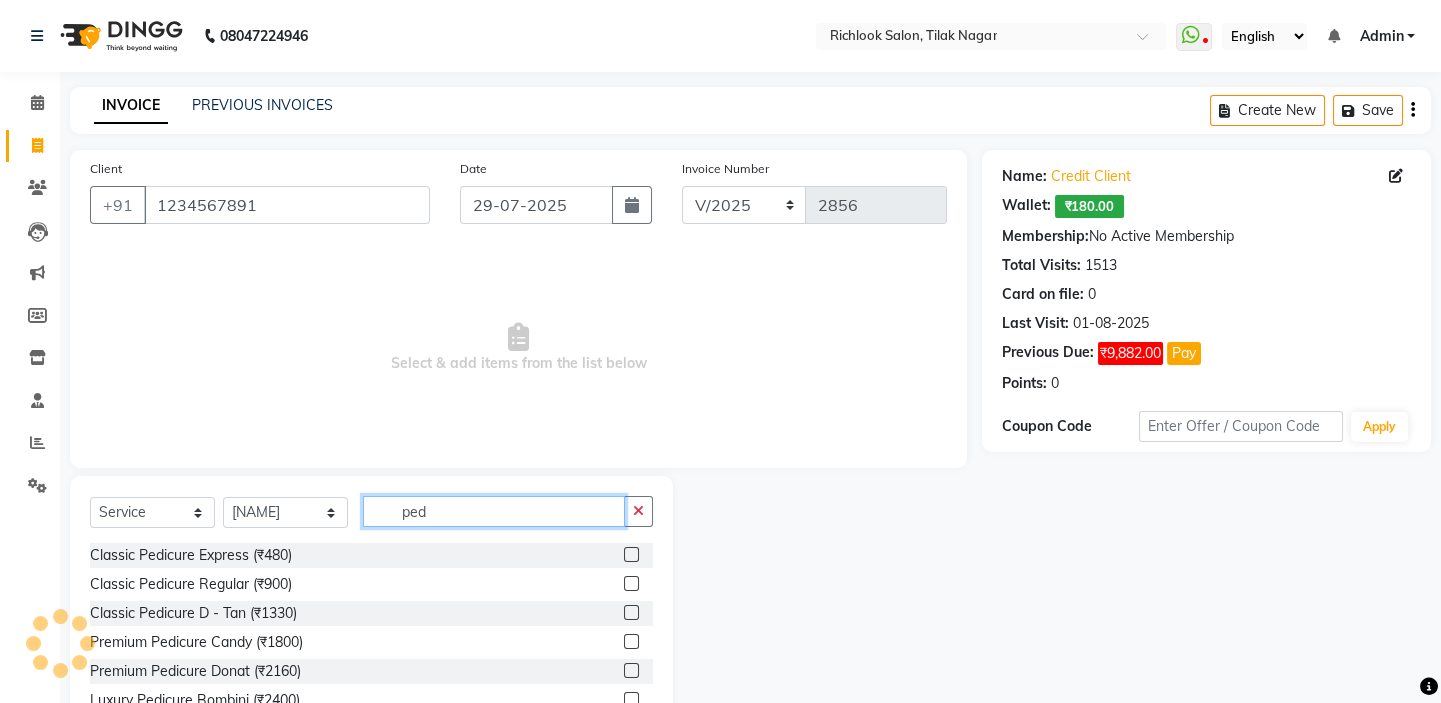 scroll, scrollTop: 2, scrollLeft: 0, axis: vertical 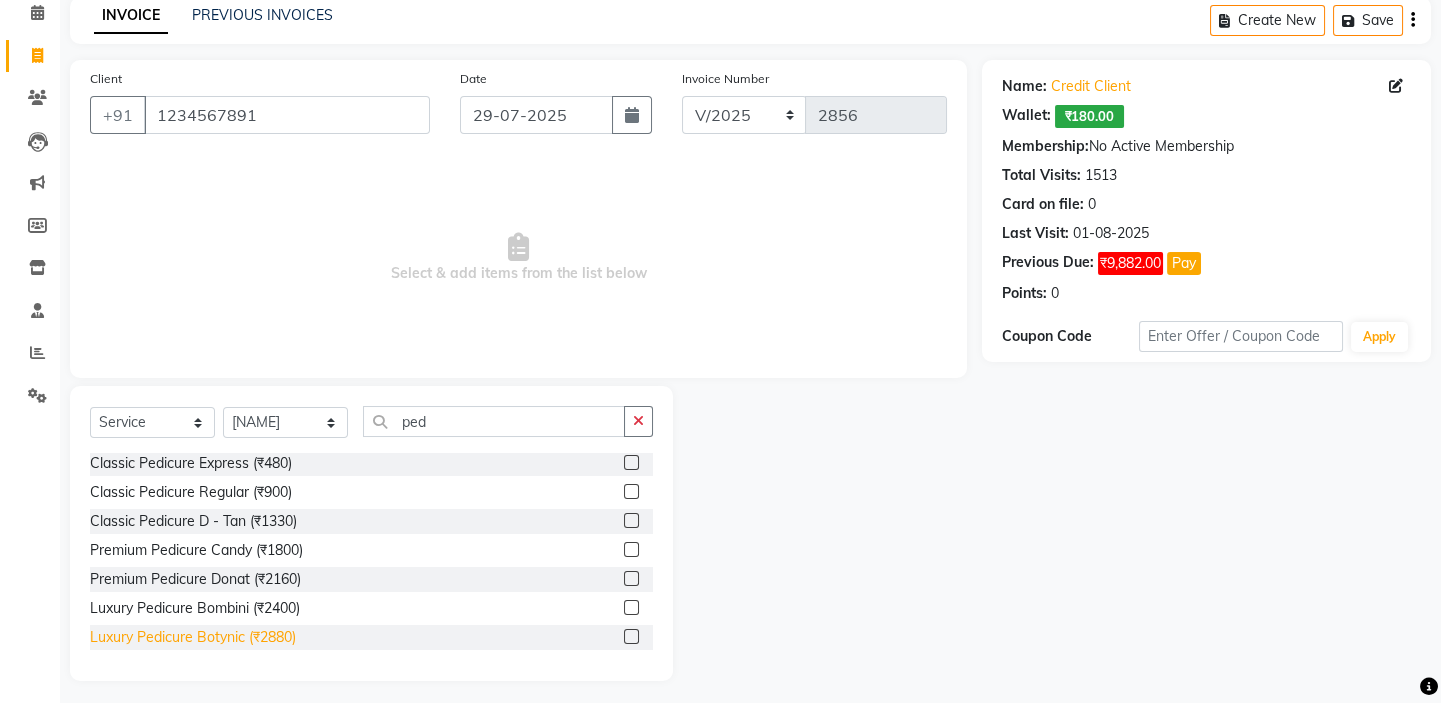 click on "Luxury Pedicure Botynic (₹2880)" 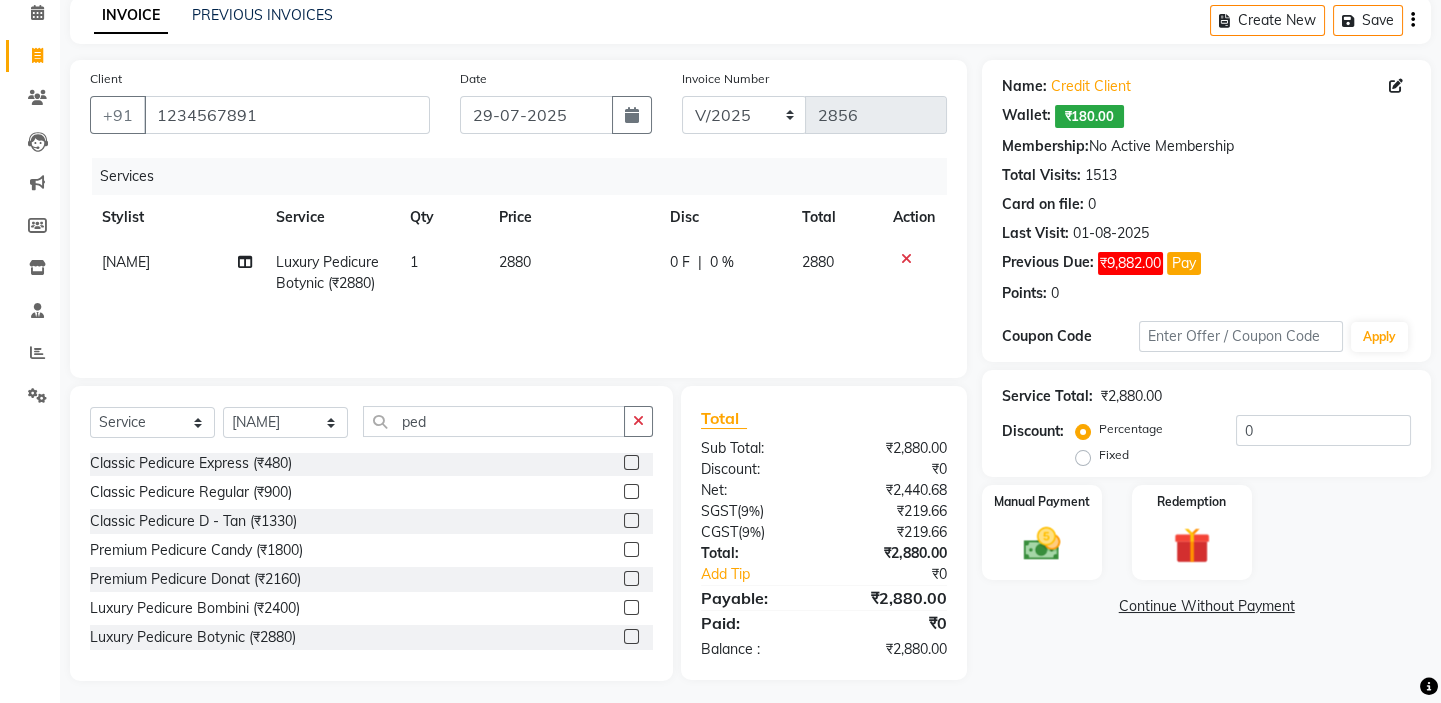 click on "2880" 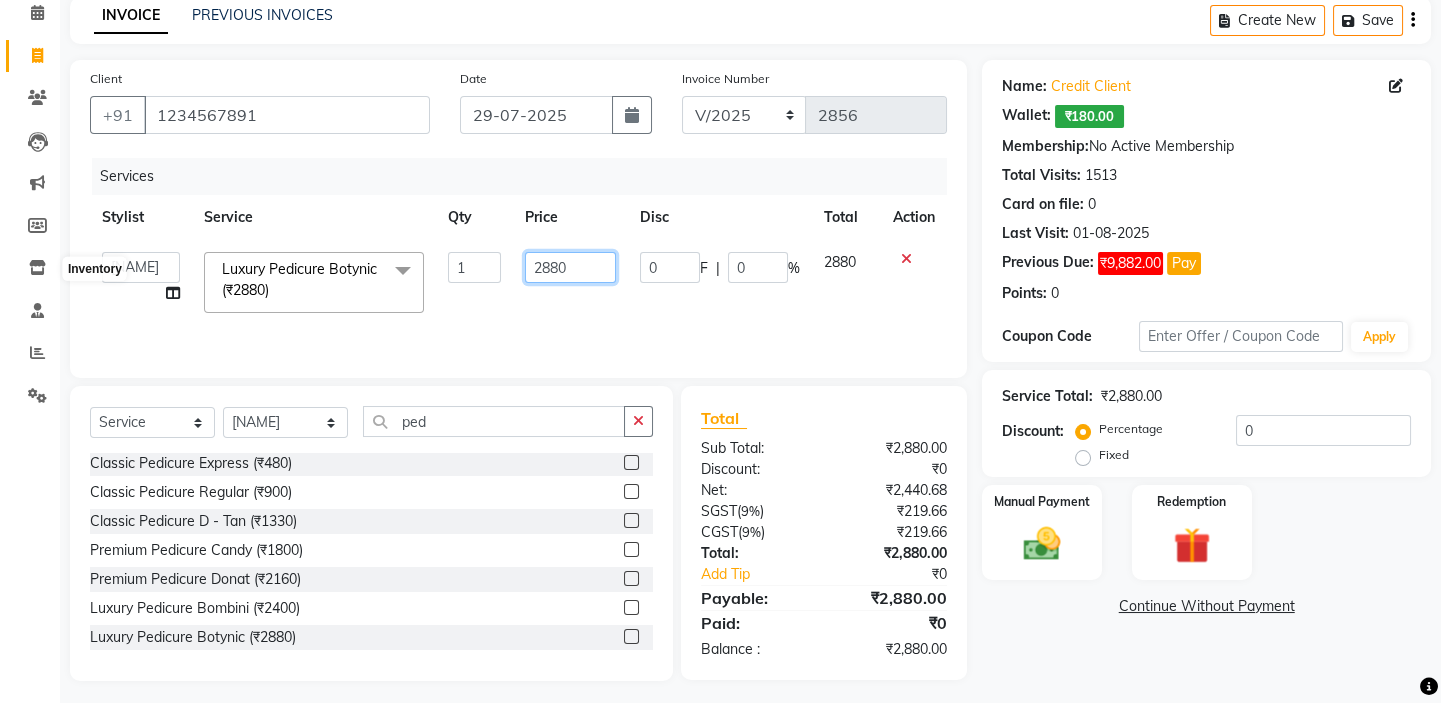 drag, startPoint x: 383, startPoint y: 258, endPoint x: 0, endPoint y: 264, distance: 383.047 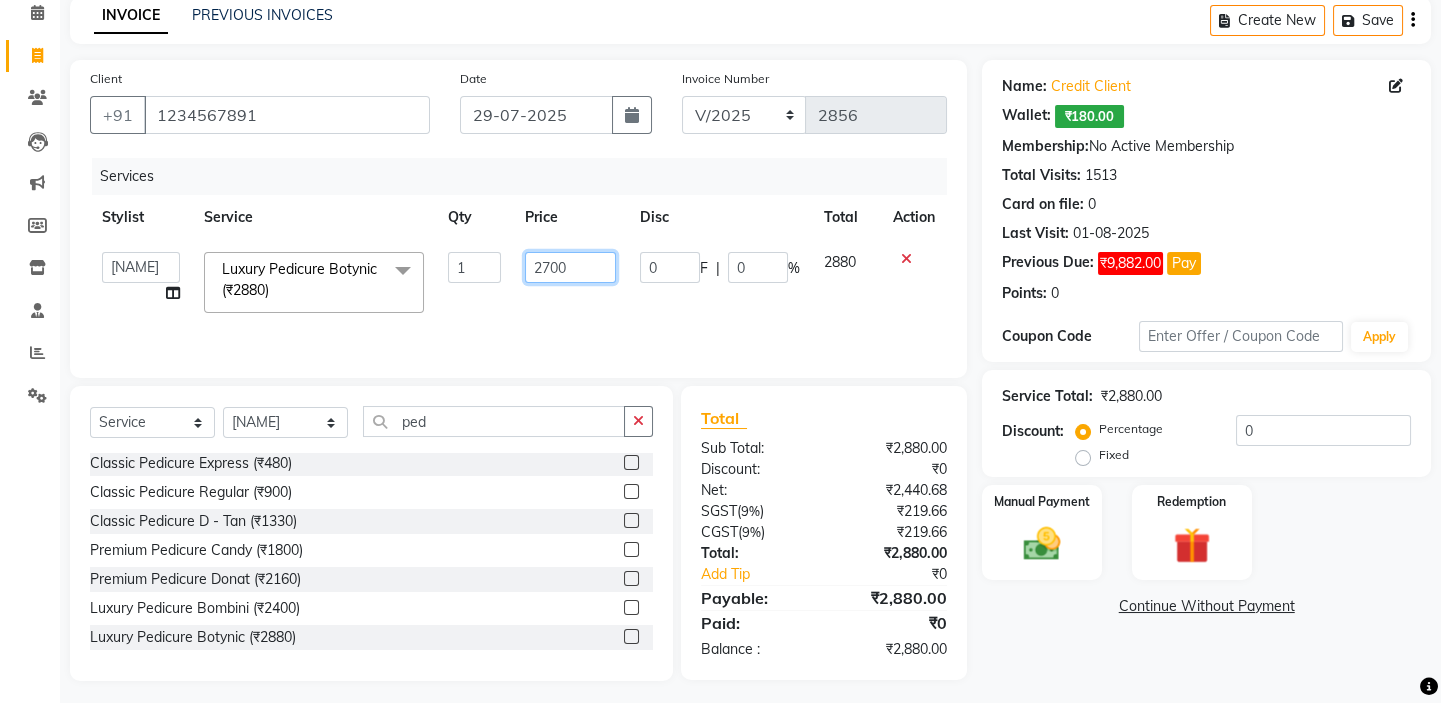 scroll, scrollTop: 99, scrollLeft: 0, axis: vertical 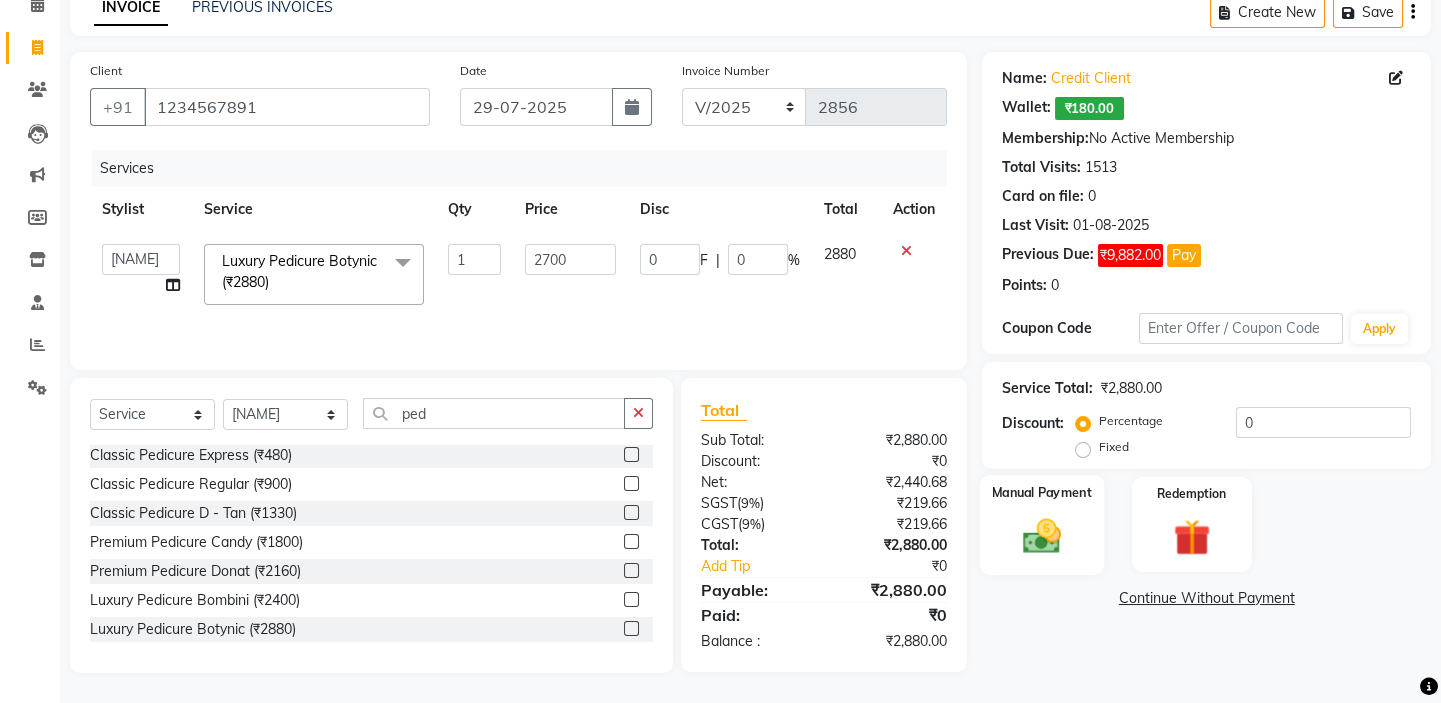 drag, startPoint x: 1070, startPoint y: 547, endPoint x: 1149, endPoint y: 553, distance: 79.22752 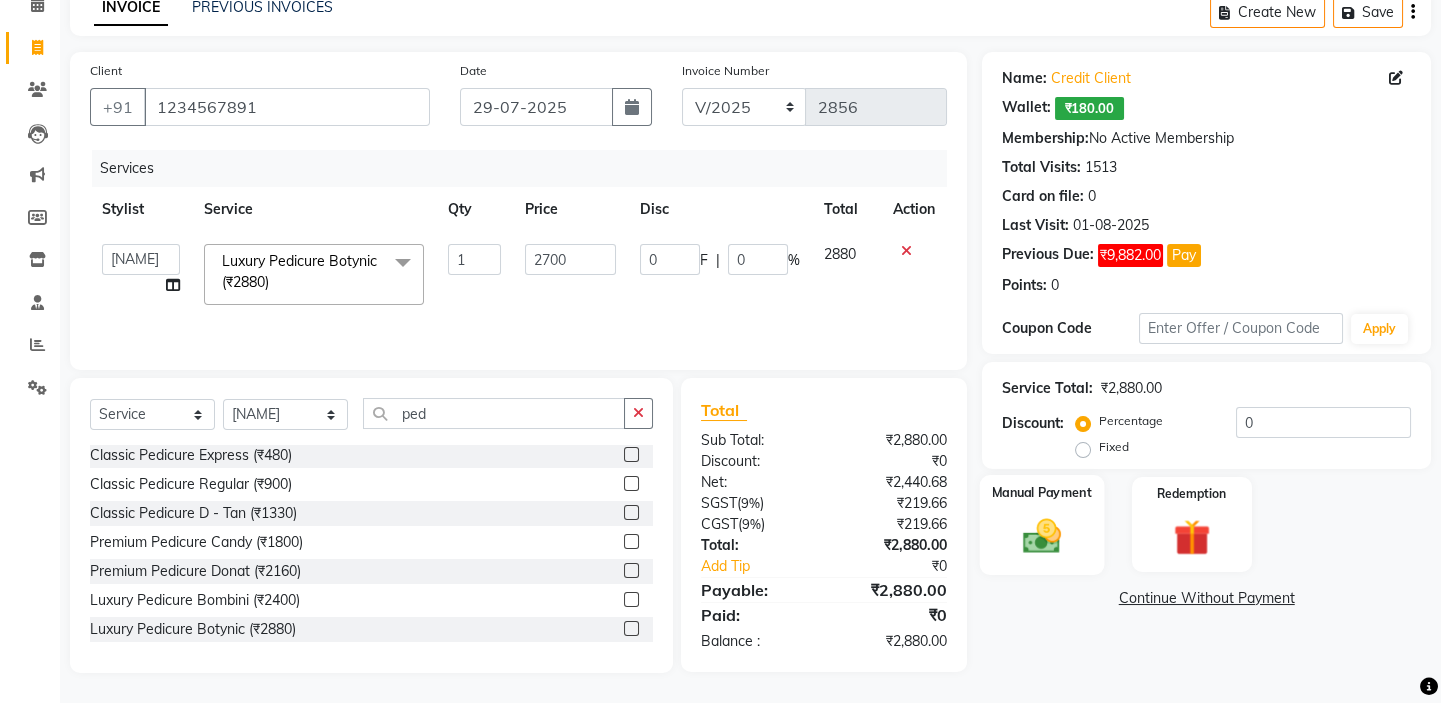 click 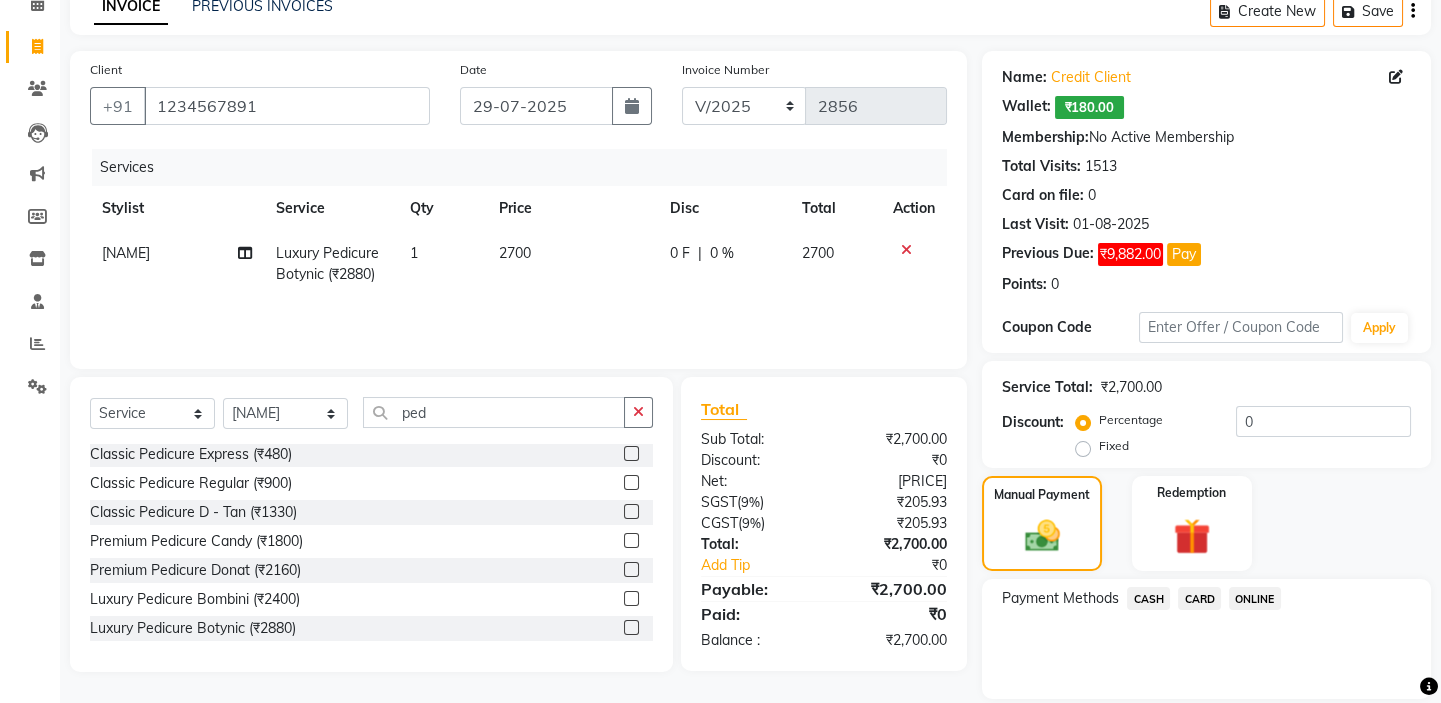 click on "CARD" 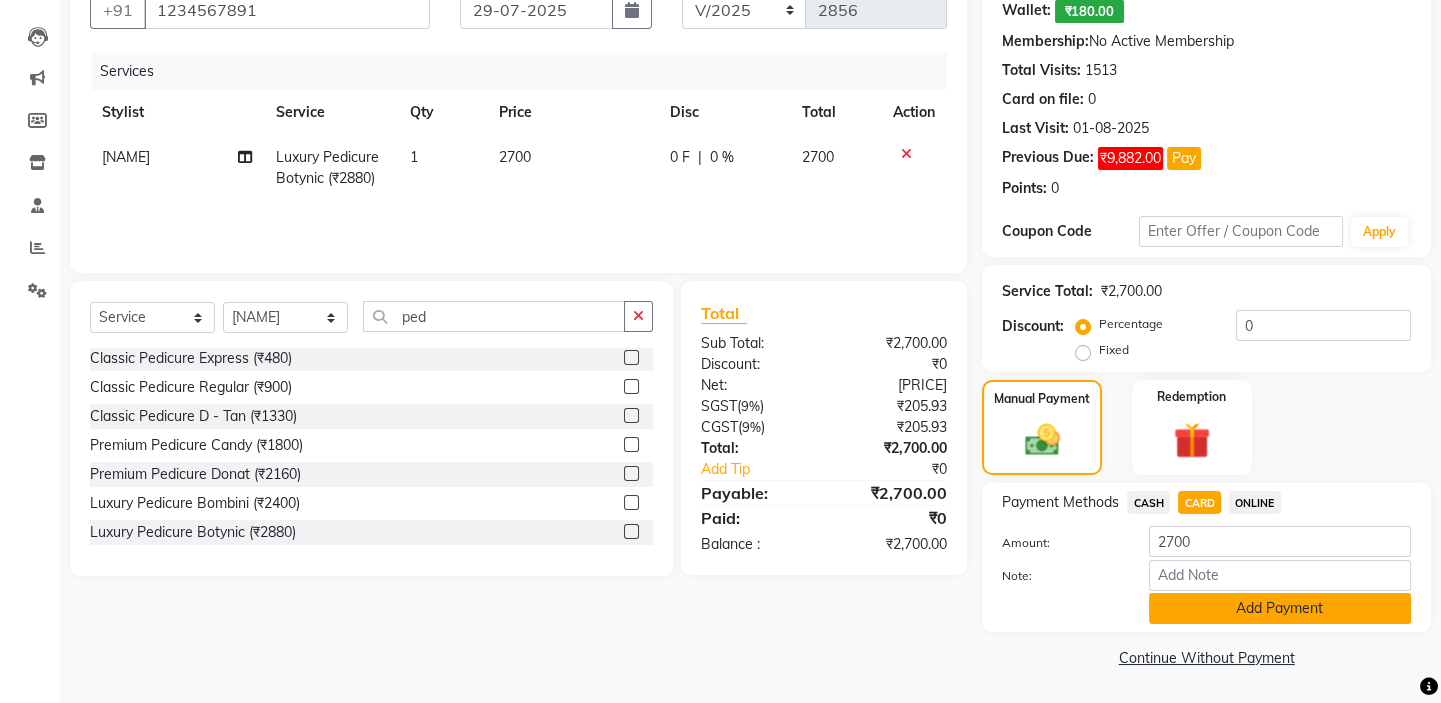 click on "Add Payment" 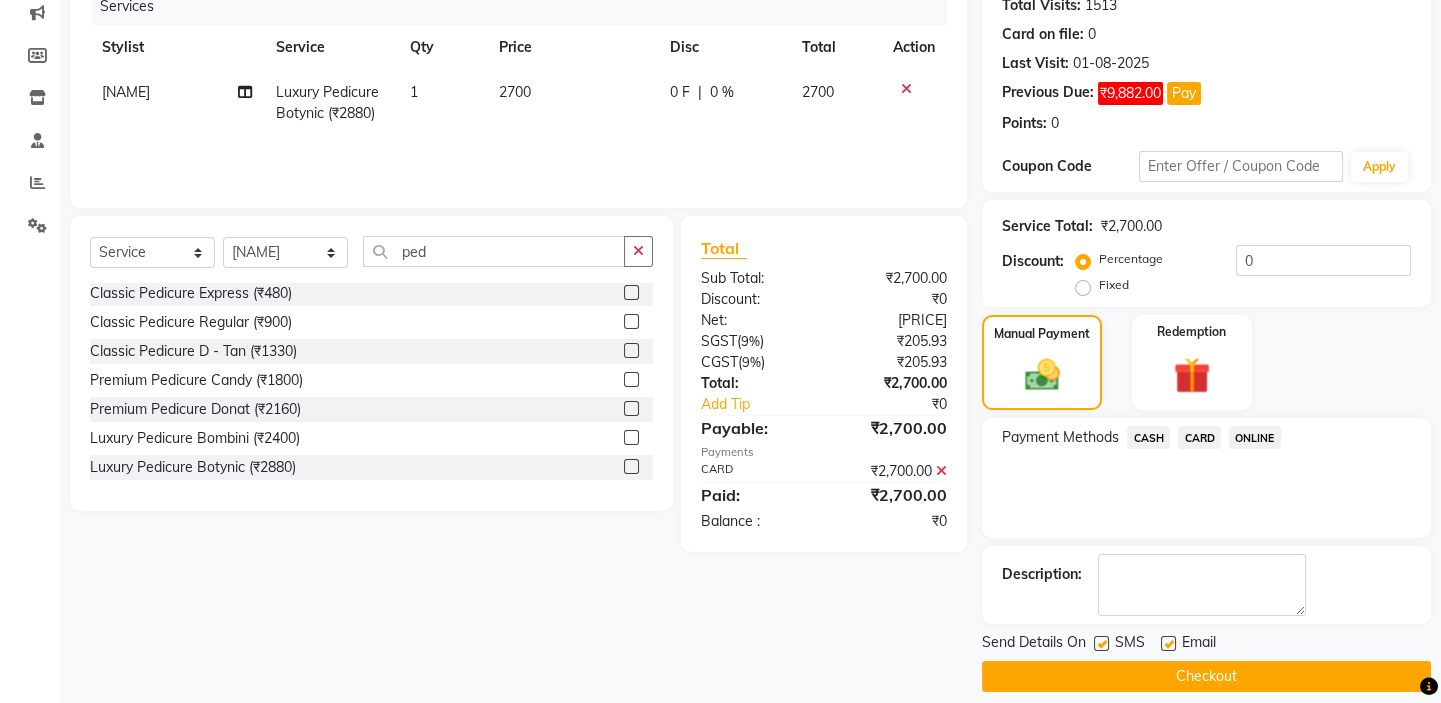 scroll, scrollTop: 279, scrollLeft: 0, axis: vertical 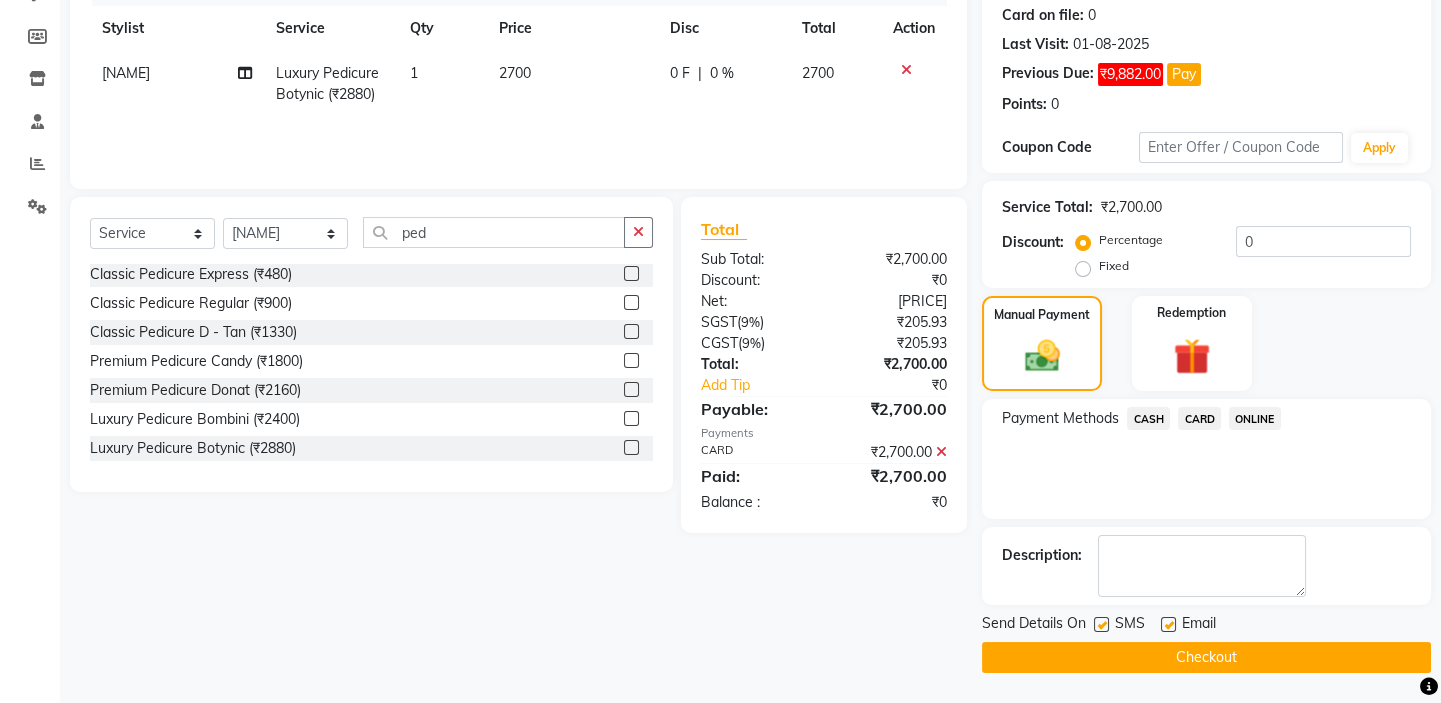 click on "Checkout" 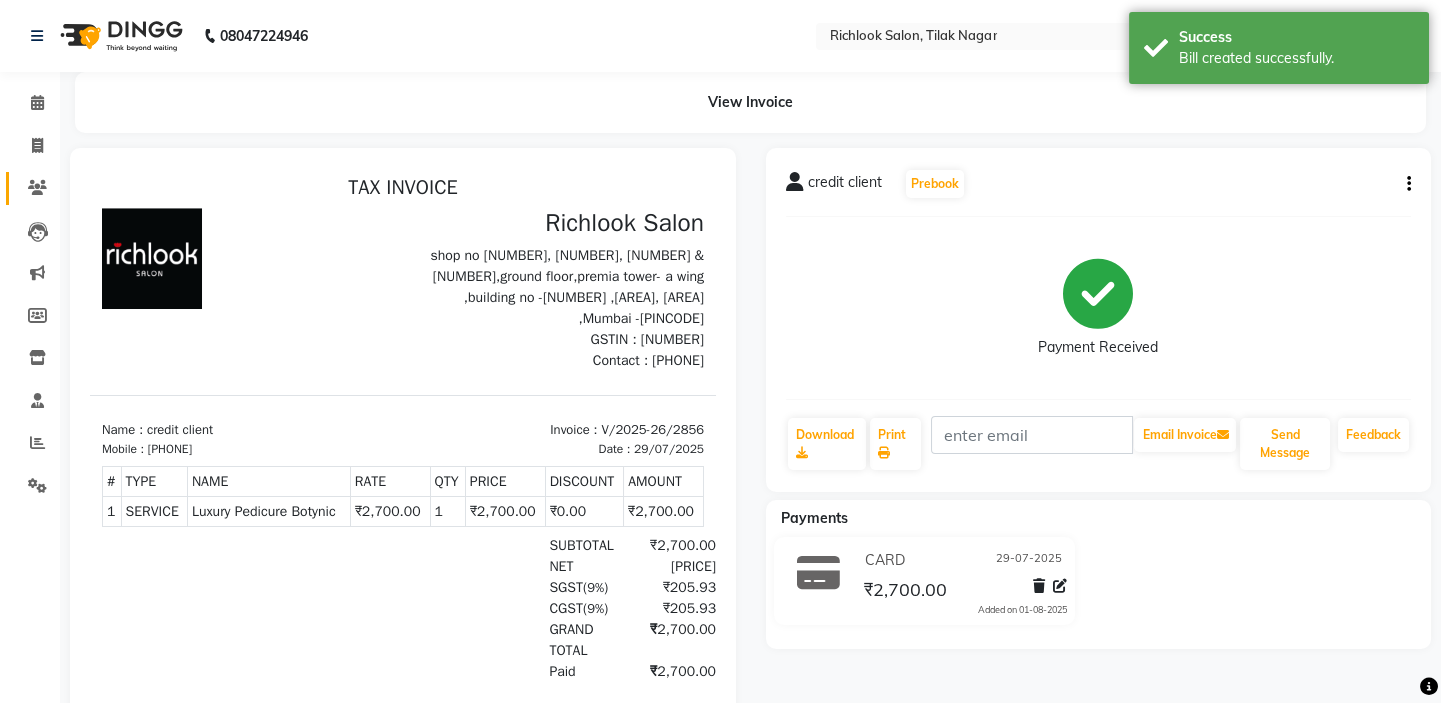 scroll, scrollTop: 0, scrollLeft: 0, axis: both 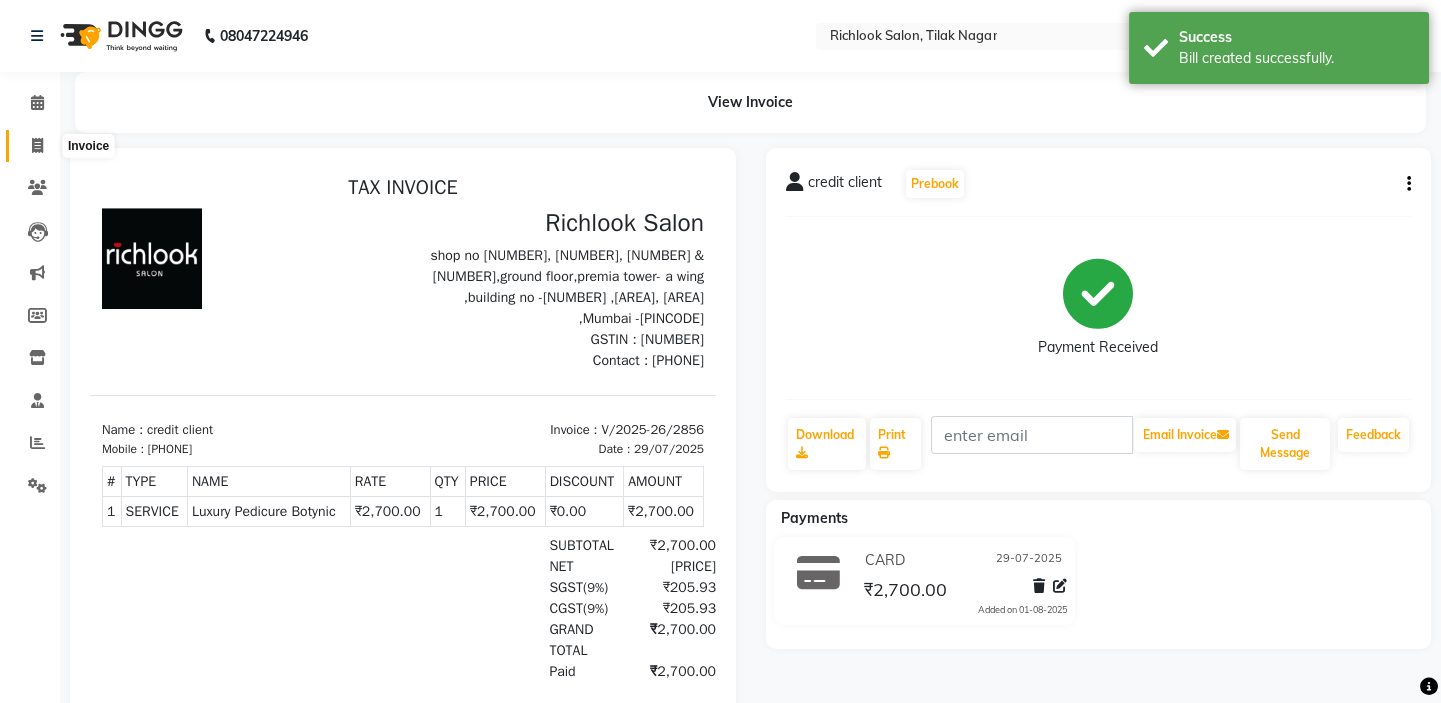 click 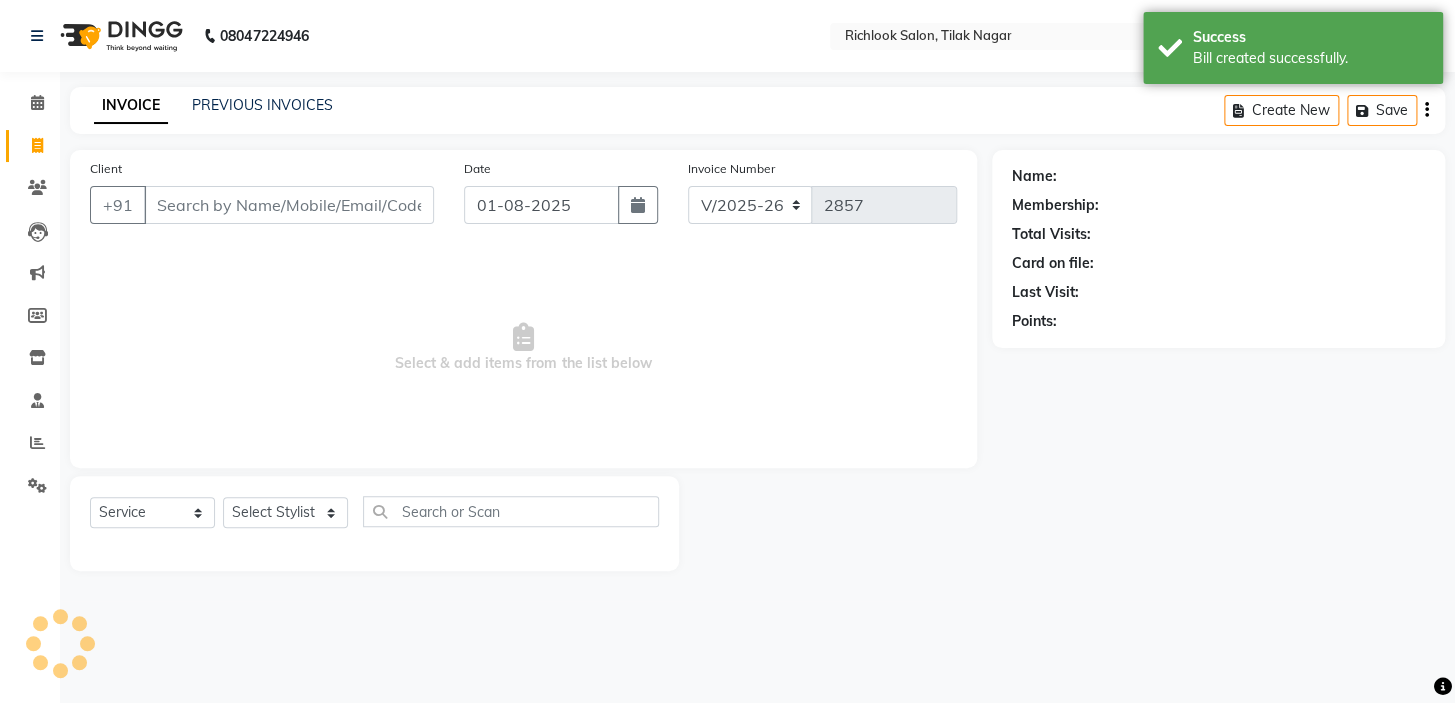 drag, startPoint x: 359, startPoint y: 205, endPoint x: 380, endPoint y: 219, distance: 25.23886 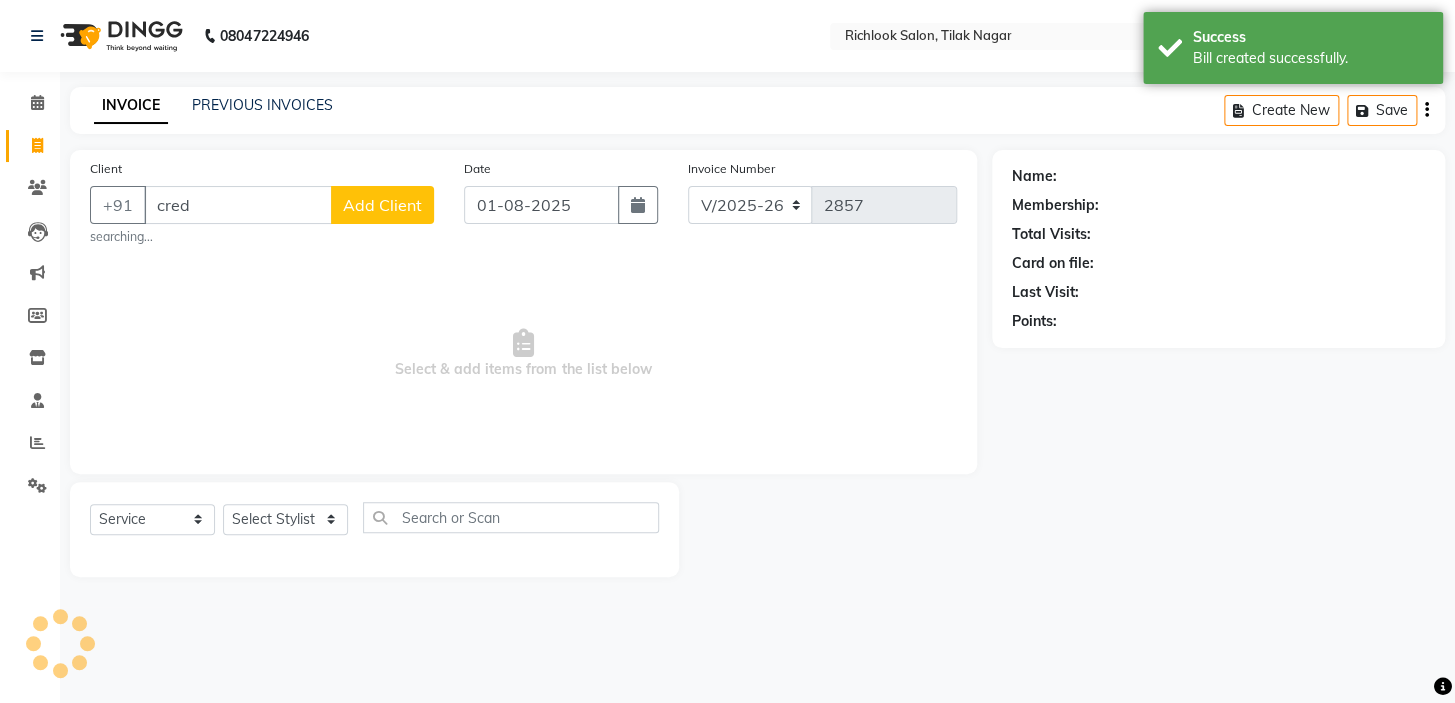 click on "cred" at bounding box center (238, 205) 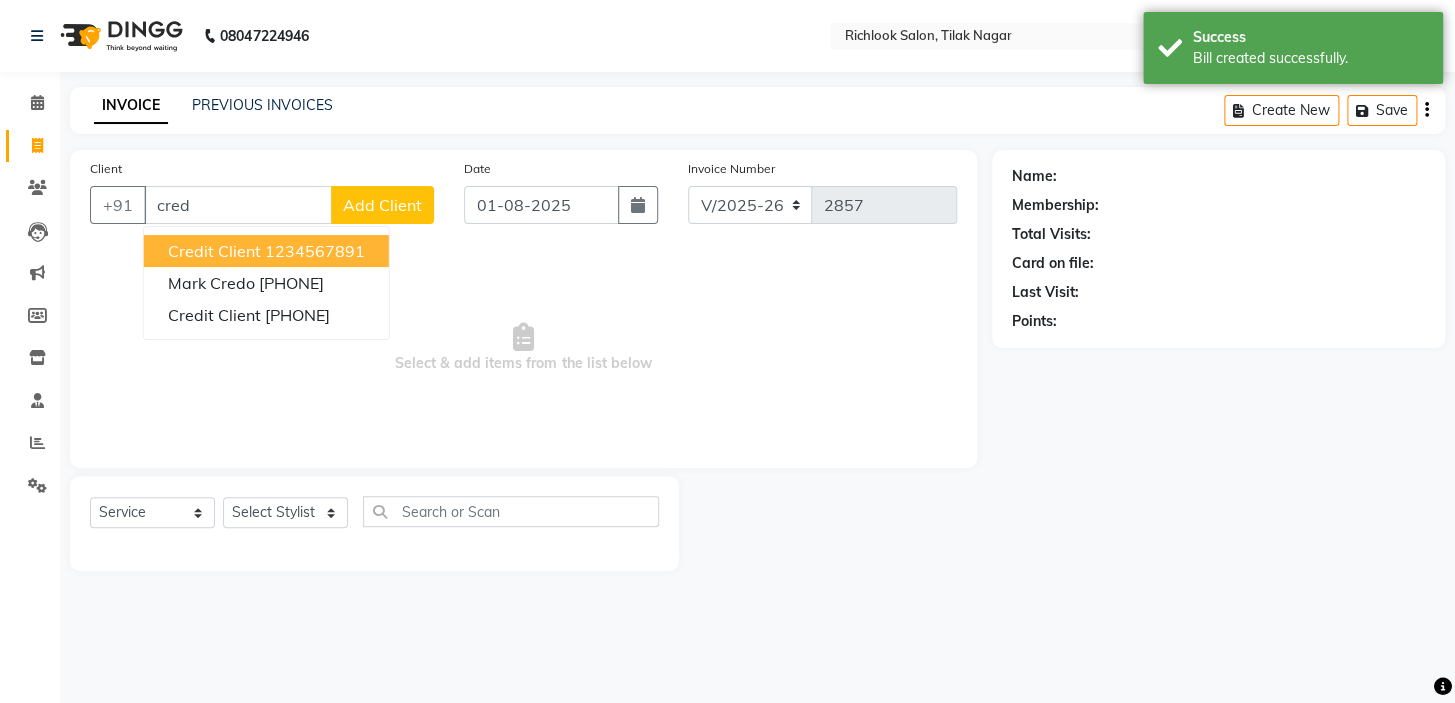 click on "1234567891" at bounding box center [315, 251] 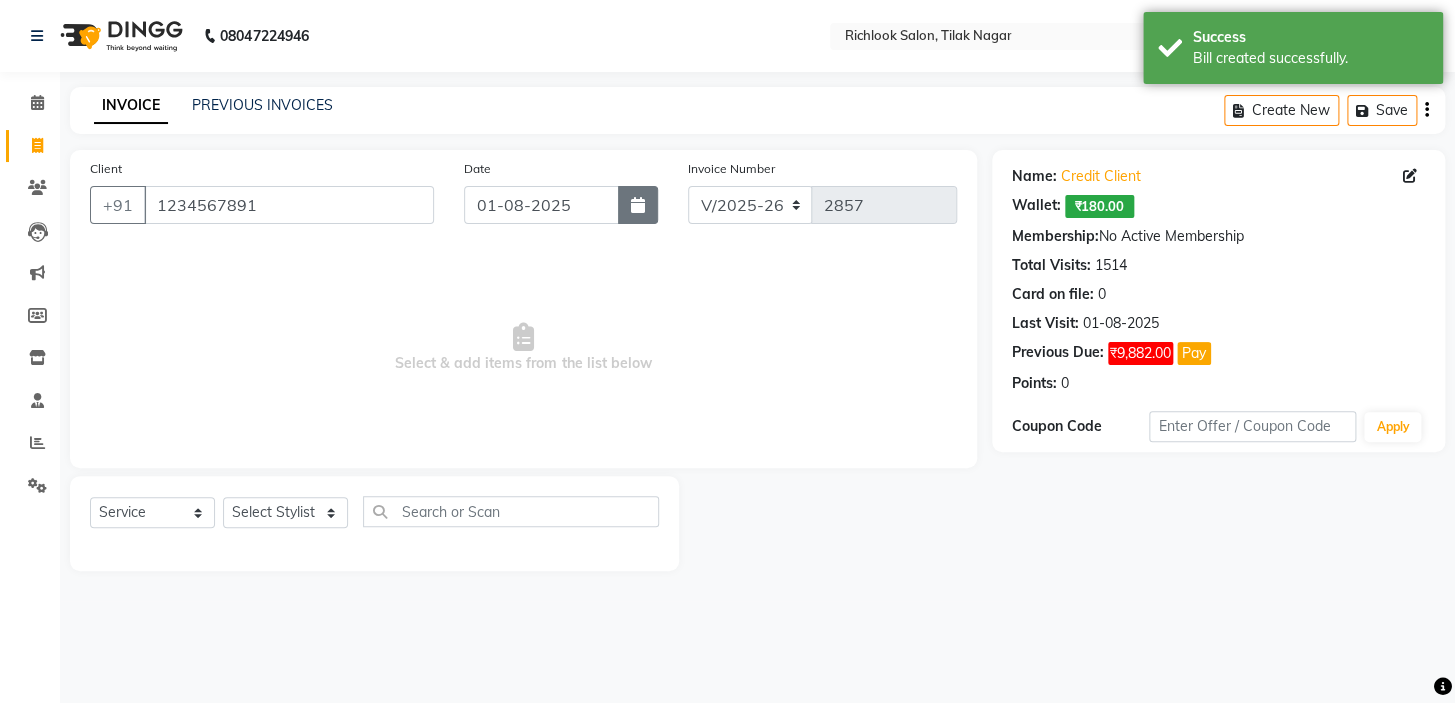 click 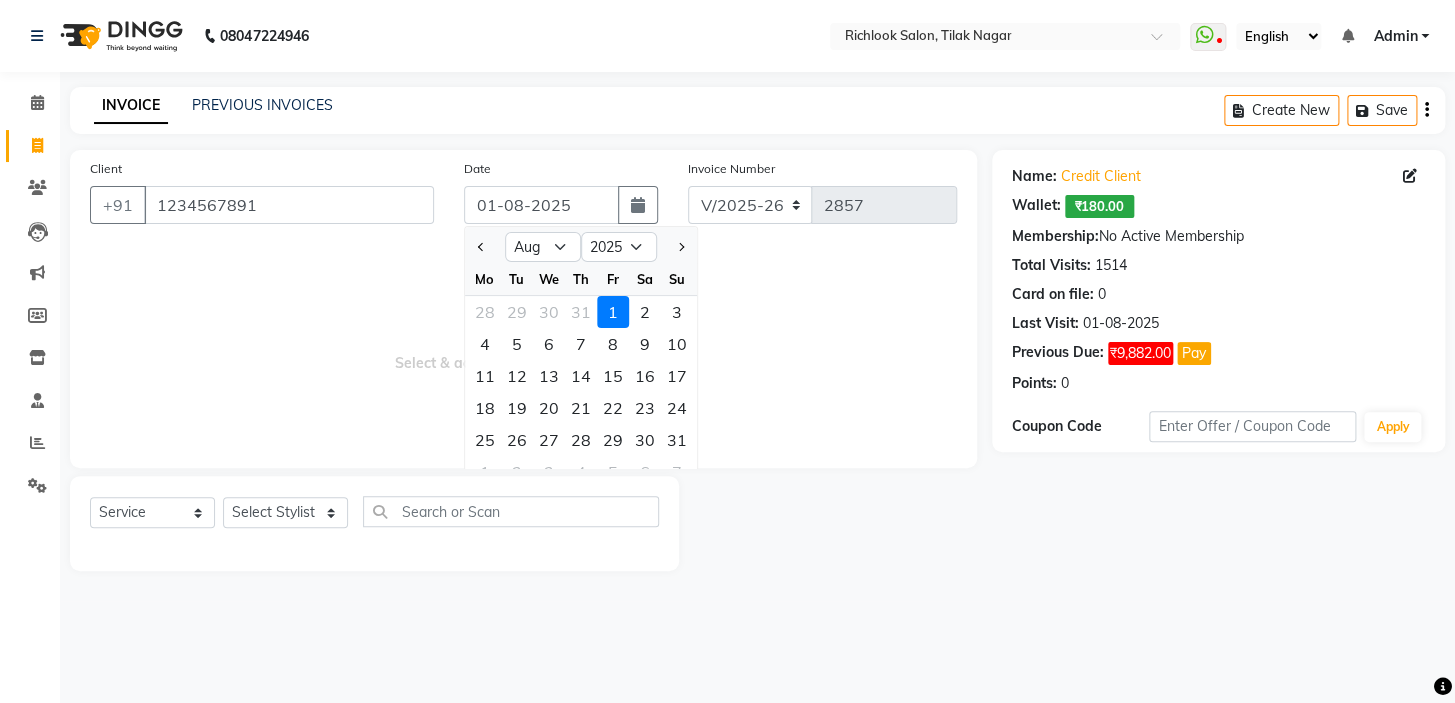 click on "Jan Feb Mar Apr May Jun Jul Aug Sep Oct Nov Dec 2015 2016 2017 2018 2019 2020 2021 2022 2023 2024 2025 2026 2027 2028 2029 2030 2031 2032 2033 2034 2035" 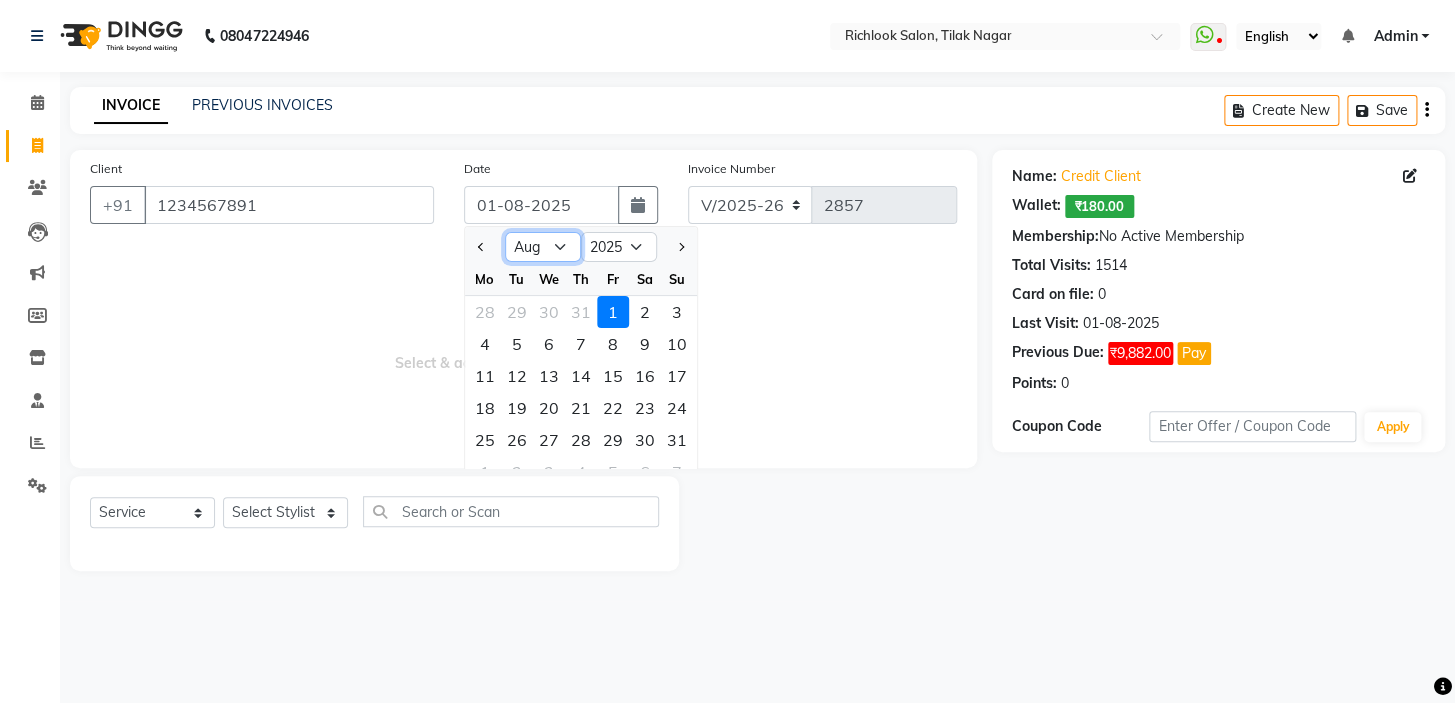 drag, startPoint x: 565, startPoint y: 239, endPoint x: 592, endPoint y: 240, distance: 27.018513 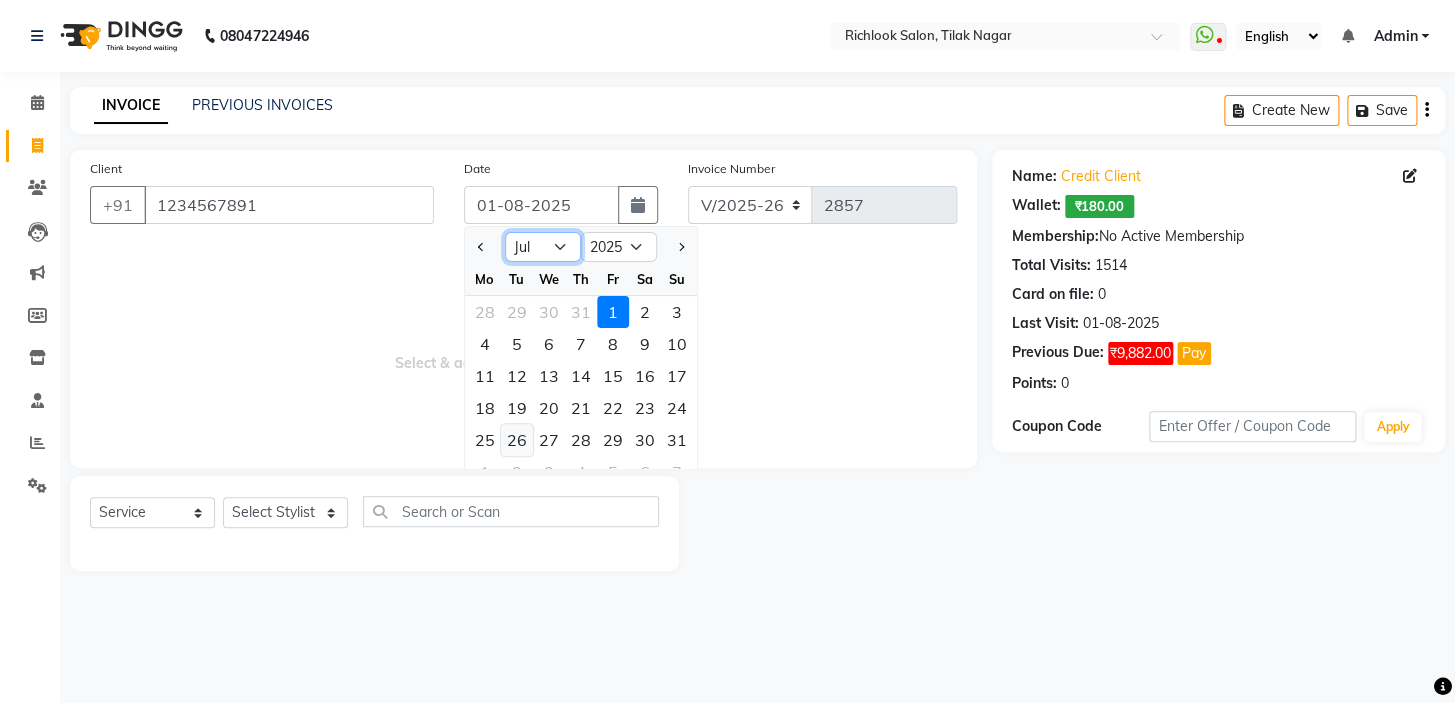 click on "Jan Feb Mar Apr May Jun Jul Aug Sep Oct Nov Dec" 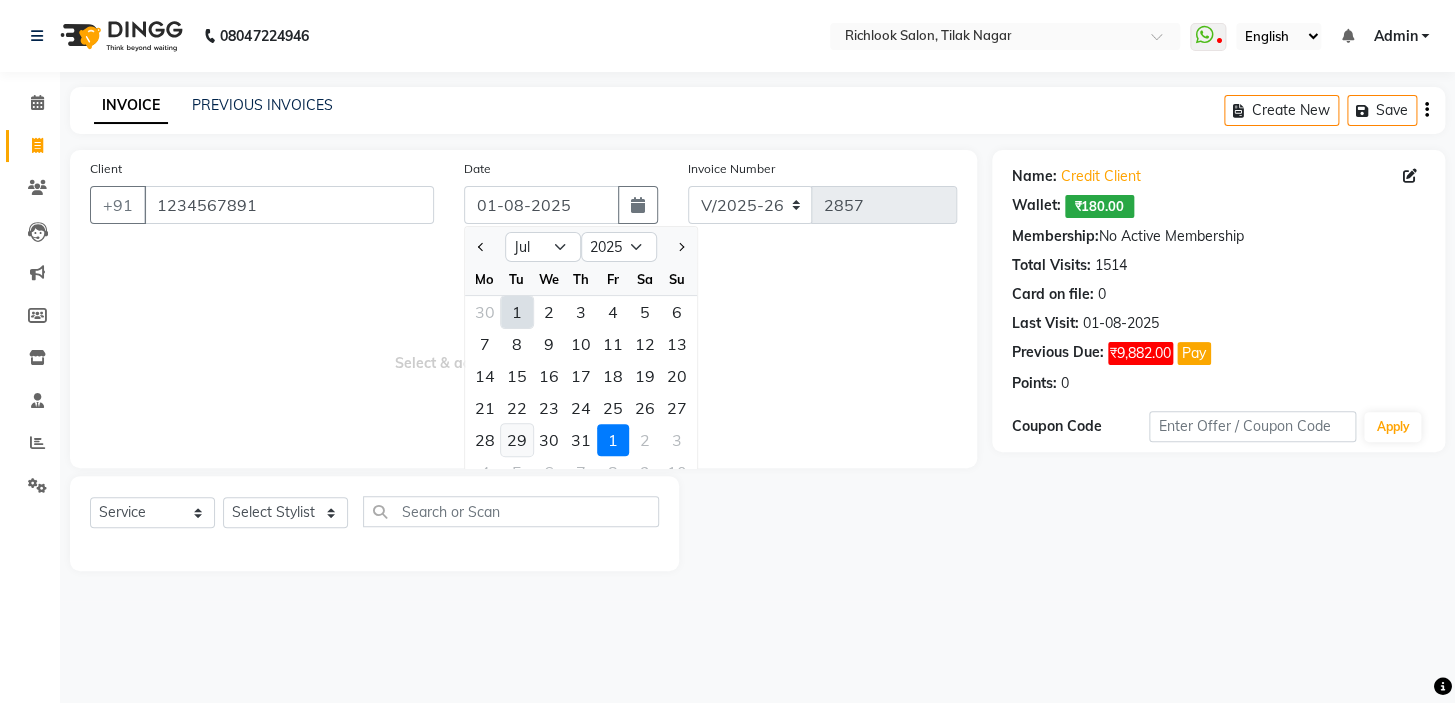 click on "29" 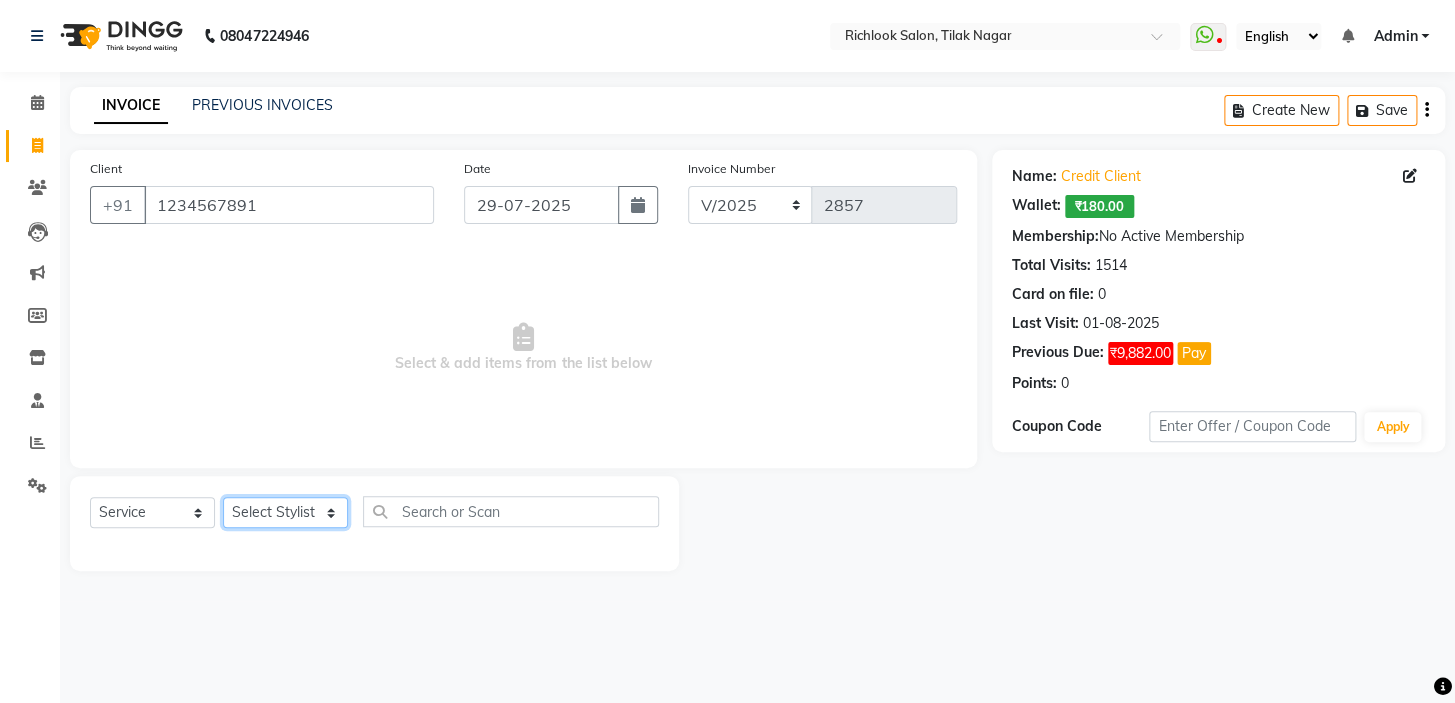 click on "Select Stylist [NAME] [NAME] [NAME] [NAME] [NAME]  [NAME] [NAME]   [NAME] [NAME]   [NAME]" 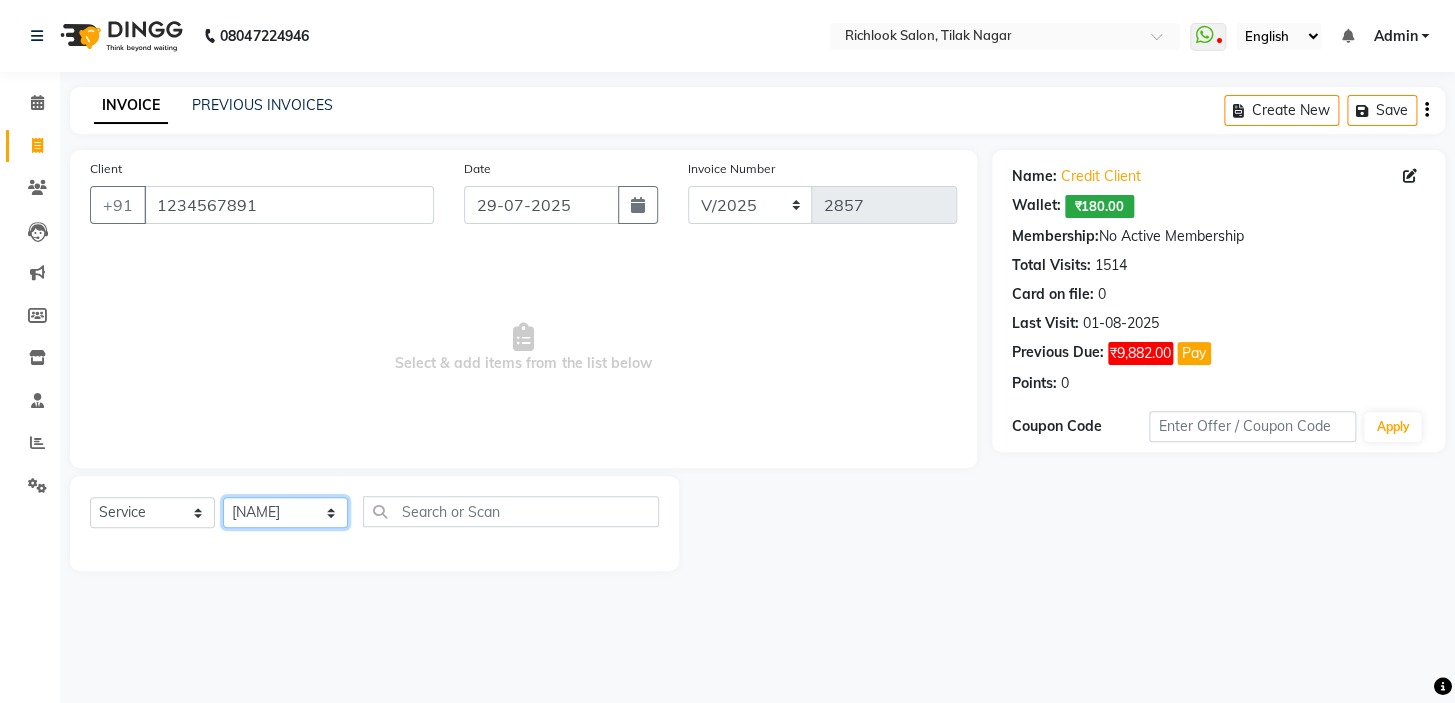 click on "Select Stylist [NAME] [NAME] [NAME] [NAME] [NAME]  [NAME] [NAME]   [NAME] [NAME]   [NAME]" 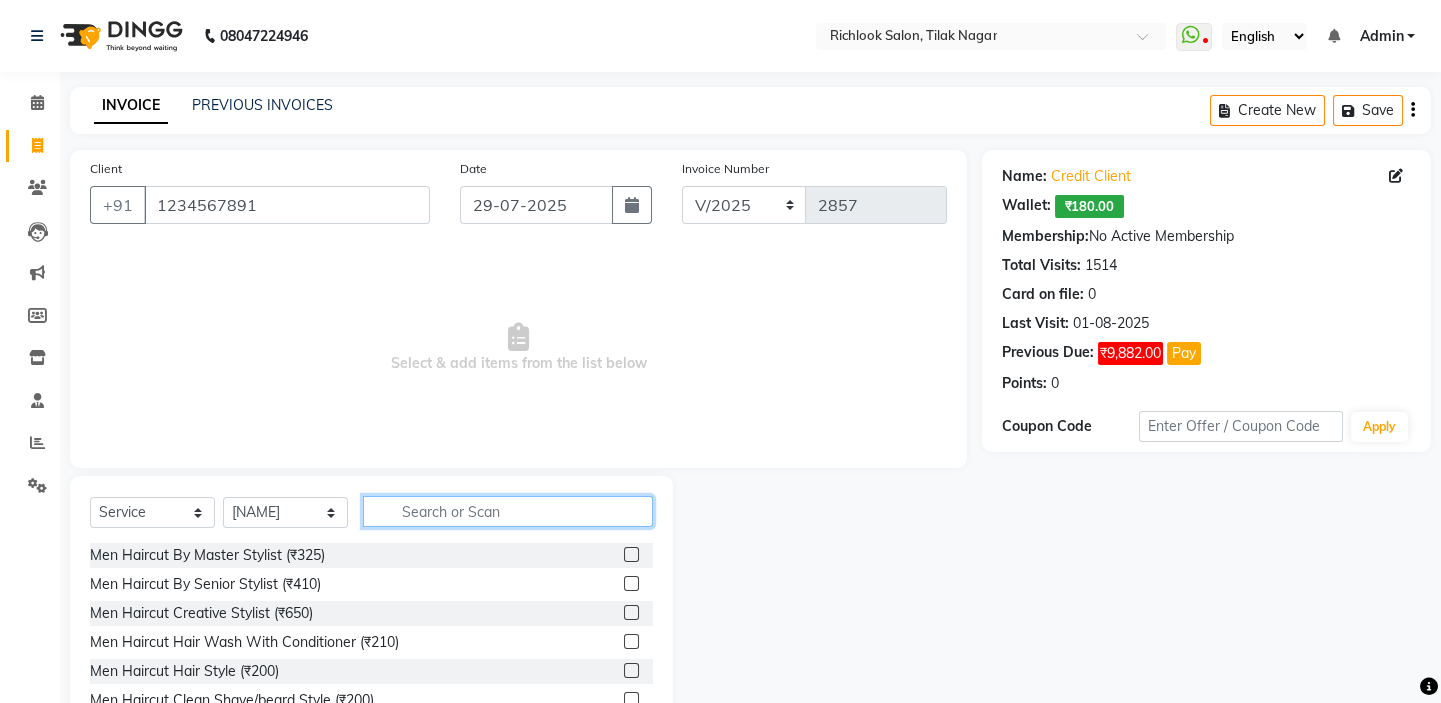 click 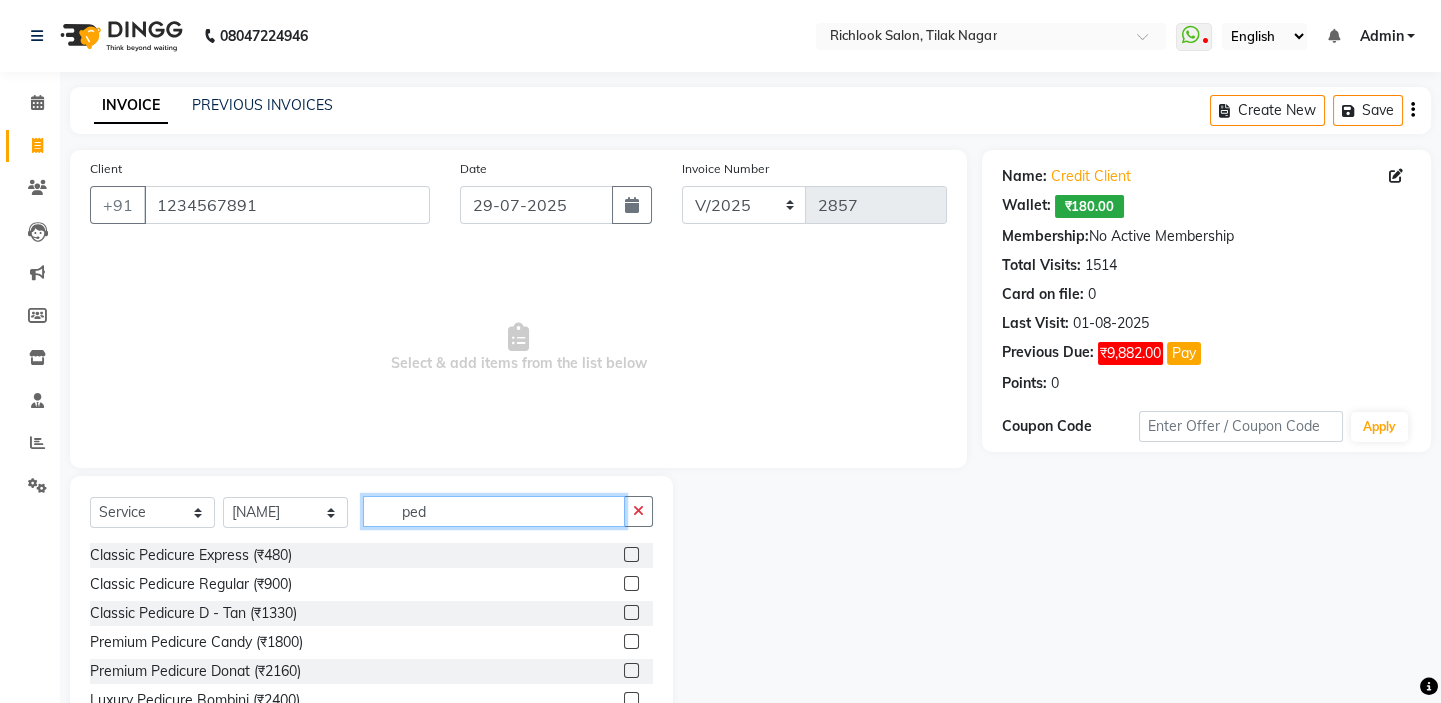scroll, scrollTop: 2, scrollLeft: 0, axis: vertical 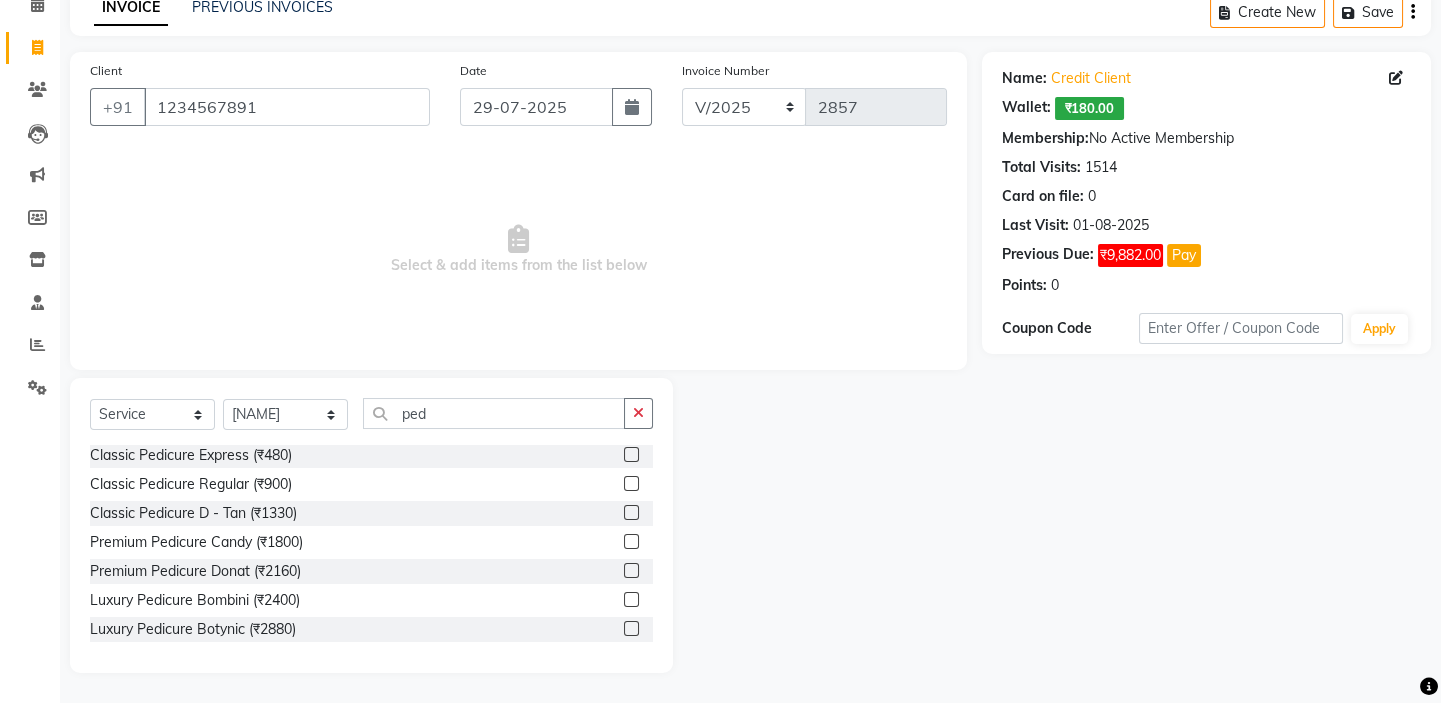 drag, startPoint x: 277, startPoint y: 628, endPoint x: 411, endPoint y: 598, distance: 137.31715 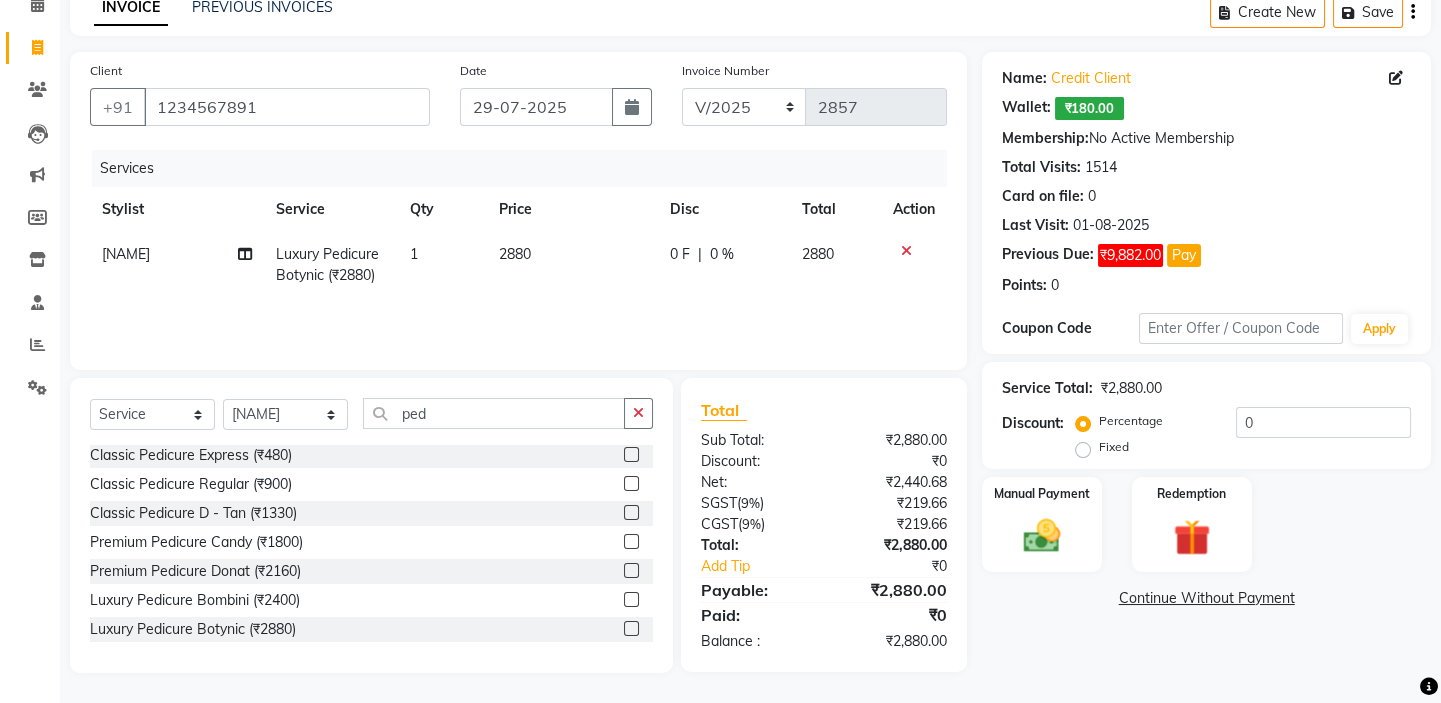 click on "2880" 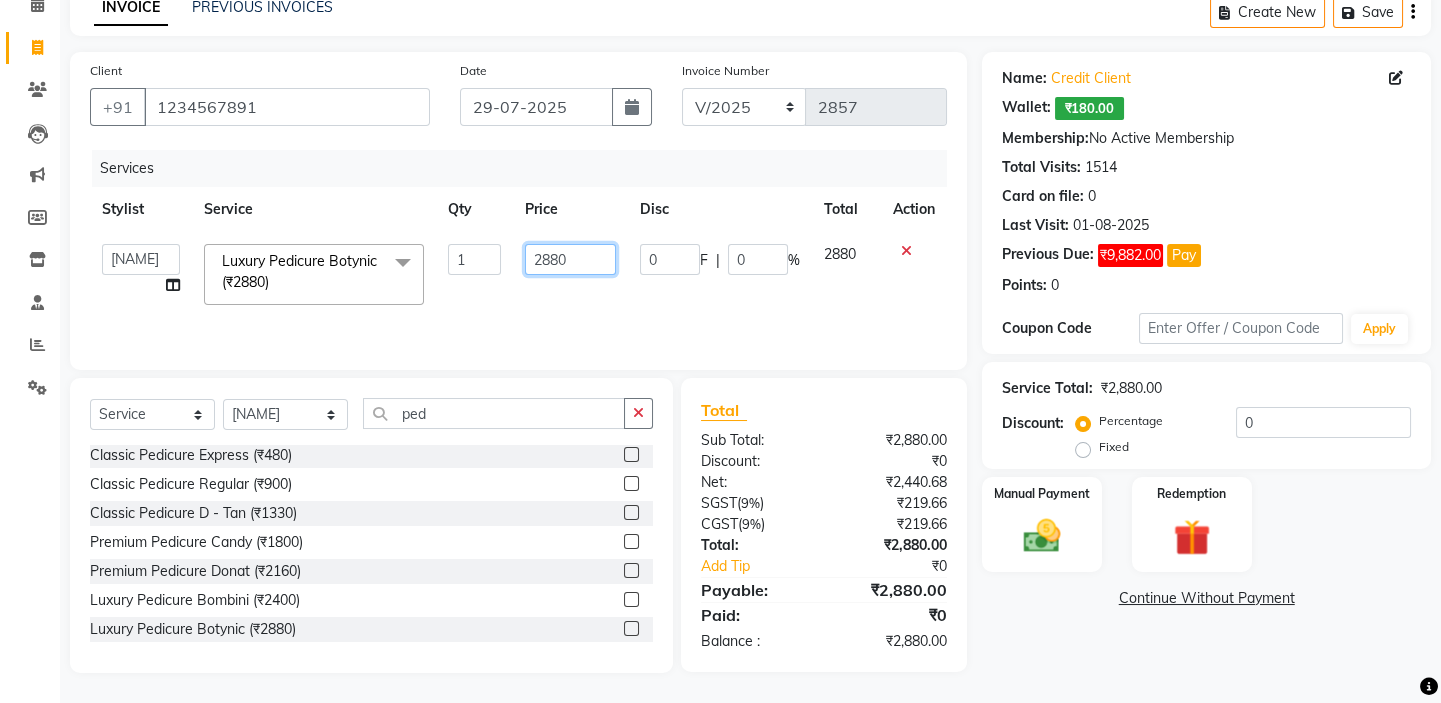drag, startPoint x: 569, startPoint y: 260, endPoint x: 186, endPoint y: 254, distance: 383.047 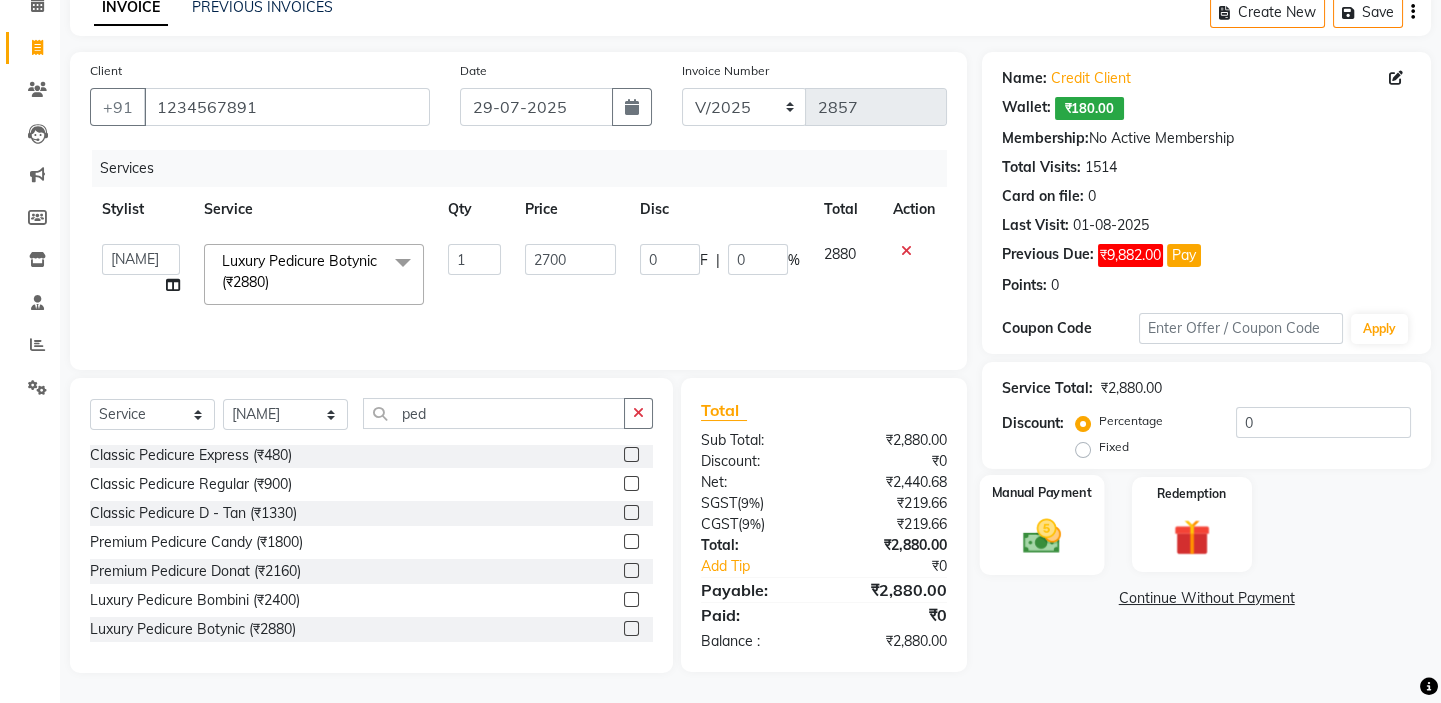 click 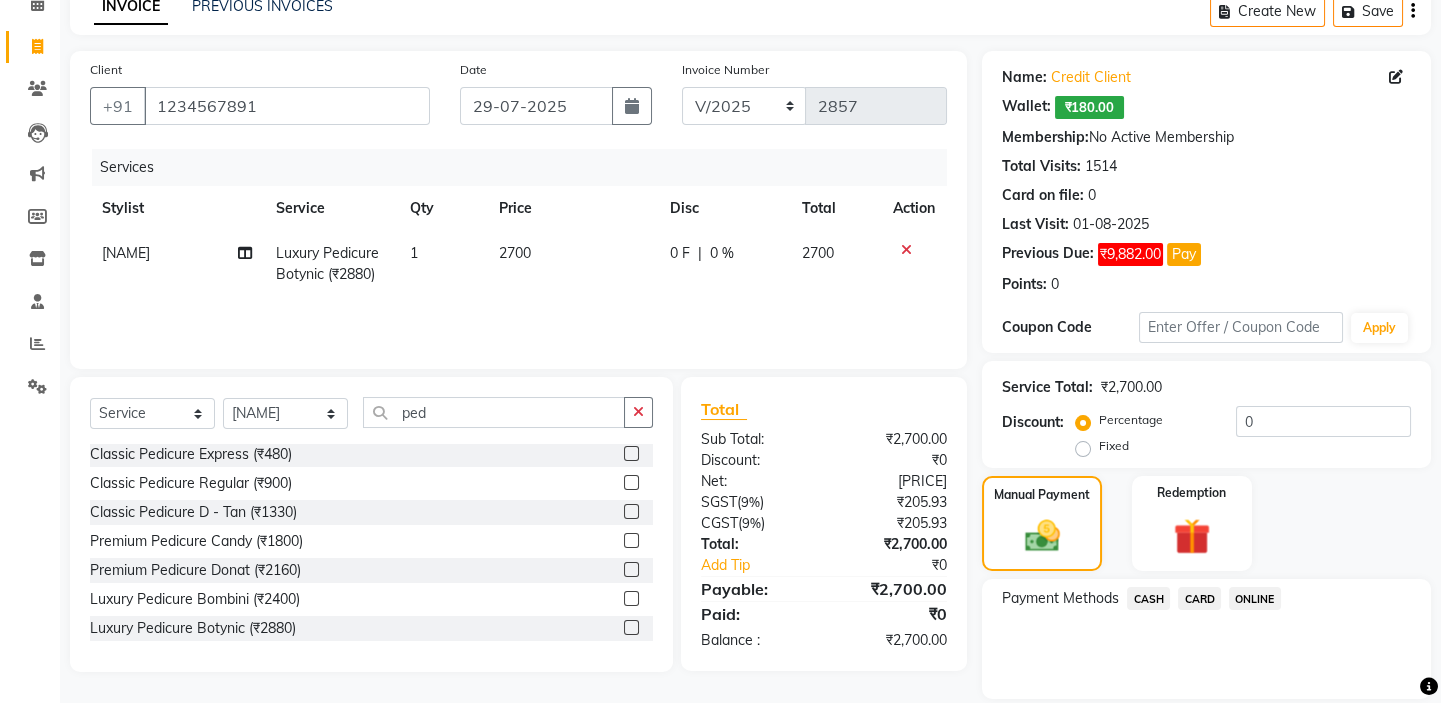 drag, startPoint x: 1190, startPoint y: 595, endPoint x: 1170, endPoint y: 618, distance: 30.479502 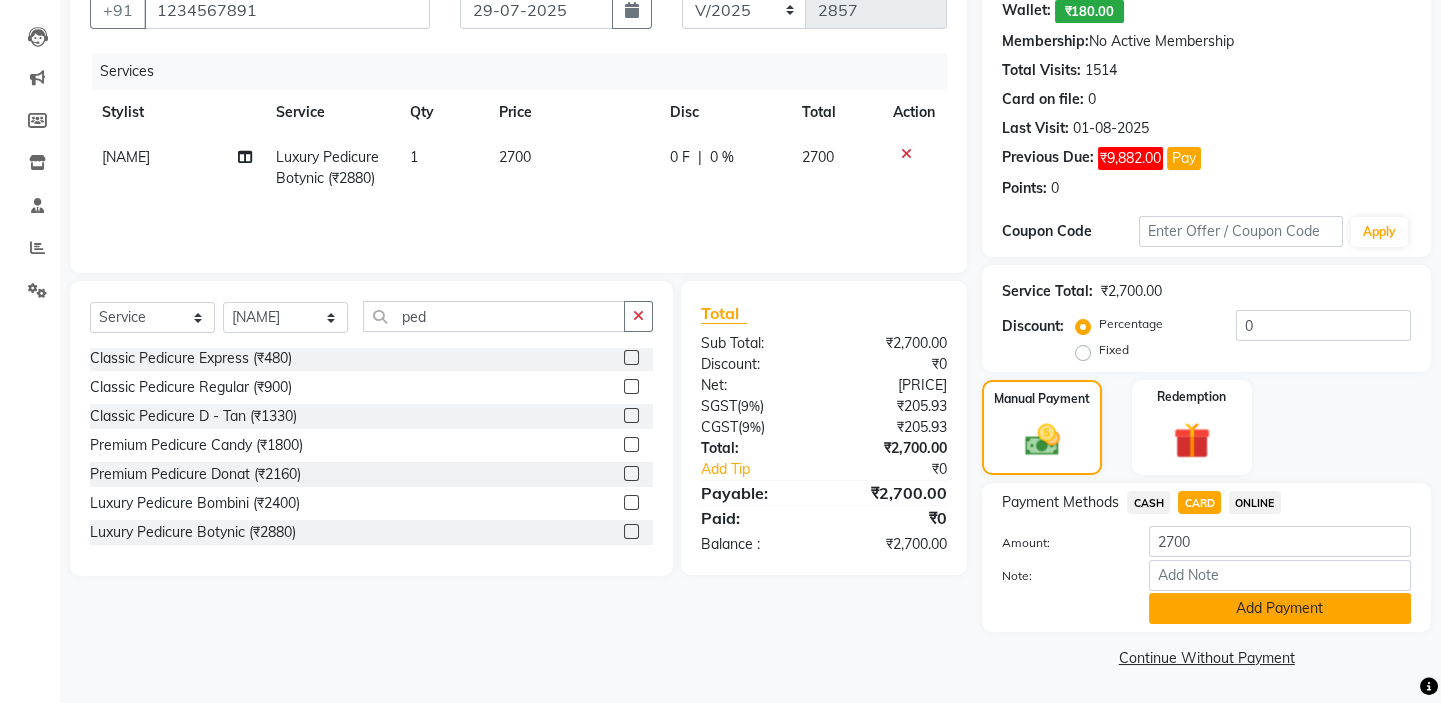 click on "Add Payment" 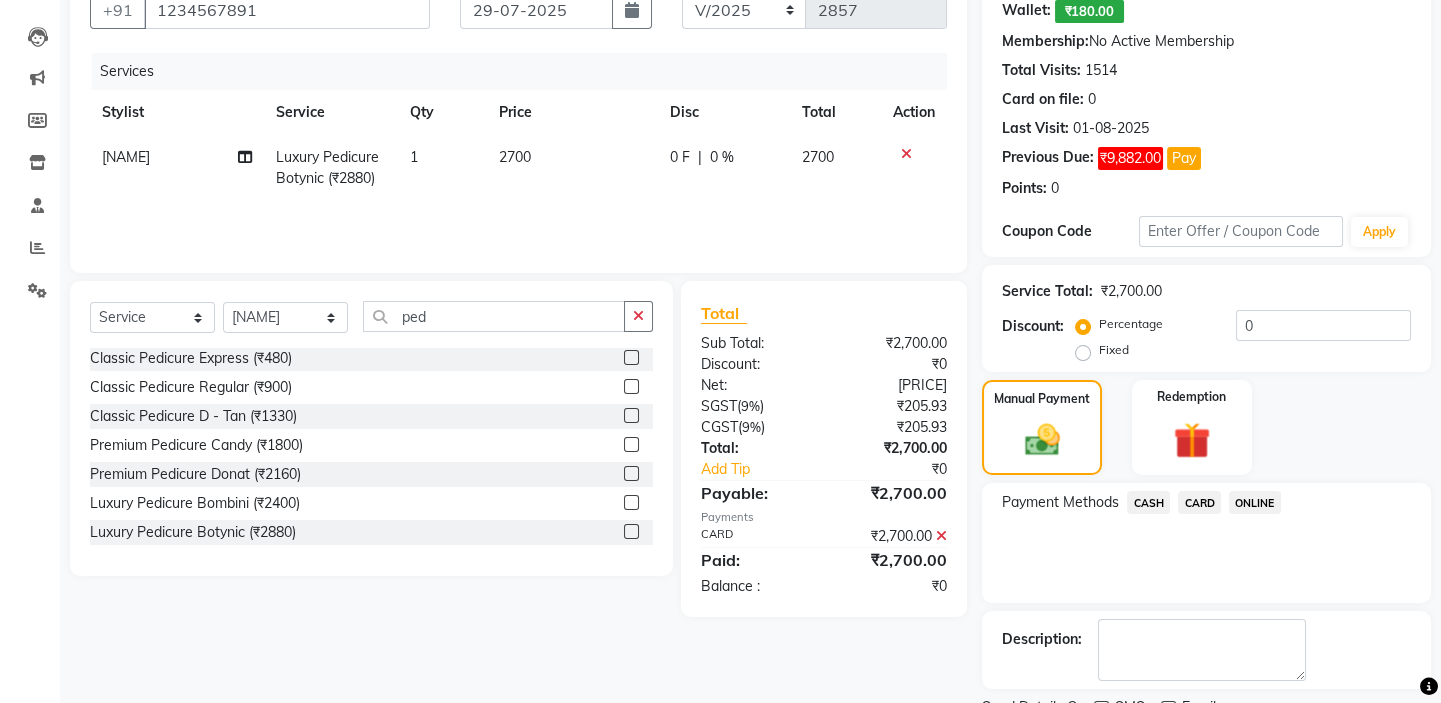 scroll, scrollTop: 279, scrollLeft: 0, axis: vertical 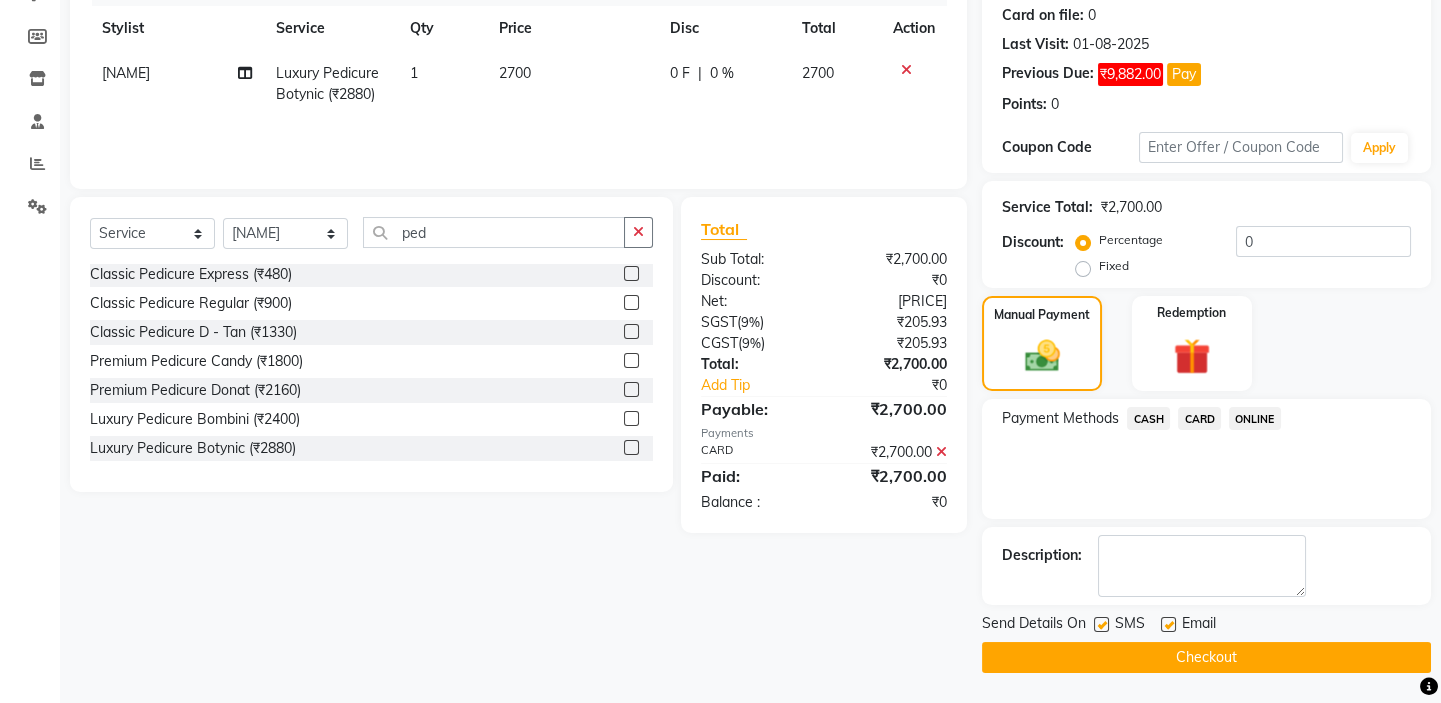 click on "Checkout" 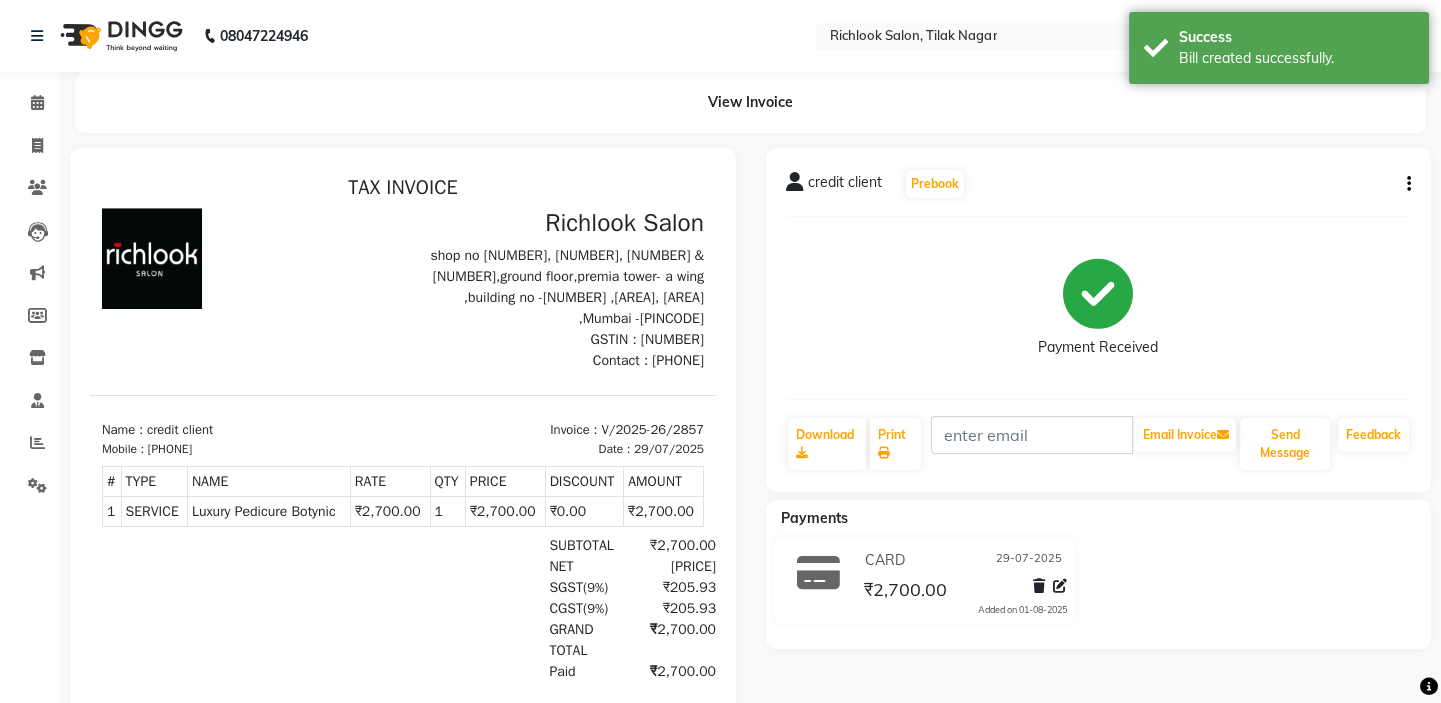 scroll, scrollTop: 0, scrollLeft: 0, axis: both 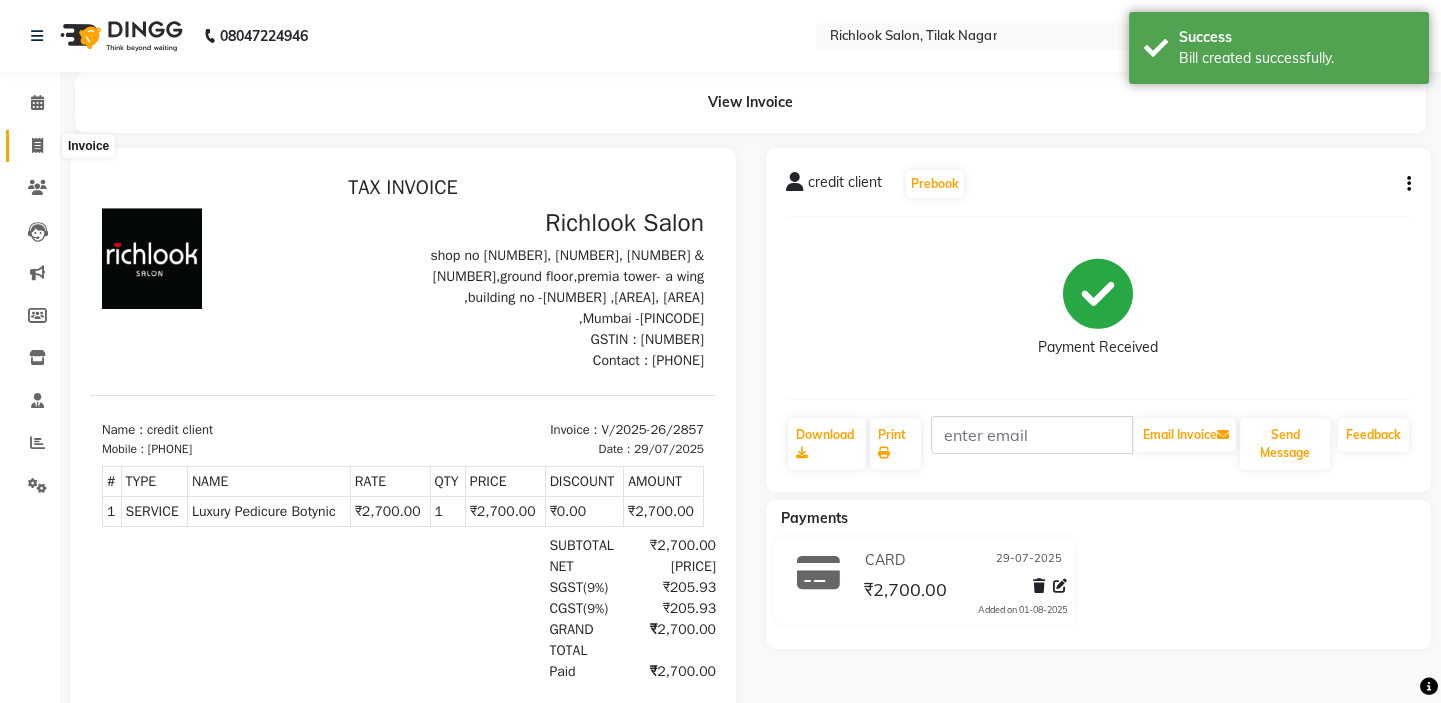 click 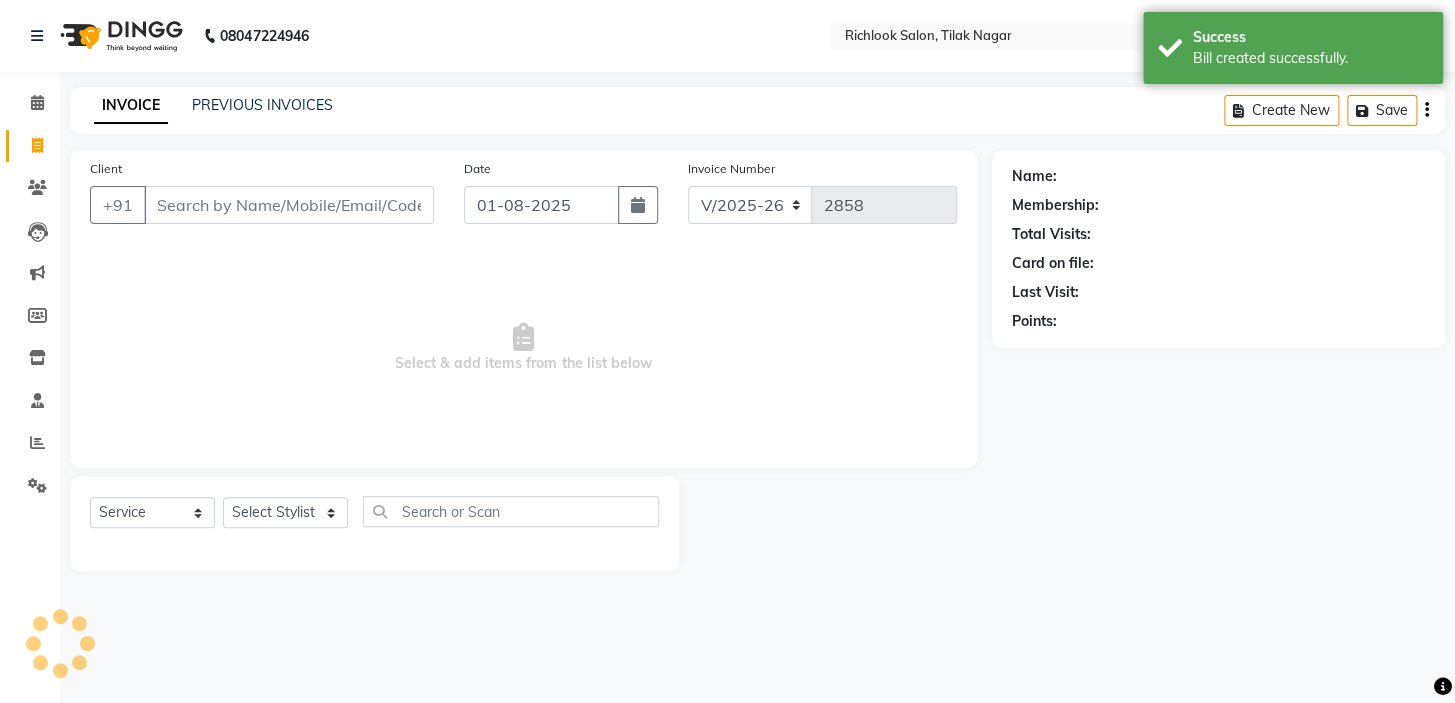 drag, startPoint x: 161, startPoint y: 196, endPoint x: 298, endPoint y: 242, distance: 144.51643 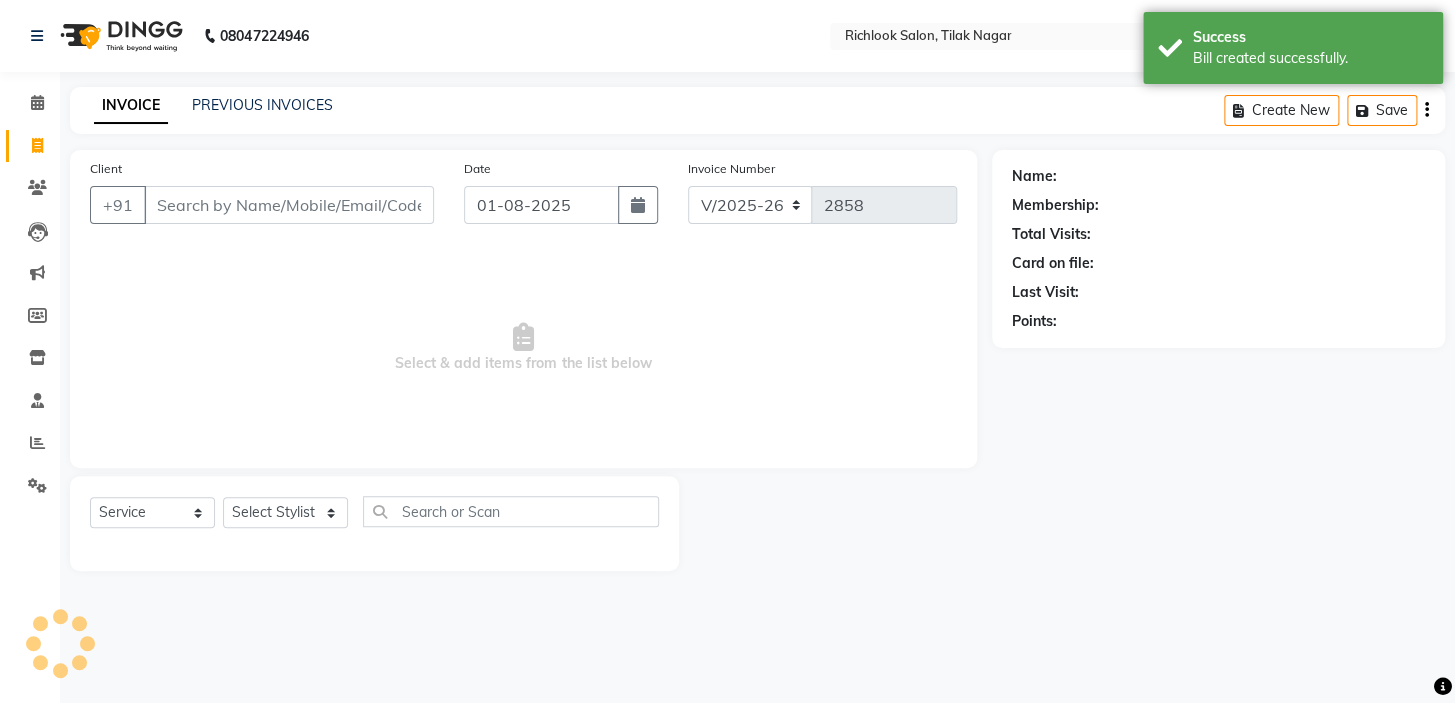 click on "Client" at bounding box center (289, 205) 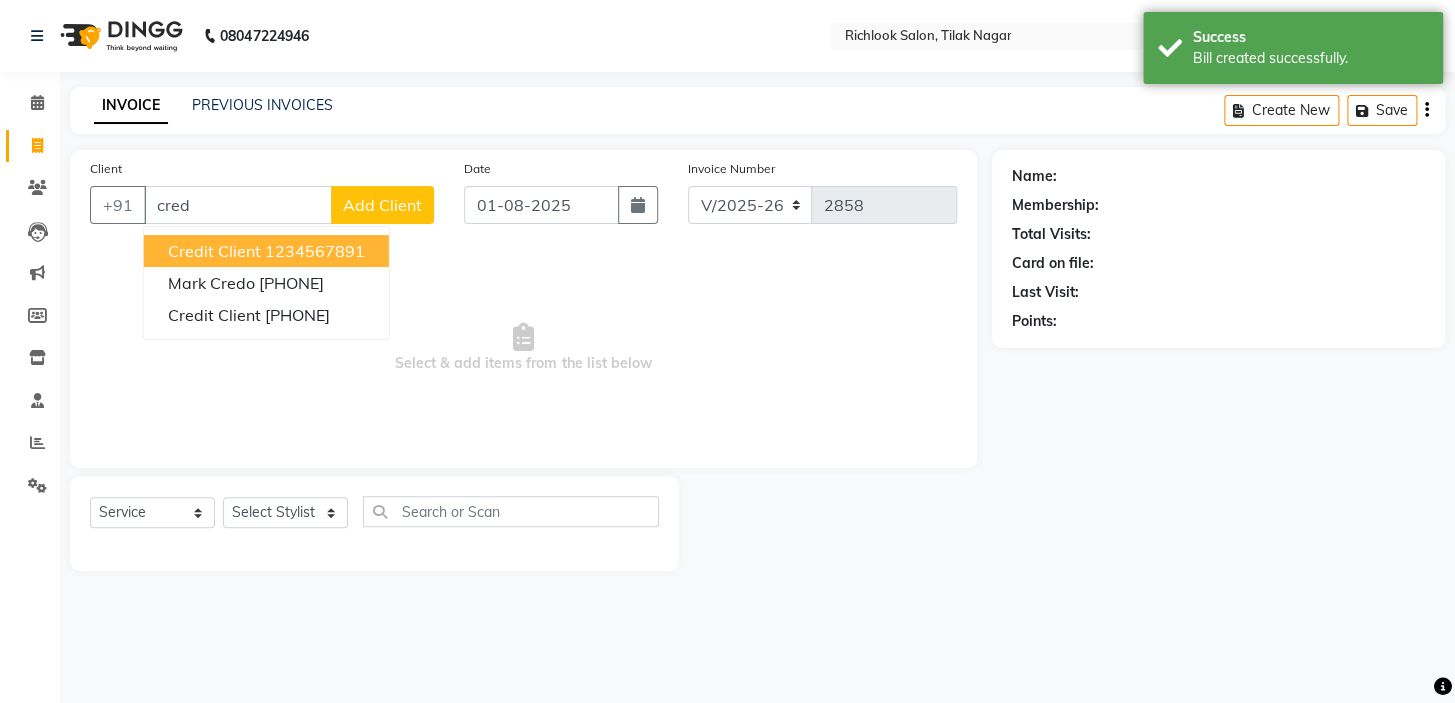 click on "1234567891" at bounding box center [315, 251] 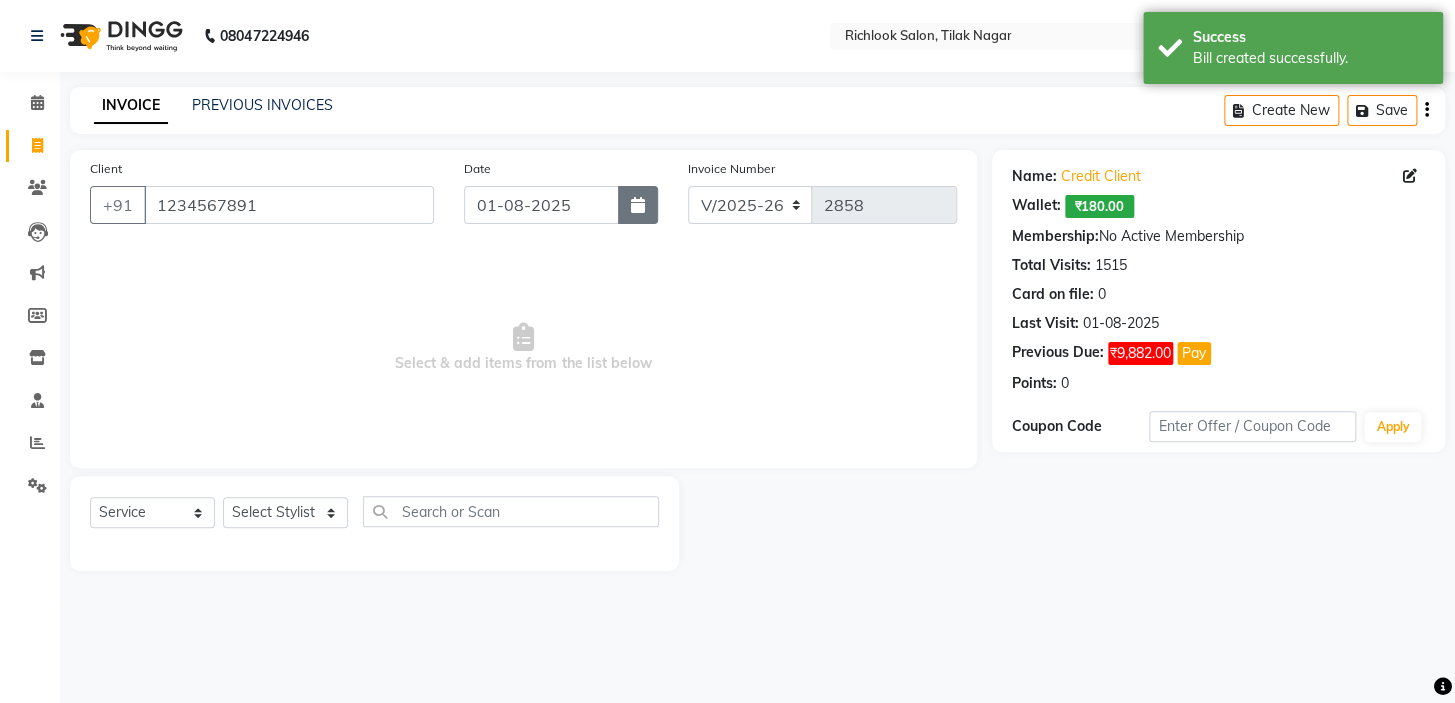 click 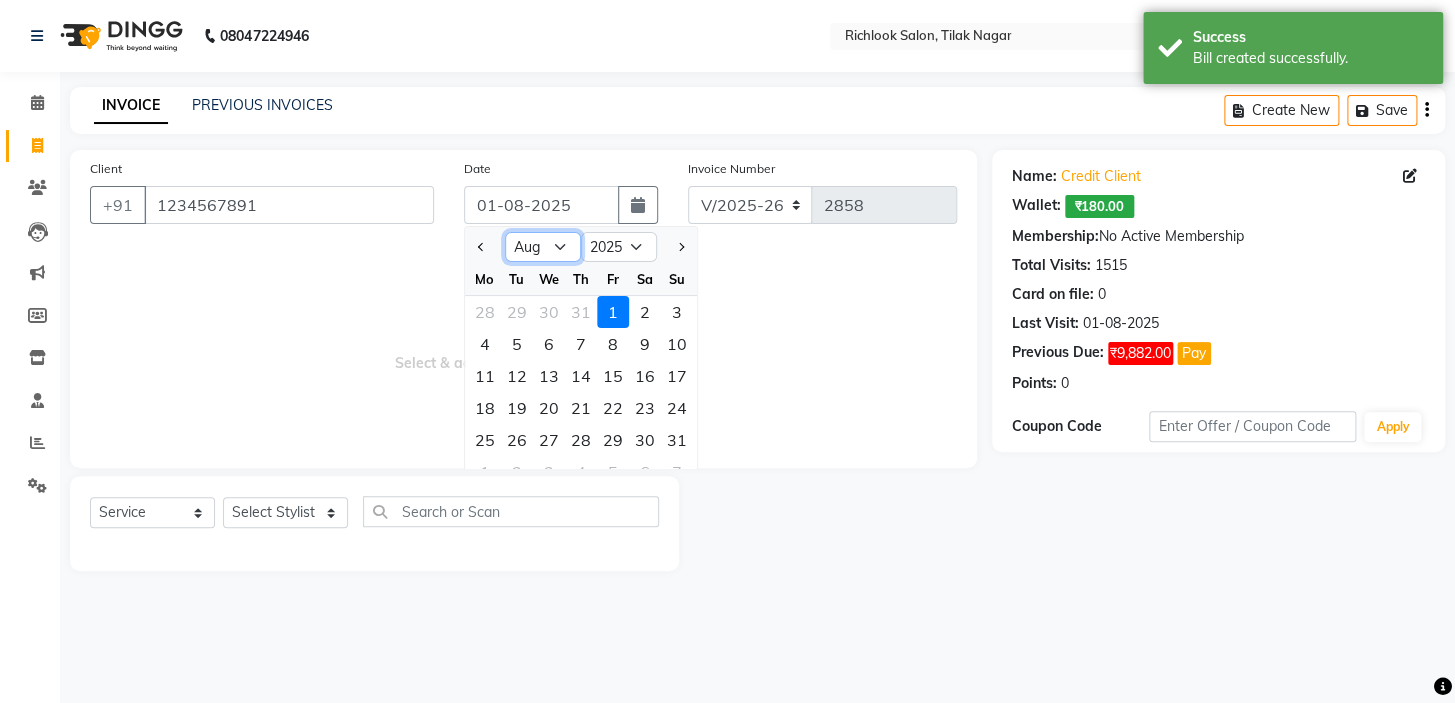 click on "Jan Feb Mar Apr May Jun Jul Aug Sep Oct Nov Dec" 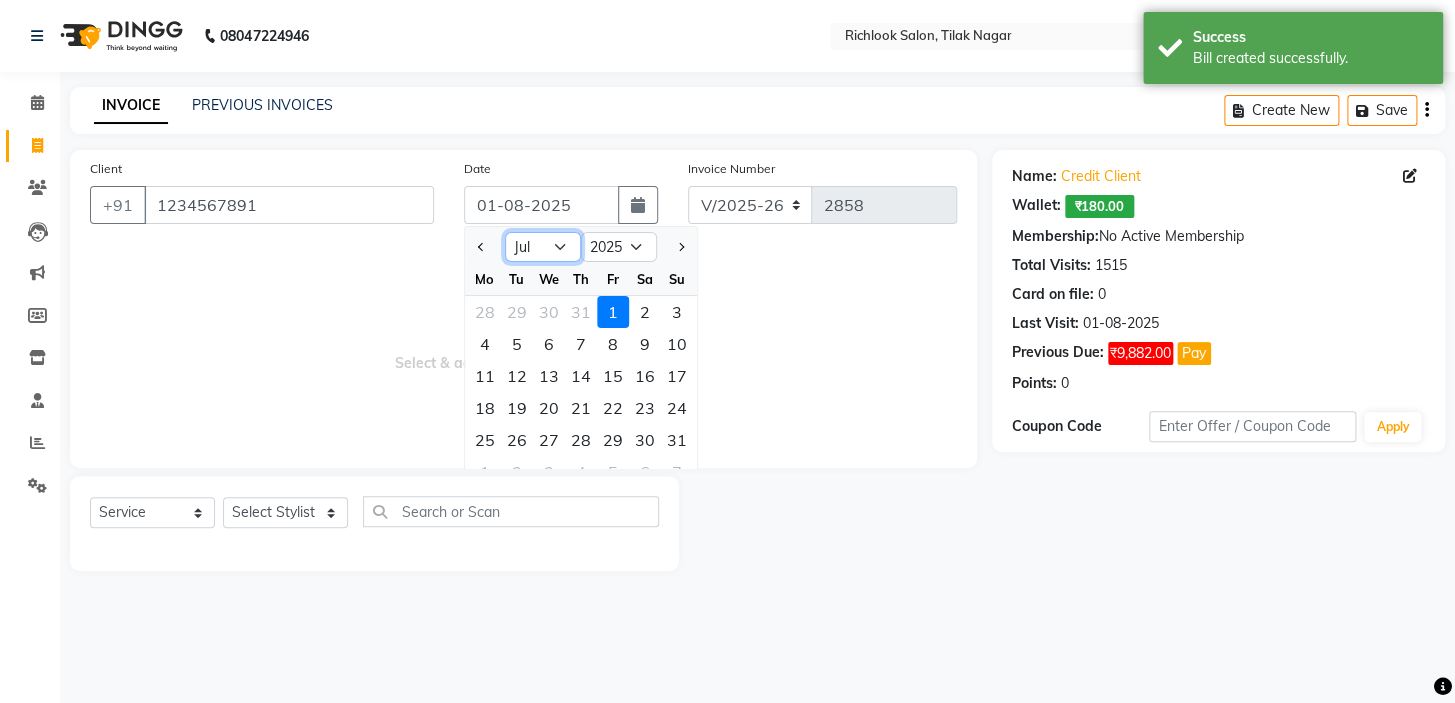 click on "Jan Feb Mar Apr May Jun Jul Aug Sep Oct Nov Dec" 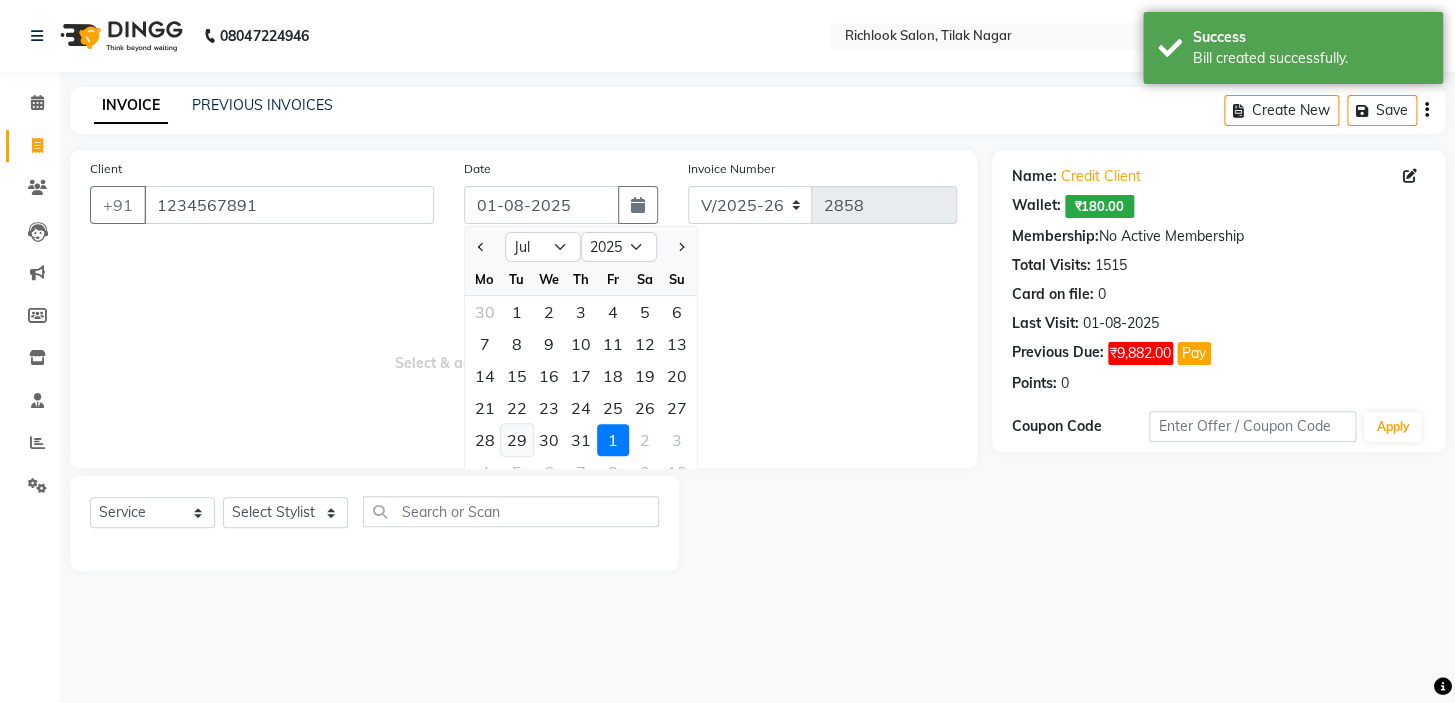 click on "29" 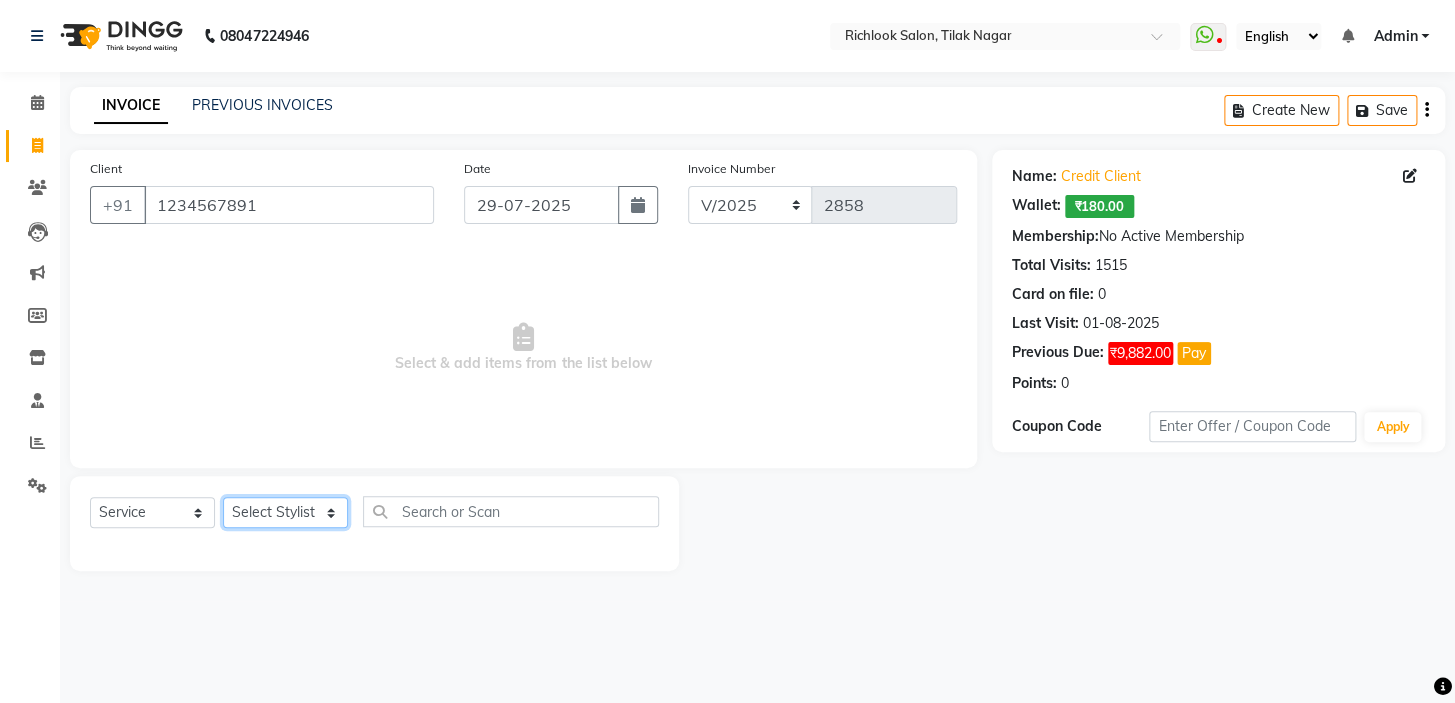 click on "Select Stylist [NAME] [NAME] [NAME] [NAME] [NAME]  [NAME] [NAME]   [NAME] [NAME]   [NAME]" 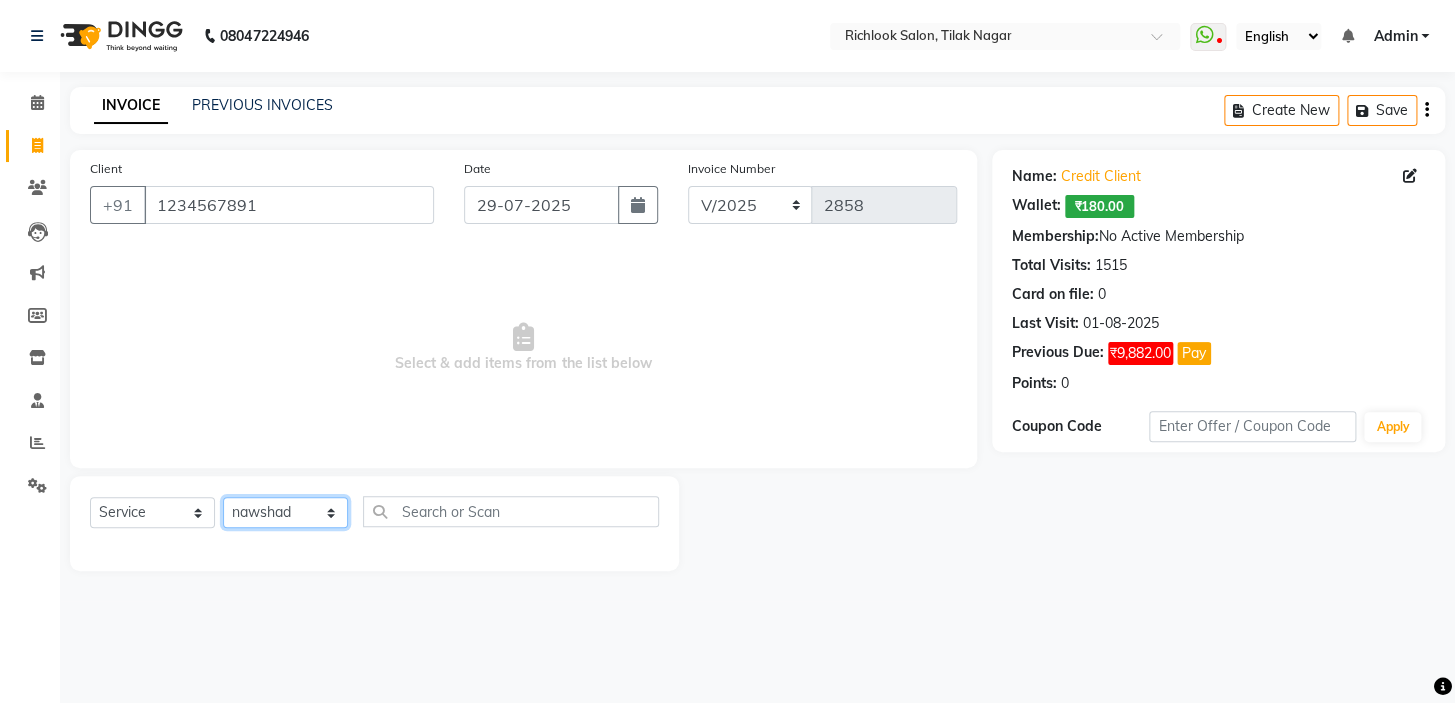 click on "Select Stylist [NAME] [NAME] [NAME] [NAME] [NAME]  [NAME] [NAME]   [NAME] [NAME]   [NAME]" 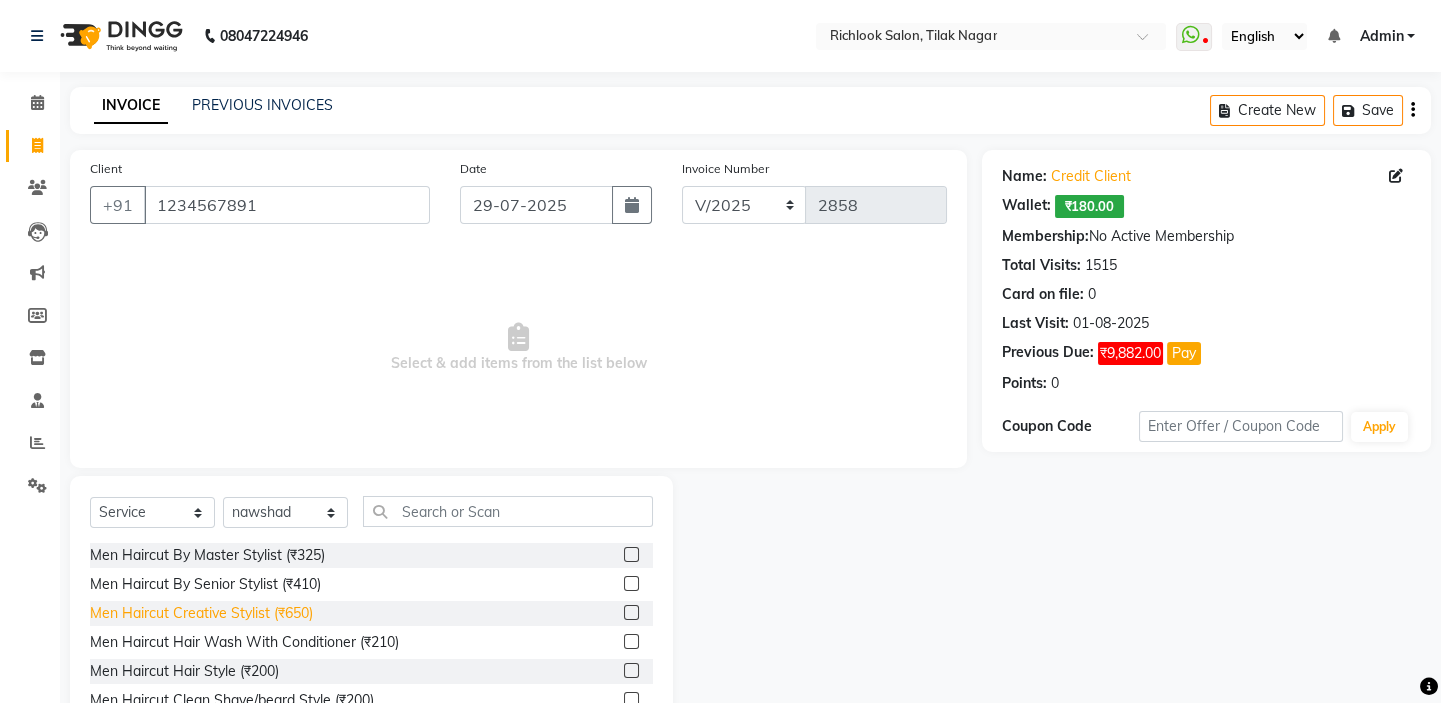 click on "Men Haircut Creative Stylist (₹650)" 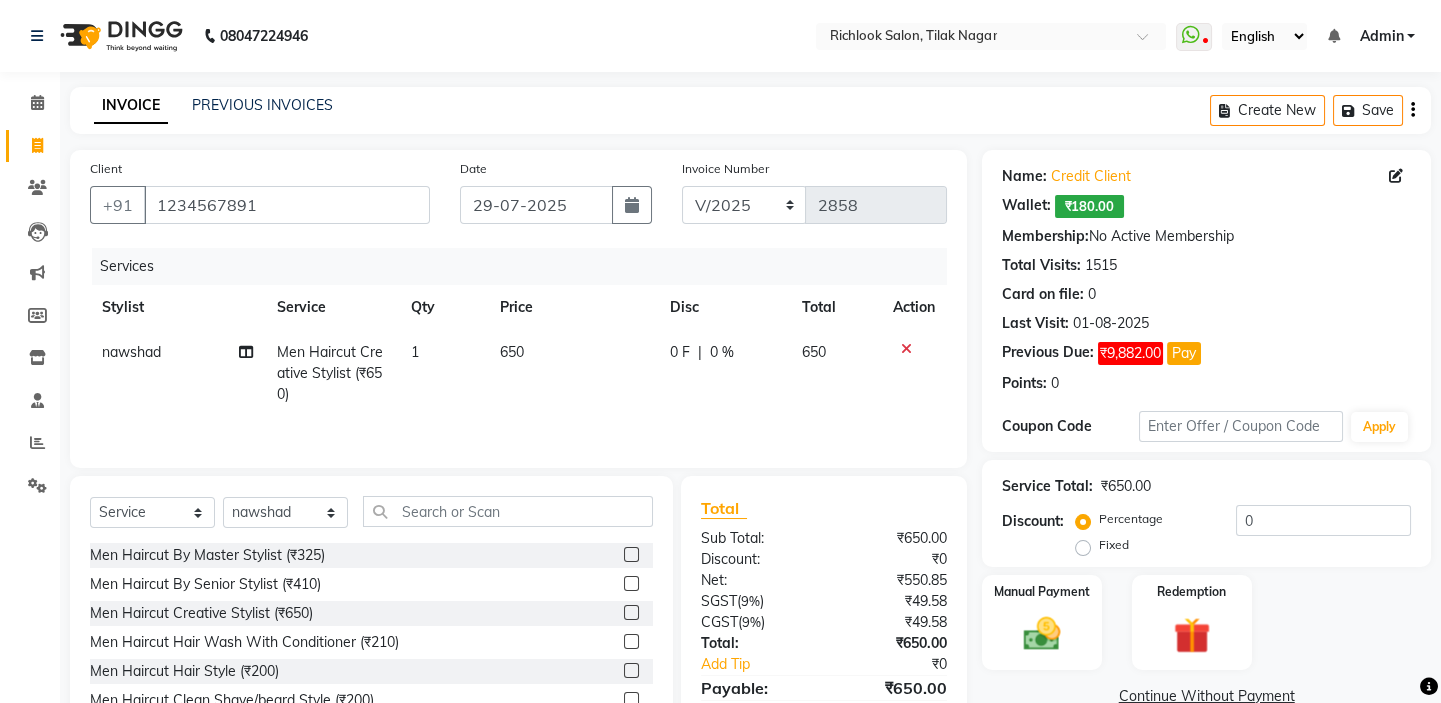 click on "650" 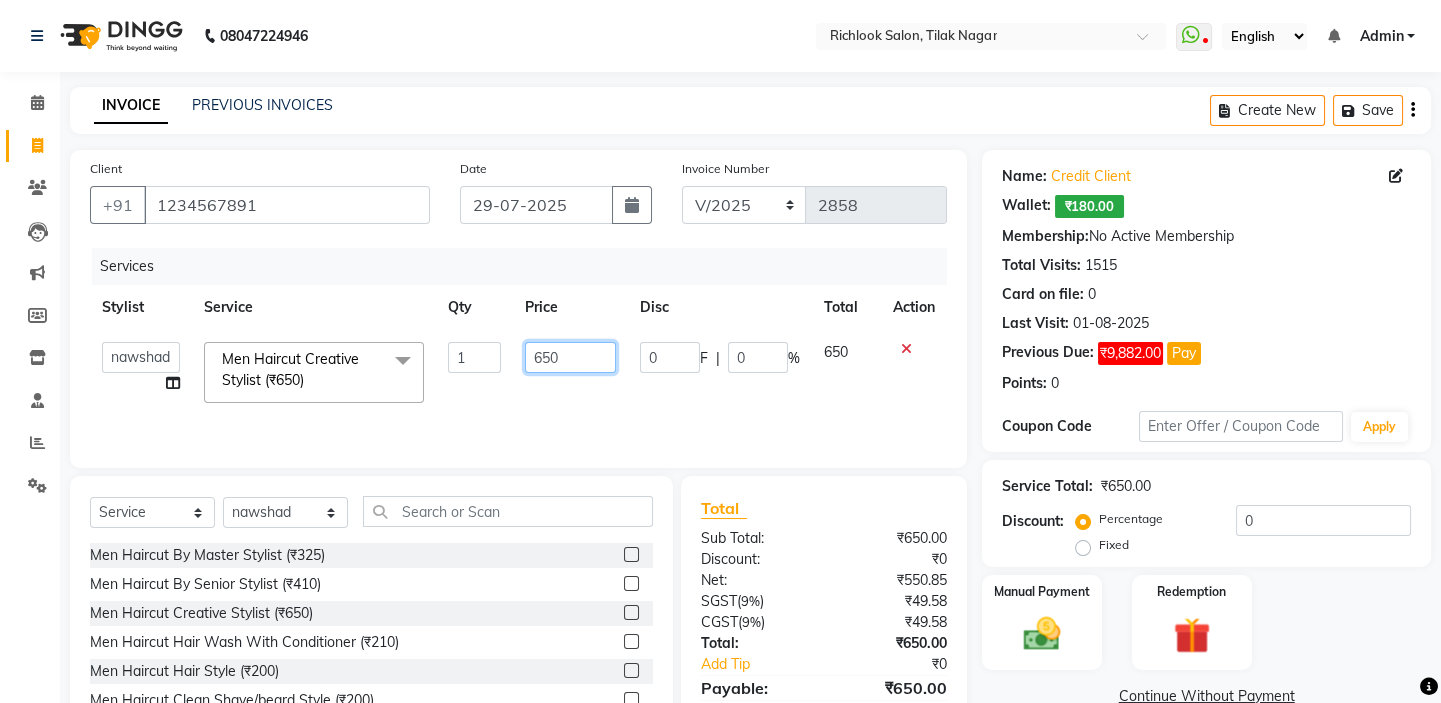 drag, startPoint x: 596, startPoint y: 349, endPoint x: 109, endPoint y: 346, distance: 487.00925 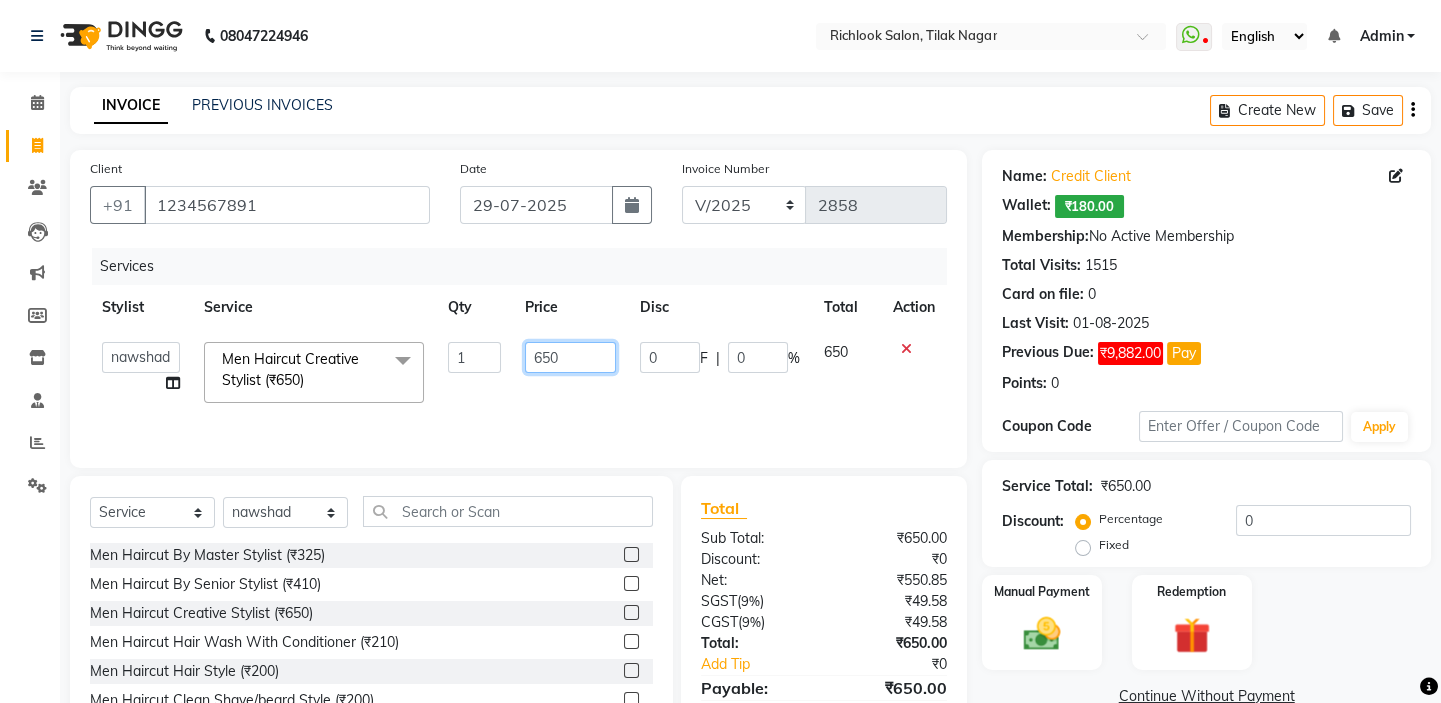 click on "[NAME]   [NAME]   [NAME]   [NAME]   [NAME]    [NAME] [NAME]   [NAME]   [NAME]   [NAME]  Men Haircut Creative Stylist (₹[PRICE])  x Men Haircut By Master Stylist (₹[PRICE]) Men Haircut By Senior Stylist (₹[PRICE]) Men Haircut Creative Stylist (₹[PRICE]) Men Haircut Hair Wash With Conditioner (₹[PRICE]) Men Haircut Hair Style (₹[PRICE]) Men Haircut Clean Shave/beard Style (₹[PRICE]) Men Haircut Clean Shave/beard Style (By Creative/senior) (₹[PRICE]) Men Haircut Hair Cut With Beard (By Senior) (₹[PRICE]) Women Haircut By Master Stylist (₹[PRICE]) Women Haircut Senior Hair Stylist (₹[PRICE]) Women Haircut Creative Stylist (₹[PRICE]) Women Haircut Haircut For Girls (Below 12 Year) (₹[PRICE]) Women Haircut Fringe Cut (₹[PRICE]) Hair Wash With Conditioner Hair Upto Shoulder (₹[PRICE]) Hair Wash With Conditioner Hair Below Shoulder (₹[PRICE]) Hair Wash With Conditioner Hair Upto Waist (₹[PRICE]) Naturica Hair Wash Hair Upto Shoulder (₹[PRICE]) Naturica Hair Wash Hair Below Shoulder (₹[PRICE]) Naturica Hair Wash Hair Upto Waist (₹[PRICE]) Threading (₹[PRICE])" 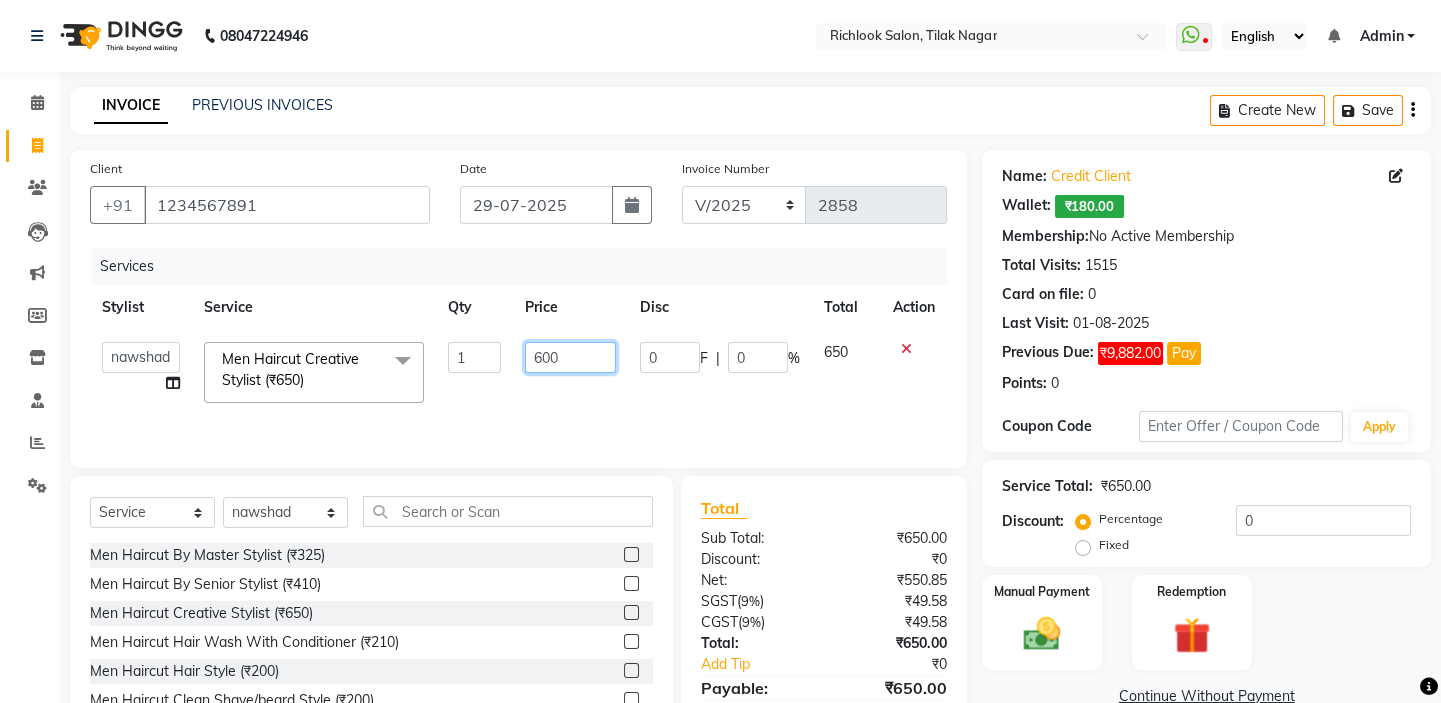 scroll, scrollTop: 99, scrollLeft: 0, axis: vertical 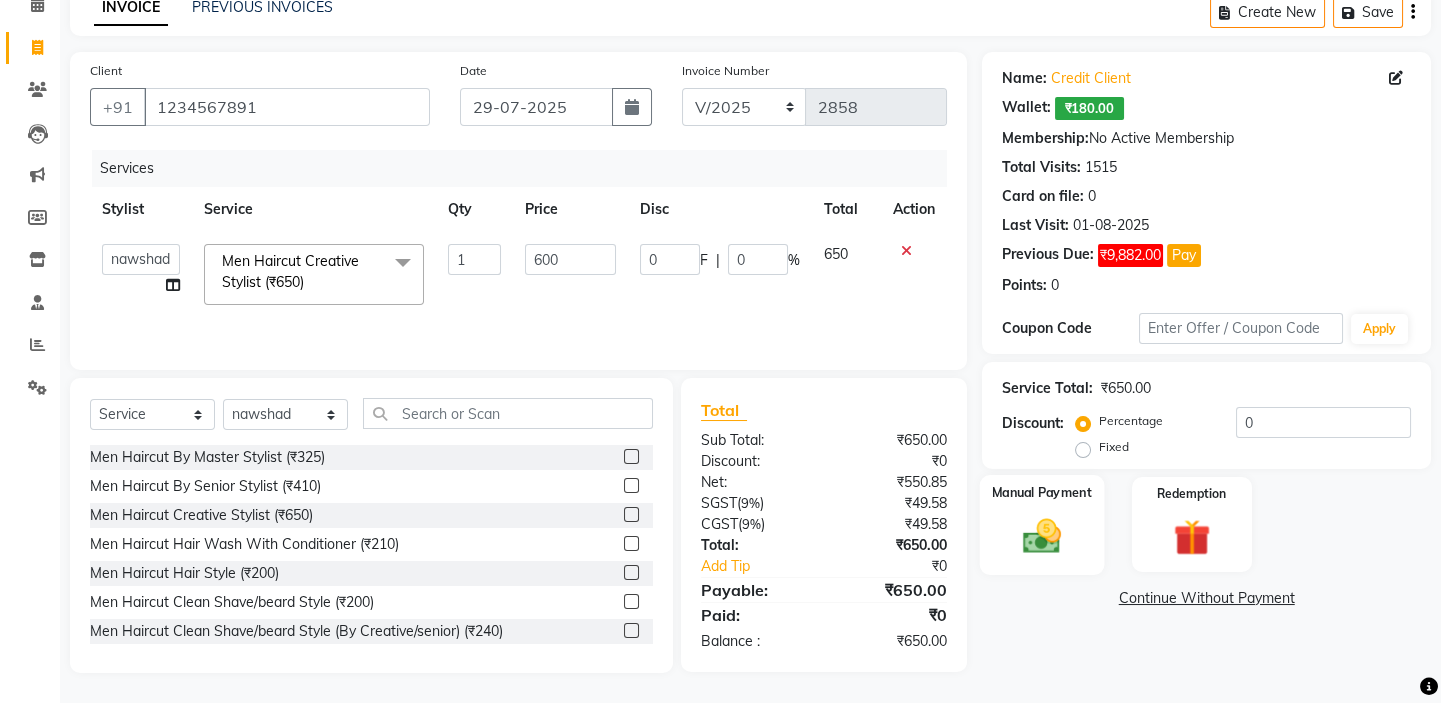 click 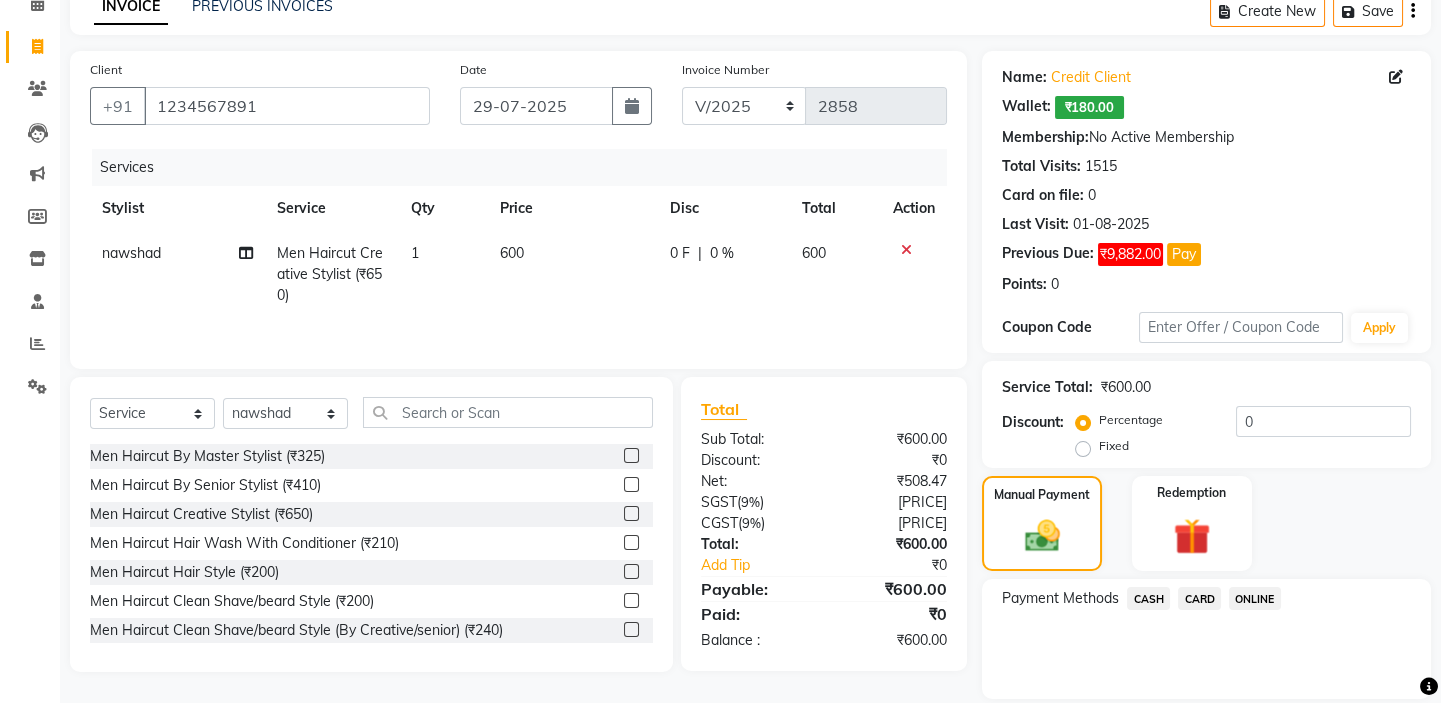 click on "CARD" 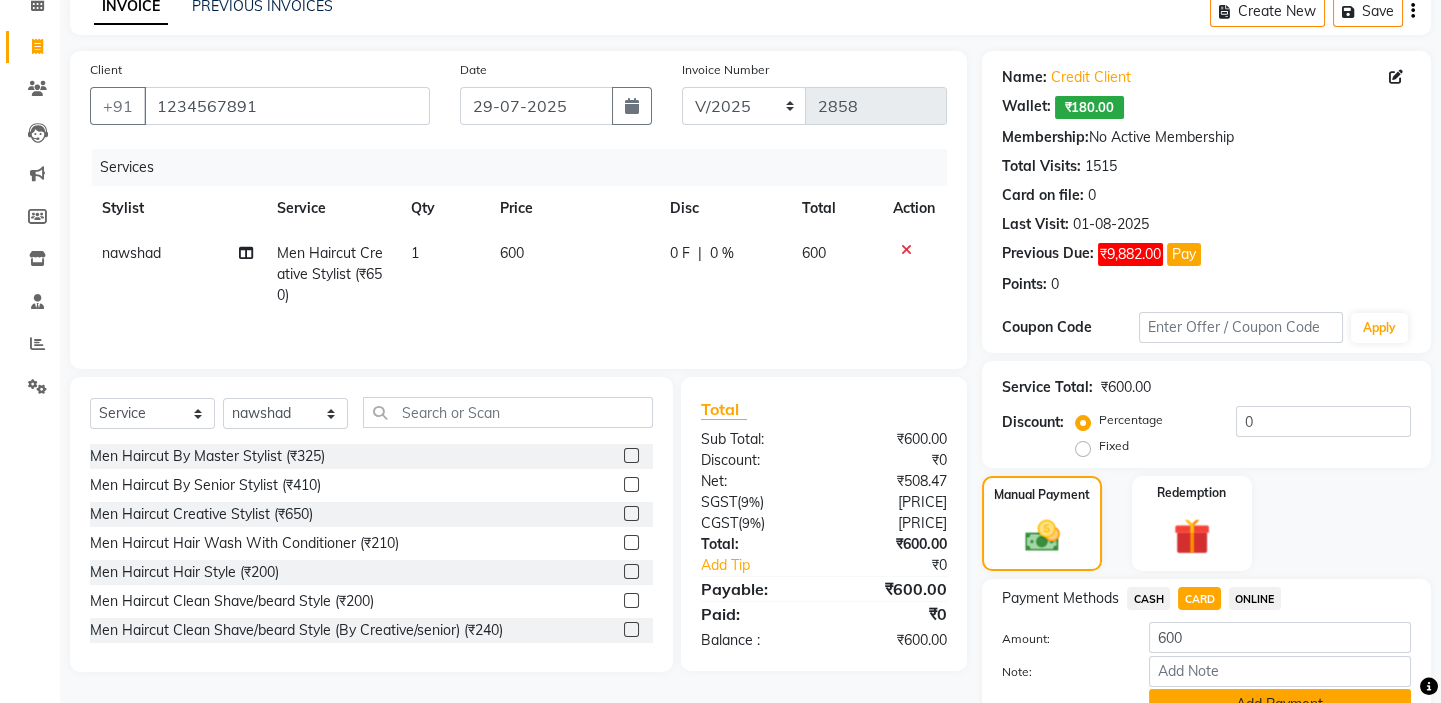 scroll, scrollTop: 195, scrollLeft: 0, axis: vertical 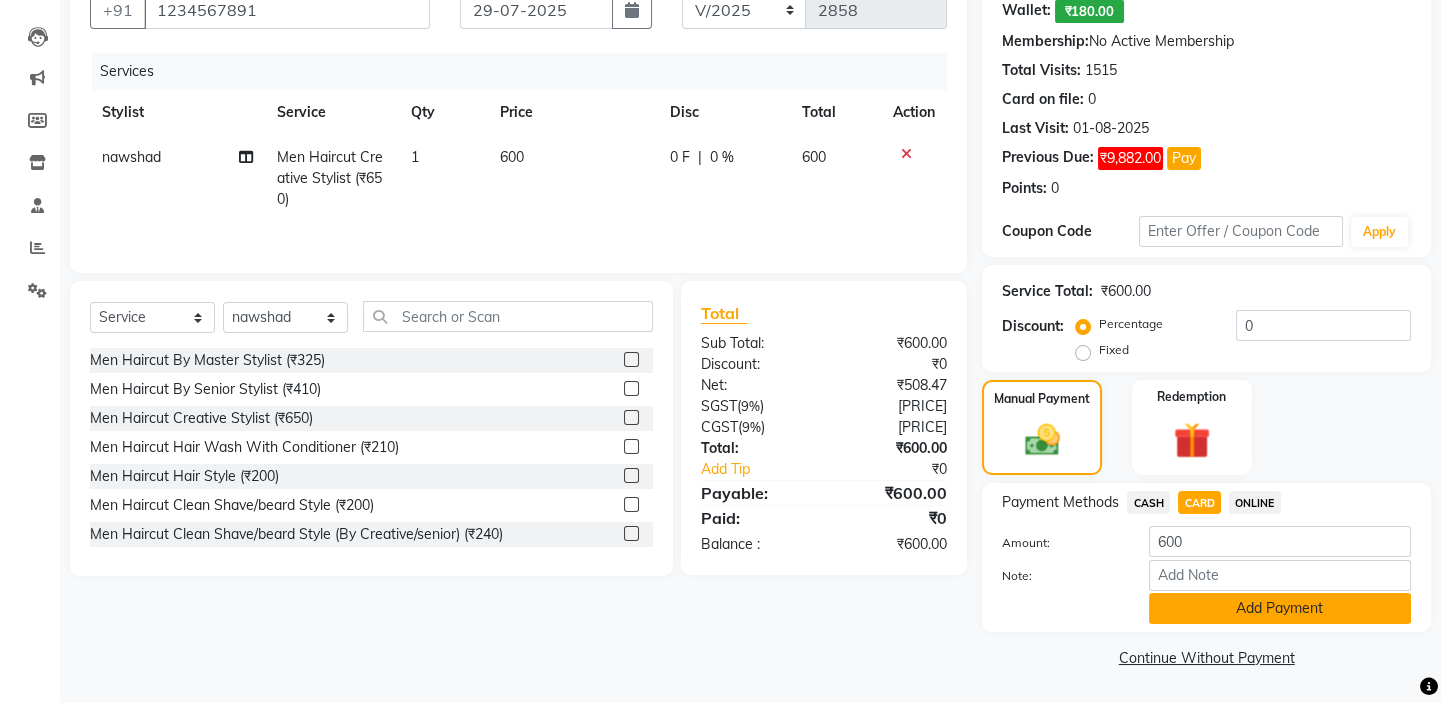 click on "Add Payment" 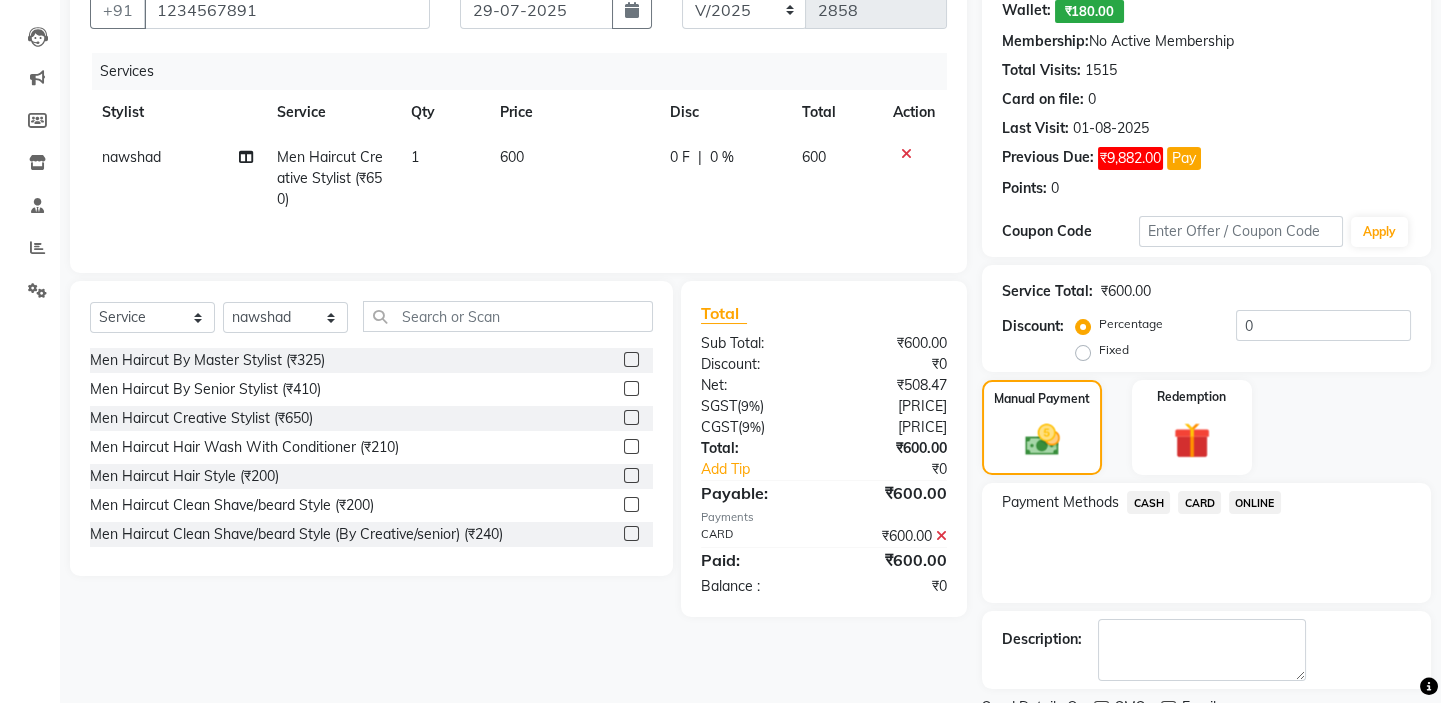 scroll, scrollTop: 279, scrollLeft: 0, axis: vertical 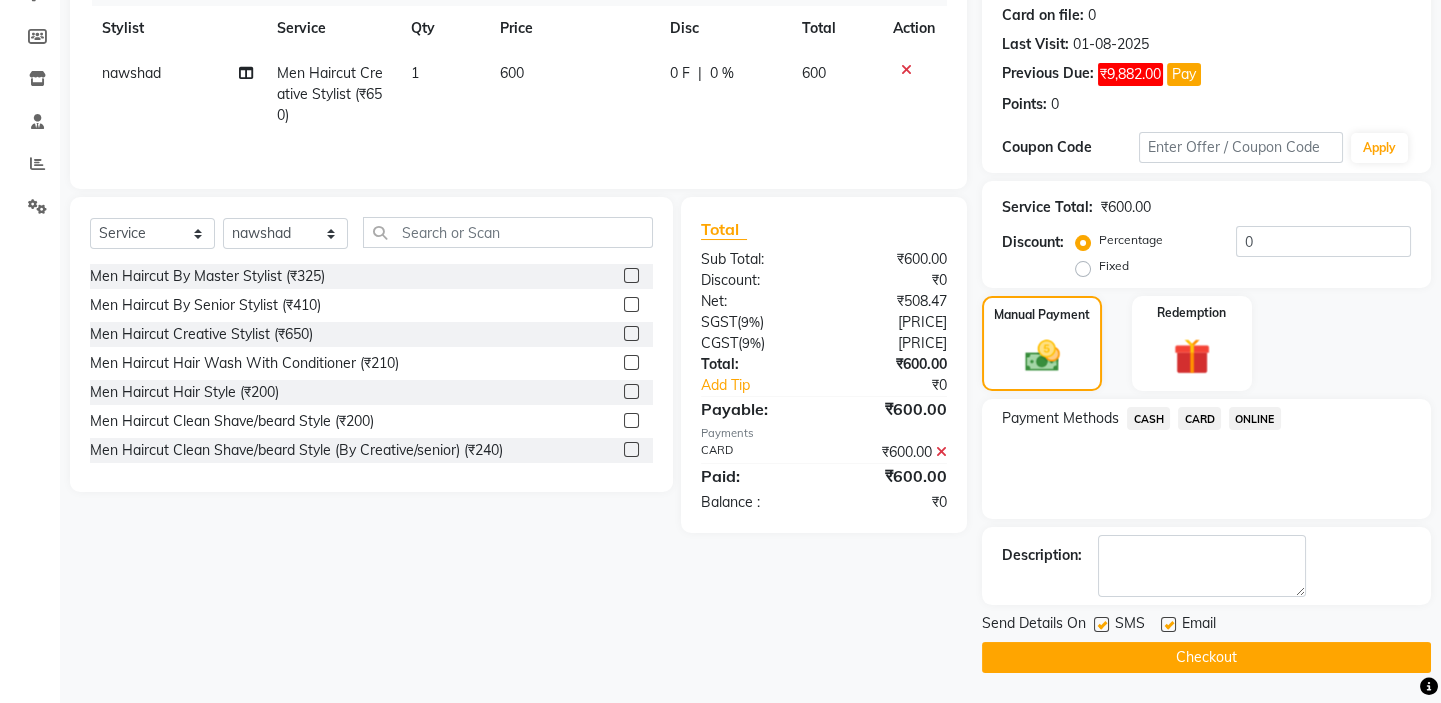 click on "Checkout" 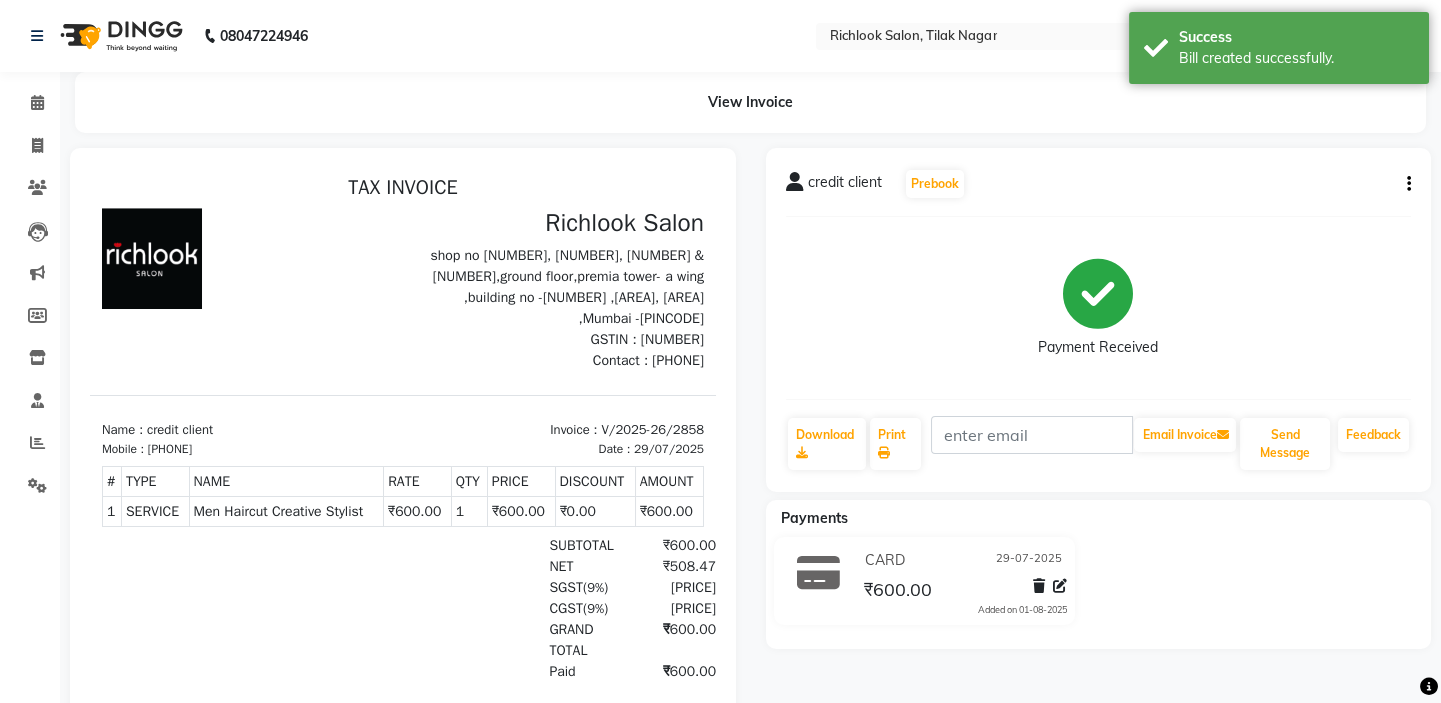 scroll, scrollTop: 0, scrollLeft: 0, axis: both 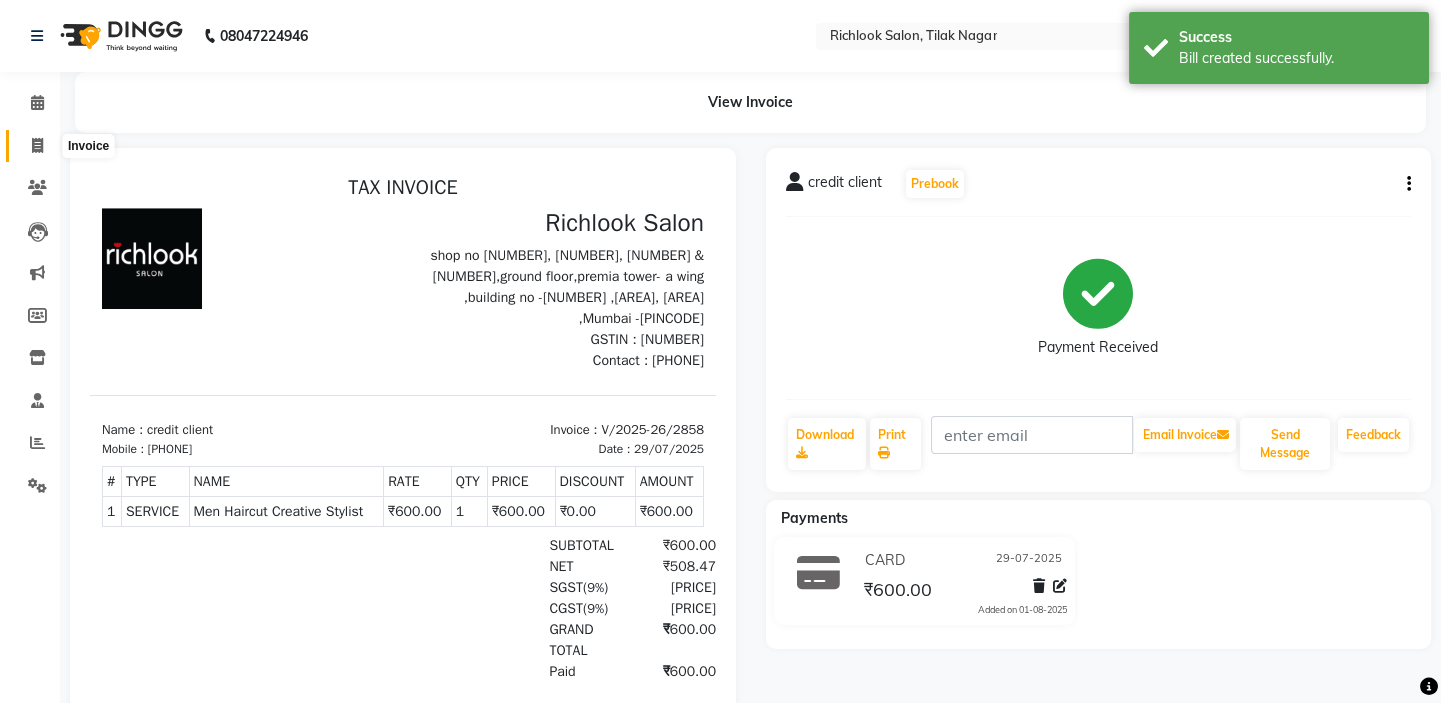 click 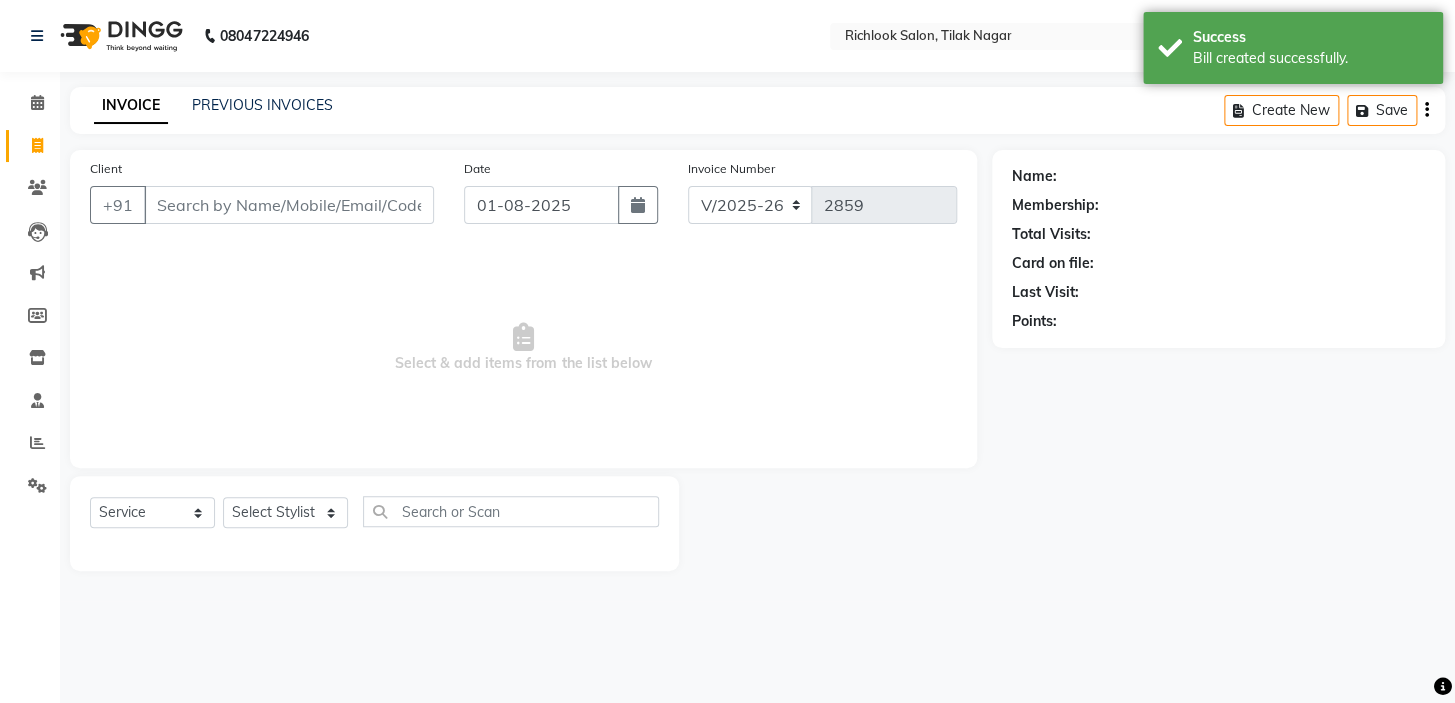 click on "Client" at bounding box center (289, 205) 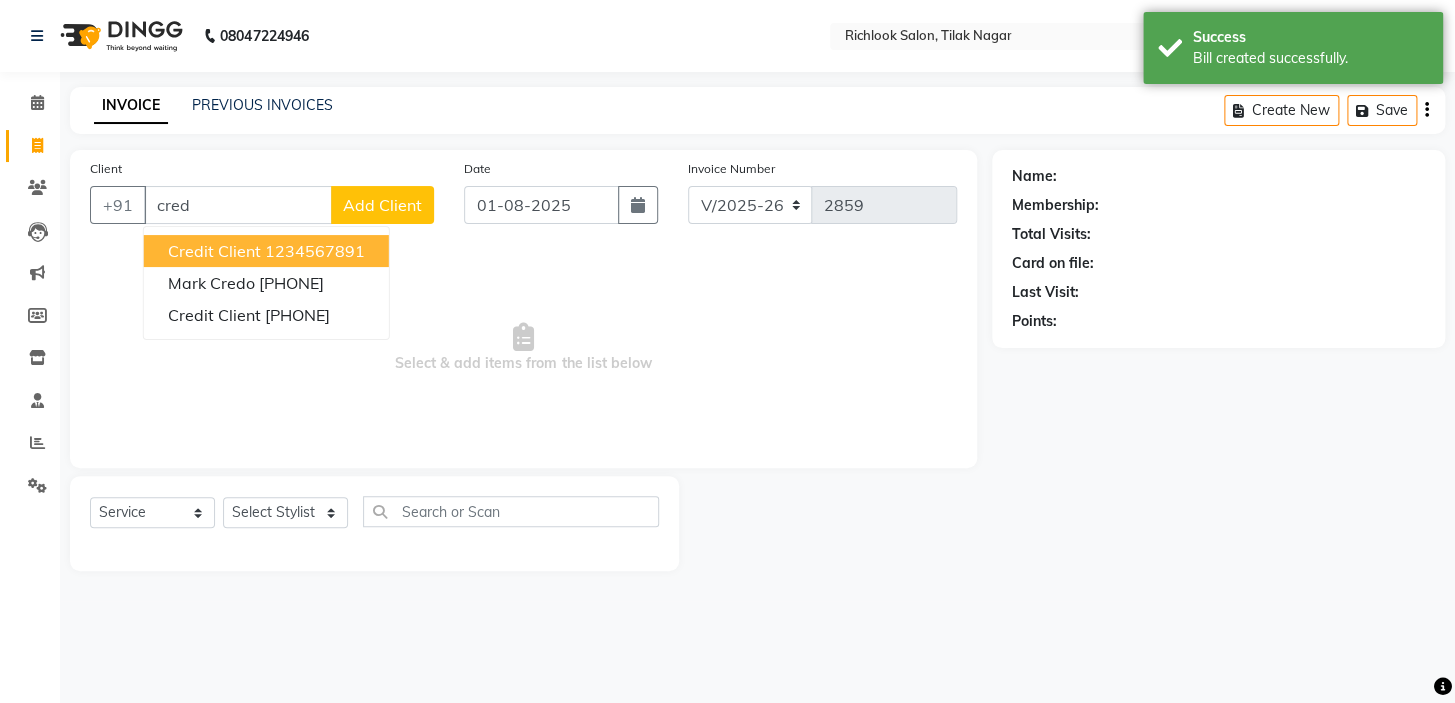 click on "credit client" at bounding box center (214, 251) 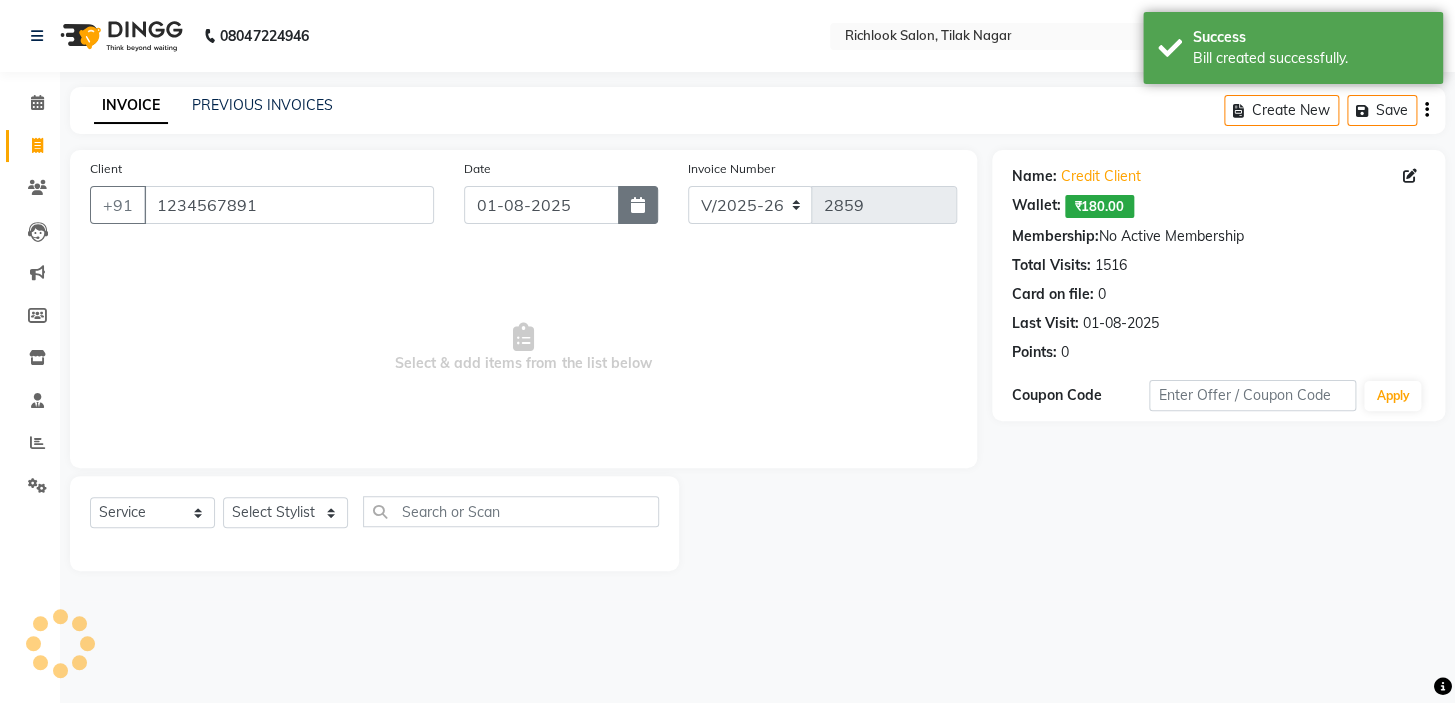 click 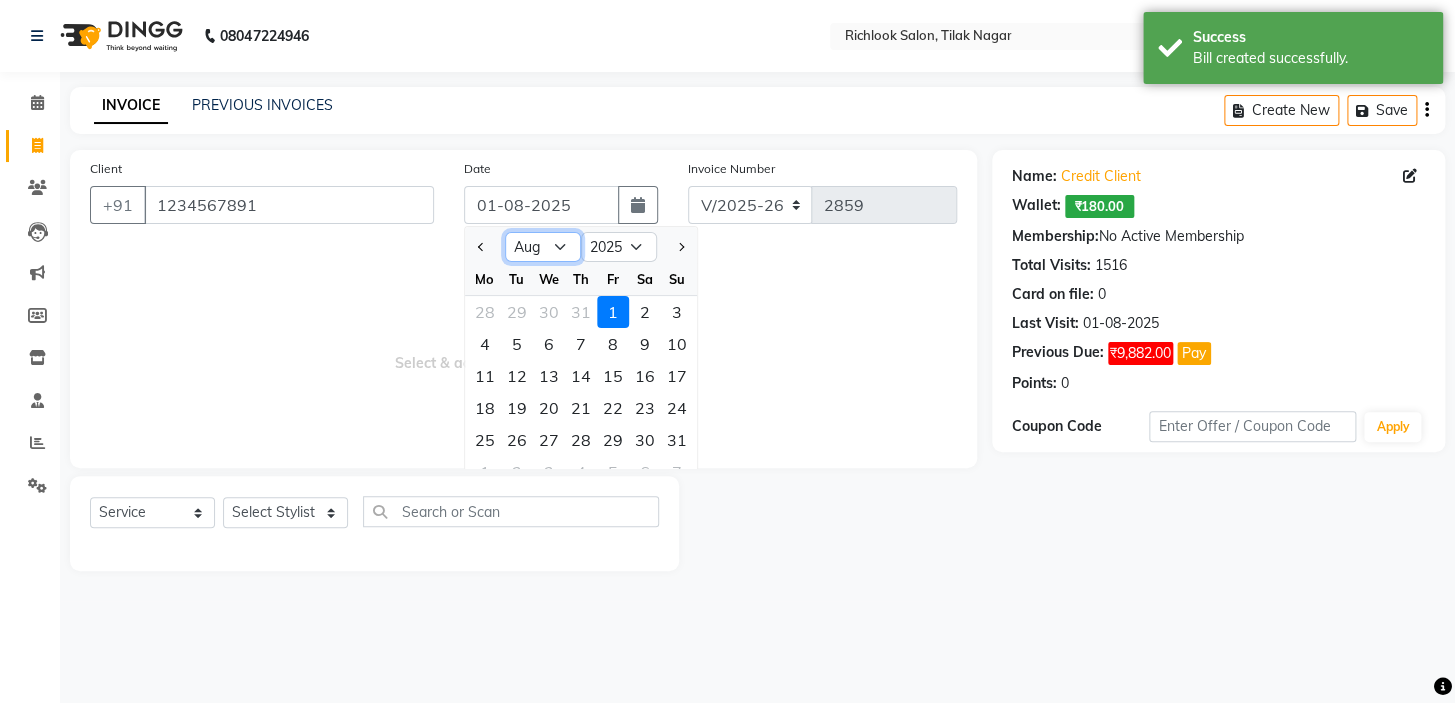 drag, startPoint x: 534, startPoint y: 243, endPoint x: 527, endPoint y: 252, distance: 11.401754 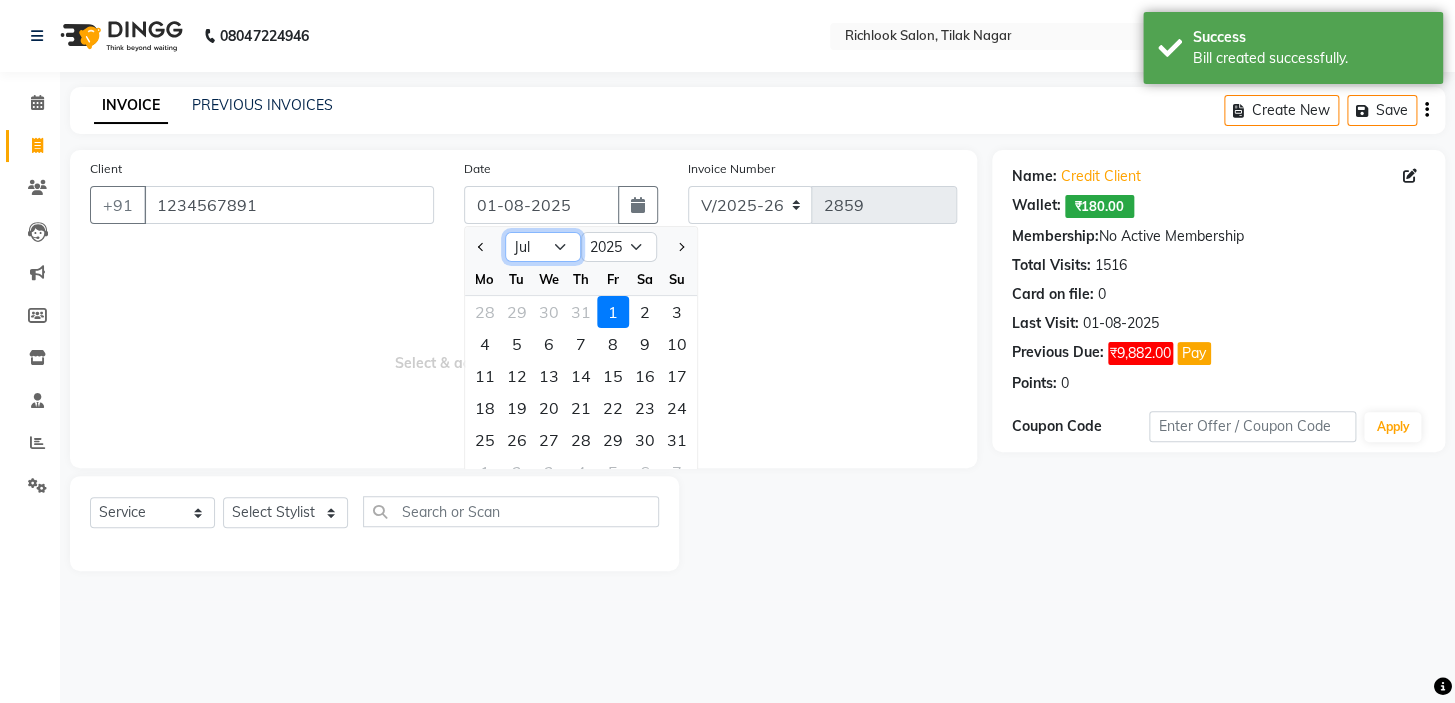 click on "Jan Feb Mar Apr May Jun Jul Aug Sep Oct Nov Dec" 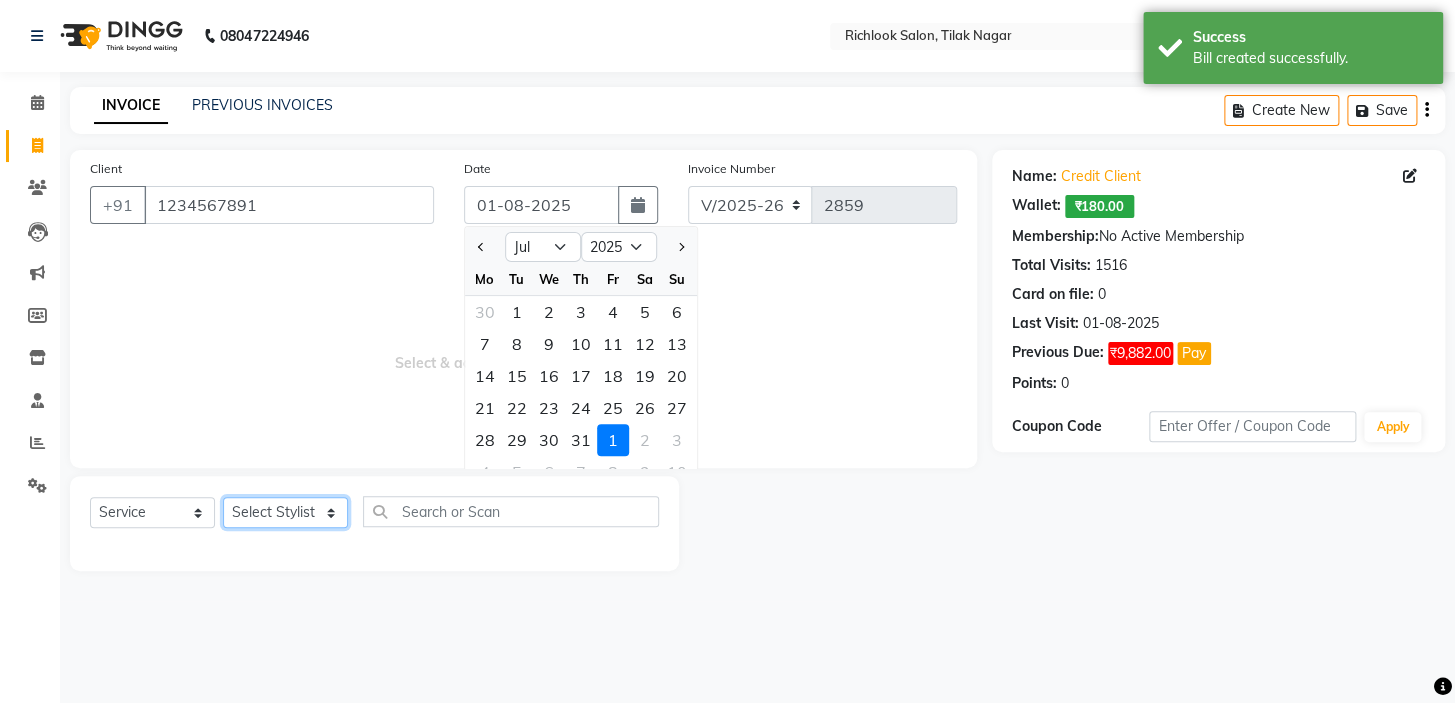 drag, startPoint x: 280, startPoint y: 519, endPoint x: 568, endPoint y: 456, distance: 294.81012 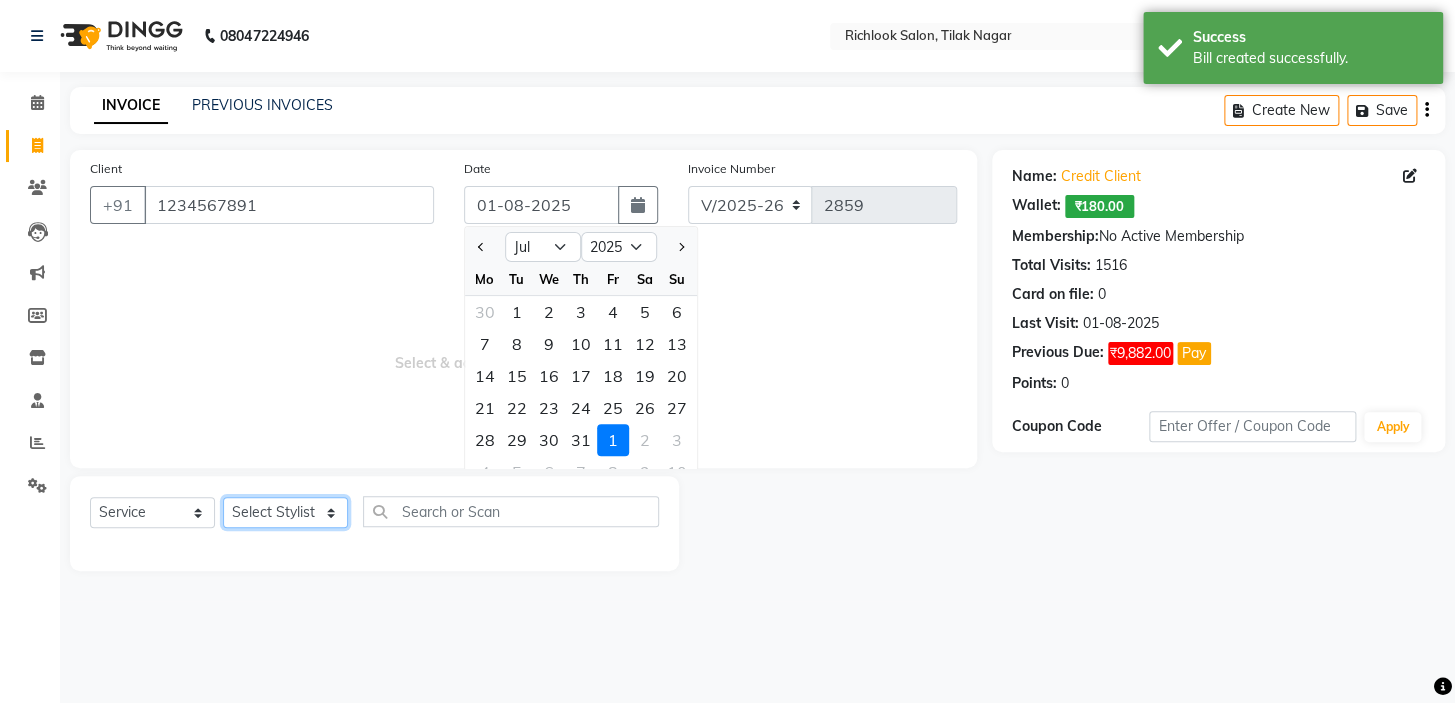 click on "Select Stylist [NAME] [NAME] [NAME] [NAME] [NAME]  [NAME] [NAME]   [NAME] [NAME]   [NAME]" 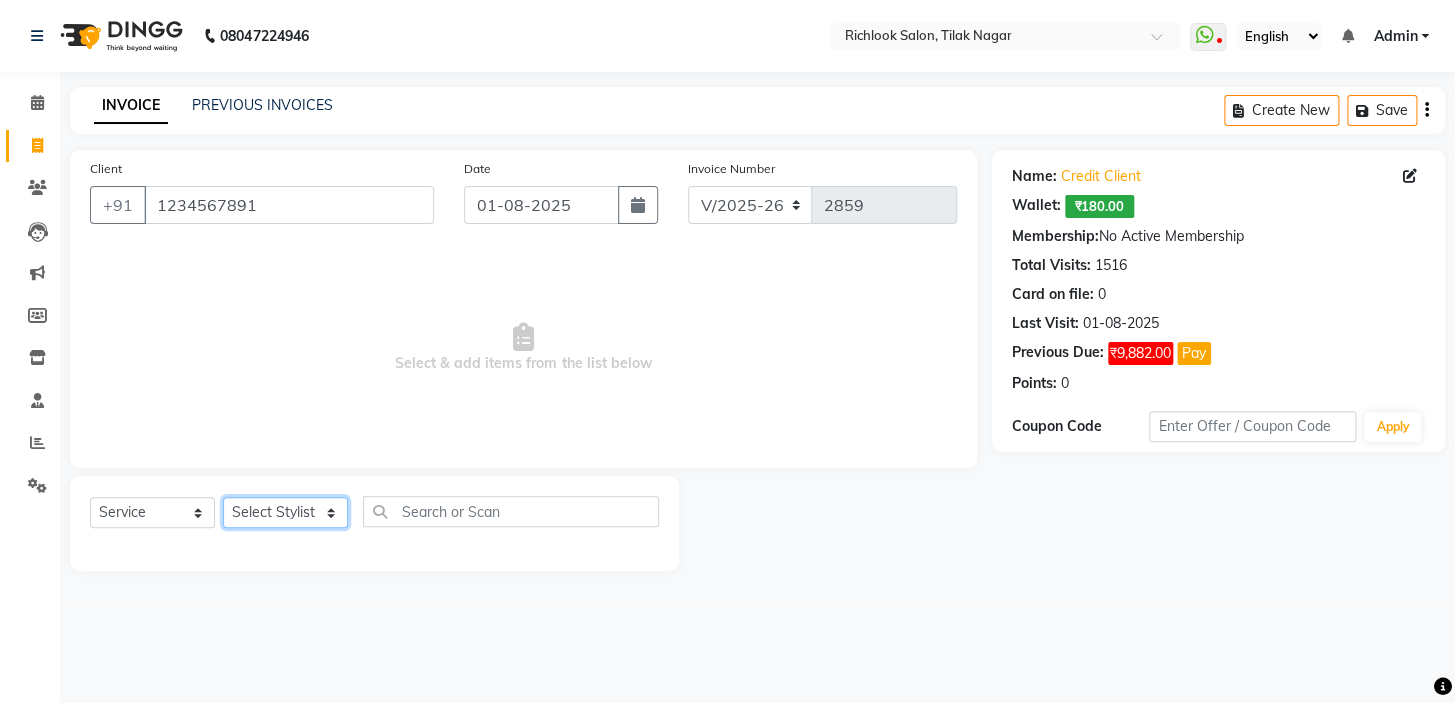click on "Select Stylist [NAME] [NAME] [NAME] [NAME] [NAME]  [NAME] [NAME]   [NAME] [NAME]   [NAME]" 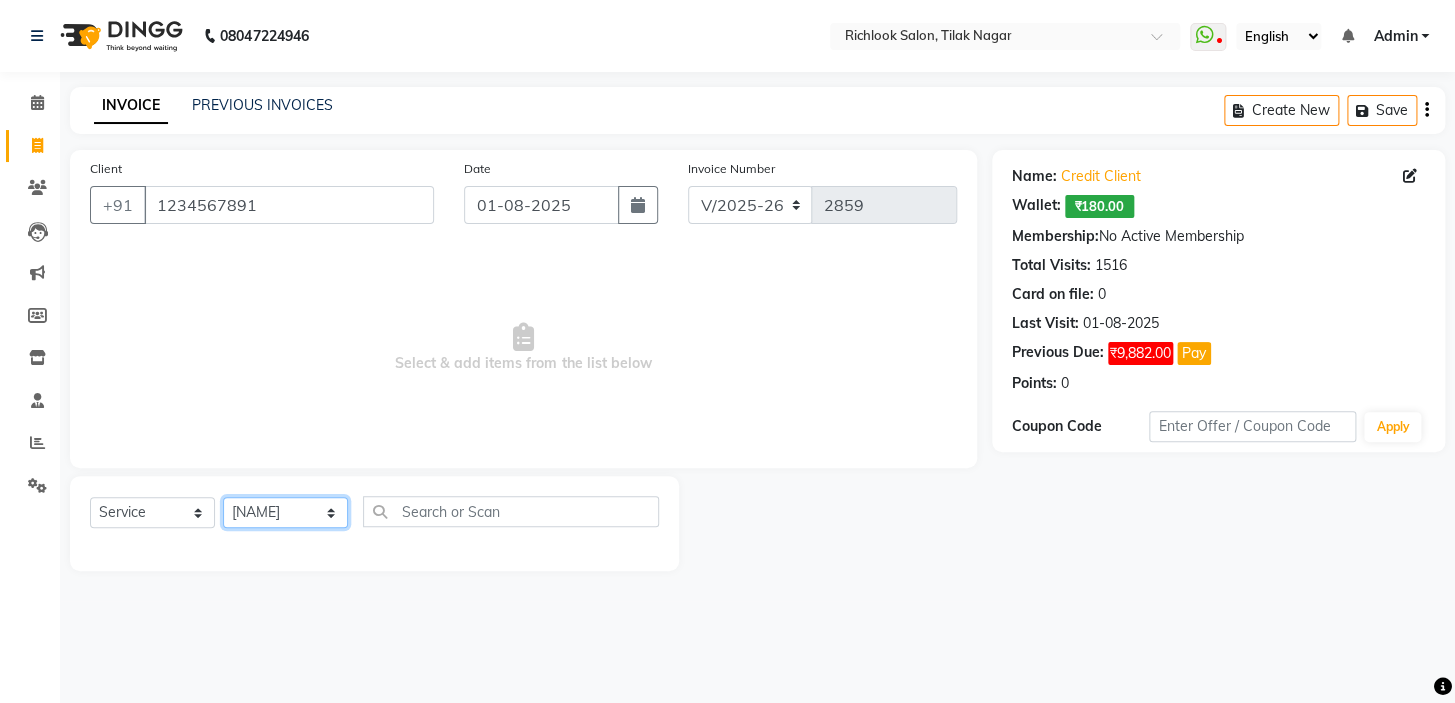 click on "Select Stylist [NAME] [NAME] [NAME] [NAME] [NAME]  [NAME] [NAME]   [NAME] [NAME]   [NAME]" 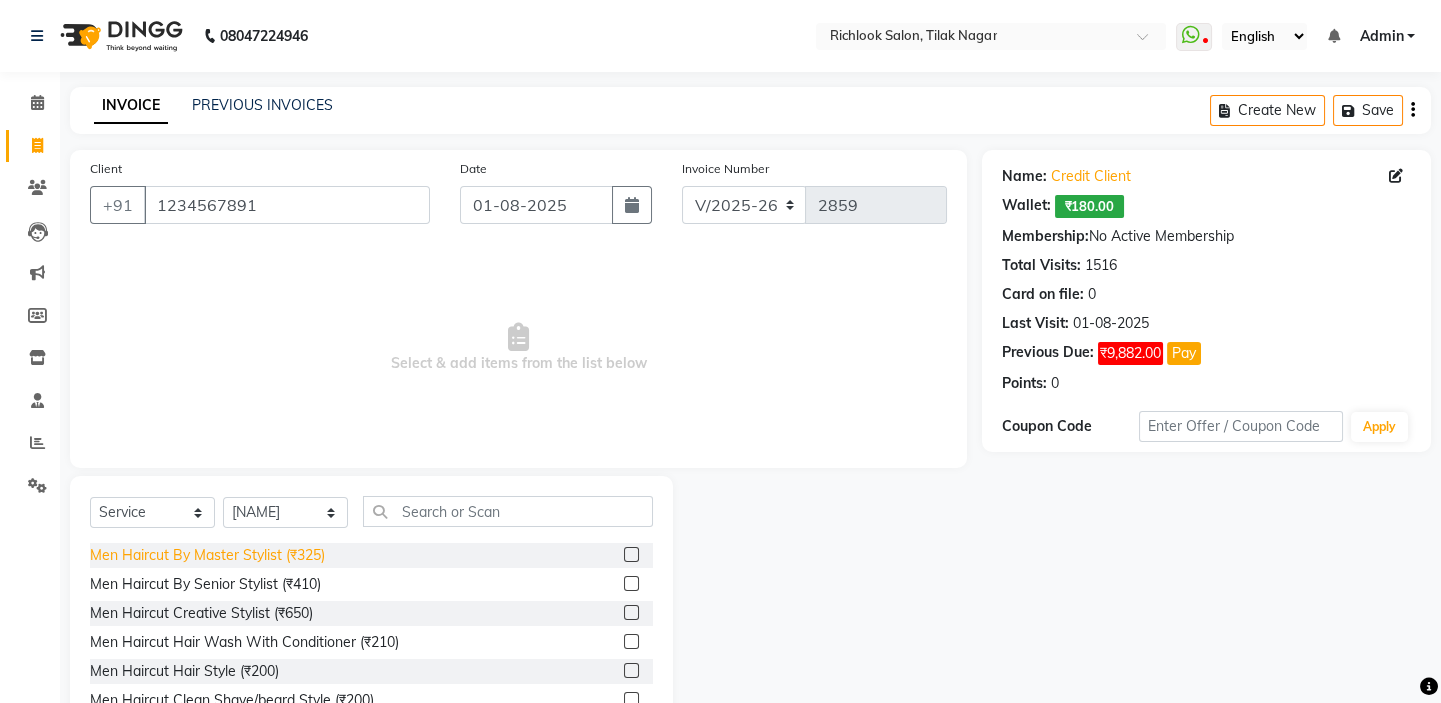 click on "Men Haircut By Master Stylist (₹325)" 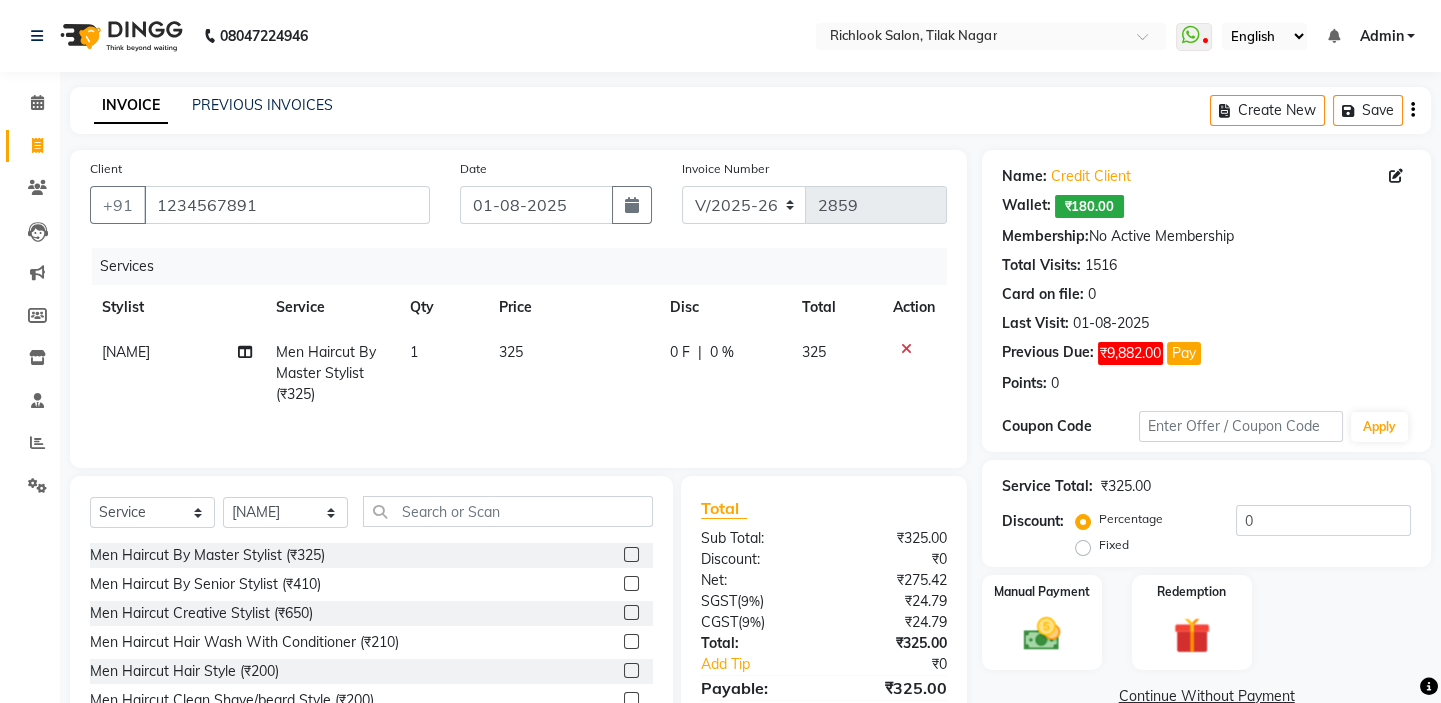 click on "325" 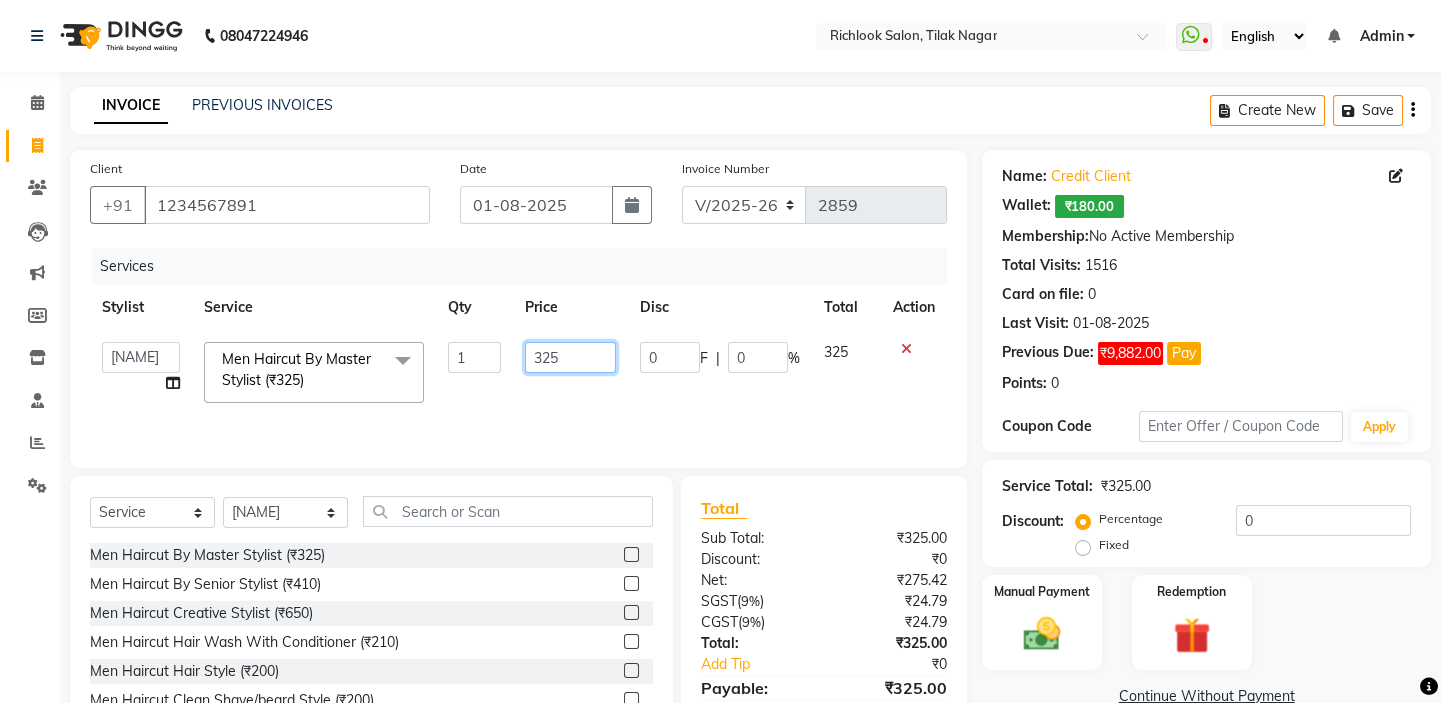 drag, startPoint x: 555, startPoint y: 354, endPoint x: 96, endPoint y: 358, distance: 459.01743 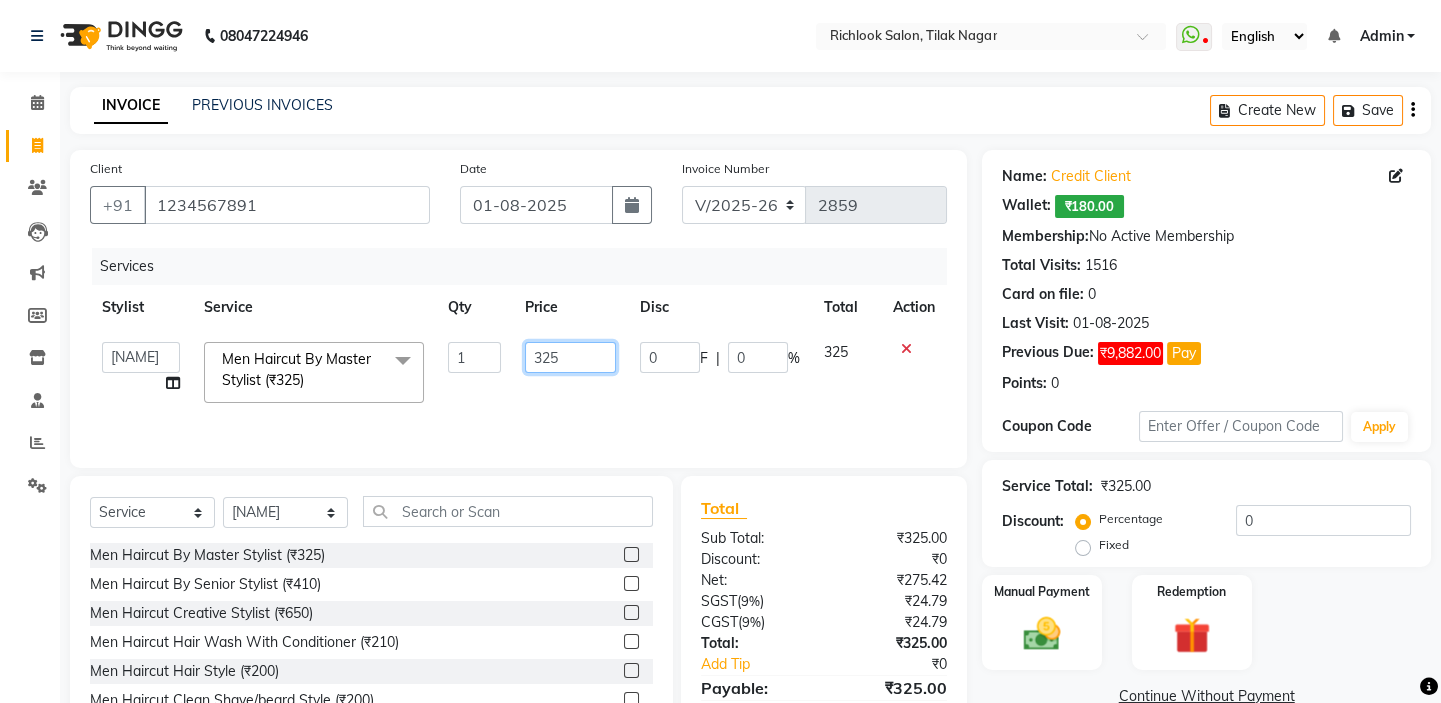 click on "[NAME]   [NAME]   [NAME]   [NAME]   [NAME]    [NAME] [NAME]   [NAME]   [NAME]   [NAME]  Men Haircut By Master Stylist (₹[PRICE])  x Men Haircut By Master Stylist (₹[PRICE]) Men Haircut By Senior Stylist (₹[PRICE]) Men Haircut Creative Stylist (₹[PRICE]) Men Haircut Hair Wash With Conditioner (₹[PRICE]) Men Haircut Hair Style (₹[PRICE]) Men Haircut Clean Shave/beard Style (₹[PRICE]) Men Haircut Clean Shave/beard Style (By Creative/senior) (₹[PRICE]) Men Haircut Hair Cut With Beard (By Senior) (₹[PRICE]) Women Haircut By Master Stylist (₹[PRICE]) Women Haircut Senior Hair Stylist (₹[PRICE]) Women Haircut Creative Stylist (₹[PRICE]) Women Haircut Haircut For Girls (Below 12 Year) (₹[PRICE]) Women Haircut Fringe Cut (₹[PRICE]) Hair Wash With Conditioner Hair Upto Shoulder (₹[PRICE]) Hair Wash With Conditioner Hair Below Shoulder (₹[PRICE]) Hair Wash With Conditioner Hair Upto Waist (₹[PRICE]) Naturica Hair Wash Hair Upto Shoulder (₹[PRICE]) Naturica Hair Wash Hair Below Shoulder (₹[PRICE]) Naturica Hair Wash Hair Upto Waist (₹[PRICE]) 1 [PRICE] 0 F | 0 %" 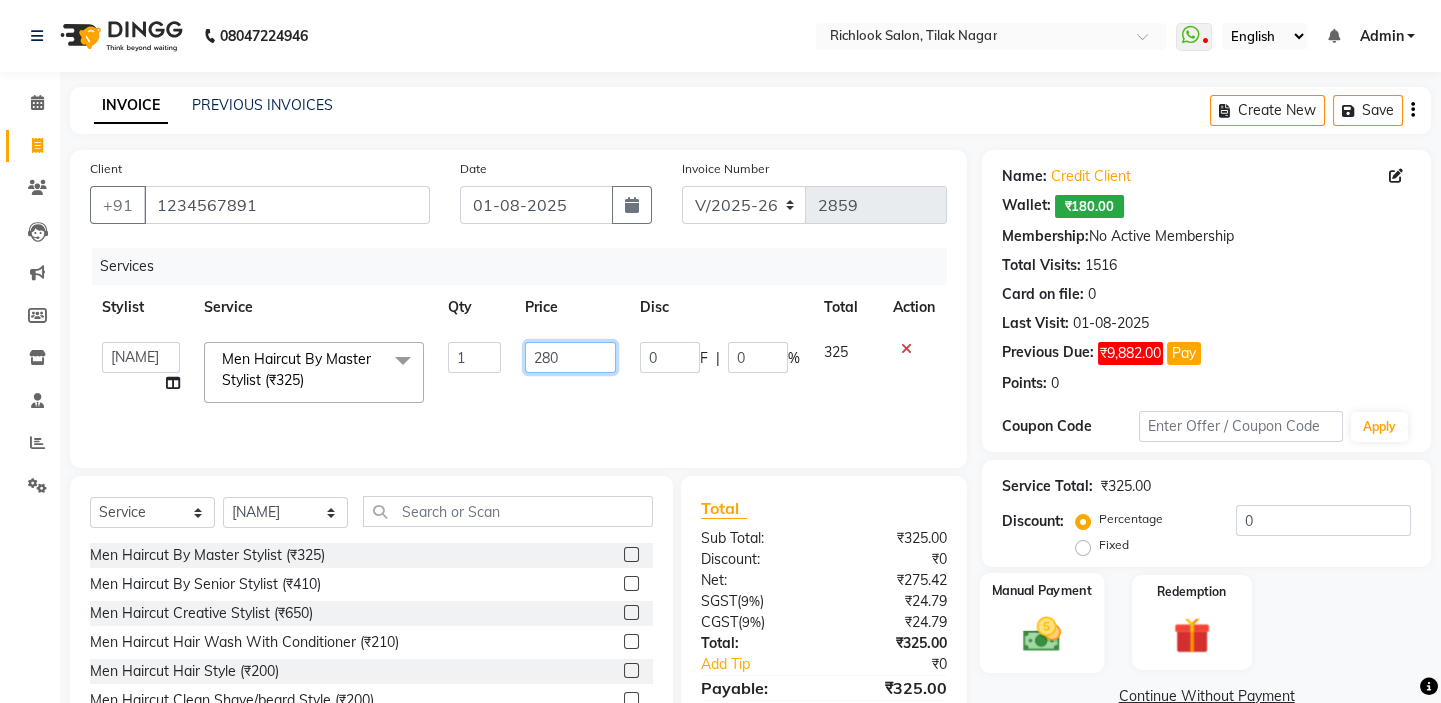 scroll, scrollTop: 99, scrollLeft: 0, axis: vertical 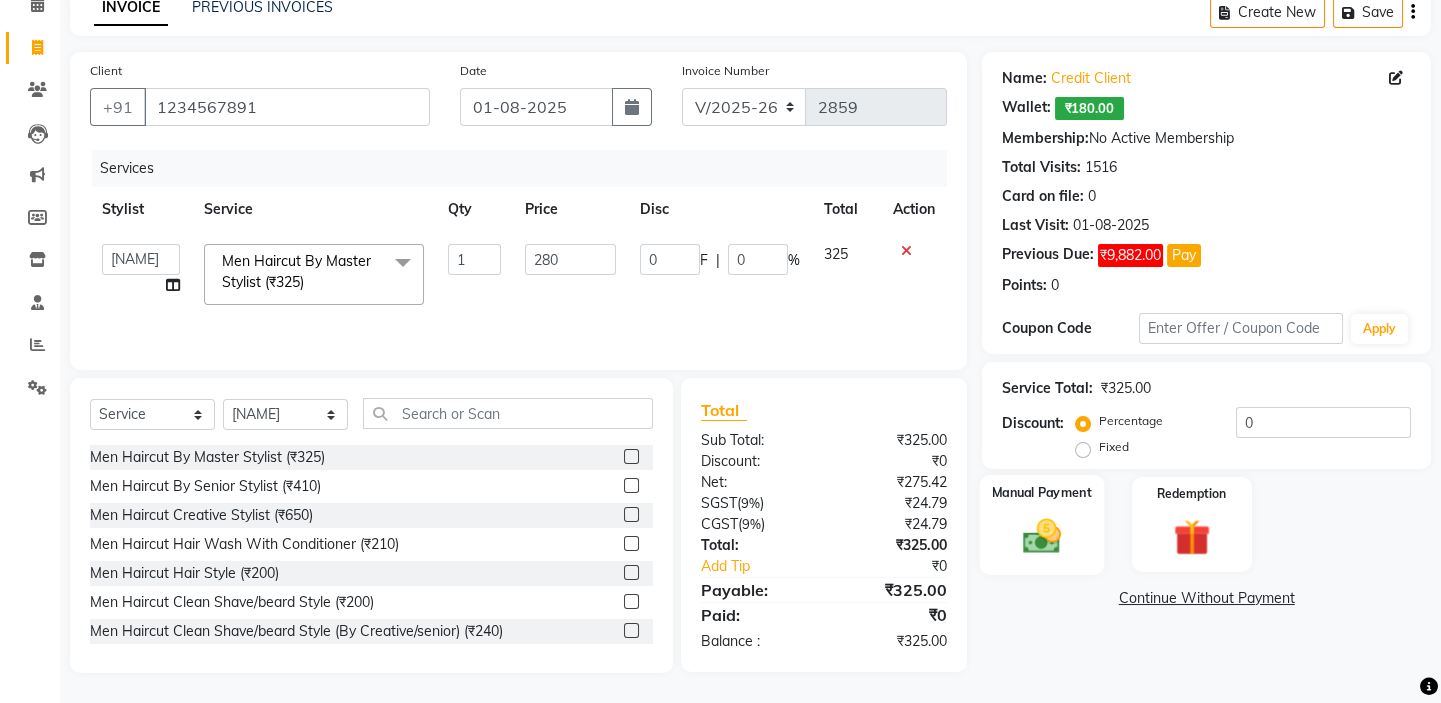 click 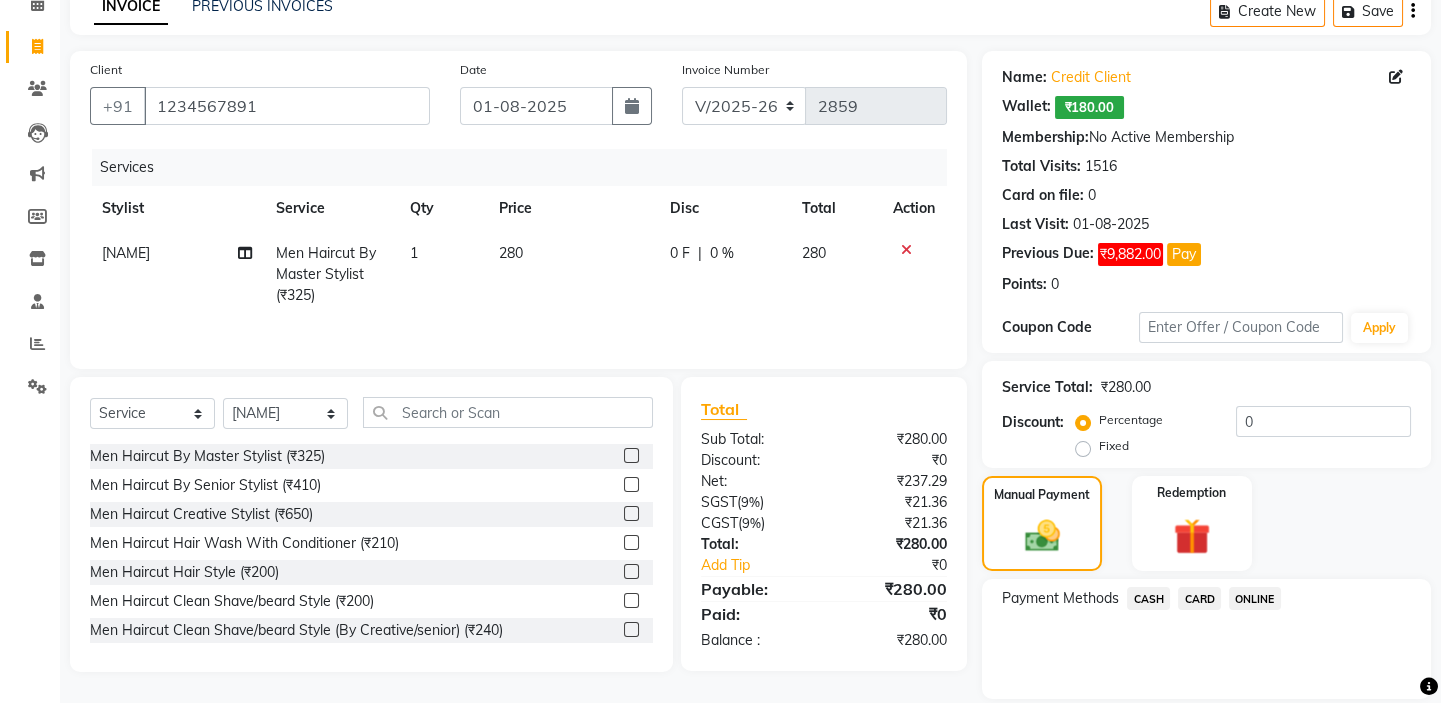 click on "CARD" 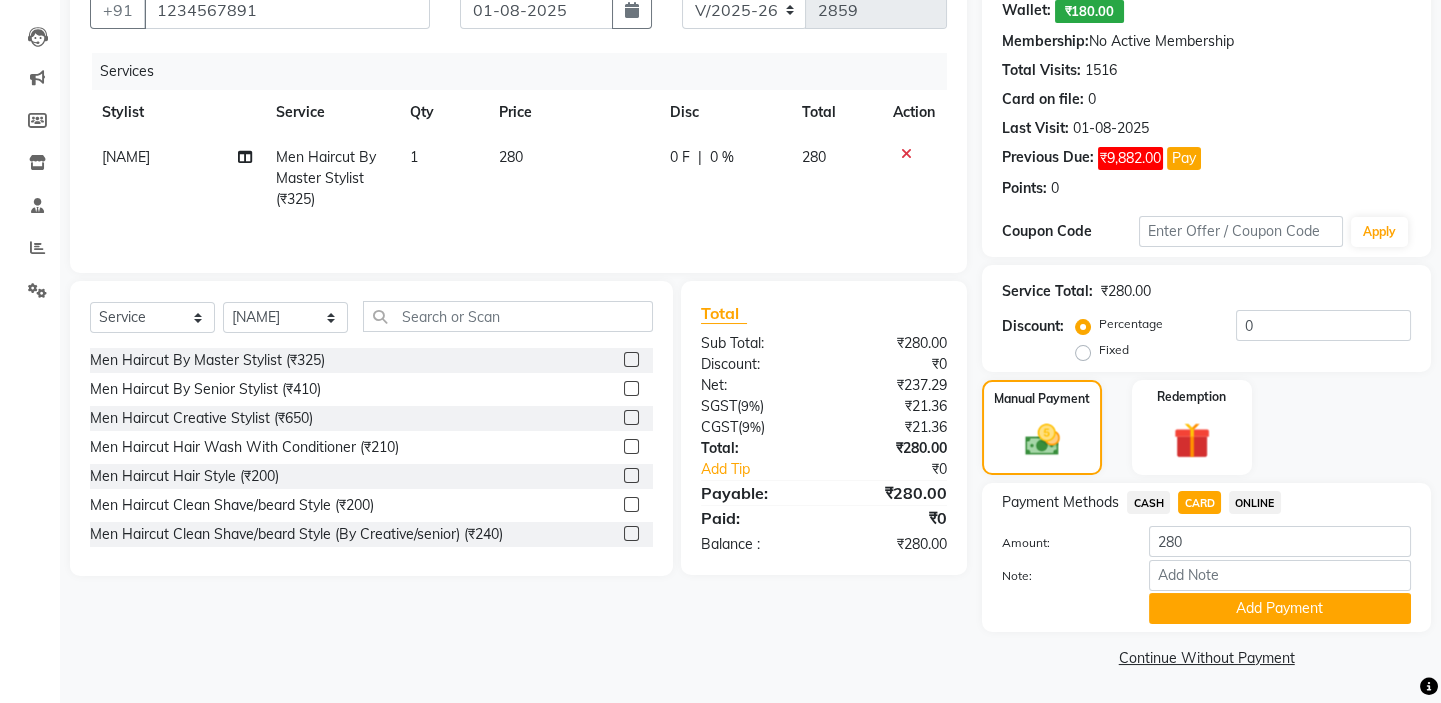 click on "Add Payment" 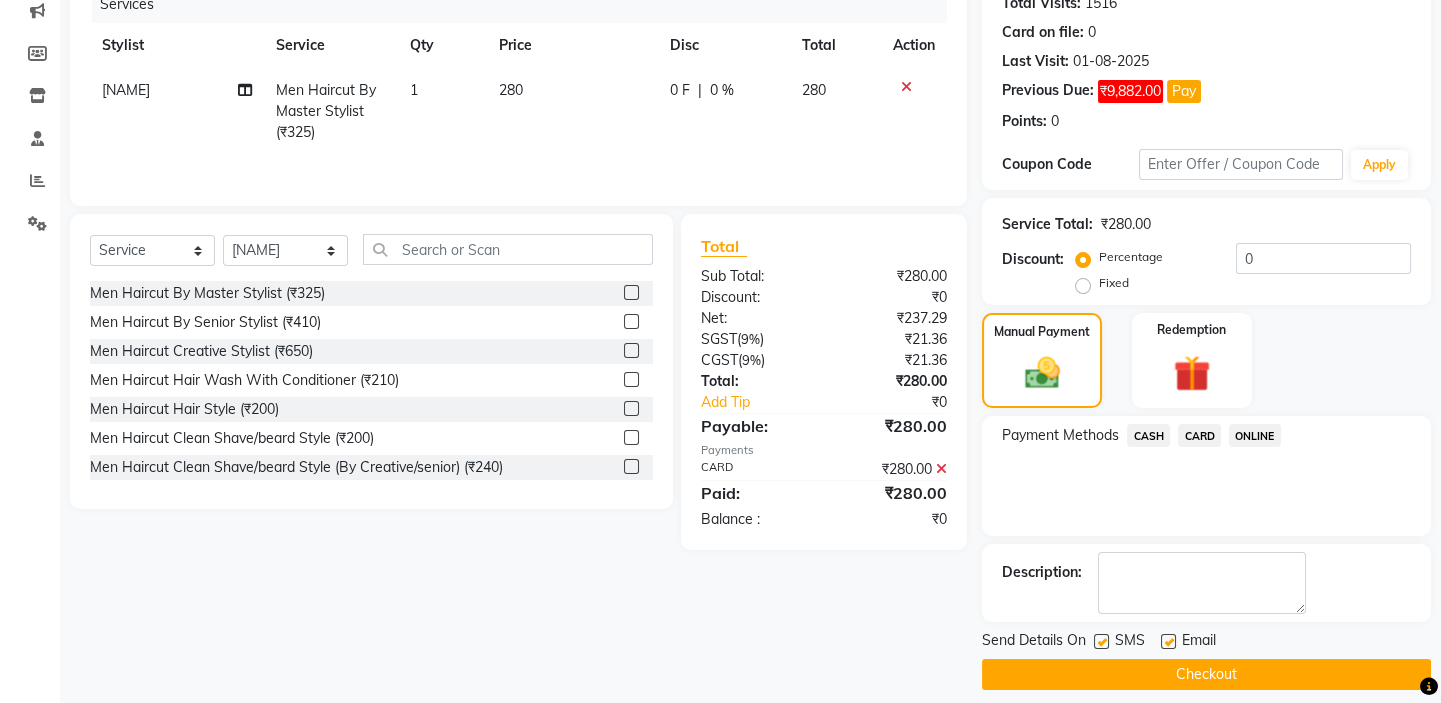 scroll, scrollTop: 279, scrollLeft: 0, axis: vertical 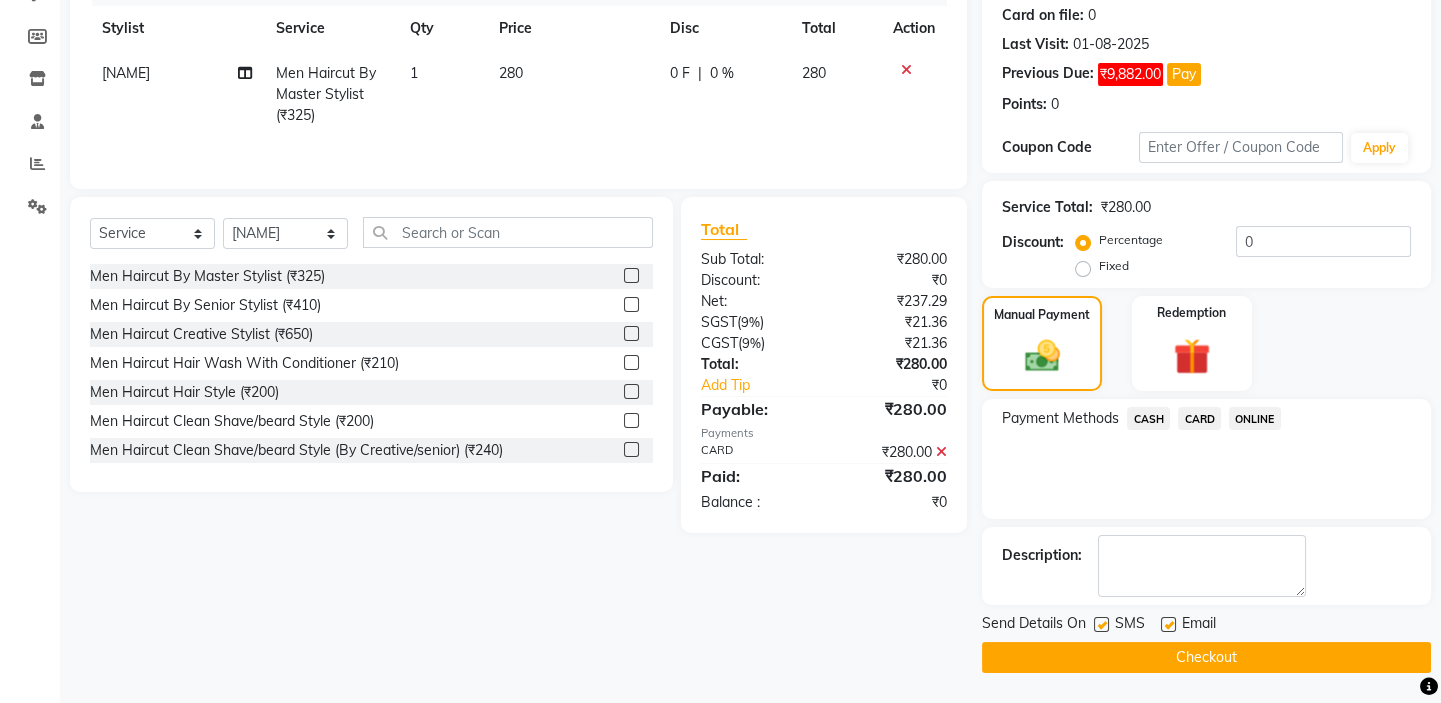 click on "Checkout" 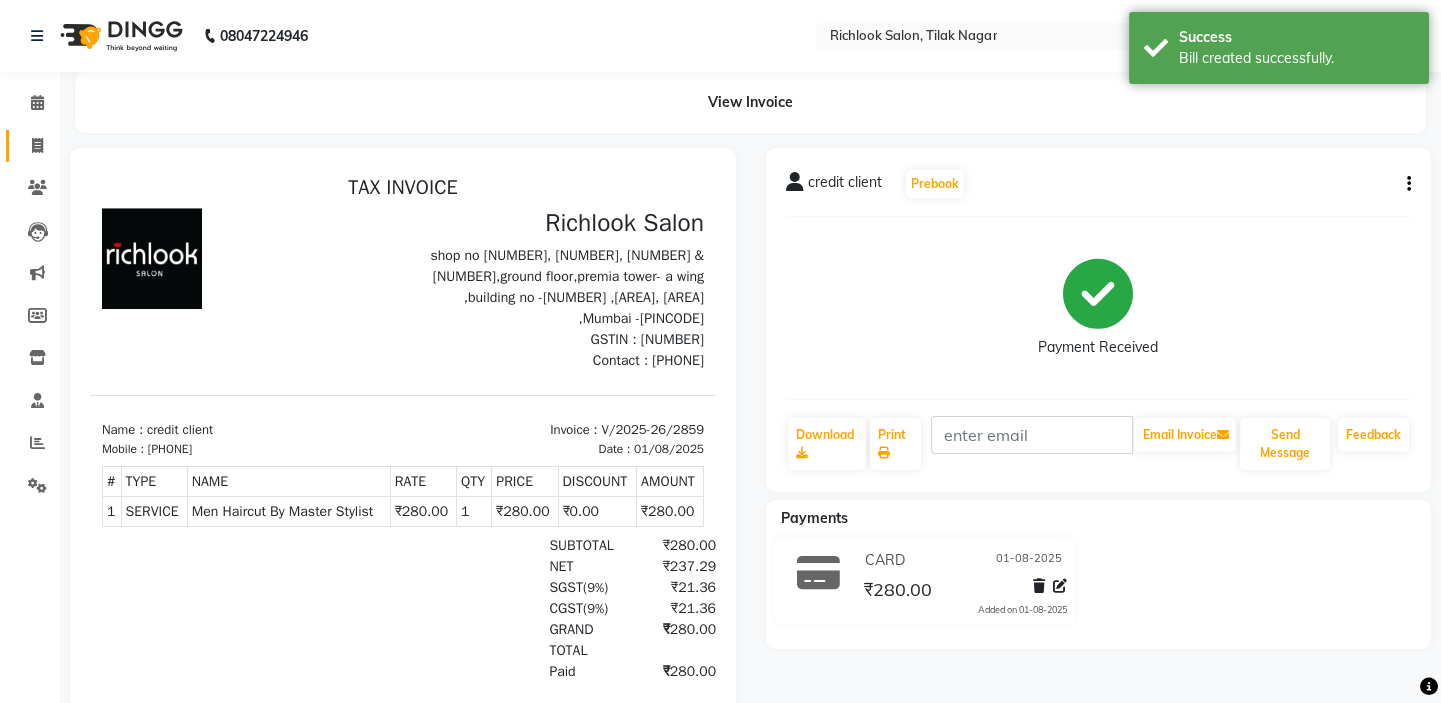 scroll, scrollTop: 0, scrollLeft: 0, axis: both 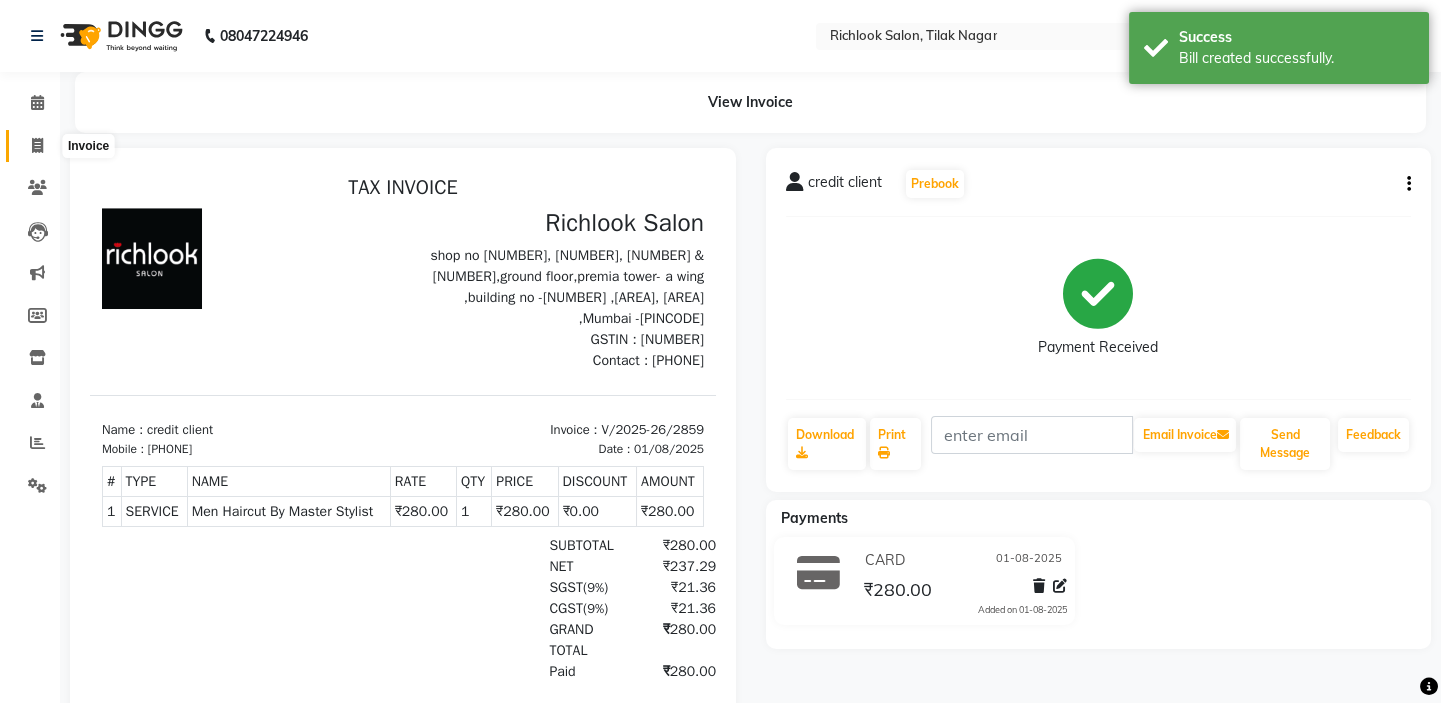 click 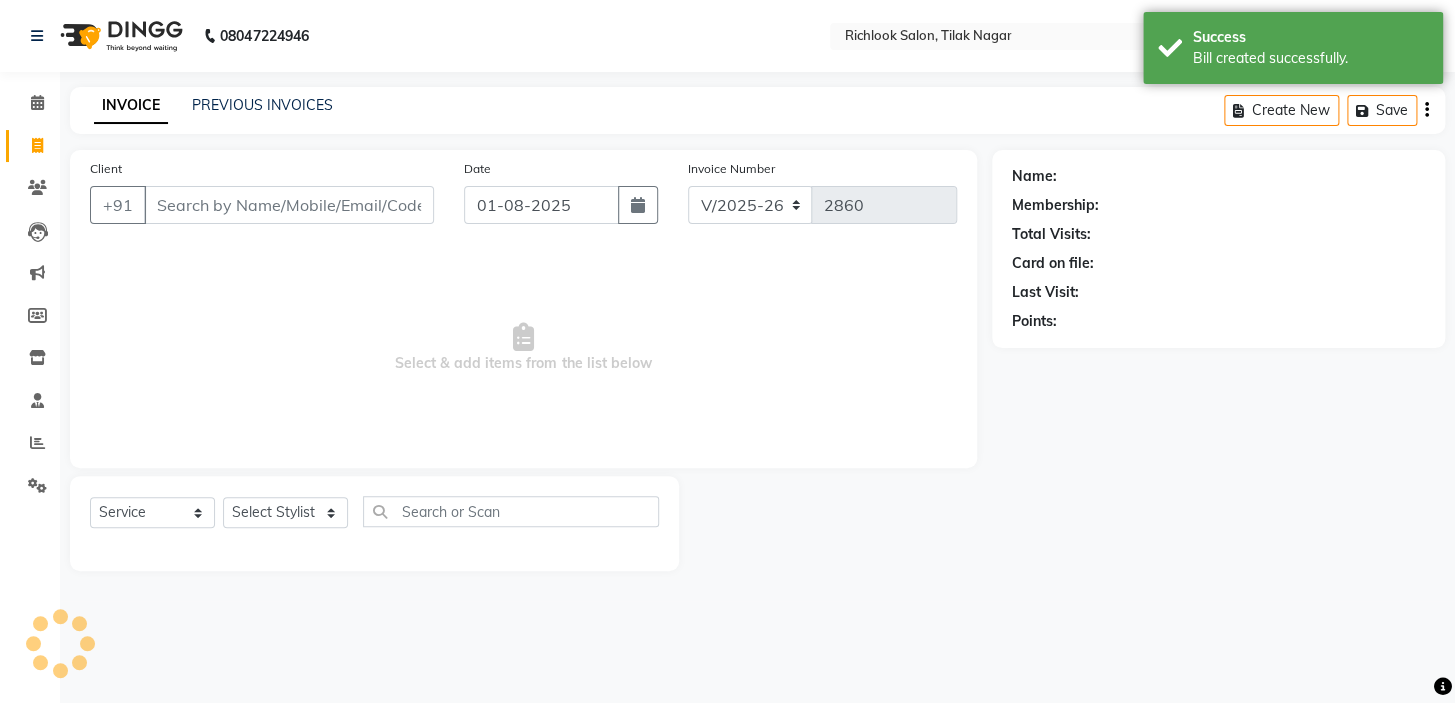 click on "Client" at bounding box center [289, 205] 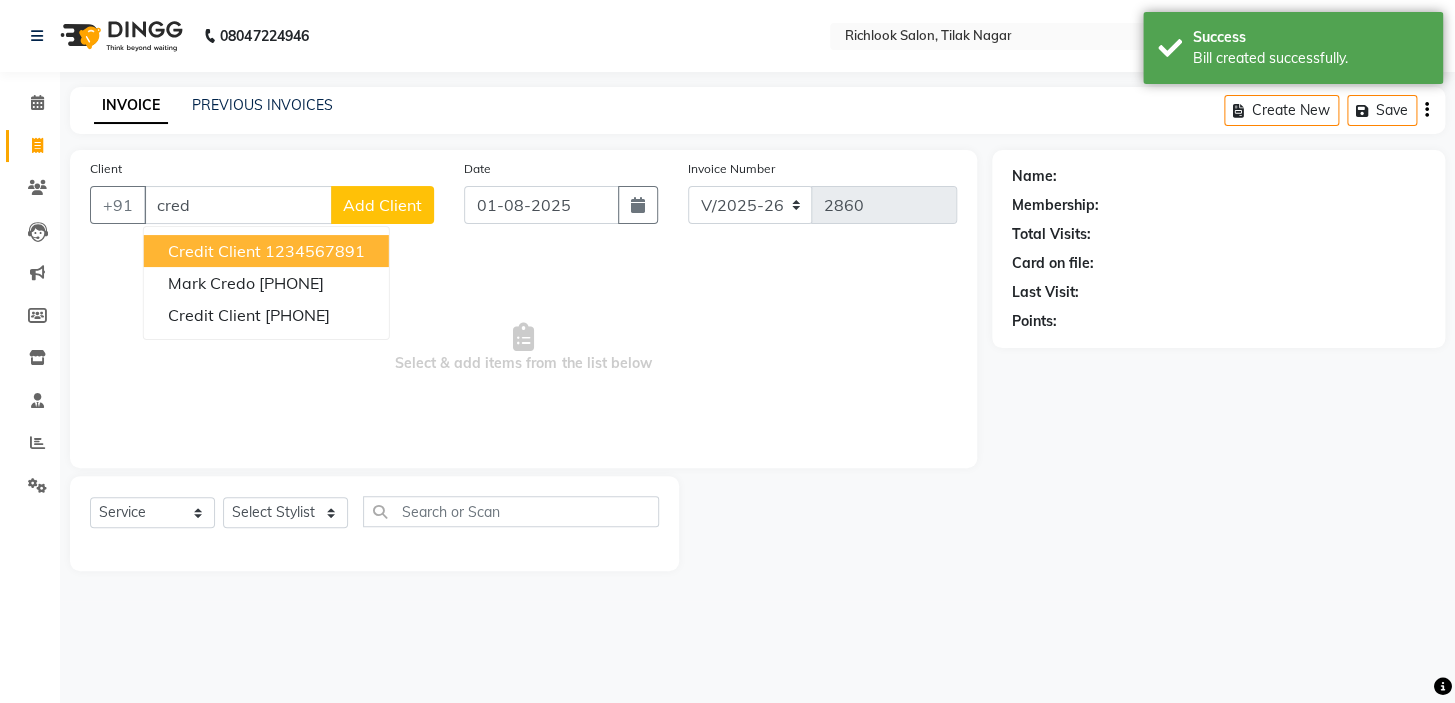 click on "credit client" at bounding box center (214, 251) 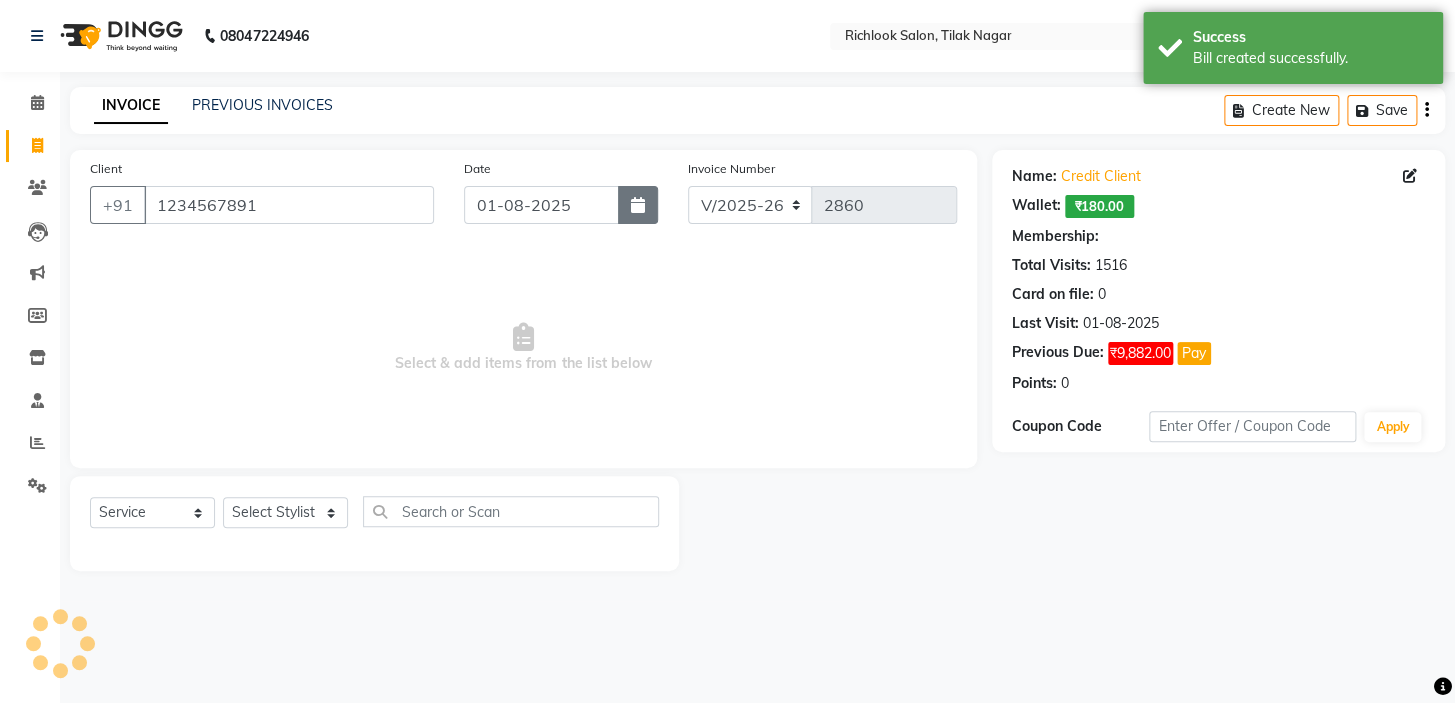 click 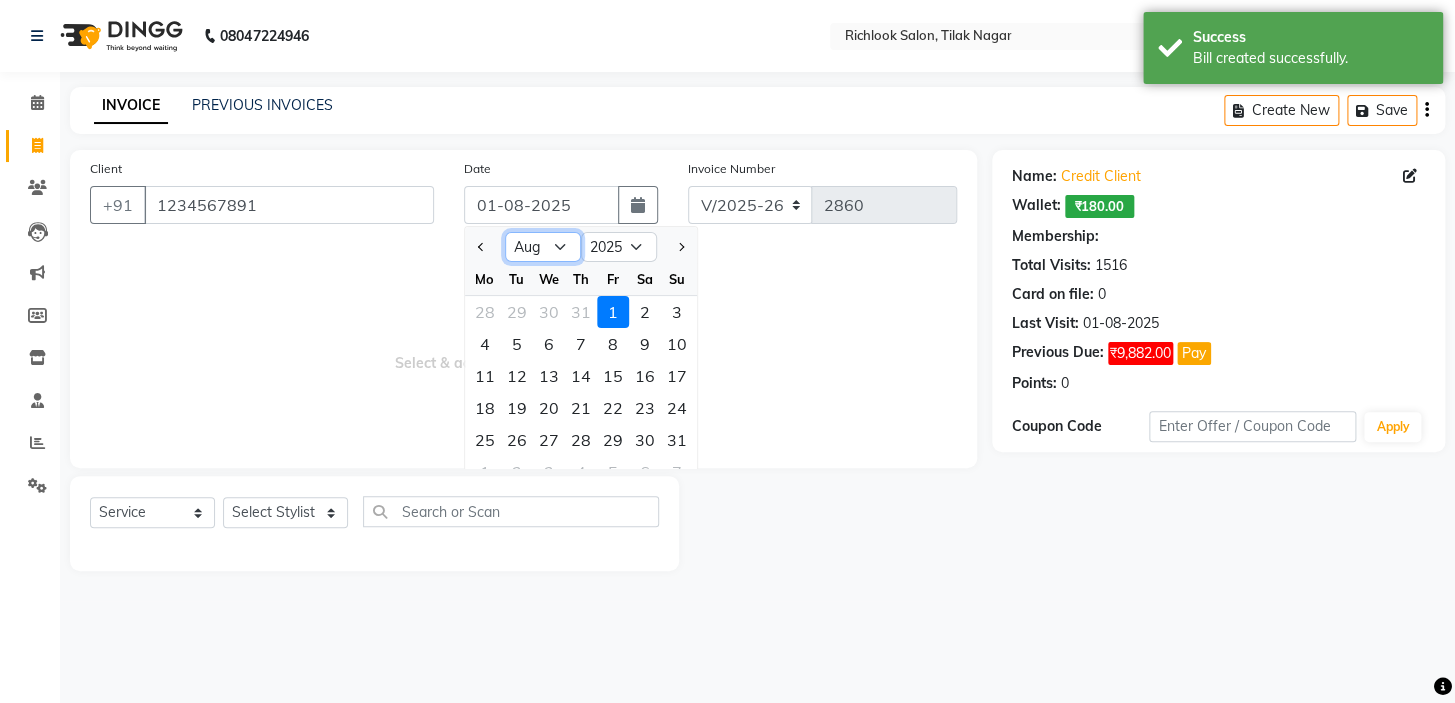 drag, startPoint x: 526, startPoint y: 240, endPoint x: 531, endPoint y: 256, distance: 16.763054 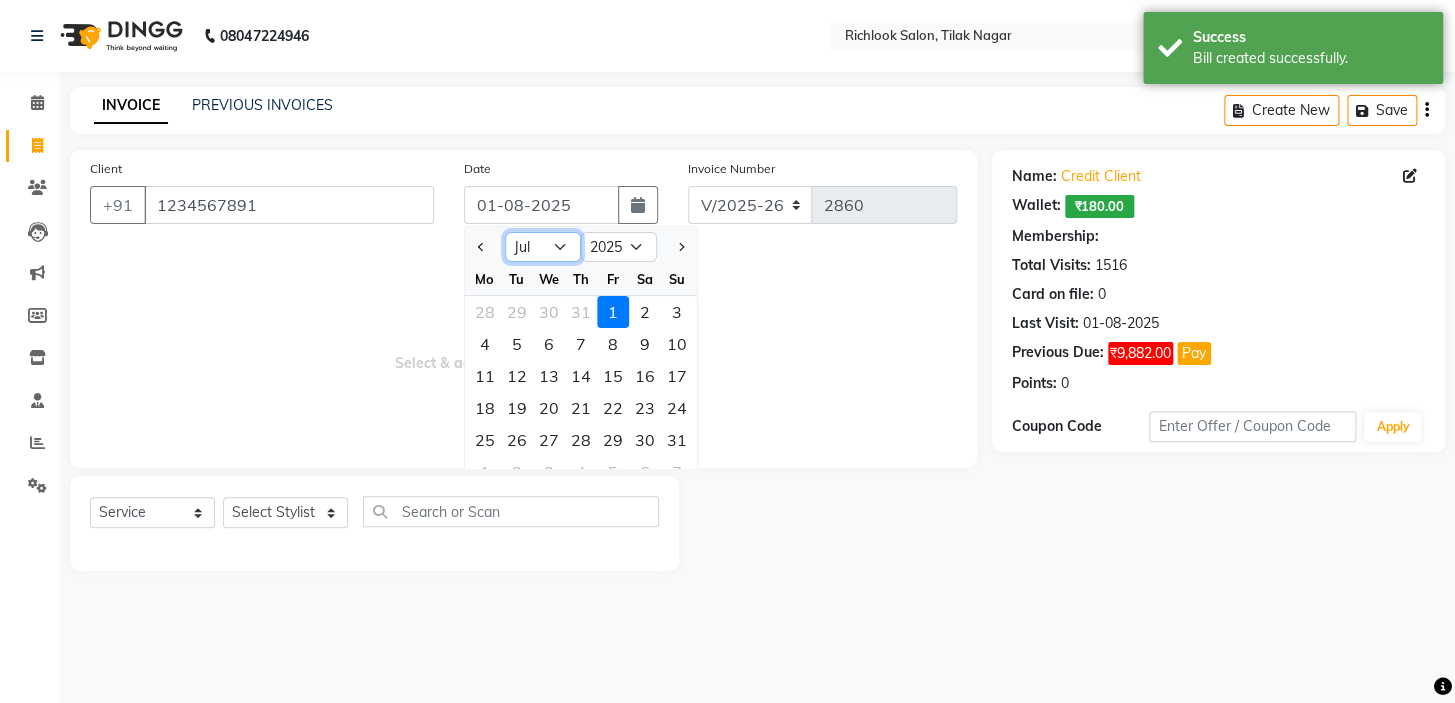 click on "Jan Feb Mar Apr May Jun Jul Aug Sep Oct Nov Dec" 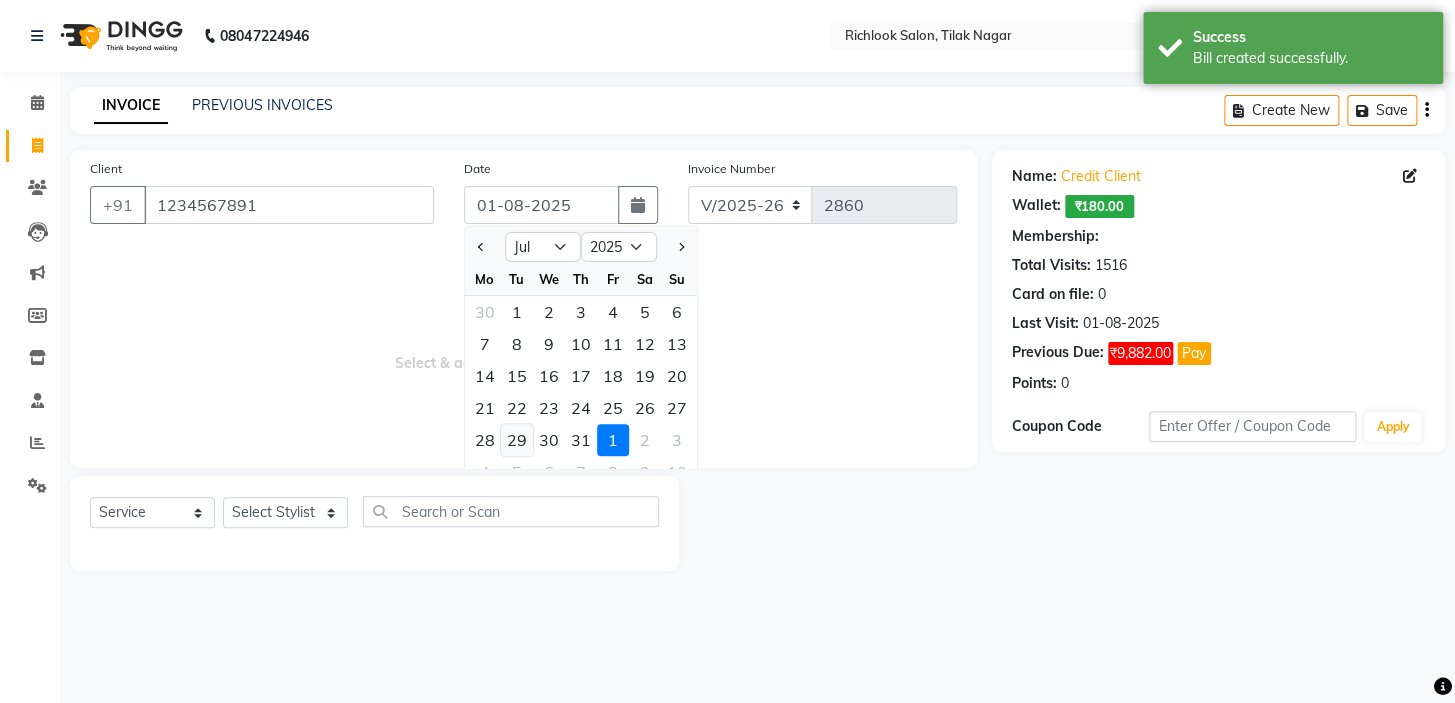 click on "29" 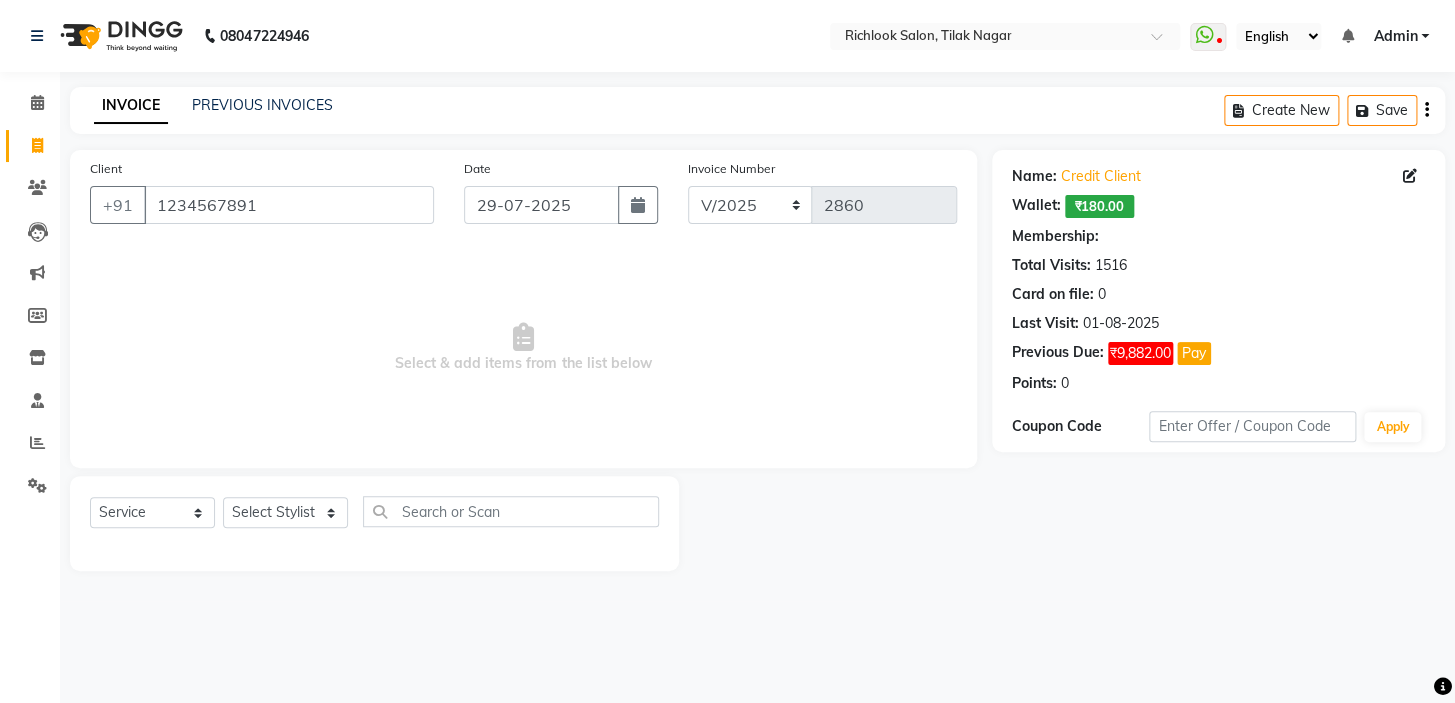 click on "Select  Service  Product  Membership  Package Voucher Prepaid Gift Card  Select Stylist [NAME] [NAME] [NAME] [NAME] [NAME]  [NAME]   [NAME]   [NAME]   [NAME]" 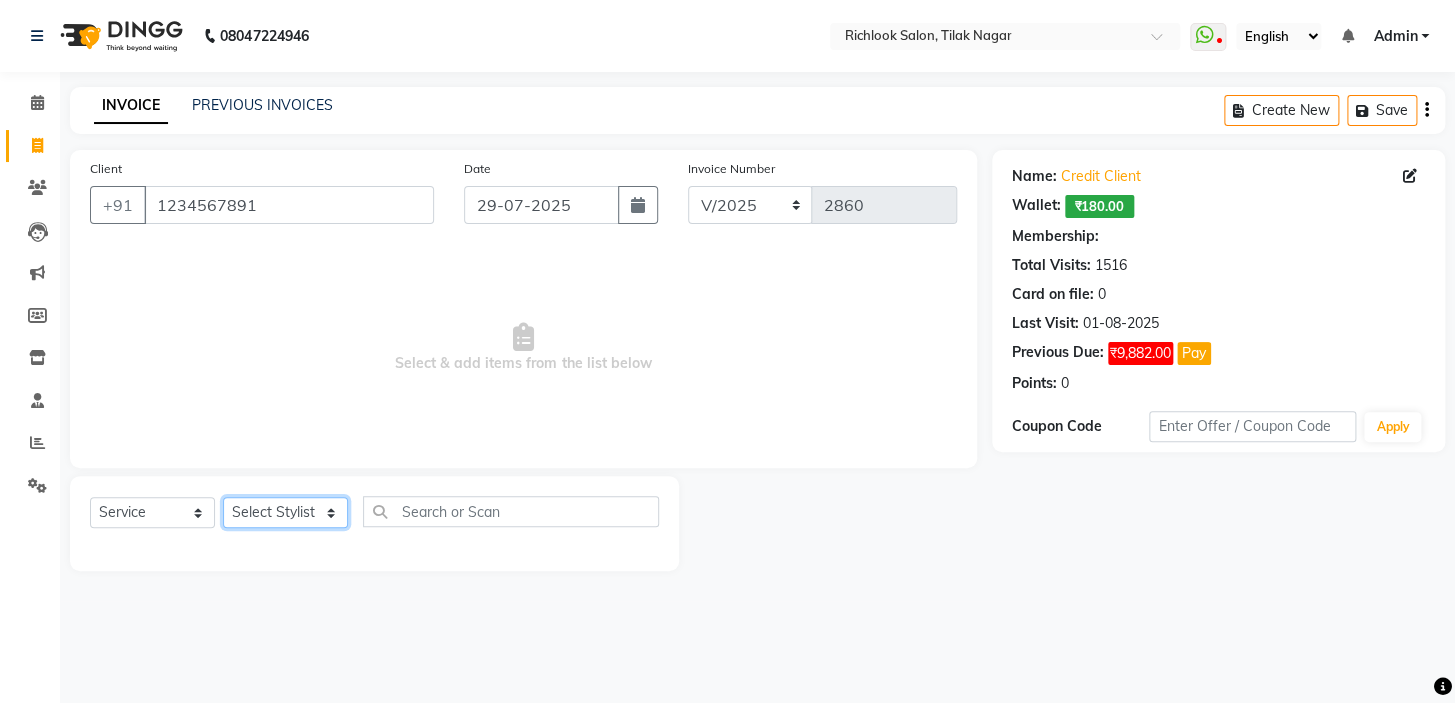 click on "Select Stylist [NAME] [NAME] [NAME] [NAME] [NAME]  [NAME] [NAME]   [NAME] [NAME]   [NAME]" 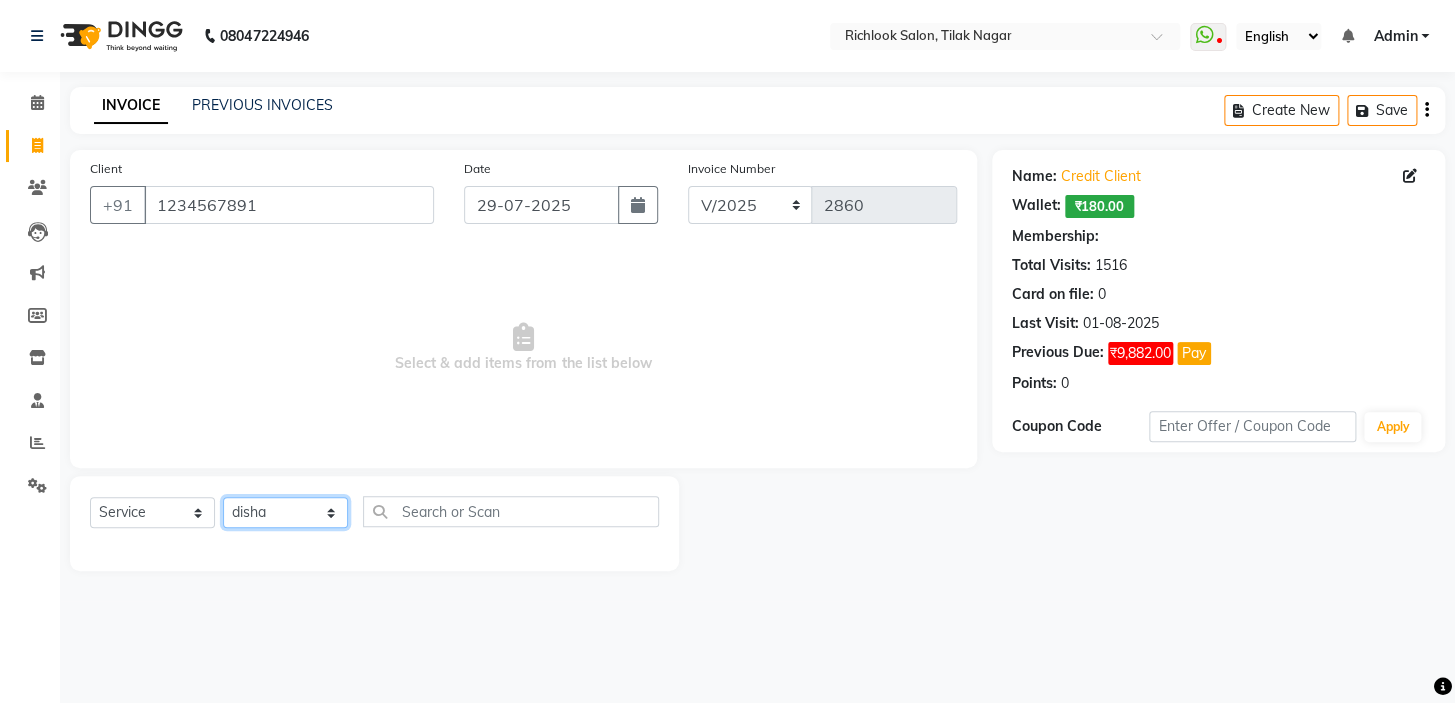 click on "Select Stylist [NAME] [NAME] [NAME] [NAME] [NAME]  [NAME] [NAME]   [NAME] [NAME]   [NAME]" 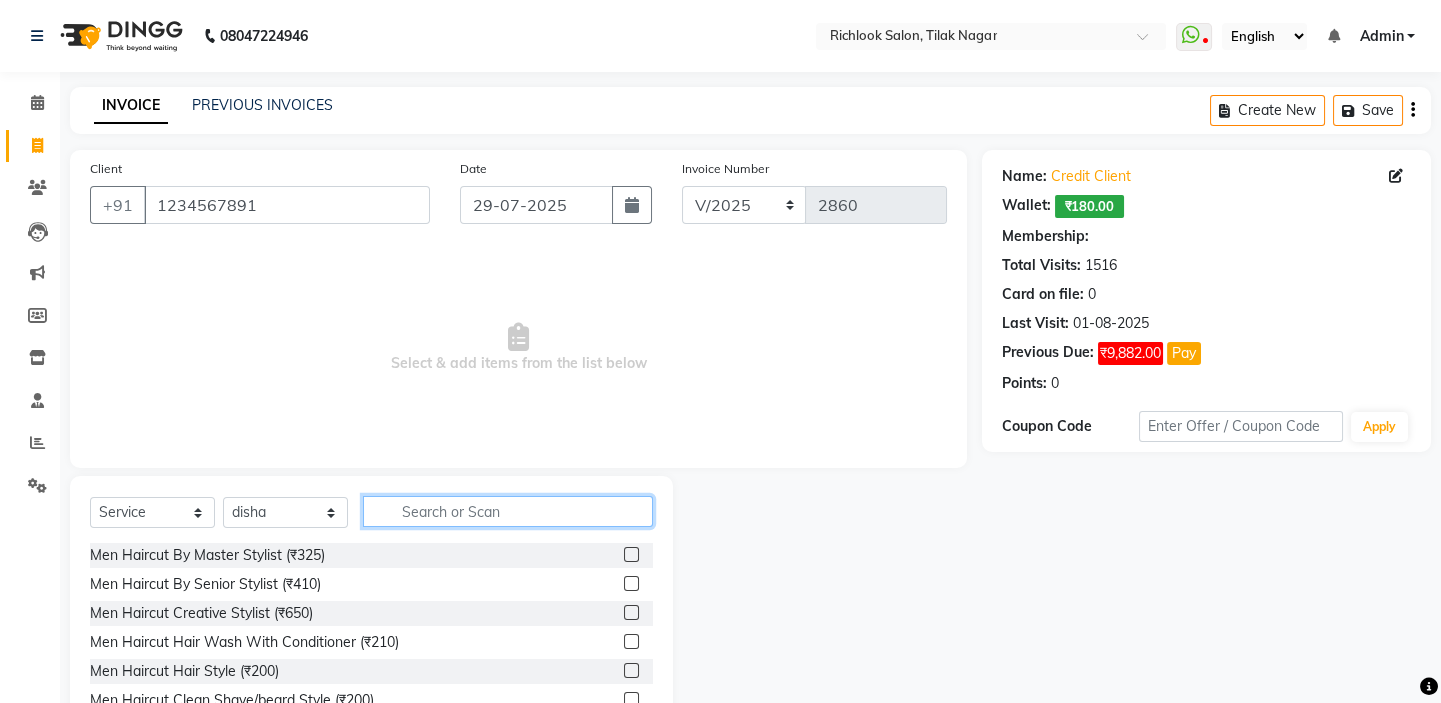 click 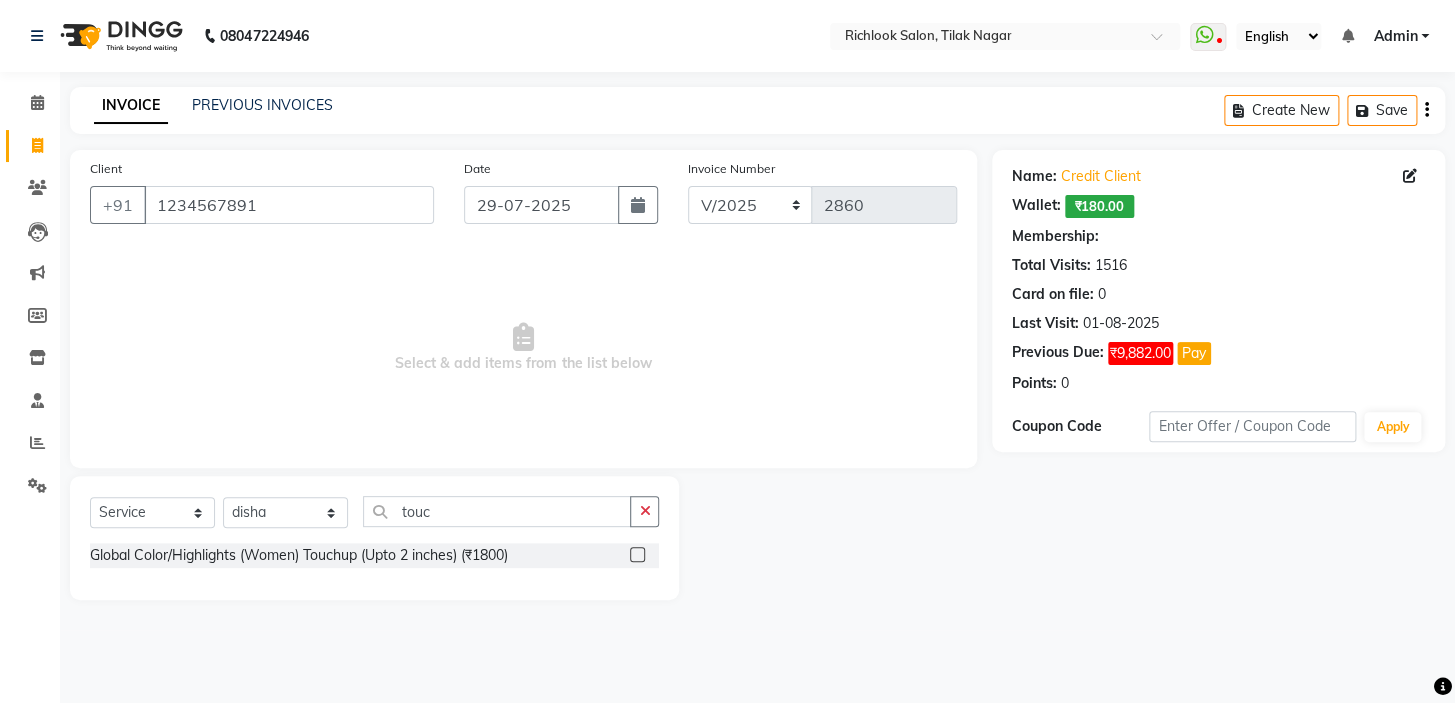 drag, startPoint x: 467, startPoint y: 560, endPoint x: 500, endPoint y: 549, distance: 34.785053 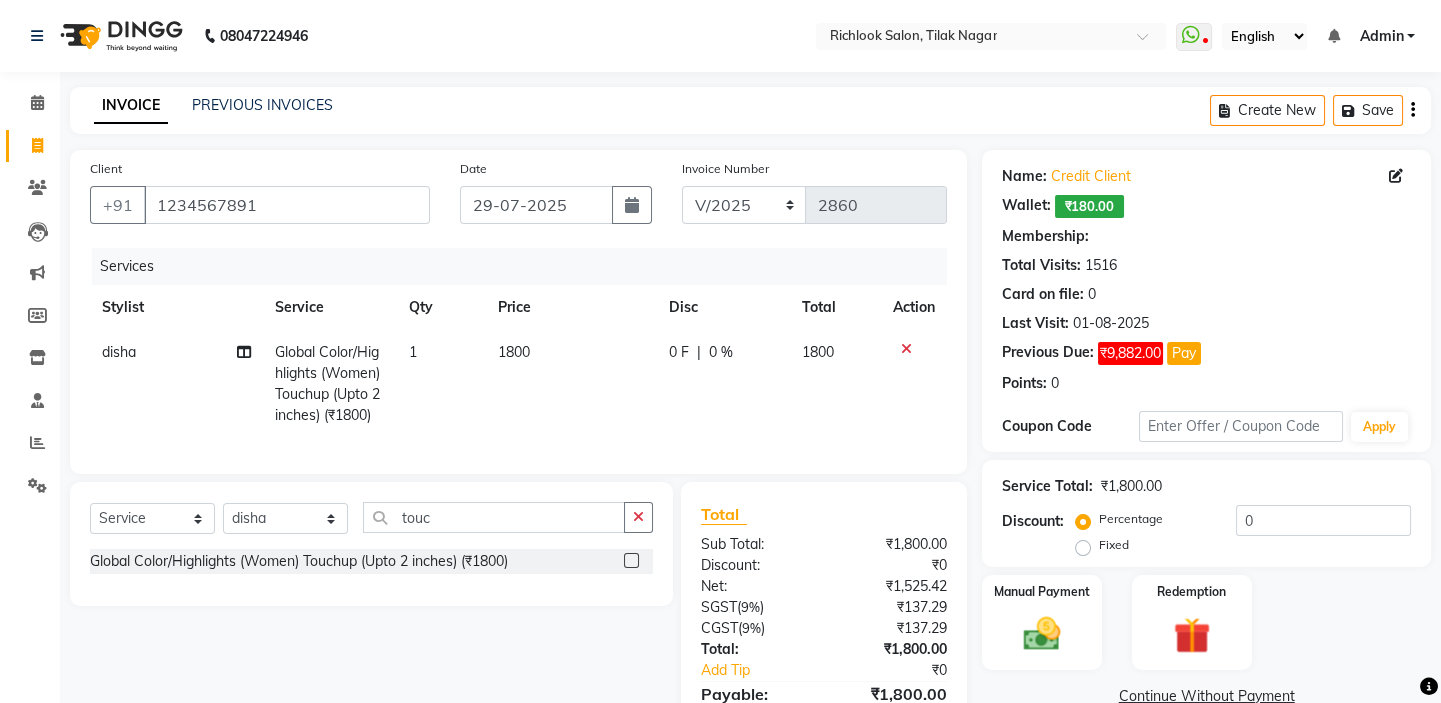 click on "1800" 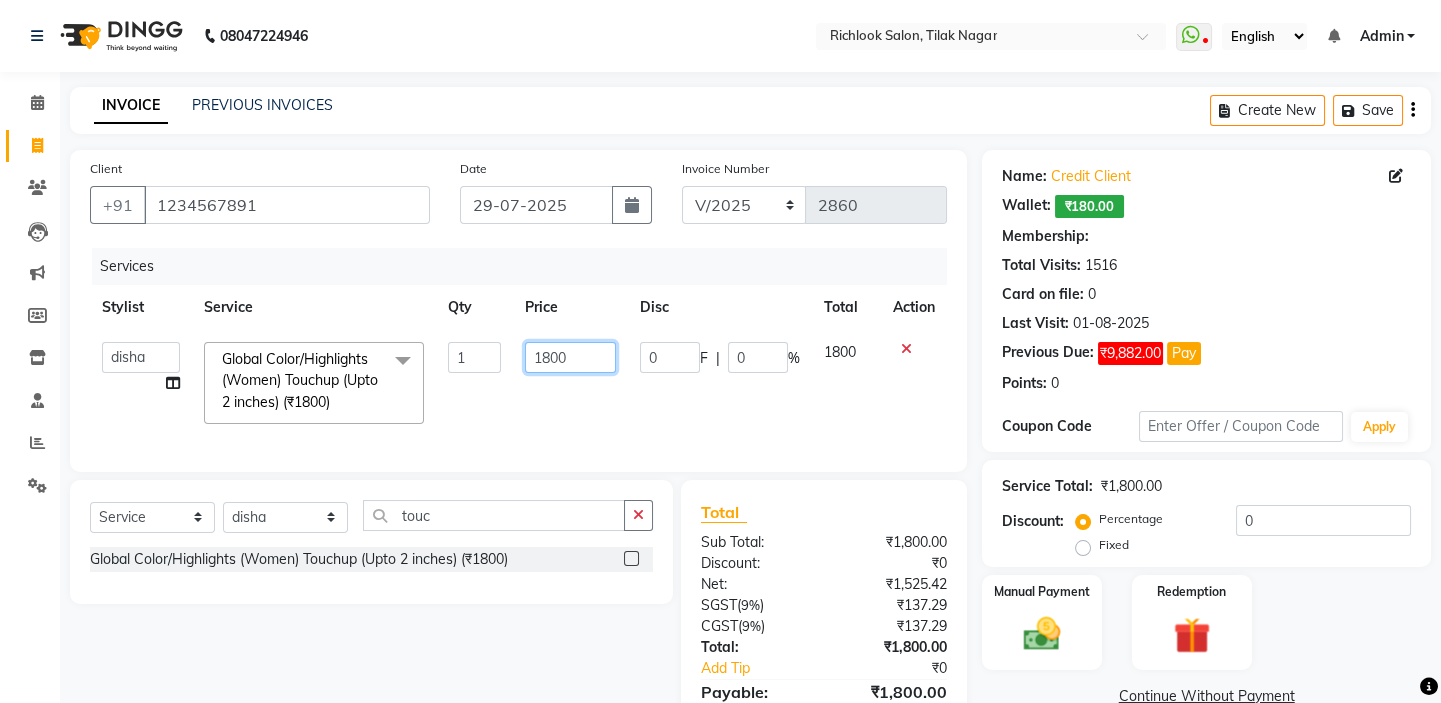 drag, startPoint x: 549, startPoint y: 346, endPoint x: 102, endPoint y: 290, distance: 450.49417 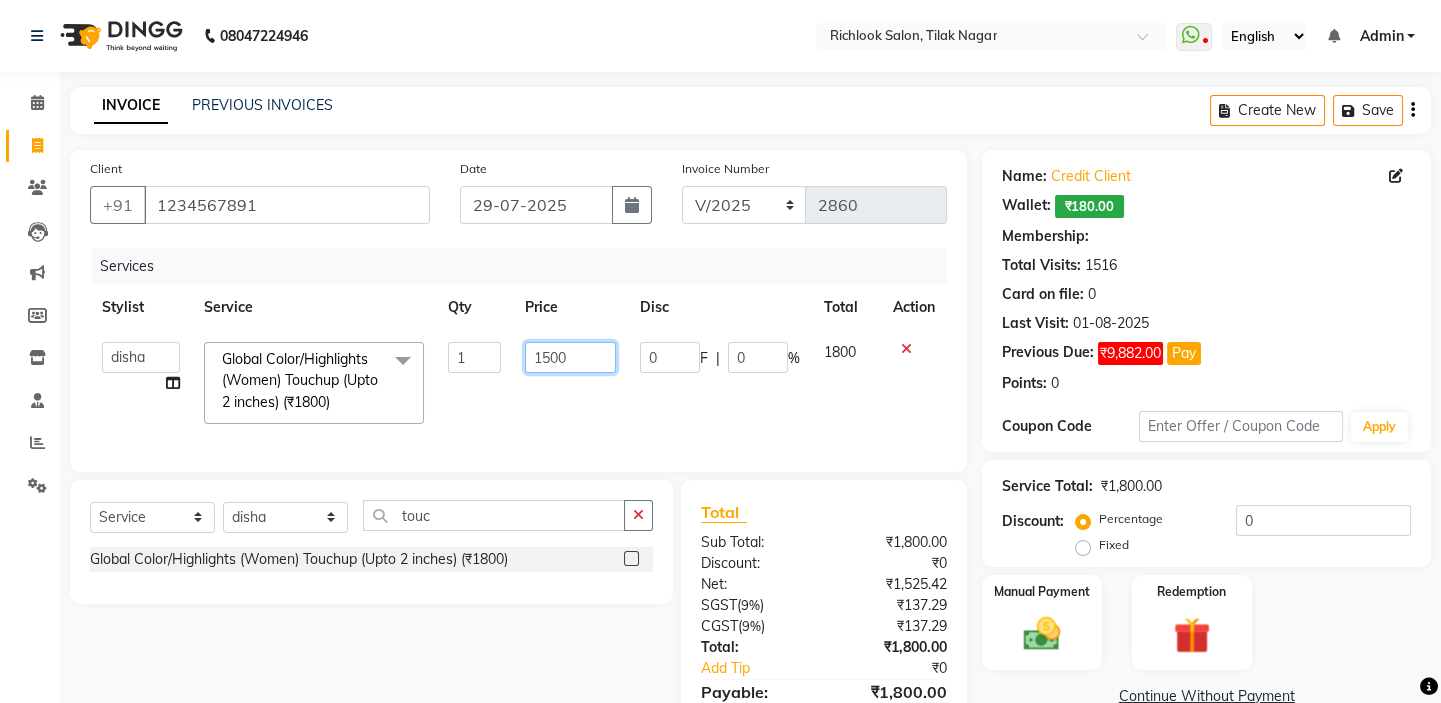 scroll, scrollTop: 115, scrollLeft: 0, axis: vertical 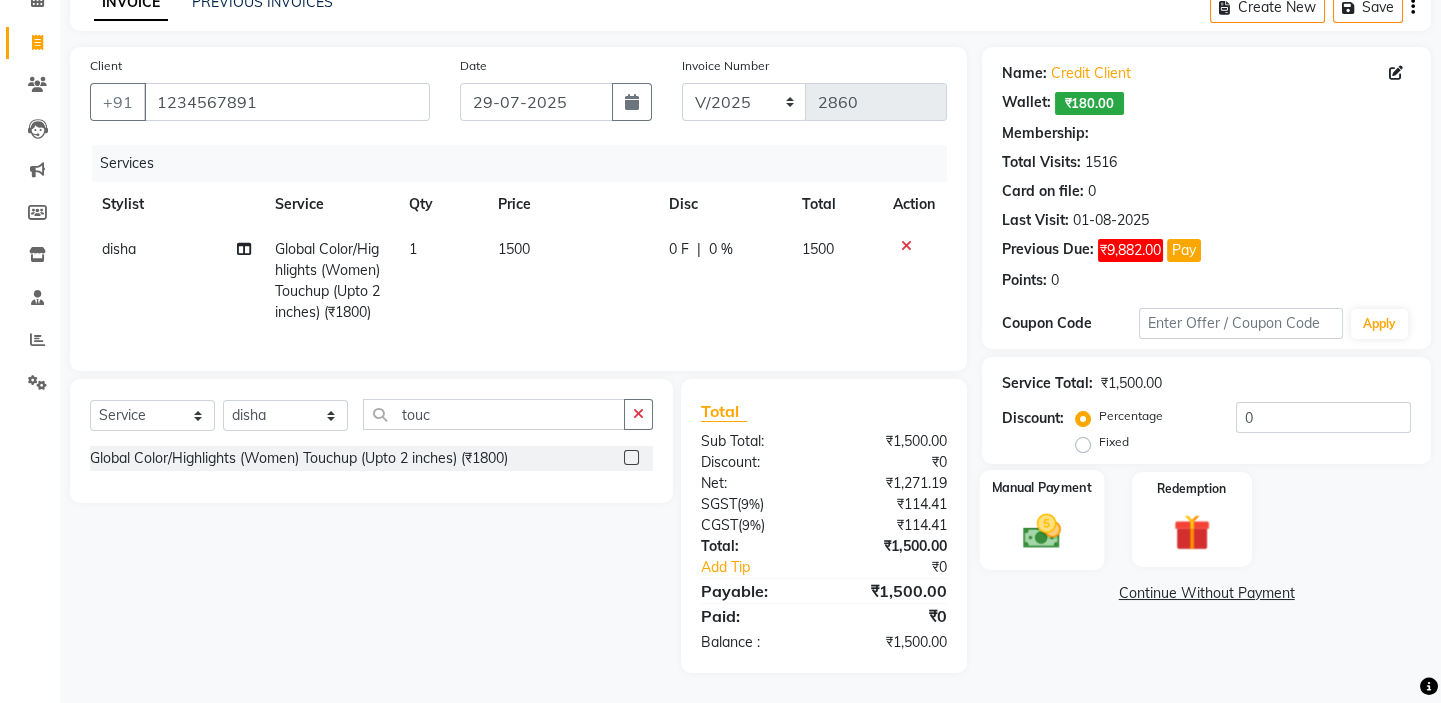 click 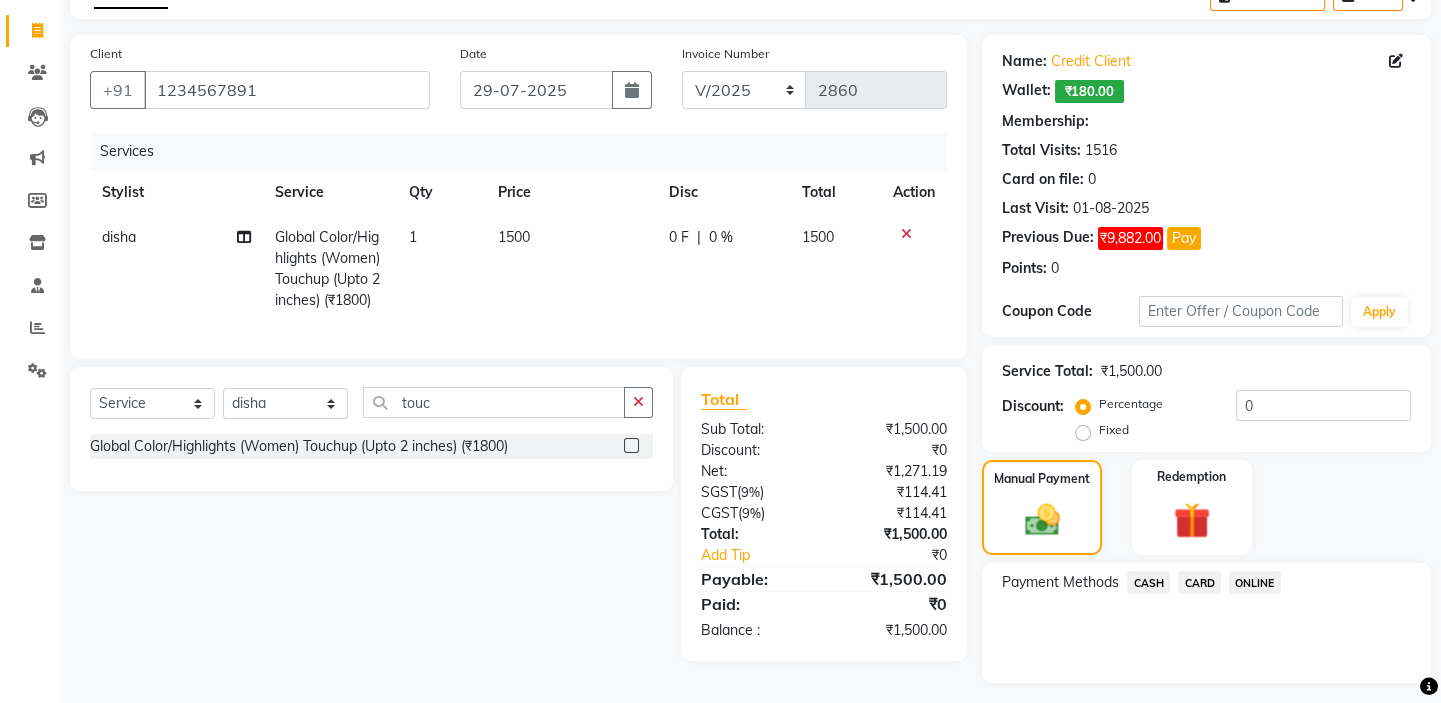 click on "CARD" 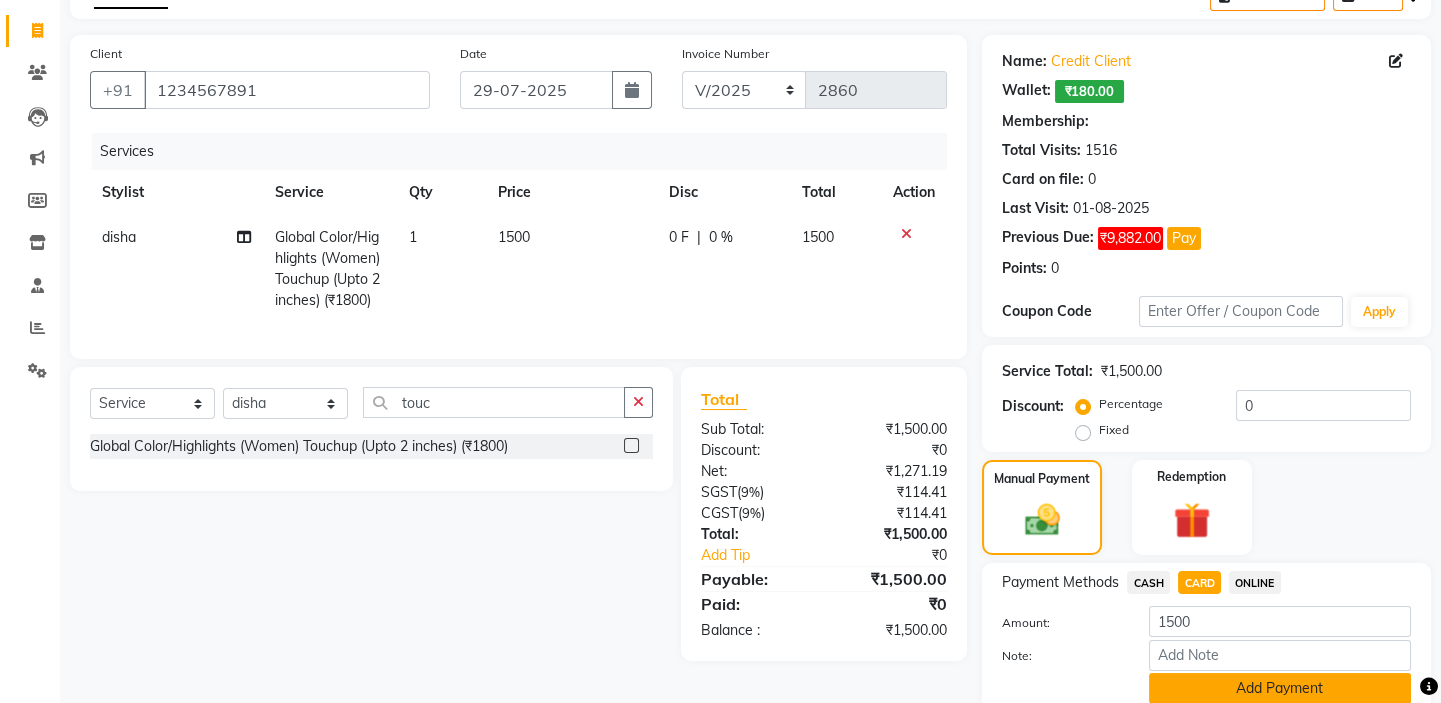scroll, scrollTop: 195, scrollLeft: 0, axis: vertical 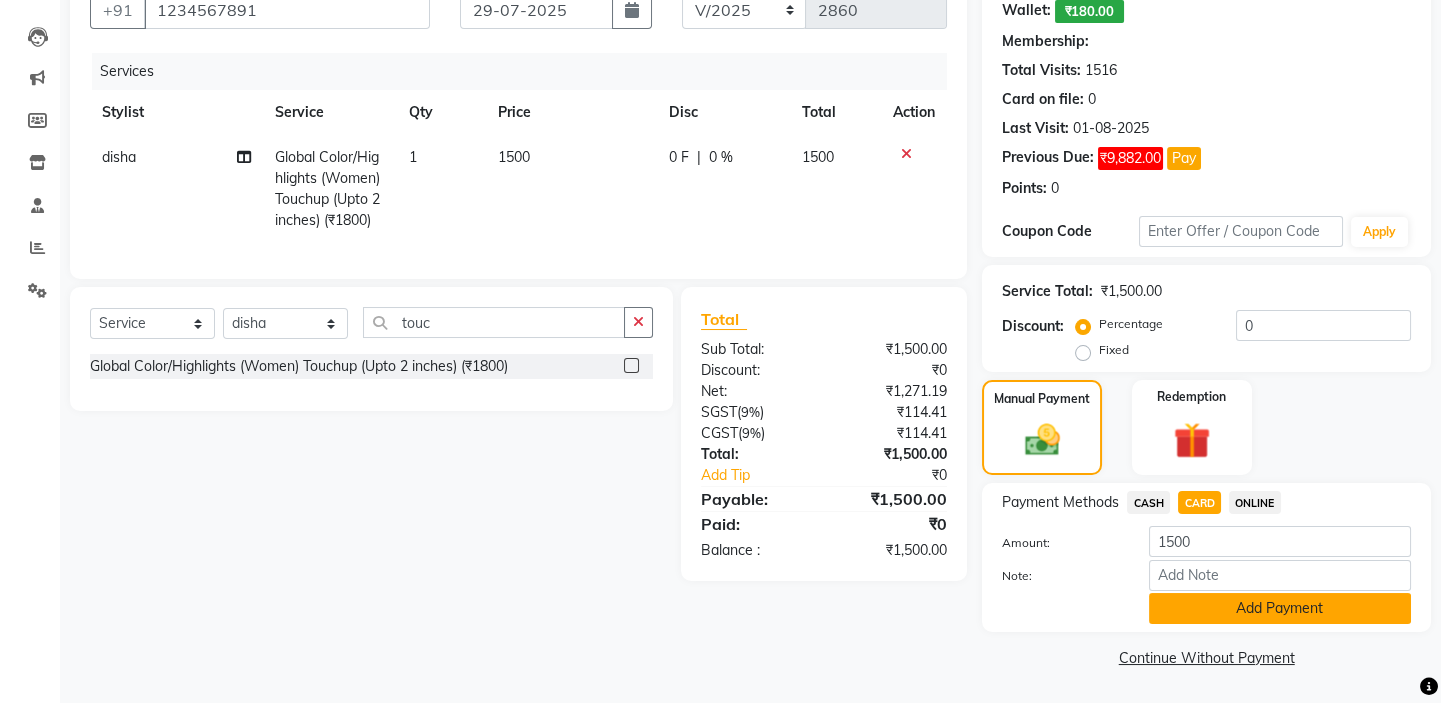 click on "Add Payment" 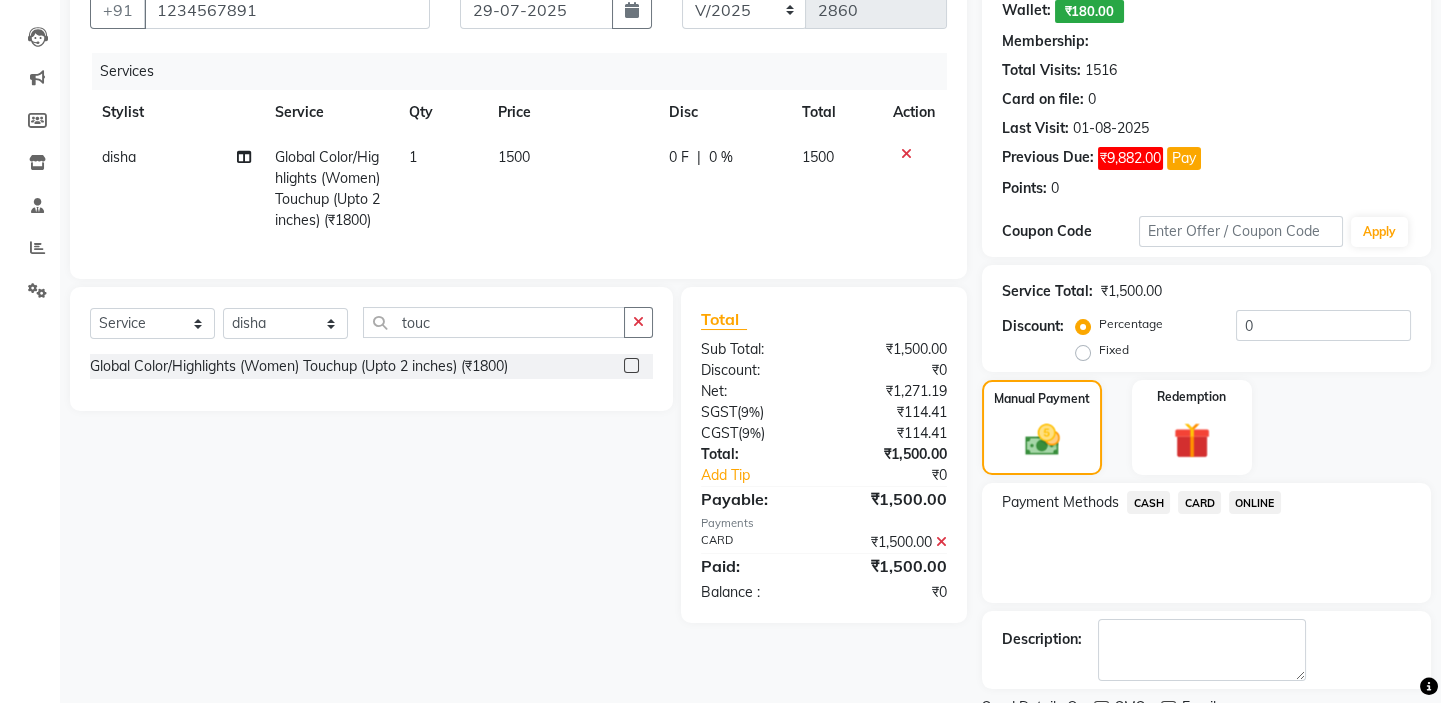 scroll, scrollTop: 279, scrollLeft: 0, axis: vertical 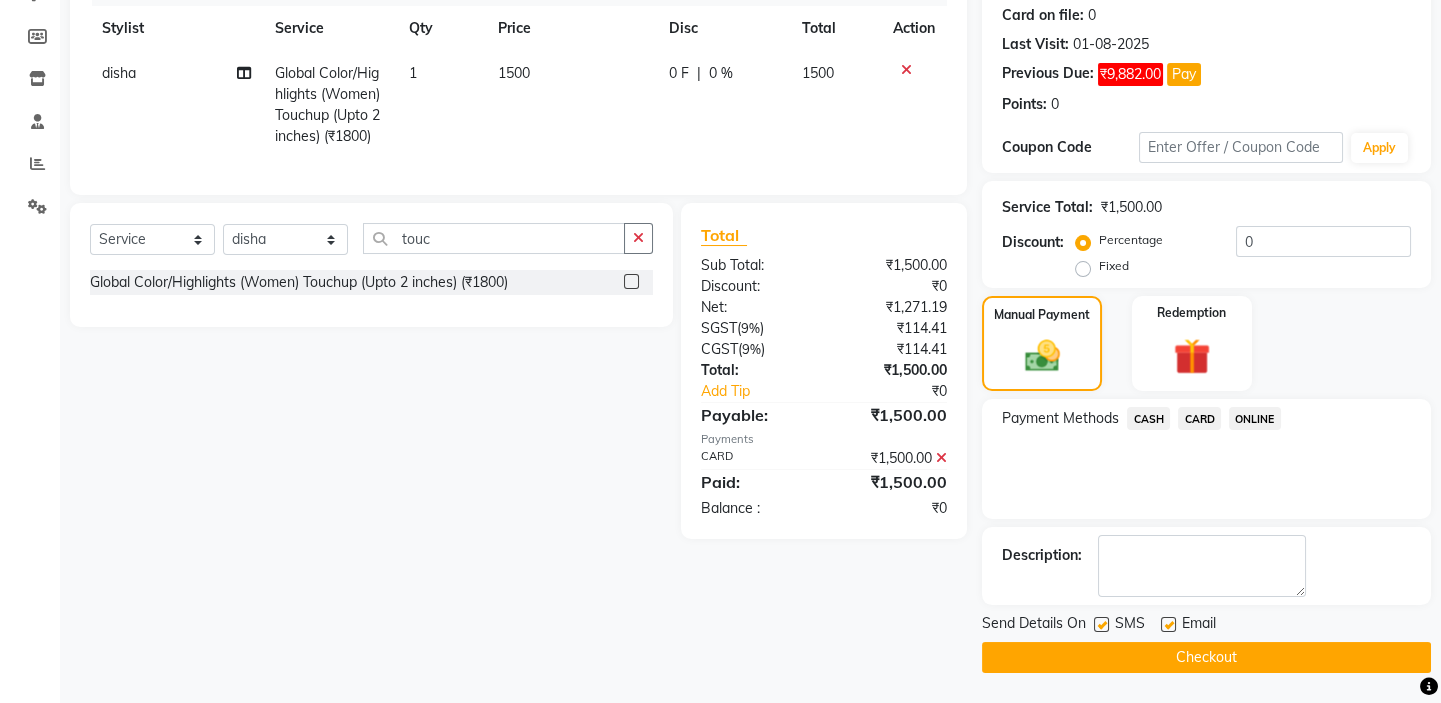 drag, startPoint x: 1310, startPoint y: 640, endPoint x: 1348, endPoint y: 664, distance: 44.94441 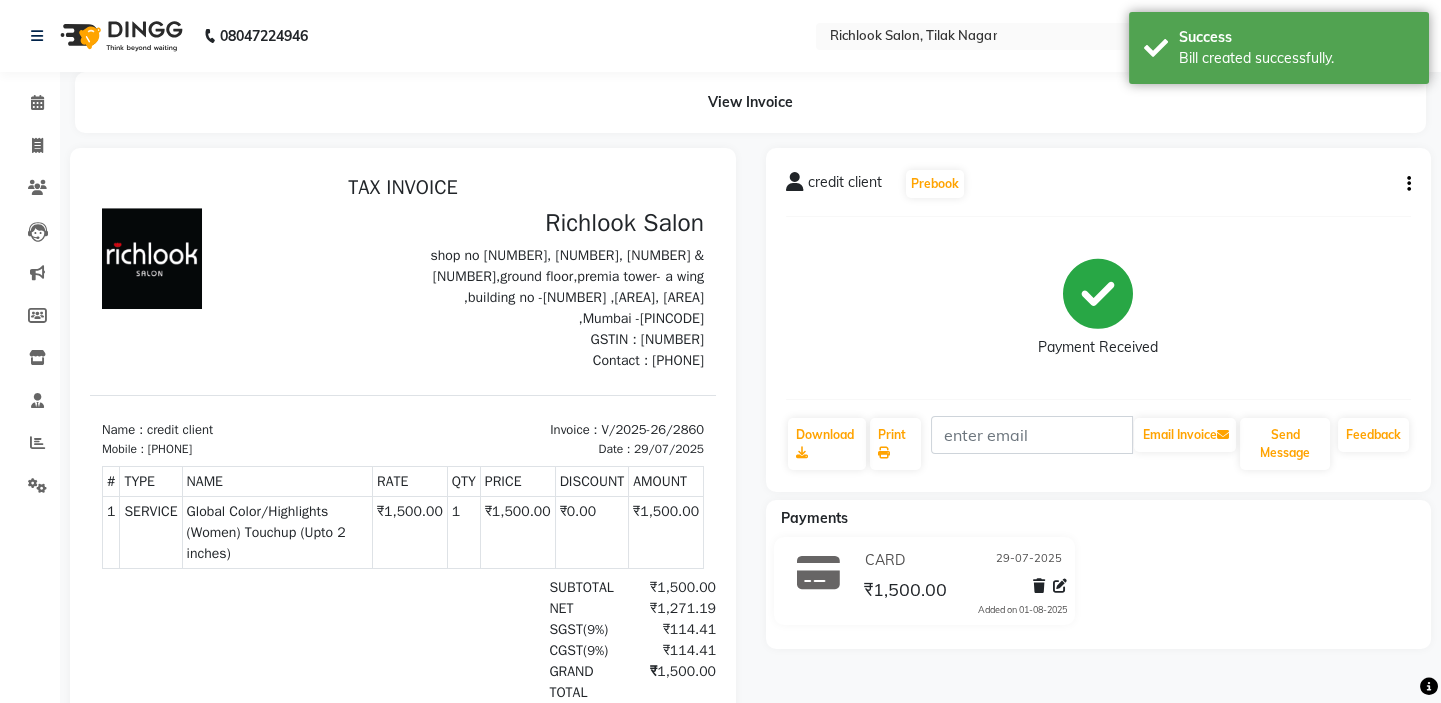 scroll, scrollTop: 0, scrollLeft: 0, axis: both 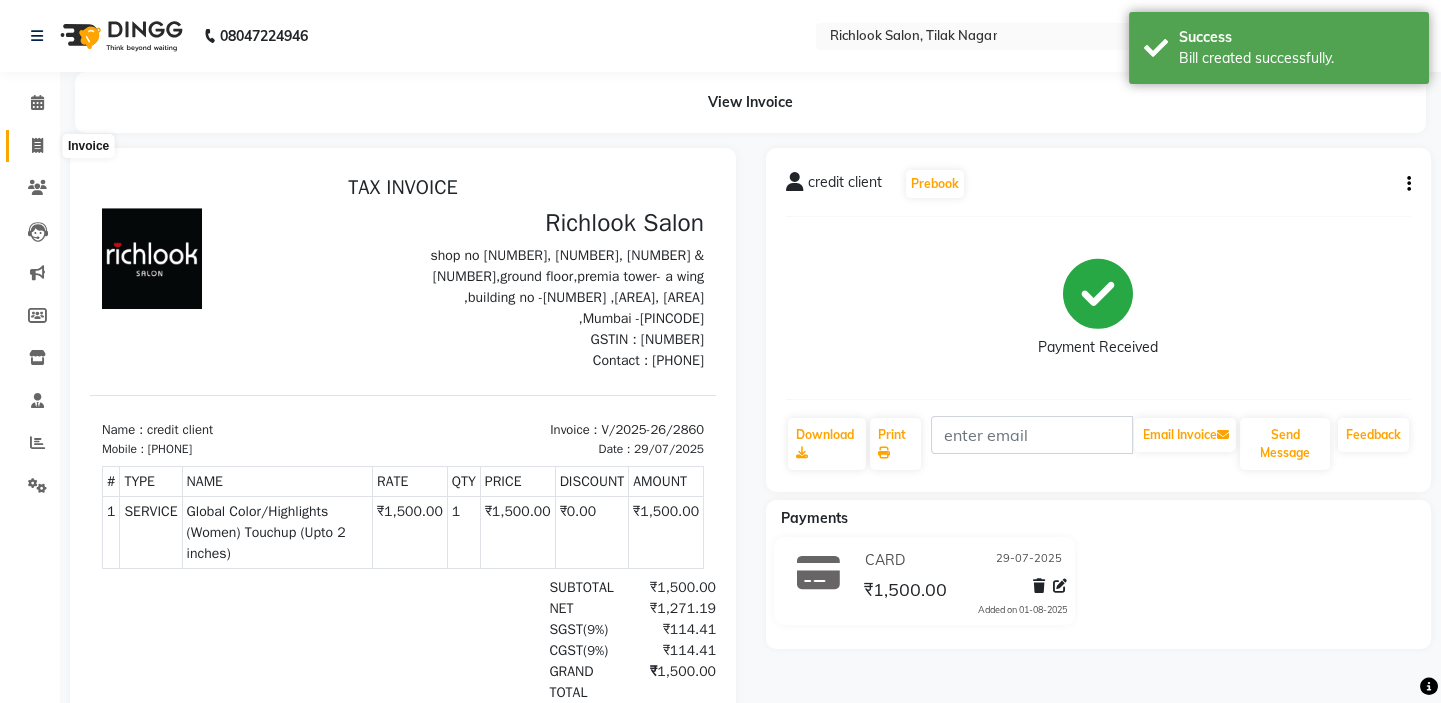 click 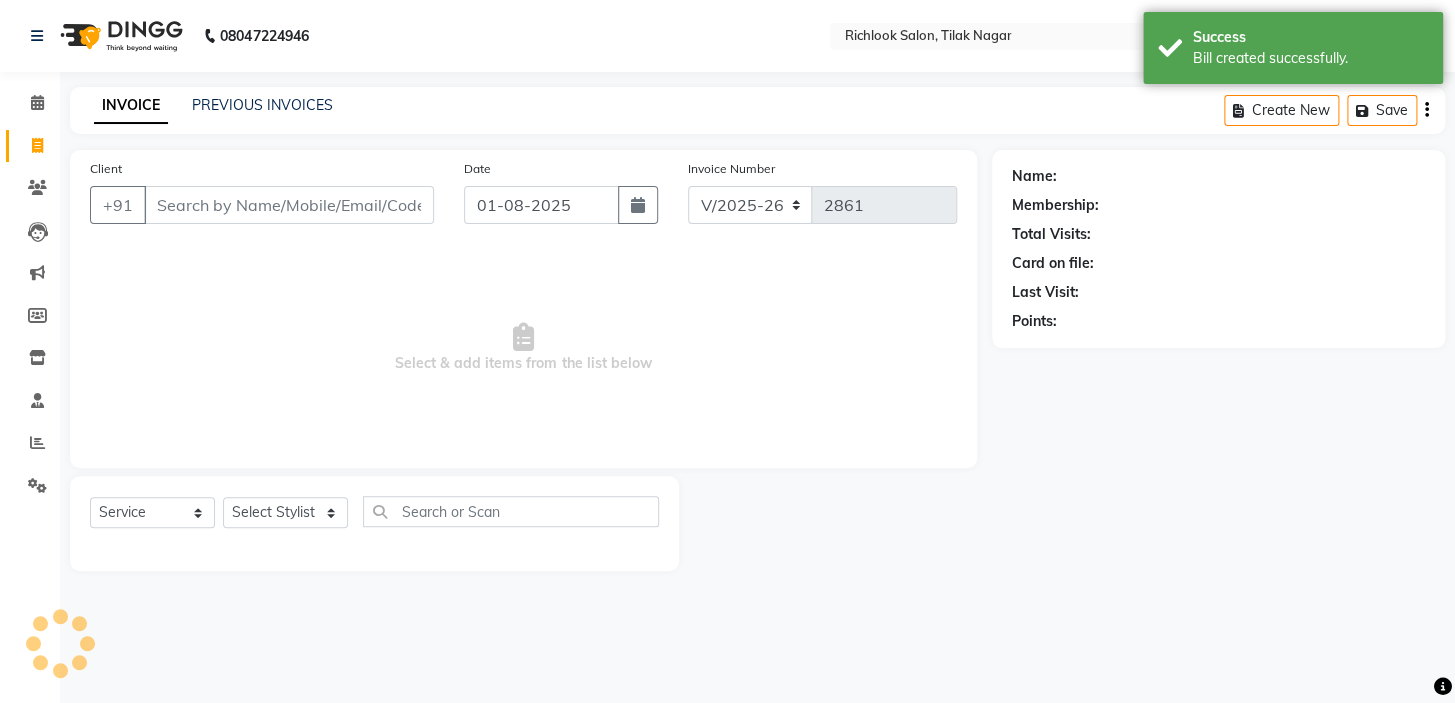 click on "Client" at bounding box center [289, 205] 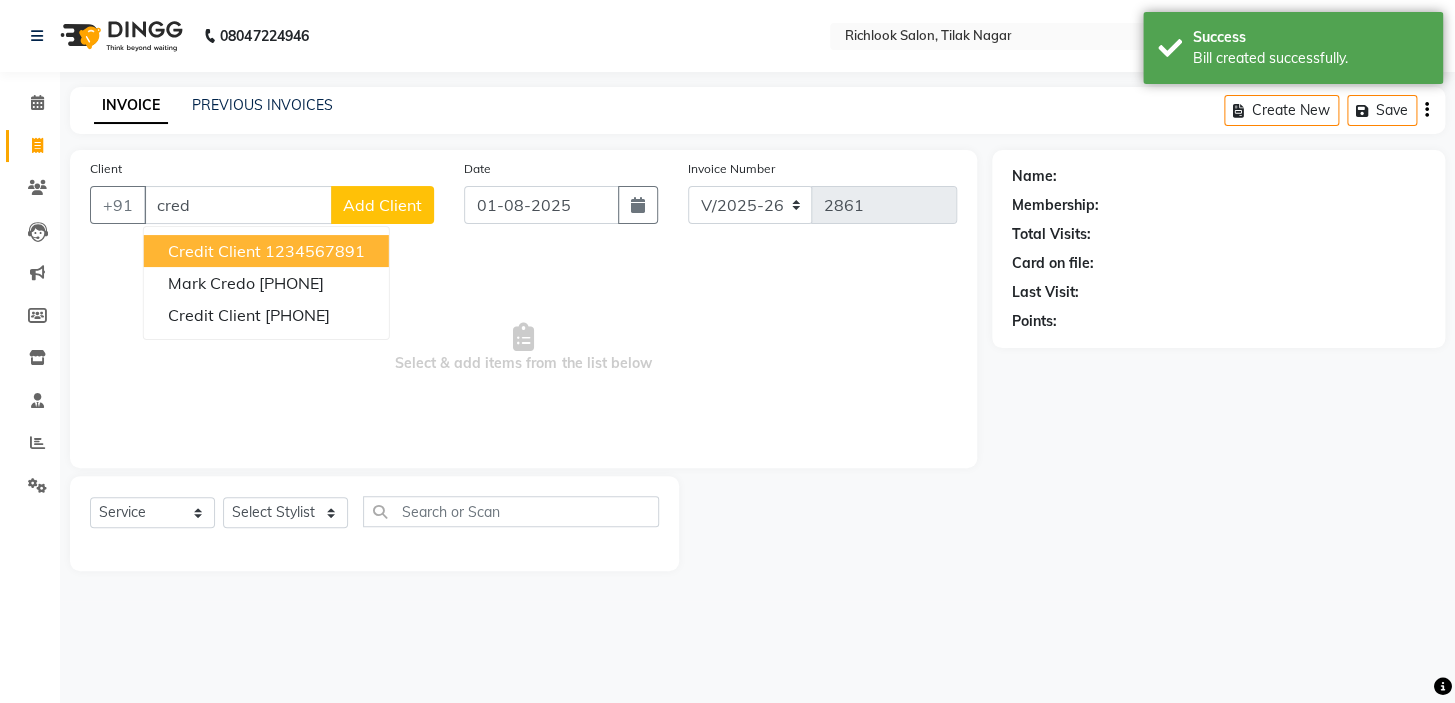 click on "credit client" at bounding box center (214, 251) 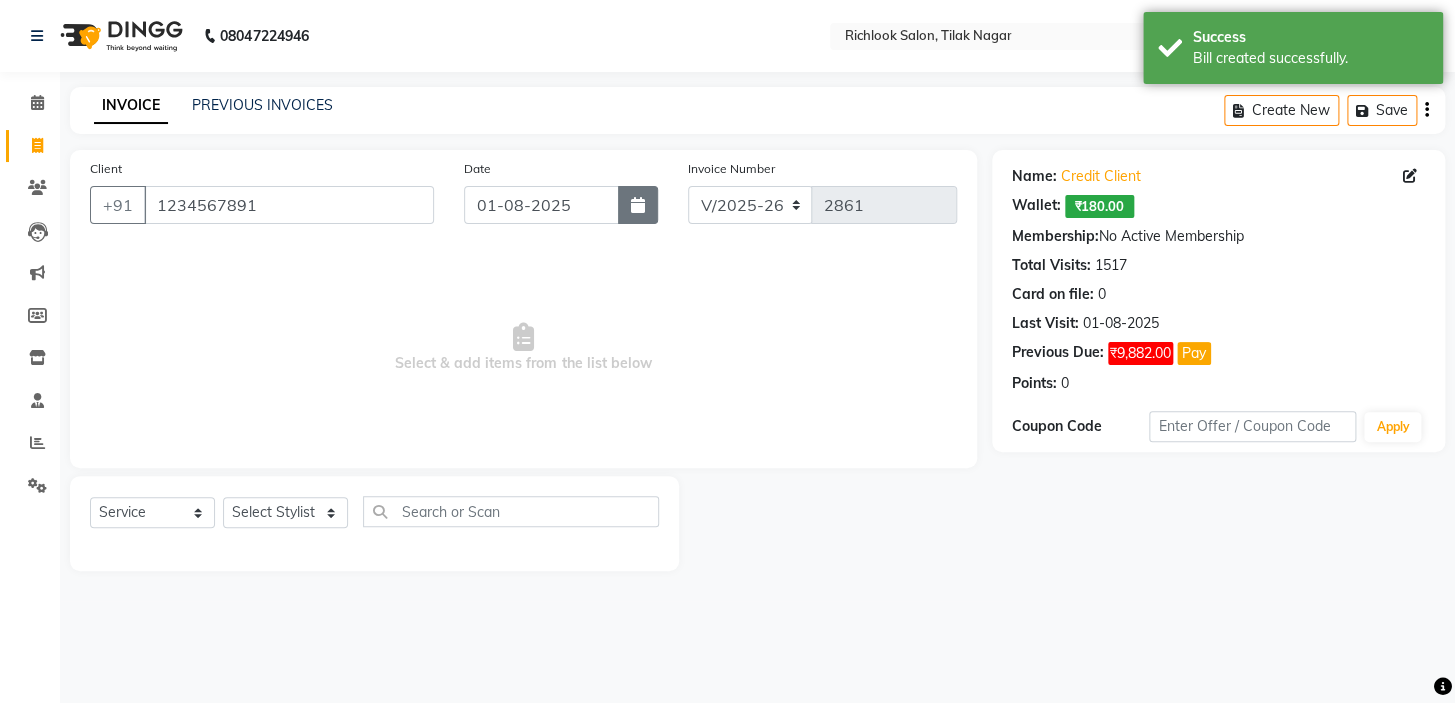 click 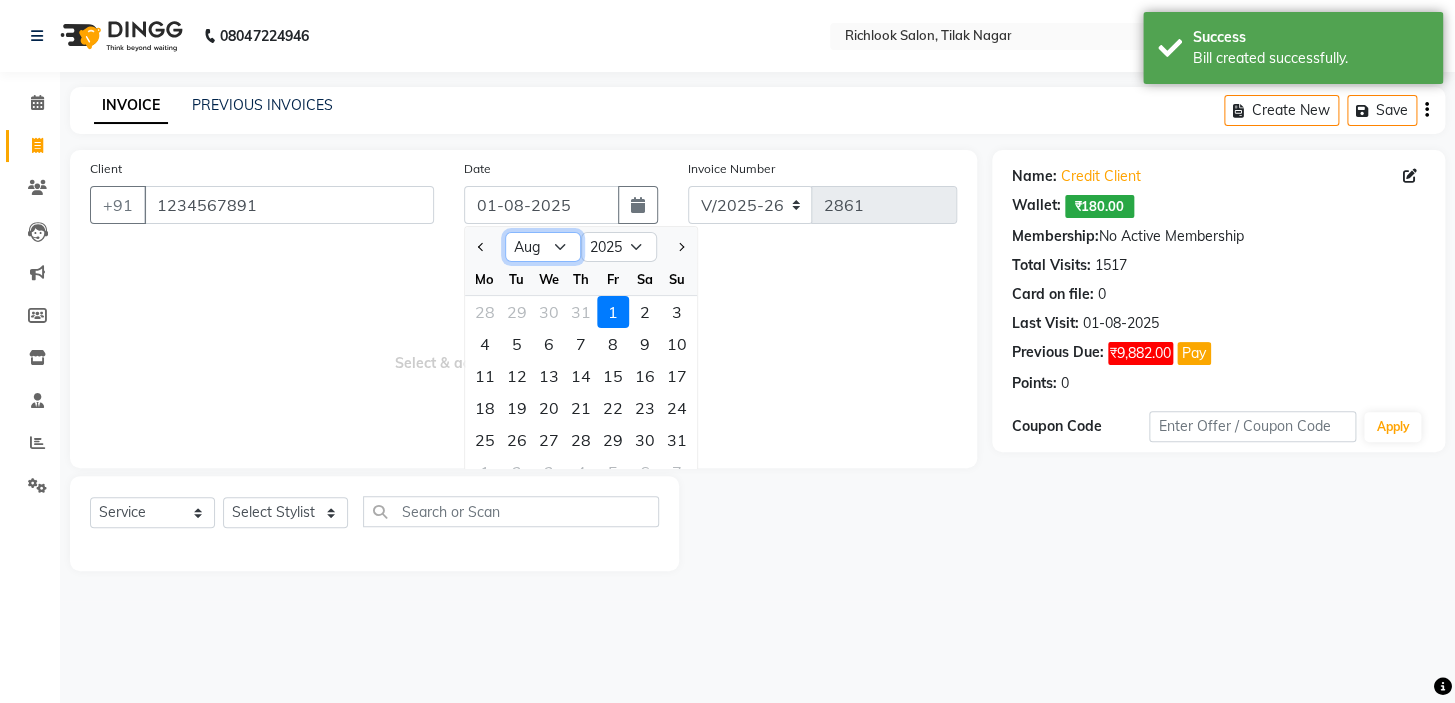 drag, startPoint x: 537, startPoint y: 239, endPoint x: 529, endPoint y: 256, distance: 18.788294 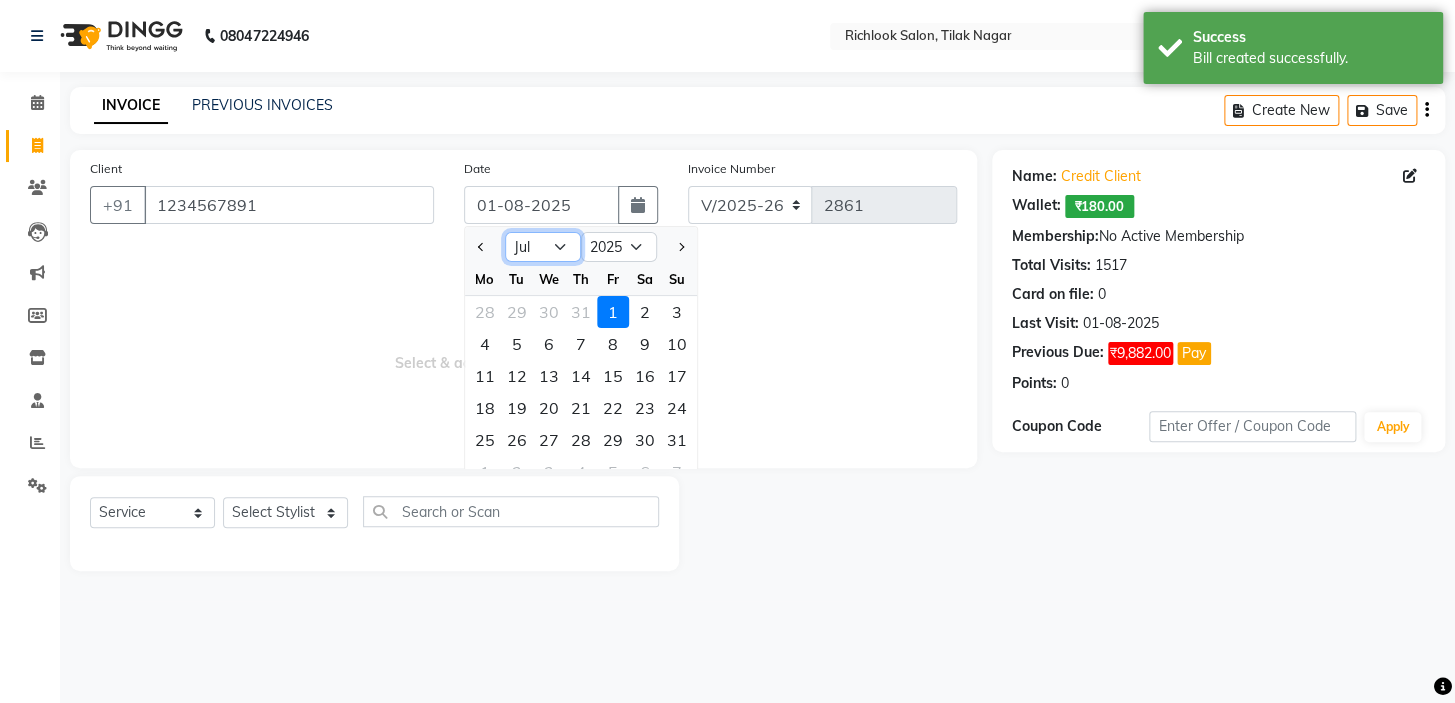click on "Jan Feb Mar Apr May Jun Jul Aug Sep Oct Nov Dec" 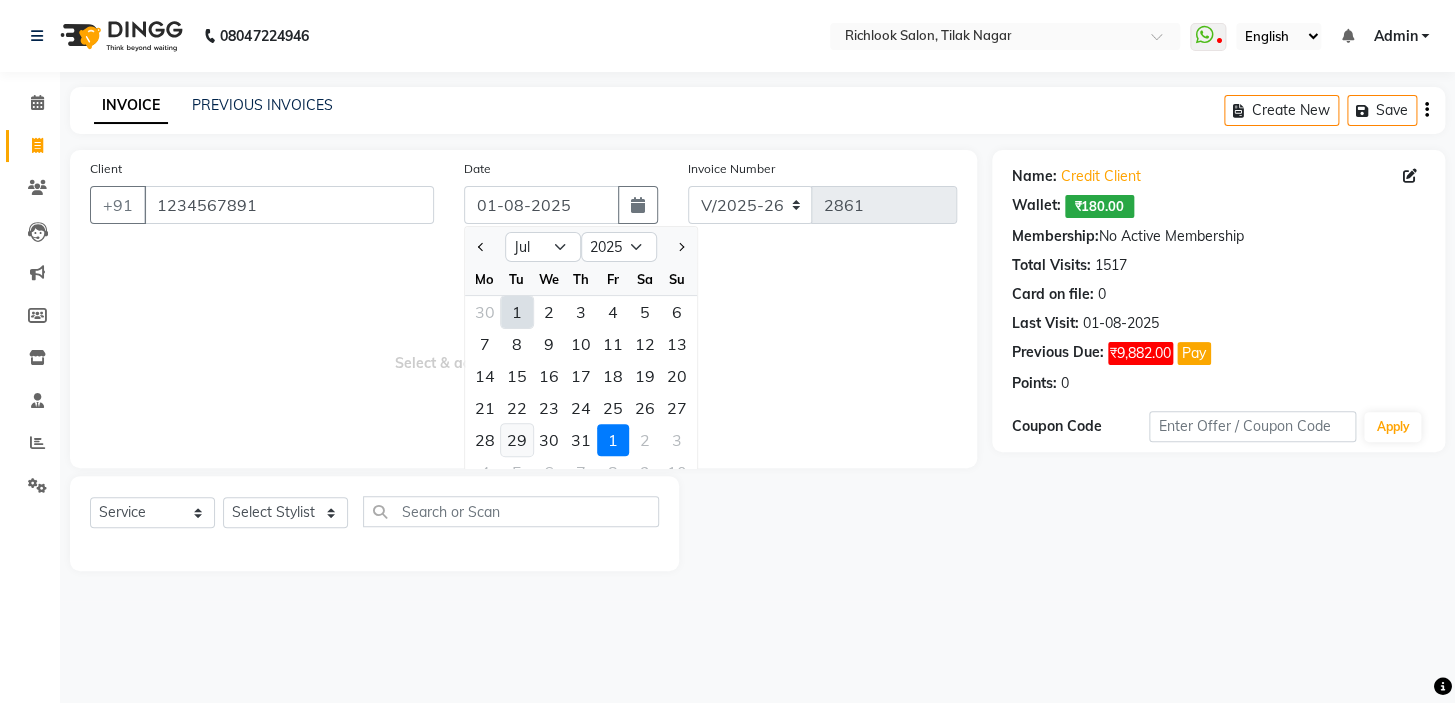 click on "29" 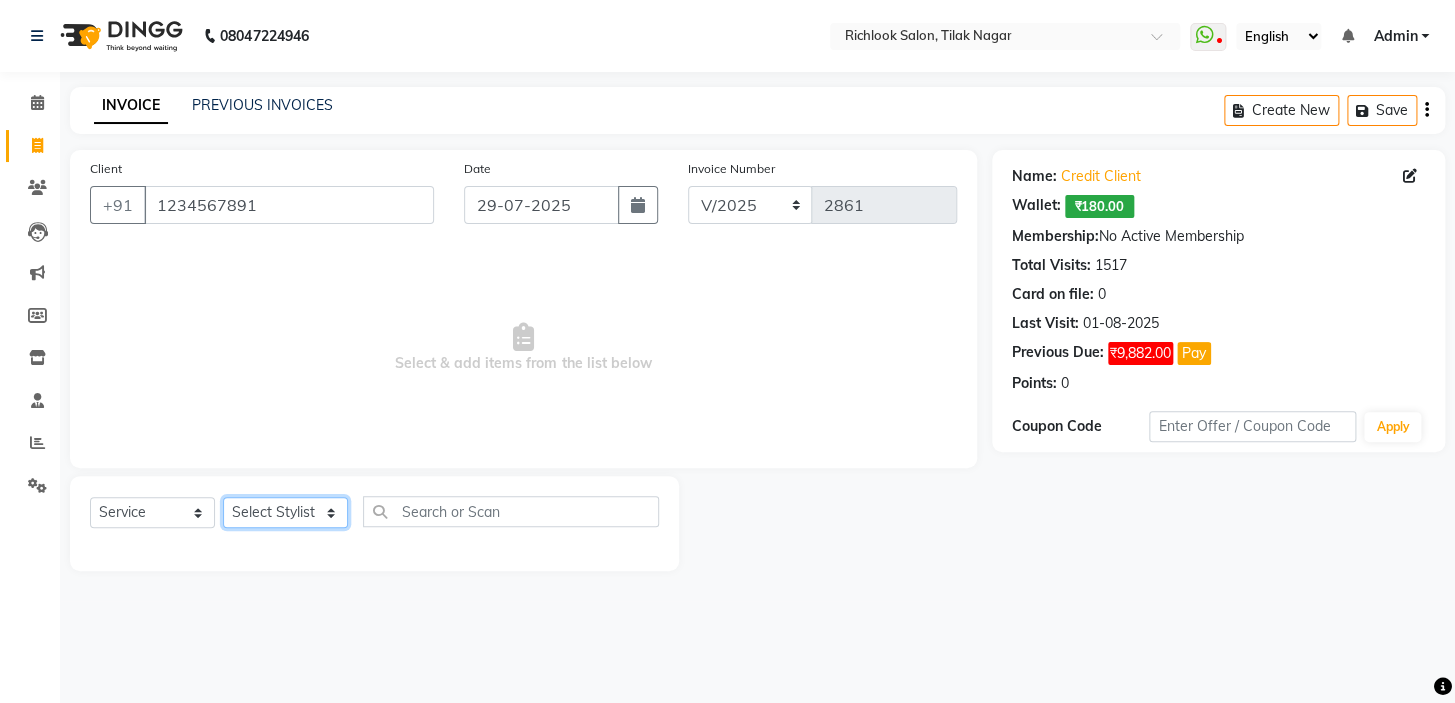 drag, startPoint x: 274, startPoint y: 511, endPoint x: 340, endPoint y: 515, distance: 66.1211 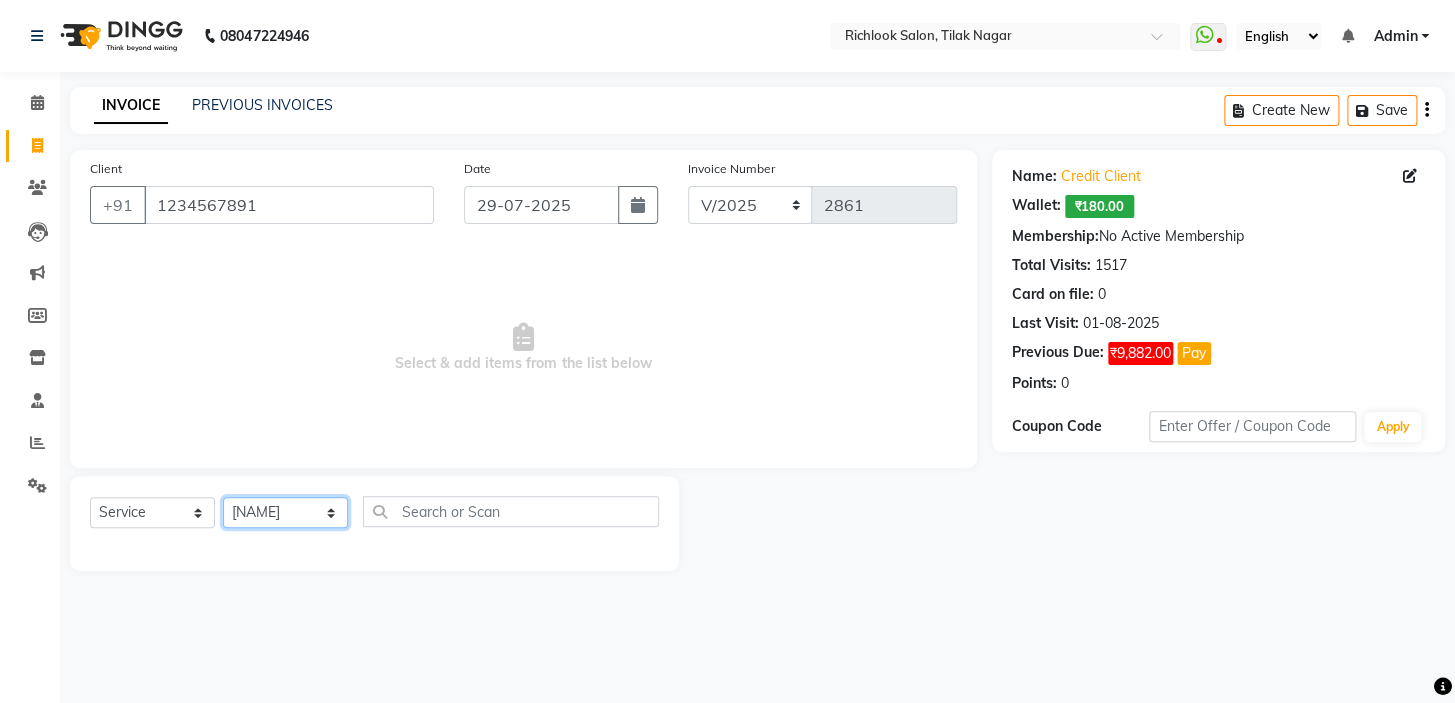 click on "Select Stylist [NAME] [NAME] [NAME] [NAME] [NAME]  [NAME] [NAME]   [NAME] [NAME]   [NAME]" 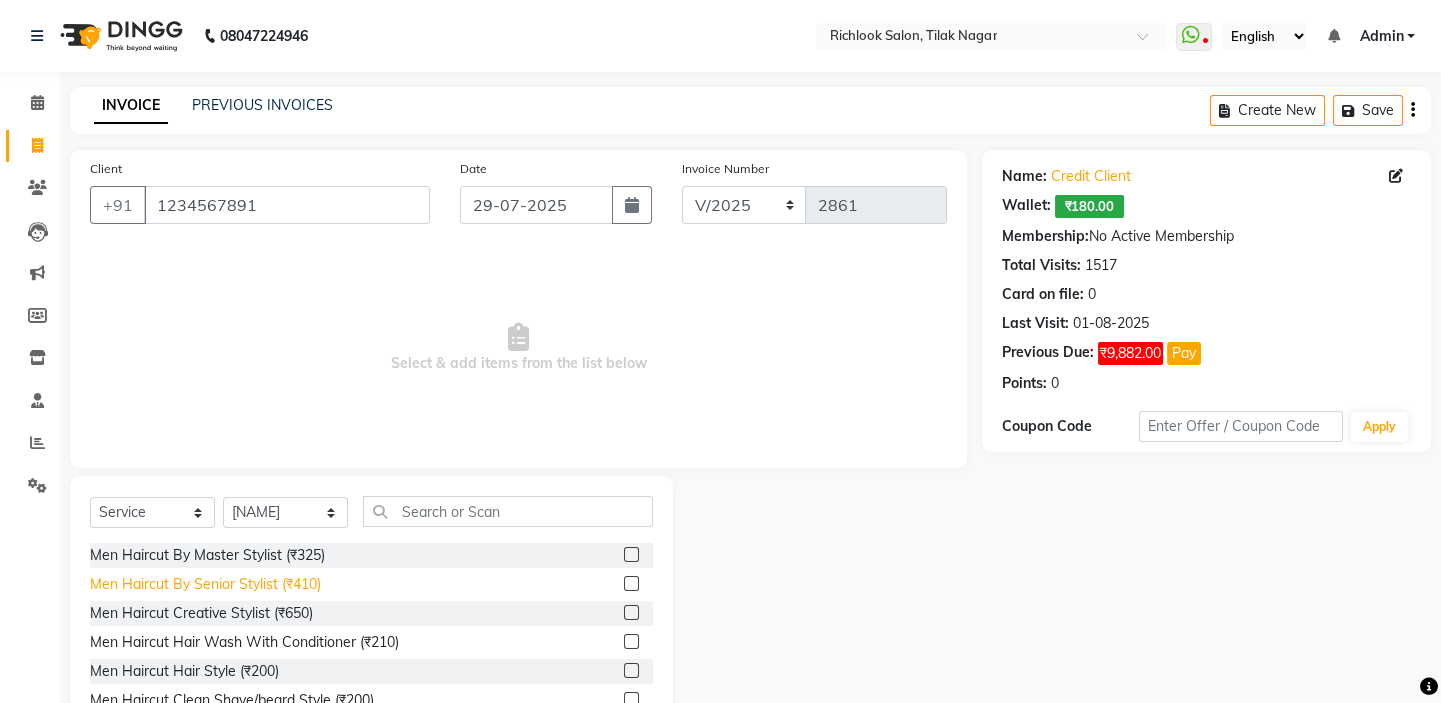 click on "Men Haircut By Senior Stylist (₹410)" 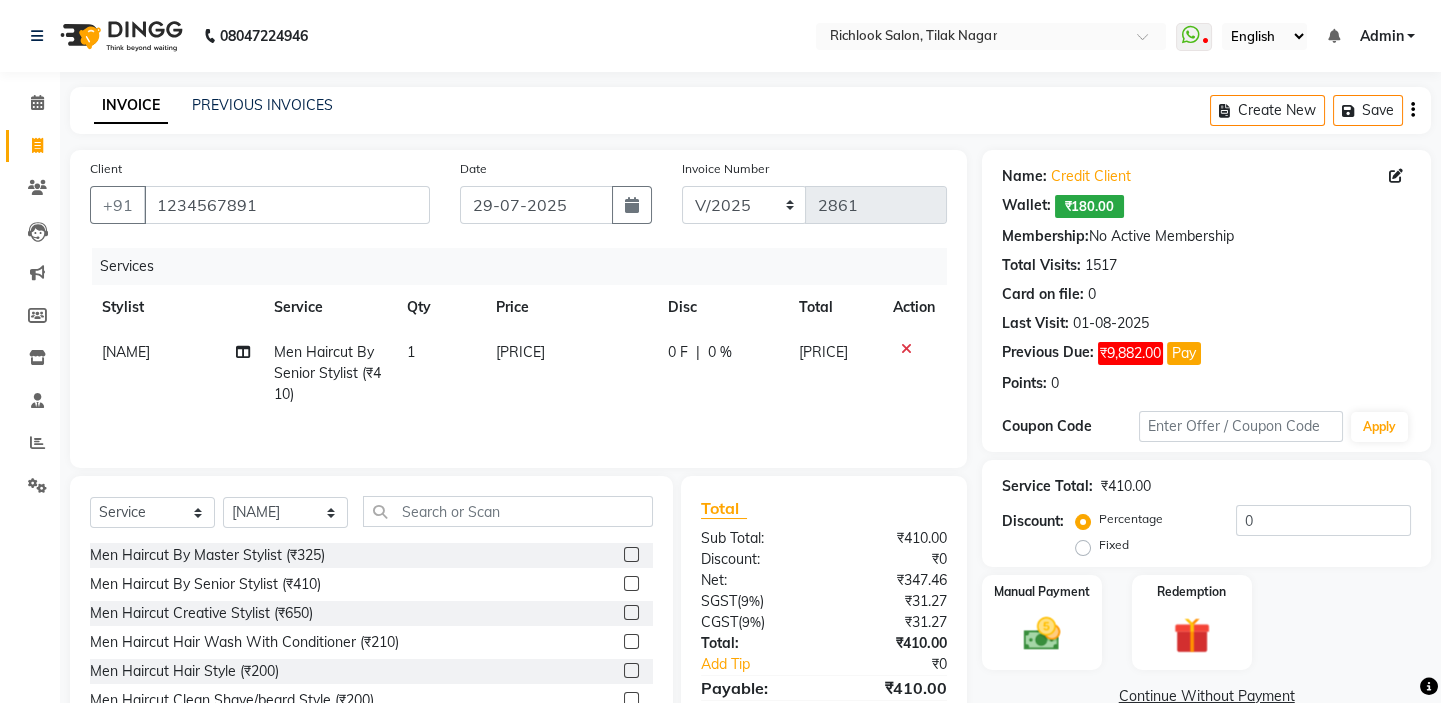 click on "[PRICE]" 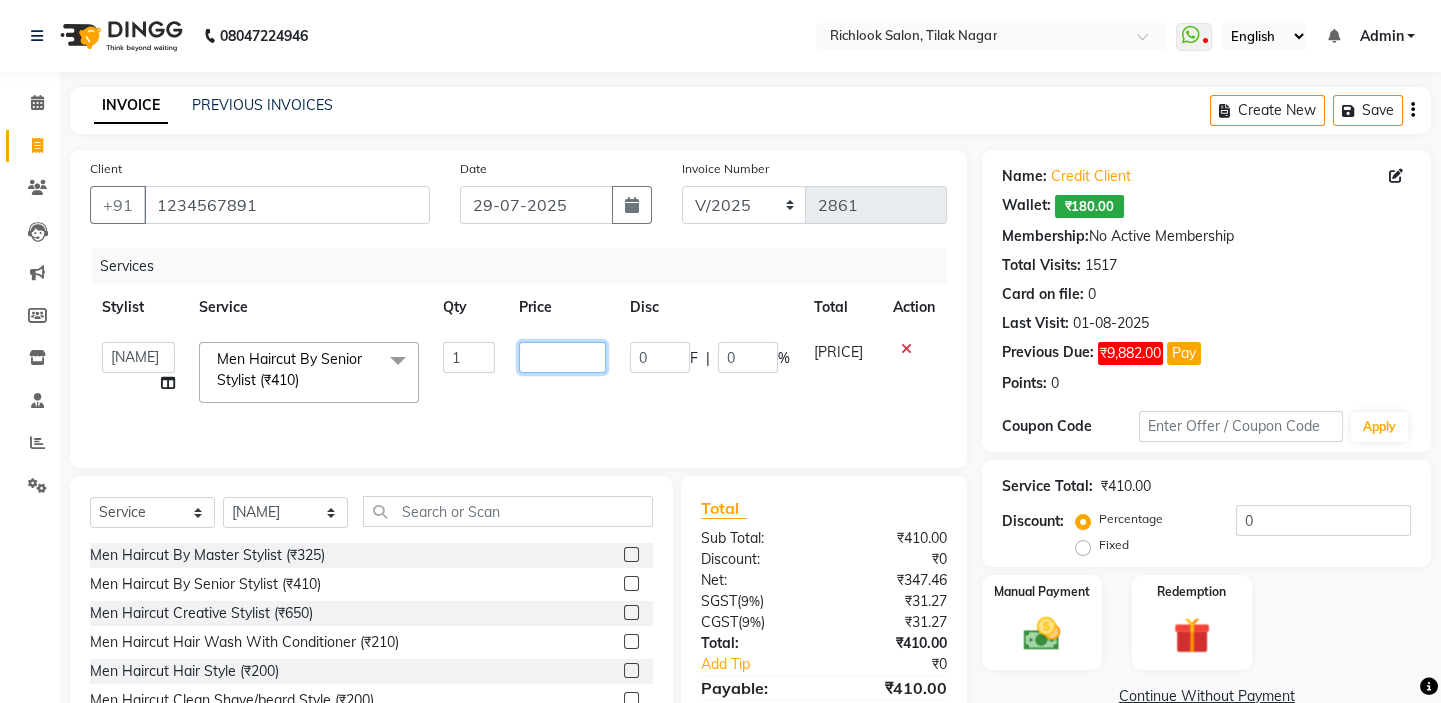 drag, startPoint x: 557, startPoint y: 359, endPoint x: 134, endPoint y: 348, distance: 423.143 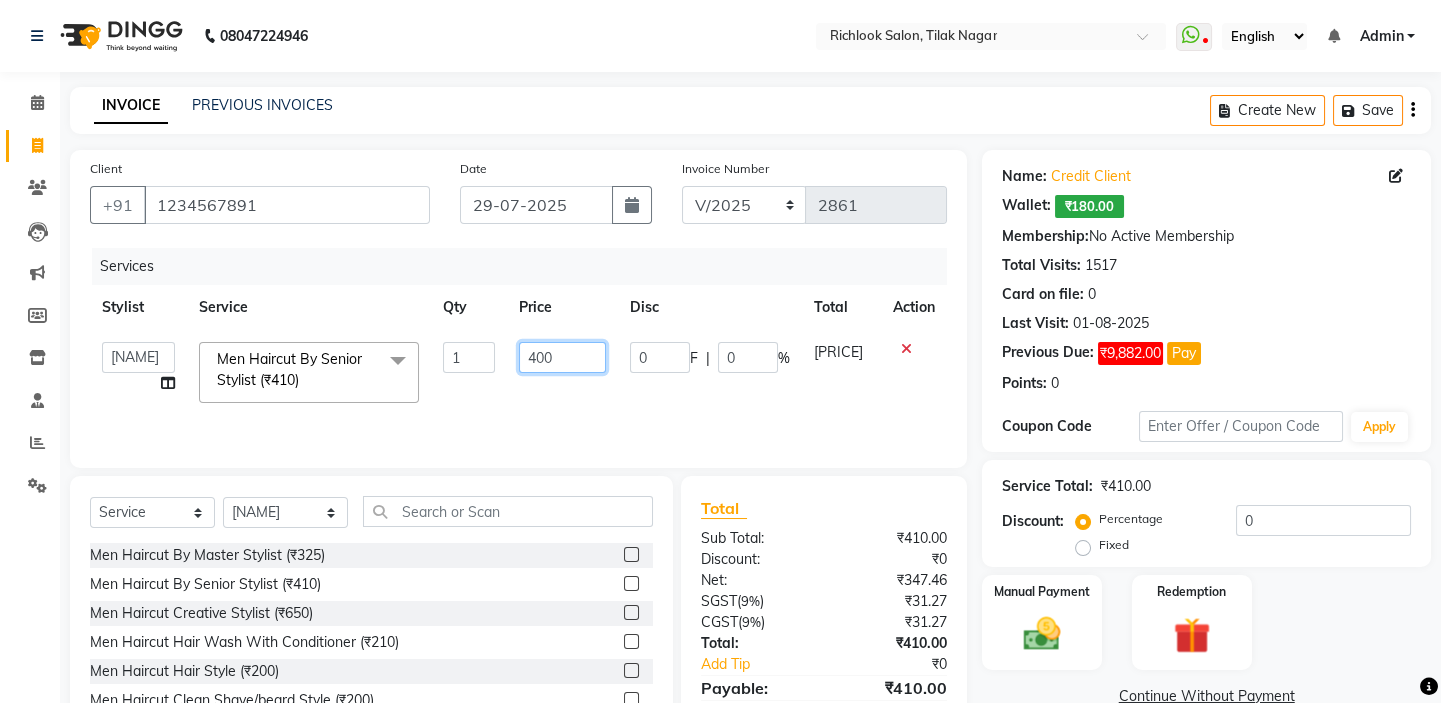 scroll, scrollTop: 99, scrollLeft: 0, axis: vertical 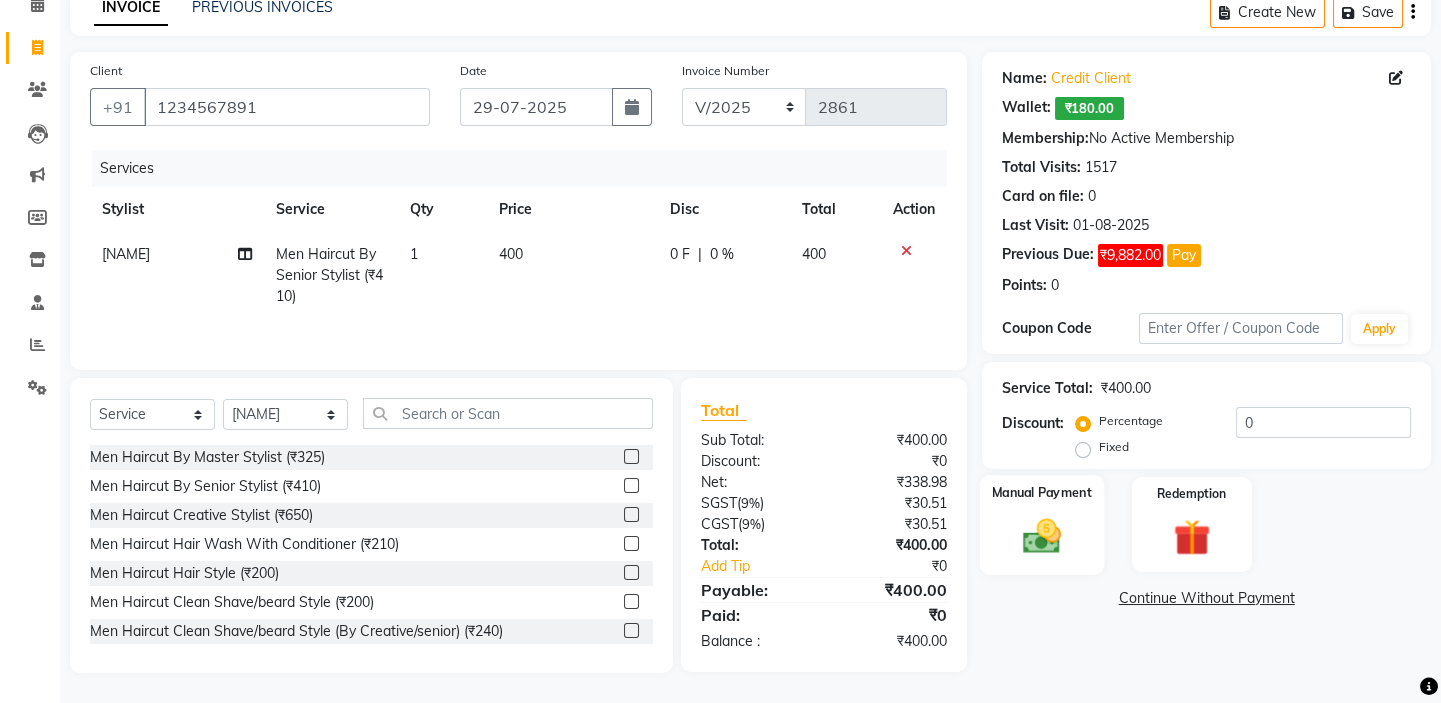 click 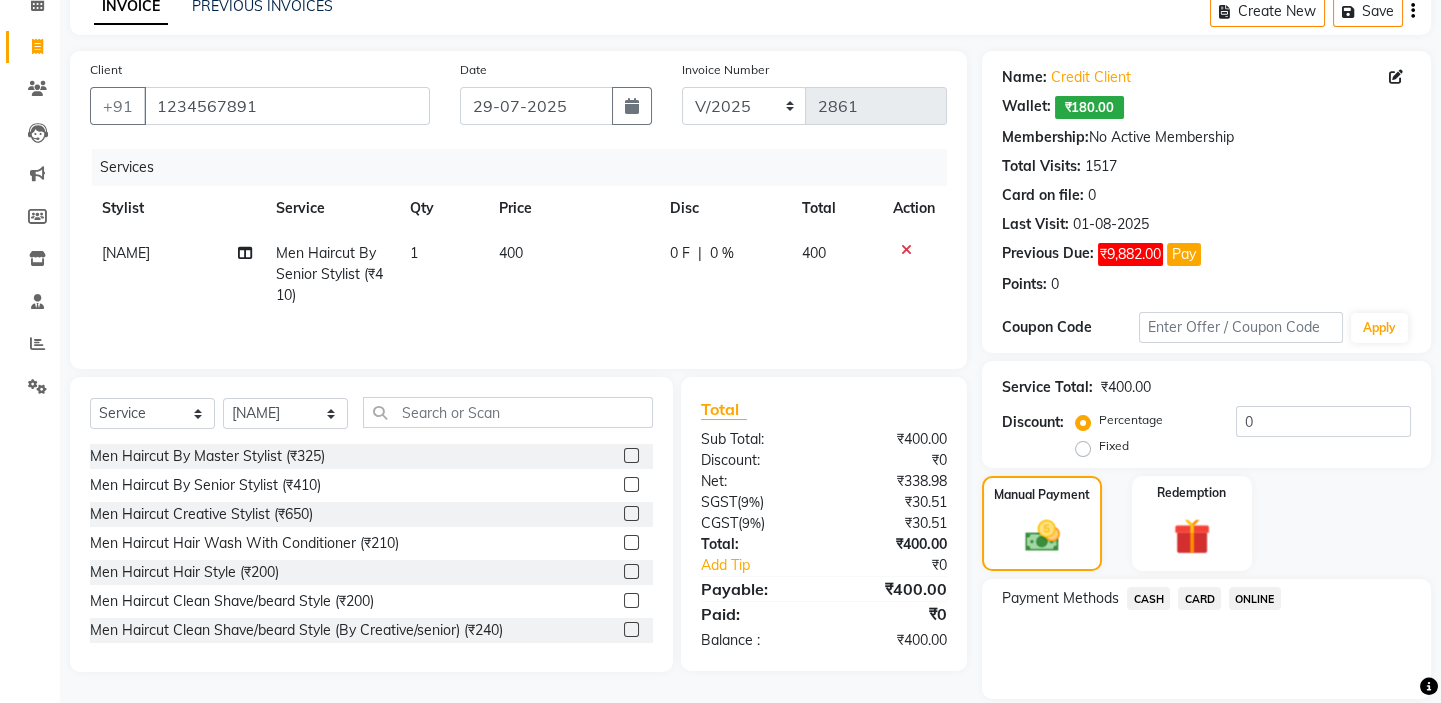 drag, startPoint x: 1189, startPoint y: 592, endPoint x: 1257, endPoint y: 611, distance: 70.60453 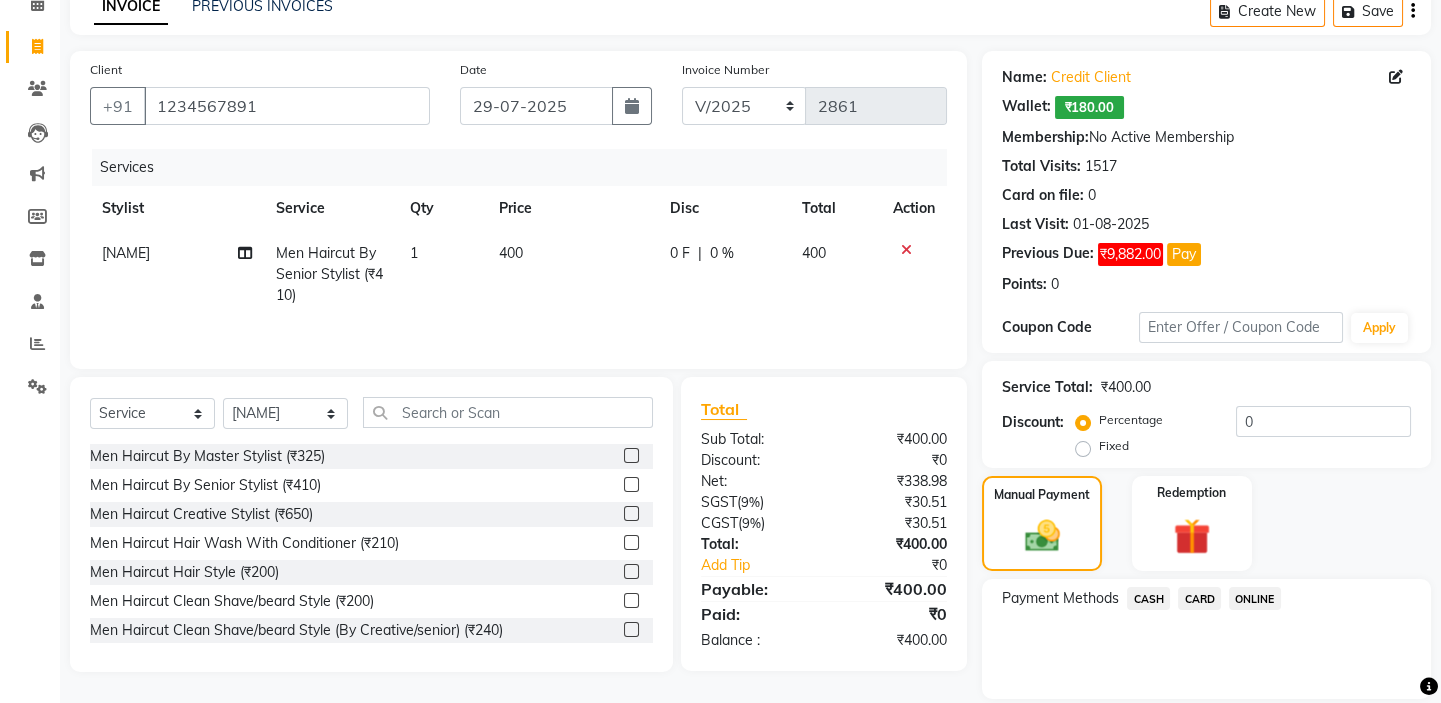 click on "CARD" 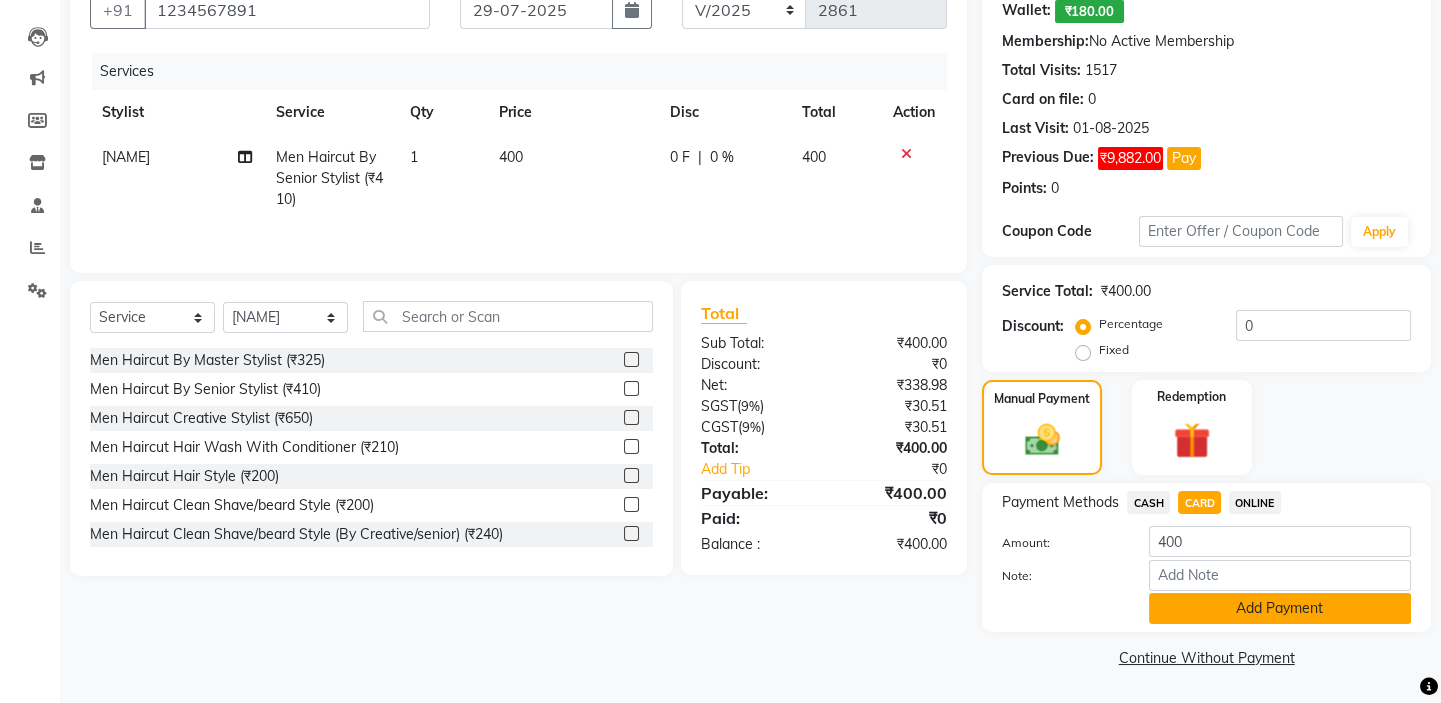 click on "Add Payment" 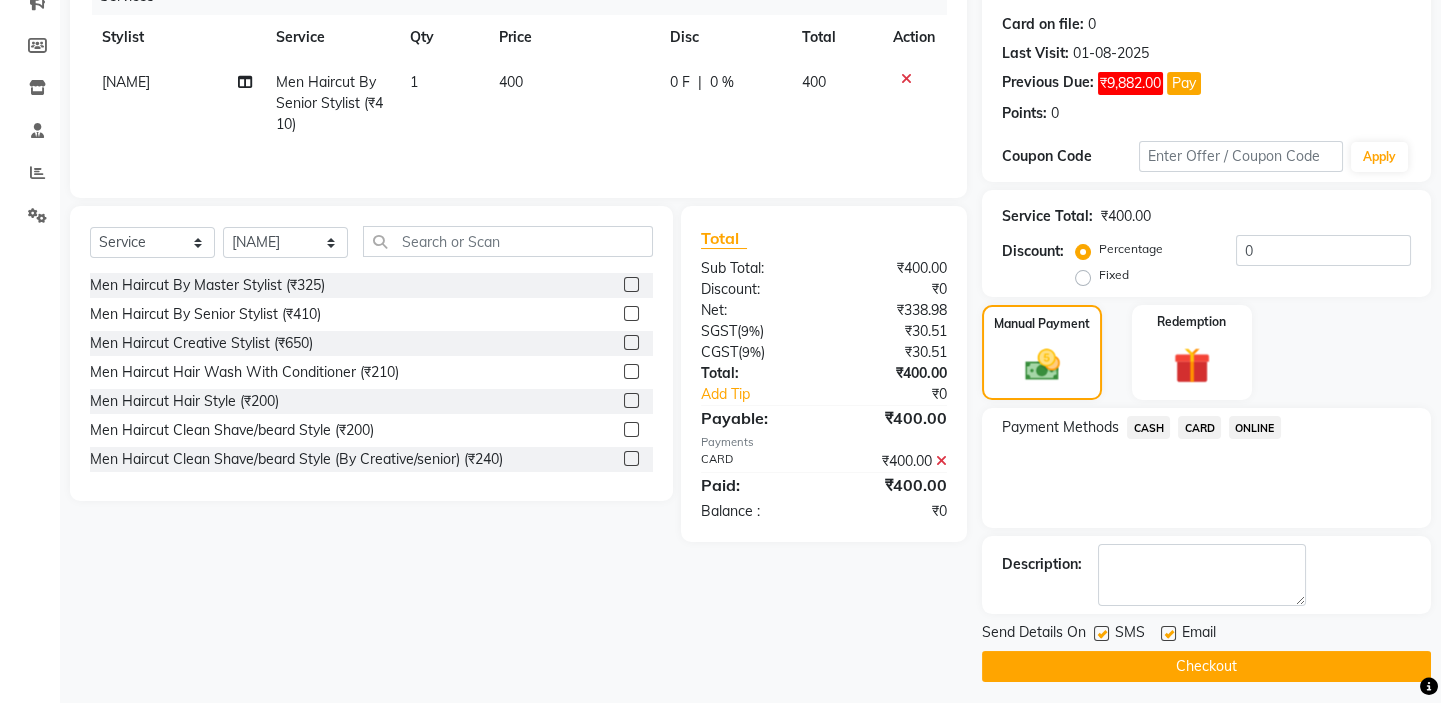 scroll, scrollTop: 279, scrollLeft: 0, axis: vertical 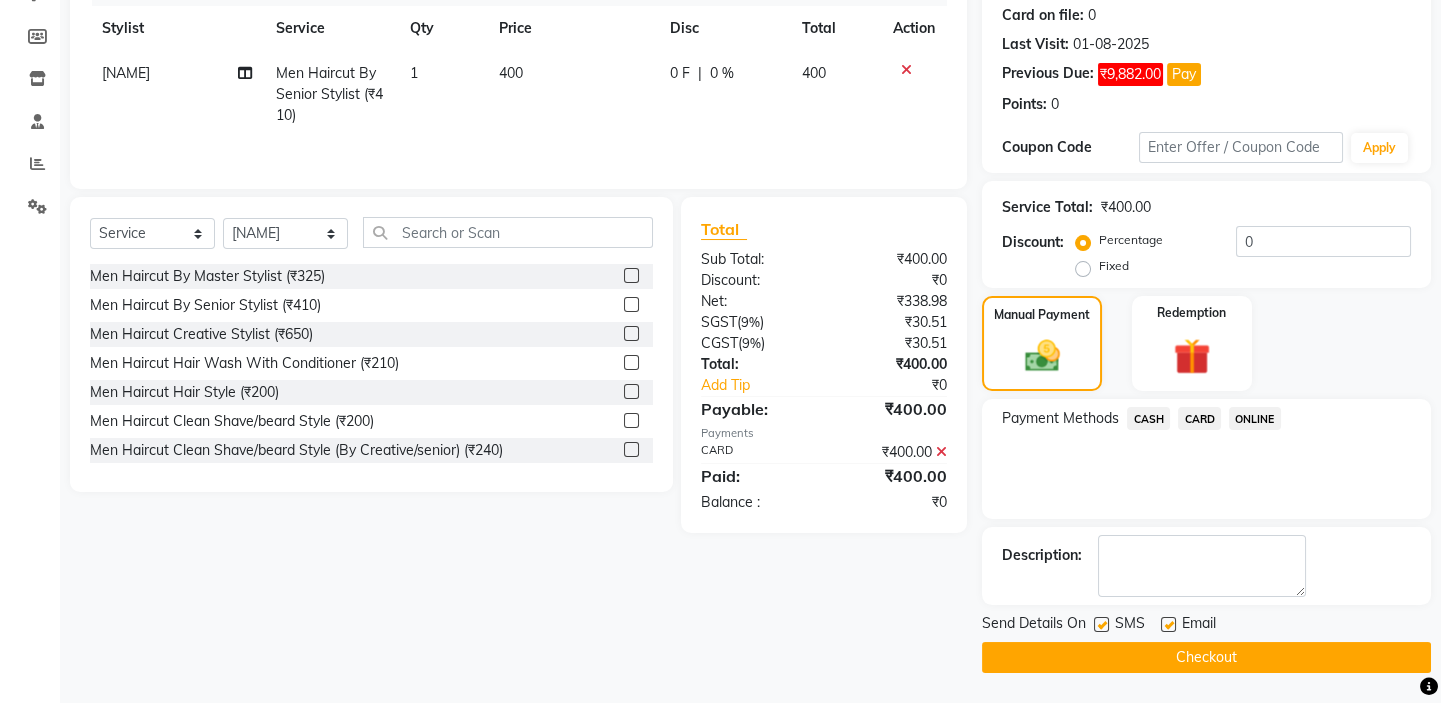 click on "INVOICE PREVIOUS INVOICES Create New   Save  Client +[COUNTRY CODE] [PHONE] Date [DATE] Invoice Number V/[YEAR] V/[YEAR]-[YEAR] [NUMBER] Services Stylist Service Qty Price Disc Total Action [NAME] Men Haircut By Senior Stylist (₹[PRICE]) 1 [PRICE] 0 F | 0 % [PRICE] Select  Service  Product  Membership  Package Voucher Prepaid Gift Card  Select Stylist [NAME] [NAME] [NAME] [NAME] [NAME]  [NAME] [NAME]   [NAME] [NAME]  Men Haircut By Master Stylist (₹[PRICE])  Men Haircut By Senior Stylist (₹[PRICE])  Men Haircut Creative Stylist (₹[PRICE])  Men Haircut Hair Wash With Conditioner (₹[PRICE])  Men Haircut Hair Style (₹[PRICE])  Men Haircut Clean Shave/beard Style (₹[PRICE])  Men Haircut Clean Shave/beard Style (By Creative/senior) (₹[PRICE])  Men Haircut Hair Cut With Beard (By Senior) (₹[PRICE])  Women Haircut By Master Stylist (₹[PRICE])  Women Haircut Senior Hair Stylist (₹[PRICE])  Women Haircut Creative Stylist (₹[PRICE])  Women Haircut Haircut For Girls (Below 12 Year) (₹[PRICE])  Women Haircut Fringe Cut (₹[PRICE])  Blow Dry Hair Upto Shoulder (₹[PRICE])   (" 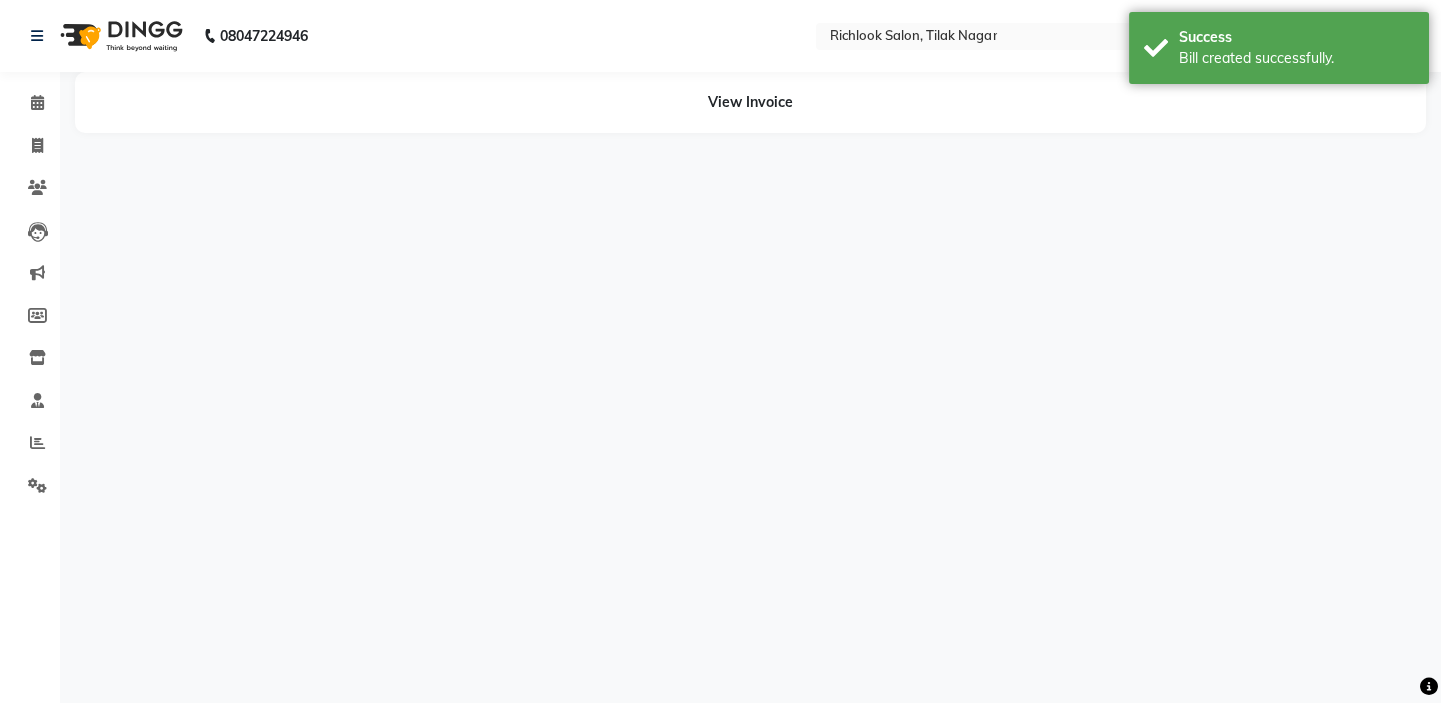 scroll, scrollTop: 0, scrollLeft: 0, axis: both 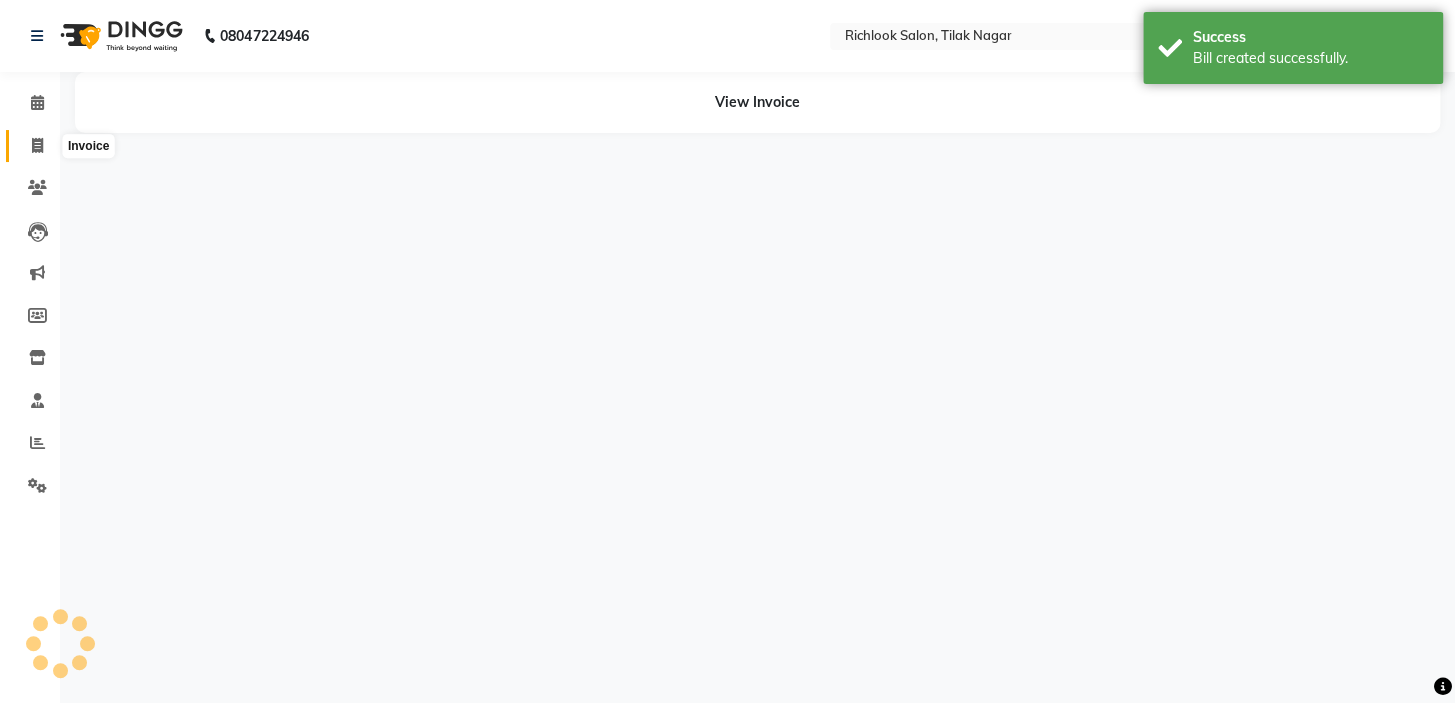 click 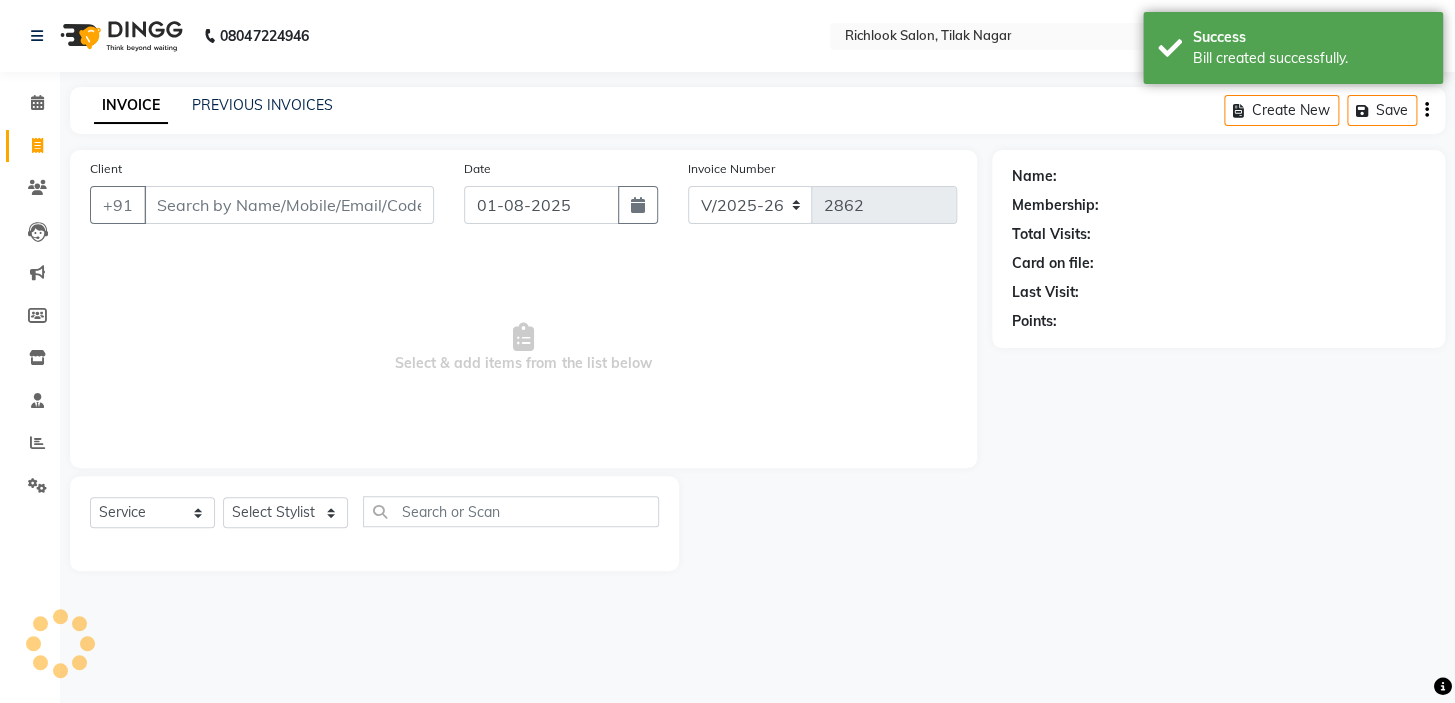 click on "Client" at bounding box center (289, 205) 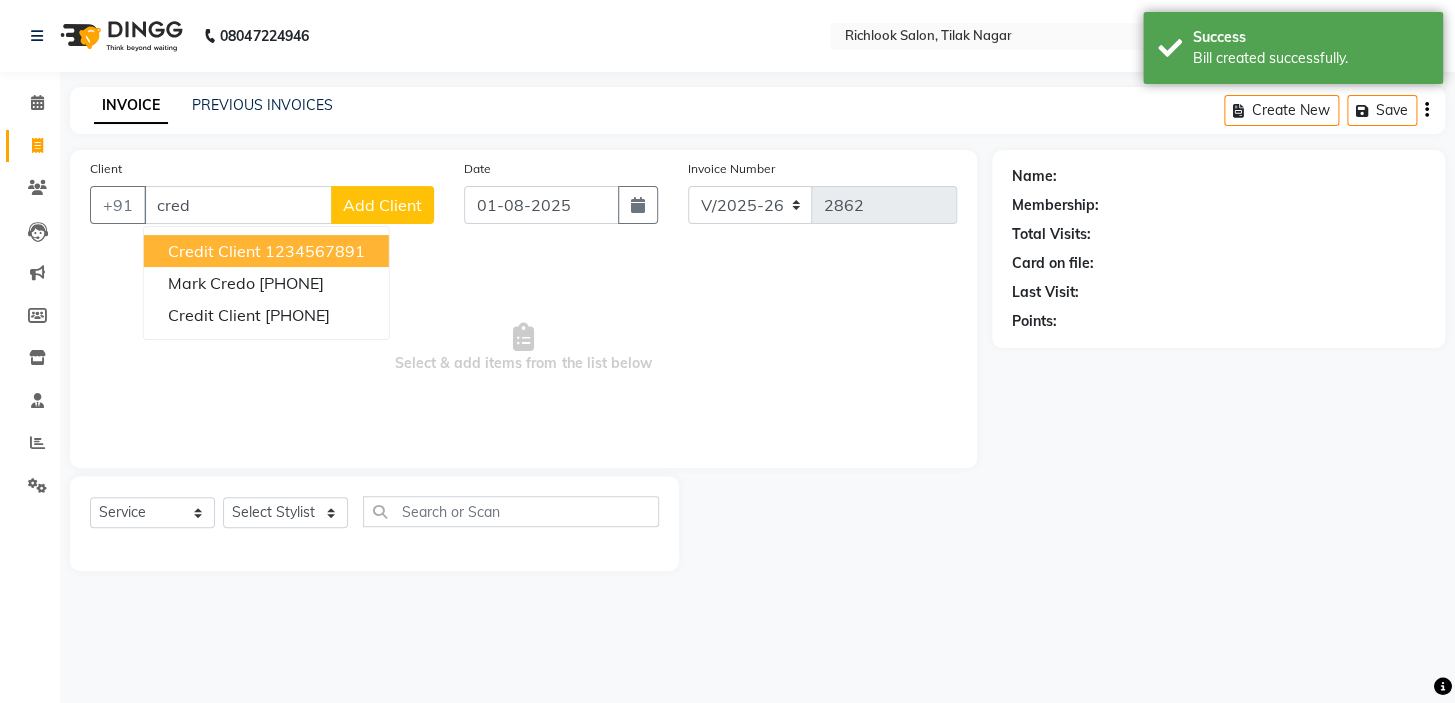click on "1234567891" at bounding box center [315, 251] 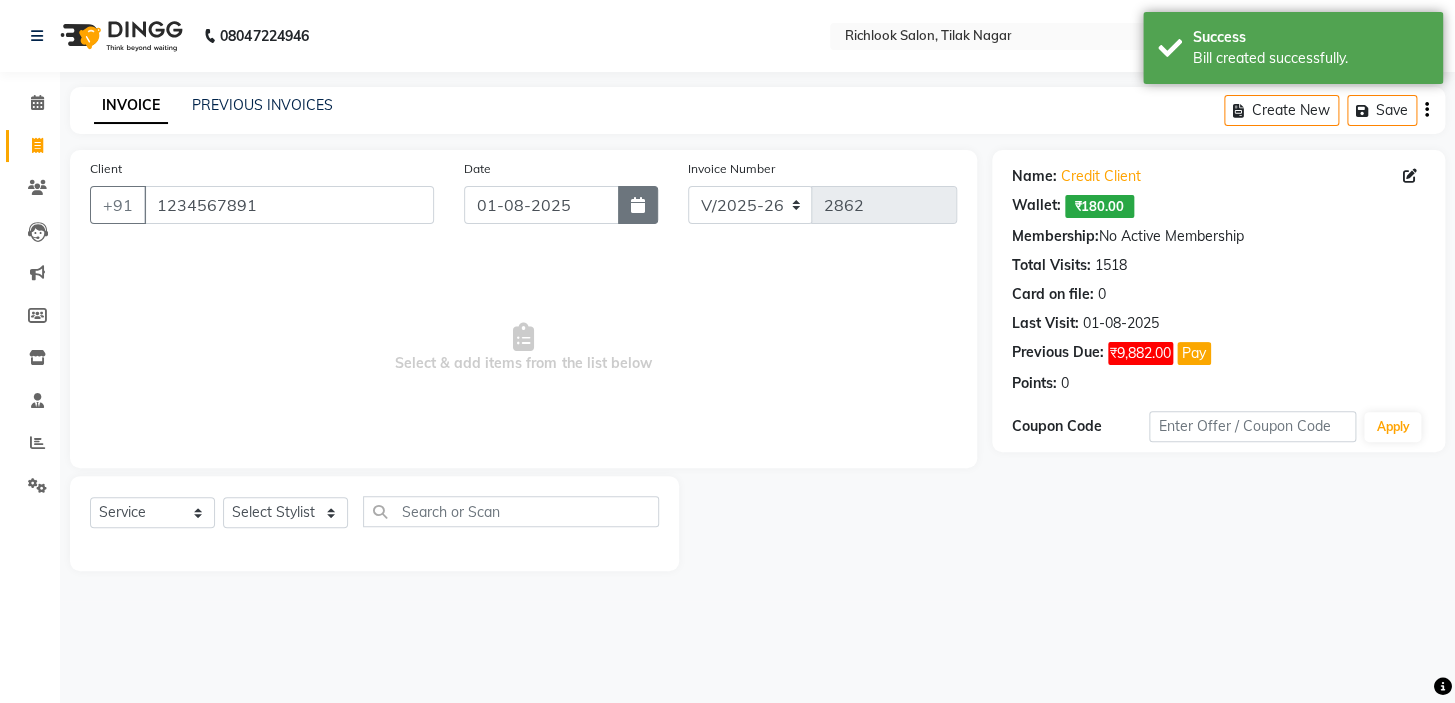 click 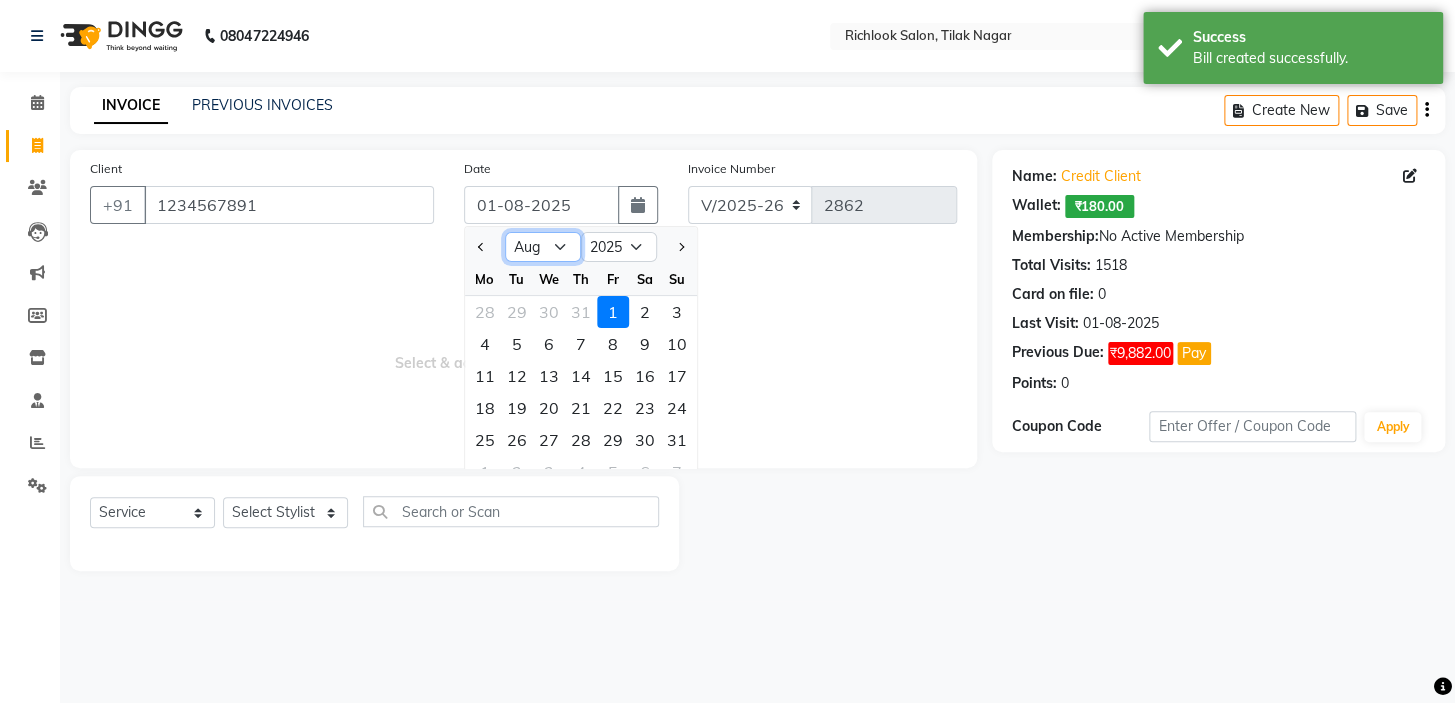 click on "Jan Feb Mar Apr May Jun Jul Aug Sep Oct Nov Dec" 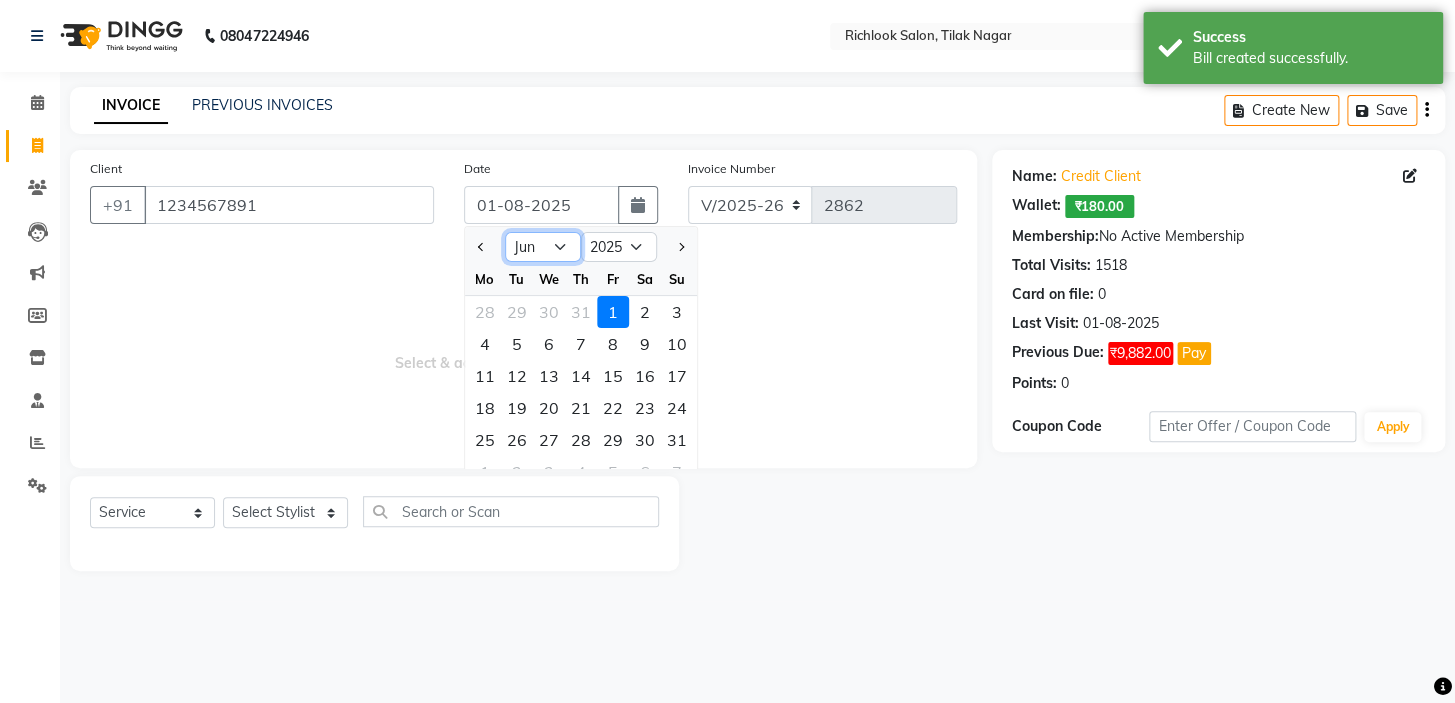 click on "Jan Feb Mar Apr May Jun Jul Aug Sep Oct Nov Dec" 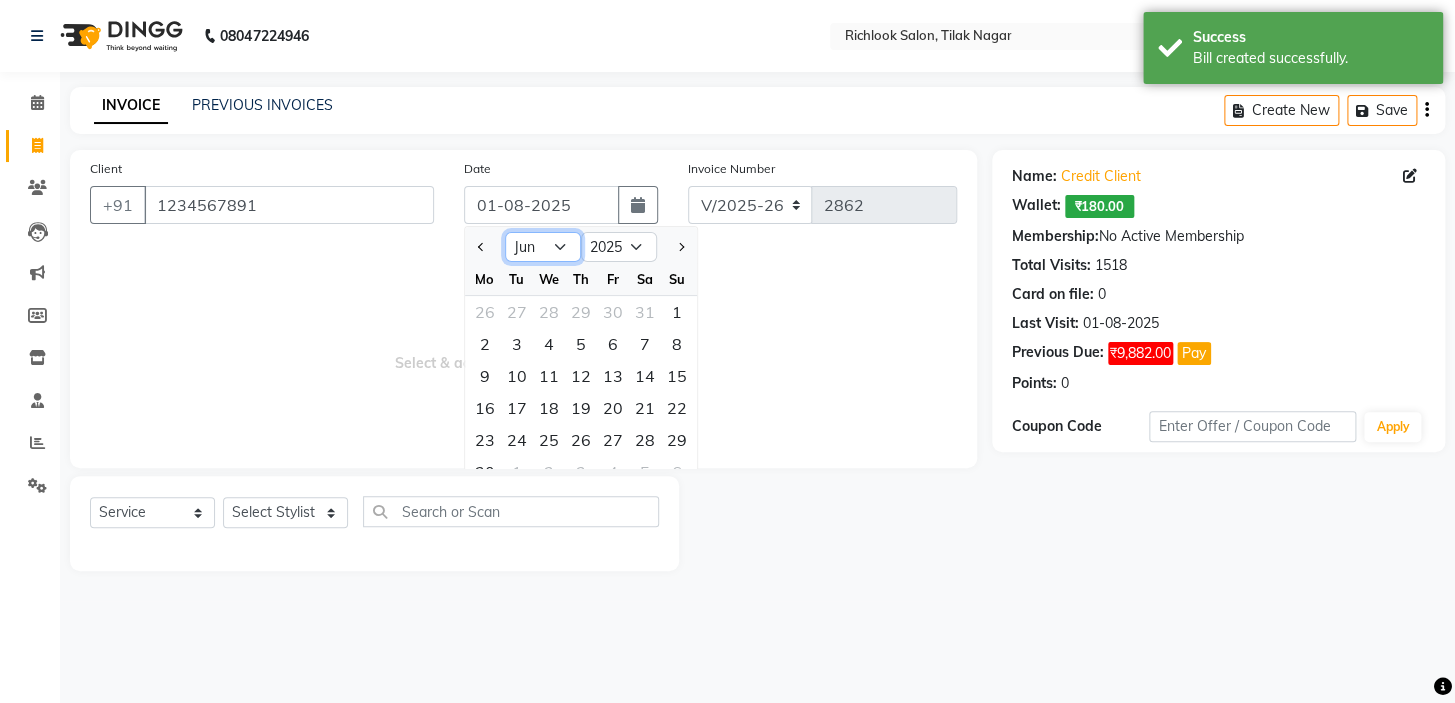 drag, startPoint x: 570, startPoint y: 246, endPoint x: 554, endPoint y: 260, distance: 21.260292 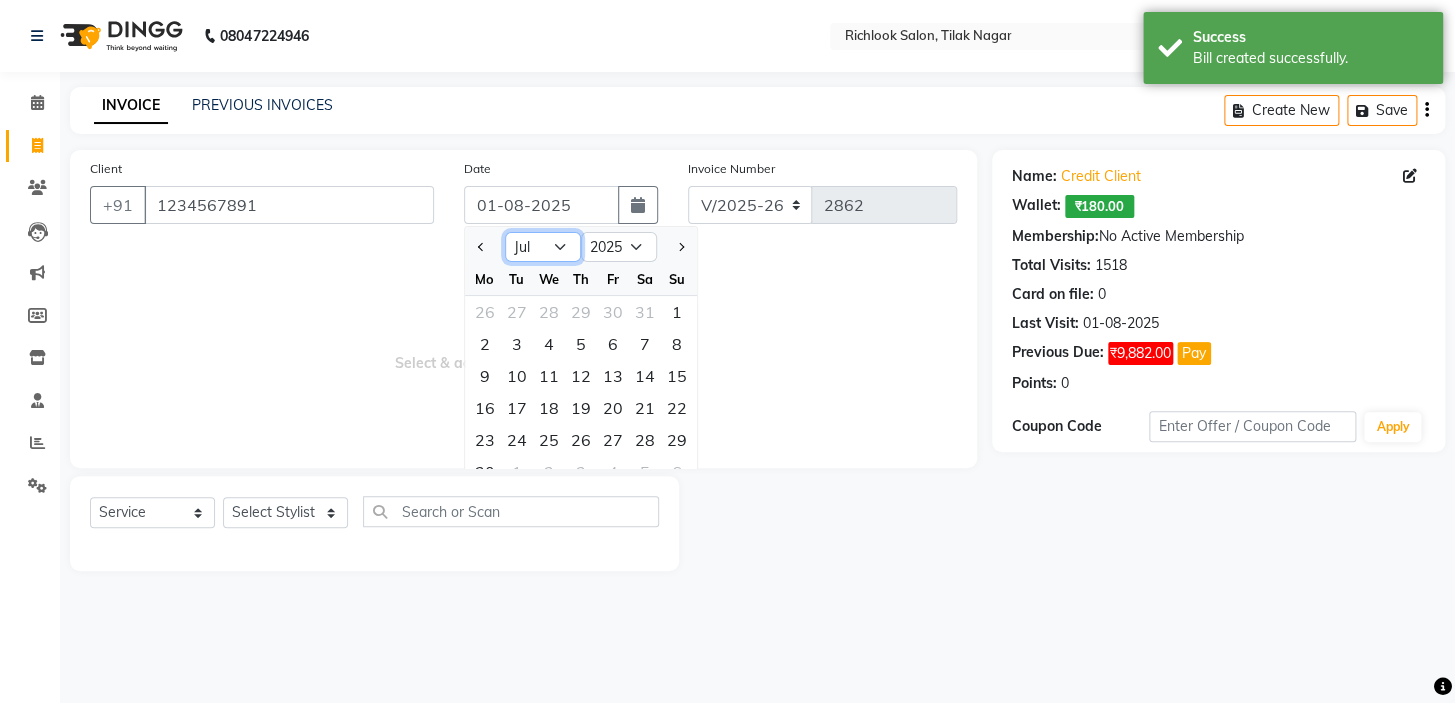 click on "Jan Feb Mar Apr May Jun Jul Aug Sep Oct Nov Dec" 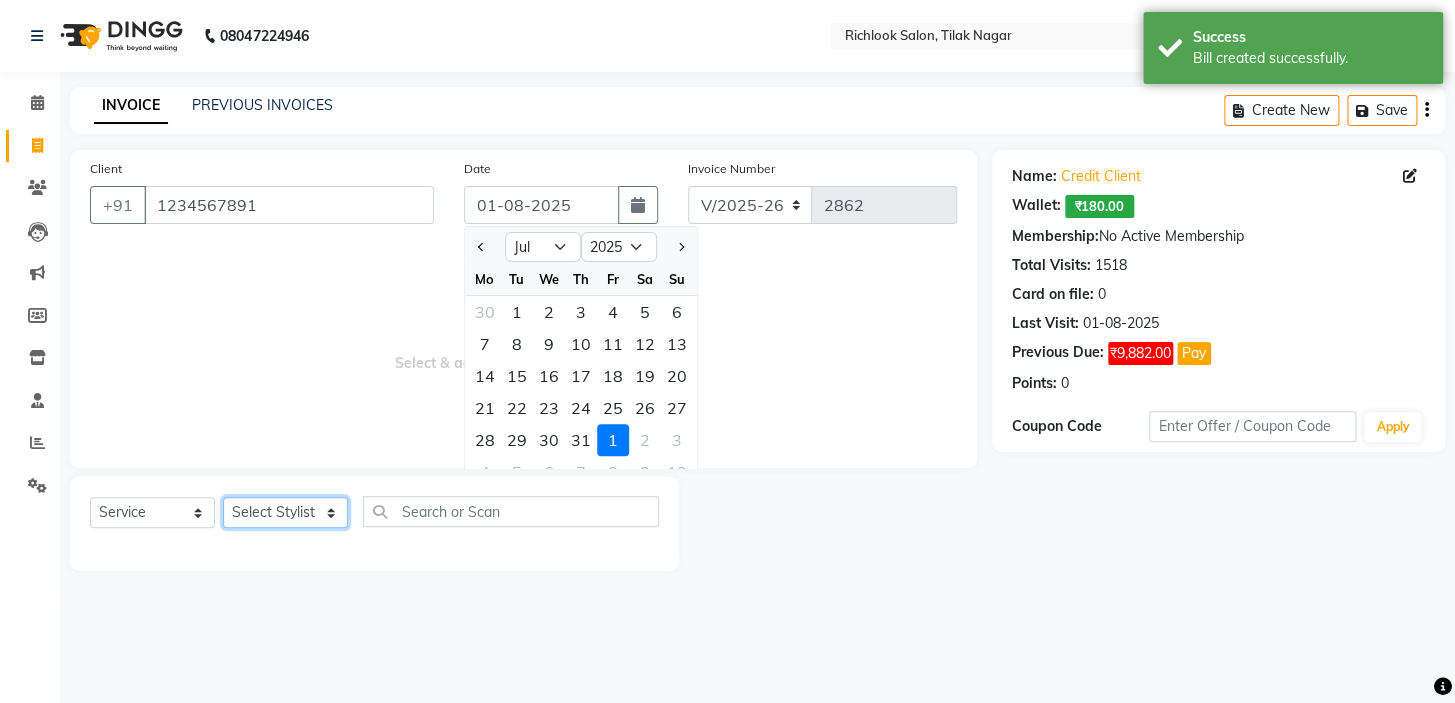 click on "Select Stylist [NAME] [NAME] [NAME] [NAME] [NAME]  [NAME] [NAME]   [NAME] [NAME]   [NAME]" 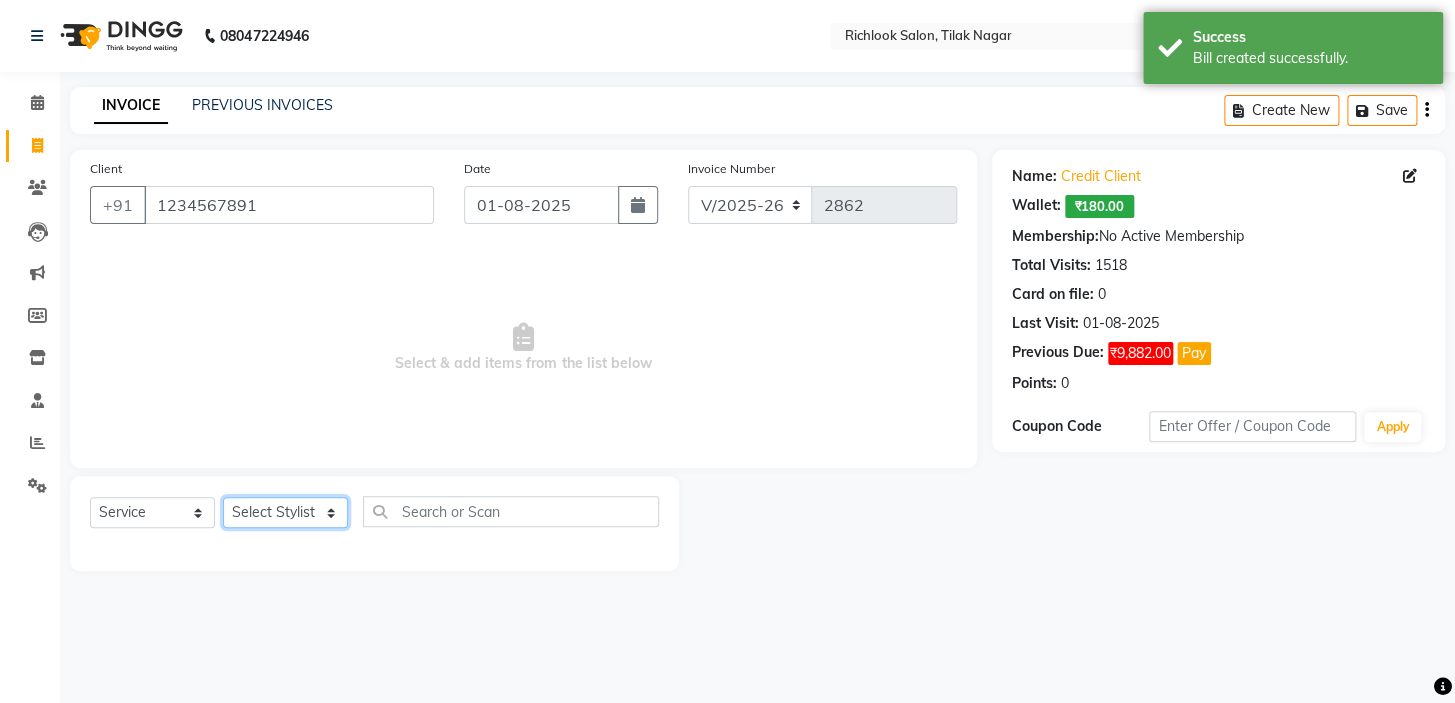 click on "Select Stylist [NAME] [NAME] [NAME] [NAME] [NAME]  [NAME] [NAME]   [NAME] [NAME]   [NAME]" 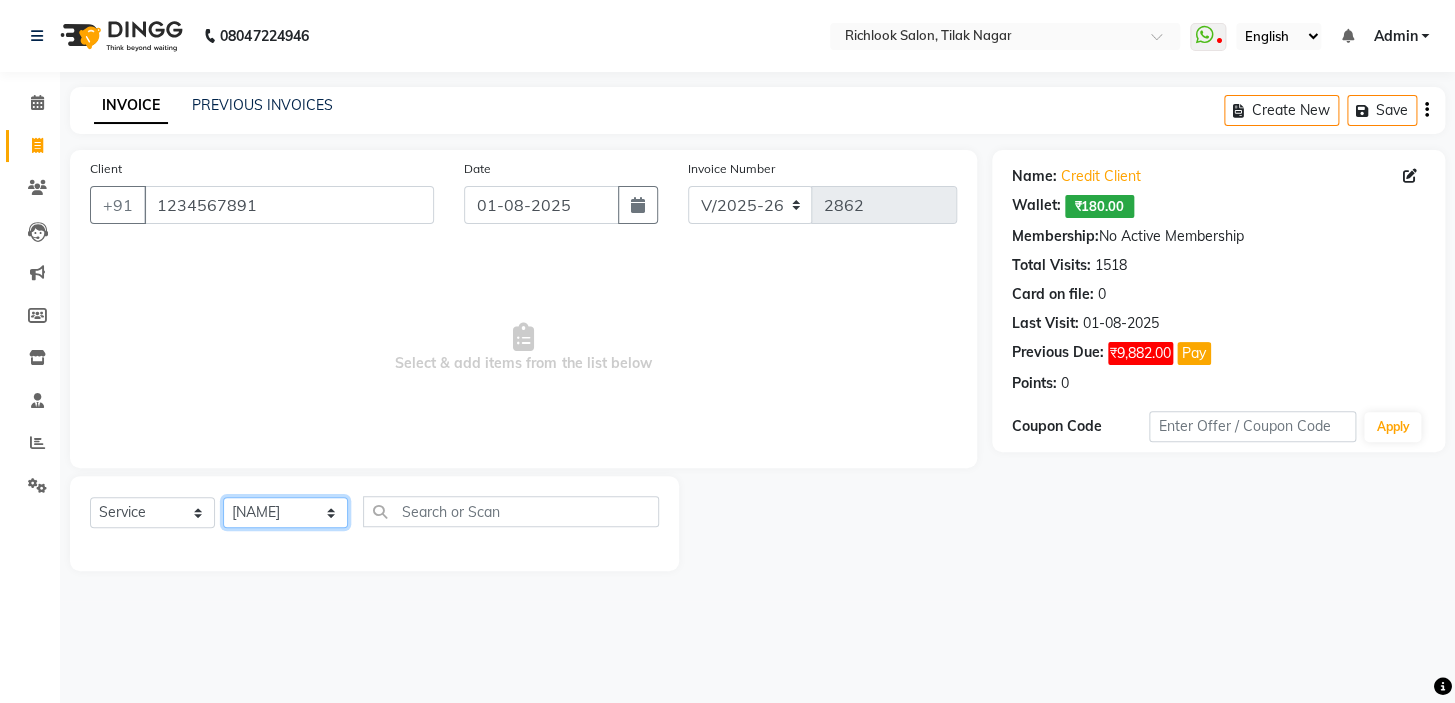 click on "Select Stylist [NAME] [NAME] [NAME] [NAME] [NAME]  [NAME] [NAME]   [NAME] [NAME]   [NAME]" 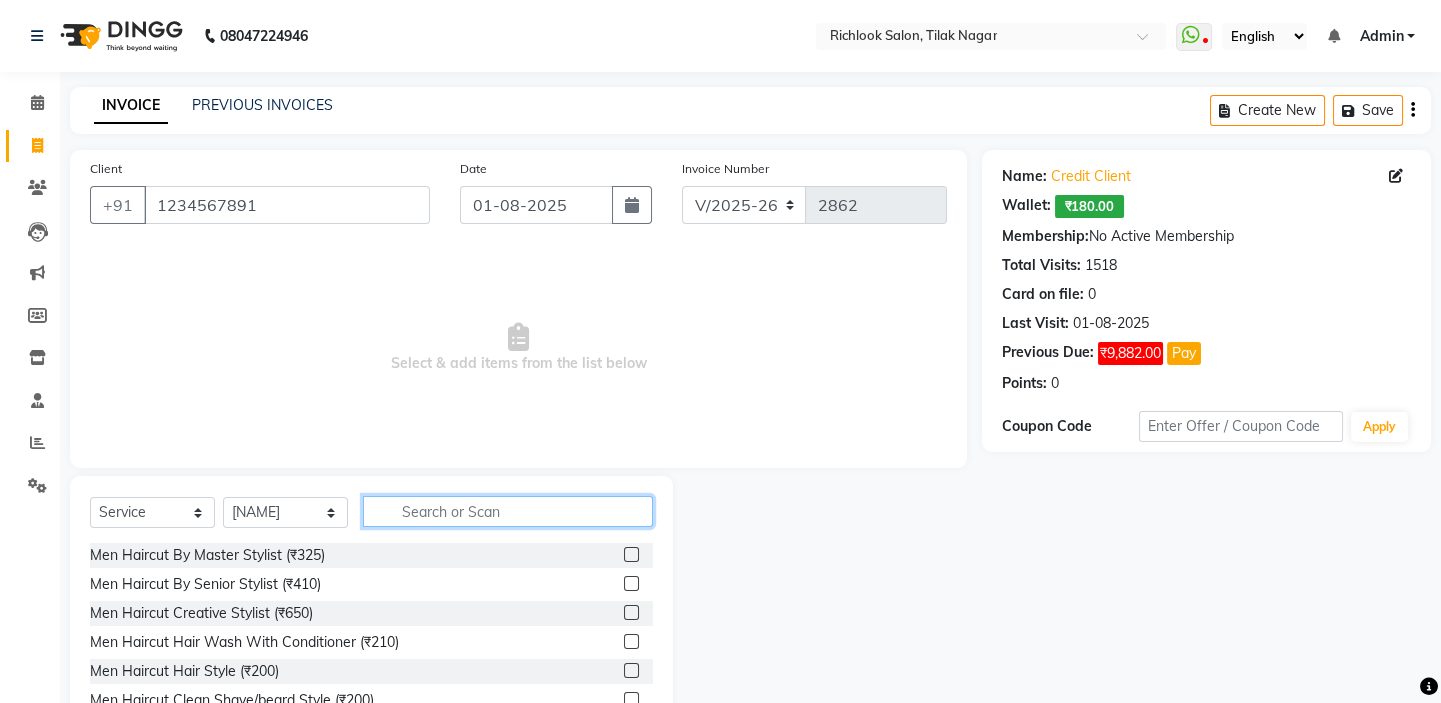 click 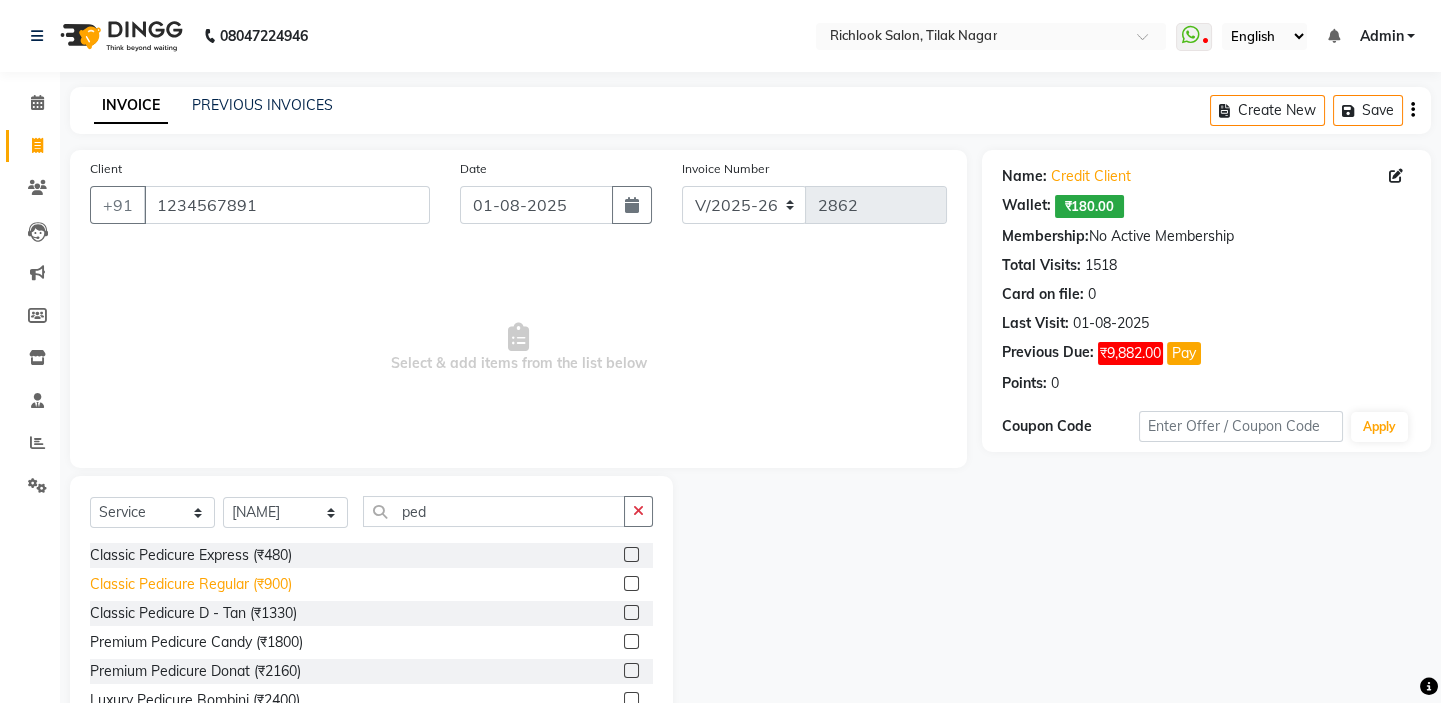 click on "Classic Pedicure Regular (₹900)" 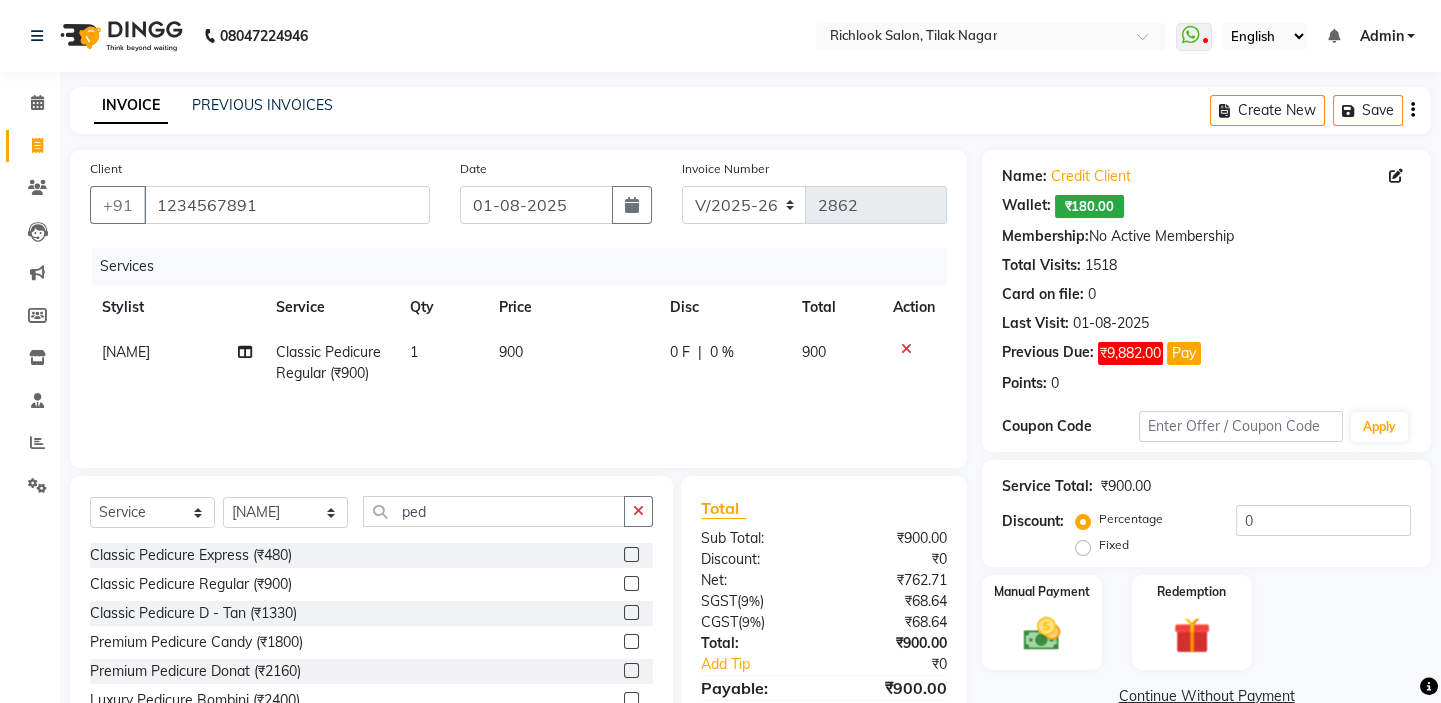 click on "900" 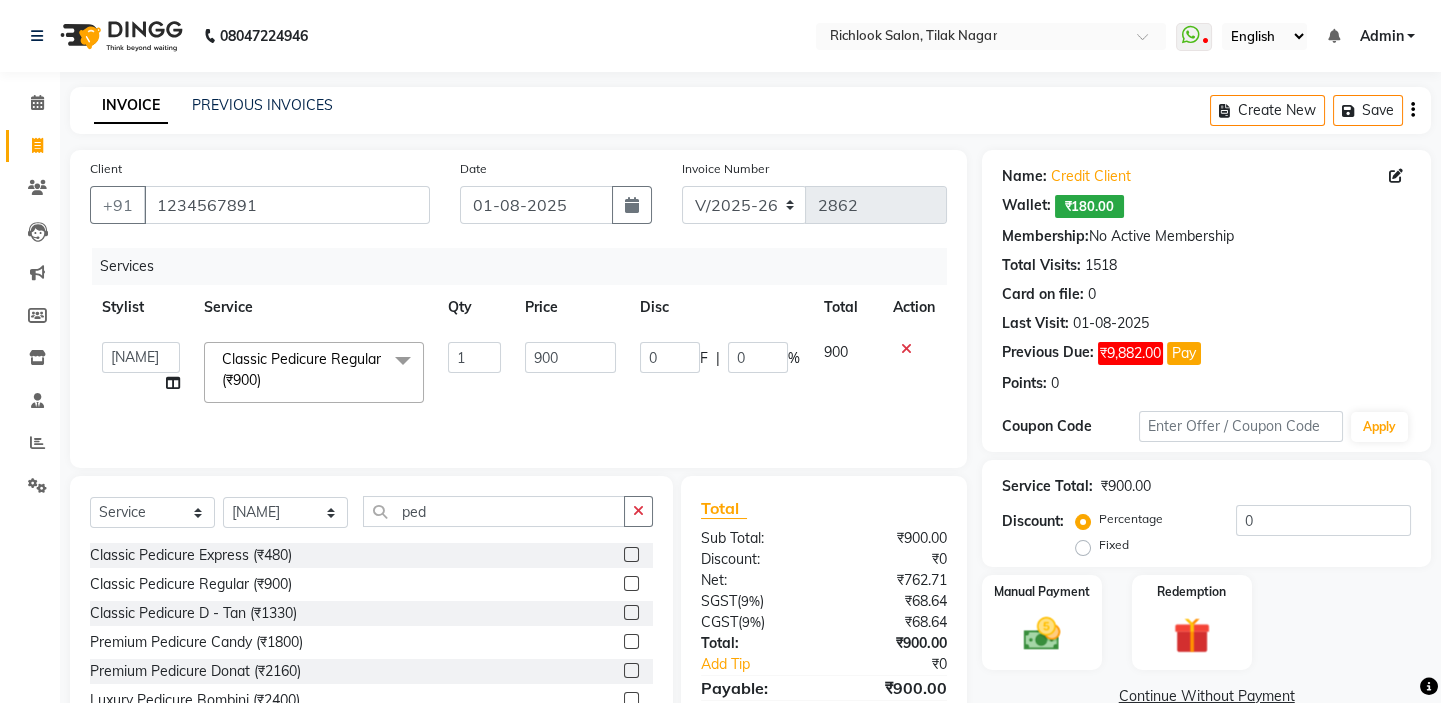 click on "Classic Pedicure Express (₹480)" 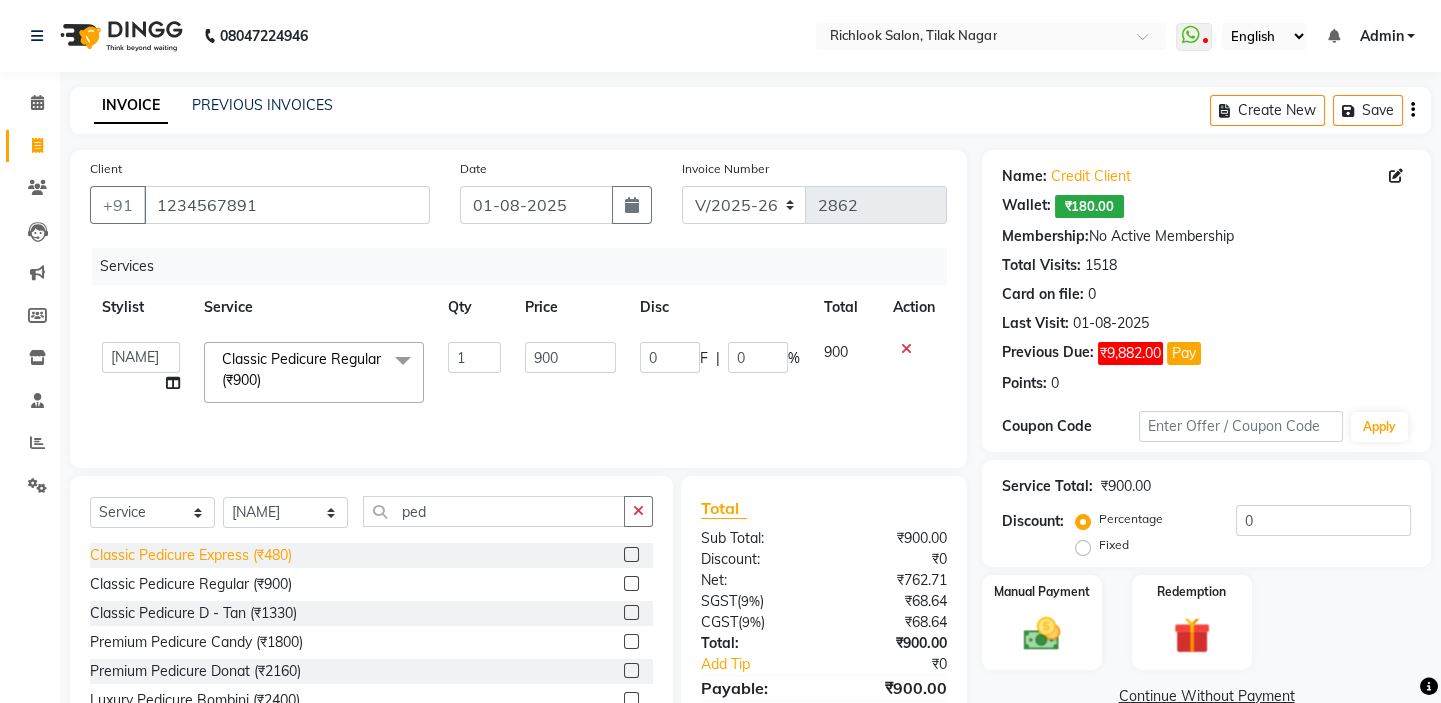 click on "Classic Pedicure Express (₹480)" 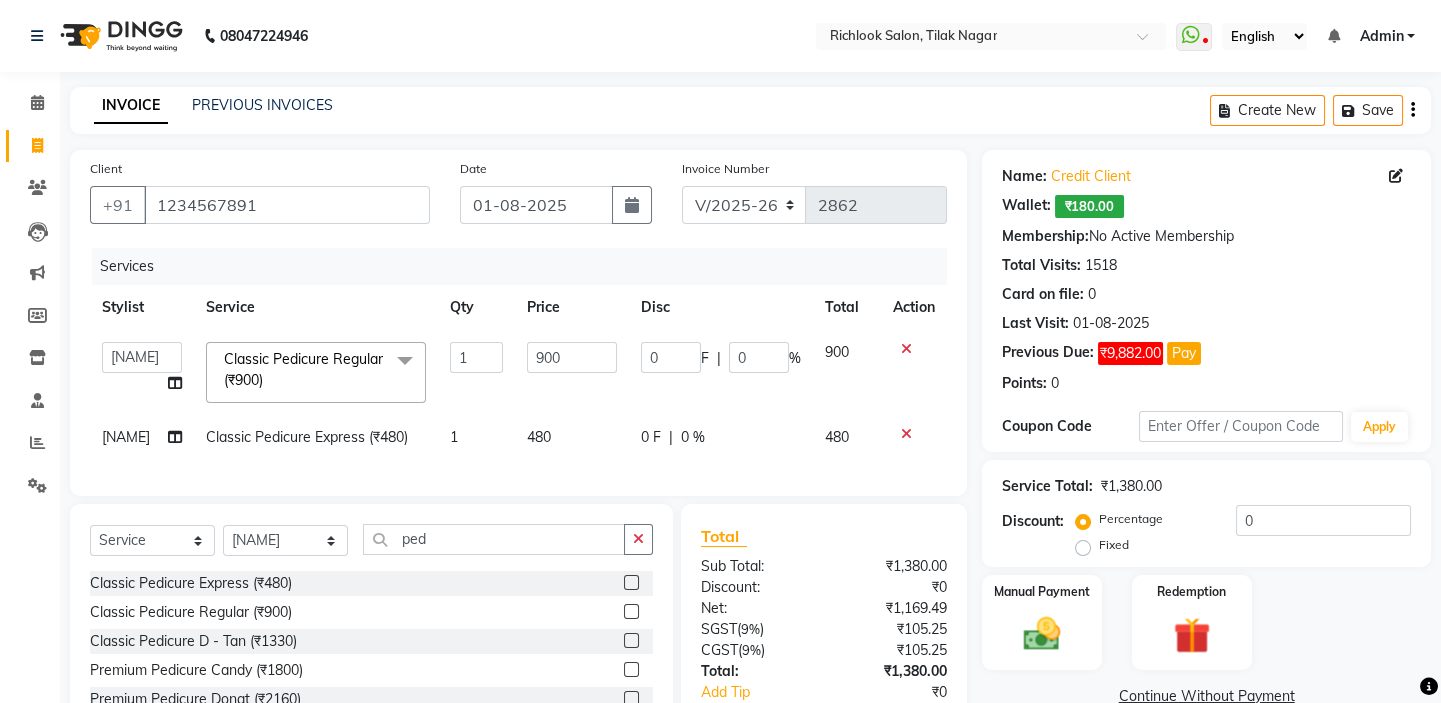 click 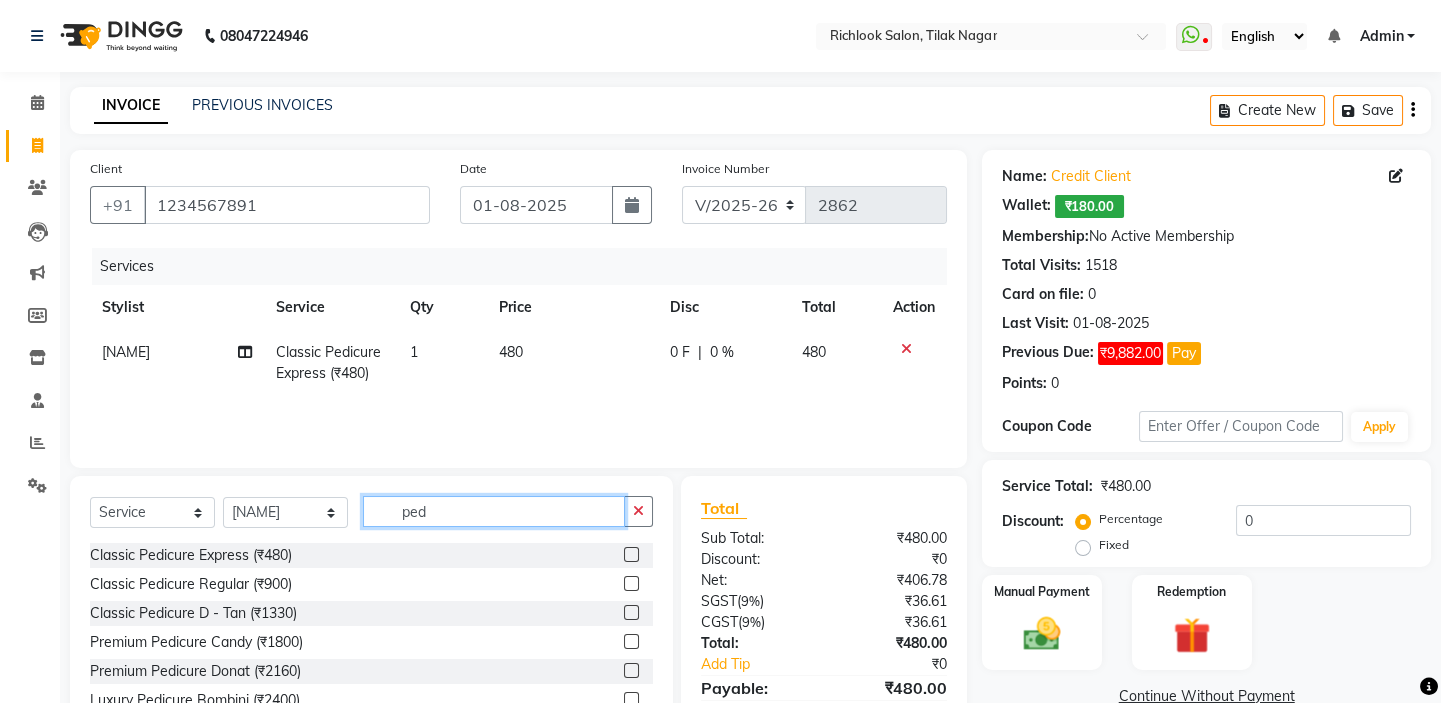 drag, startPoint x: 459, startPoint y: 500, endPoint x: 248, endPoint y: 500, distance: 211 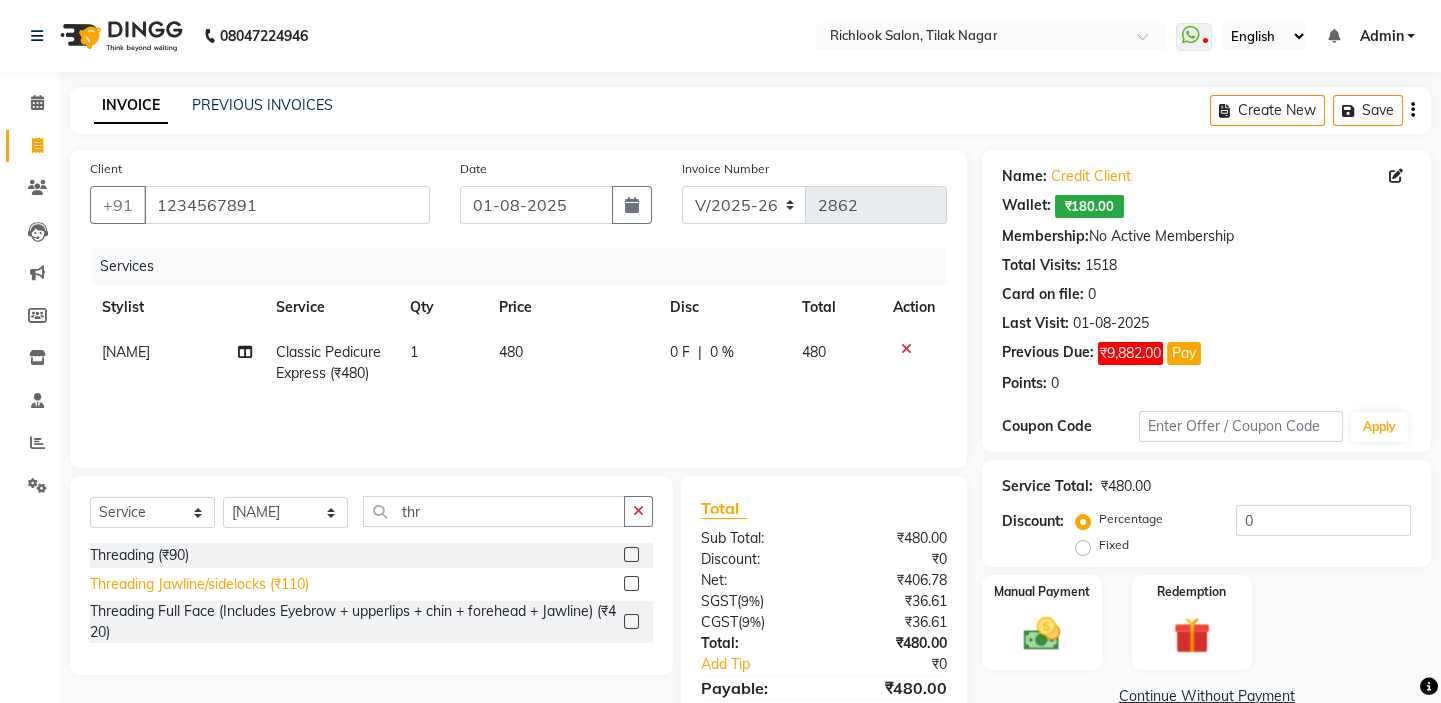click on "Threading Jawline/sidelocks (₹110)" 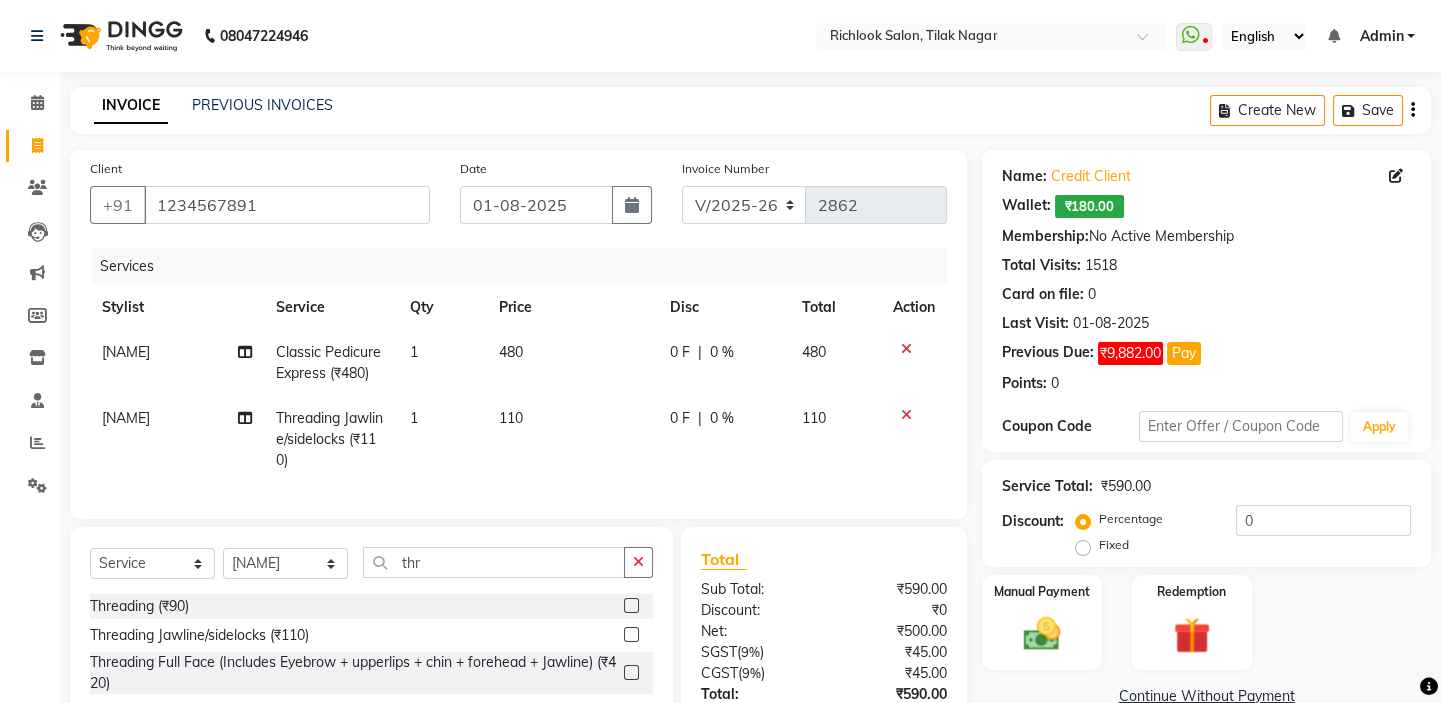 scroll, scrollTop: 162, scrollLeft: 0, axis: vertical 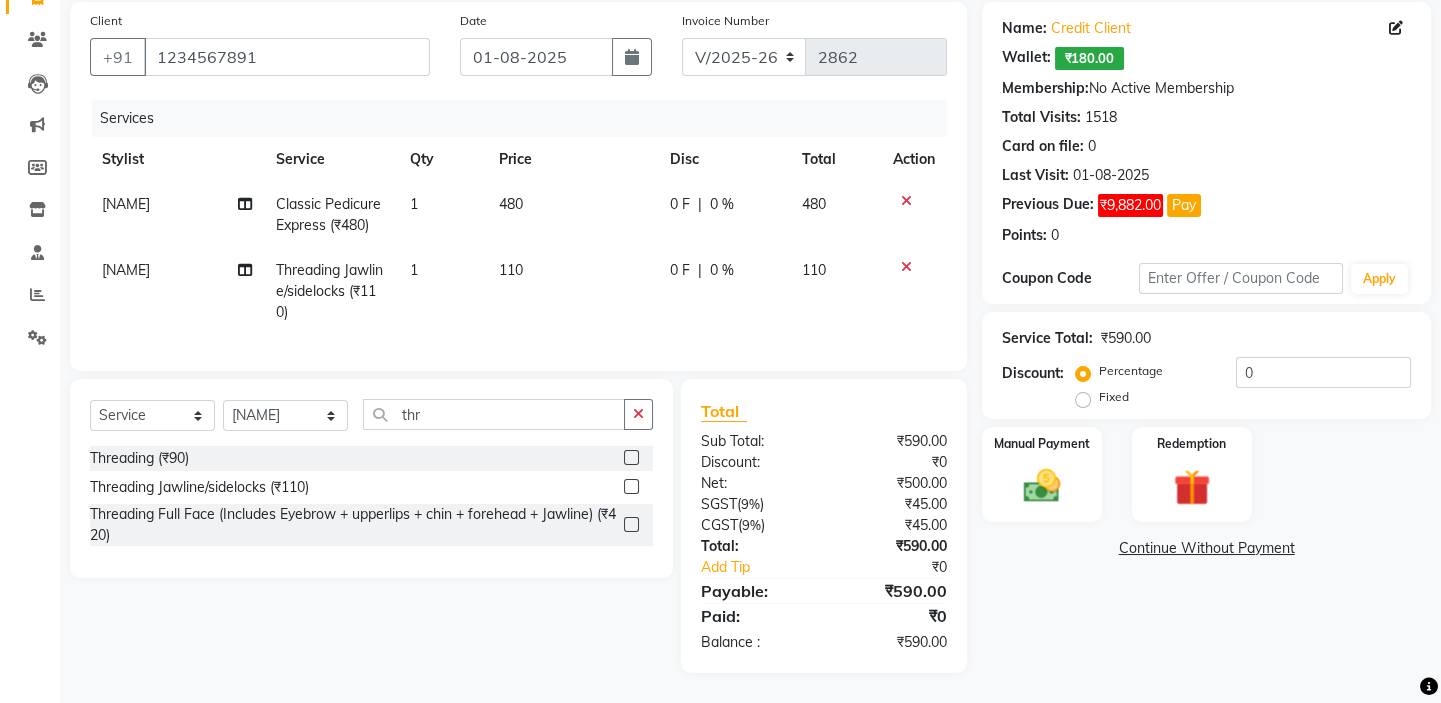 click on "110" 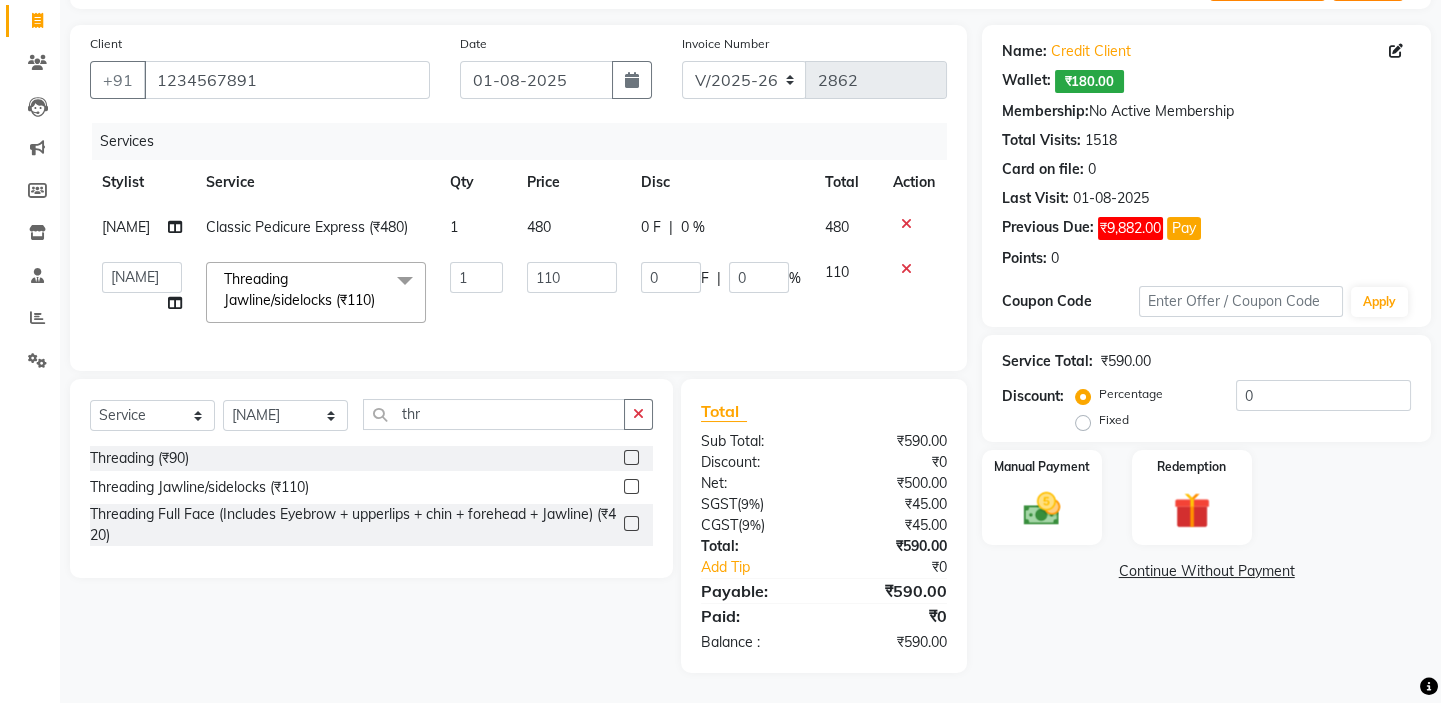 click on "480" 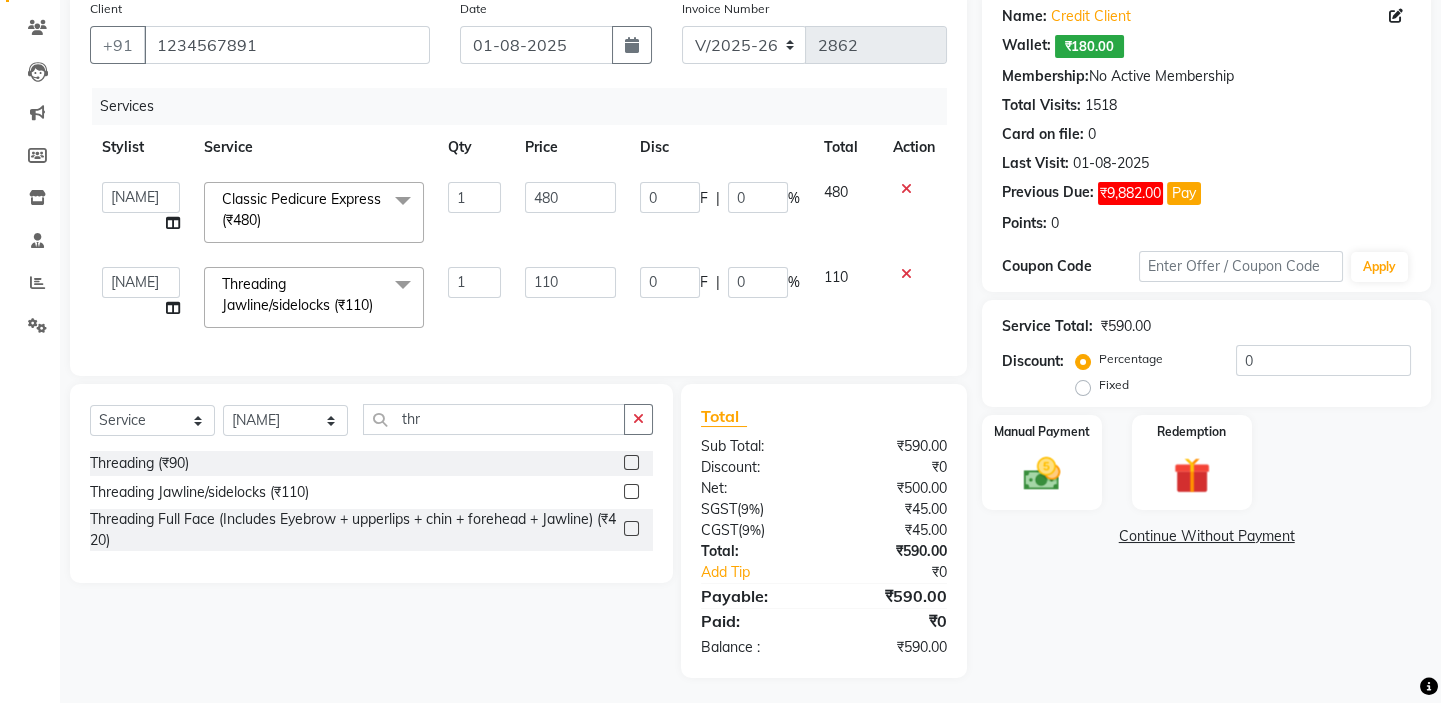 scroll, scrollTop: 162, scrollLeft: 0, axis: vertical 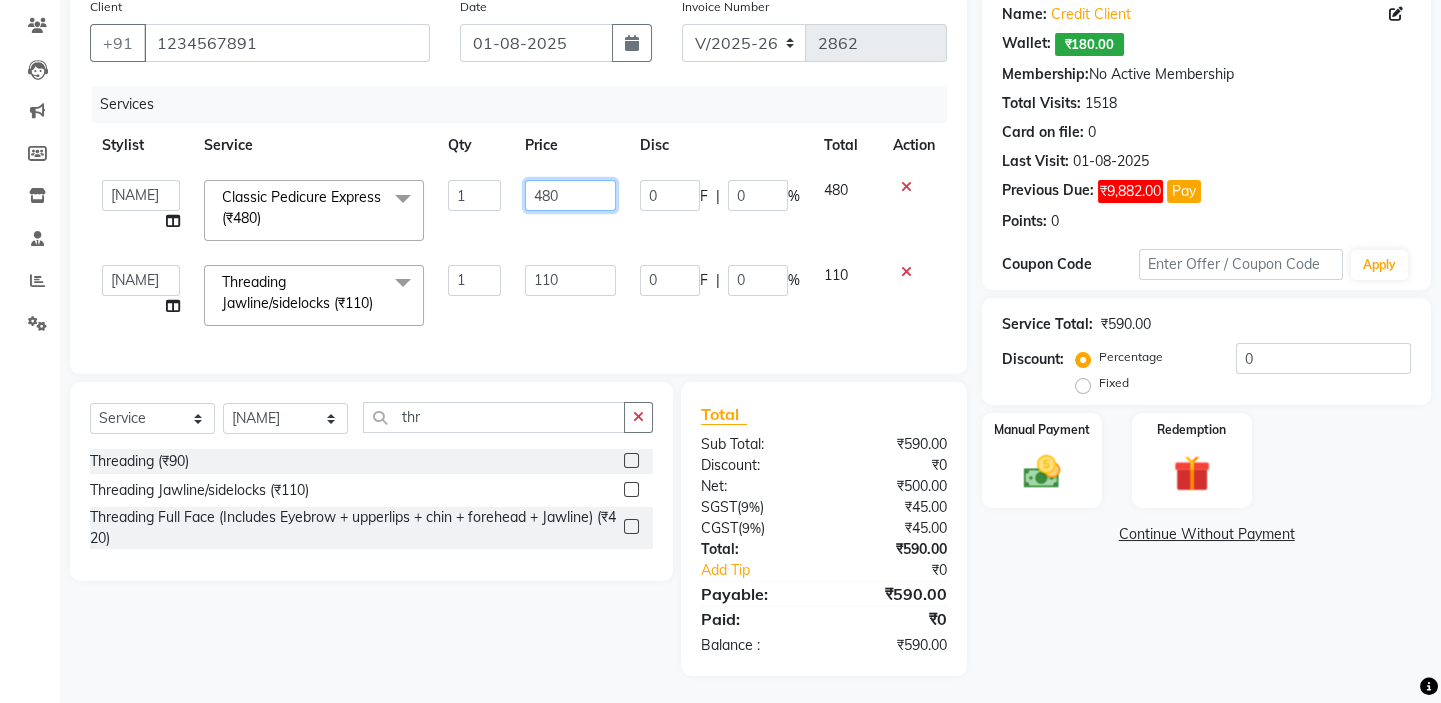 drag, startPoint x: 580, startPoint y: 190, endPoint x: 275, endPoint y: 189, distance: 305.00165 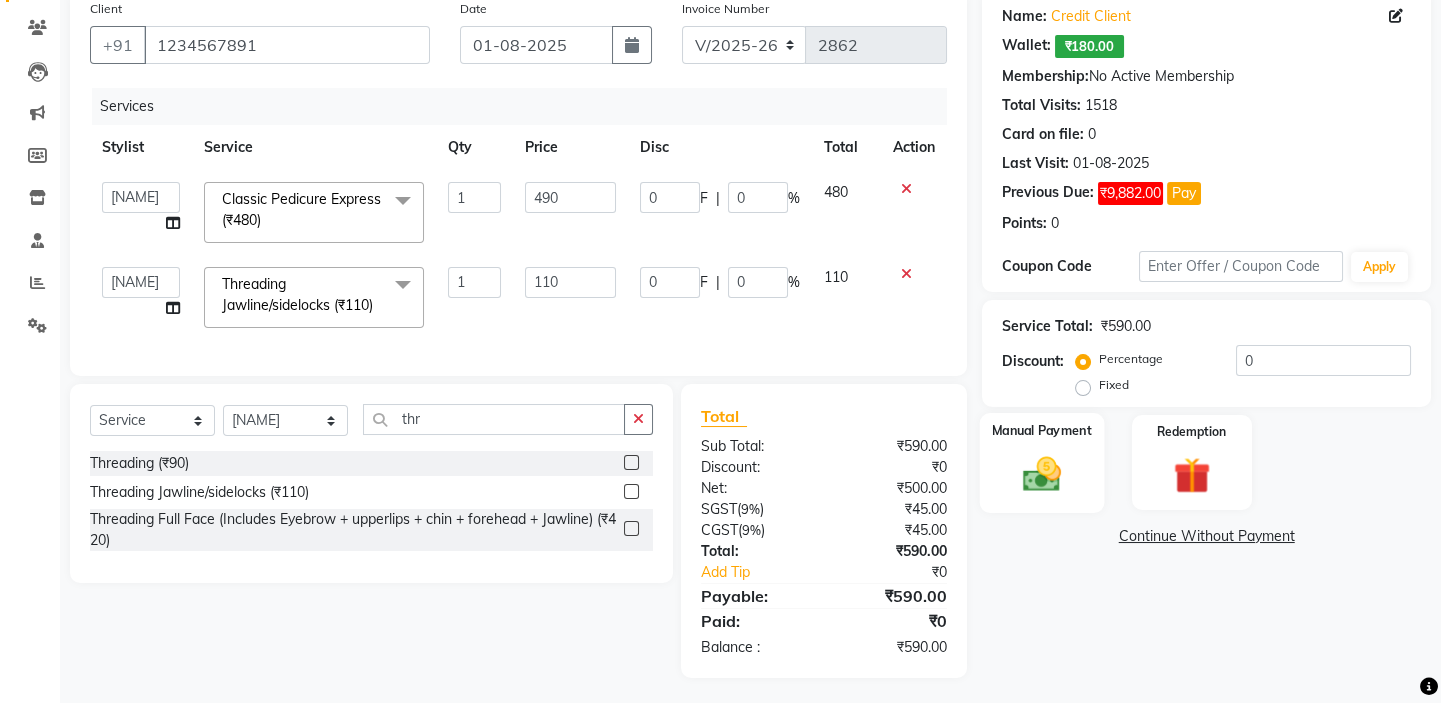 click on "Manual Payment" 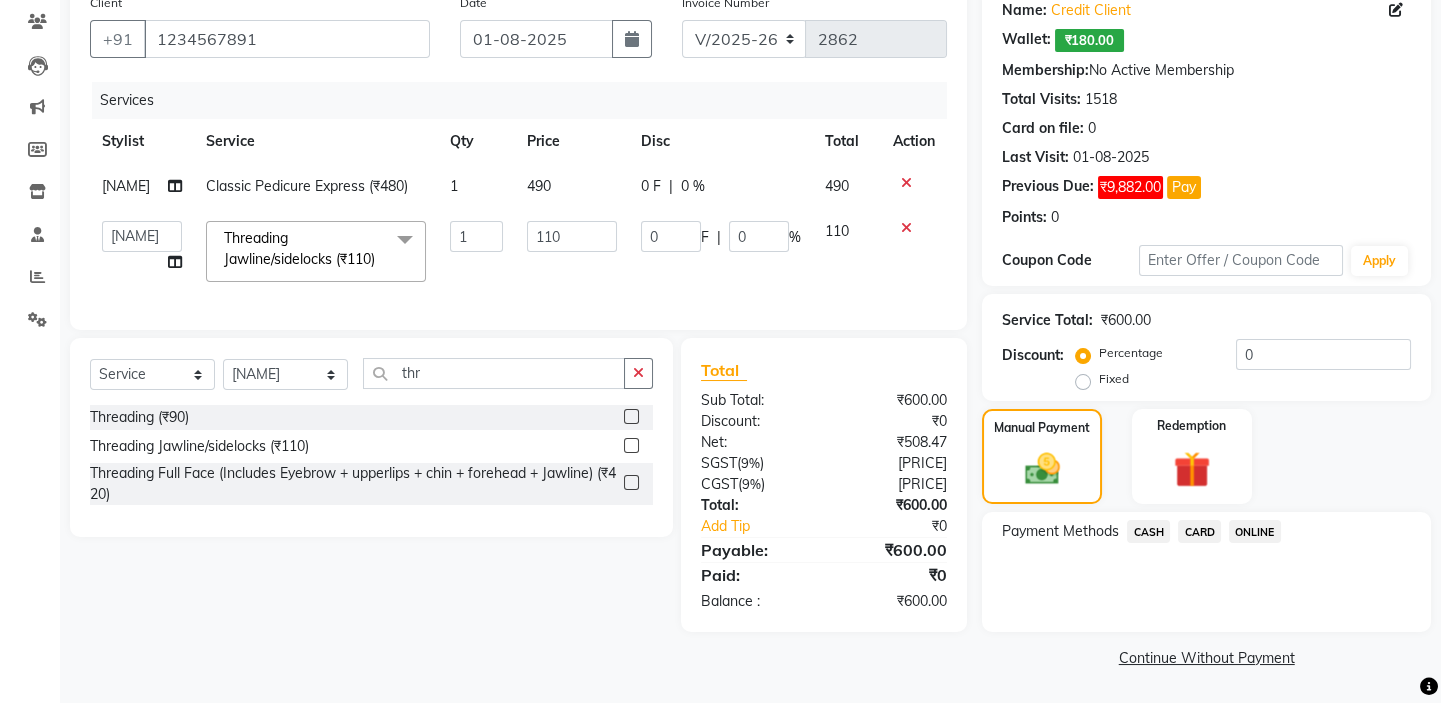 click on "CARD" 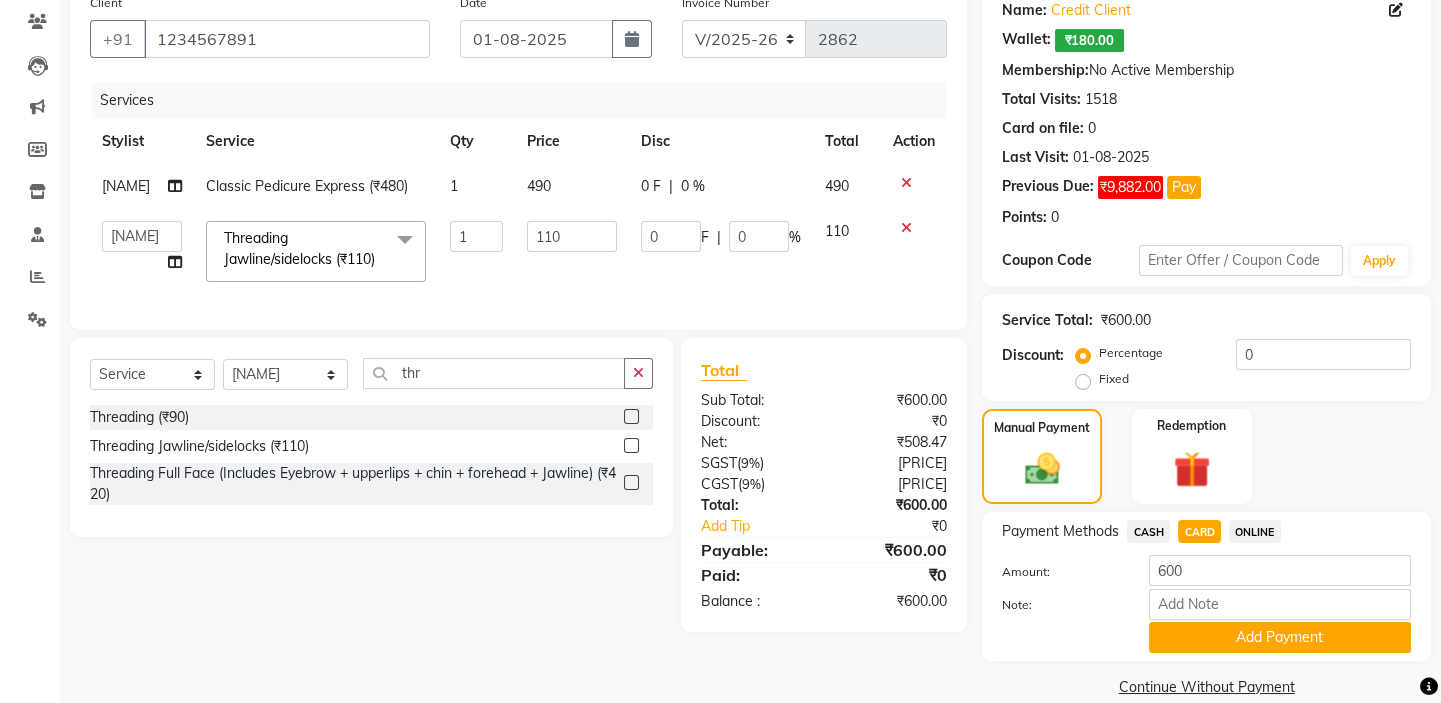 scroll, scrollTop: 195, scrollLeft: 0, axis: vertical 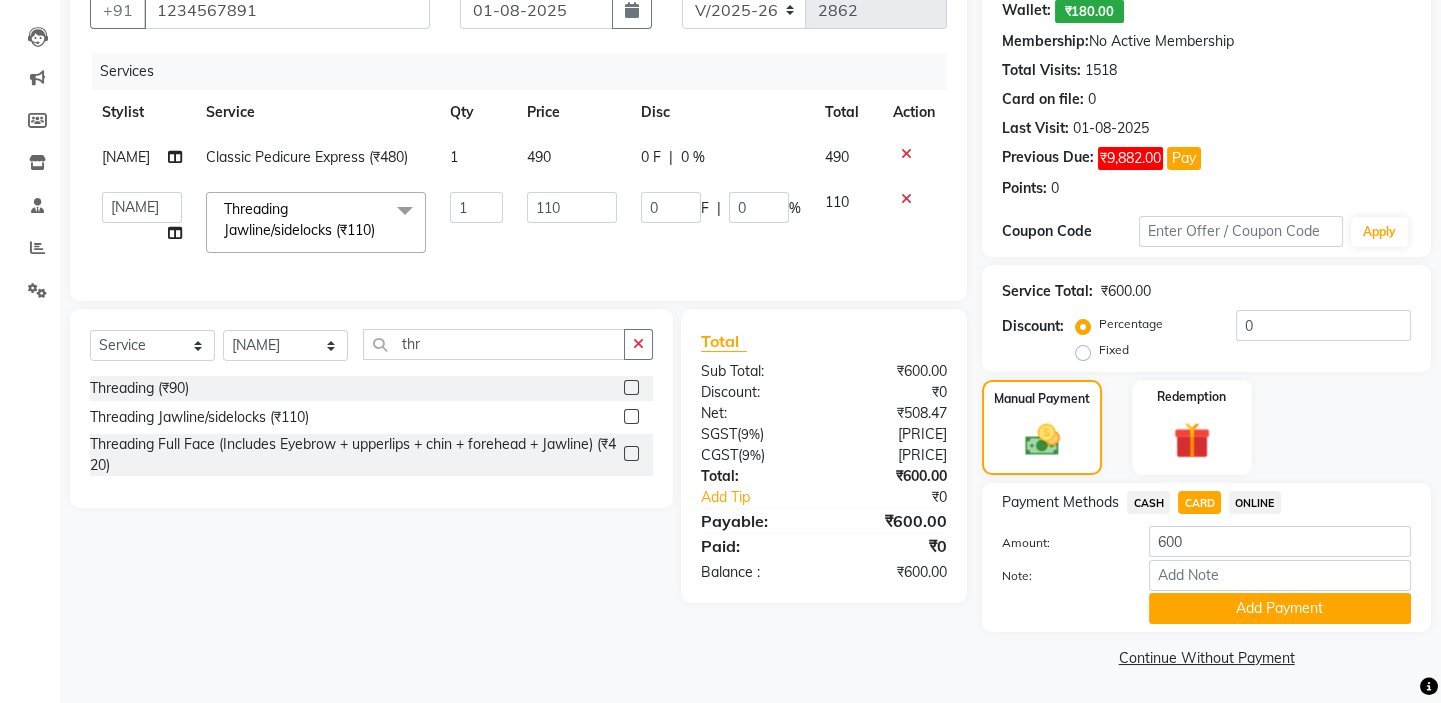 click on "Note:" 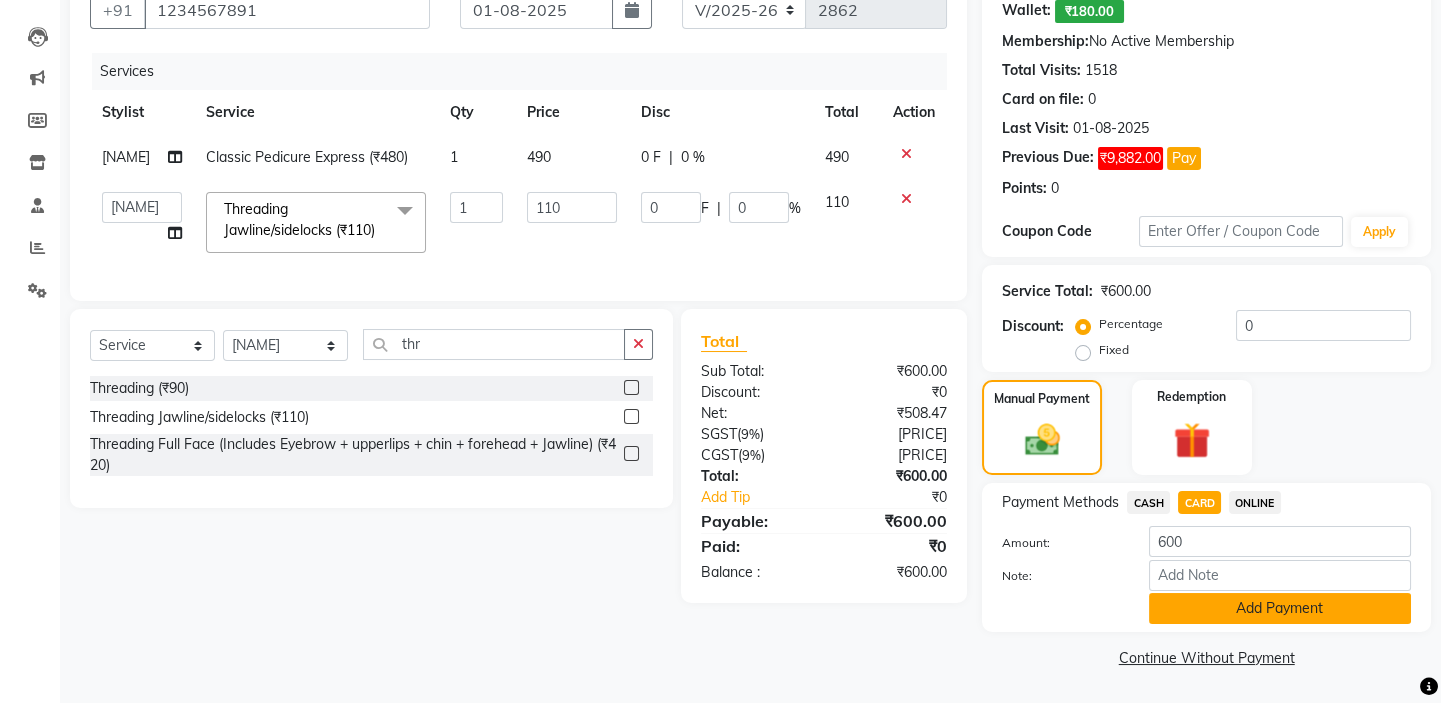 click on "Add Payment" 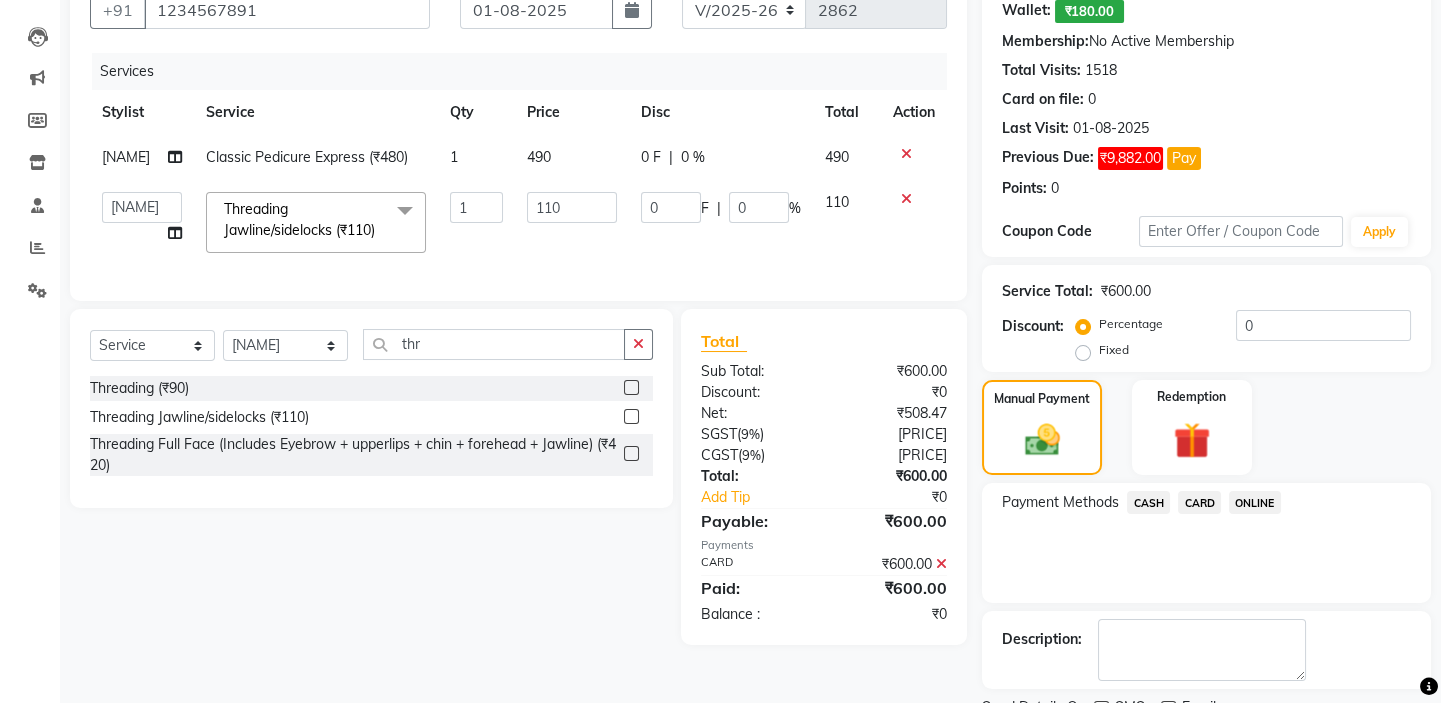 scroll, scrollTop: 279, scrollLeft: 0, axis: vertical 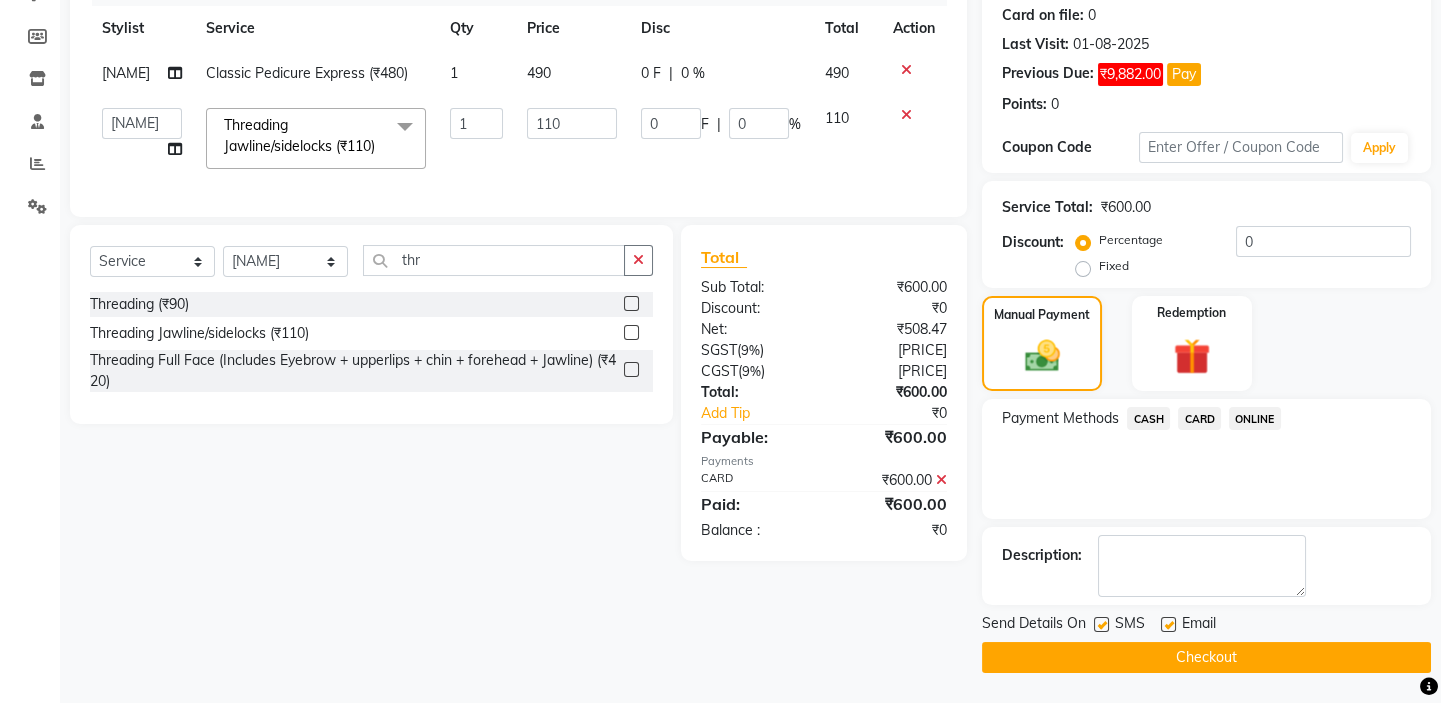 click on "Checkout" 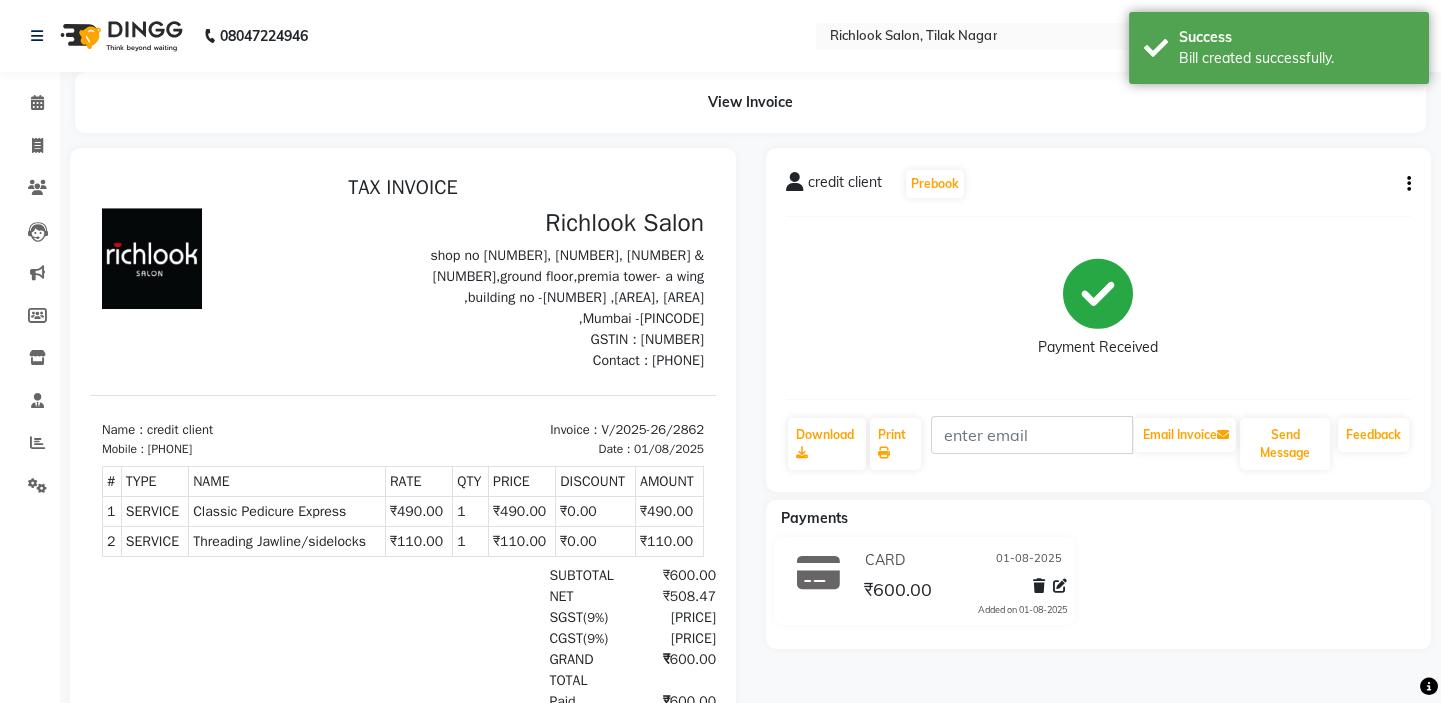 scroll, scrollTop: 0, scrollLeft: 0, axis: both 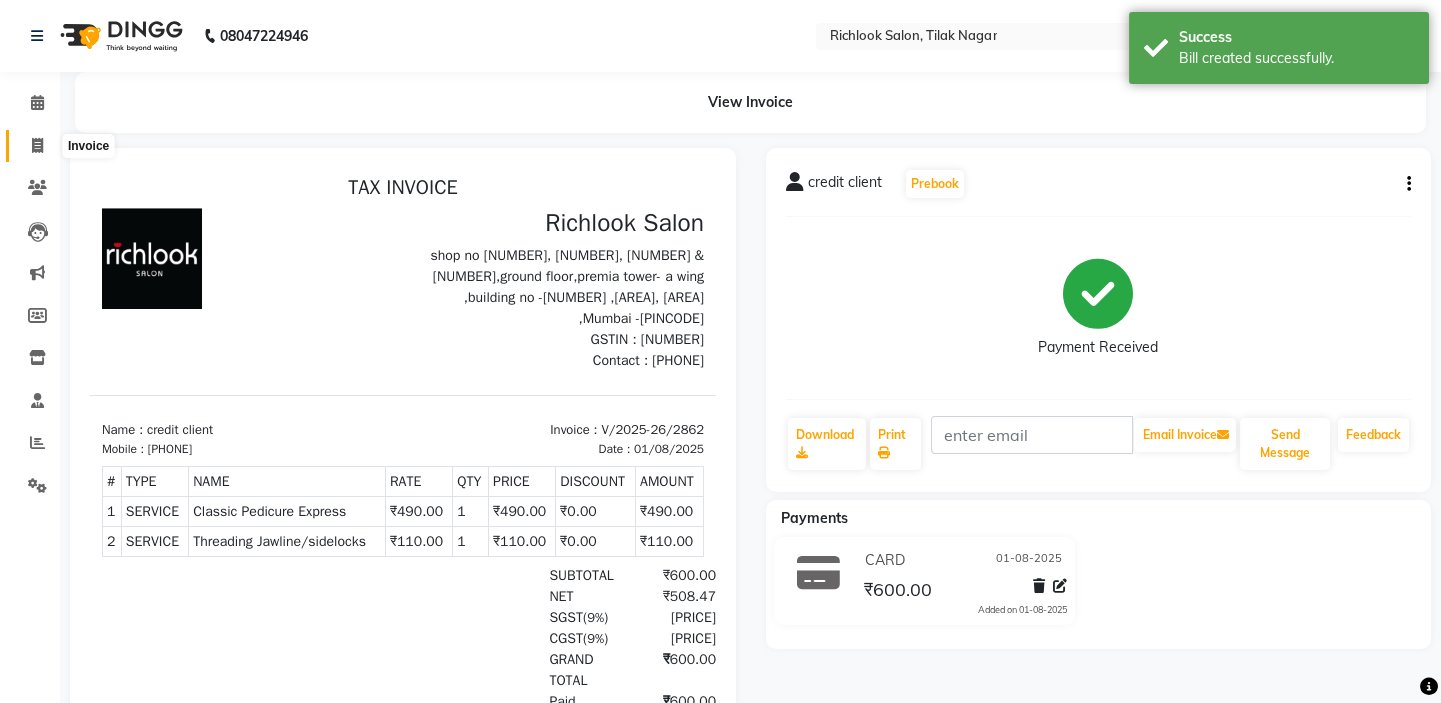 click 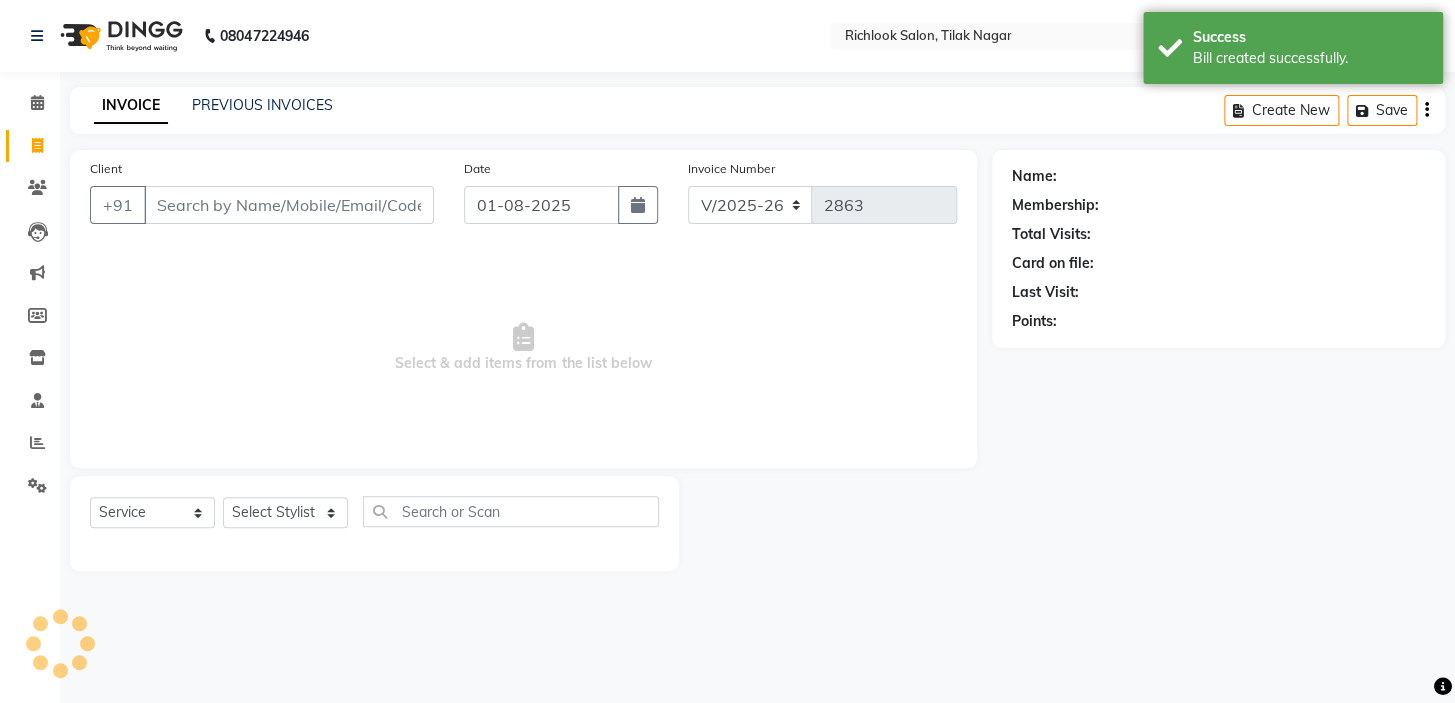 drag, startPoint x: 220, startPoint y: 216, endPoint x: 370, endPoint y: 227, distance: 150.40279 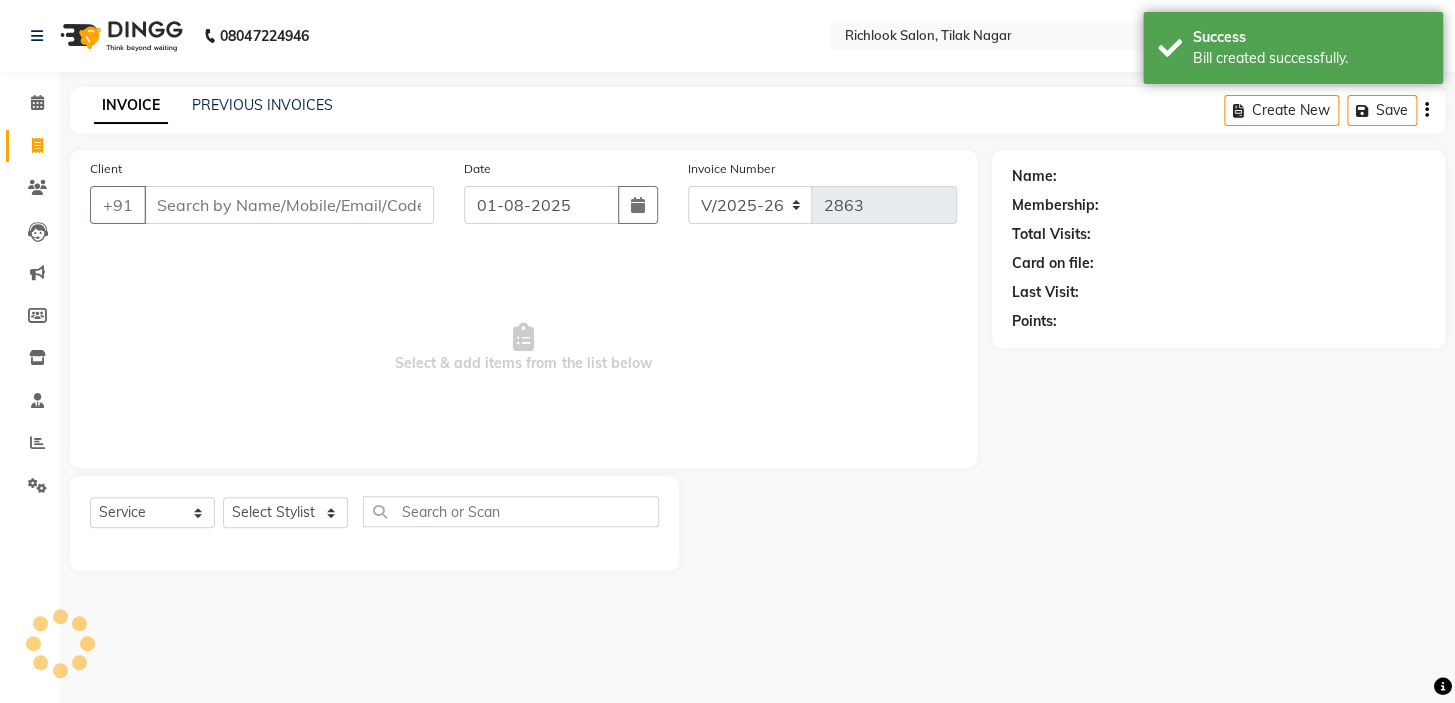 click on "Client" at bounding box center [289, 205] 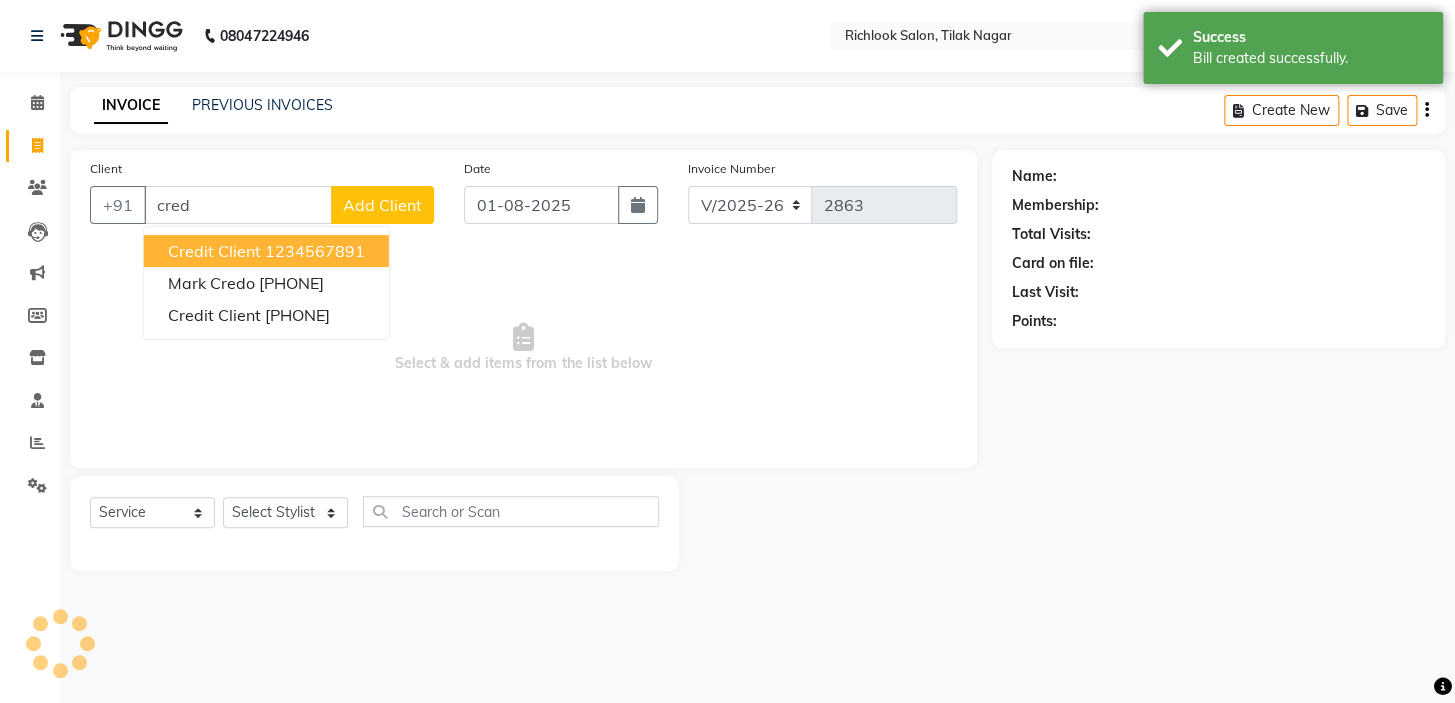 click on "1234567891" at bounding box center (315, 251) 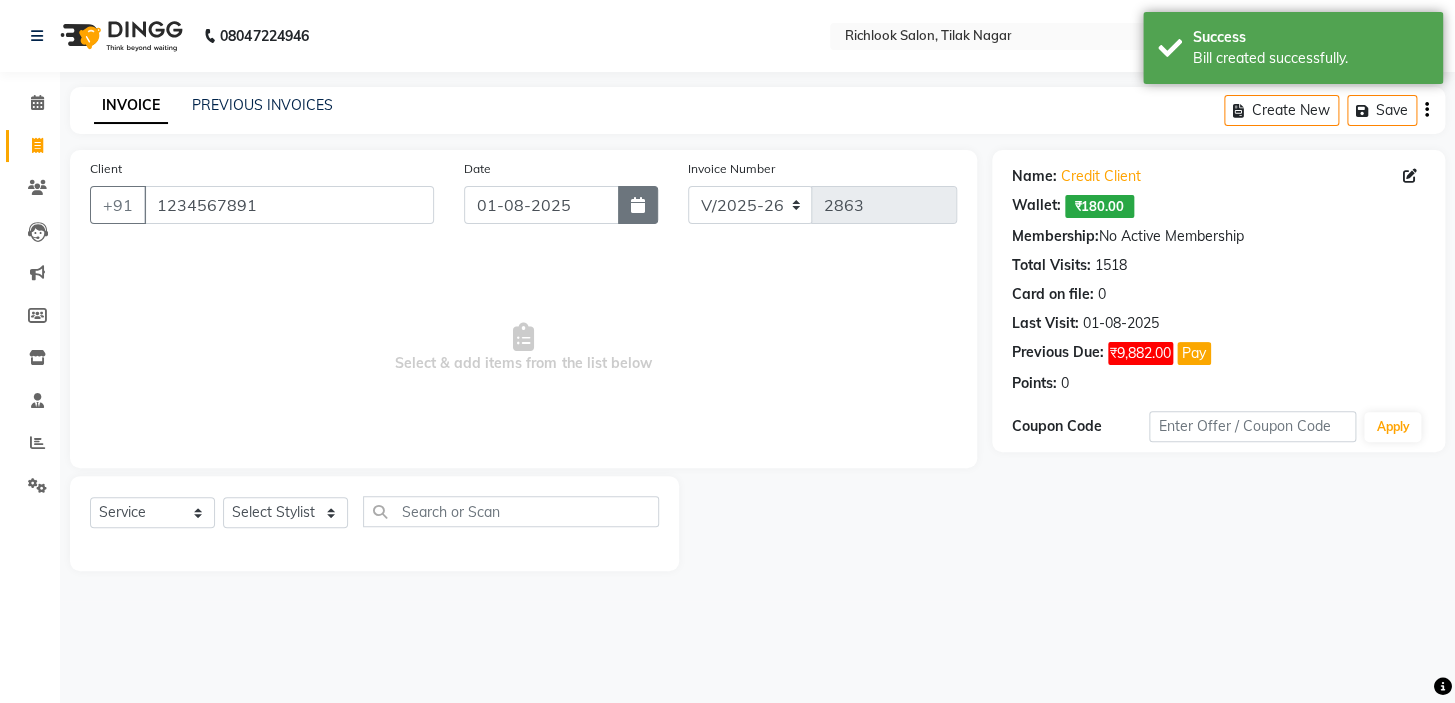 click 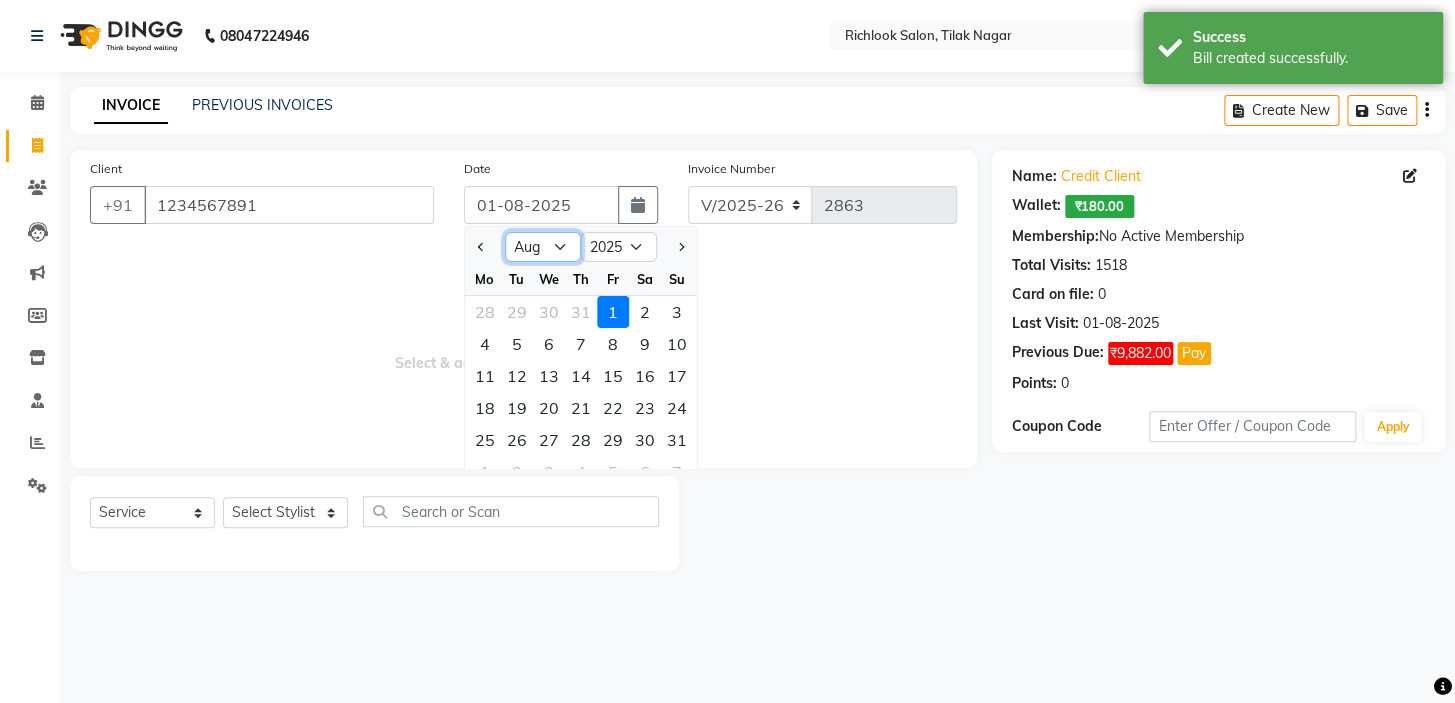 click on "Jan Feb Mar Apr May Jun Jul Aug Sep Oct Nov Dec" 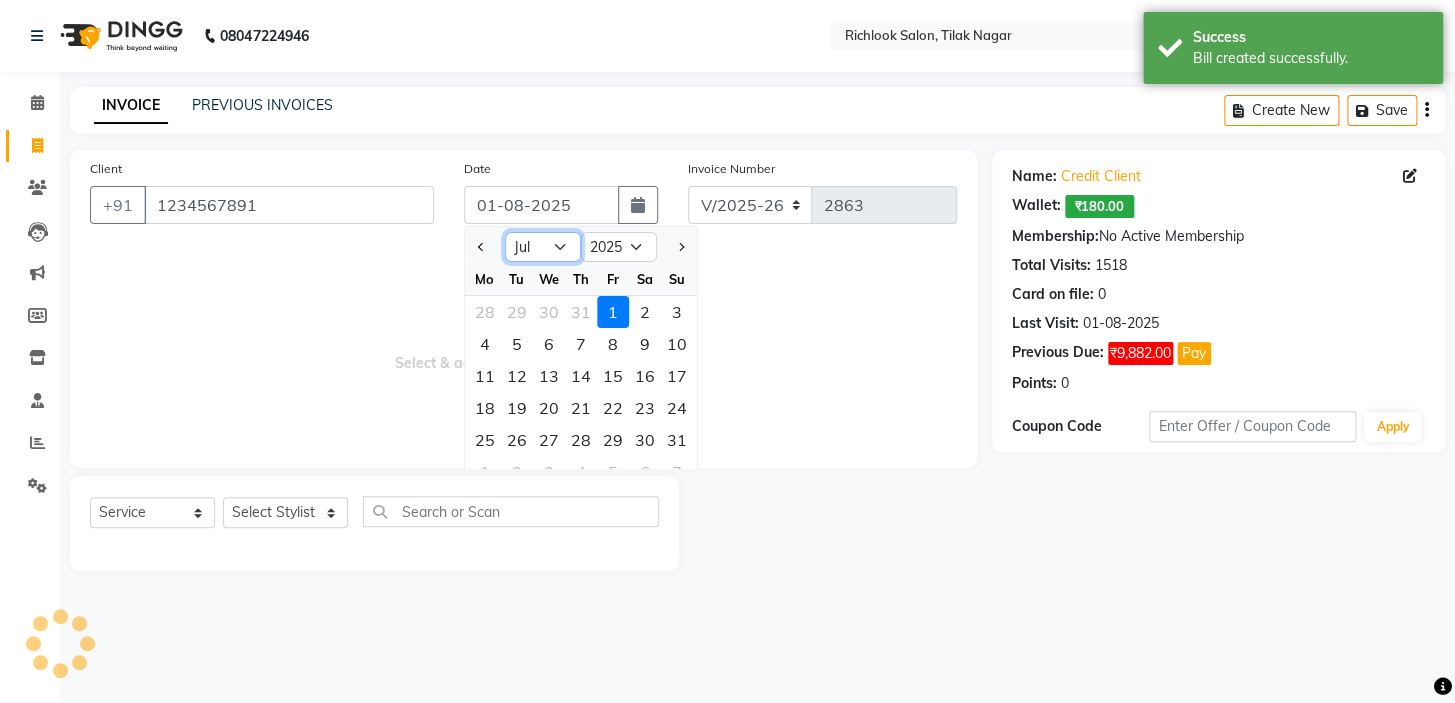 click on "Jan Feb Mar Apr May Jun Jul Aug Sep Oct Nov Dec" 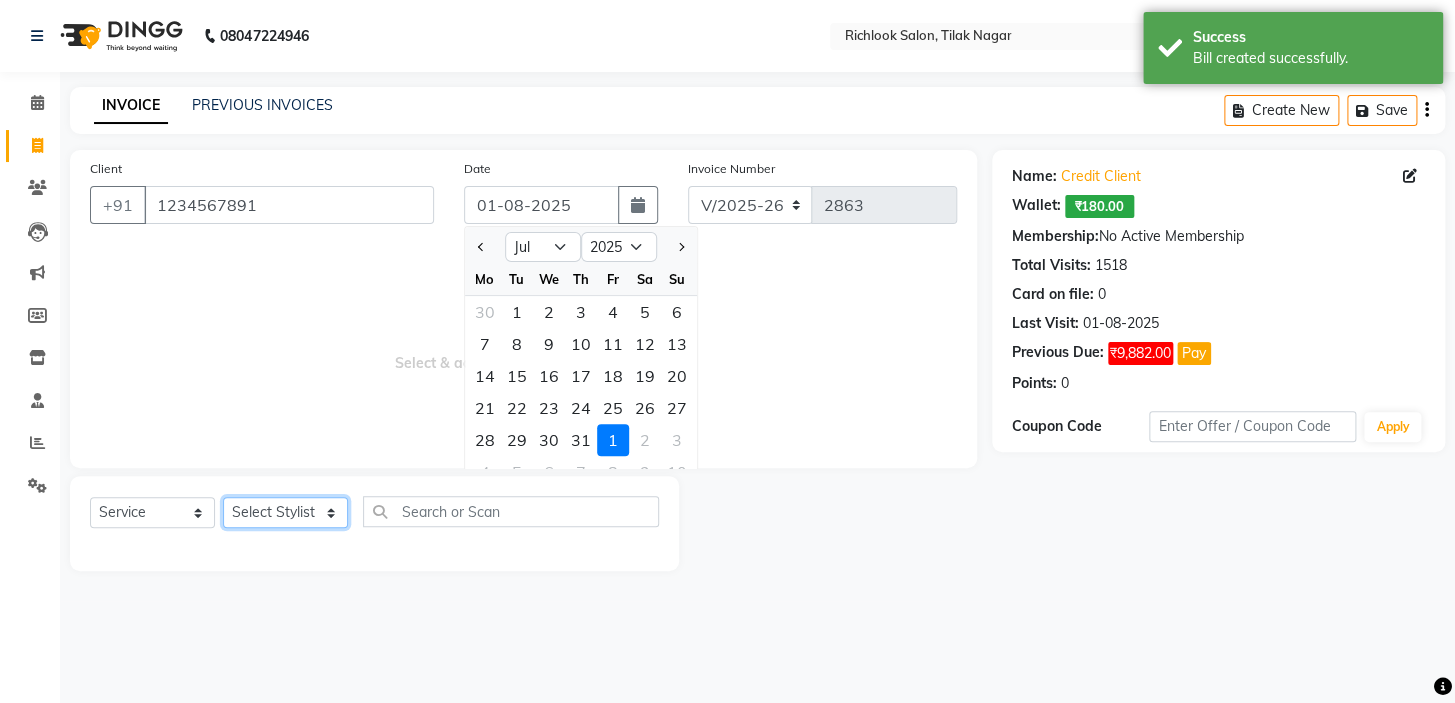 click on "Select Stylist [NAME] [NAME] [NAME] [NAME] [NAME]  [NAME] [NAME]   [NAME] [NAME]   [NAME]" 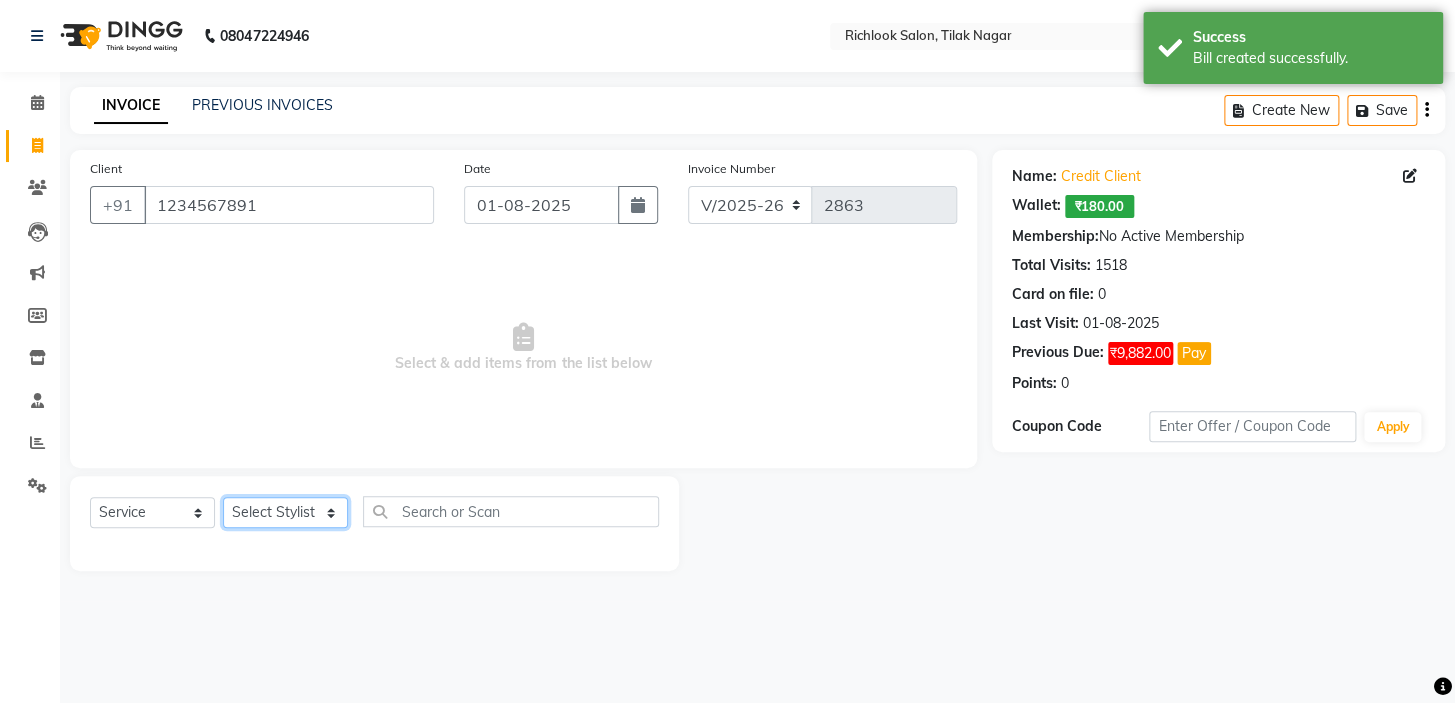 click on "Select Stylist [NAME] [NAME] [NAME] [NAME] [NAME]  [NAME] [NAME]   [NAME] [NAME]   [NAME]" 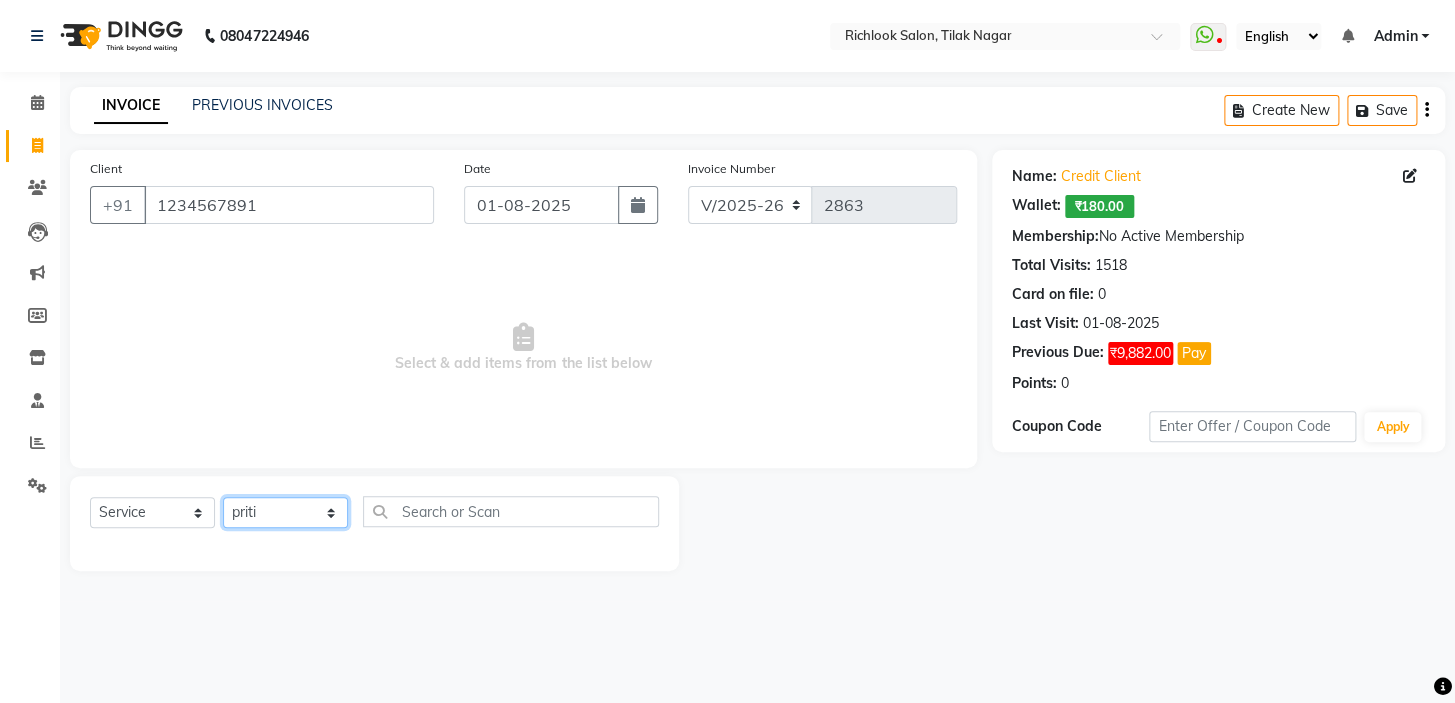 click on "Select Stylist [NAME] [NAME] [NAME] [NAME] [NAME]  [NAME] [NAME]   [NAME] [NAME]   [NAME]" 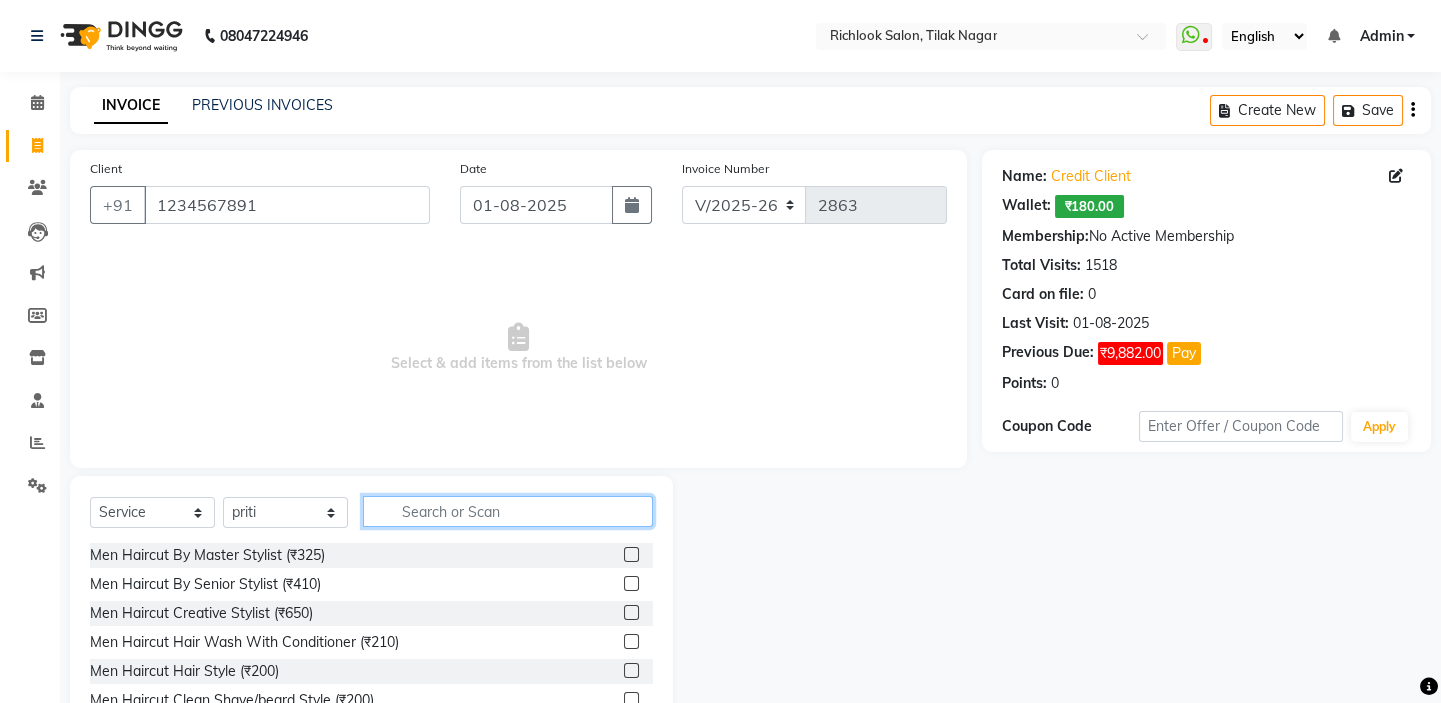 click 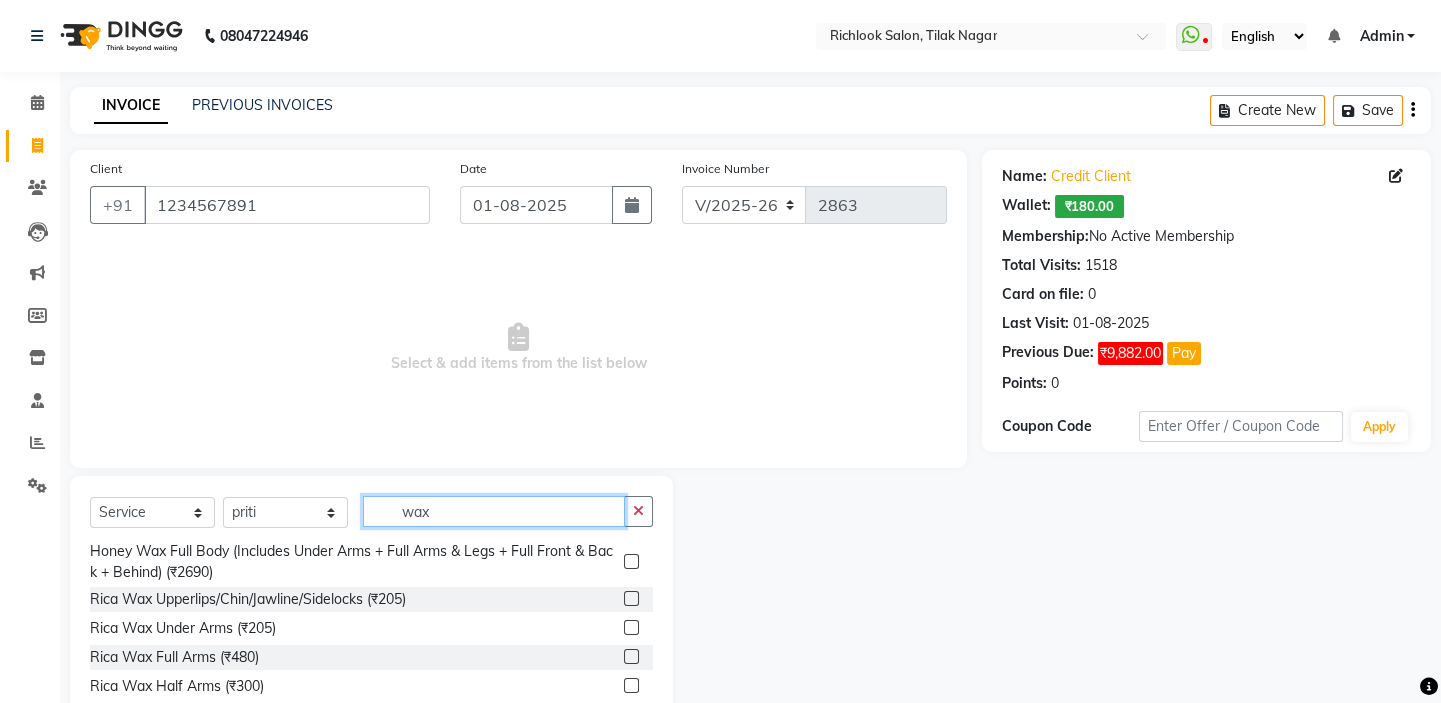 scroll, scrollTop: 363, scrollLeft: 0, axis: vertical 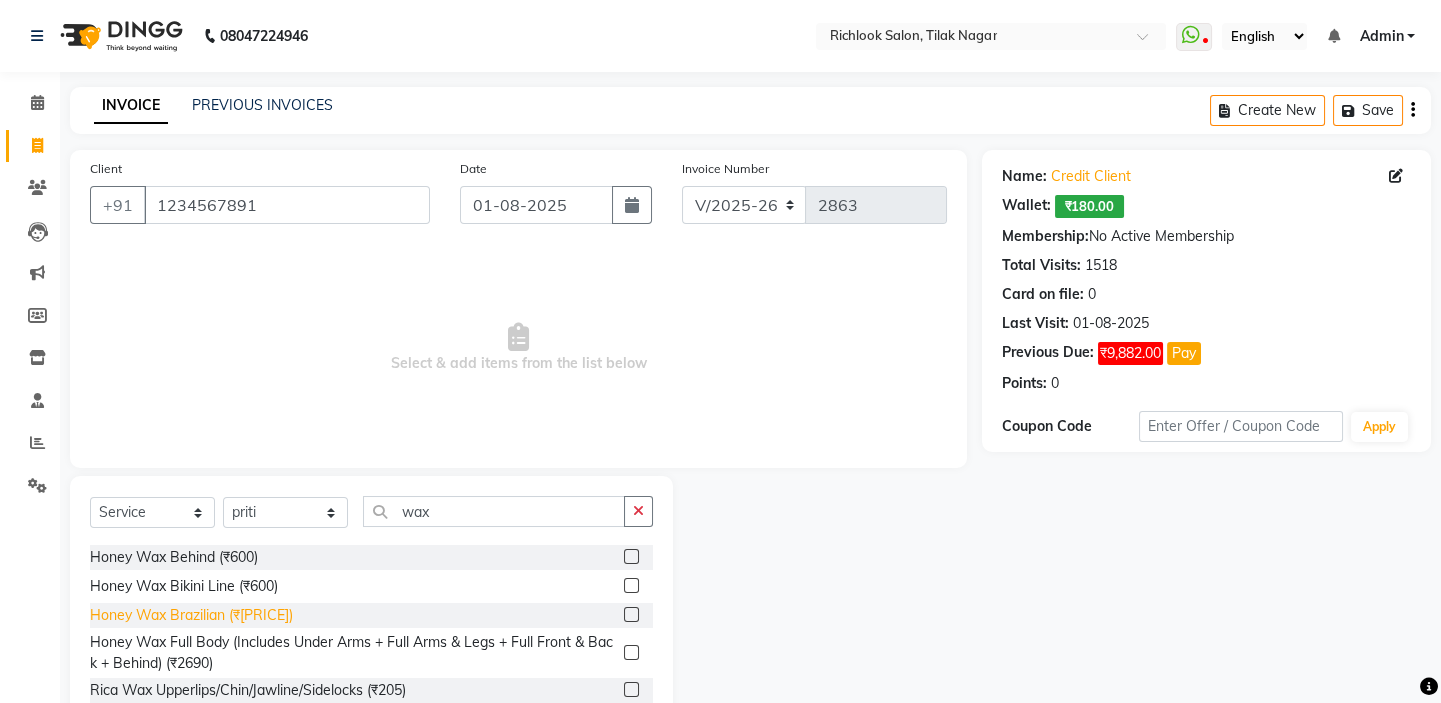 click on "Honey Wax Brazilian (₹[PRICE])" 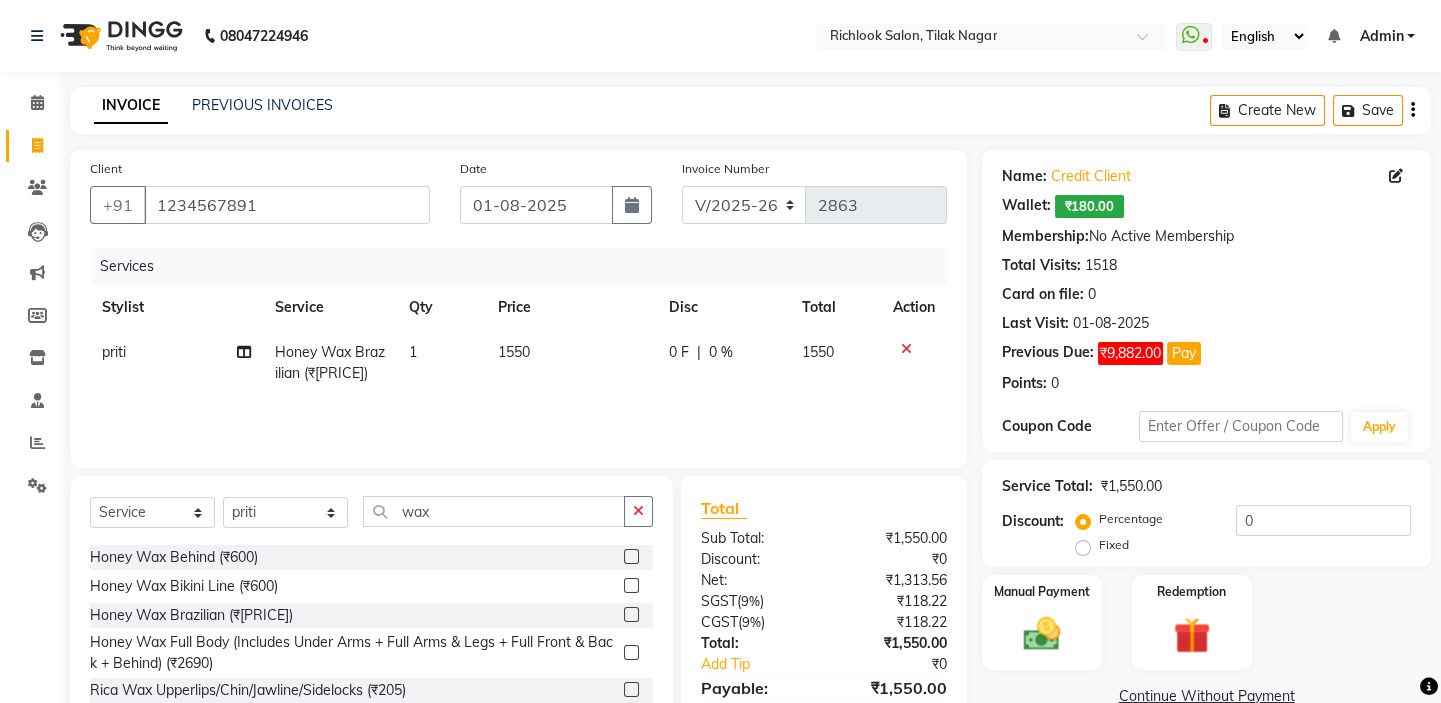 click on "1550" 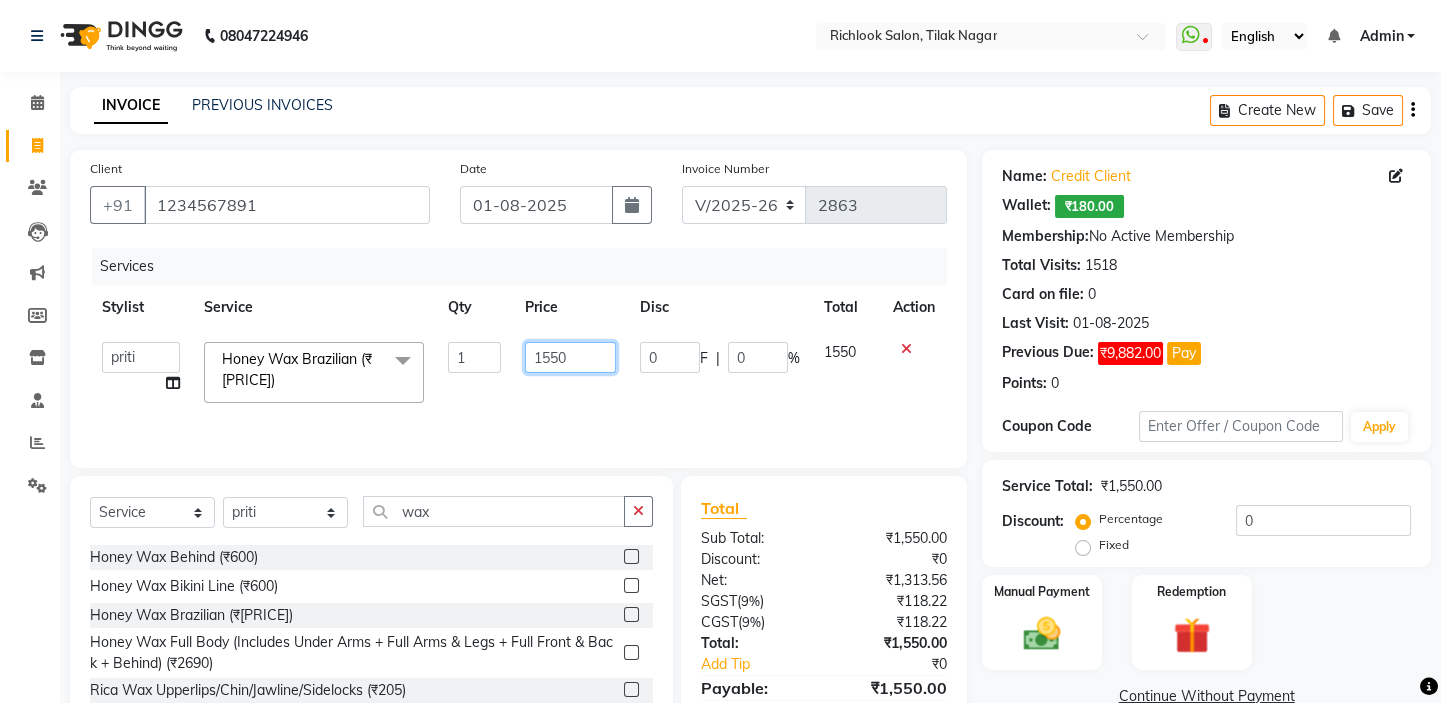 drag, startPoint x: 581, startPoint y: 361, endPoint x: 292, endPoint y: 323, distance: 291.48755 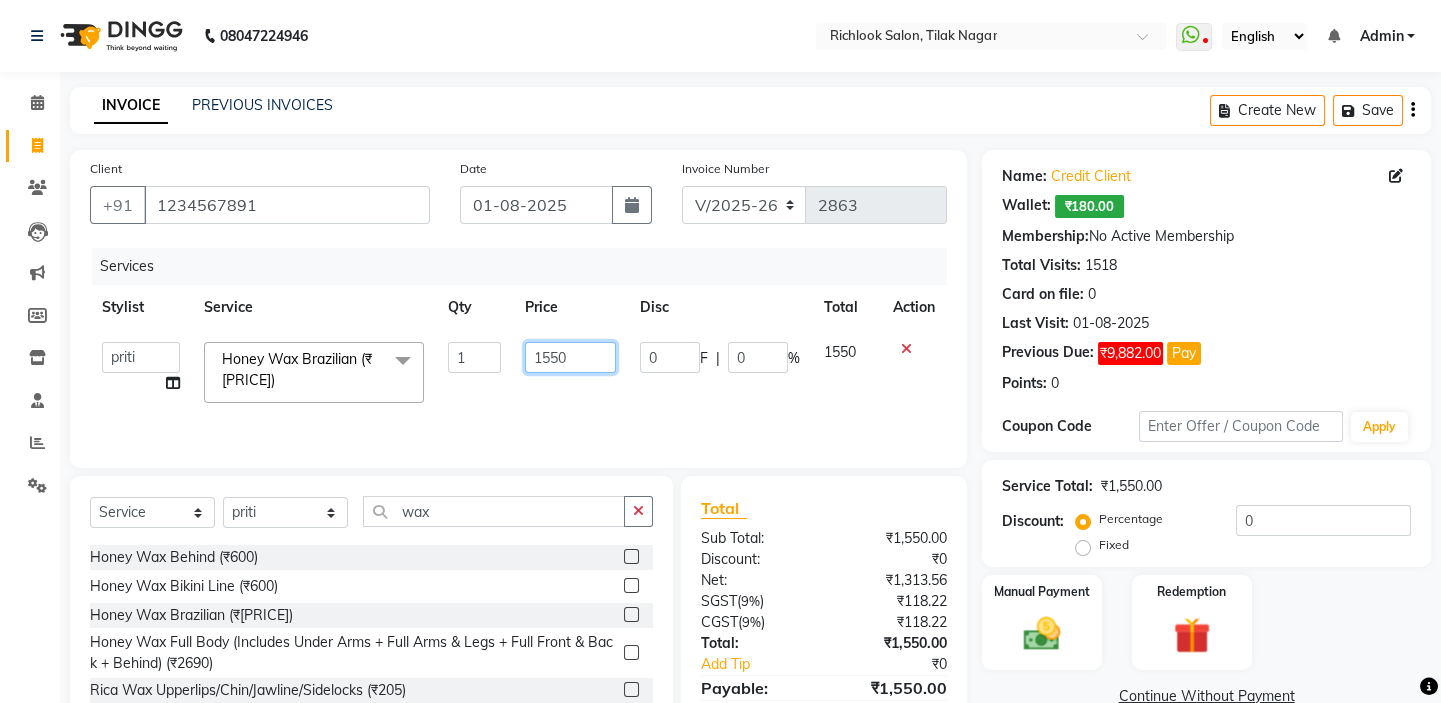 scroll, scrollTop: 99, scrollLeft: 0, axis: vertical 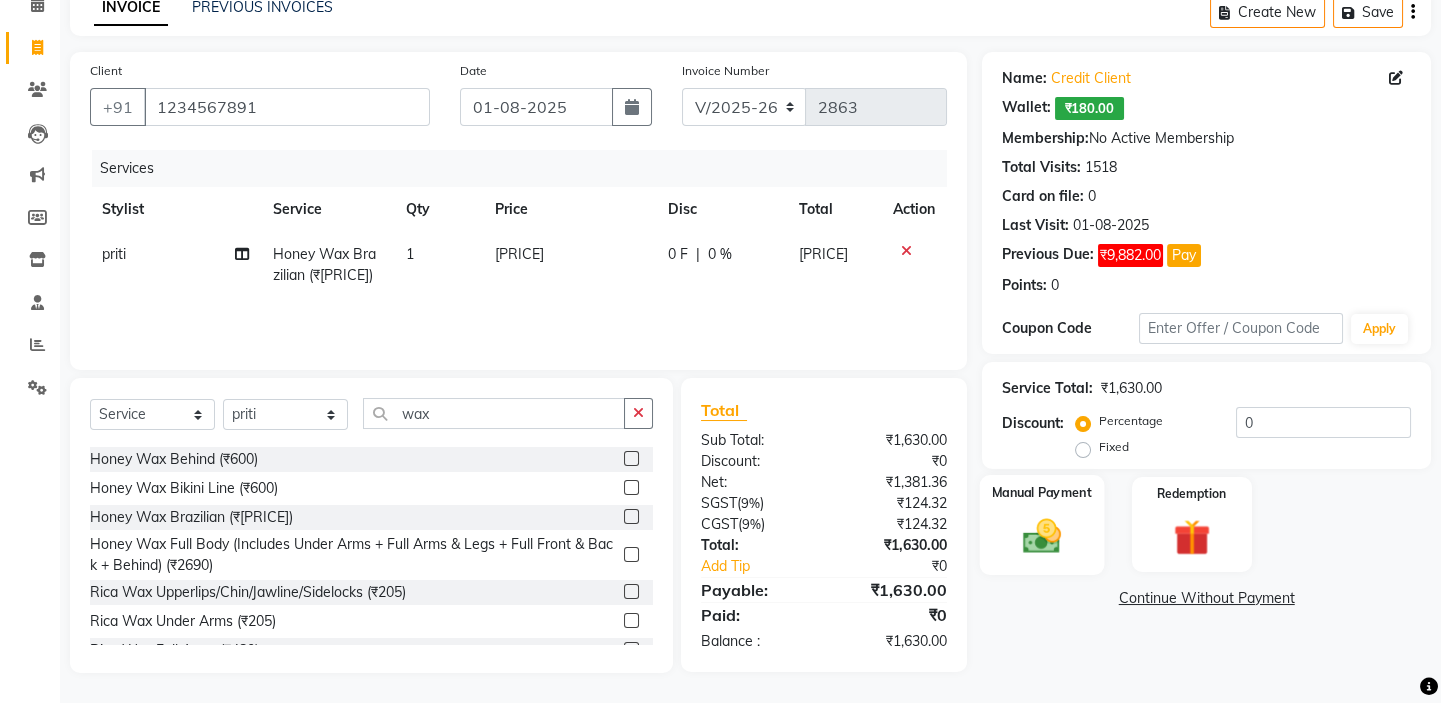 click 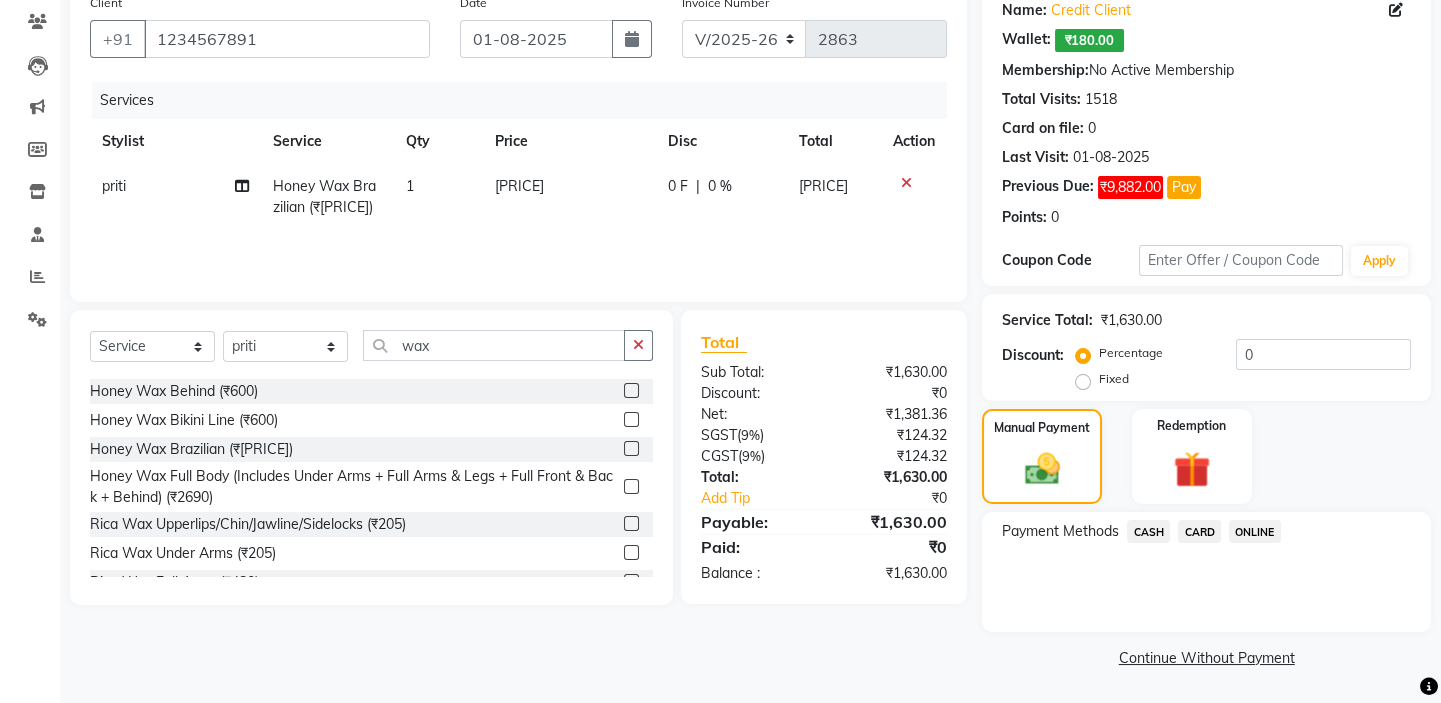 drag, startPoint x: 1208, startPoint y: 540, endPoint x: 1237, endPoint y: 540, distance: 29 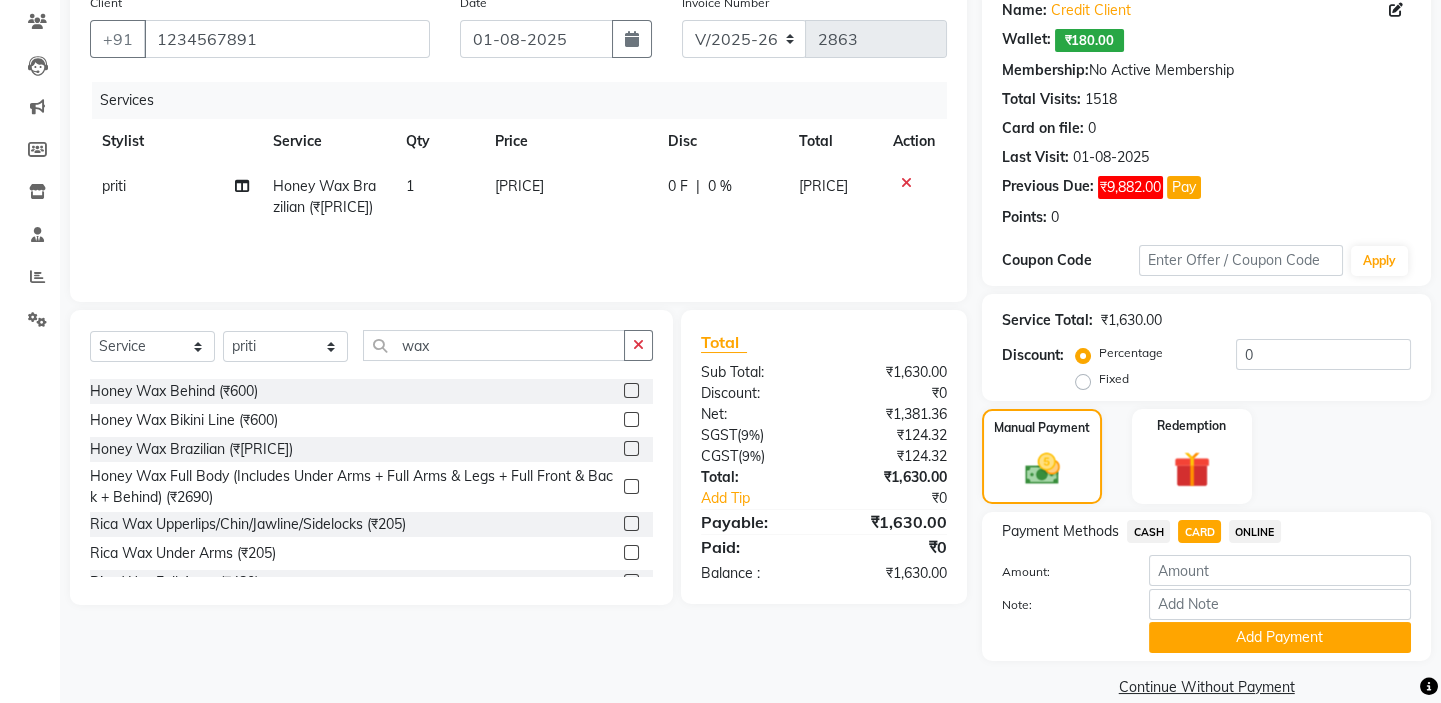 scroll, scrollTop: 195, scrollLeft: 0, axis: vertical 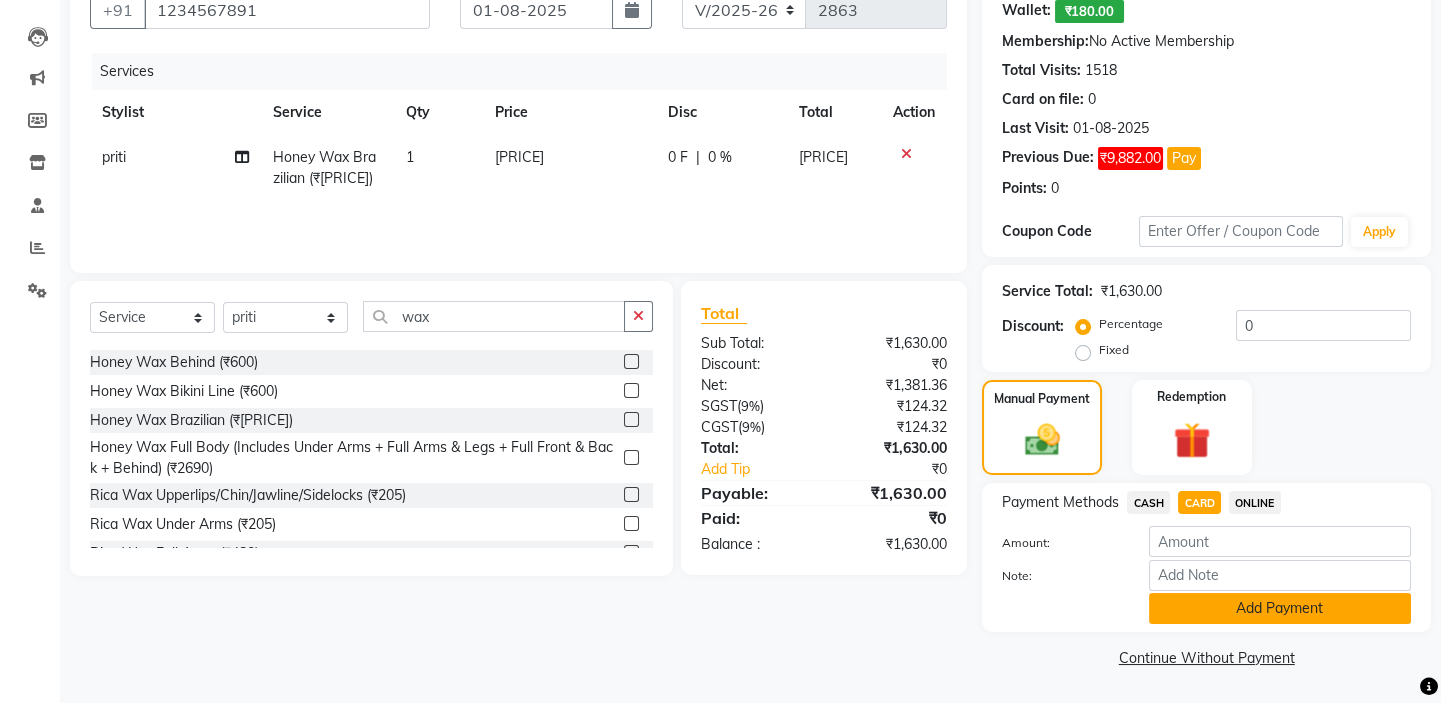 click on "Add Payment" 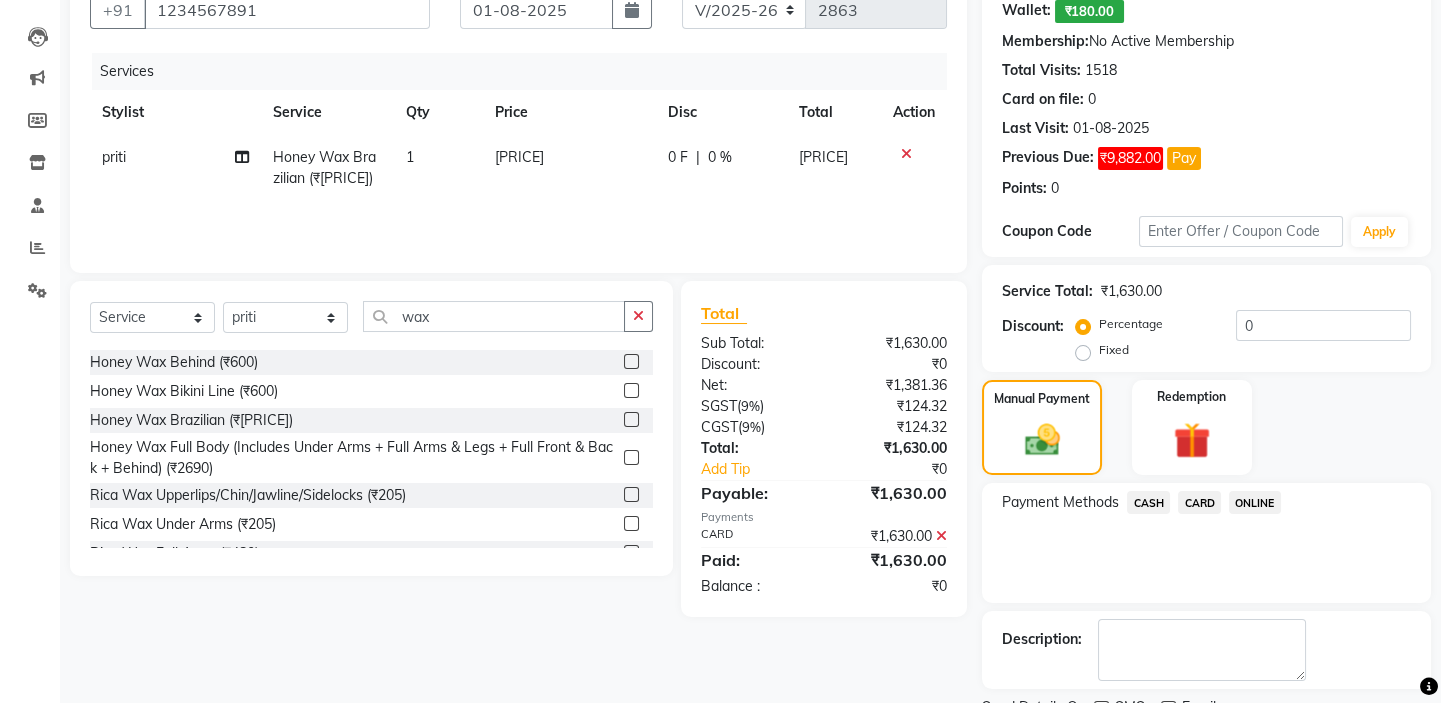 scroll, scrollTop: 279, scrollLeft: 0, axis: vertical 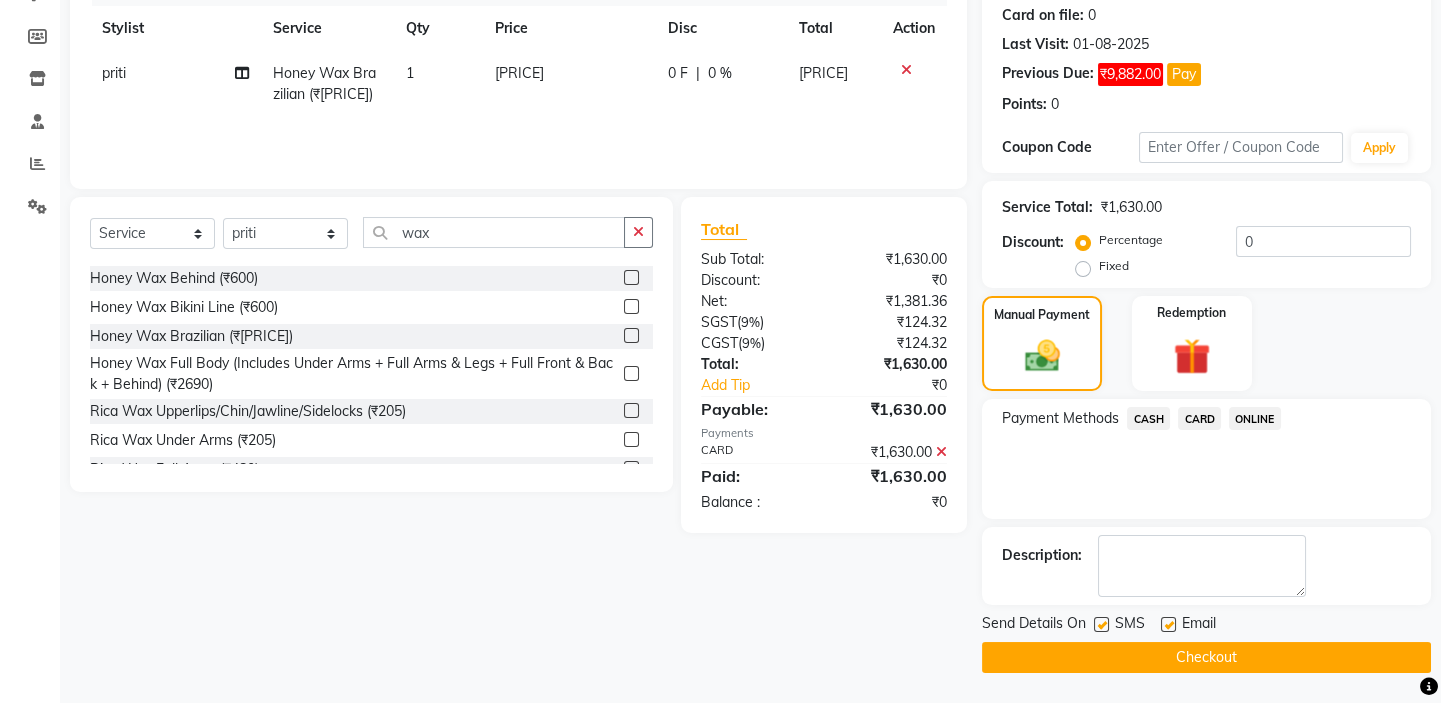 click on "Checkout" 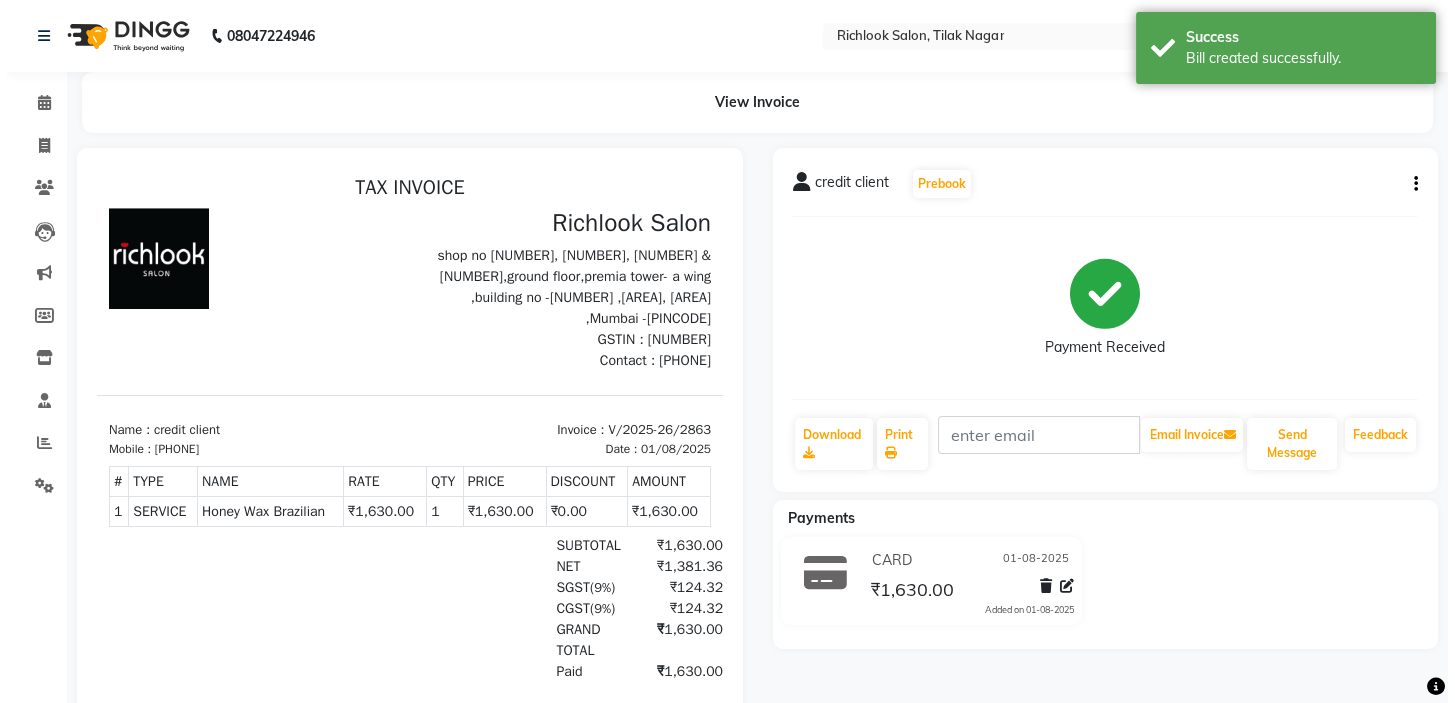 scroll, scrollTop: 0, scrollLeft: 0, axis: both 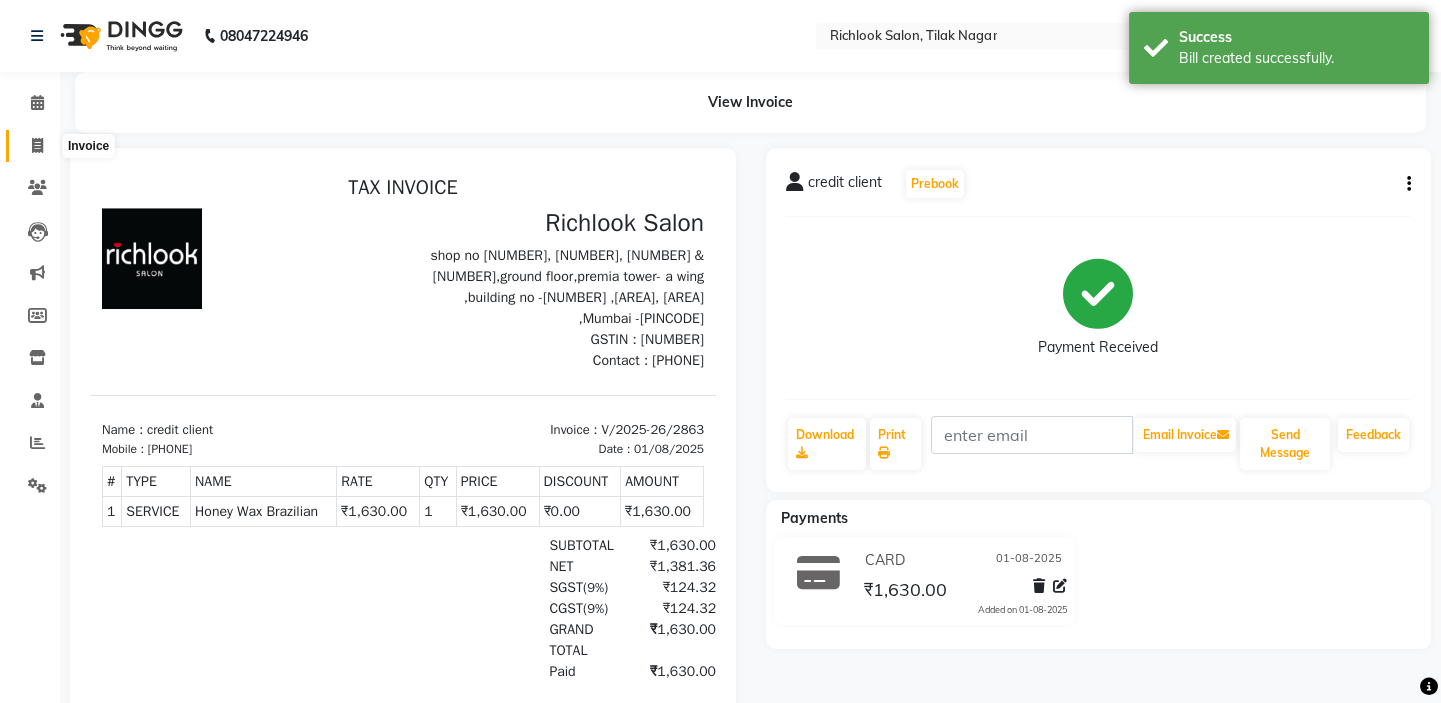 click 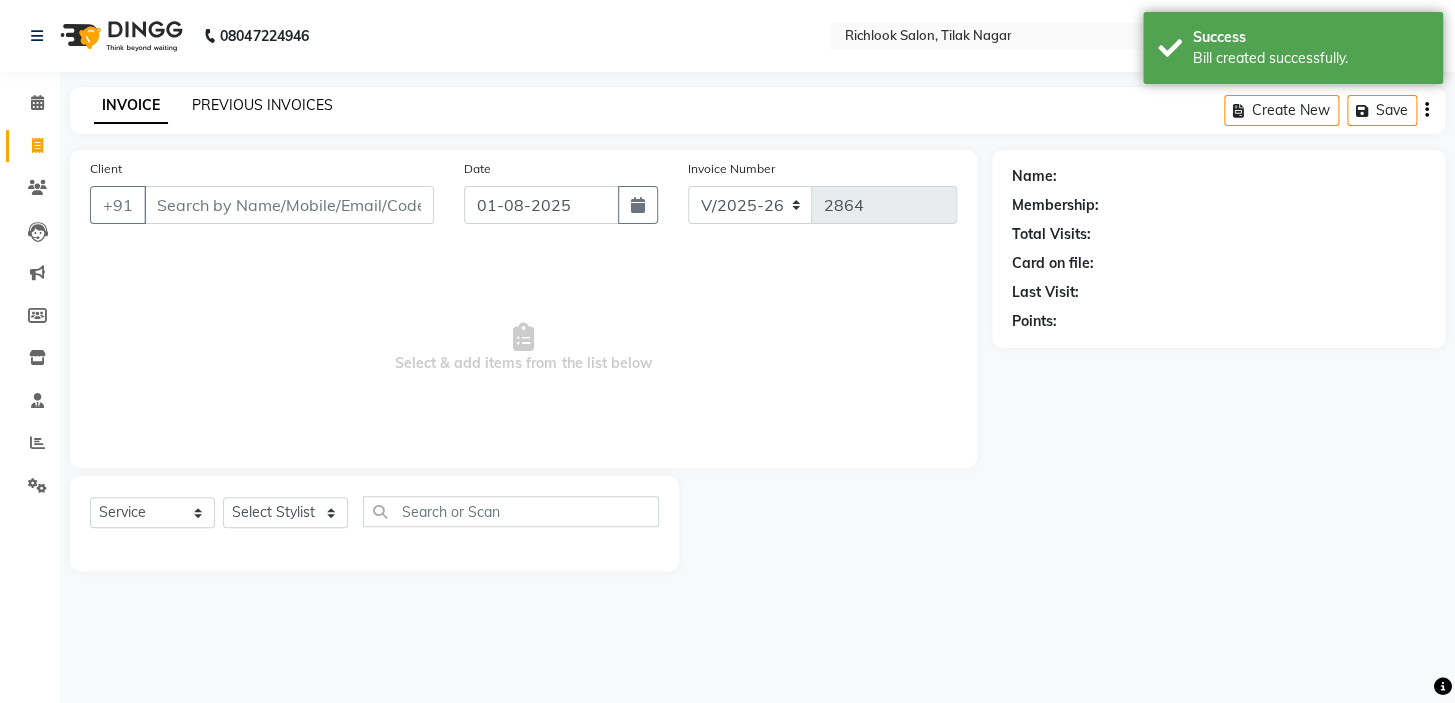 click on "PREVIOUS INVOICES" 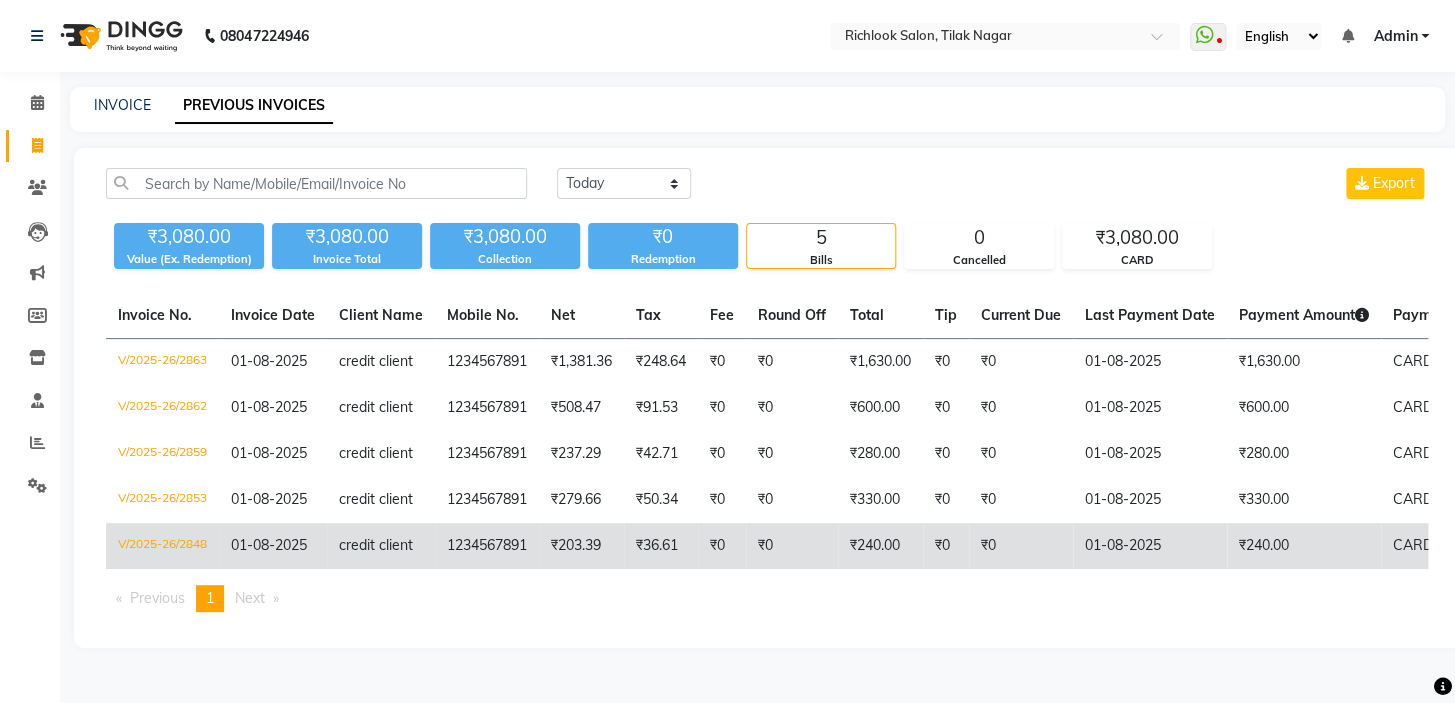 click on "CARD" 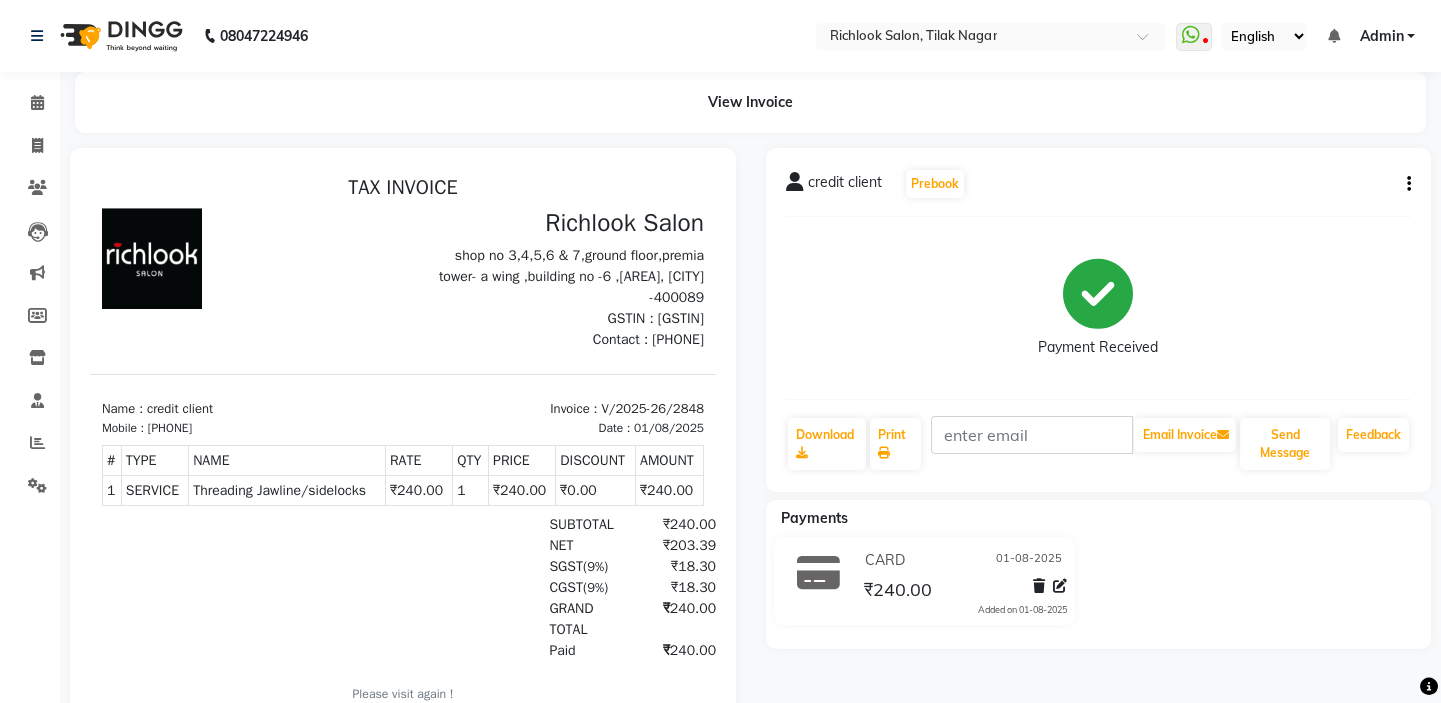 scroll, scrollTop: 0, scrollLeft: 0, axis: both 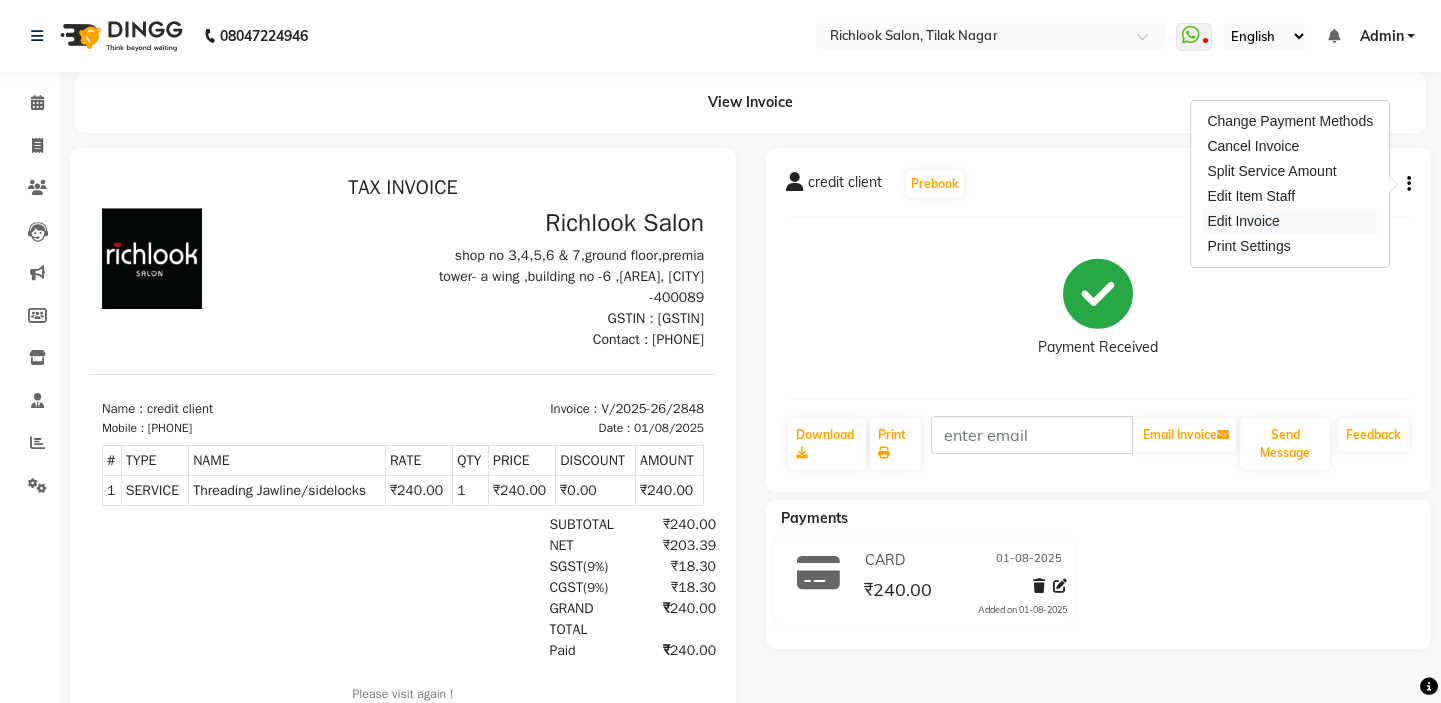 click on "Edit Invoice" at bounding box center (1290, 221) 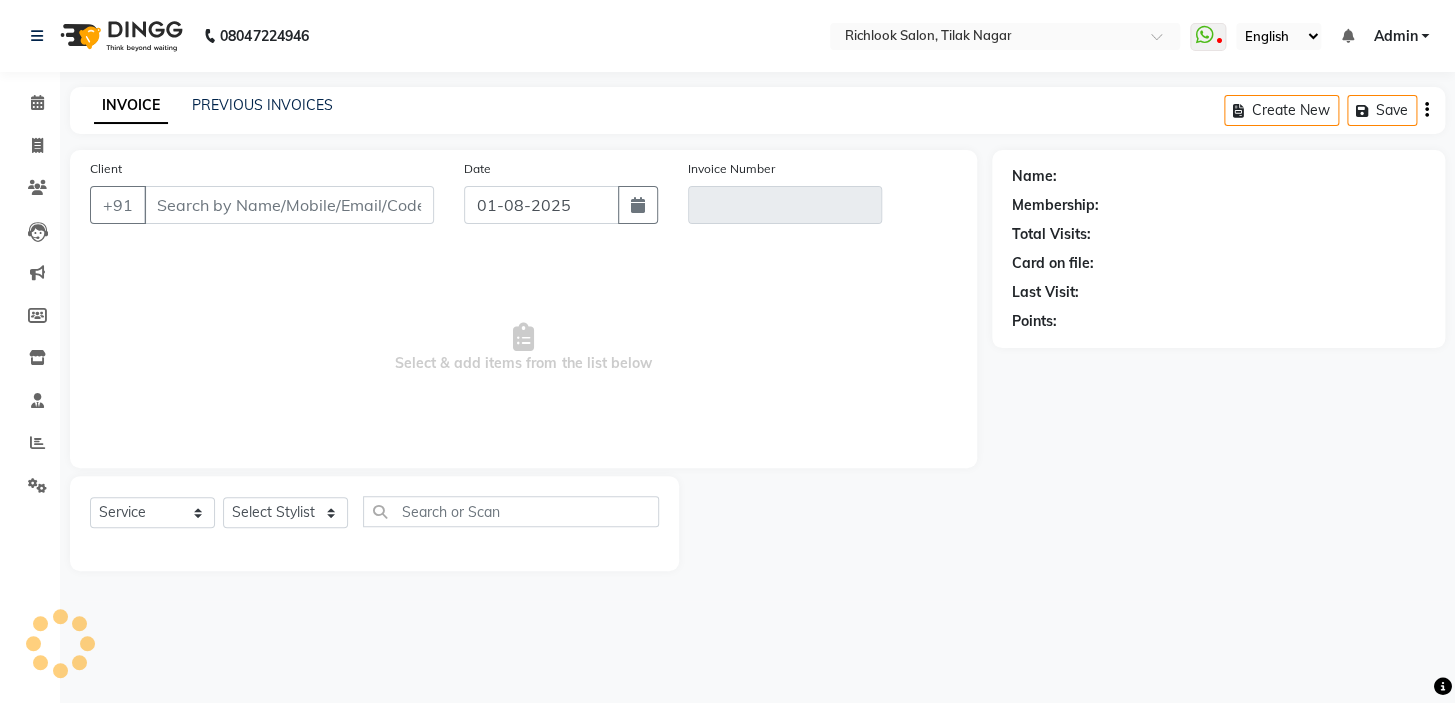 type on "1234567891" 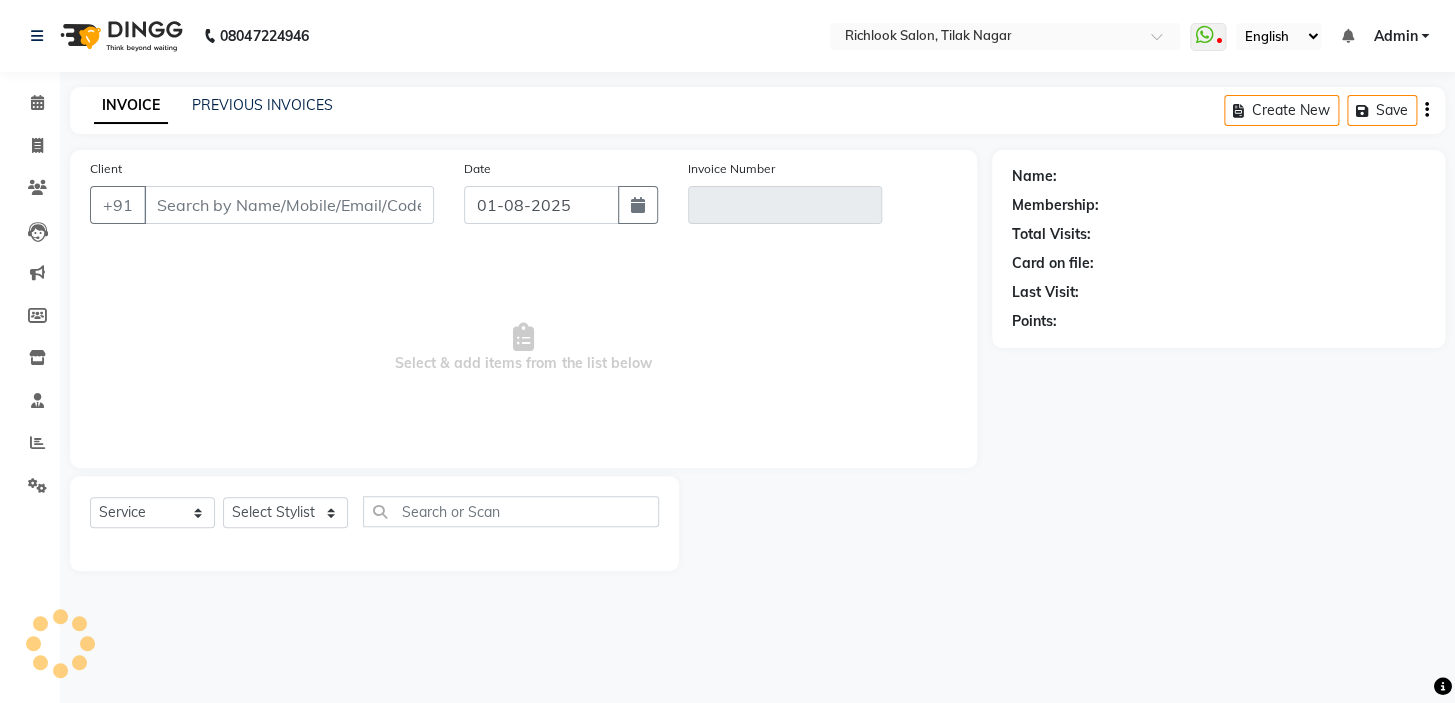 type on "V/2025-26/2848" 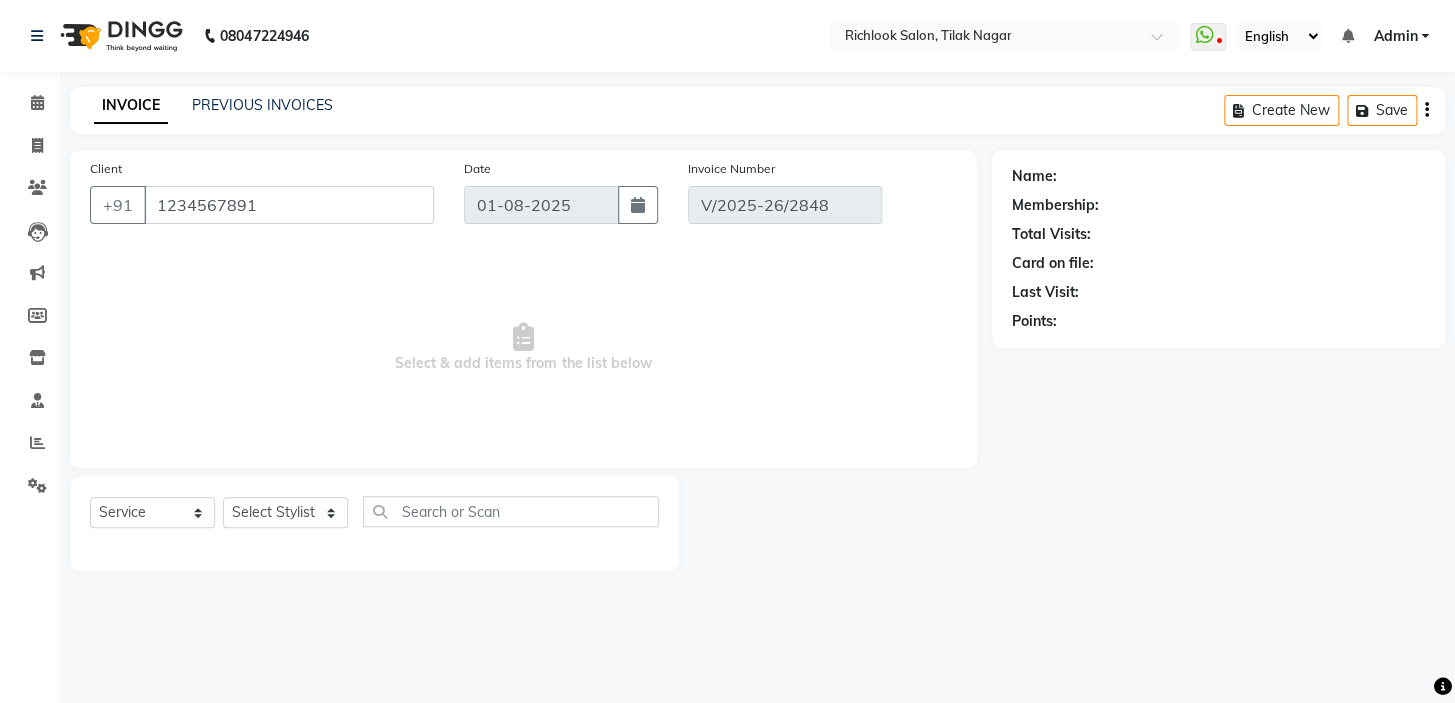select on "select" 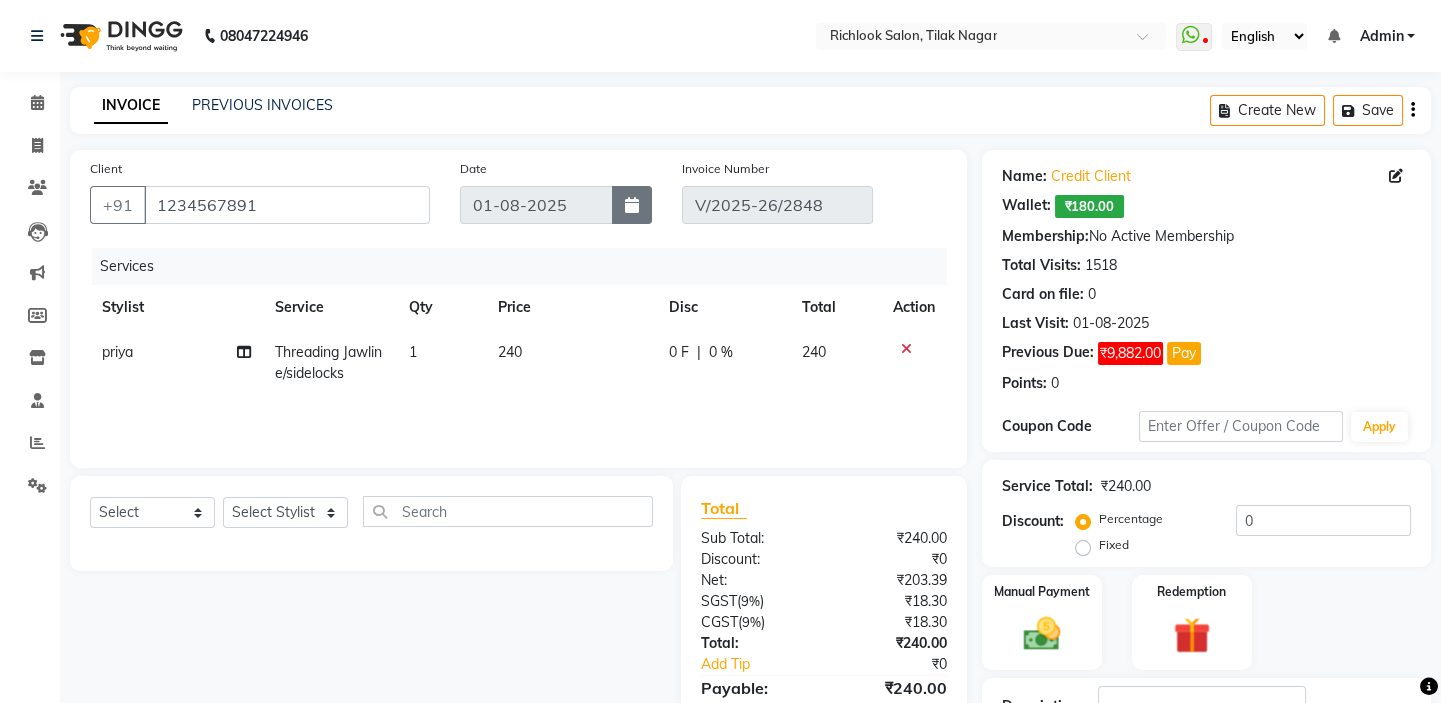 click 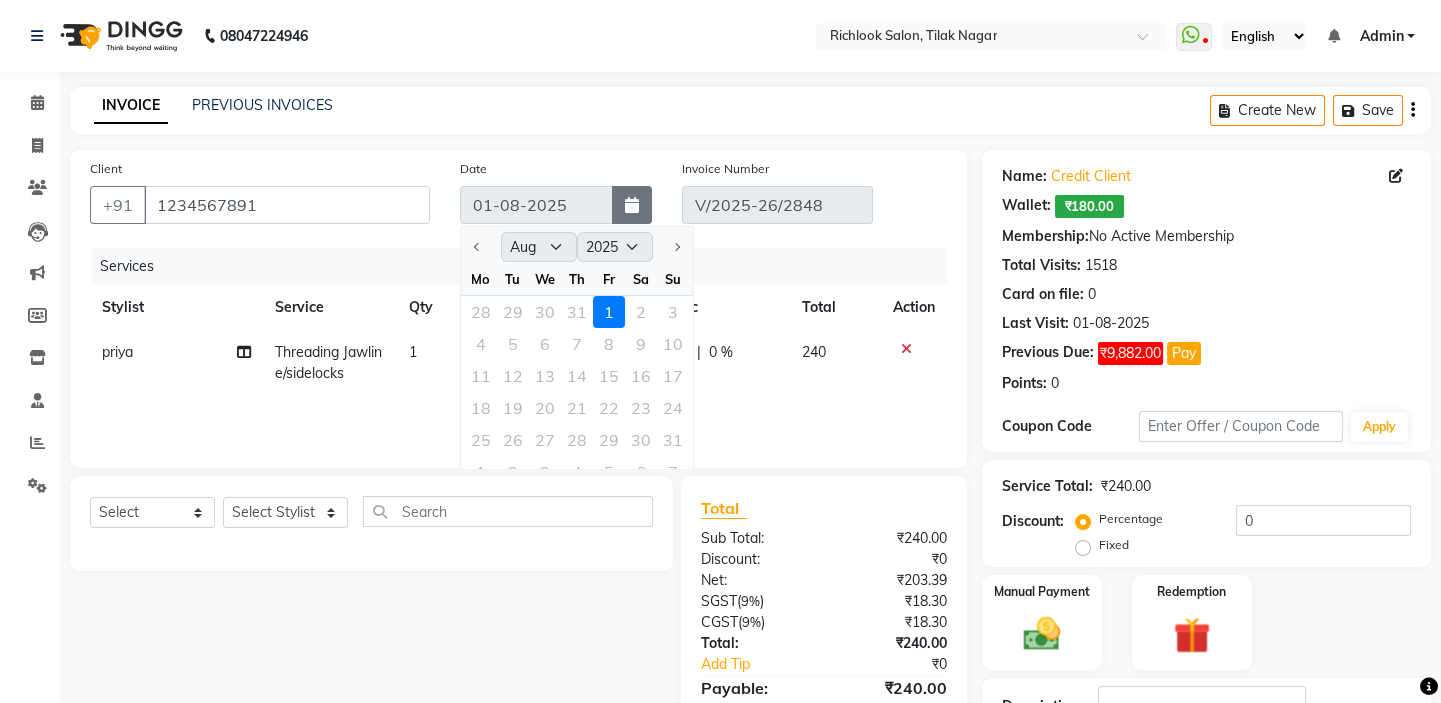 click 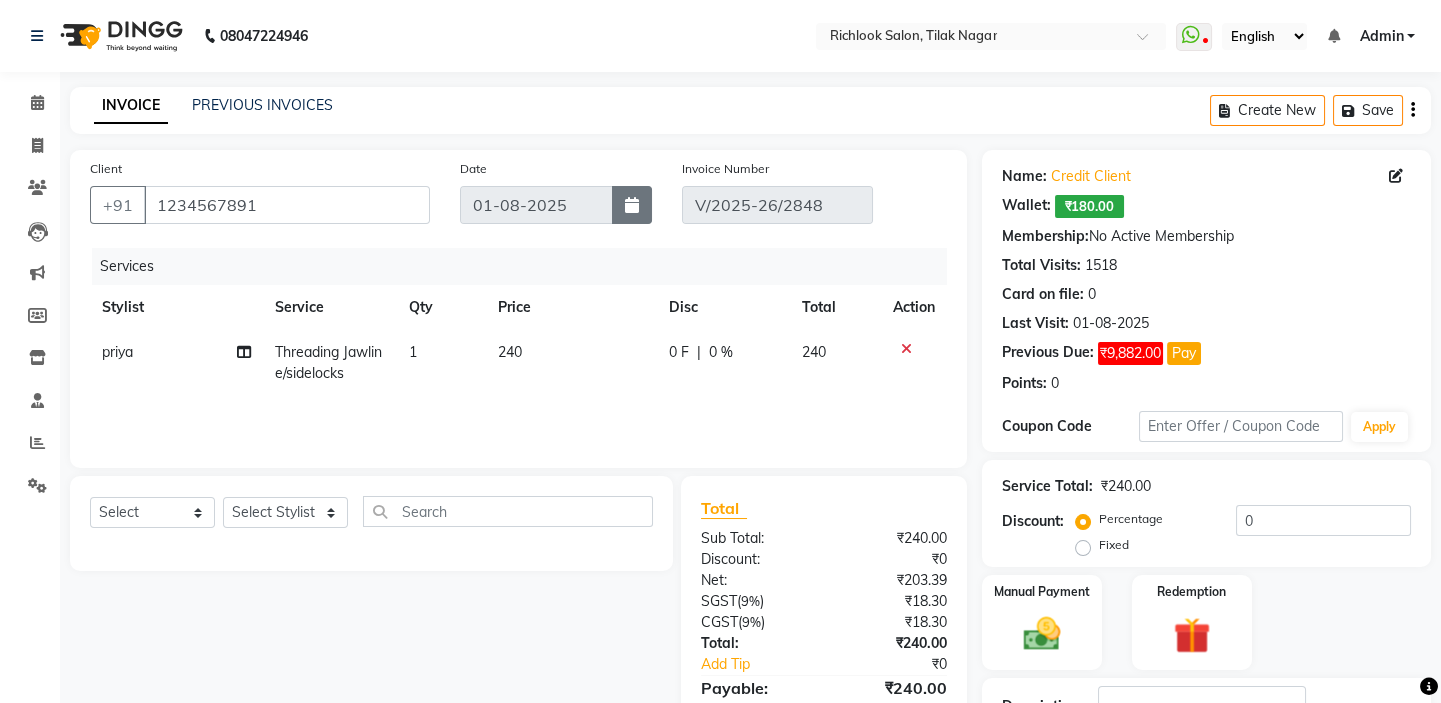 click 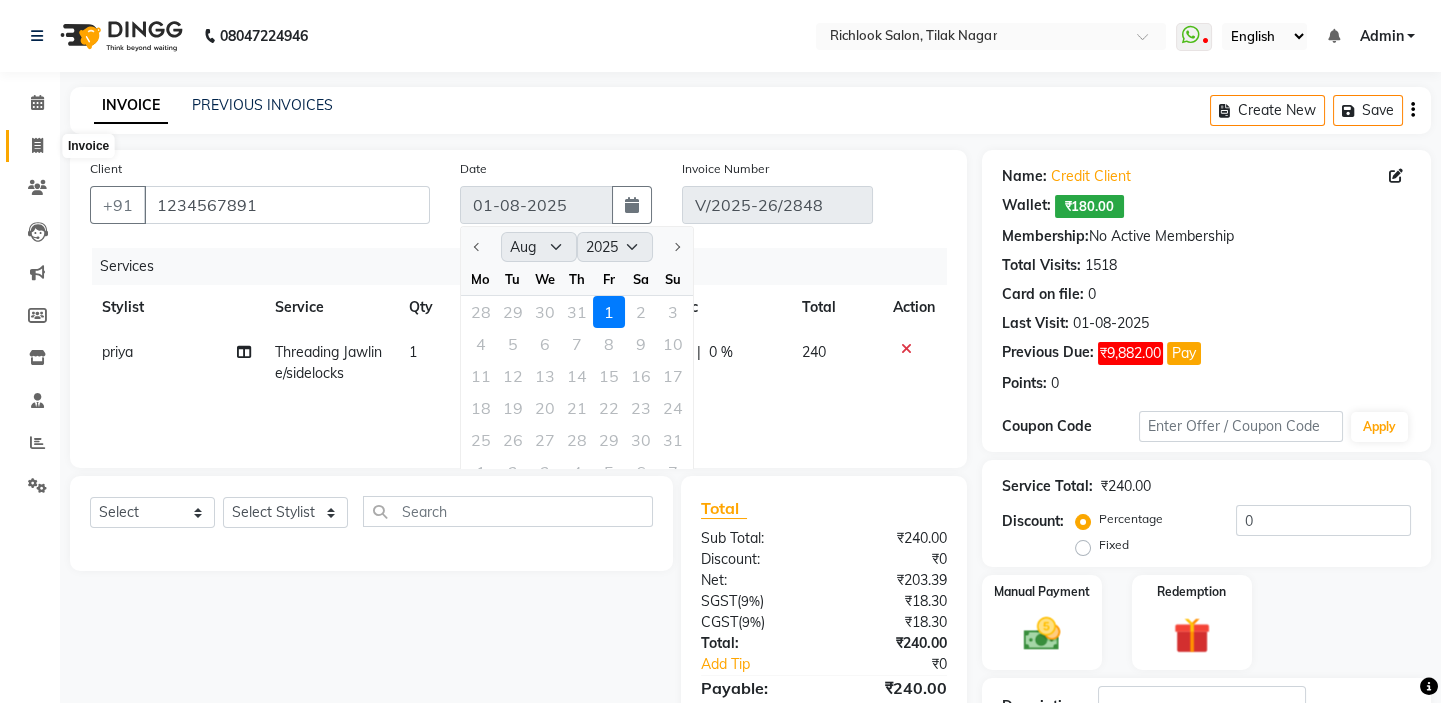 click 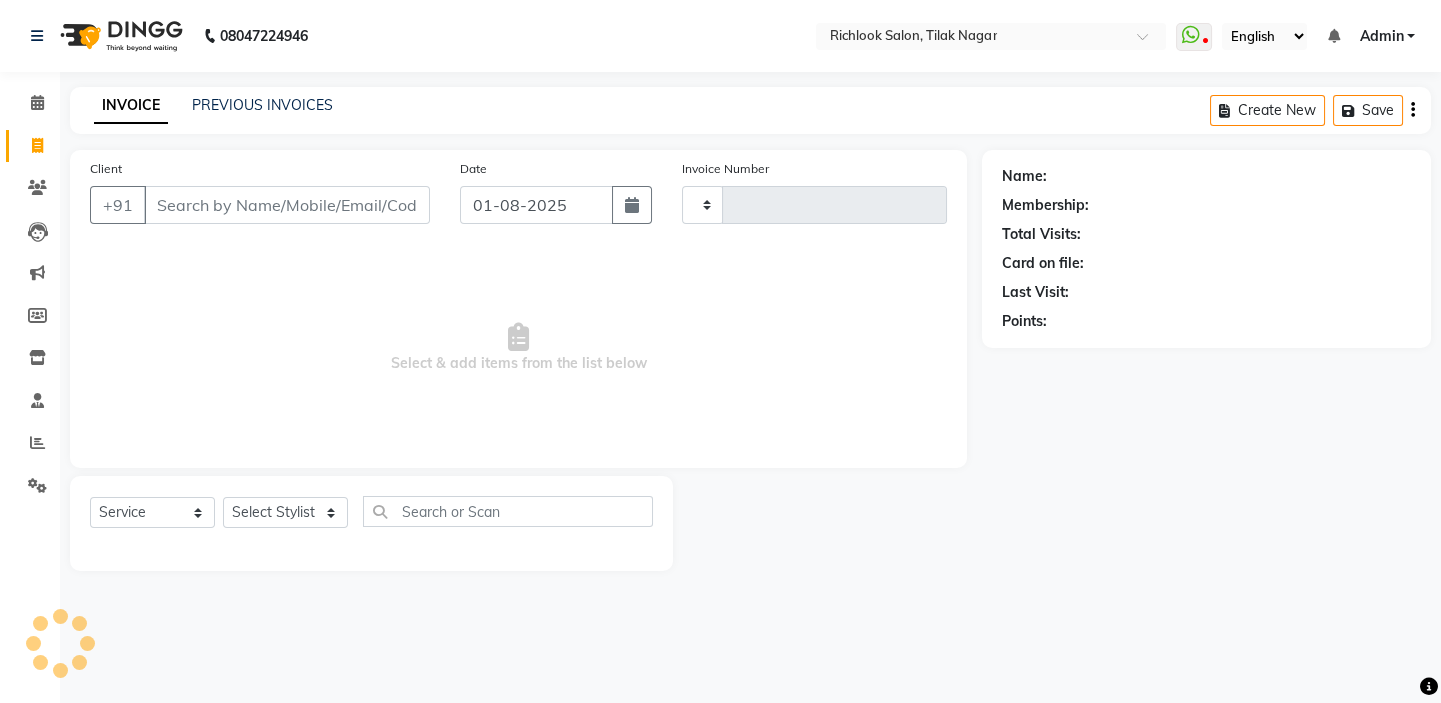 type on "2864" 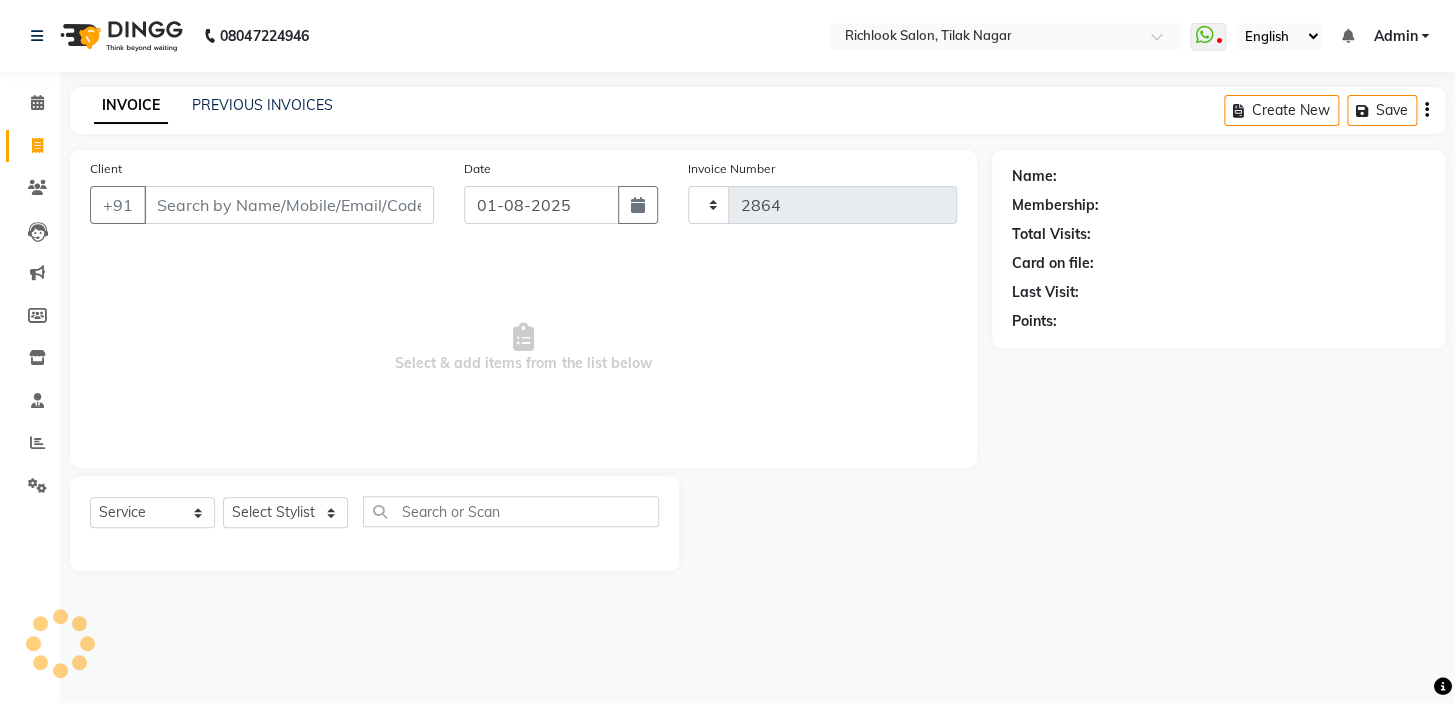 select on "6917" 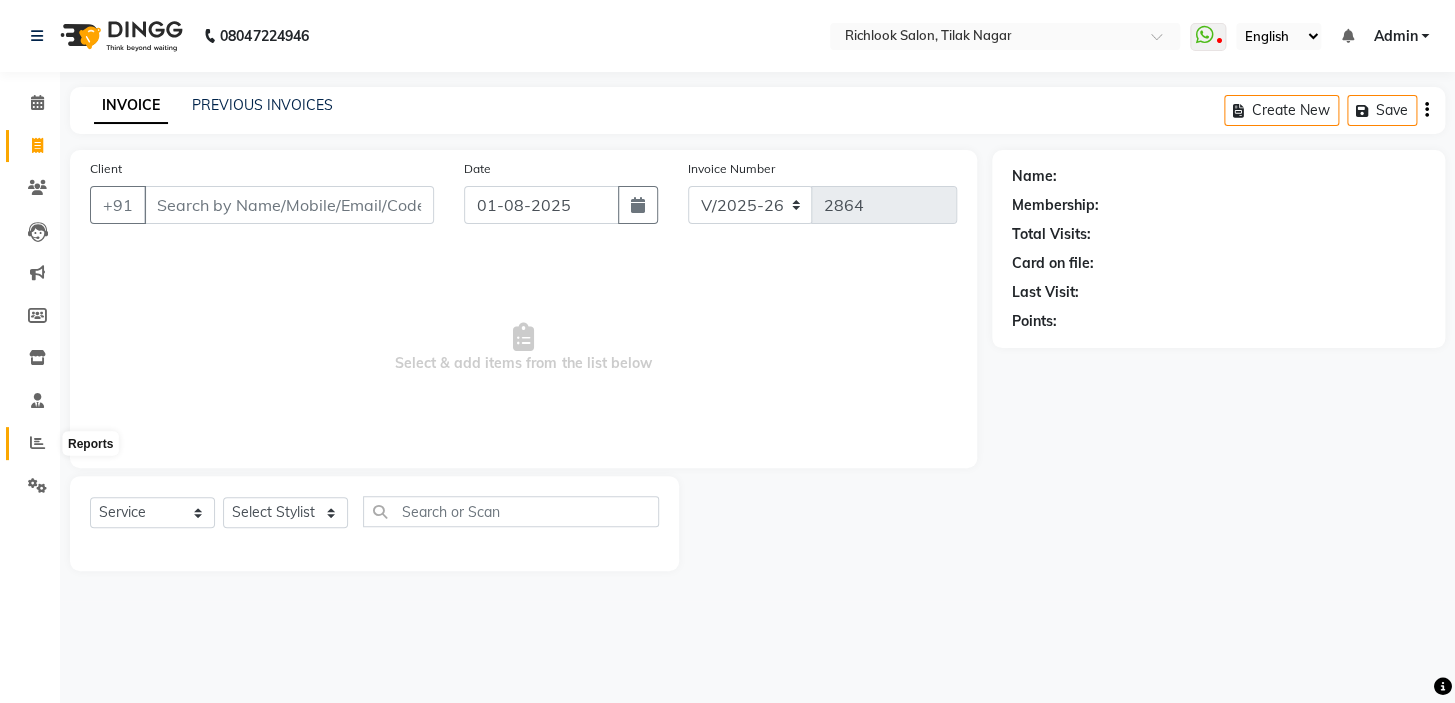 click 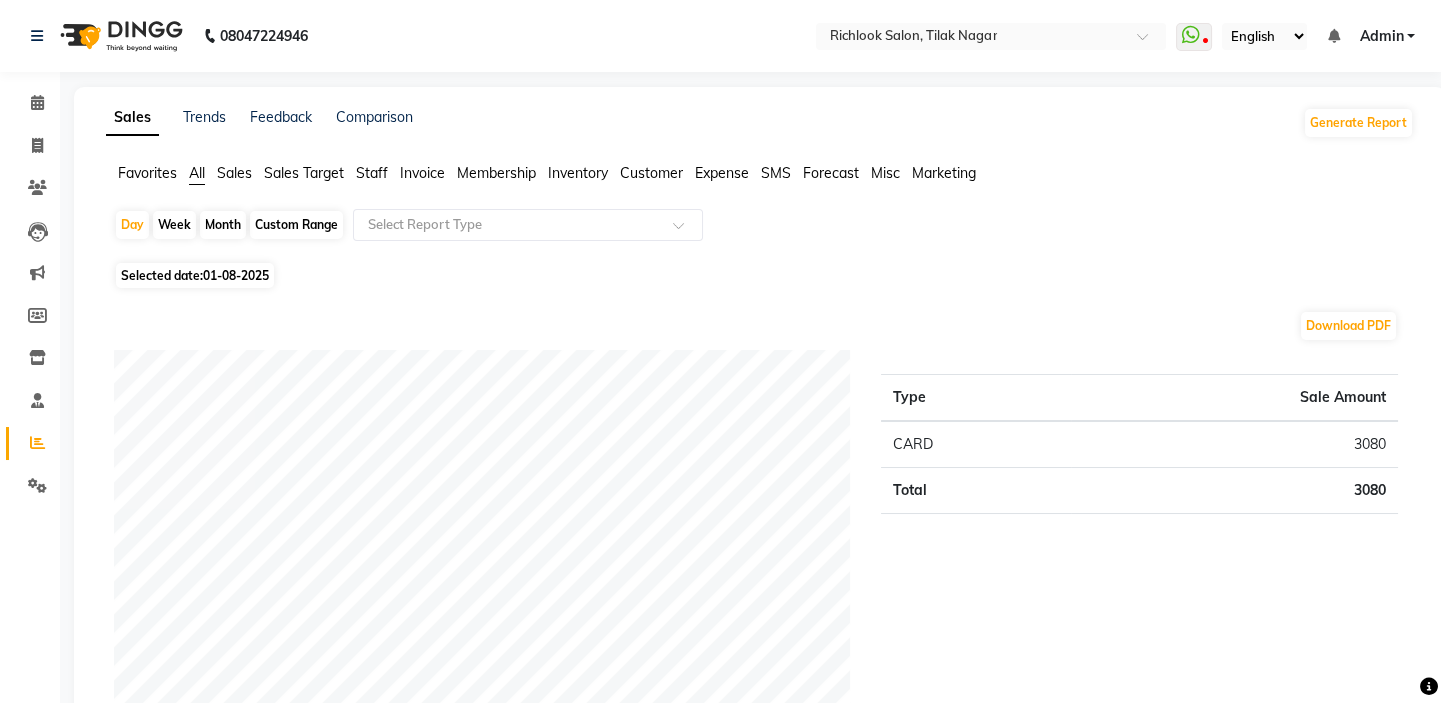click on "01-08-2025" 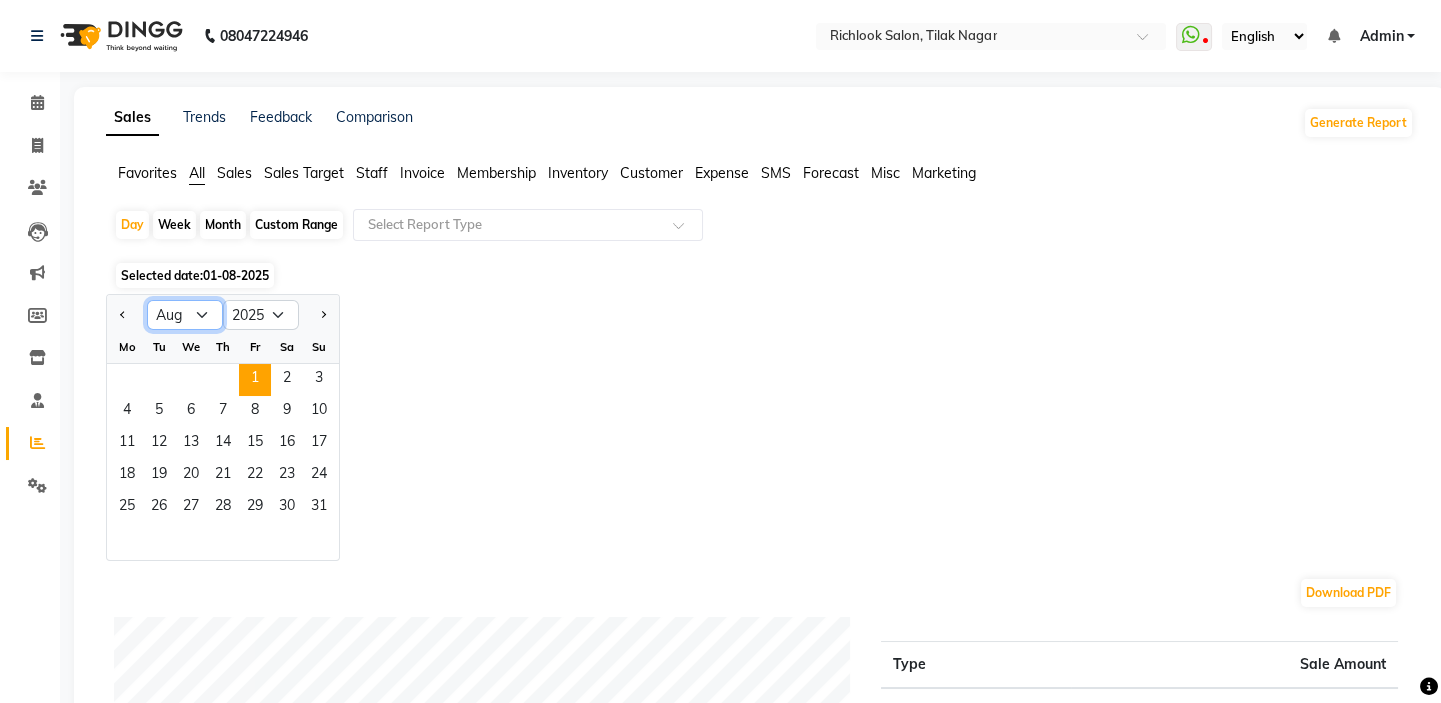 click on "Jan Feb Mar Apr May Jun Jul Aug Sep Oct Nov Dec" 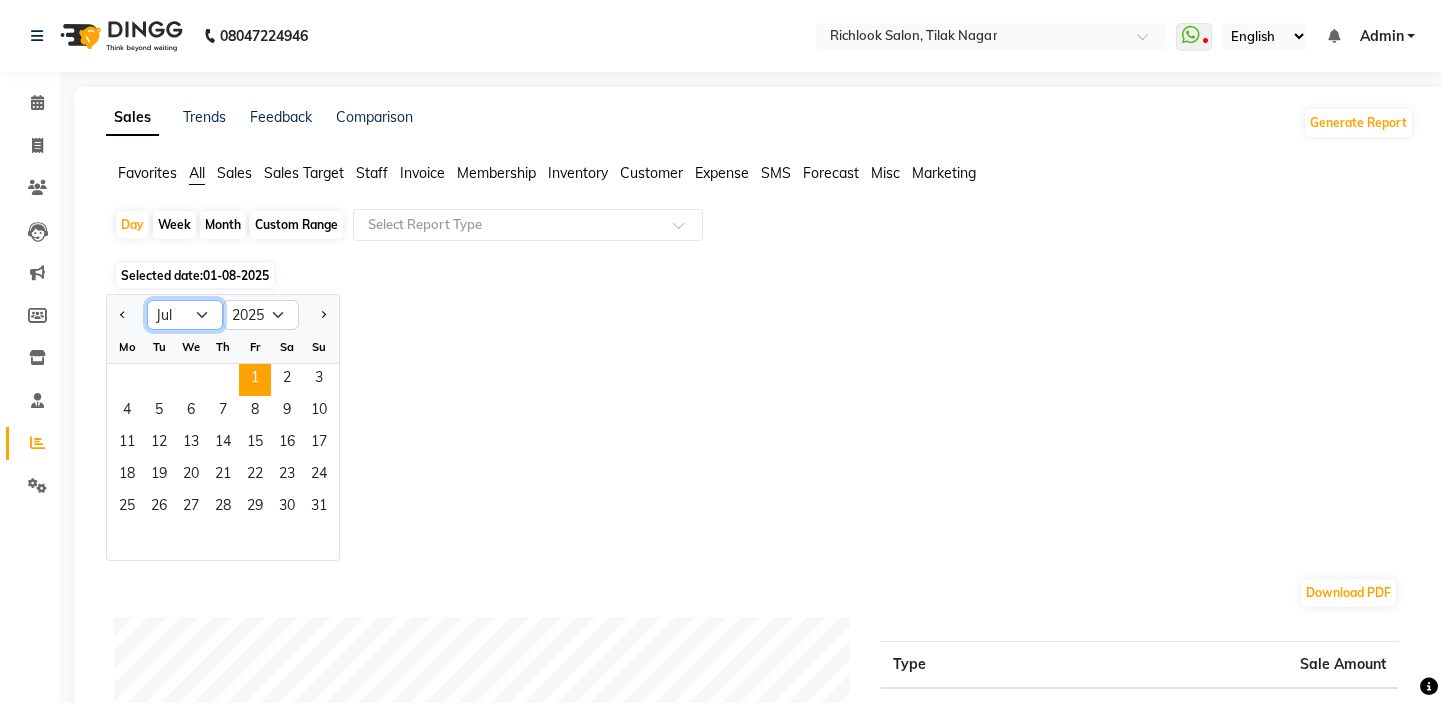 click on "Jan Feb Mar Apr May Jun Jul Aug Sep Oct Nov Dec" 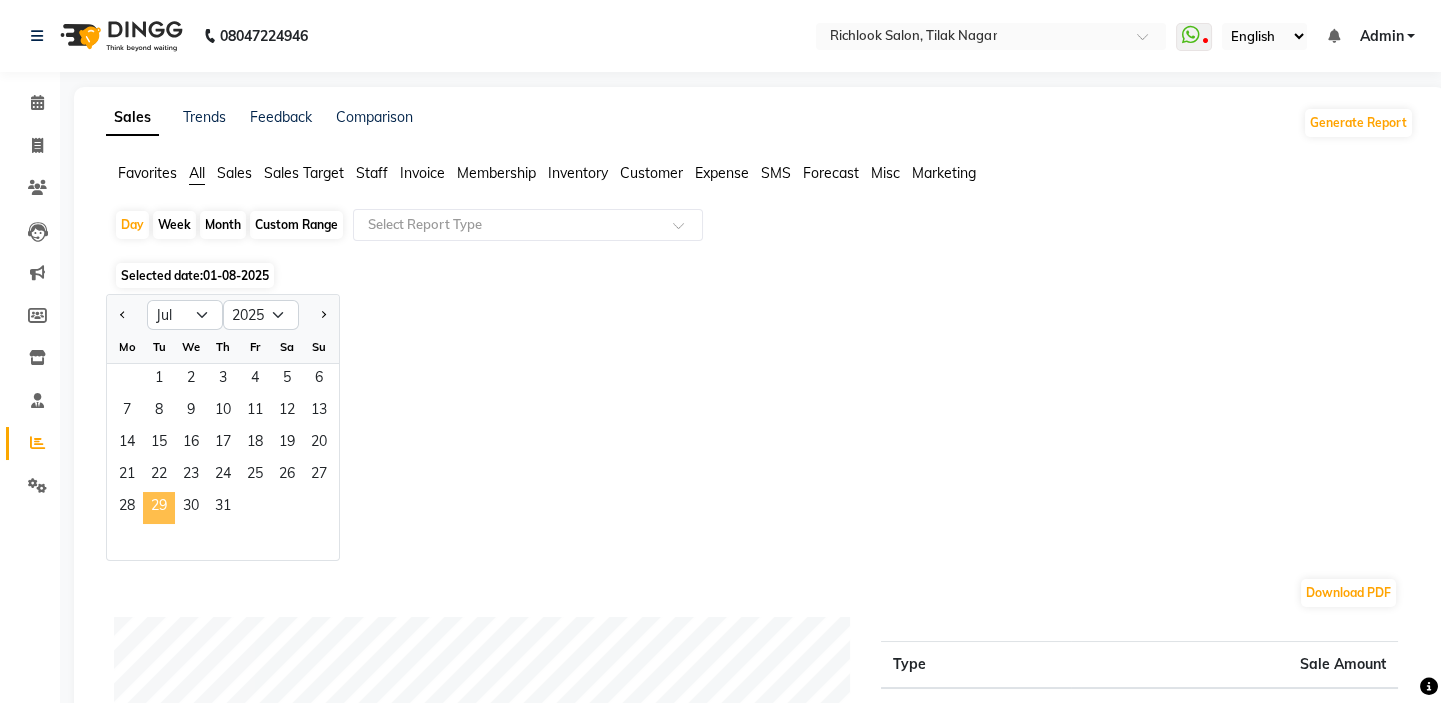 click on "29" 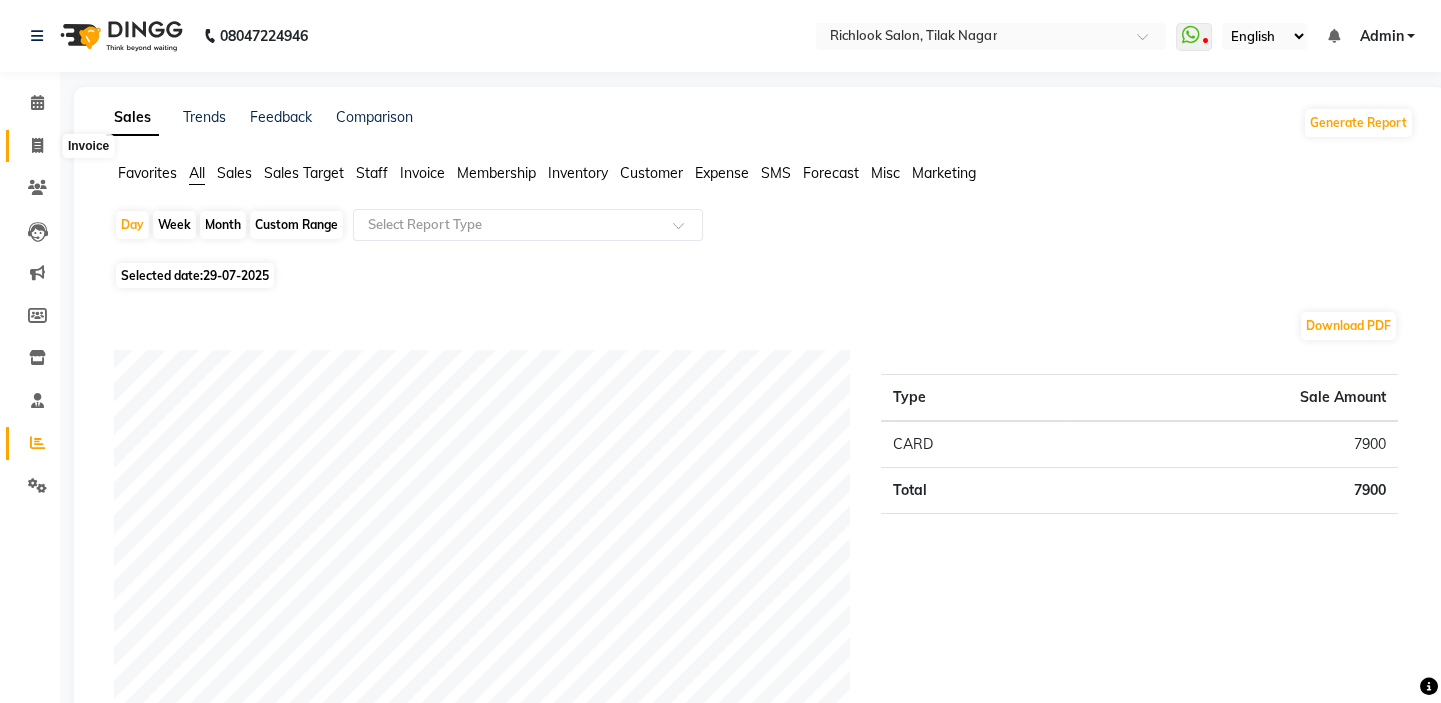 click 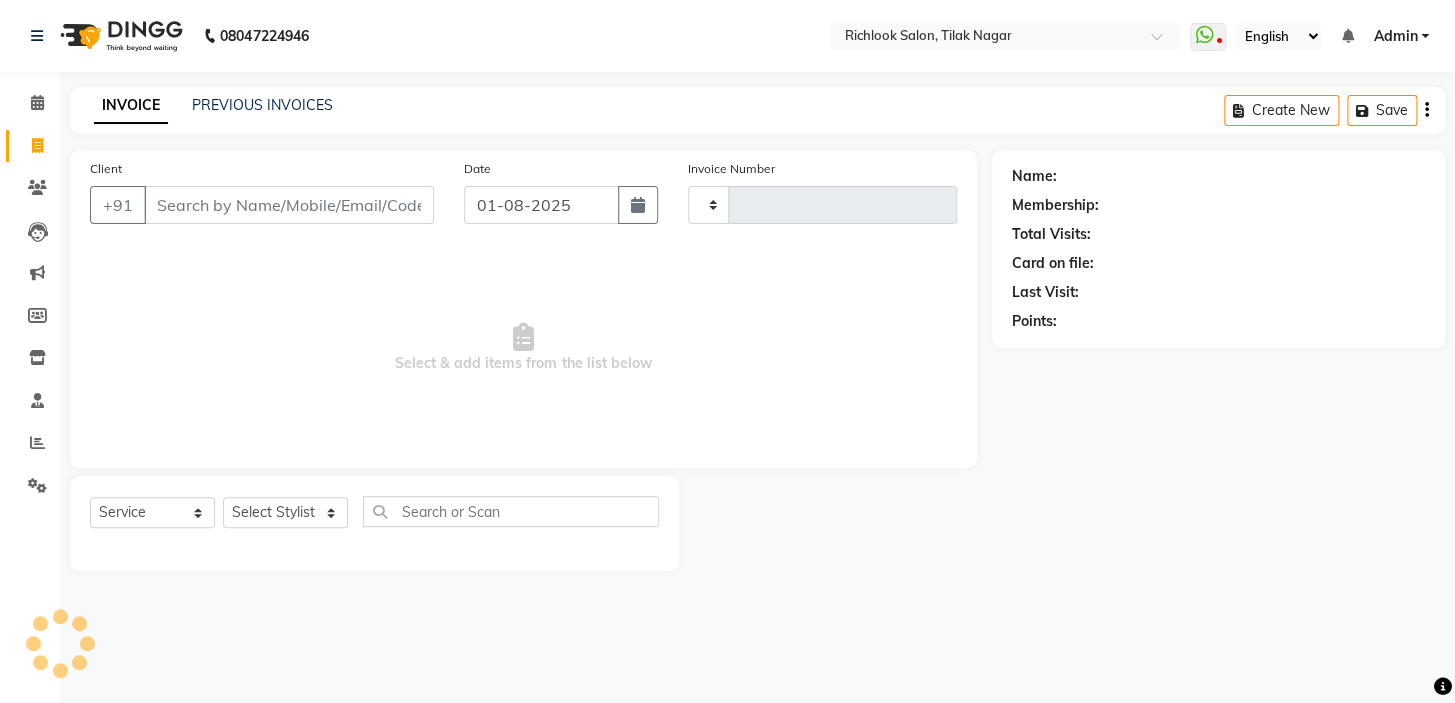click on "Client" at bounding box center (289, 205) 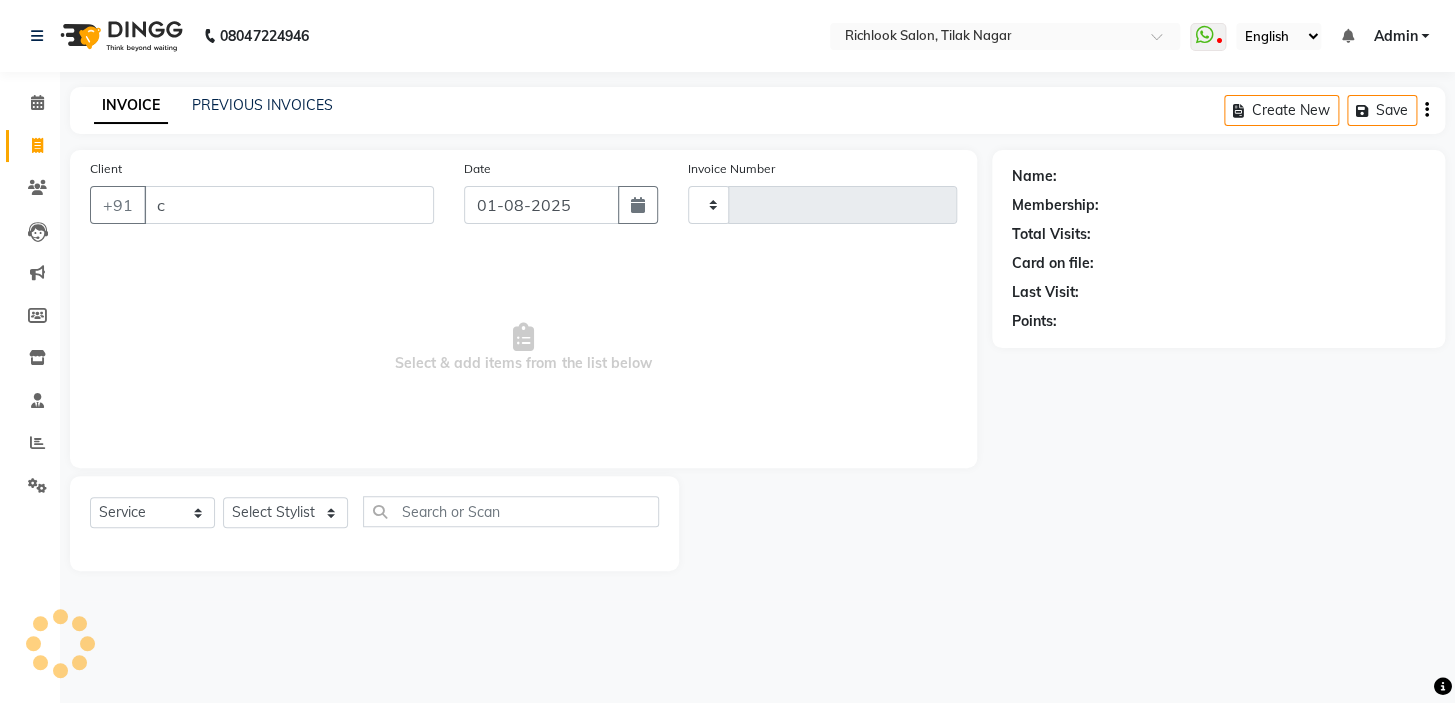 type on "2864" 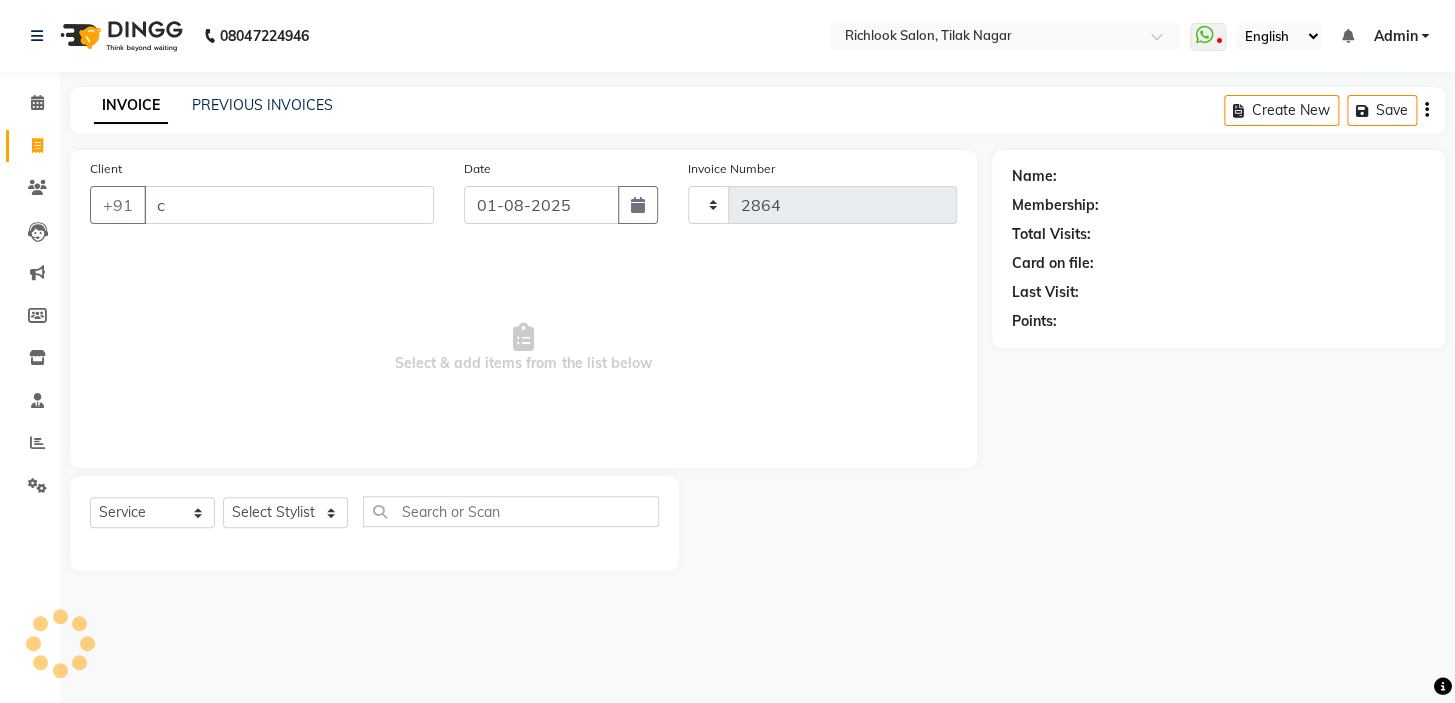 type on "cr" 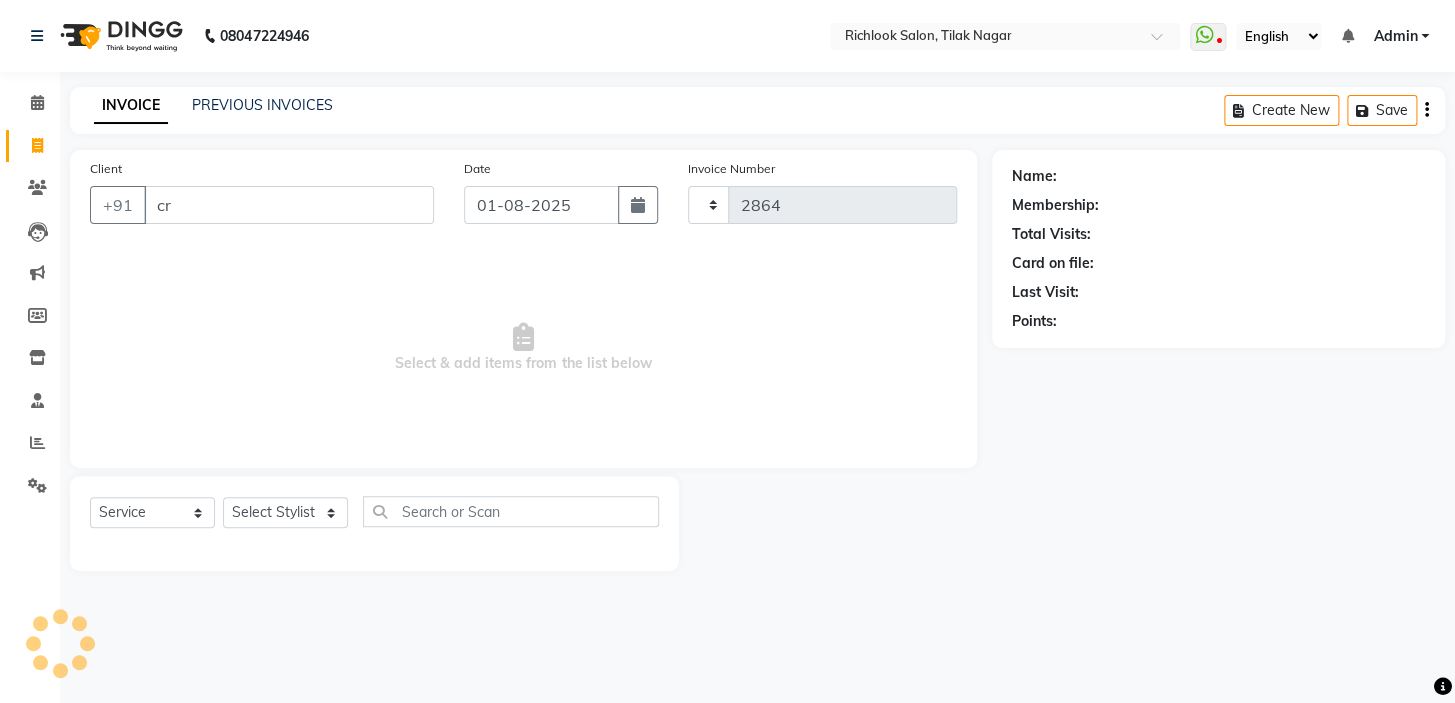 select on "6917" 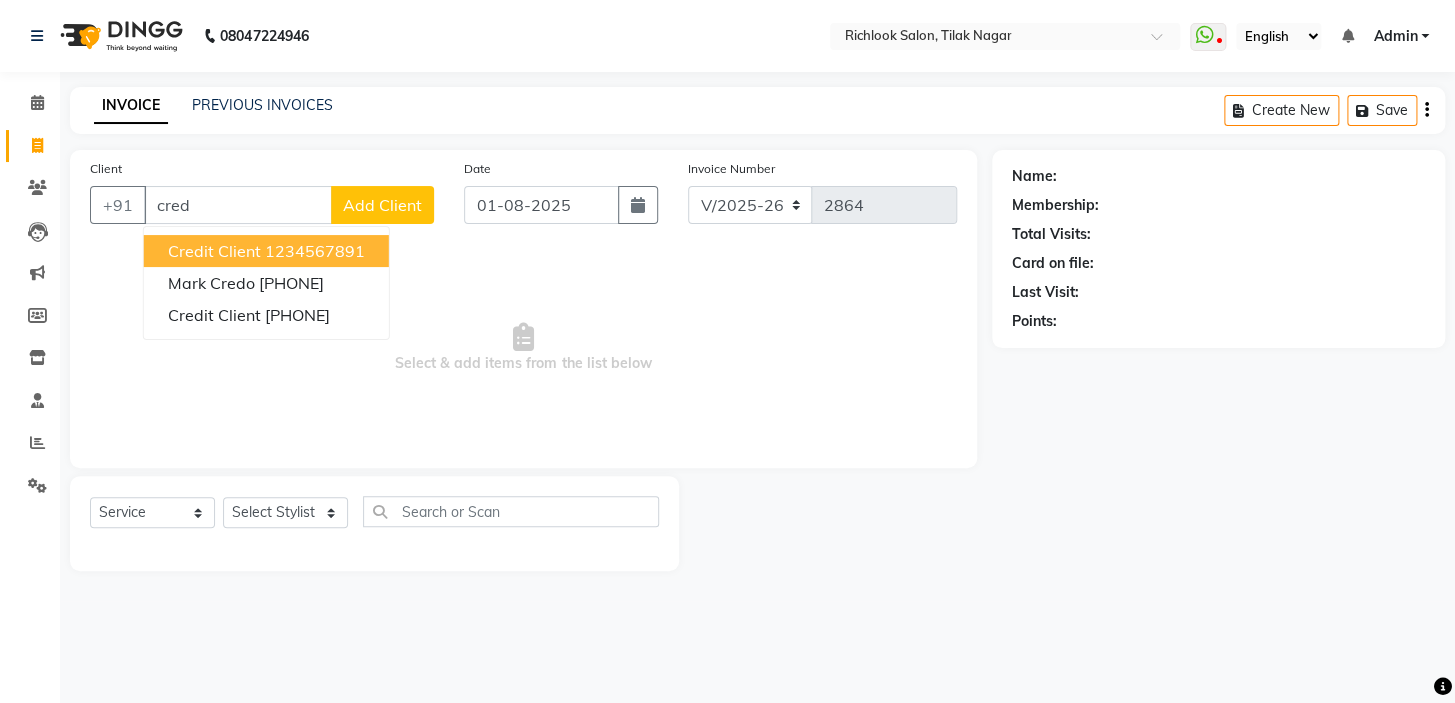 click on "credit client" at bounding box center [214, 251] 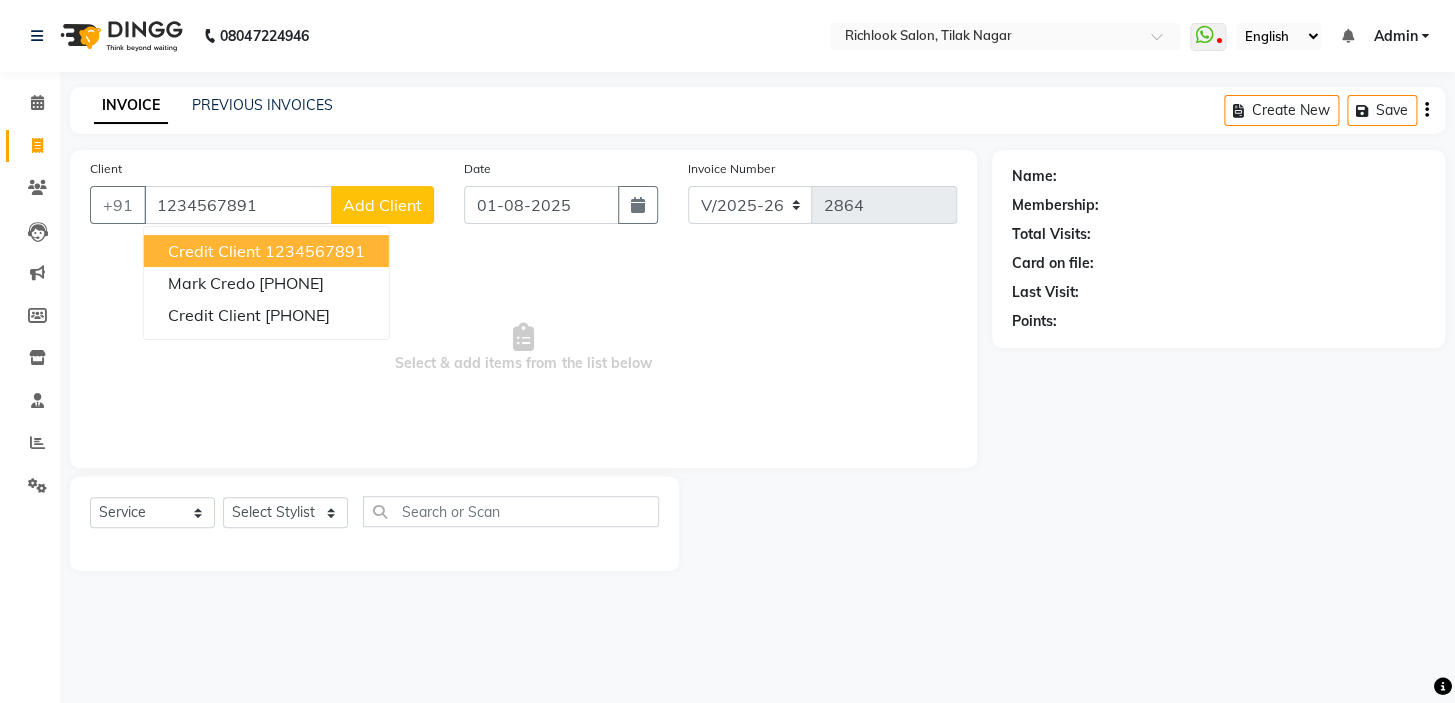 type on "1234567891" 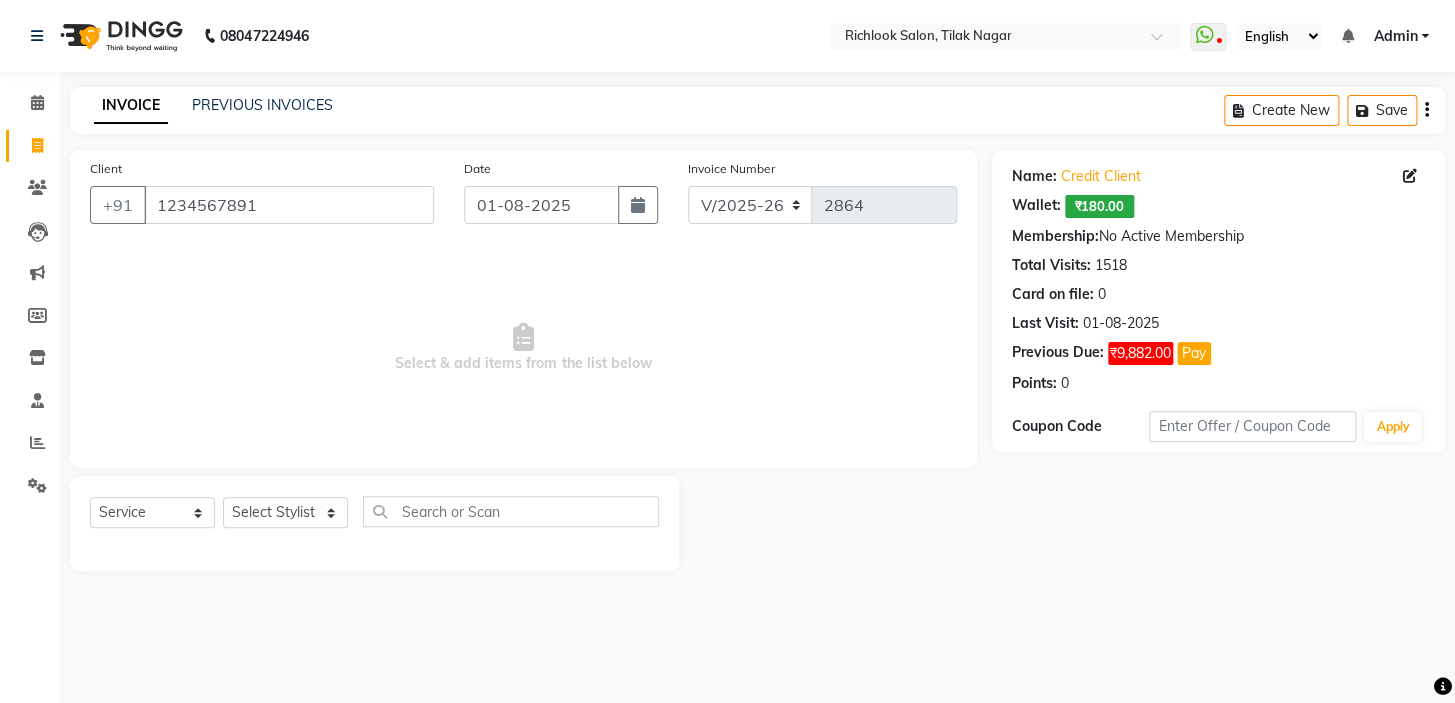 drag, startPoint x: 628, startPoint y: 210, endPoint x: 605, endPoint y: 220, distance: 25.079872 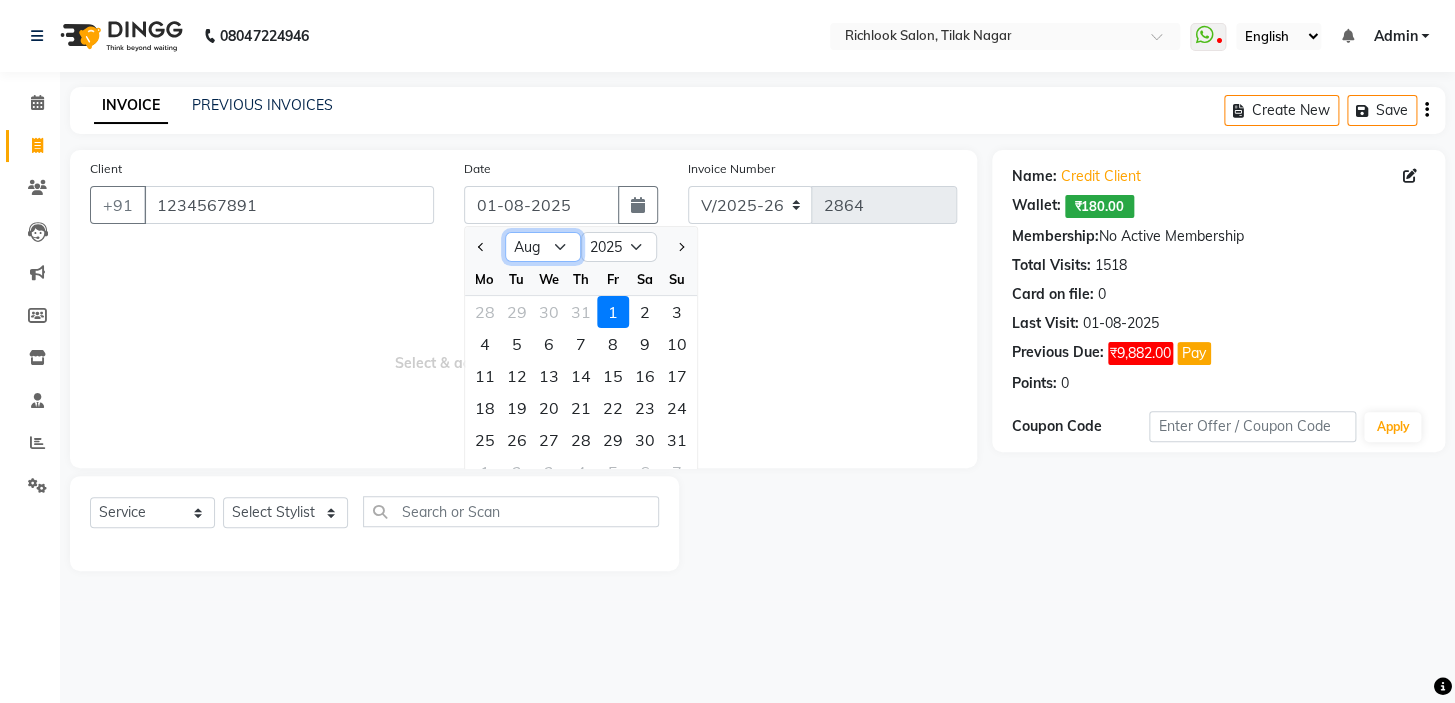 drag, startPoint x: 539, startPoint y: 247, endPoint x: 534, endPoint y: 257, distance: 11.18034 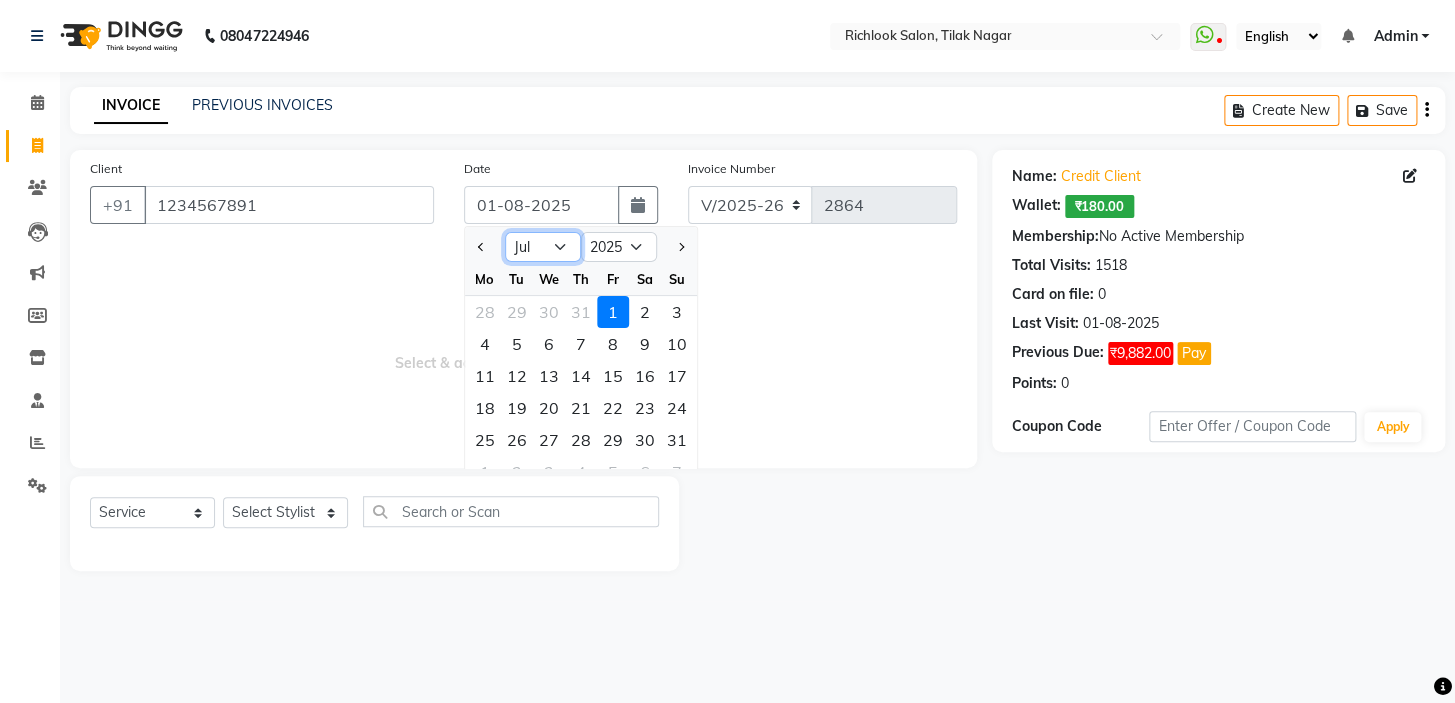 click on "Jan Feb Mar Apr May Jun Jul Aug Sep Oct Nov Dec" 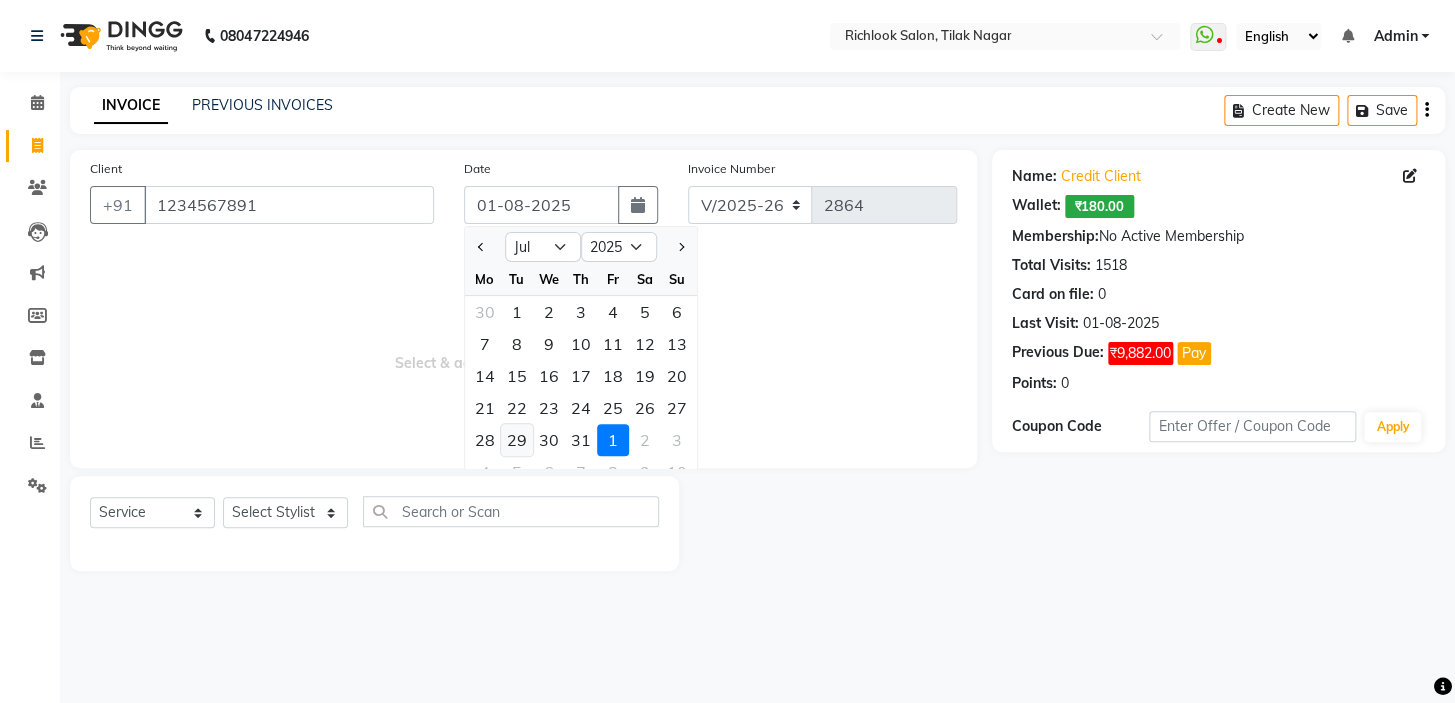 click on "29" 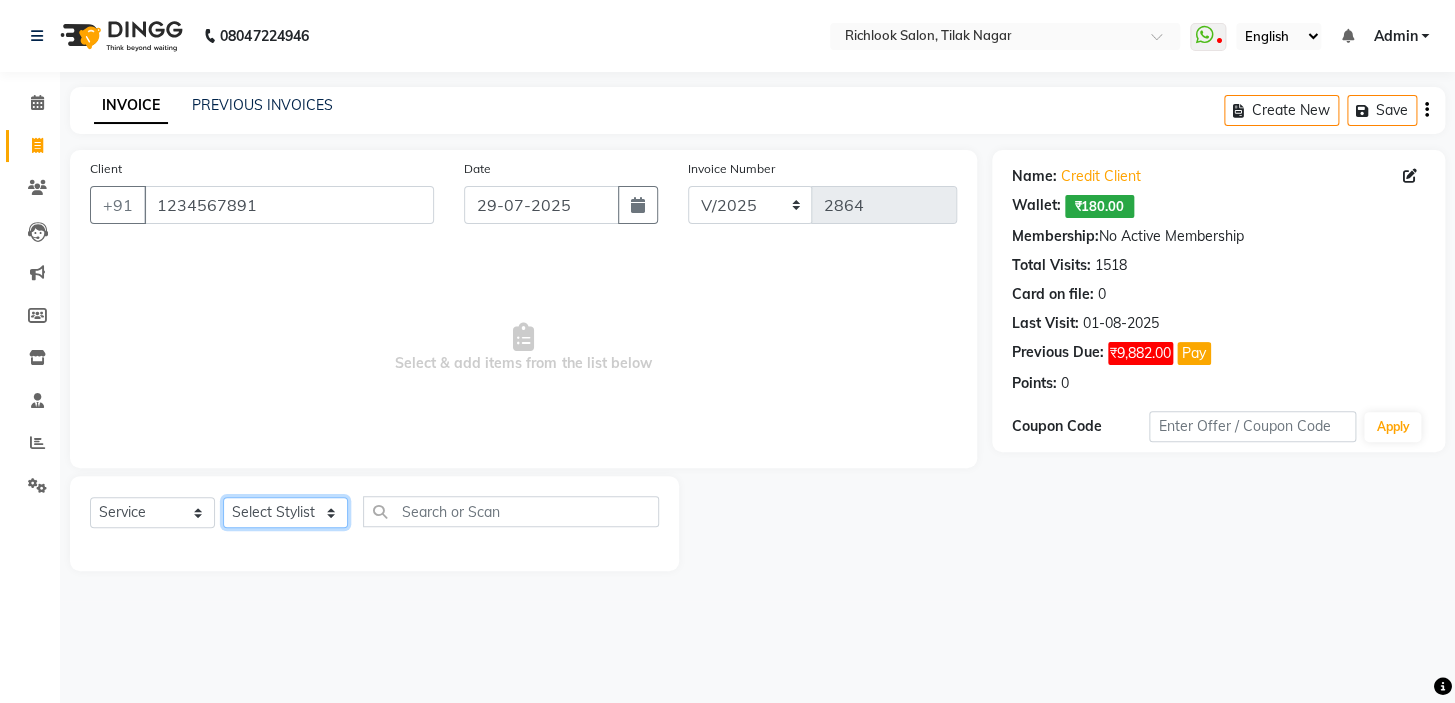 drag, startPoint x: 290, startPoint y: 510, endPoint x: 422, endPoint y: 524, distance: 132.74034 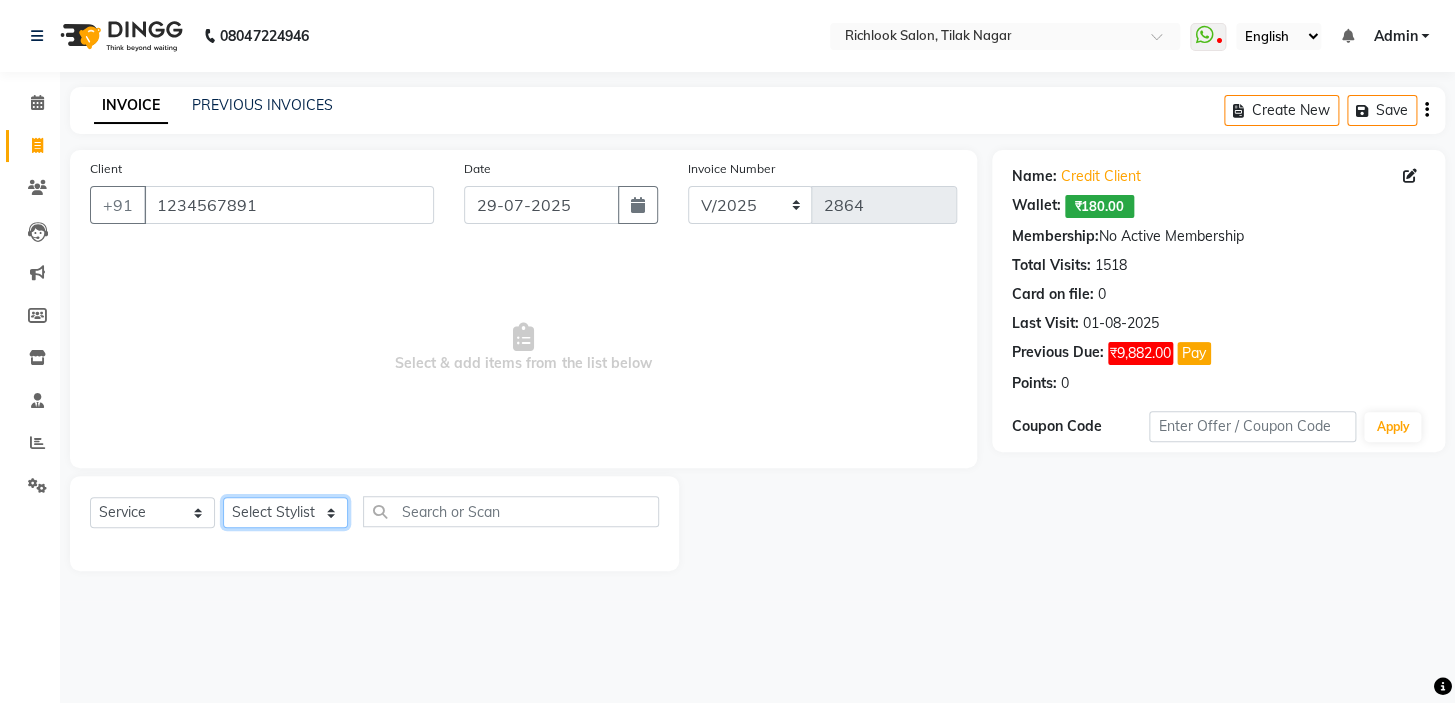select on "65653" 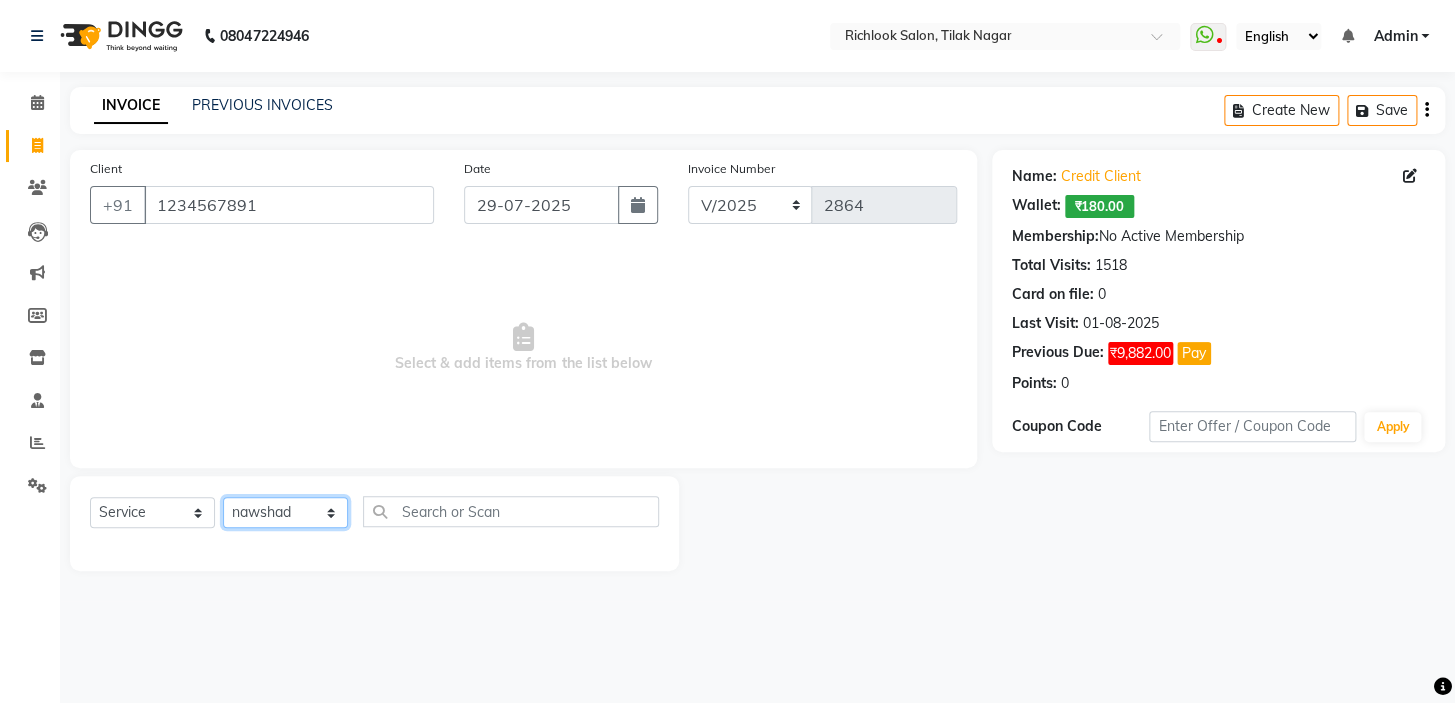click on "Select Stylist [NAME] [NAME] [NAME] [NAME] [NAME]  [NAME] [NAME]   [NAME] [NAME]   [NAME]" 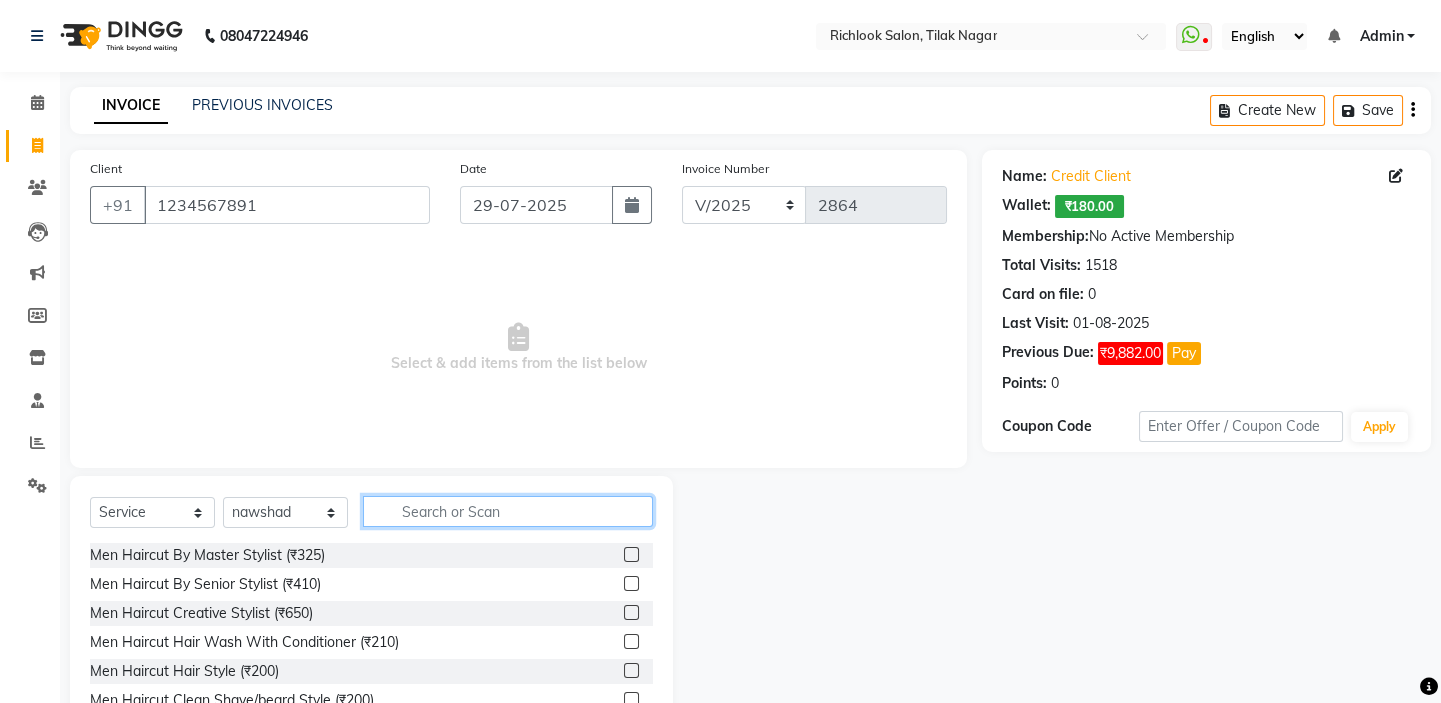 click 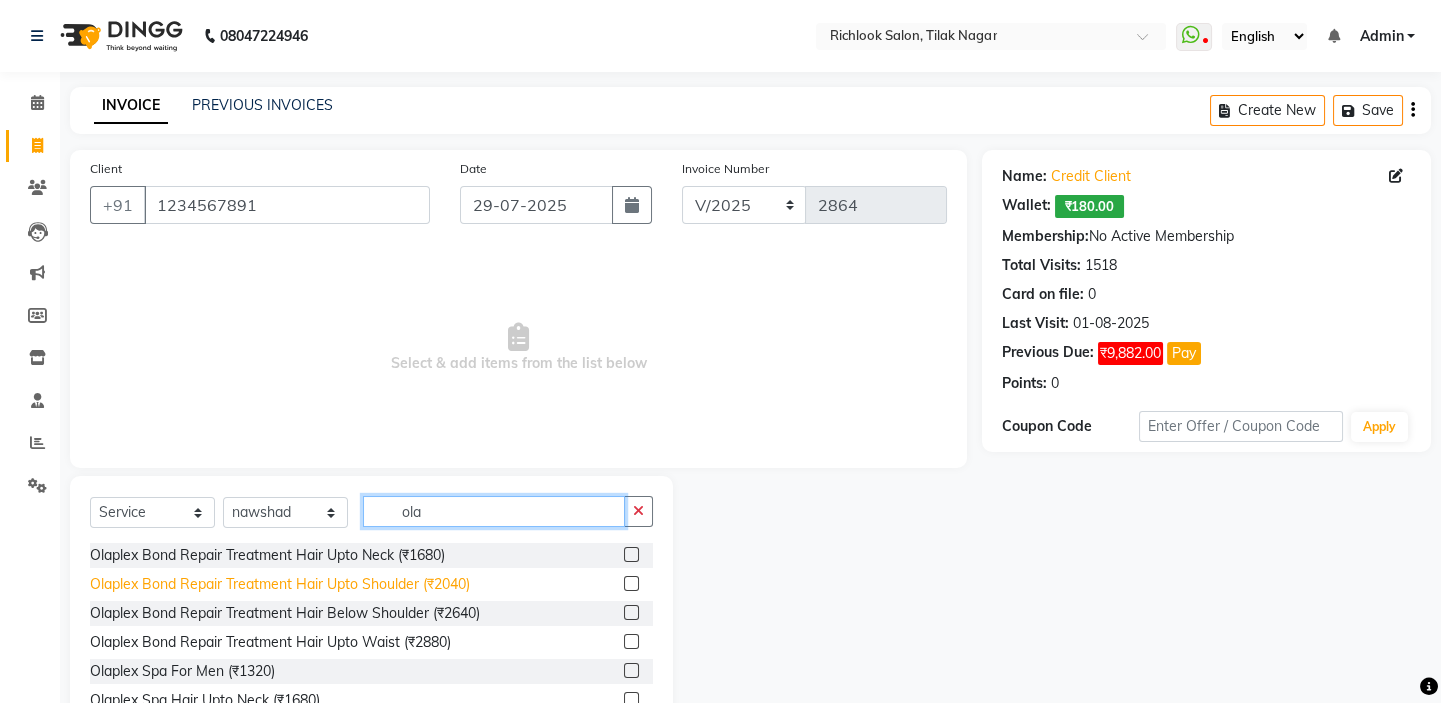 type on "ola" 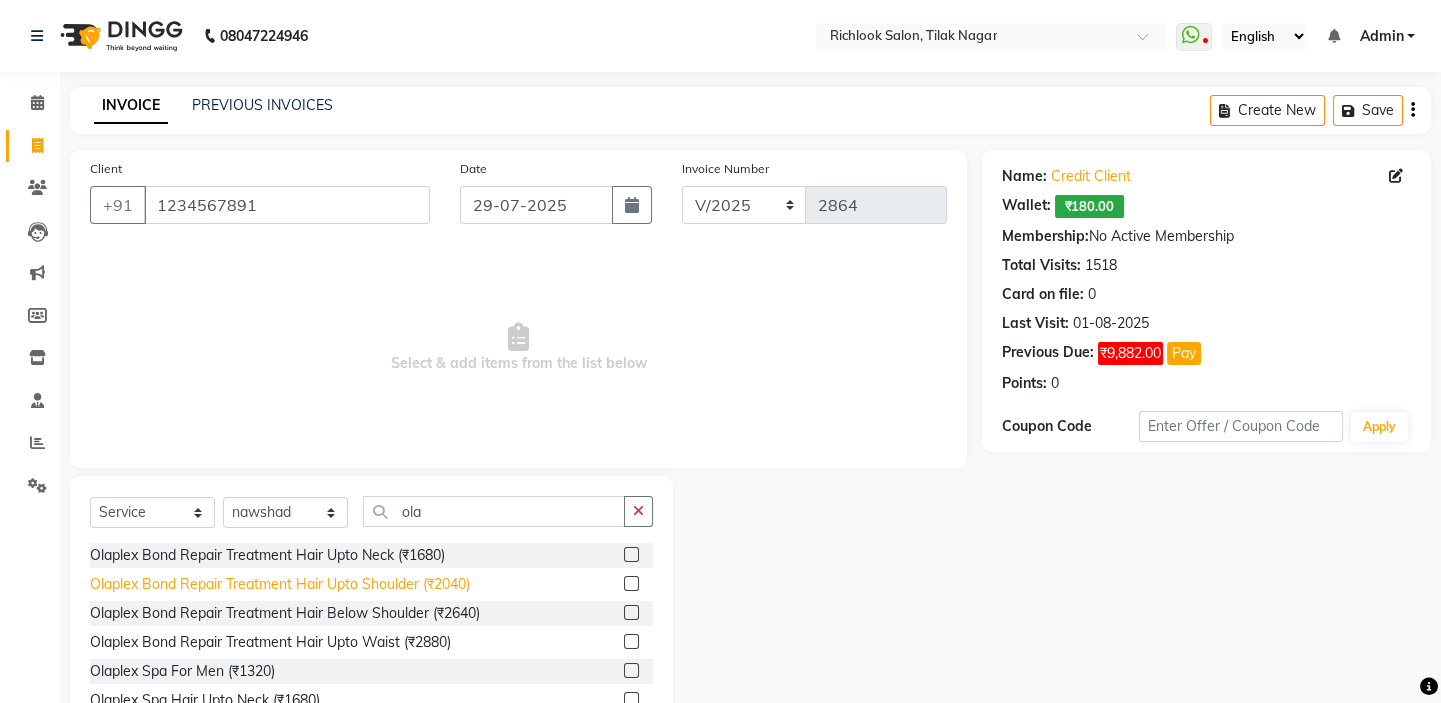 click on "Olaplex Bond Repair Treatment Hair Upto Shoulder (₹2040)" 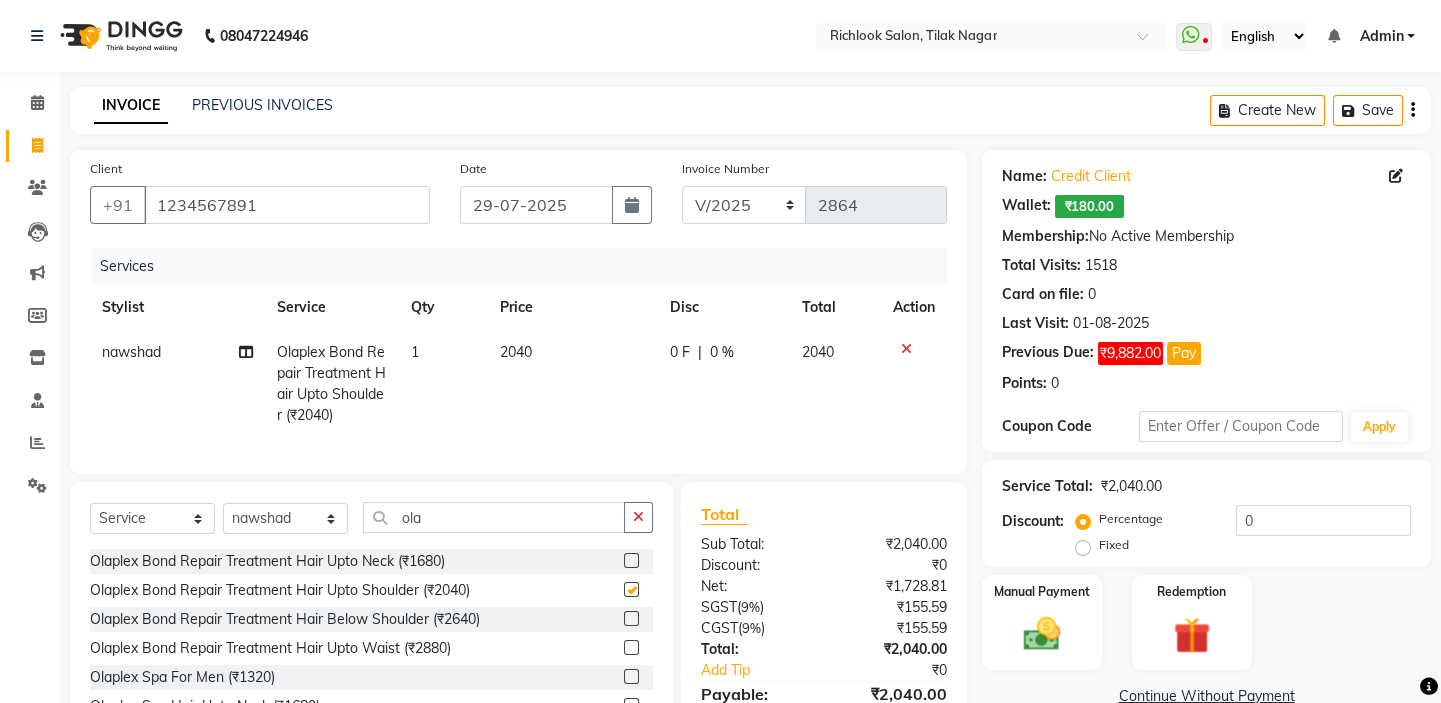 checkbox on "false" 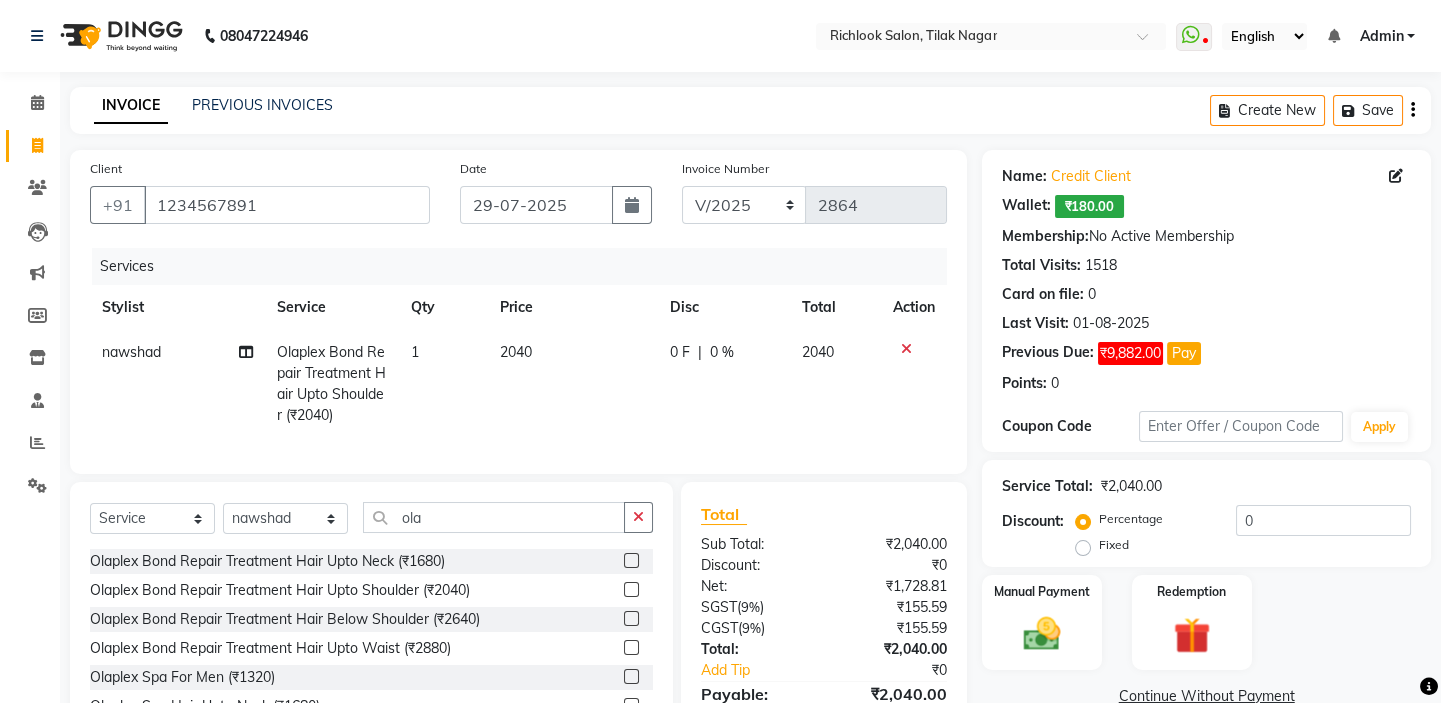 click on "2040" 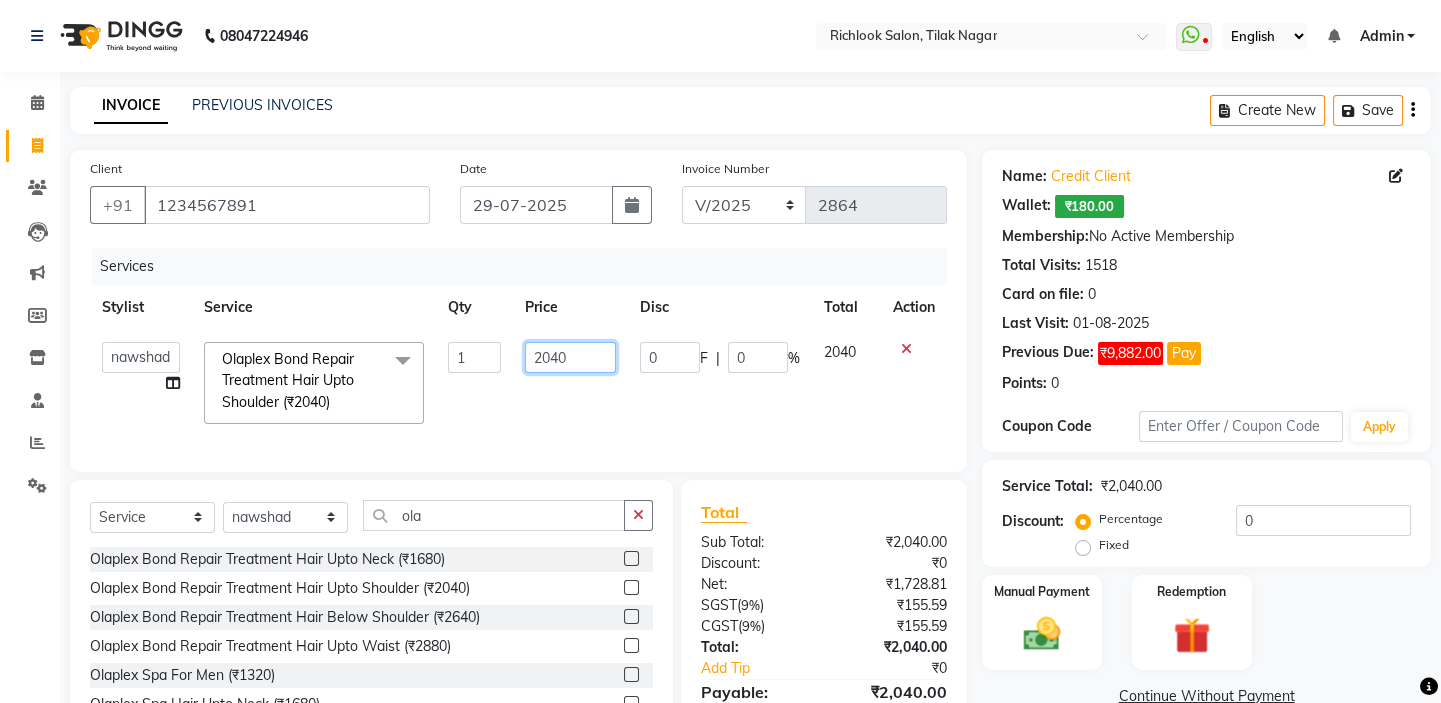 drag, startPoint x: 586, startPoint y: 357, endPoint x: 283, endPoint y: 360, distance: 303.01486 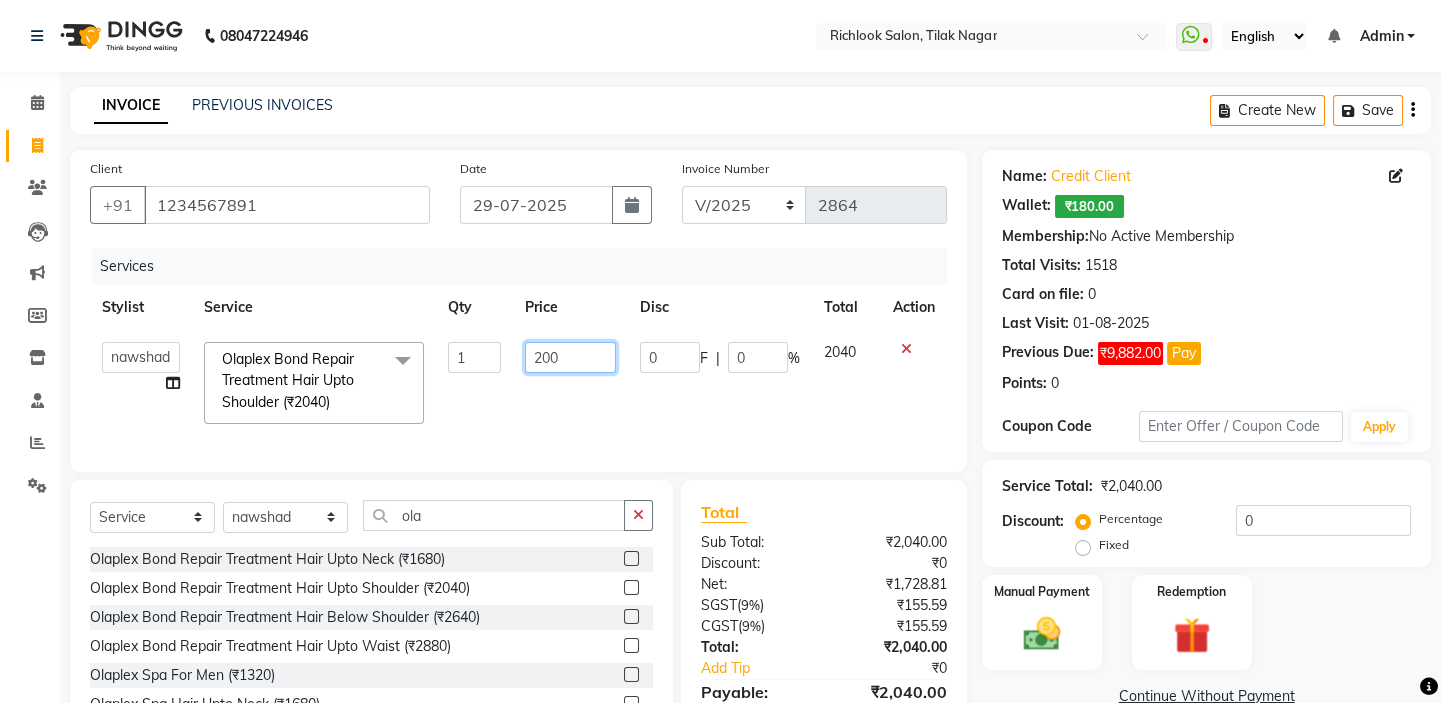 type on "2000" 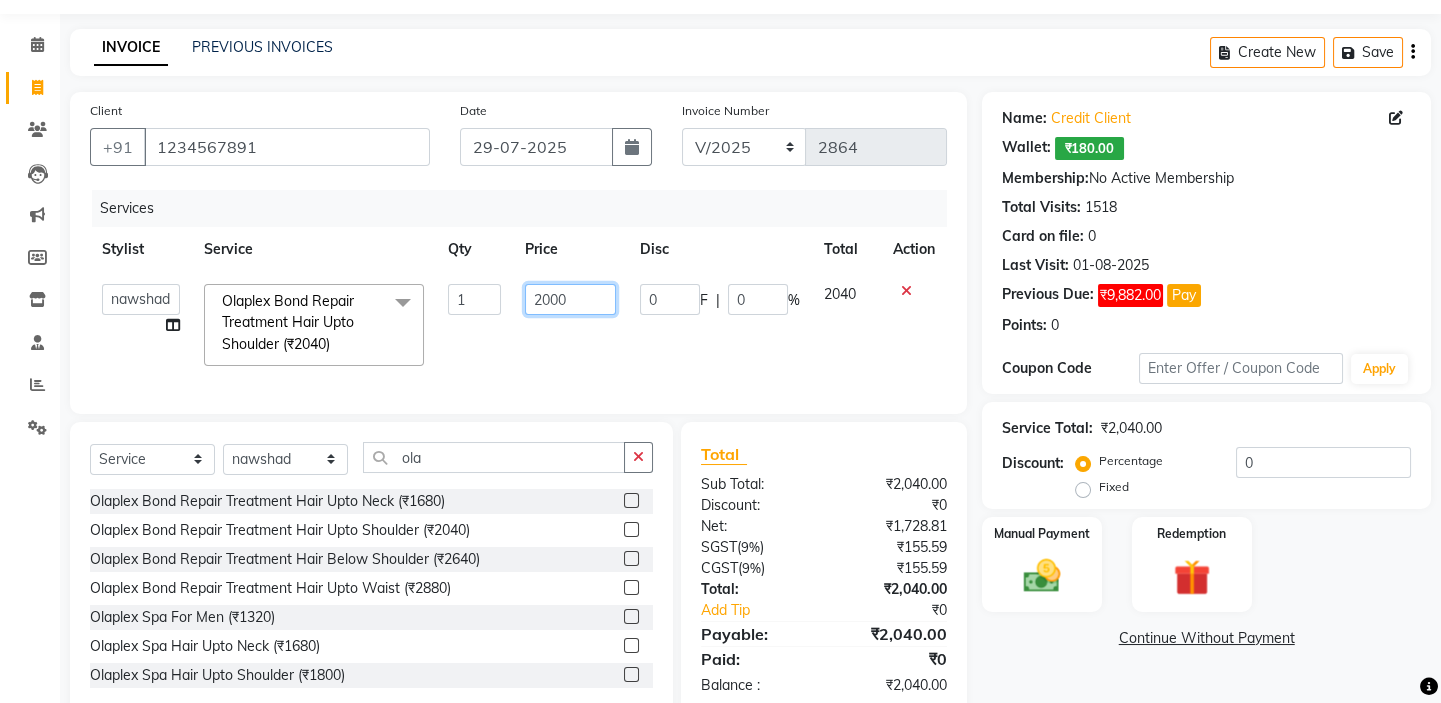 scroll, scrollTop: 116, scrollLeft: 0, axis: vertical 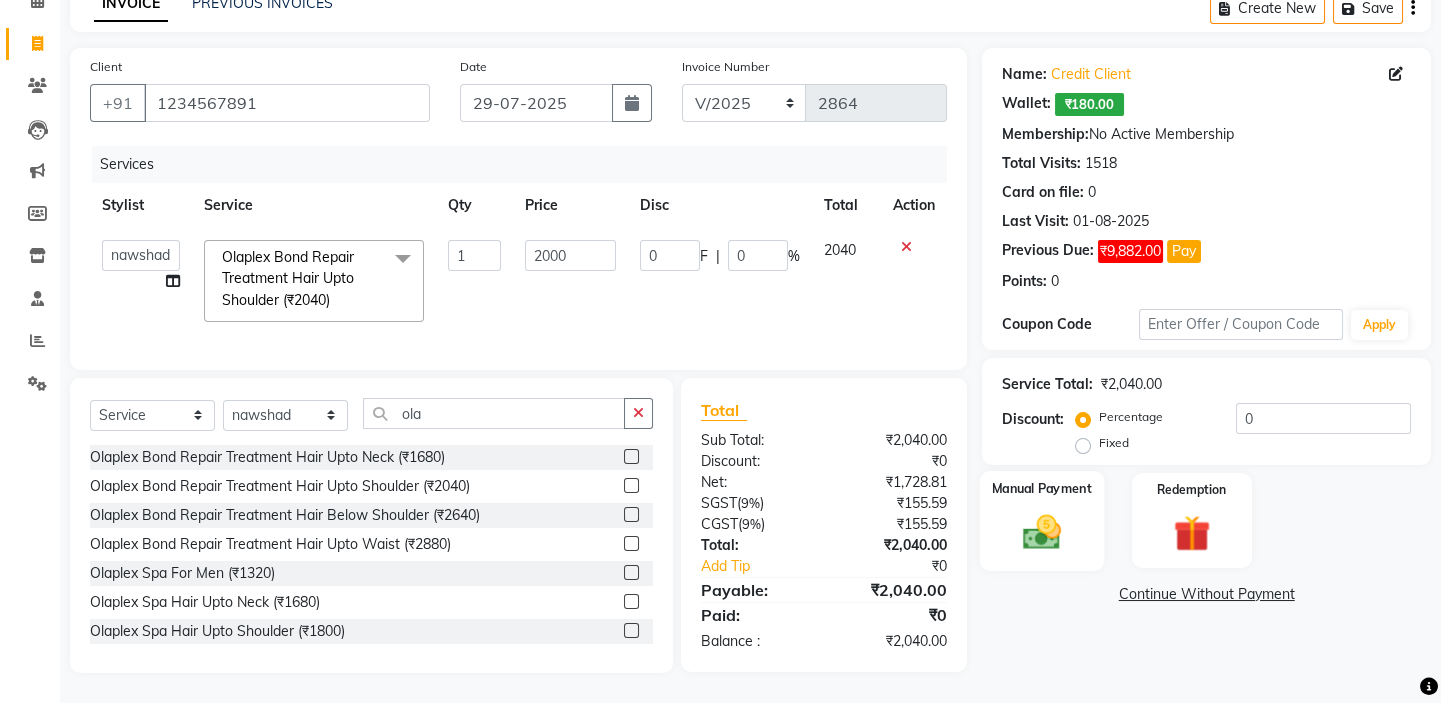 click 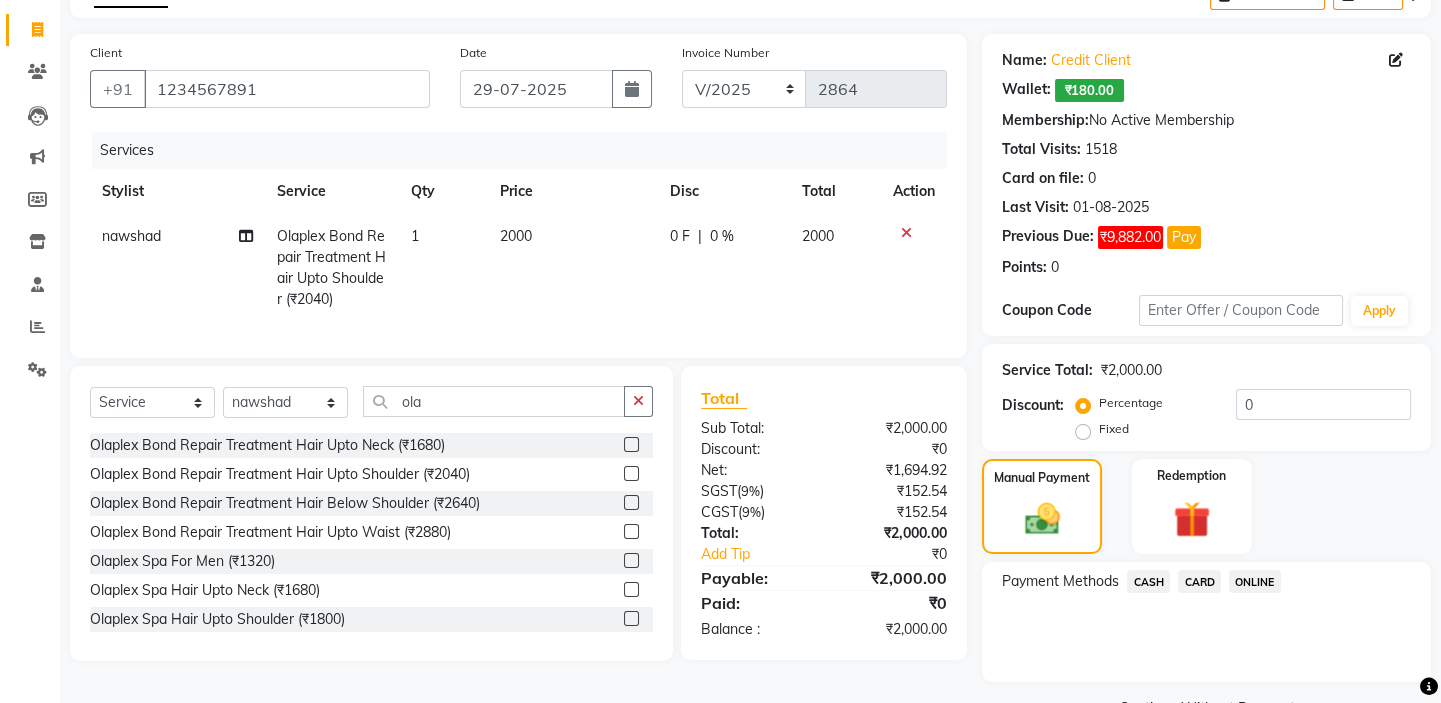click on "CARD" 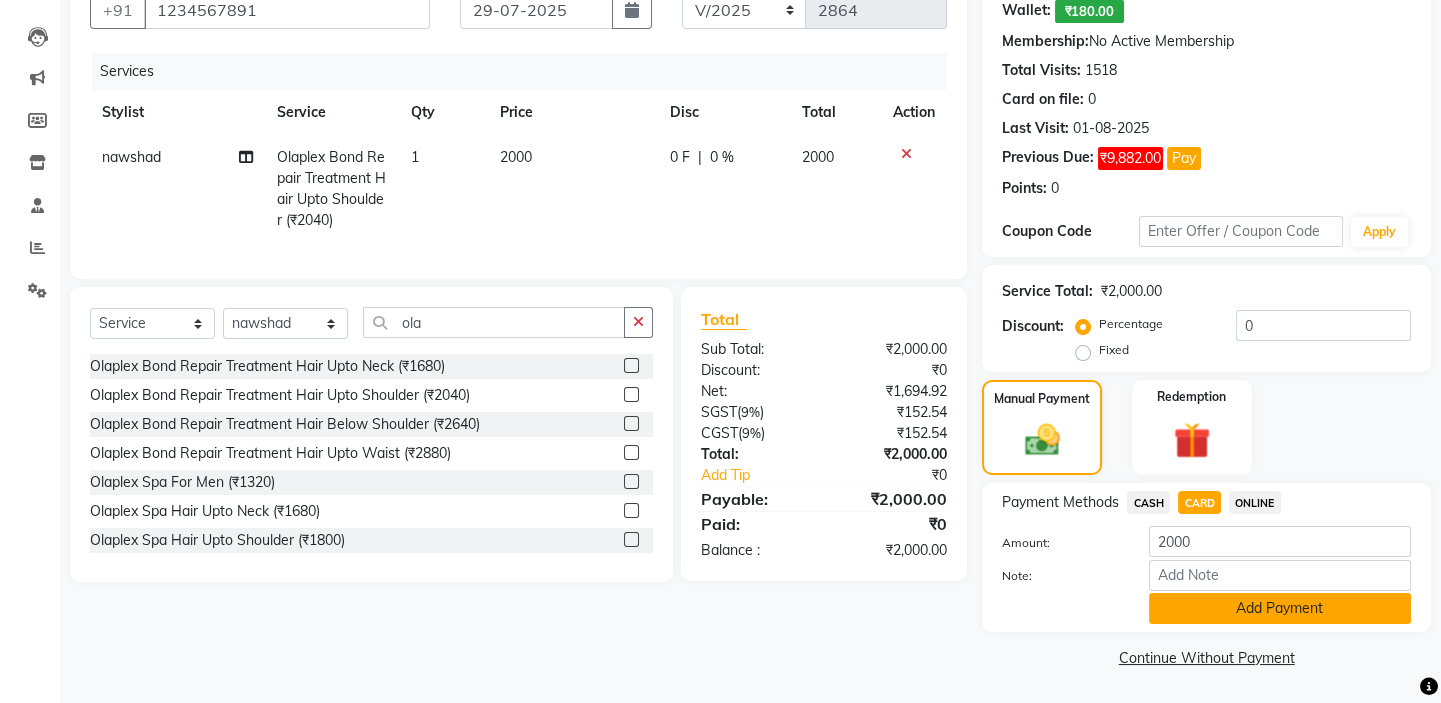 click on "Add Payment" 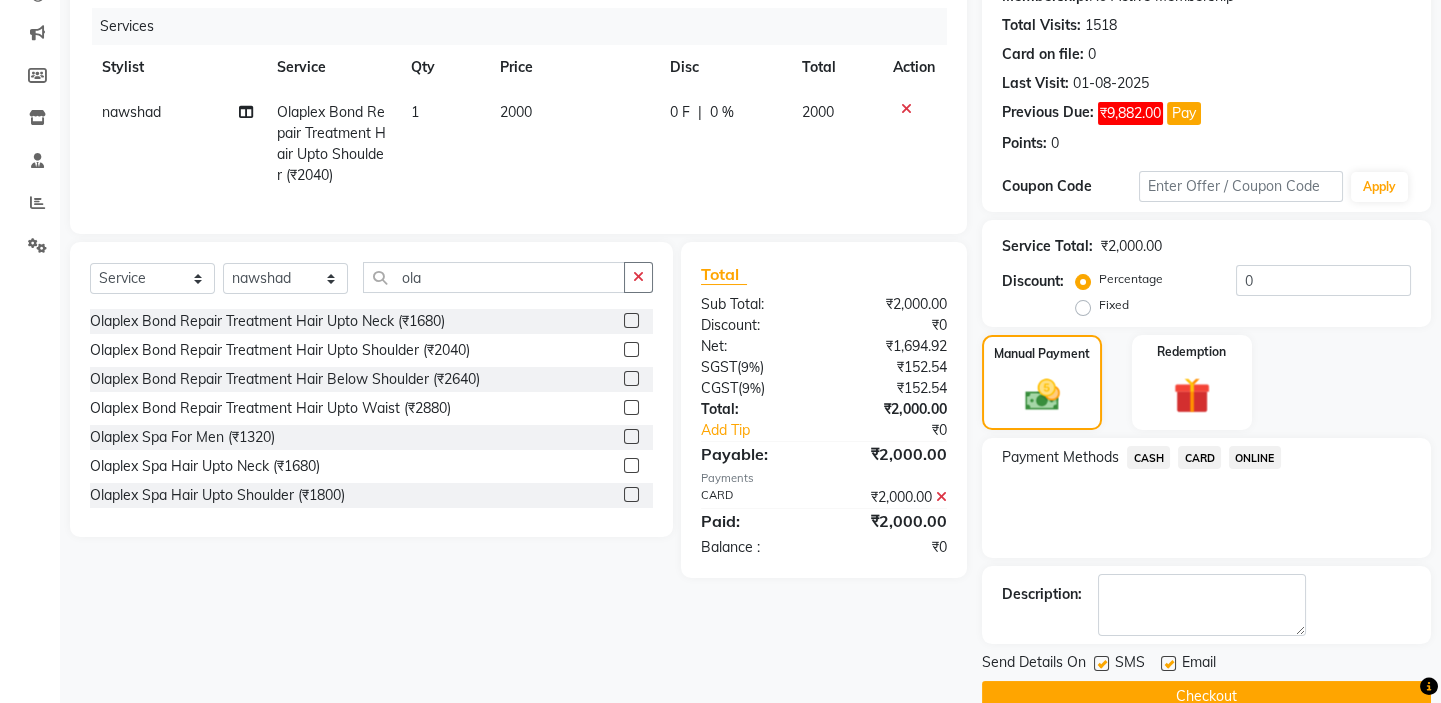 scroll, scrollTop: 279, scrollLeft: 0, axis: vertical 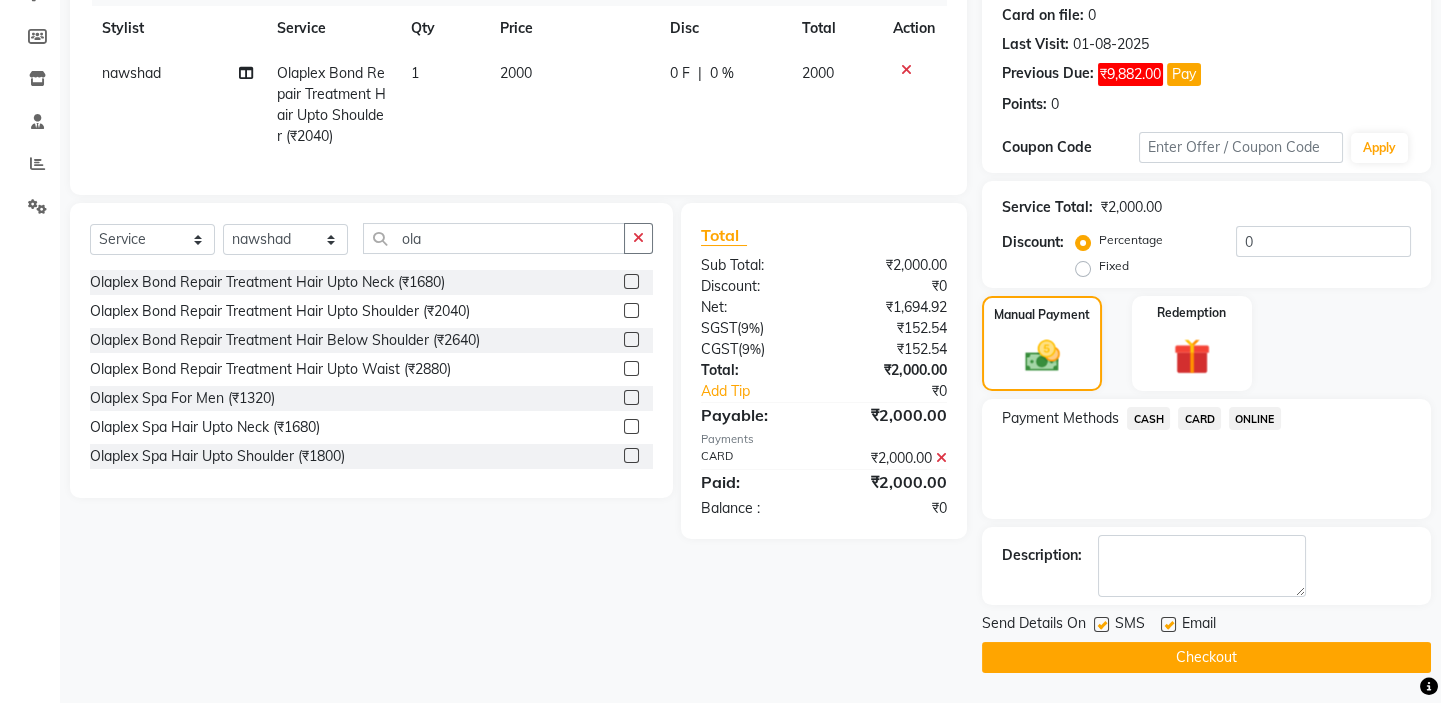 click on "Checkout" 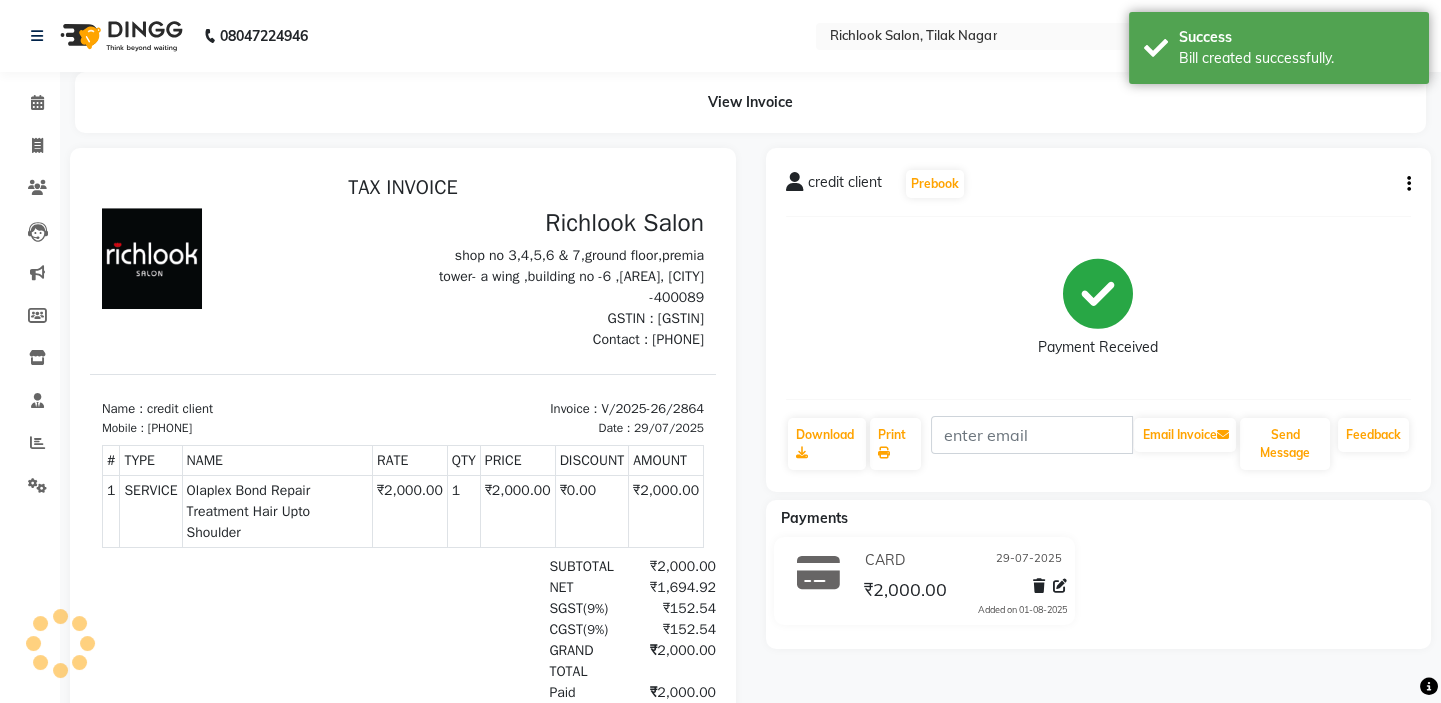 scroll, scrollTop: 0, scrollLeft: 0, axis: both 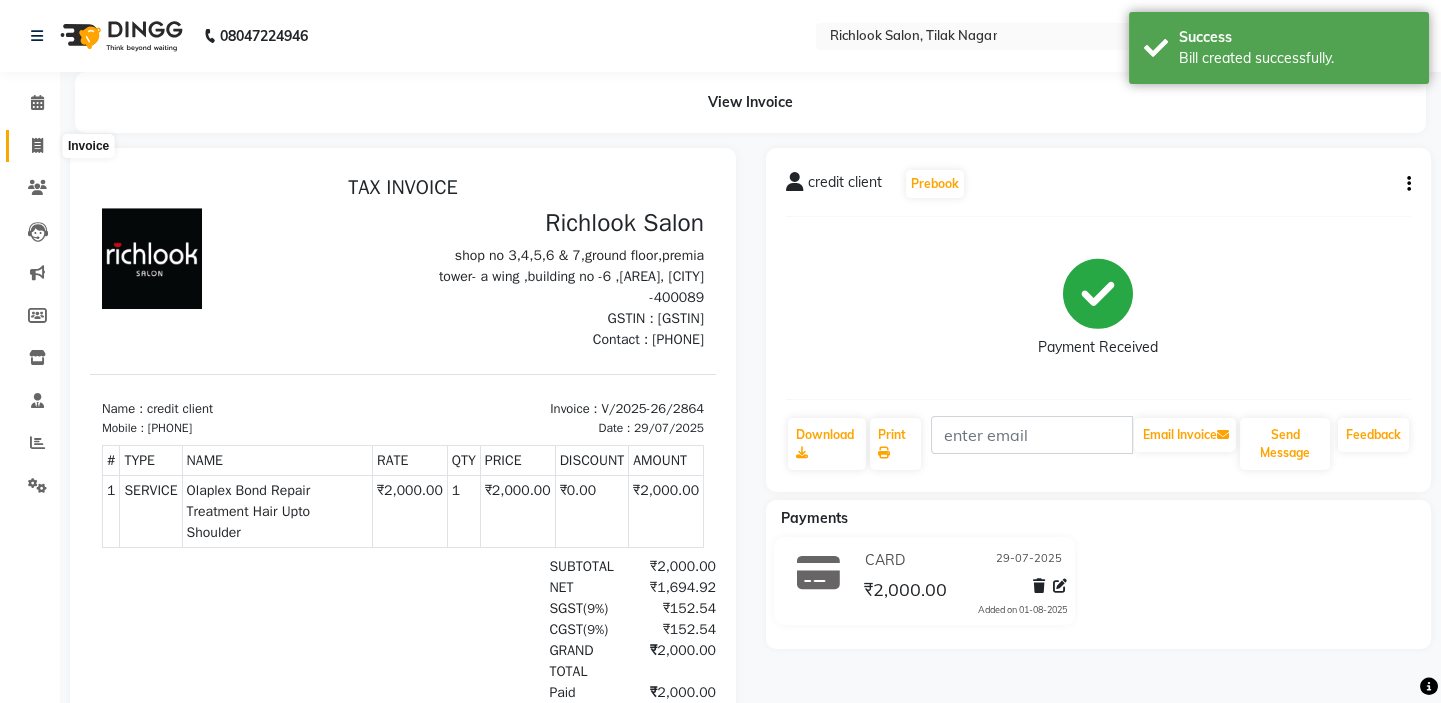 click 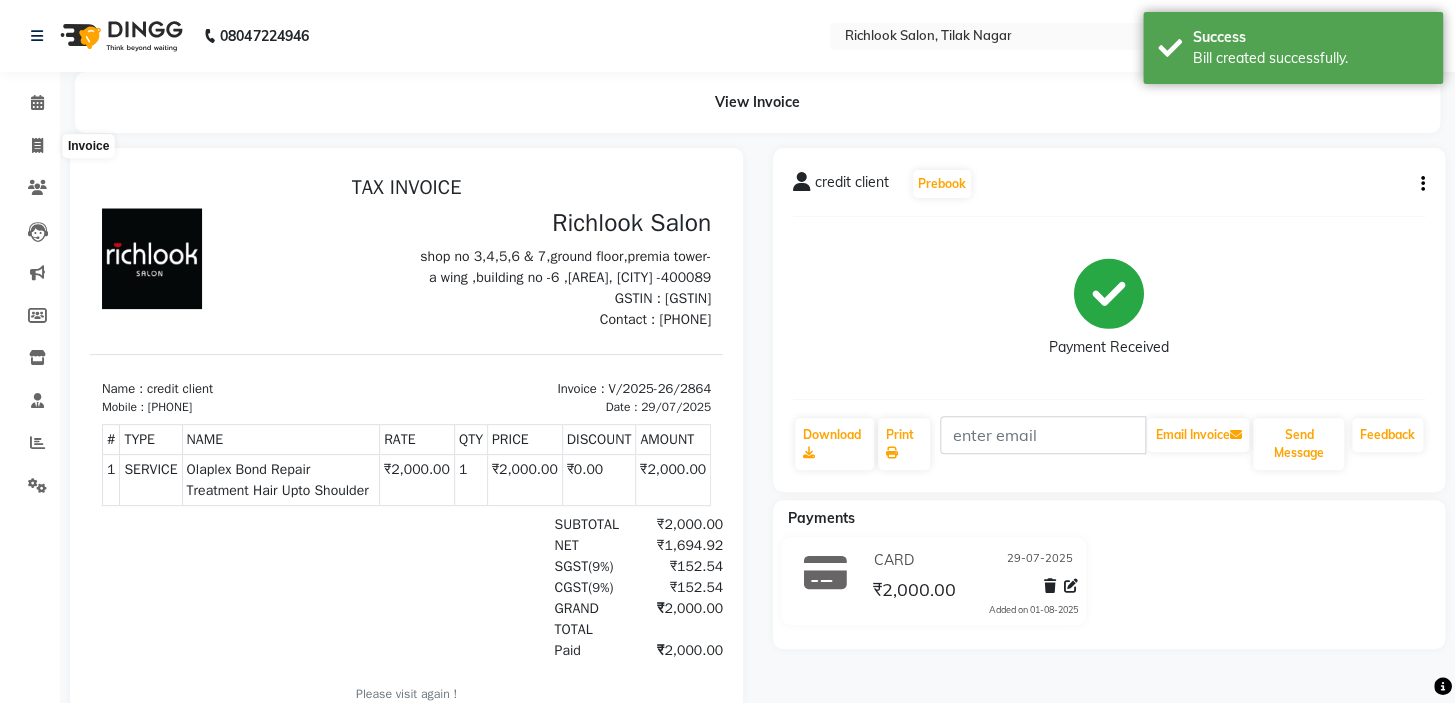 select on "6917" 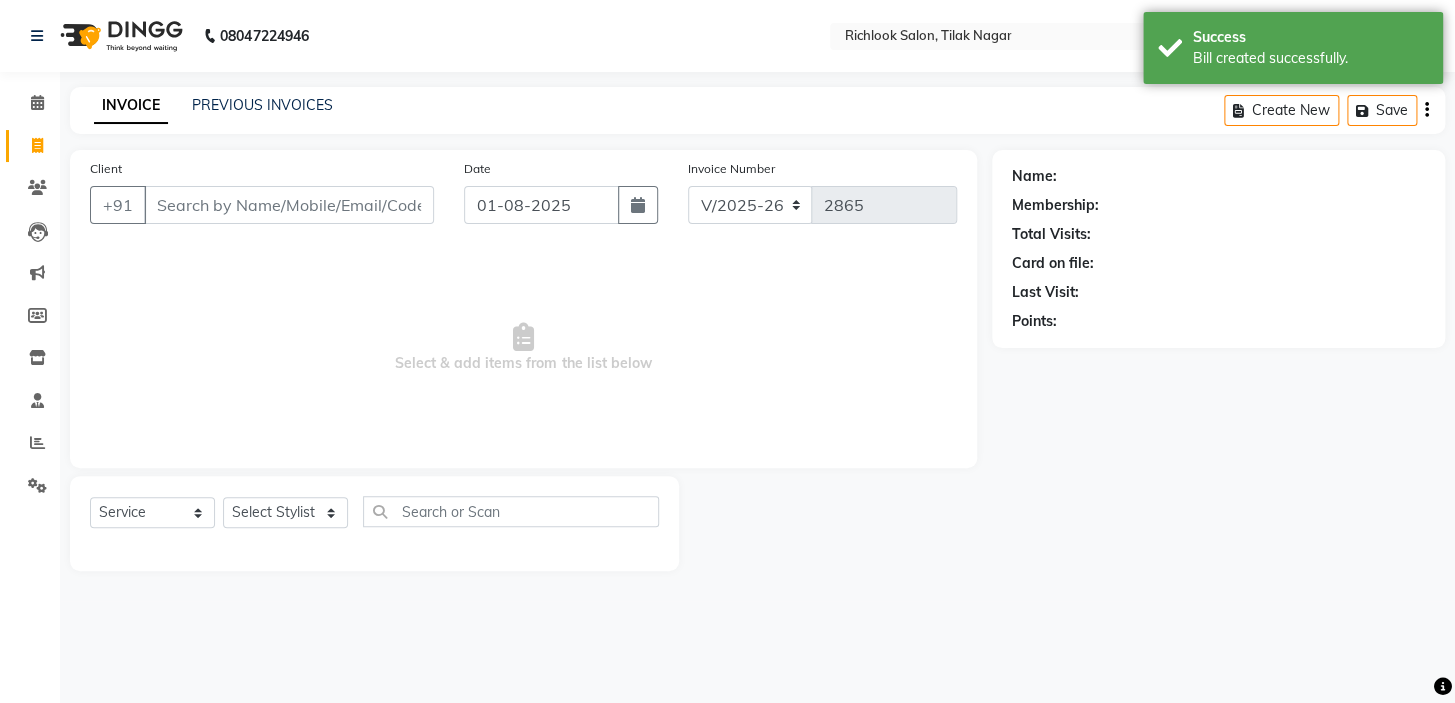 click on "Client" at bounding box center [289, 205] 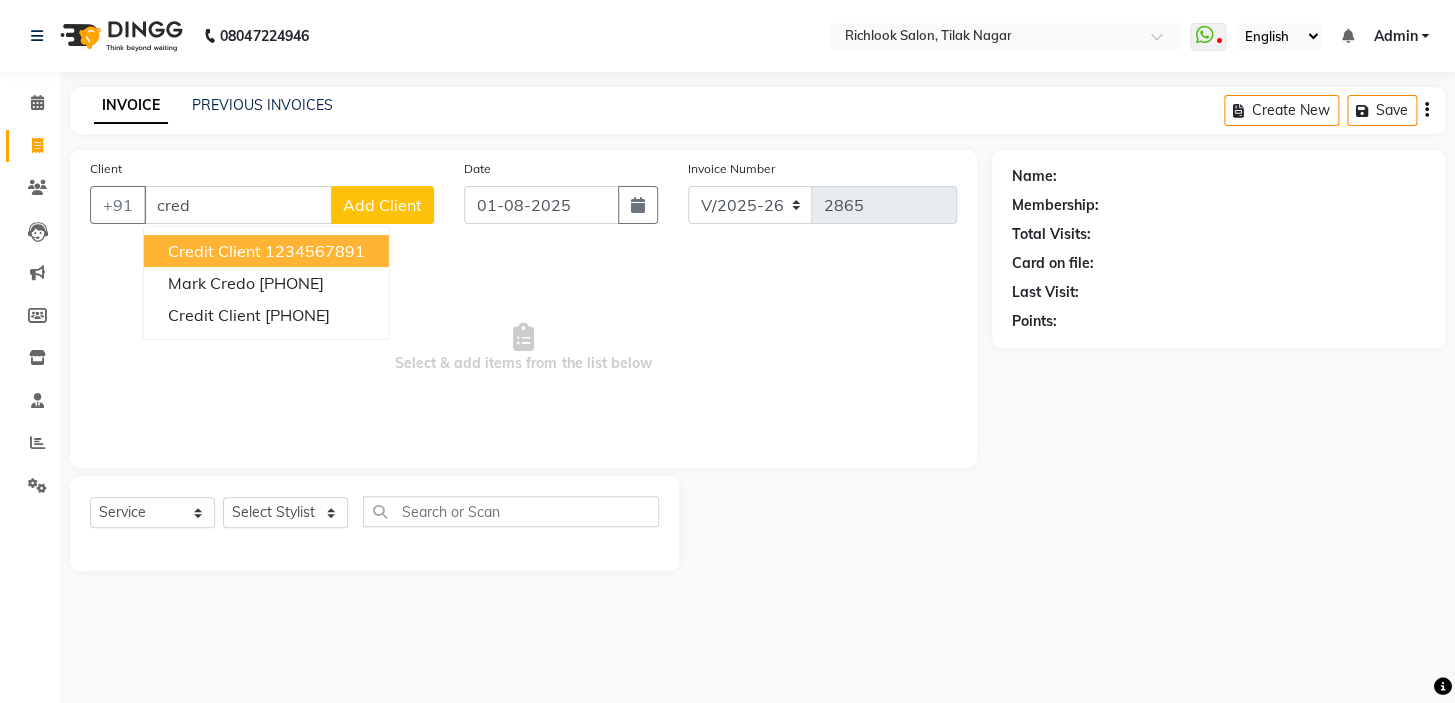 click on "1234567891" at bounding box center (315, 251) 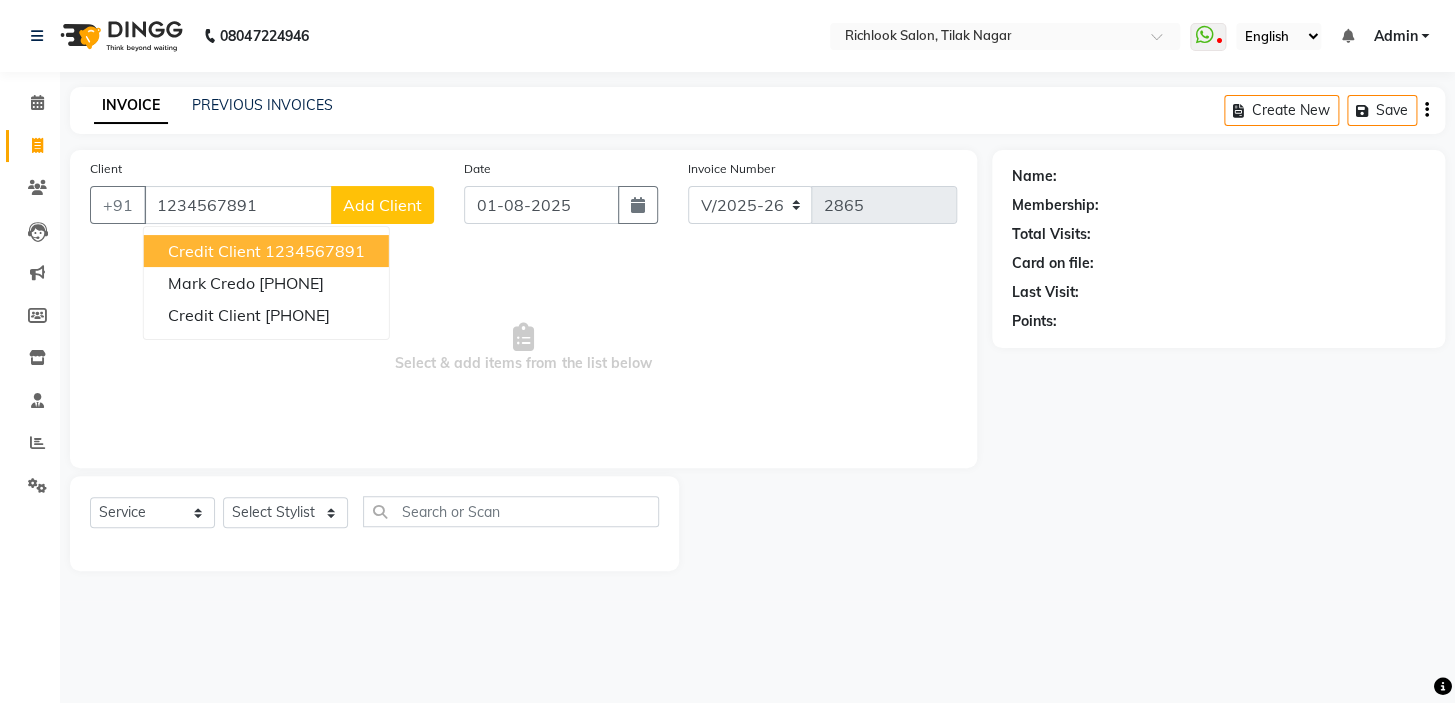 type on "1234567891" 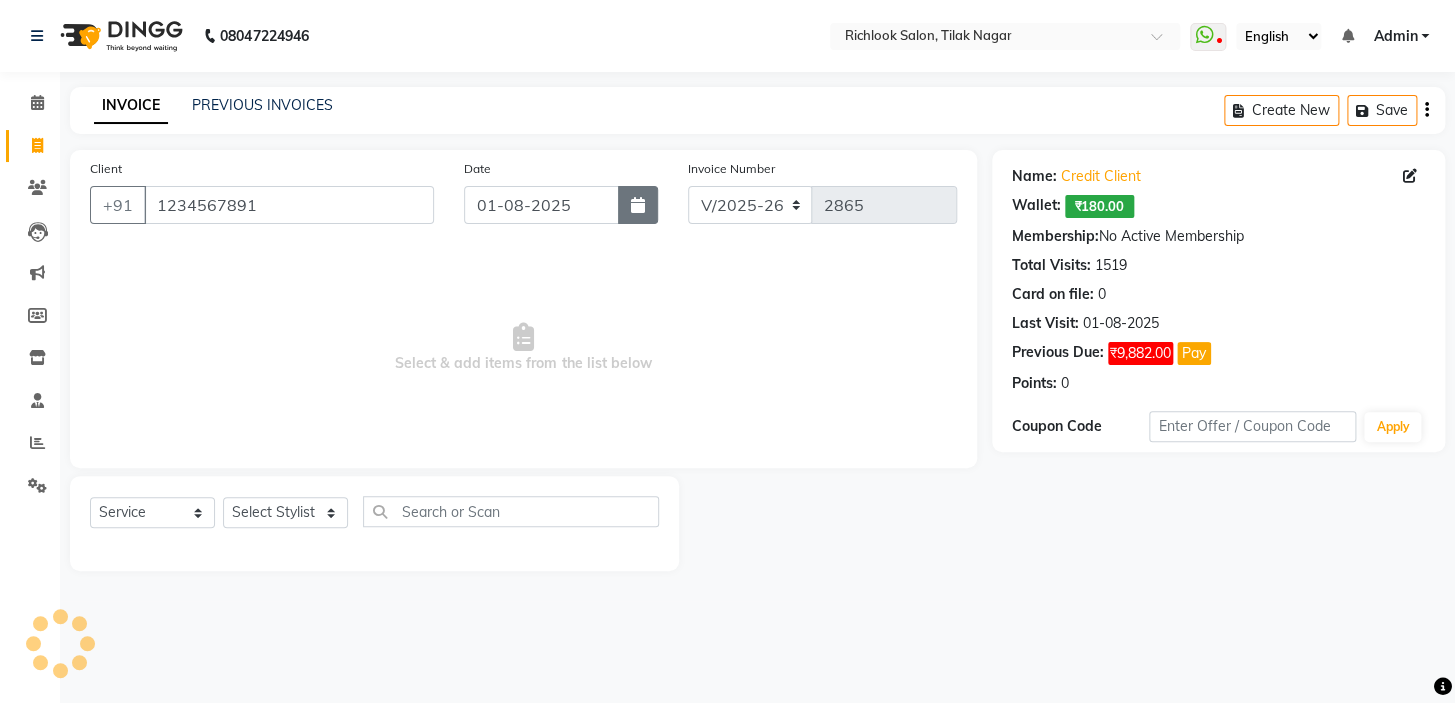 click 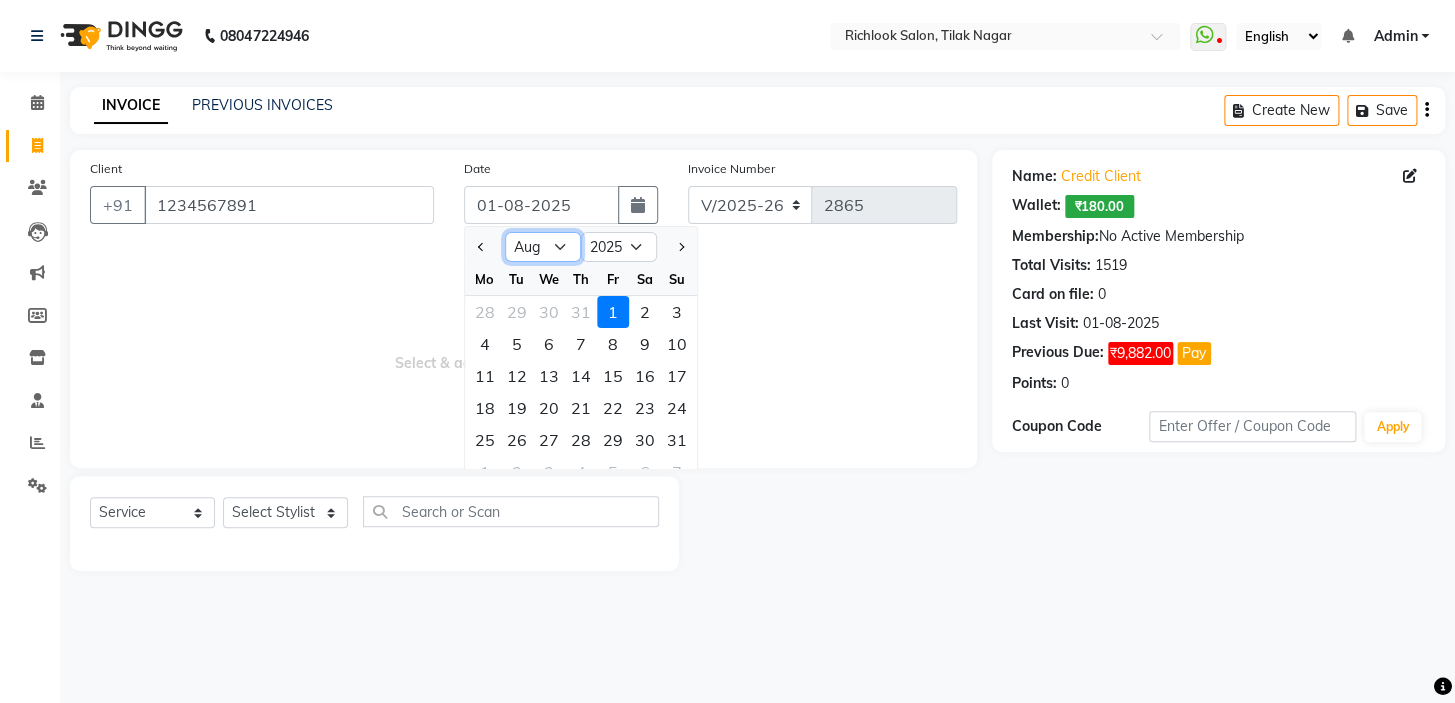 click on "Jan Feb Mar Apr May Jun Jul Aug Sep Oct Nov Dec" 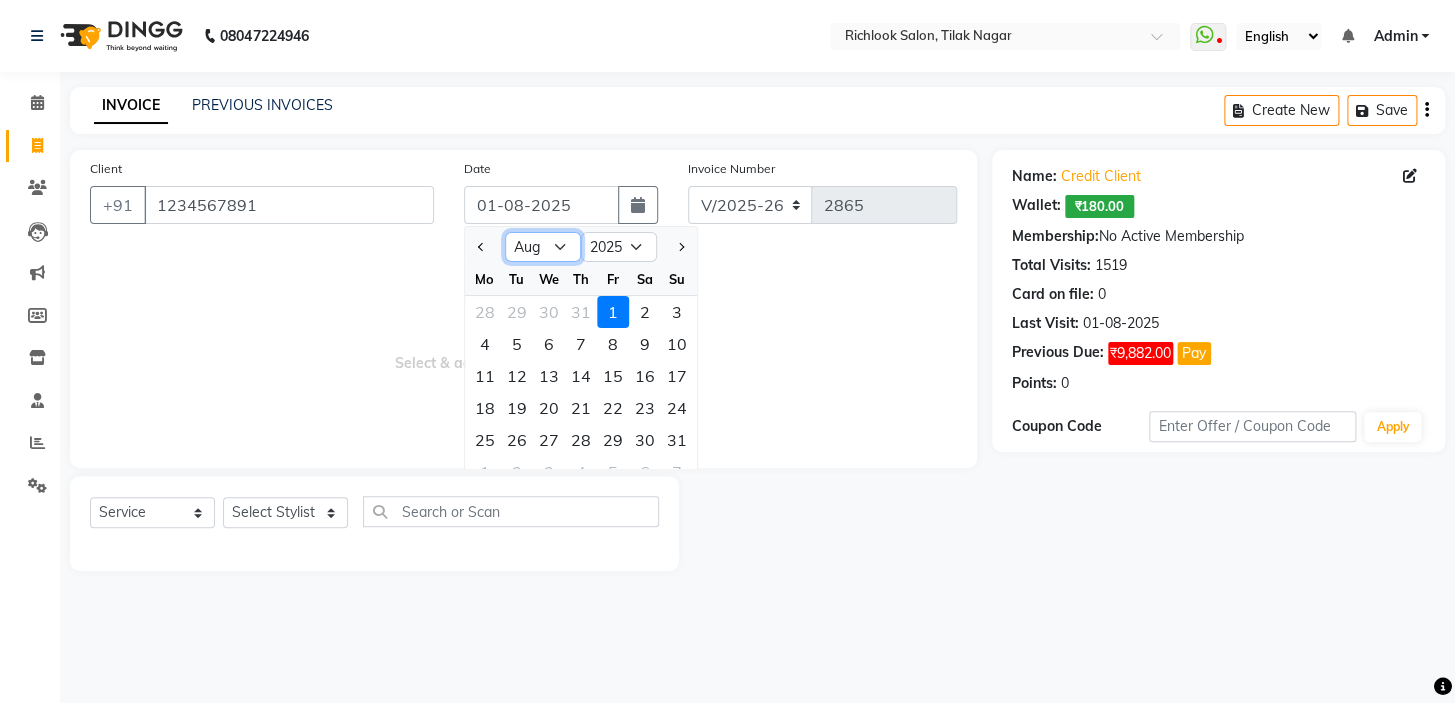 select on "7" 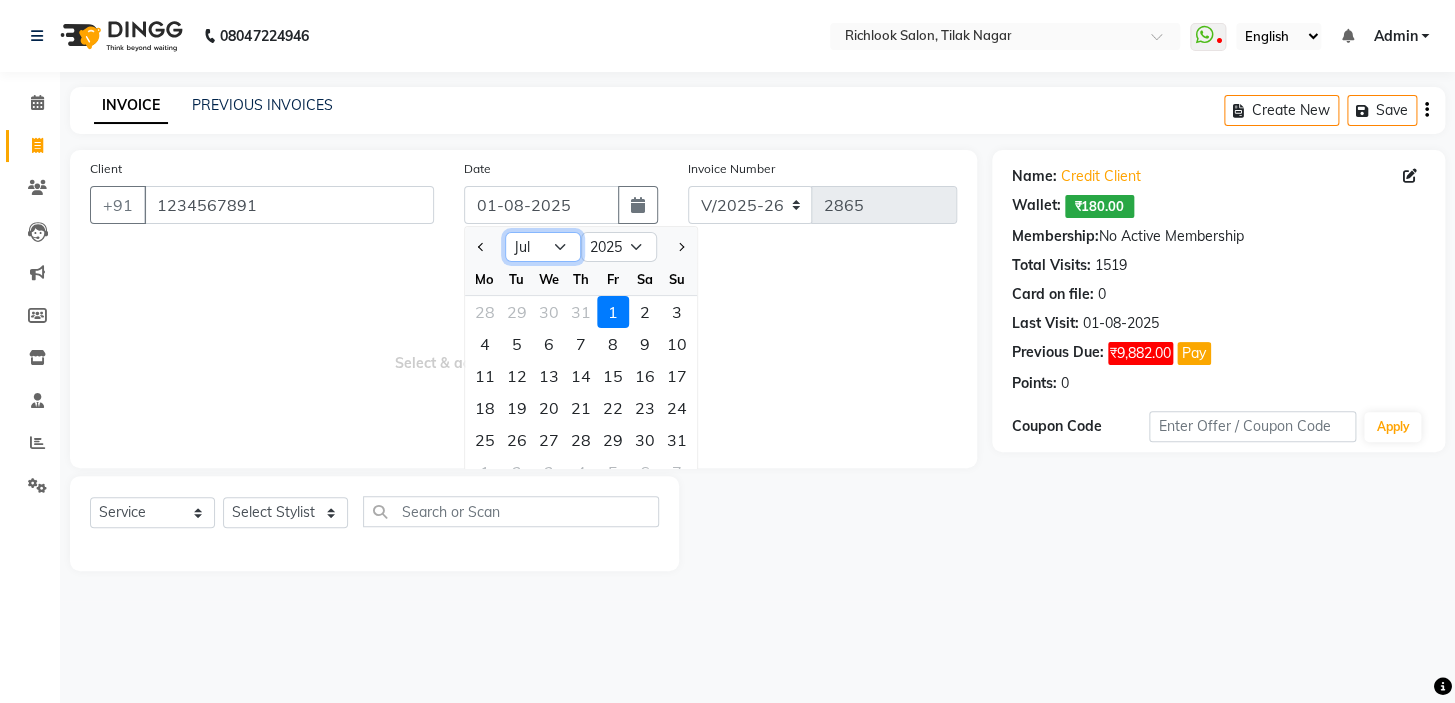 click on "Jan Feb Mar Apr May Jun Jul Aug Sep Oct Nov Dec" 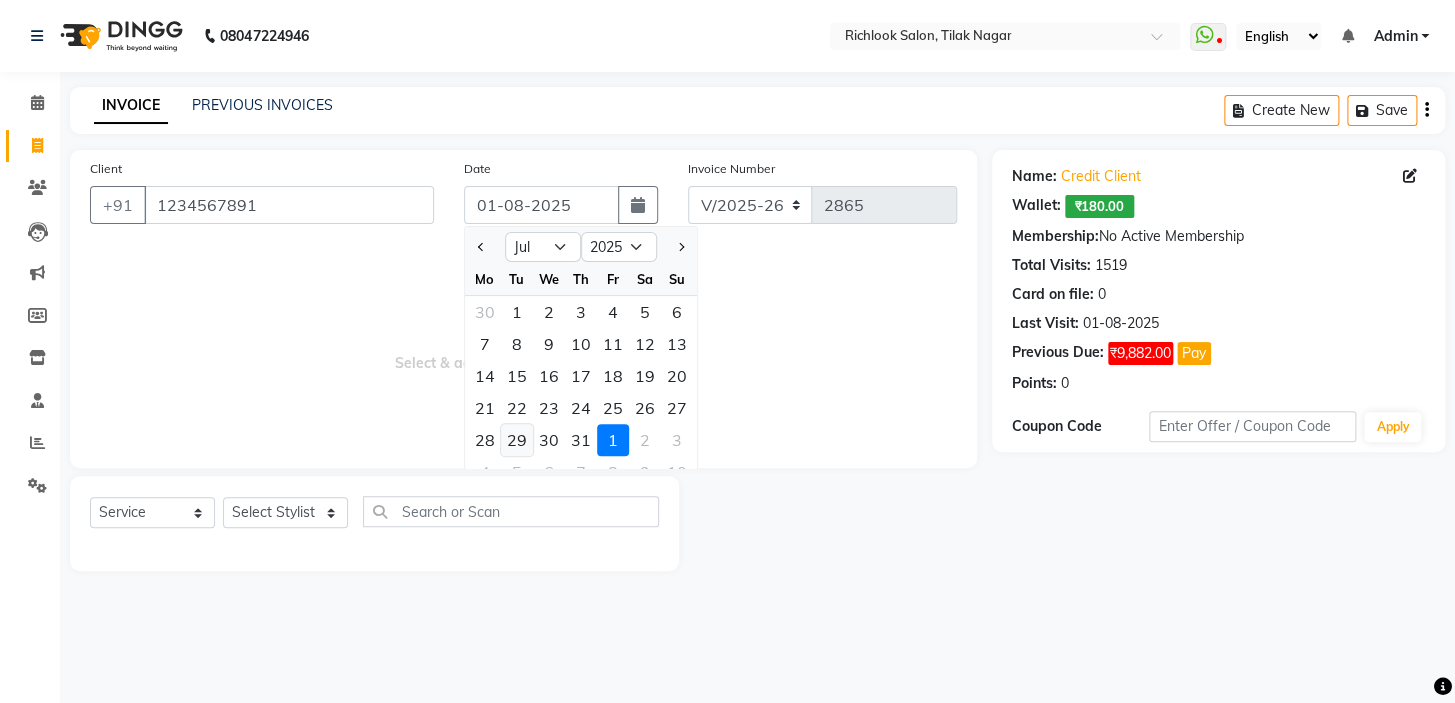 click on "29" 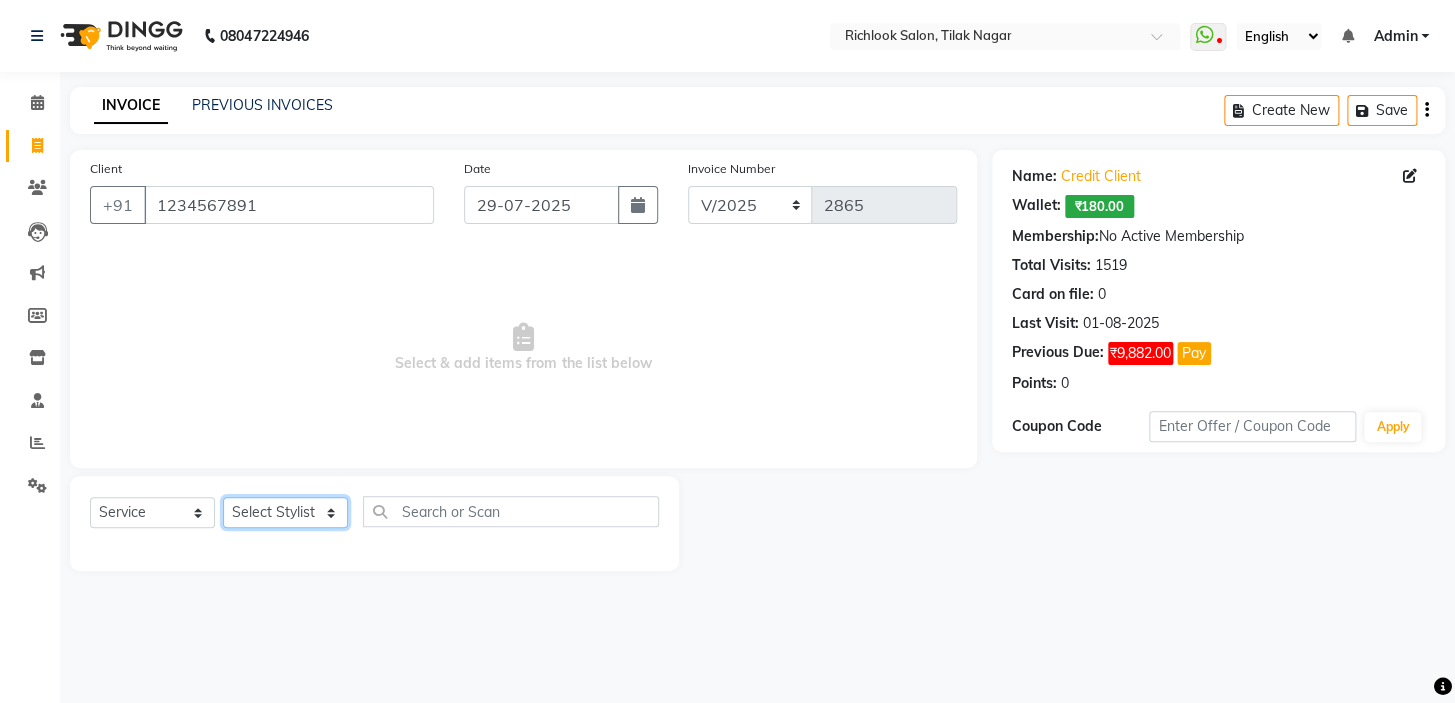 click on "Select Stylist [NAME] [NAME] [NAME] [NAME] [NAME]  [NAME] [NAME]   [NAME] [NAME]   [NAME]" 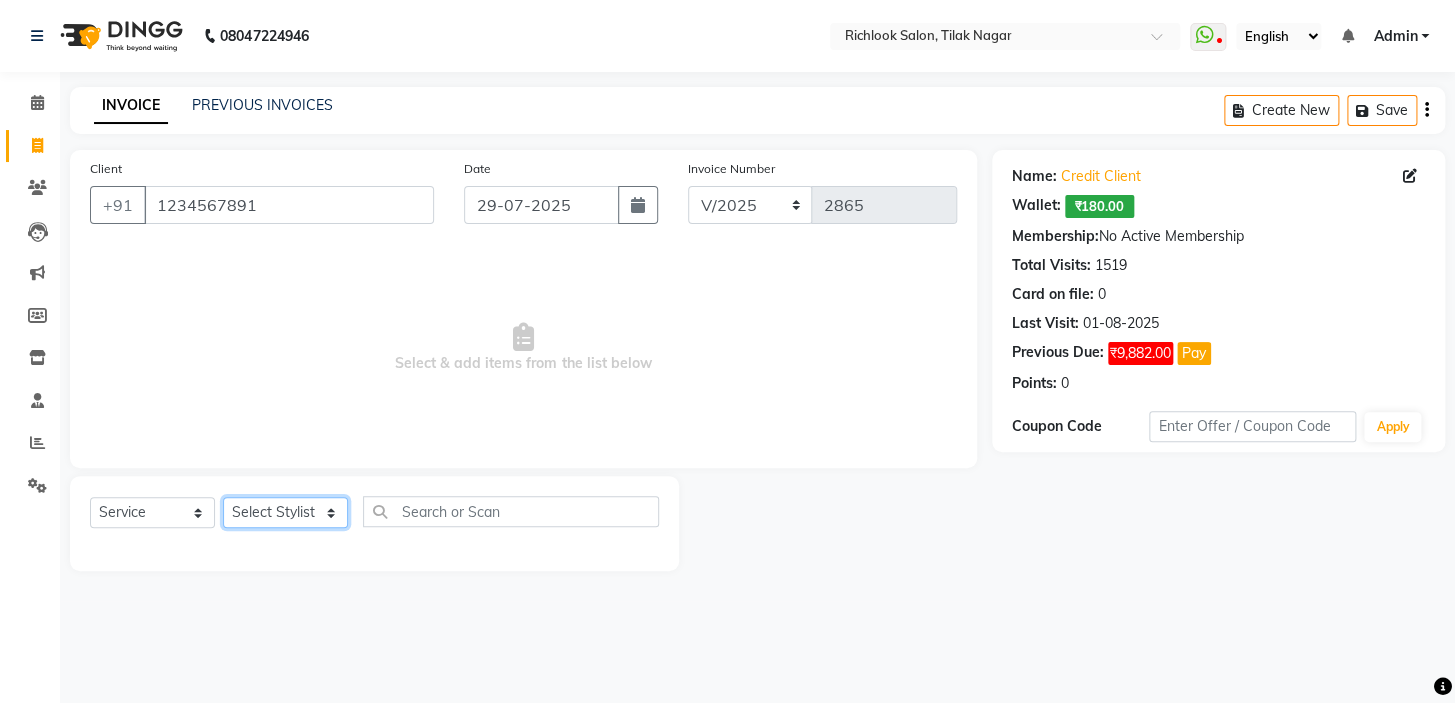 select on "54425" 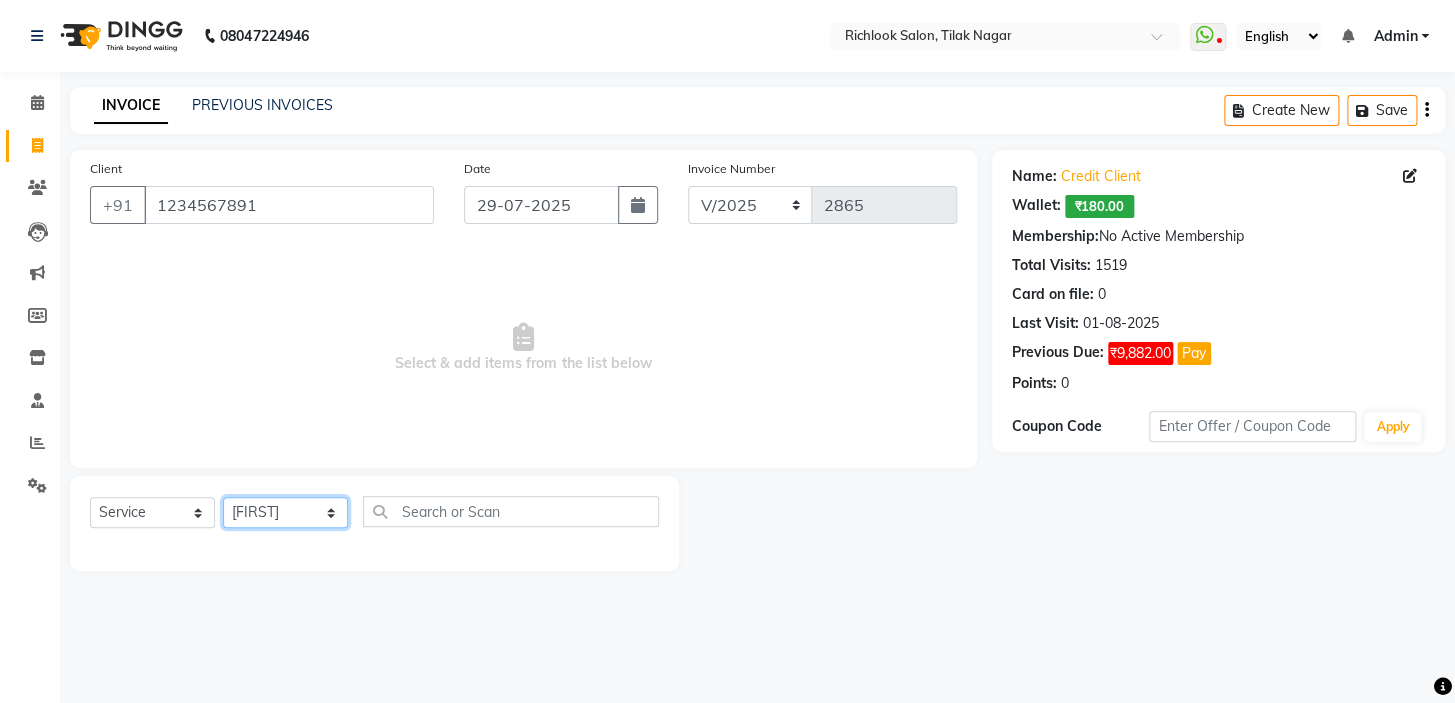 click on "Select Stylist [NAME] [NAME] [NAME] [NAME] [NAME]  [NAME] [NAME]   [NAME] [NAME]   [NAME]" 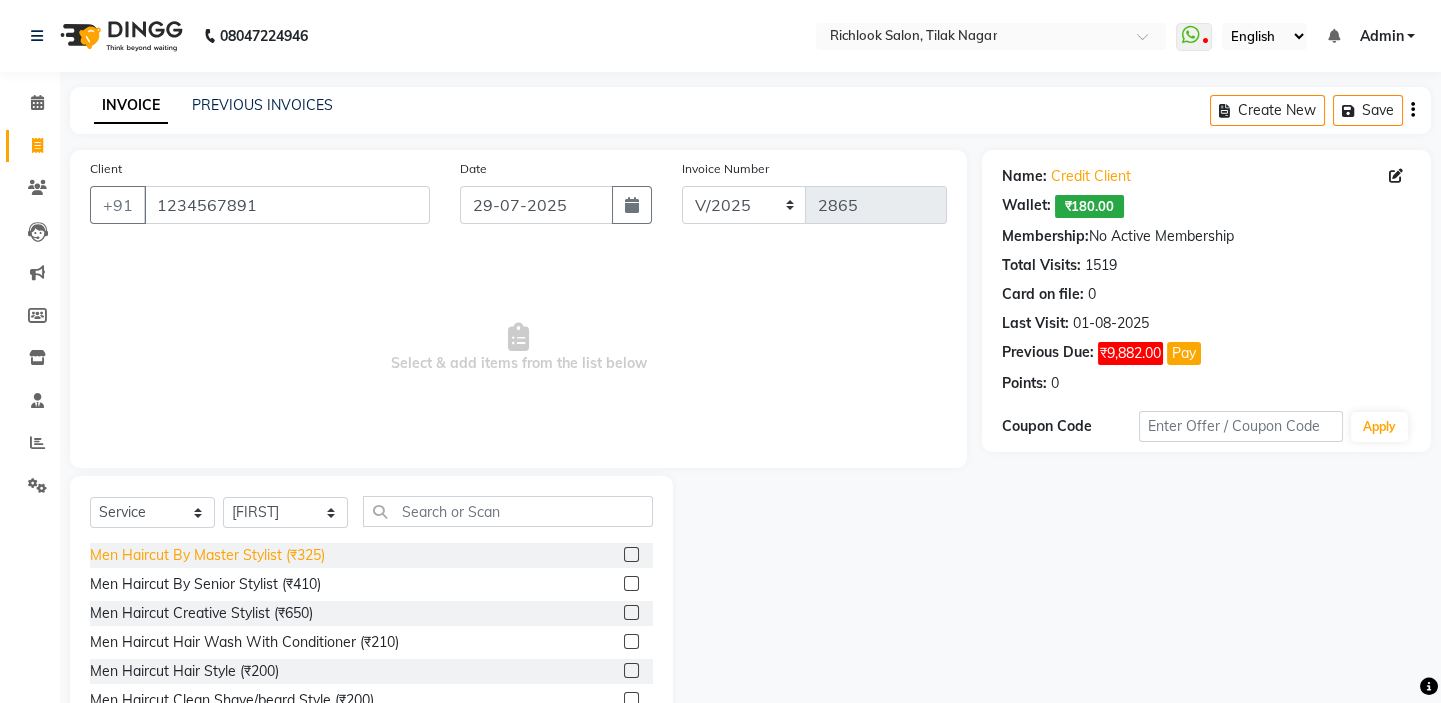 click on "Men Haircut By Master Stylist (₹325)" 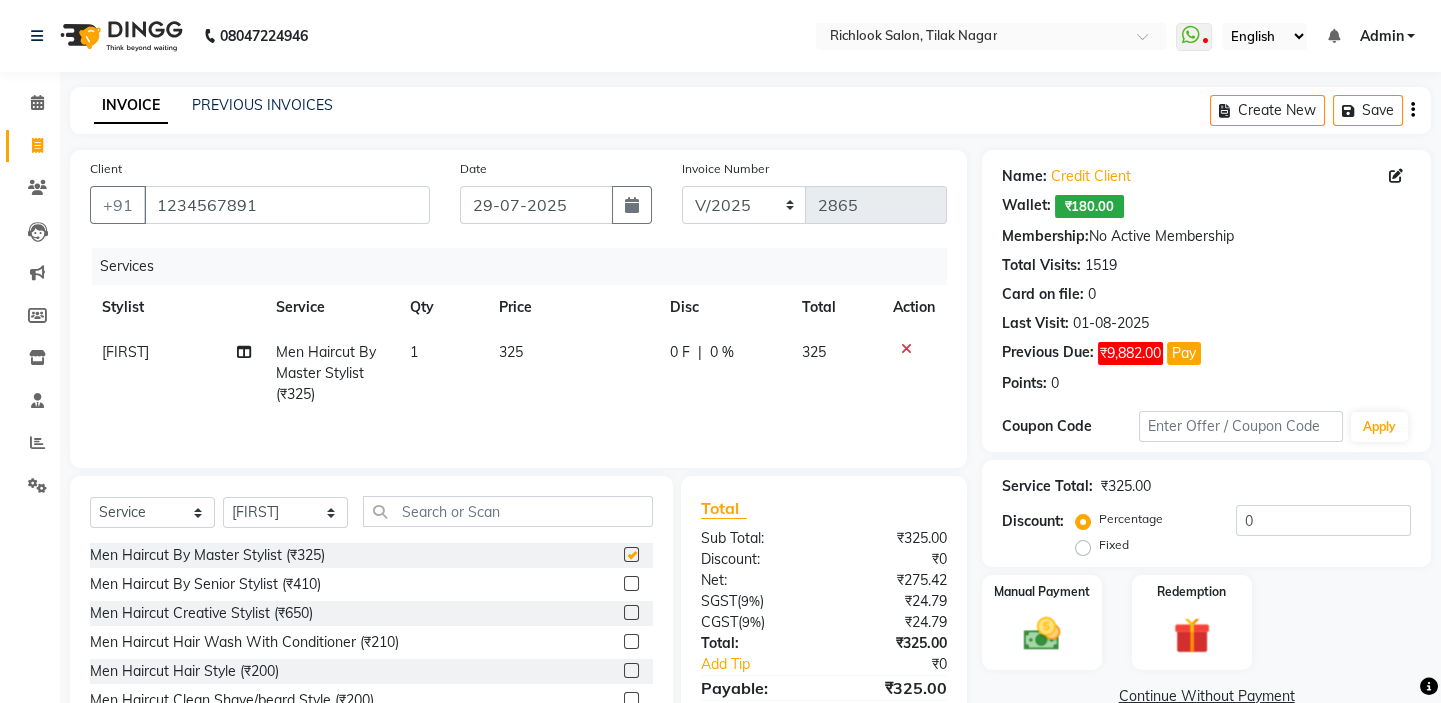 checkbox on "false" 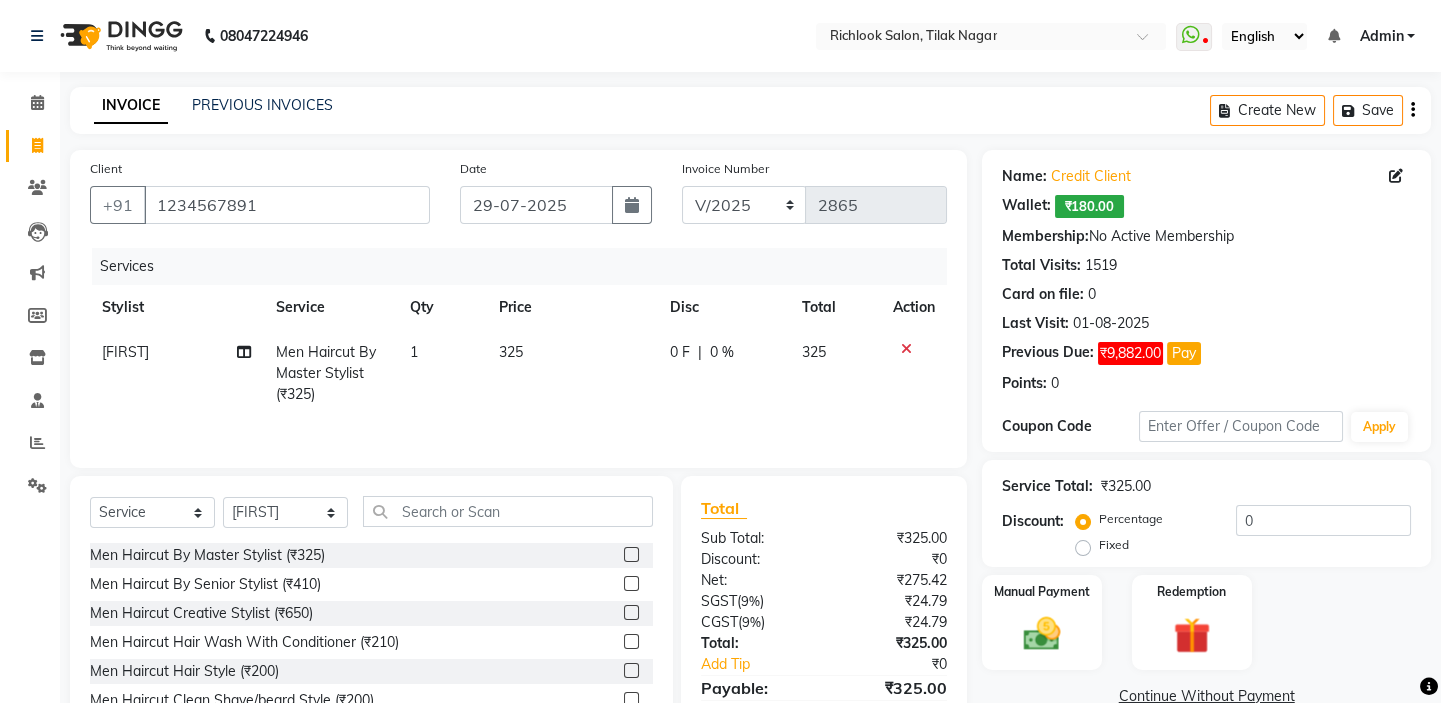 click on "325" 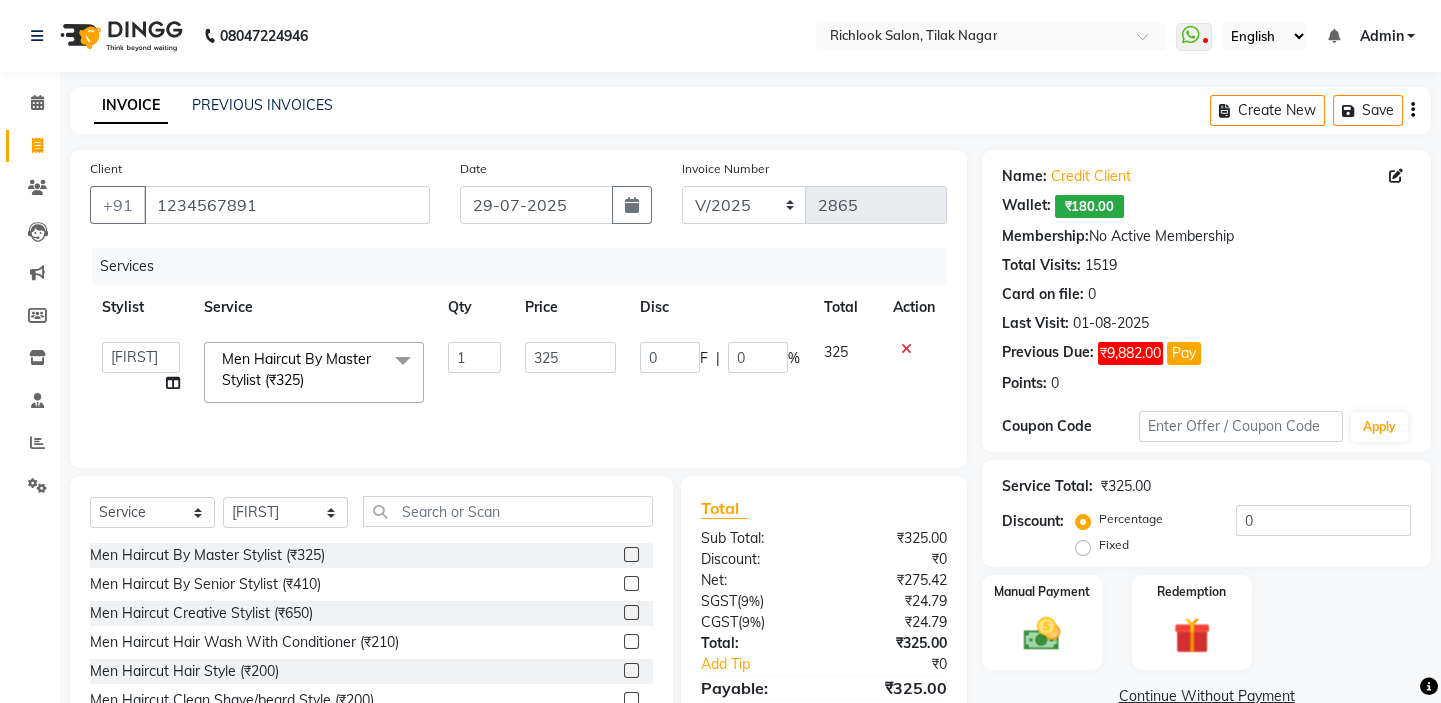 click on "Stylist Service Qty Price Disc Total Action  disha   nawshad   priti   priya   santosh    shaukat ansari   soheb   trupti   vinod  Men Haircut By Master Stylist (₹325)  x Men Haircut By Master Stylist (₹325) Men Haircut By Senior Stylist (₹410) Men Haircut Creative Stylist (₹650) Men Haircut Hair Wash With Conditioner (₹210) Men Haircut Hair Style (₹200) Men Haircut Clean Shave/beard Style (₹200) Men Haircut Clean Shave/beard Style (By Creative/senior) (₹240) Men Haircut Hair Cut With Beard (By Senior) (₹600) Women Haircut By Master Stylist (₹760) Women Haircut Senior Hair Stylist (₹870) Women Haircut Creative Stylist (₹1200) Women Haircut Haircut For Girls (Below 12 Year) (₹600) Women Haircut Fringe Cut (₹285) Hair Wash With Conditioner Hair Upto Shoulder (₹440) Hair Wash With Conditioner Hair Below Shoulder (₹500) Hair Wash With Conditioner Hair Upto Waist (₹550) Naturica Hair Wash Hair Upto Shoulder (₹590) Naturica Hair Wash Hair Below Shoulder (₹700) 1 325 0 F | 0 %" 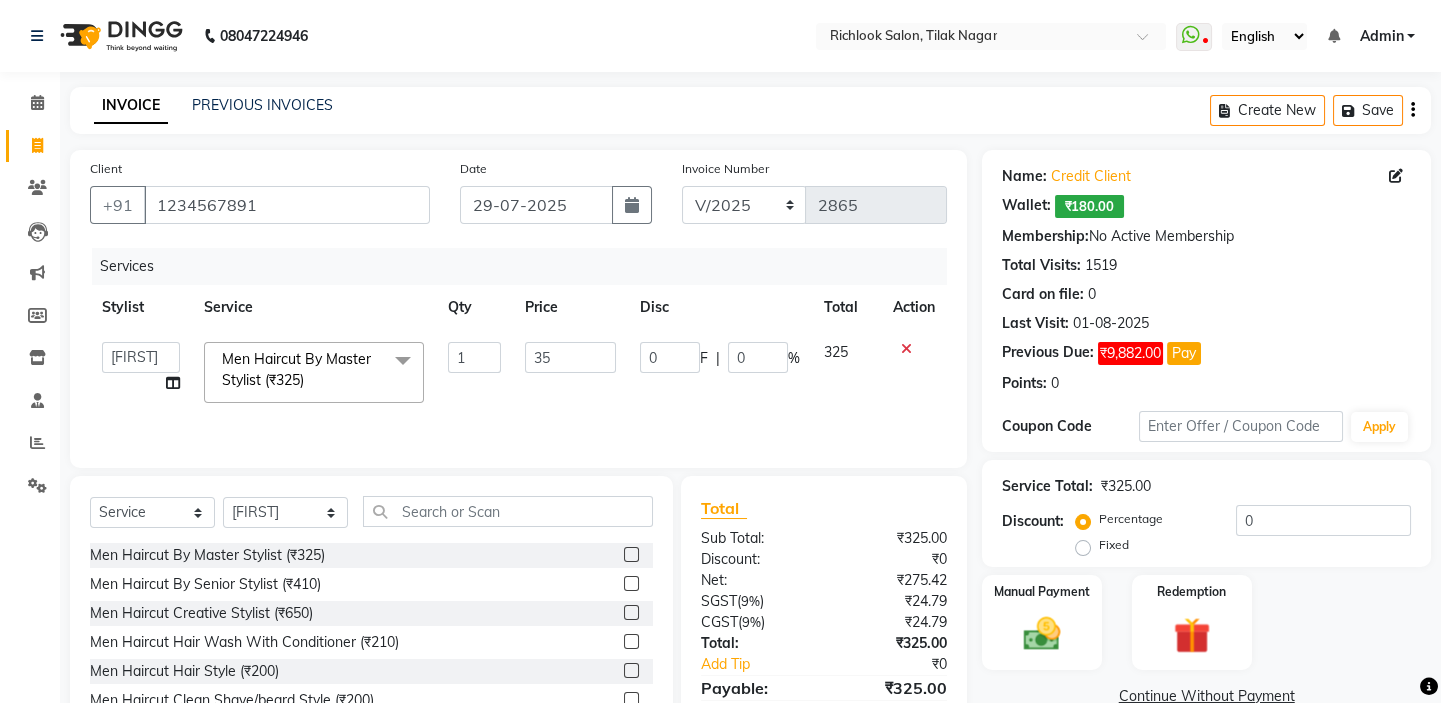 type on "350" 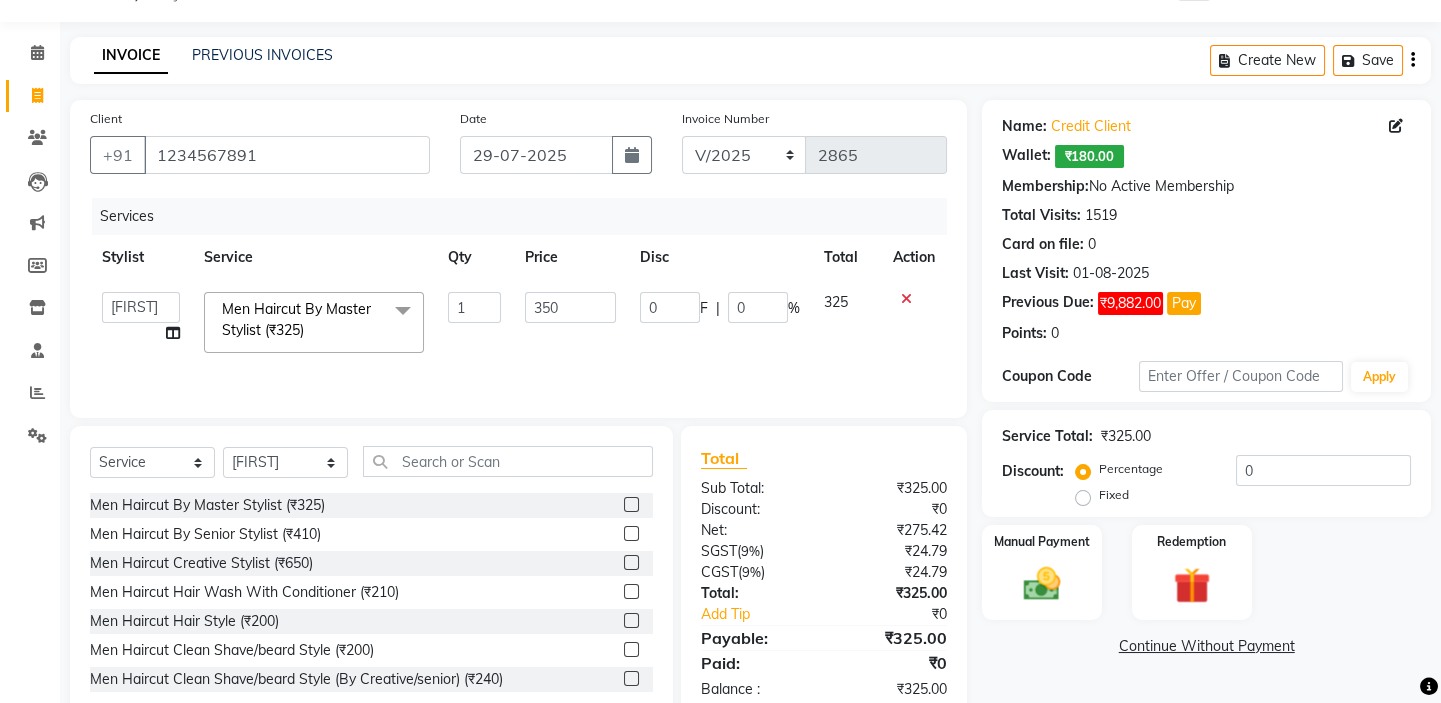 scroll, scrollTop: 99, scrollLeft: 0, axis: vertical 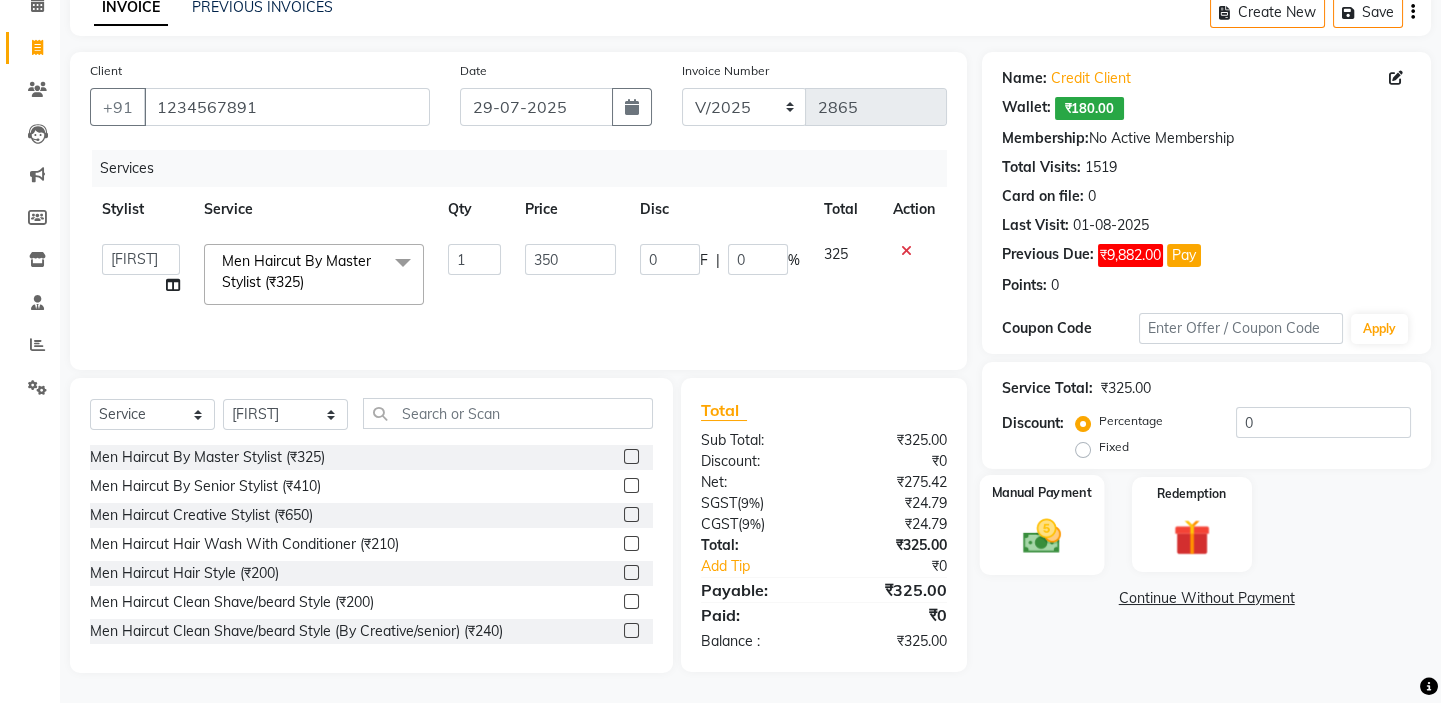 click 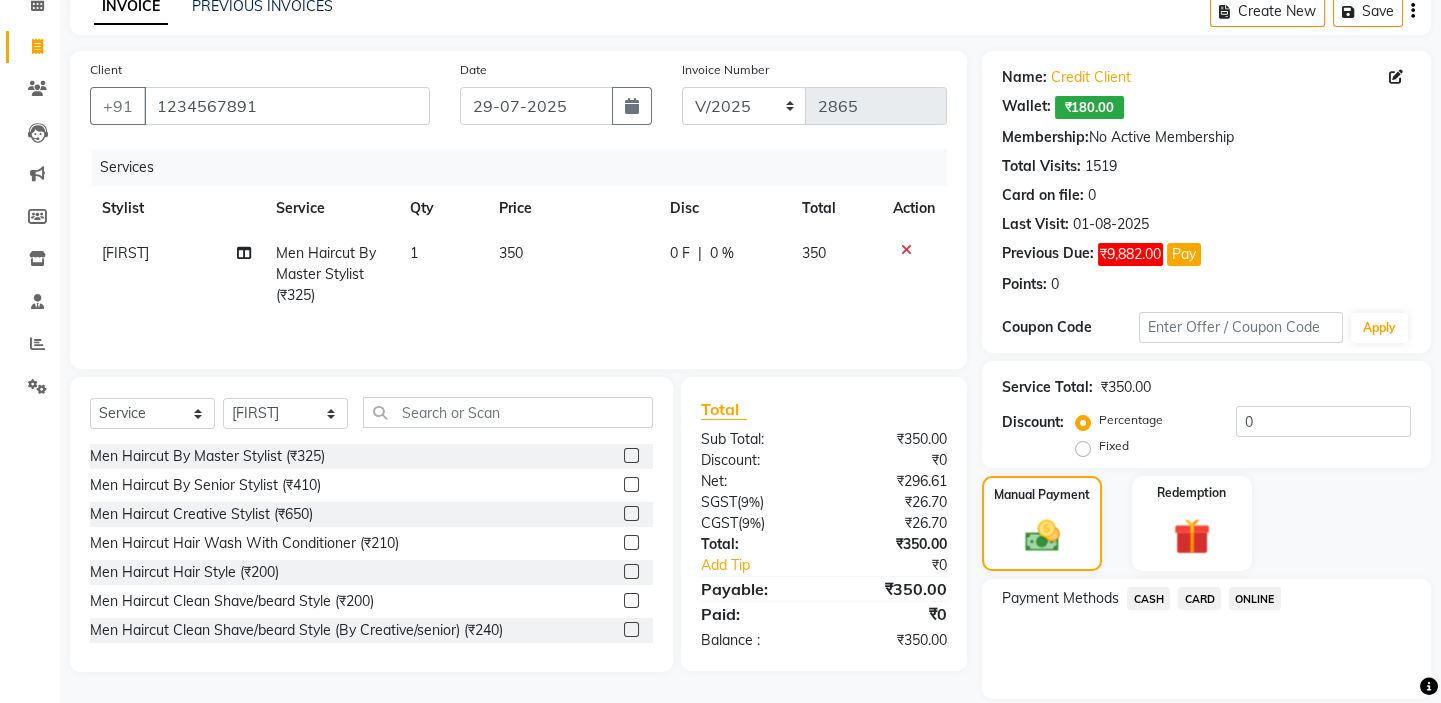 click on "CARD" 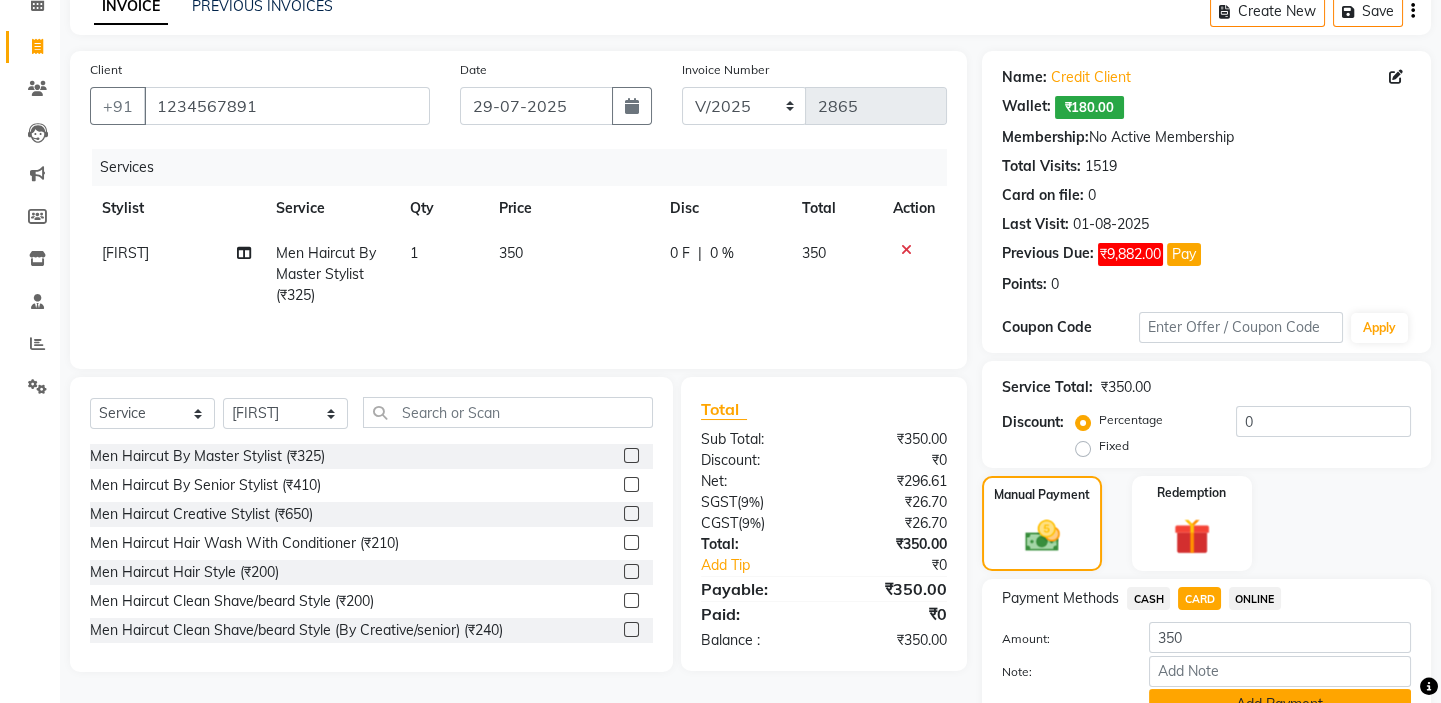 click on "Add Payment" 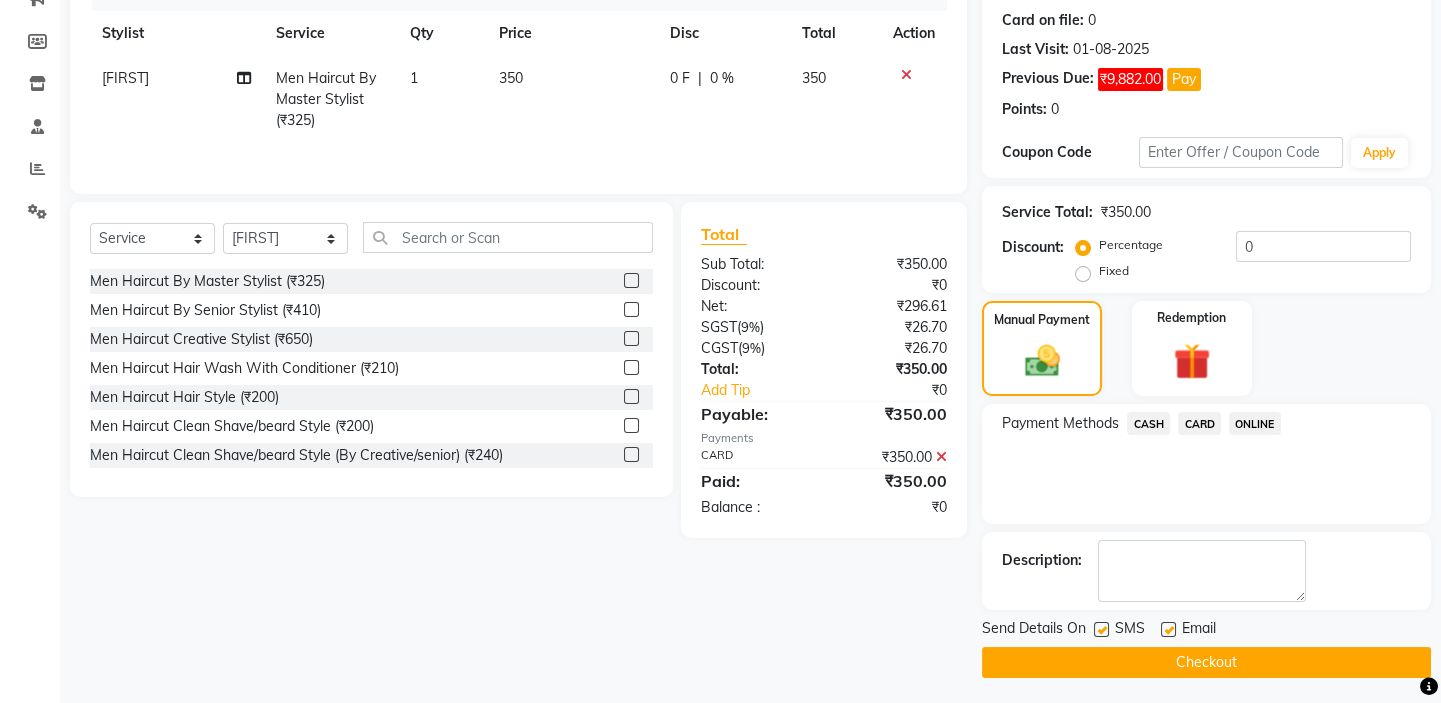 scroll, scrollTop: 279, scrollLeft: 0, axis: vertical 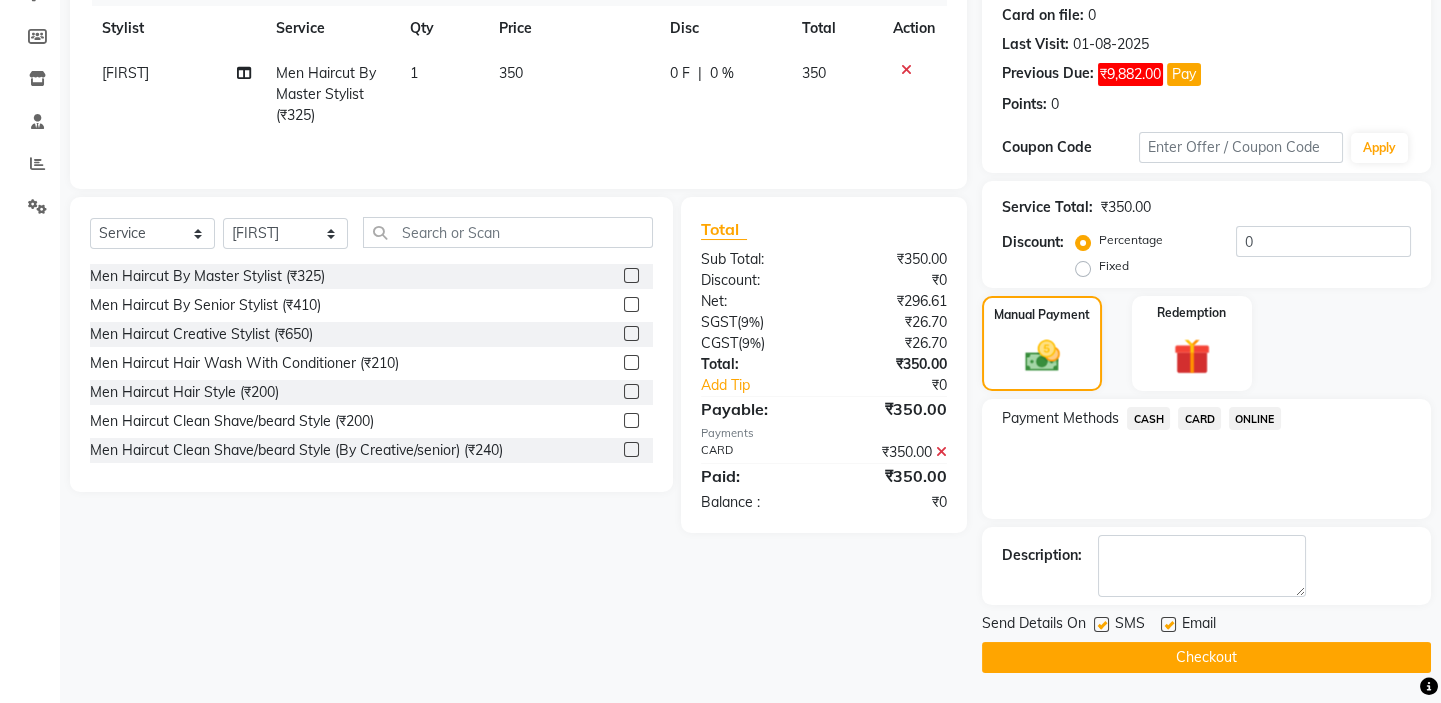 click on "Checkout" 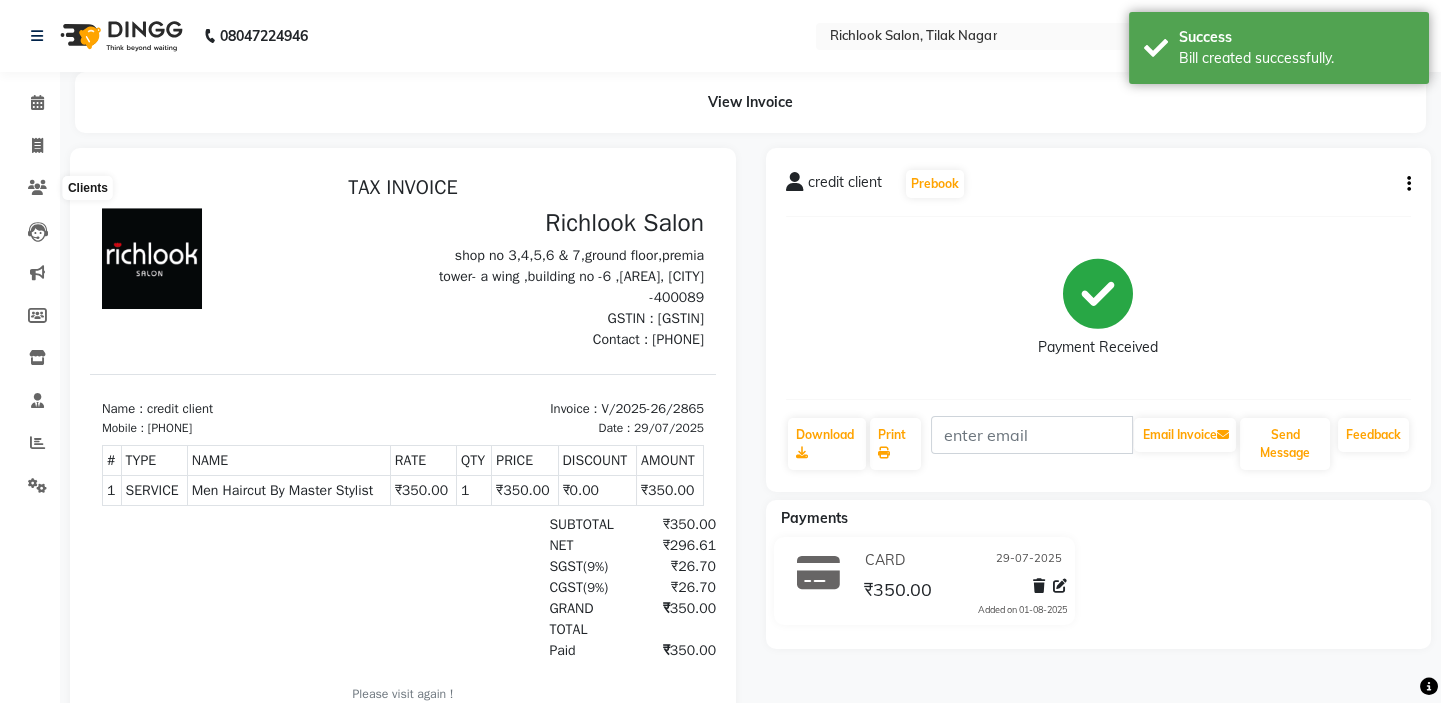 scroll, scrollTop: 0, scrollLeft: 0, axis: both 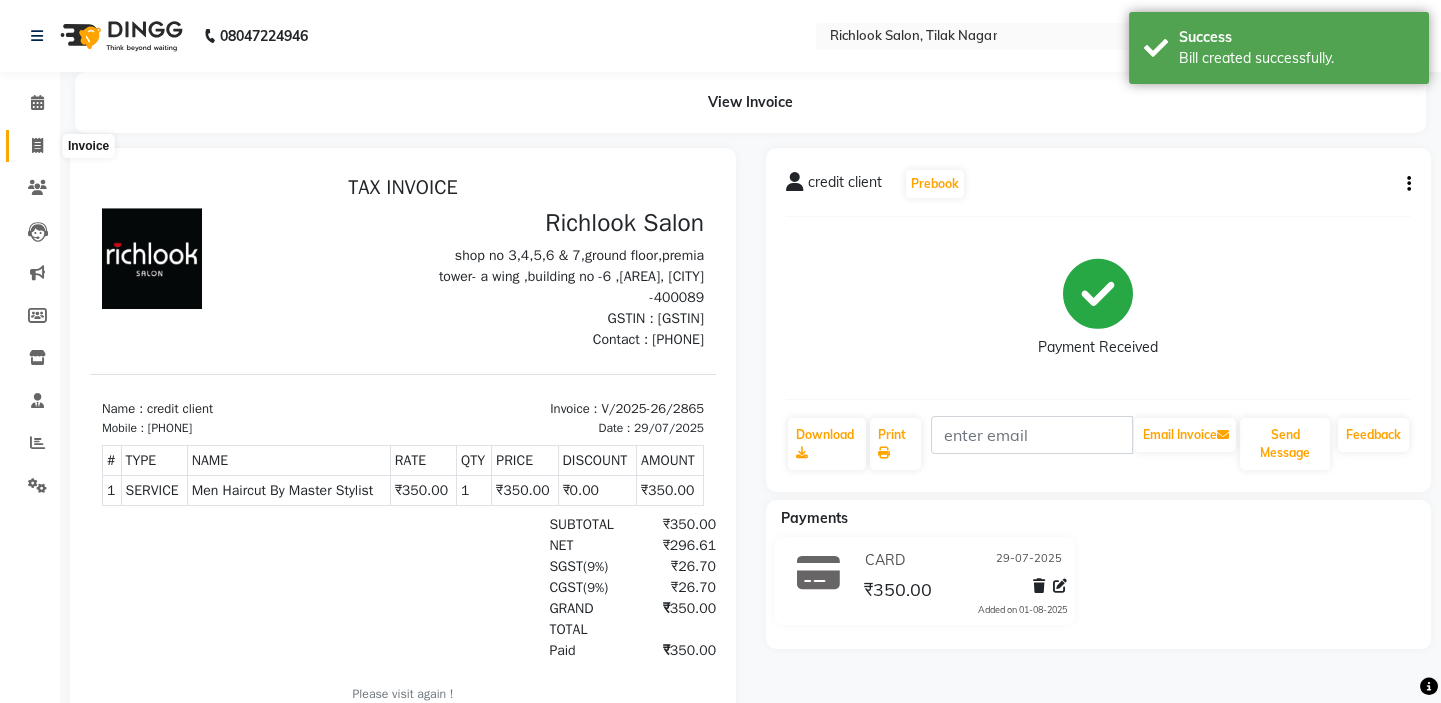 click 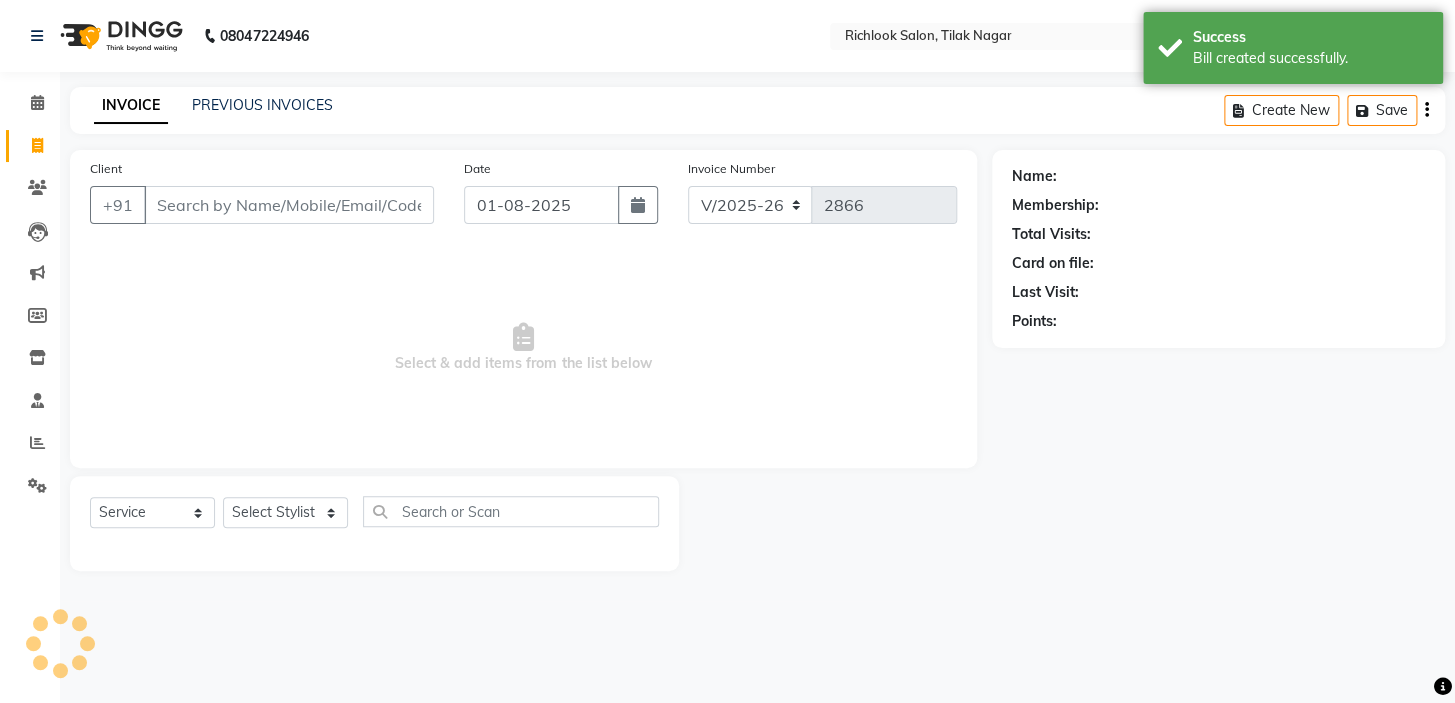 click on "Client" at bounding box center [289, 205] 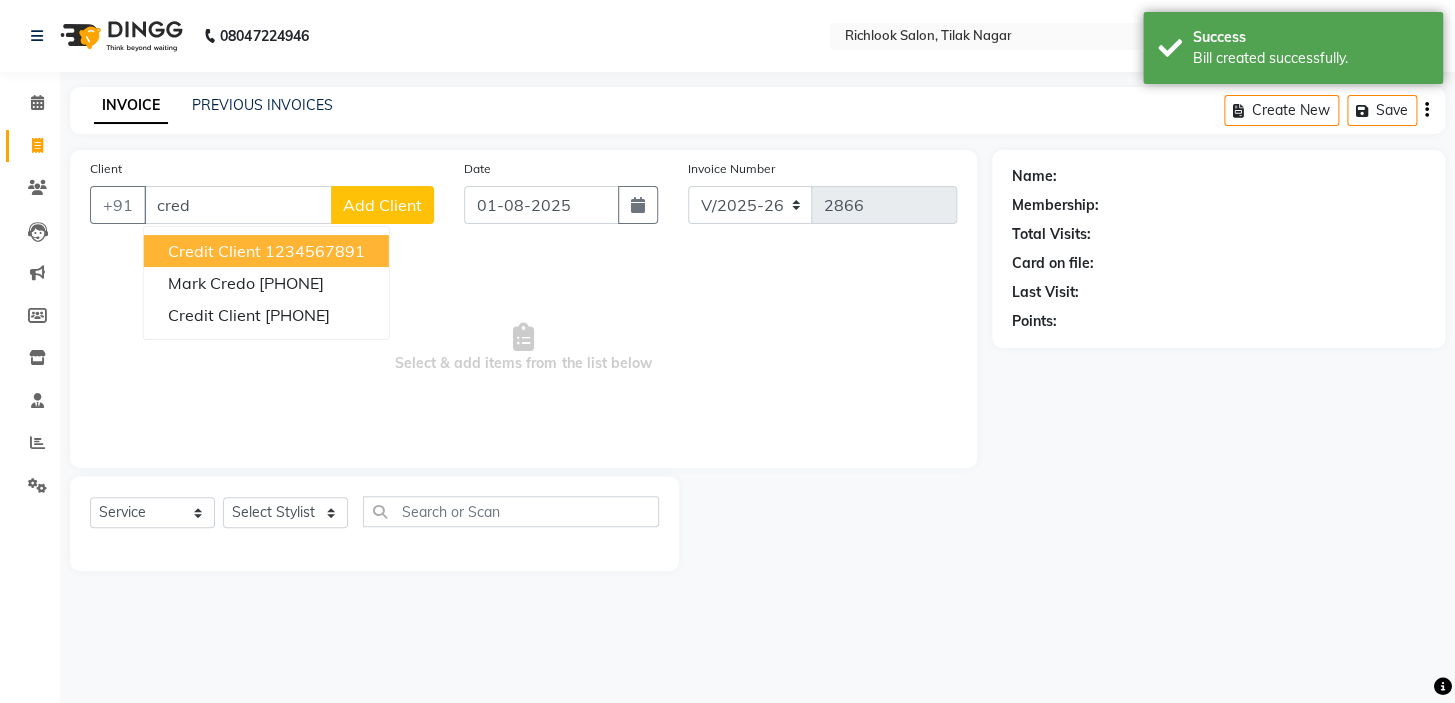 click on "1234567891" at bounding box center [315, 251] 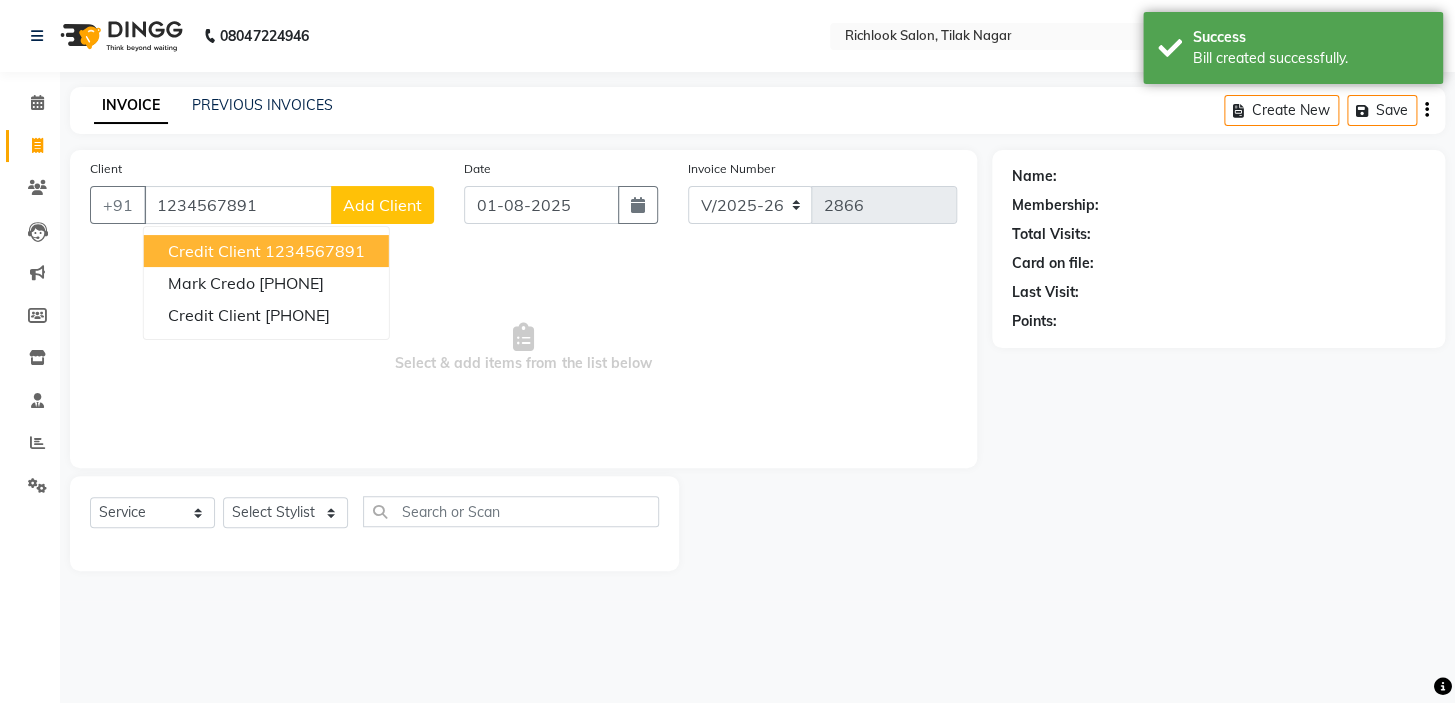 type on "1234567891" 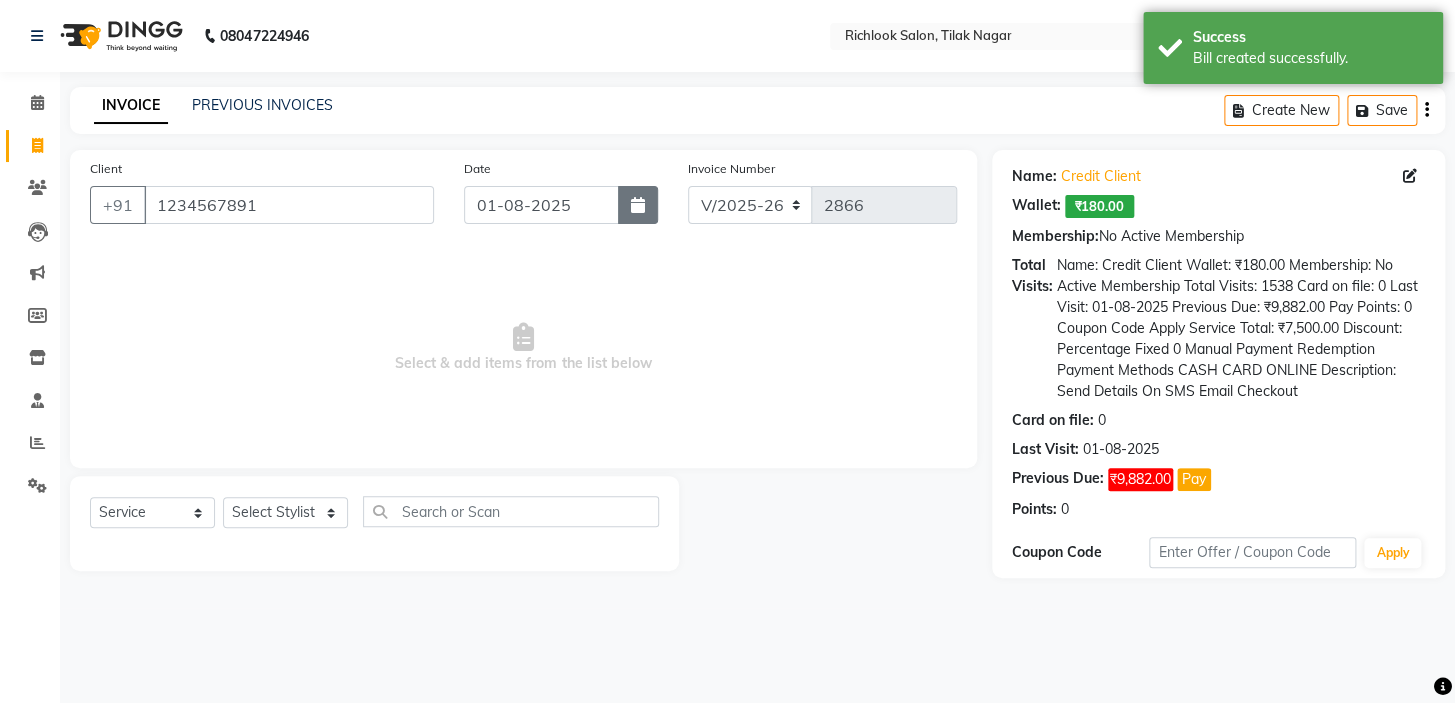 click 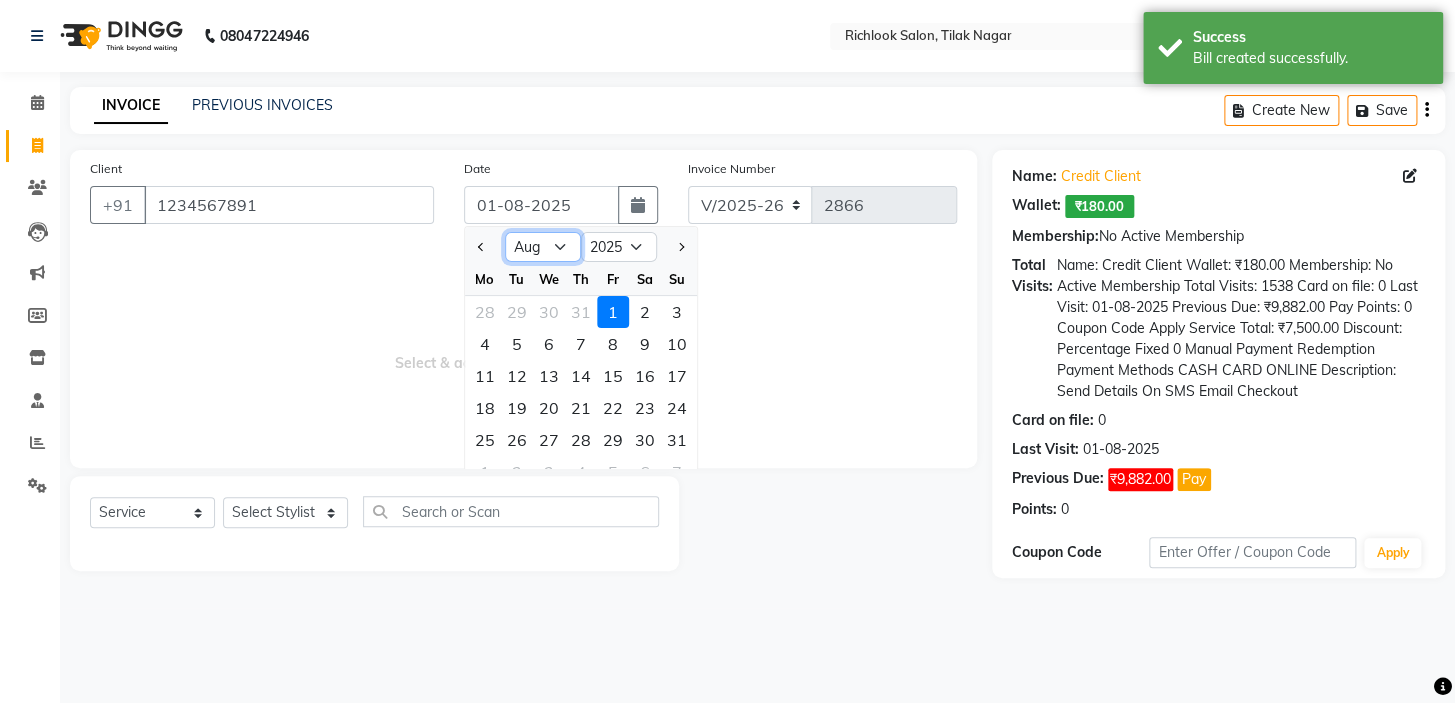 drag, startPoint x: 549, startPoint y: 246, endPoint x: 531, endPoint y: 259, distance: 22.203604 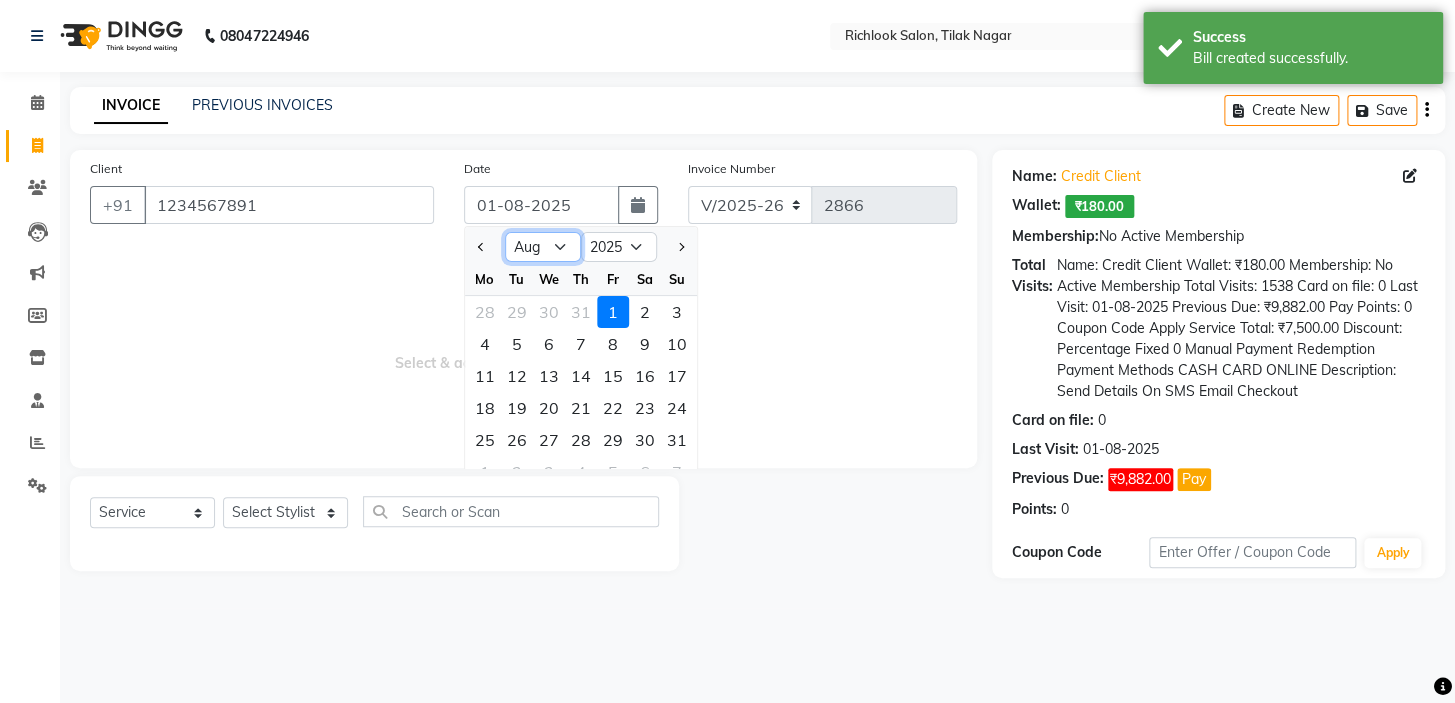select on "7" 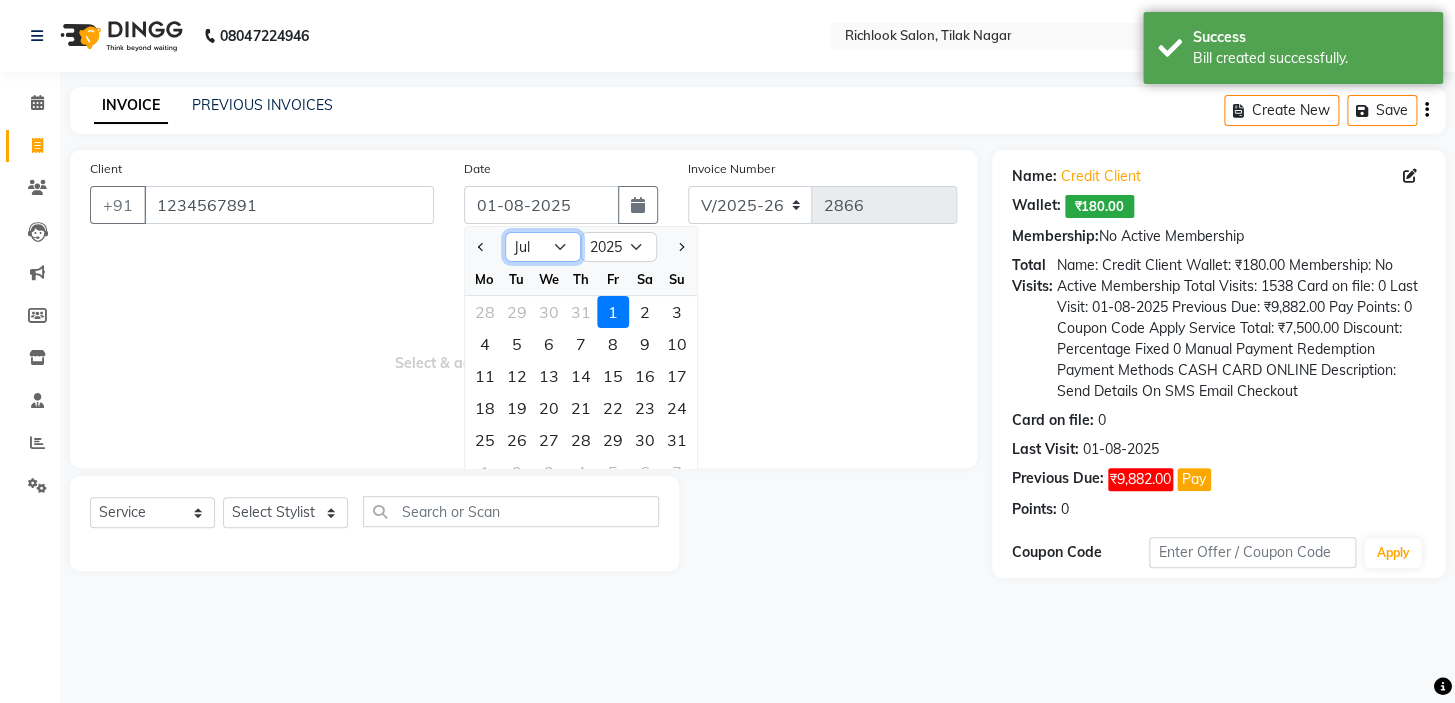 click on "Jan Feb Mar Apr May Jun Jul Aug Sep Oct Nov Dec" 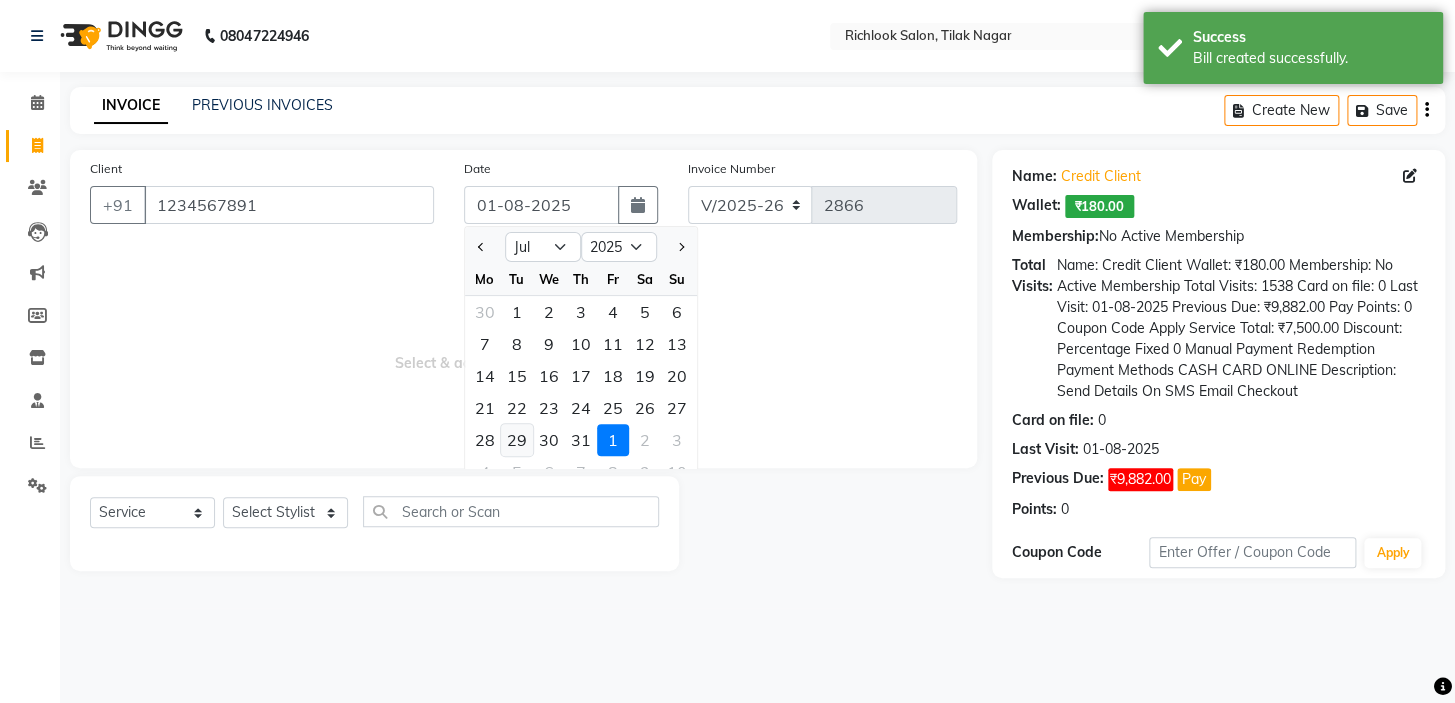 click on "29" 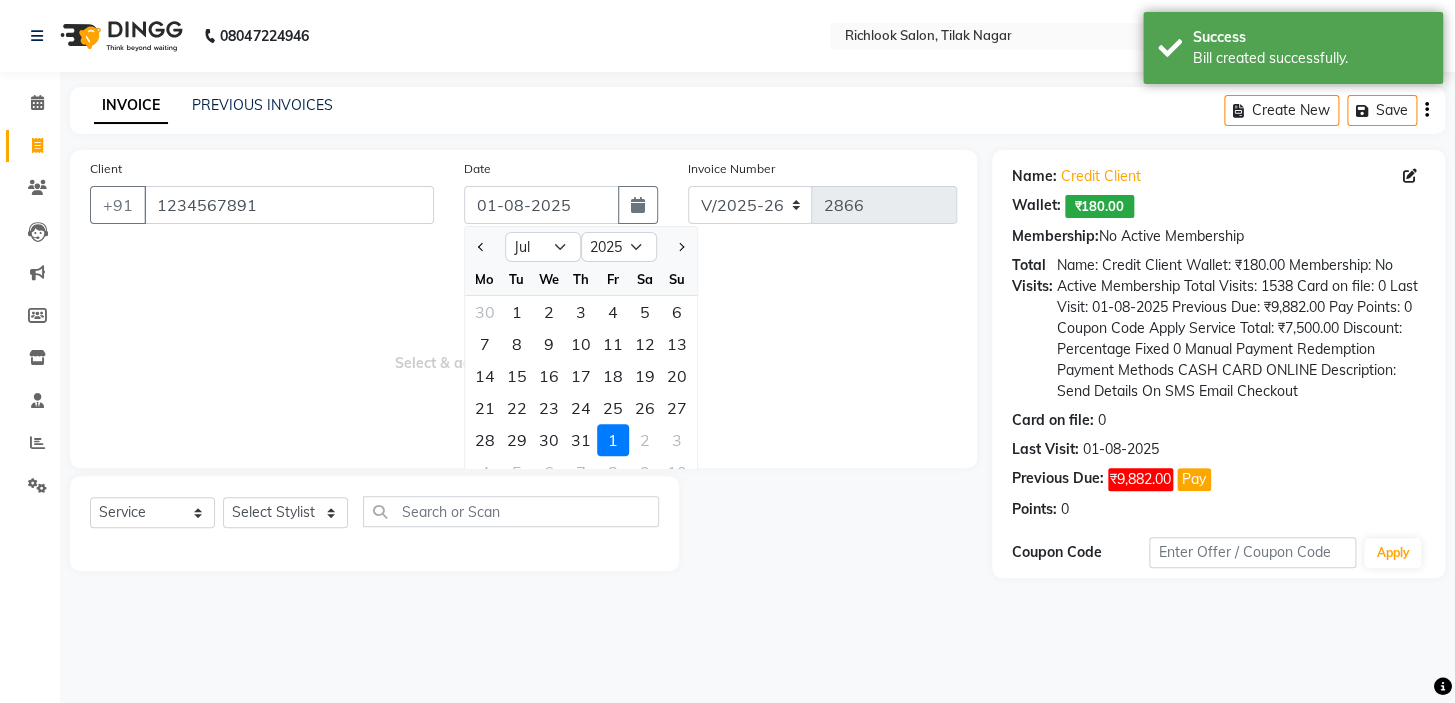 type on "29-07-2025" 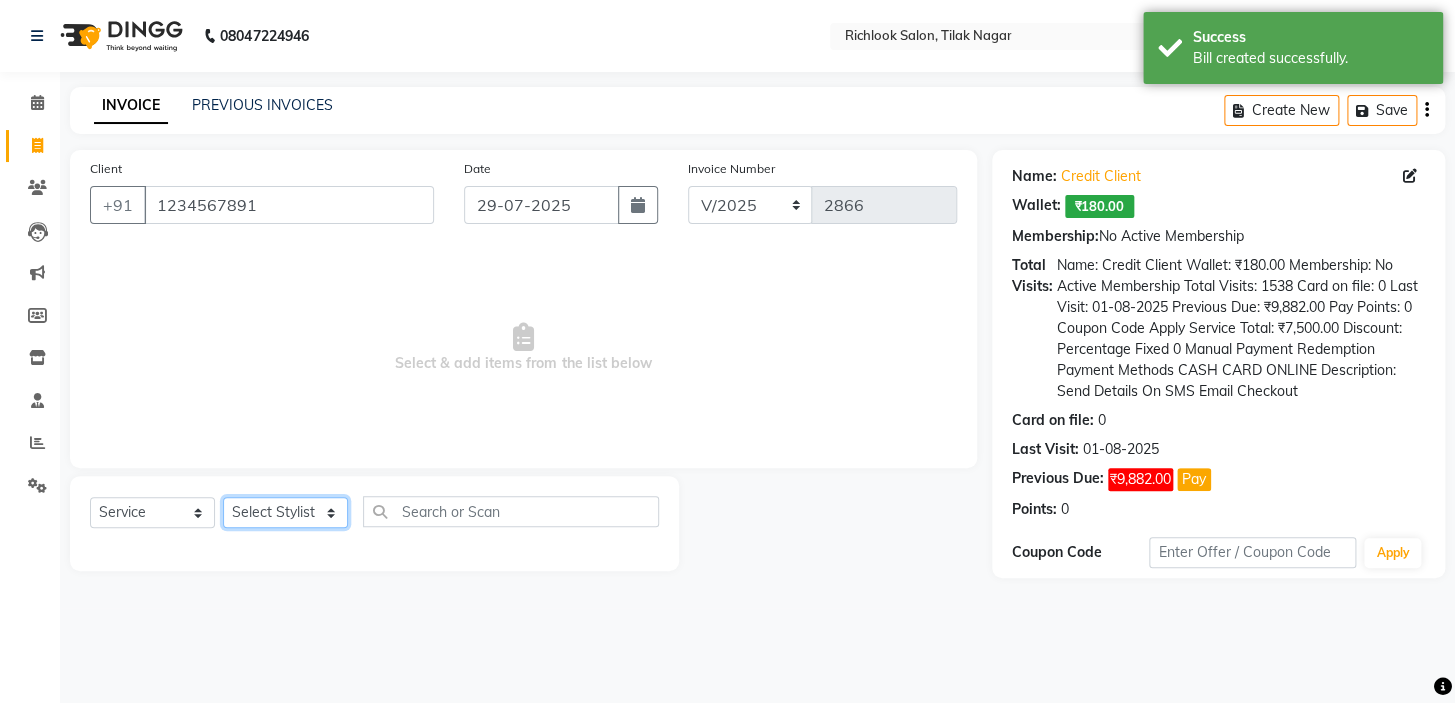 click on "Select Stylist [NAME] [NAME] [NAME] [NAME] [NAME]  [NAME] [NAME]   [NAME] [NAME]   [NAME]" 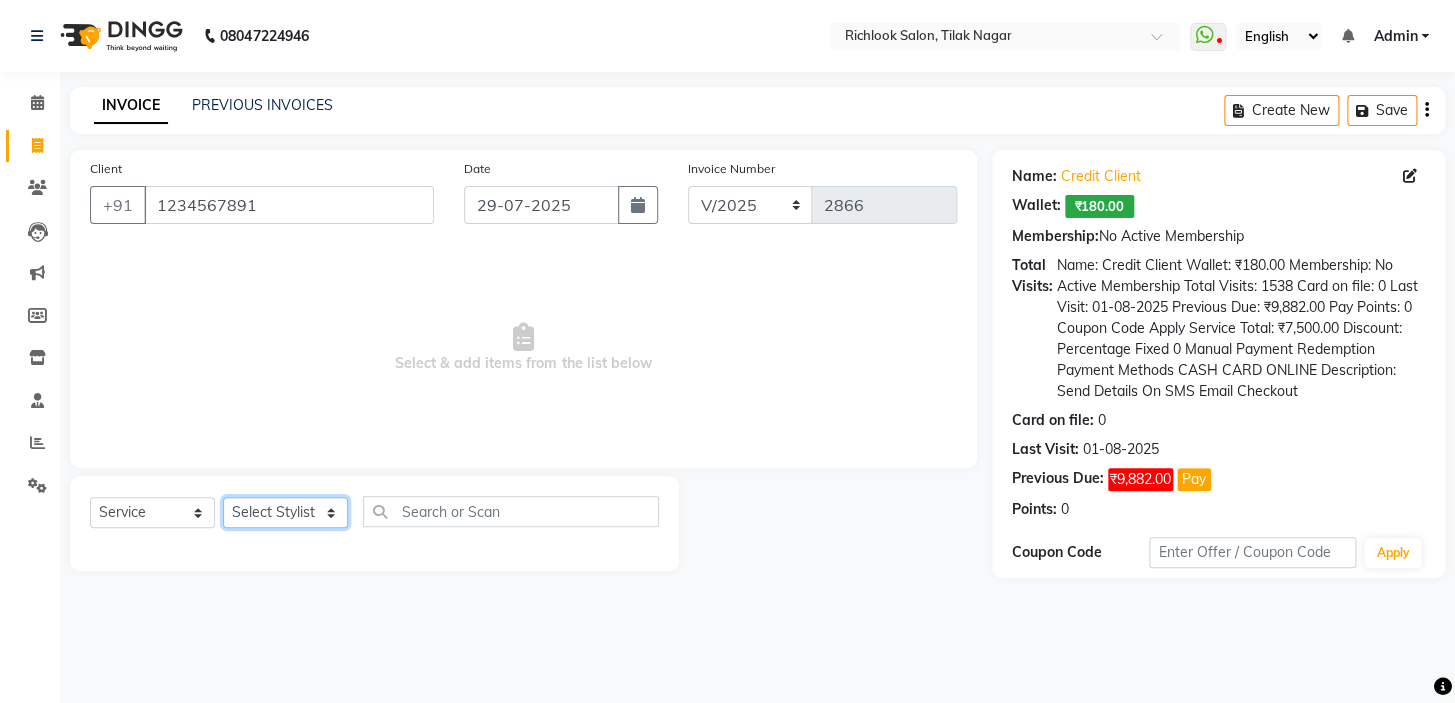 select on "54429" 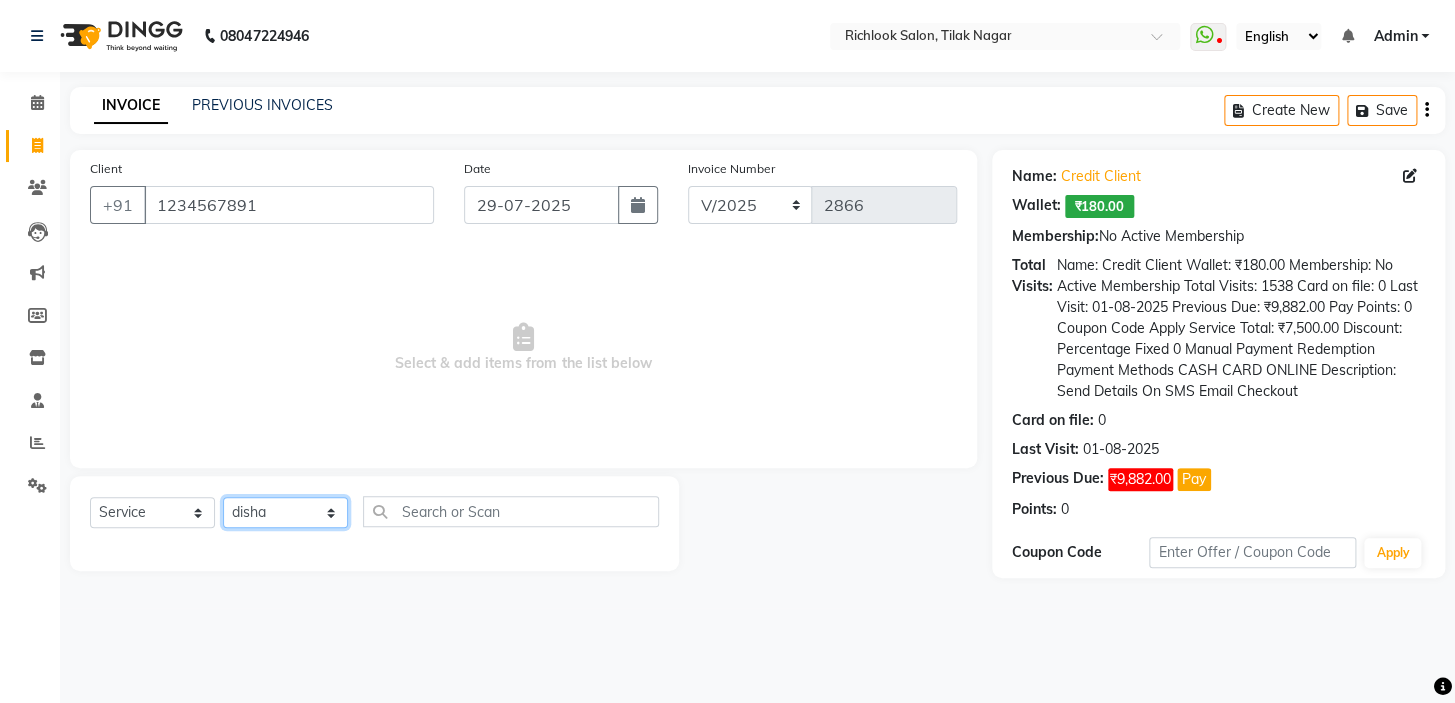 click on "Select Stylist [NAME] [NAME] [NAME] [NAME] [NAME]  [NAME] [NAME]   [NAME] [NAME]   [NAME]" 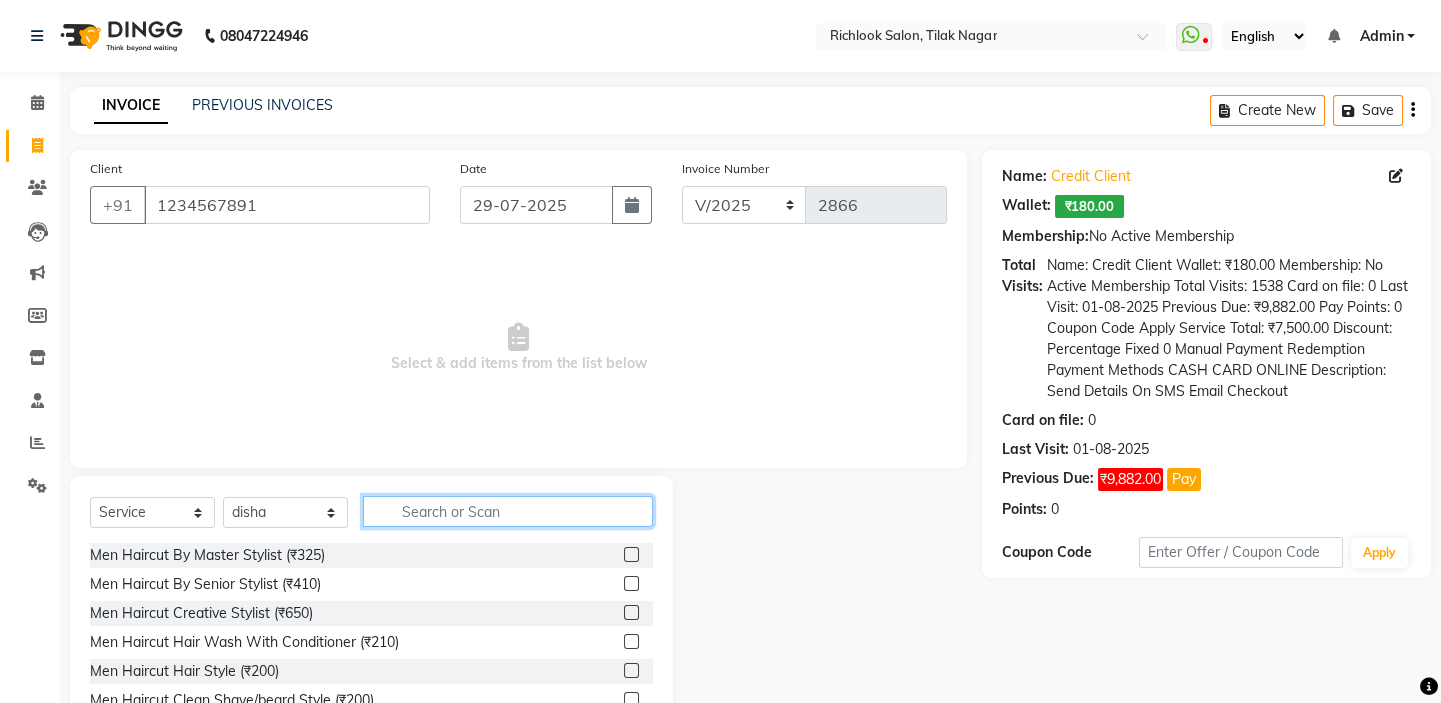 click 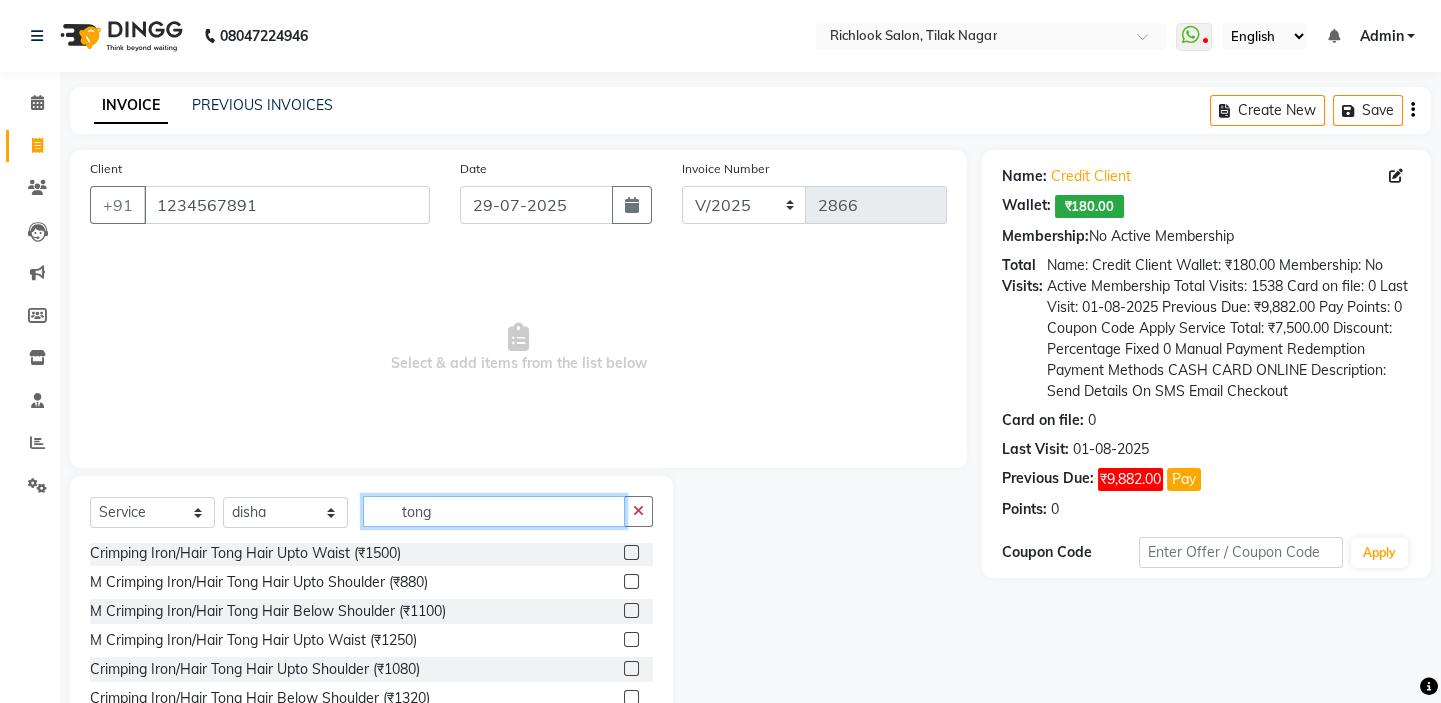 scroll, scrollTop: 0, scrollLeft: 0, axis: both 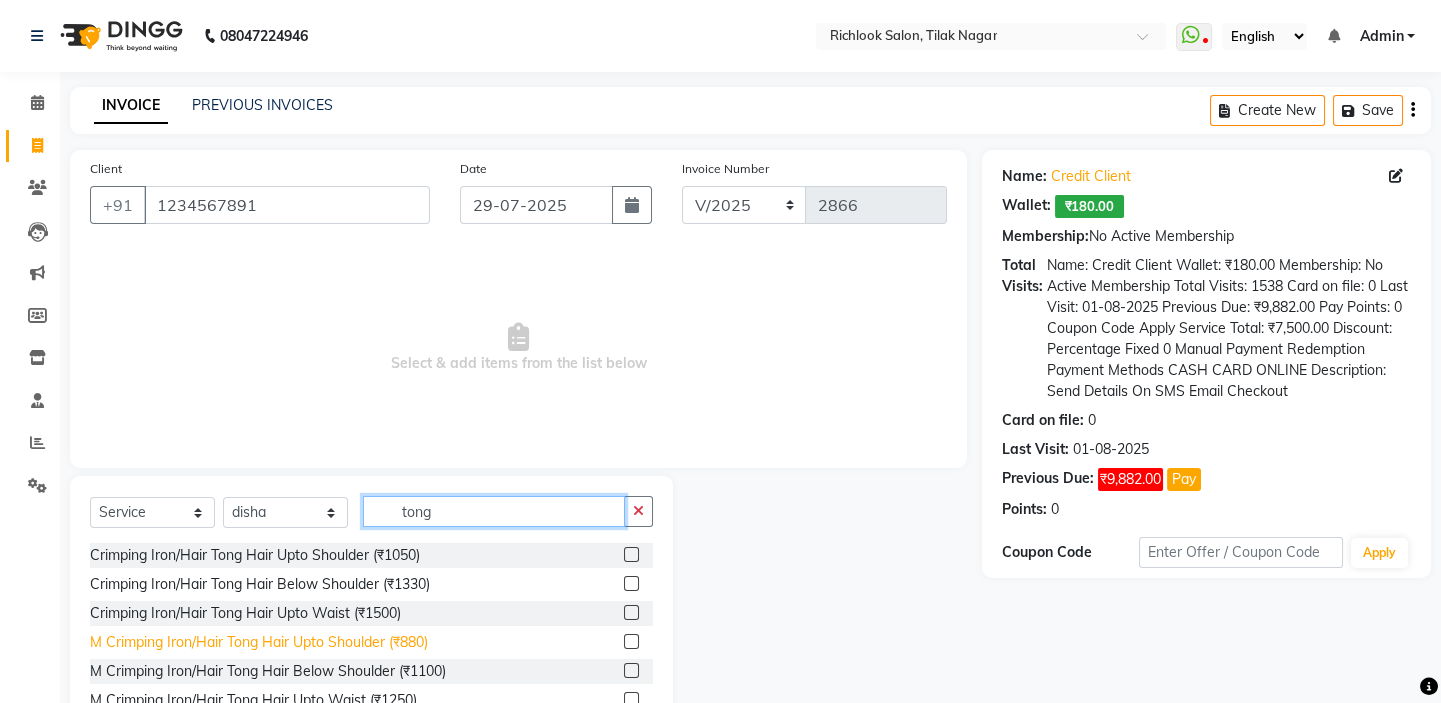 type on "tong" 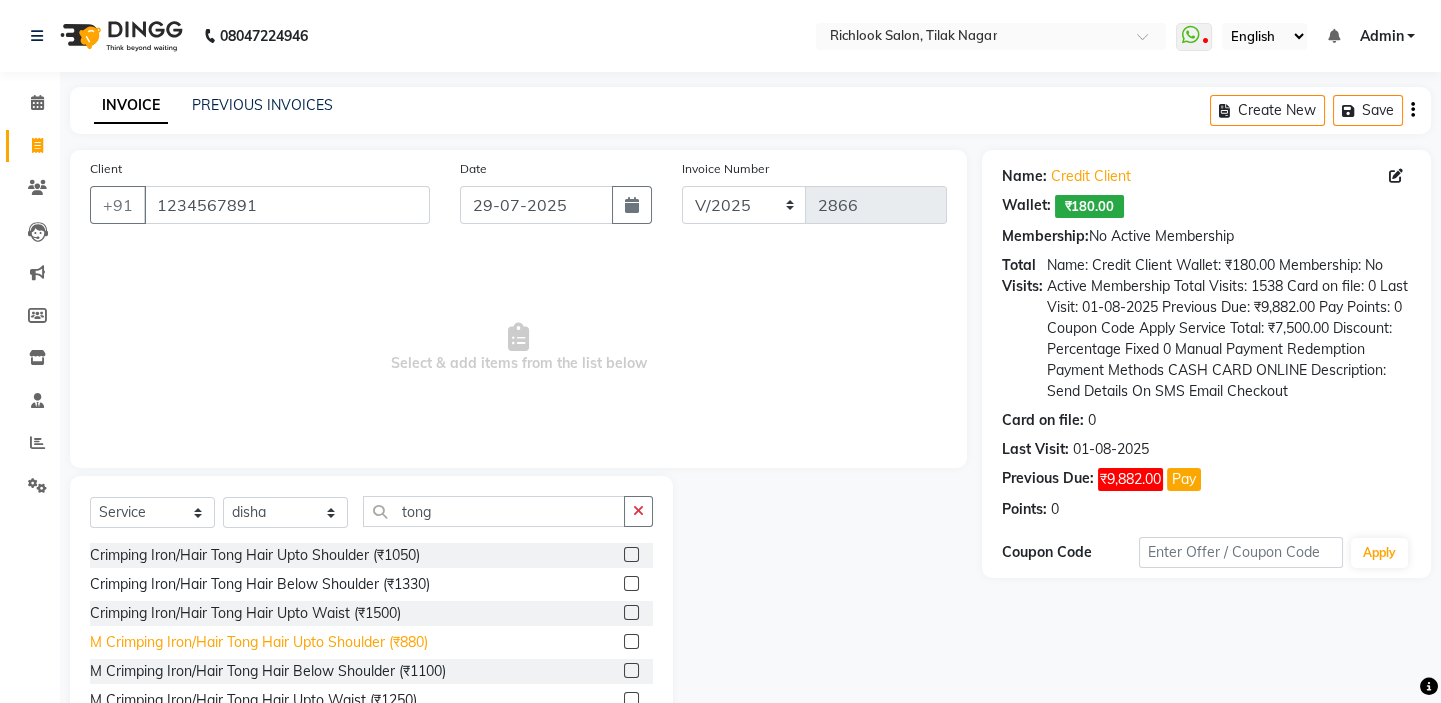 click on "M Crimping Iron/Hair Tong Hair Upto Shoulder (₹880)" 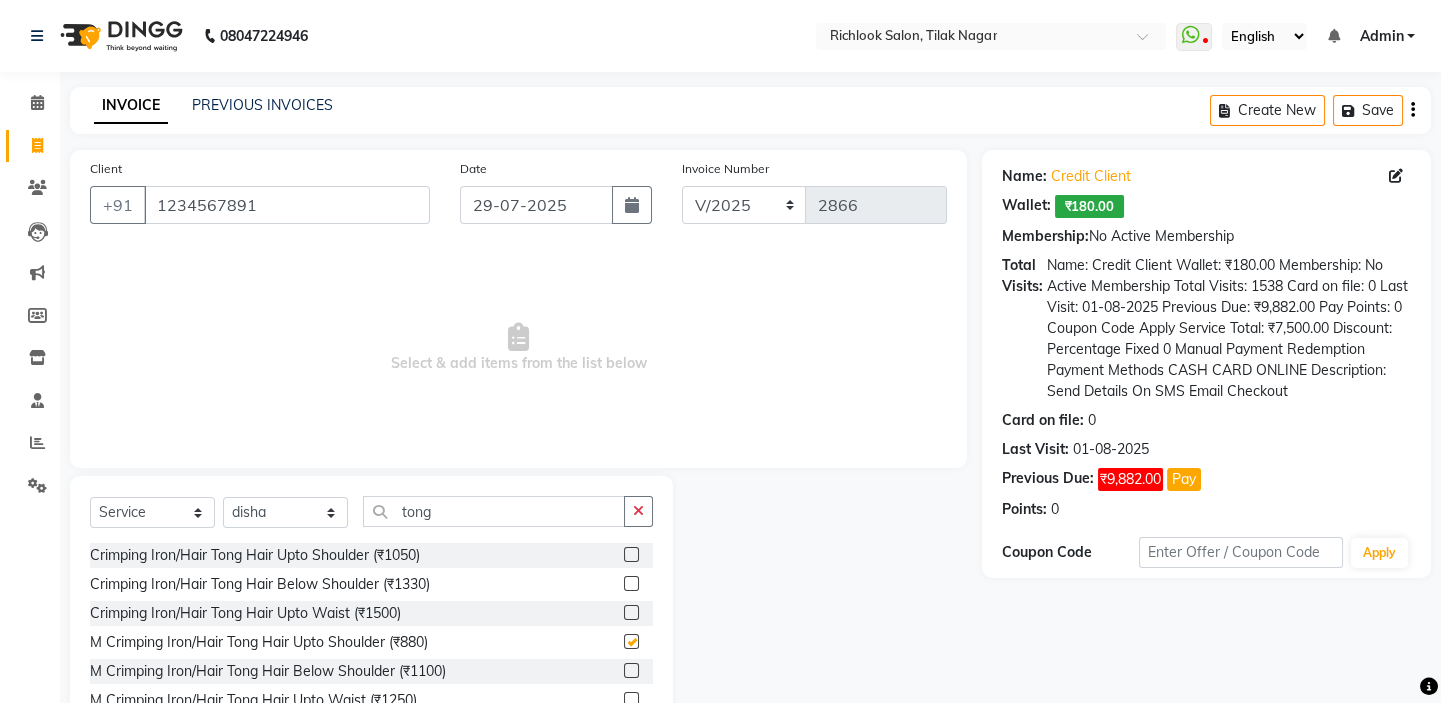 checkbox on "false" 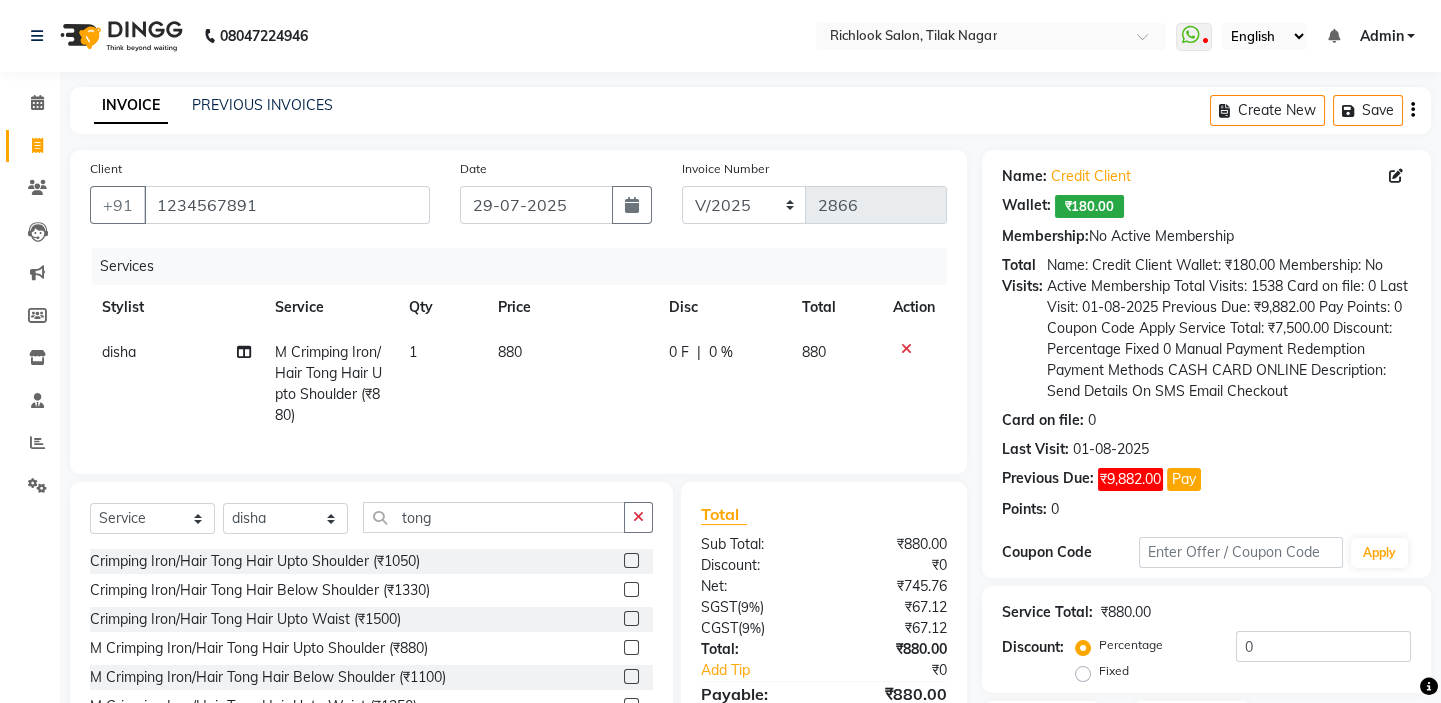 click on "880" 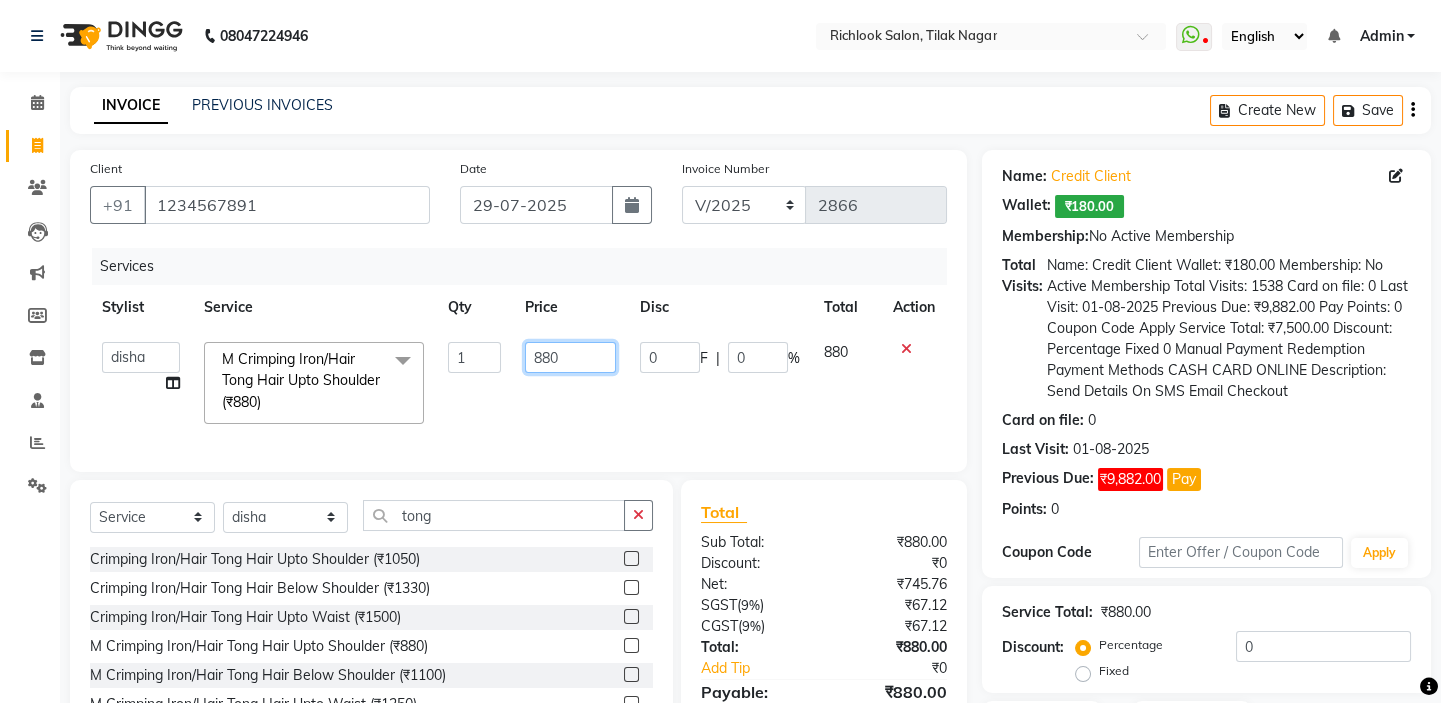 drag, startPoint x: 558, startPoint y: 355, endPoint x: 292, endPoint y: 307, distance: 270.29614 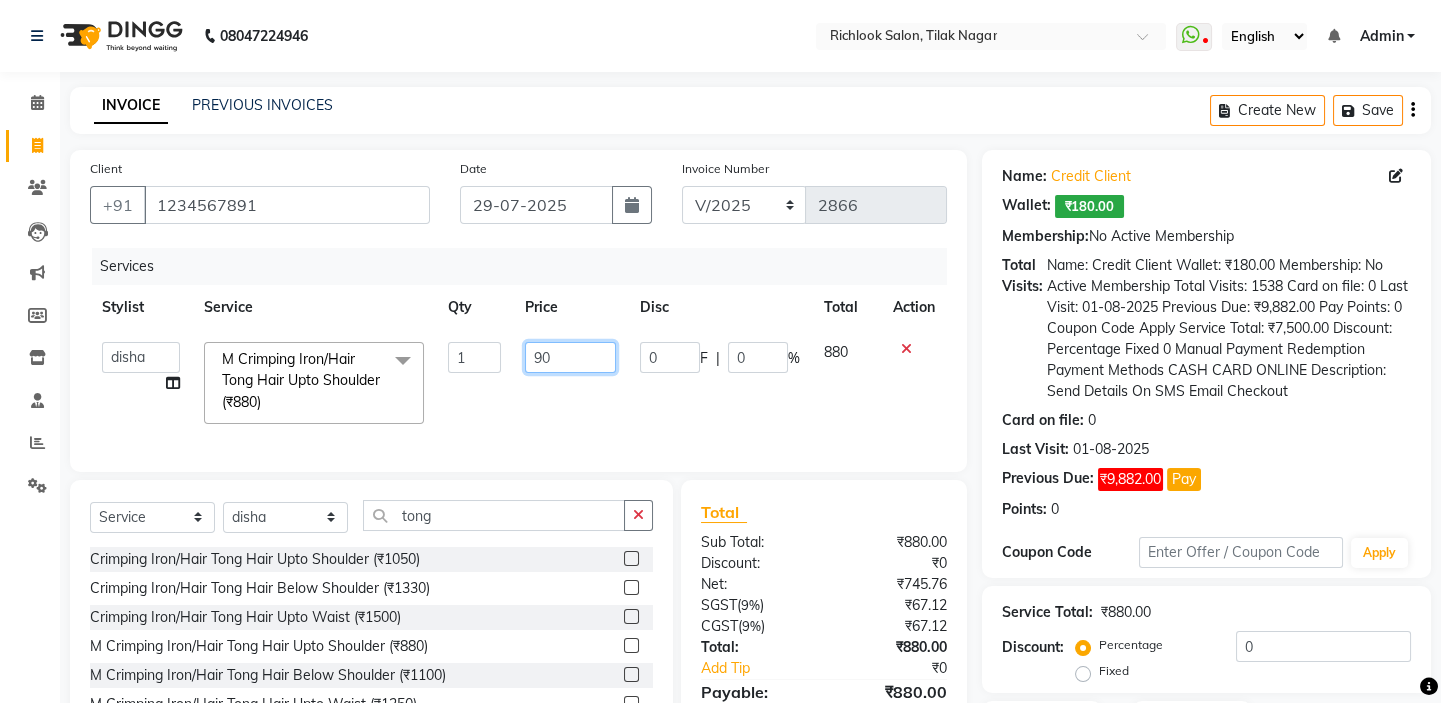 type on "900" 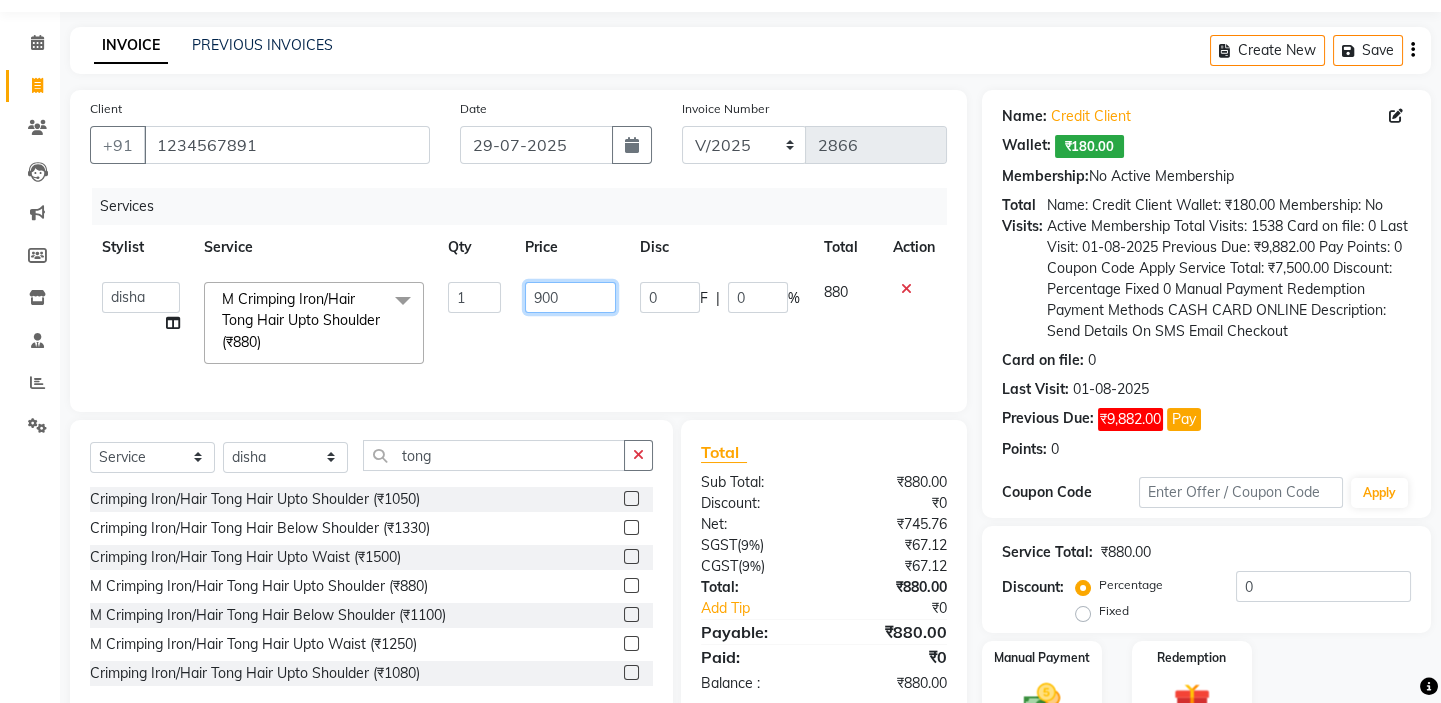 scroll, scrollTop: 116, scrollLeft: 0, axis: vertical 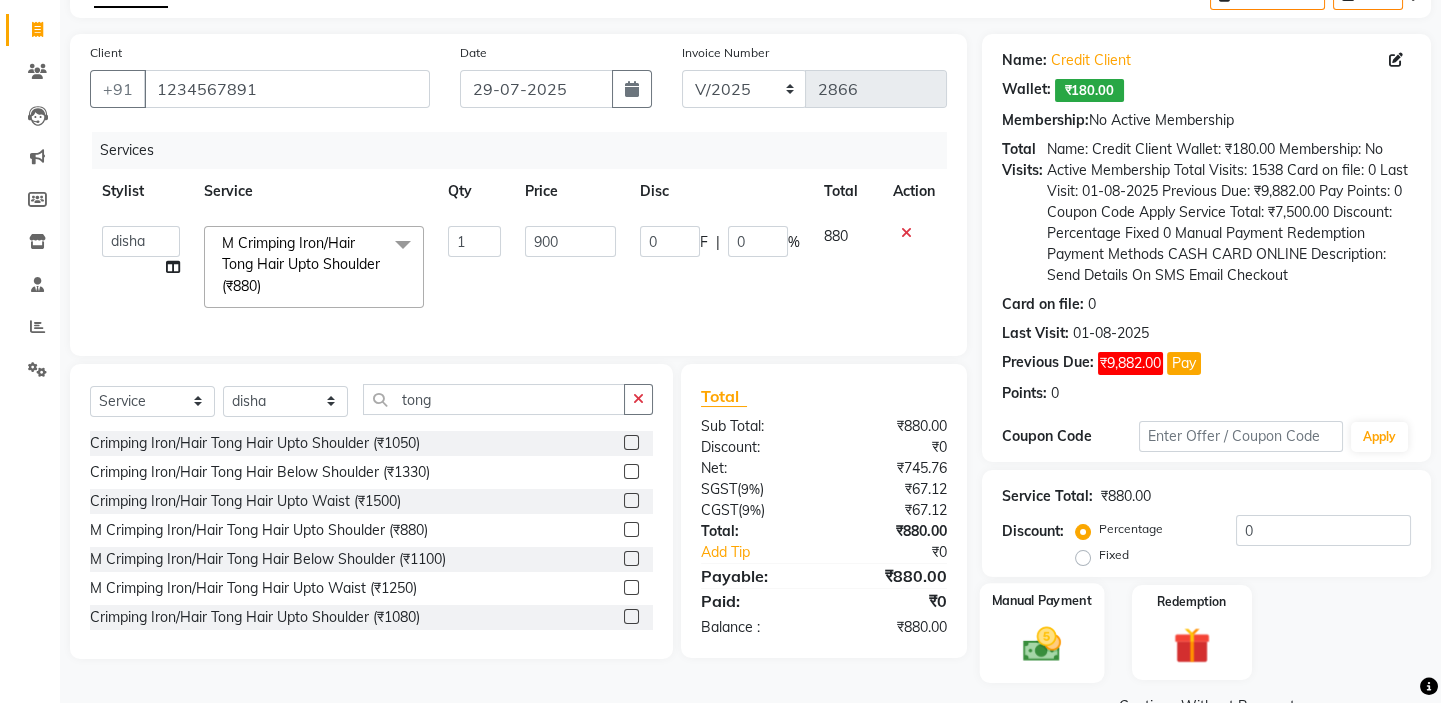 click 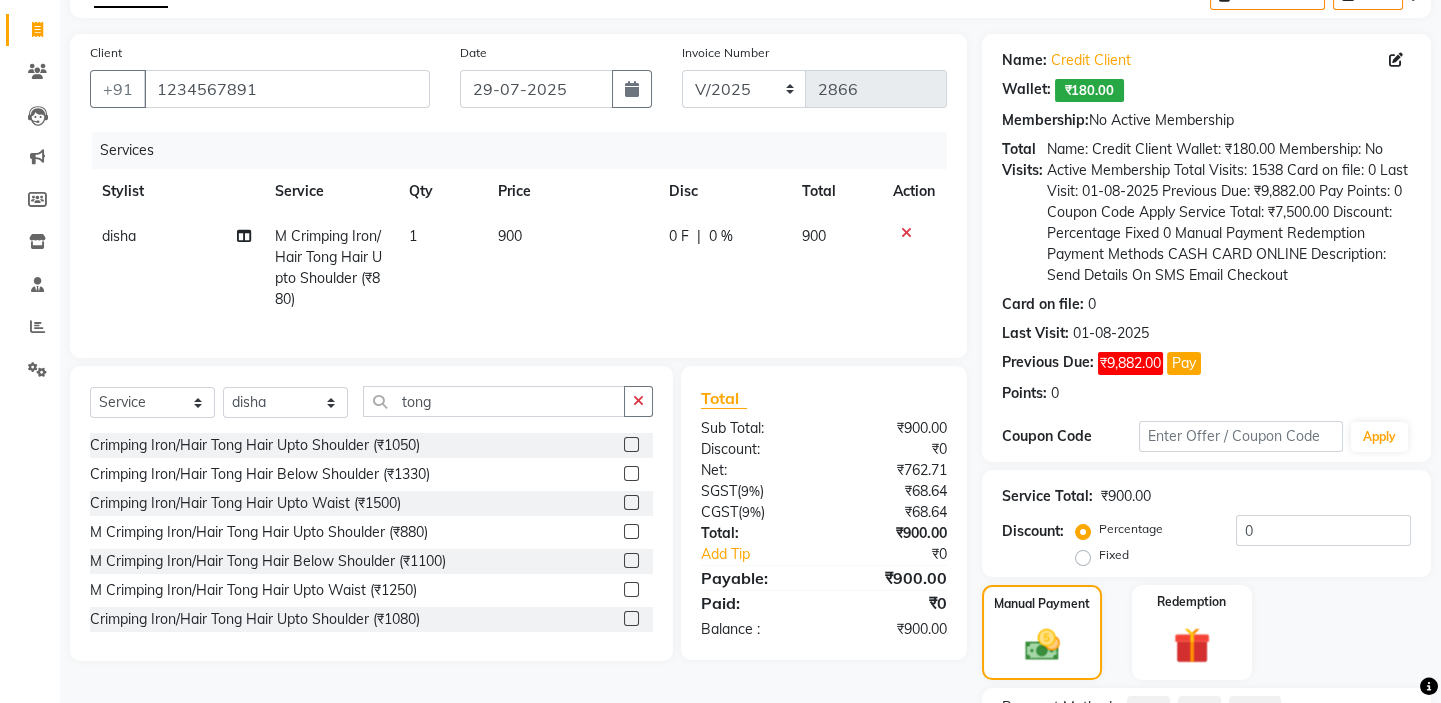 click on "CARD" 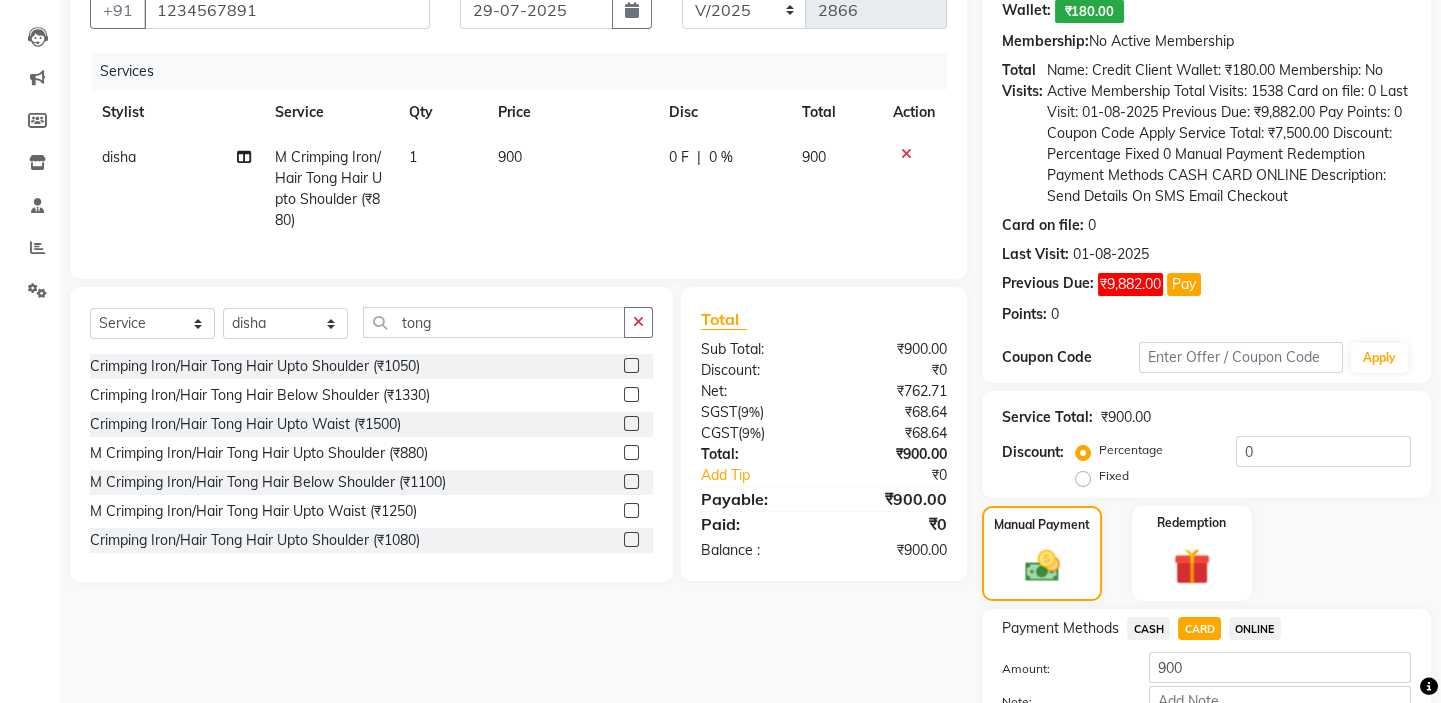 click on "Add Payment" 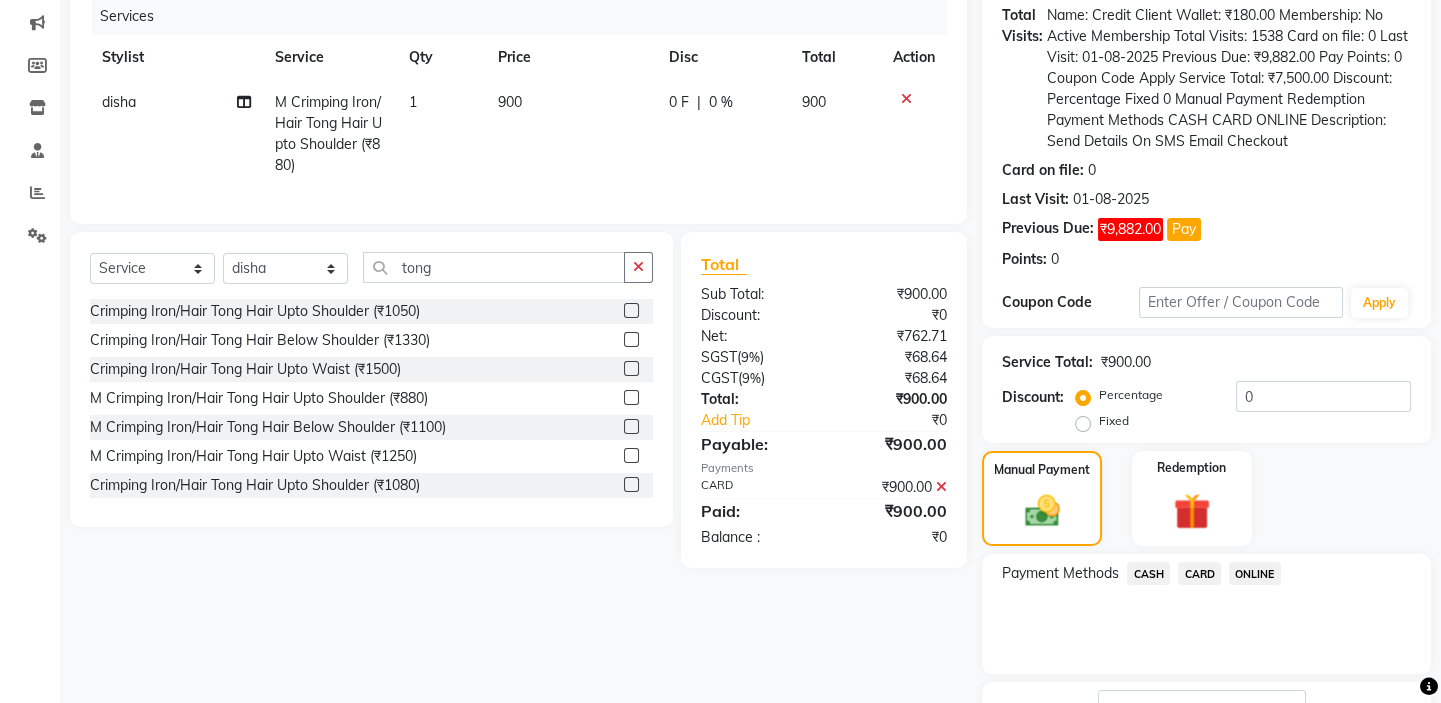 scroll, scrollTop: 279, scrollLeft: 0, axis: vertical 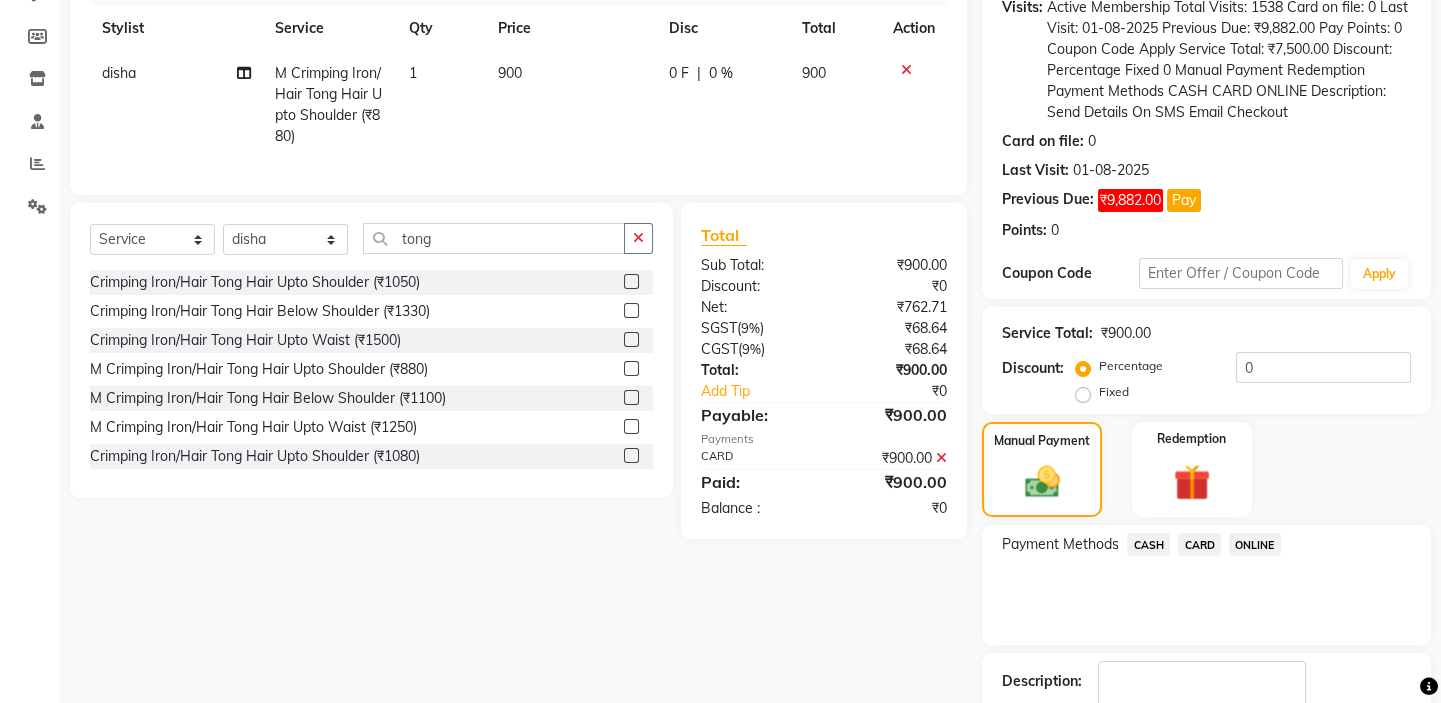click on "INVOICE PREVIOUS INVOICES Create New   Save  Client +91 1234567891 Date 29-07-2025 Invoice Number V/2025 V/2025-26 2866 Services Stylist Service Qty Price Disc Total Action disha M Crimping Iron/Hair Tong Hair Upto Shoulder (₹880) 1 900 0 F | 0 % 900 Select  Service  Product  Membership  Package Voucher Prepaid Gift Card  Select Stylist disha nawshad priti priya santosh  shaukat ansari soheb trupti vinod tong Crimping Iron/Hair Tong Hair Upto Shoulder (₹1050)  Crimping Iron/Hair Tong Hair Below Shoulder (₹1330)  Crimping Iron/Hair Tong Hair Upto Waist (₹1500)  M Crimping Iron/Hair Tong Hair Upto Shoulder (₹880)  M Crimping Iron/Hair Tong Hair Below Shoulder (₹1100)  M Crimping Iron/Hair Tong Hair Upto Waist (₹1250)  Crimping Iron/Hair Tong Hair Upto Shoulder (₹1080)  Crimping Iron/Hair Tong Hair Below Shoulder (₹1320)  Crimping Iron/Hair Tong Hair Upto Waist (₹1560)  Total Sub Total: ₹900.00 Discount: ₹0 Net: ₹762.71 SGST  ( 9% ) ₹68.64 CGST  ( 9% ) ₹68.64 Total: ₹900.00 ₹0 0" 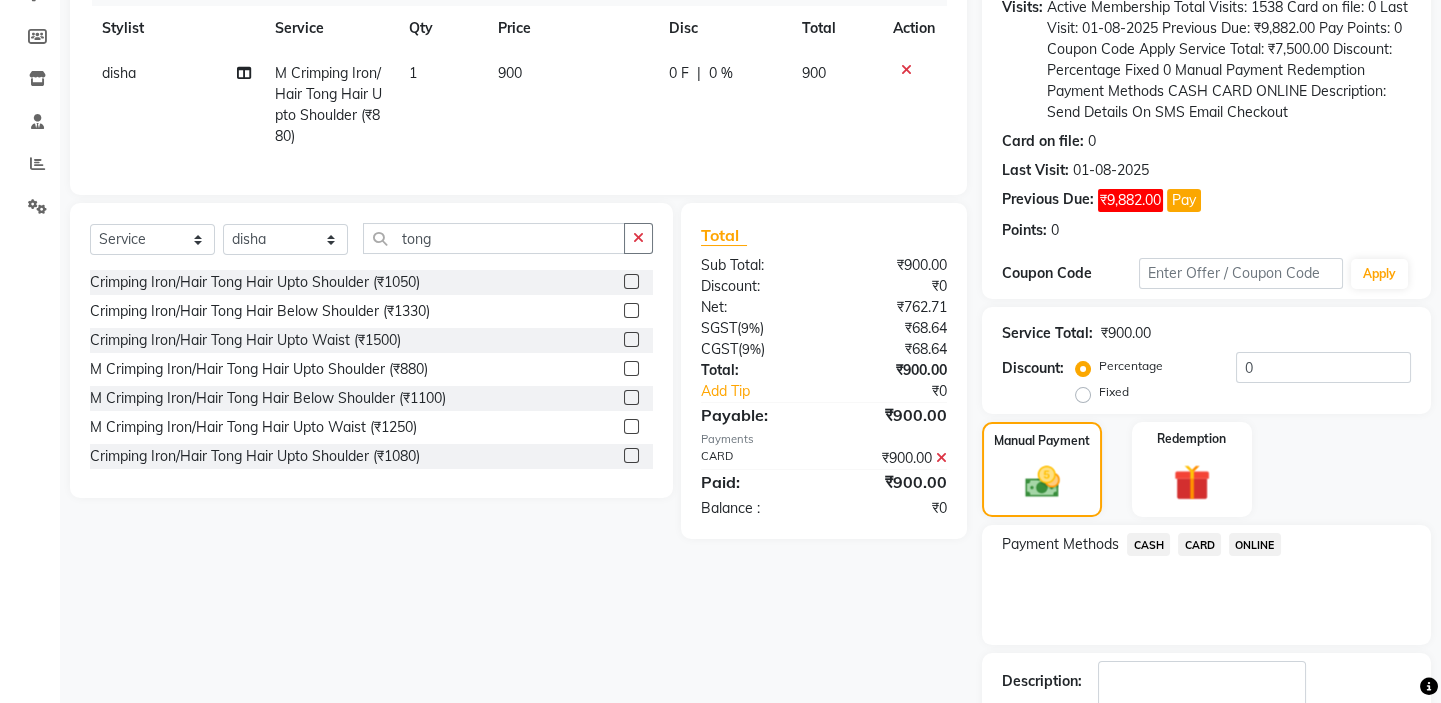 click on "Checkout" 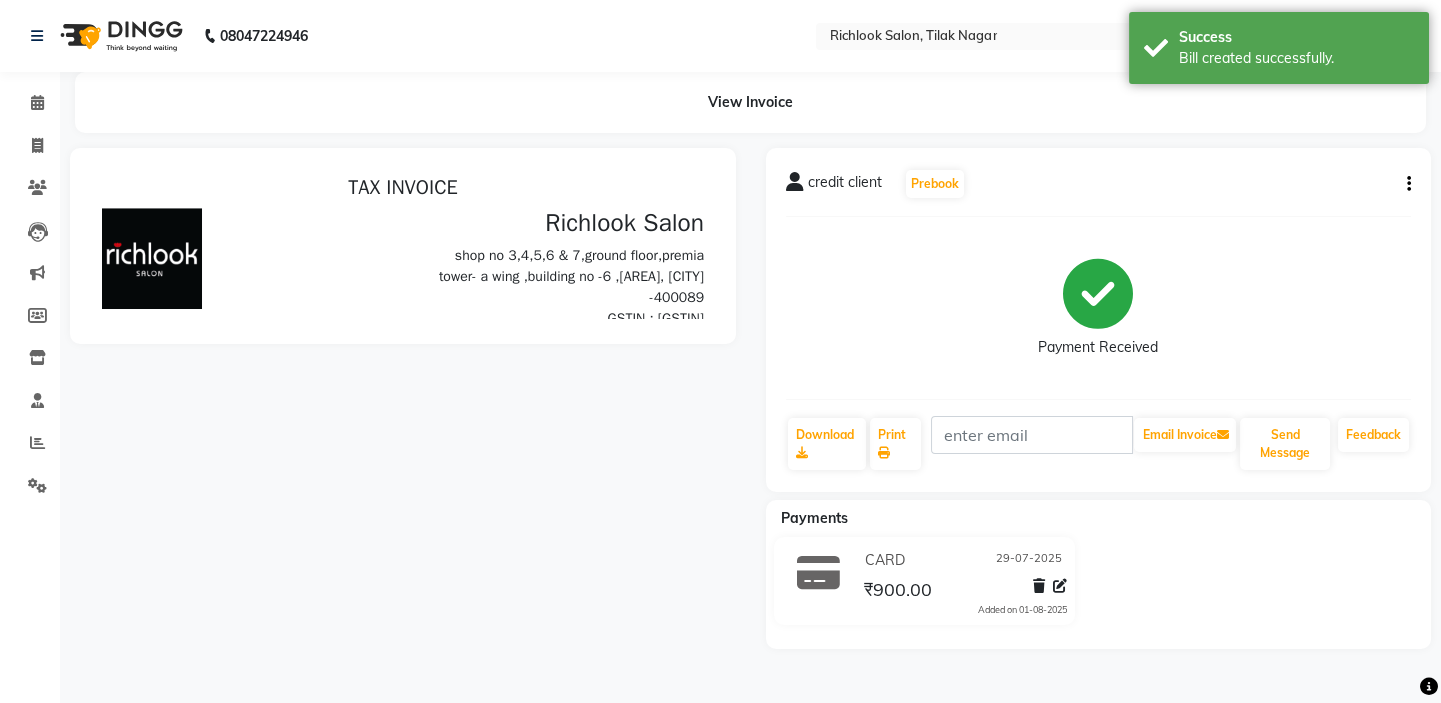 scroll, scrollTop: 0, scrollLeft: 0, axis: both 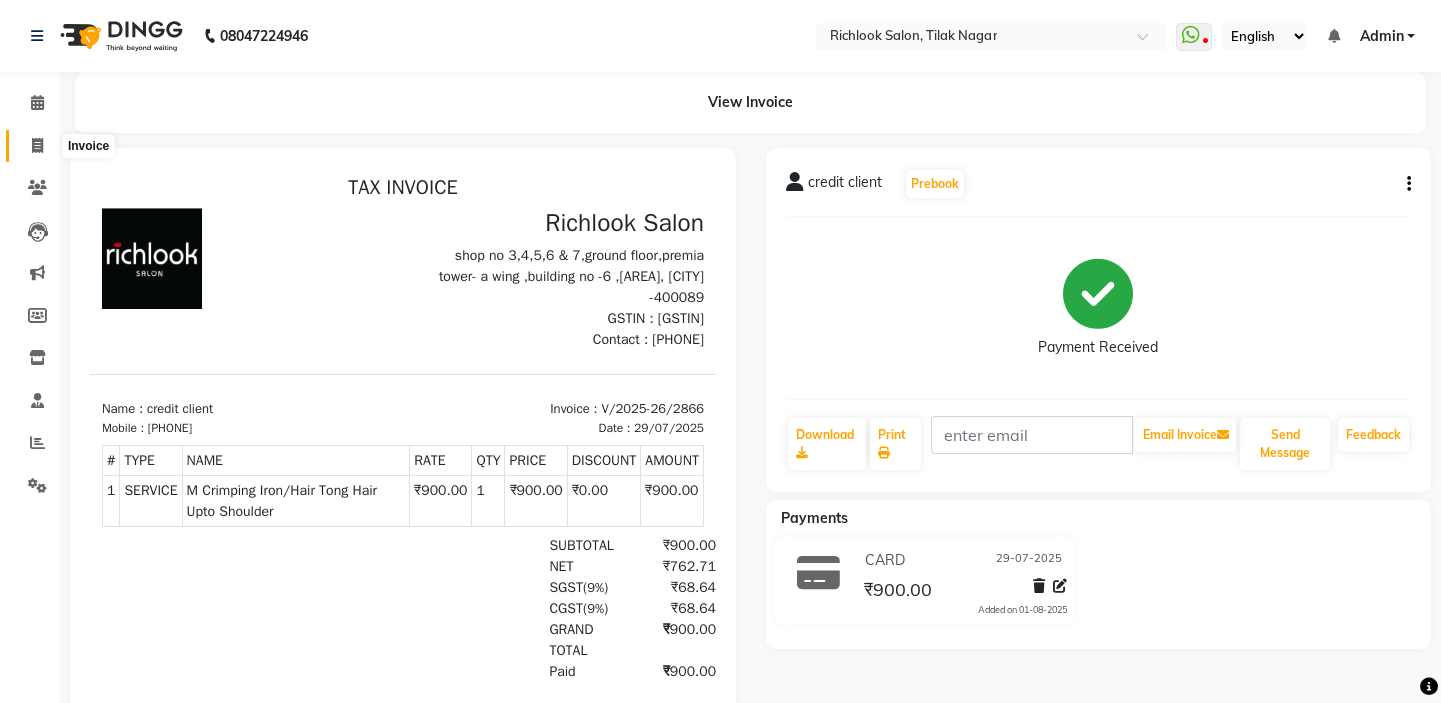 click 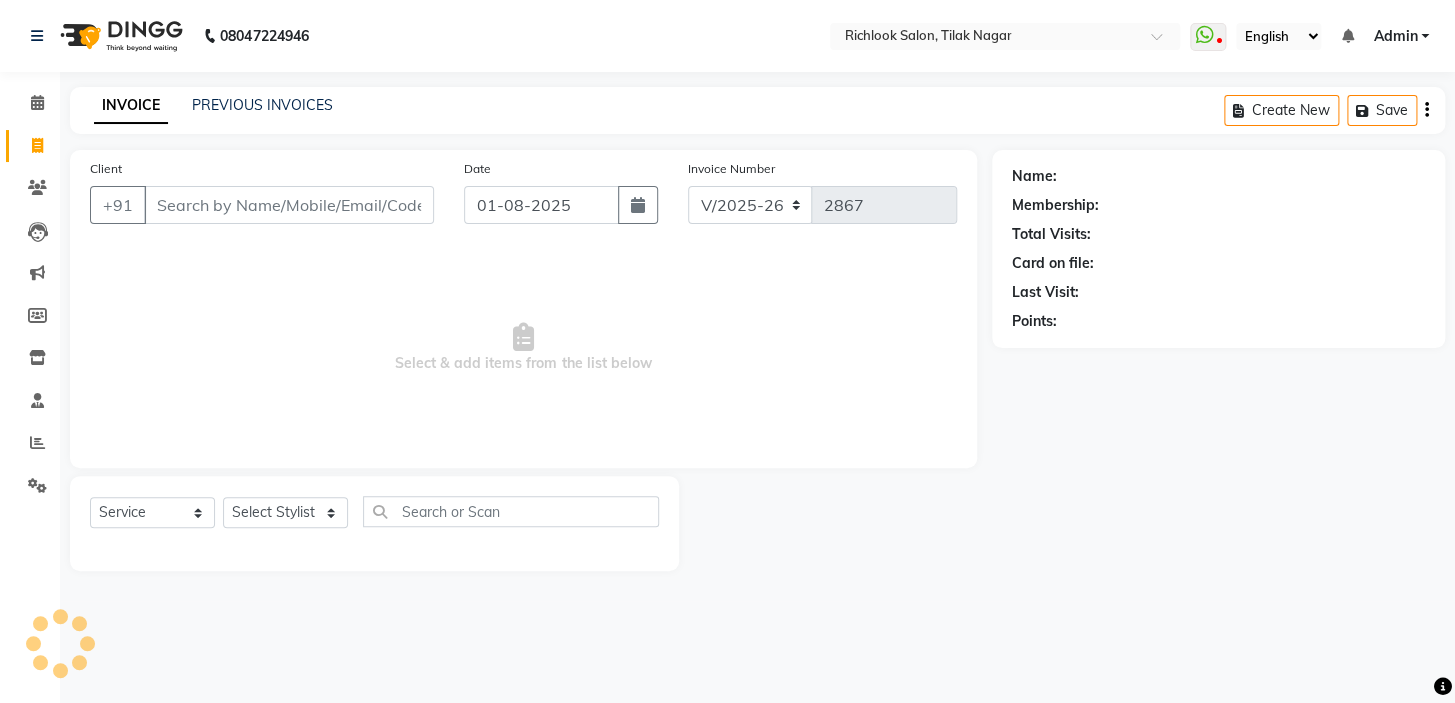 click on "Client" at bounding box center (289, 205) 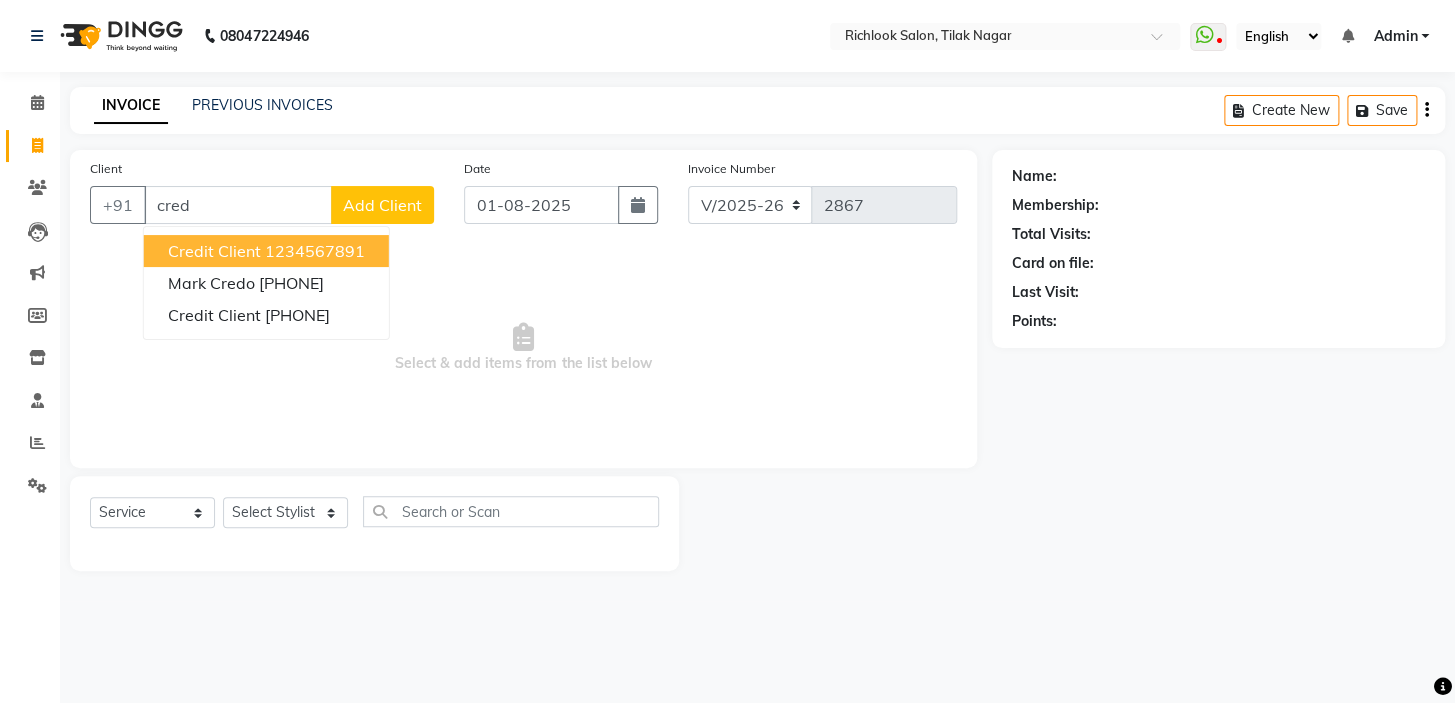 click on "1234567891" at bounding box center [315, 251] 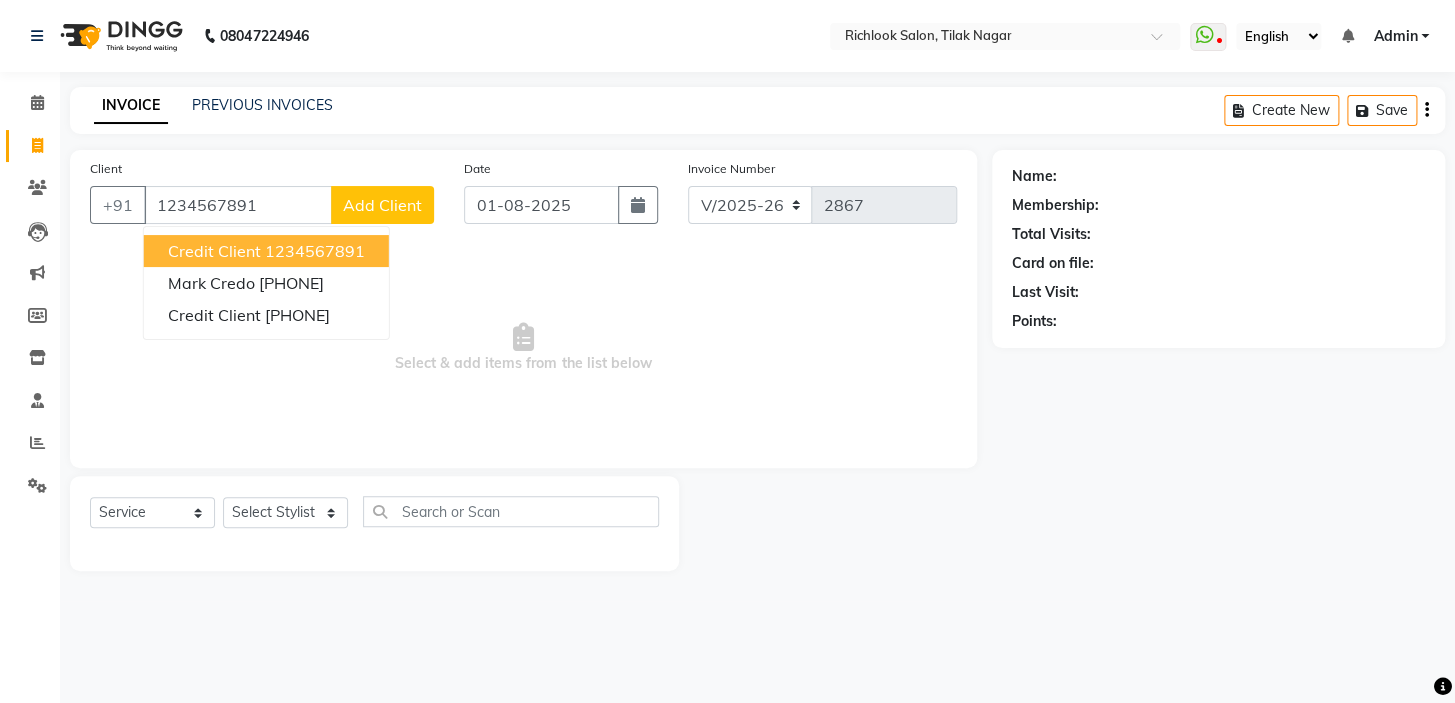 type on "1234567891" 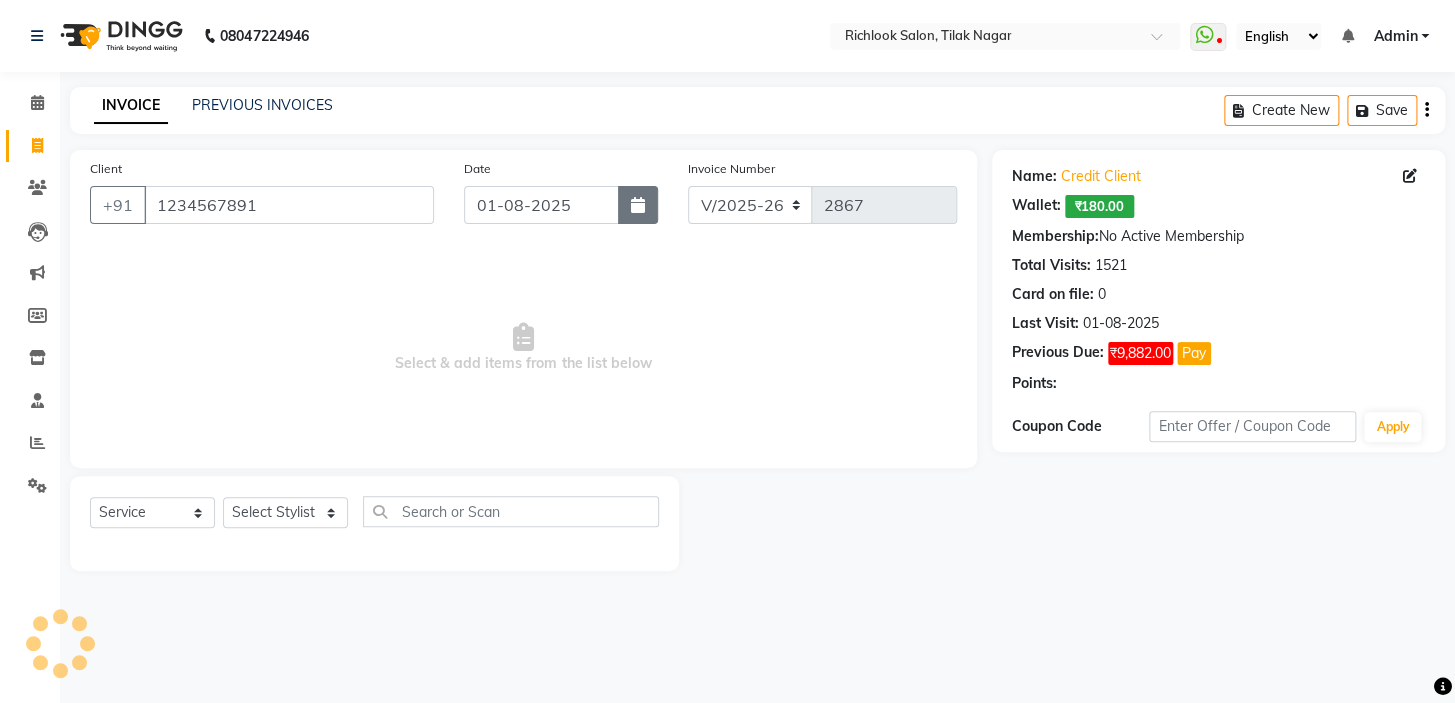 click 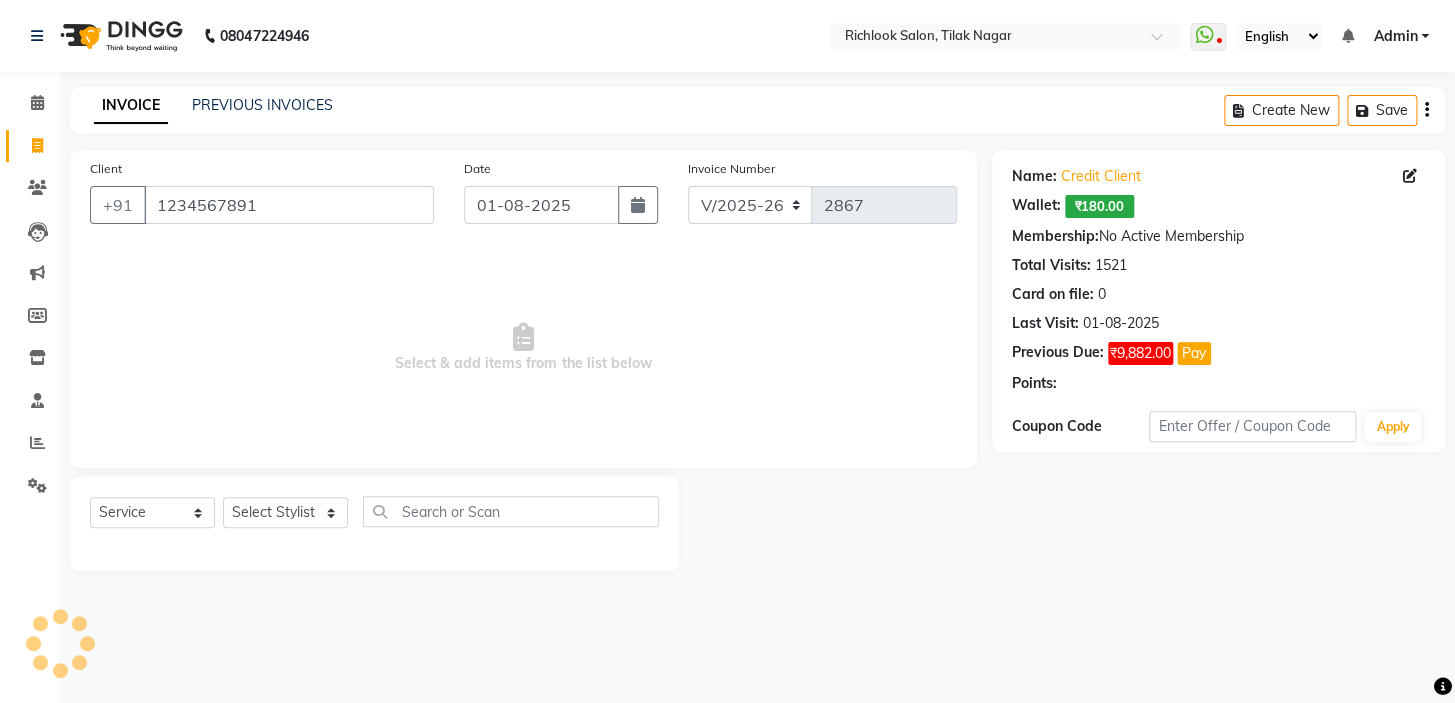 select on "8" 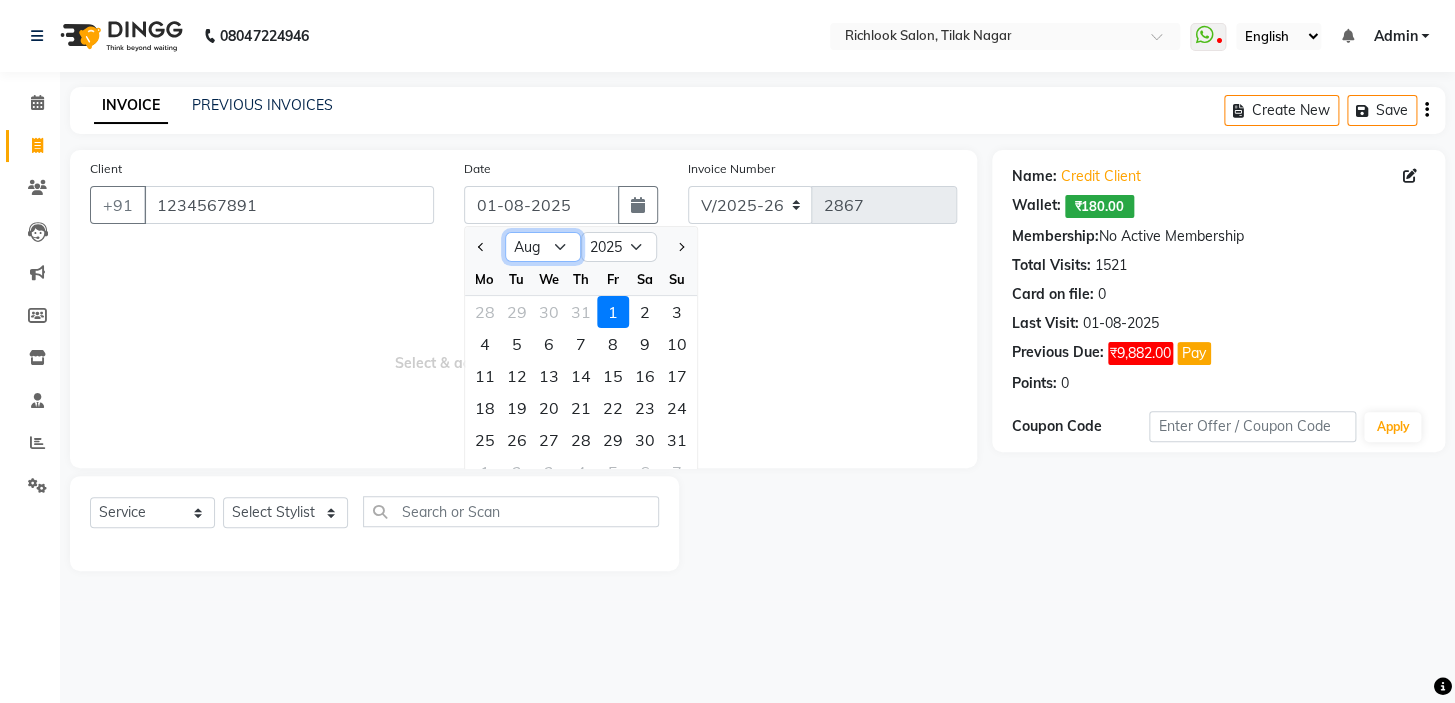click on "Jan Feb Mar Apr May Jun Jul Aug Sep Oct Nov Dec" 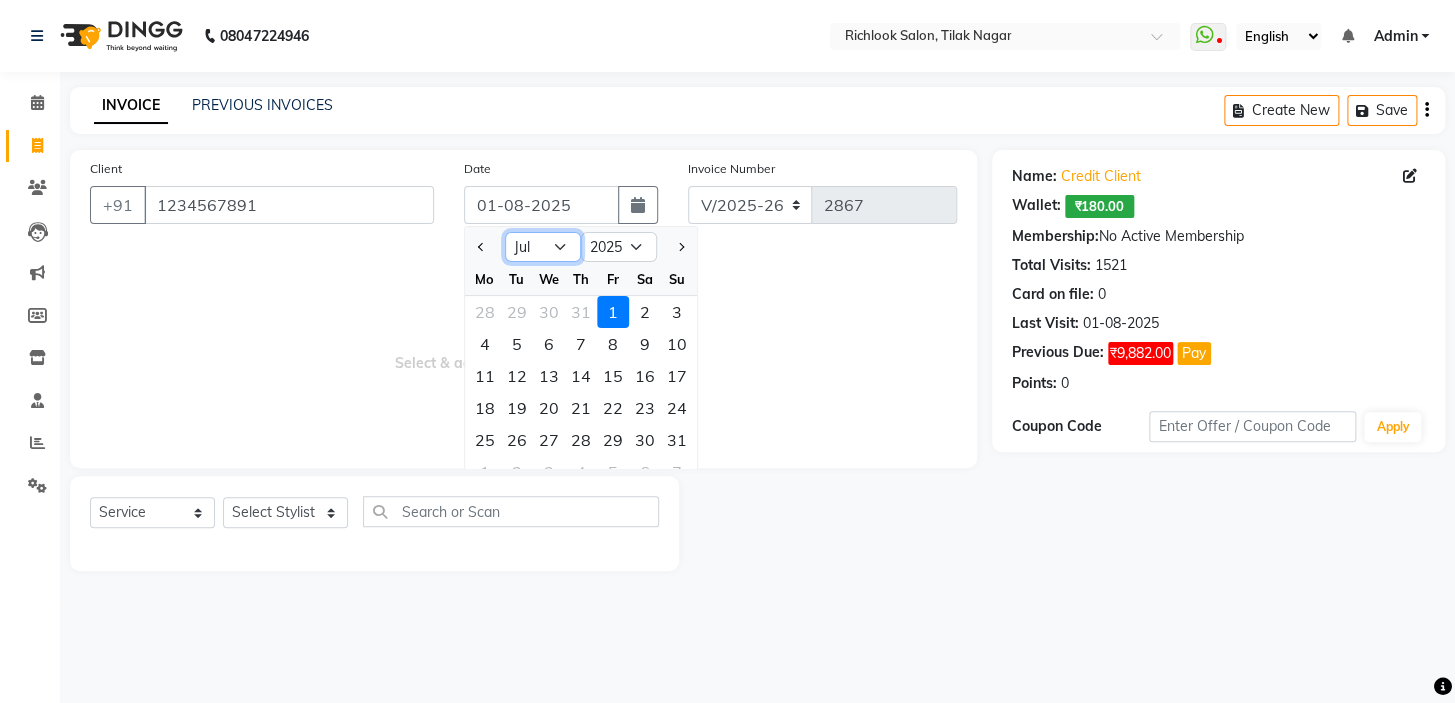 click on "Jan Feb Mar Apr May Jun Jul Aug Sep Oct Nov Dec" 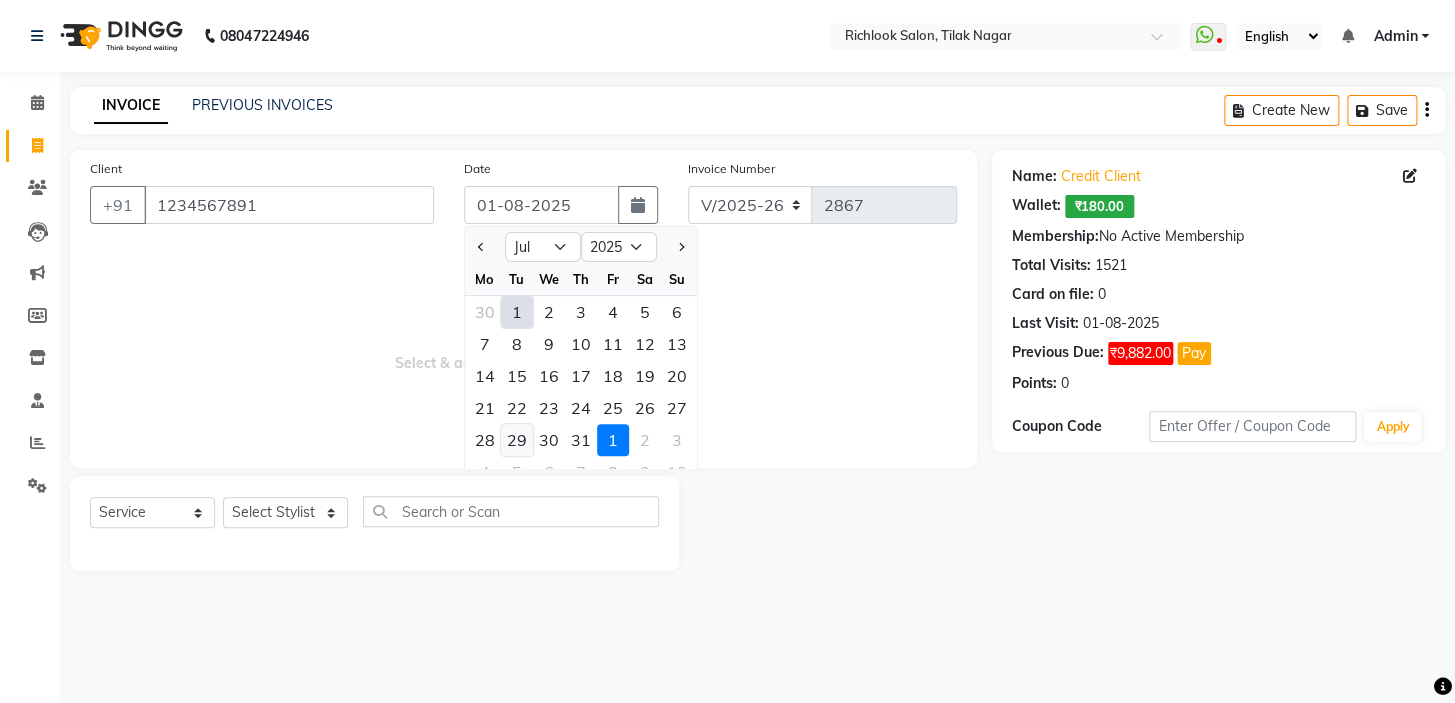 click on "29" 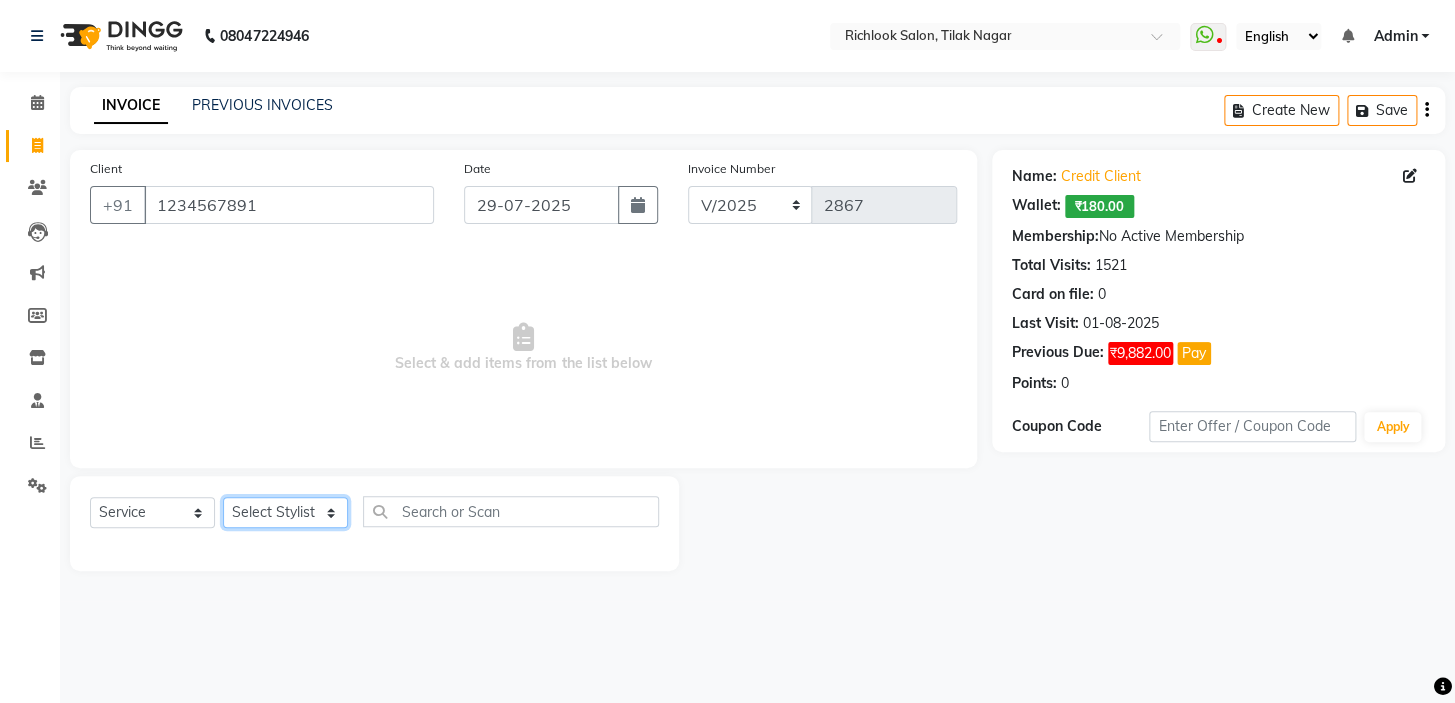 drag, startPoint x: 268, startPoint y: 509, endPoint x: 294, endPoint y: 560, distance: 57.245087 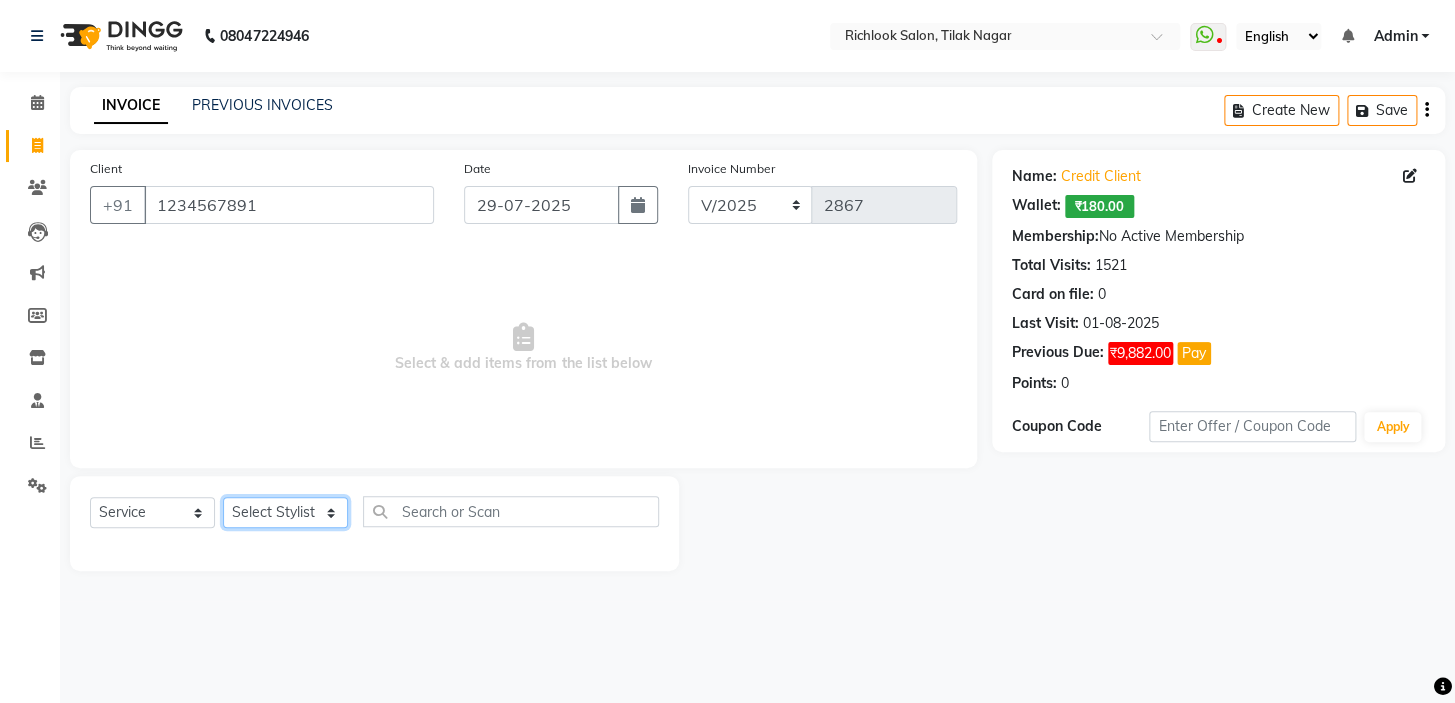 select on "65653" 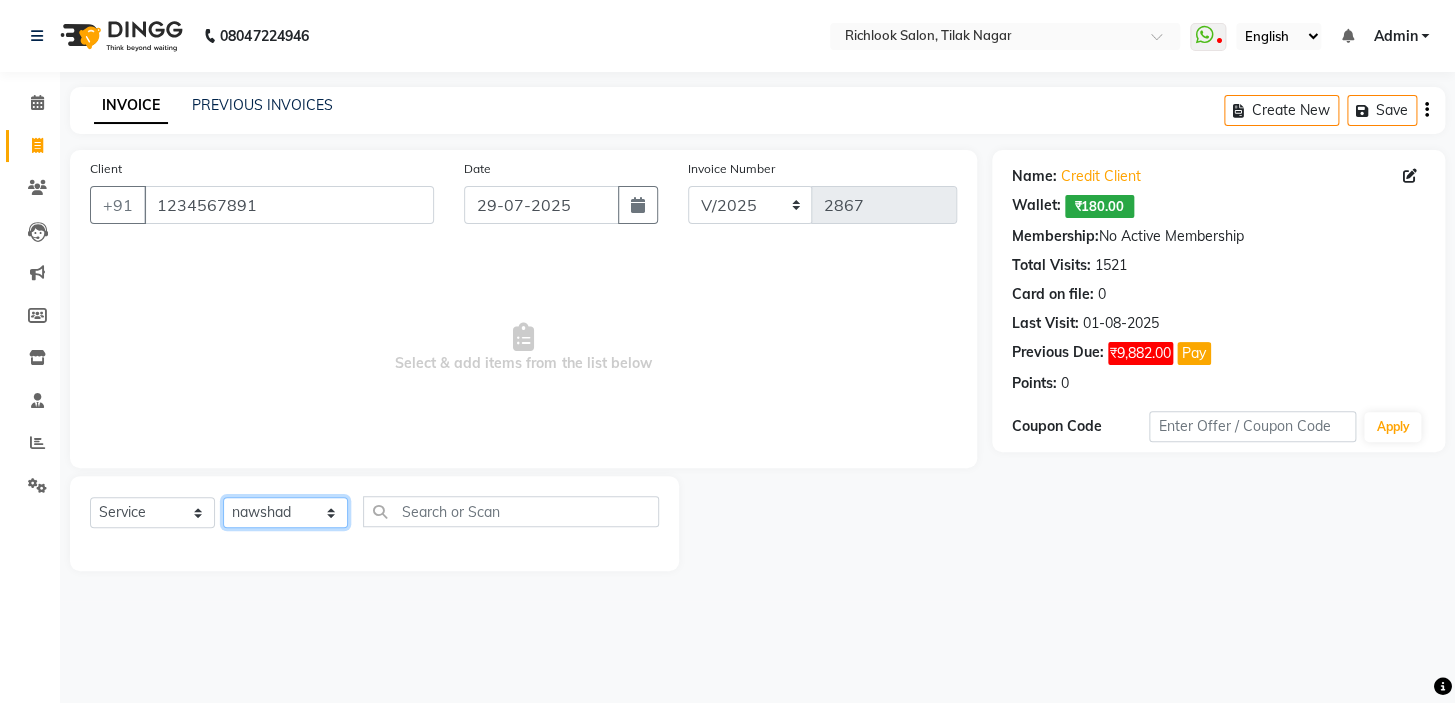 click on "Select Stylist [NAME] [NAME] [NAME] [NAME] [NAME]  [NAME] [NAME]   [NAME] [NAME]   [NAME]" 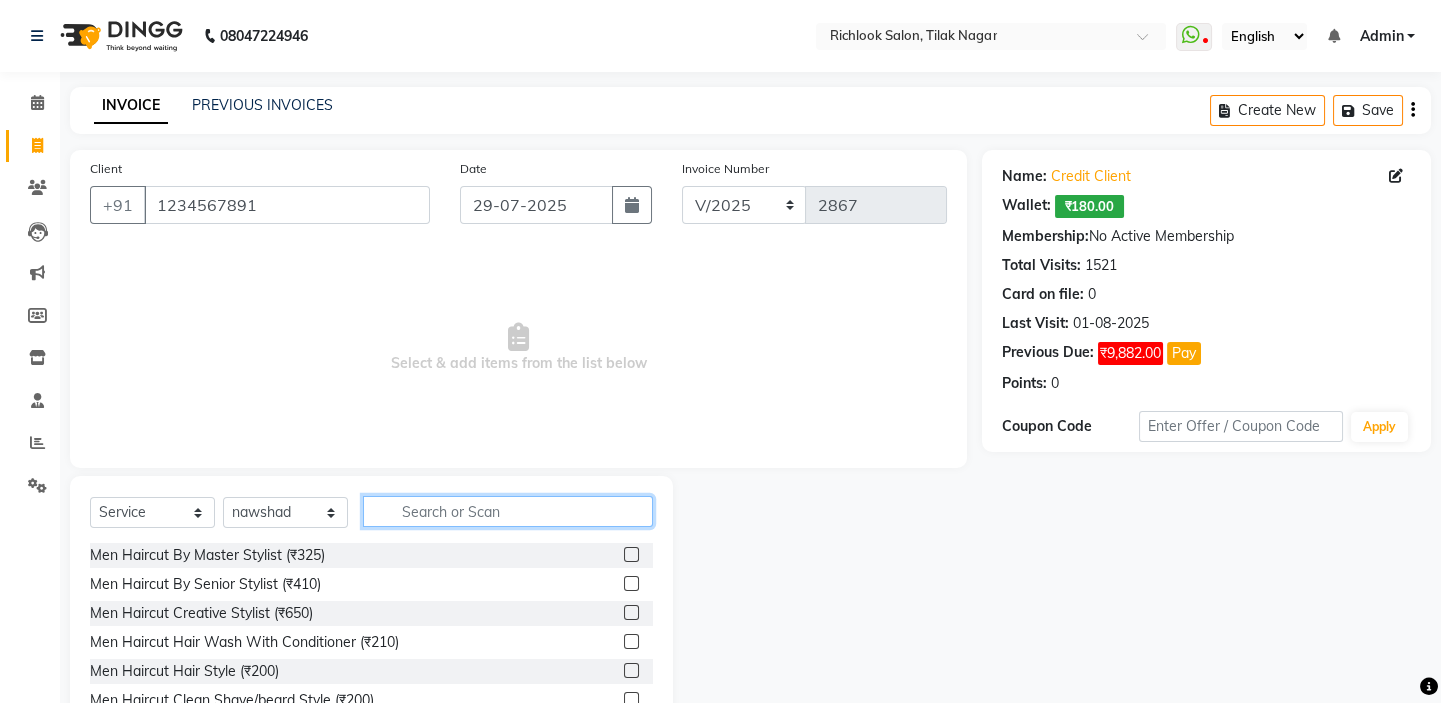 click 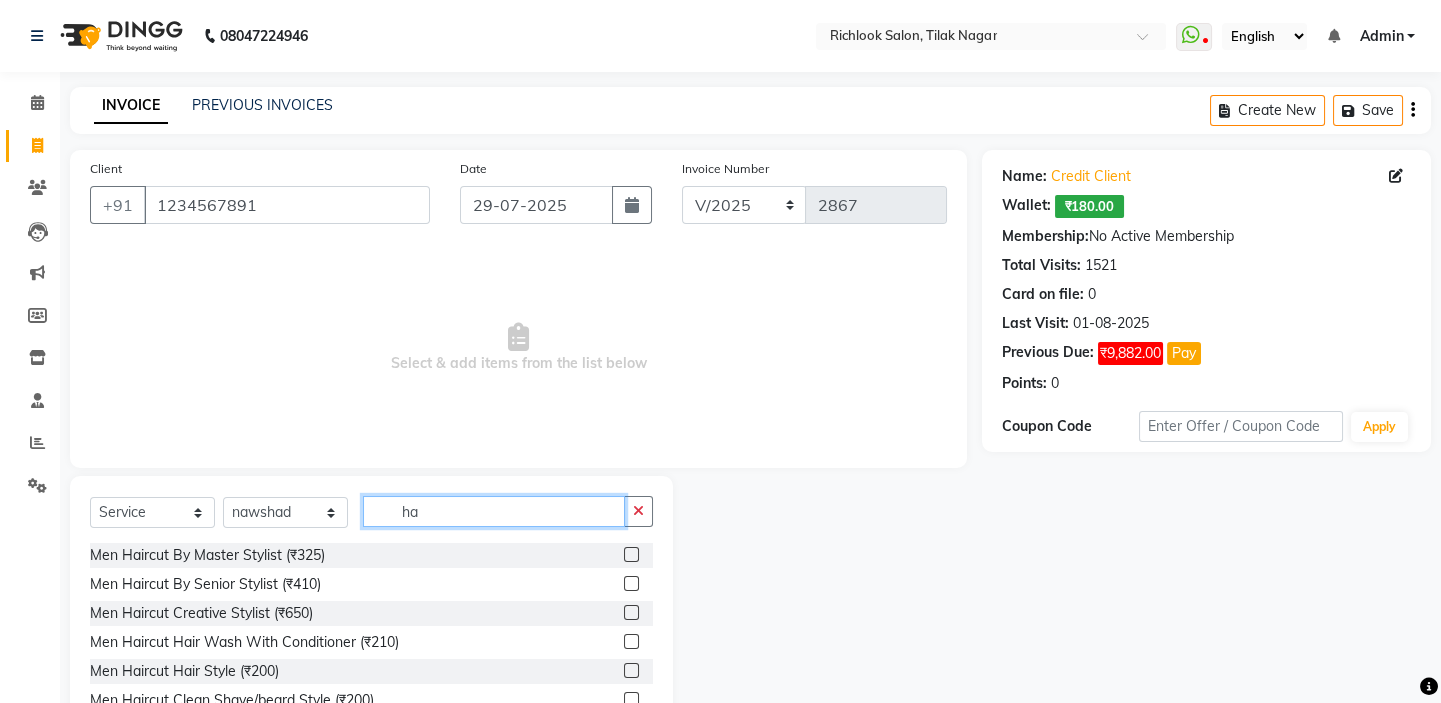 type on "h" 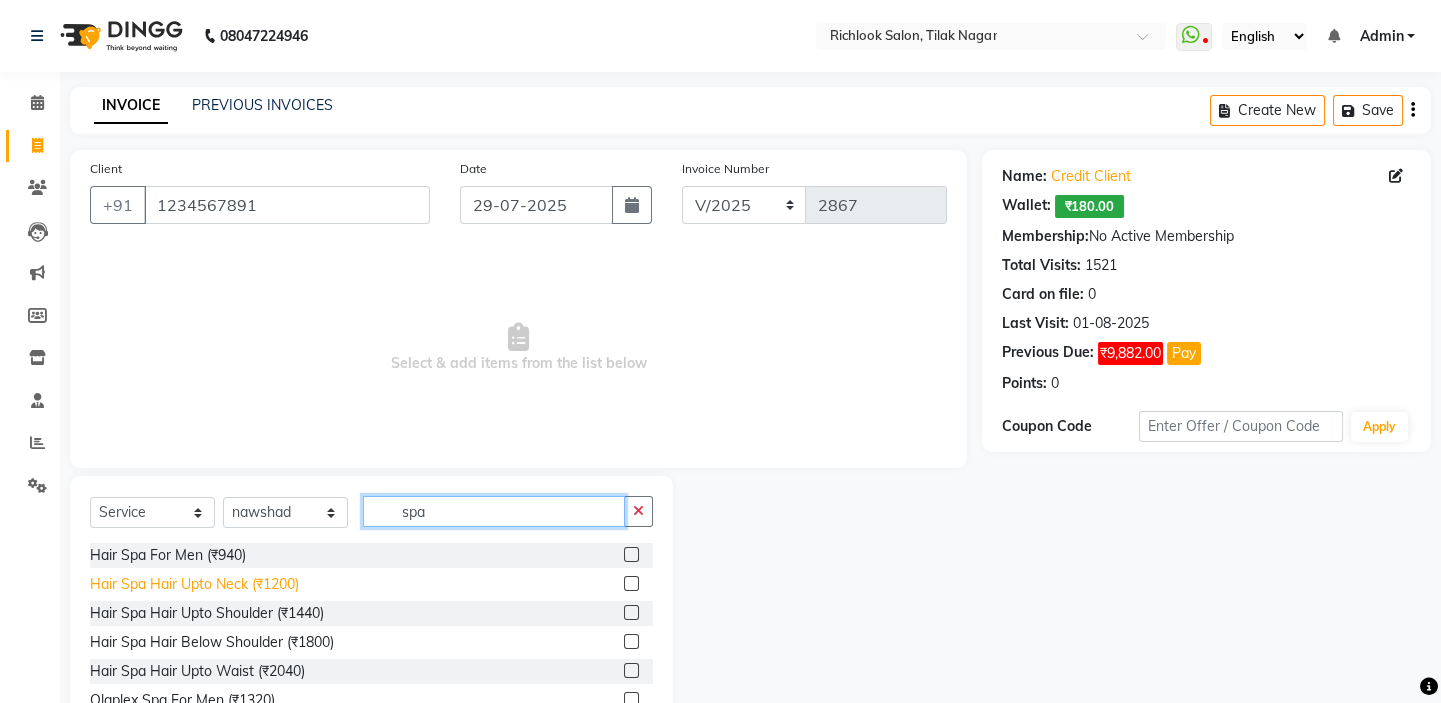 type on "spa" 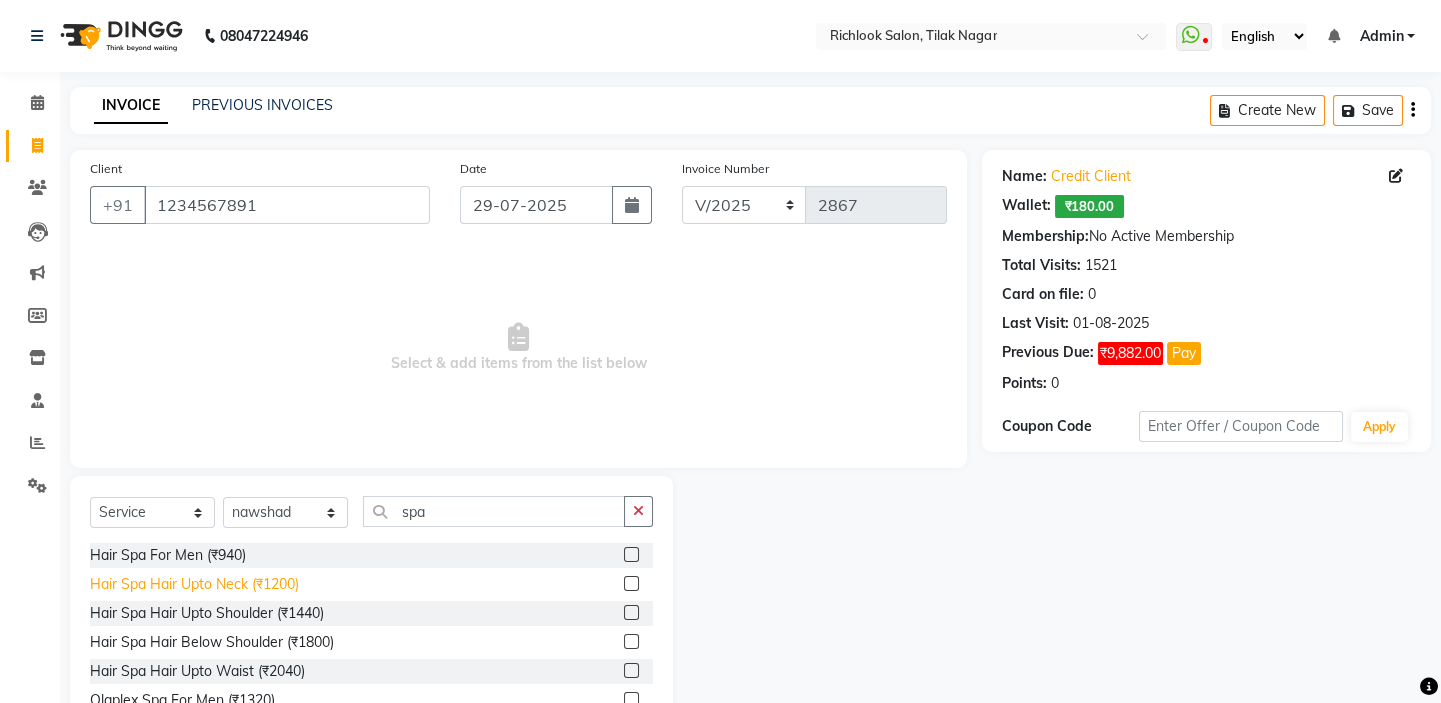 click on "Hair Spa Hair Upto Neck (₹1200)" 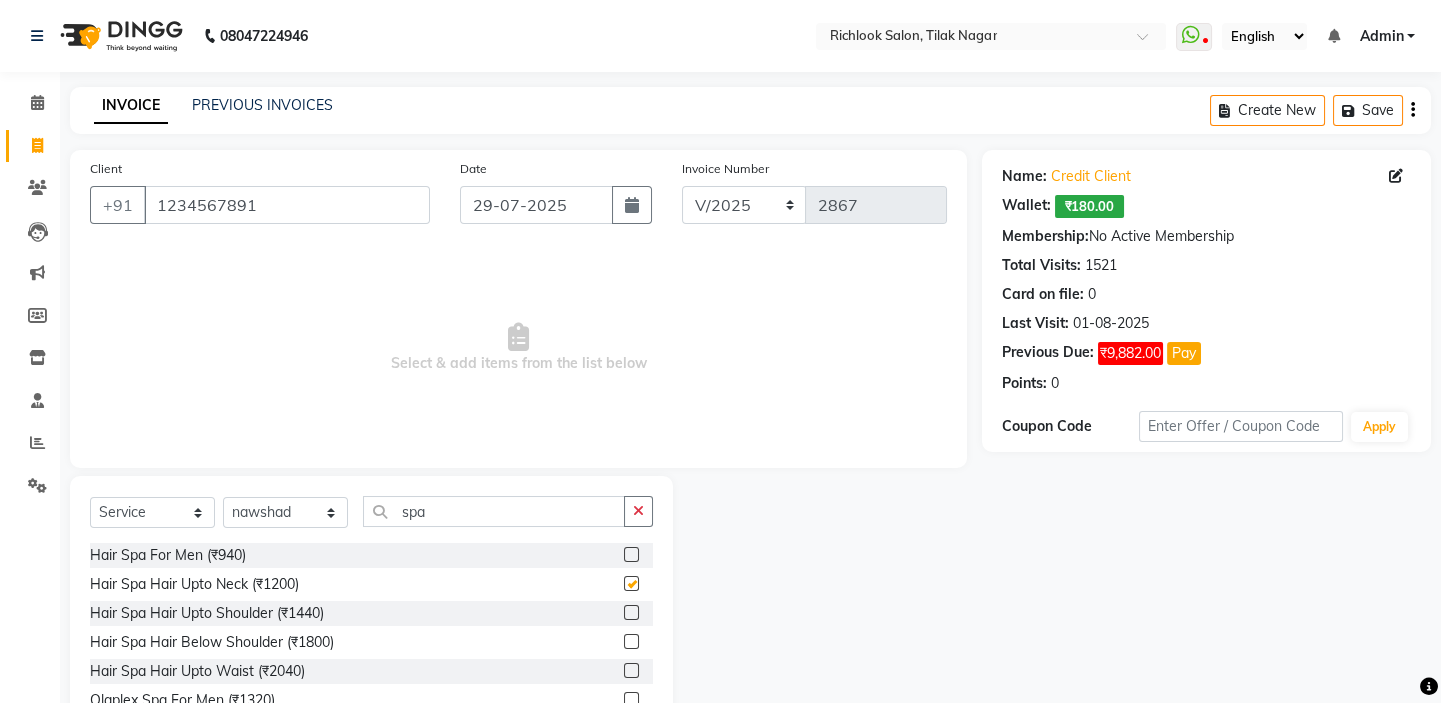 checkbox on "false" 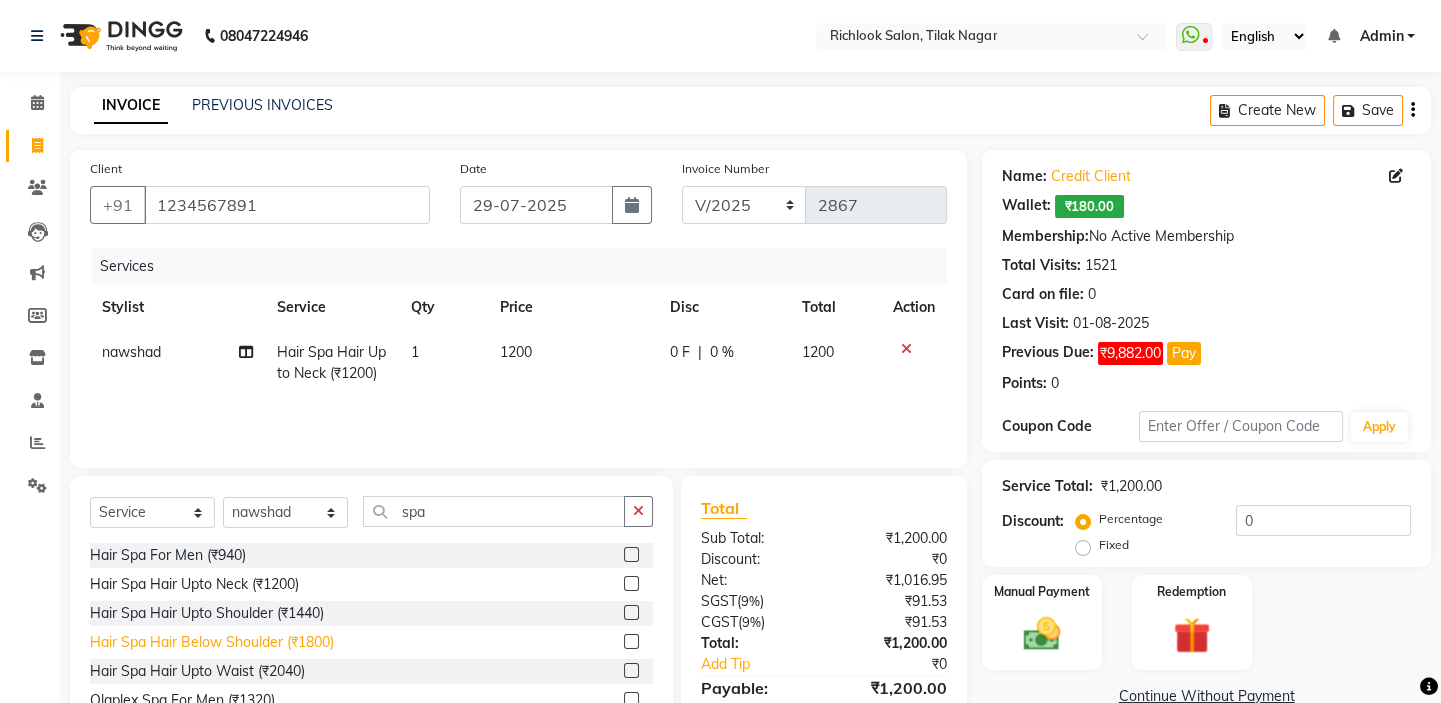 click on "Hair Spa Hair Below Shoulder (₹1800)" 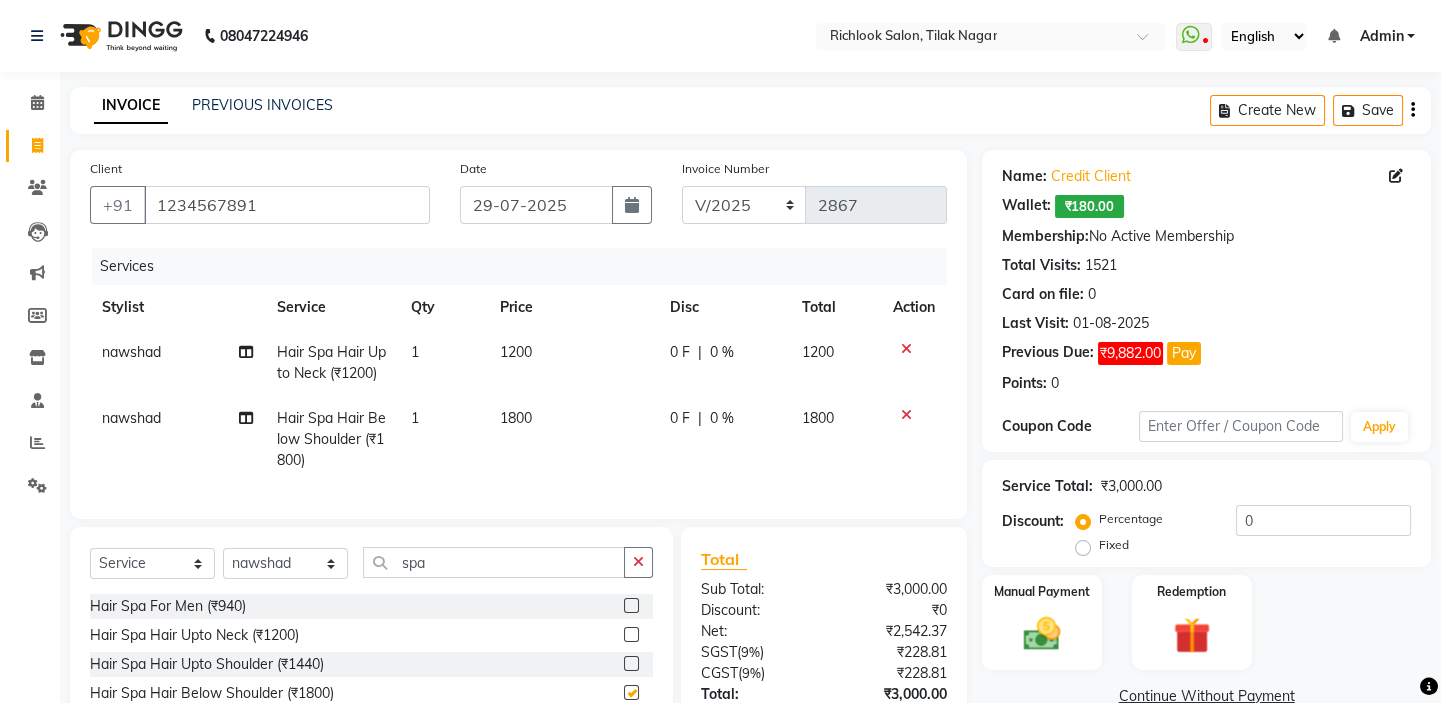 checkbox on "false" 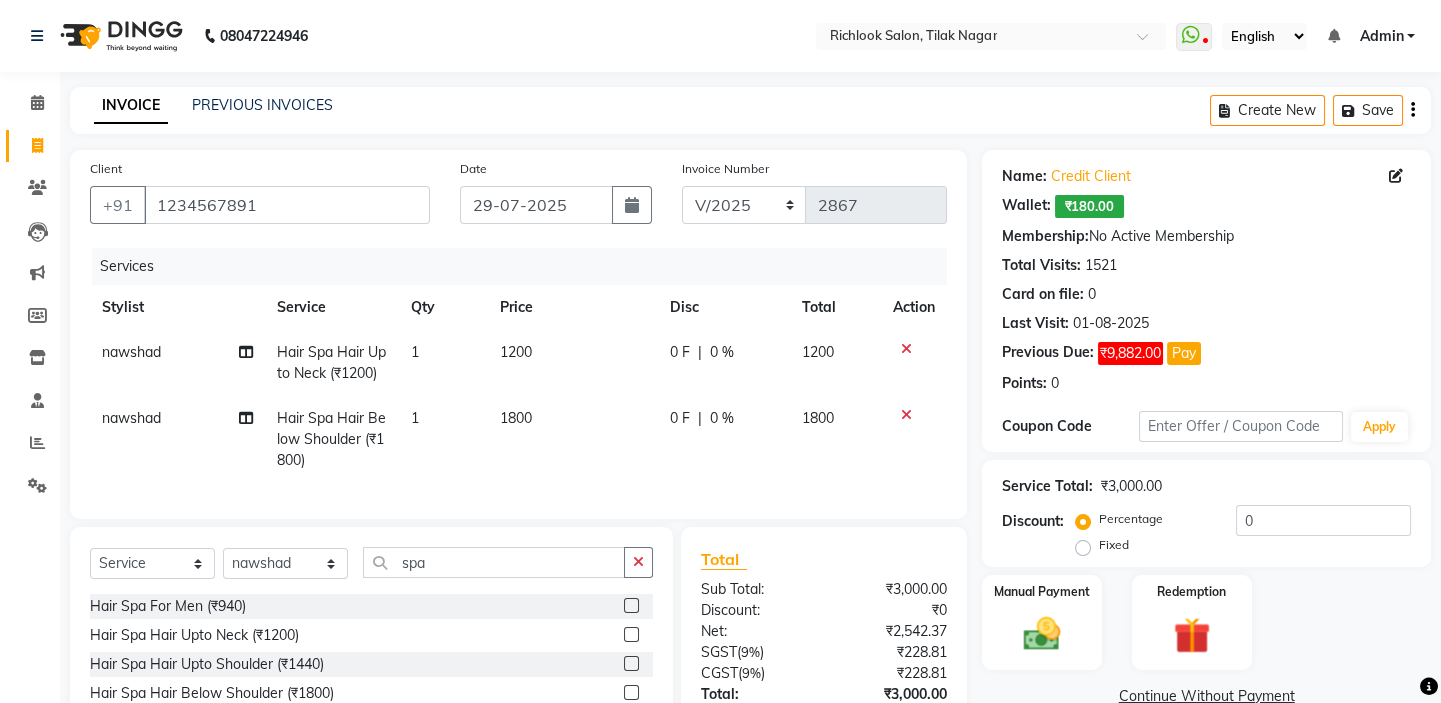click 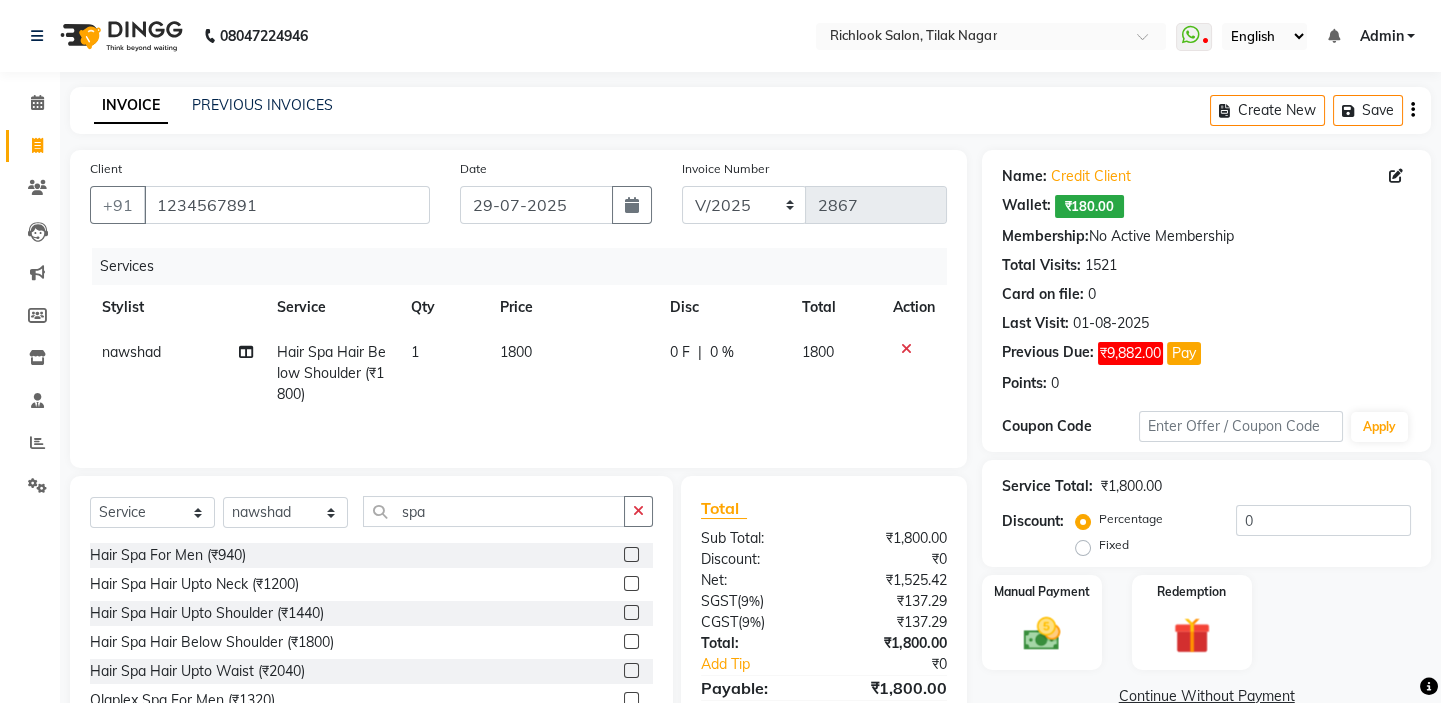 click on "1800" 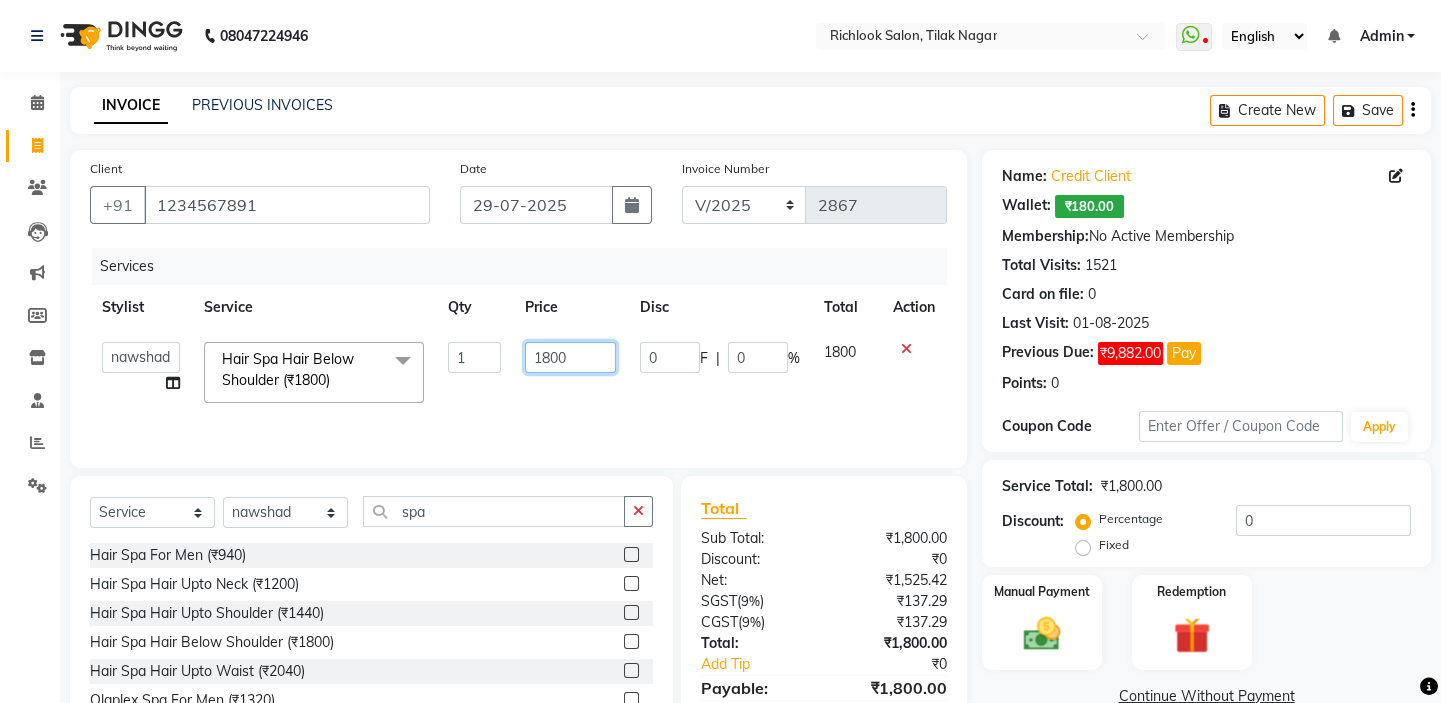drag, startPoint x: 577, startPoint y: 359, endPoint x: 295, endPoint y: 340, distance: 282.63934 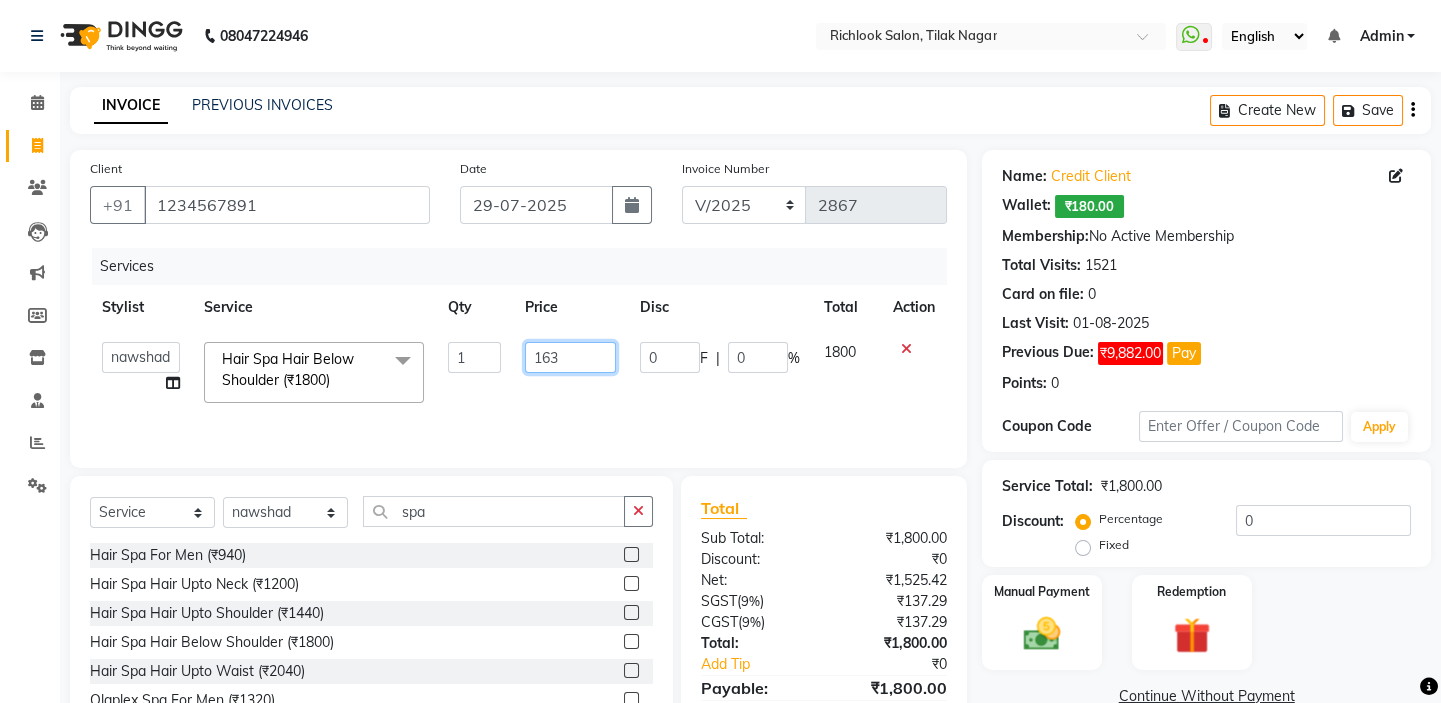 type on "1631" 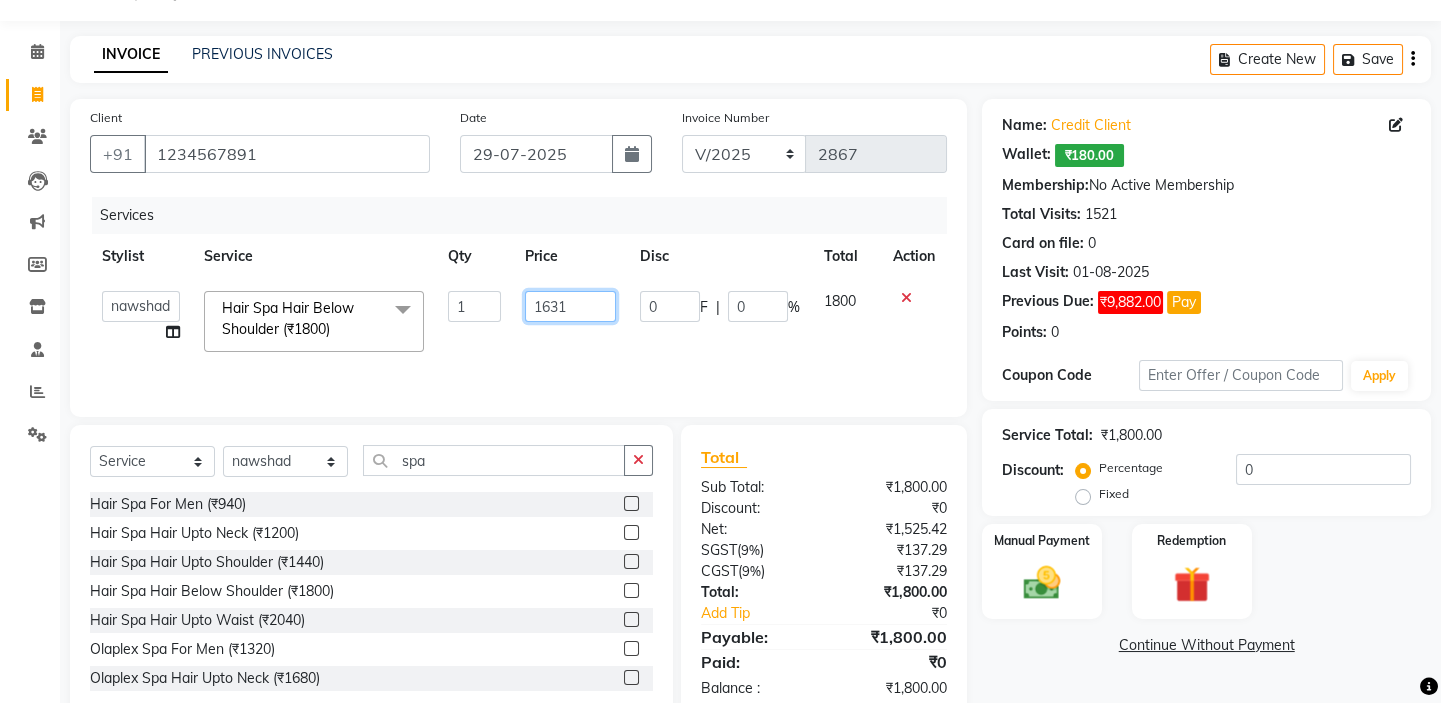 scroll, scrollTop: 99, scrollLeft: 0, axis: vertical 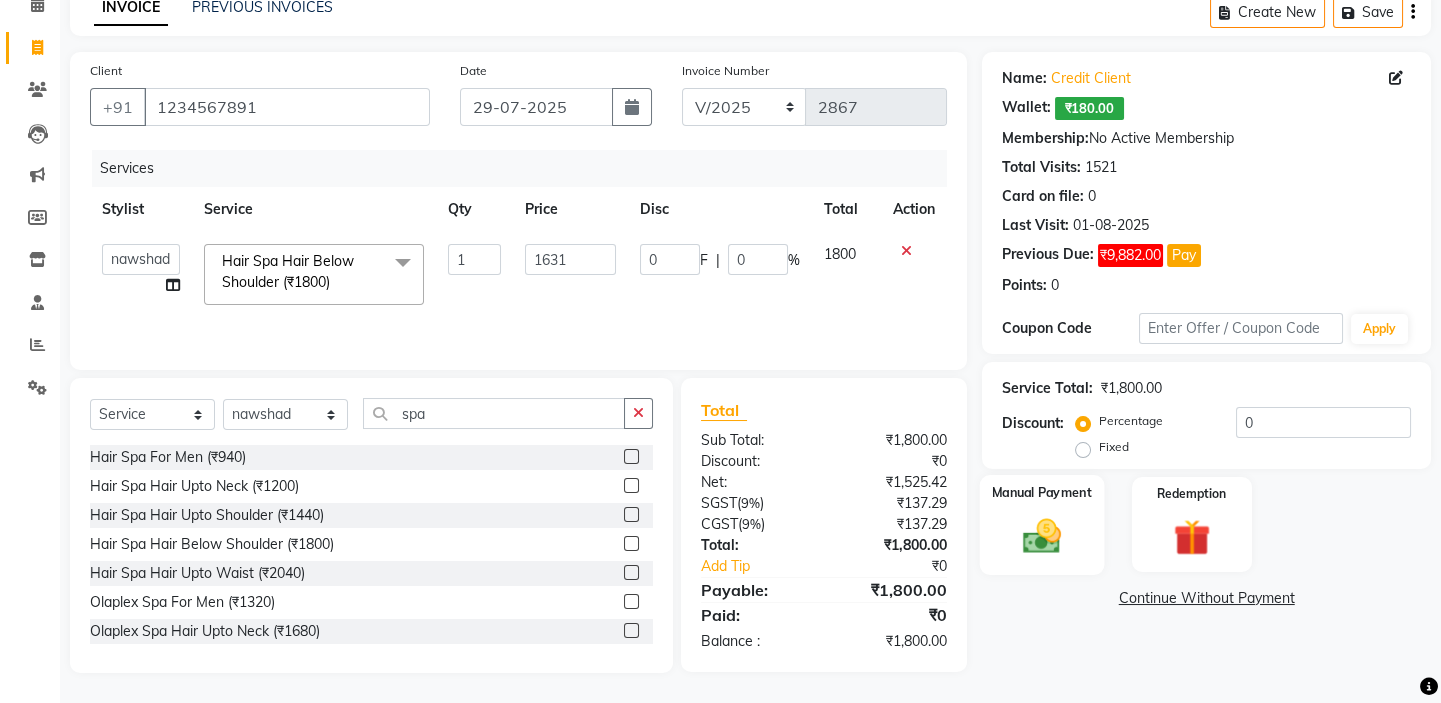 click 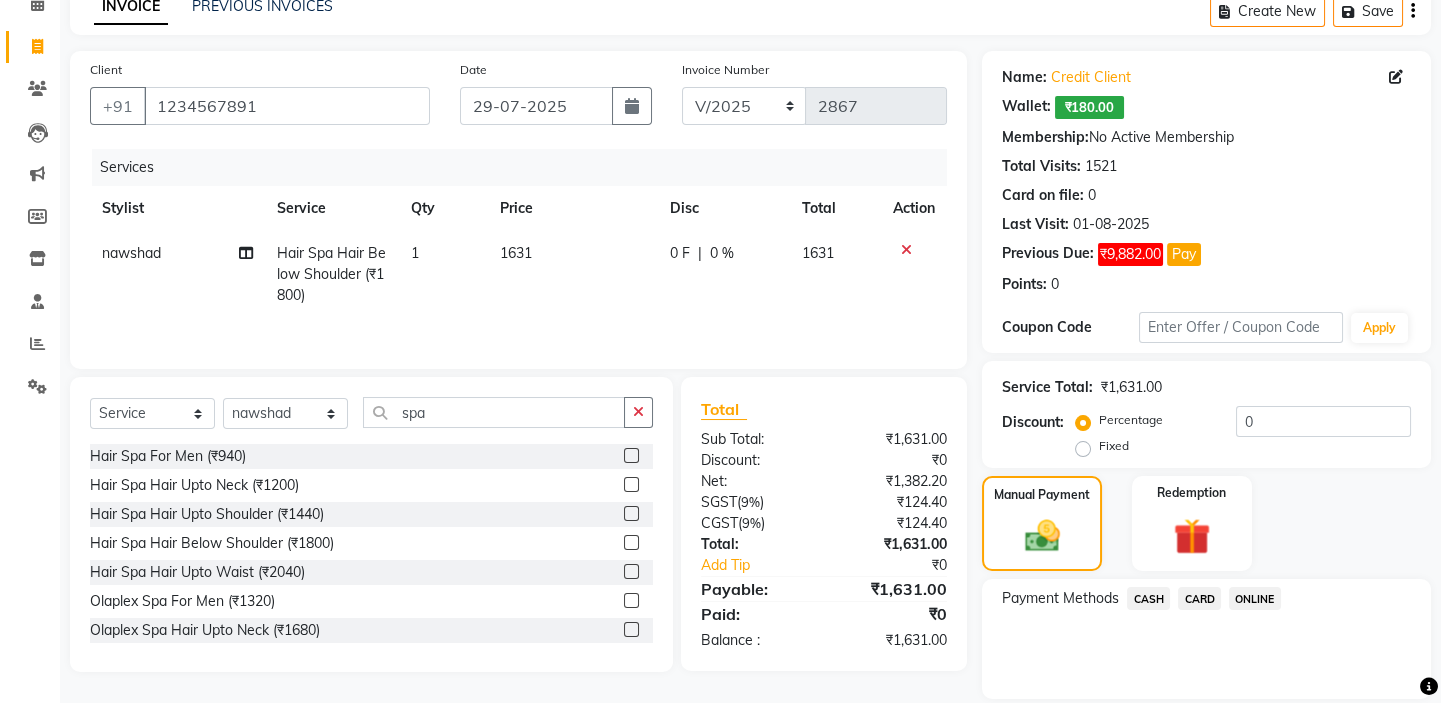 click on "CARD" 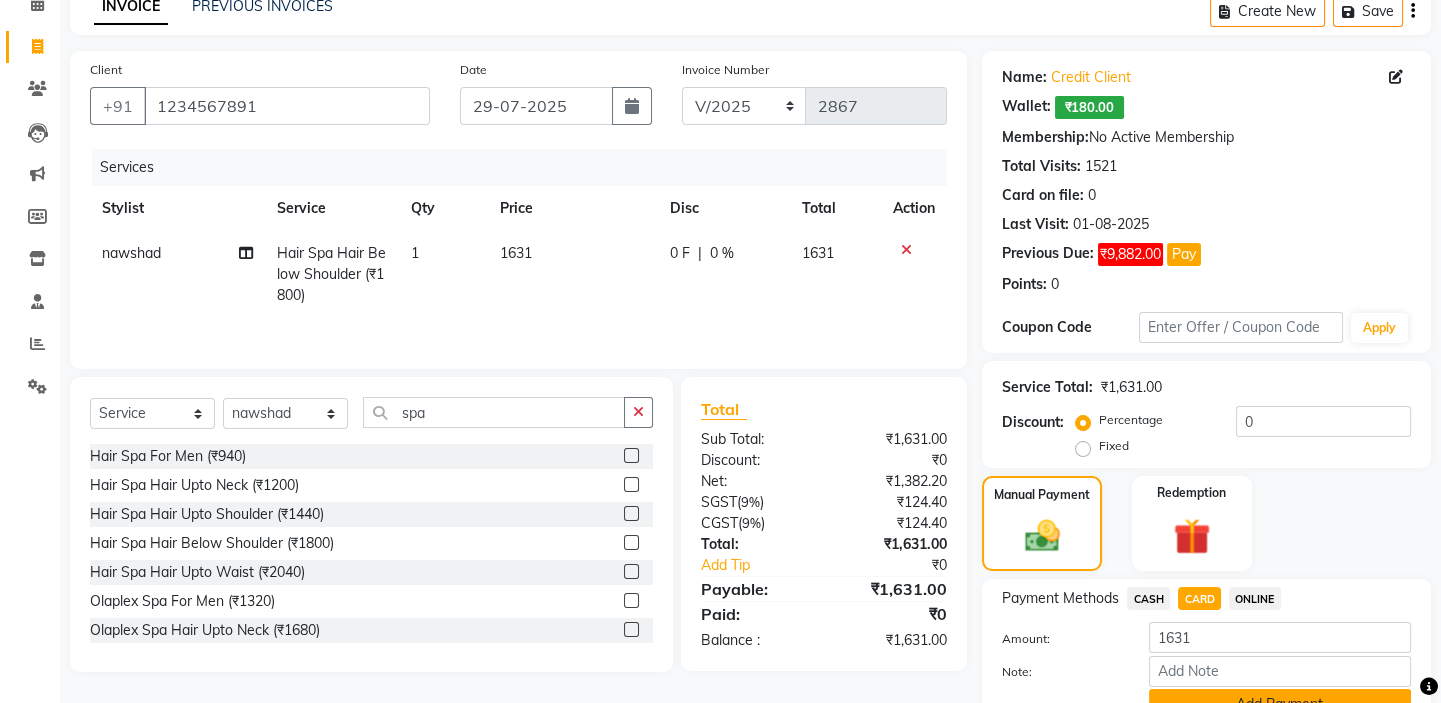 click on "Add Payment" 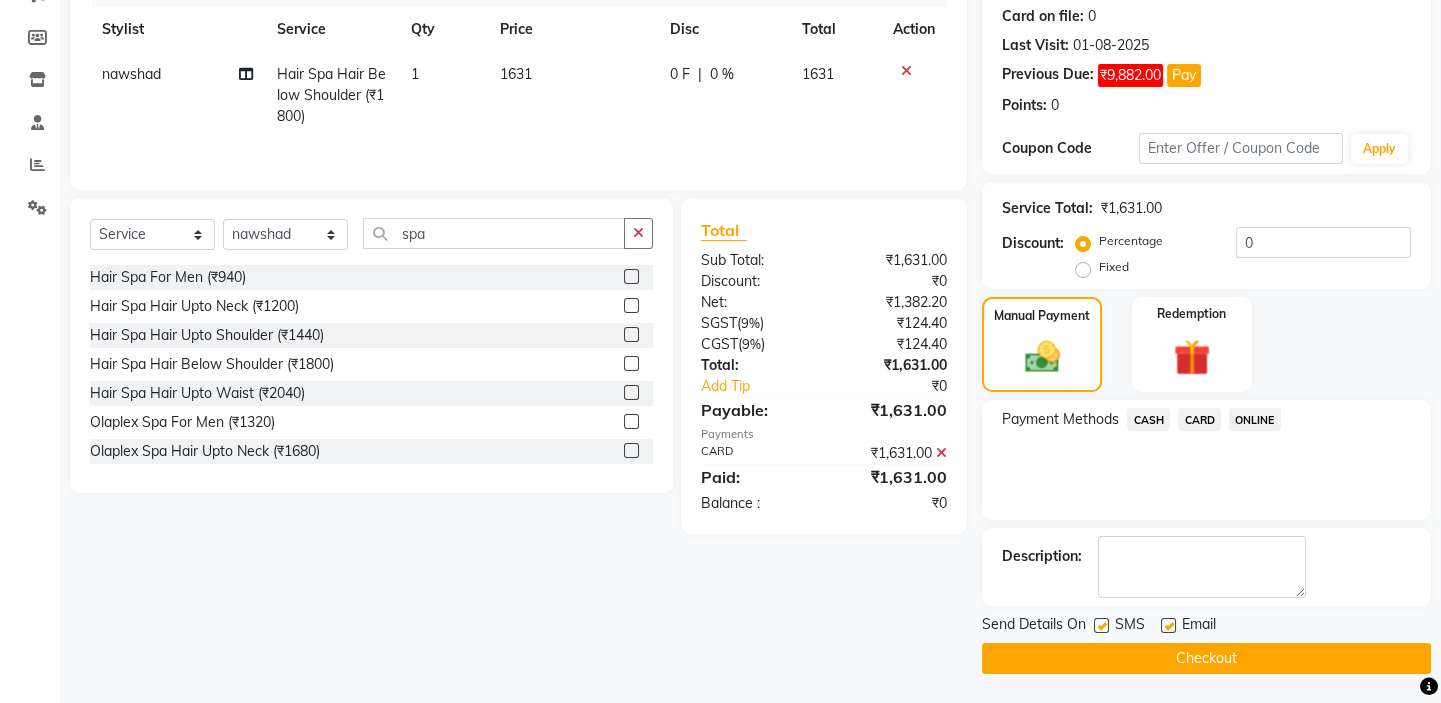 scroll, scrollTop: 279, scrollLeft: 0, axis: vertical 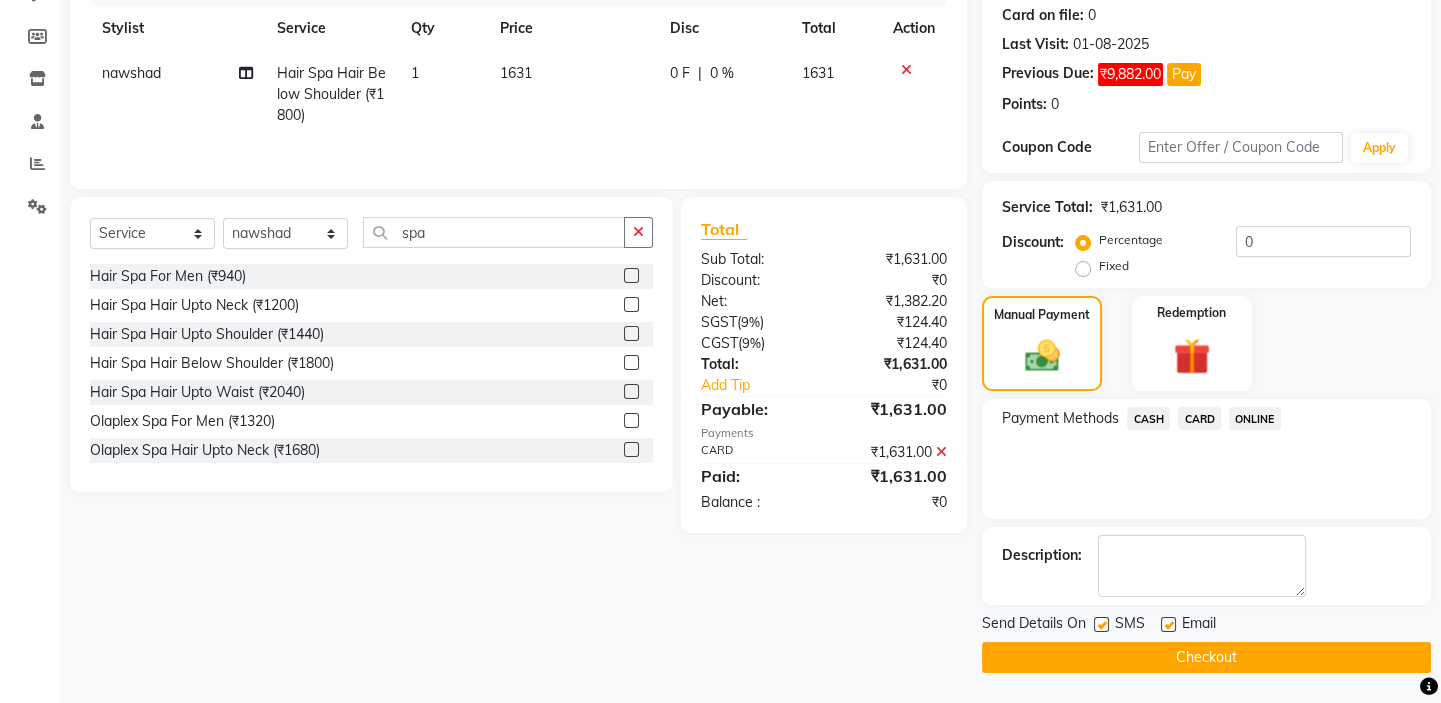 click on "Checkout" 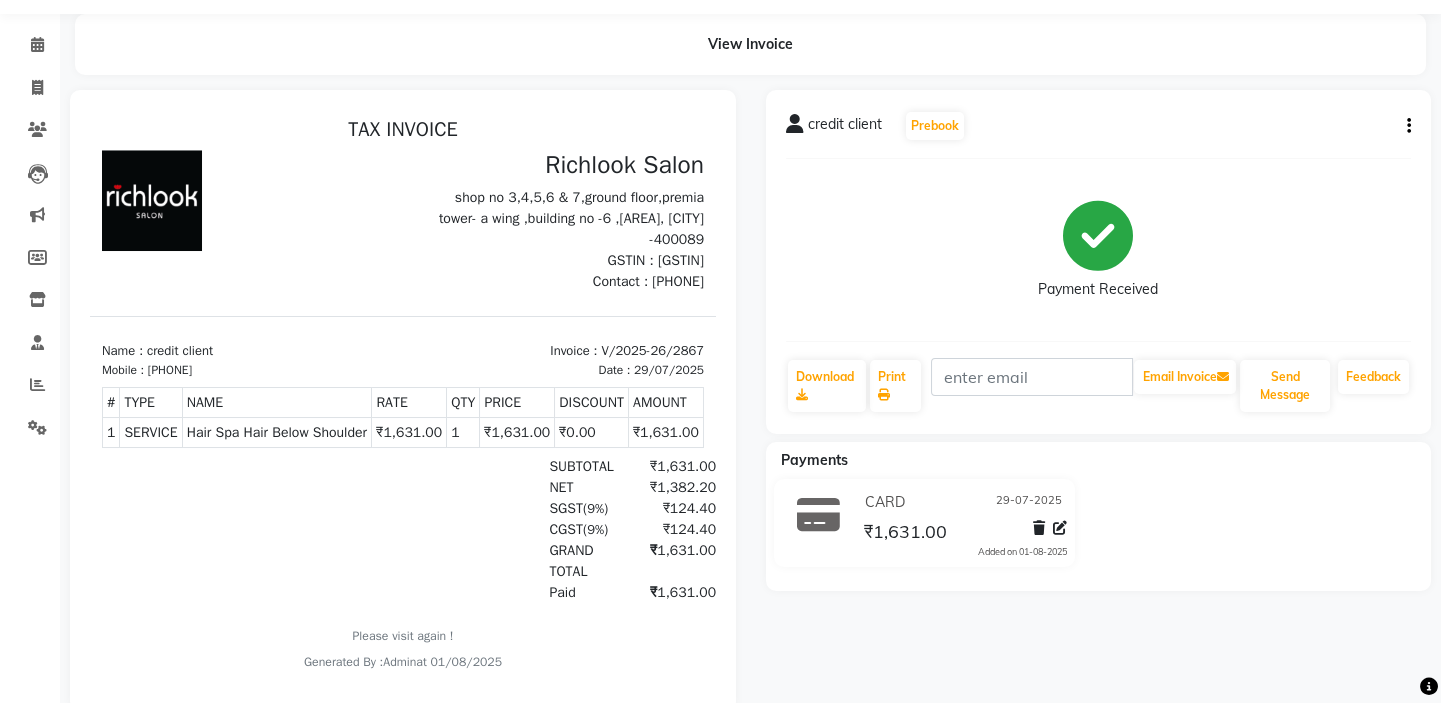 scroll, scrollTop: 109, scrollLeft: 0, axis: vertical 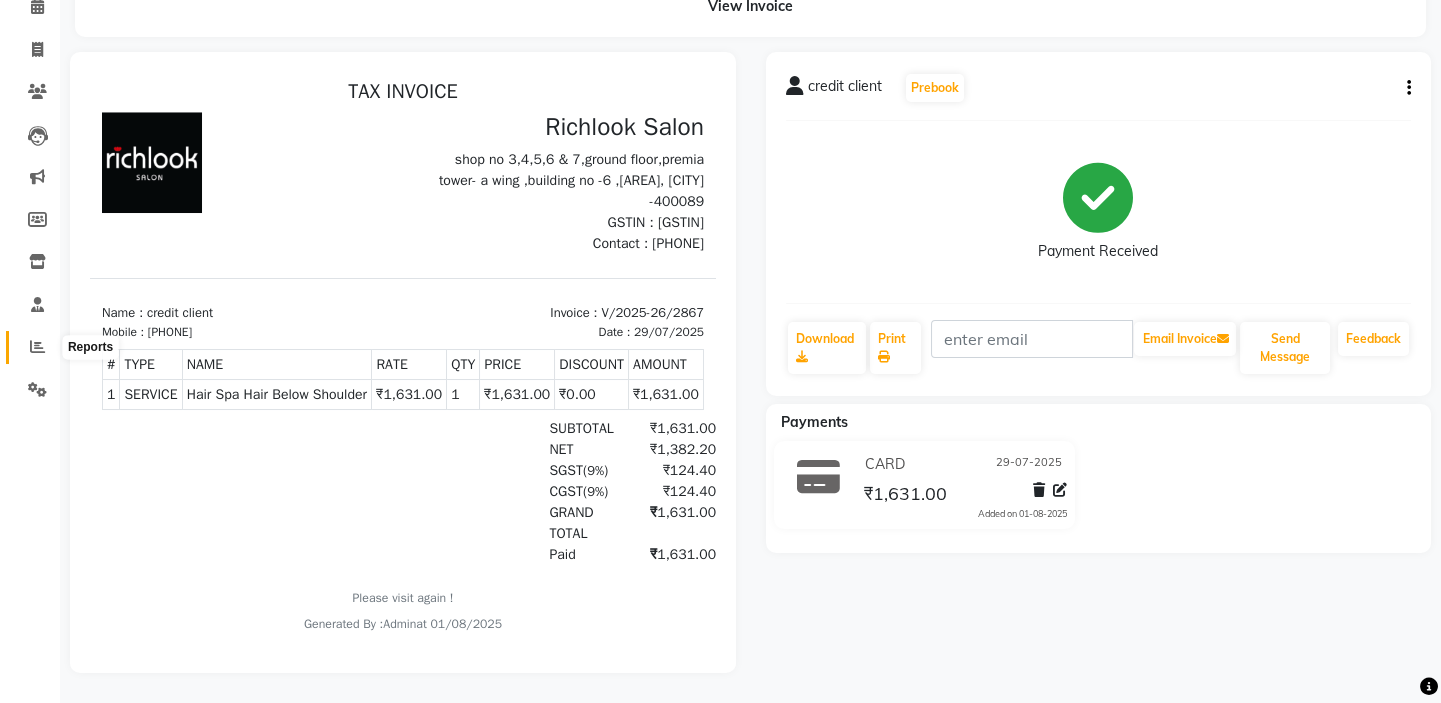 click 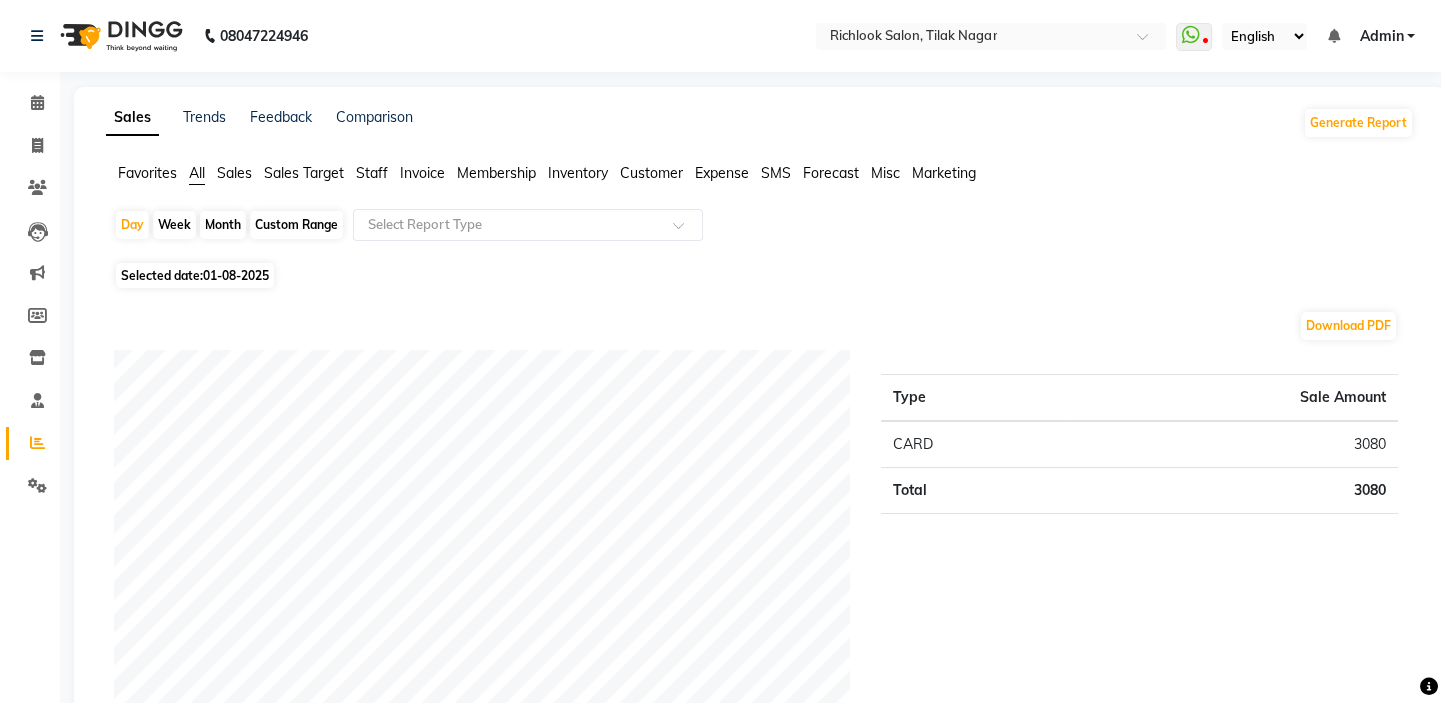 click on "01-08-2025" 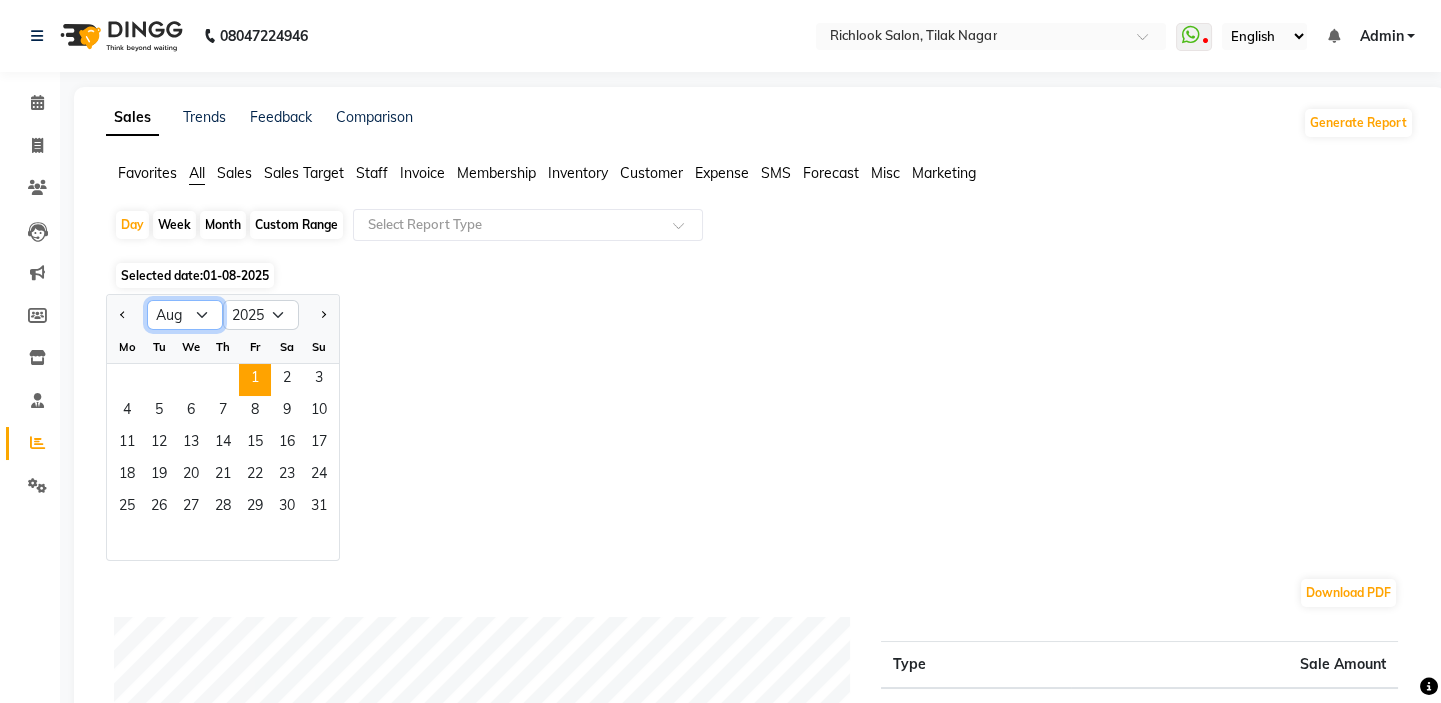 drag, startPoint x: 174, startPoint y: 317, endPoint x: 183, endPoint y: 323, distance: 10.816654 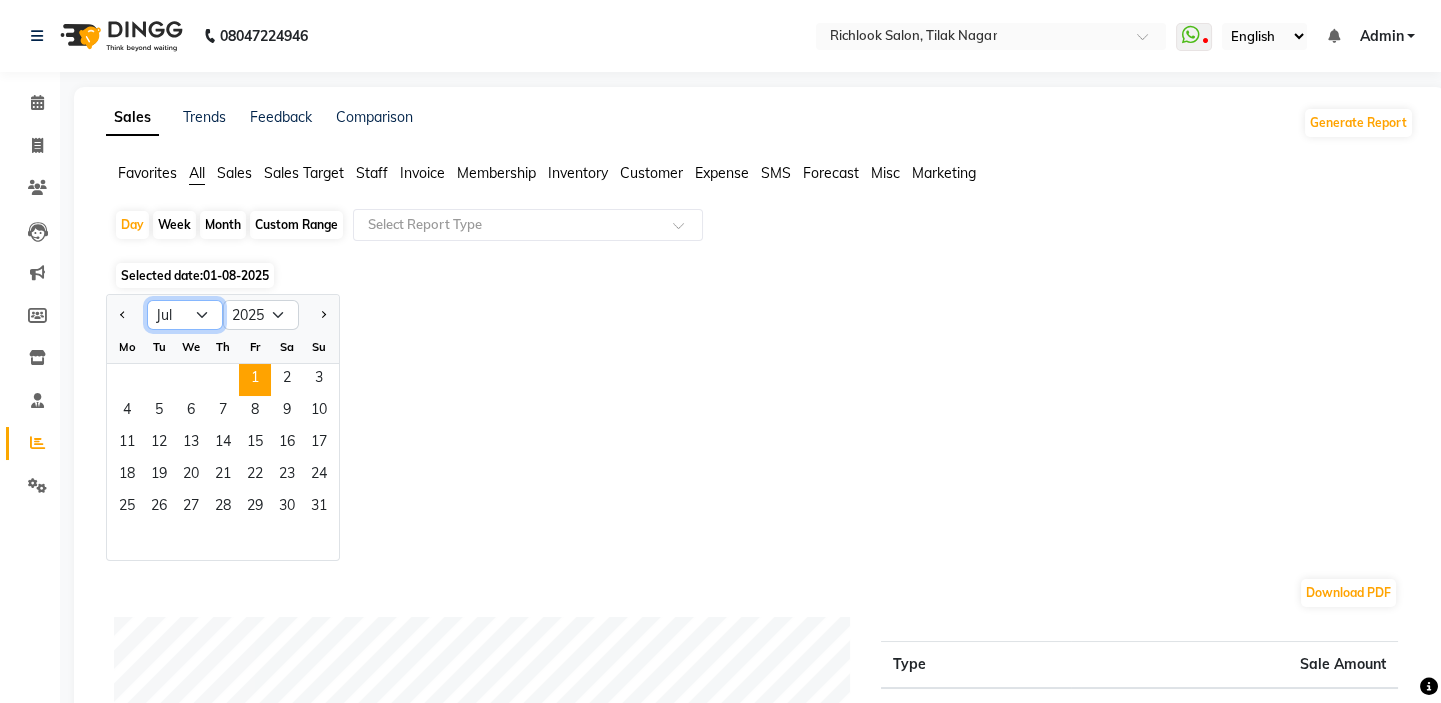 click on "Jan Feb Mar Apr May Jun Jul Aug Sep Oct Nov Dec" 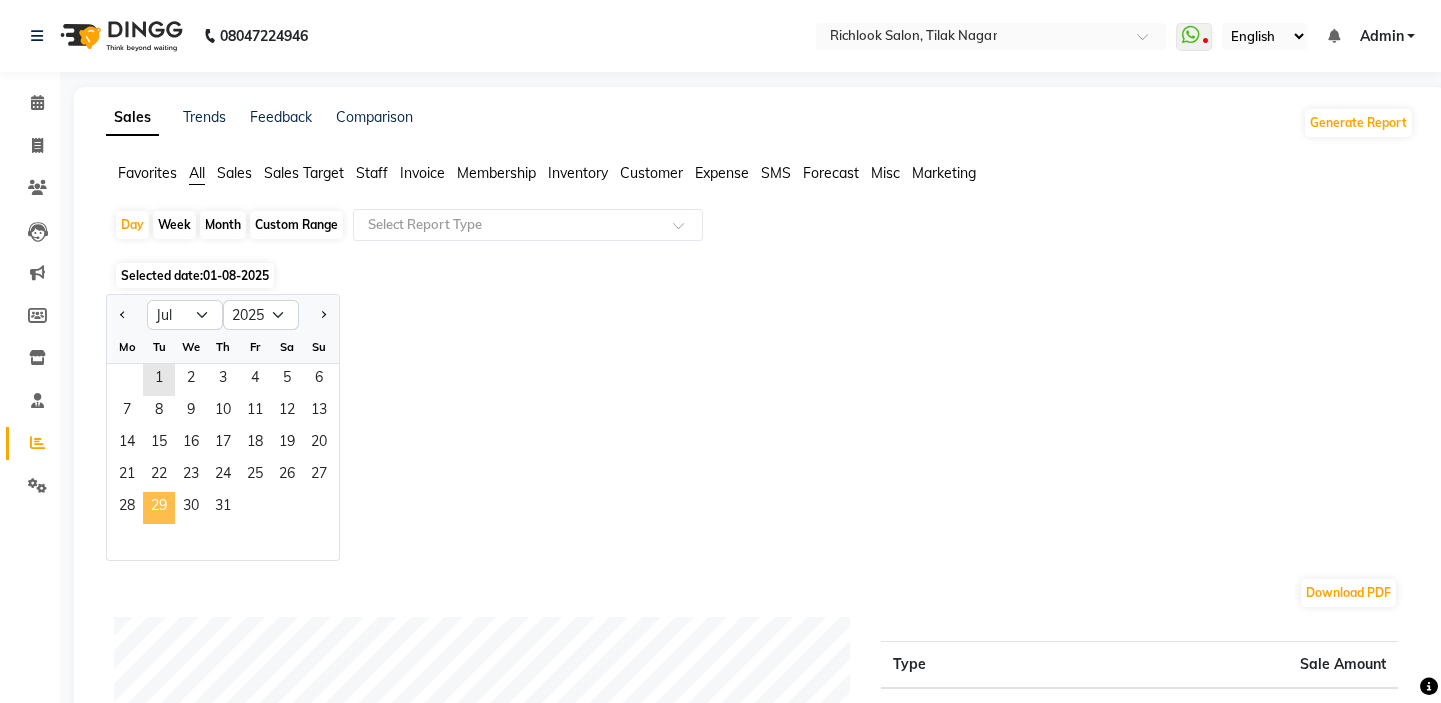 click on "29" 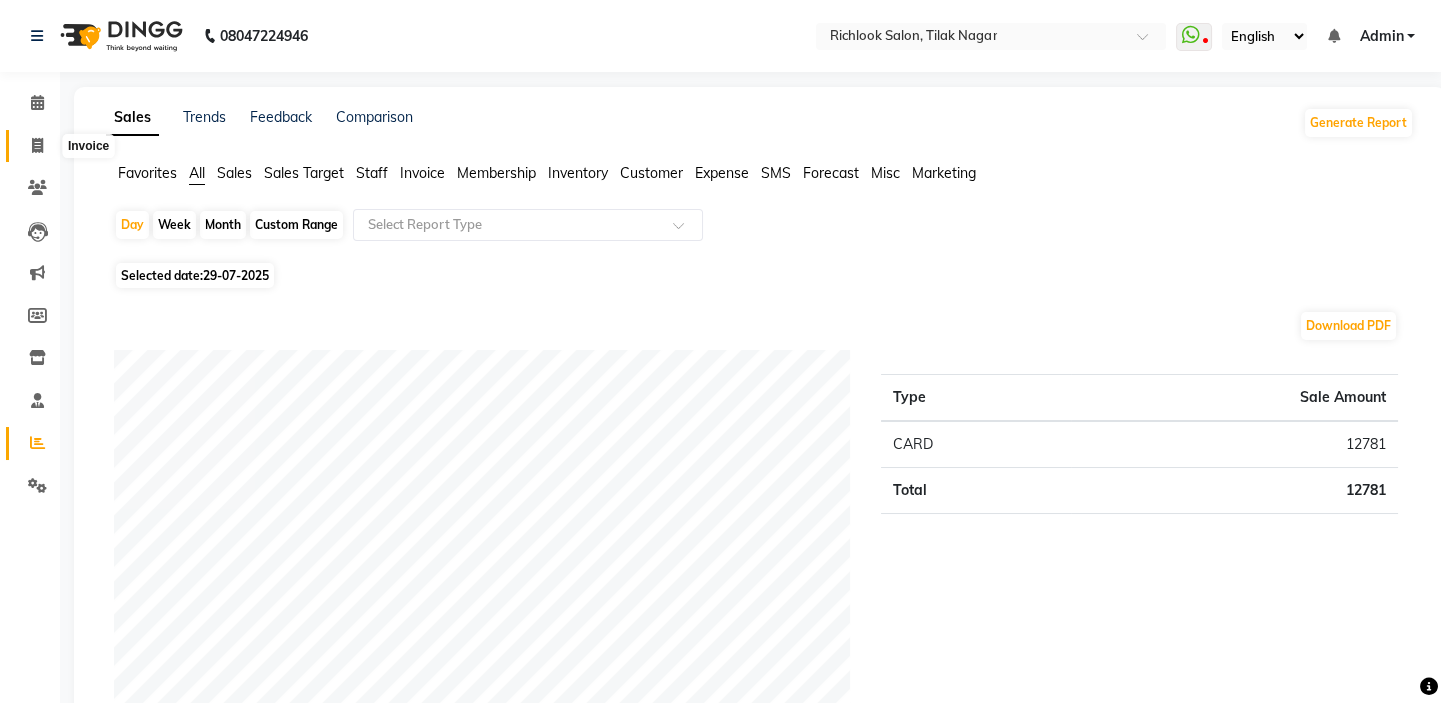 click 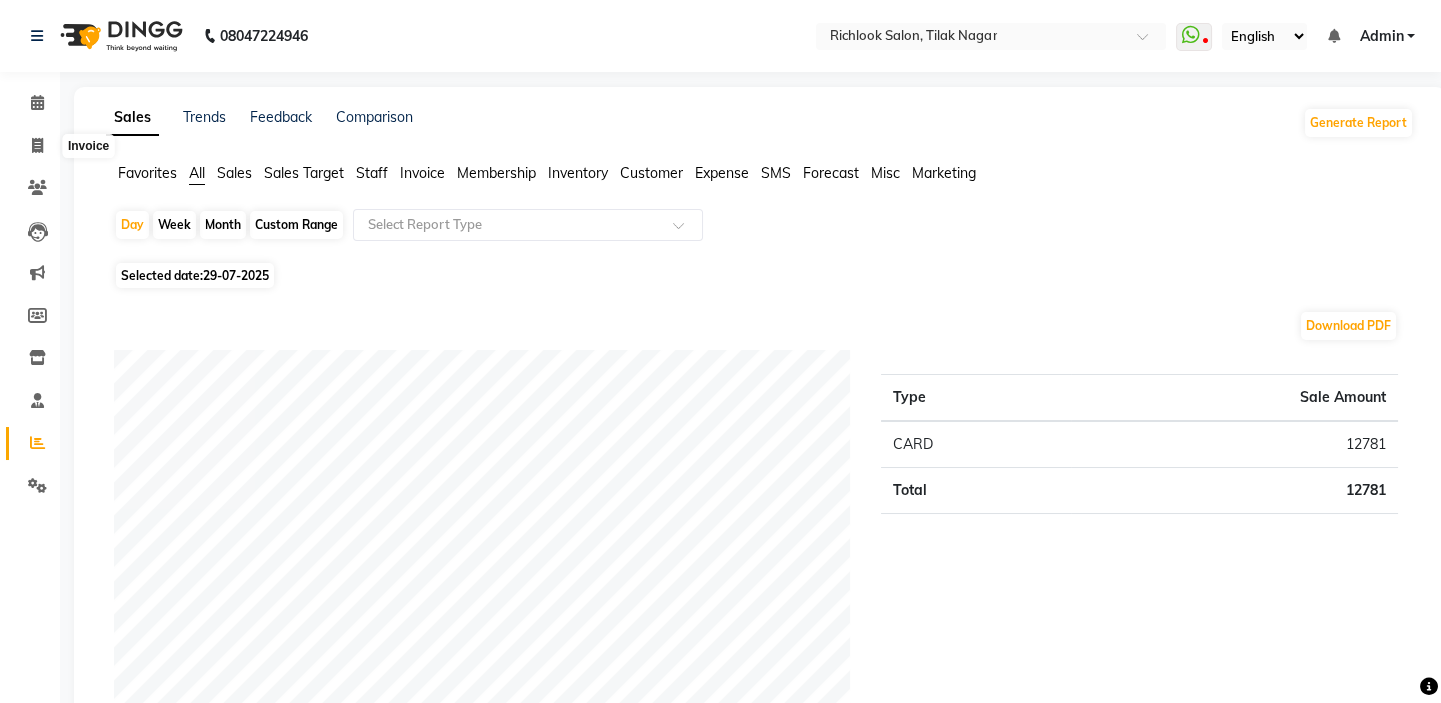 select on "6917" 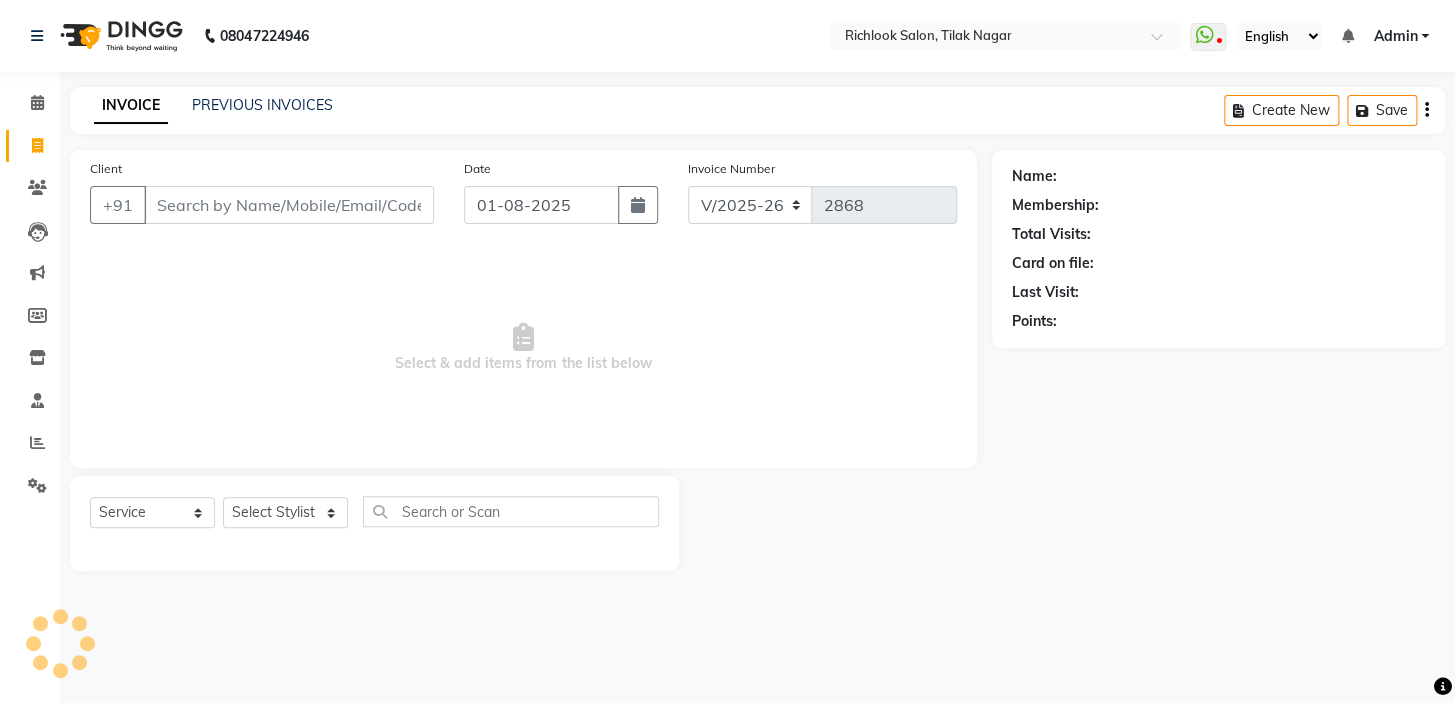 click on "Client" at bounding box center (289, 205) 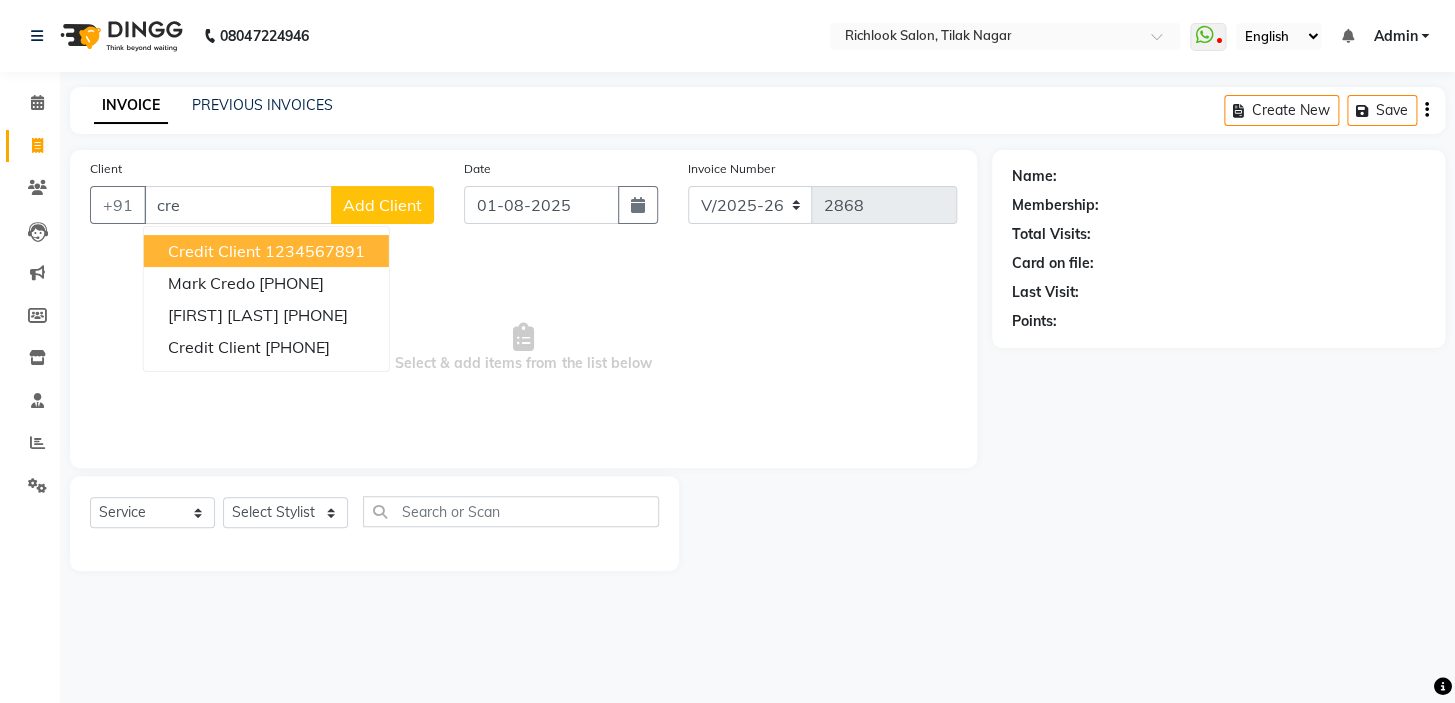 click on "credit client" at bounding box center [214, 251] 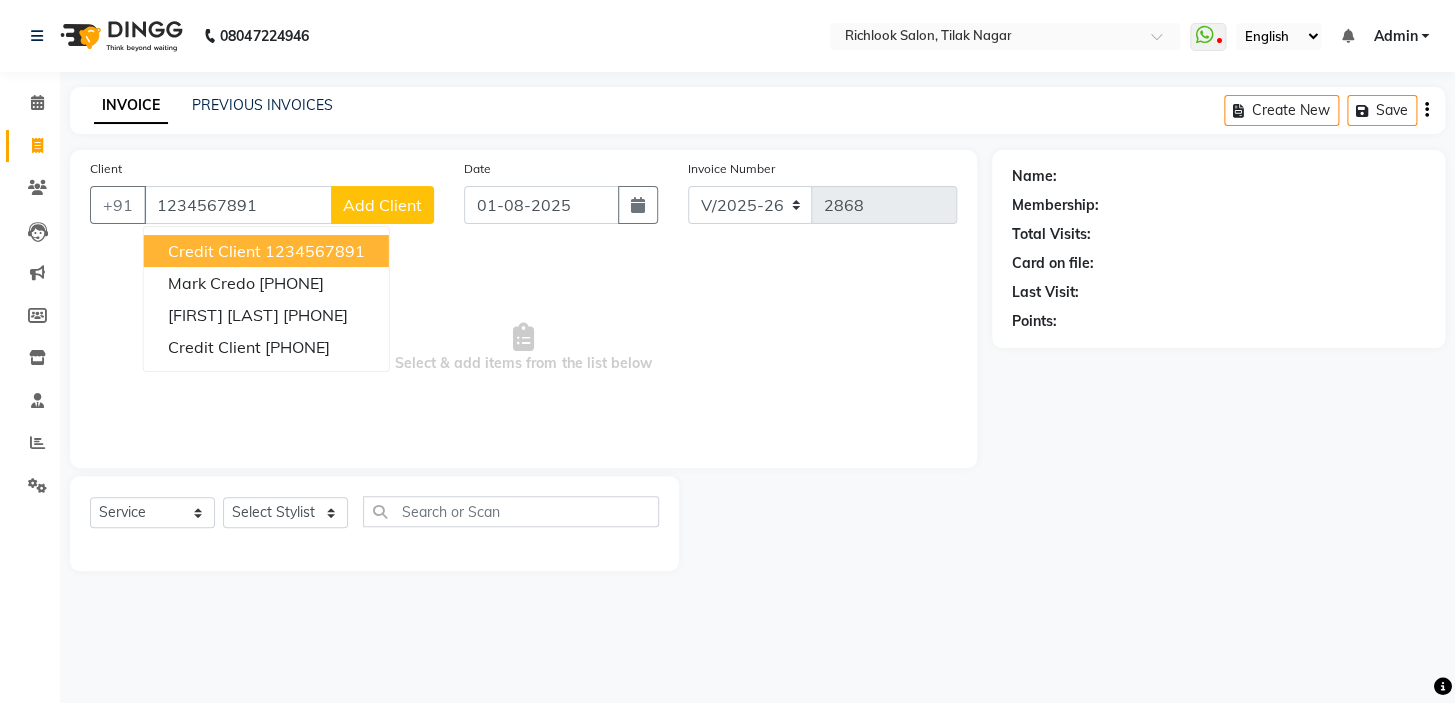type on "1234567891" 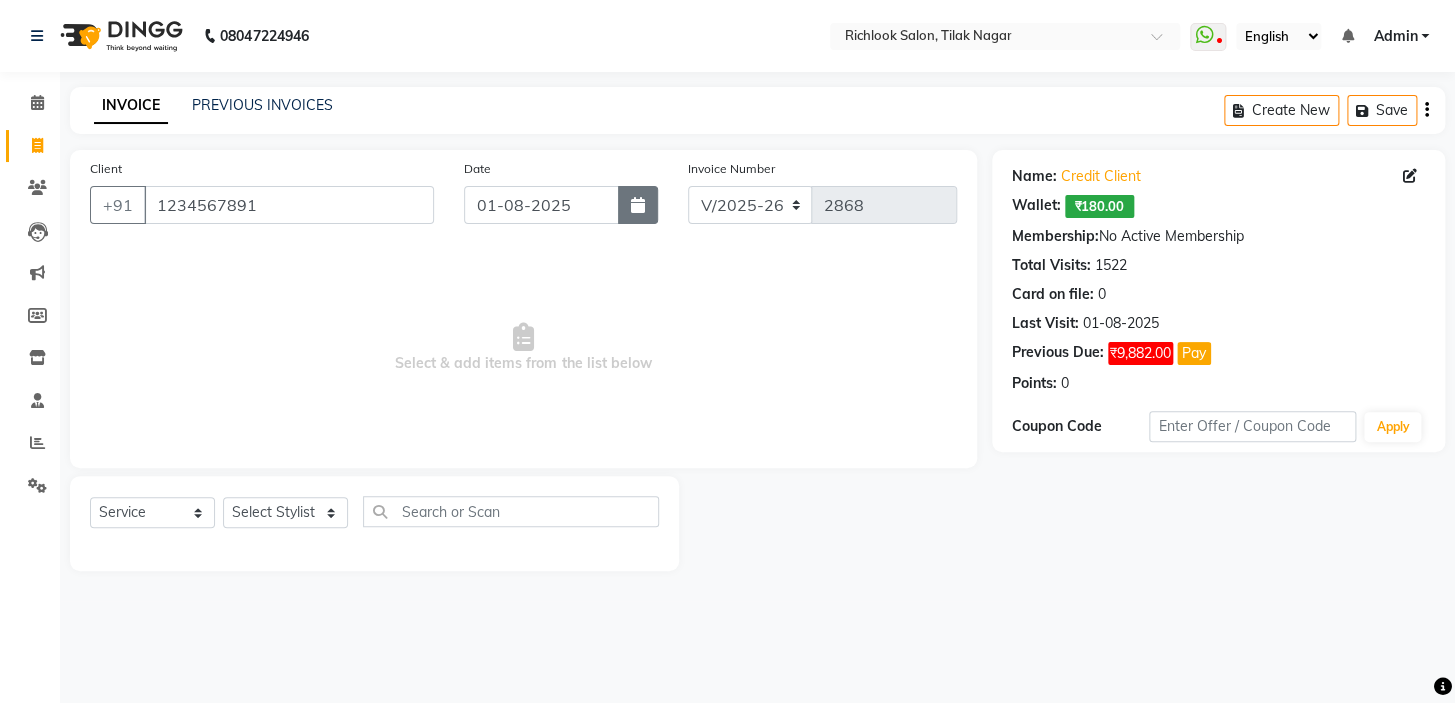 click 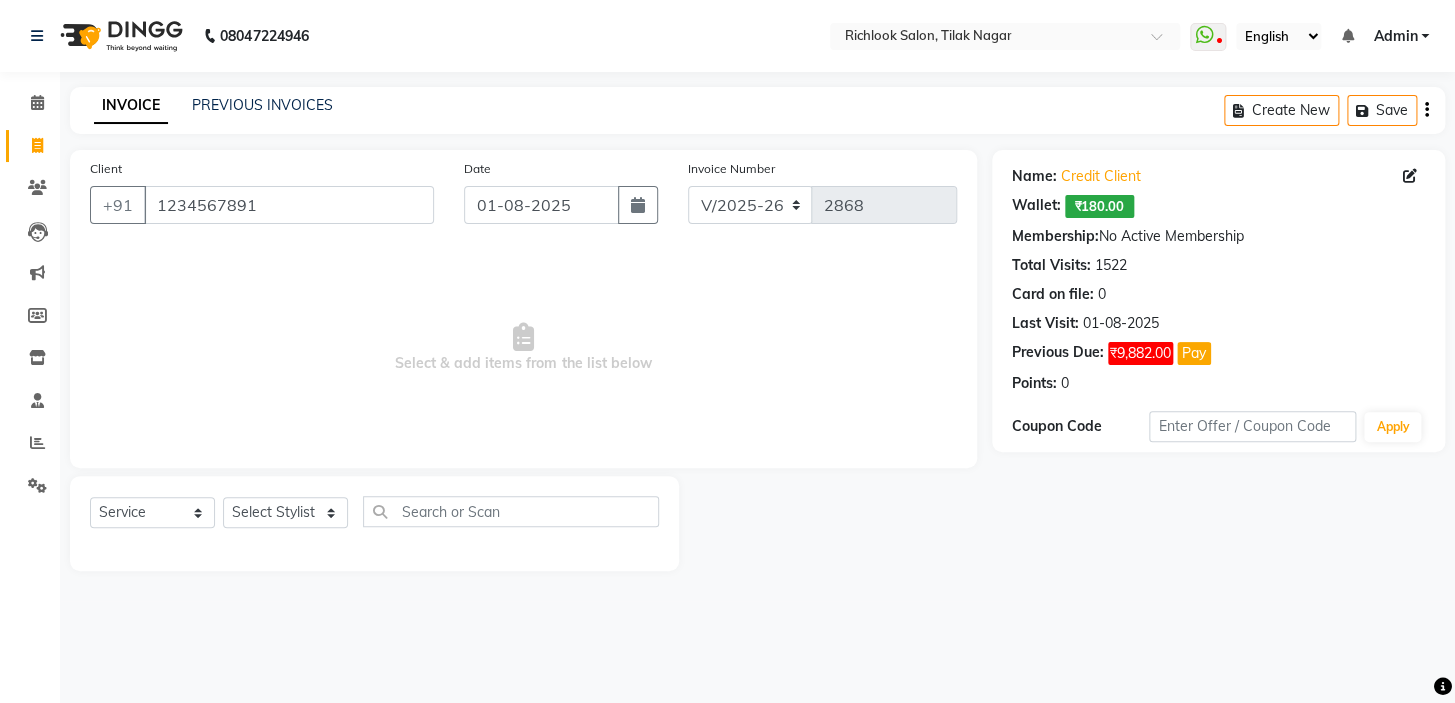 select on "8" 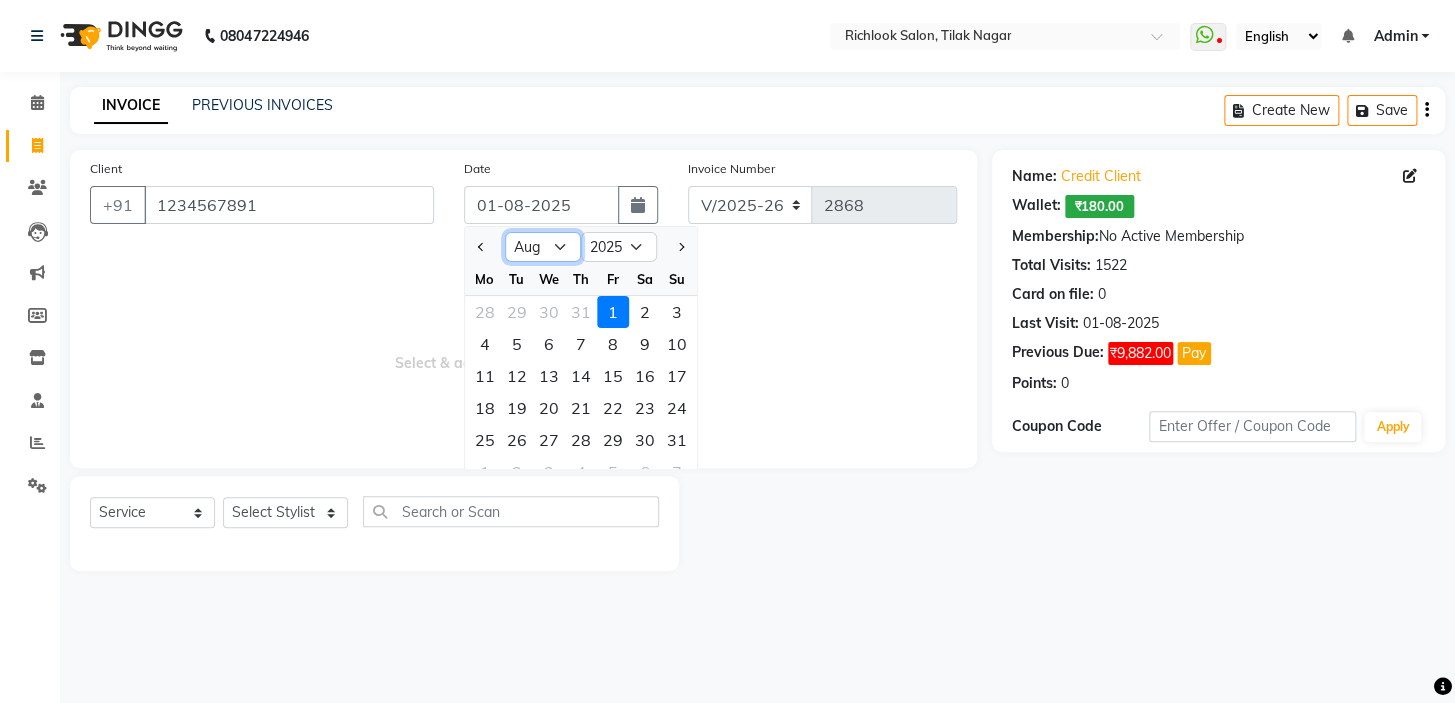 click on "Jan Feb Mar Apr May Jun Jul Aug Sep Oct Nov Dec" 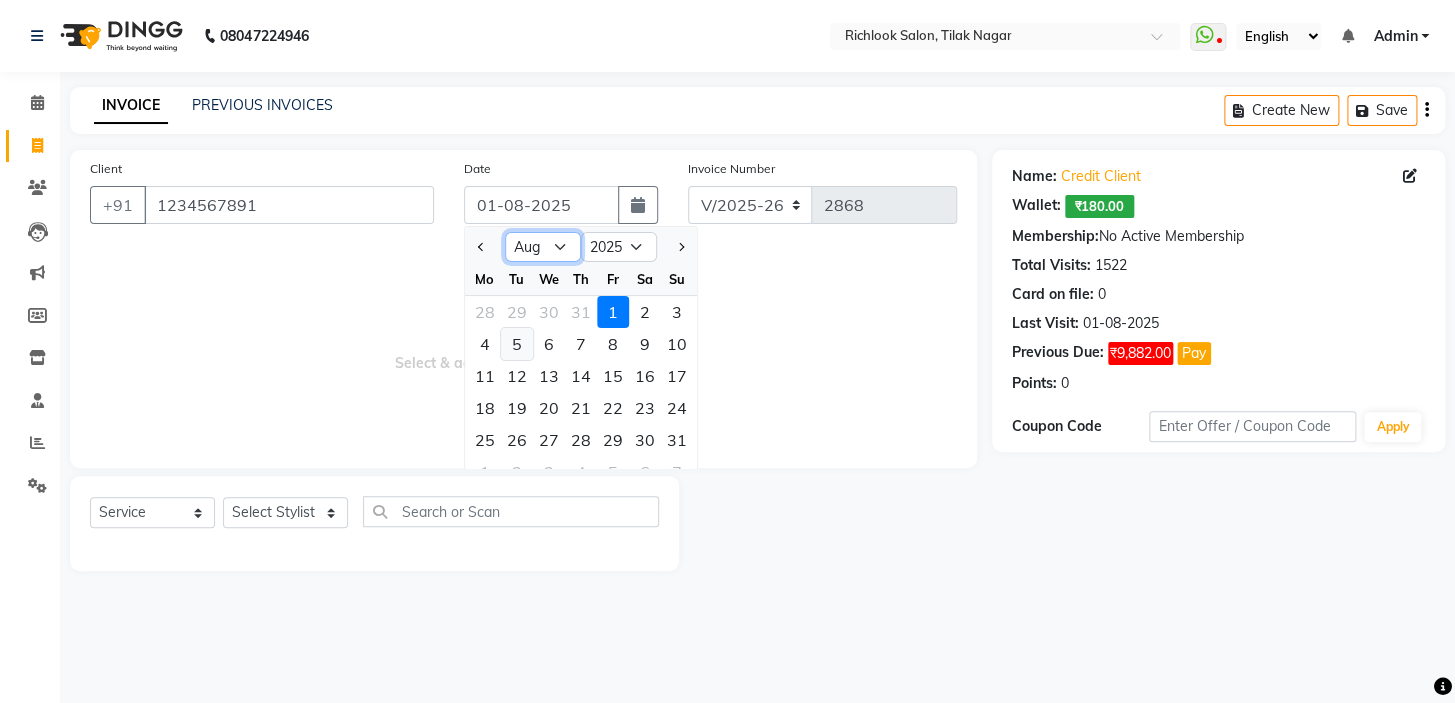 select on "7" 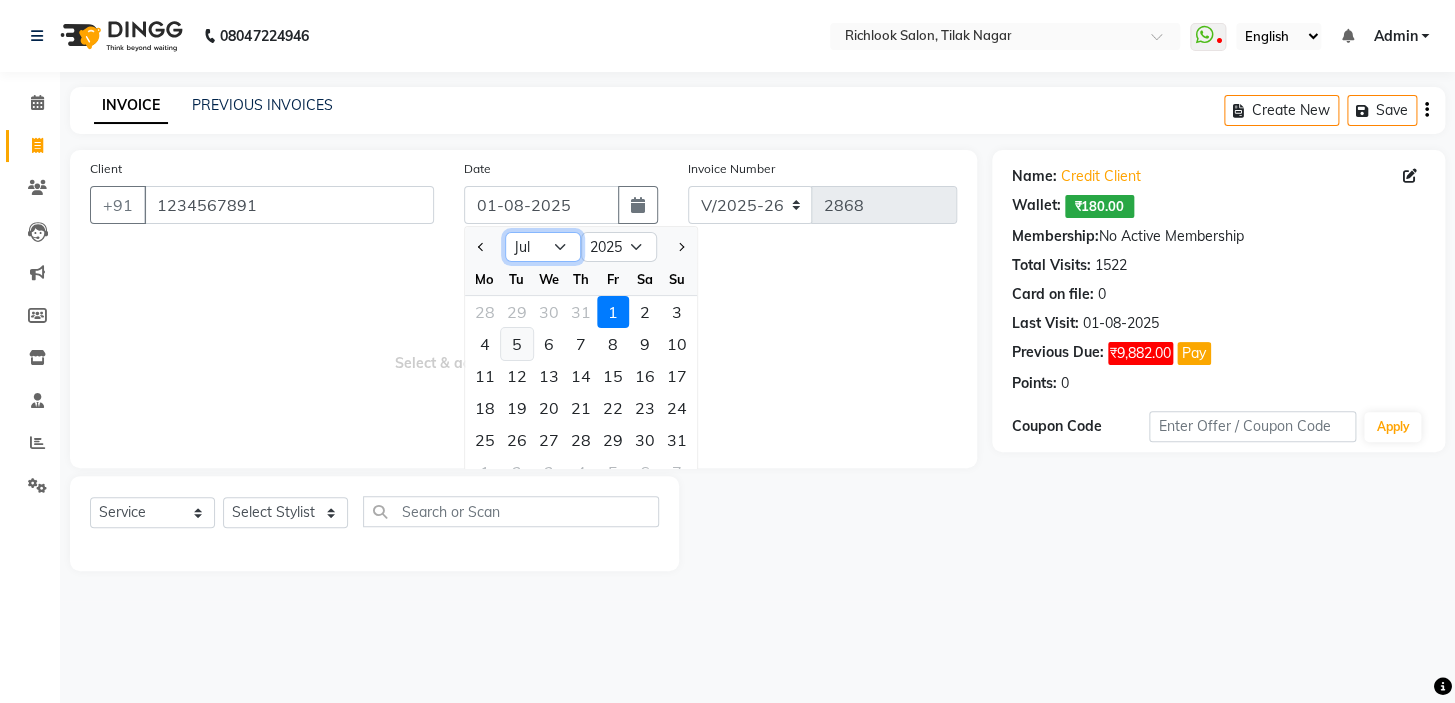 click on "Jan Feb Mar Apr May Jun Jul Aug Sep Oct Nov Dec" 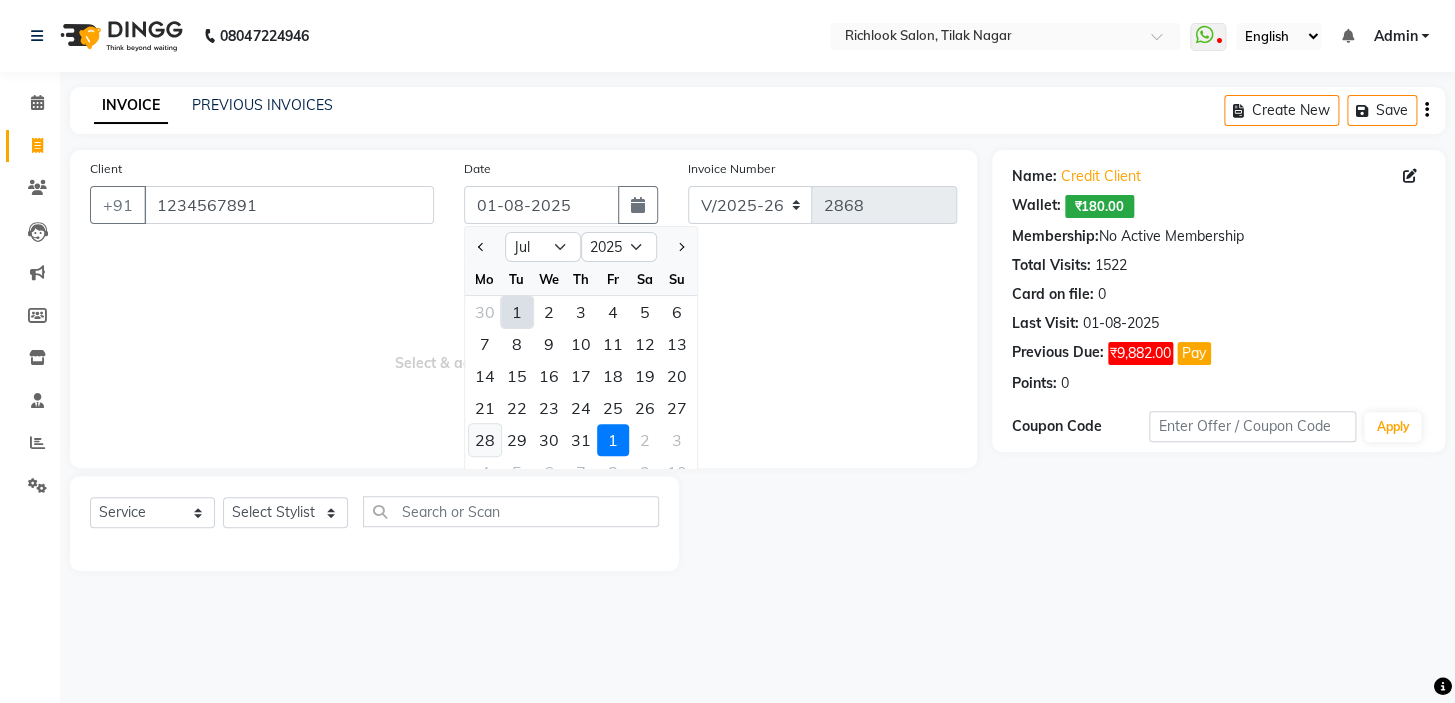 click on "28" 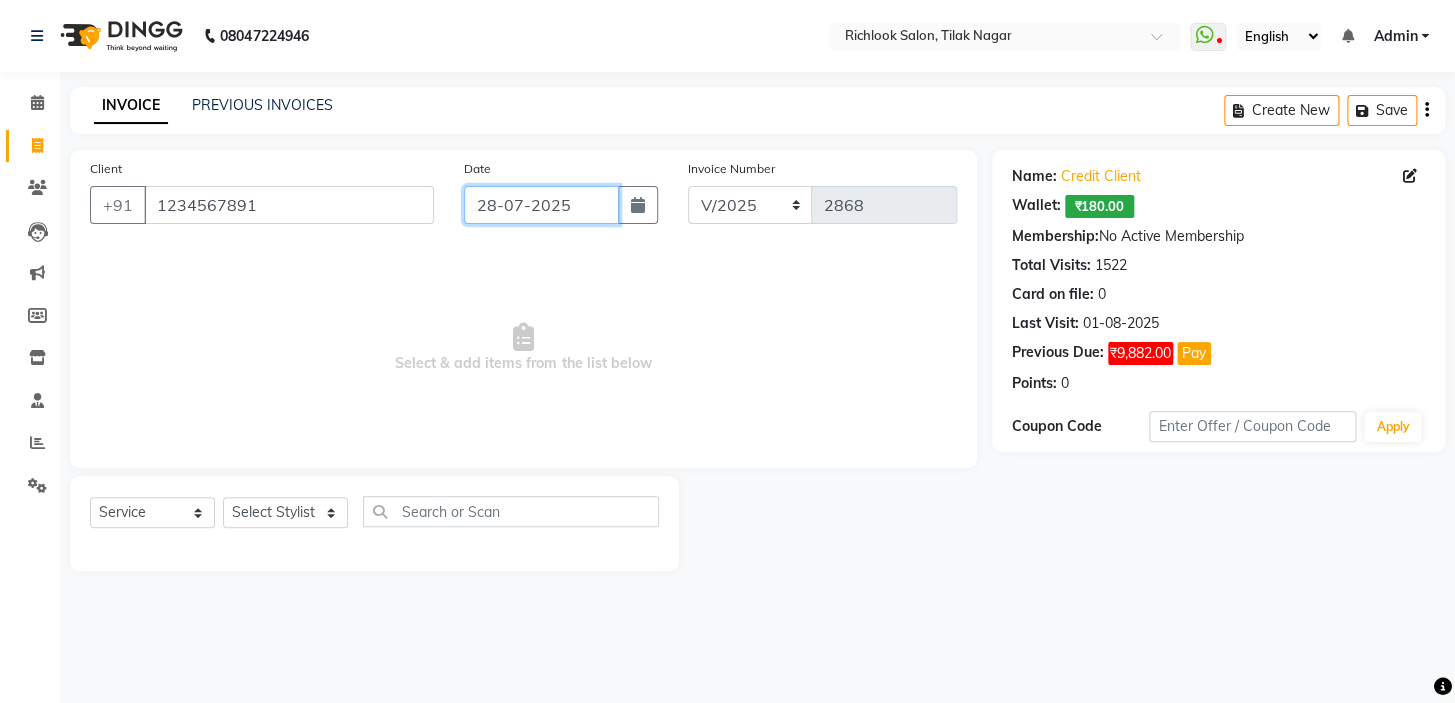 click on "28-07-2025" 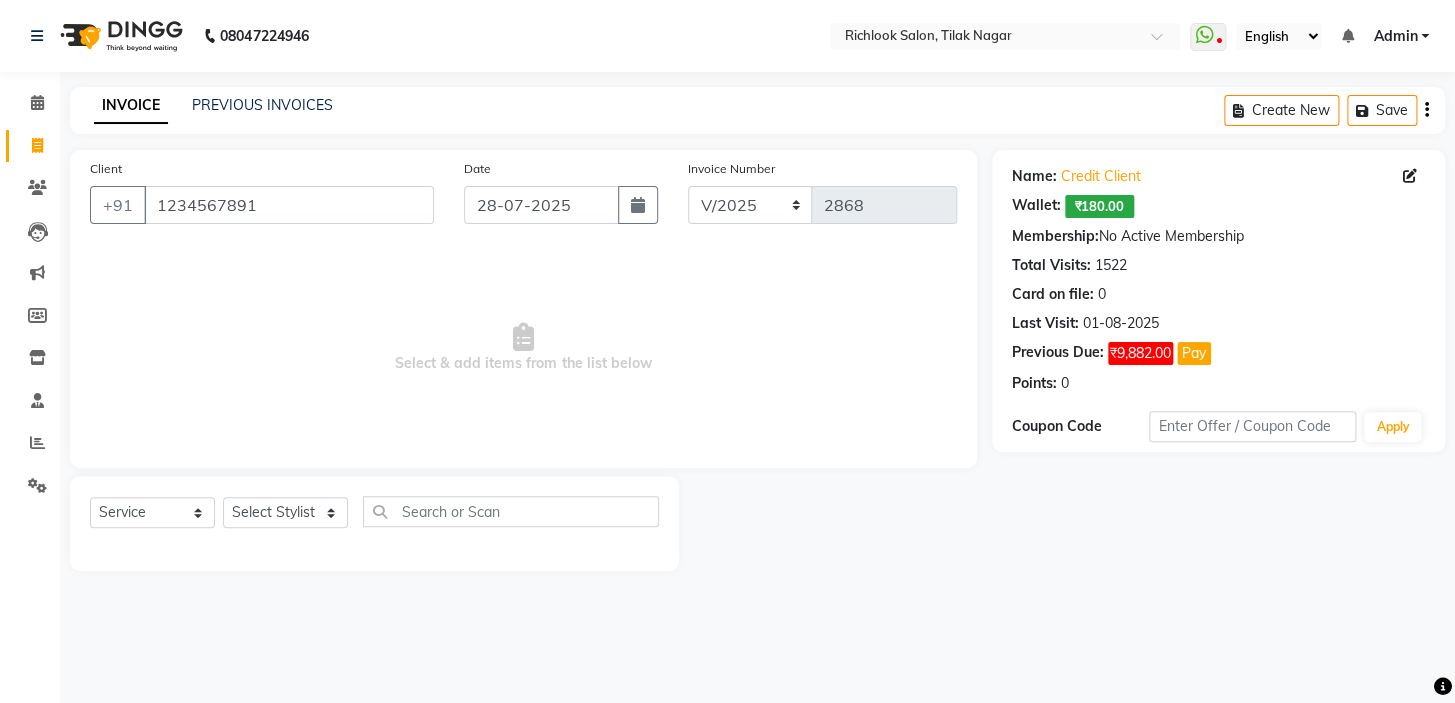 select on "7" 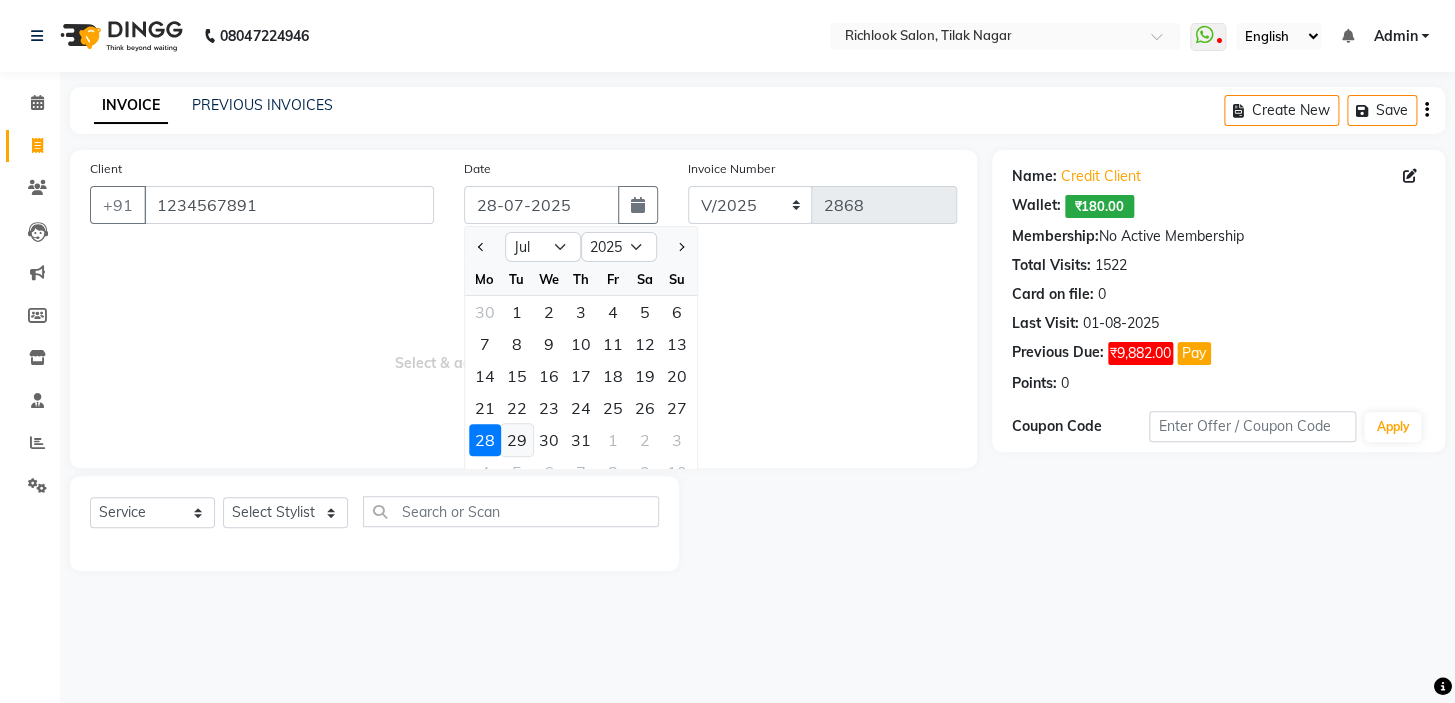 click on "29" 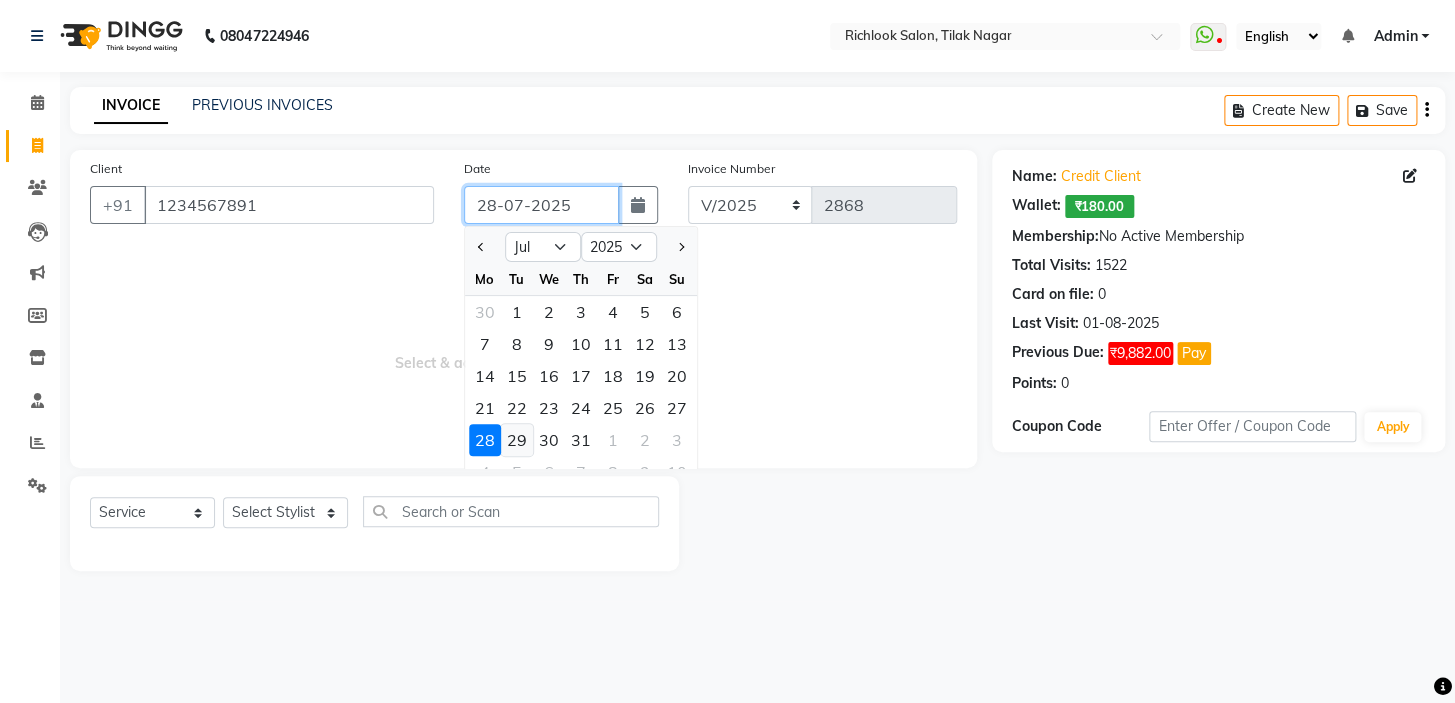 type on "29-07-2025" 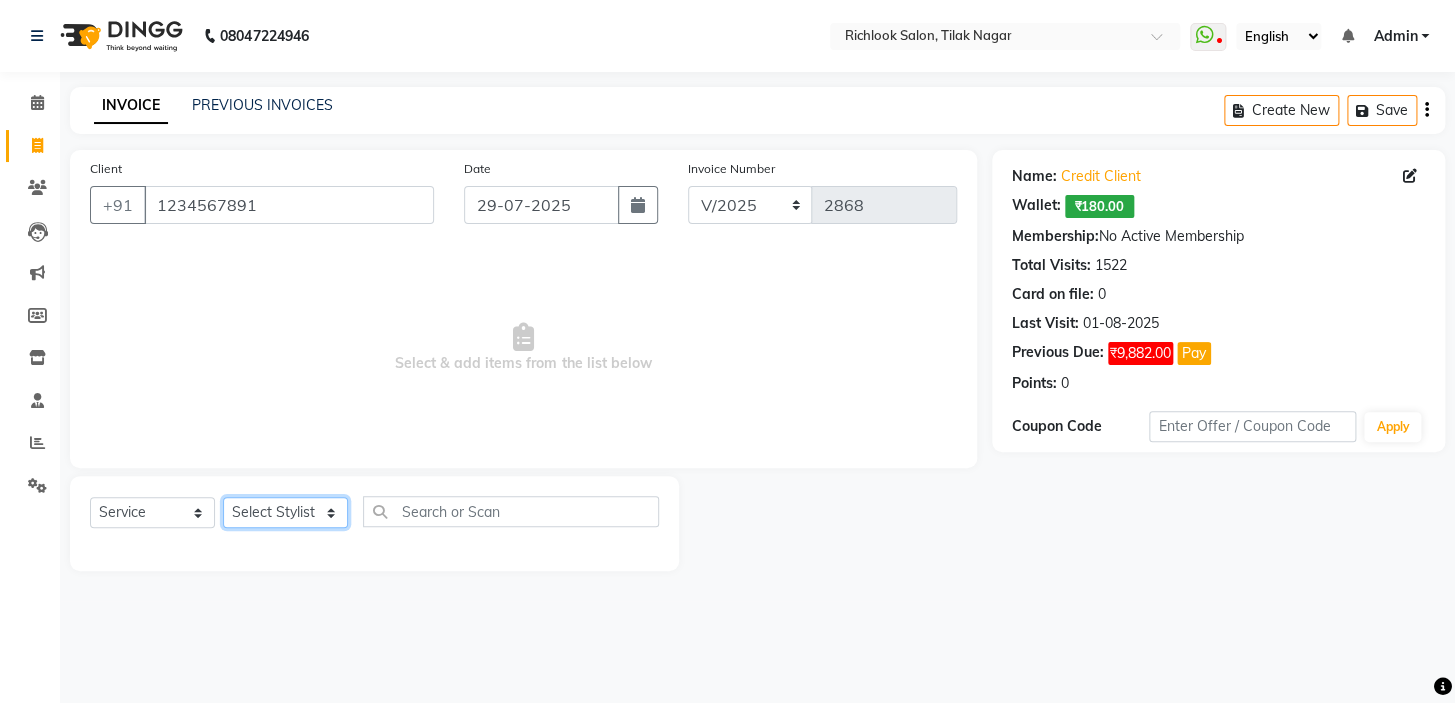 drag, startPoint x: 301, startPoint y: 506, endPoint x: 354, endPoint y: 529, distance: 57.77543 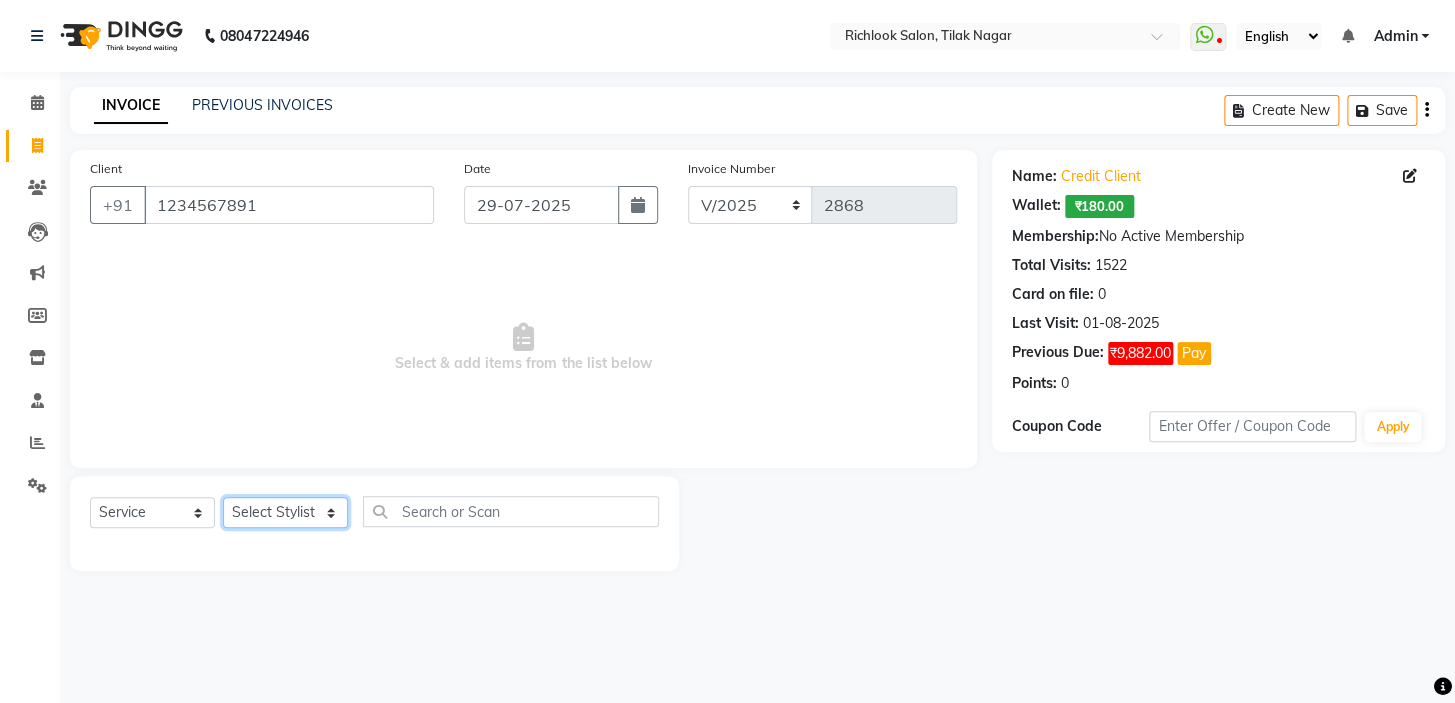 select on "65664" 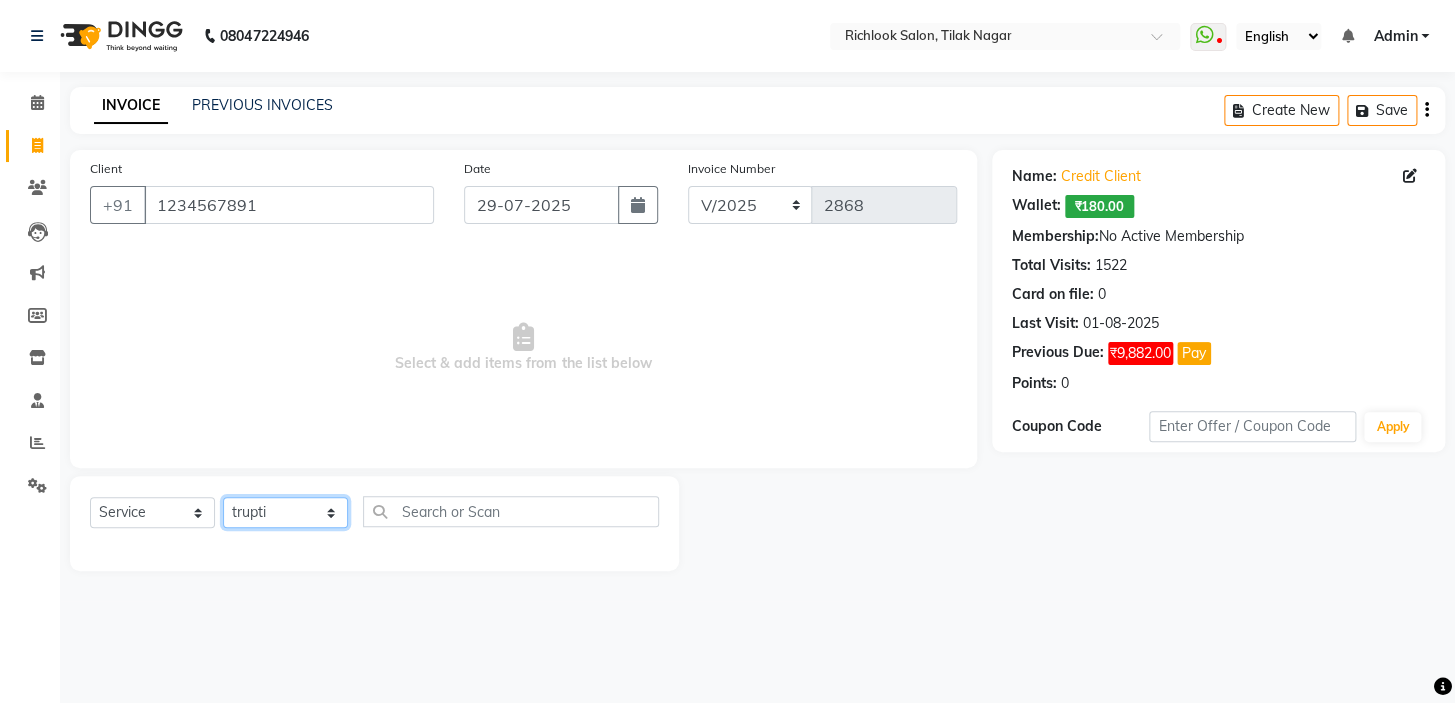click on "Select Stylist [NAME] [NAME] [NAME] [NAME] [NAME]  [NAME] [NAME]   [NAME] [NAME]   [NAME]" 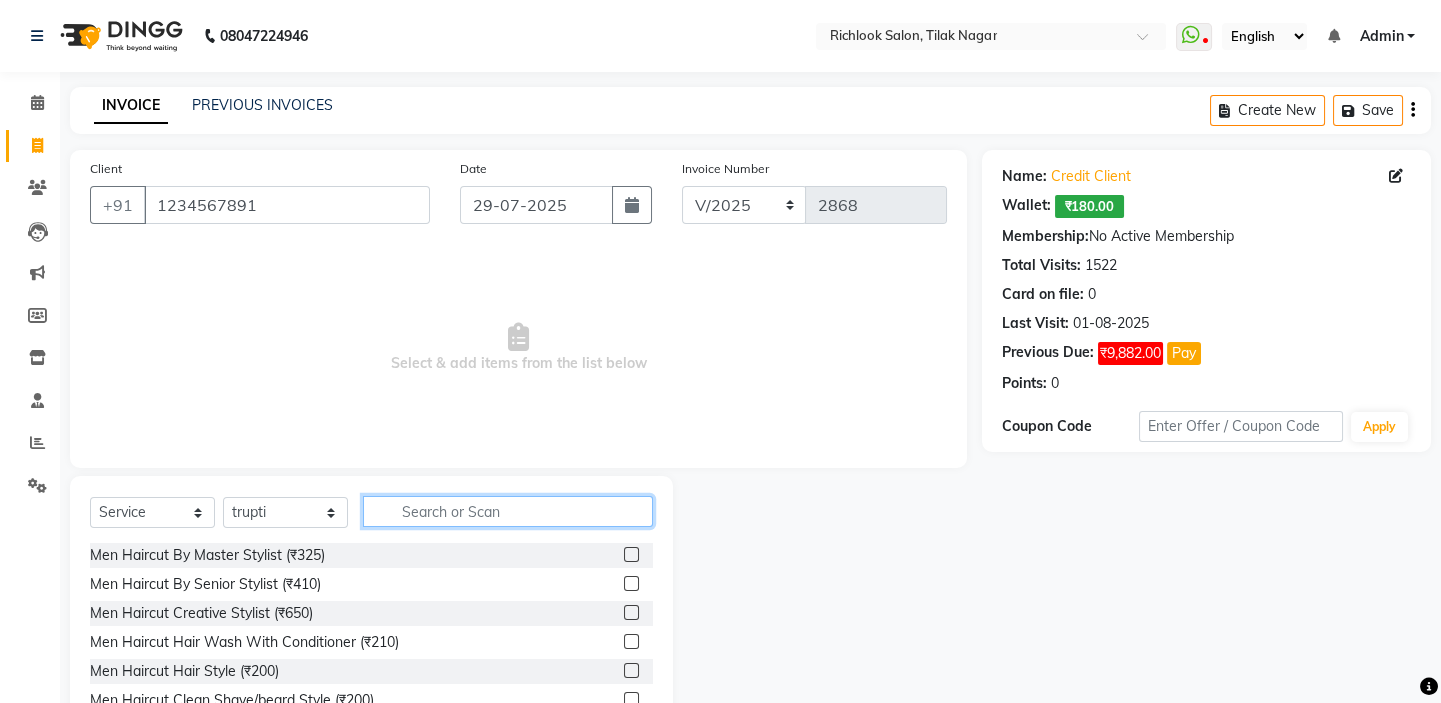 click 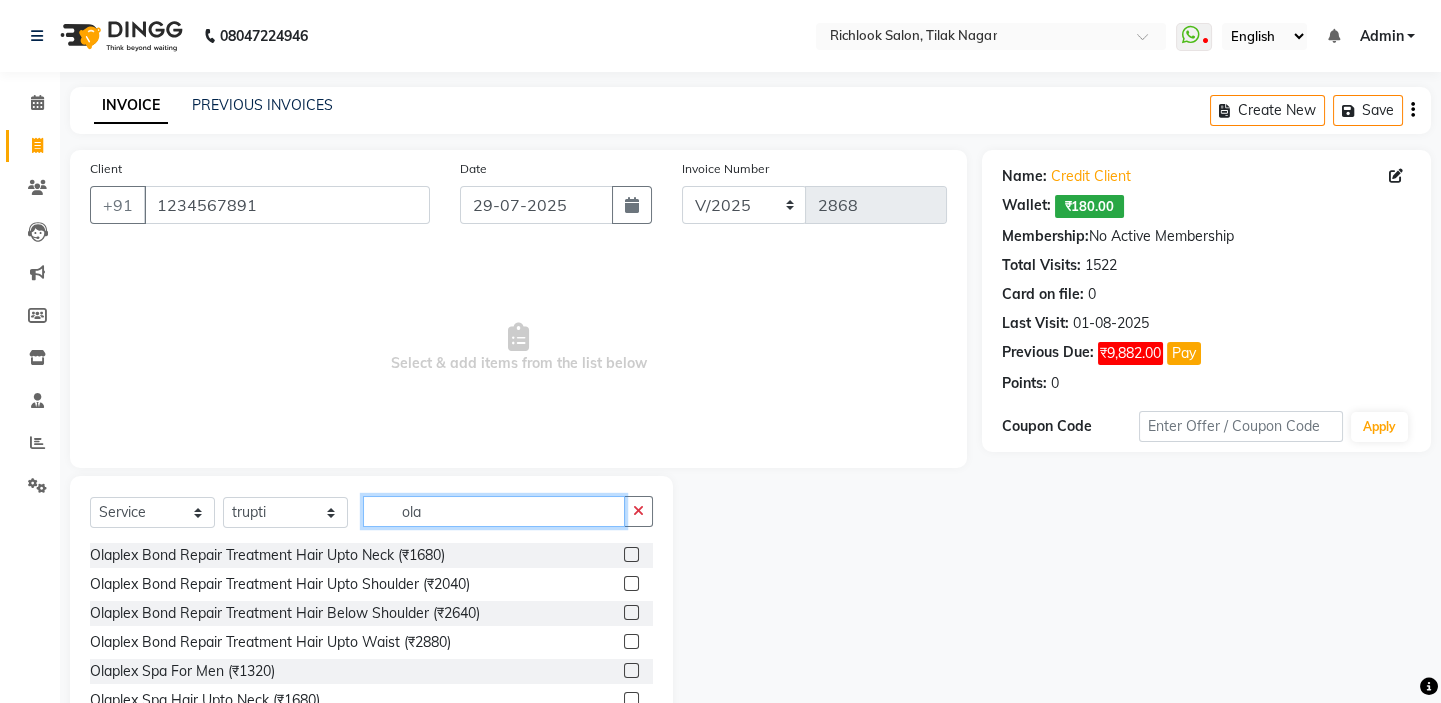 type on "ola" 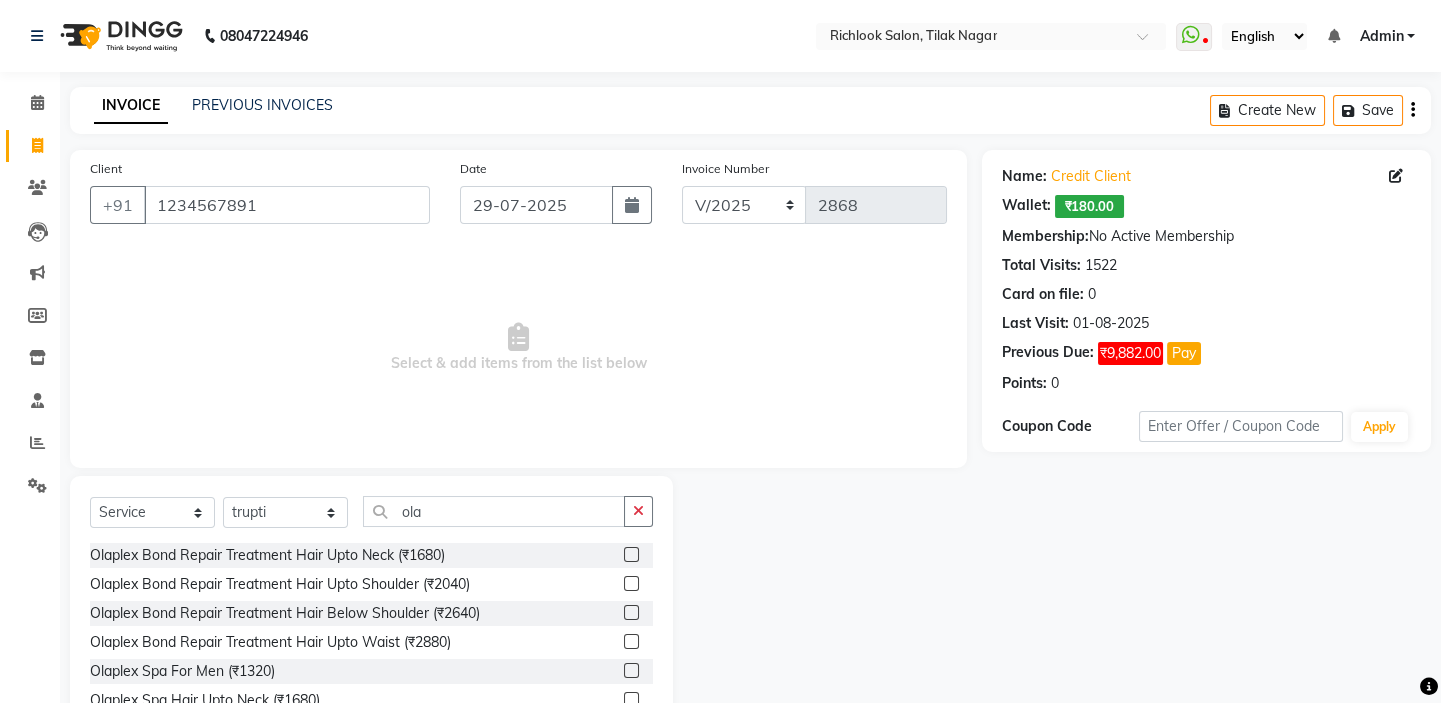 click on "Olaplex Bond Repair Treatment Hair Upto Neck (₹1680)" 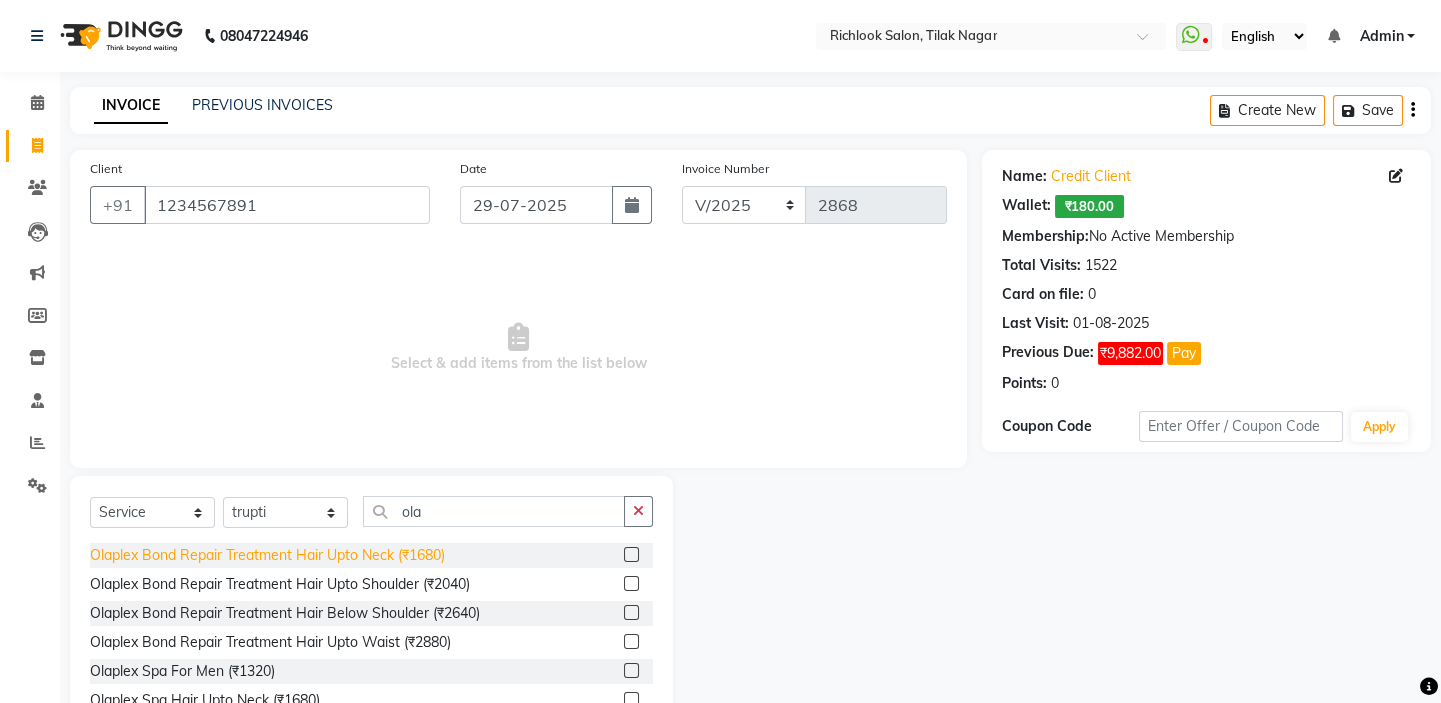 click on "Olaplex Bond Repair Treatment Hair Upto Neck (₹1680)" 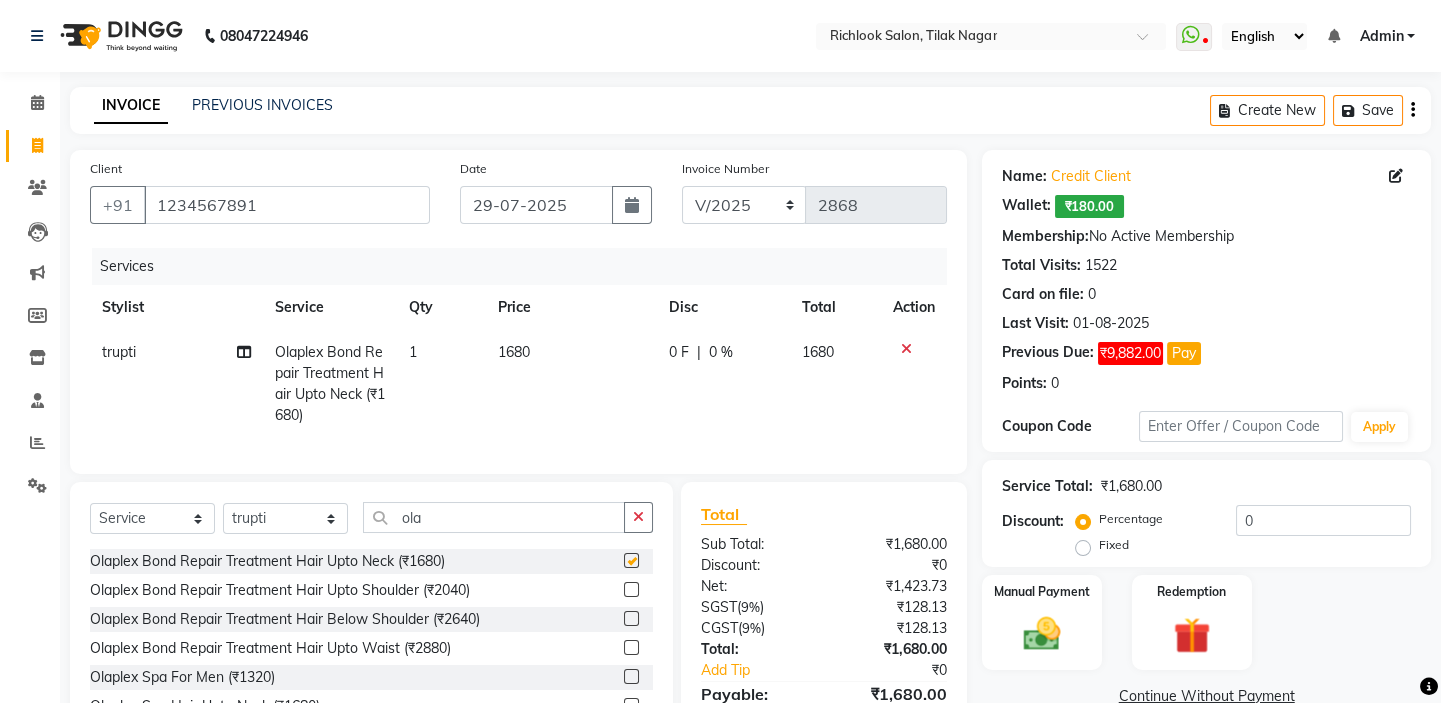 checkbox on "false" 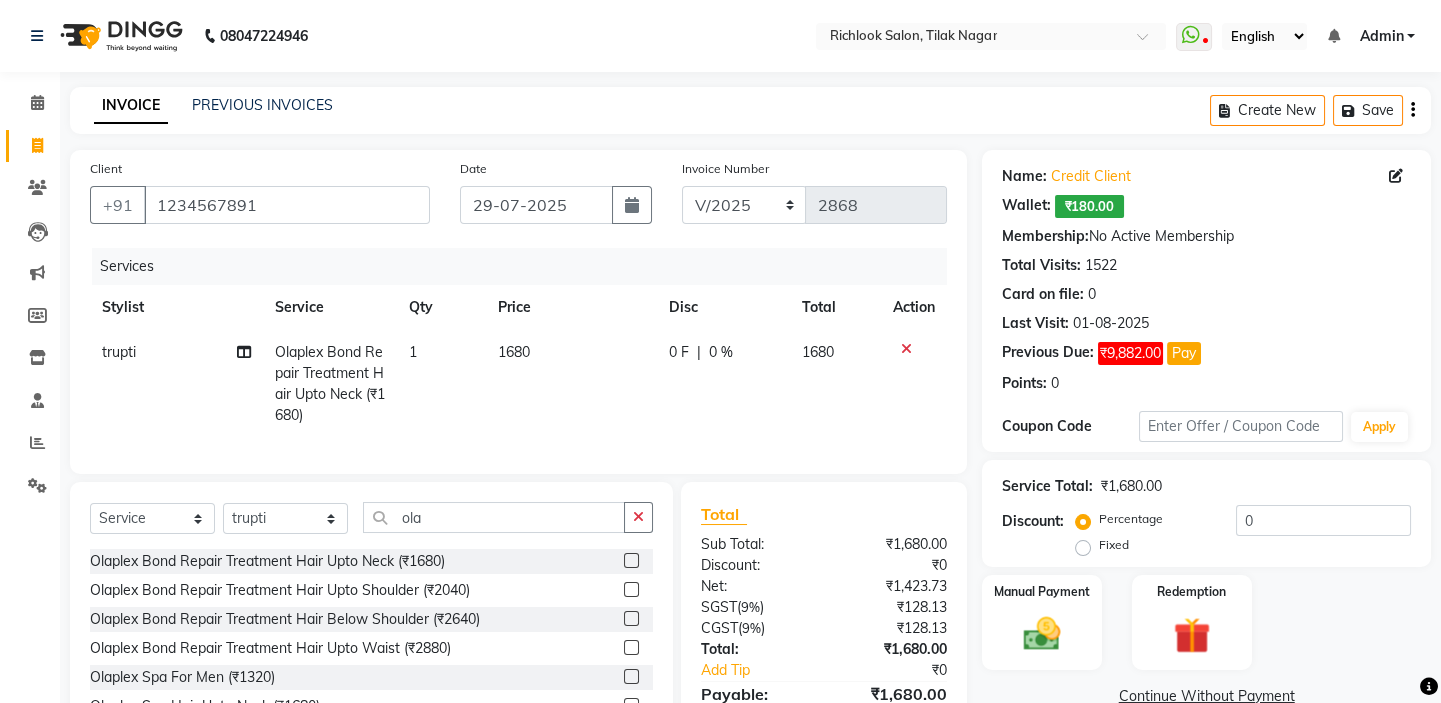 click on "1680" 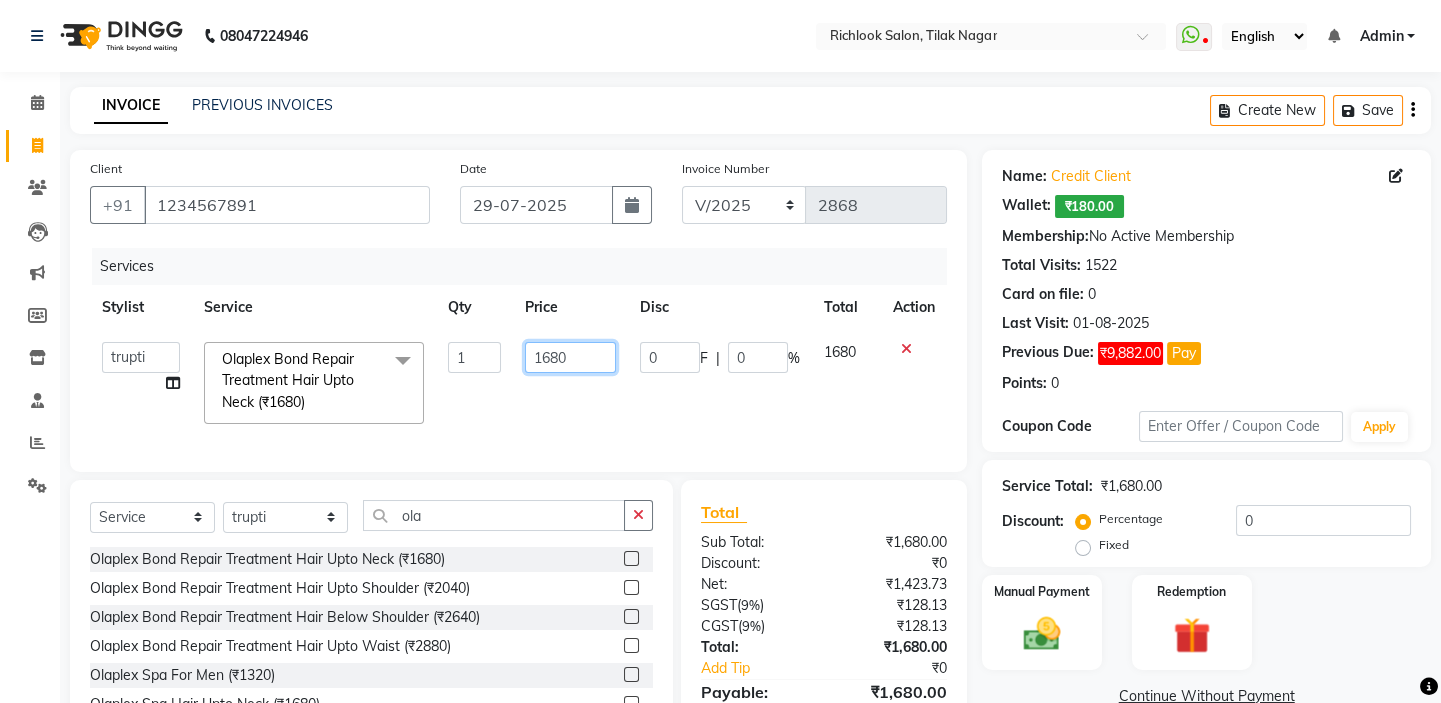 drag, startPoint x: 587, startPoint y: 356, endPoint x: 0, endPoint y: 351, distance: 587.0213 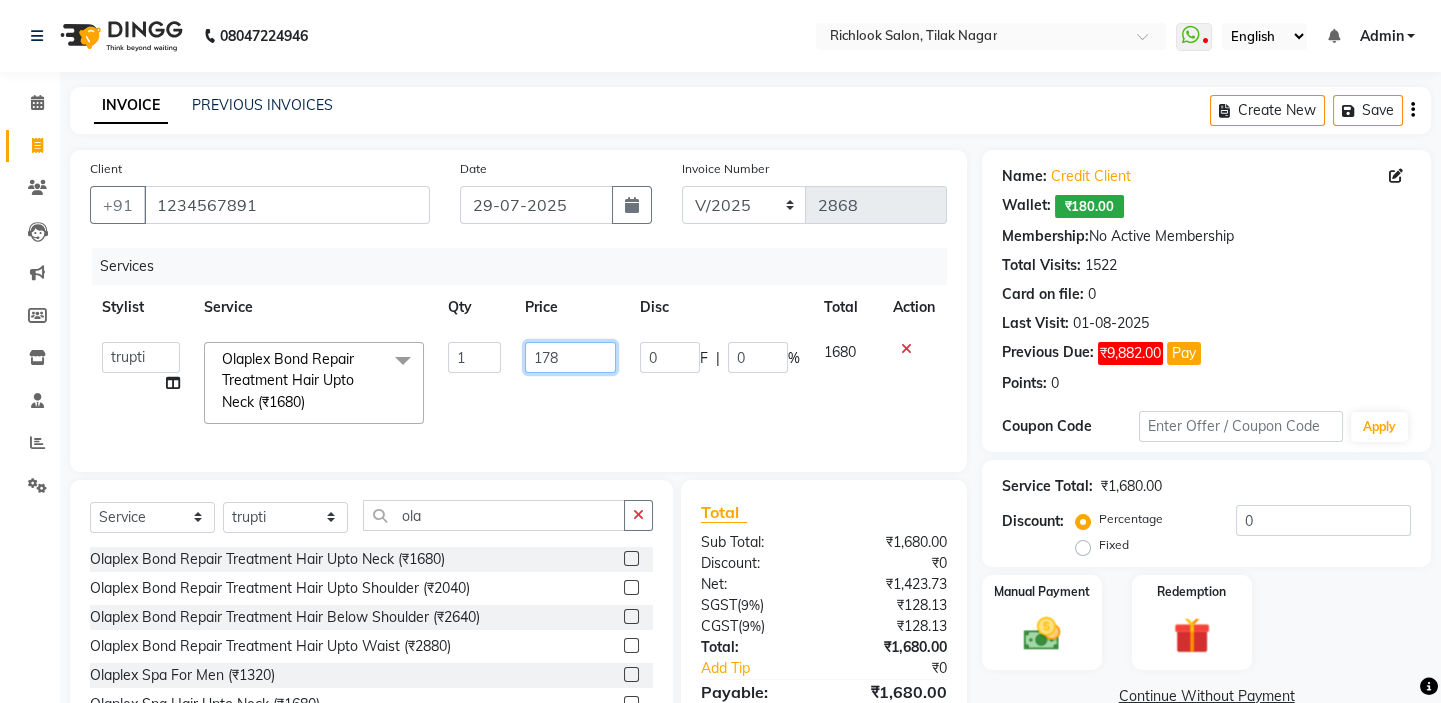 type on "1780" 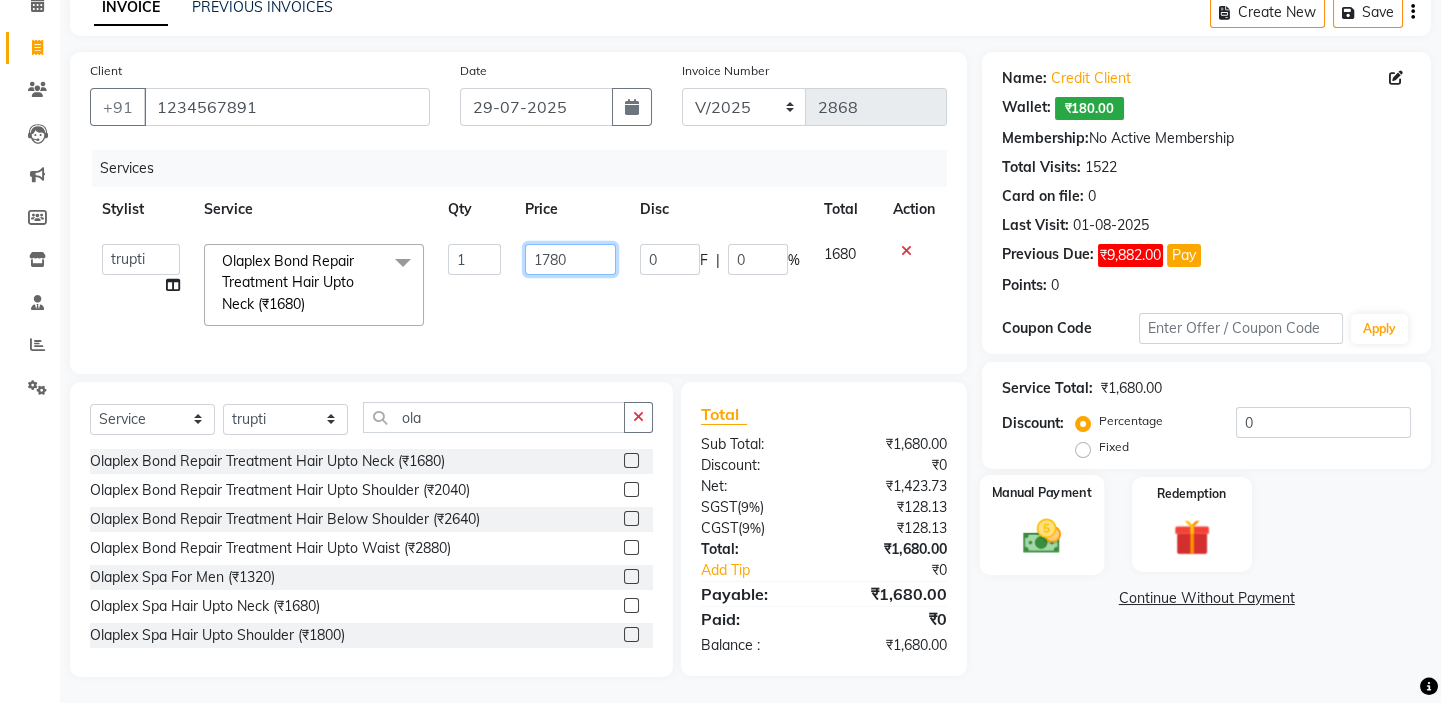 scroll, scrollTop: 116, scrollLeft: 0, axis: vertical 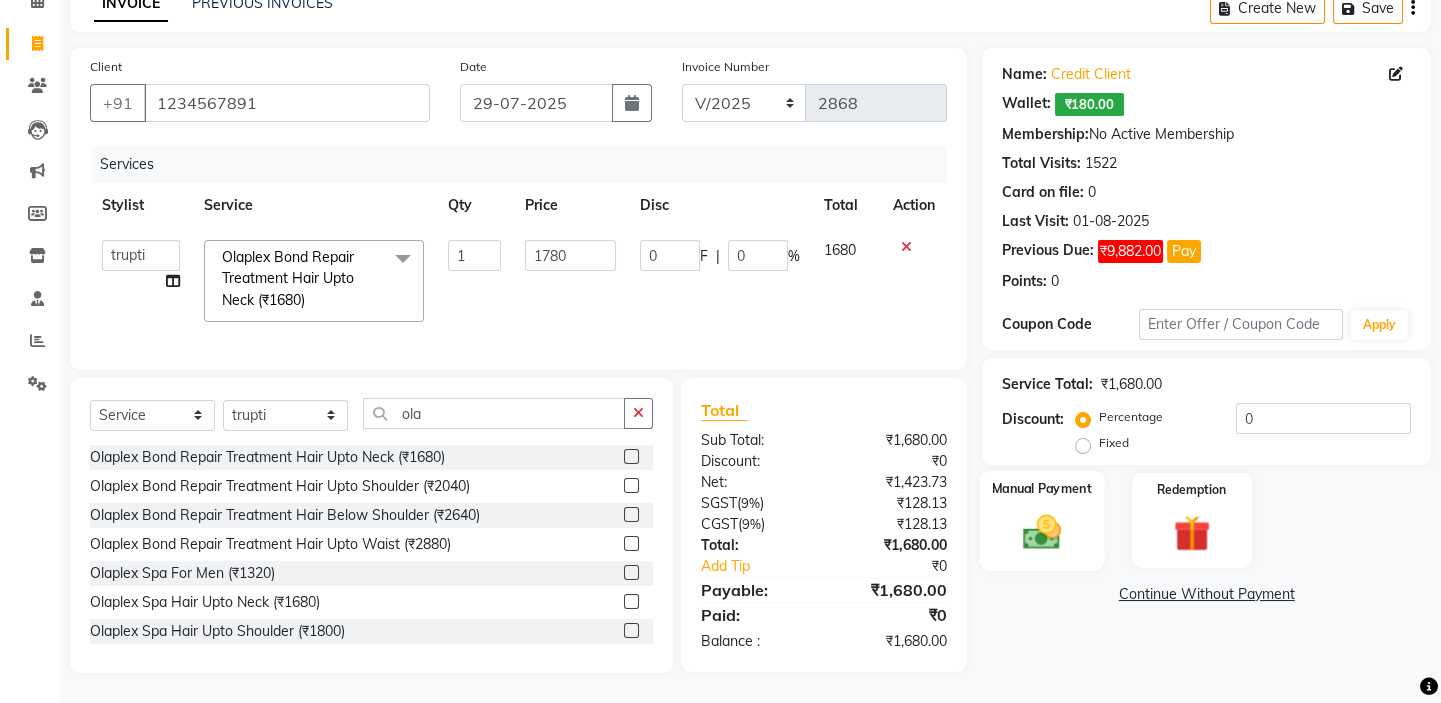 click 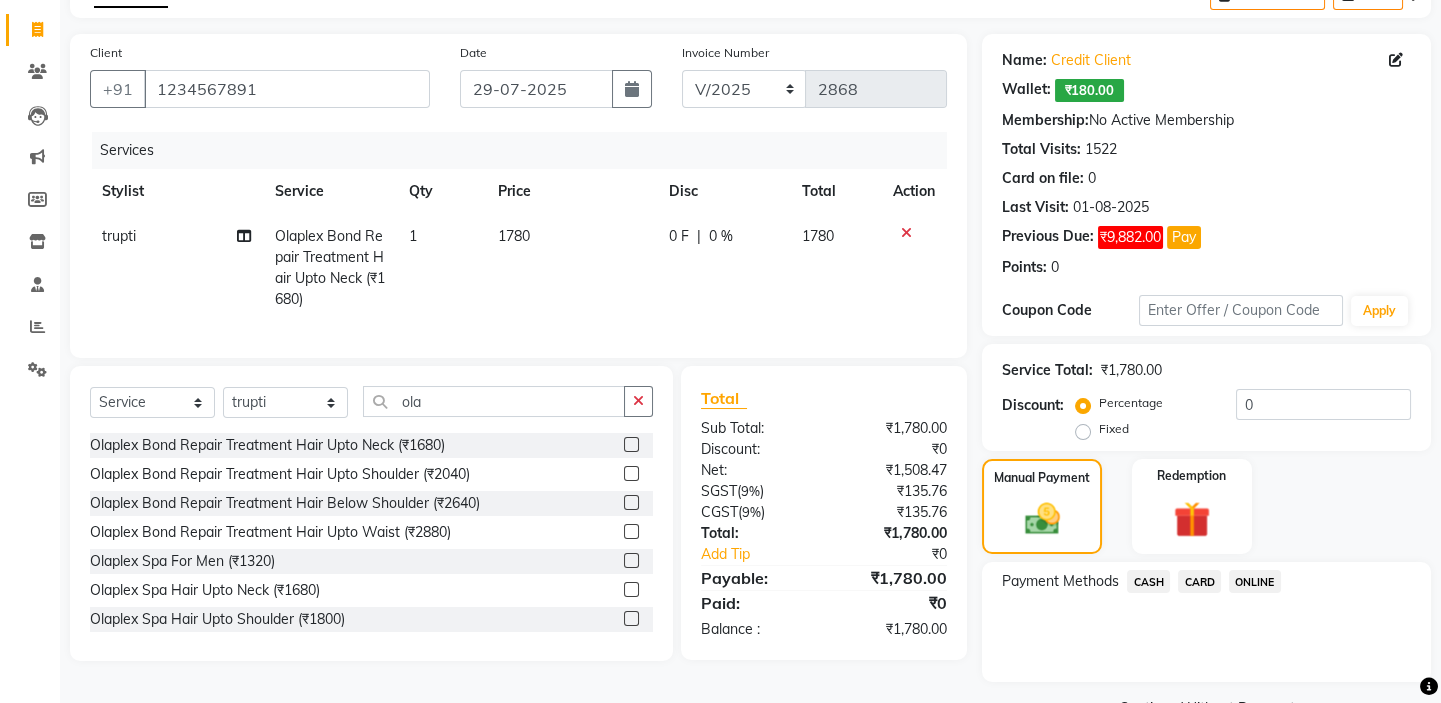 click on "CARD" 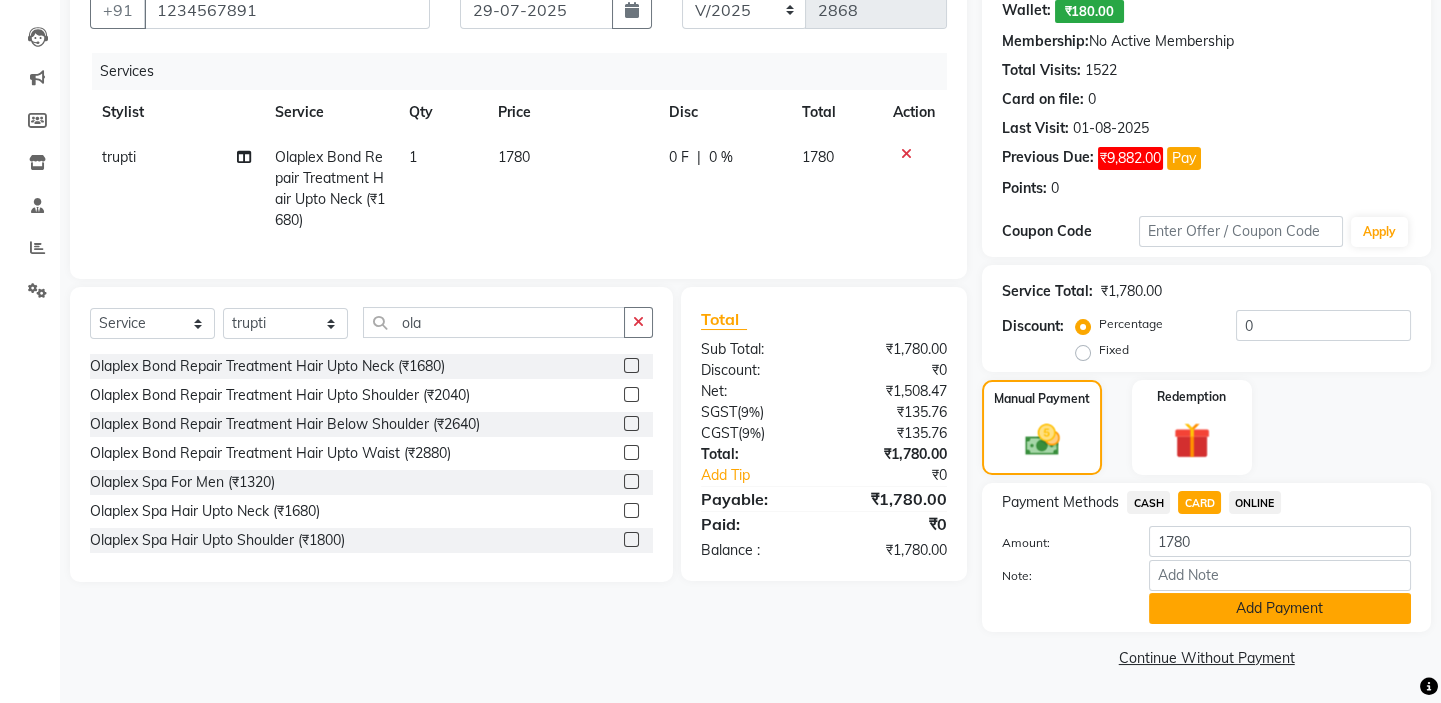 click on "Add Payment" 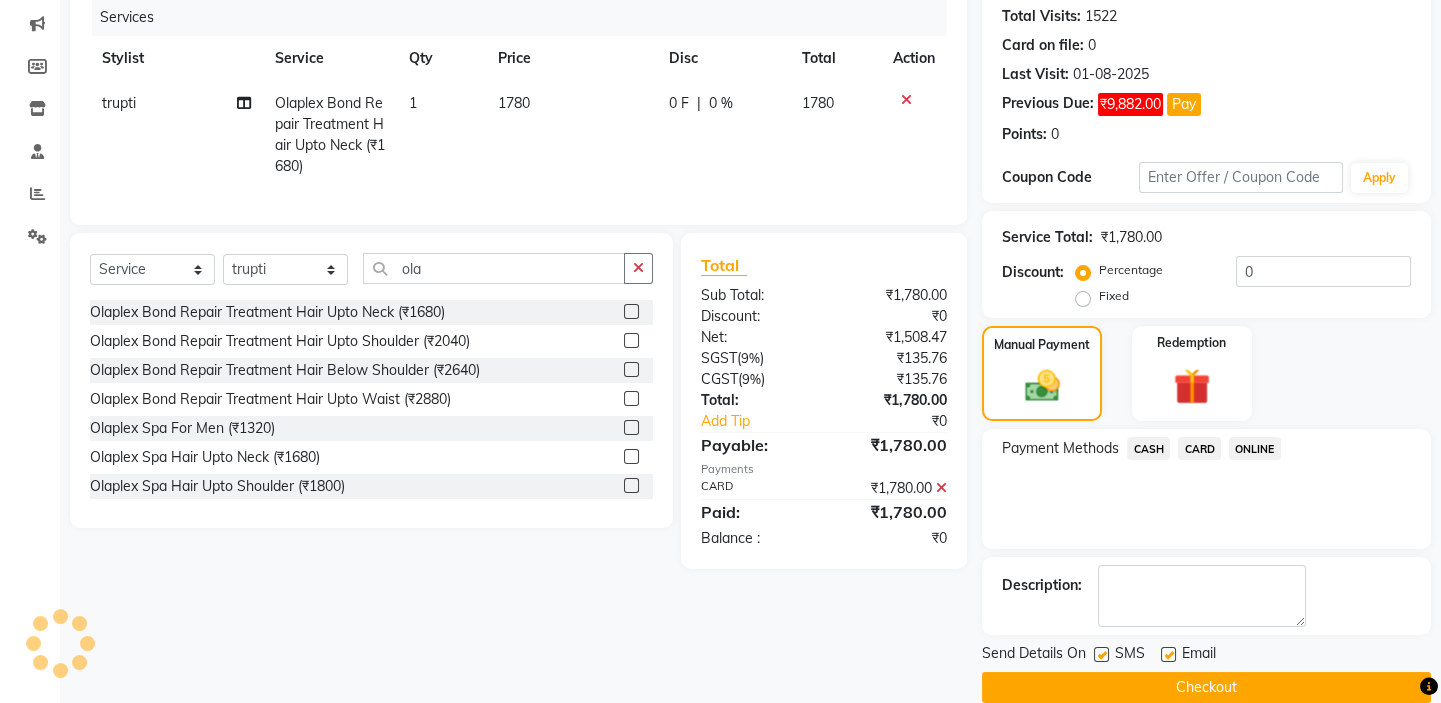 scroll, scrollTop: 279, scrollLeft: 0, axis: vertical 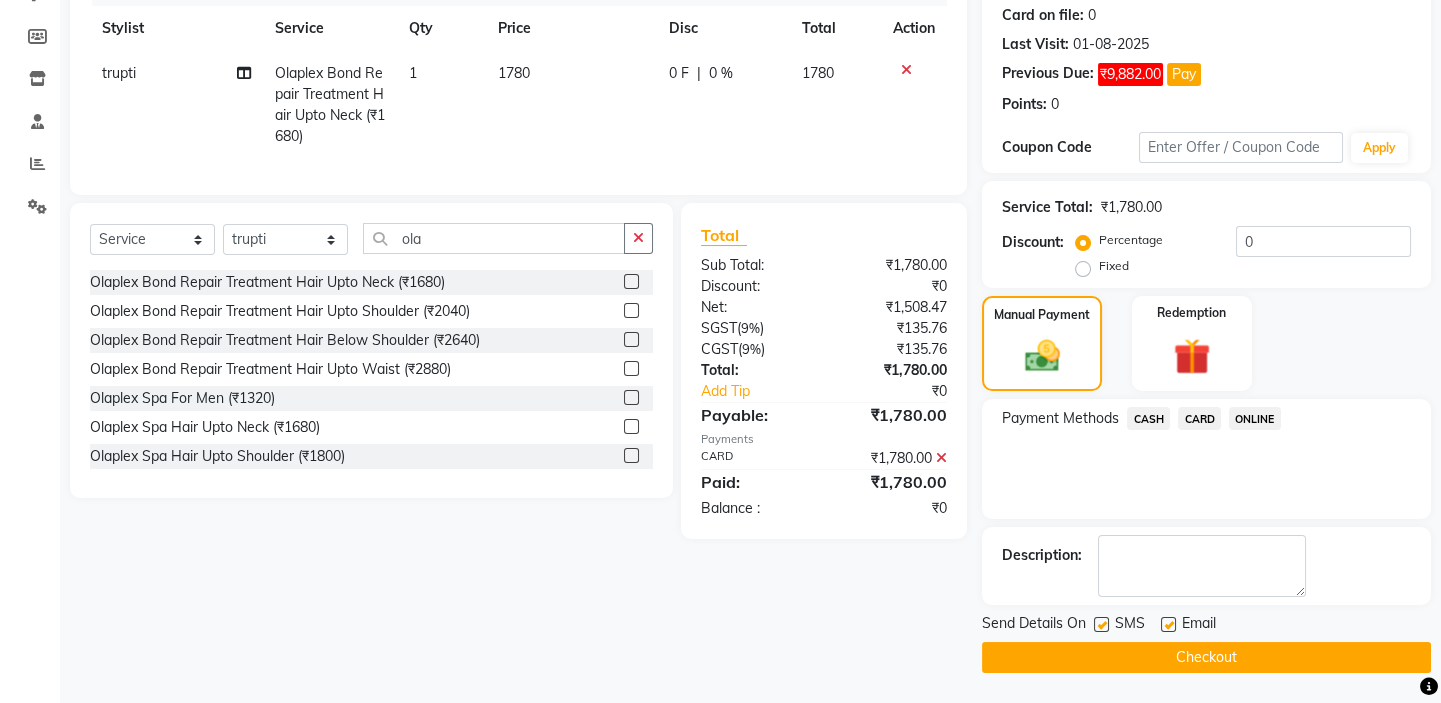 click on "Send Details On SMS Email" 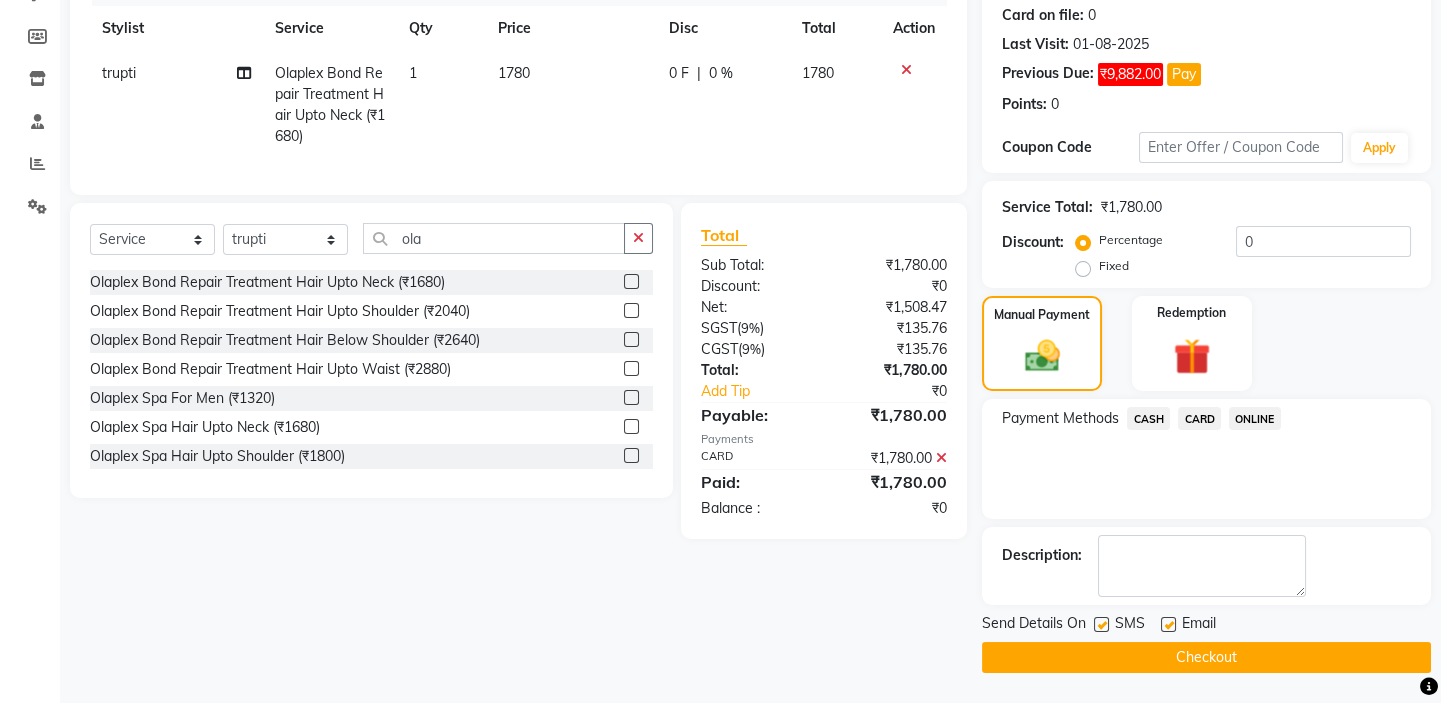 click on "CARD" 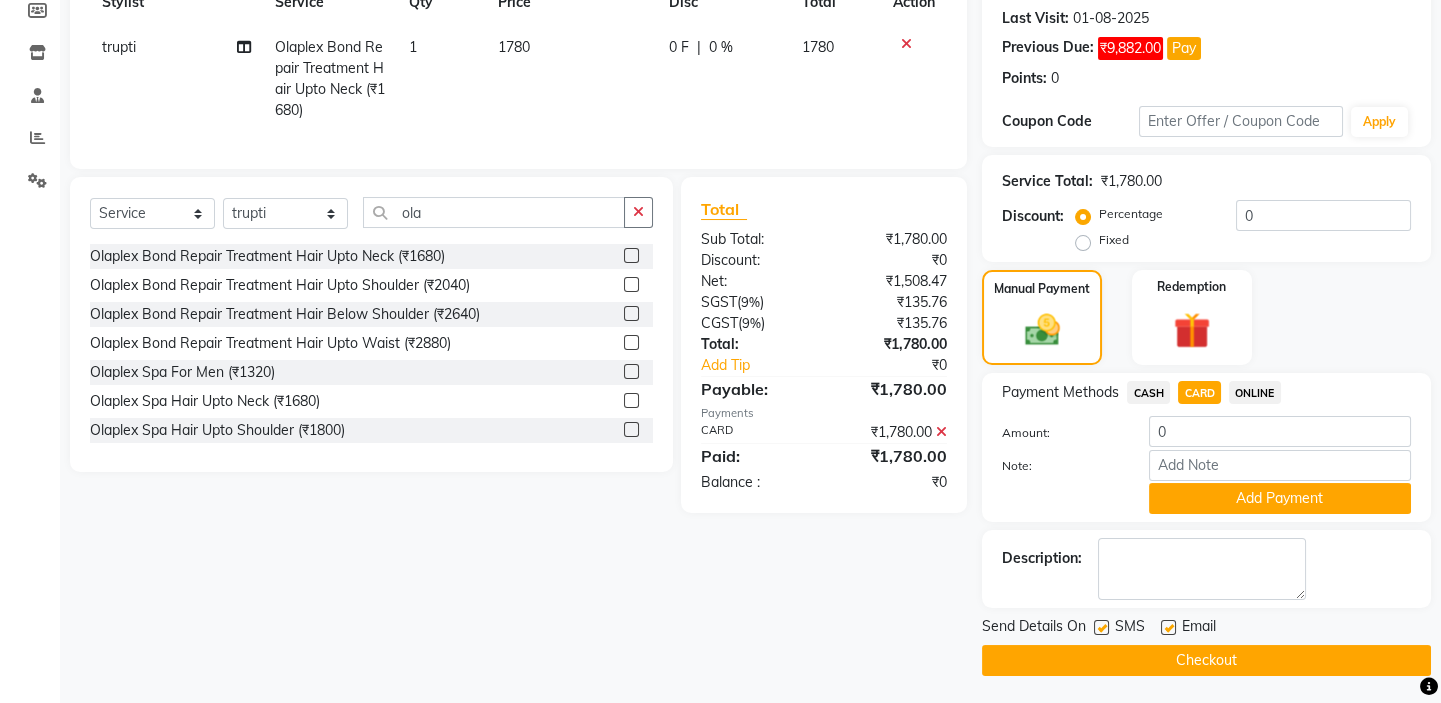 scroll, scrollTop: 308, scrollLeft: 0, axis: vertical 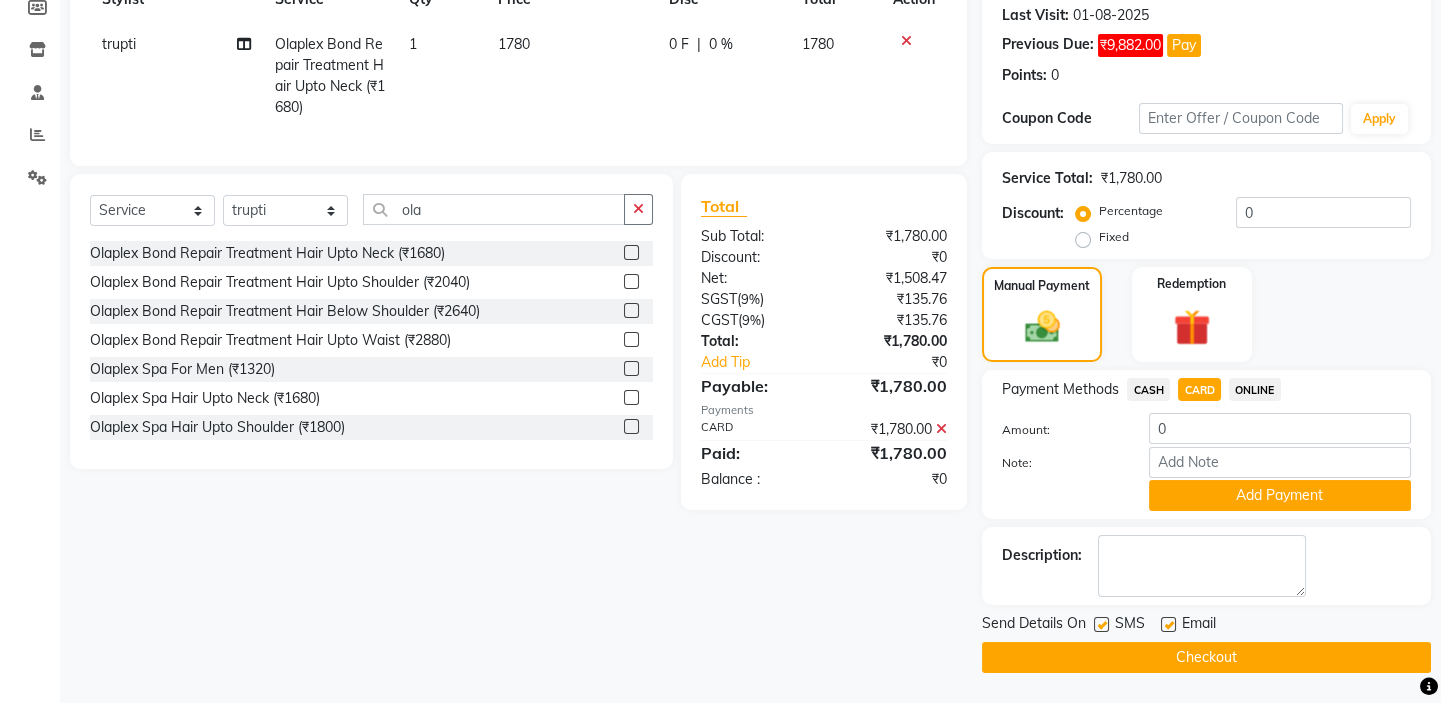 click on "Checkout" 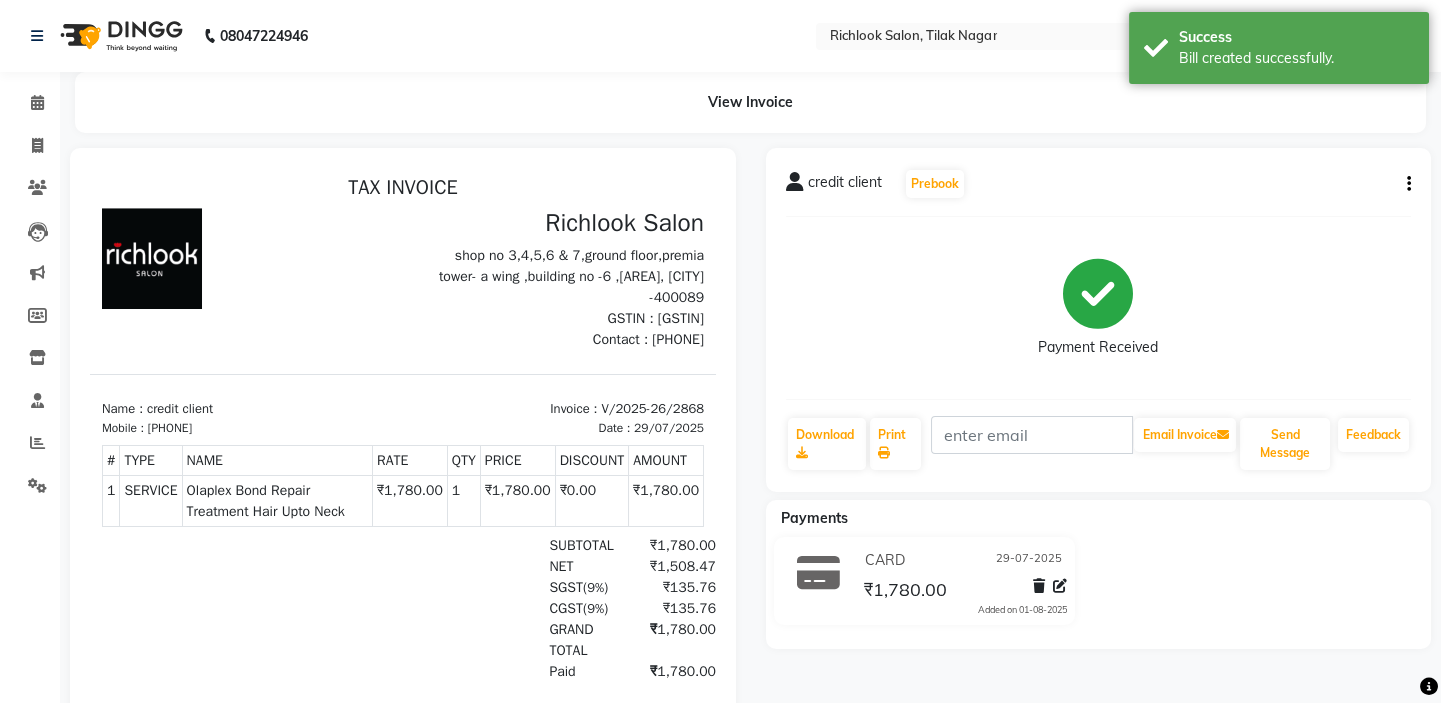 scroll, scrollTop: 0, scrollLeft: 0, axis: both 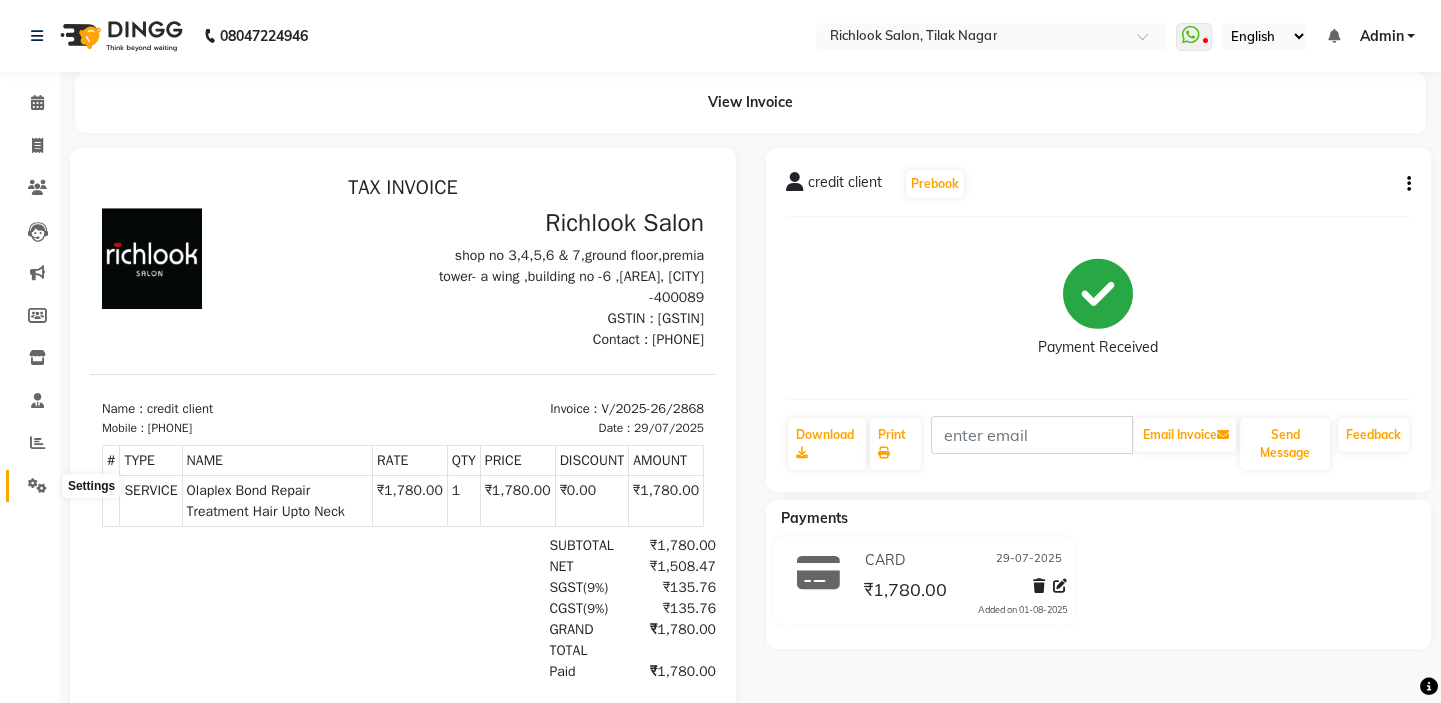 click 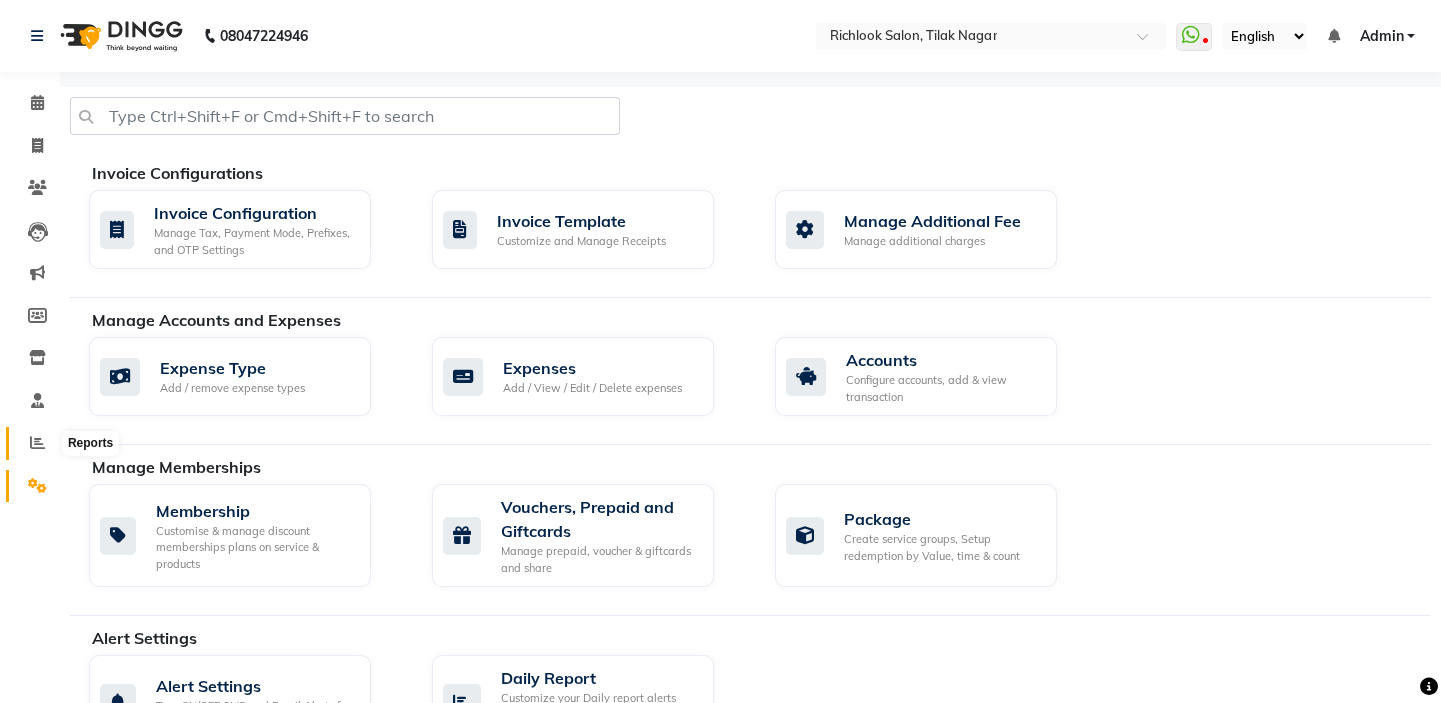 click 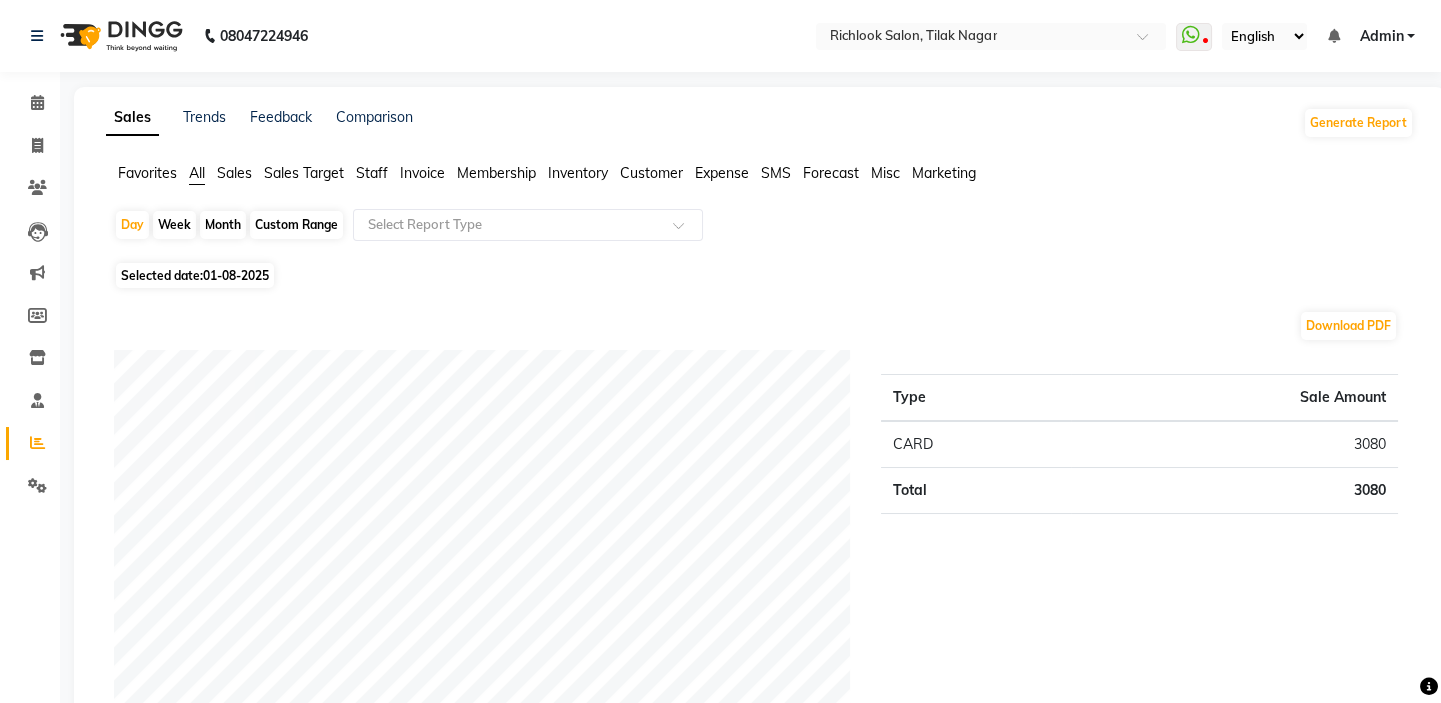 click on "01-08-2025" 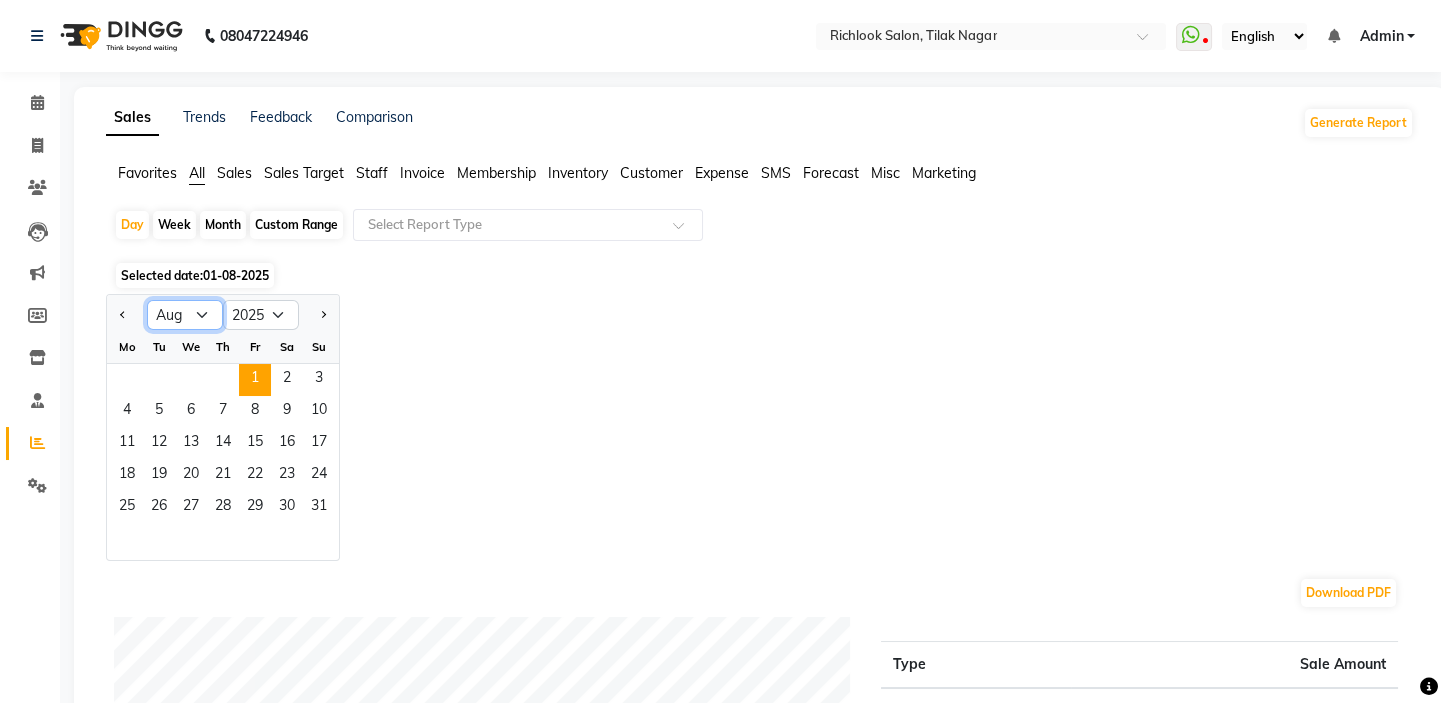 drag, startPoint x: 190, startPoint y: 309, endPoint x: 190, endPoint y: 324, distance: 15 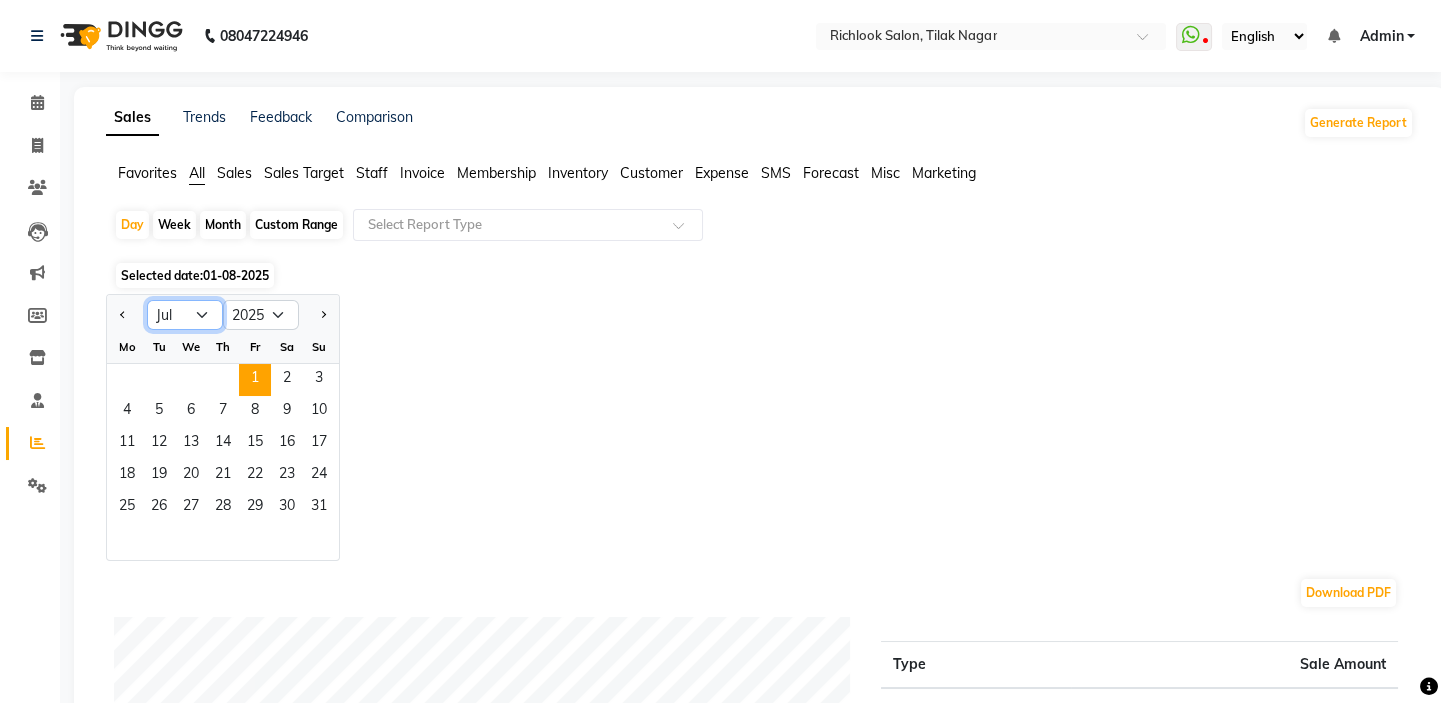 click on "Jan Feb Mar Apr May Jun Jul Aug Sep Oct Nov Dec" 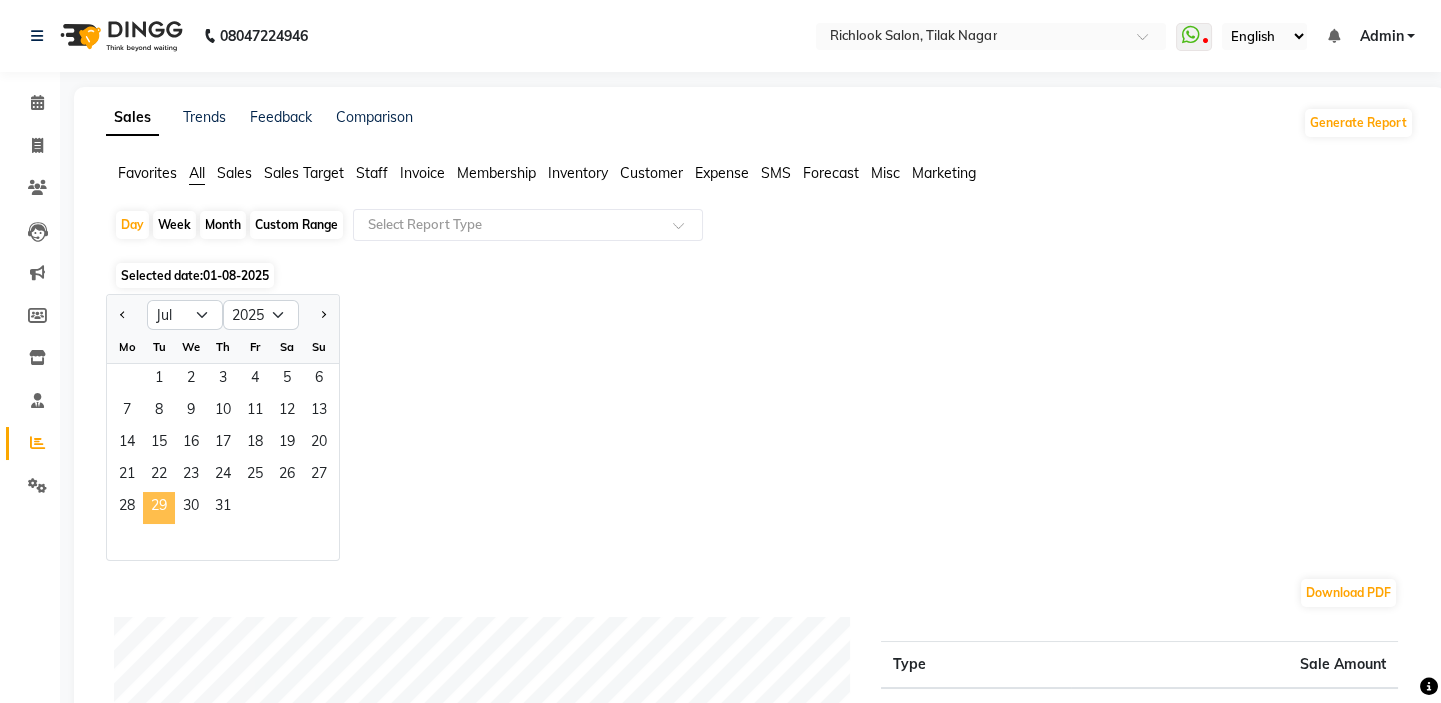 click on "29" 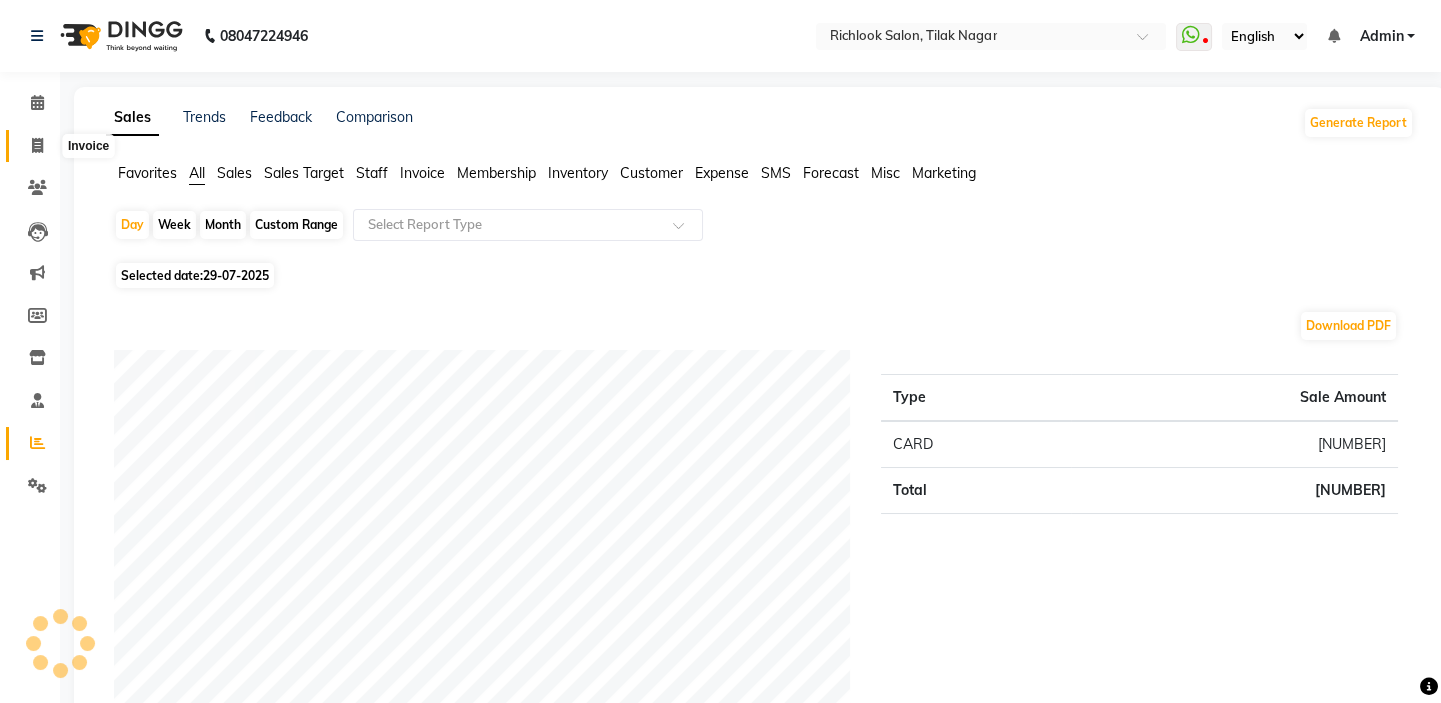 click 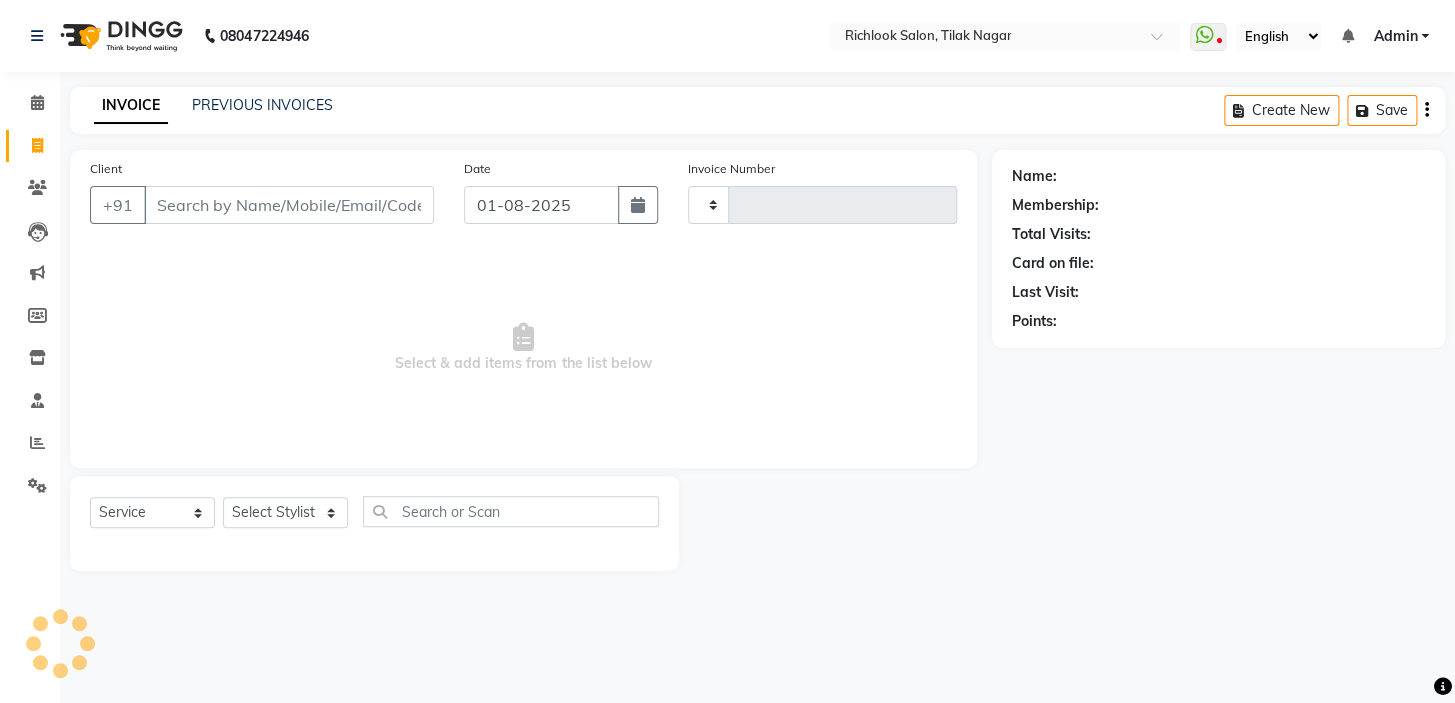 type on "2869" 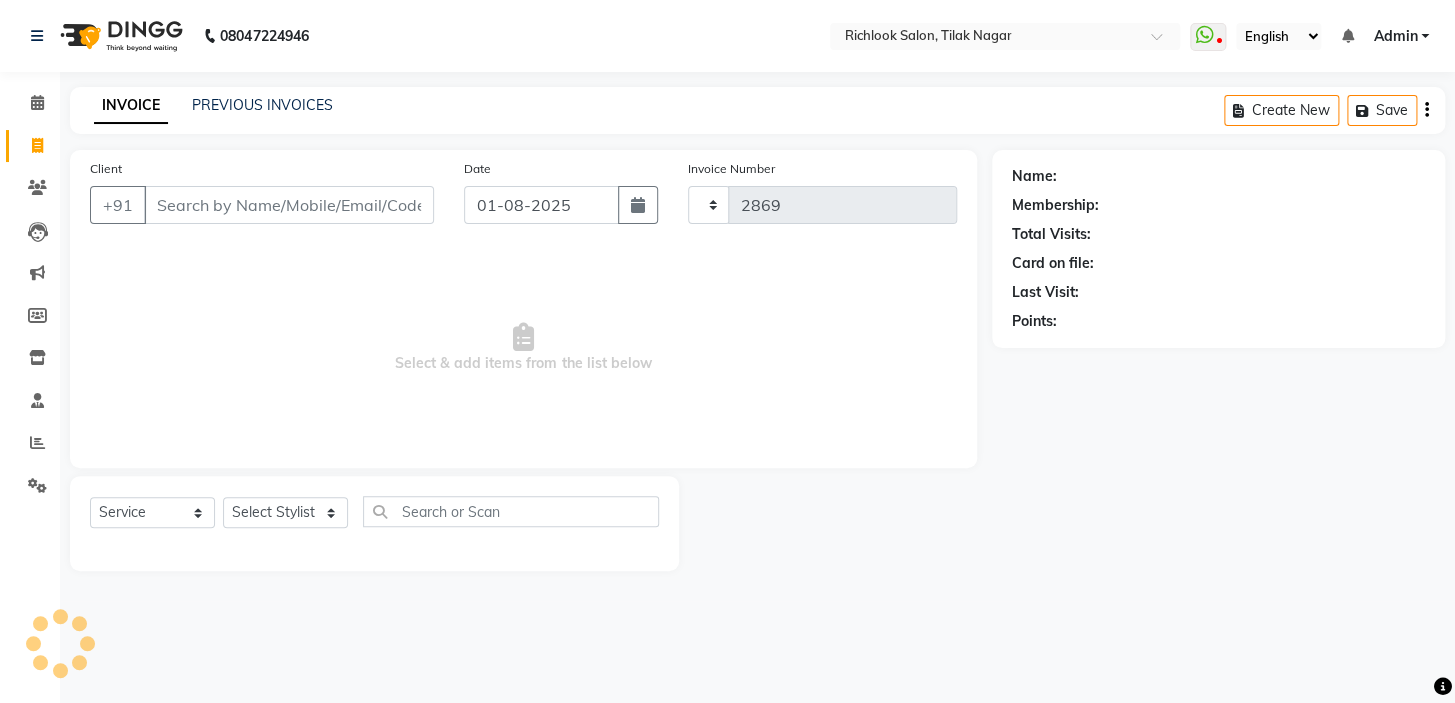select on "6917" 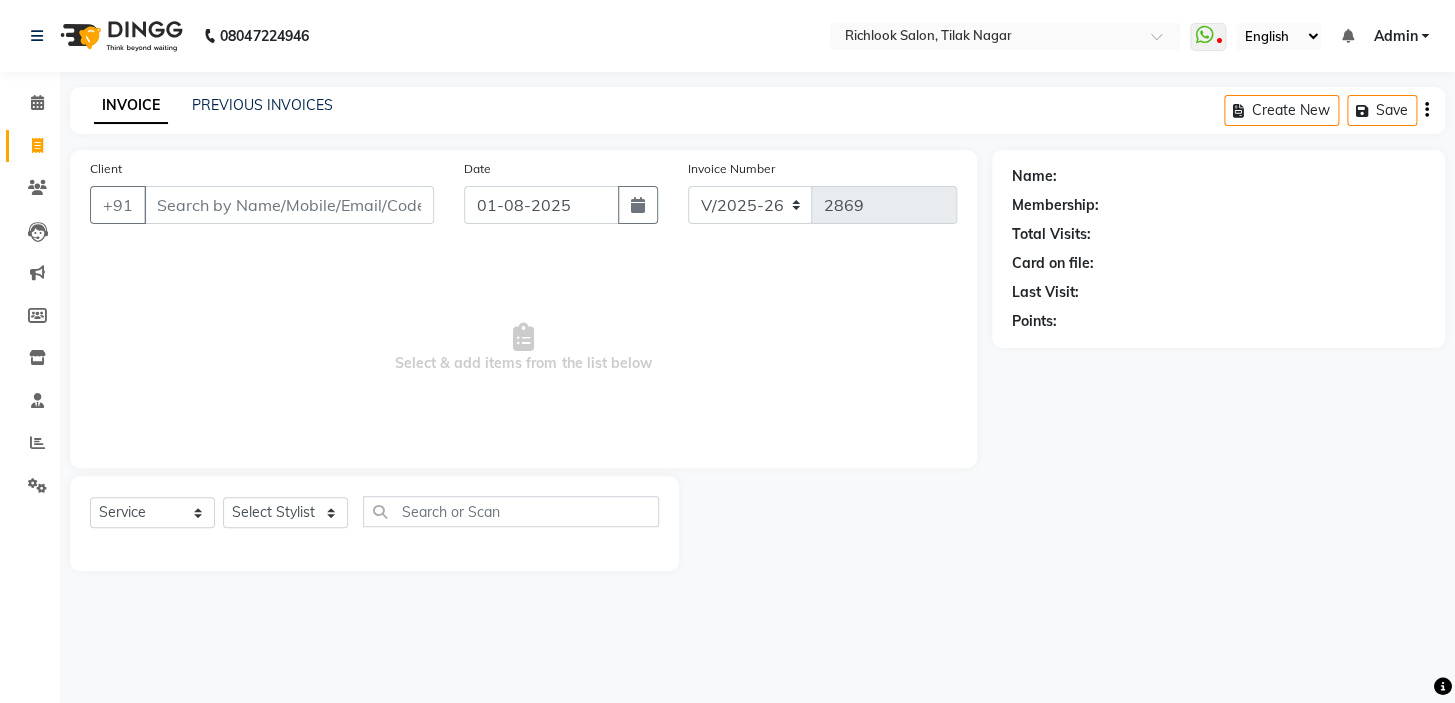 click on "Client +91" 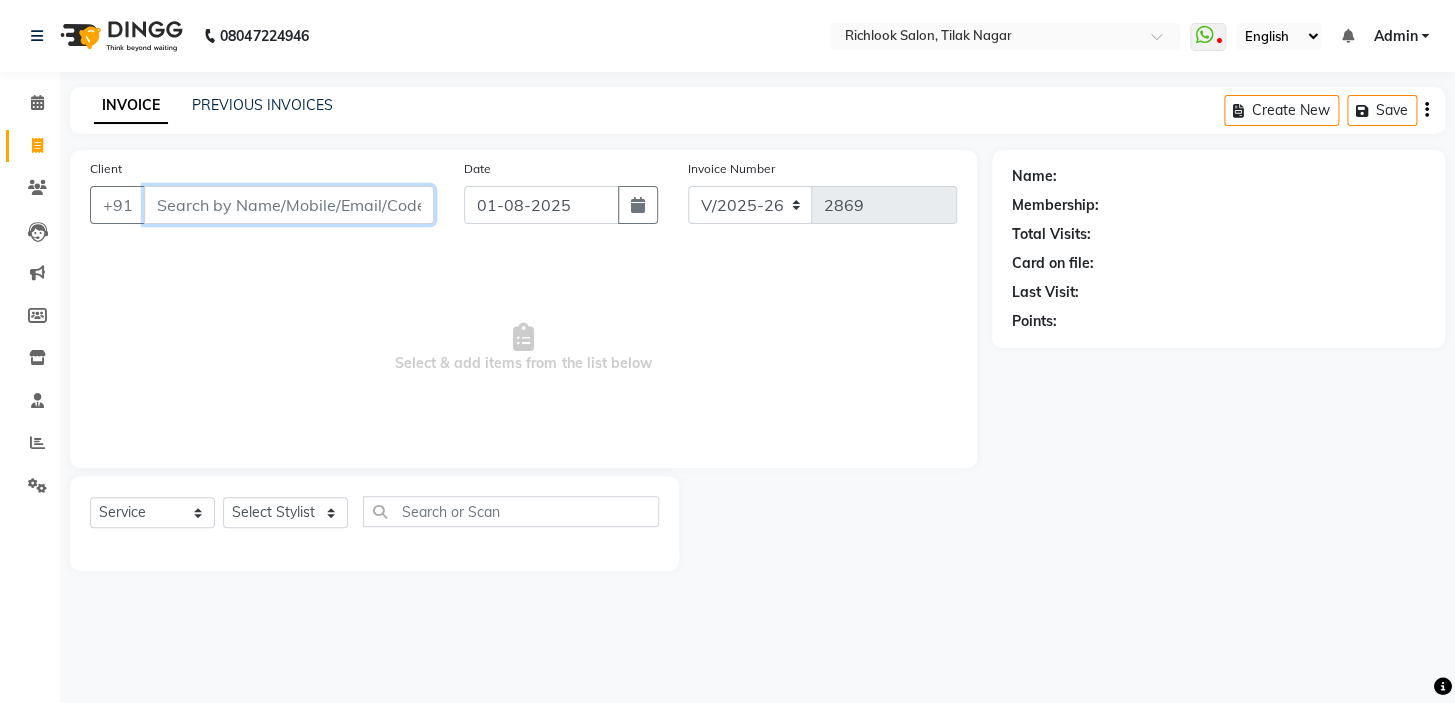 click on "Client" at bounding box center [289, 205] 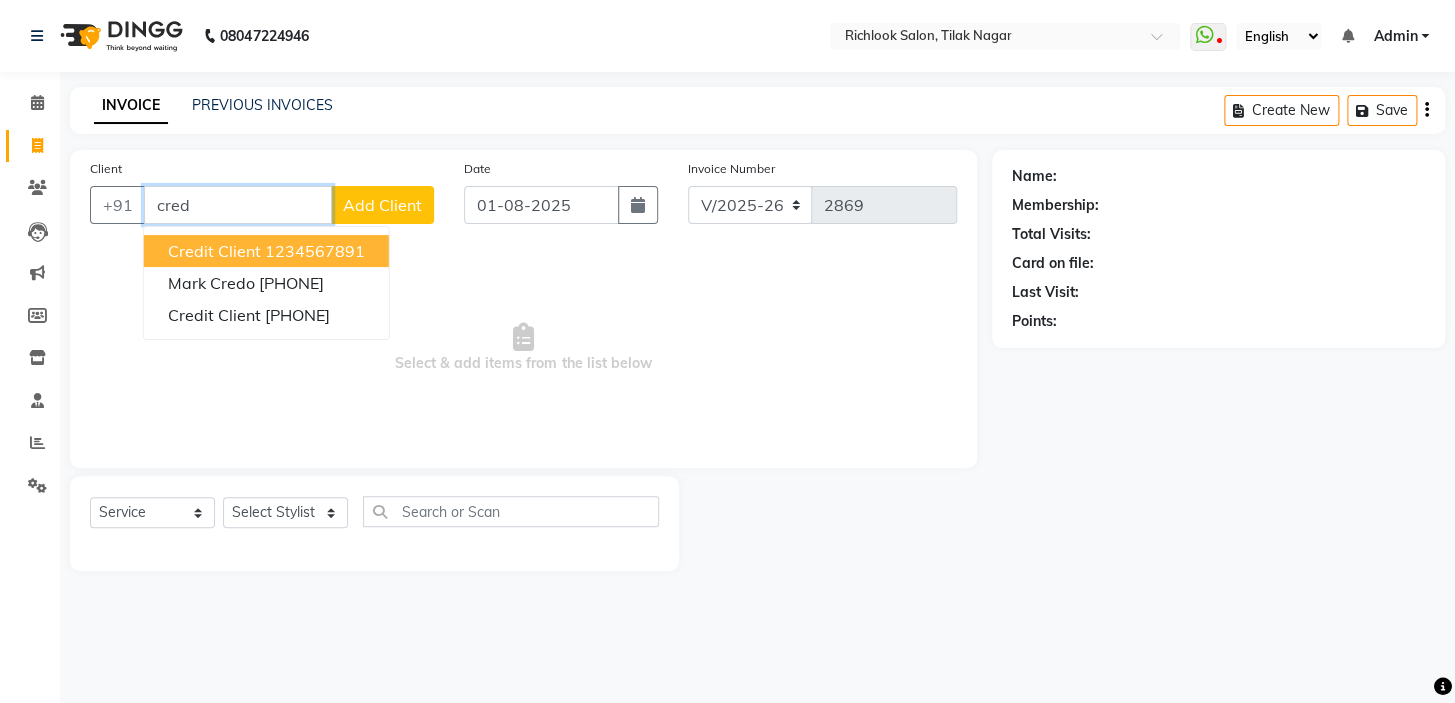 click on "1234567891" at bounding box center [315, 251] 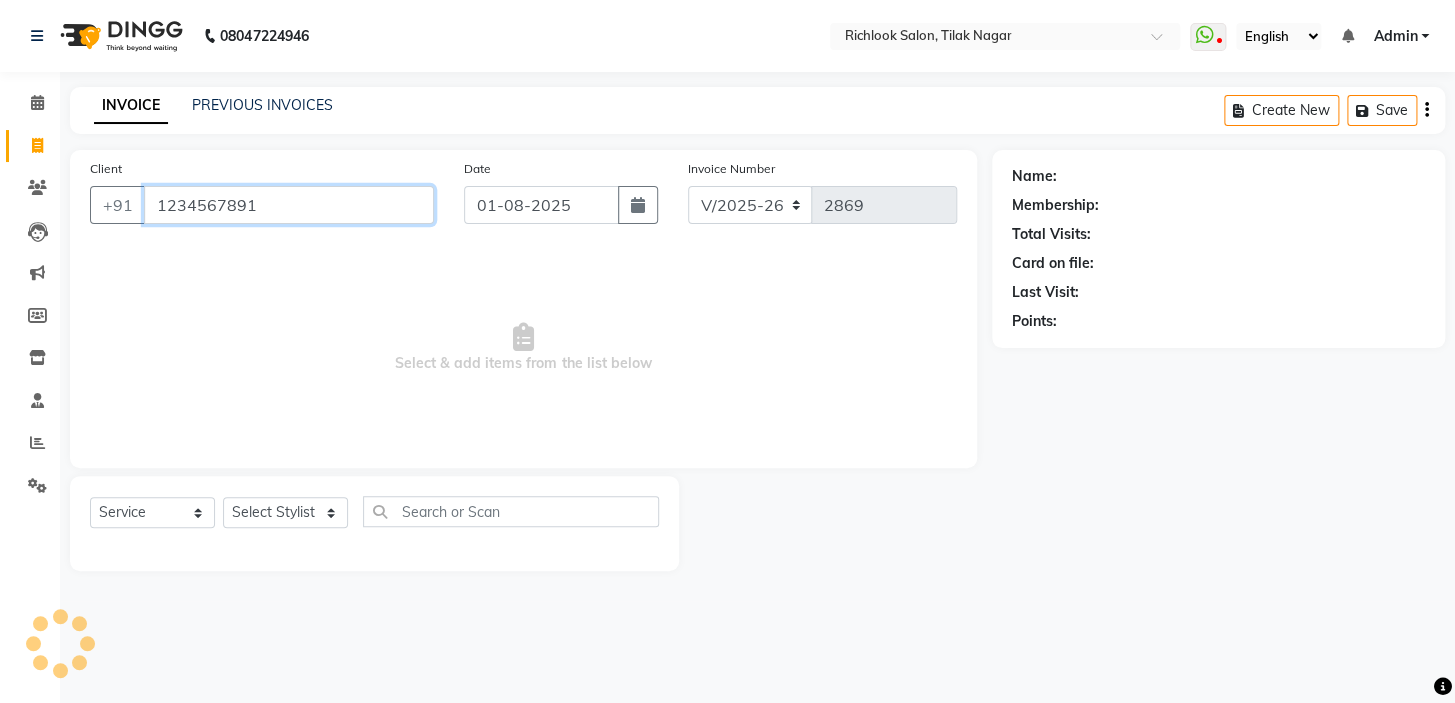 type on "1234567891" 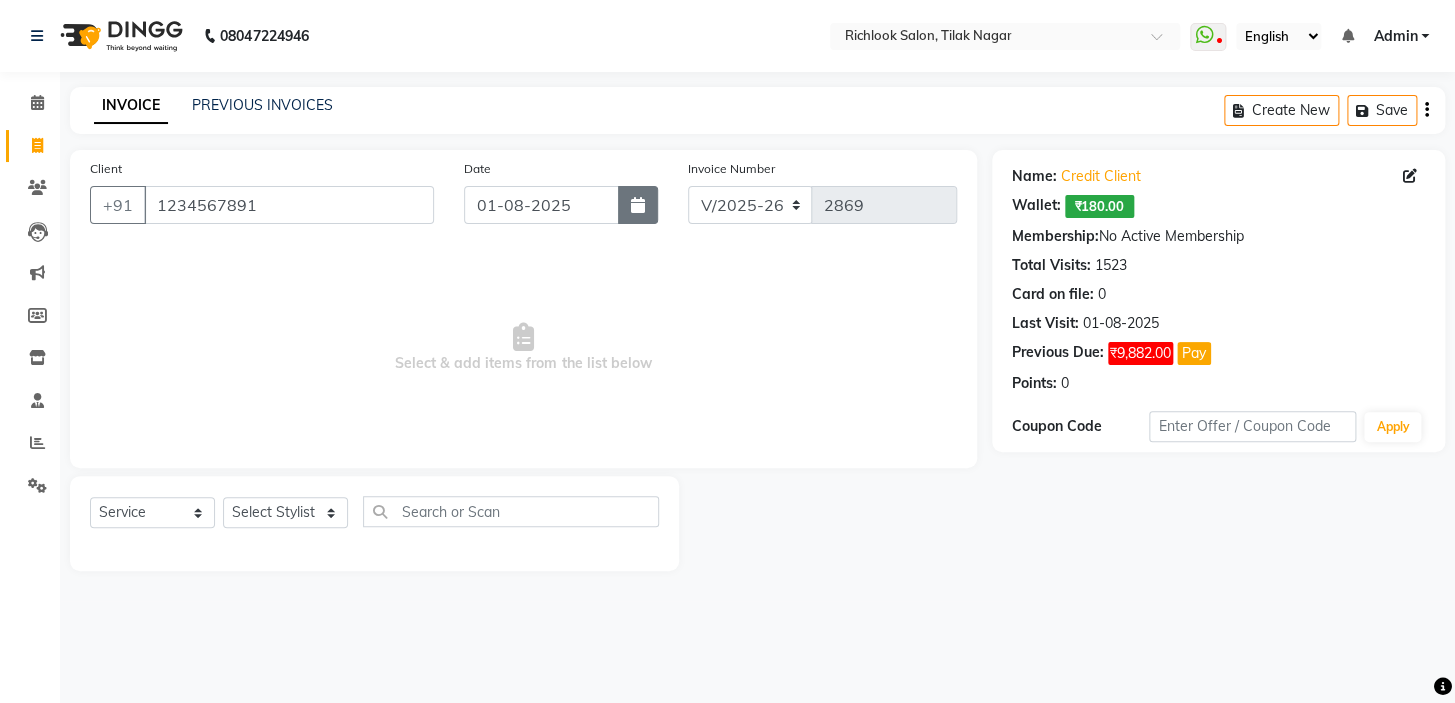 click 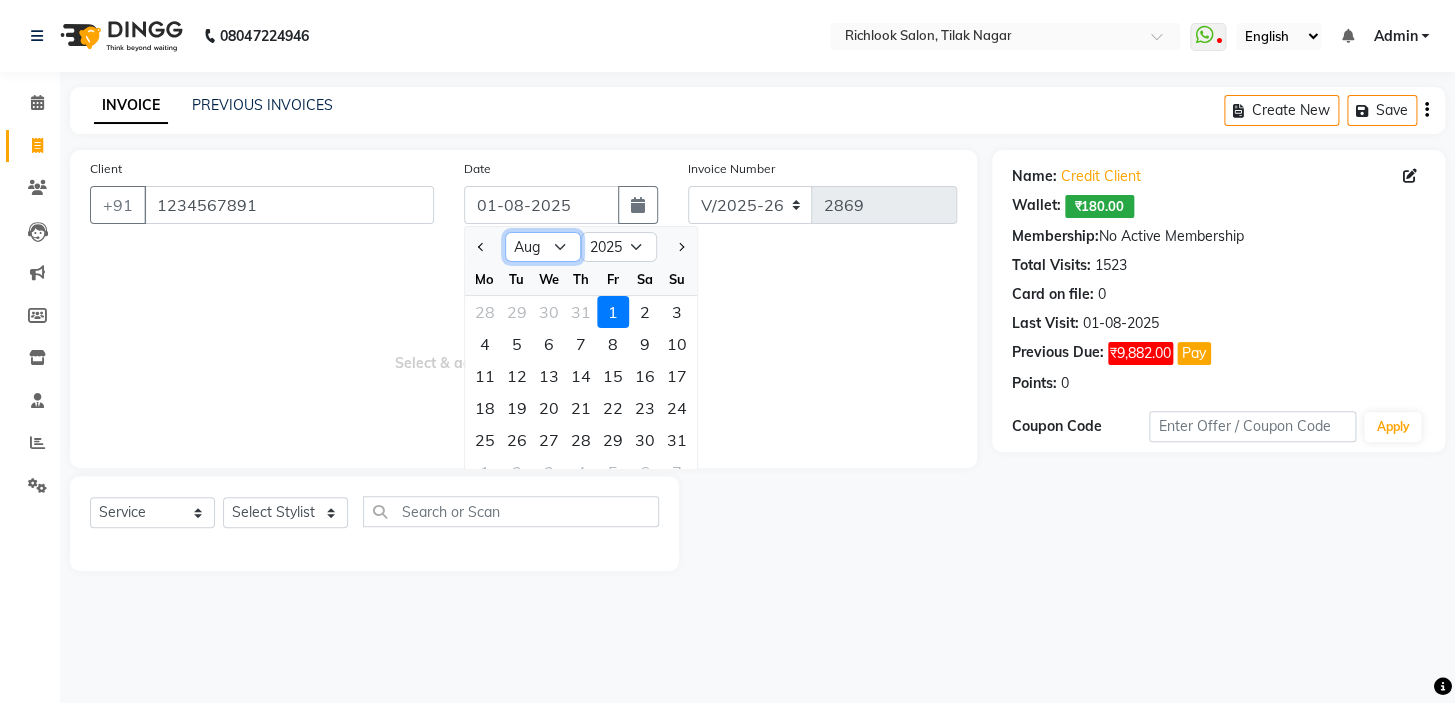 drag, startPoint x: 517, startPoint y: 257, endPoint x: 531, endPoint y: 243, distance: 19.79899 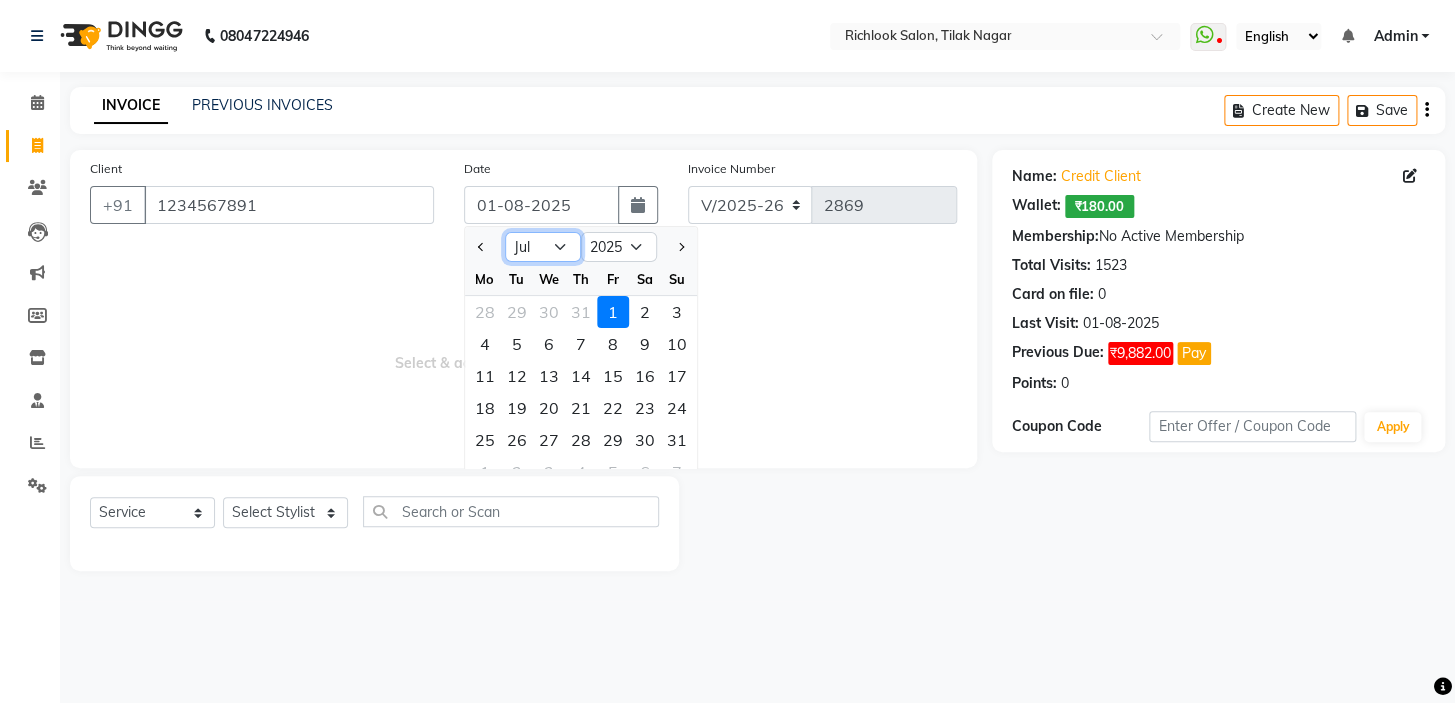 click on "Jan Feb Mar Apr May Jun Jul Aug Sep Oct Nov Dec" 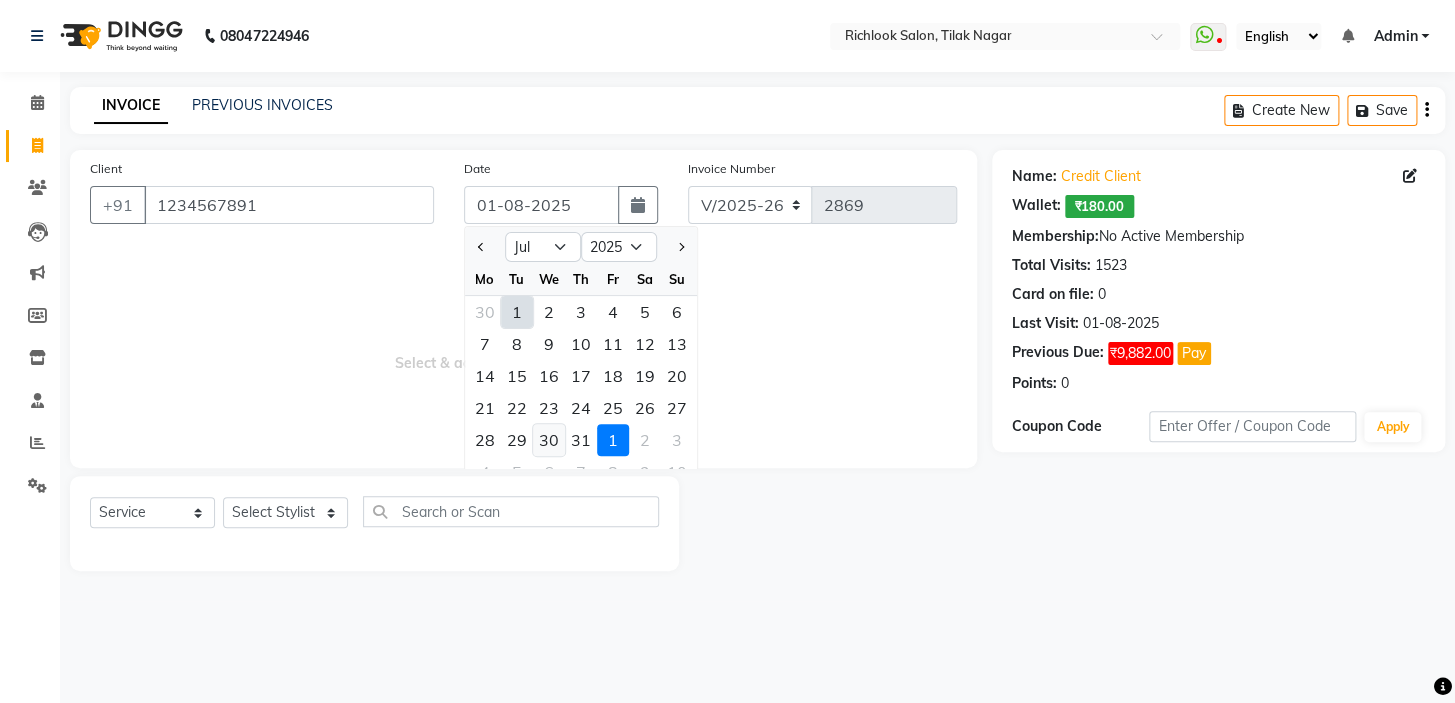 click on "30" 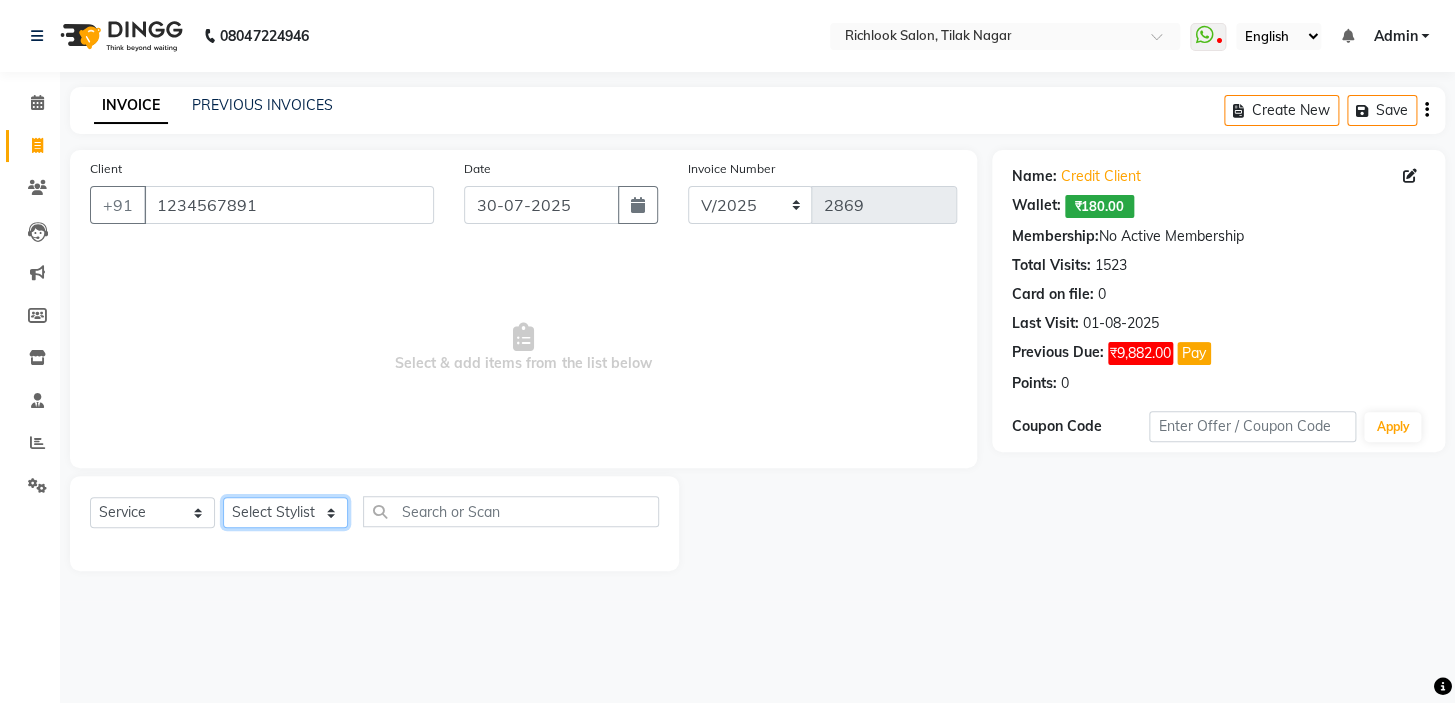 click on "Select Stylist [NAME] [NAME] [NAME] [NAME] [NAME]  [NAME] [NAME]   [NAME] [NAME]   [NAME]" 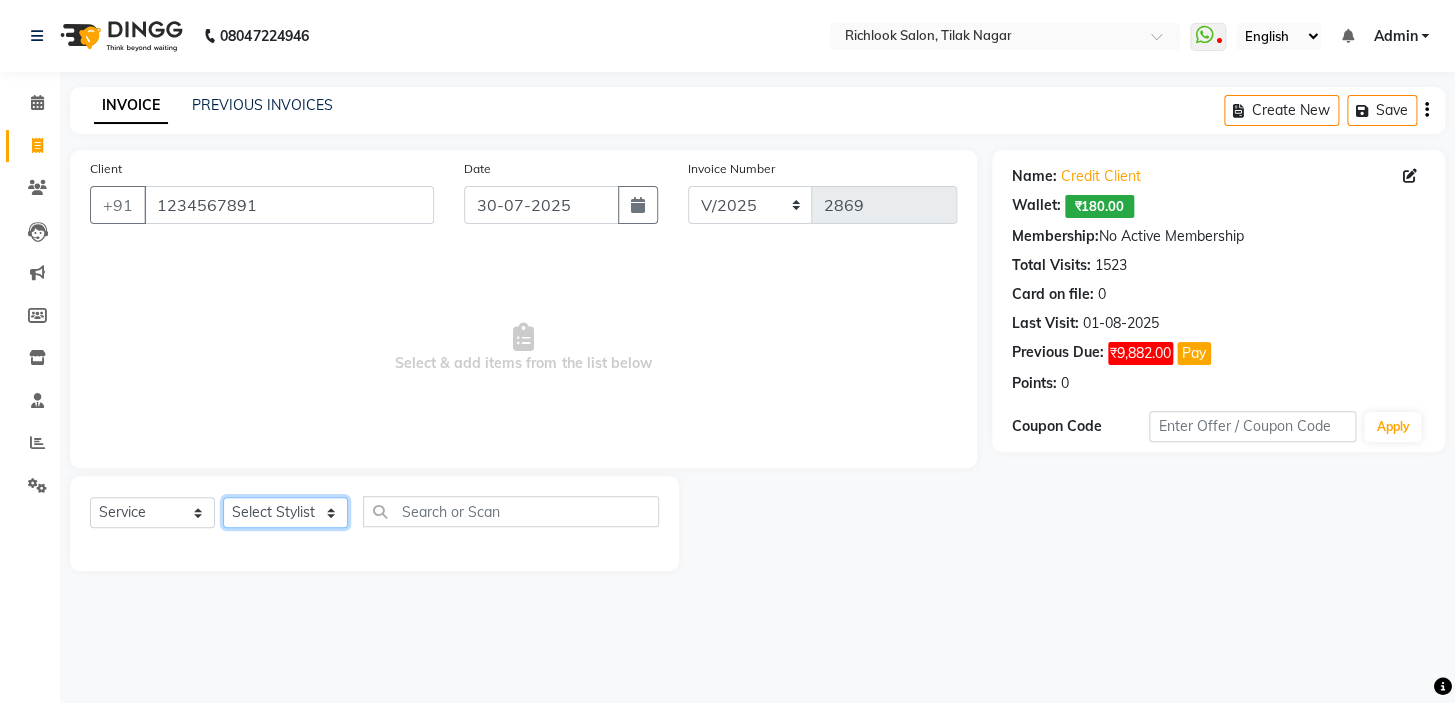 select on "54425" 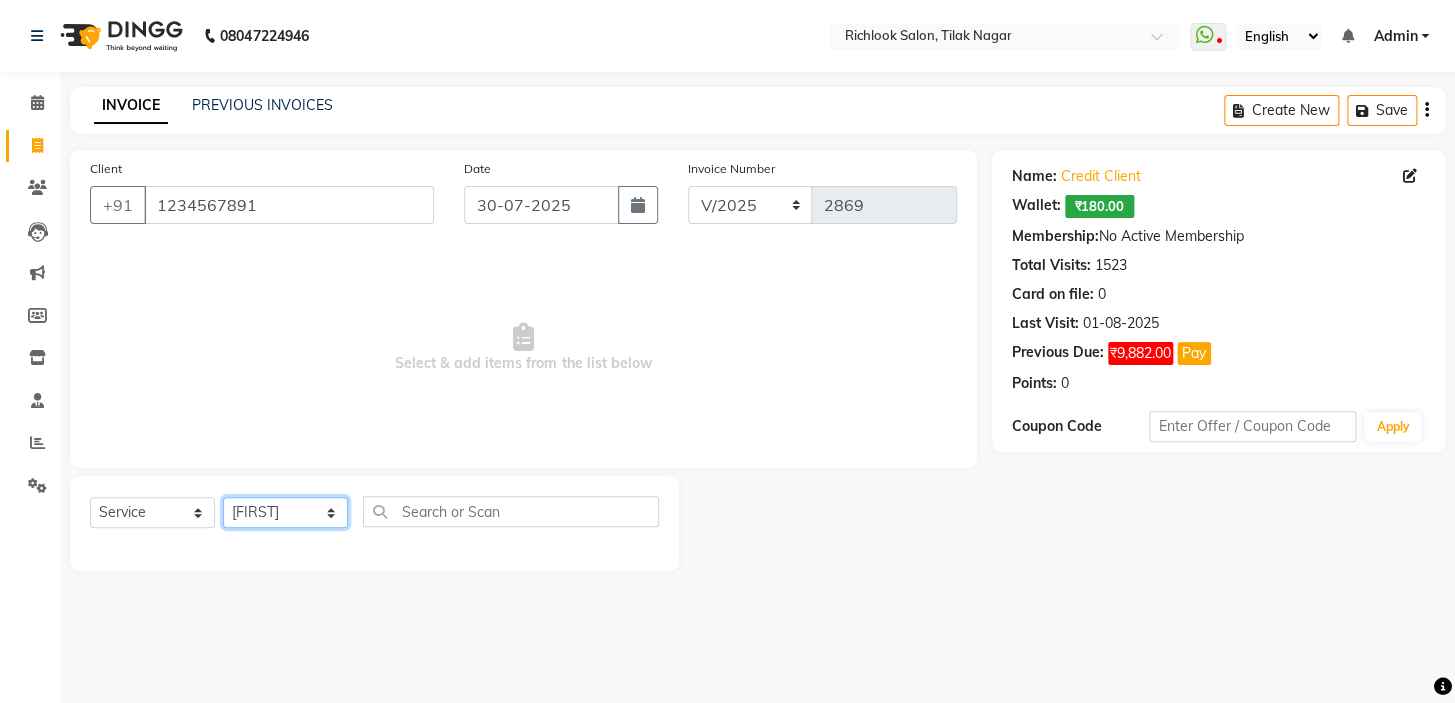 click on "Select Stylist [NAME] [NAME] [NAME] [NAME] [NAME]  [NAME] [NAME]   [NAME] [NAME]   [NAME]" 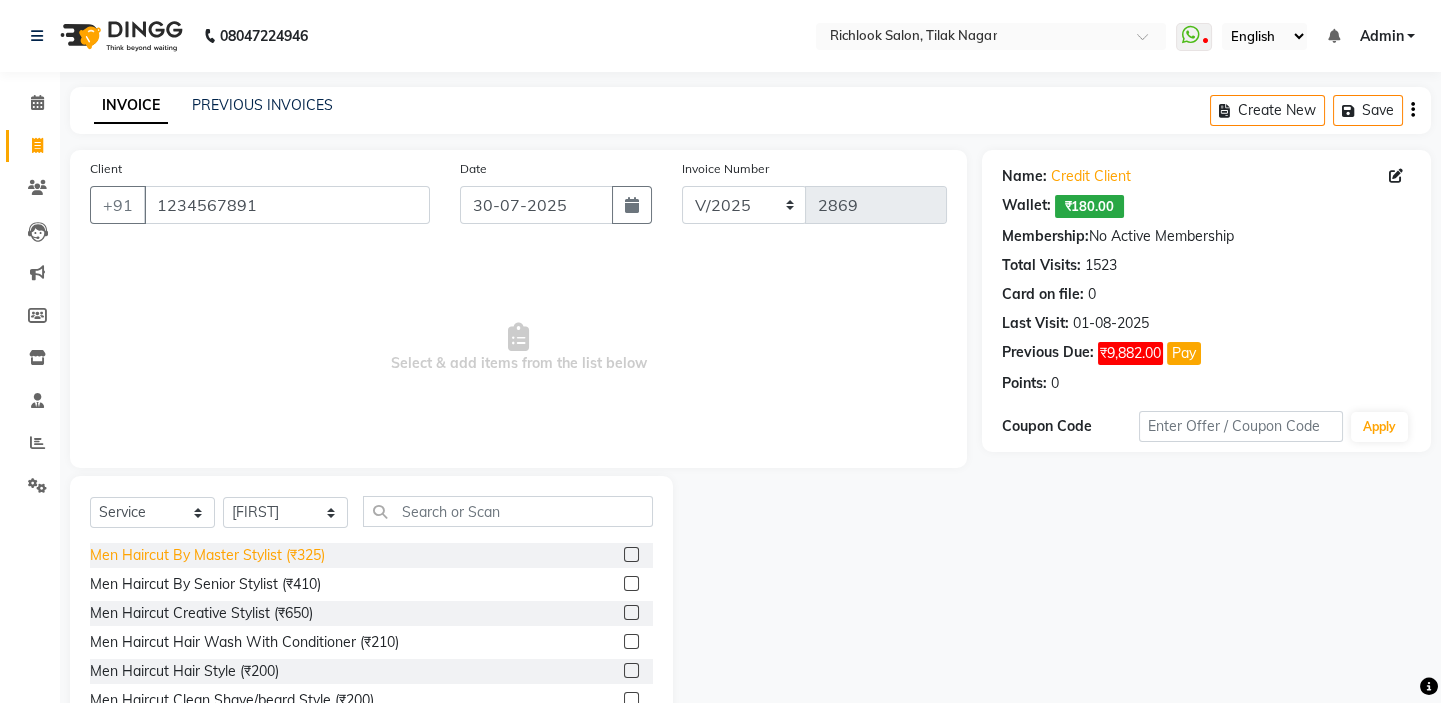 click on "Men Haircut By Master Stylist (₹325)" 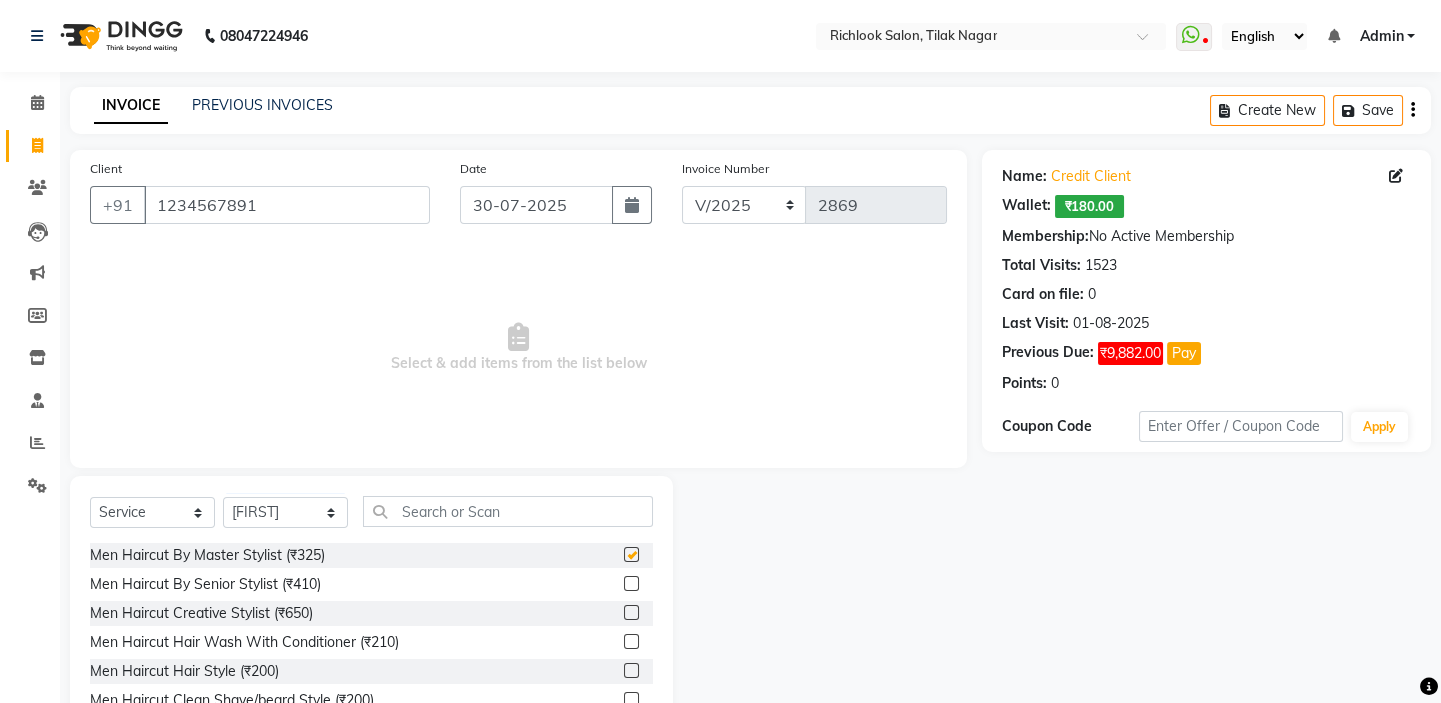 checkbox on "false" 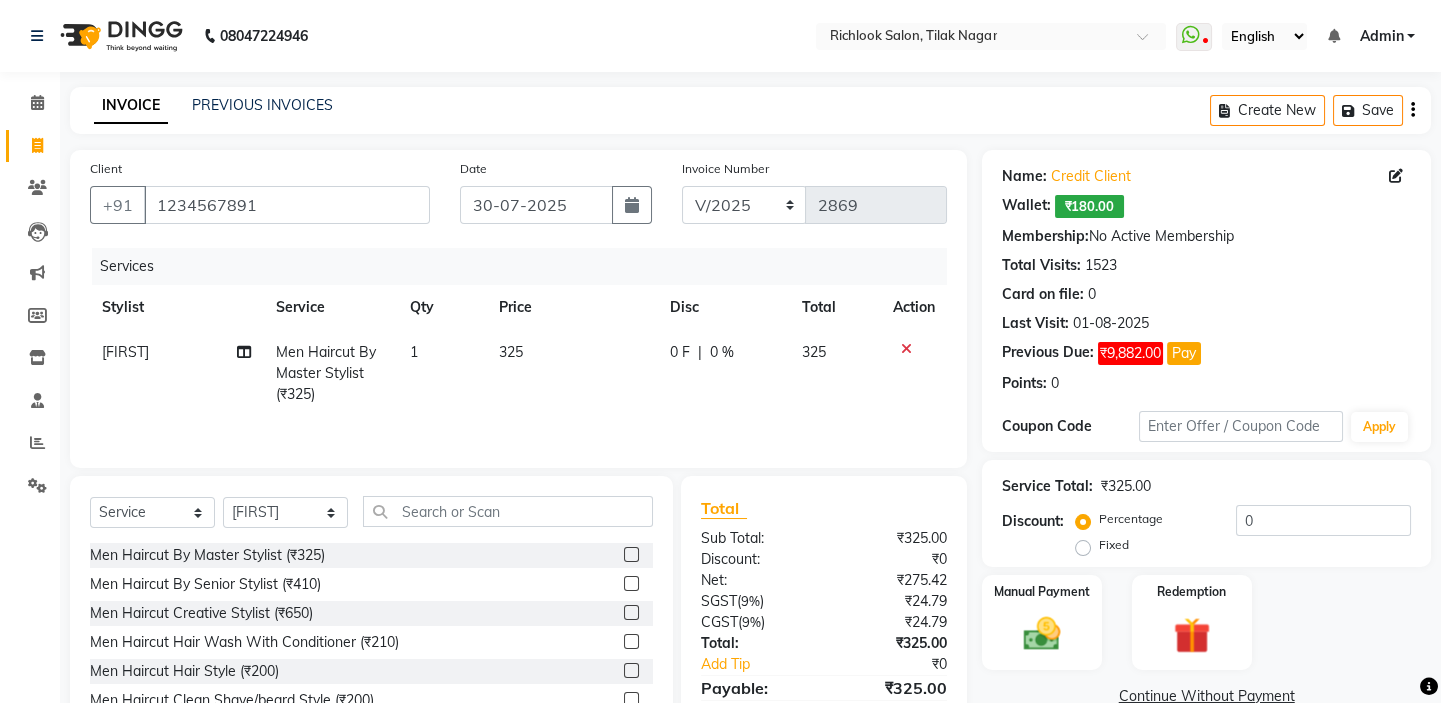 click on "325" 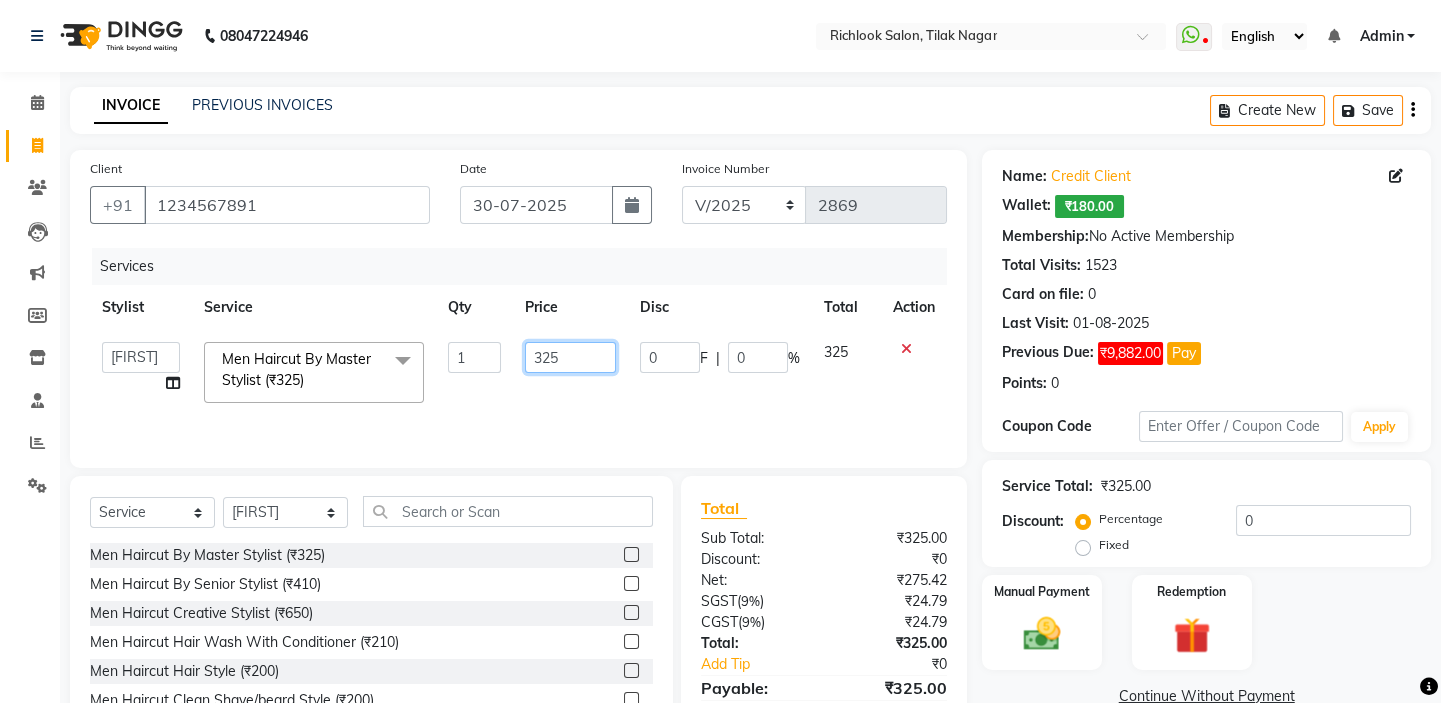 drag, startPoint x: 523, startPoint y: 350, endPoint x: 360, endPoint y: 325, distance: 164.90604 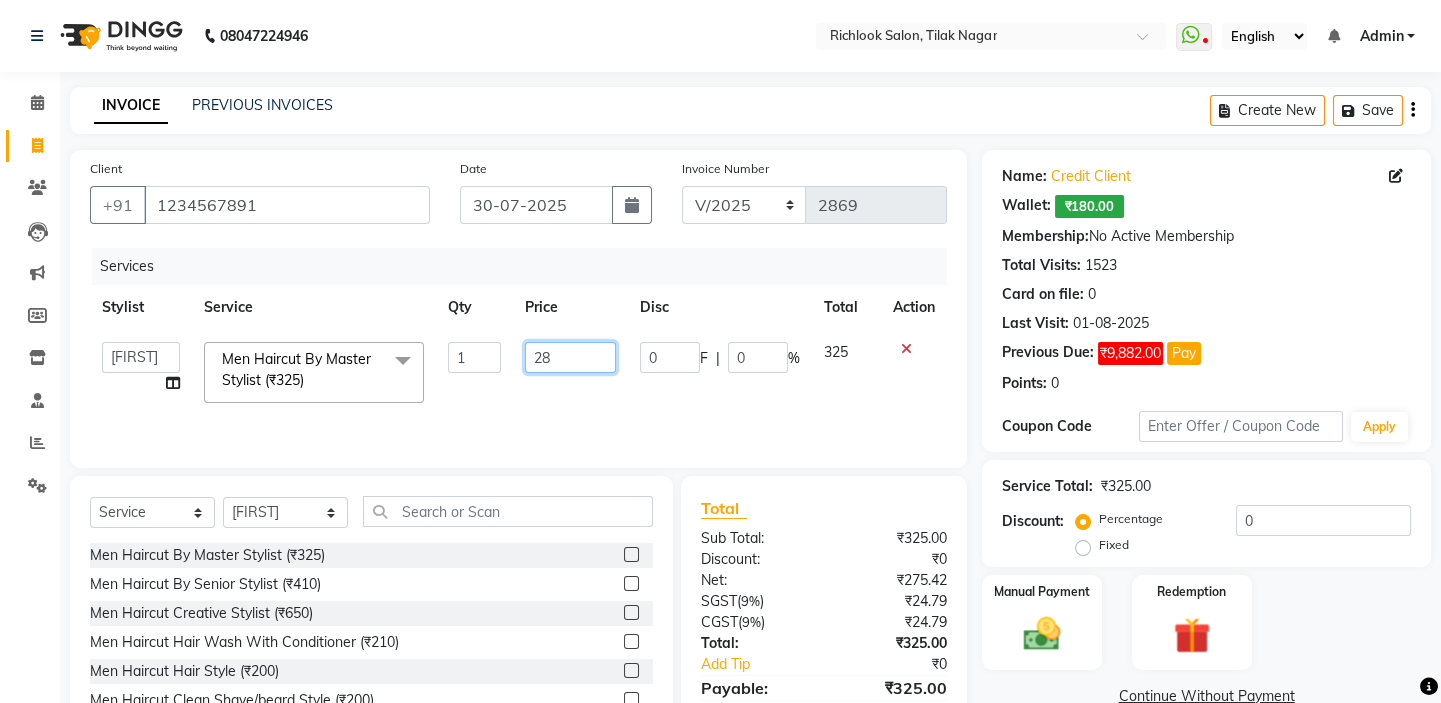 type on "280" 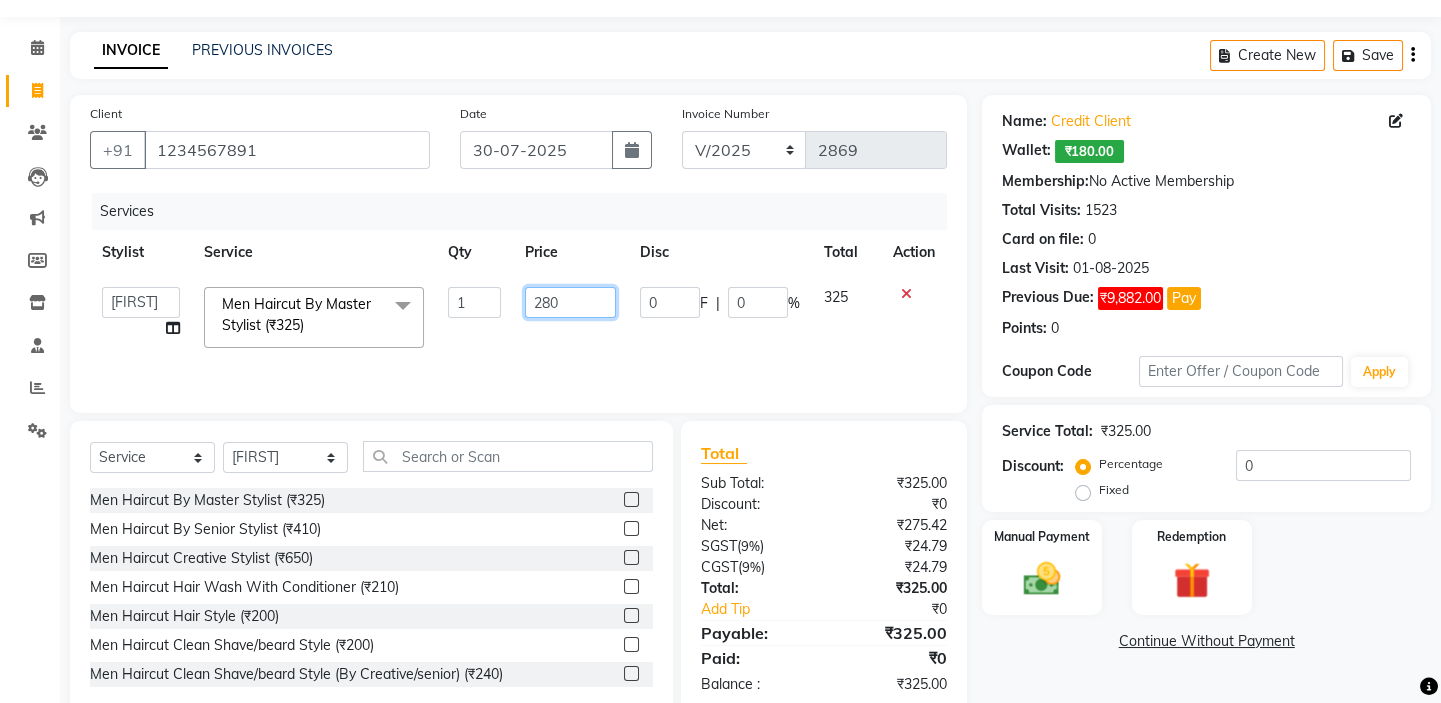 scroll, scrollTop: 99, scrollLeft: 0, axis: vertical 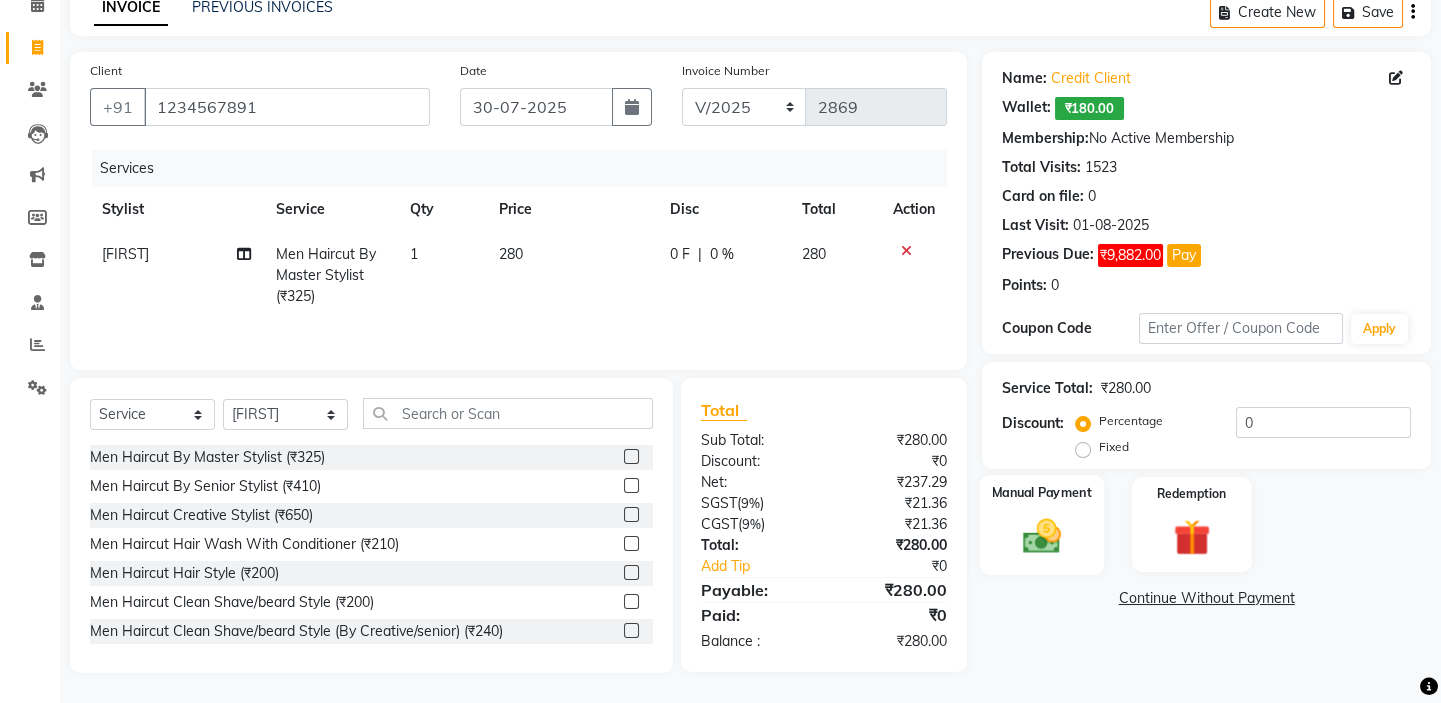 click 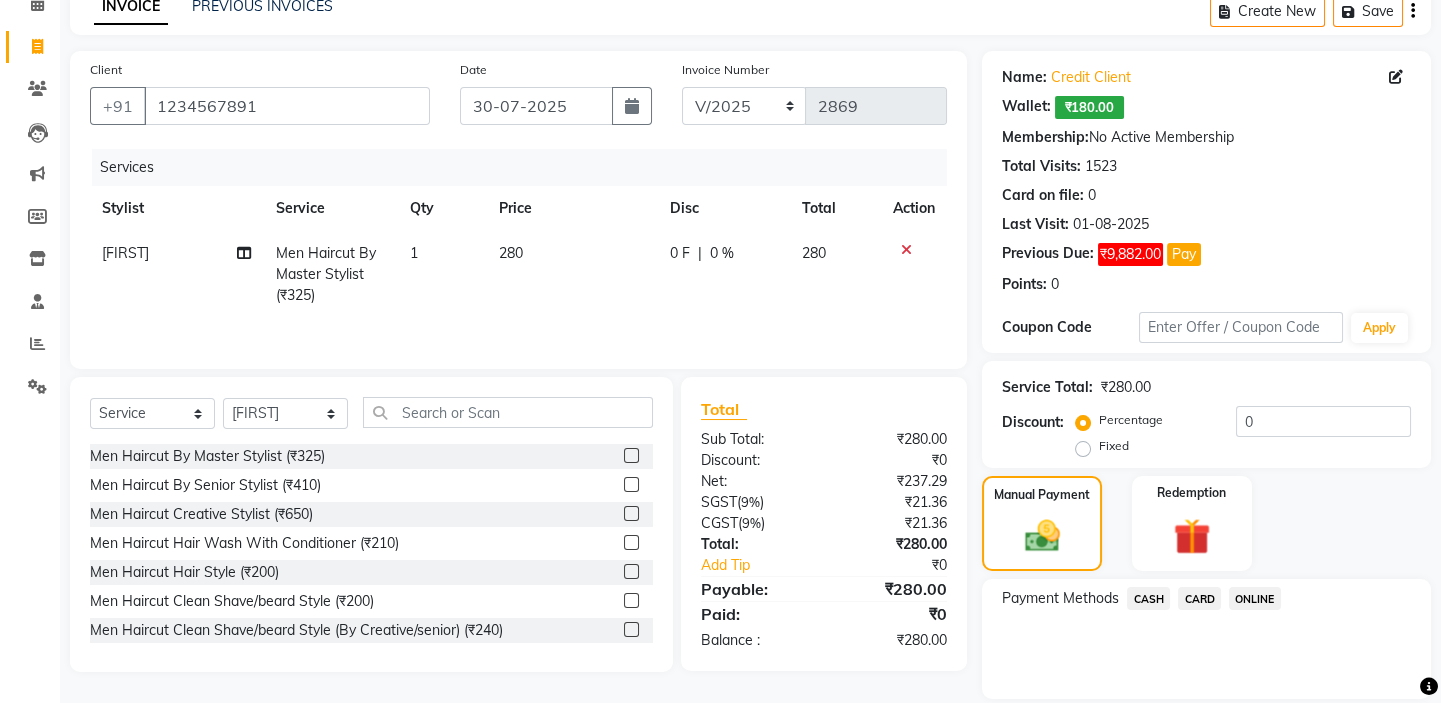 click on "CARD" 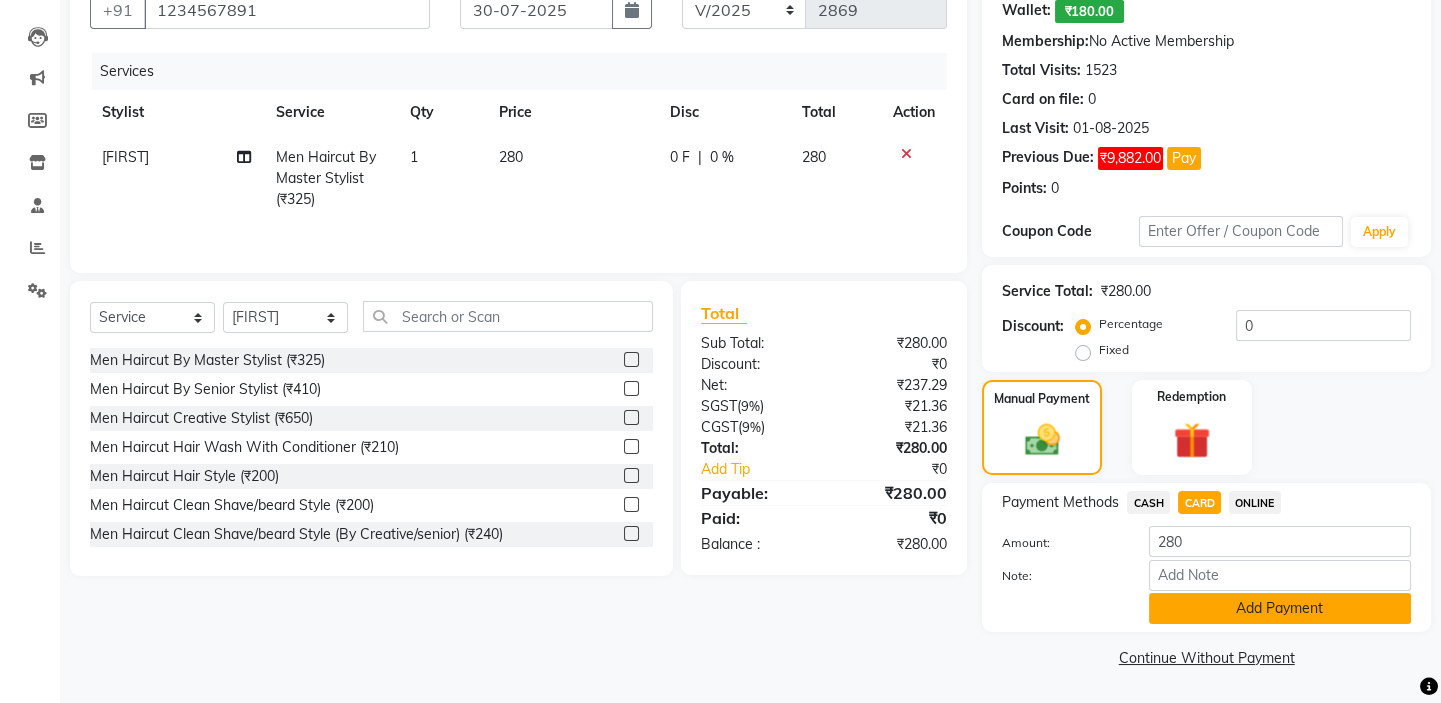 click on "Add Payment" 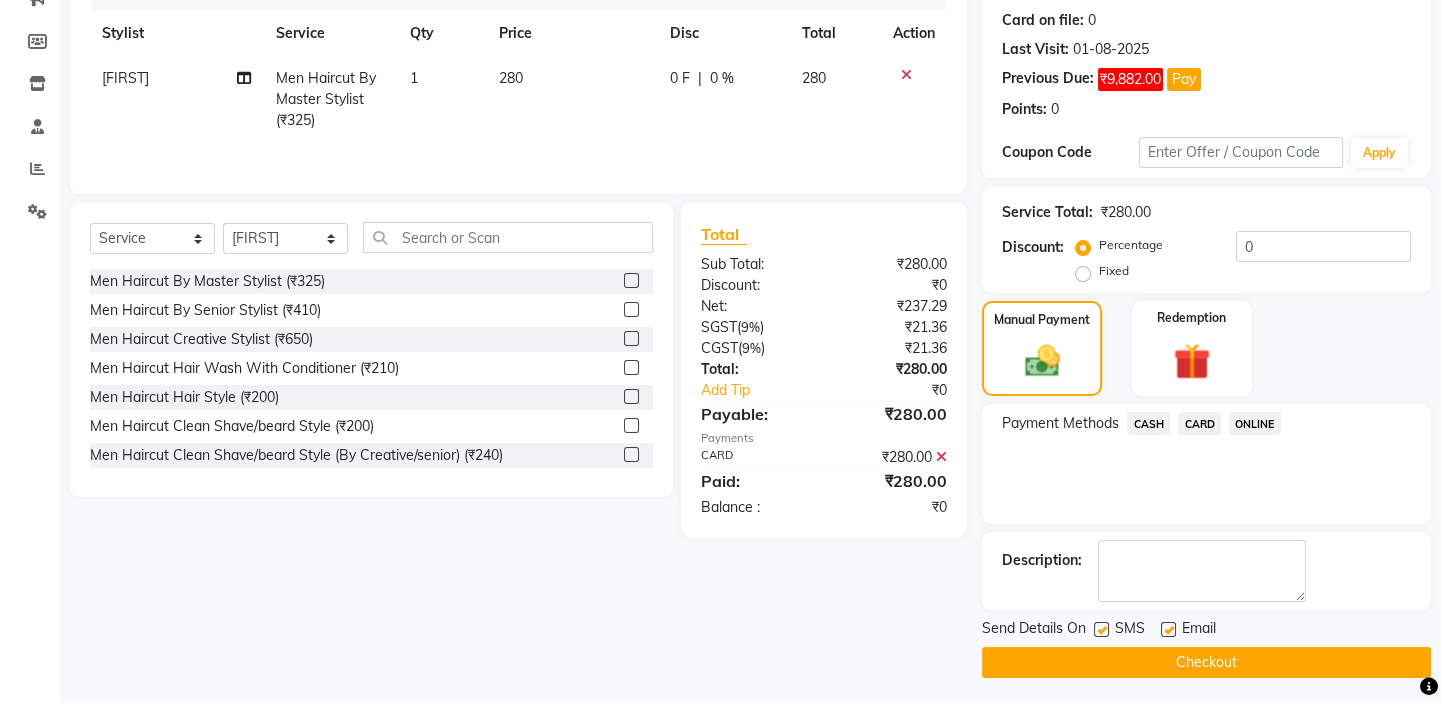 scroll, scrollTop: 279, scrollLeft: 0, axis: vertical 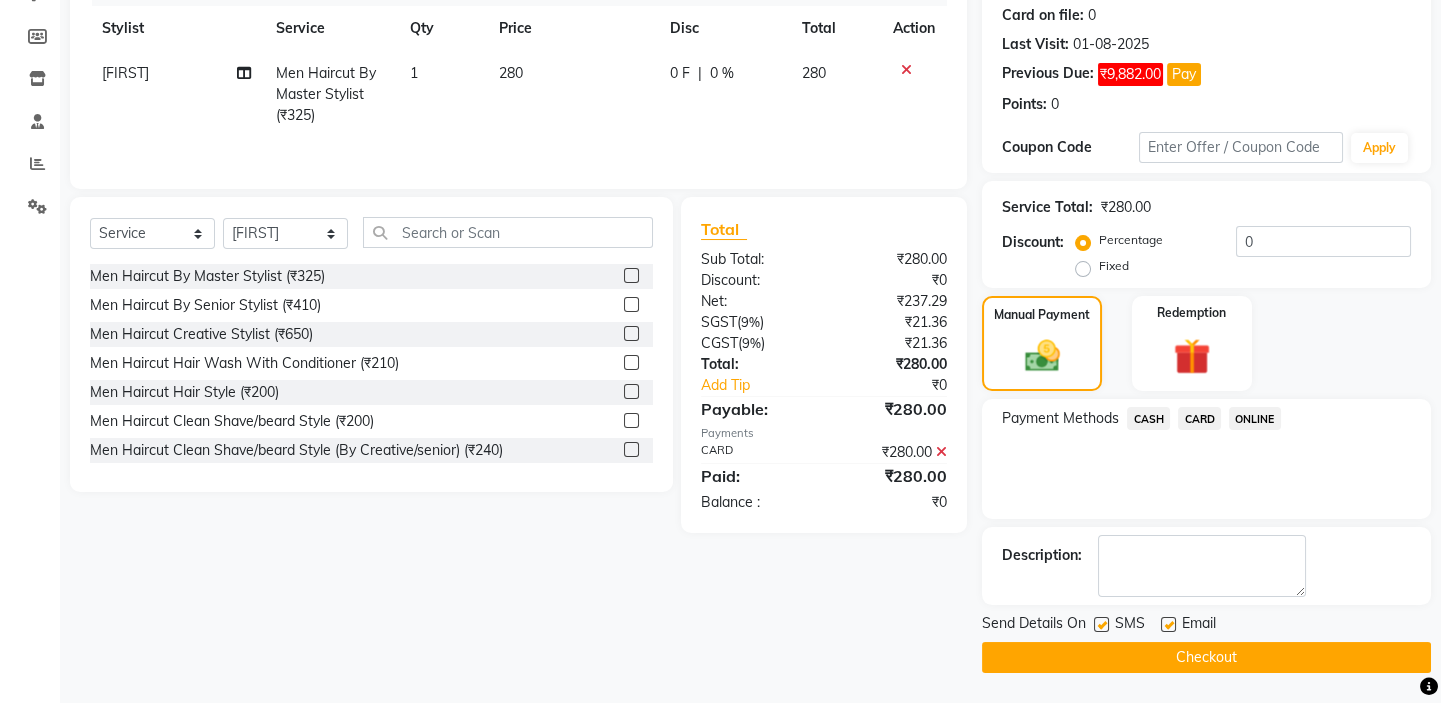 click on "Checkout" 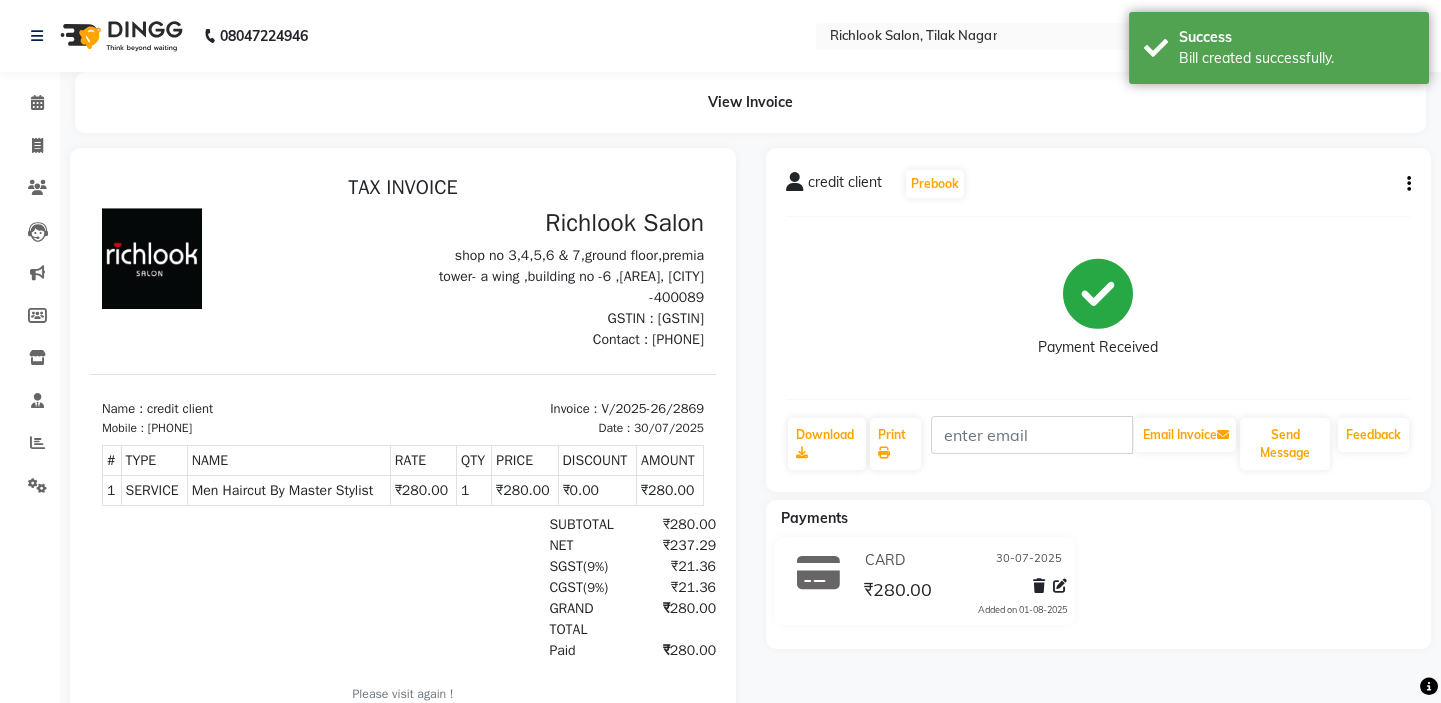scroll, scrollTop: 0, scrollLeft: 0, axis: both 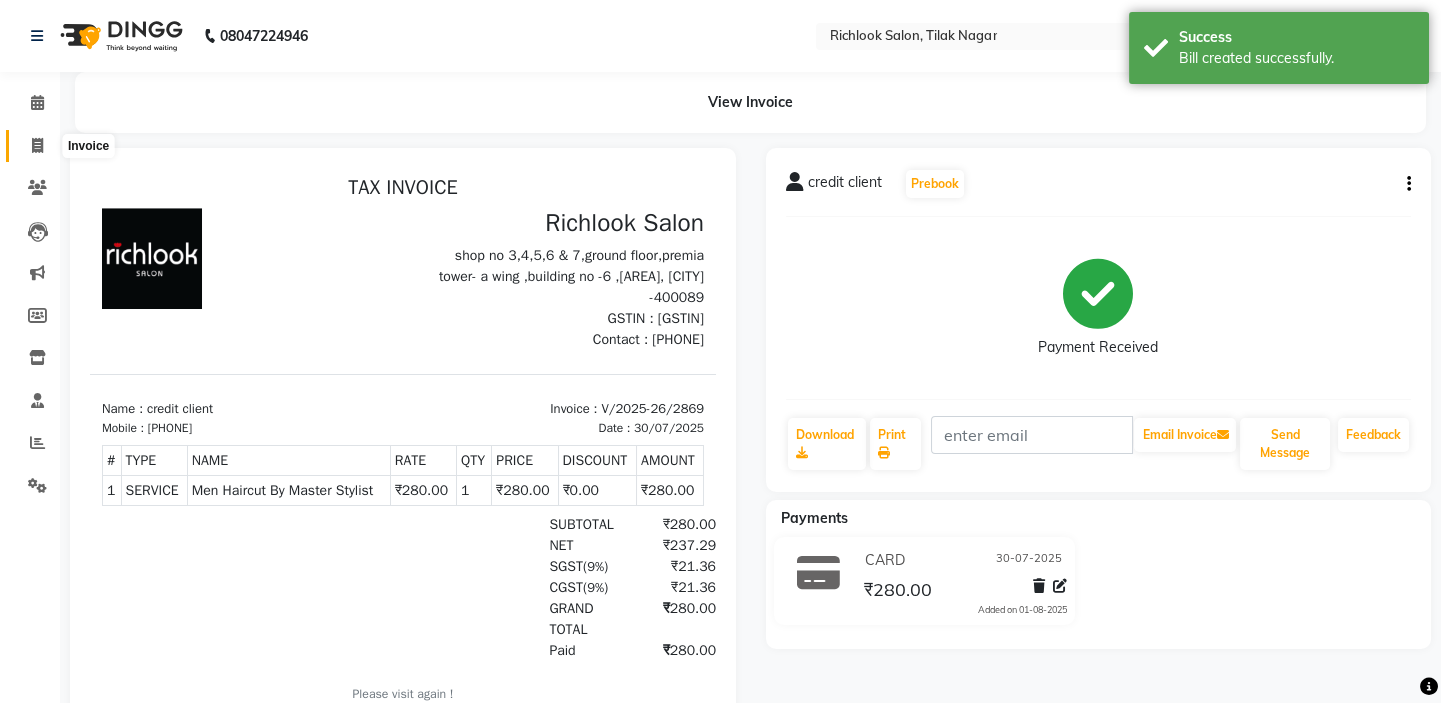 click 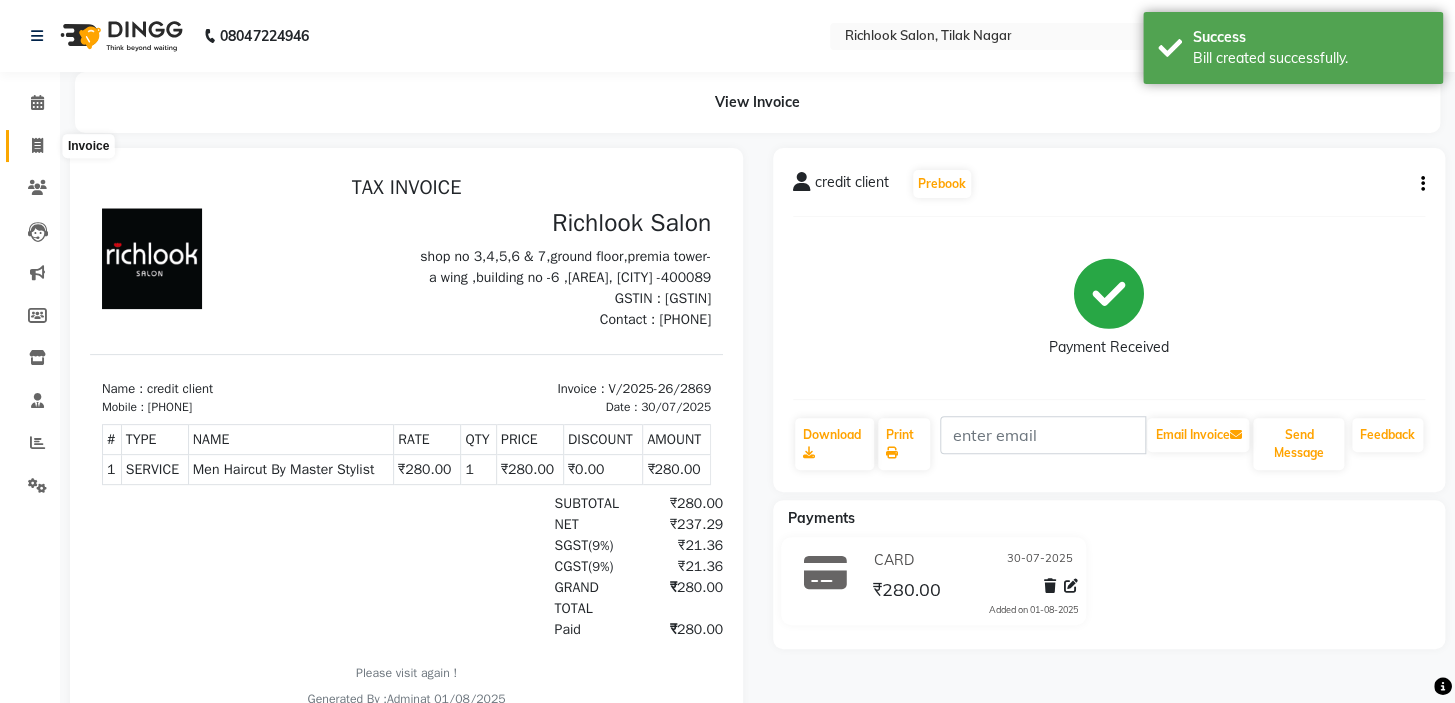 select on "6917" 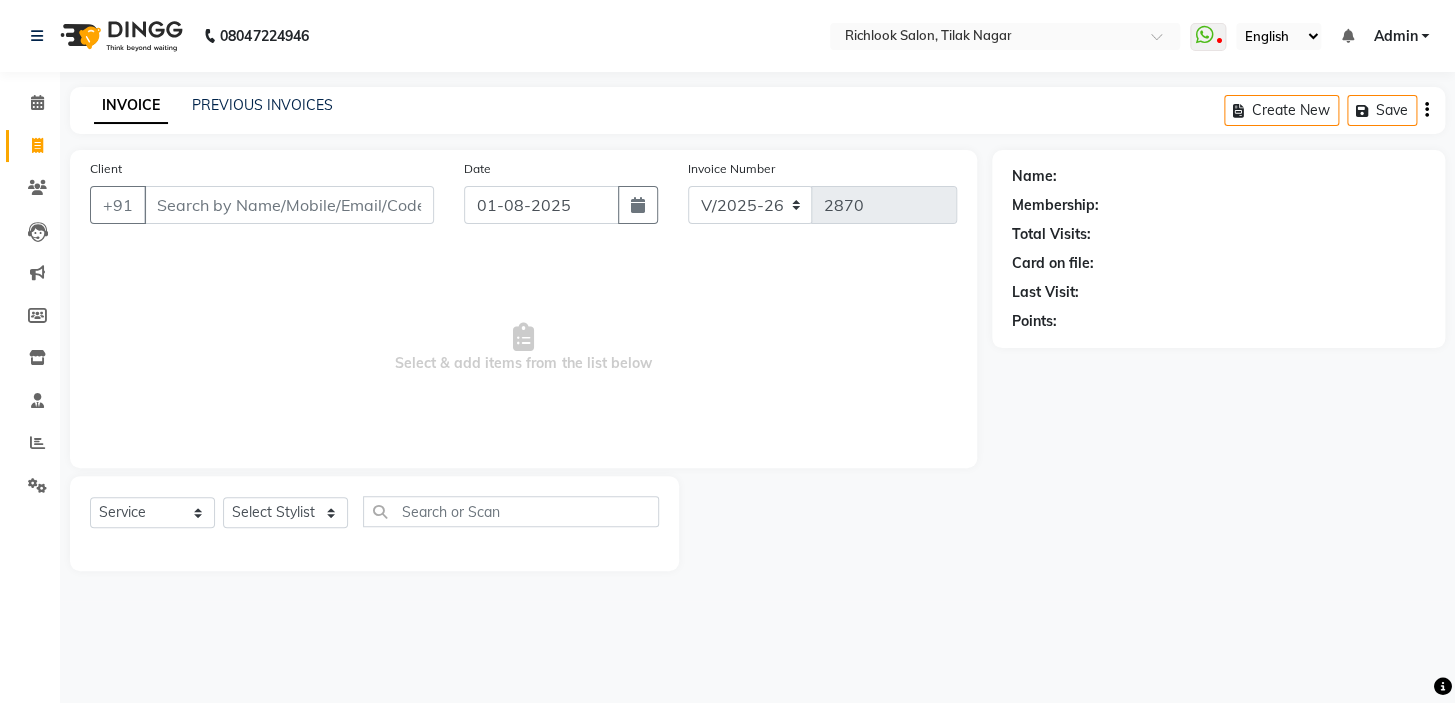 click on "Client" at bounding box center [289, 205] 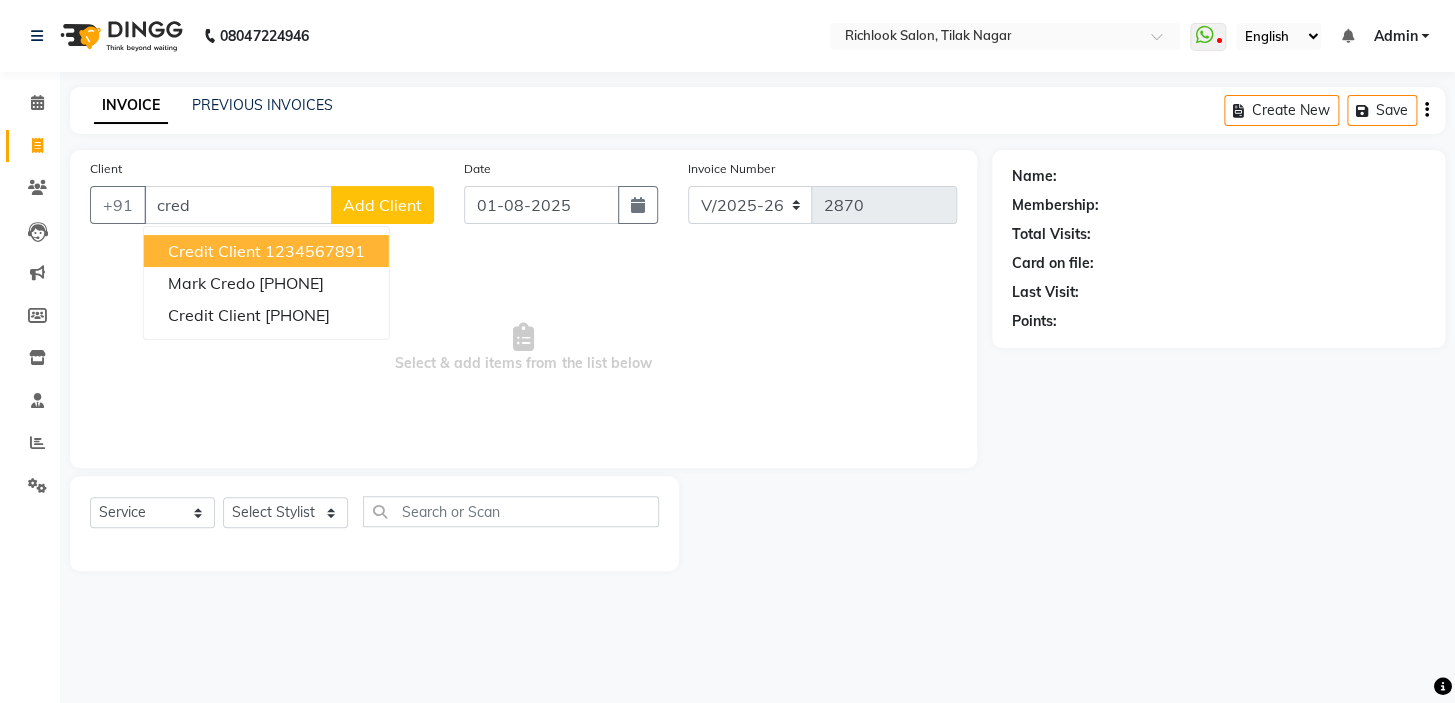 click on "1234567891" at bounding box center (315, 251) 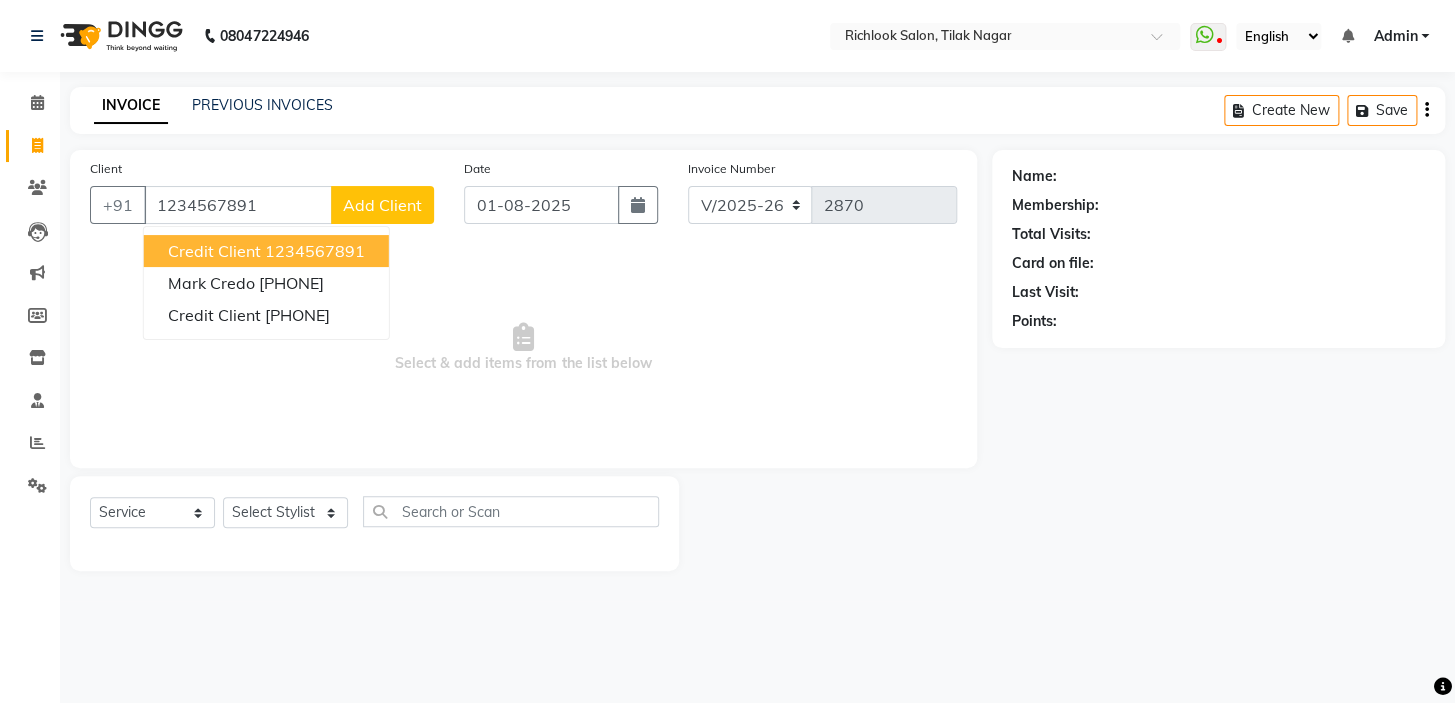 type on "1234567891" 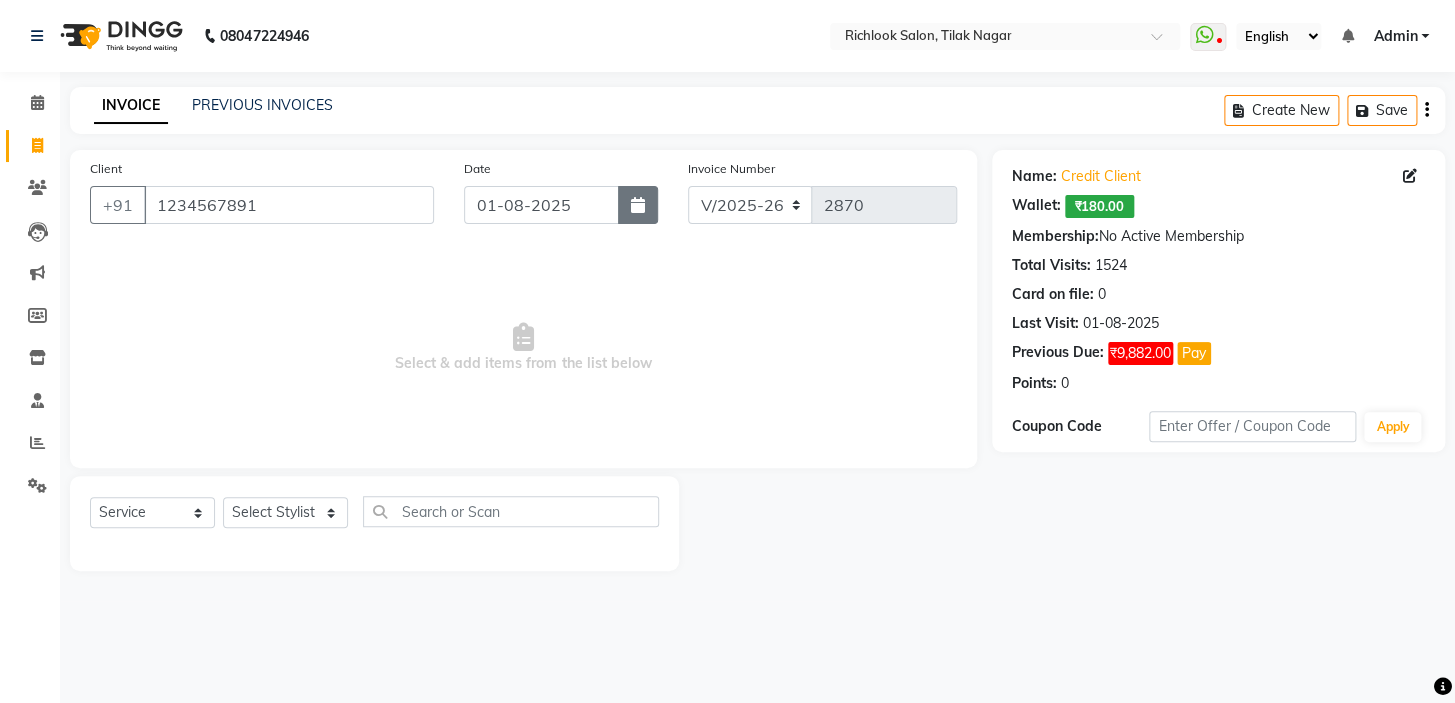 click 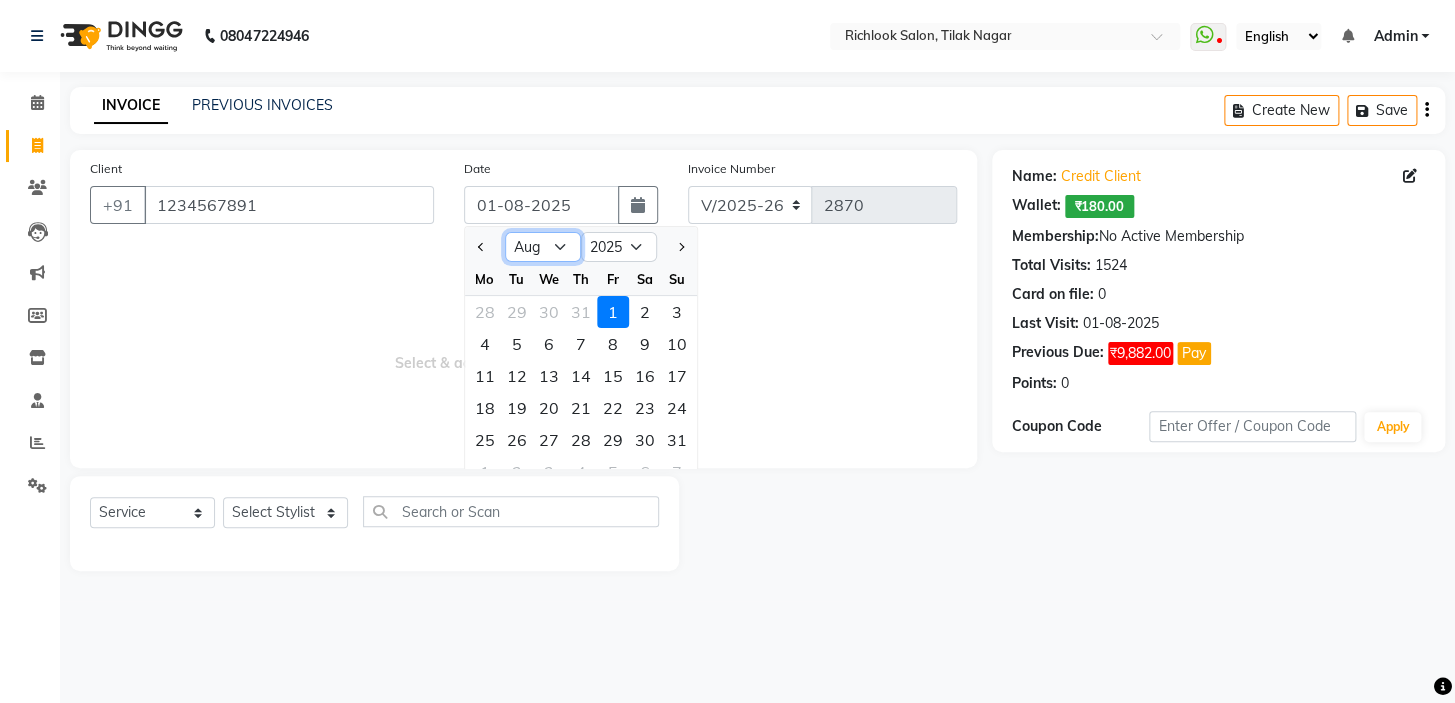 drag, startPoint x: 555, startPoint y: 244, endPoint x: 552, endPoint y: 256, distance: 12.369317 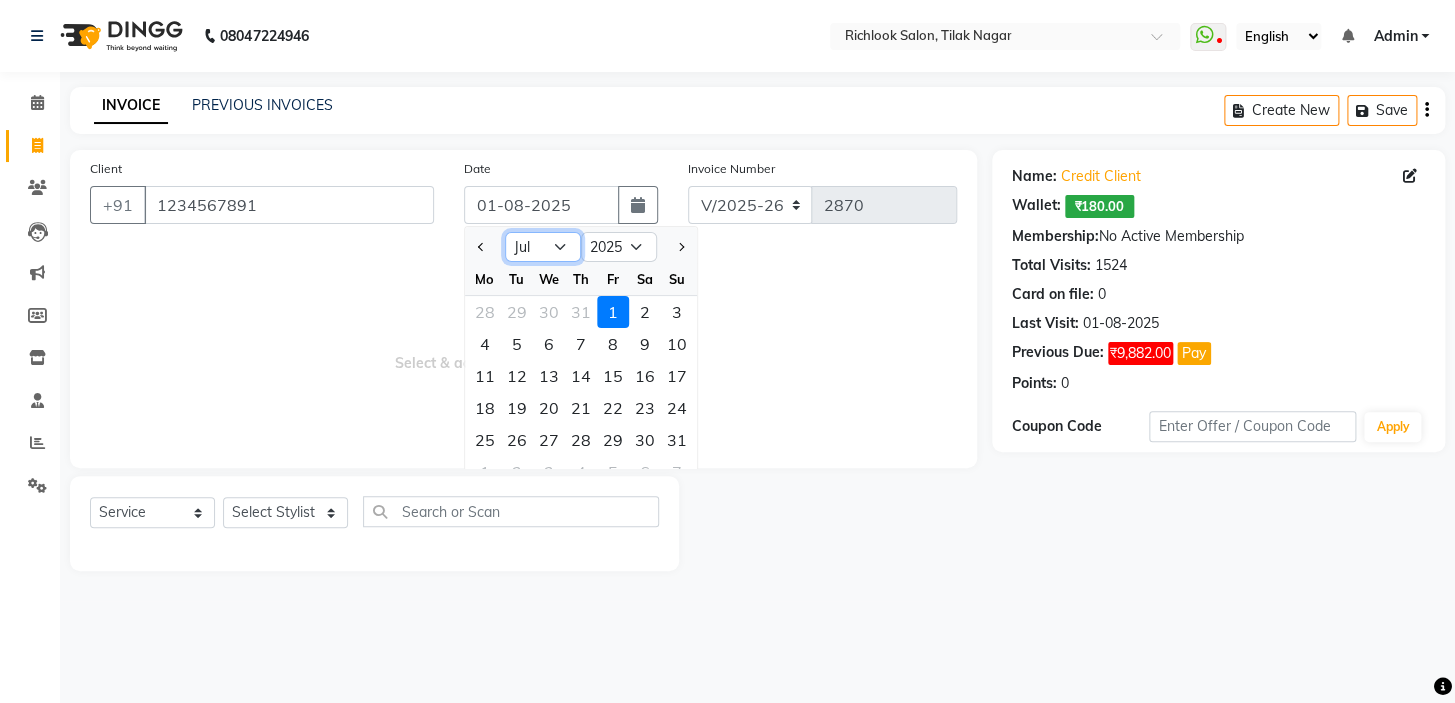 click on "Jan Feb Mar Apr May Jun Jul Aug Sep Oct Nov Dec" 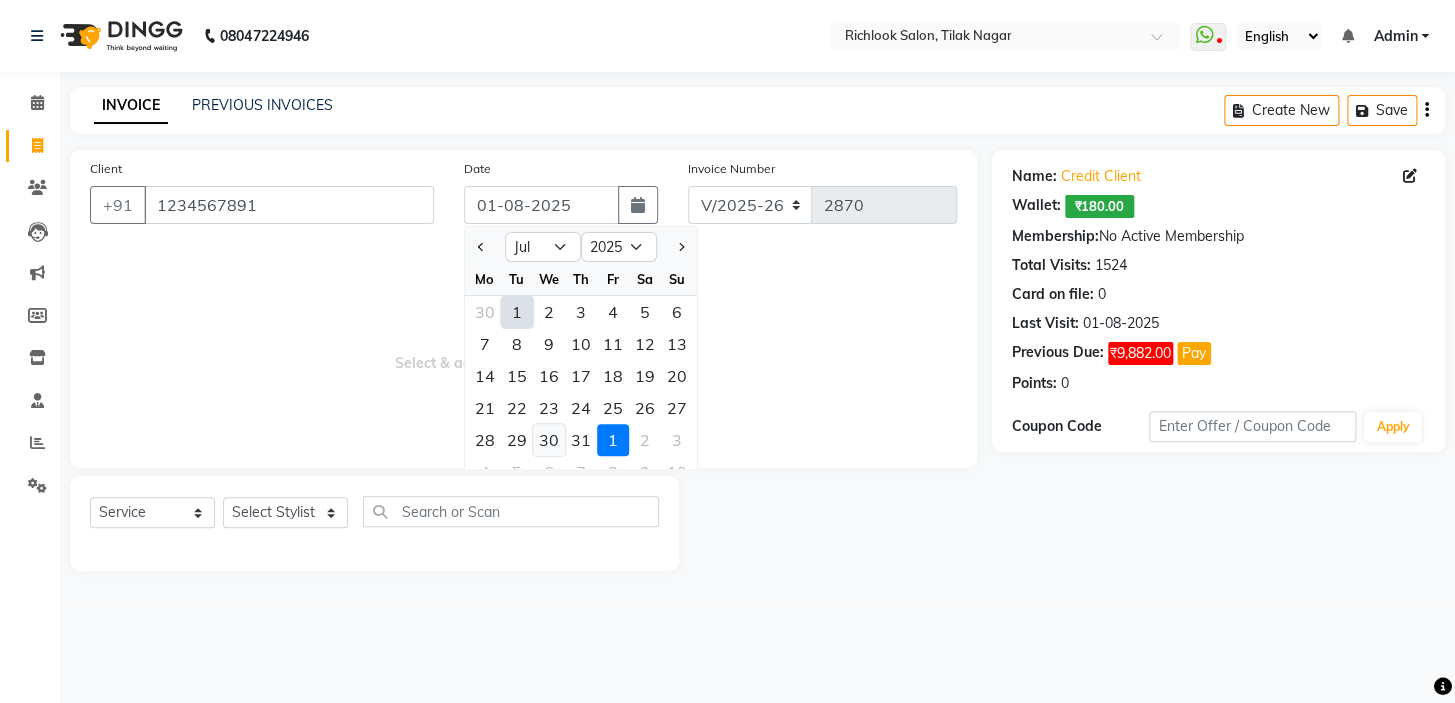 click on "30" 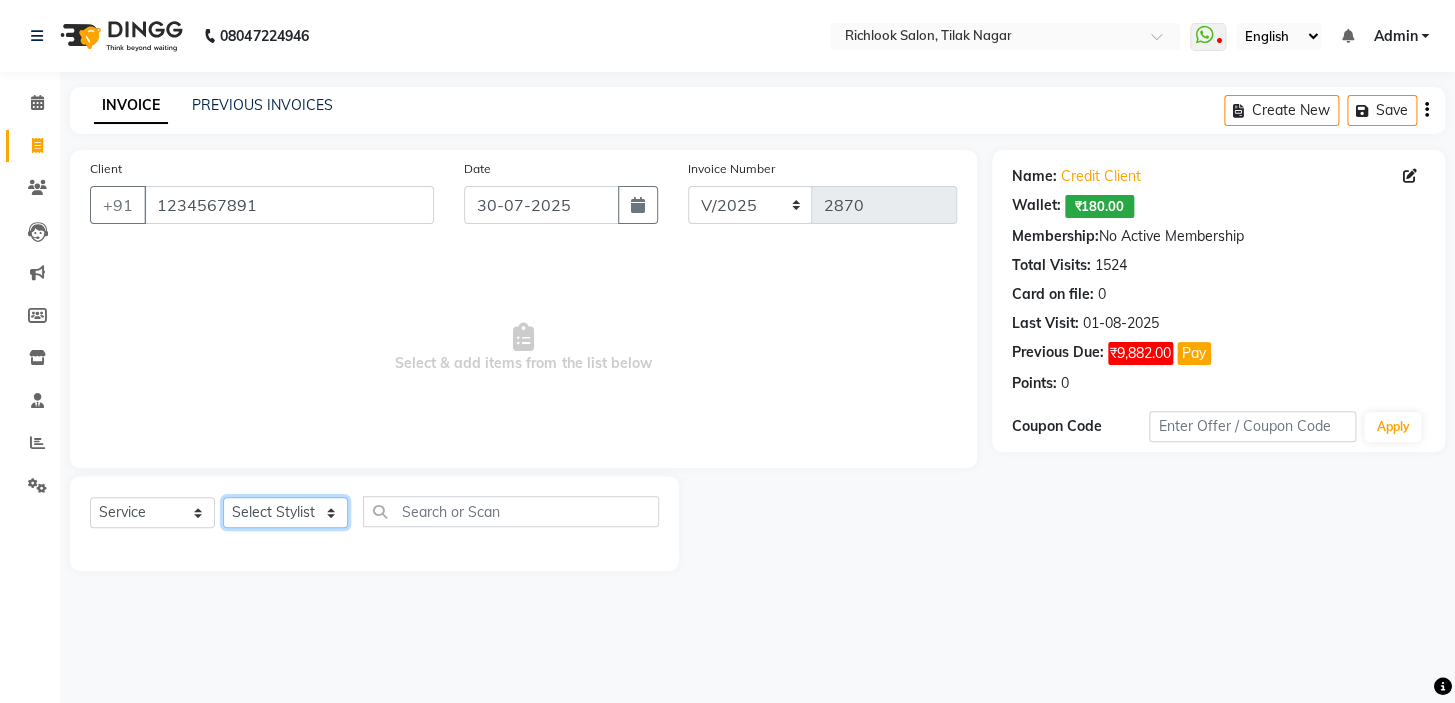 click on "Select Stylist [NAME] [NAME] [NAME] [NAME] [NAME]  [NAME] [NAME]   [NAME] [NAME]   [NAME]" 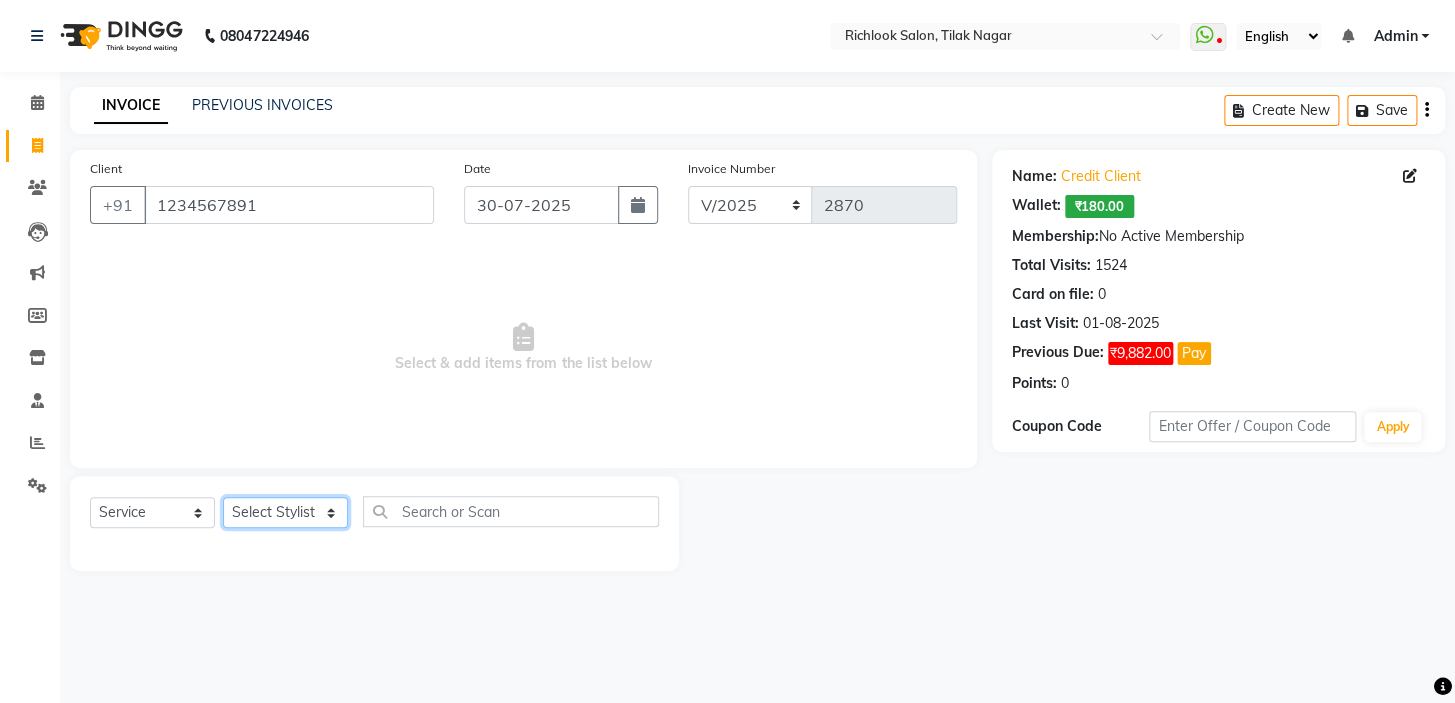 select on "65653" 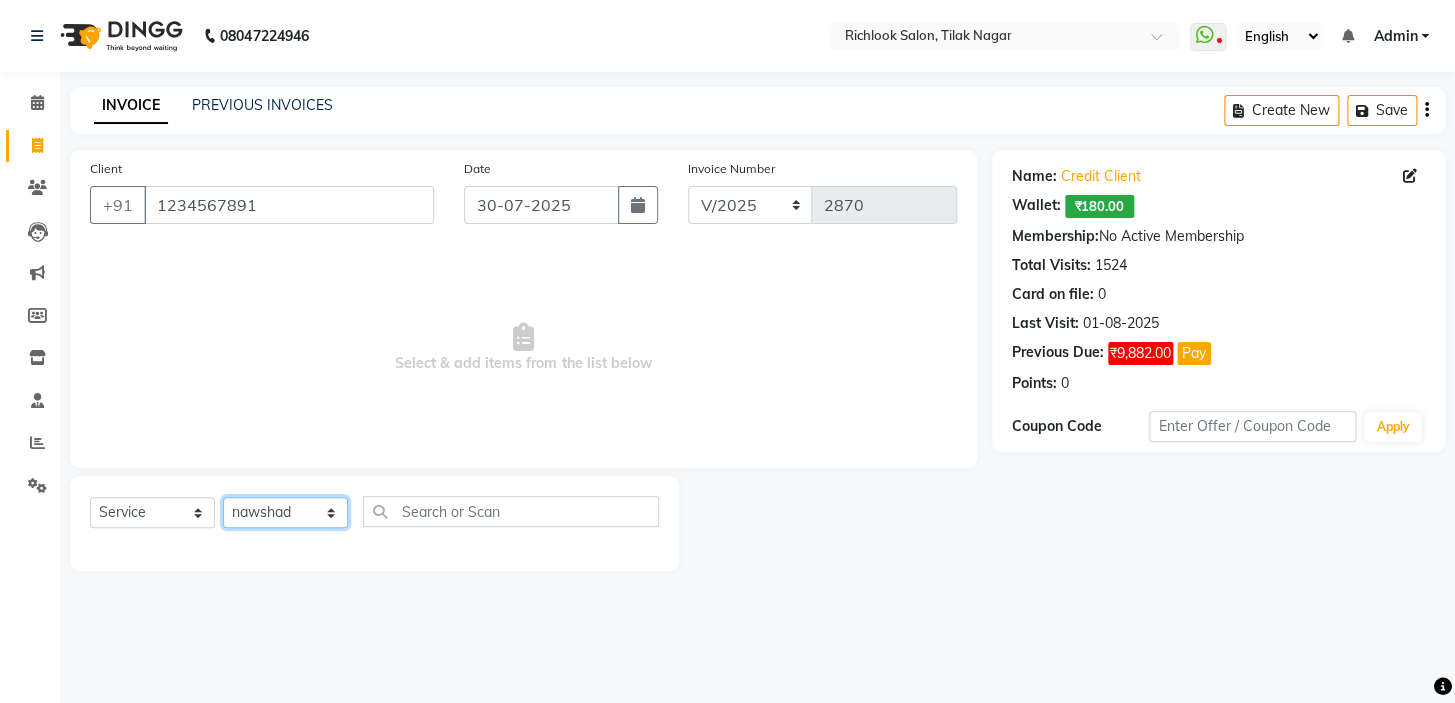 click on "Select Stylist [NAME] [NAME] [NAME] [NAME] [NAME]  [NAME] [NAME]   [NAME] [NAME]   [NAME]" 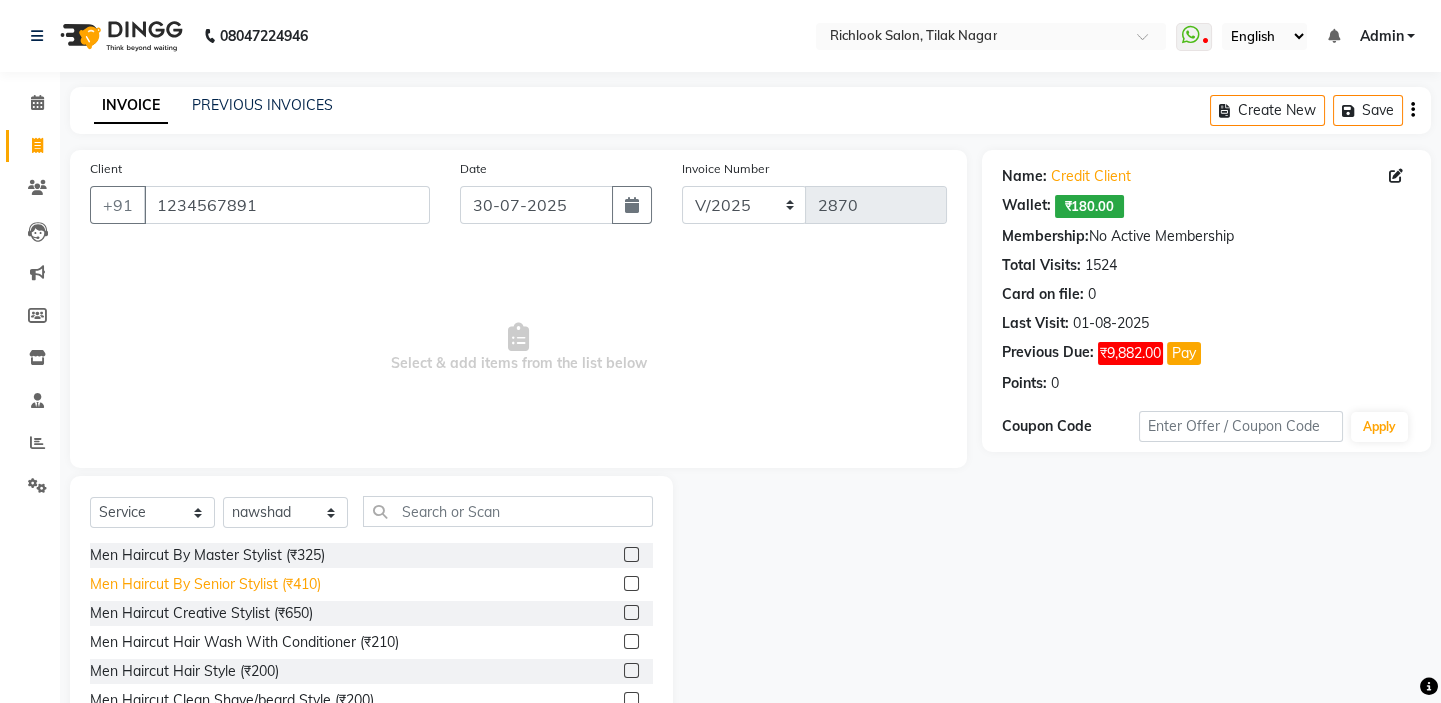 click on "Men Haircut By Senior Stylist (₹410)" 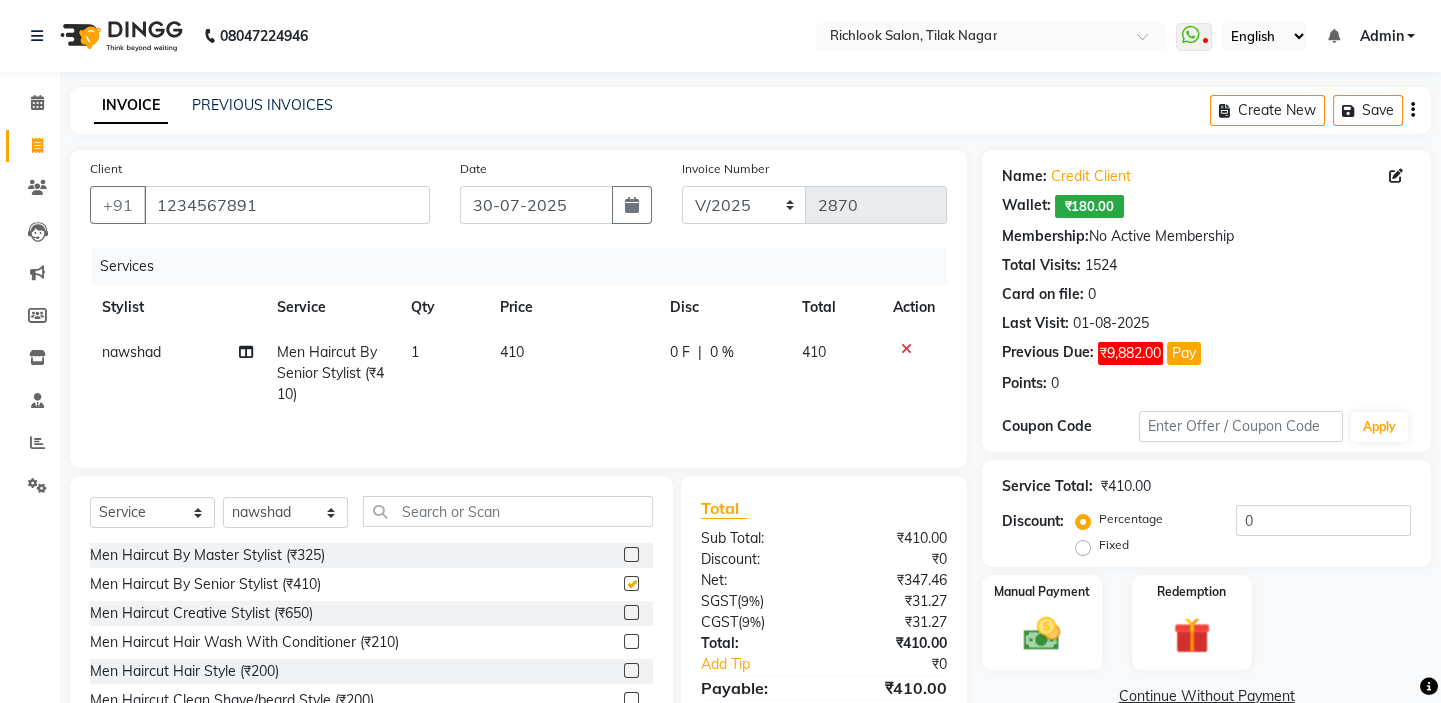 checkbox on "false" 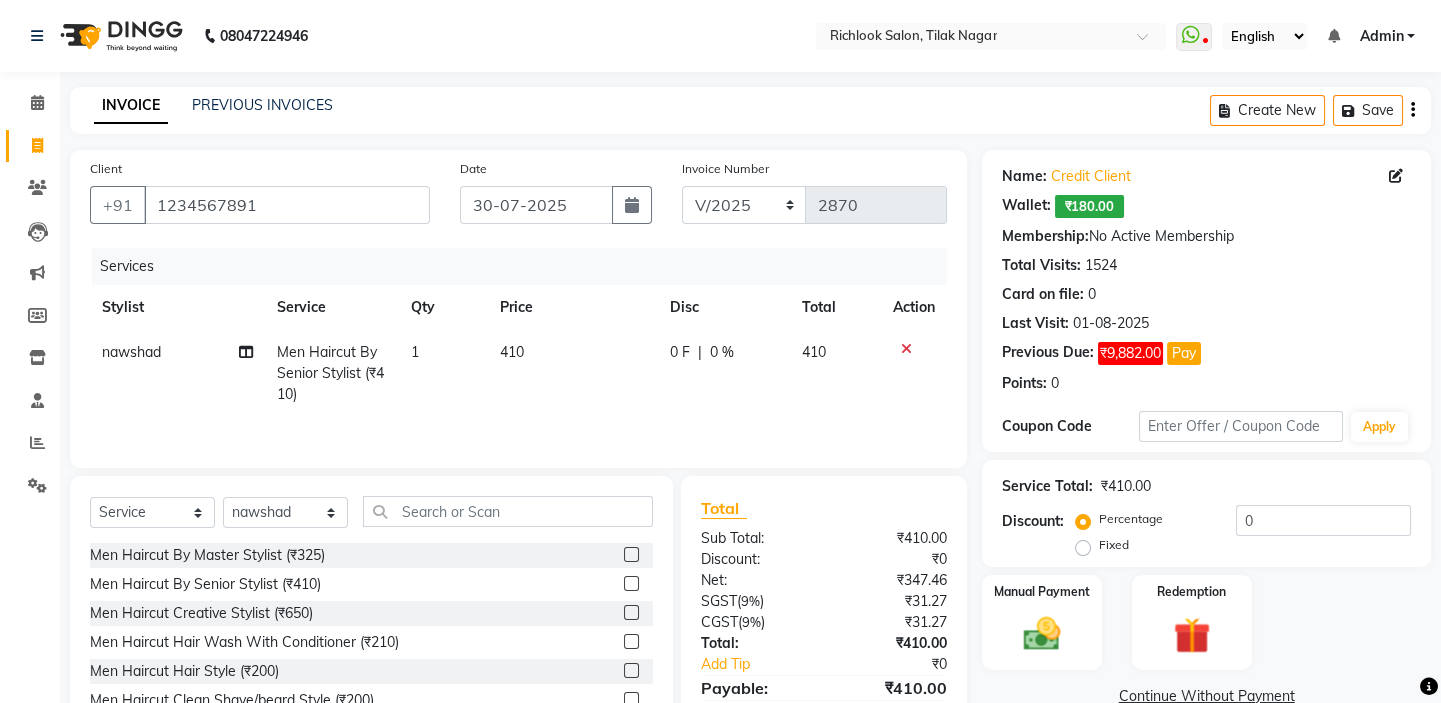 click on "[PRICE]" 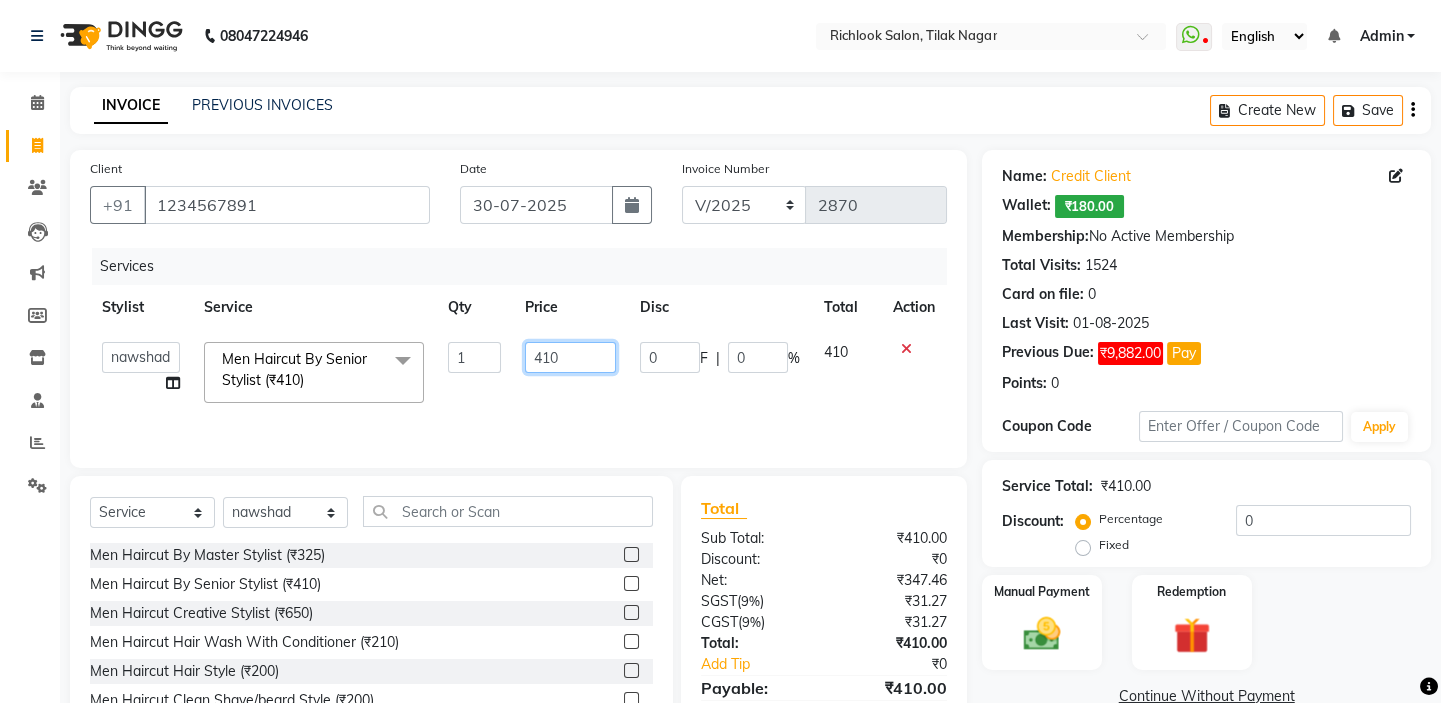 drag, startPoint x: 590, startPoint y: 357, endPoint x: 131, endPoint y: 315, distance: 460.91757 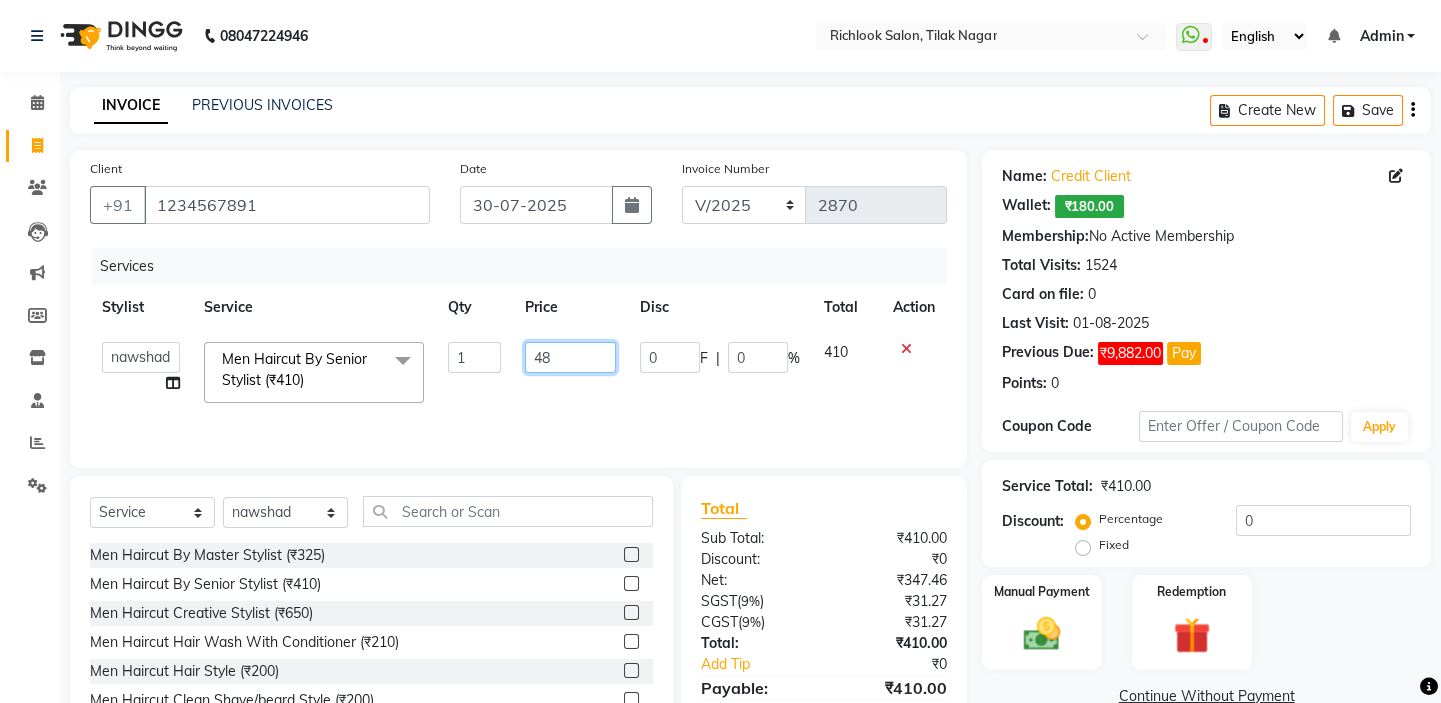 type on "480" 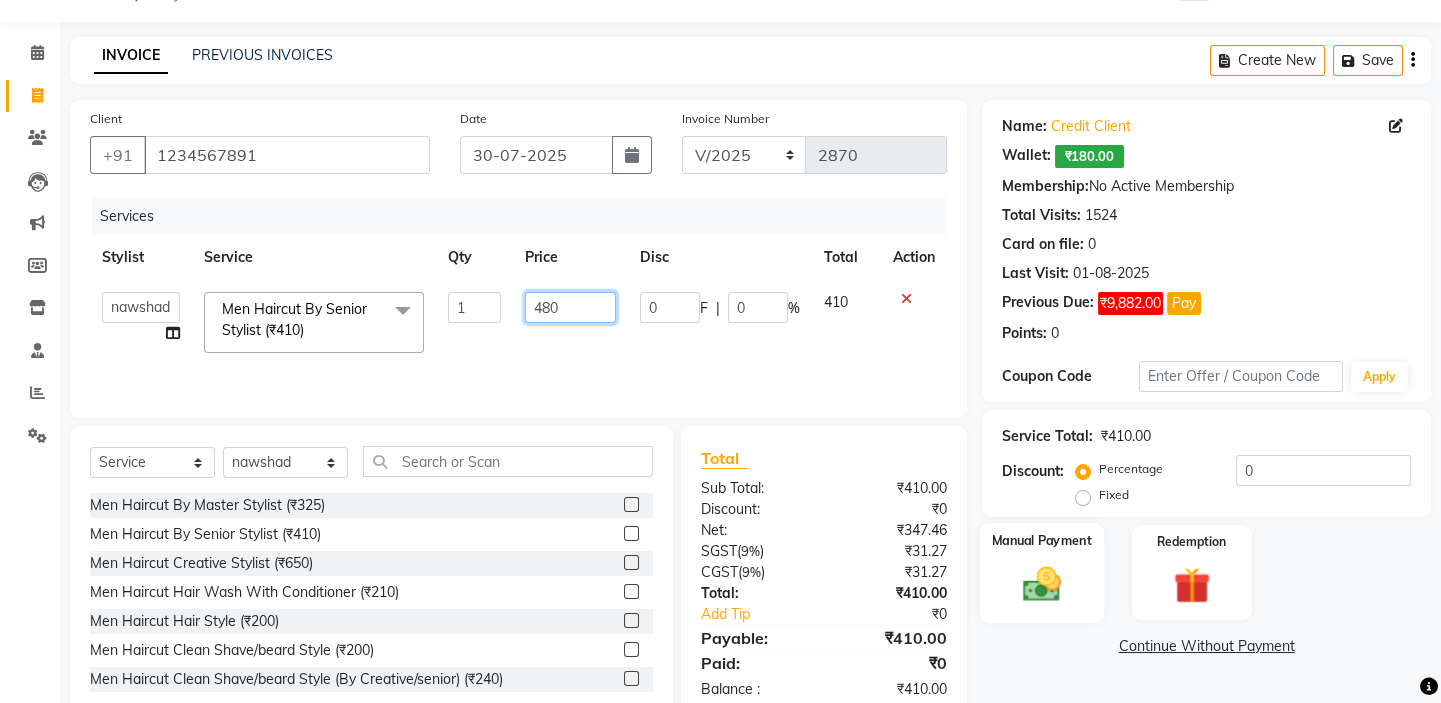scroll, scrollTop: 99, scrollLeft: 0, axis: vertical 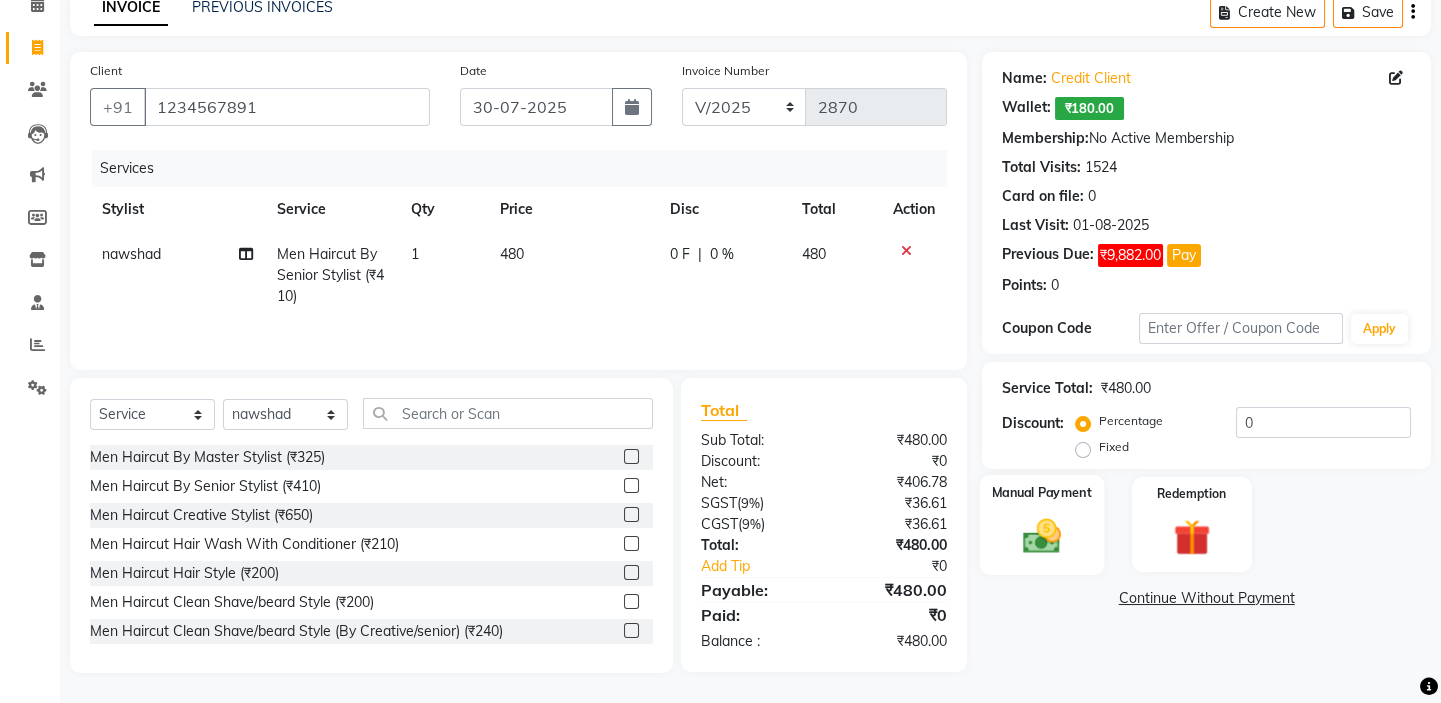 click 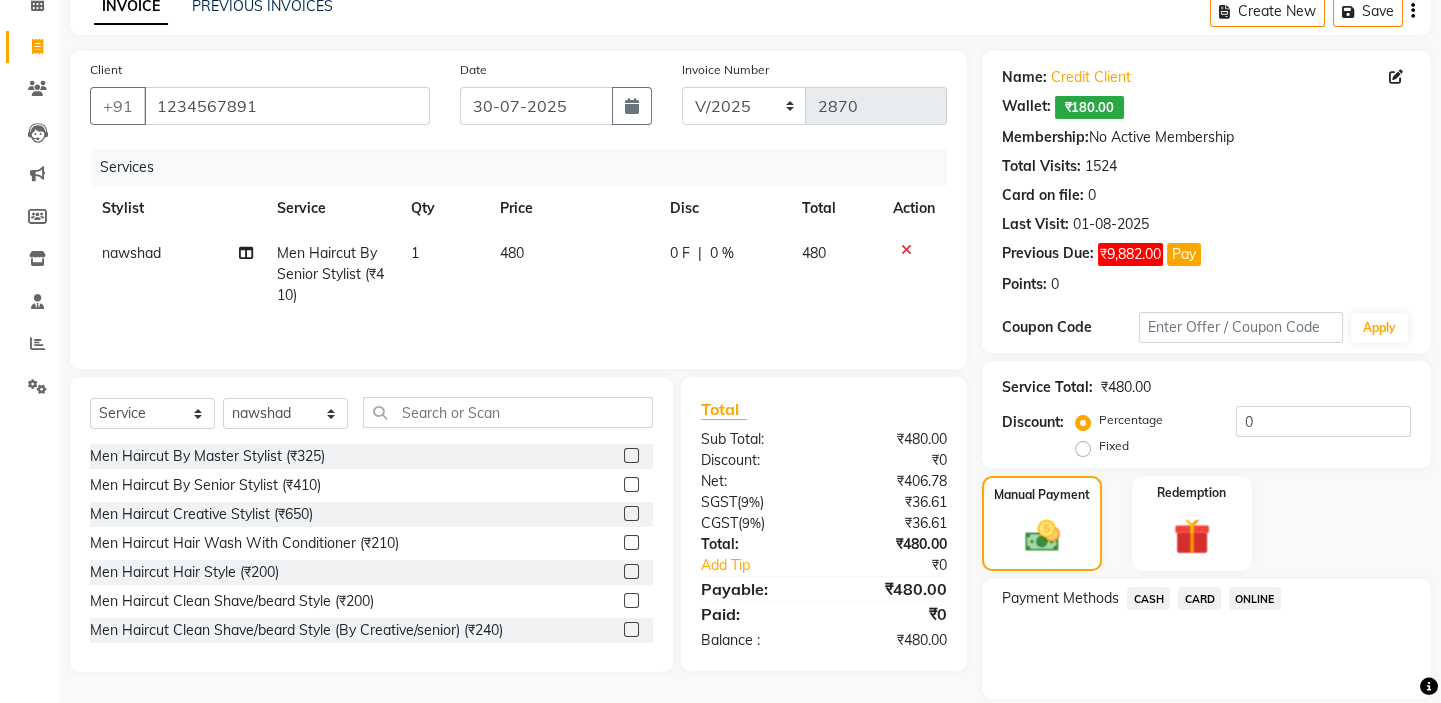 drag, startPoint x: 1197, startPoint y: 593, endPoint x: 1188, endPoint y: 613, distance: 21.931713 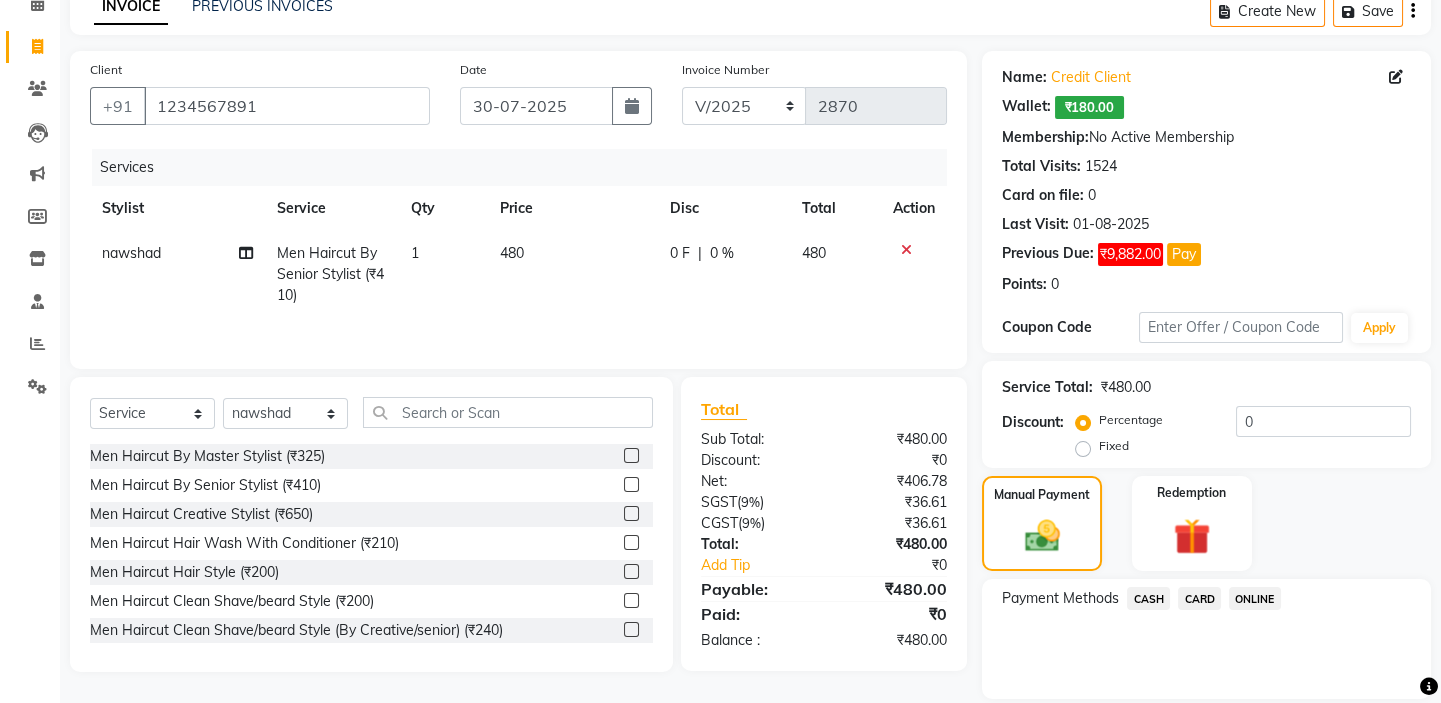 click on "CARD" 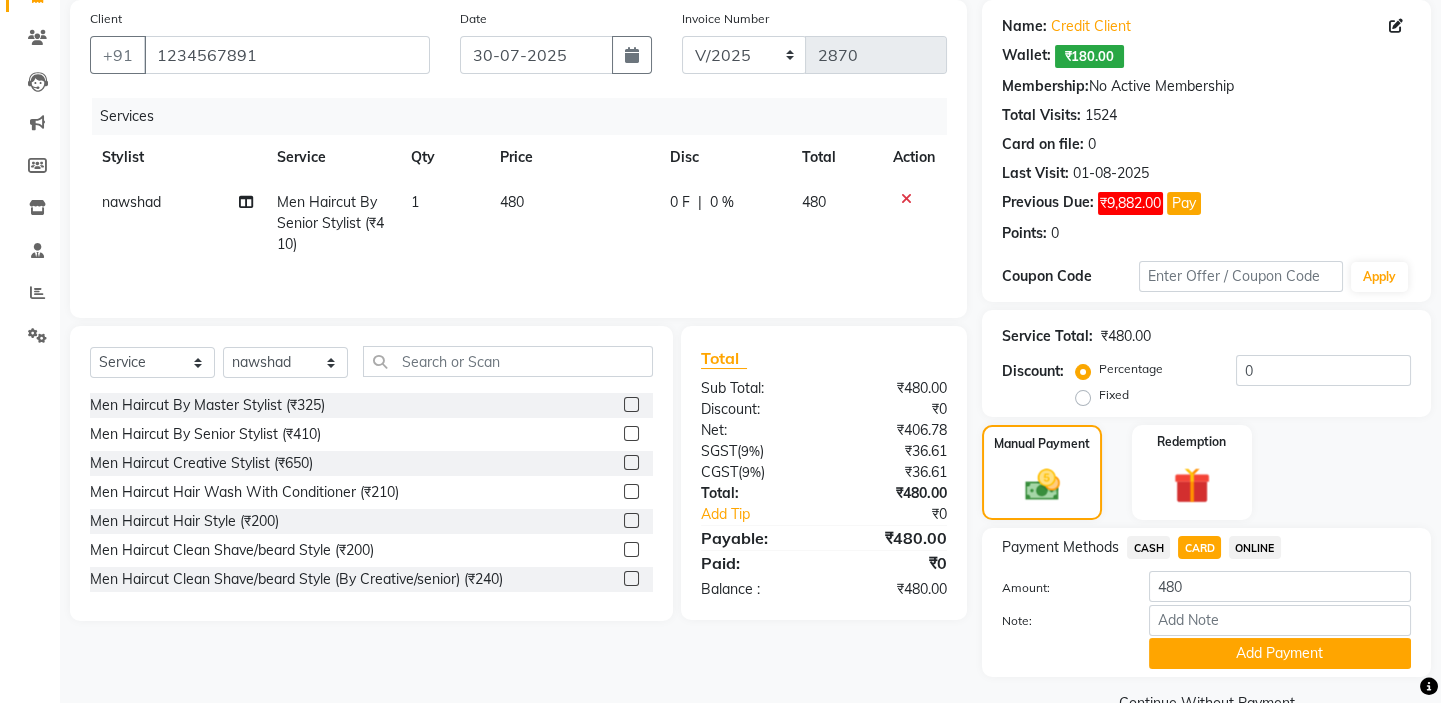 scroll, scrollTop: 195, scrollLeft: 0, axis: vertical 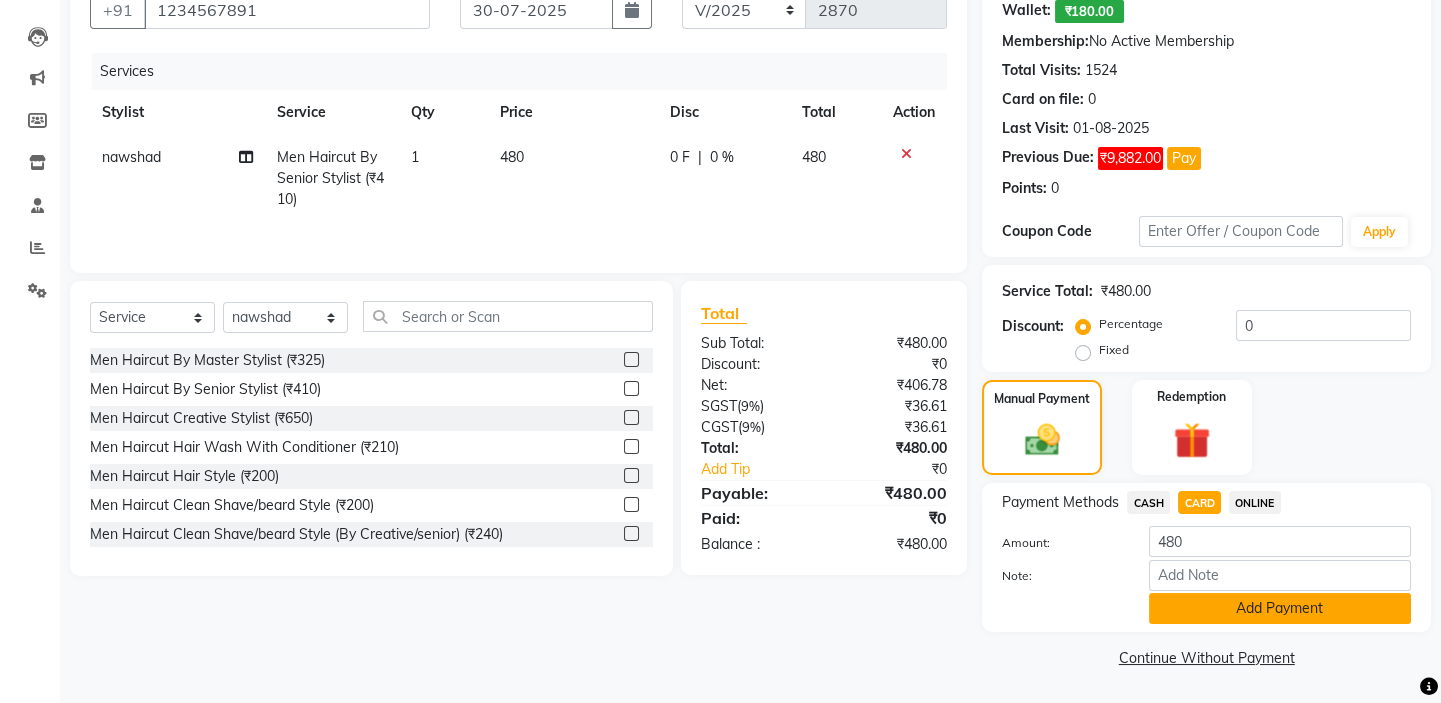 click on "Add Payment" 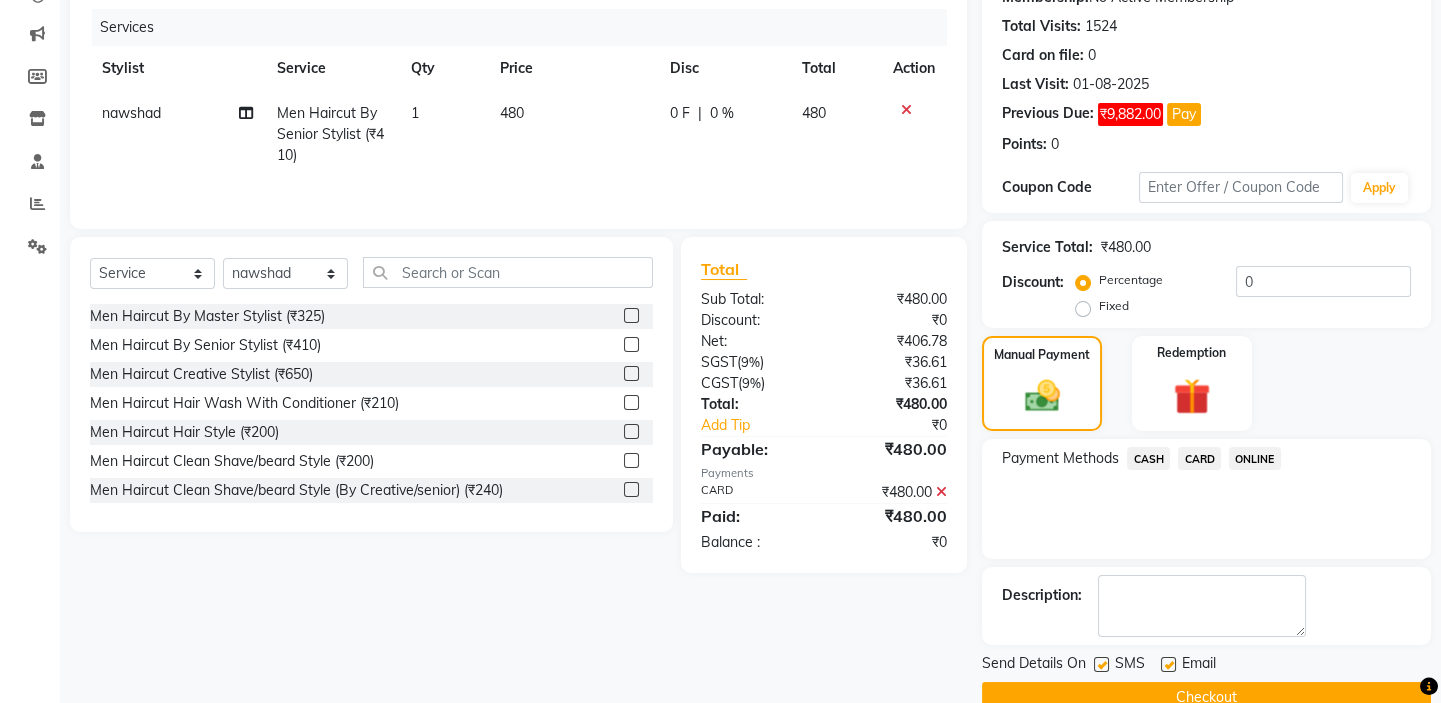 scroll, scrollTop: 279, scrollLeft: 0, axis: vertical 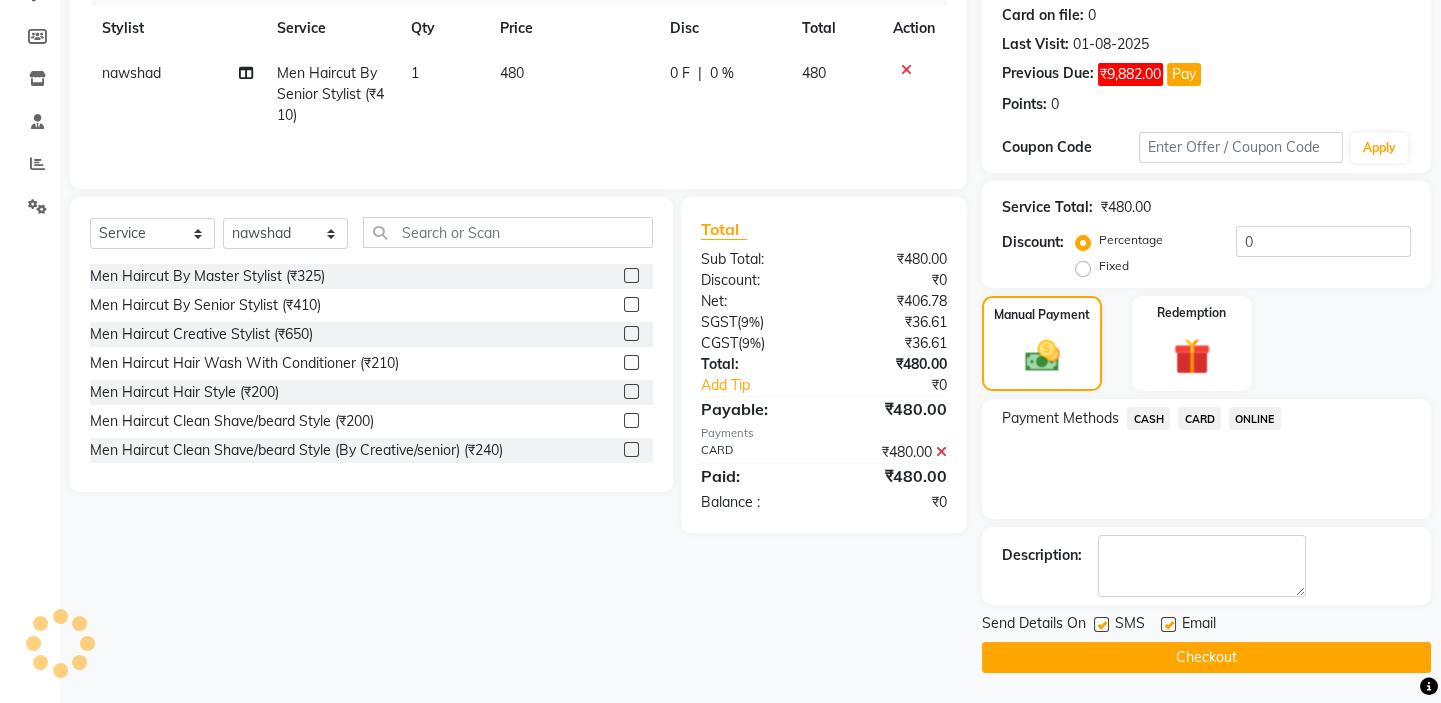 drag, startPoint x: 1176, startPoint y: 651, endPoint x: 1340, endPoint y: 698, distance: 170.60188 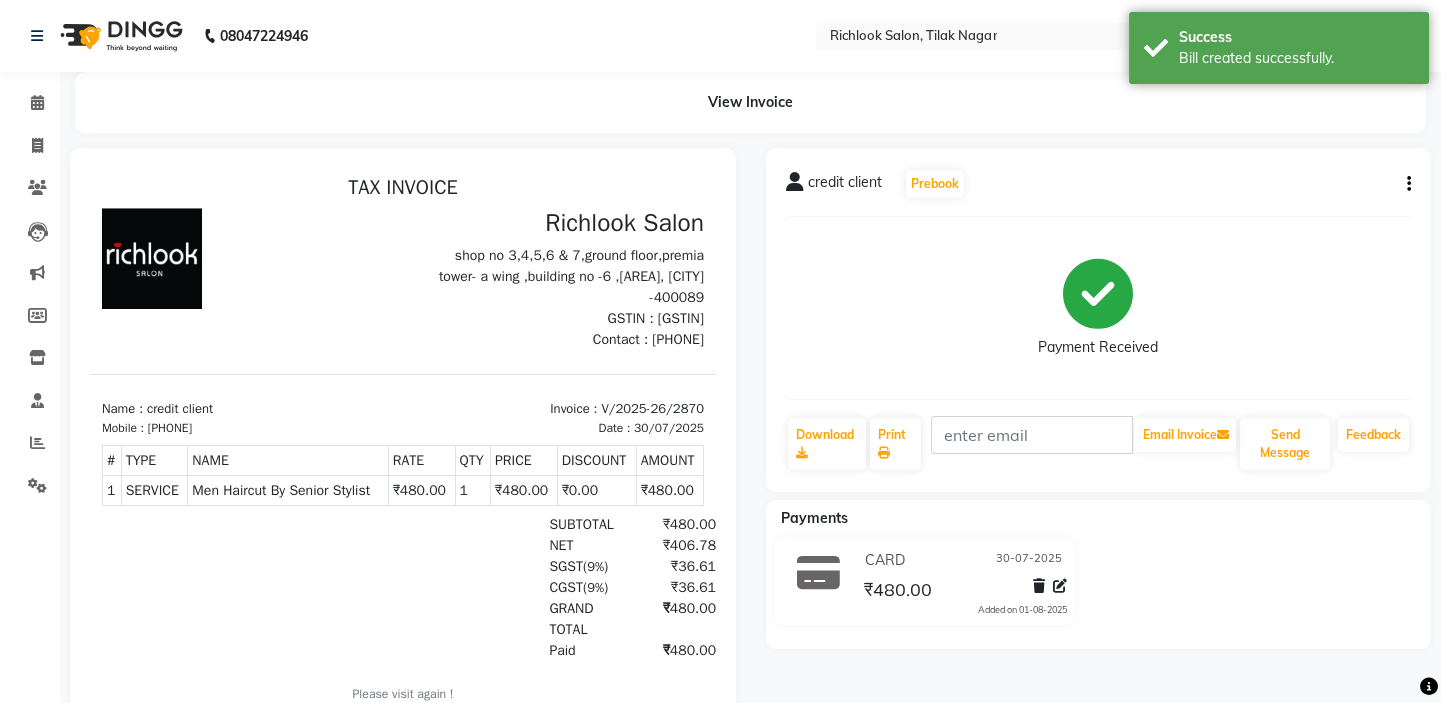 scroll, scrollTop: 0, scrollLeft: 0, axis: both 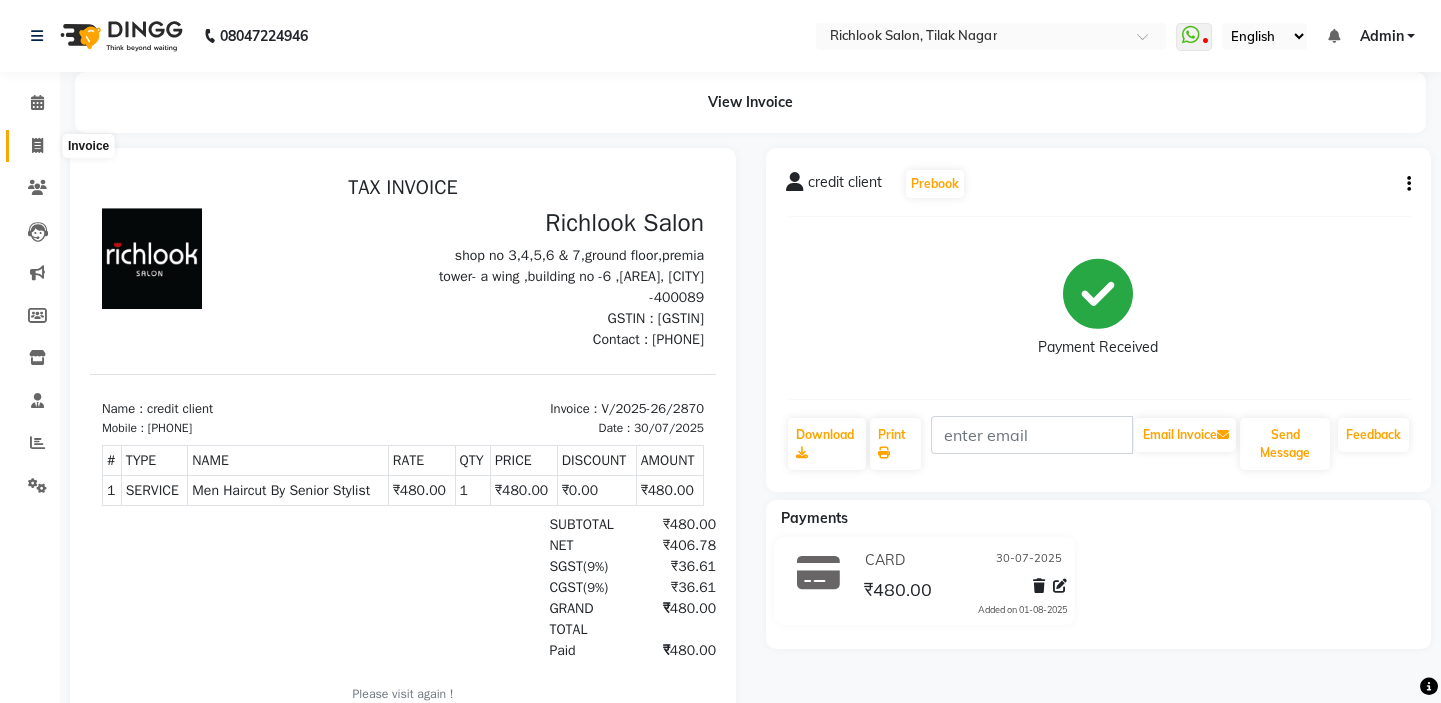 click 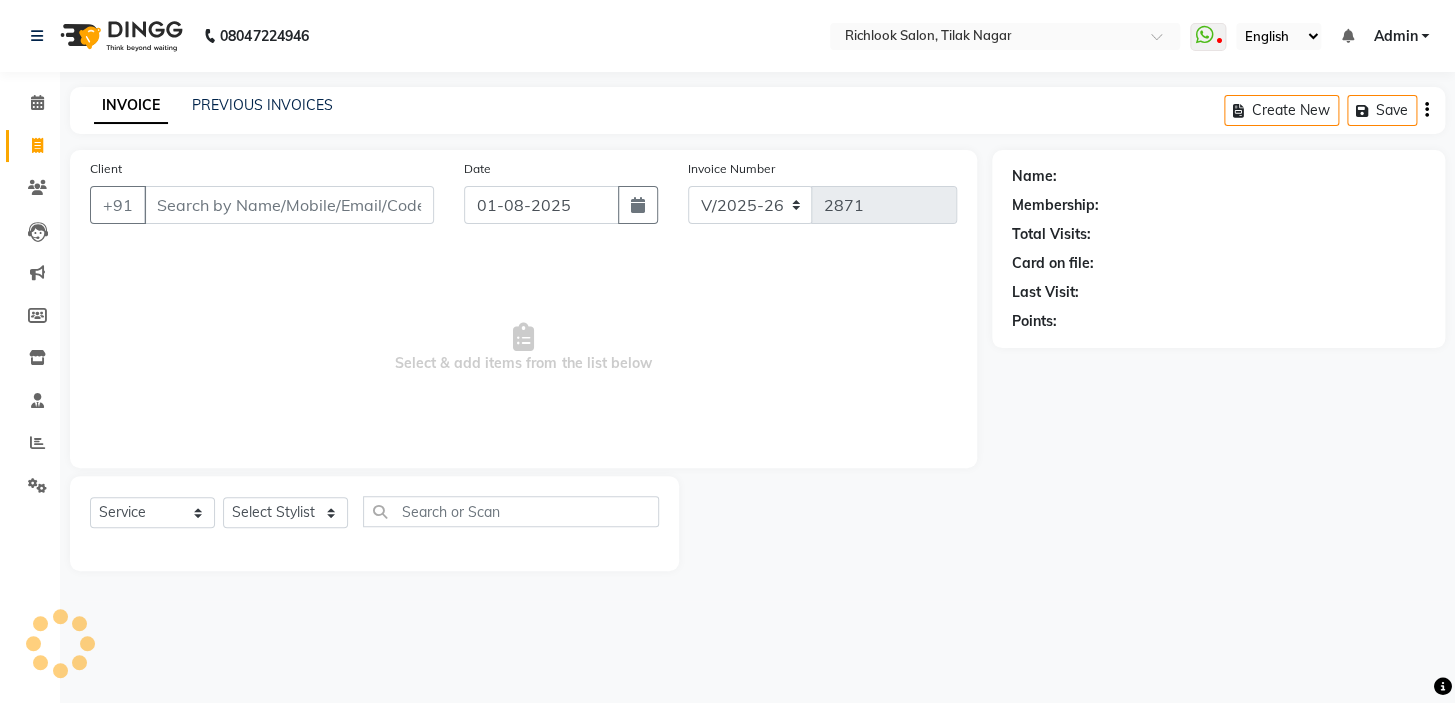 click on "Client" at bounding box center (289, 205) 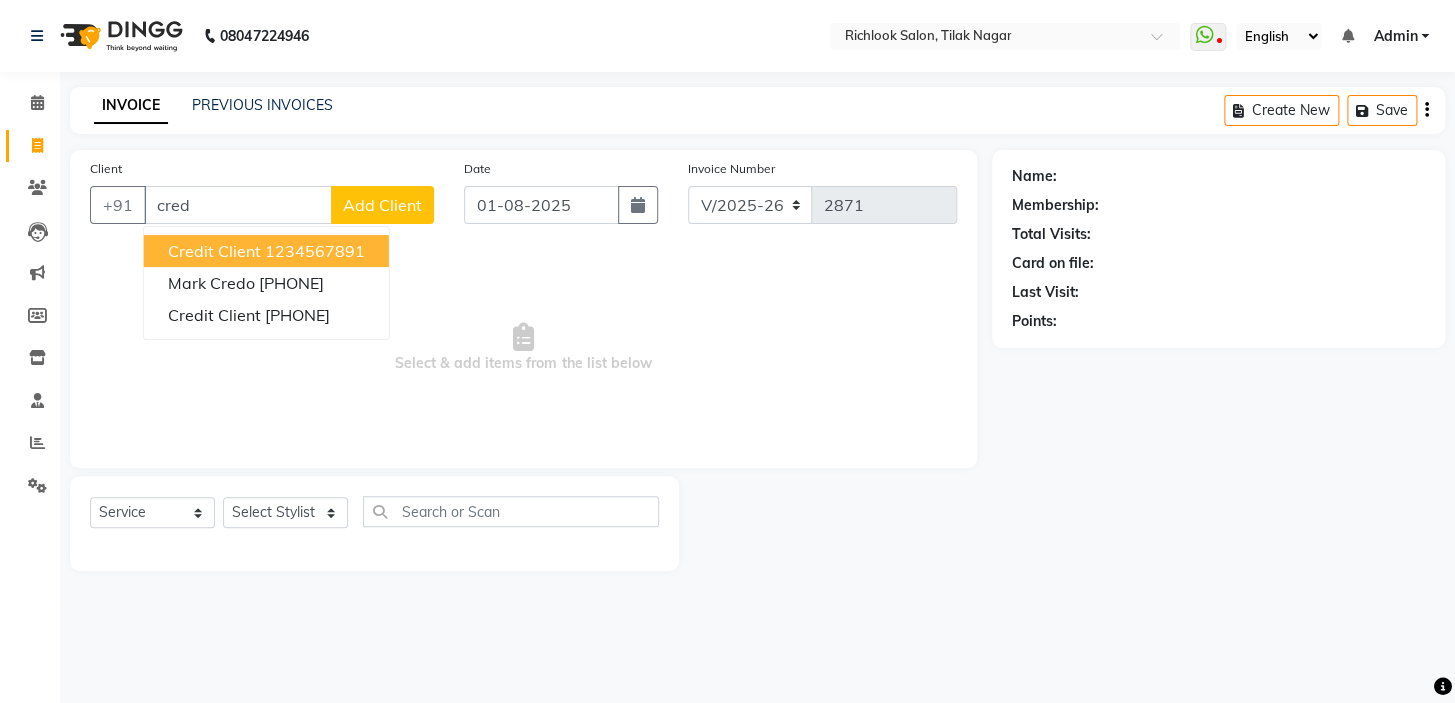 click on "credit client" at bounding box center [214, 251] 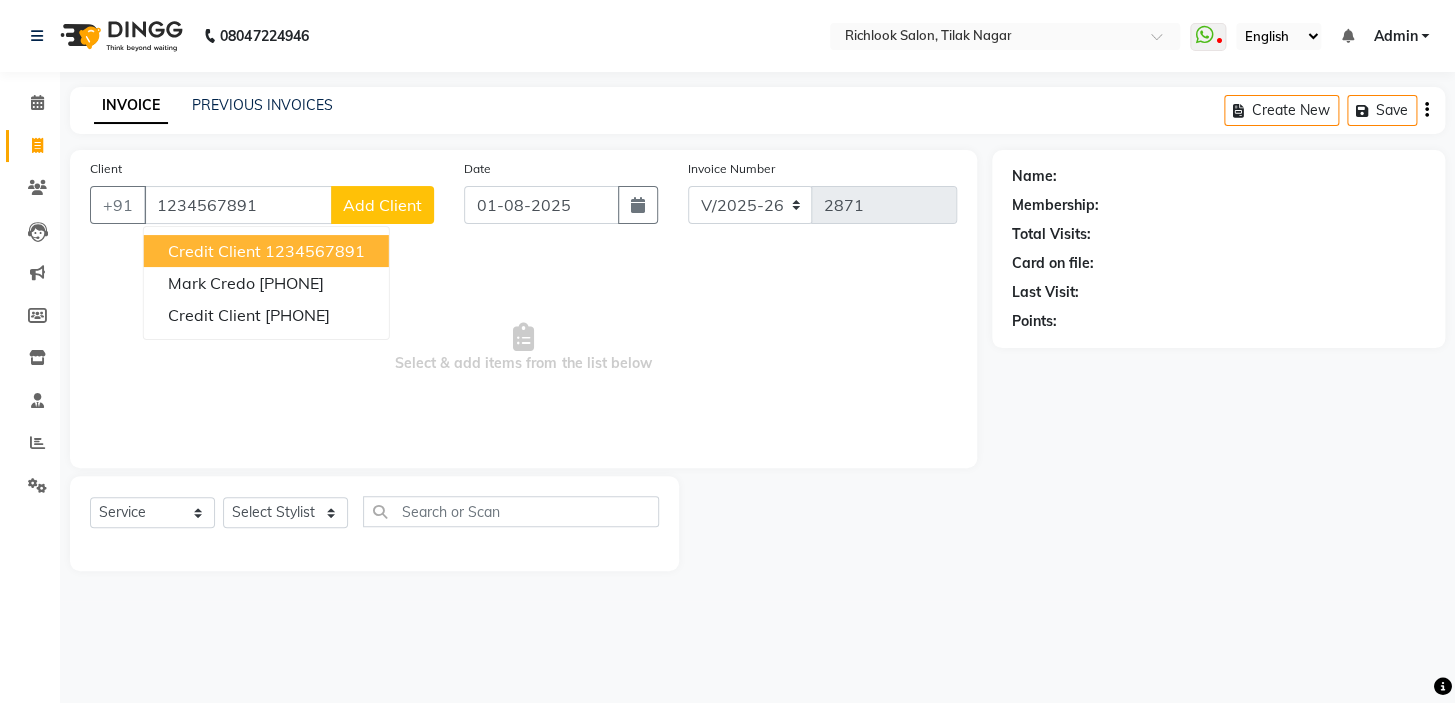 type on "1234567891" 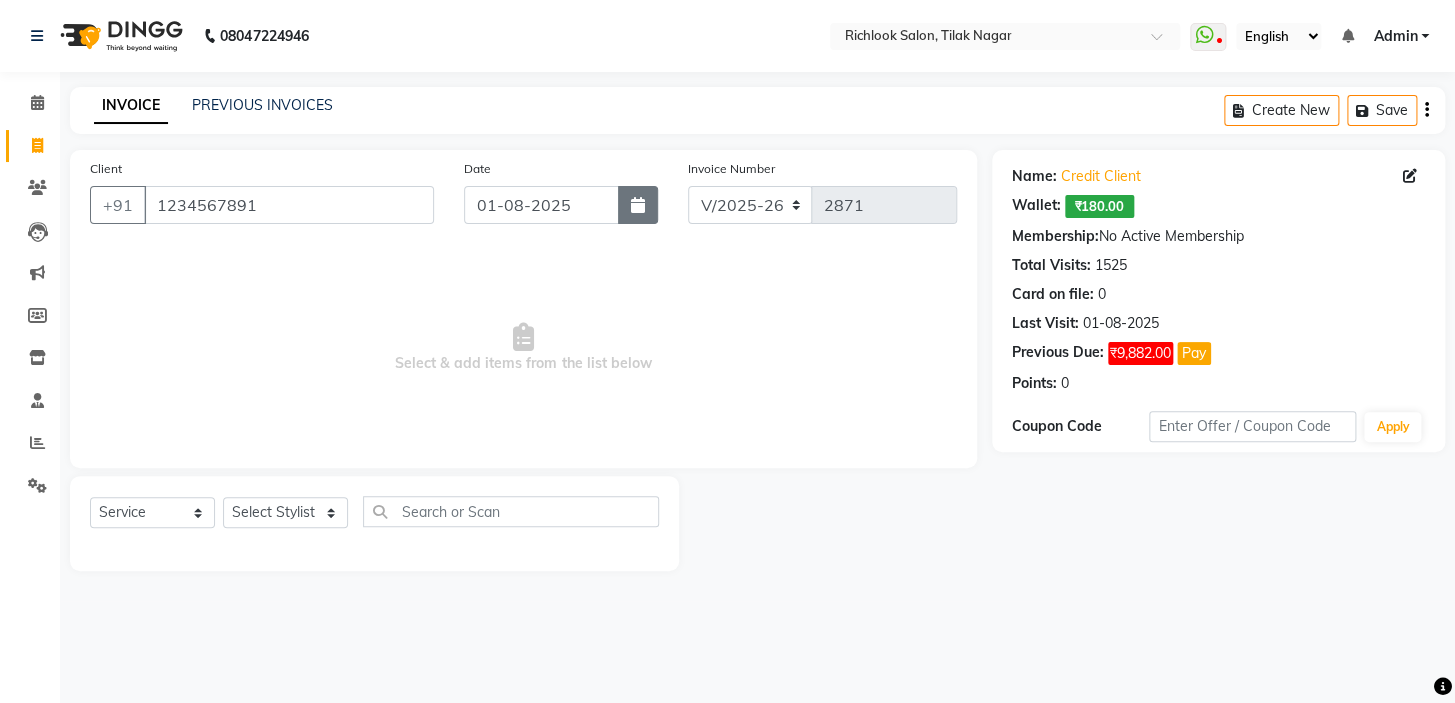 click 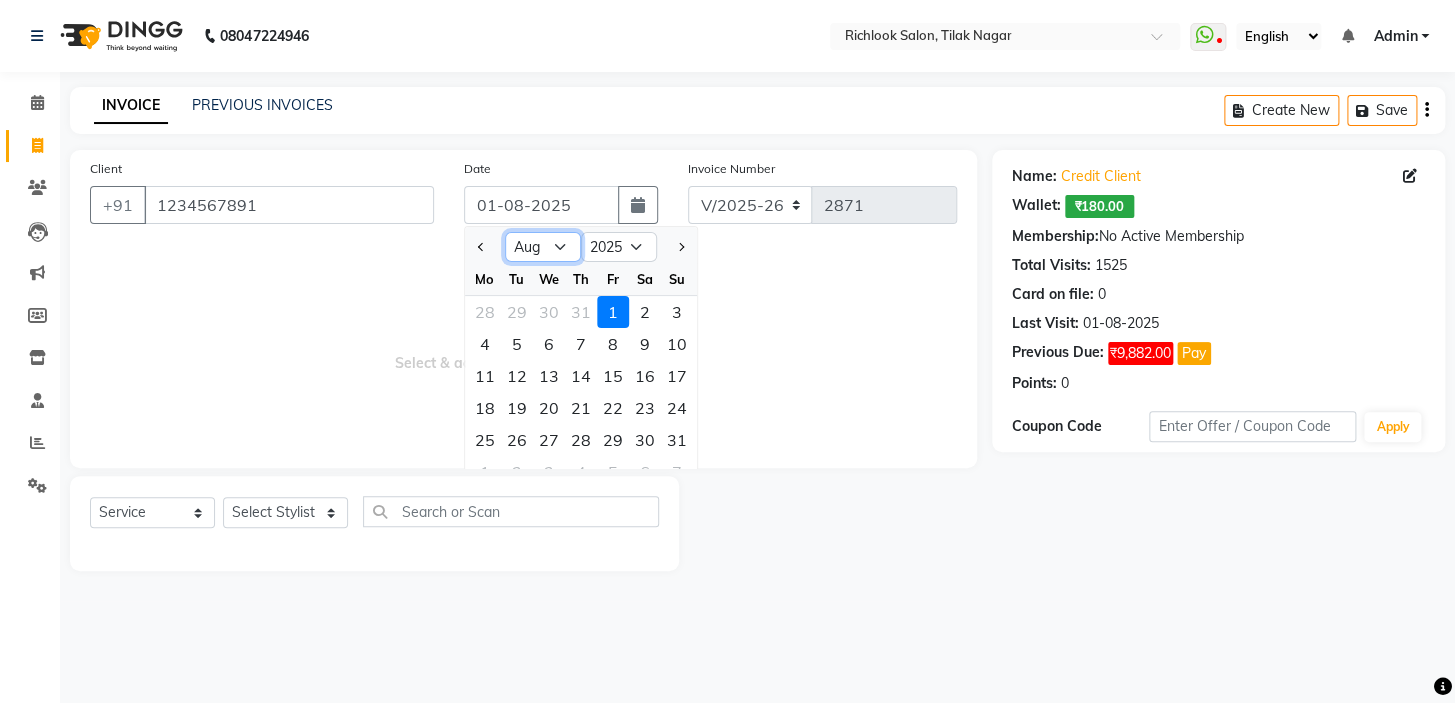 click on "Jan Feb Mar Apr May Jun Jul Aug Sep Oct Nov Dec" 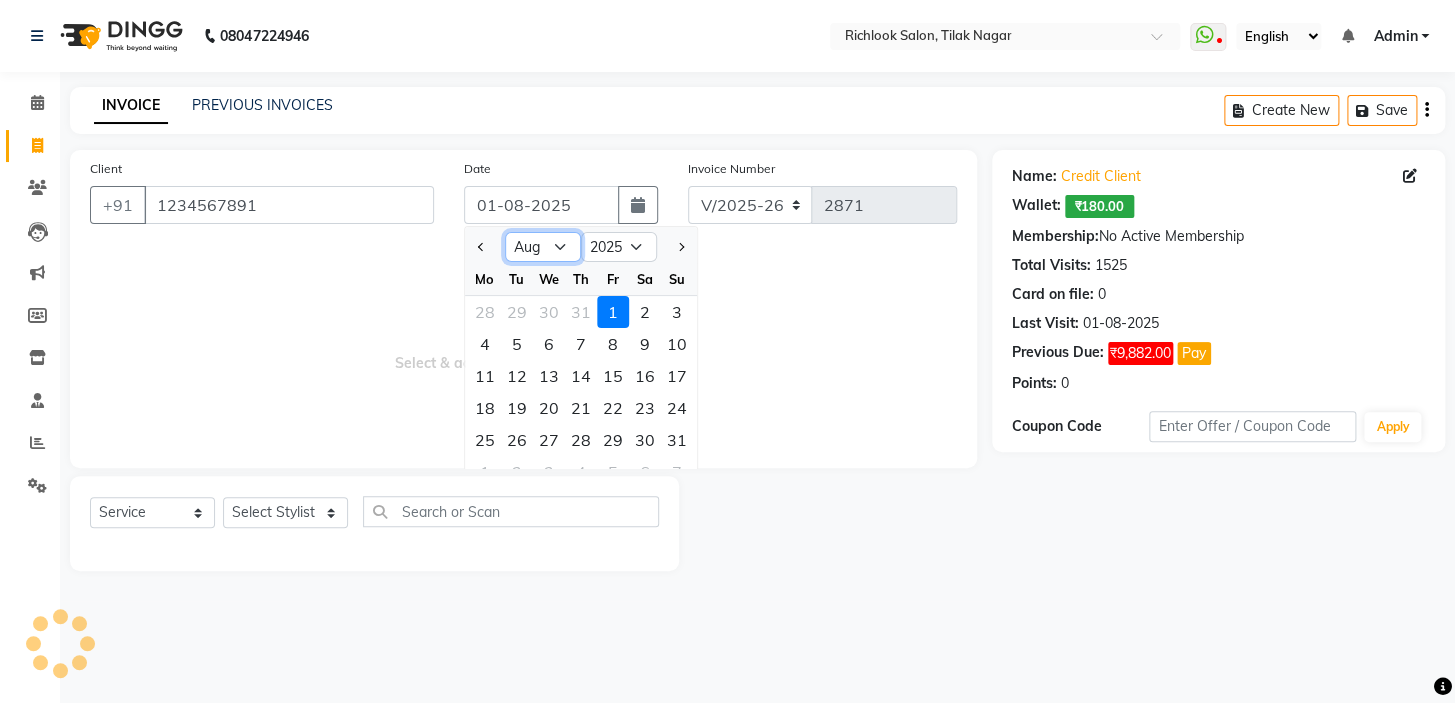 select on "7" 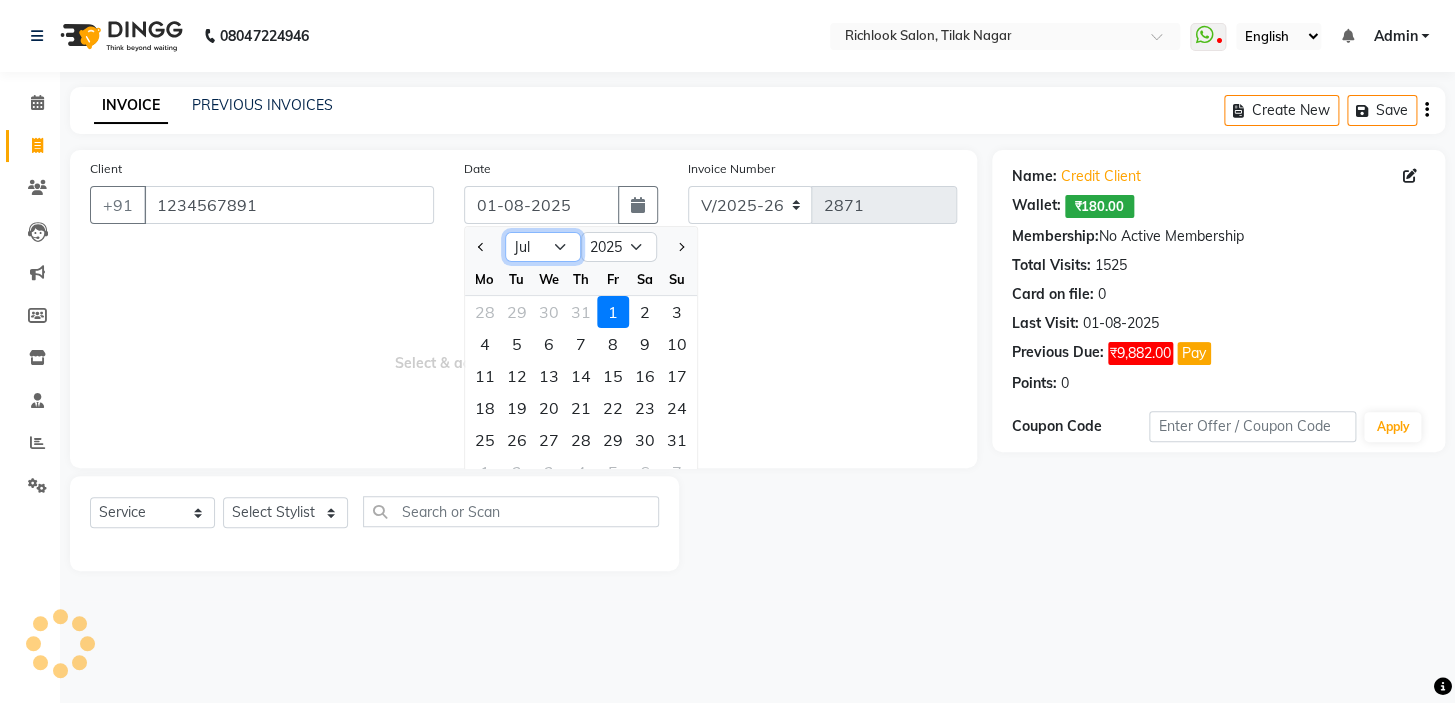 click on "Jan Feb Mar Apr May Jun Jul Aug Sep Oct Nov Dec" 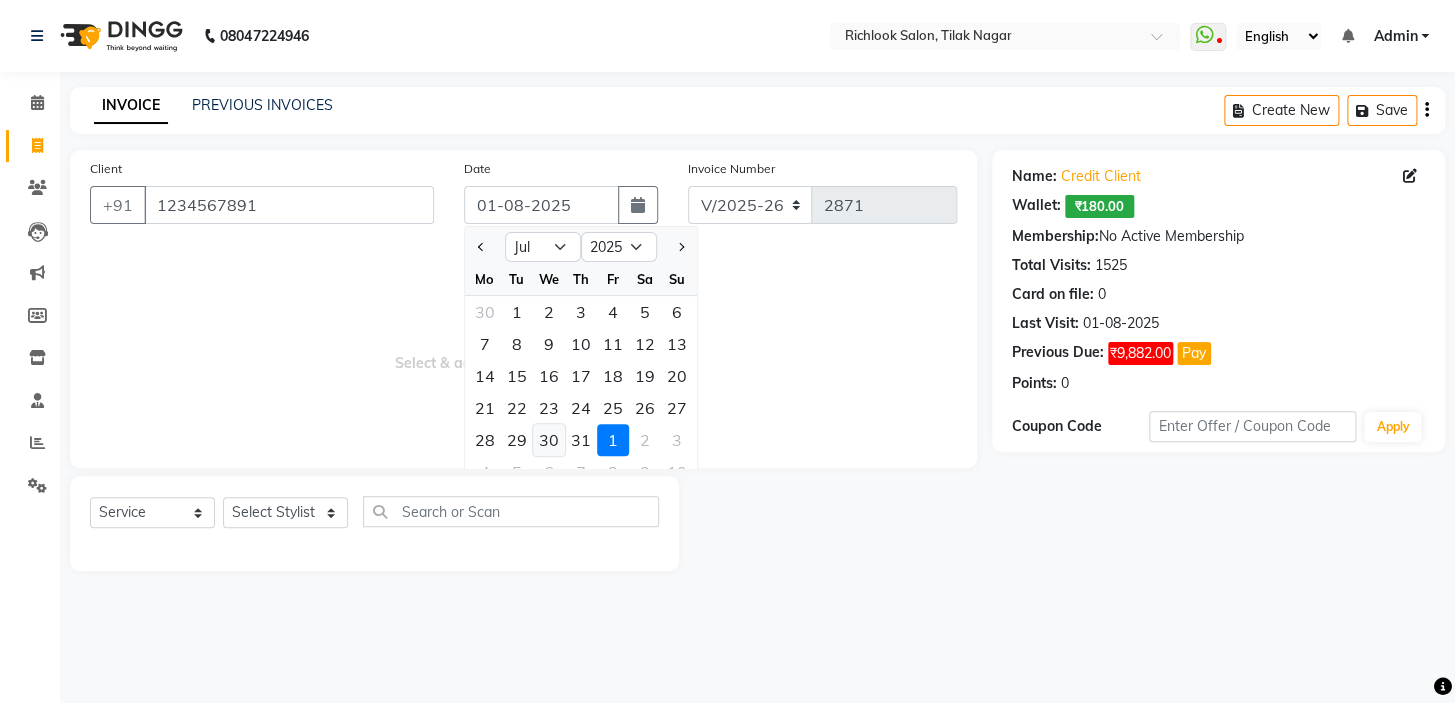 click on "30" 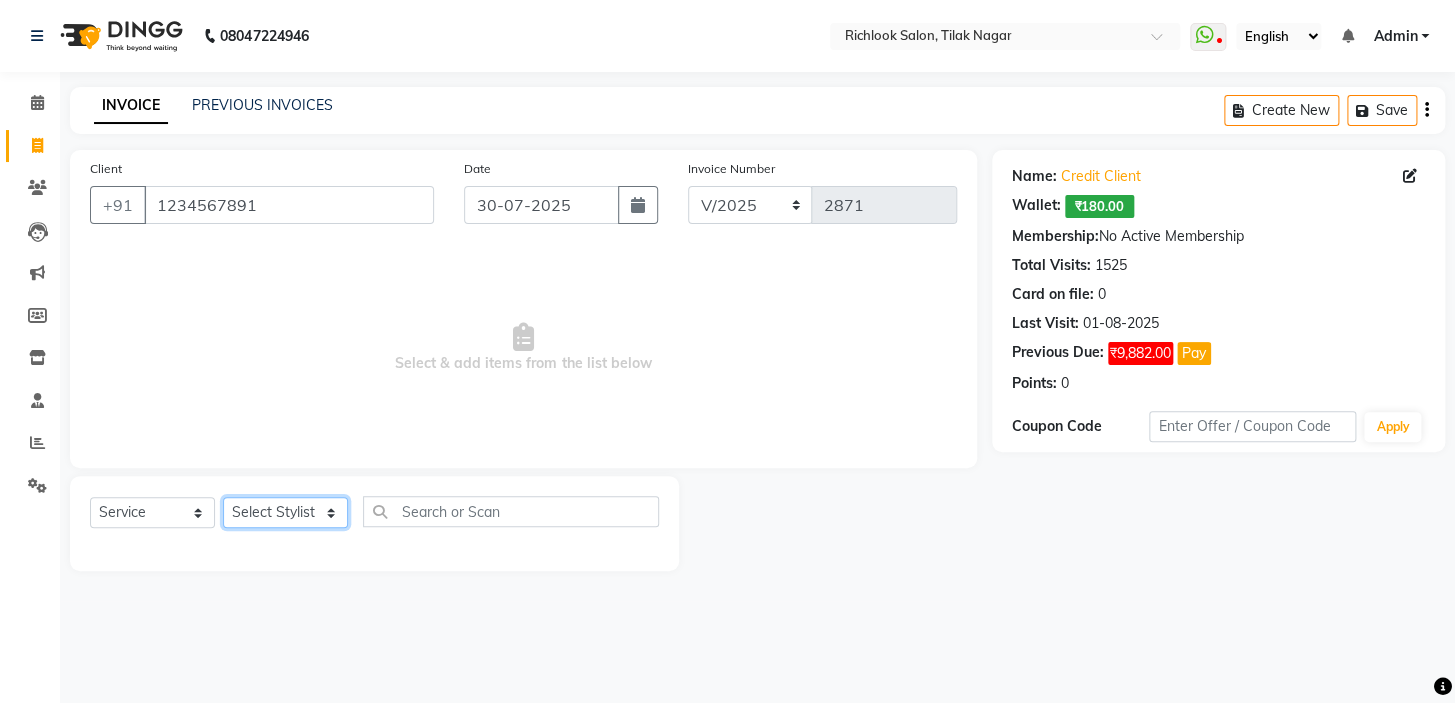 click on "Select Stylist [NAME] [NAME] [NAME] [NAME] [NAME]  [NAME] [NAME]   [NAME] [NAME]   [NAME]" 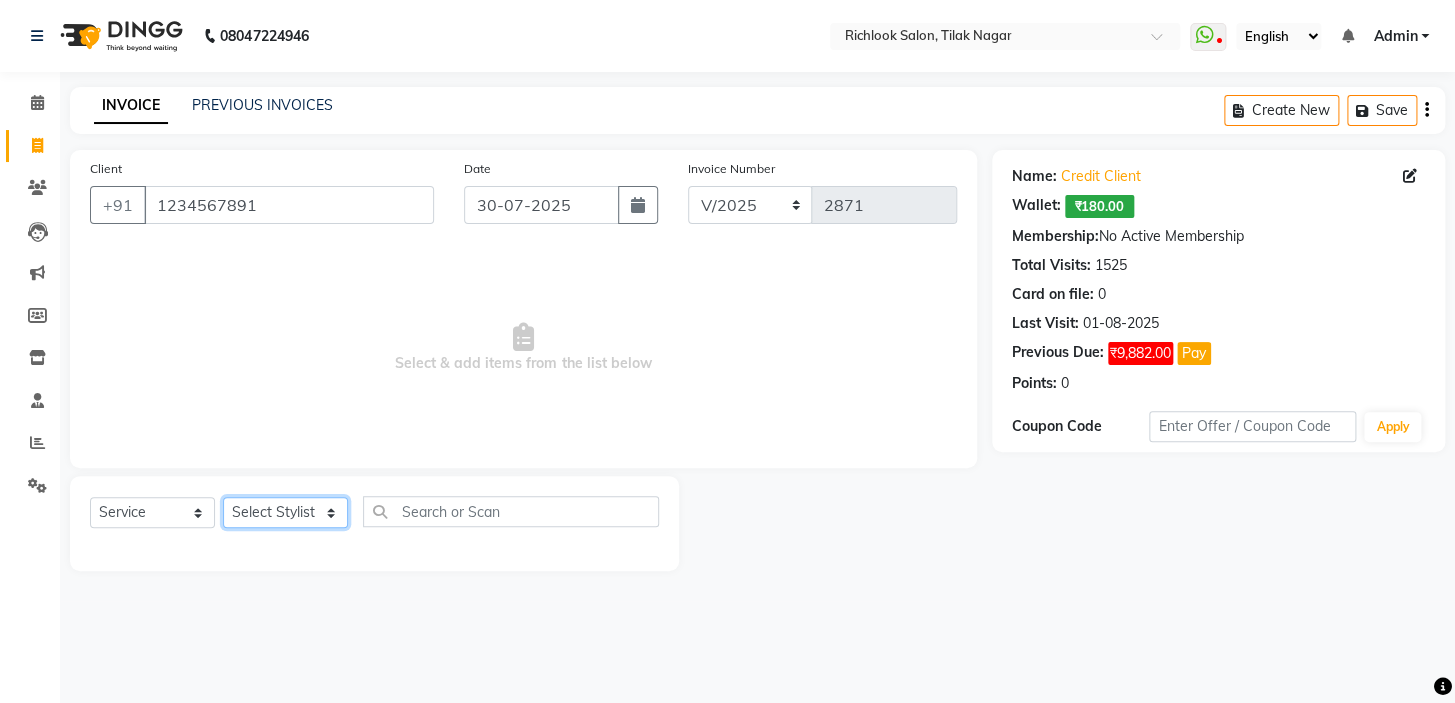 click on "Select Stylist [NAME] [NAME] [NAME] [NAME] [NAME]  [NAME] [NAME]   [NAME] [NAME]   [NAME]" 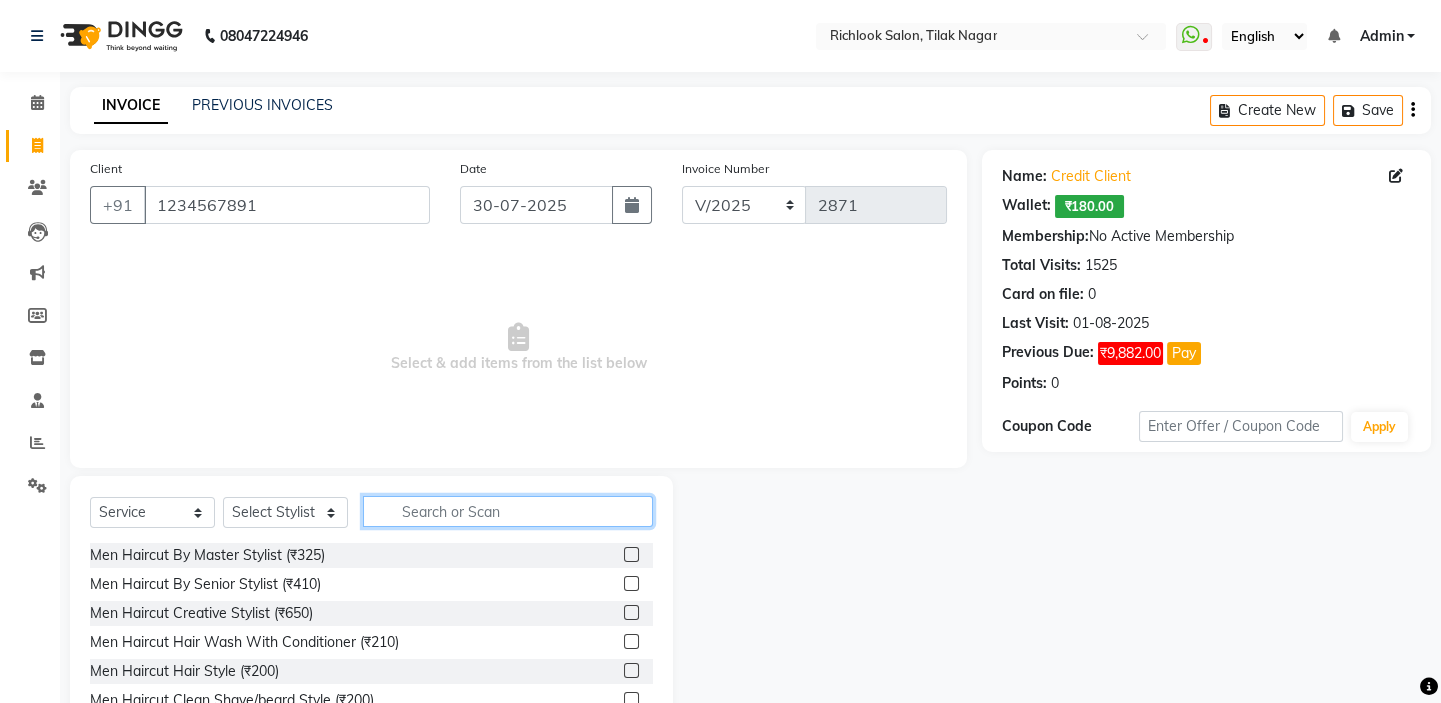 click 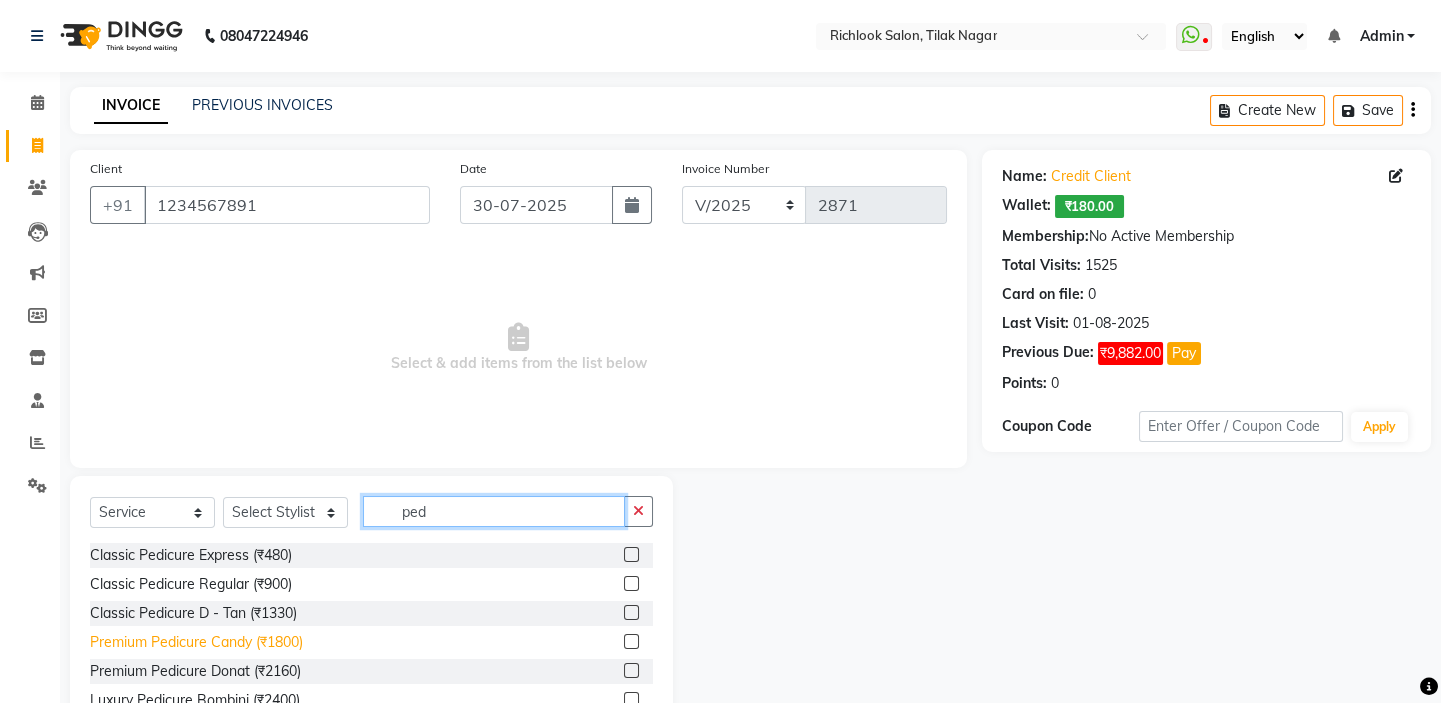 type on "ped" 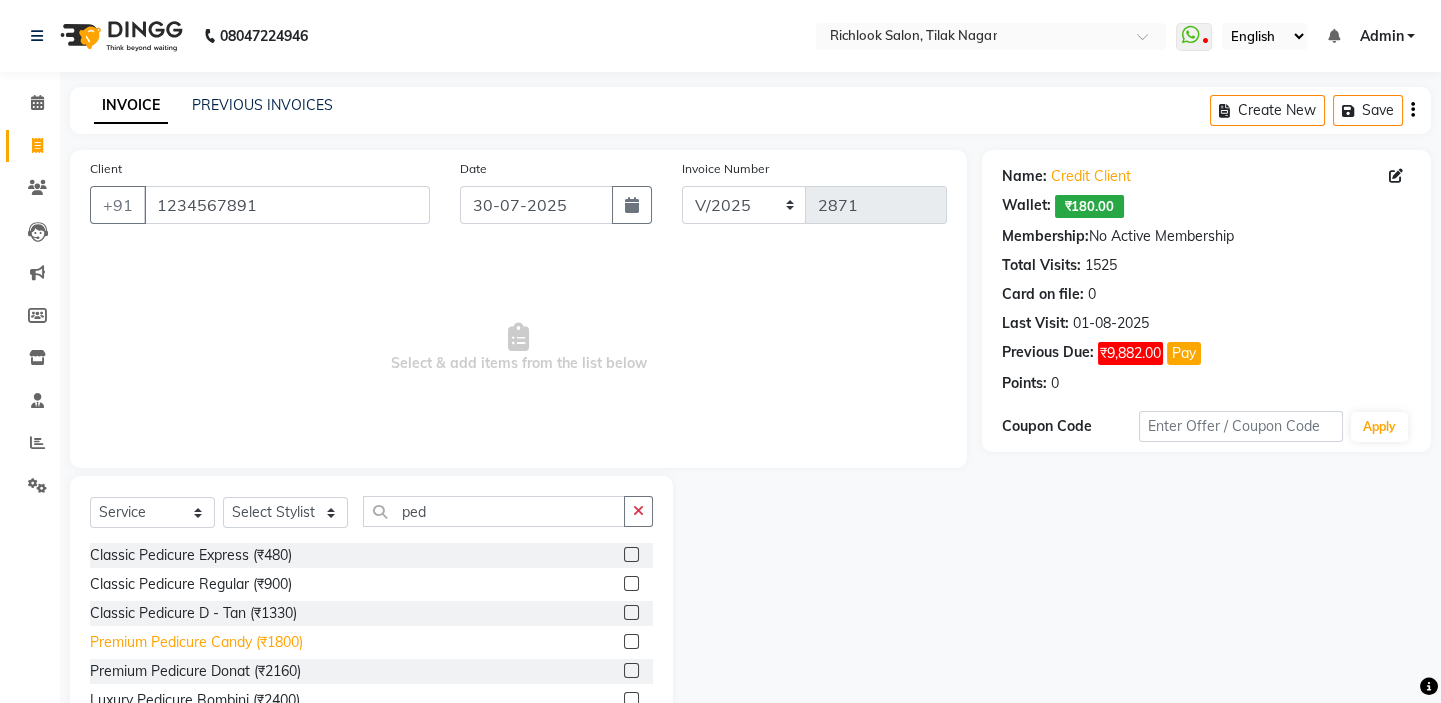 click on "Premium Pedicure Candy (₹1800)" 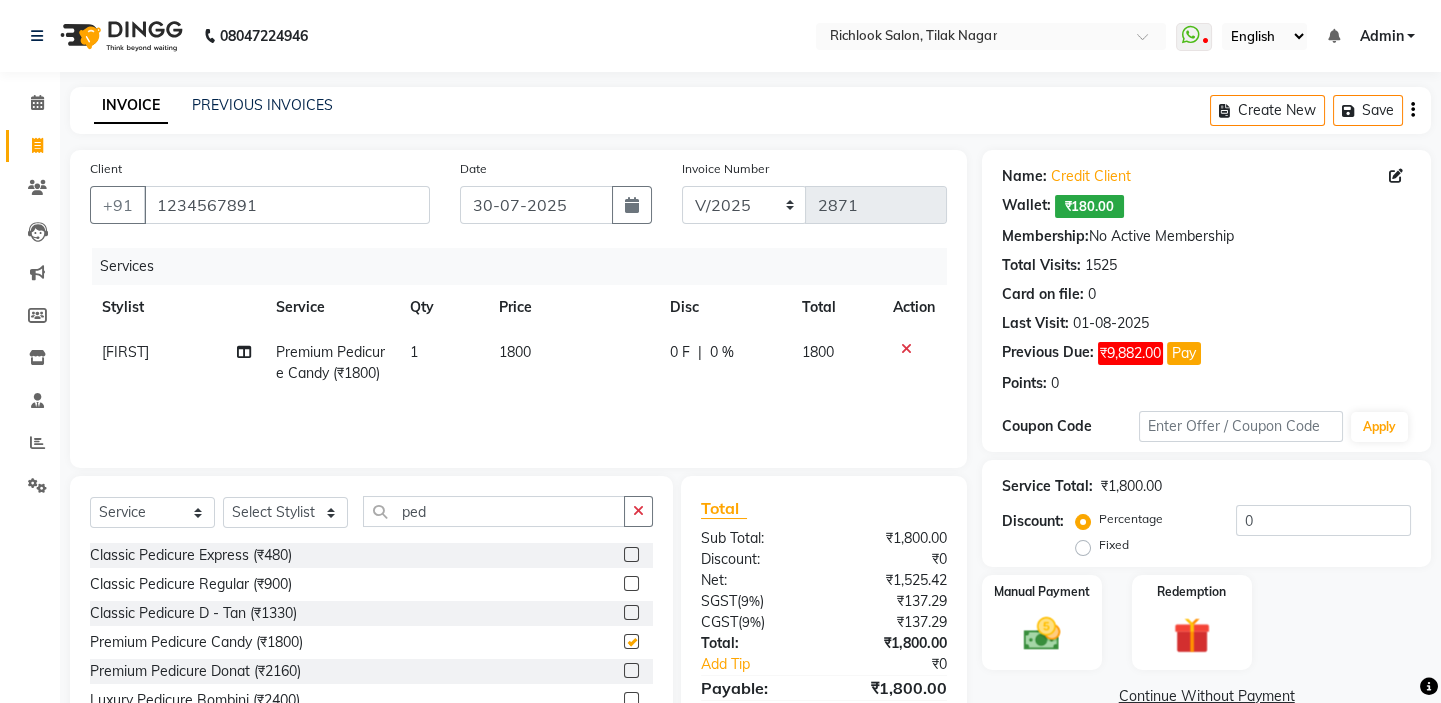 checkbox on "false" 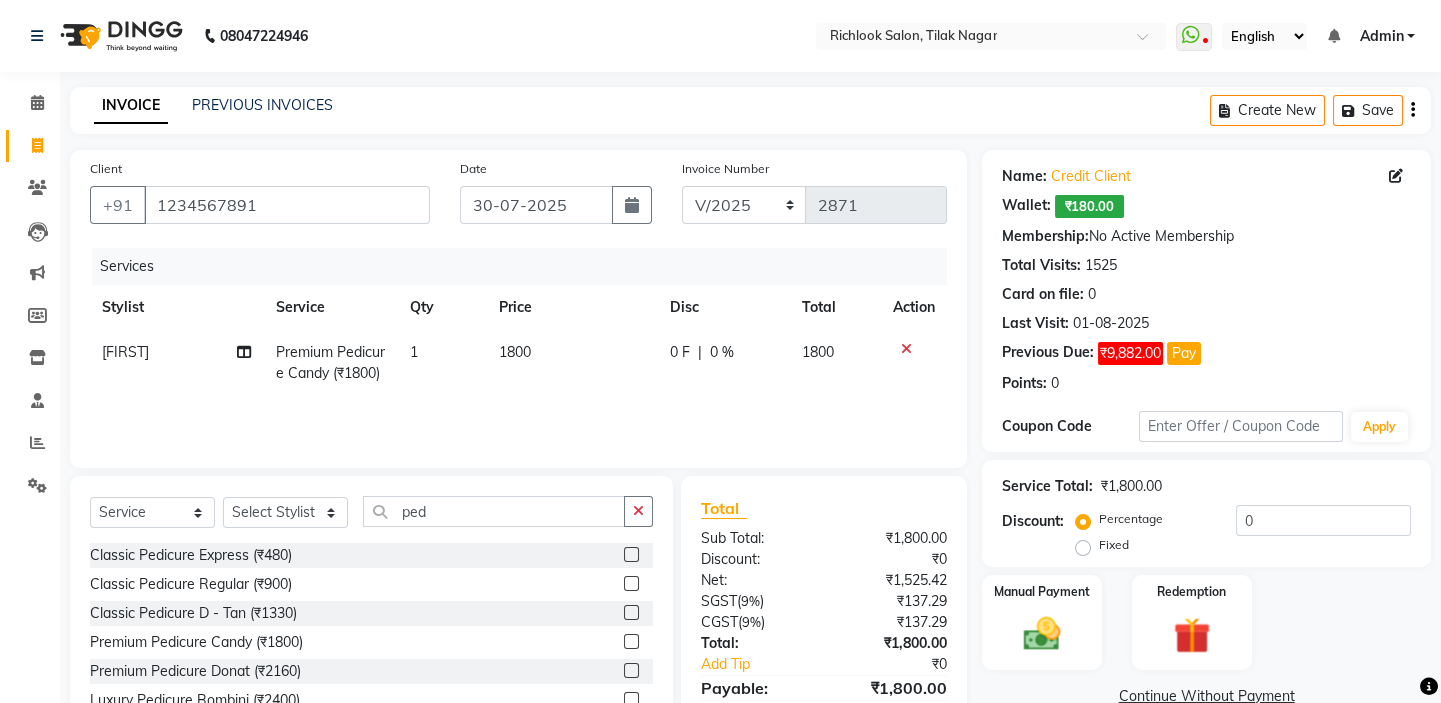 click on "1800" 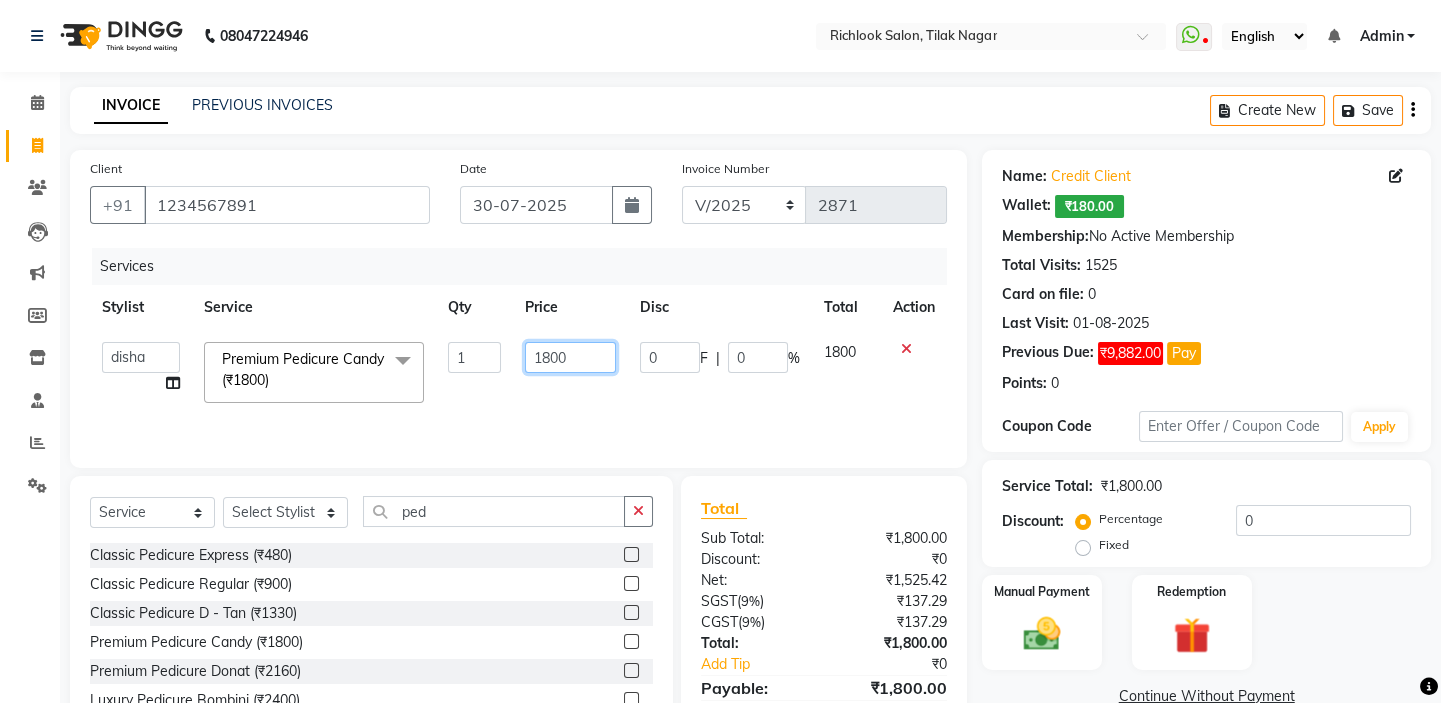drag, startPoint x: 578, startPoint y: 355, endPoint x: 87, endPoint y: 346, distance: 491.0825 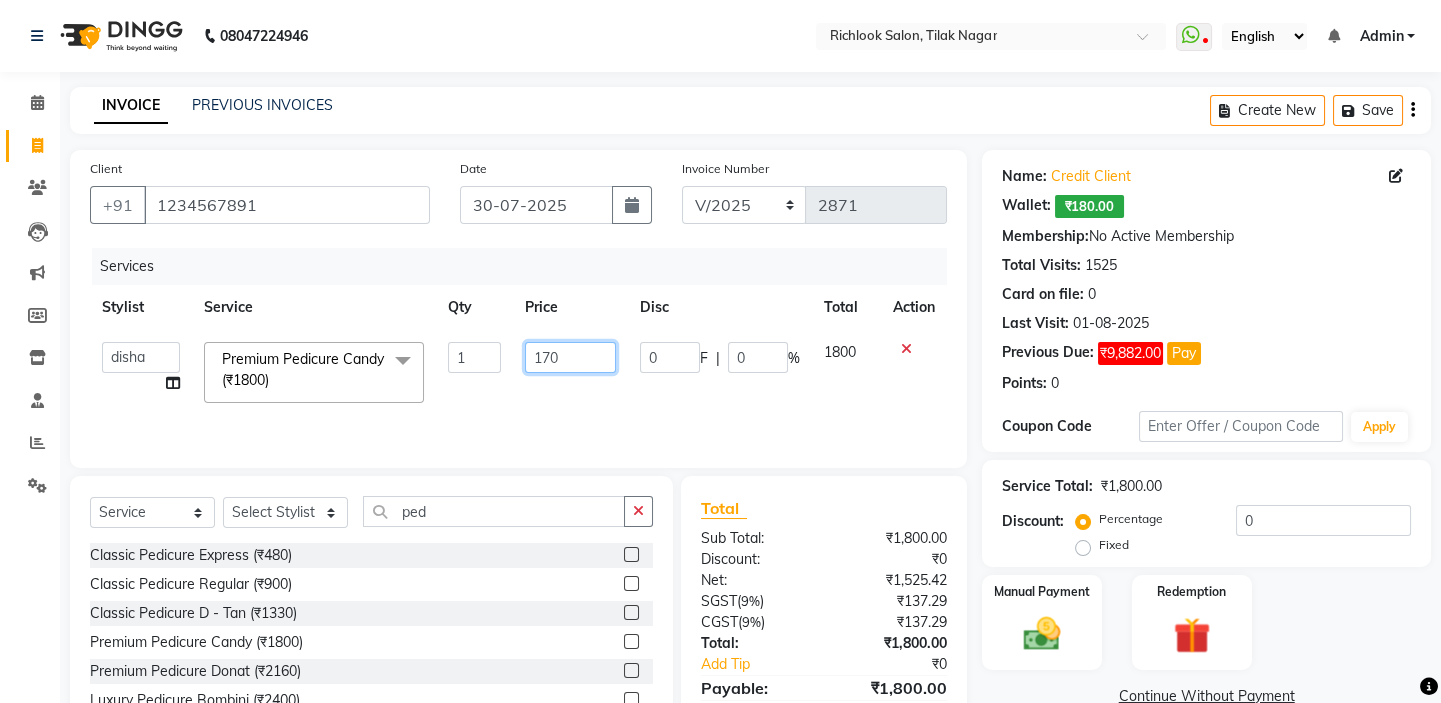 type on "1700" 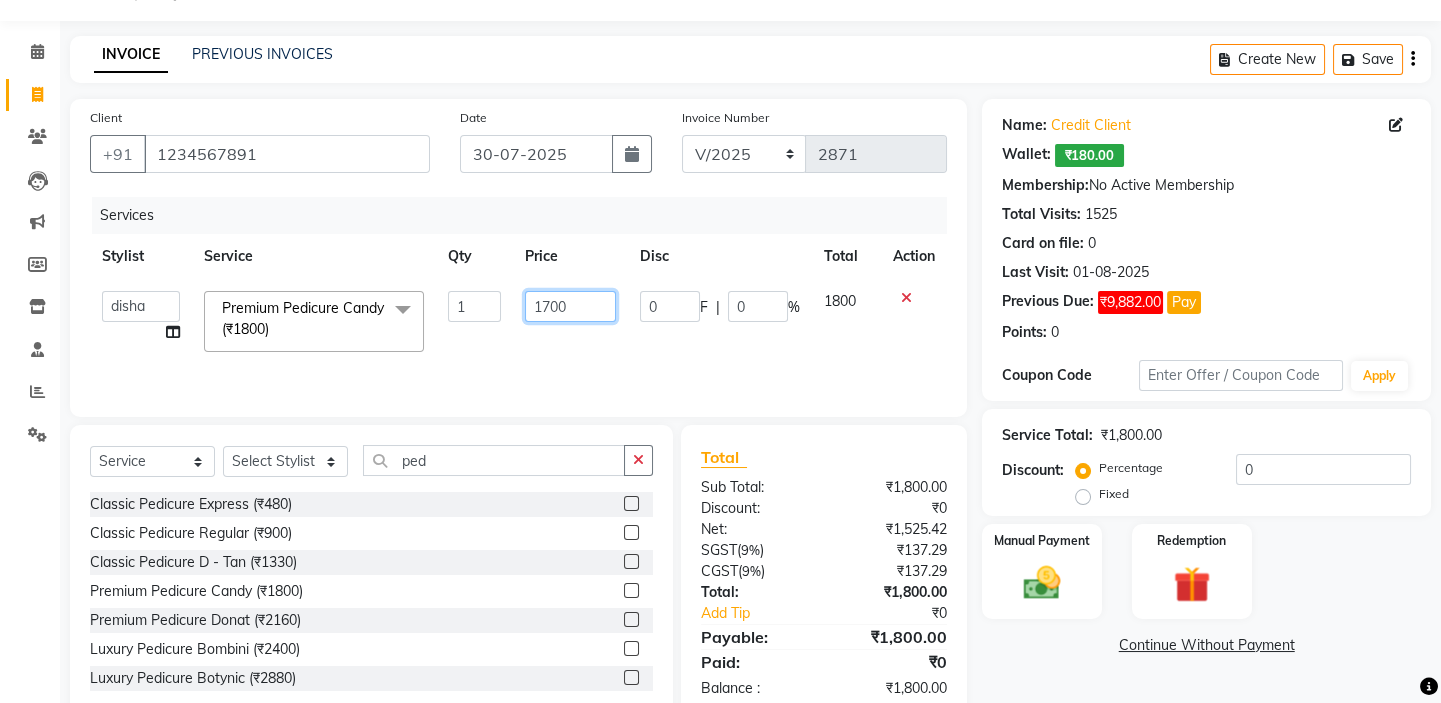 scroll, scrollTop: 99, scrollLeft: 0, axis: vertical 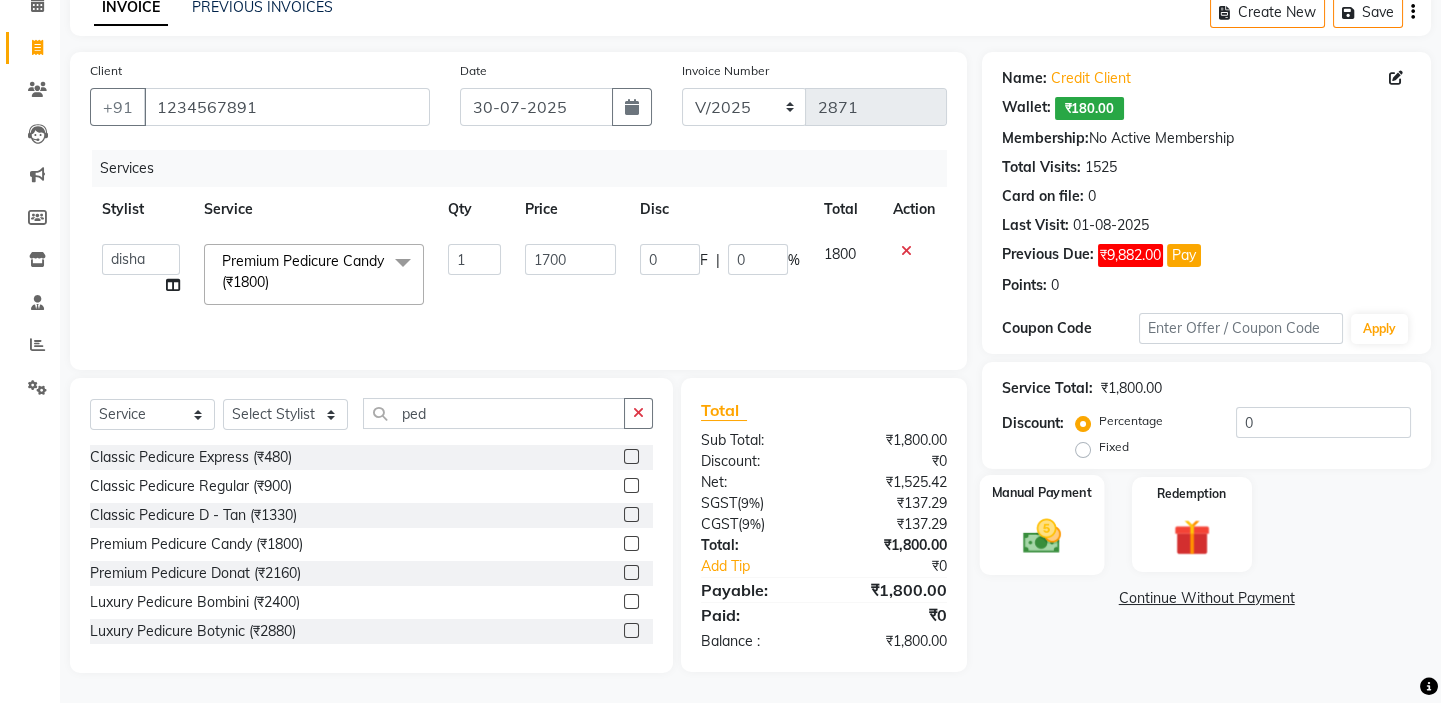 click 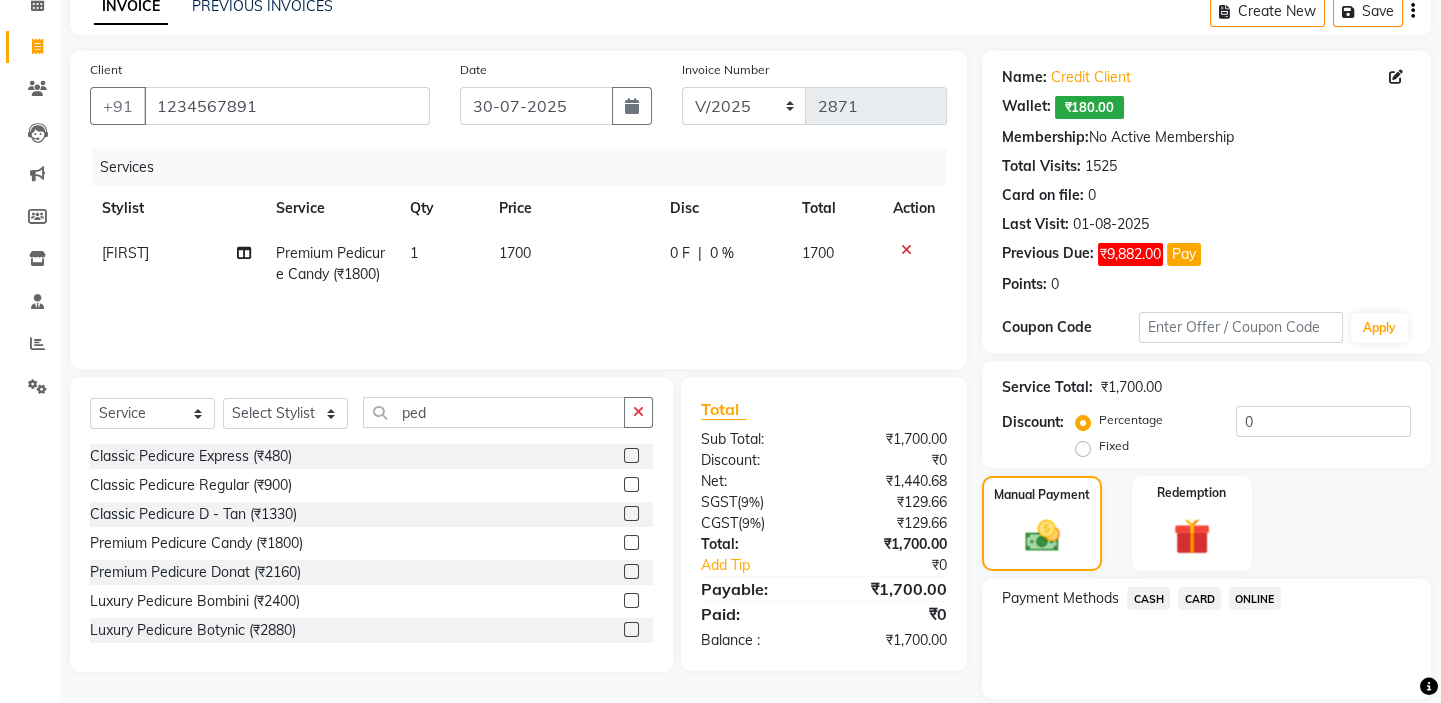 click on "CARD" 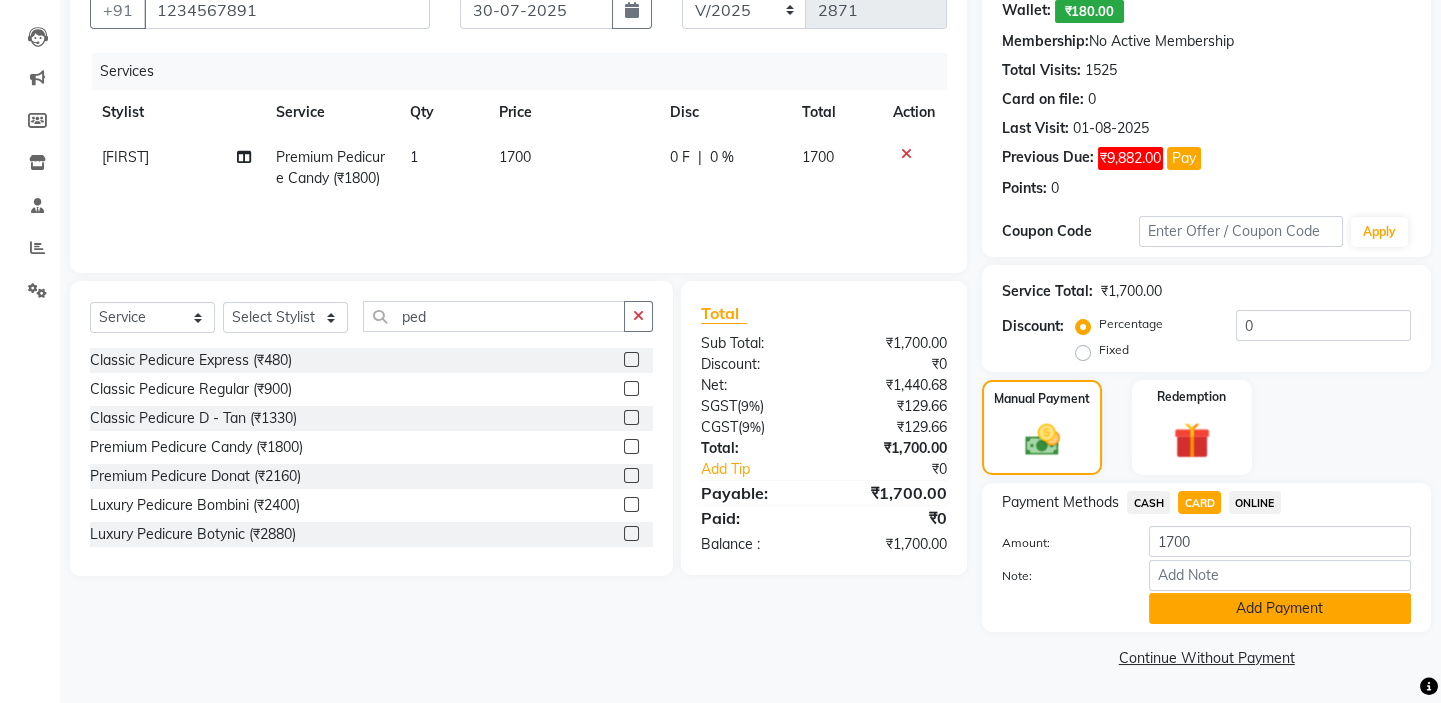 click on "Add Payment" 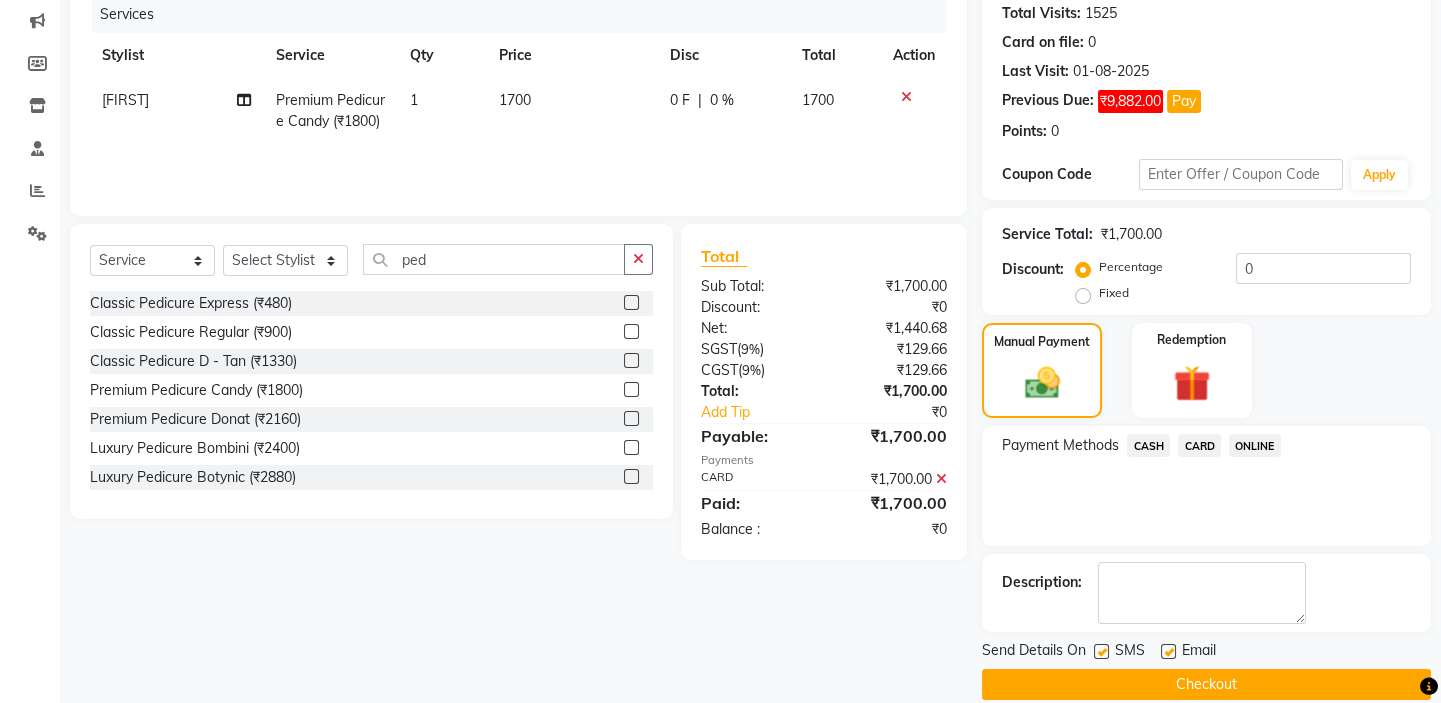 scroll, scrollTop: 279, scrollLeft: 0, axis: vertical 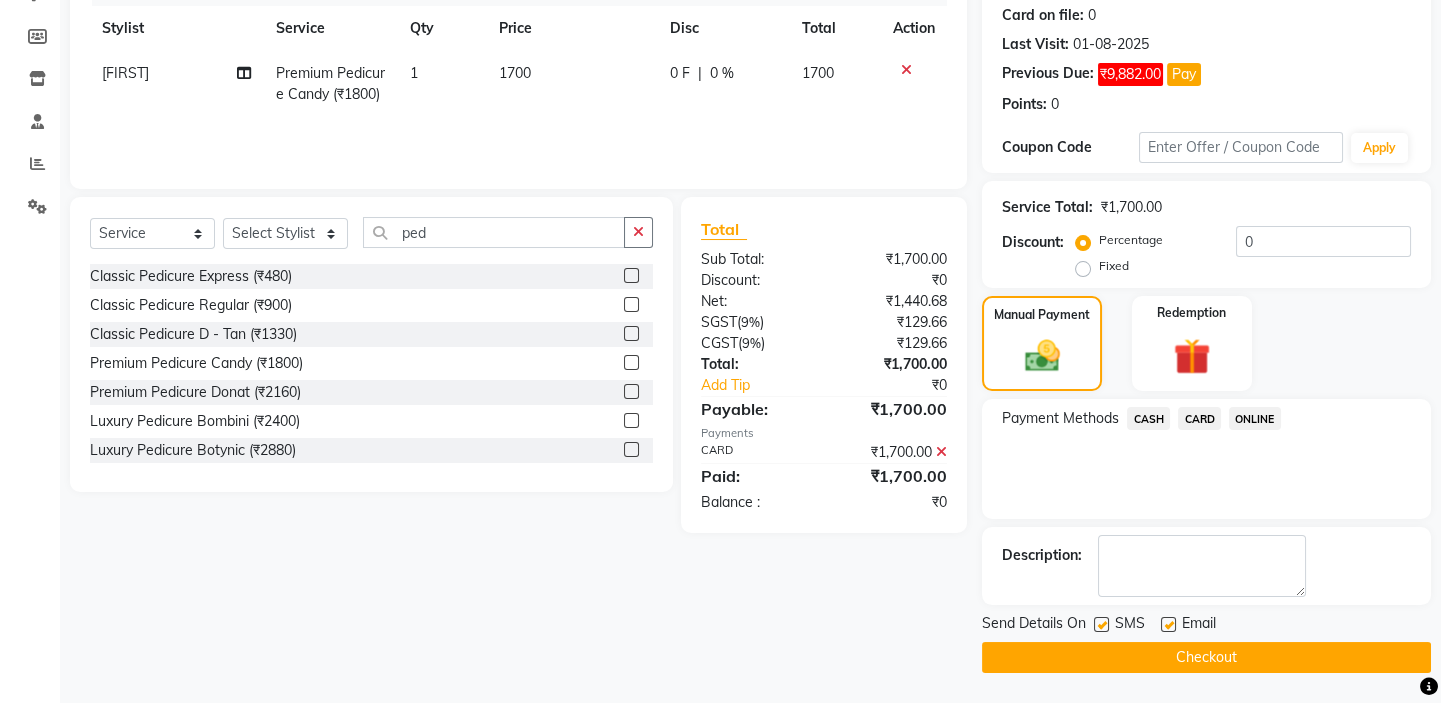 click on "Checkout" 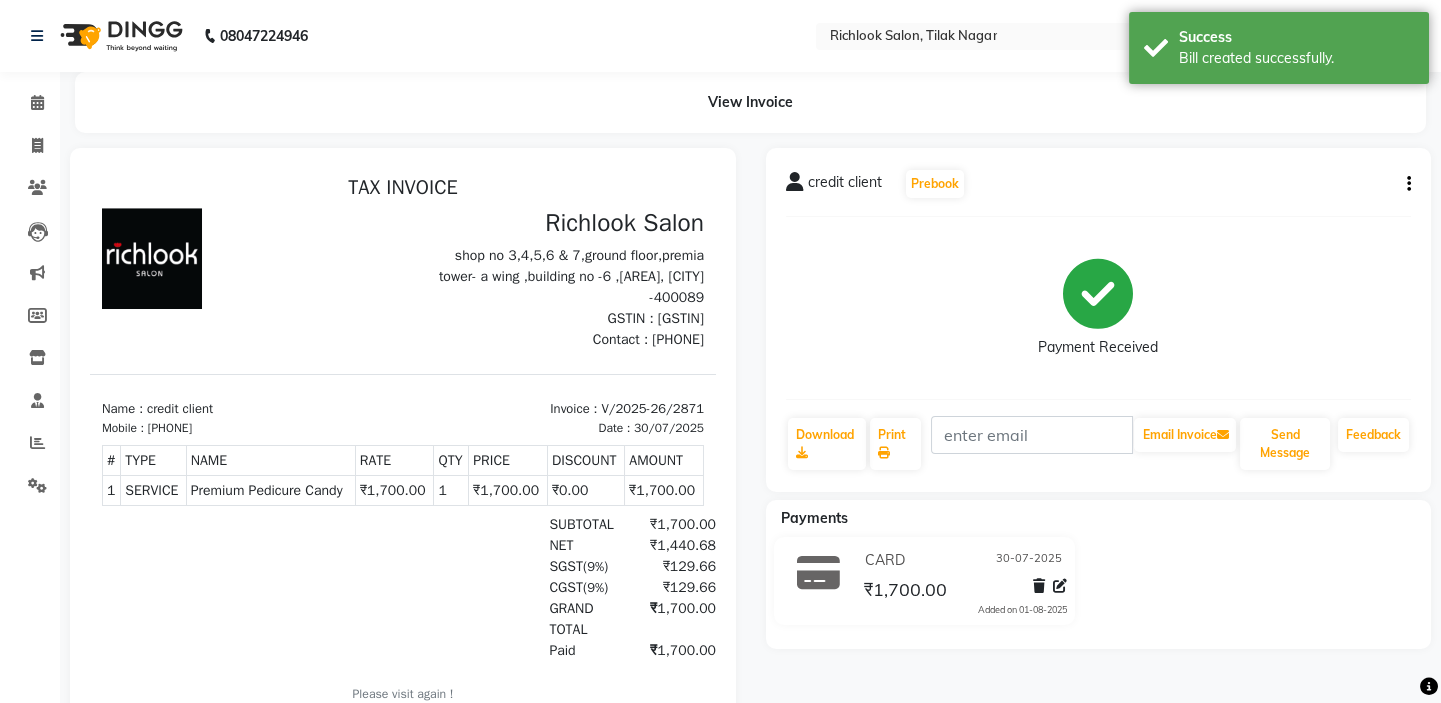 scroll, scrollTop: 0, scrollLeft: 0, axis: both 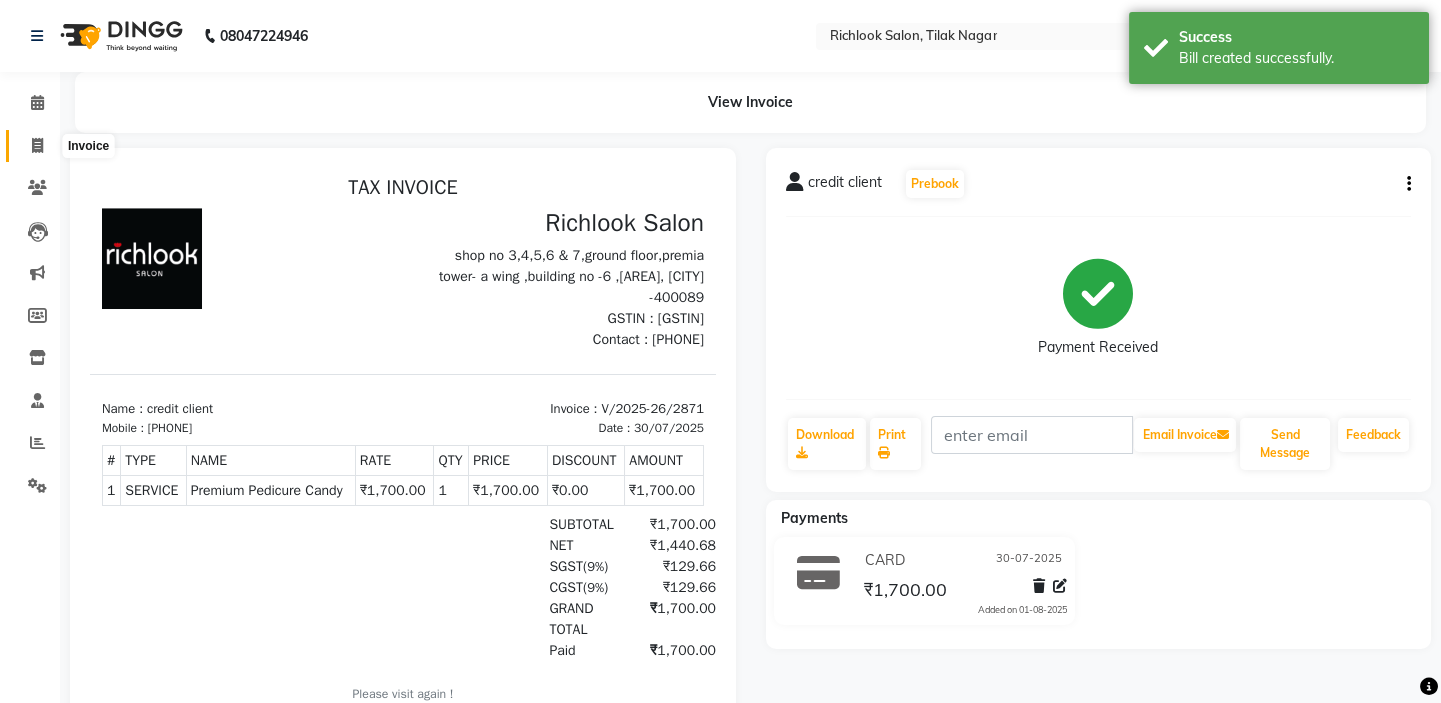 click 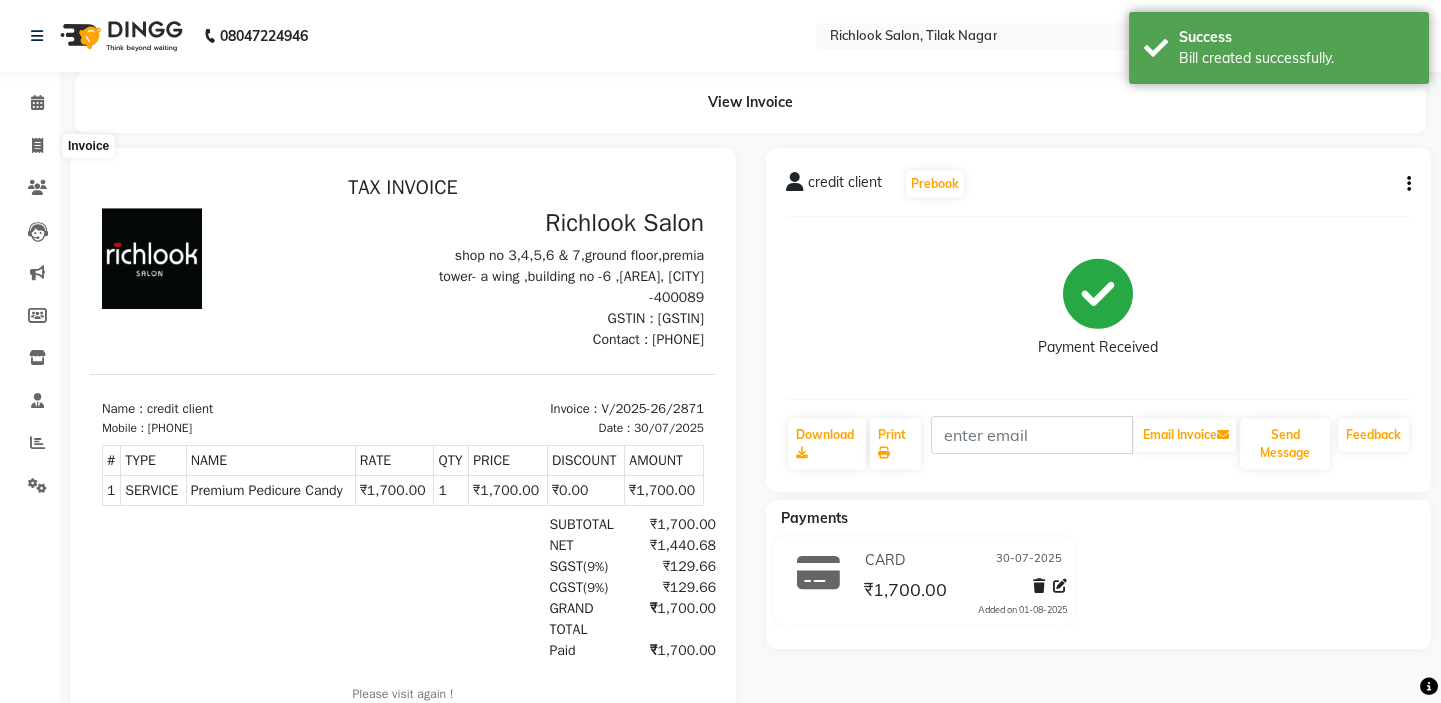 select on "6917" 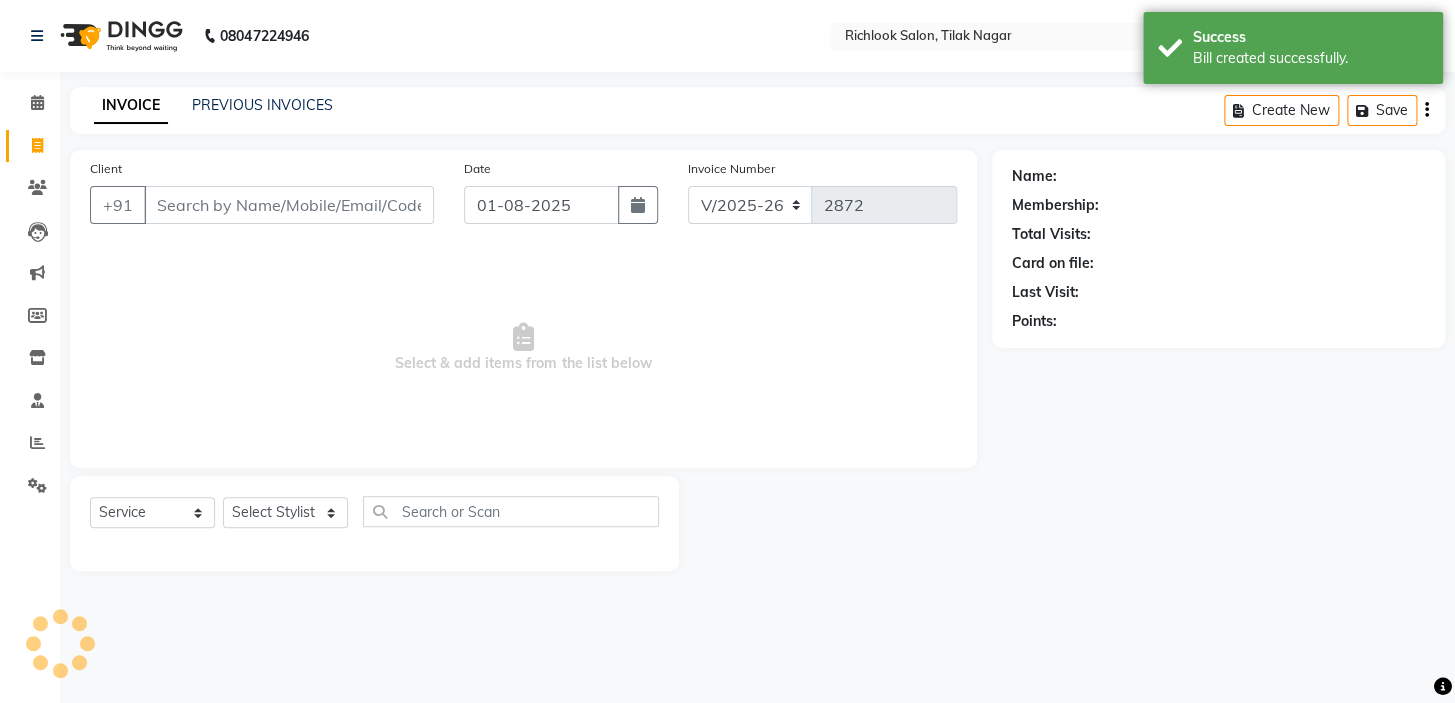 click on "Client" at bounding box center [289, 205] 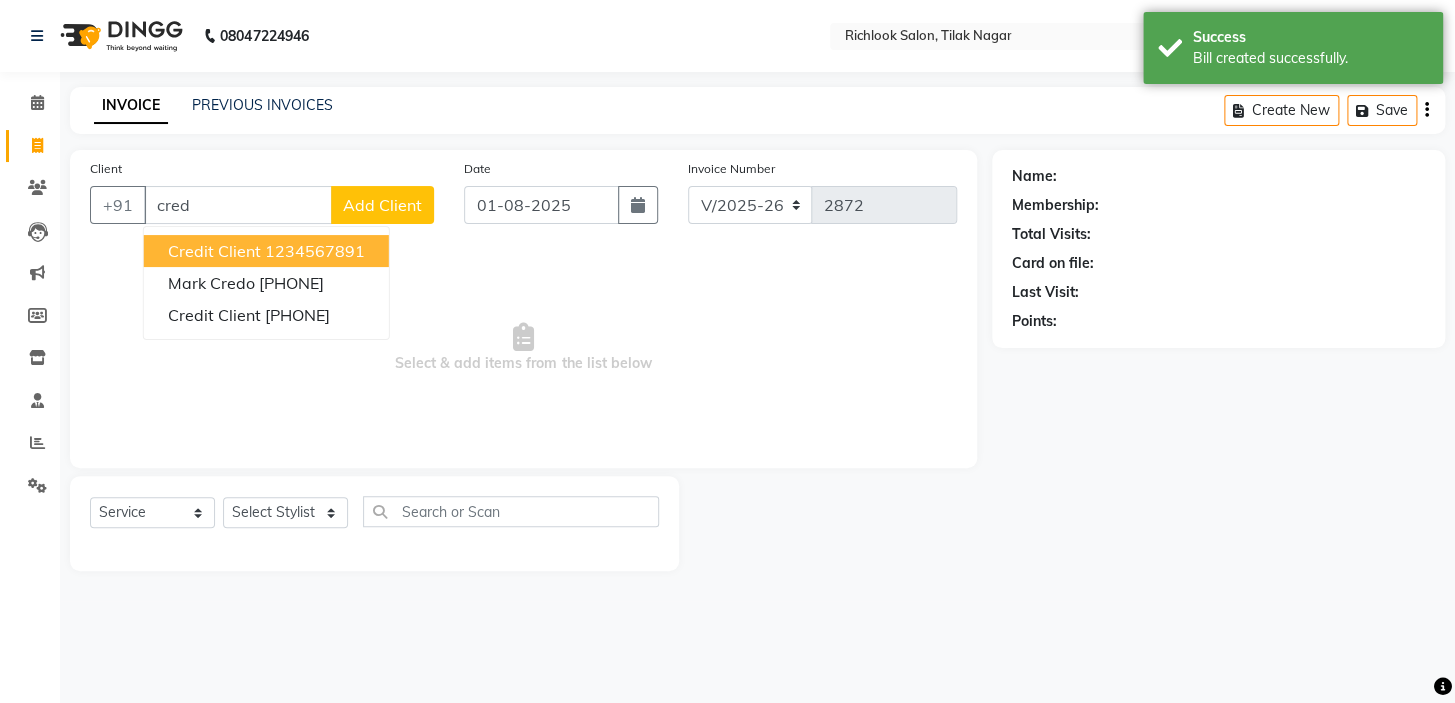 click on "credit client" at bounding box center [214, 251] 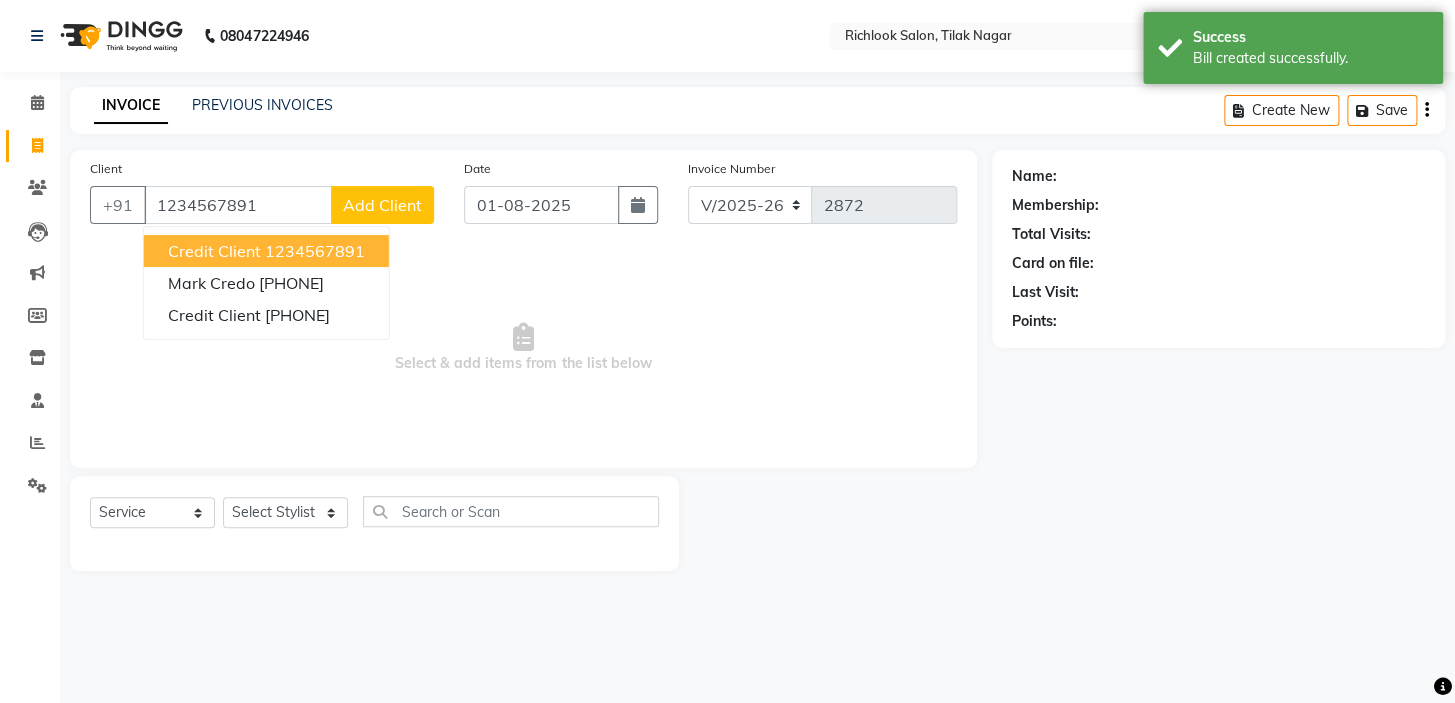 type on "1234567891" 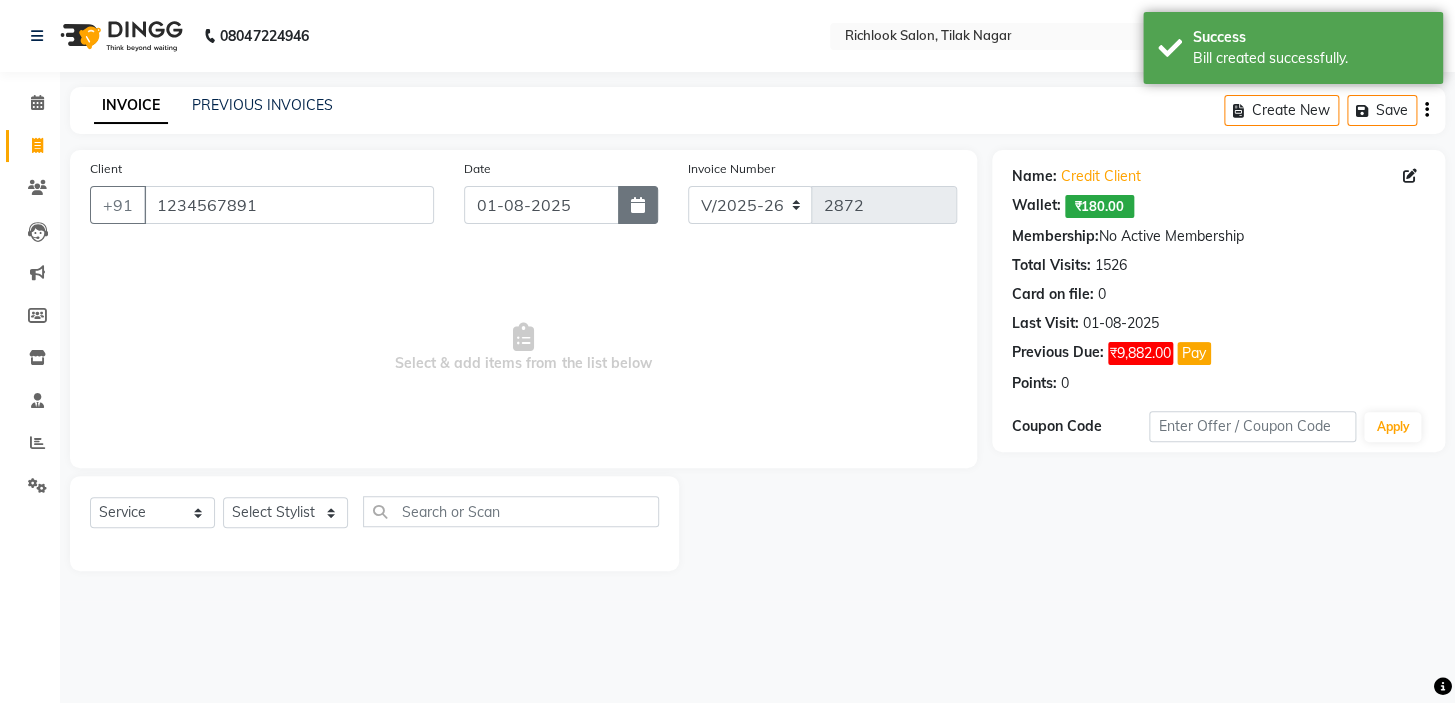 click 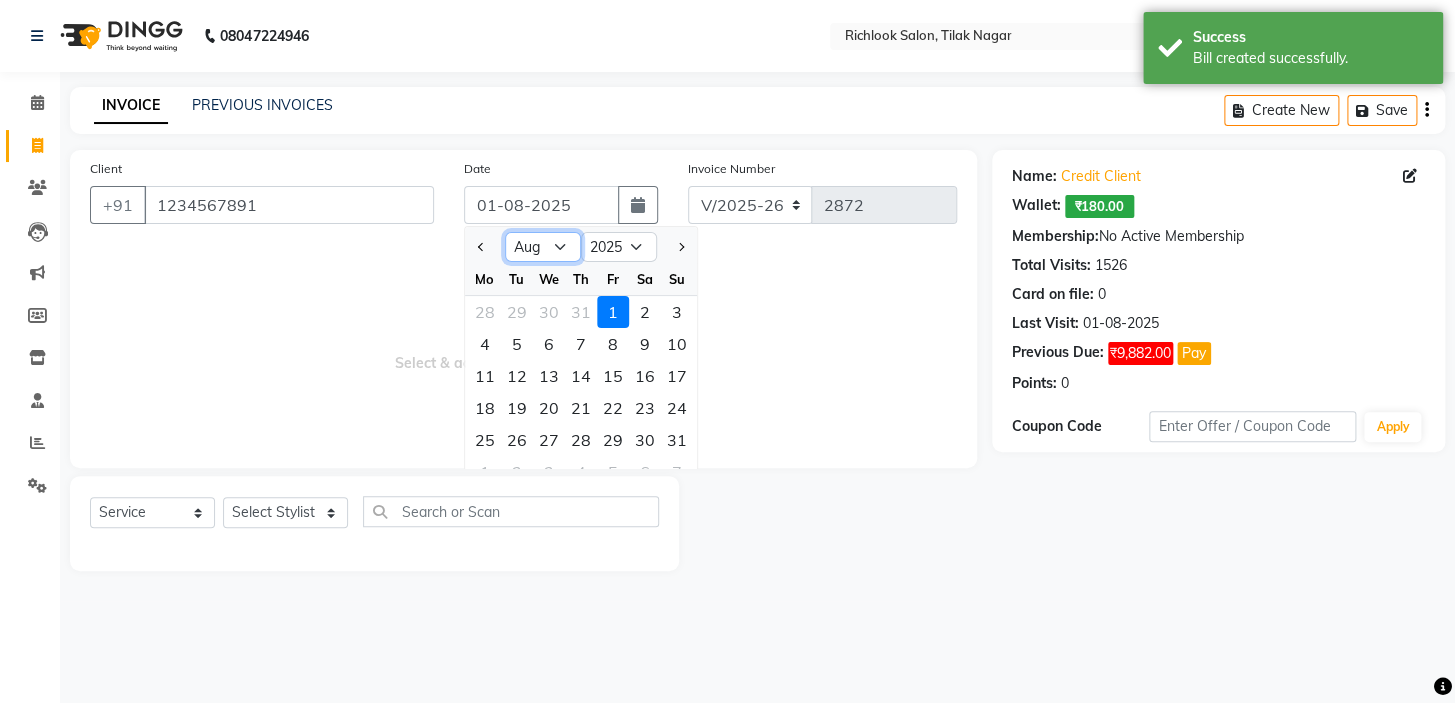 click on "Jan Feb Mar Apr May Jun Jul Aug Sep Oct Nov Dec" 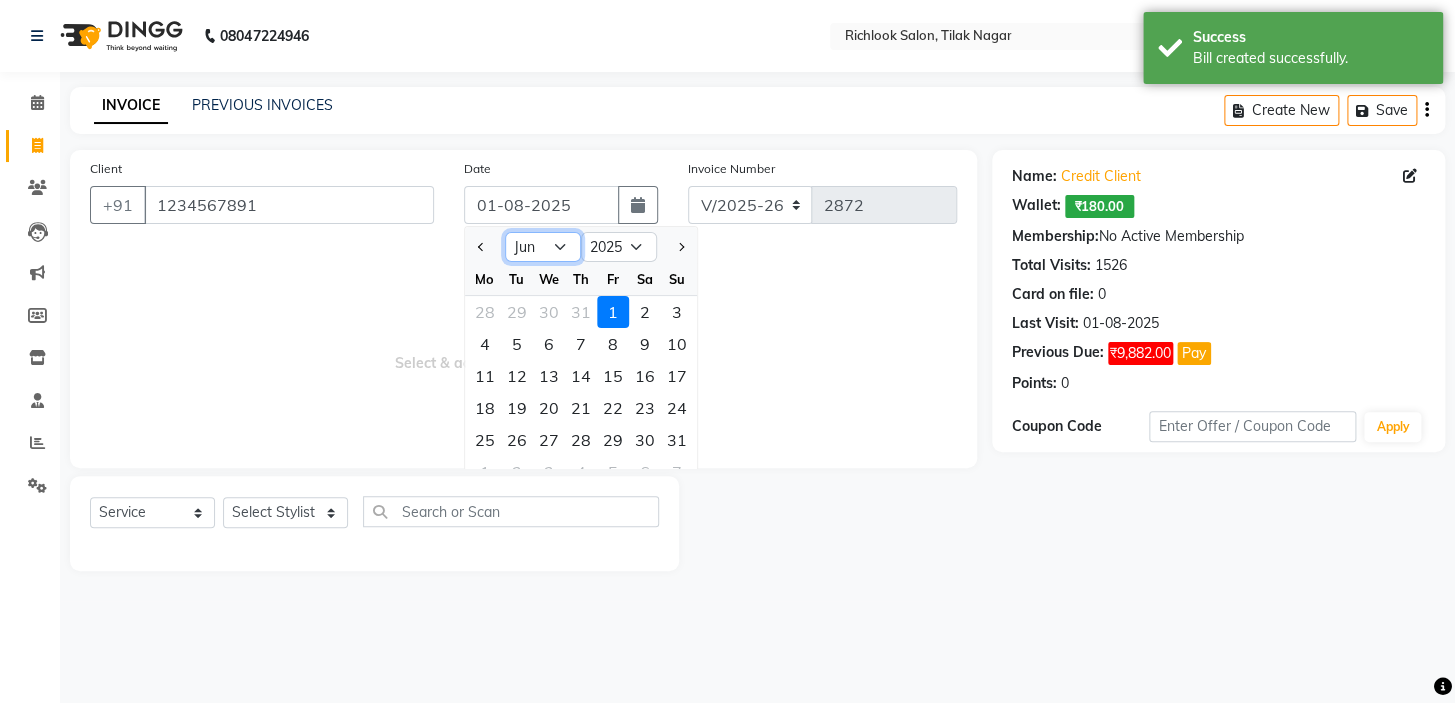 click on "Jan Feb Mar Apr May Jun Jul Aug Sep Oct Nov Dec" 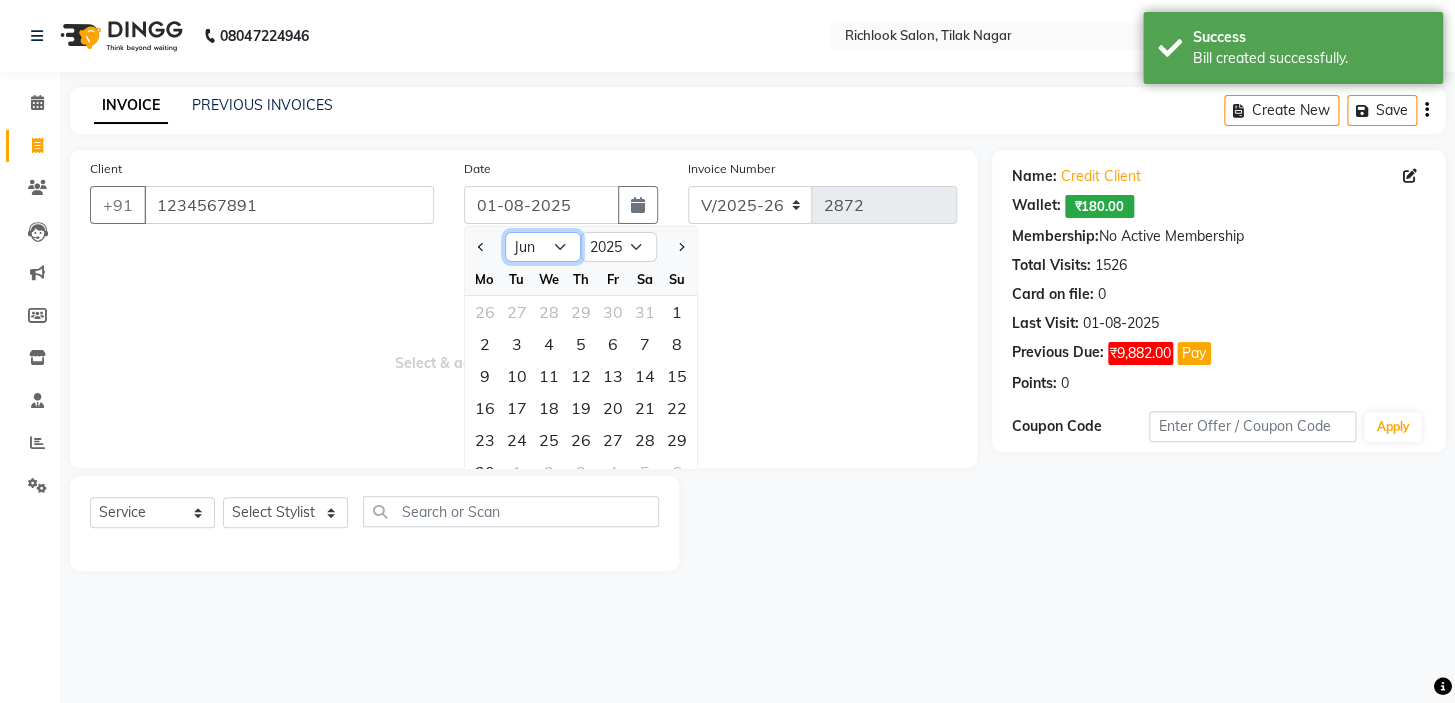 drag, startPoint x: 547, startPoint y: 243, endPoint x: 547, endPoint y: 260, distance: 17 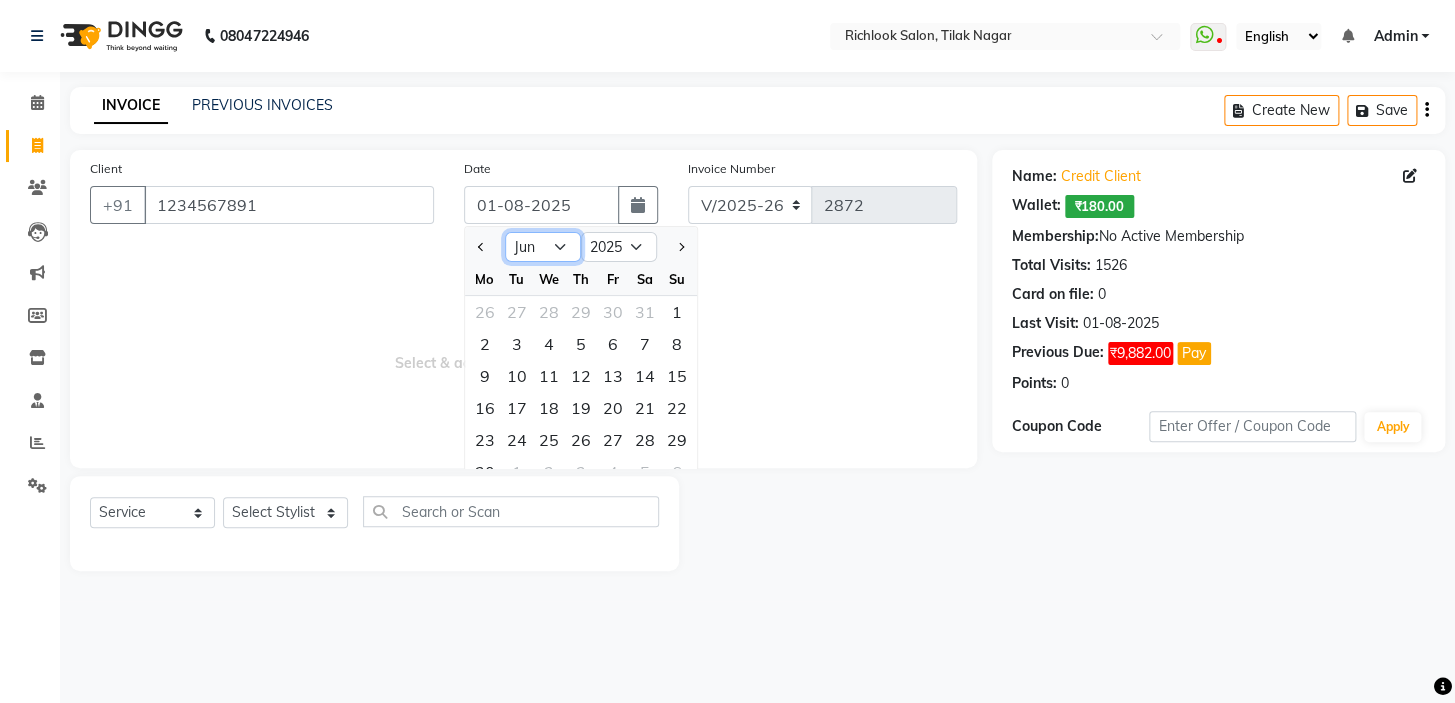 select on "7" 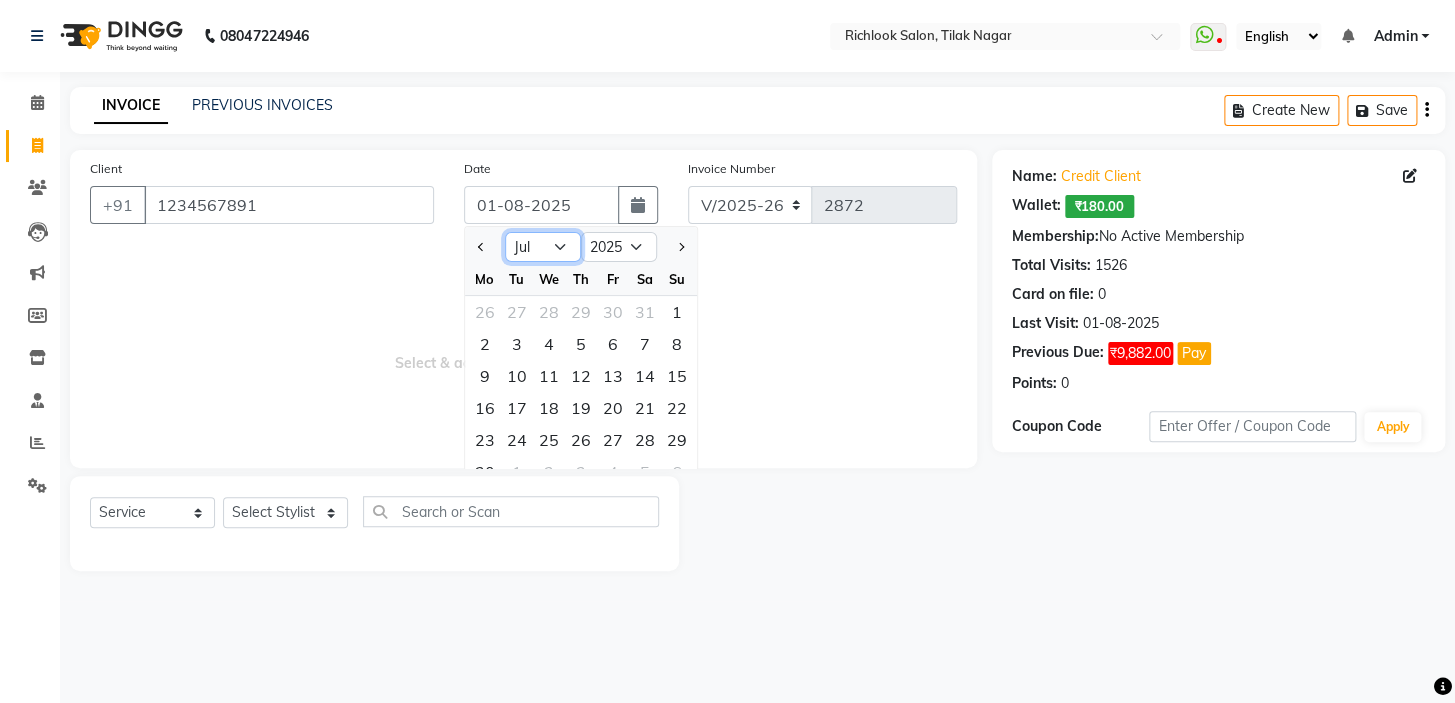click on "Jan Feb Mar Apr May Jun Jul Aug Sep Oct Nov Dec" 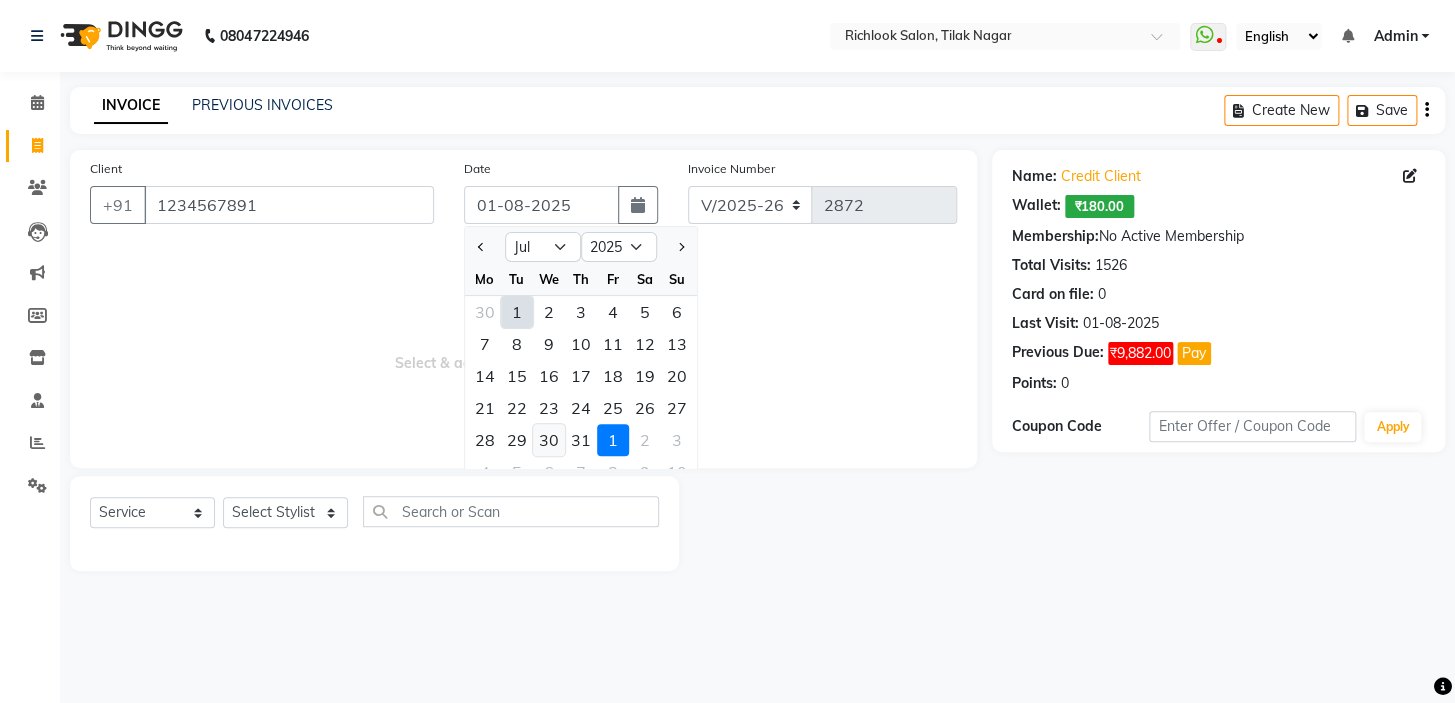 click on "30" 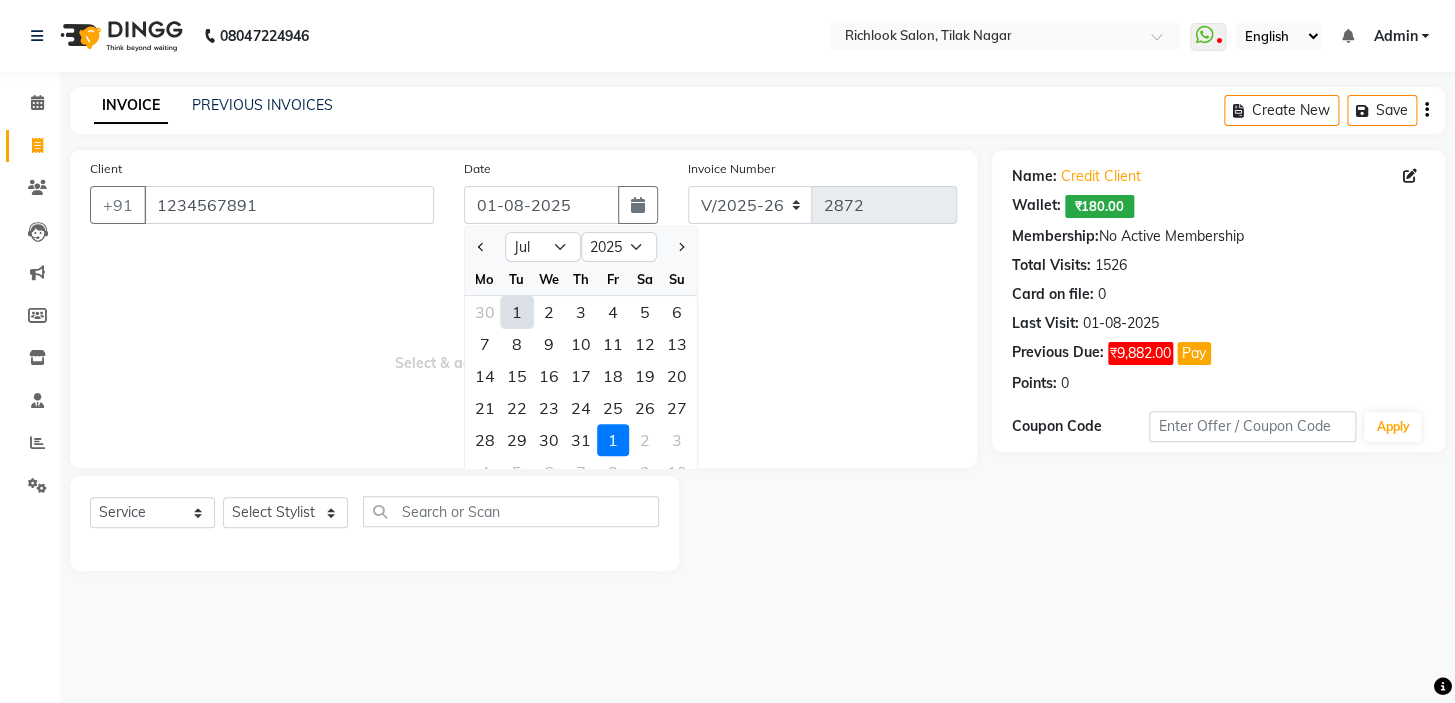 type on "30-07-2025" 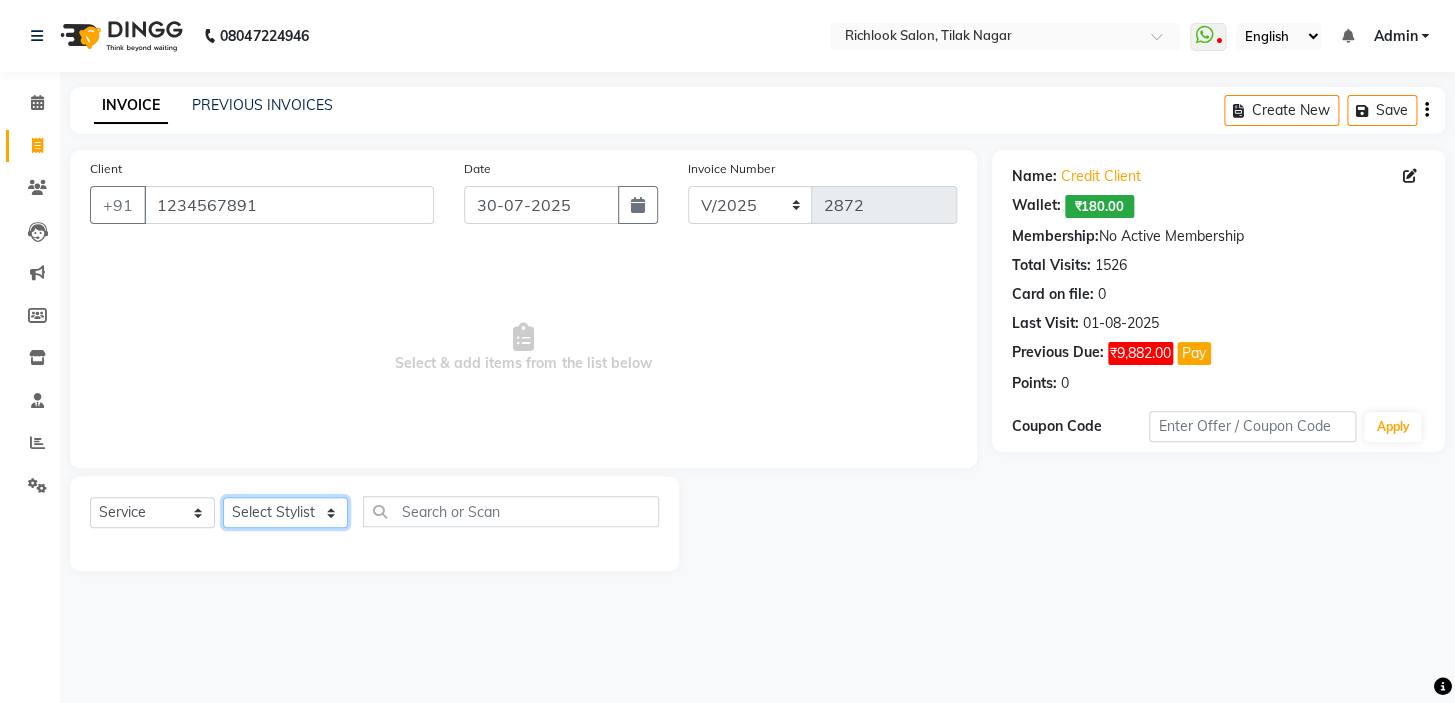 click on "Select Stylist [NAME] [NAME] [NAME] [NAME] [NAME]  [NAME] [NAME]   [NAME] [NAME]   [NAME]" 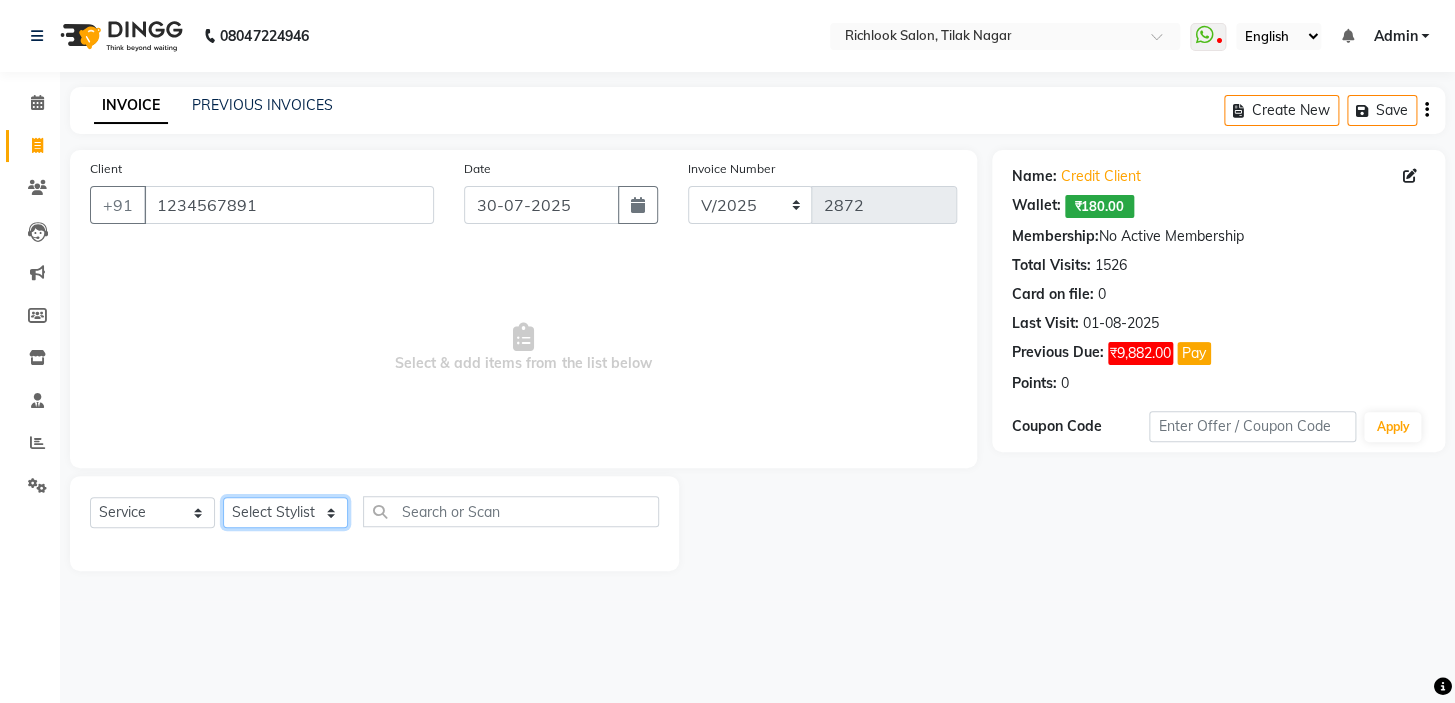 click on "Select Stylist [NAME] [NAME] [NAME] [NAME] [NAME]  [NAME] [NAME]   [NAME] [NAME]   [NAME]" 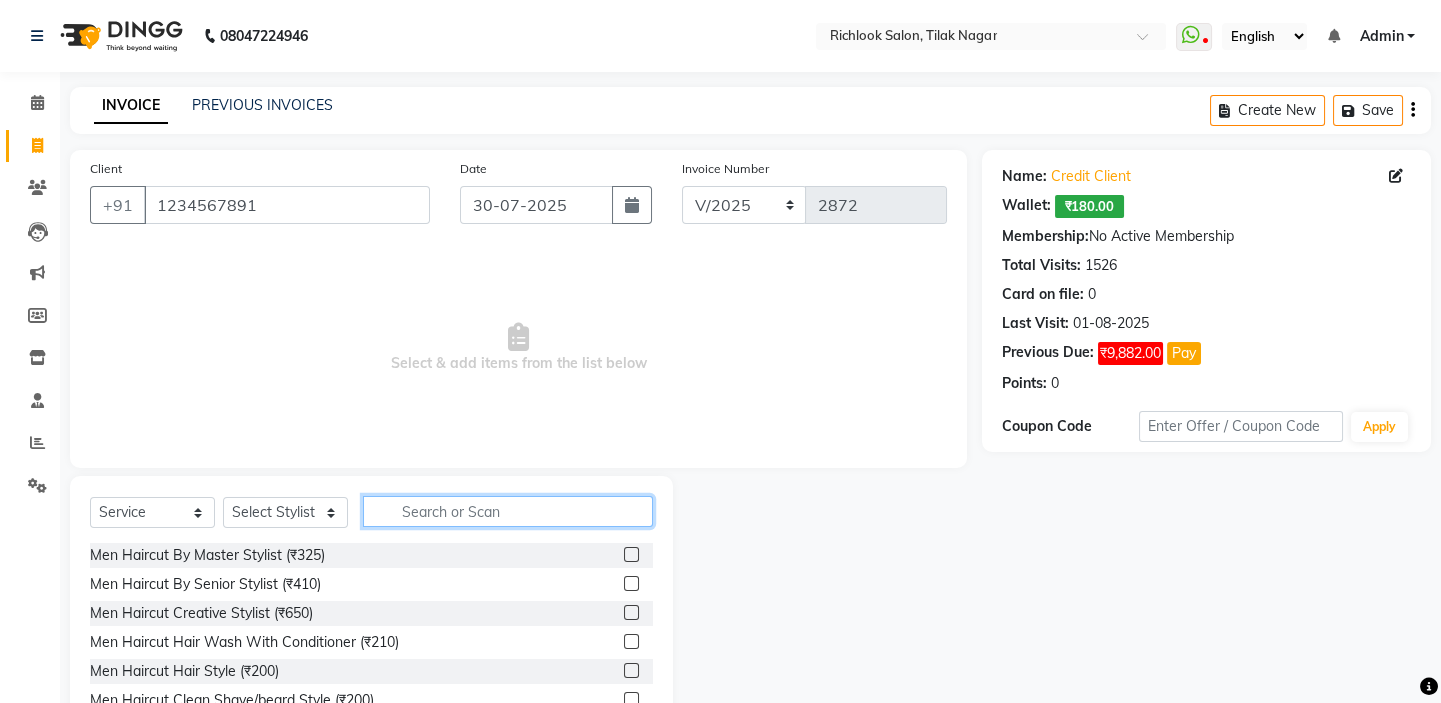 click 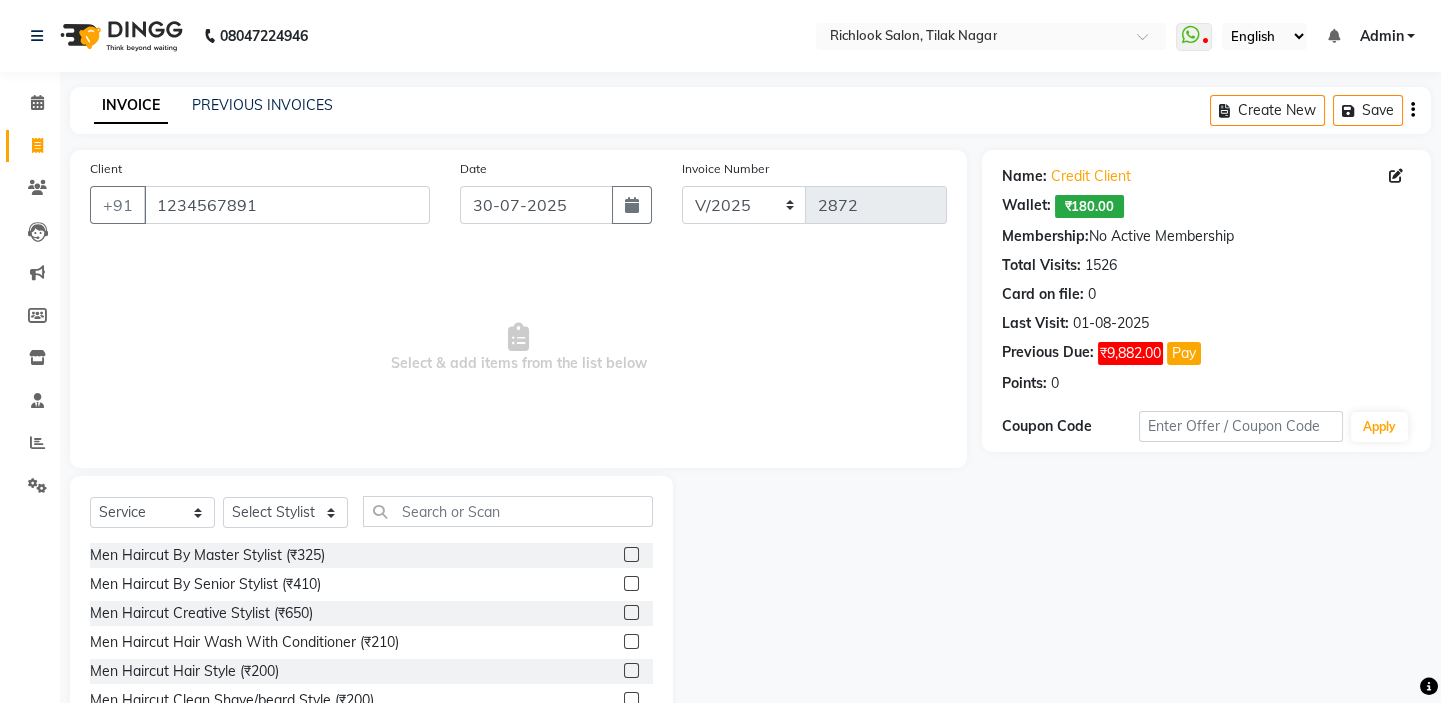 click on "Select  Service  Product  Membership  Package Voucher Prepaid Gift Card  Select Stylist [NAME] [NAME] [NAME] [NAME] [NAME]  [NAME]   [NAME]   [NAME]   [NAME]" 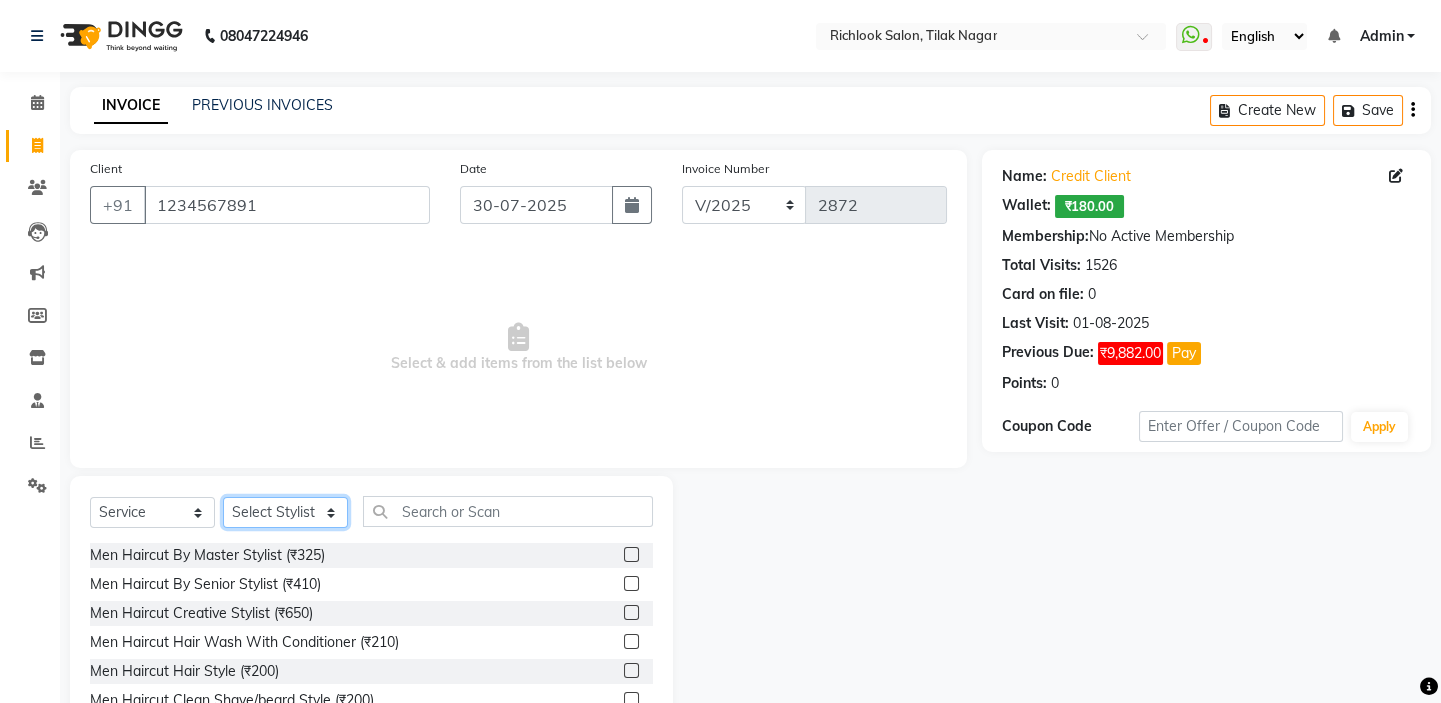 click on "Select Stylist [NAME] [NAME] [NAME] [NAME] [NAME]  [NAME] [NAME]   [NAME] [NAME]   [NAME]" 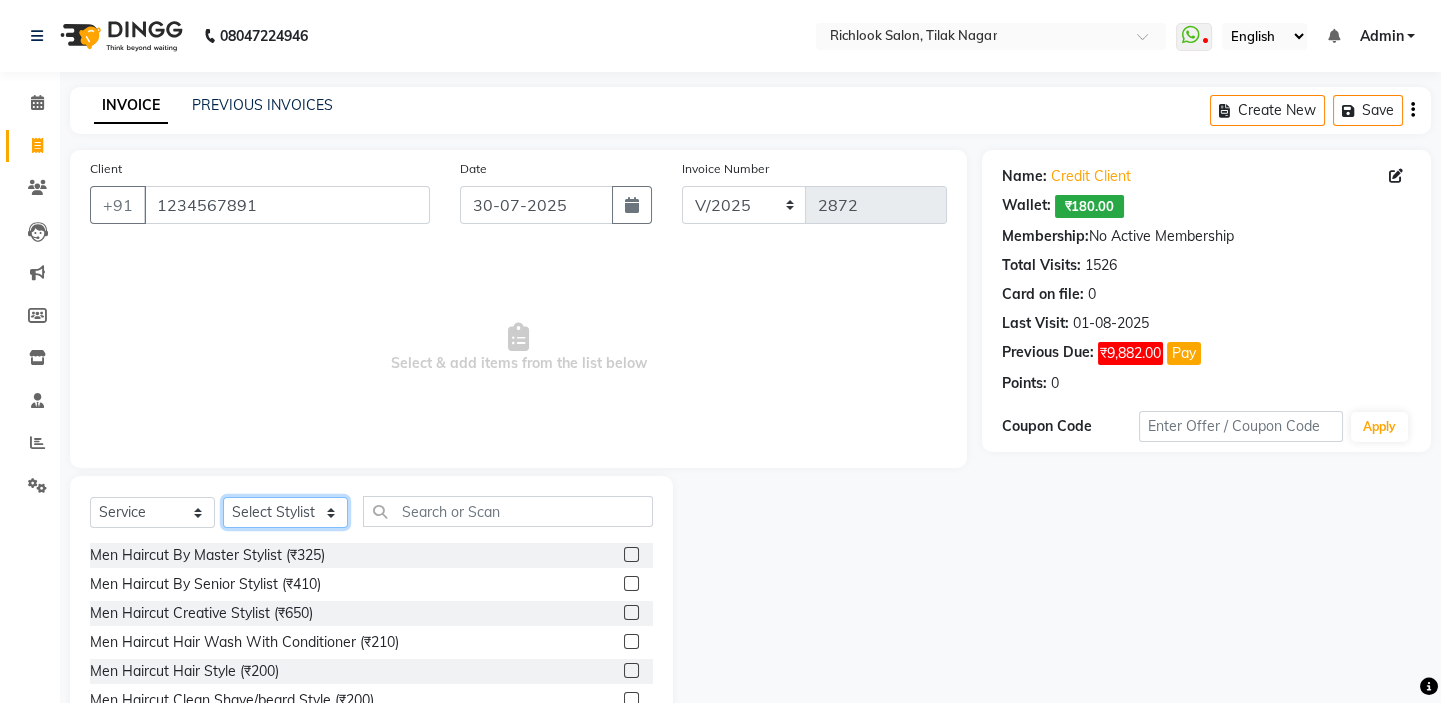 select on "65653" 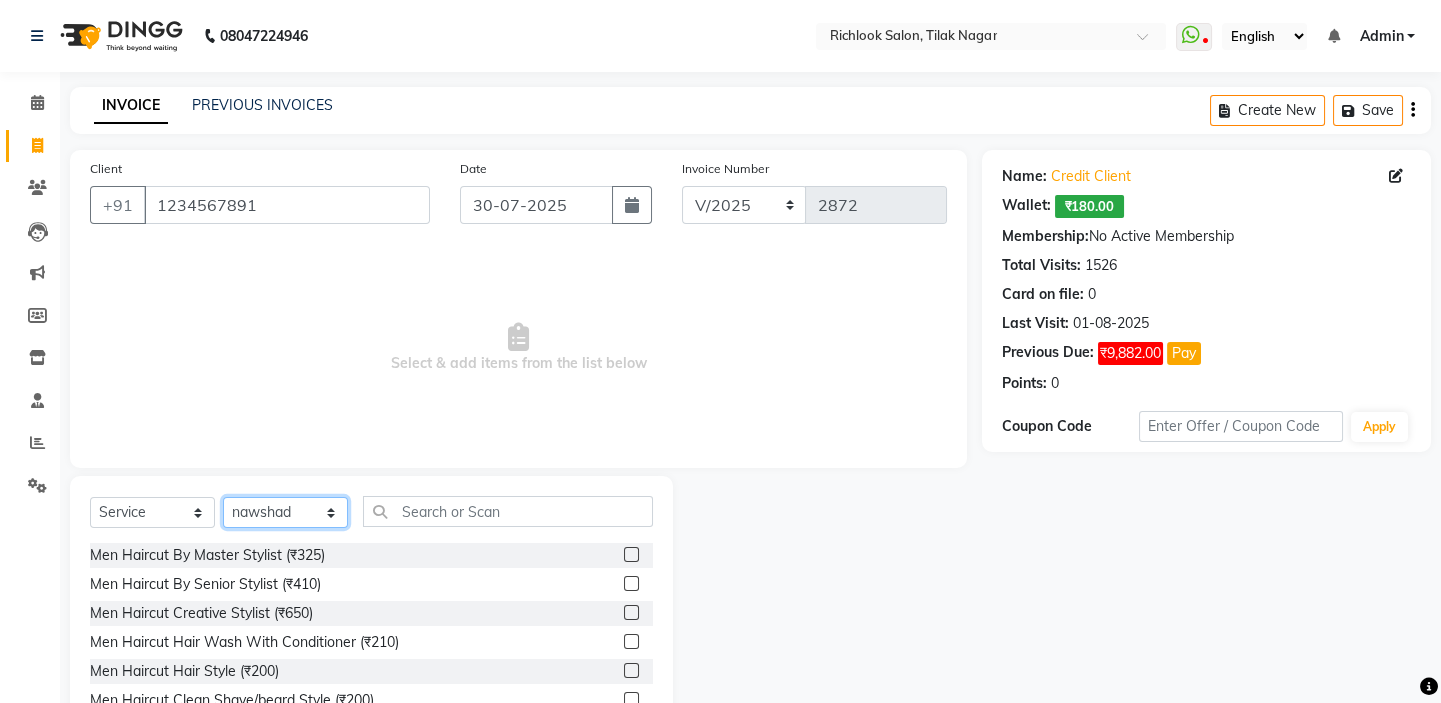 click on "Select Stylist [NAME] [NAME] [NAME] [NAME] [NAME]  [NAME] [NAME]   [NAME] [NAME]   [NAME]" 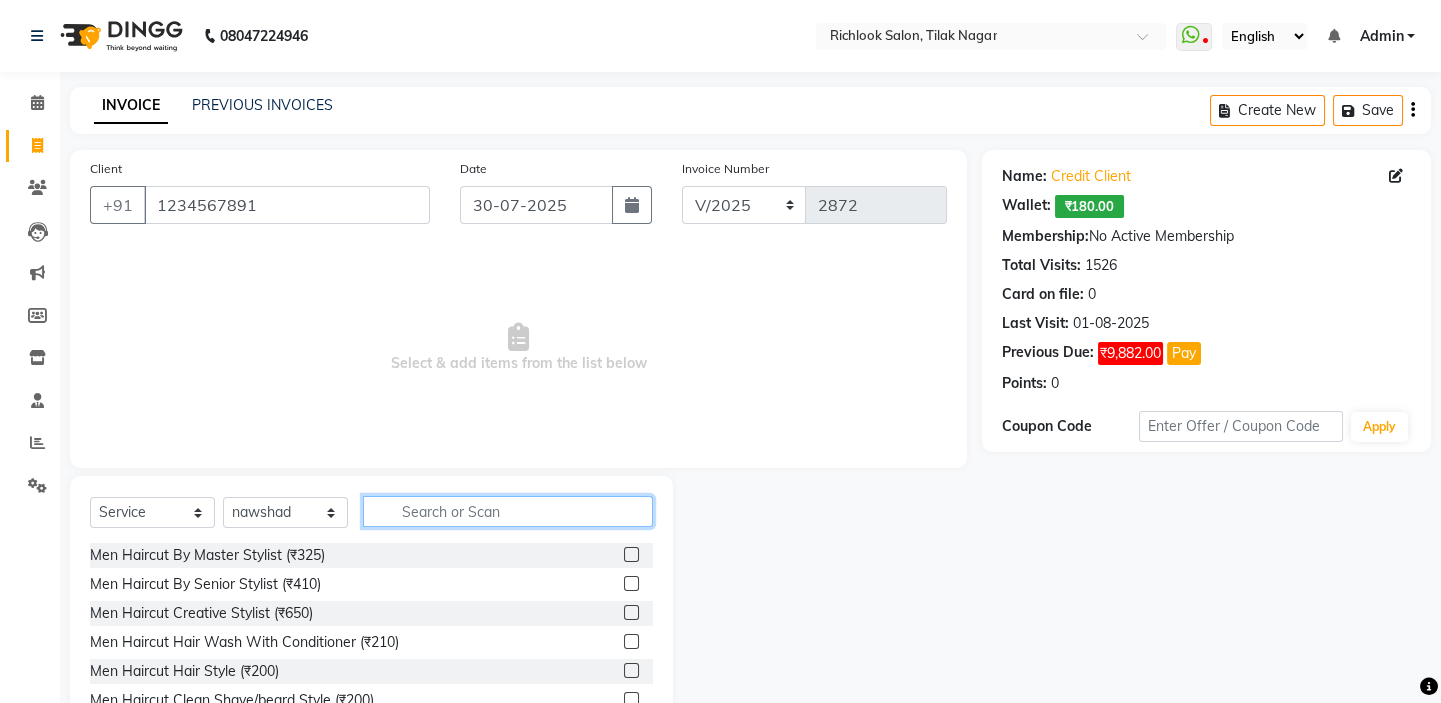 click 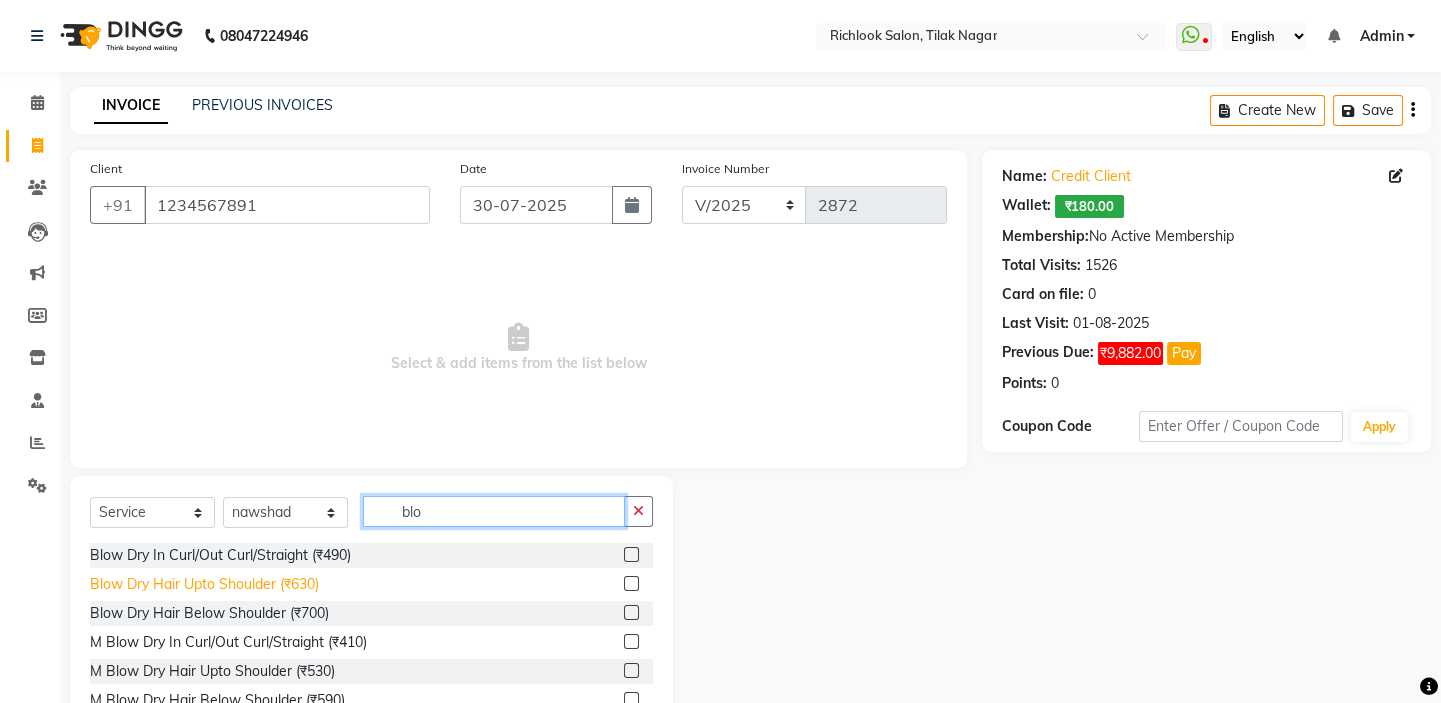 type on "blo" 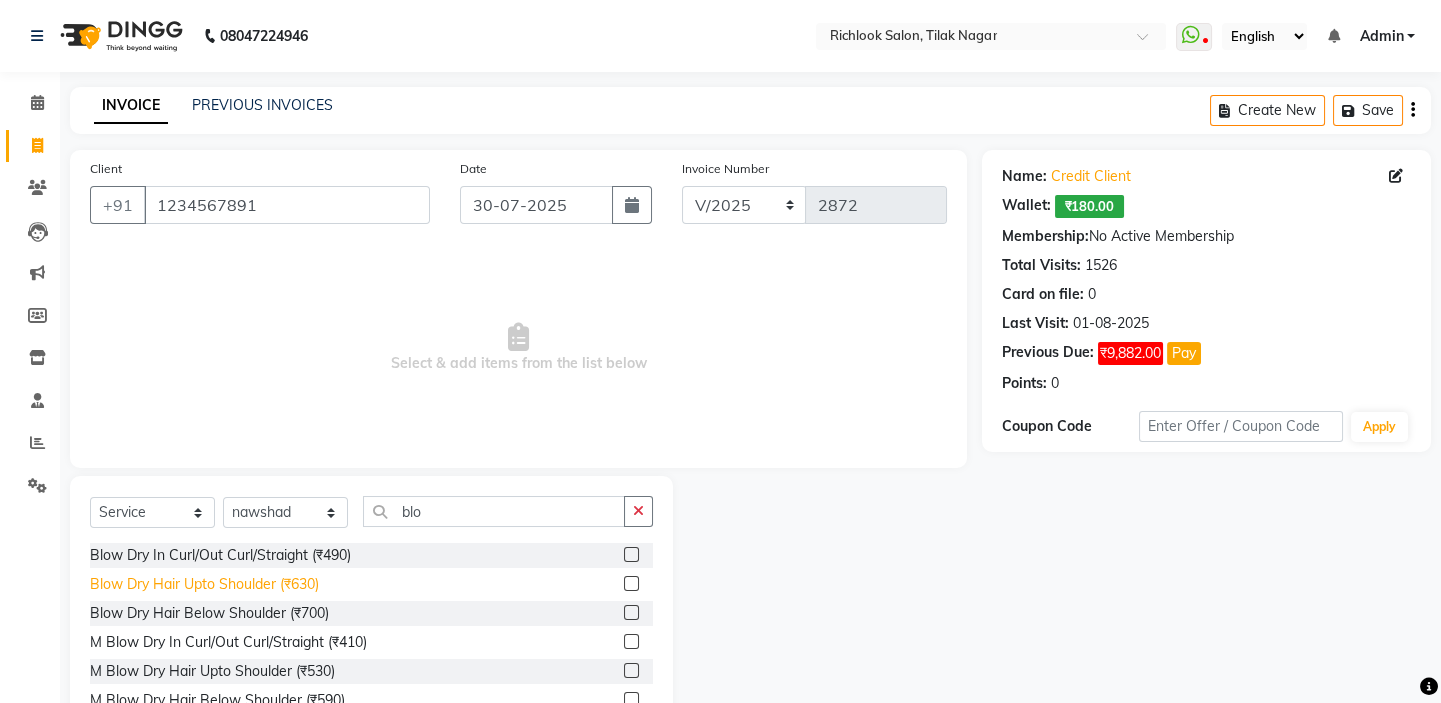 click on "Blow Dry Hair Upto Shoulder (₹630)" 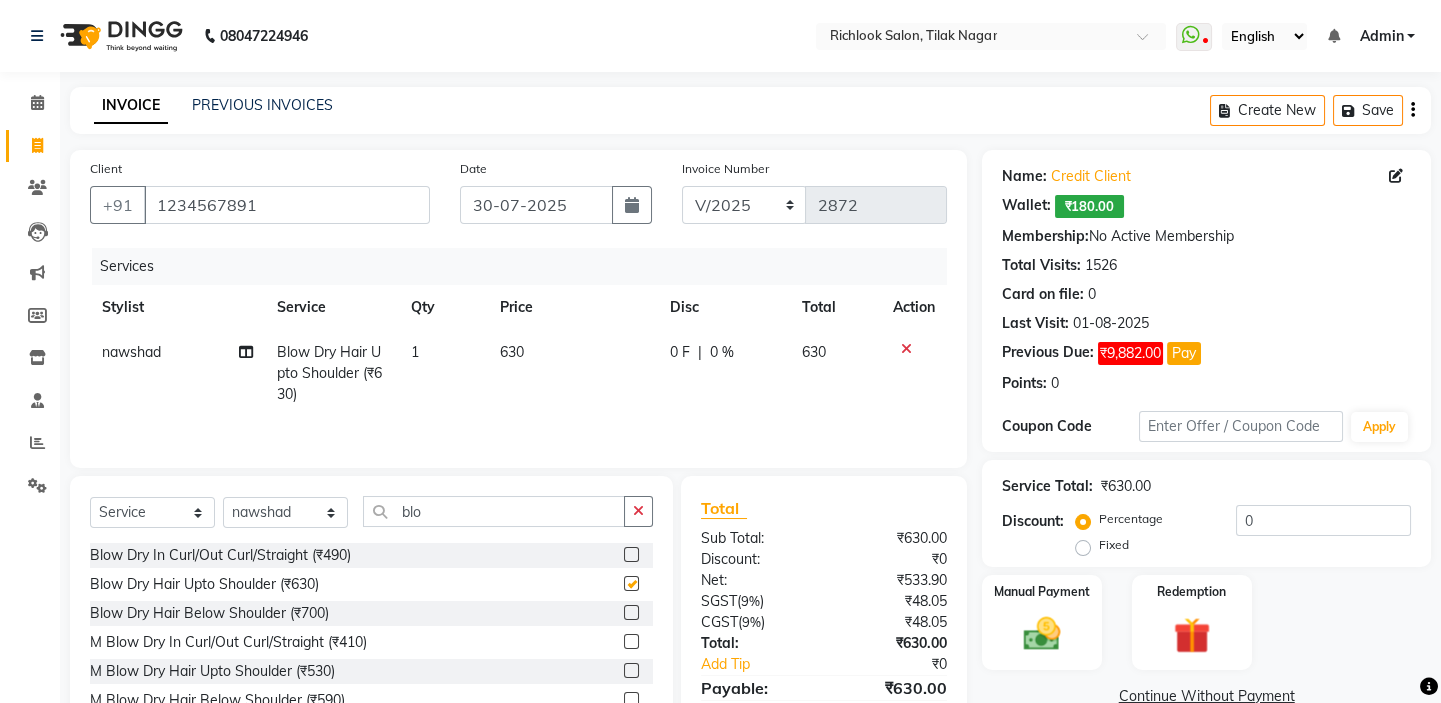 checkbox on "false" 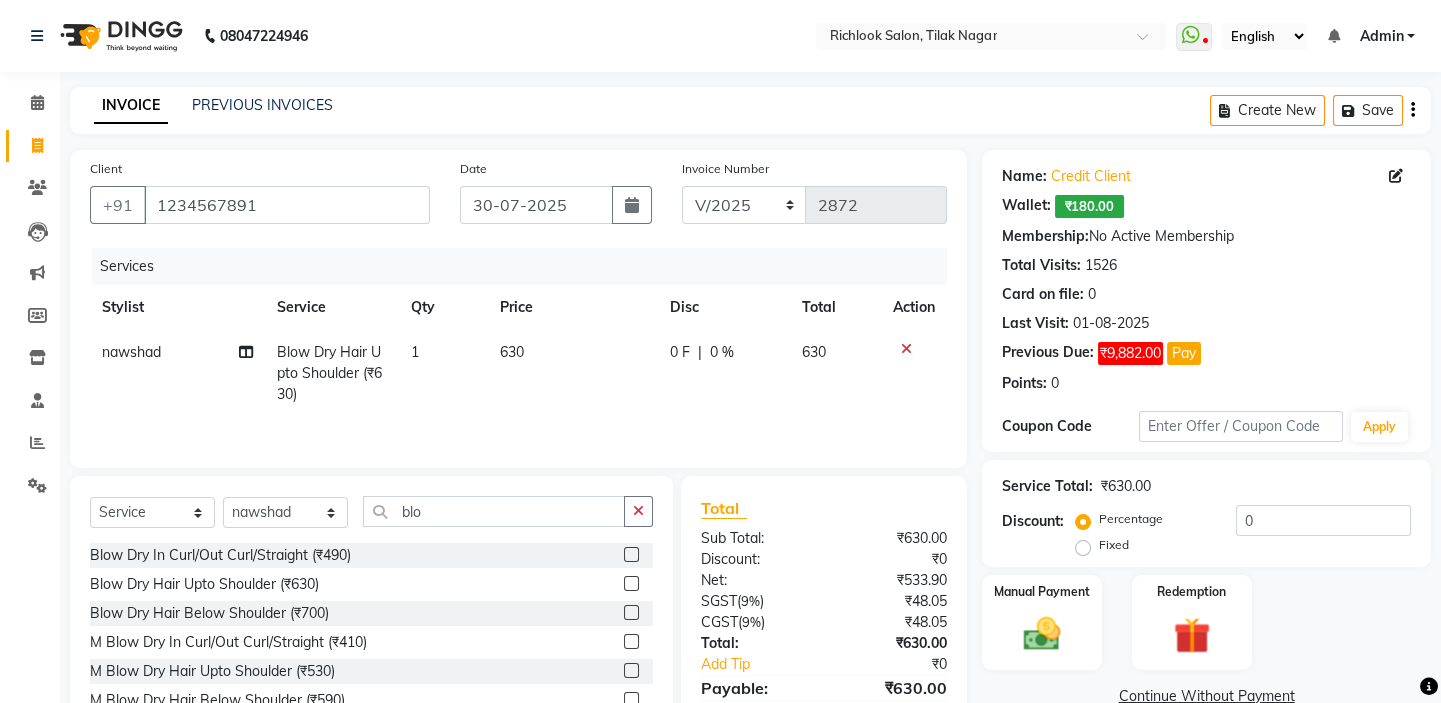 click on "[PRICE]" 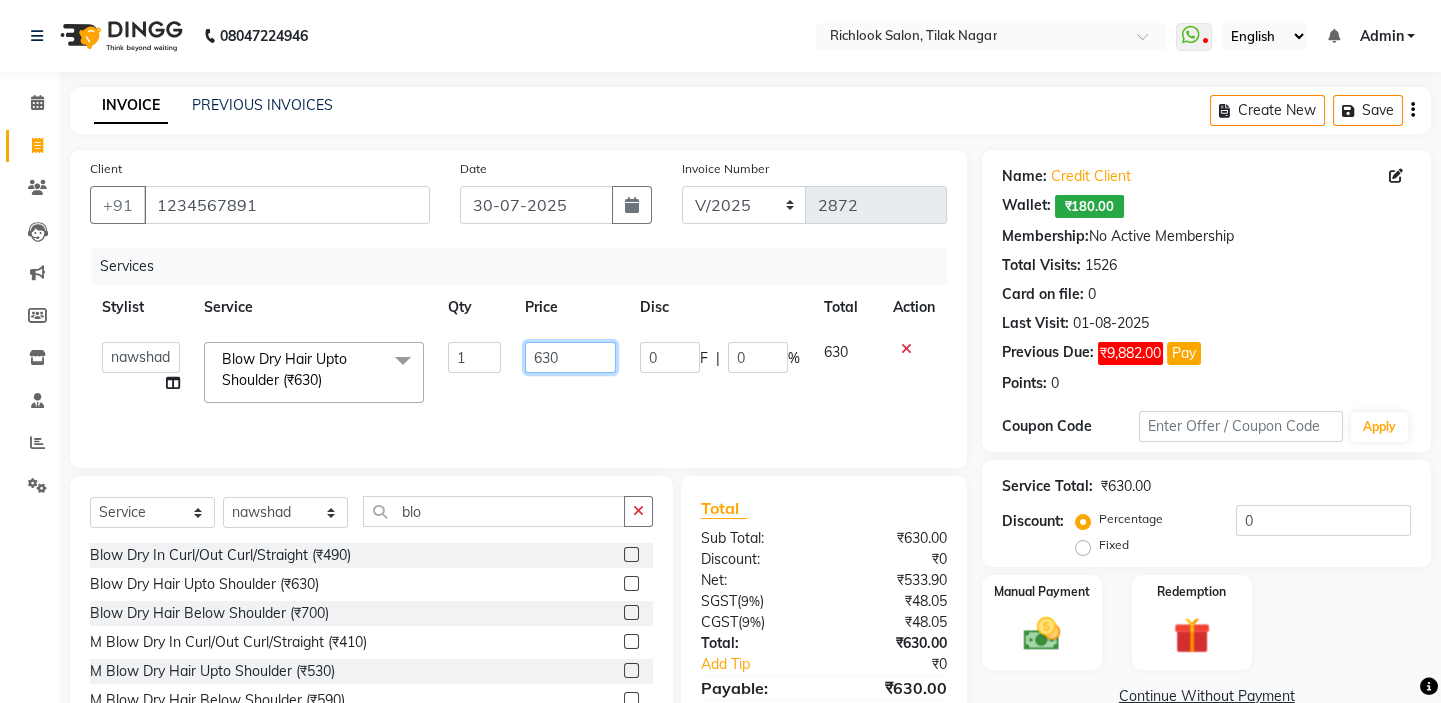 drag, startPoint x: 524, startPoint y: 359, endPoint x: 257, endPoint y: 350, distance: 267.15164 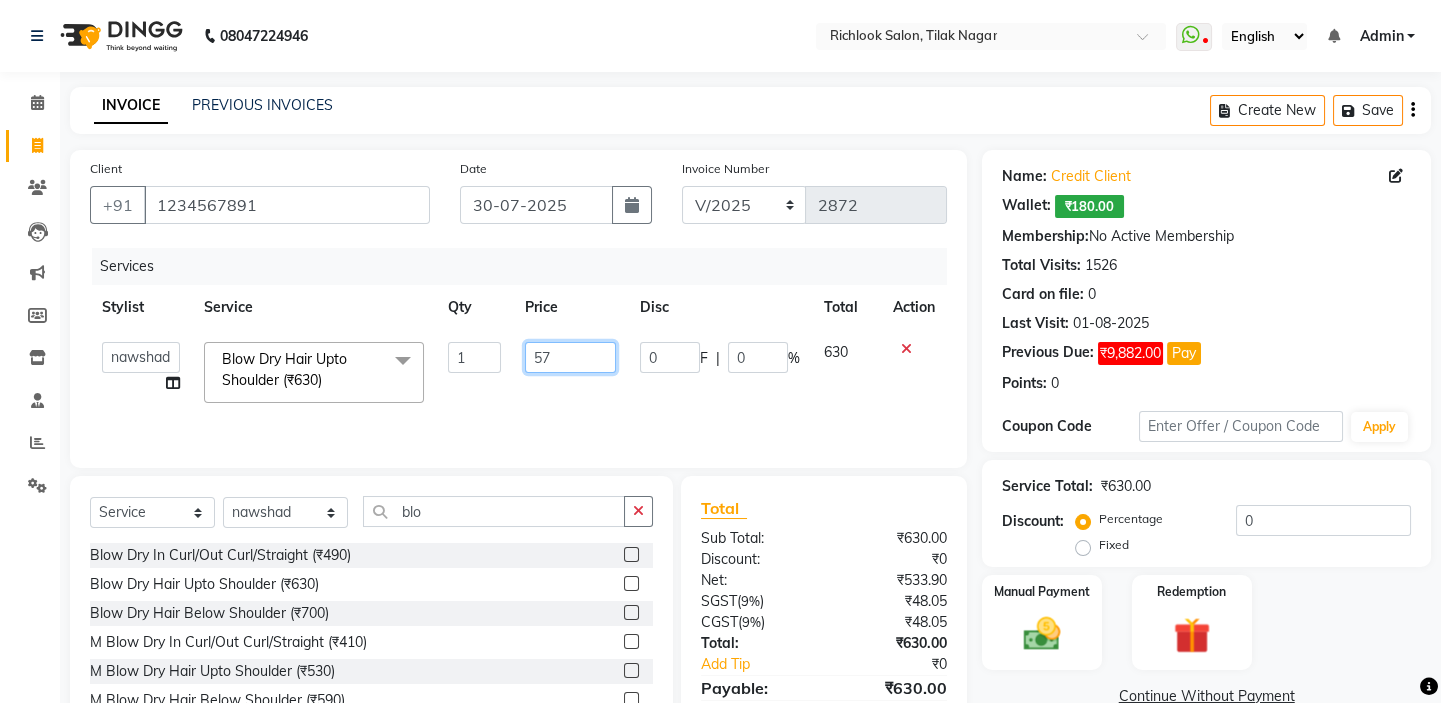 type on "570" 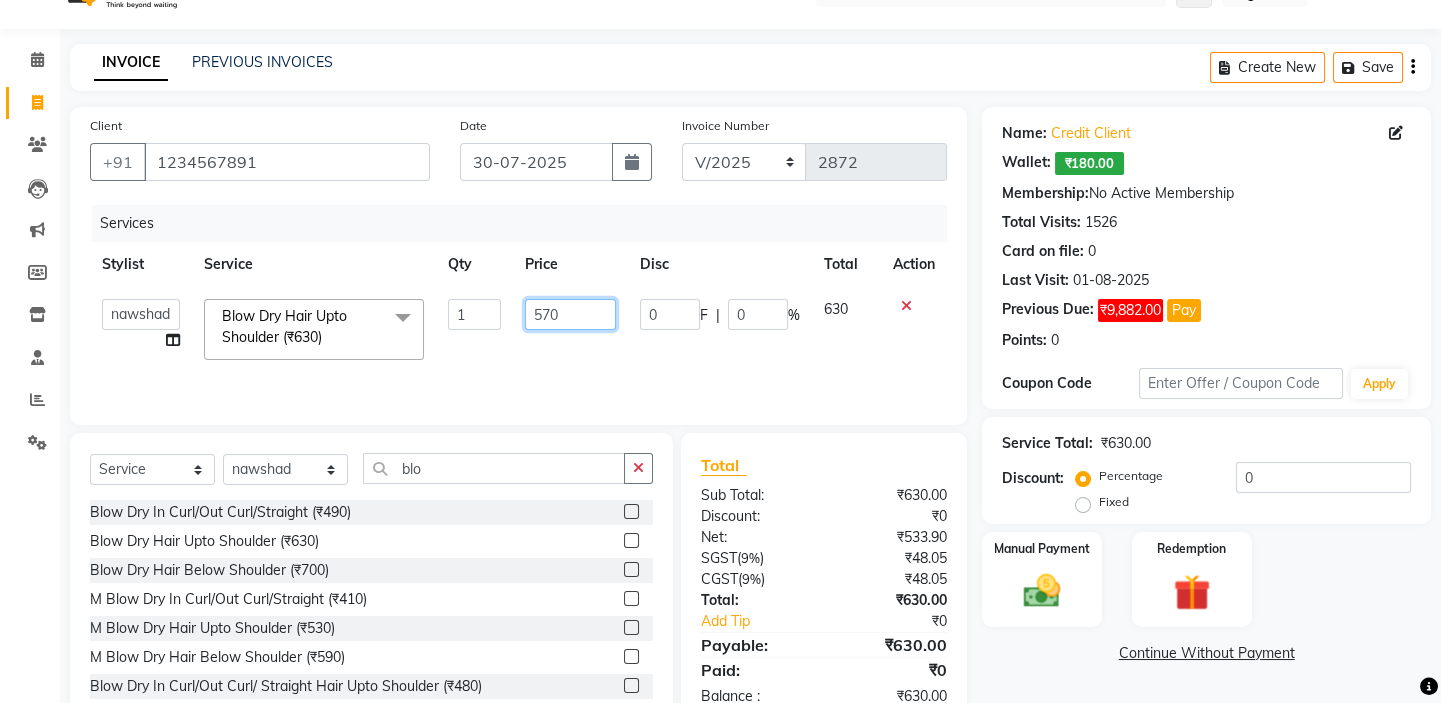 scroll, scrollTop: 99, scrollLeft: 0, axis: vertical 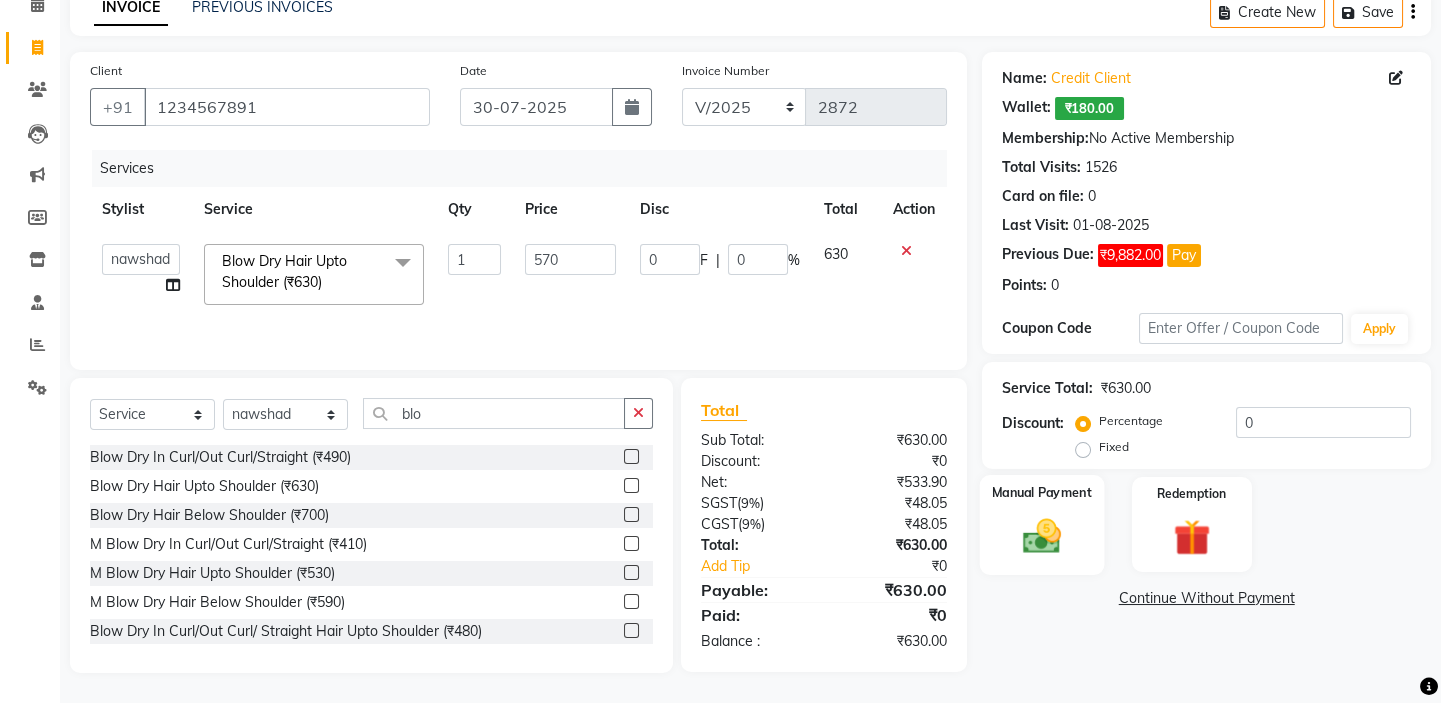 click 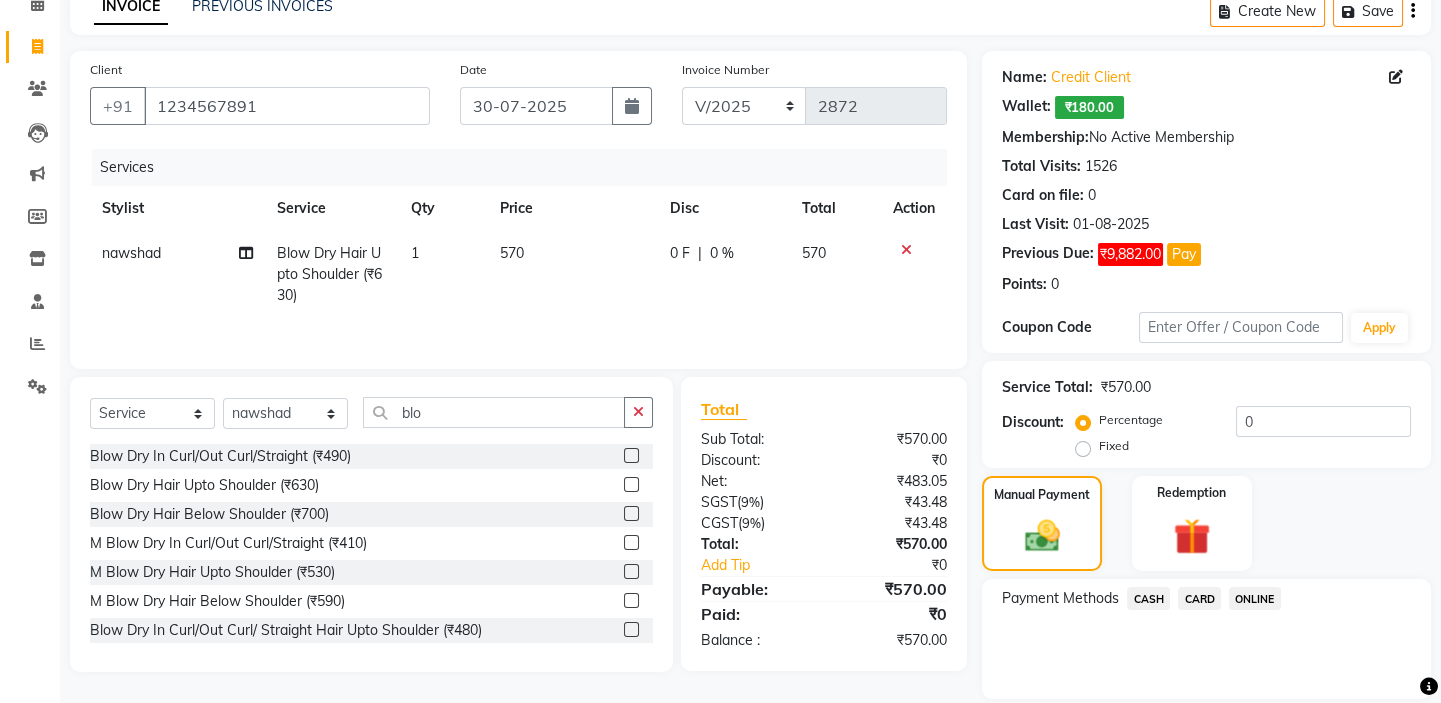 click on "CARD" 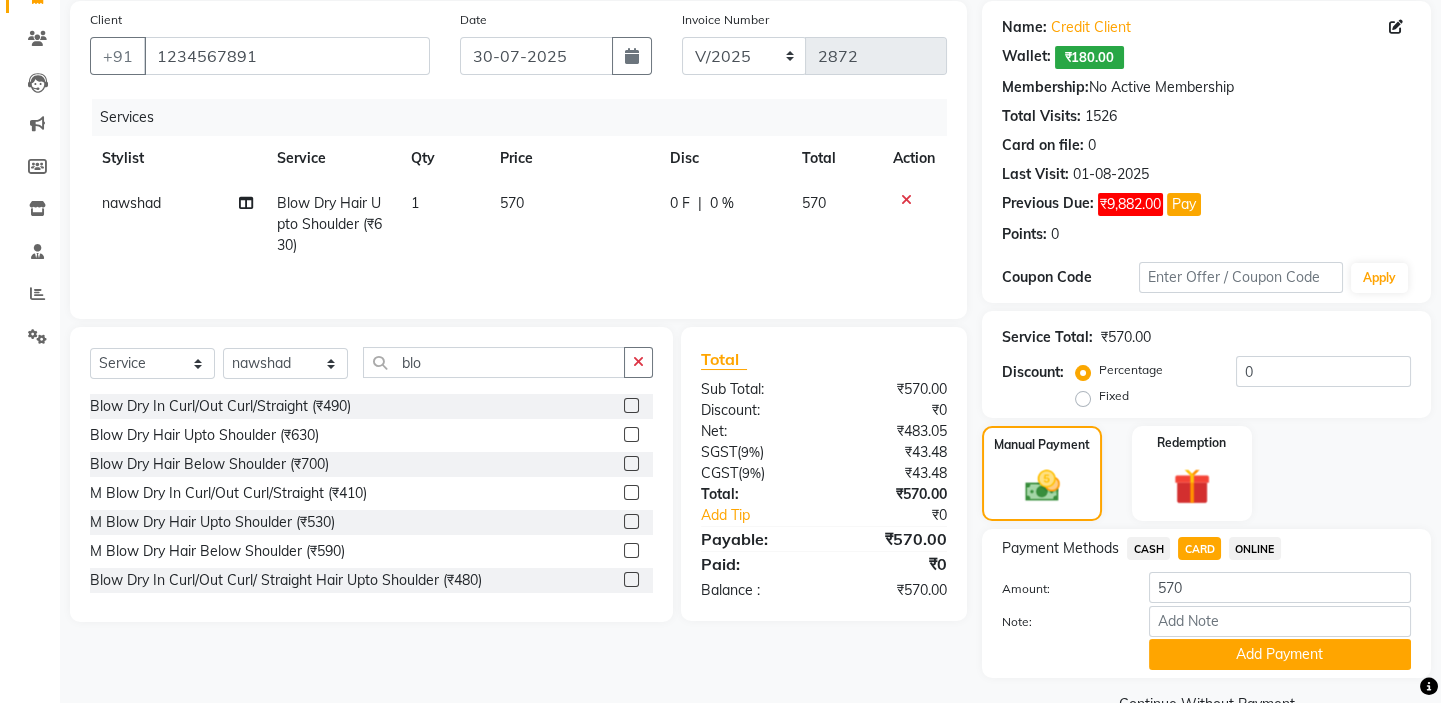 scroll, scrollTop: 195, scrollLeft: 0, axis: vertical 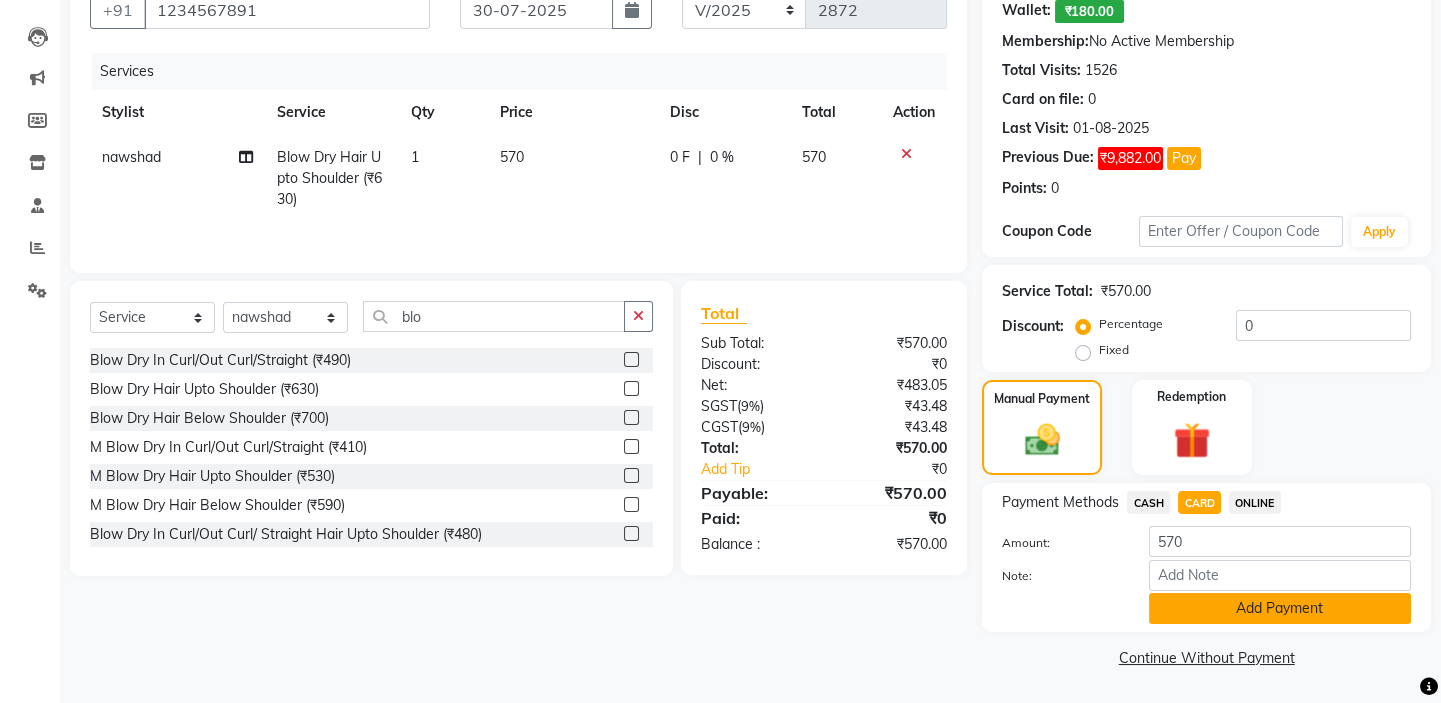 click on "Add Payment" 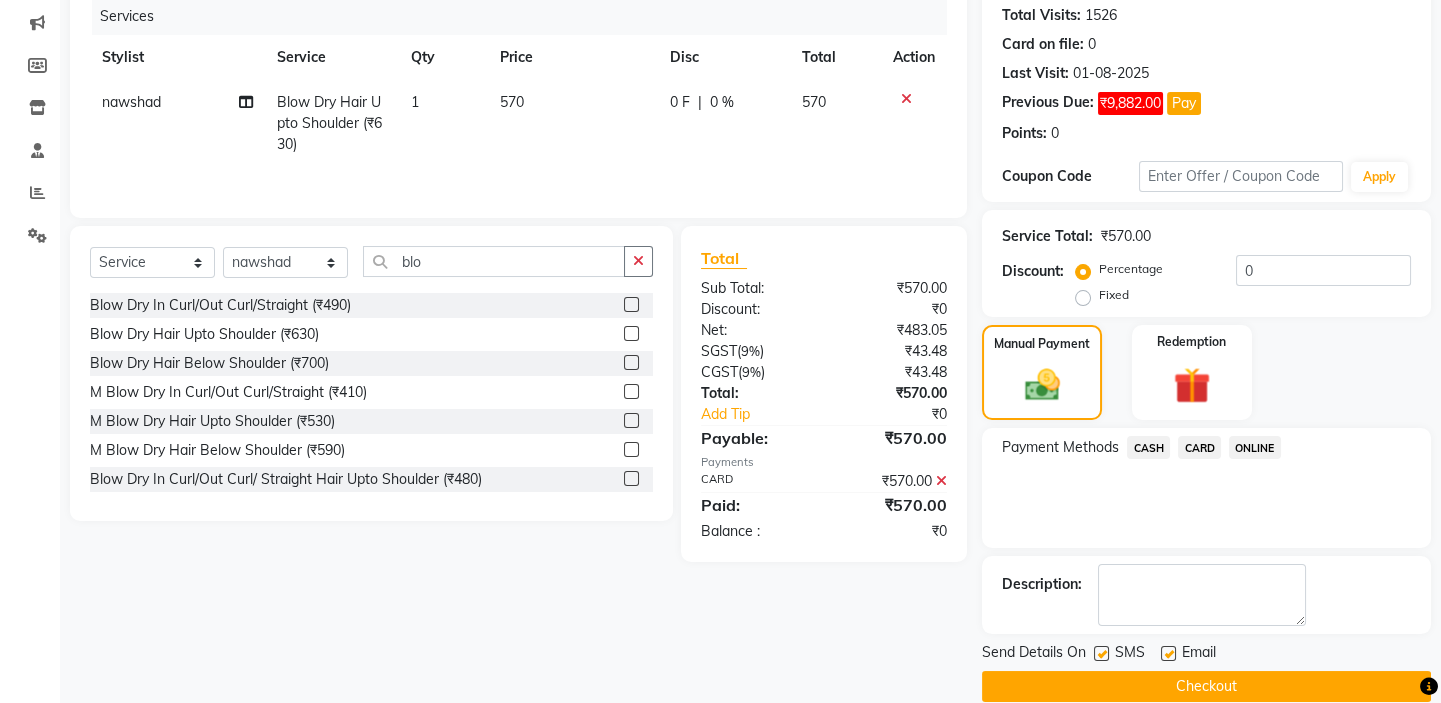 scroll, scrollTop: 279, scrollLeft: 0, axis: vertical 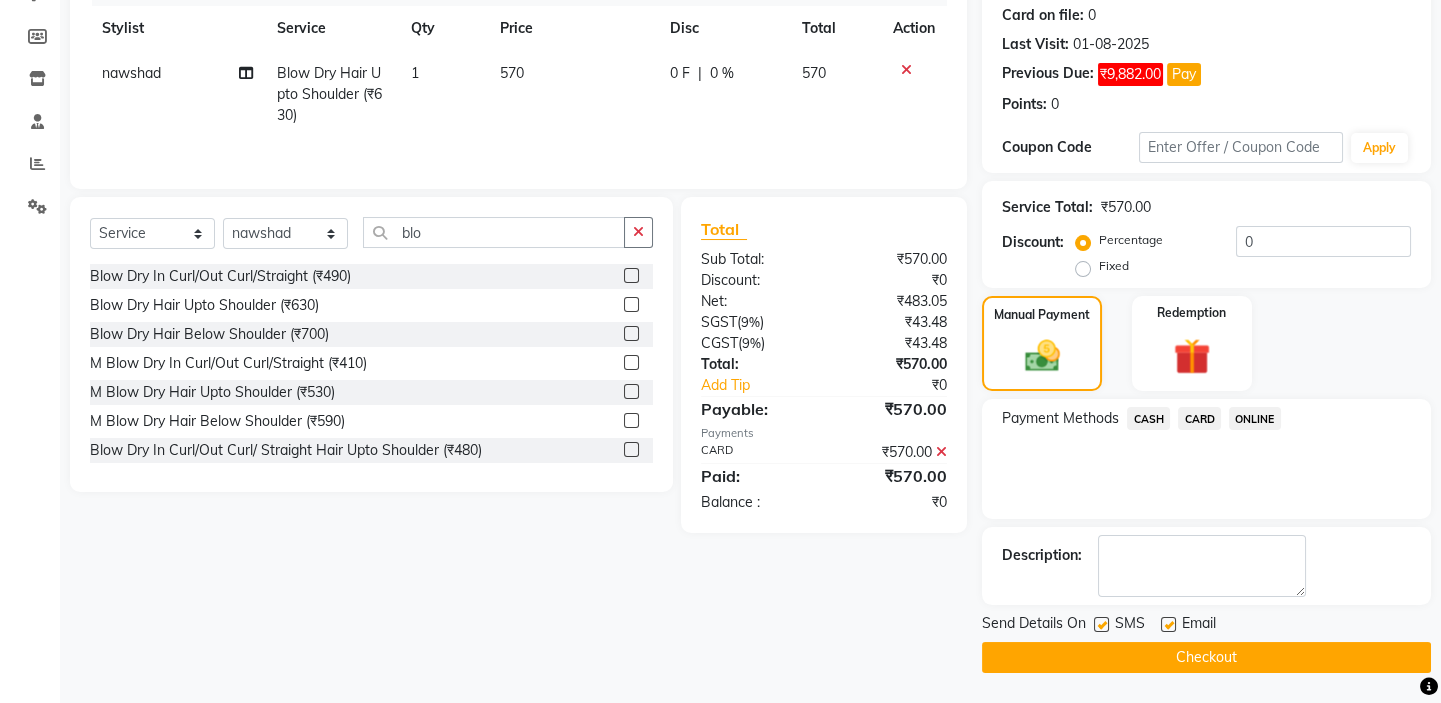 click on "Checkout" 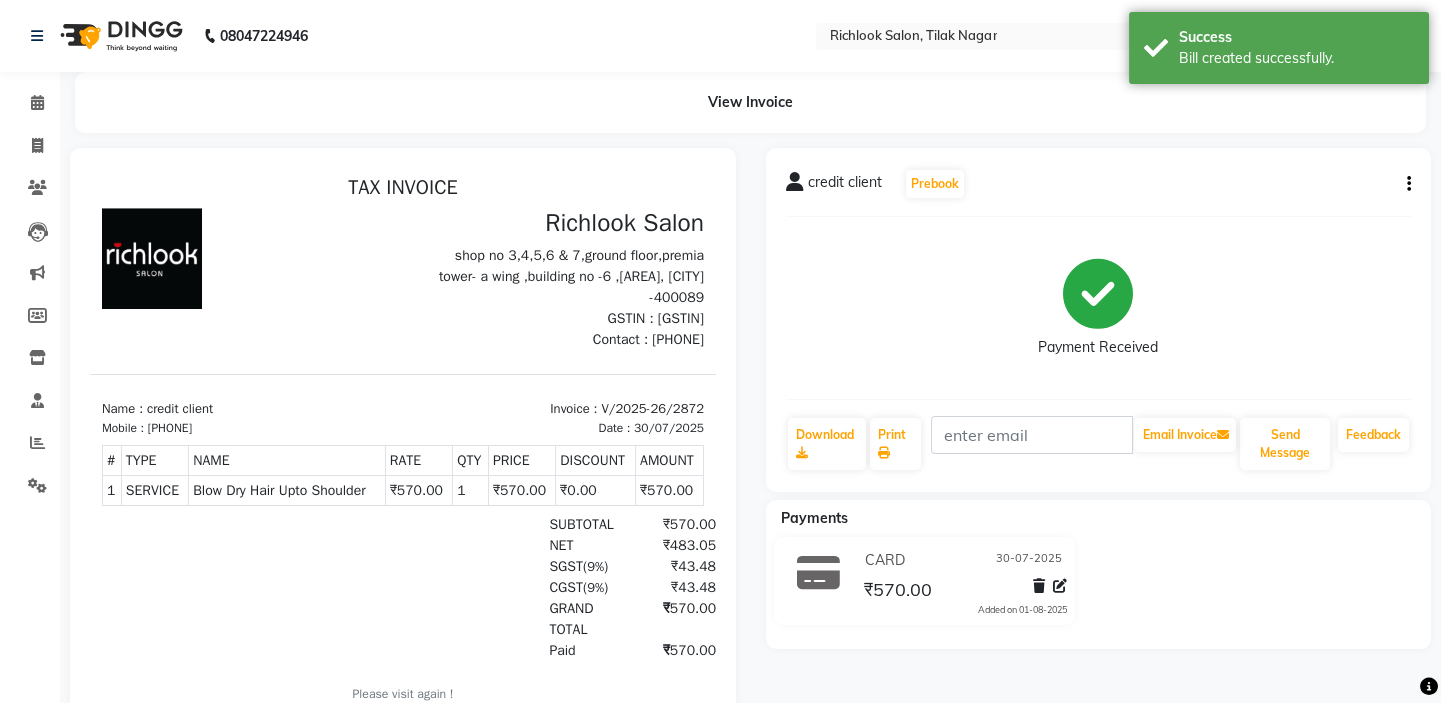 scroll, scrollTop: 0, scrollLeft: 0, axis: both 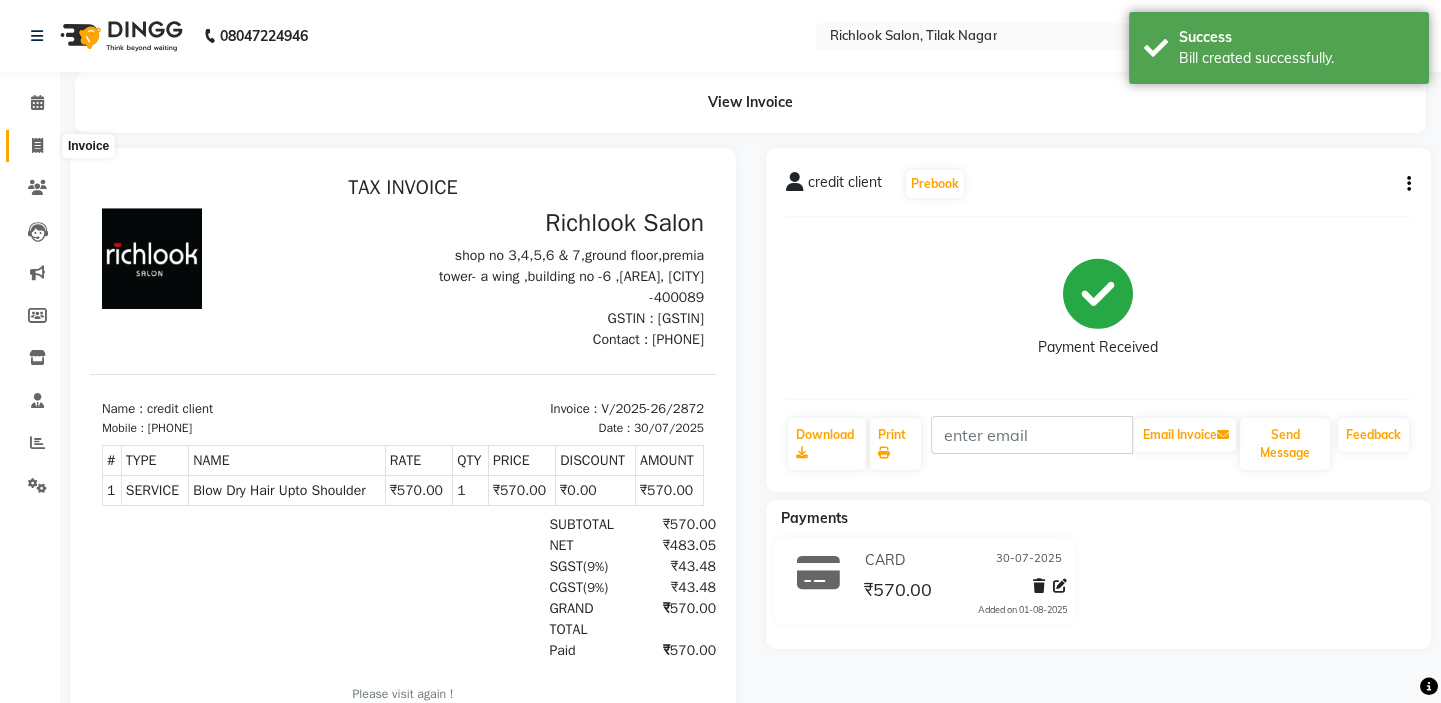 click 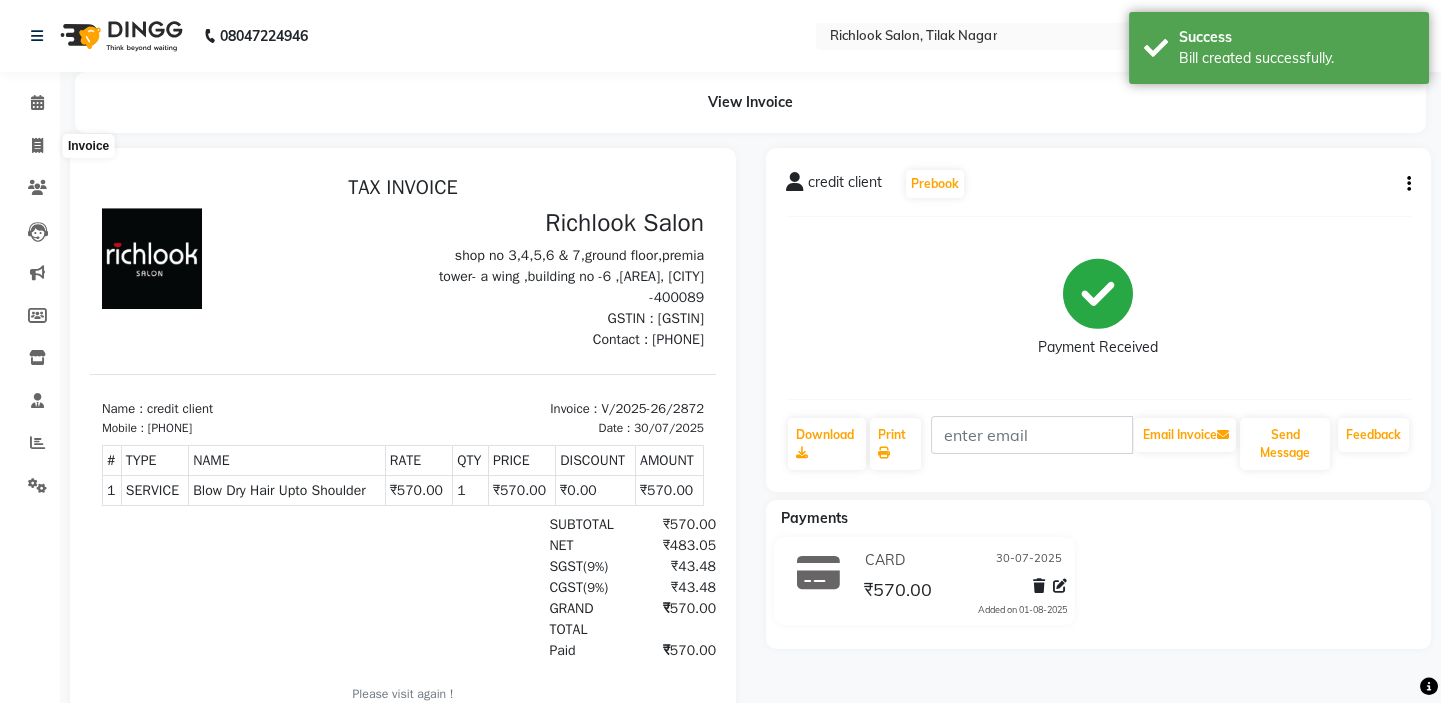 select on "6917" 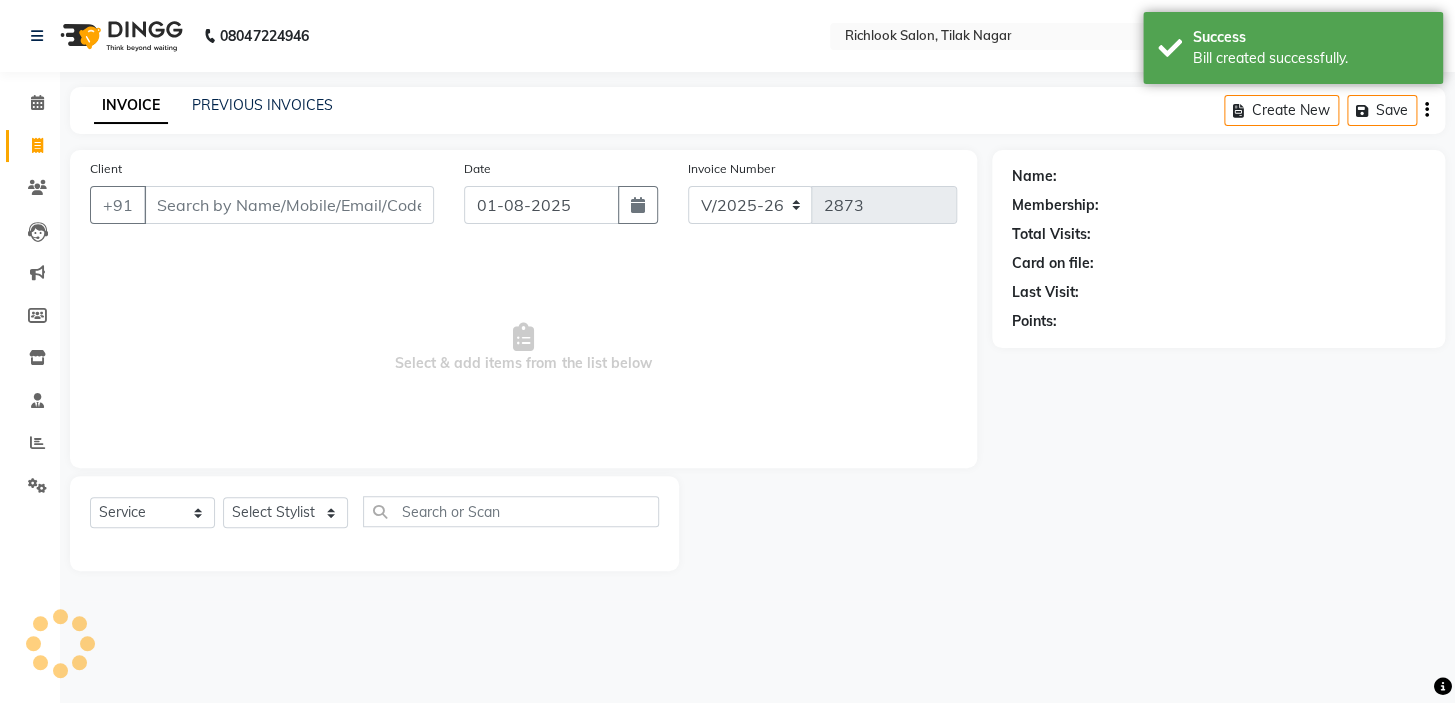 click on "Client" at bounding box center [289, 205] 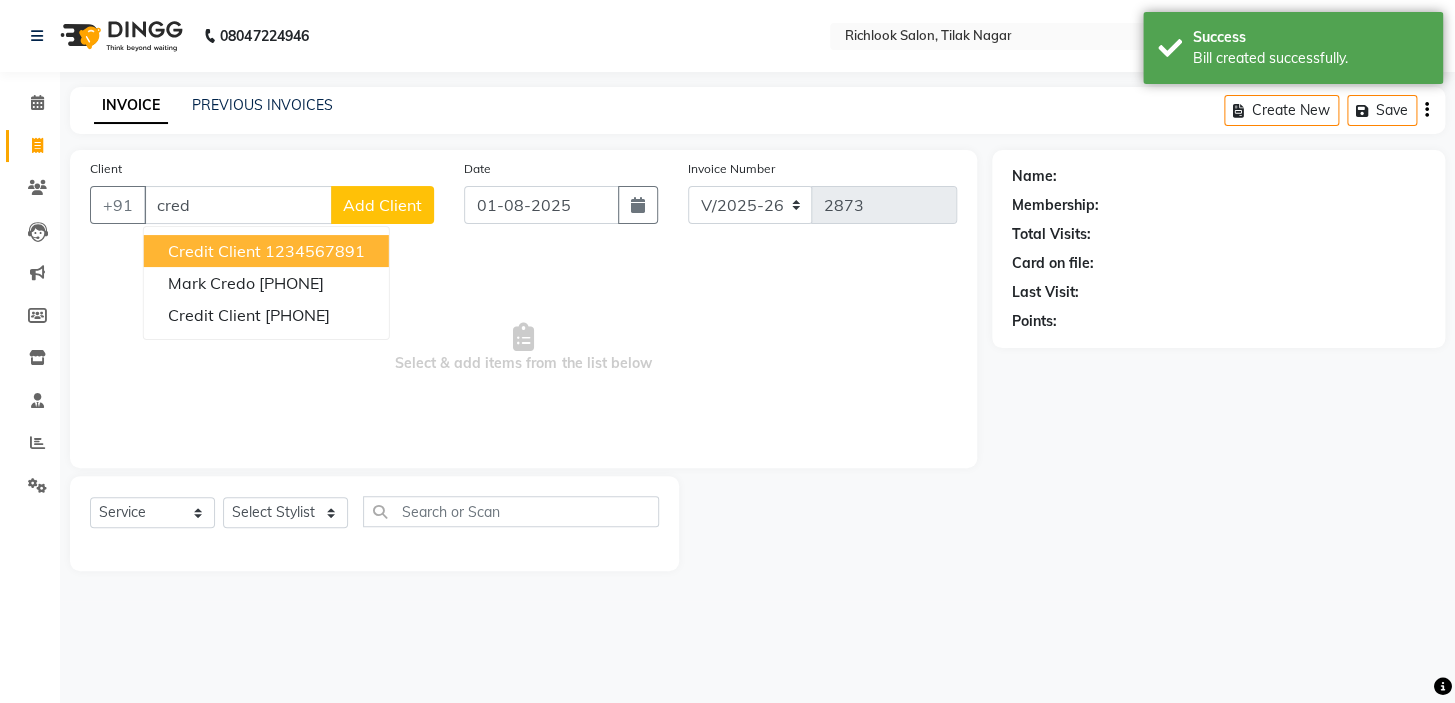 click on "credit client" at bounding box center [214, 251] 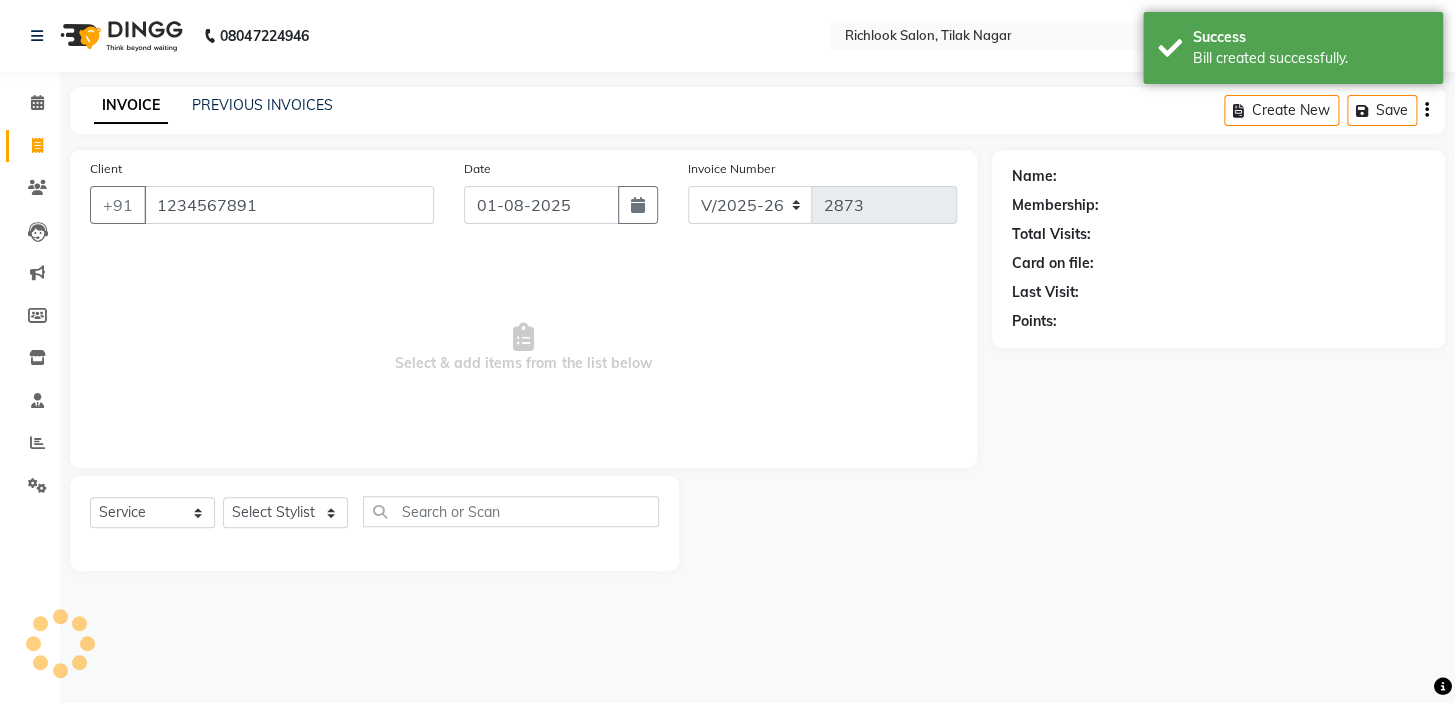 type on "1234567891" 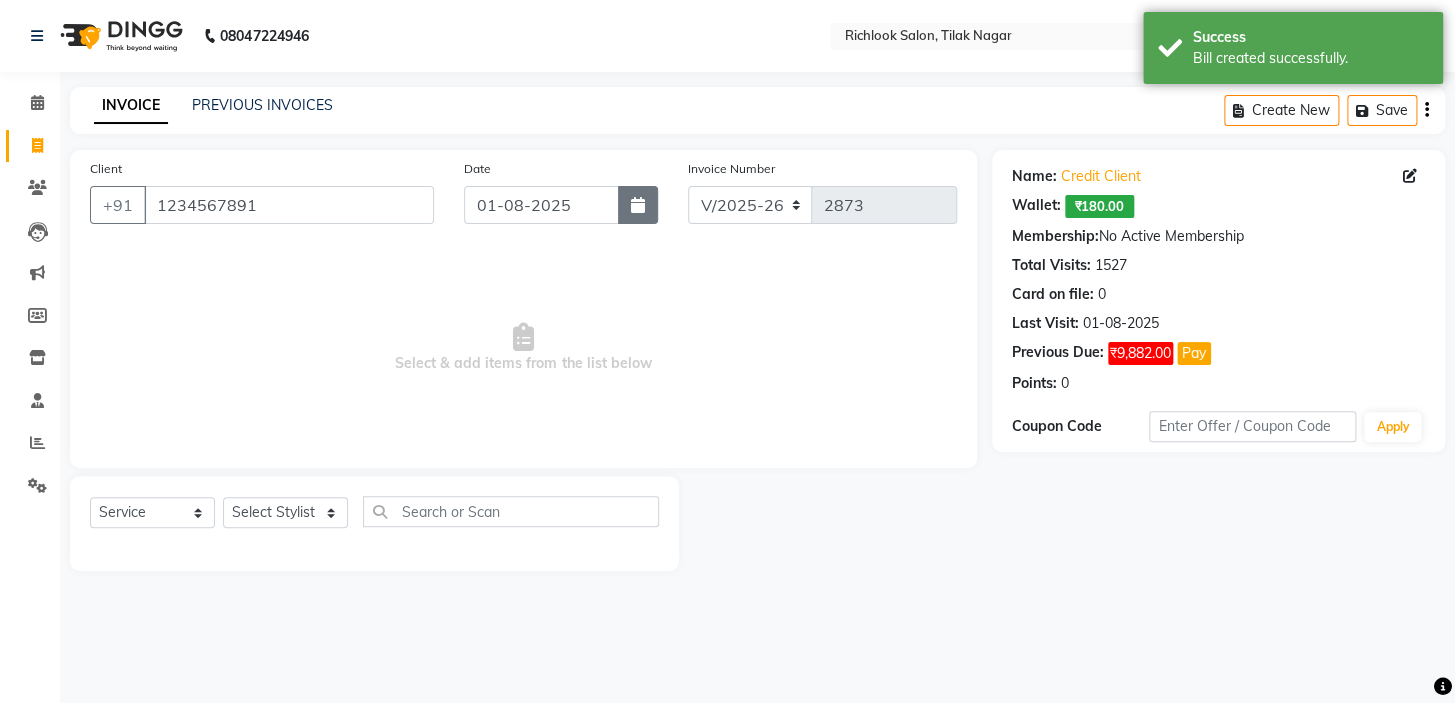 click 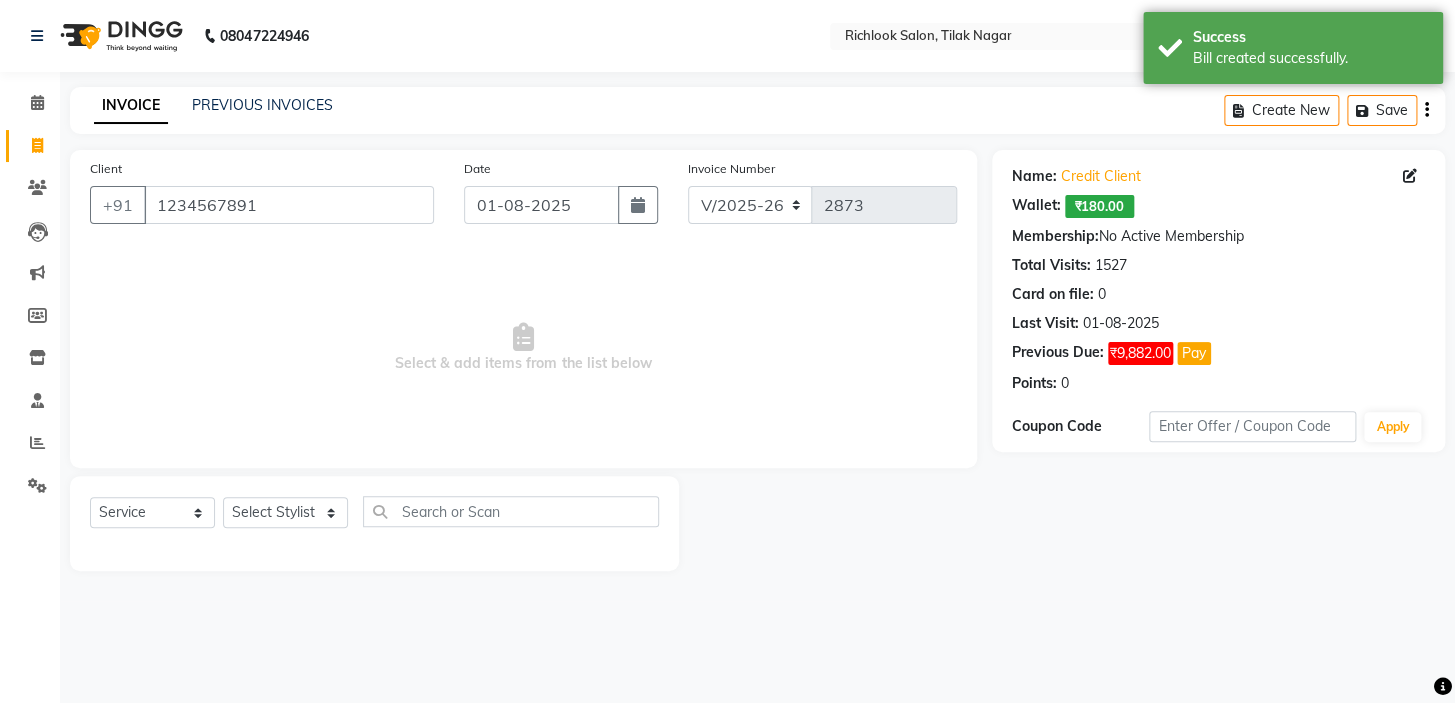 select on "8" 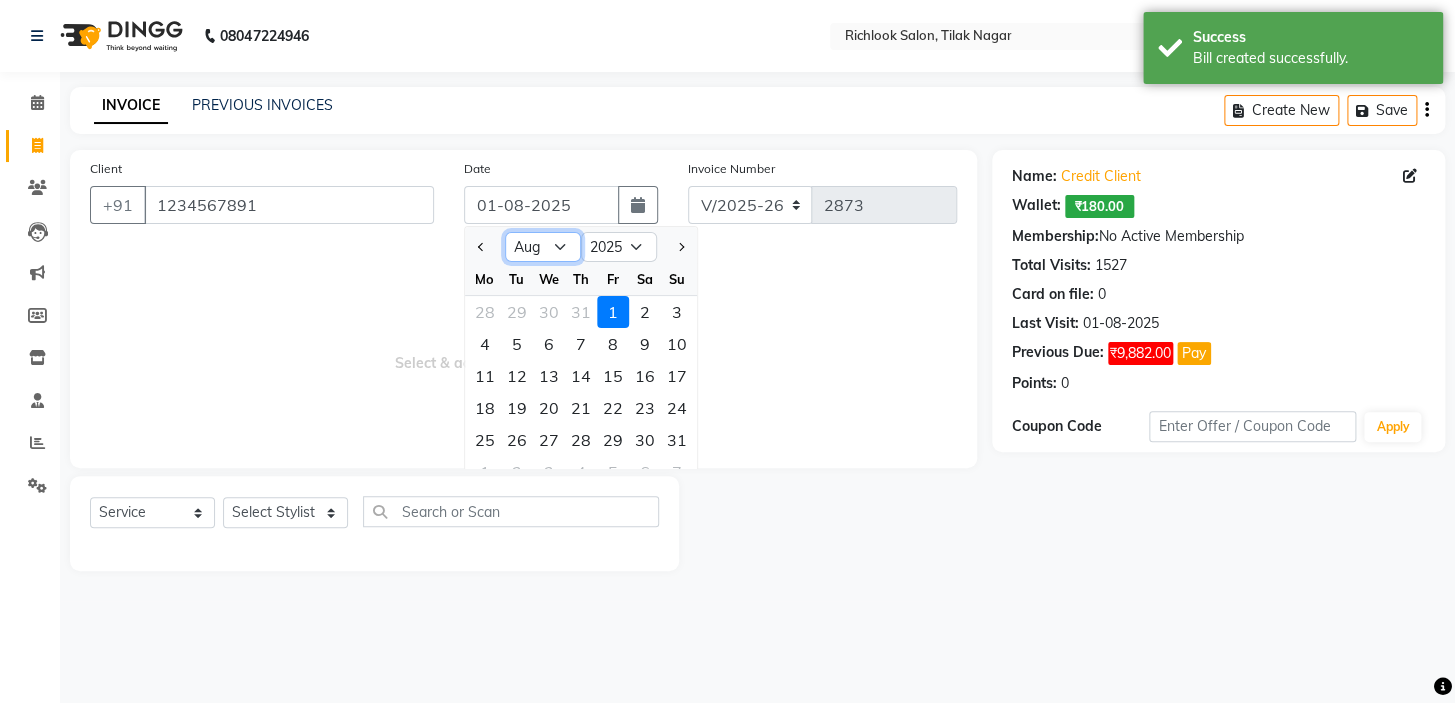 click on "Jan Feb Mar Apr May Jun Jul Aug Sep Oct Nov Dec" 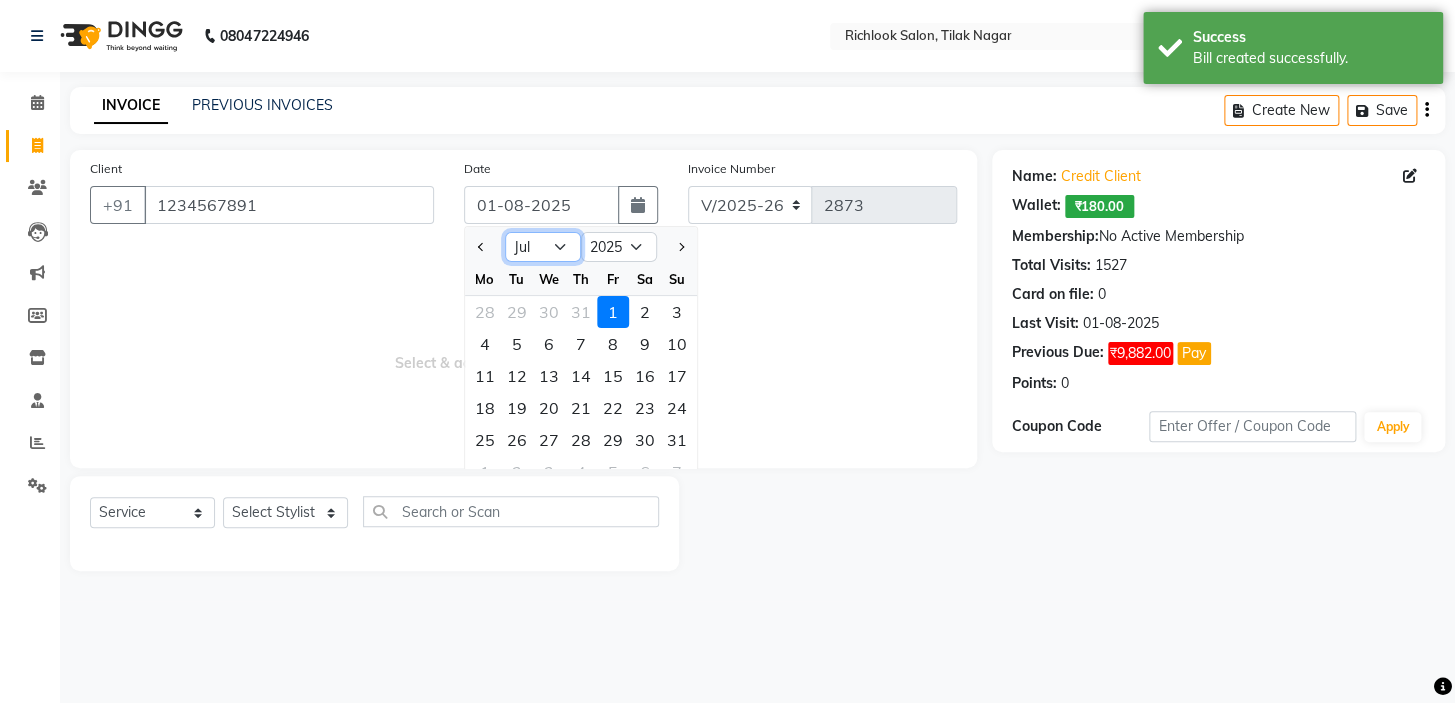 click on "Jan Feb Mar Apr May Jun Jul Aug Sep Oct Nov Dec" 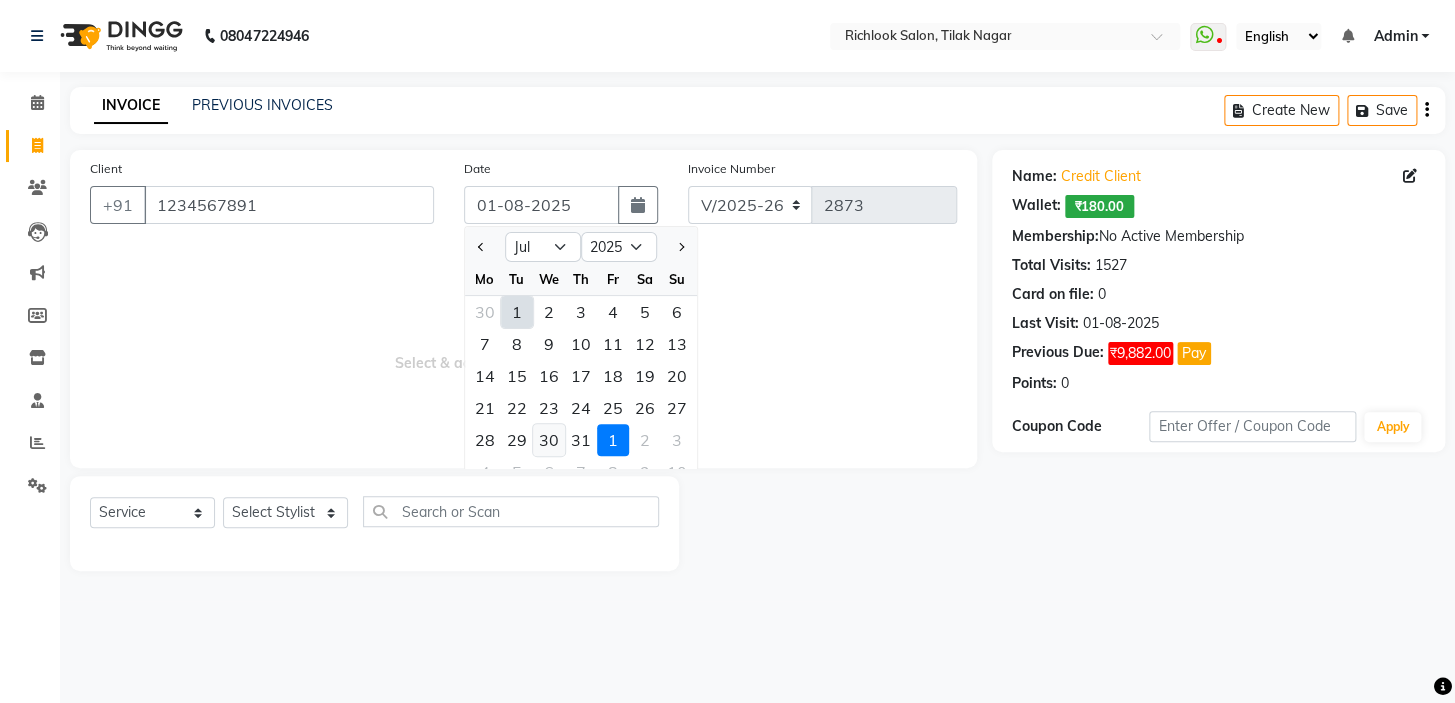 click on "30" 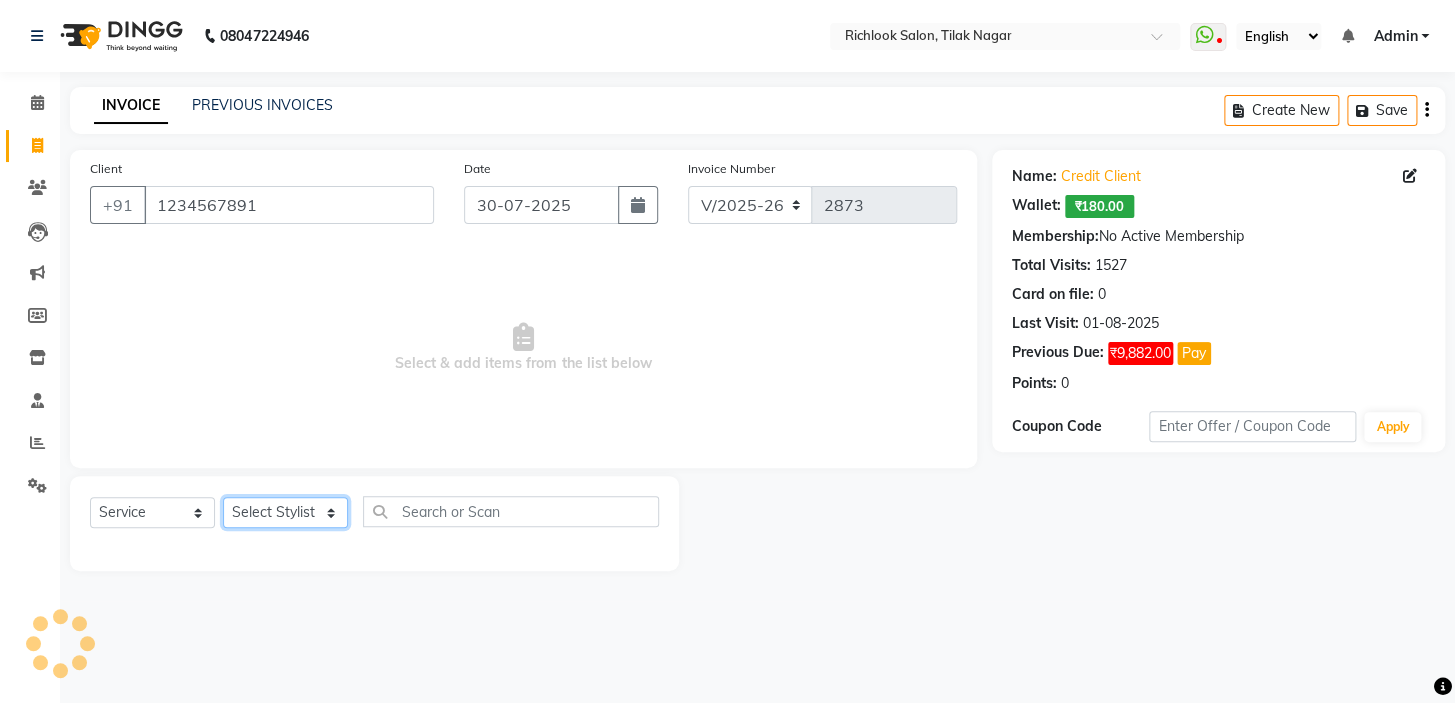 click on "Select Stylist [NAME] [NAME] [NAME] [NAME] [NAME]  [NAME] [NAME]   [NAME] [NAME]   [NAME]" 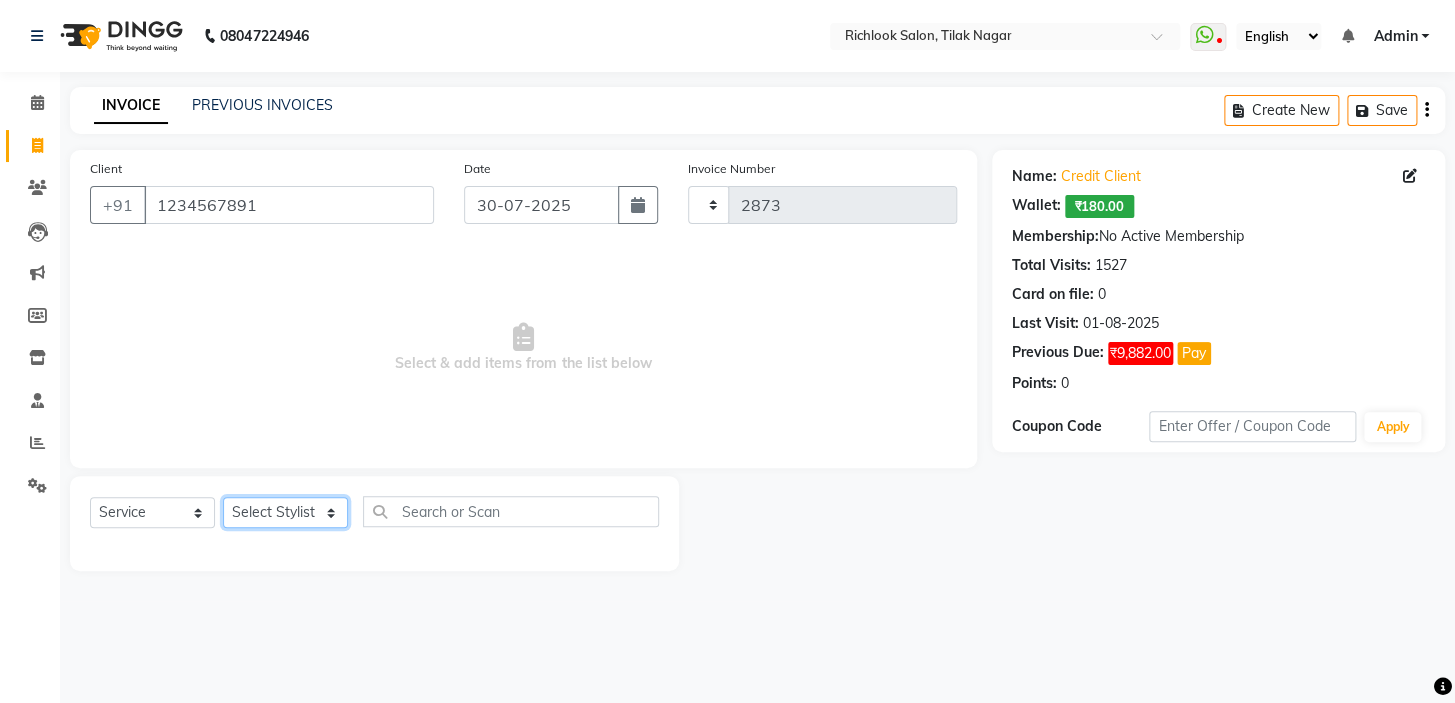 select on "54429" 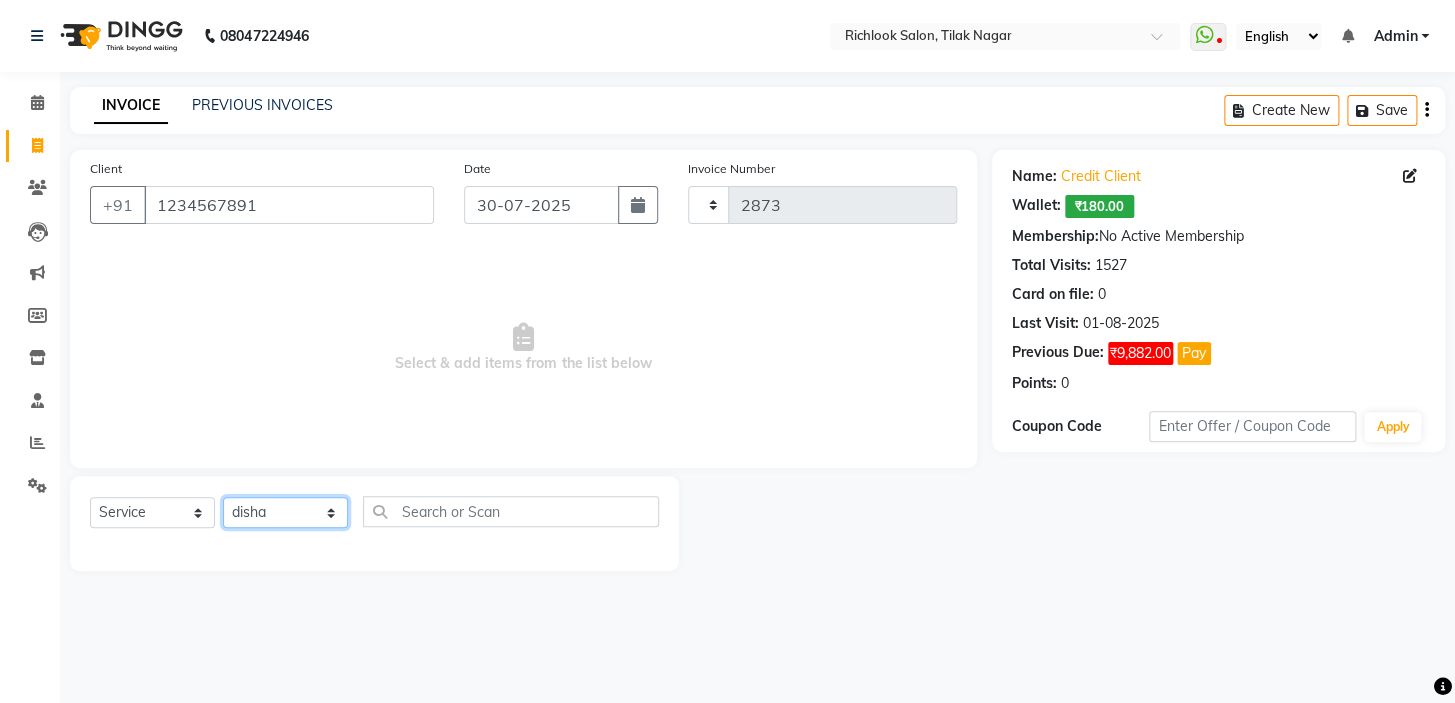 click on "Select Stylist [NAME] [NAME] [NAME] [NAME] [NAME]  [NAME] [NAME]   [NAME] [NAME]   [NAME]" 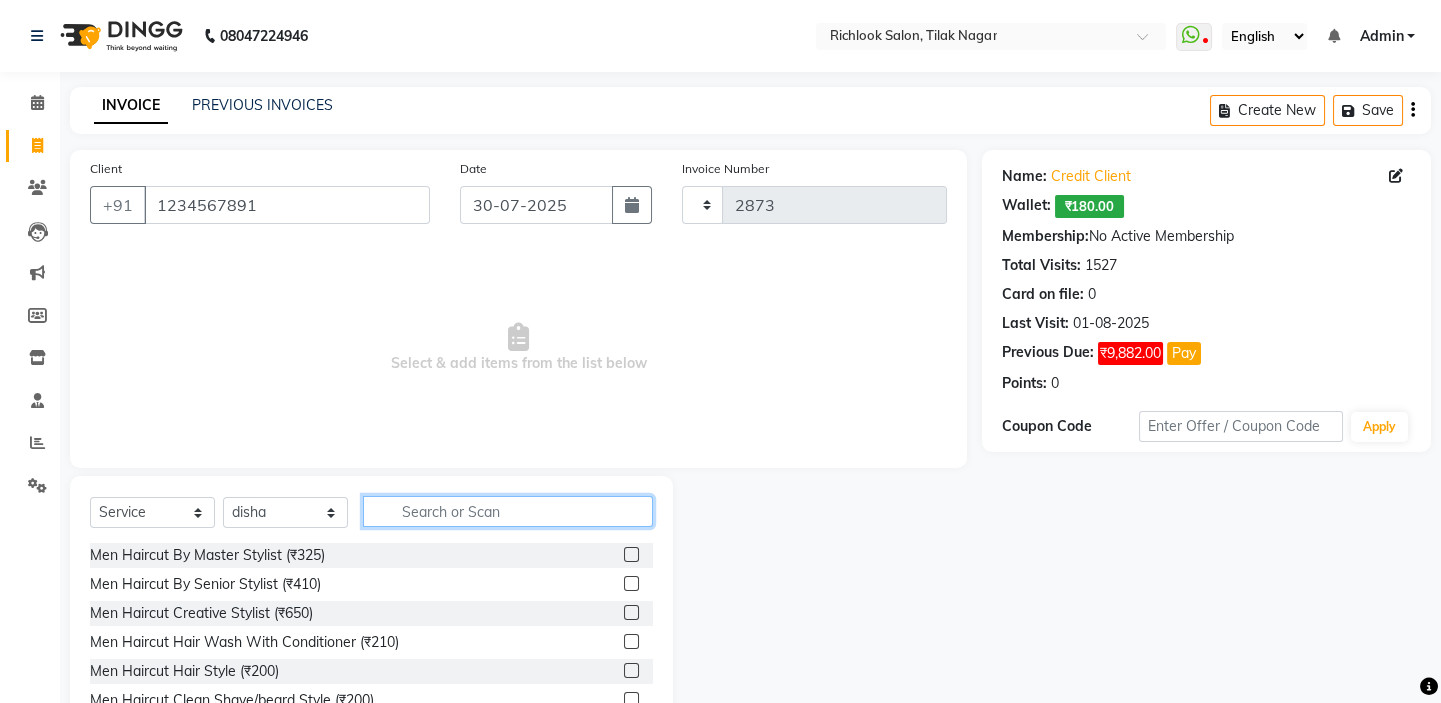 drag, startPoint x: 418, startPoint y: 513, endPoint x: 620, endPoint y: 570, distance: 209.88806 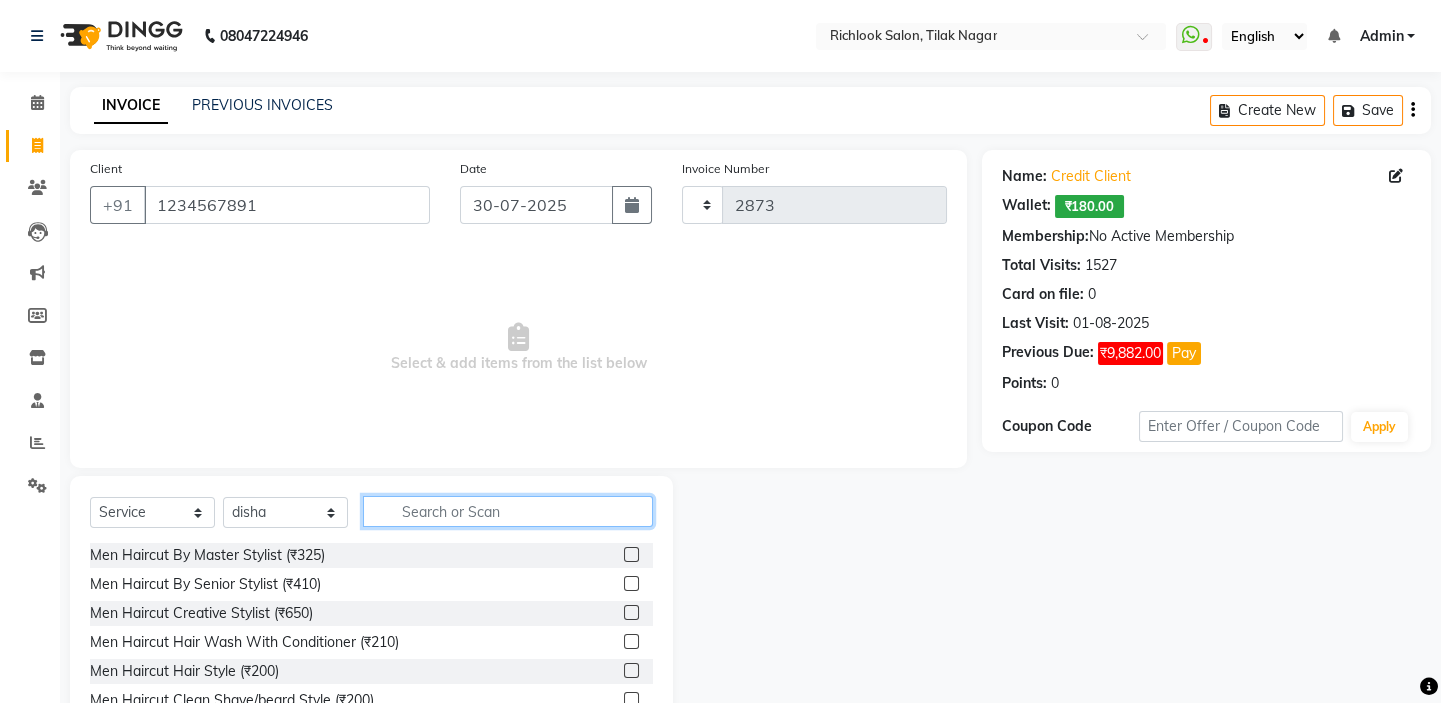 click 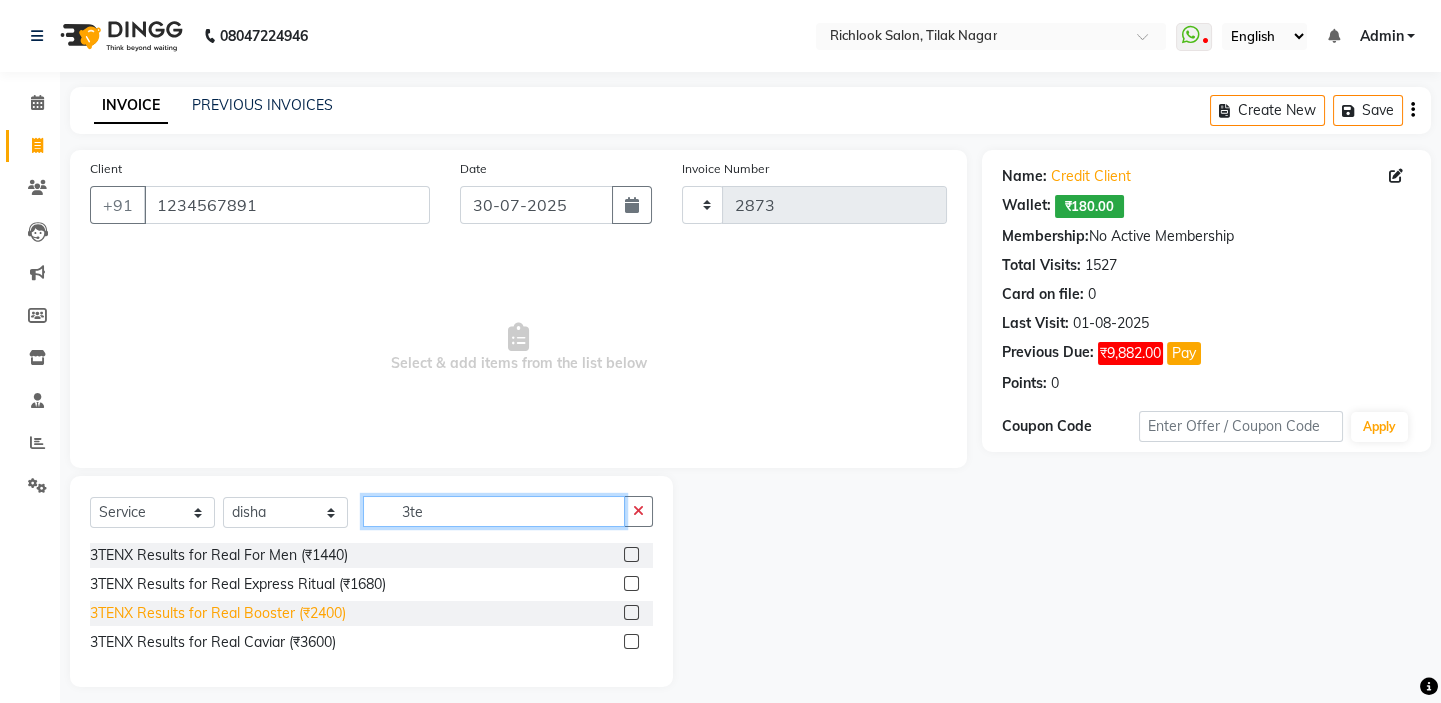 type on "3te" 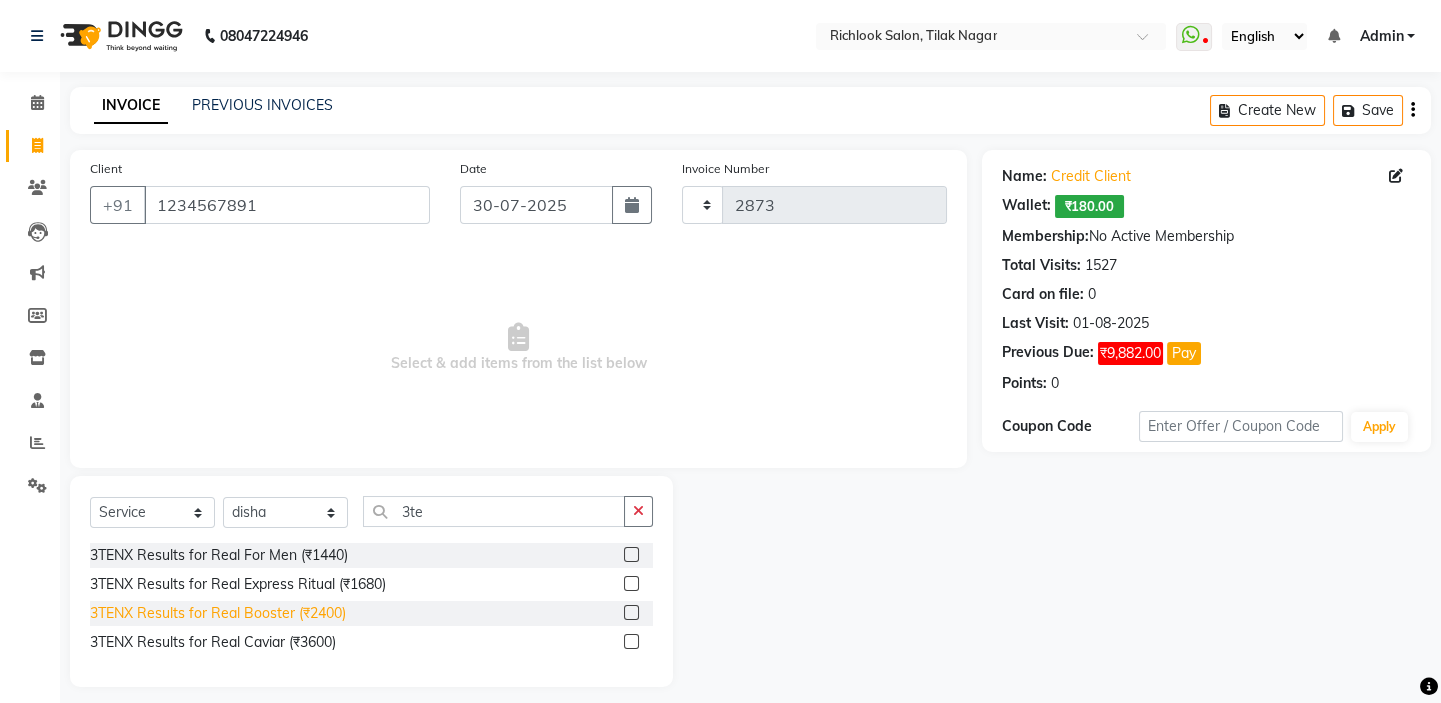 click on "3TENX Results for Real Booster (₹2400)" 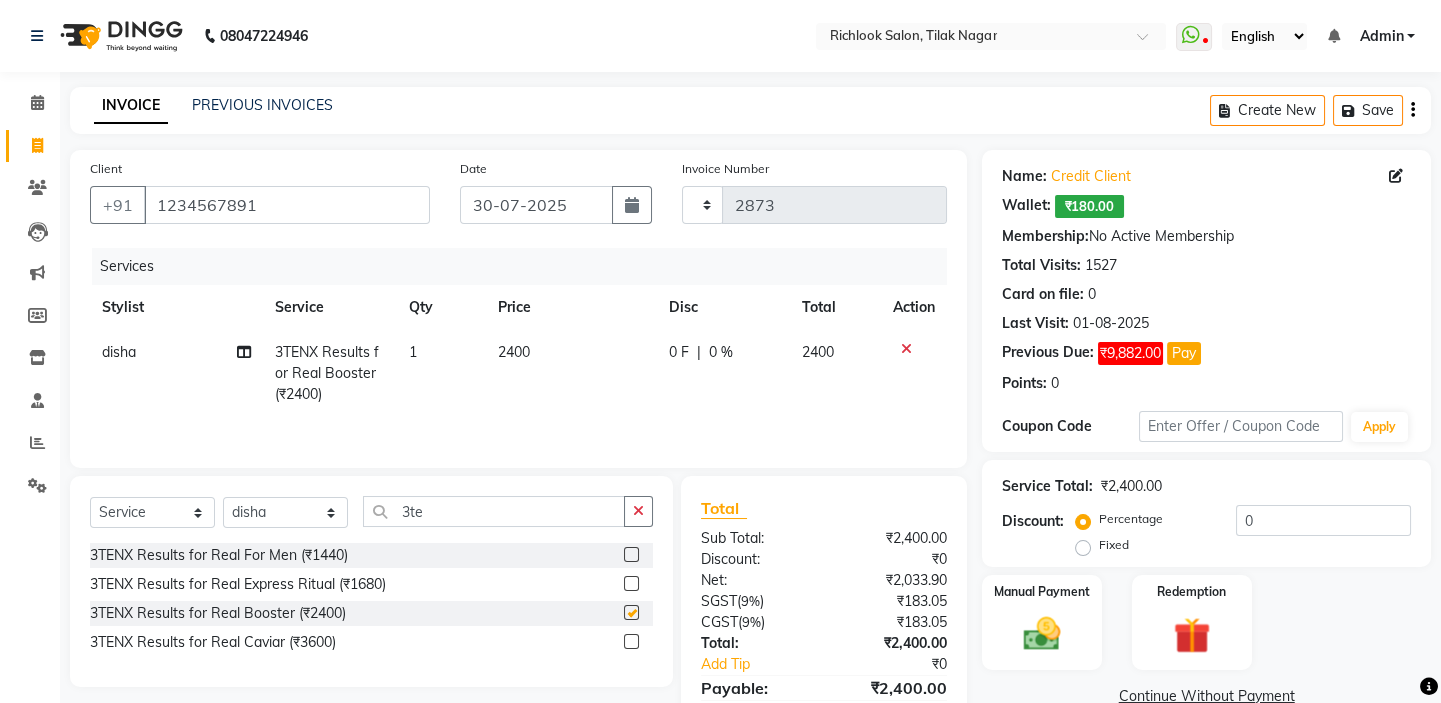 checkbox on "false" 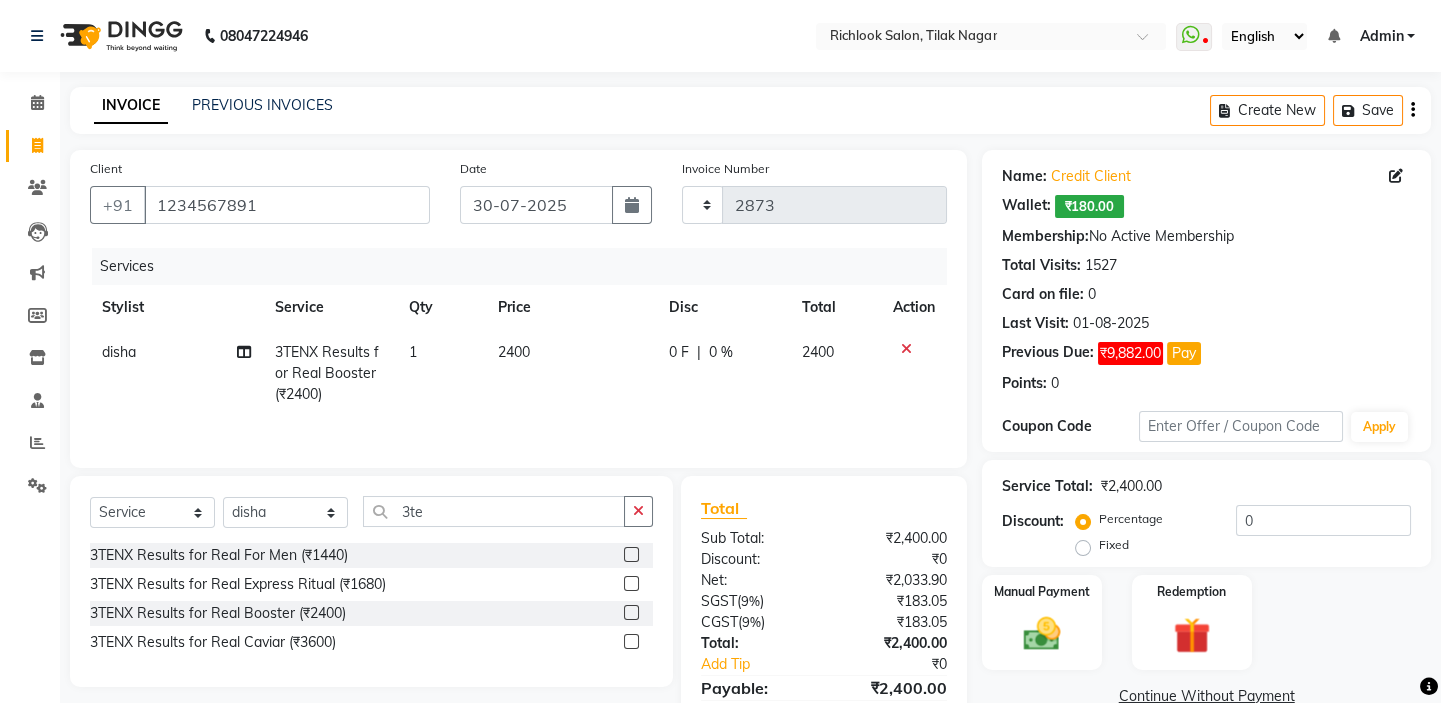 click on "2400" 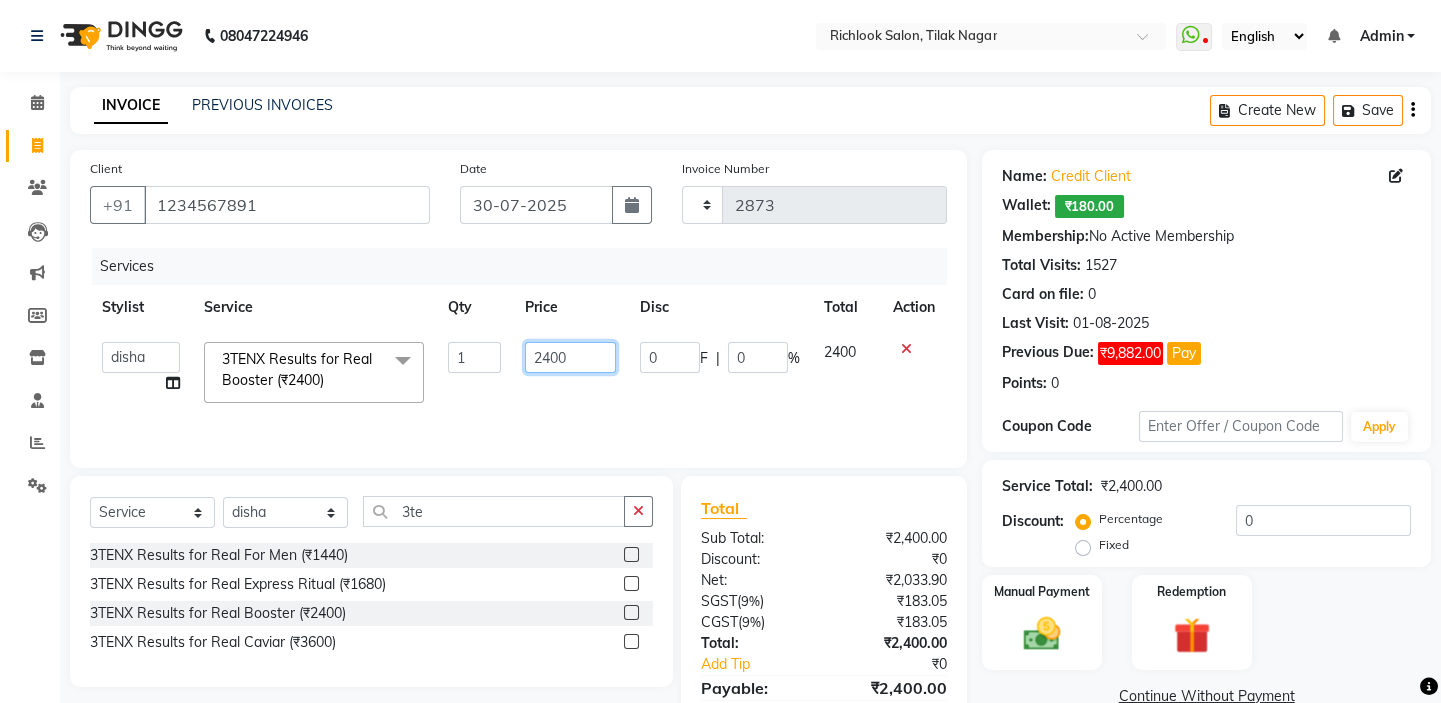 drag, startPoint x: 580, startPoint y: 352, endPoint x: 147, endPoint y: 301, distance: 435.99313 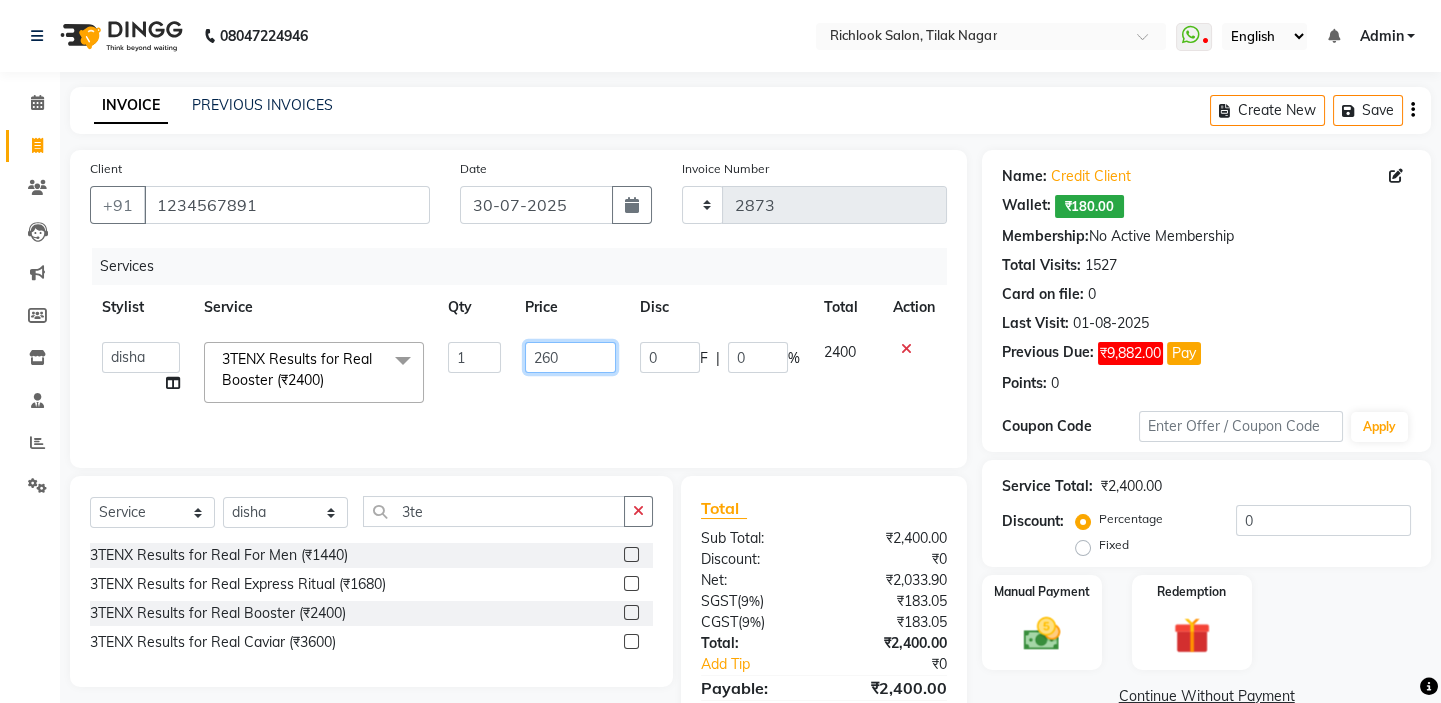 type on "2600" 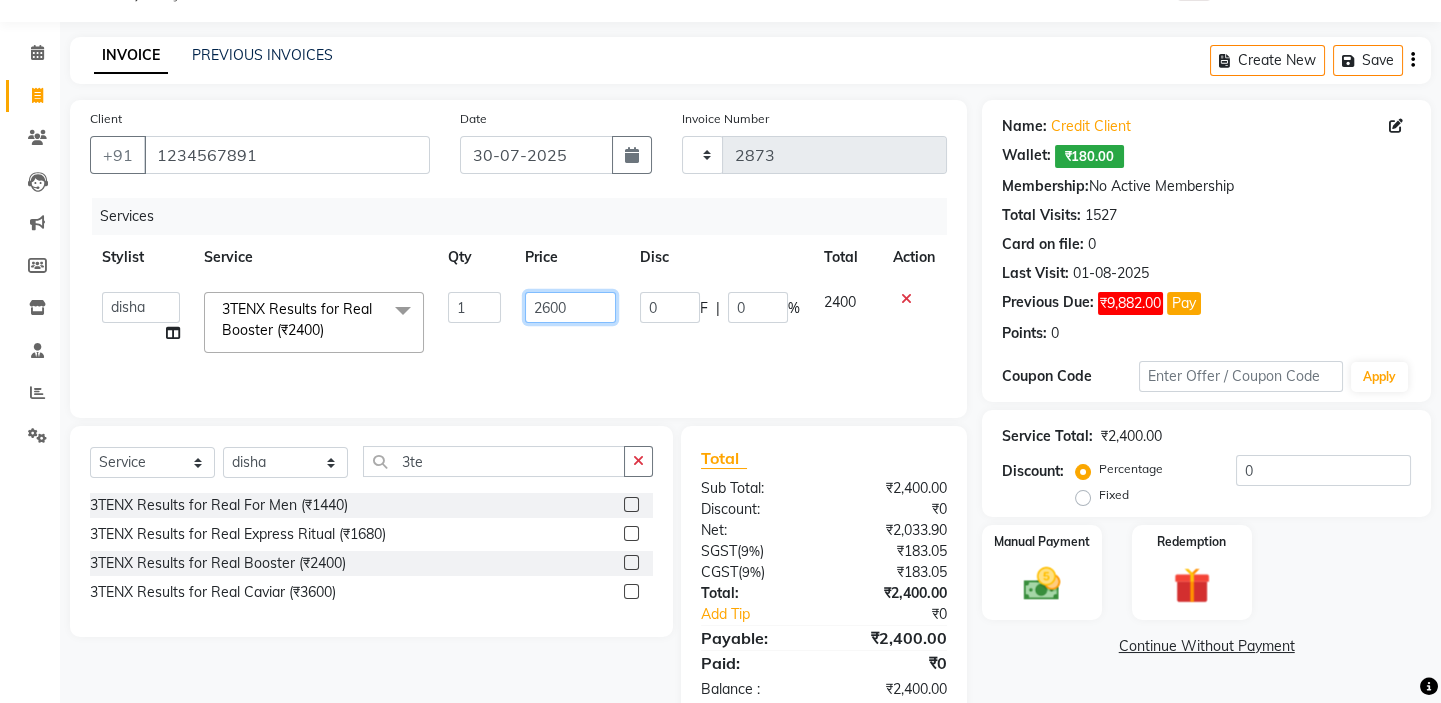 scroll, scrollTop: 98, scrollLeft: 0, axis: vertical 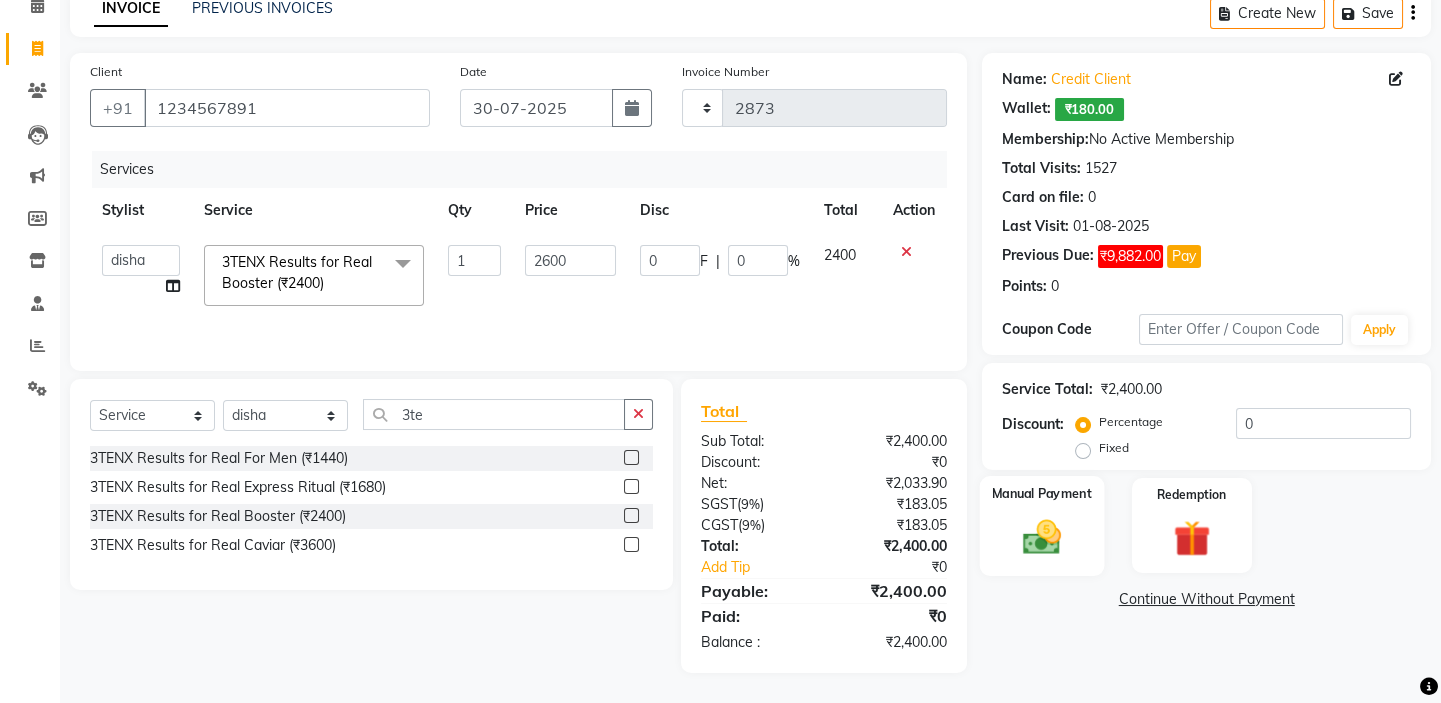 click 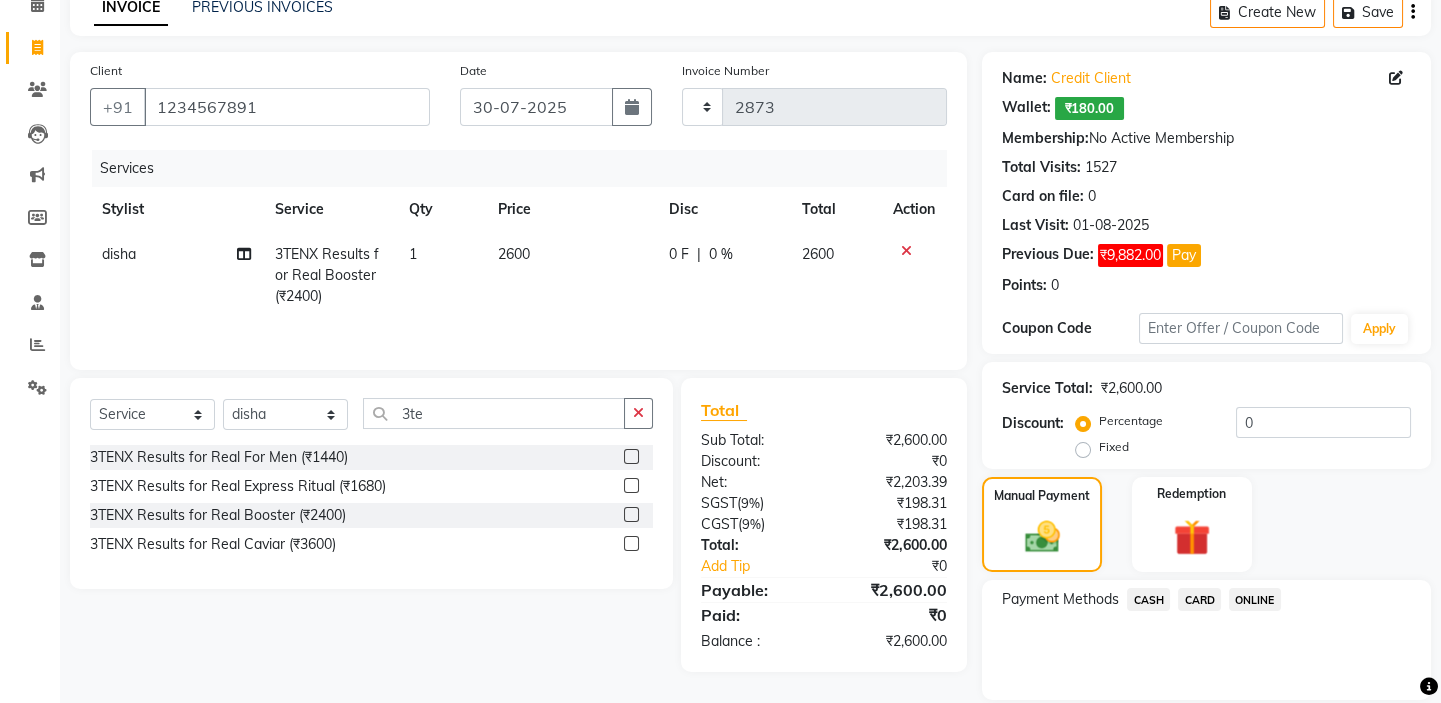 click on "Payment Methods  CASH   CARD   ONLINE" 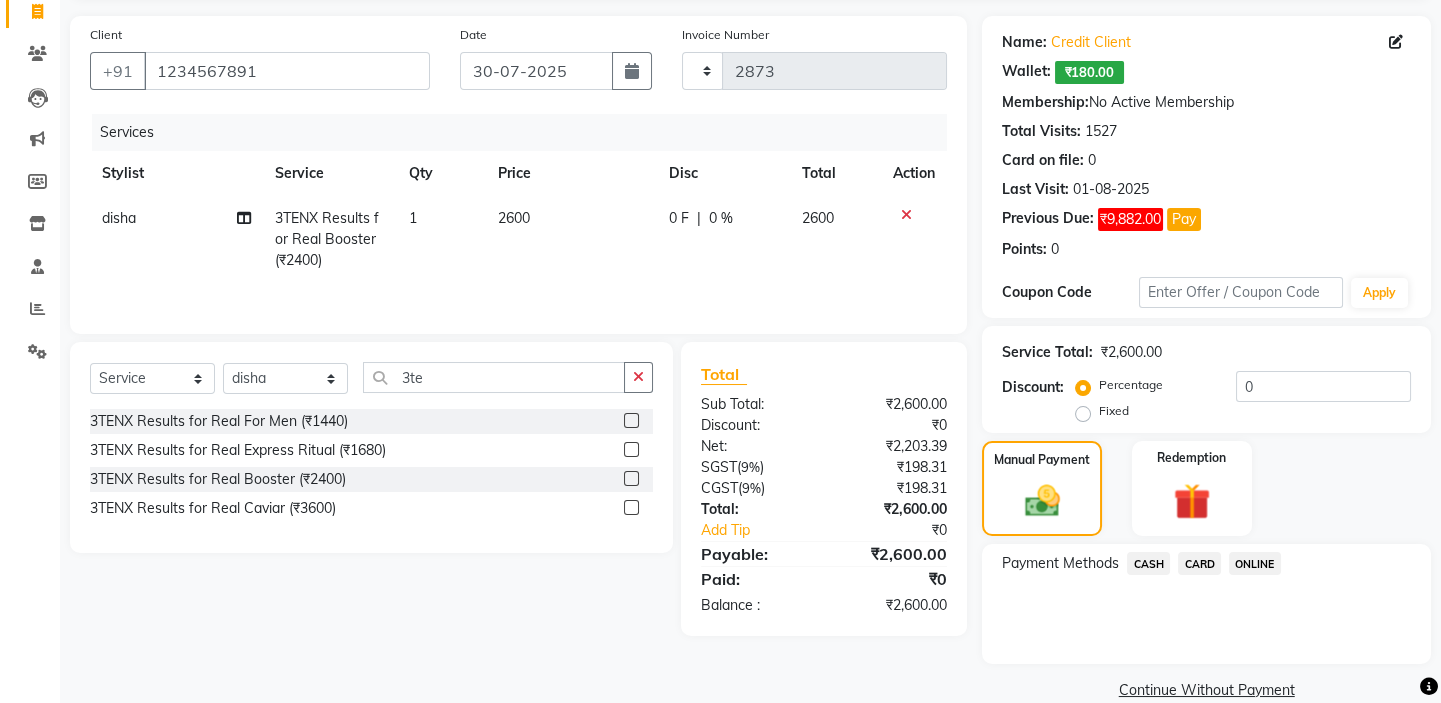 scroll, scrollTop: 166, scrollLeft: 0, axis: vertical 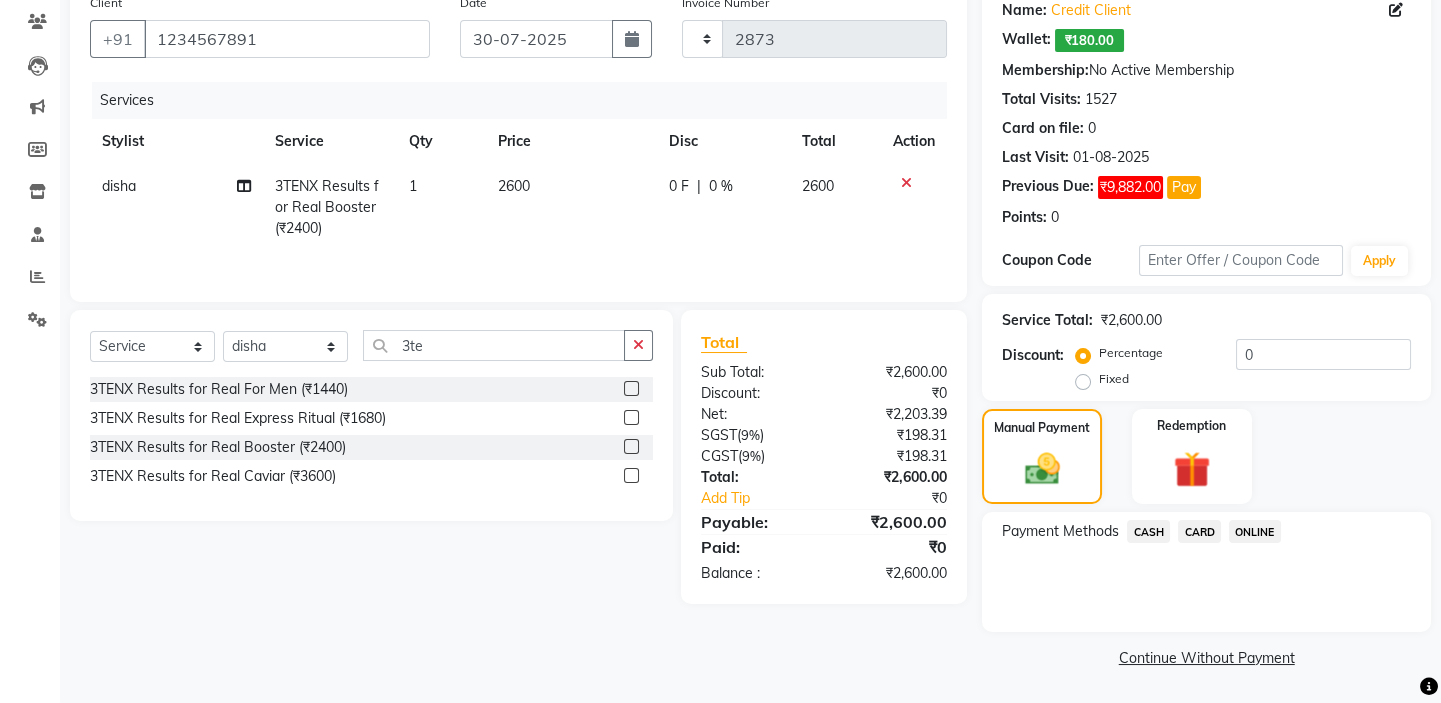 click on "CARD" 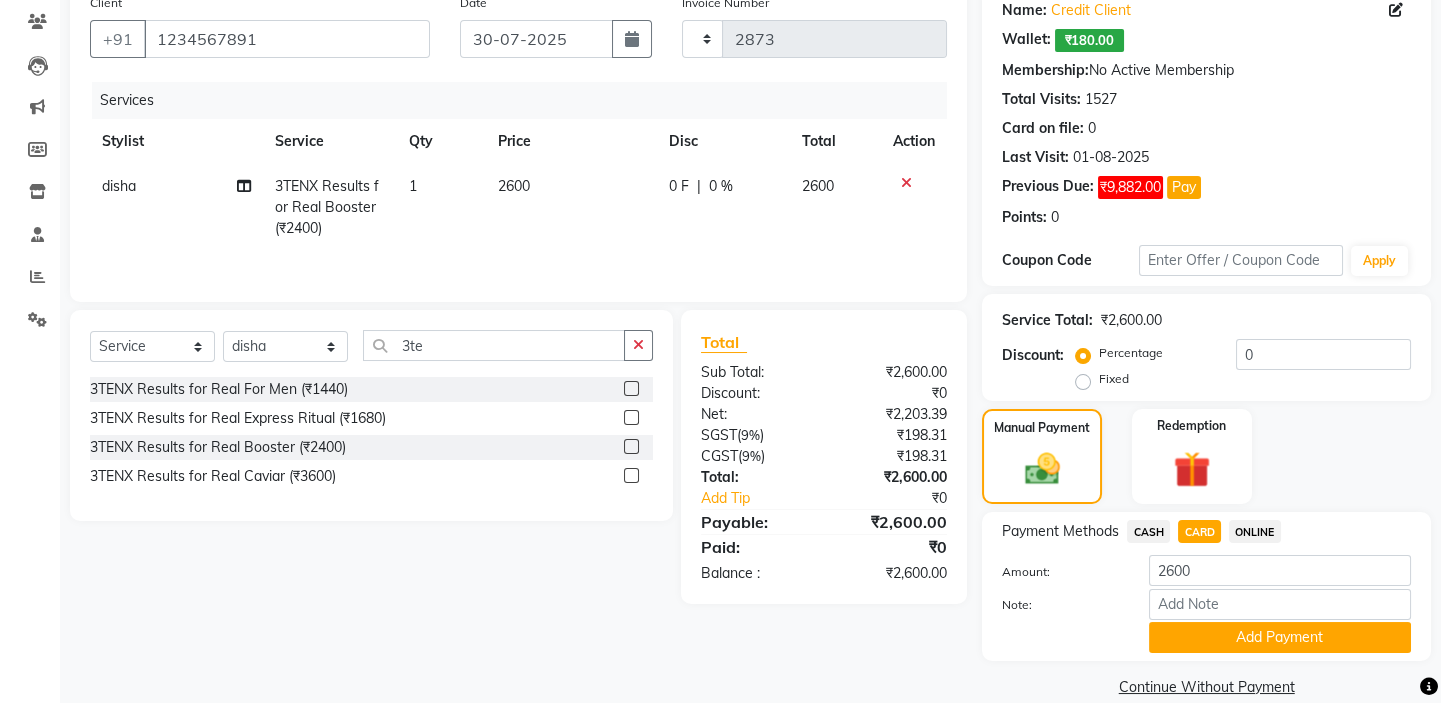 click on "Payment Methods  CASH   CARD   ONLINE  Amount: 2600 Note: Add Payment" 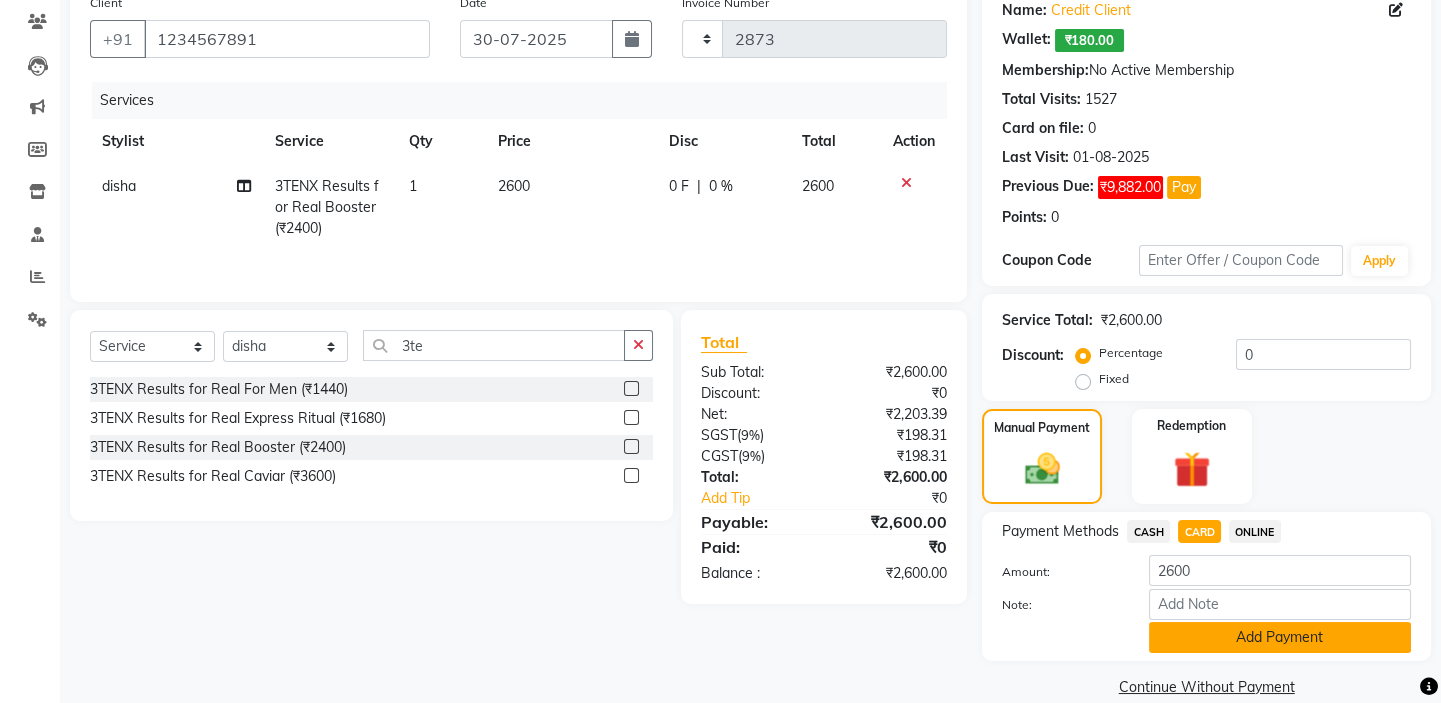 click on "Add Payment" 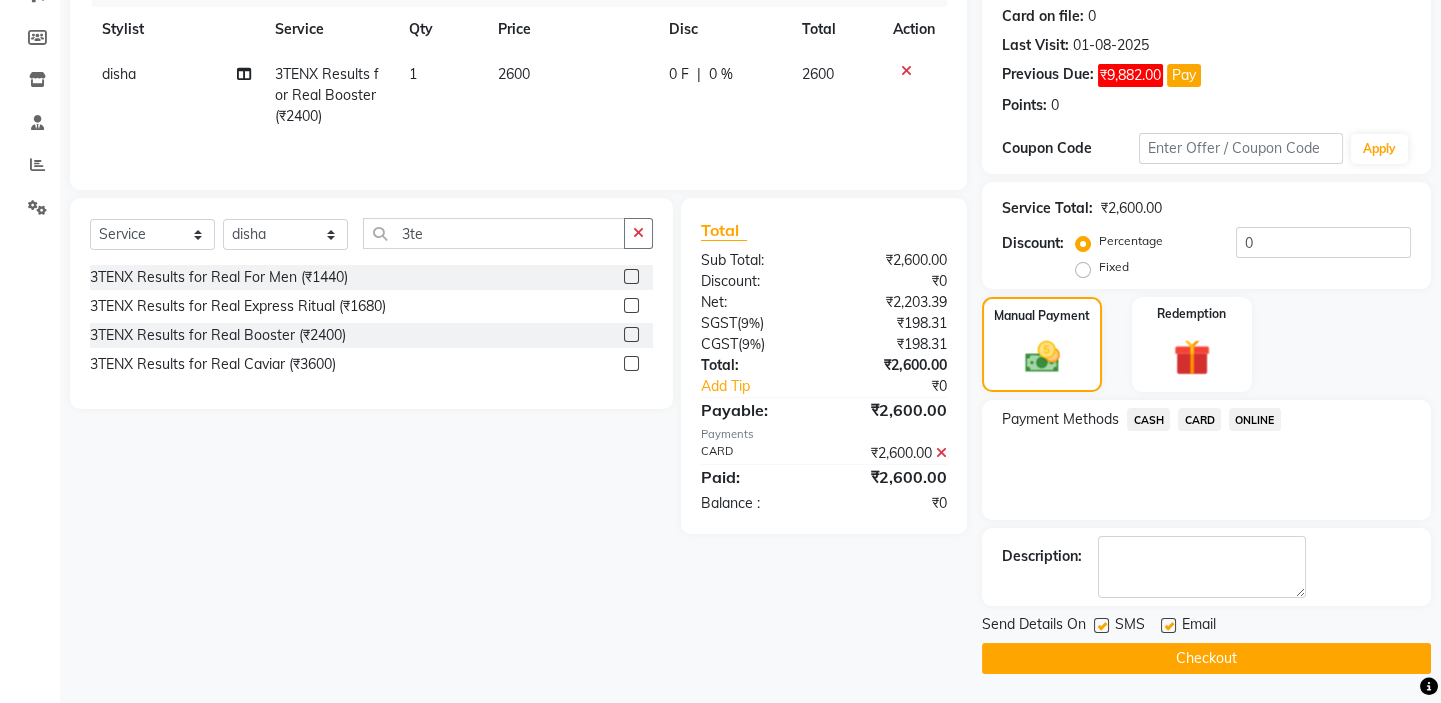 scroll, scrollTop: 279, scrollLeft: 0, axis: vertical 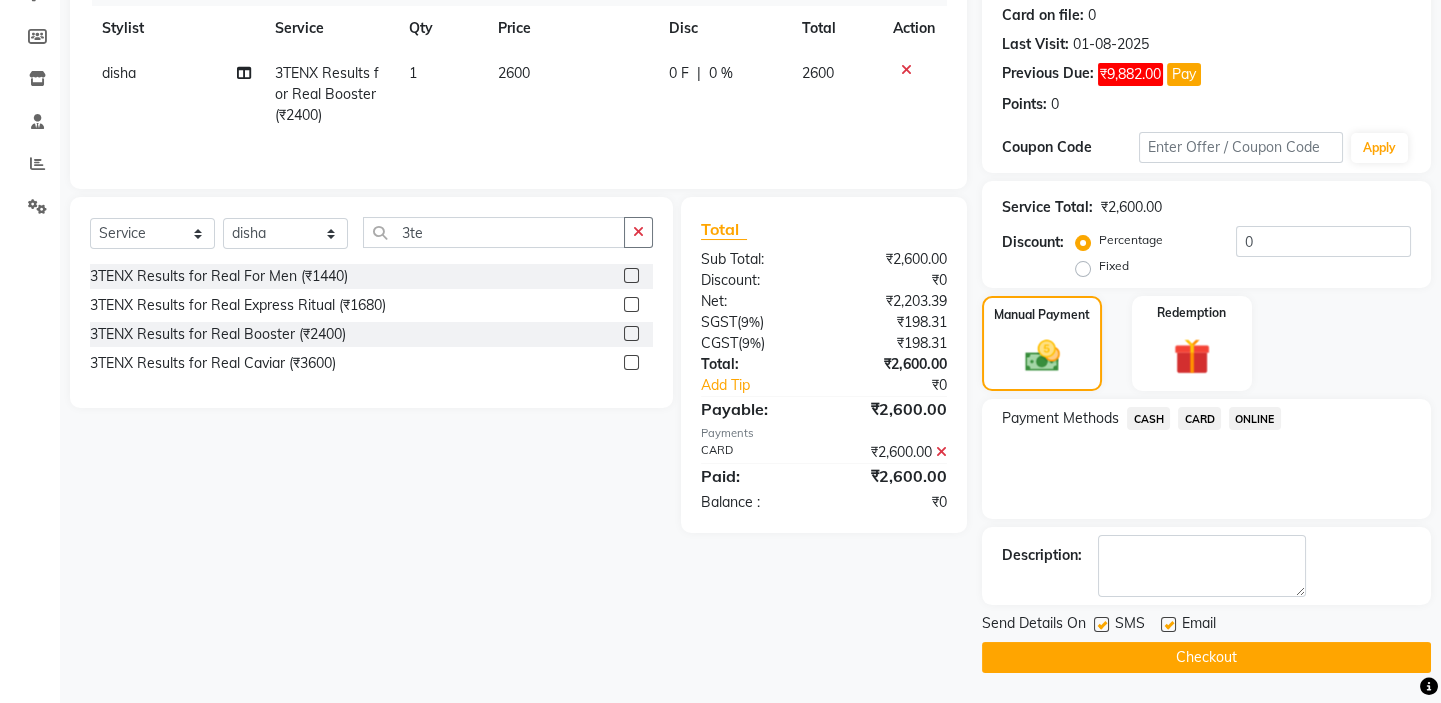 click on "Checkout" 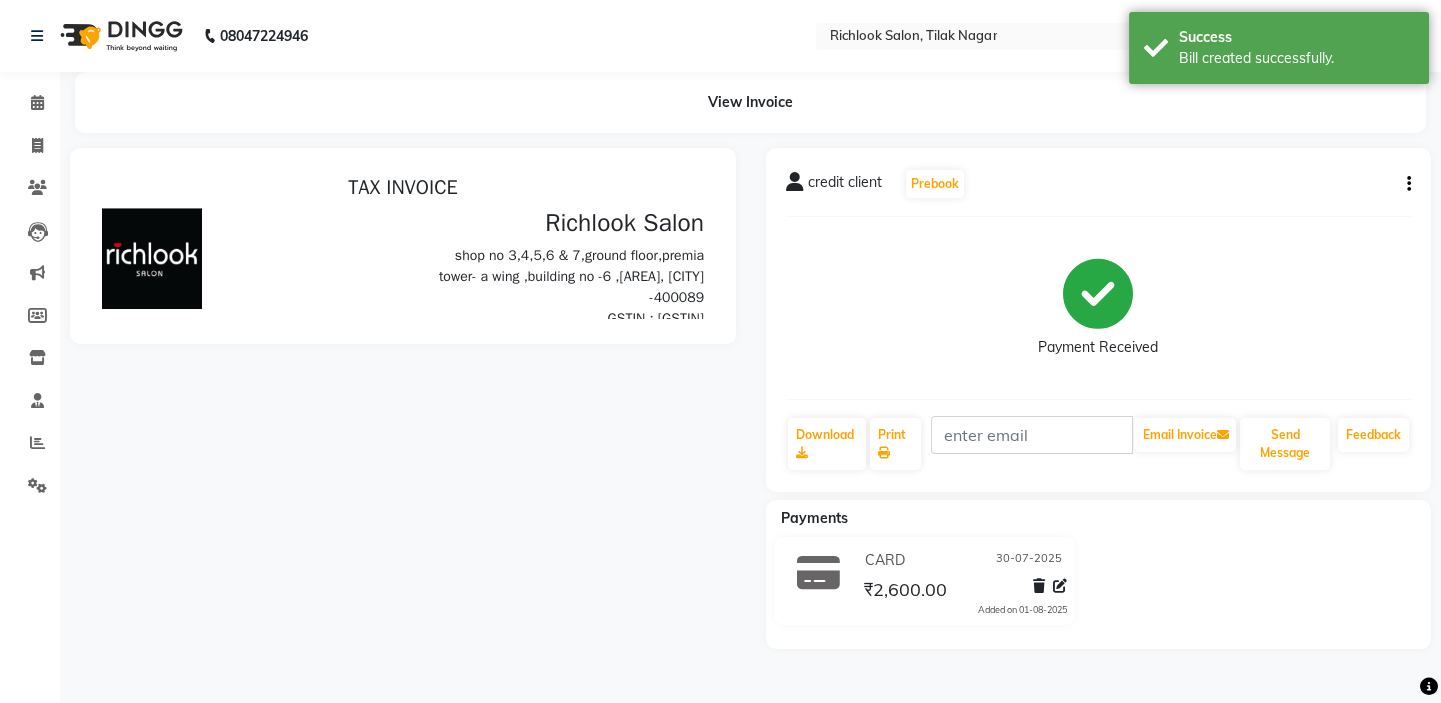 scroll, scrollTop: 0, scrollLeft: 0, axis: both 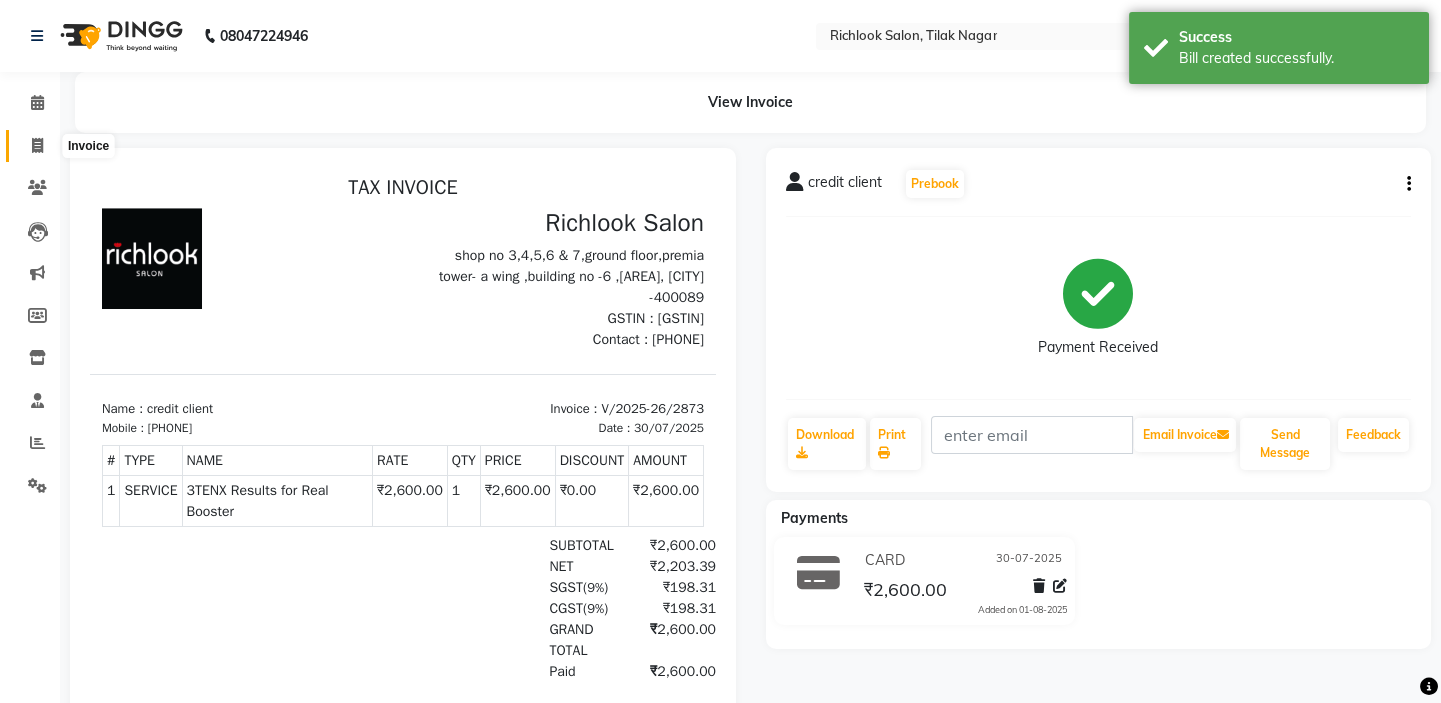 click 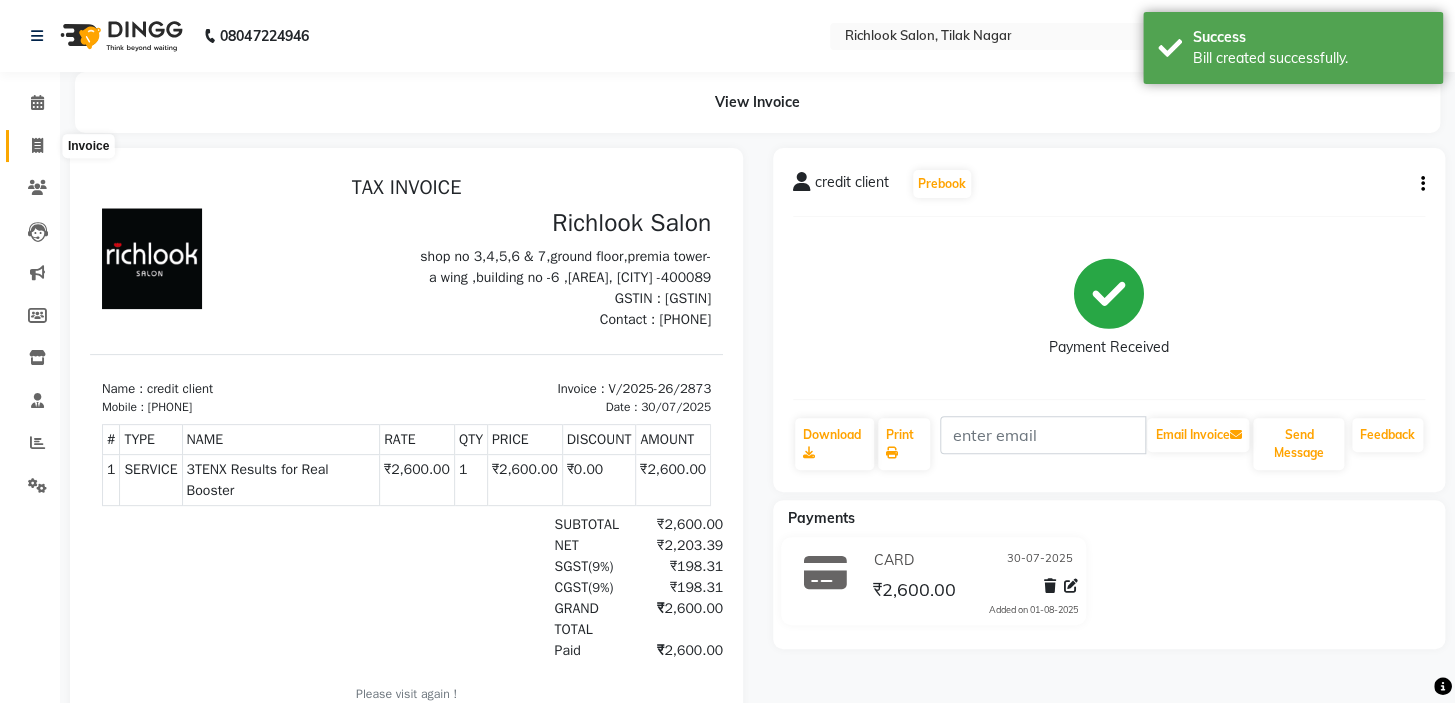select on "6917" 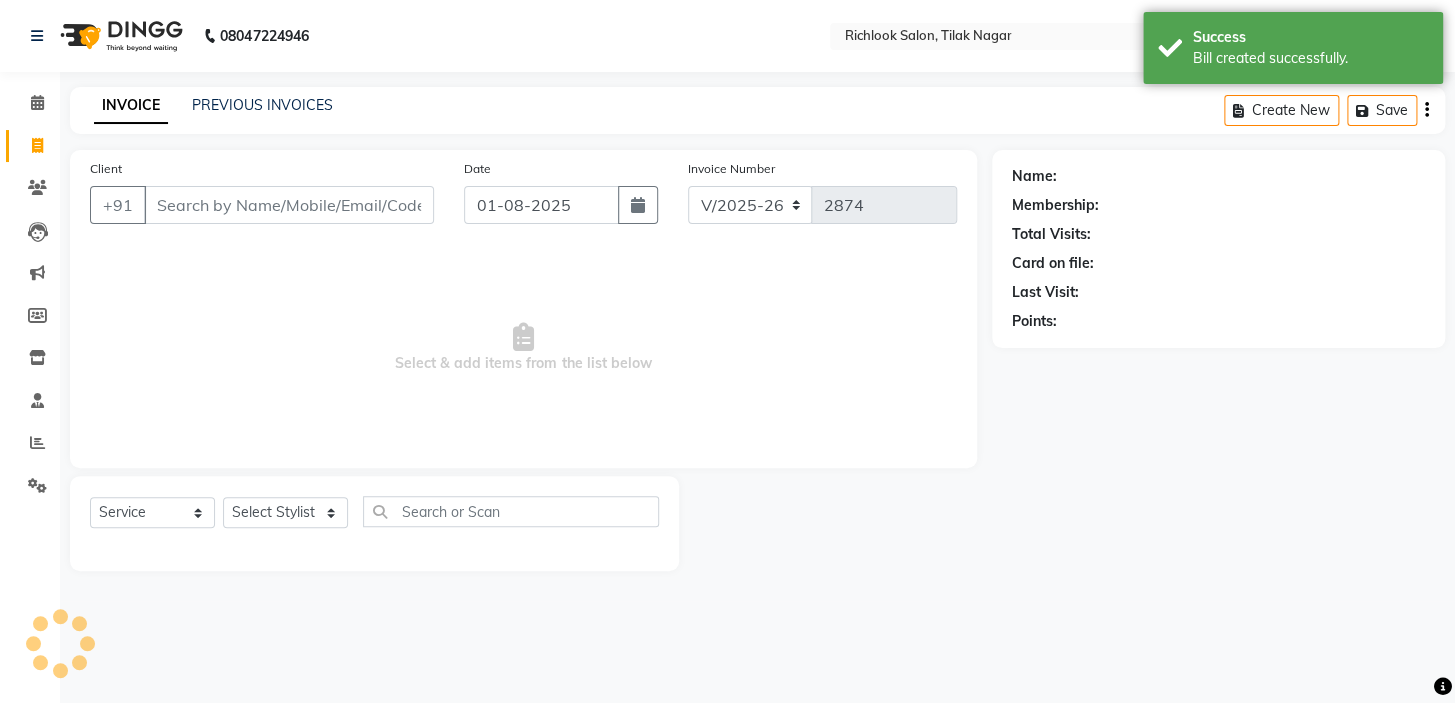 click on "Client +91" 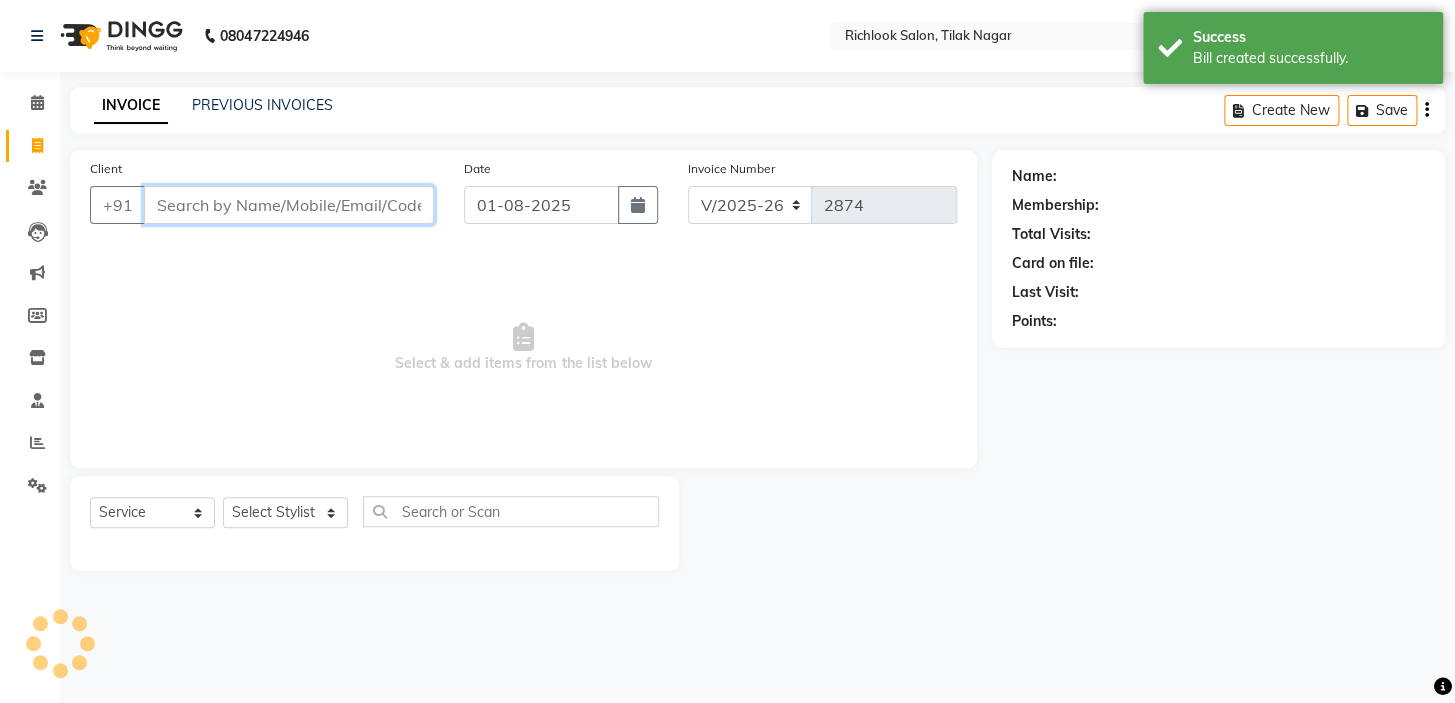 click on "Client" at bounding box center (289, 205) 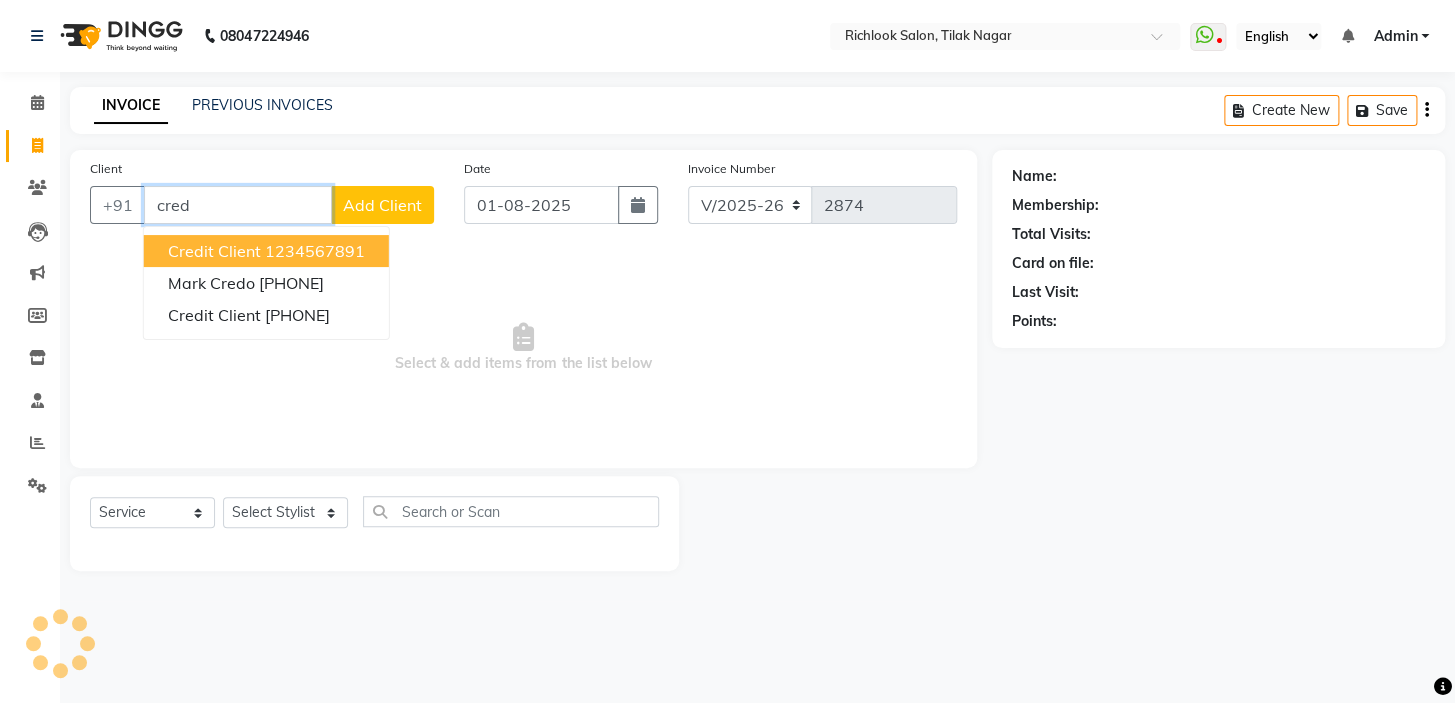 click on "credit client" at bounding box center (214, 251) 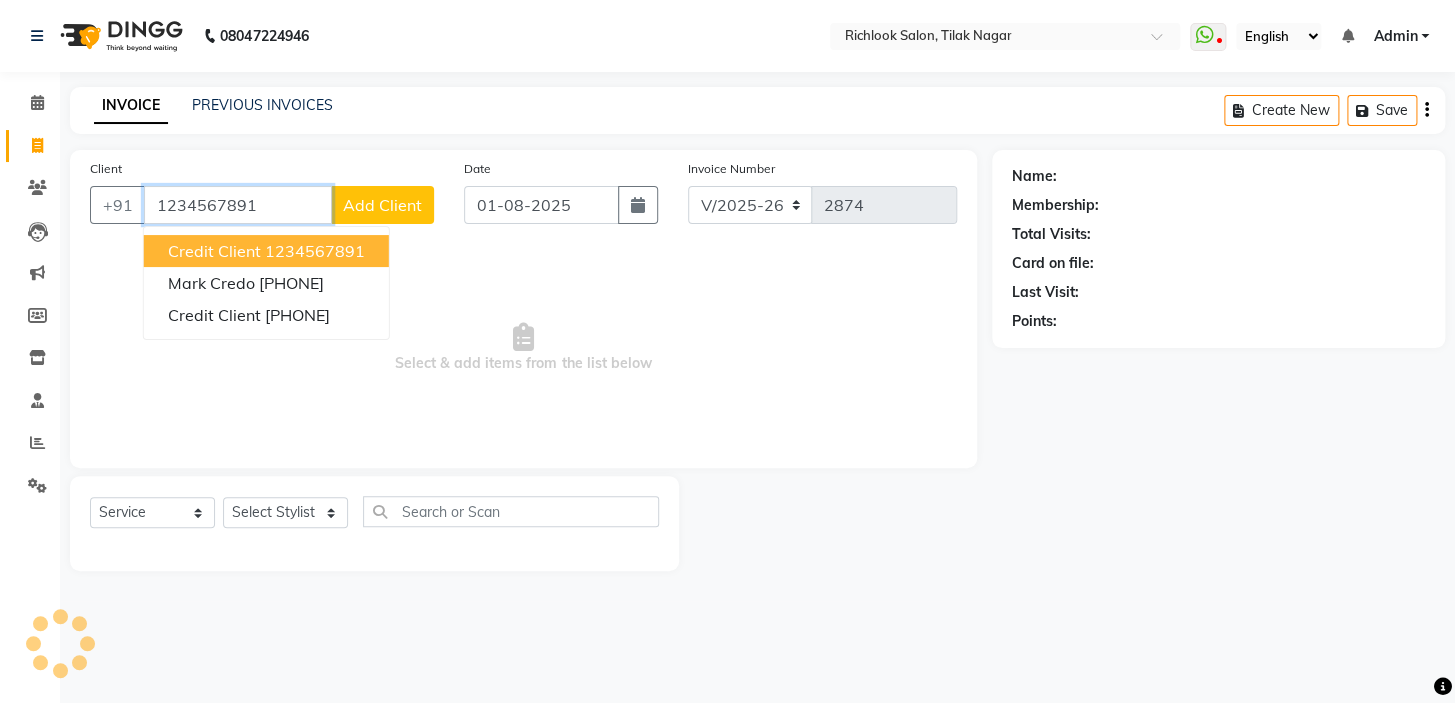 type on "1234567891" 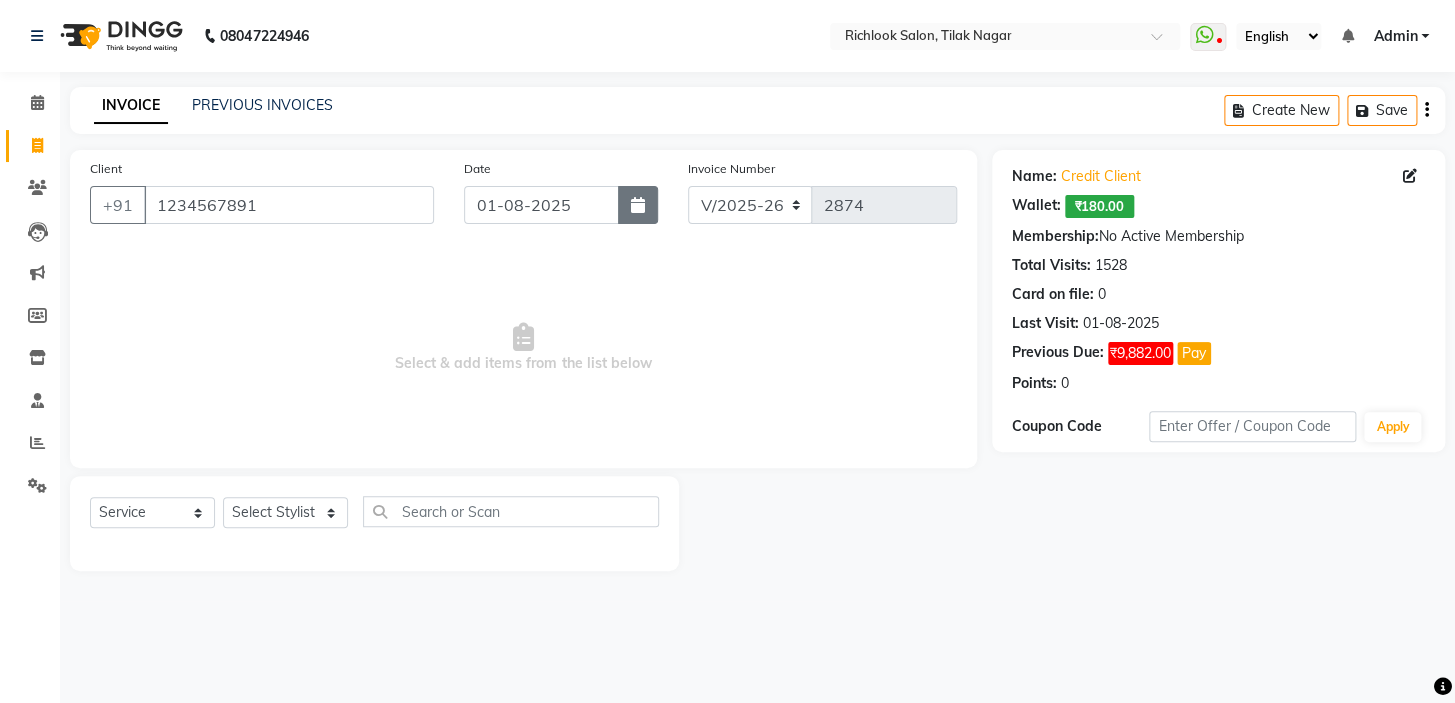 click 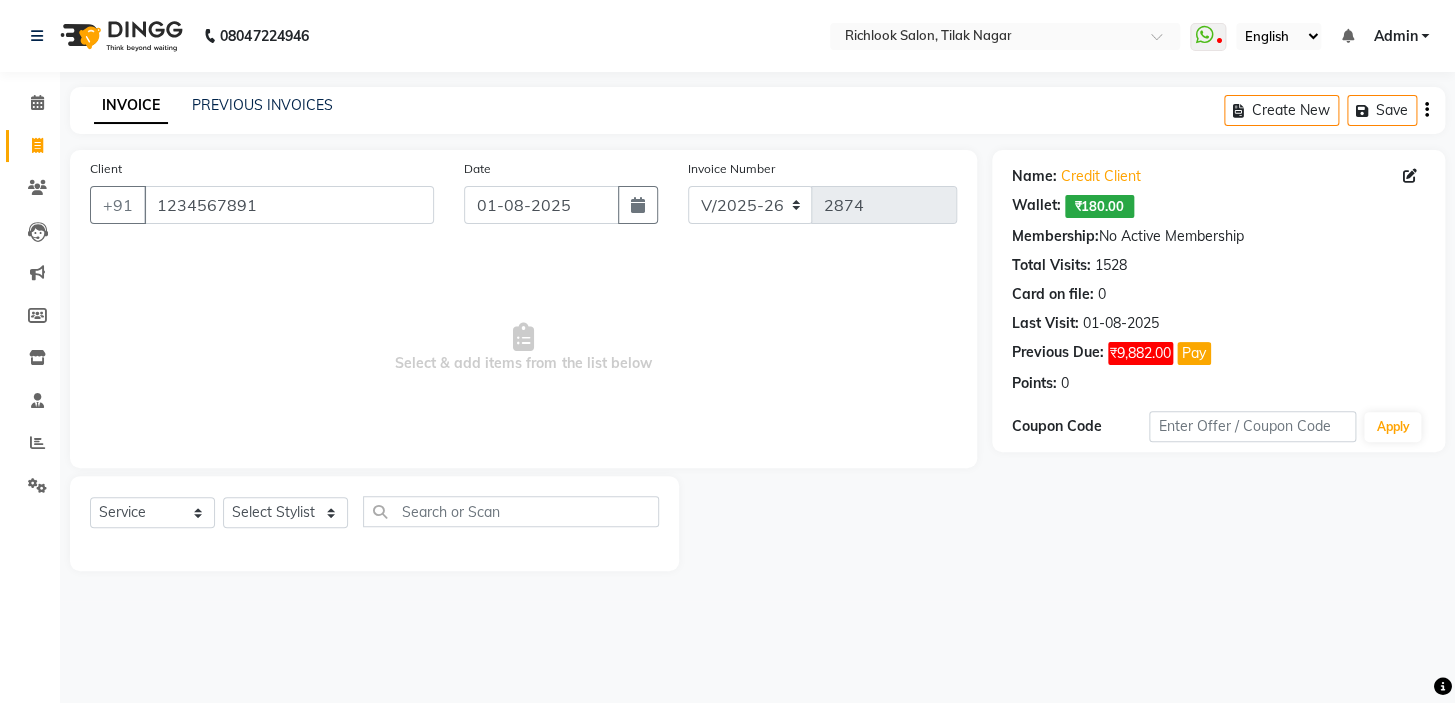 select on "8" 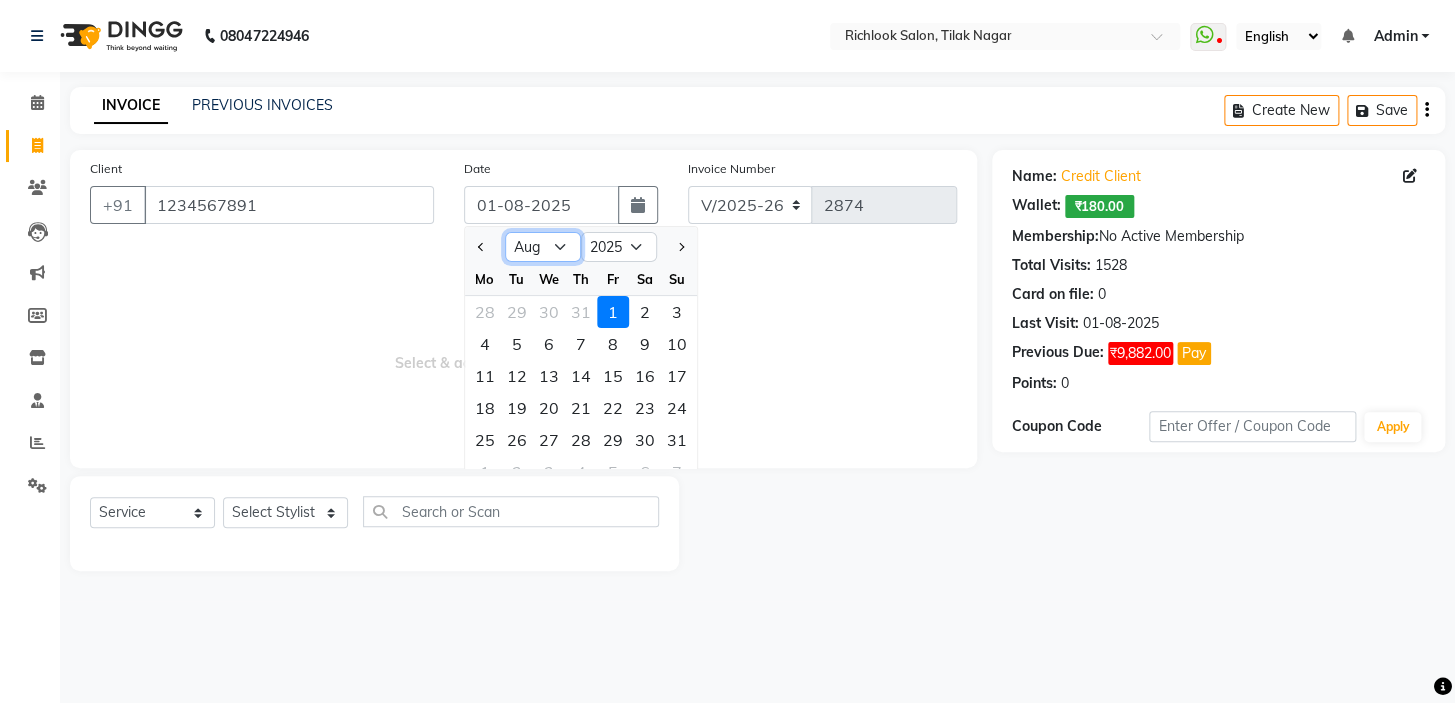 click on "Jan Feb Mar Apr May Jun Jul Aug Sep Oct Nov Dec" 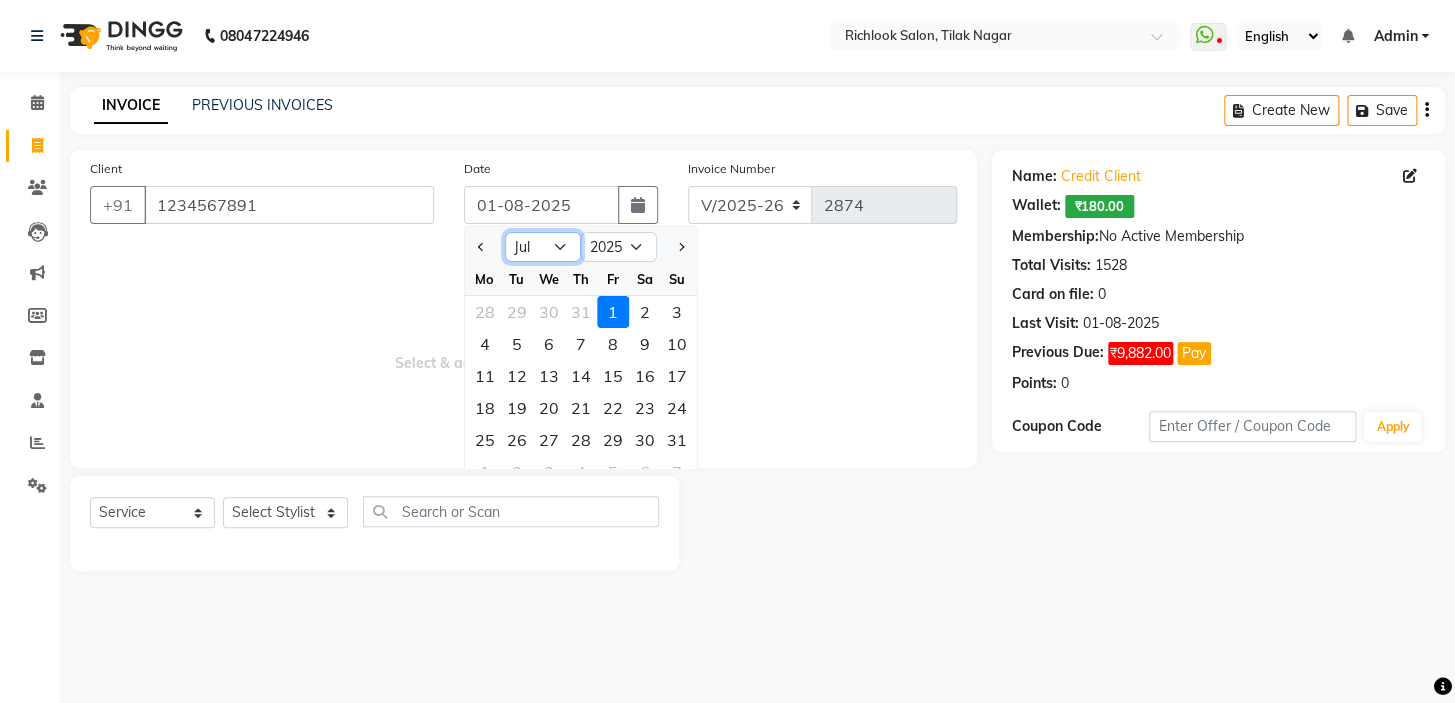 click on "Jan Feb Mar Apr May Jun Jul Aug Sep Oct Nov Dec" 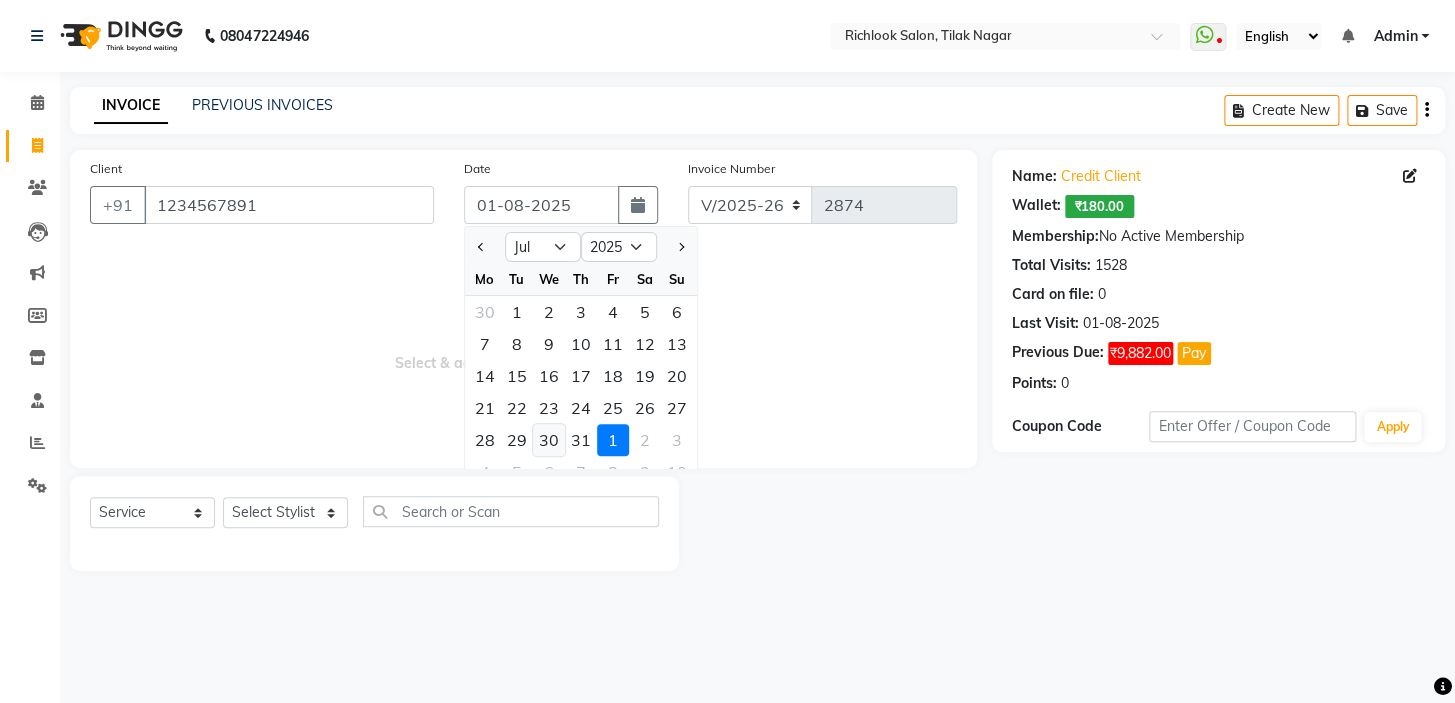 click on "30" 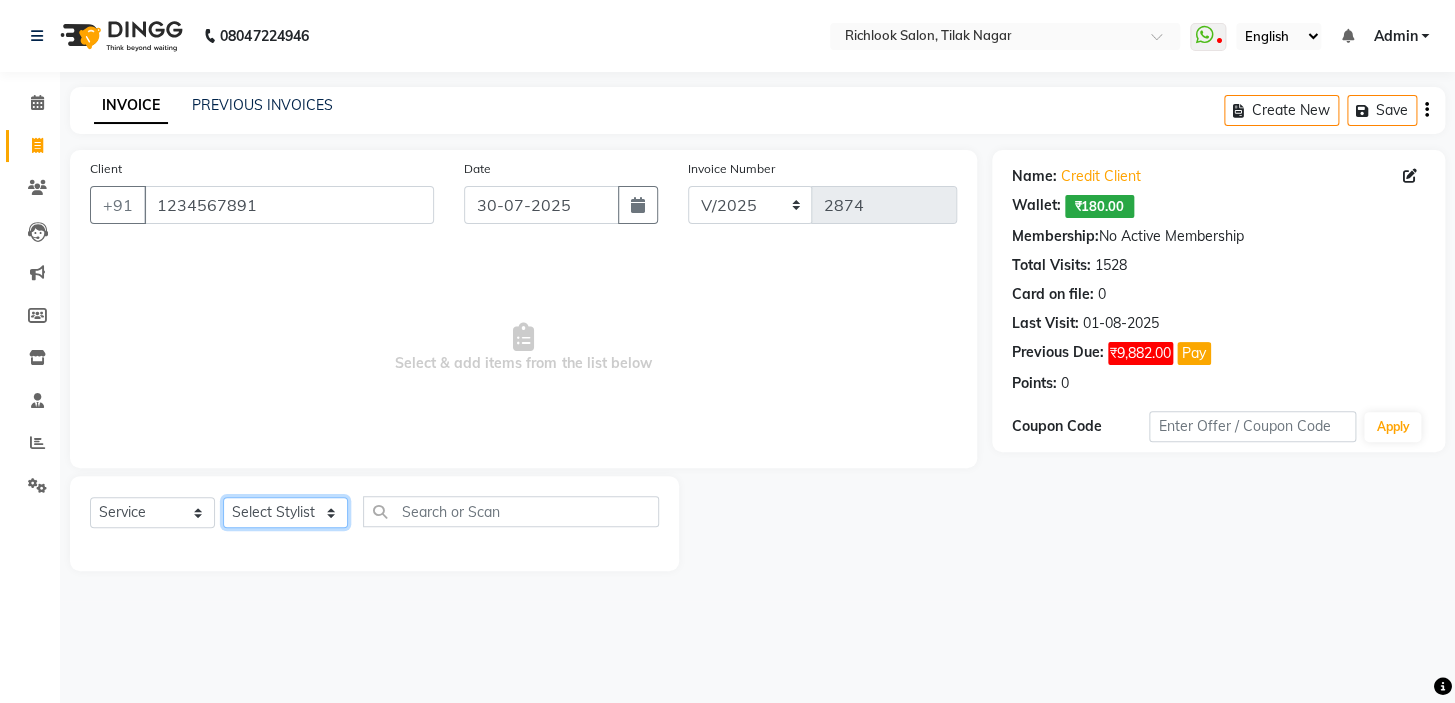 drag, startPoint x: 281, startPoint y: 515, endPoint x: 268, endPoint y: 499, distance: 20.615528 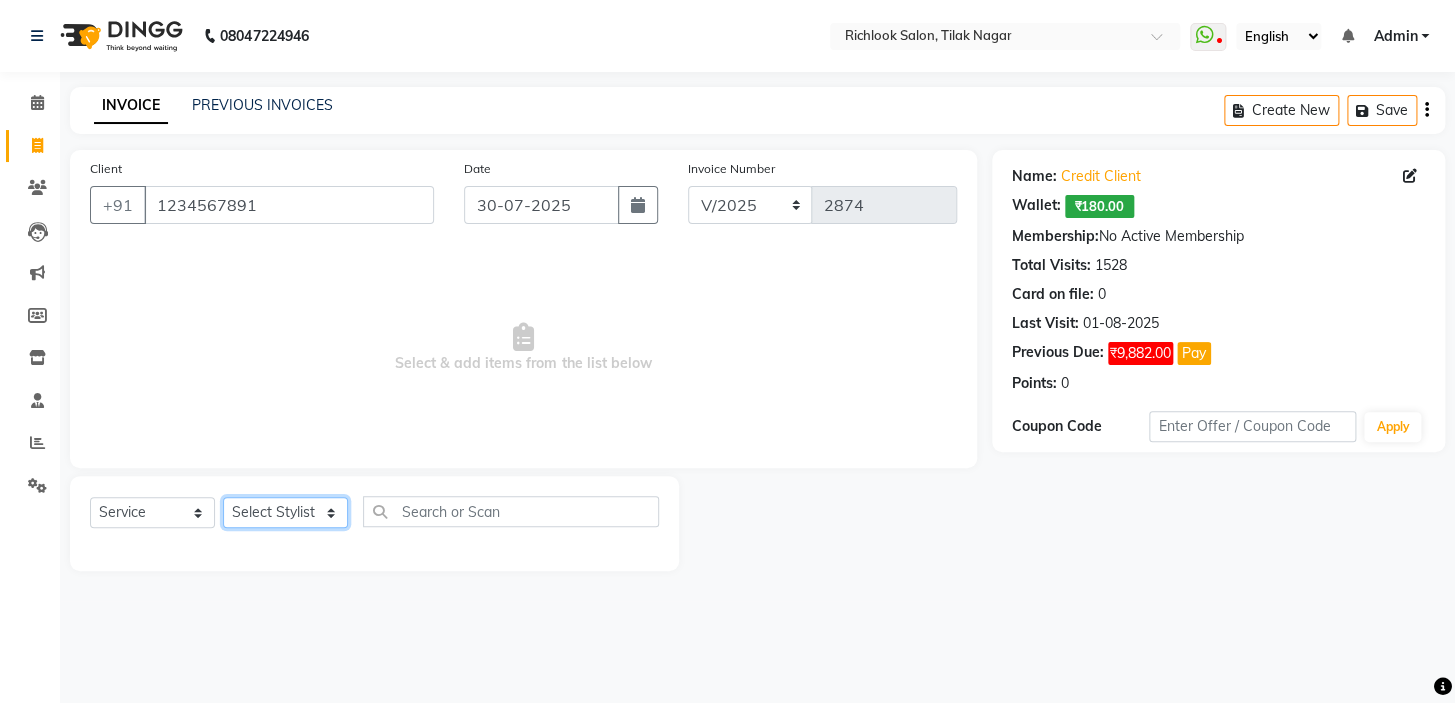 click on "Select Stylist [NAME] [NAME] [NAME] [NAME] [NAME]  [NAME] [NAME]   [NAME] [NAME]   [NAME]" 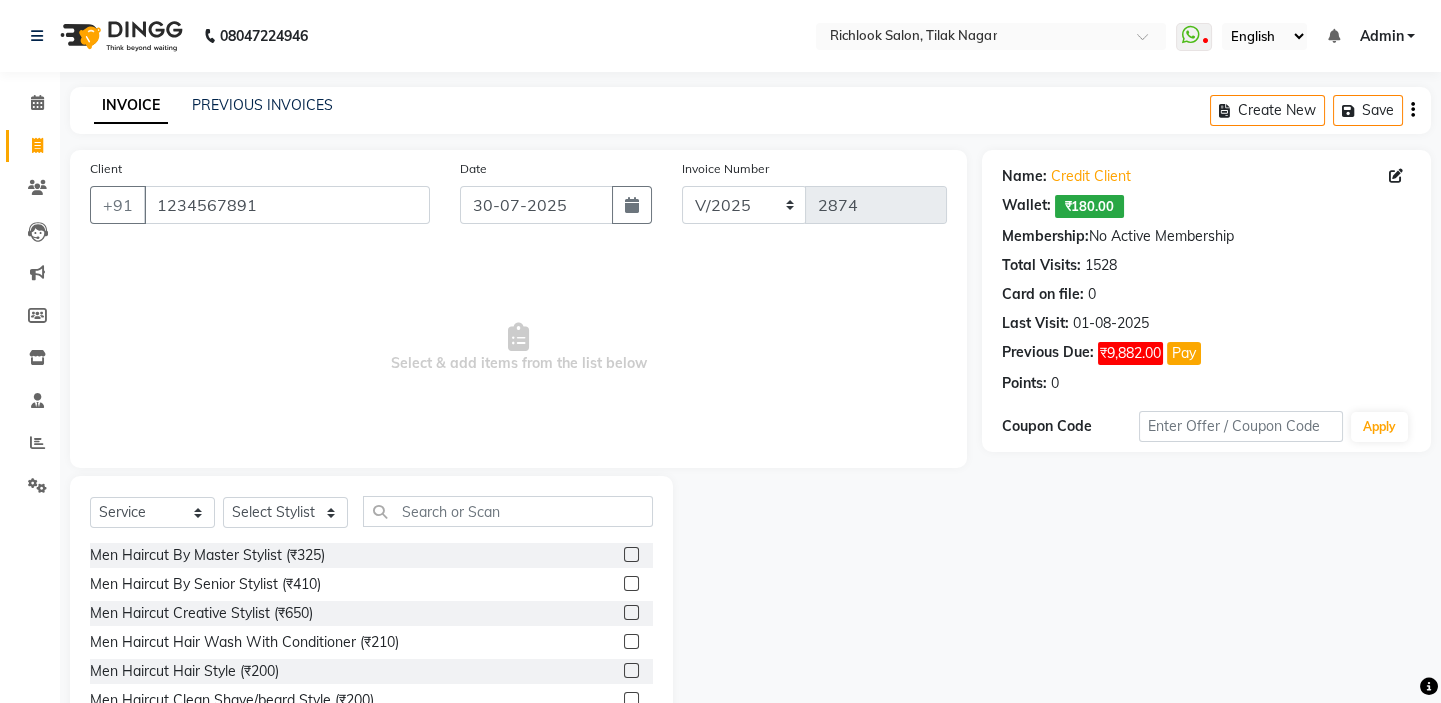 click on "Select  Service  Product  Membership  Package Voucher Prepaid Gift Card  Select Stylist [NAME] [NAME] [NAME] [NAME] [NAME]  [NAME]   [NAME]   [NAME]   [NAME]" 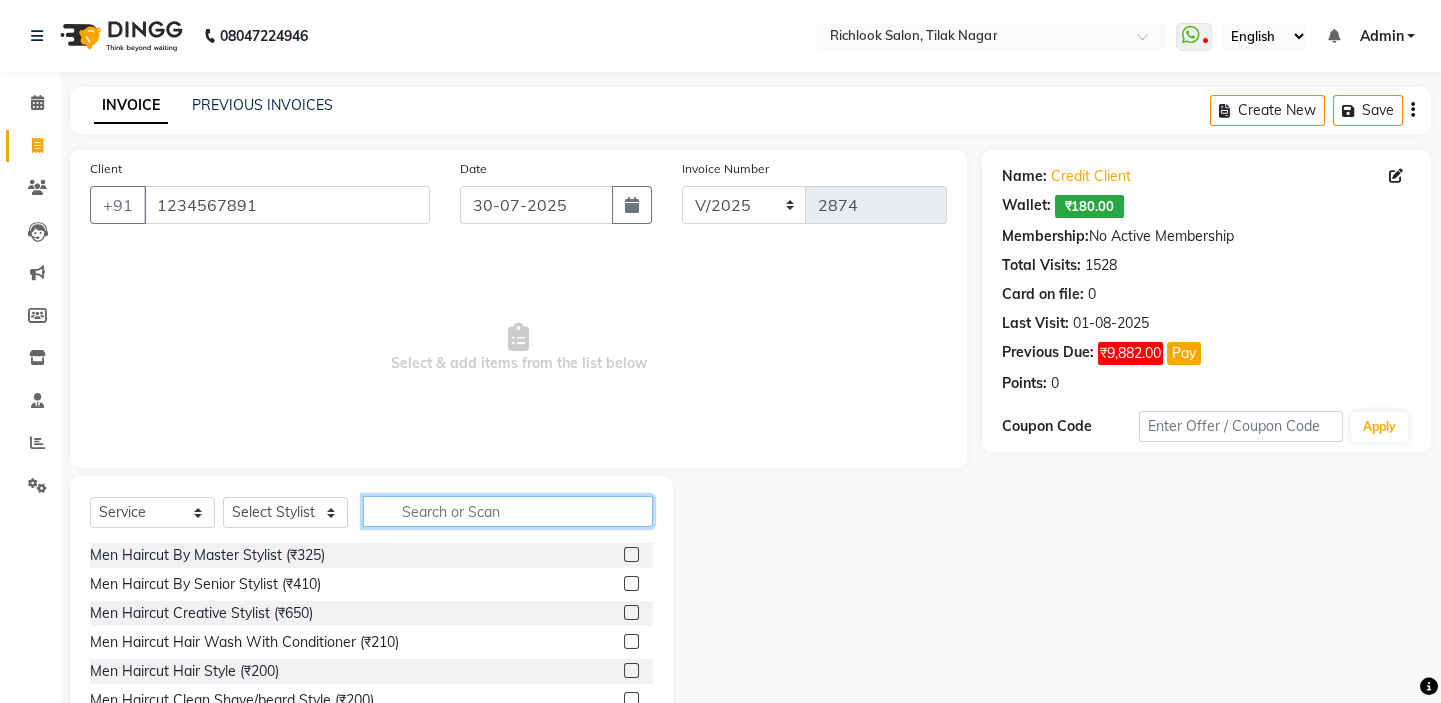 click 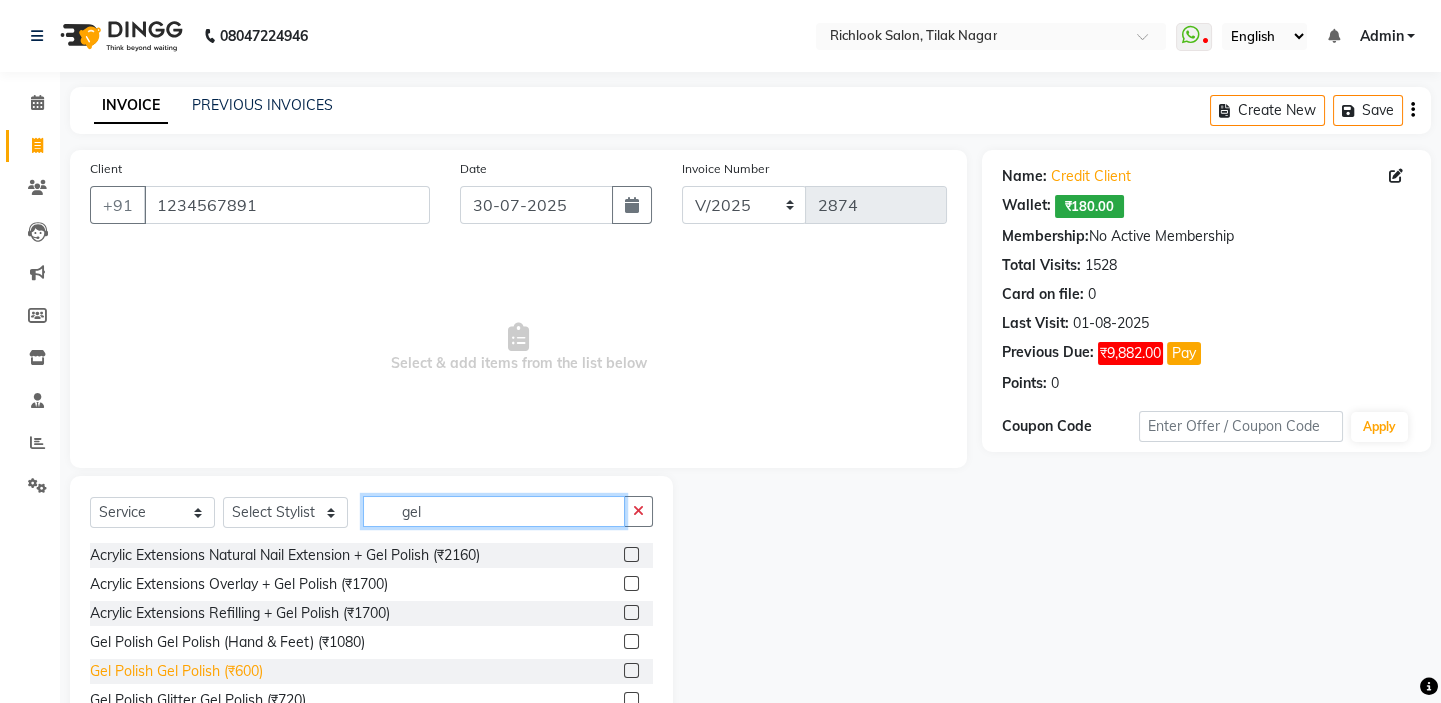 type on "gel" 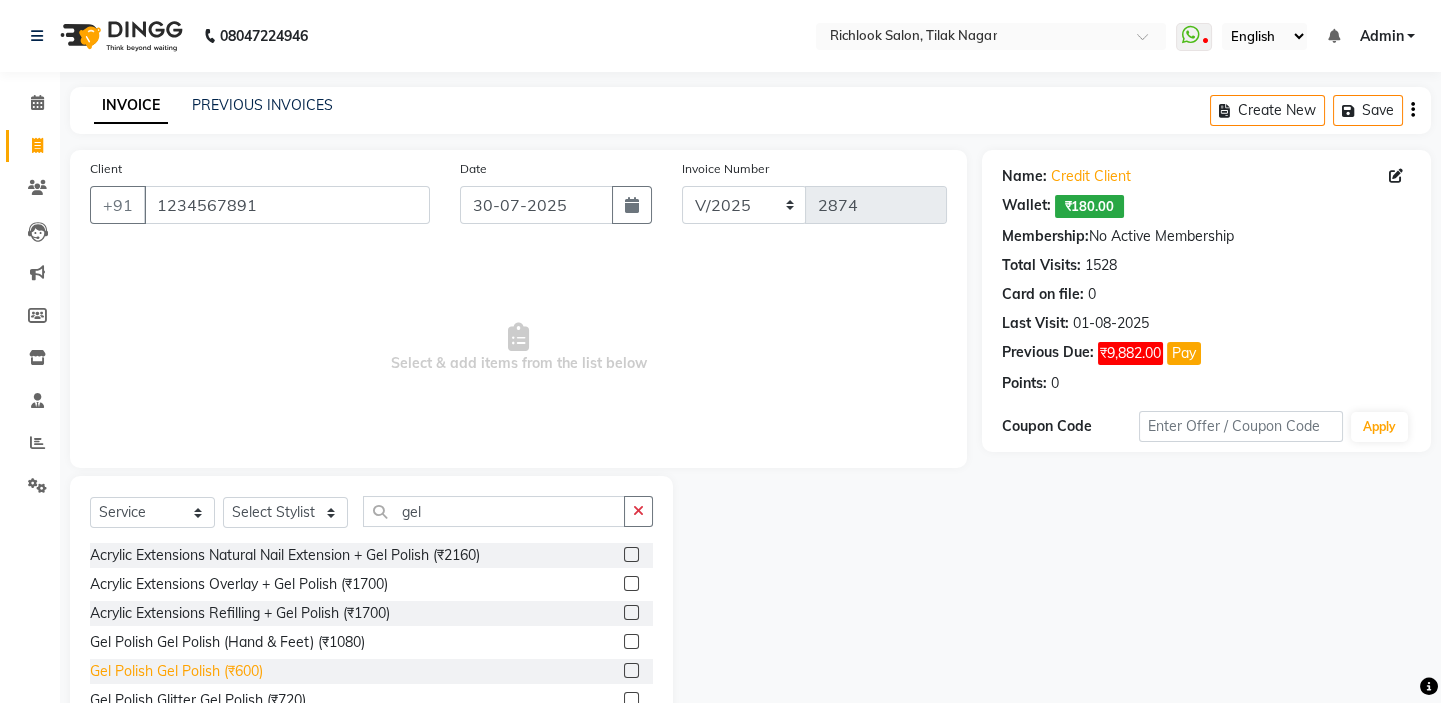 click on "Gel Polish Gel Polish (₹600)" 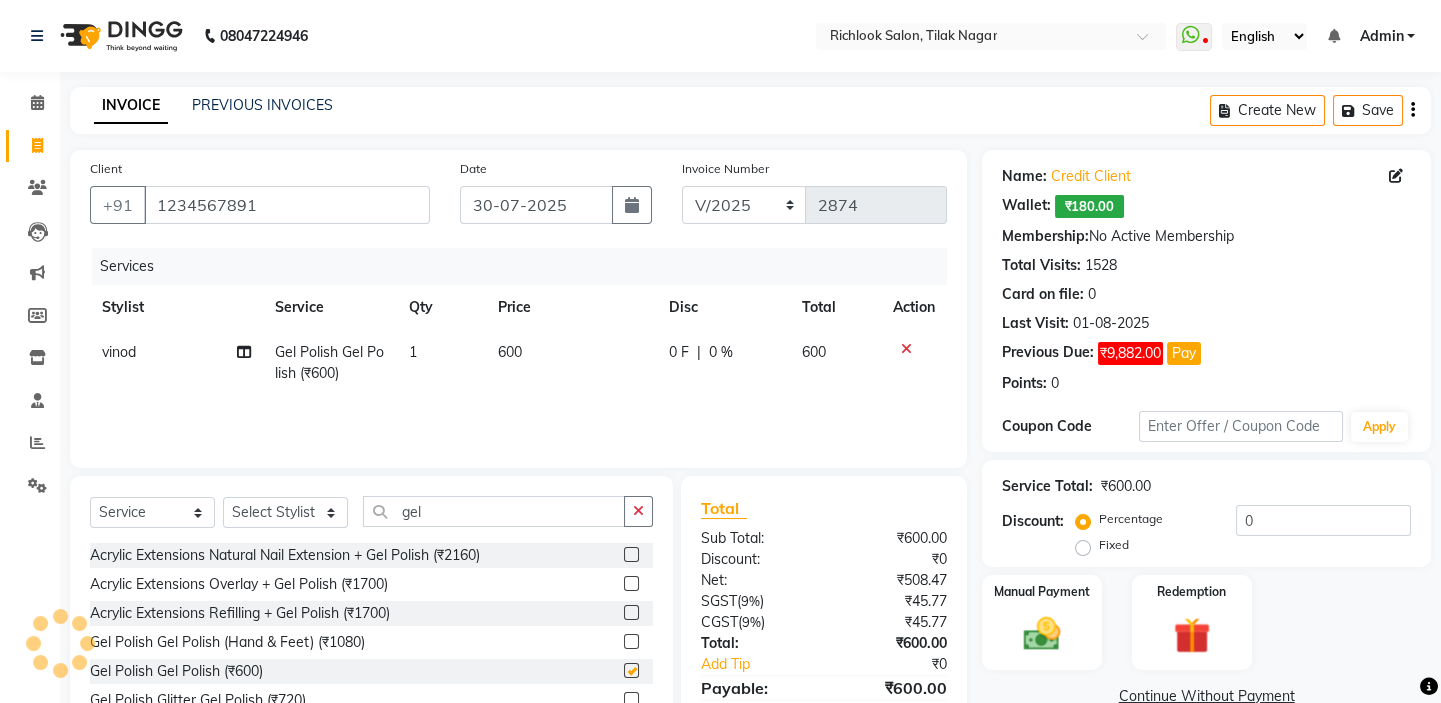 checkbox on "false" 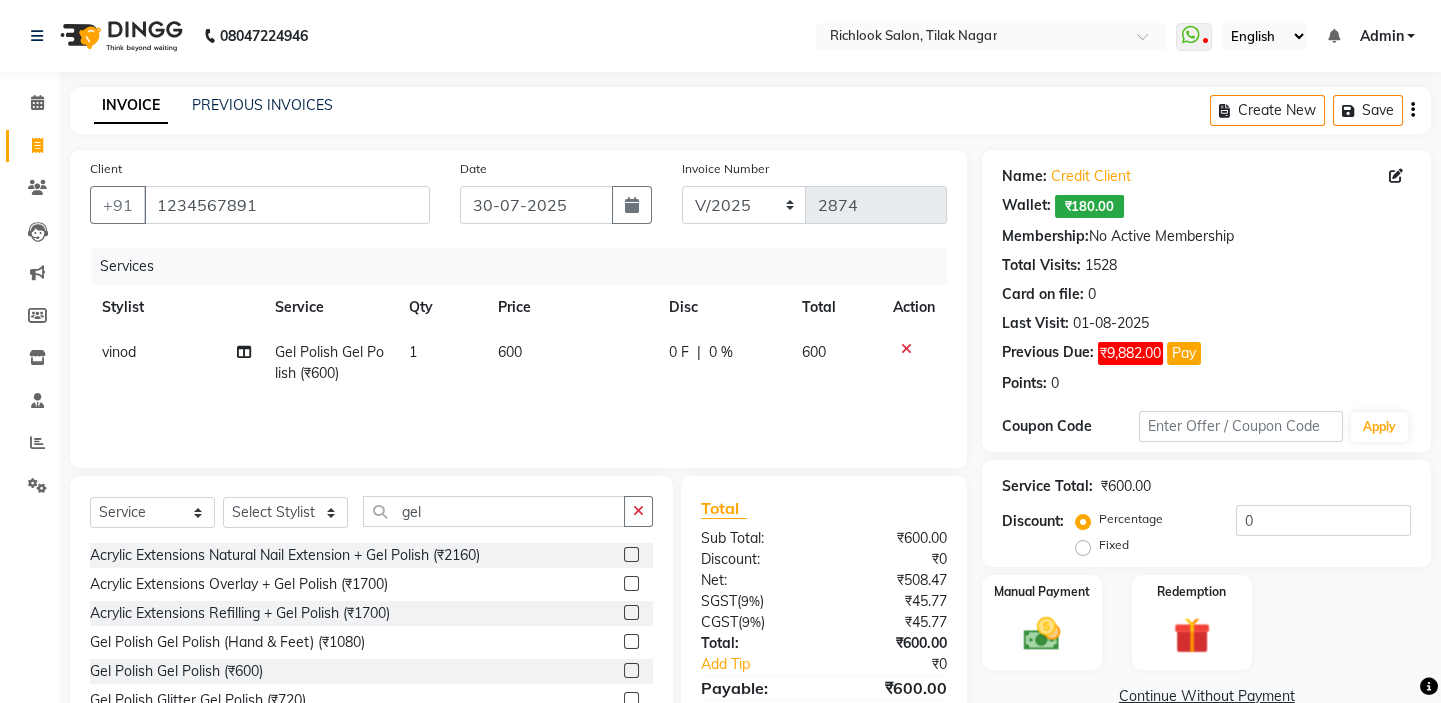 click on "600" 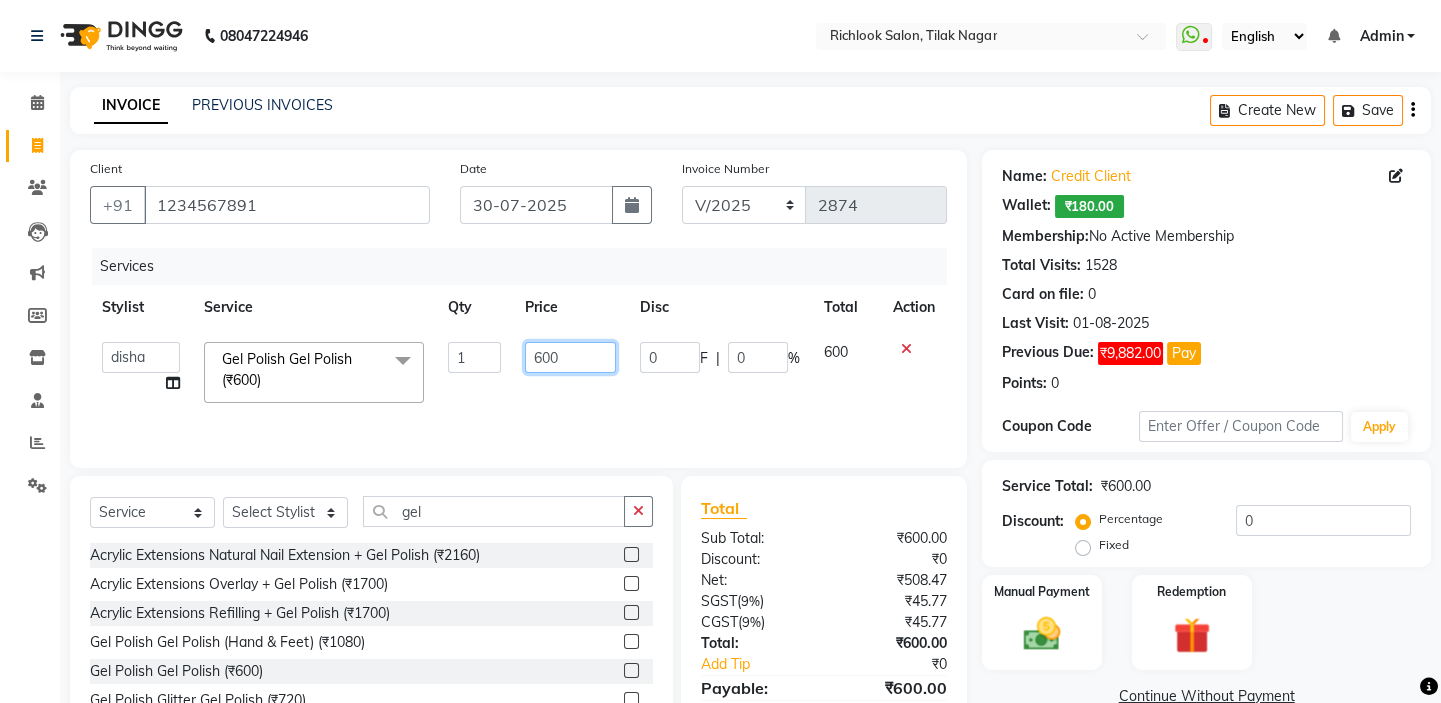 drag, startPoint x: 569, startPoint y: 352, endPoint x: 130, endPoint y: 350, distance: 439.00455 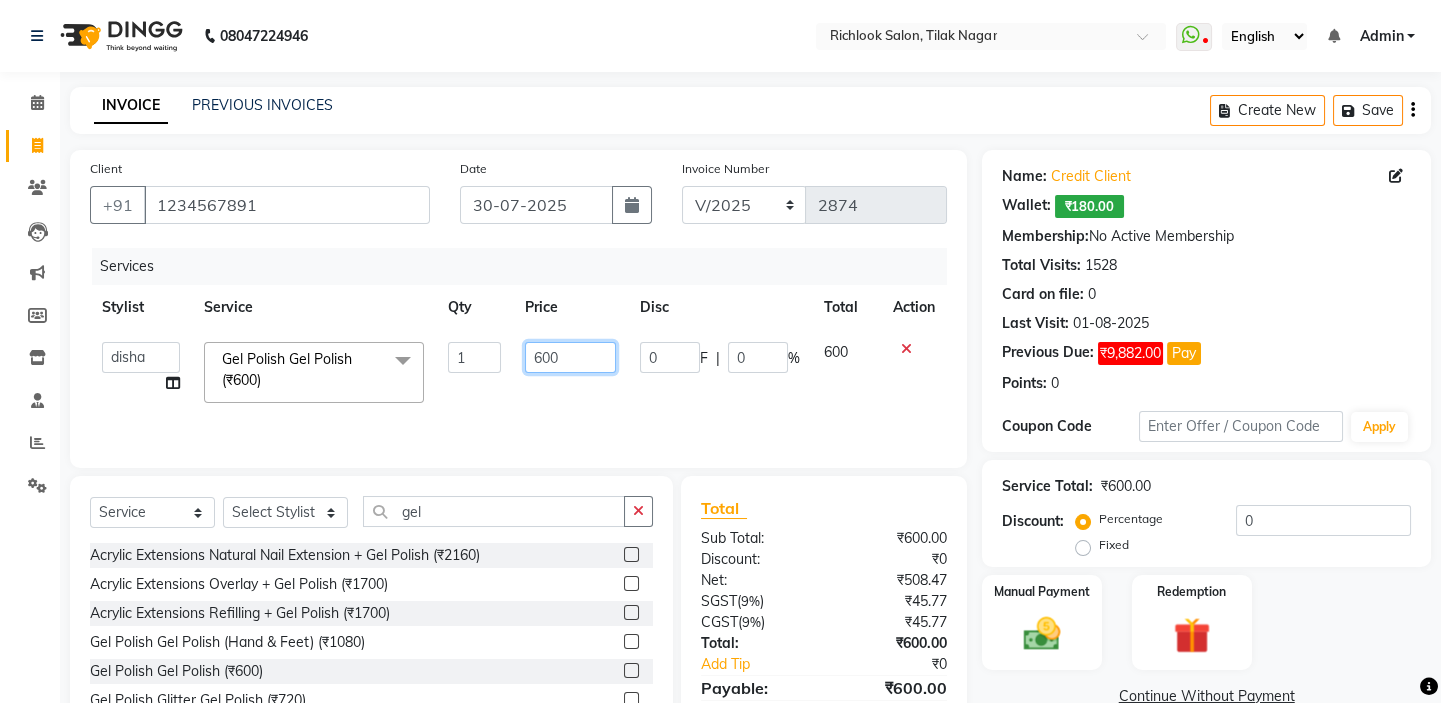 click on "disha   nawshad   priti   priya   santosh    shaukat ansari   soheb   trupti   vinod  Gel Polish Gel Polish (₹600)  x Men Haircut By Master Stylist (₹325) Men Haircut By Senior Stylist (₹410) Men Haircut Creative Stylist (₹650) Men Haircut Hair Wash With Conditioner (₹210) Men Haircut Hair Style (₹200) Men Haircut Clean Shave/beard Style (₹200) Men Haircut Clean Shave/beard Style (By Creative/senior) (₹240) Men Haircut Hair Cut With Beard (By Senior) (₹600) Women Haircut By Master Stylist (₹760) Women Haircut Senior Hair Stylist (₹870) Women Haircut Creative Stylist (₹1200) Women Haircut Haircut For Girls (Below 12 Year) (₹600) Women Haircut Fringe Cut (₹285) Hair Wash With Conditioner Hair Upto Shoulder (₹440) Hair Wash With Conditioner Hair Below Shoulder (₹500) Hair Wash With Conditioner Hair Upto Waist (₹550) Naturica Hair Wash Hair Upto Shoulder (₹590) Naturica Hair Wash Hair Below Shoulder (₹700) Naturica Hair Wash Hair Upto Waist (₹800) Acid Sealer Men (₹960)" 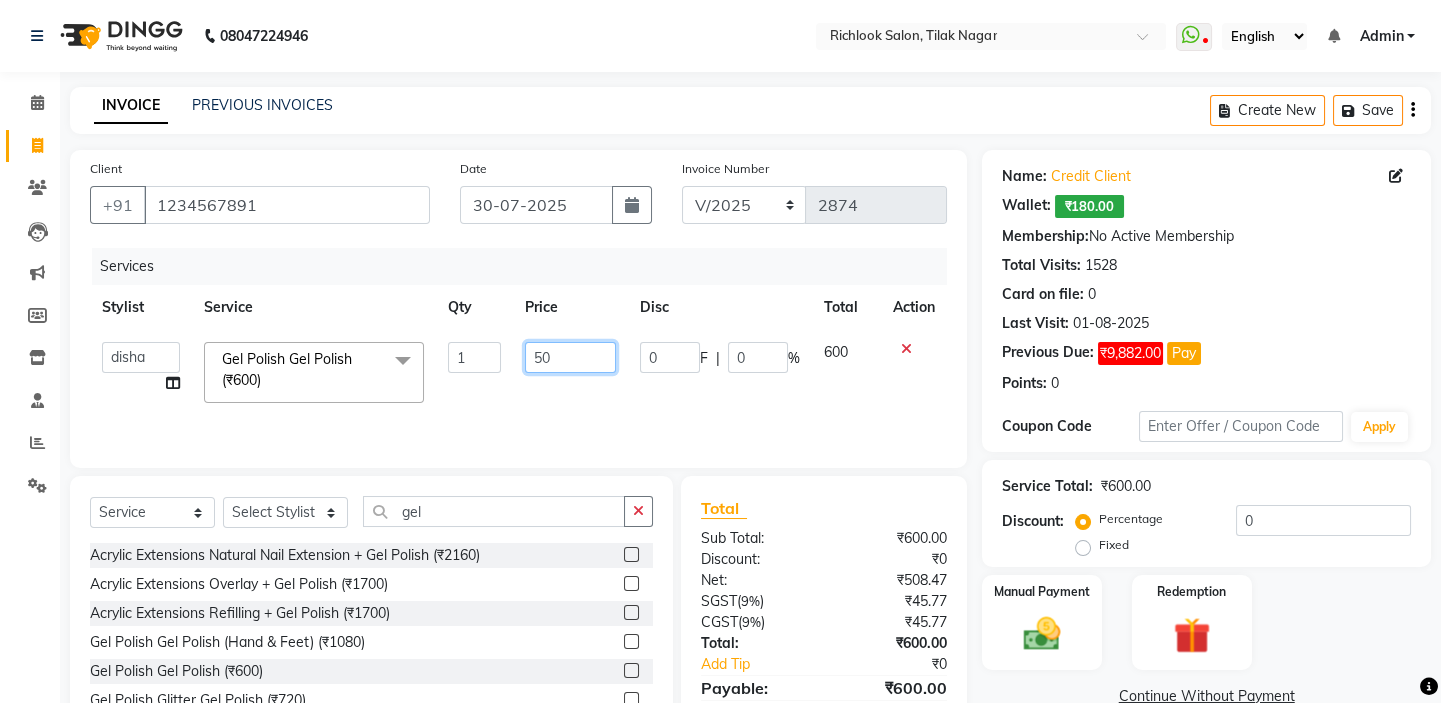 type on "500" 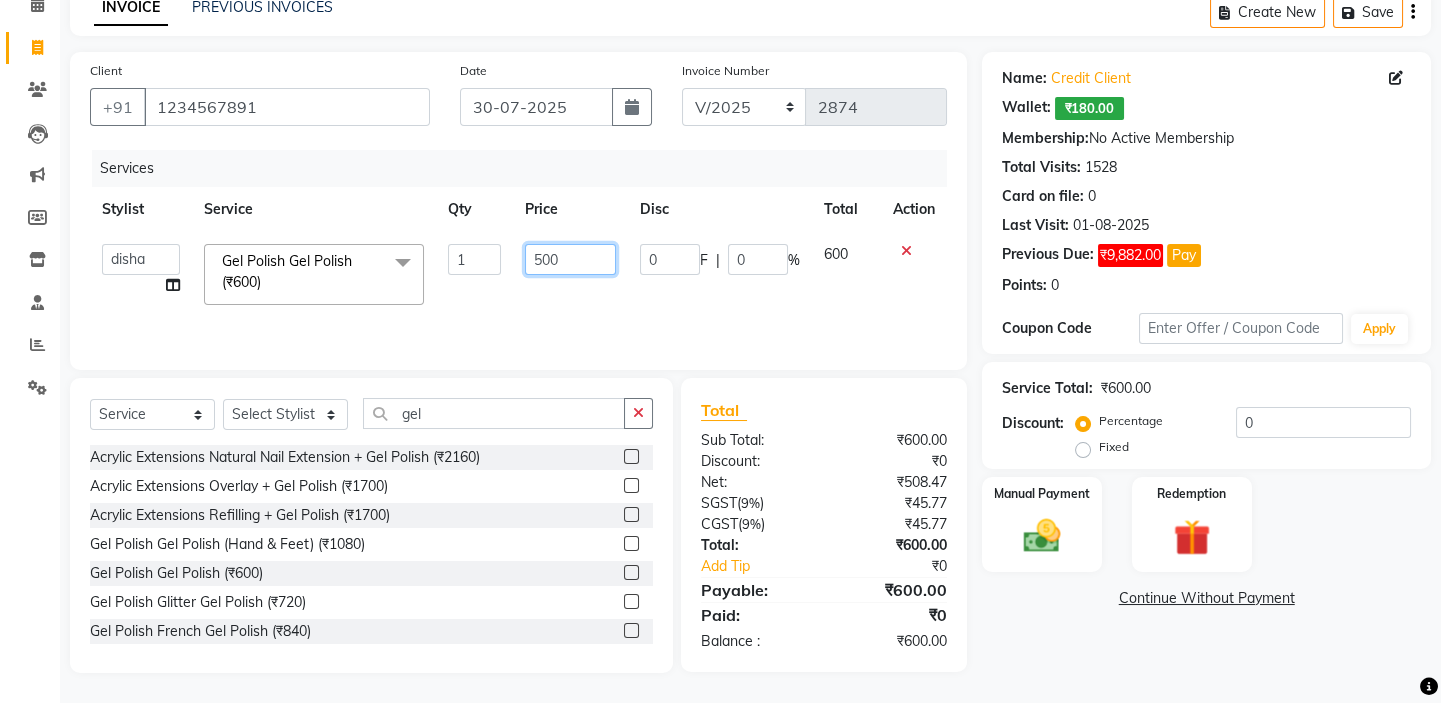 scroll, scrollTop: 99, scrollLeft: 0, axis: vertical 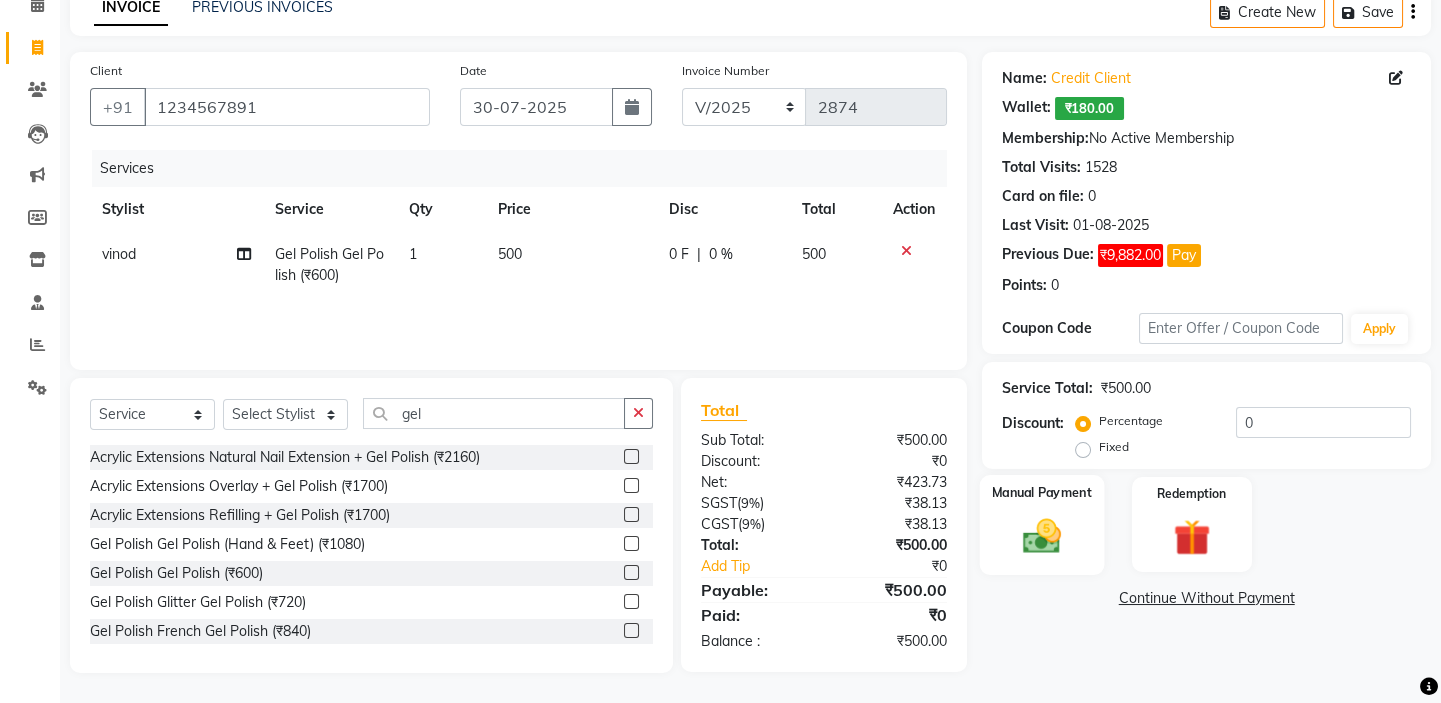 click 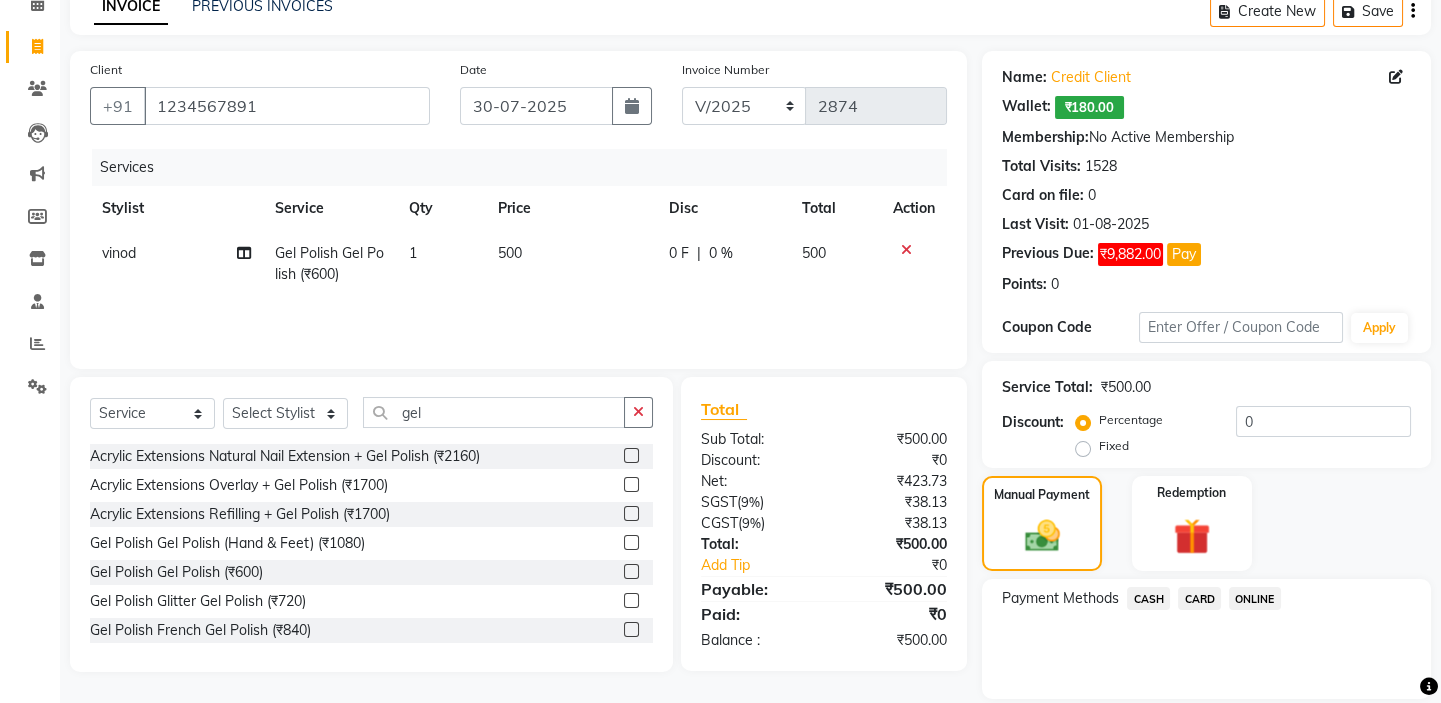 click on "CARD" 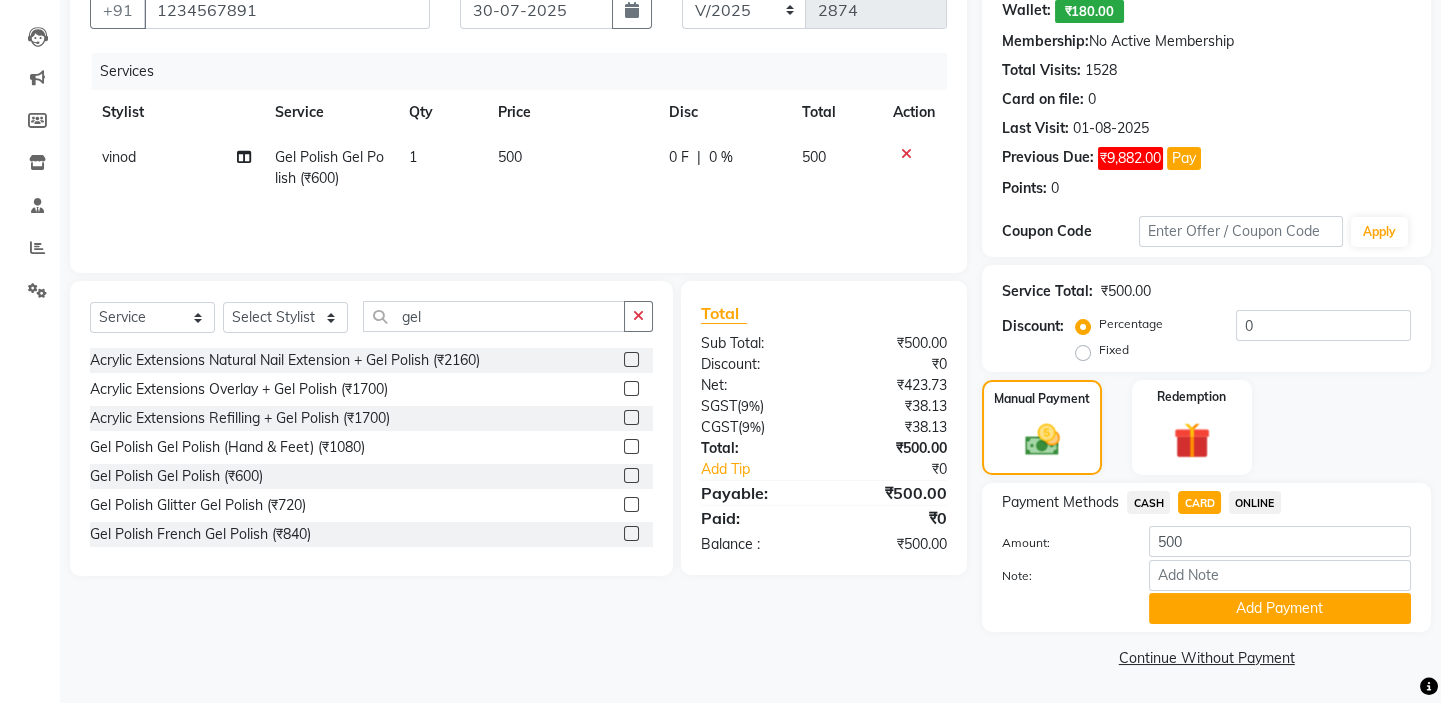 click on "Add Payment" 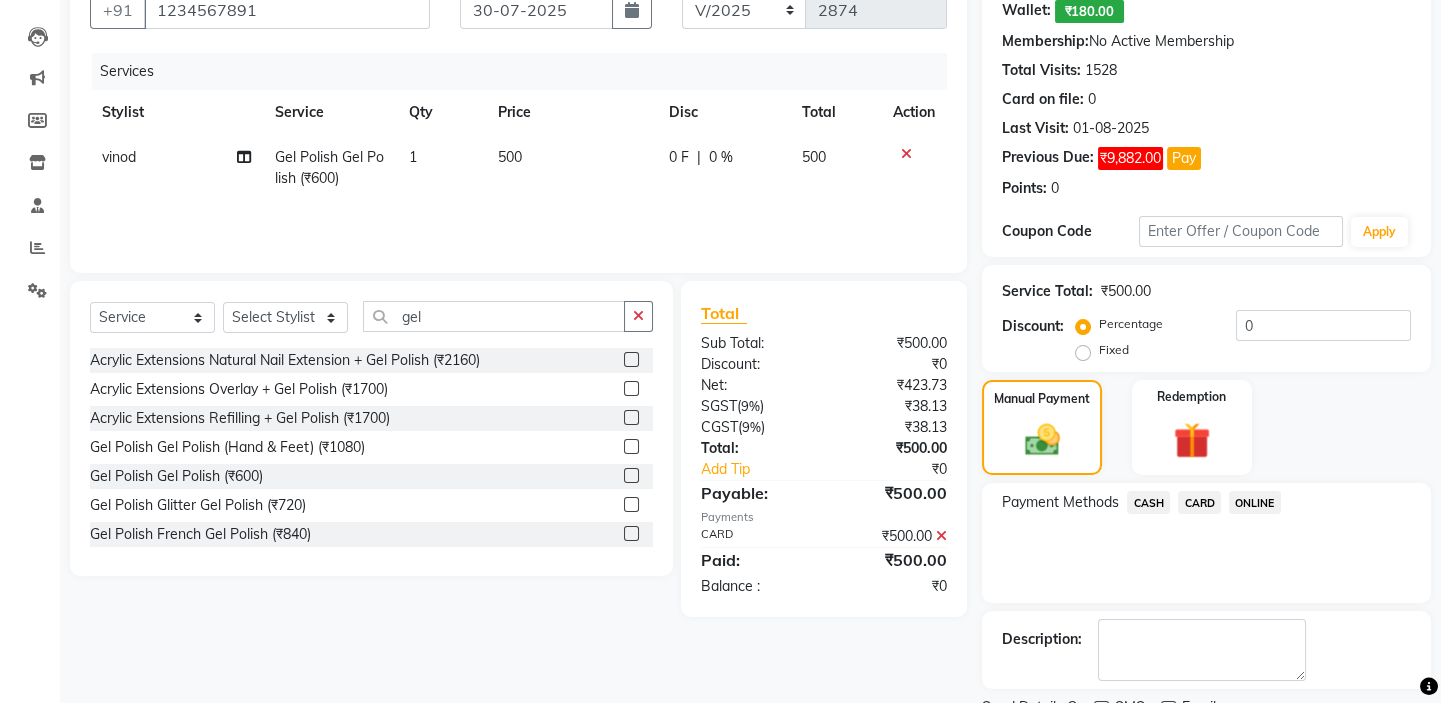 click on "Description:" 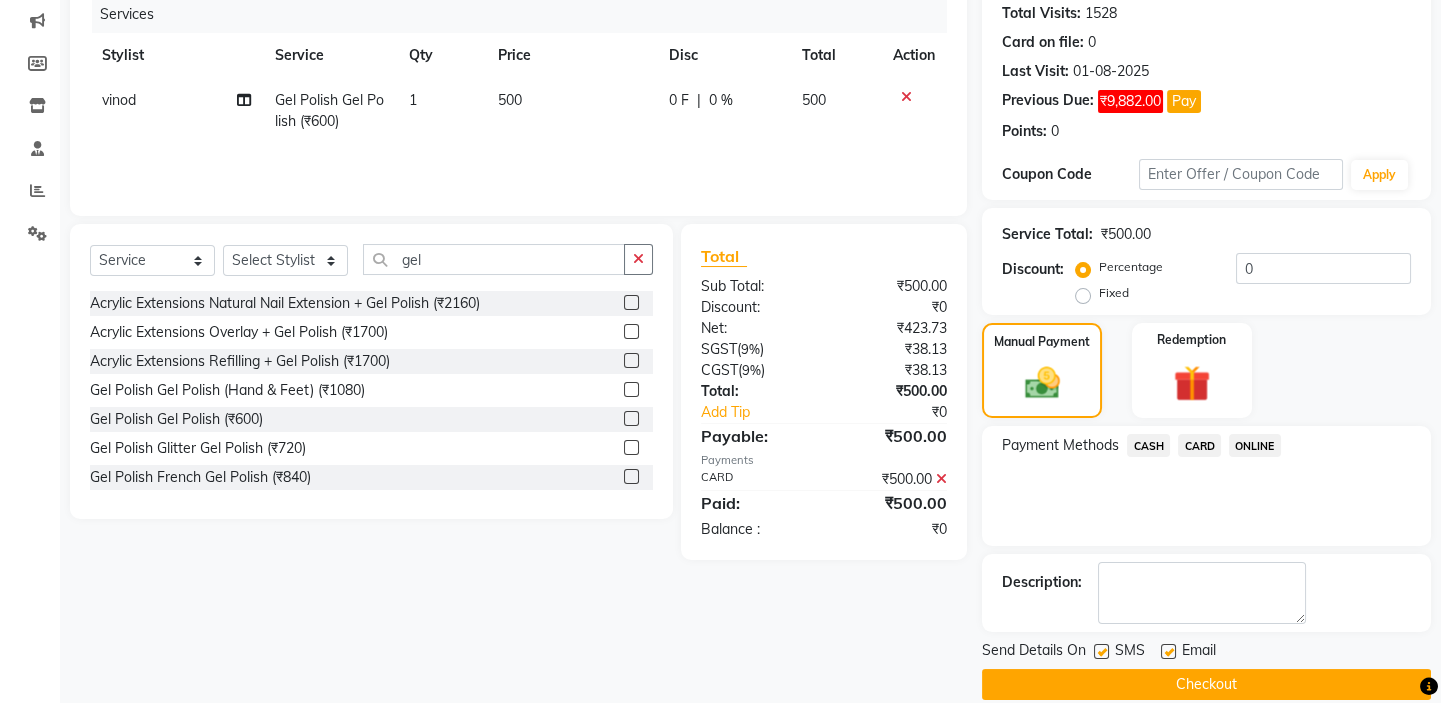scroll, scrollTop: 279, scrollLeft: 0, axis: vertical 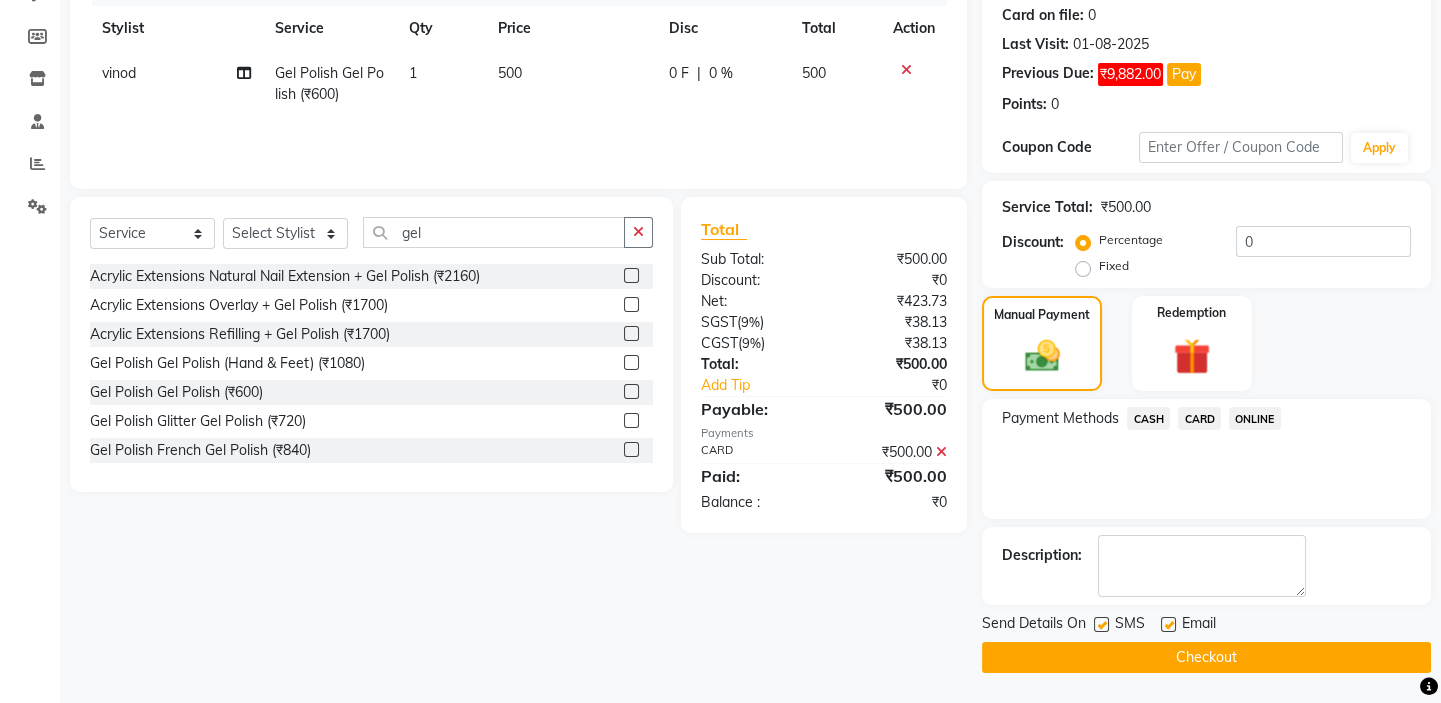 click on "Checkout" 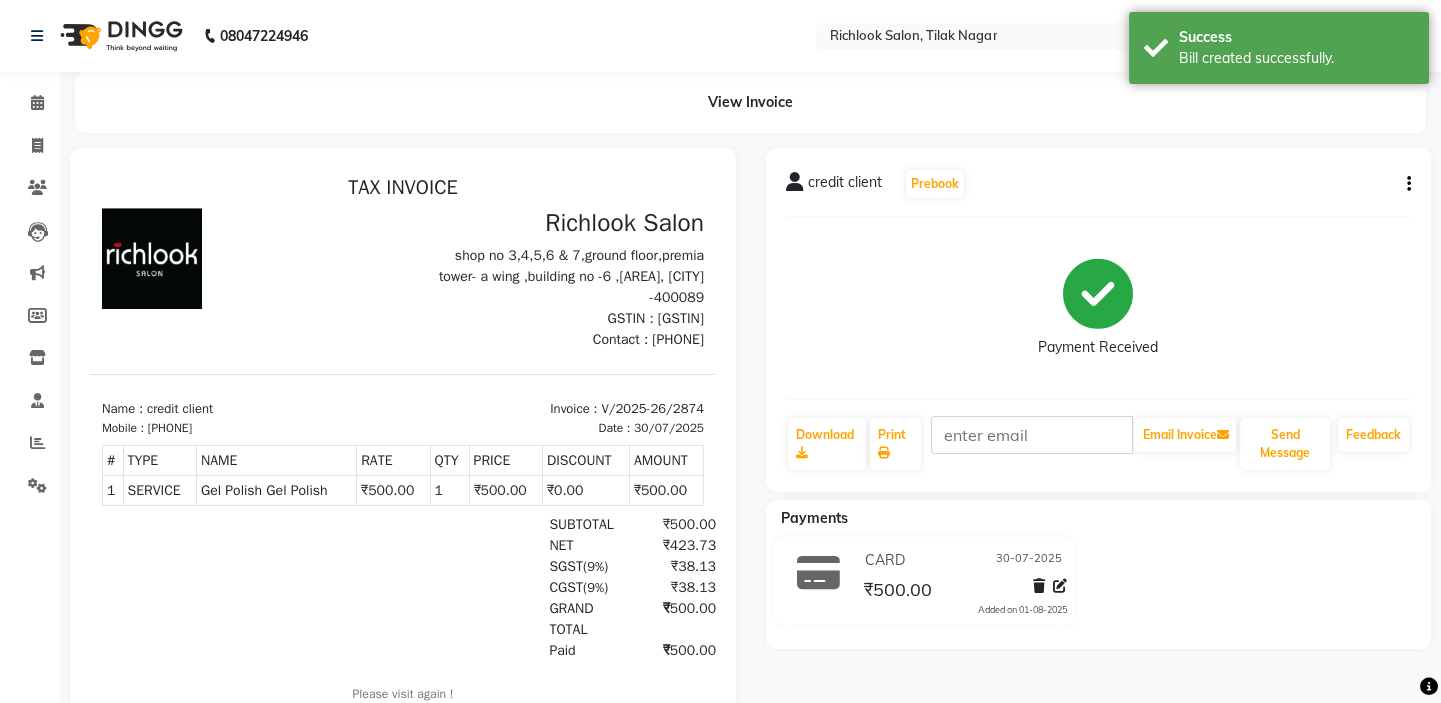 scroll, scrollTop: 0, scrollLeft: 0, axis: both 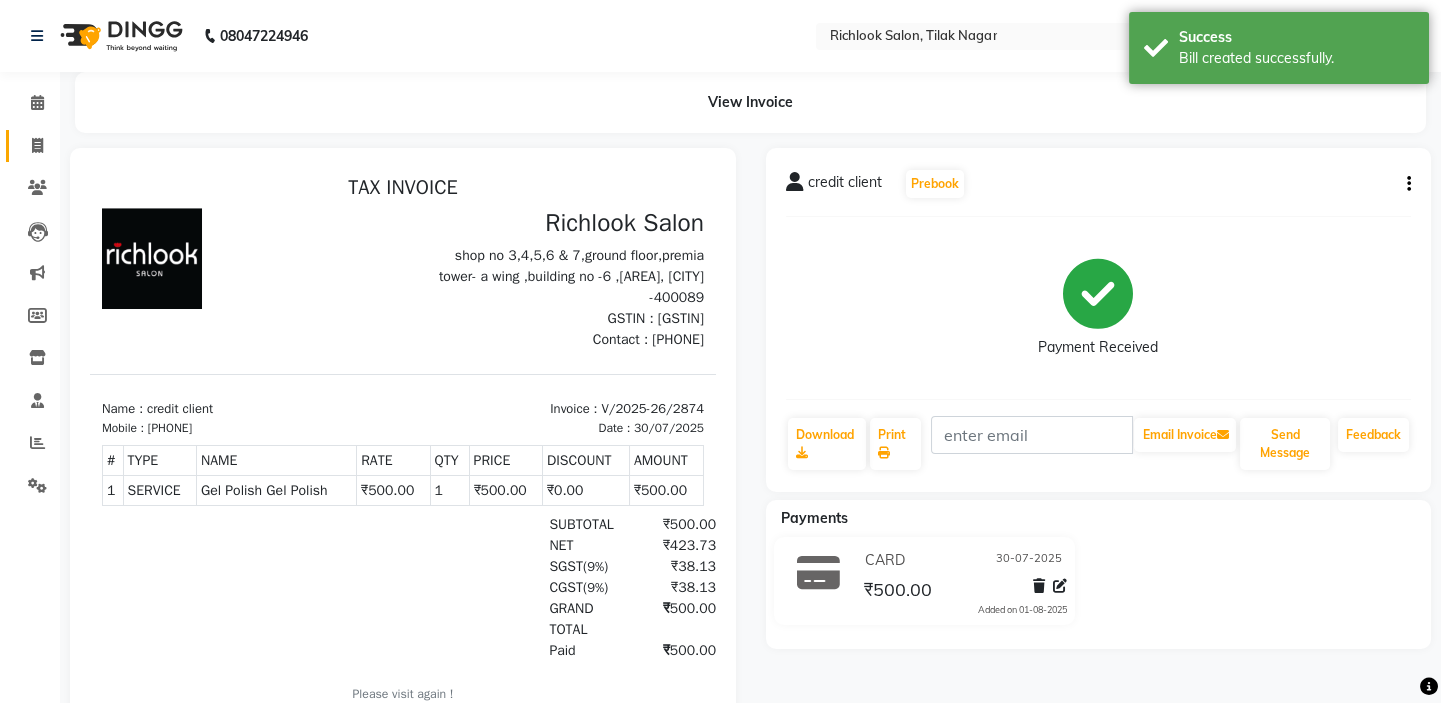 click 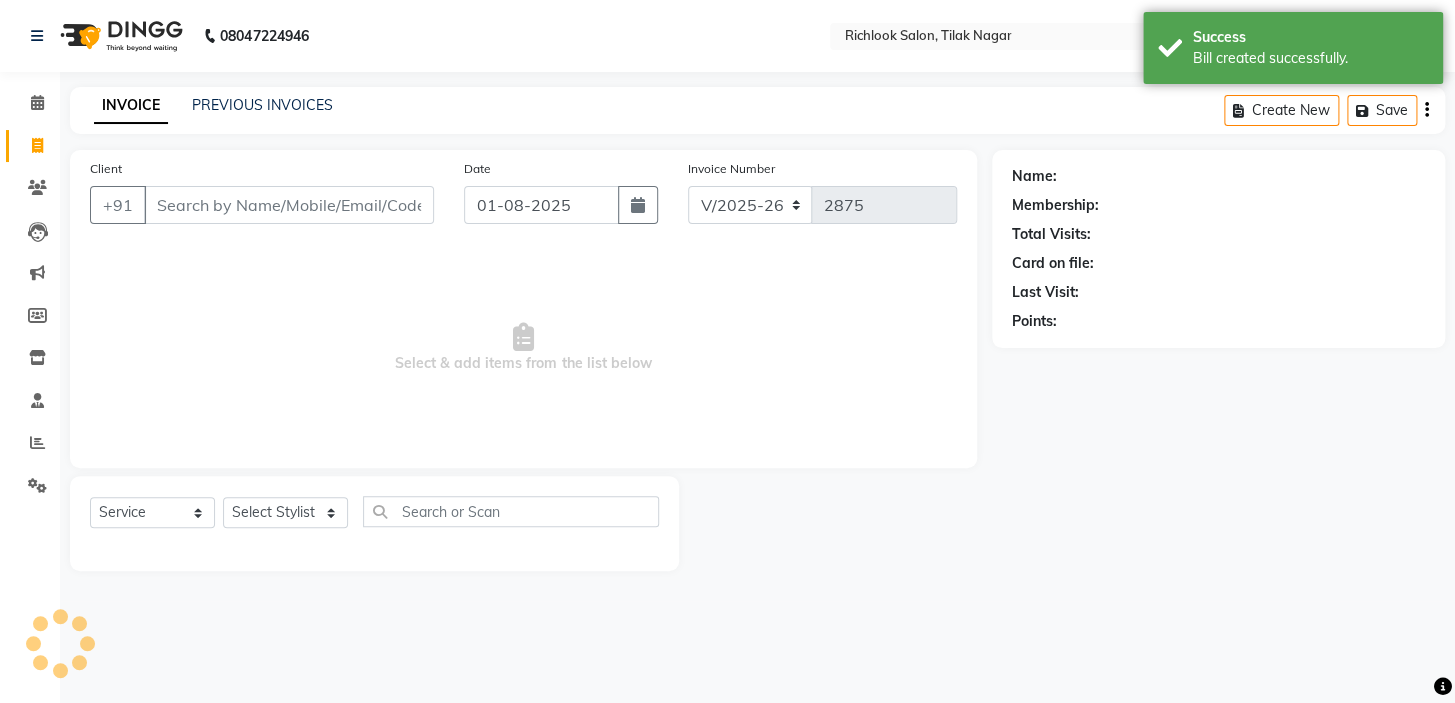 click on "Client" at bounding box center [289, 205] 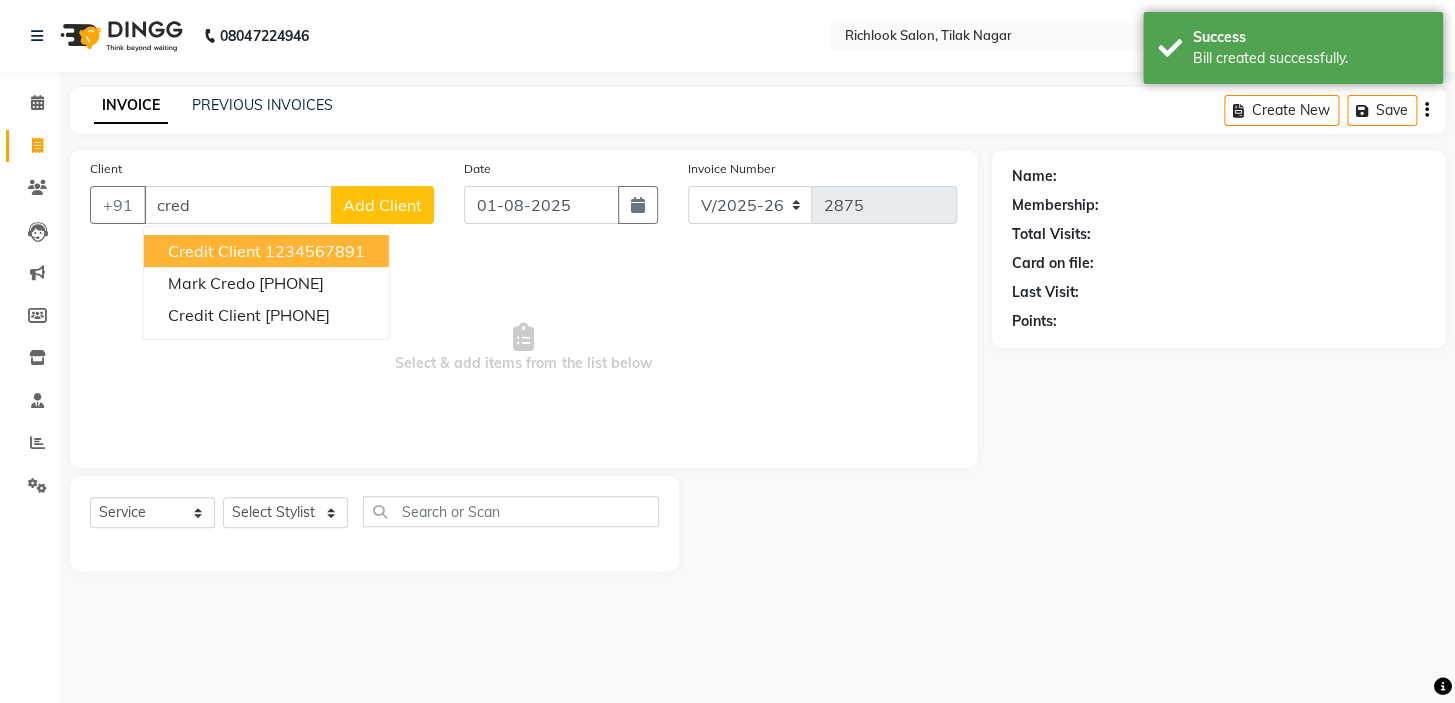 click on "1234567891" at bounding box center (315, 251) 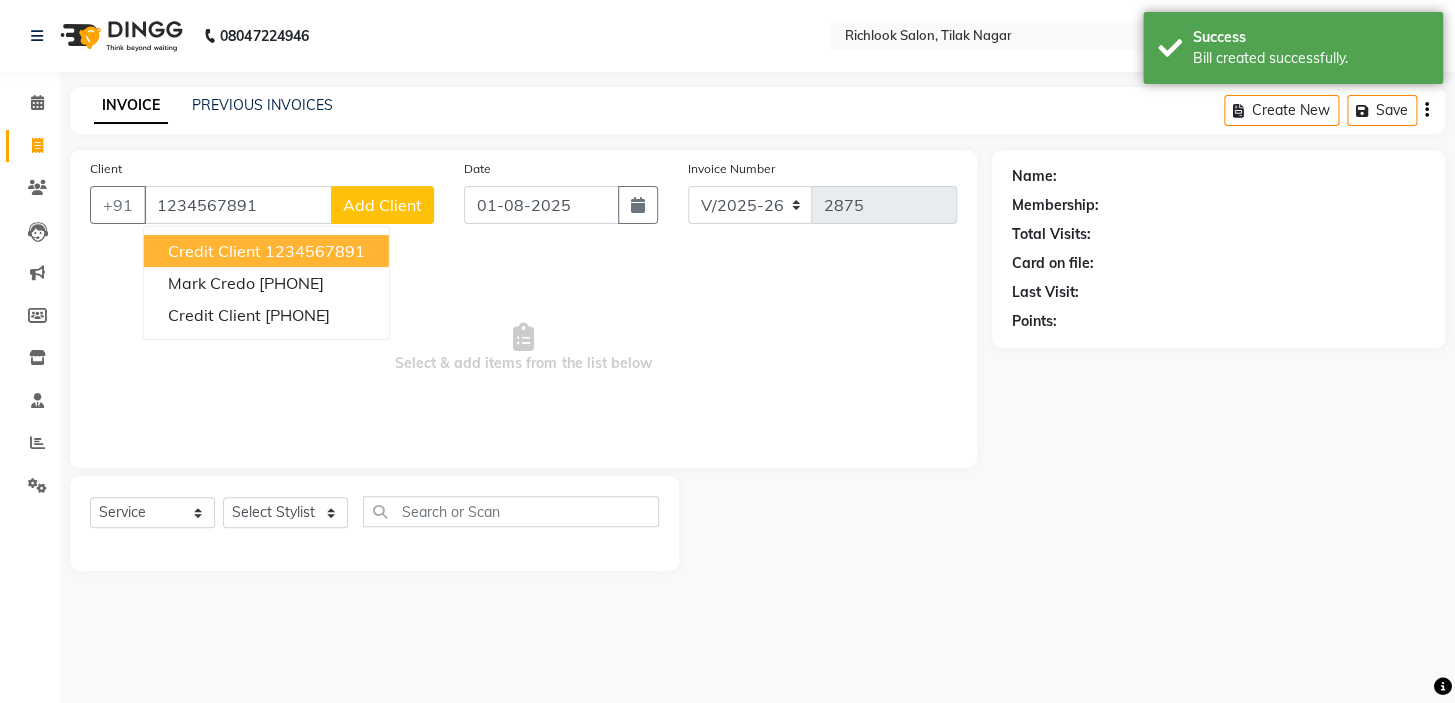 type on "1234567891" 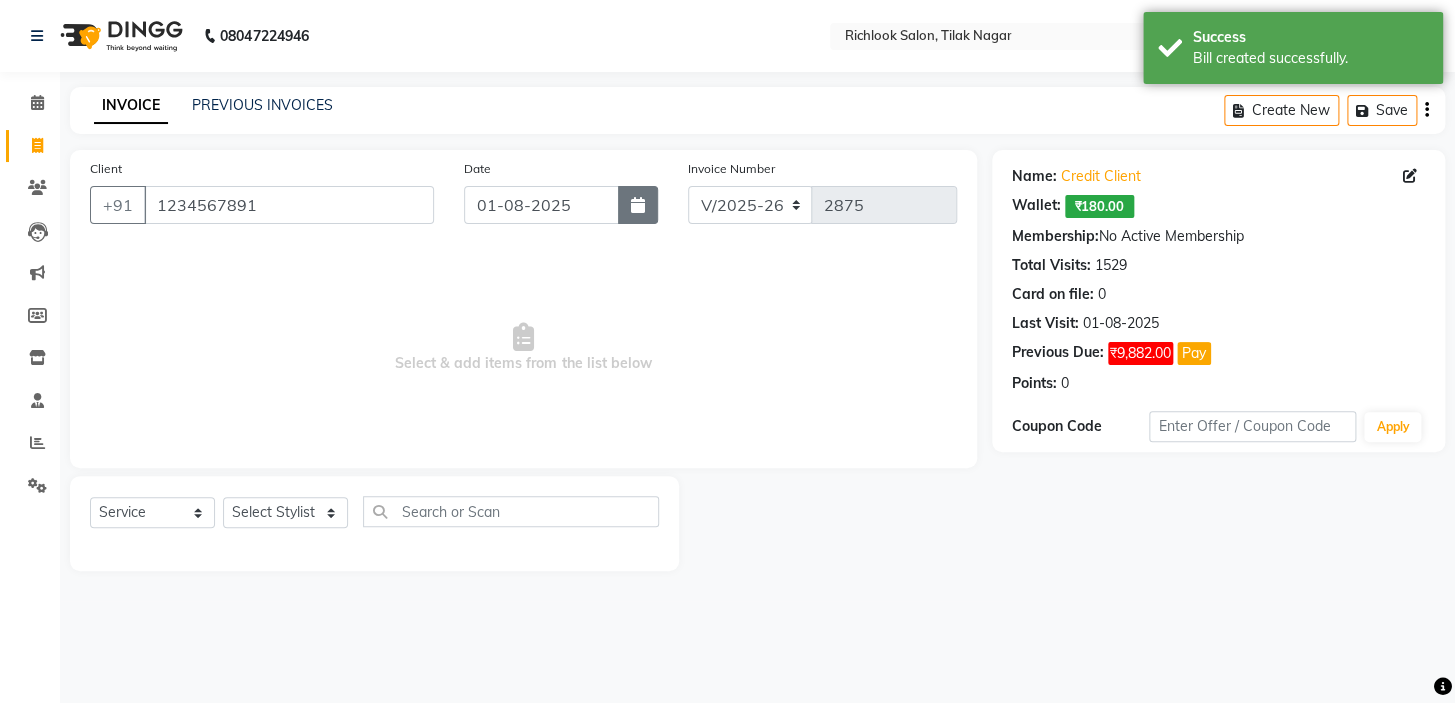 click 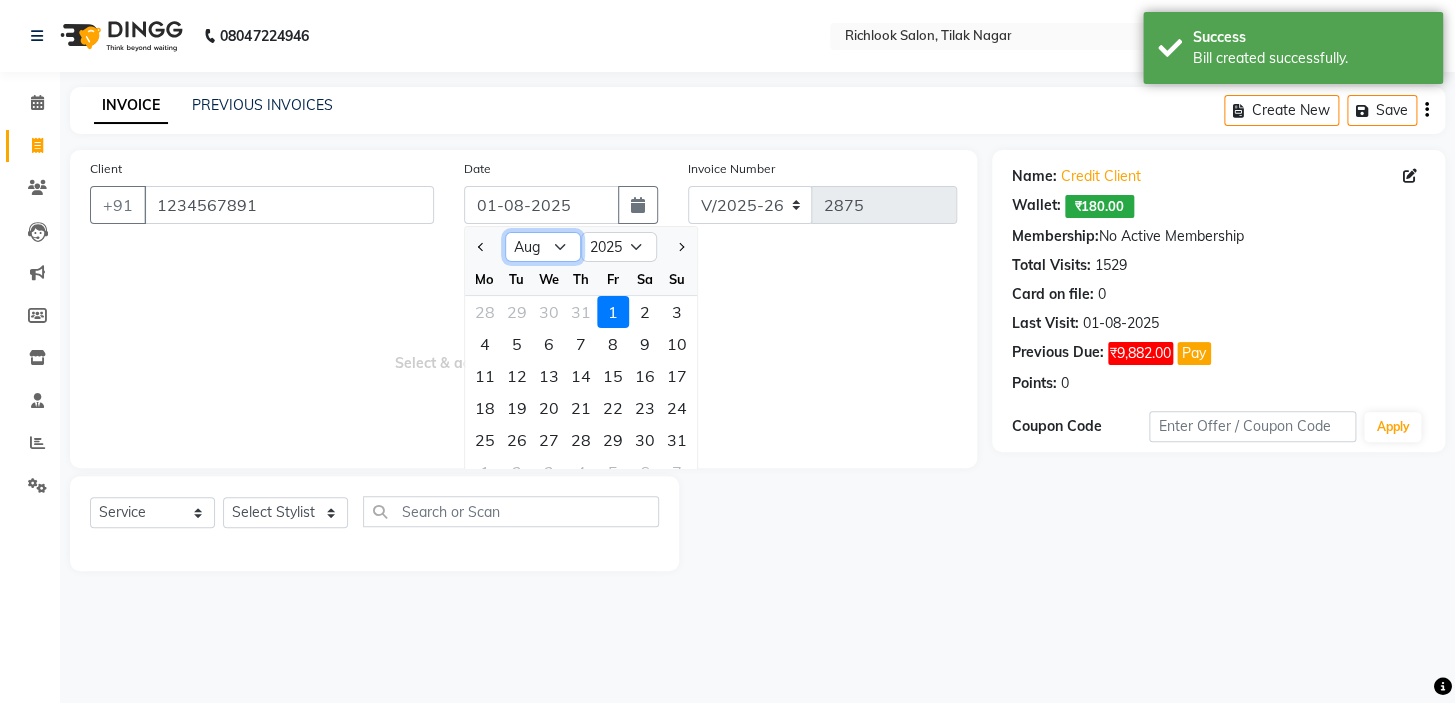 drag, startPoint x: 549, startPoint y: 247, endPoint x: 544, endPoint y: 256, distance: 10.29563 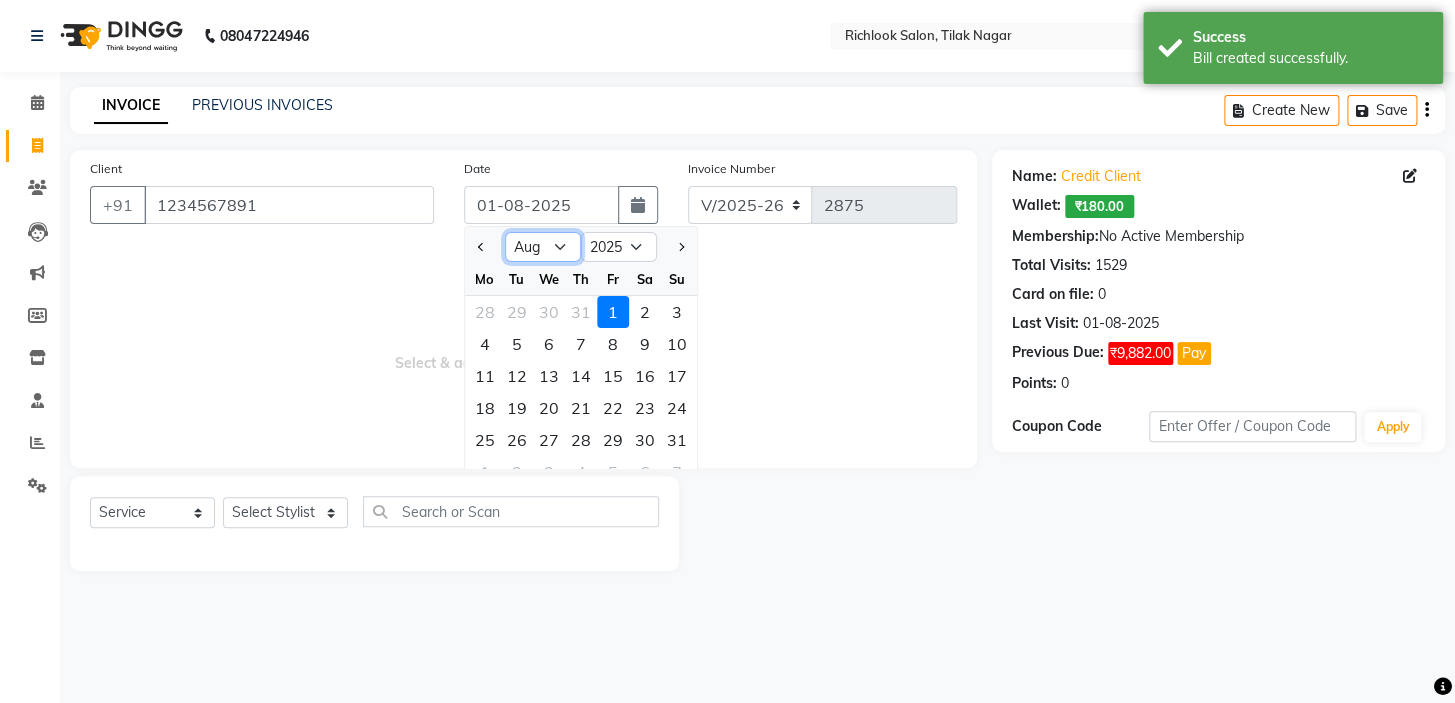 select on "7" 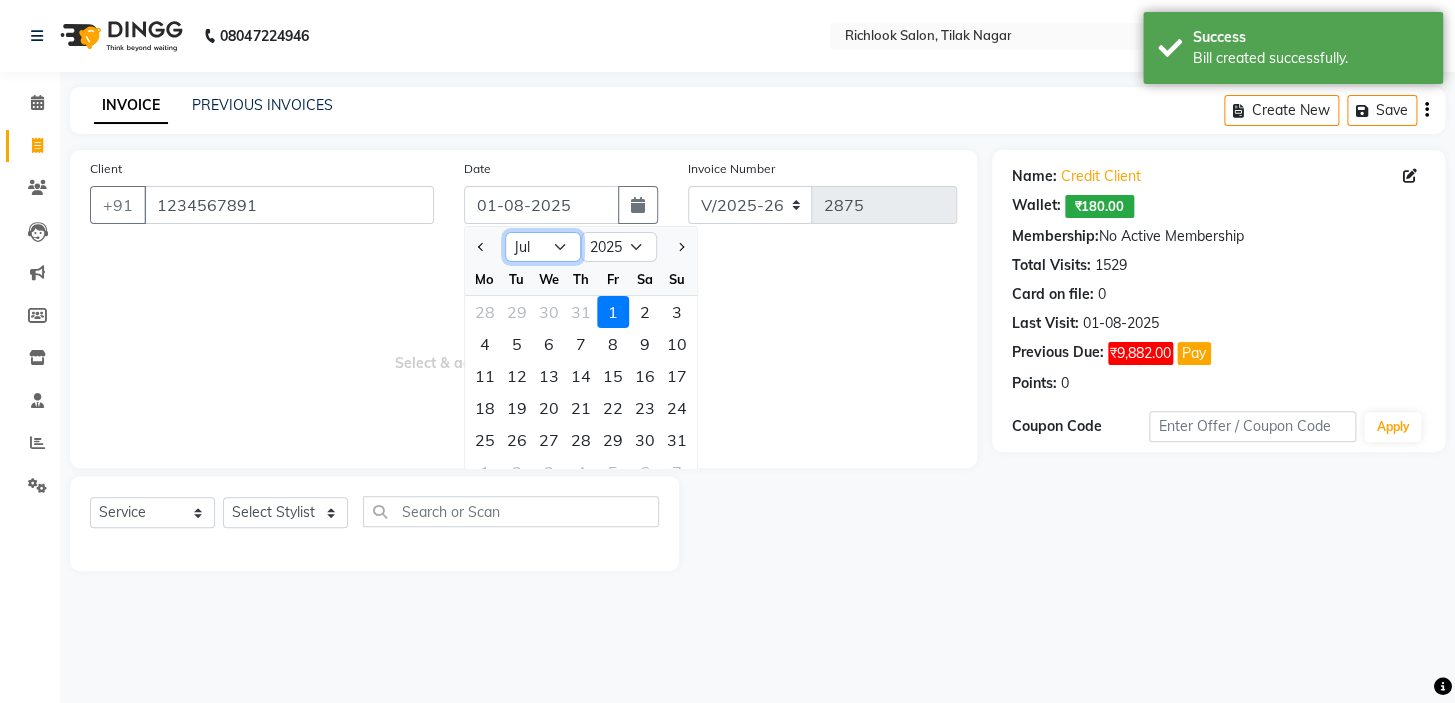 click on "Jan Feb Mar Apr May Jun Jul Aug Sep Oct Nov Dec" 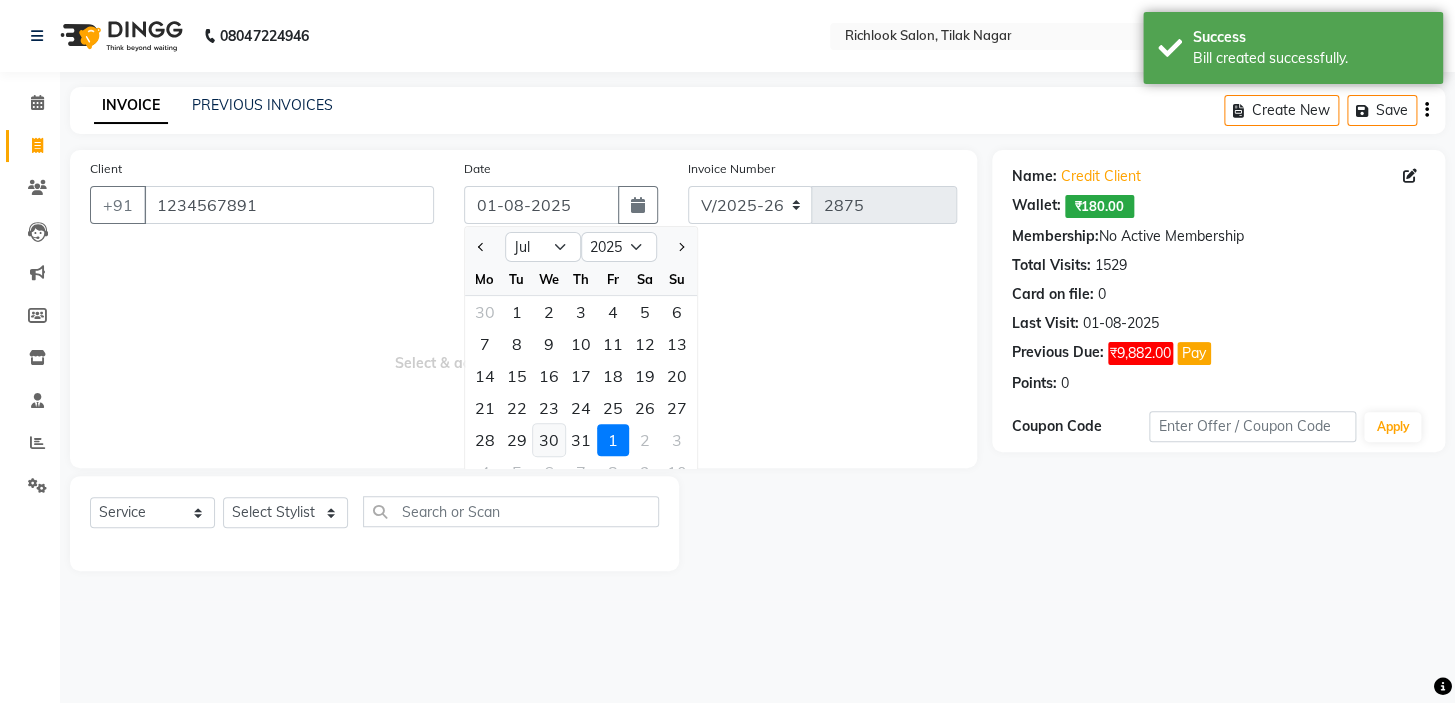 click on "30" 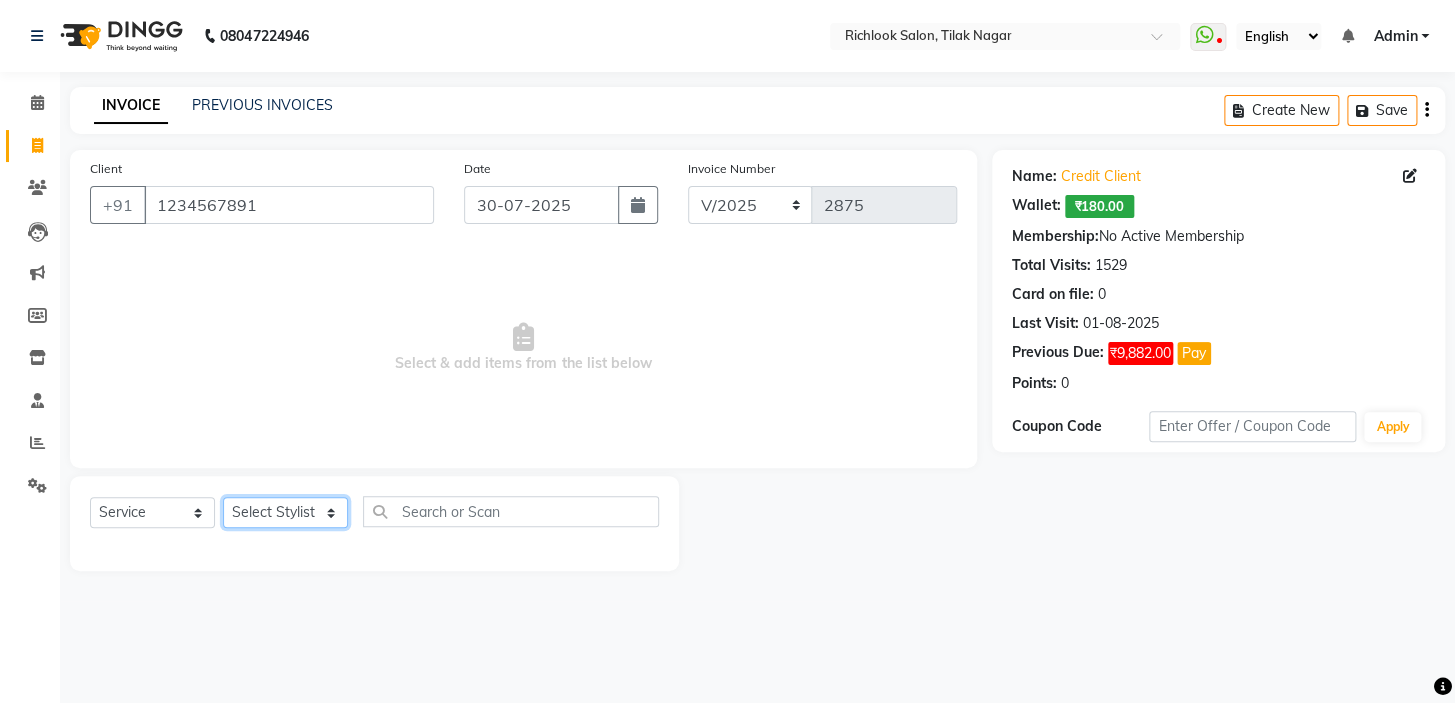 drag, startPoint x: 267, startPoint y: 511, endPoint x: 278, endPoint y: 509, distance: 11.18034 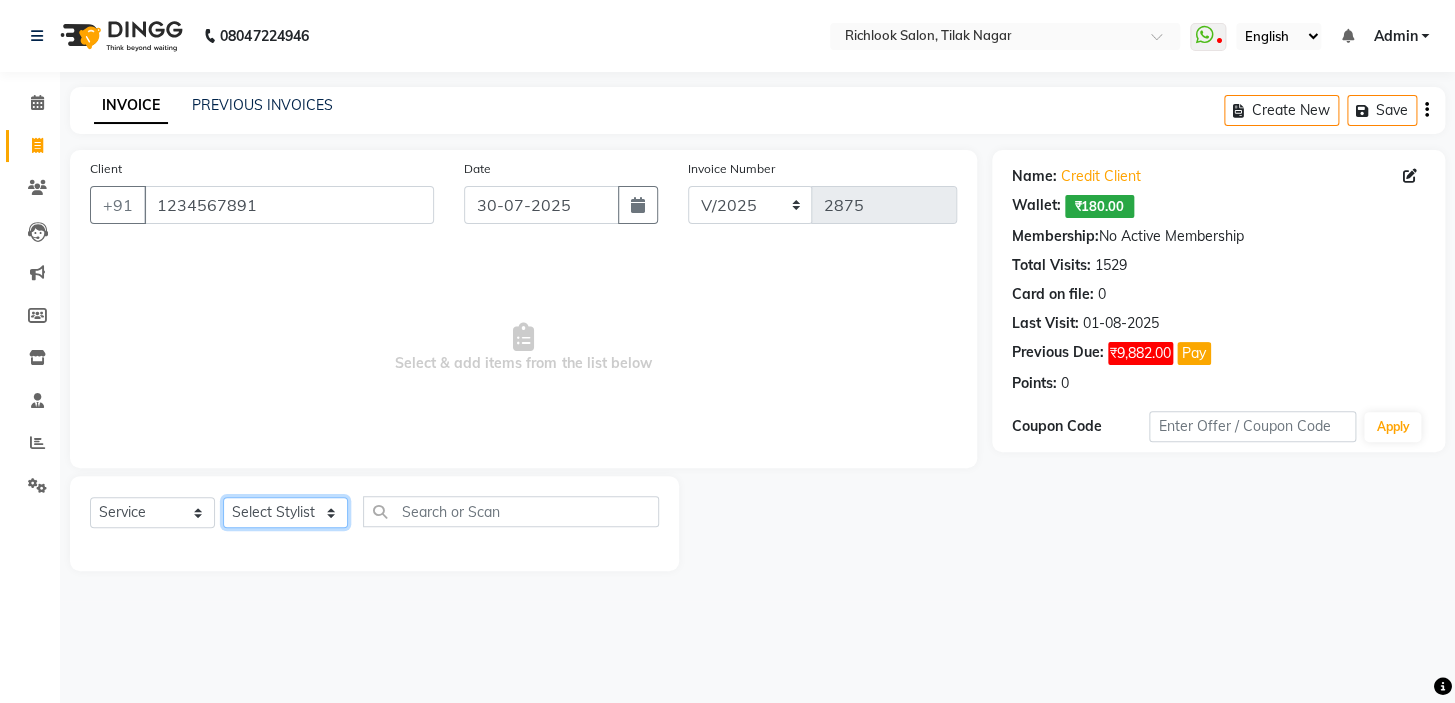 select on "54433" 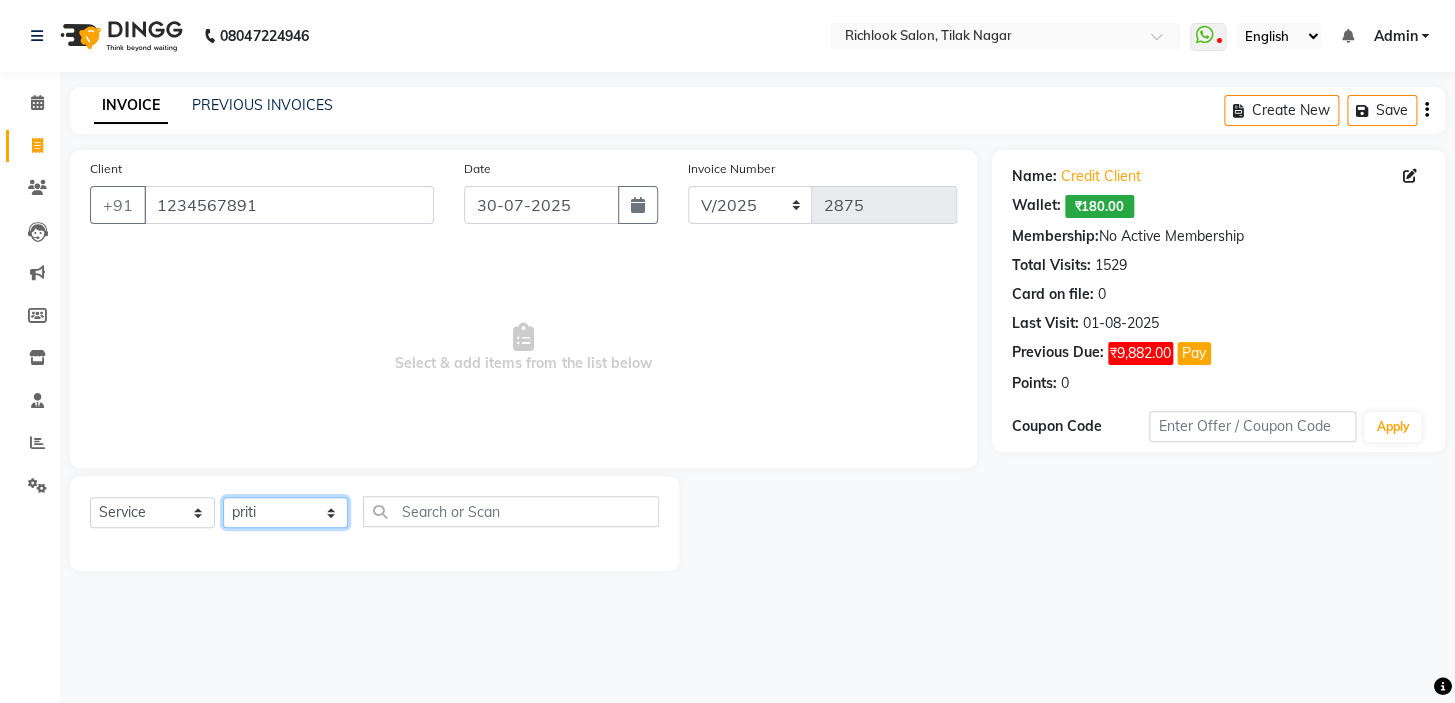 click on "Select Stylist [NAME] [NAME] [NAME] [NAME] [NAME]  [NAME] [NAME]   [NAME] [NAME]   [NAME]" 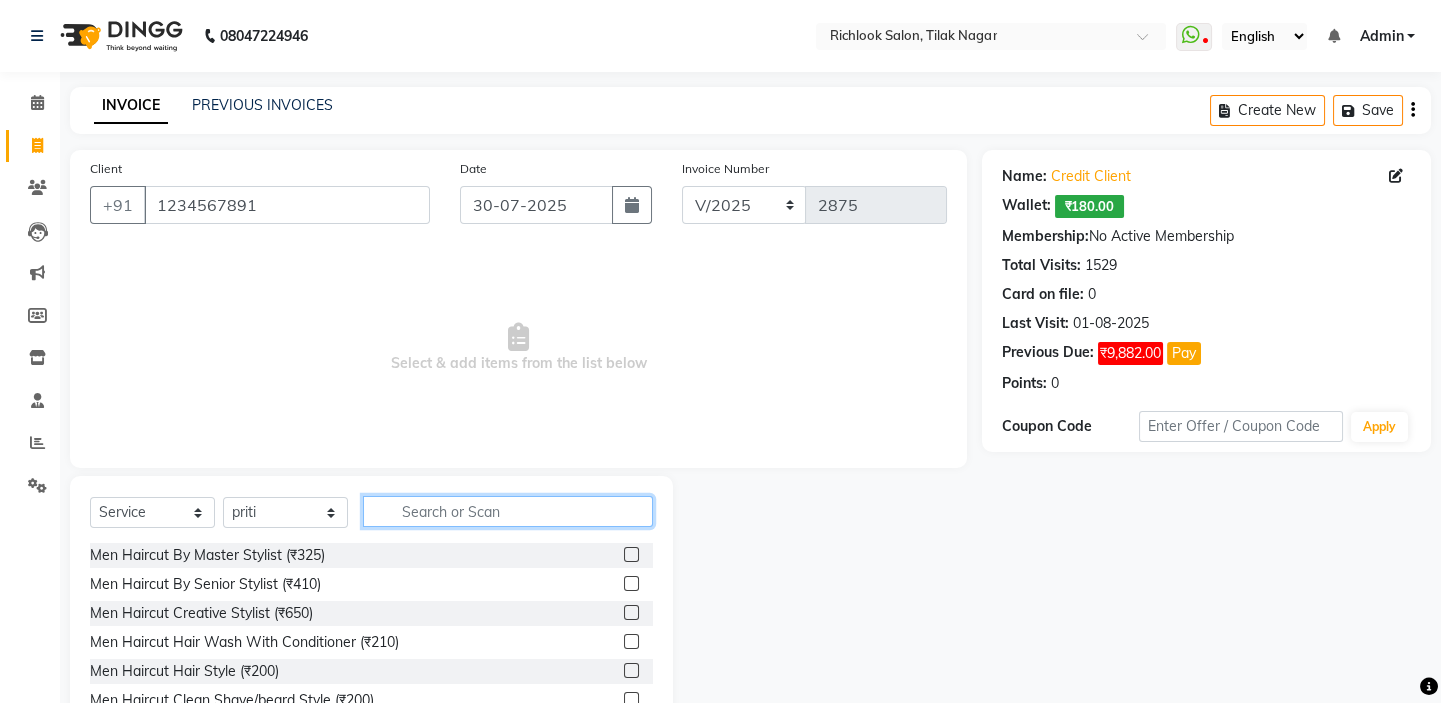 click 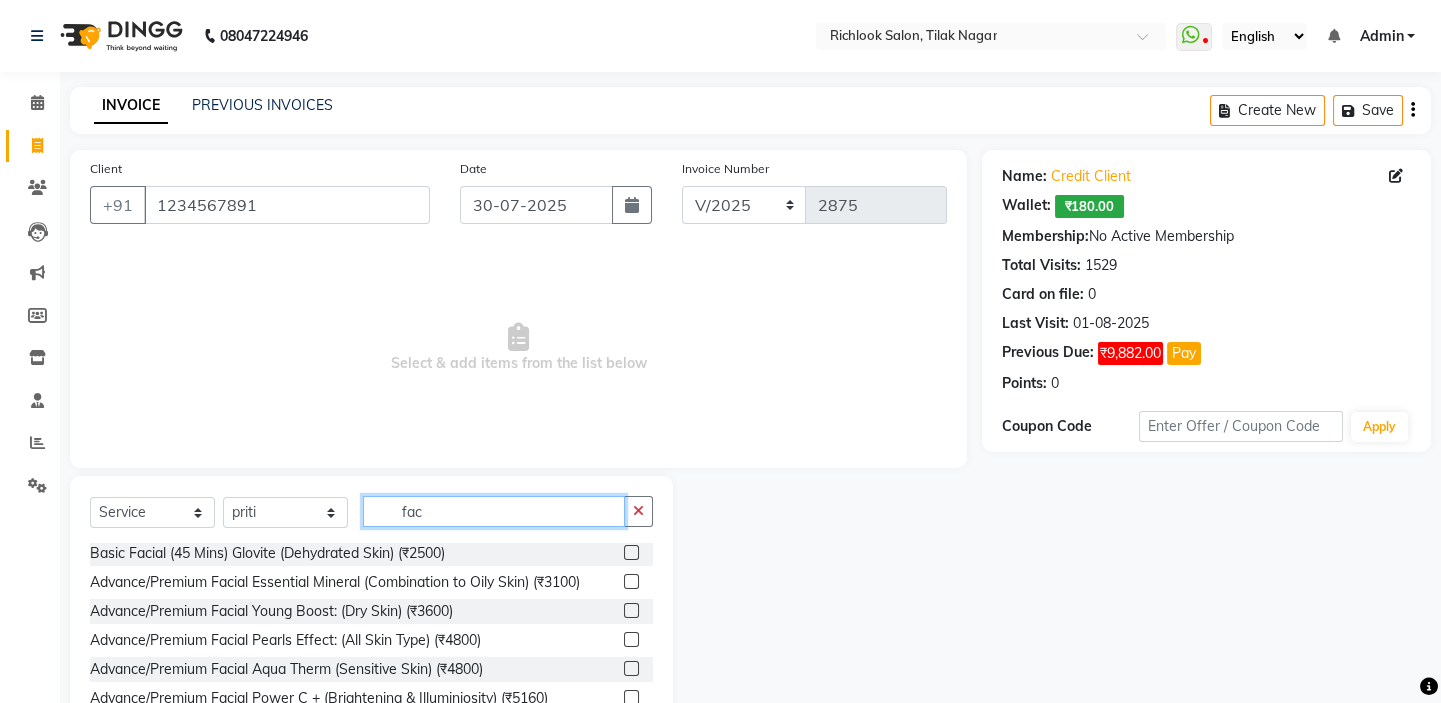 scroll, scrollTop: 228, scrollLeft: 0, axis: vertical 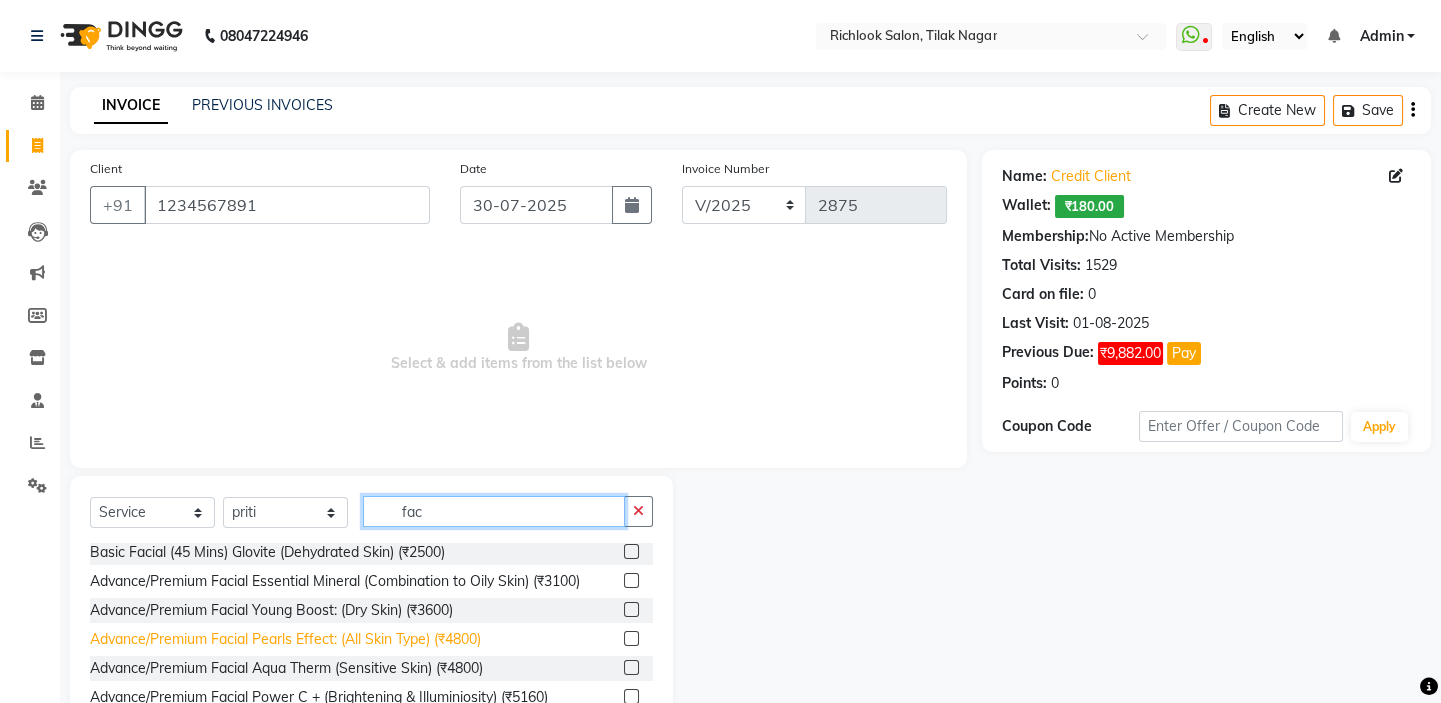 type on "fac" 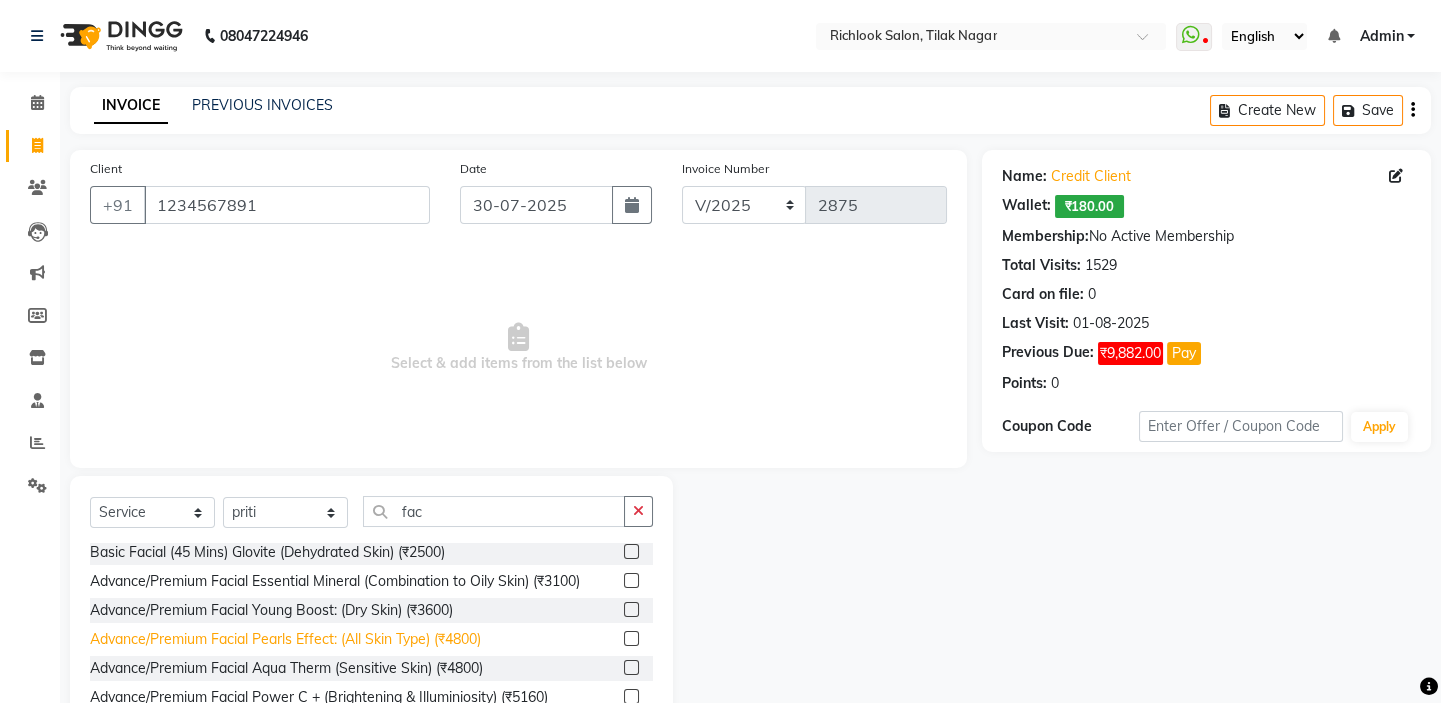 drag, startPoint x: 479, startPoint y: 638, endPoint x: 538, endPoint y: 491, distance: 158.39824 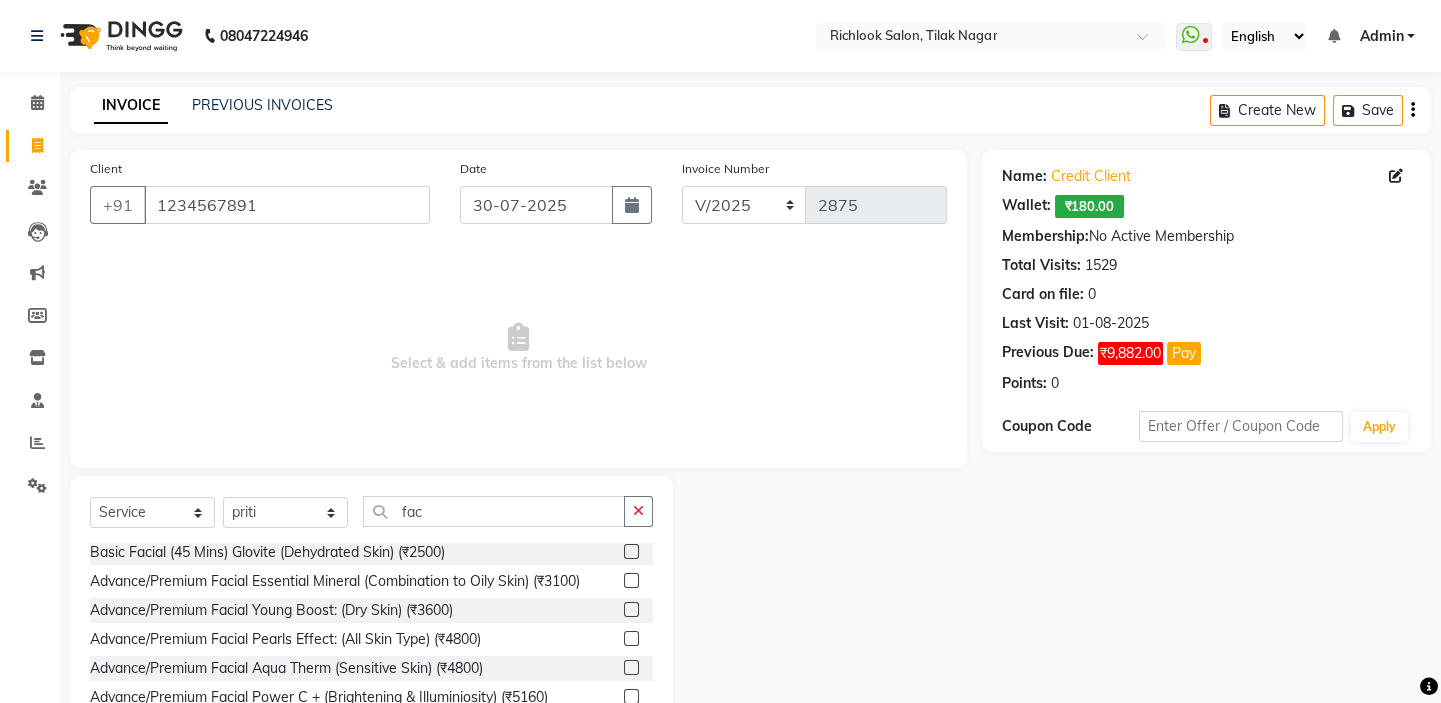 click on "Advance/Premium Facial Pearls Effect: (All Skin Type) (₹4800)" 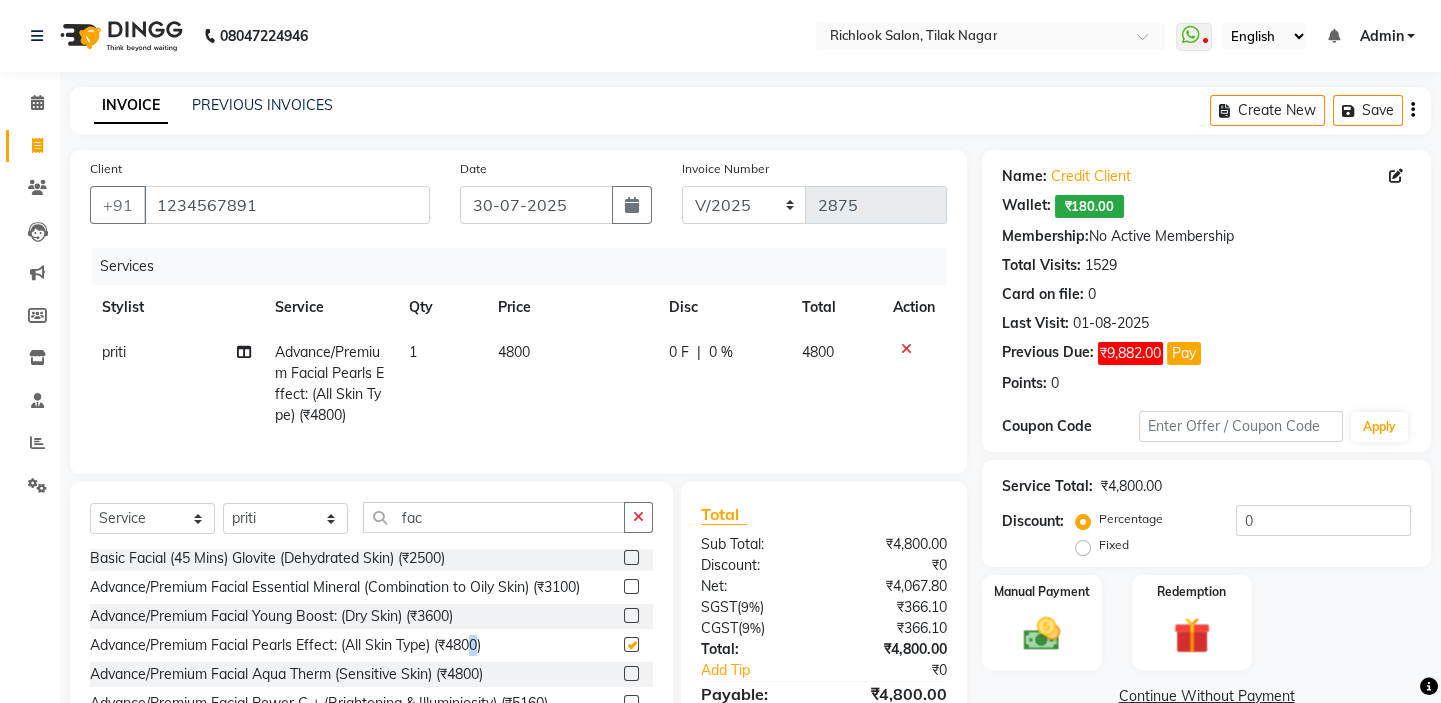 checkbox on "false" 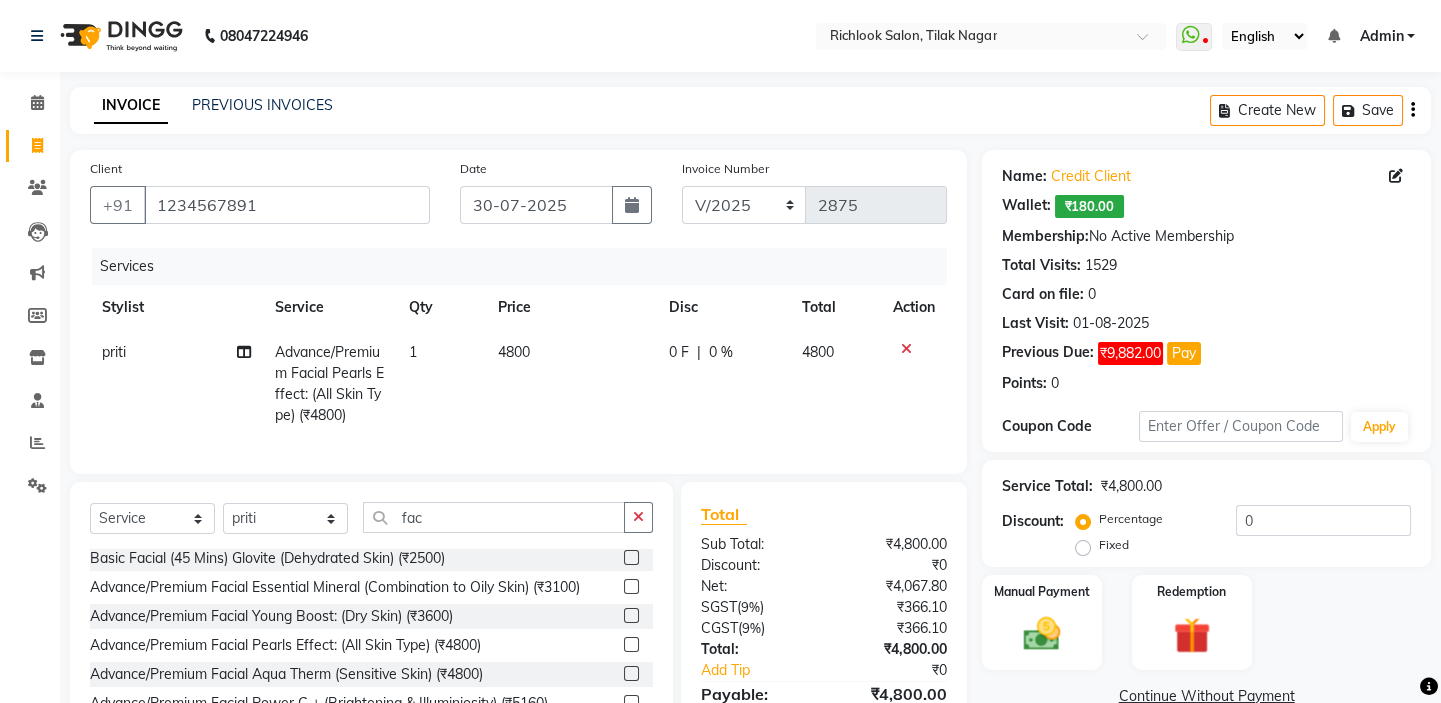 click on "4800" 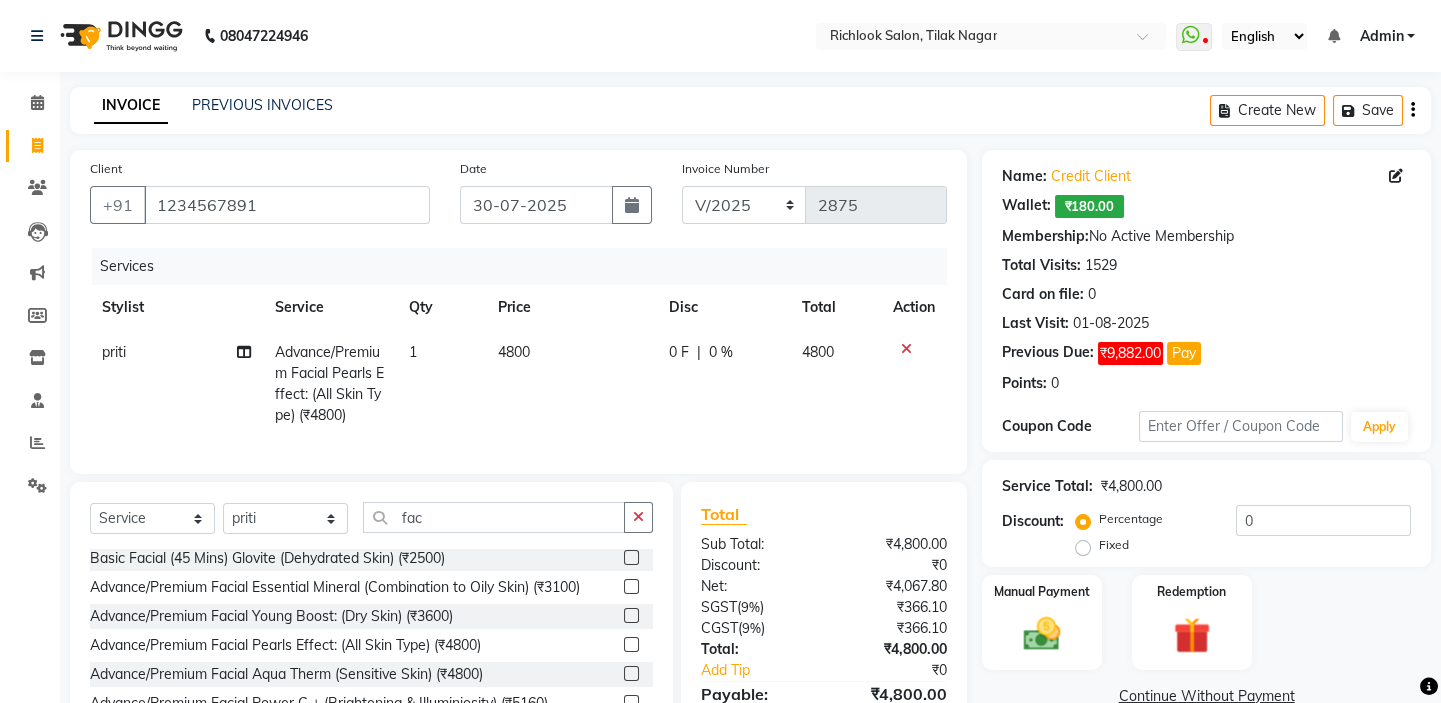 select on "54433" 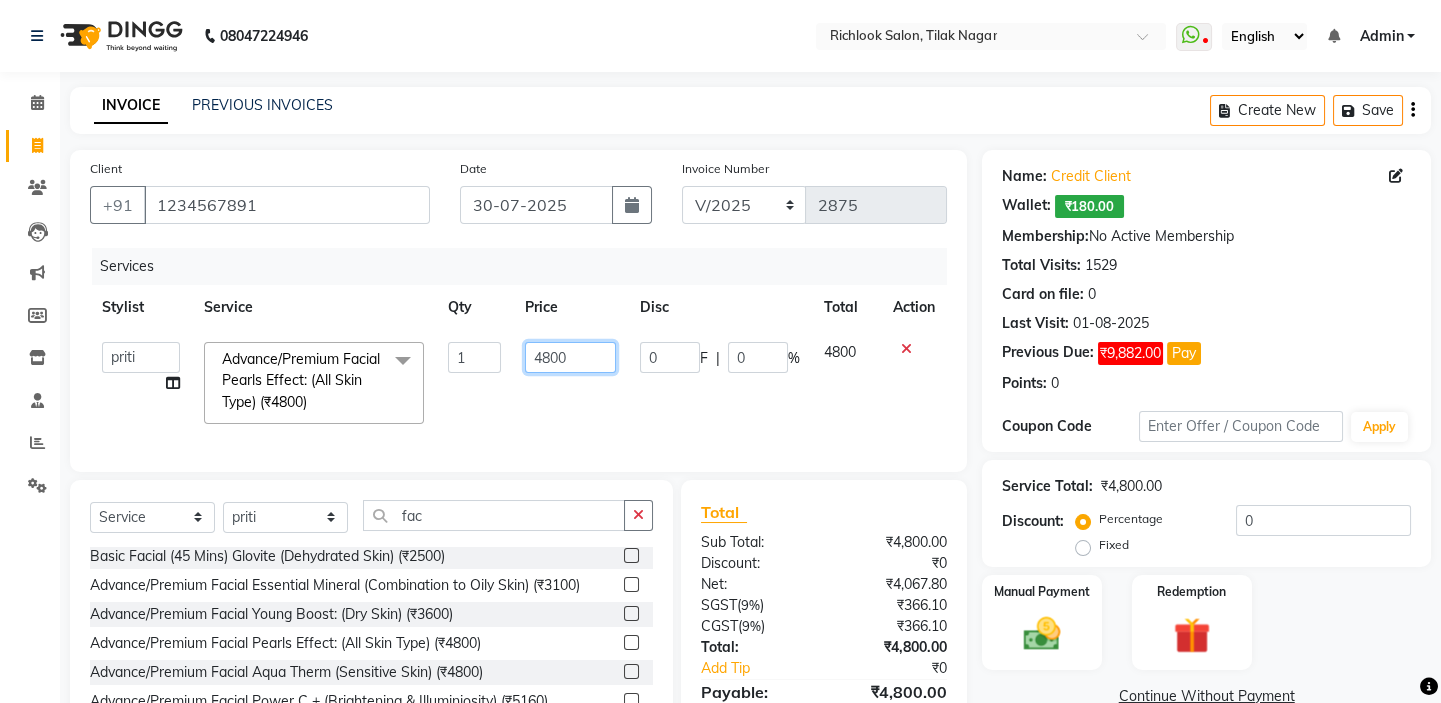 drag, startPoint x: 606, startPoint y: 352, endPoint x: 134, endPoint y: 324, distance: 472.82977 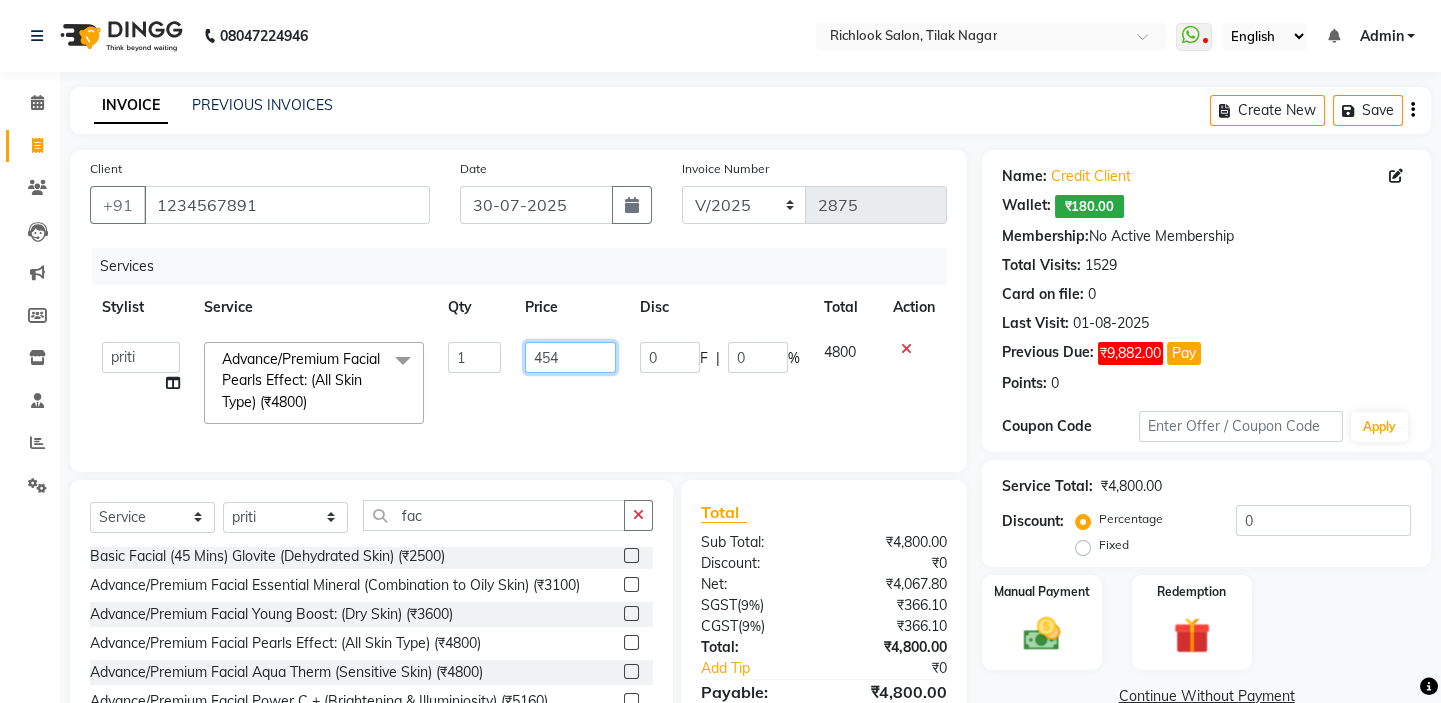 type on "4540" 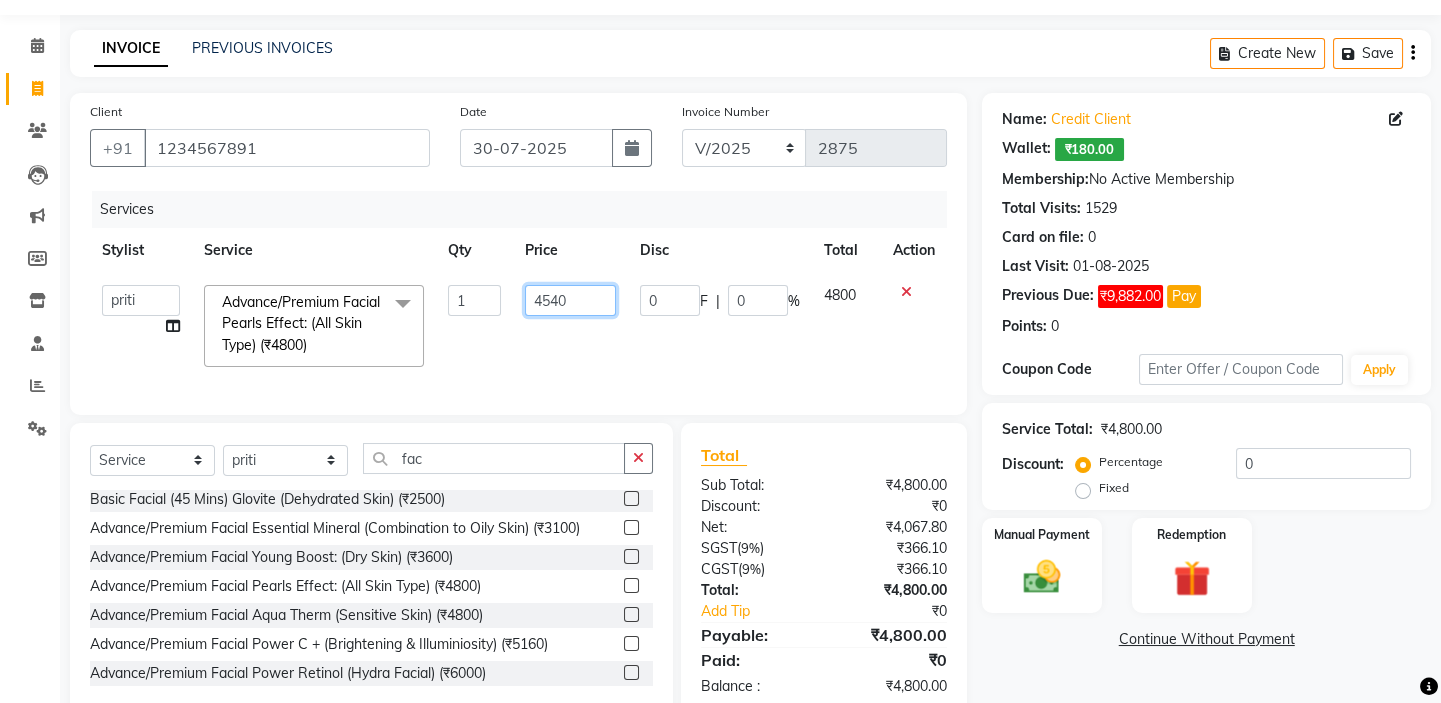 scroll, scrollTop: 116, scrollLeft: 0, axis: vertical 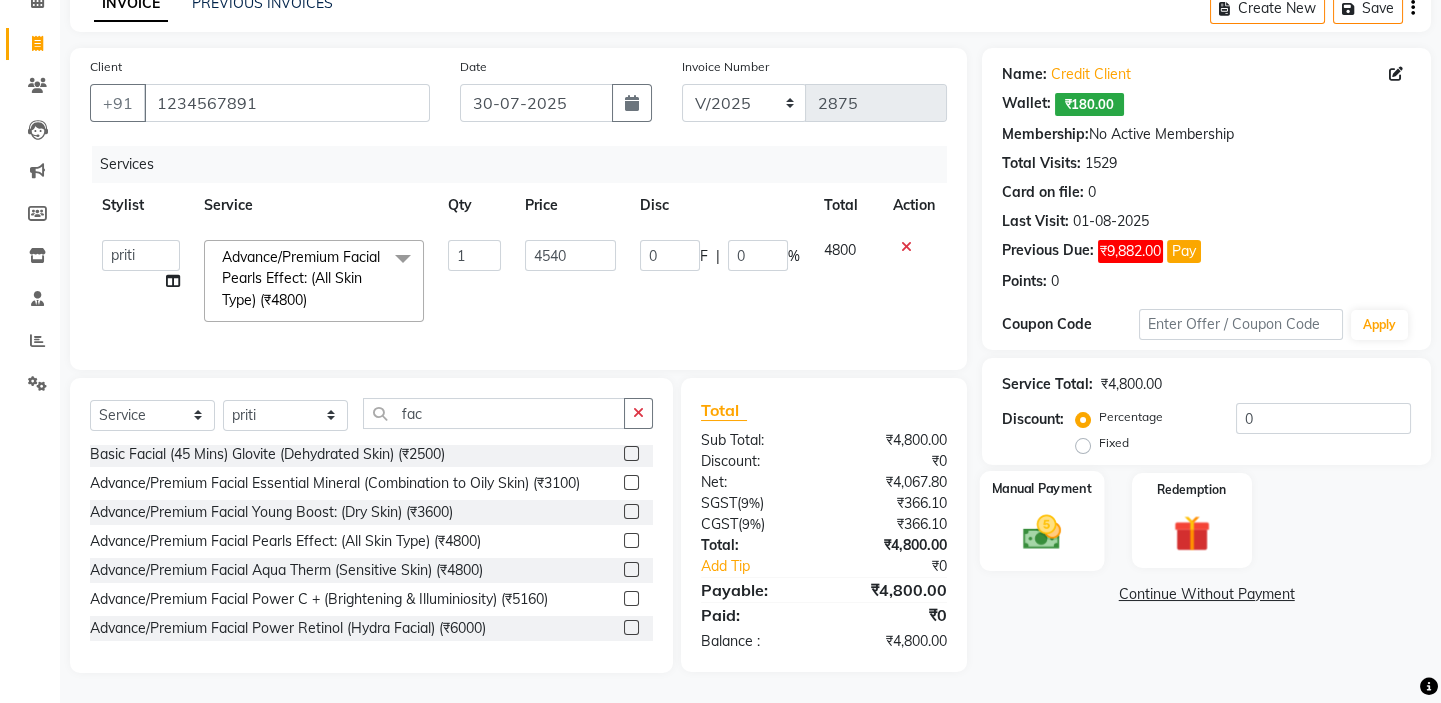 click 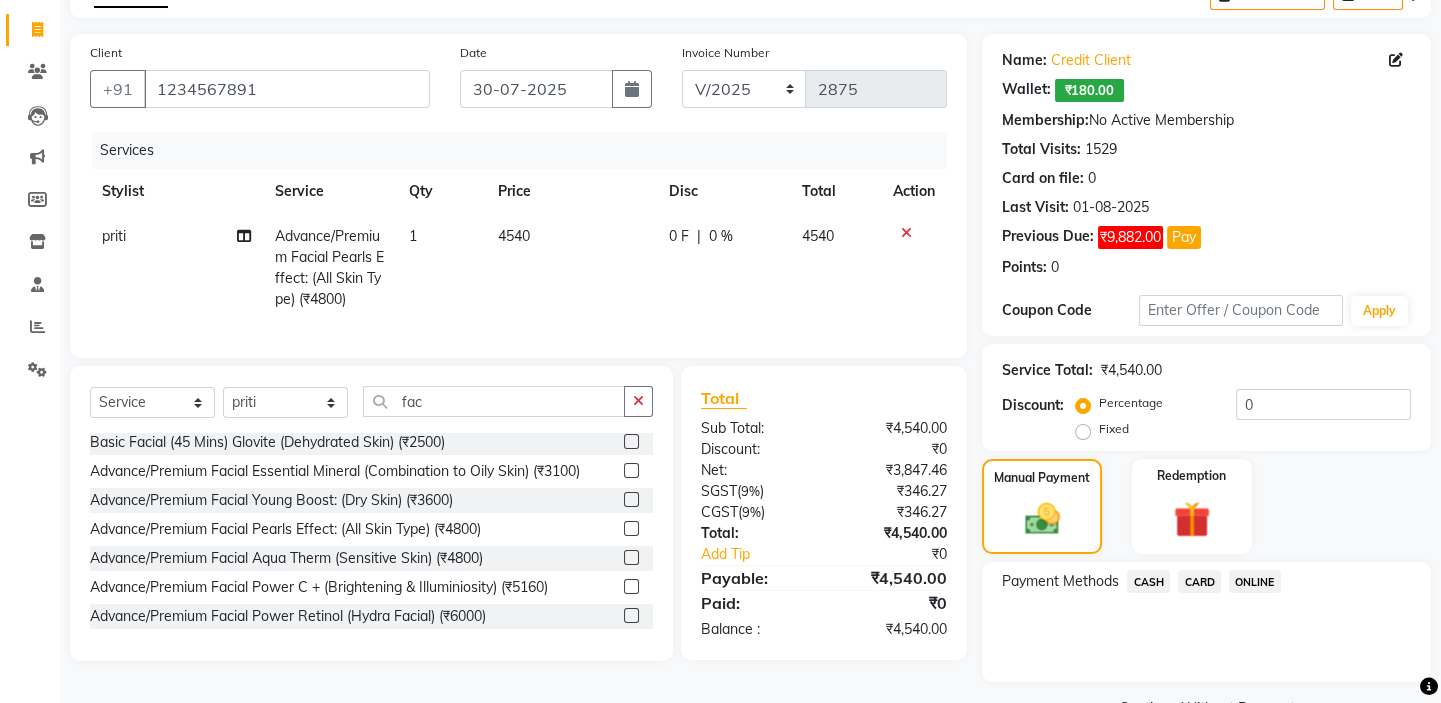 click on "CARD" 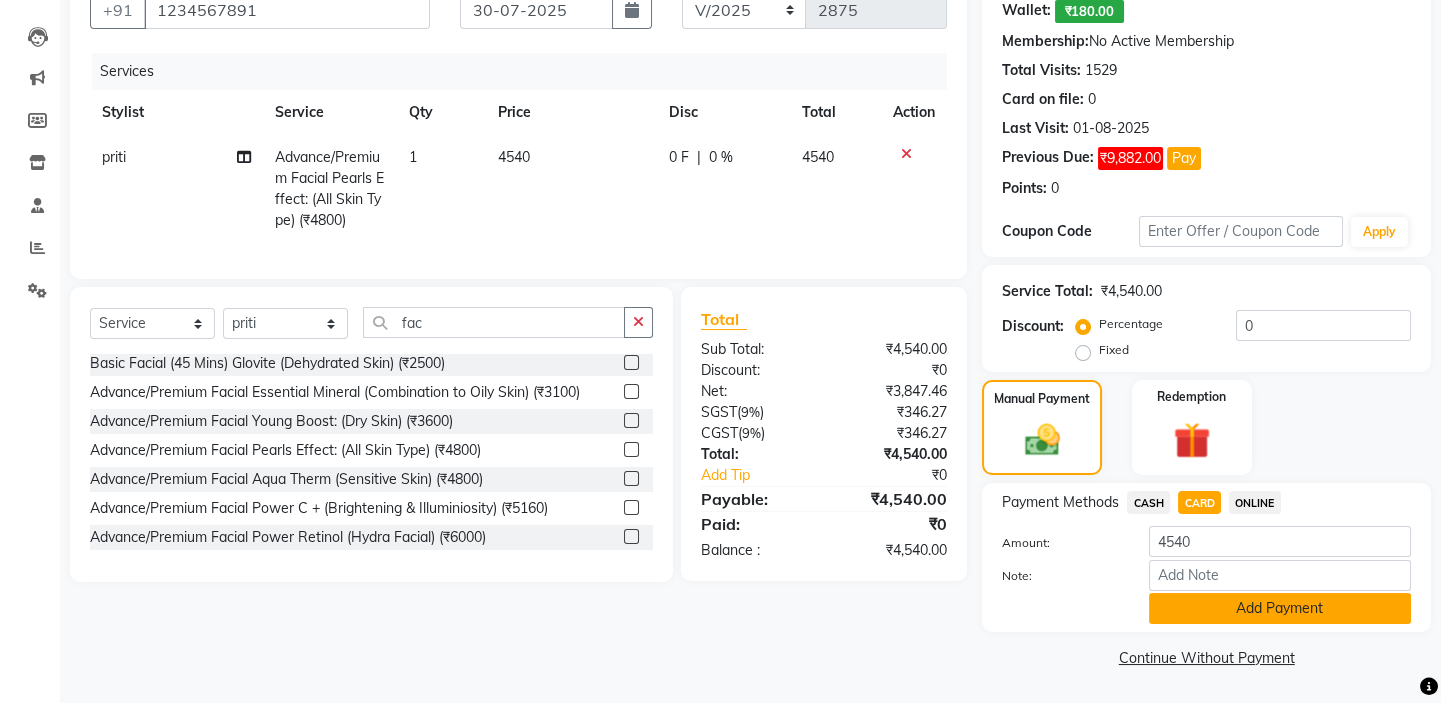 click on "Add Payment" 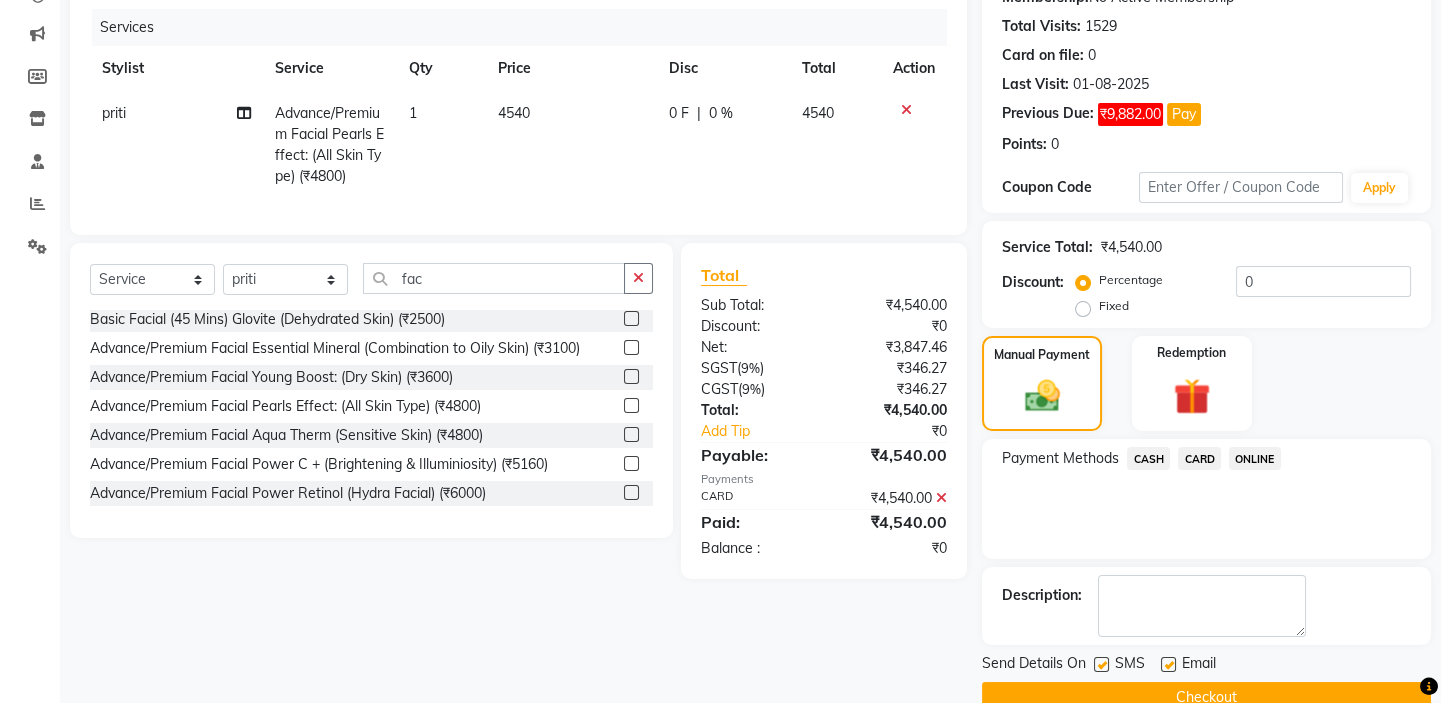 scroll, scrollTop: 279, scrollLeft: 0, axis: vertical 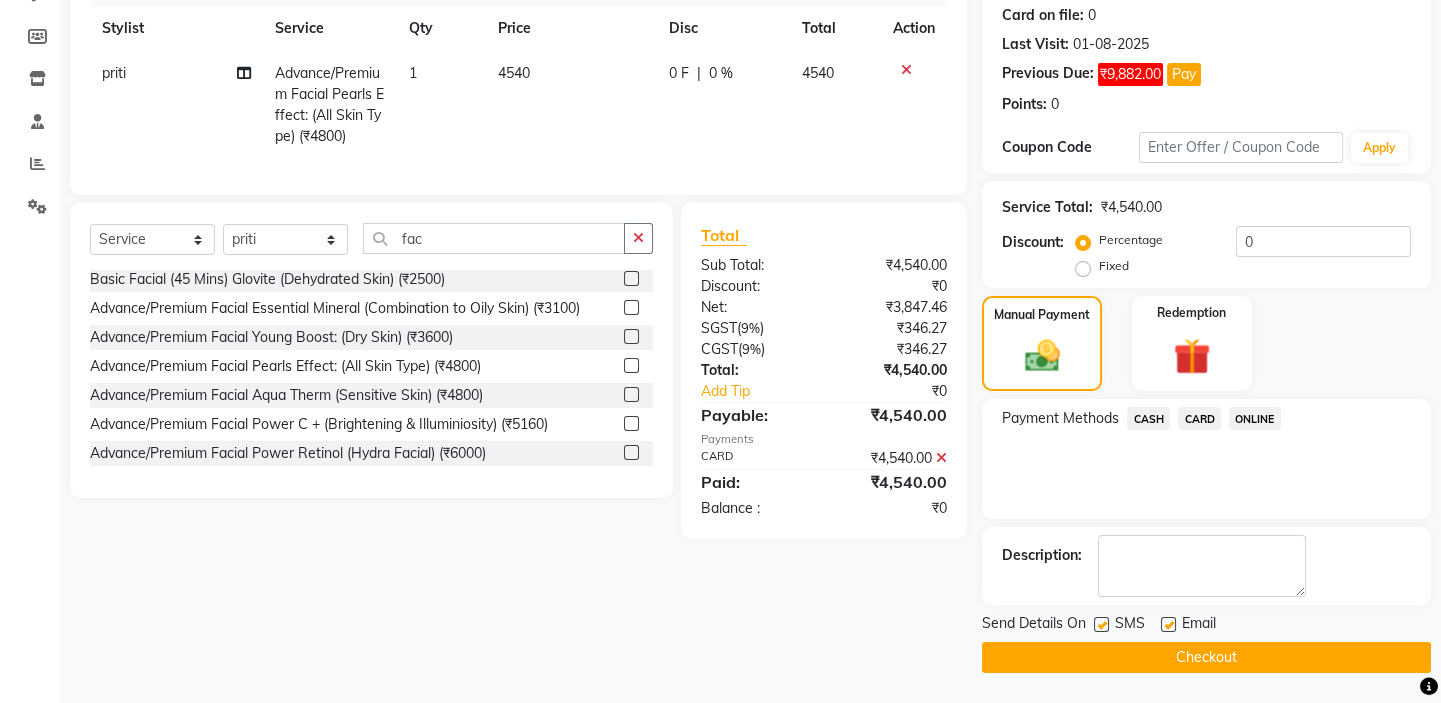 click on "Checkout" 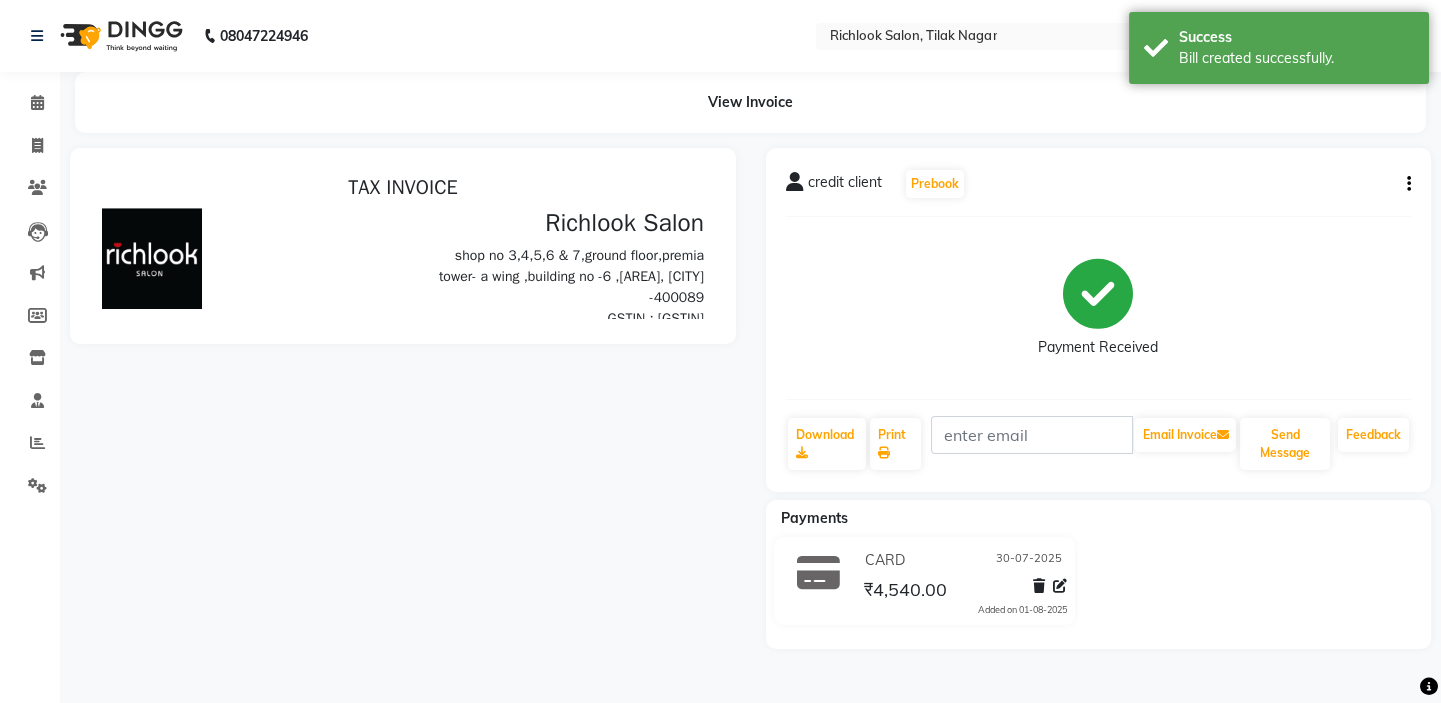 scroll, scrollTop: 0, scrollLeft: 0, axis: both 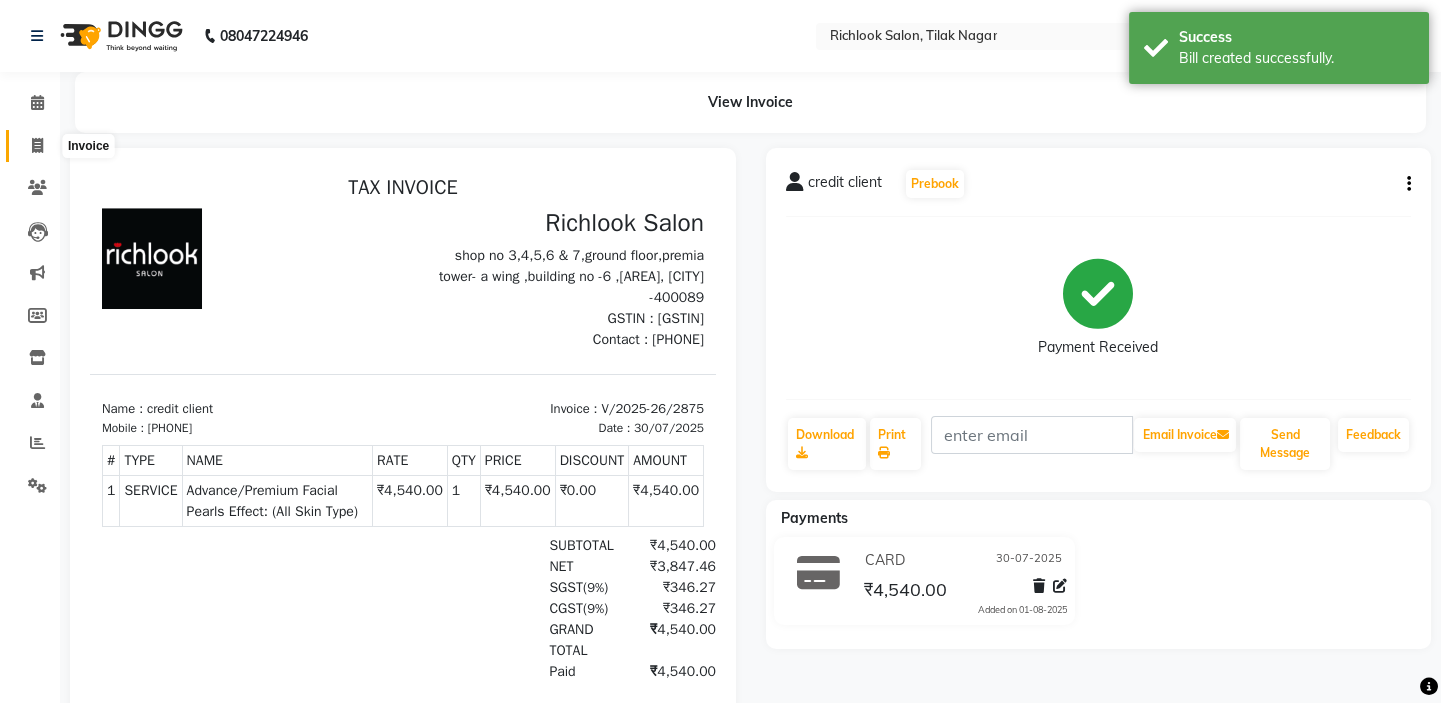 click 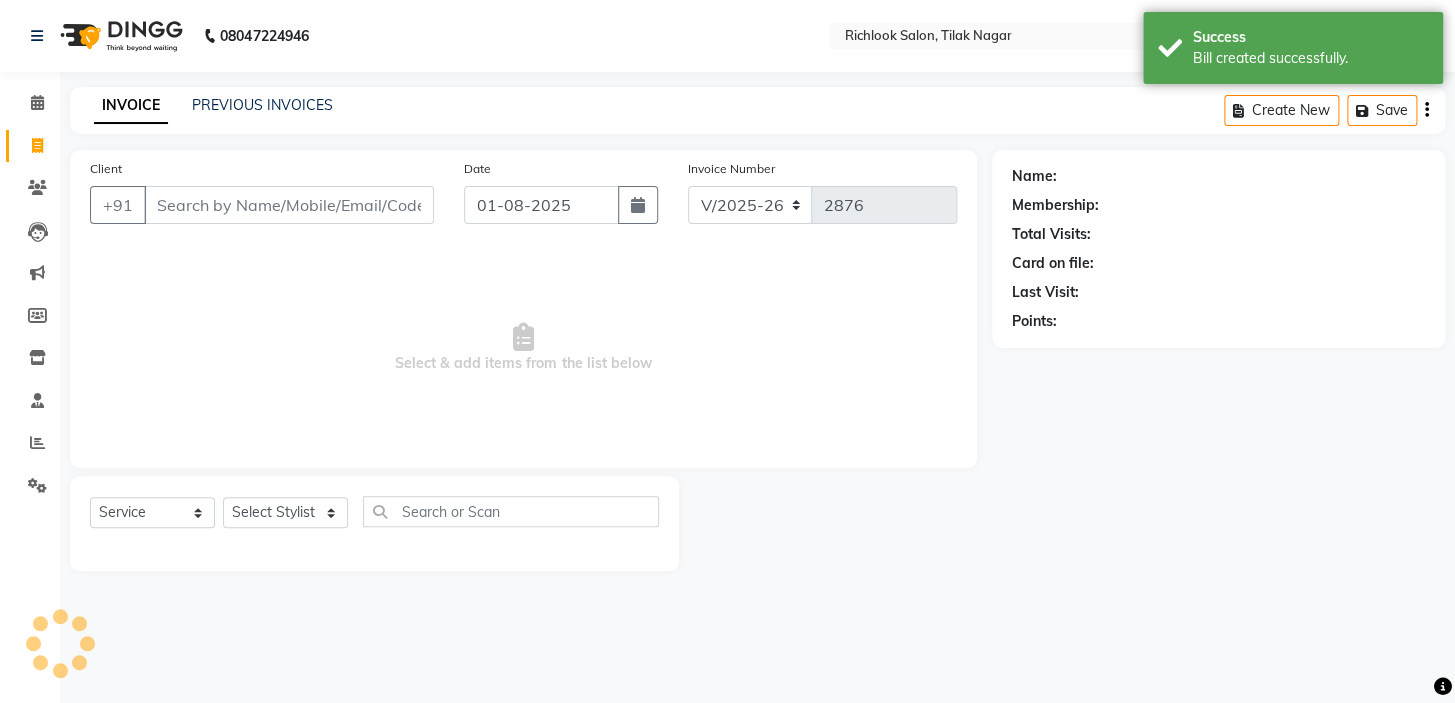 drag, startPoint x: 274, startPoint y: 202, endPoint x: 309, endPoint y: 200, distance: 35.057095 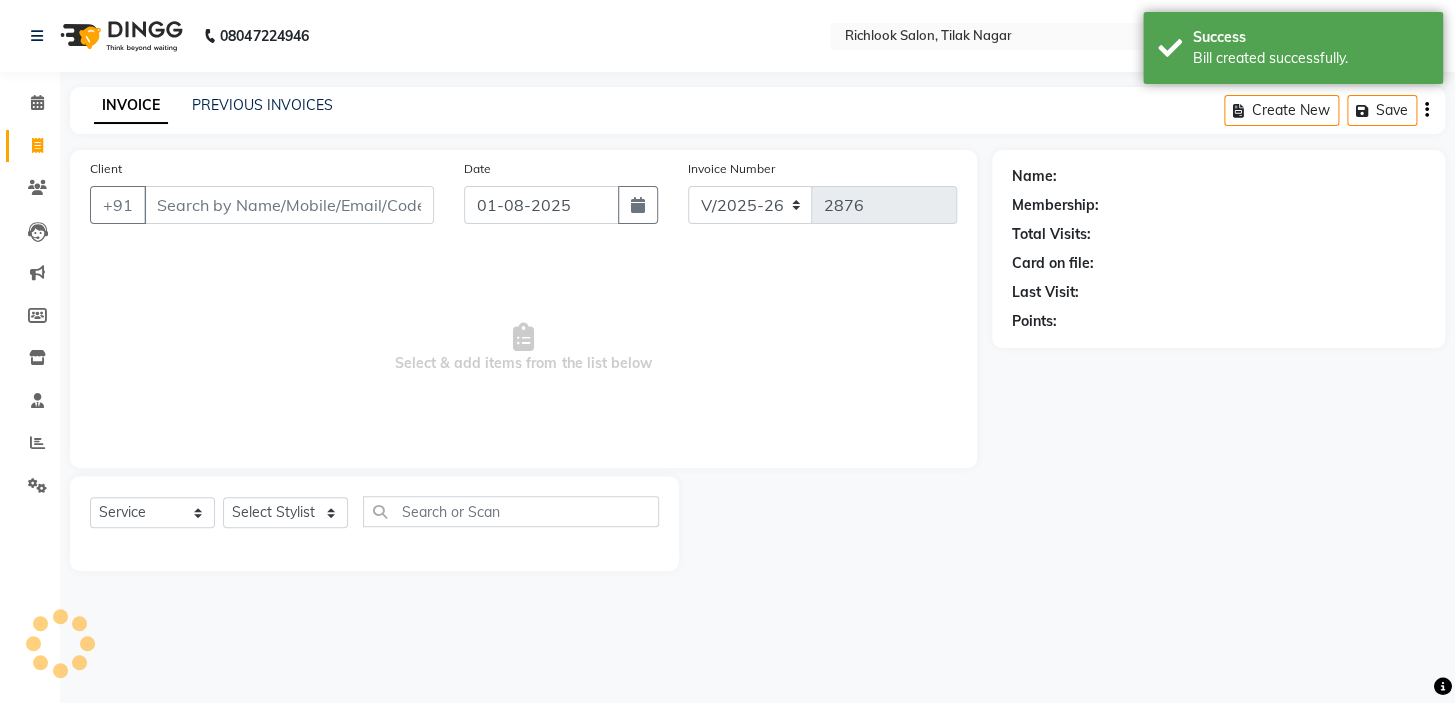 click on "Client" at bounding box center (289, 205) 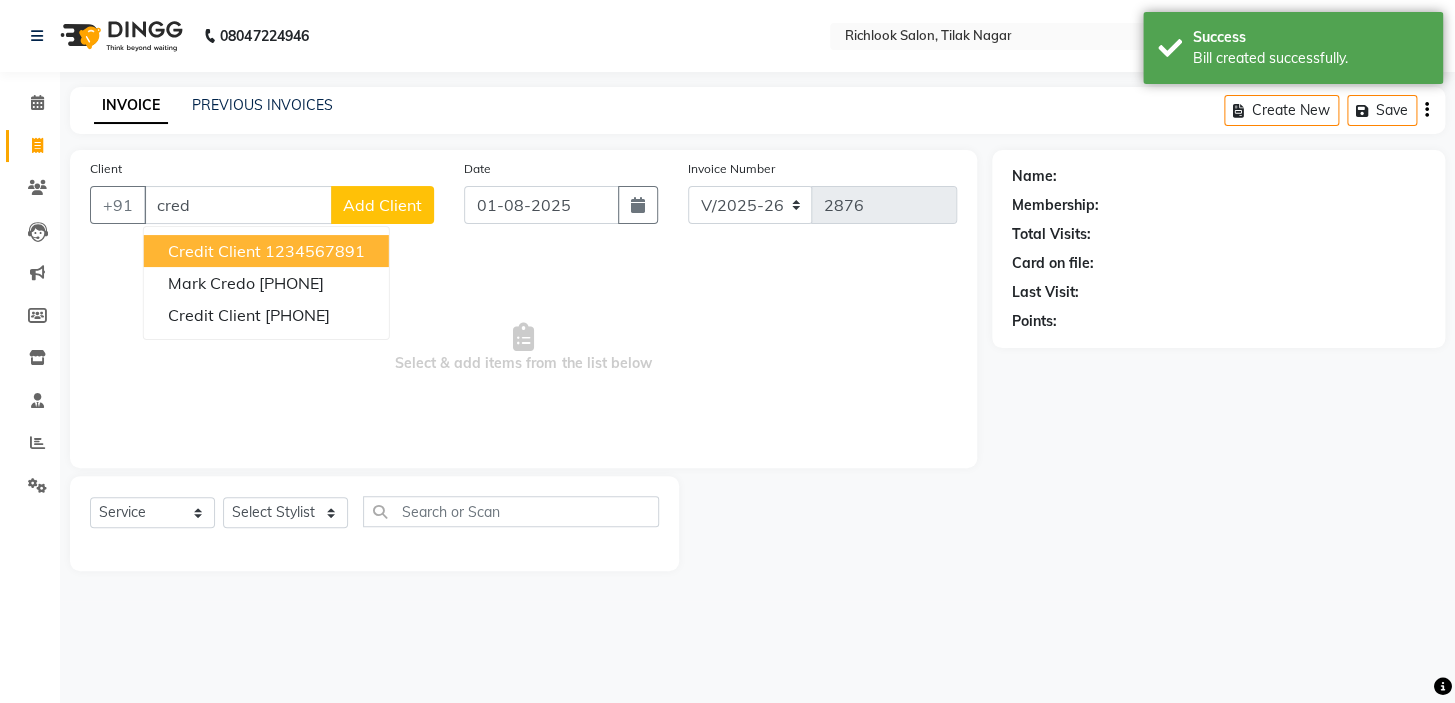 click on "credit client" at bounding box center (214, 251) 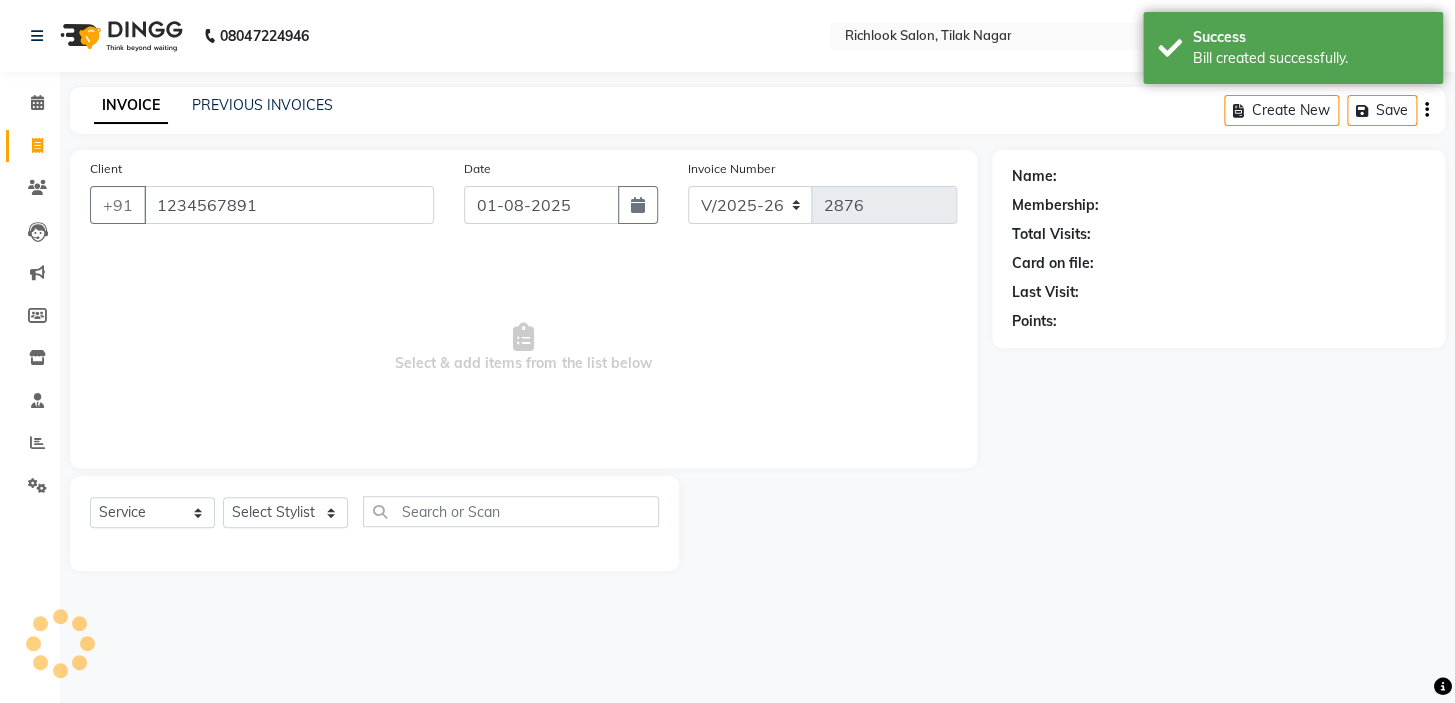 type on "1234567891" 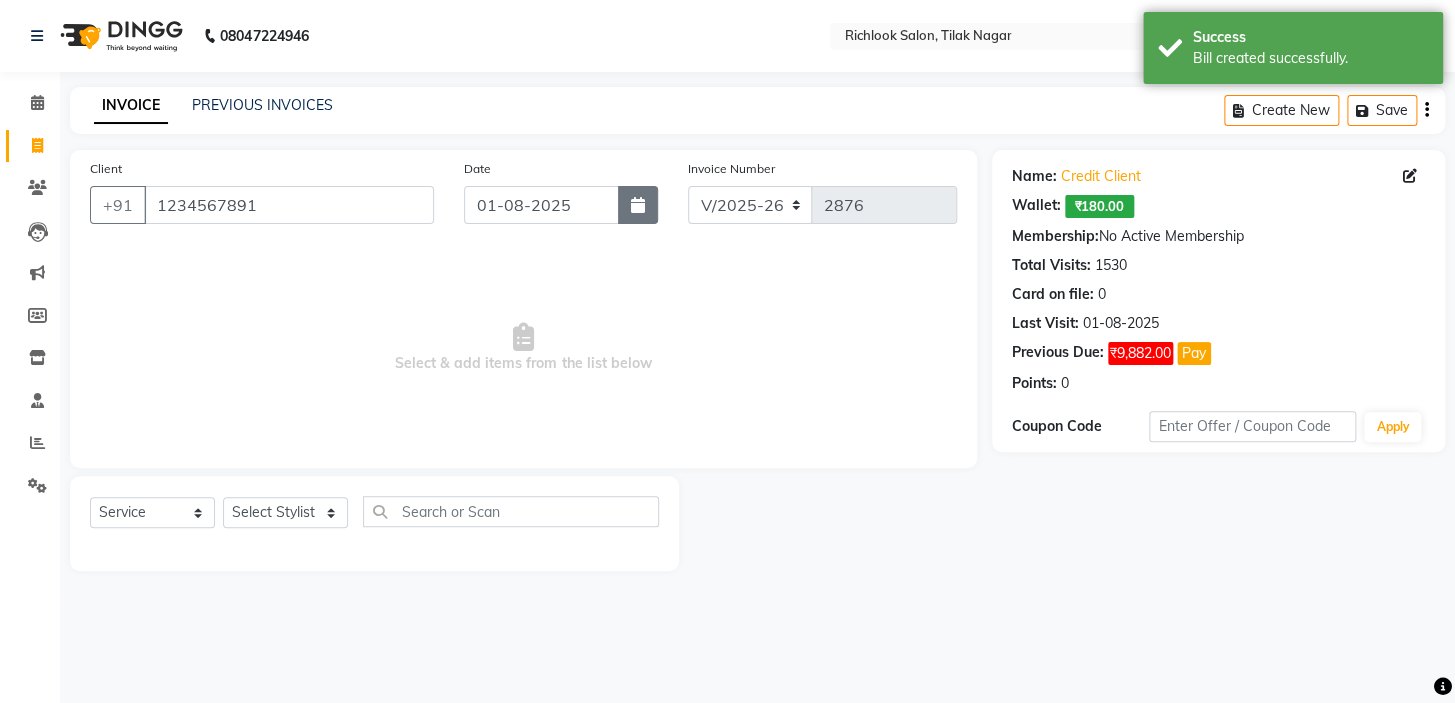 click 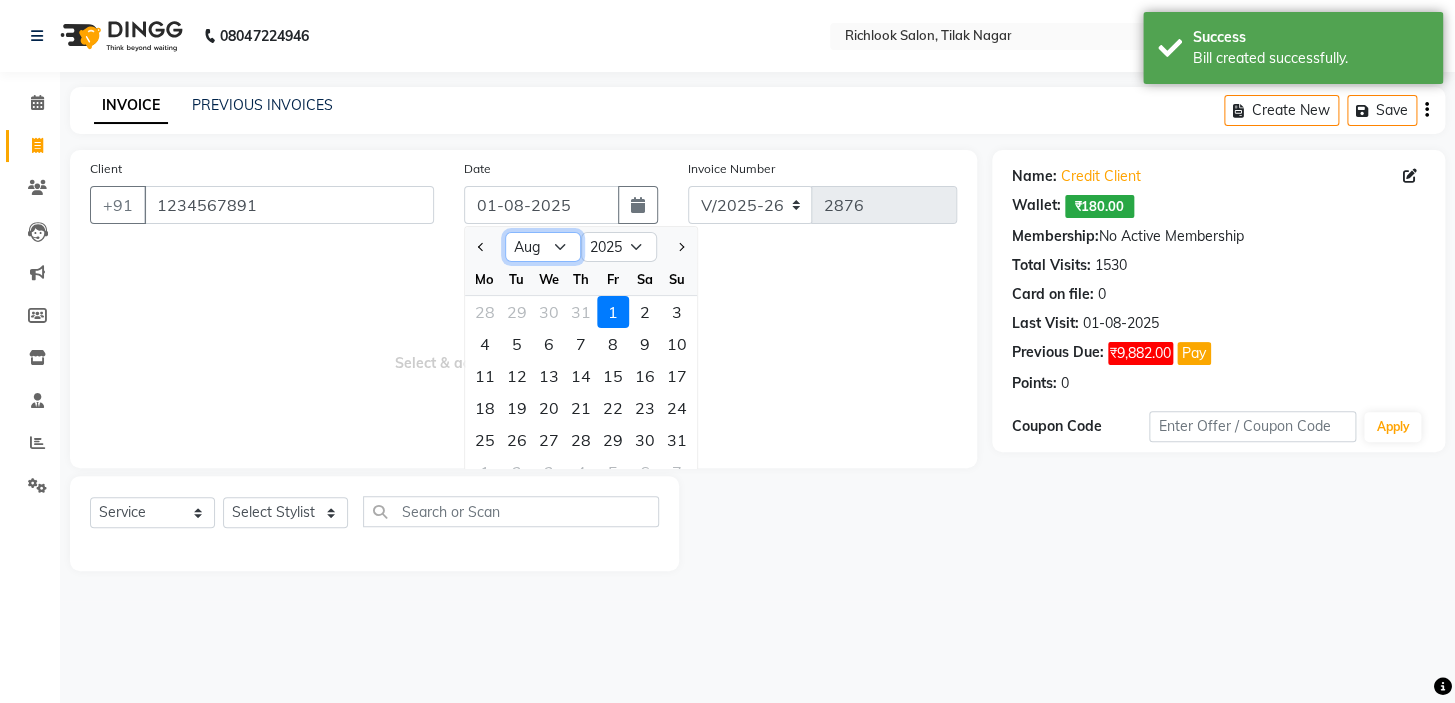 click on "Jan Feb Mar Apr May Jun Jul Aug Sep Oct Nov Dec" 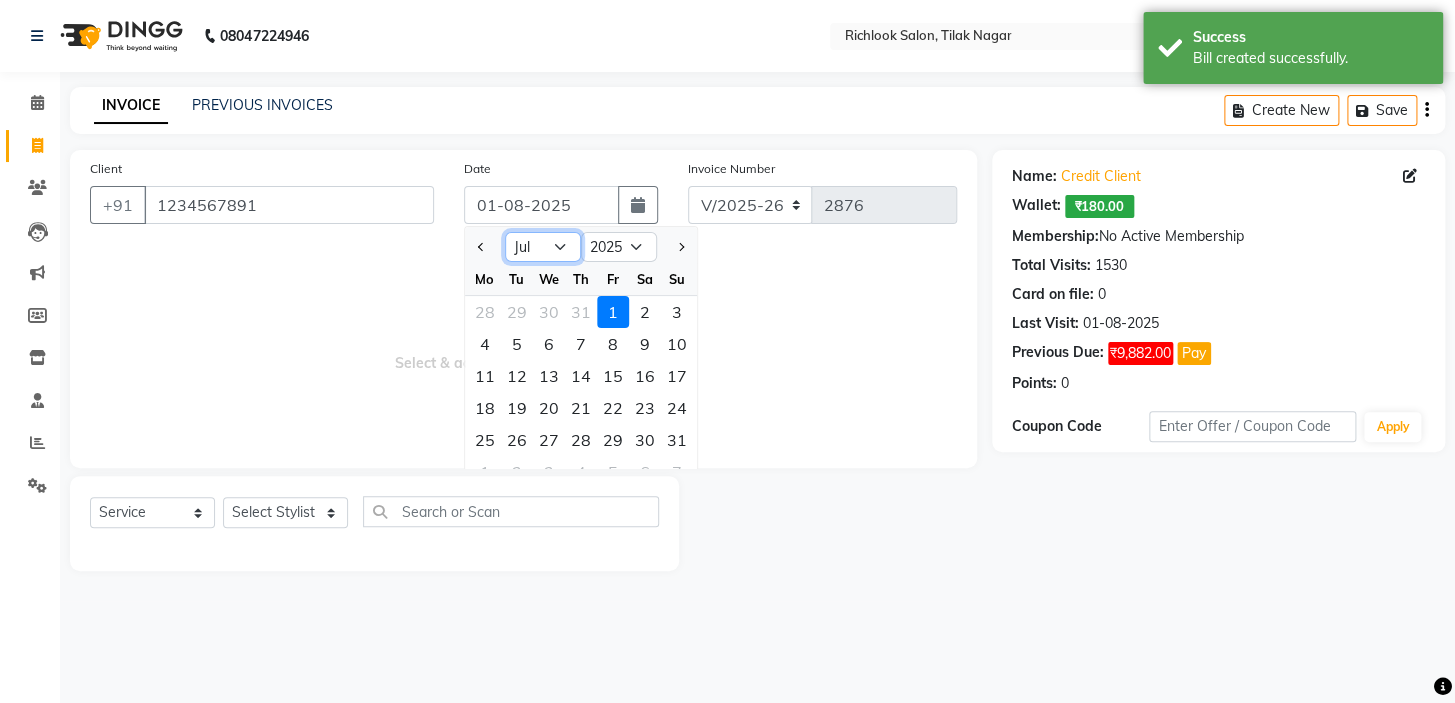 click on "Jan Feb Mar Apr May Jun Jul Aug Sep Oct Nov Dec" 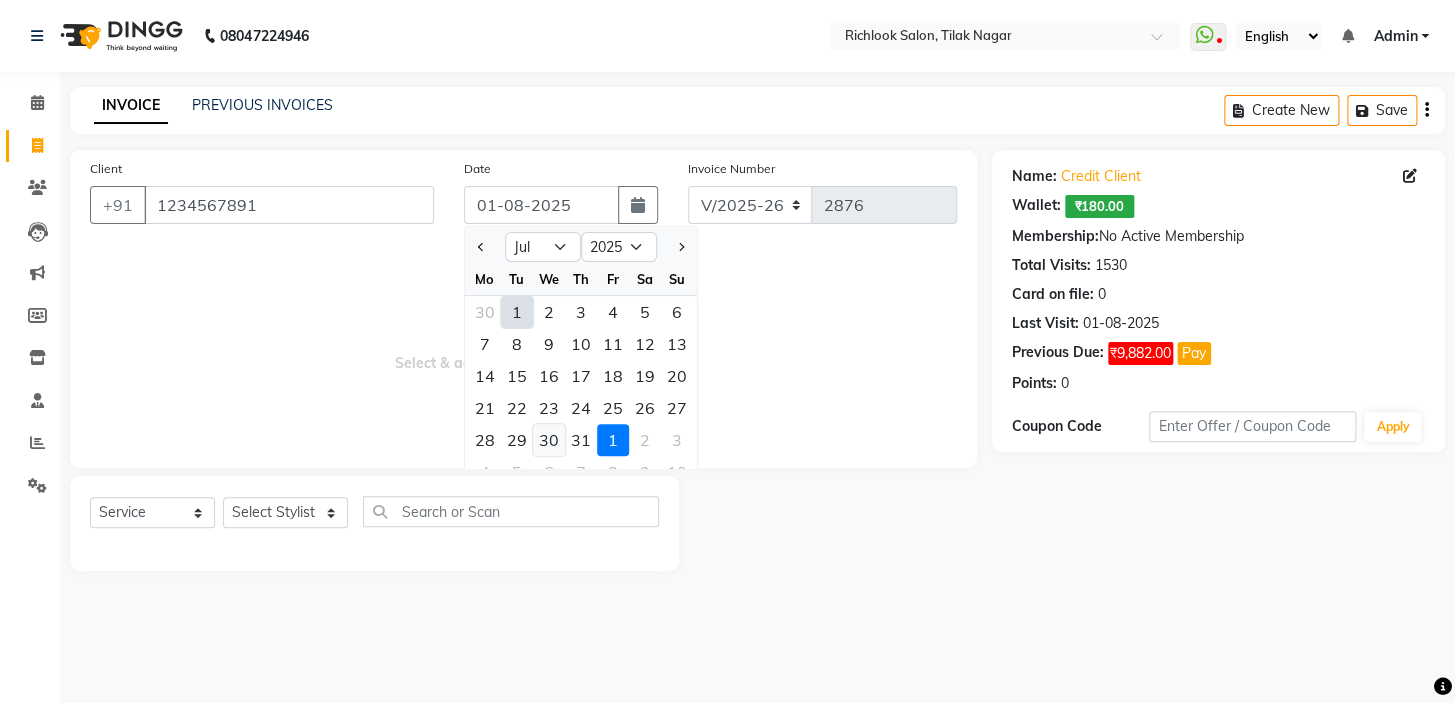 click on "30" 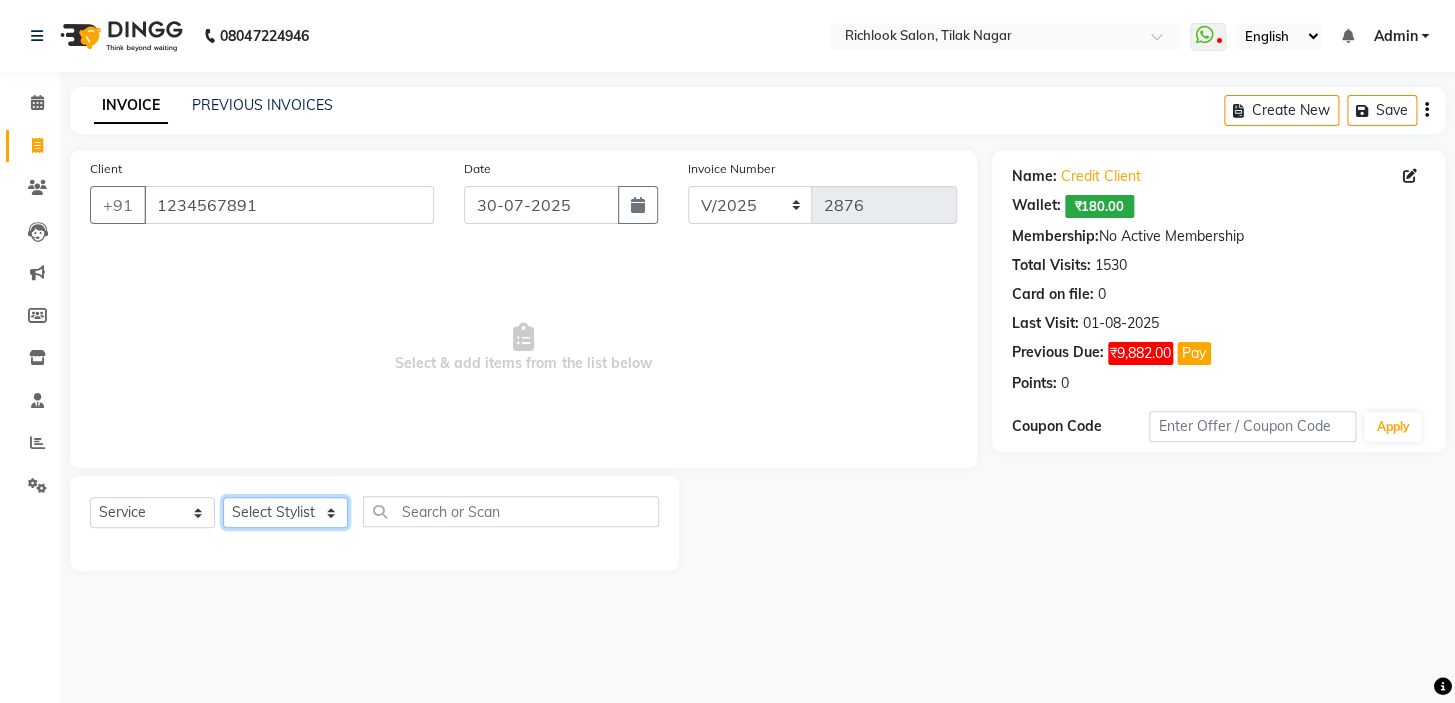 drag, startPoint x: 250, startPoint y: 503, endPoint x: 242, endPoint y: 529, distance: 27.202942 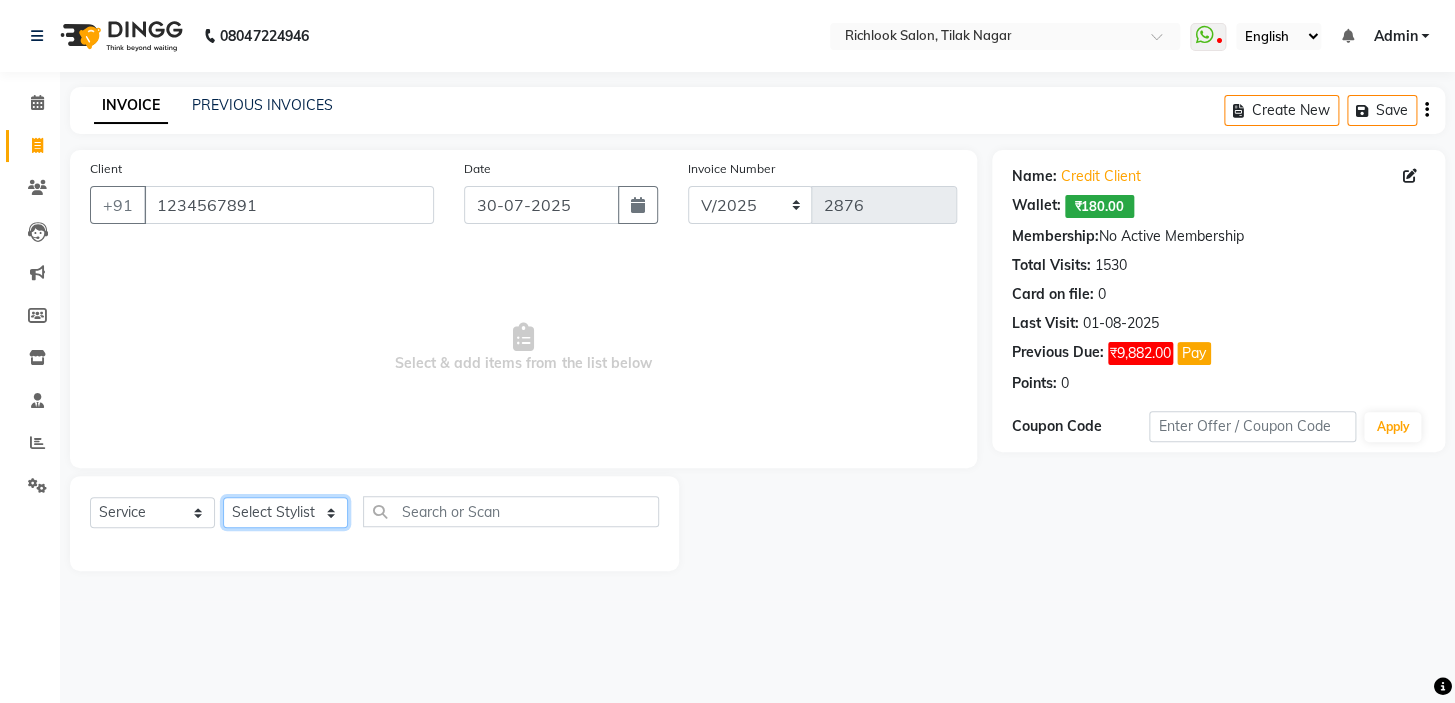 select on "54425" 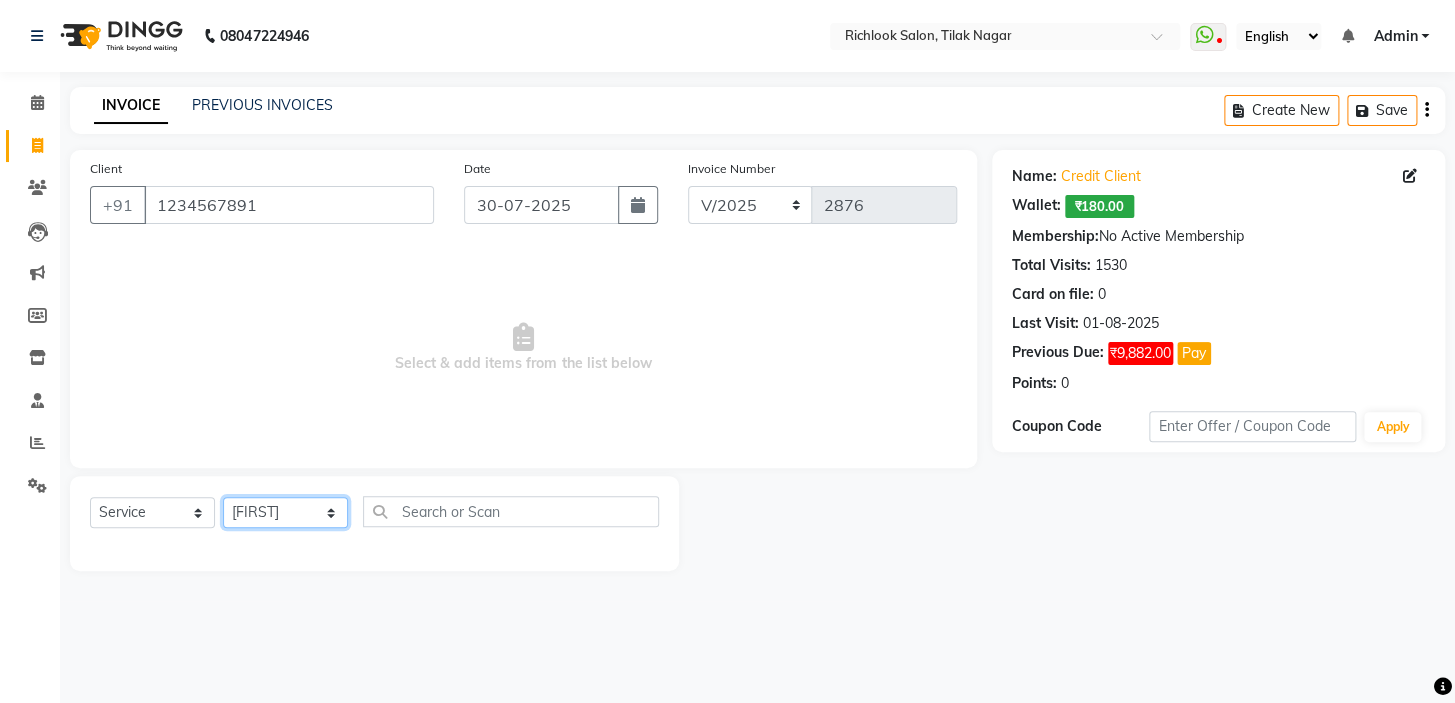 click on "Select Stylist [NAME] [NAME] [NAME] [NAME] [NAME]  [NAME] [NAME]   [NAME] [NAME]   [NAME]" 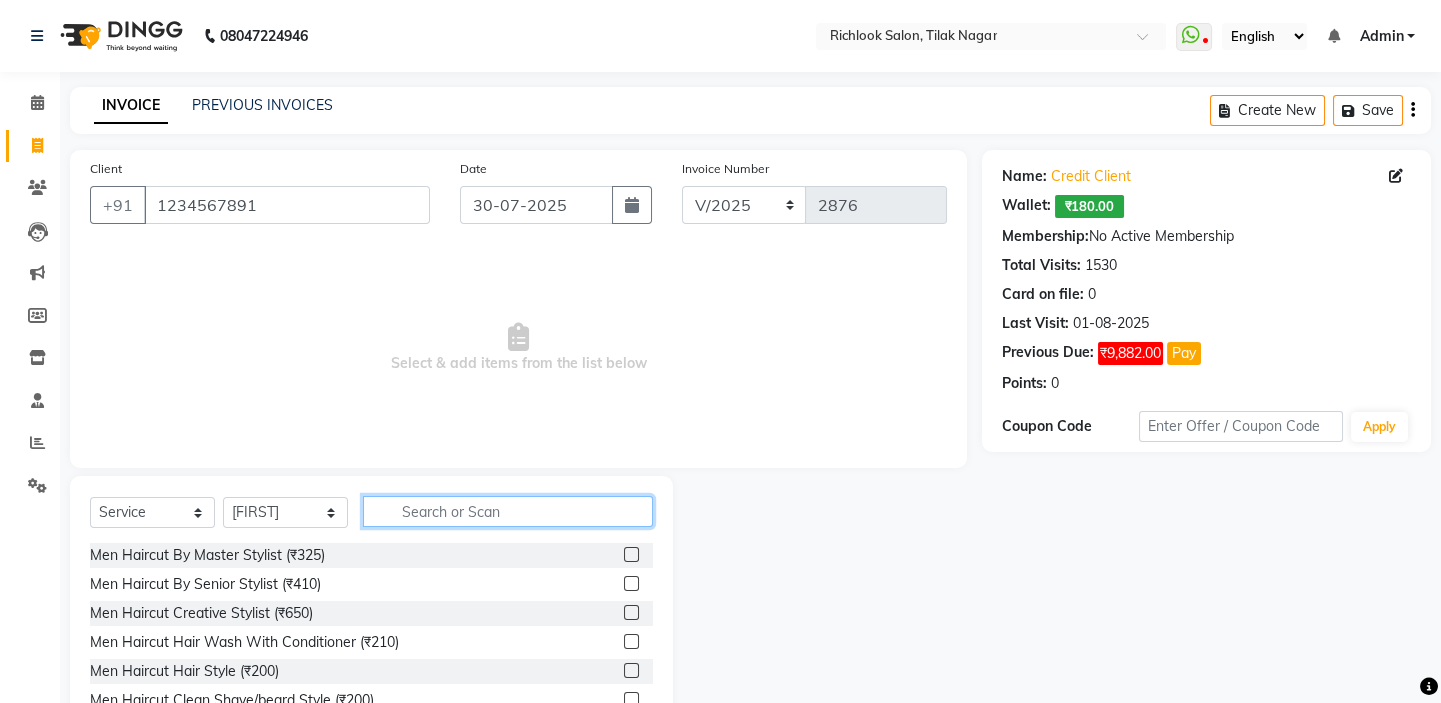click 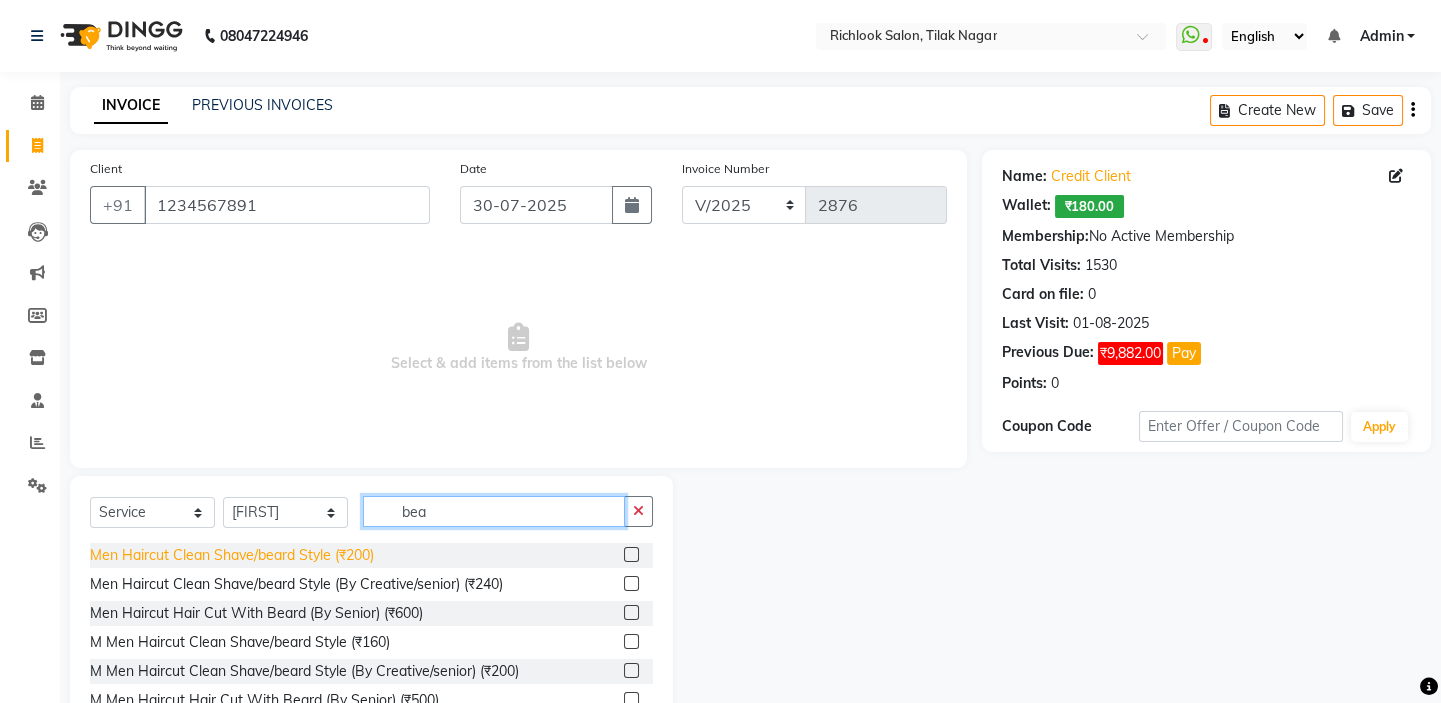type on "bea" 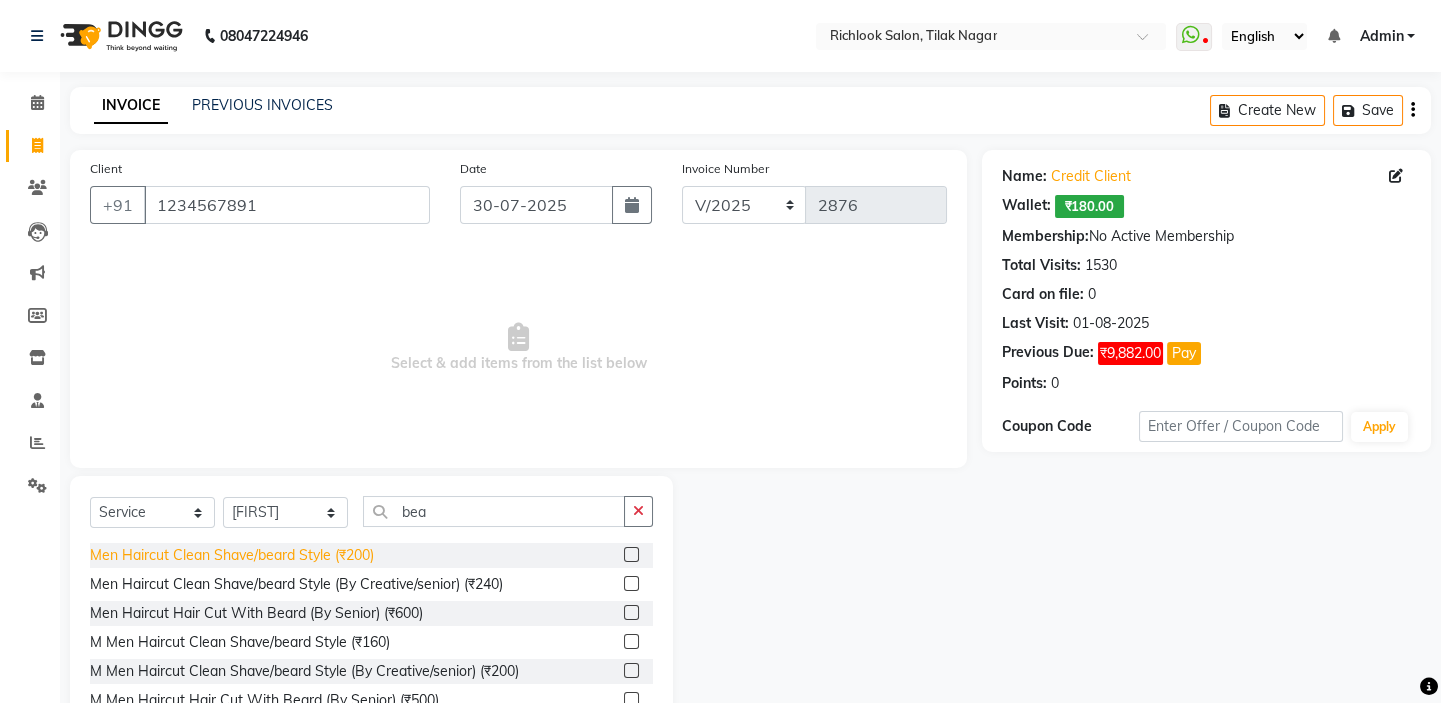 click on "Men Haircut Clean Shave/beard Style (₹200)" 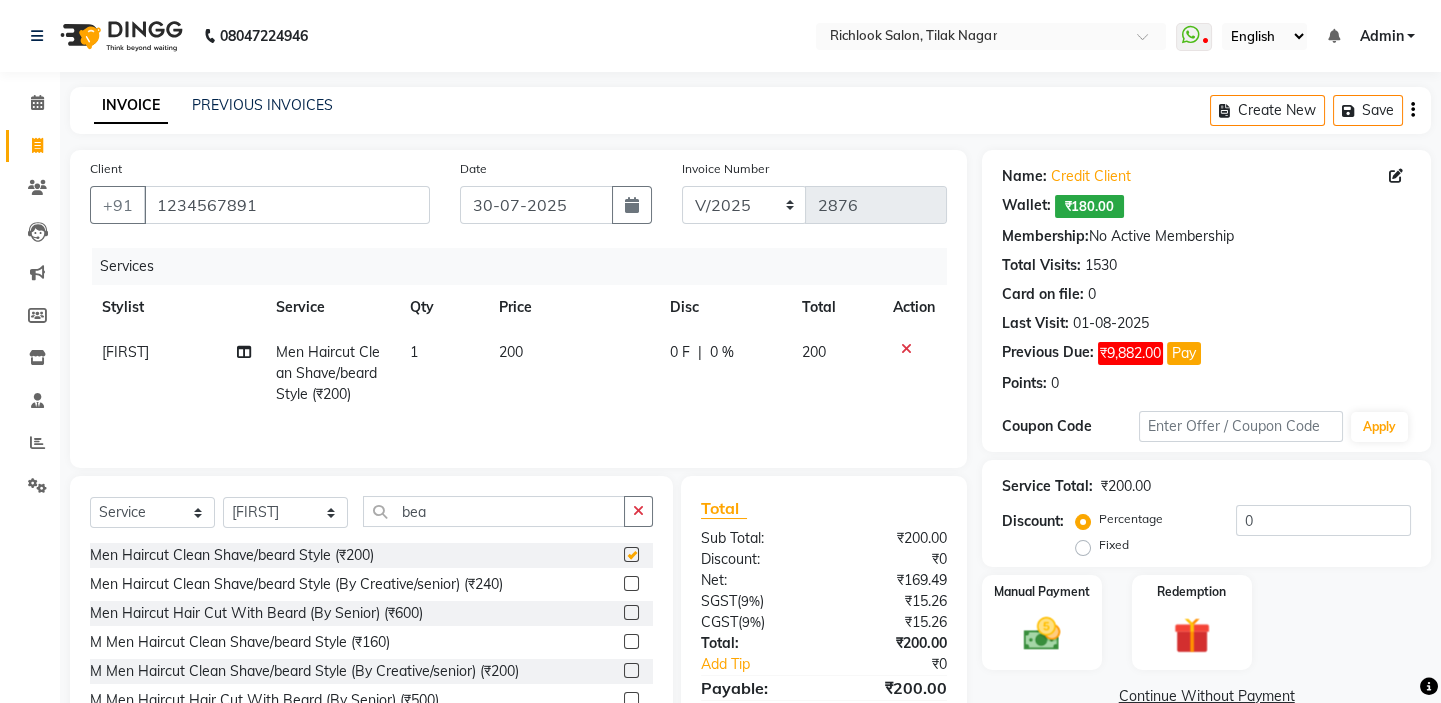 checkbox on "false" 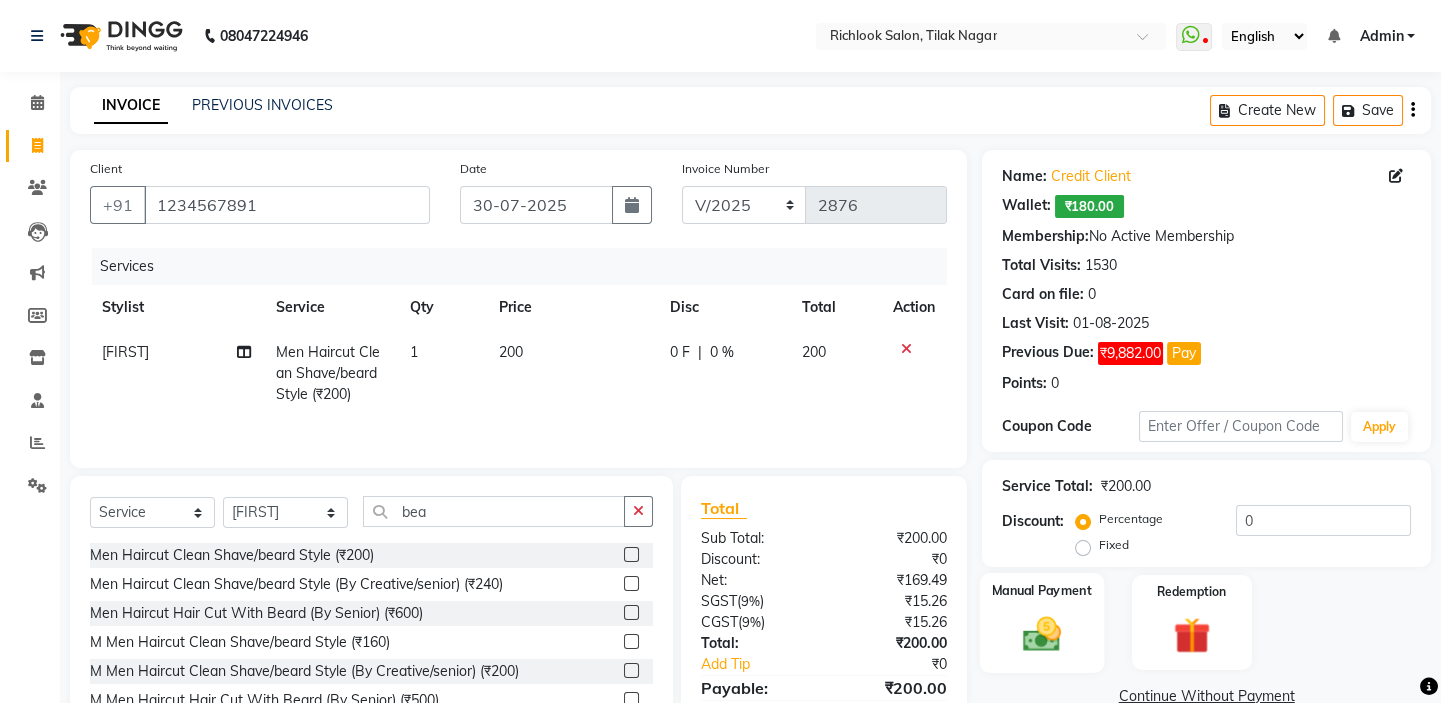 click 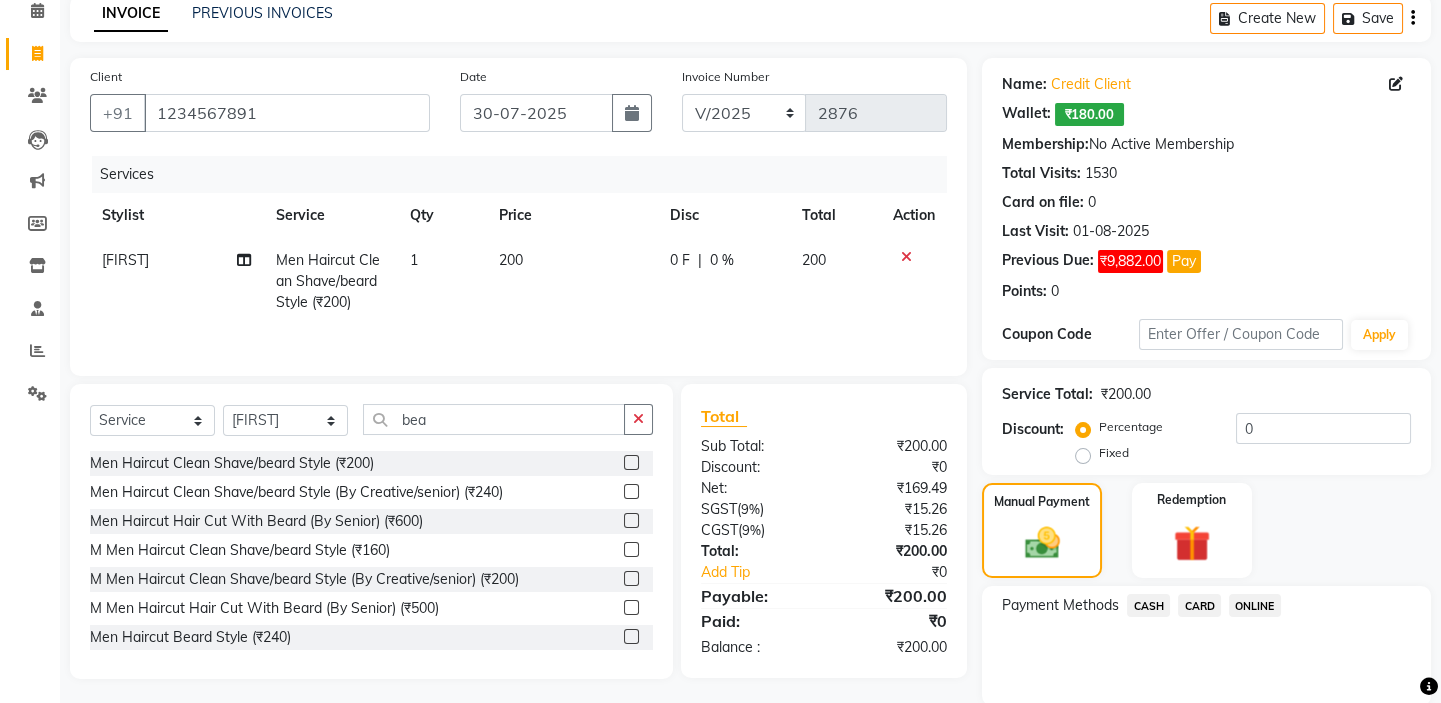 scroll, scrollTop: 166, scrollLeft: 0, axis: vertical 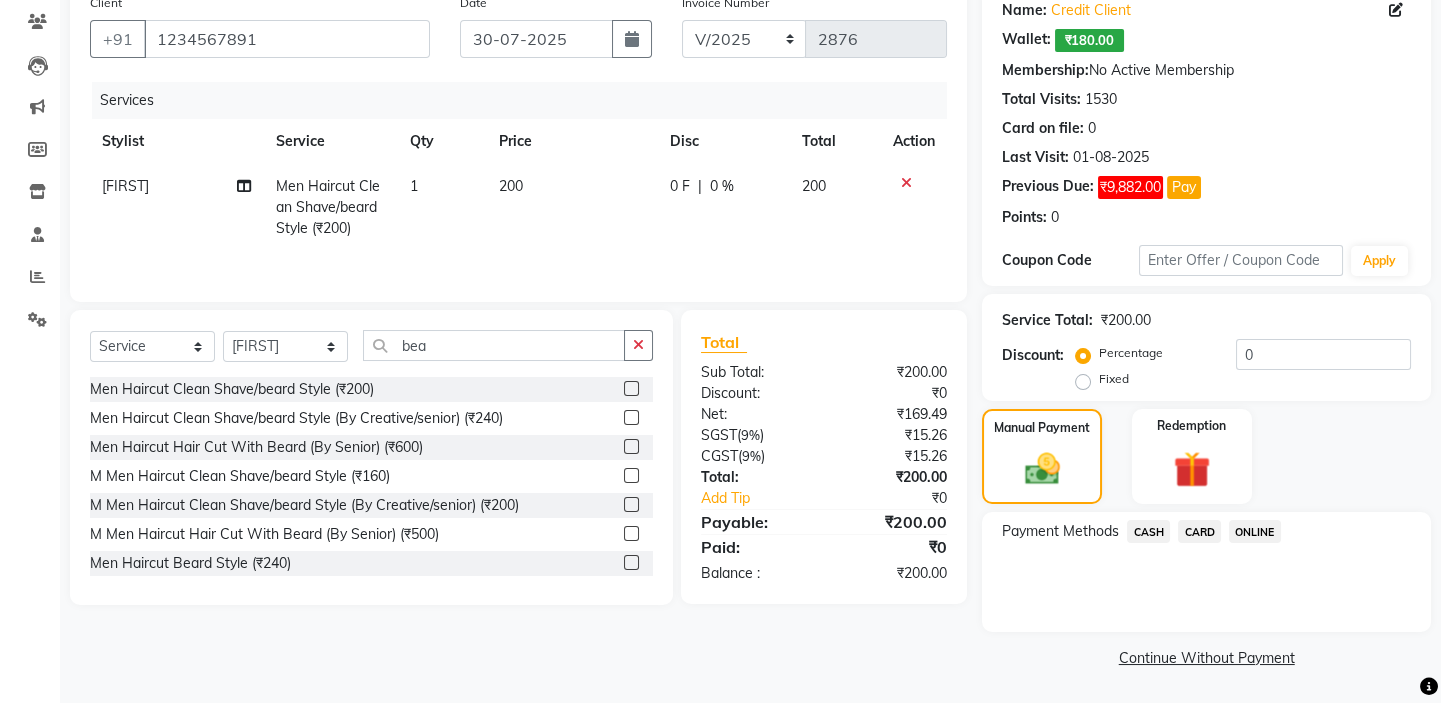 click on "CARD" 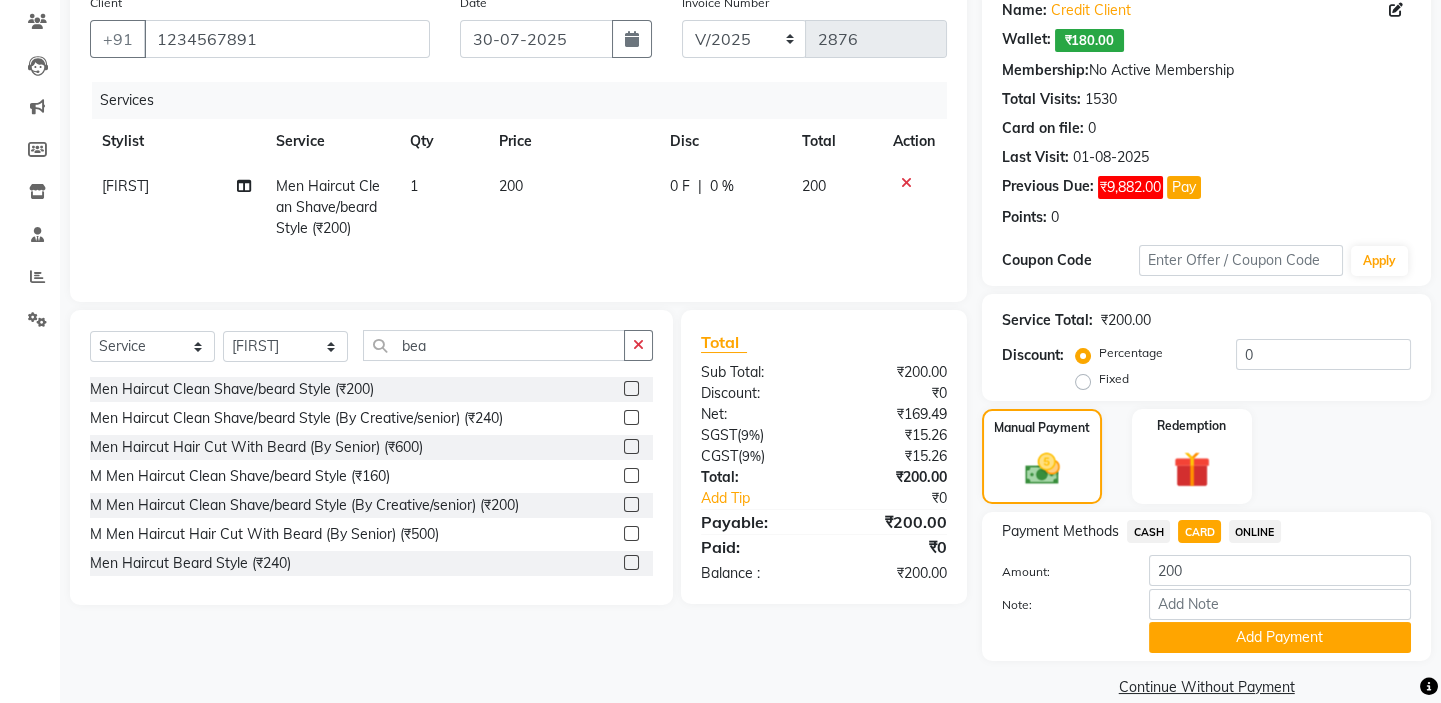 click on "Add Payment" 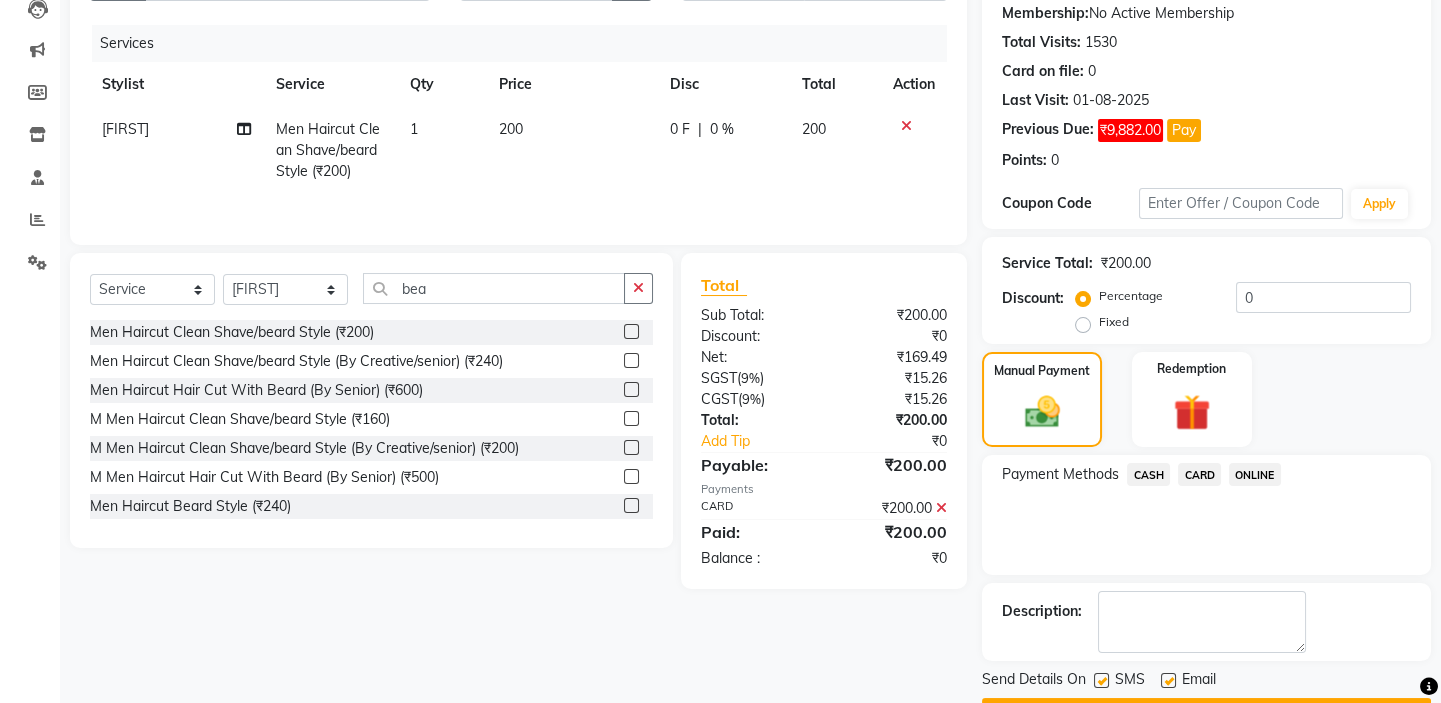 scroll, scrollTop: 279, scrollLeft: 0, axis: vertical 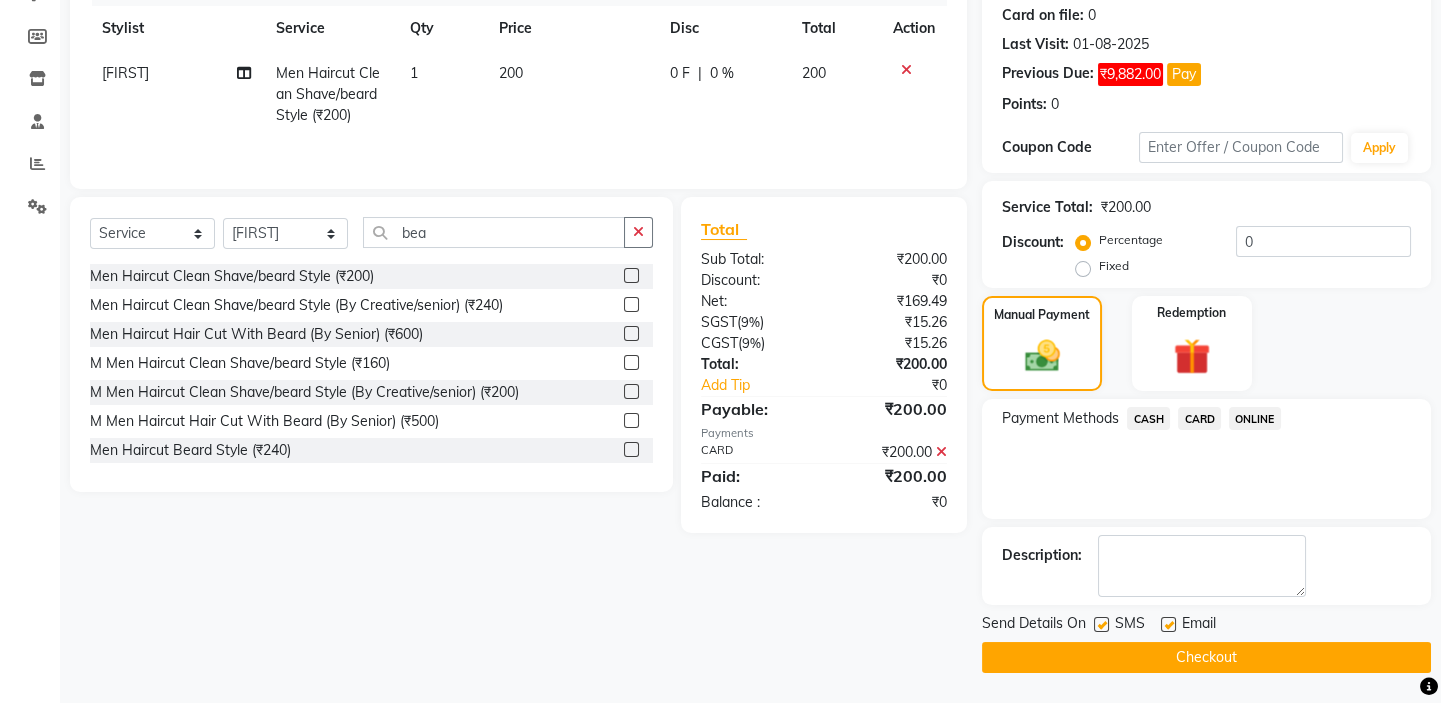 click on "Checkout" 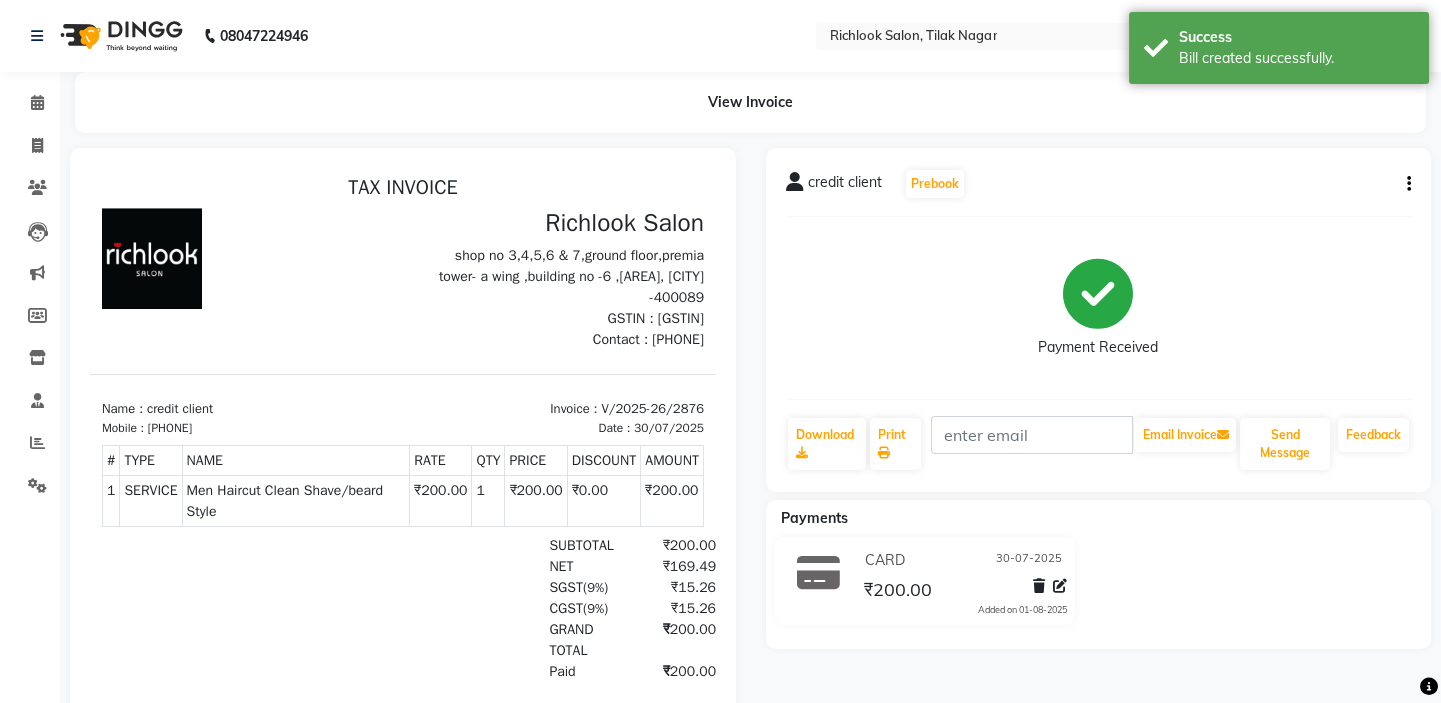 scroll, scrollTop: 0, scrollLeft: 0, axis: both 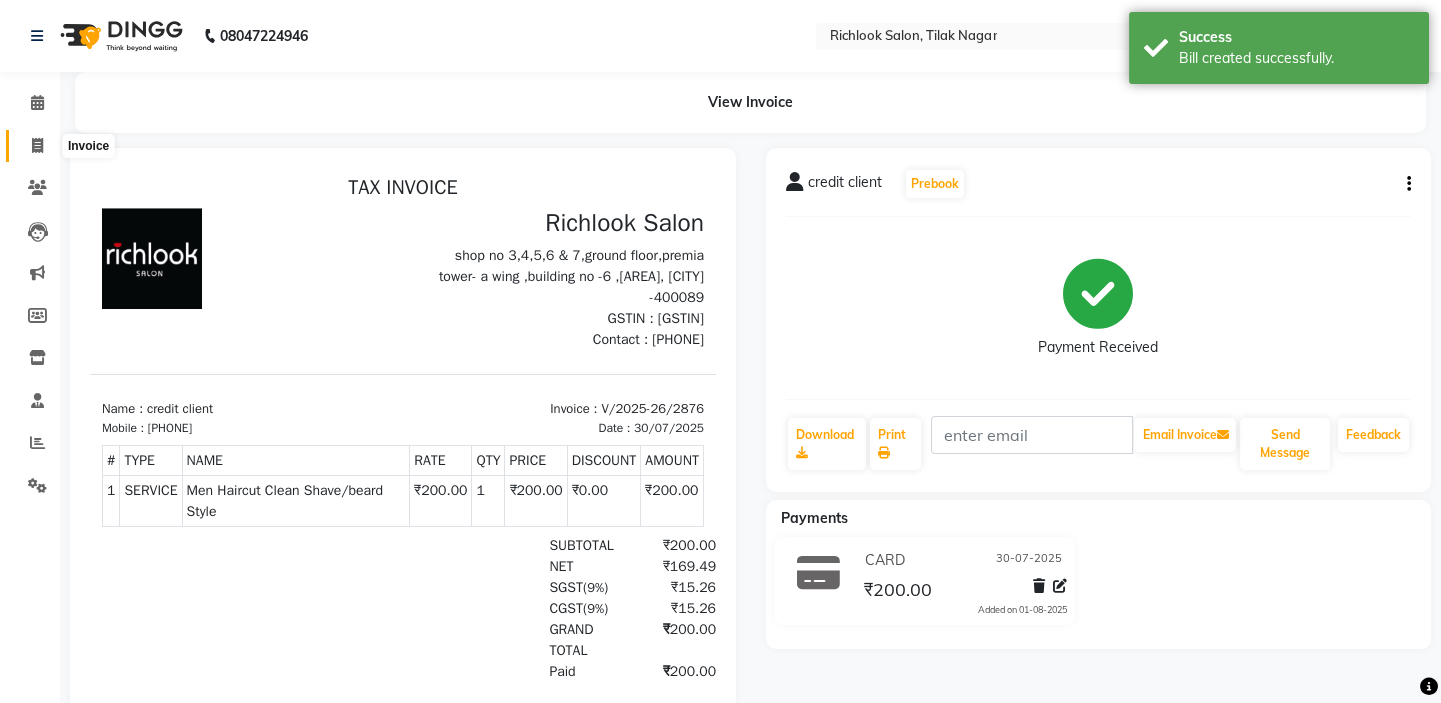 click 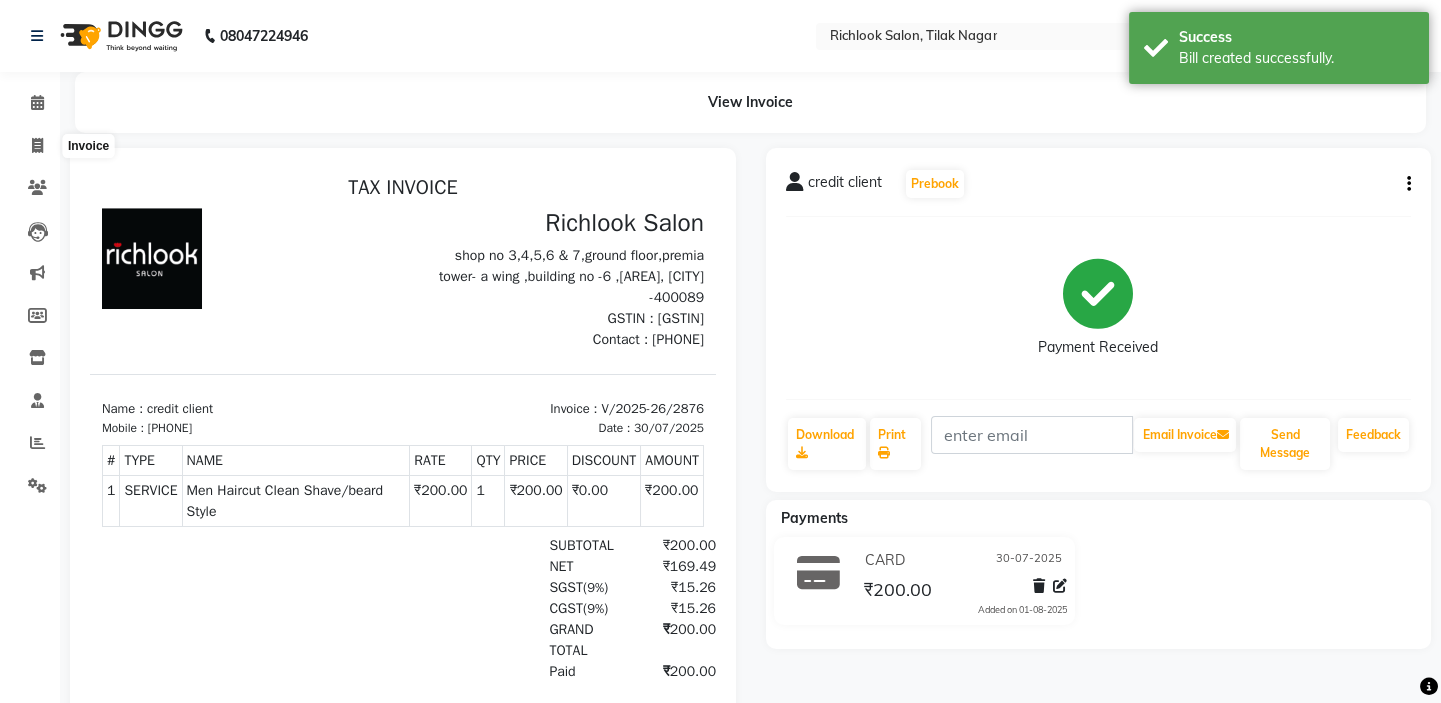 select on "service" 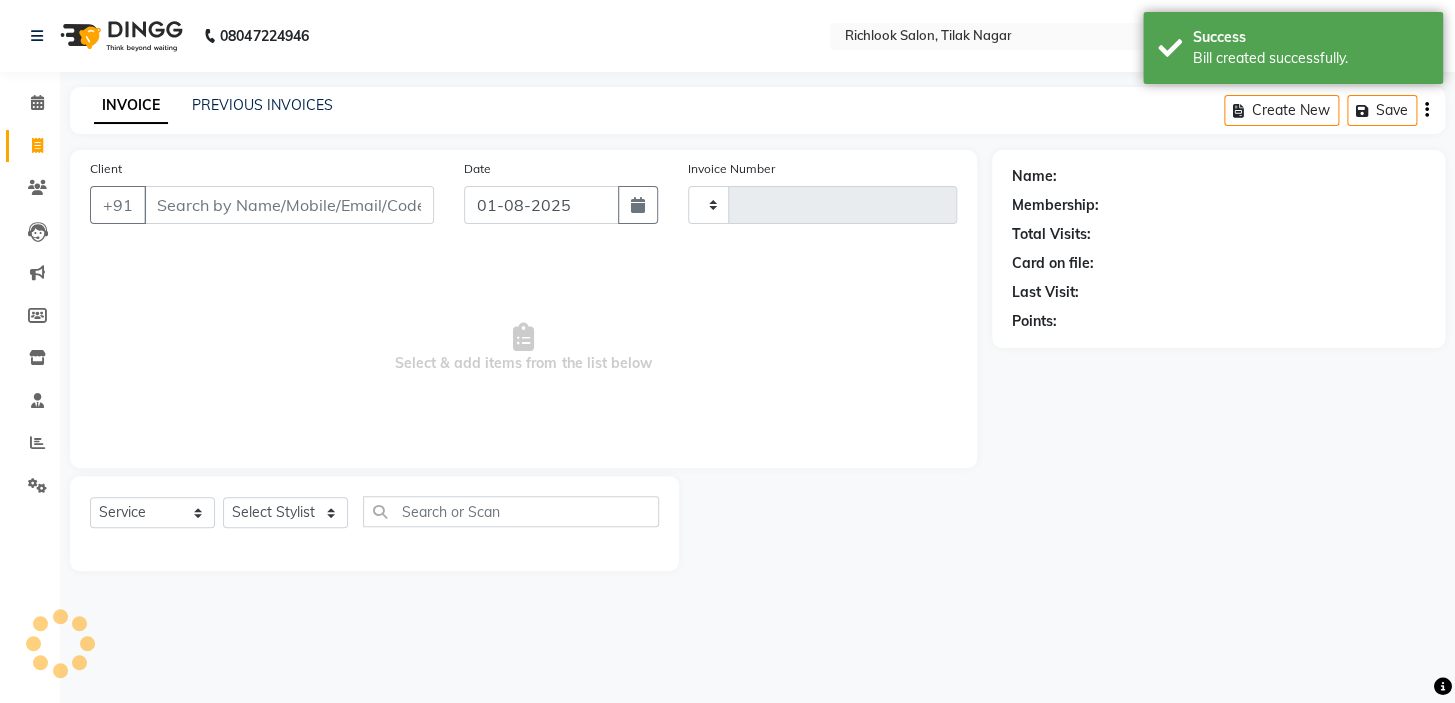 type on "2877" 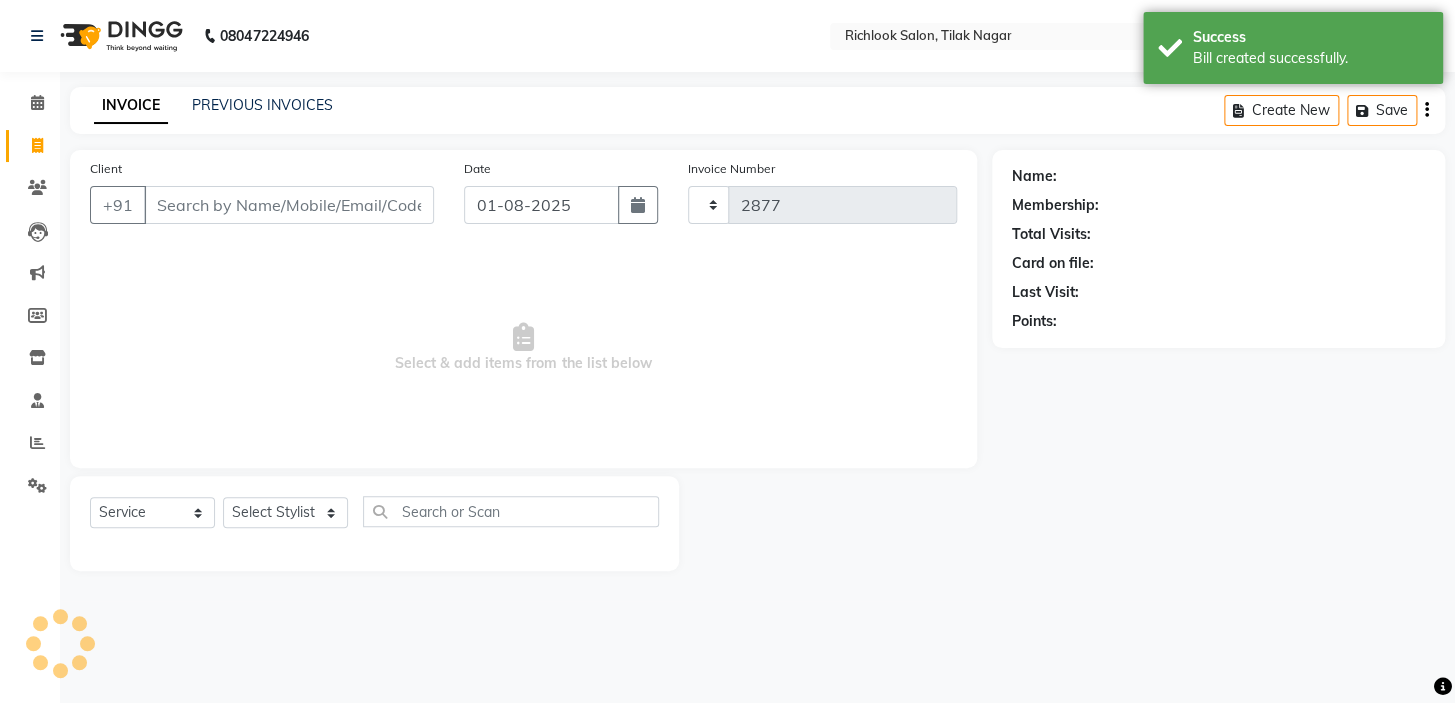 select on "6917" 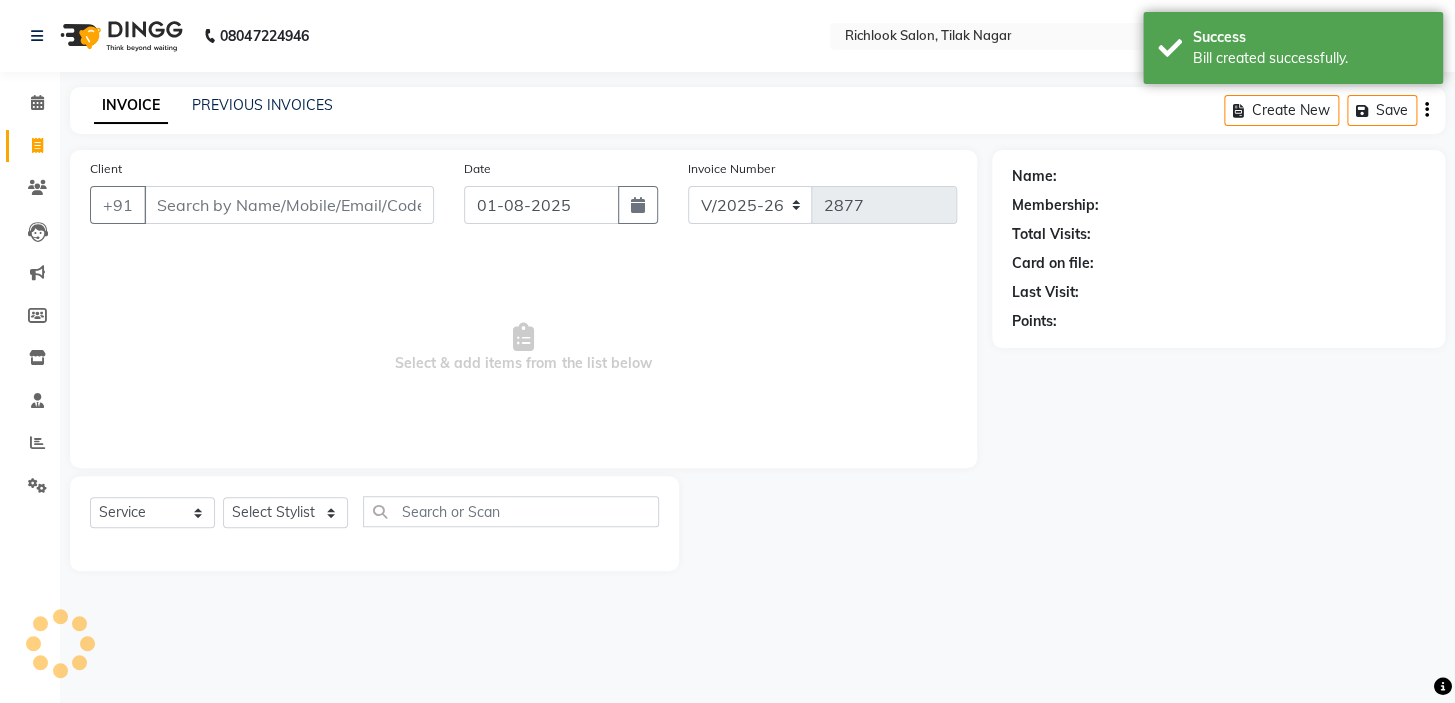 click on "Client" at bounding box center (289, 205) 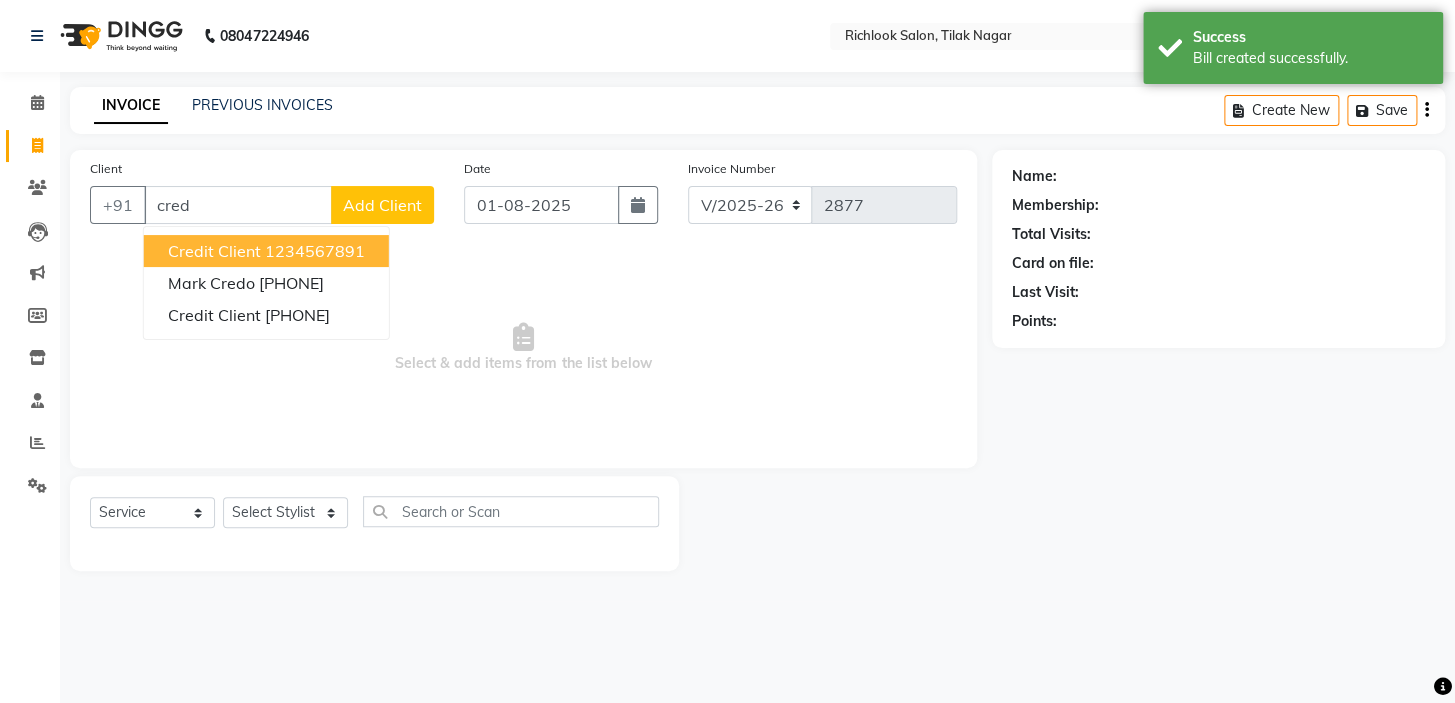 click on "credit client" at bounding box center [214, 251] 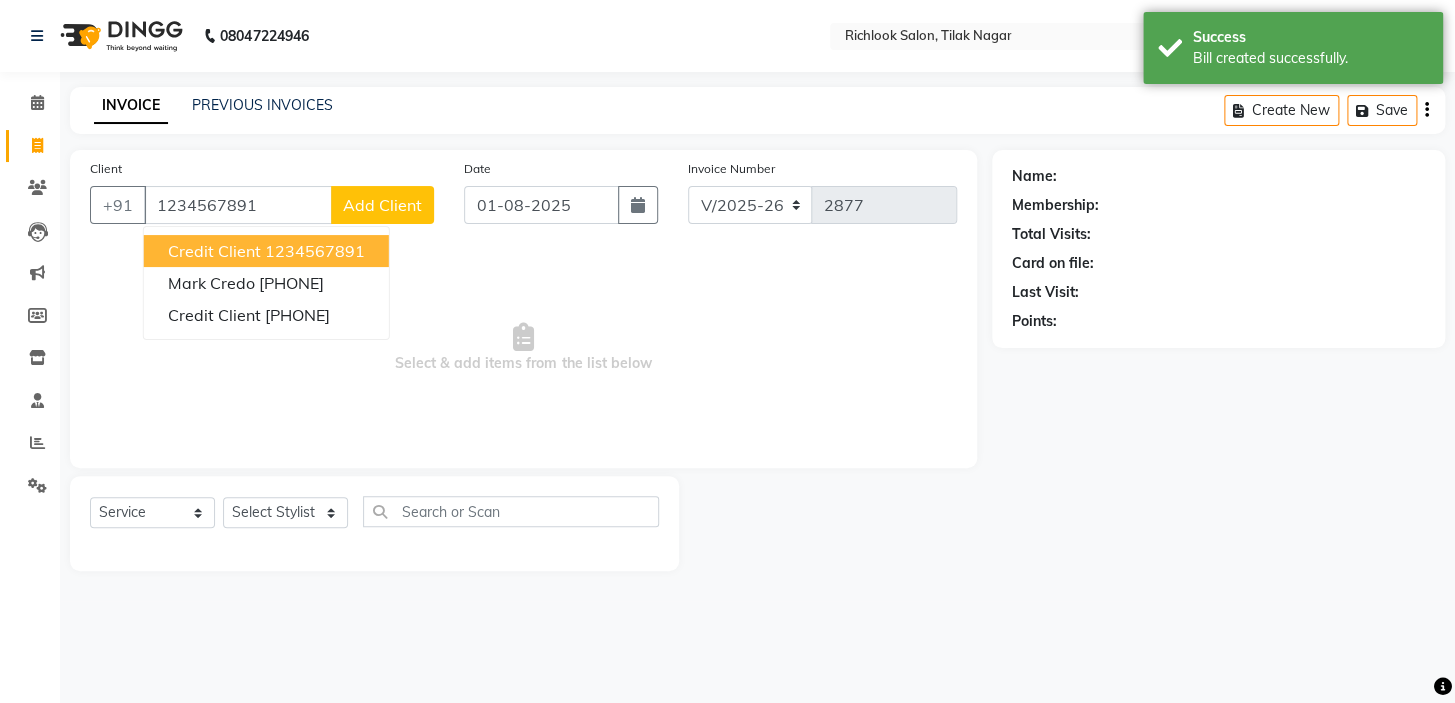 type on "1234567891" 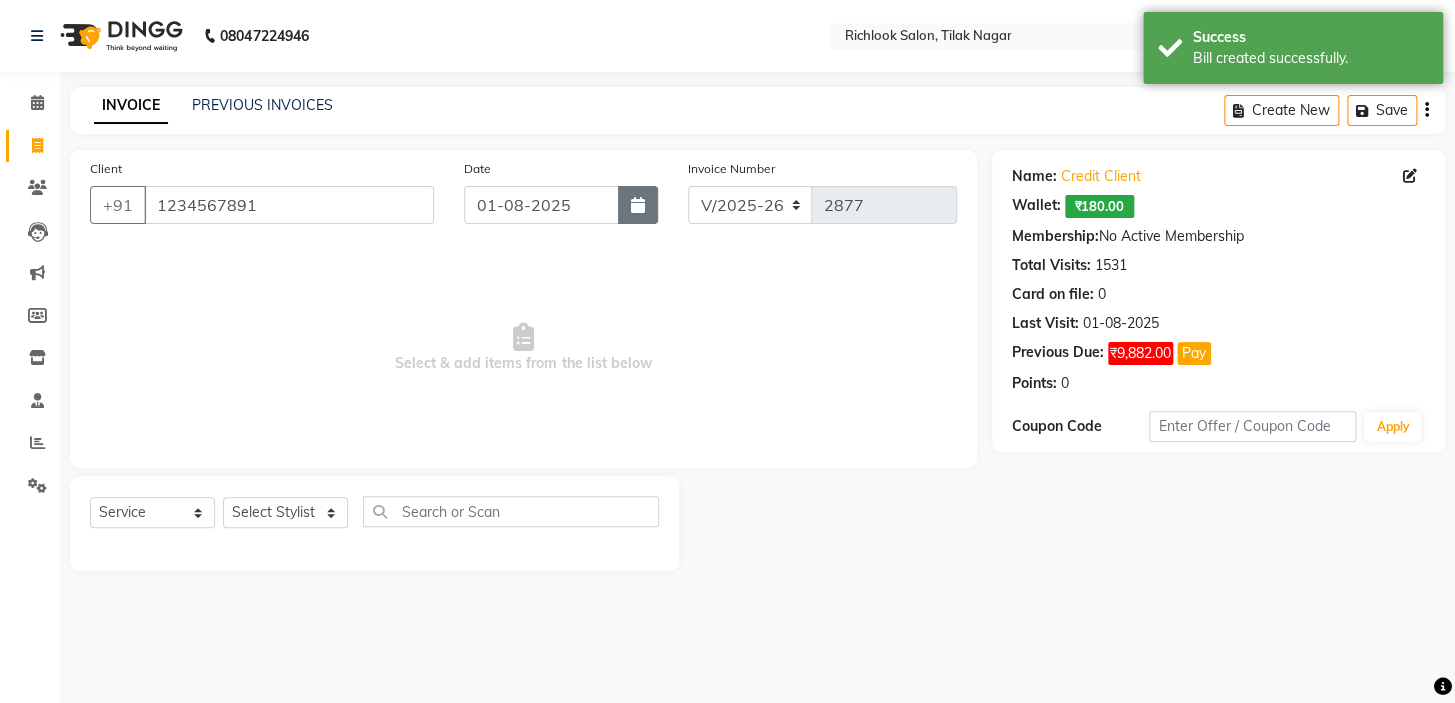 click 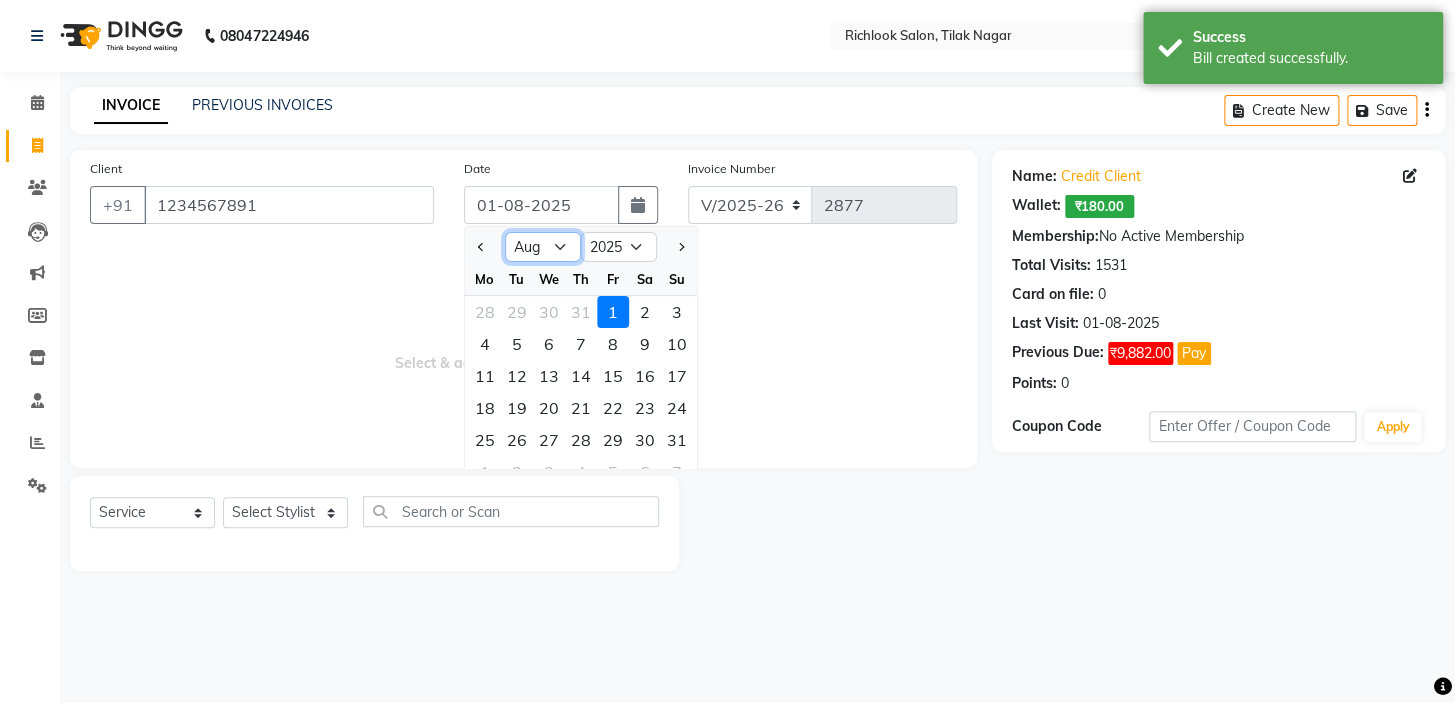 click on "Jan Feb Mar Apr May Jun Jul Aug Sep Oct Nov Dec" 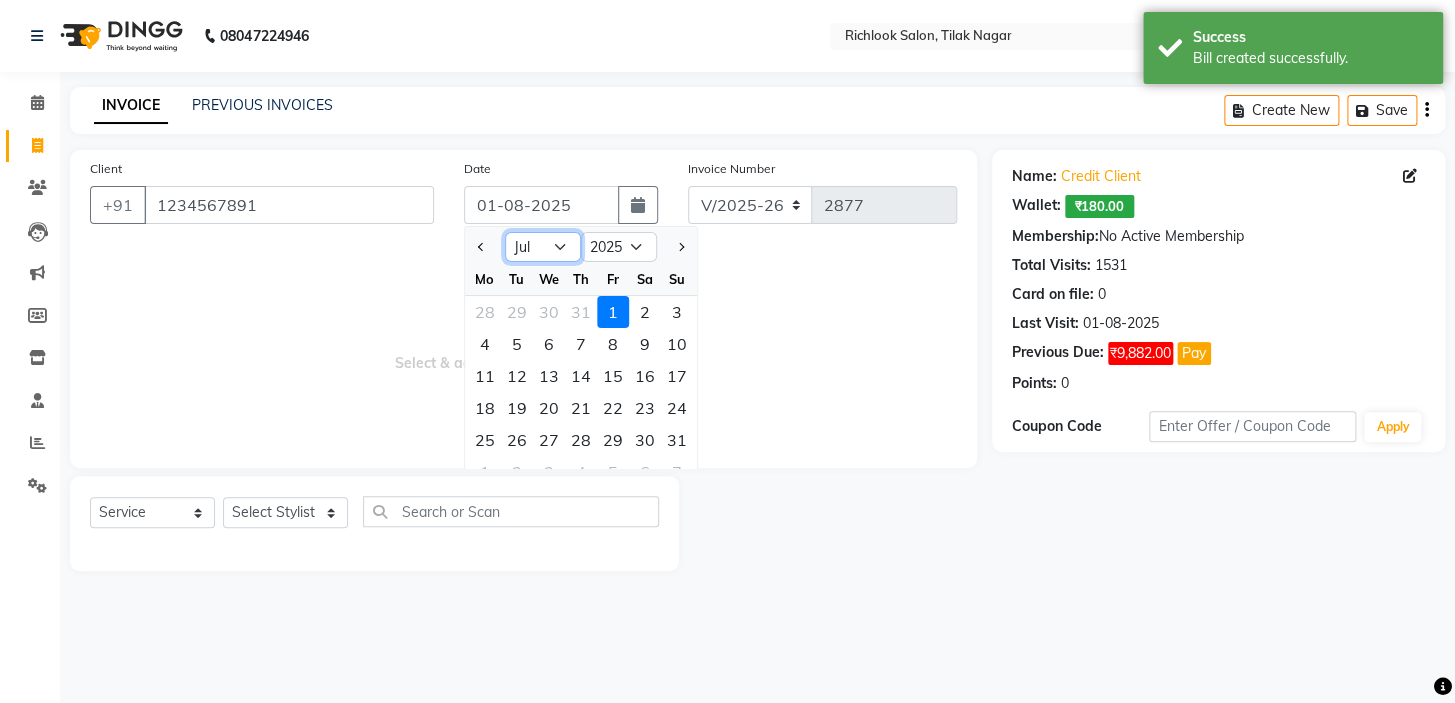 click on "Jan Feb Mar Apr May Jun Jul Aug Sep Oct Nov Dec" 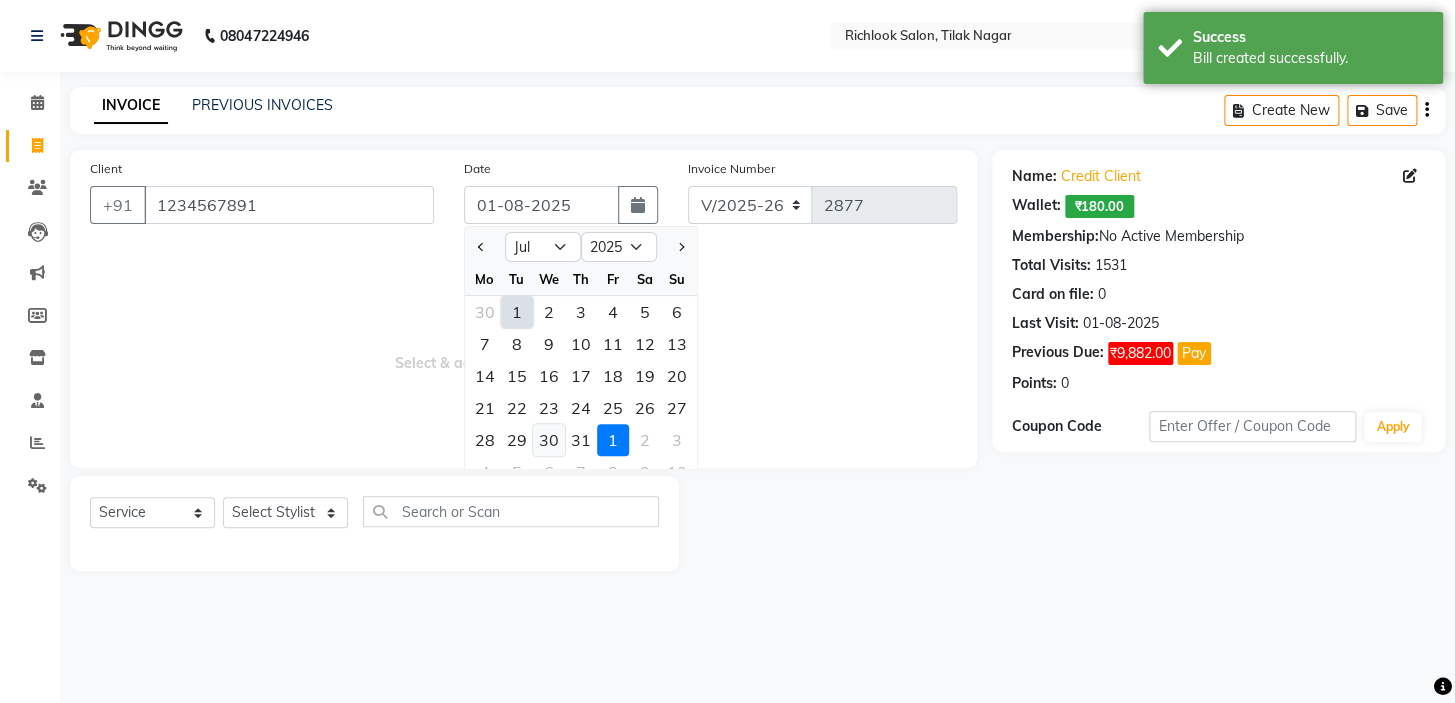 click on "30" 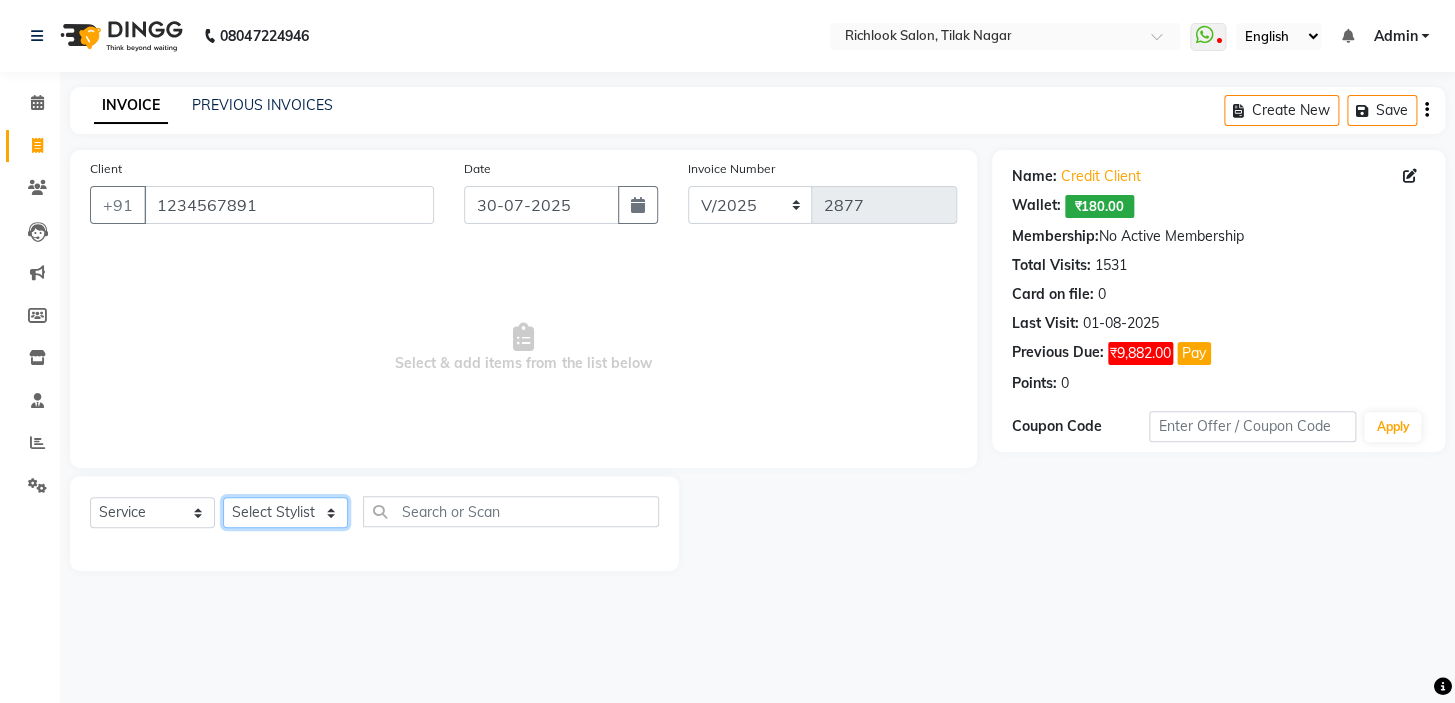click on "Select Stylist [NAME] [NAME] [NAME] [NAME] [NAME]  [NAME] [NAME]   [NAME] [NAME]   [NAME]" 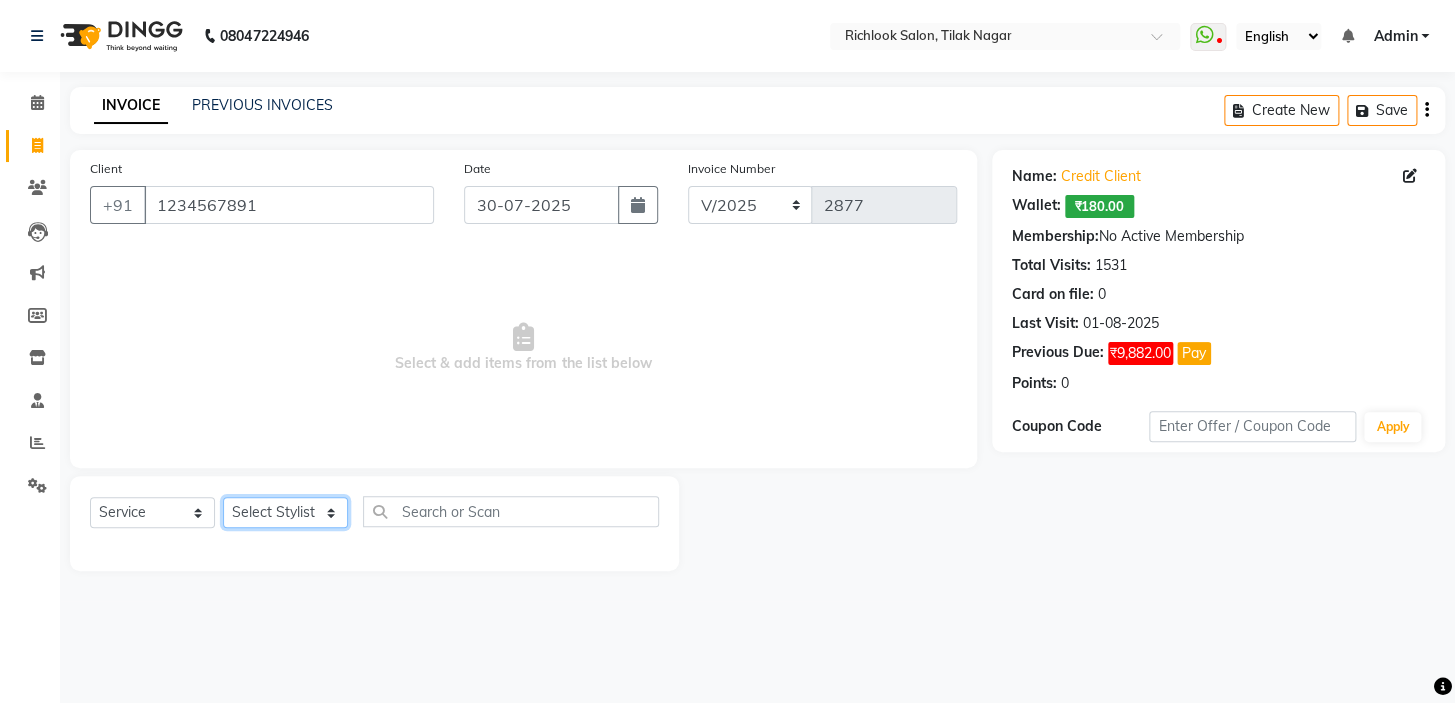 select on "54433" 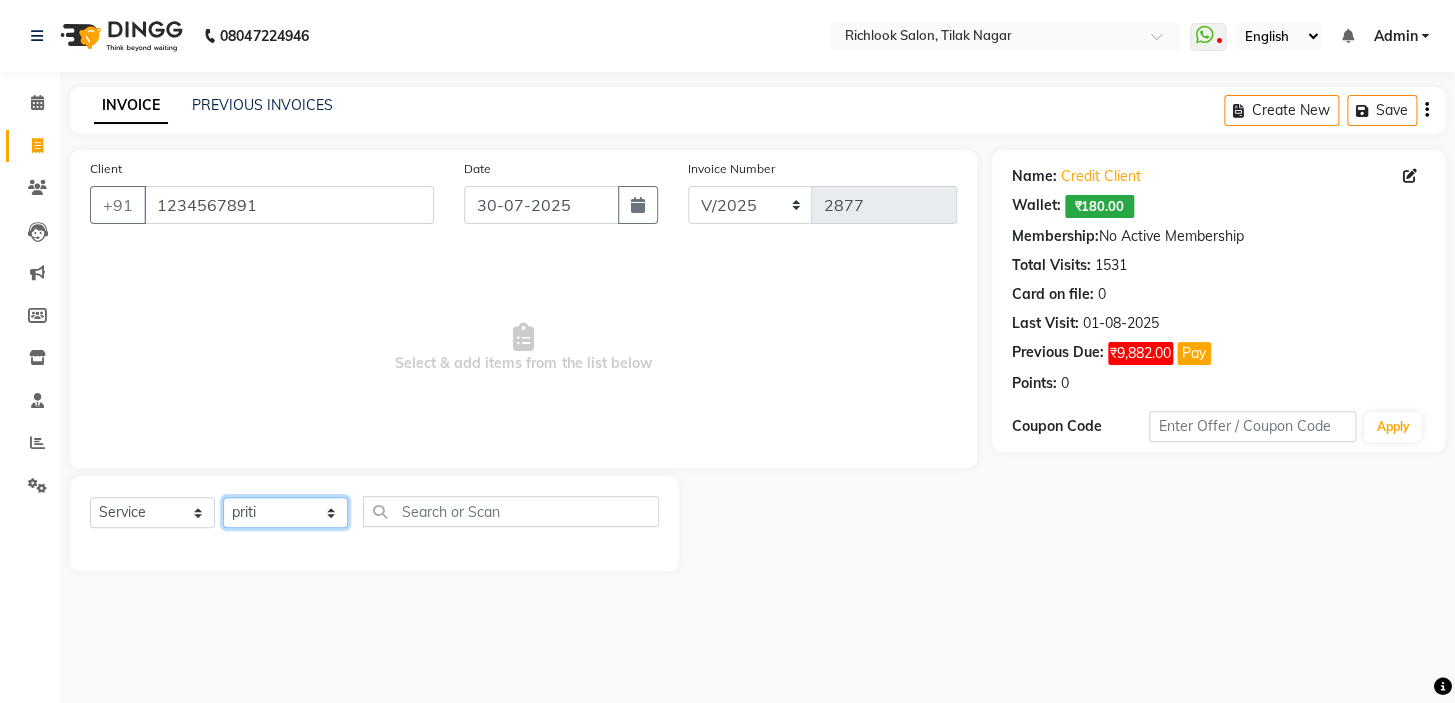 click on "Select Stylist [NAME] [NAME] [NAME] [NAME] [NAME]  [NAME] [NAME]   [NAME] [NAME]   [NAME]" 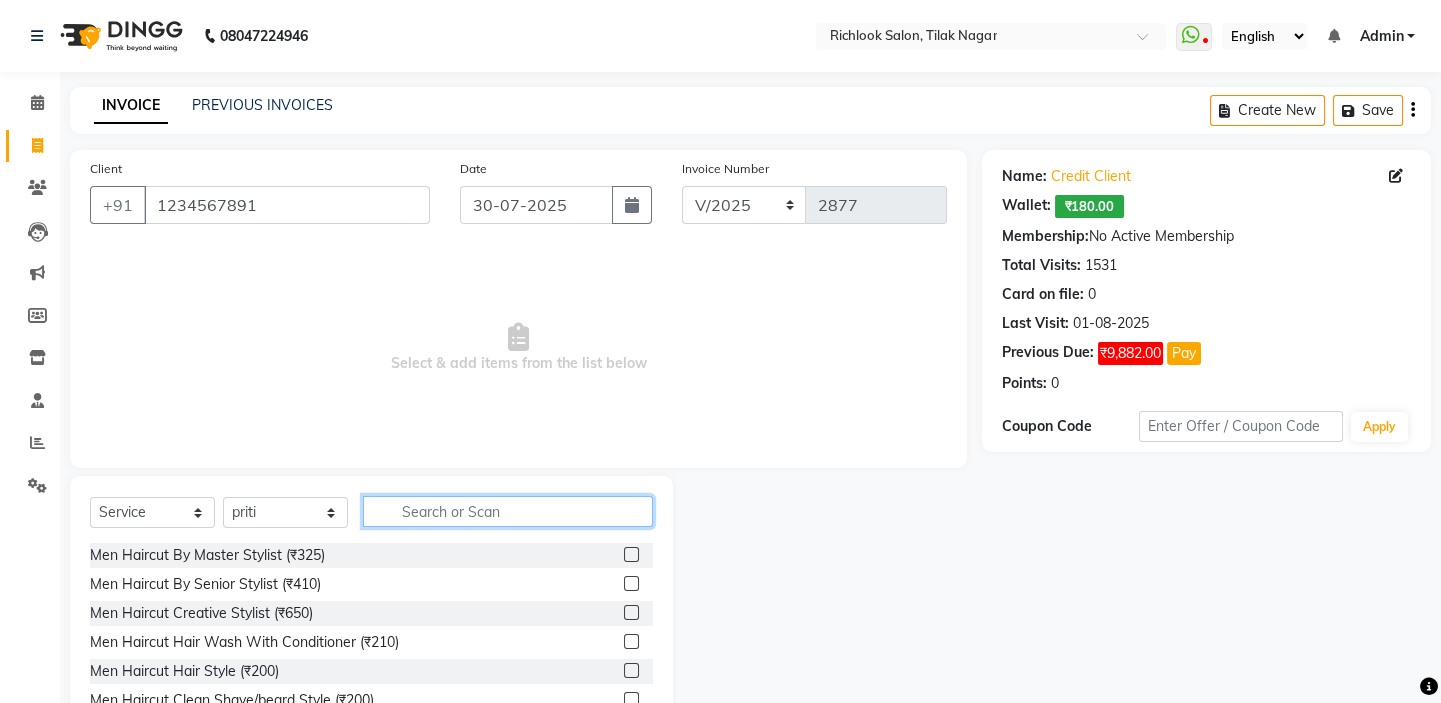 click 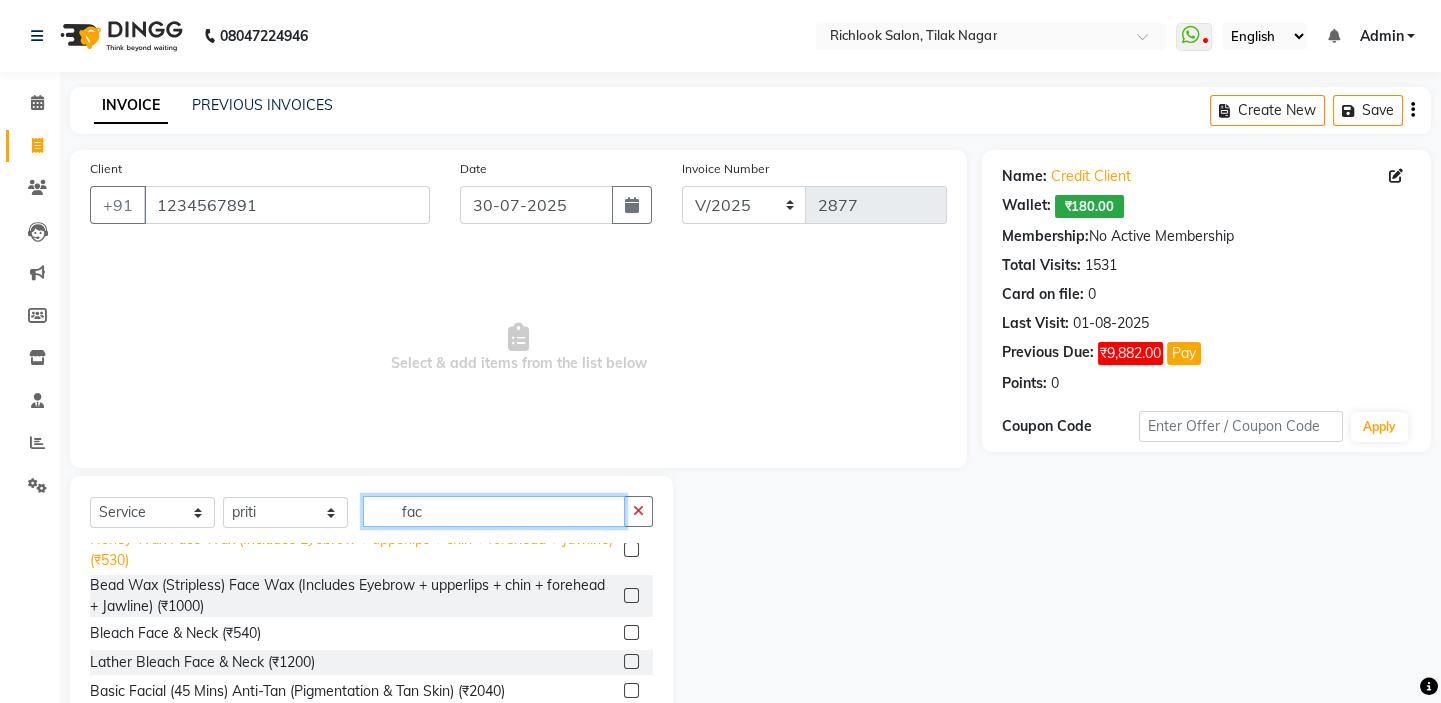 scroll, scrollTop: 228, scrollLeft: 0, axis: vertical 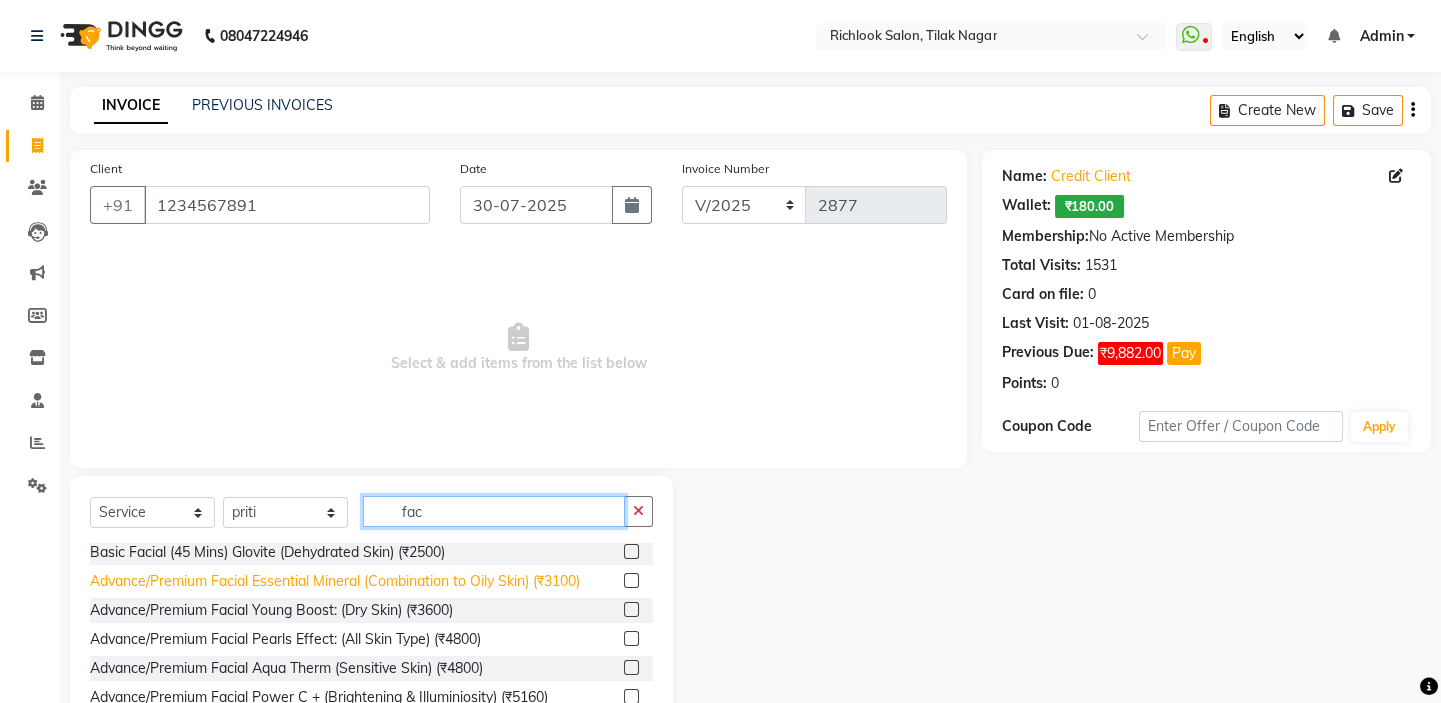 type on "fac" 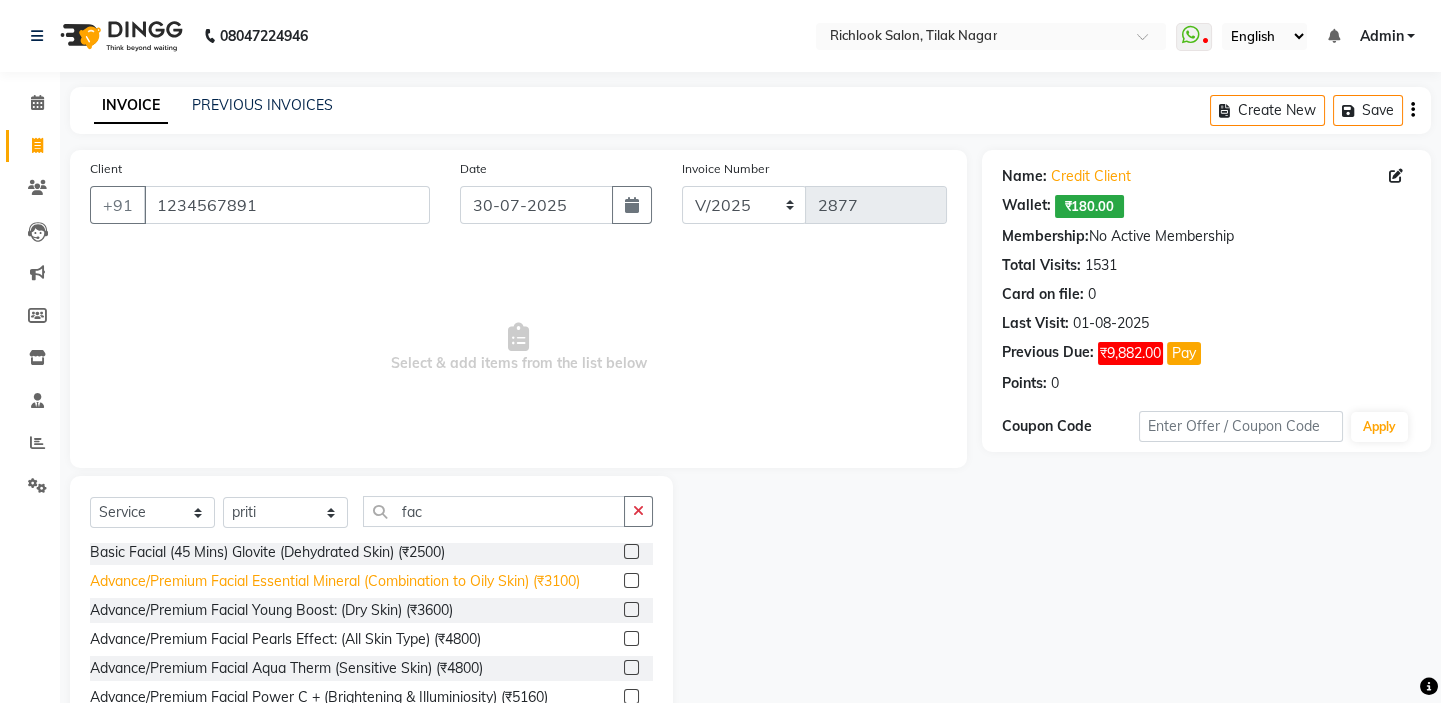click on "Advance/Premium Facial Essential Mineral (Combination to Oily Skin) (₹3100)" 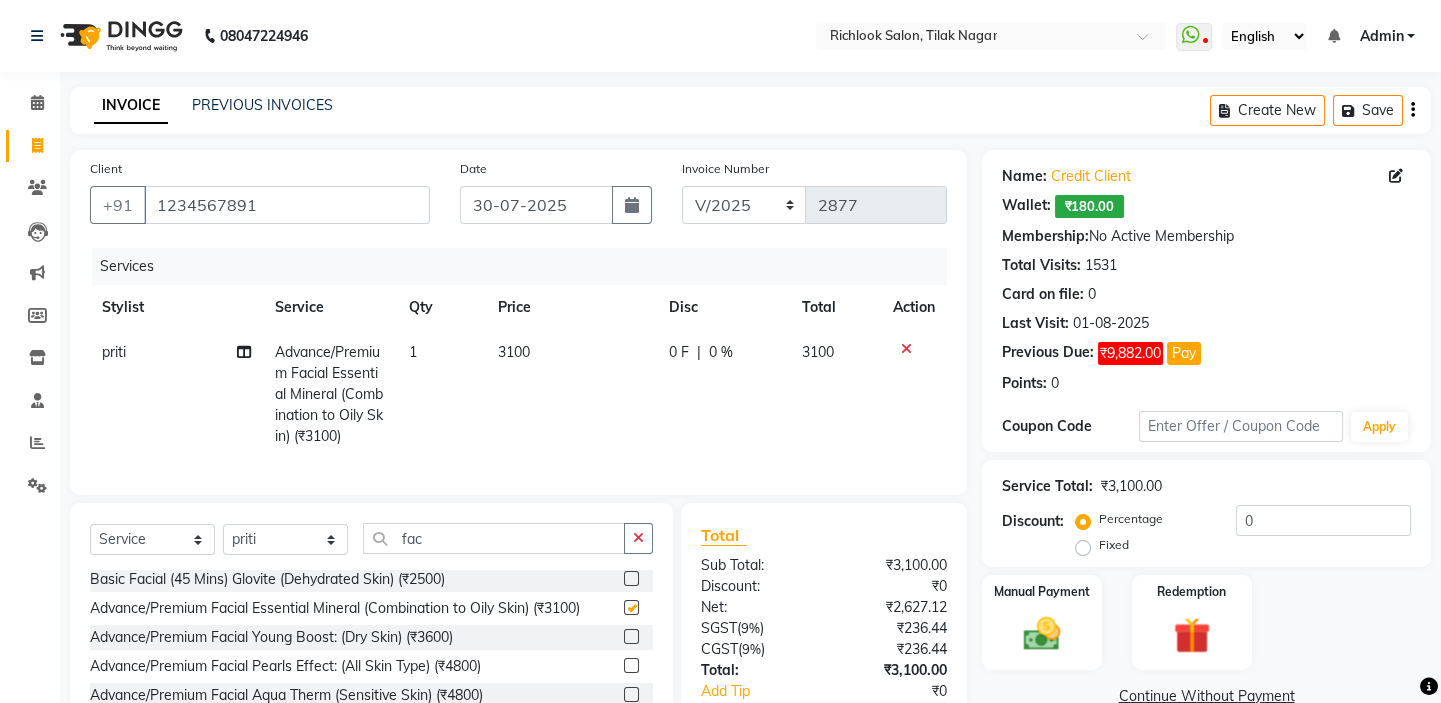 checkbox on "false" 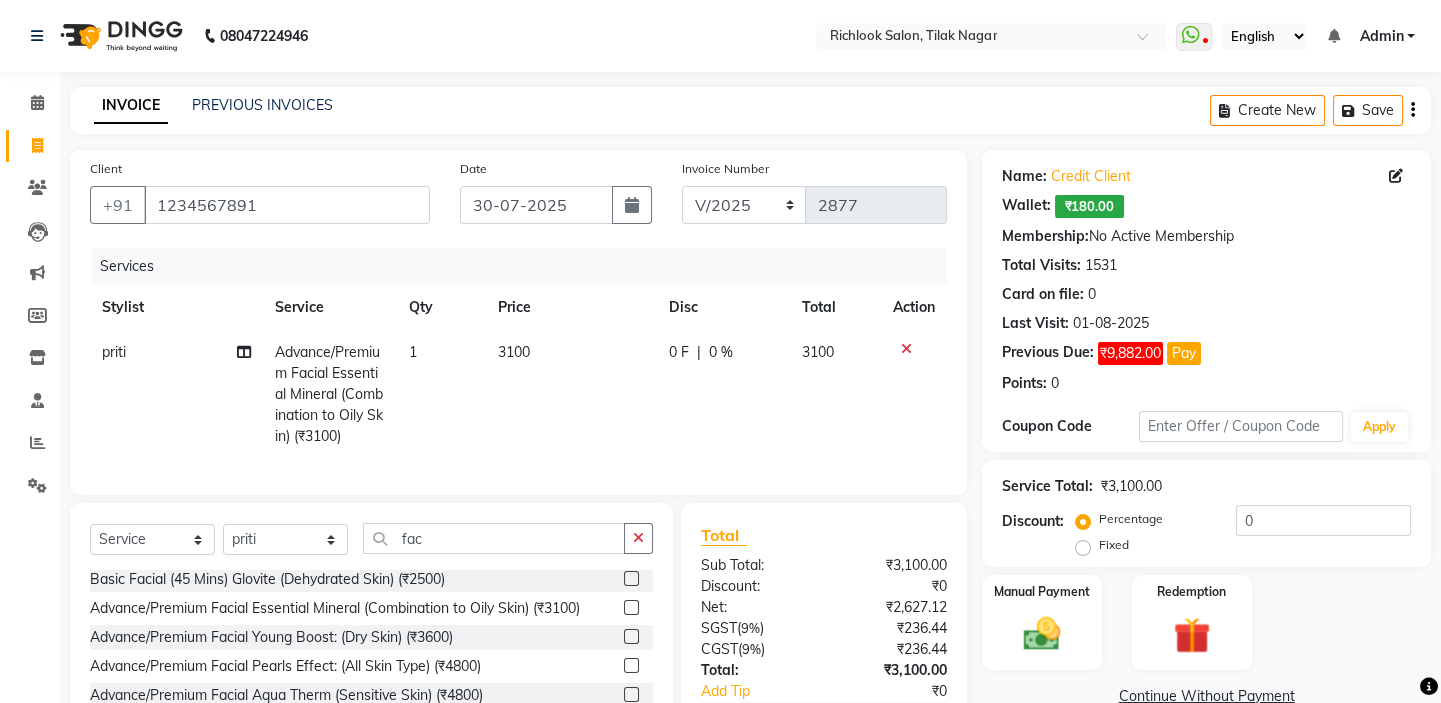 click on "3100" 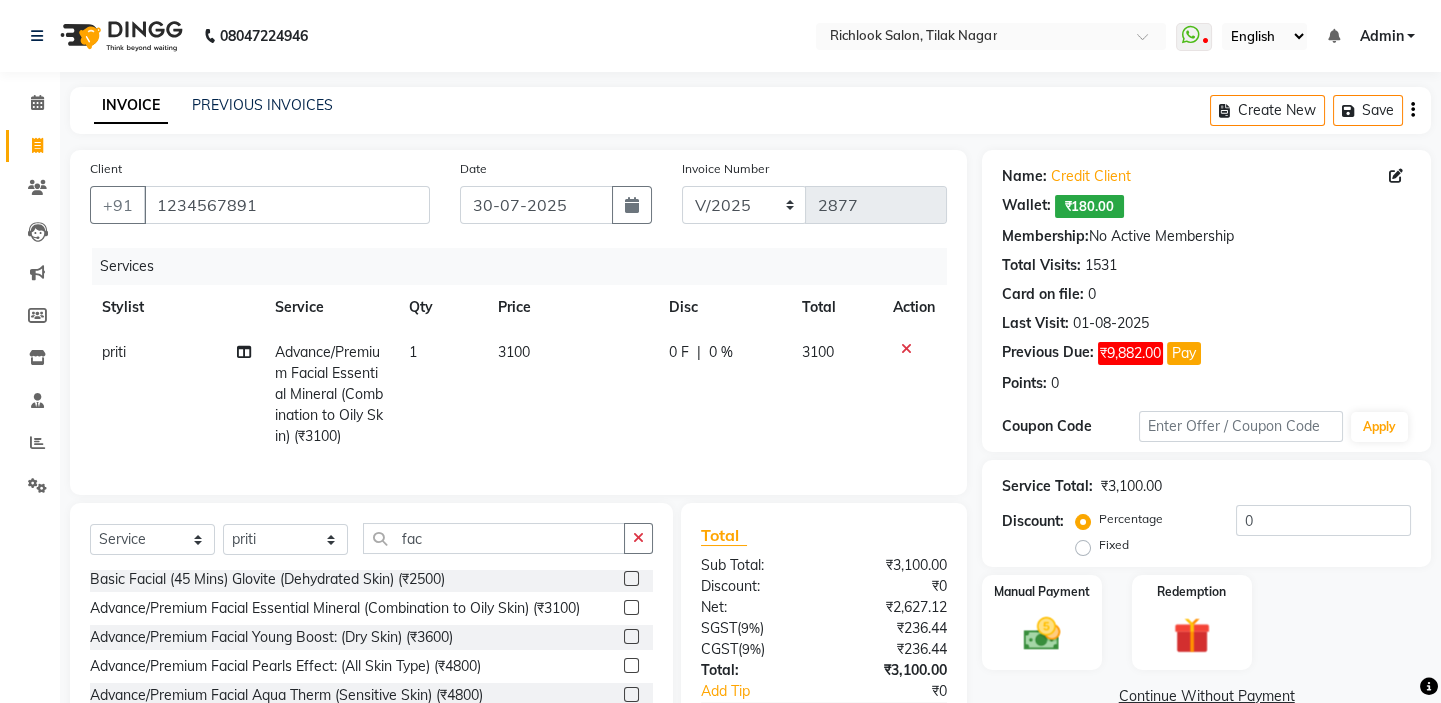 select on "54433" 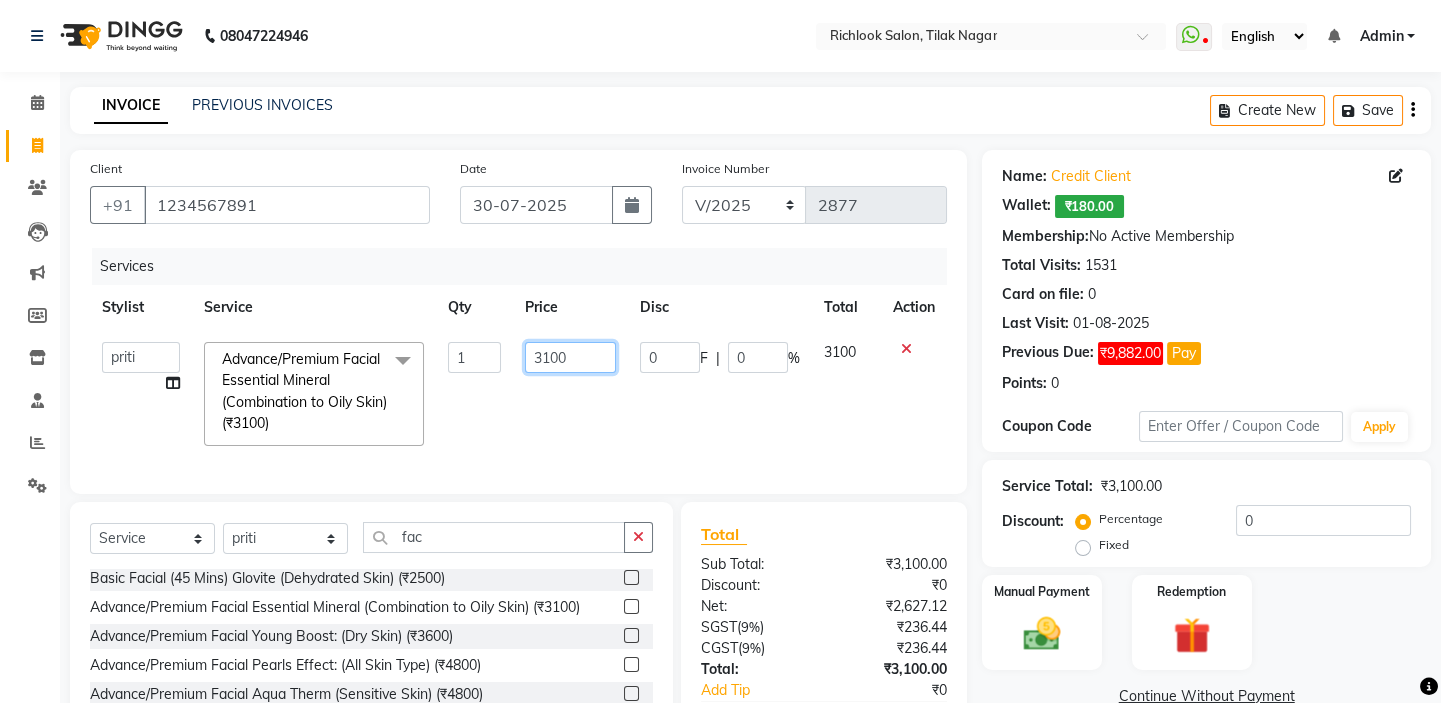 drag, startPoint x: 570, startPoint y: 354, endPoint x: 0, endPoint y: 286, distance: 574.0418 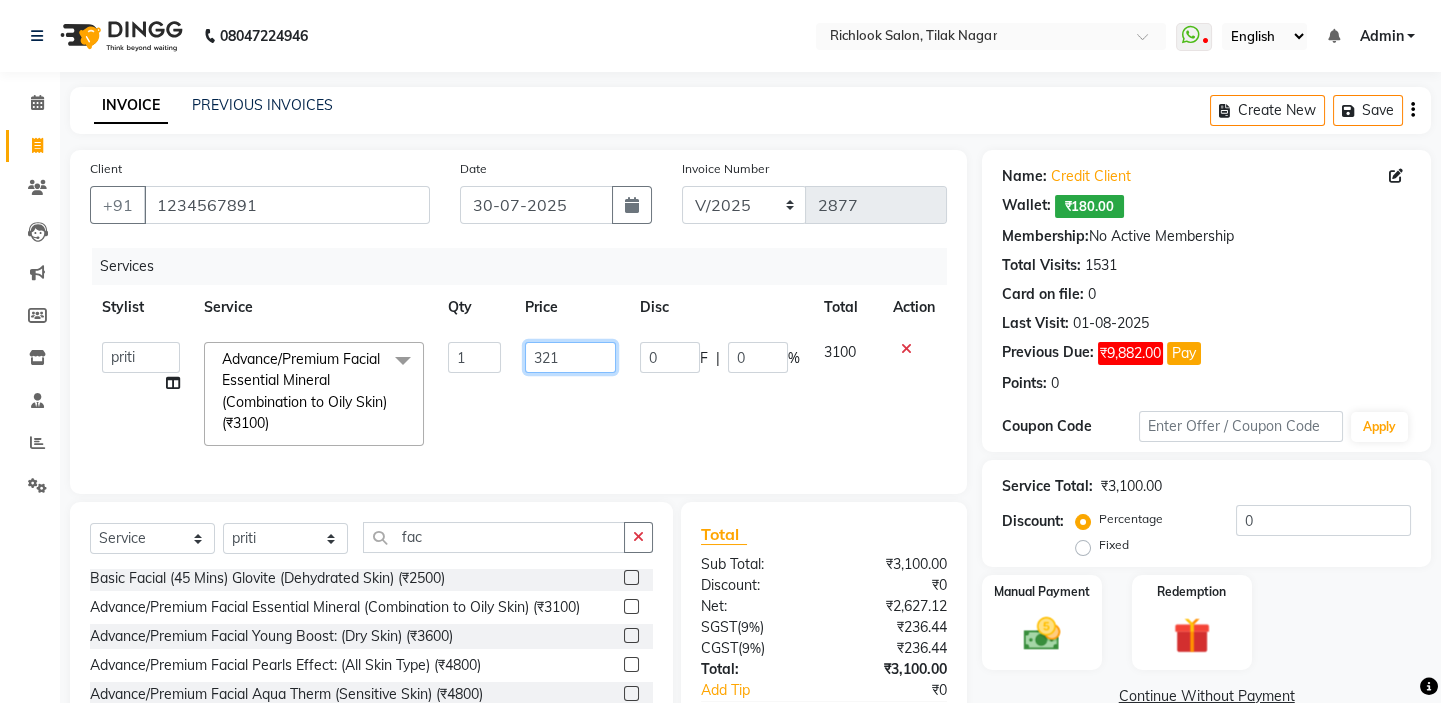 type on "3210" 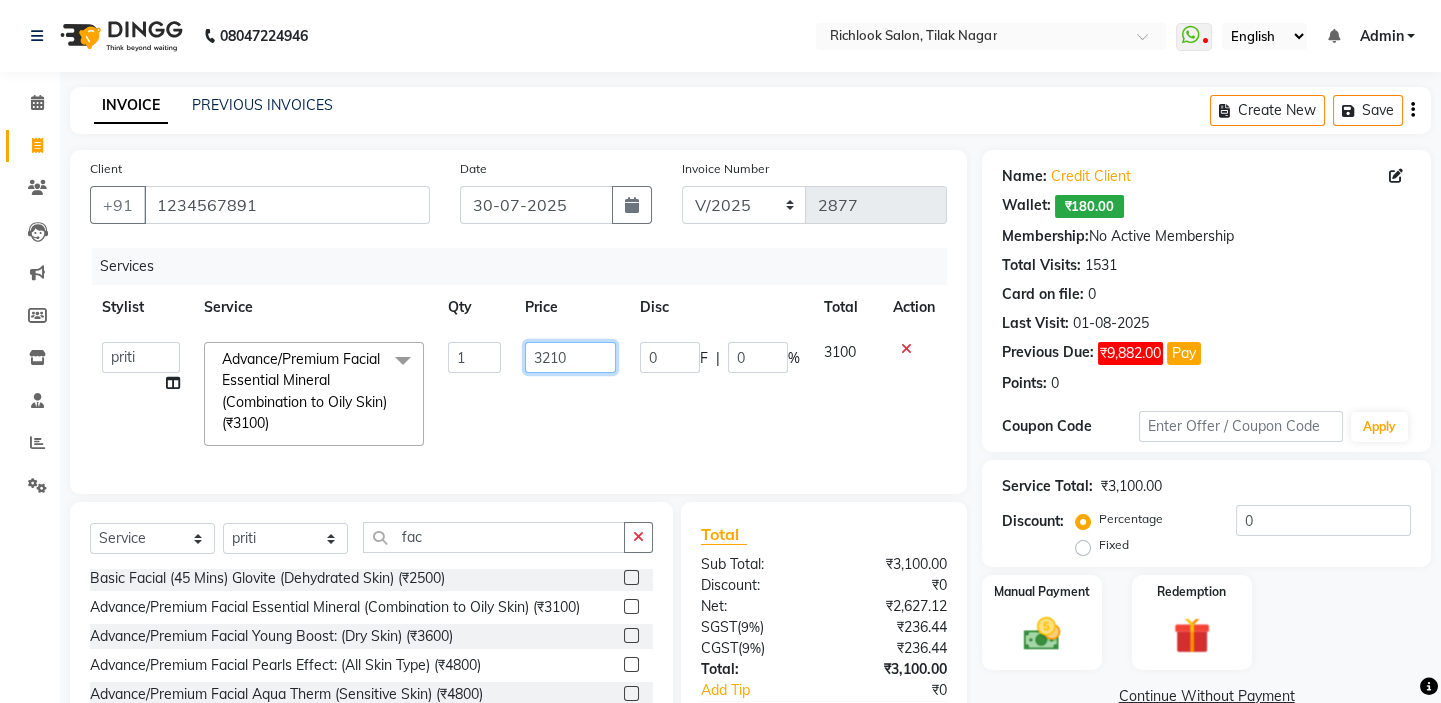 scroll, scrollTop: 138, scrollLeft: 0, axis: vertical 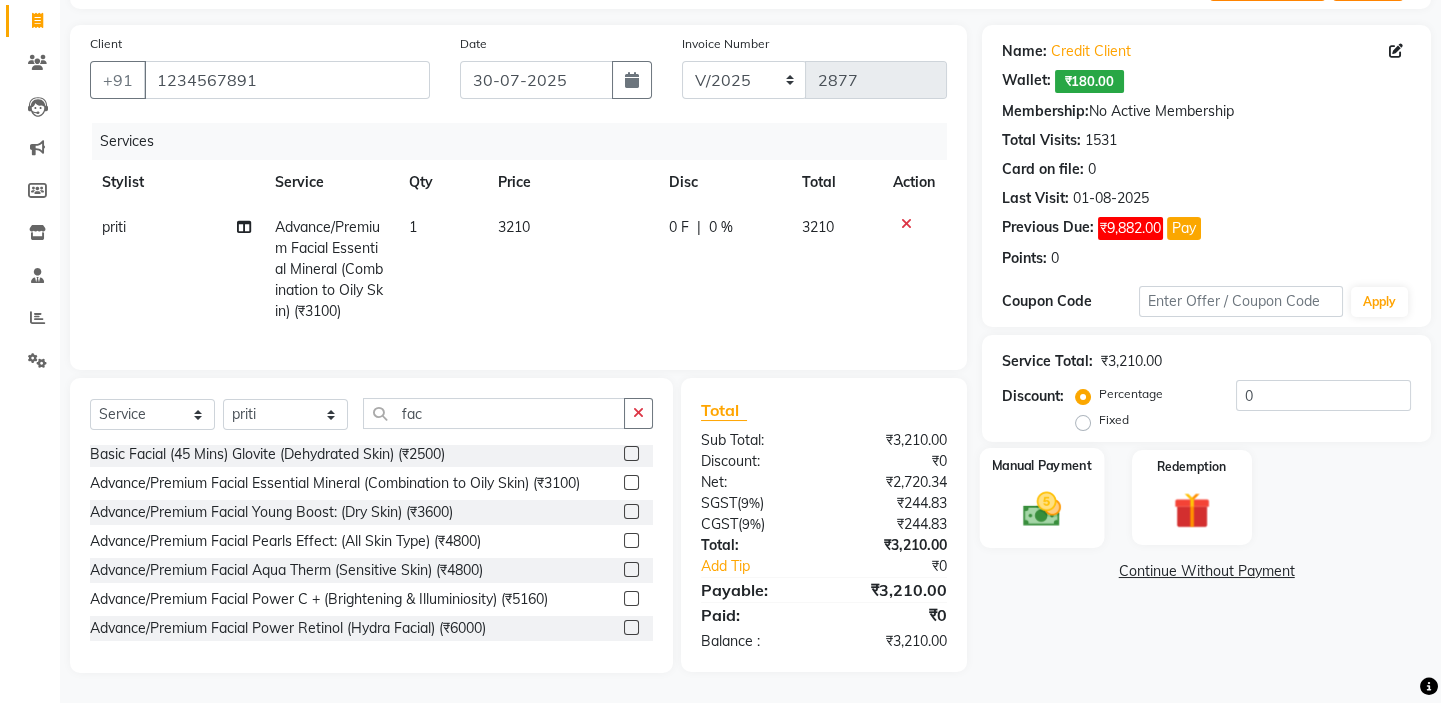 click 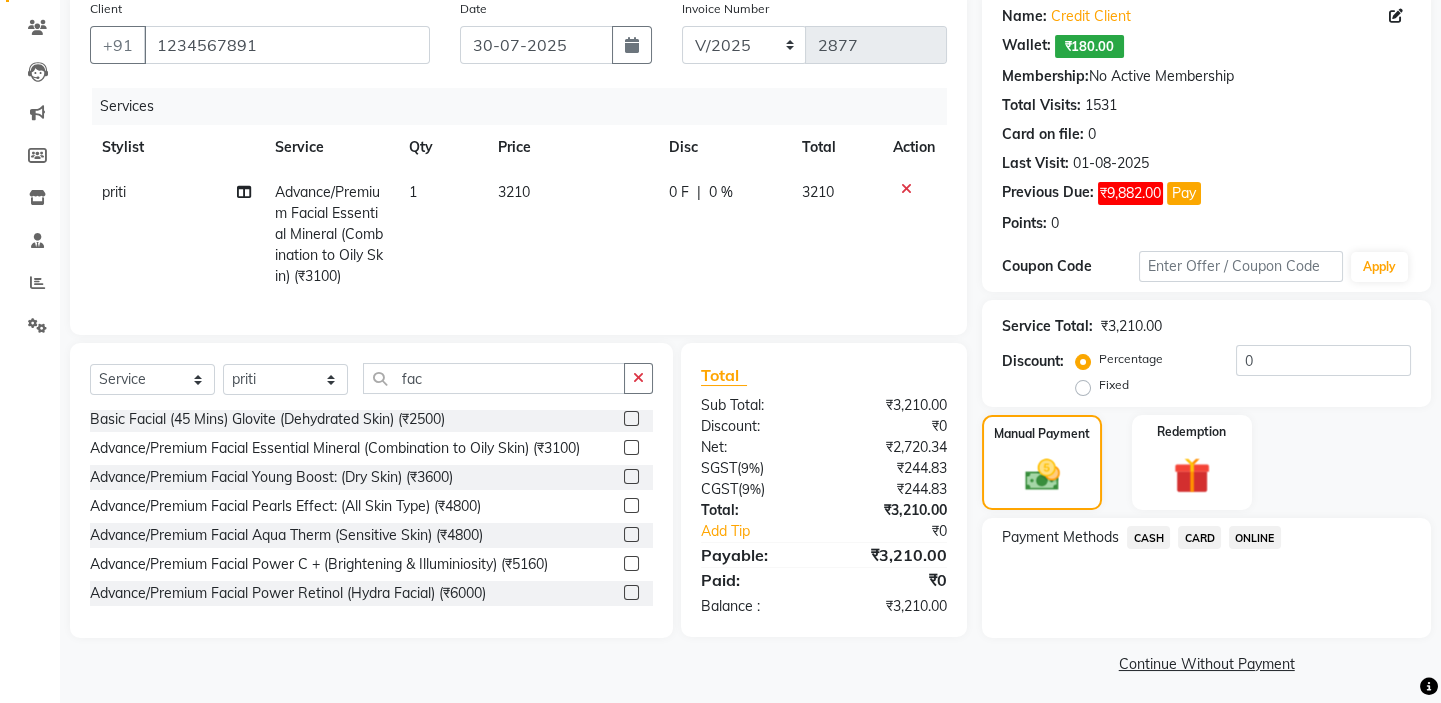 scroll, scrollTop: 166, scrollLeft: 0, axis: vertical 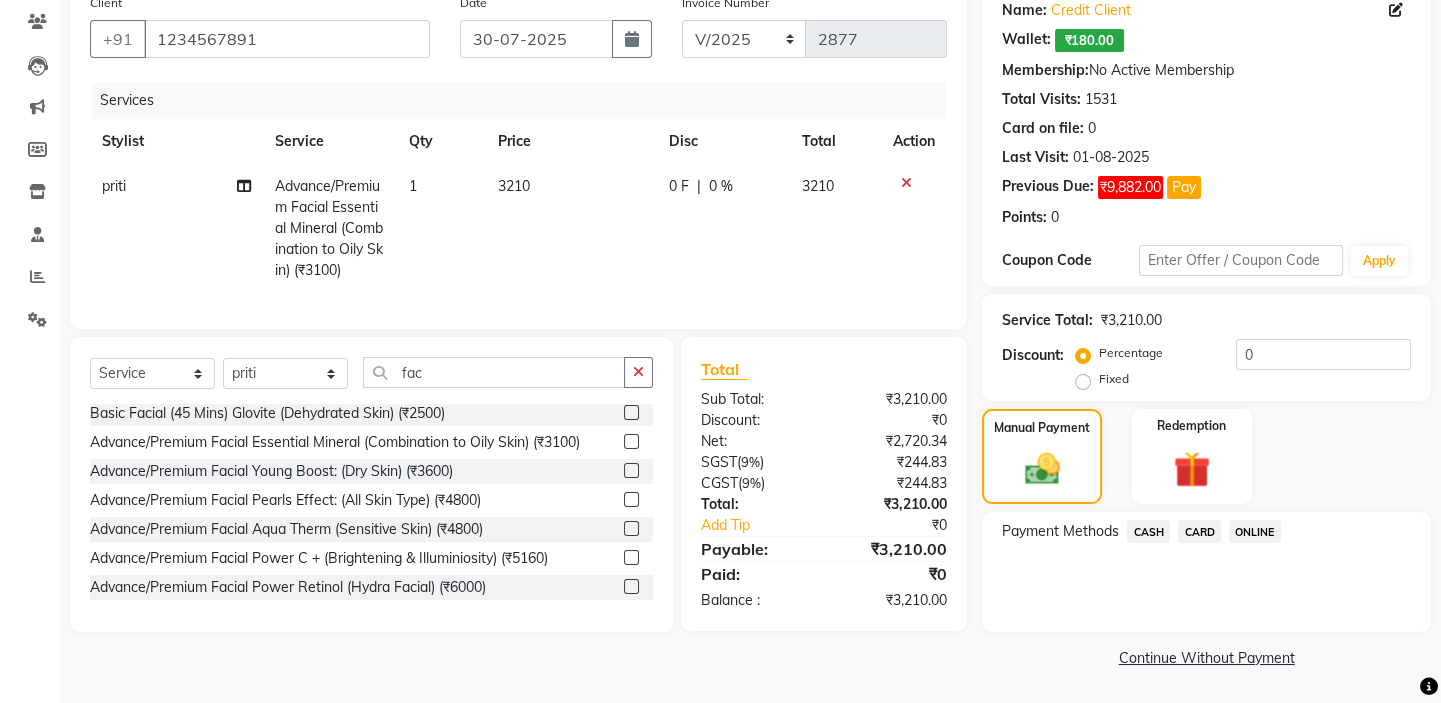 click on "CARD" 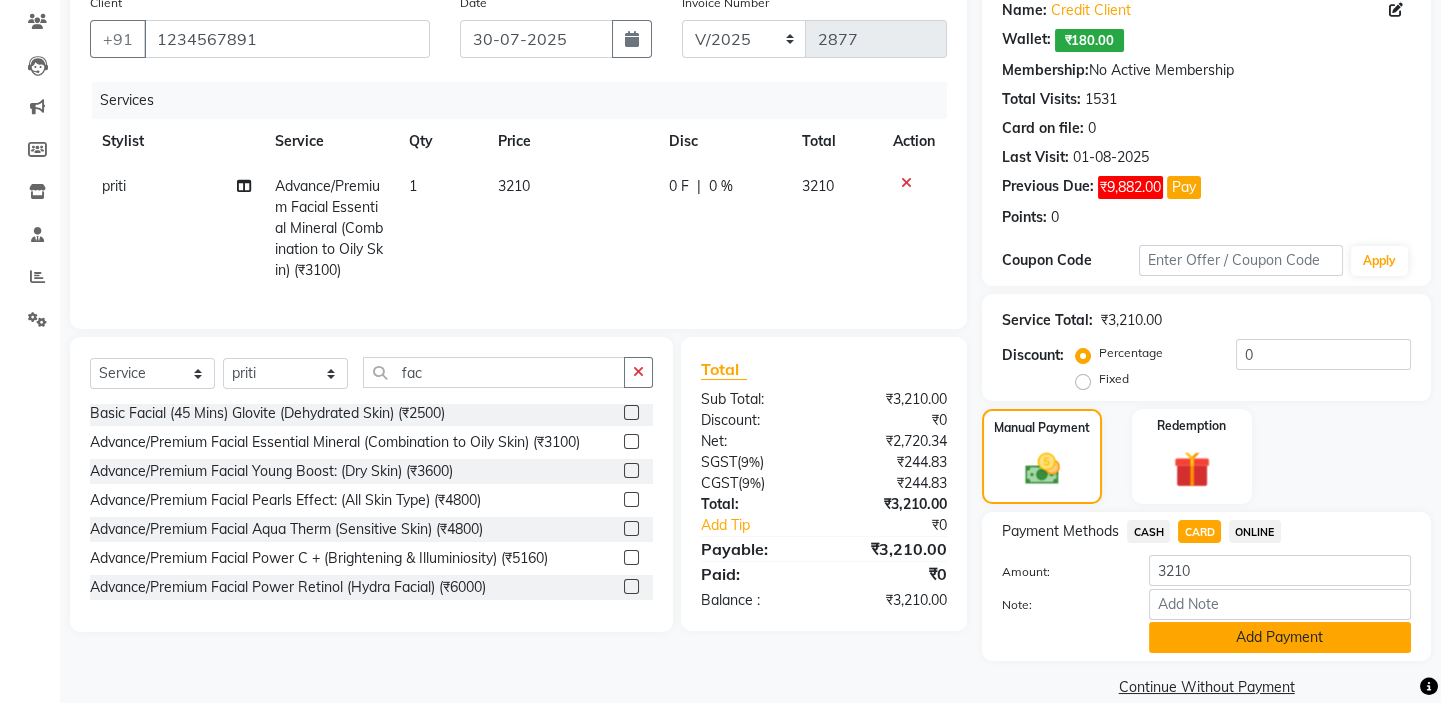 click on "Add Payment" 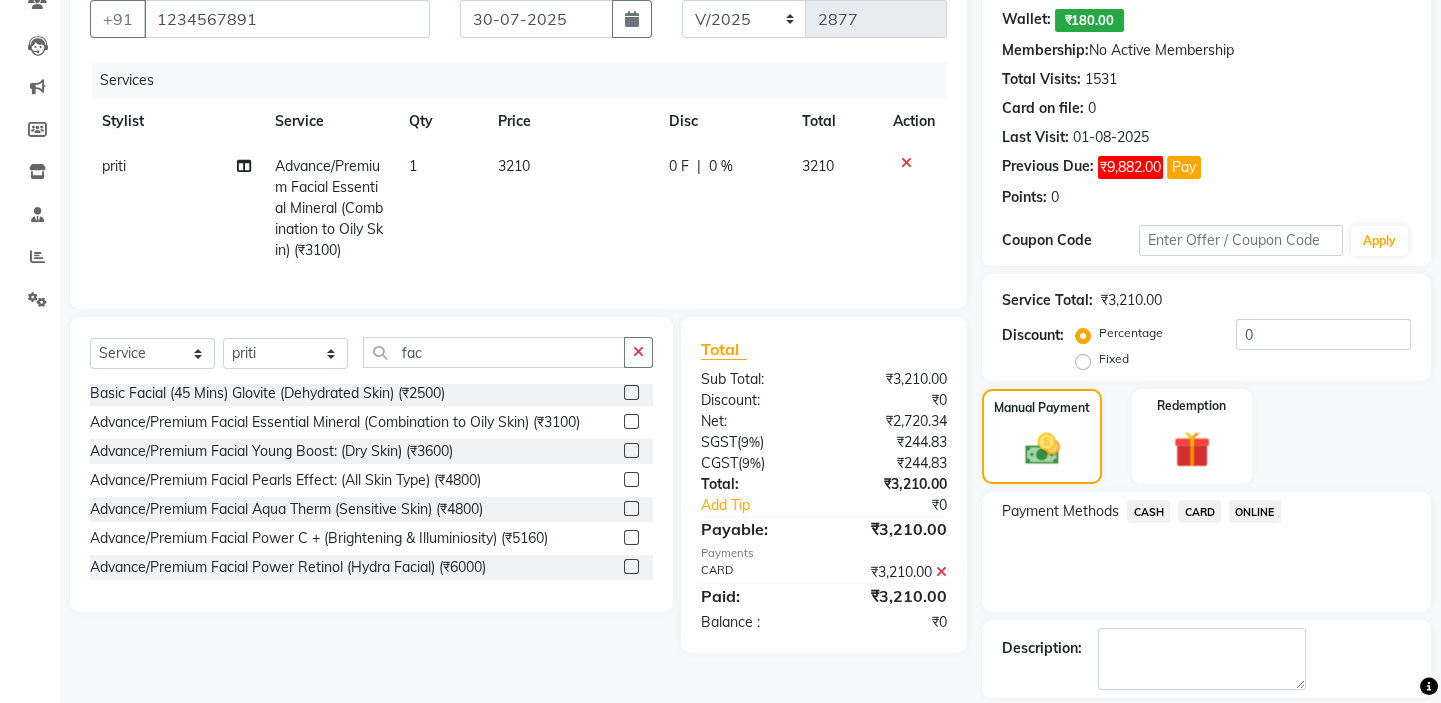 scroll, scrollTop: 279, scrollLeft: 0, axis: vertical 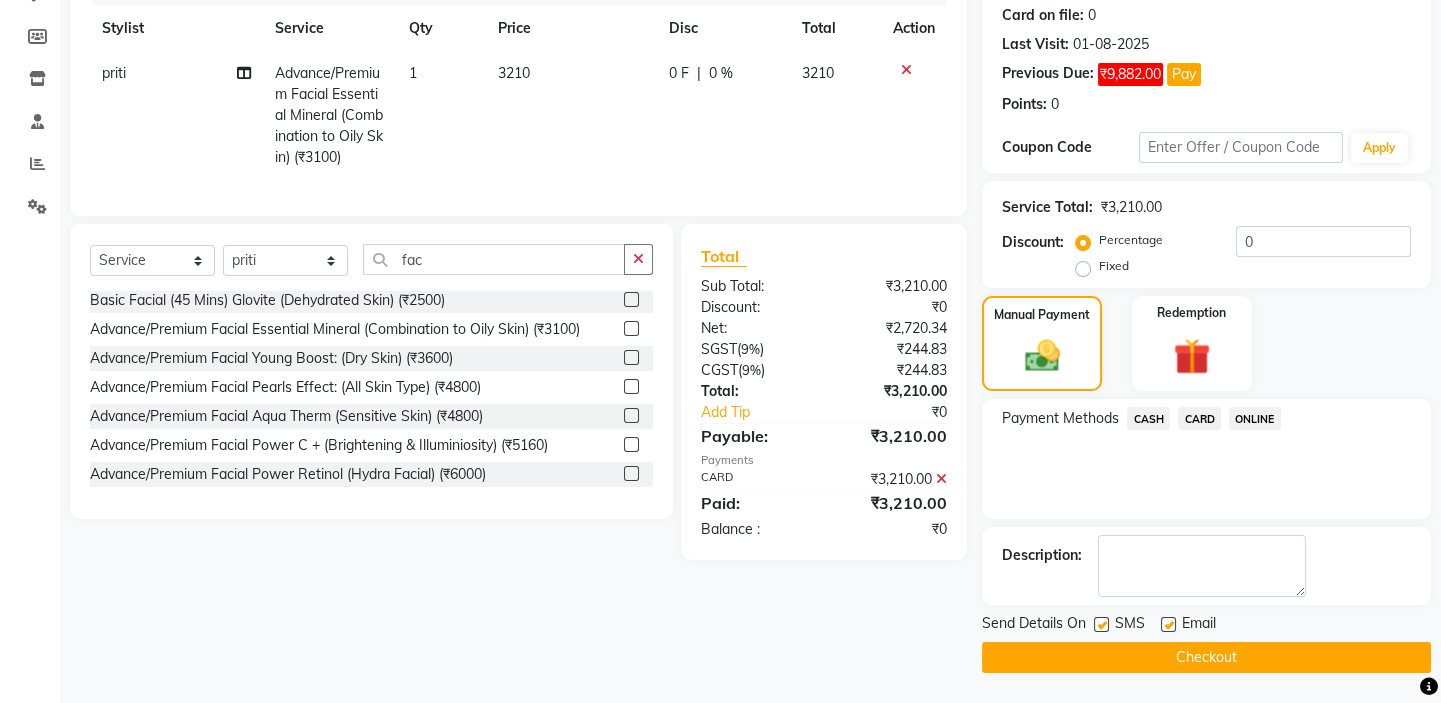 click on "Checkout" 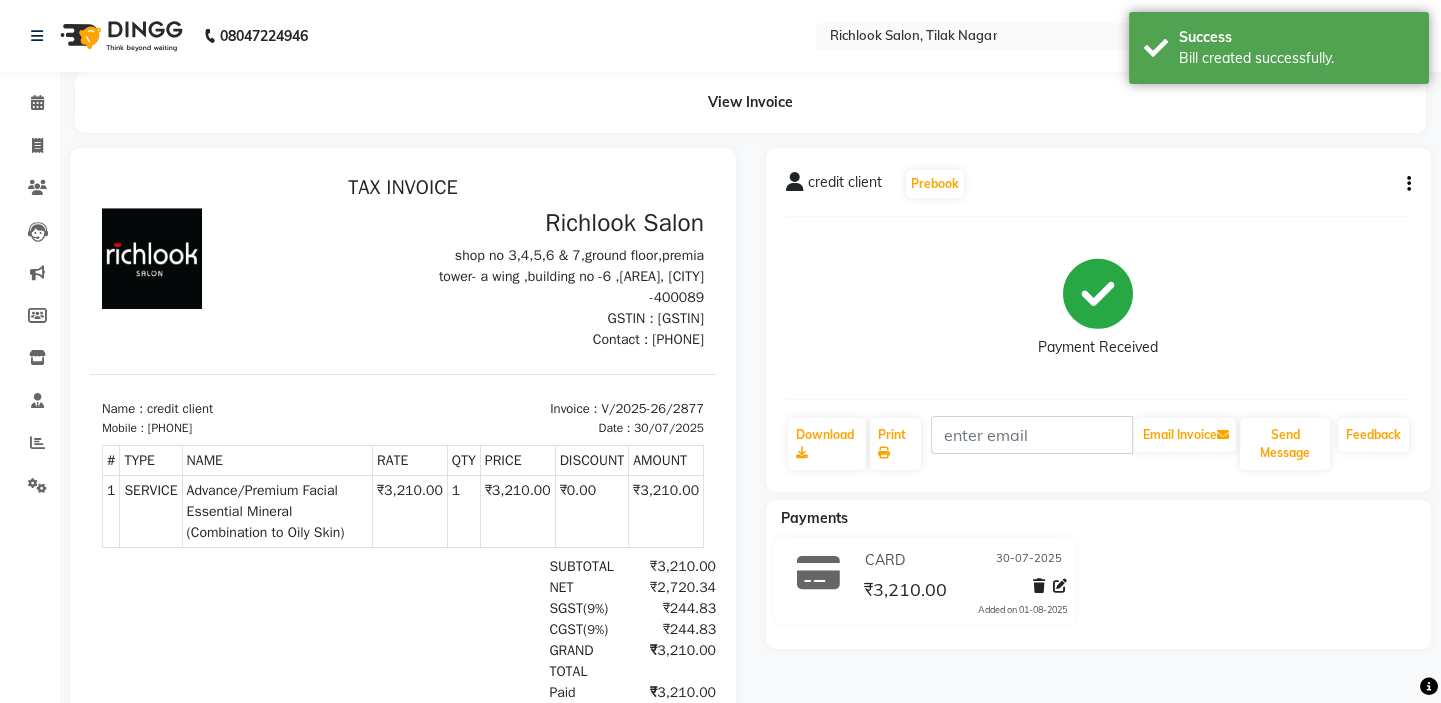 scroll, scrollTop: 0, scrollLeft: 0, axis: both 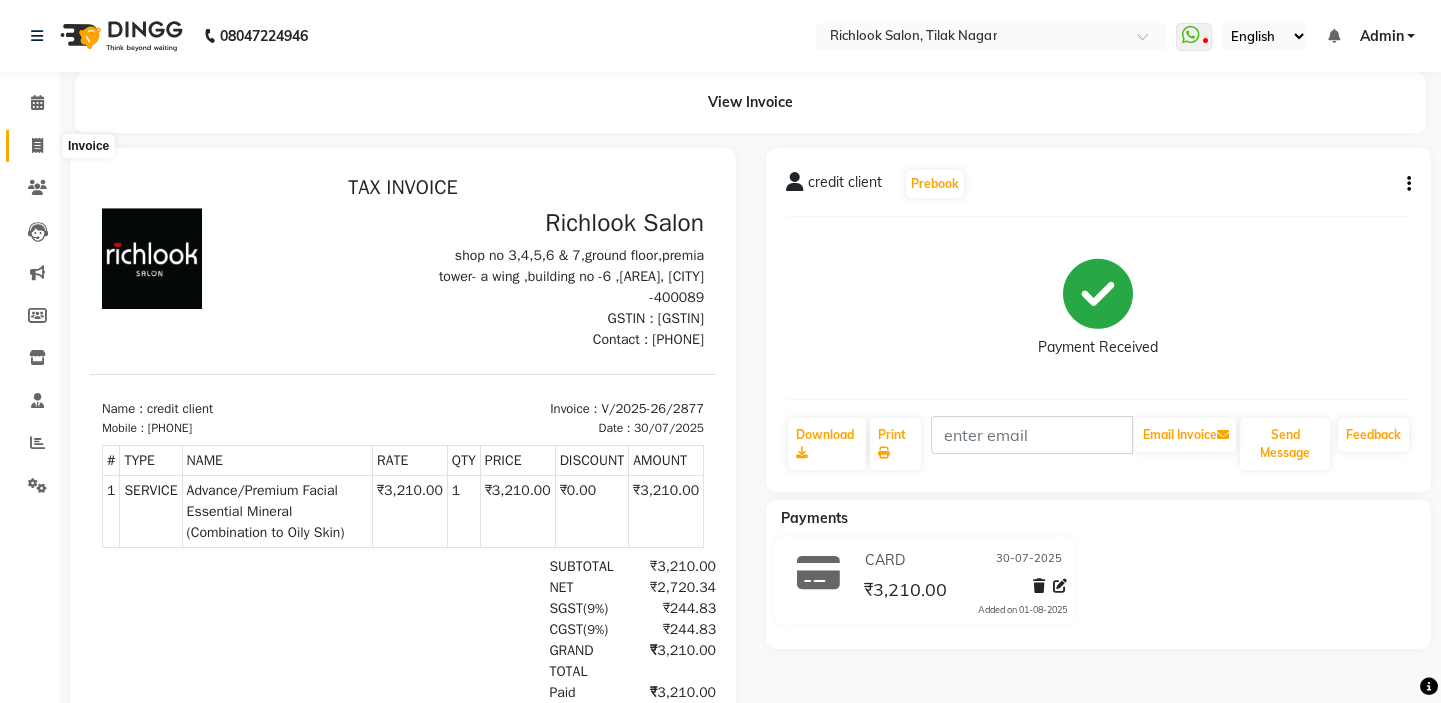 click 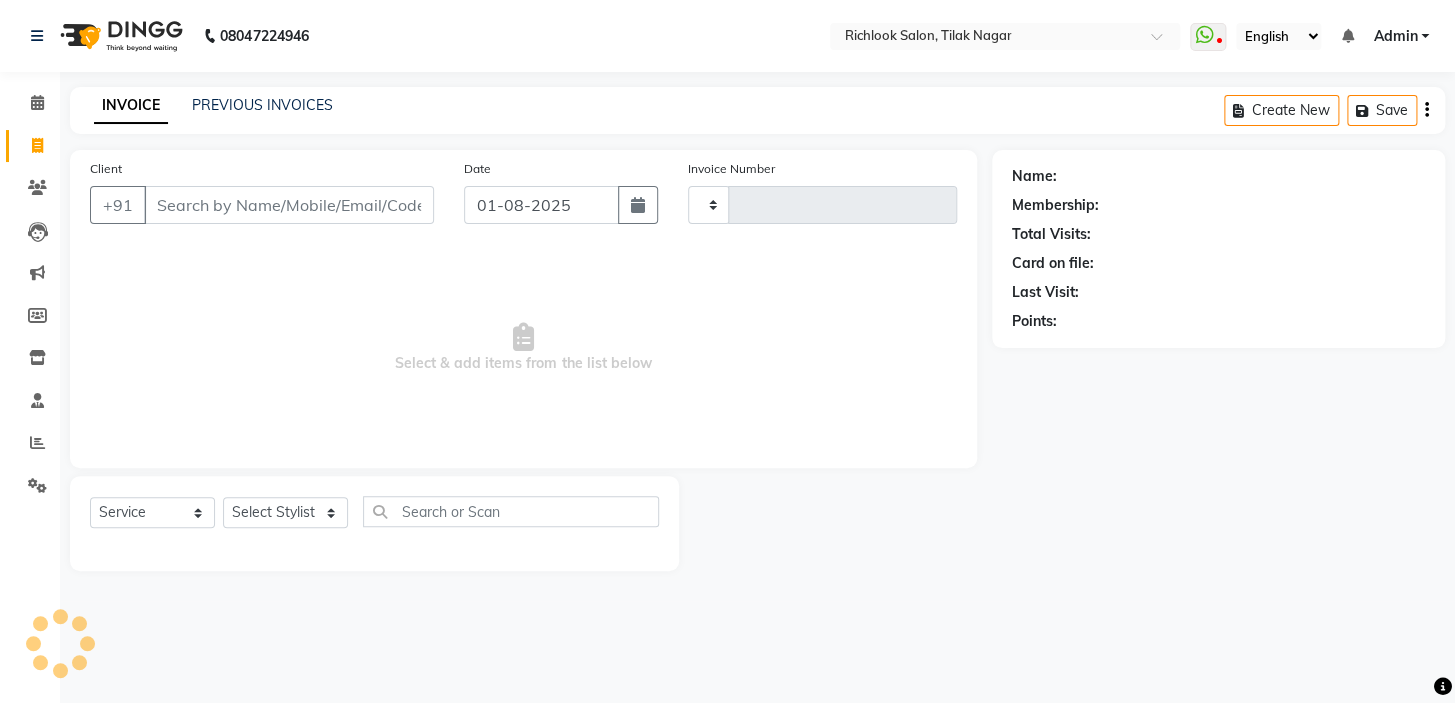 click on "Client" at bounding box center (289, 205) 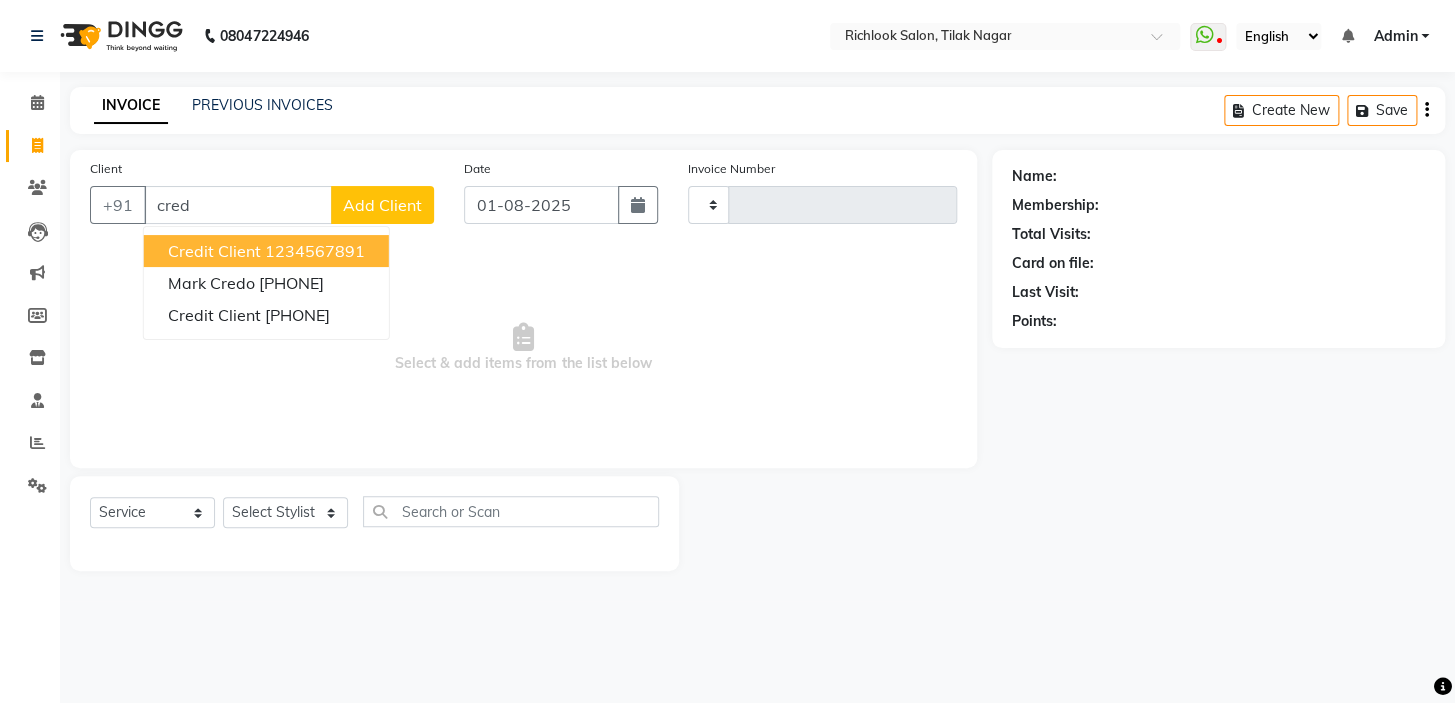 click on "credit client  1234567891" at bounding box center [266, 251] 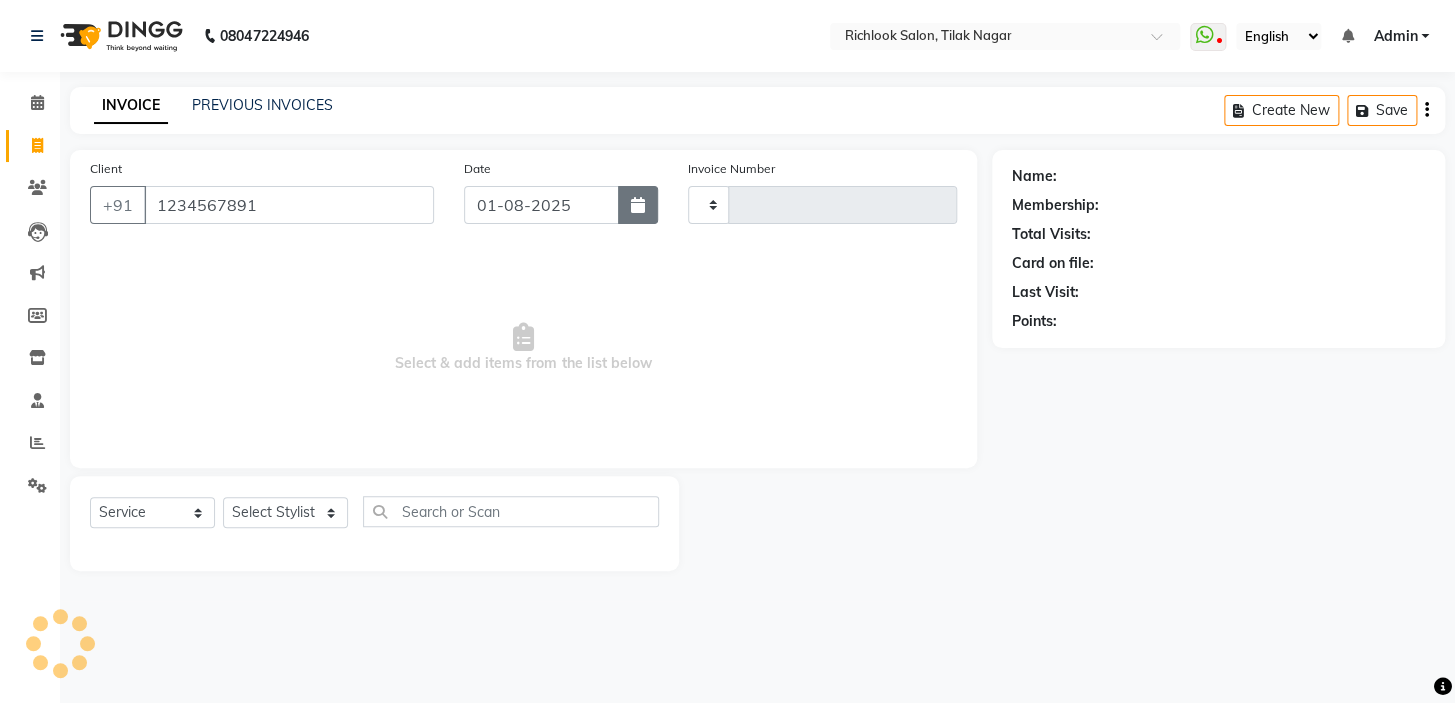 type on "1234567891" 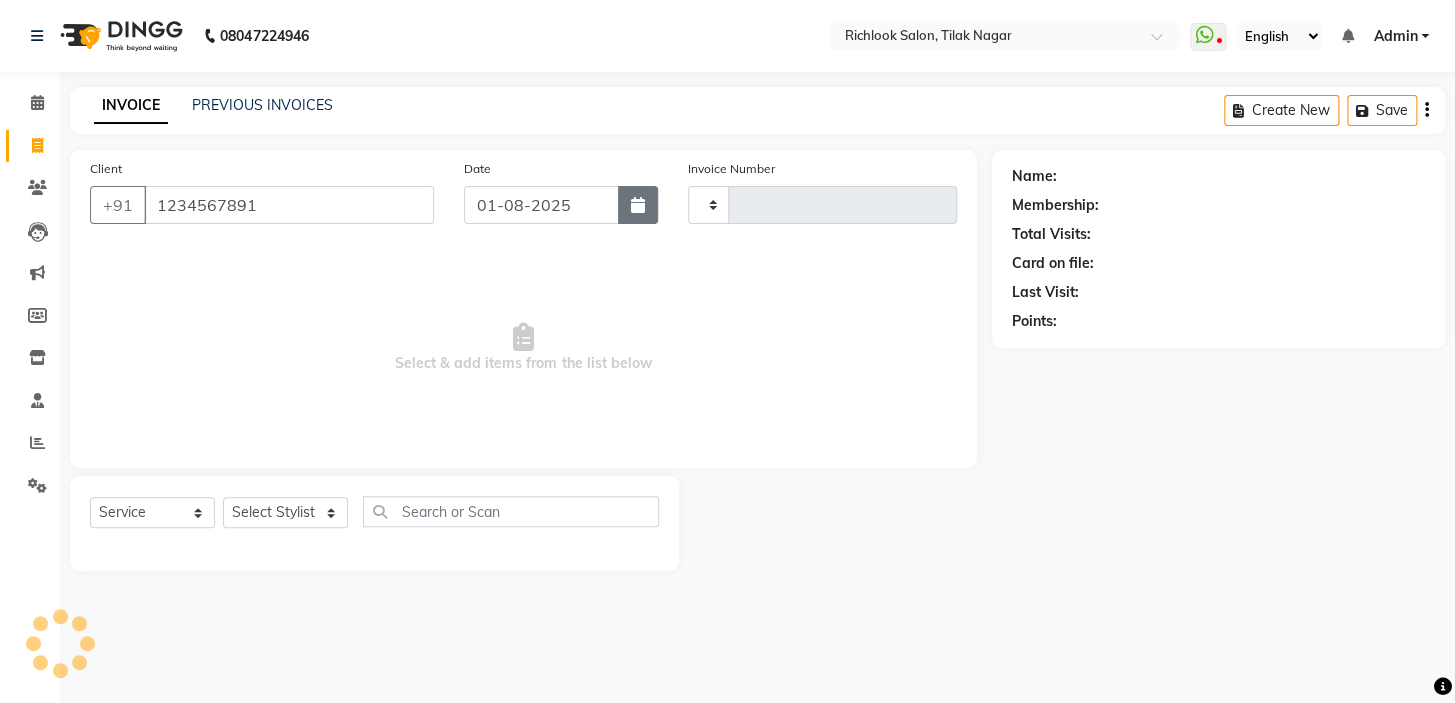 click 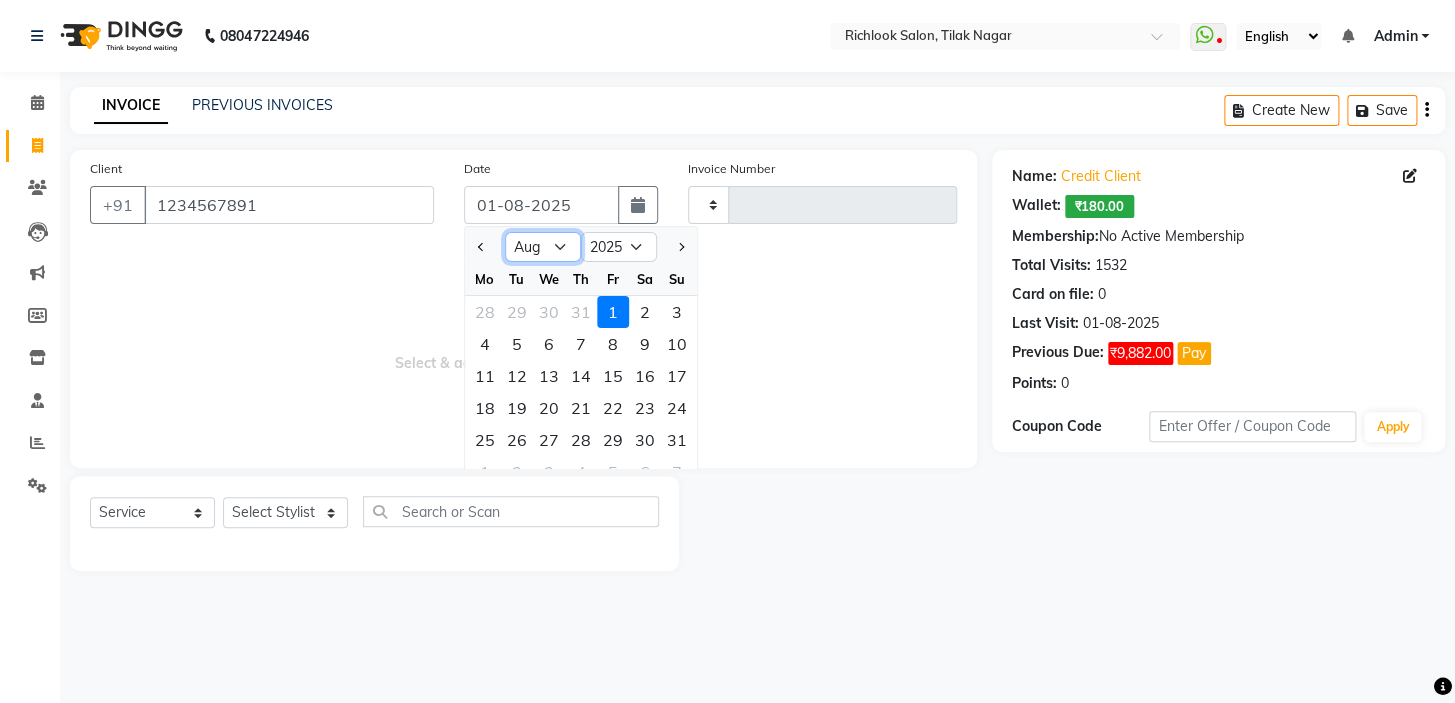 drag, startPoint x: 540, startPoint y: 240, endPoint x: 539, endPoint y: 251, distance: 11.045361 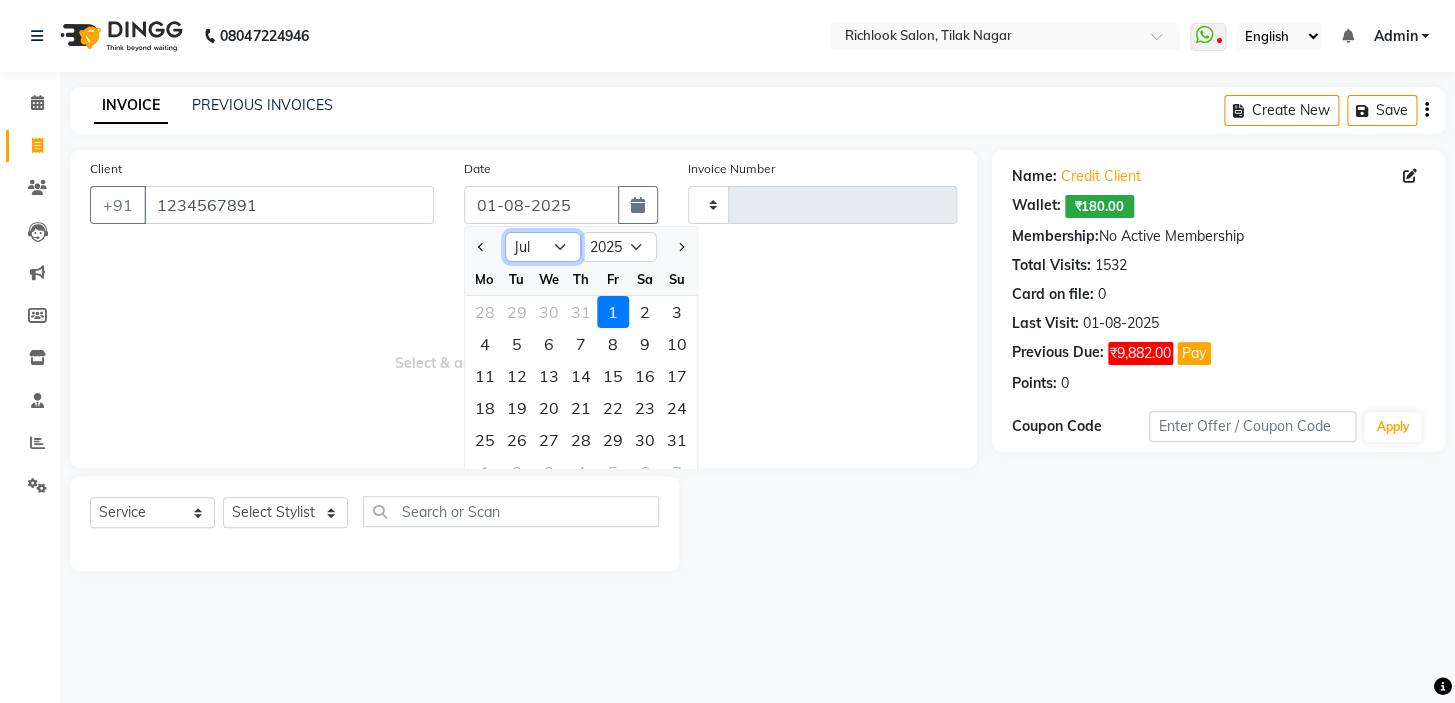 click on "Jan Feb Mar Apr May Jun Jul Aug Sep Oct Nov Dec" 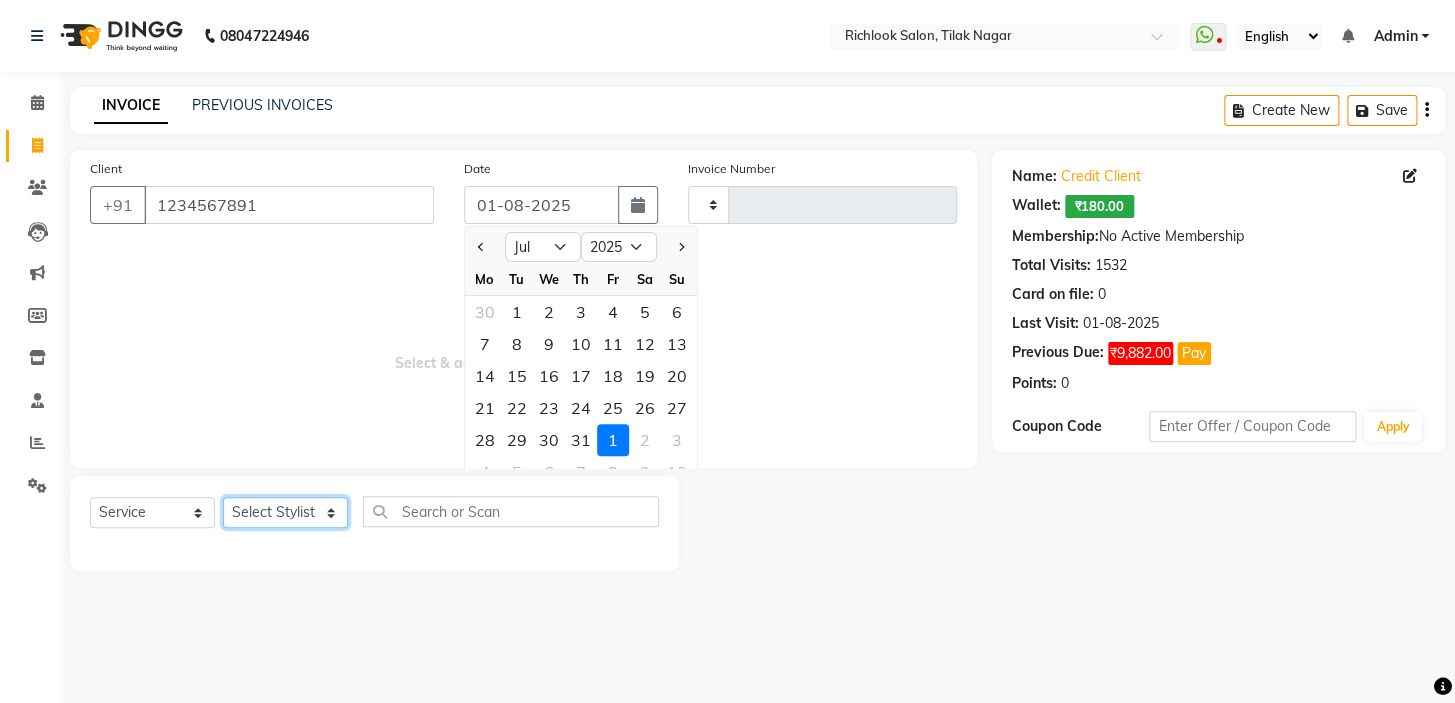 drag, startPoint x: 299, startPoint y: 508, endPoint x: 322, endPoint y: 460, distance: 53.225933 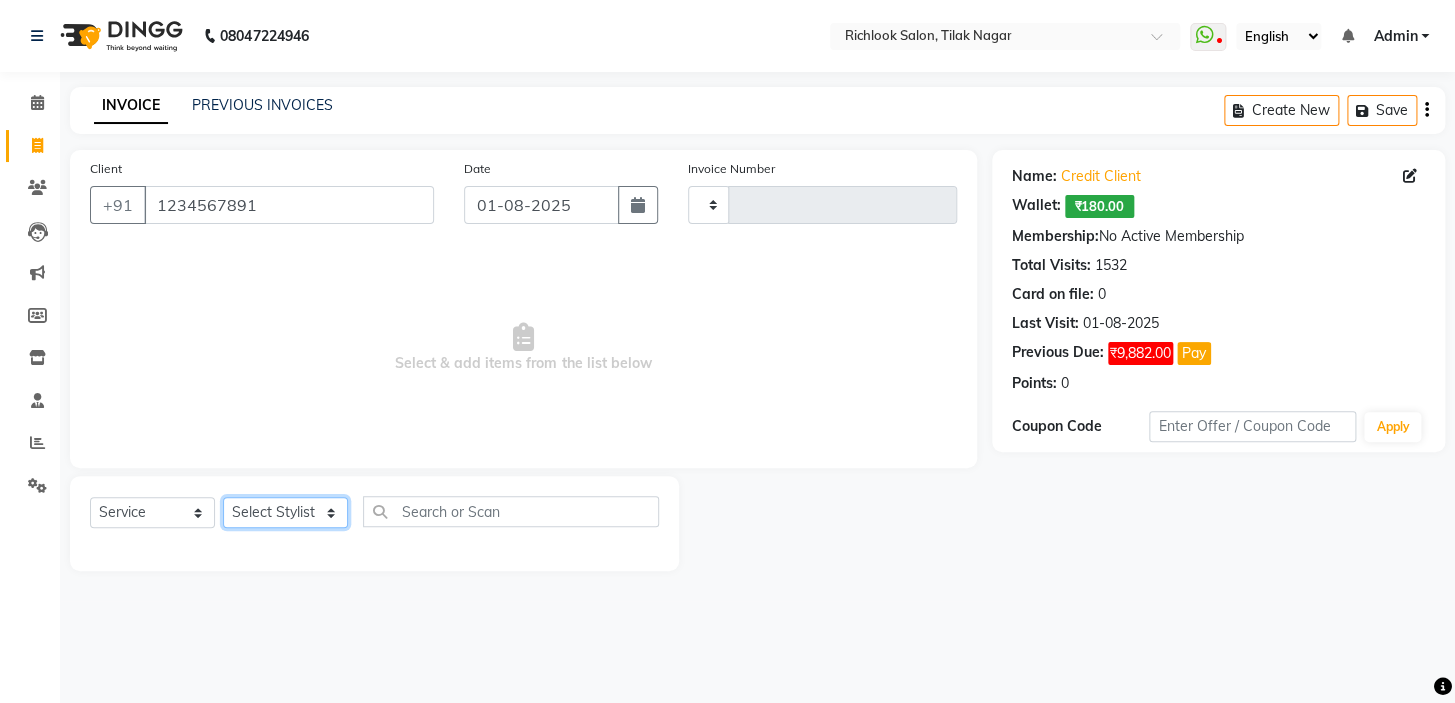 click on "Select Stylist [NAME] [NAME] [NAME] [NAME] [NAME]  [NAME] [NAME]   [NAME] [NAME]   [NAME]" 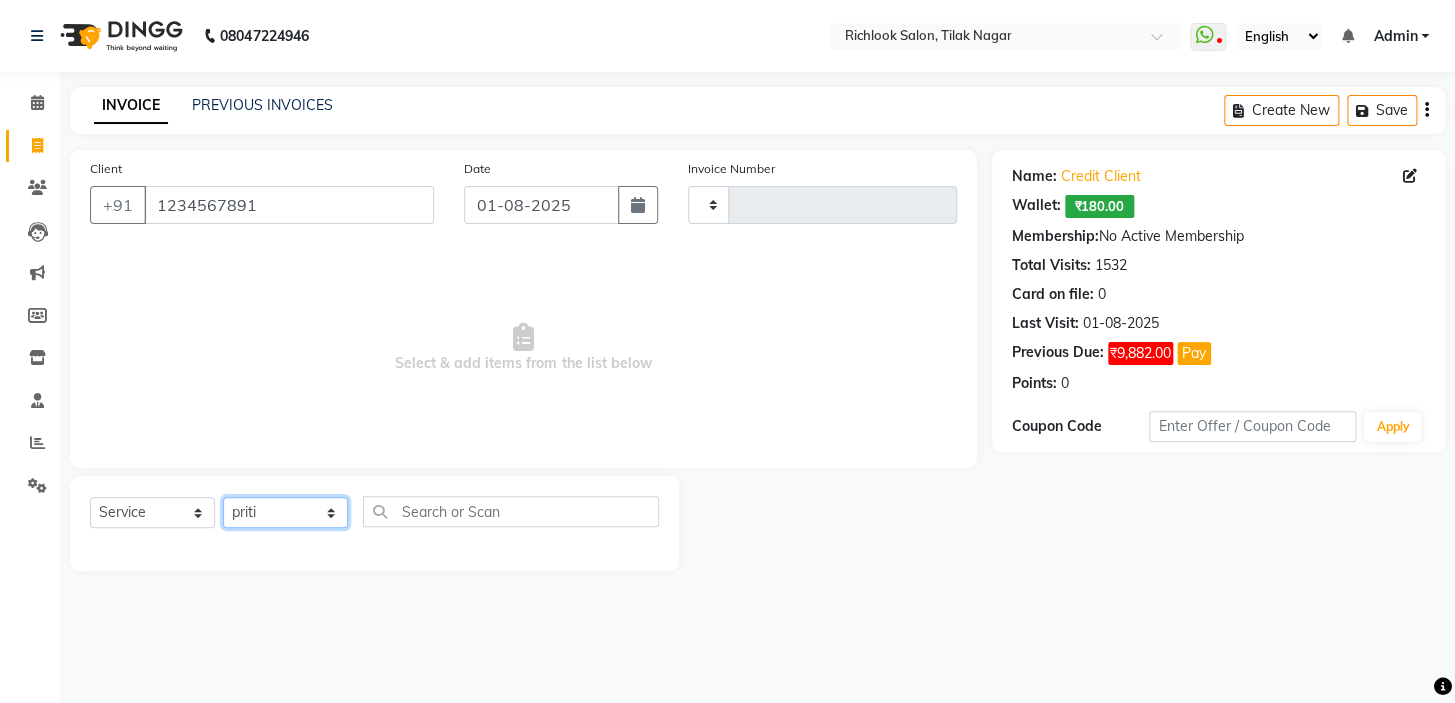 click on "Select Stylist [NAME] [NAME] [NAME] [NAME] [NAME]  [NAME] [NAME]   [NAME] [NAME]   [NAME]" 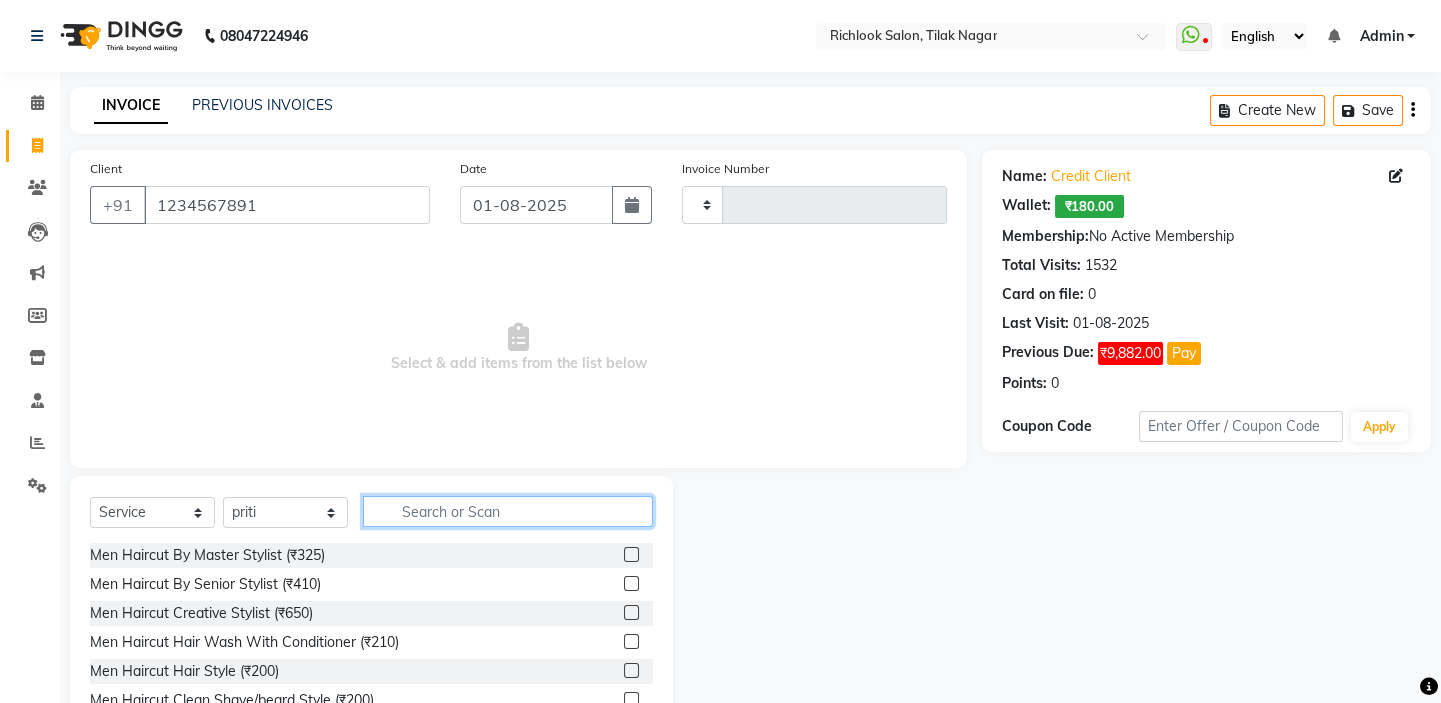 drag, startPoint x: 460, startPoint y: 502, endPoint x: 472, endPoint y: 527, distance: 27.730848 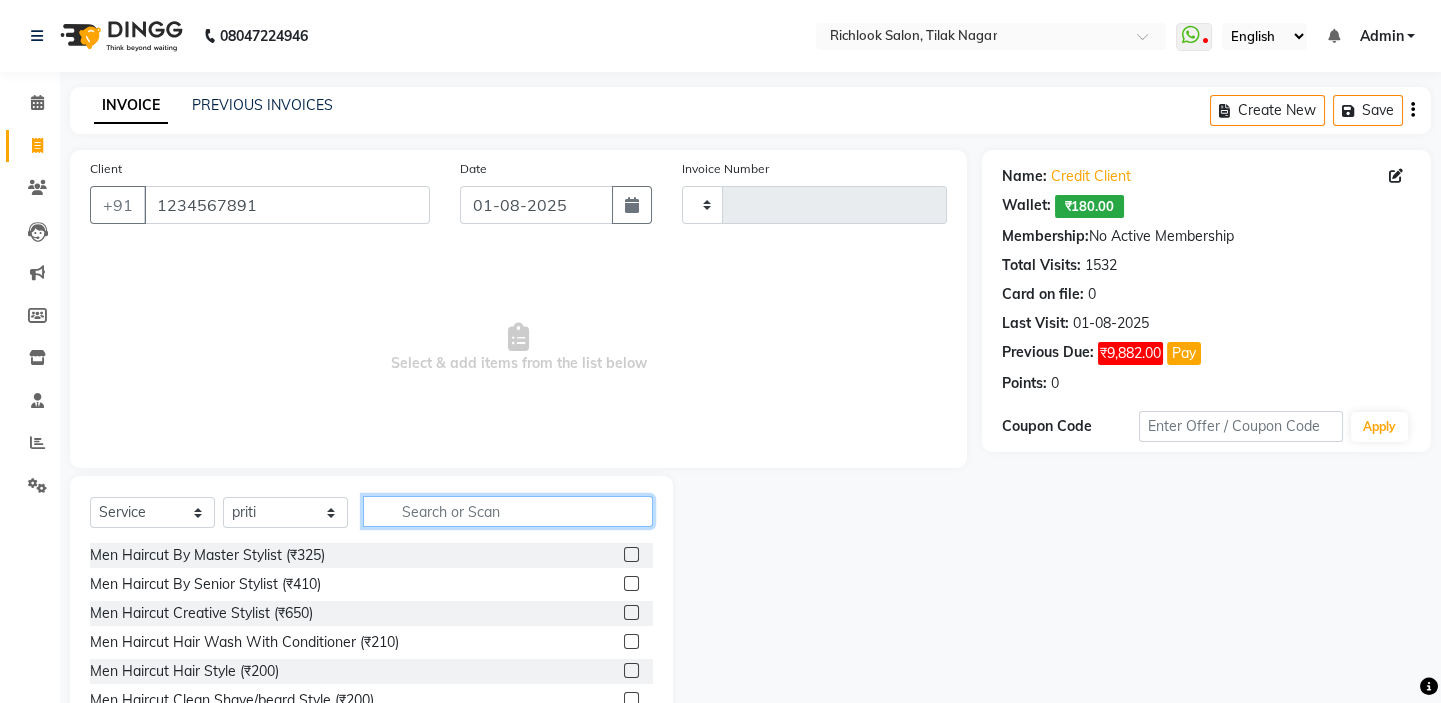 click 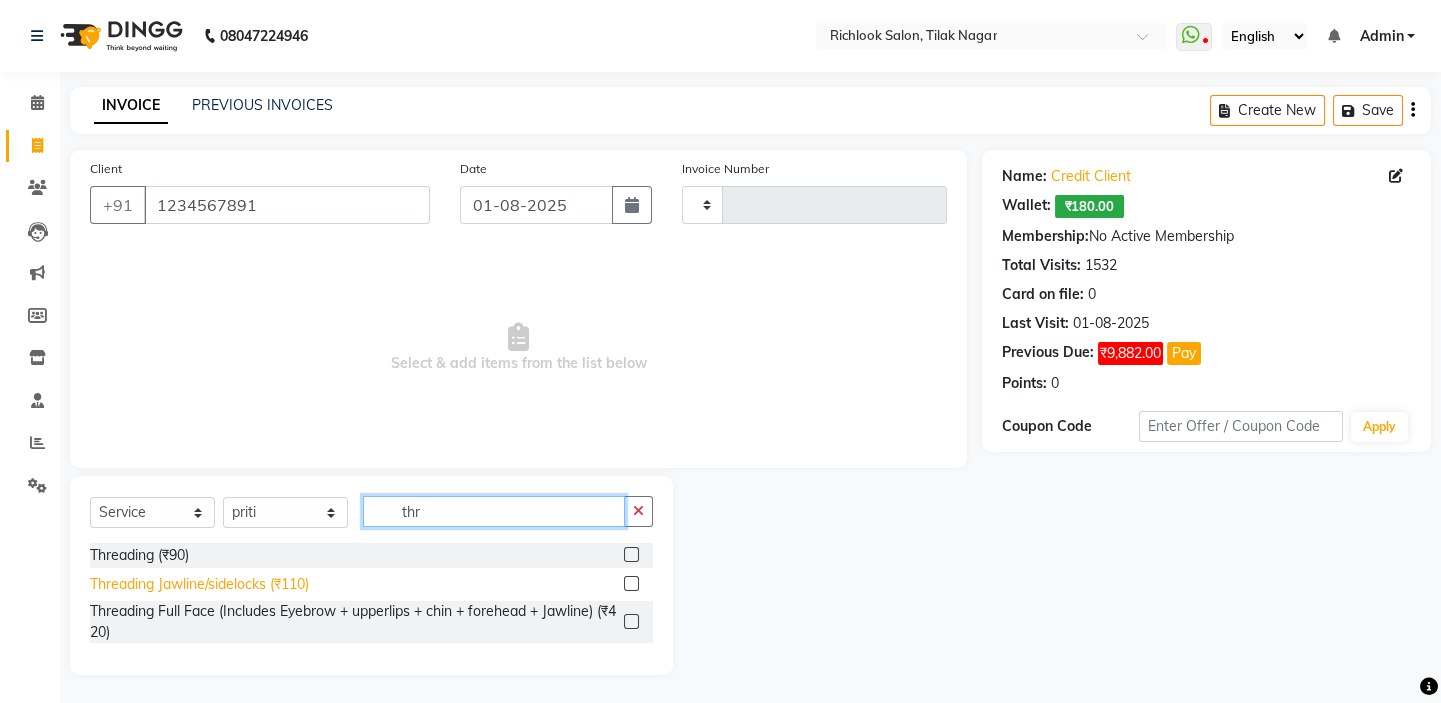 type on "thr" 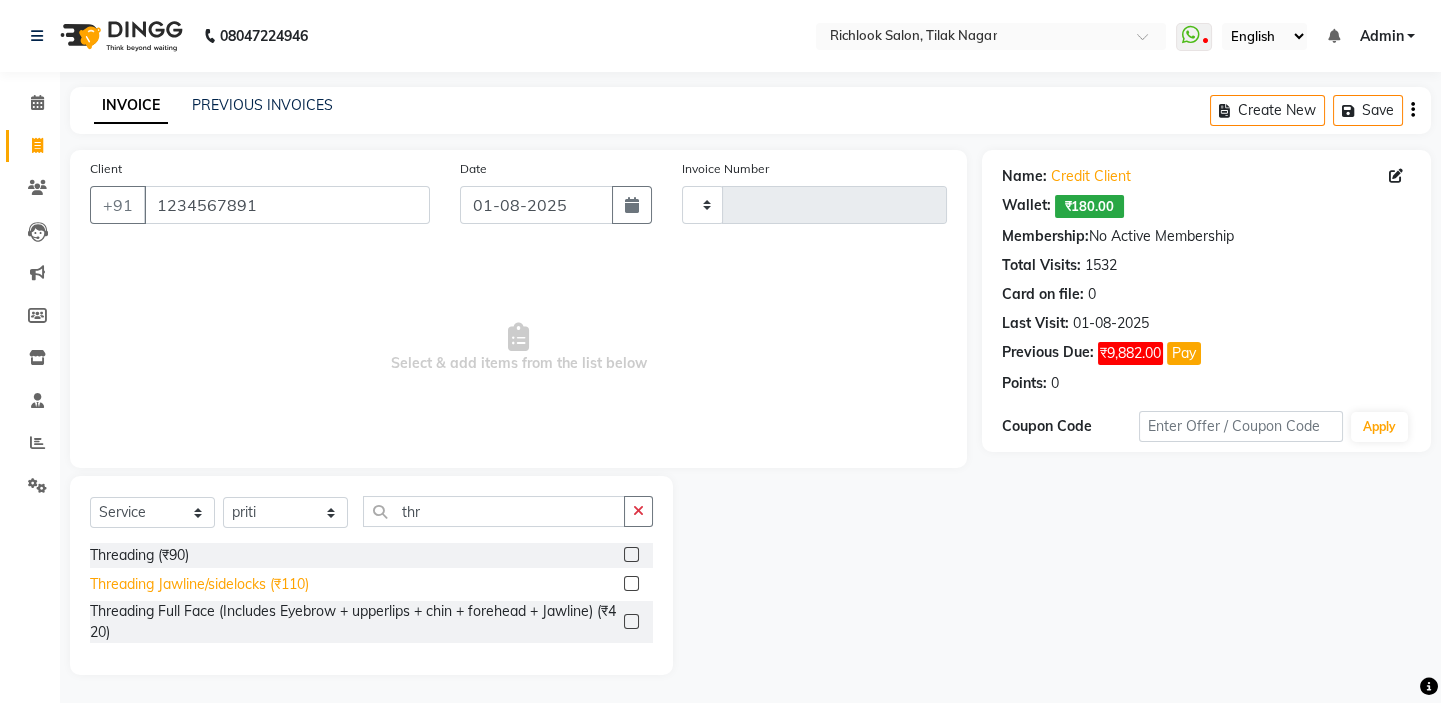 click on "Threading Jawline/sidelocks (₹110)" 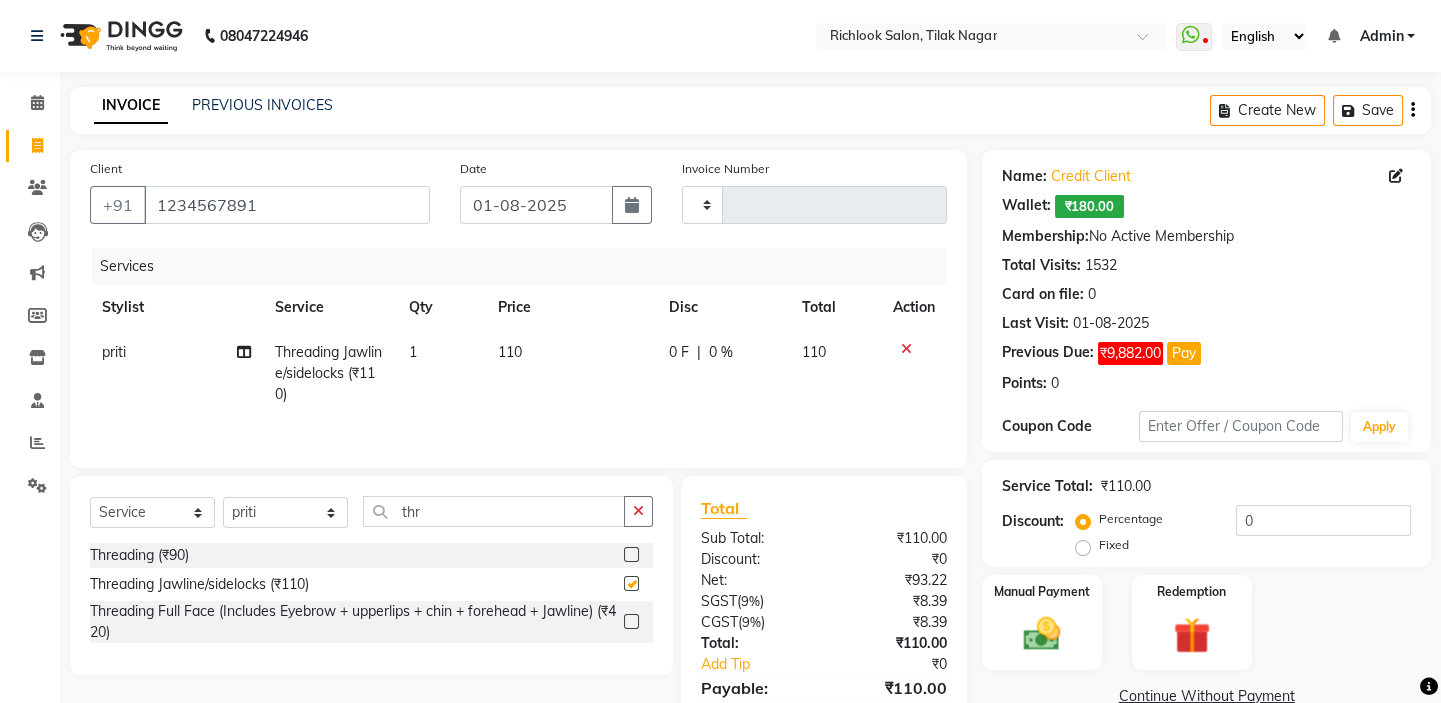 checkbox on "false" 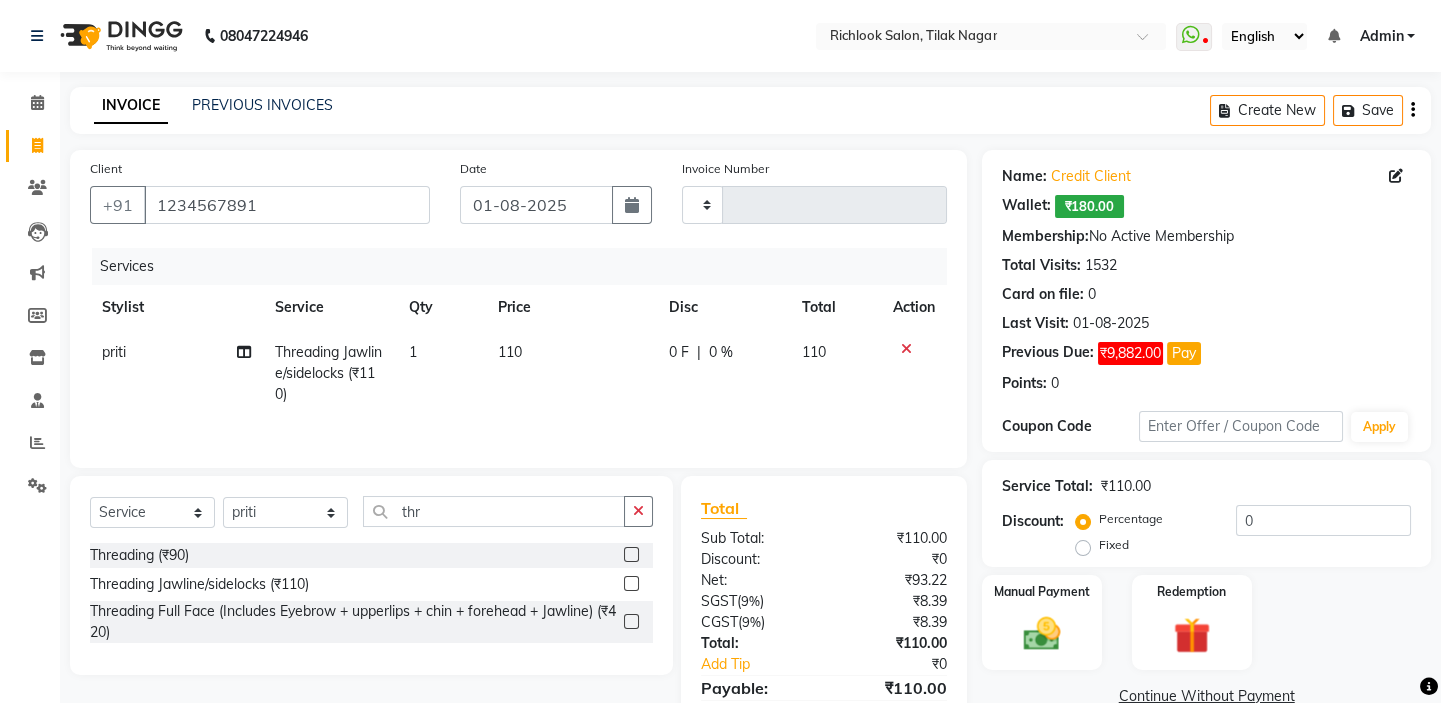 click on "110" 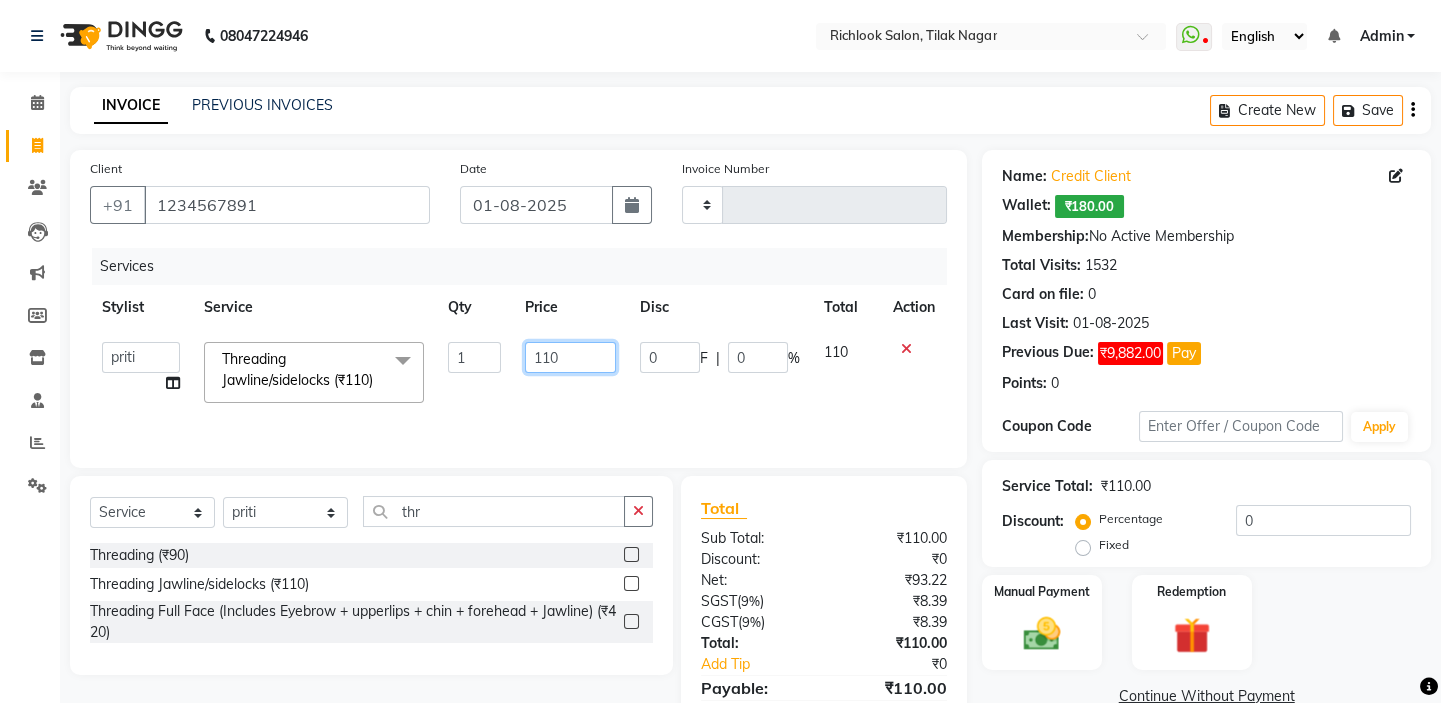 click on "[NAME]   [NAME]   [NAME]   [NAME]   [NAME]    [NAME]   [NAME]   [NAME]   [NAME]  Threading Jawline/sidelocks (₹110)  x Men Haircut By Master Stylist (₹325) Men Haircut By Senior Stylist (₹410) Men Haircut Creative Stylist (₹650) Men Haircut Hair Wash With Conditioner (₹210) Men Haircut Hair Style (₹200) Men Haircut Clean Shave/beard Style (₹200) Men Haircut Clean Shave/beard Style (By Creative/senior) (₹240) Men Haircut Hair Cut With Beard (By Senior) (₹600) Women Haircut By Master Stylist (₹760) Women Haircut Senior Hair Stylist (₹870) Women Haircut Creative Stylist (₹1200) Women Haircut Haircut For Girls (Below 12 Year) (₹600) Women Haircut Fringe Cut (₹285) Hair Wash With Conditioner Hair Upto Shoulder (₹440) Hair Wash With Conditioner Hair Below Shoulder (₹500) Hair Wash With Conditioner Hair Upto Waist (₹550) Naturica Hair Wash Hair Upto Shoulder (₹590) Naturica Hair Wash Hair Below Shoulder (₹700) Naturica Hair Wash Hair Upto Waist (₹800) Threading (₹90)" 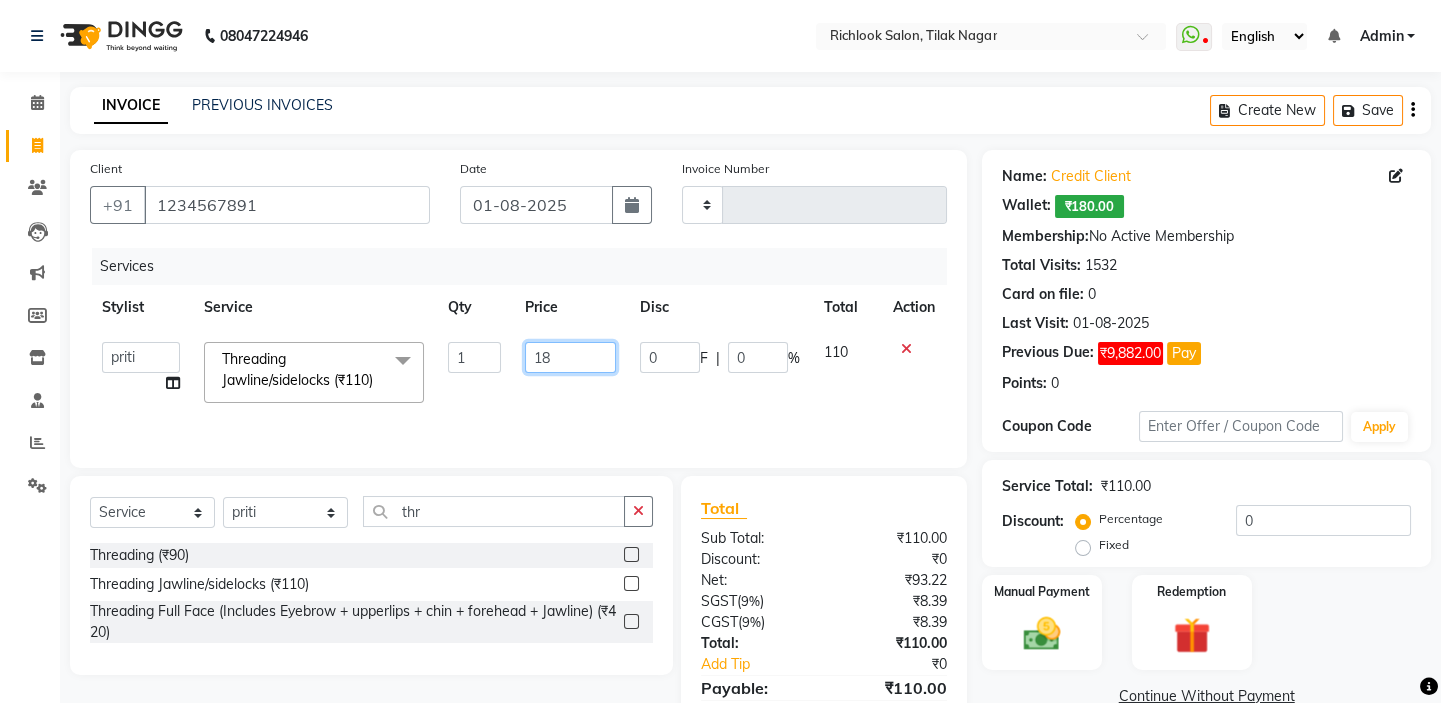 type 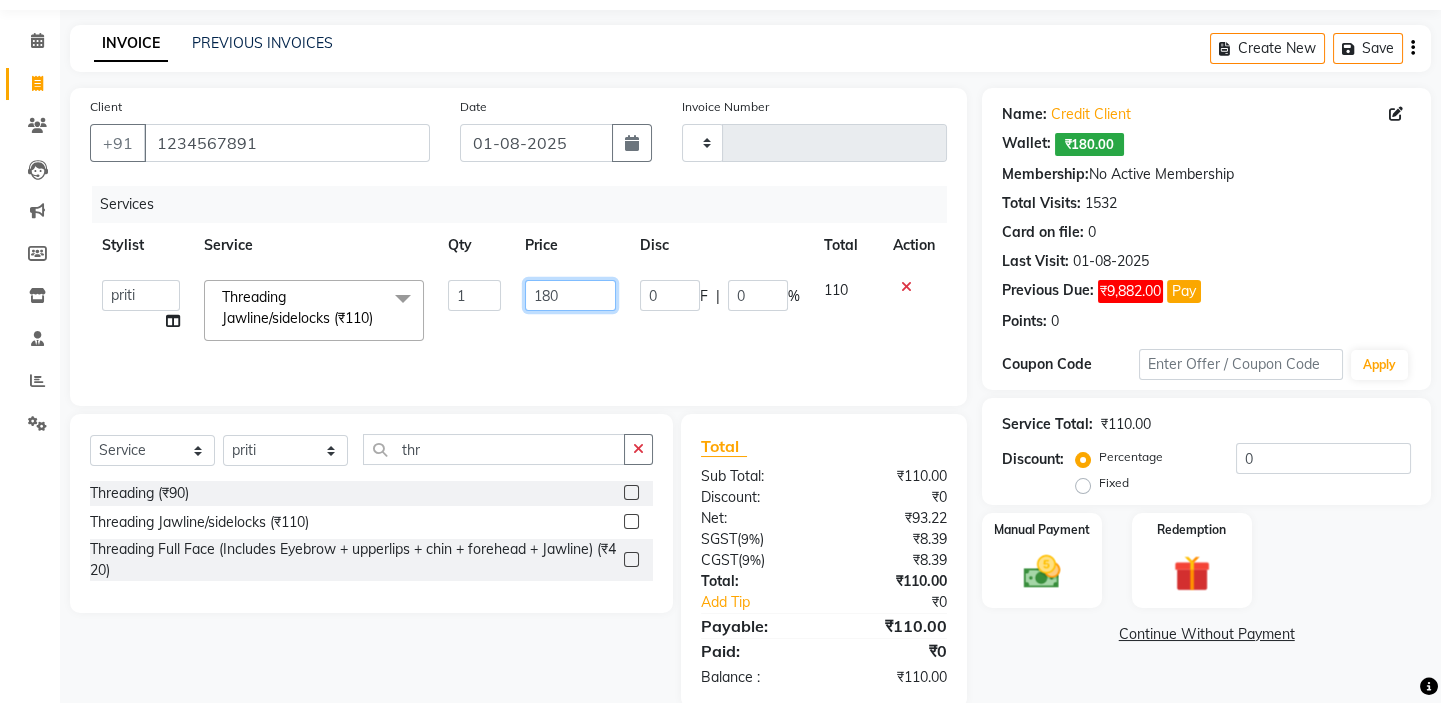scroll, scrollTop: 115, scrollLeft: 0, axis: vertical 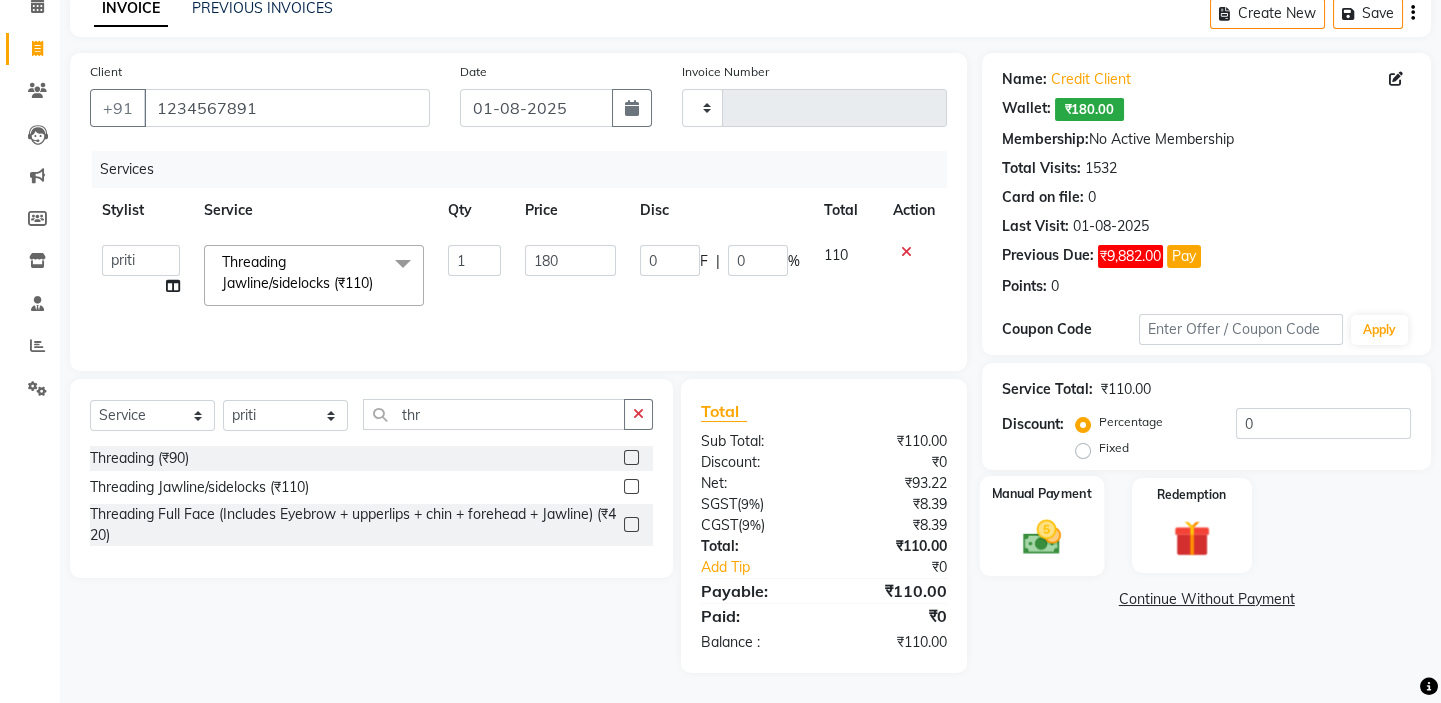 click 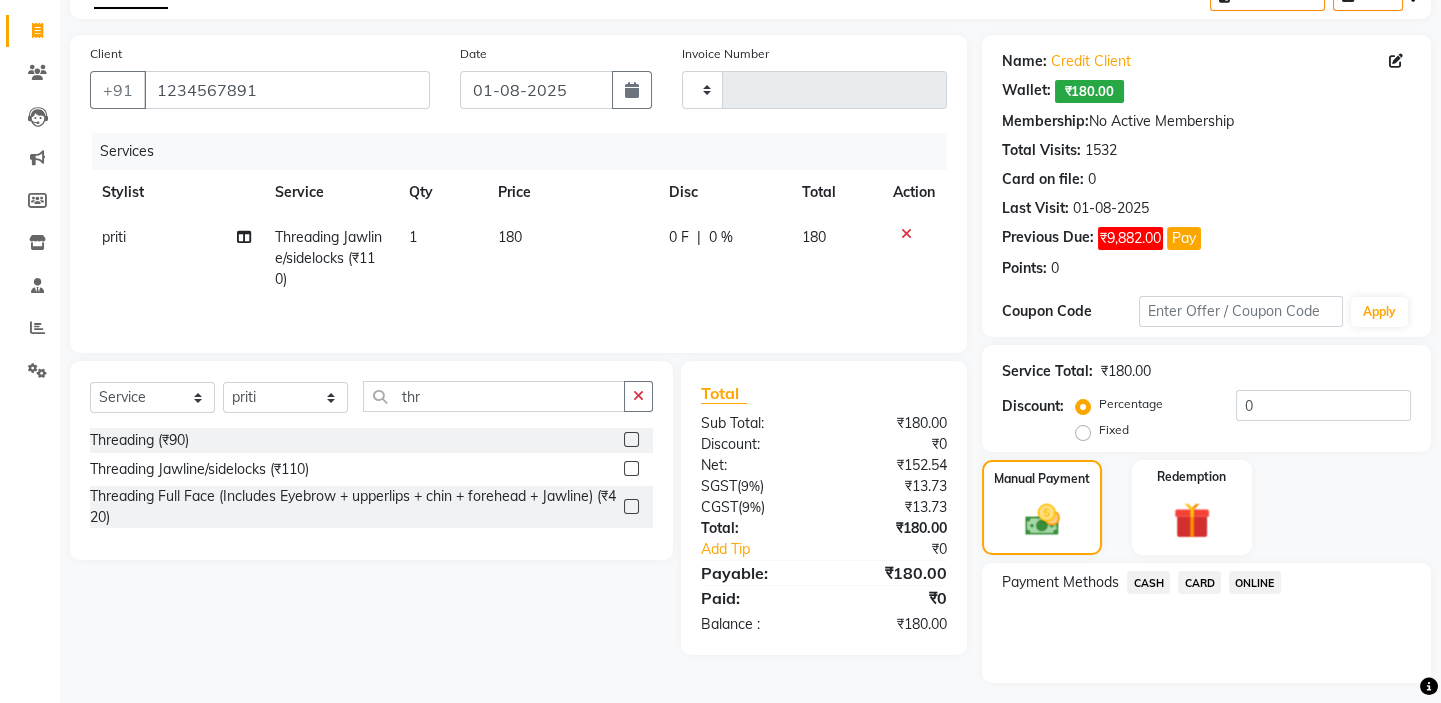 click on "CARD" 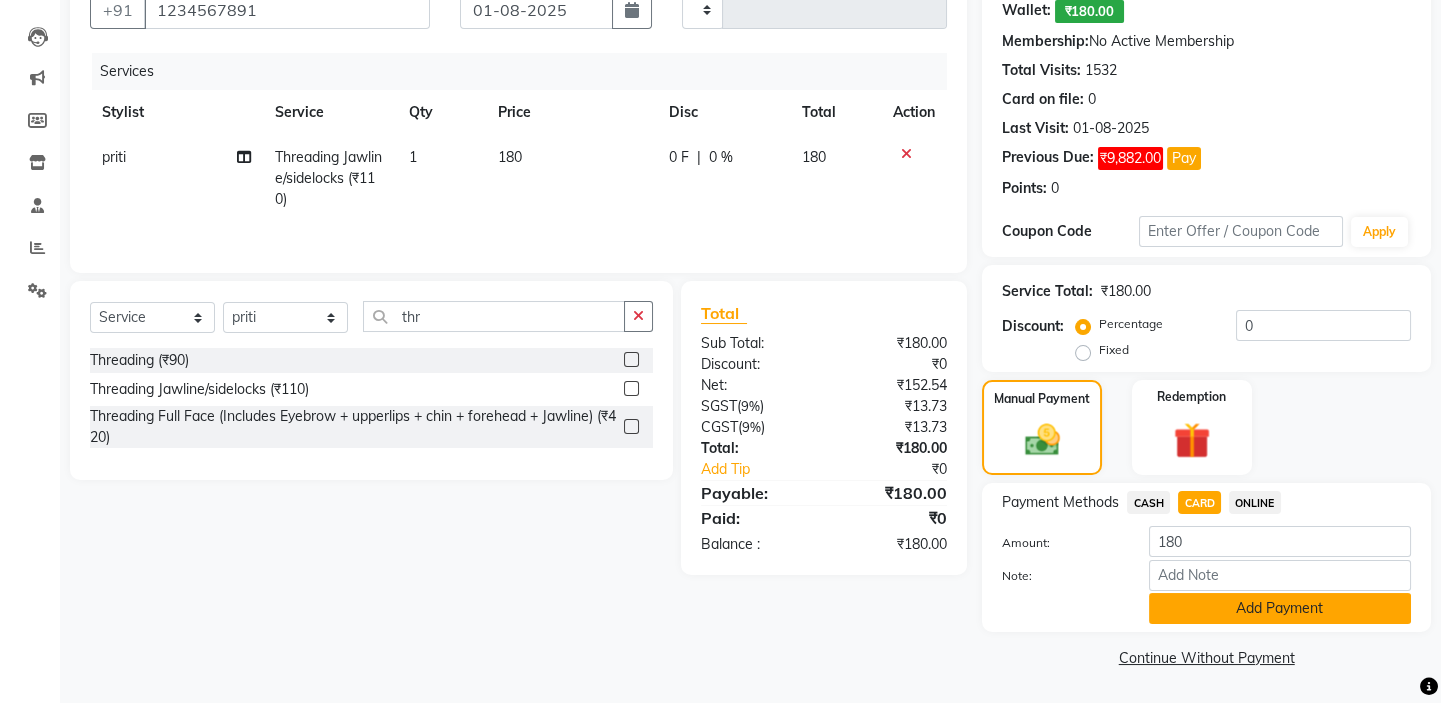 click on "Add Payment" 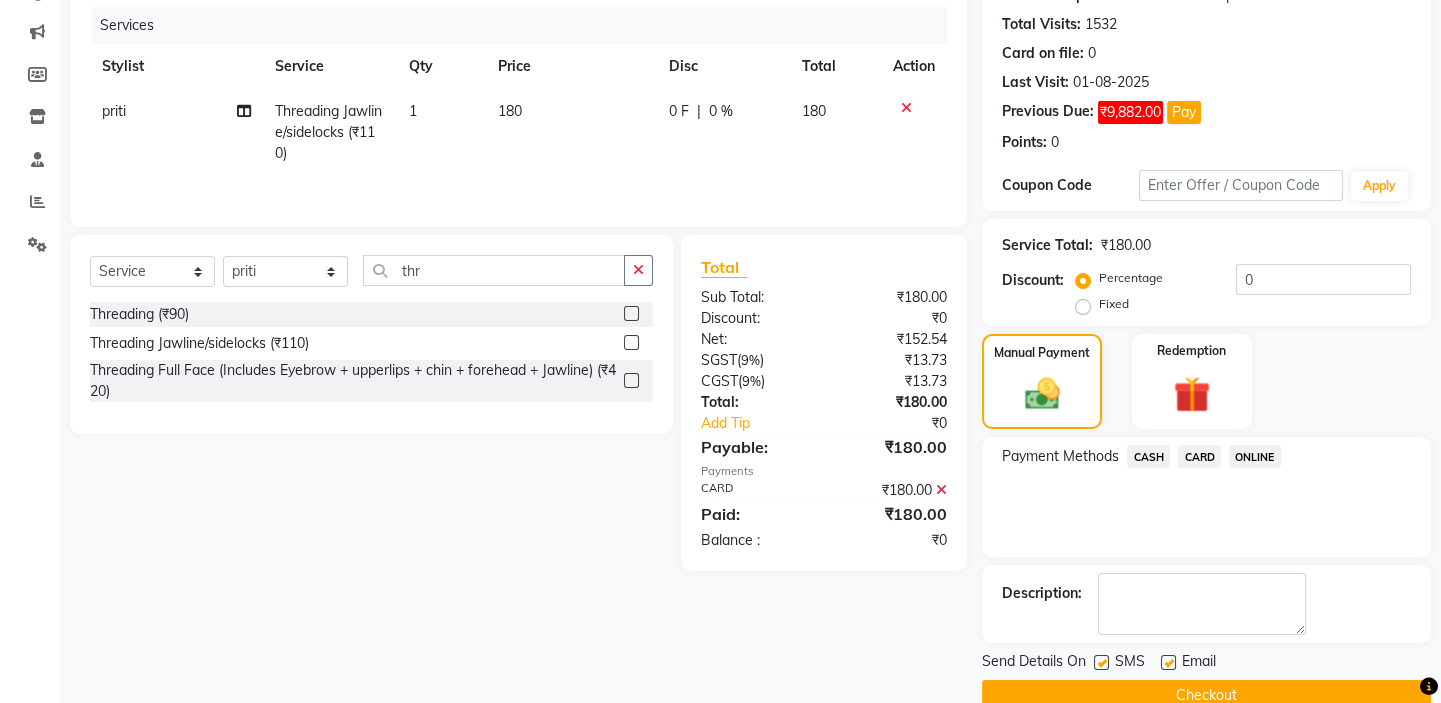 scroll, scrollTop: 279, scrollLeft: 0, axis: vertical 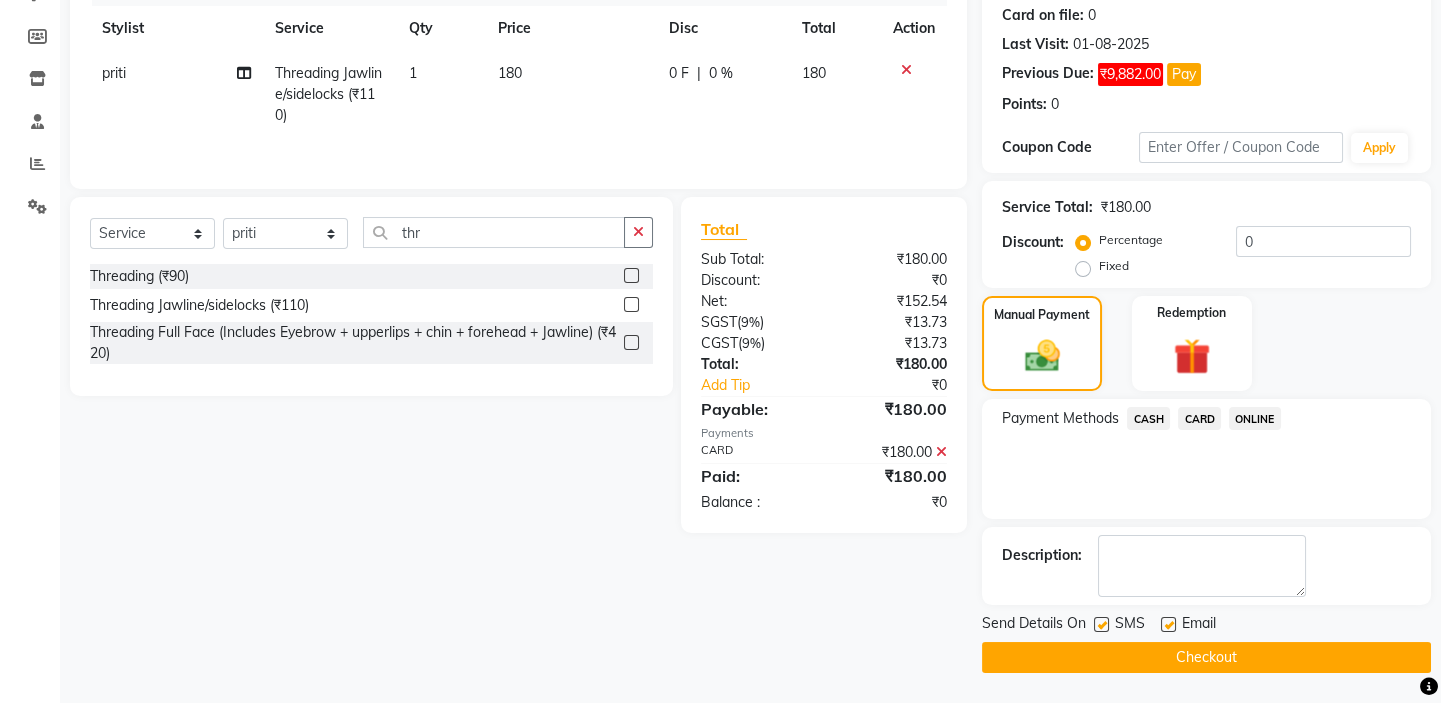 click on "Checkout" 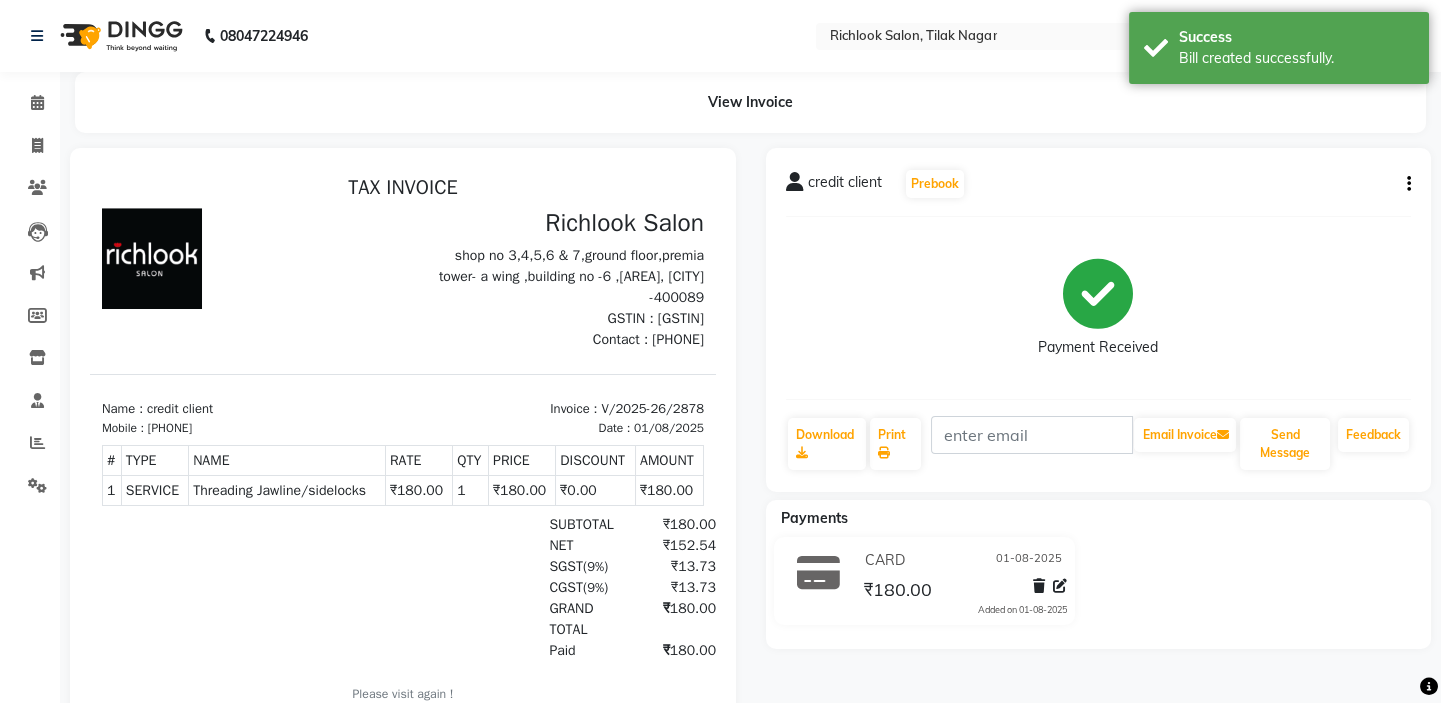scroll, scrollTop: 0, scrollLeft: 0, axis: both 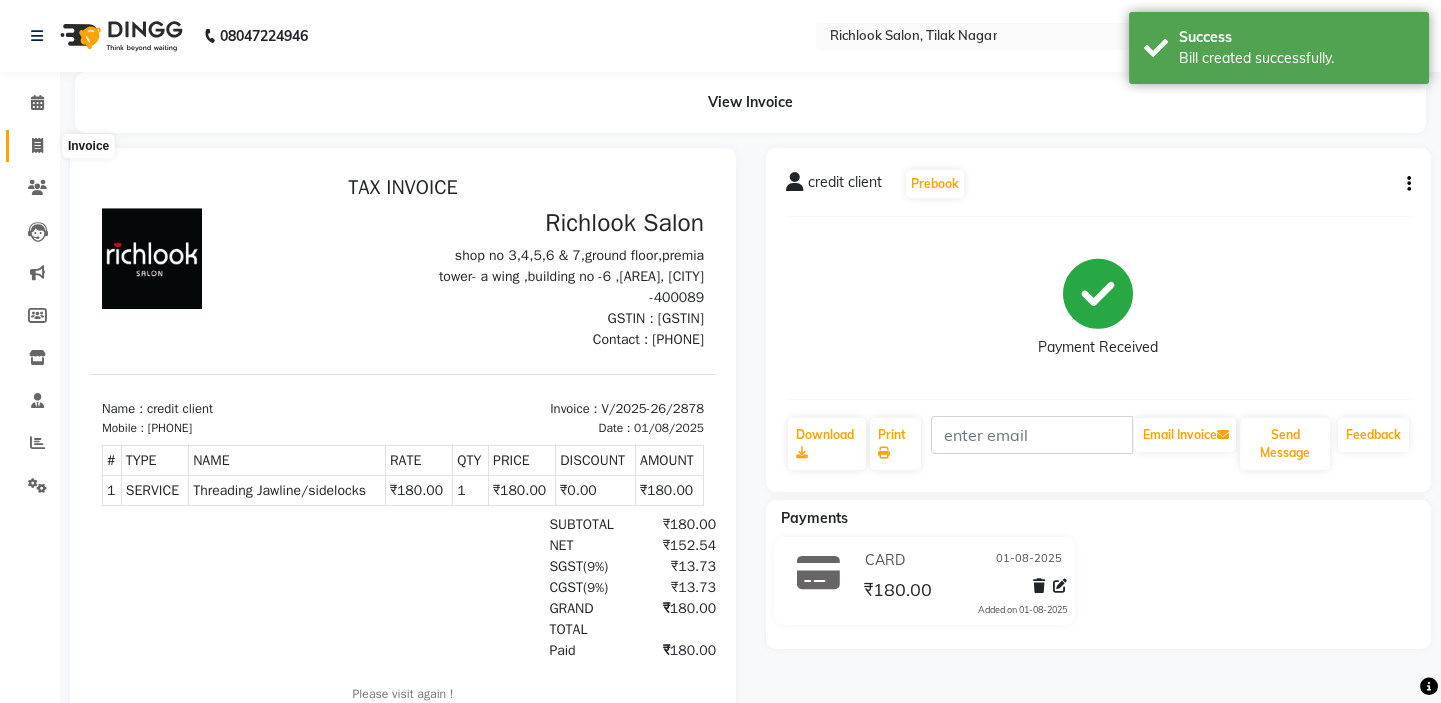 click 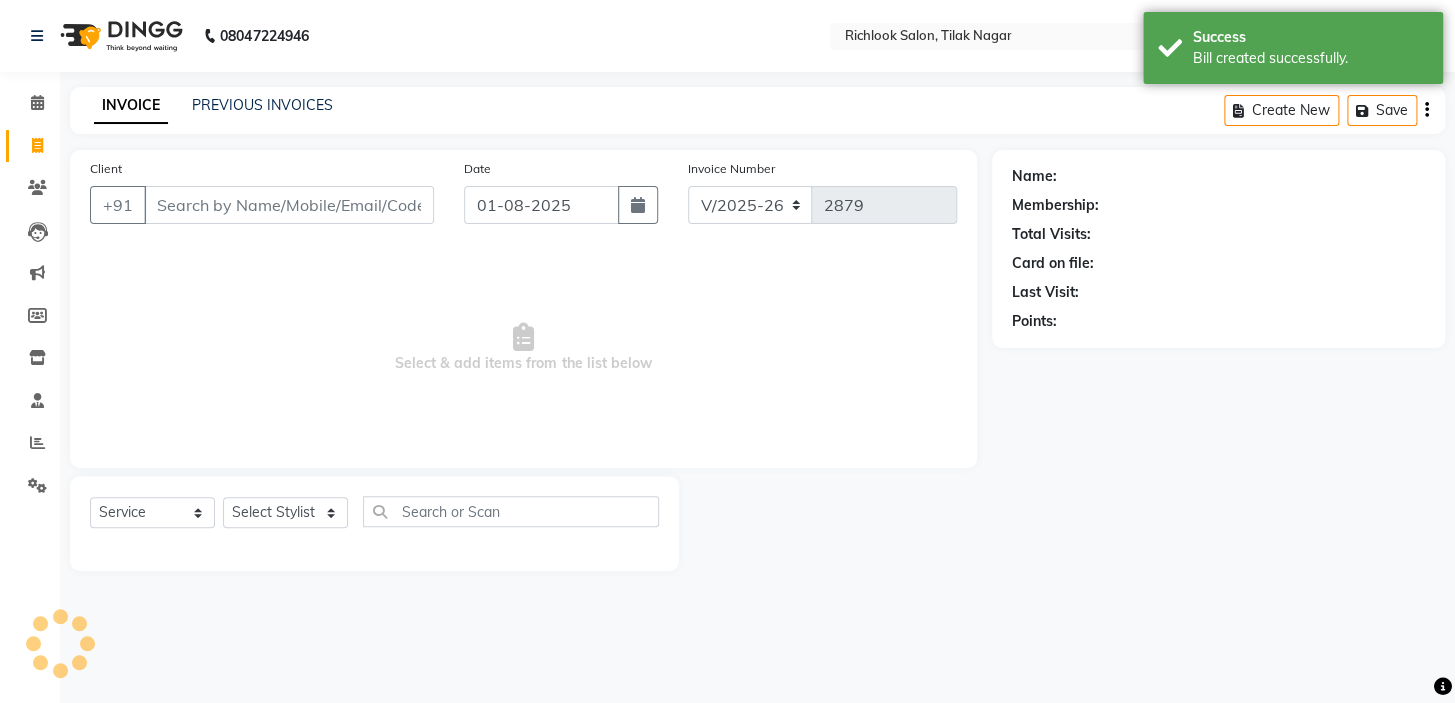 click on "Client" at bounding box center (289, 205) 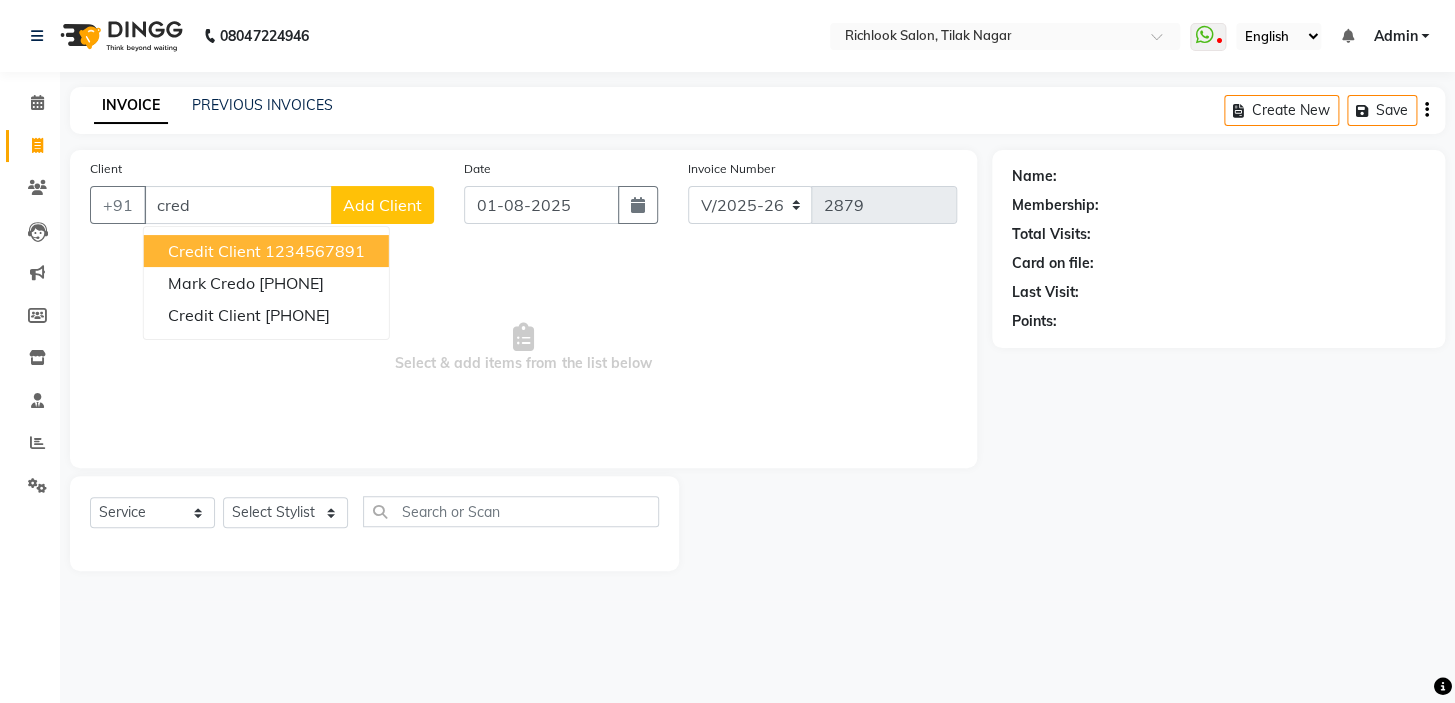 click on "1234567891" at bounding box center [315, 251] 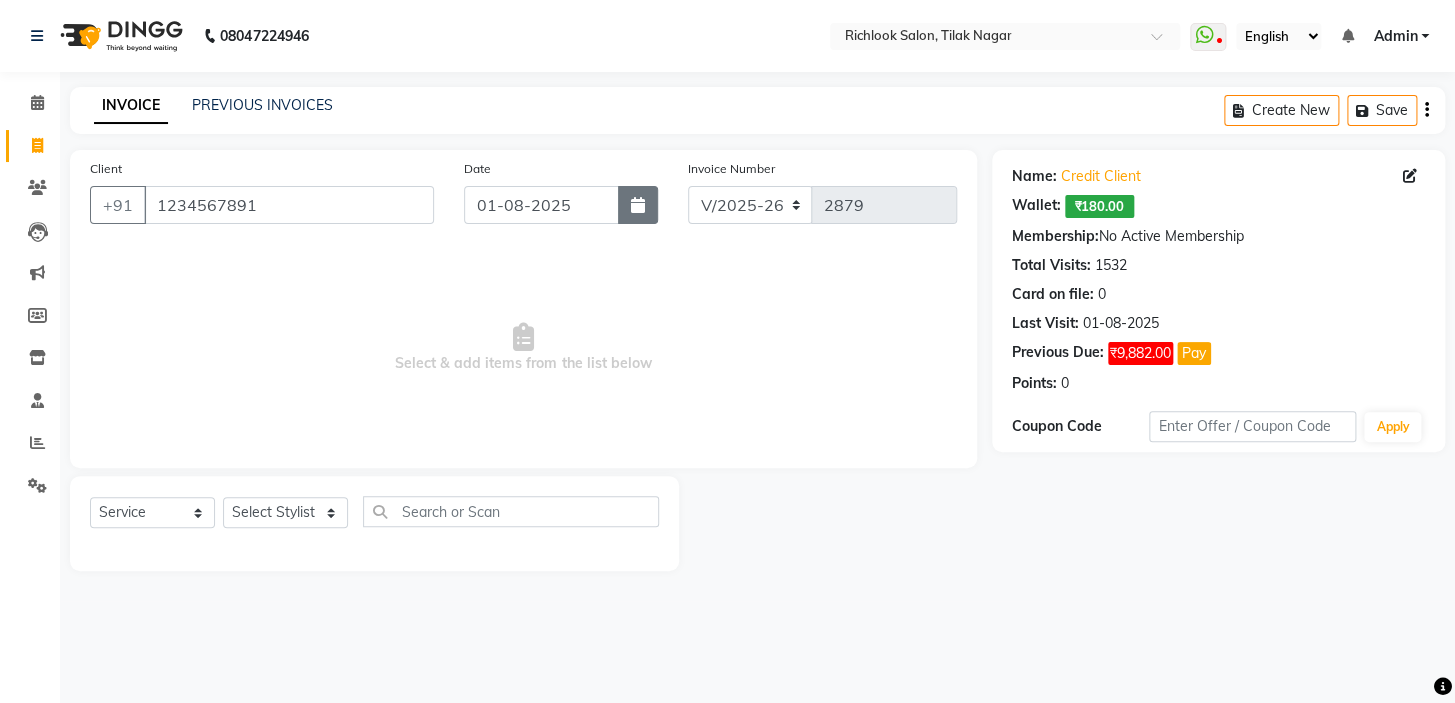 click 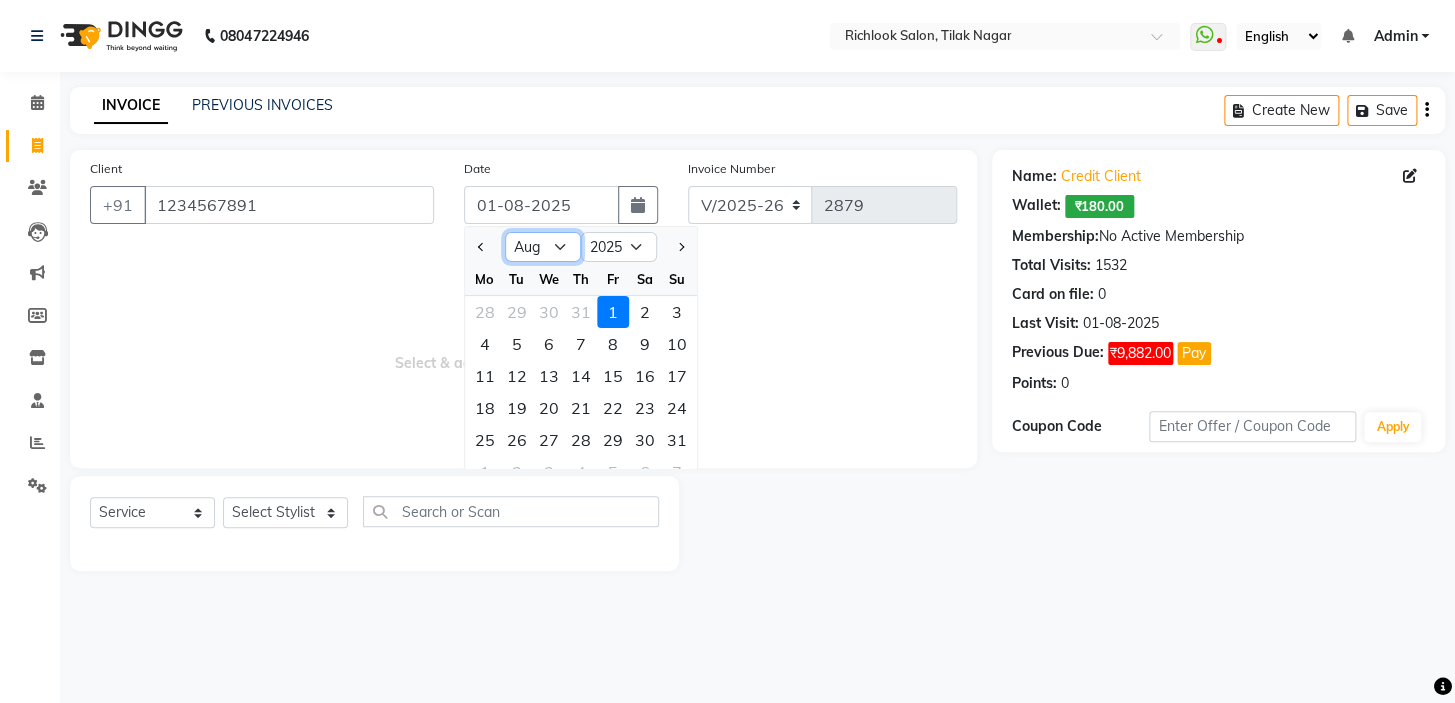 click on "Jan Feb Mar Apr May Jun Jul Aug Sep Oct Nov Dec" 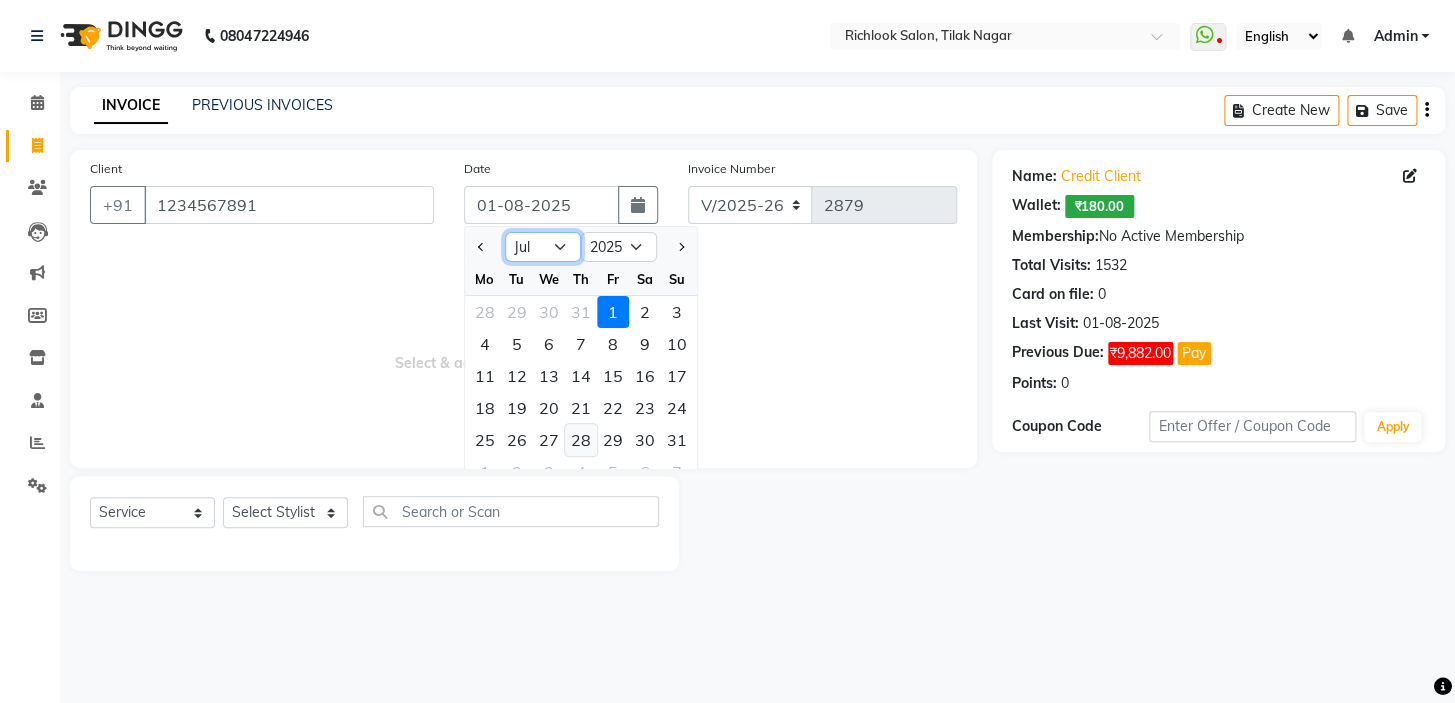 click on "Jan Feb Mar Apr May Jun Jul Aug Sep Oct Nov Dec" 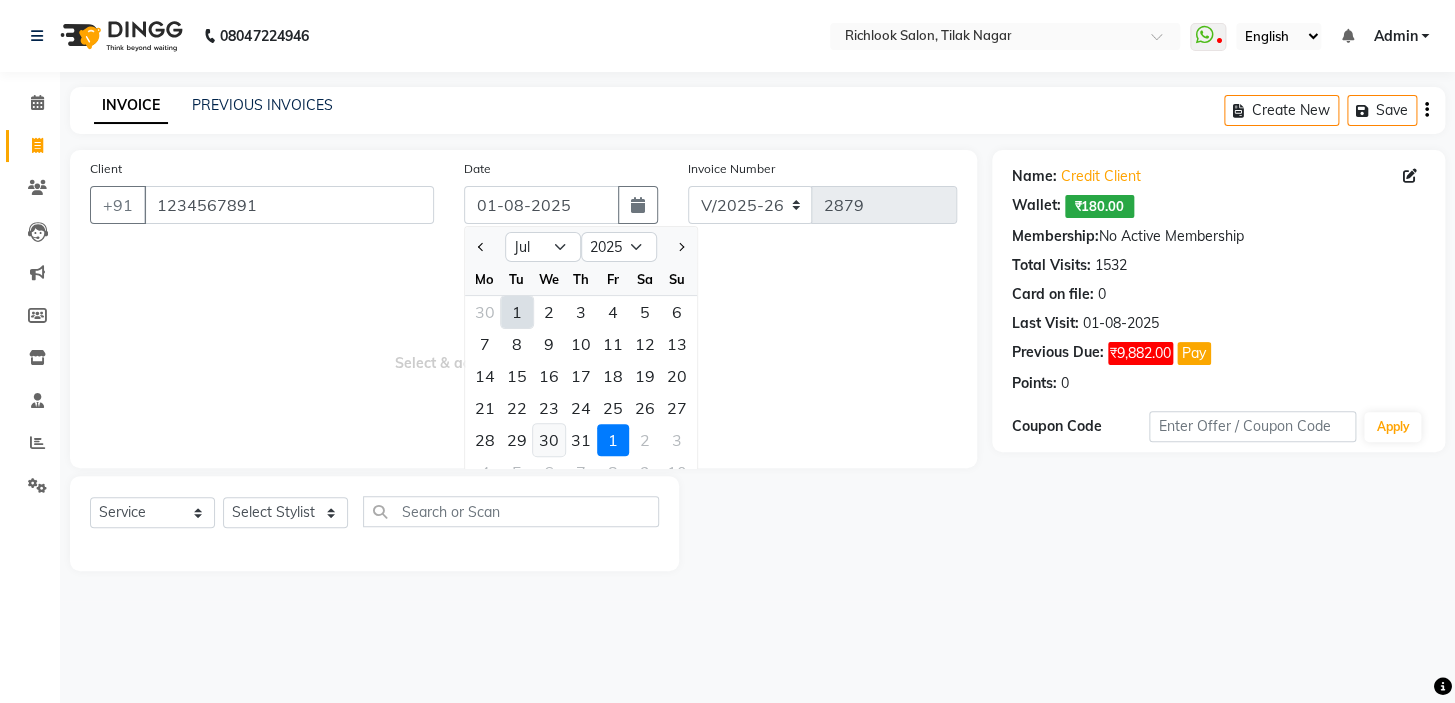 click on "30" 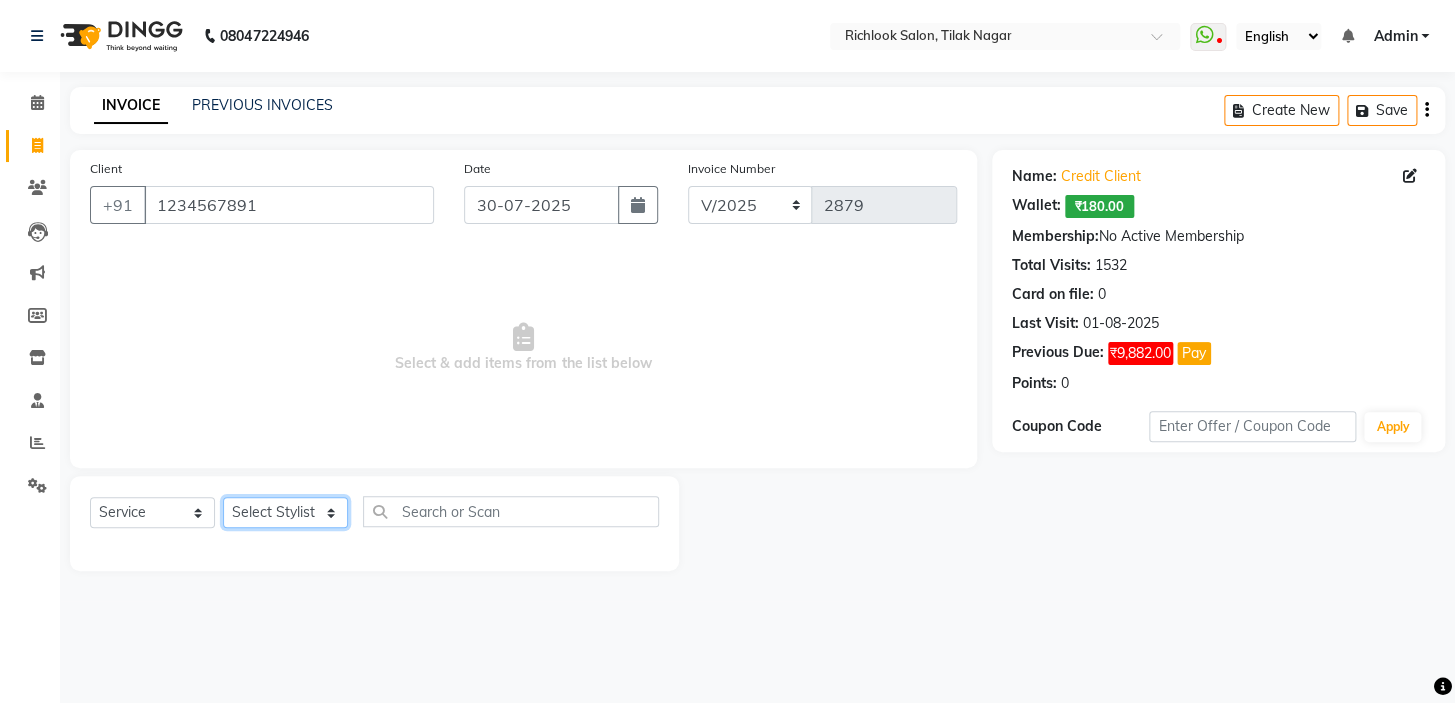 click on "Select Stylist [NAME] [NAME] [NAME] [NAME] [NAME]  [NAME] [NAME]   [NAME] [NAME]   [NAME]" 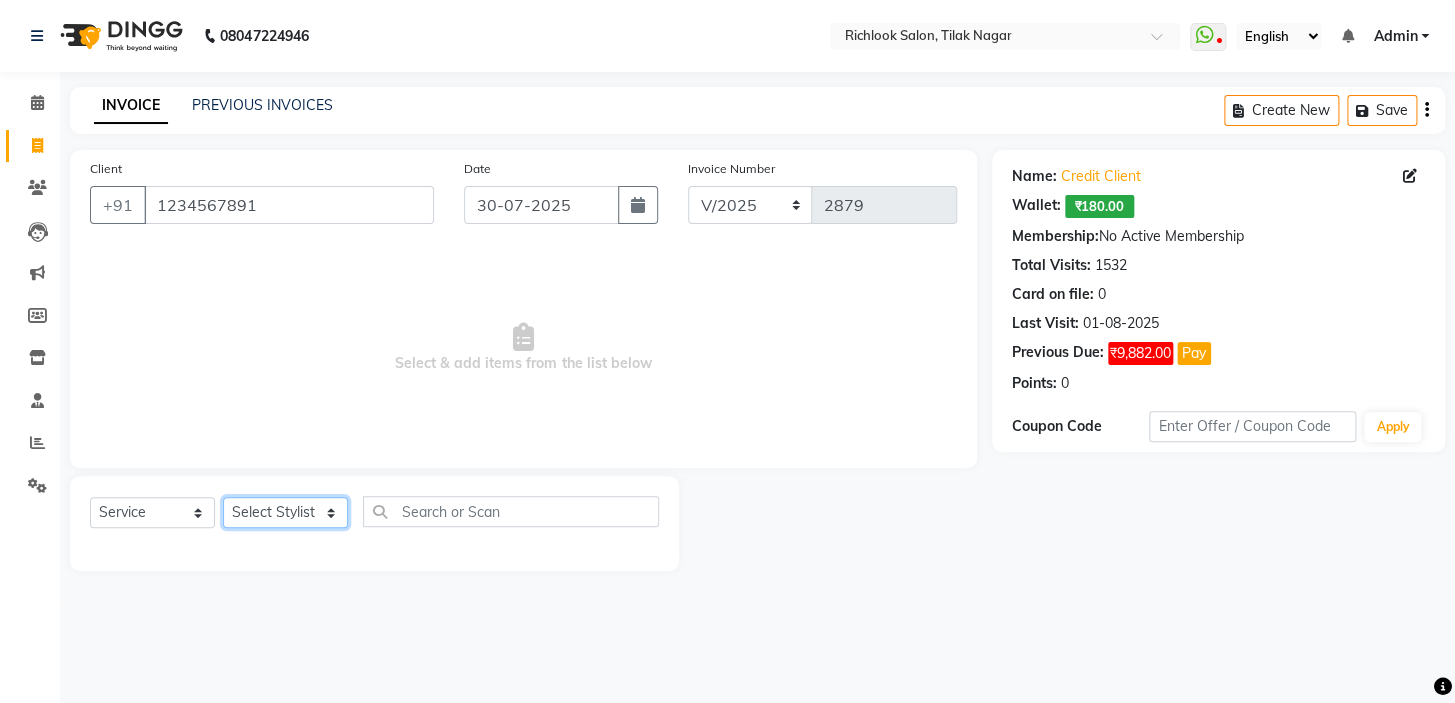 click on "Select Stylist [NAME] [NAME] [NAME] [NAME] [NAME]  [NAME] [NAME]   [NAME] [NAME]   [NAME]" 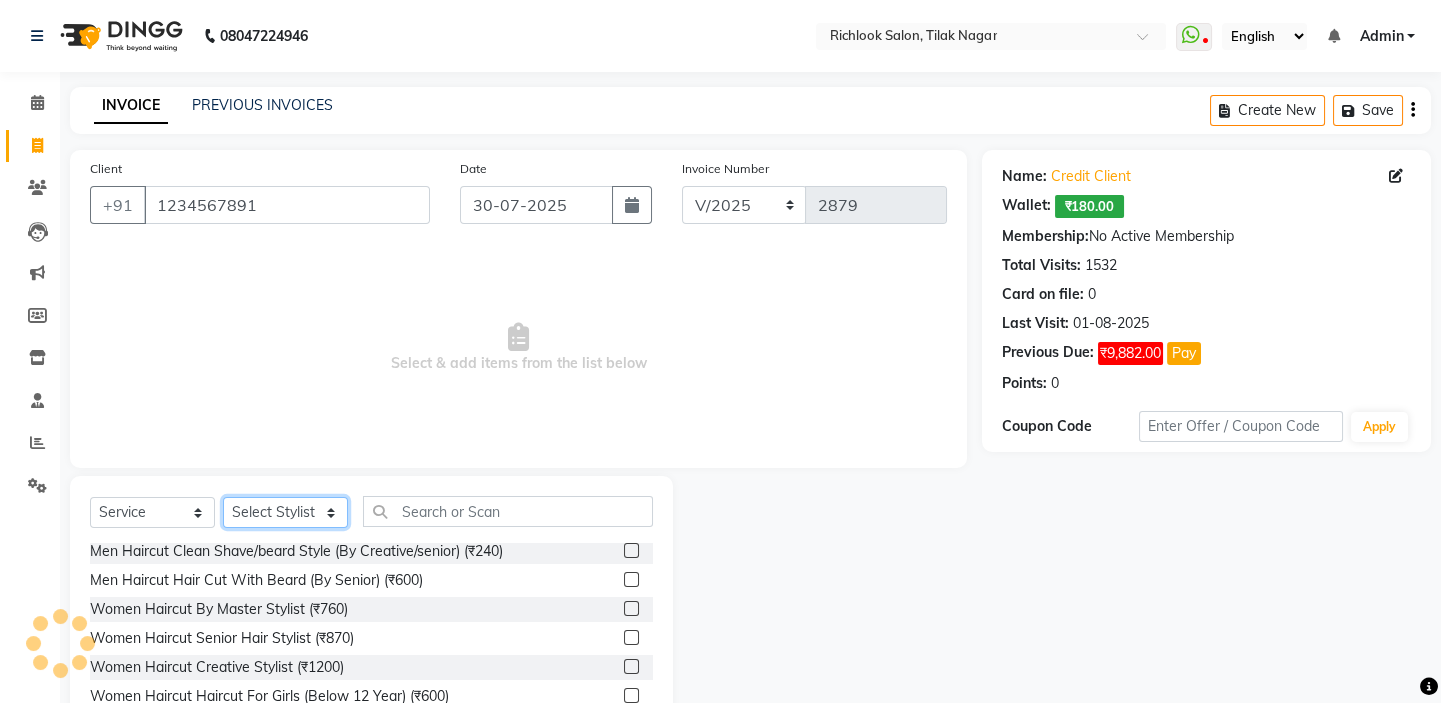 scroll, scrollTop: 181, scrollLeft: 0, axis: vertical 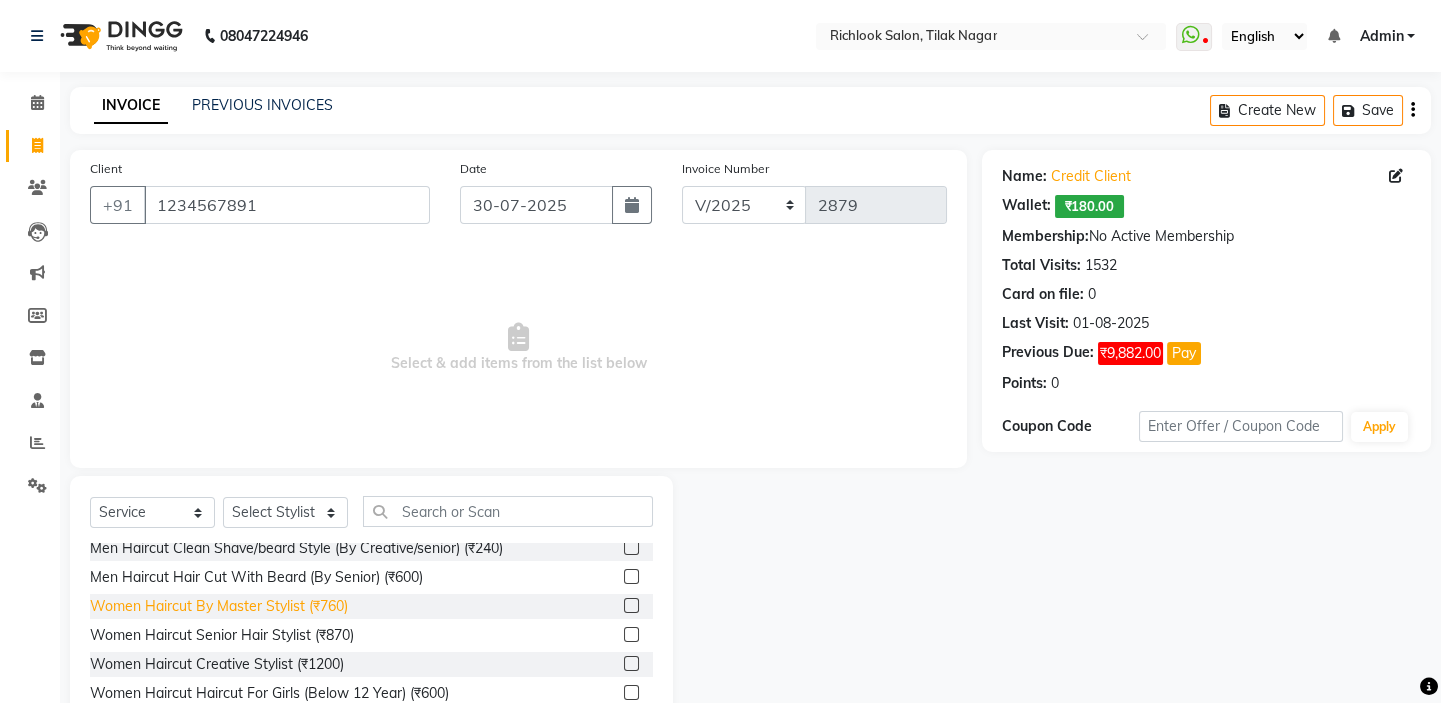 click on "Women Haircut By Master Stylist (₹760)" 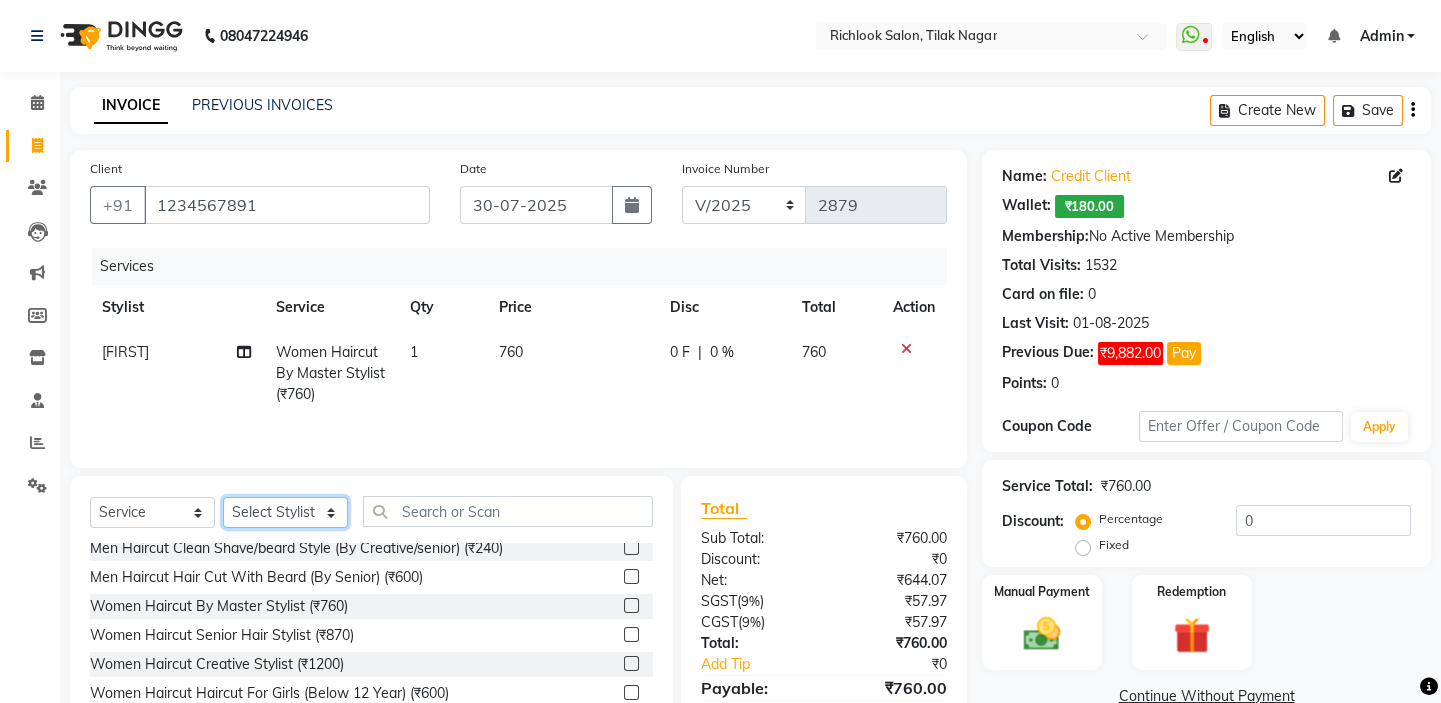 drag, startPoint x: 286, startPoint y: 517, endPoint x: 287, endPoint y: 502, distance: 15.033297 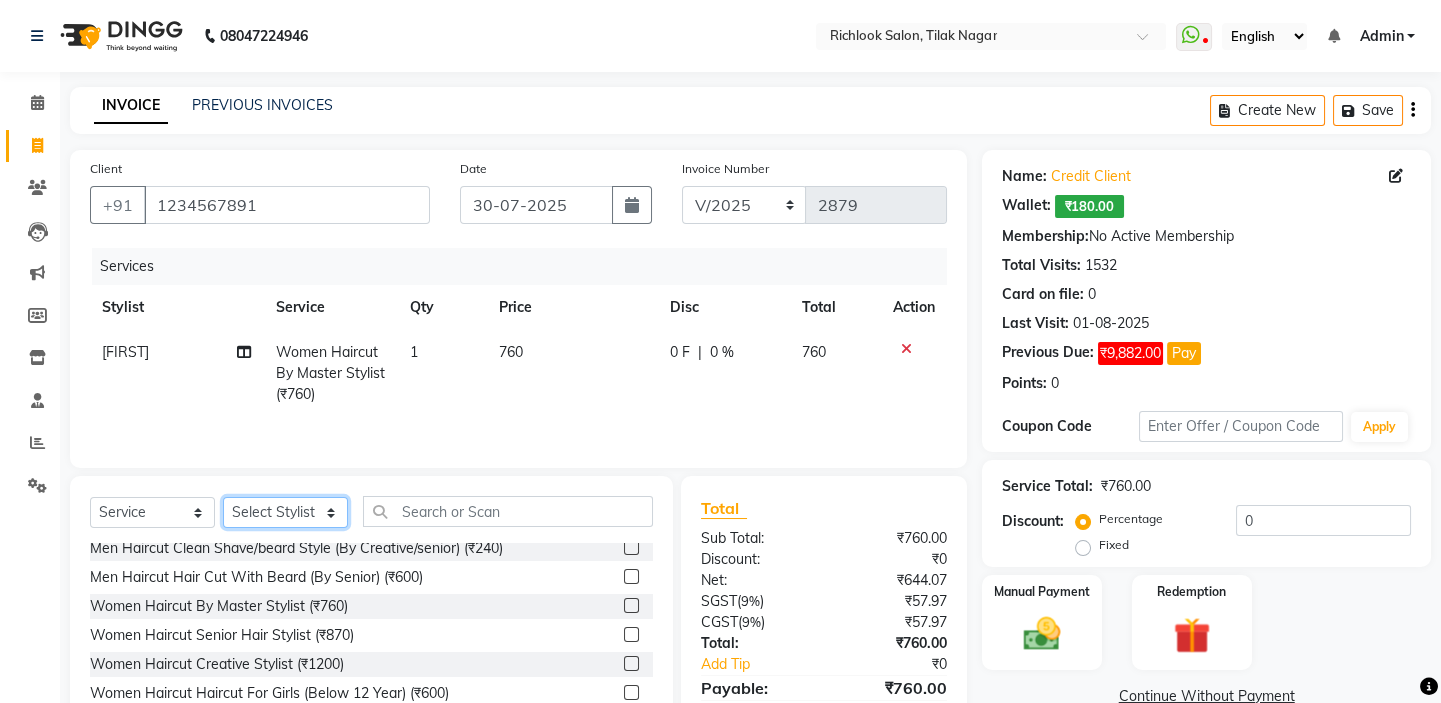 click on "Select Stylist [NAME] [NAME] [NAME] [NAME] [NAME]  [NAME] [NAME]   [NAME] [NAME]   [NAME]" 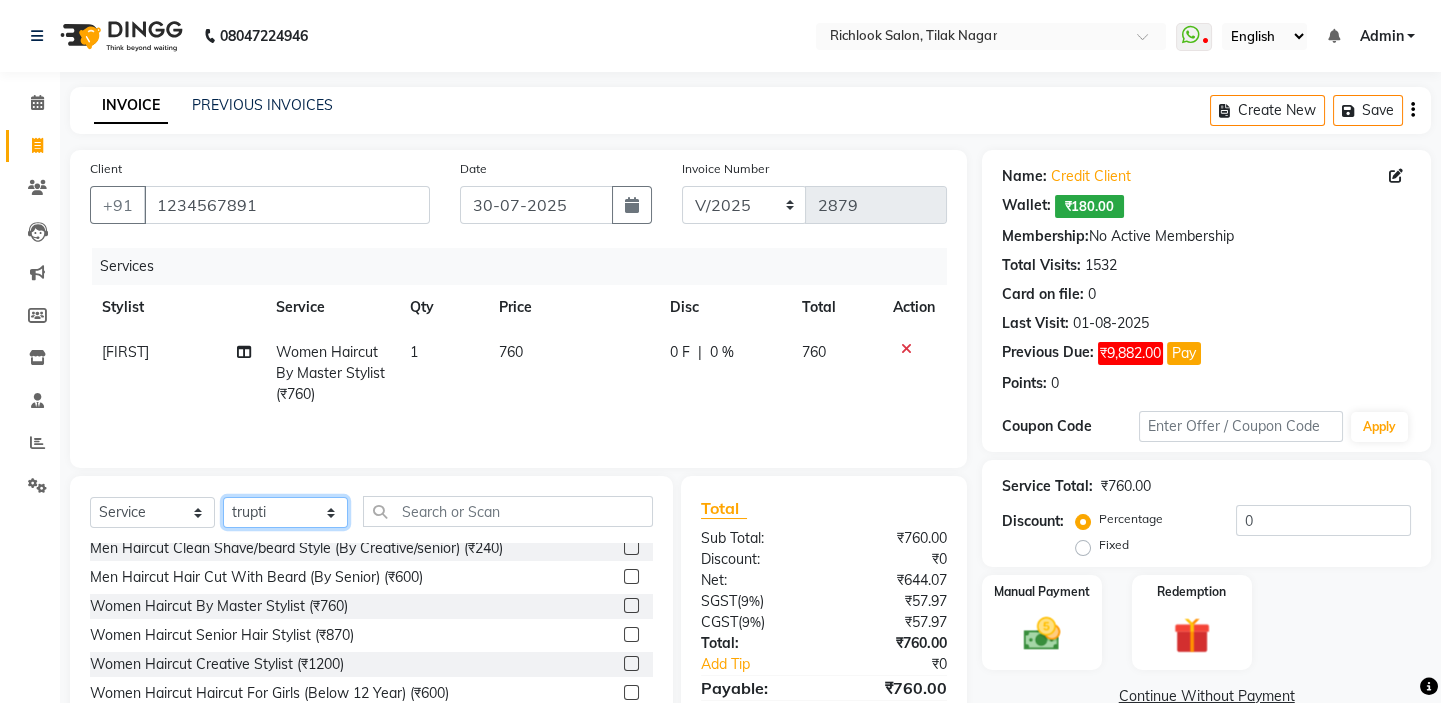 click on "Select Stylist [NAME] [NAME] [NAME] [NAME] [NAME]  [NAME] [NAME]   [NAME] [NAME]   [NAME]" 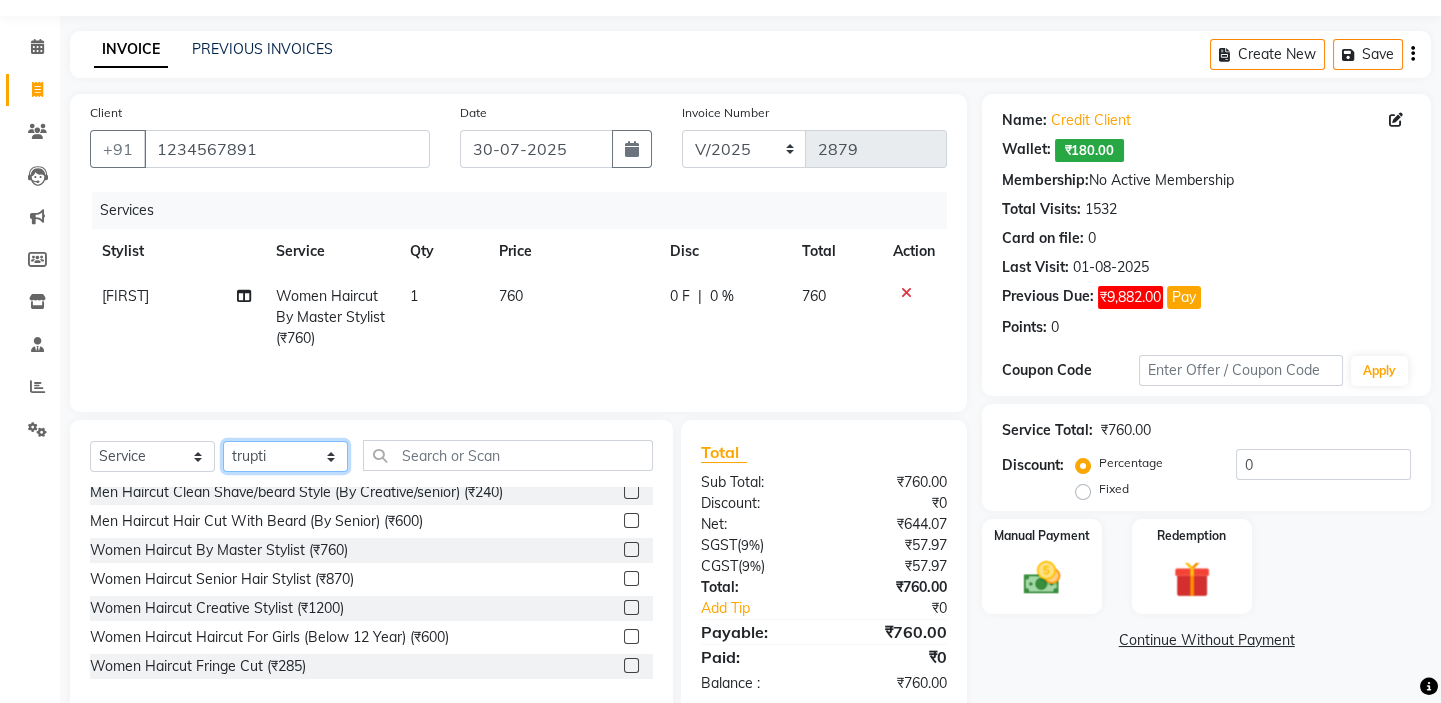 scroll, scrollTop: 99, scrollLeft: 0, axis: vertical 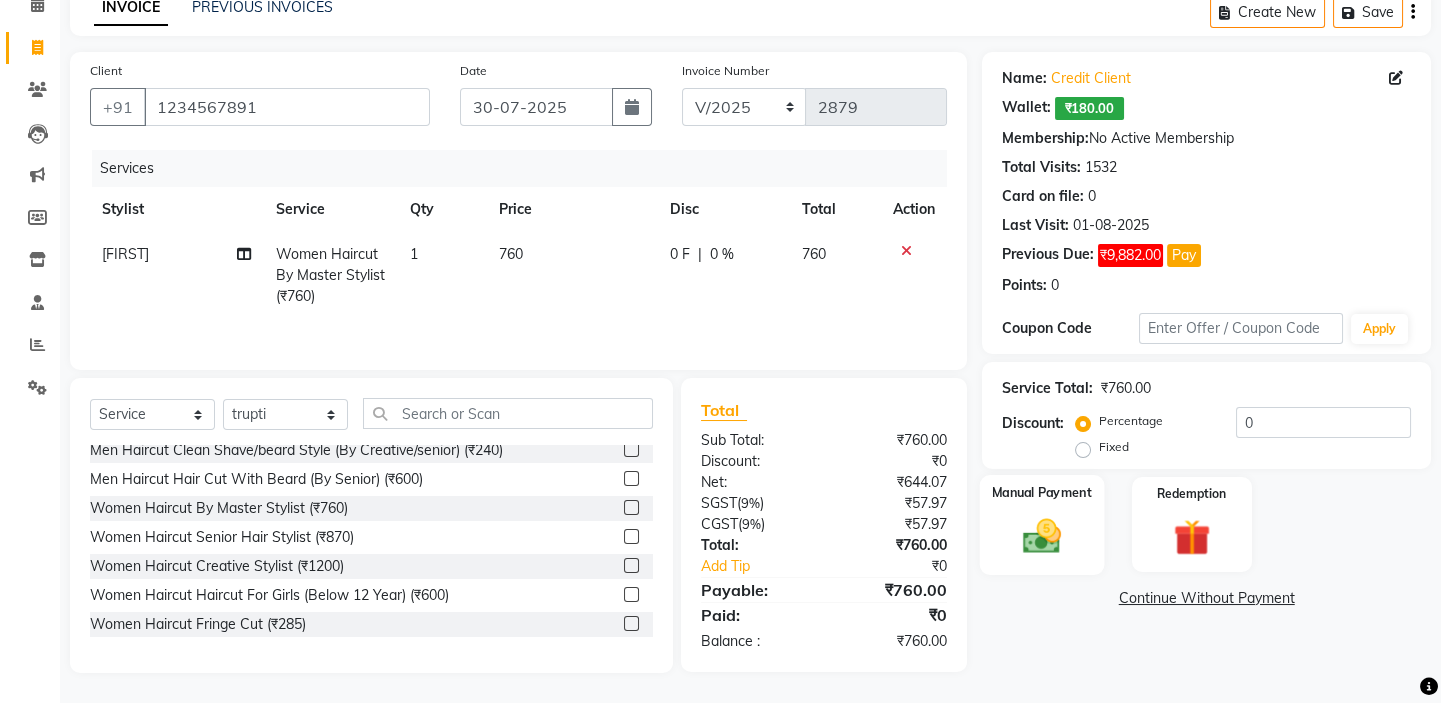 click 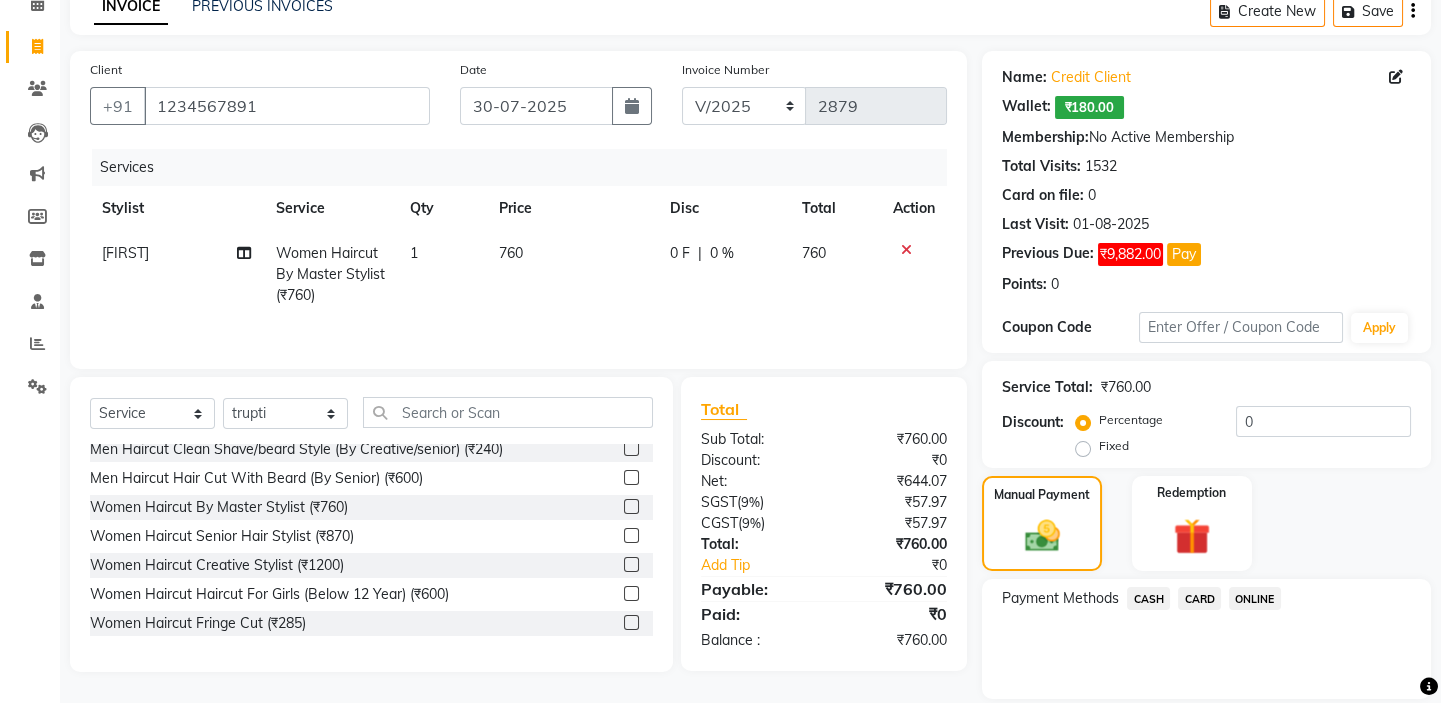 click on "760" 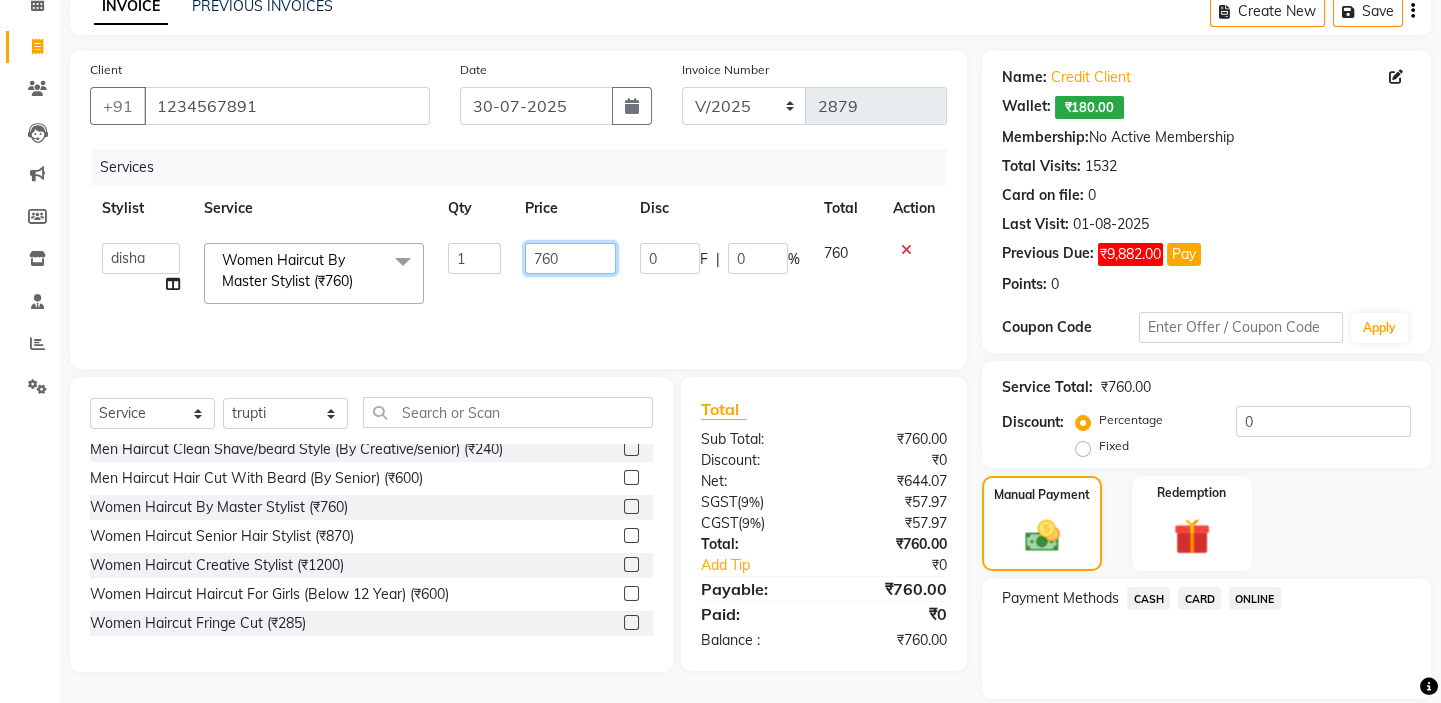 drag, startPoint x: 493, startPoint y: 253, endPoint x: 46, endPoint y: 199, distance: 450.24994 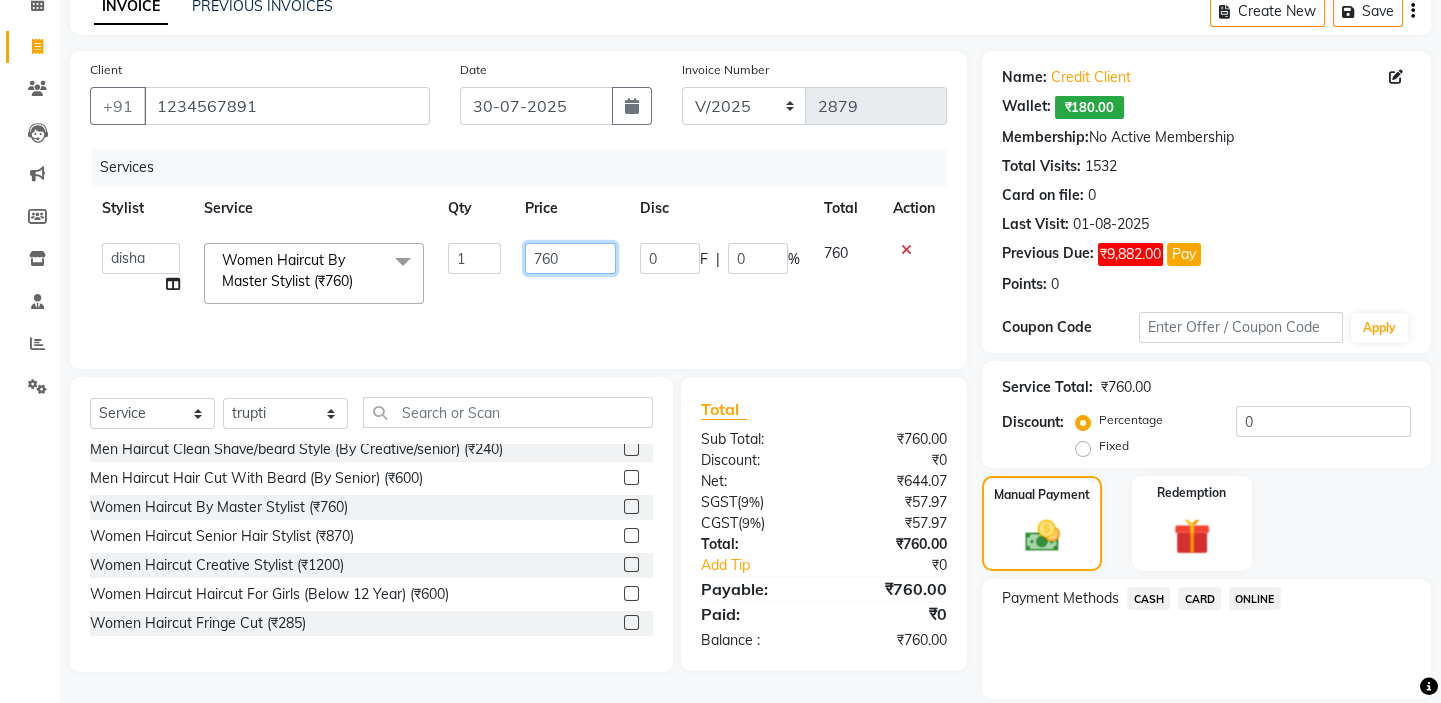 click on "[NAME]   [NAME]   [NAME]   [NAME]   [NAME]    [NAME]   [NAME]   [NAME]   [NAME]  Women Haircut By Master Stylist (₹760)  x Men Haircut By Master Stylist (₹325) Men Haircut By Senior Stylist (₹410) Men Haircut Creative Stylist (₹650) Men Haircut Hair Wash With Conditioner (₹210) Men Haircut Hair Style (₹200) Men Haircut Clean Shave/beard Style (₹200) Men Haircut Clean Shave/beard Style (By Creative/senior) (₹240) Men Haircut Hair Cut With Beard (By Senior) (₹600) Women Haircut By Master Stylist (₹760) Women Haircut Senior Hair Stylist (₹870) Women Haircut Creative Stylist (₹1200) Women Haircut Haircut For Girls (Below 12 Year) (₹600) Women Haircut Fringe Cut (₹285) Hair Wash With Conditioner Hair Upto Shoulder (₹440) Hair Wash With Conditioner Hair Below Shoulder (₹500) Hair Wash With Conditioner Hair Upto Waist (₹550) Naturica Hair Wash Hair Upto Shoulder (₹590) Naturica Hair Wash Hair Below Shoulder (₹700) 1 760 0 F | 0" 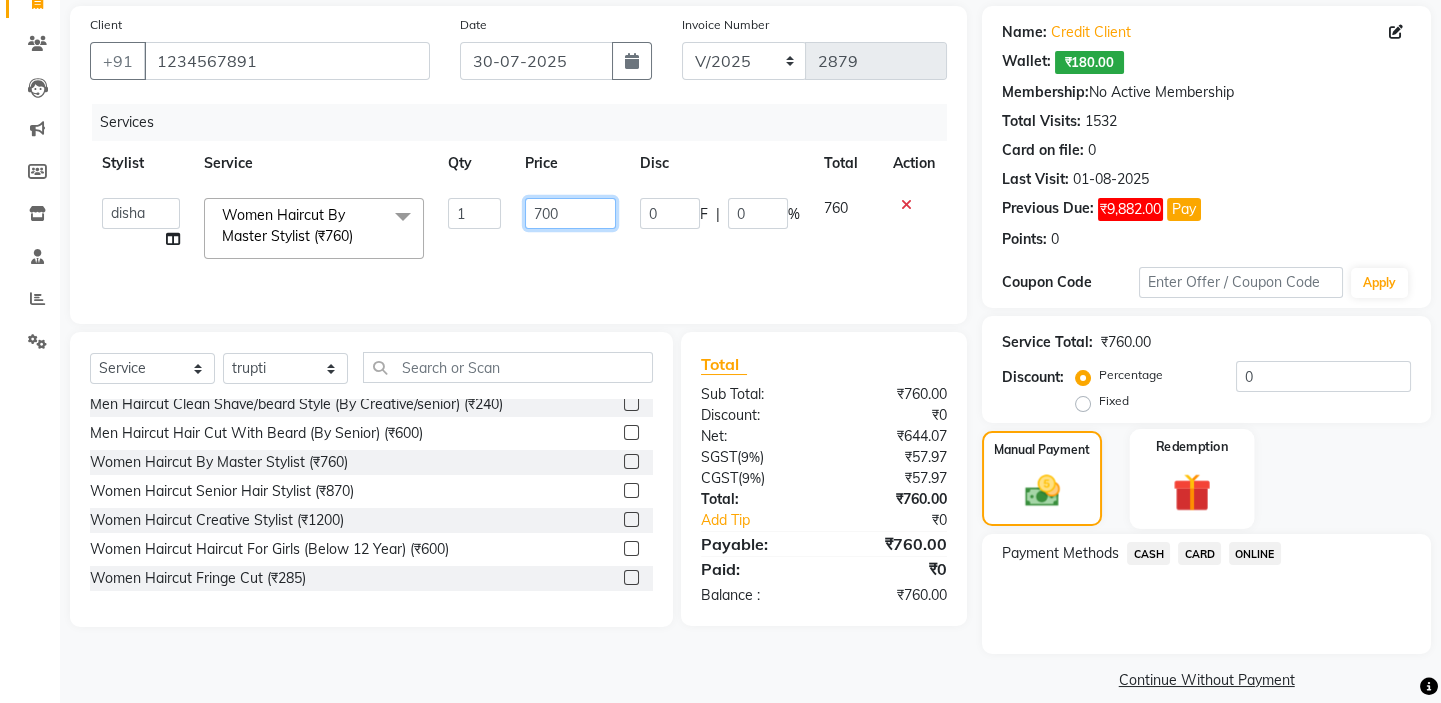 scroll, scrollTop: 166, scrollLeft: 0, axis: vertical 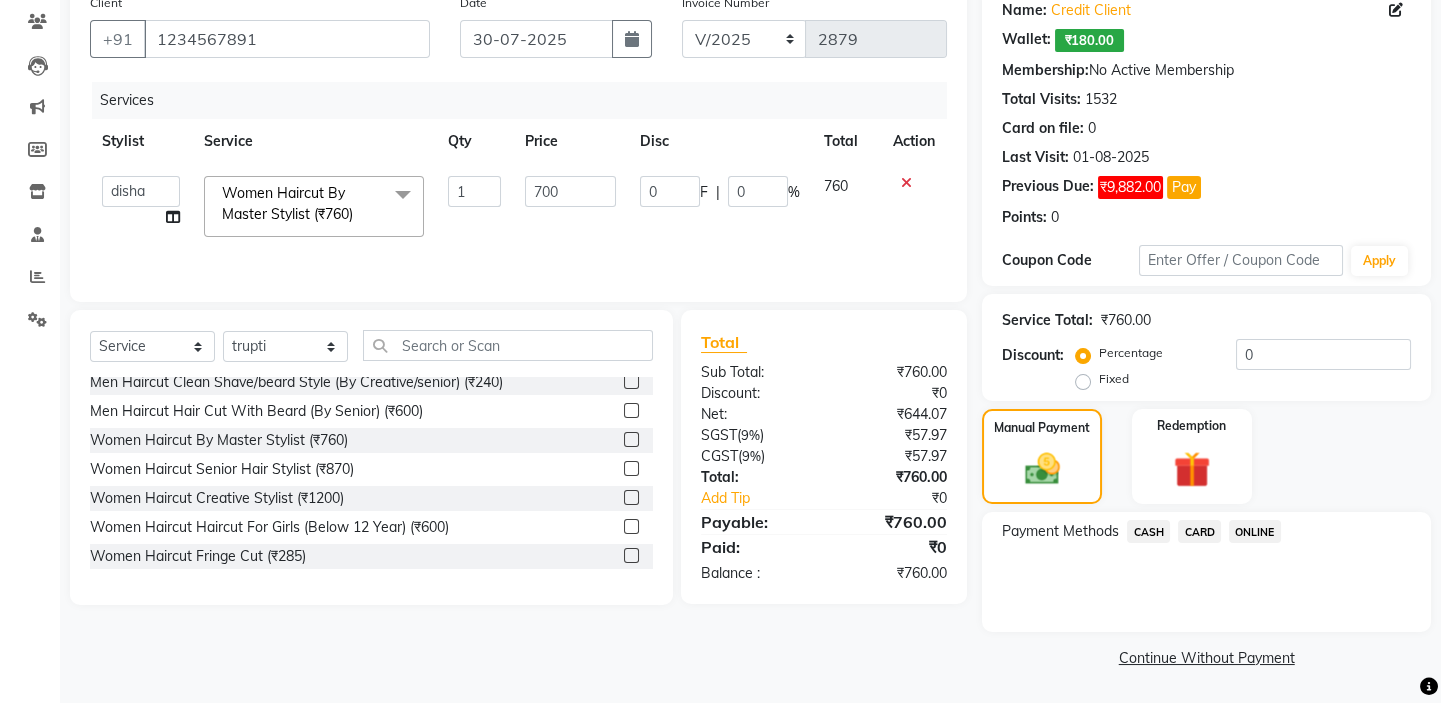 click on "CARD" 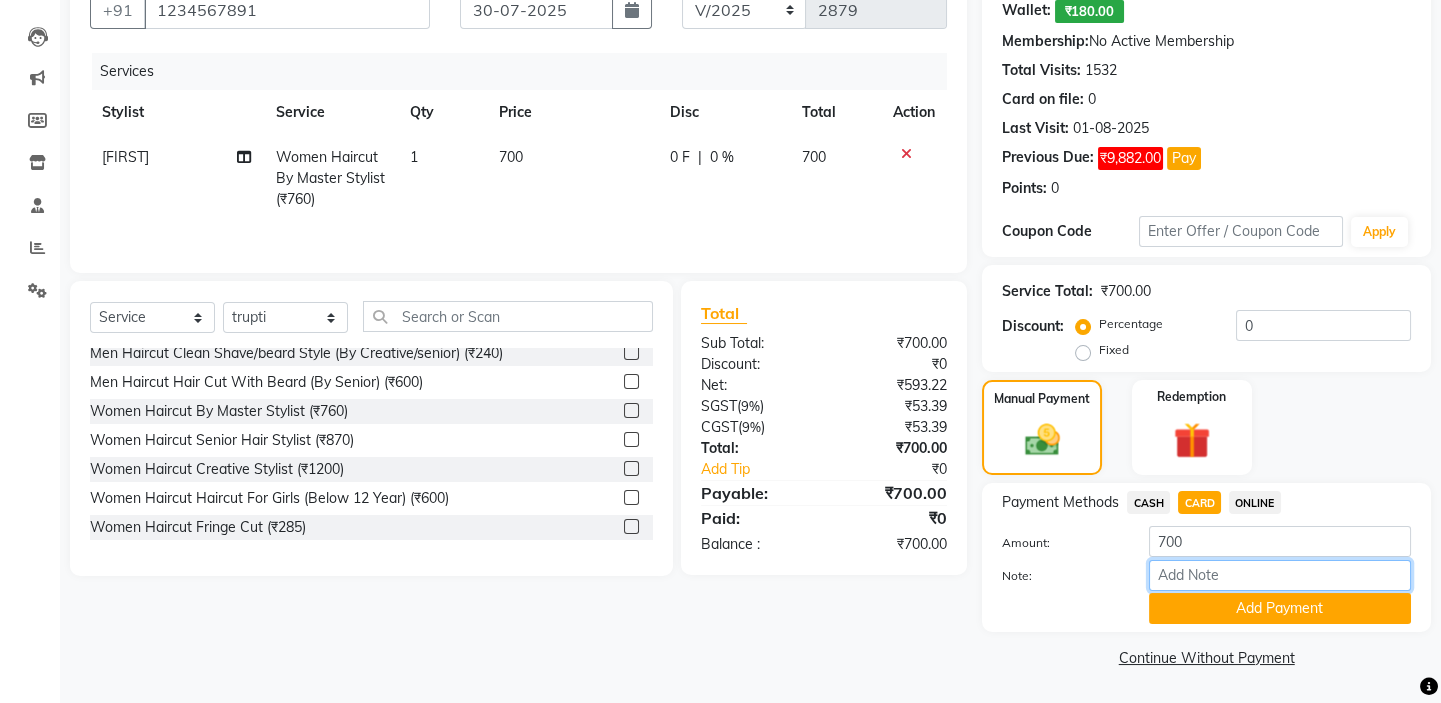 click on "Note:" at bounding box center [1280, 575] 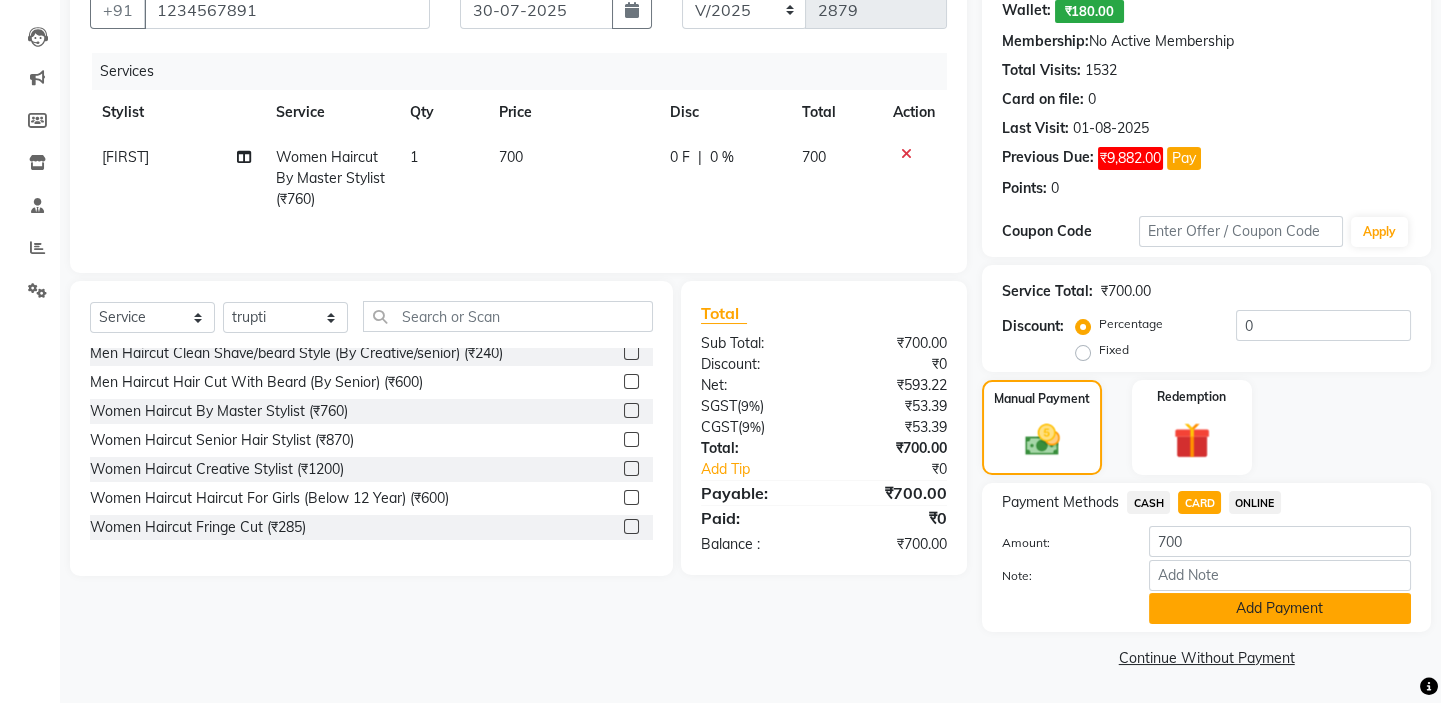 click on "Add Payment" 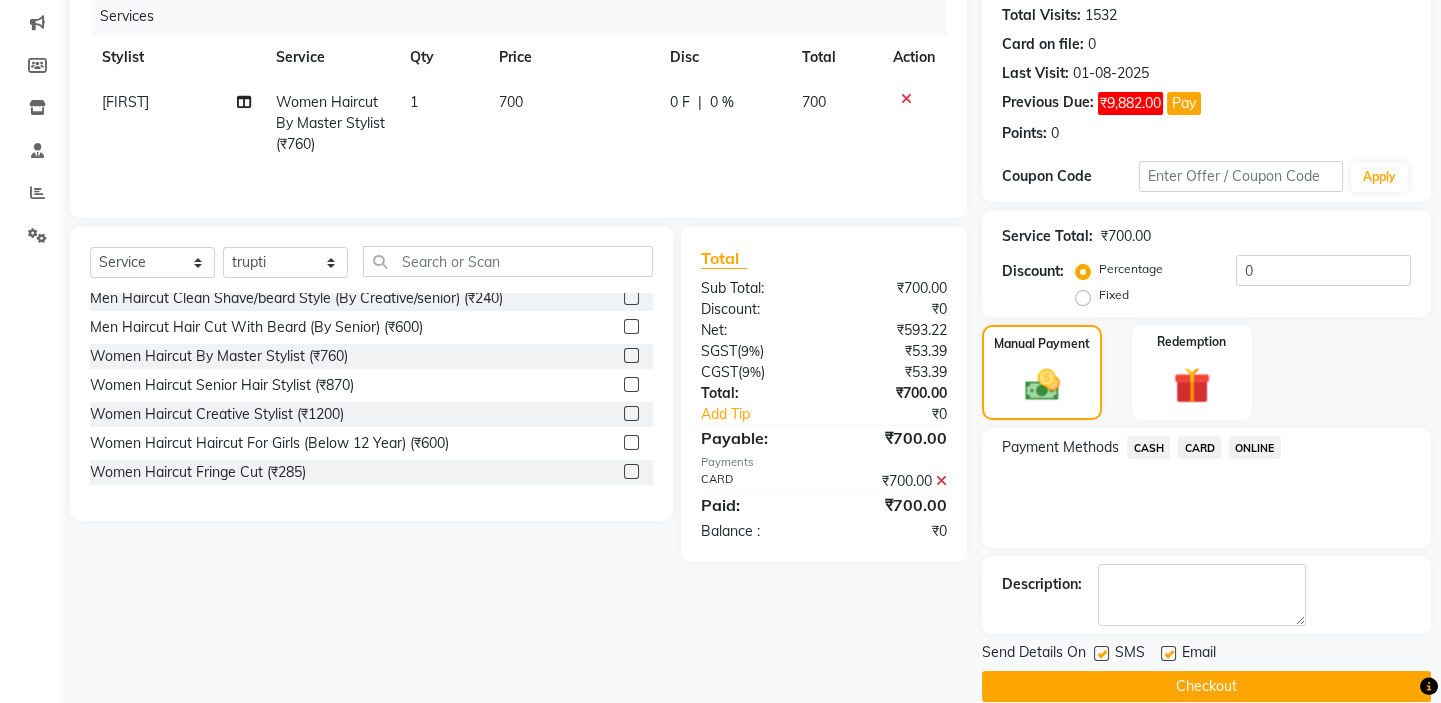 scroll, scrollTop: 279, scrollLeft: 0, axis: vertical 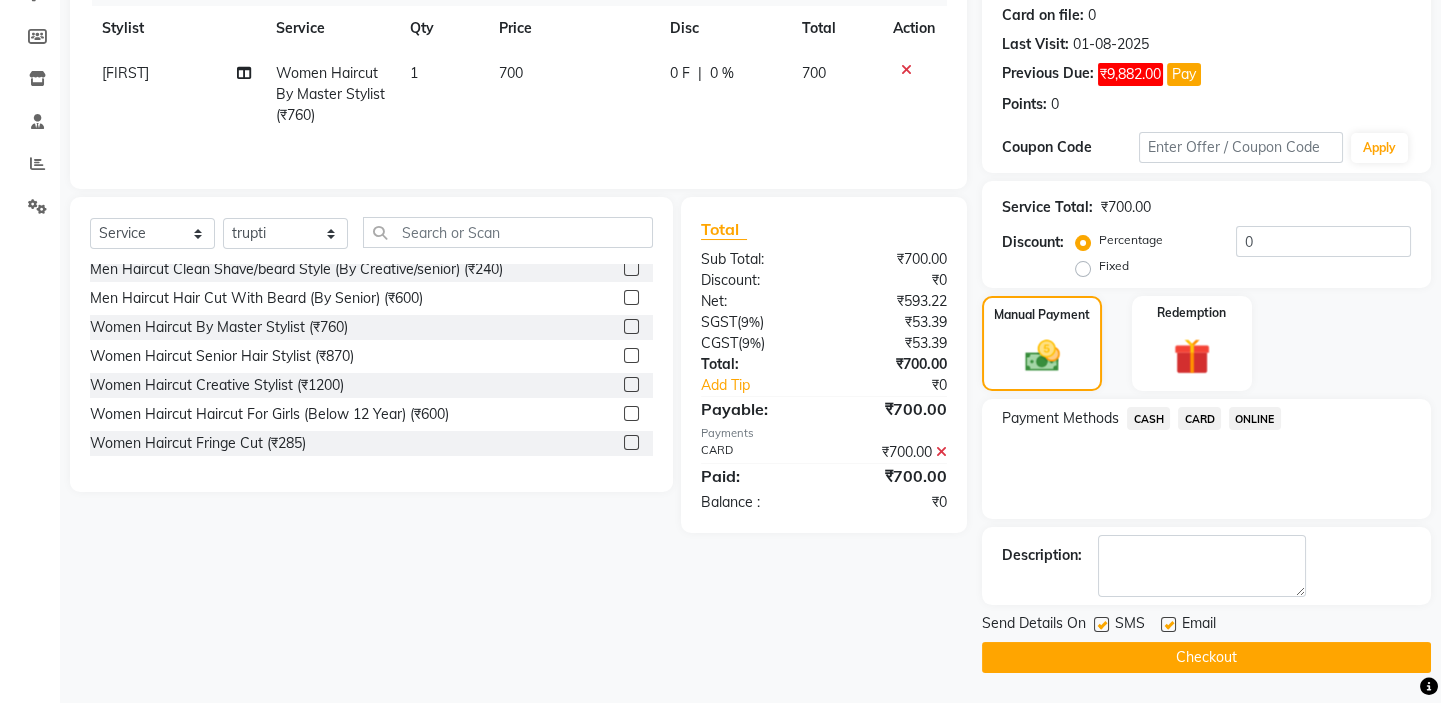 click on "Checkout" 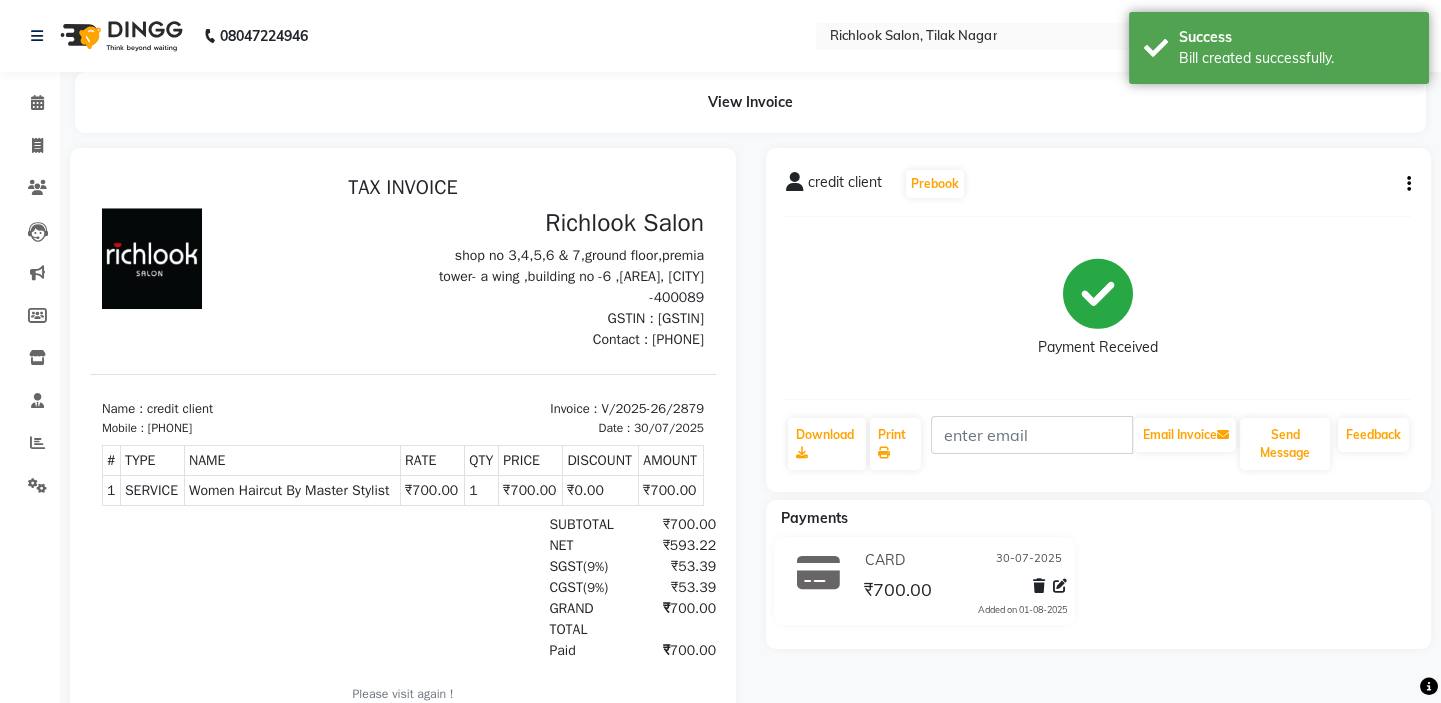 scroll, scrollTop: 0, scrollLeft: 0, axis: both 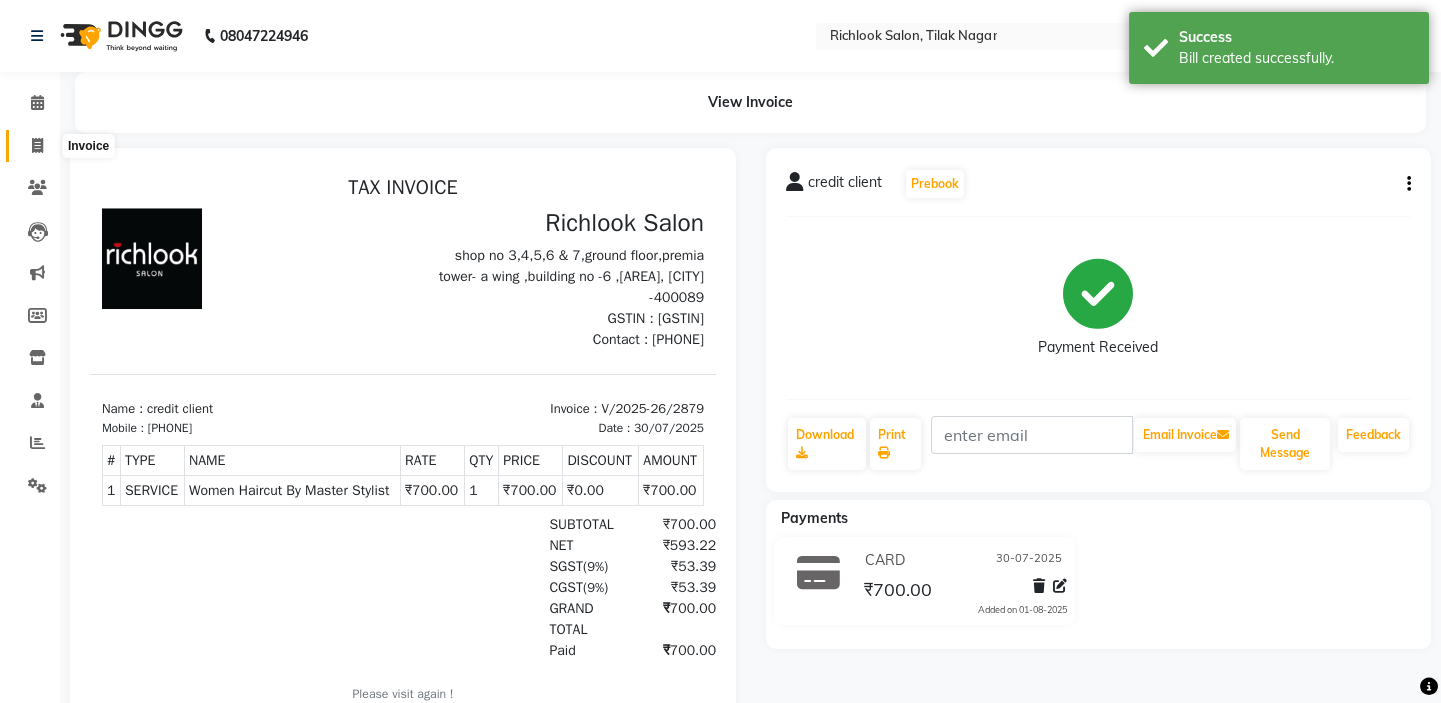 click 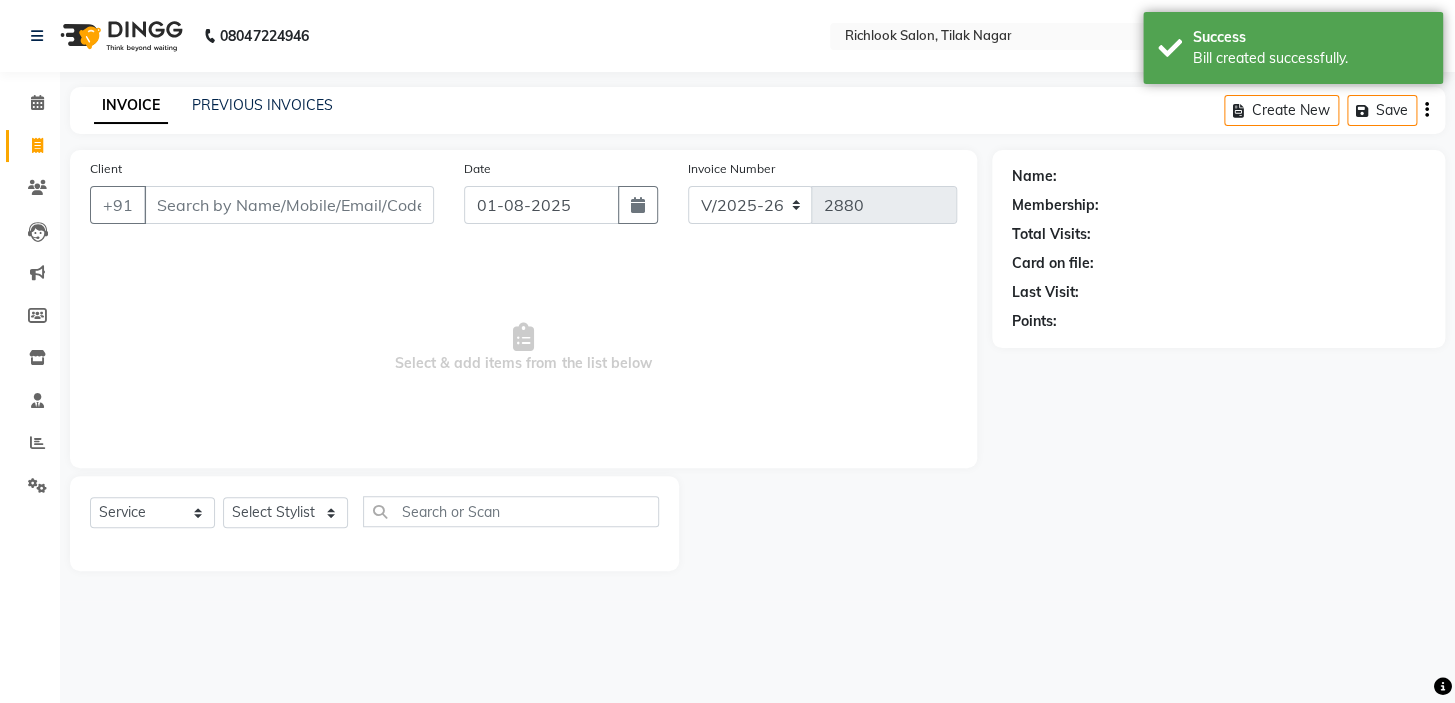click on "Client" at bounding box center [289, 205] 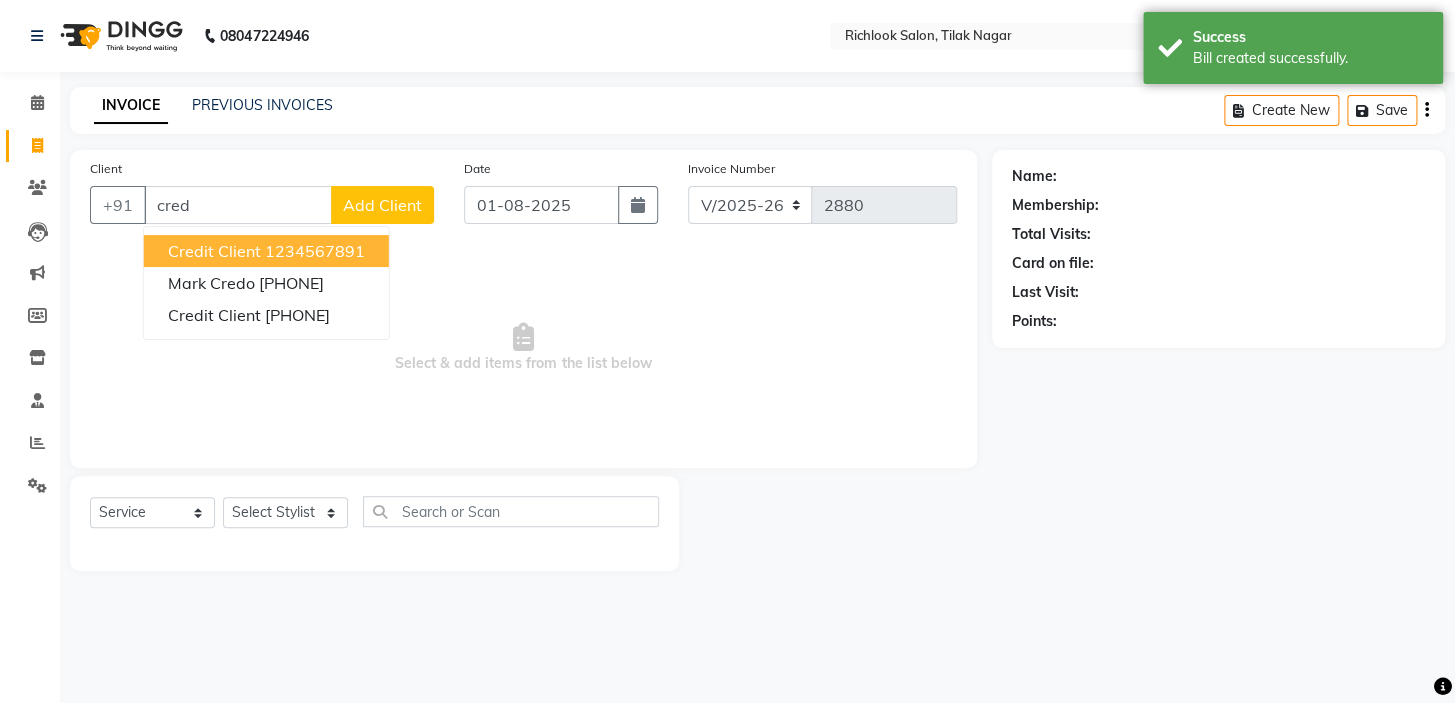 click on "1234567891" at bounding box center (315, 251) 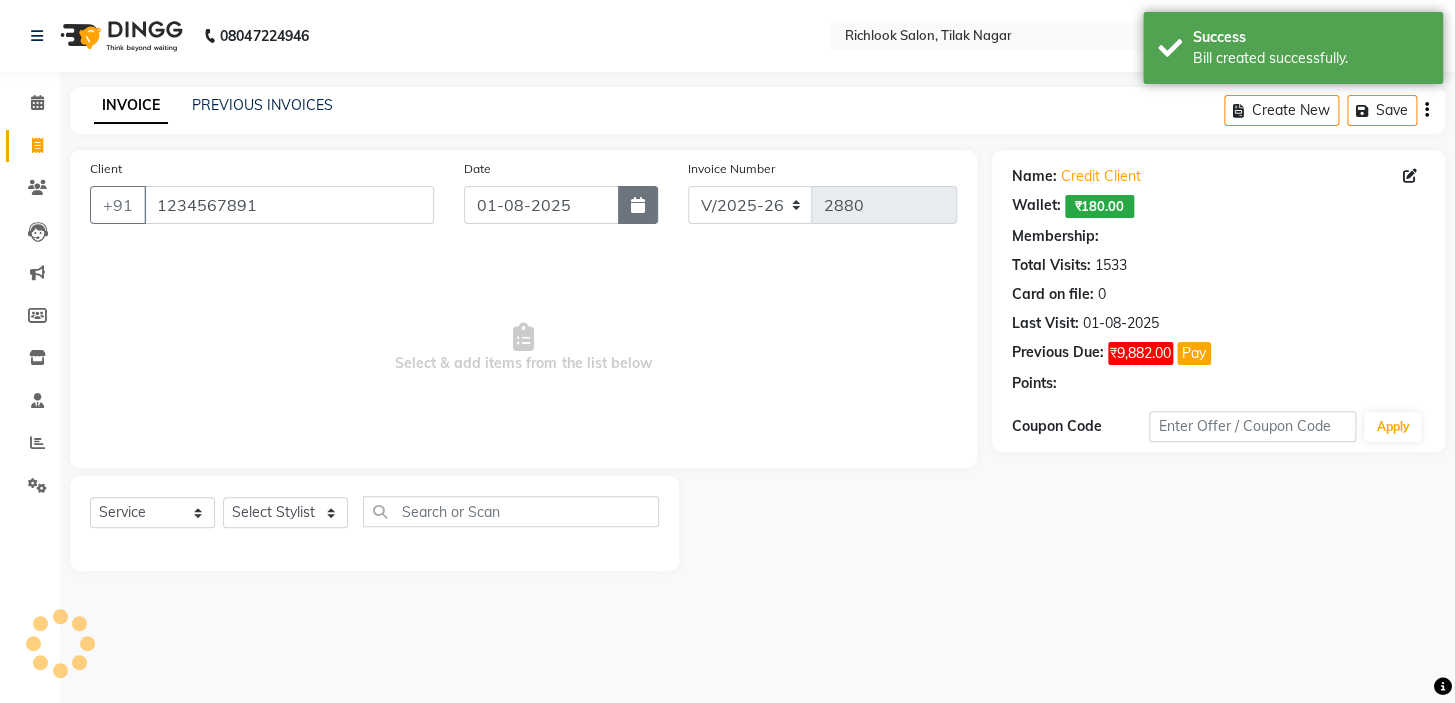 click 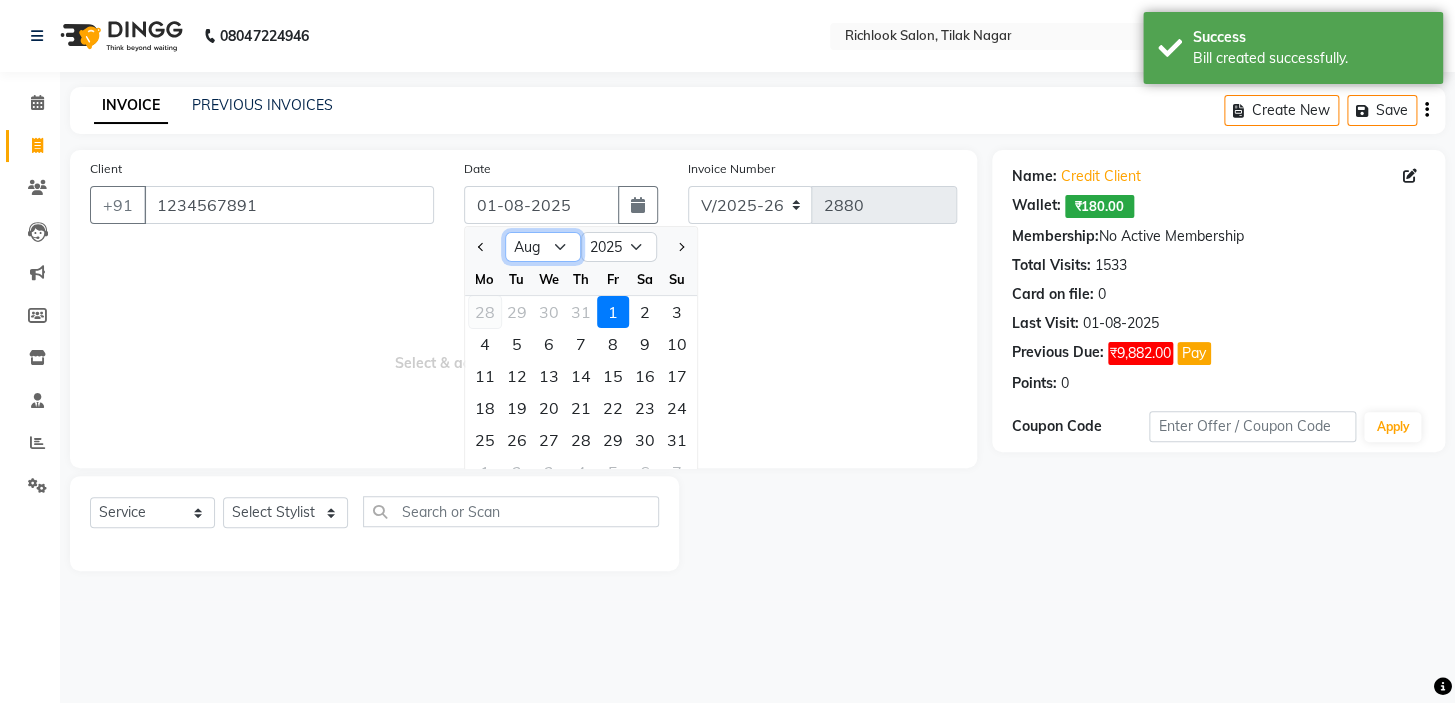 drag, startPoint x: 565, startPoint y: 253, endPoint x: 498, endPoint y: 300, distance: 81.84131 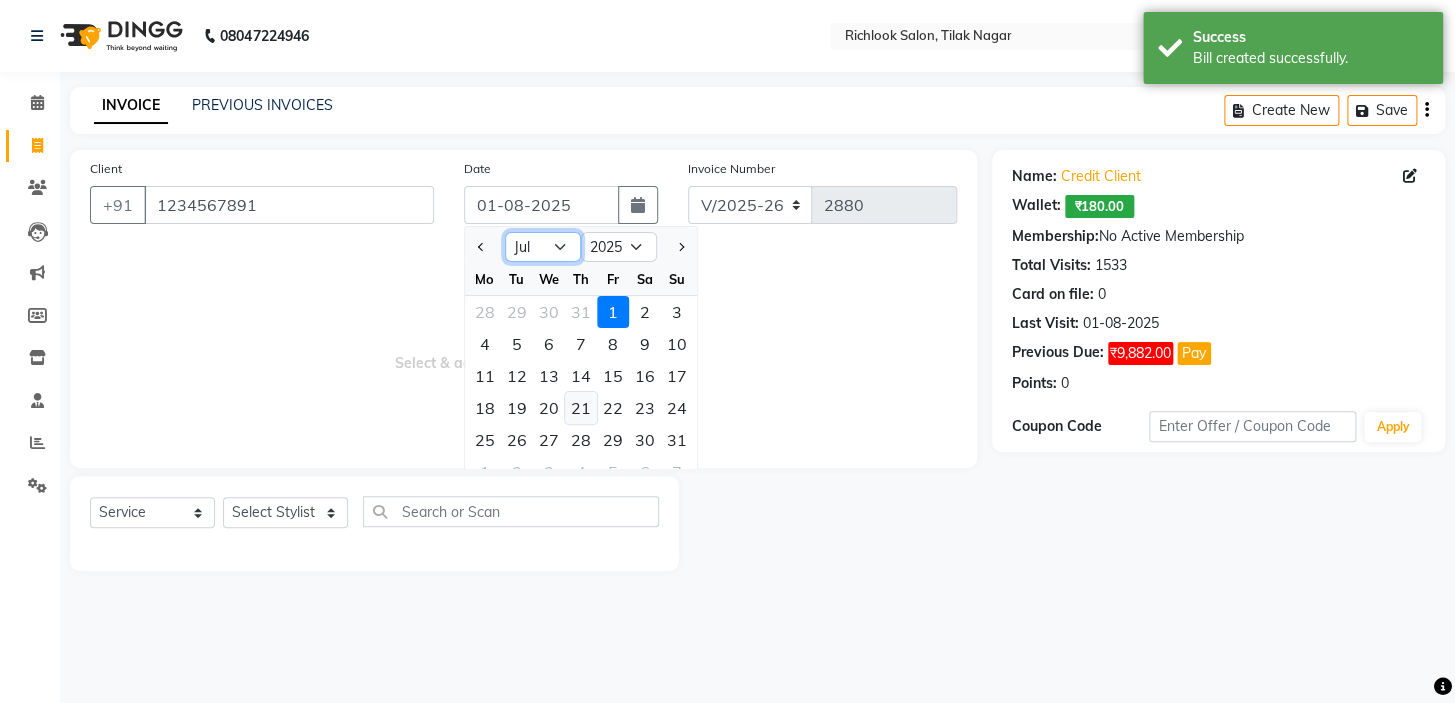 click on "Jan Feb Mar Apr May Jun Jul Aug Sep Oct Nov Dec" 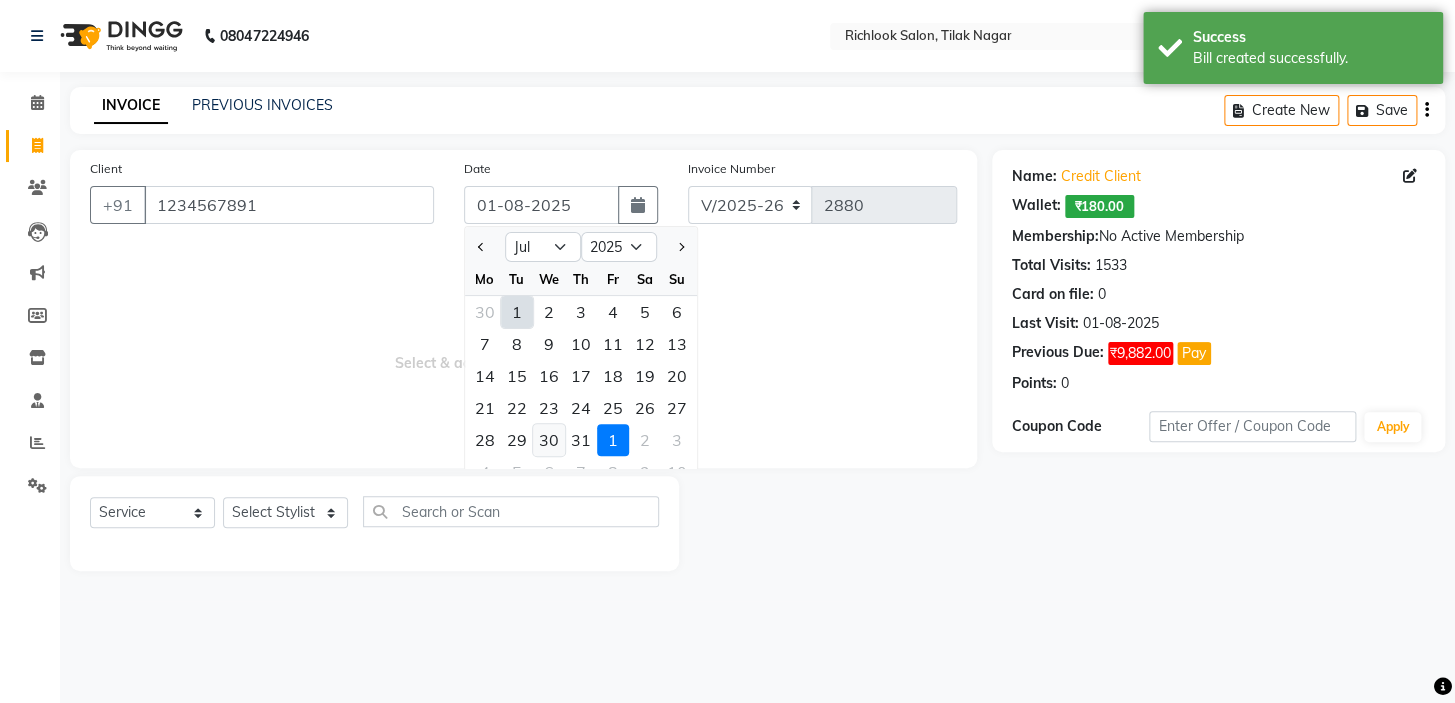 click on "30" 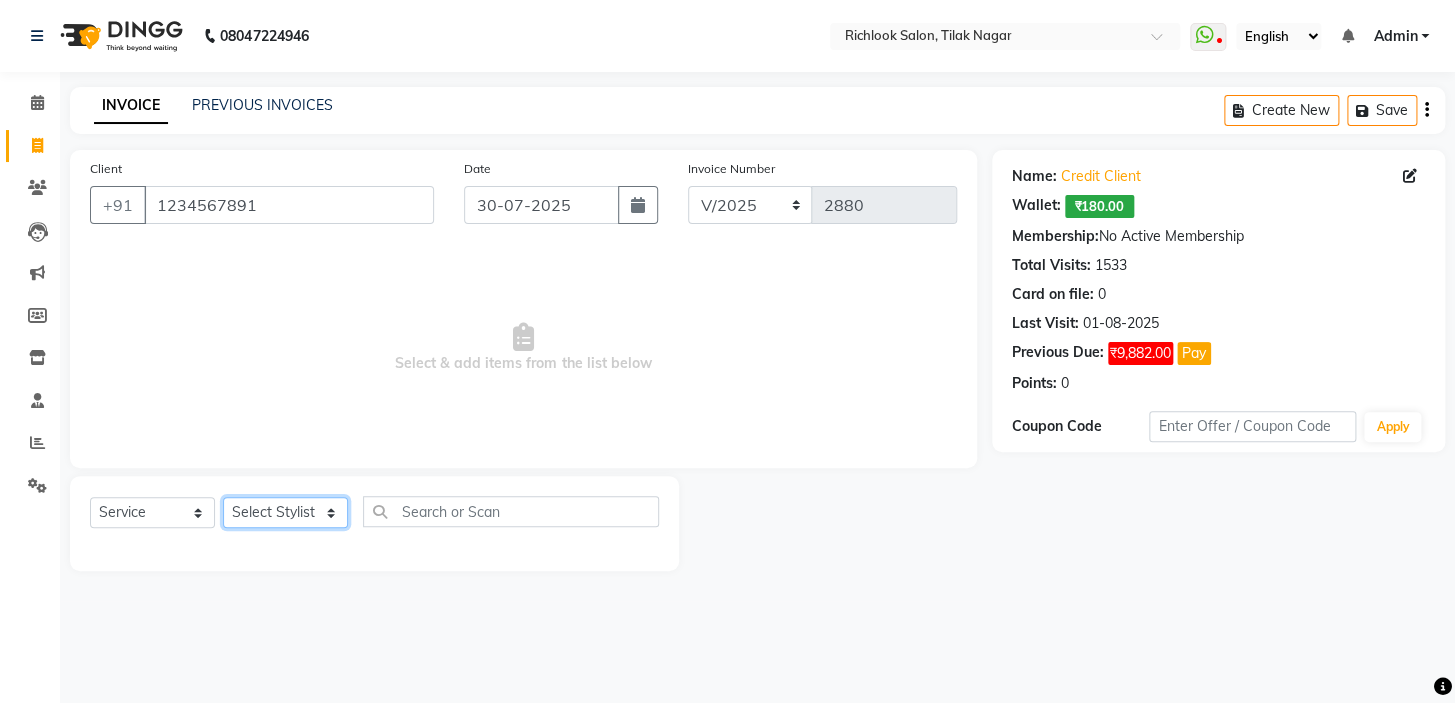 drag, startPoint x: 287, startPoint y: 520, endPoint x: 345, endPoint y: 521, distance: 58.00862 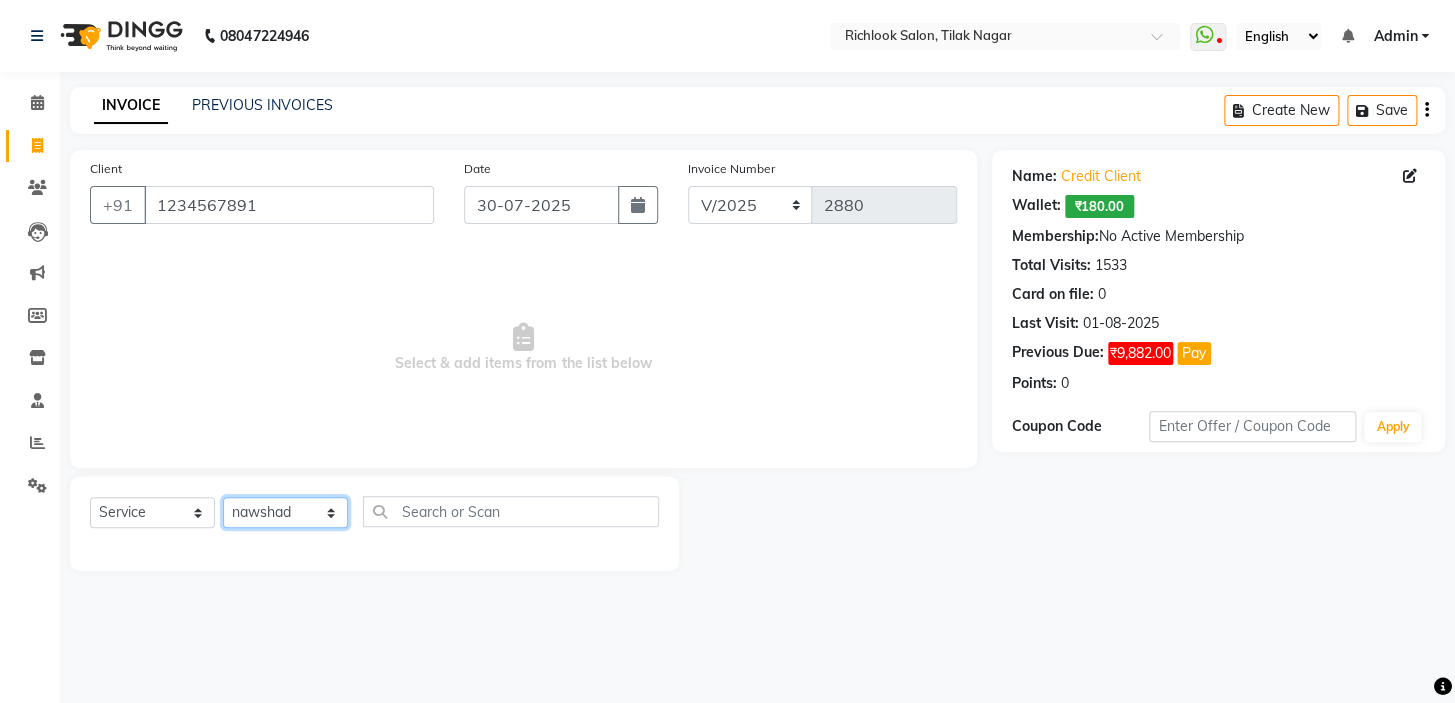 click on "Select Stylist [NAME] [NAME] [NAME] [NAME] [NAME]  [NAME] [NAME]   [NAME] [NAME]   [NAME]" 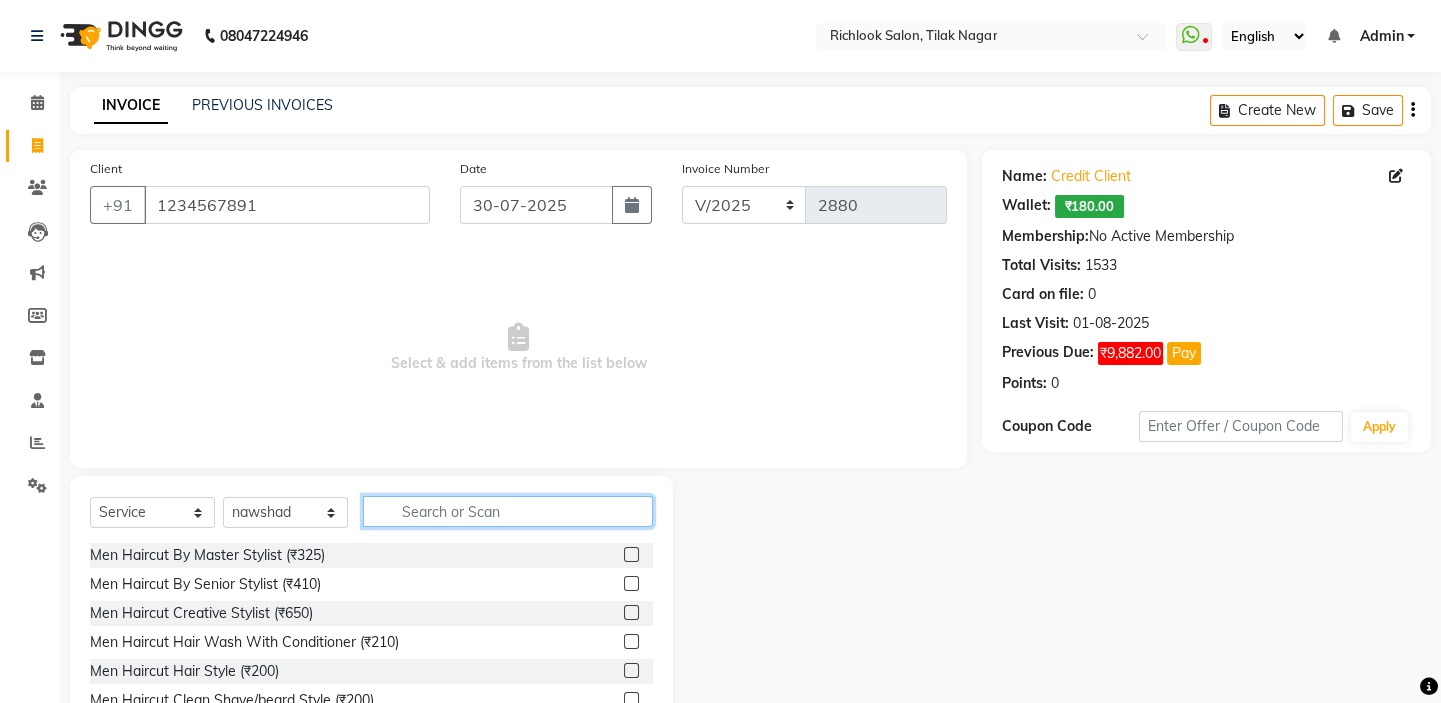 click 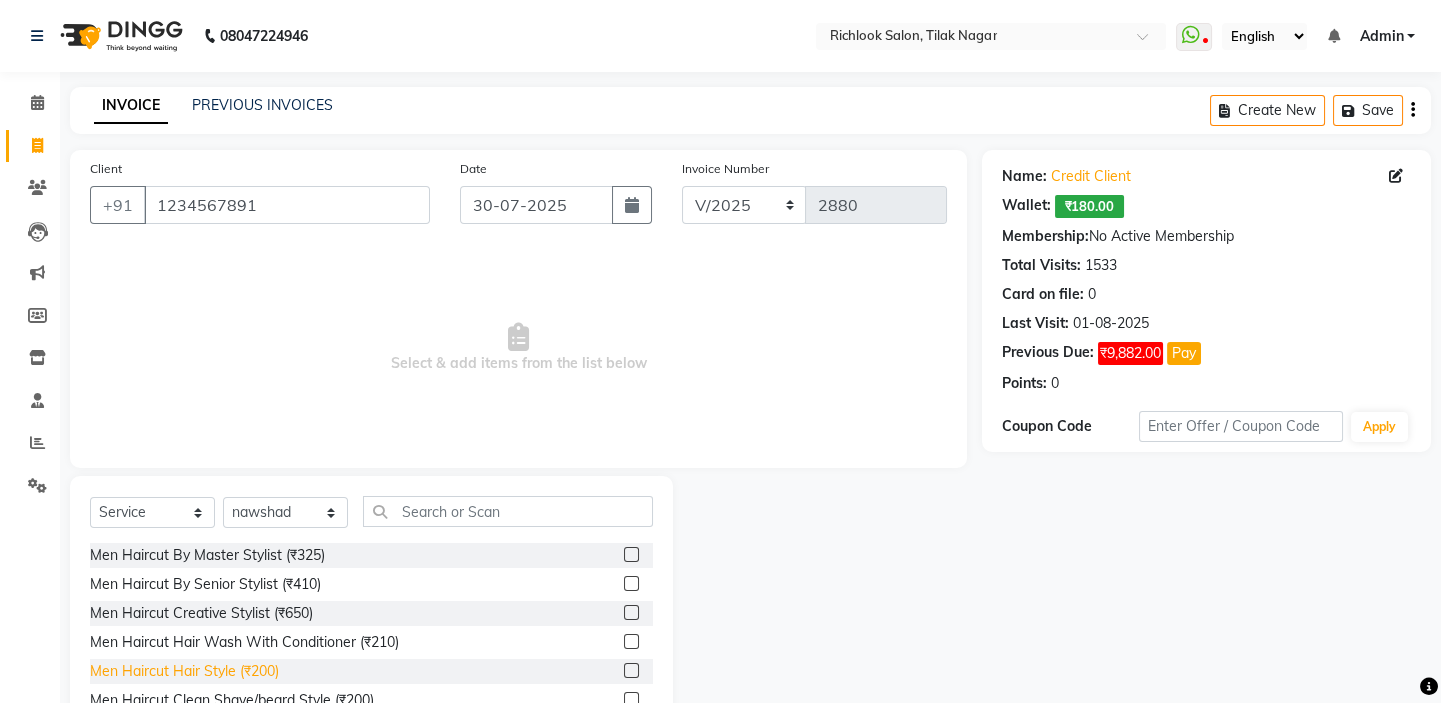 click on "Men Haircut Hair Style (₹200)" 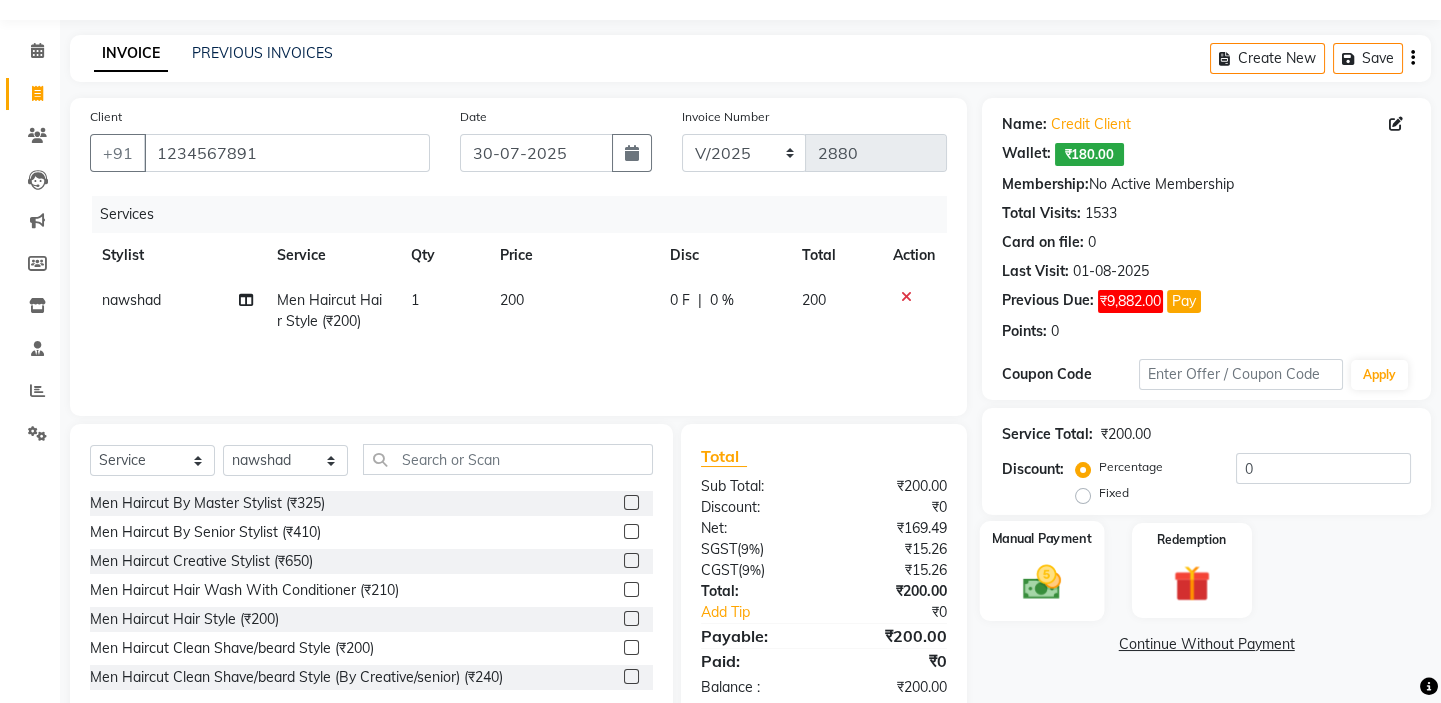 scroll, scrollTop: 99, scrollLeft: 0, axis: vertical 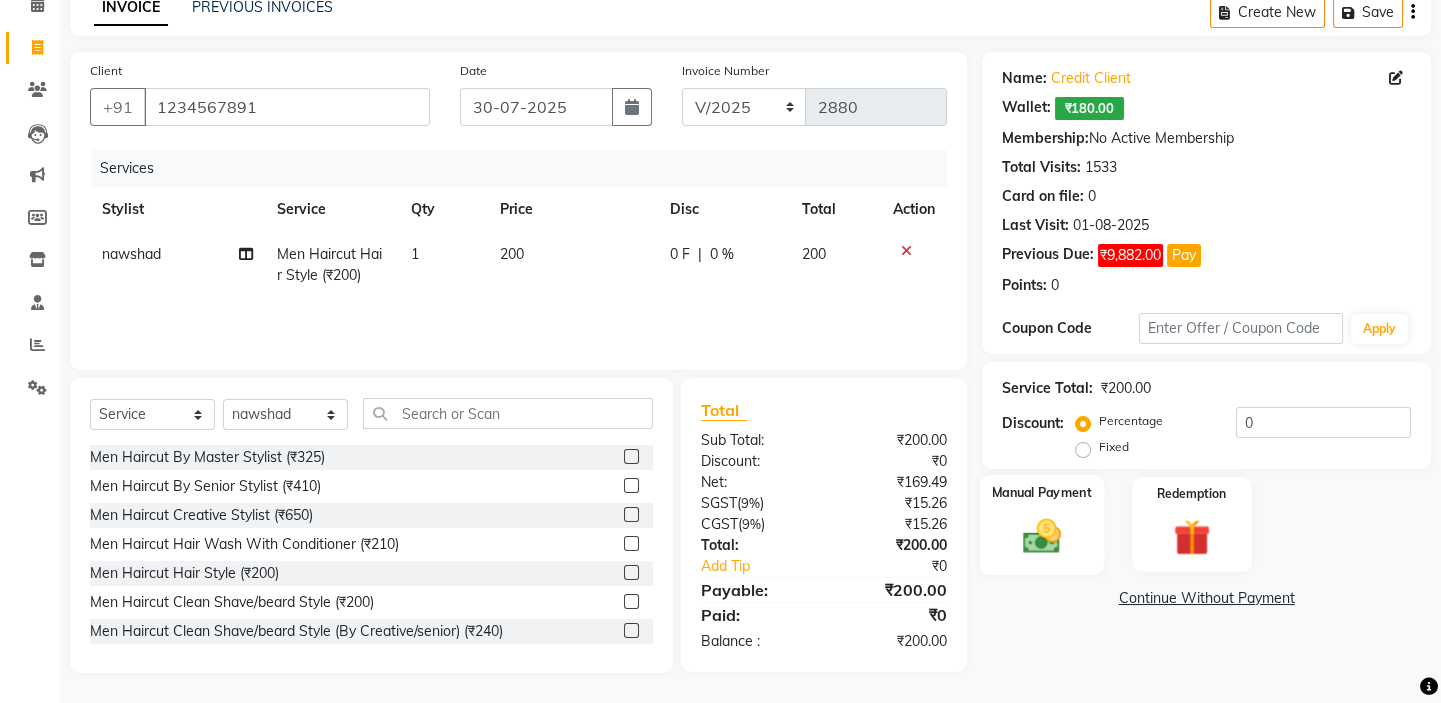click 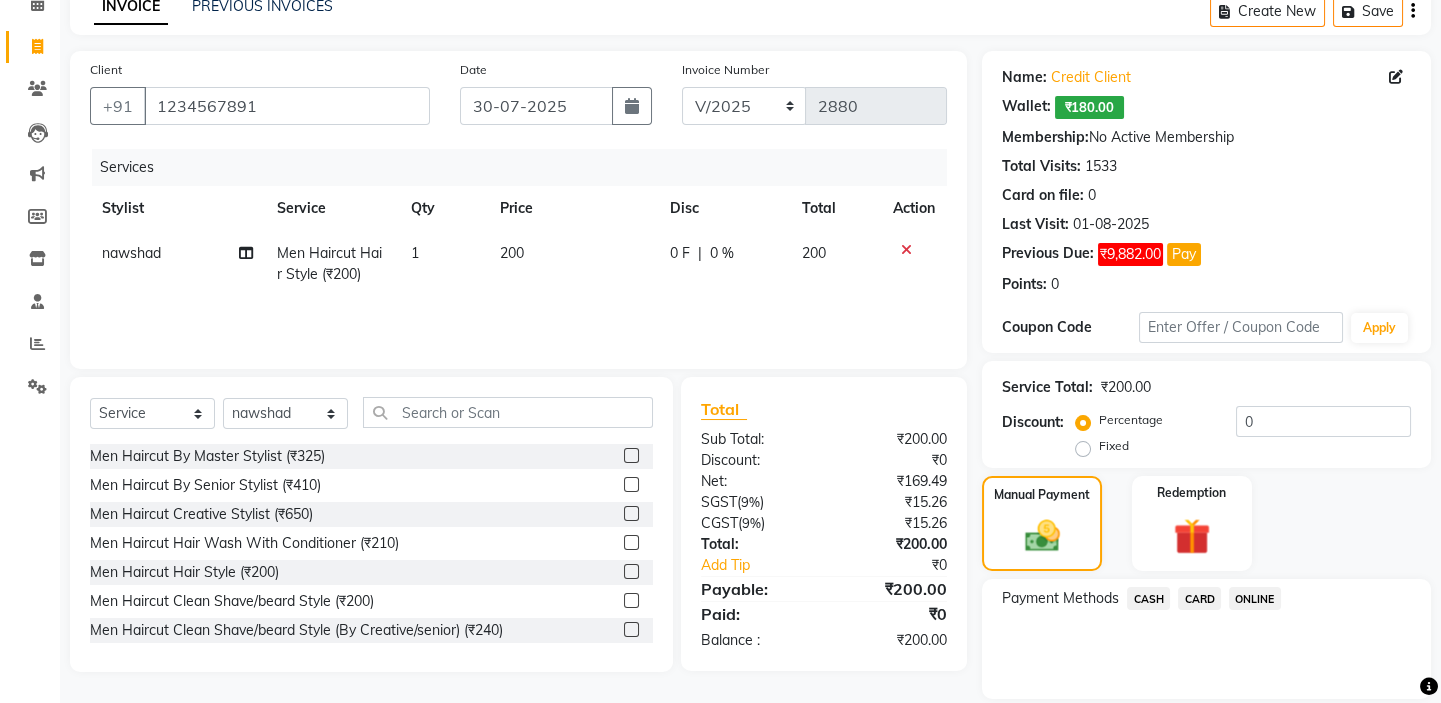 drag, startPoint x: 1240, startPoint y: 593, endPoint x: 1208, endPoint y: 598, distance: 32.38827 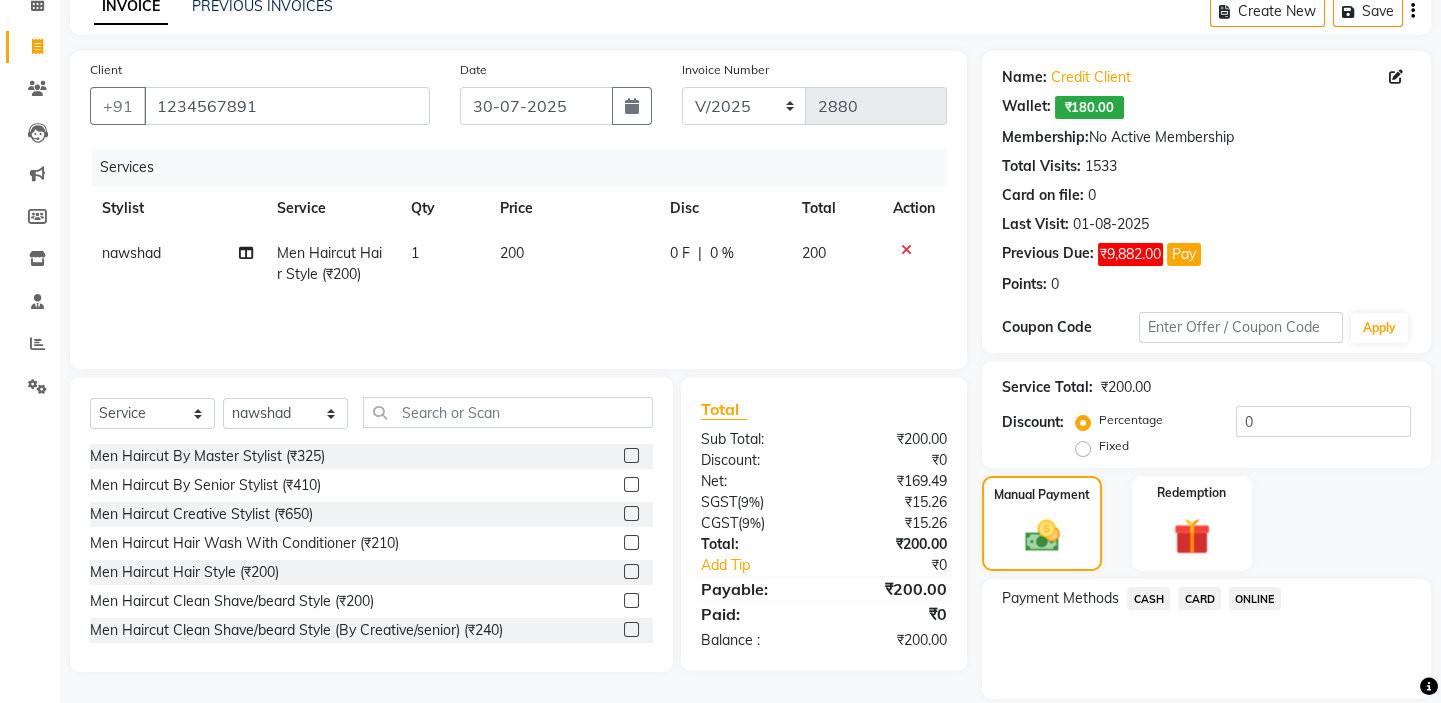 click on "ONLINE" 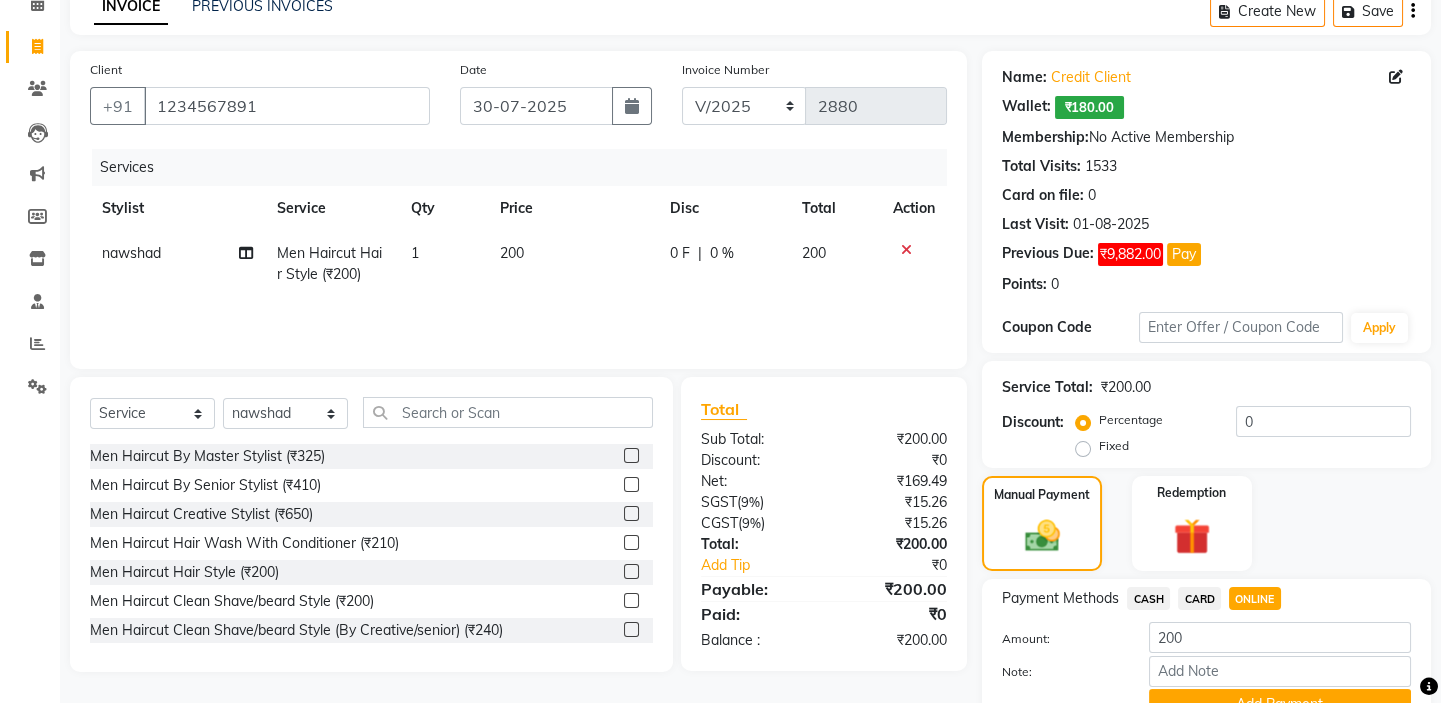 click on "CARD" 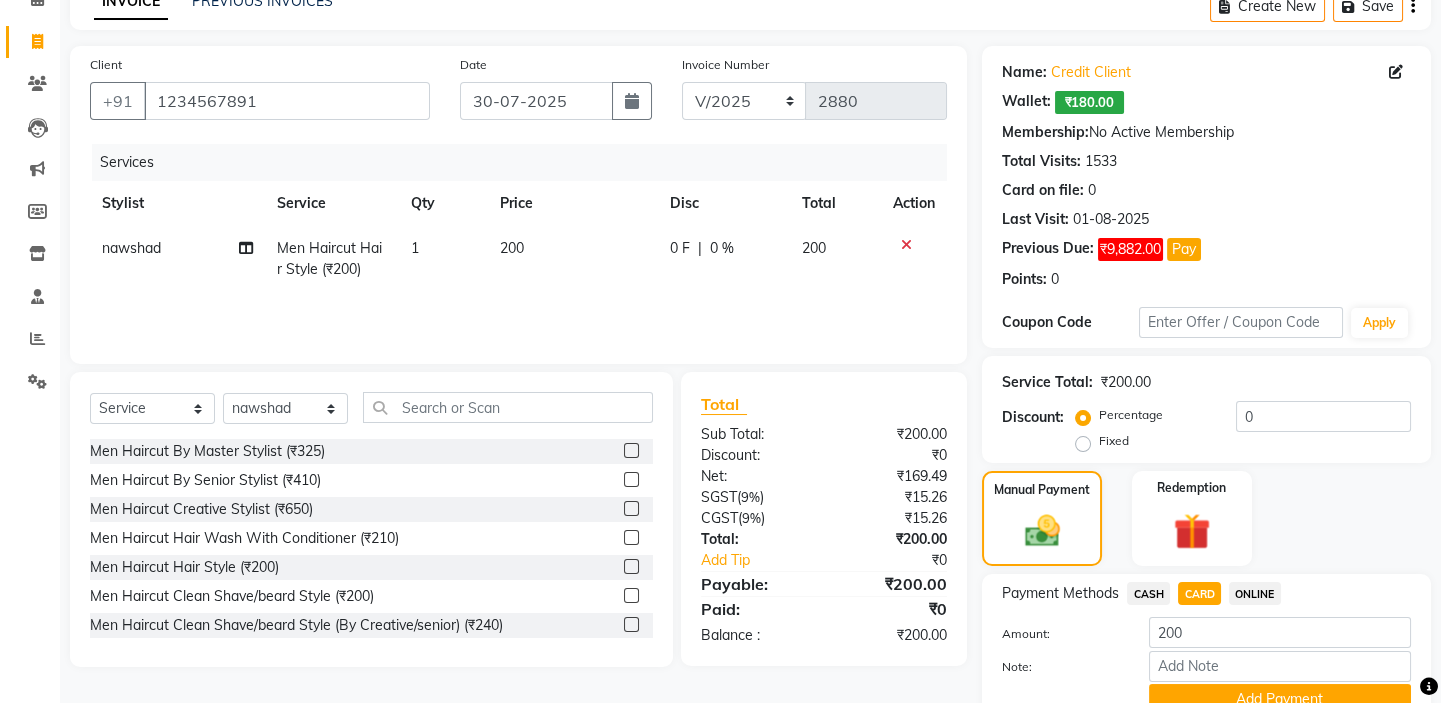 scroll, scrollTop: 195, scrollLeft: 0, axis: vertical 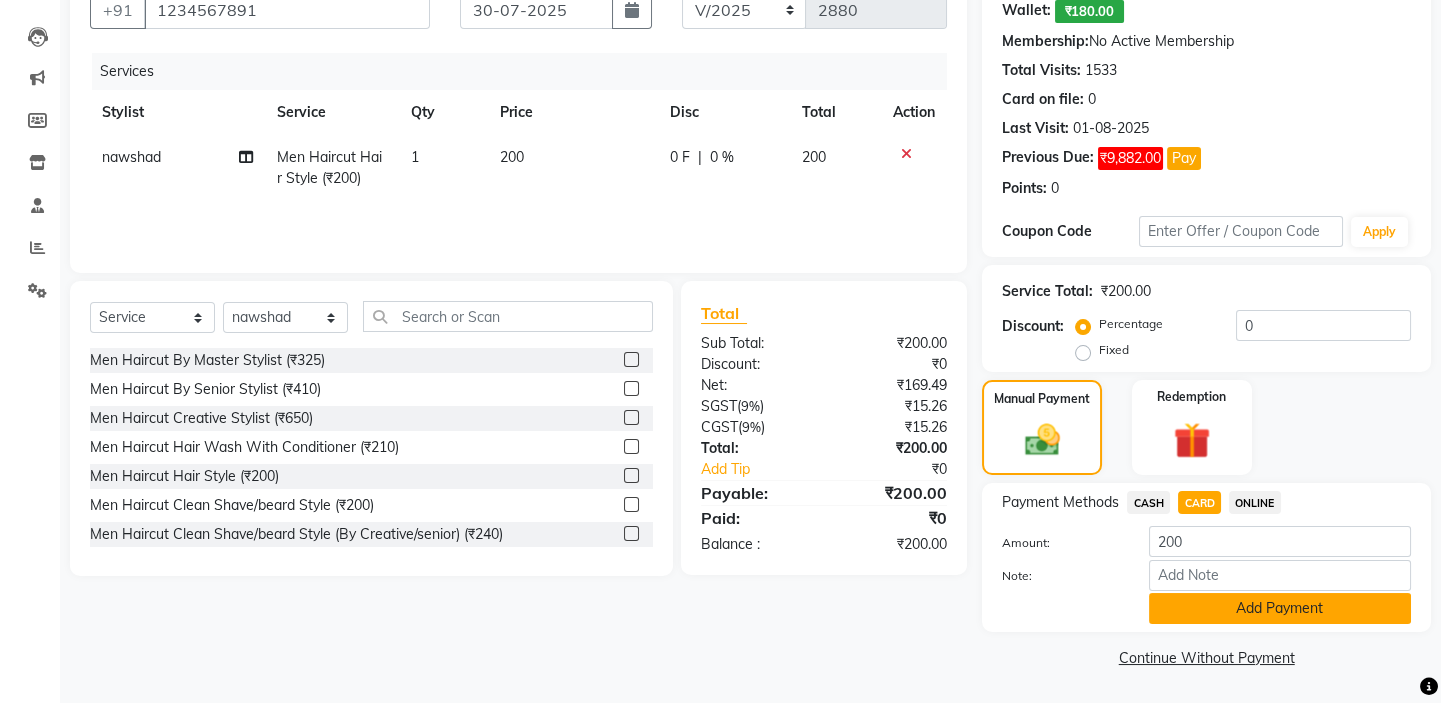 click on "Add Payment" 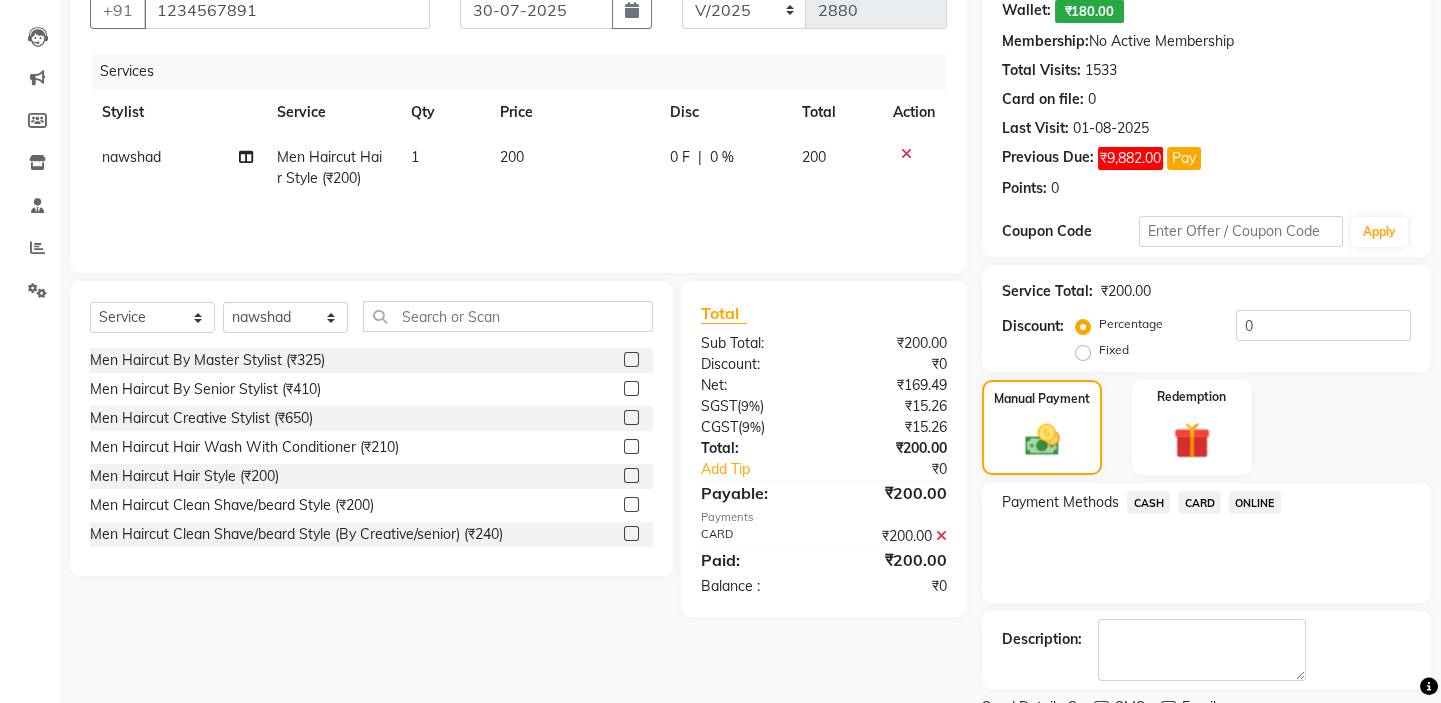 scroll, scrollTop: 279, scrollLeft: 0, axis: vertical 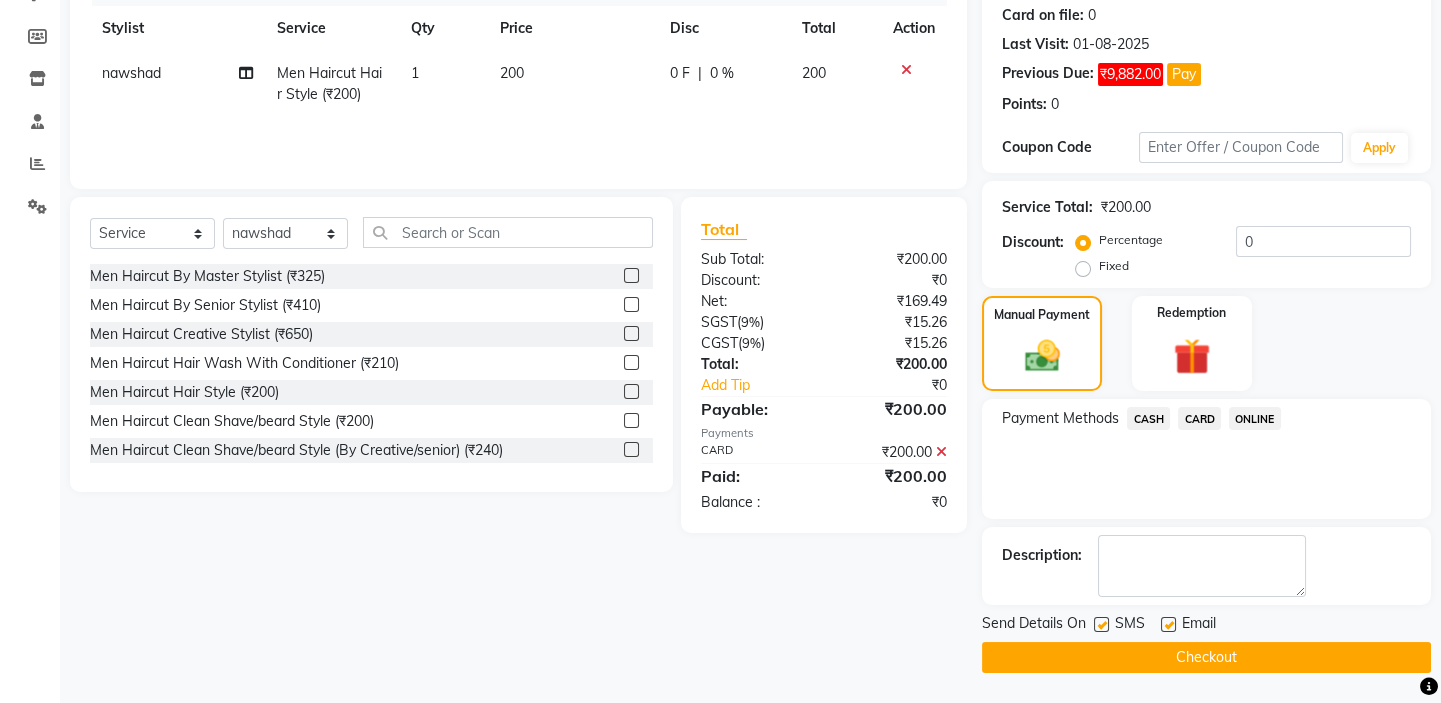 click on "Checkout" 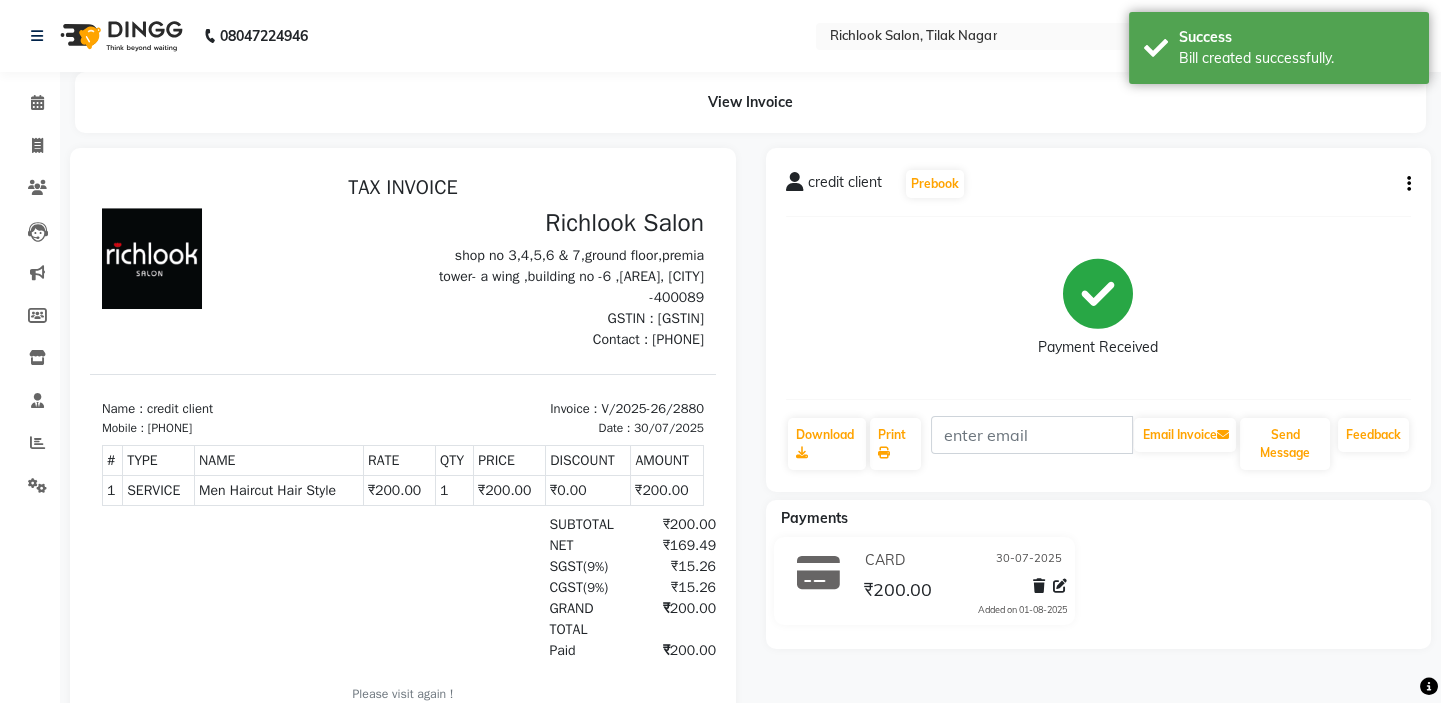 scroll, scrollTop: 0, scrollLeft: 0, axis: both 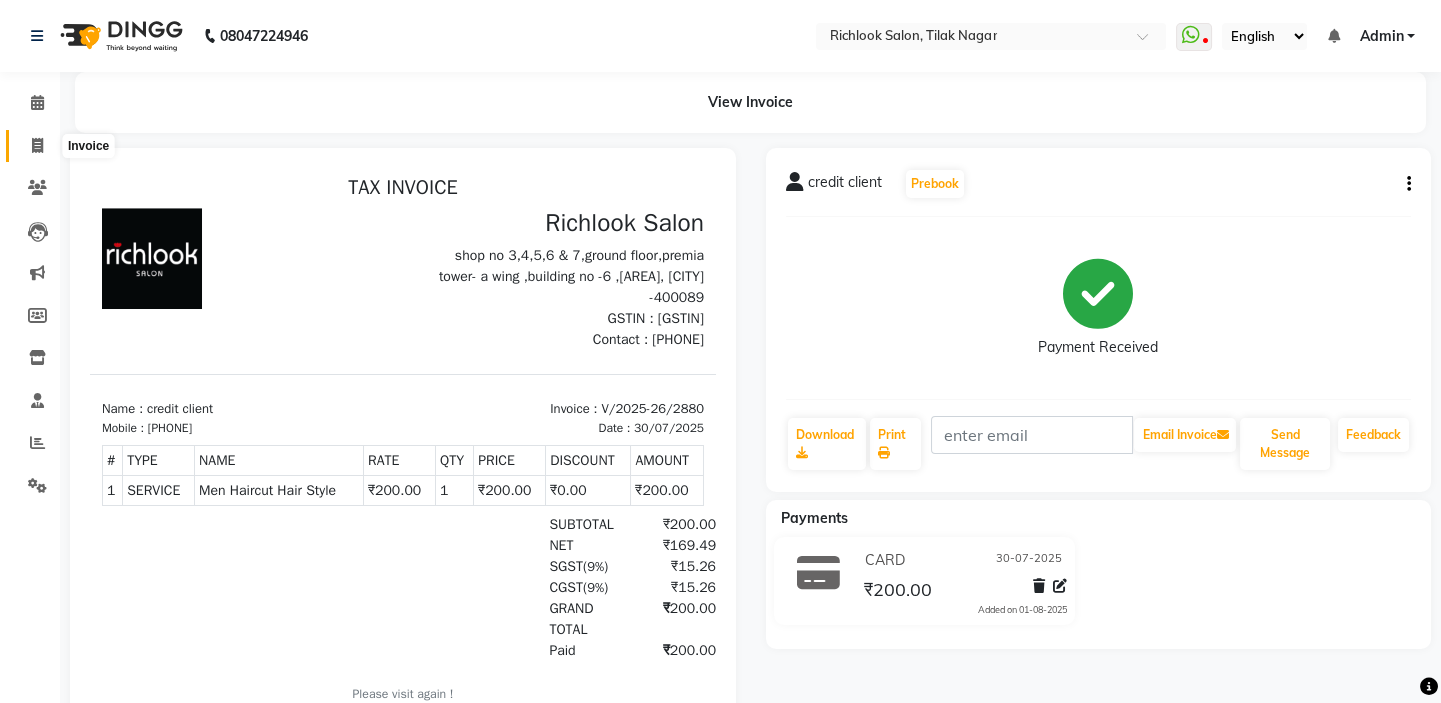 click 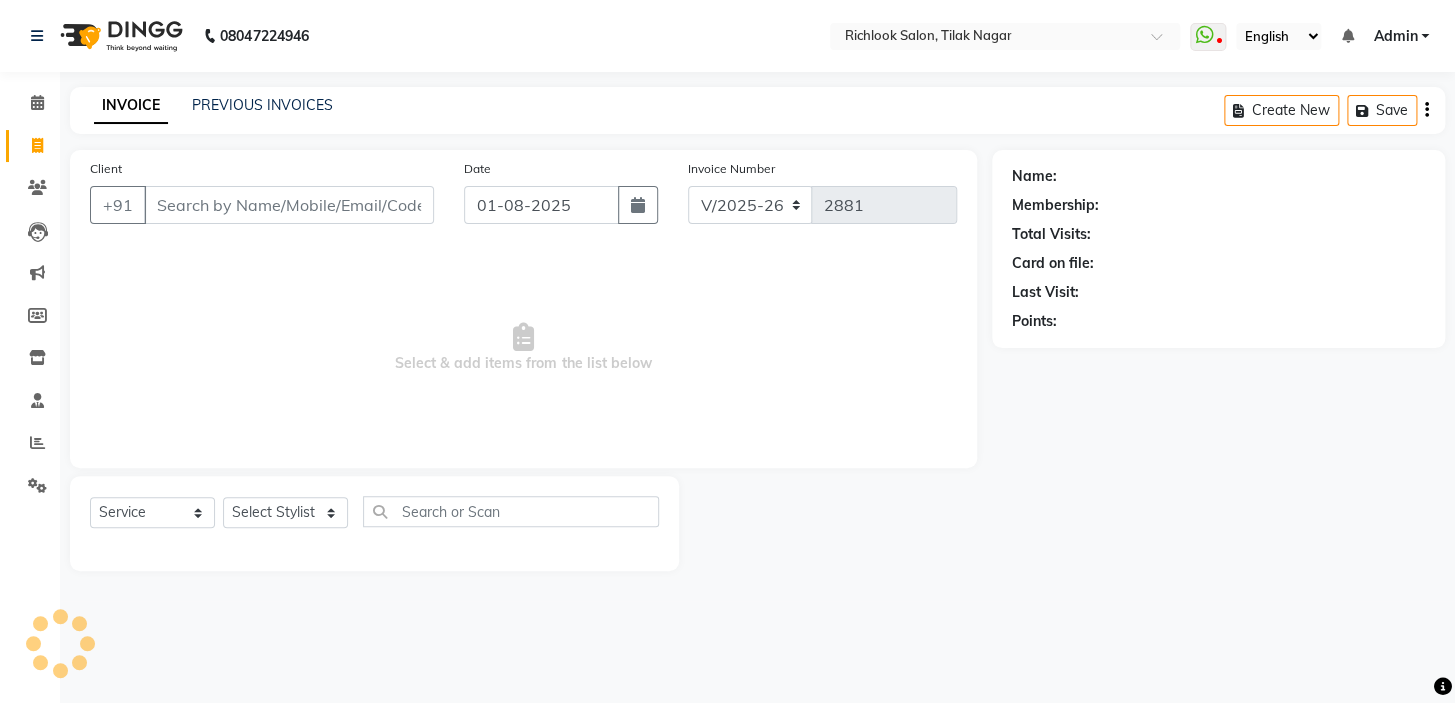 click on "Client" at bounding box center (289, 205) 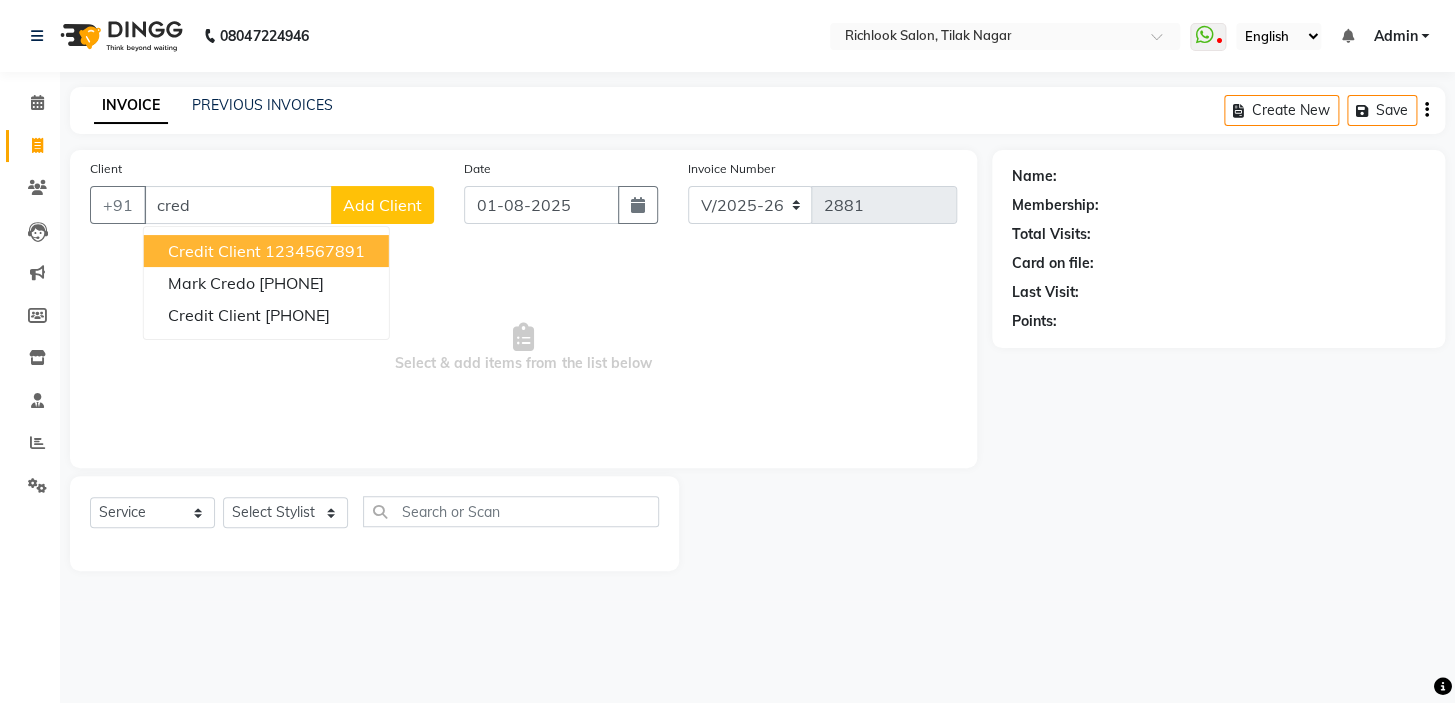 click on "credit client" at bounding box center (214, 251) 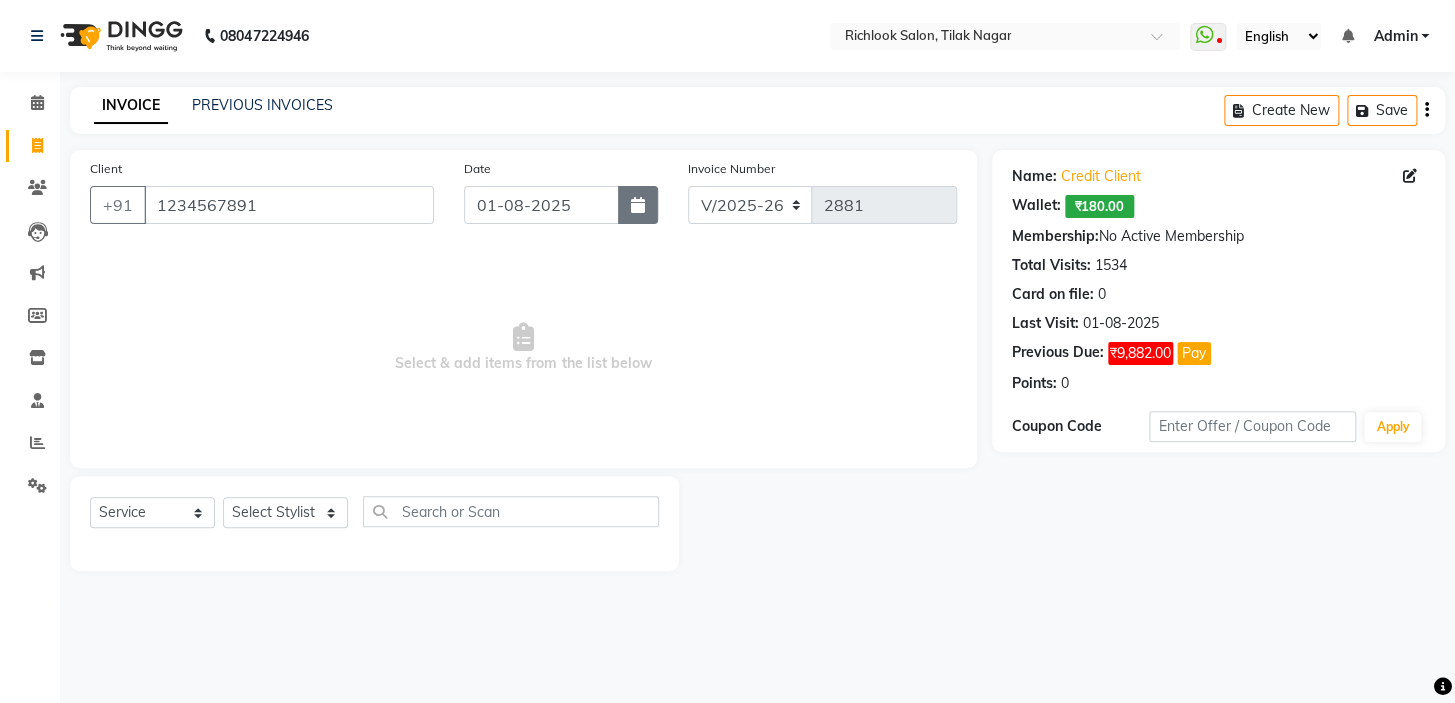 click 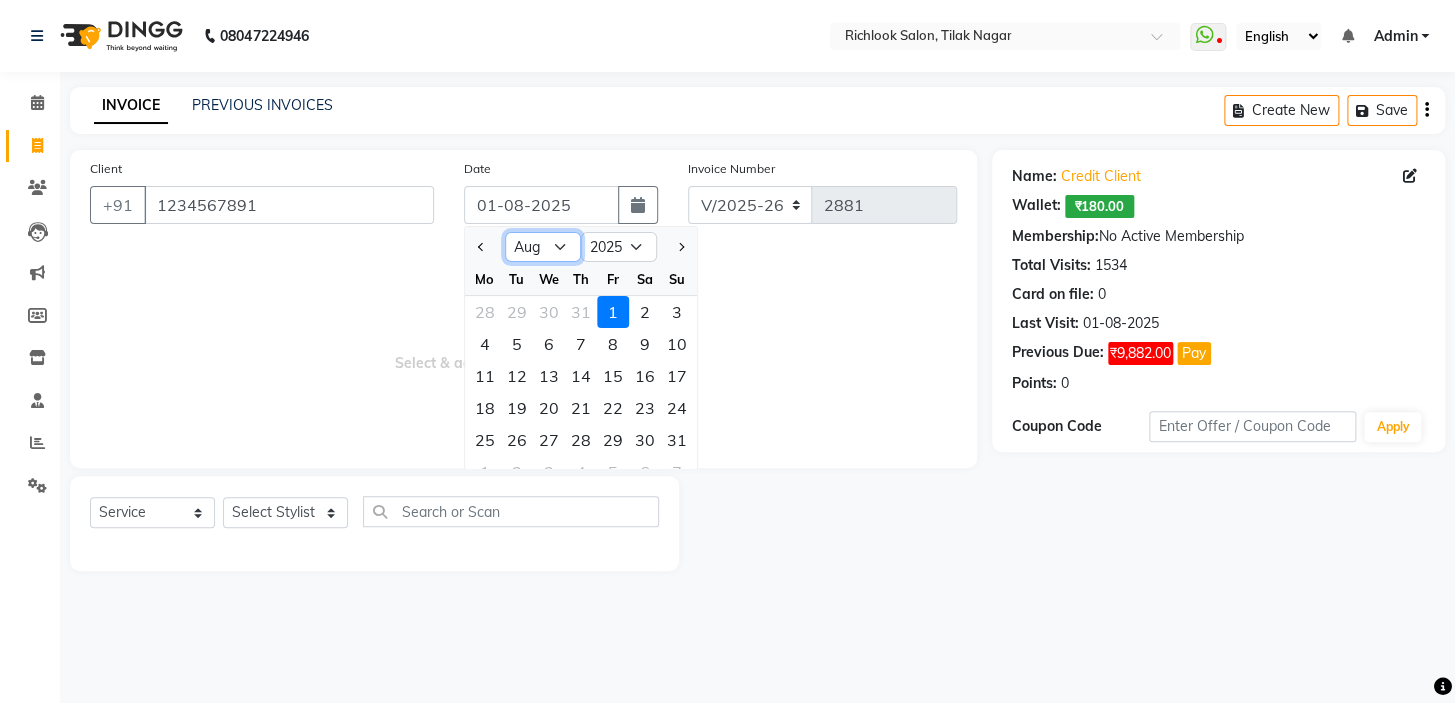 click on "Jan Feb Mar Apr May Jun Jul Aug Sep Oct Nov Dec" 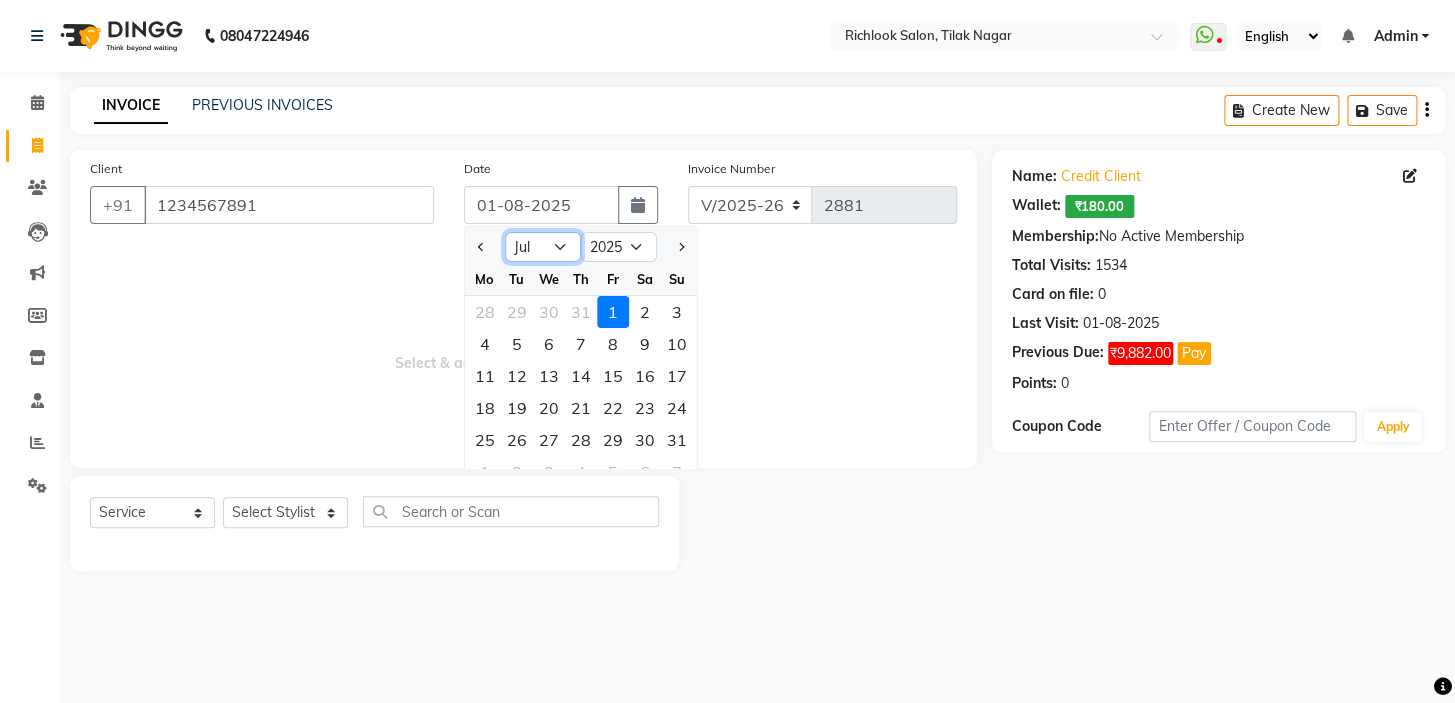 click on "Jan Feb Mar Apr May Jun Jul Aug Sep Oct Nov Dec" 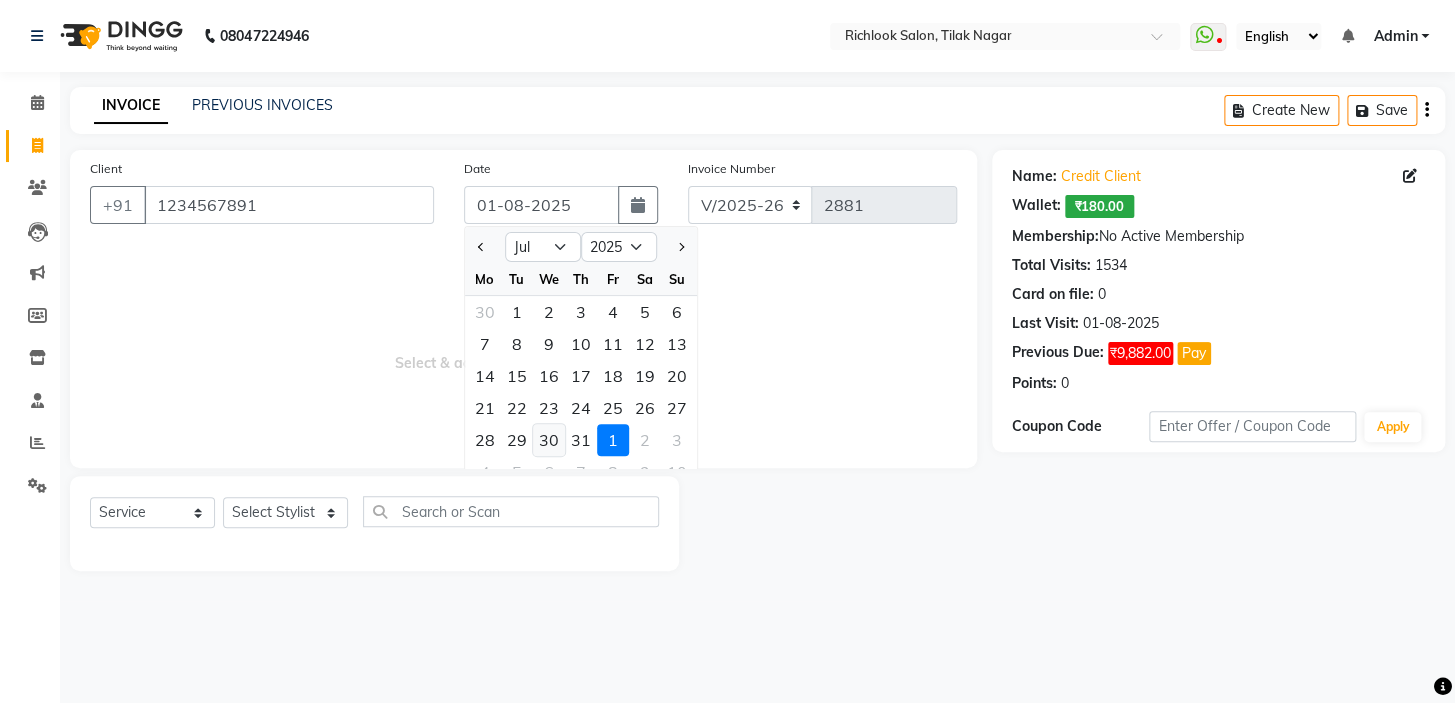 click on "30" 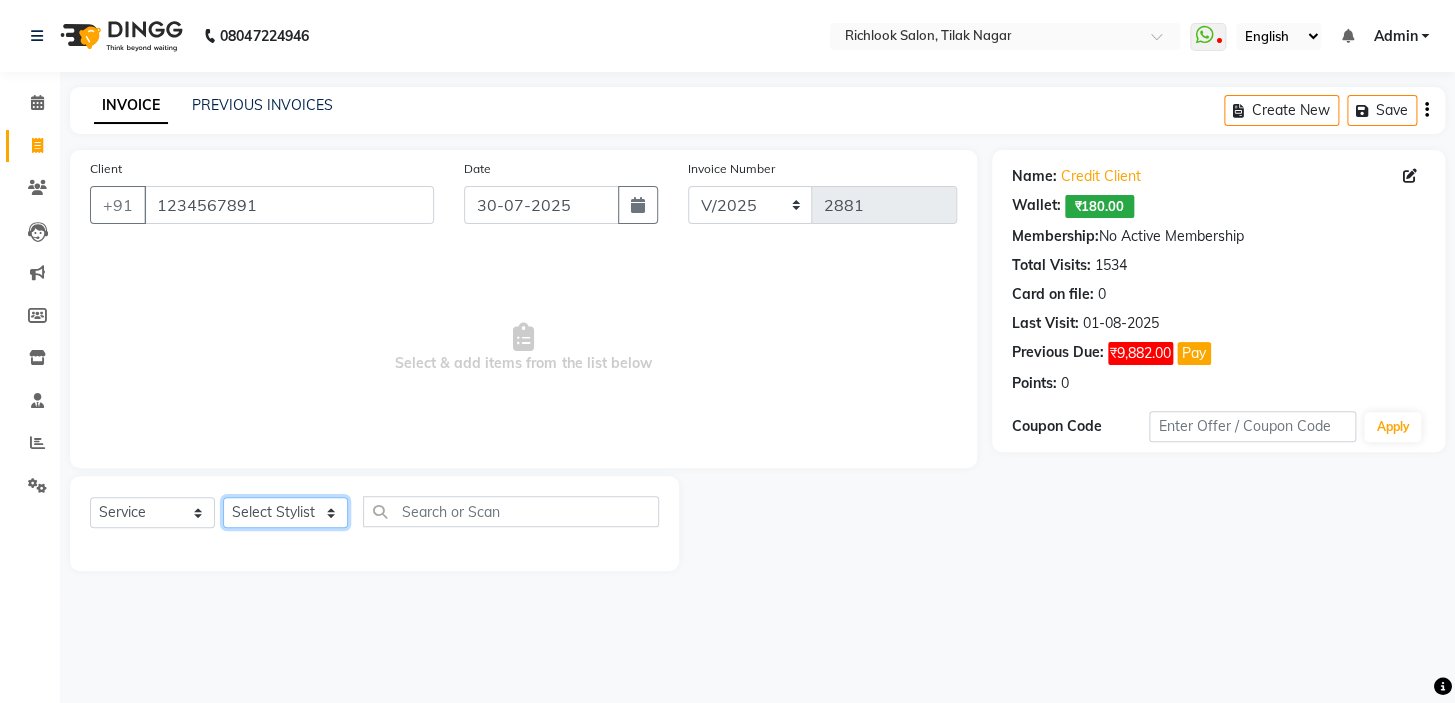 drag, startPoint x: 252, startPoint y: 514, endPoint x: 397, endPoint y: 518, distance: 145.05516 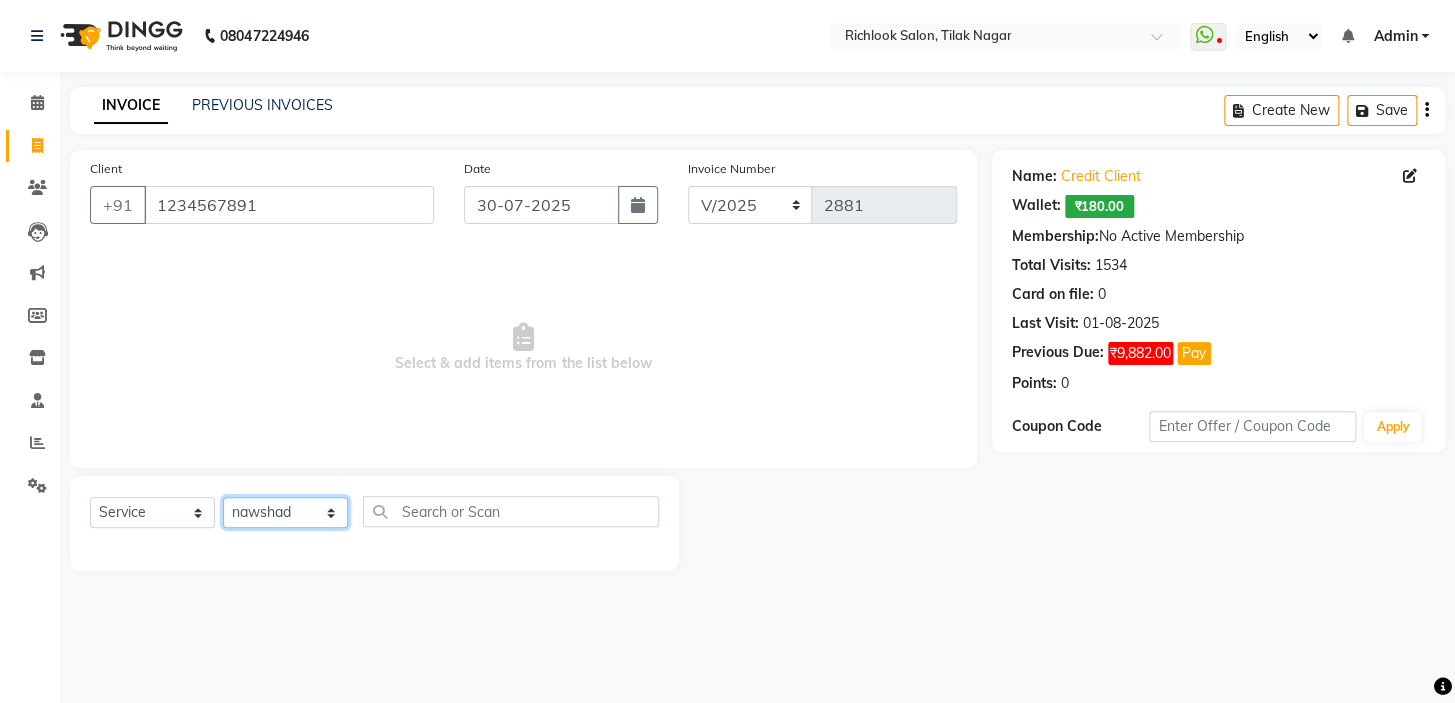 click on "Select Stylist [NAME] [NAME] [NAME] [NAME] [NAME]  [NAME] [NAME]   [NAME] [NAME]   [NAME]" 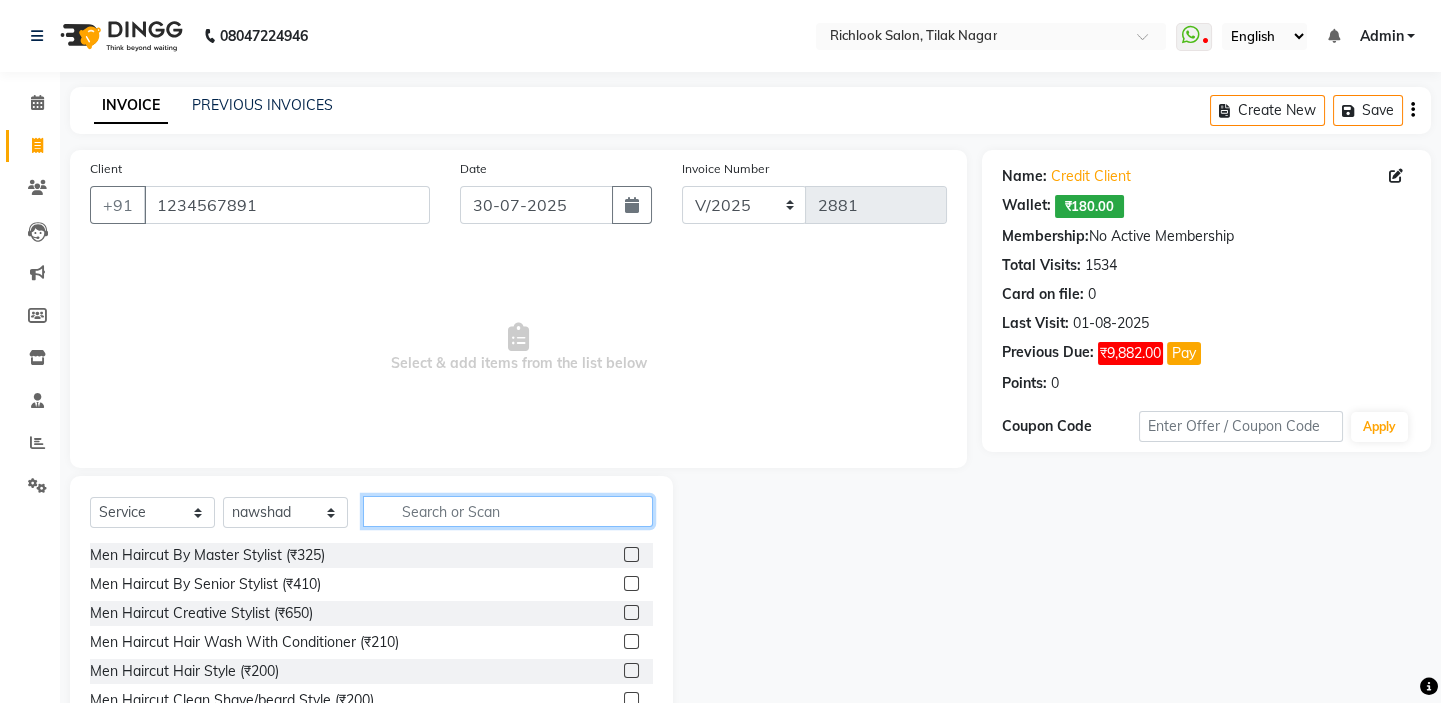 click 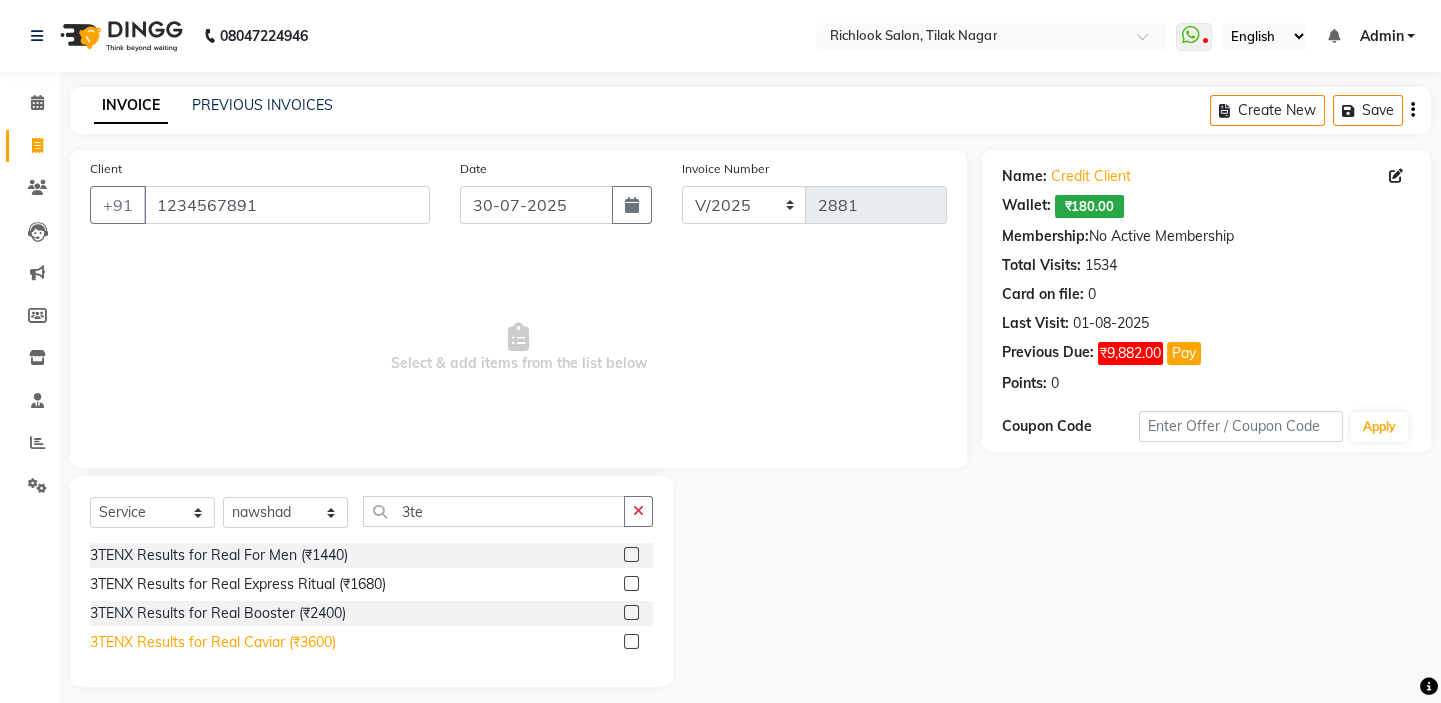 click on "3TENX Results for Real Caviar (₹3600)" 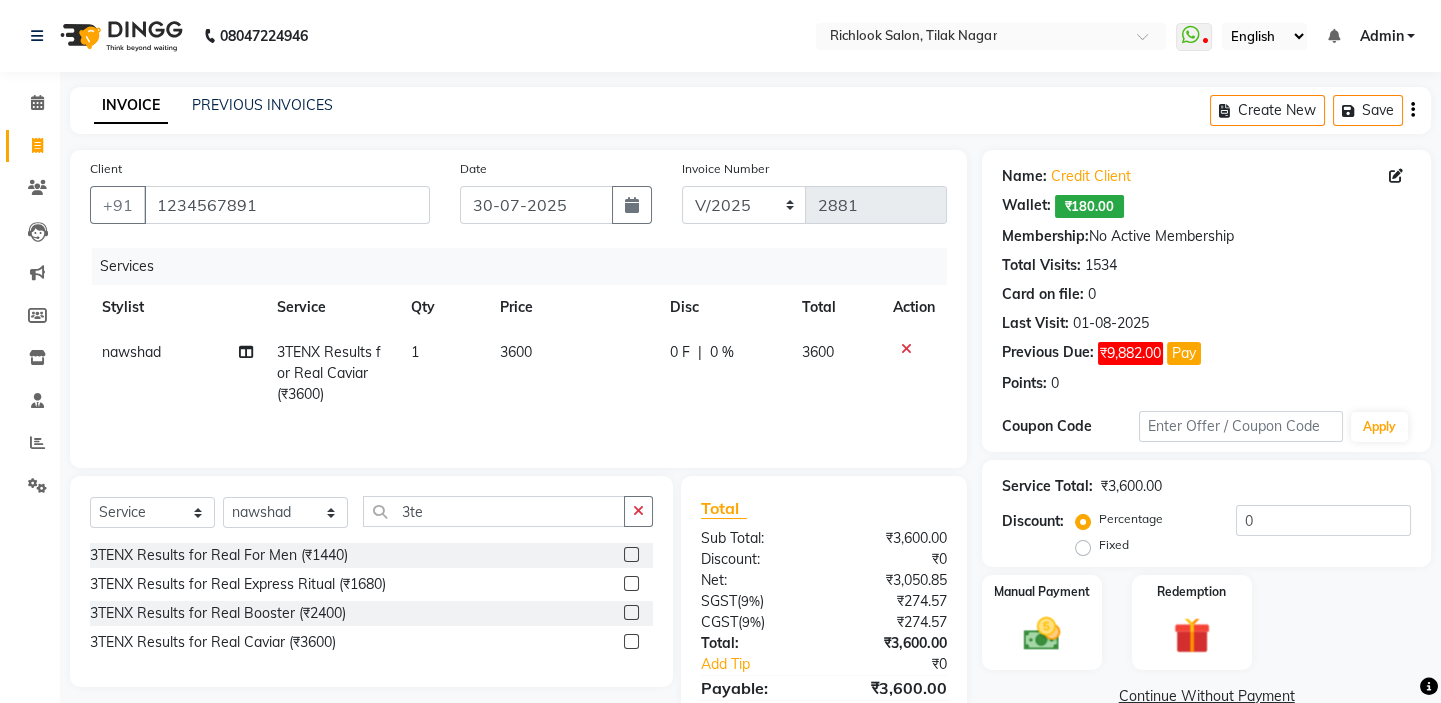 click on "3600" 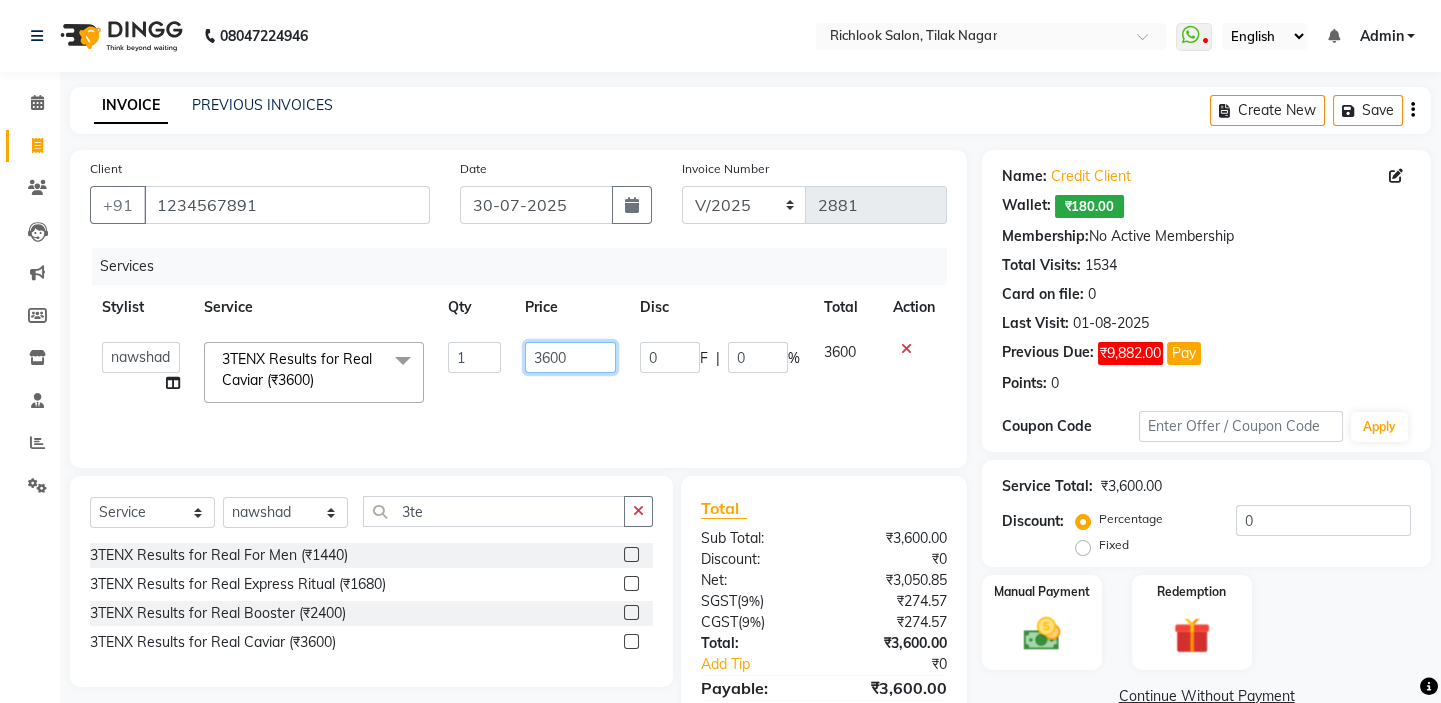 drag, startPoint x: 561, startPoint y: 340, endPoint x: 0, endPoint y: 279, distance: 564.30664 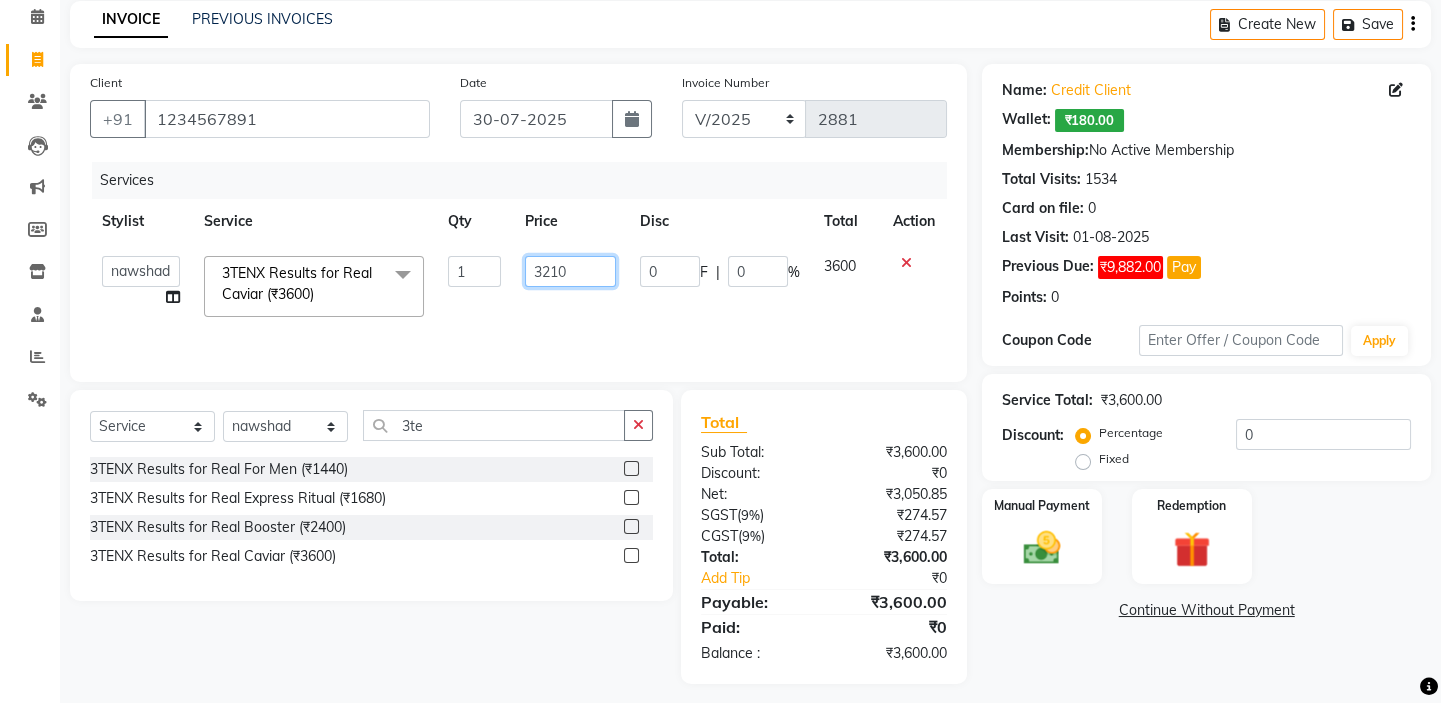 scroll, scrollTop: 98, scrollLeft: 0, axis: vertical 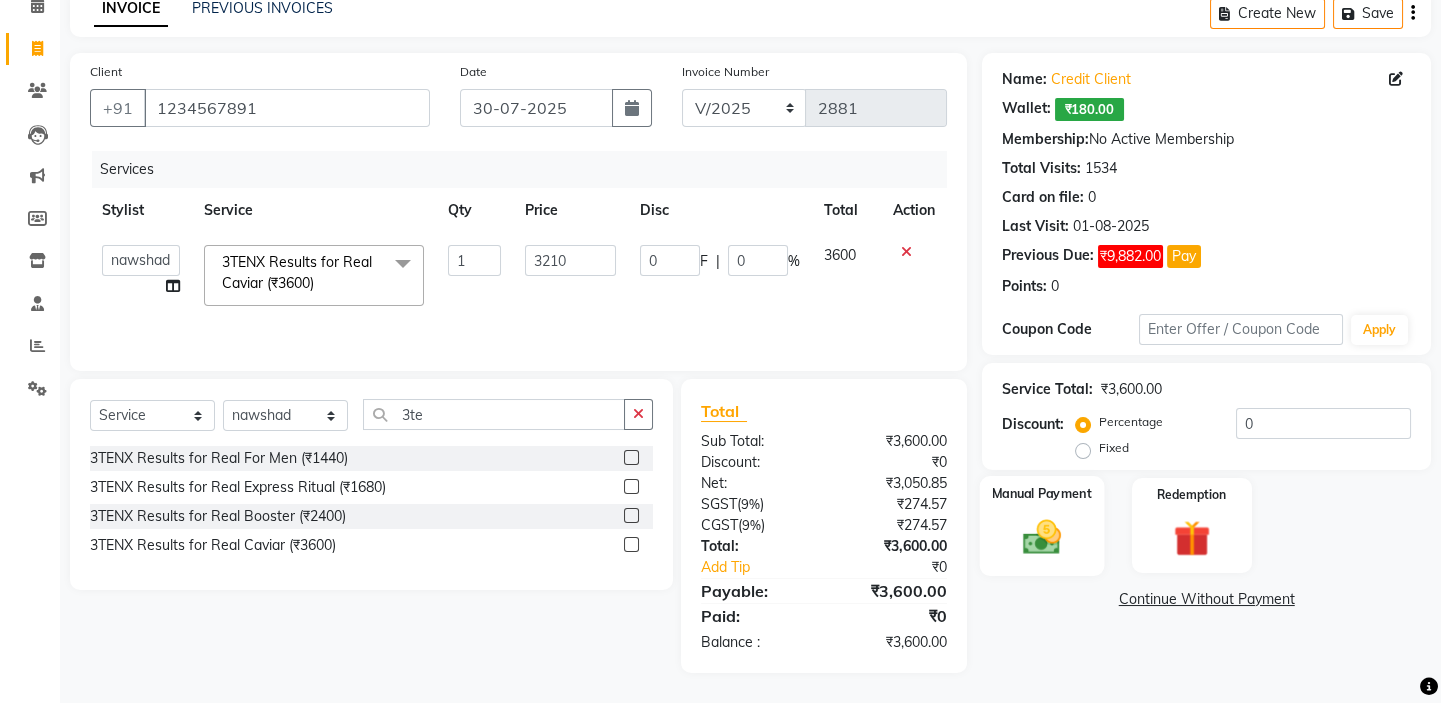 click 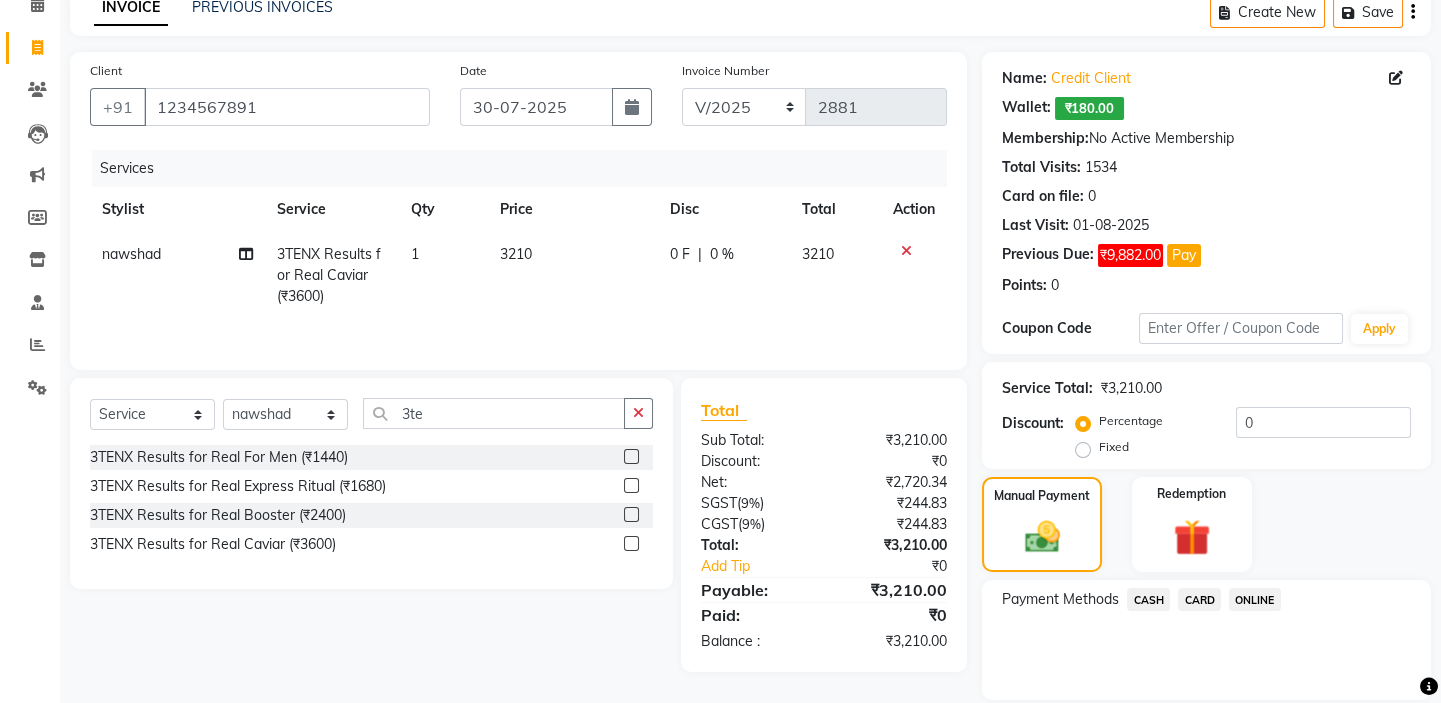 click on "CARD" 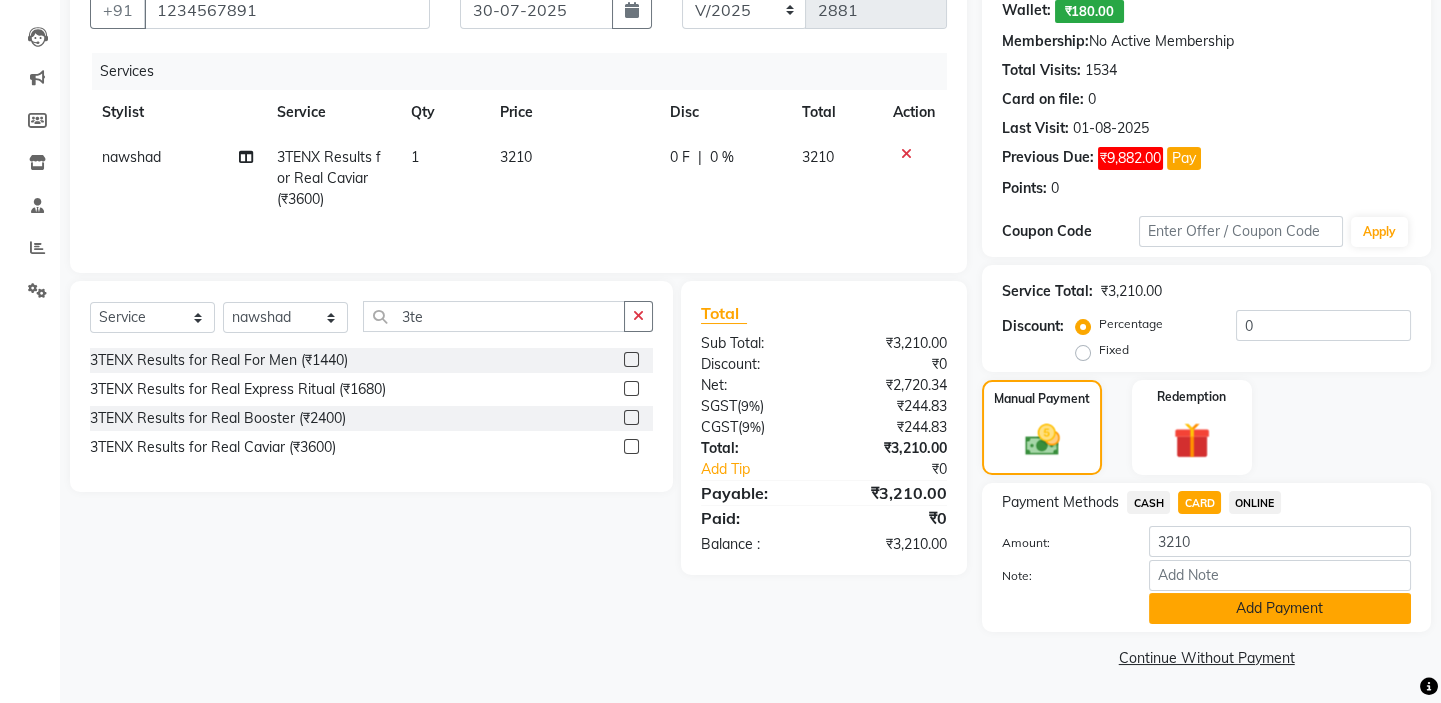 click on "Add Payment" 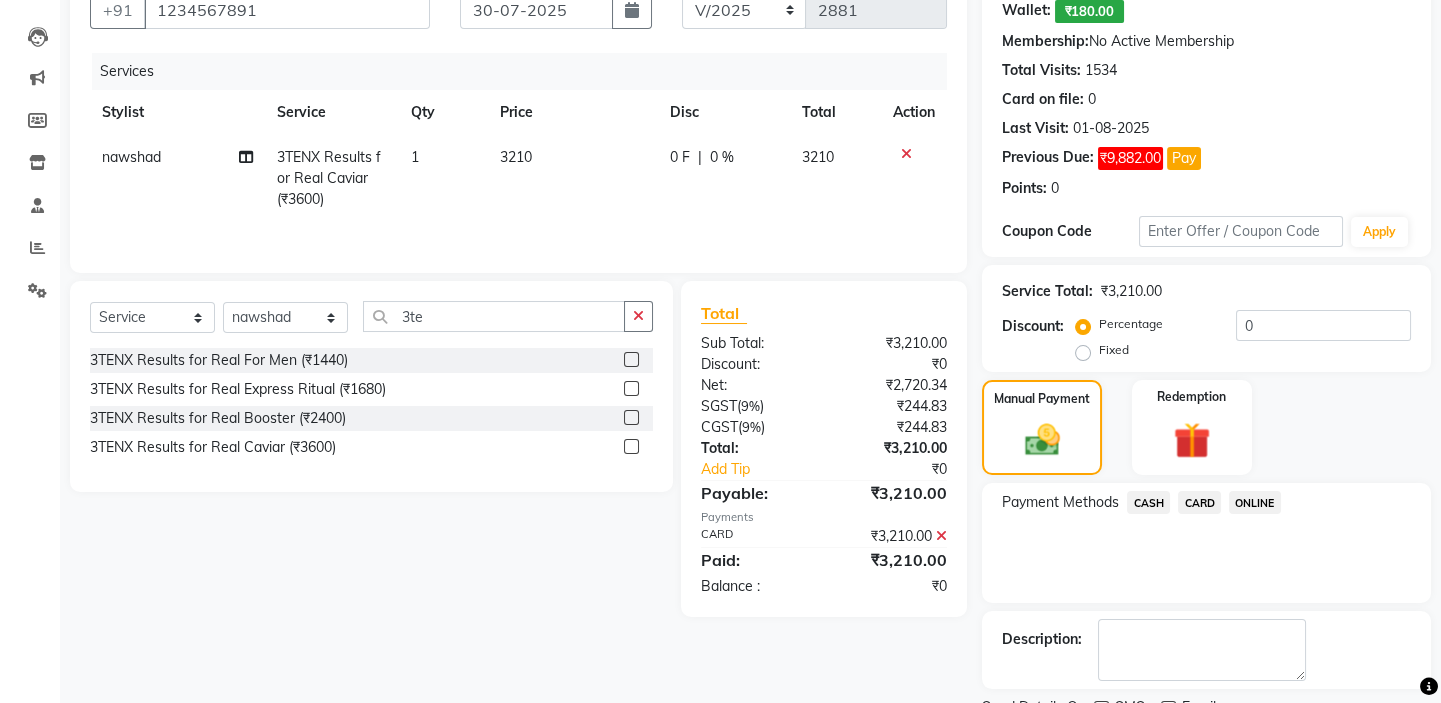 scroll, scrollTop: 279, scrollLeft: 0, axis: vertical 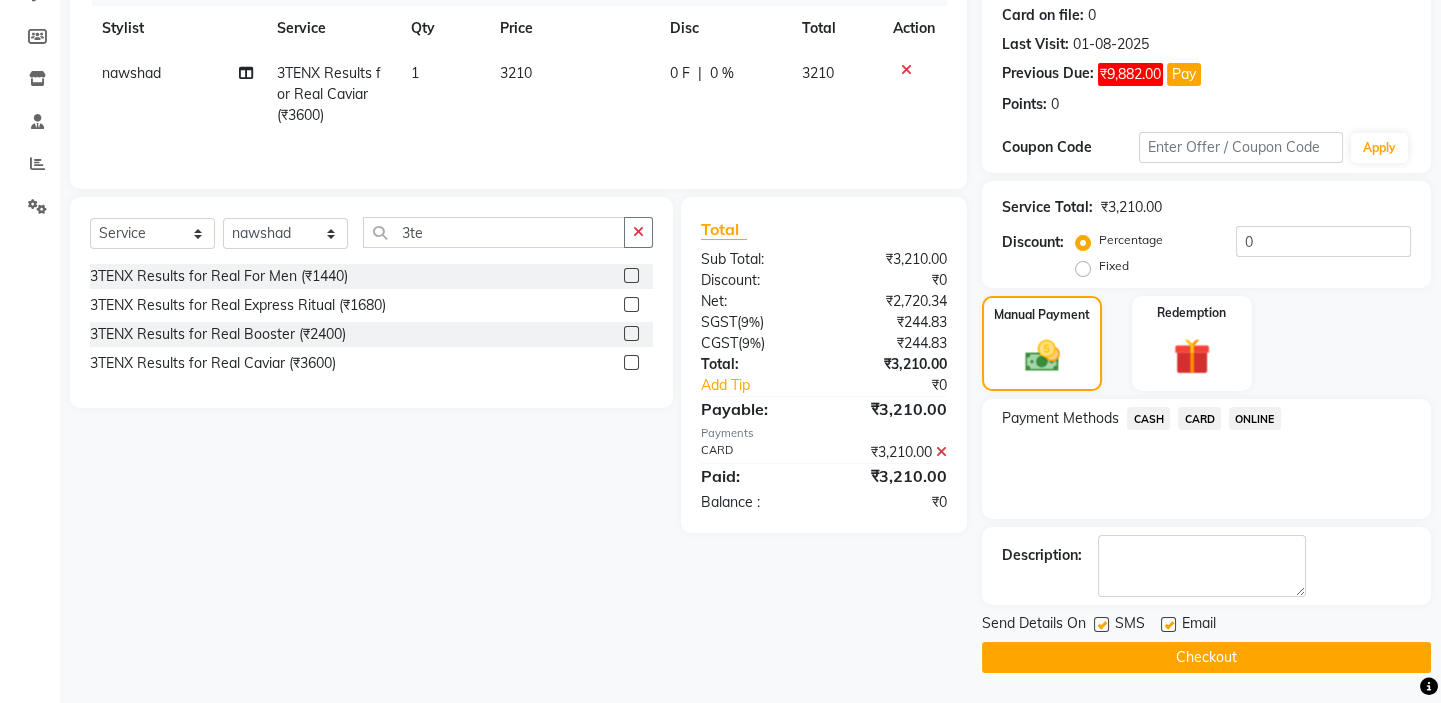 click on "Checkout" 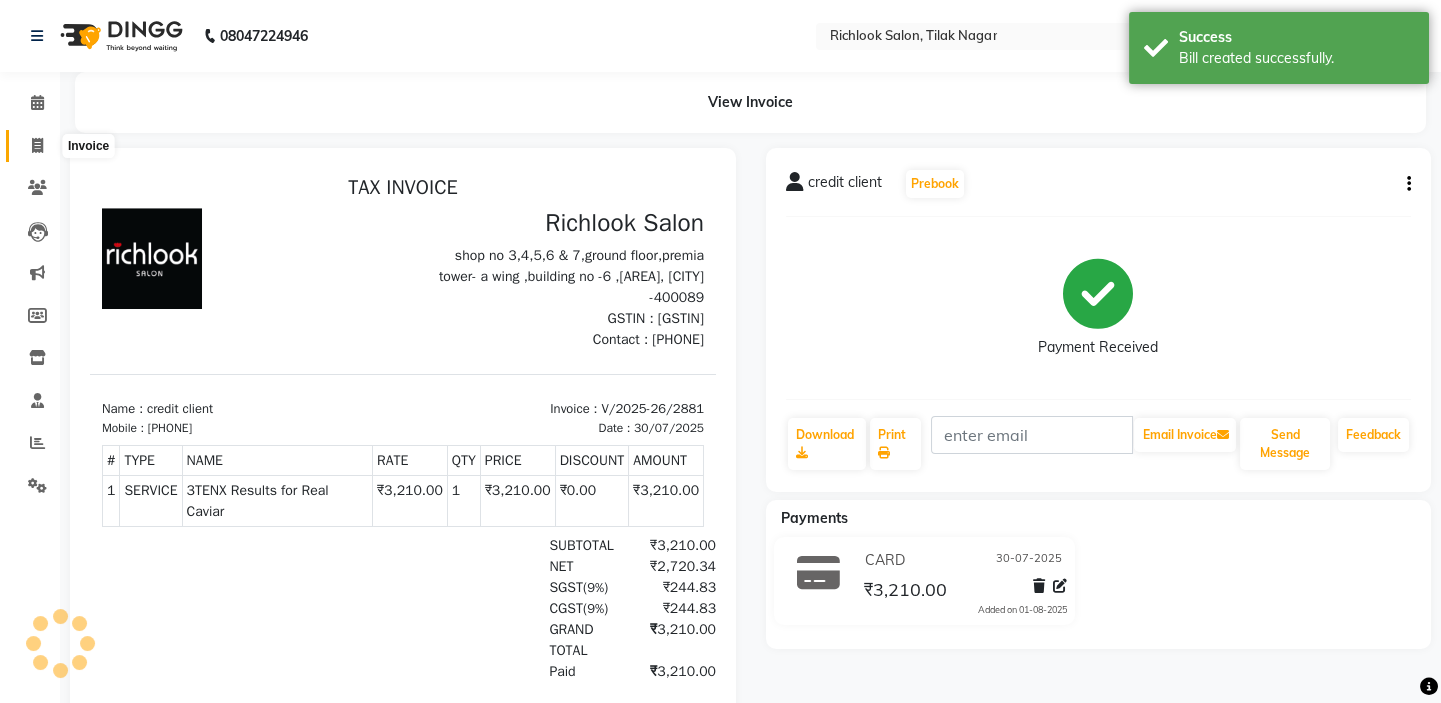 scroll, scrollTop: 0, scrollLeft: 0, axis: both 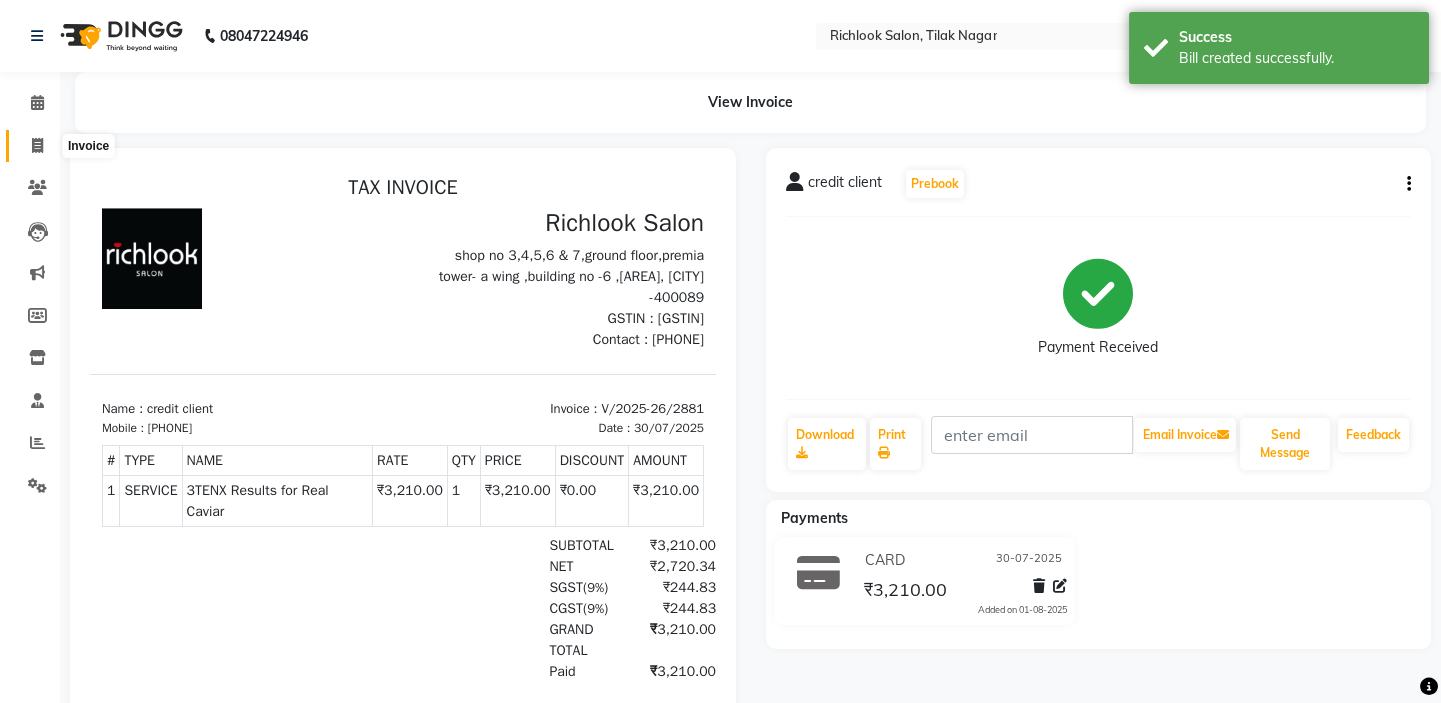click 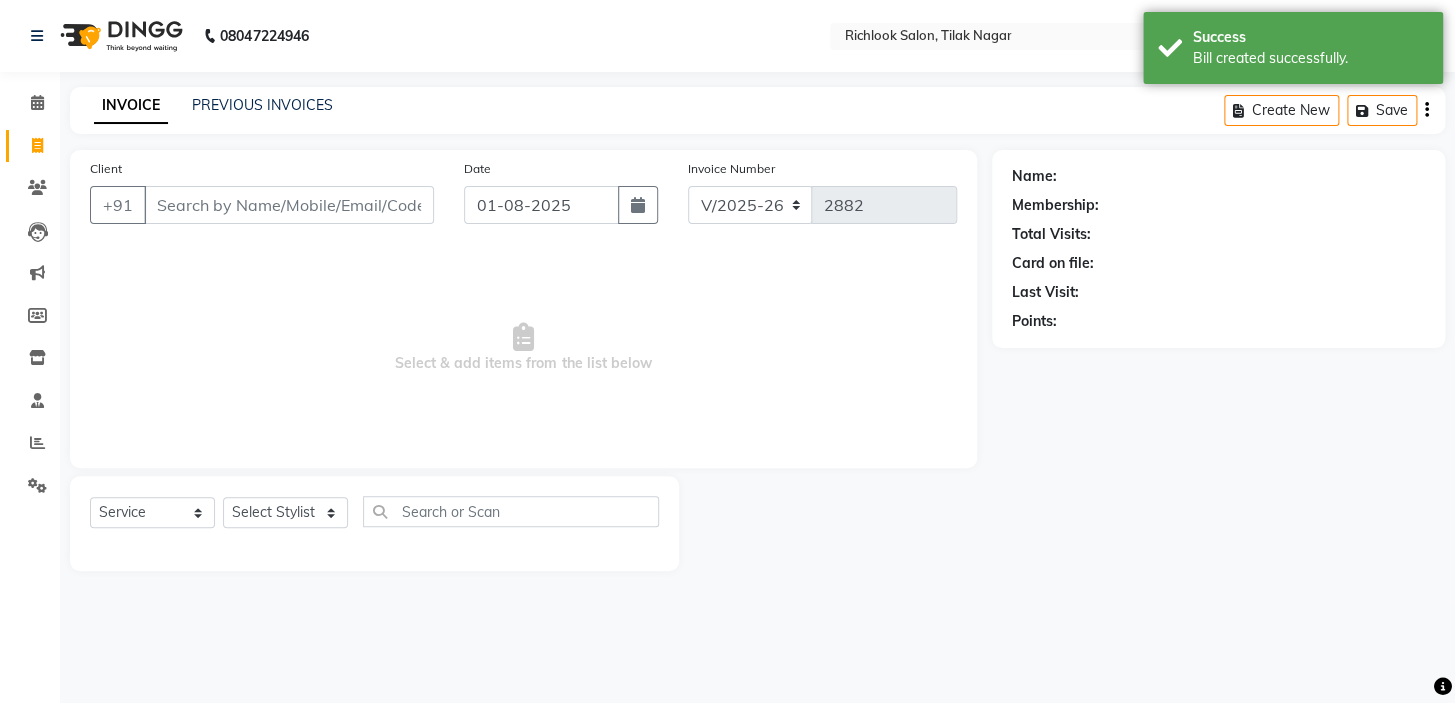 click on "Client" at bounding box center [289, 205] 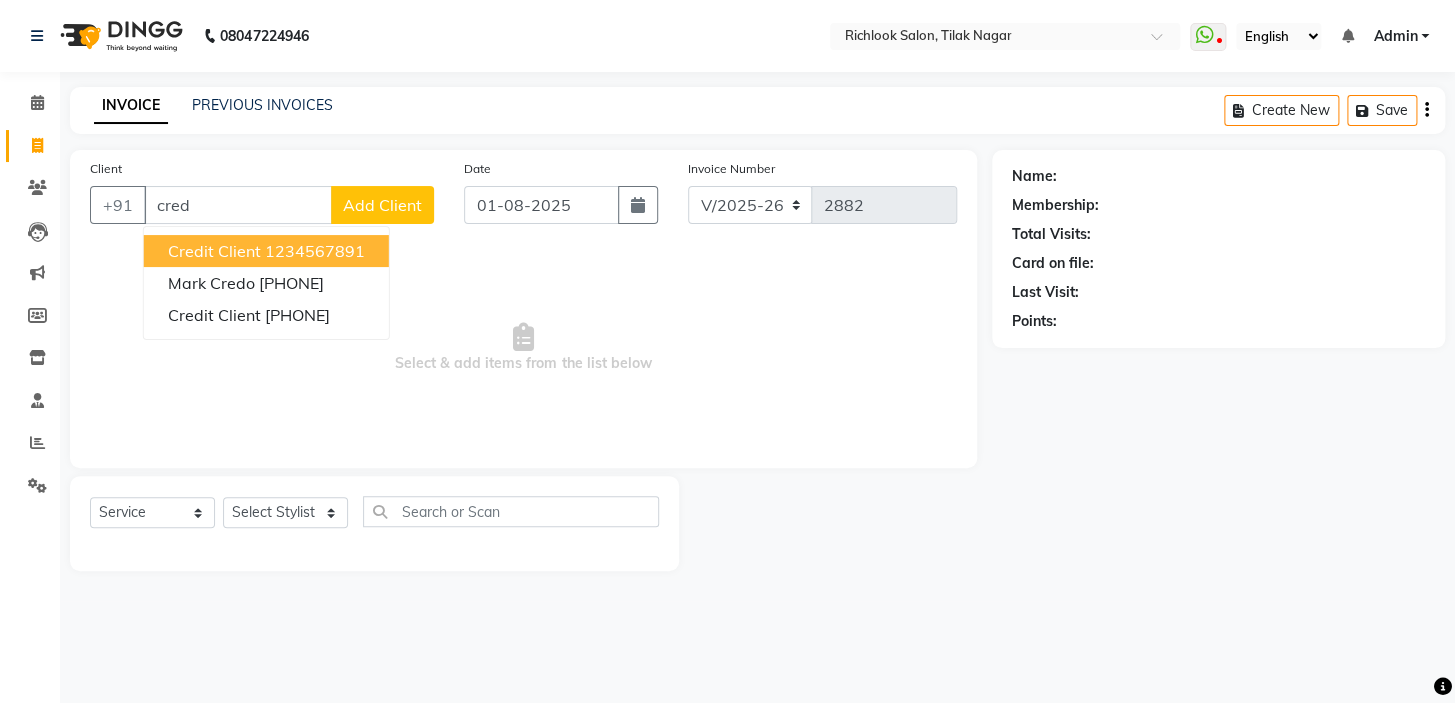 click on "credit client  1234567891" at bounding box center [266, 251] 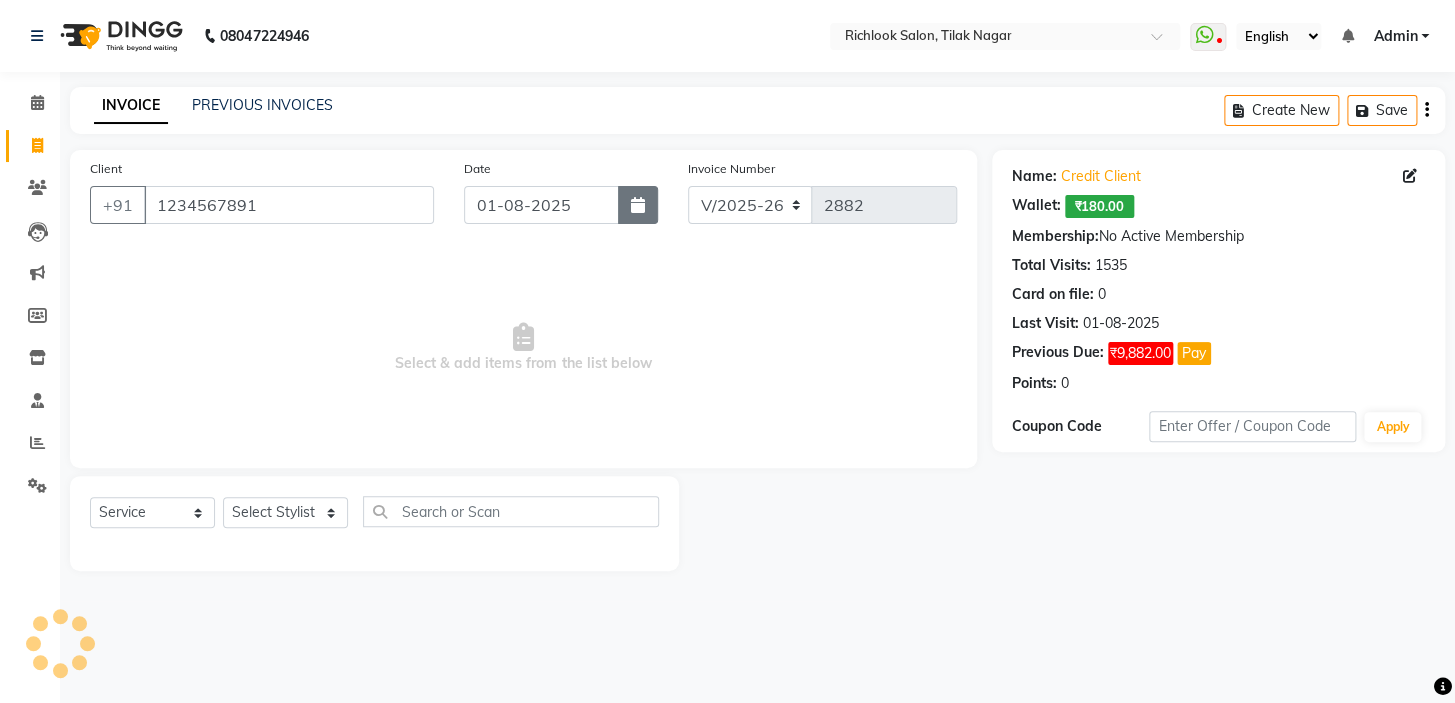click 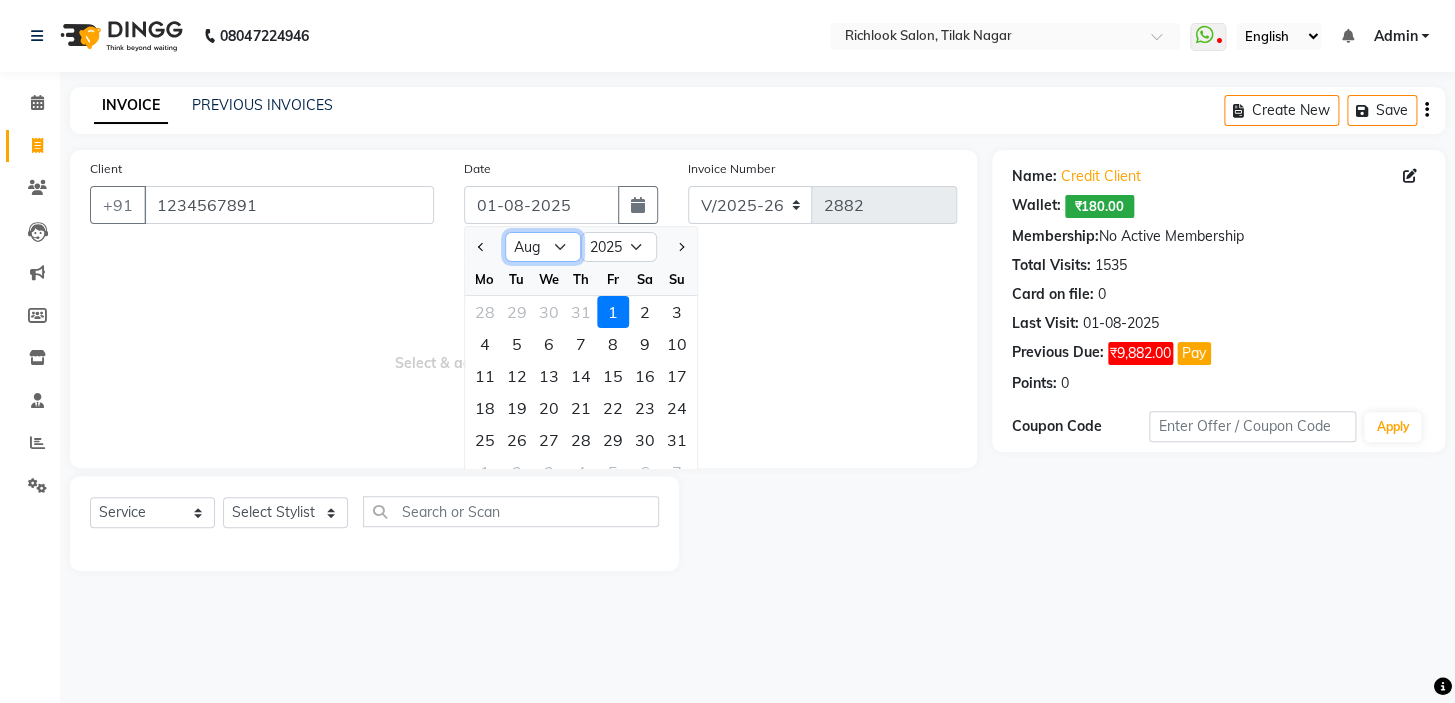 click on "Jan Feb Mar Apr May Jun Jul Aug Sep Oct Nov Dec" 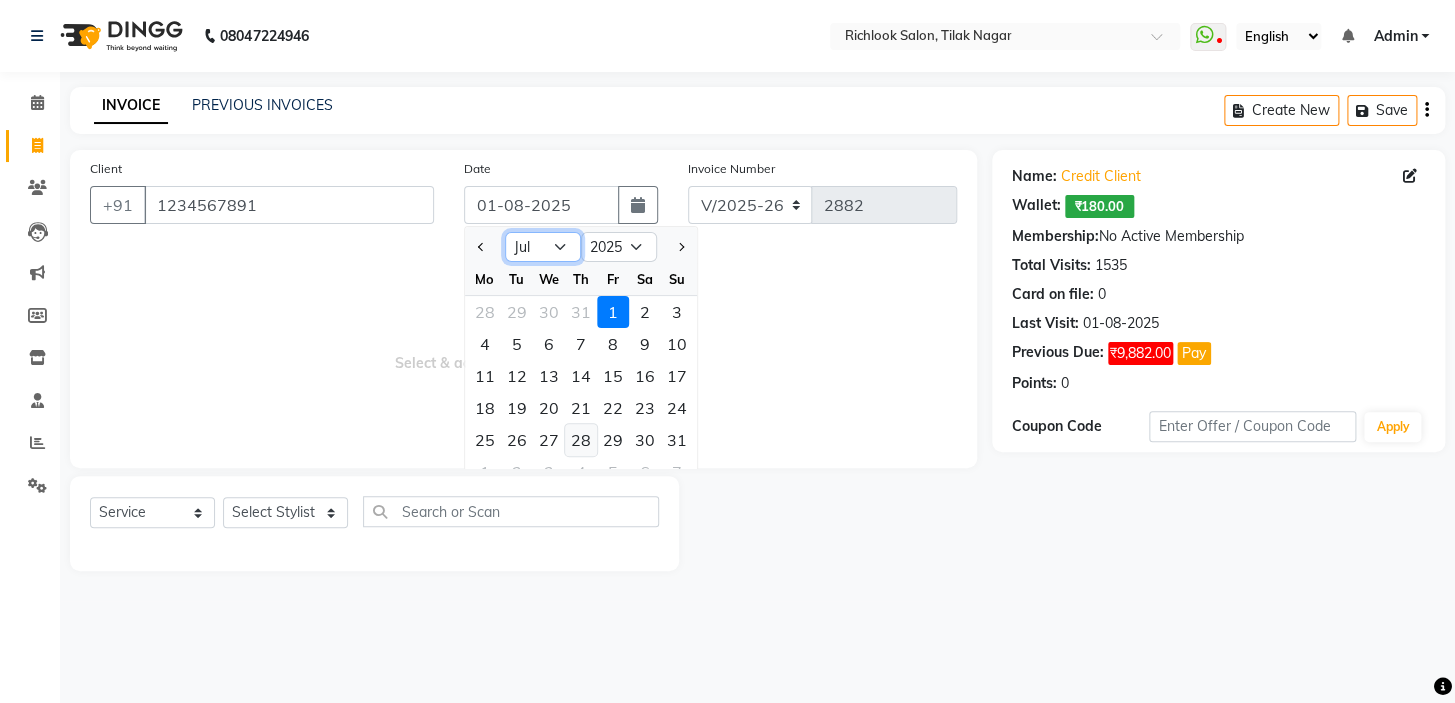 click on "Jan Feb Mar Apr May Jun Jul Aug Sep Oct Nov Dec" 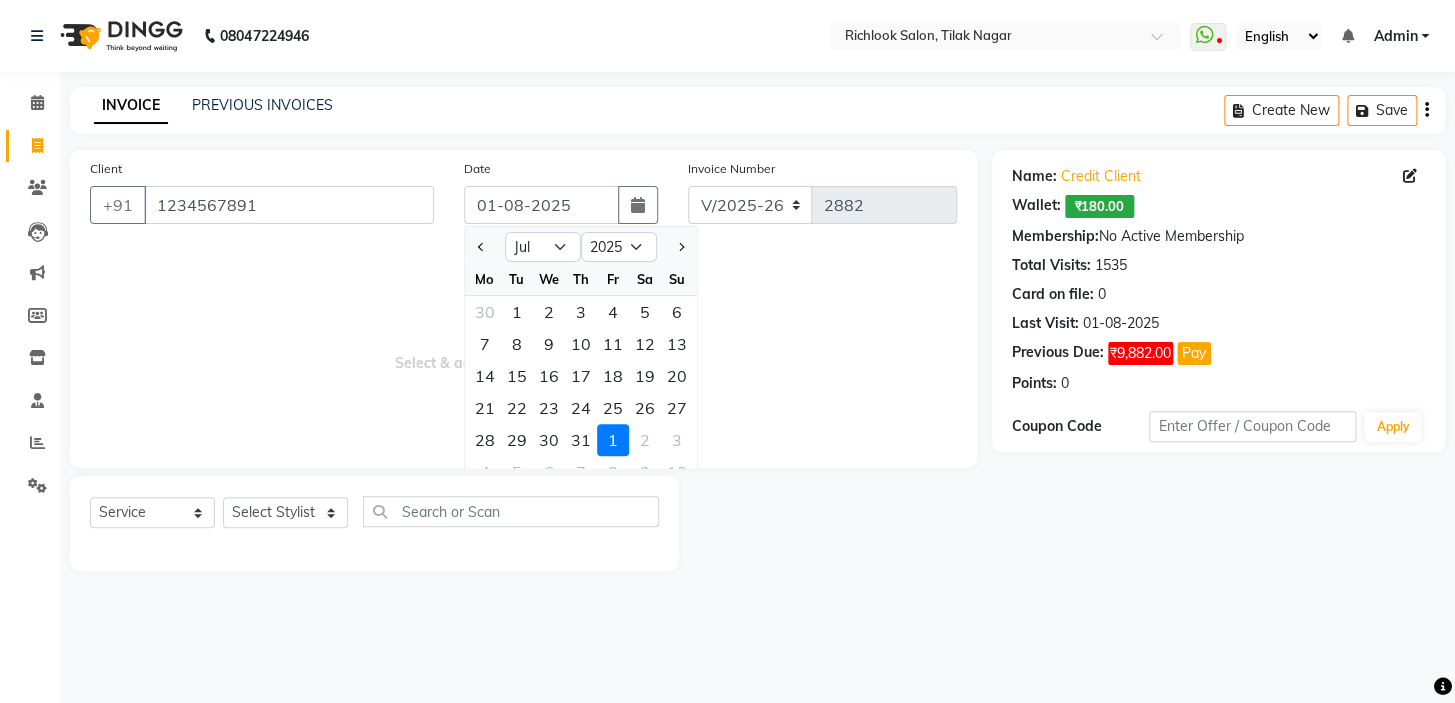 click on "30" 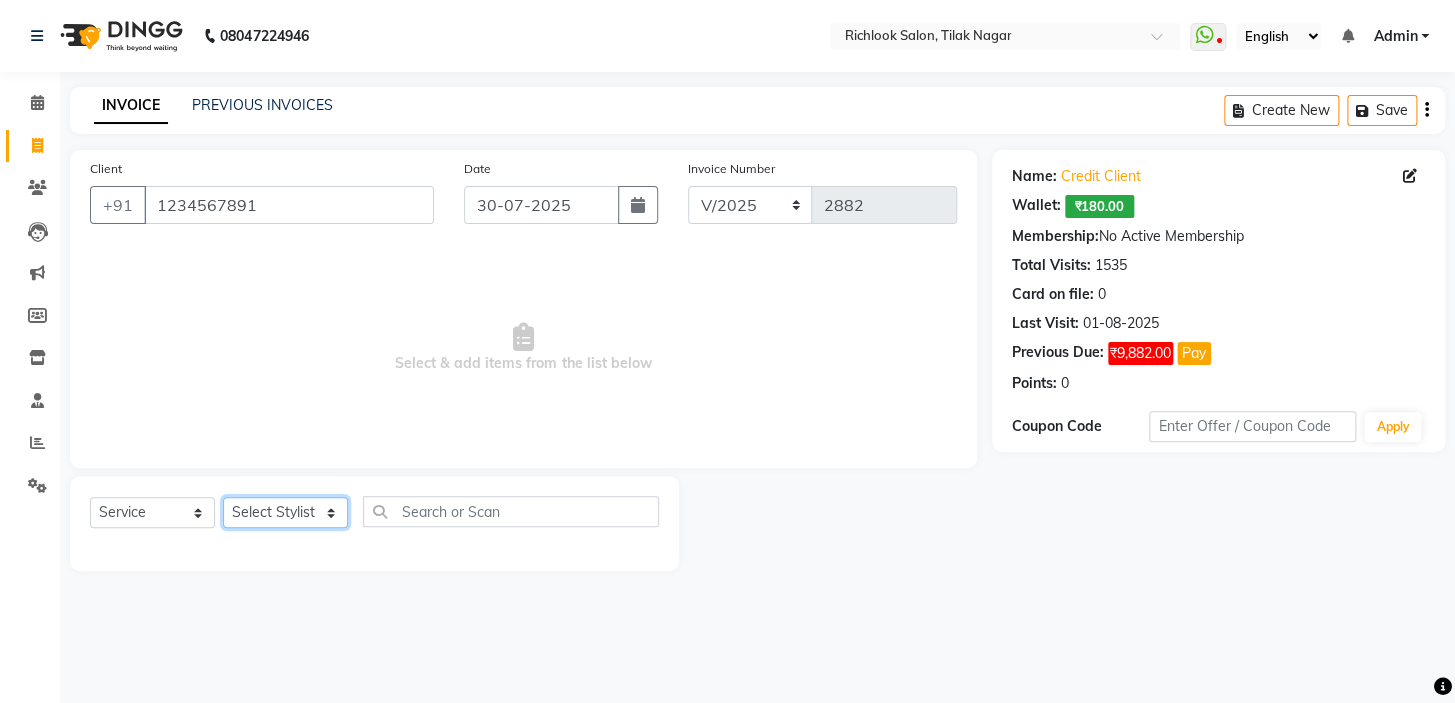 click on "Select Stylist [NAME] [NAME] [NAME] [NAME] [NAME]  [NAME] [NAME]   [NAME] [NAME]   [NAME]" 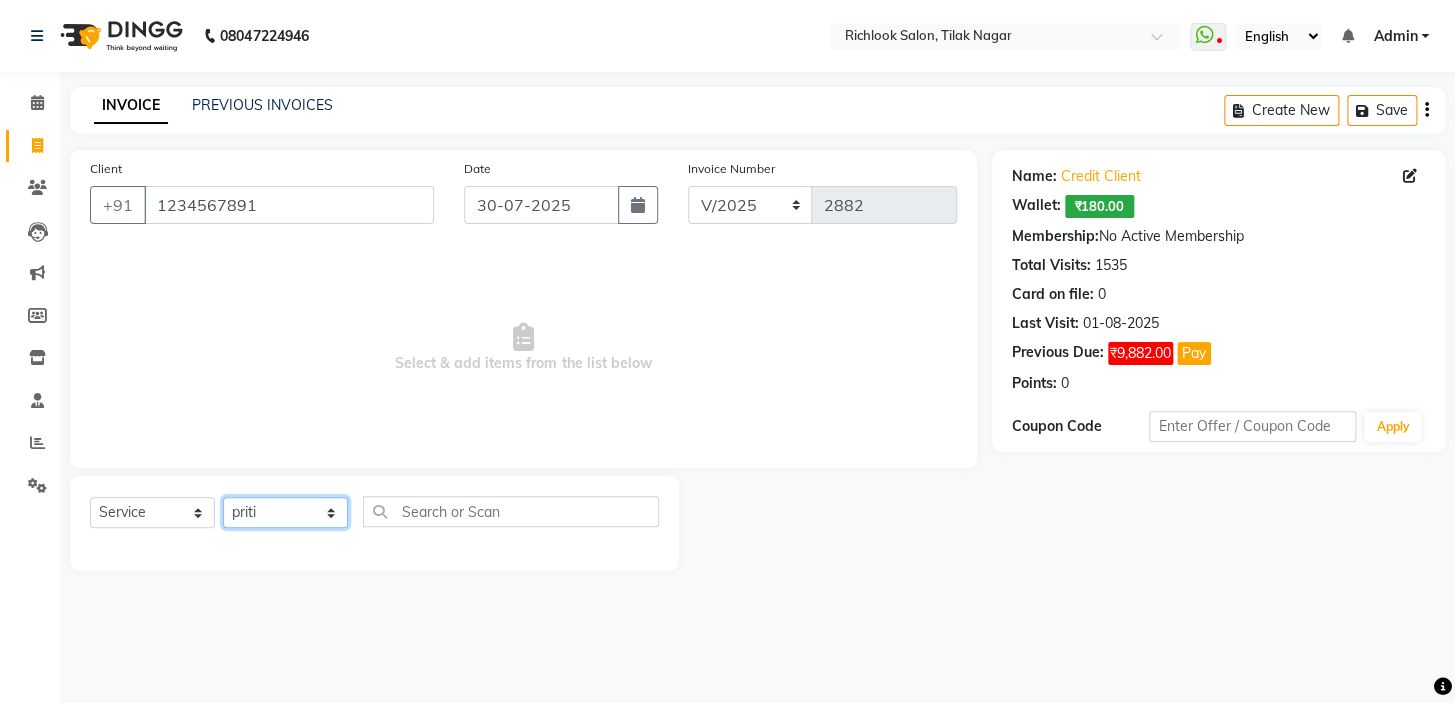 click on "Select Stylist [NAME] [NAME] [NAME] [NAME] [NAME]  [NAME] [NAME]   [NAME] [NAME]   [NAME]" 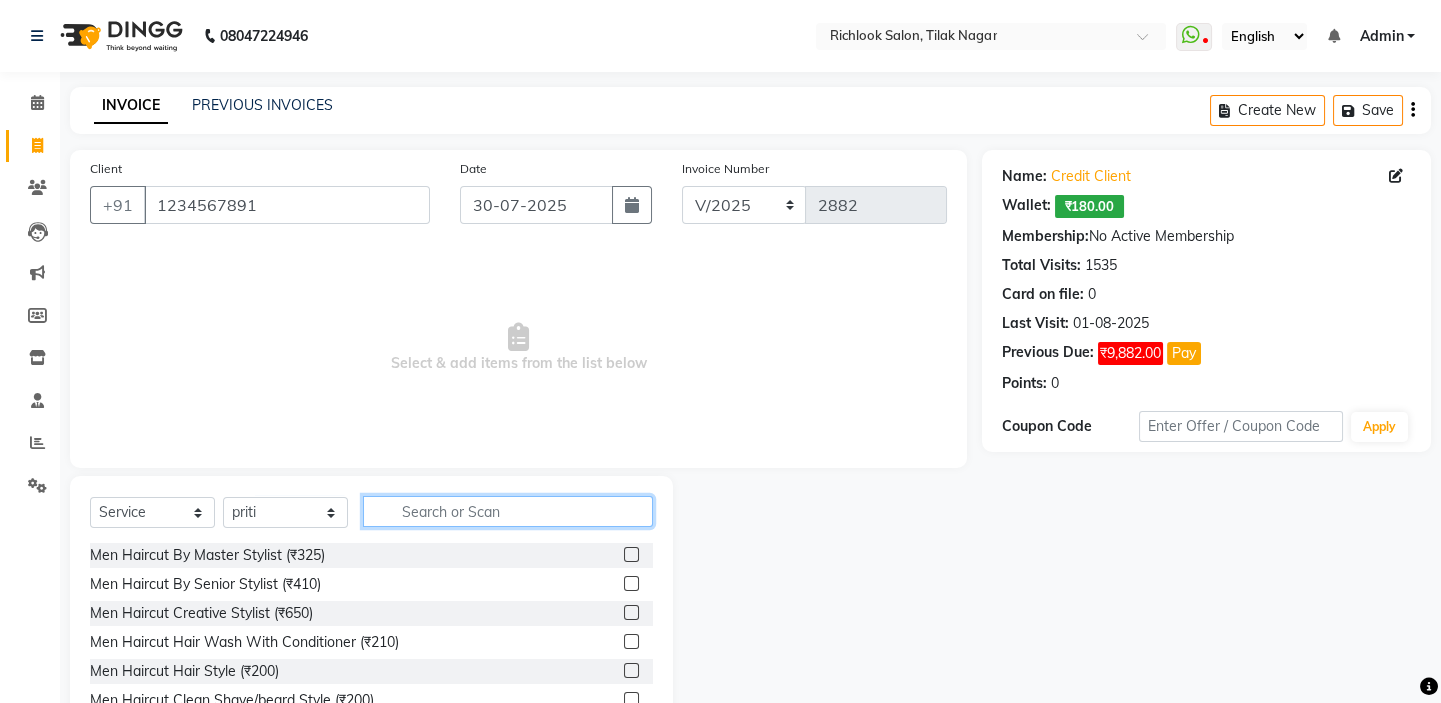 click 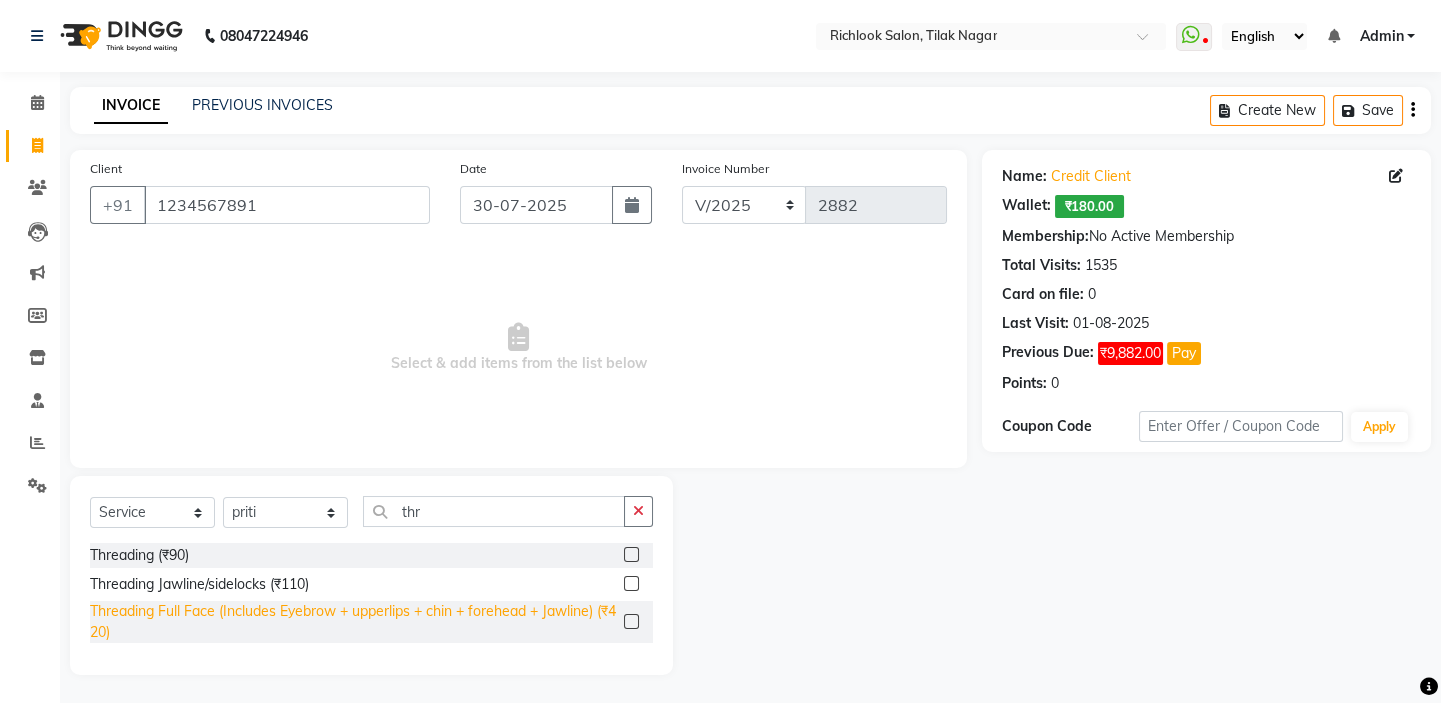 click on "Threading Full Face (Includes Eyebrow + upperlips + chin + forehead + Jawline) (₹420)" 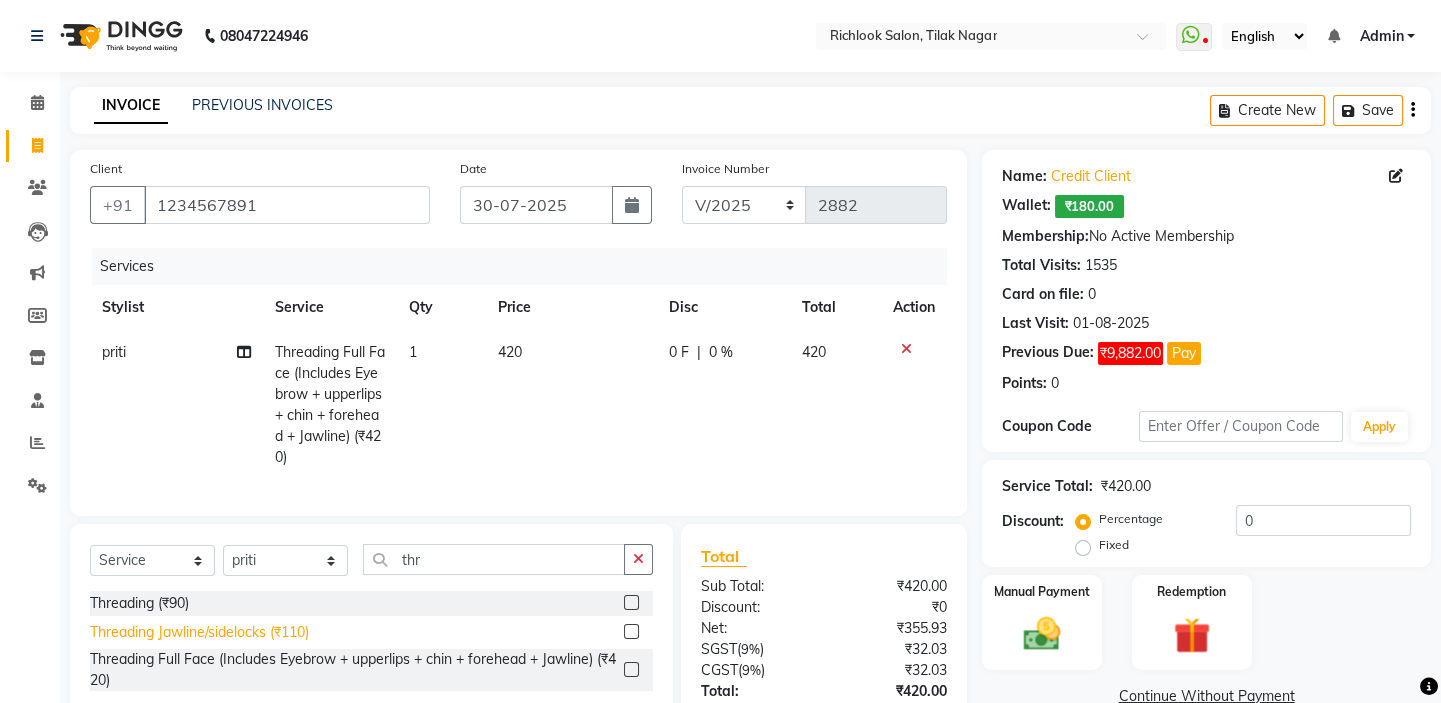 click on "Threading Jawline/sidelocks (₹110)" 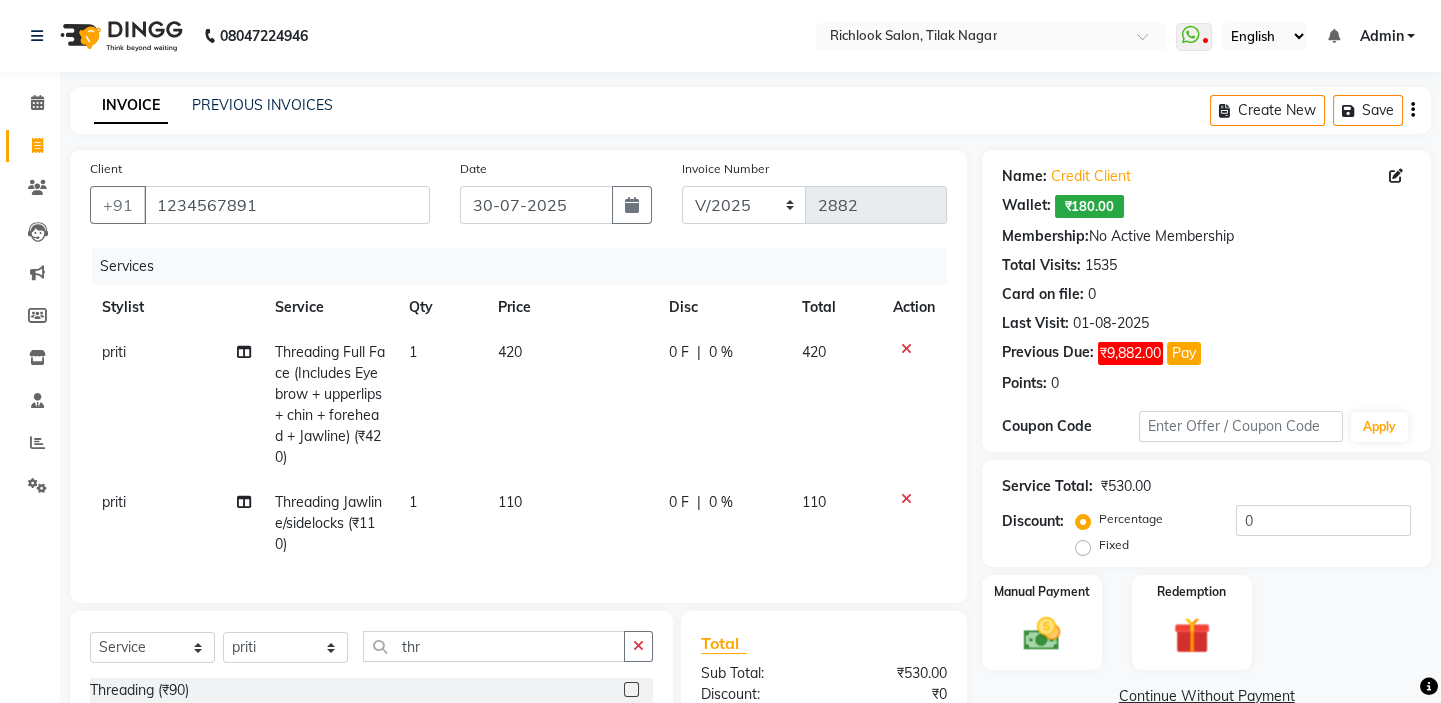 click 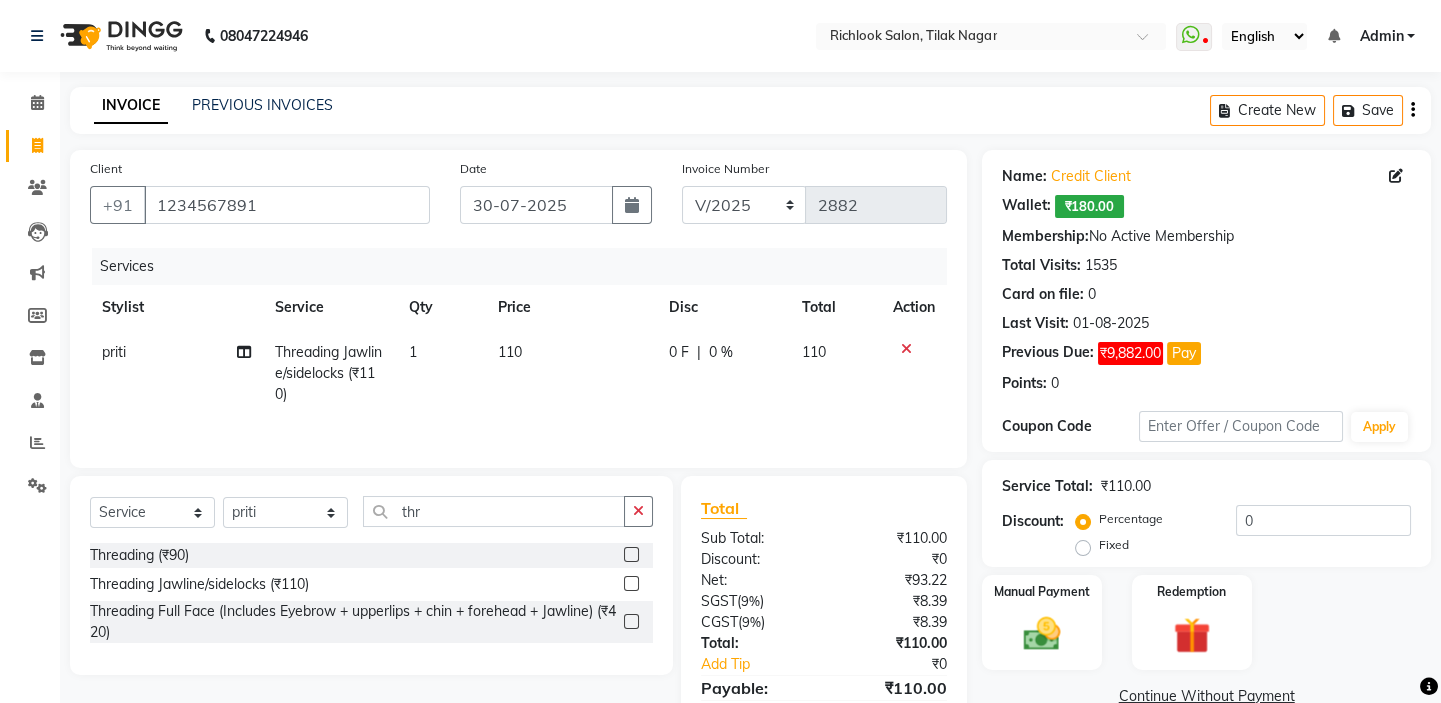 click on "110" 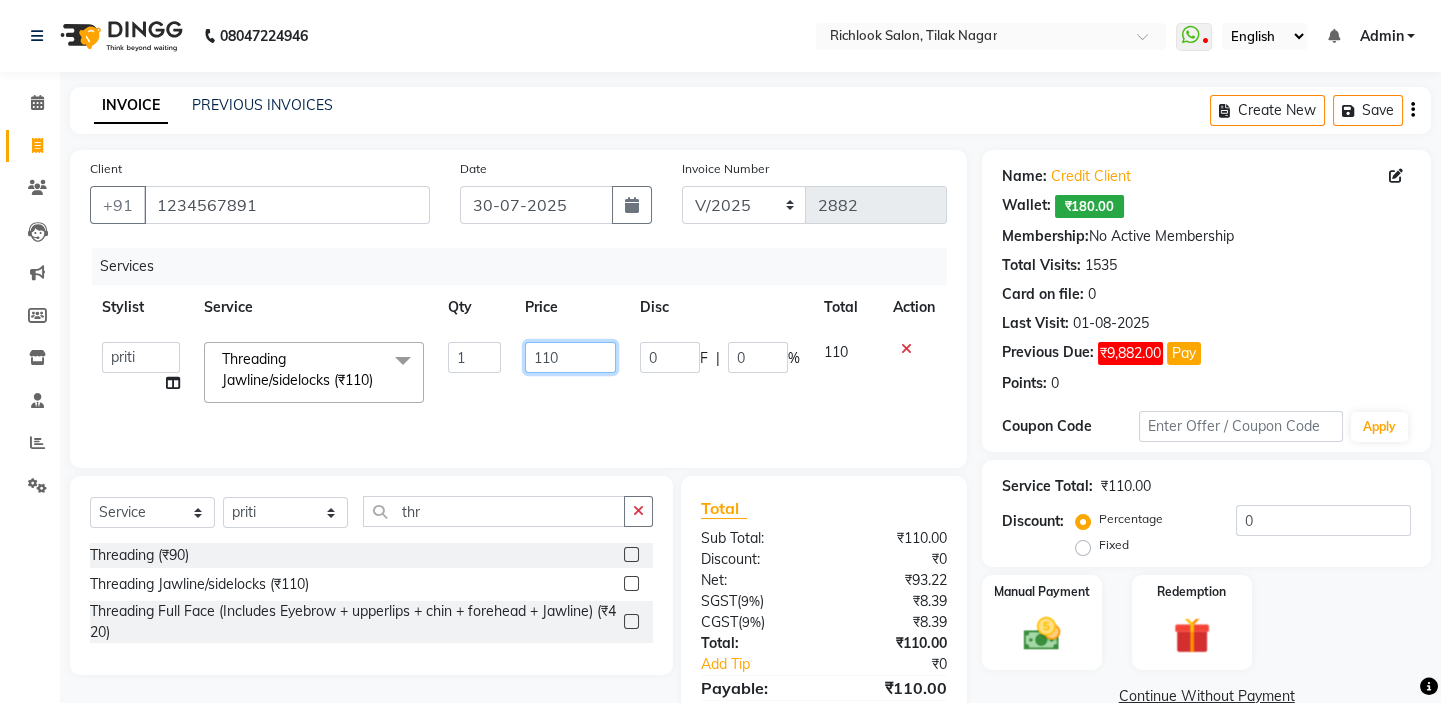 drag, startPoint x: 572, startPoint y: 357, endPoint x: 0, endPoint y: 320, distance: 573.19543 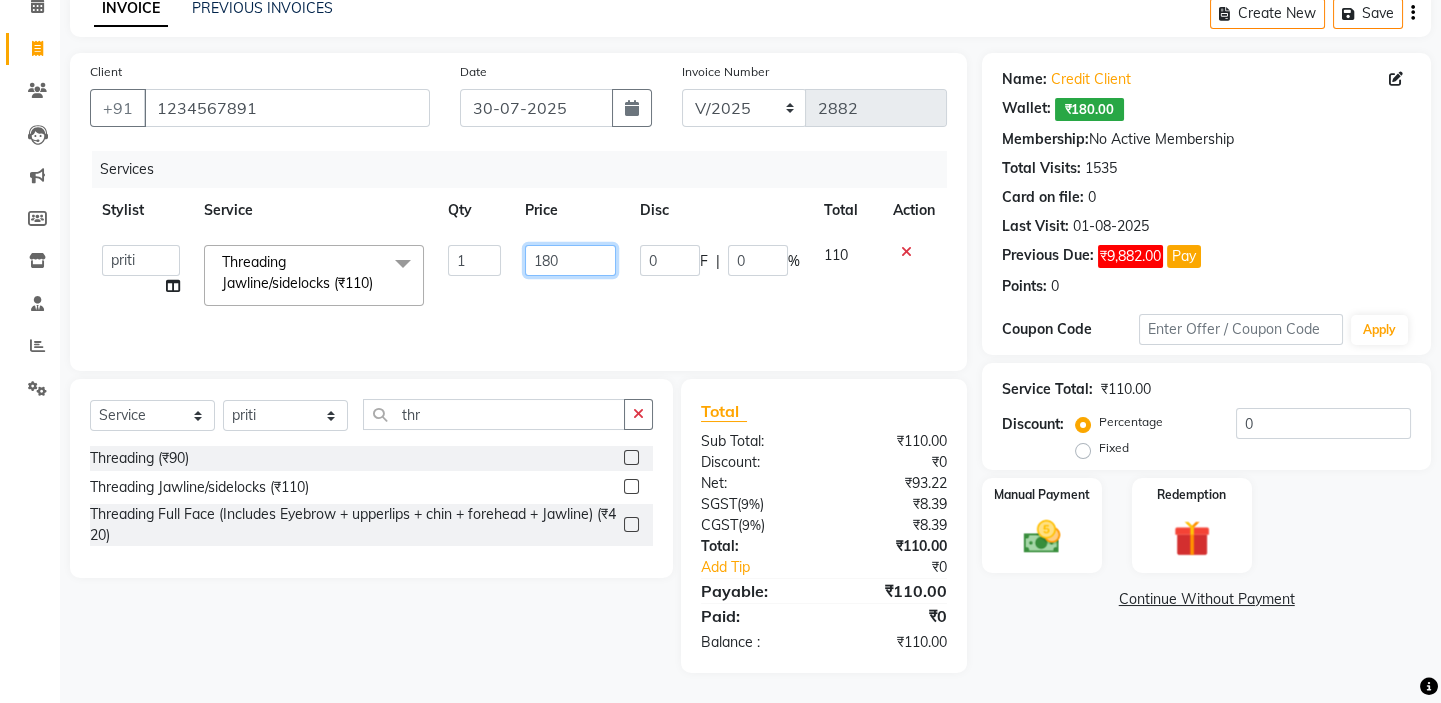 scroll, scrollTop: 115, scrollLeft: 0, axis: vertical 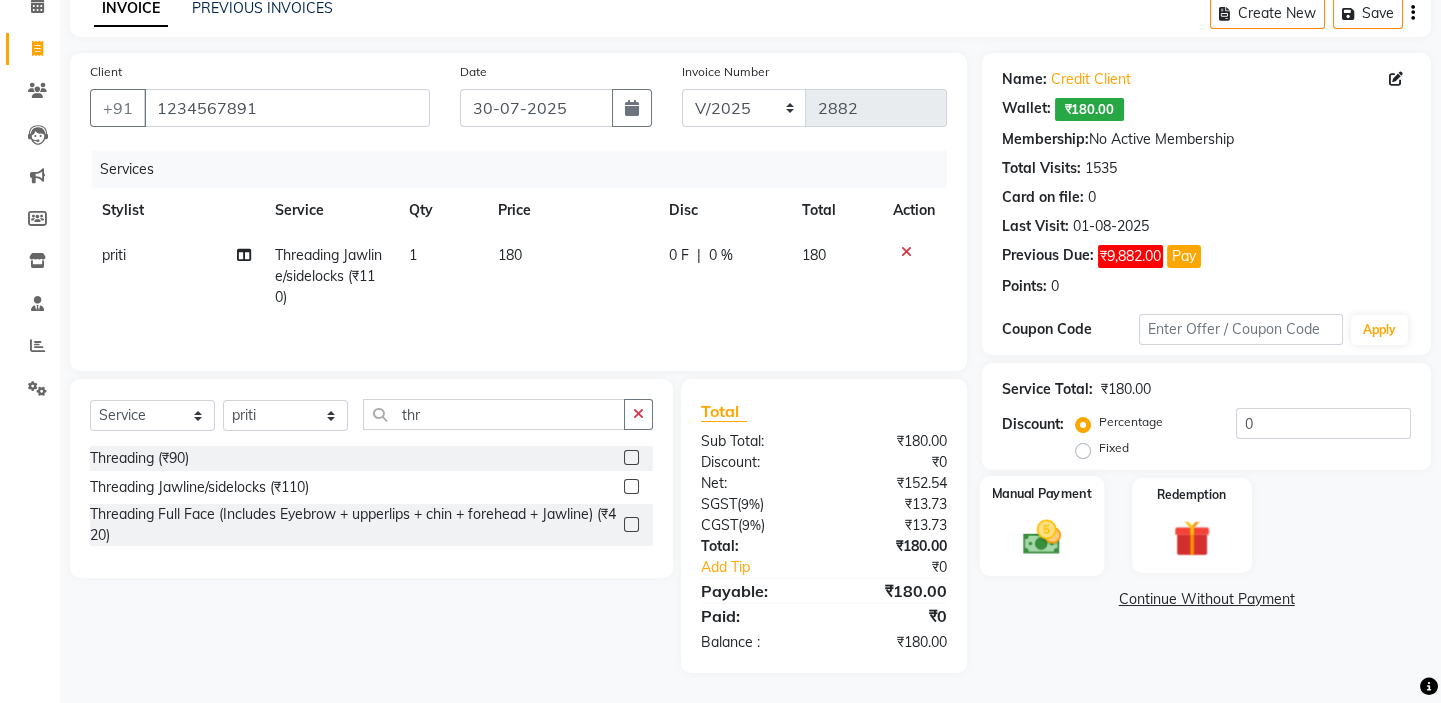 click 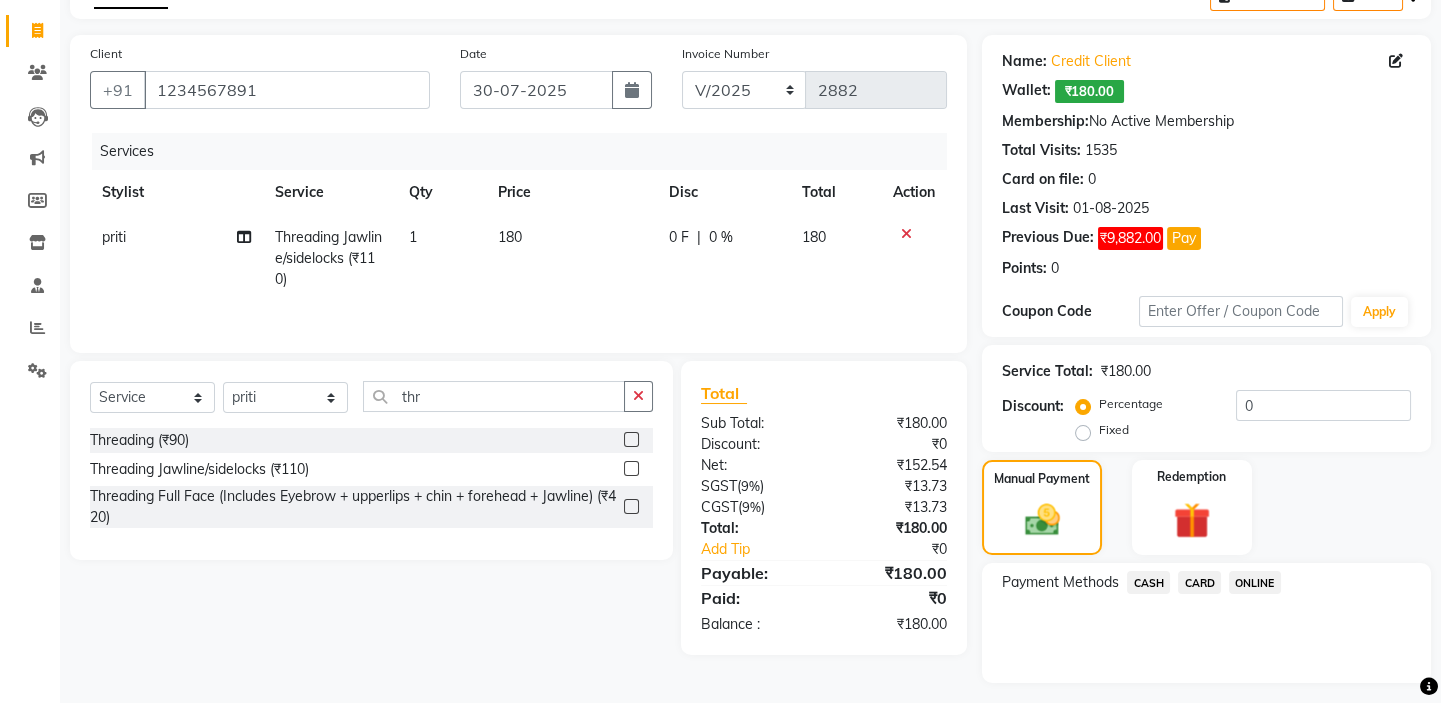 click on "CARD" 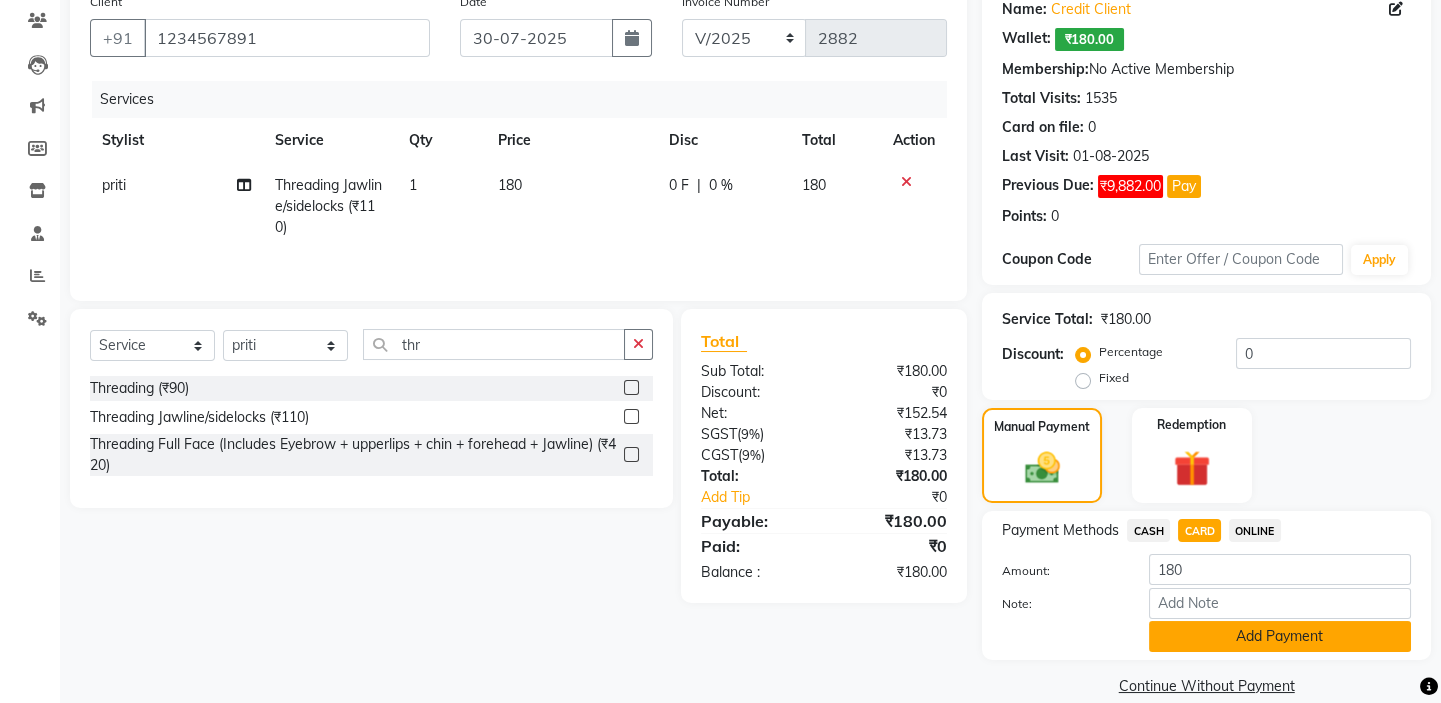 scroll, scrollTop: 195, scrollLeft: 0, axis: vertical 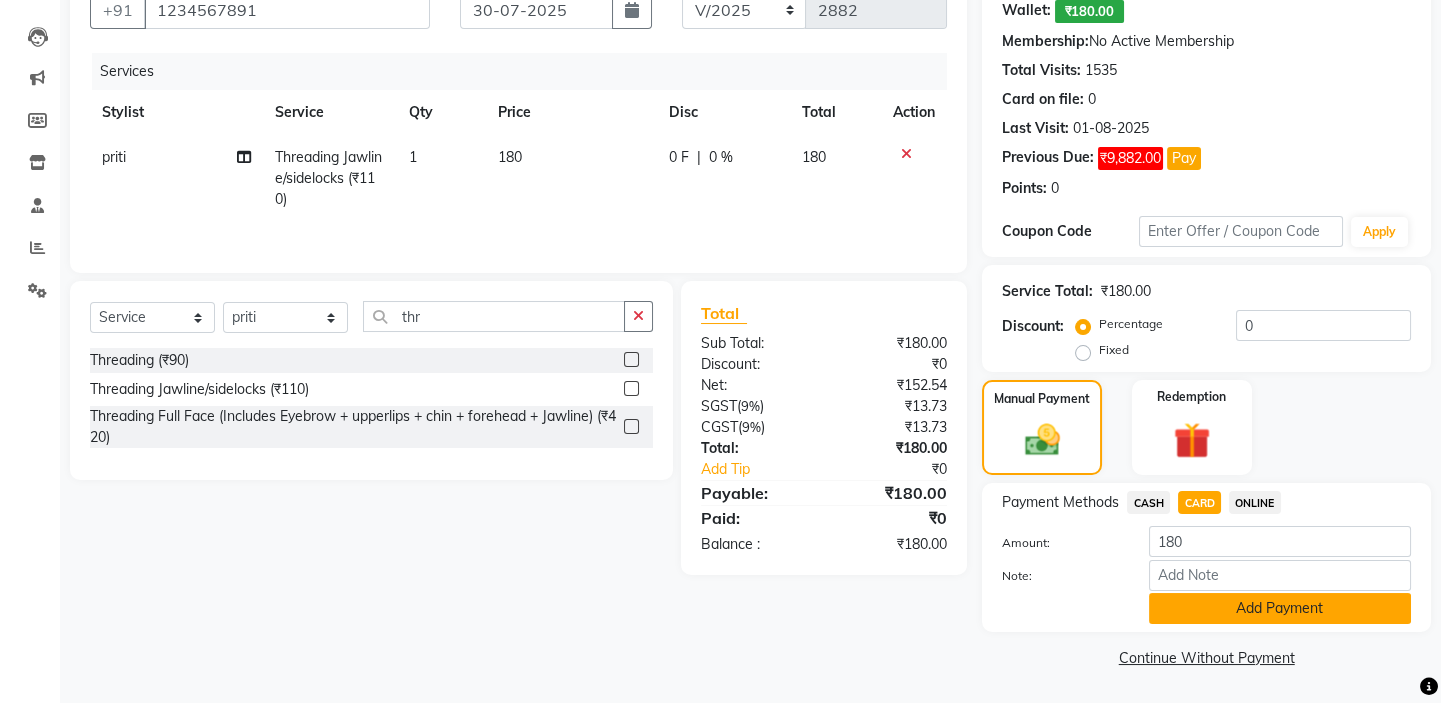 click on "Add Payment" 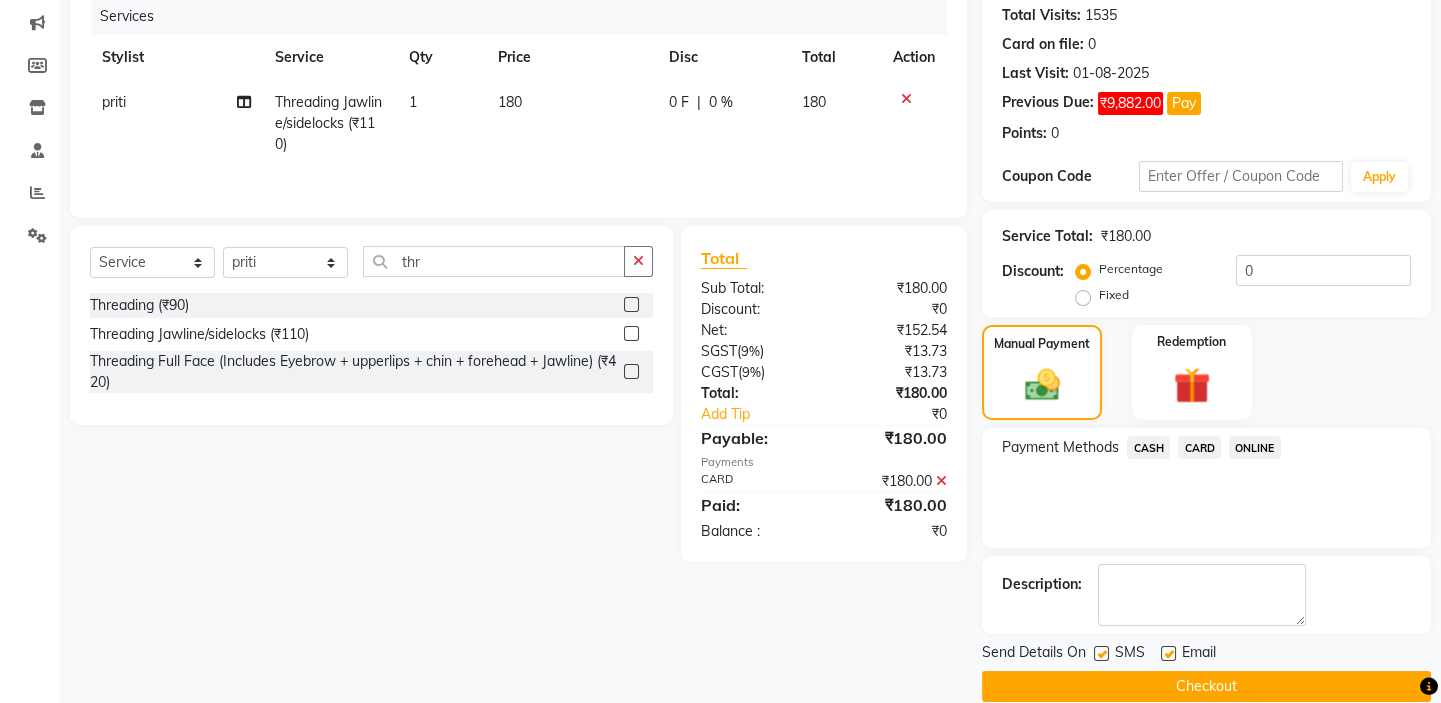scroll, scrollTop: 279, scrollLeft: 0, axis: vertical 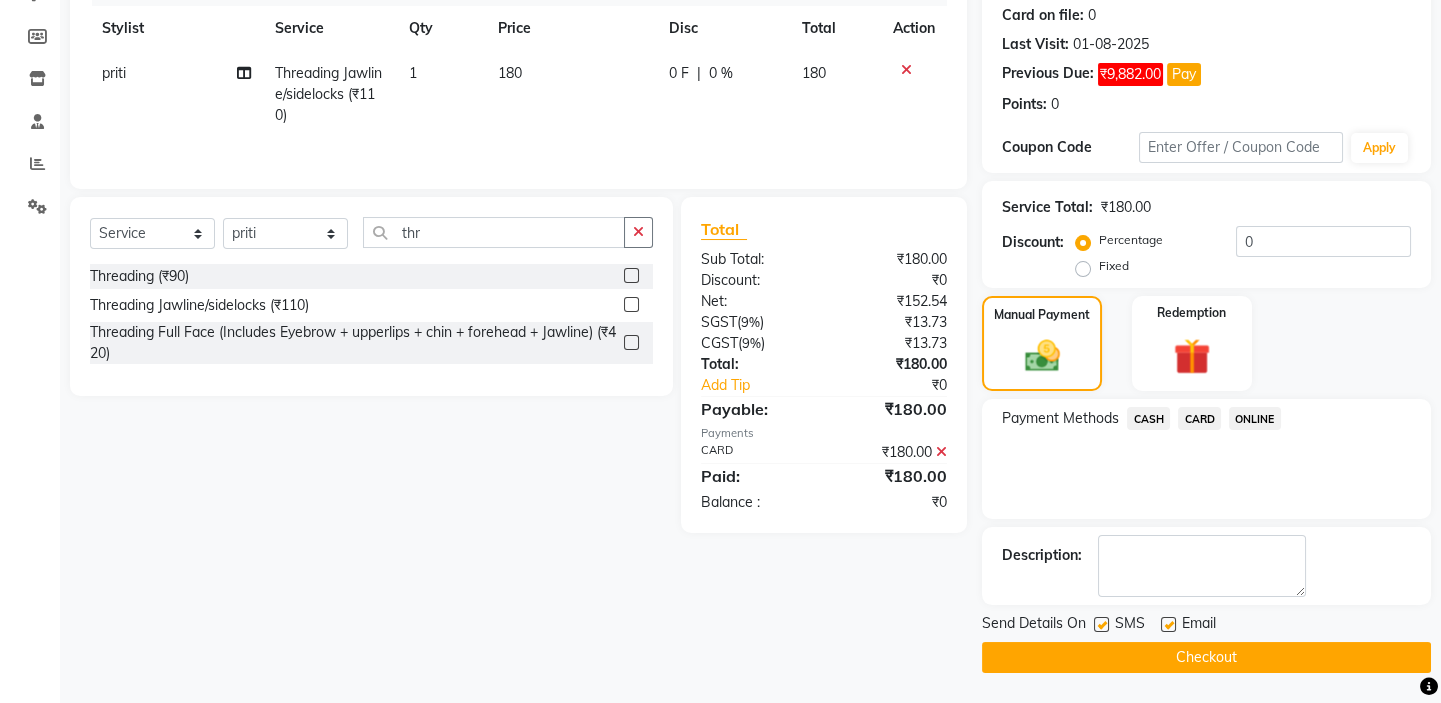 click on "Checkout" 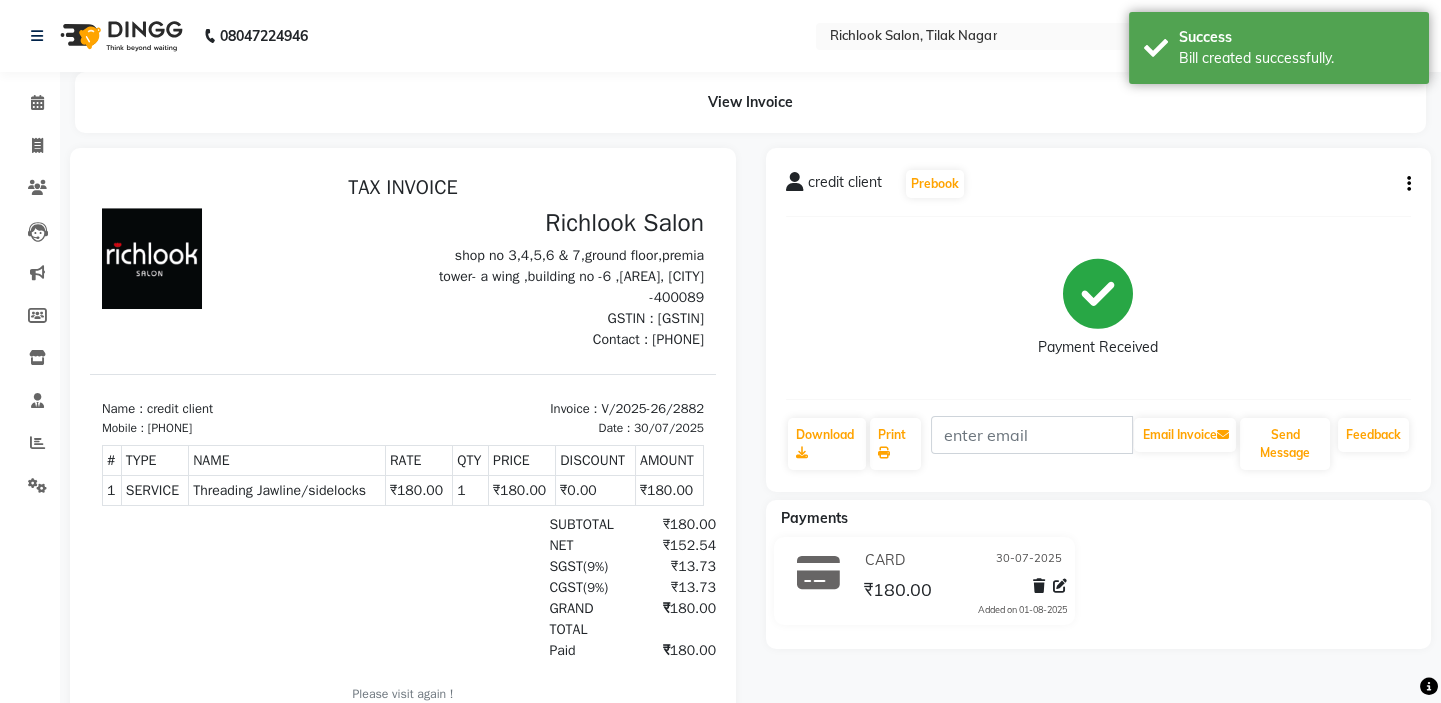 scroll, scrollTop: 0, scrollLeft: 0, axis: both 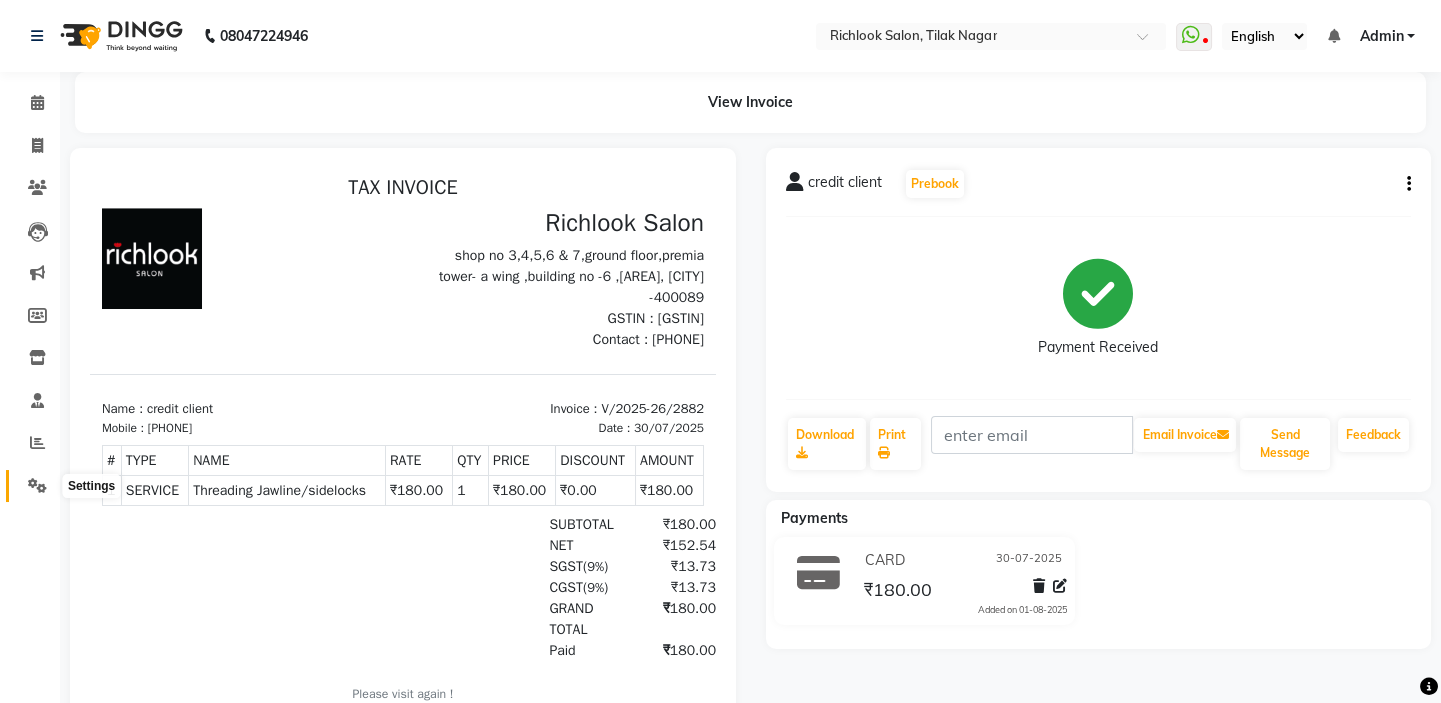 click 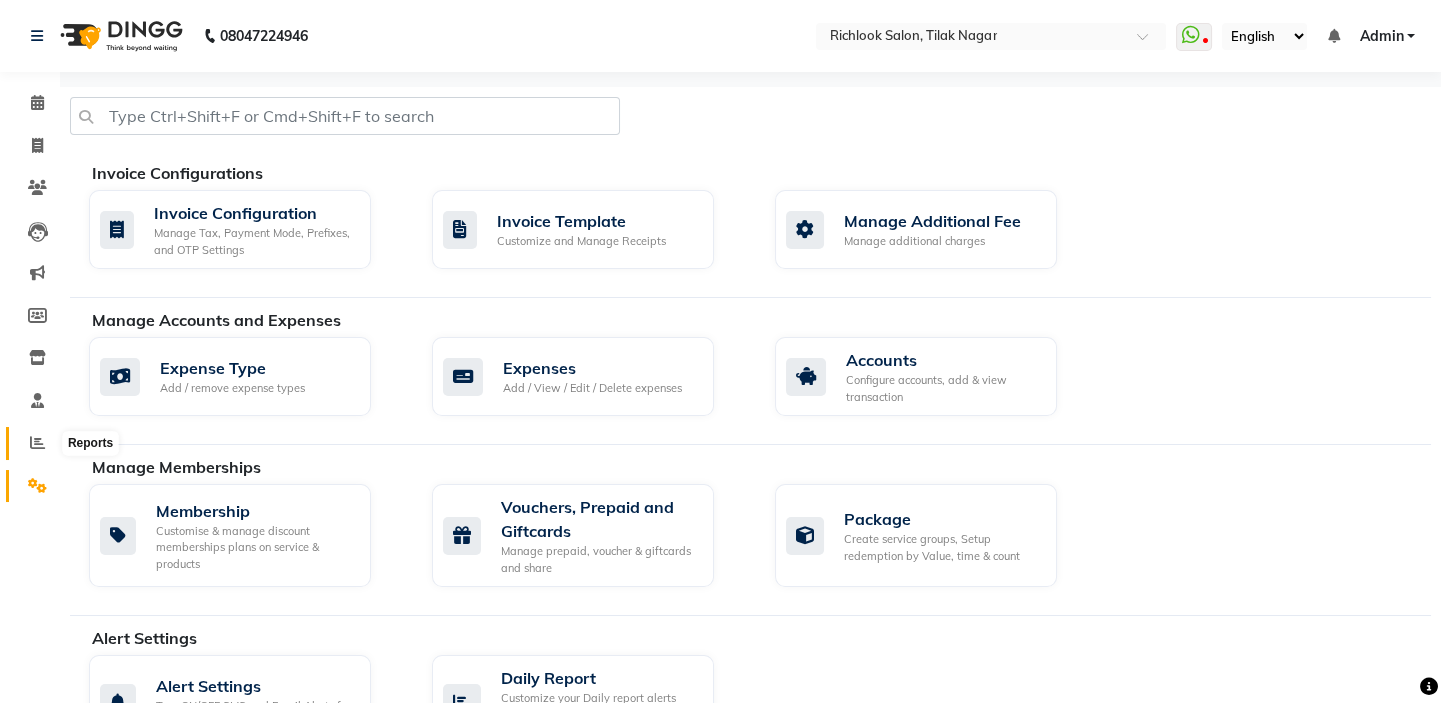 click 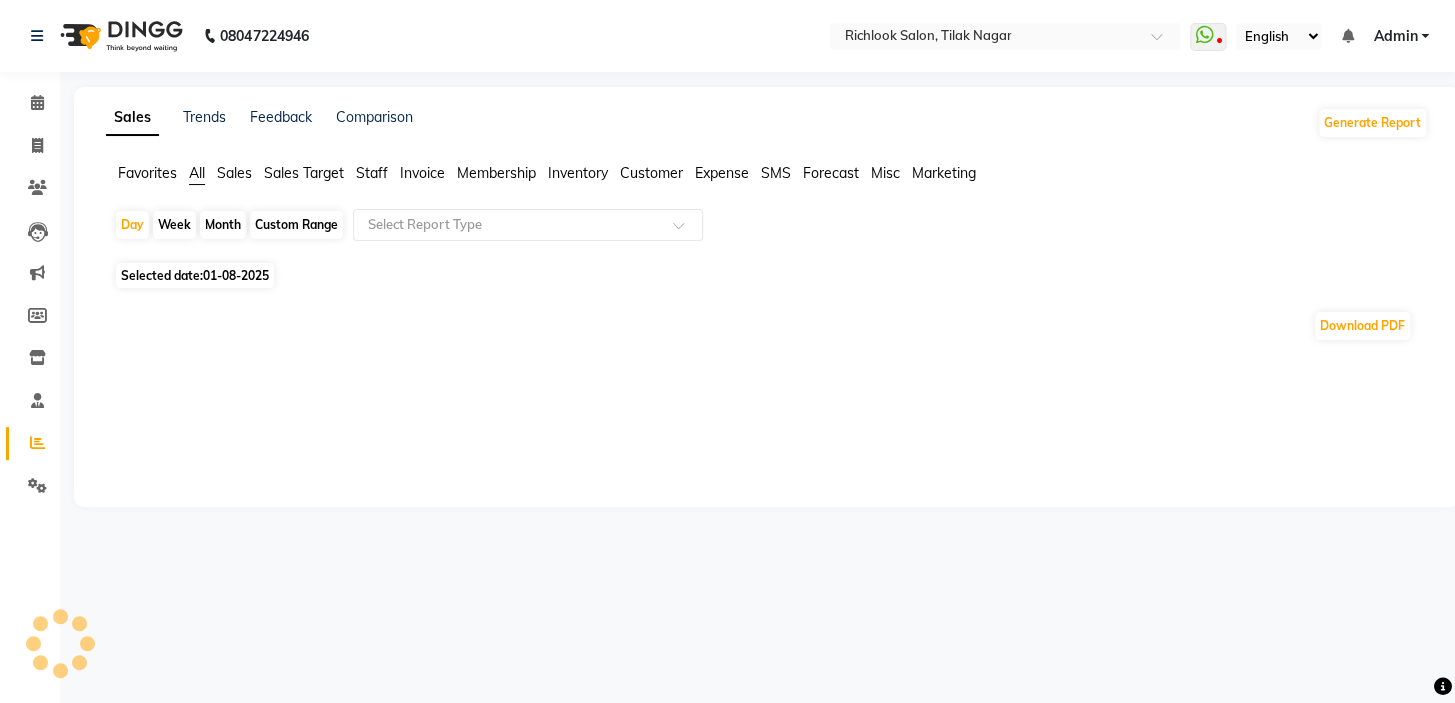 click on "01-08-2025" 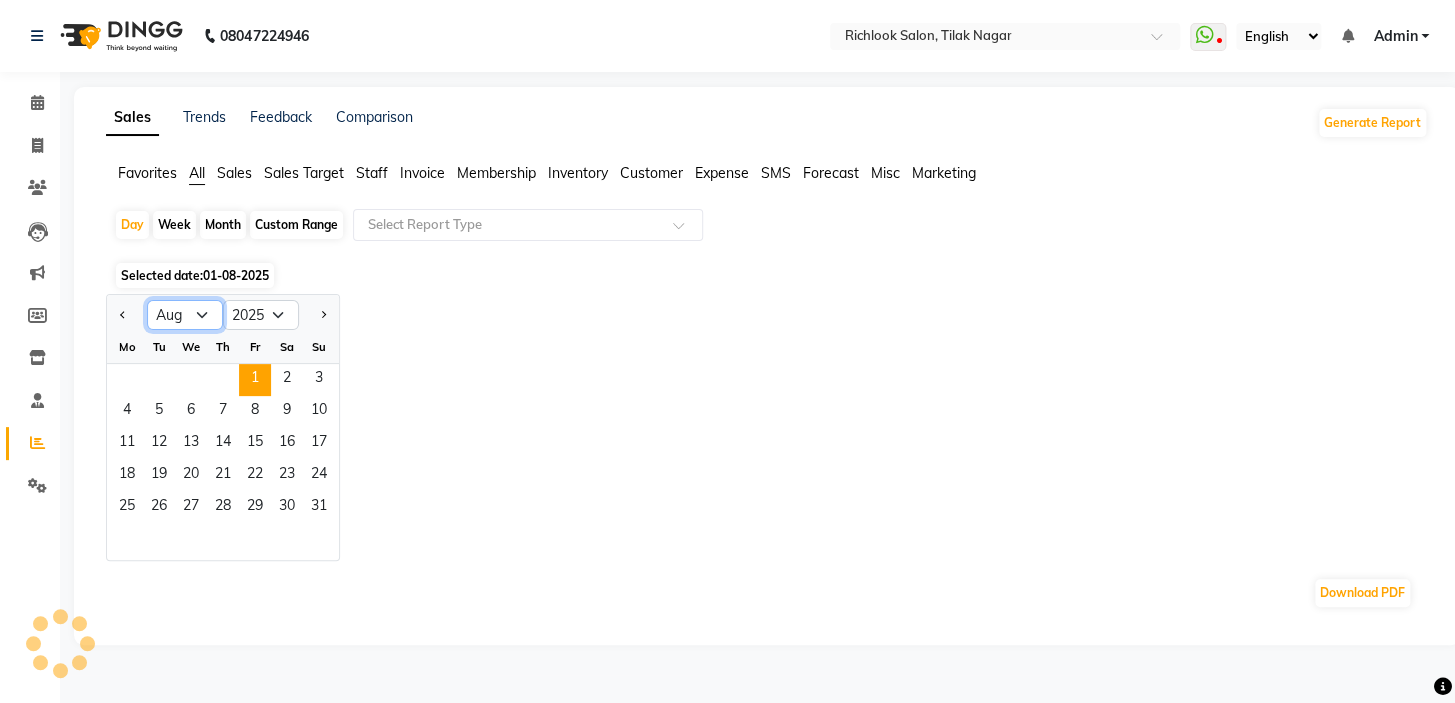 click on "Jan Feb Mar Apr May Jun Jul Aug Sep Oct Nov Dec" 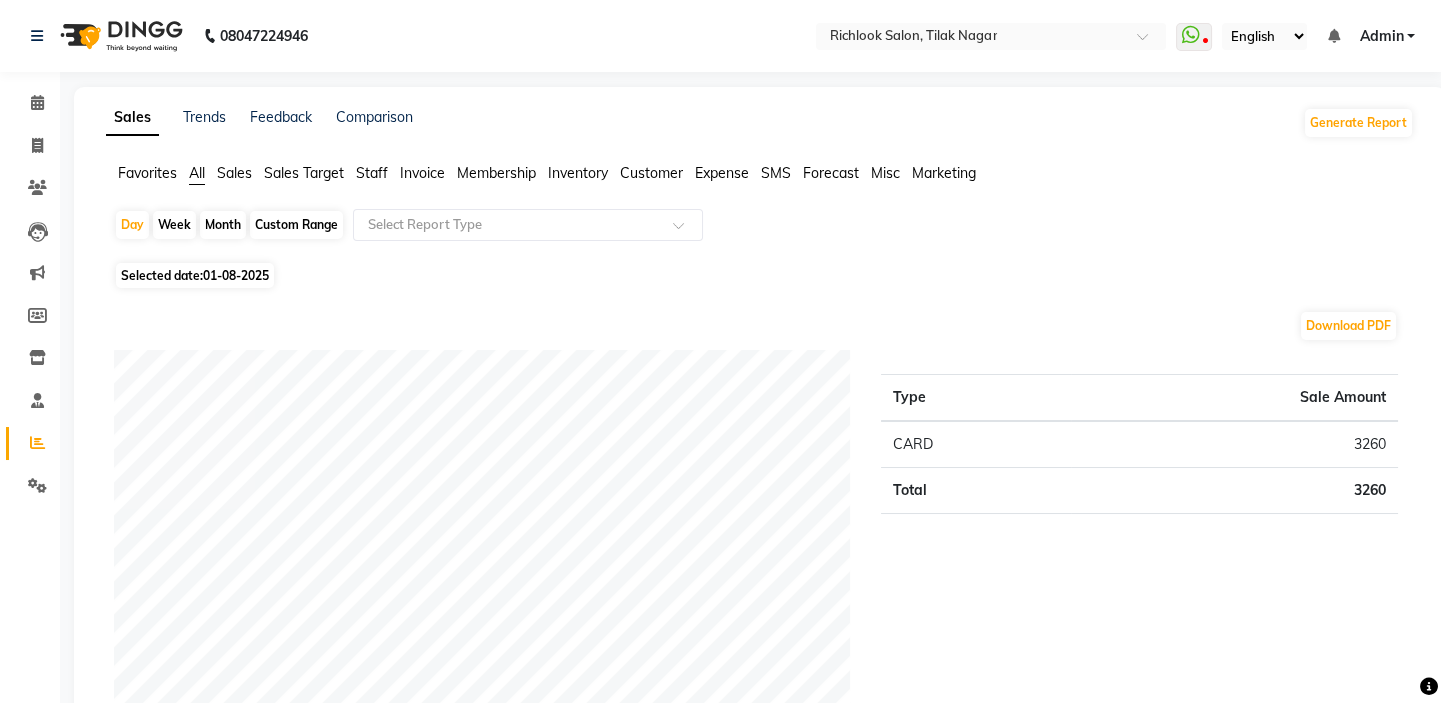 click on "01-08-2025" 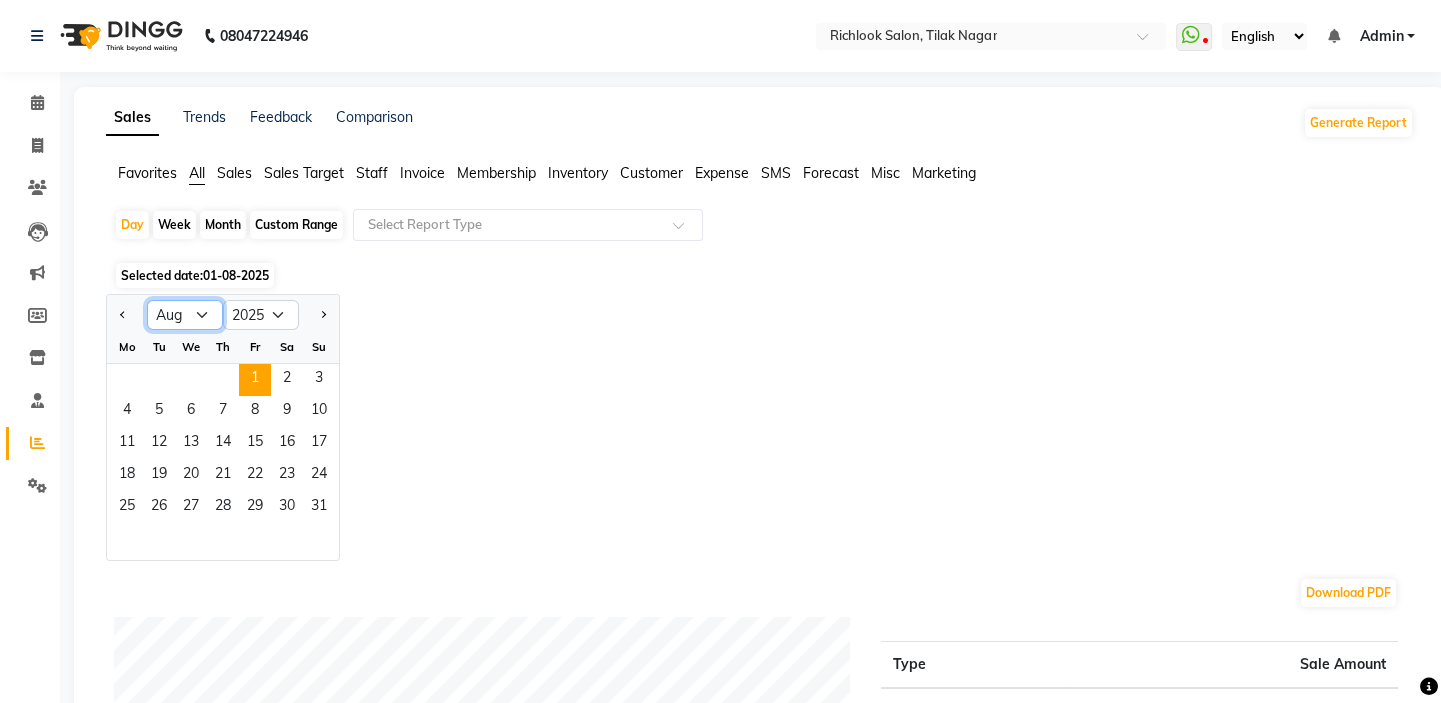 click on "Jan Feb Mar Apr May Jun Jul Aug Sep Oct Nov Dec" 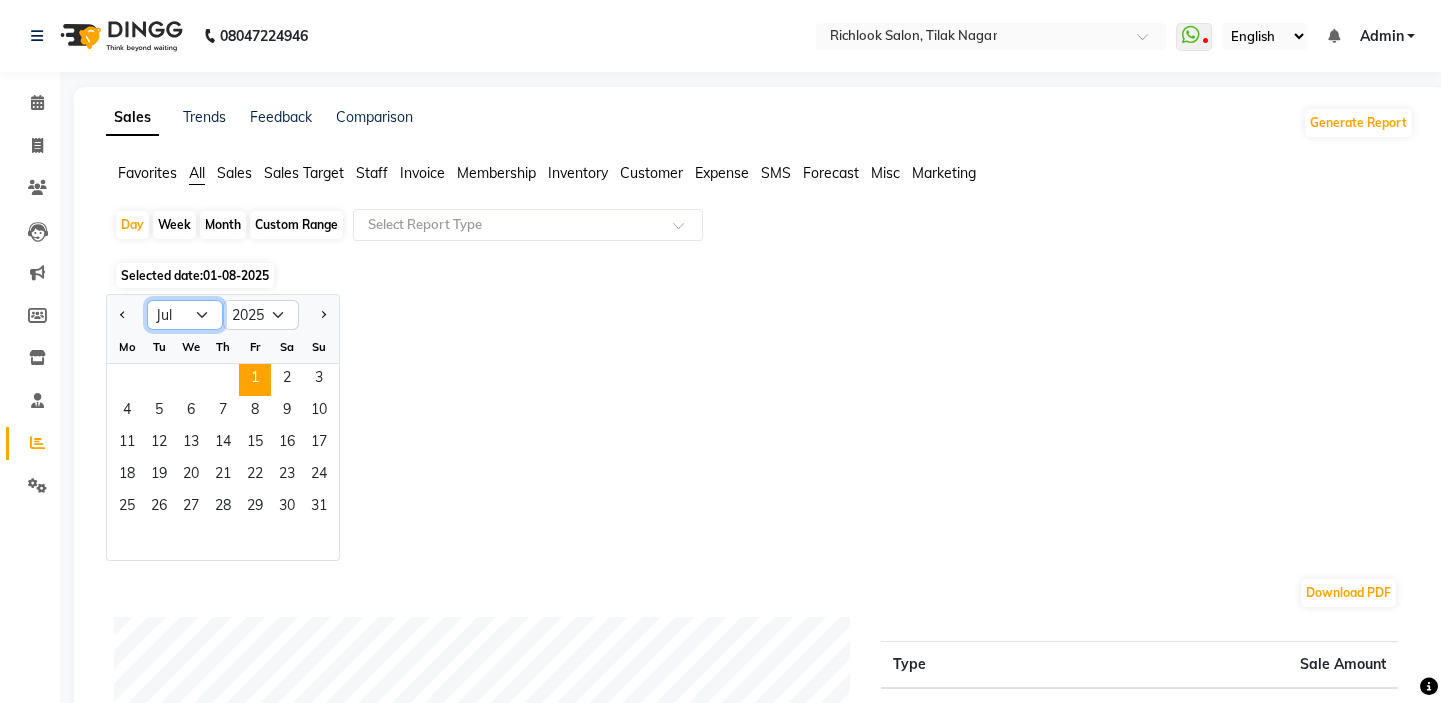 click on "Jan Feb Mar Apr May Jun Jul Aug Sep Oct Nov Dec" 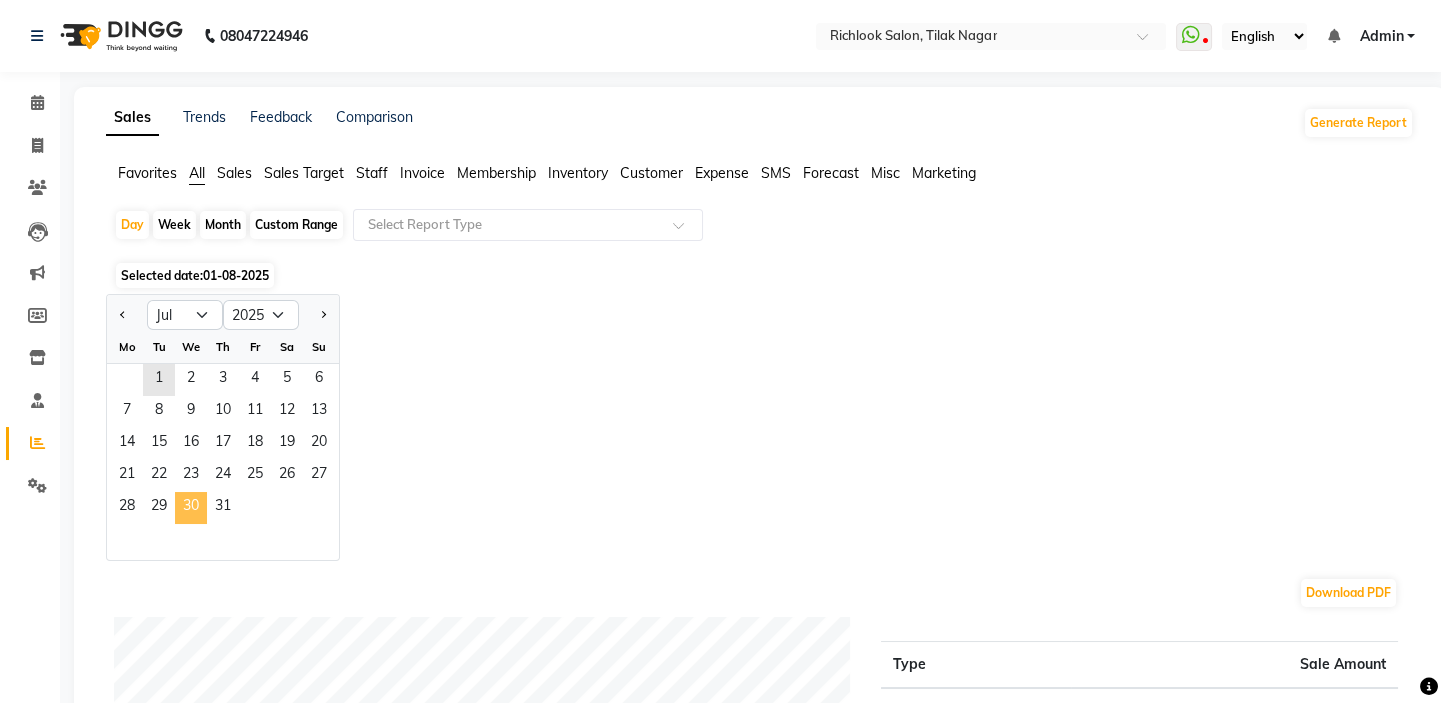 click on "30" 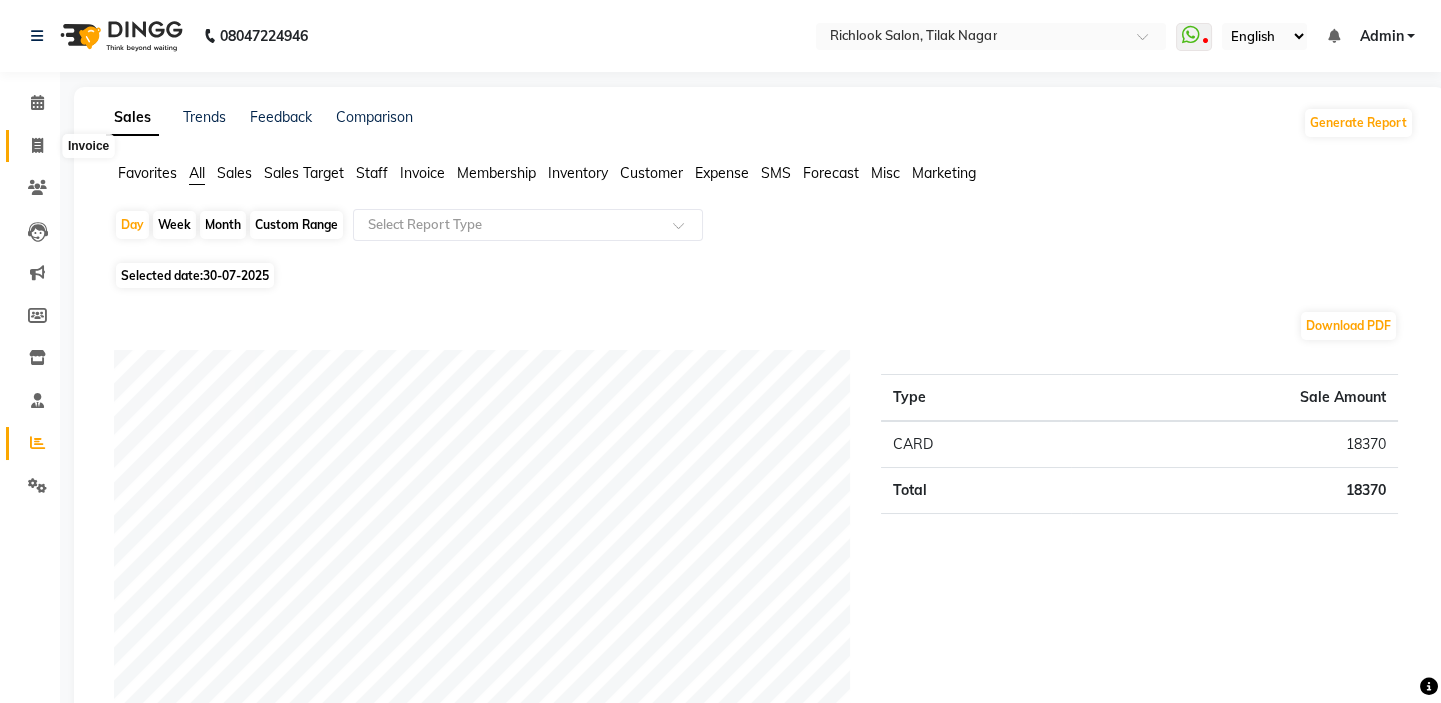 click 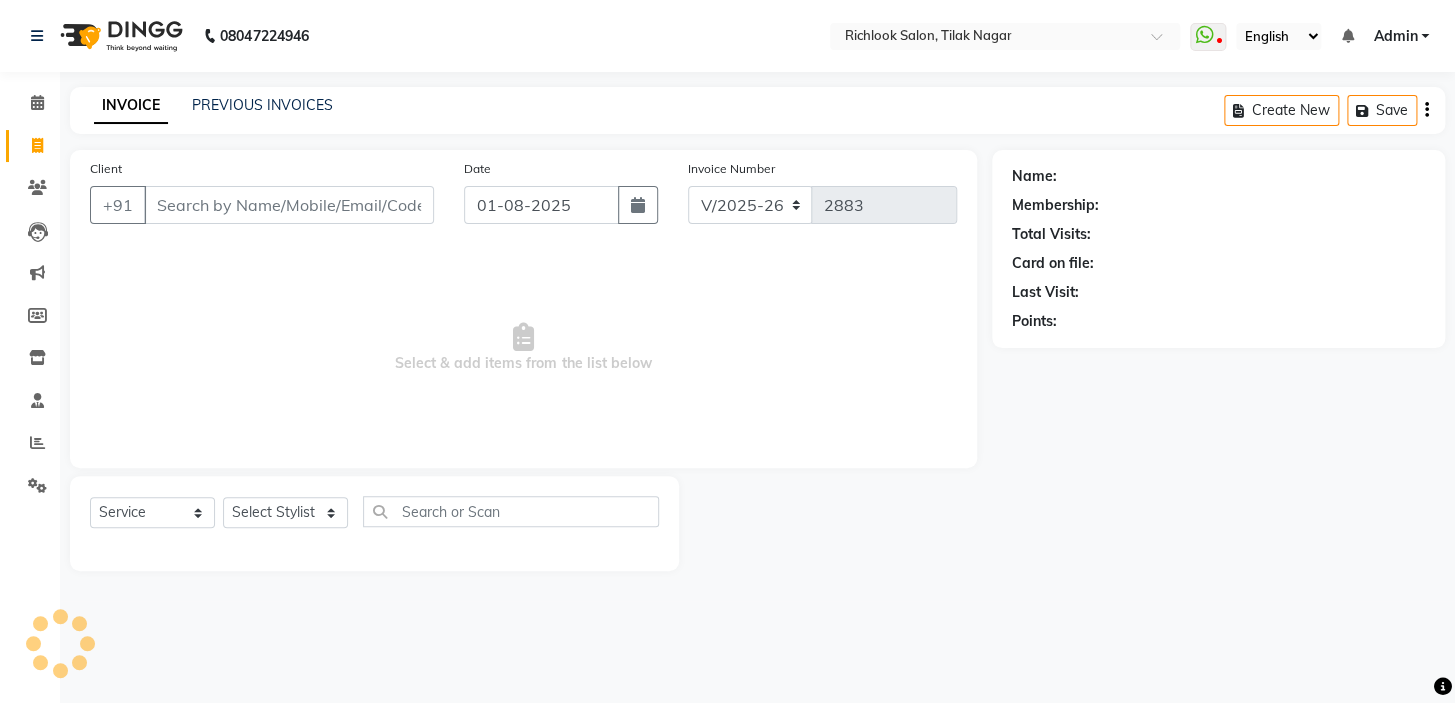 click on "Client" at bounding box center (289, 205) 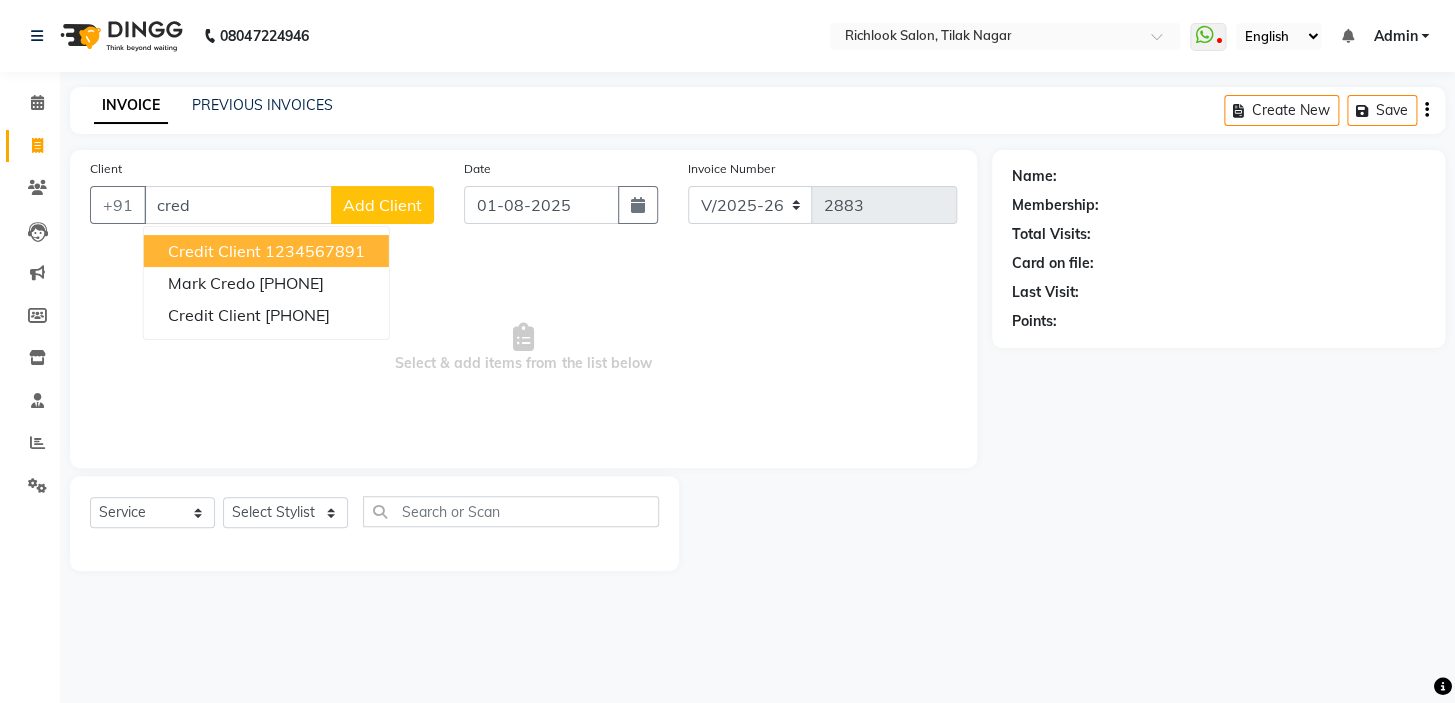 click on "1234567891" at bounding box center [315, 251] 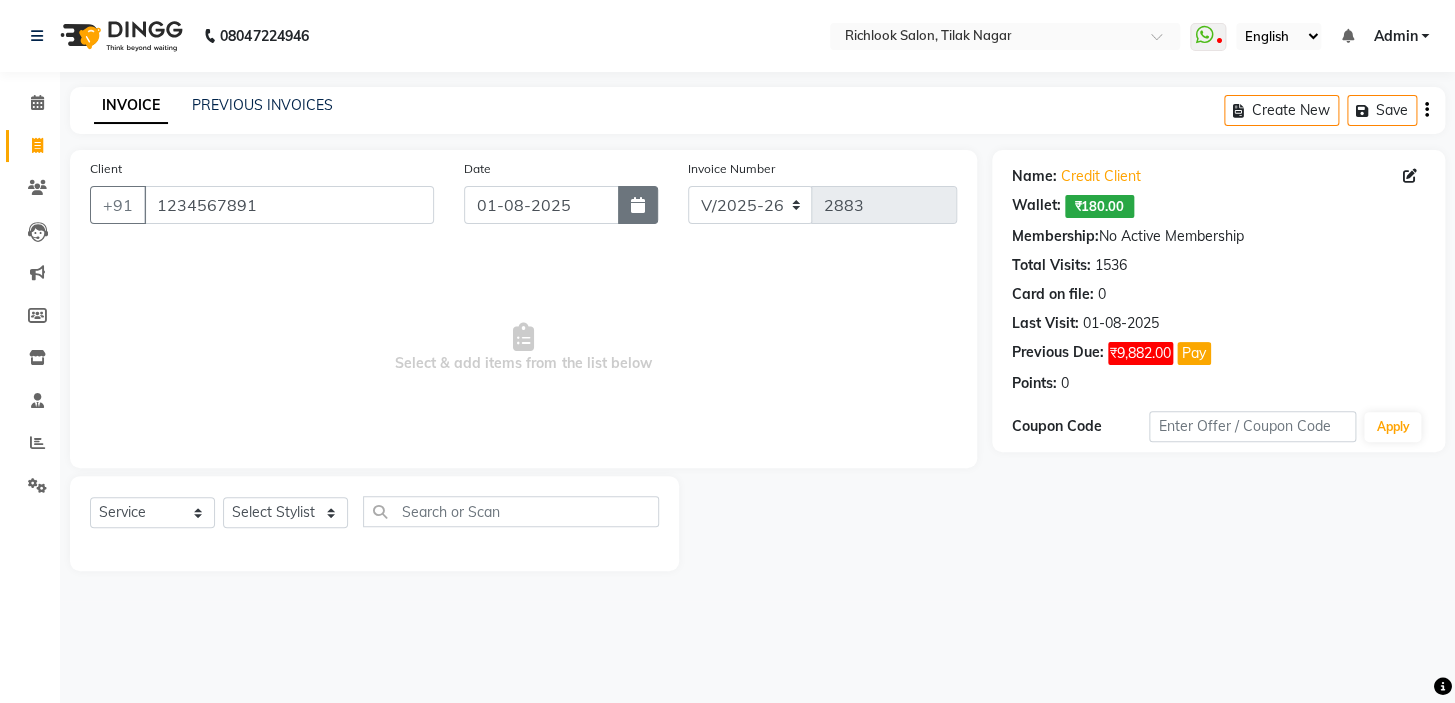 click 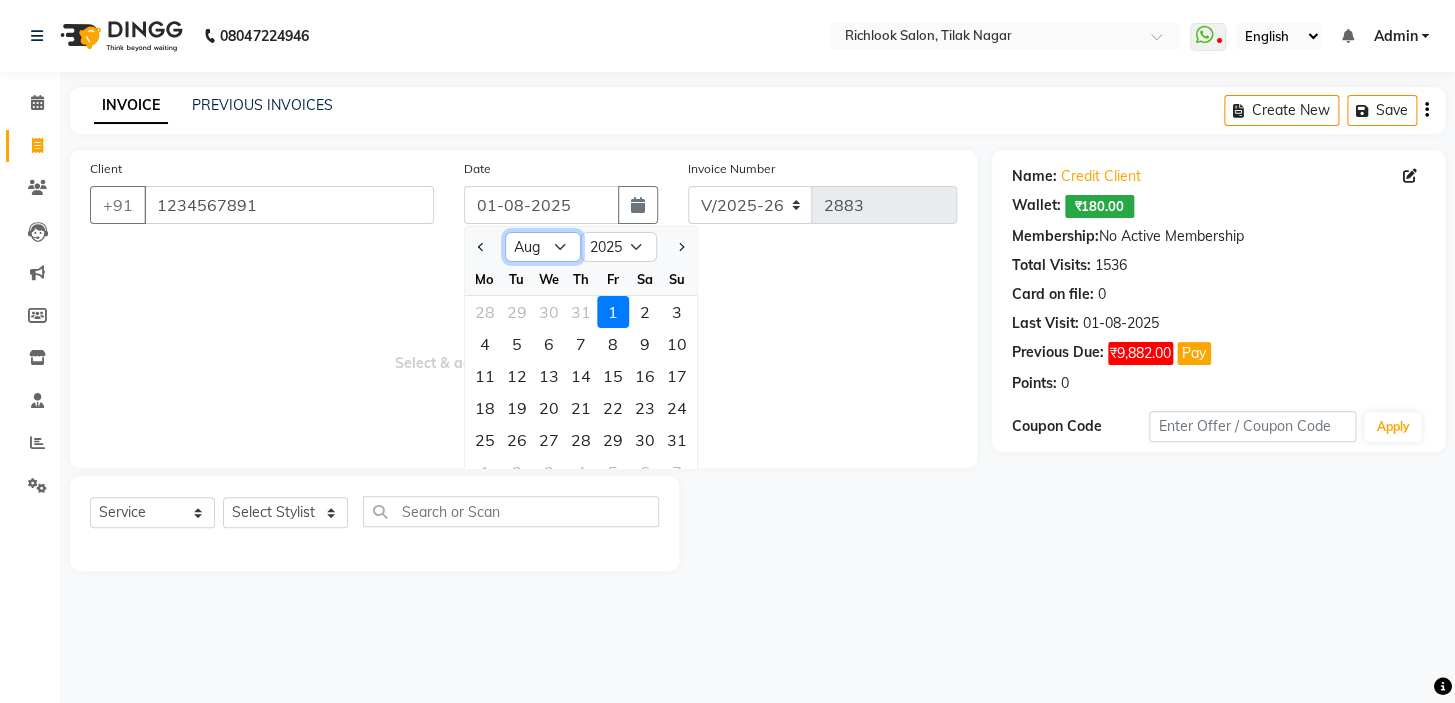 click on "Jan Feb Mar Apr May Jun Jul Aug Sep Oct Nov Dec" 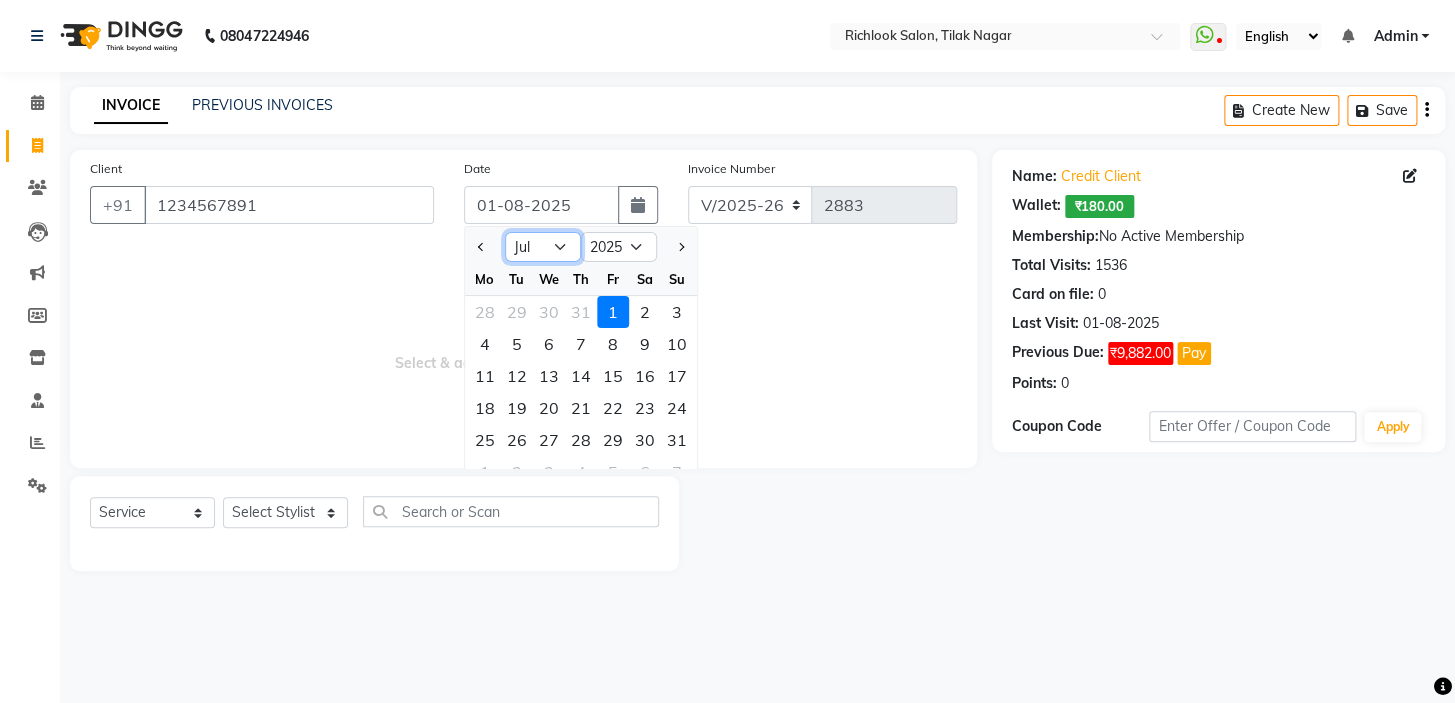click on "Jan Feb Mar Apr May Jun Jul Aug Sep Oct Nov Dec" 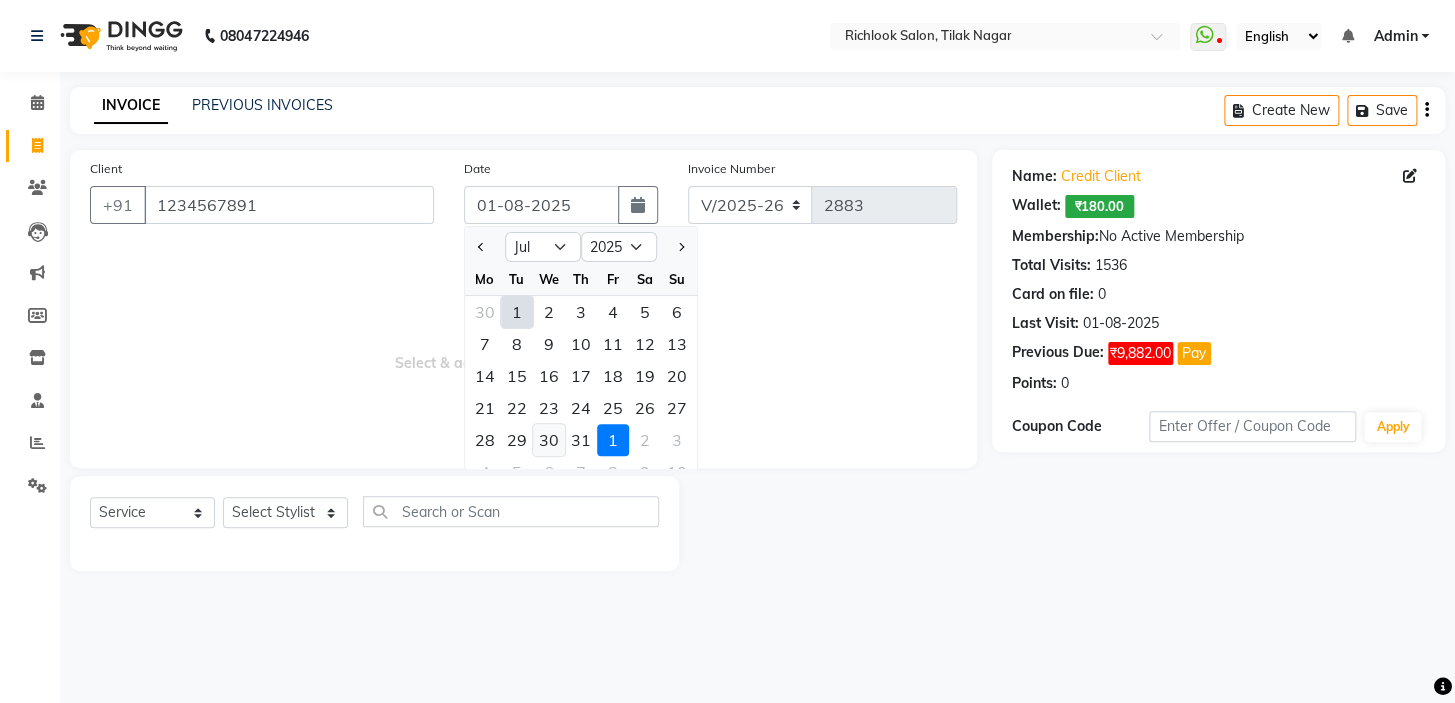 click on "30" 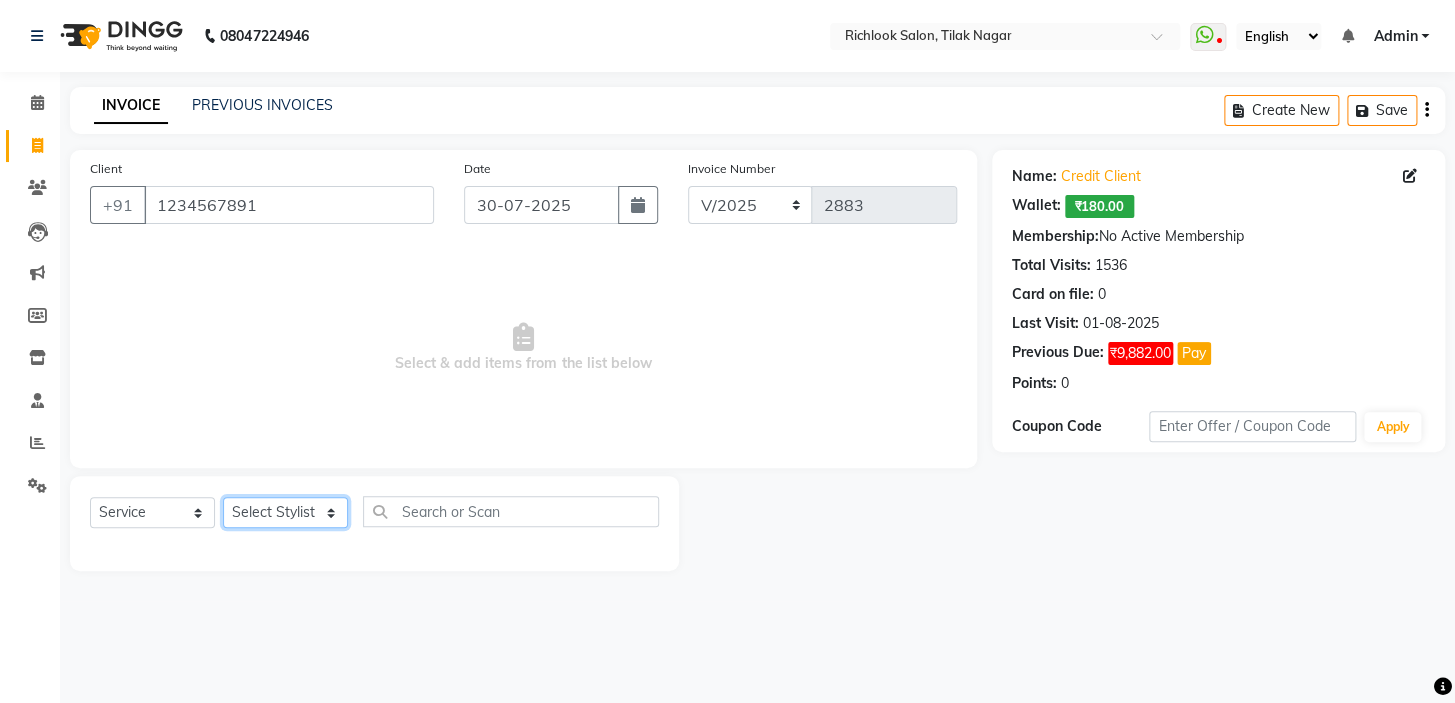 click on "Select Stylist [NAME] [NAME] [NAME] [NAME] [NAME]  [NAME] [NAME]   [NAME] [NAME]   [NAME]" 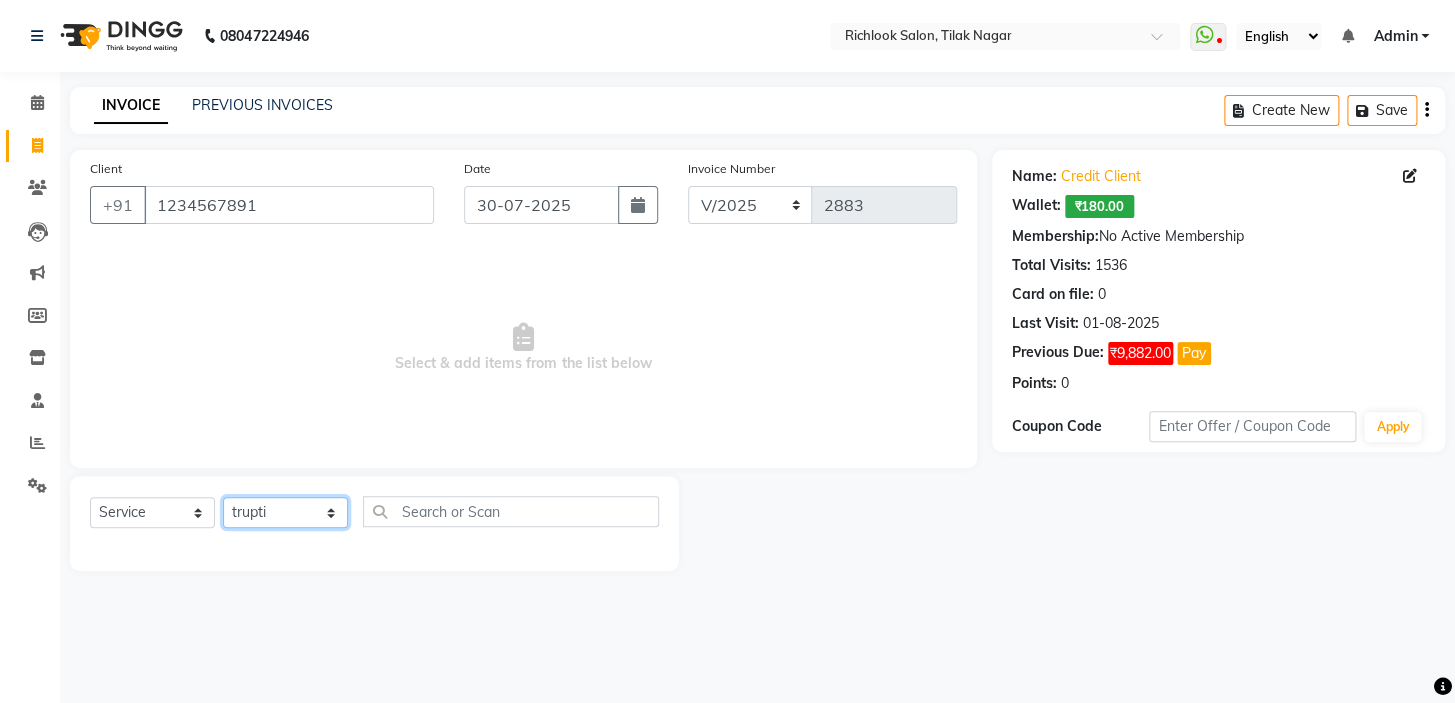 click on "Select Stylist [NAME] [NAME] [NAME] [NAME] [NAME]  [NAME] [NAME]   [NAME] [NAME]   [NAME]" 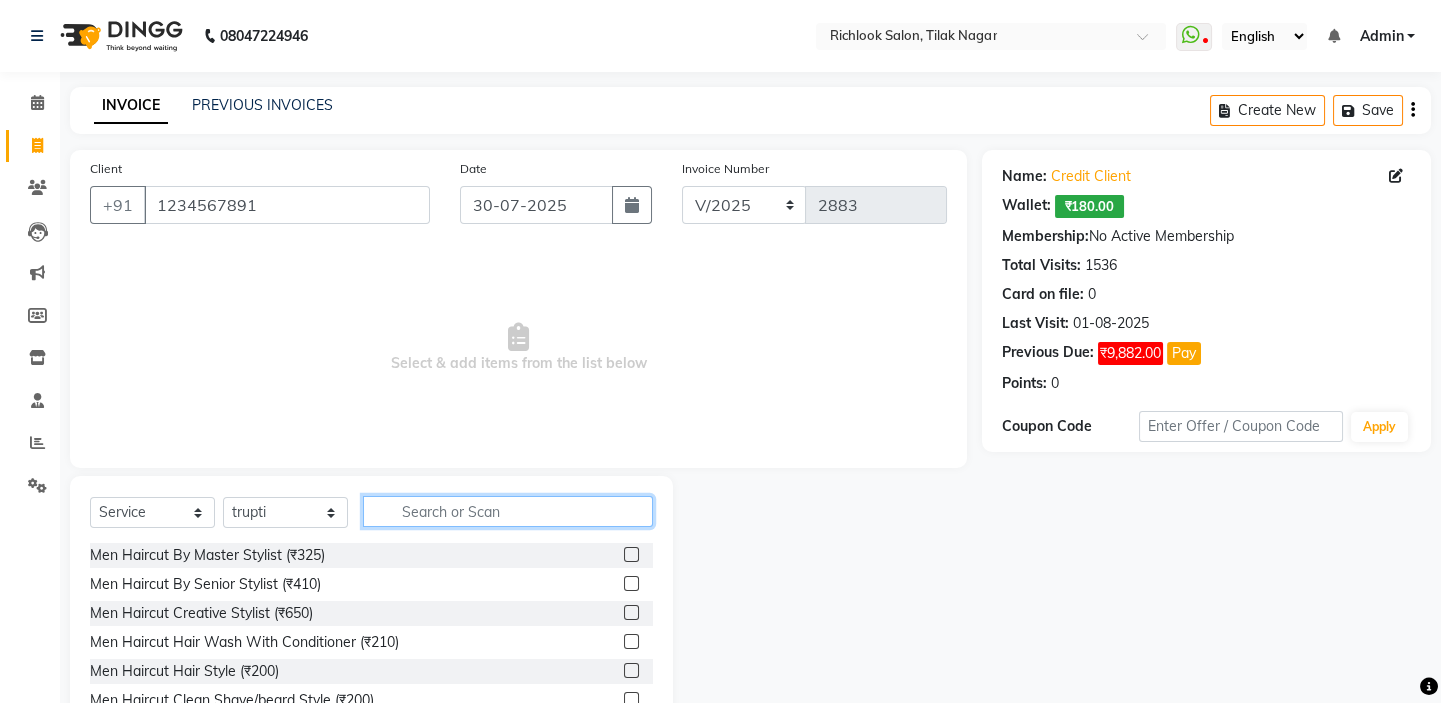 click 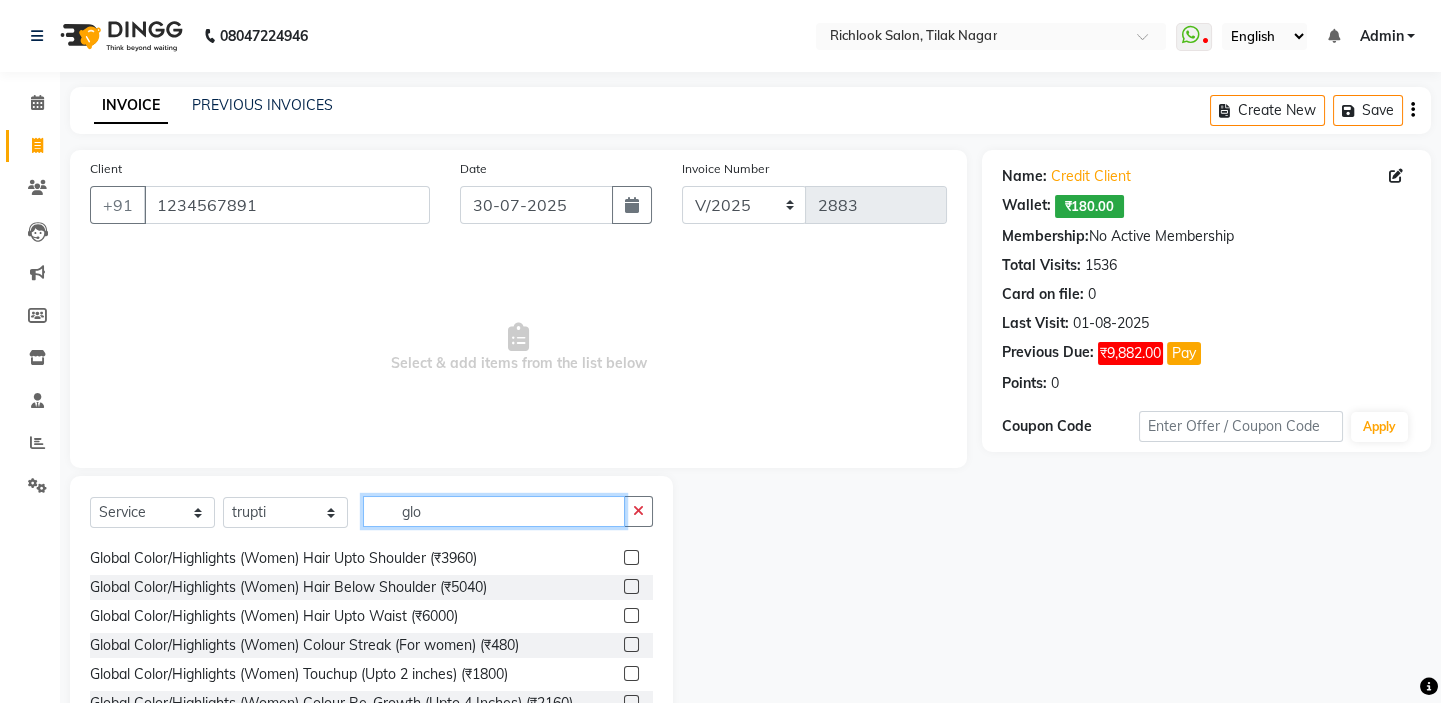 scroll, scrollTop: 205, scrollLeft: 0, axis: vertical 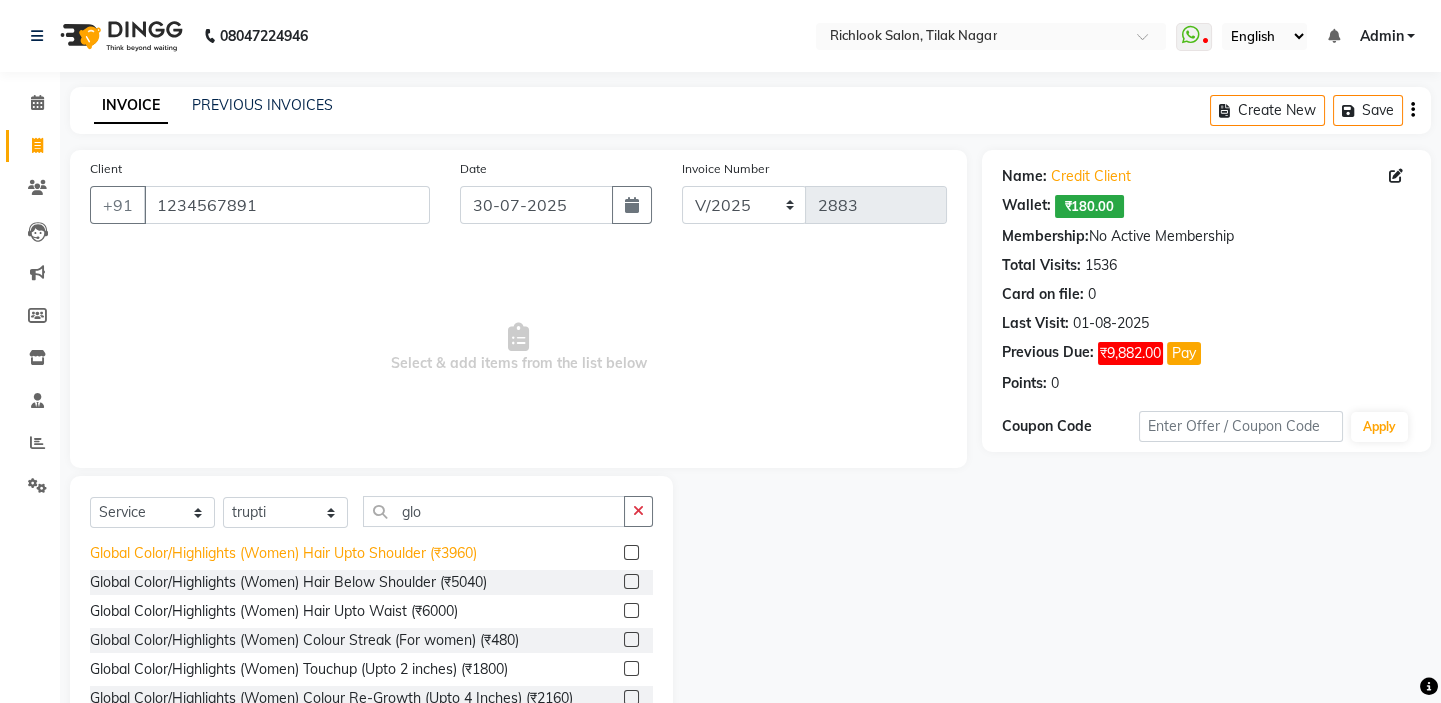 click on "Global Color/Highlights (Women) Hair Upto Shoulder (₹3960)" 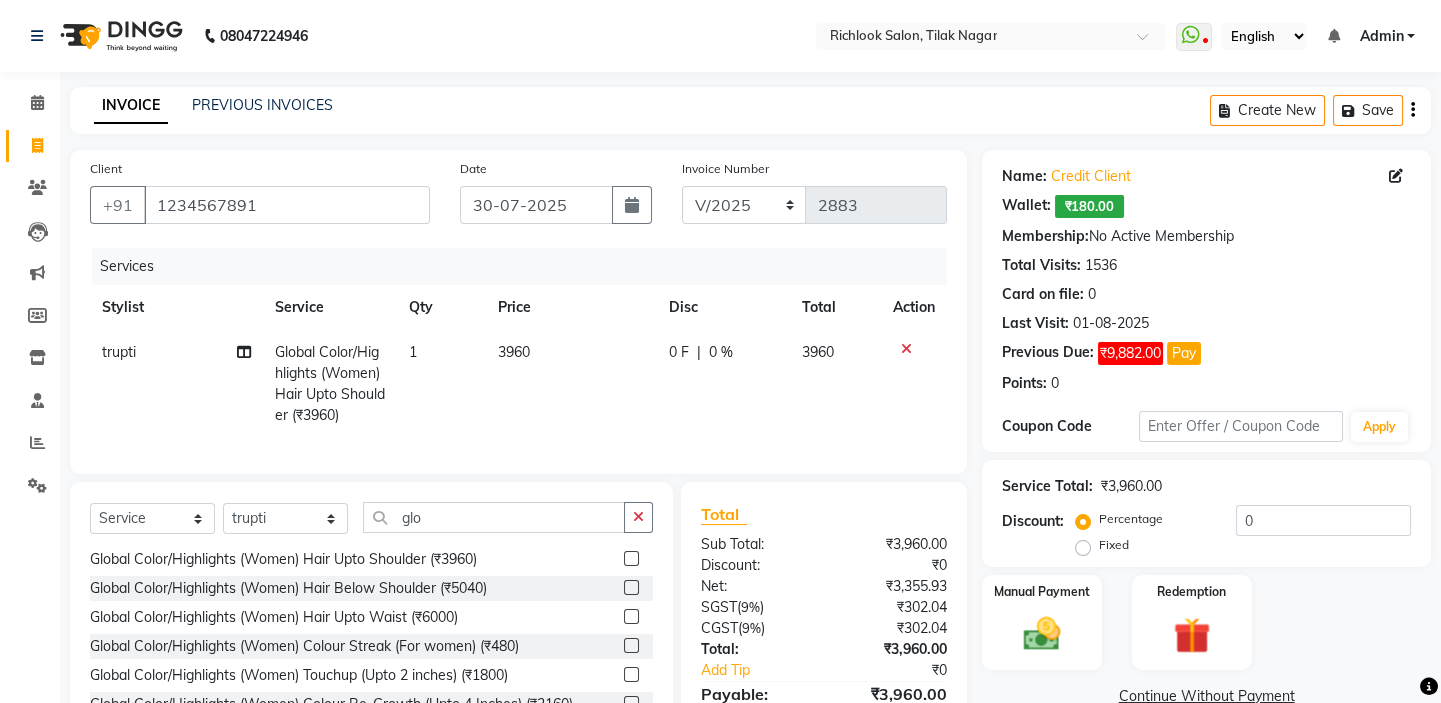 click on "3960" 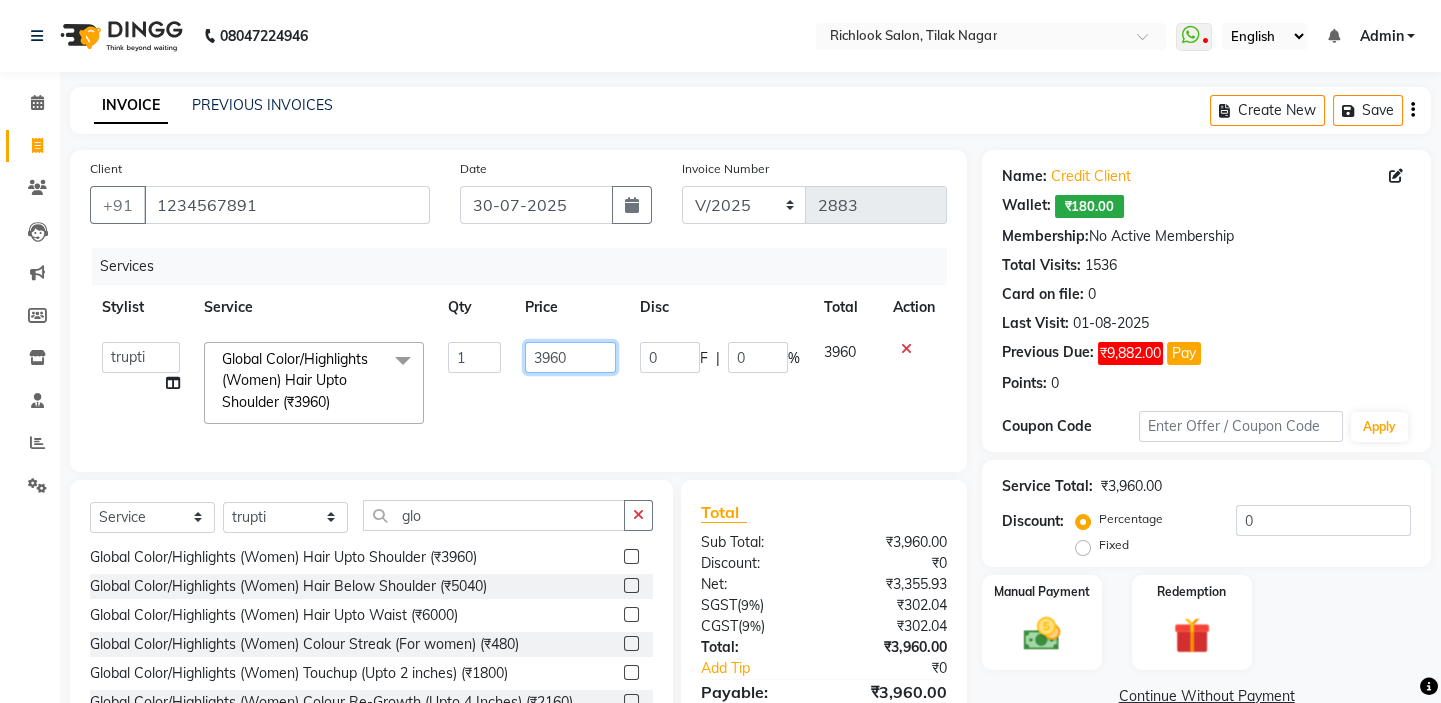 drag, startPoint x: 590, startPoint y: 354, endPoint x: 179, endPoint y: 331, distance: 411.64304 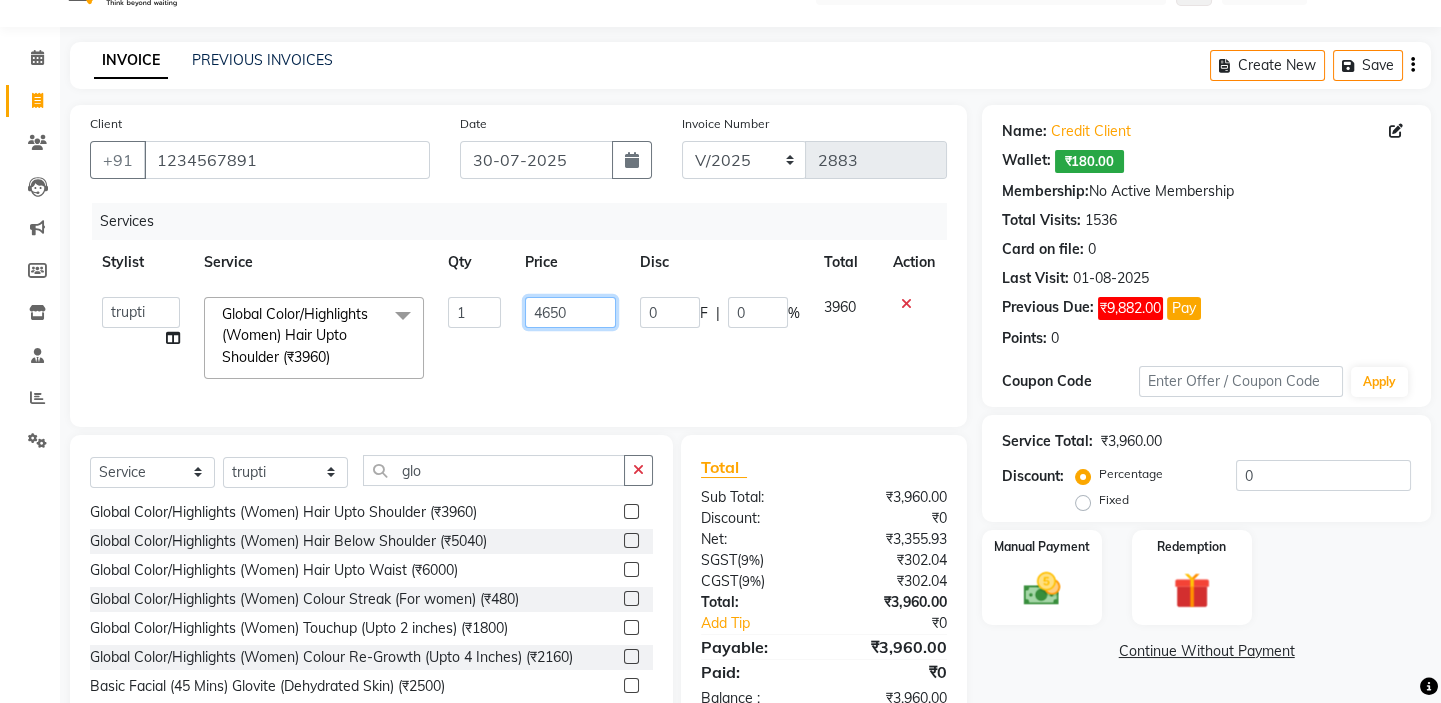 scroll, scrollTop: 116, scrollLeft: 0, axis: vertical 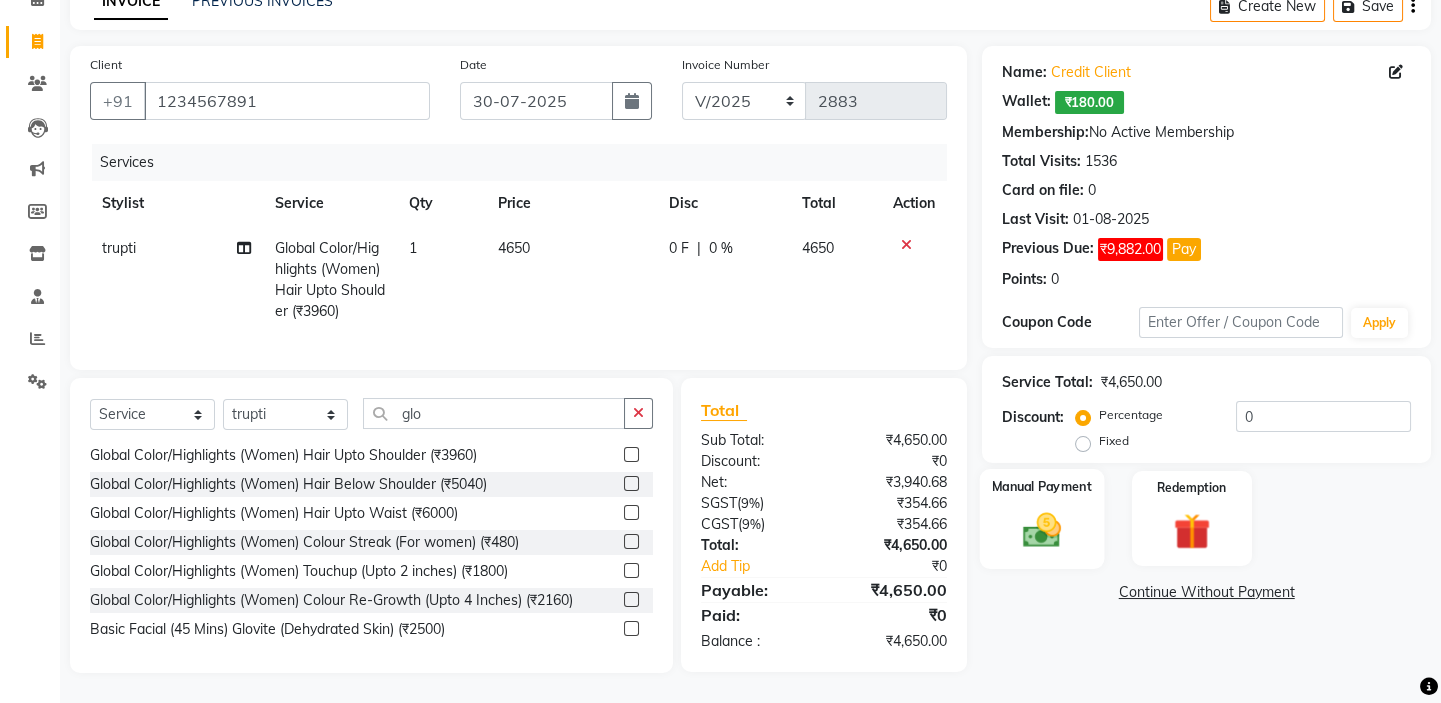click 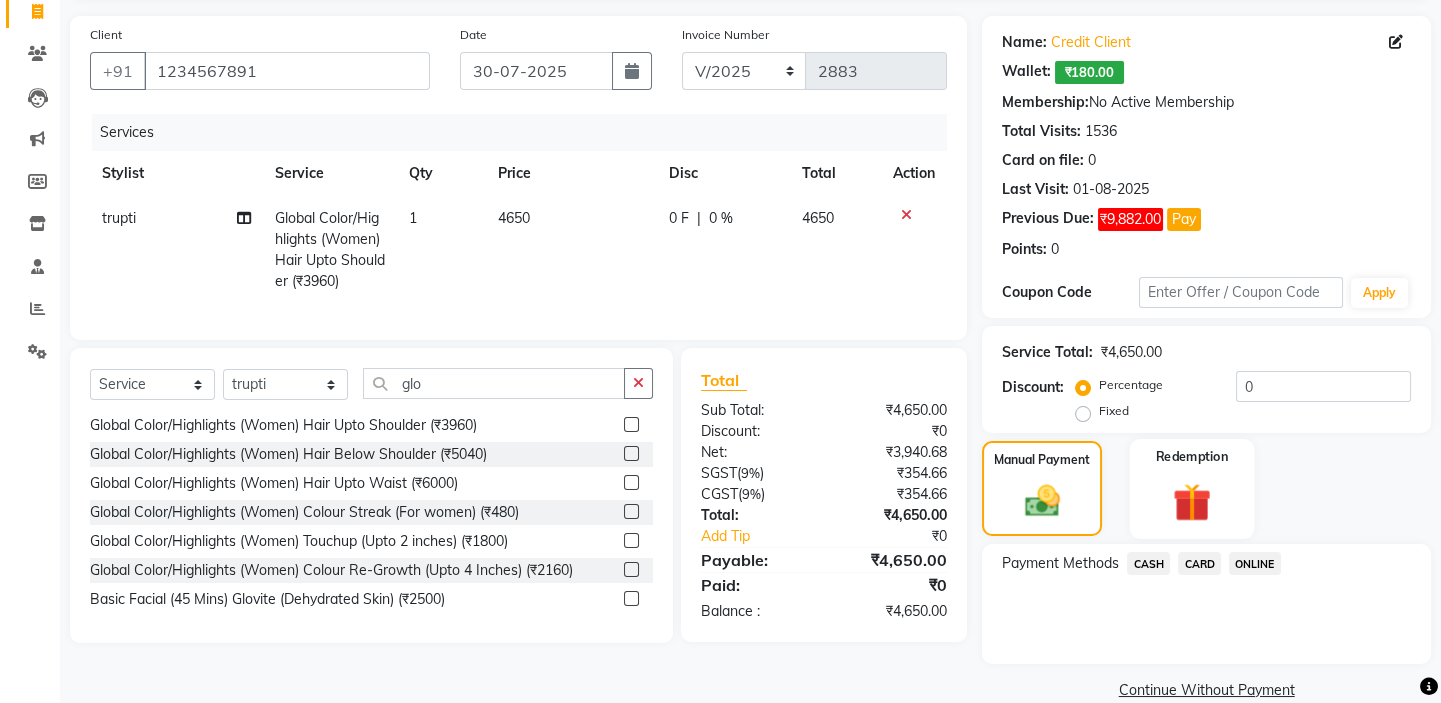 scroll, scrollTop: 166, scrollLeft: 0, axis: vertical 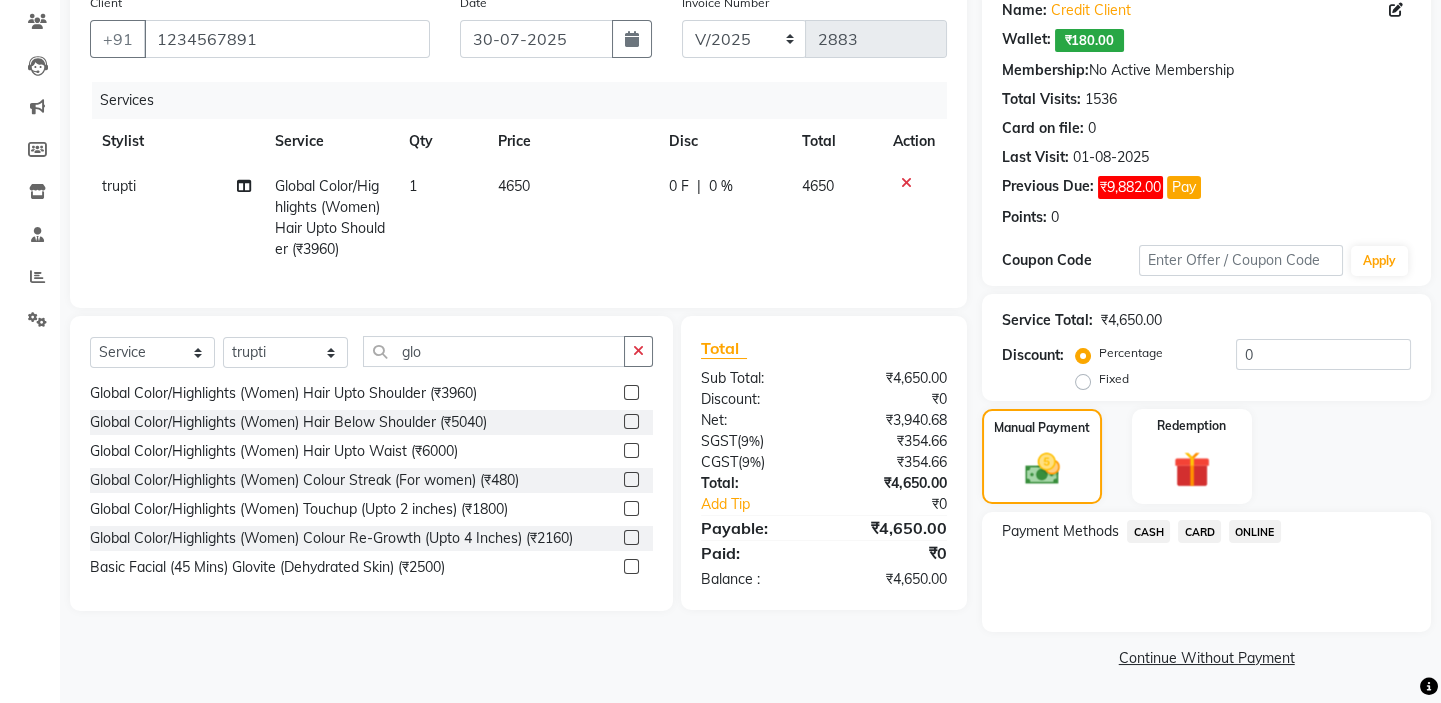 drag, startPoint x: 1200, startPoint y: 534, endPoint x: 1197, endPoint y: 545, distance: 11.401754 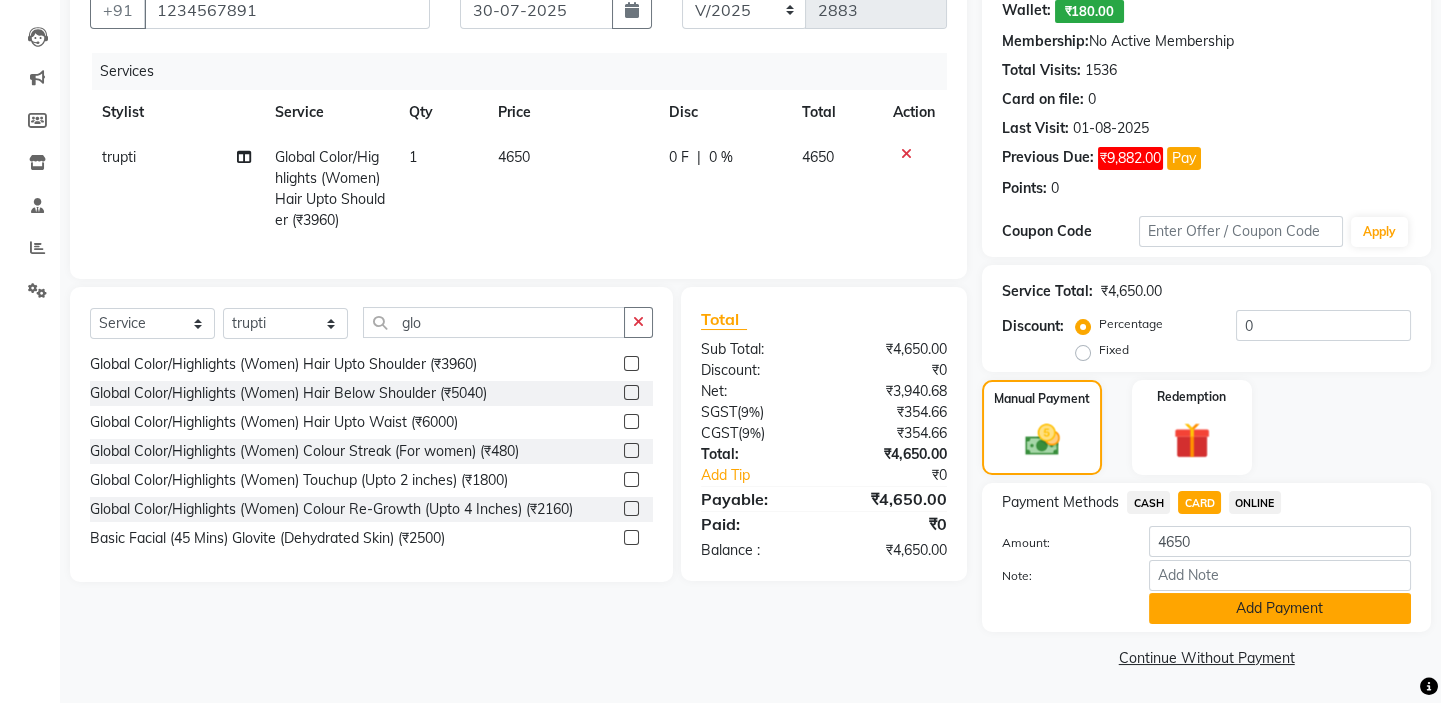click on "Add Payment" 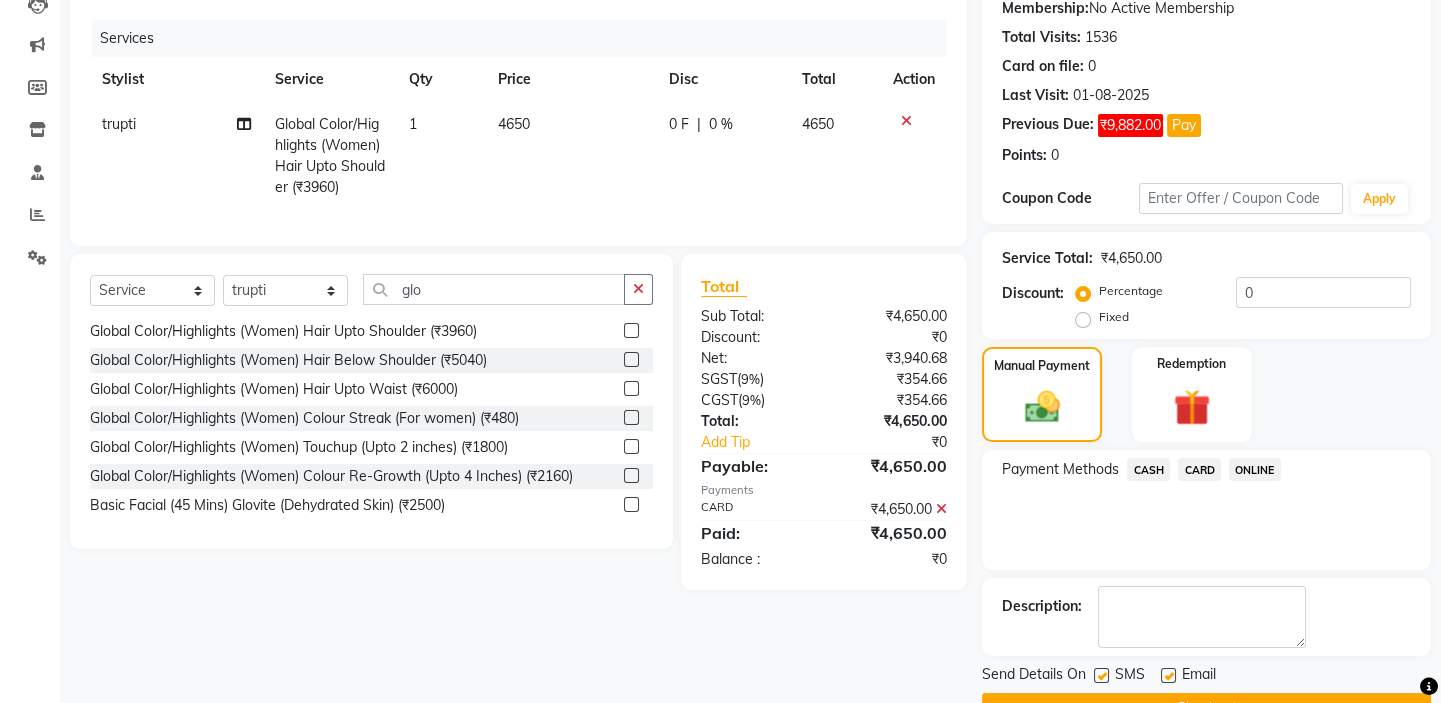 scroll, scrollTop: 279, scrollLeft: 0, axis: vertical 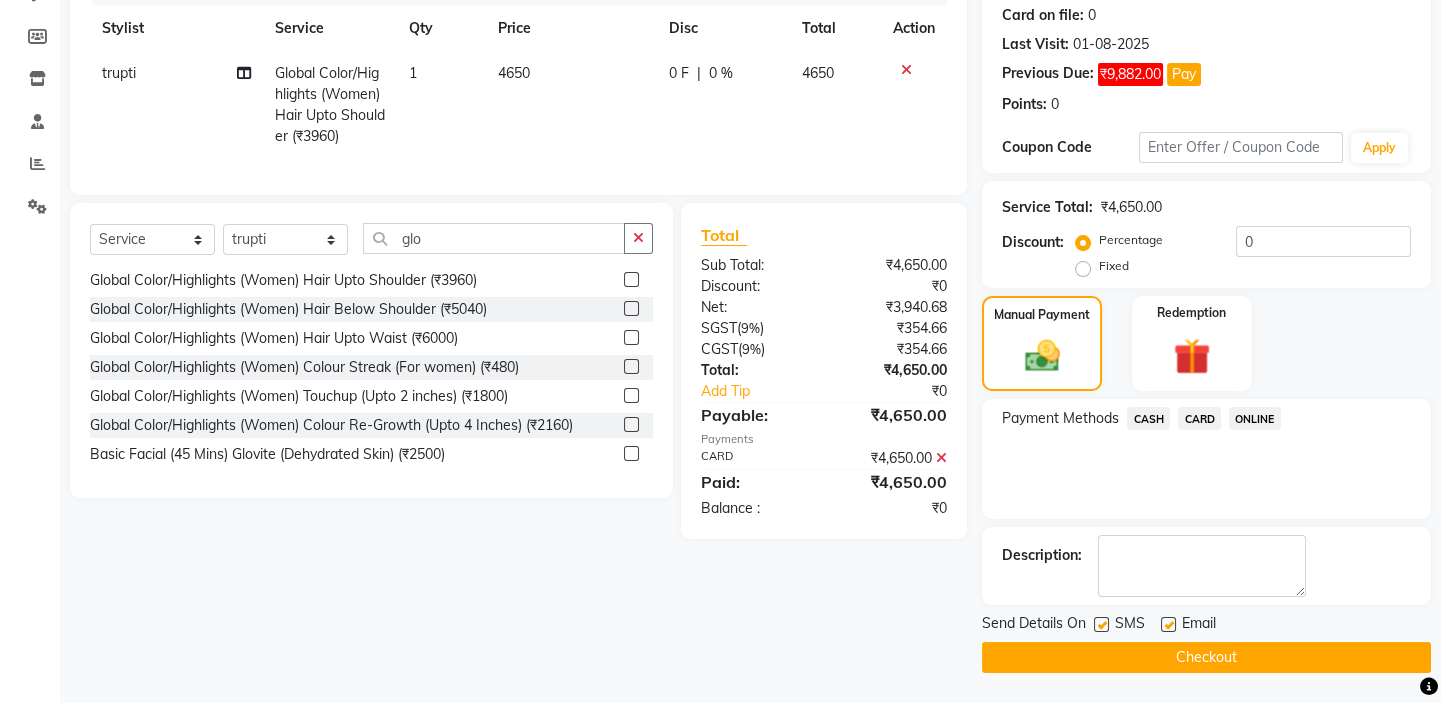 drag, startPoint x: 1211, startPoint y: 649, endPoint x: 1259, endPoint y: 680, distance: 57.14018 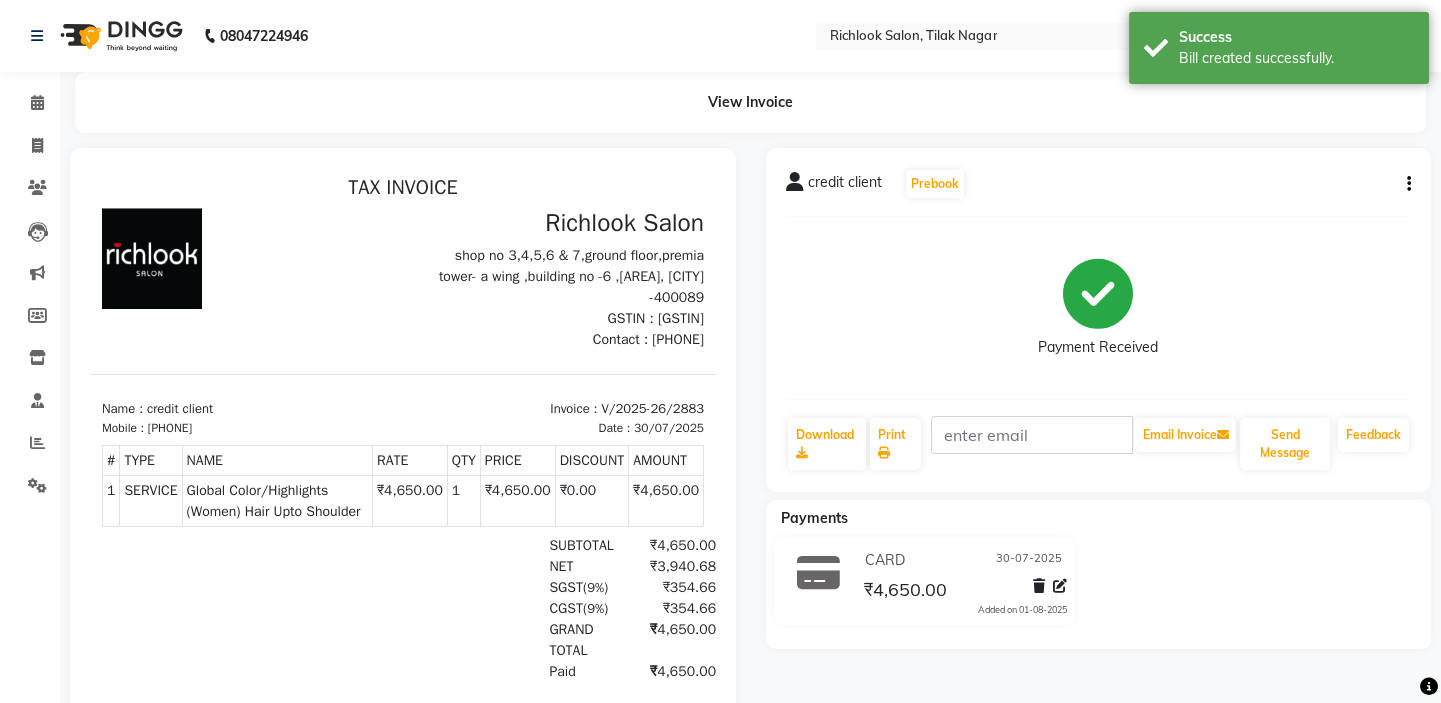 scroll, scrollTop: 0, scrollLeft: 0, axis: both 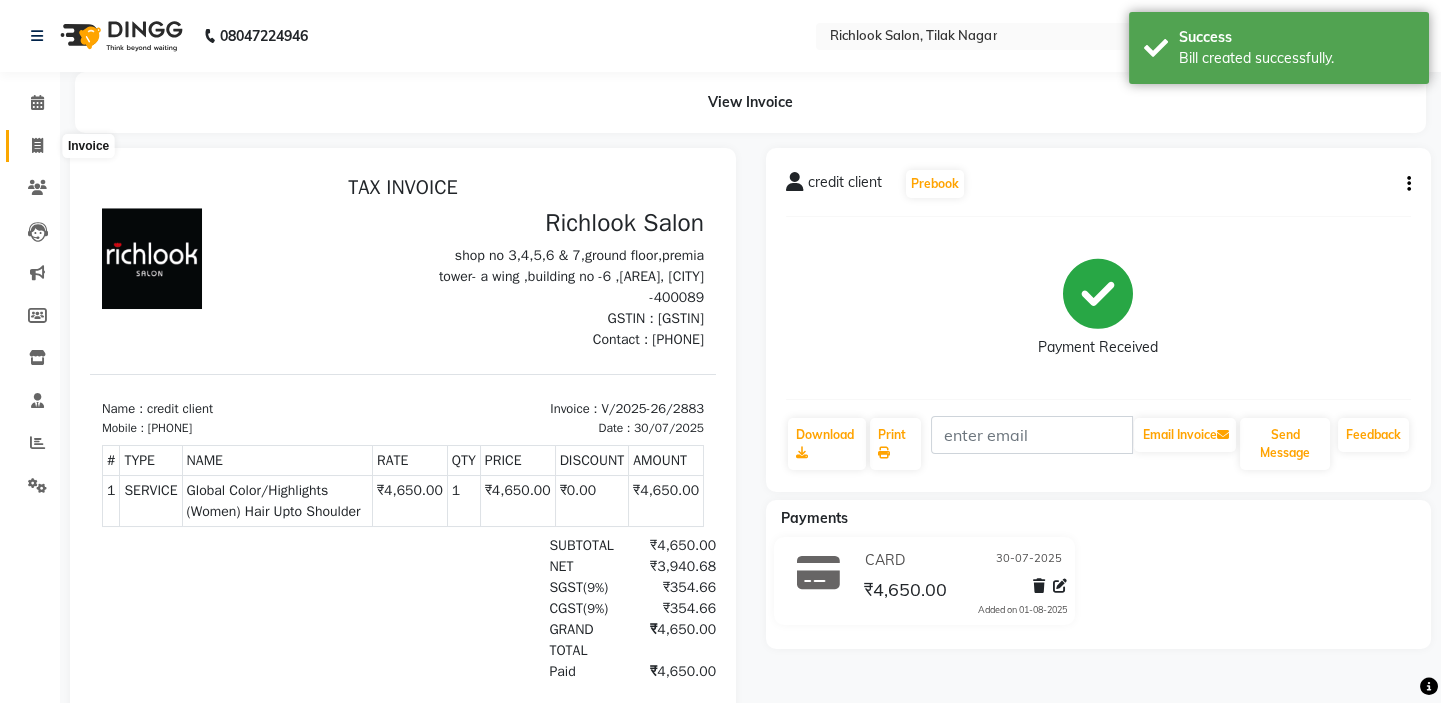 click 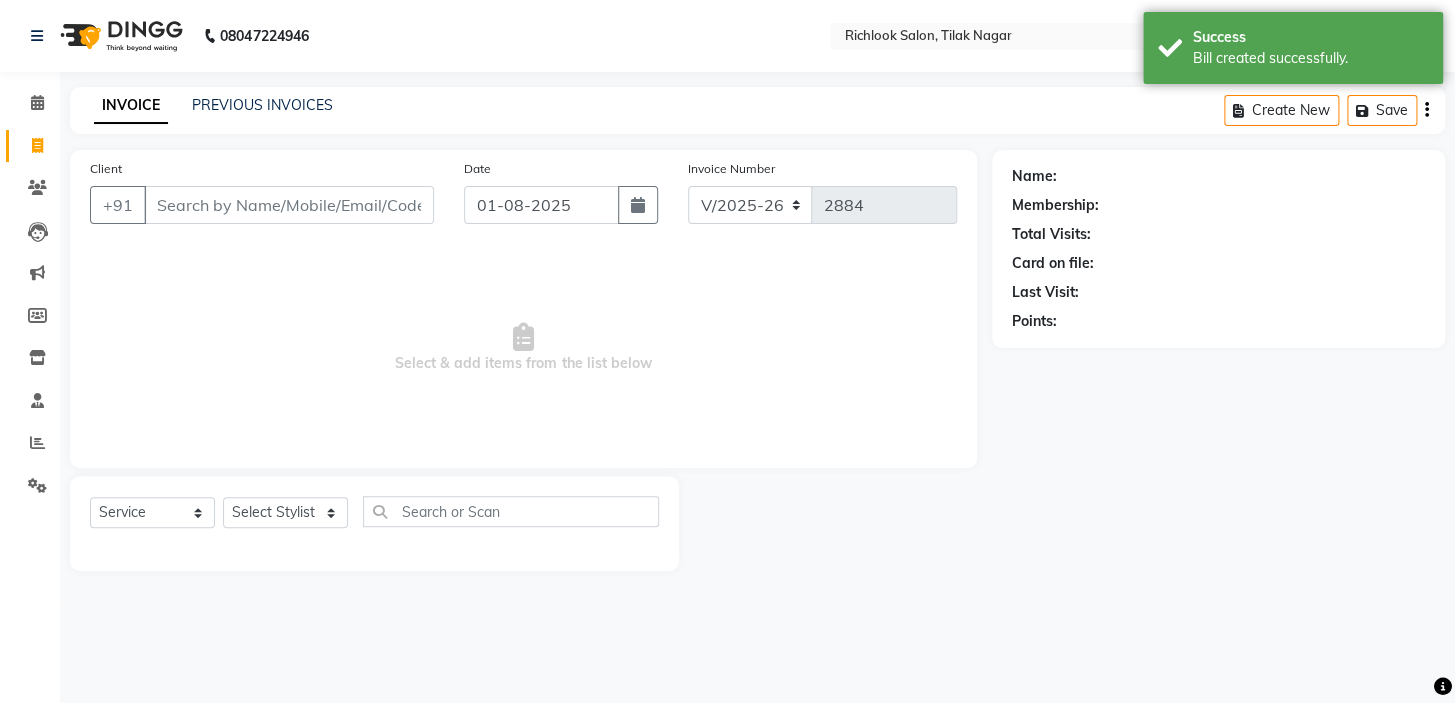 drag, startPoint x: 319, startPoint y: 204, endPoint x: 361, endPoint y: 217, distance: 43.965897 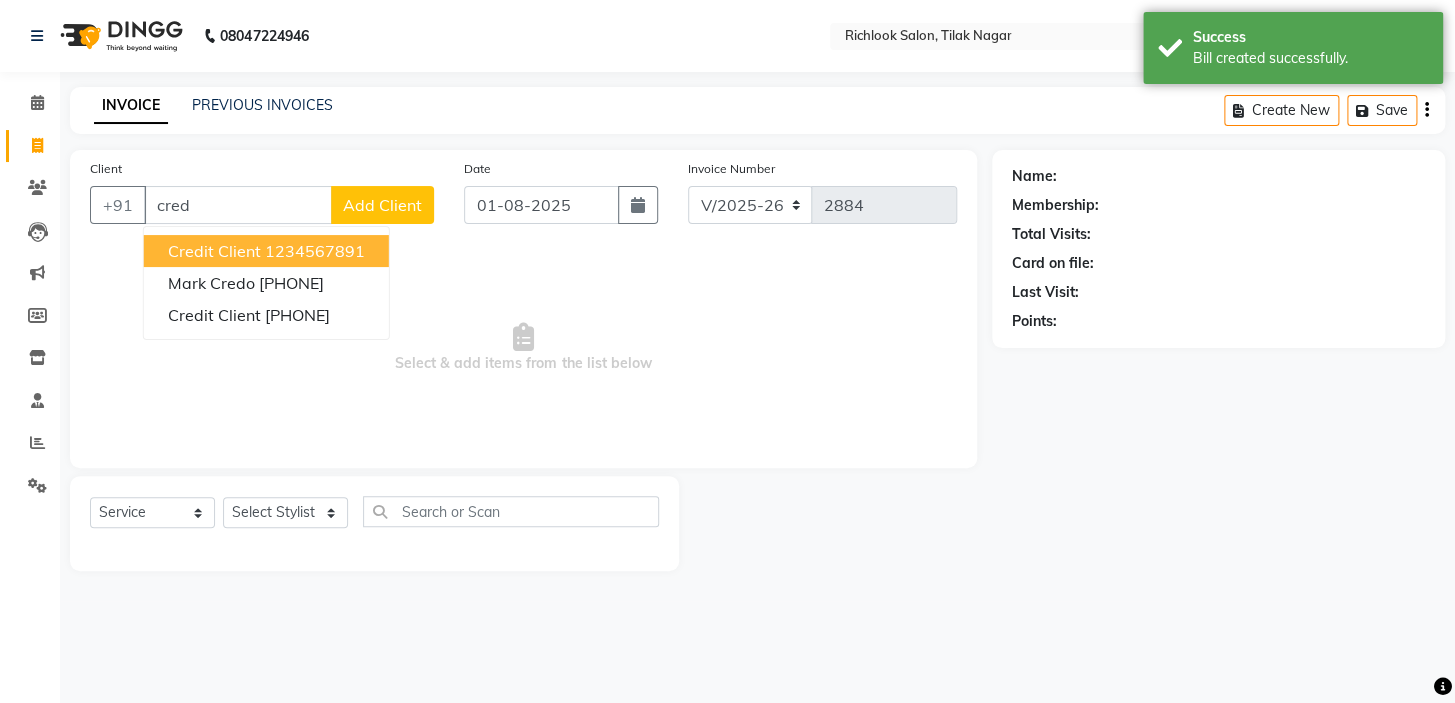 click on "1234567891" at bounding box center (315, 251) 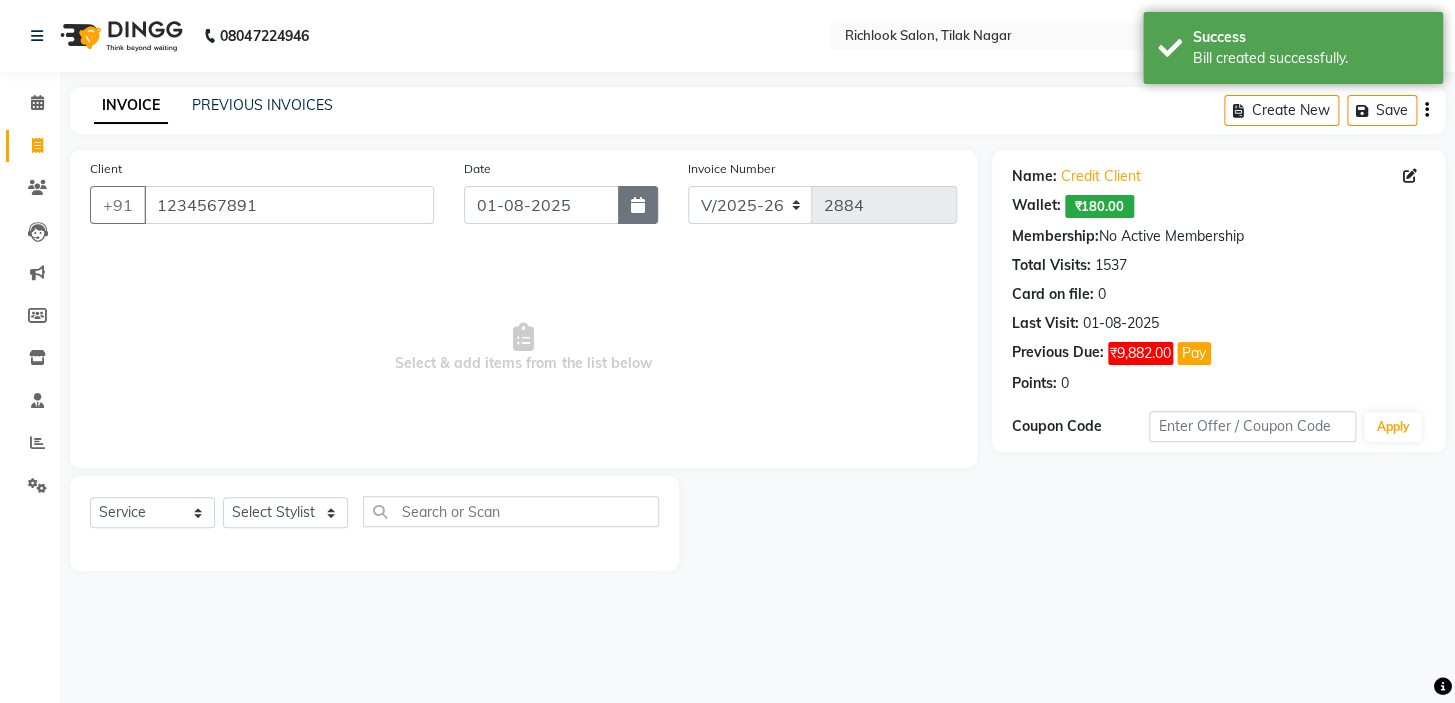 click 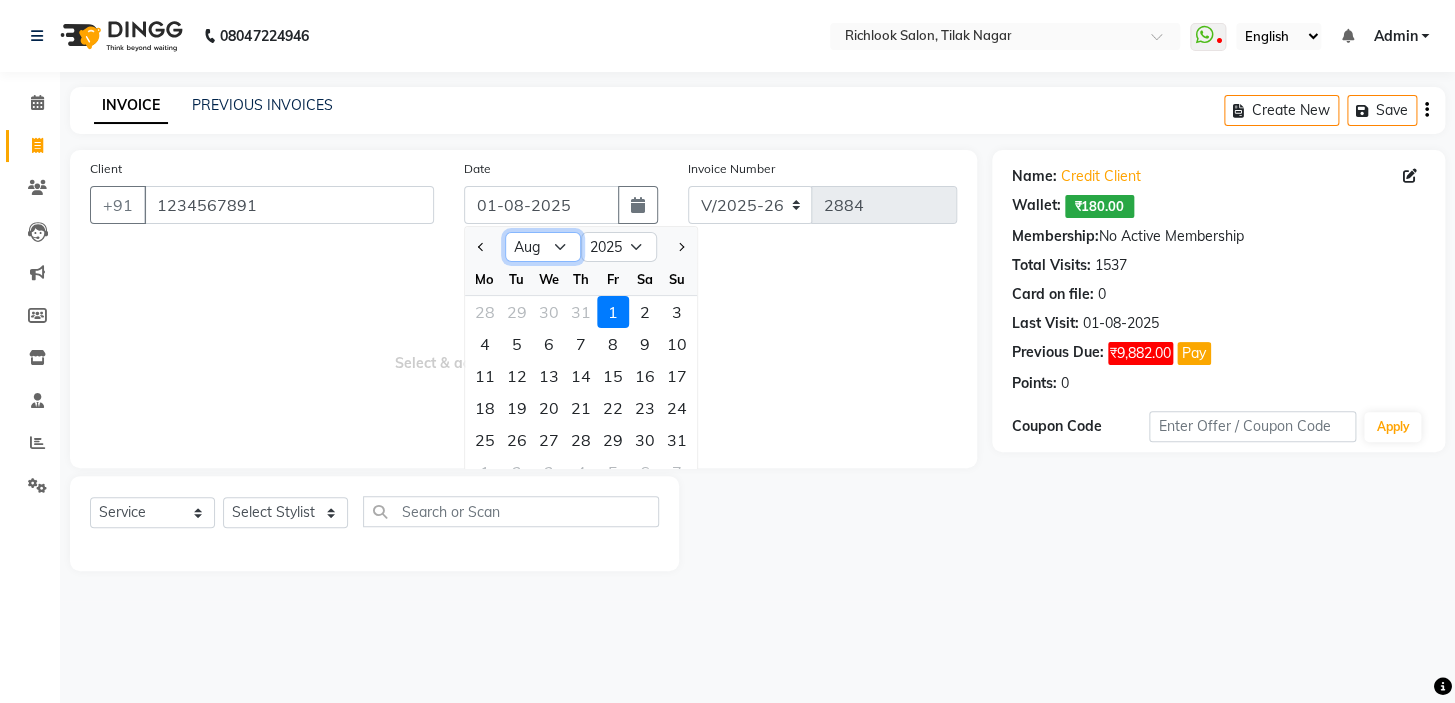drag, startPoint x: 540, startPoint y: 246, endPoint x: 537, endPoint y: 257, distance: 11.401754 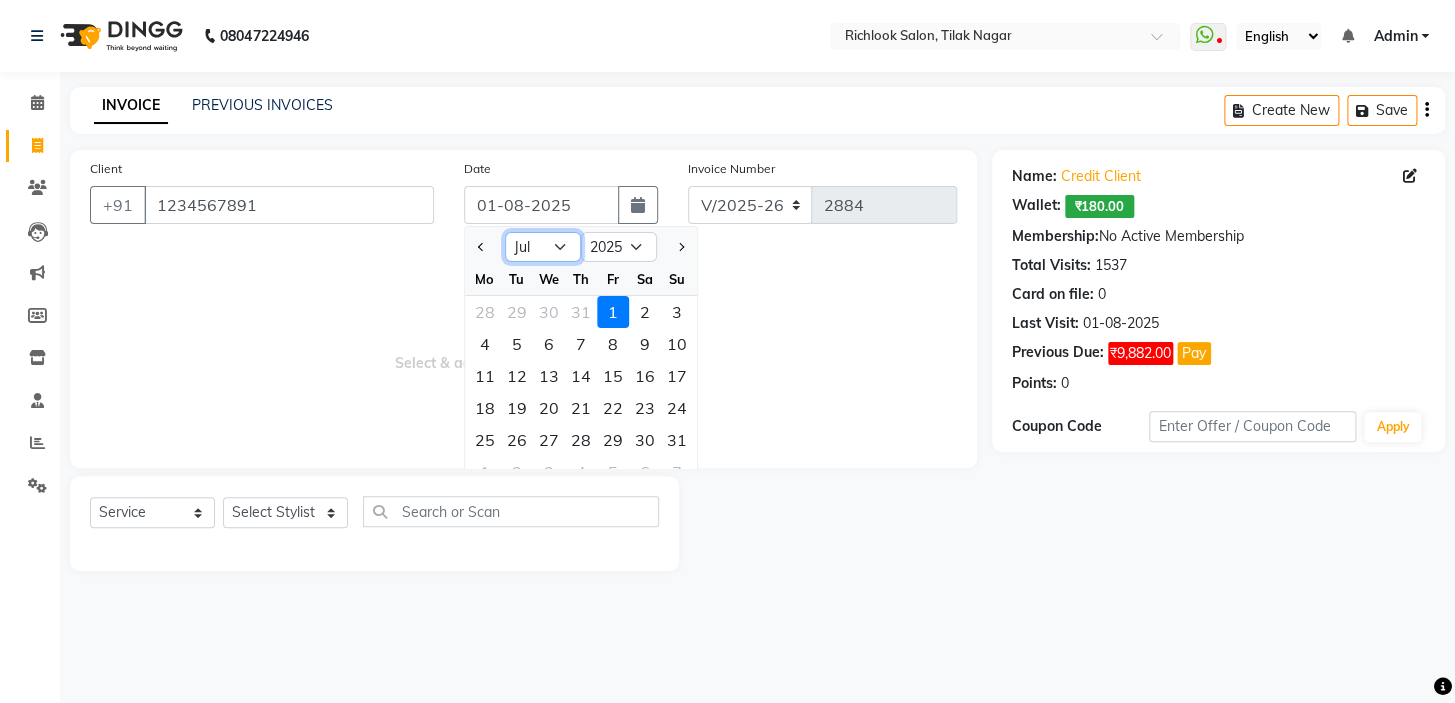 click on "Jan Feb Mar Apr May Jun Jul Aug Sep Oct Nov Dec" 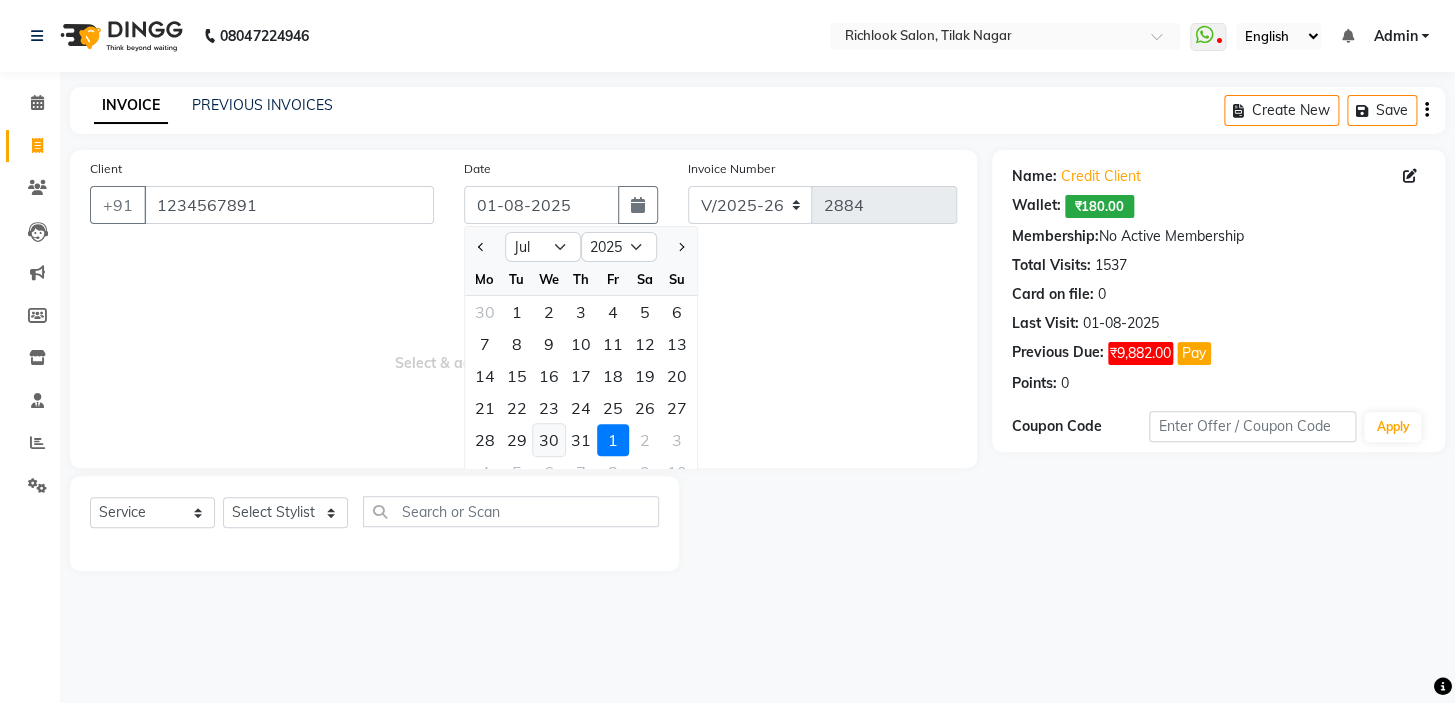 click on "30" 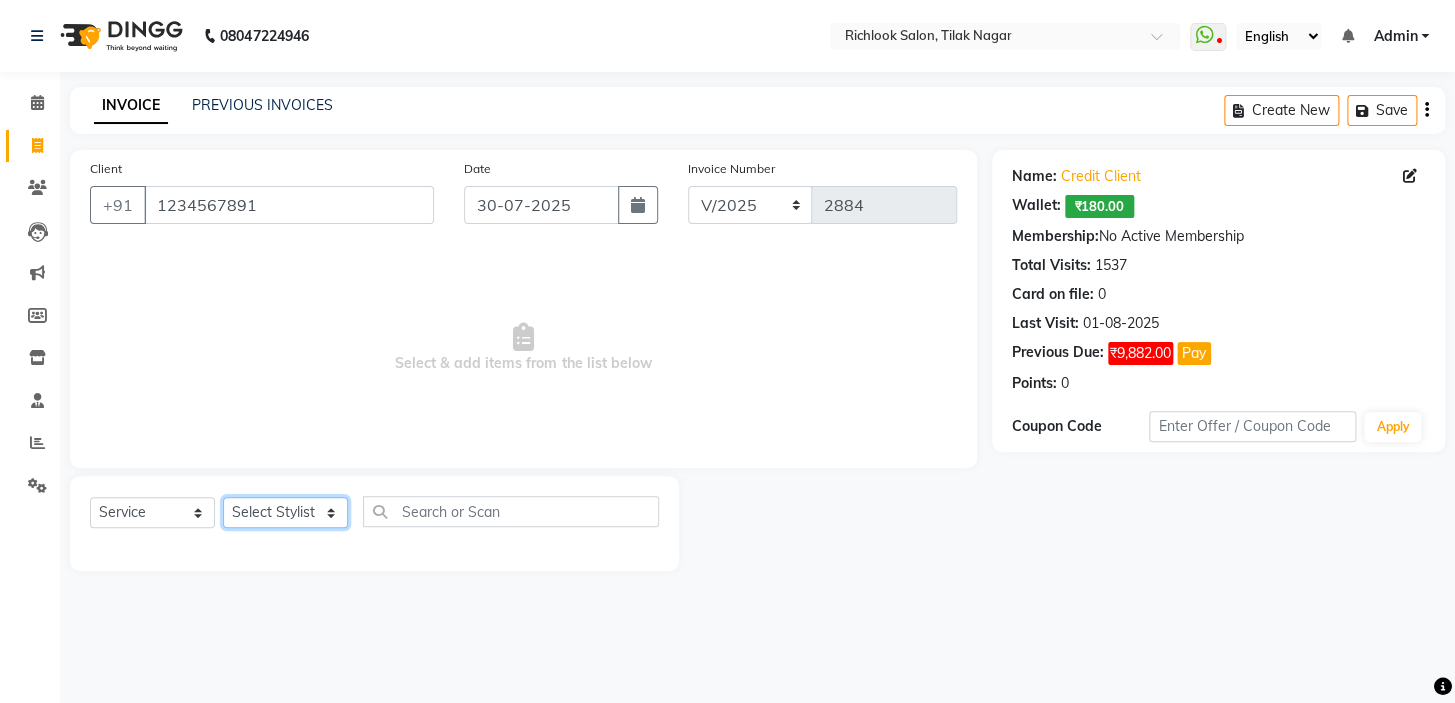 click on "Select Stylist [NAME] [NAME] [NAME] [NAME] [NAME]  [NAME] [NAME]   [NAME] [NAME]   [NAME]" 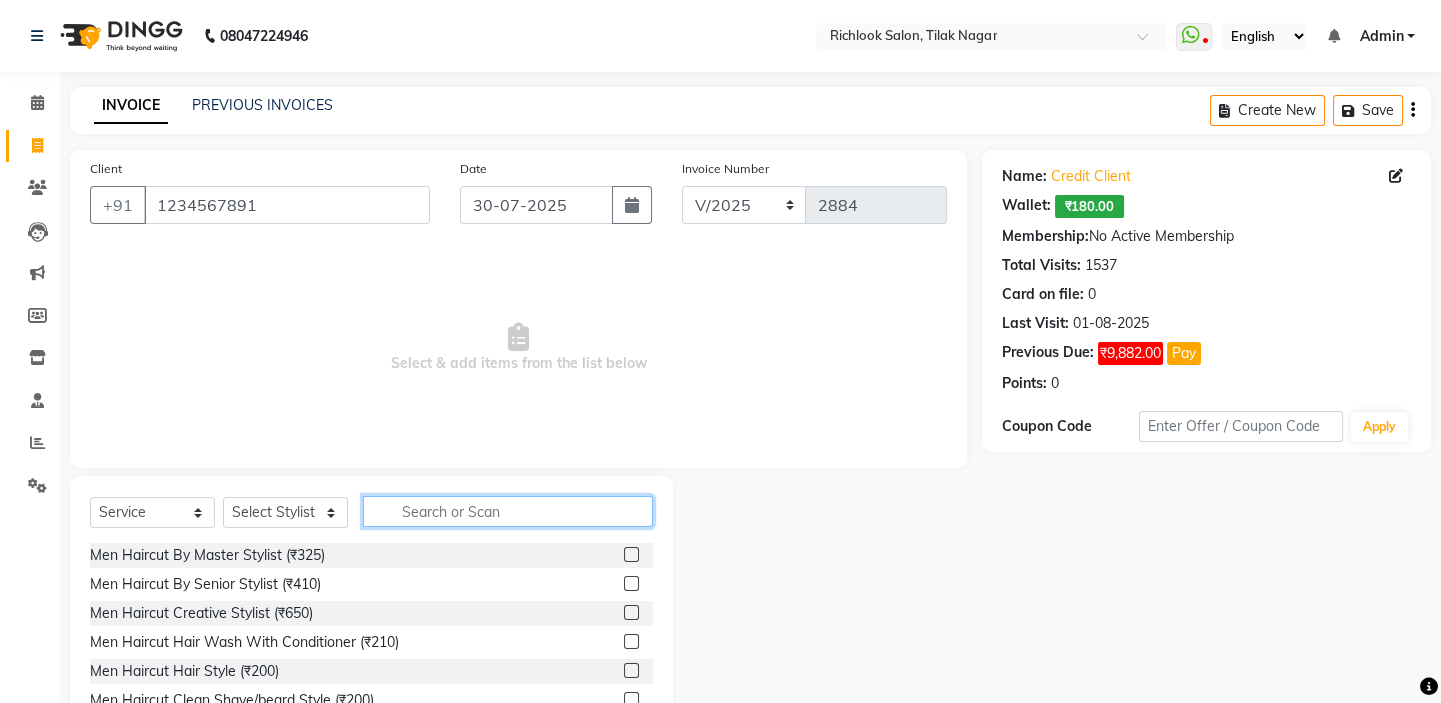 click 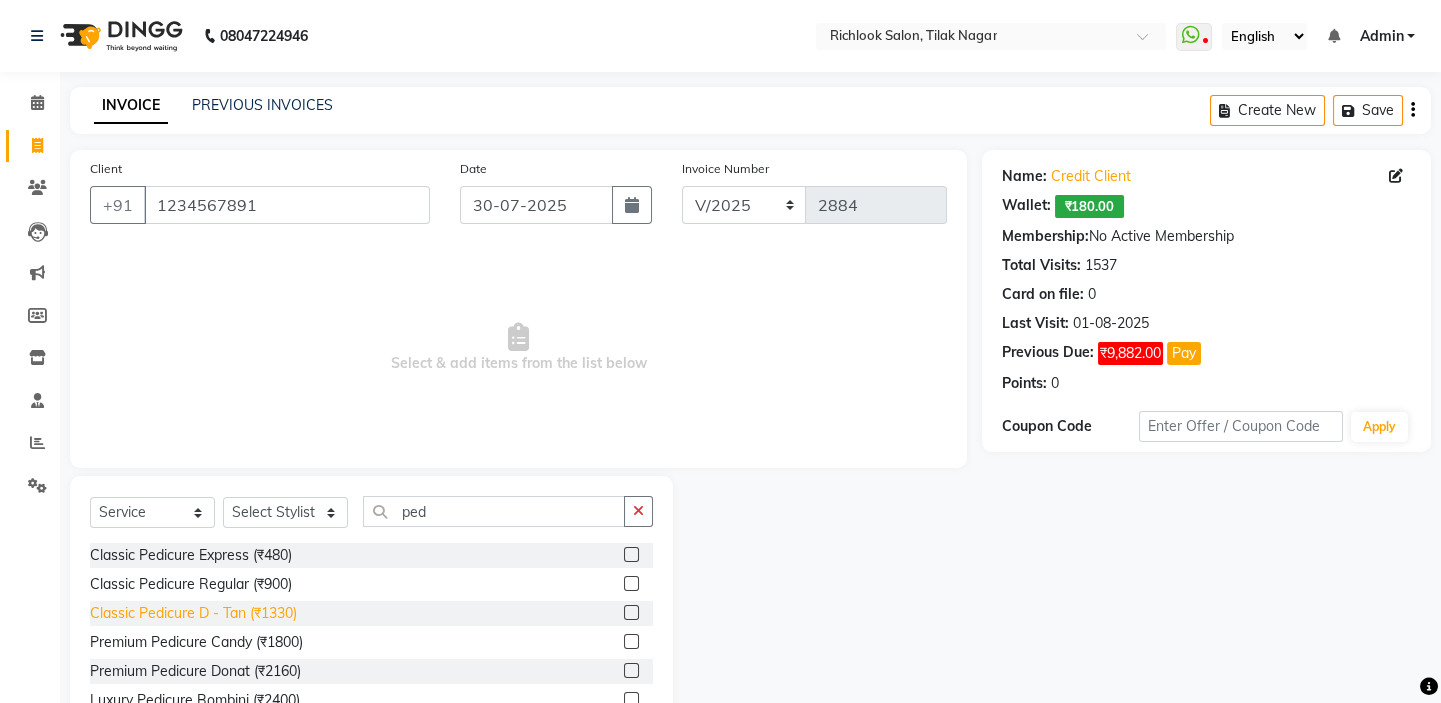 click on "Classic Pedicure D - Tan (₹1330)" 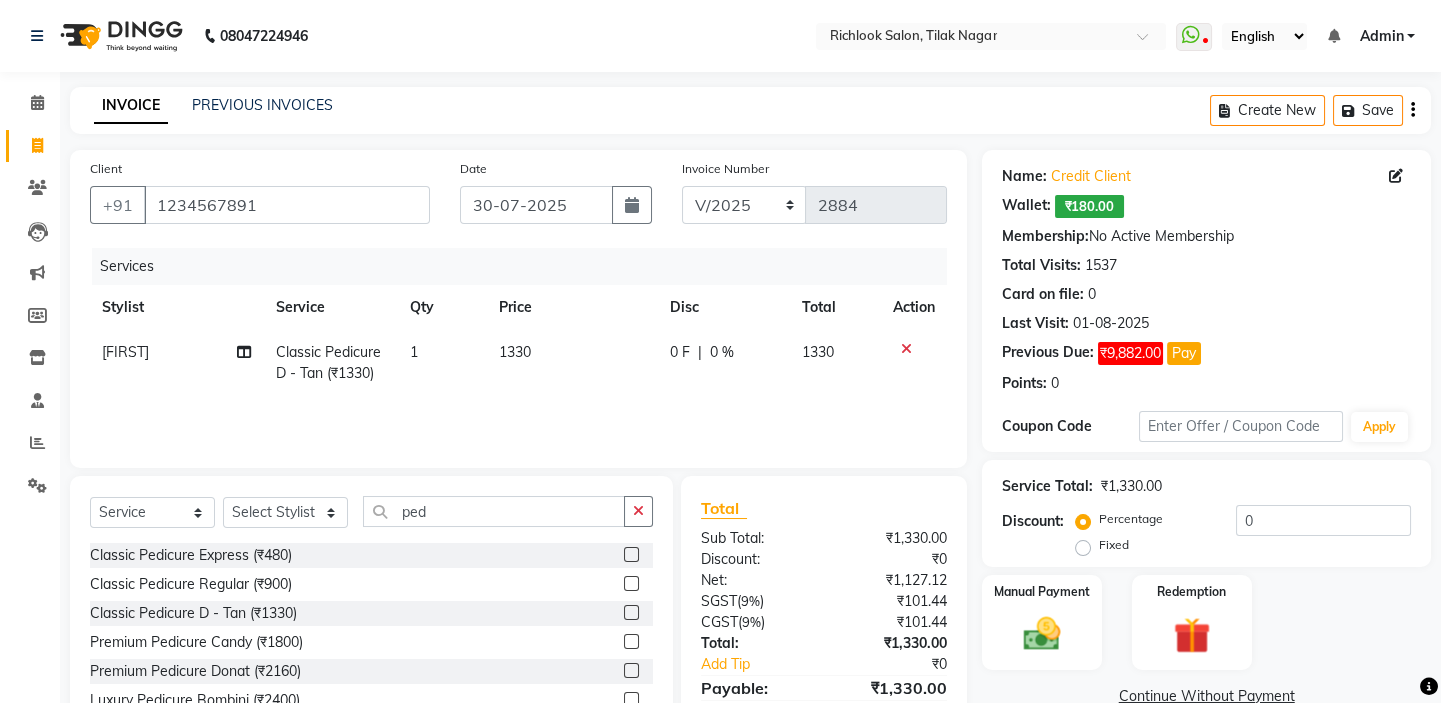 click on "1330" 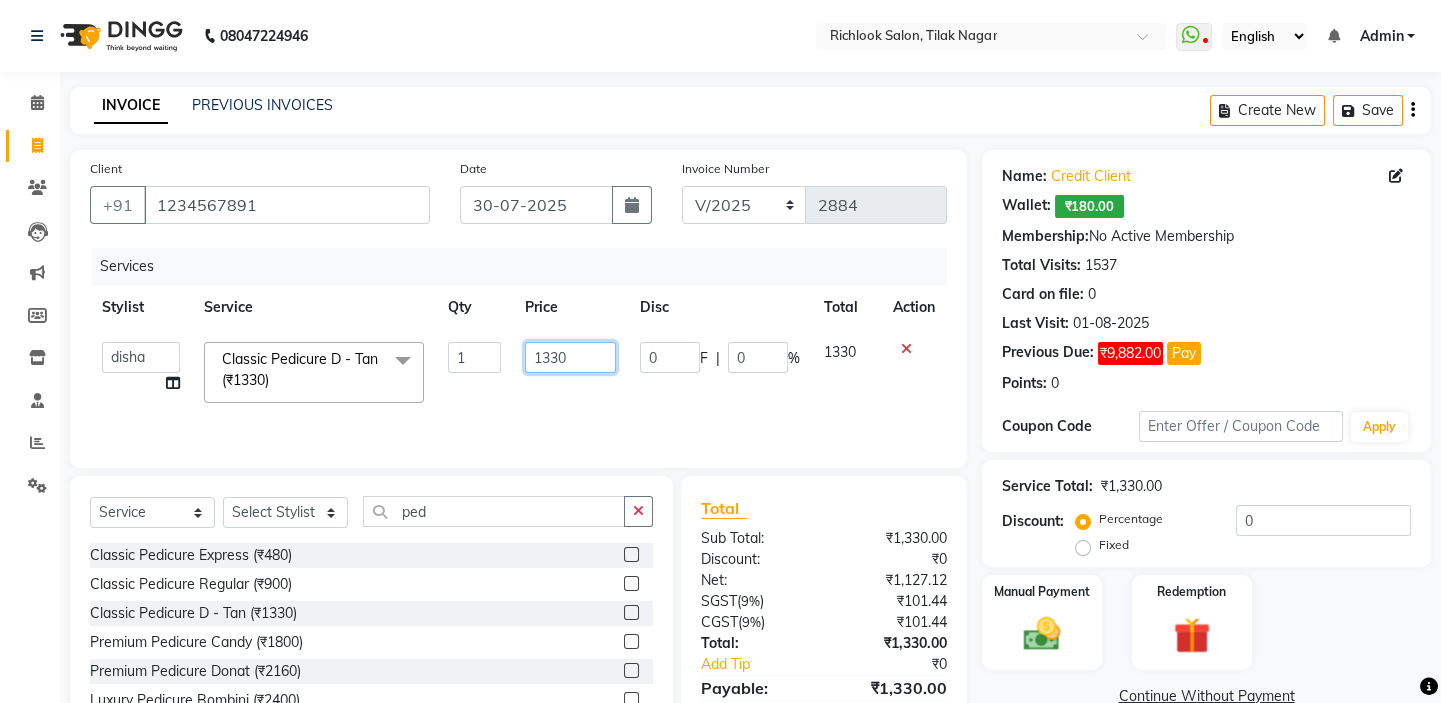 drag, startPoint x: 566, startPoint y: 358, endPoint x: 255, endPoint y: 347, distance: 311.19446 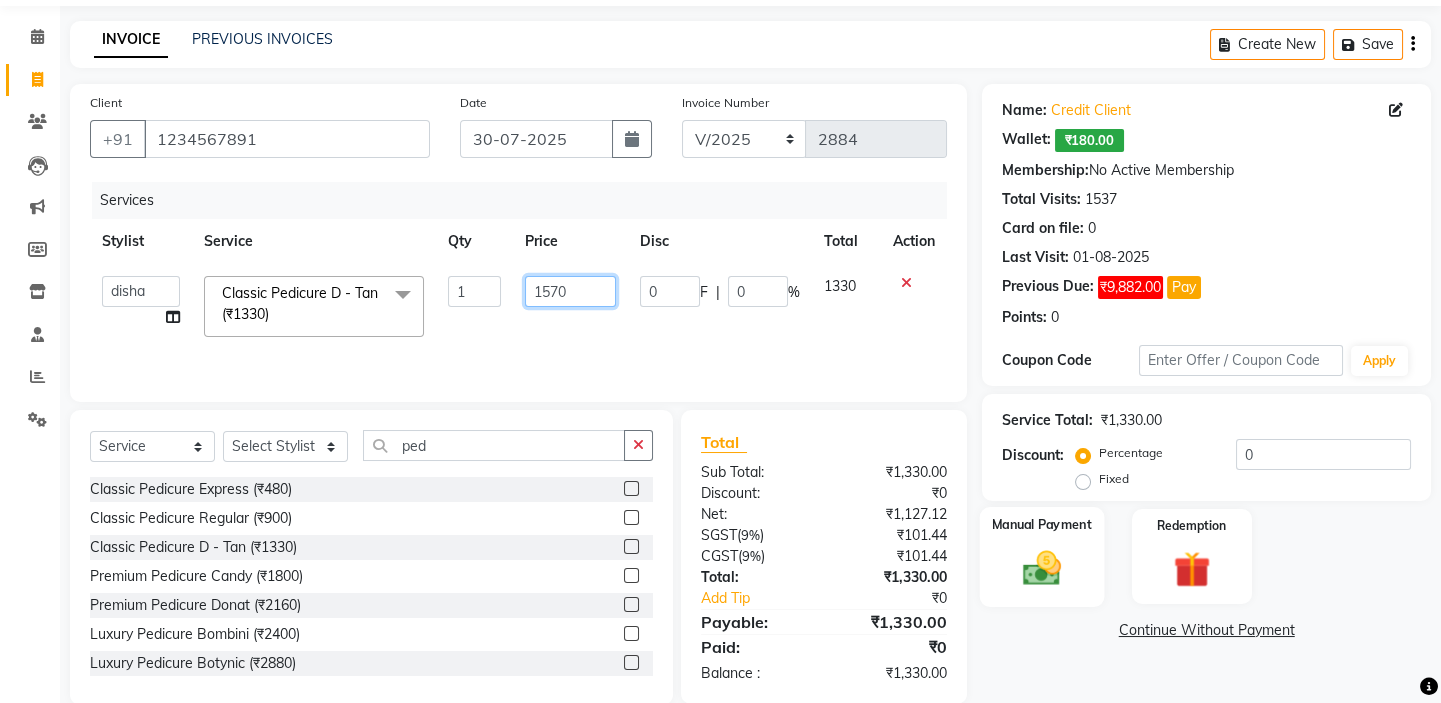 scroll, scrollTop: 99, scrollLeft: 0, axis: vertical 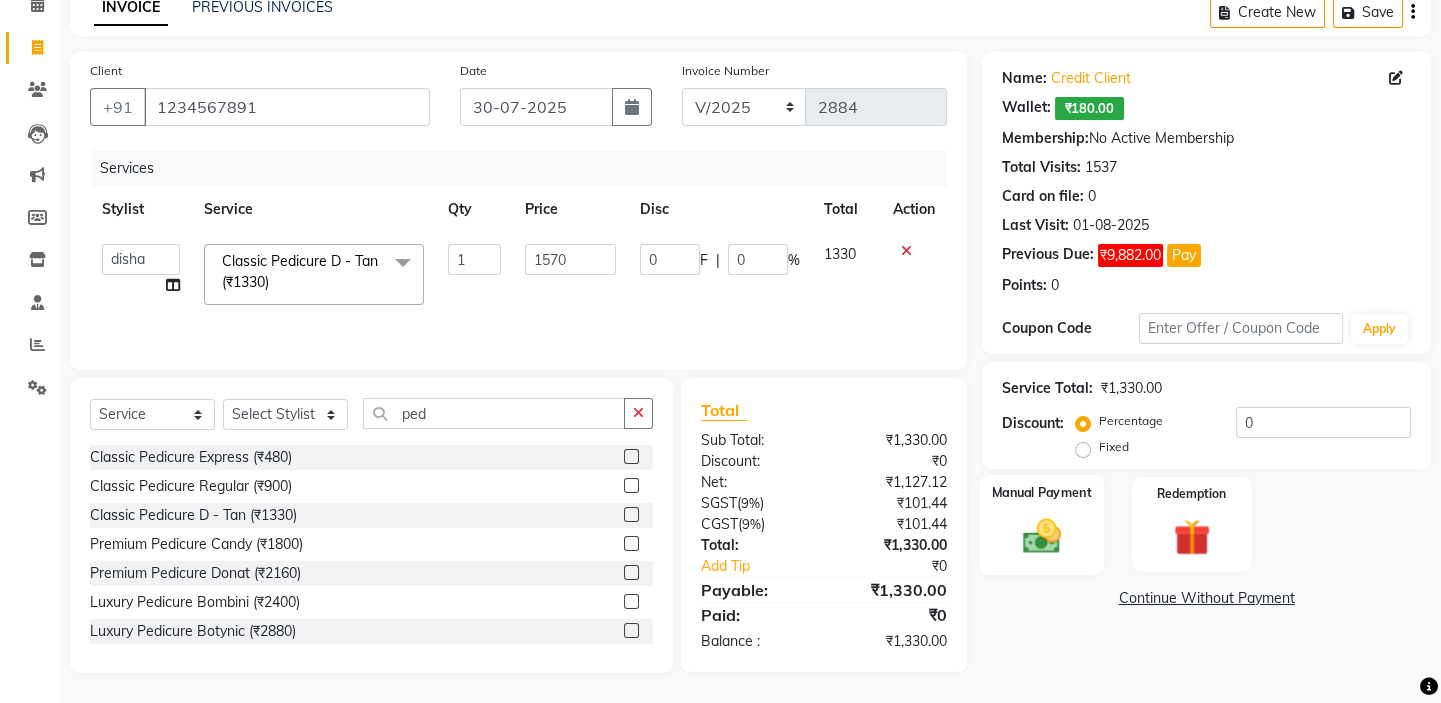 click 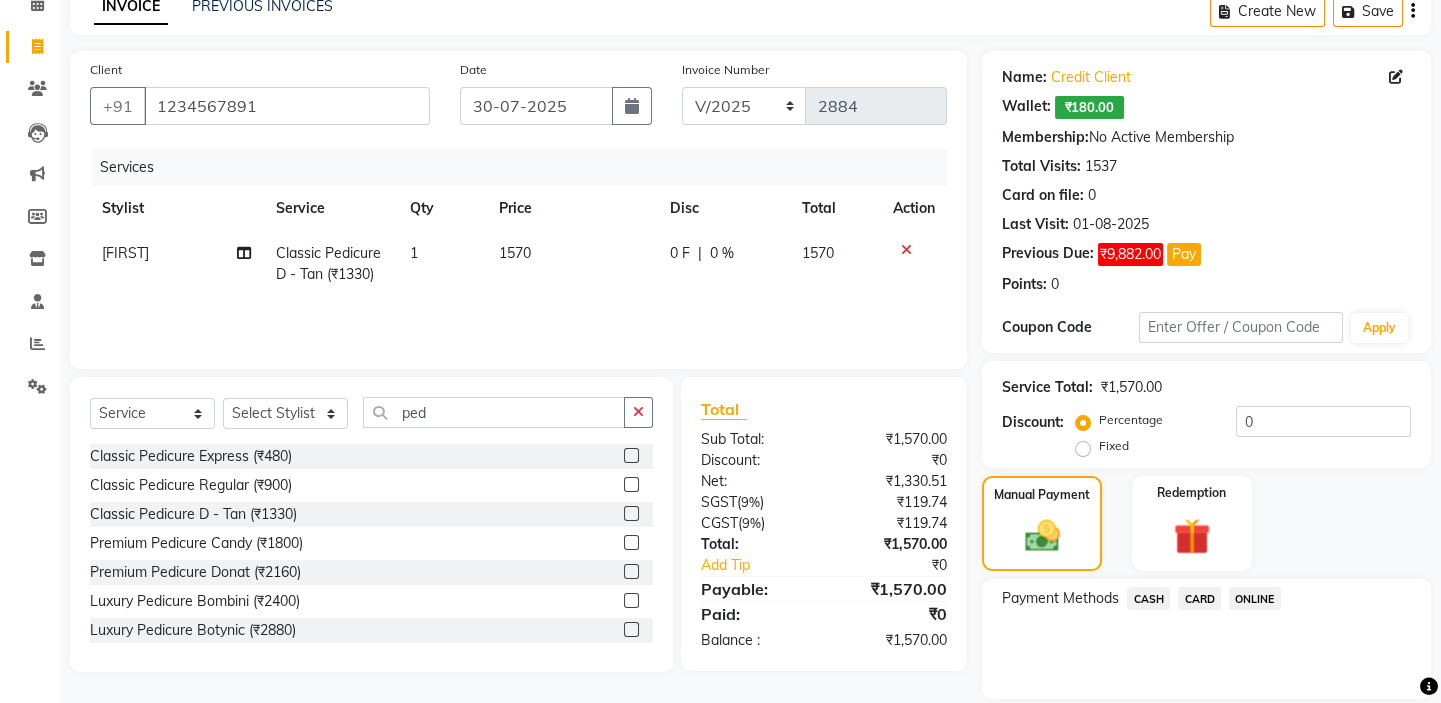 click on "CARD" 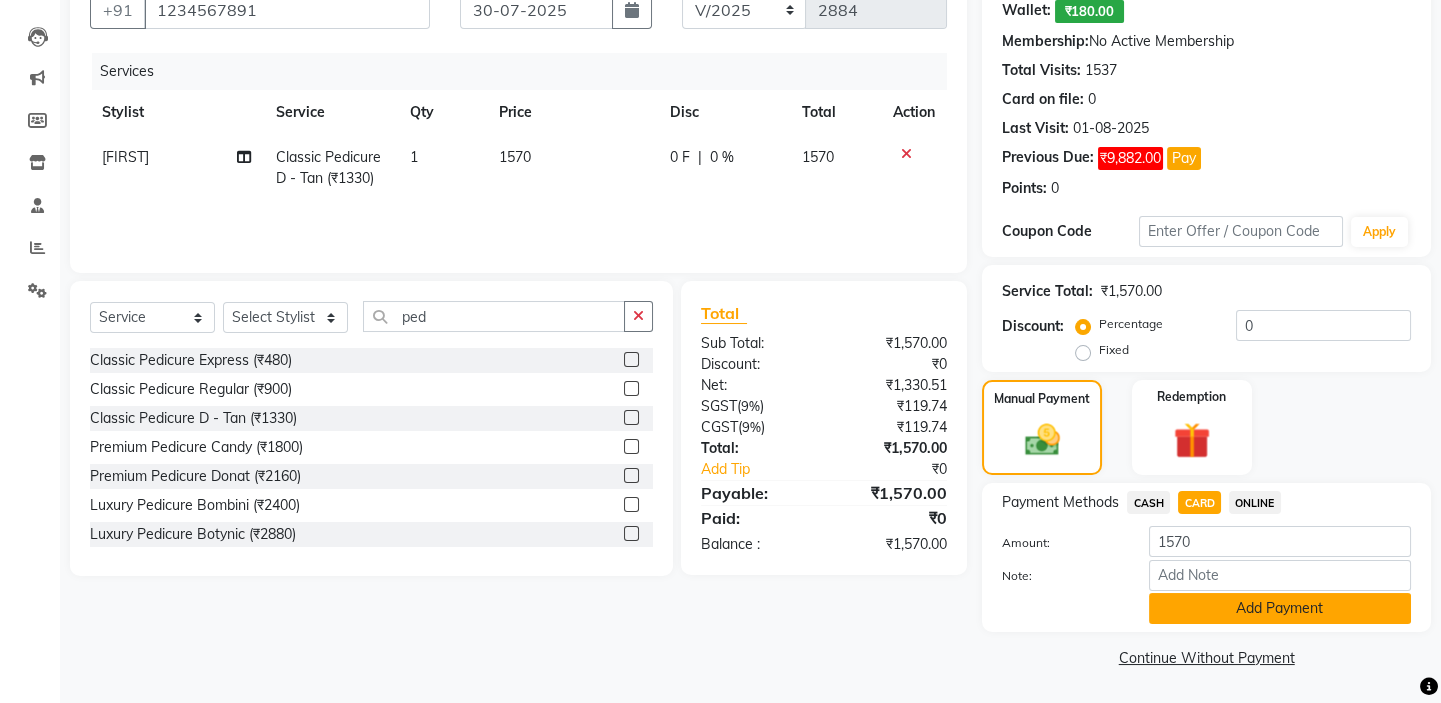 click on "Add Payment" 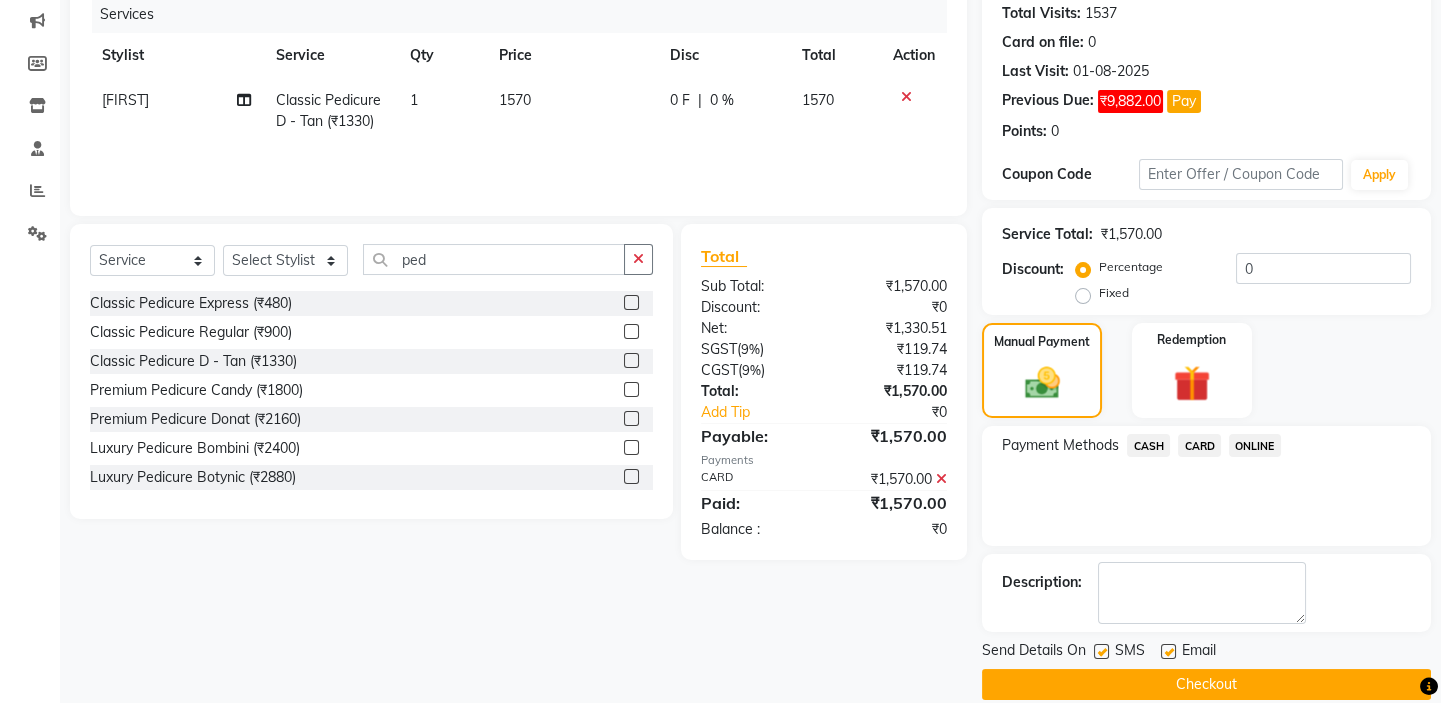 scroll, scrollTop: 279, scrollLeft: 0, axis: vertical 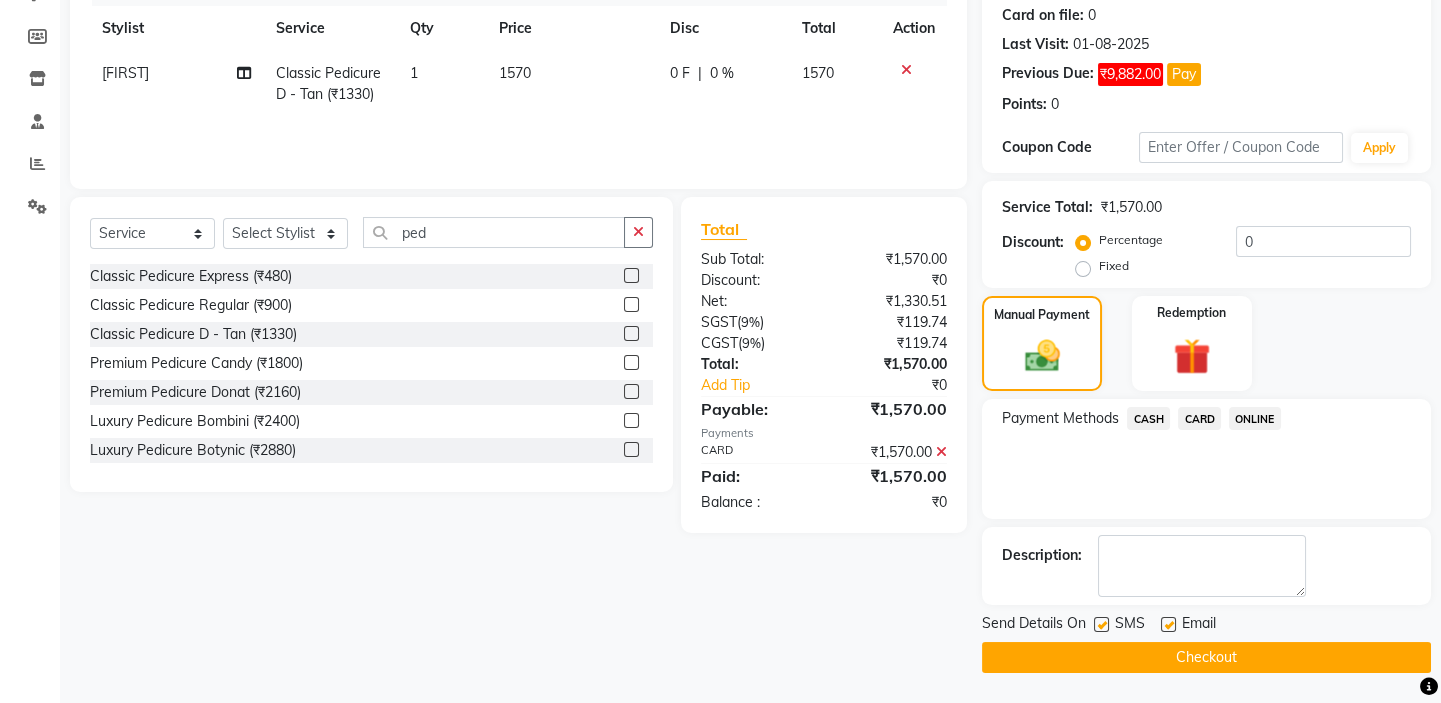 click on "Checkout" 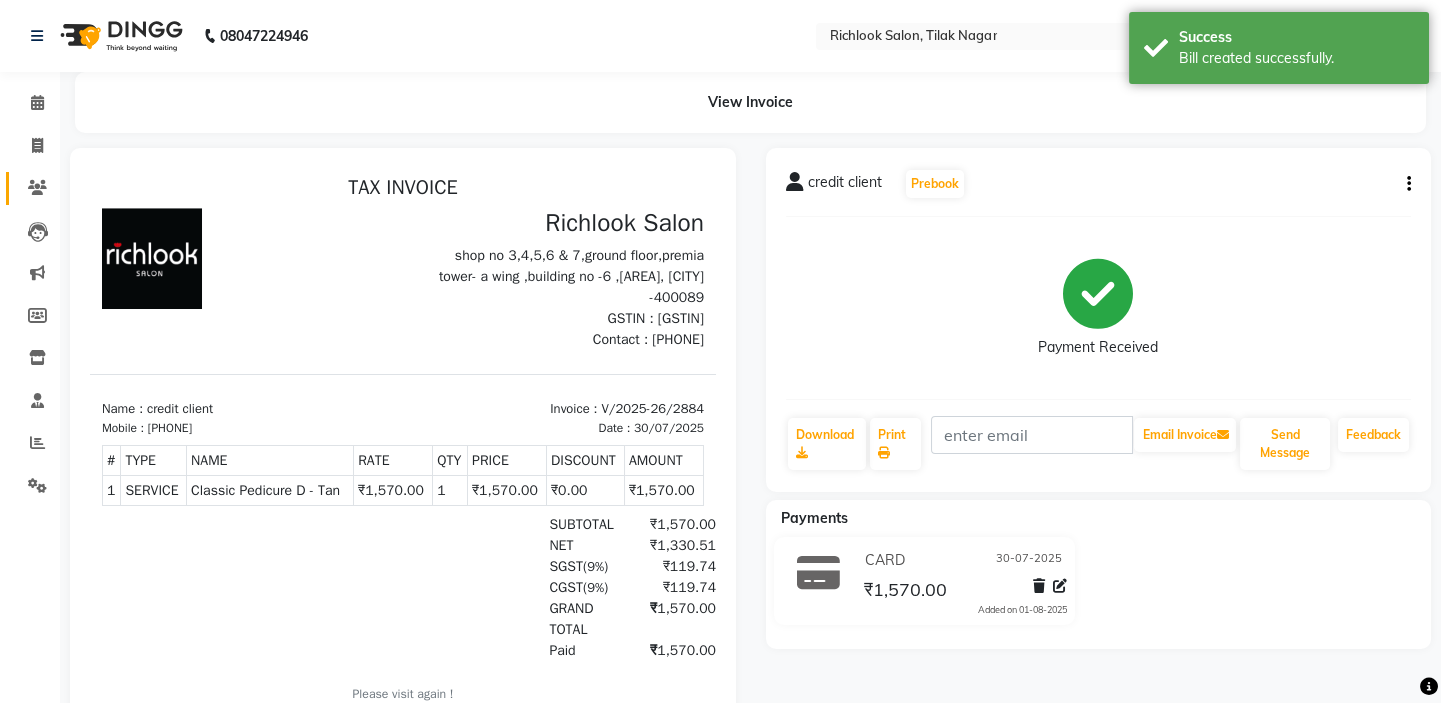 scroll, scrollTop: 0, scrollLeft: 0, axis: both 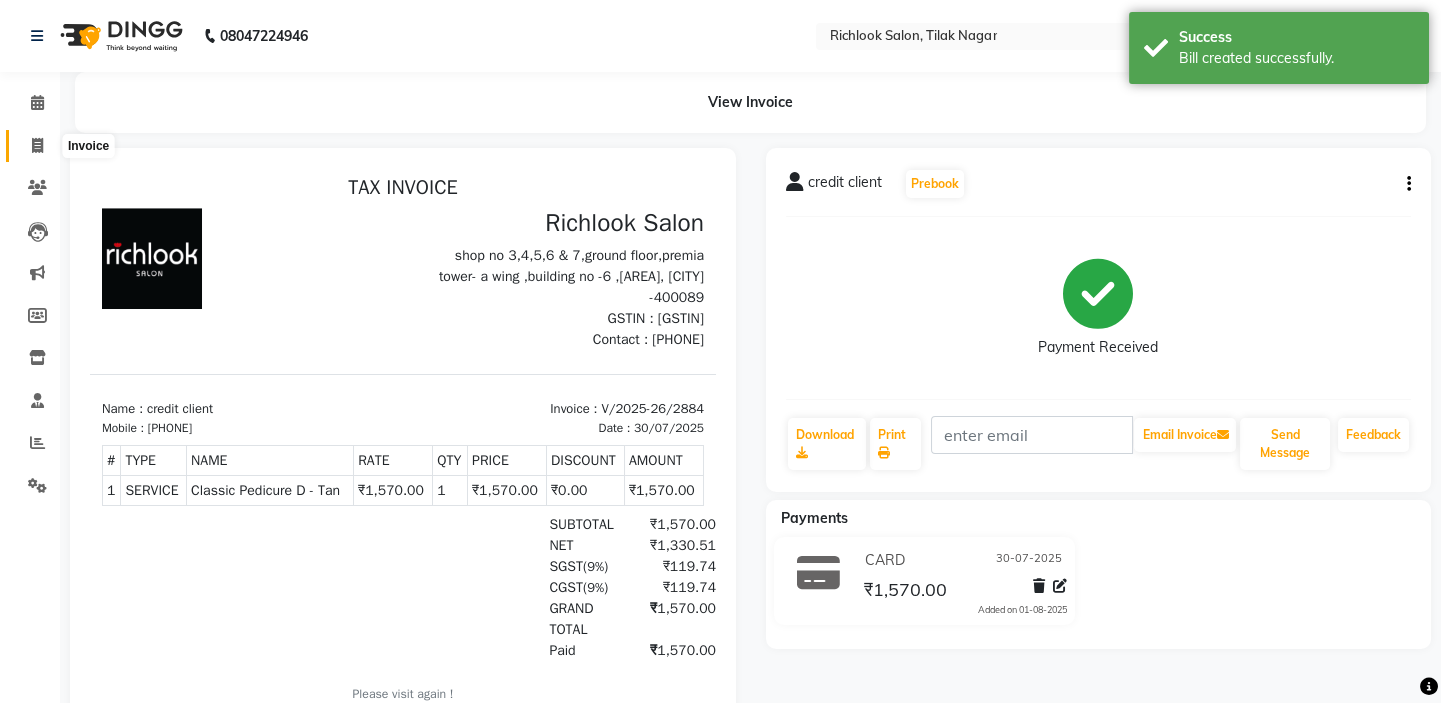 click 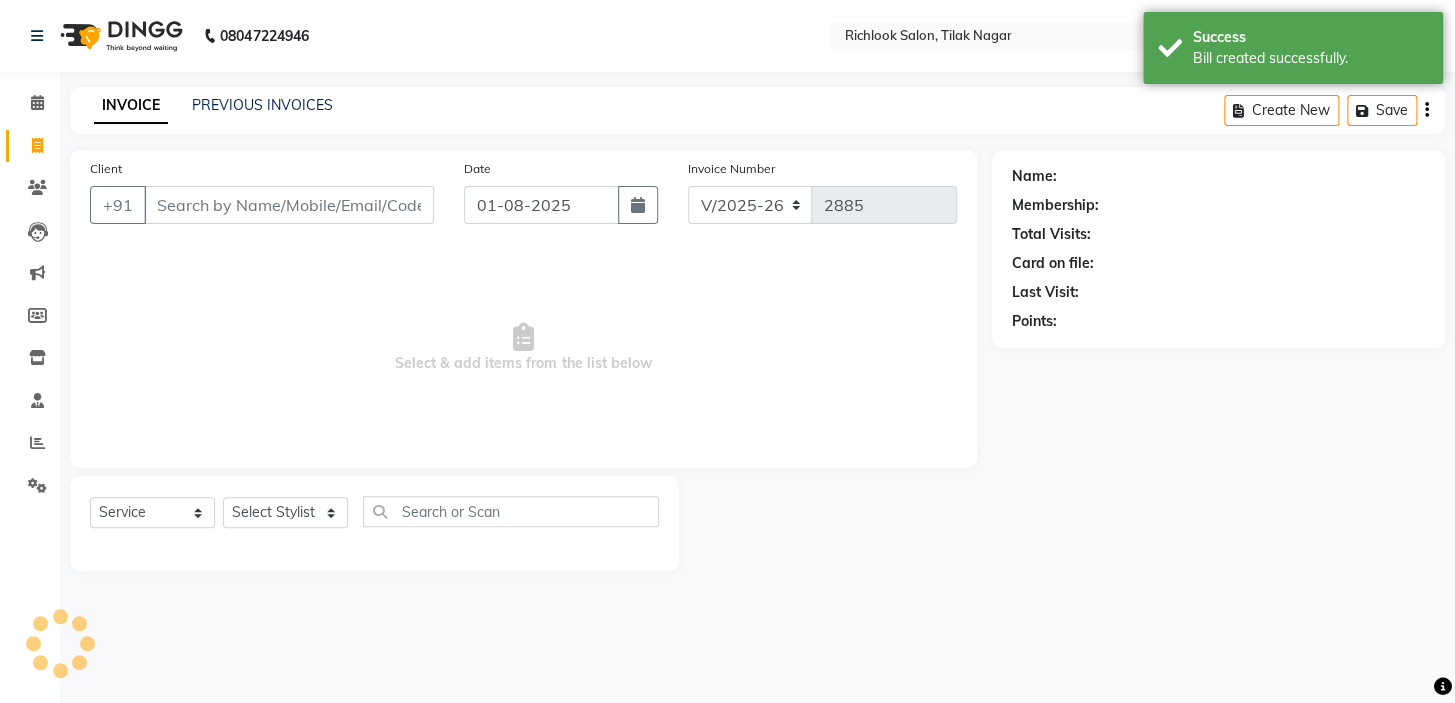 click on "Client" at bounding box center (289, 205) 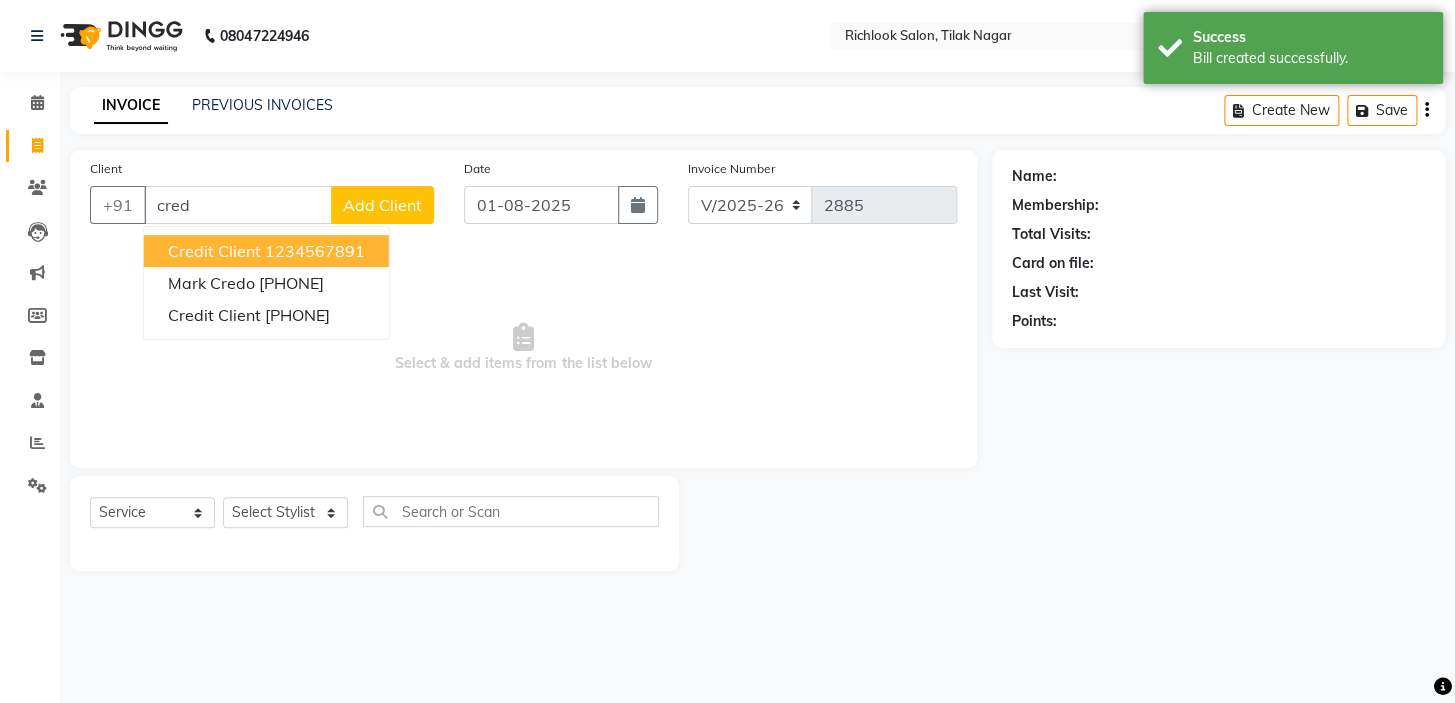 click on "credit client" at bounding box center (214, 251) 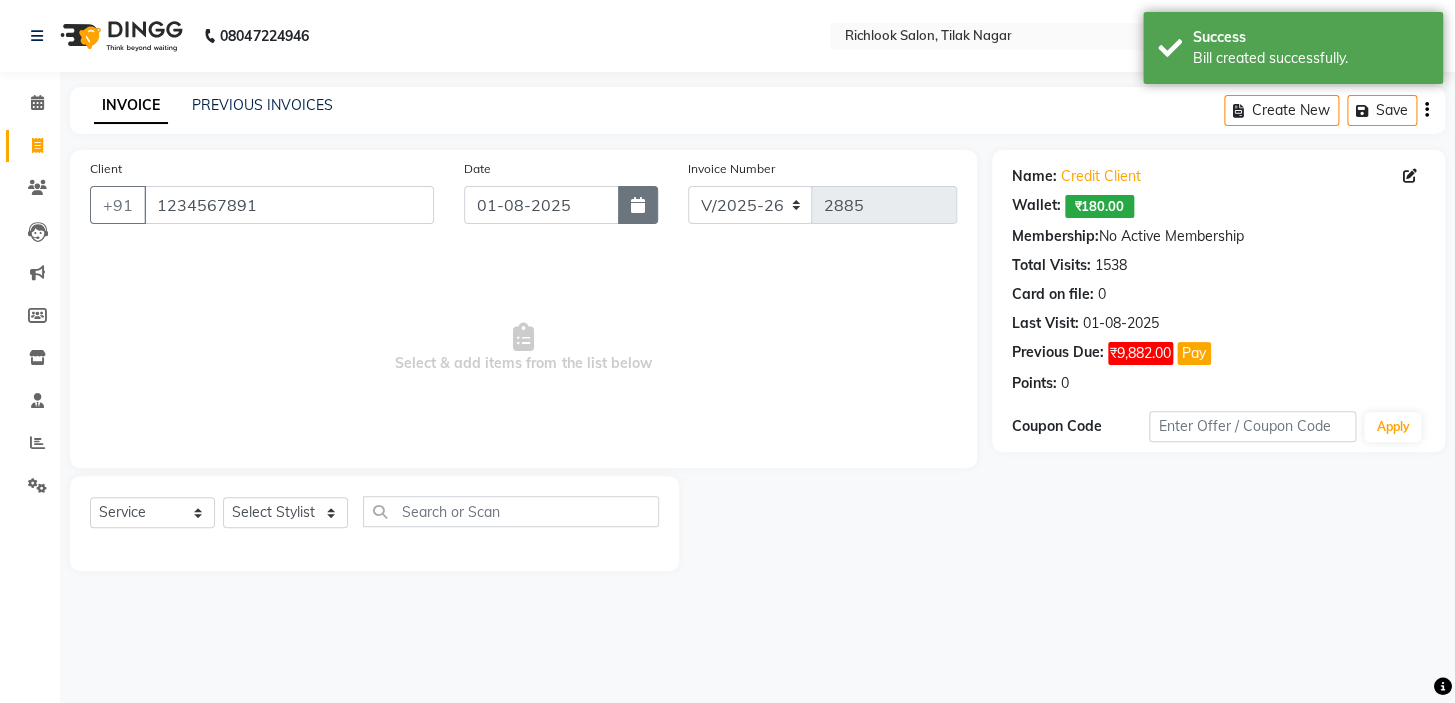 click 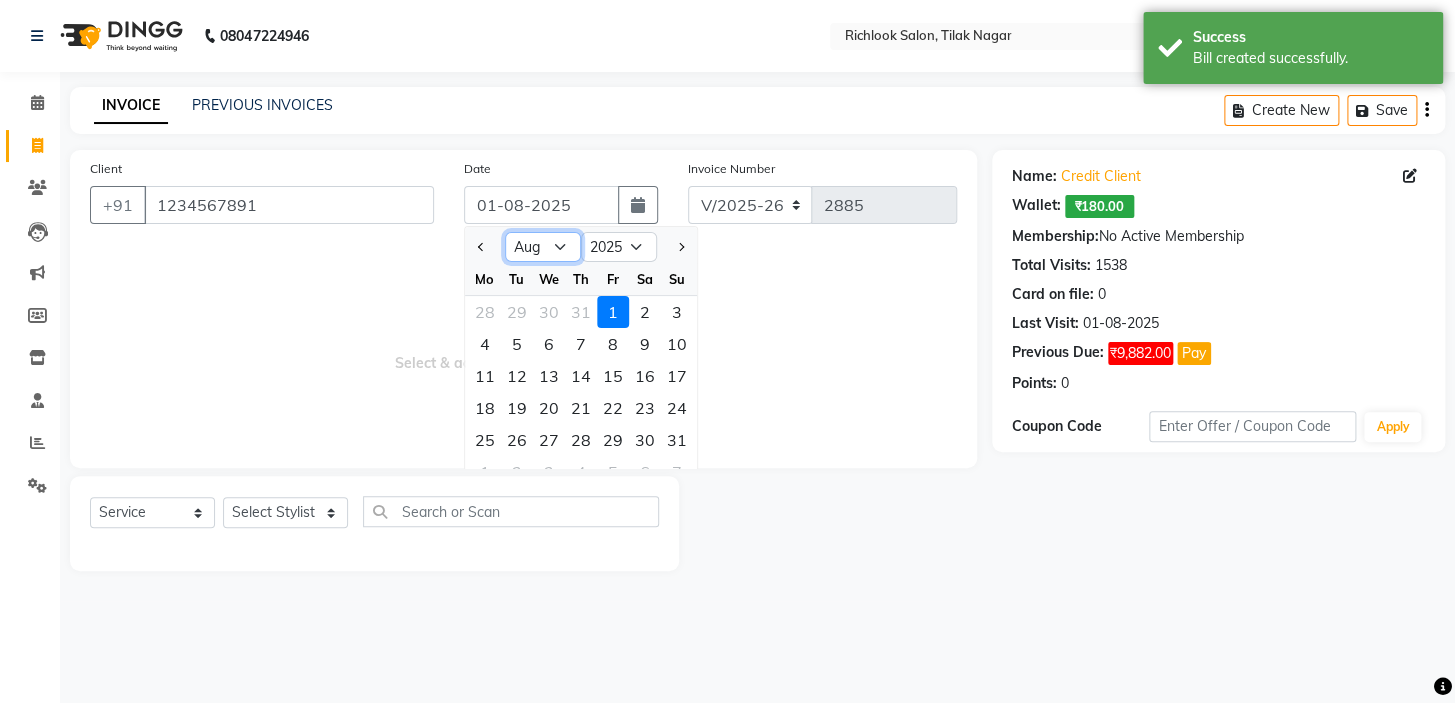 drag, startPoint x: 550, startPoint y: 245, endPoint x: 566, endPoint y: 256, distance: 19.416489 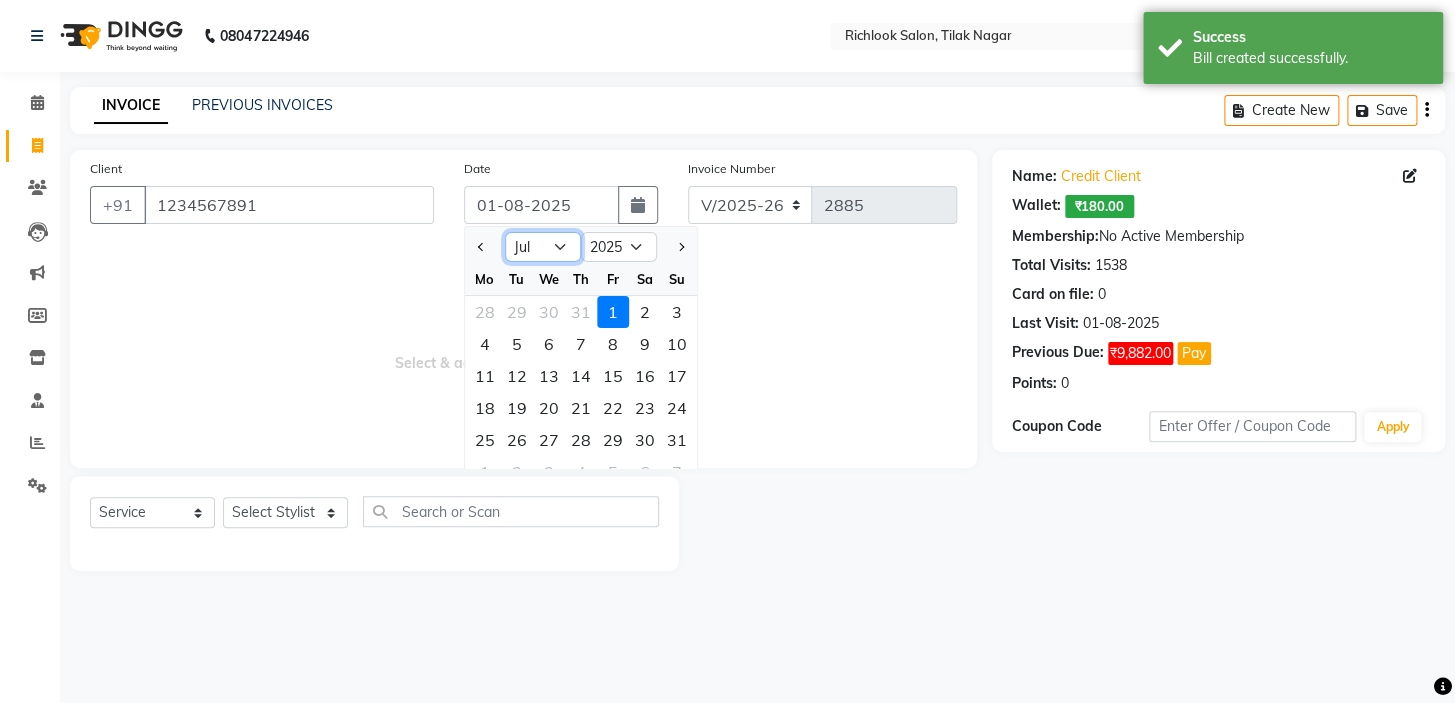 click on "Jan Feb Mar Apr May Jun Jul Aug Sep Oct Nov Dec" 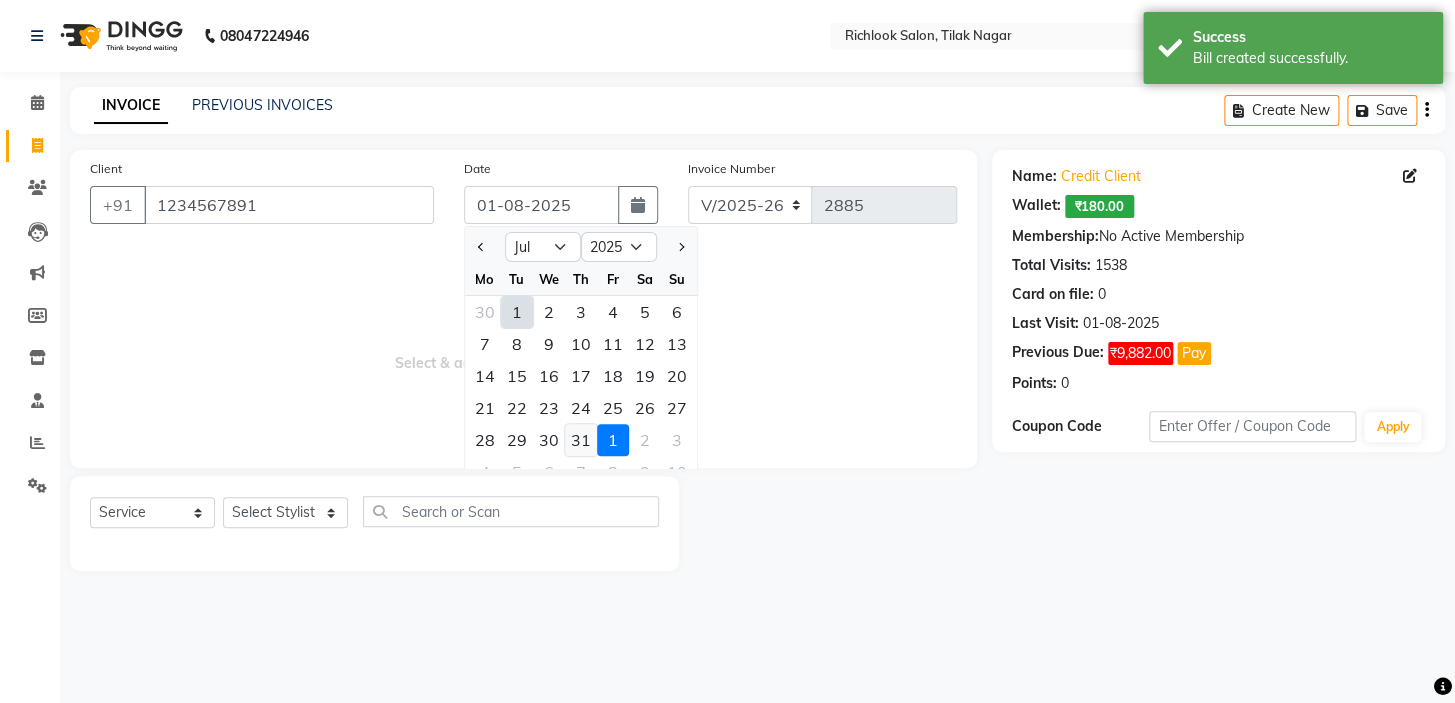 click on "31" 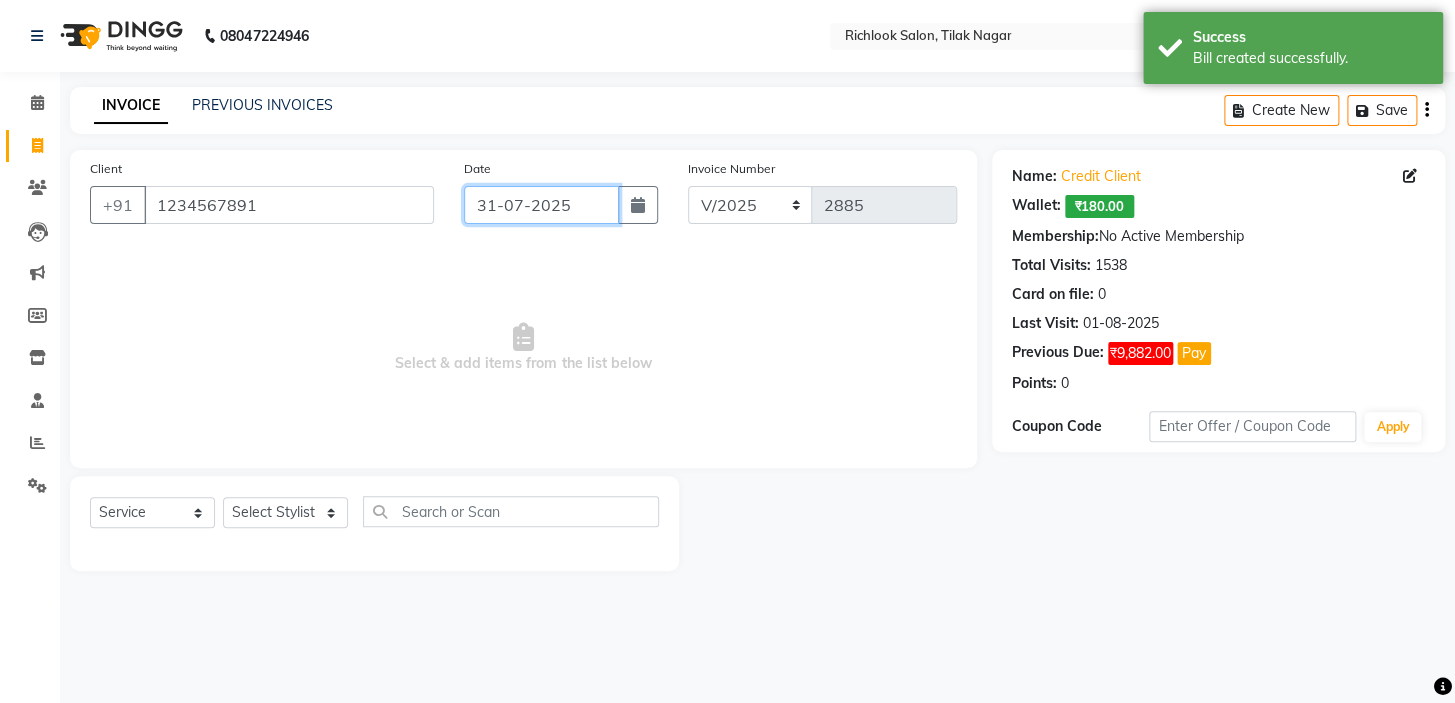 click on "31-07-2025" 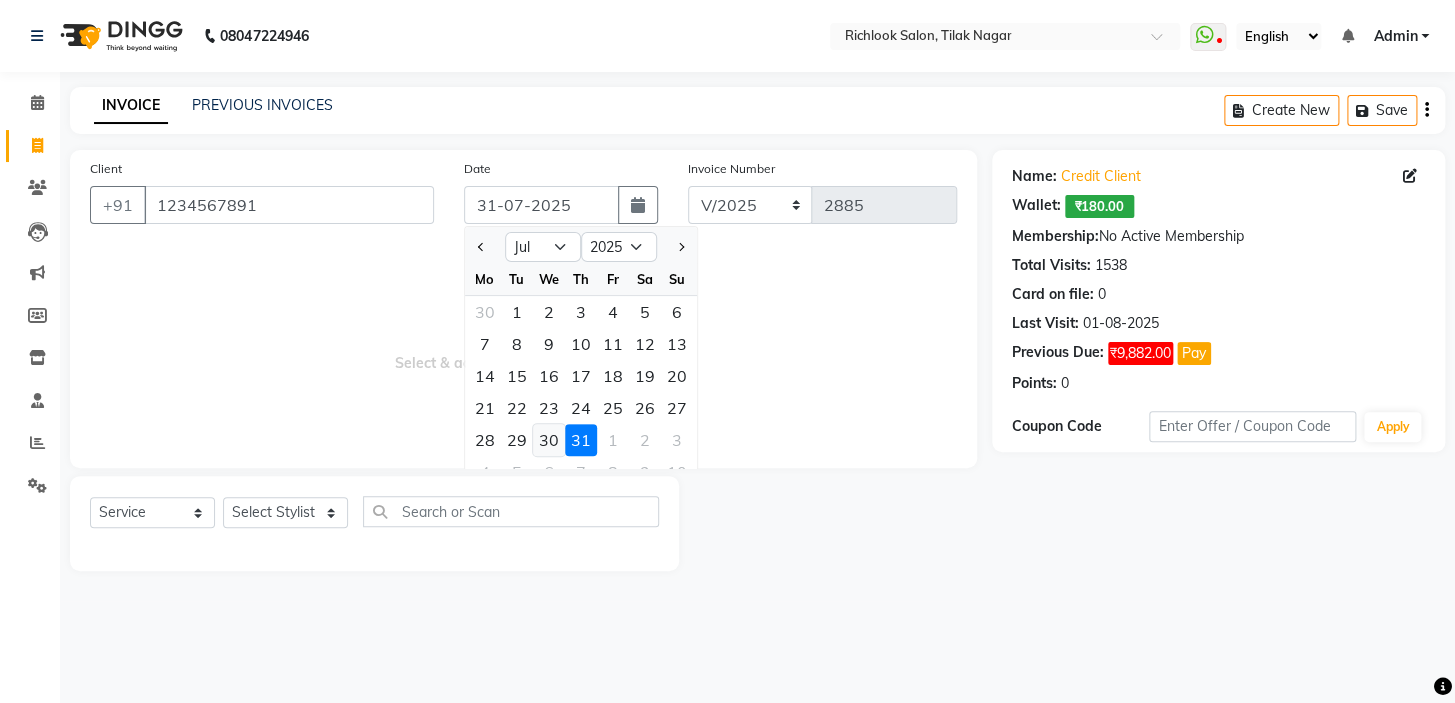 click on "30" 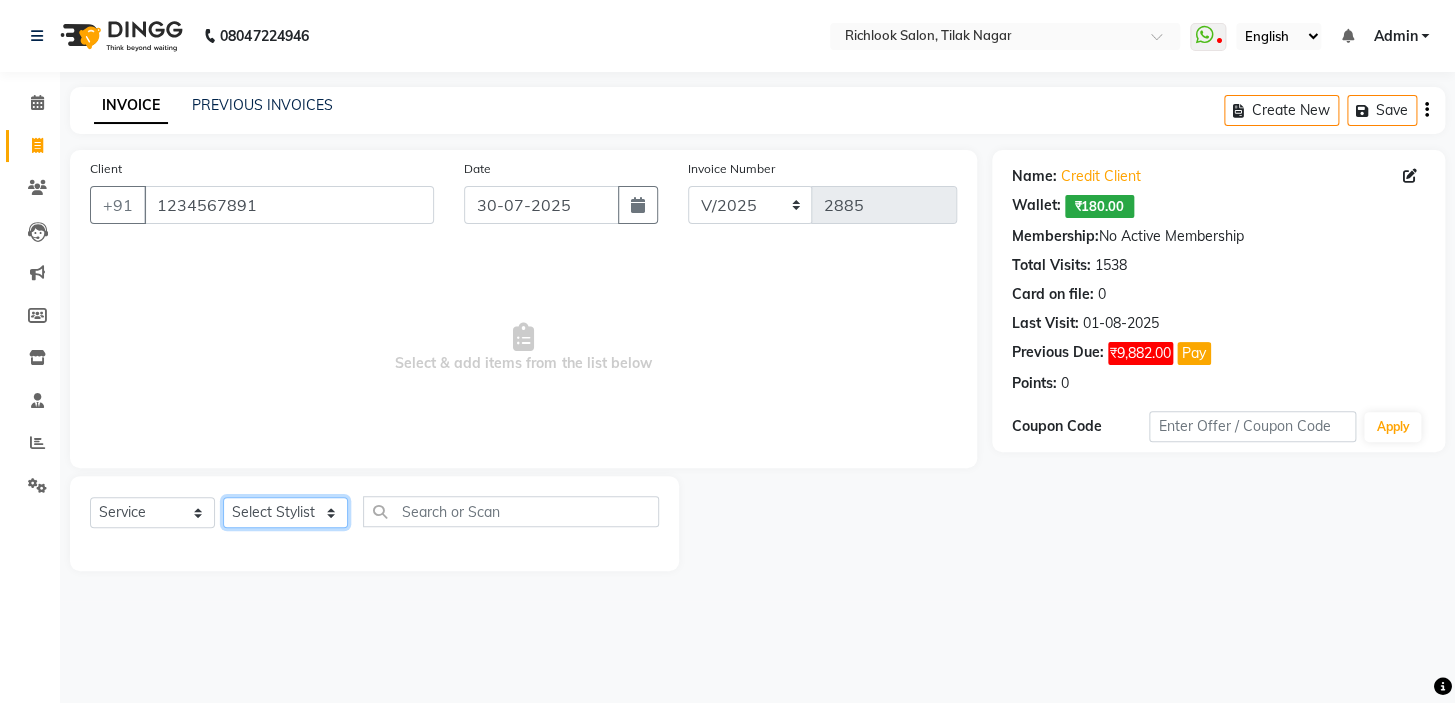 drag, startPoint x: 263, startPoint y: 508, endPoint x: 319, endPoint y: 518, distance: 56.88585 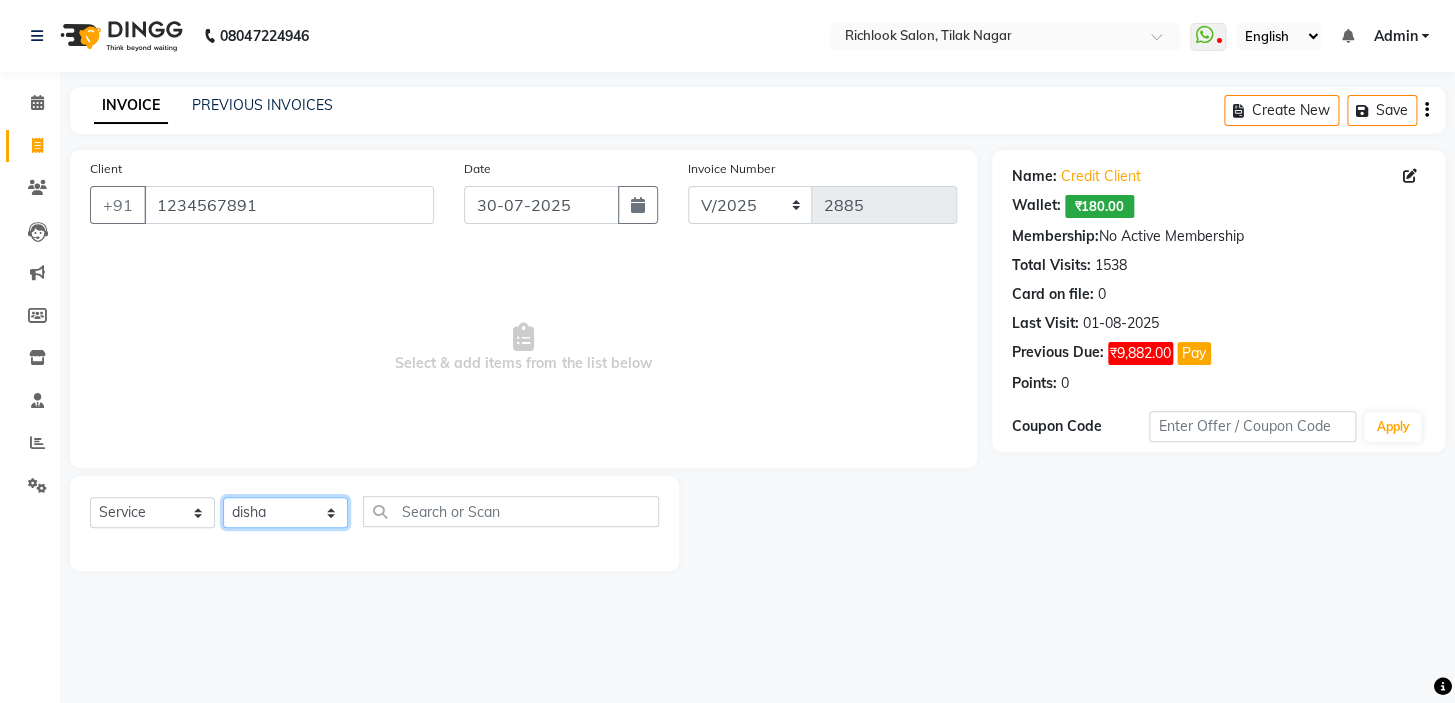 click on "Select Stylist [NAME] [NAME] [NAME] [NAME] [NAME]  [NAME] [NAME]   [NAME] [NAME]   [NAME]" 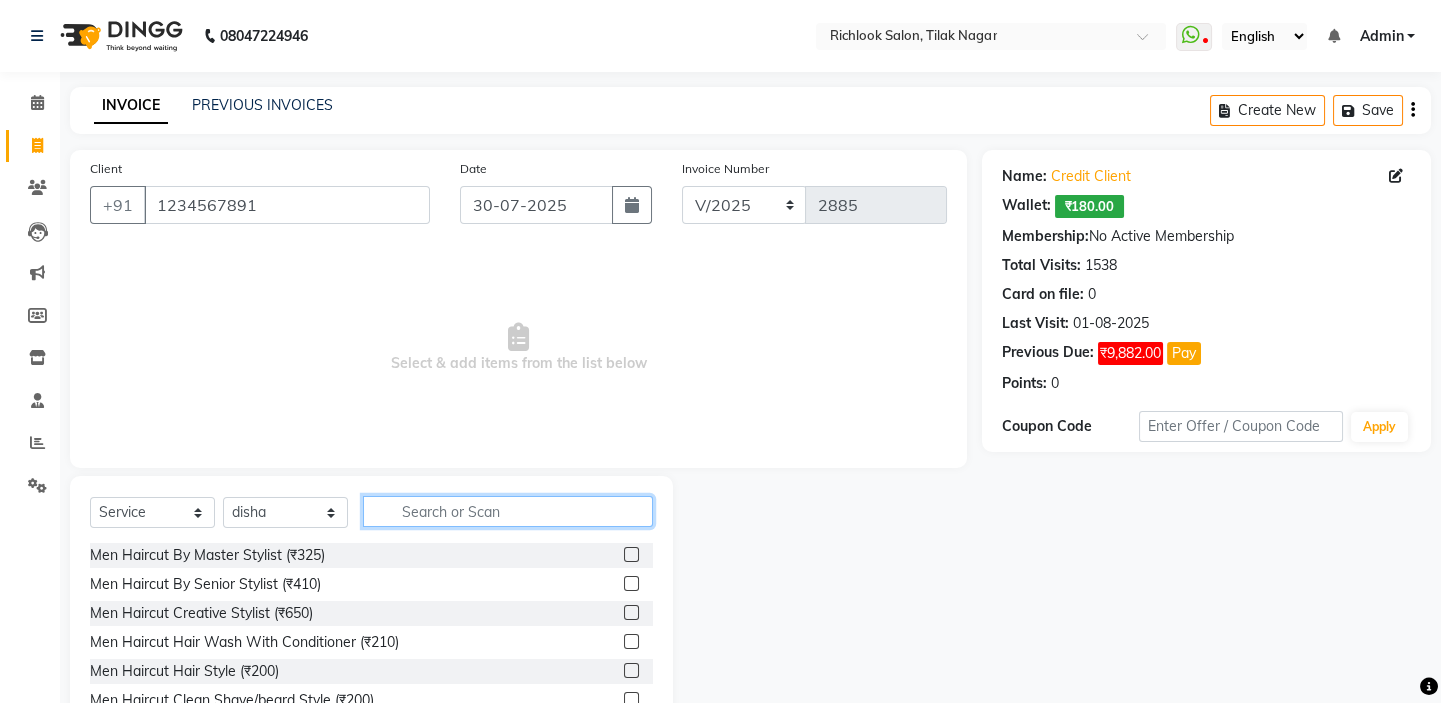 click 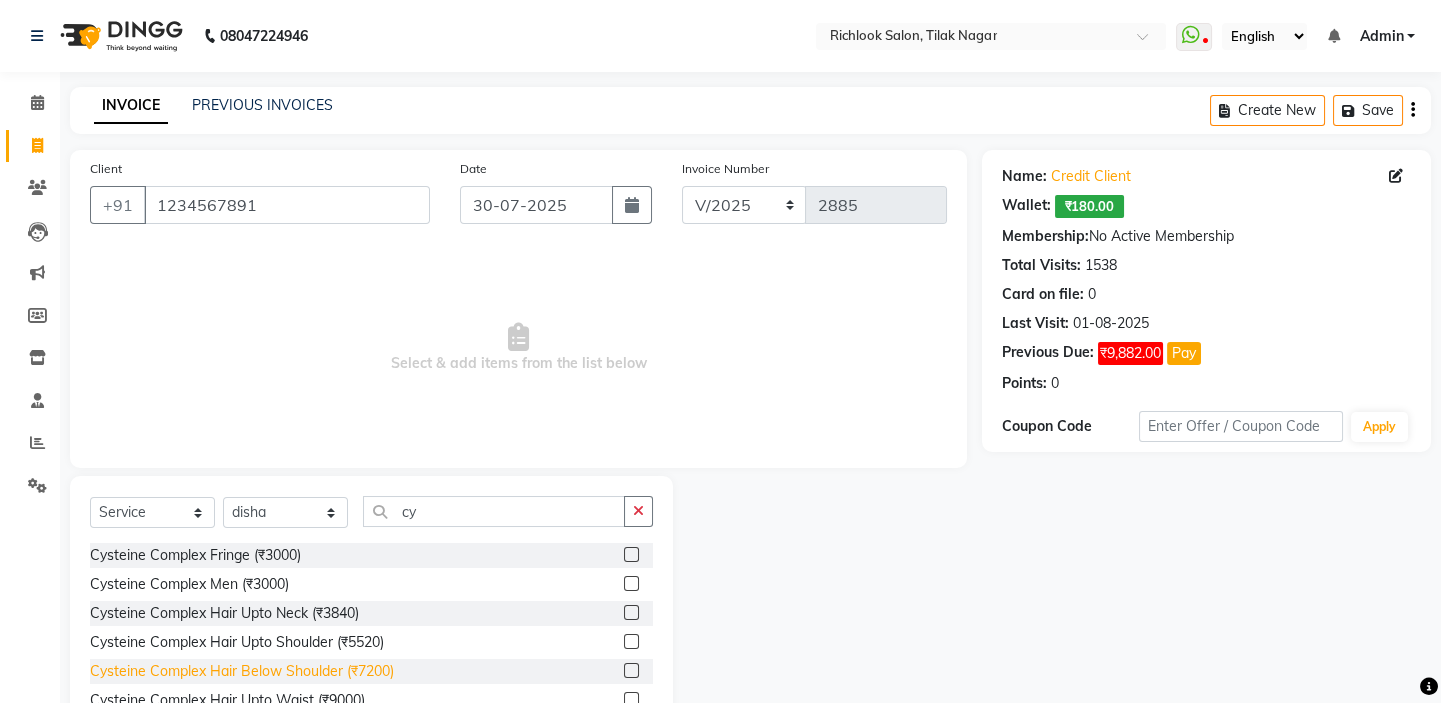 click on "Cysteine Complex Hair Below Shoulder (₹7200)" 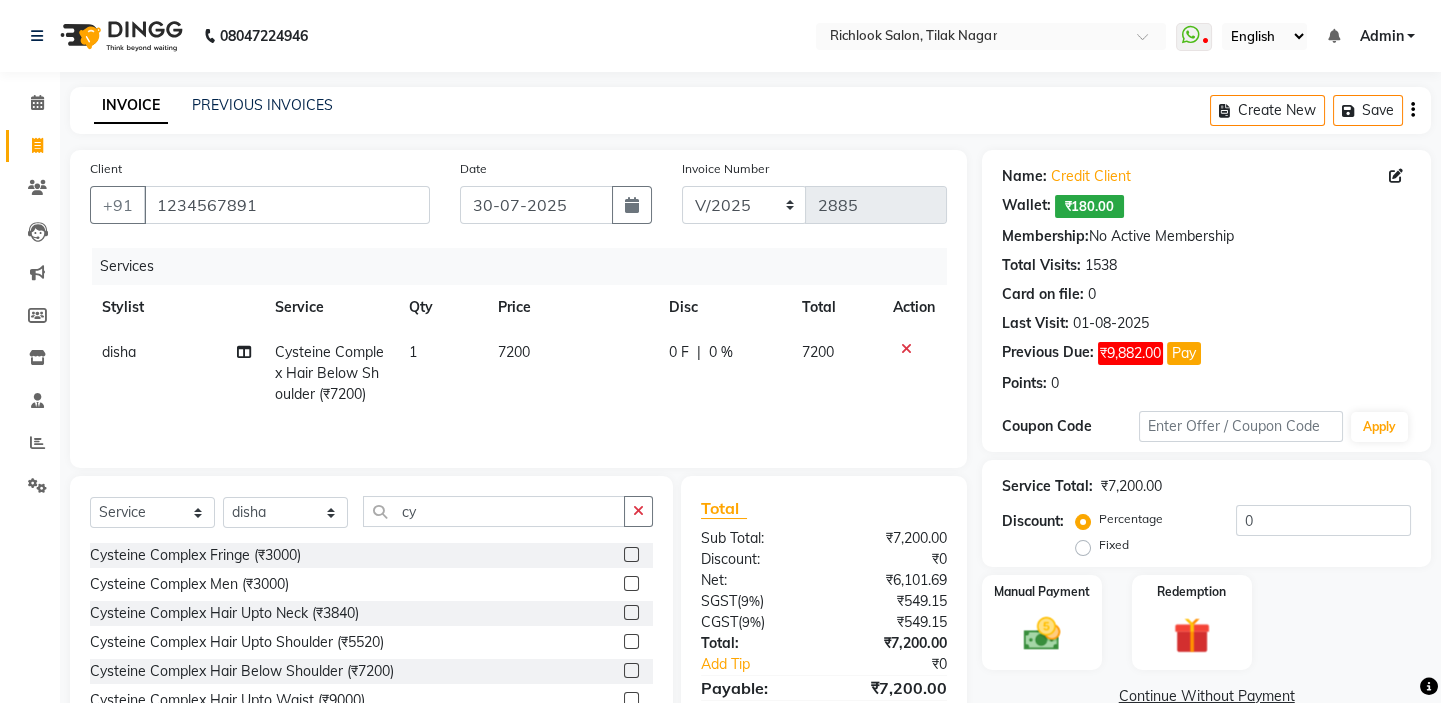click on "7200" 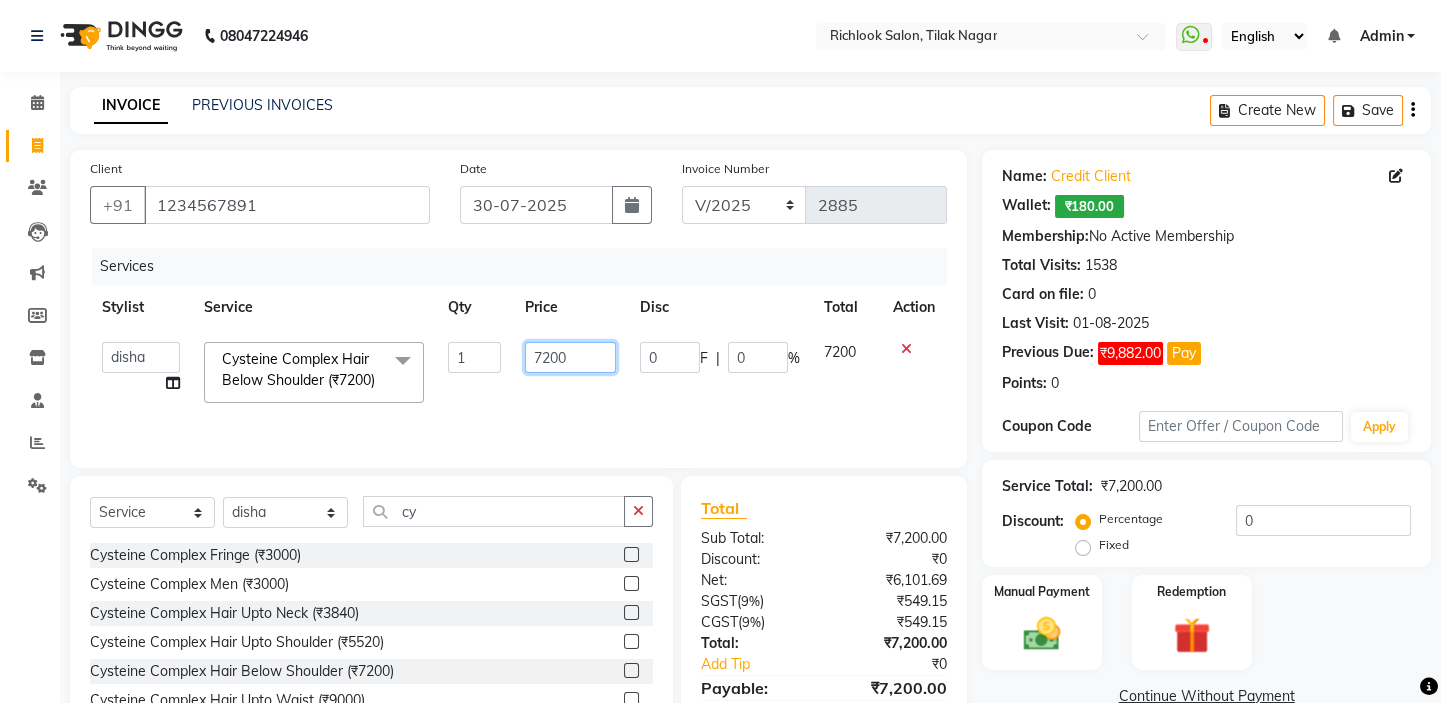 drag, startPoint x: 328, startPoint y: 319, endPoint x: 172, endPoint y: 291, distance: 158.4929 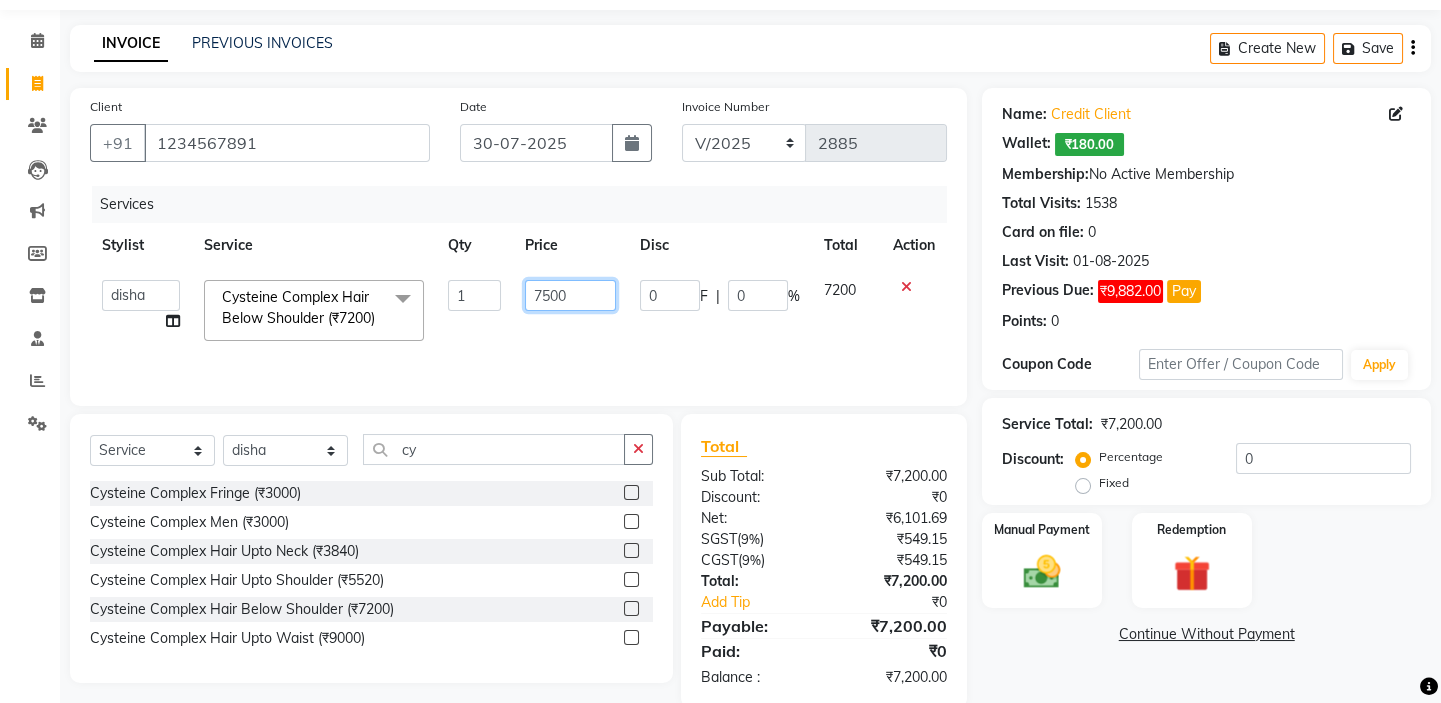 scroll, scrollTop: 115, scrollLeft: 0, axis: vertical 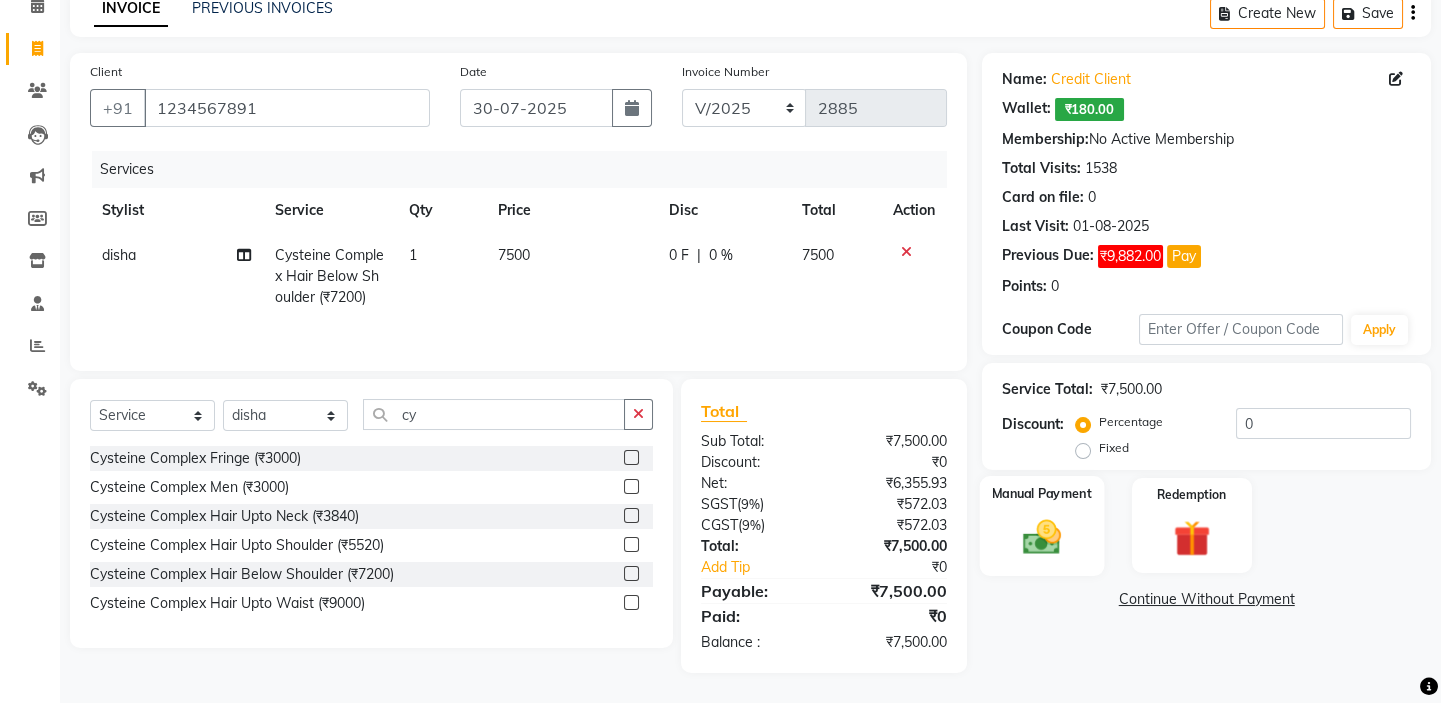 click 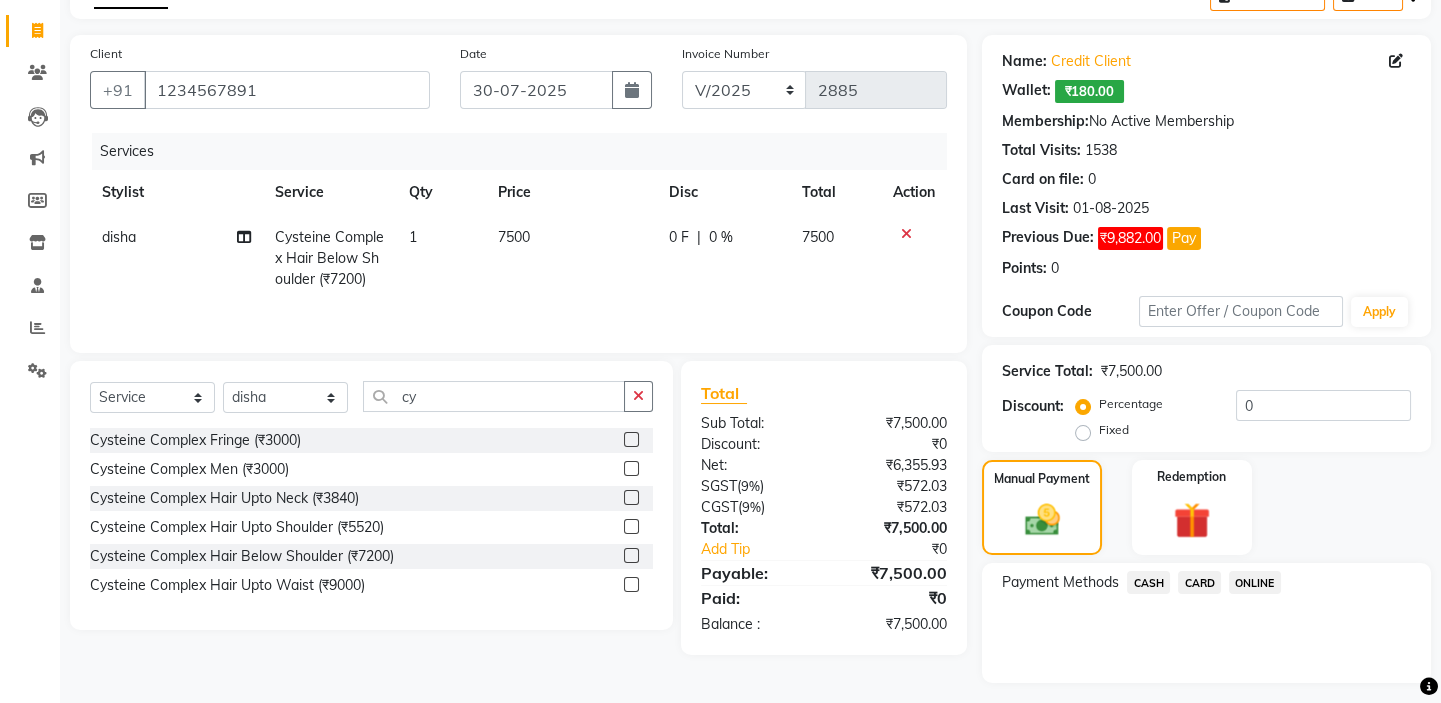 click on "CARD" 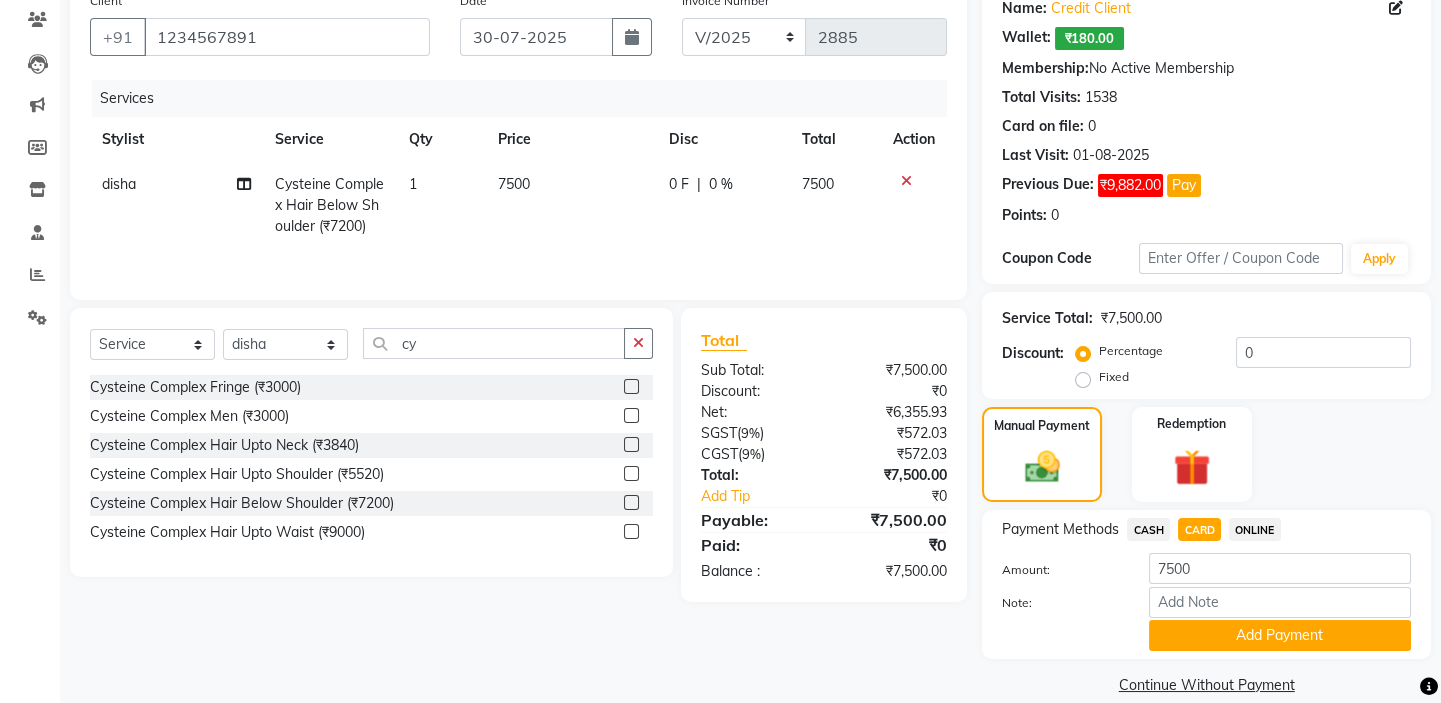 scroll, scrollTop: 195, scrollLeft: 0, axis: vertical 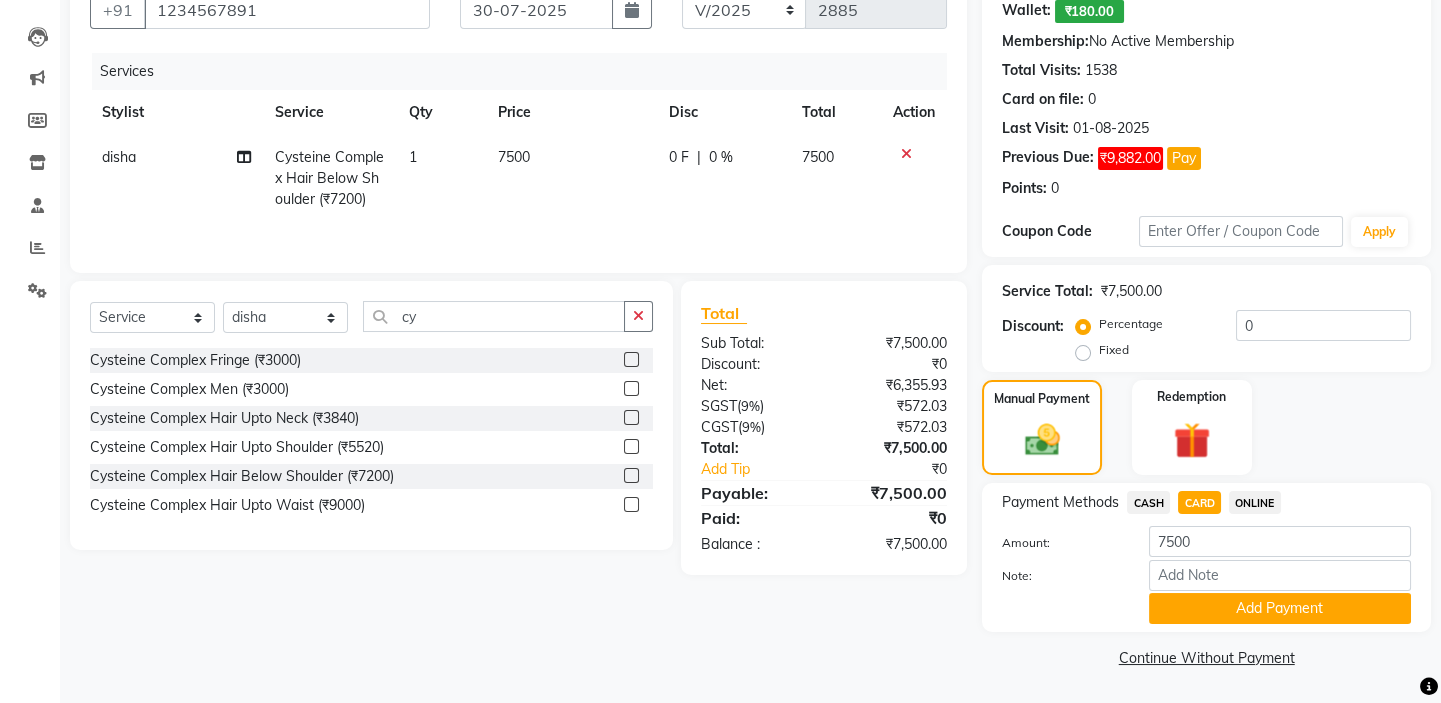 click on "Add Payment" 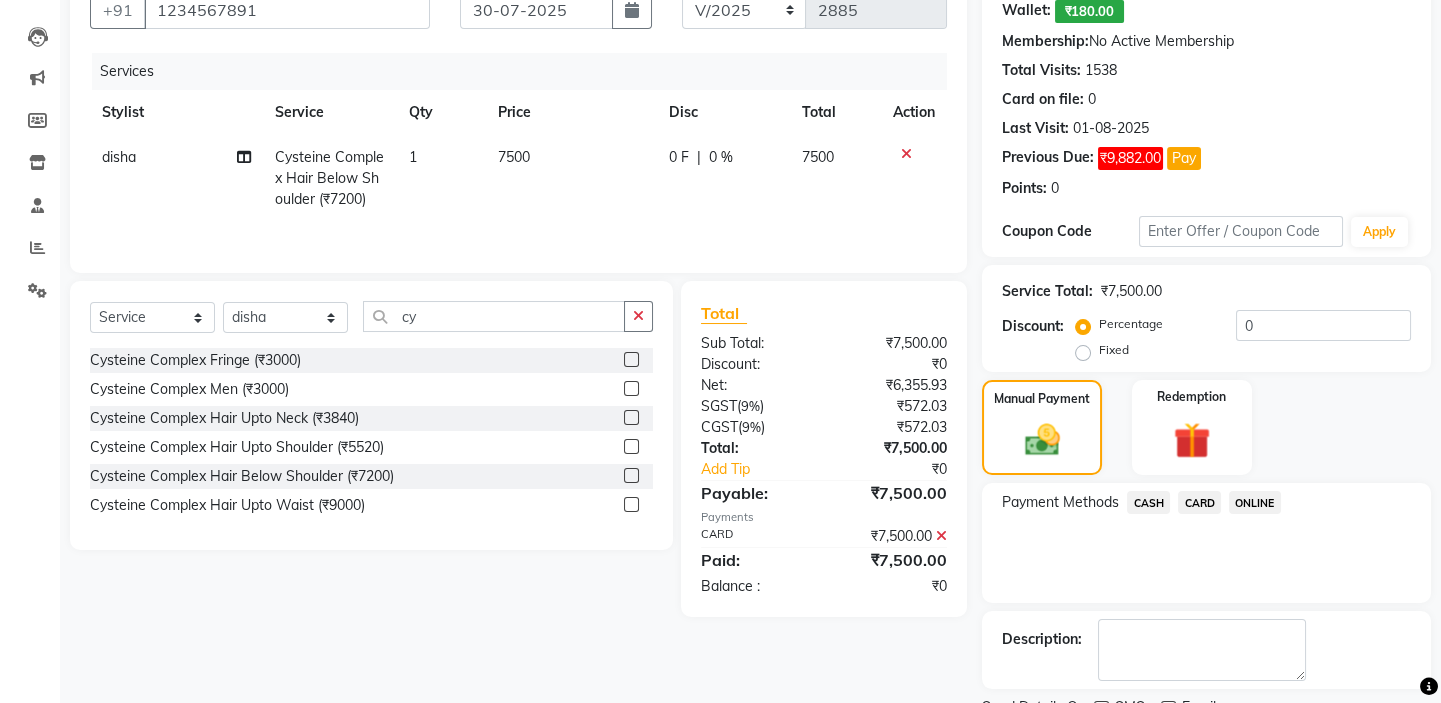 click on "Name: Credit Client   Wallet:   ₹180.00  Membership:  No Active Membership  Total Visits:  1538 Card on file:  0 Last Visit:   01-08-2025 Previous Due:  ₹9,882.00 Pay Points:   0  Coupon Code Apply Service Total:  ₹7,500.00  Discount:  Percentage   Fixed  0 Manual Payment Redemption Payment Methods  CASH   CARD   ONLINE  Description:                  Send Details On SMS Email  Checkout" 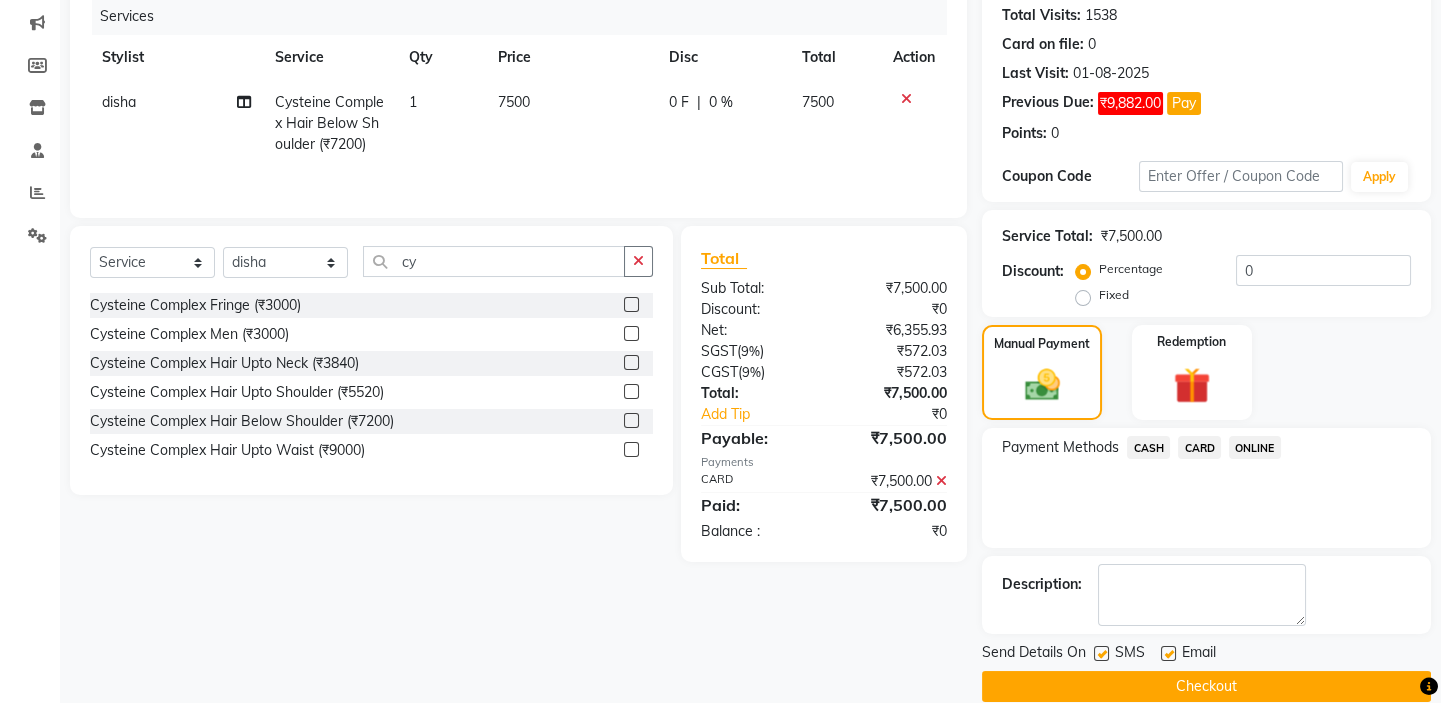 scroll, scrollTop: 279, scrollLeft: 0, axis: vertical 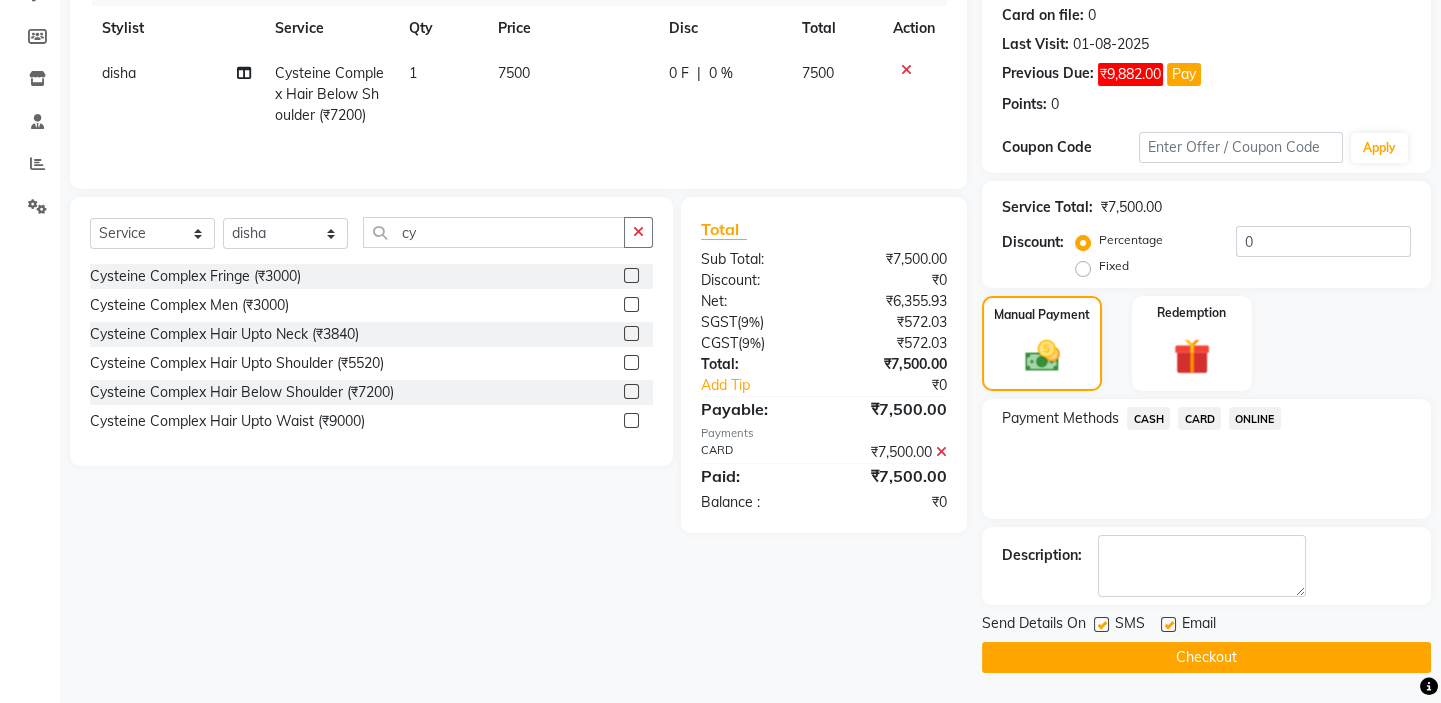 click on "Checkout" 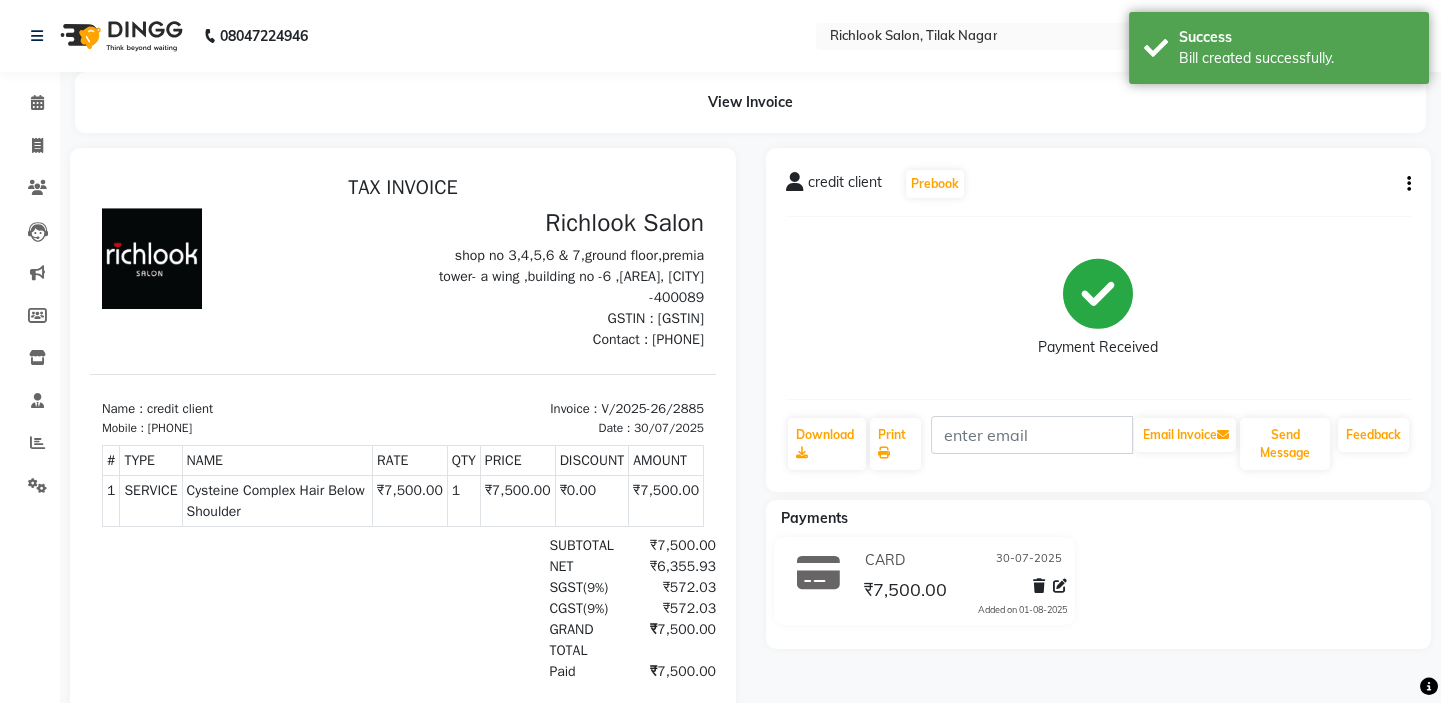 scroll, scrollTop: 0, scrollLeft: 0, axis: both 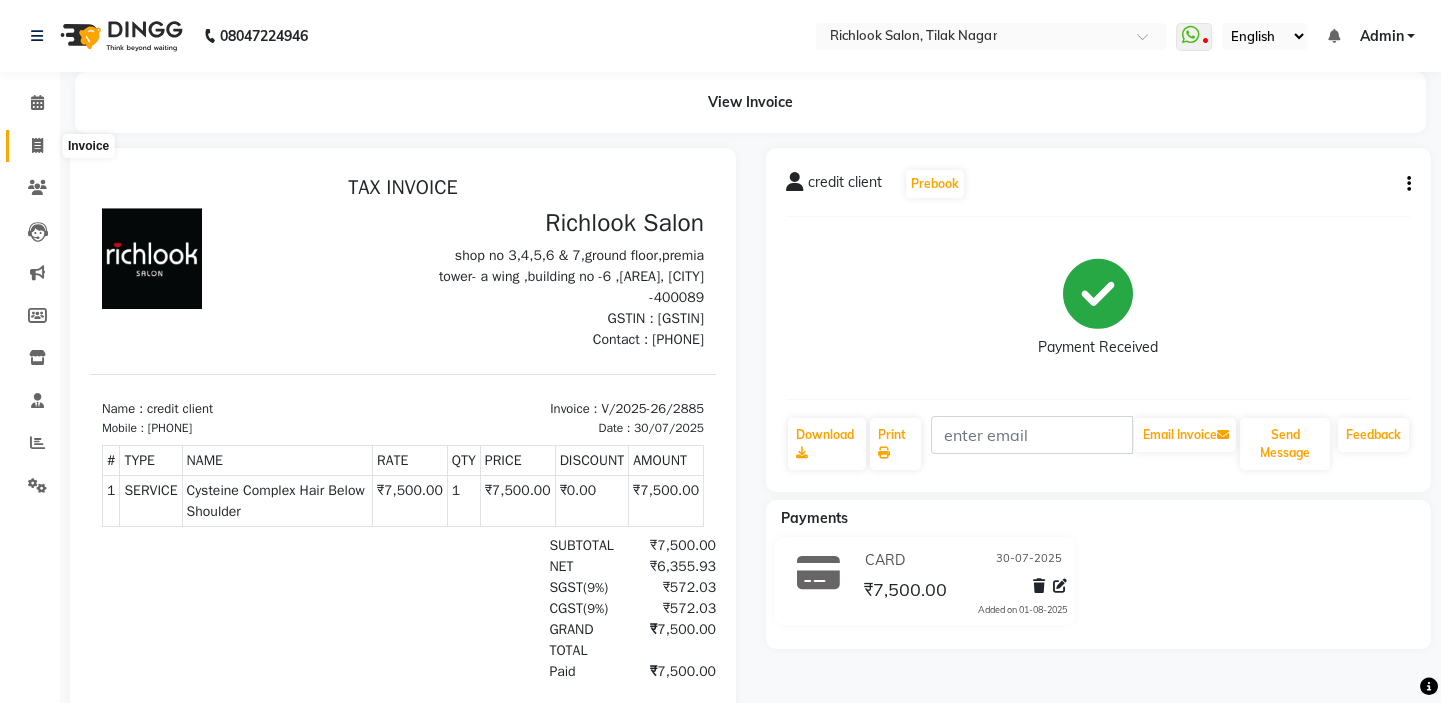click 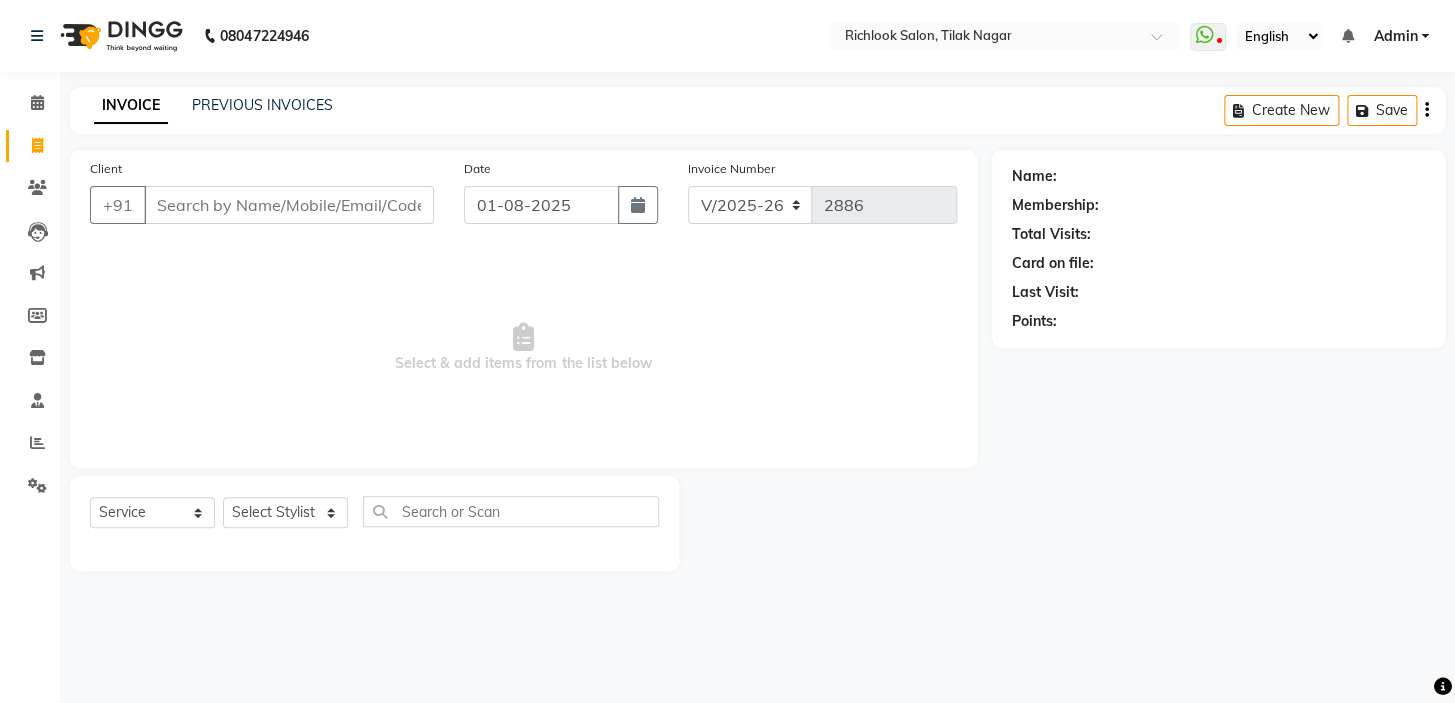 click on "Client" at bounding box center (289, 205) 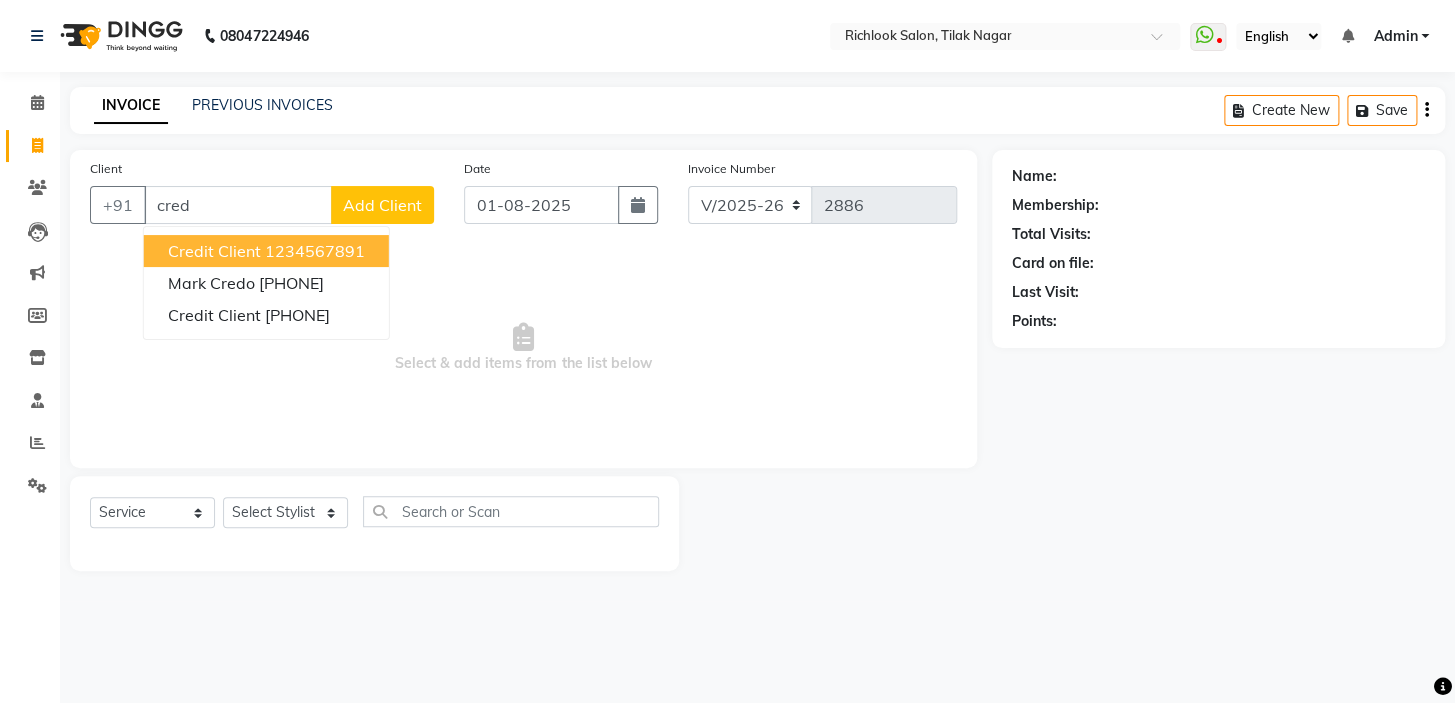 click on "credit client" at bounding box center [214, 251] 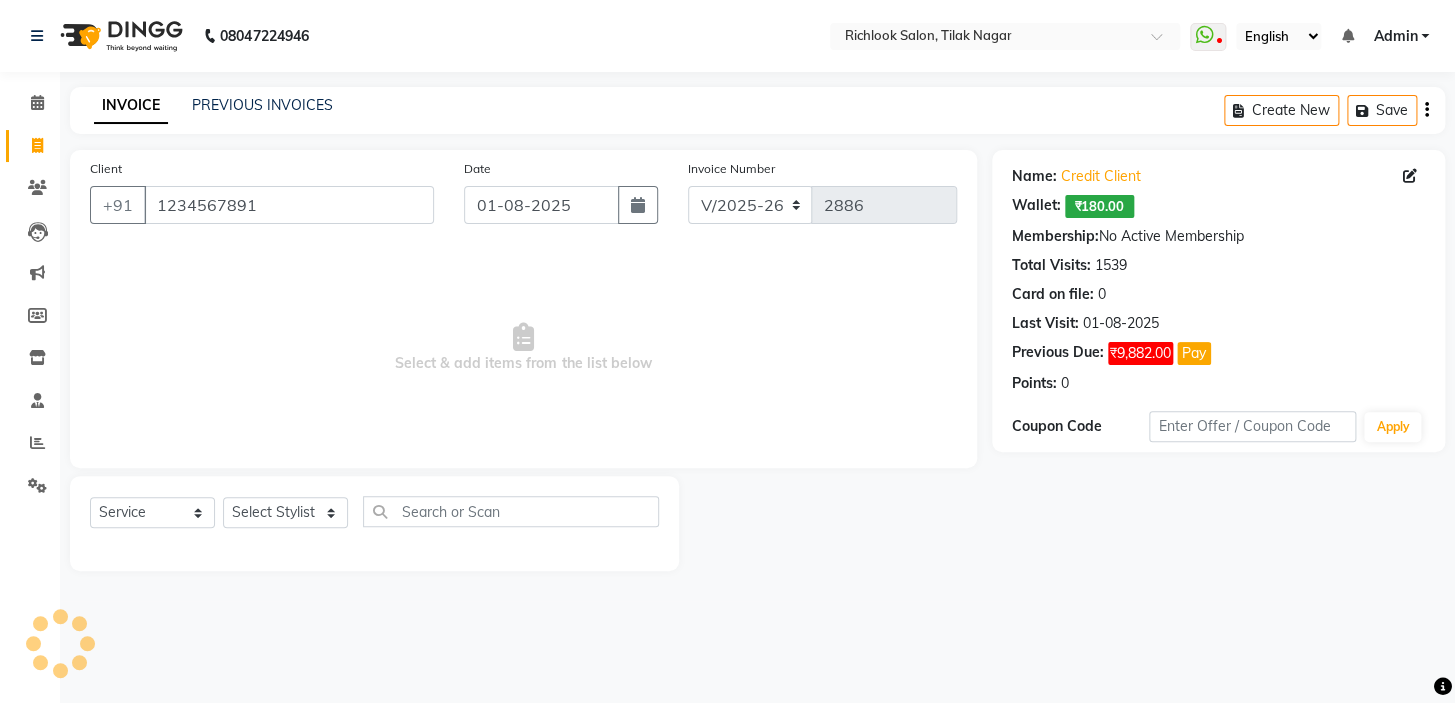 click on "Date 01-08-2025" 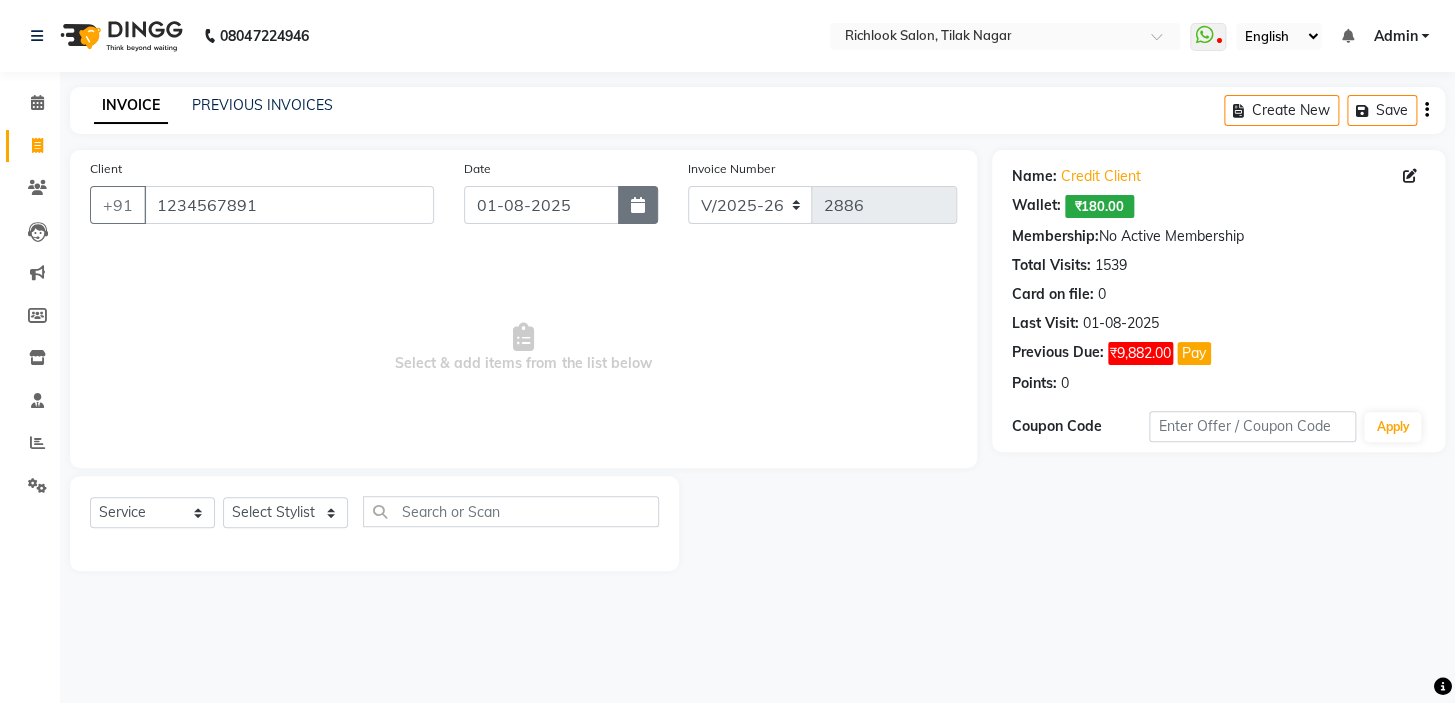 click 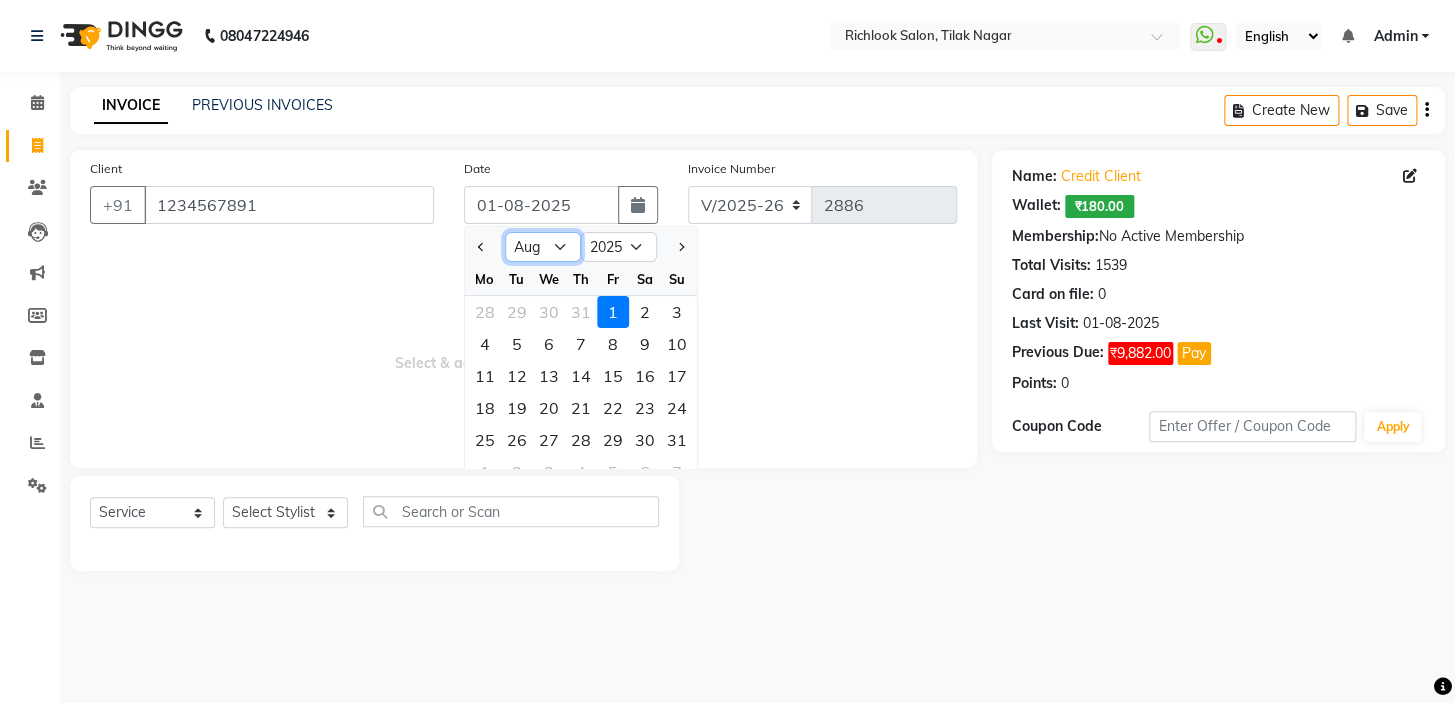 click on "Jan Feb Mar Apr May Jun Jul Aug Sep Oct Nov Dec" 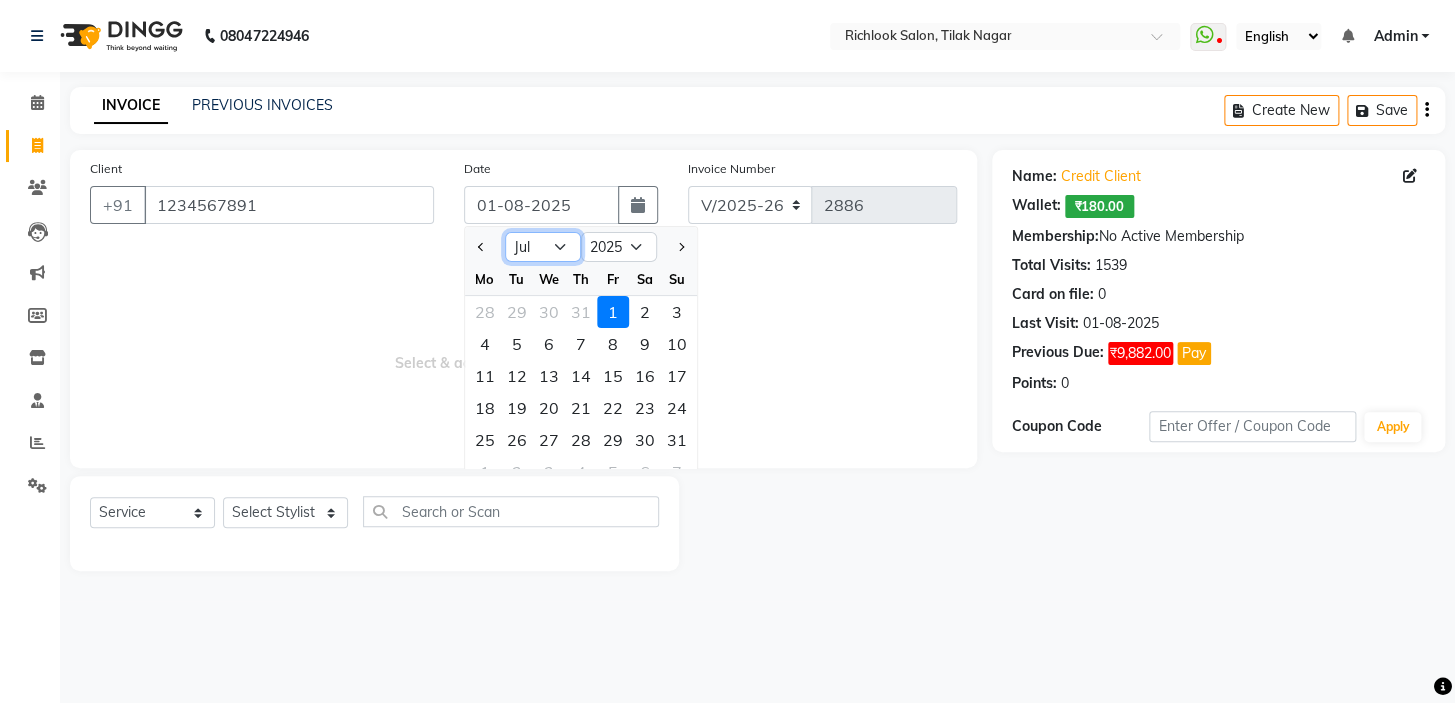 click on "Jan Feb Mar Apr May Jun Jul Aug Sep Oct Nov Dec" 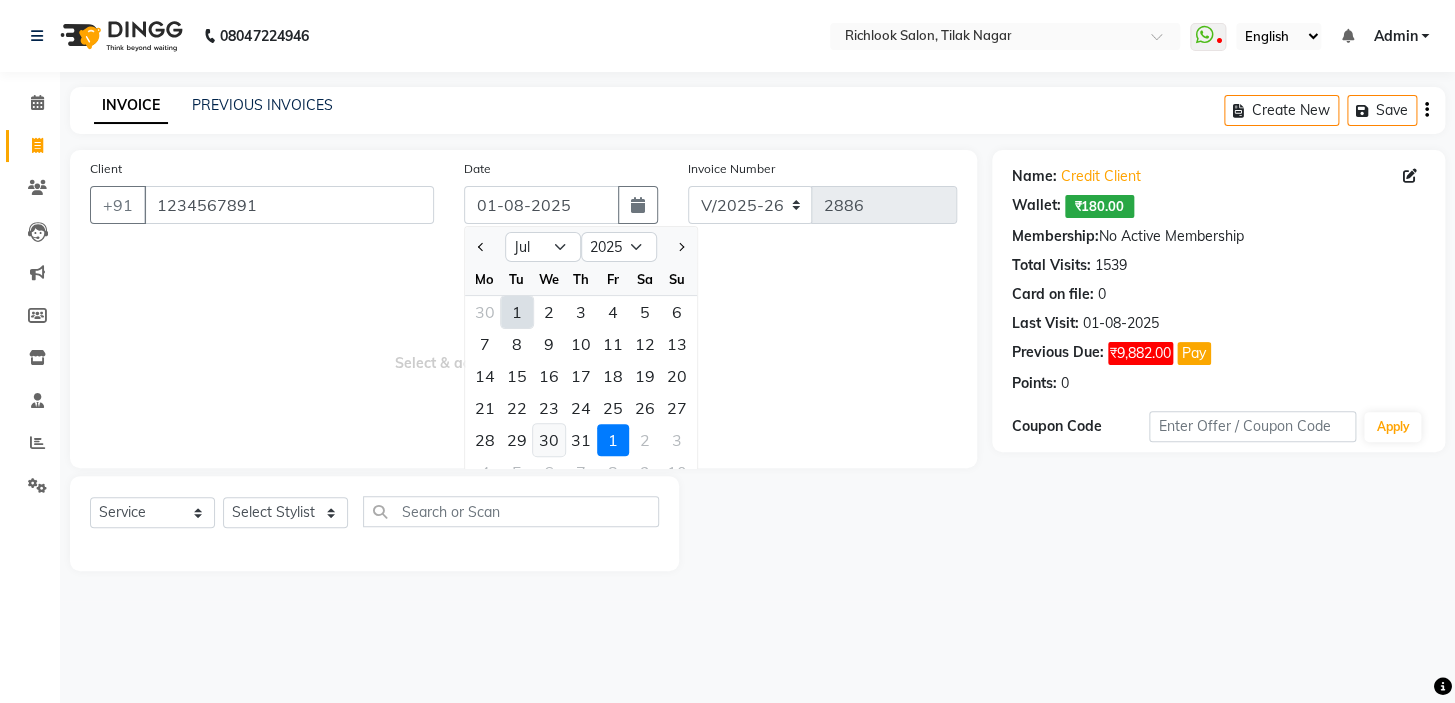 click on "30" 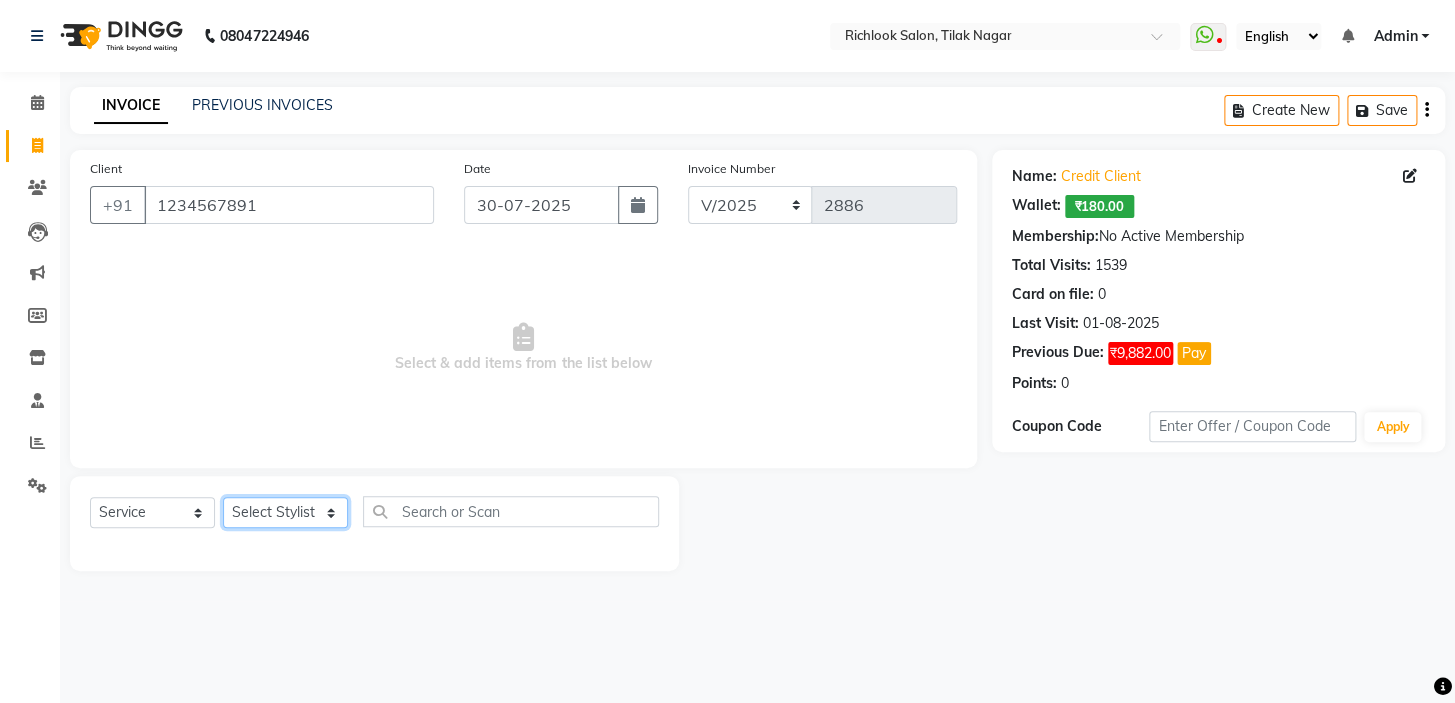 click on "Select Stylist [NAME] [NAME] [NAME] [NAME] [NAME]  [NAME] [NAME]   [NAME] [NAME]   [NAME]" 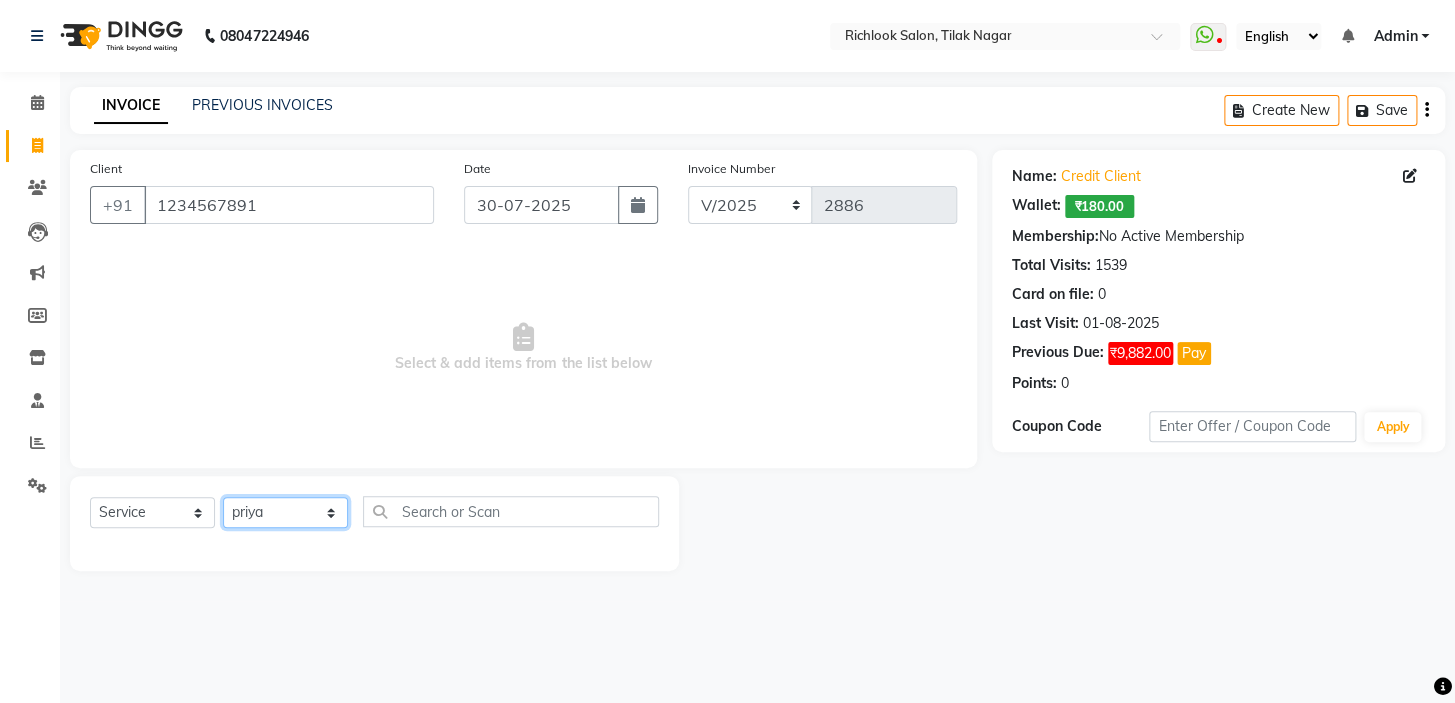 click on "Select Stylist [NAME] [NAME] [NAME] [NAME] [NAME]  [NAME] [NAME]   [NAME] [NAME]   [NAME]" 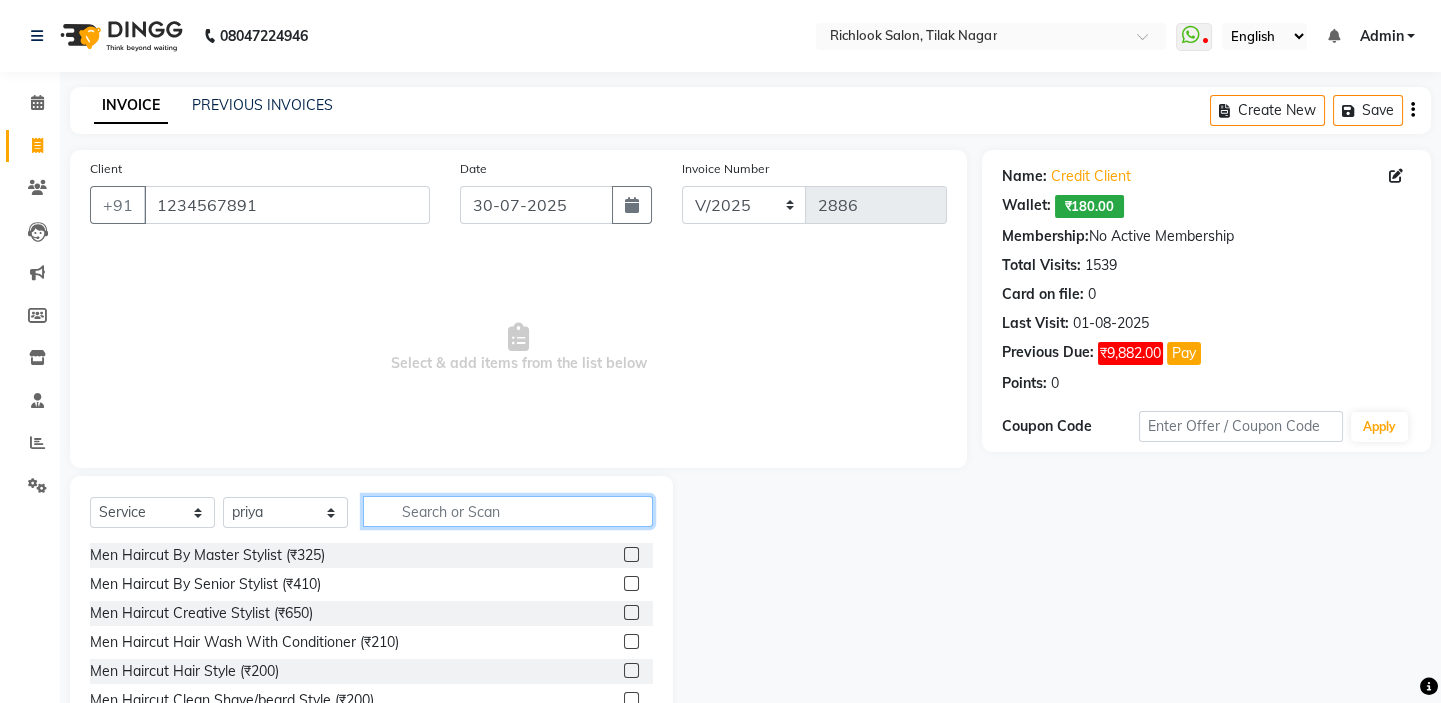 click 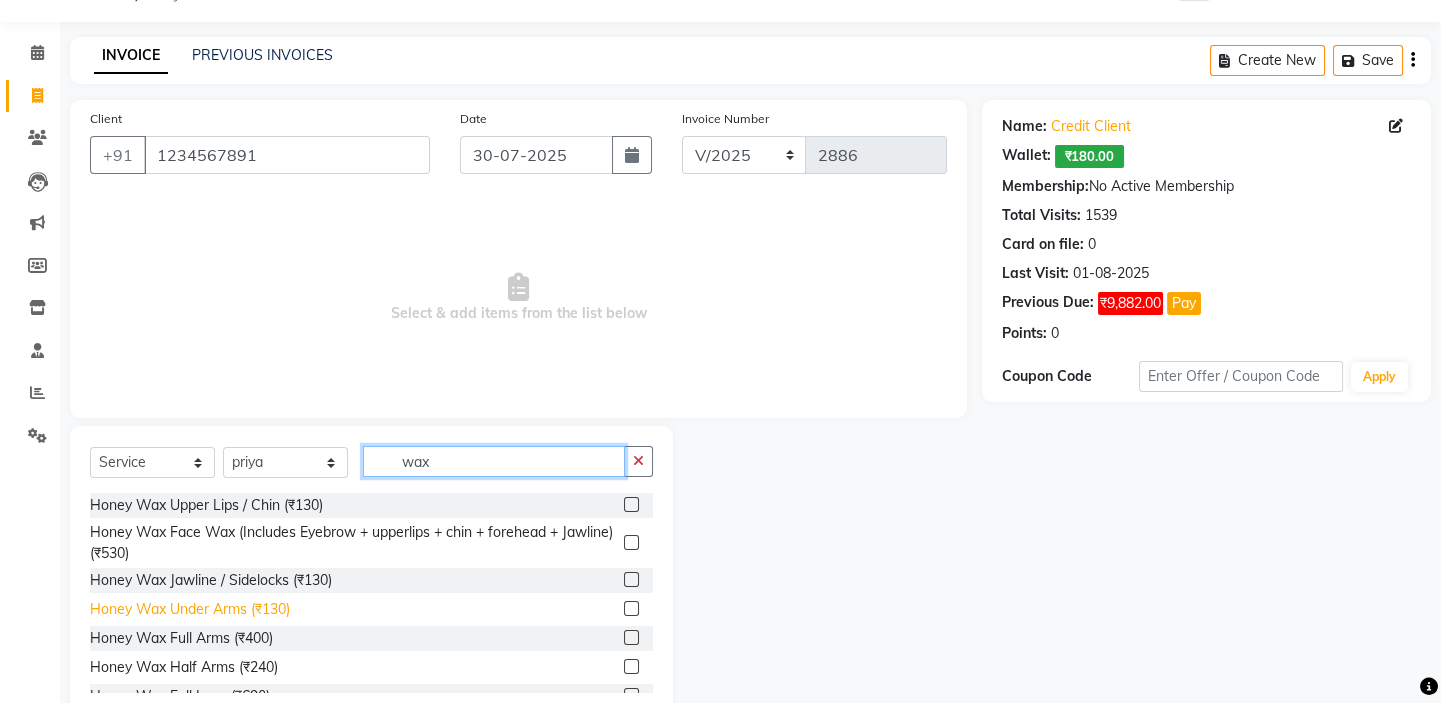 scroll, scrollTop: 90, scrollLeft: 0, axis: vertical 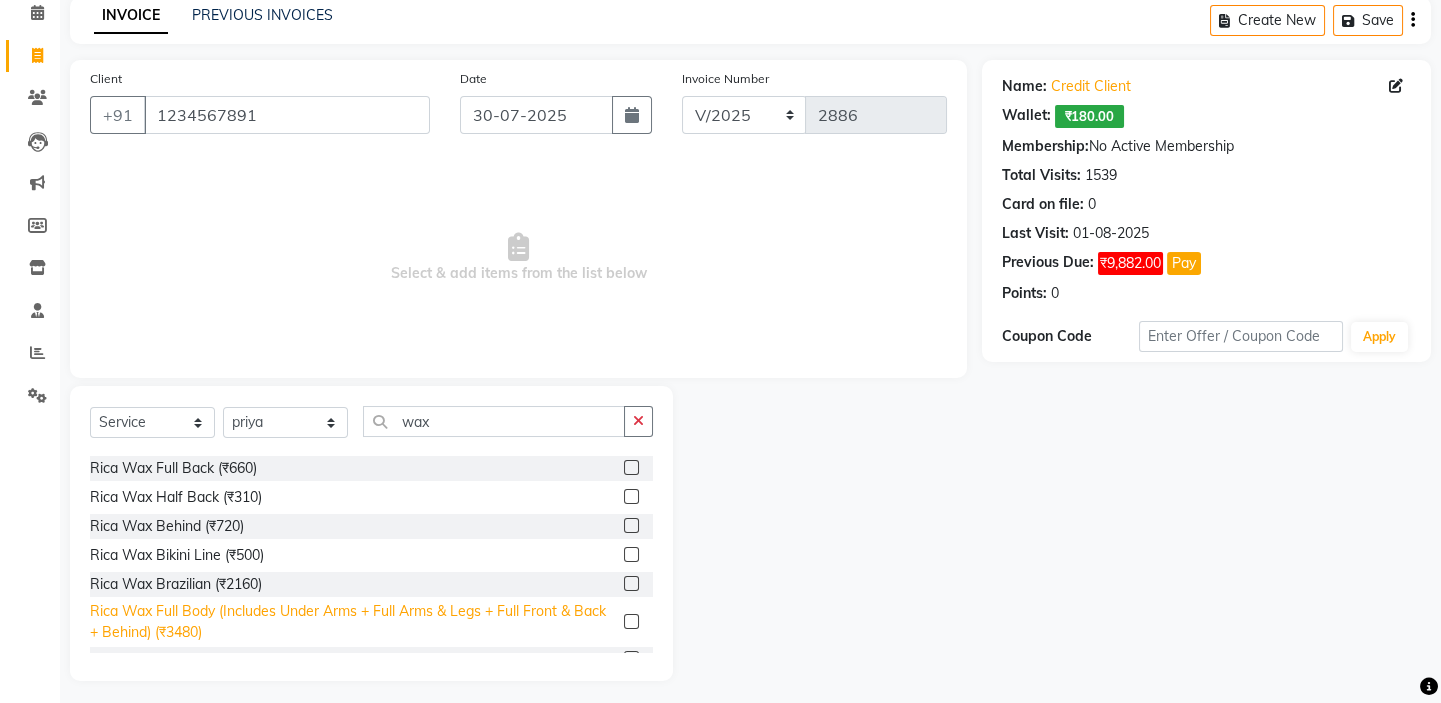 click on "Rica Wax Full Body (Includes Under Arms + Full Arms & Legs + Full Front & Back + Behind) (₹3480)" 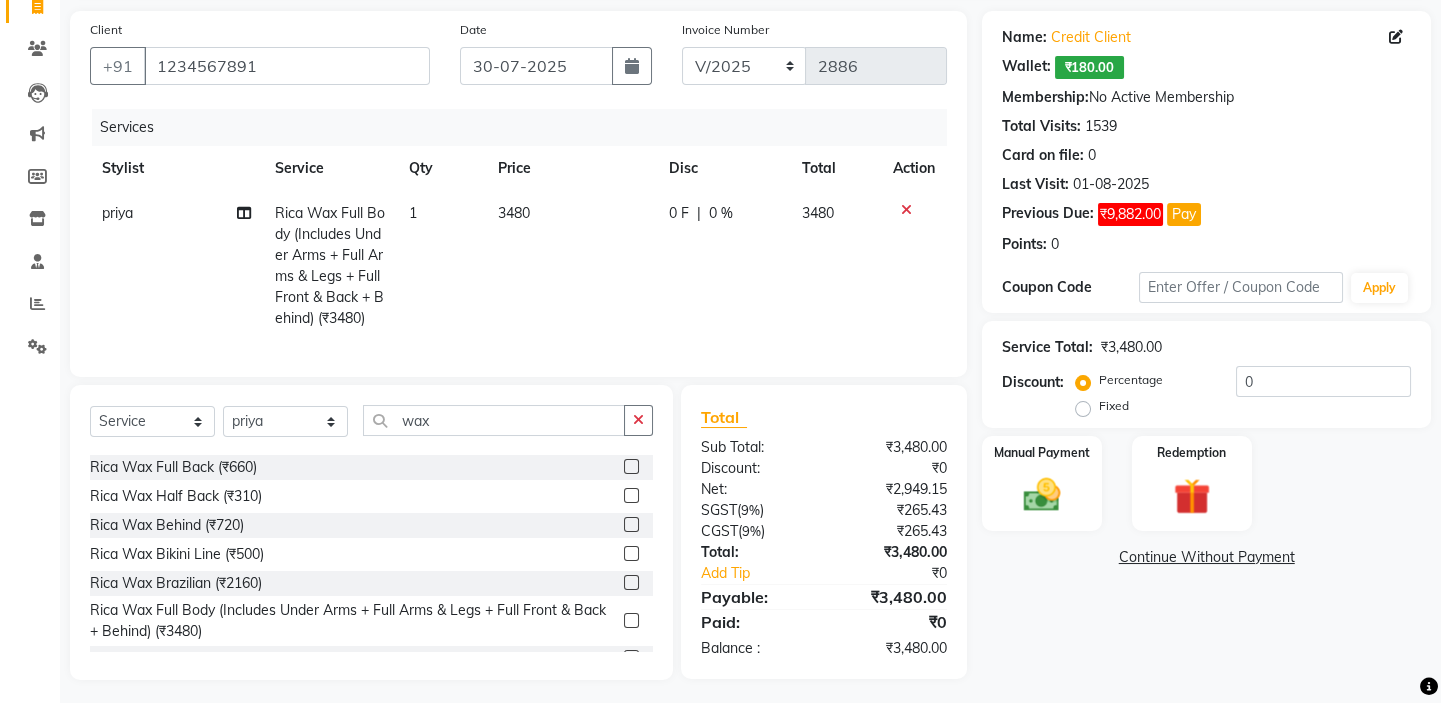 scroll, scrollTop: 160, scrollLeft: 0, axis: vertical 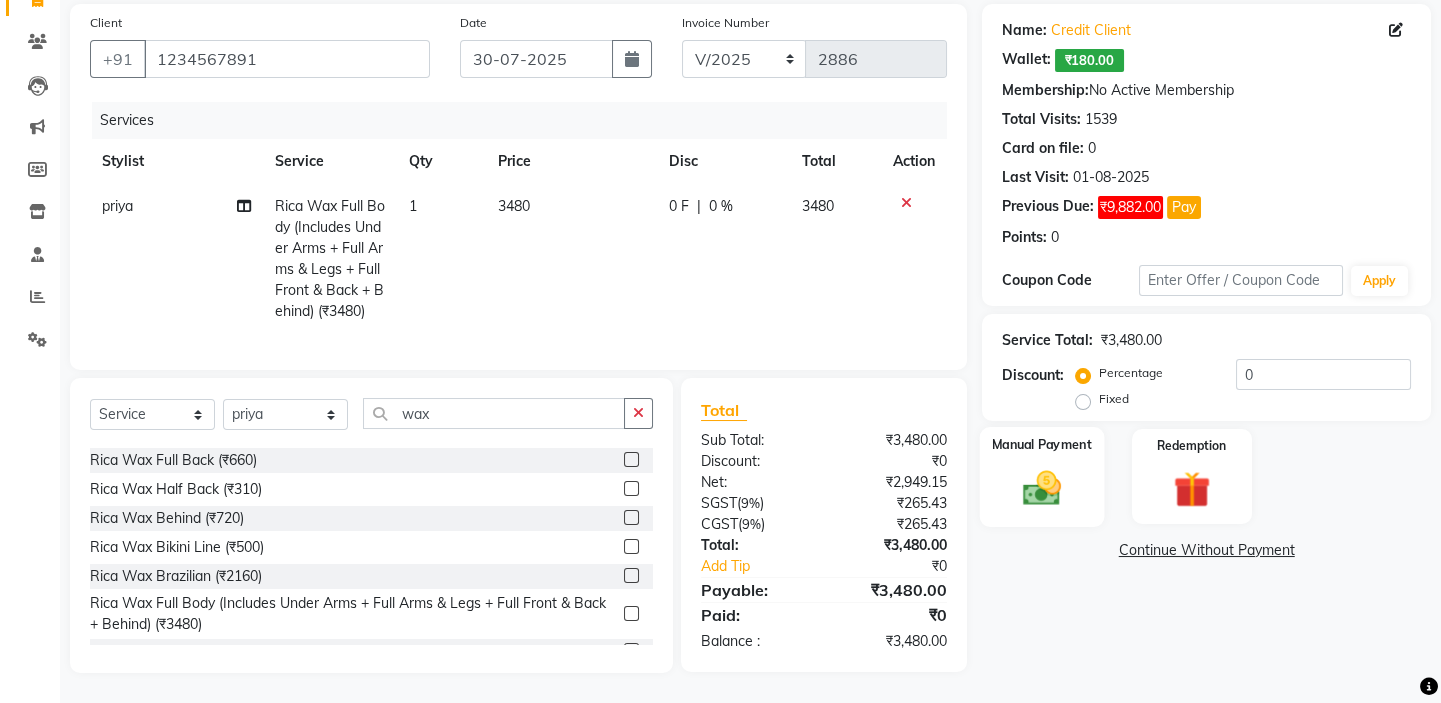 click 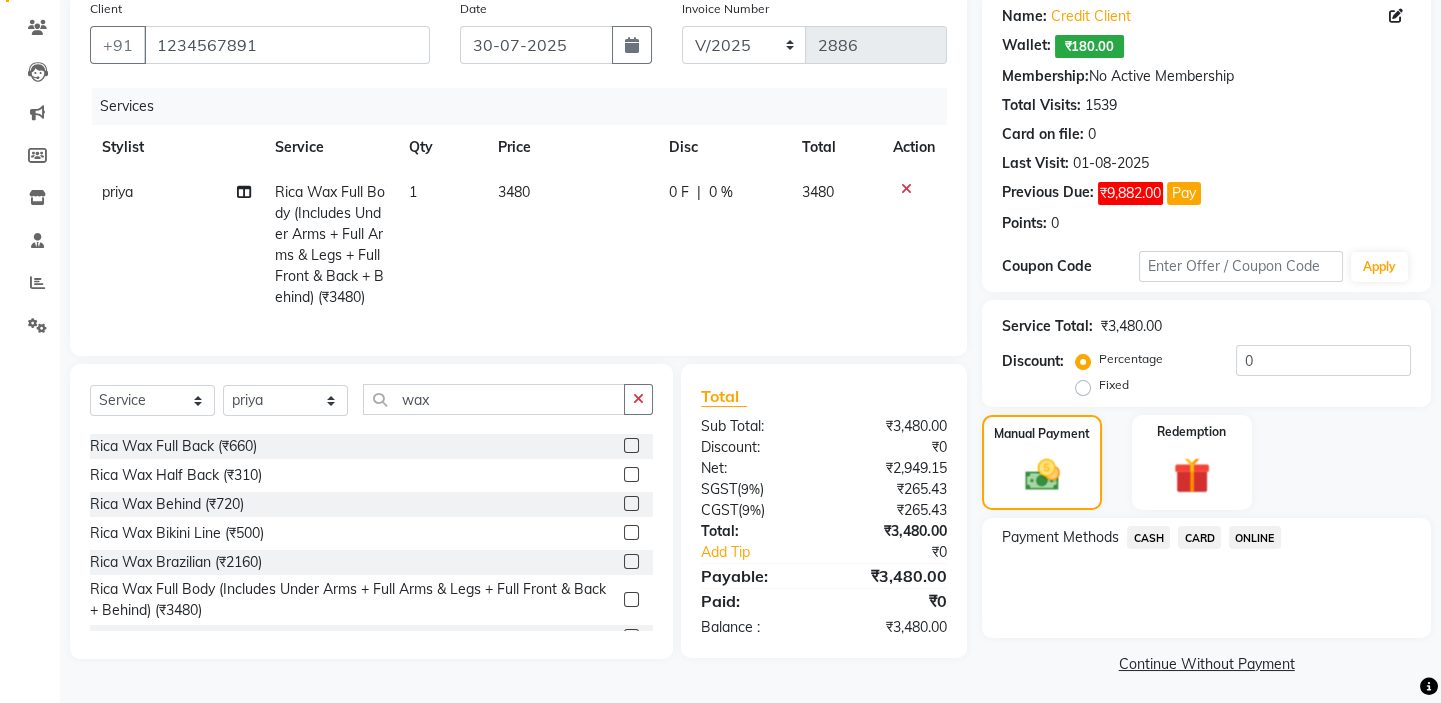 click on "CARD" 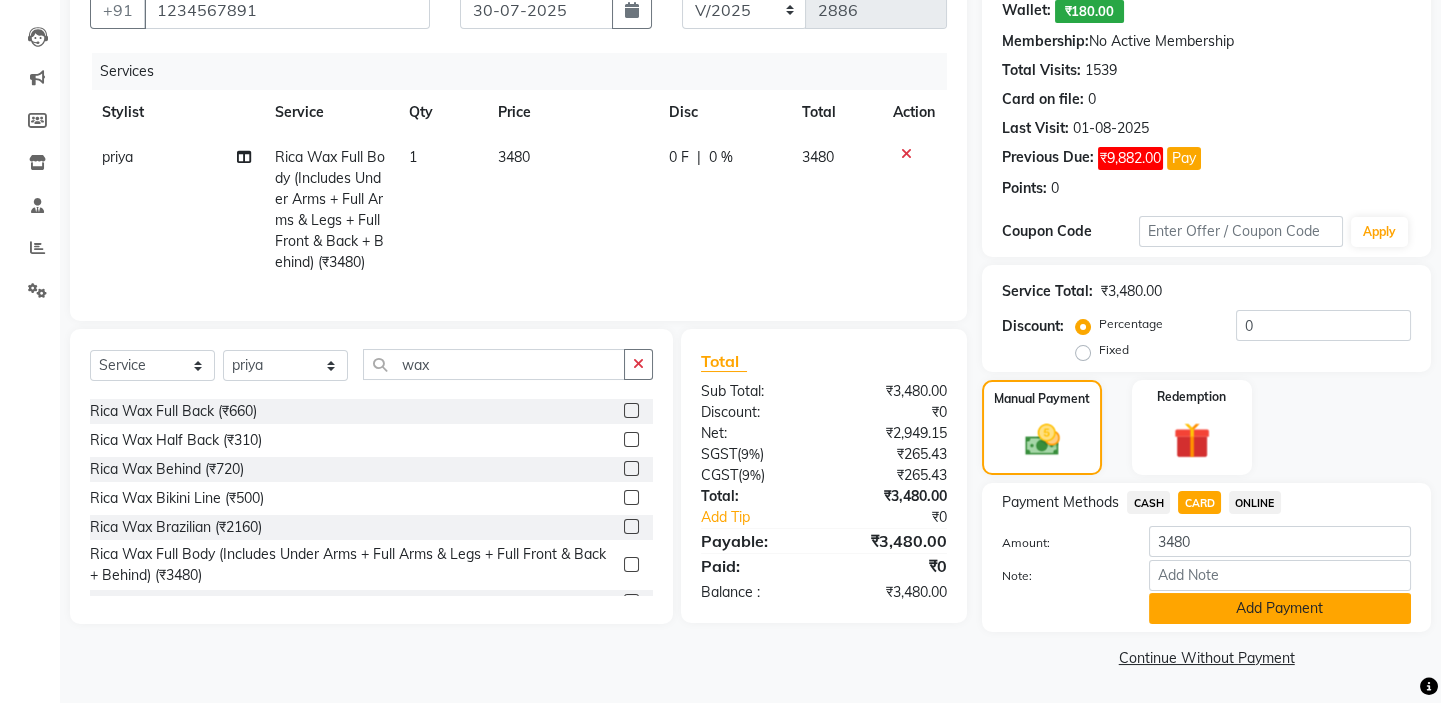 click on "Add Payment" 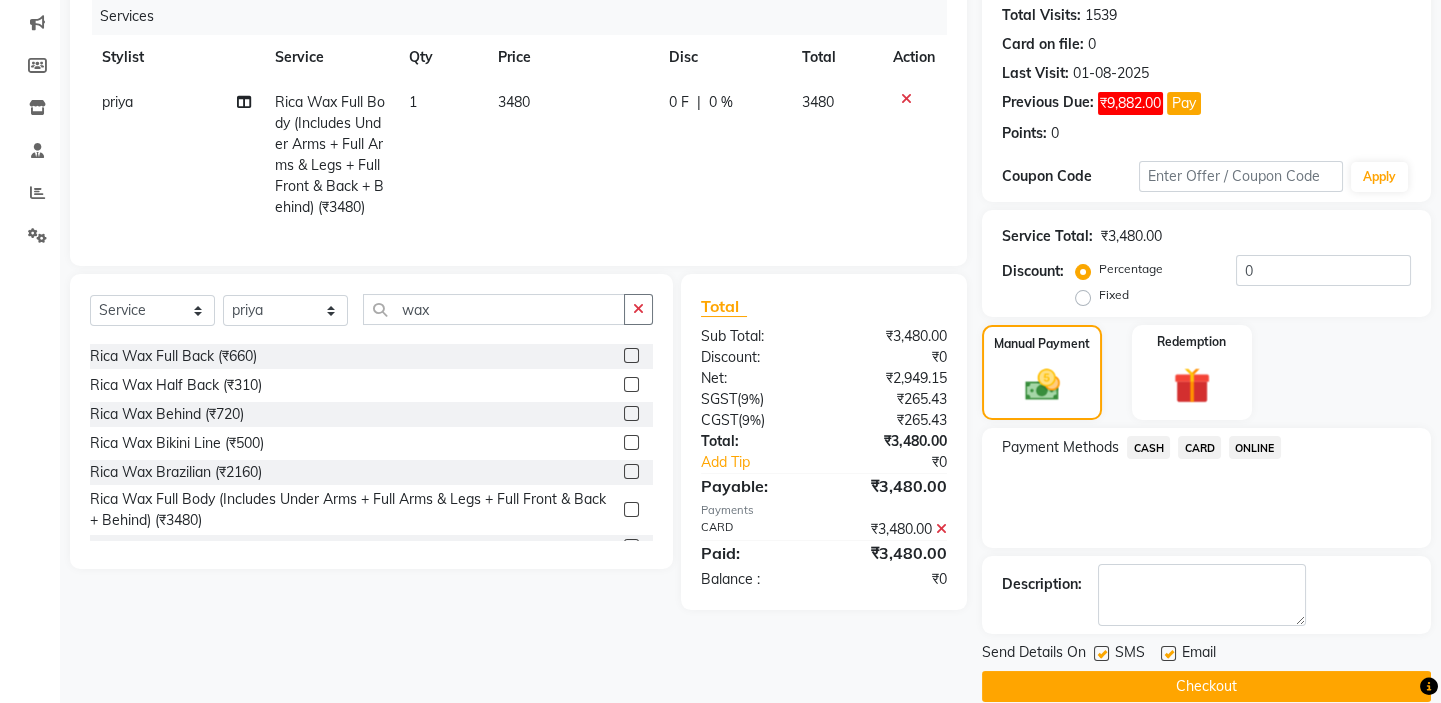 scroll, scrollTop: 279, scrollLeft: 0, axis: vertical 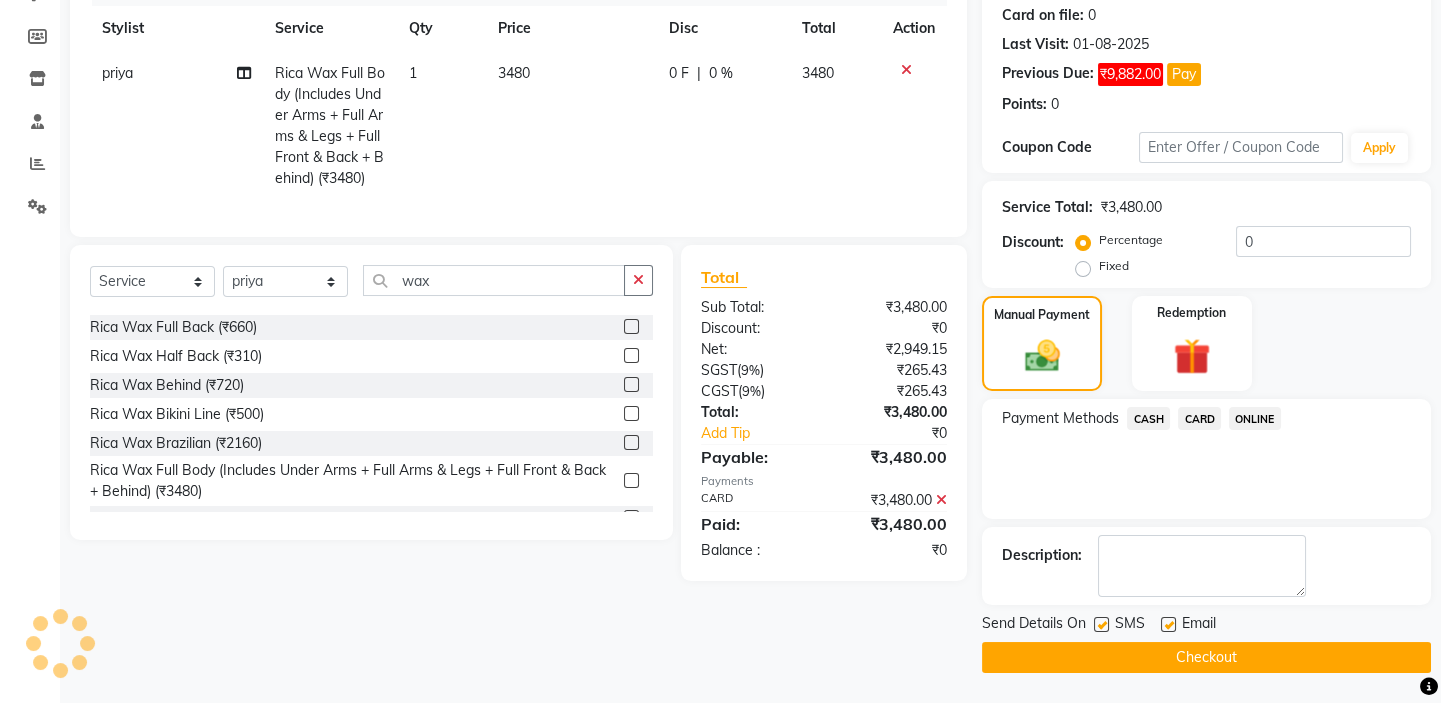 click on "Checkout" 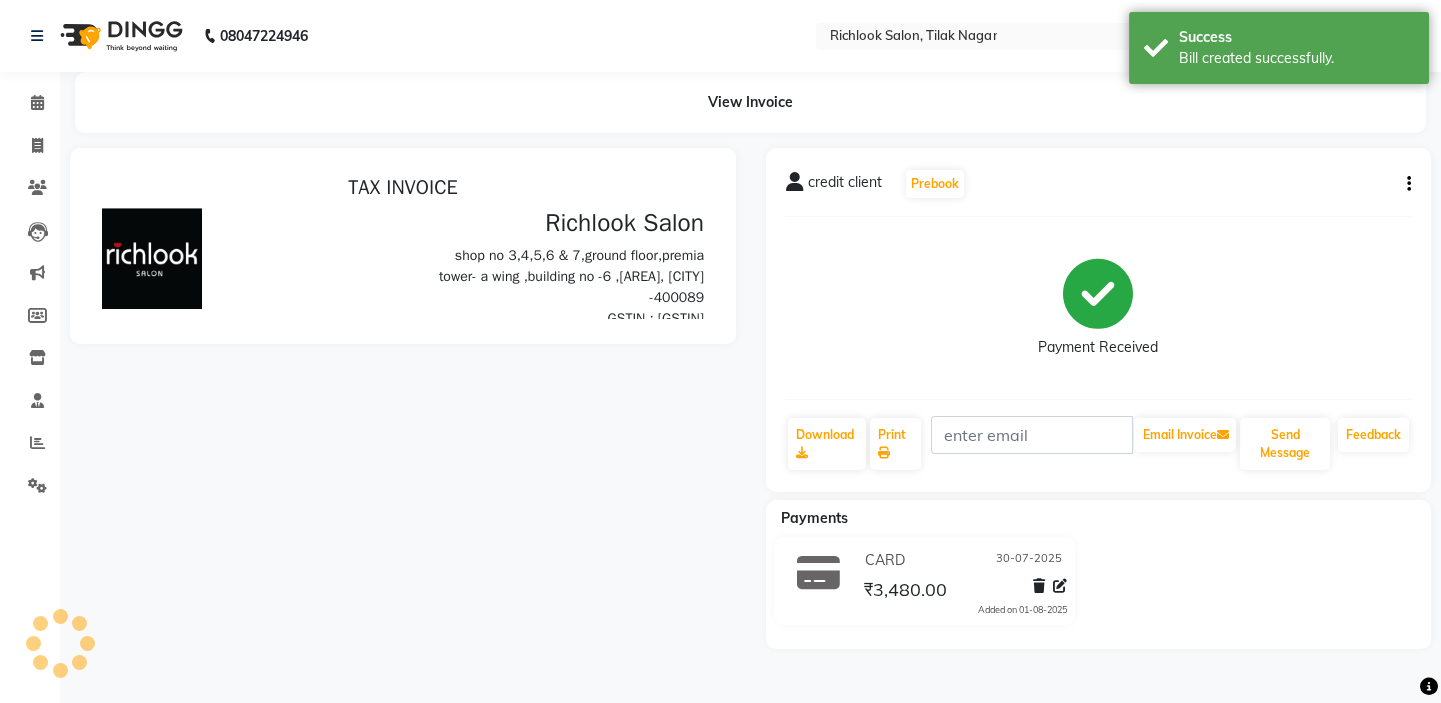 scroll, scrollTop: 0, scrollLeft: 0, axis: both 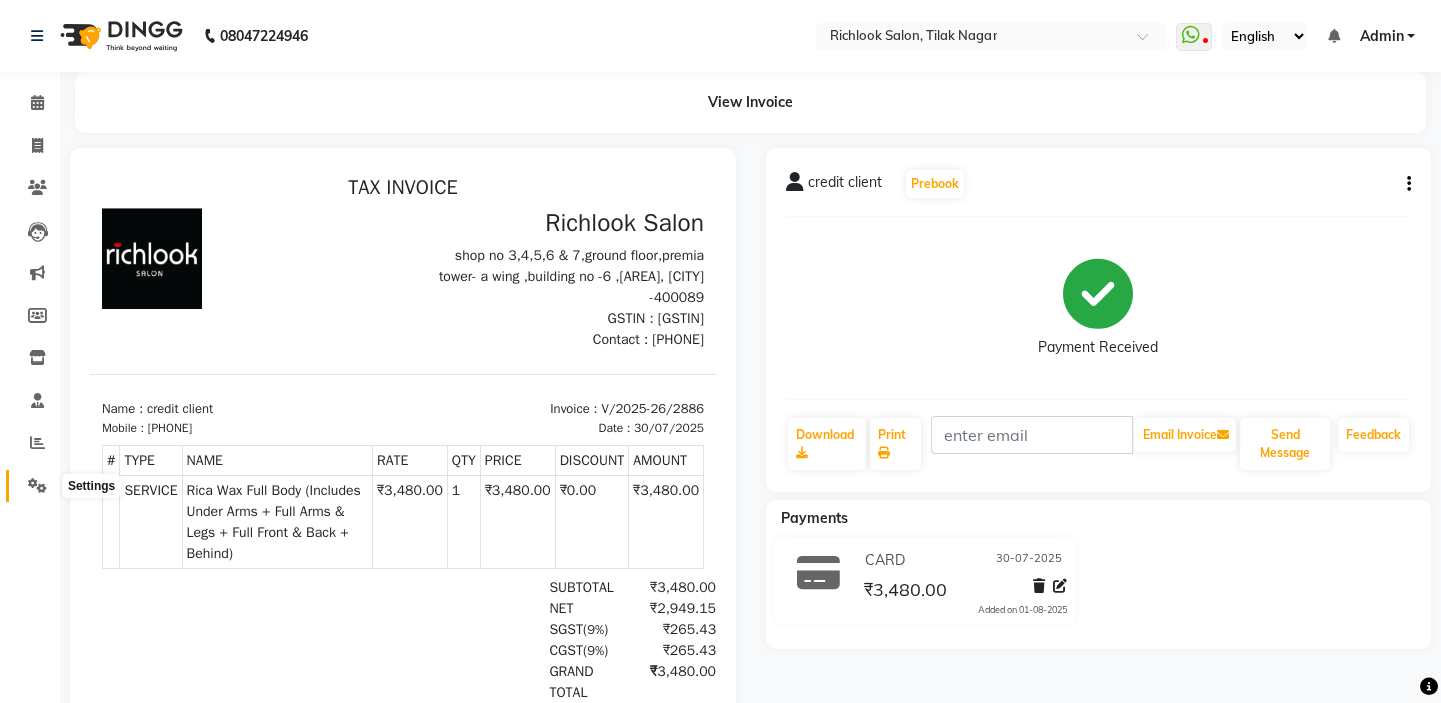 click 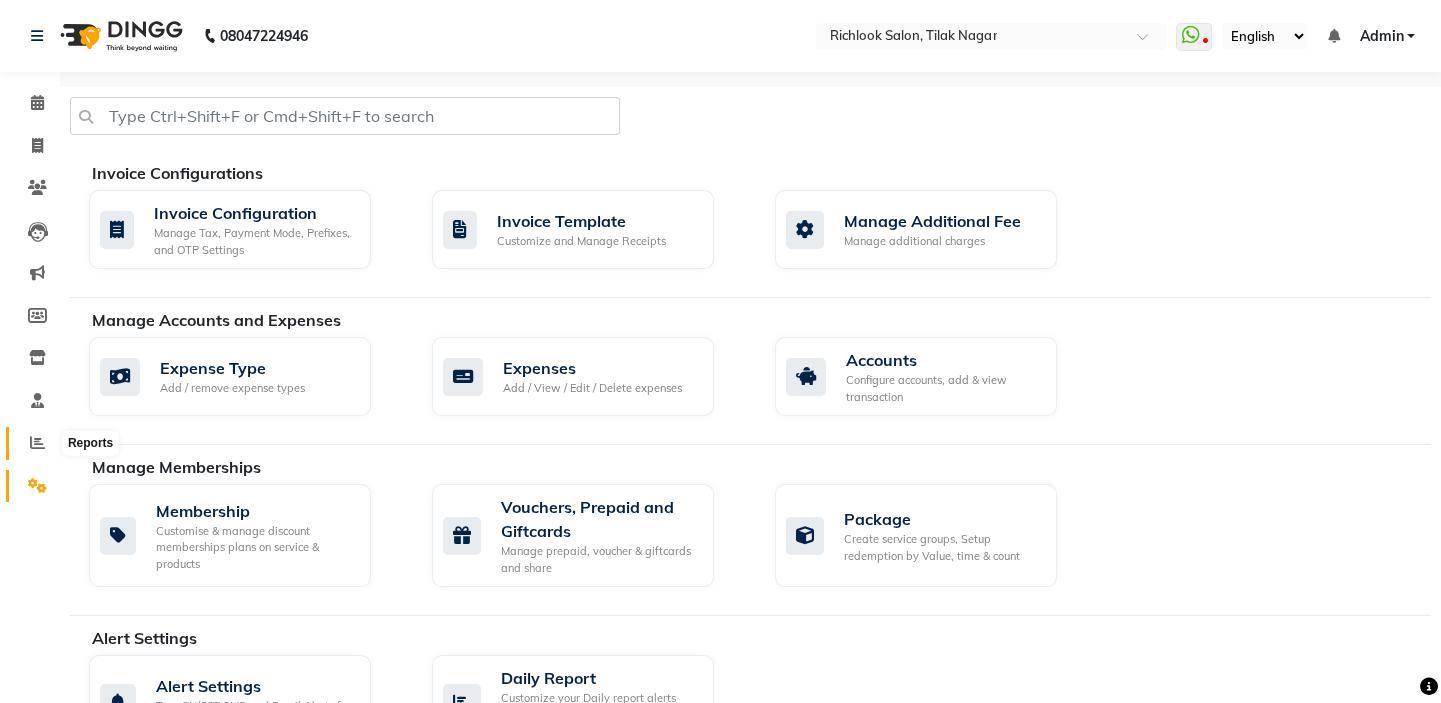 click 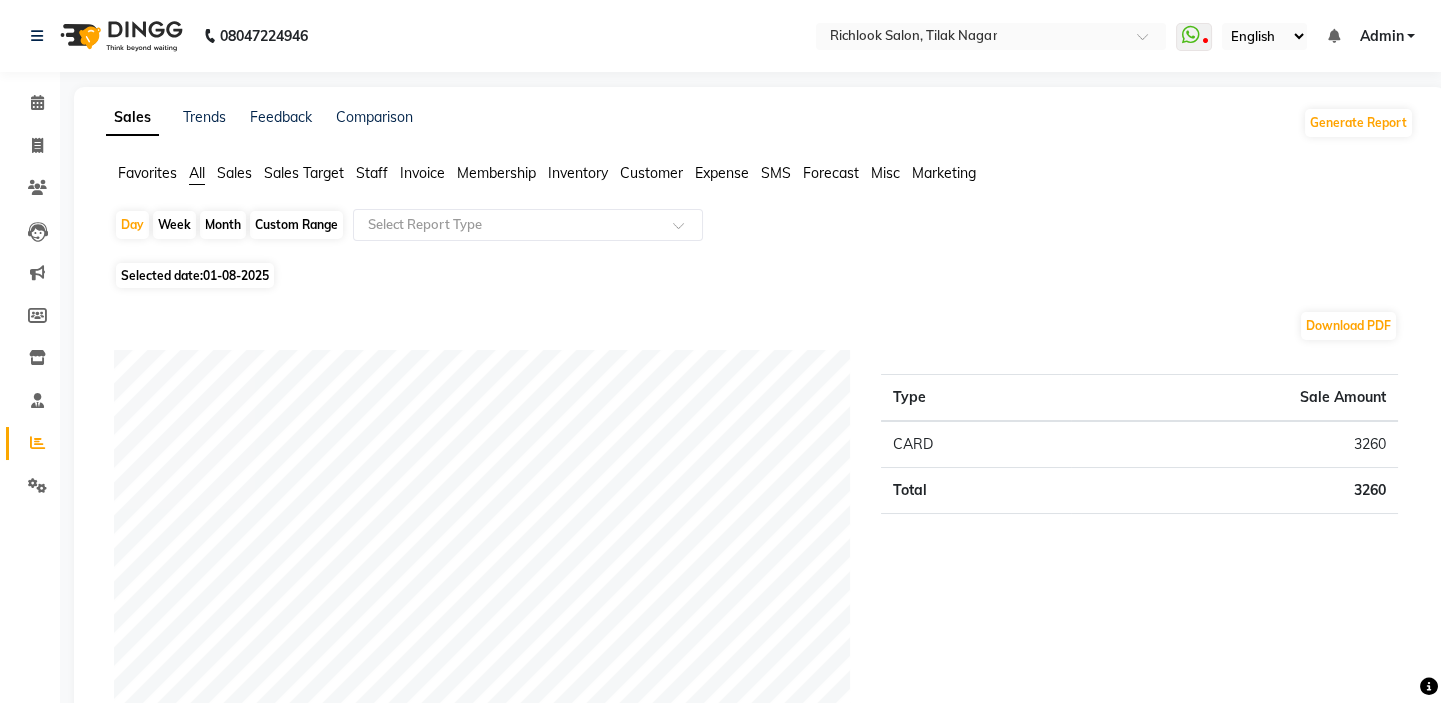 click on "01-08-2025" 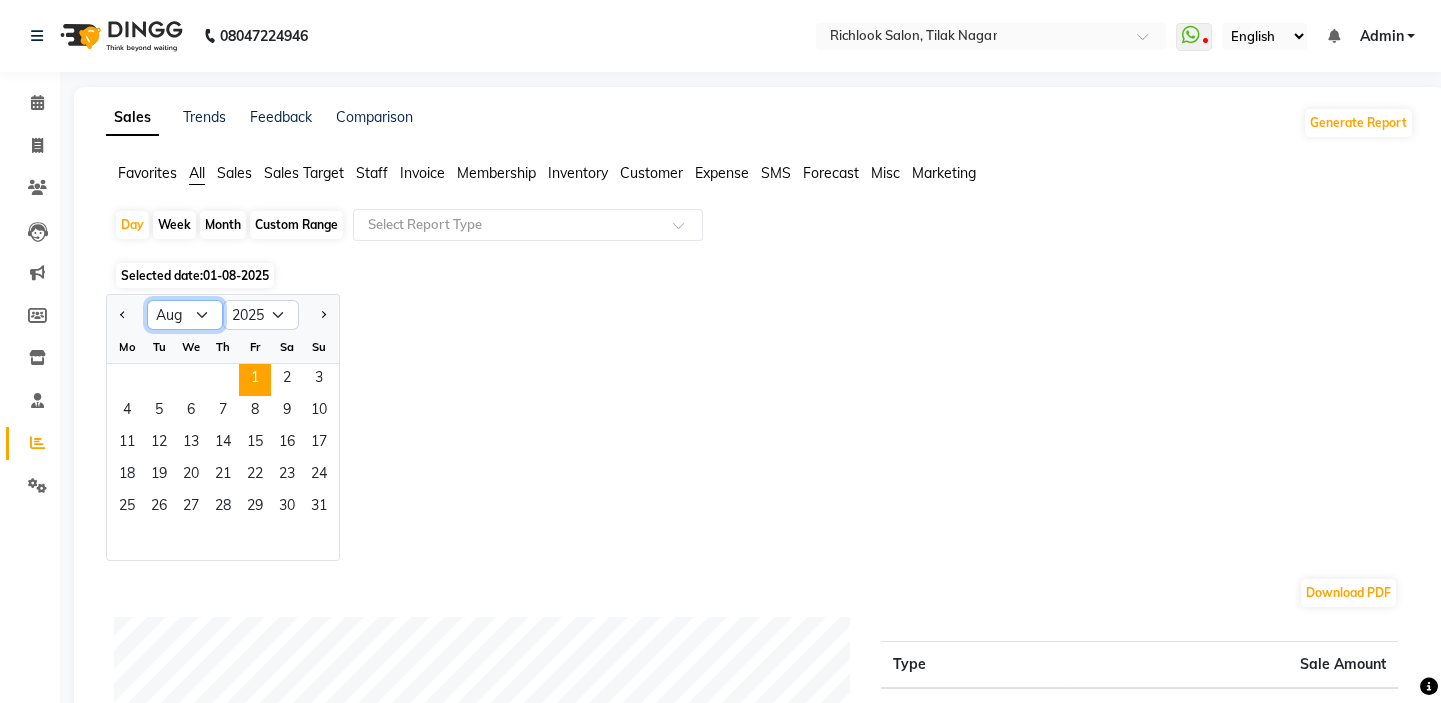 click on "Jan Feb Mar Apr May Jun Jul Aug Sep Oct Nov Dec" 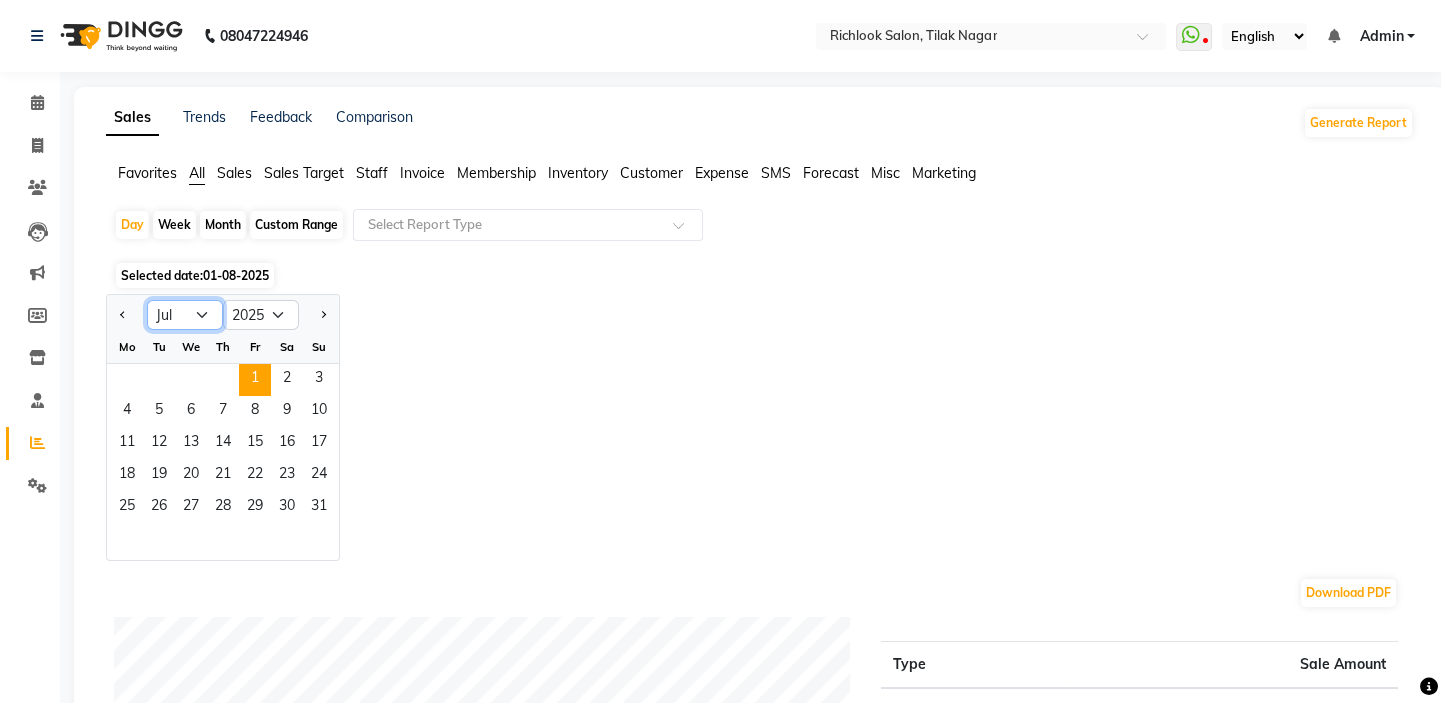 click on "Jan Feb Mar Apr May Jun Jul Aug Sep Oct Nov Dec" 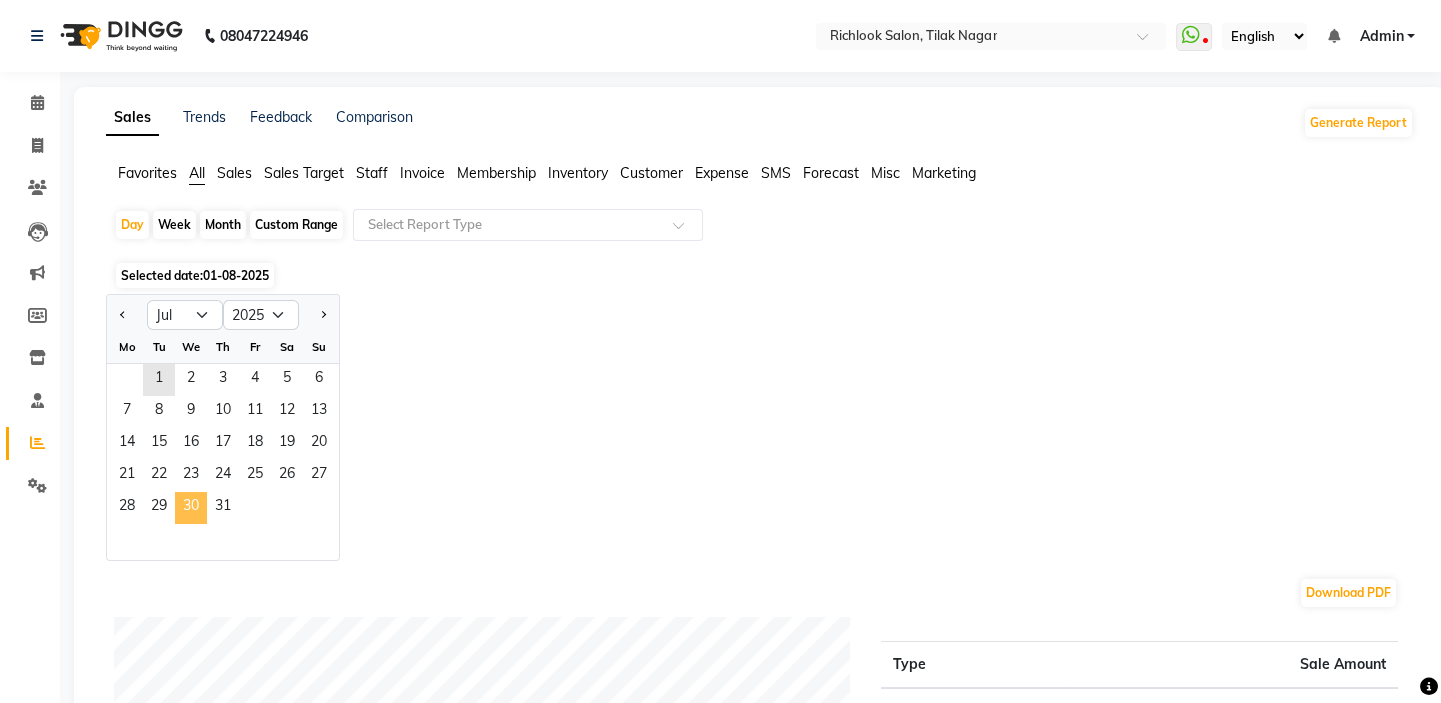 click on "30" 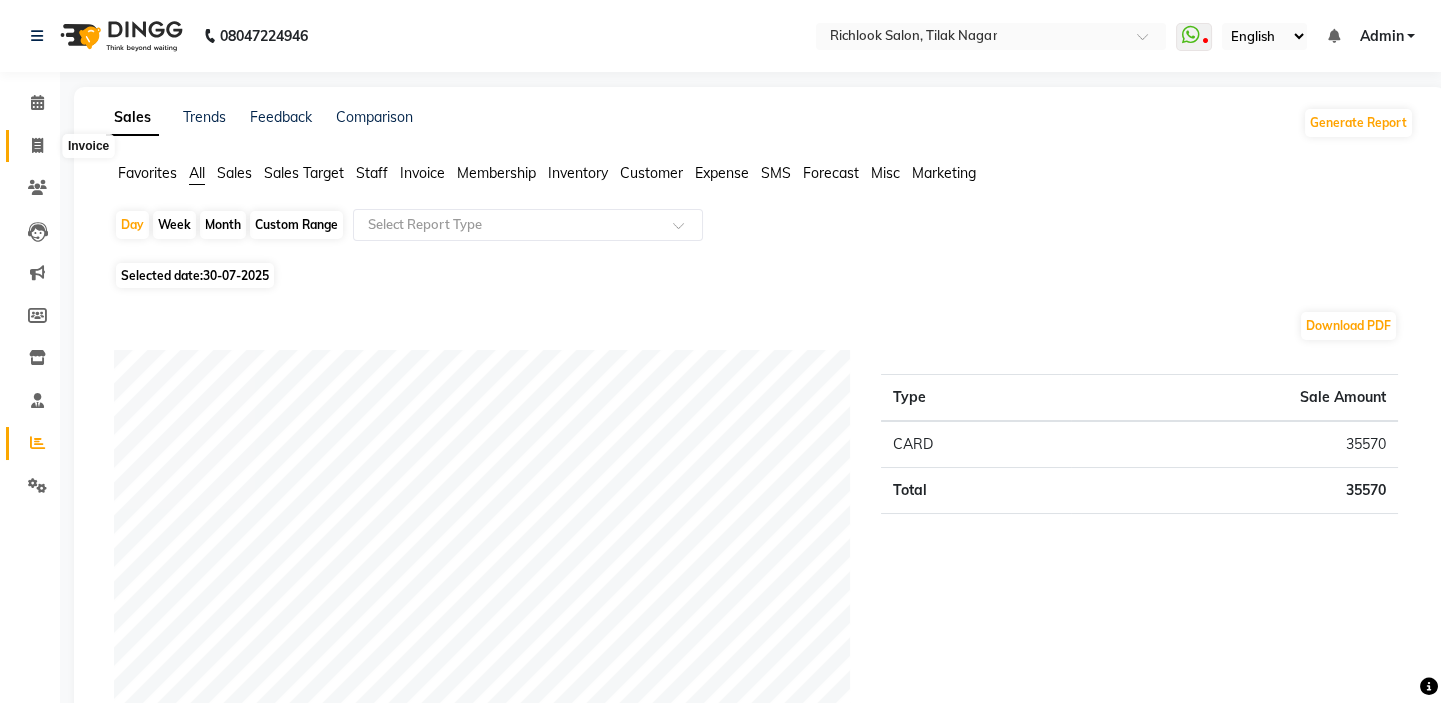 click 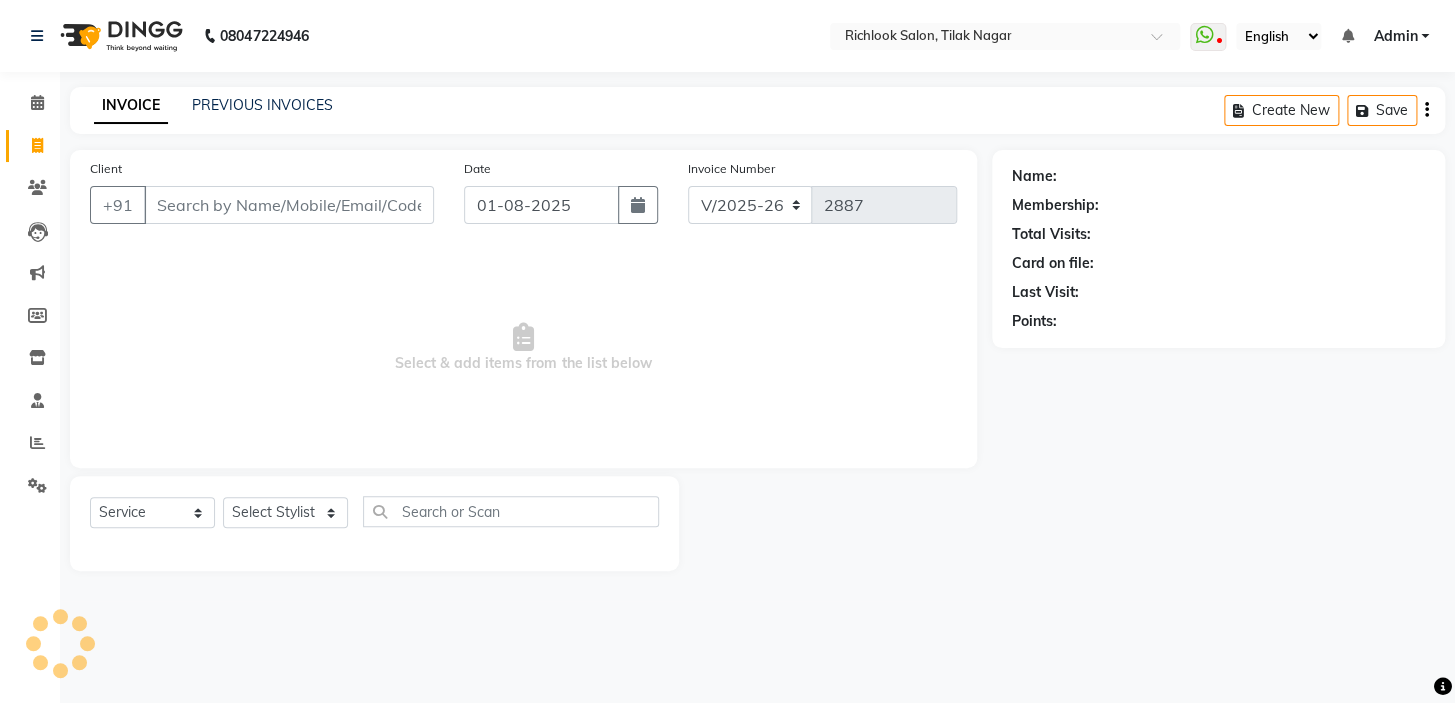 click on "Client" at bounding box center [289, 205] 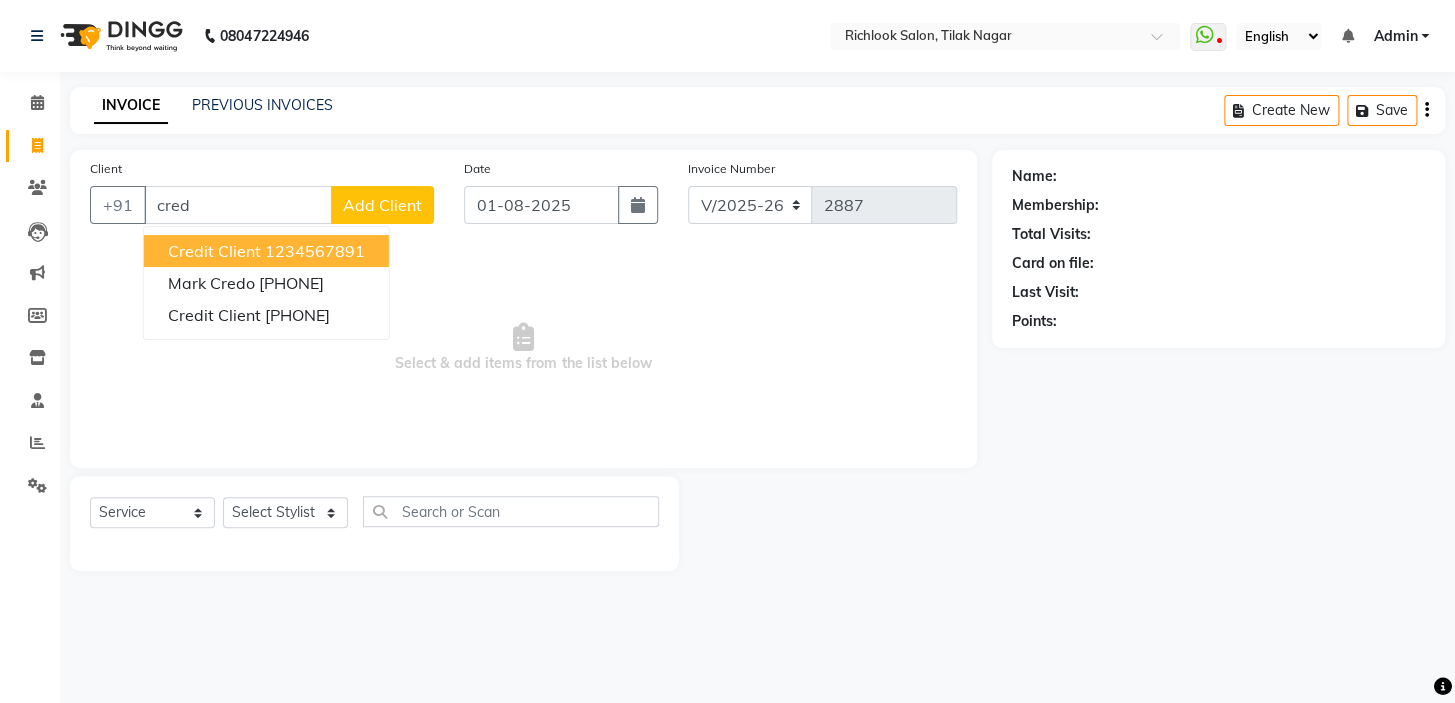 click on "credit client" at bounding box center [214, 251] 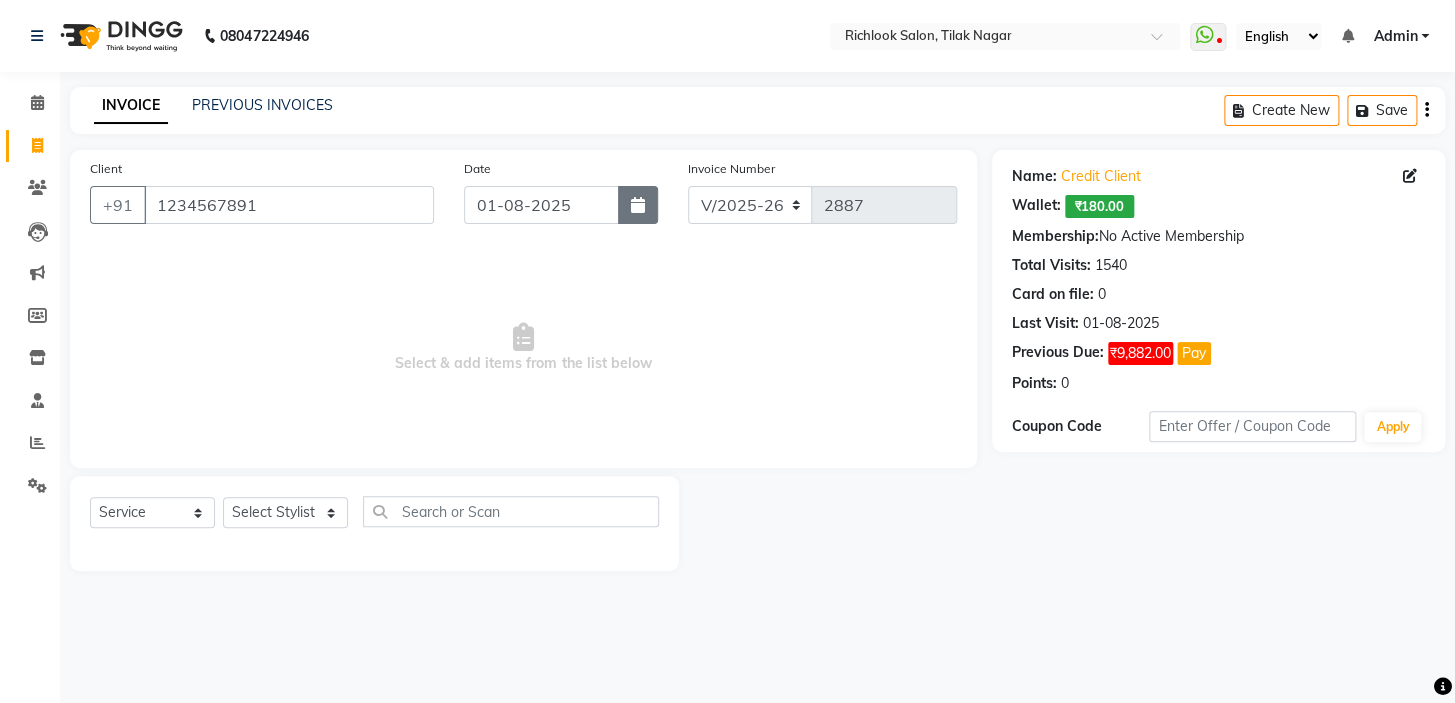 click 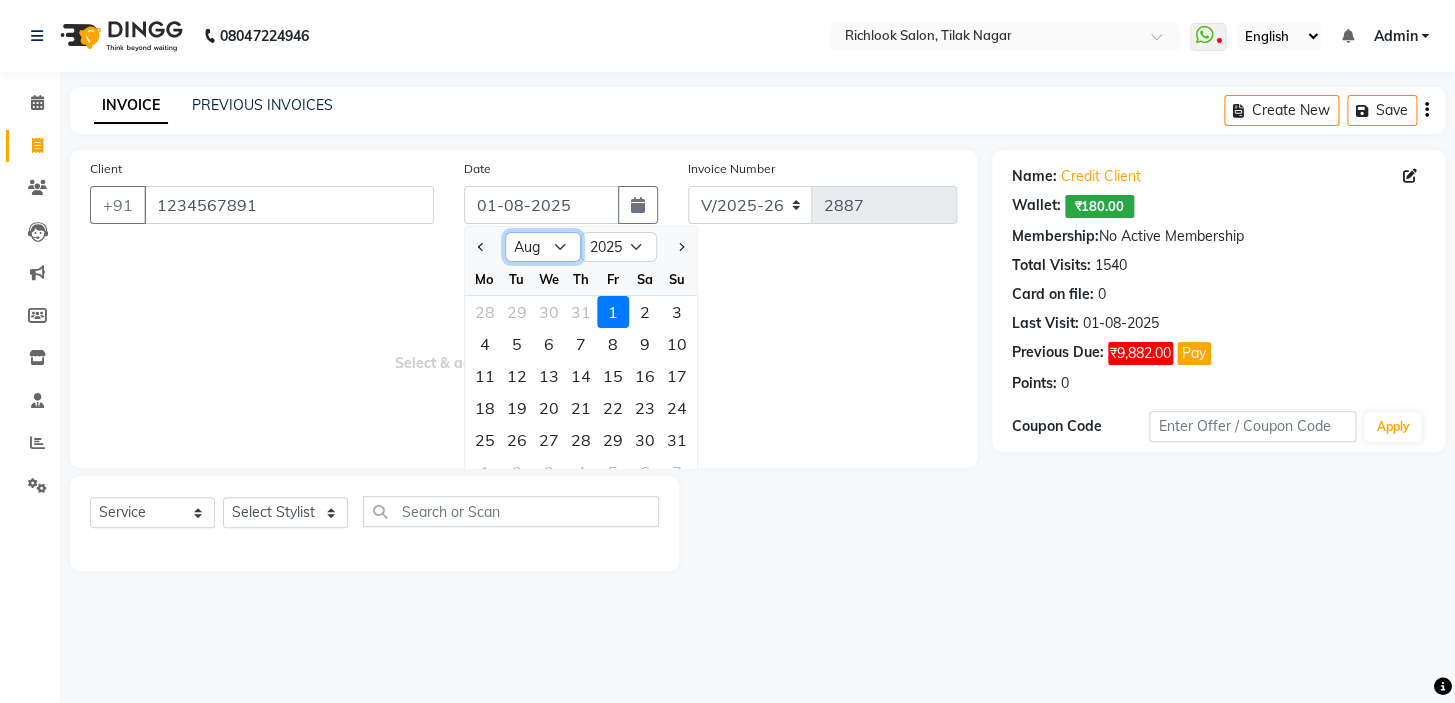 click on "Jan Feb Mar Apr May Jun Jul Aug Sep Oct Nov Dec" 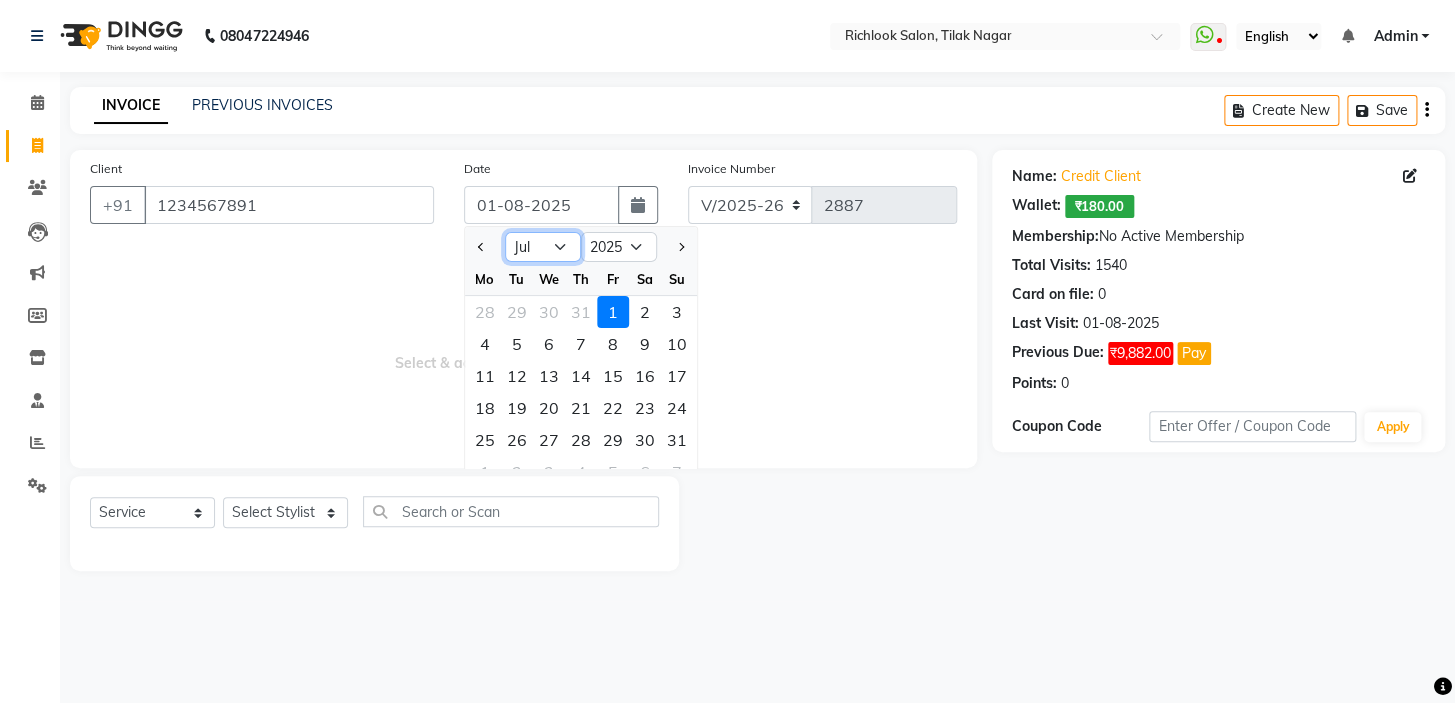 click on "Jan Feb Mar Apr May Jun Jul Aug Sep Oct Nov Dec" 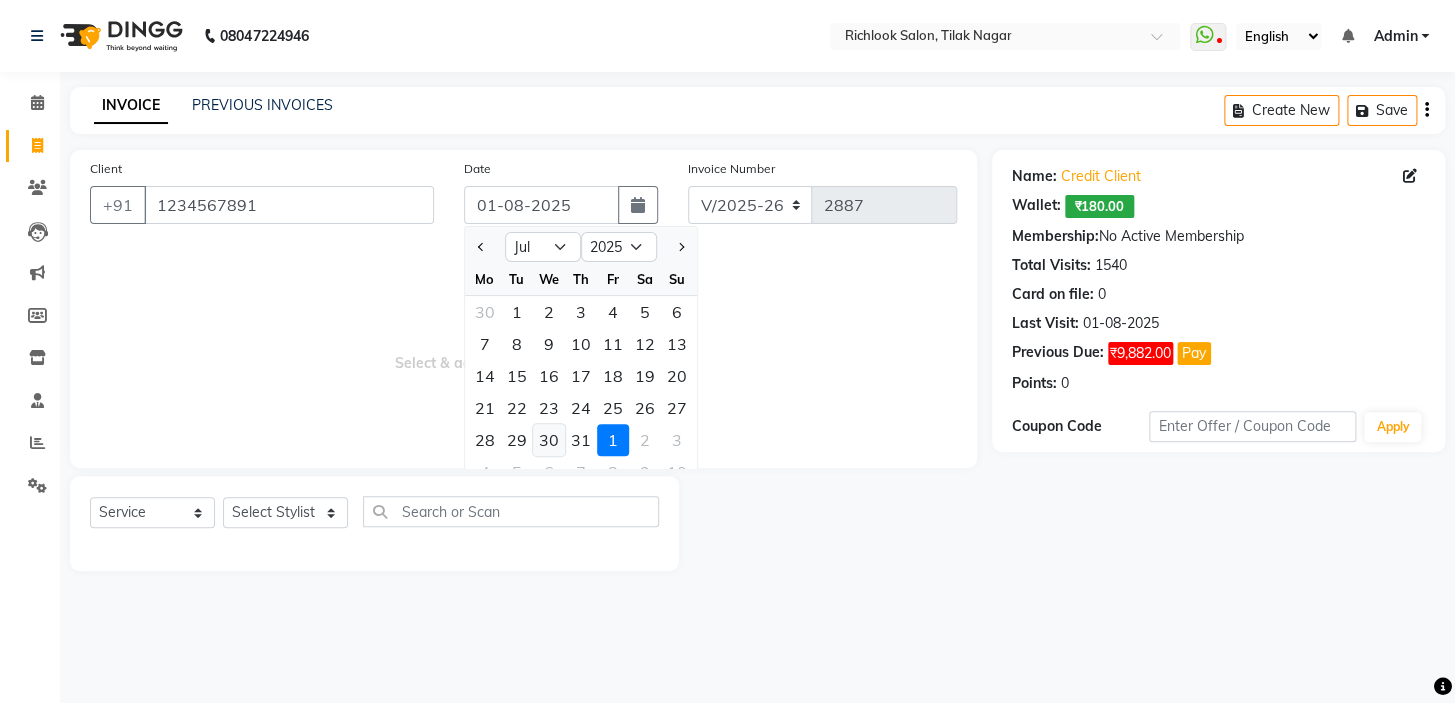 click on "30" 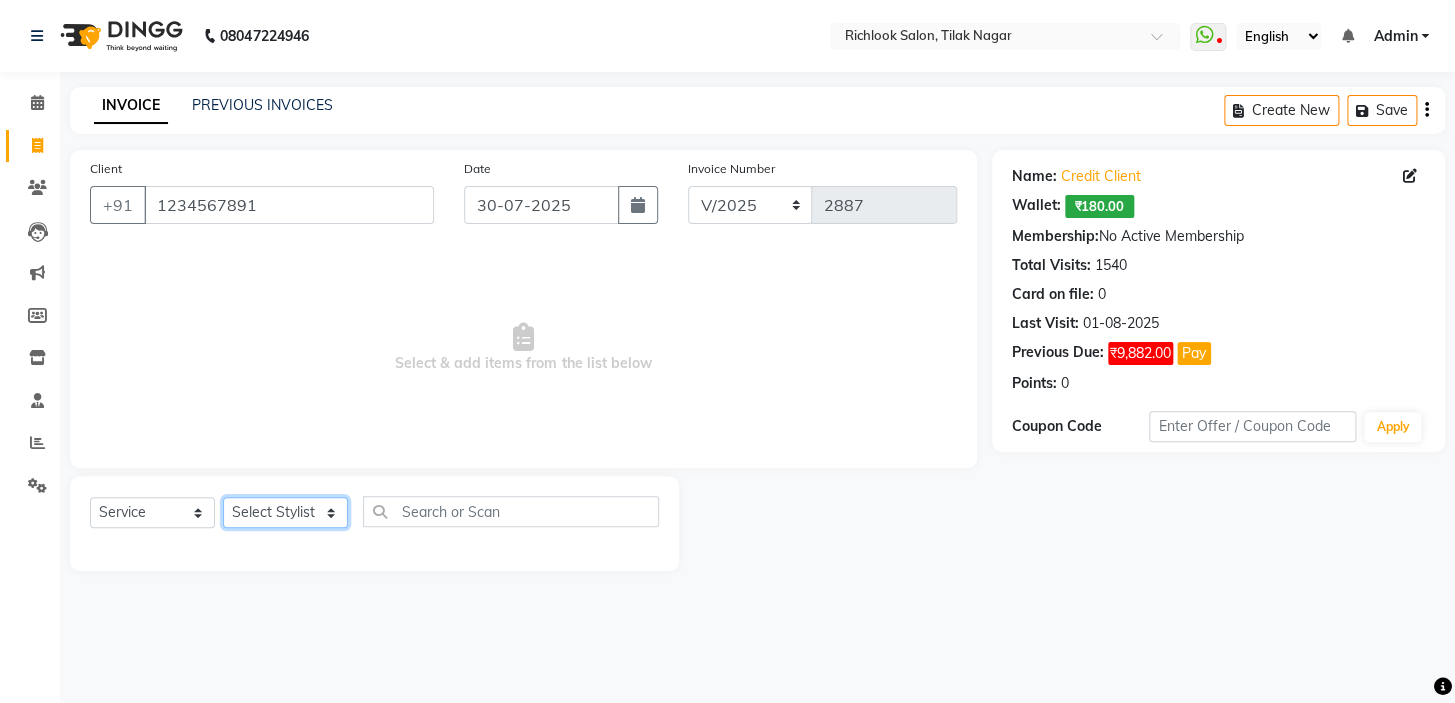 click on "Select Stylist [NAME] [NAME] [NAME] [NAME] [NAME]  [NAME] [NAME]   [NAME] [NAME]   [NAME]" 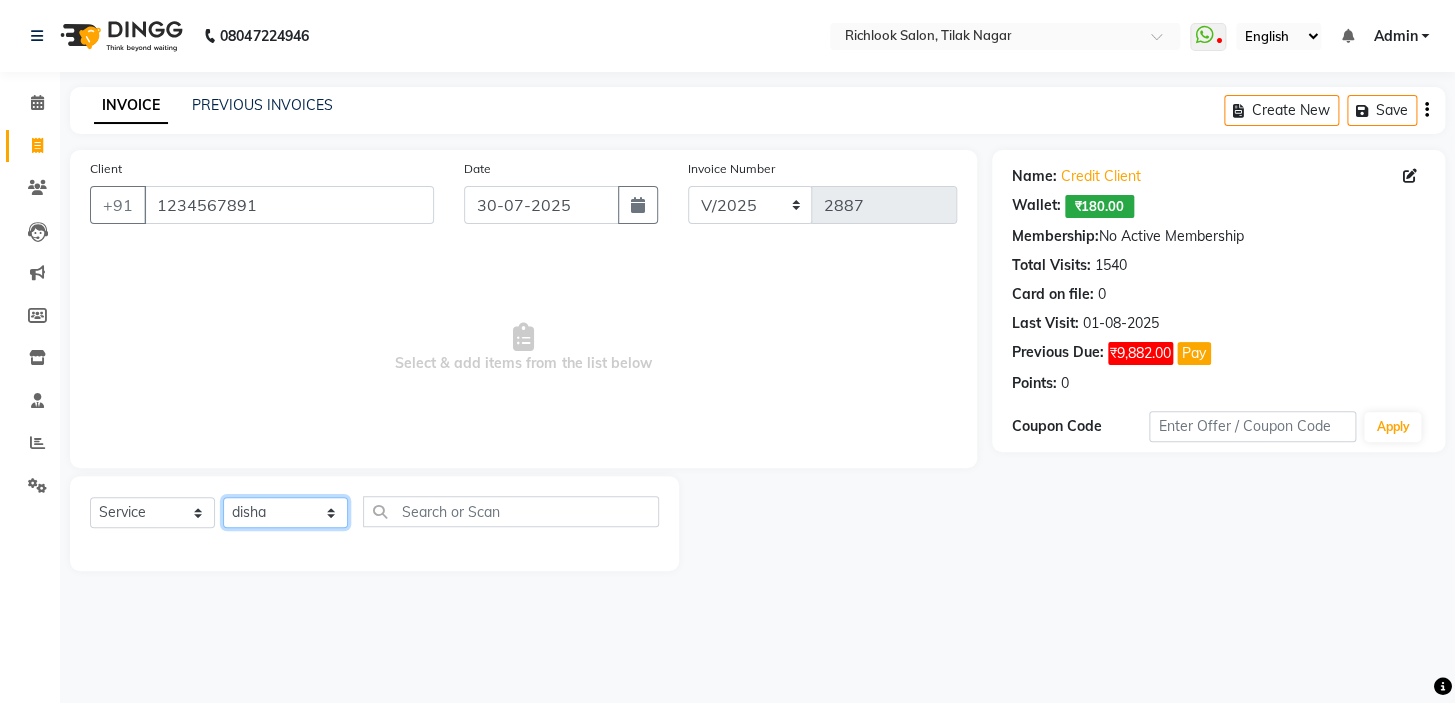 click on "Select Stylist [NAME] [NAME] [NAME] [NAME] [NAME]  [NAME] [NAME]   [NAME] [NAME]   [NAME]" 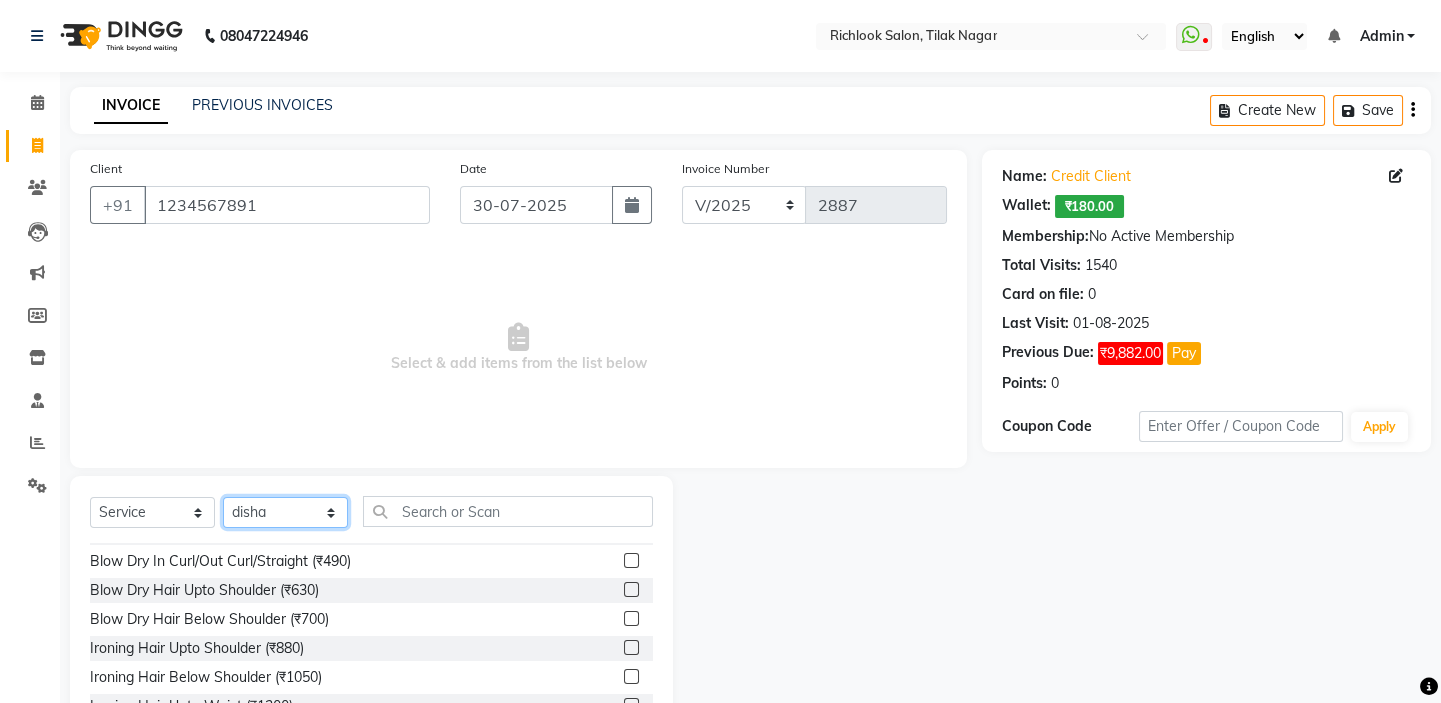 scroll, scrollTop: 909, scrollLeft: 0, axis: vertical 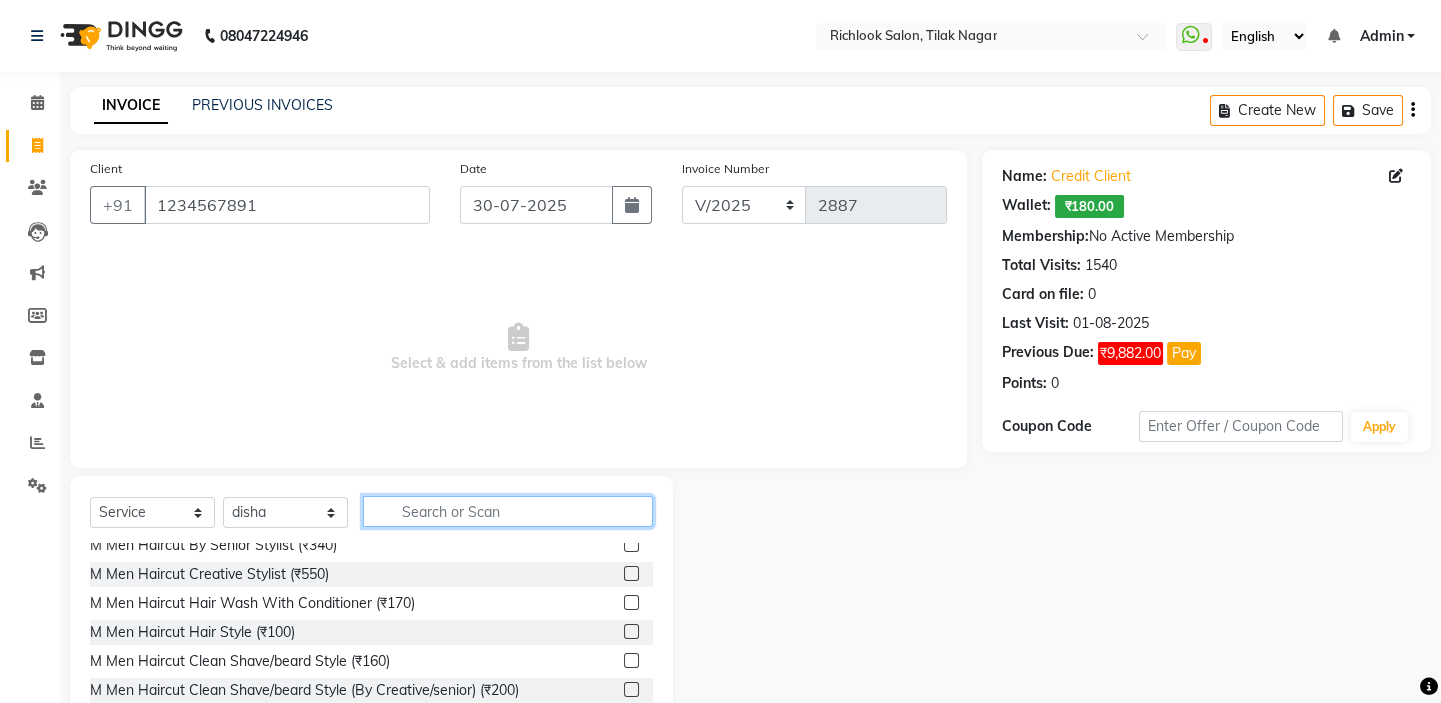 click 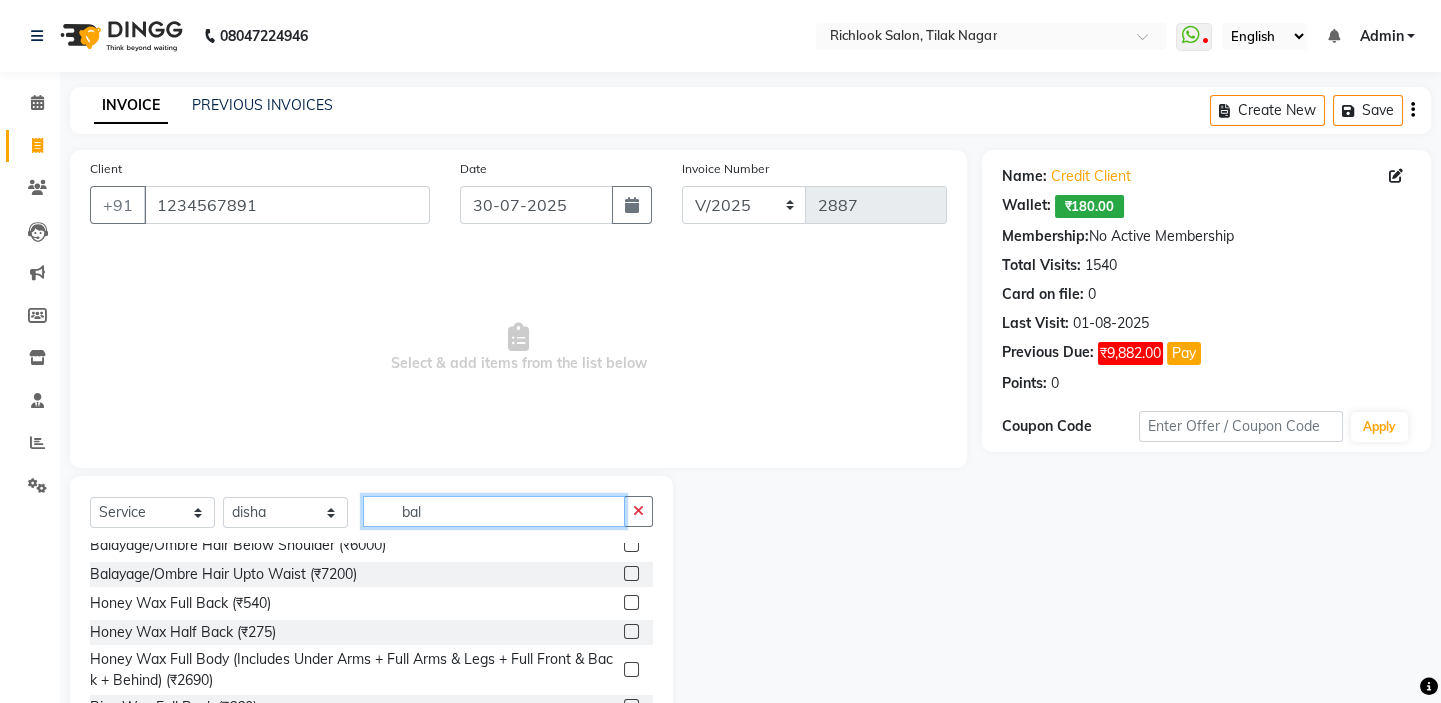scroll, scrollTop: 292, scrollLeft: 0, axis: vertical 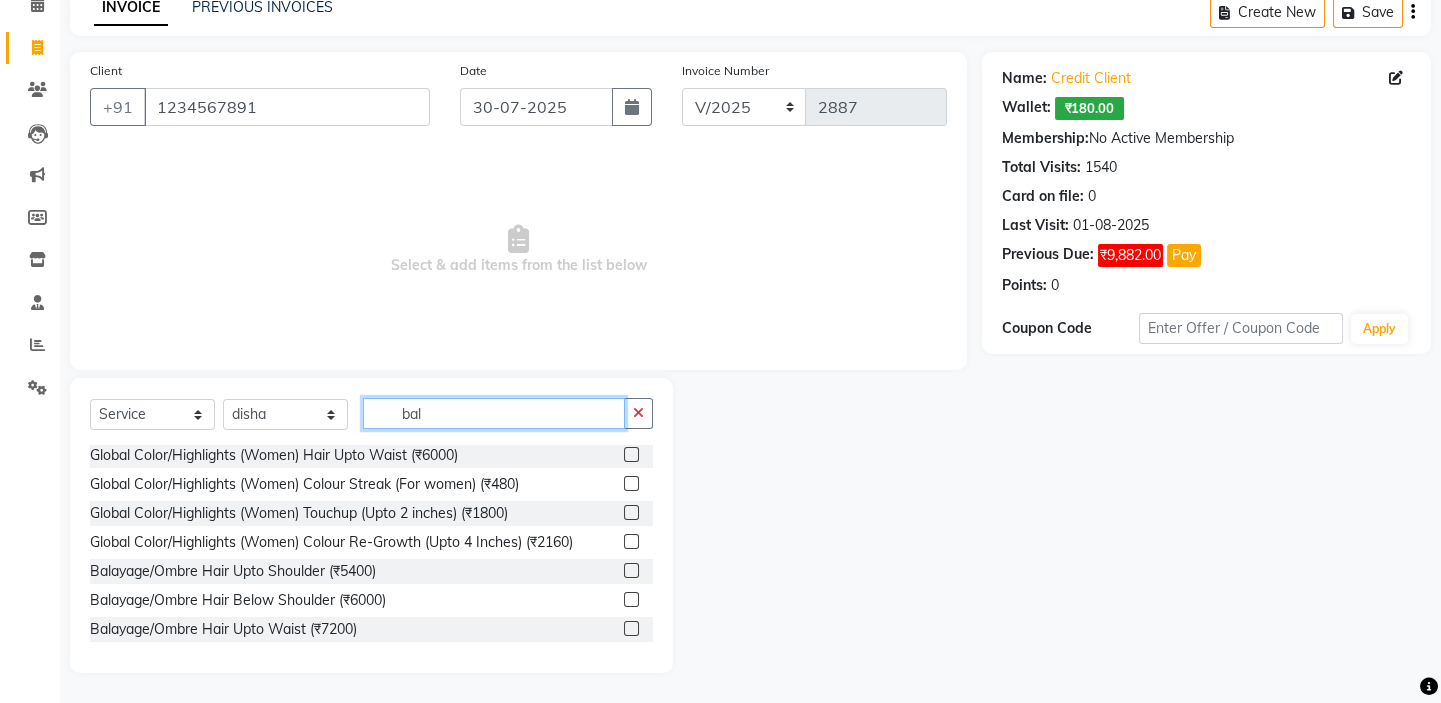 drag, startPoint x: 433, startPoint y: 421, endPoint x: 270, endPoint y: 405, distance: 163.78339 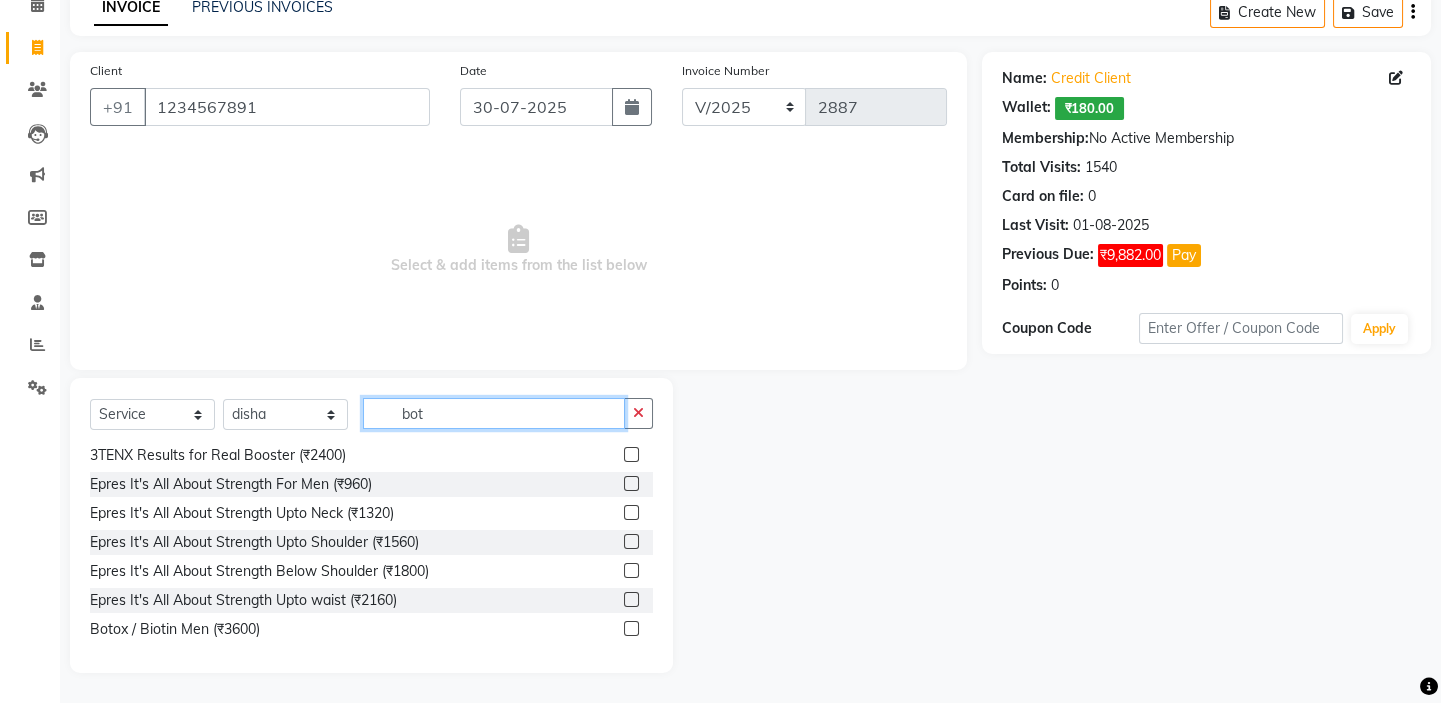 scroll, scrollTop: 0, scrollLeft: 0, axis: both 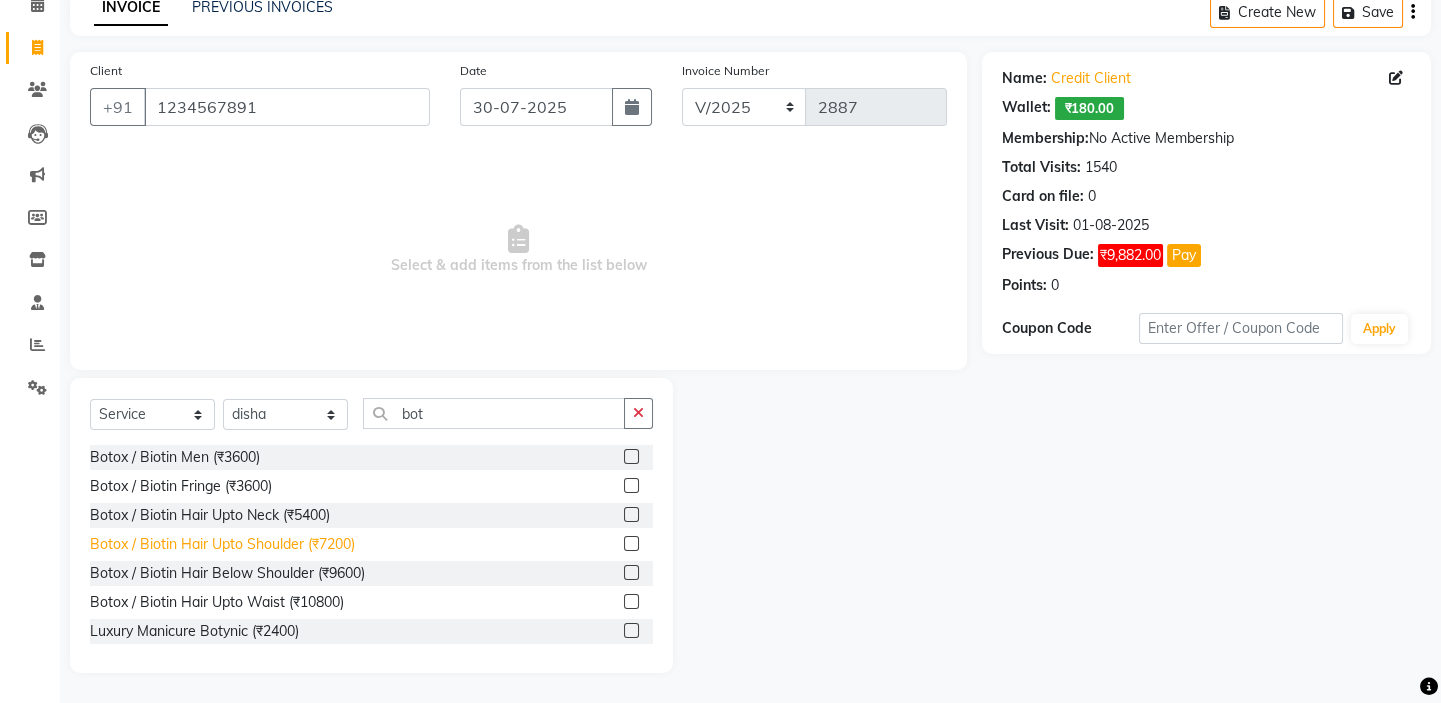 click on "Botox / Biotin Hair Upto Shoulder (₹7200)" 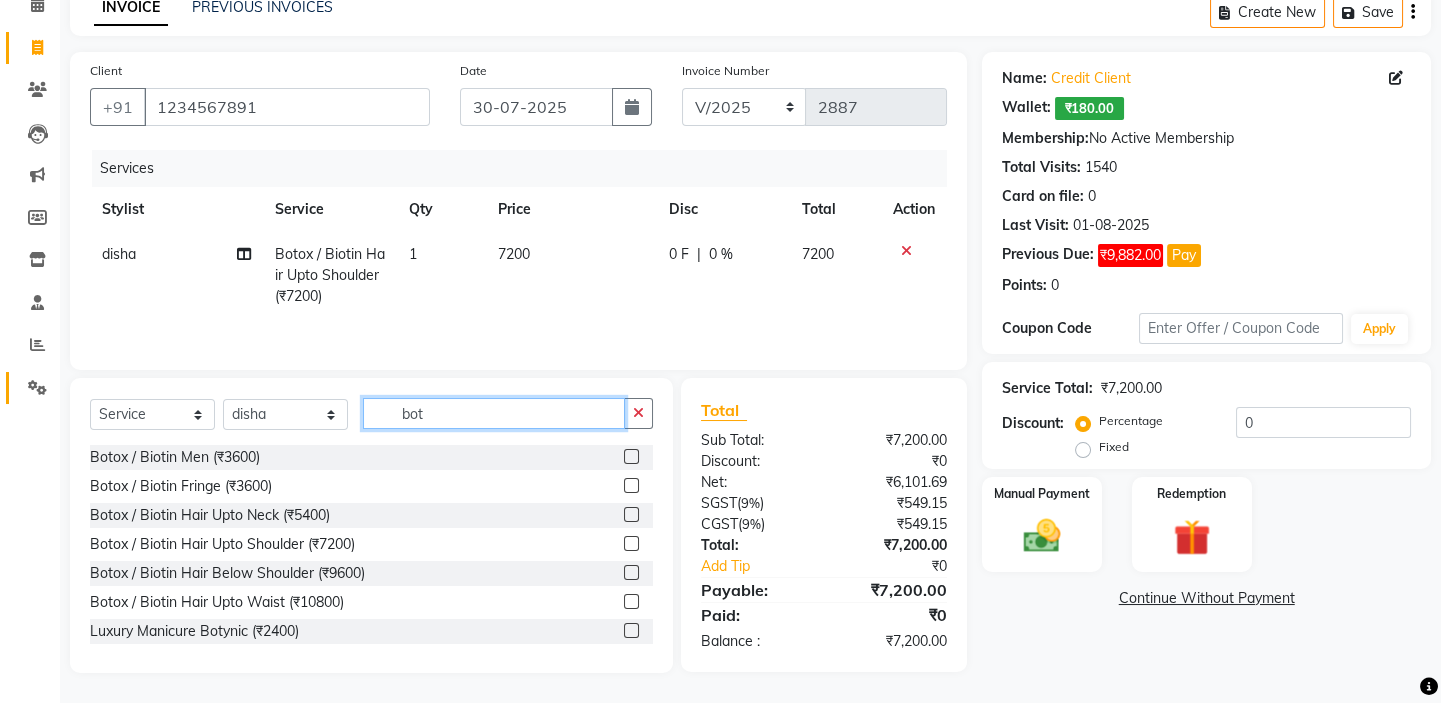 drag, startPoint x: 498, startPoint y: 425, endPoint x: 30, endPoint y: 397, distance: 468.83685 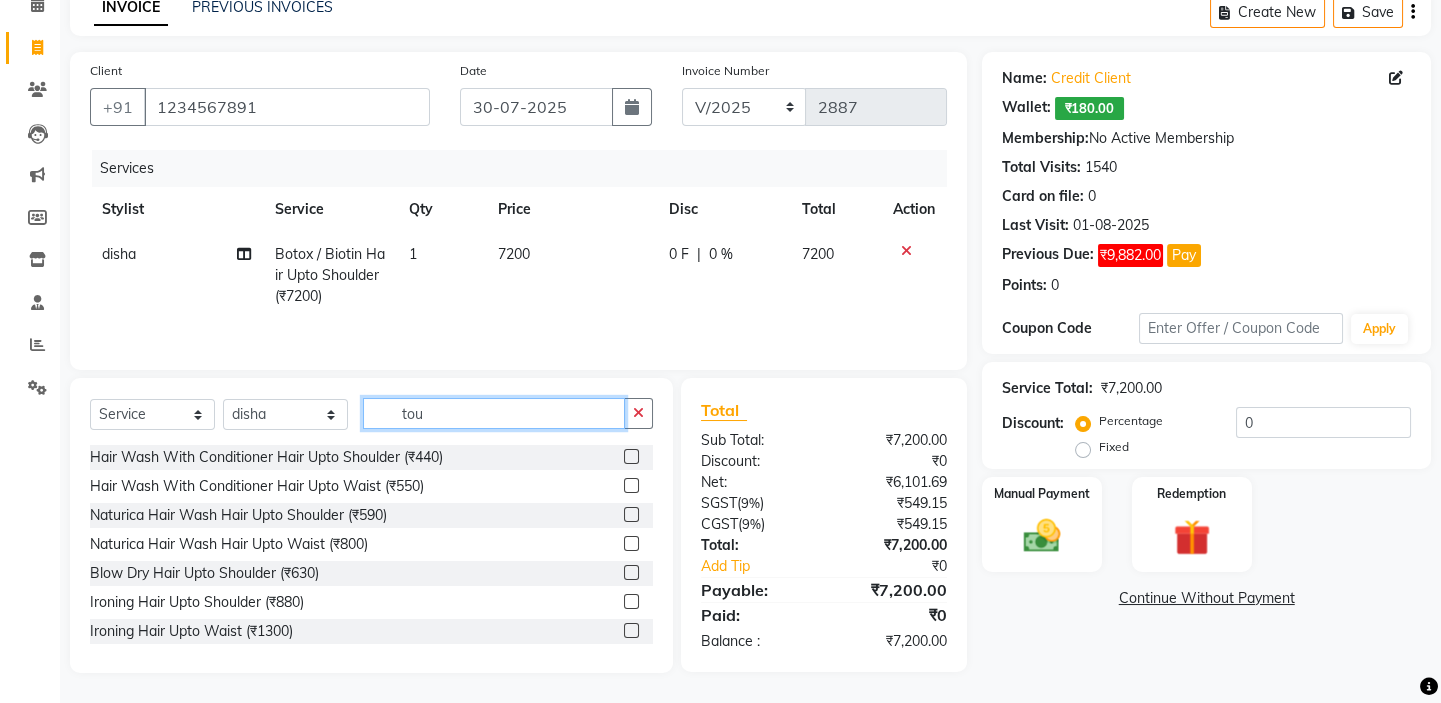 scroll, scrollTop: 98, scrollLeft: 0, axis: vertical 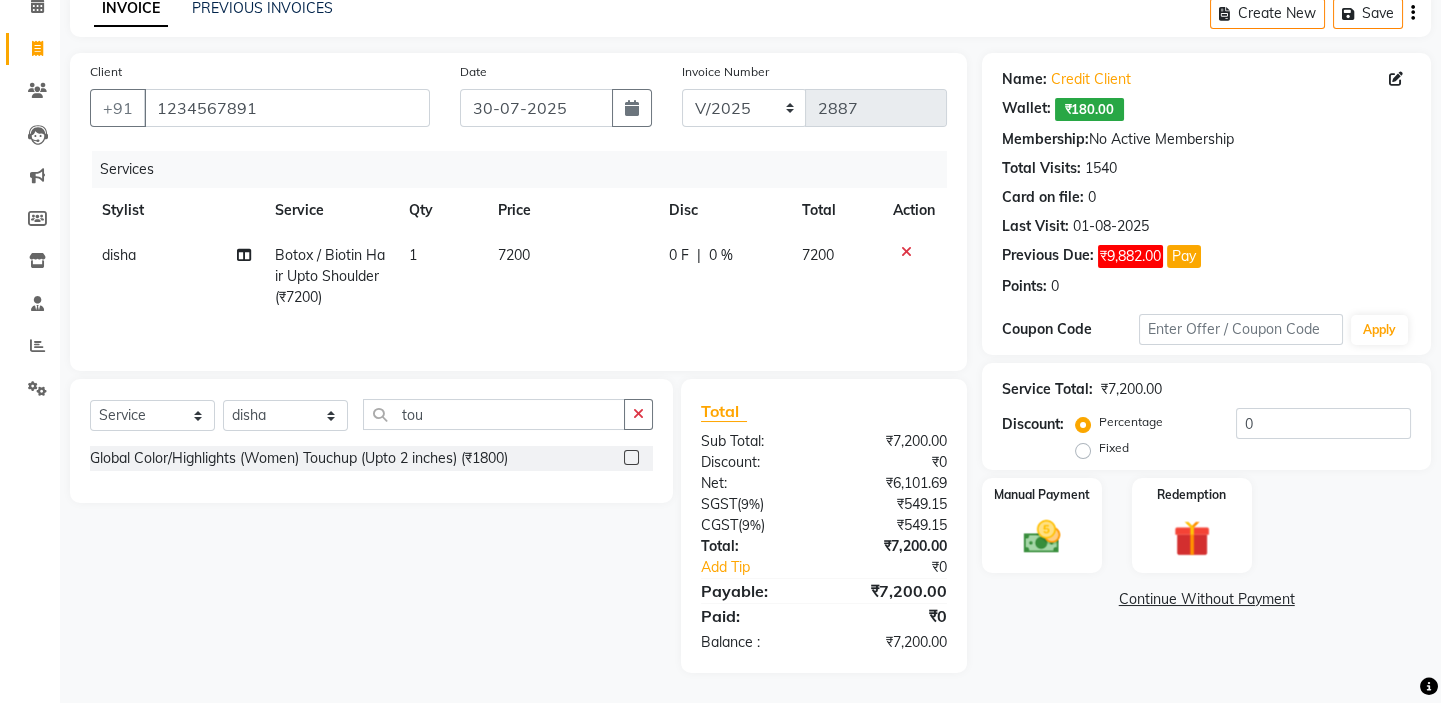 click on "Global Color/Highlights (Women) Touchup (Upto 2 inches) (₹1800)" 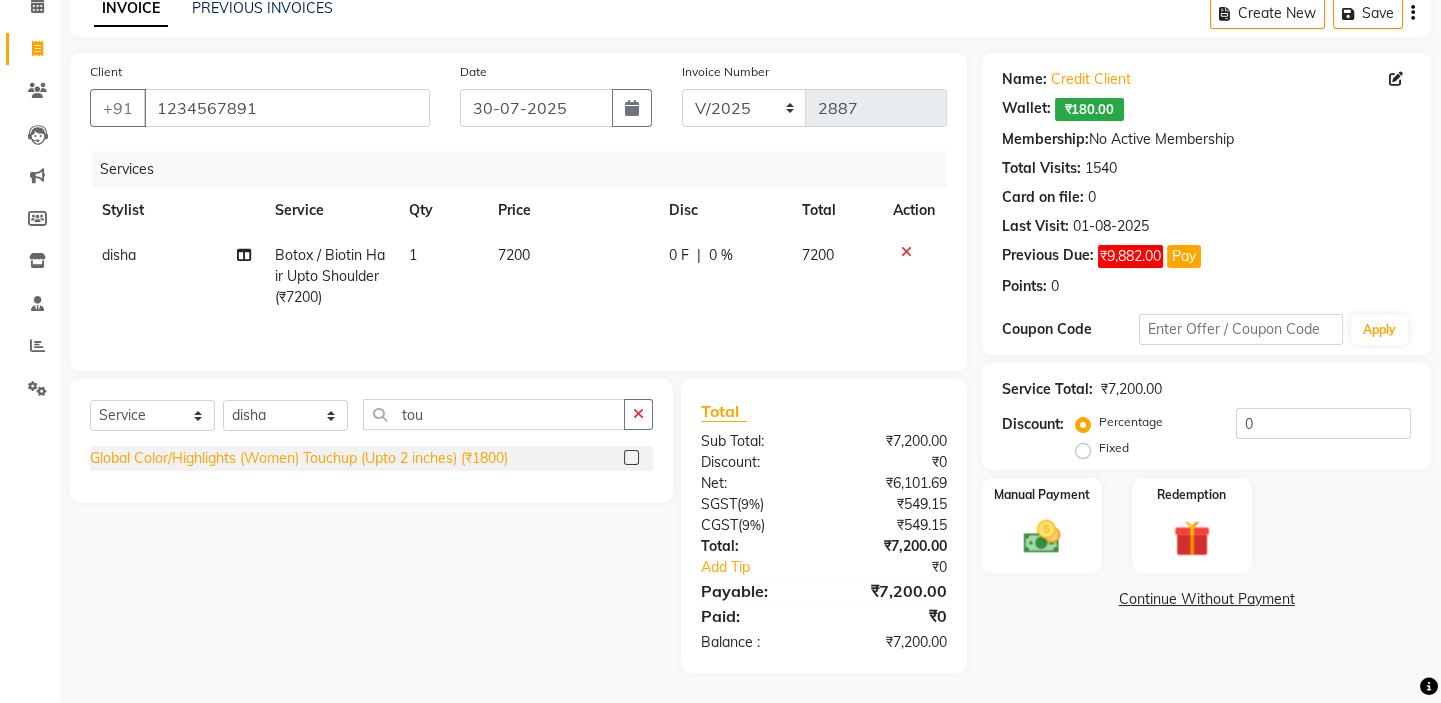 click on "Global Color/Highlights (Women) Touchup (Upto 2 inches) (₹1800)" 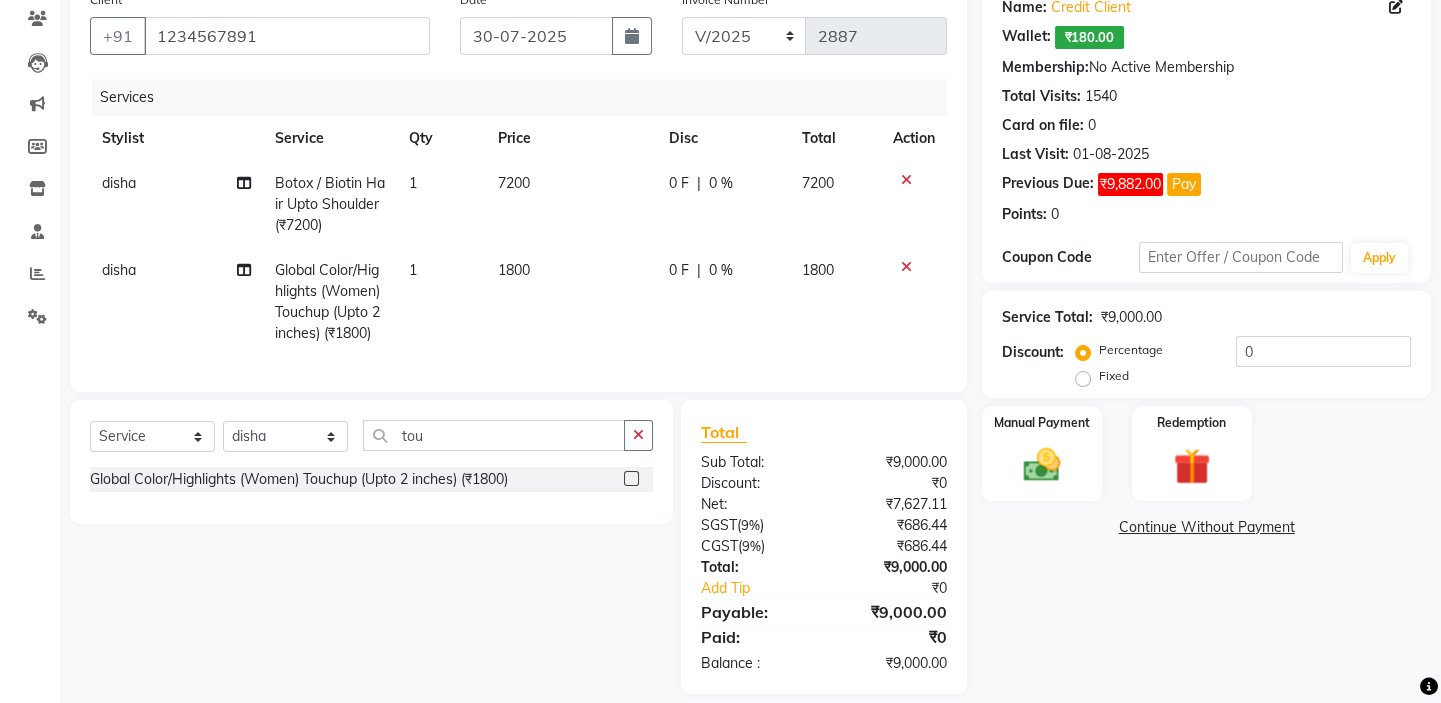 scroll, scrollTop: 204, scrollLeft: 0, axis: vertical 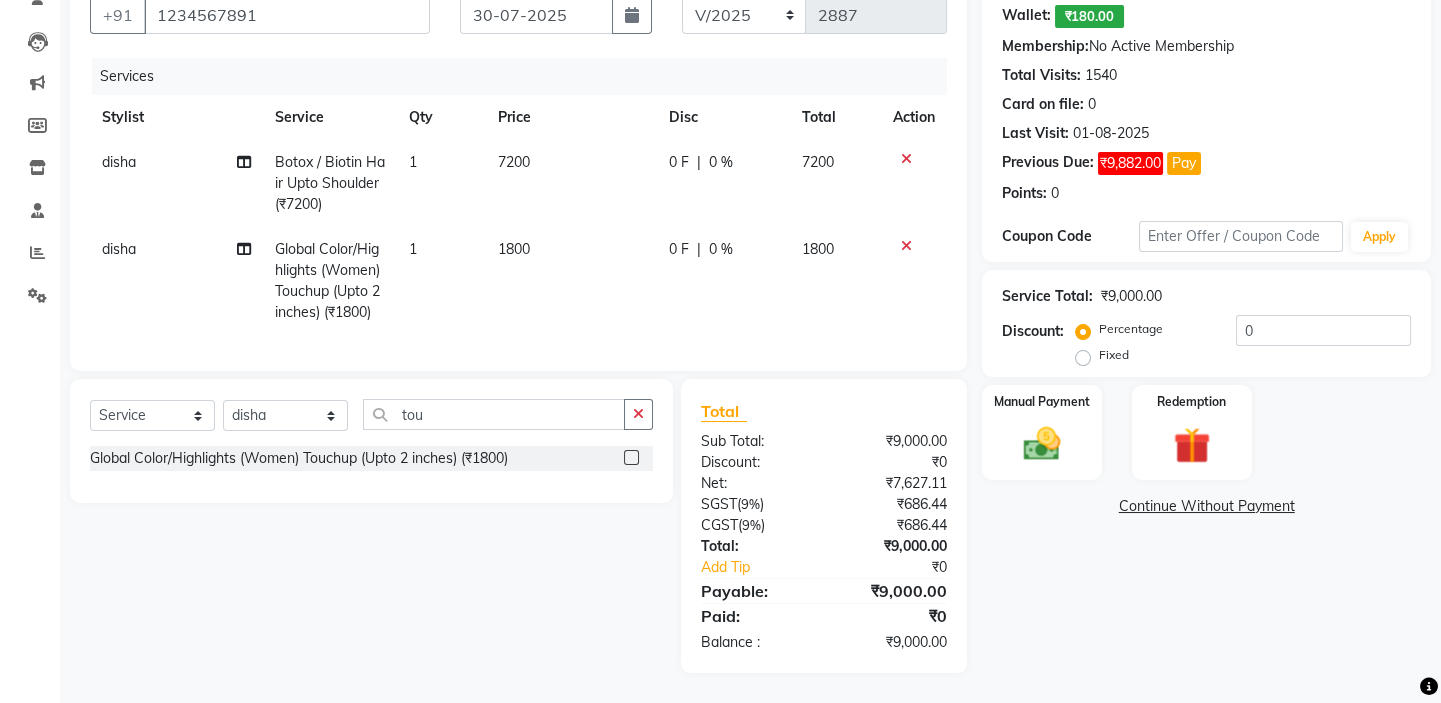 click on "7200" 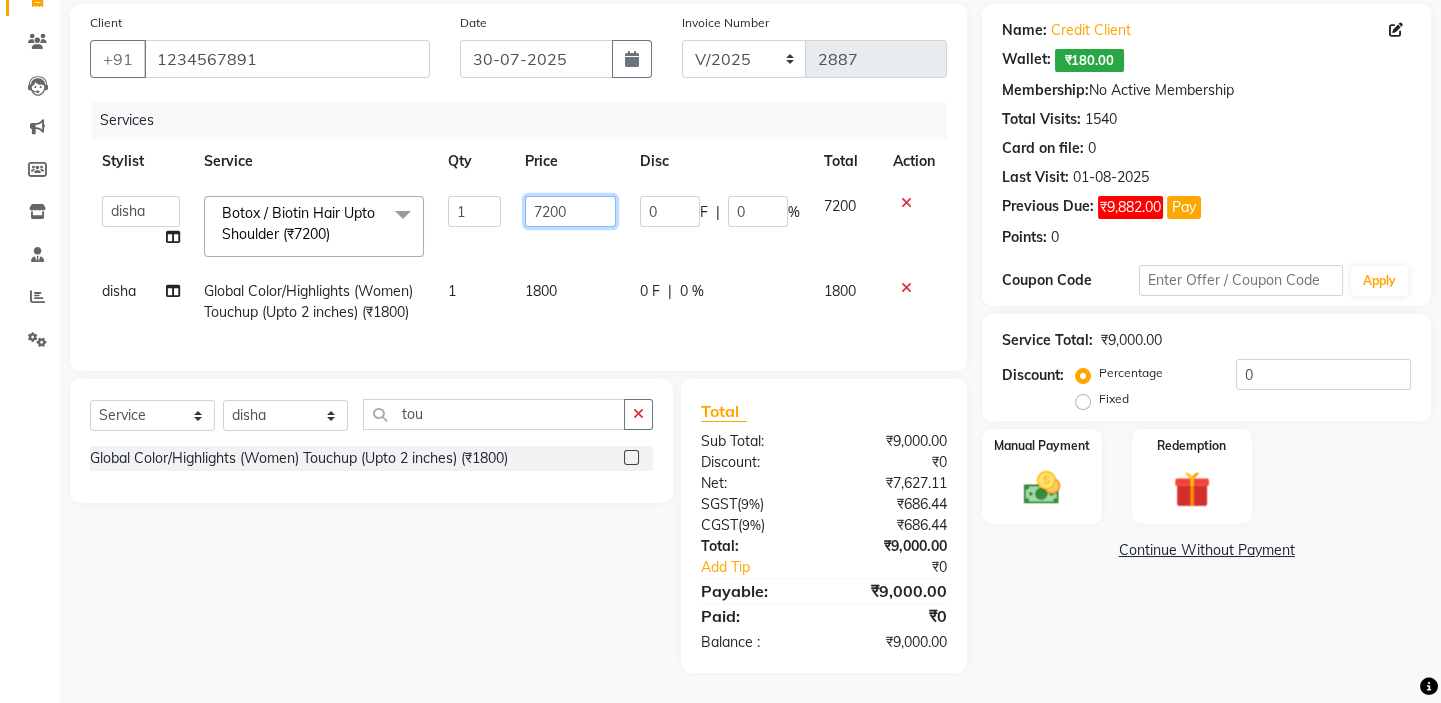 click on "7200" 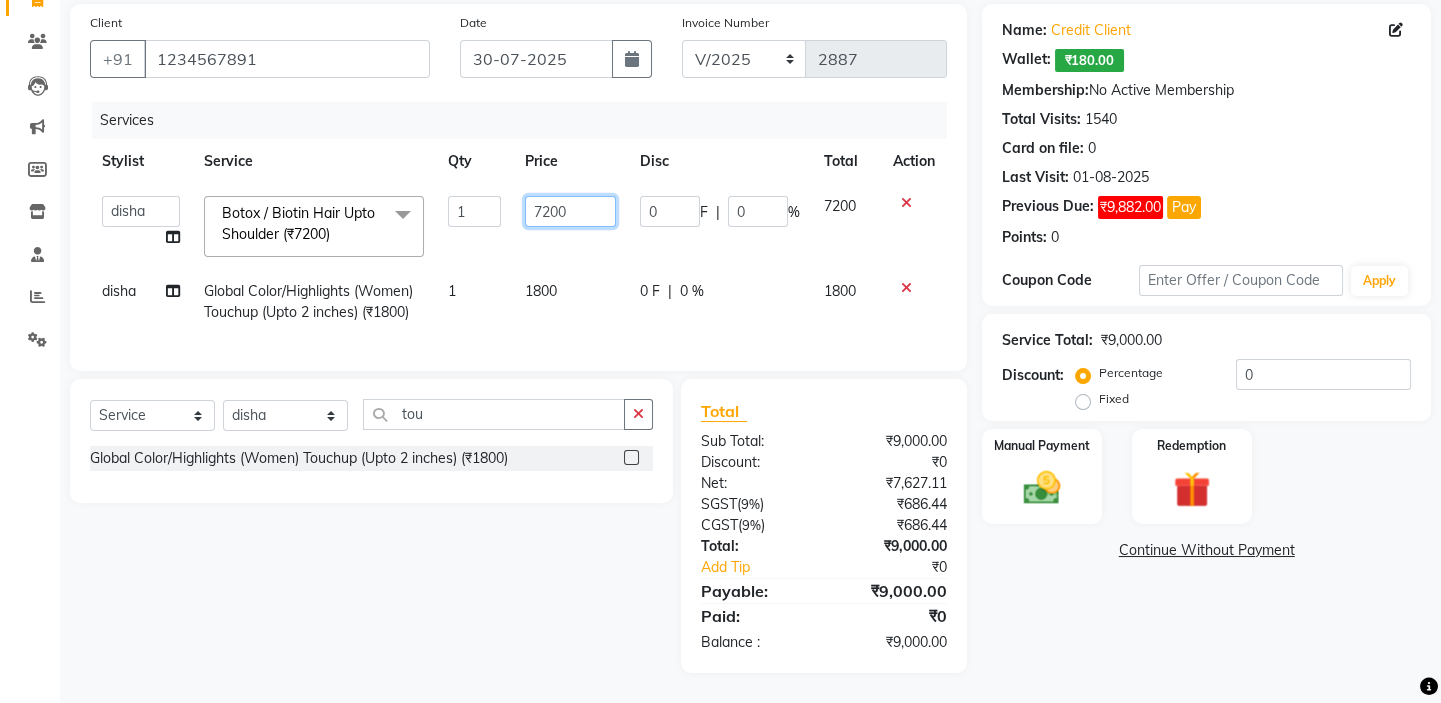drag, startPoint x: 590, startPoint y: 195, endPoint x: 383, endPoint y: 190, distance: 207.06038 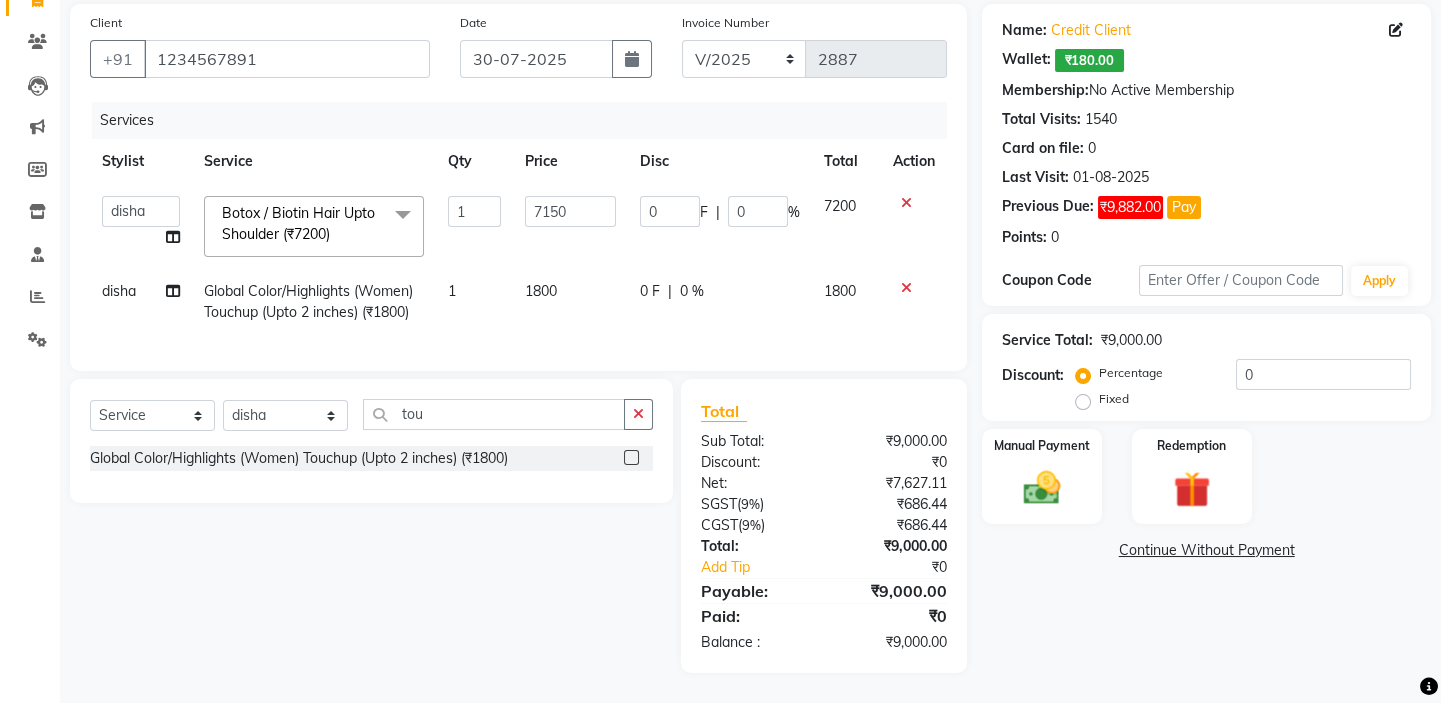 click on "Select  Service  Product  Membership  Package Voucher Prepaid Gift Card  Select Stylist disha nawshad priti priya santosh  shaukat ansari soheb trupti vinod tou Global Color/Highlights (Women) Touchup (Upto 2 inches) (₹1800)" 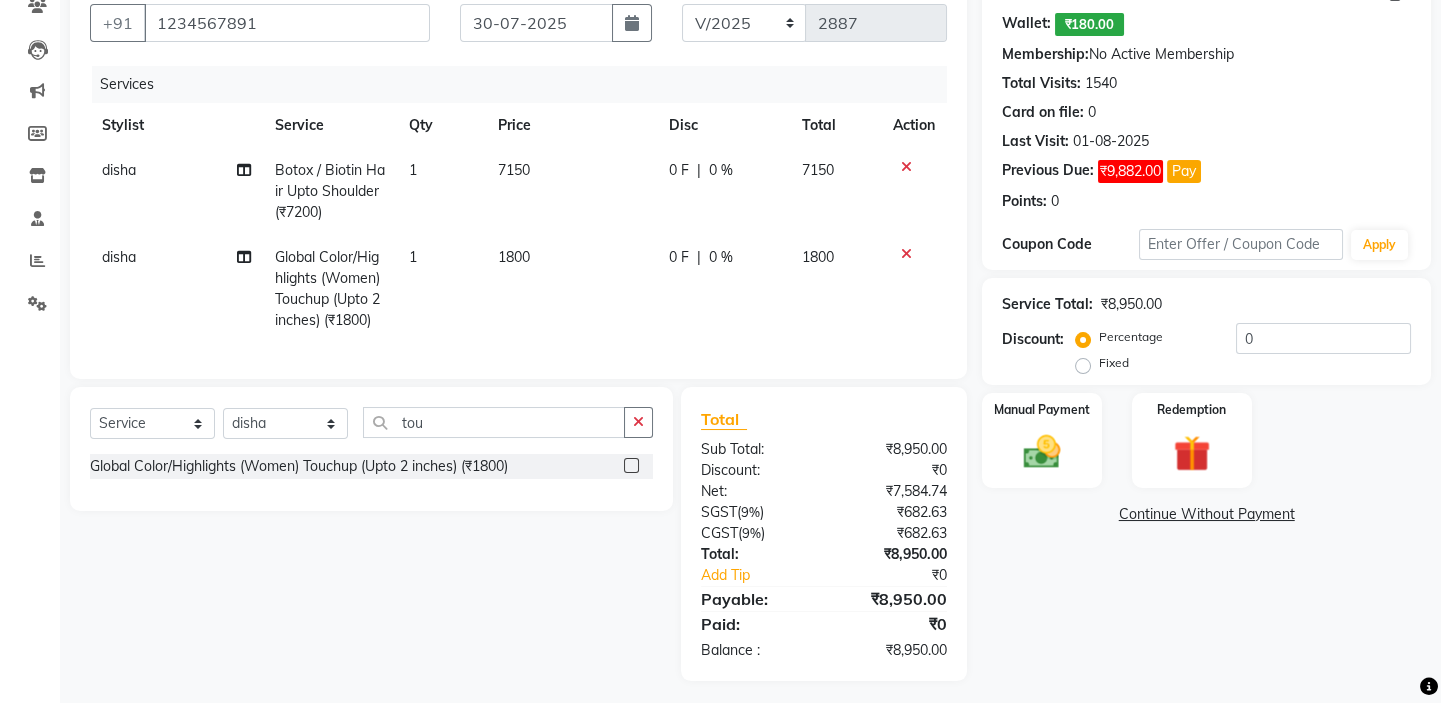 scroll, scrollTop: 204, scrollLeft: 0, axis: vertical 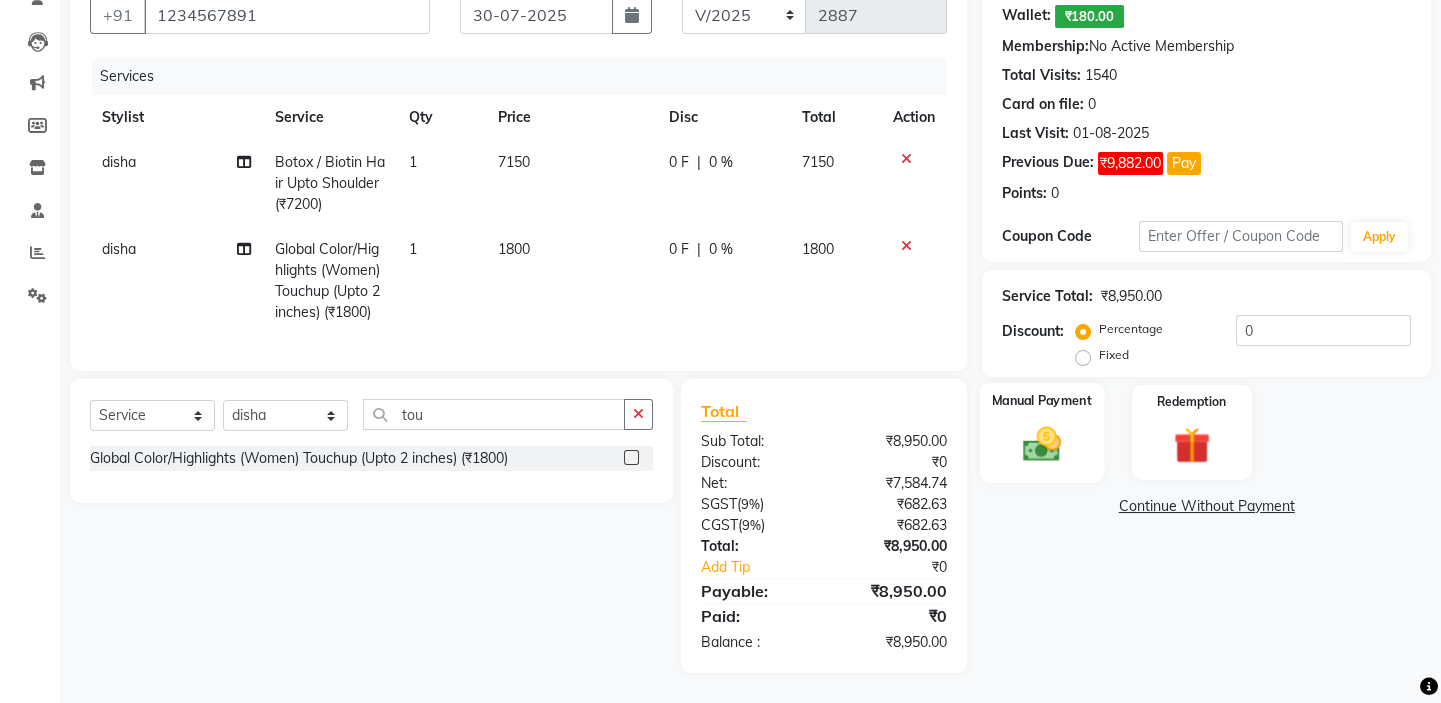 click 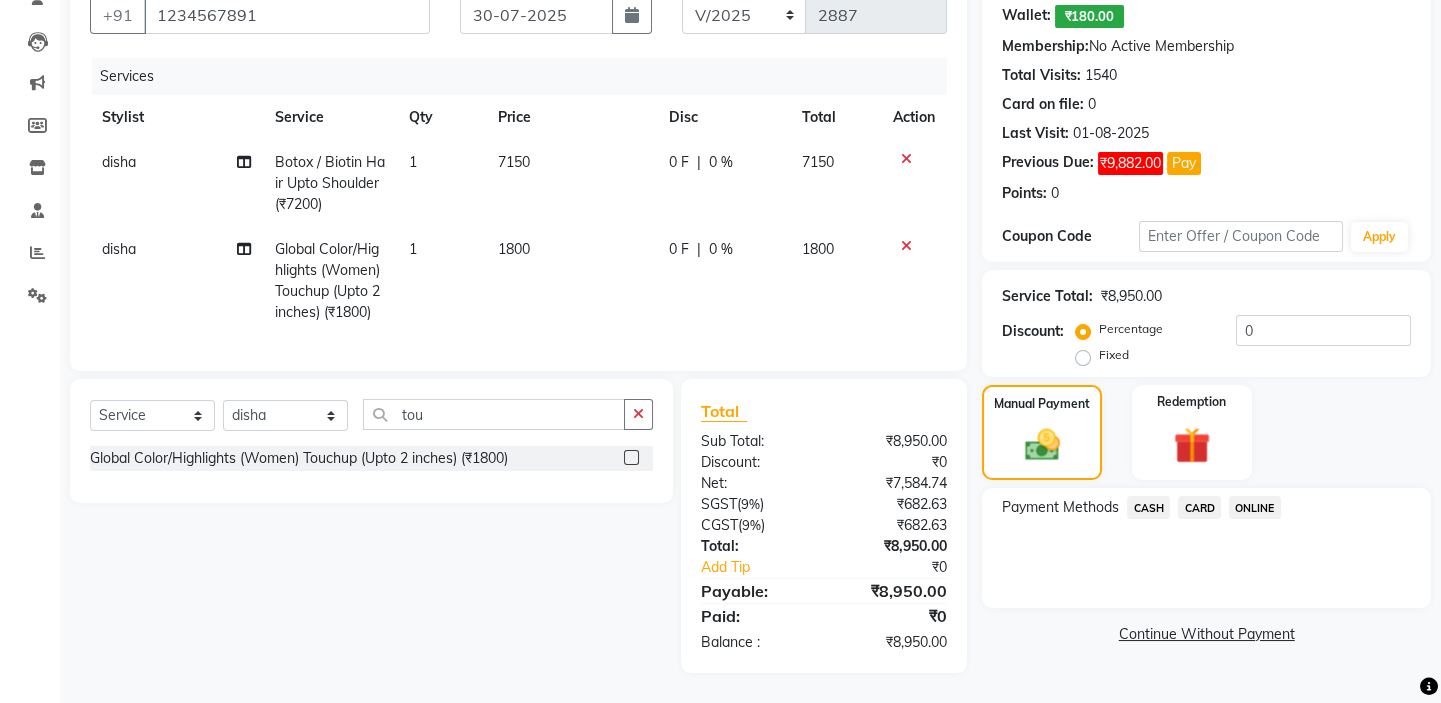 click on "ONLINE" 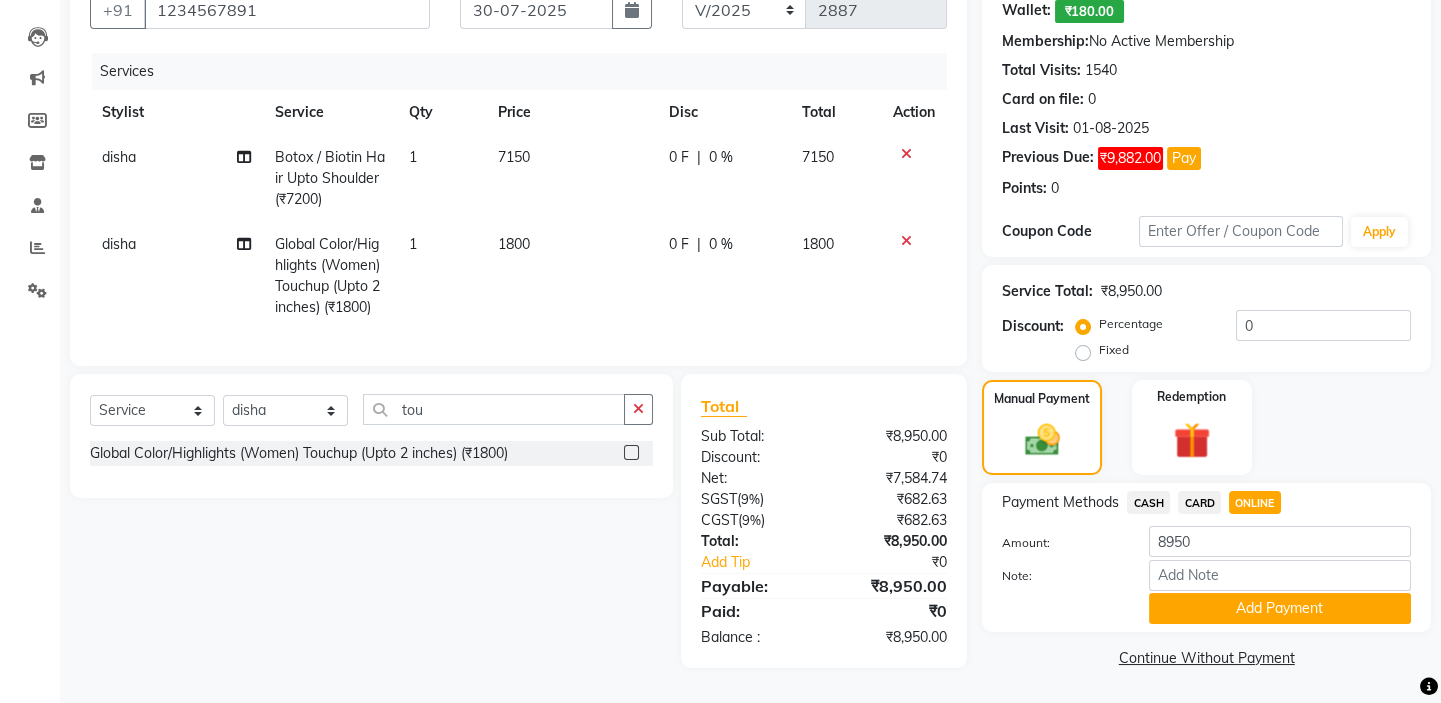 click on "CARD" 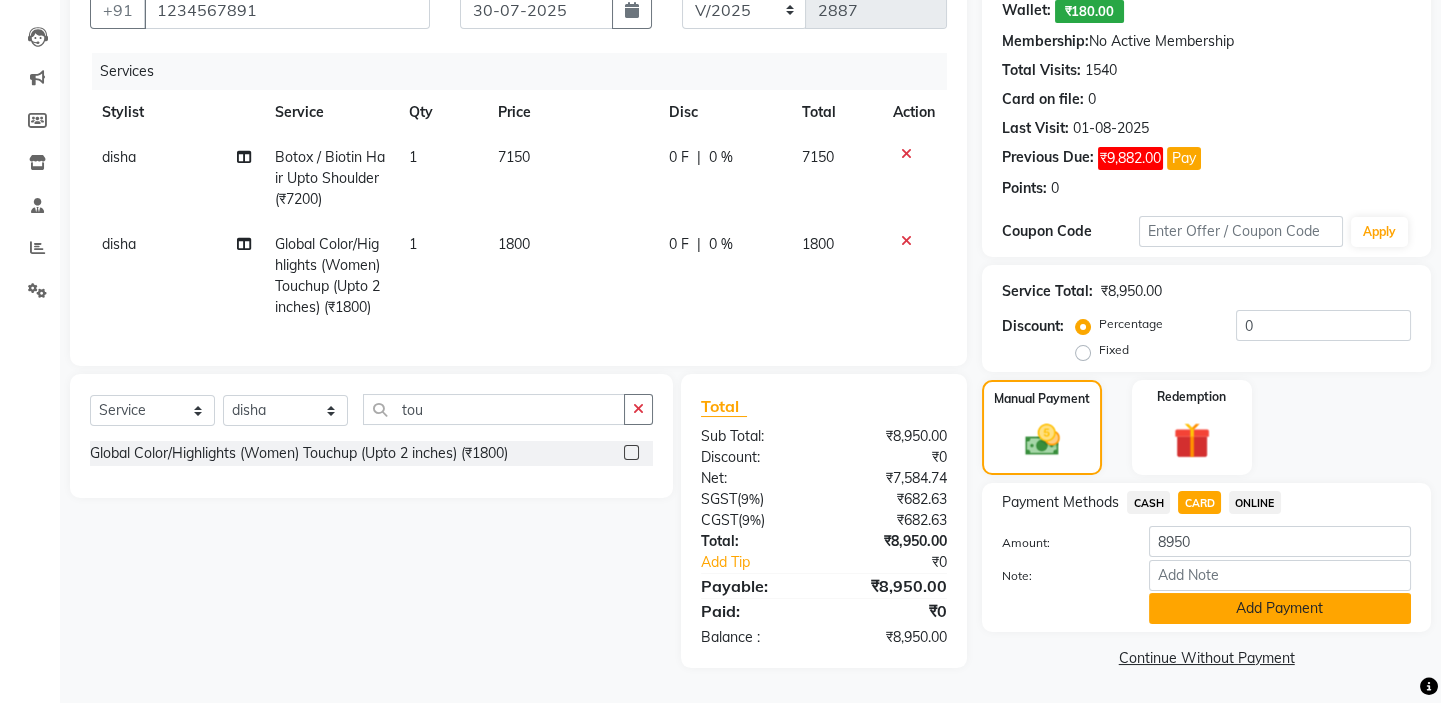 click on "Add Payment" 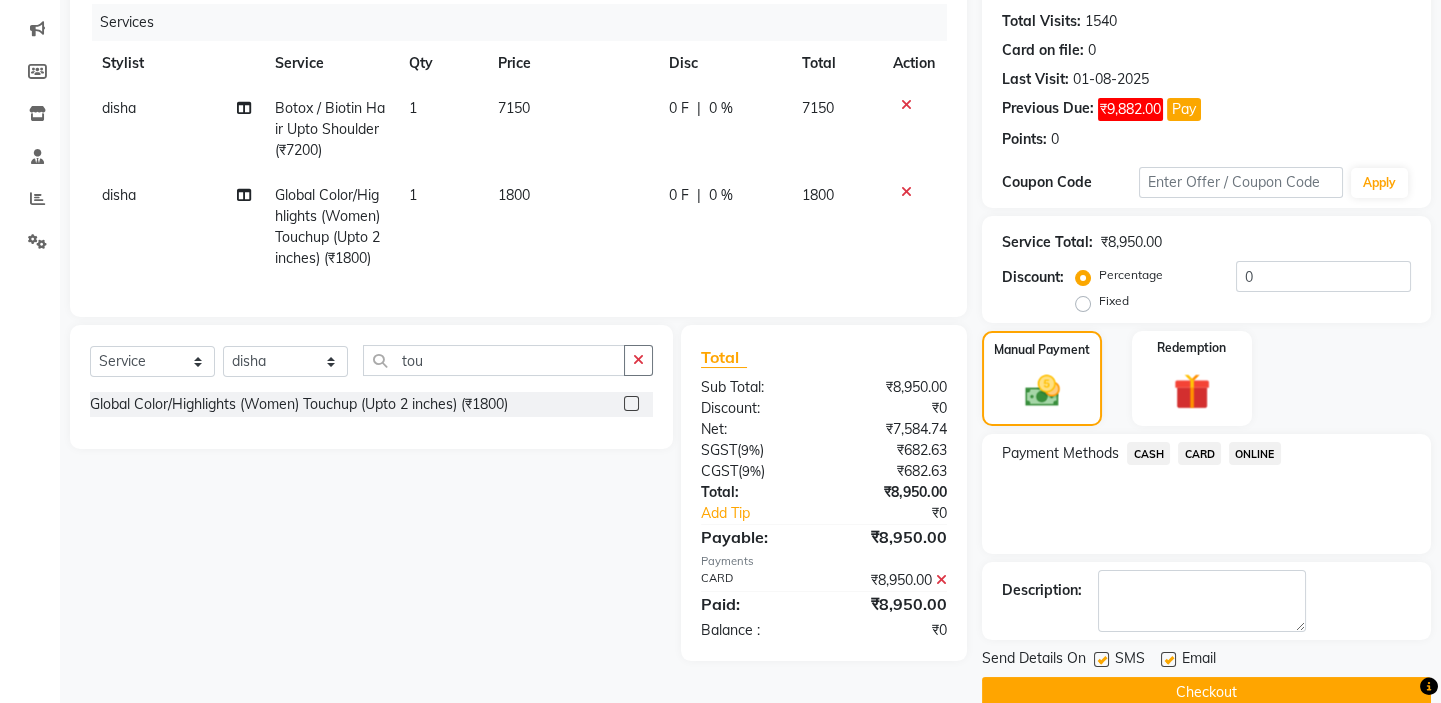 scroll, scrollTop: 279, scrollLeft: 0, axis: vertical 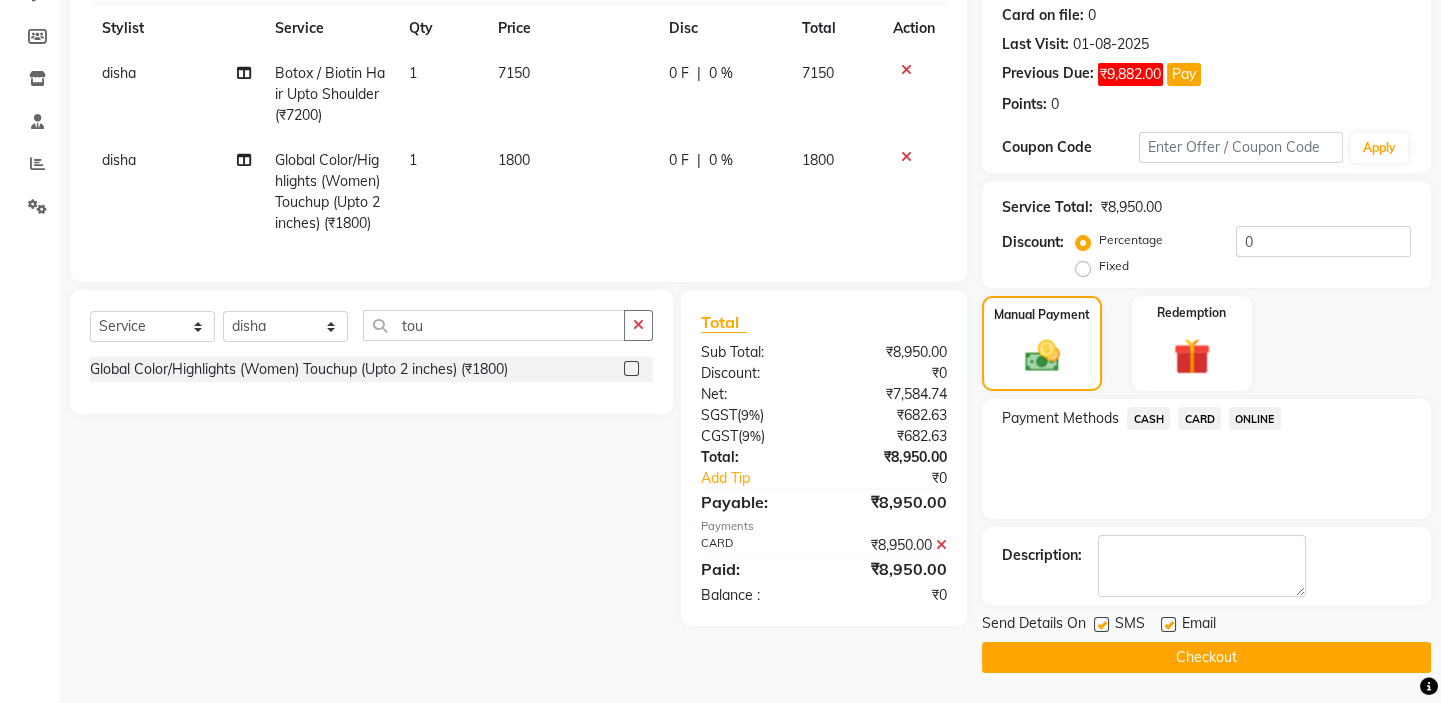 click on "Checkout" 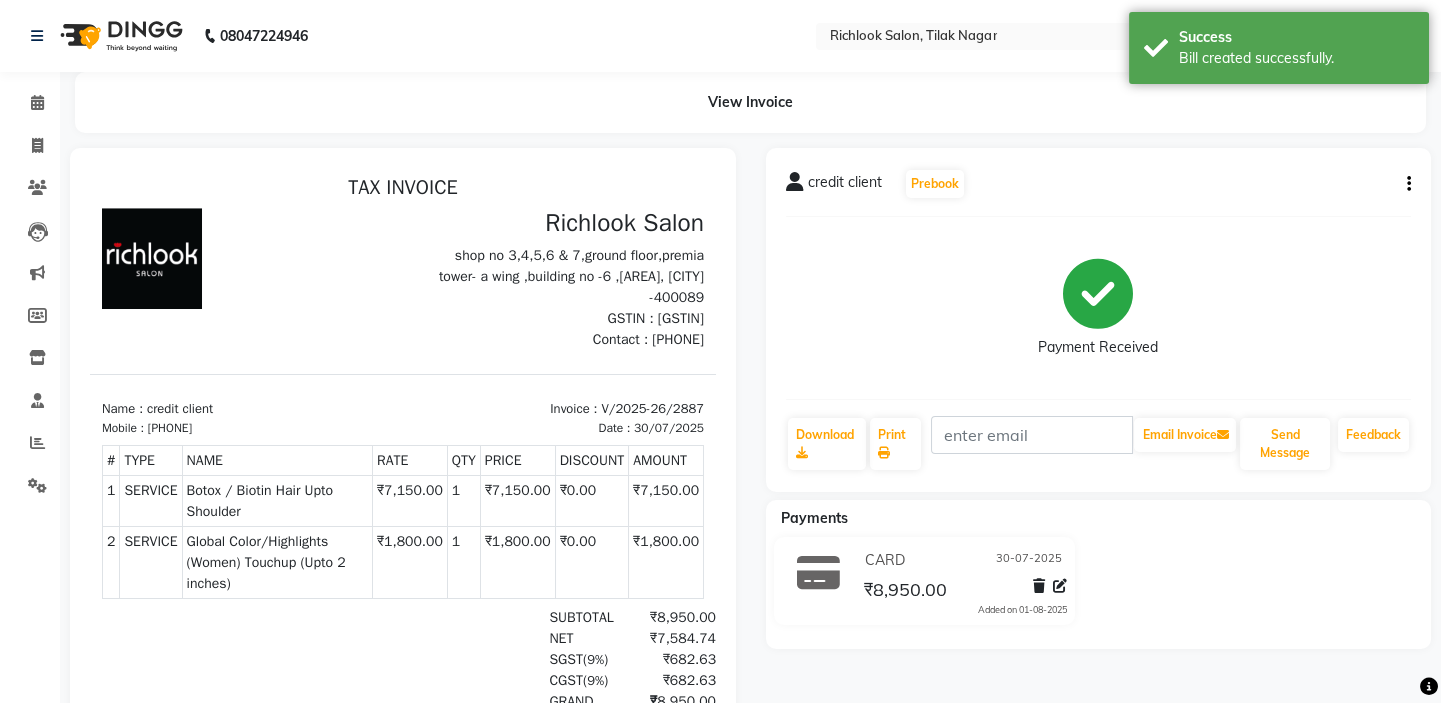 scroll, scrollTop: 0, scrollLeft: 0, axis: both 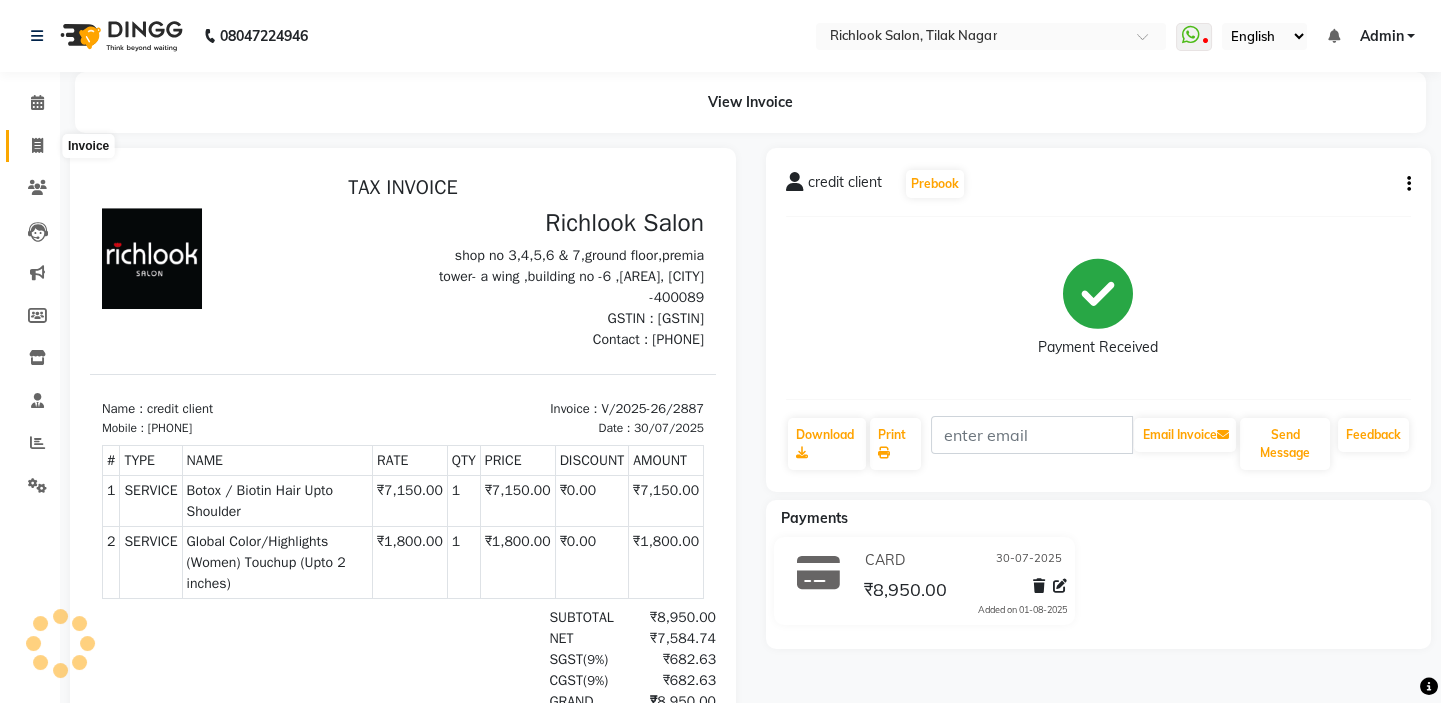 click 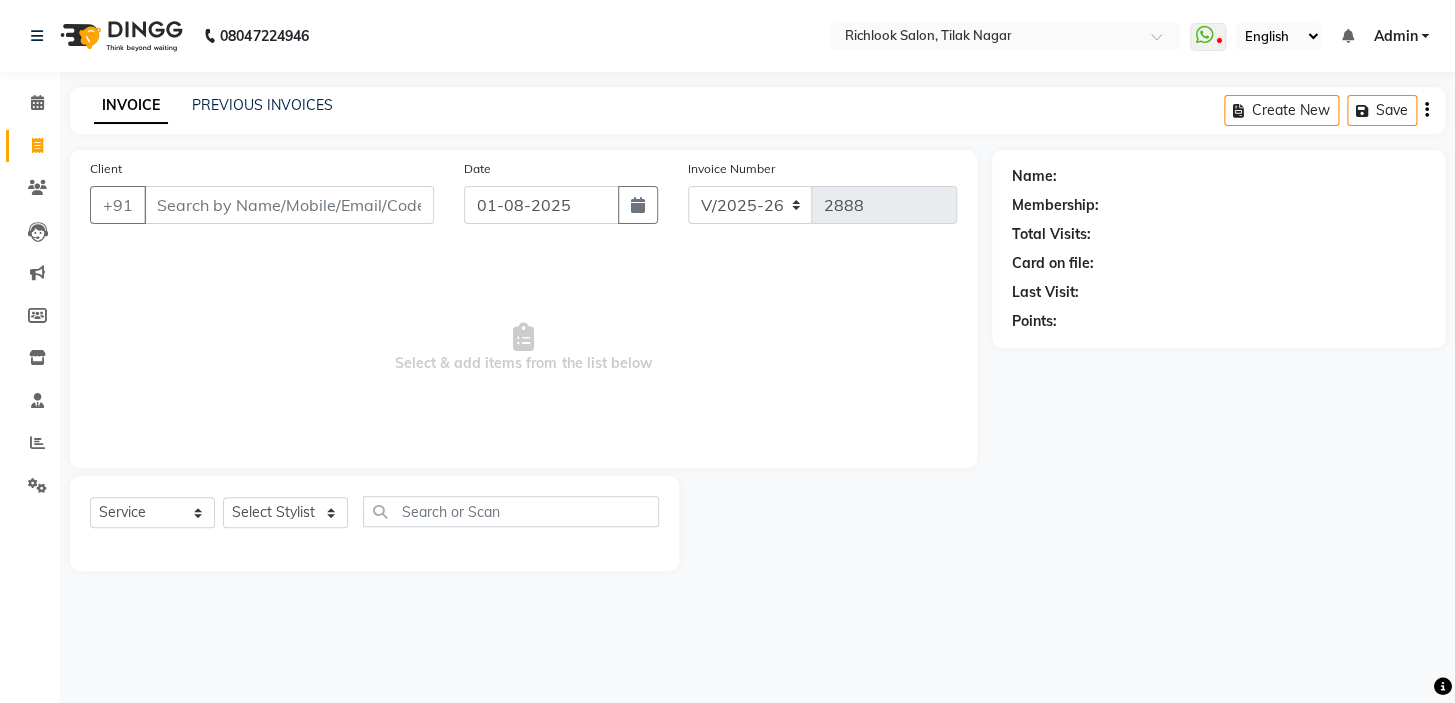 click on "Client" at bounding box center (289, 205) 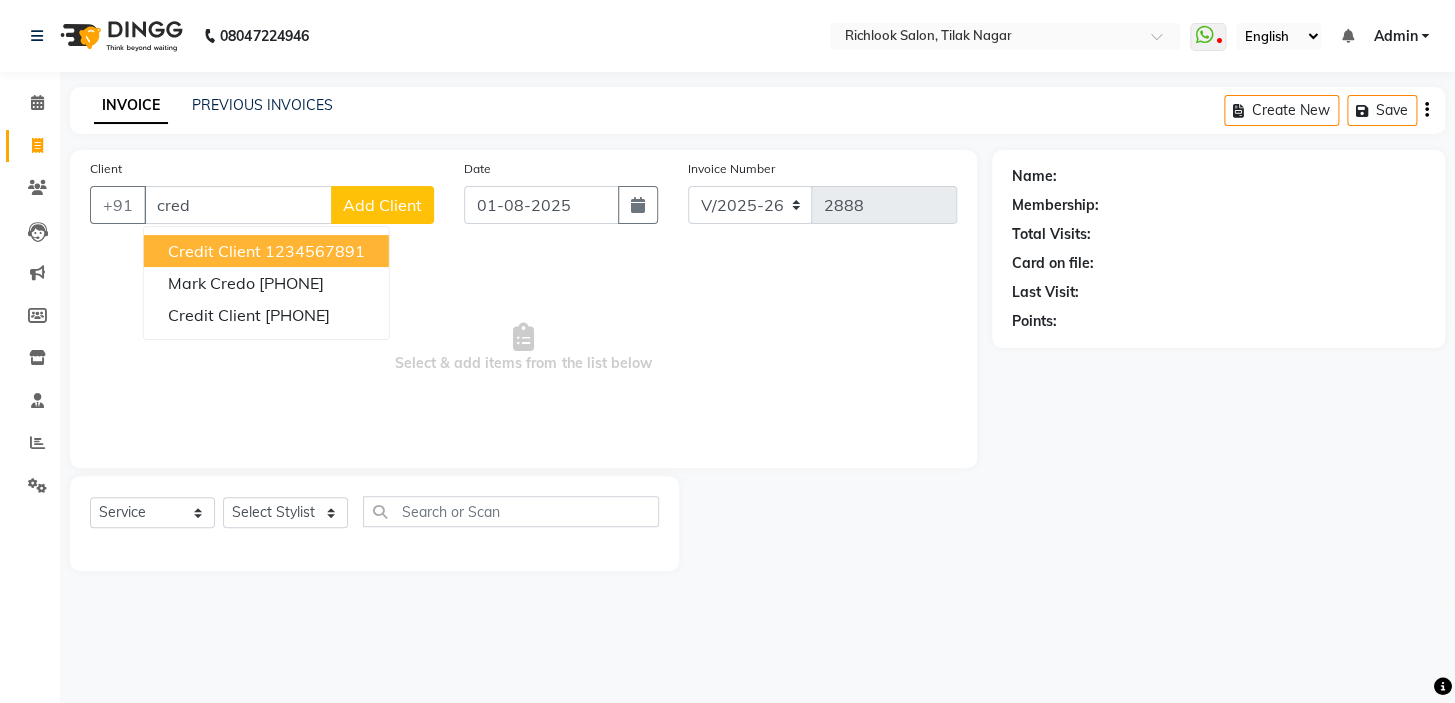 click on "credit client  1234567891 Mark Credo  9870065070 credit client  9082345560" at bounding box center [266, 283] 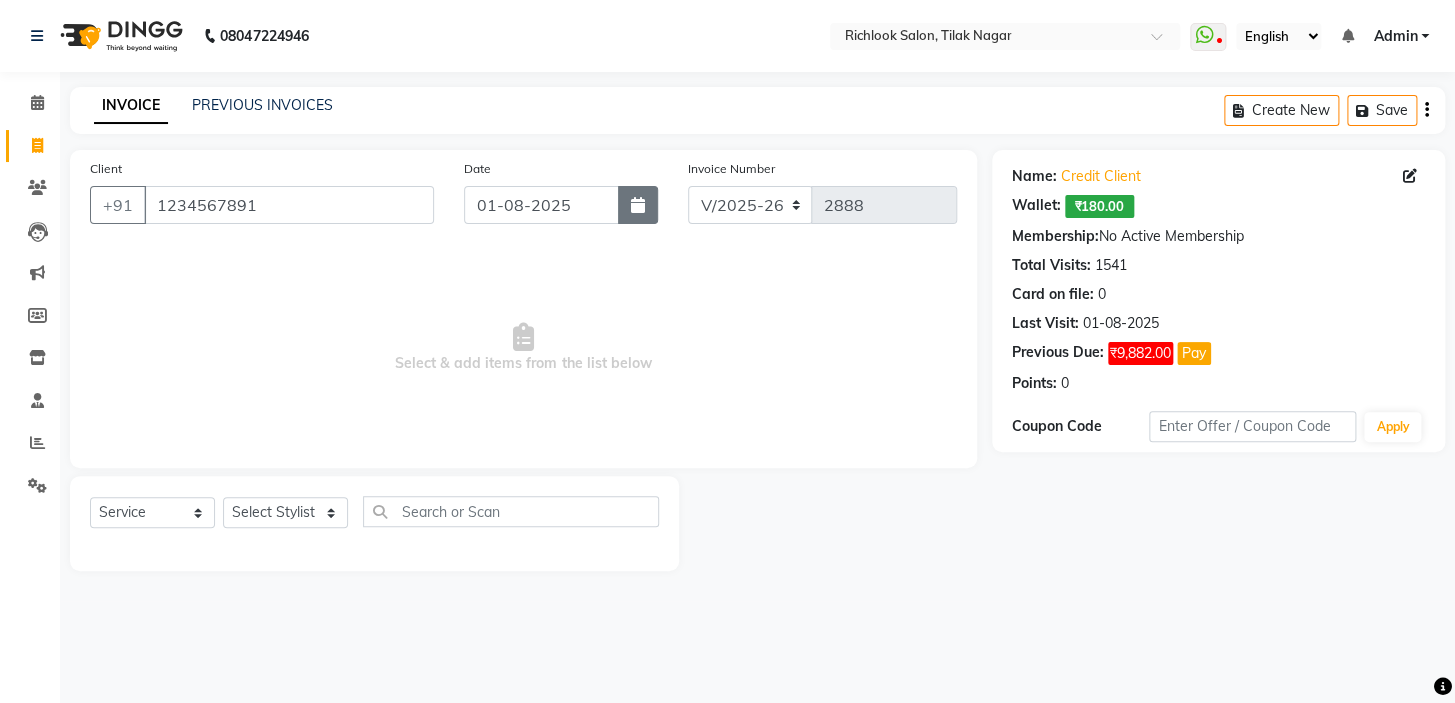 click 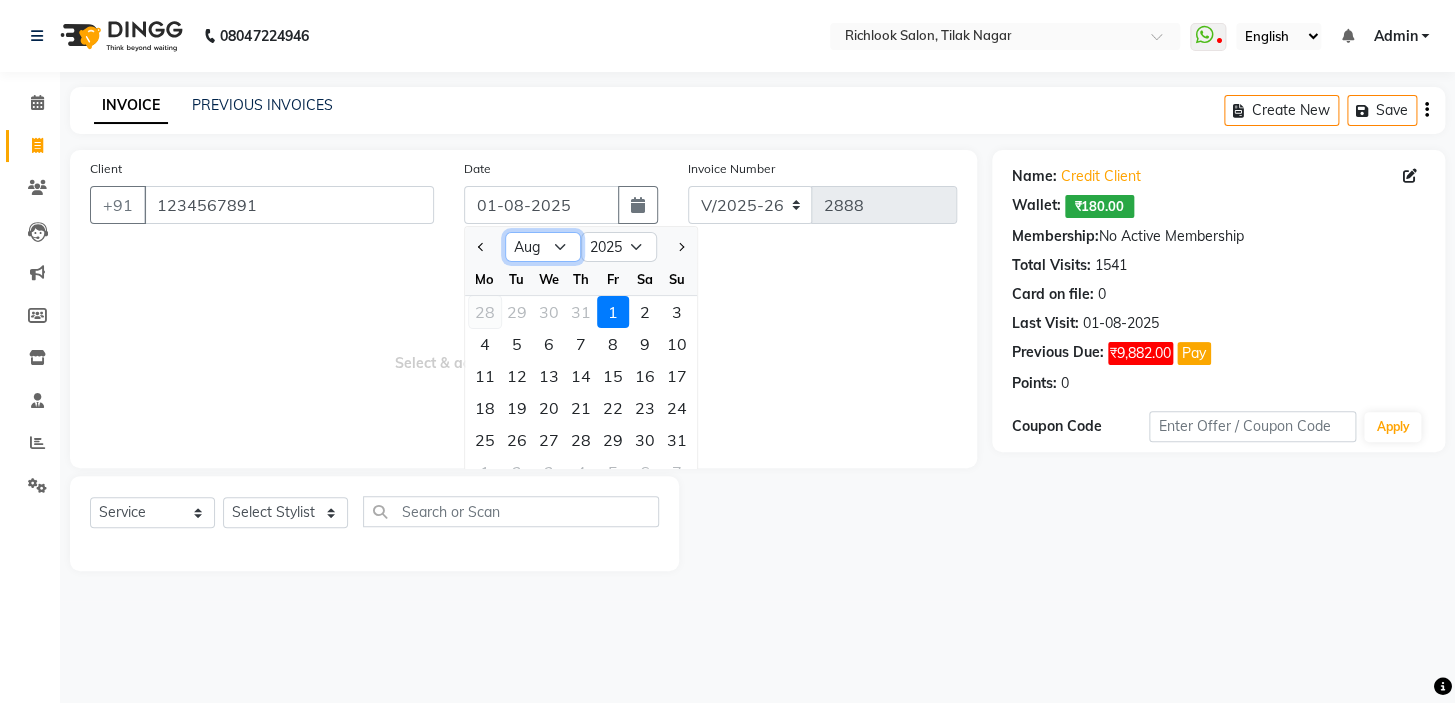 drag, startPoint x: 553, startPoint y: 244, endPoint x: 498, endPoint y: 310, distance: 85.91275 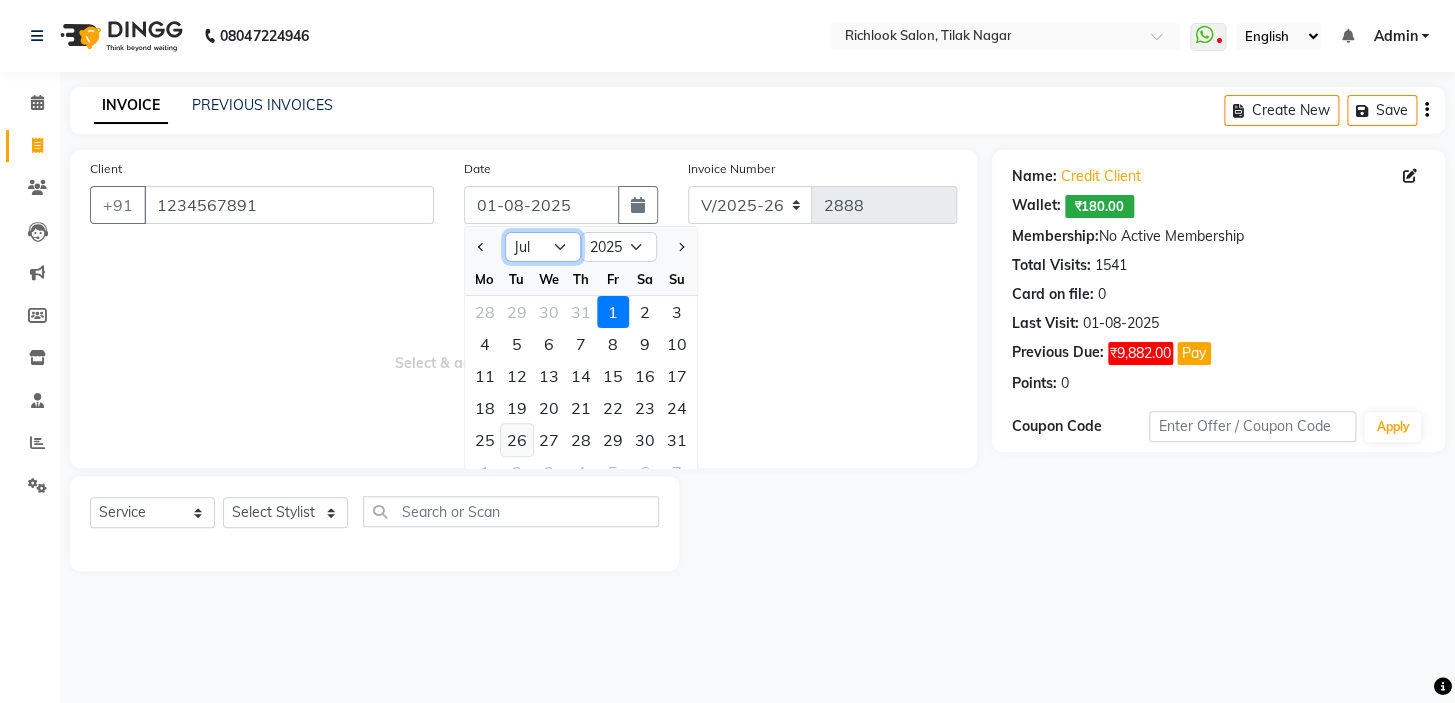 click on "Jan Feb Mar Apr May Jun Jul Aug Sep Oct Nov Dec" 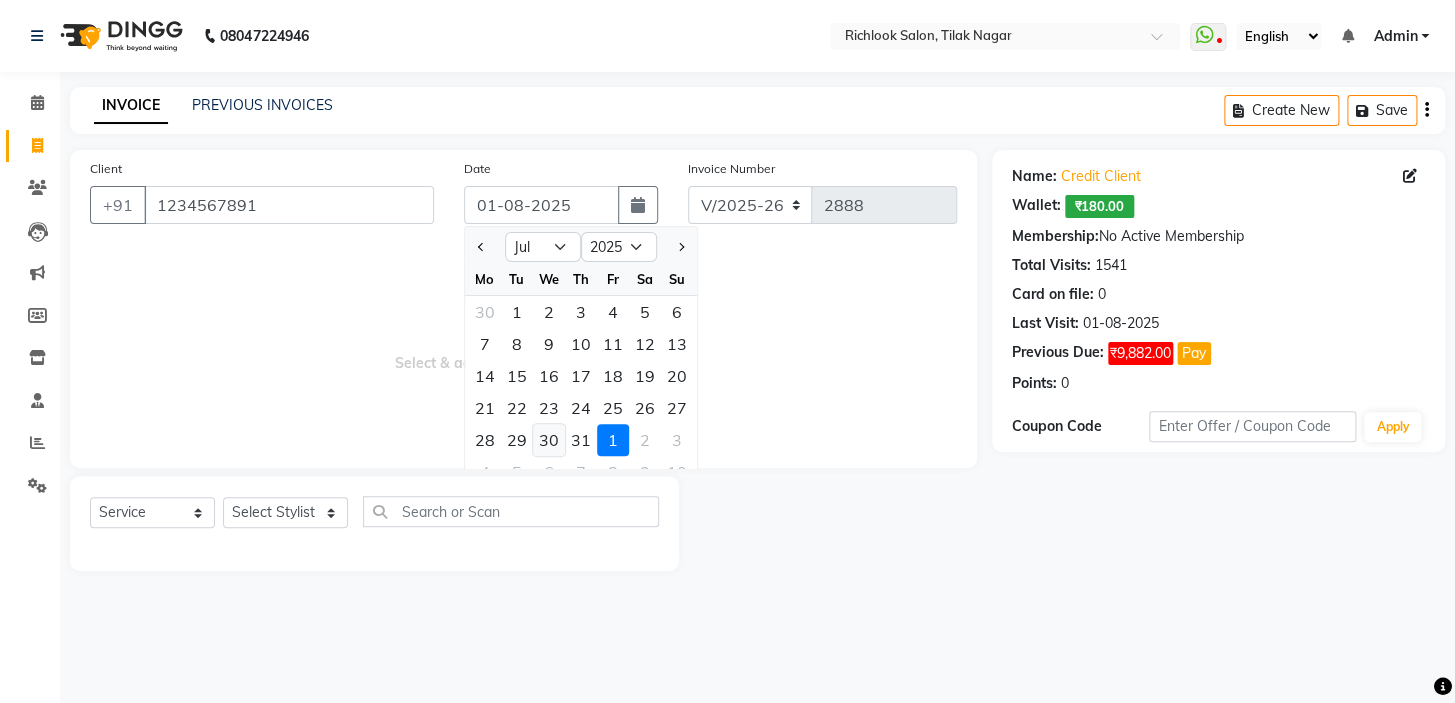 click on "30" 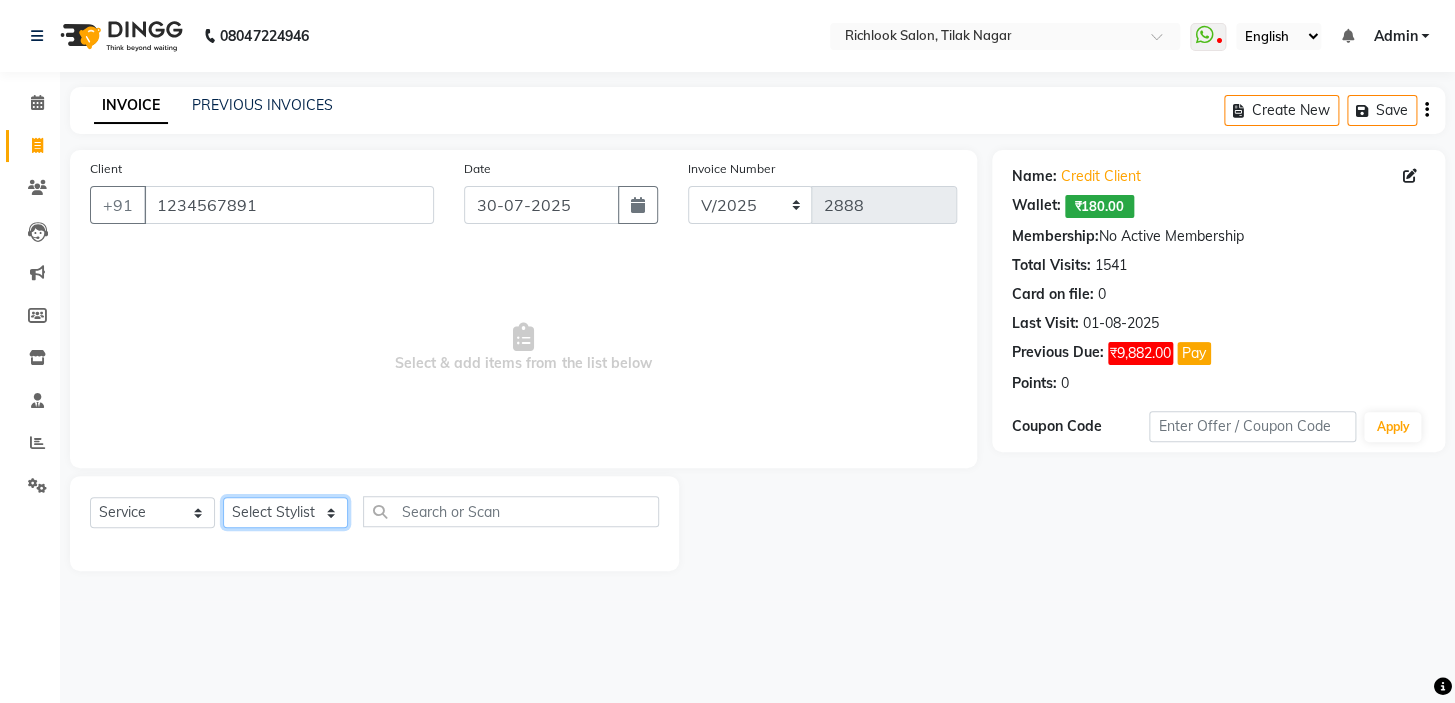 click on "Select Stylist [NAME] [NAME] [NAME] [NAME] [NAME]  [NAME] [NAME]   [NAME] [NAME]   [NAME]" 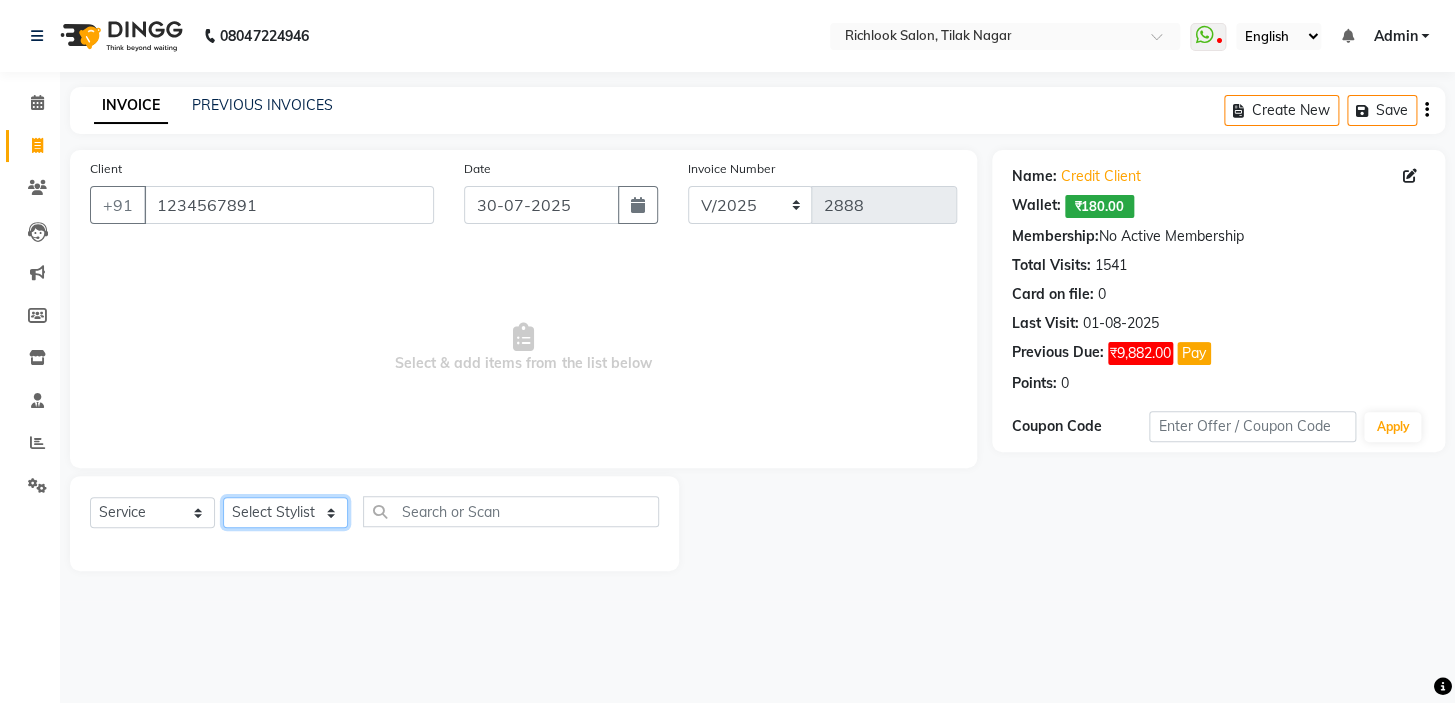 click on "Select Stylist [NAME] [NAME] [NAME] [NAME] [NAME]  [NAME] [NAME]   [NAME] [NAME]   [NAME]" 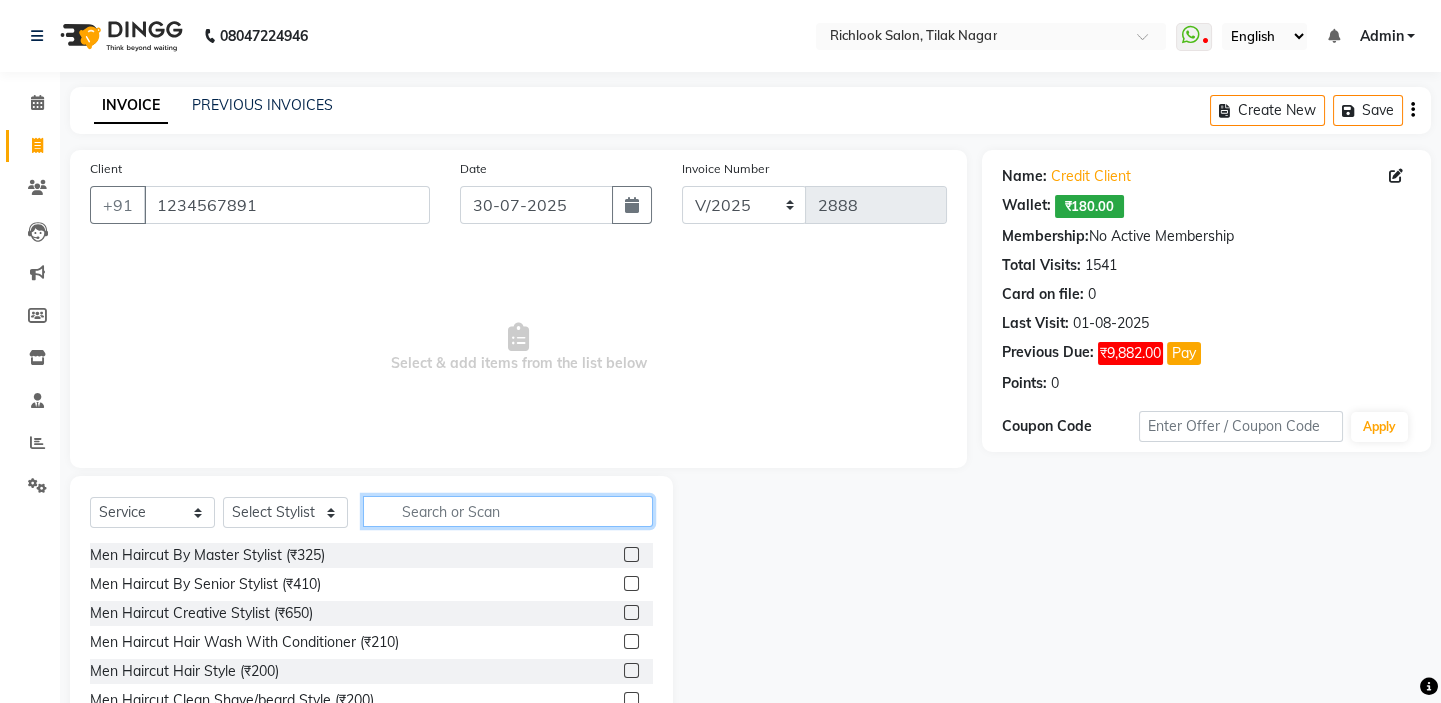 click 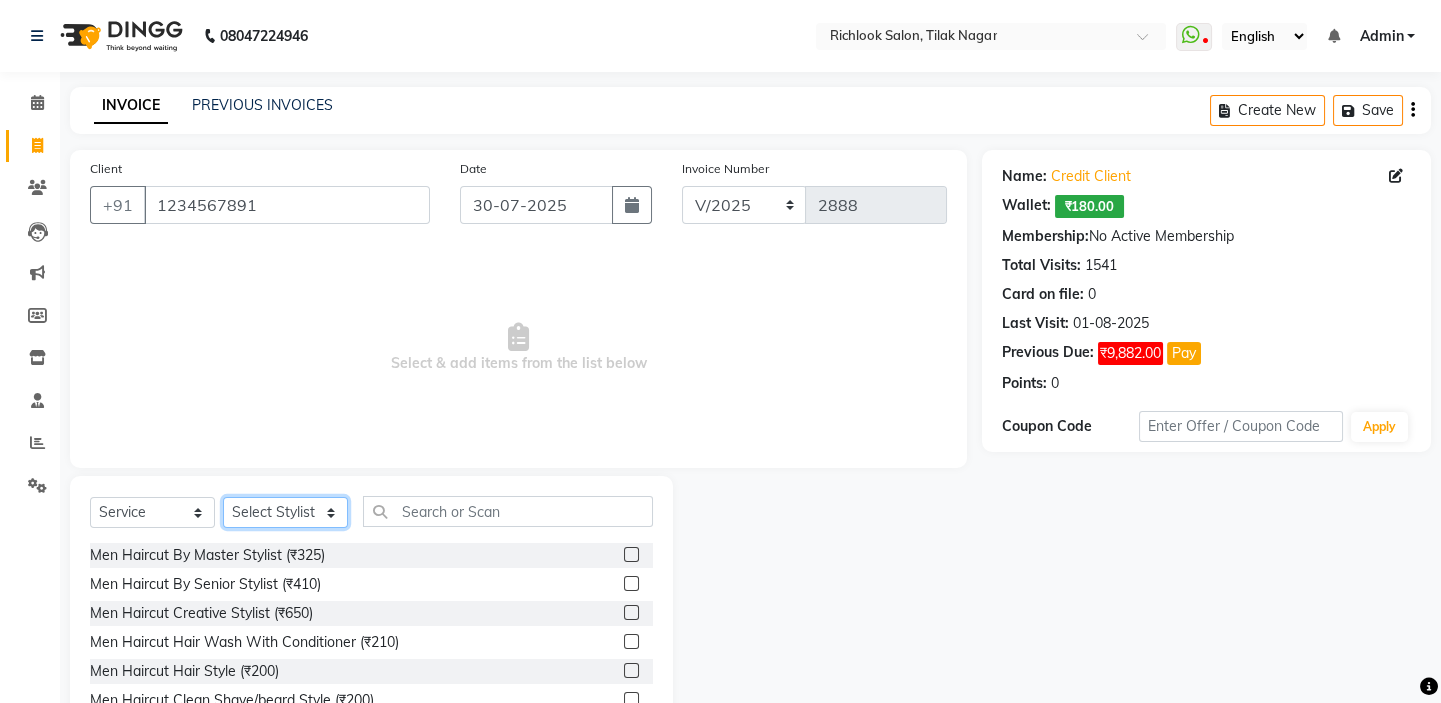 click on "Select Stylist [NAME] [NAME] [NAME] [NAME] [NAME]  [NAME] [NAME]   [NAME] [NAME]   [NAME]" 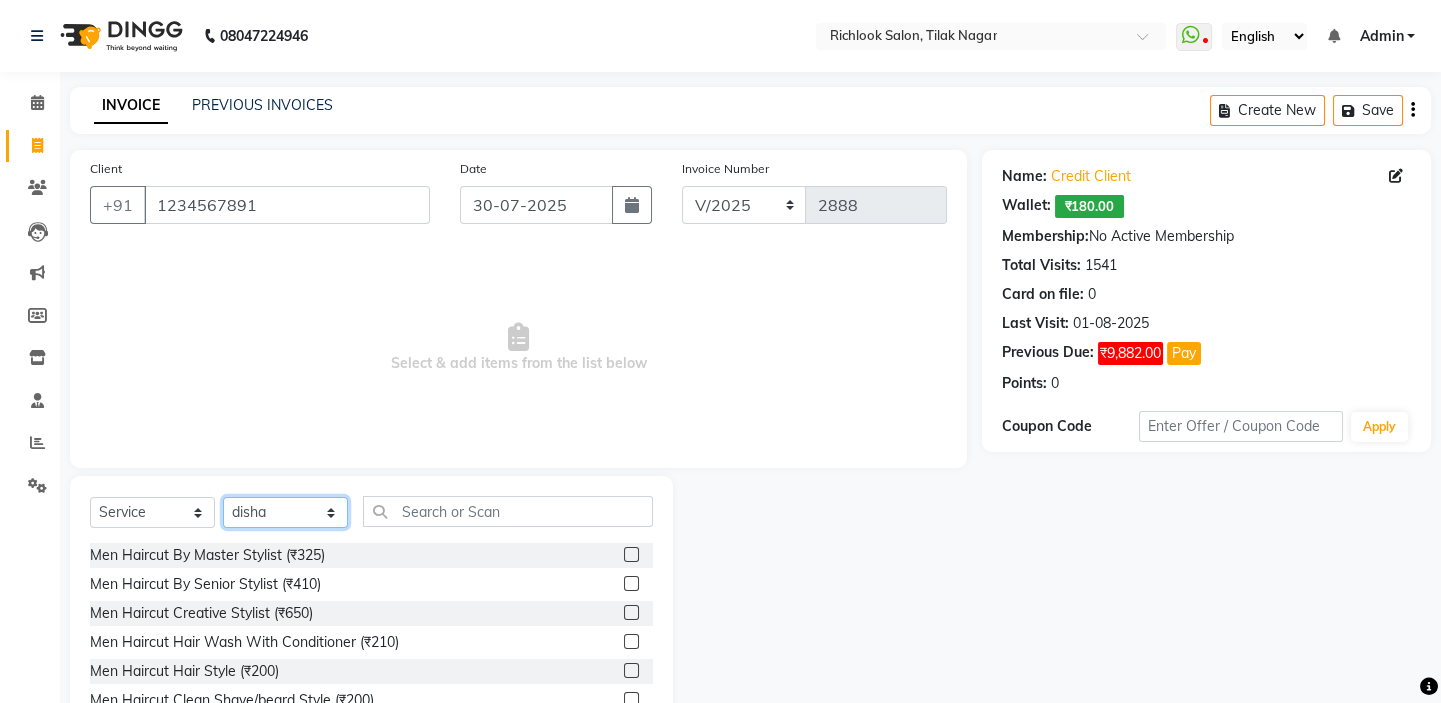 click on "Select Stylist [NAME] [NAME] [NAME] [NAME] [NAME]  [NAME] [NAME]   [NAME] [NAME]   [NAME]" 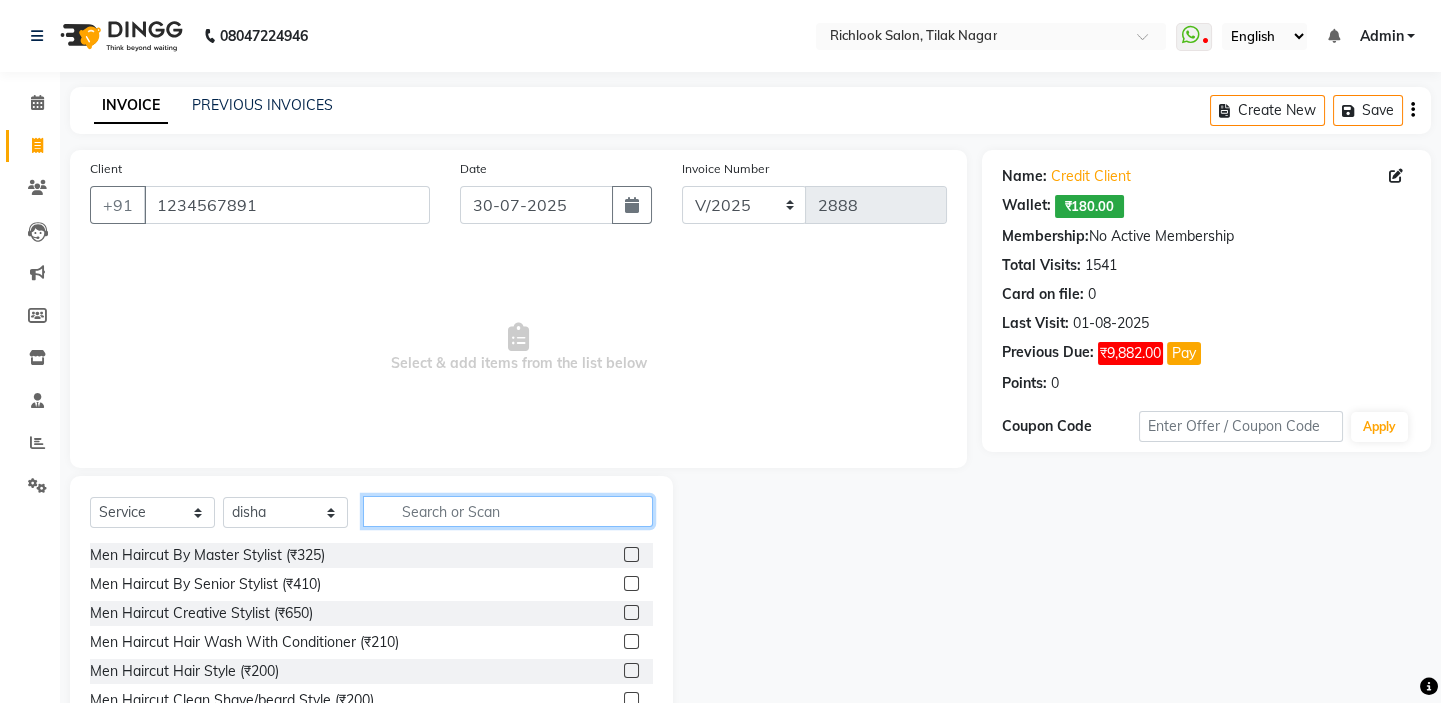 drag, startPoint x: 431, startPoint y: 515, endPoint x: 786, endPoint y: 556, distance: 357.35977 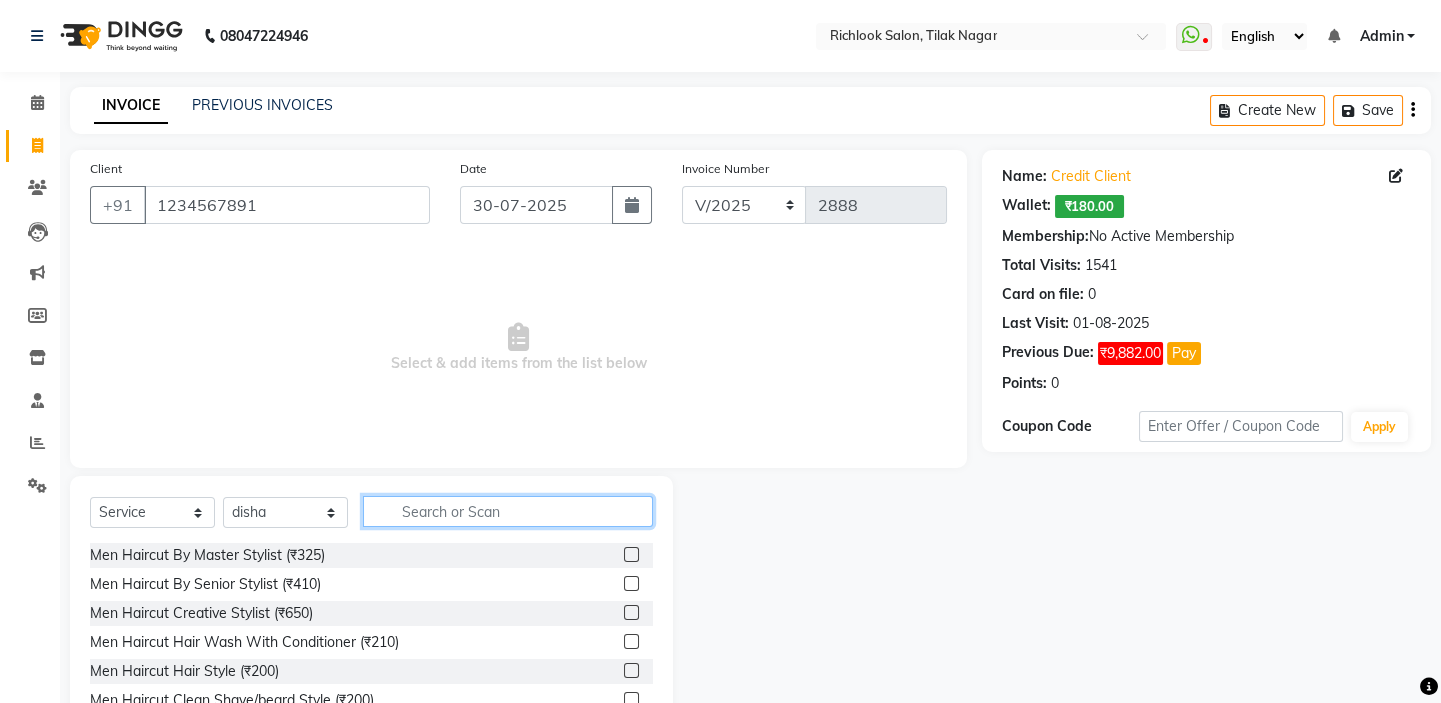 click 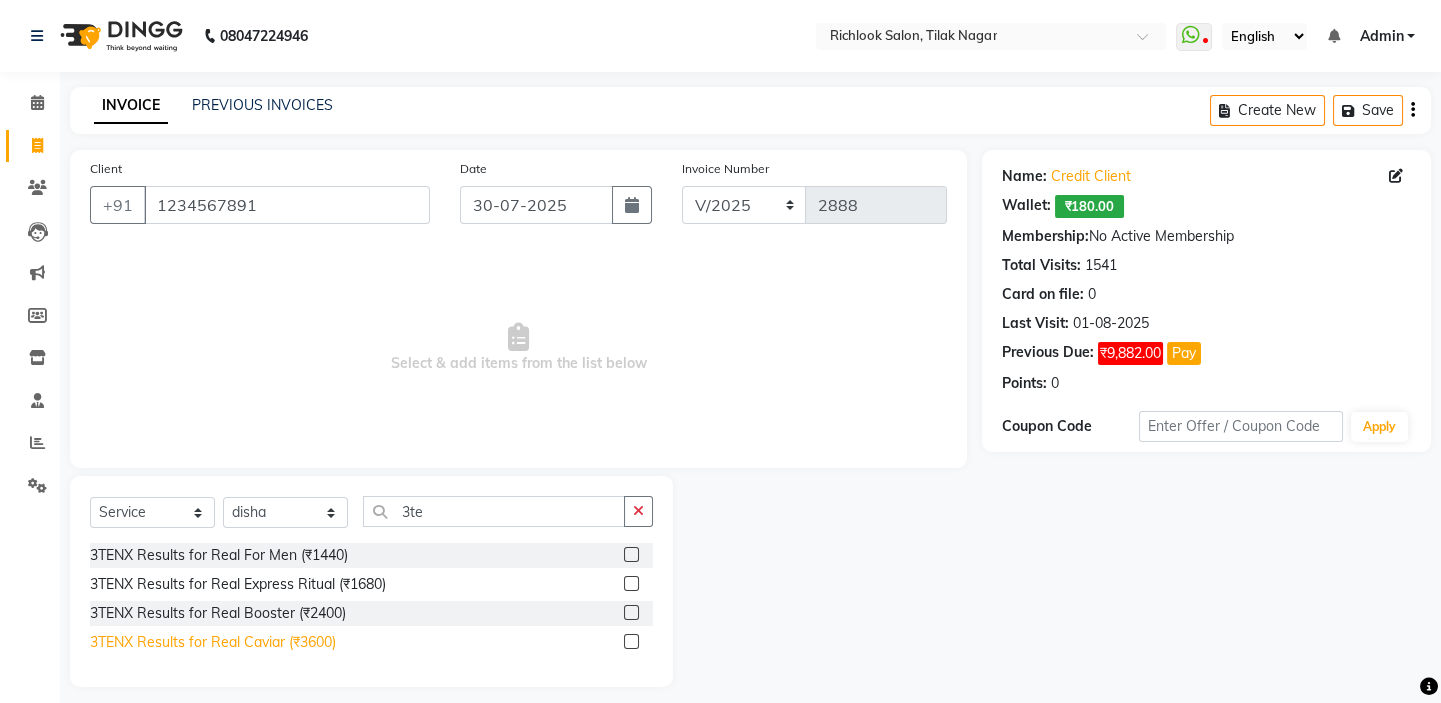 click on "3TENX Results for Real Caviar (₹3600)" 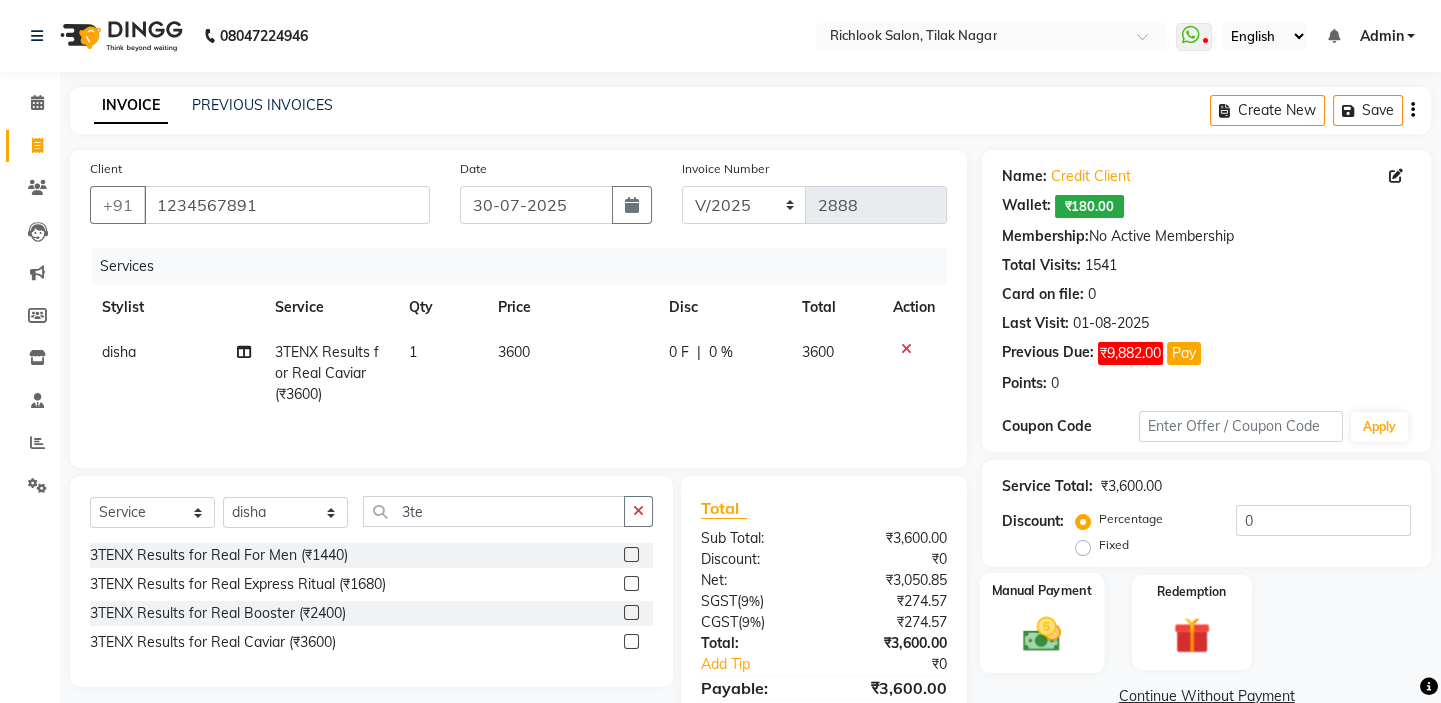 click 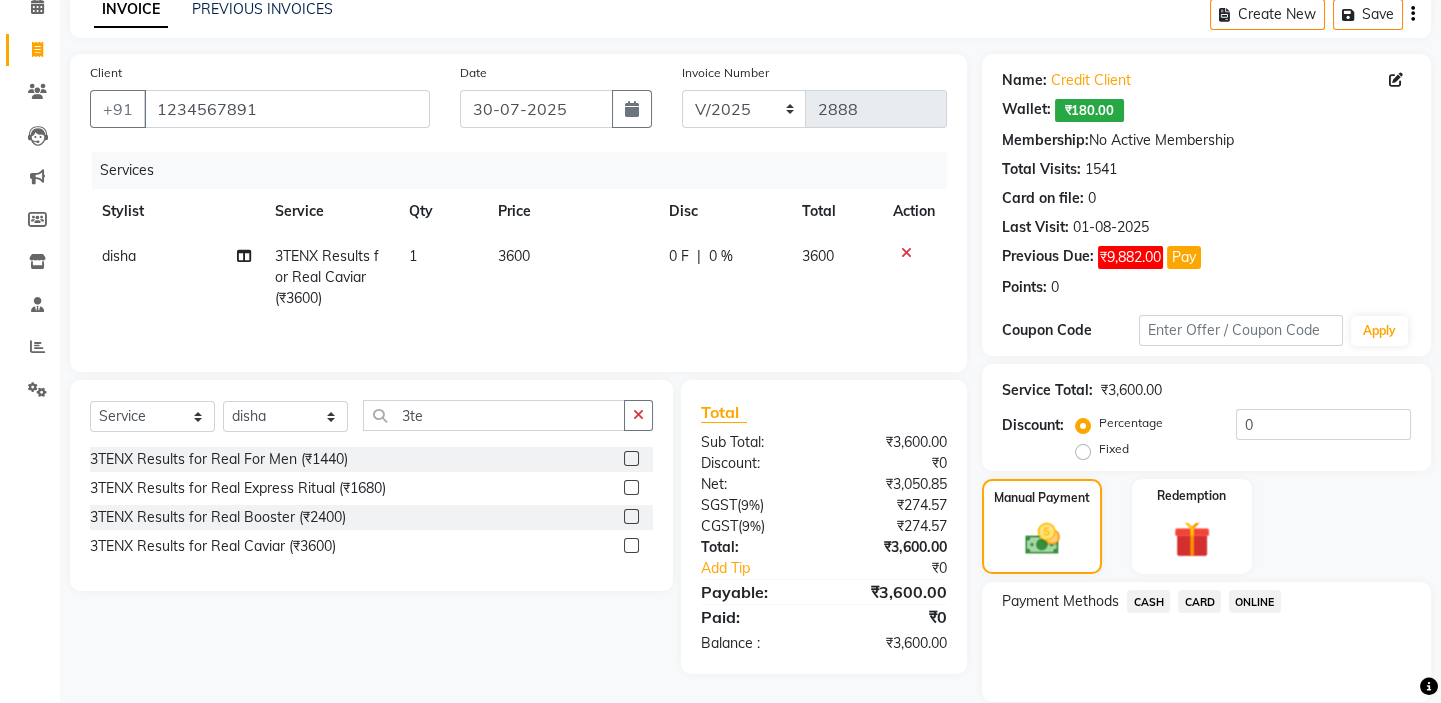 scroll, scrollTop: 166, scrollLeft: 0, axis: vertical 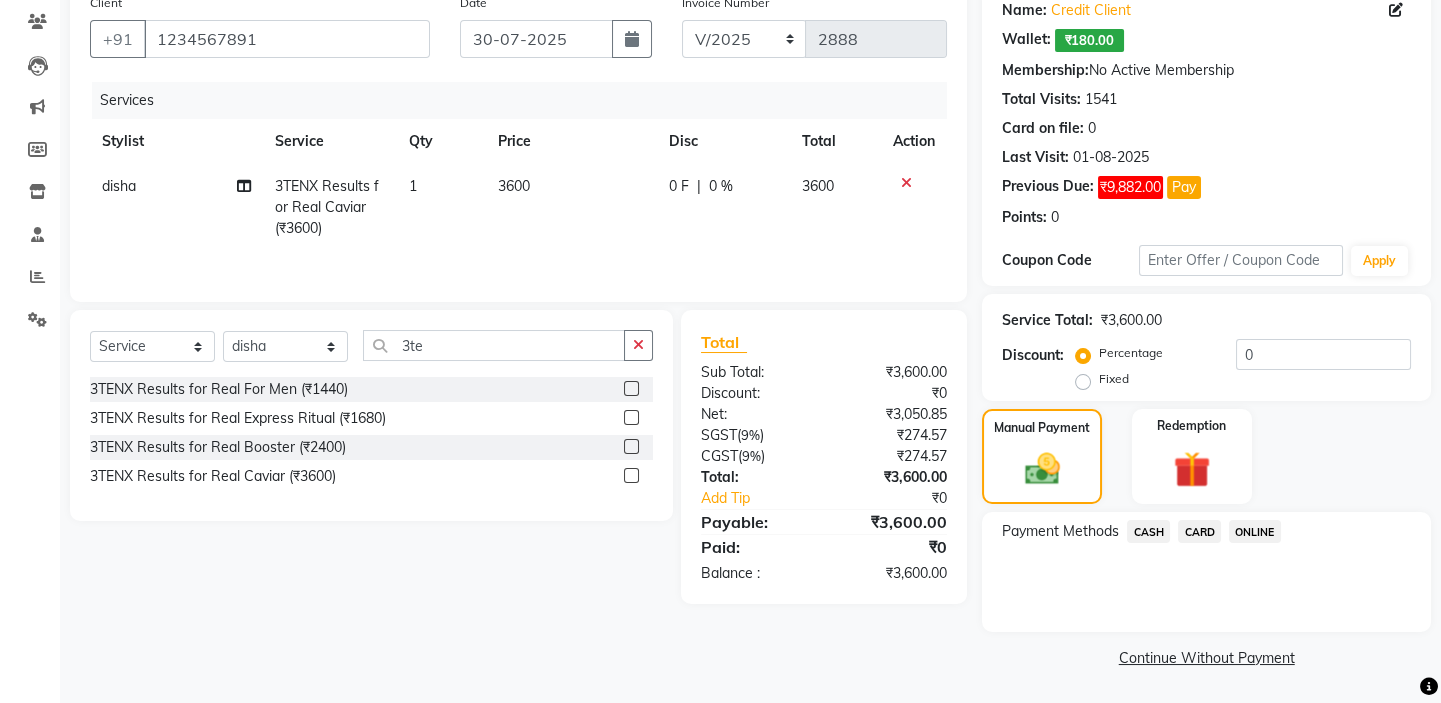 click on "CASH" 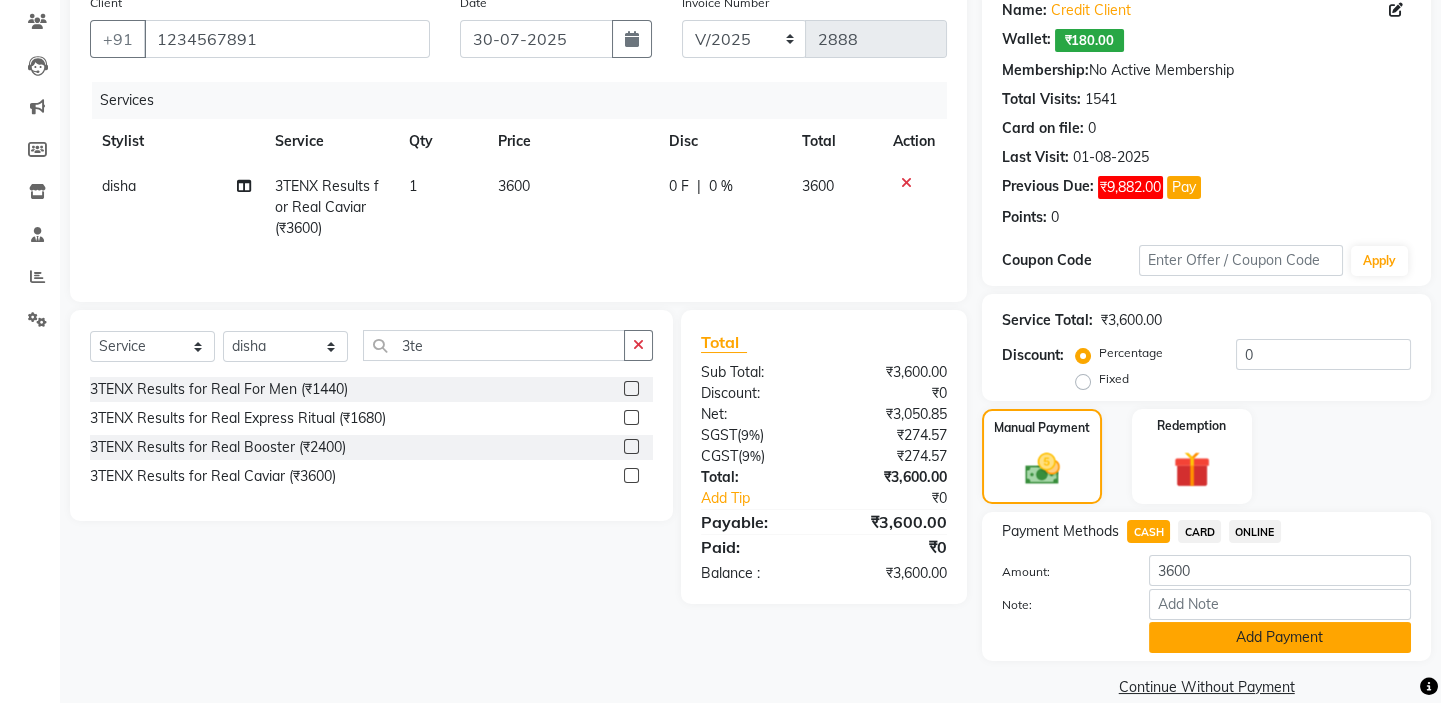 click on "Add Payment" 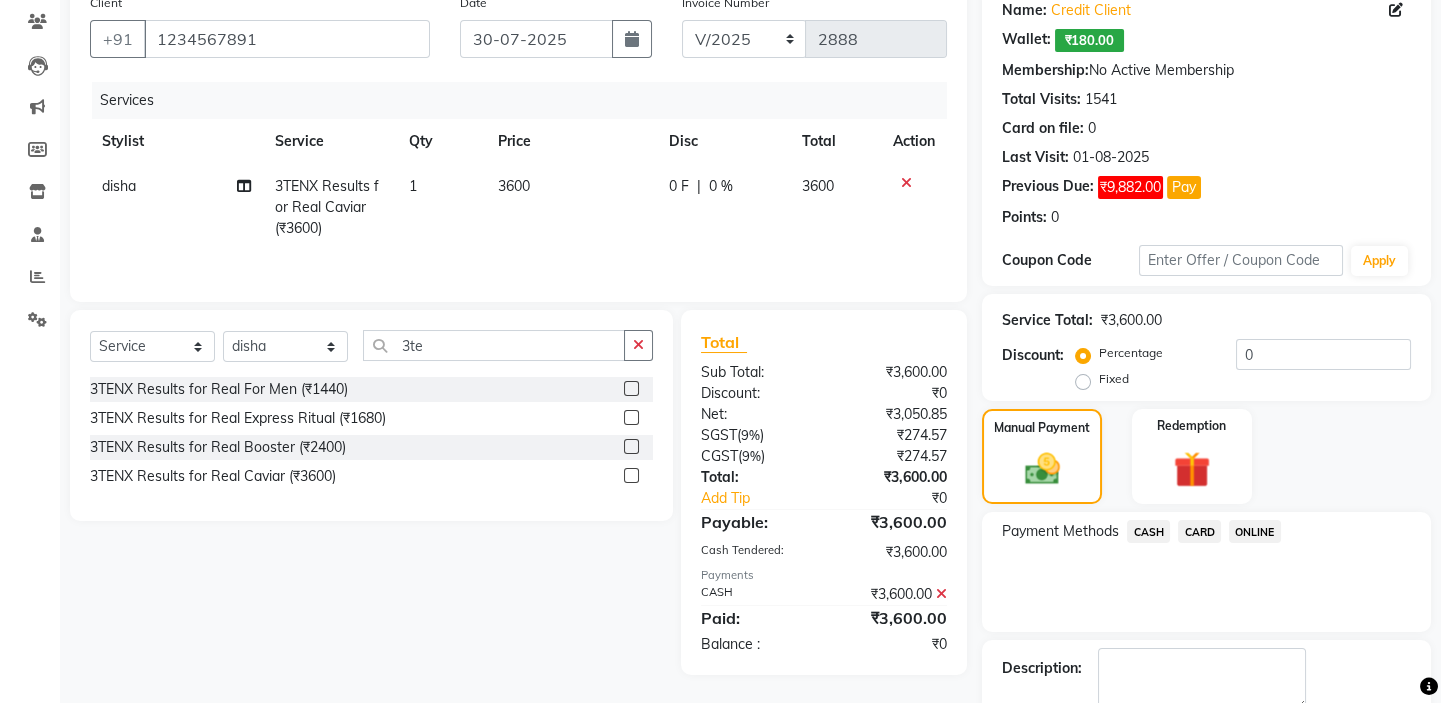 scroll, scrollTop: 279, scrollLeft: 0, axis: vertical 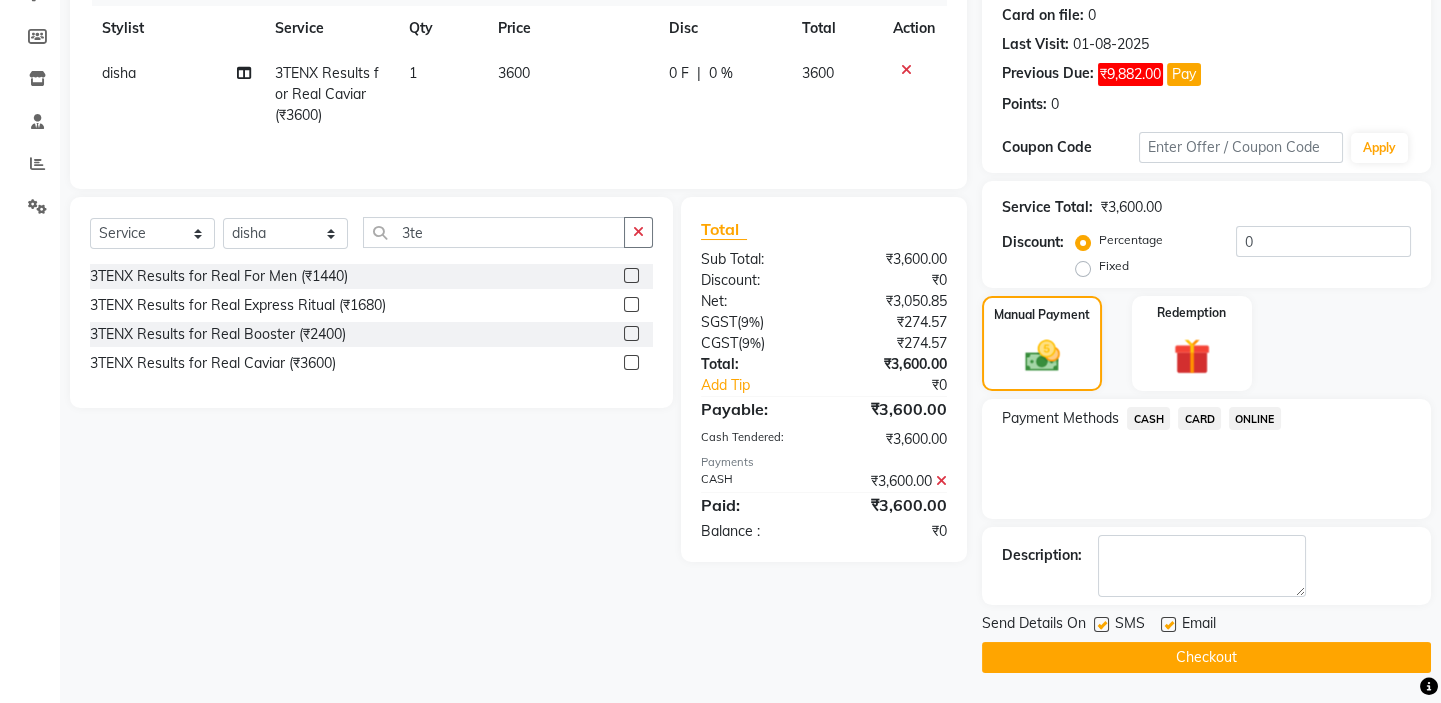 click on "Checkout" 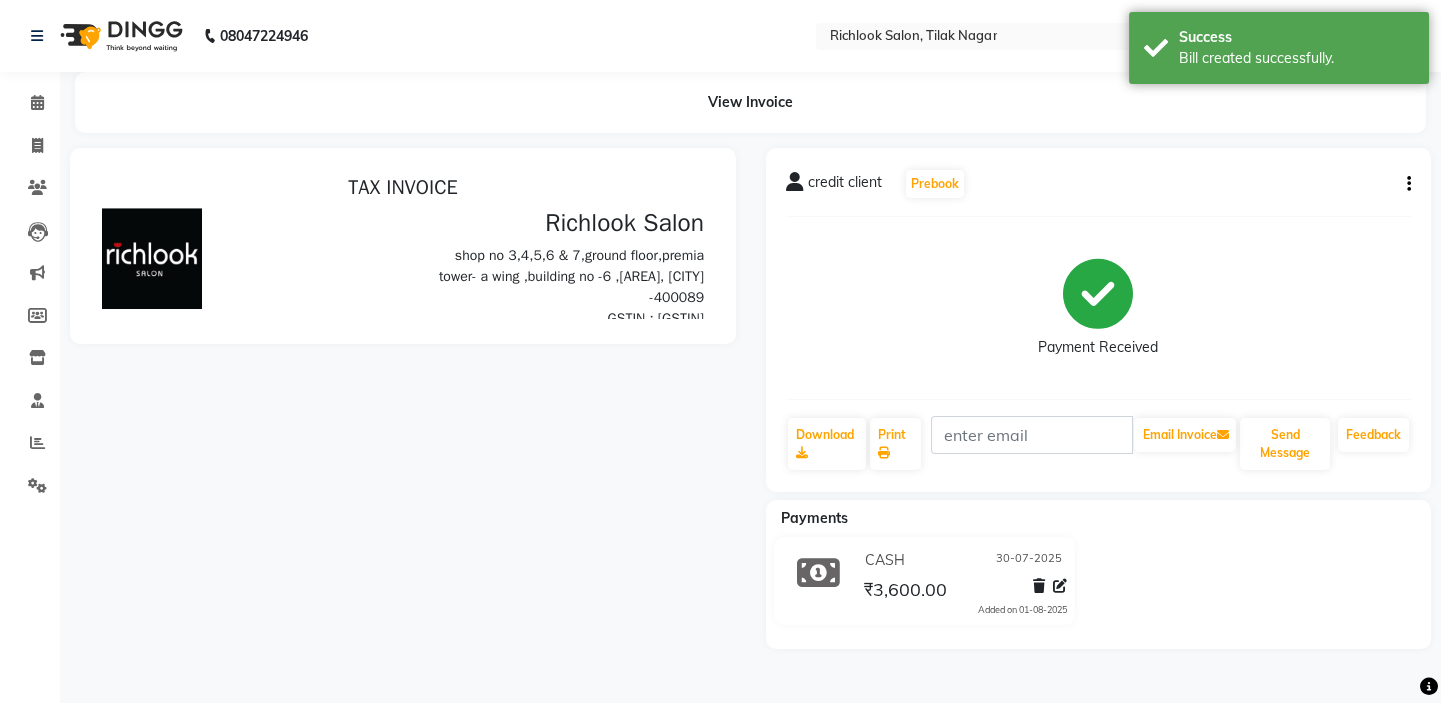 scroll, scrollTop: 0, scrollLeft: 0, axis: both 